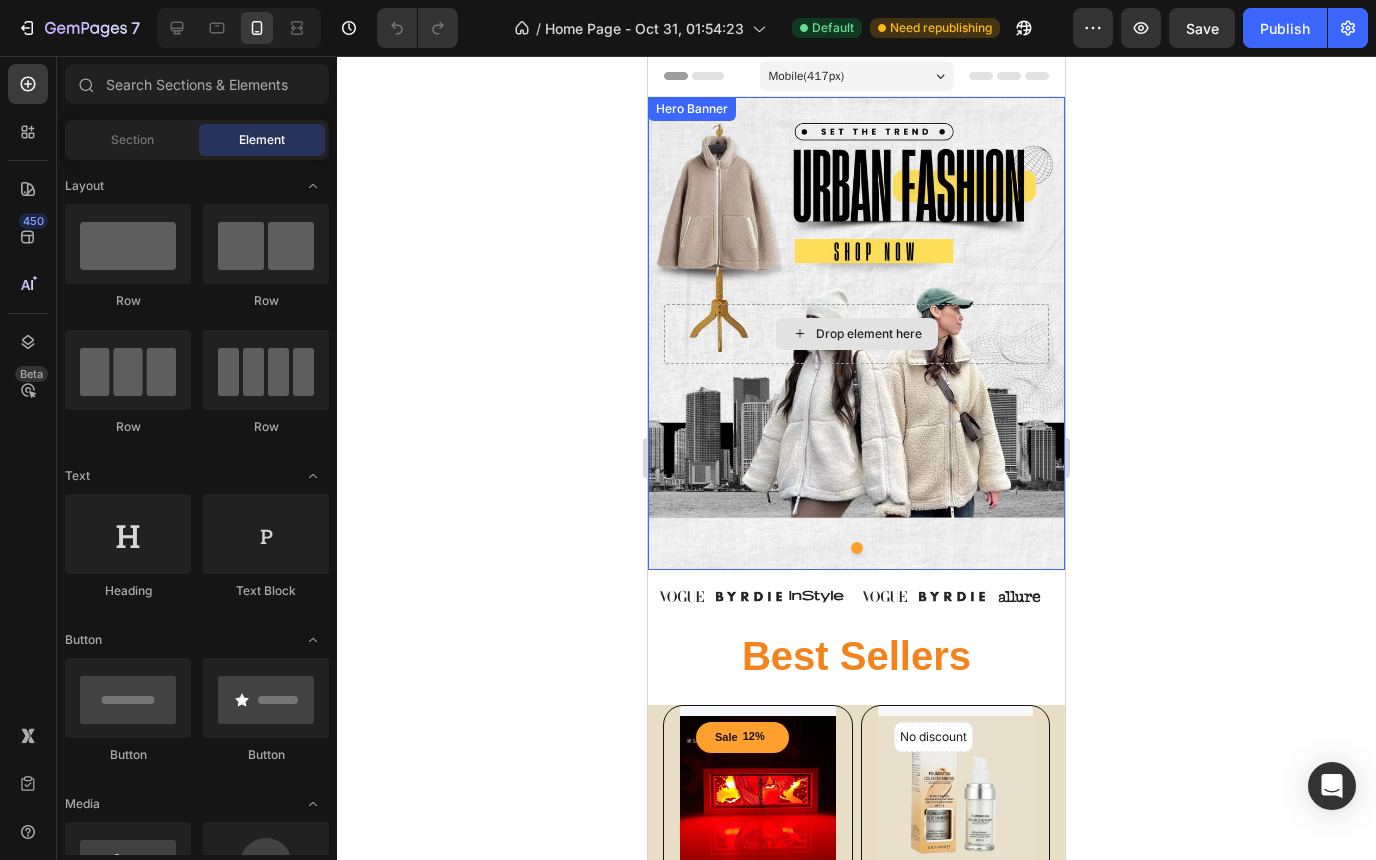 scroll, scrollTop: 0, scrollLeft: 0, axis: both 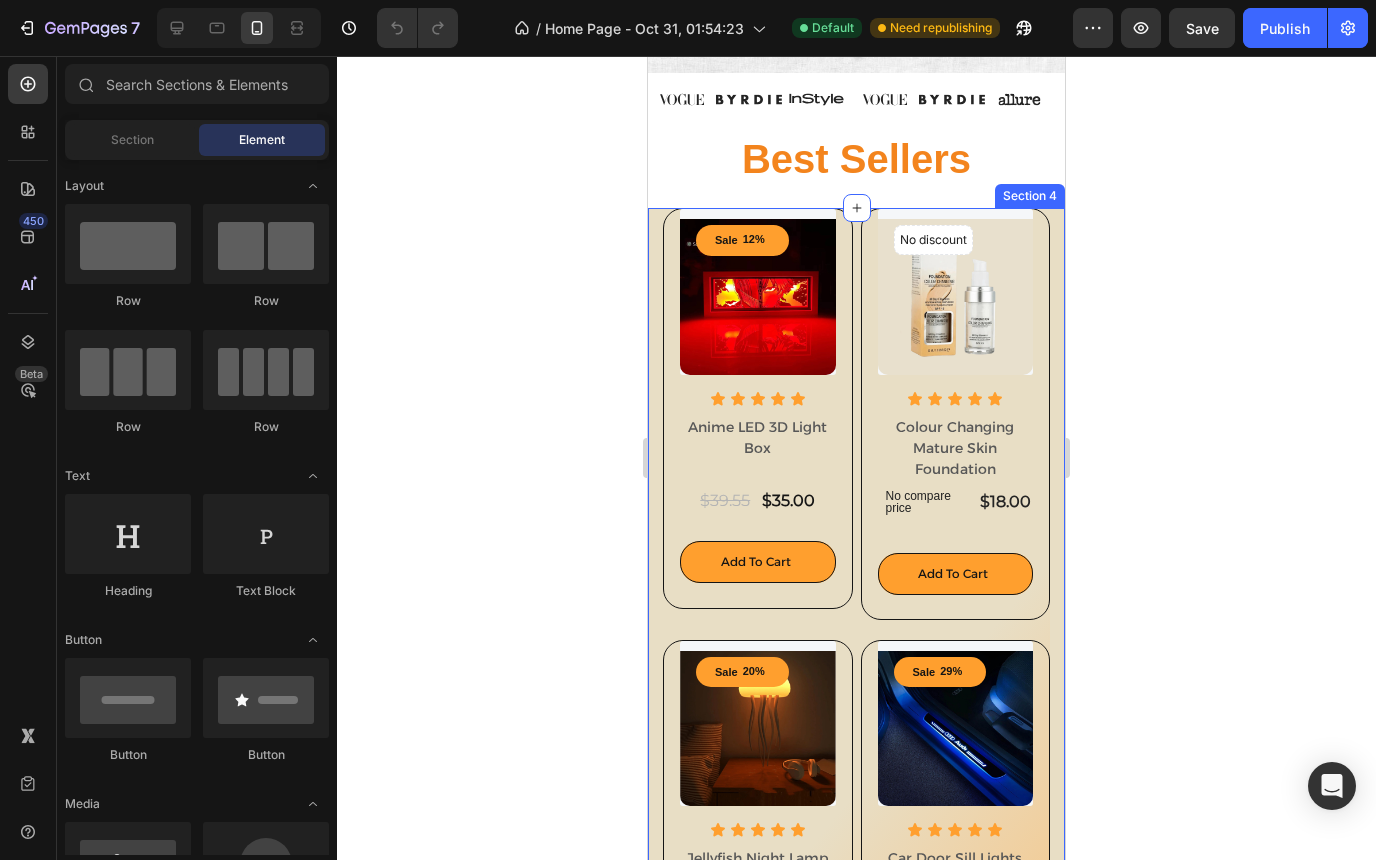 click on "Sale 12% (P) Tag (P) Images Row Icon Icon Icon Icon
Icon Icon List Anime LED 3D Light Box Product Title $35.00 Product Price Product Price $39.55 Product Price Product Price Row Add to cart Product Cart Button Product (P) Images No discount   Not be displayed when published (P) Tag Row Icon Icon Icon Icon
Icon Icon List Colour Changing Mature Skin Foundation Product Title $18.00 Product Price Product Price No compare price Product Price Row Add to cart Product Cart Button Product (P) Images Sale 20% (P) Tag Row Icon Icon Icon Icon
Icon Icon List Jellyfish Night Lamp Product Title $39.00 Product Price Product Price $49.00 Product Price Product Price Row Add to cart Product Cart Button Product (P) Images Sale 29% (P) Tag Row Icon Icon Icon Icon
Icon Icon List Car Door Sill Lights Product Title $64.00 Product Price Product Price $90.40 Product Price Product Price Row Add to cart Product Cart Button Product Row No discount   (P) Tag (P) Images Row" at bounding box center [856, 1052] 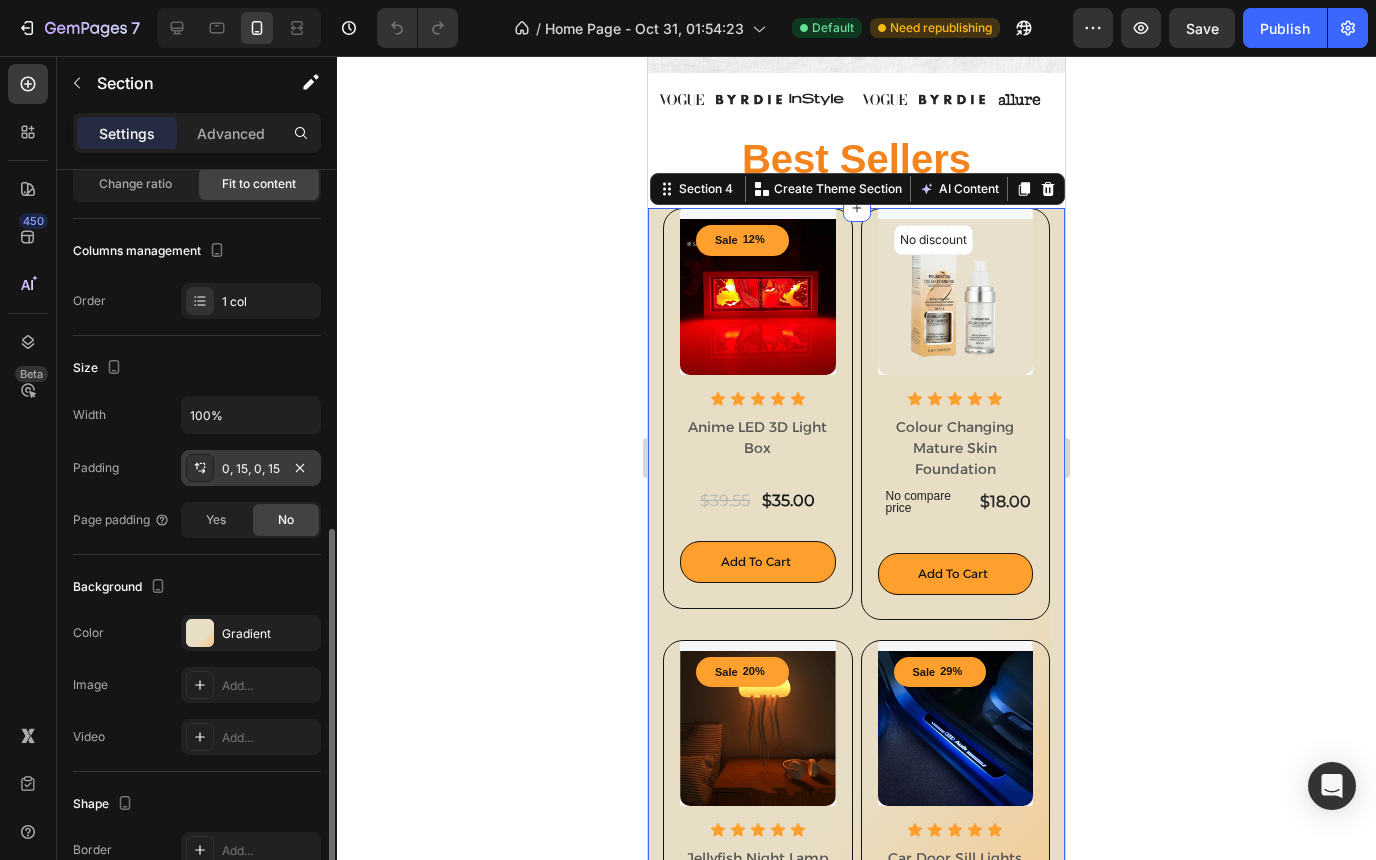 scroll, scrollTop: 482, scrollLeft: 0, axis: vertical 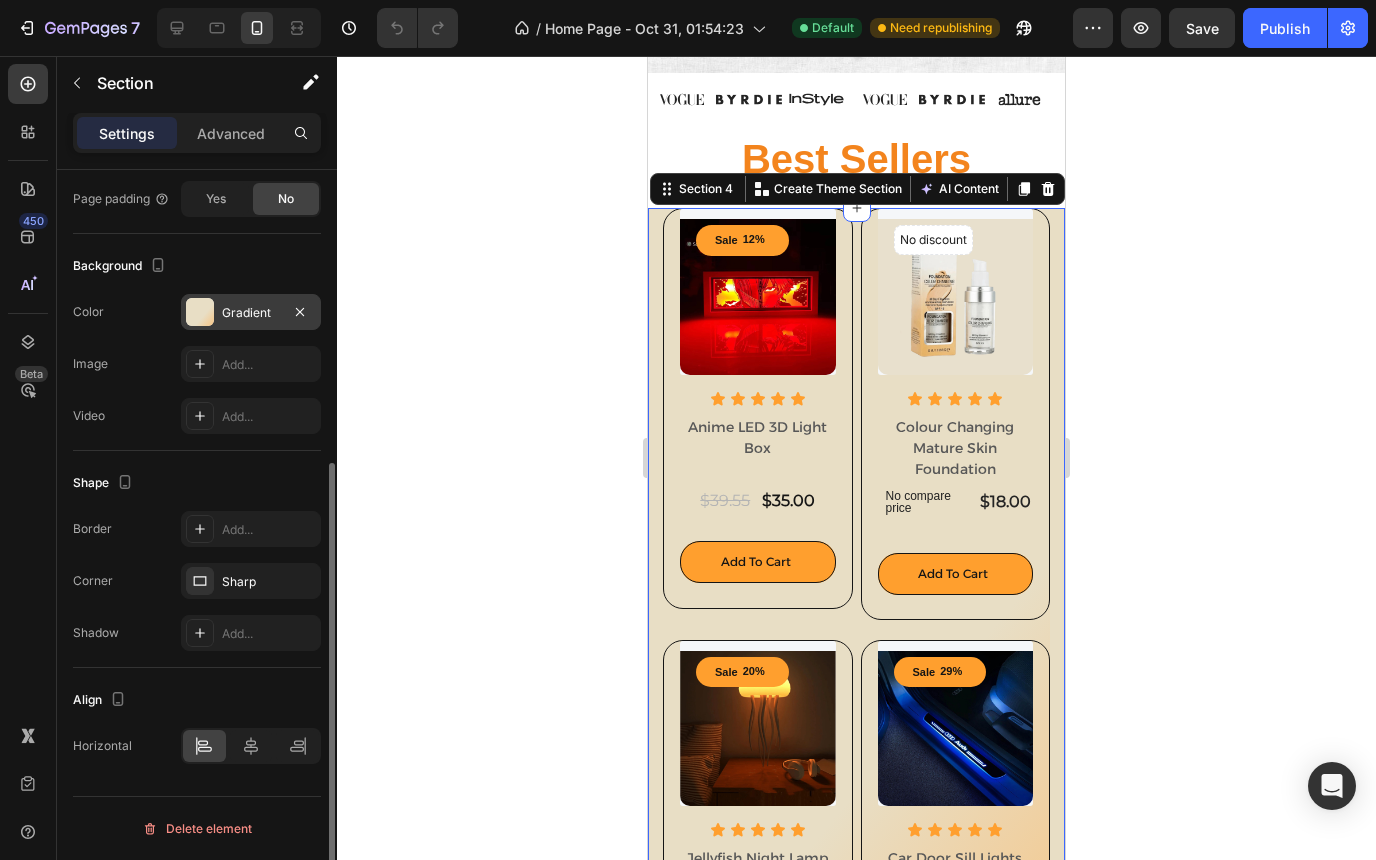 click at bounding box center (200, 312) 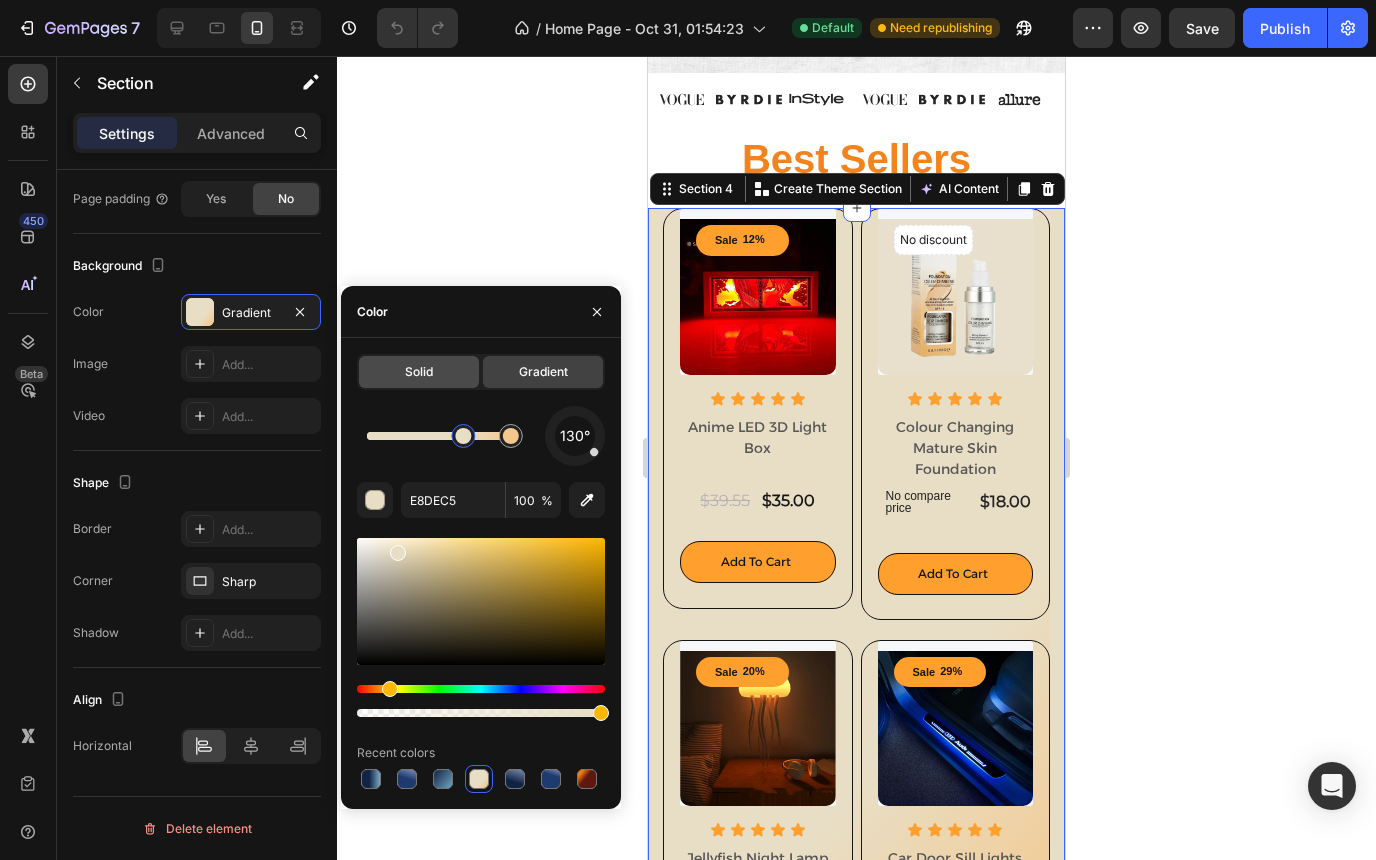 click on "Solid" 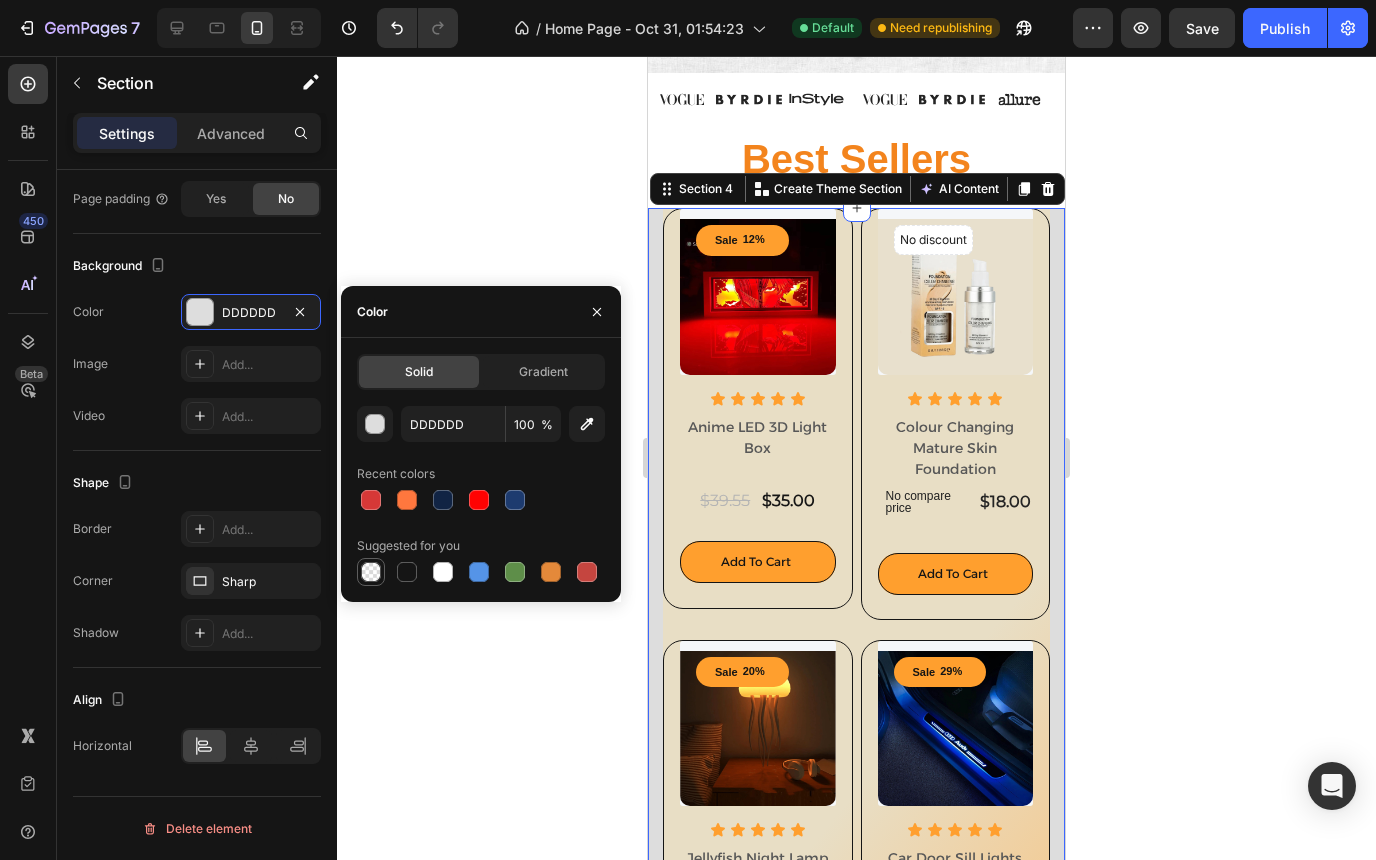 click at bounding box center [371, 572] 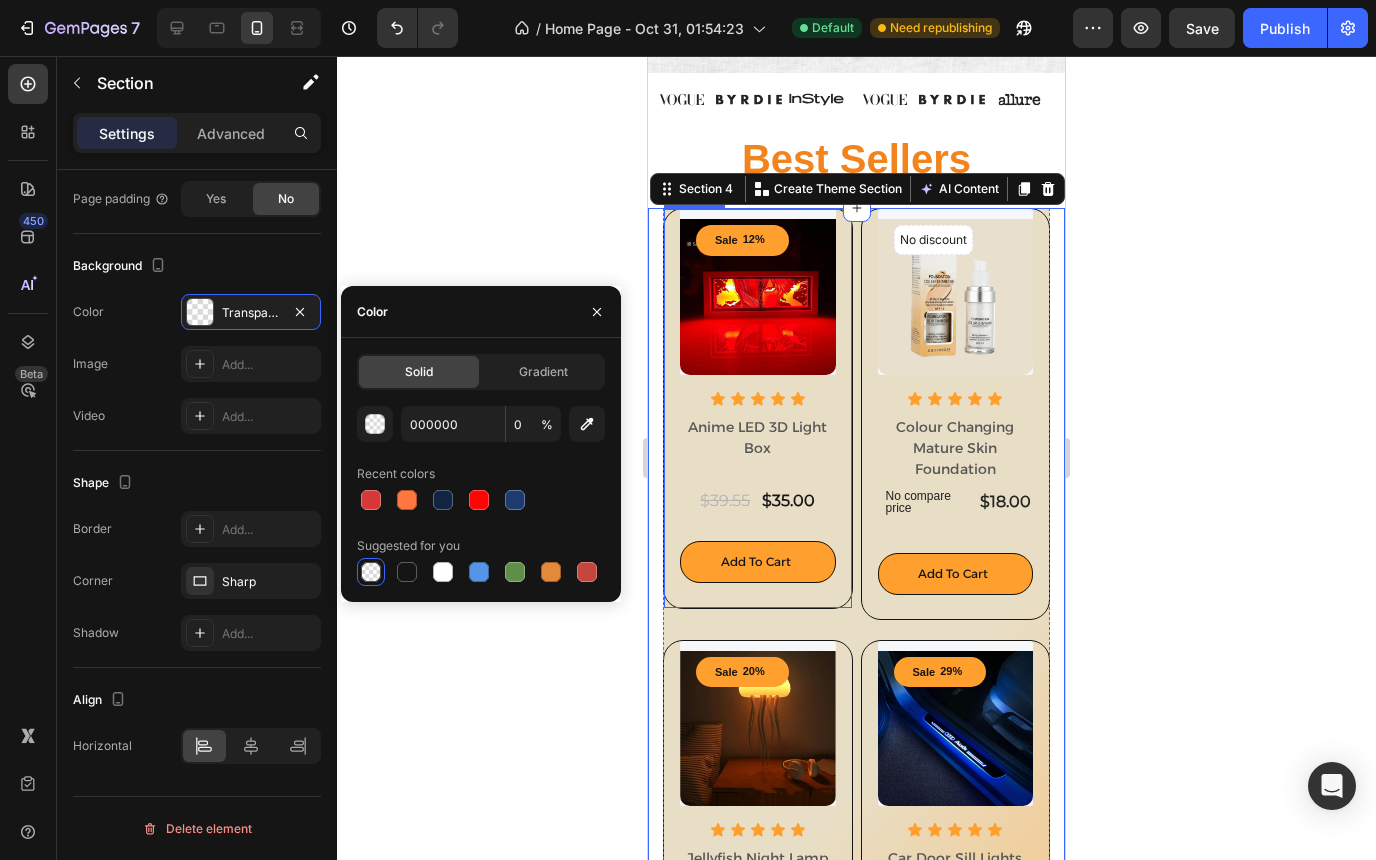 click on "Sale 12% (P) Tag (P) Images Row Icon Icon Icon Icon
Icon Icon List Anime LED 3D Light Box Product Title $35.00 Product Price Product Price $39.55 Product Price Product Price Row Add to cart Product Cart Button Product" at bounding box center (758, 408) 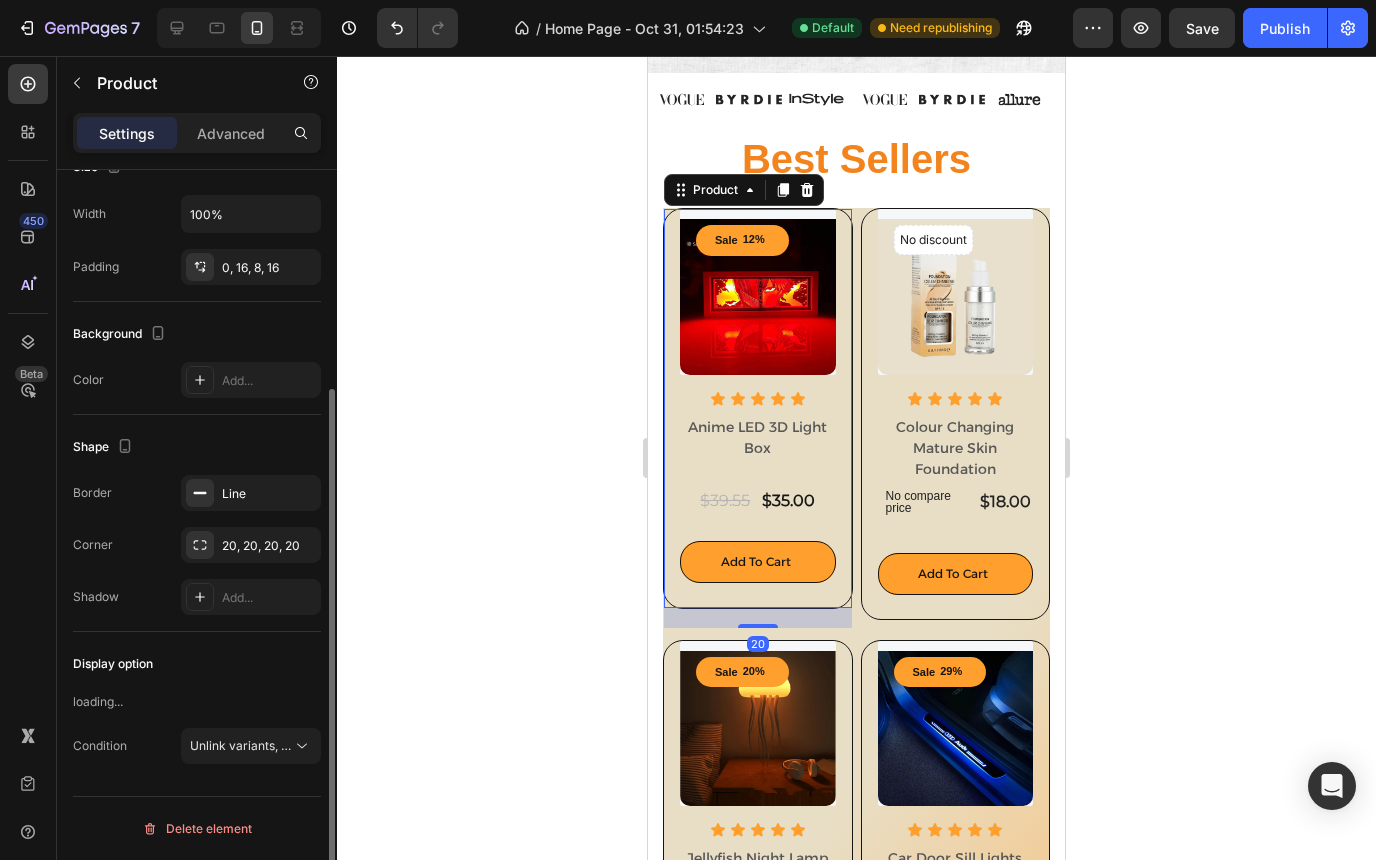 scroll, scrollTop: 0, scrollLeft: 0, axis: both 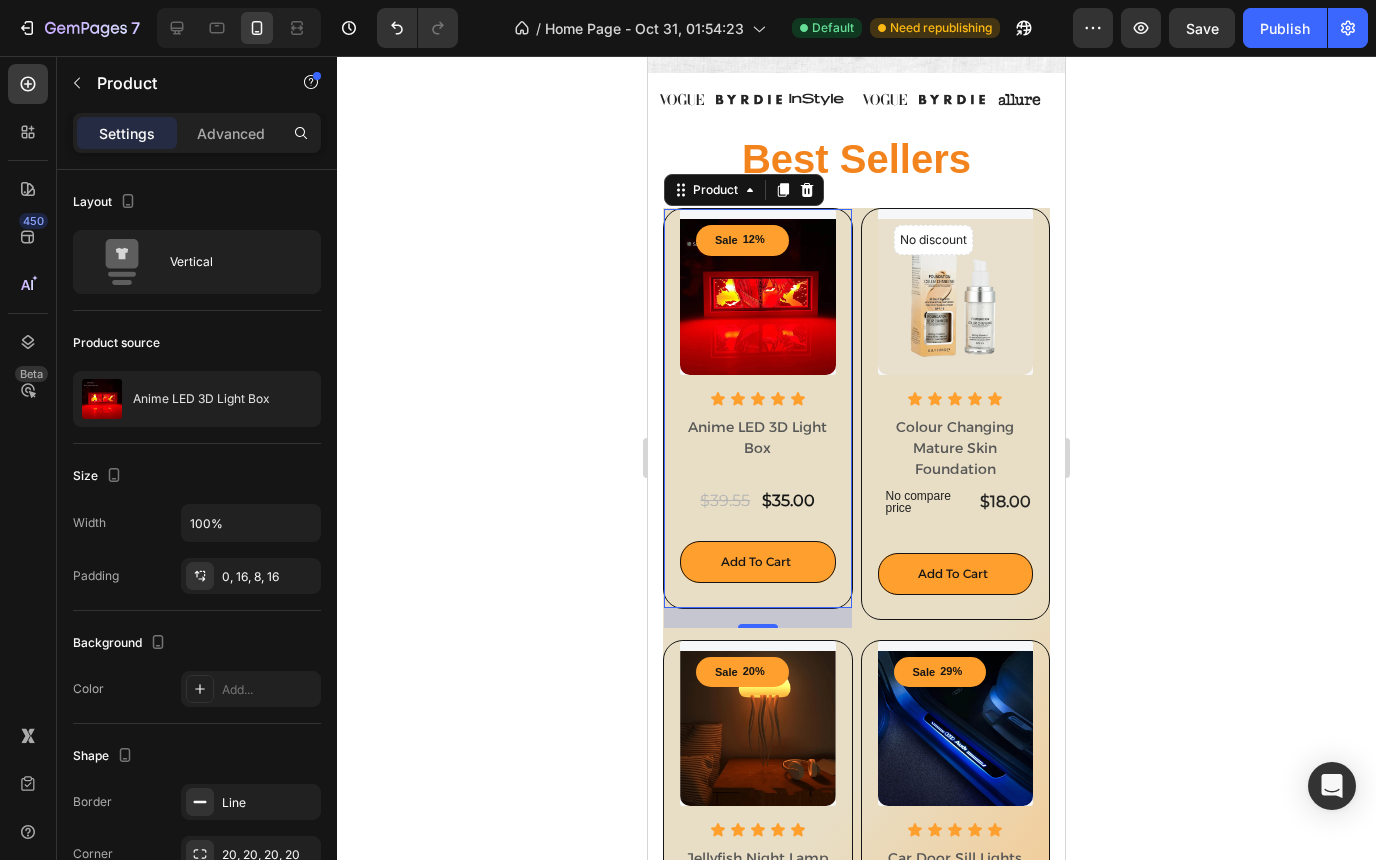 click on "20" at bounding box center (758, 618) 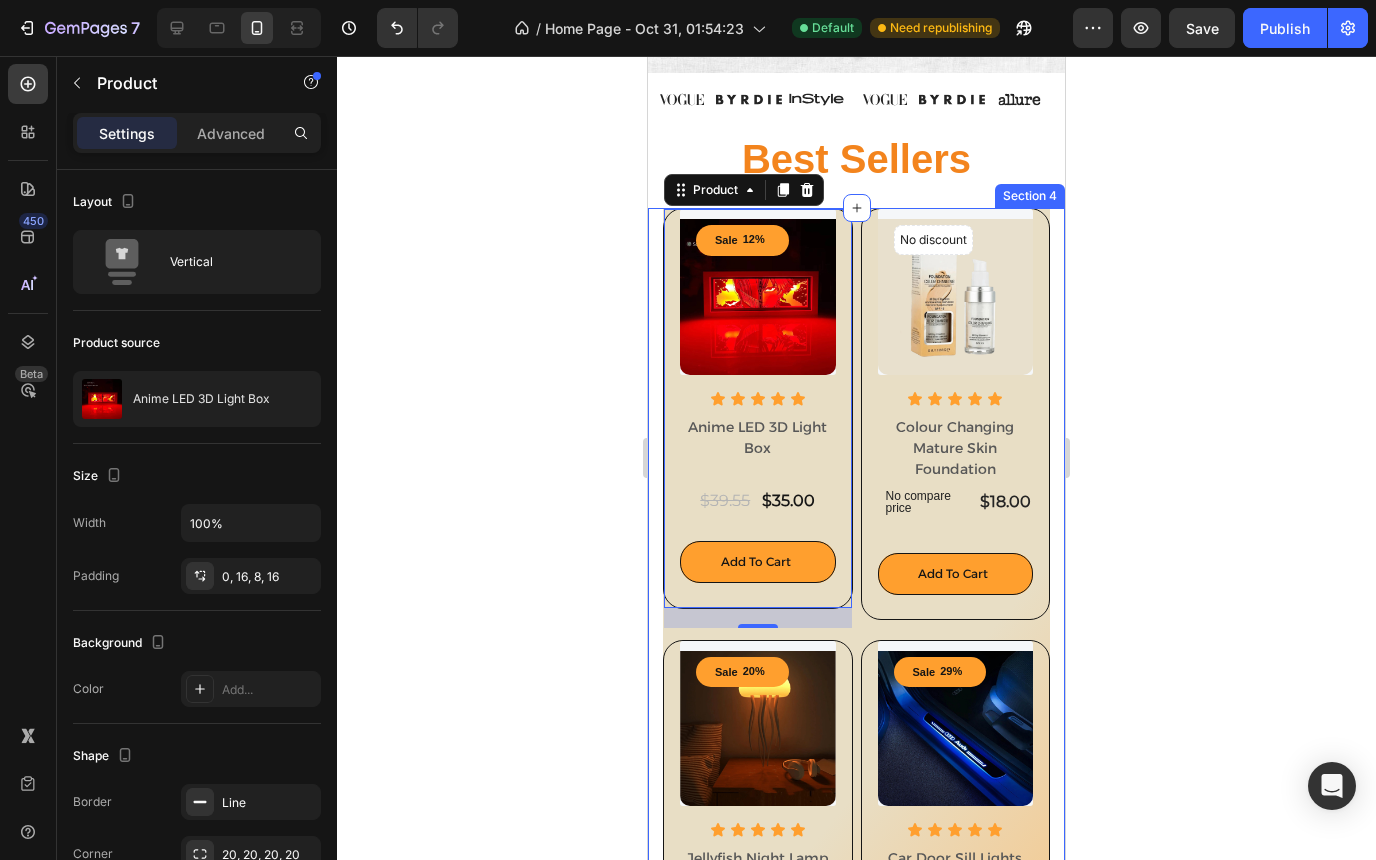 click on "Sale 12% (P) Tag (P) Images Row Icon Icon Icon Icon
Icon Icon List Anime LED 3D Light Box Product Title $35.00 Product Price Product Price $39.55 Product Price Product Price Row Add to cart Product Cart Button Product   20 (P) Images No discount   Not be displayed when published (P) Tag Row Icon Icon Icon Icon
Icon Icon List Colour Changing Mature Skin Foundation Product Title $18.00 Product Price Product Price No compare price Product Price Row Add to cart Product Cart Button Product (P) Images Sale 20% (P) Tag Row Icon Icon Icon Icon
Icon Icon List Jellyfish Night Lamp Product Title $39.00 Product Price Product Price $49.00 Product Price Product Price Row Add to cart Product Cart Button Product (P) Images Sale 29% (P) Tag Row Icon Icon Icon Icon
Icon Icon List Car Door Sill Lights Product Title $64.00 Product Price Product Price $90.40 Product Price Product Price Row Add to cart Product Cart Button Product Row No discount   (P) Tag (P) Images" at bounding box center (856, 1052) 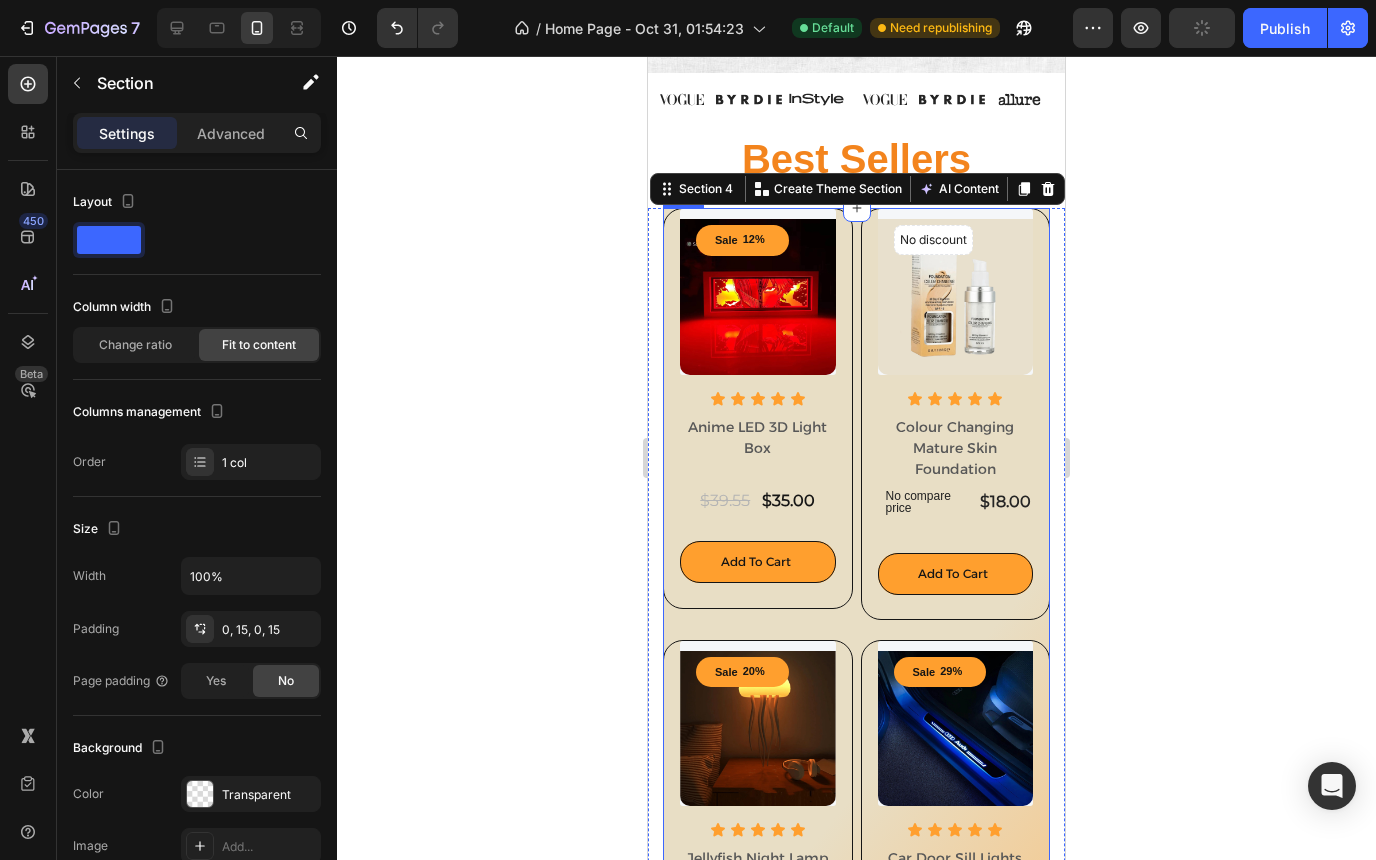 click on "(P) Images No discount   Not be displayed when published (P) Tag Row Icon Icon Icon Icon
Icon Icon List Colour Changing Mature Skin Foundation Product Title $18.00 Product Price Product Price No compare price Product Price Row Add to cart Product Cart Button Product" at bounding box center [956, 424] 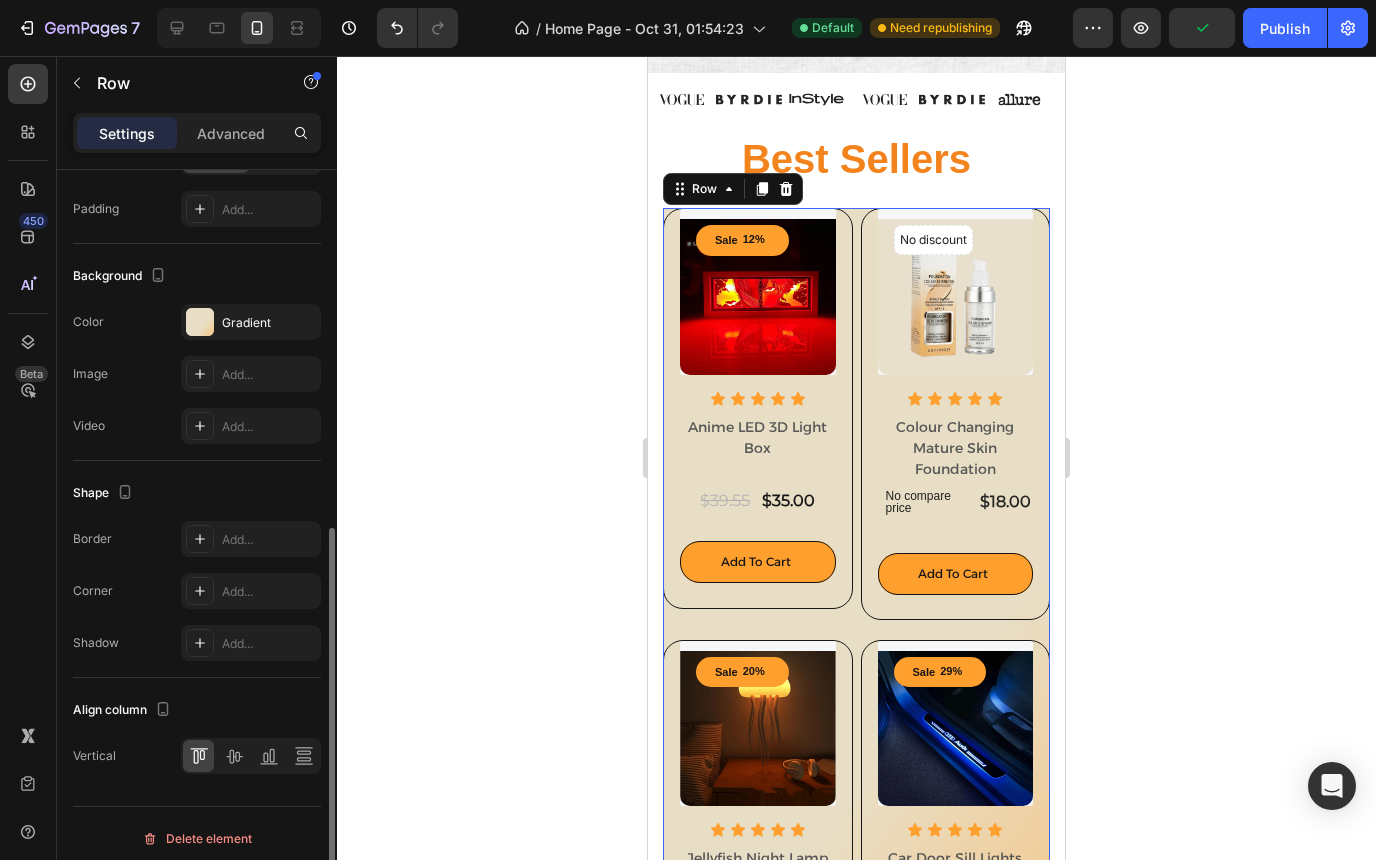 scroll, scrollTop: 649, scrollLeft: 0, axis: vertical 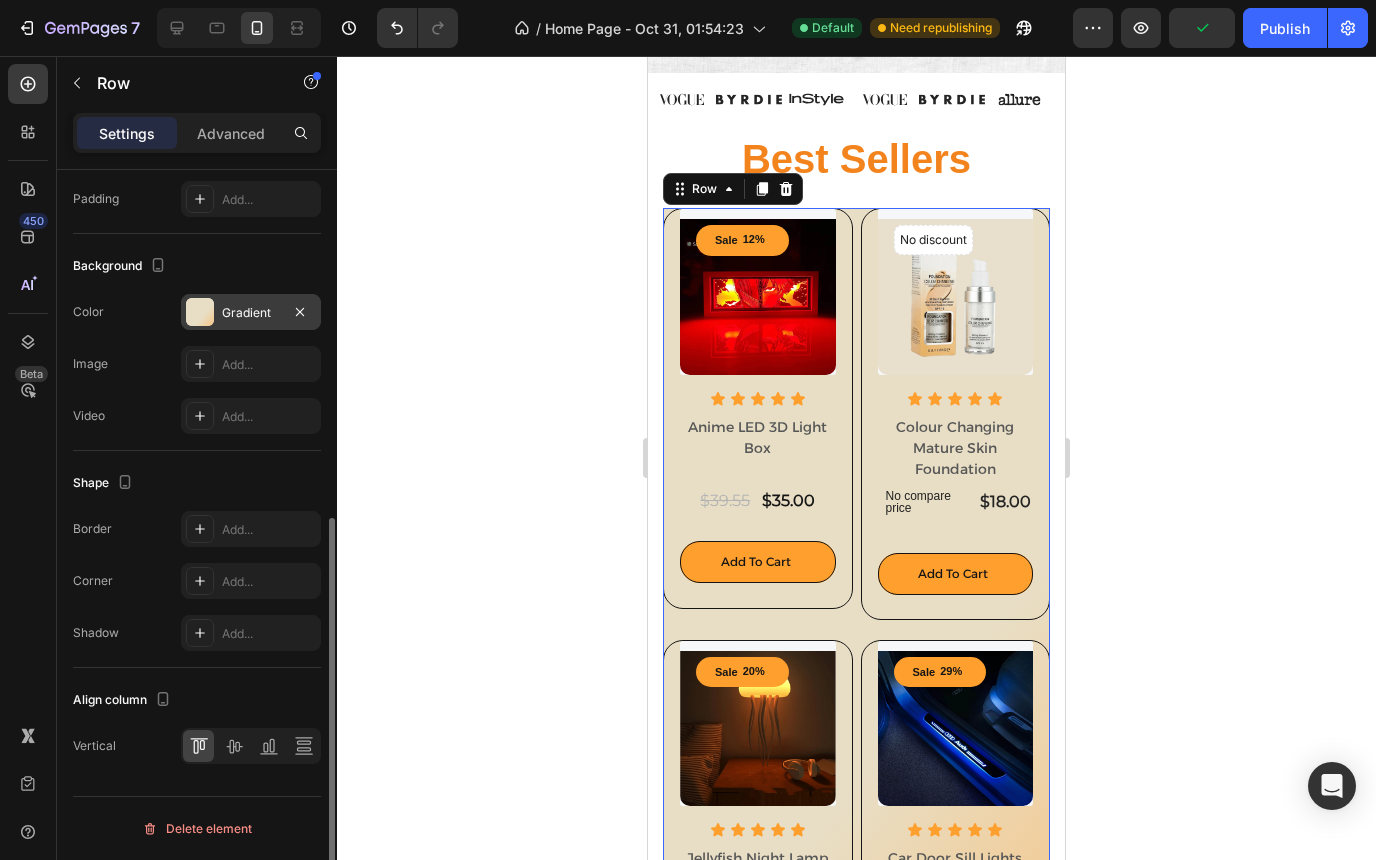 click at bounding box center [200, 312] 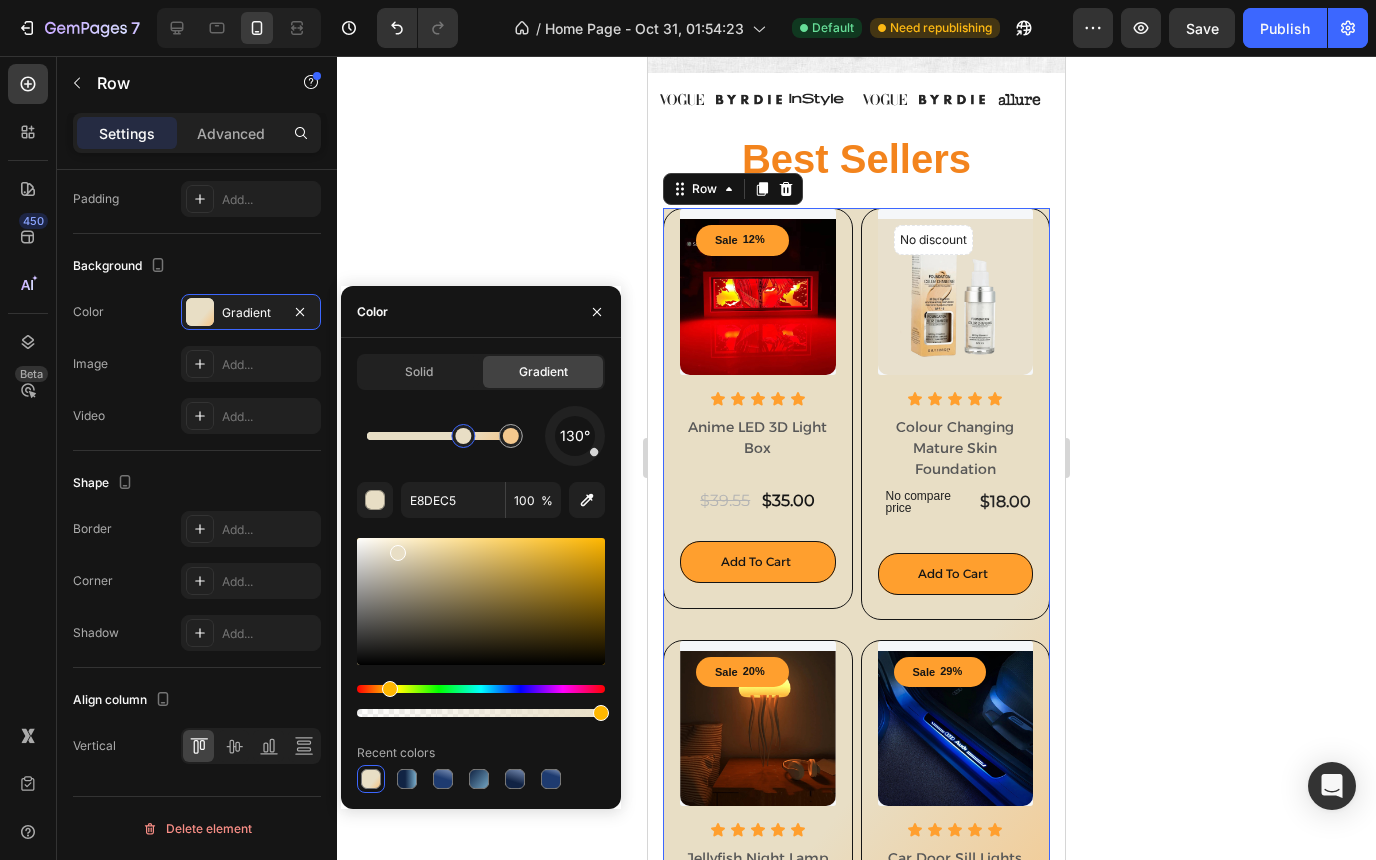 click on "Solid" 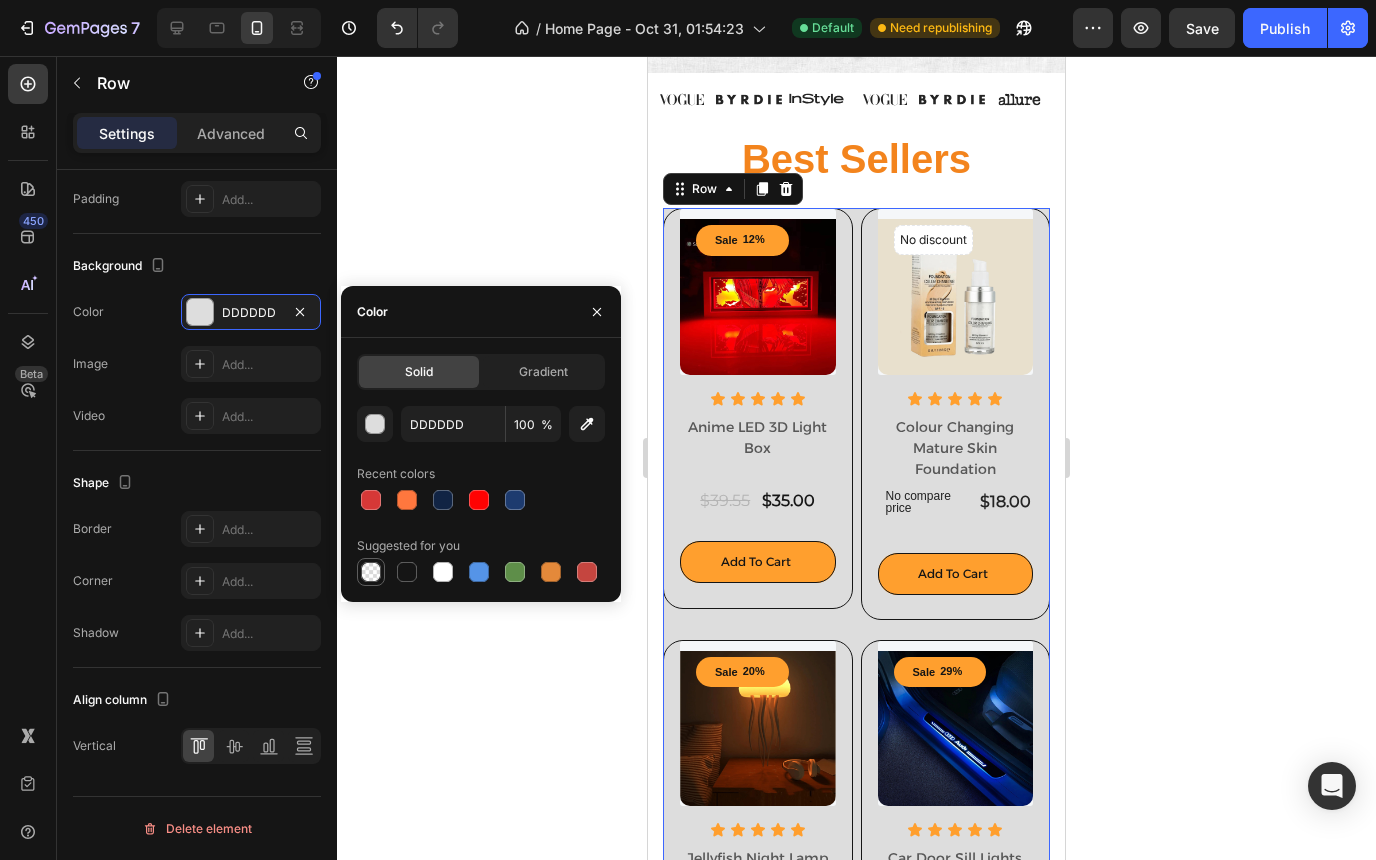 click at bounding box center [371, 572] 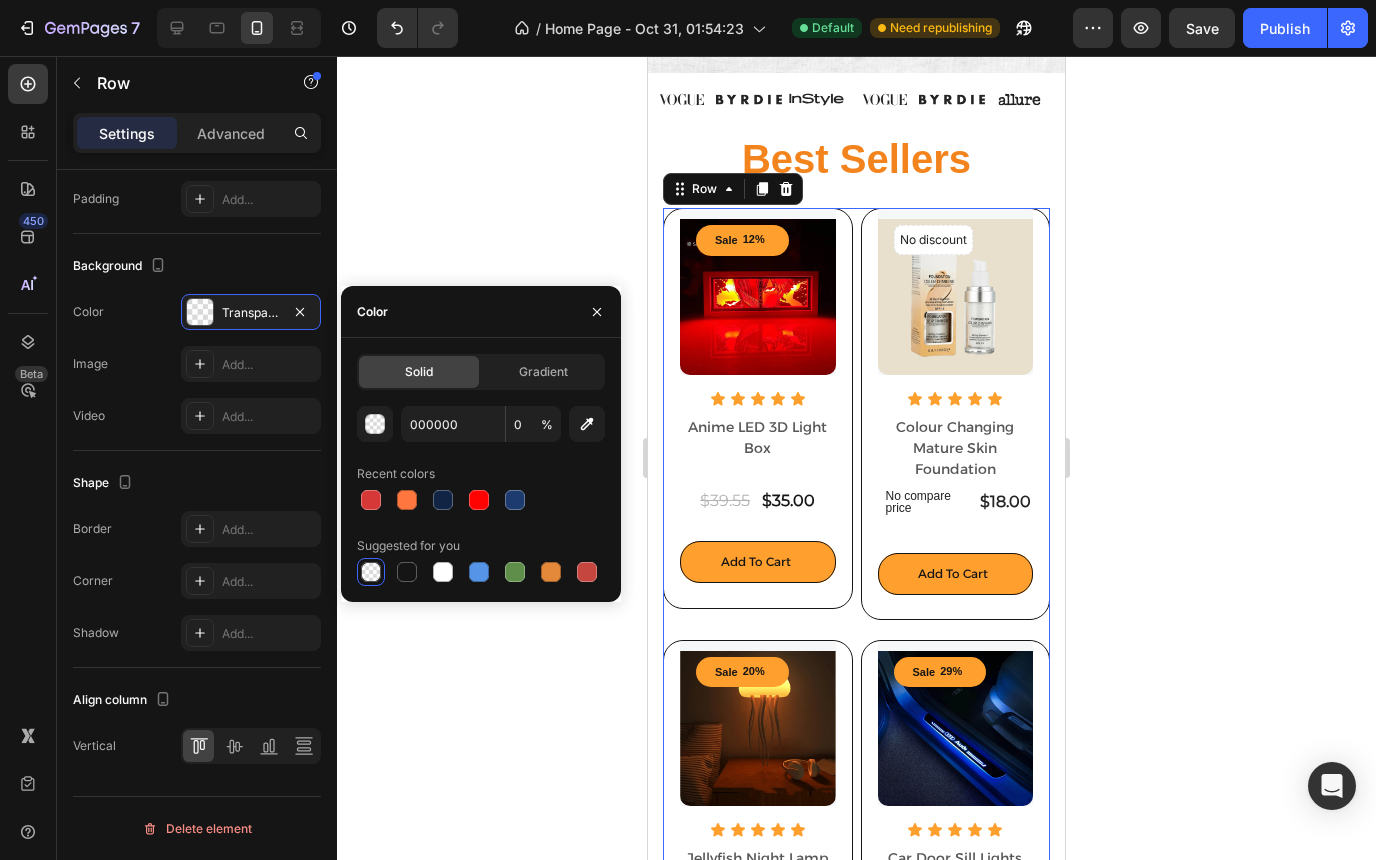 click 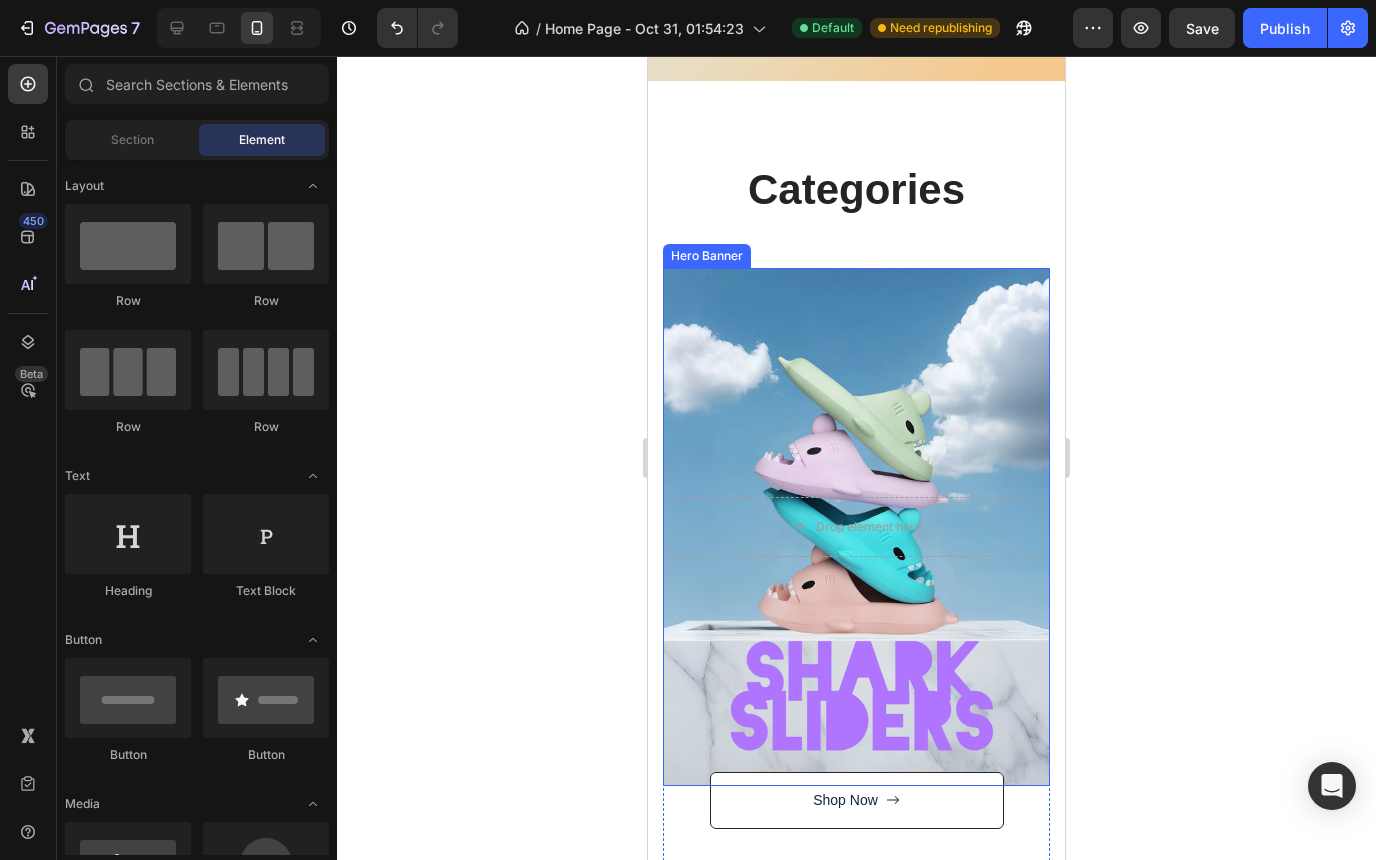 scroll, scrollTop: 5628, scrollLeft: 0, axis: vertical 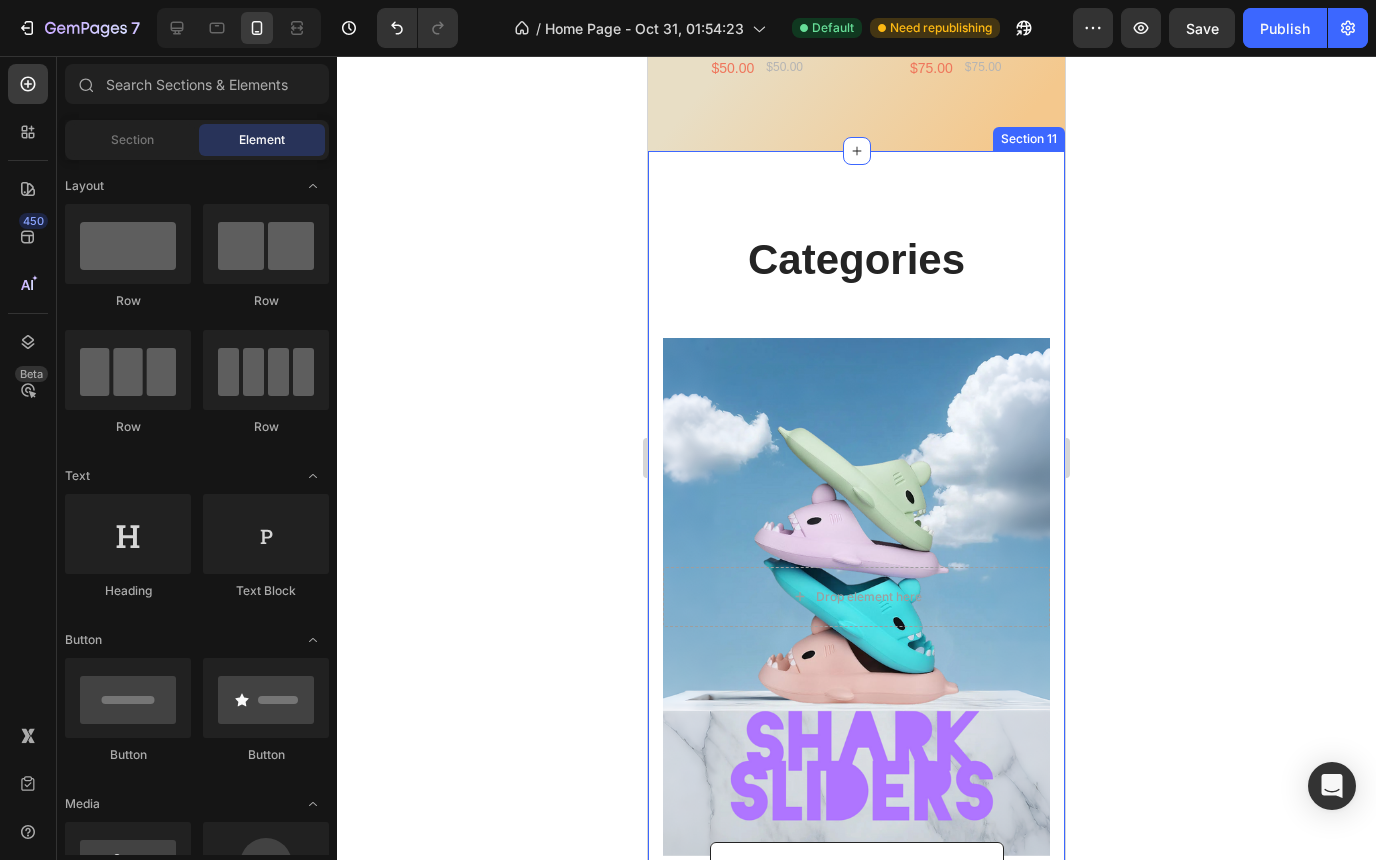 click on "Categories Heading Row
Drop element here Hero Banner
Shop Now Button After a long time of molding and crafting, our high-class ceramics, I always have the perfect beauty you need. Text block                Title Line
Drop element here Hero Banner
PROCELAIN VASE Button After a long time of molding and crafting, our high-class ceramics, I always have the perfect beauty you need. Text block Row                Title Line
Drop element here Hero Banner
GLASS VASE Button Row Section 11" at bounding box center [856, 1356] 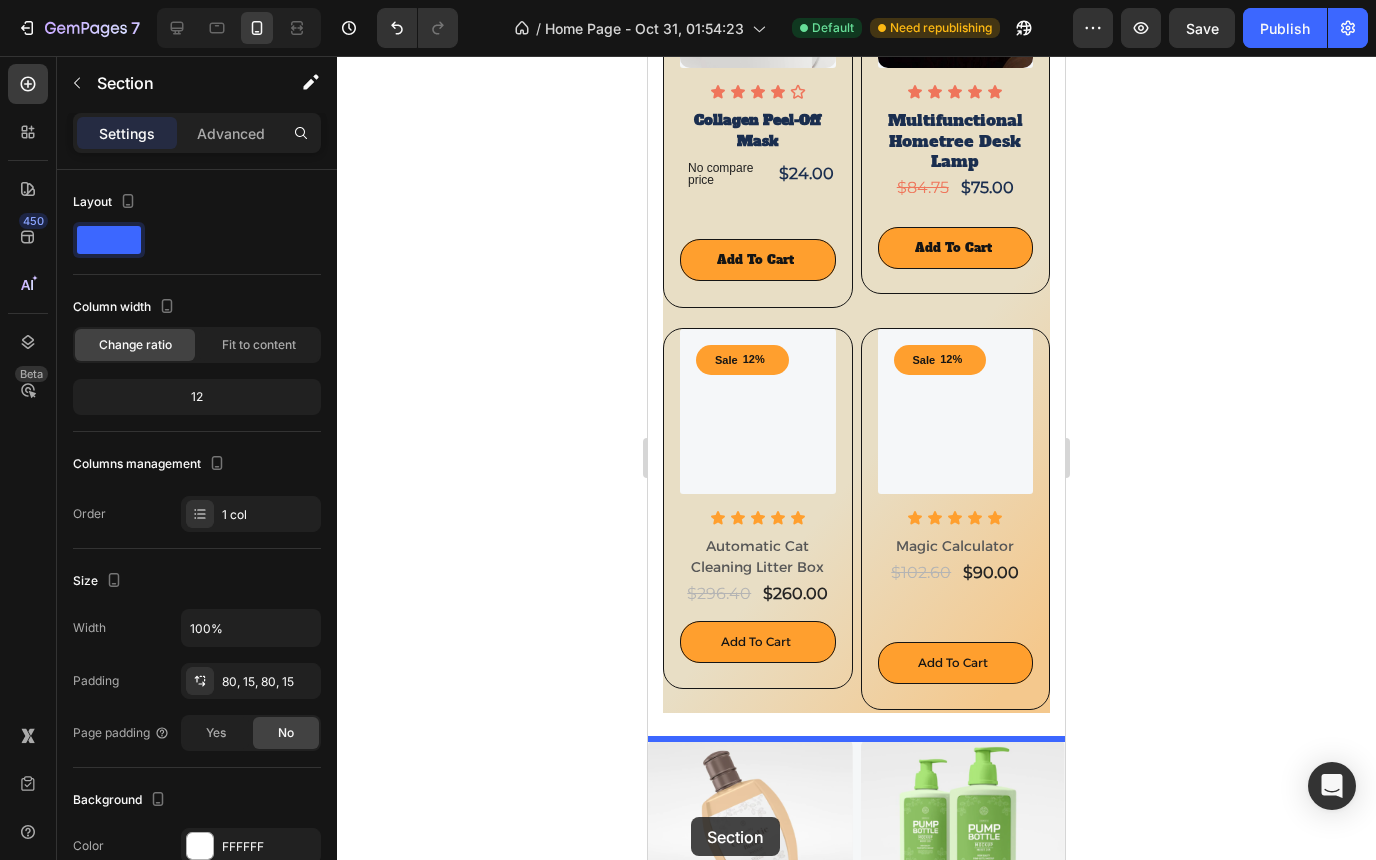 scroll, scrollTop: 1698, scrollLeft: 0, axis: vertical 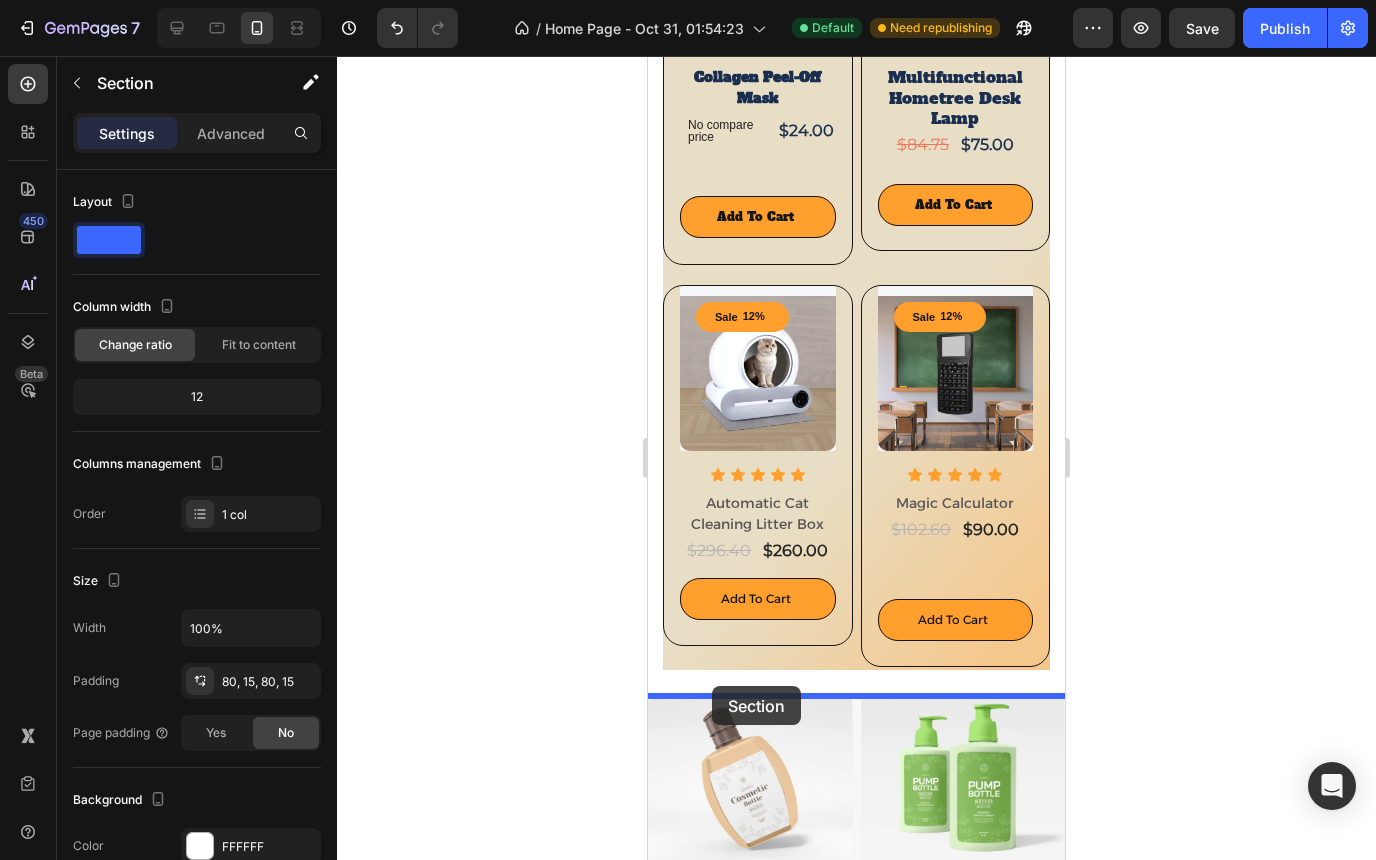 drag, startPoint x: 681, startPoint y: 169, endPoint x: 712, endPoint y: 686, distance: 517.9286 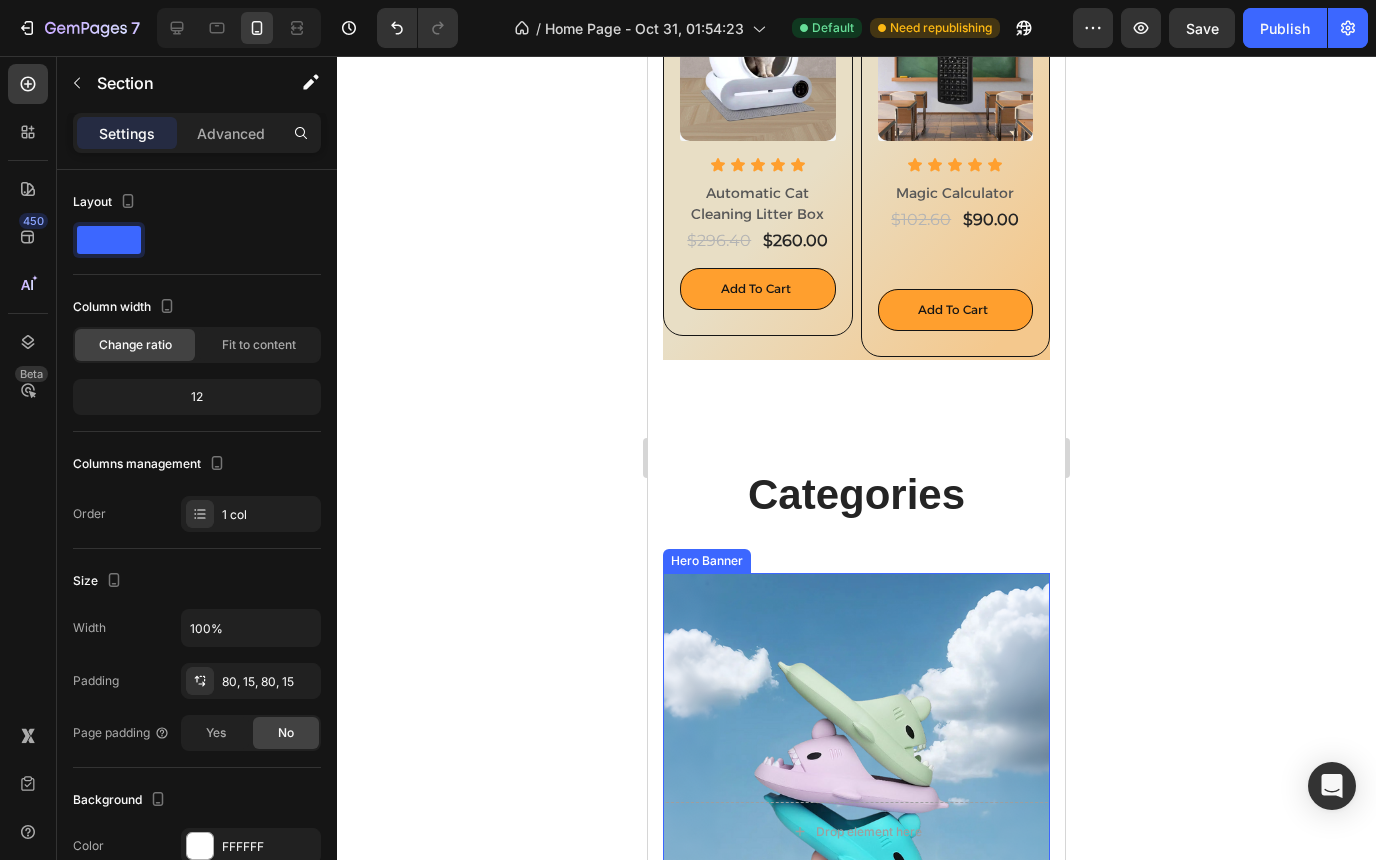 scroll, scrollTop: 2051, scrollLeft: 0, axis: vertical 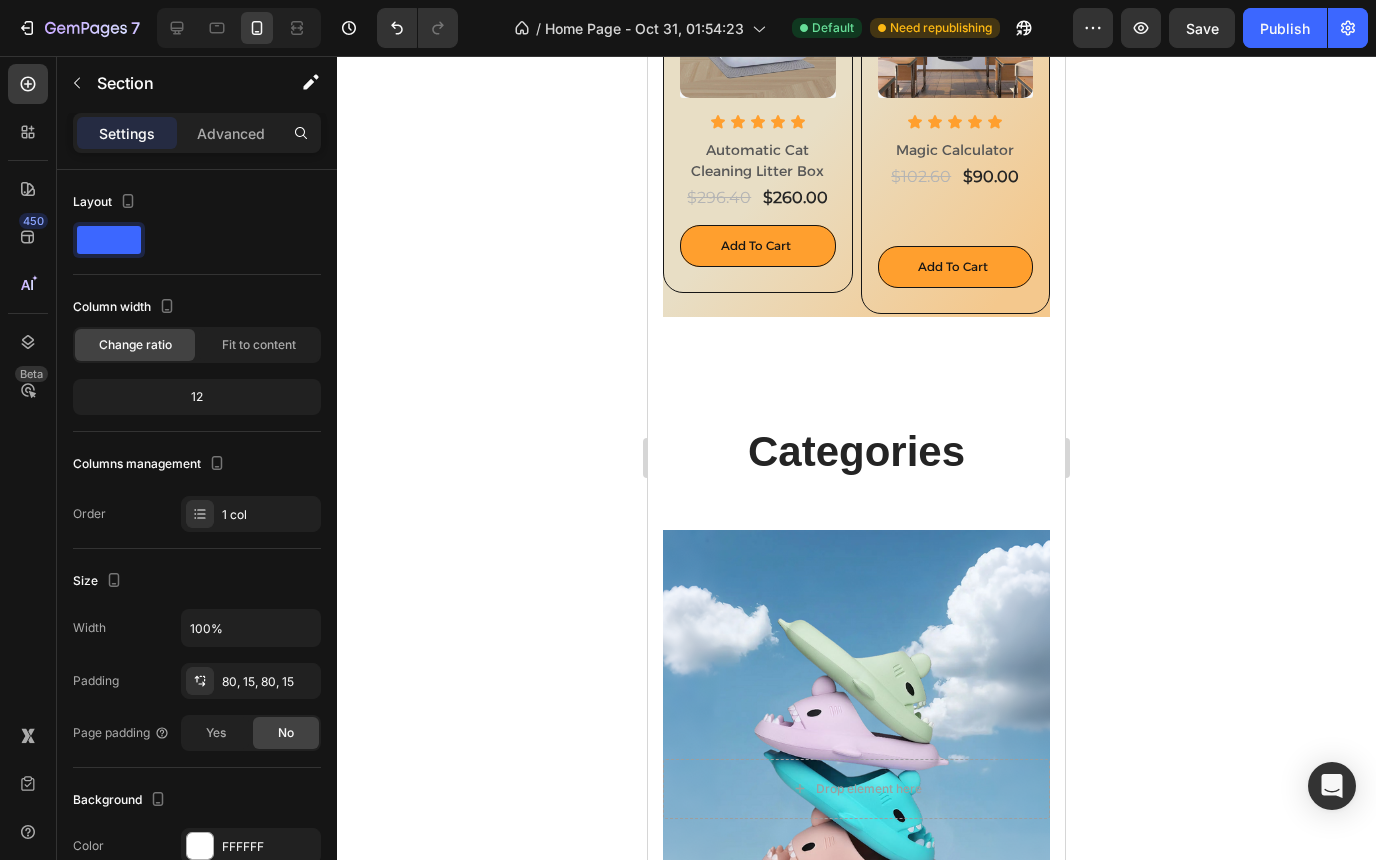 click on "Categories Heading Row
Drop element here Hero Banner
Shop Now Button After a long time of molding and crafting, our high-class ceramics, I always have the perfect beauty you need. Text block                Title Line
Drop element here Hero Banner
PROCELAIN VASE Button After a long time of molding and crafting, our high-class ceramics, I always have the perfect beauty you need. Text block Row                Title Line
Drop element here Hero Banner
GLASS VASE Button Row Section 5" at bounding box center (856, 1548) 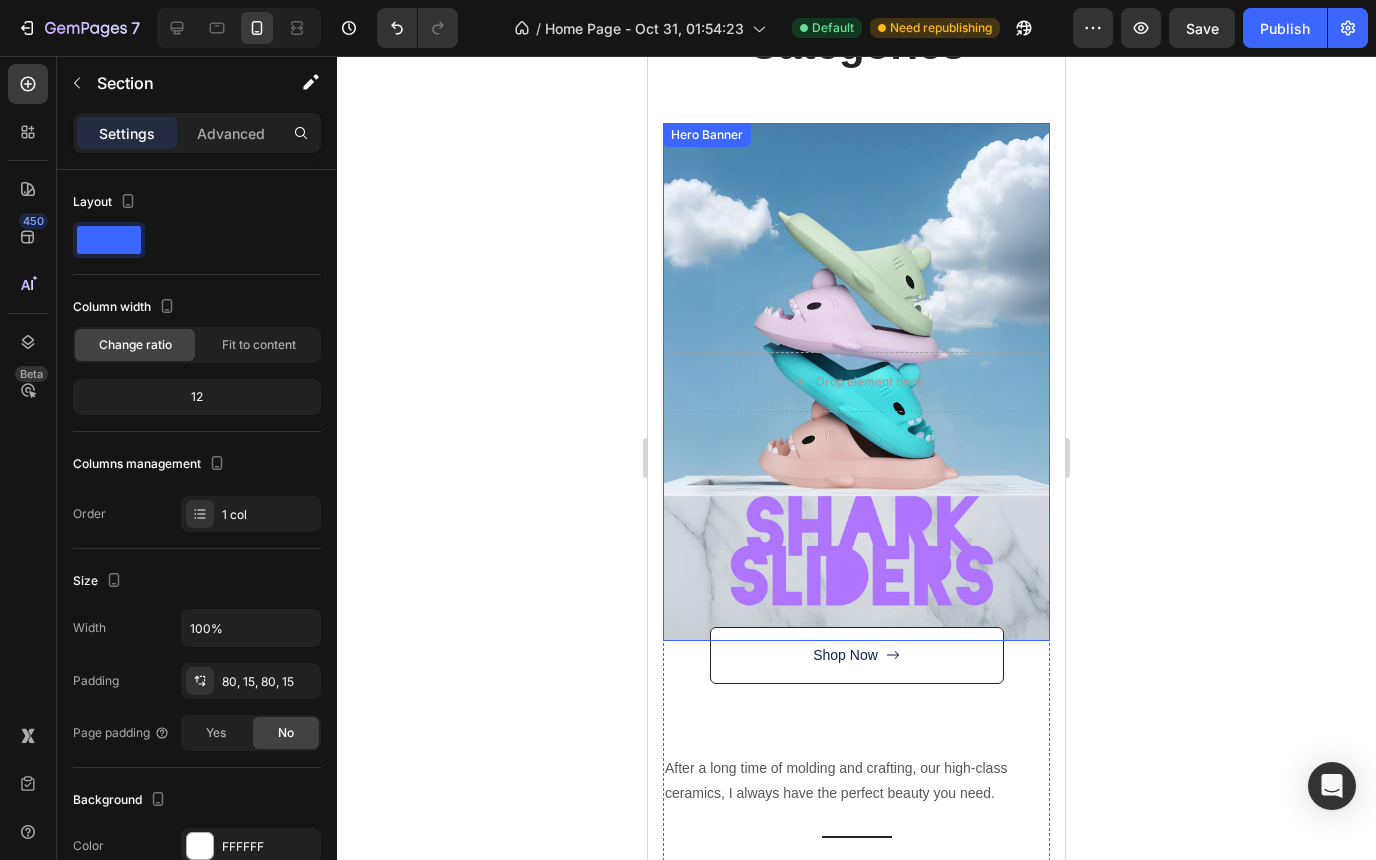 scroll, scrollTop: 2449, scrollLeft: 0, axis: vertical 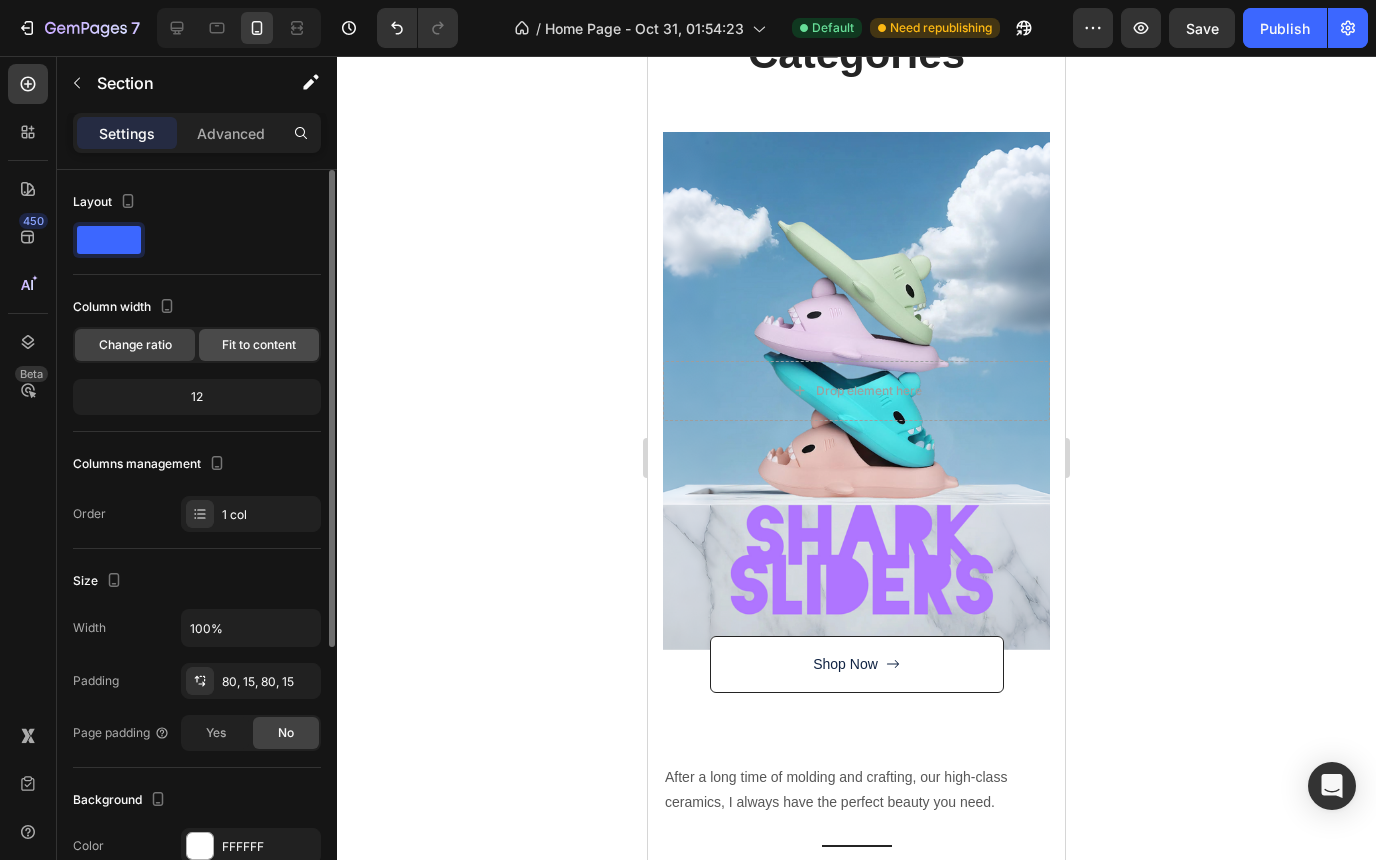 click on "Fit to content" 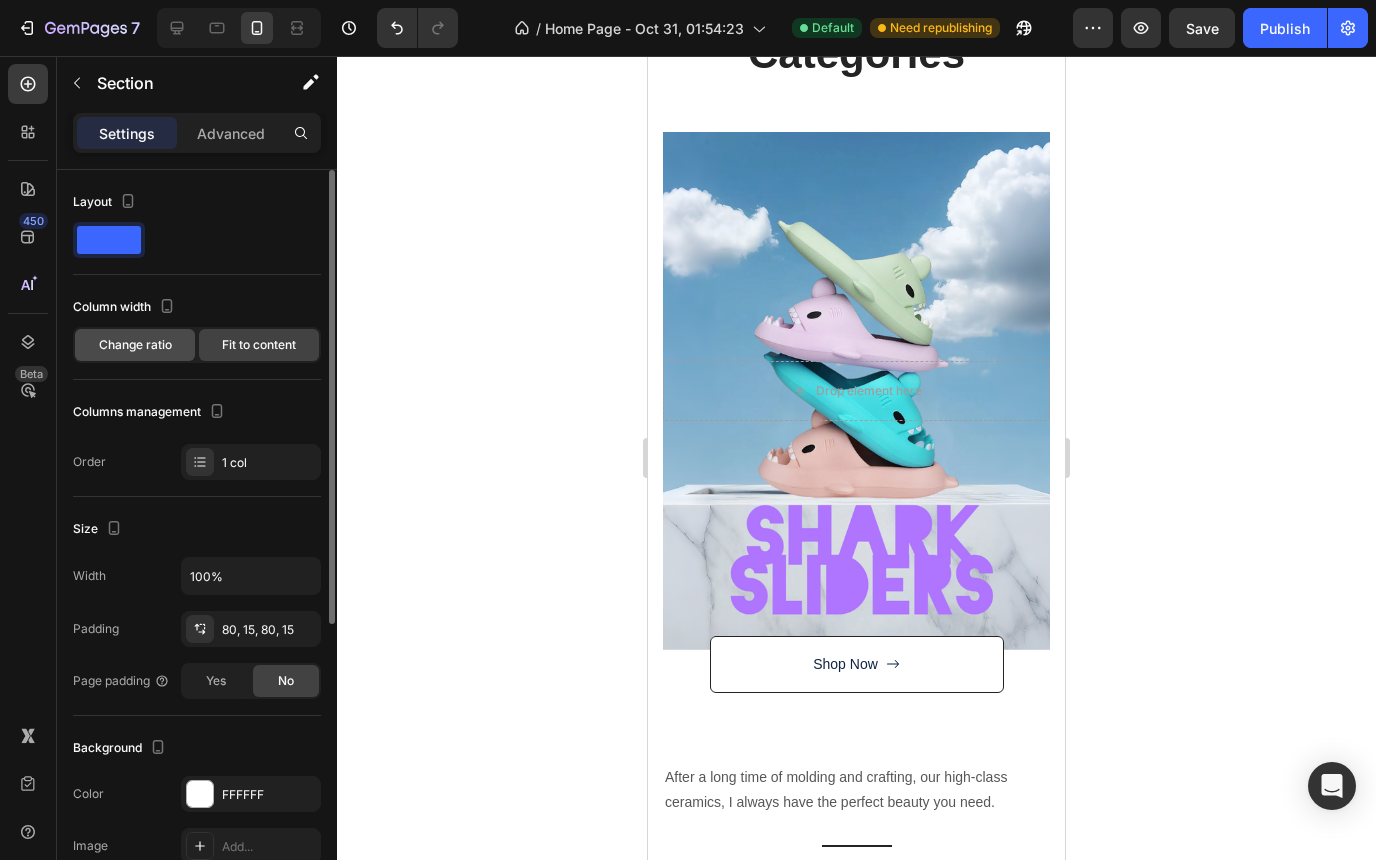 click on "Change ratio" 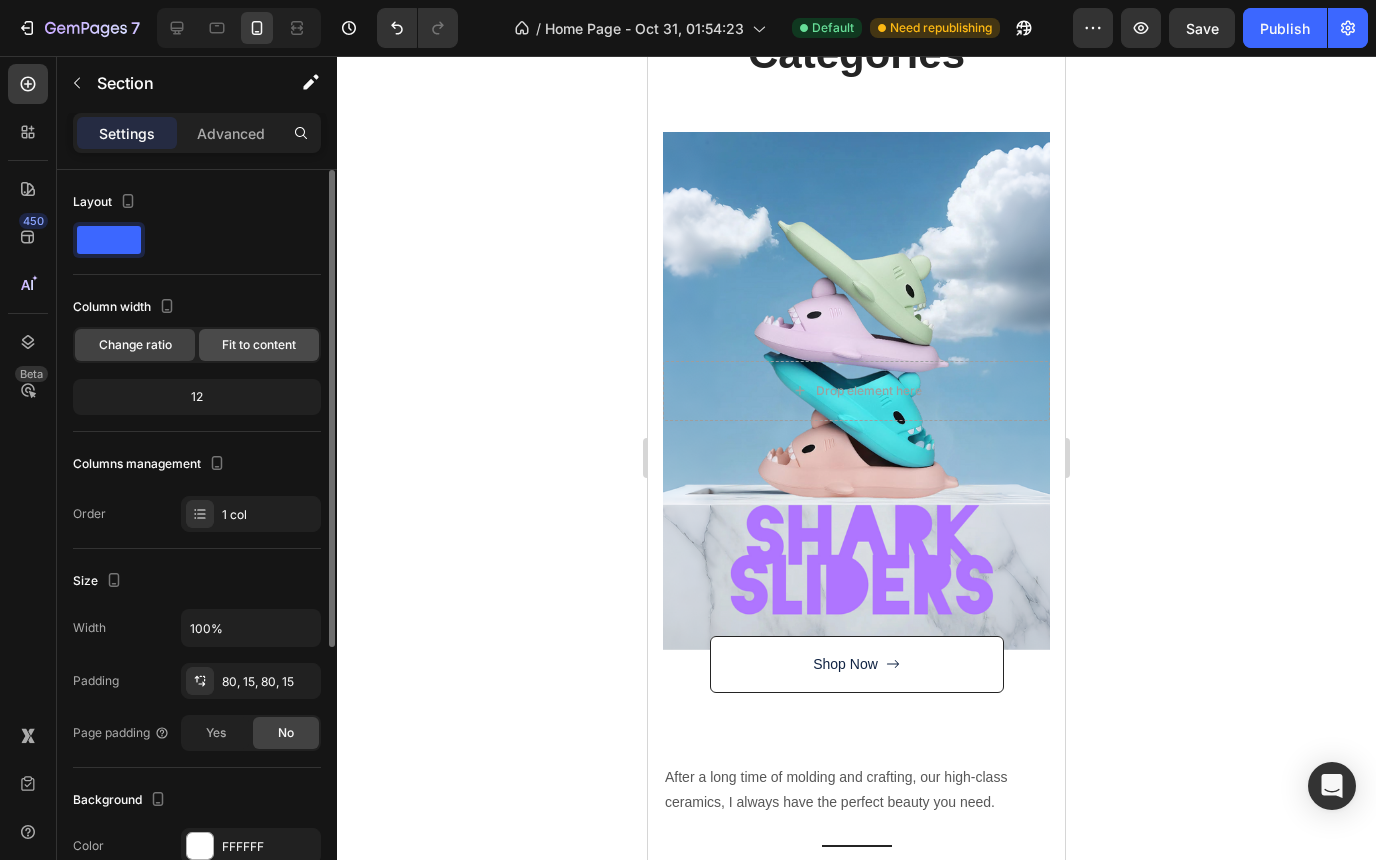 click on "Fit to content" 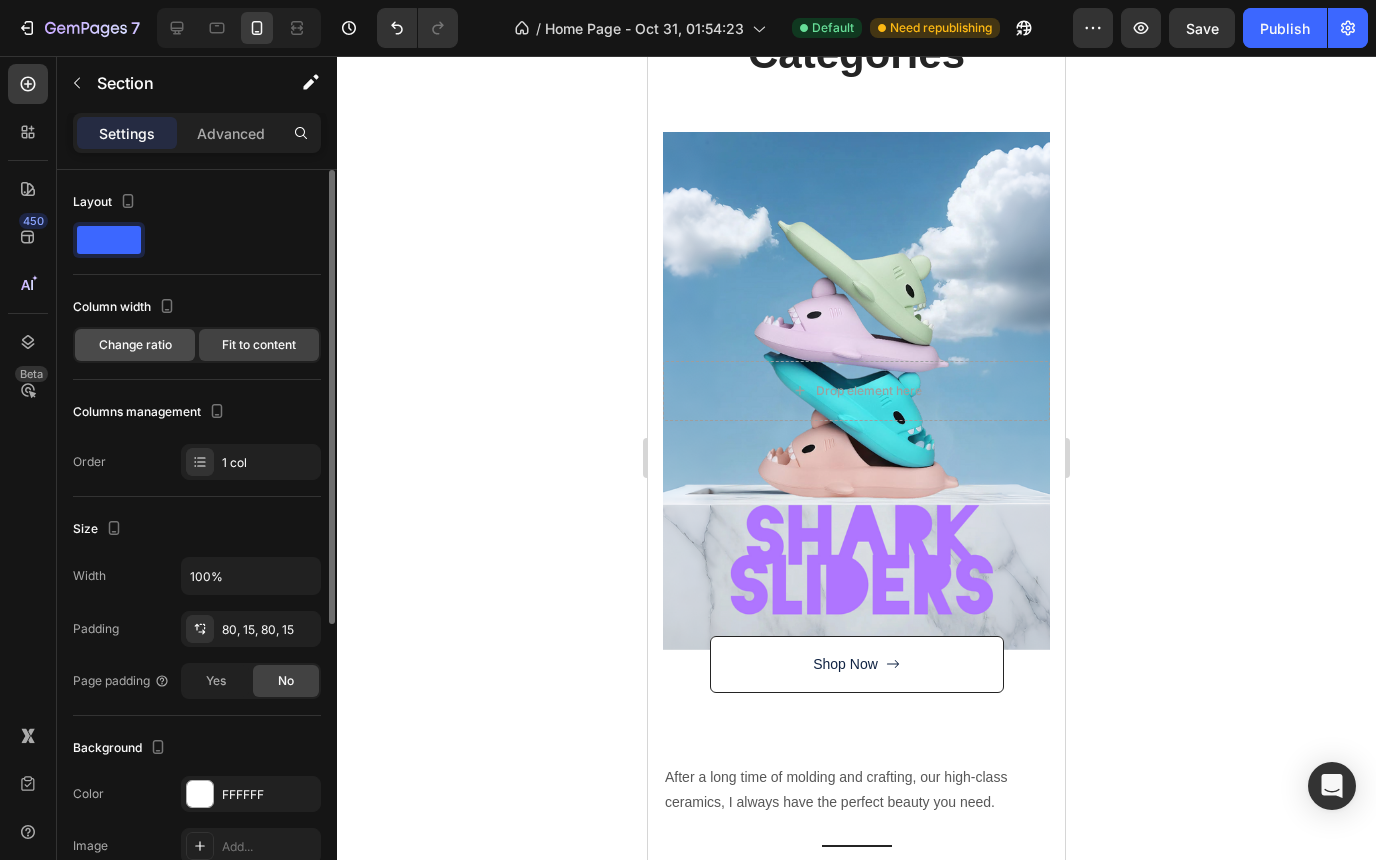 click on "Change ratio" 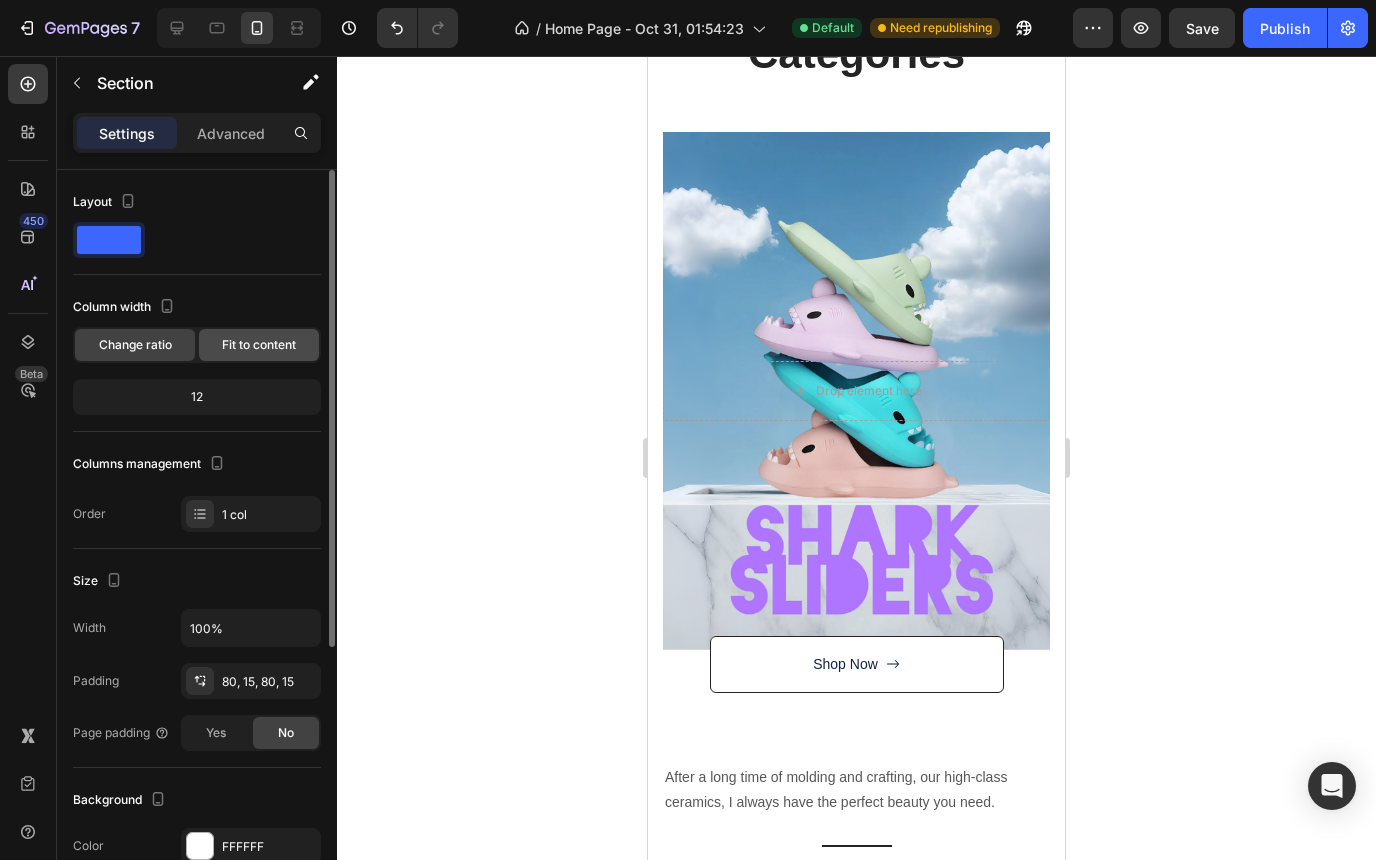 click on "Fit to content" 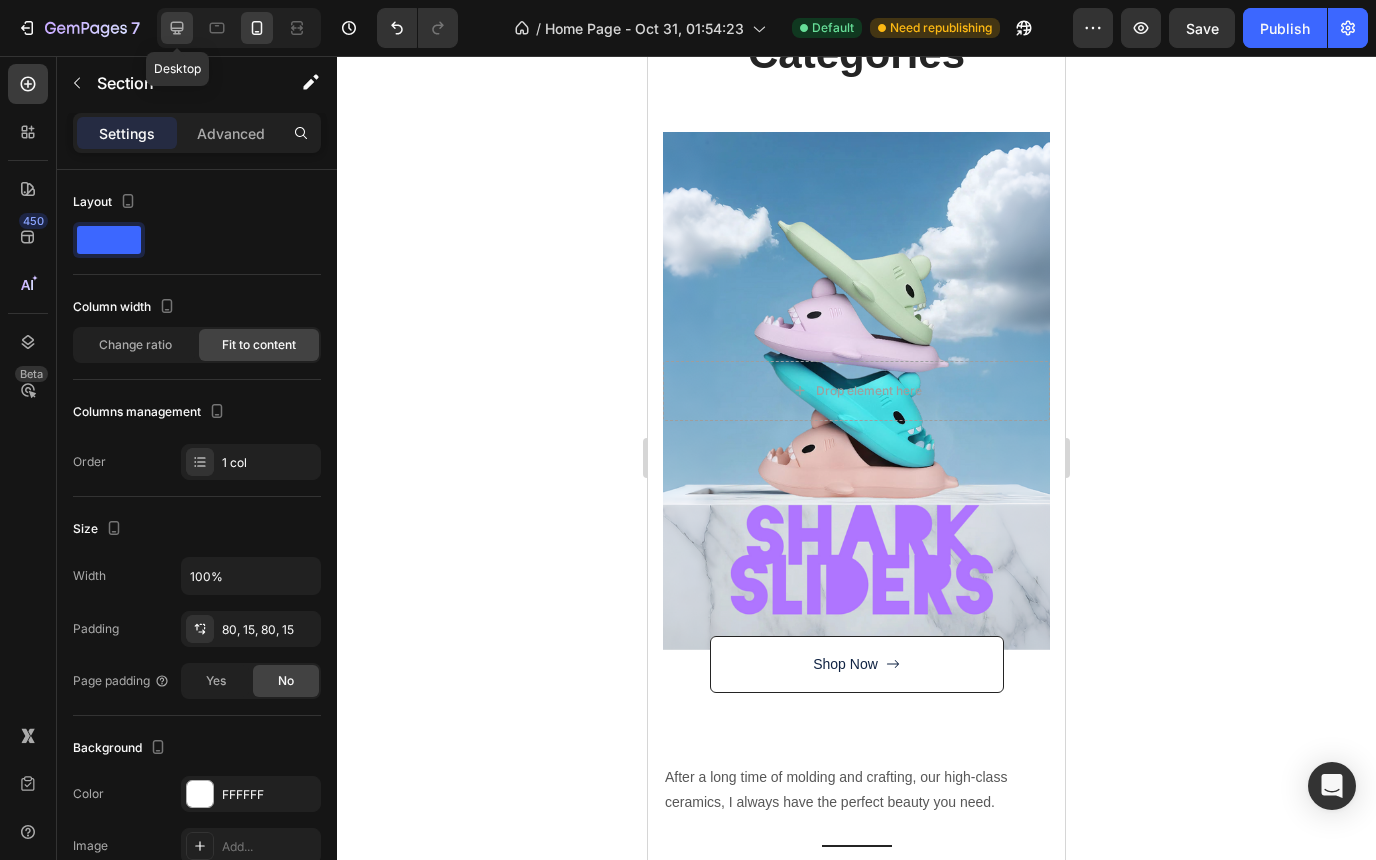 click 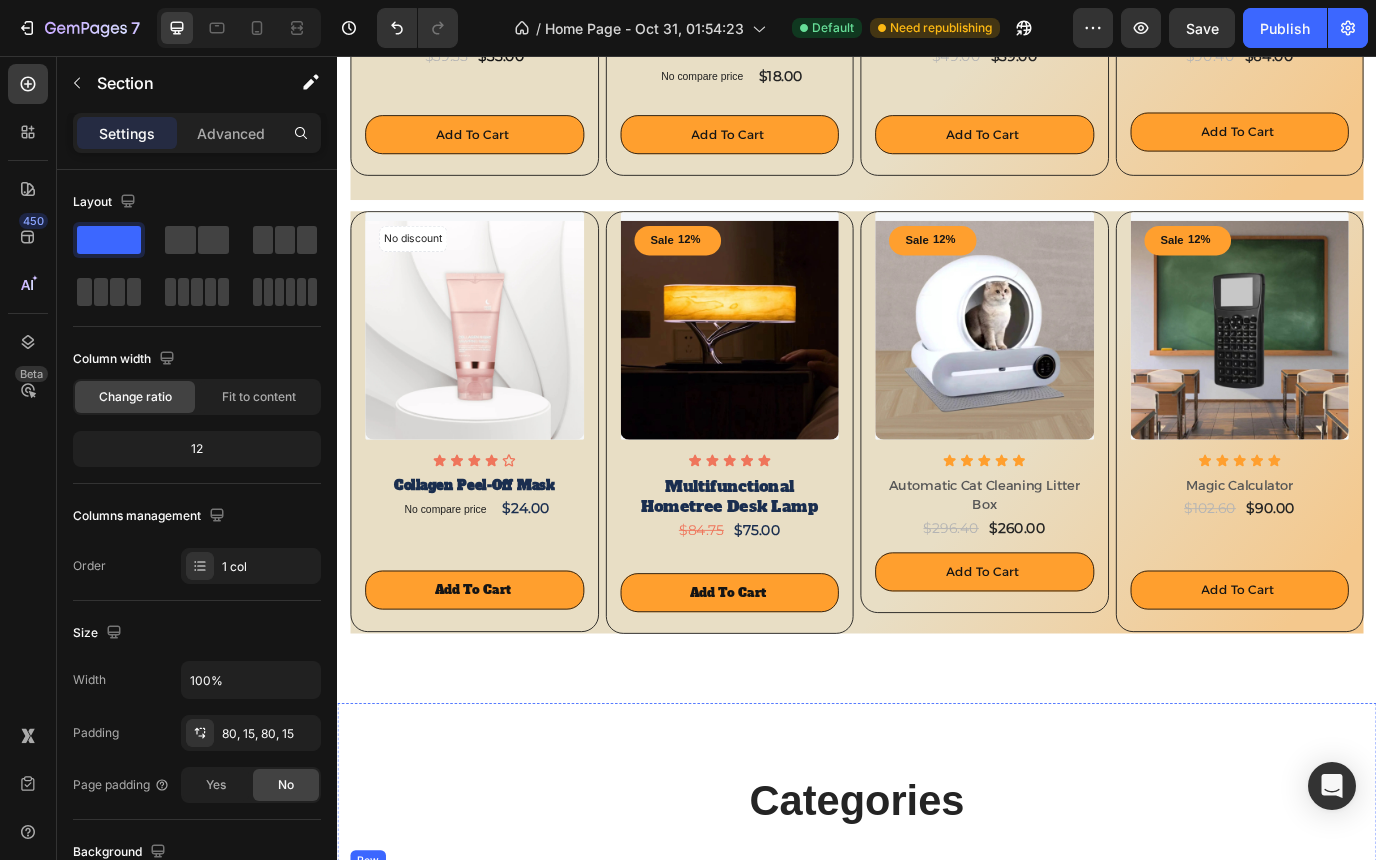 scroll, scrollTop: 988, scrollLeft: 0, axis: vertical 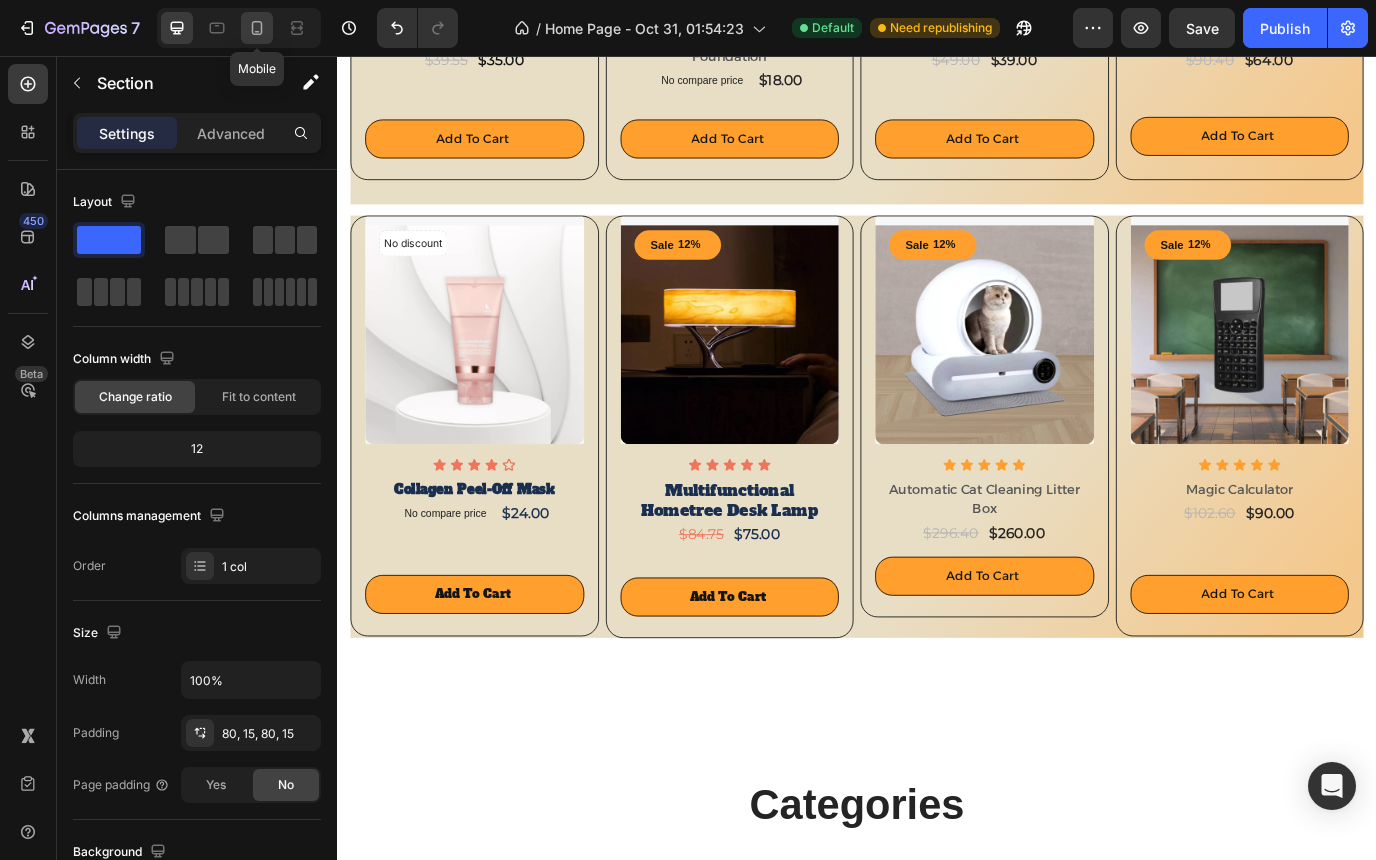 click 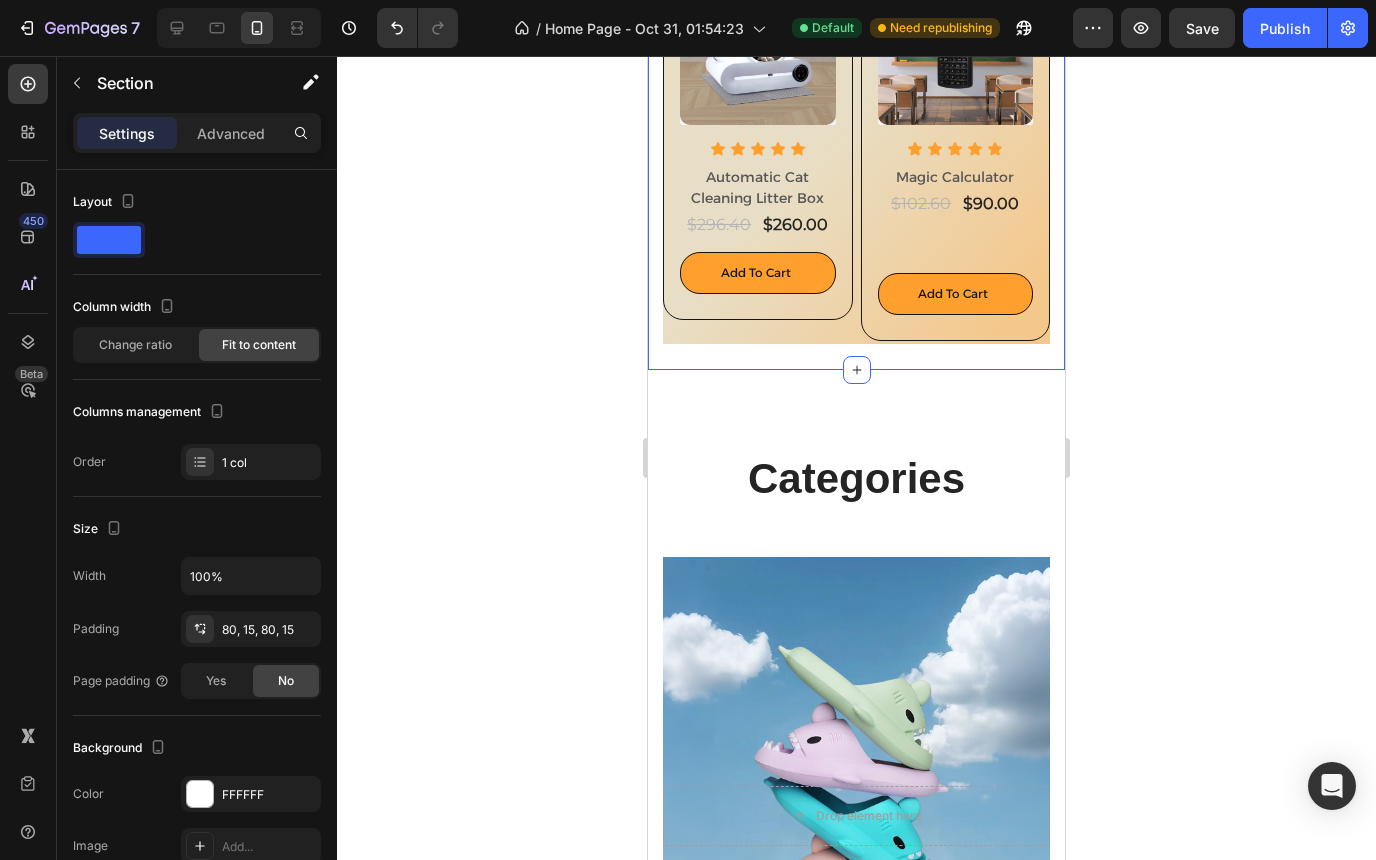 scroll, scrollTop: 2020, scrollLeft: 0, axis: vertical 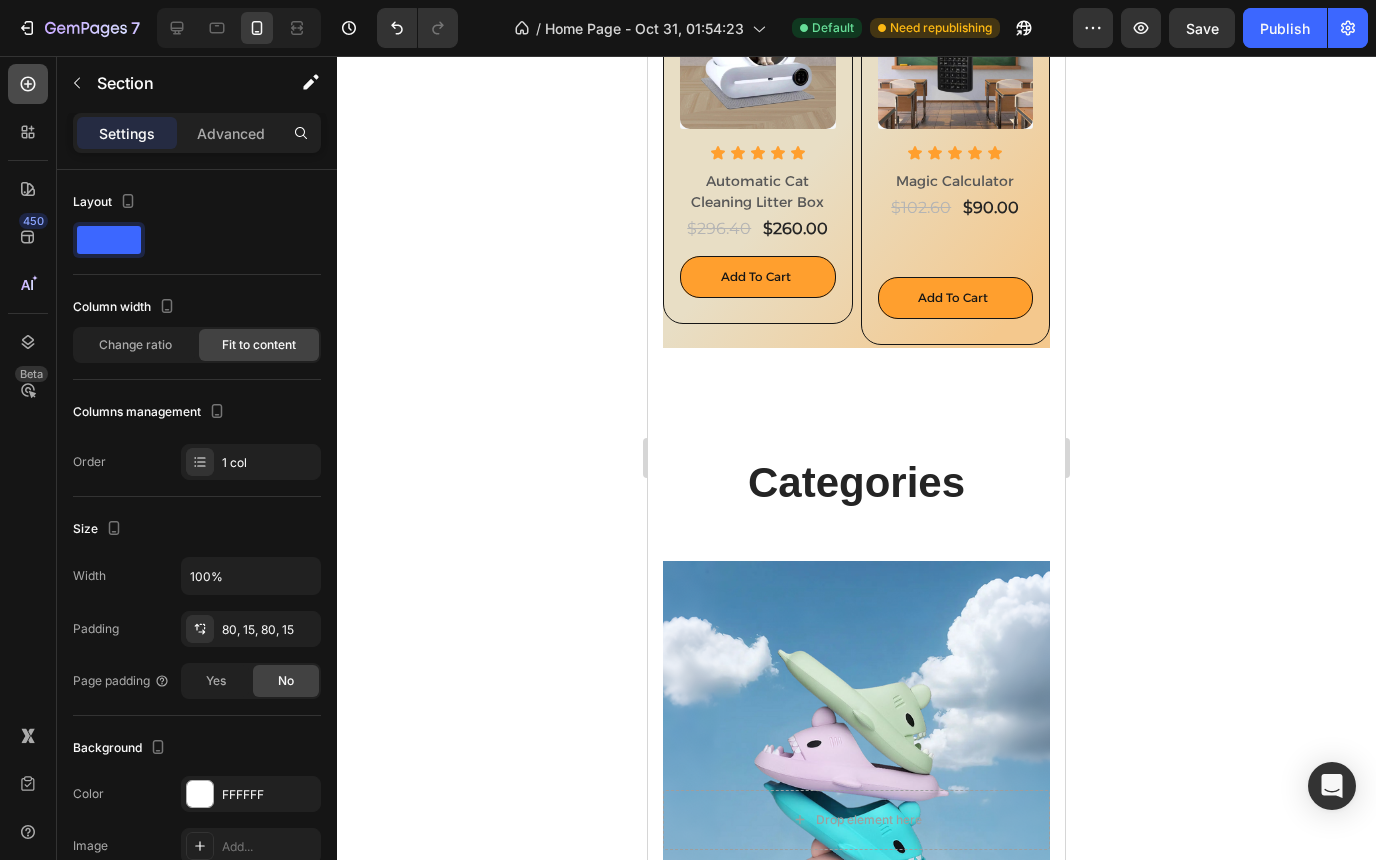 click 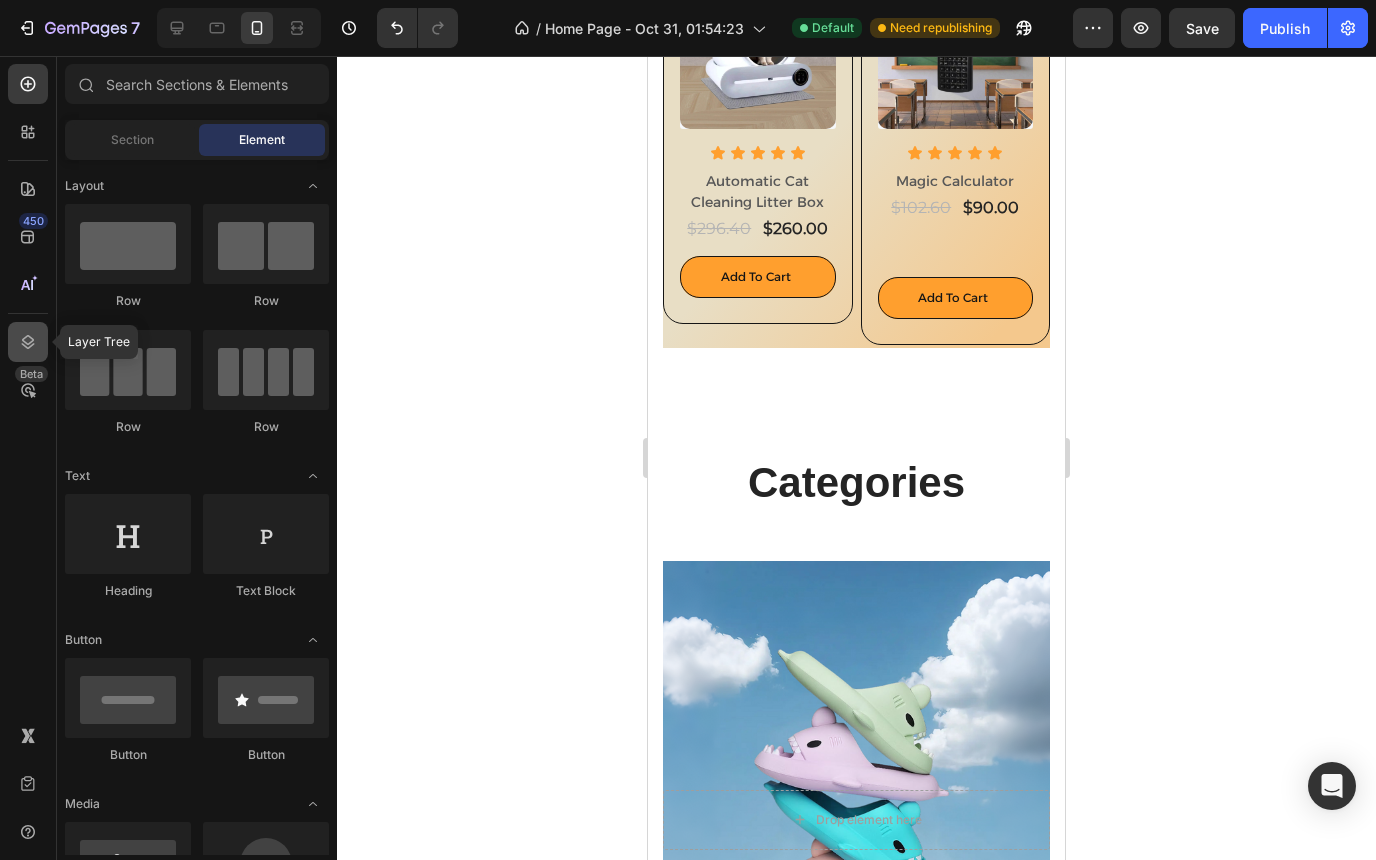 click 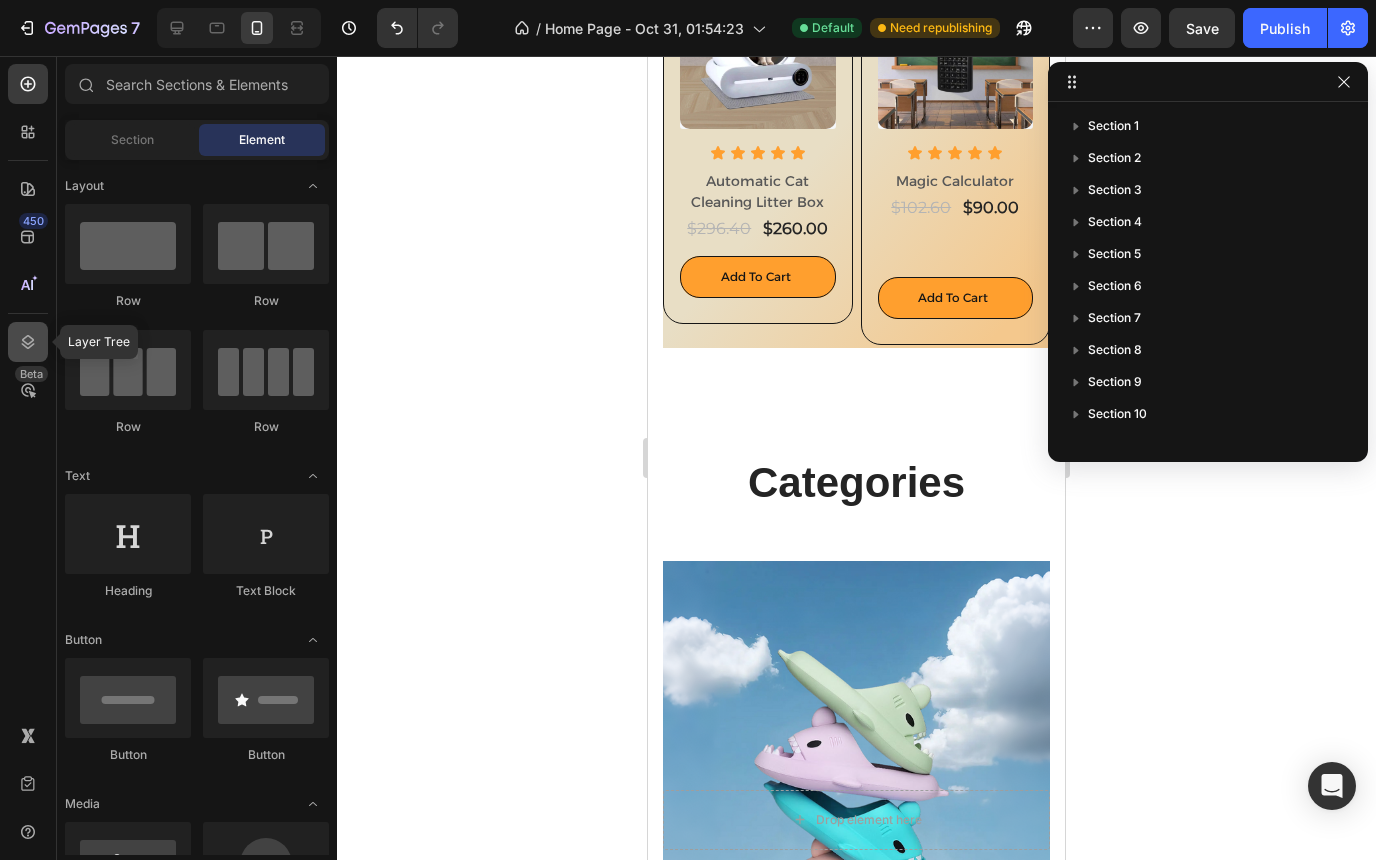 click 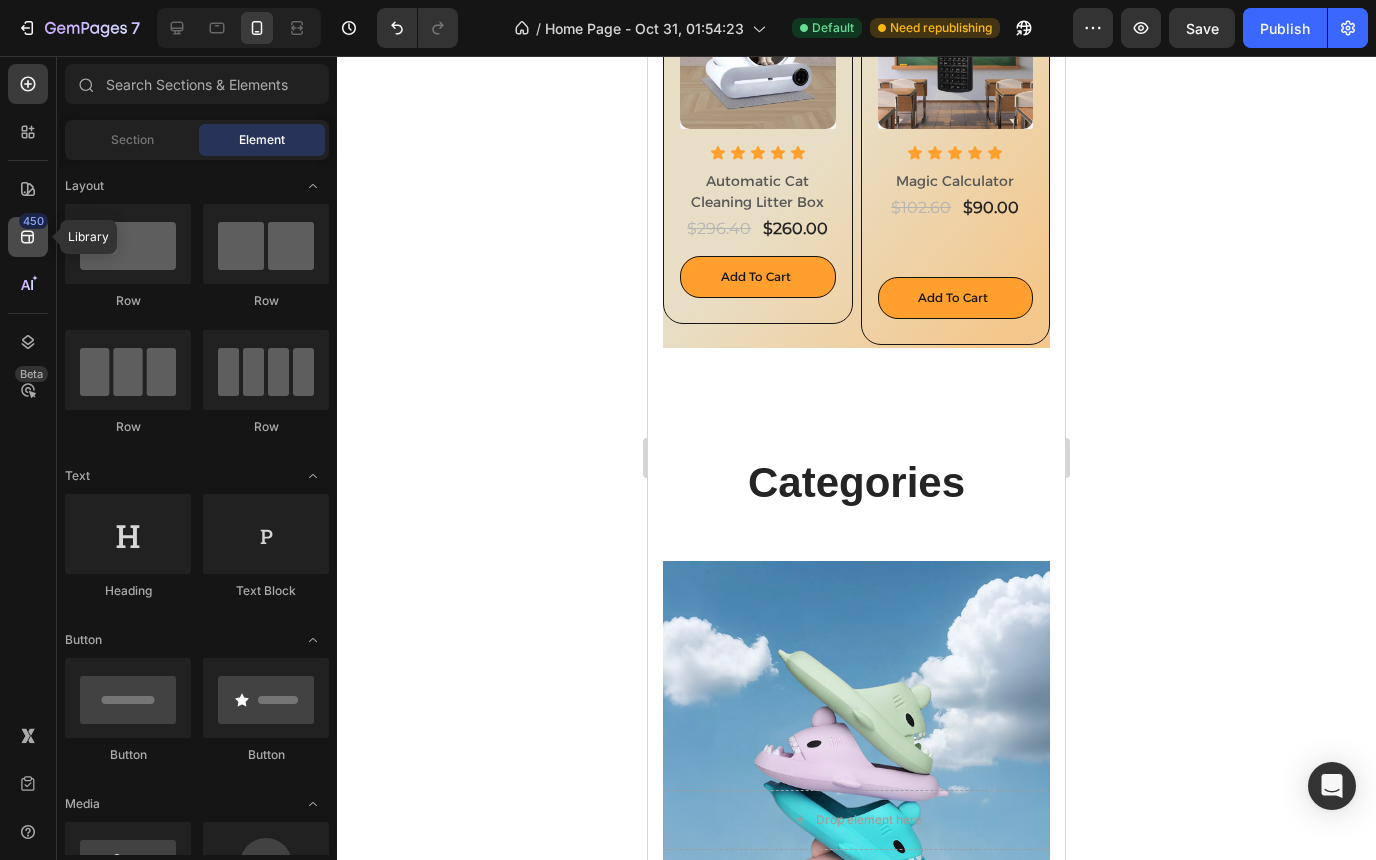 click 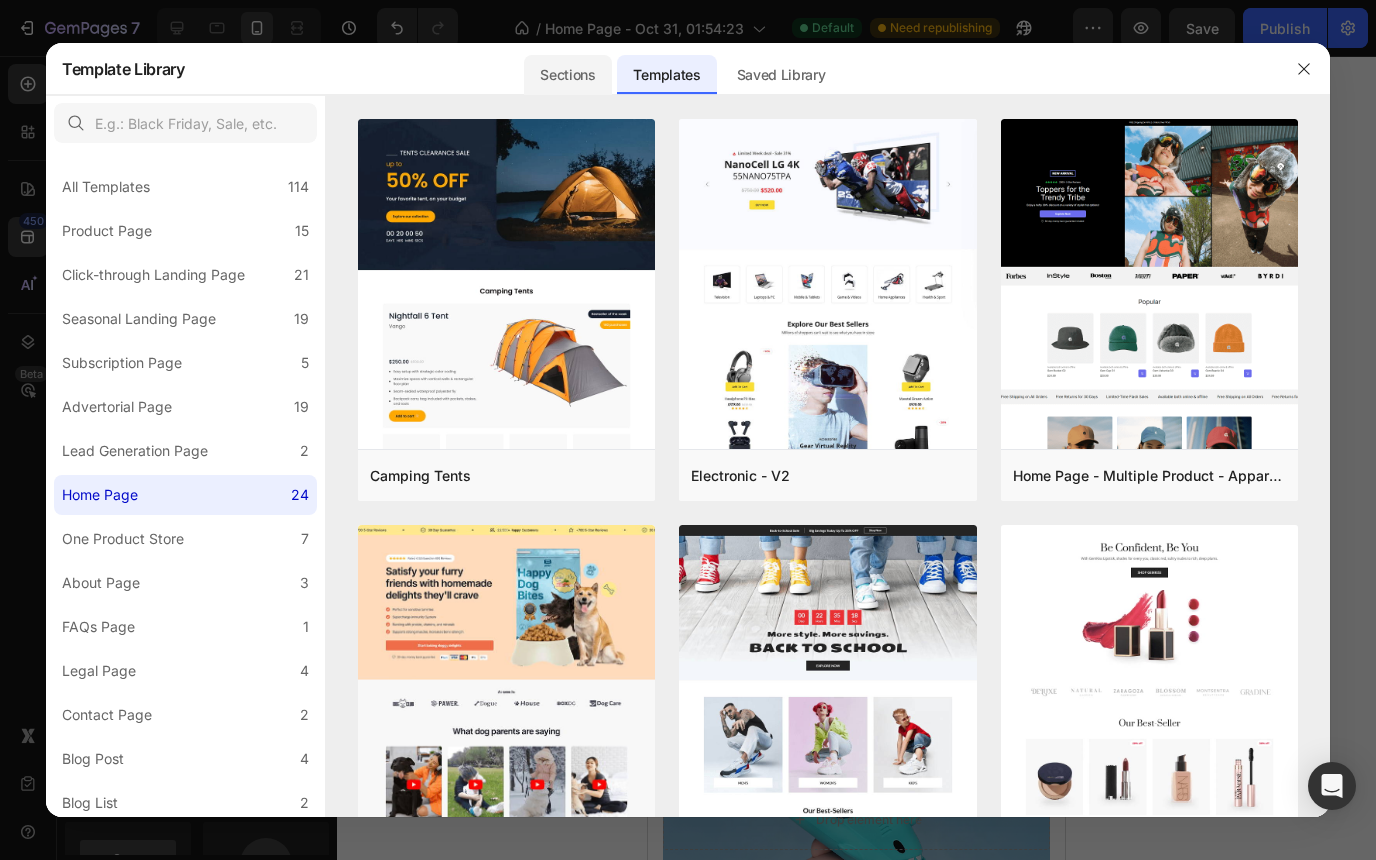 click on "Sections" 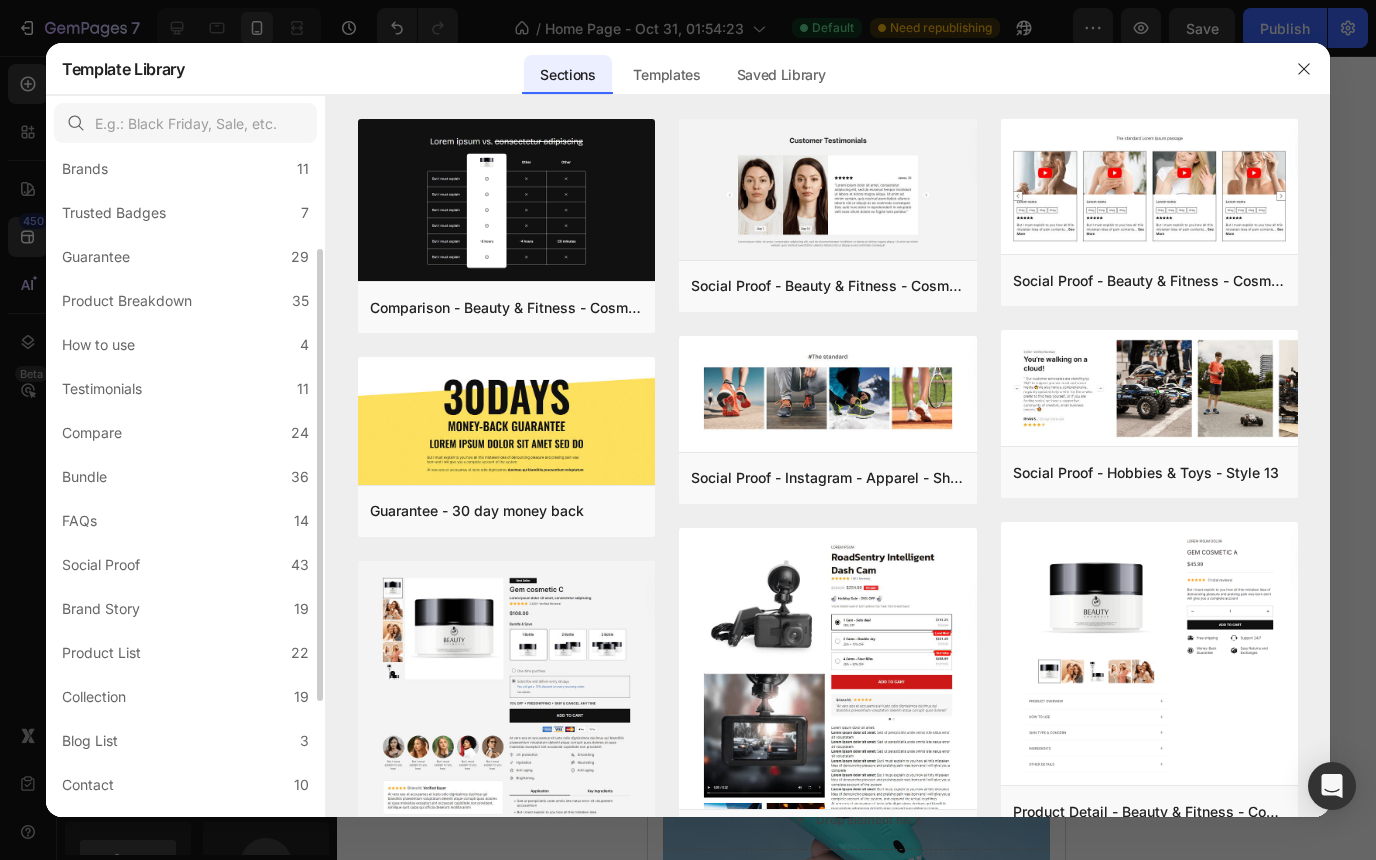 scroll, scrollTop: 151, scrollLeft: 0, axis: vertical 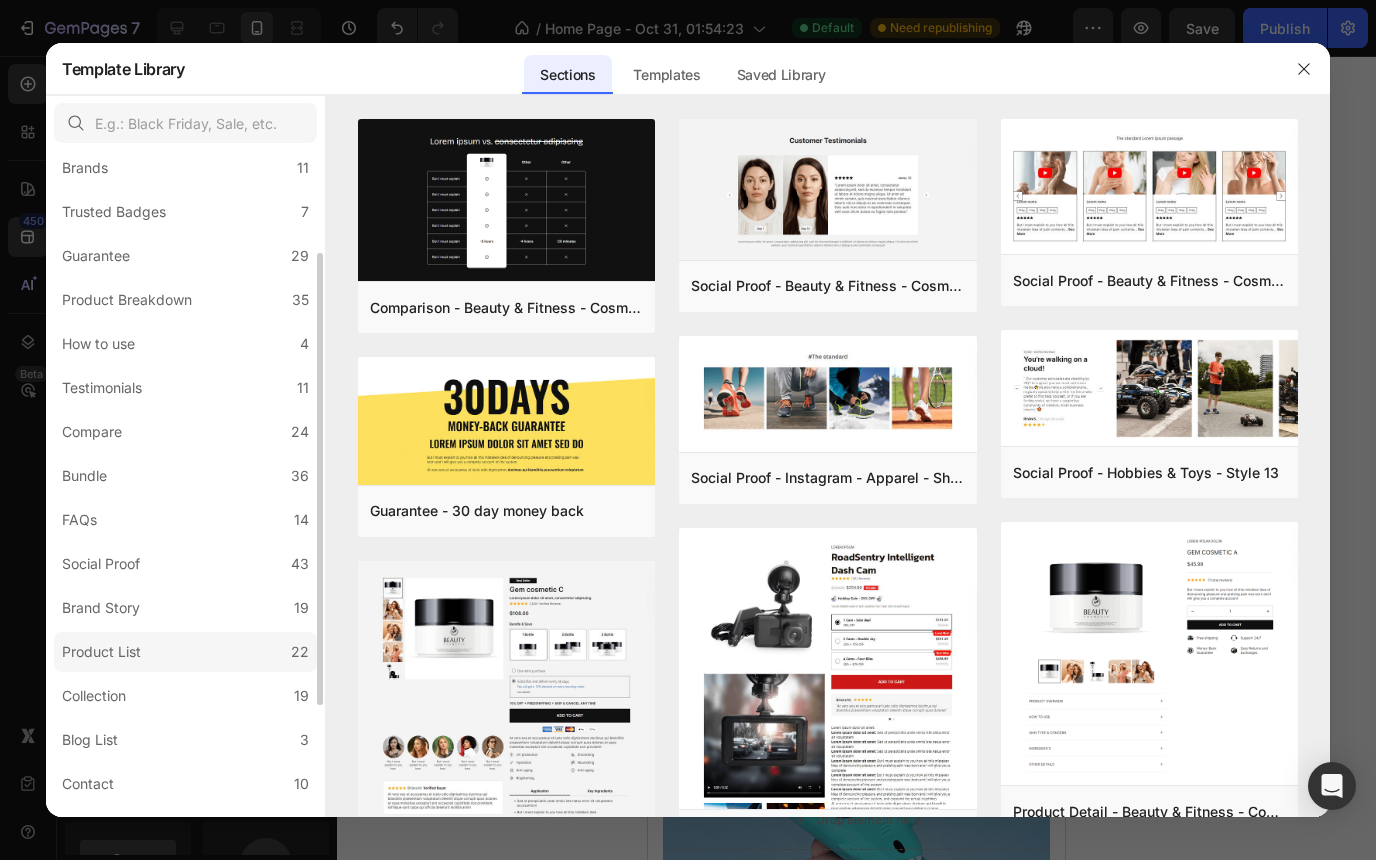 click on "Product List" at bounding box center [101, 652] 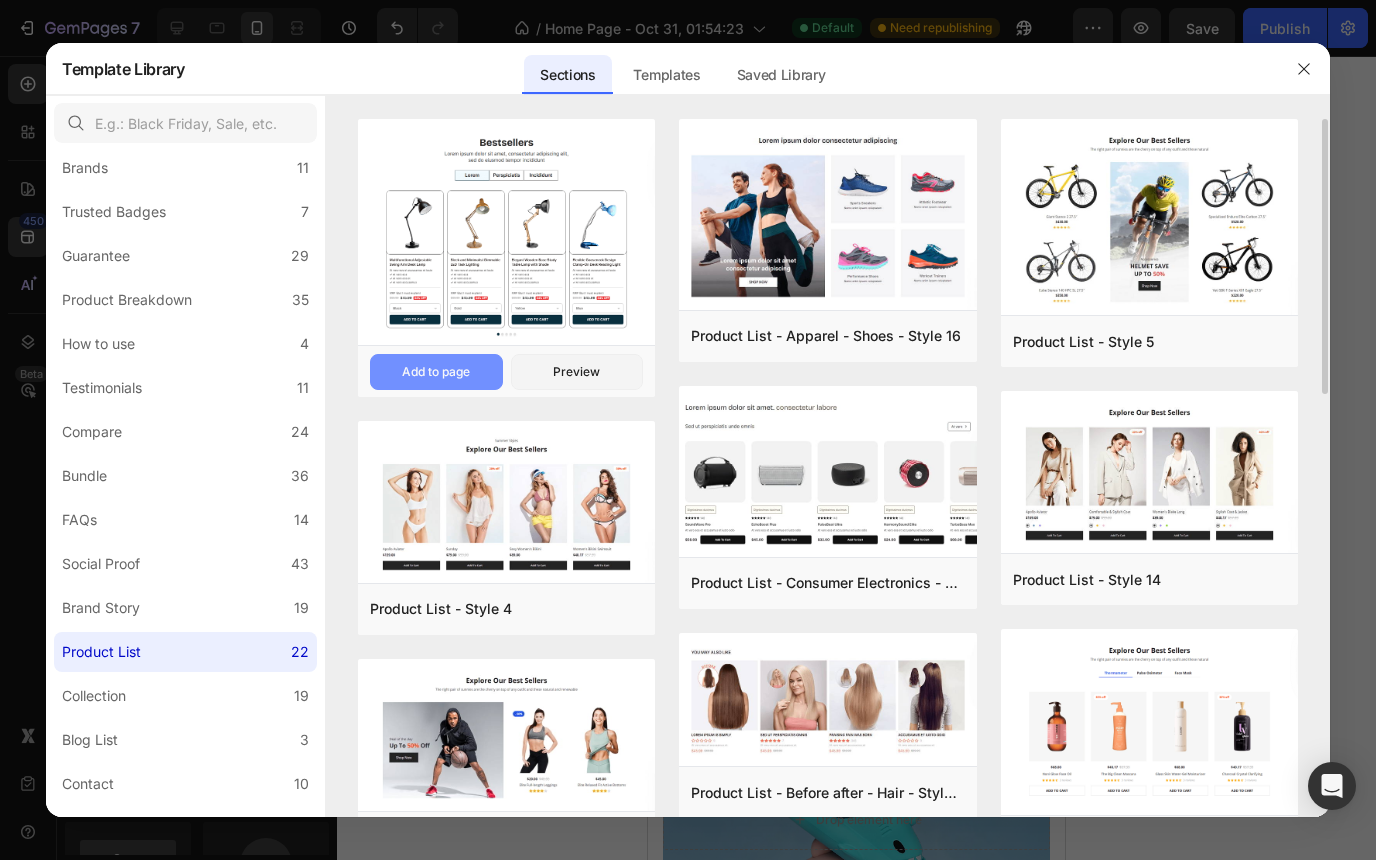 click on "Add to page" at bounding box center [436, 372] 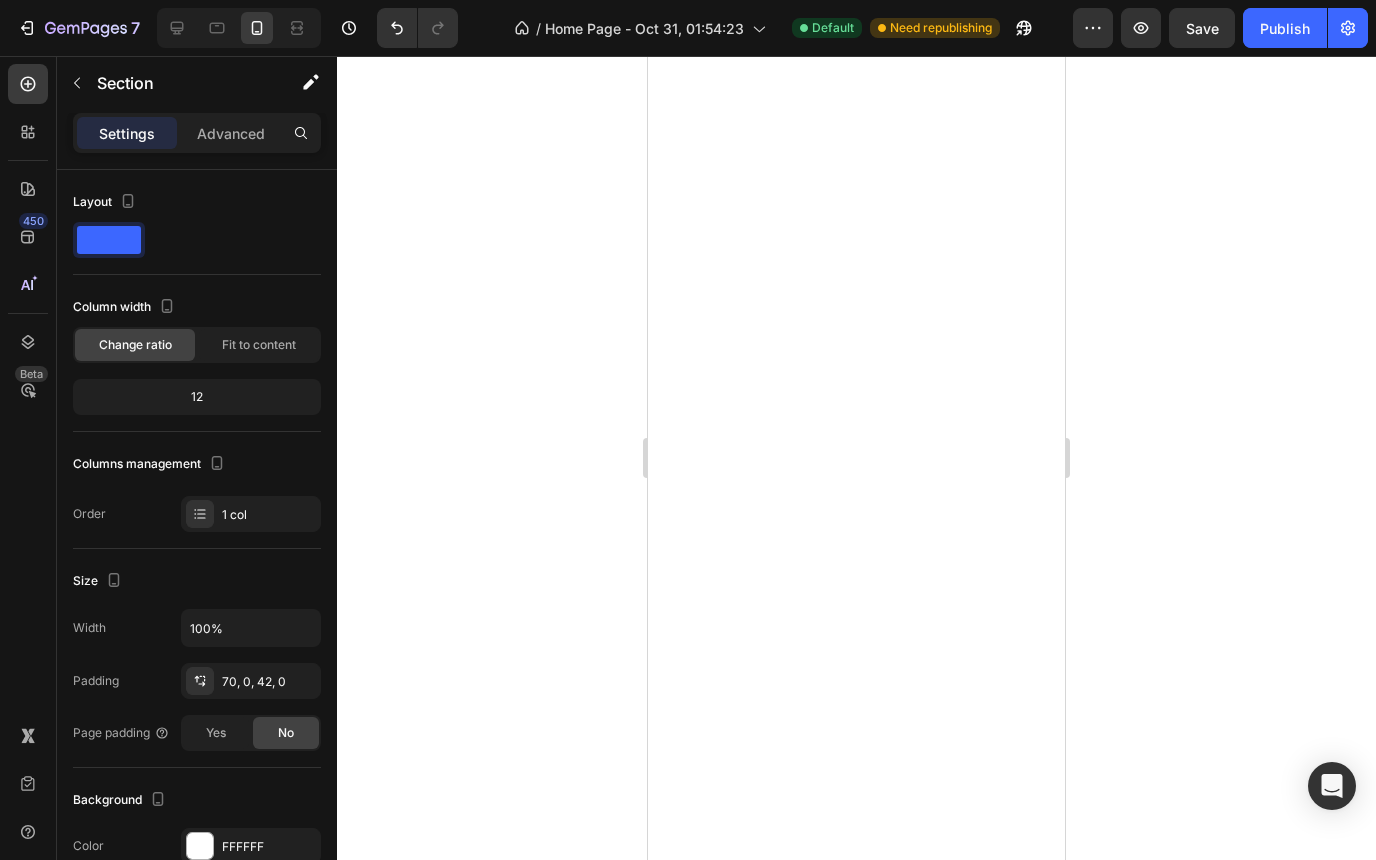 scroll, scrollTop: 7793, scrollLeft: 0, axis: vertical 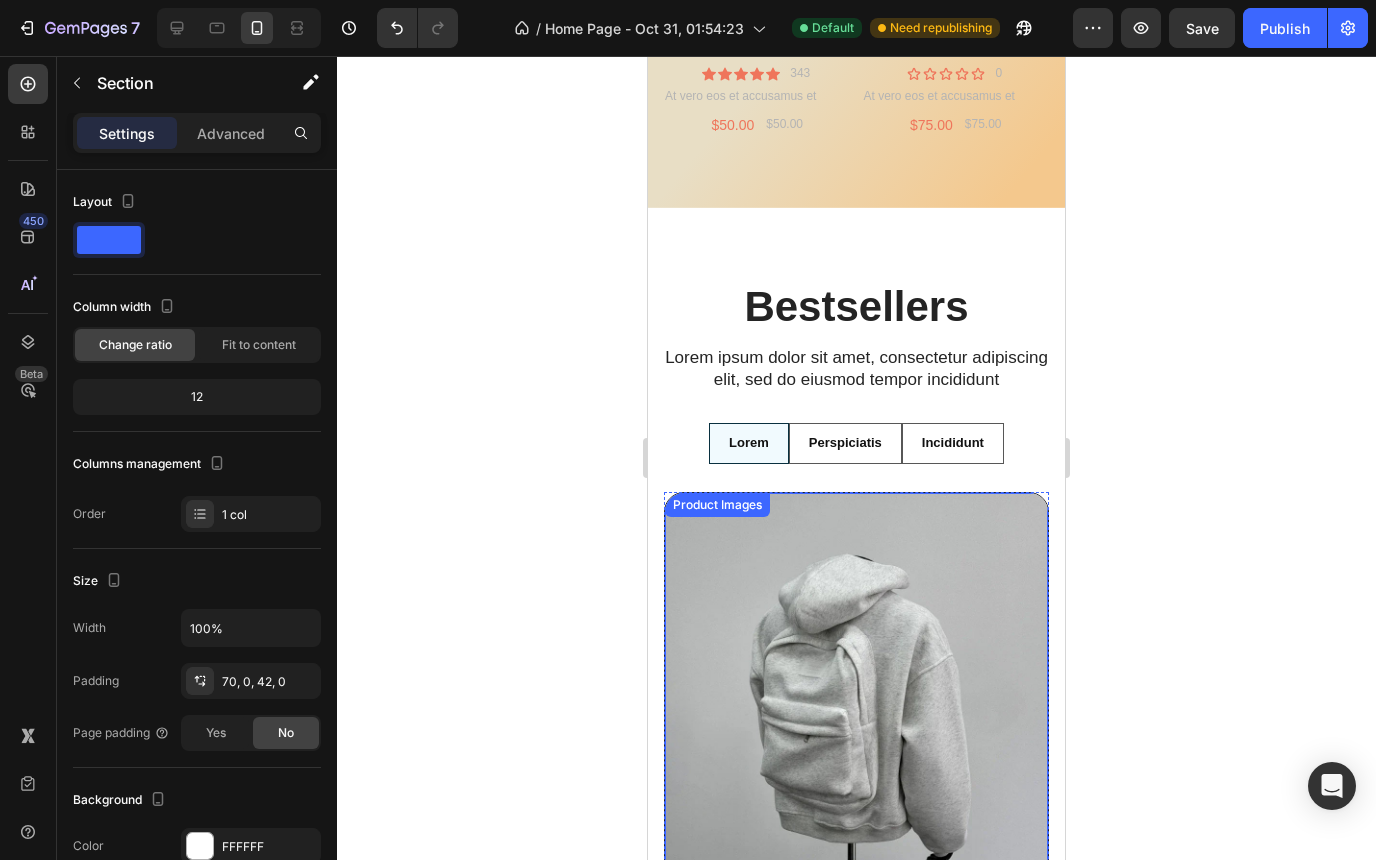 radio on "false" 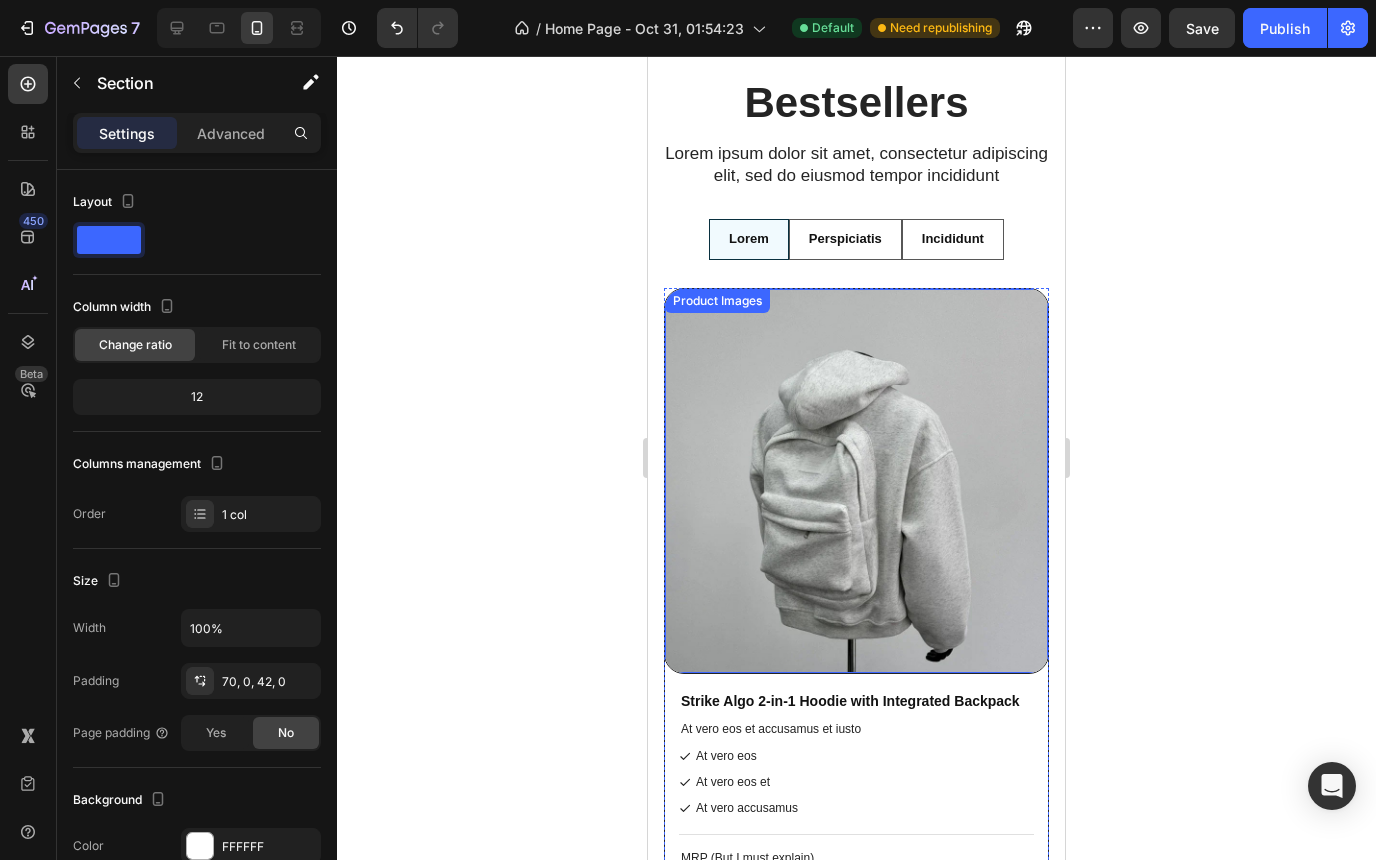 scroll, scrollTop: 7986, scrollLeft: 0, axis: vertical 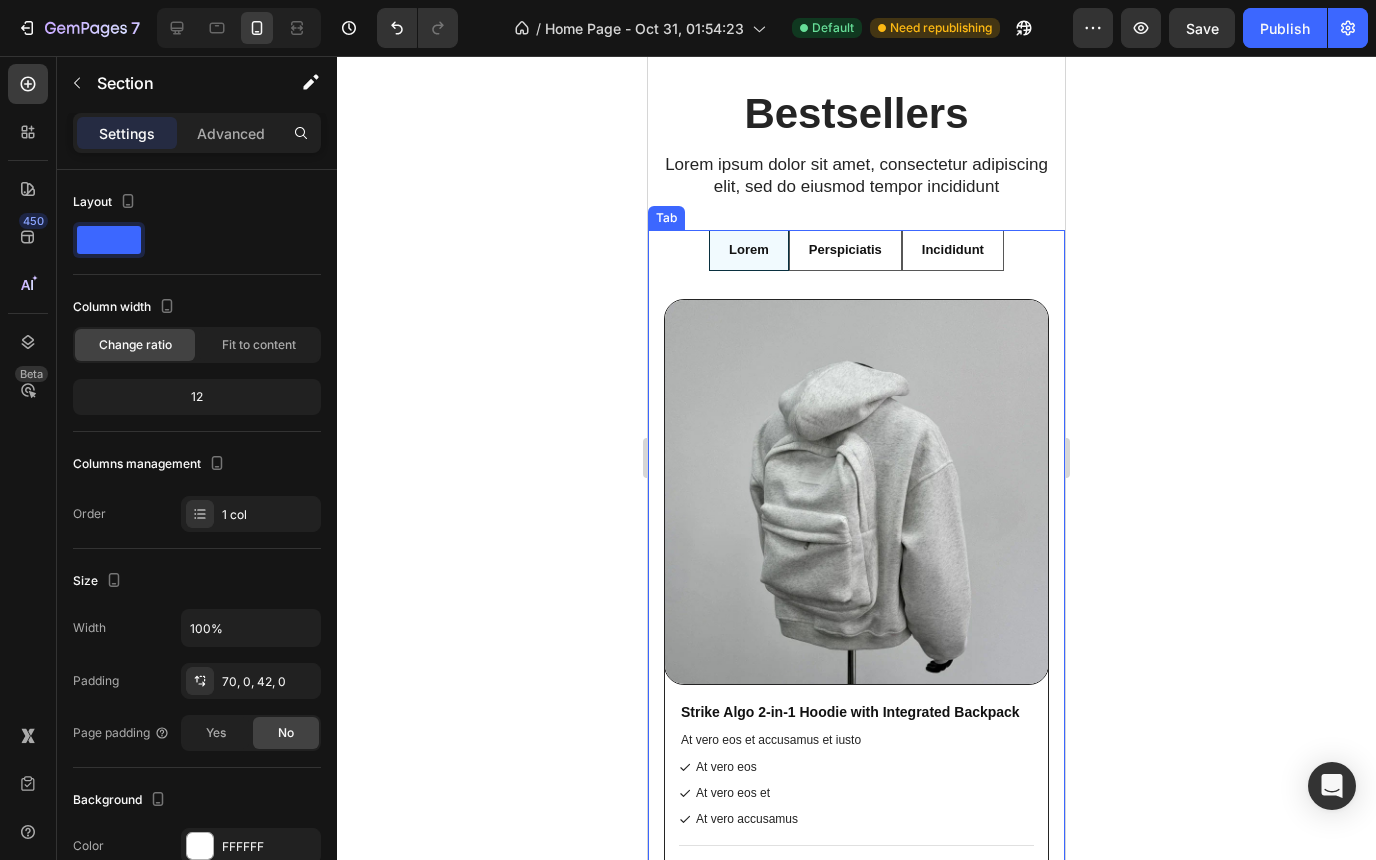 click on "Lorem Perspiciatis Incididunt" at bounding box center (856, 250) 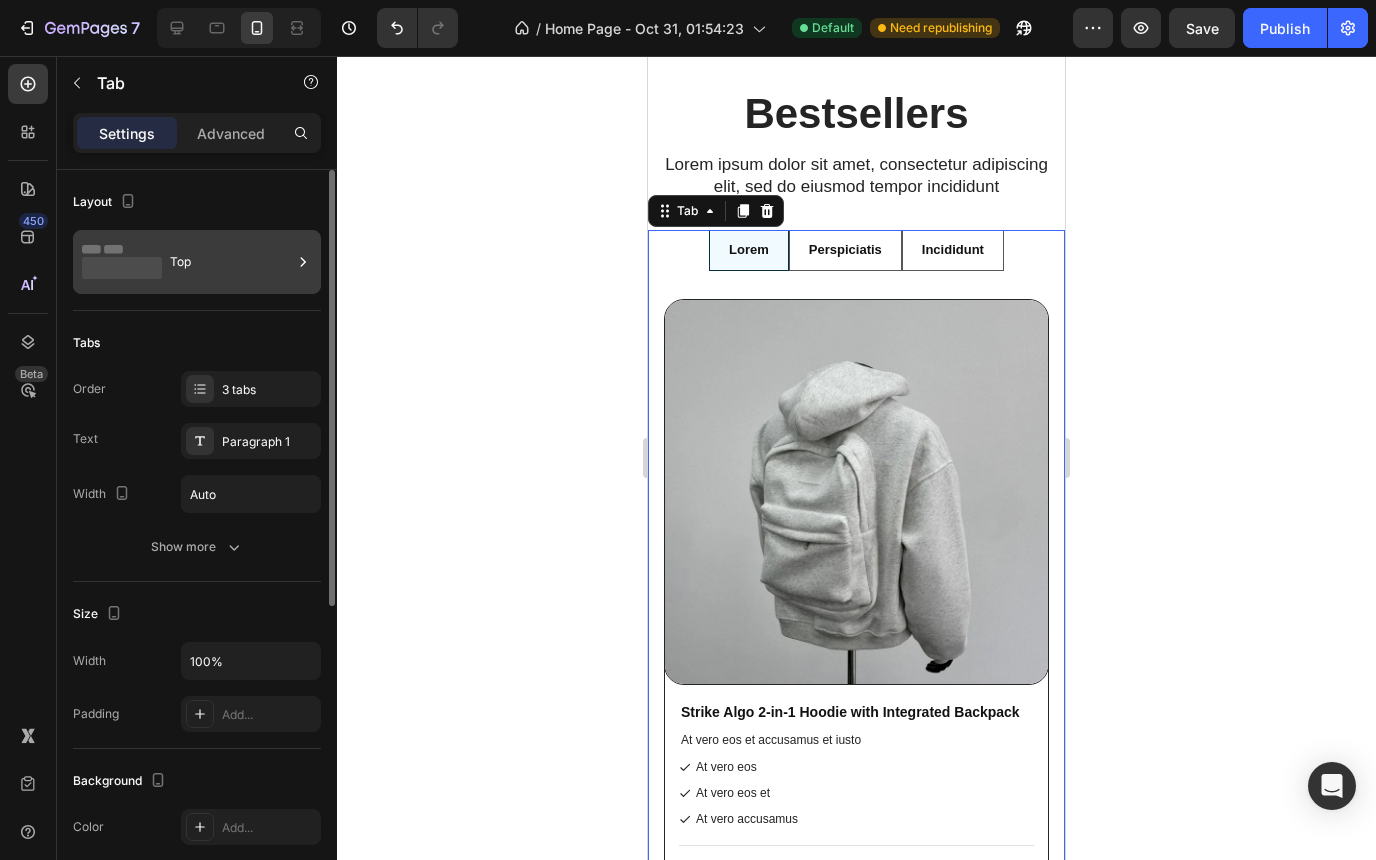 click on "Top" at bounding box center [231, 262] 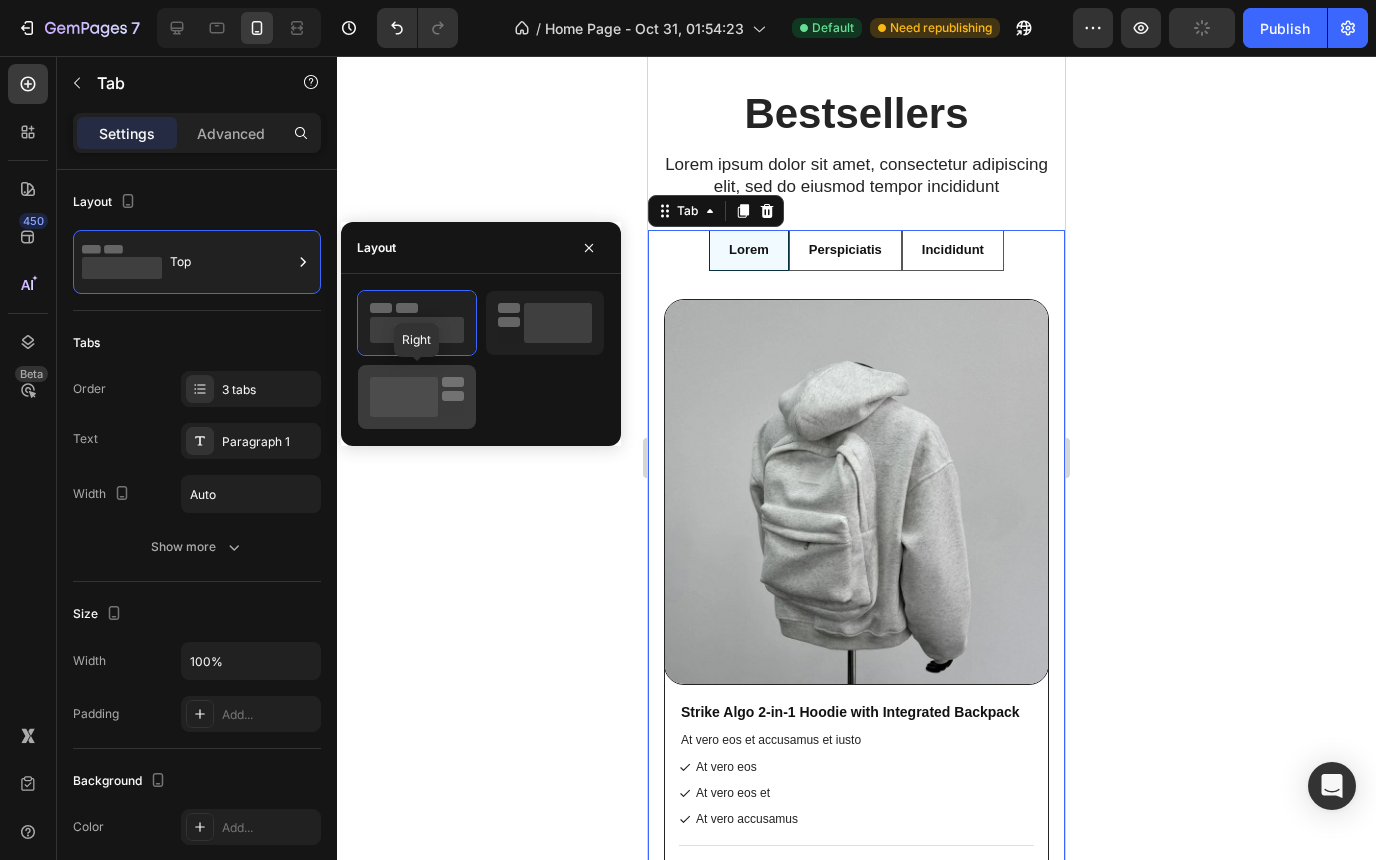 click 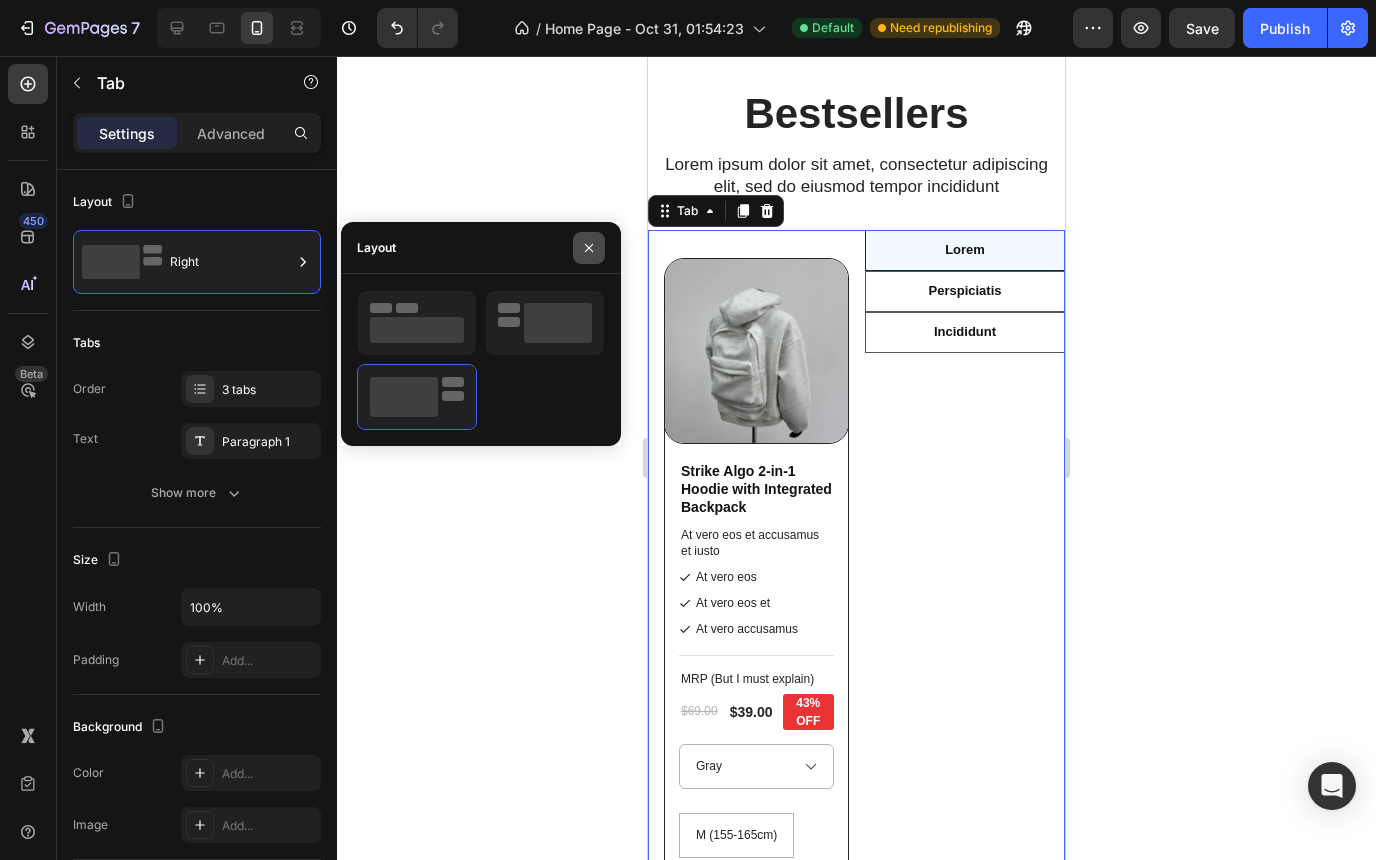 click 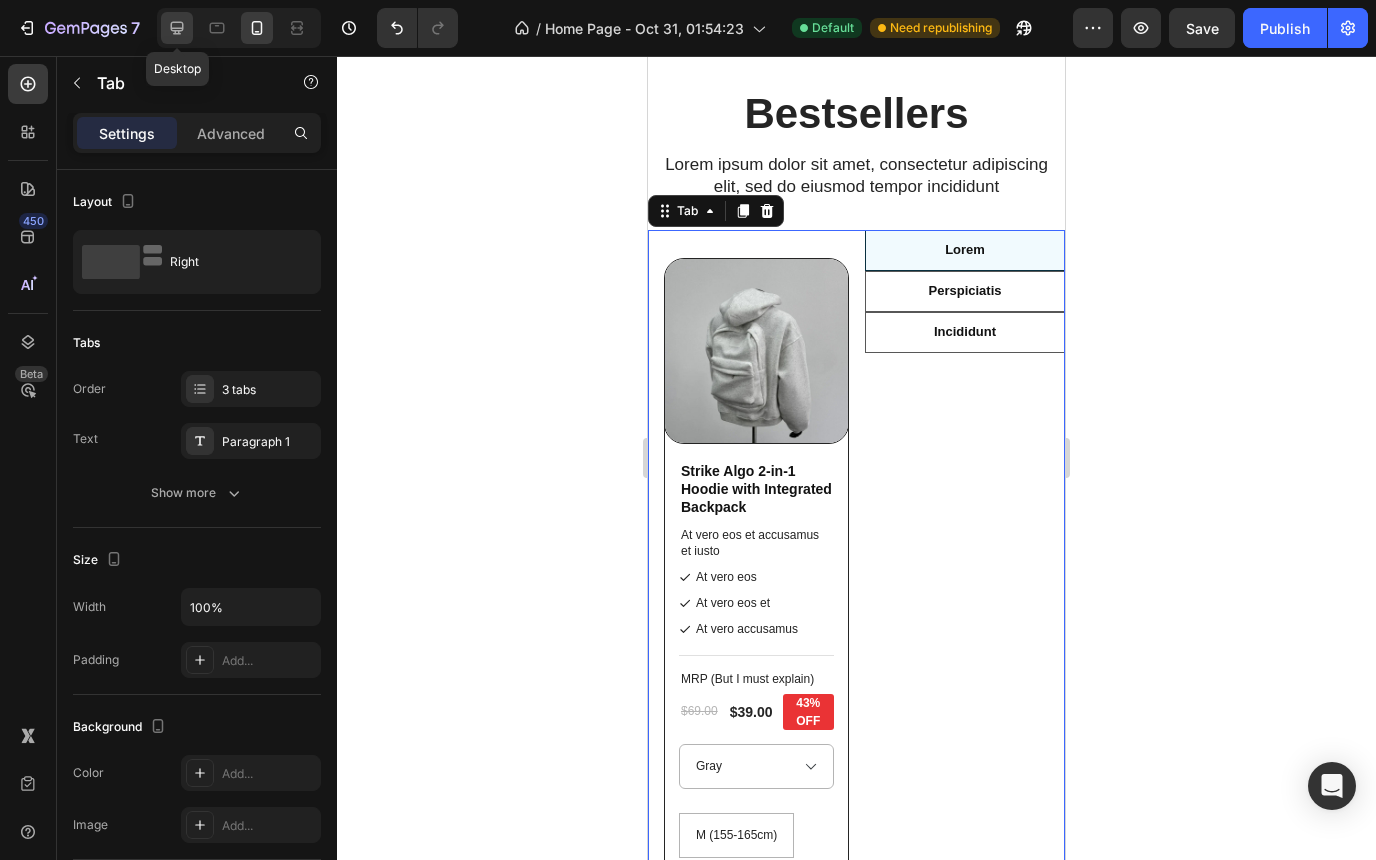 click 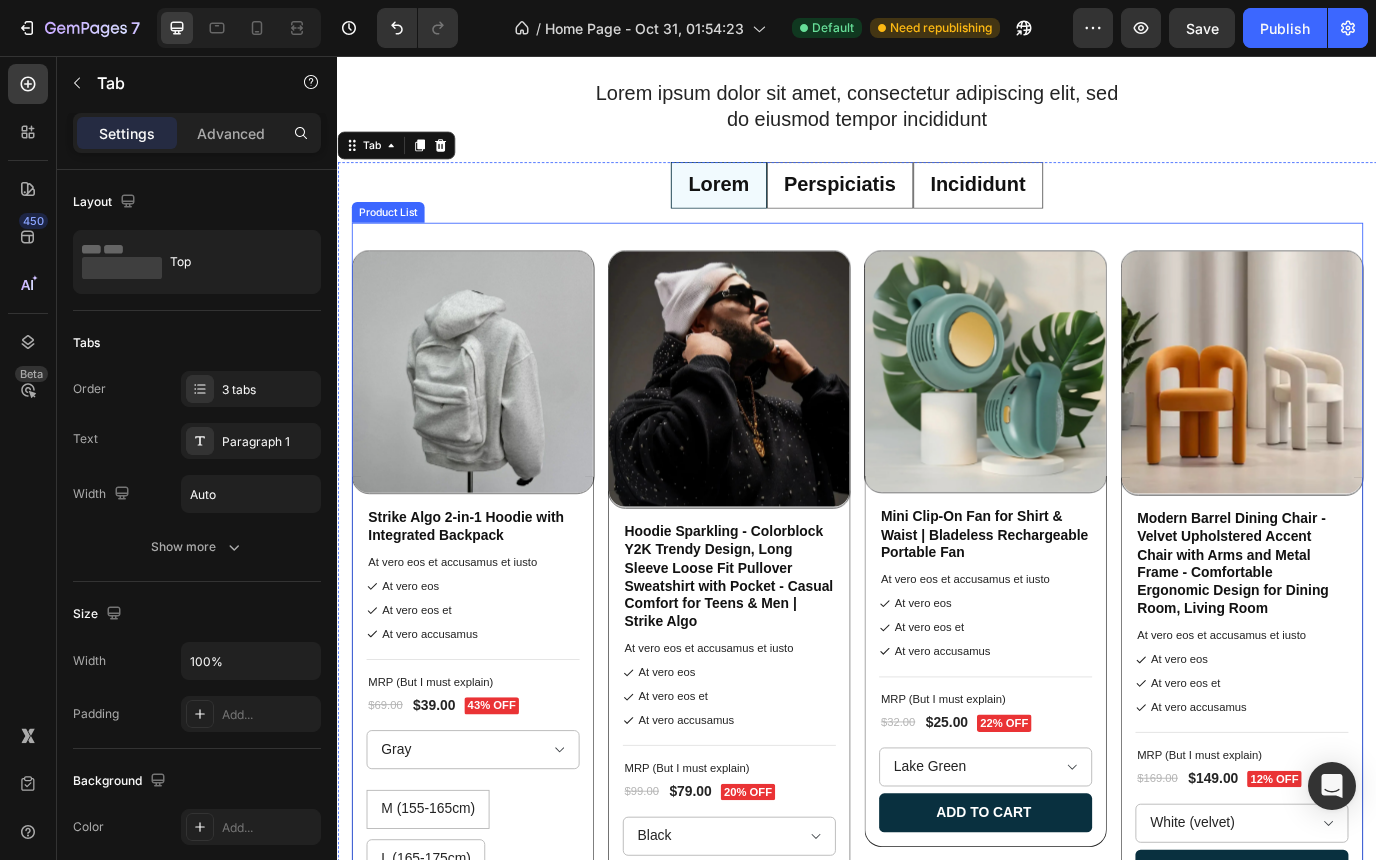 scroll, scrollTop: 8038, scrollLeft: 0, axis: vertical 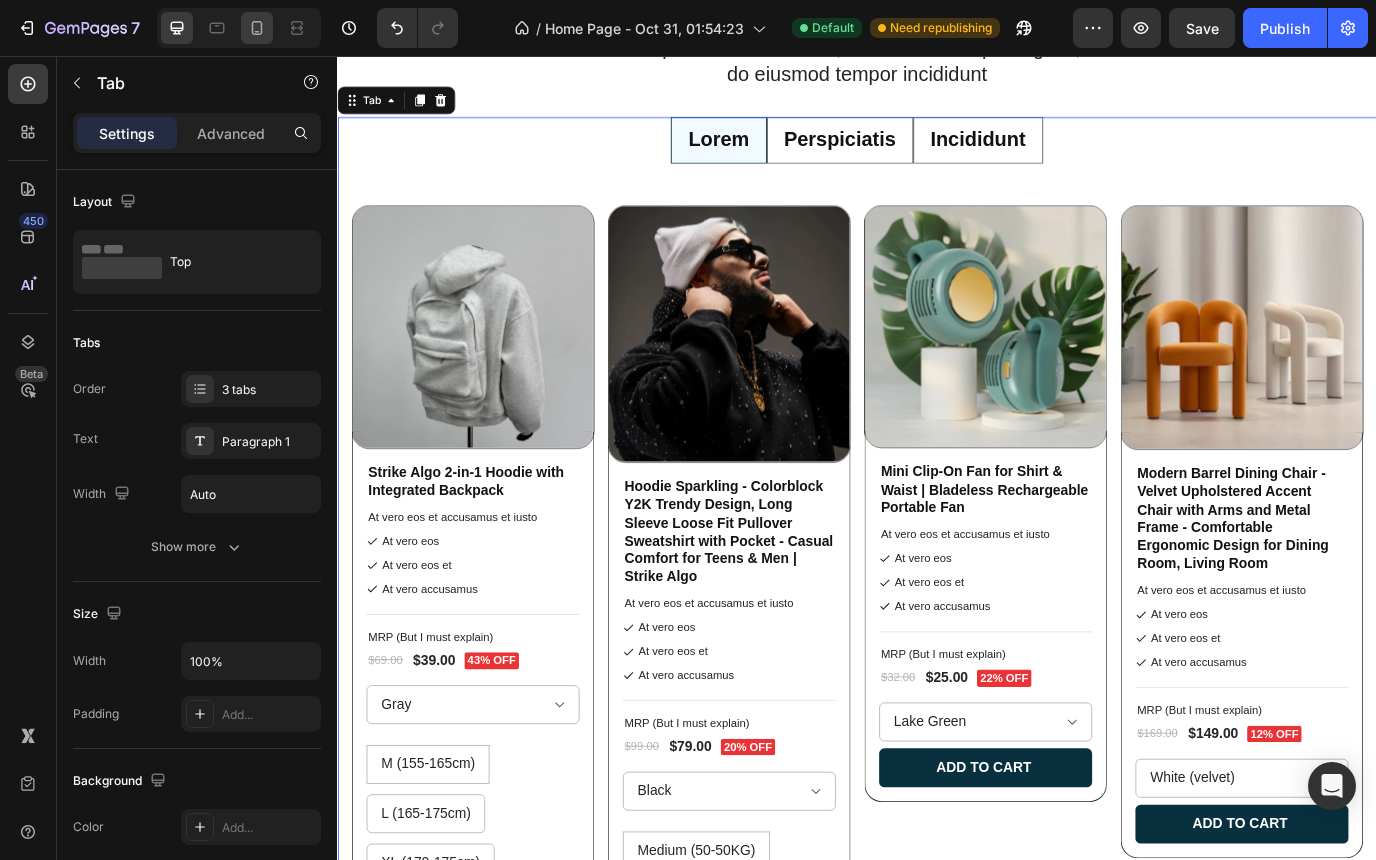 click 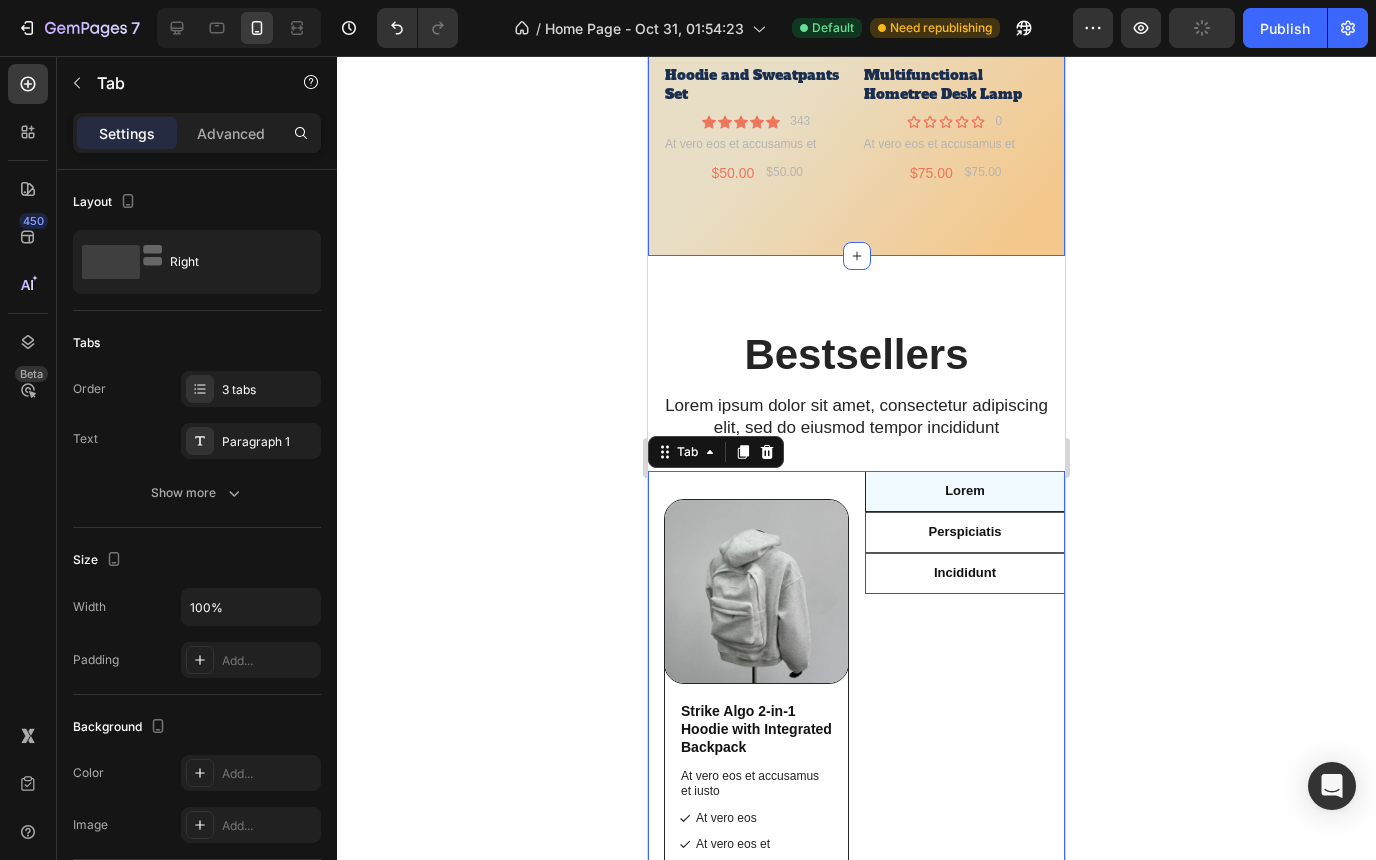 scroll, scrollTop: 7649, scrollLeft: 0, axis: vertical 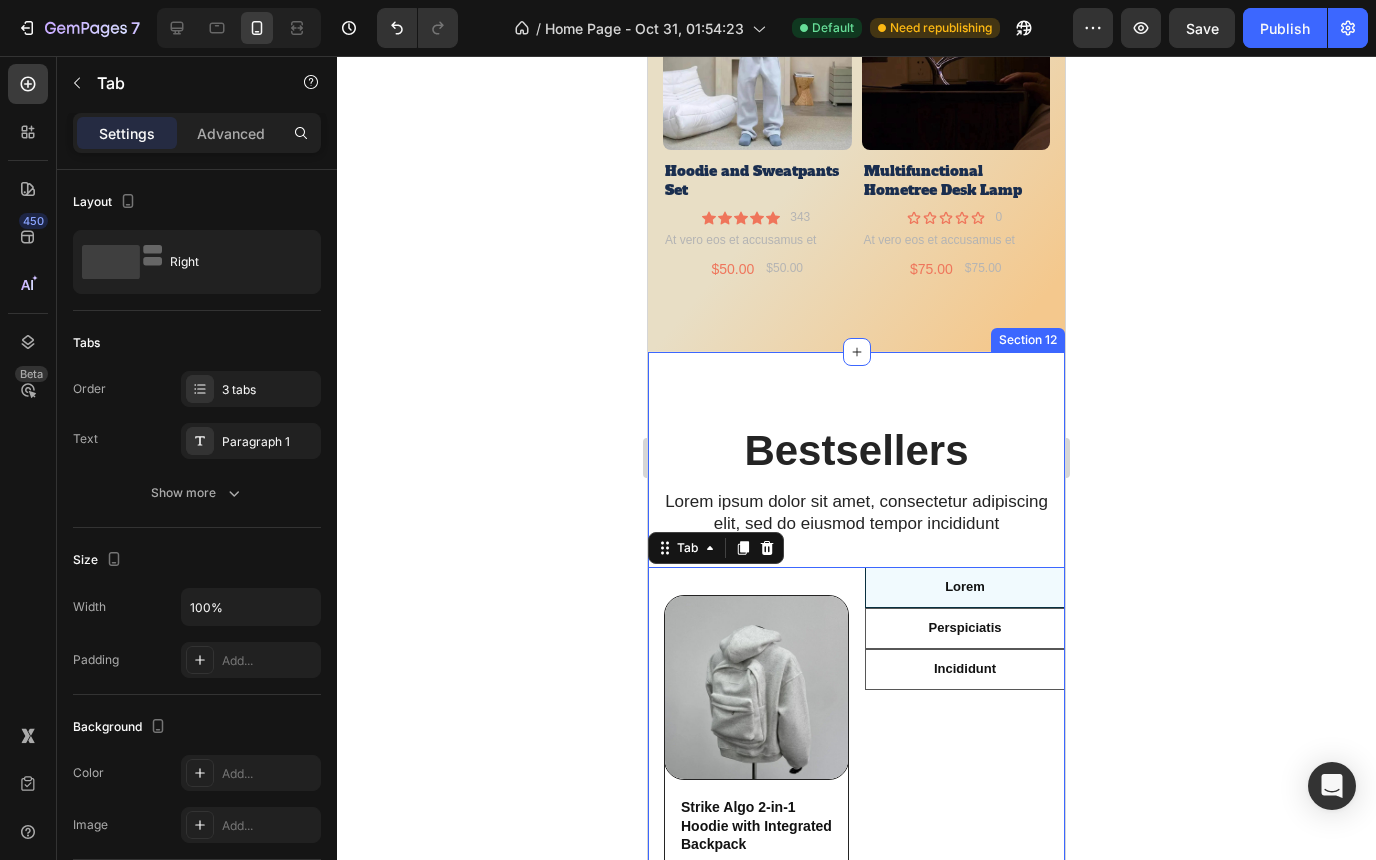 click on "Bestsellers Heading Lorem ipsum dolor sit amet, consectetur adipiscing elit, sed do eiusmod tempor incididunt Text Block Row Lorem Perspiciatis Incididunt Product Images Strike Algo 2-in-1 Hoodie with Integrated Backpack Product Title At vero eos et accusamus et iusto Text Block
At vero eos
At vero eos et
At vero accusamus Item List                Title Line MRP (But I must explain) Text Block $69.00 Product Price Product Price $39.00 Product Price Product Price 43% off Product Badge Row   Gray Black M (155-165cm) M (155-165cm)     M (155-165cm) L (165-175cm) L (165-175cm)     L (165-175cm) XL (170-175cm) XL (170-175cm)     XL (170-175cm) 2XL (175-180cm) 2XL (175-180cm)     2XL (175-180cm) 3XL (180-185cm) 3XL (180-185cm)     3XL (180-185cm) Product Variants & Swatches Add to cart Add to Cart Row Row Product List Product Images Product Title At vero eos et accusamus et iusto Text Block
At vero eos
At vero eos et
Row" at bounding box center [856, 1027] 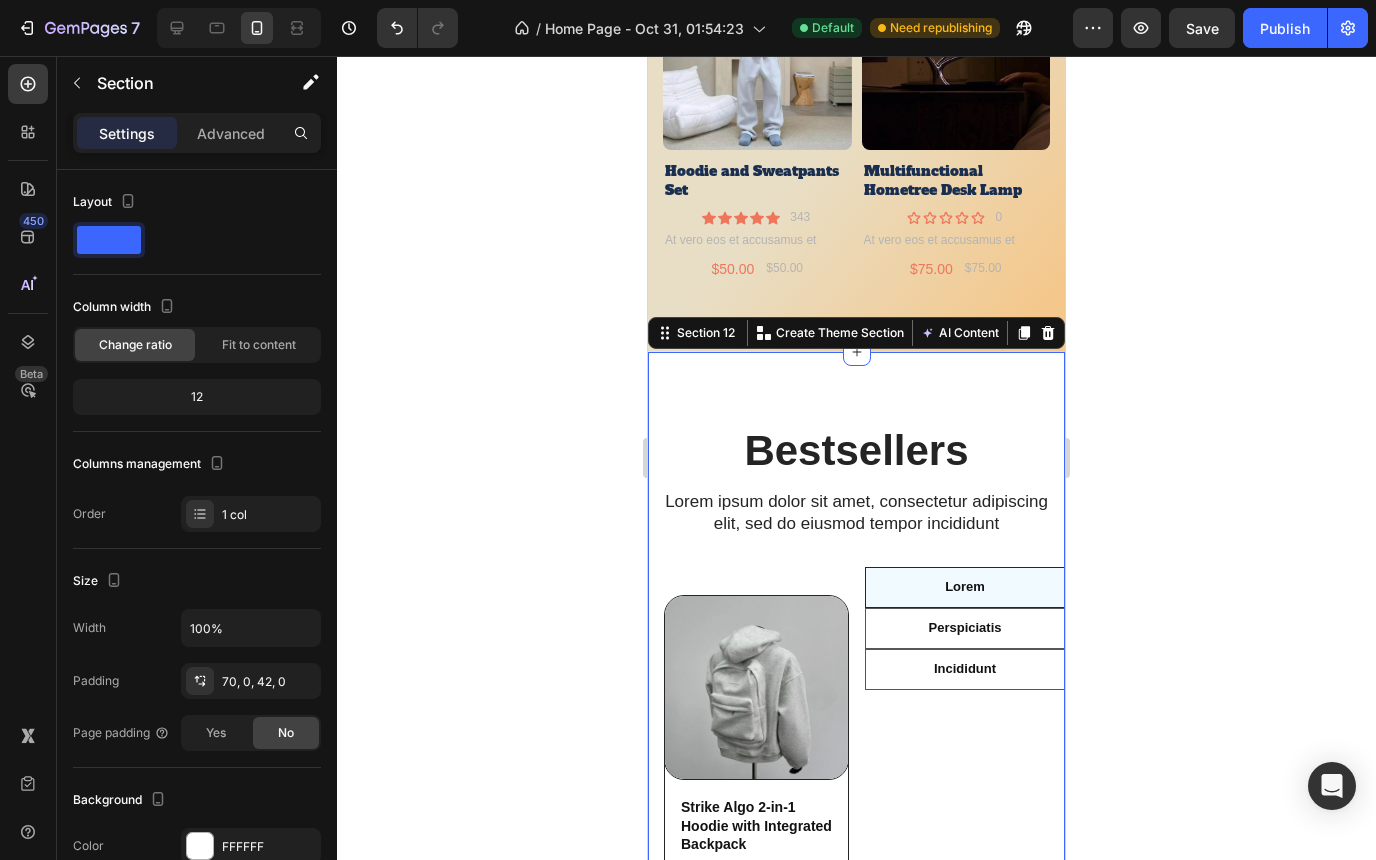 click 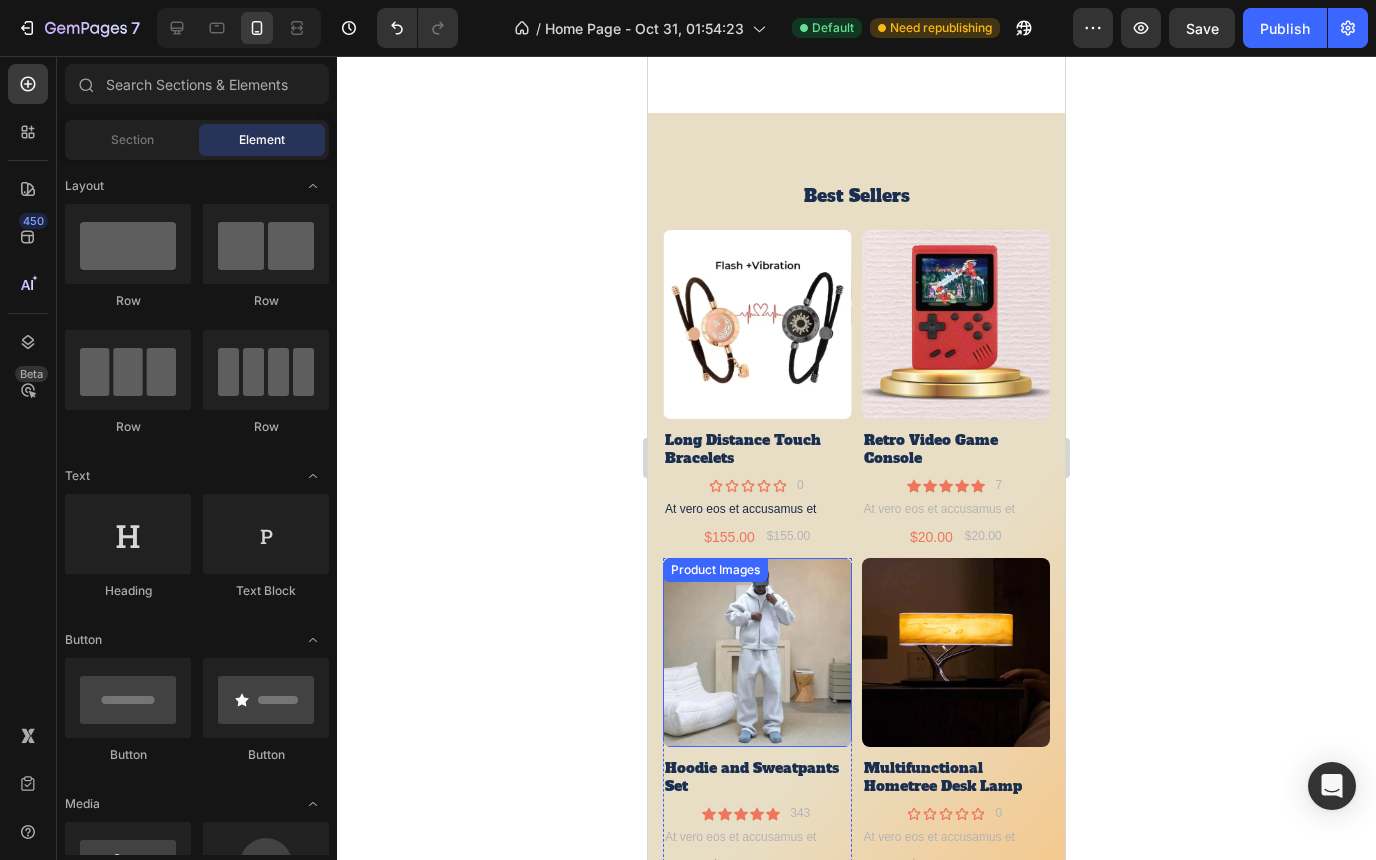 scroll, scrollTop: 7061, scrollLeft: 0, axis: vertical 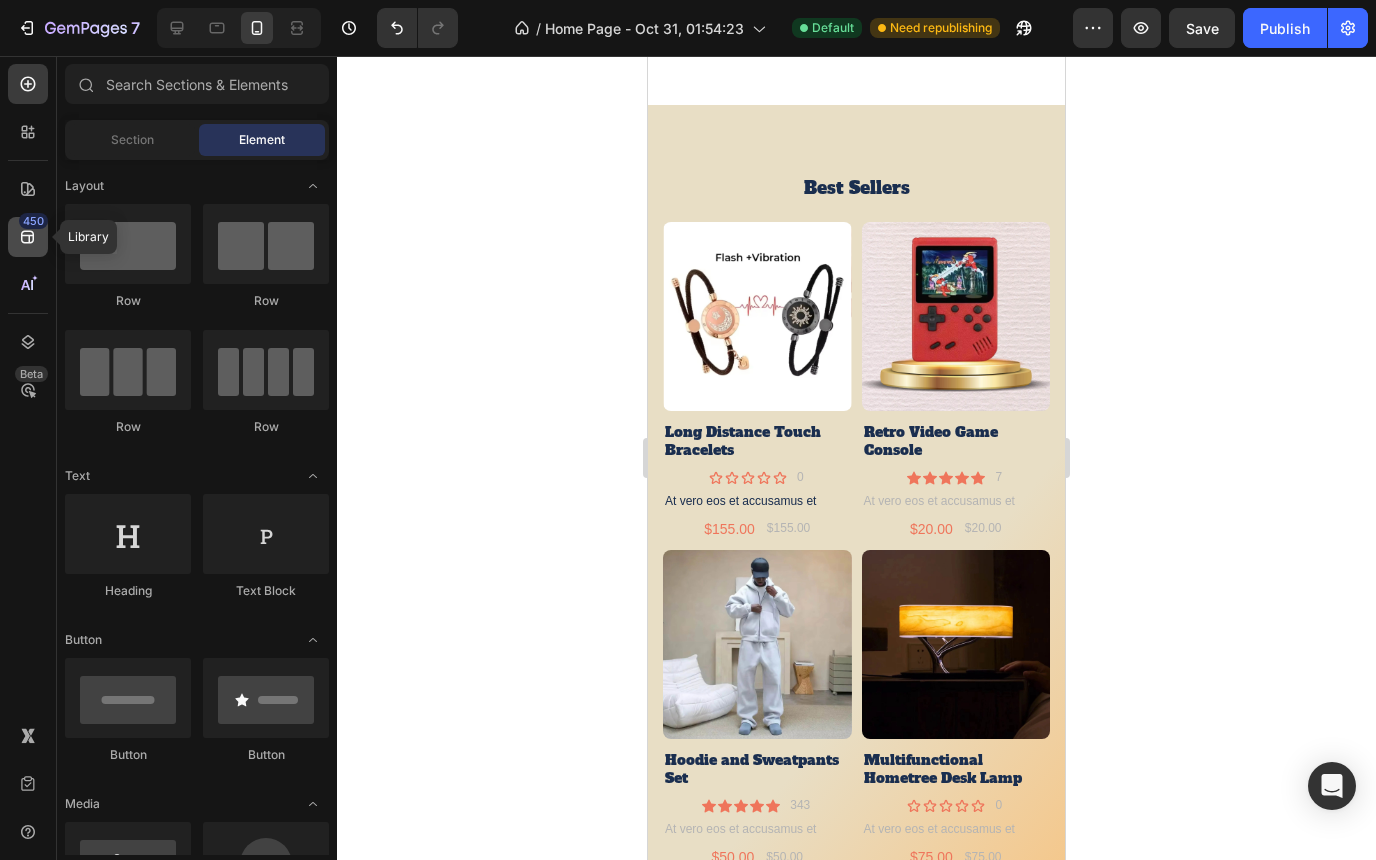 click 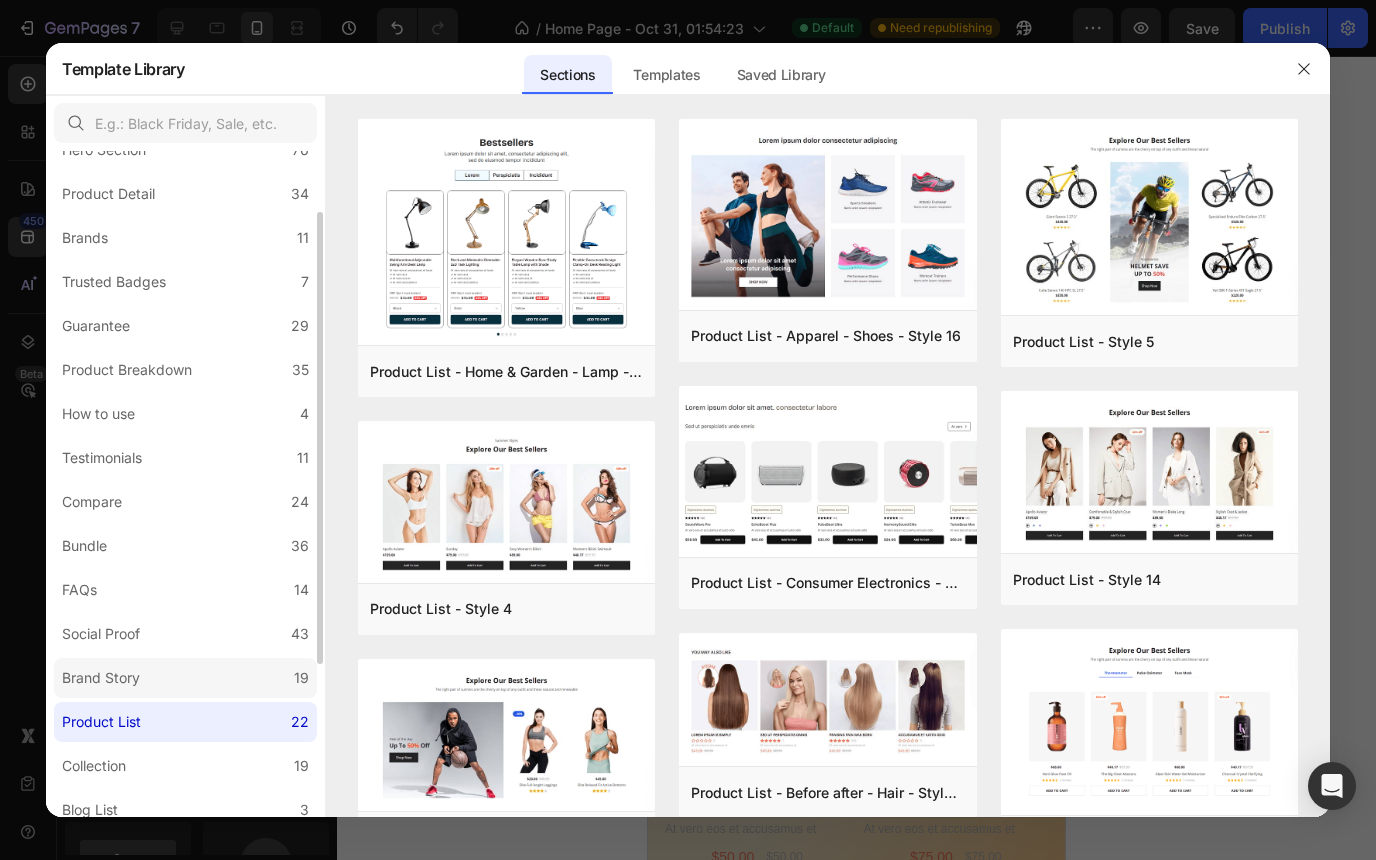 scroll, scrollTop: 85, scrollLeft: 0, axis: vertical 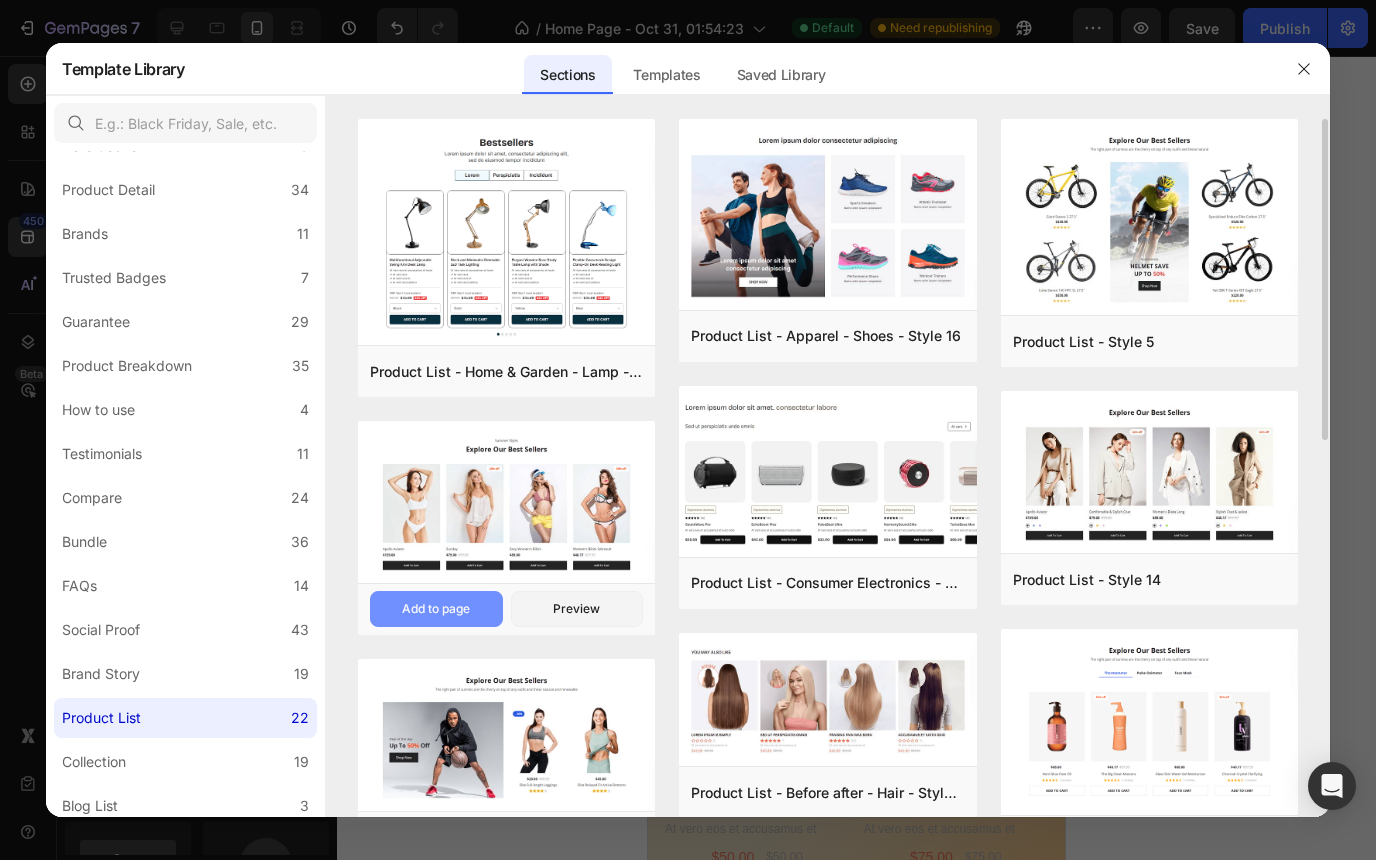 click on "Add to page" at bounding box center (436, 609) 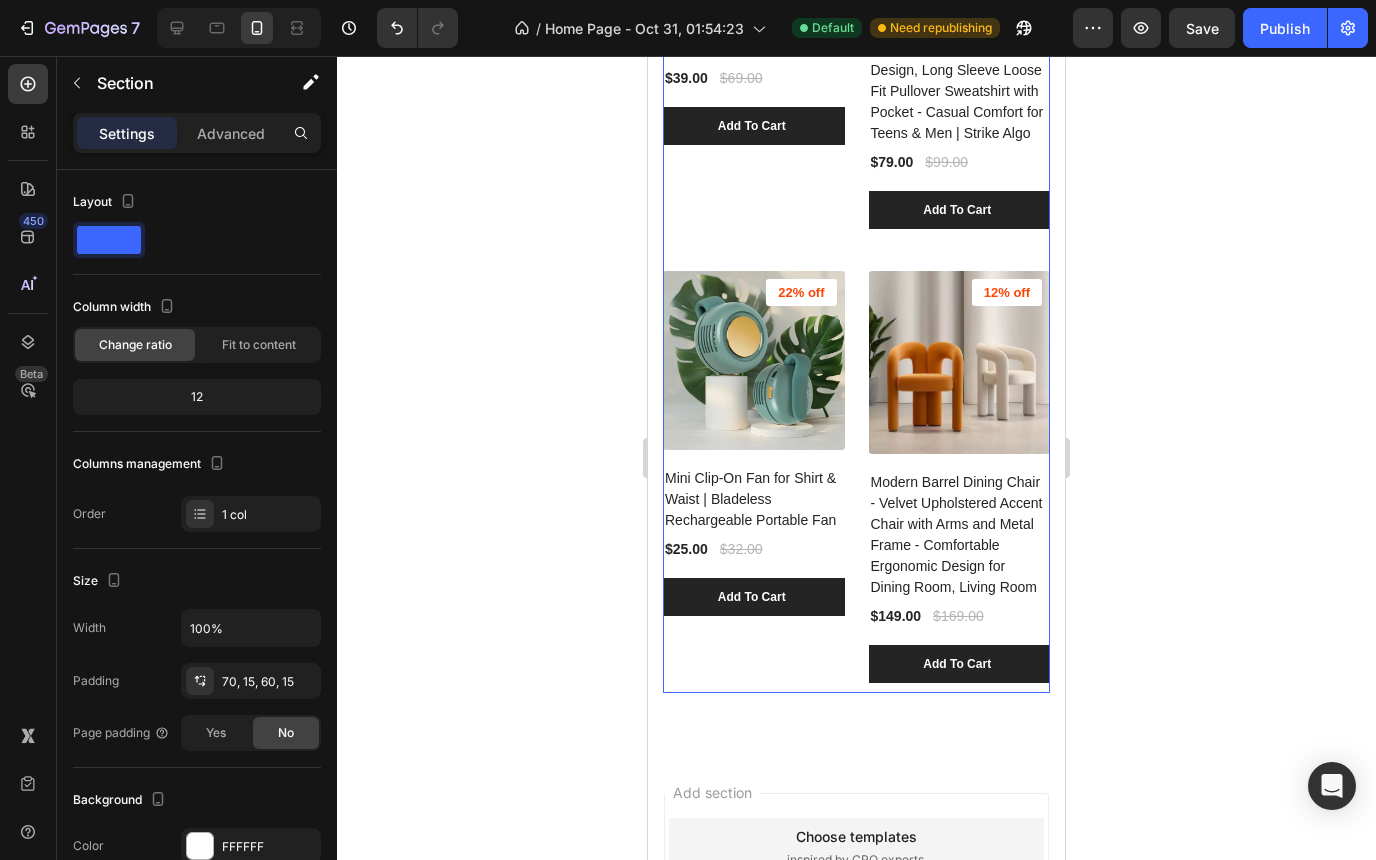 scroll, scrollTop: 8385, scrollLeft: 0, axis: vertical 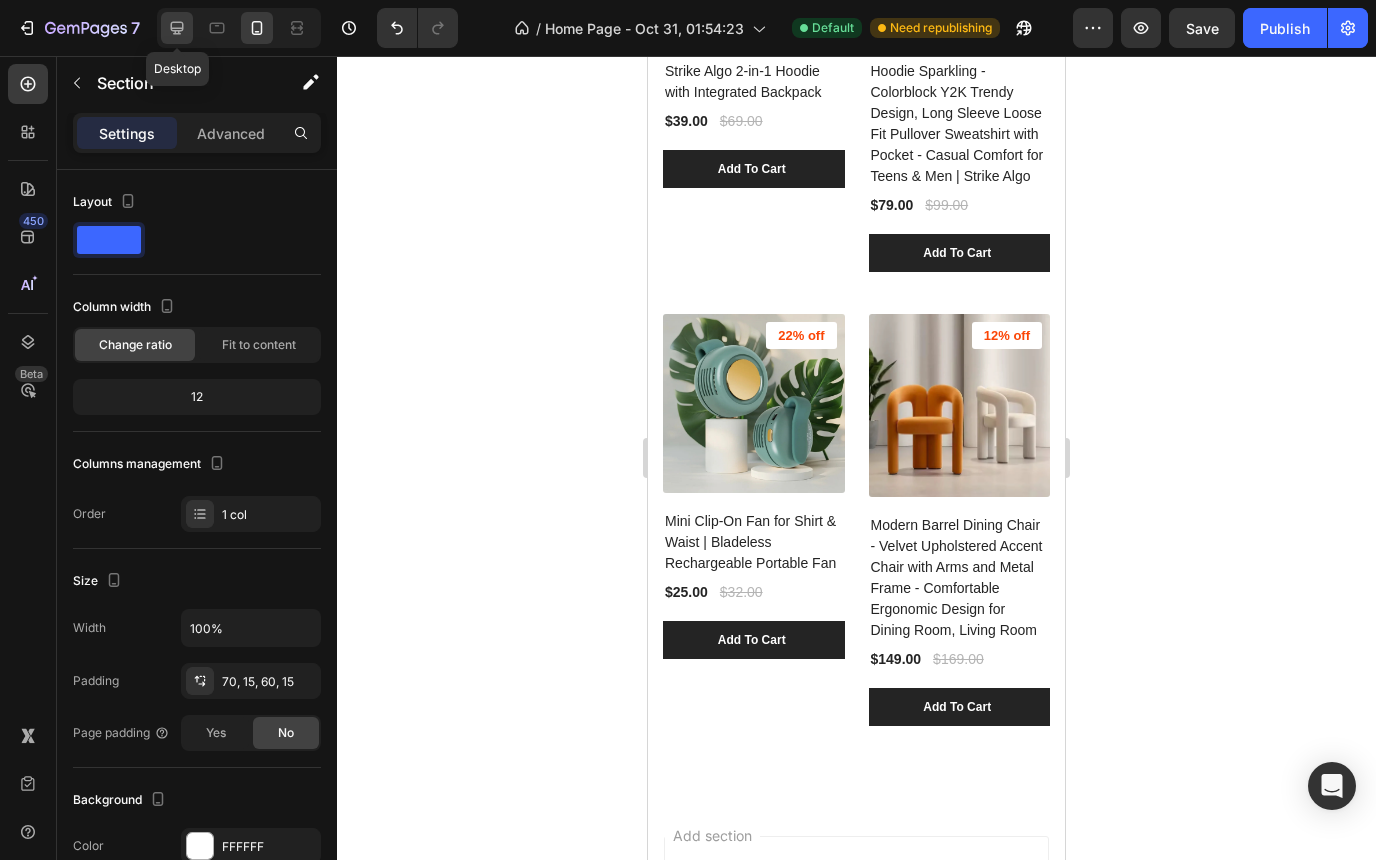 click 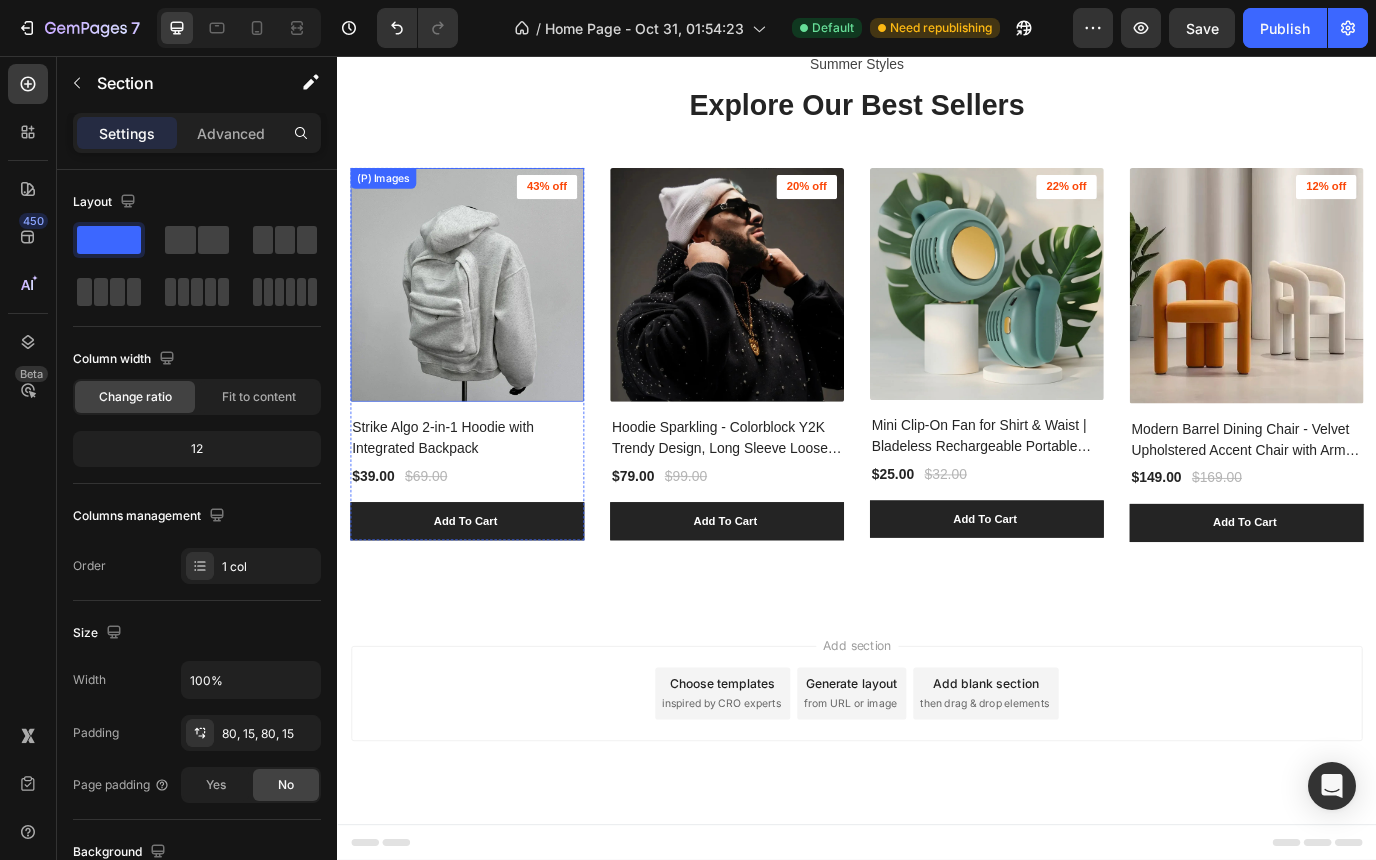scroll, scrollTop: 7877, scrollLeft: 0, axis: vertical 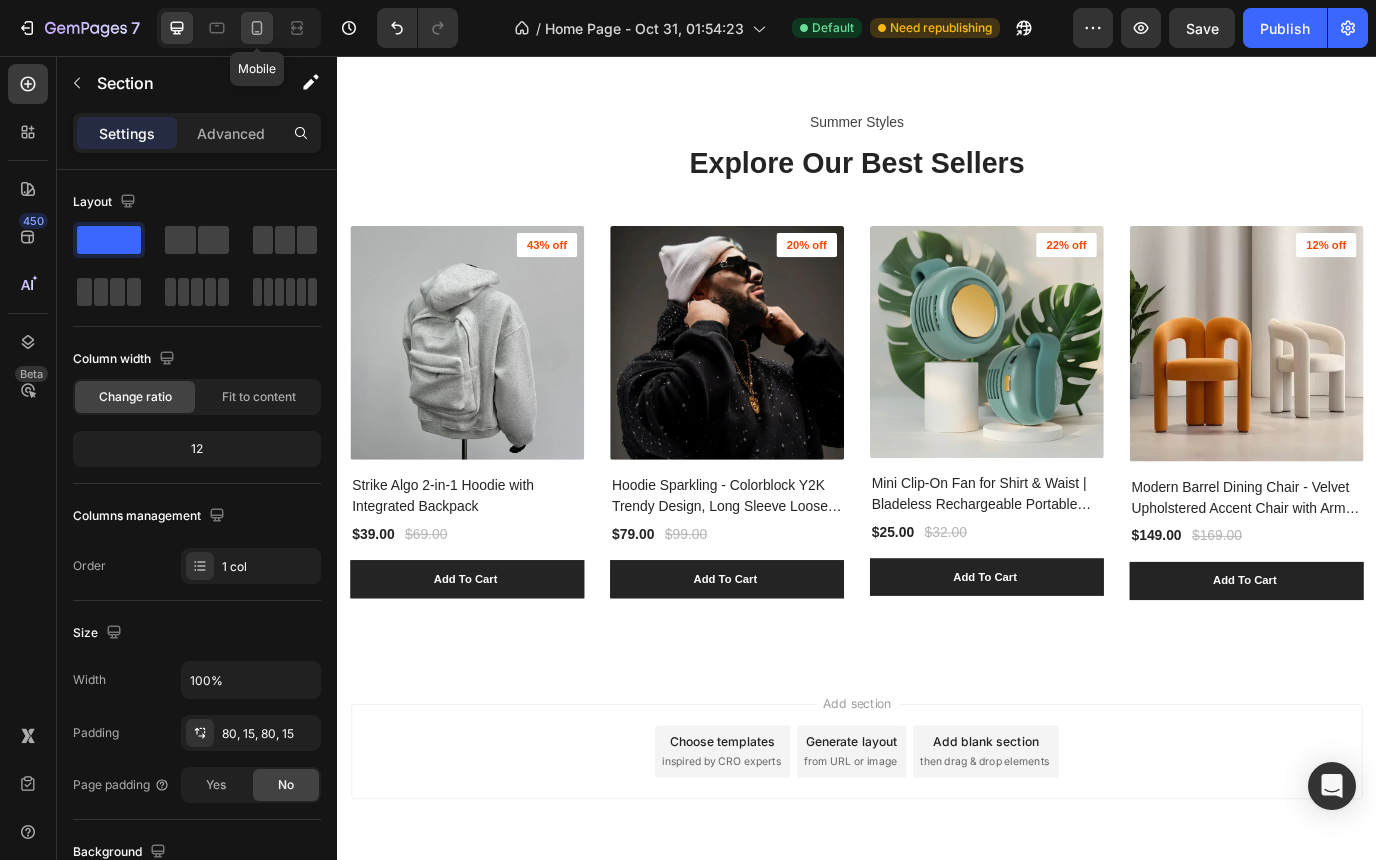 click 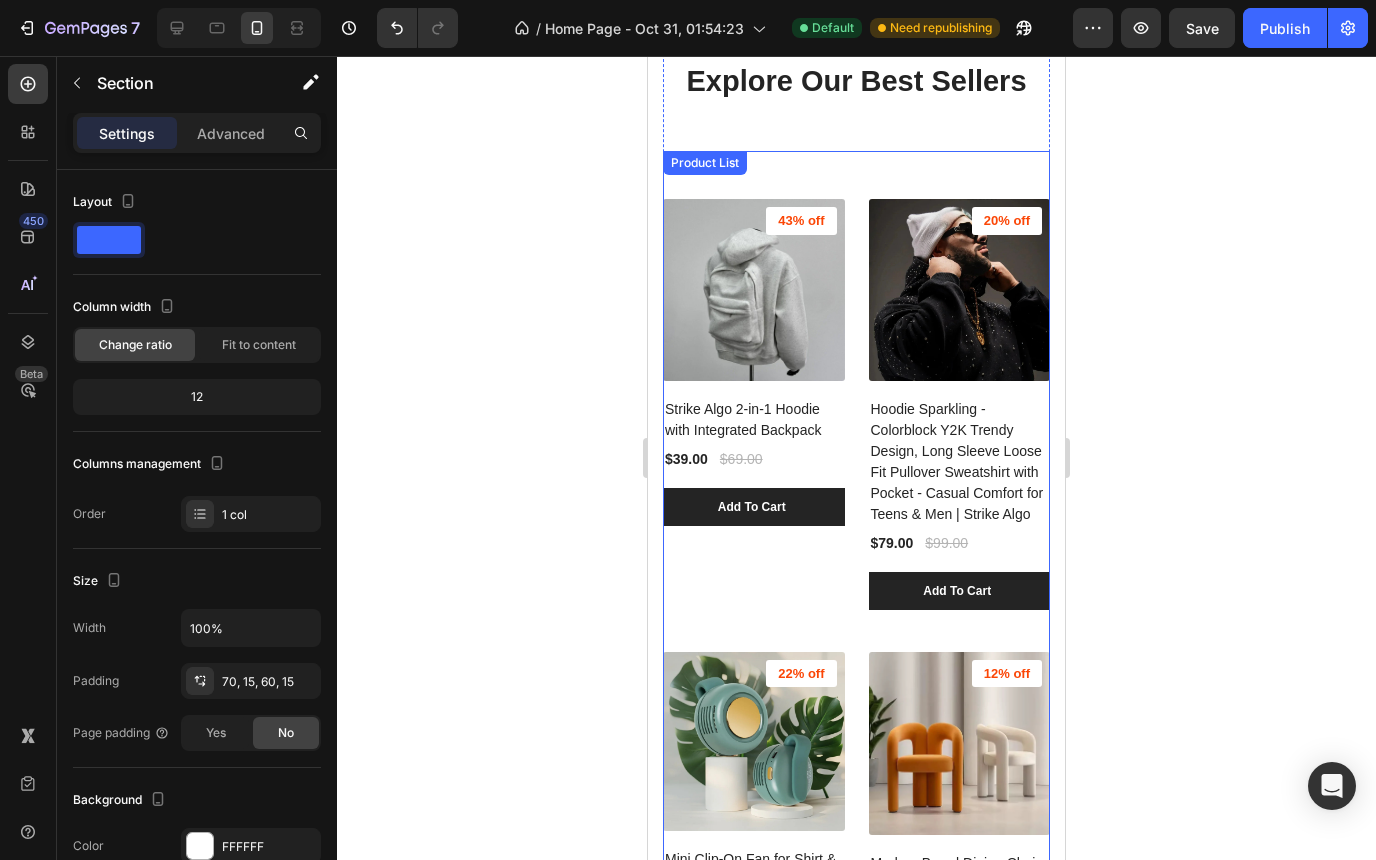 scroll, scrollTop: 8032, scrollLeft: 0, axis: vertical 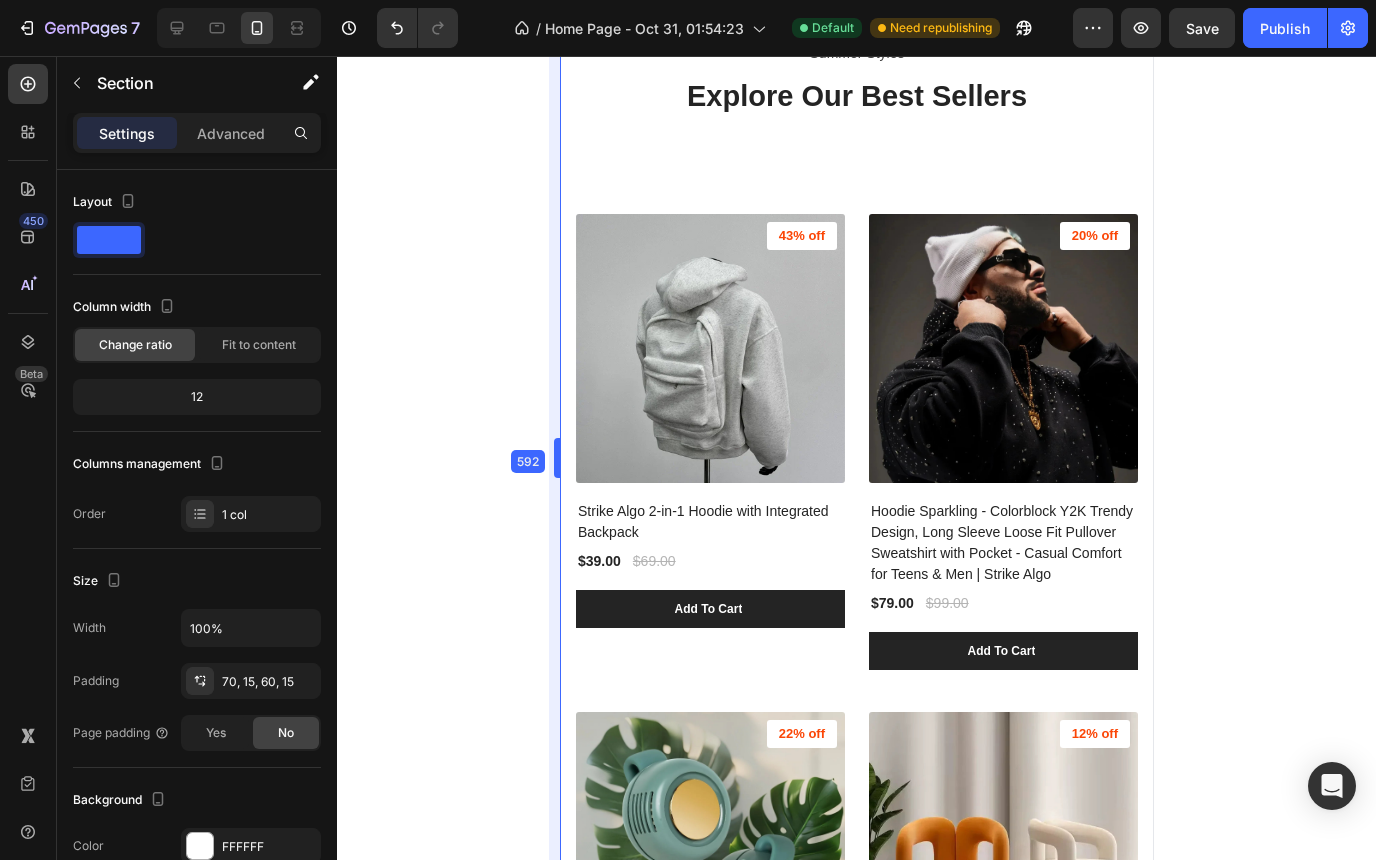 drag, startPoint x: 641, startPoint y: 443, endPoint x: 469, endPoint y: 411, distance: 174.95142 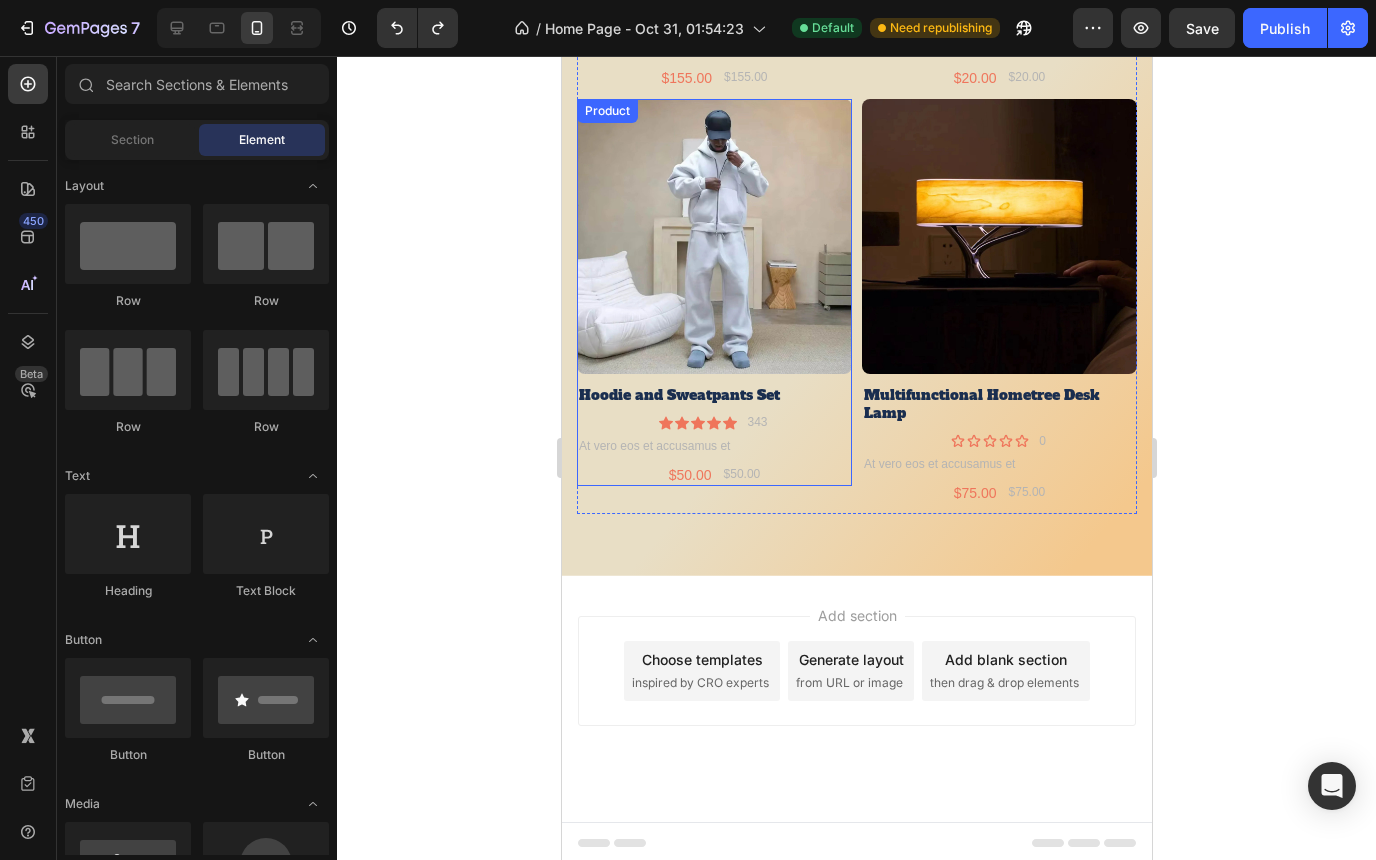 scroll, scrollTop: 7584, scrollLeft: 0, axis: vertical 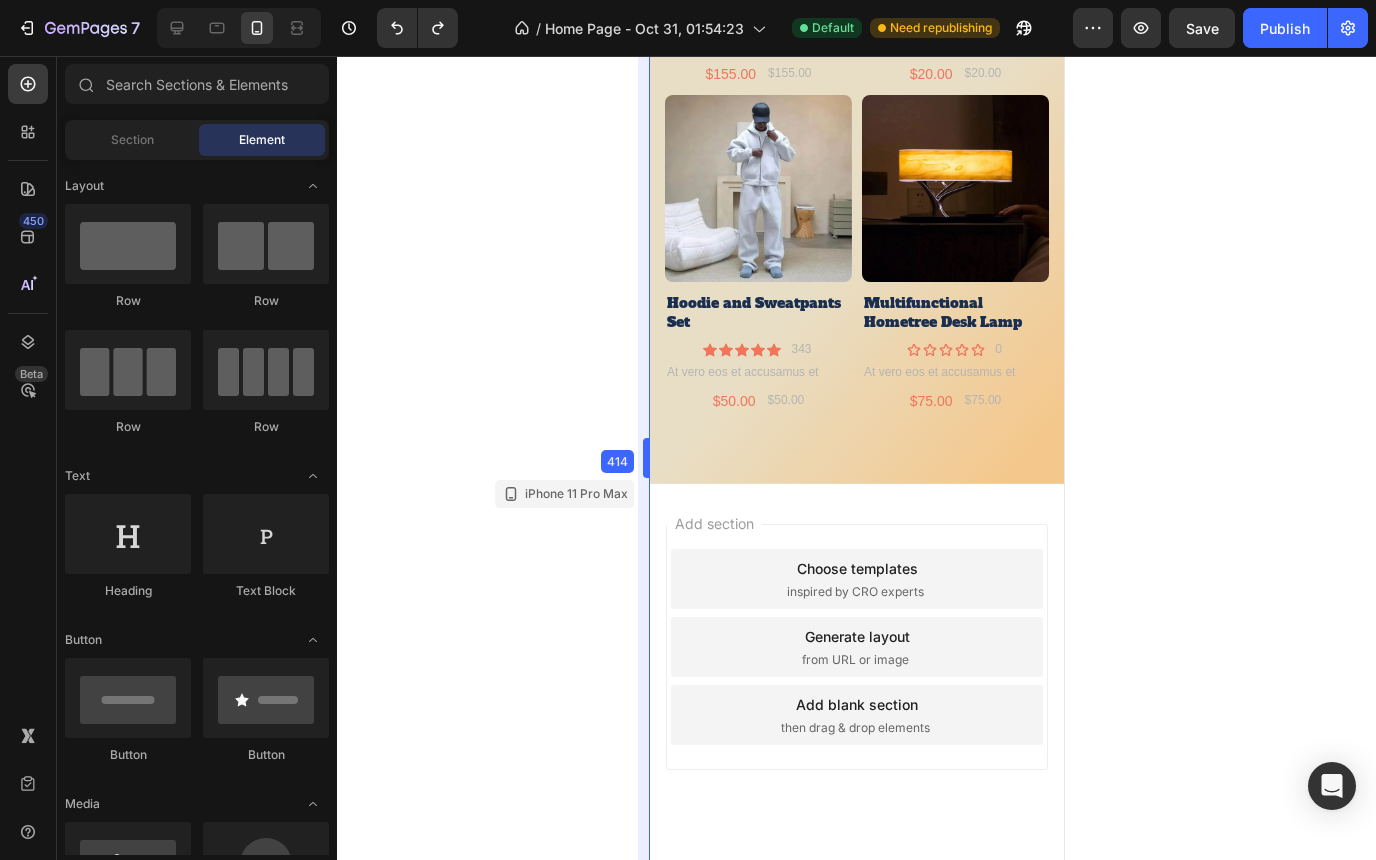drag, startPoint x: 560, startPoint y: 442, endPoint x: 734, endPoint y: 474, distance: 176.91806 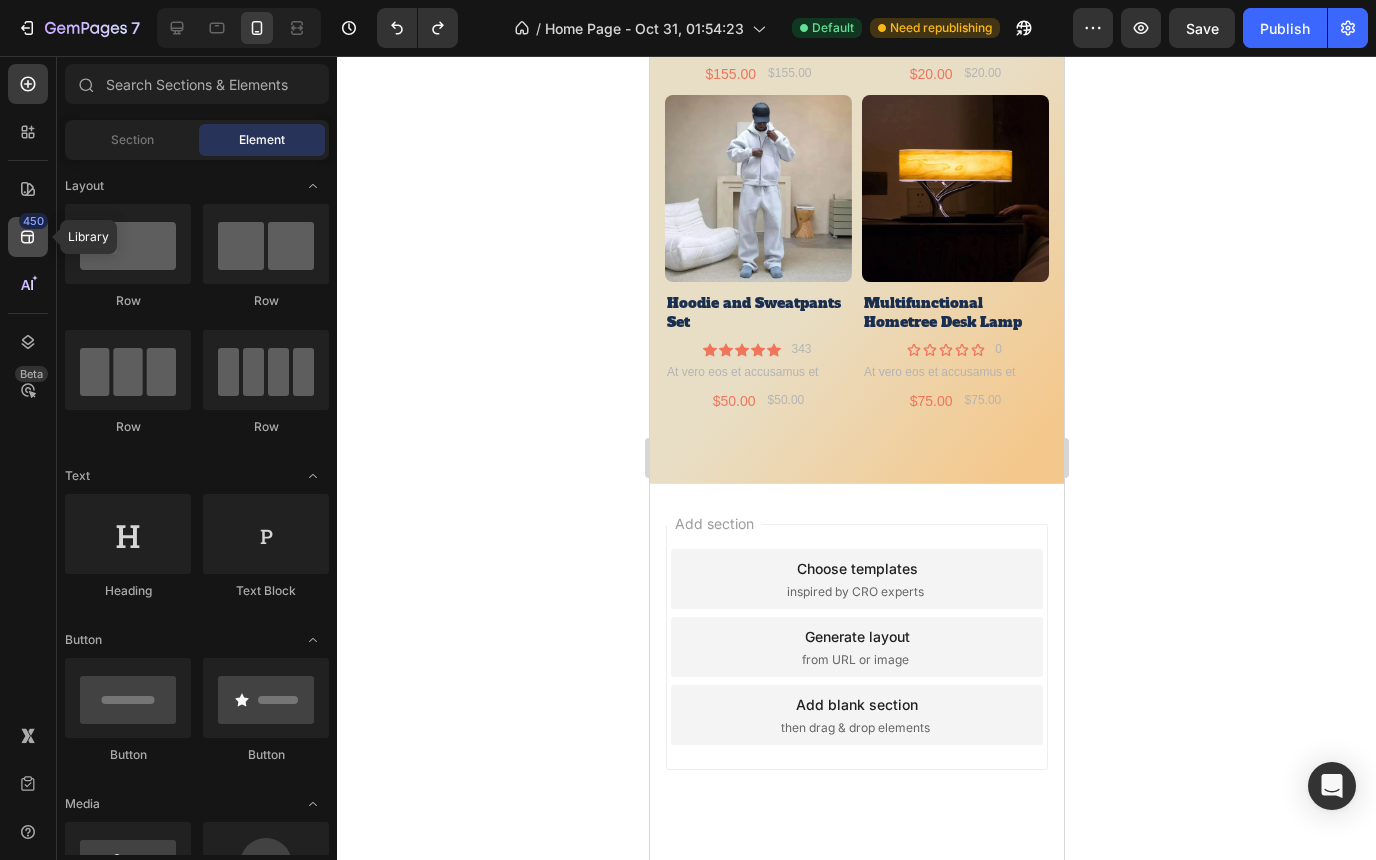 click 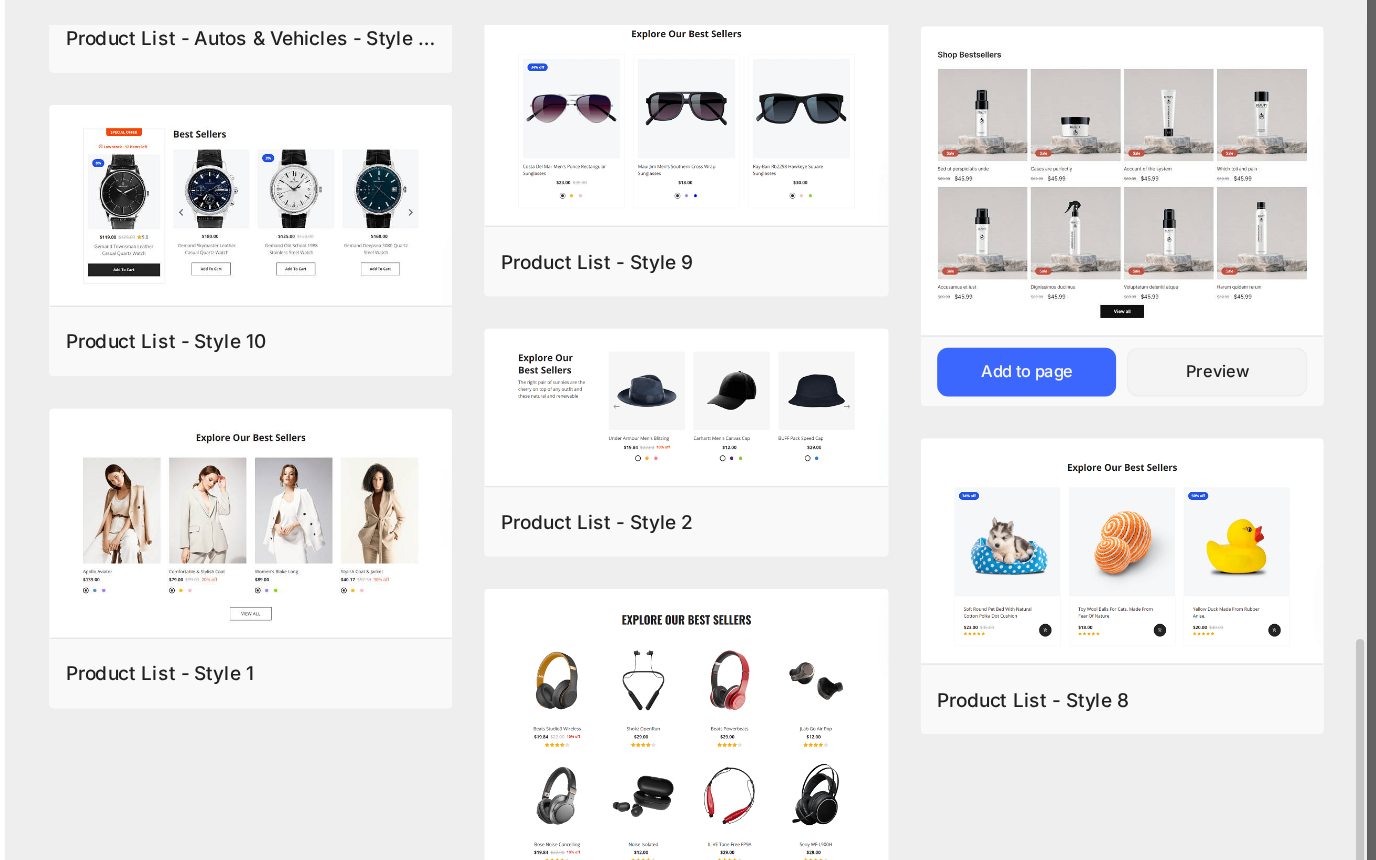 scroll, scrollTop: 1219, scrollLeft: 0, axis: vertical 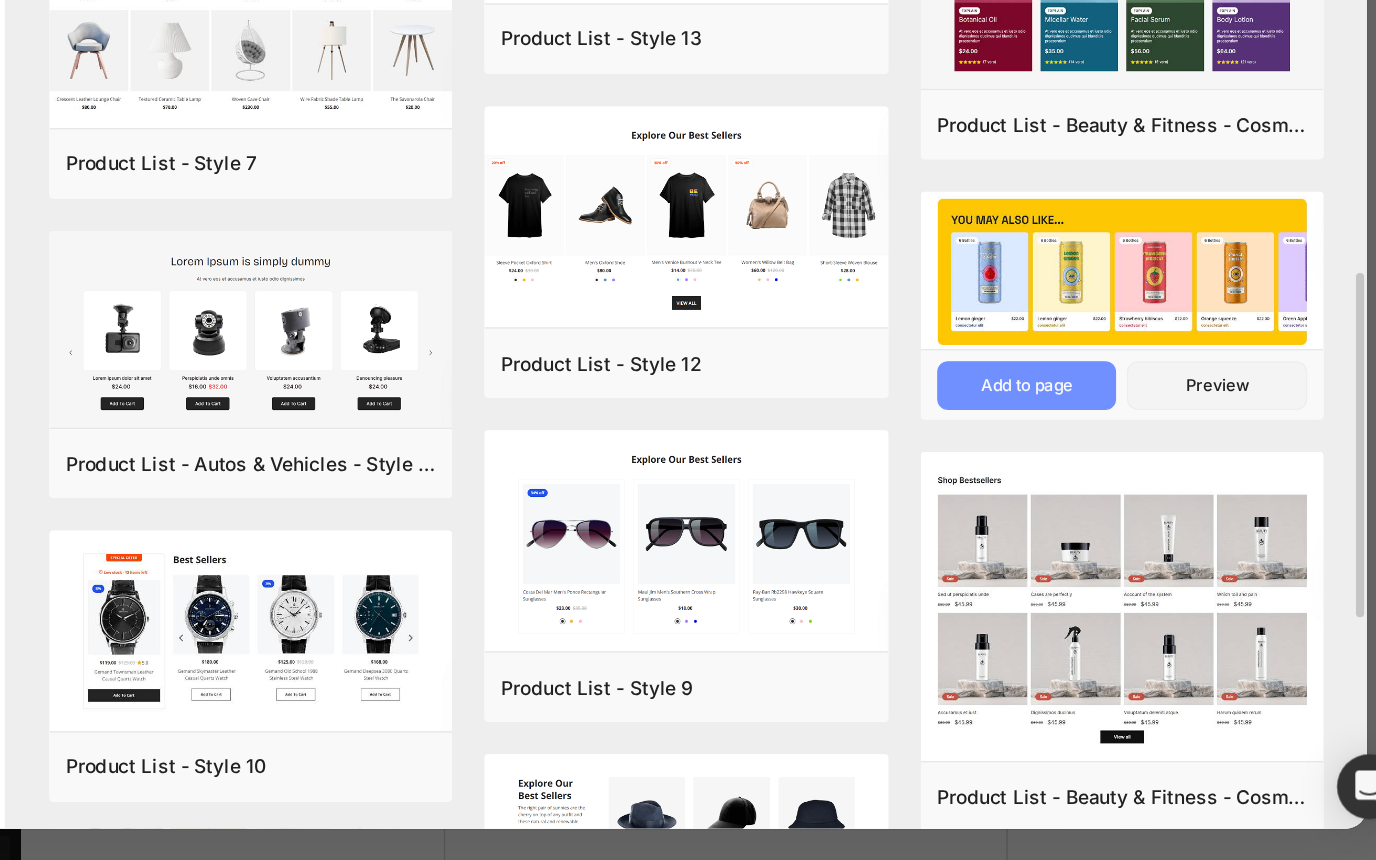 click on "Add to page" at bounding box center [1079, 490] 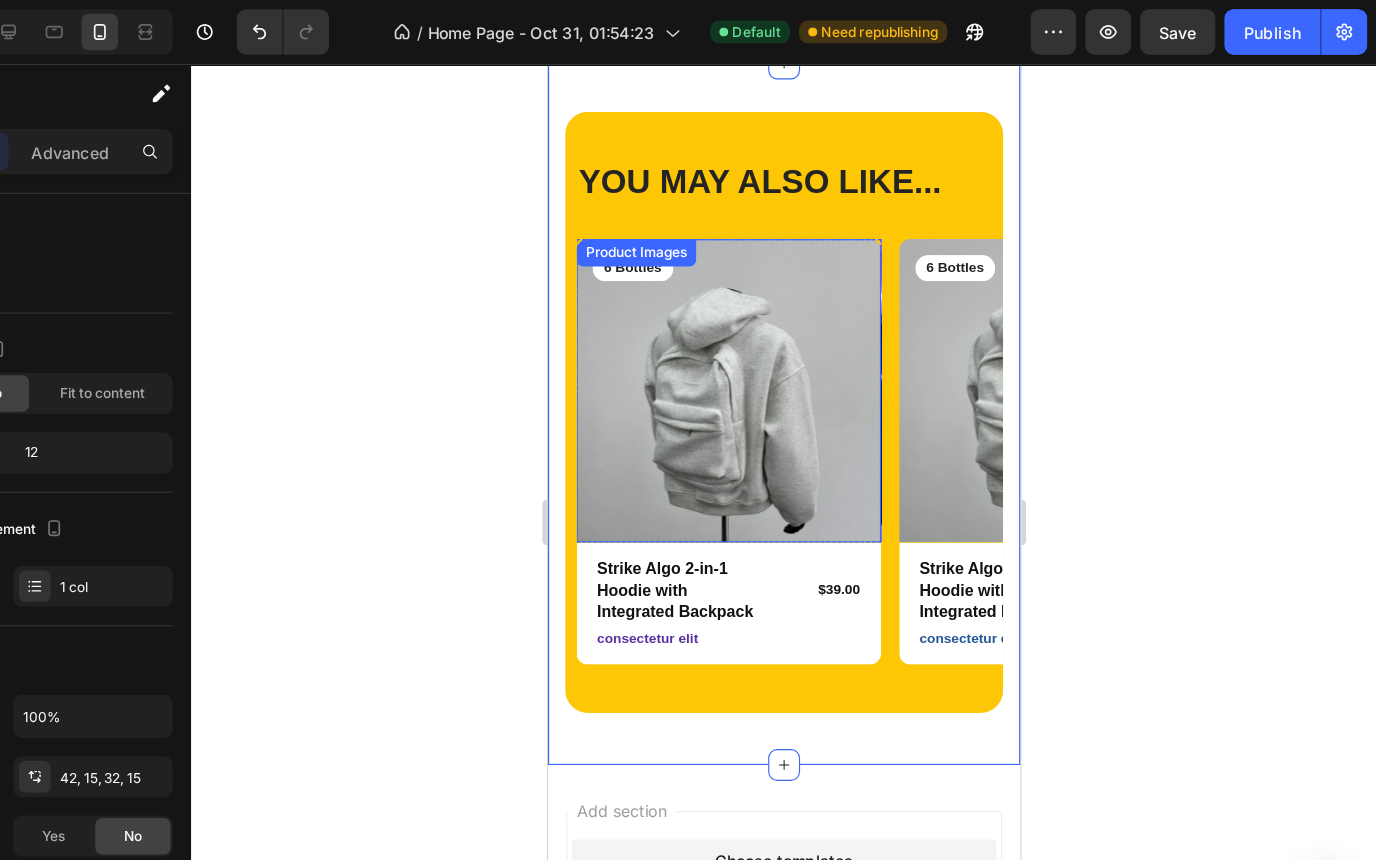 scroll, scrollTop: 0, scrollLeft: 0, axis: both 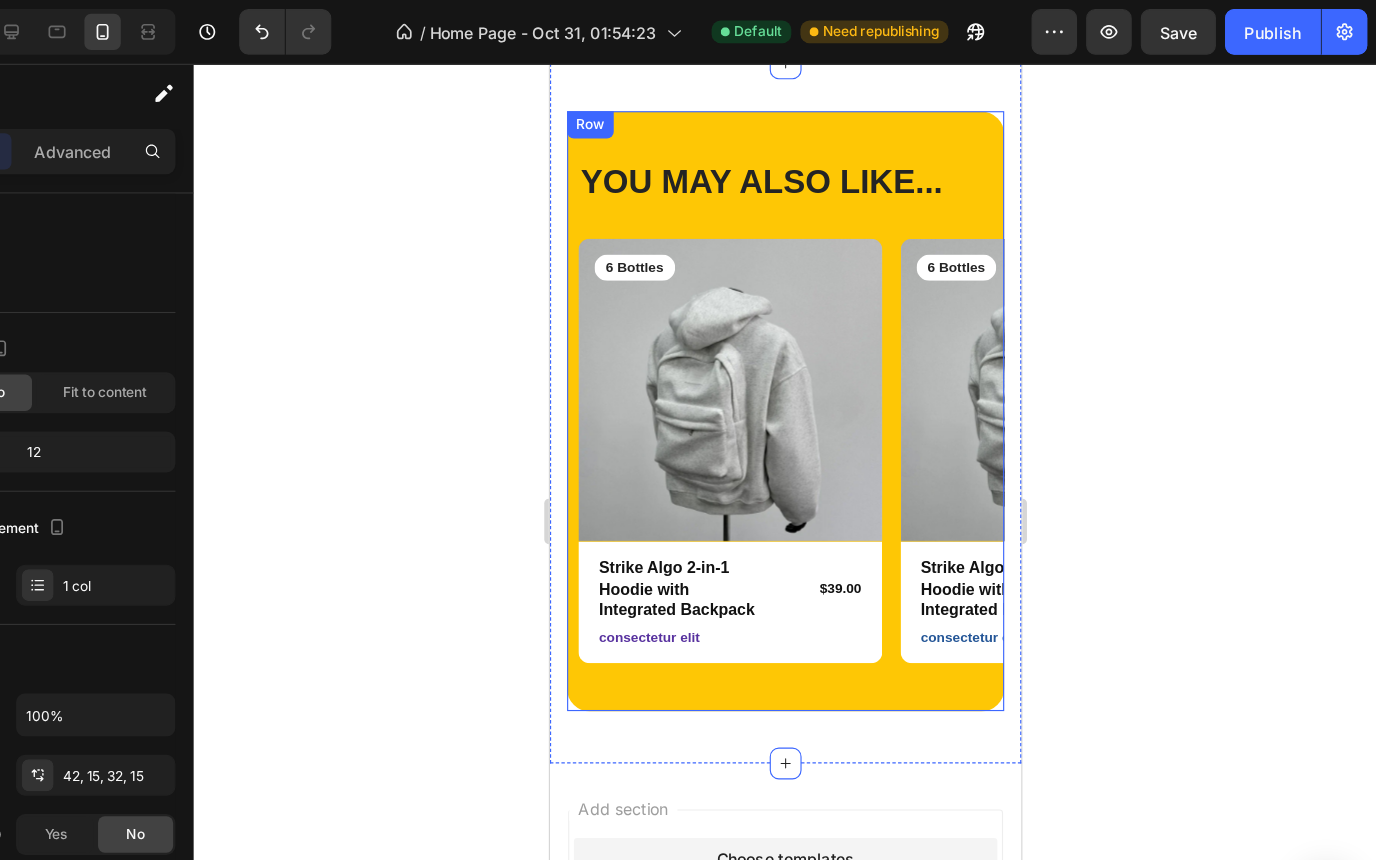 click on "YOU MAY ALSO LIKE... Heading Row Product Images 6 Bottles Text Block Row Strike Algo 2-in-1 Hoodie with Integrated Backpack Product Title $39.00 Product Price Product Price Row consectetur elit Text Block Row Product Product Images 6 Bottles Text Block Row Strike Algo 2-in-1 Hoodie with Integrated Backpack Product Title $39.00 Product Price Product Price Row consectetur elit Text Block Row Product Product Images 6 Bottles Text Block Row Strike Algo 2-in-1 Hoodie with Integrated Backpack Product Title $39.00 Product Price Product Price Row consectetur elit Text Block Row Product Product Images 6 Bottles Text Block Row Strike Algo 2-in-1 Hoodie with Integrated Backpack Product Title $39.00 Product Price Product Price Row consectetur elit Text Block Row Product Product Images 6 Bottles Text Block Row Strike Algo 2-in-1 Hoodie with Integrated Backpack Product Title $39.00 Product Price Product Price Row consectetur elit Text Block Row Product Carousel Row" at bounding box center [756, 368] 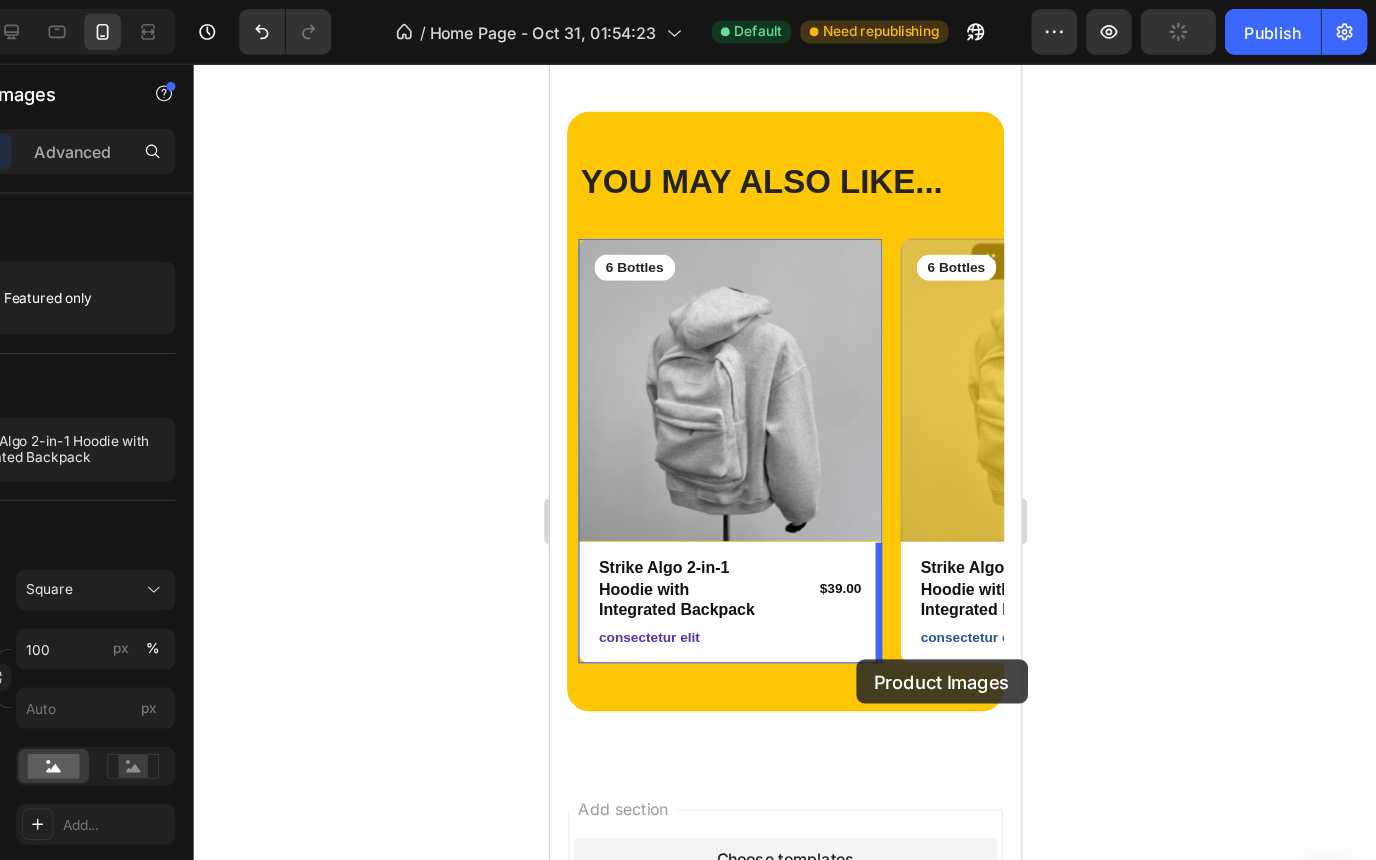click at bounding box center [756, -3389] 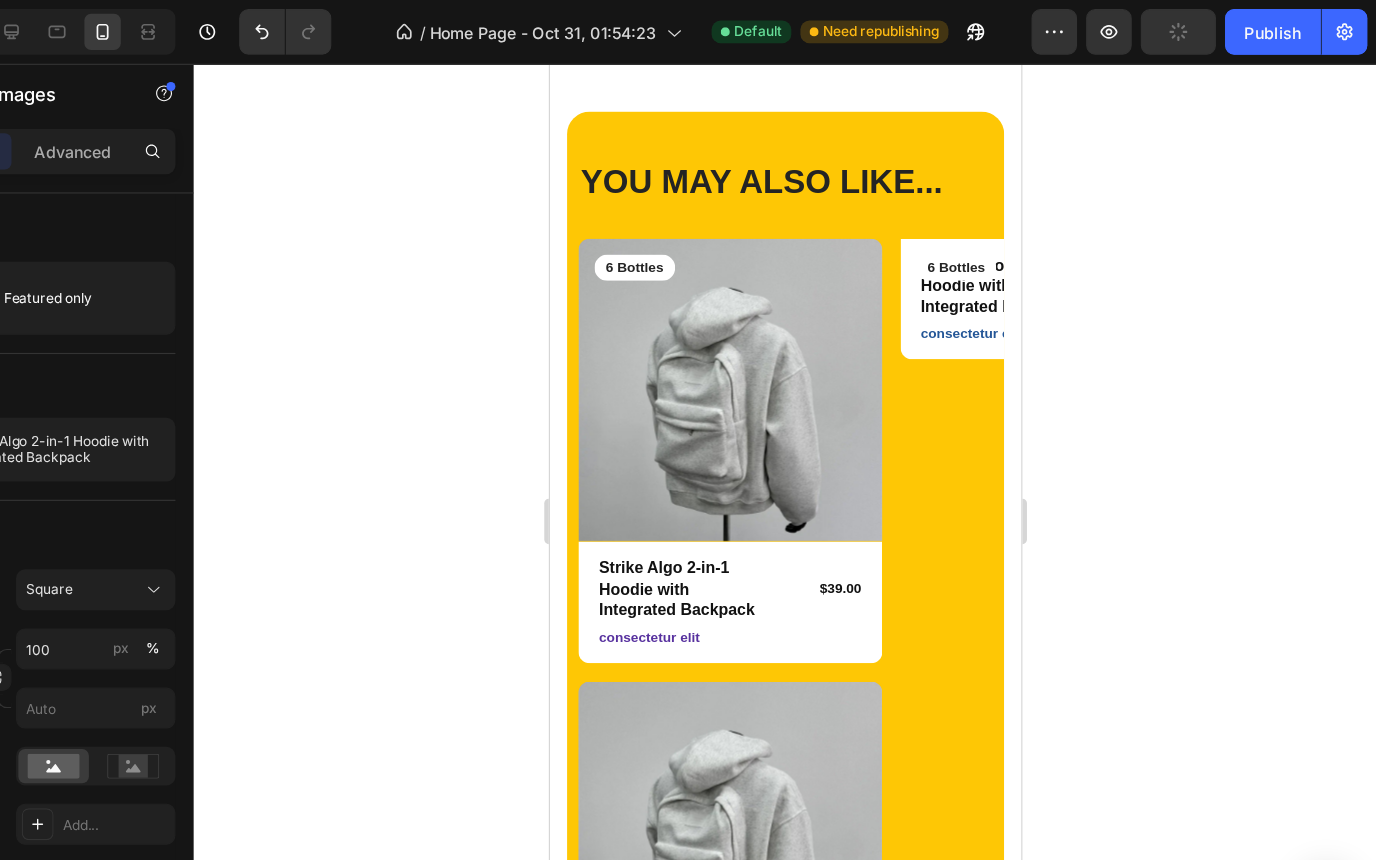 click at bounding box center [707, 739] 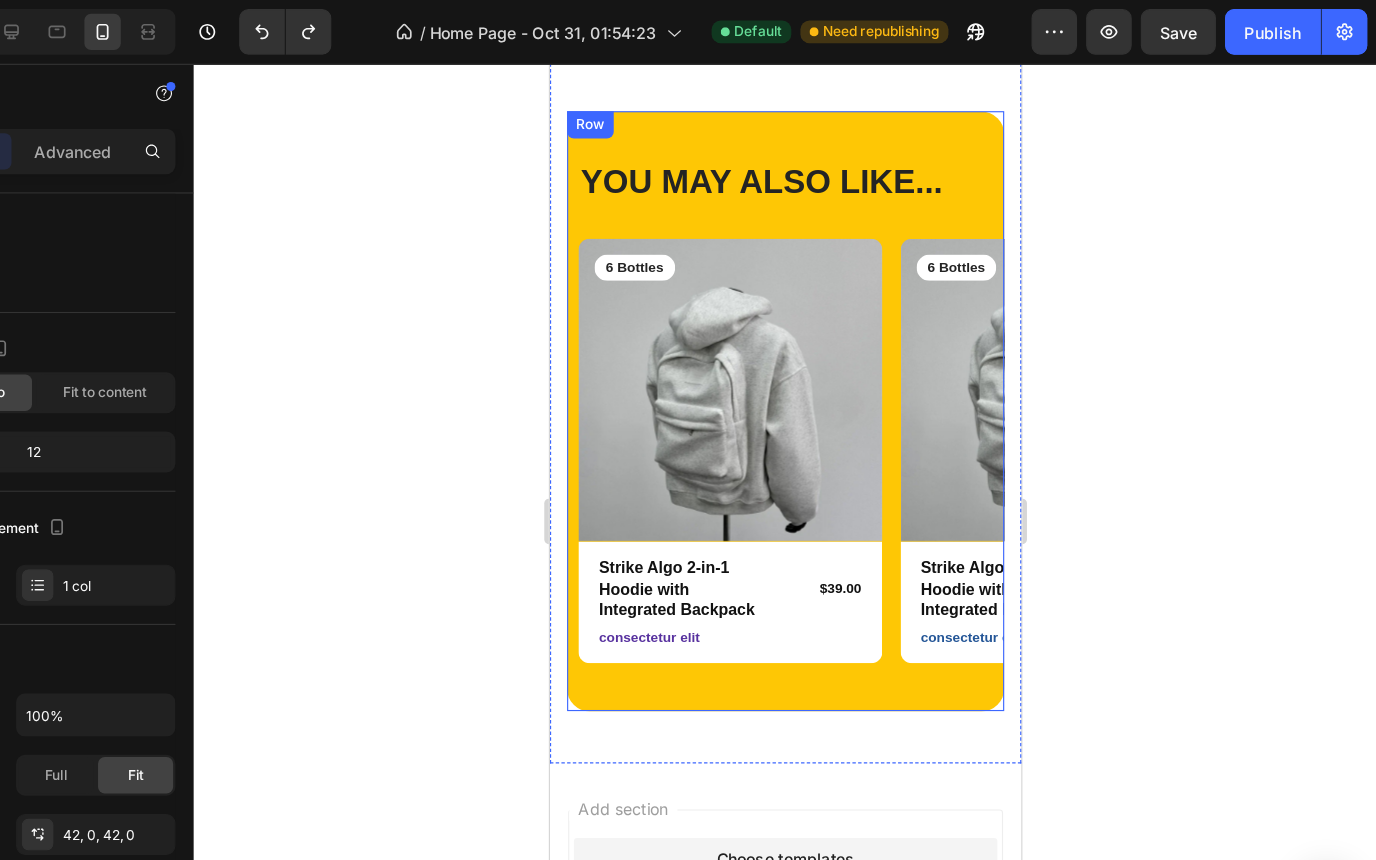 click on "YOU MAY ALSO LIKE... Heading Row Product Images 6 Bottles Text Block Row Strike Algo 2-in-1 Hoodie with Integrated Backpack Product Title $39.00 Product Price Product Price Row consectetur elit Text Block Row Product Product Images 6 Bottles Text Block Row Strike Algo 2-in-1 Hoodie with Integrated Backpack Product Title $39.00 Product Price Product Price Row consectetur elit Text Block Row Product Product Images 6 Bottles Text Block Row Strike Algo 2-in-1 Hoodie with Integrated Backpack Product Title $39.00 Product Price Product Price Row consectetur elit Text Block Row Product Product Images 6 Bottles Text Block Row Strike Algo 2-in-1 Hoodie with Integrated Backpack Product Title $39.00 Product Price Product Price Row consectetur elit Text Block Row Product Product Images 6 Bottles Text Block Row Strike Algo 2-in-1 Hoodie with Integrated Backpack Product Title $39.00 Product Price Product Price Row consectetur elit Text Block Row Product Carousel Row" at bounding box center (756, 368) 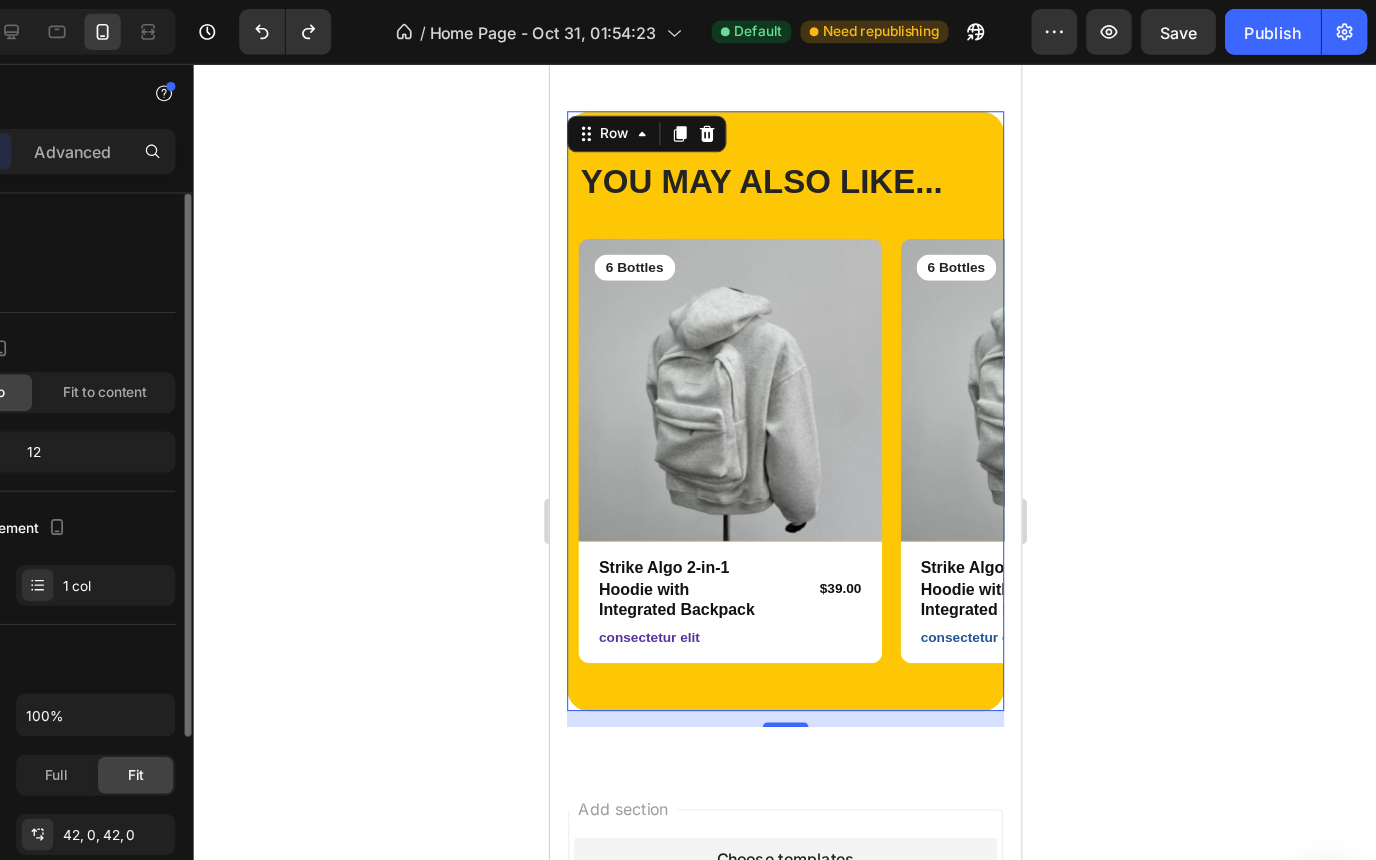 click on "Layout" at bounding box center (197, 230) 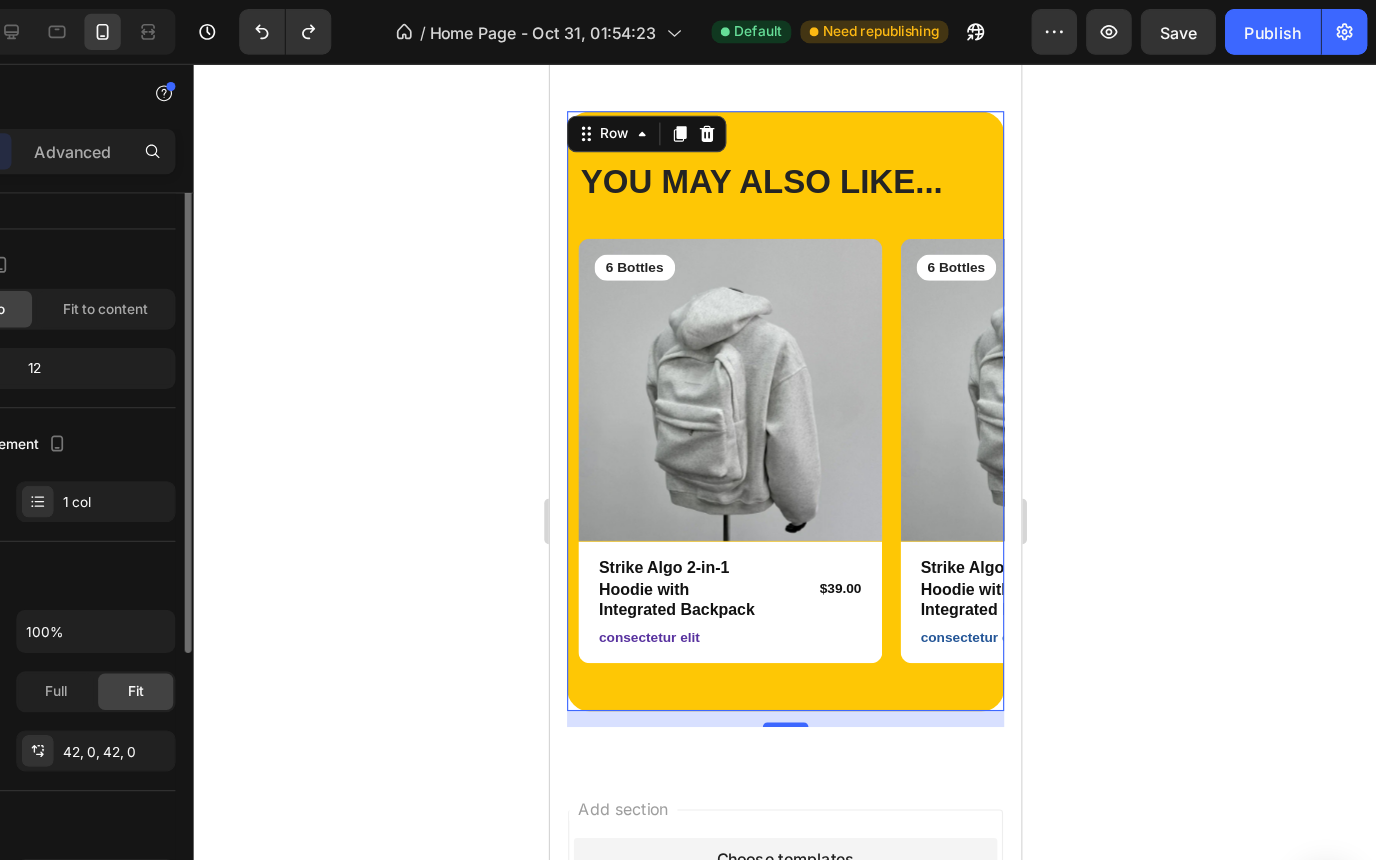 scroll, scrollTop: 0, scrollLeft: 0, axis: both 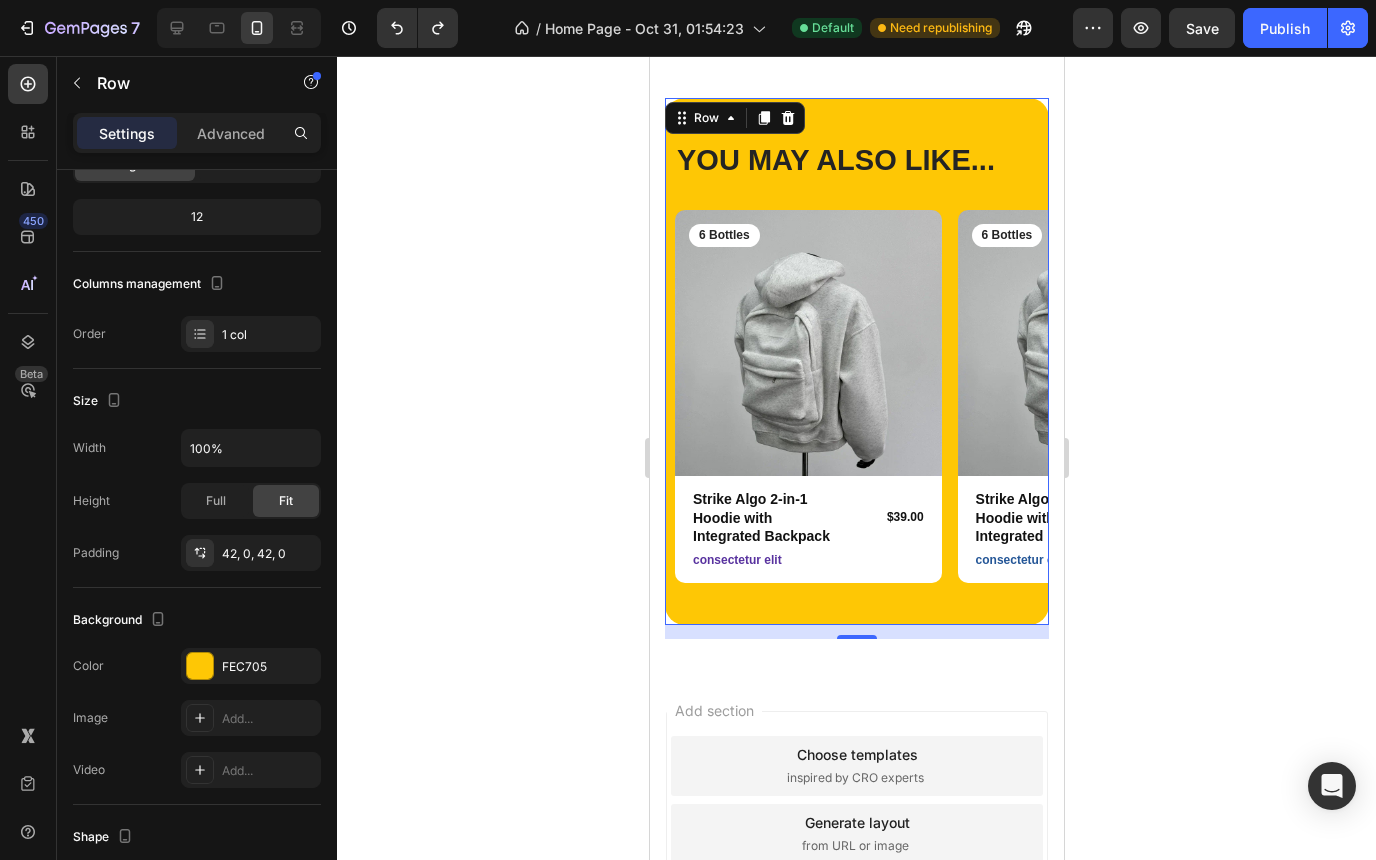 click on "YOU MAY ALSO LIKE... Heading Row Product Images 6 Bottles Text Block Row Strike Algo 2-in-1 Hoodie with Integrated Backpack Product Title $39.00 Product Price Product Price Row consectetur elit Text Block Row Product Product Images 6 Bottles Text Block Row Strike Algo 2-in-1 Hoodie with Integrated Backpack Product Title $39.00 Product Price Product Price Row consectetur elit Text Block Row Product Product Images 6 Bottles Text Block Row Strike Algo 2-in-1 Hoodie with Integrated Backpack Product Title $39.00 Product Price Product Price Row consectetur elit Text Block Row Product Product Images 6 Bottles Text Block Row Strike Algo 2-in-1 Hoodie with Integrated Backpack Product Title $39.00 Product Price Product Price Row consectetur elit Text Block Row Product Product Images 6 Bottles Text Block Row Strike Algo 2-in-1 Hoodie with Integrated Backpack Product Title $39.00 Product Price Product Price Row consectetur elit Text Block Row Product Carousel Row   14" at bounding box center [856, 361] 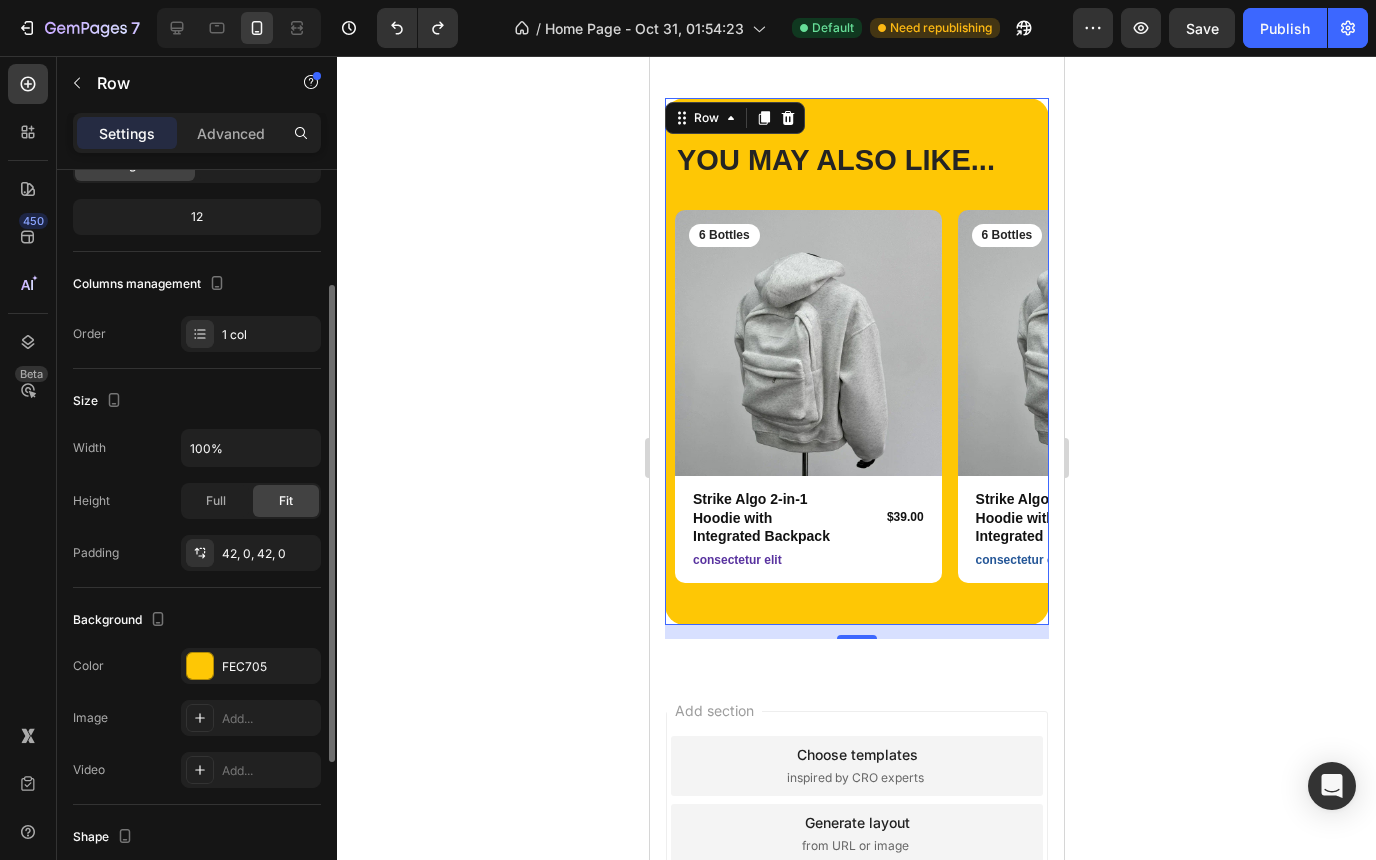 scroll, scrollTop: 0, scrollLeft: 0, axis: both 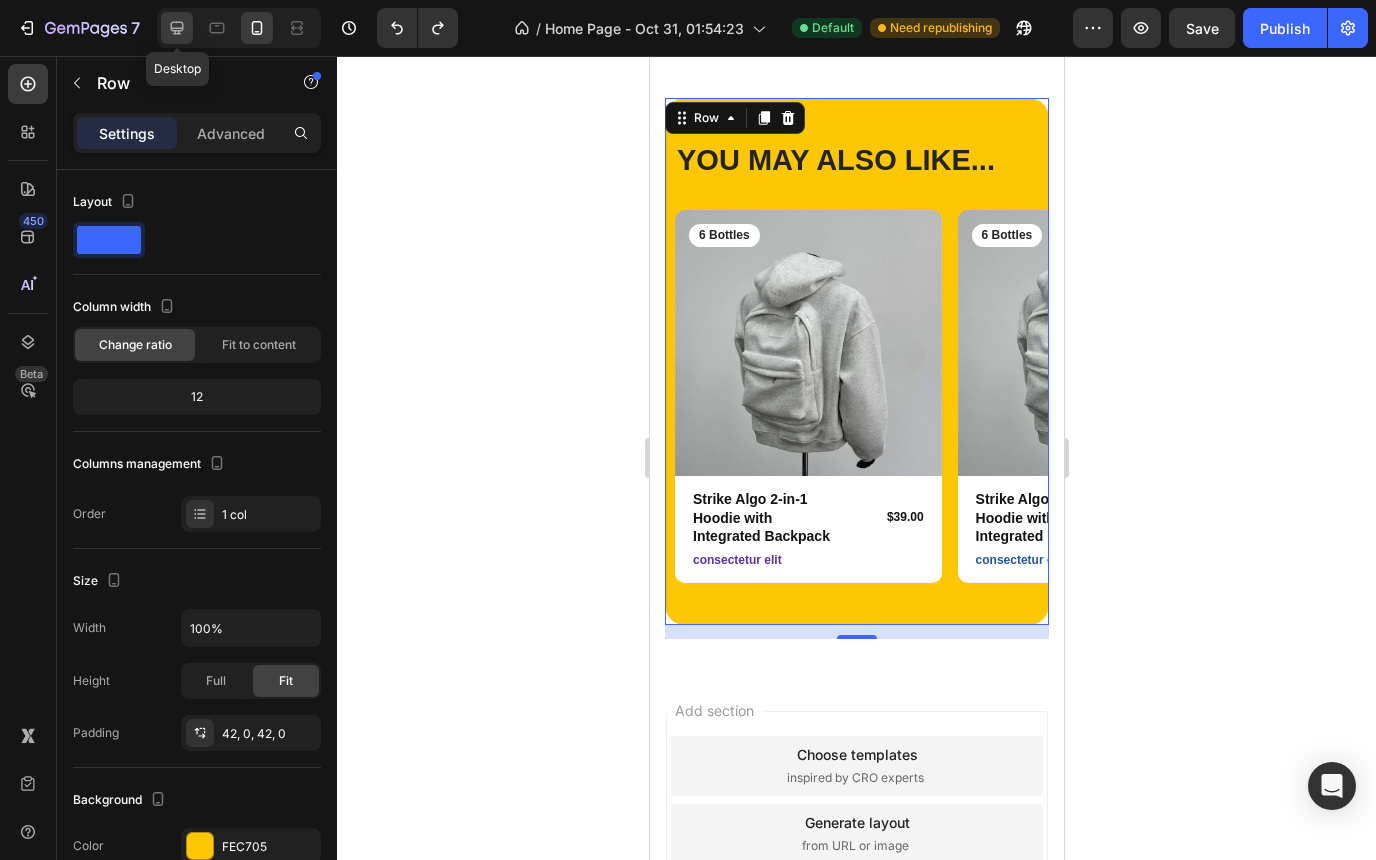 click 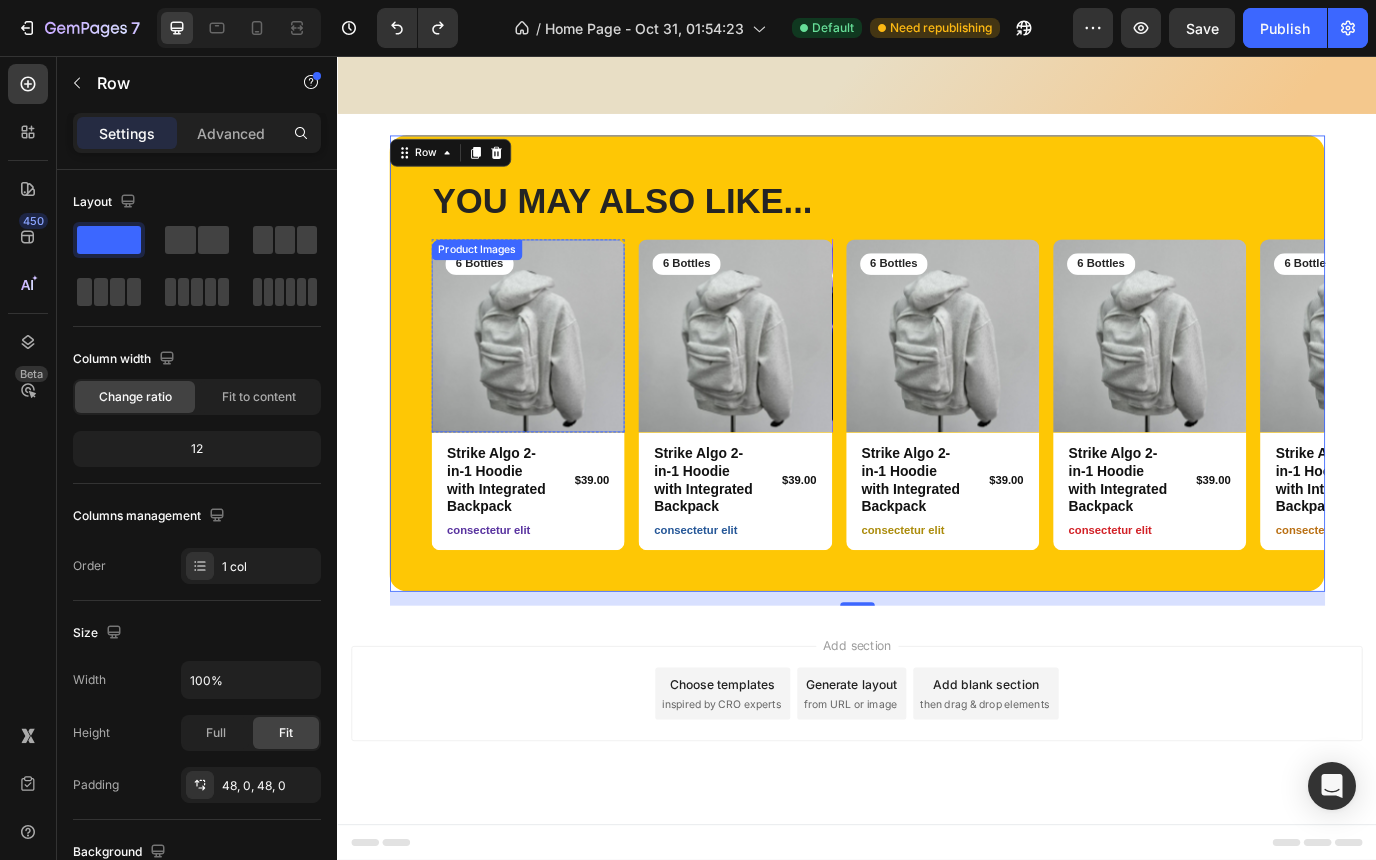 scroll, scrollTop: 7791, scrollLeft: 0, axis: vertical 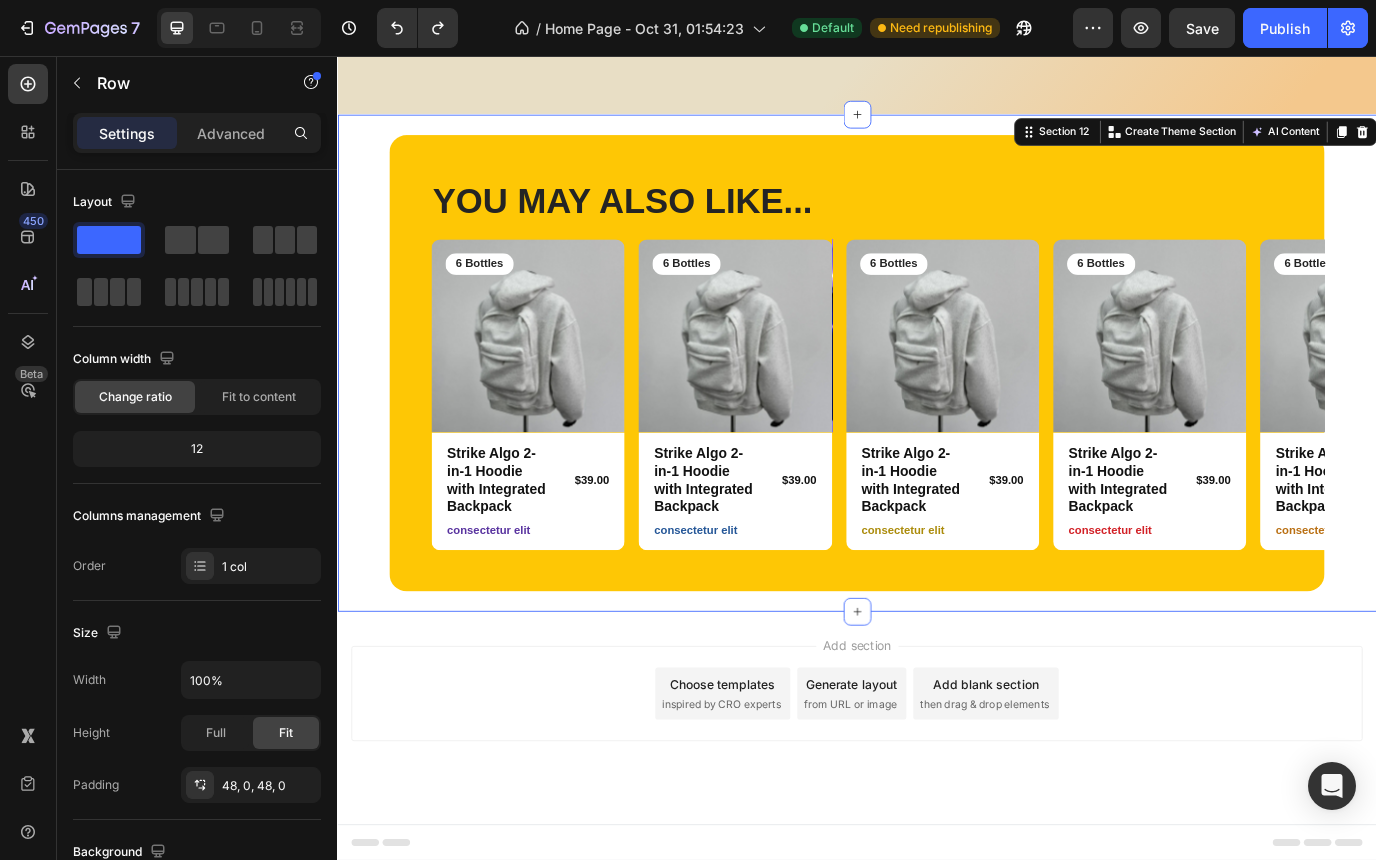 click on "YOU MAY ALSO LIKE... Heading Row Product Images 6 Bottles Text Block Row Strike Algo 2-in-1 Hoodie with Integrated Backpack Product Title $39.00 Product Price Product Price Row consectetur elit Text Block Row Product Product Images 6 Bottles Text Block Row Strike Algo 2-in-1 Hoodie with Integrated Backpack Product Title $39.00 Product Price Product Price Row consectetur elit Text Block Row Product Product Images 6 Bottles Text Block Row Strike Algo 2-in-1 Hoodie with Integrated Backpack Product Title $39.00 Product Price Product Price Row consectetur elit Text Block Row Product Product Images 6 Bottles Text Block Row Strike Algo 2-in-1 Hoodie with Integrated Backpack Product Title $39.00 Product Price Product Price Row consectetur elit Text Block Row Product Product Images 6 Bottles Text Block Row Strike Algo 2-in-1 Hoodie with Integrated Backpack Product Title $39.00 Product Price Product Price Row consectetur elit Text Block Row Product Carousel Row Section 12   You can create reusable sections AI Content" at bounding box center (937, 410) 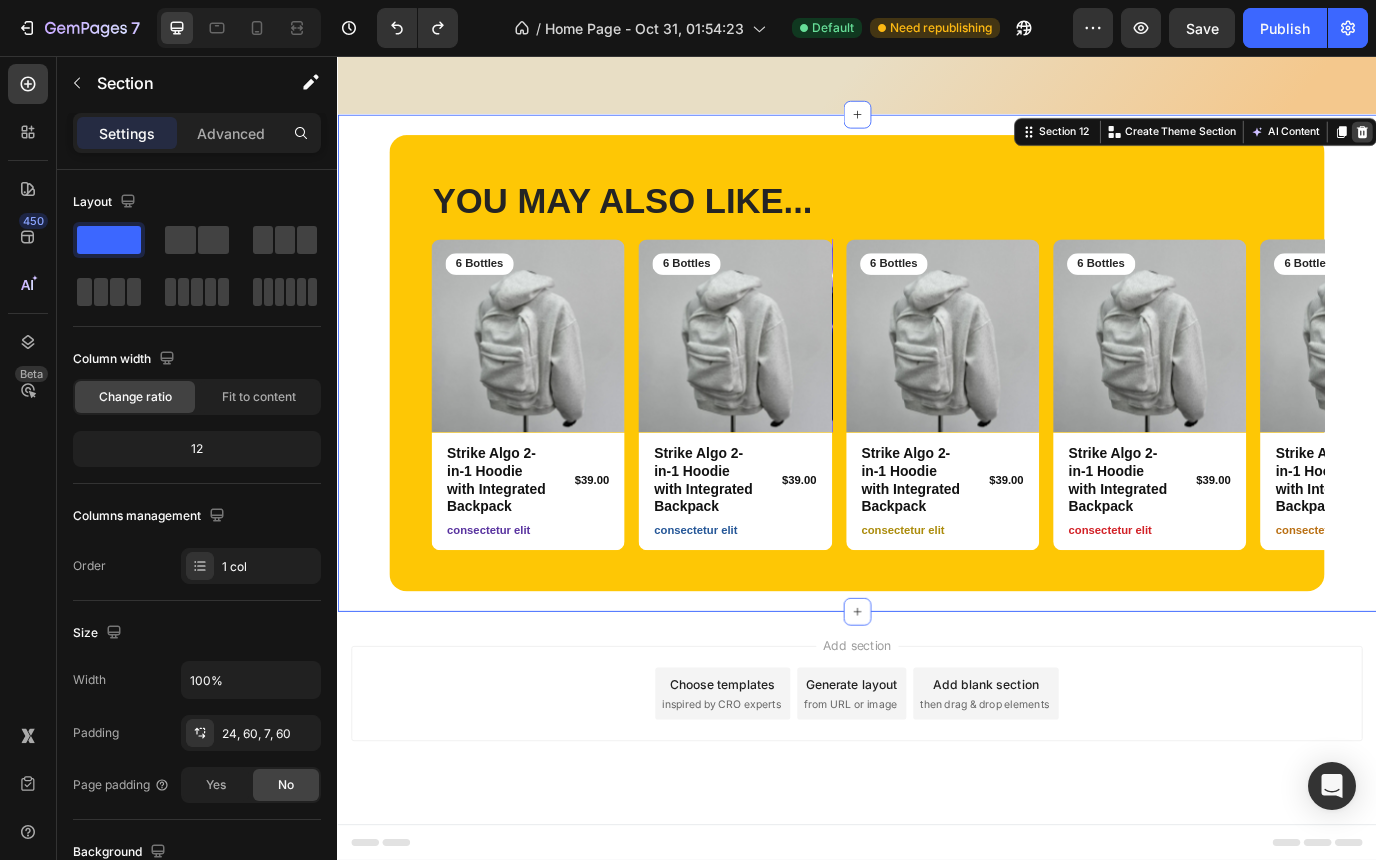 click 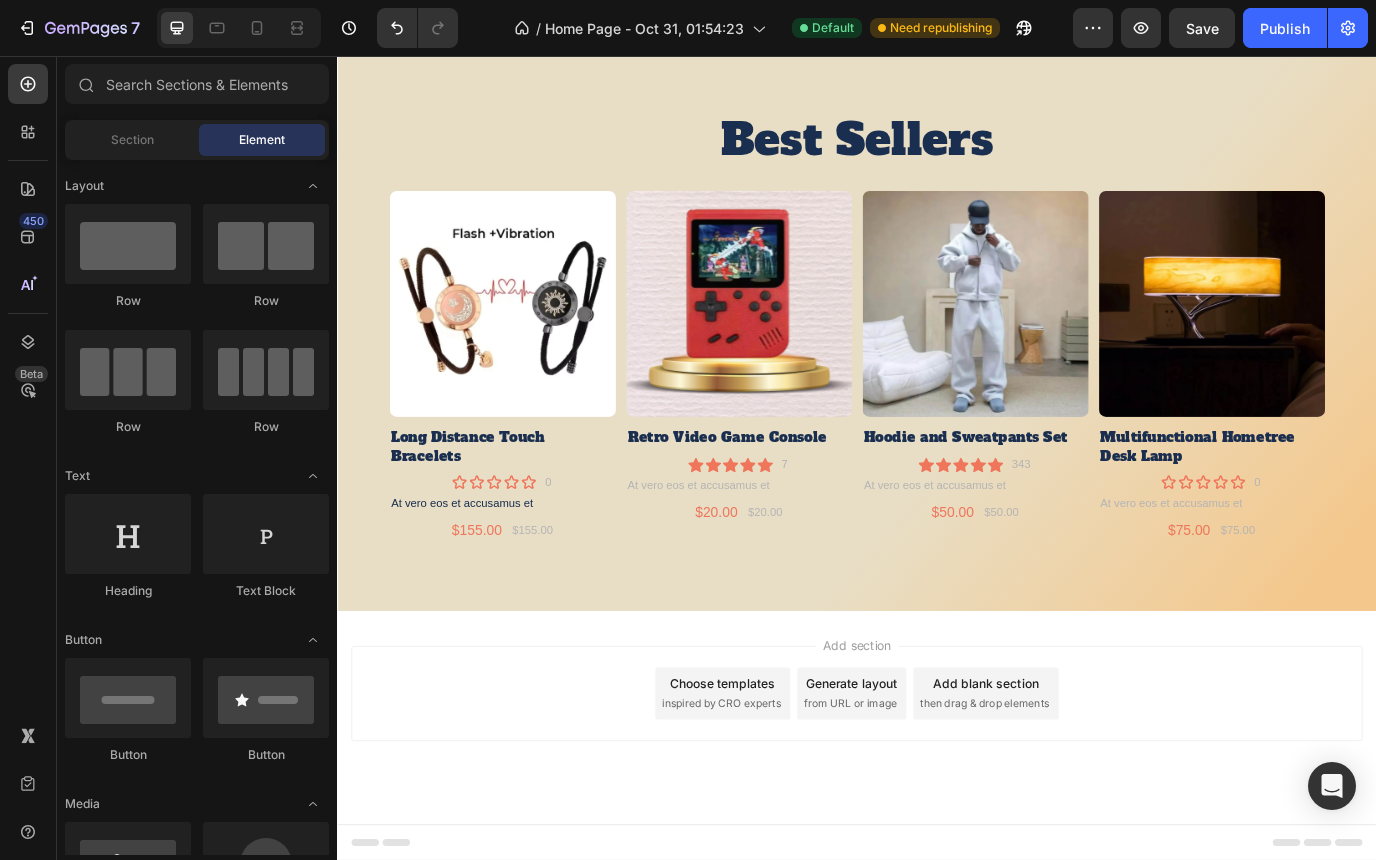 scroll, scrollTop: 7217, scrollLeft: 0, axis: vertical 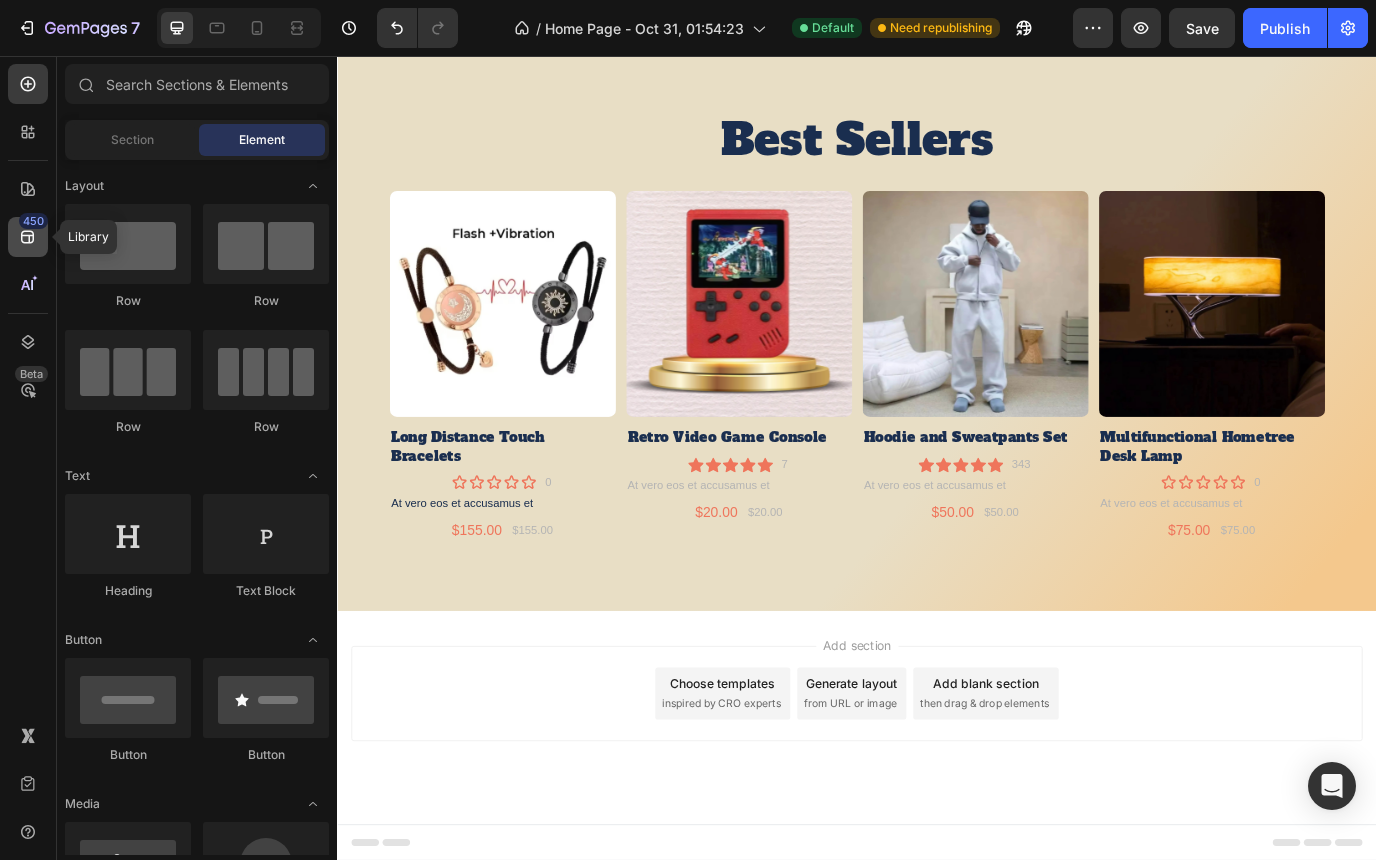click 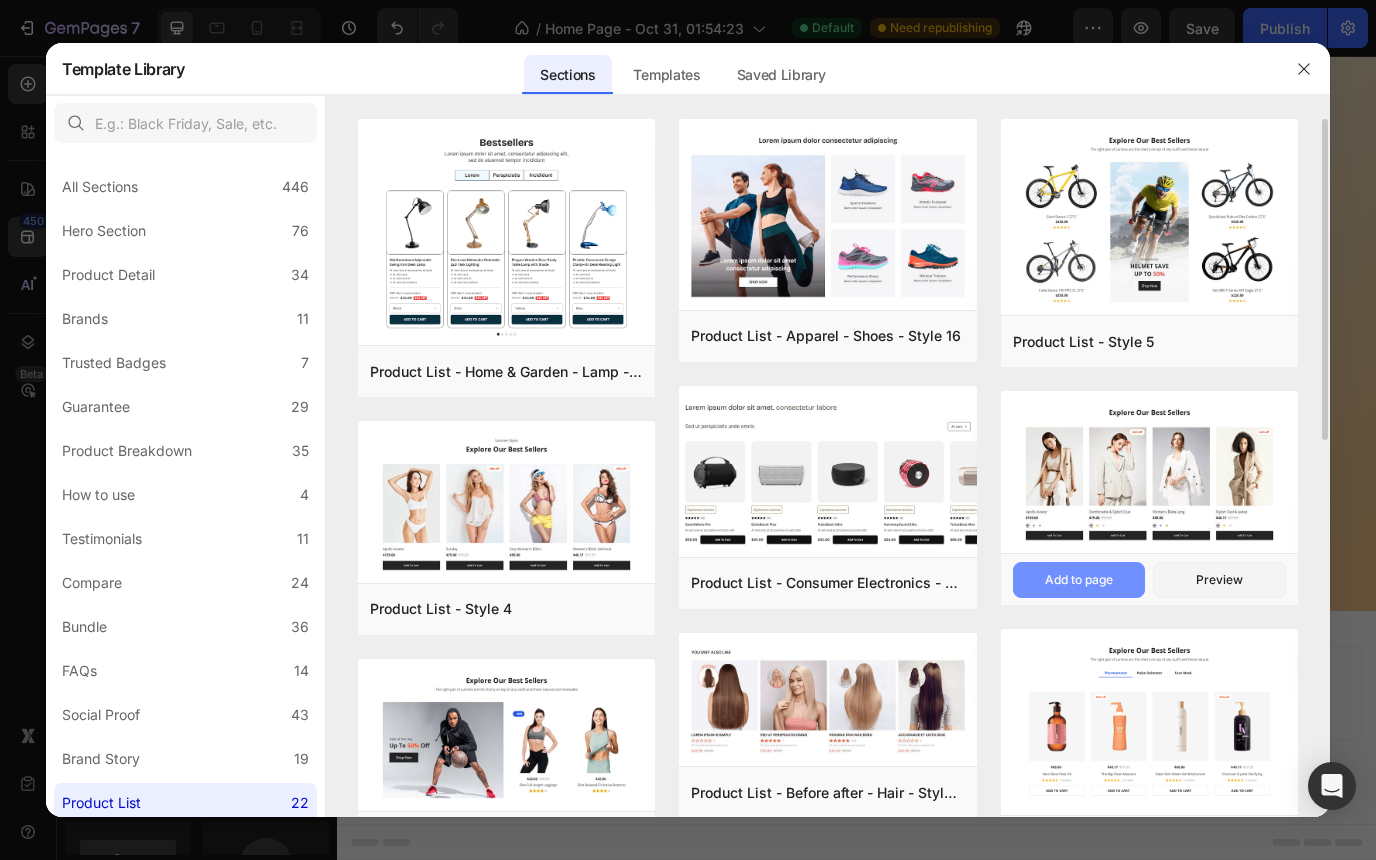 click on "Add to page" at bounding box center (1079, 580) 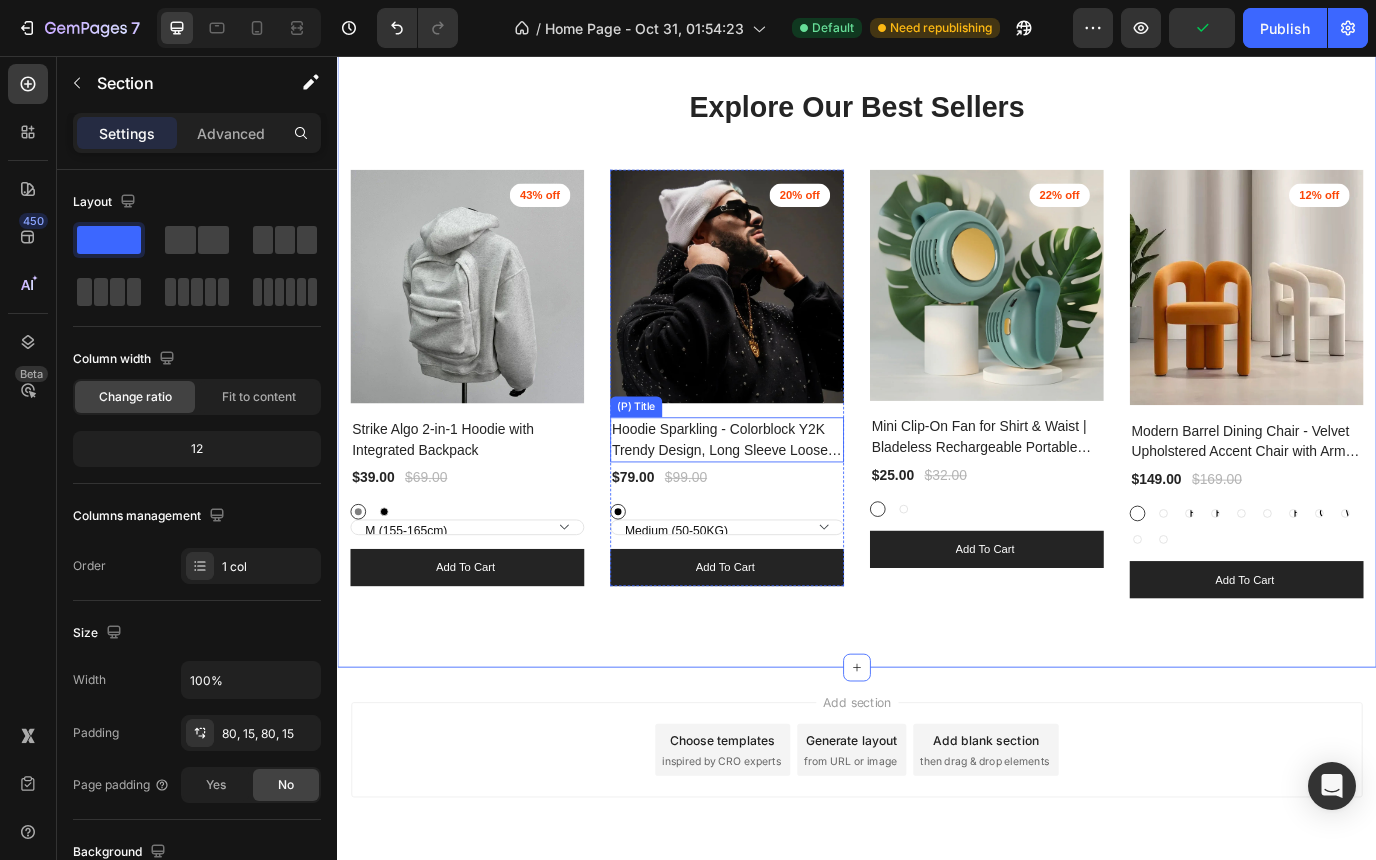 scroll, scrollTop: 7885, scrollLeft: 0, axis: vertical 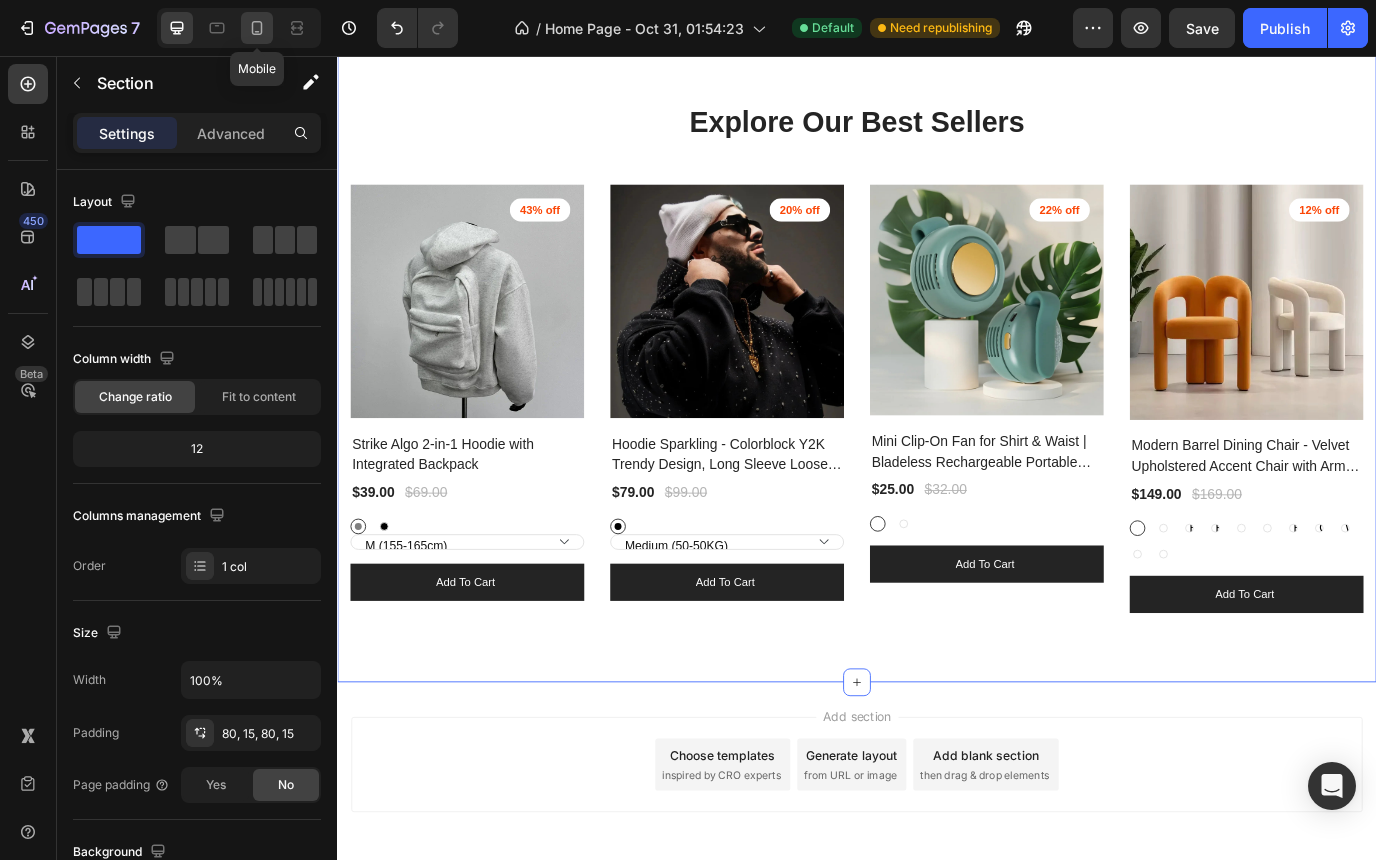 click 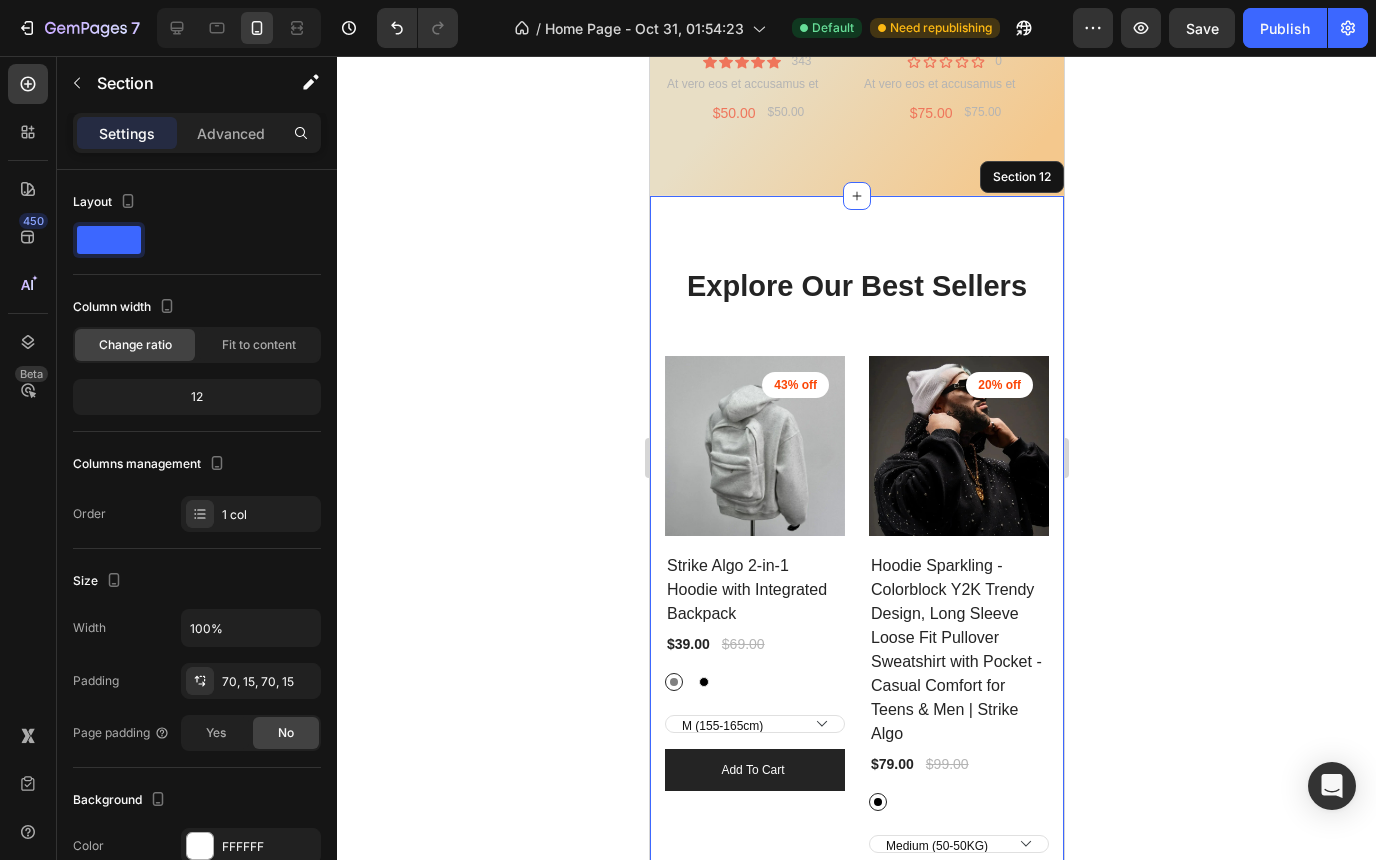 scroll, scrollTop: 7755, scrollLeft: 0, axis: vertical 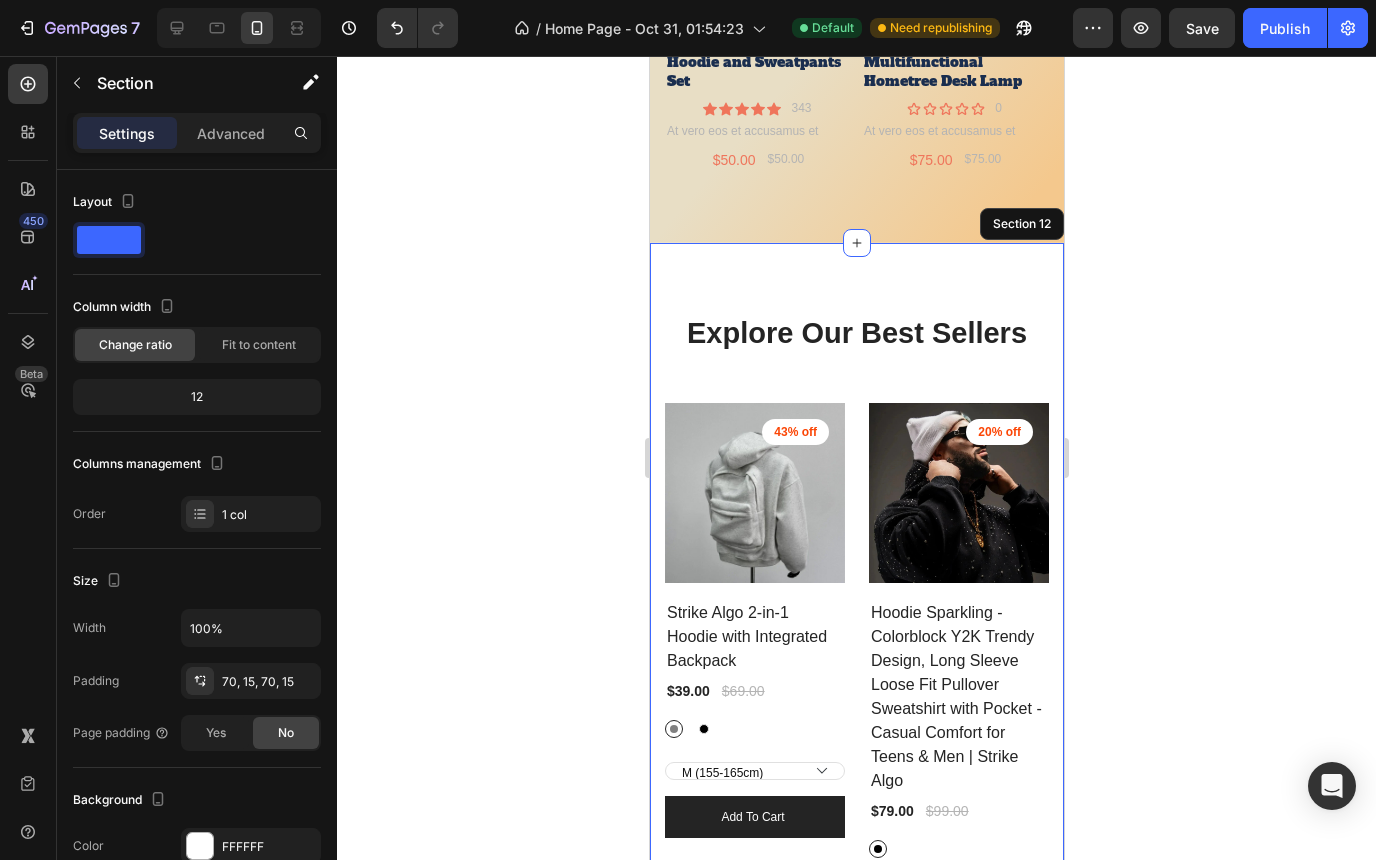 click on "Explore Our Best Sellers Heading Row (P) Images 43% off Product Badge Row Strike Algo 2-in-1 Hoodie with Integrated Backpack (P) Title $39.00 (P) Price (P) Price $69.00 (P) Price (P) Price Row Gray Gray Black Black   M (155-165cm) L (165-175cm) XL (170-175cm) 2XL (175-180cm) 3XL (180-185cm) (P) Variants & Swatches Add to cart (P) Cart Button Row Product List (P) Images 20% off Product Badge Row Hoodie Sparkling - Colorblock Y2K Trendy Design, Long Sleeve Loose Fit Pullover Sweatshirt with Pocket - Casual Comfort for Teens & Men | Strike Algo (P) Title $79.00 (P) Price (P) Price $99.00 (P) Price (P) Price Row Black Black   Medium (50-50KG) L (60-70KG) XL (70-80KG) 2XL (80-90KG) (P) Variants & Swatches Add to cart (P) Cart Button Row Product List (P) Images 22% off Product Badge Row Mini Clip-On Fan for Shirt & Waist | Bladeless Rechargeable Portable Fan (P) Title $25.00 (P) Price (P) Price $32.00 (P) Price (P) Price Row Lake Green Lake Green Lake Green White White (P) Variants & Swatches Add to cart Row Row" at bounding box center [856, 919] 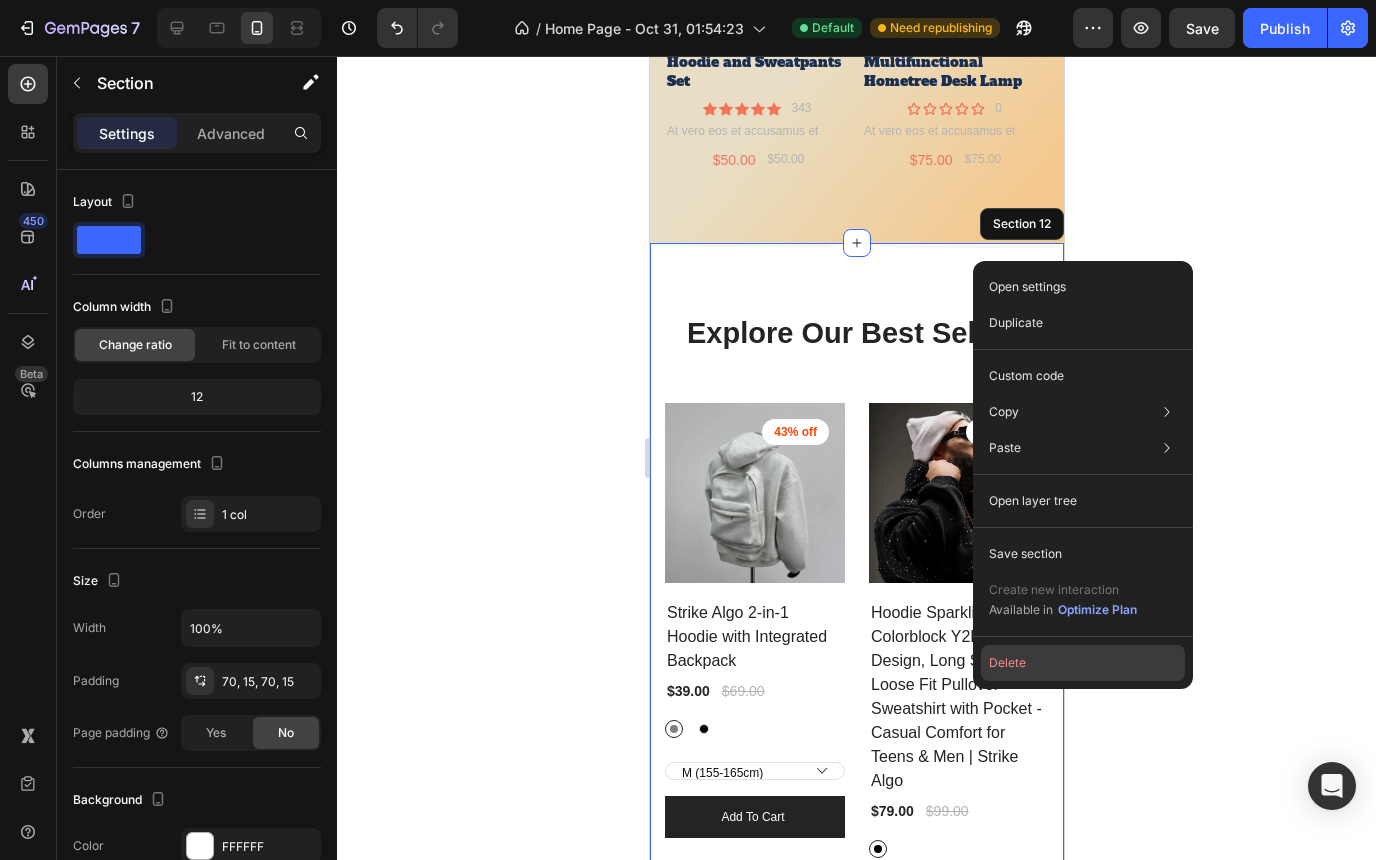 click on "Delete" 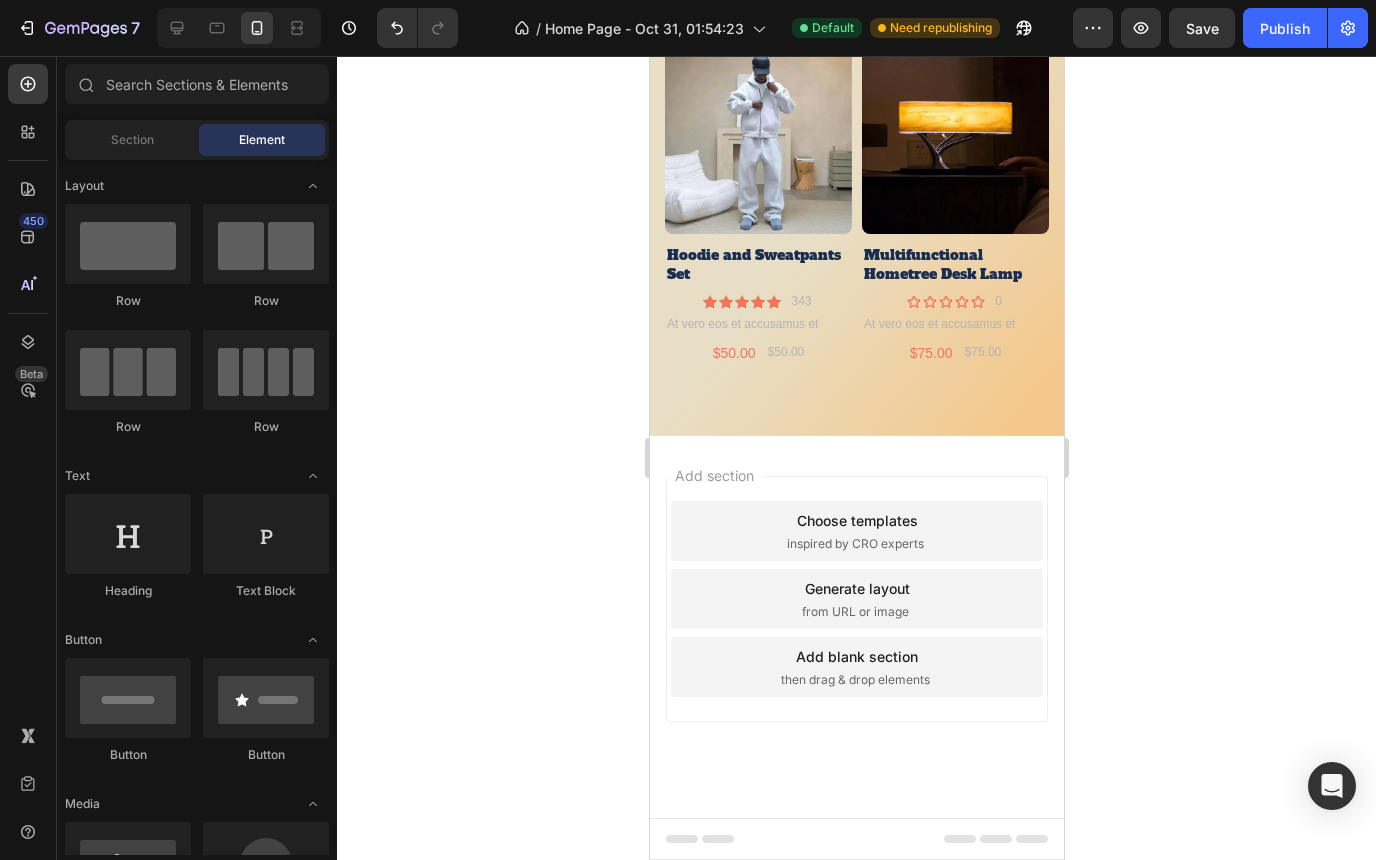 scroll, scrollTop: 7562, scrollLeft: 0, axis: vertical 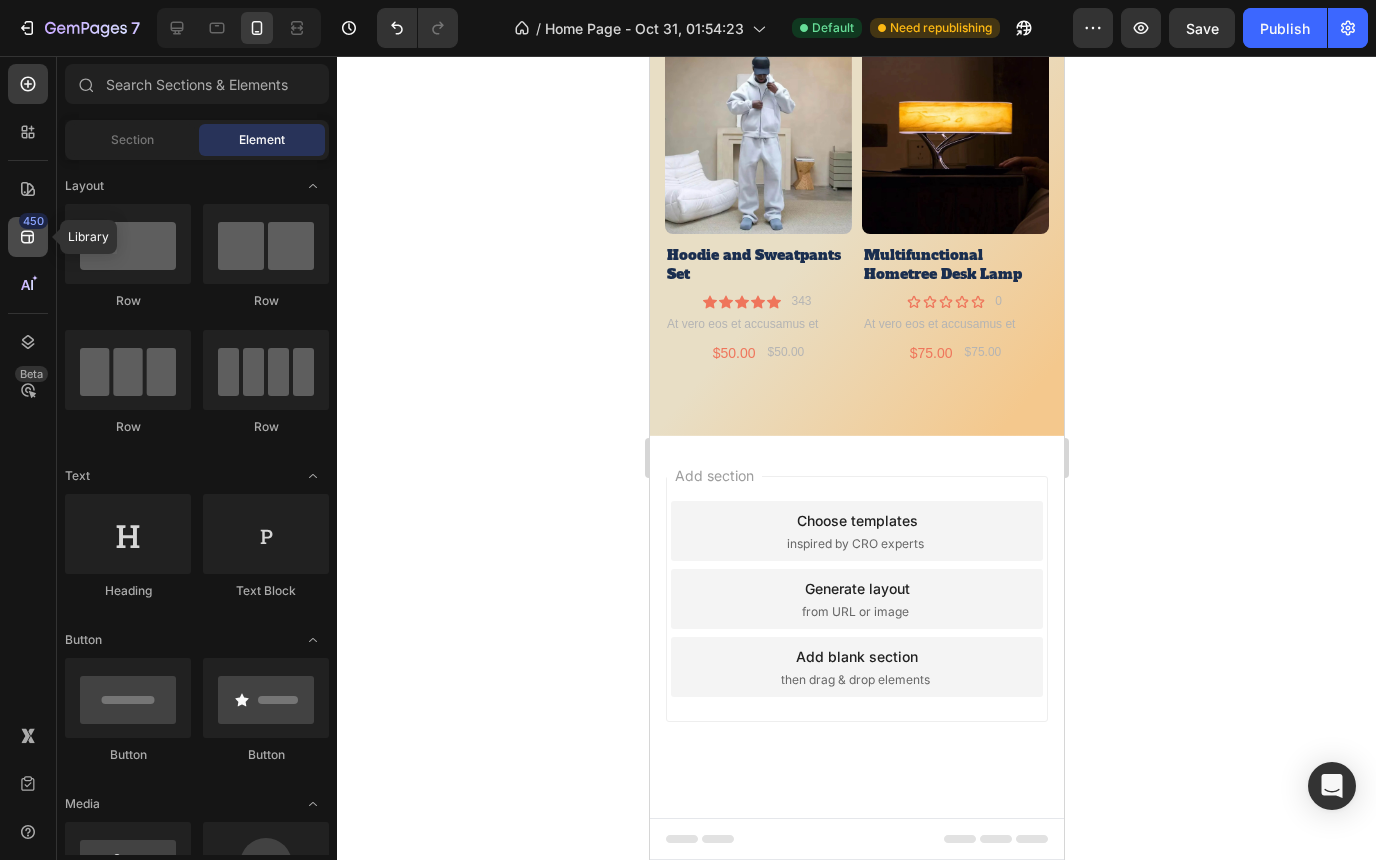 click 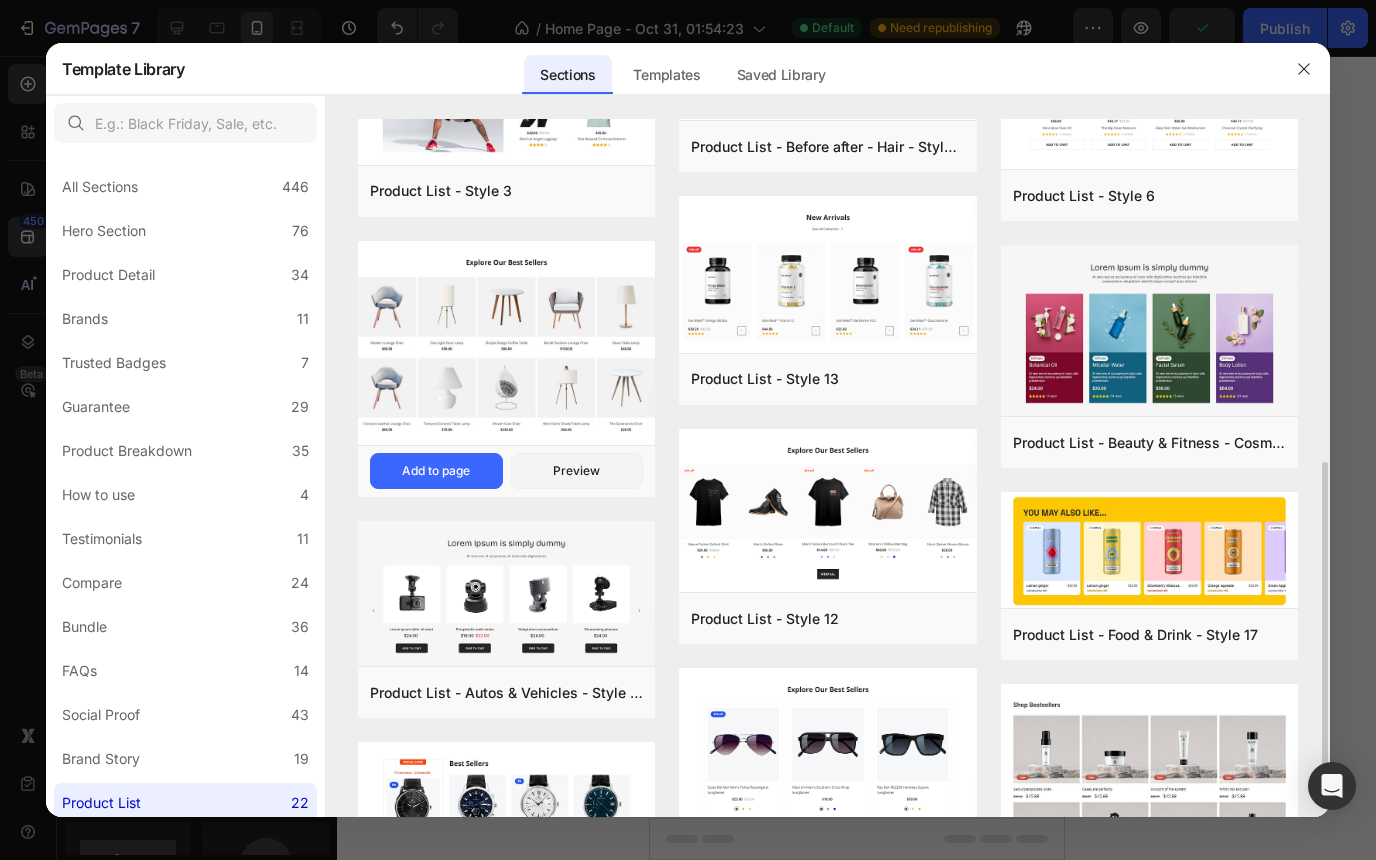 scroll, scrollTop: 691, scrollLeft: 0, axis: vertical 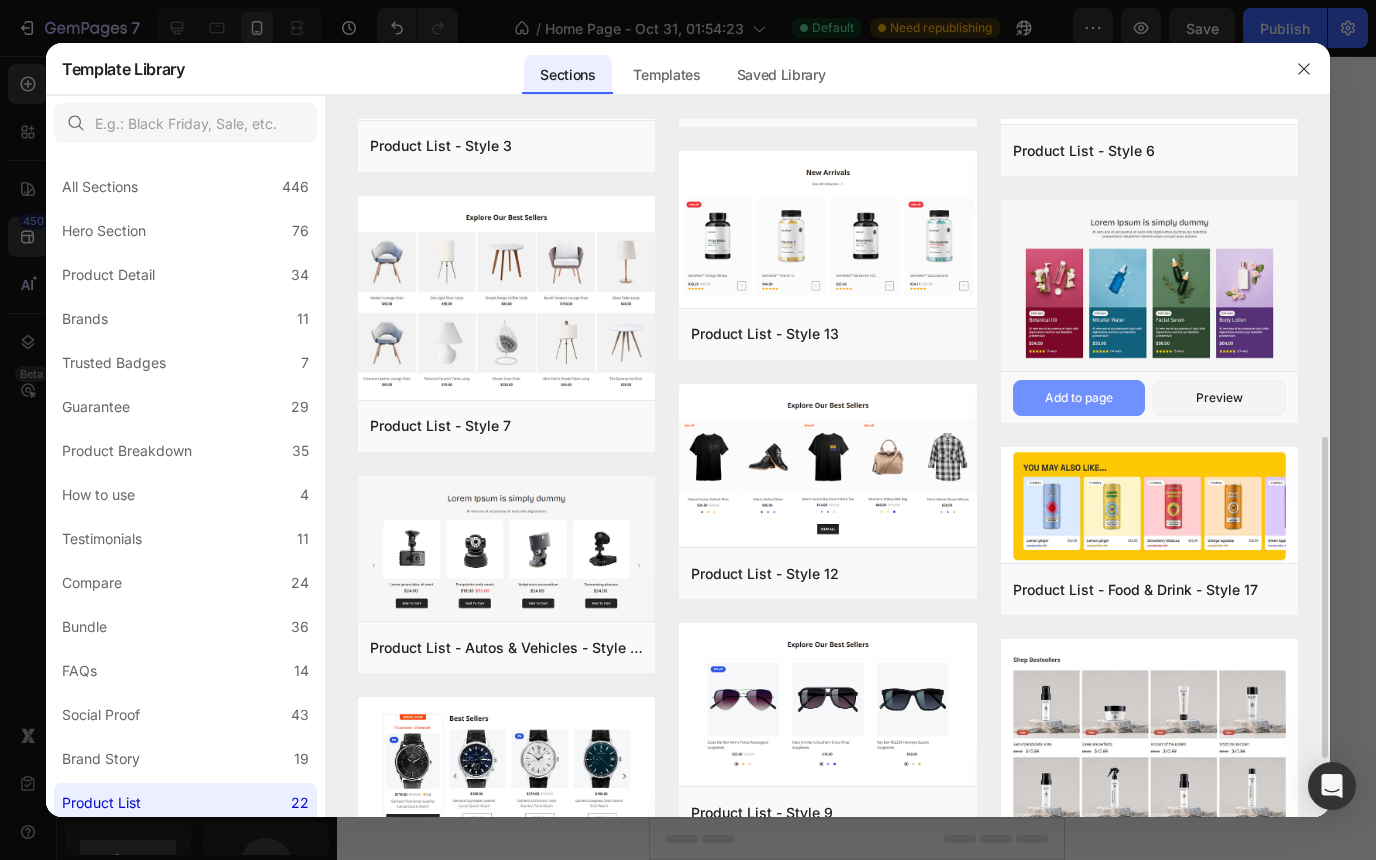 click on "Add to page" at bounding box center (1079, 398) 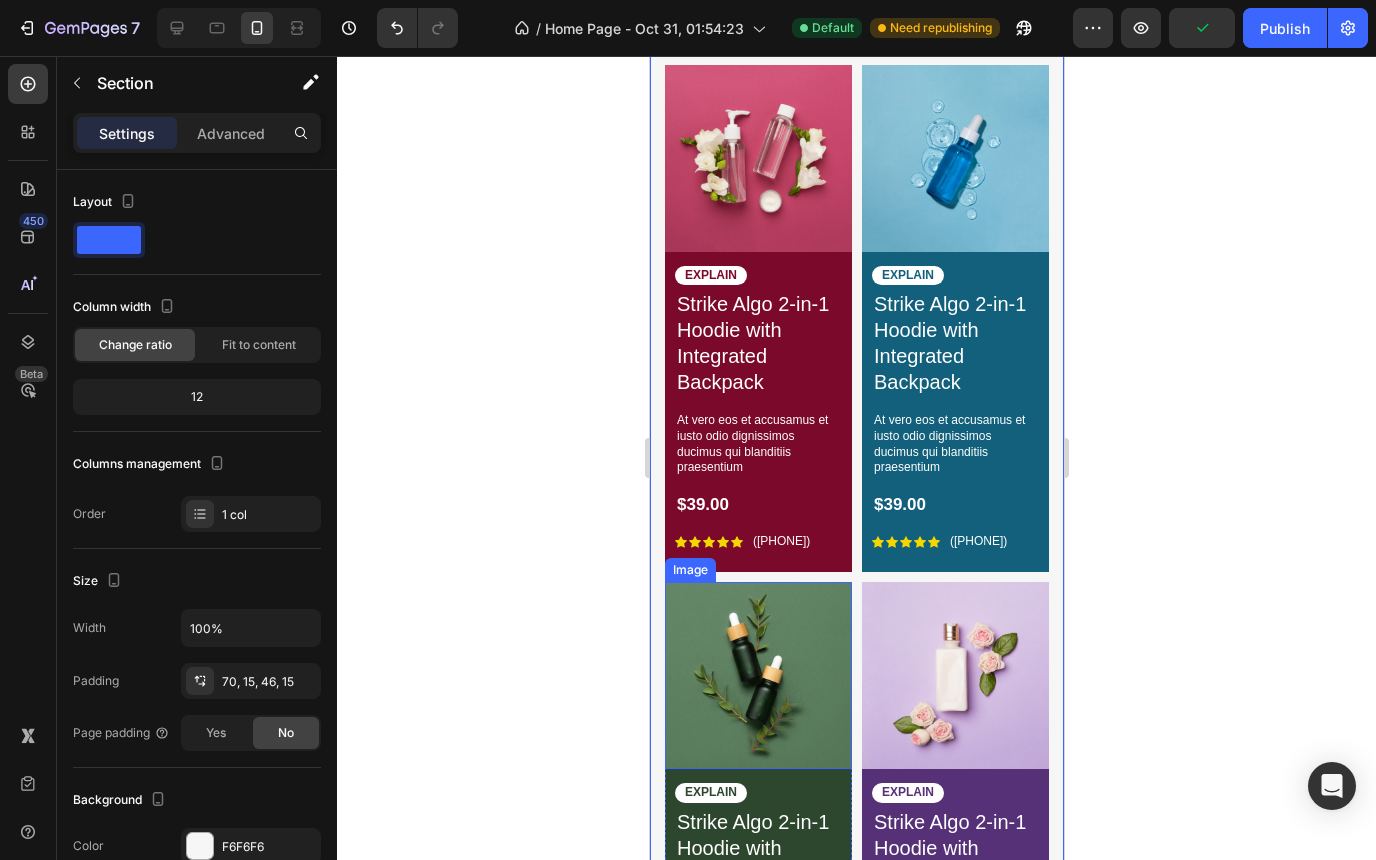 scroll, scrollTop: 8167, scrollLeft: 0, axis: vertical 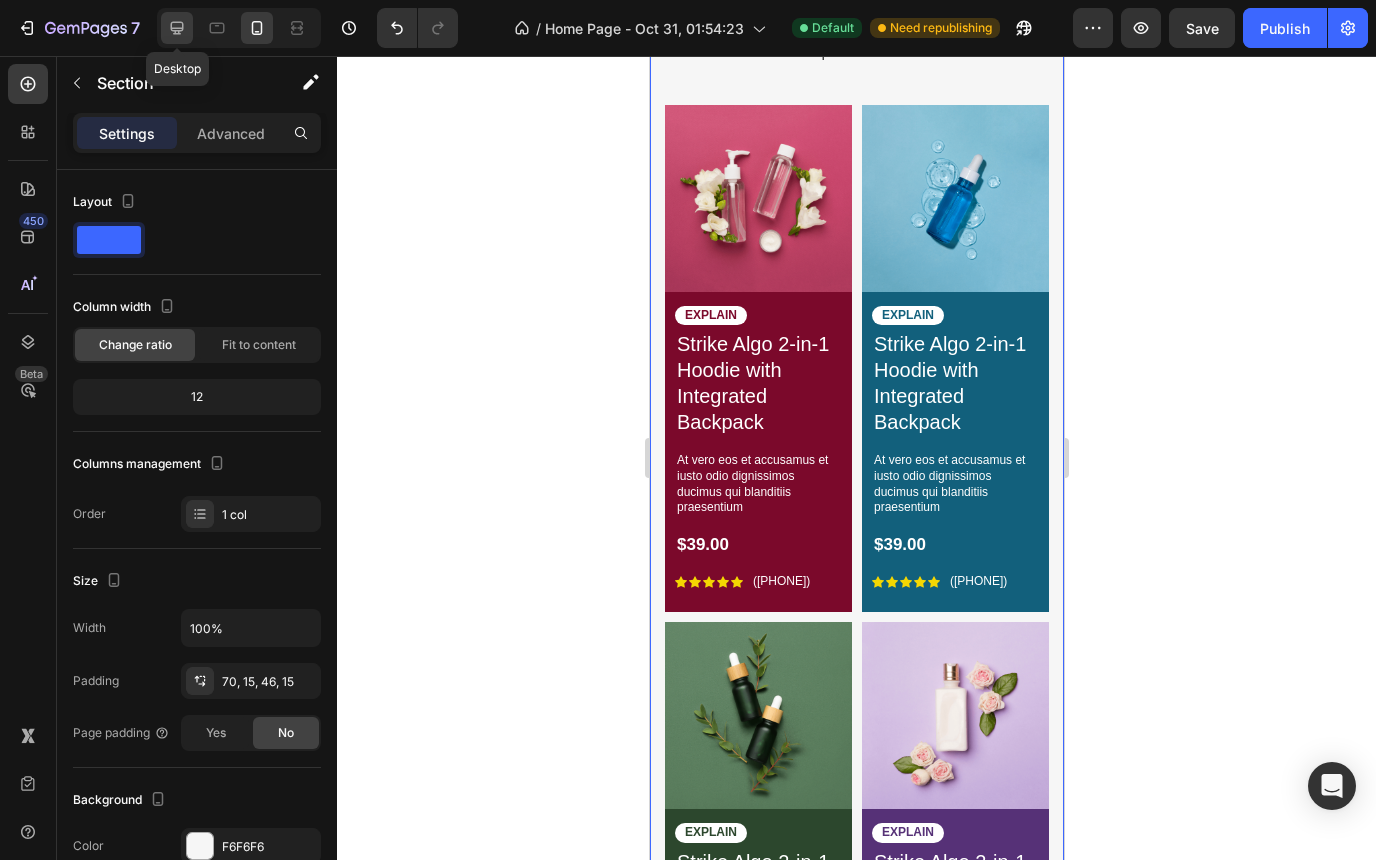 click 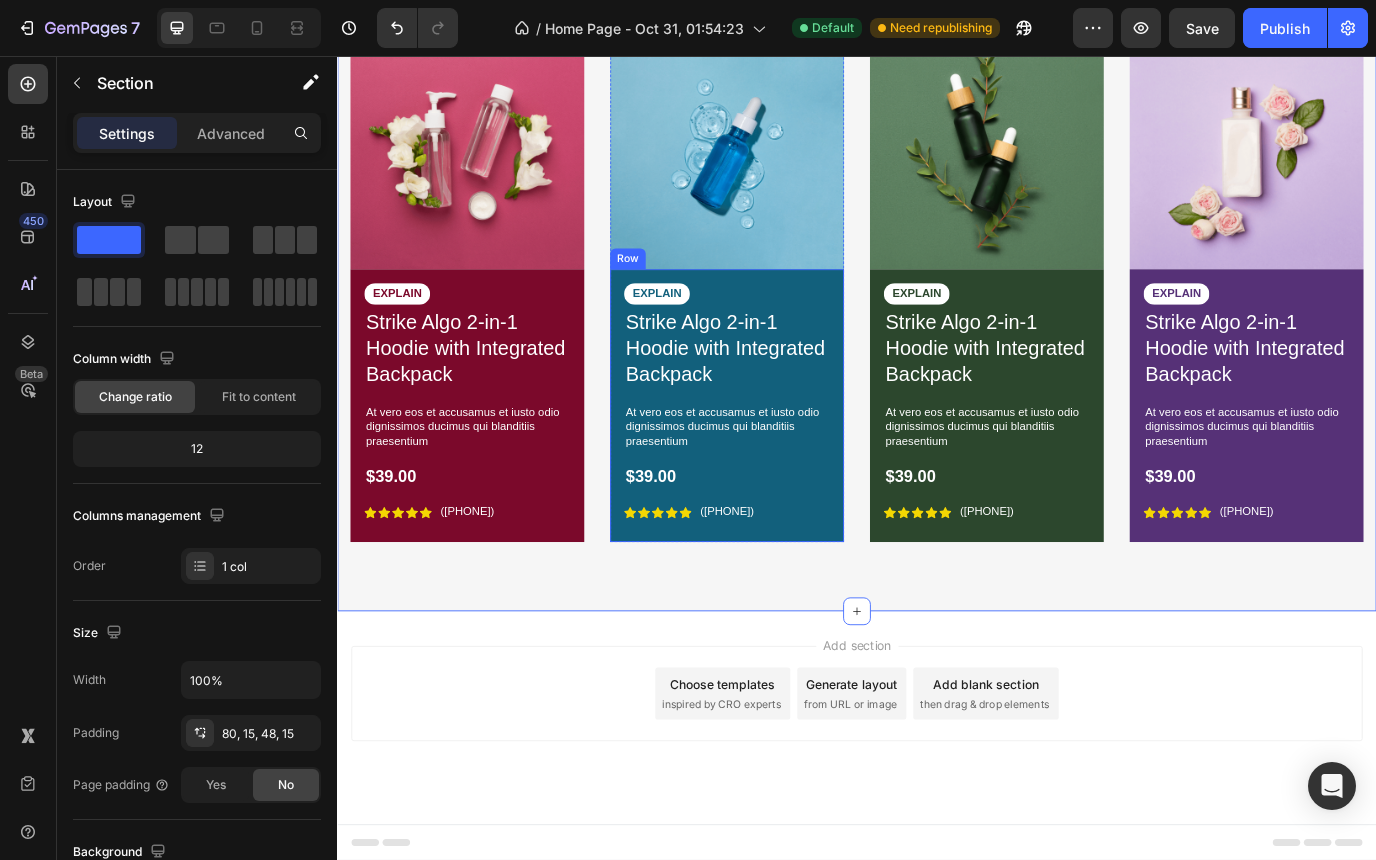 scroll, scrollTop: 7849, scrollLeft: 0, axis: vertical 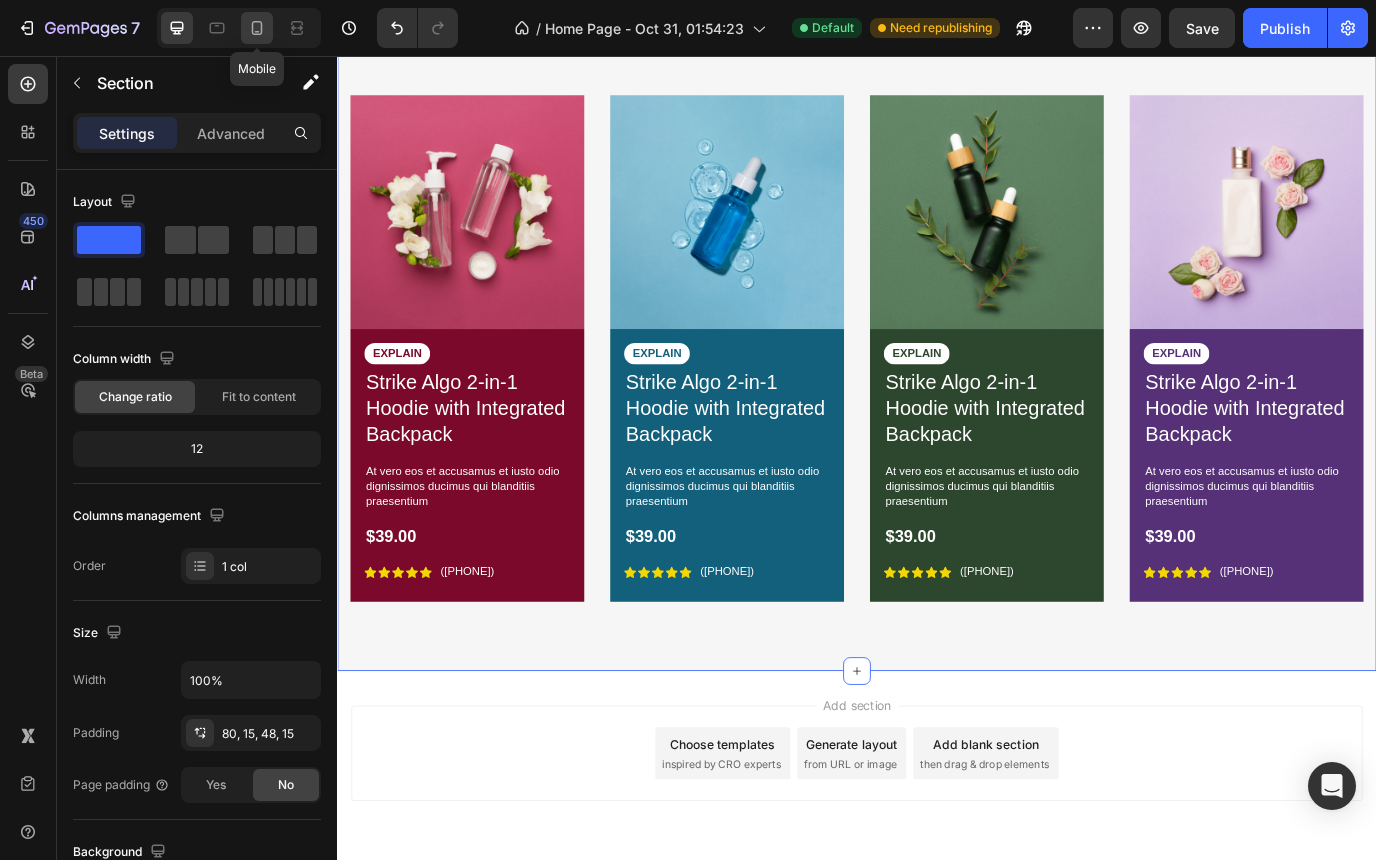 click 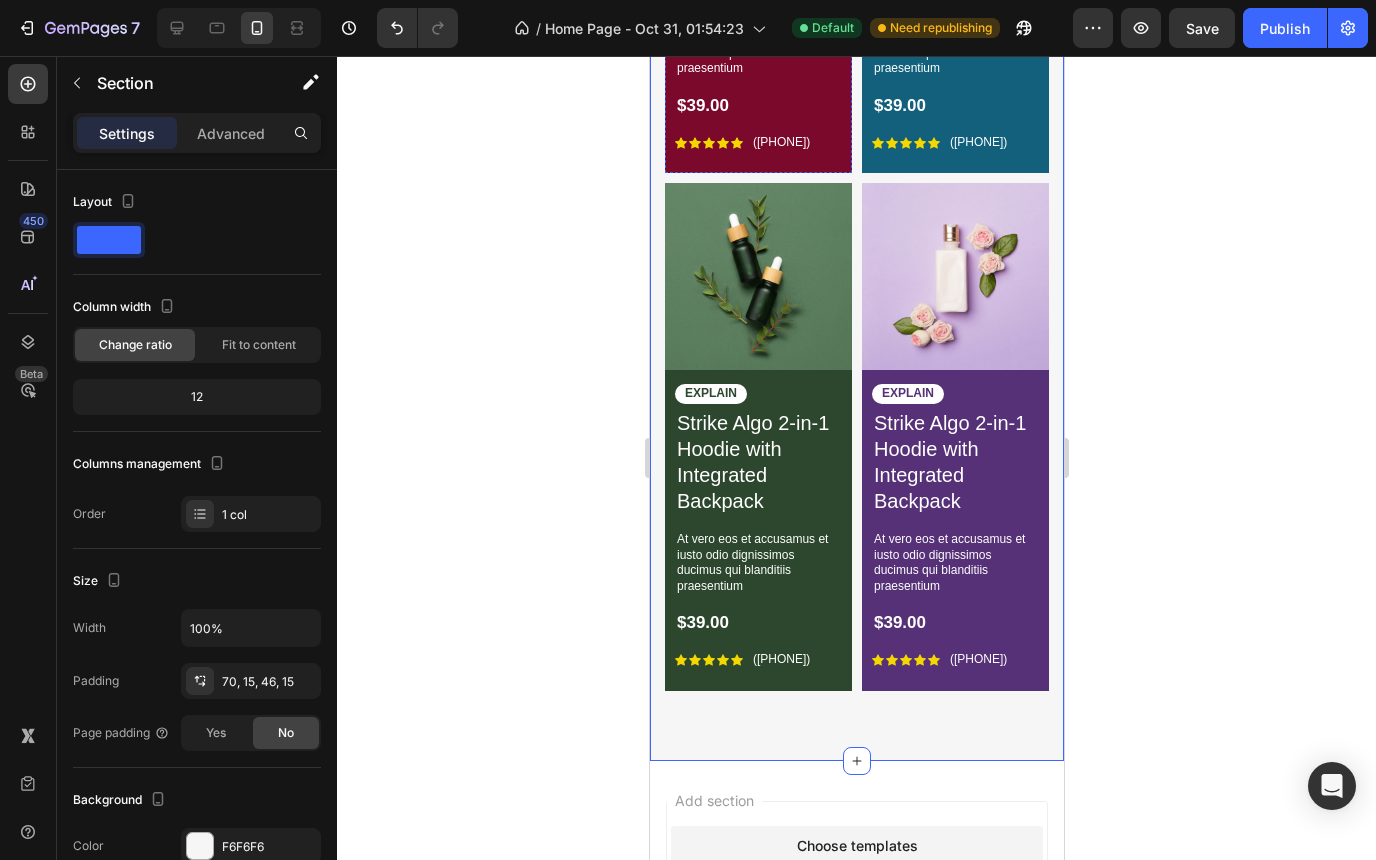scroll, scrollTop: 8610, scrollLeft: 0, axis: vertical 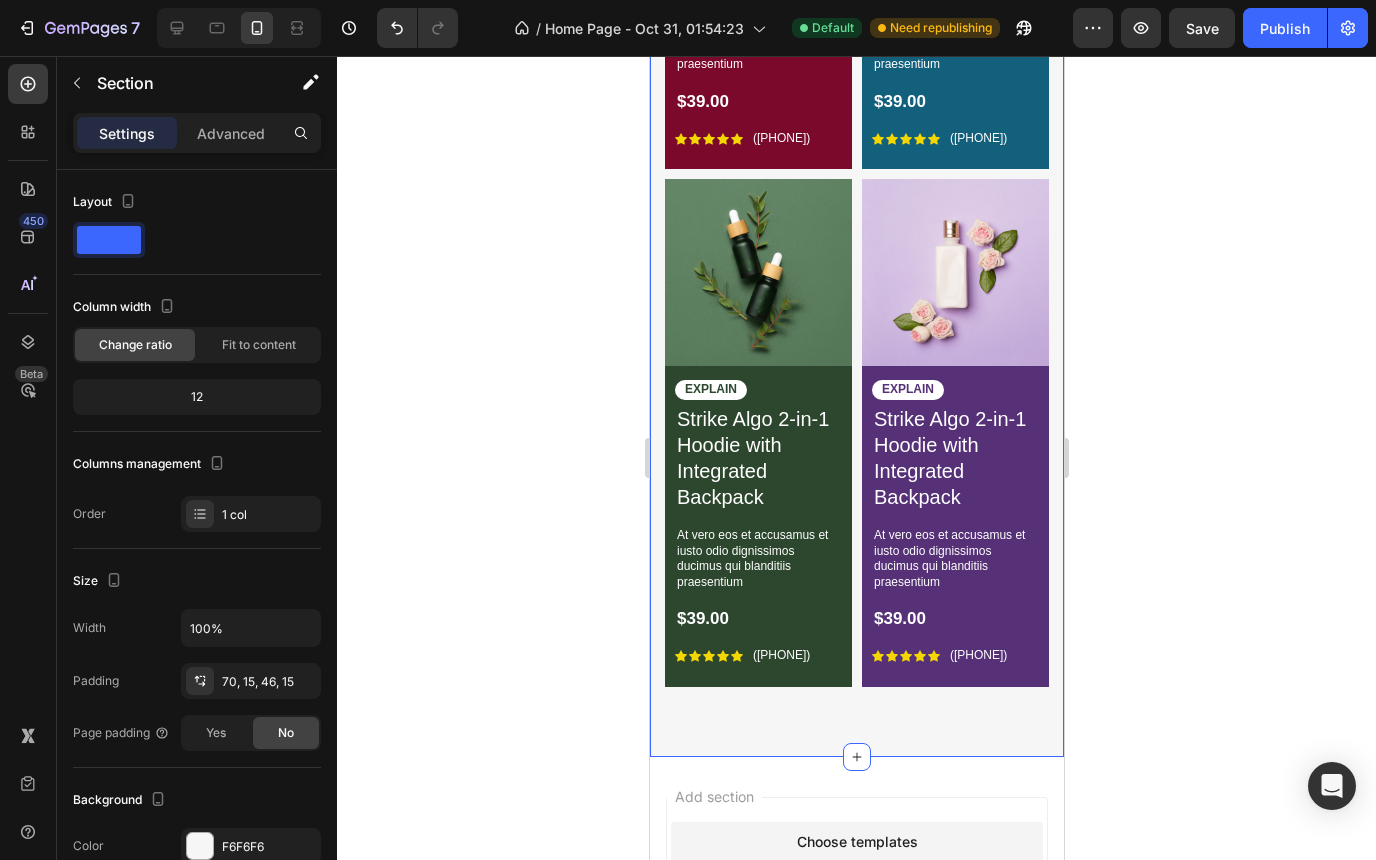click on "Lorem Ipsum is simply dummy Heading At vero eos et accusamus et iusto odio dignissimos ducimus qui blanditiis praesentium voluptatum deleniti atque corrupti quos dolores Text Block Row Image EXPLAIN Text Block Strike Algo 2-in-1 Hoodie with Integrated Backpack Product Title At vero eos et accusamus et iusto odio dignissimos ducimus qui blanditiis praesentium Text Block $39.00 Product Price Product Price Icon Icon Icon Icon Icon Icon List (7 vero) Text Block Row Row Product Image EXPLAIN Text Block Strike Algo 2-in-1 Hoodie with Integrated Backpack Product Title At vero eos et accusamus et iusto odio dignissimos ducimus qui blanditiis praesentium Text Block $39.00 Product Price Product Price Icon Icon Icon Icon Icon Icon List (14 vero) Text Block Row Row Product Image EXPLAIN Text Block Strike Algo 2-in-1 Hoodie with Integrated Backpack Product Title At vero eos et accusamus et iusto odio dignissimos ducimus qui blanditiis praesentium Text Block $39.00 Product Price Product Price Icon Icon Icon Icon Icon Row" at bounding box center [856, 72] 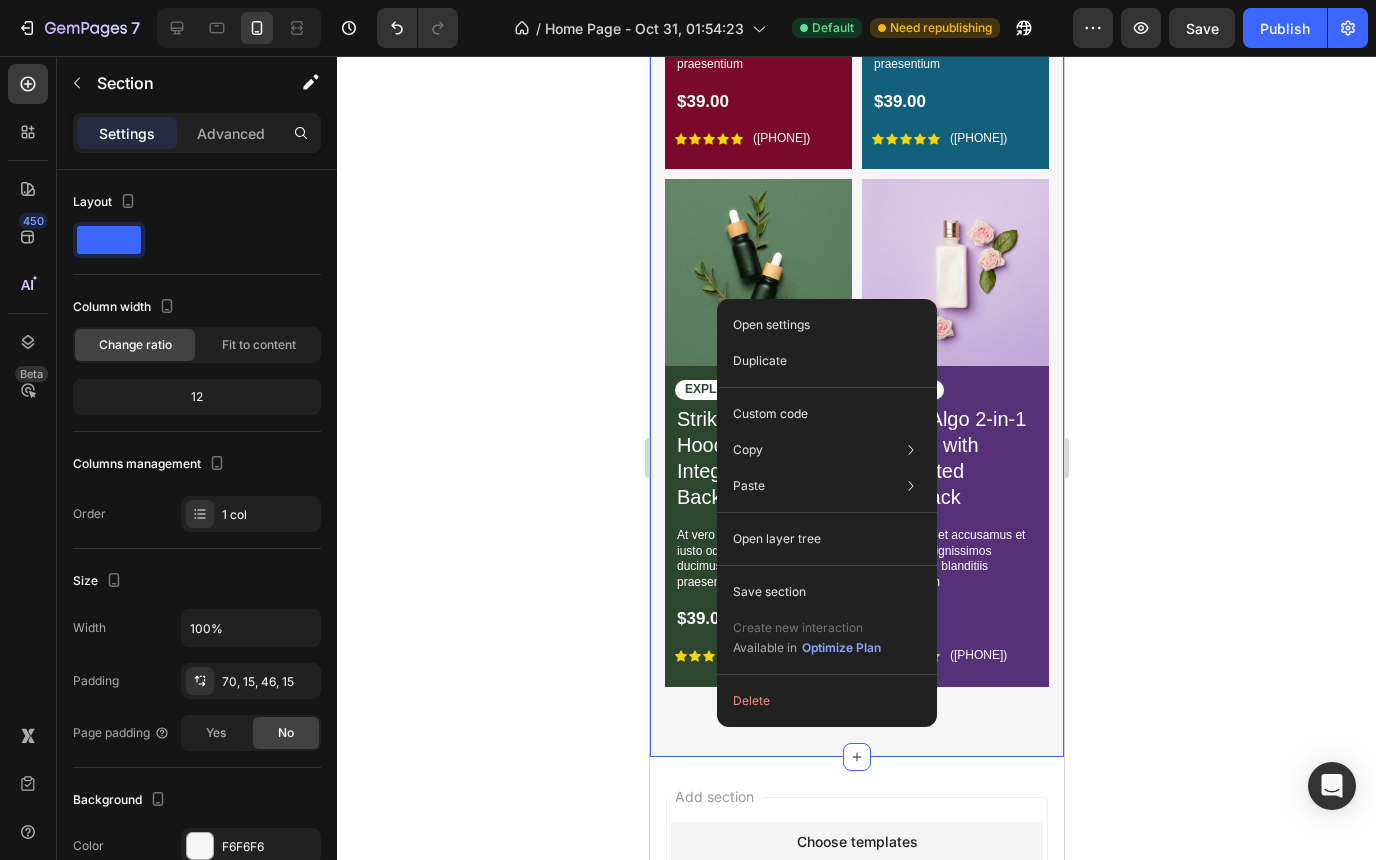 click on "Delete" 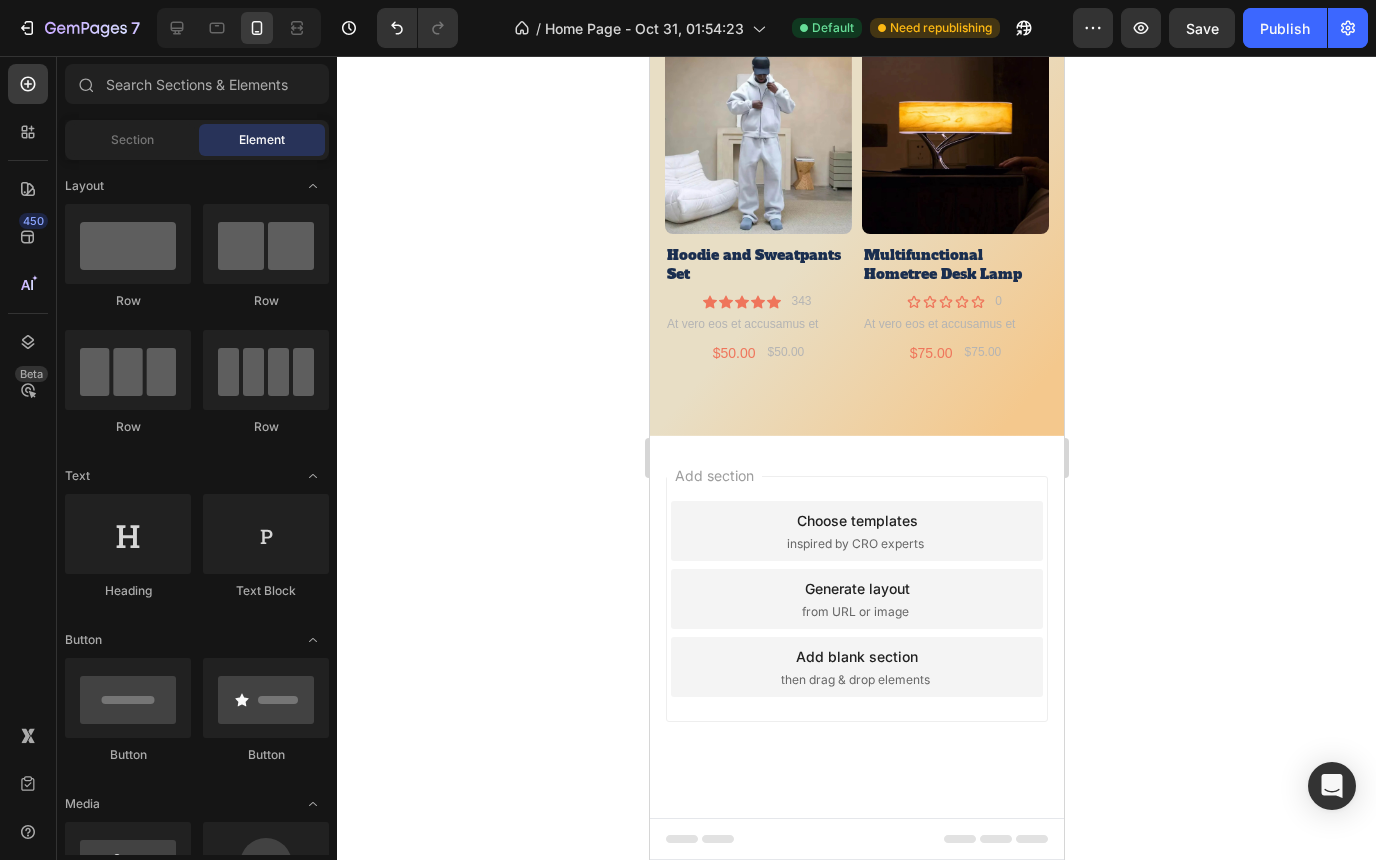 scroll, scrollTop: 7562, scrollLeft: 0, axis: vertical 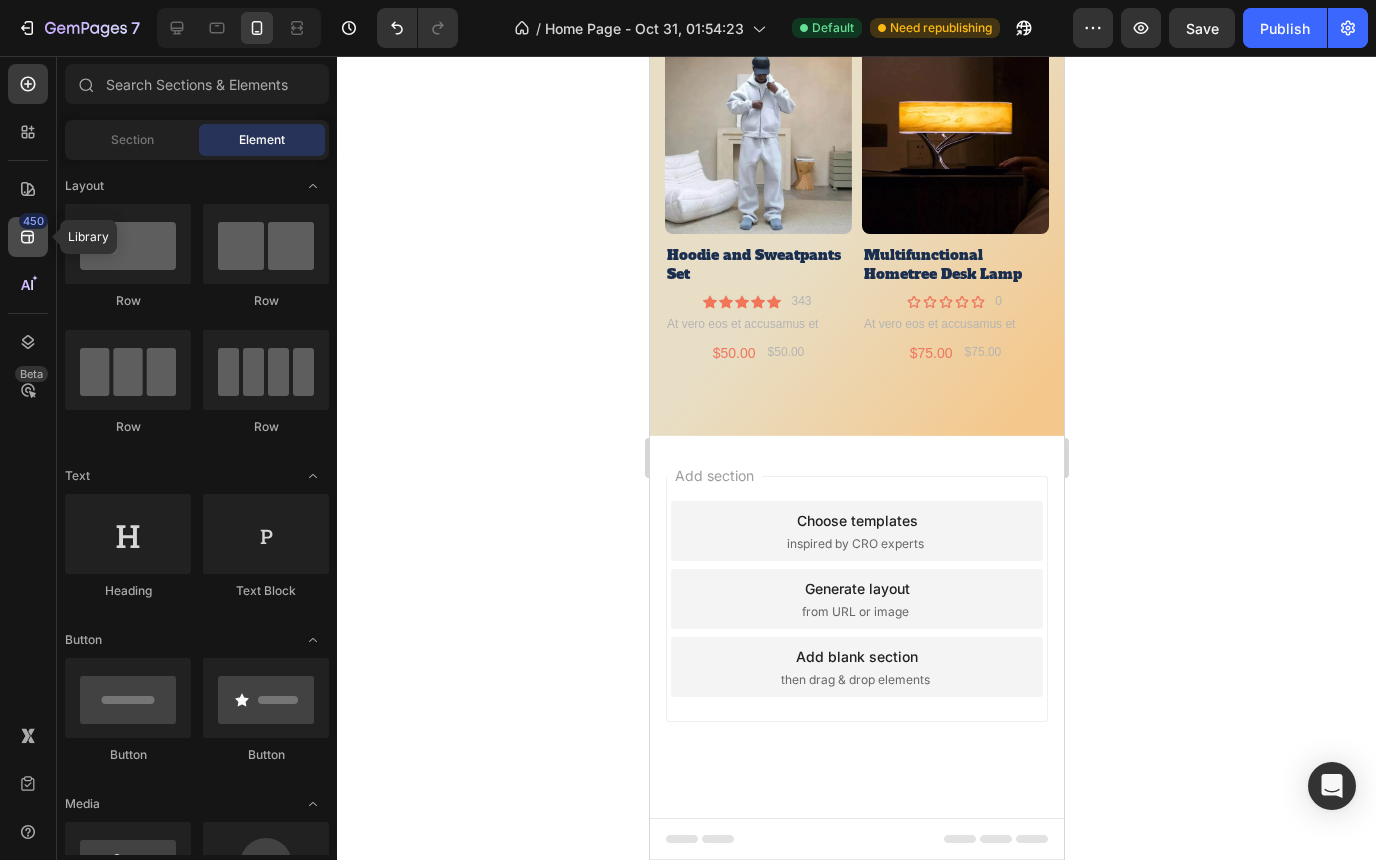 click 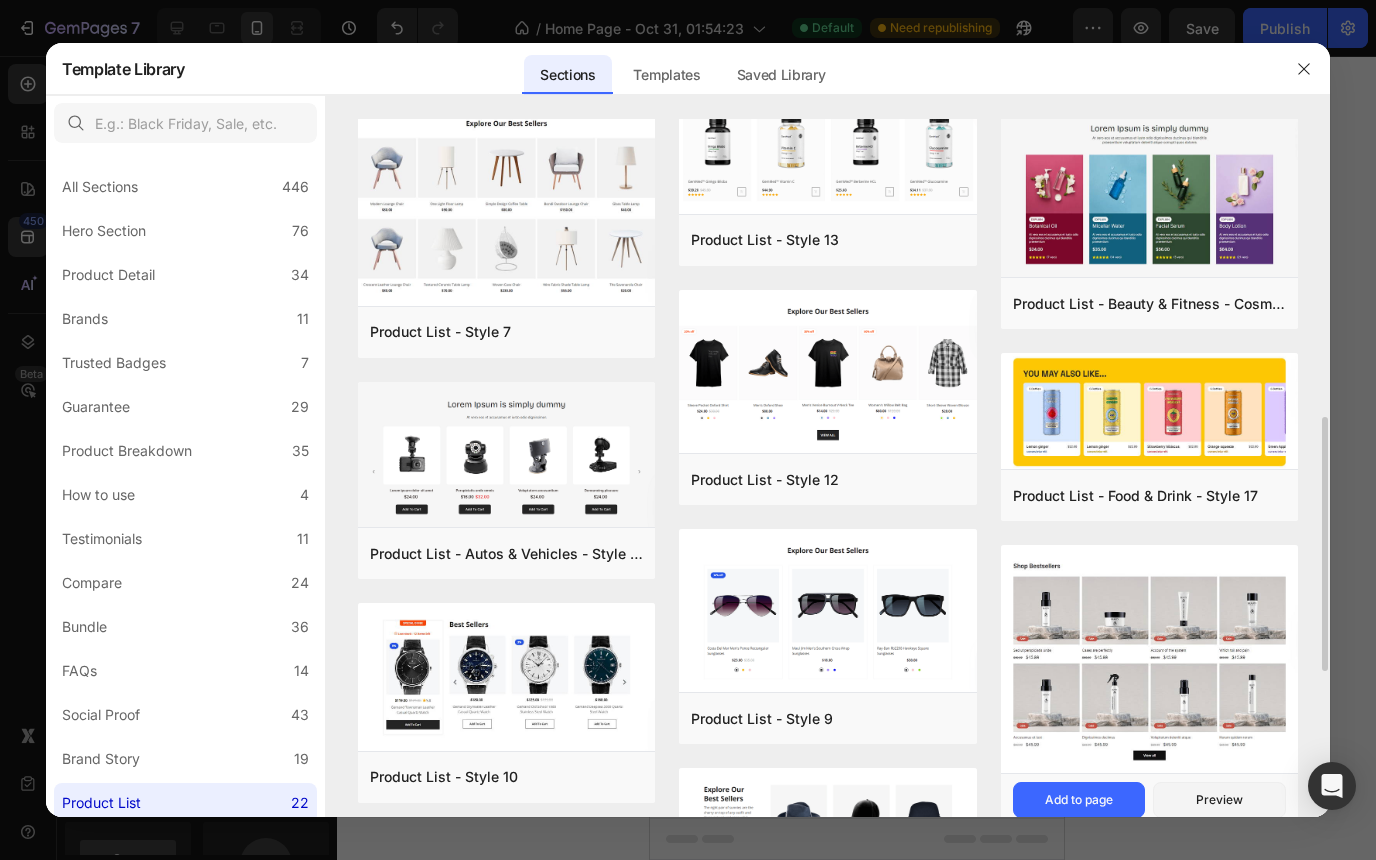 scroll, scrollTop: 821, scrollLeft: 0, axis: vertical 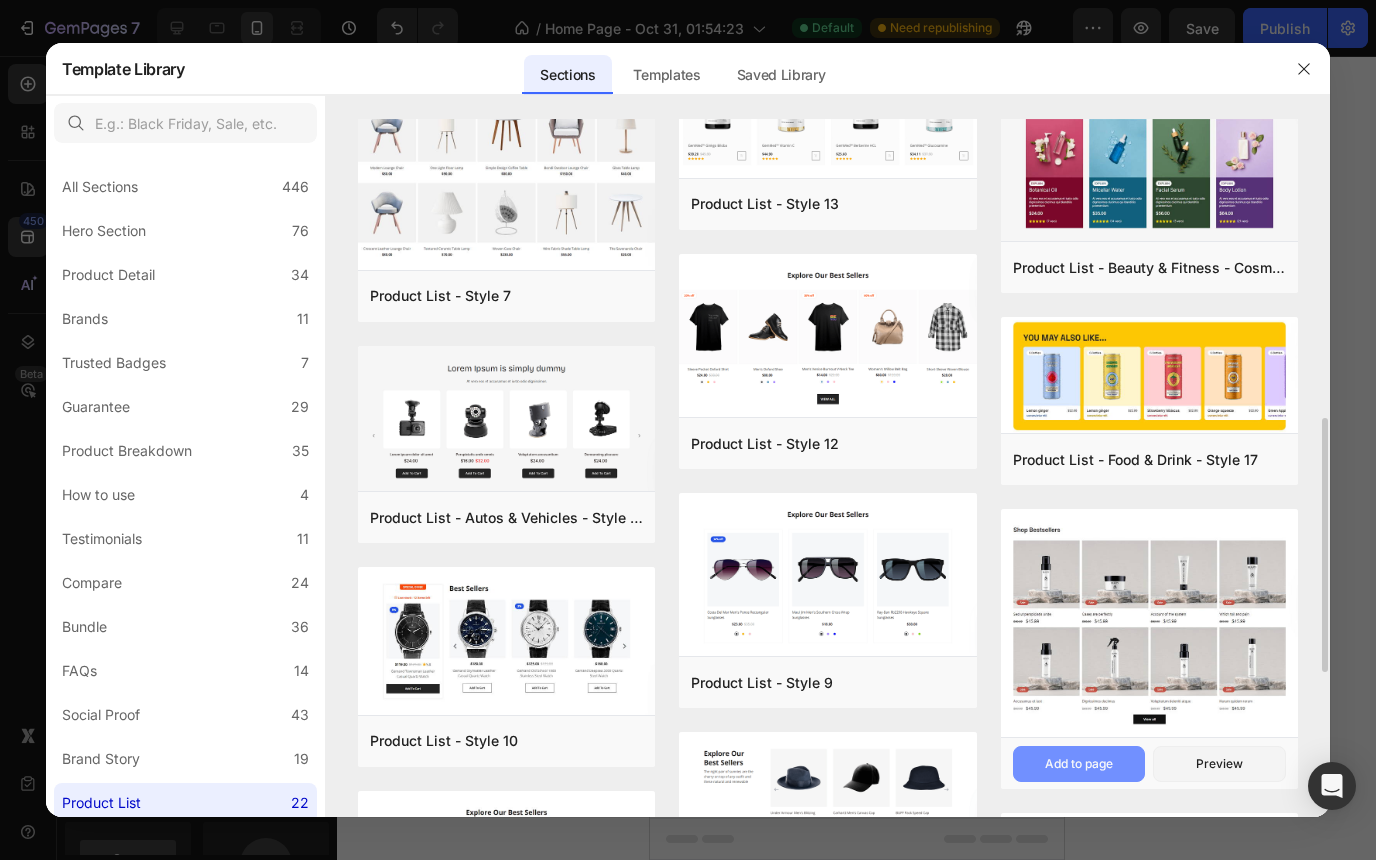 click on "Add to page" at bounding box center (1079, 764) 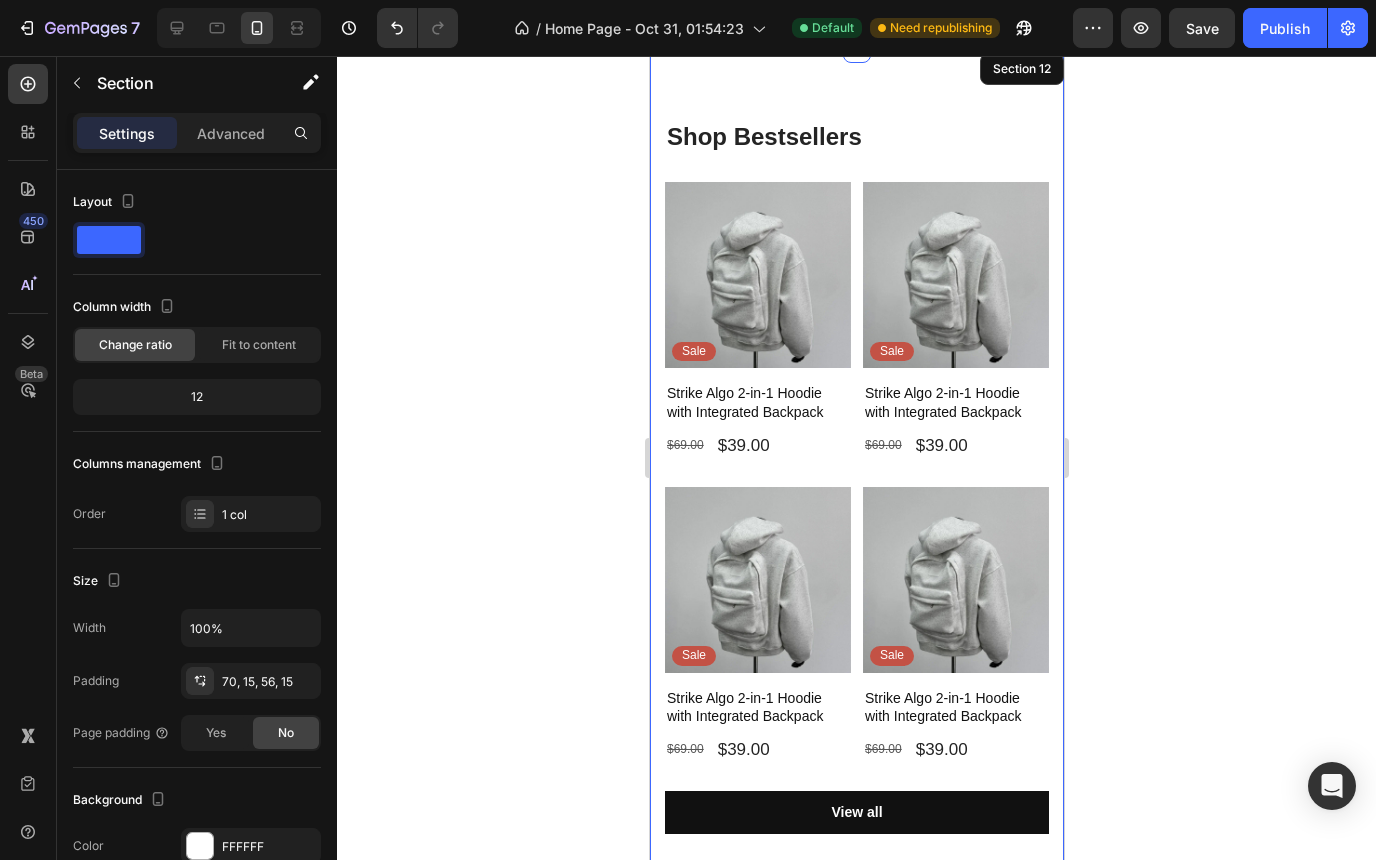 scroll, scrollTop: 7942, scrollLeft: 0, axis: vertical 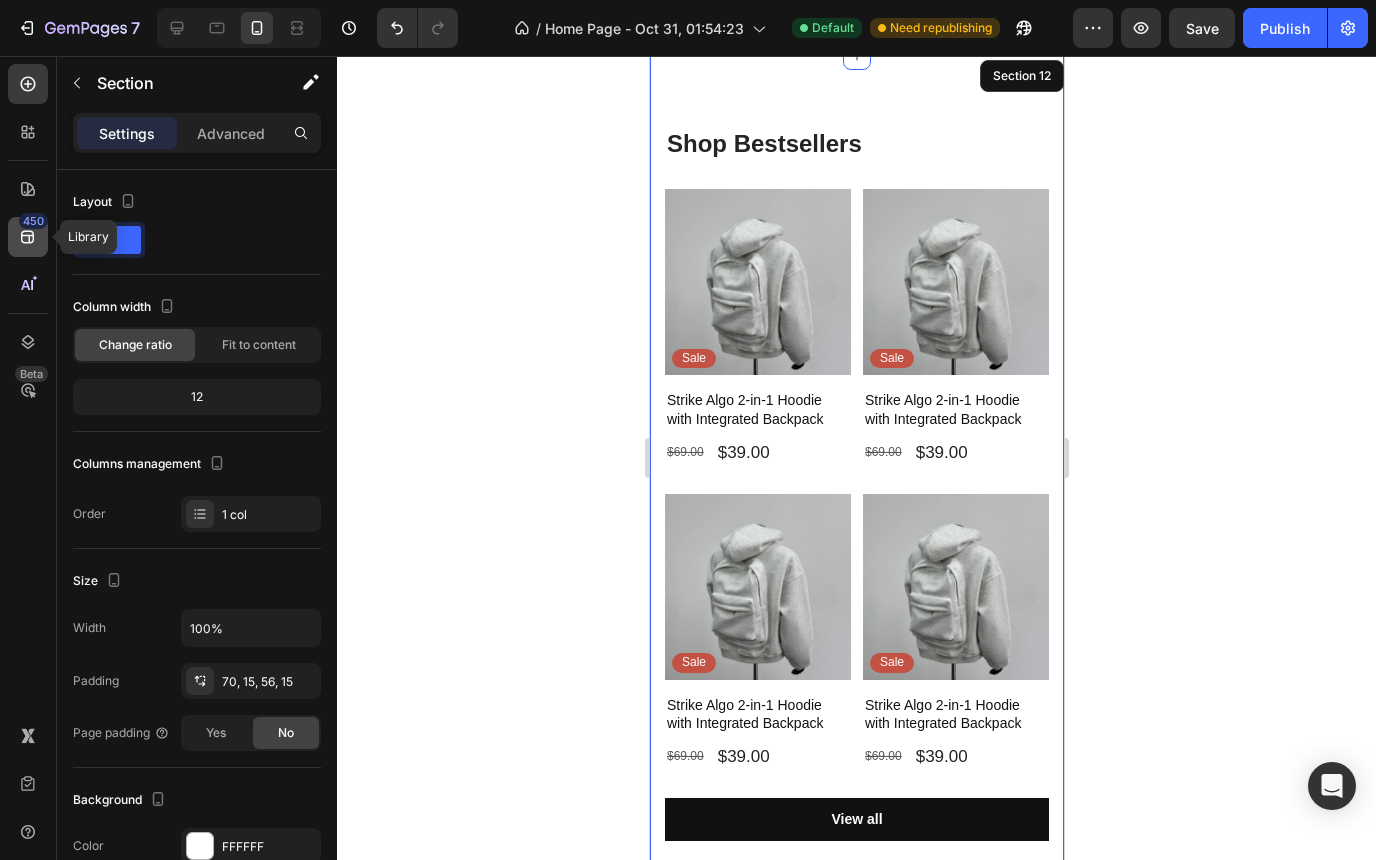 click 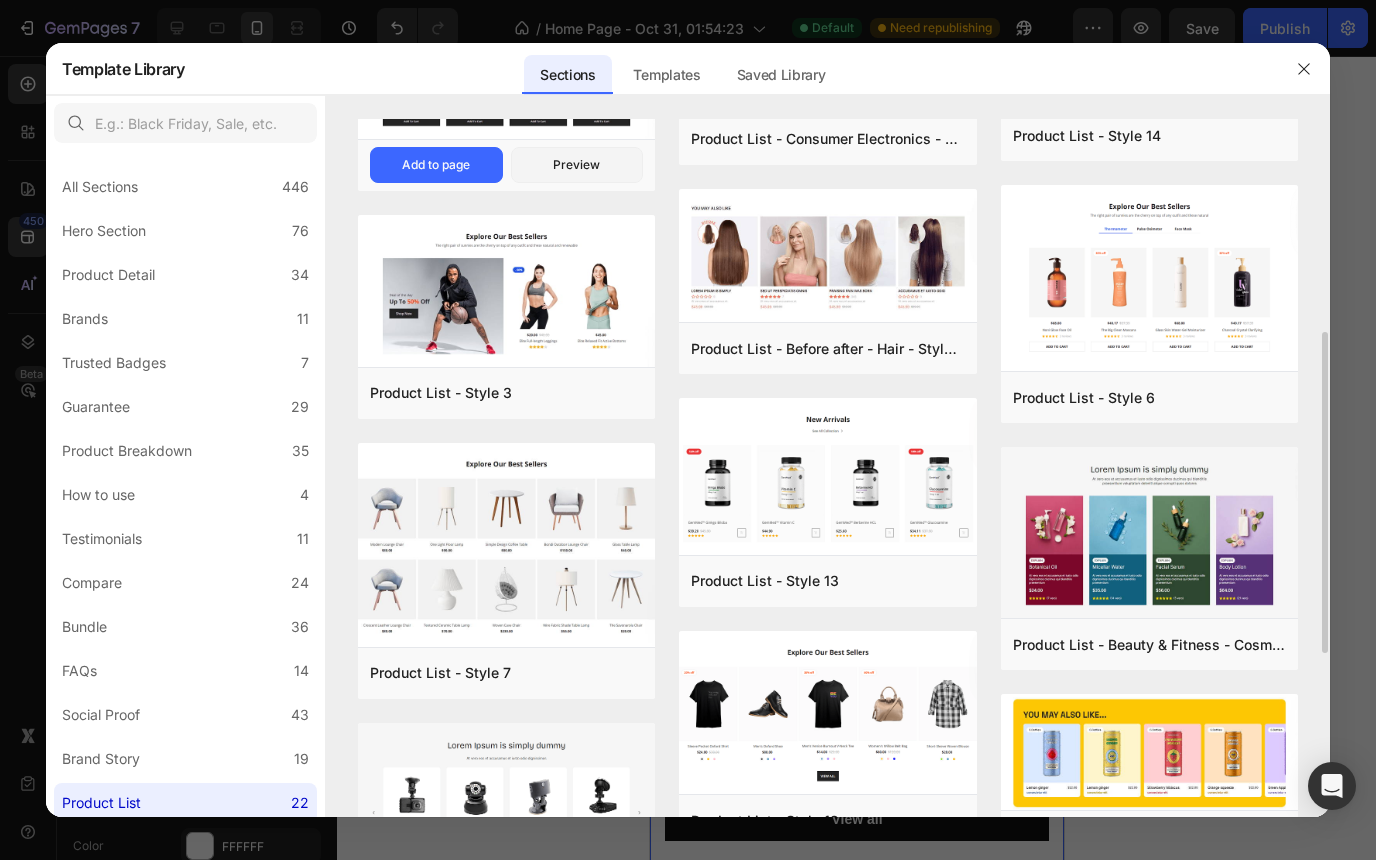 scroll, scrollTop: 464, scrollLeft: 0, axis: vertical 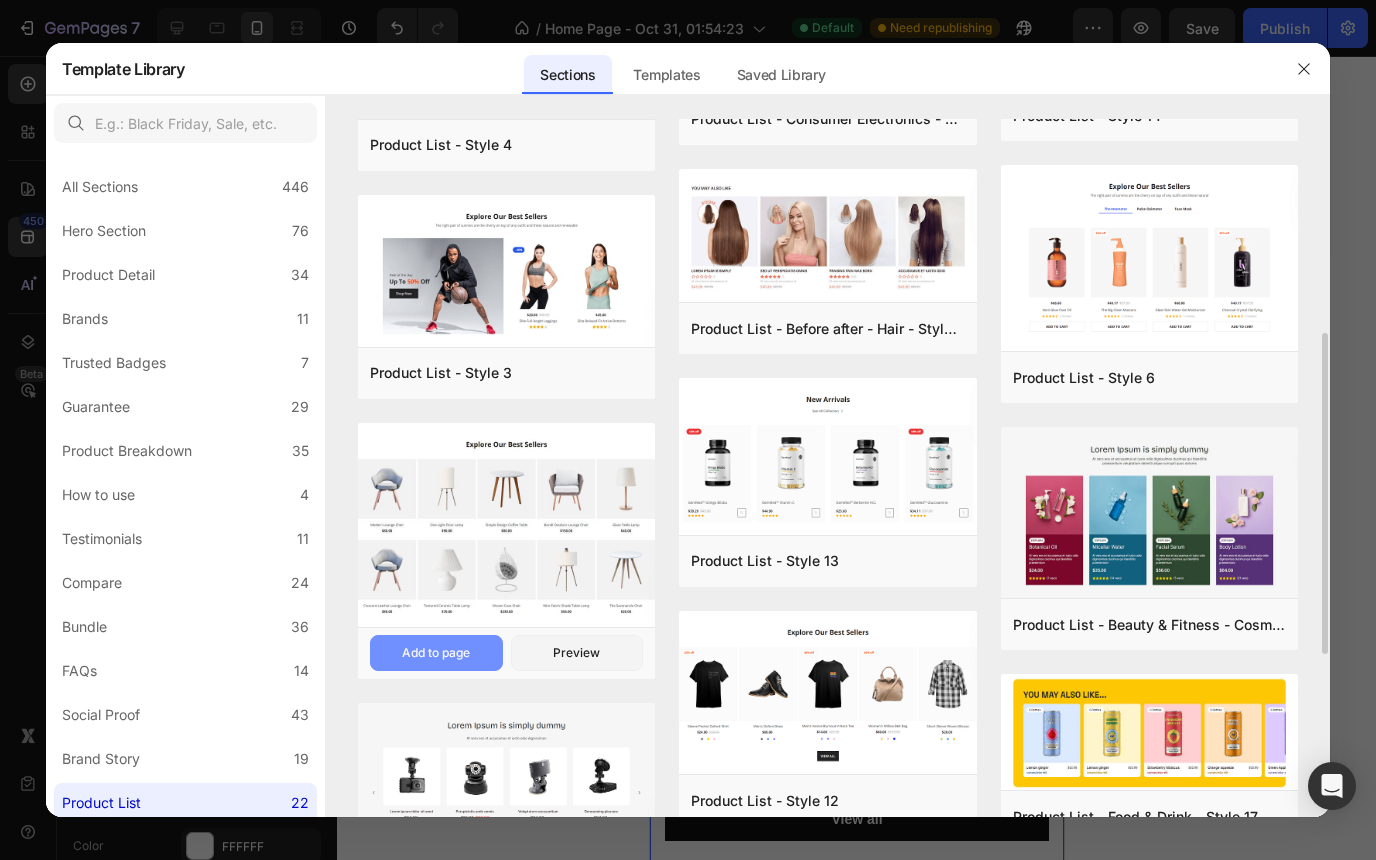 click on "Add to page" at bounding box center (436, 653) 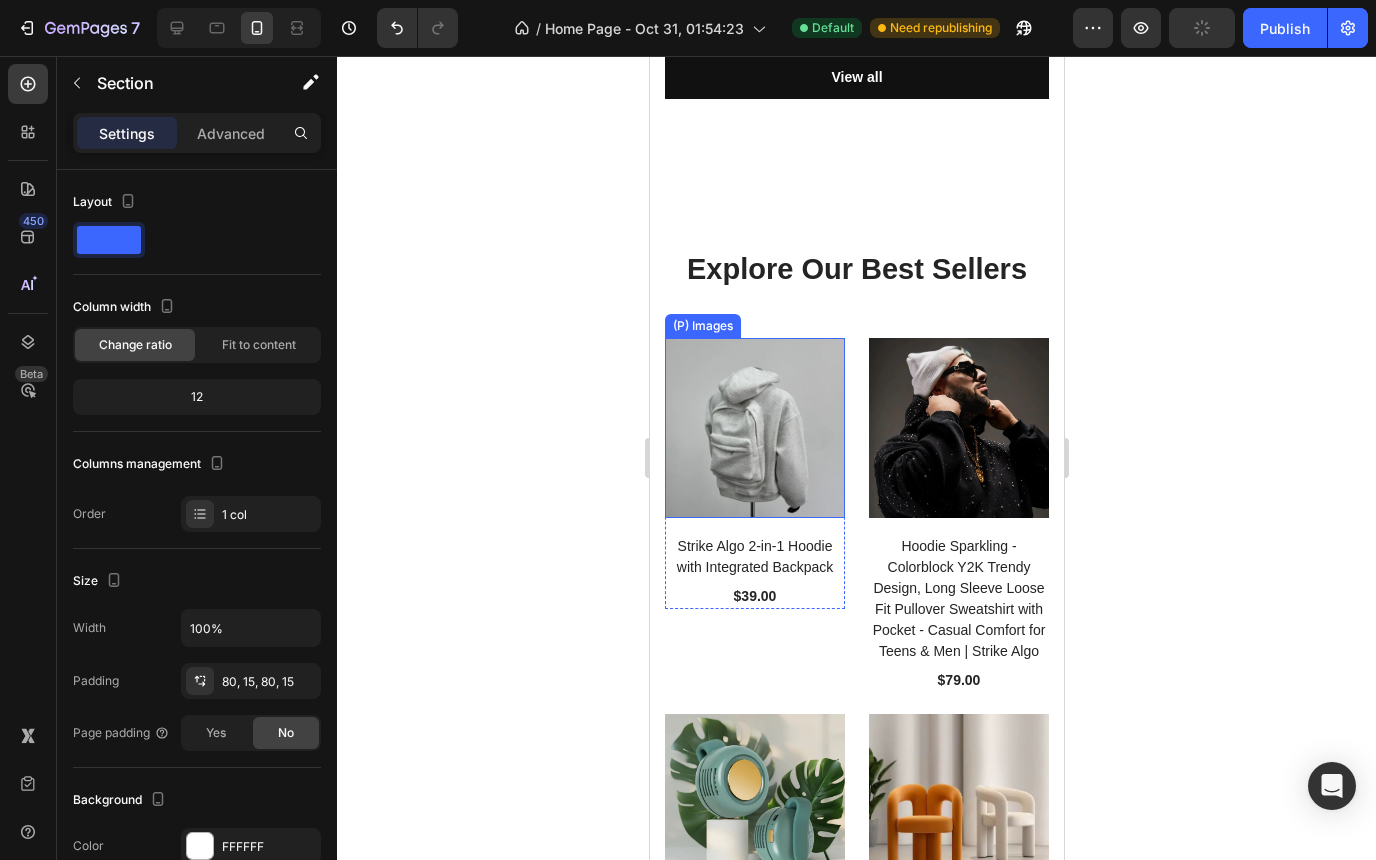 scroll, scrollTop: 8664, scrollLeft: 0, axis: vertical 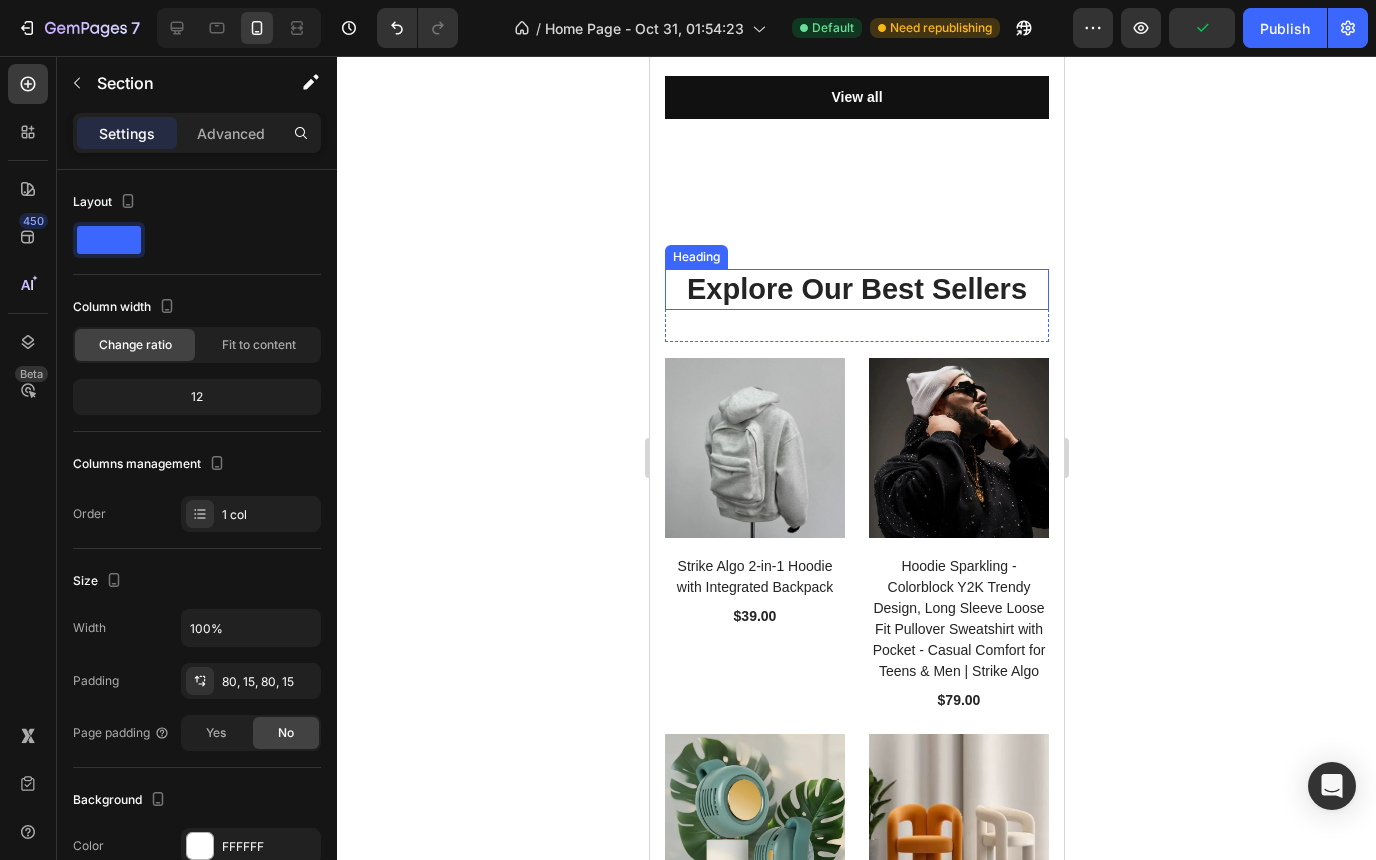 click on "Explore Our Best Sellers" at bounding box center [856, 290] 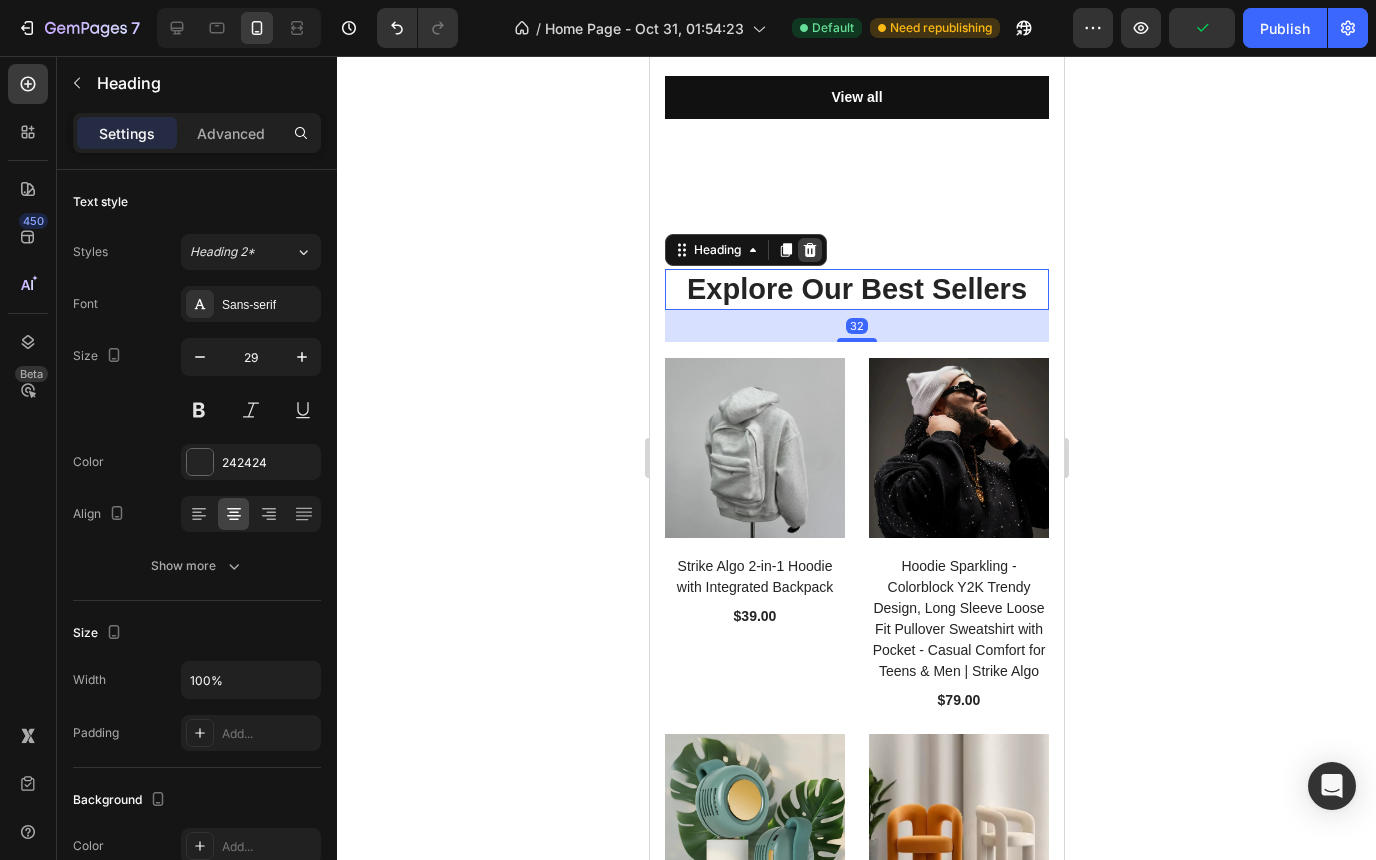 click 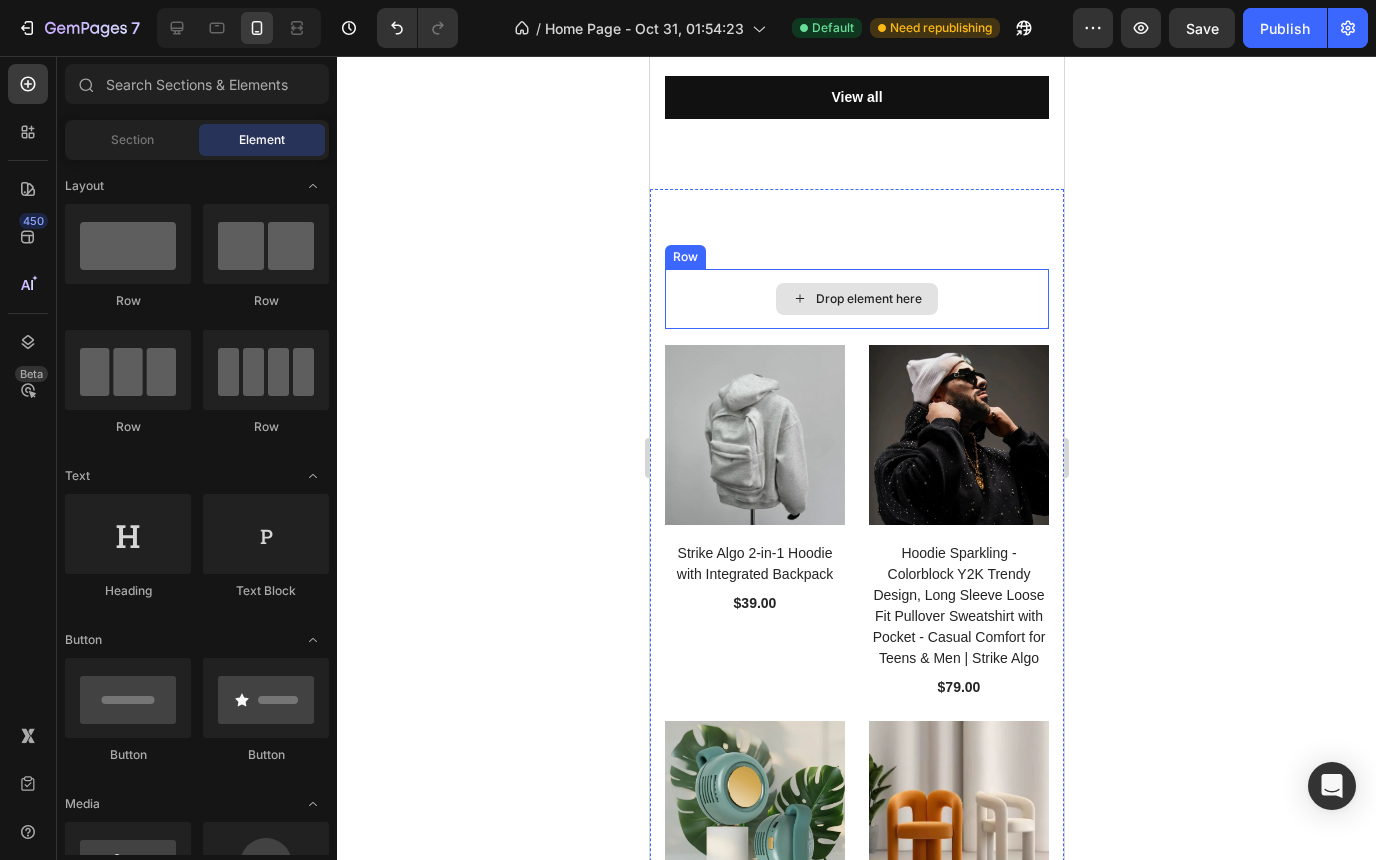 click on "Drop element here" at bounding box center [856, 299] 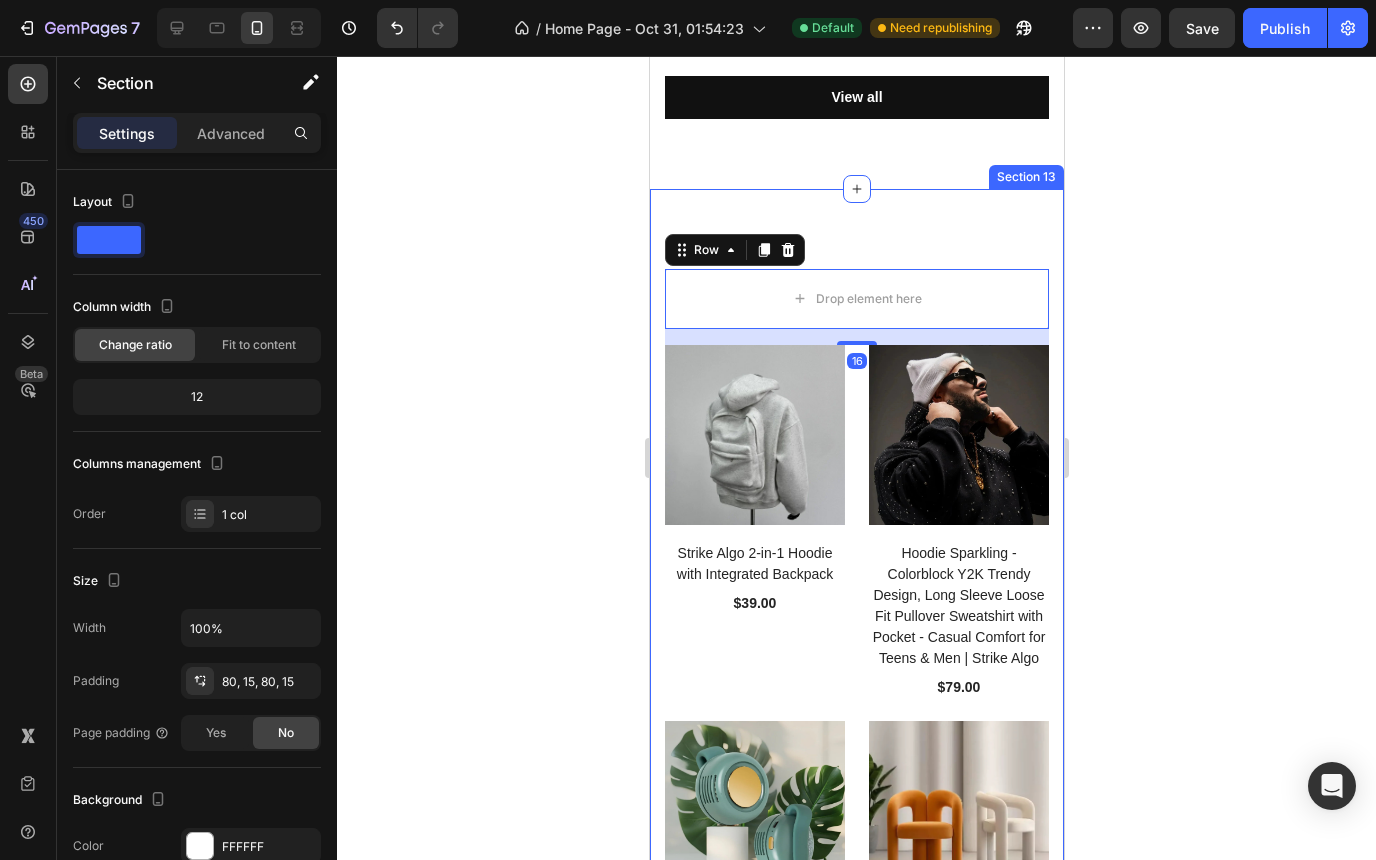 click on "Drop element here Row   16 (P) Images Strike Algo 2-in-1 Hoodie with Integrated Backpack (P) Title $39.00 (P) Price (P) Price Row Product List (P) Images Hoodie Sparkling - Colorblock Y2K Trendy Design, Long Sleeve Loose Fit Pullover Sweatshirt with Pocket - Casual Comfort for Teens & Men | Strike Algo (P) Title $79.00 (P) Price (P) Price Row Product List (P) Images Mini Clip-On Fan for Shirt & Waist | Bladeless Rechargeable Portable Fan (P) Title $25.00 (P) Price (P) Price Row Product List (P) Images Modern Barrel Dining Chair - Velvet Upholstered Accent Chair with Arms and Metal Frame - Comfortable Ergonomic Design for Dining Room, Living Room (P) Title $149.00 (P) Price (P) Price Row Product List Product List Section 13" at bounding box center (856, 672) 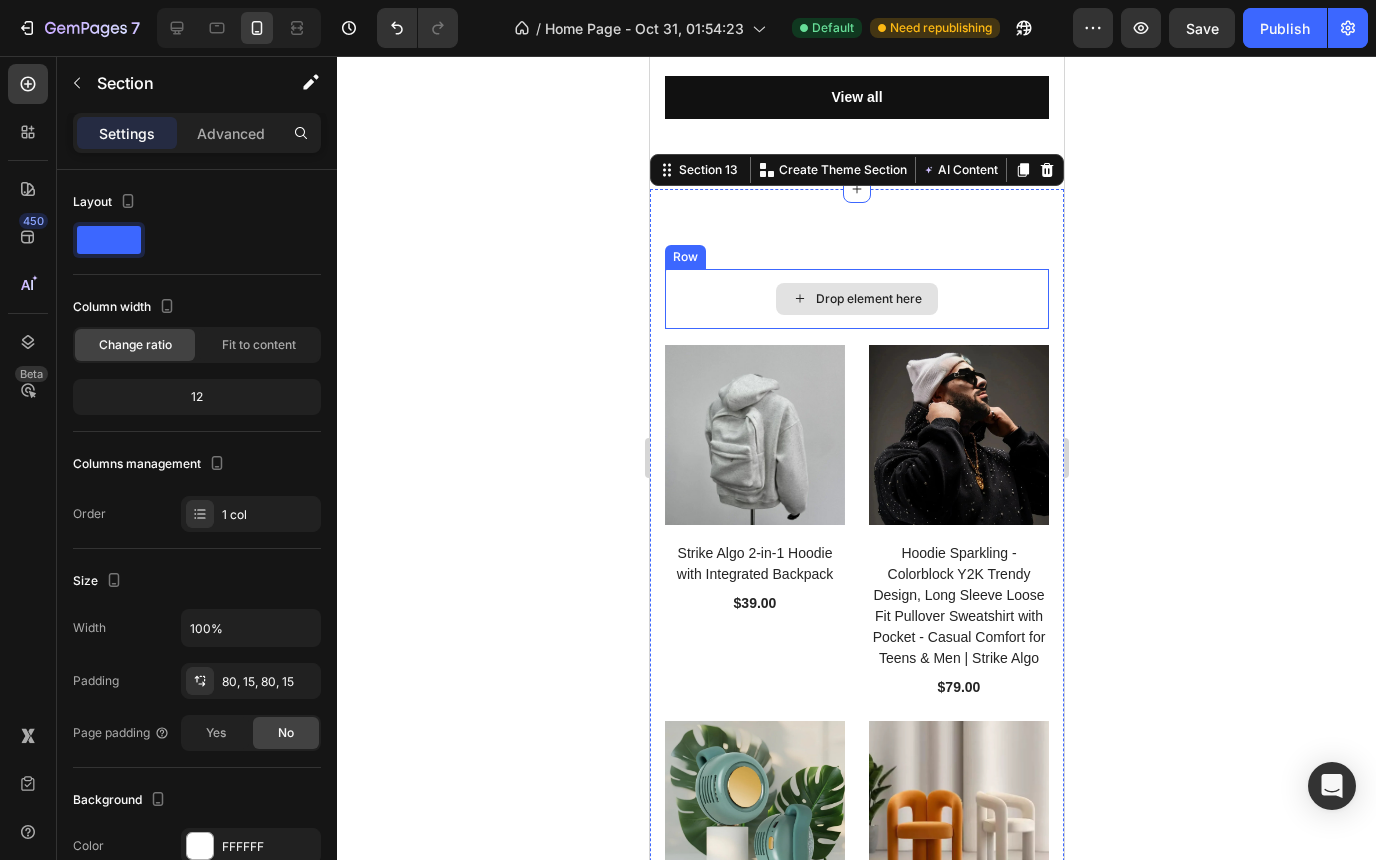 click on "Drop element here" at bounding box center [856, 299] 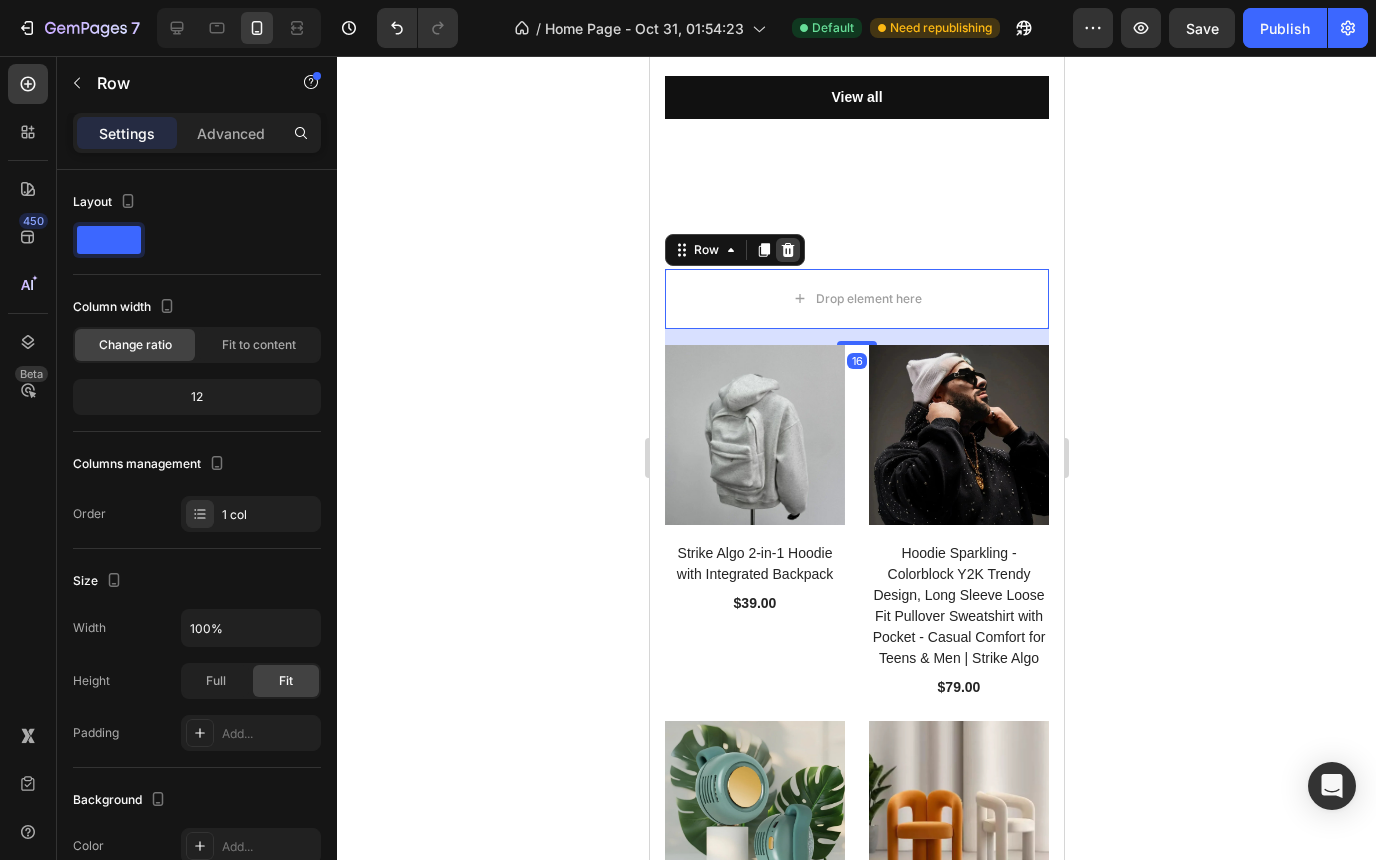 click 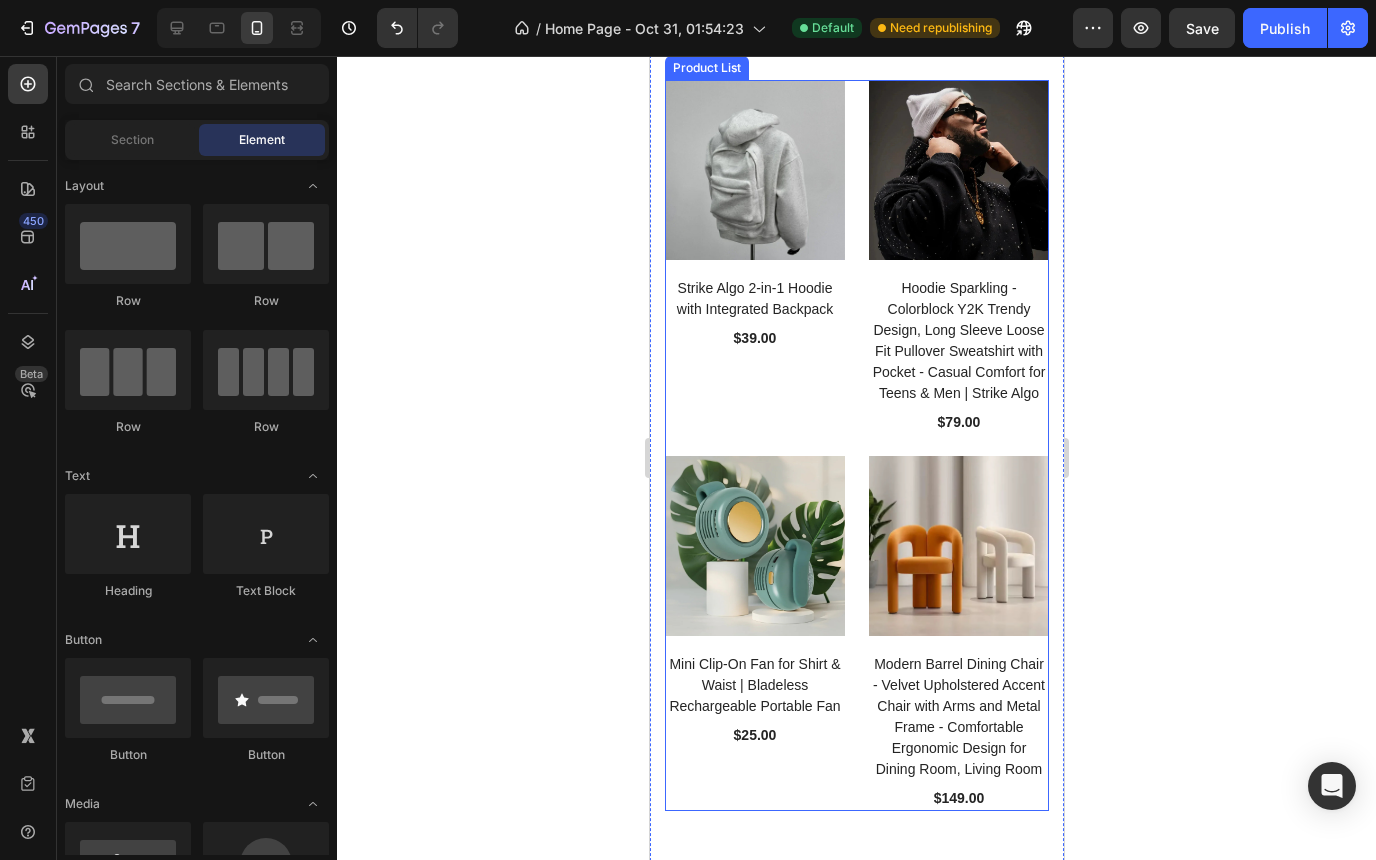 scroll, scrollTop: 8518, scrollLeft: 0, axis: vertical 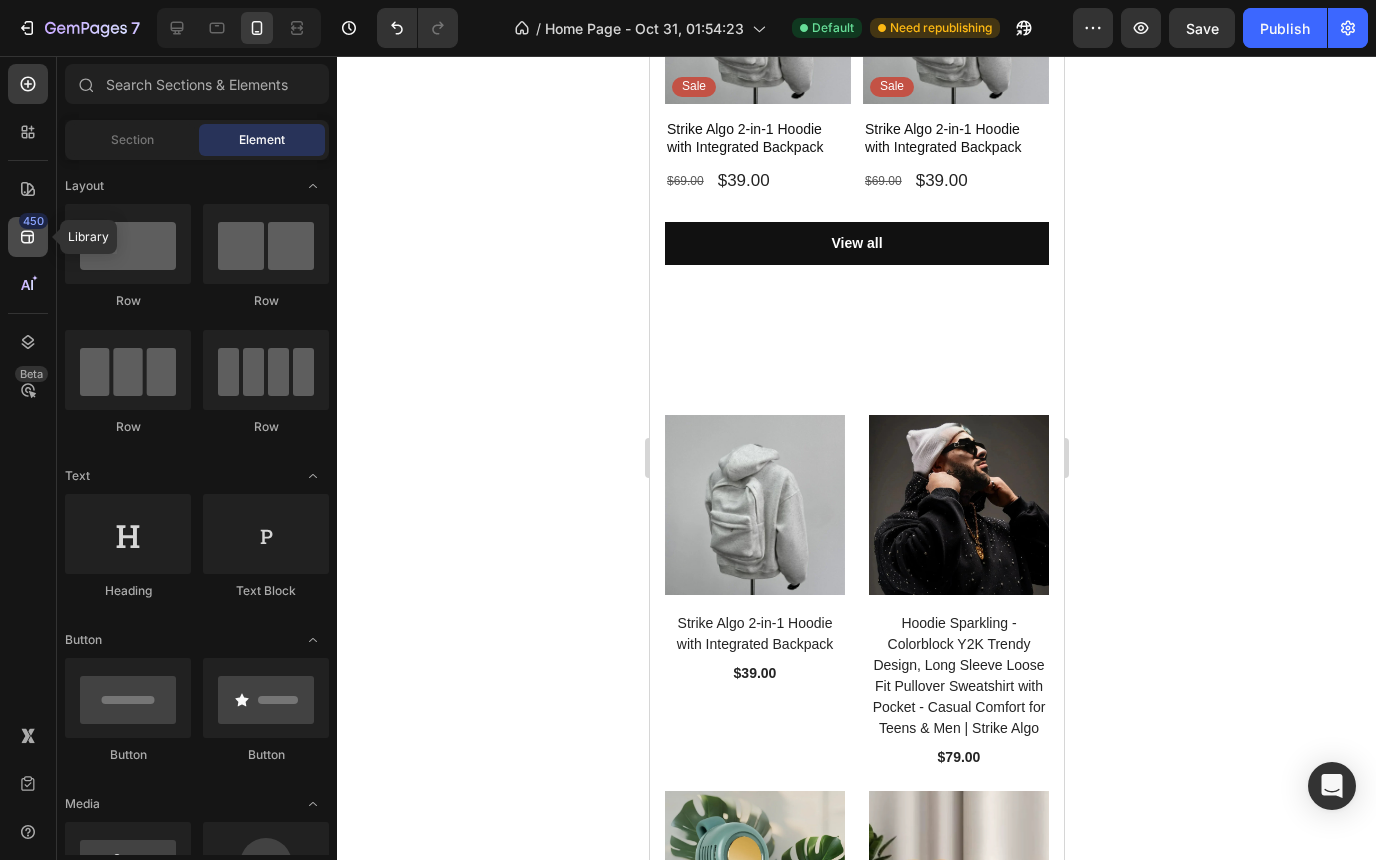 click on "450" at bounding box center (33, 221) 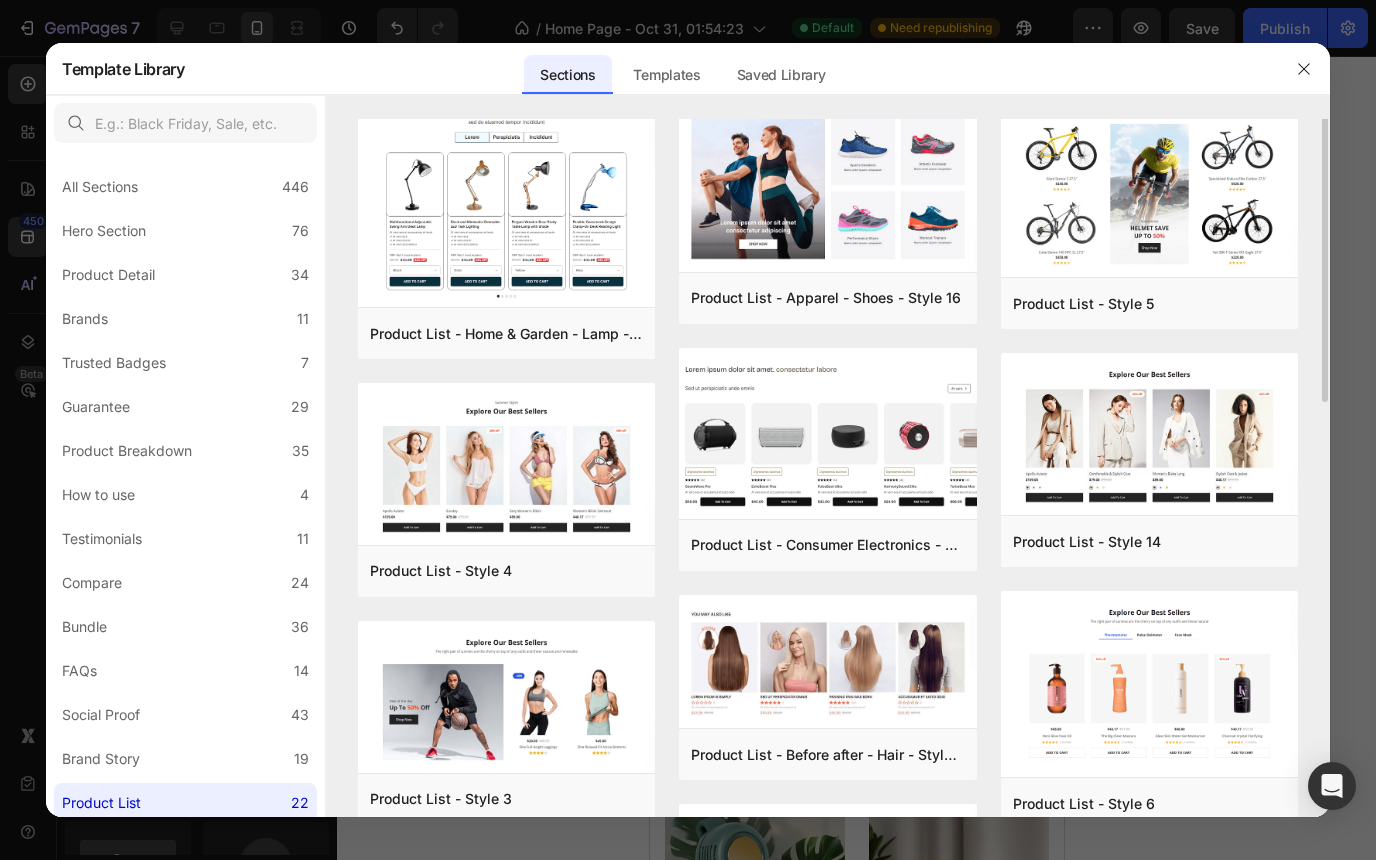 scroll, scrollTop: 0, scrollLeft: 0, axis: both 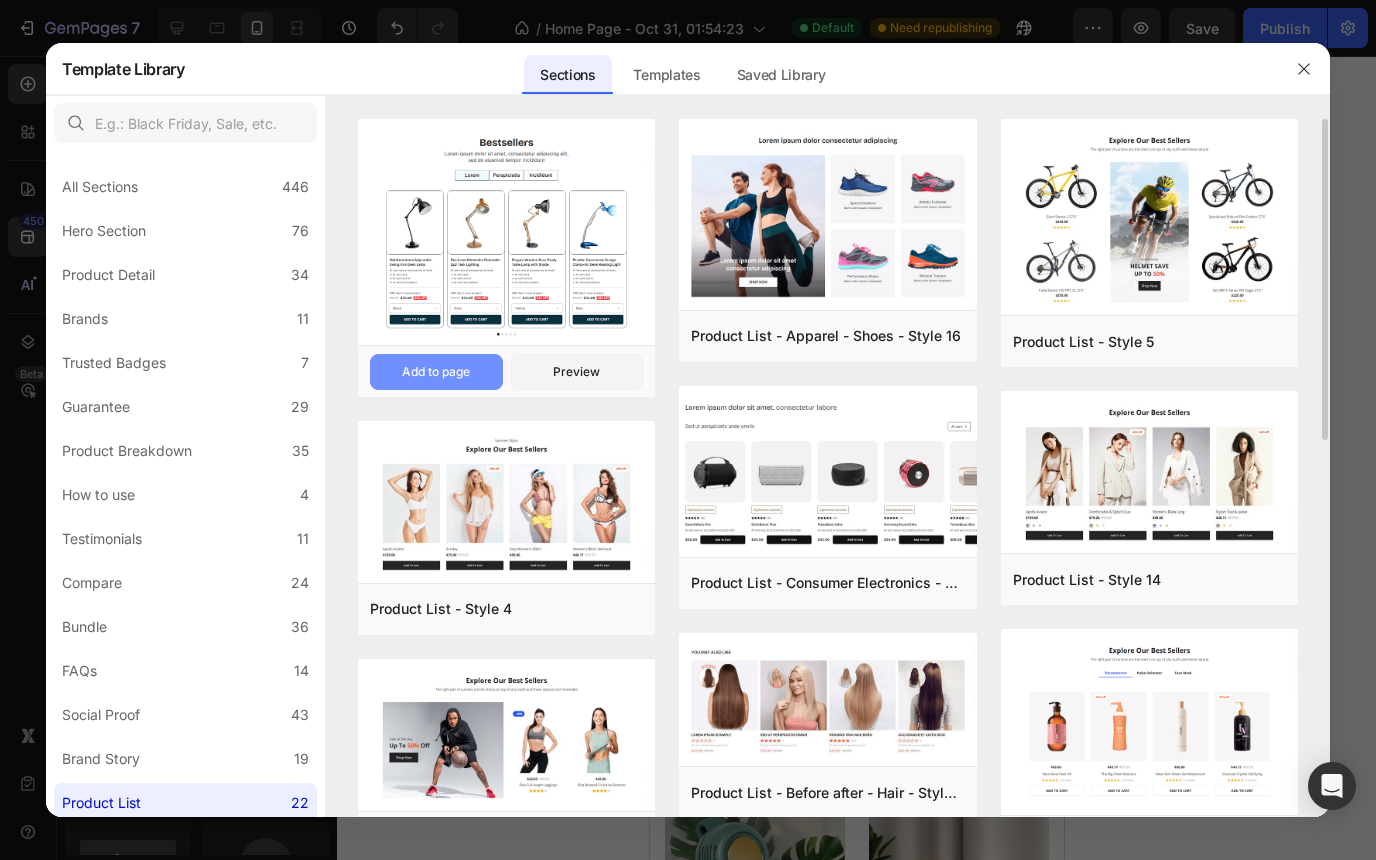 click on "Add to page" at bounding box center [436, 372] 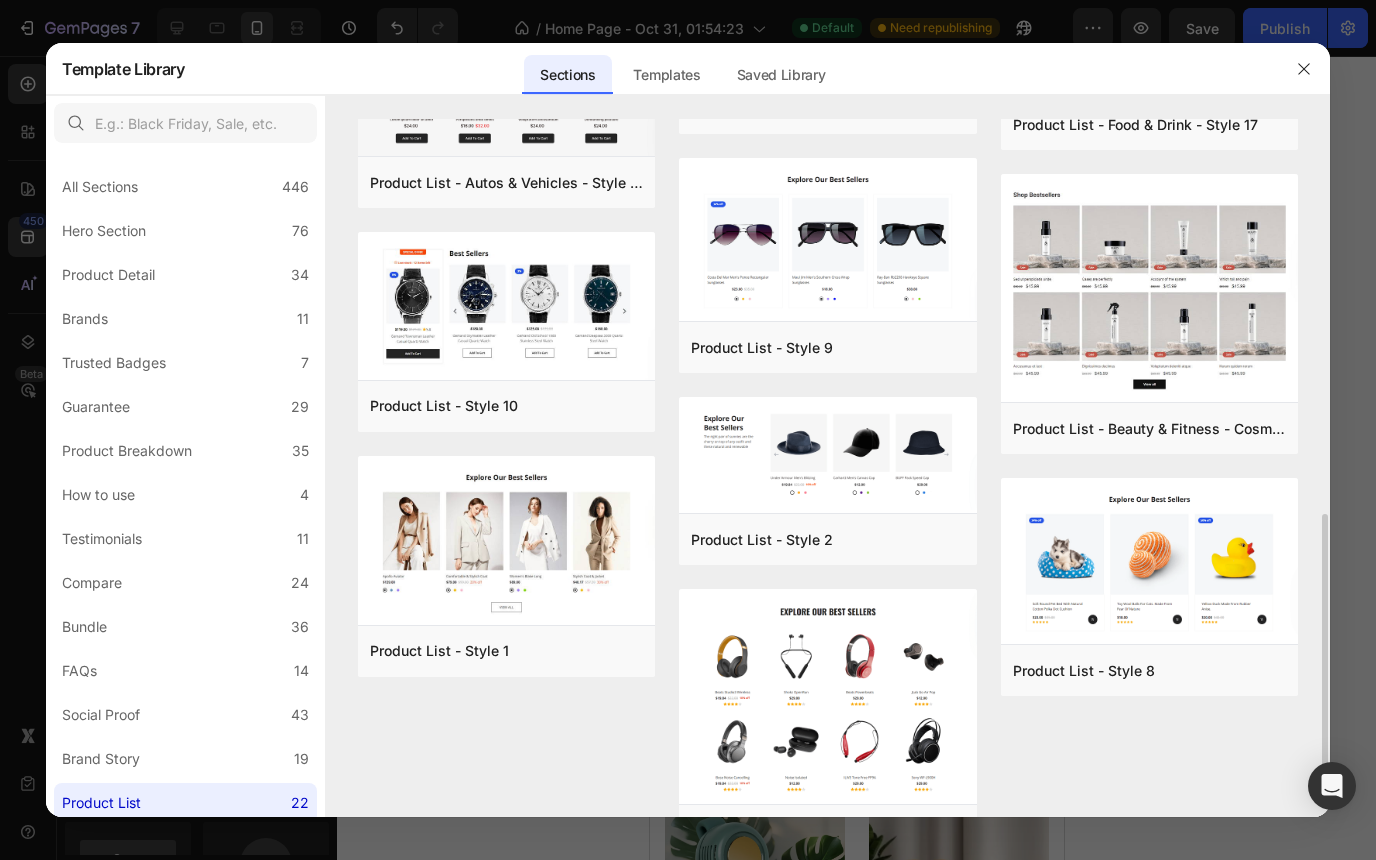 scroll, scrollTop: 1219, scrollLeft: 0, axis: vertical 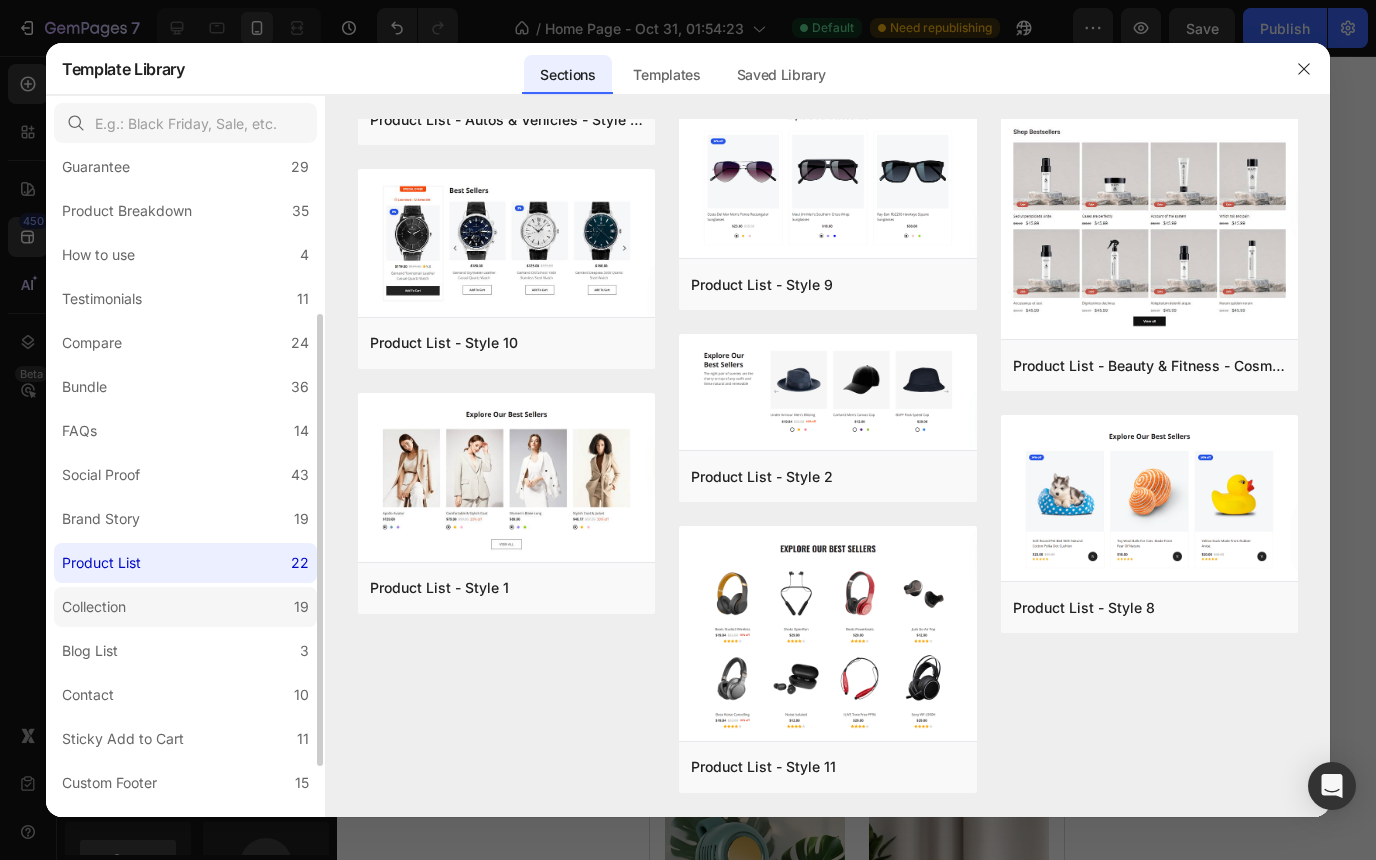 click on "Collection 19" 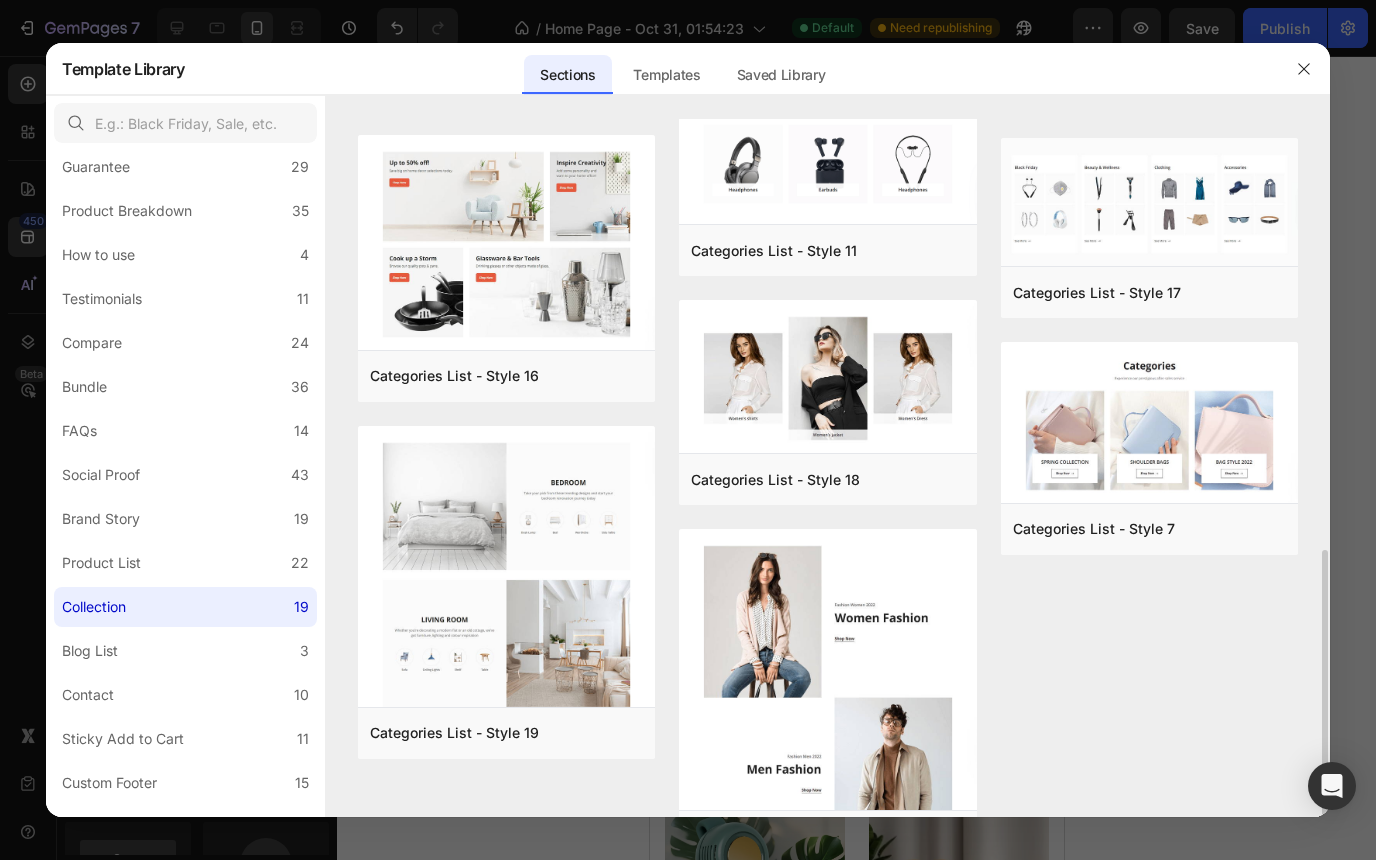 scroll, scrollTop: 985, scrollLeft: 0, axis: vertical 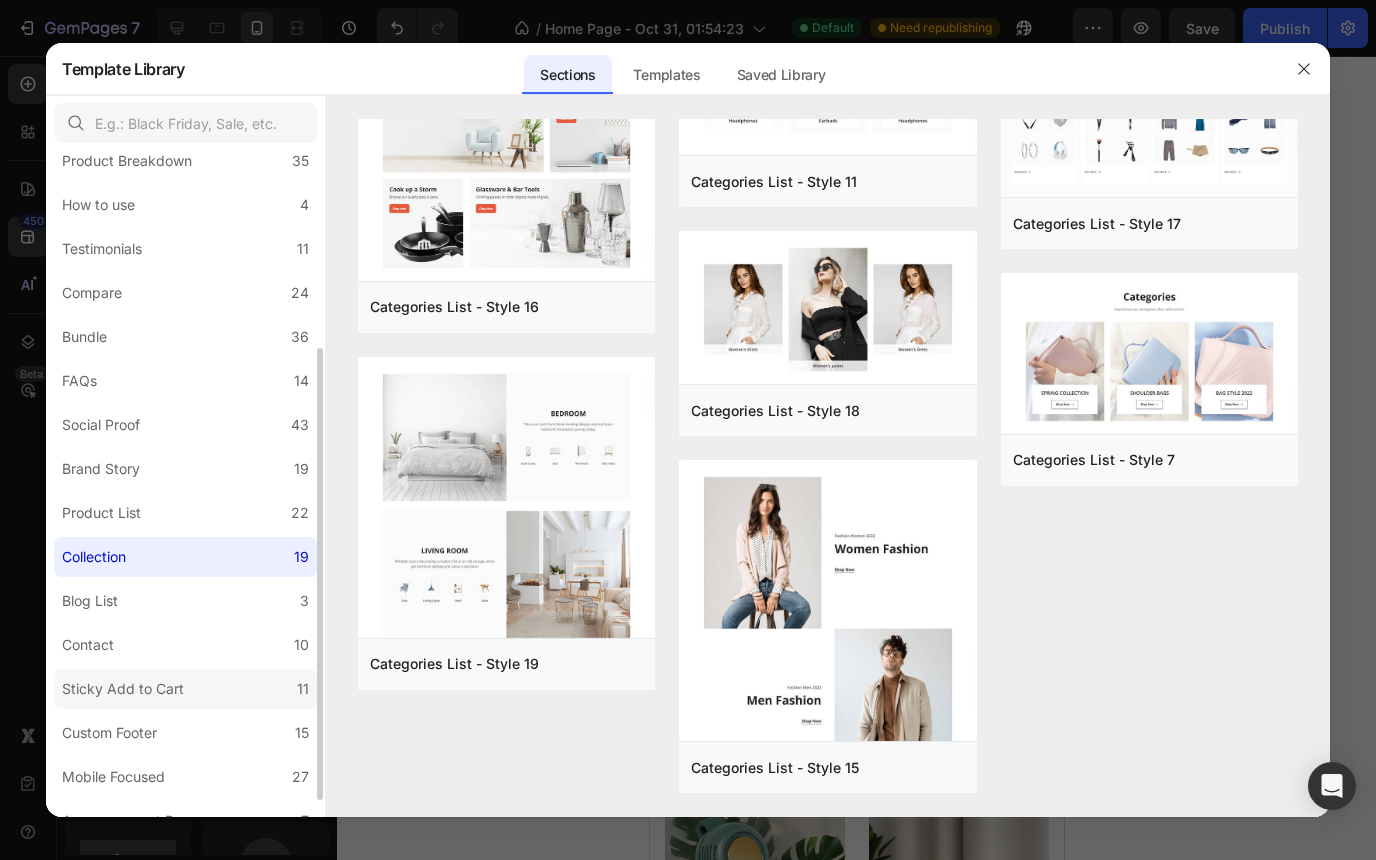 click on "Sticky Add to Cart" at bounding box center [123, 689] 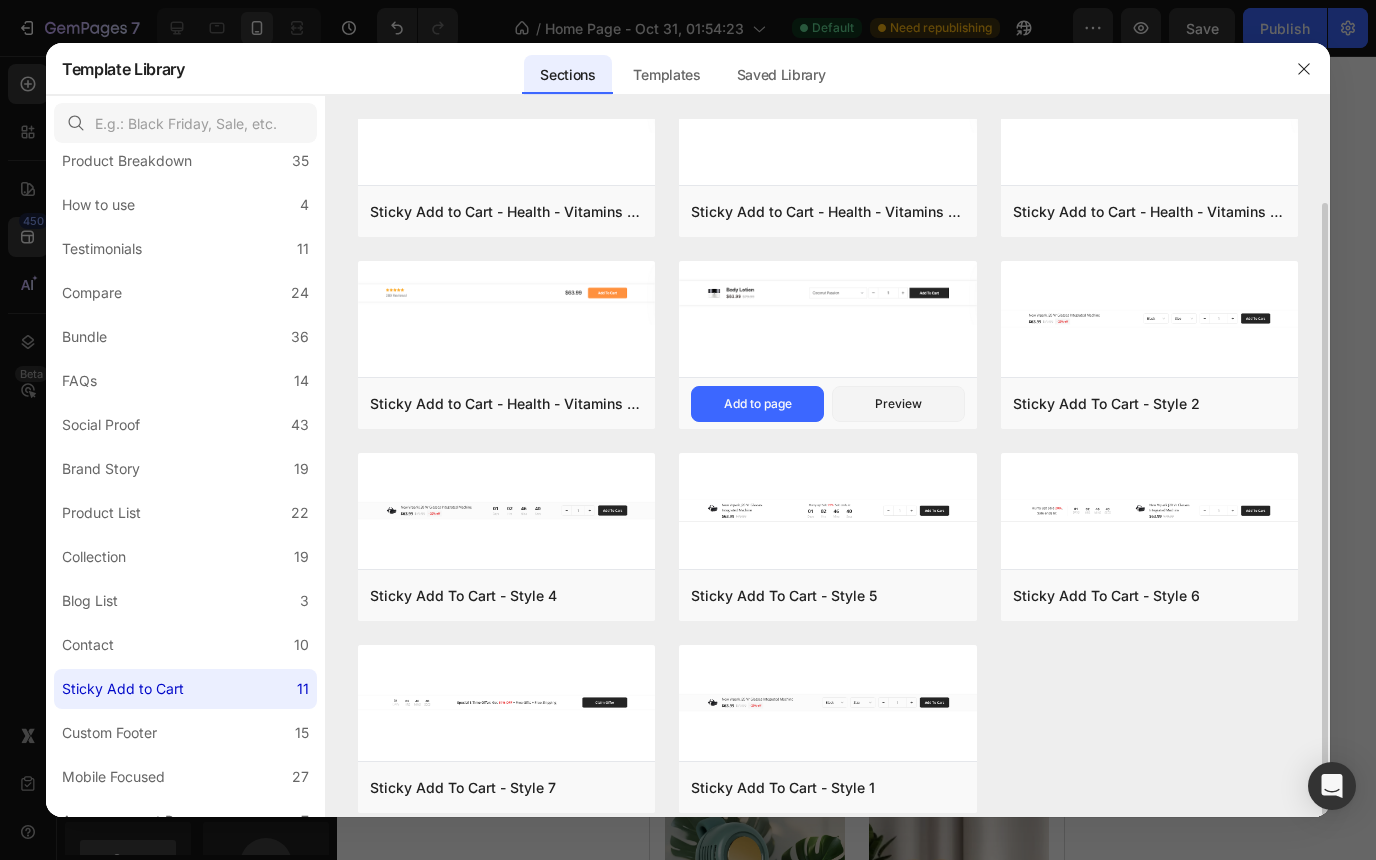 scroll, scrollTop: 70, scrollLeft: 0, axis: vertical 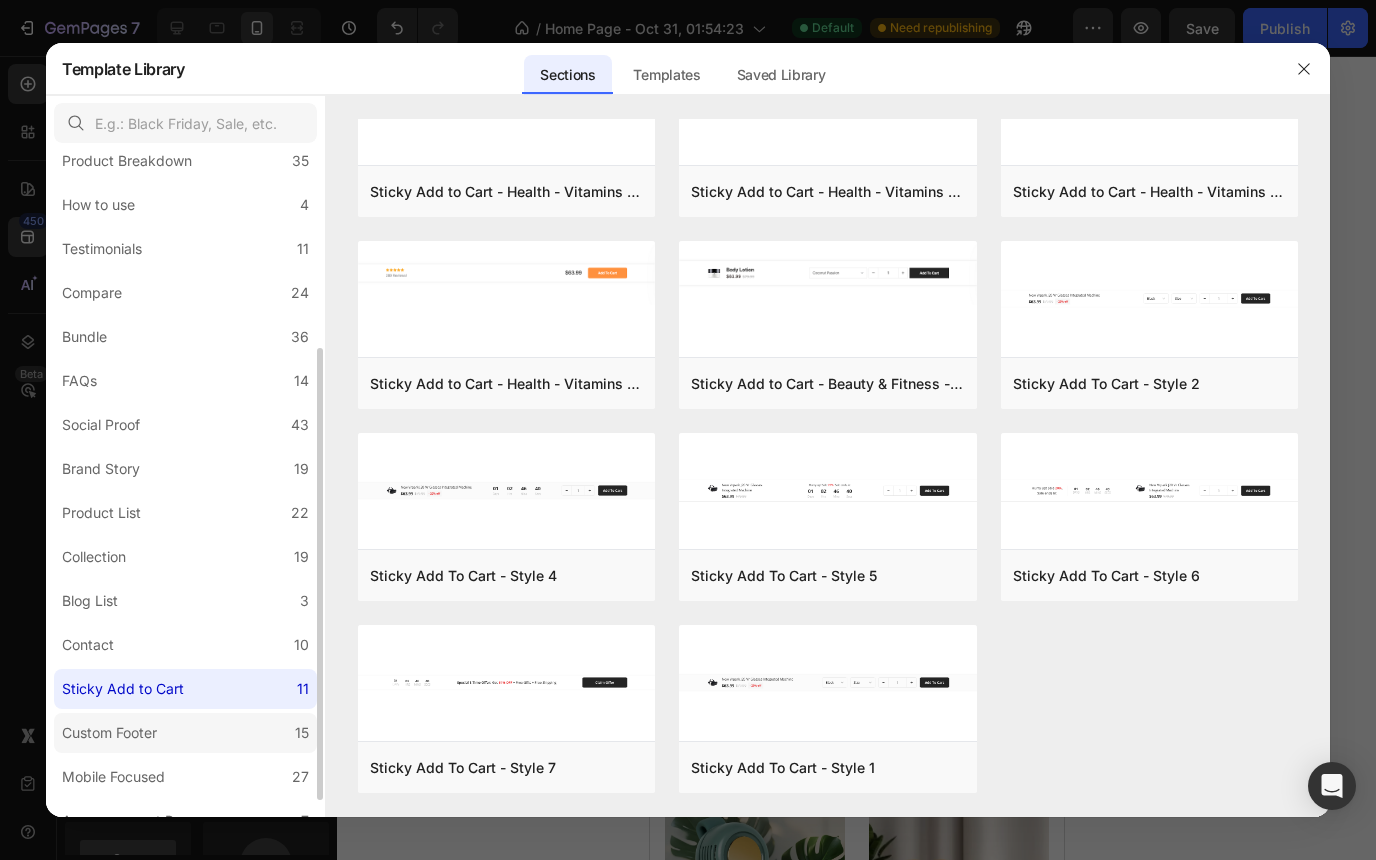 click on "Custom Footer" at bounding box center (109, 733) 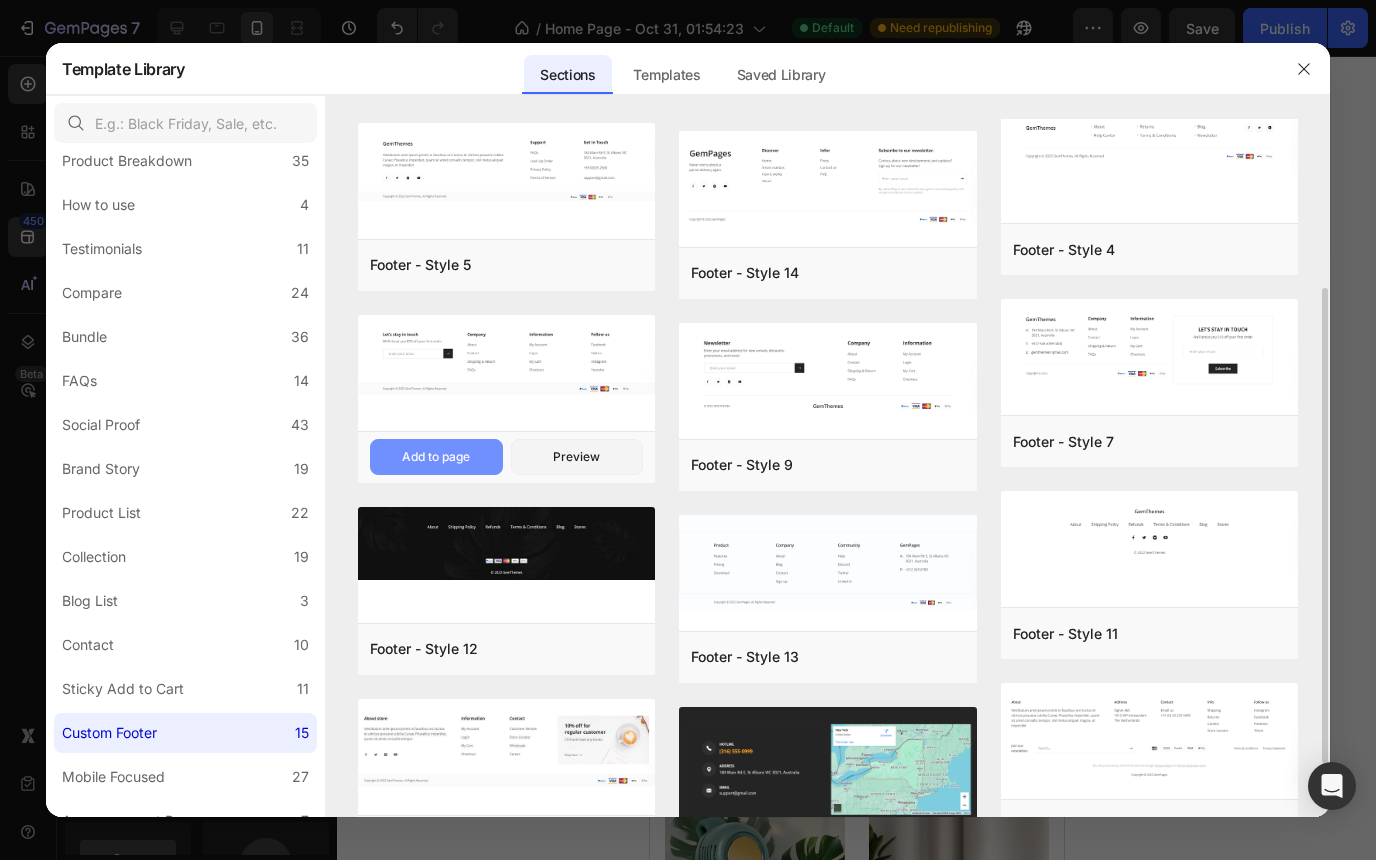 scroll, scrollTop: 326, scrollLeft: 0, axis: vertical 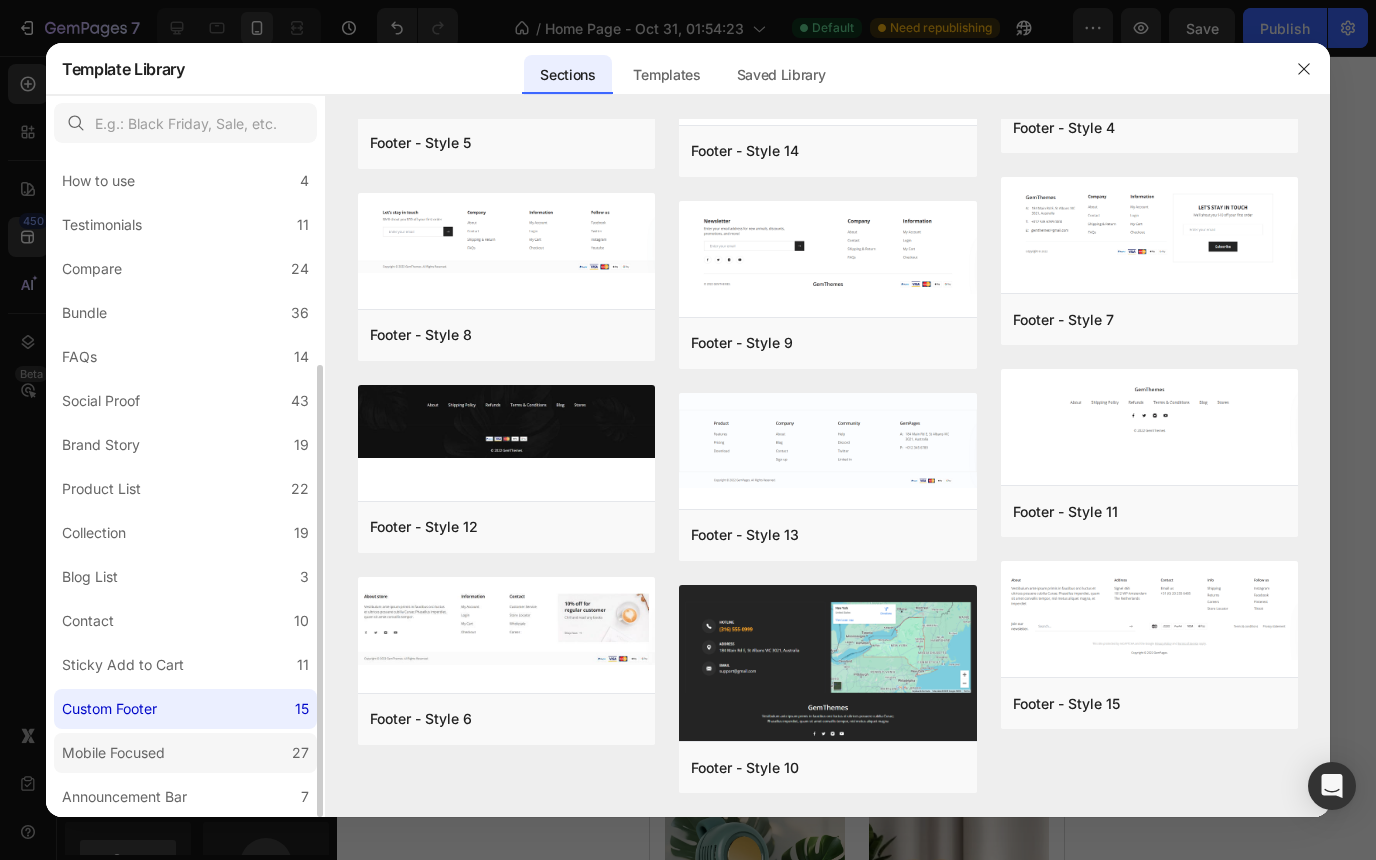 click on "Mobile Focused" at bounding box center (113, 753) 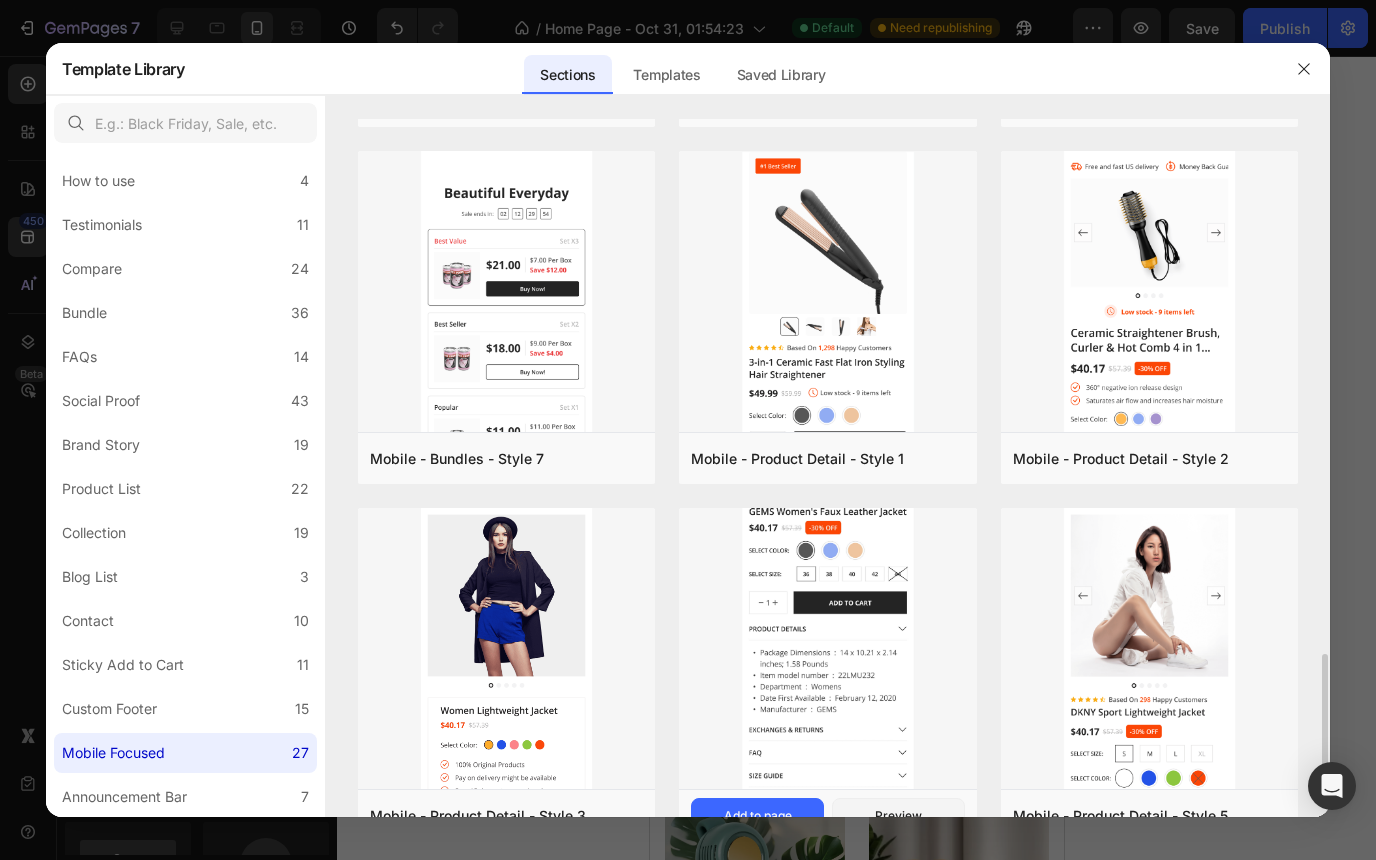 scroll, scrollTop: 2515, scrollLeft: 0, axis: vertical 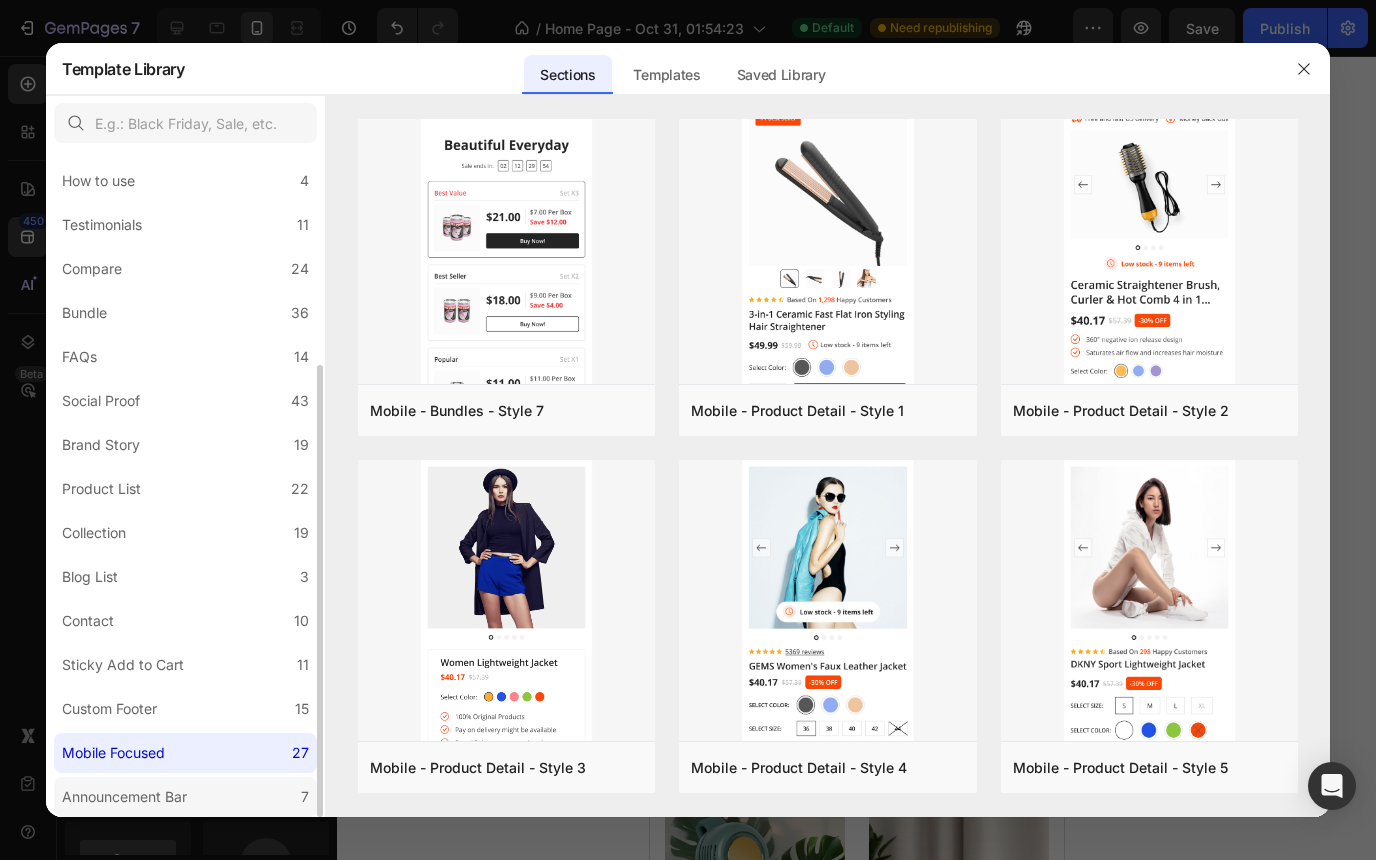 click on "Announcement Bar" at bounding box center (124, 797) 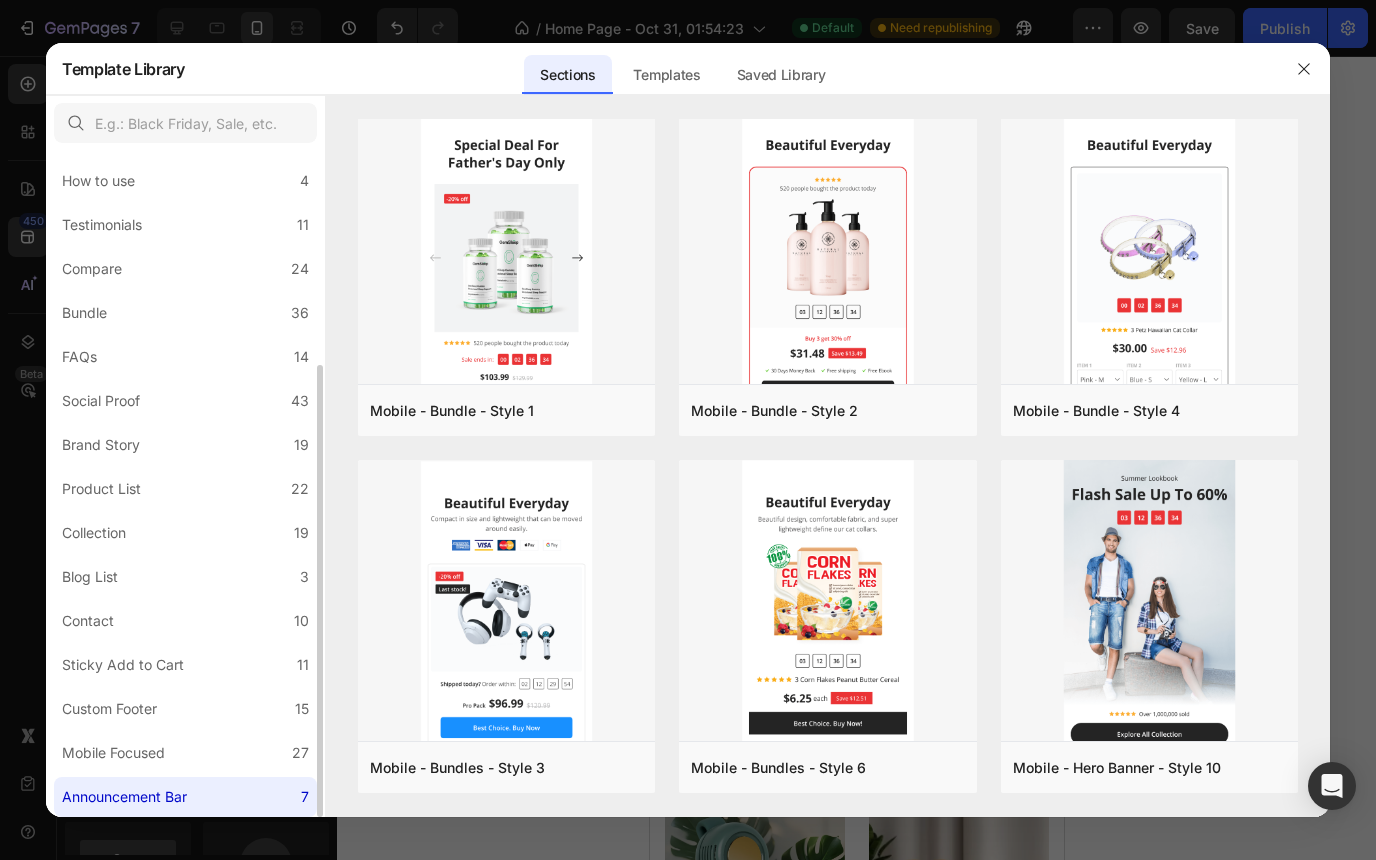scroll, scrollTop: 0, scrollLeft: 0, axis: both 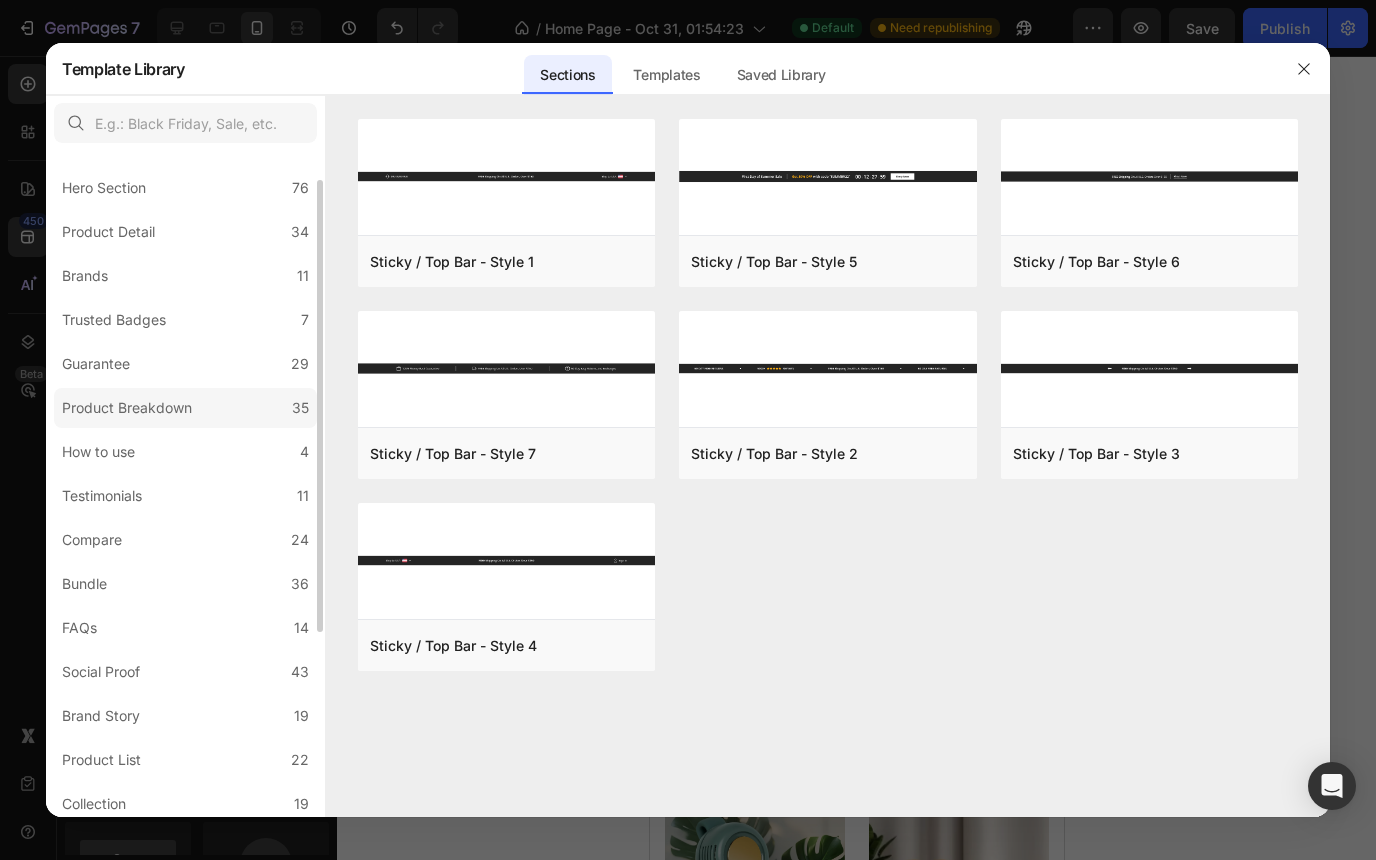 click on "Product Breakdown" at bounding box center (127, 408) 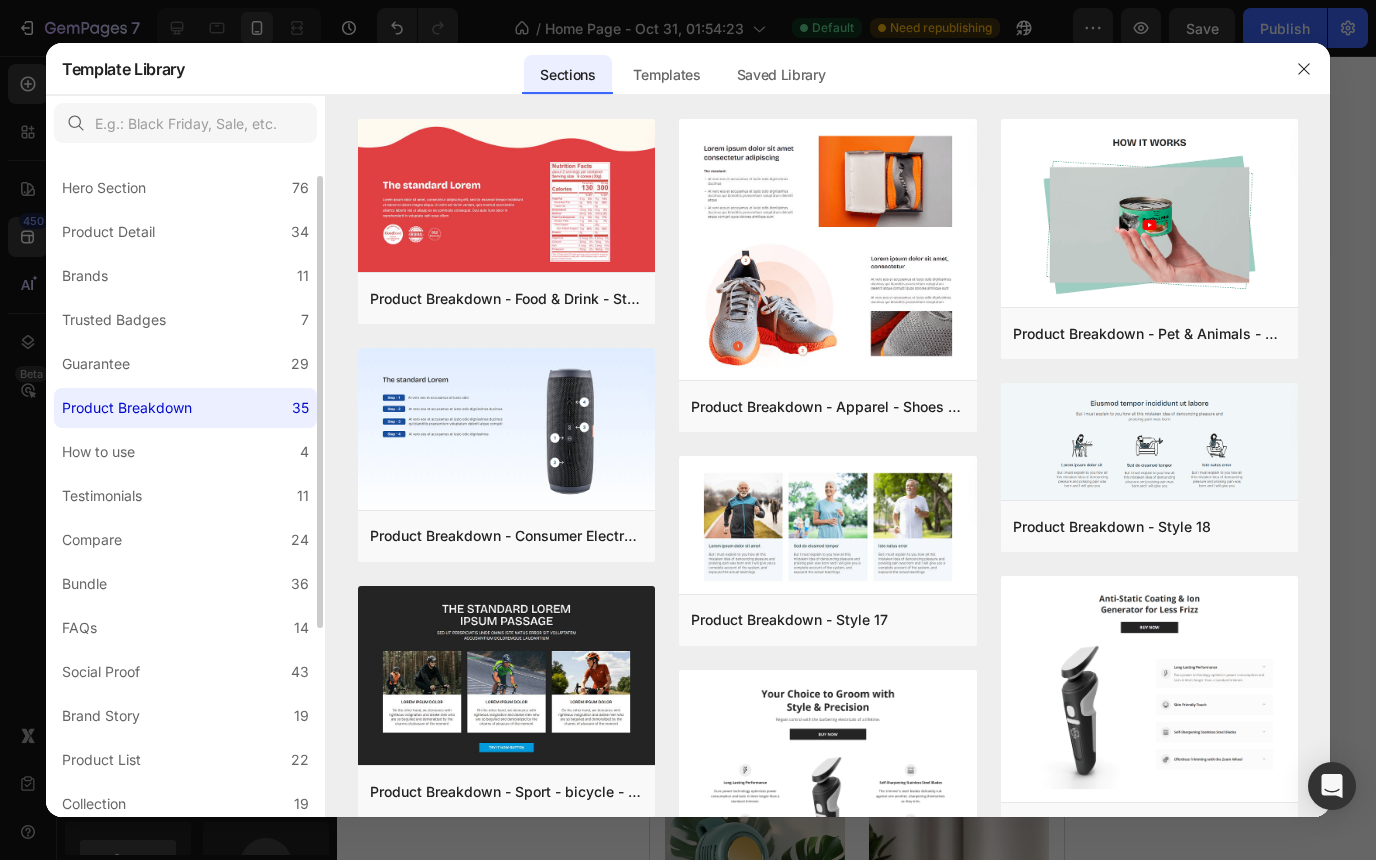 scroll, scrollTop: 0, scrollLeft: 0, axis: both 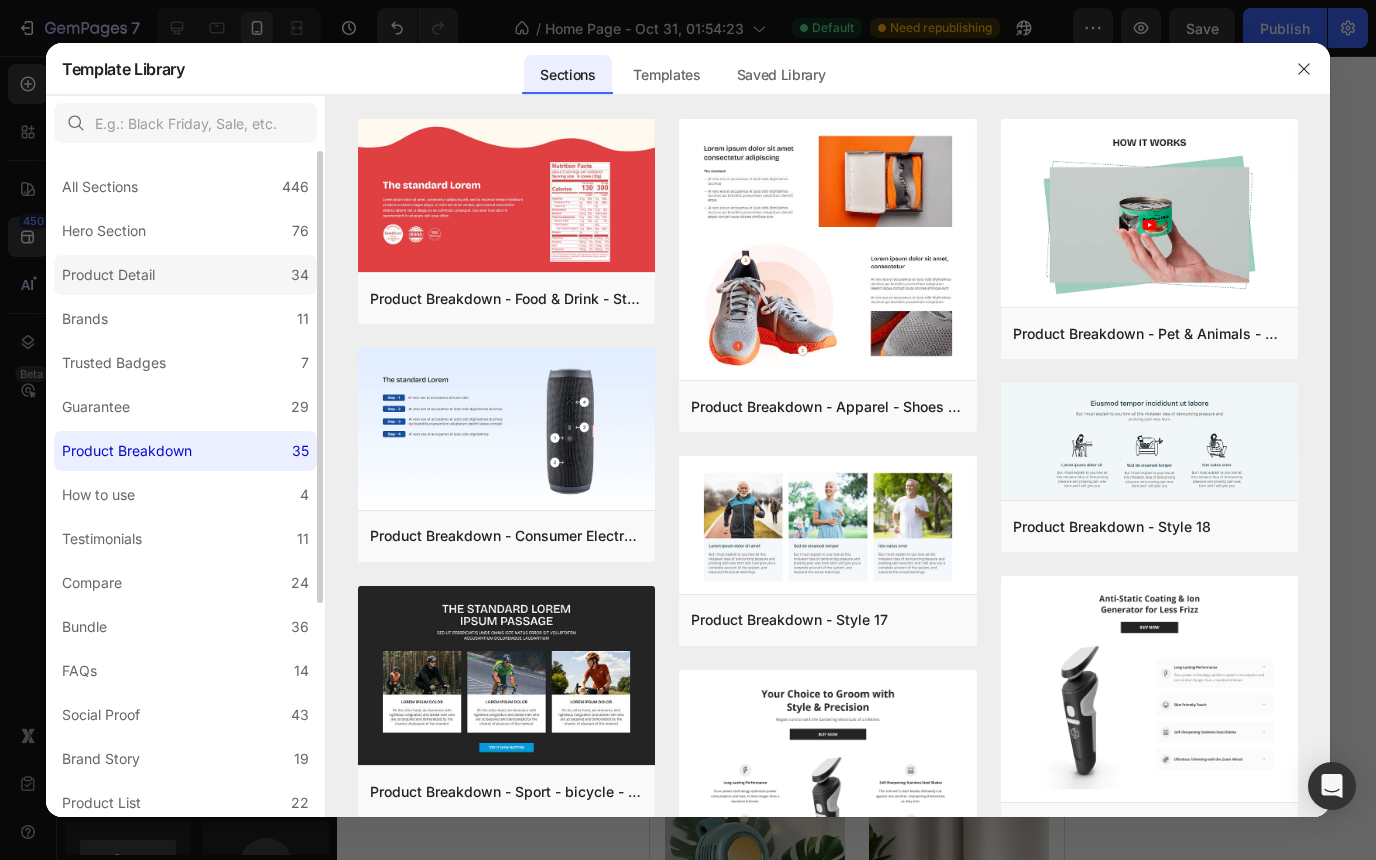click on "Product Detail" at bounding box center (108, 275) 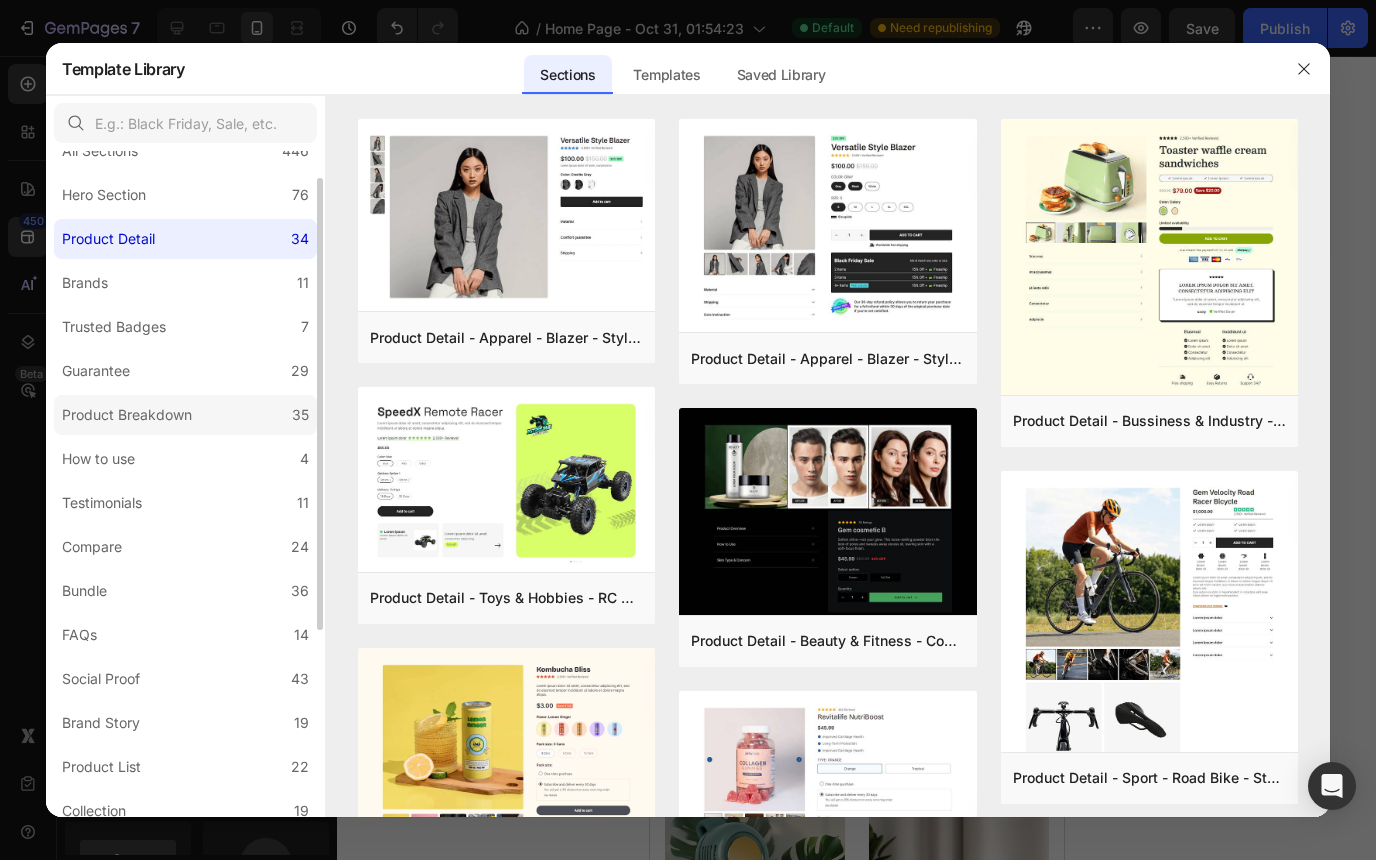 scroll, scrollTop: 41, scrollLeft: 0, axis: vertical 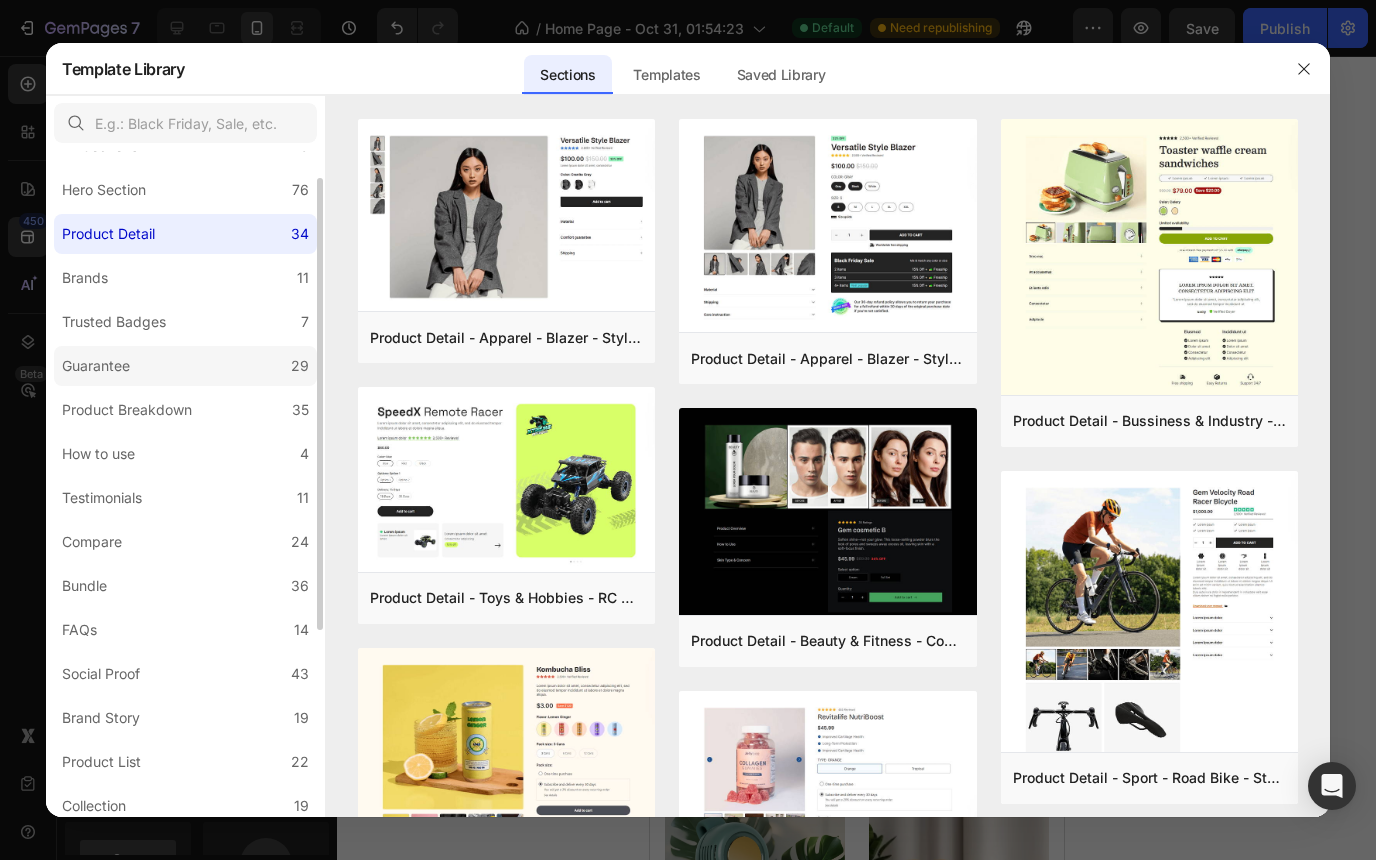 click on "Guarantee 29" 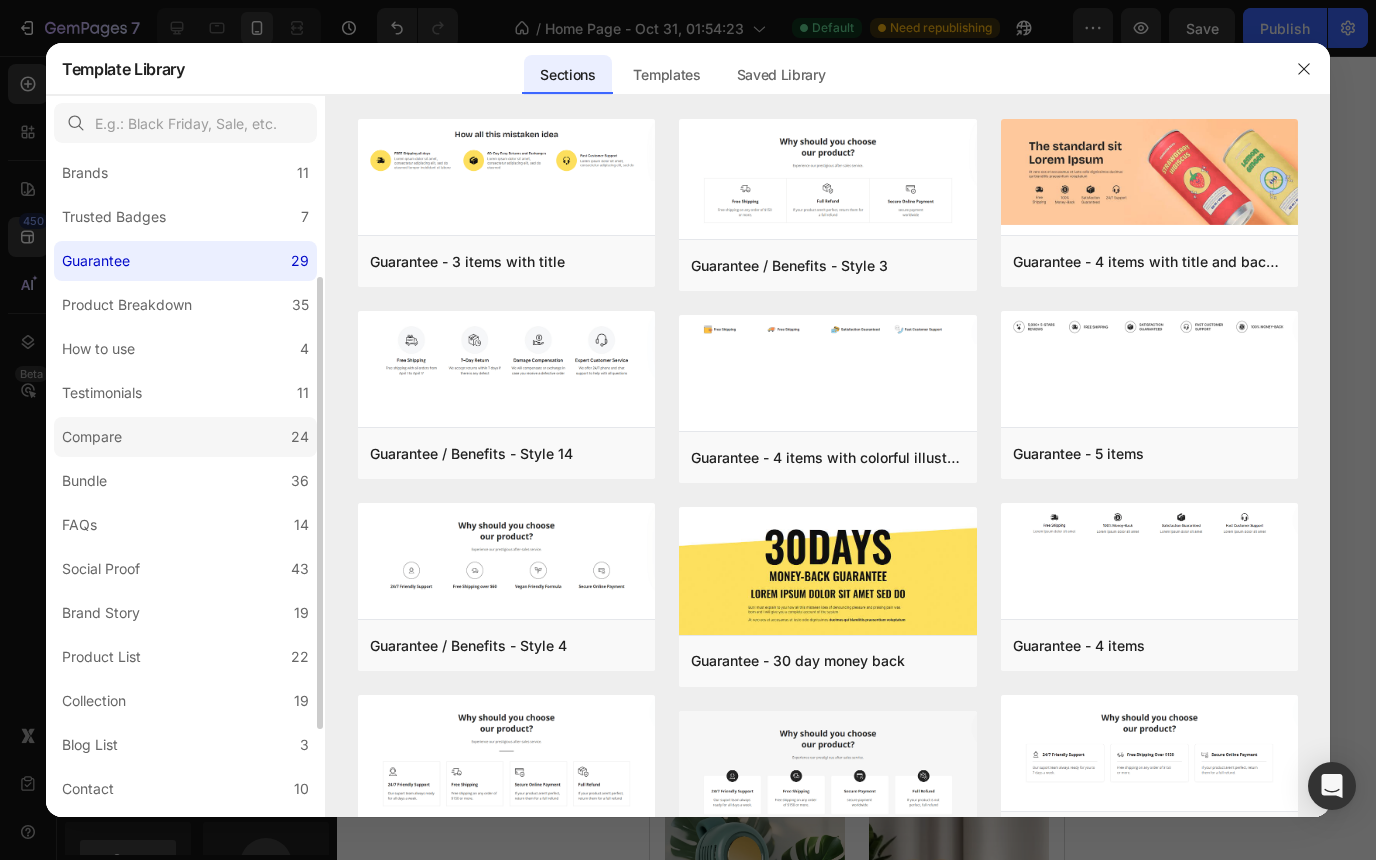 scroll, scrollTop: 162, scrollLeft: 0, axis: vertical 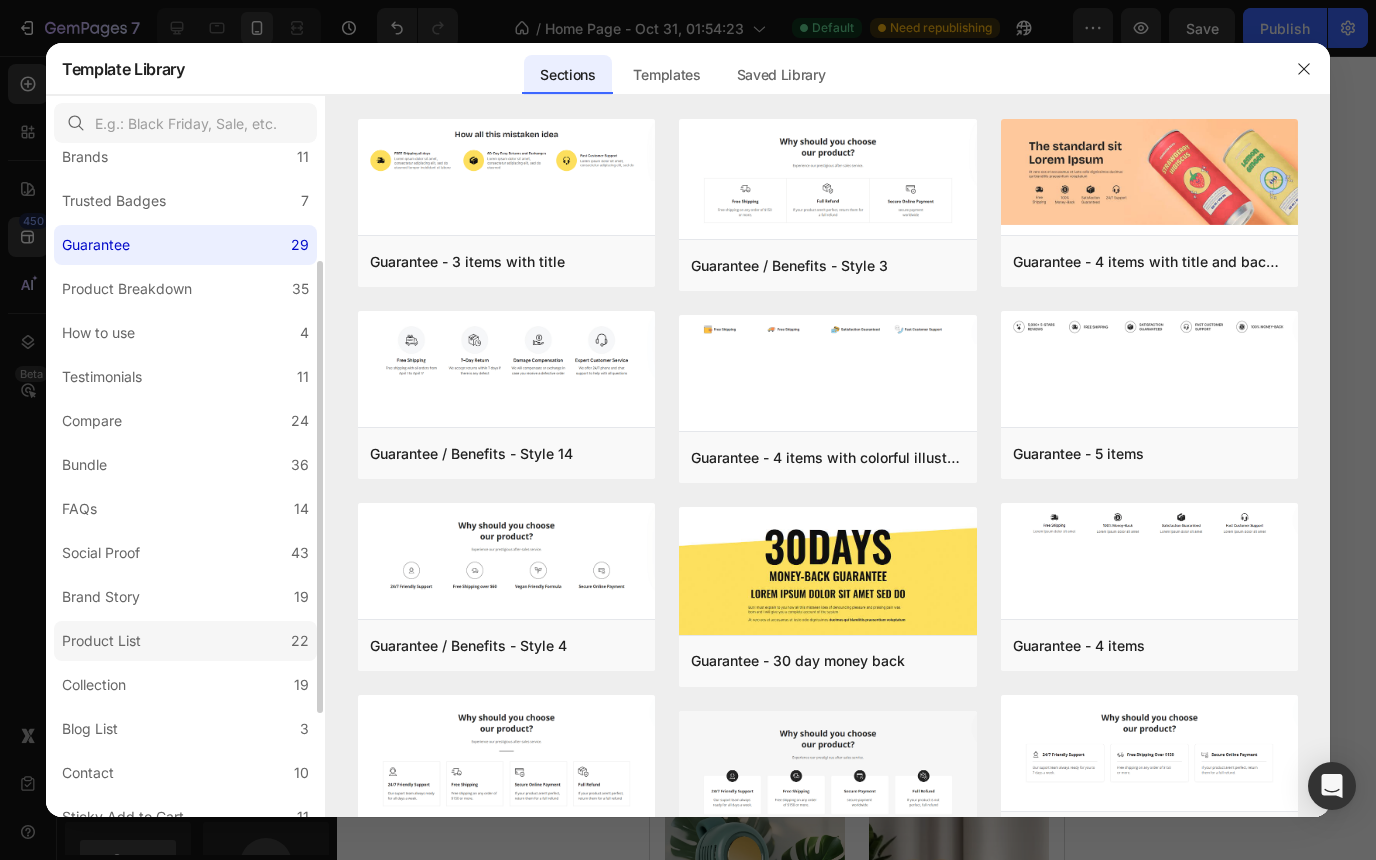 click on "Product List 22" 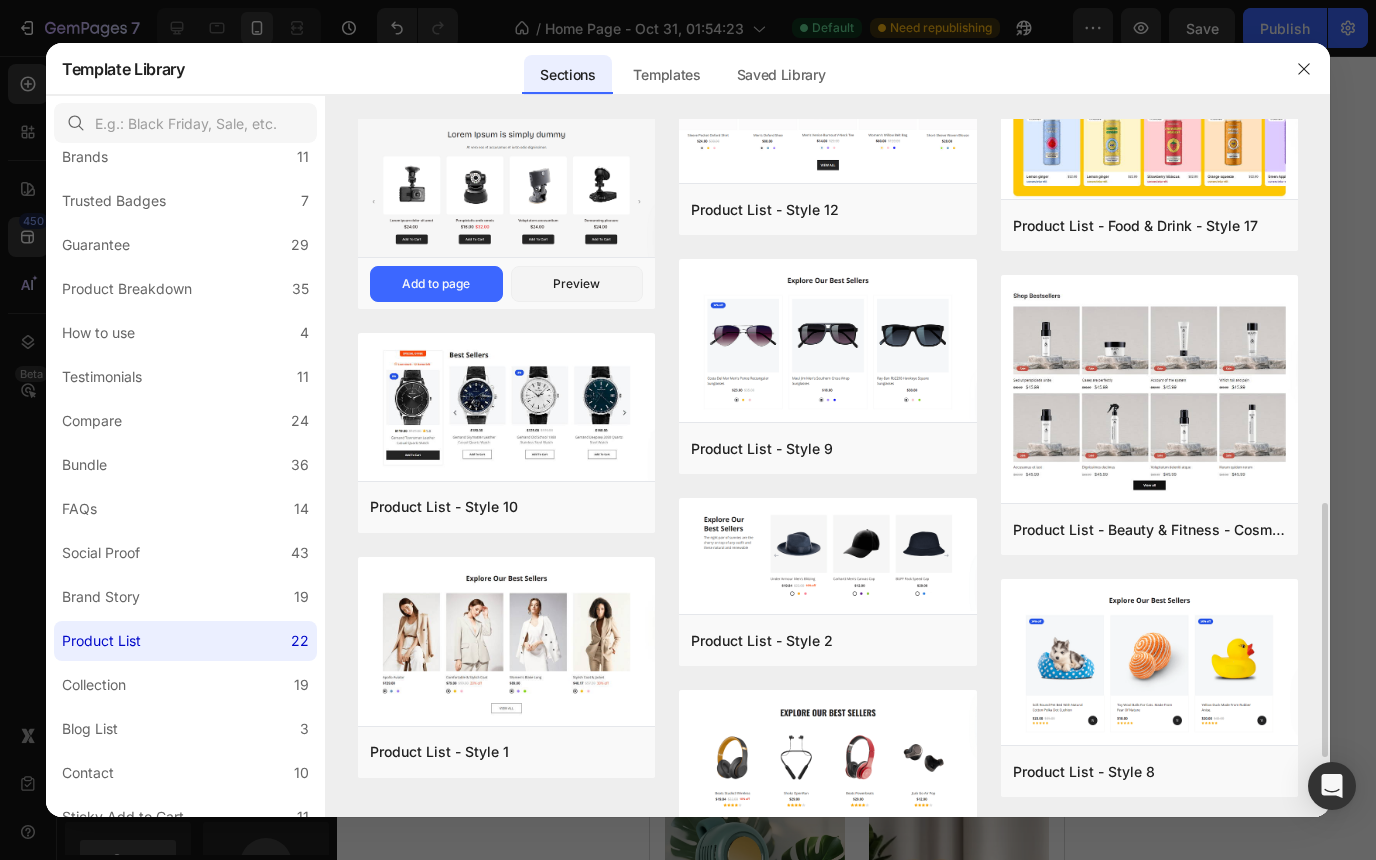 scroll, scrollTop: 1219, scrollLeft: 0, axis: vertical 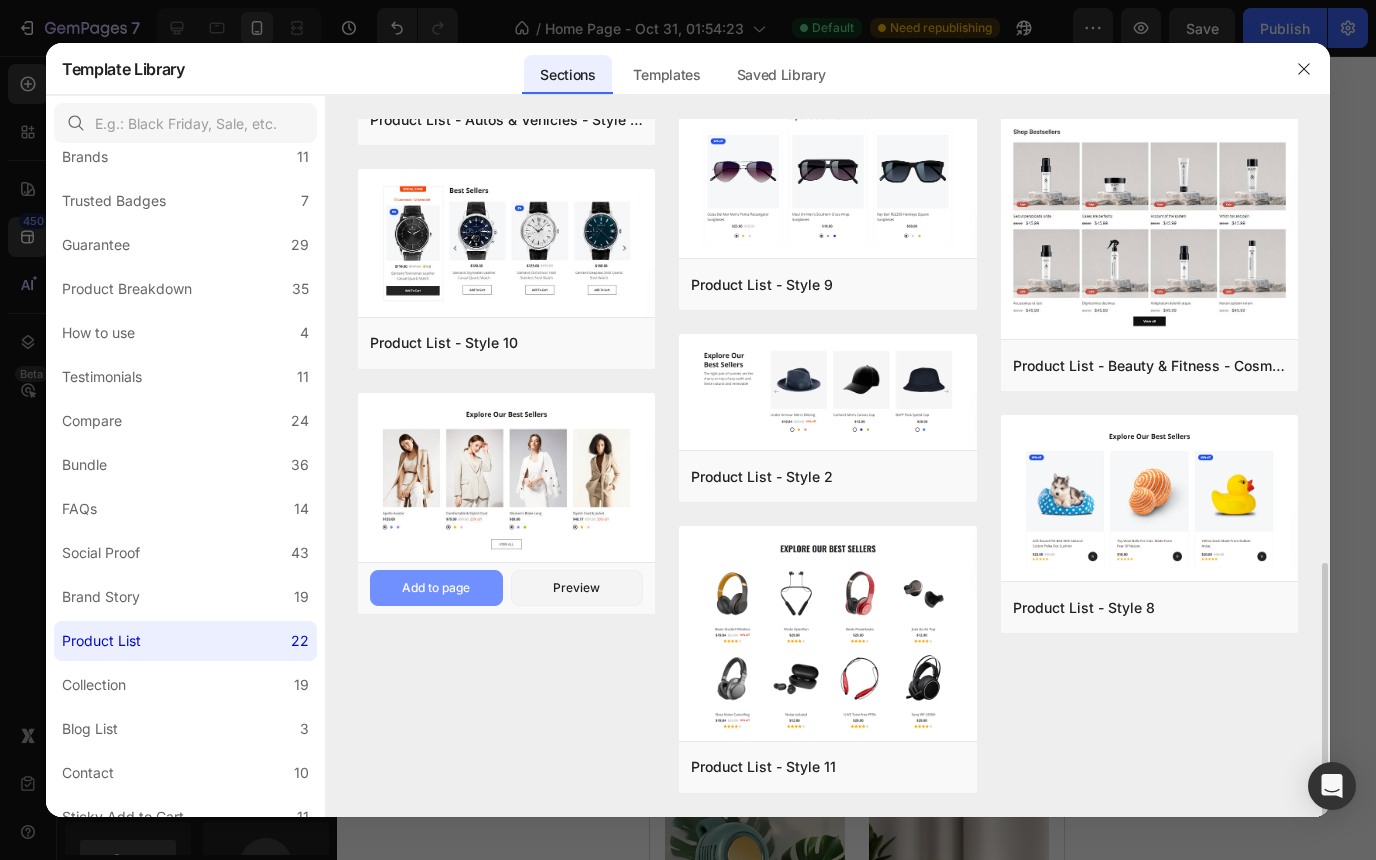 click on "Add to page" at bounding box center [436, 588] 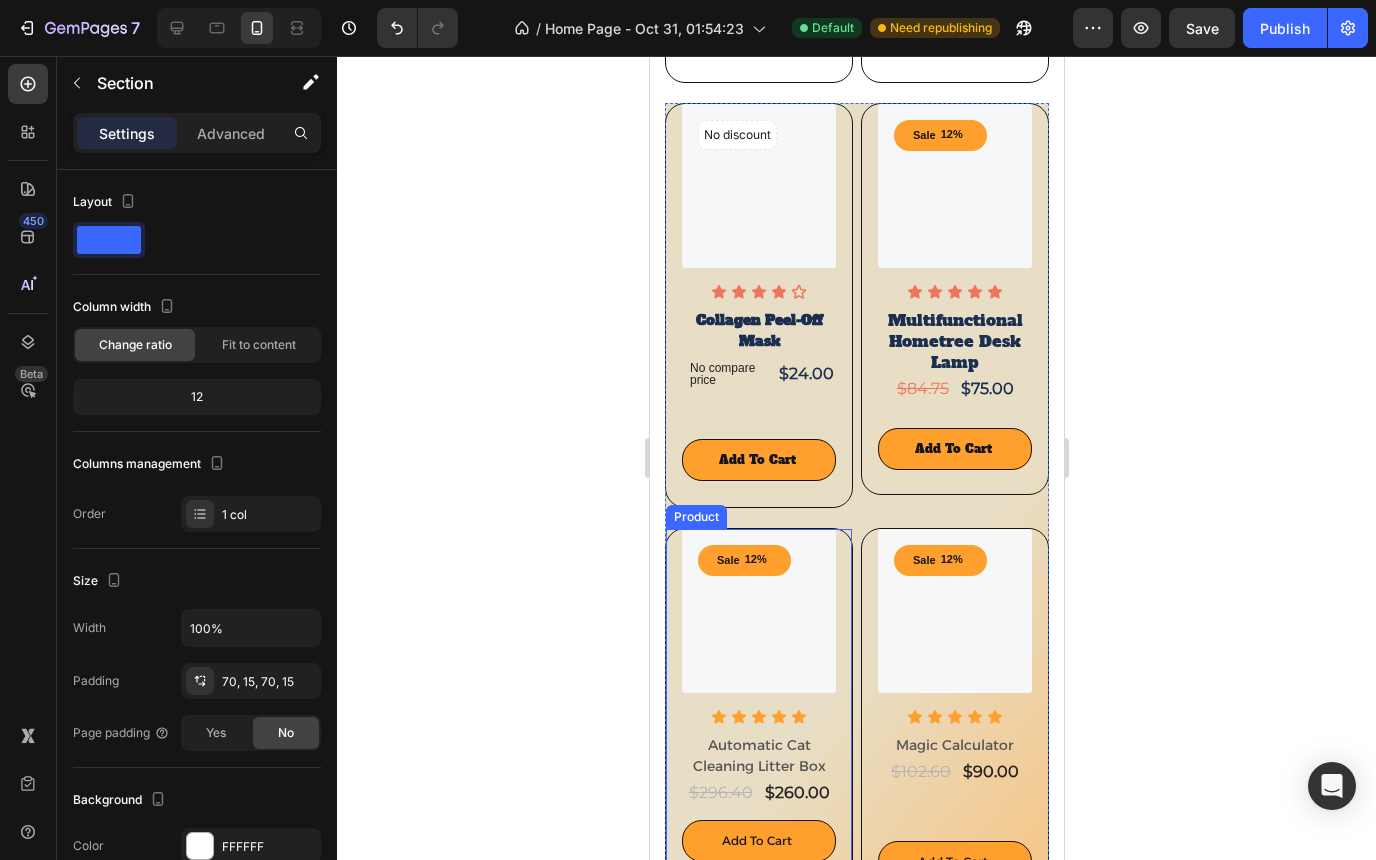 scroll, scrollTop: 1460, scrollLeft: 0, axis: vertical 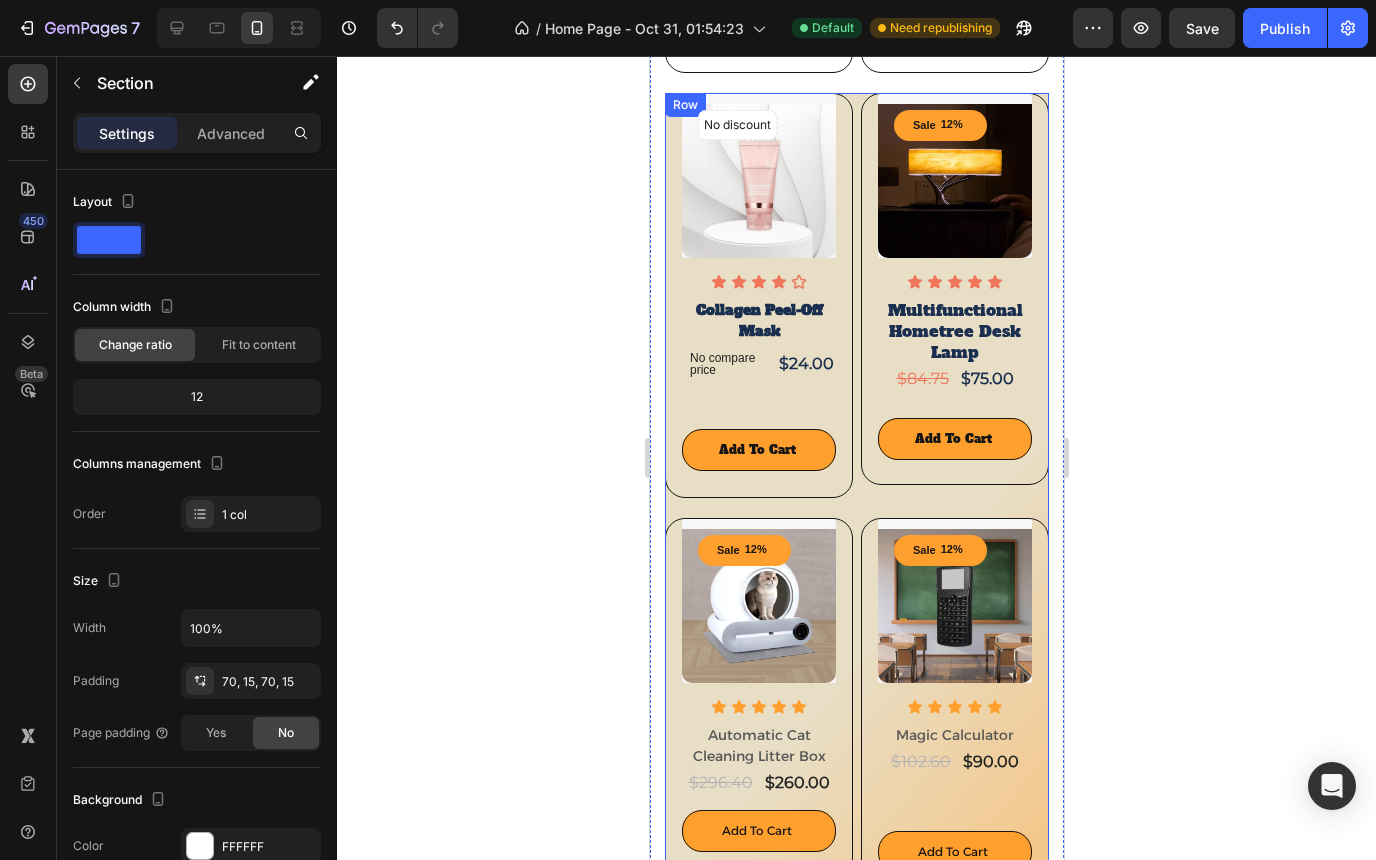 click on "(P) Images Sale 12% (P) Tag Row Icon Icon Icon Icon
Icon Icon List Multifunctional Hometree Desk Lamp Product Title $75.00 Product Price Product Price $84.75 Product Price Product Price Row Add to cart Product Cart Button Product" at bounding box center [954, 305] 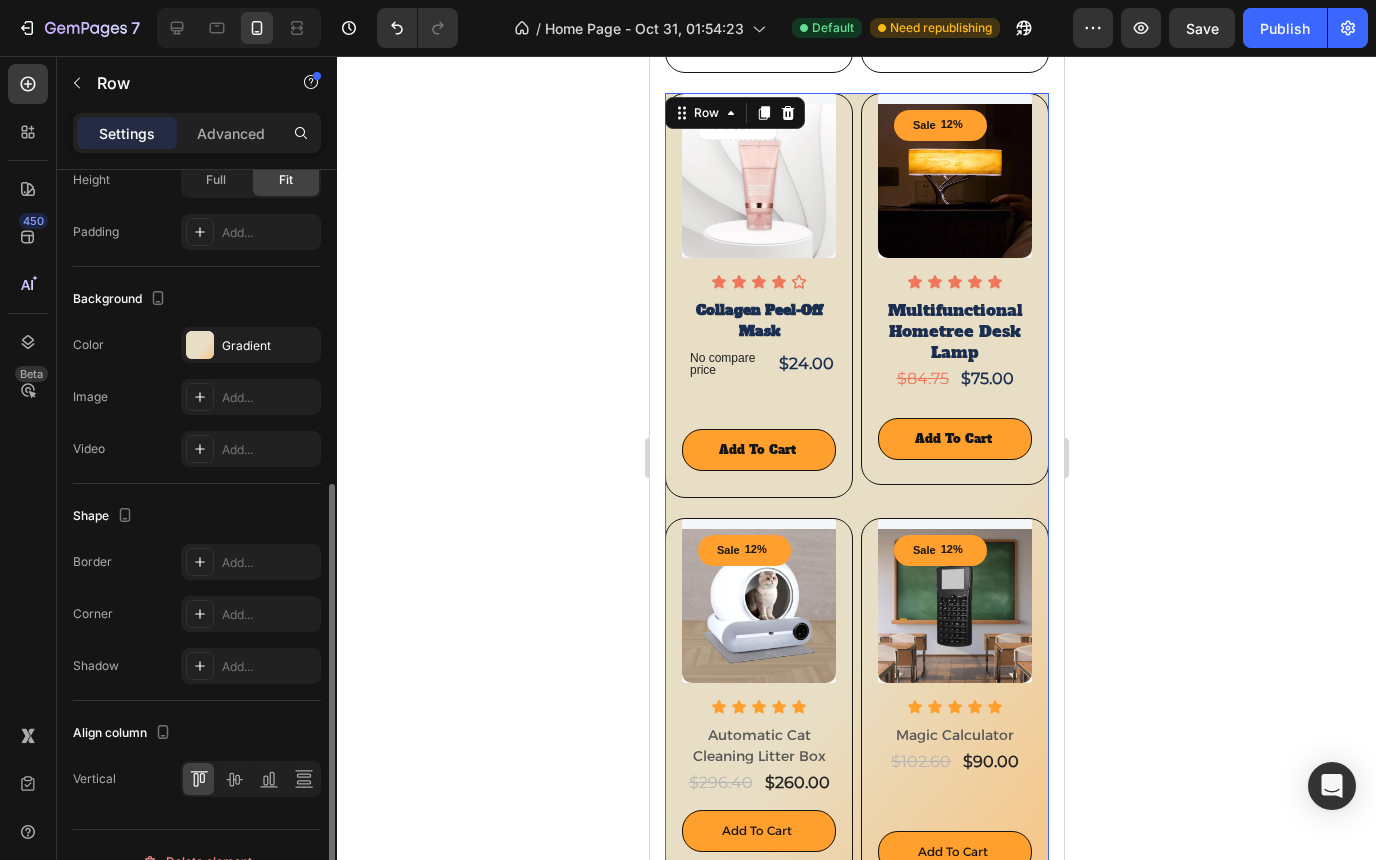 scroll, scrollTop: 649, scrollLeft: 0, axis: vertical 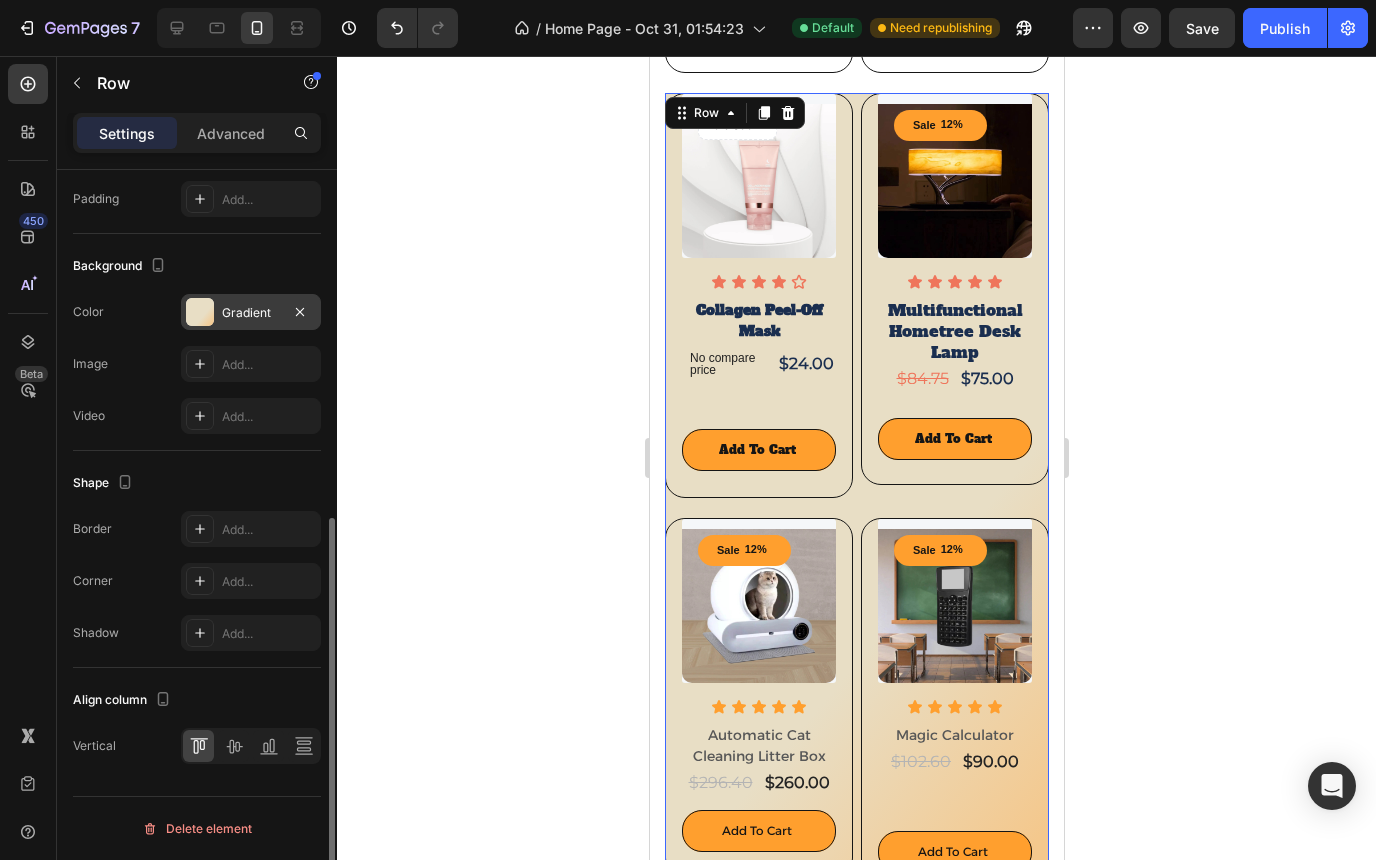click at bounding box center [200, 312] 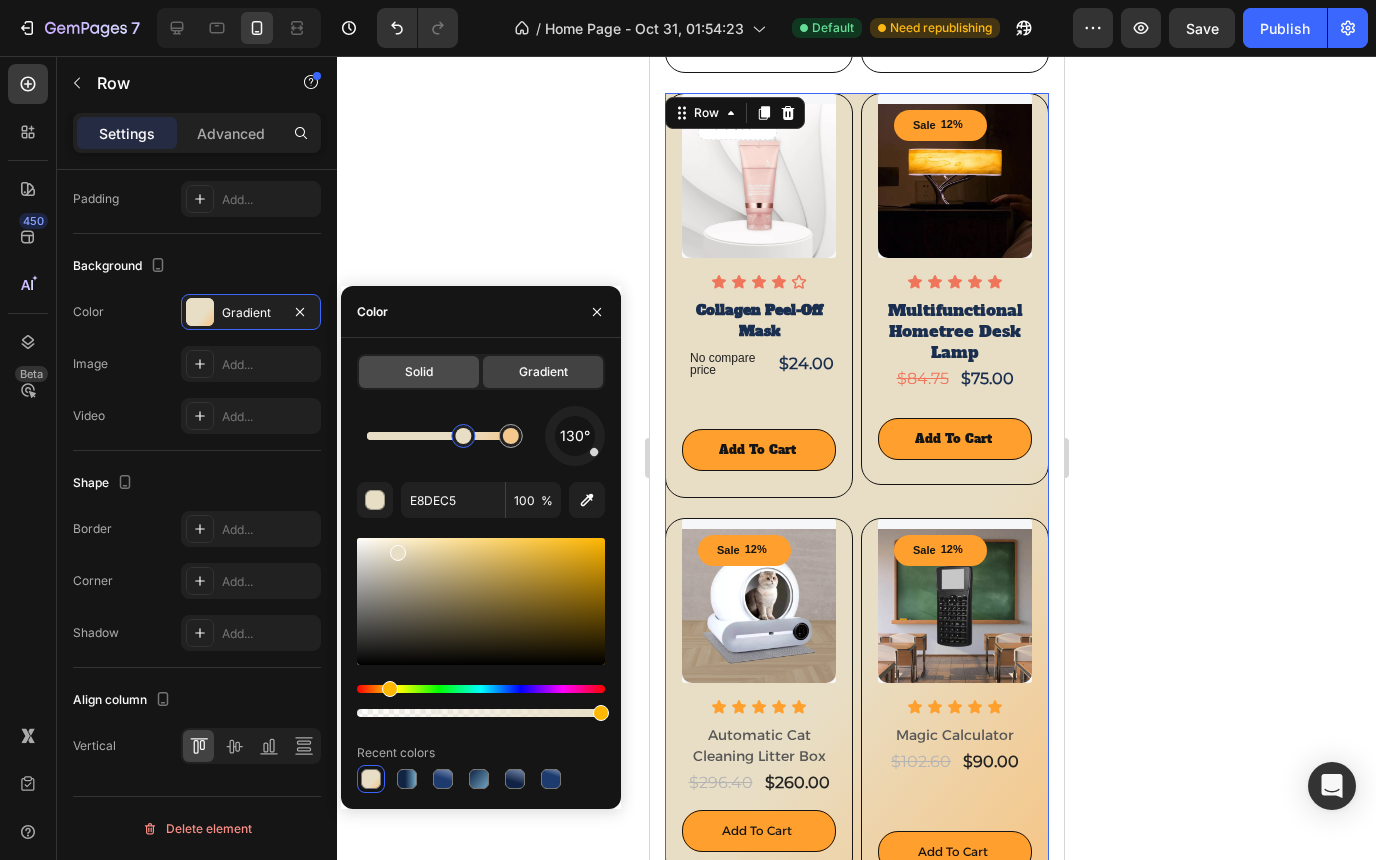 click on "Solid" 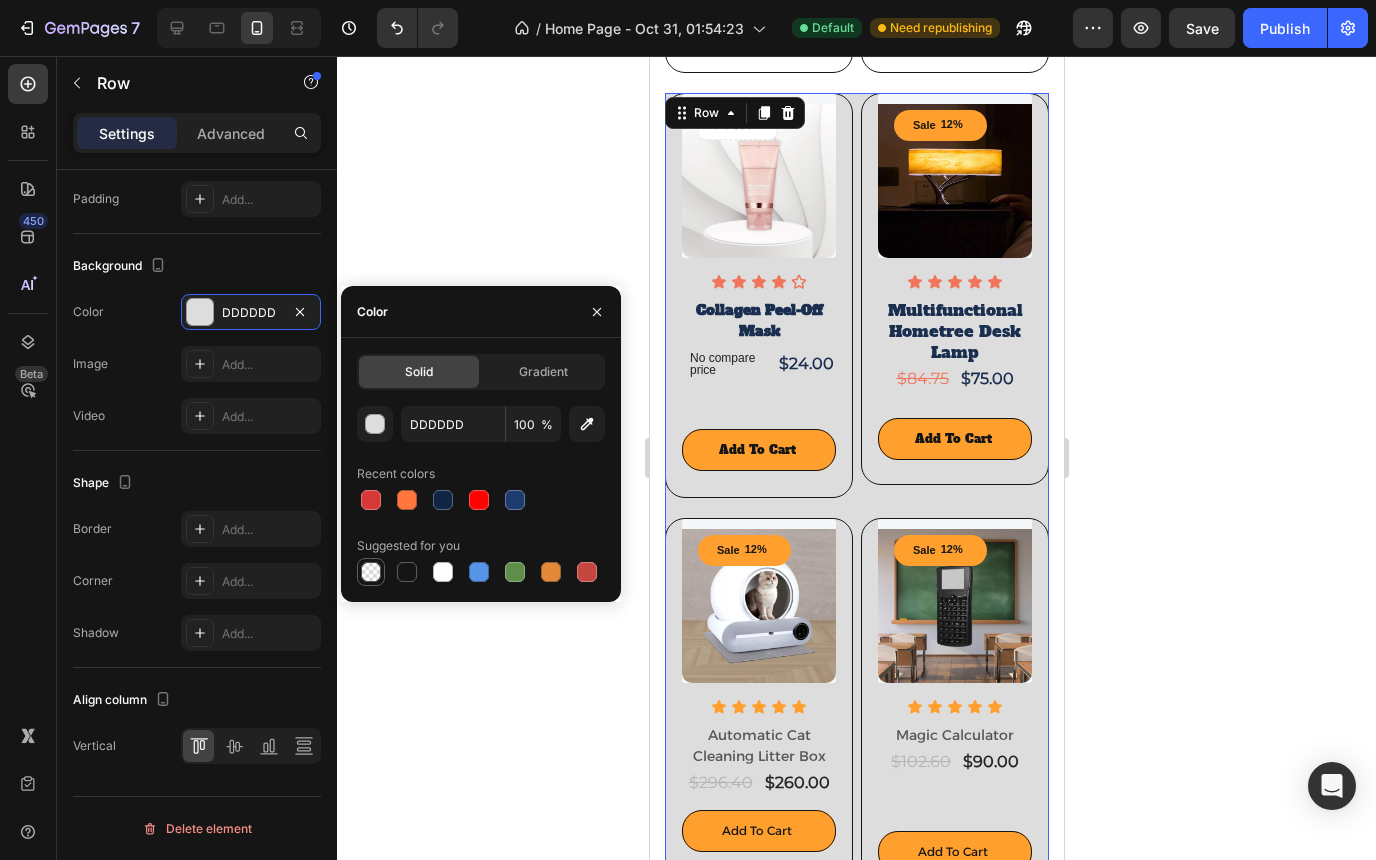 click at bounding box center (371, 572) 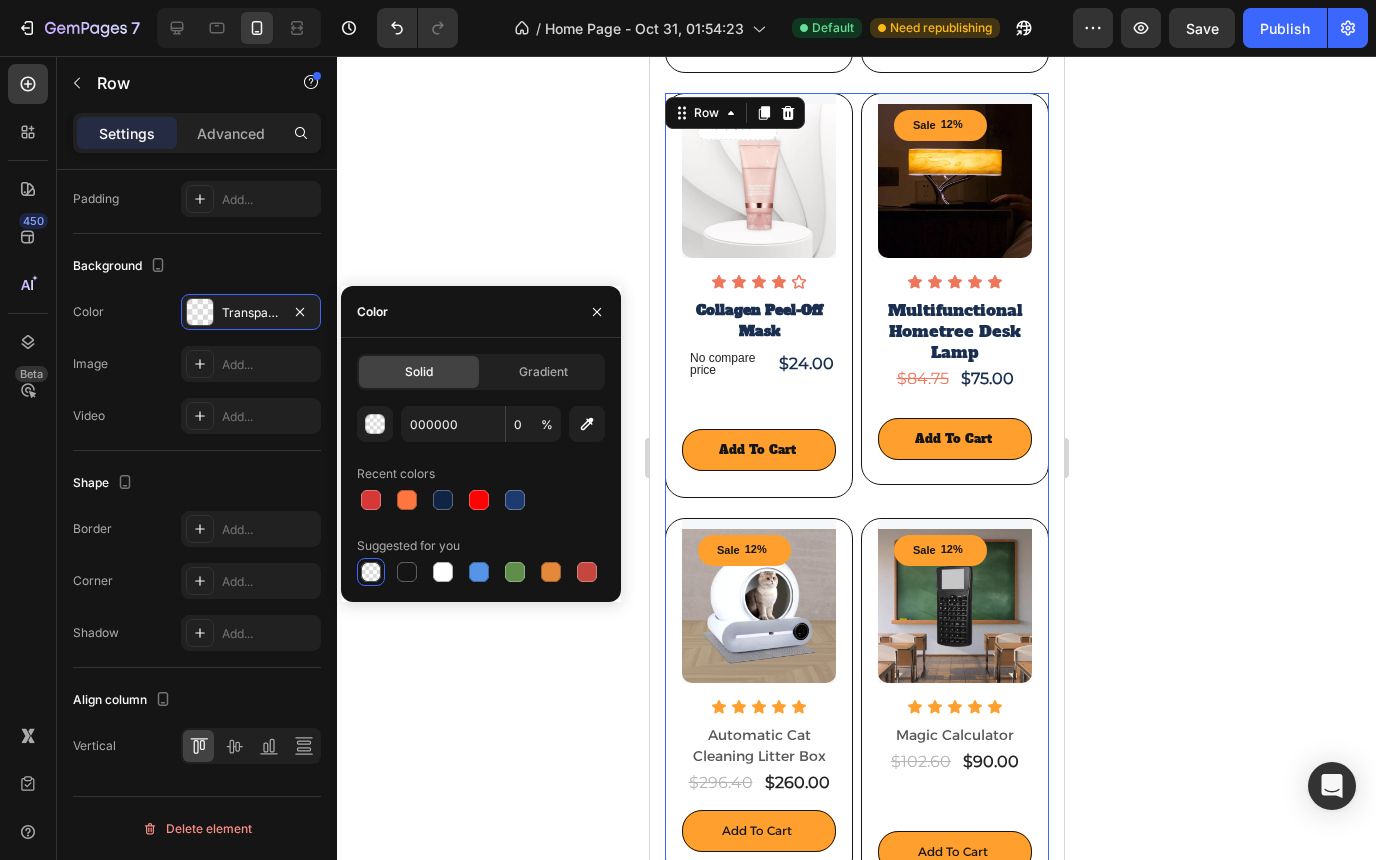 click 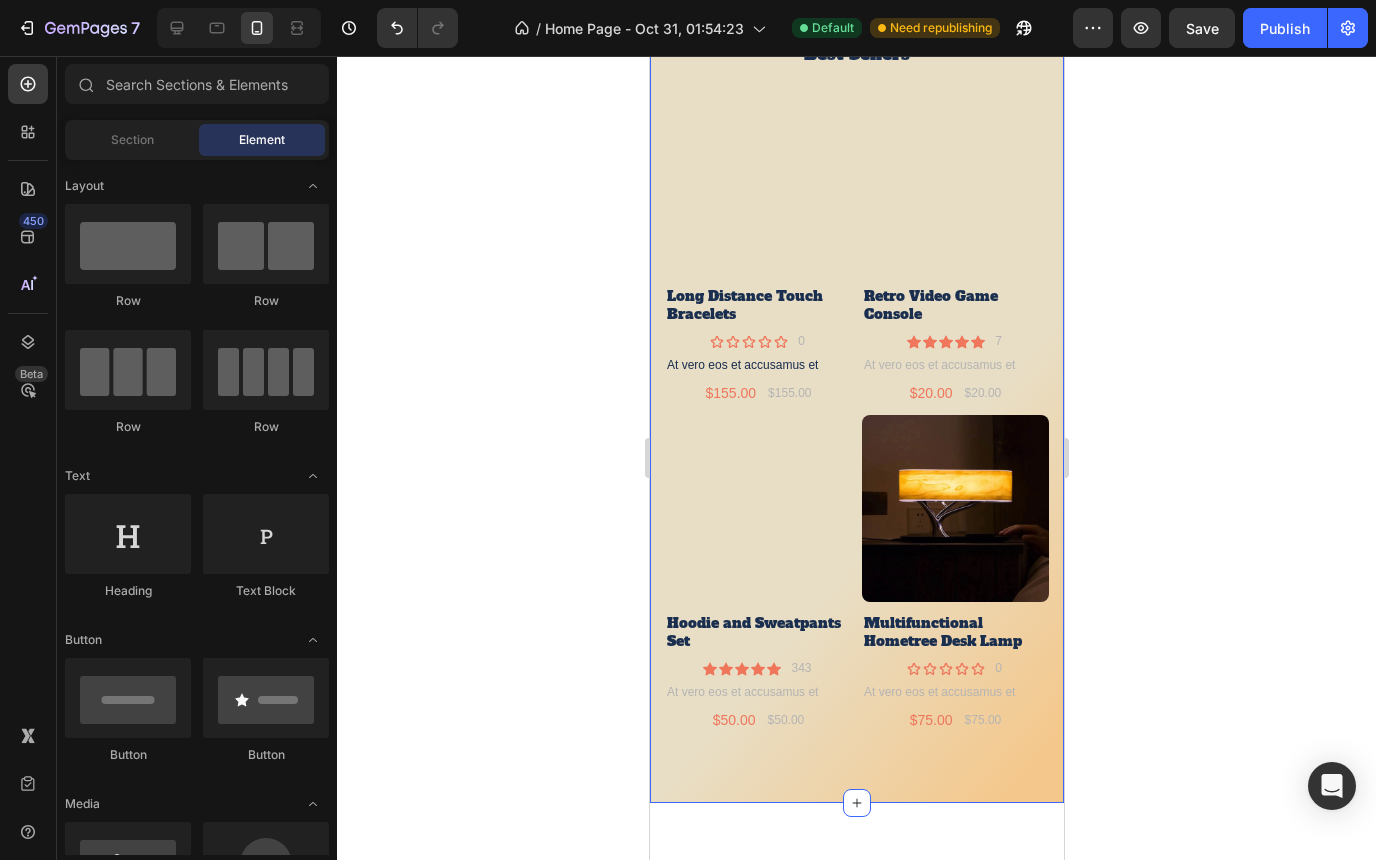 scroll, scrollTop: 7008, scrollLeft: 0, axis: vertical 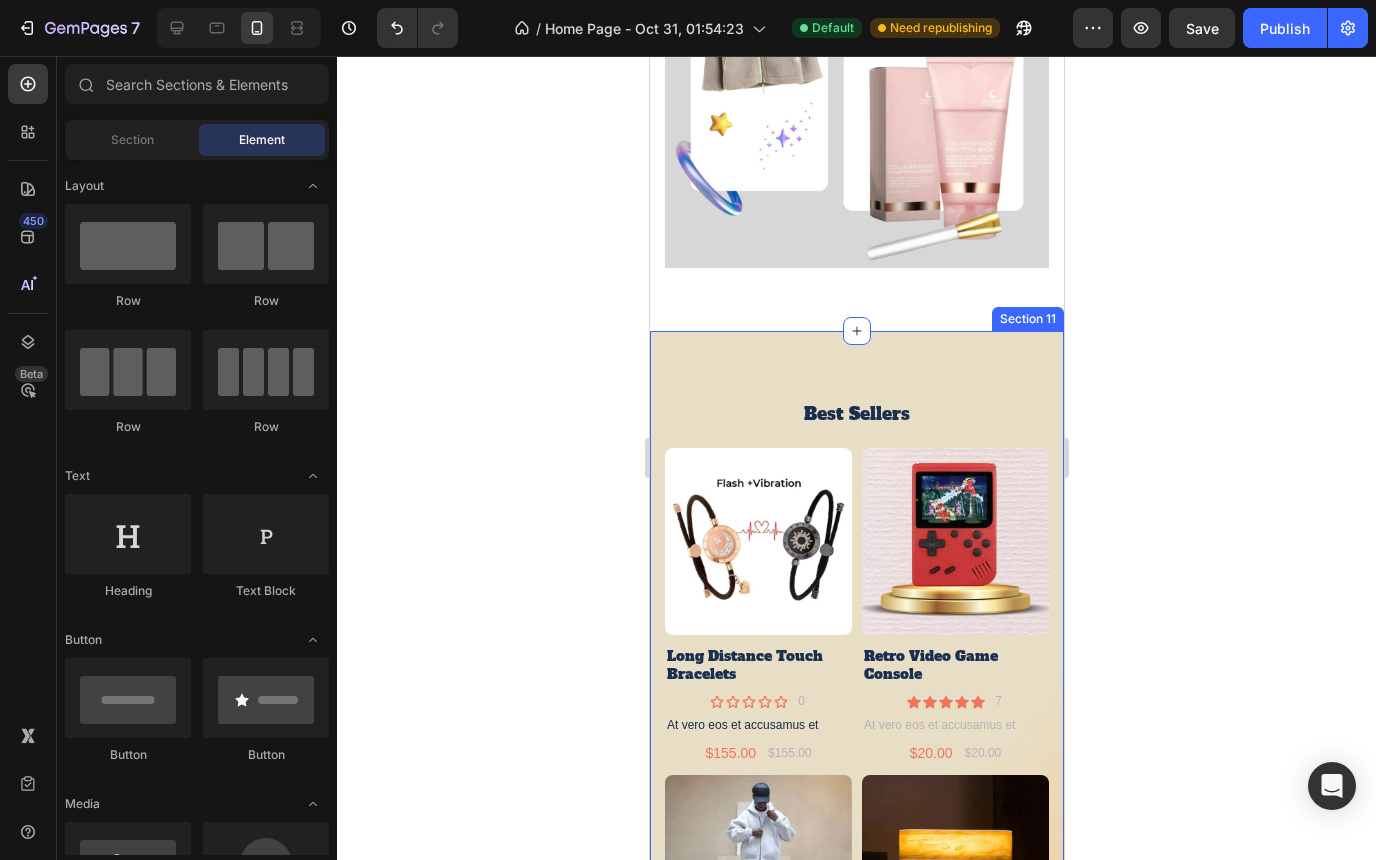 click on "Best Sellers Heading Product Images Long Distance Touch Bracelets Product Title
Icon
Icon
Icon
Icon
Icon Icon List 0 Text Block Row At vero eos et accusamus et  Text Block $155.00 Product Price Product Price $155.00 Product Price Product Price Row Product Product Images Retro Video Game Console Product Title Icon Icon Icon Icon Icon Icon List 7 Text Block Row At vero eos et accusamus et  Text Block $20.00 Product Price Product Price $20.00 Product Price Product Price Row Product Product Images Hoodie and Sweatpants Set Product Title Icon Icon Icon Icon Icon Icon List 343 Text Block Row At vero eos et accusamus et  Text Block $50.00 Product Price Product Price $50.00 Product Price Product Price Row Product Product Images Multifunctional Hometree Desk Lamp Product Title
Icon
Icon
Icon
Icon
Icon Icon List 0 Text Block Row At vero eos et accusamus et" at bounding box center (856, 747) 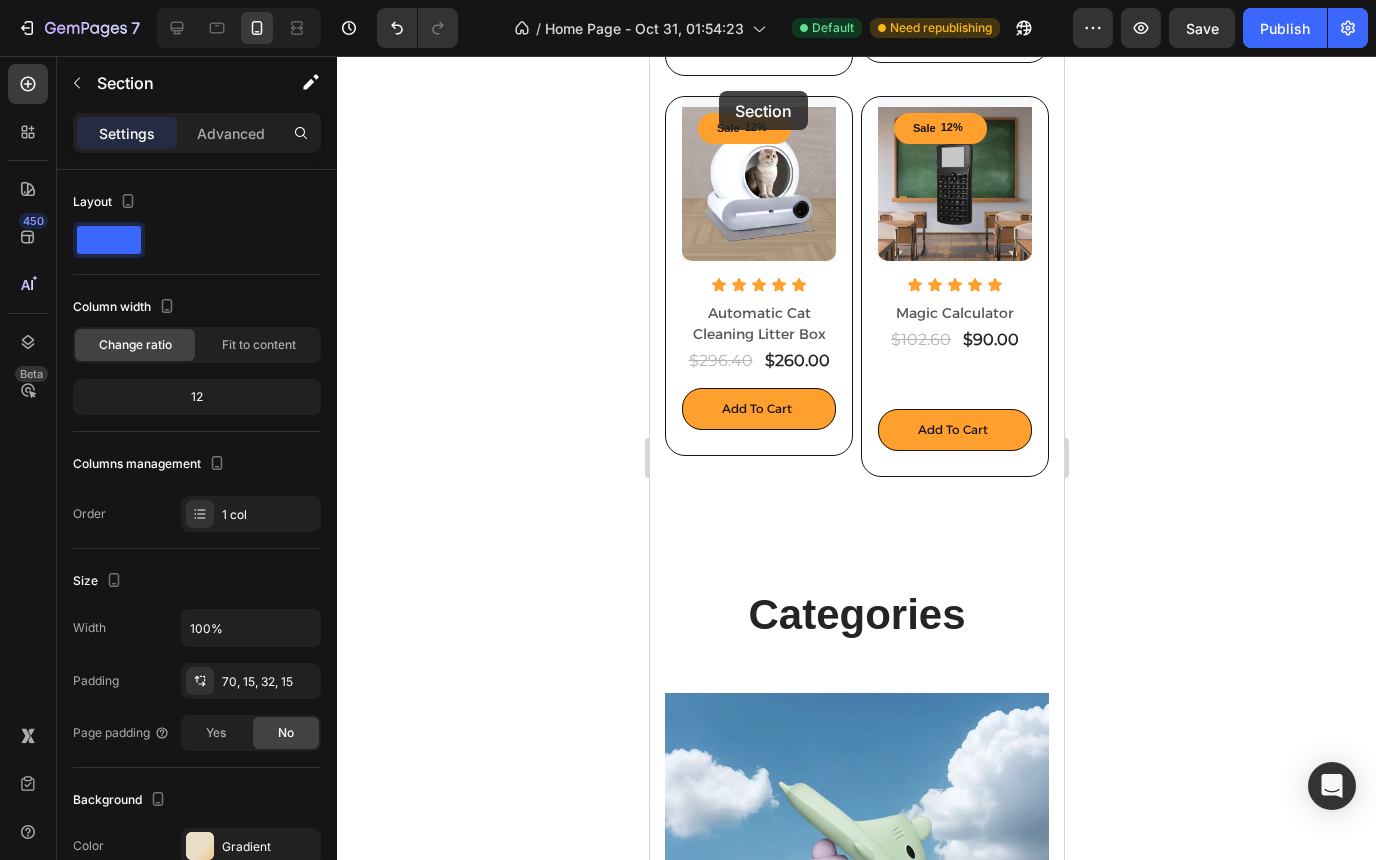 scroll, scrollTop: 1837, scrollLeft: 0, axis: vertical 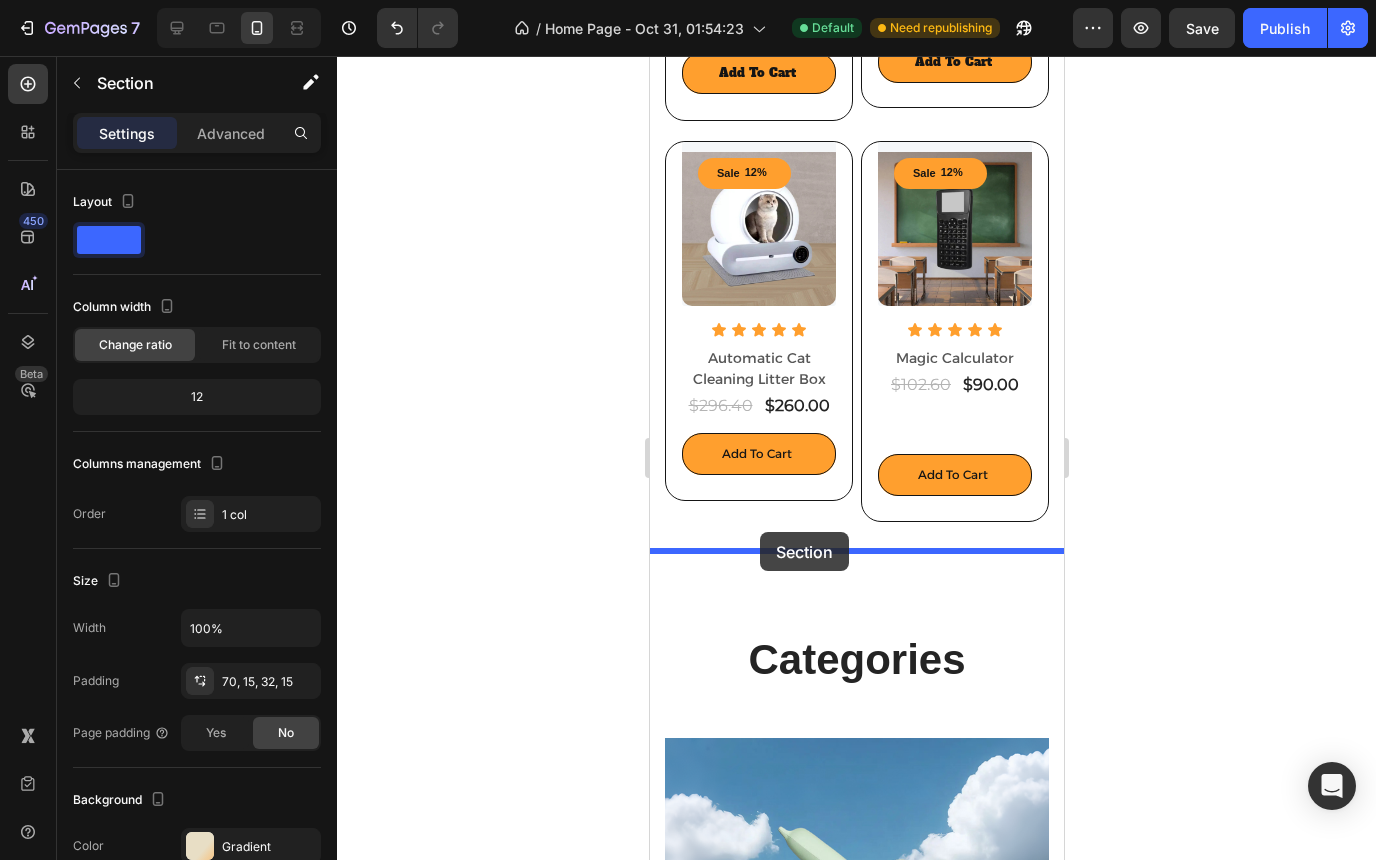 drag, startPoint x: 770, startPoint y: 342, endPoint x: 759, endPoint y: 532, distance: 190.31816 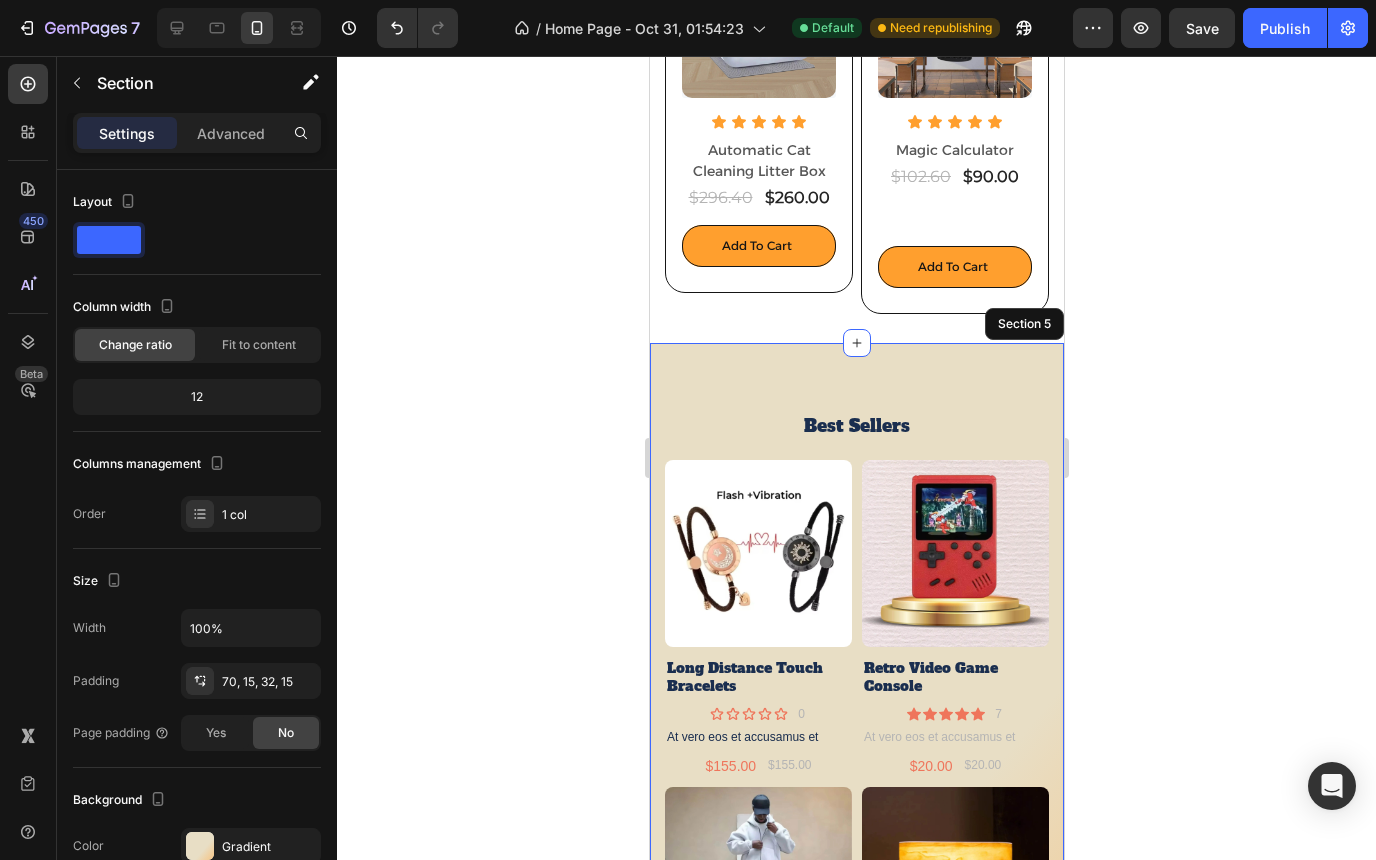 scroll, scrollTop: 2081, scrollLeft: 0, axis: vertical 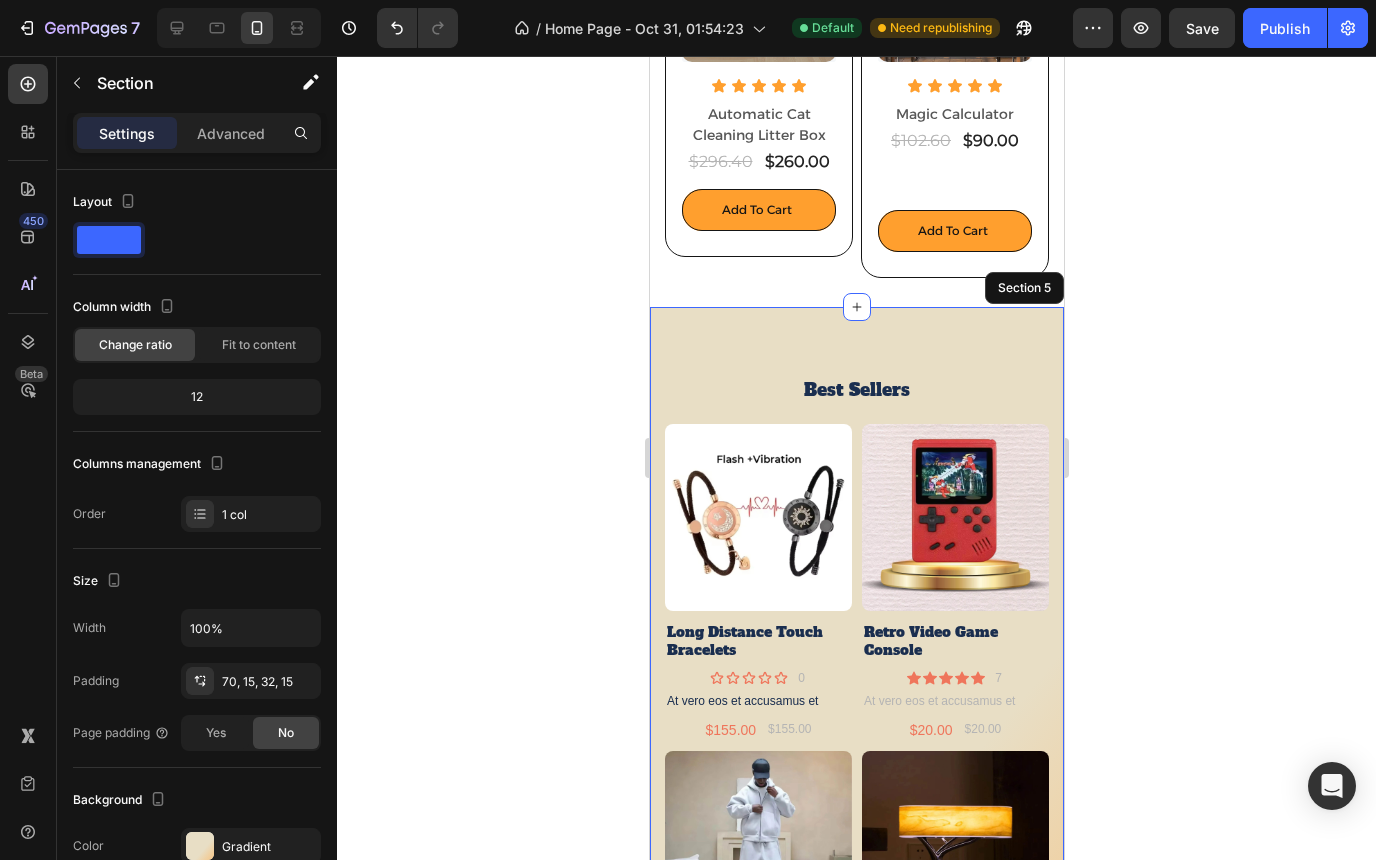 click on "Best Sellers Heading Product Images Long Distance Touch Bracelets Product Title
Icon
Icon
Icon
Icon
Icon Icon List 0 Text Block Row At vero eos et accusamus et  Text Block $155.00 Product Price Product Price $155.00 Product Price Product Price Row Product Product Images Retro Video Game Console Product Title Icon Icon Icon Icon Icon Icon List 7 Text Block Row At vero eos et accusamus et  Text Block $20.00 Product Price Product Price $20.00 Product Price Product Price Row Product Product Images Hoodie and Sweatpants Set Product Title Icon Icon Icon Icon Icon Icon List 343 Text Block Row At vero eos et accusamus et  Text Block $50.00 Product Price Product Price $50.00 Product Price Product Price Row Product Product Images Multifunctional Hometree Desk Lamp Product Title
Icon
Icon
Icon
Icon
Icon Icon List 0 Text Block Row At vero eos et accusamus et" at bounding box center (856, 723) 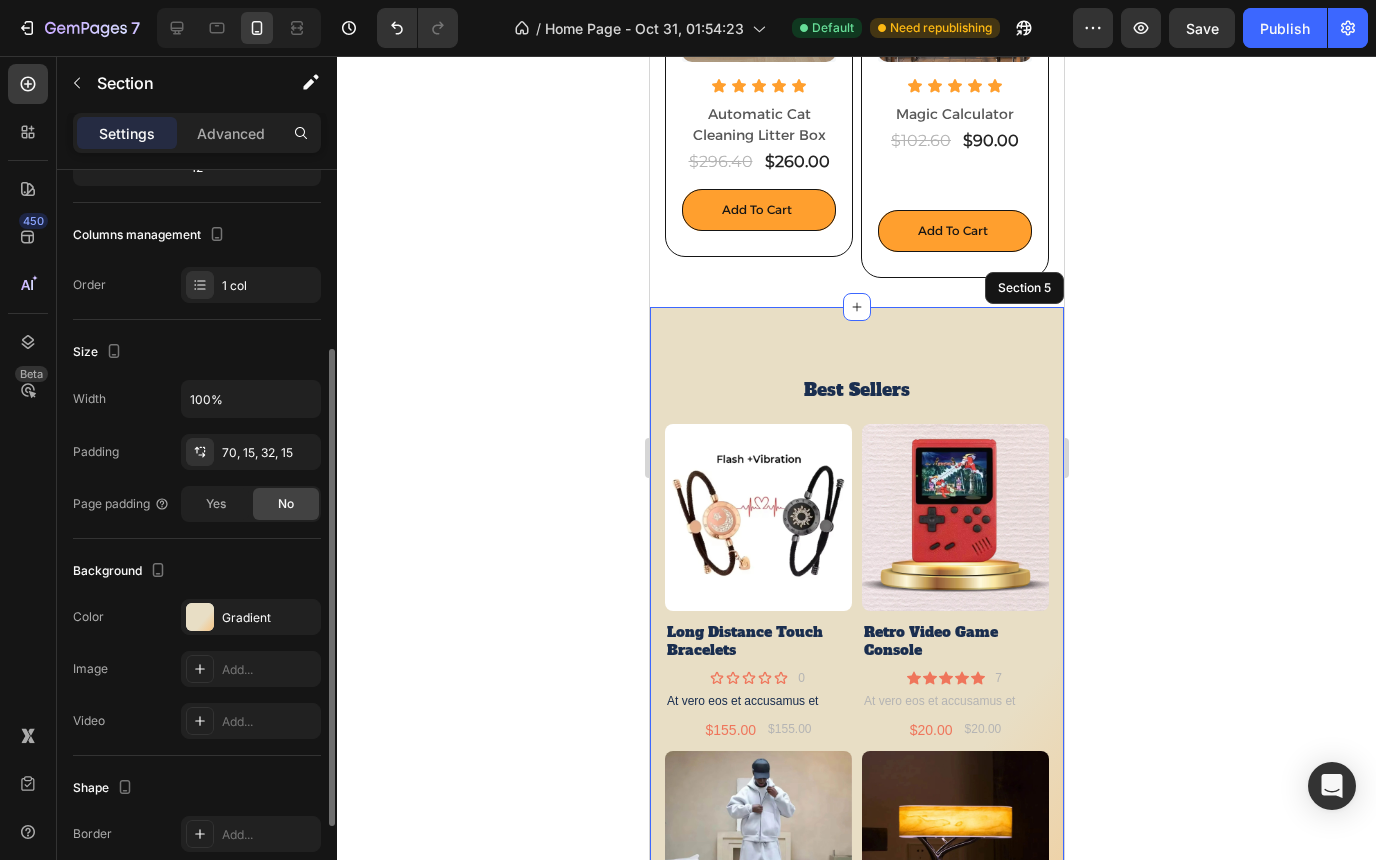 scroll, scrollTop: 268, scrollLeft: 0, axis: vertical 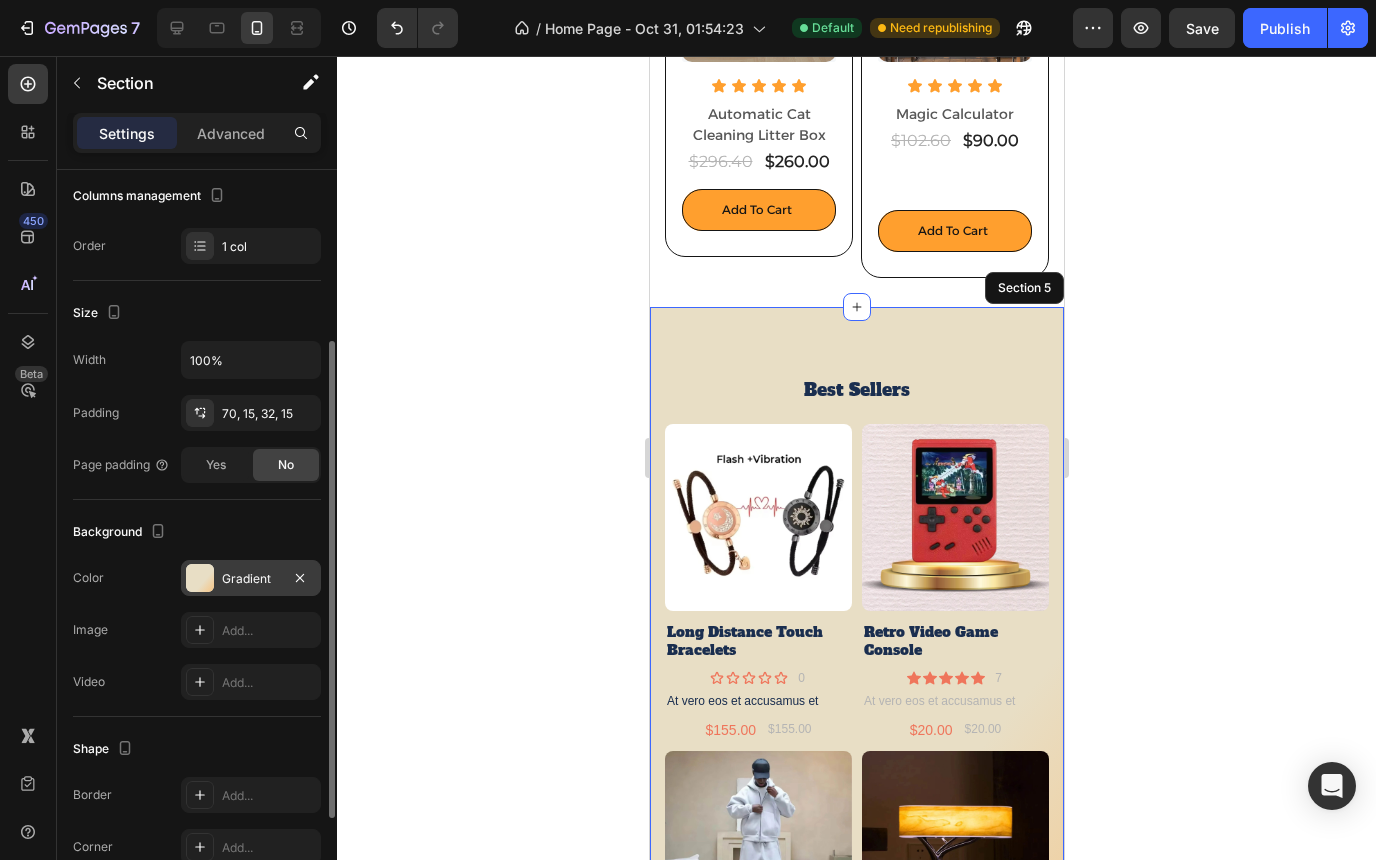 click at bounding box center [200, 578] 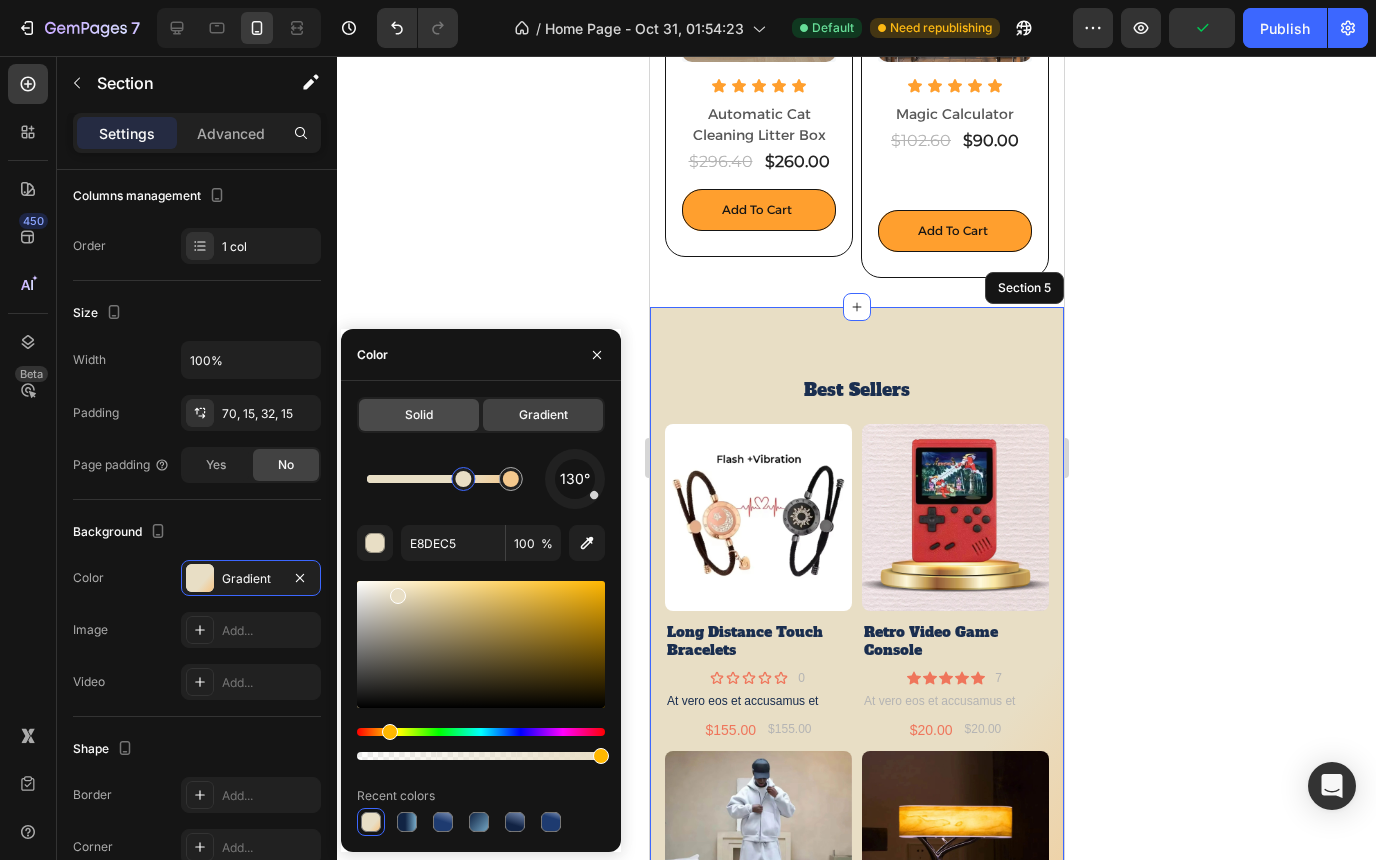 click on "Solid" 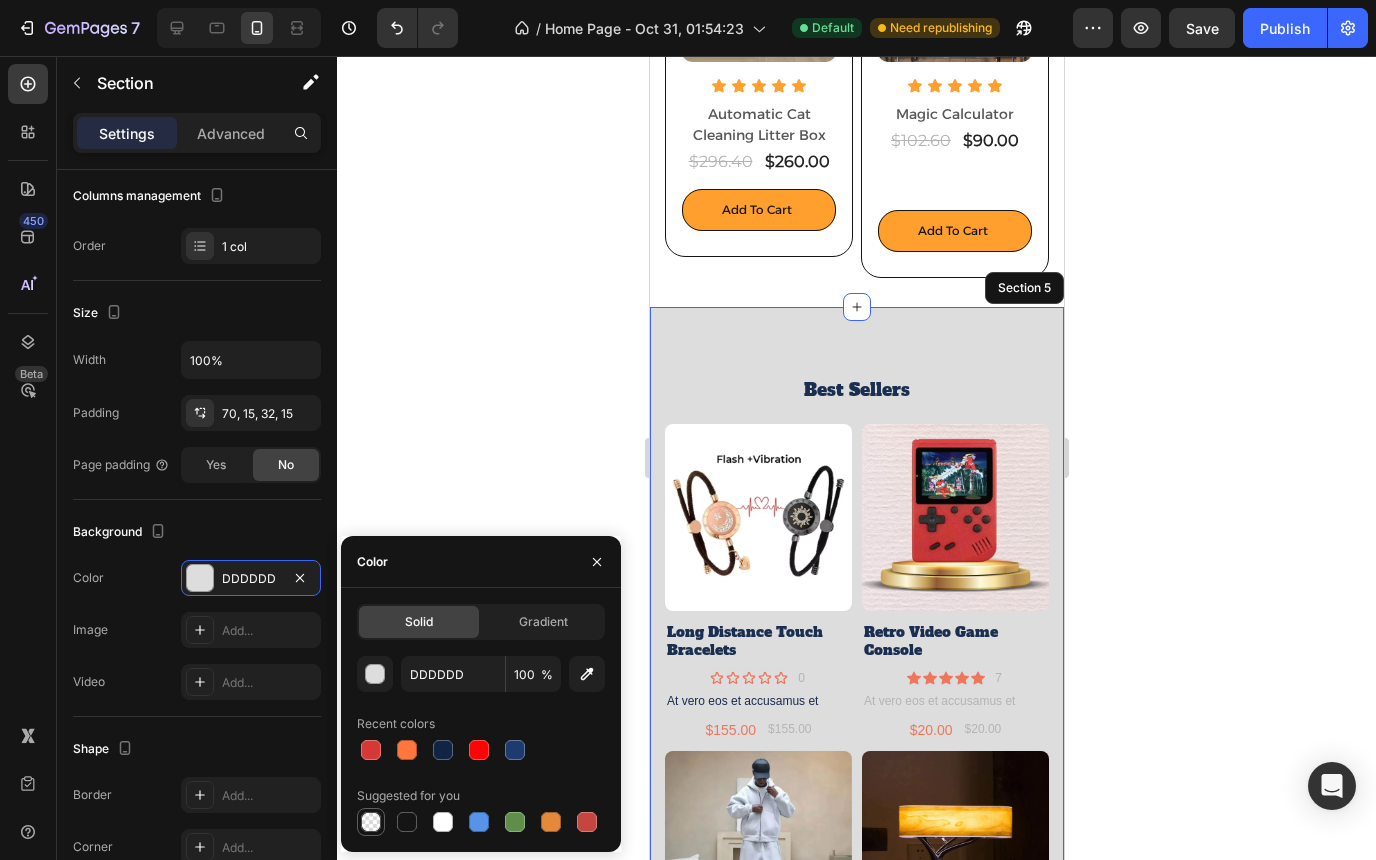 click at bounding box center [371, 822] 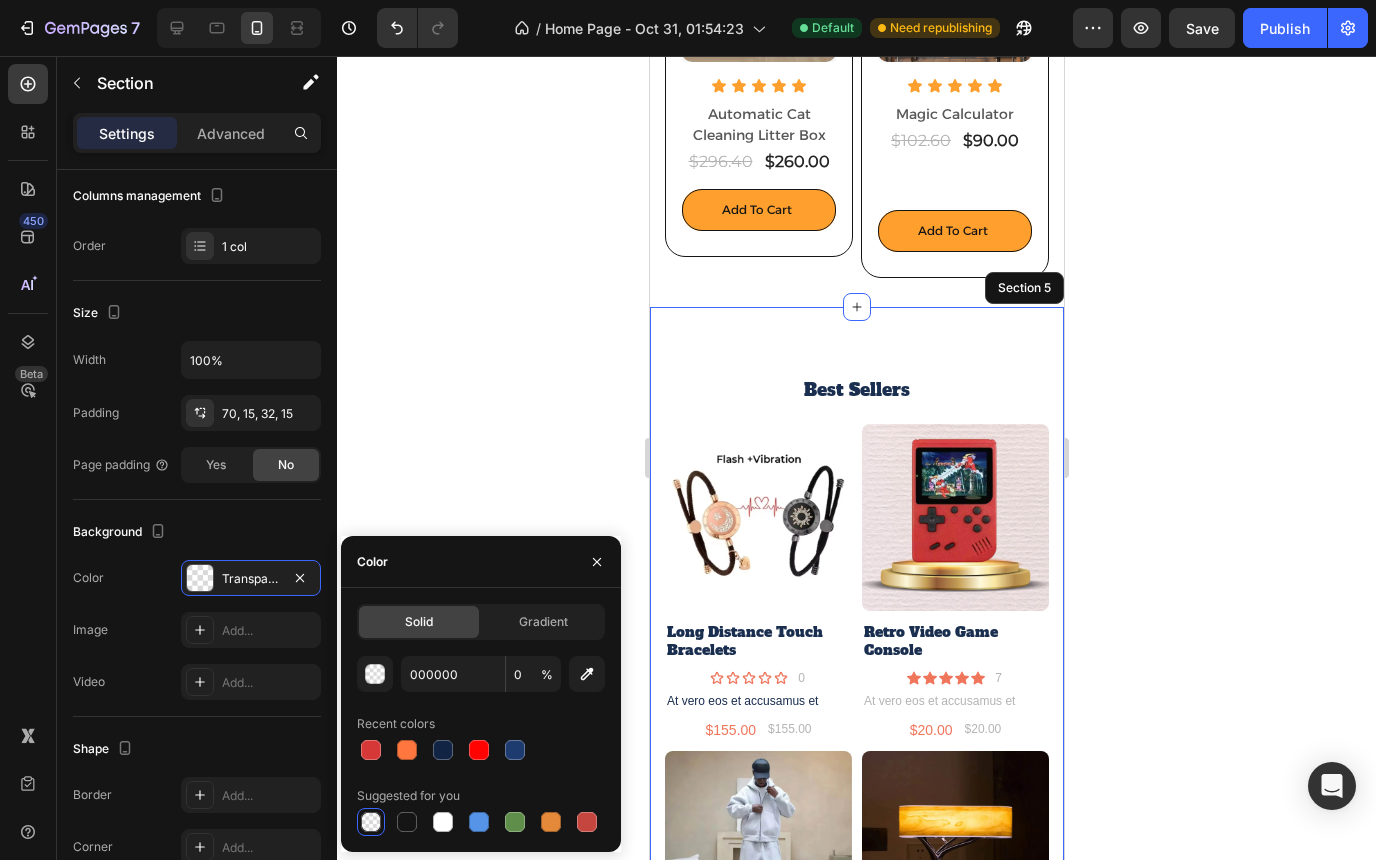 click 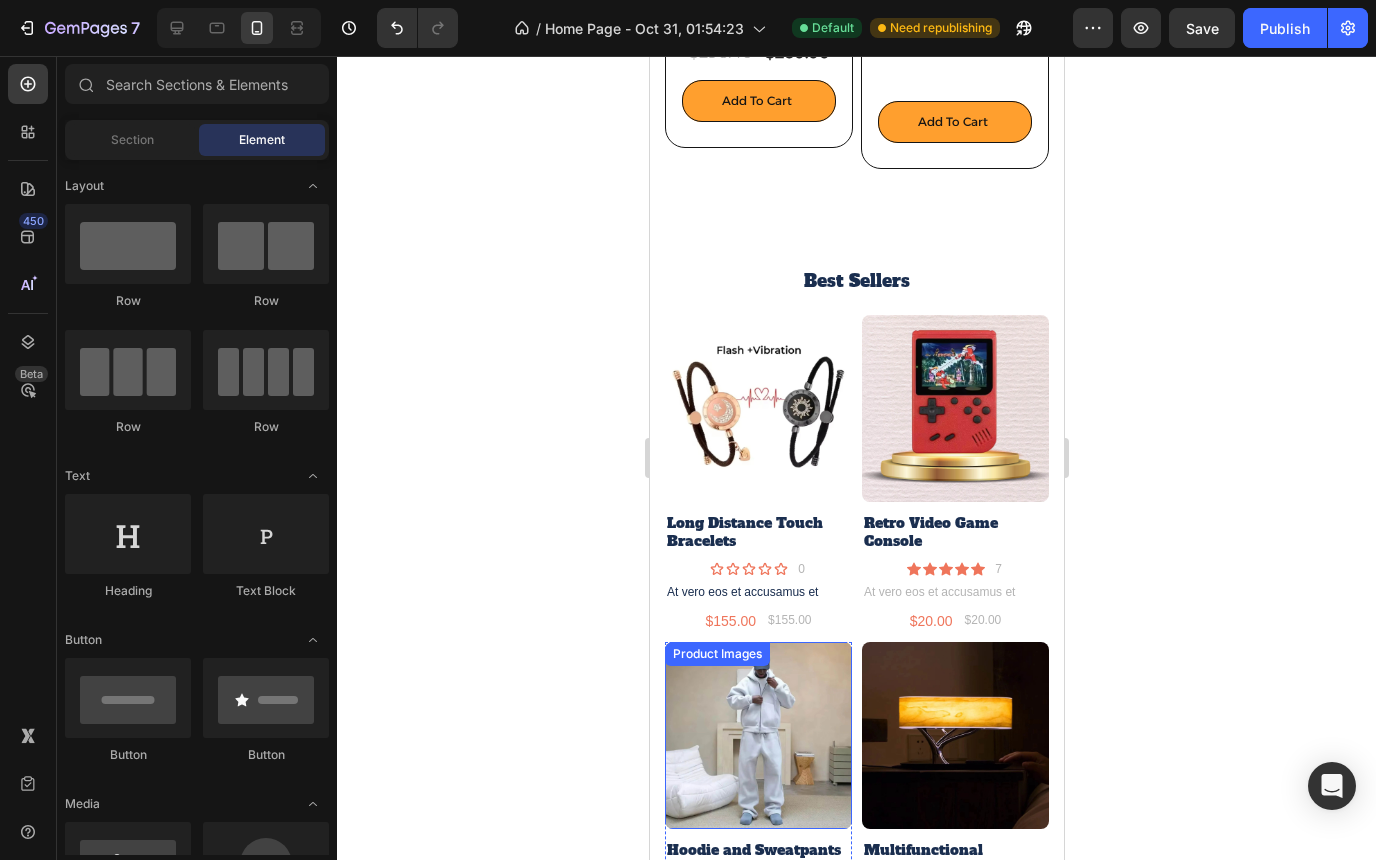 scroll, scrollTop: 2171, scrollLeft: 0, axis: vertical 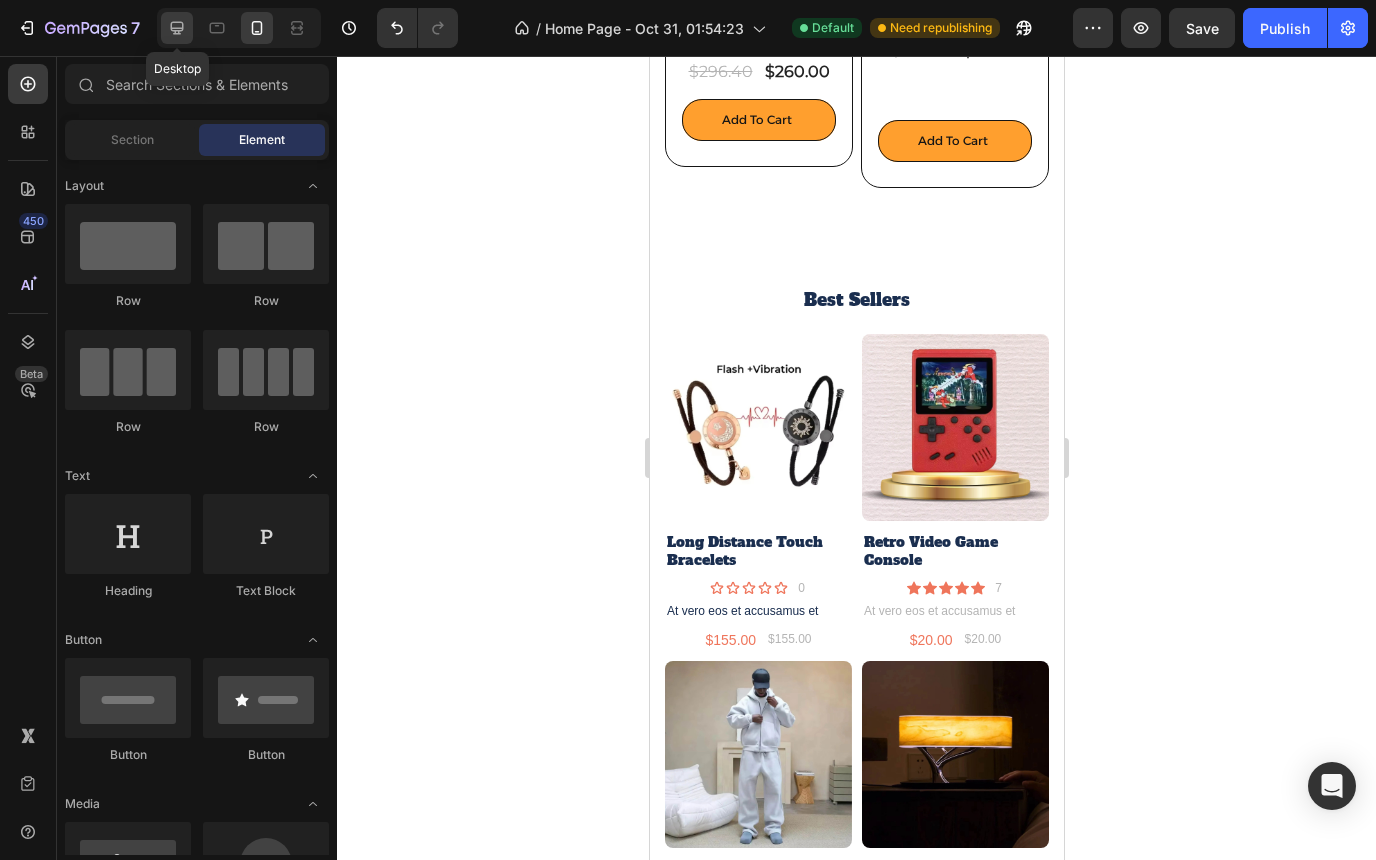drag, startPoint x: 172, startPoint y: 33, endPoint x: 272, endPoint y: 369, distance: 350.56525 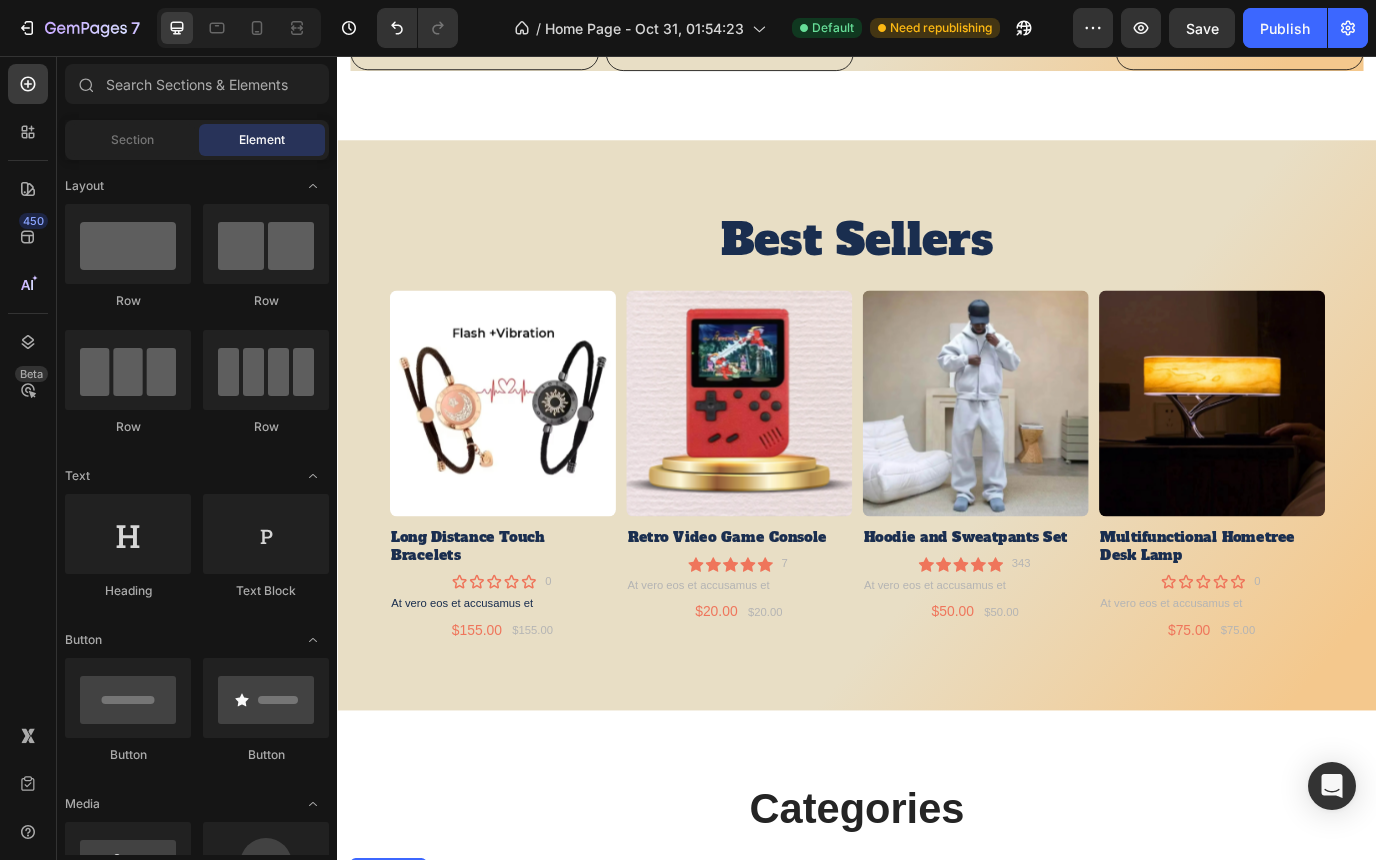 scroll, scrollTop: 1622, scrollLeft: 0, axis: vertical 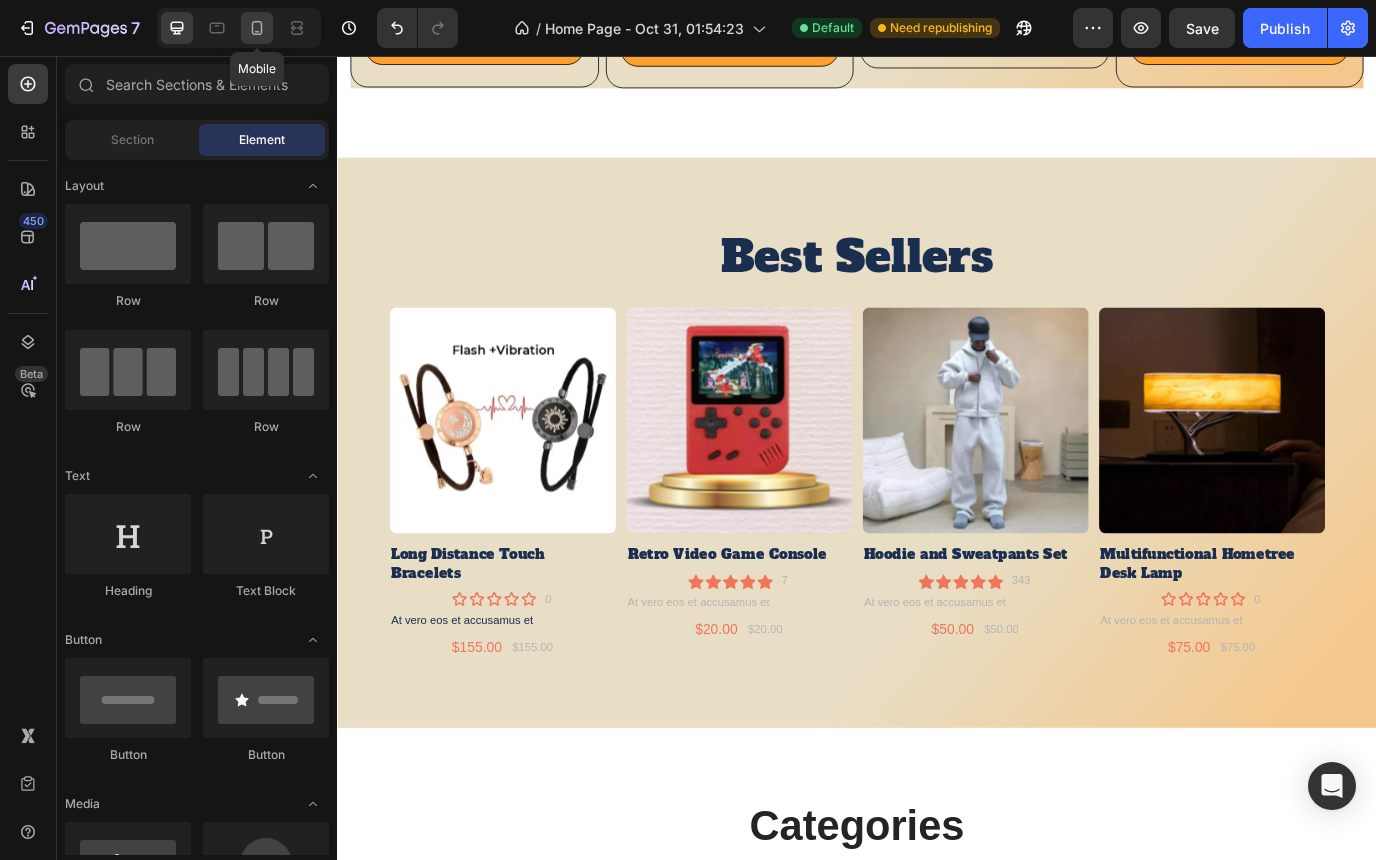click 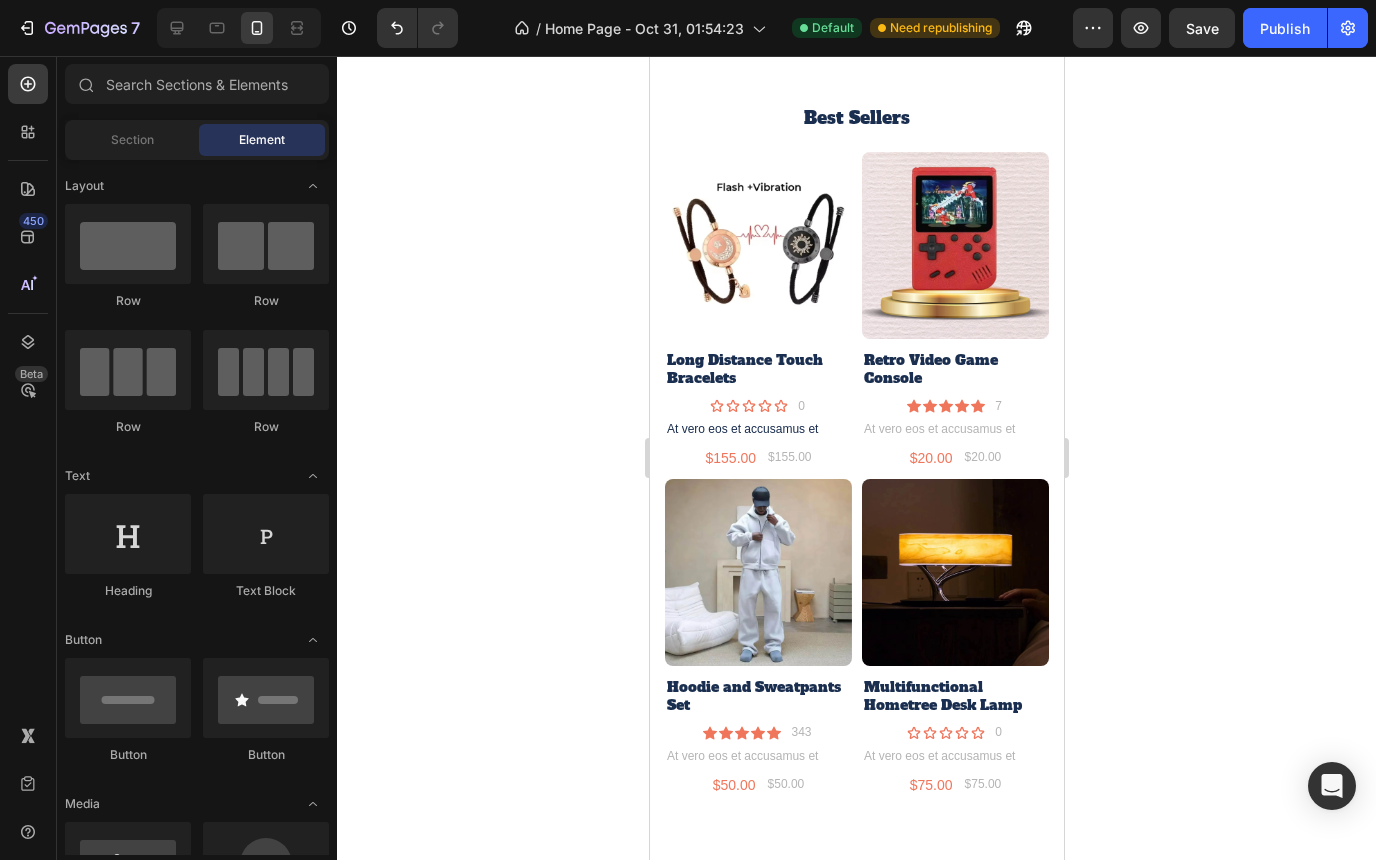 scroll, scrollTop: 2397, scrollLeft: 0, axis: vertical 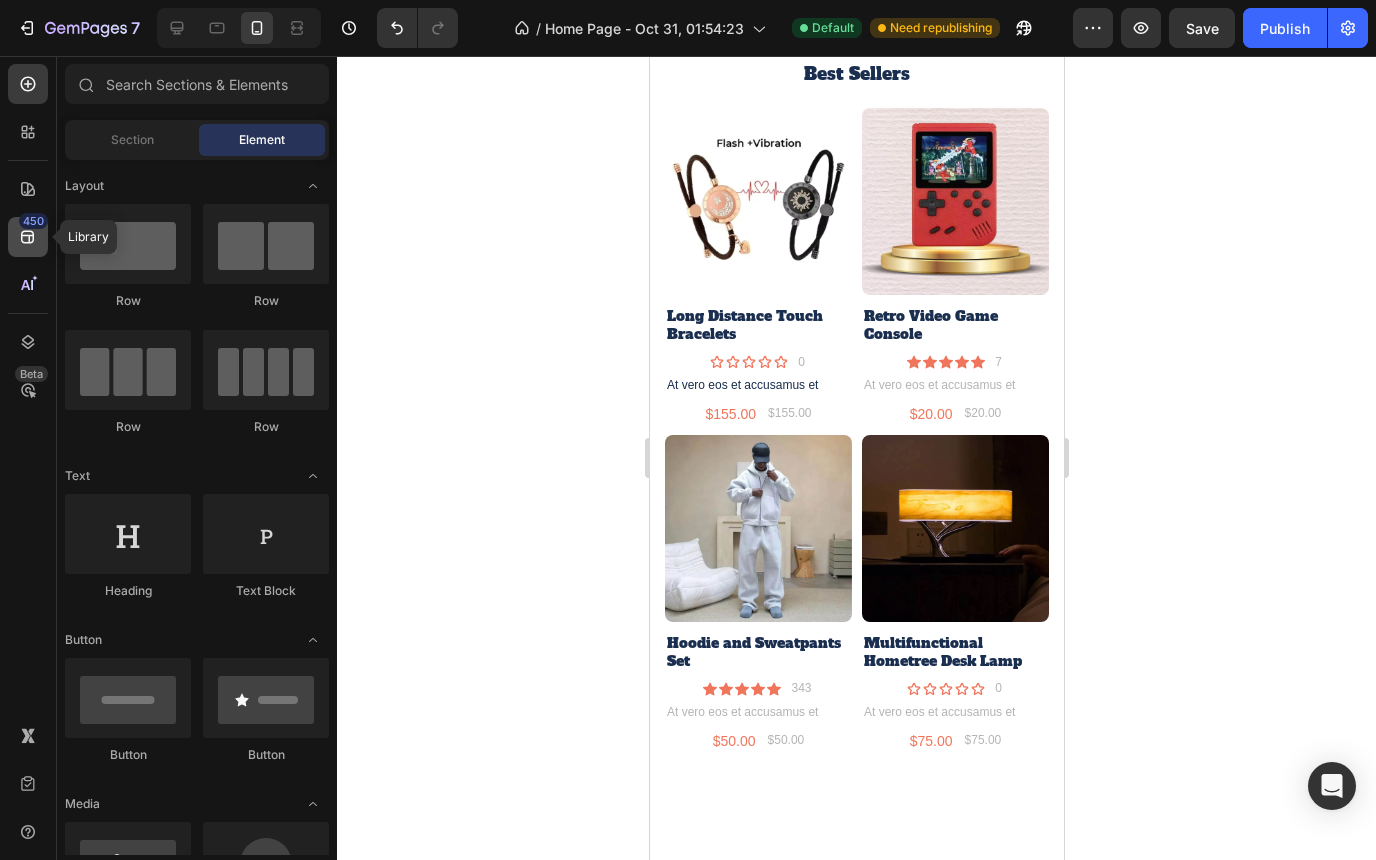 click 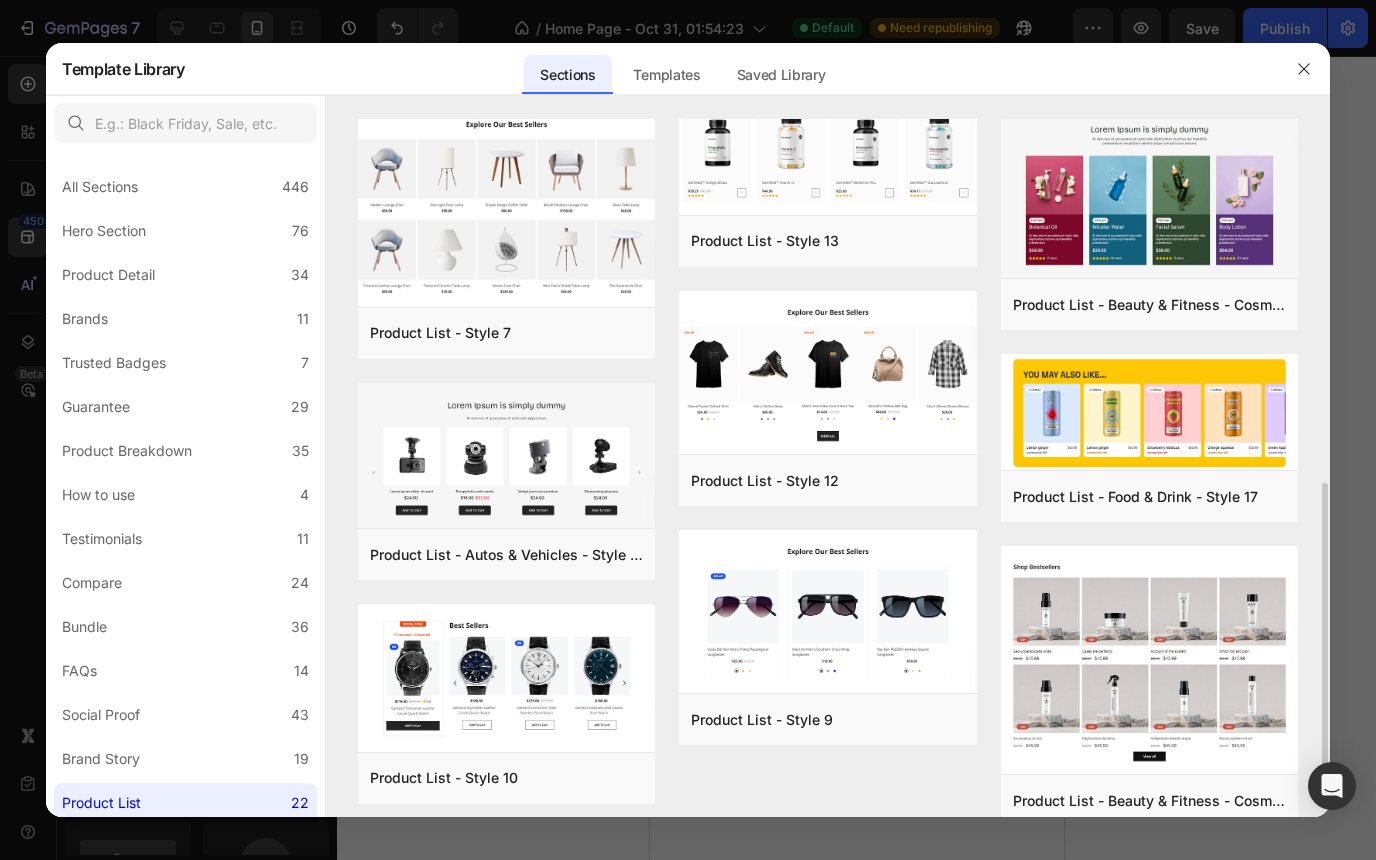 scroll, scrollTop: 786, scrollLeft: 0, axis: vertical 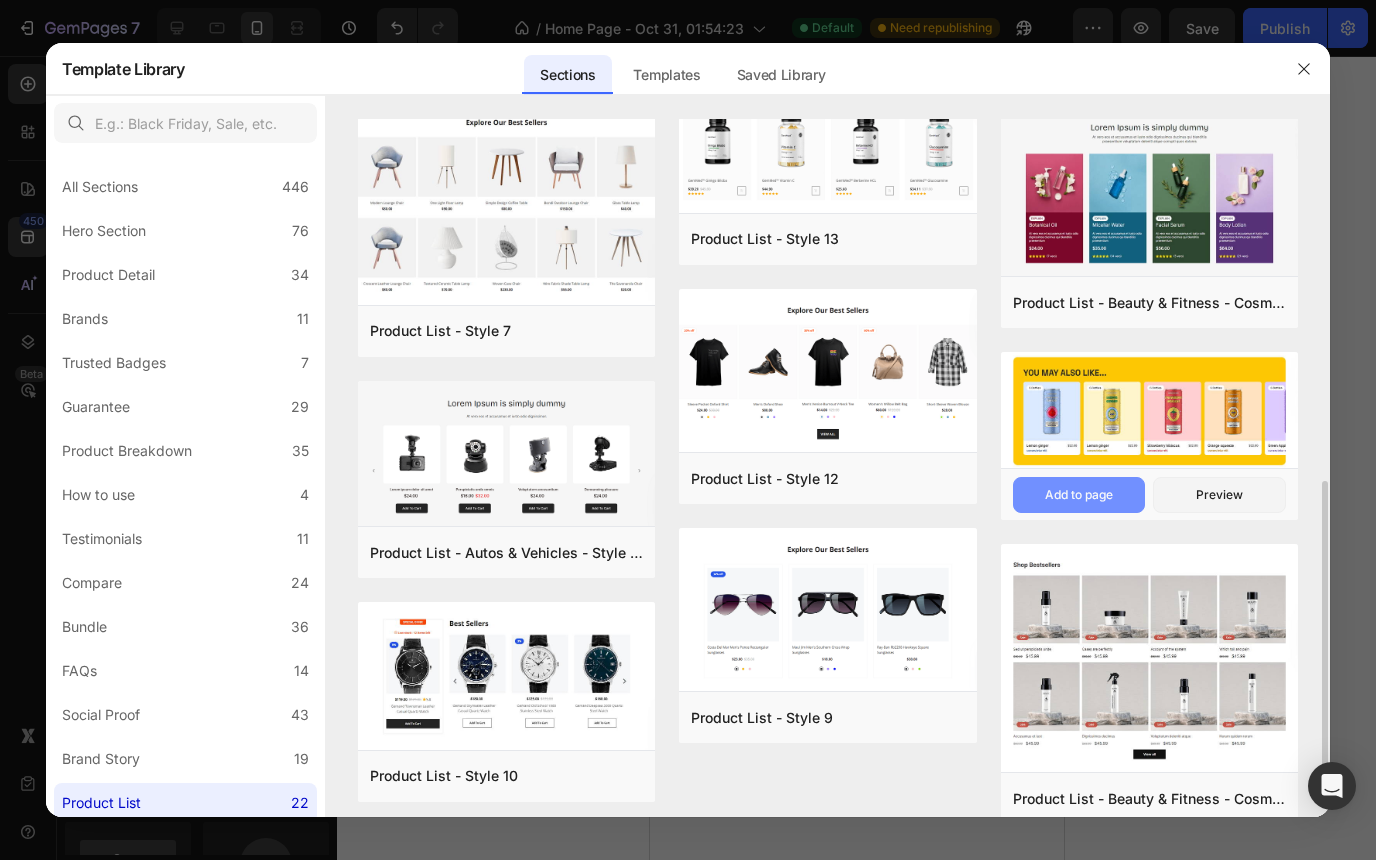 click on "Add to page" at bounding box center (1079, 495) 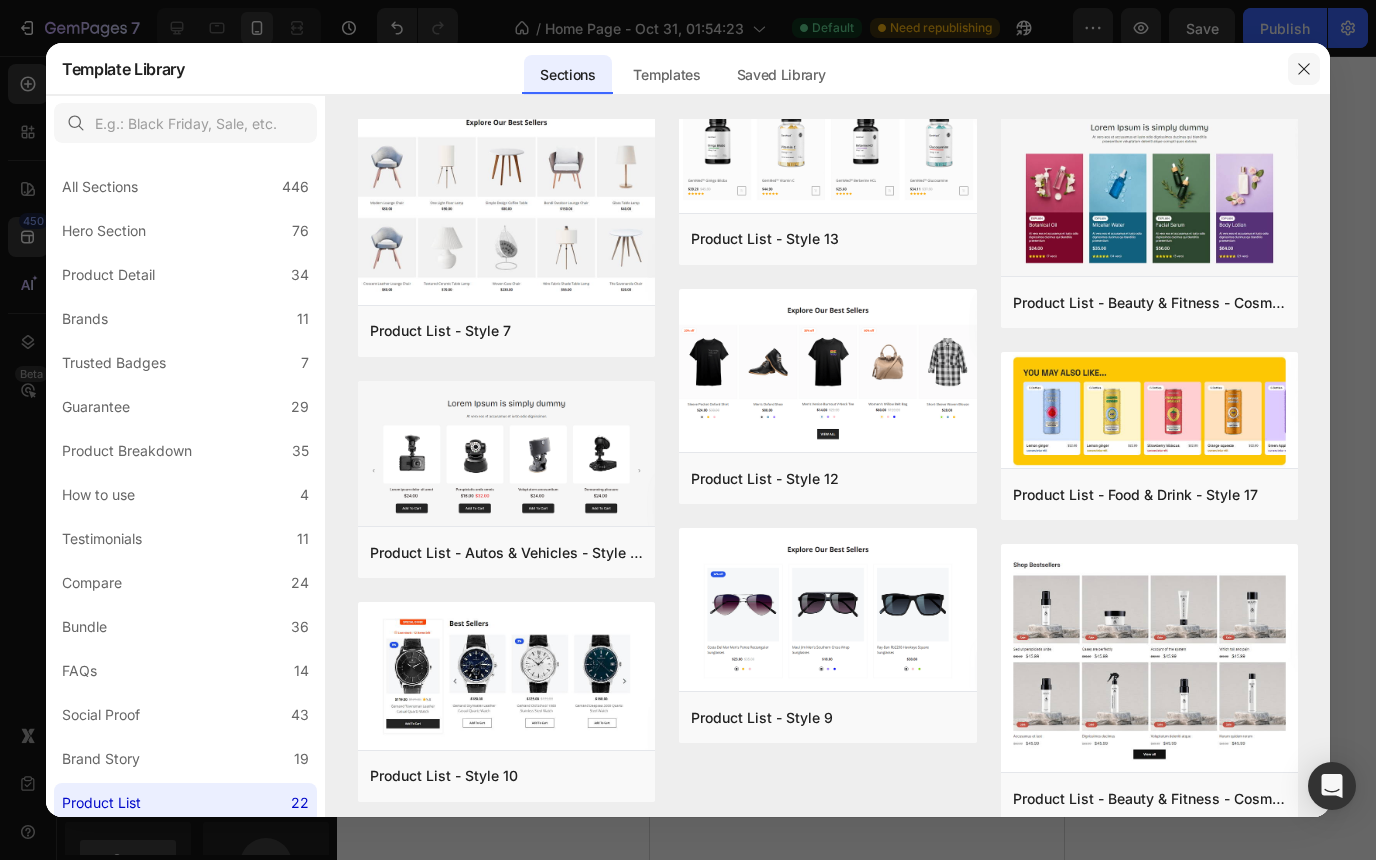 click 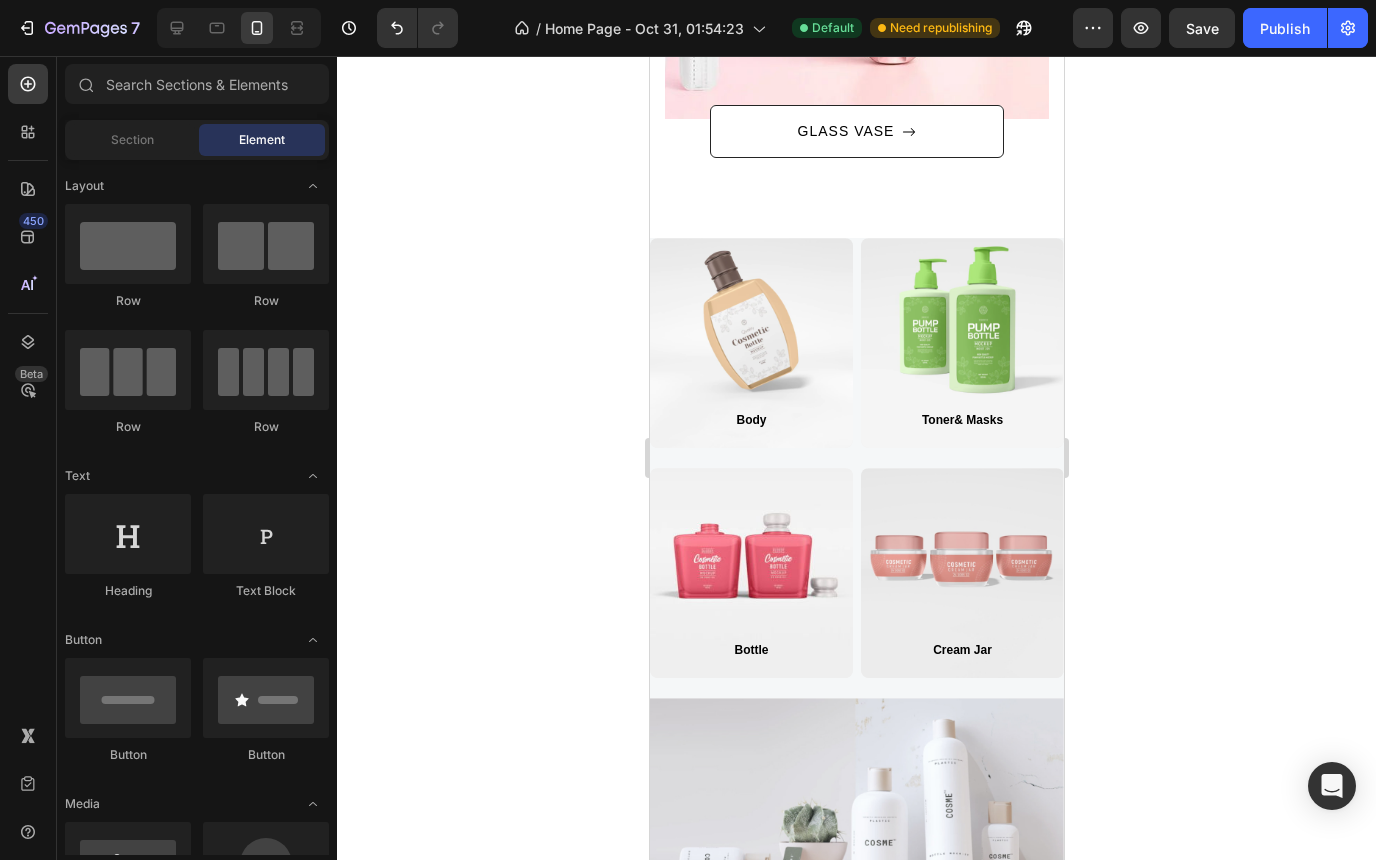 scroll, scrollTop: 5384, scrollLeft: 0, axis: vertical 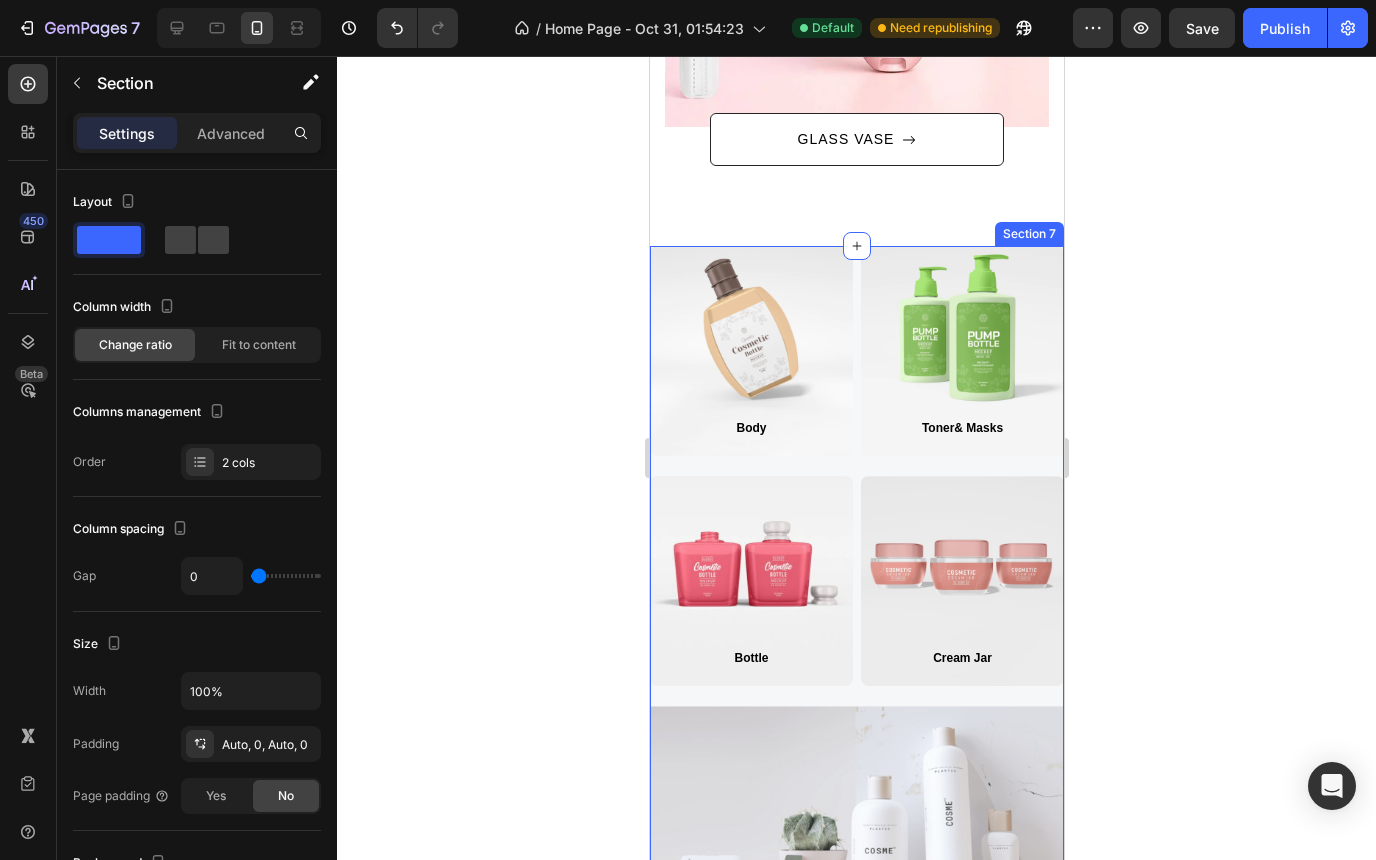click on "Body Button Row Hero Banner Toner& Masks Button Row Hero Banner Row Bottle Button Row Hero Banner Cream Jar Button Row Hero Banner Row" at bounding box center [856, 476] 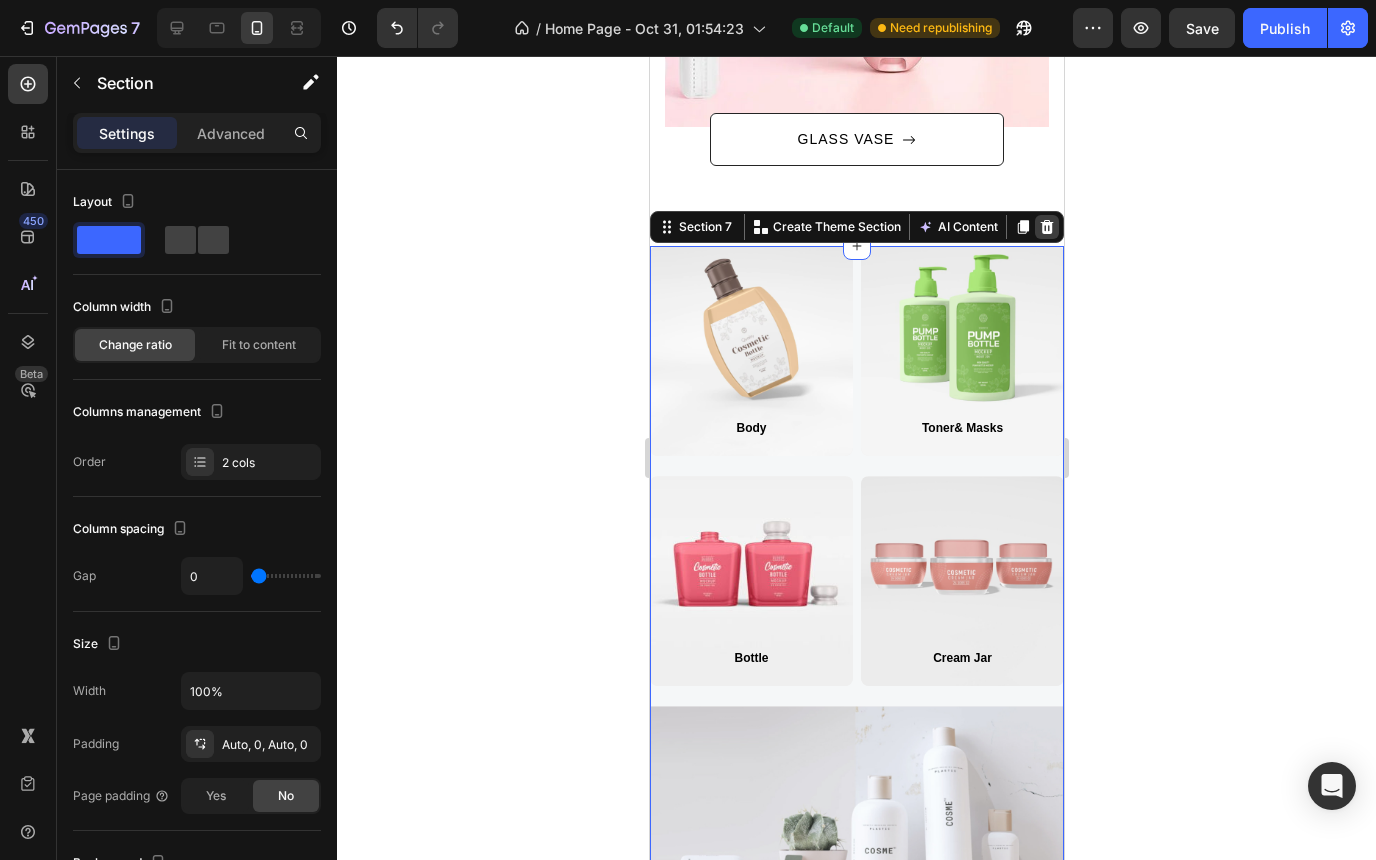 click 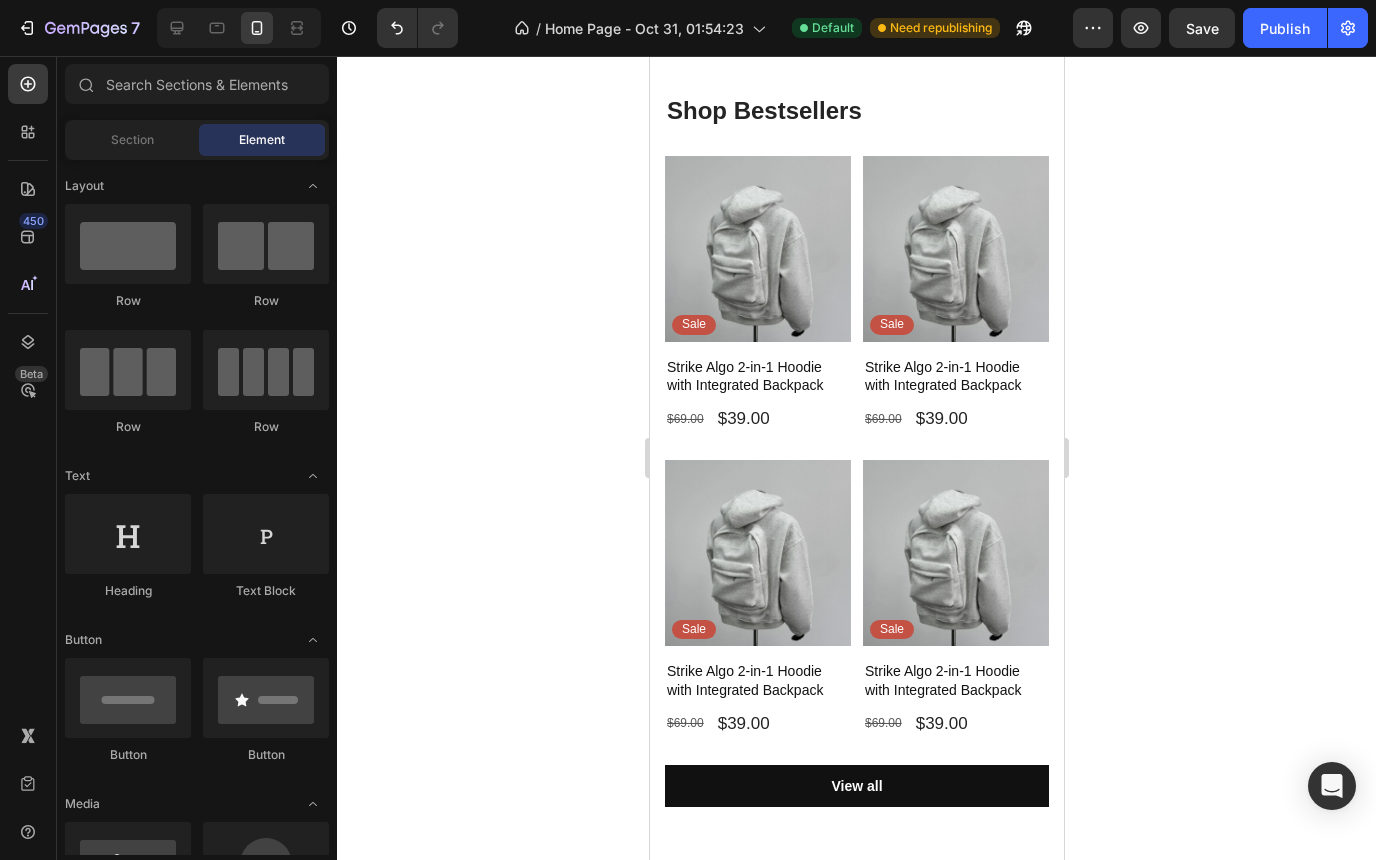 scroll, scrollTop: 7114, scrollLeft: 0, axis: vertical 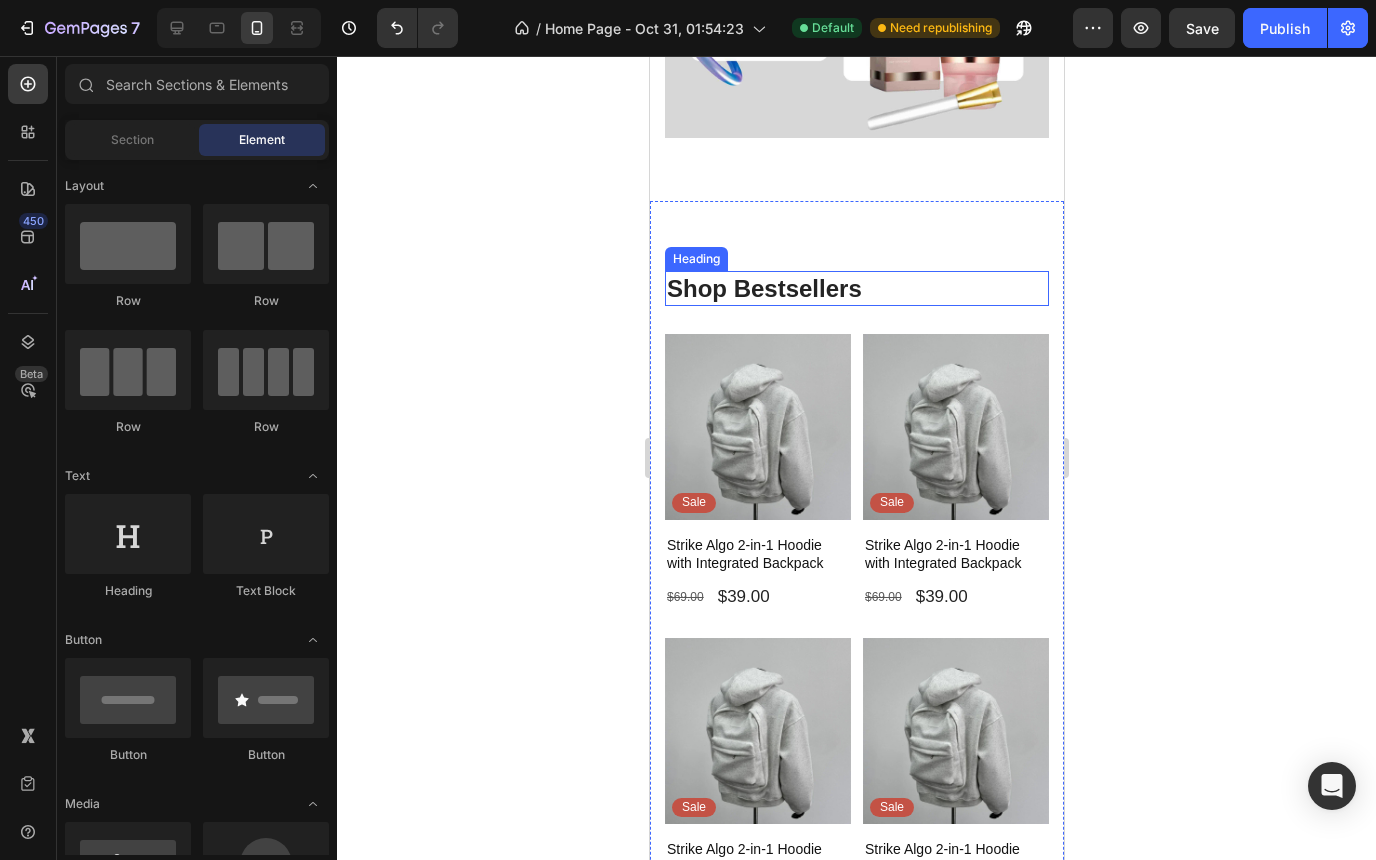 click on "Shop Bestsellers" at bounding box center [856, 288] 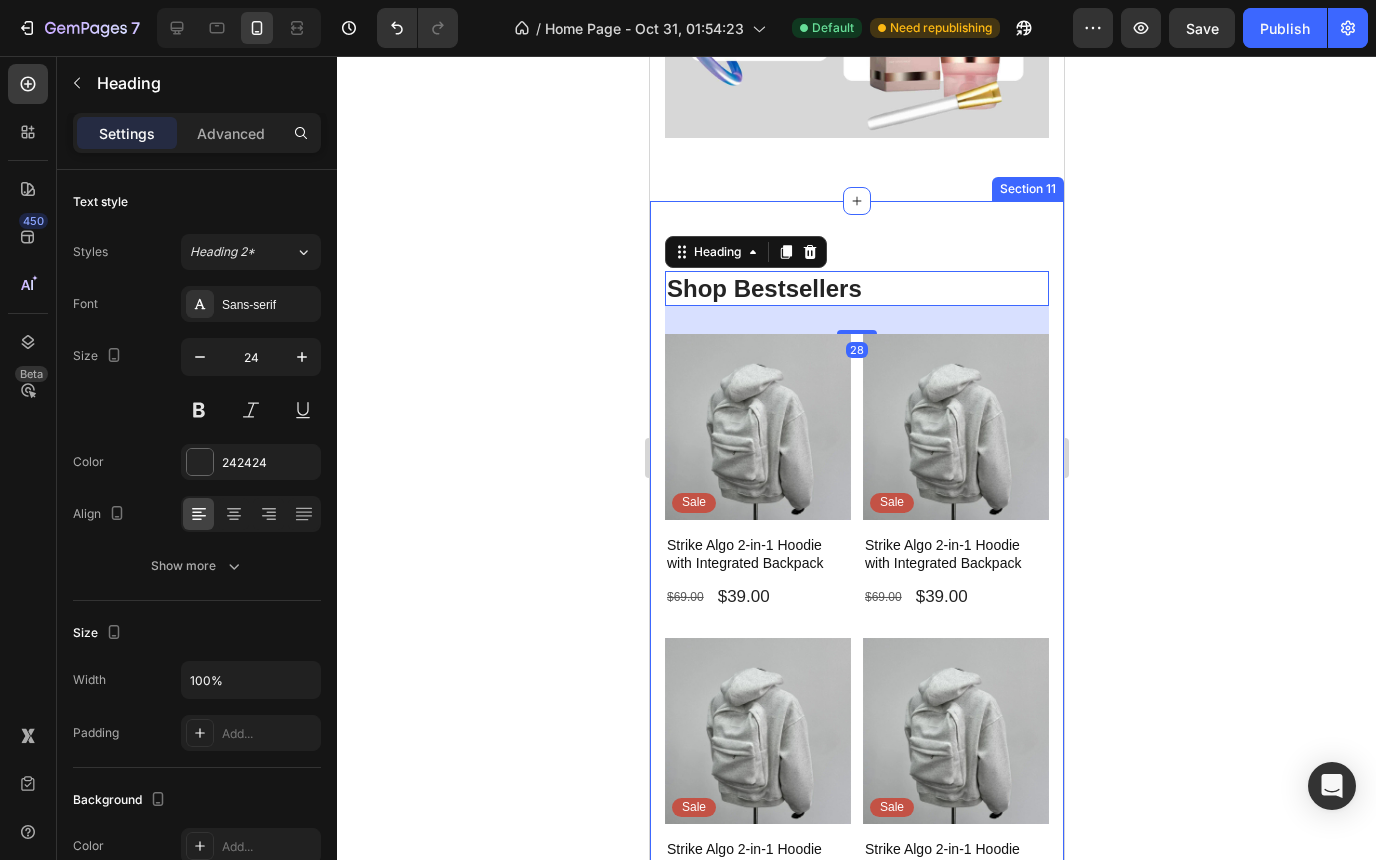 click on "Shop Bestsellers Heading   28 Product Images Sale Text Block Row Strike Algo 2-in-1 Hoodie with Integrated Backpack Product Title $69.00 Product Price Product Price $39.00 Product Price Product Price Row Product Product Images Sale Text Block Row Strike Algo 2-in-1 Hoodie with Integrated Backpack Product Title $69.00 Product Price Product Price $39.00 Product Price Product Price Row Product Product Images Sale Text Block Row Strike Algo 2-in-1 Hoodie with Integrated Backpack Product Title $69.00 Product Price Product Price $39.00 Product Price Product Price Row Product Product Images Sale Text Block Row Strike Algo 2-in-1 Hoodie with Integrated Backpack Product Title $69.00 Product Price Product Price $39.00 Product Price Product Price Row Product Row Product Images Sale Text Block Row Strike Algo 2-in-1 Hoodie with Integrated Backpack Product Title $69.00 Product Price Product Price $39.00 Product Price Product Price Row Product Product Images Sale Text Block Row Product Title $69.00 Product Price $39.00 Row" at bounding box center [856, 628] 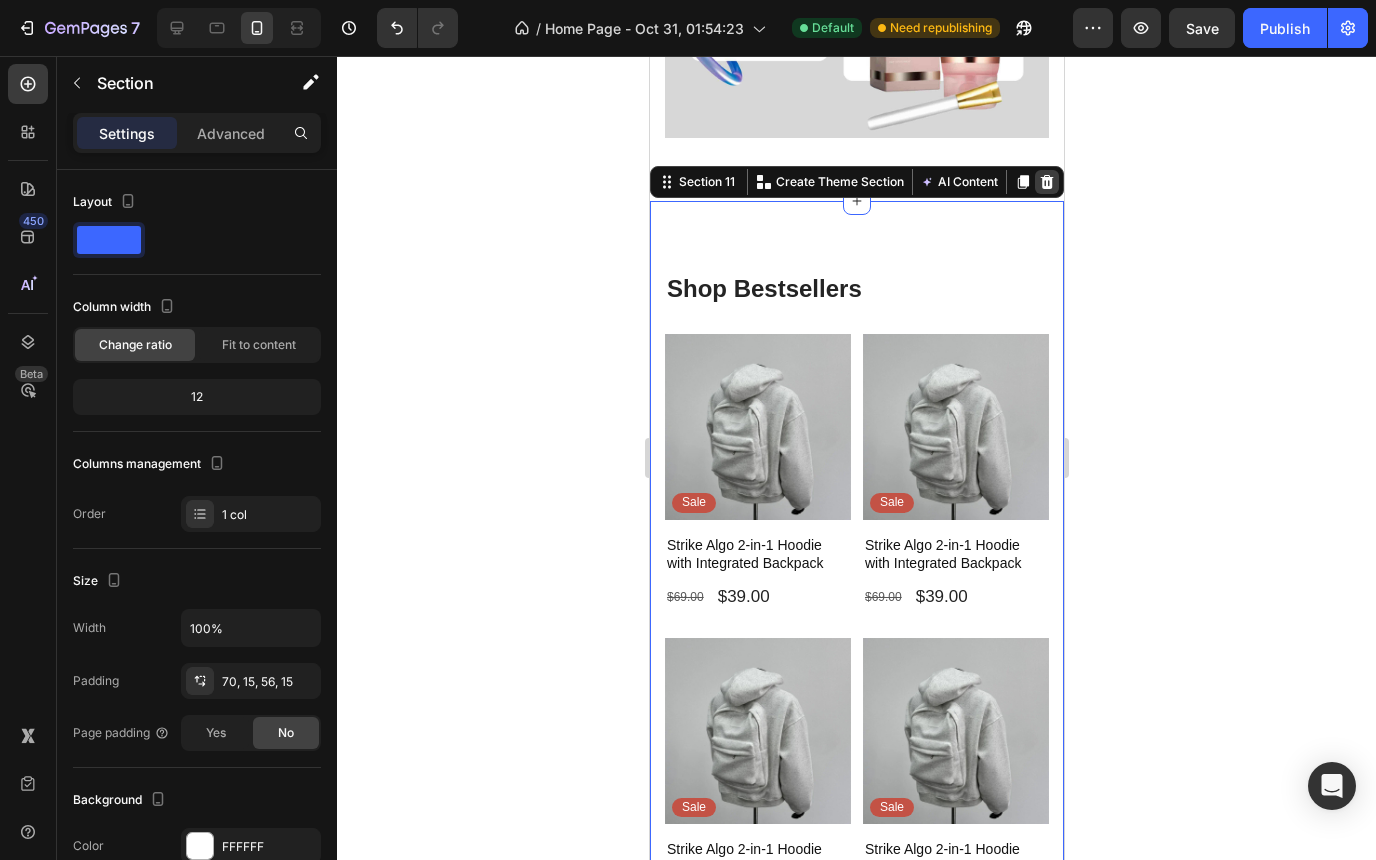 click 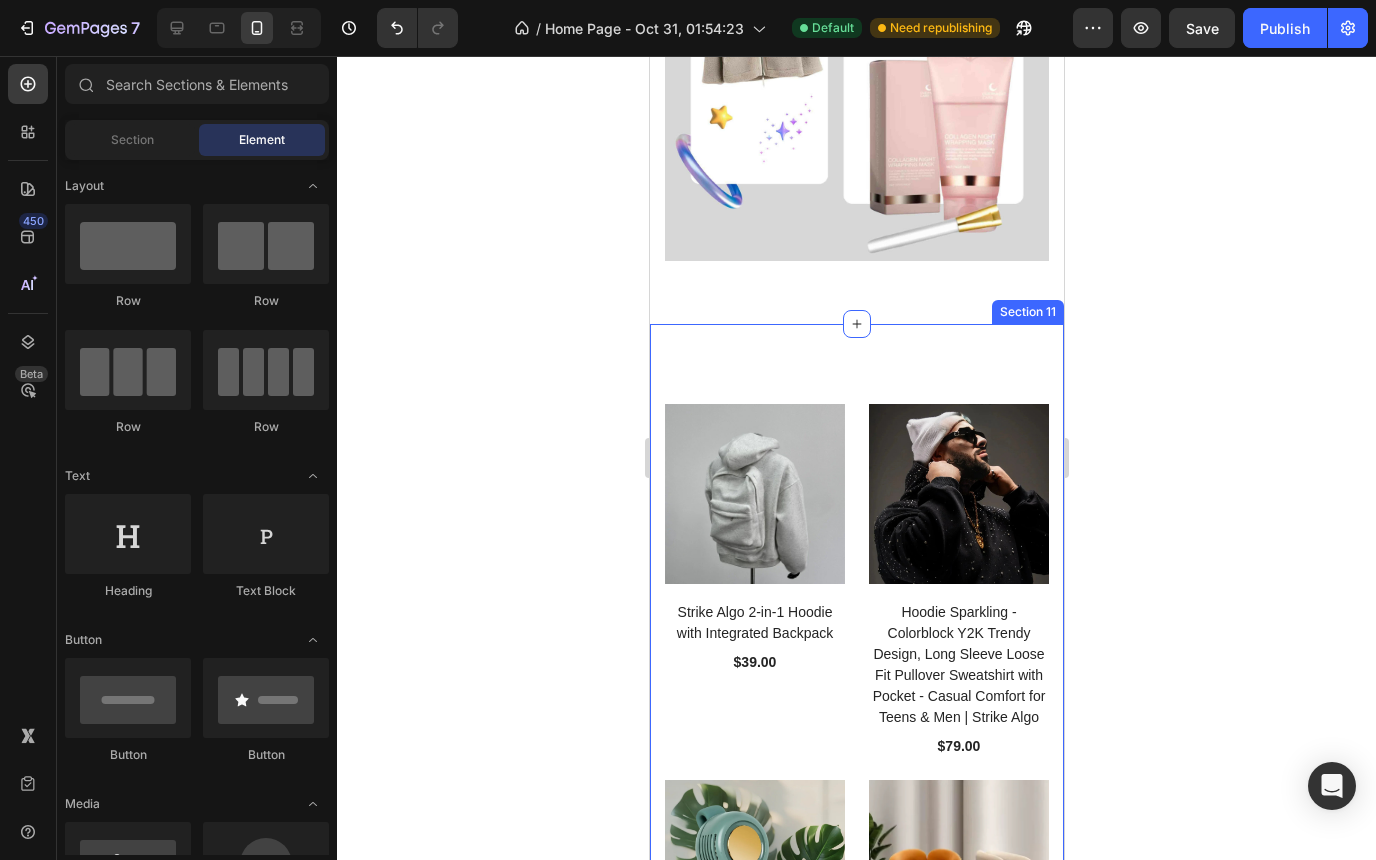 scroll, scrollTop: 6961, scrollLeft: 0, axis: vertical 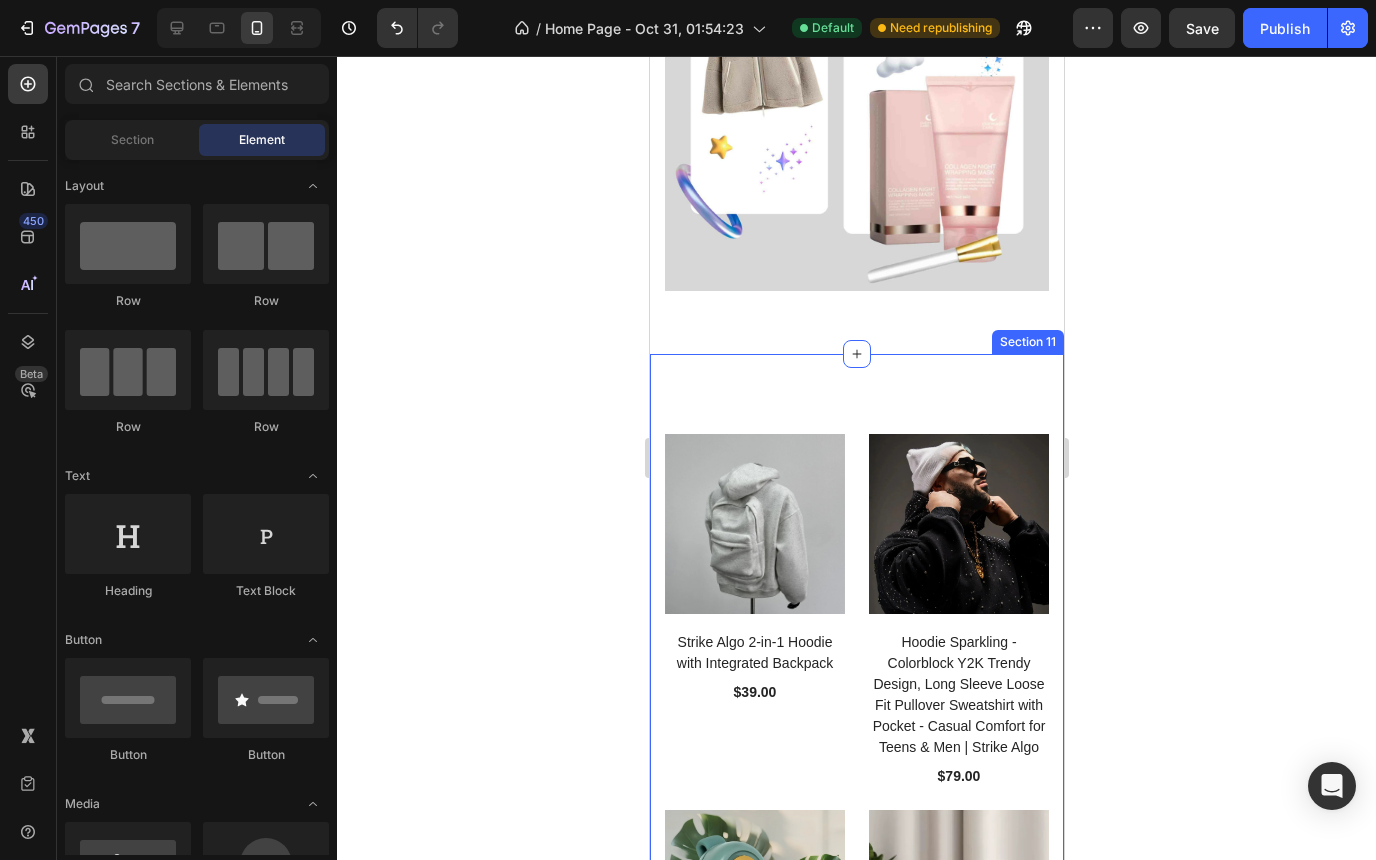 click on "(P) Images Strike Algo 2-in-1 Hoodie with Integrated Backpack (P) Title $39.00 (P) Price (P) Price Row Product List (P) Images Hoodie Sparkling - Colorblock Y2K Trendy Design, Long Sleeve Loose Fit Pullover Sweatshirt with Pocket - Casual Comfort for Teens & Men | Strike Algo (P) Title $79.00 (P) Price (P) Price Row Product List (P) Images Mini Clip-On Fan for Shirt & Waist | Bladeless Rechargeable Portable Fan (P) Title $25.00 (P) Price (P) Price Row Product List (P) Images Modern Barrel Dining Chair - Velvet Upholstered Accent Chair with Arms and Metal Frame - Comfortable Ergonomic Design for Dining Room, Living Room (P) Title $149.00 (P) Price (P) Price Row Product List Product List Section 11" at bounding box center [856, 799] 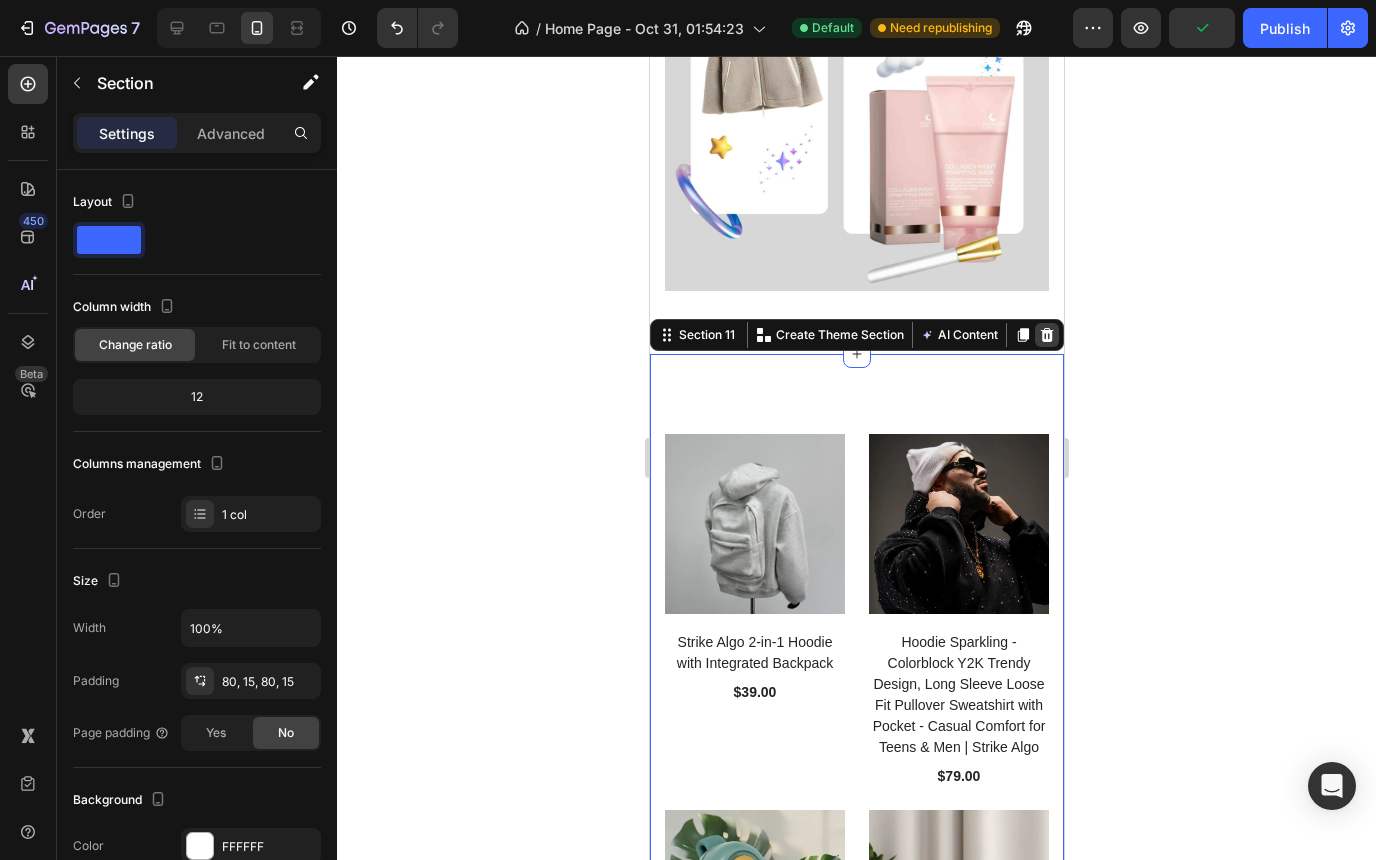 click 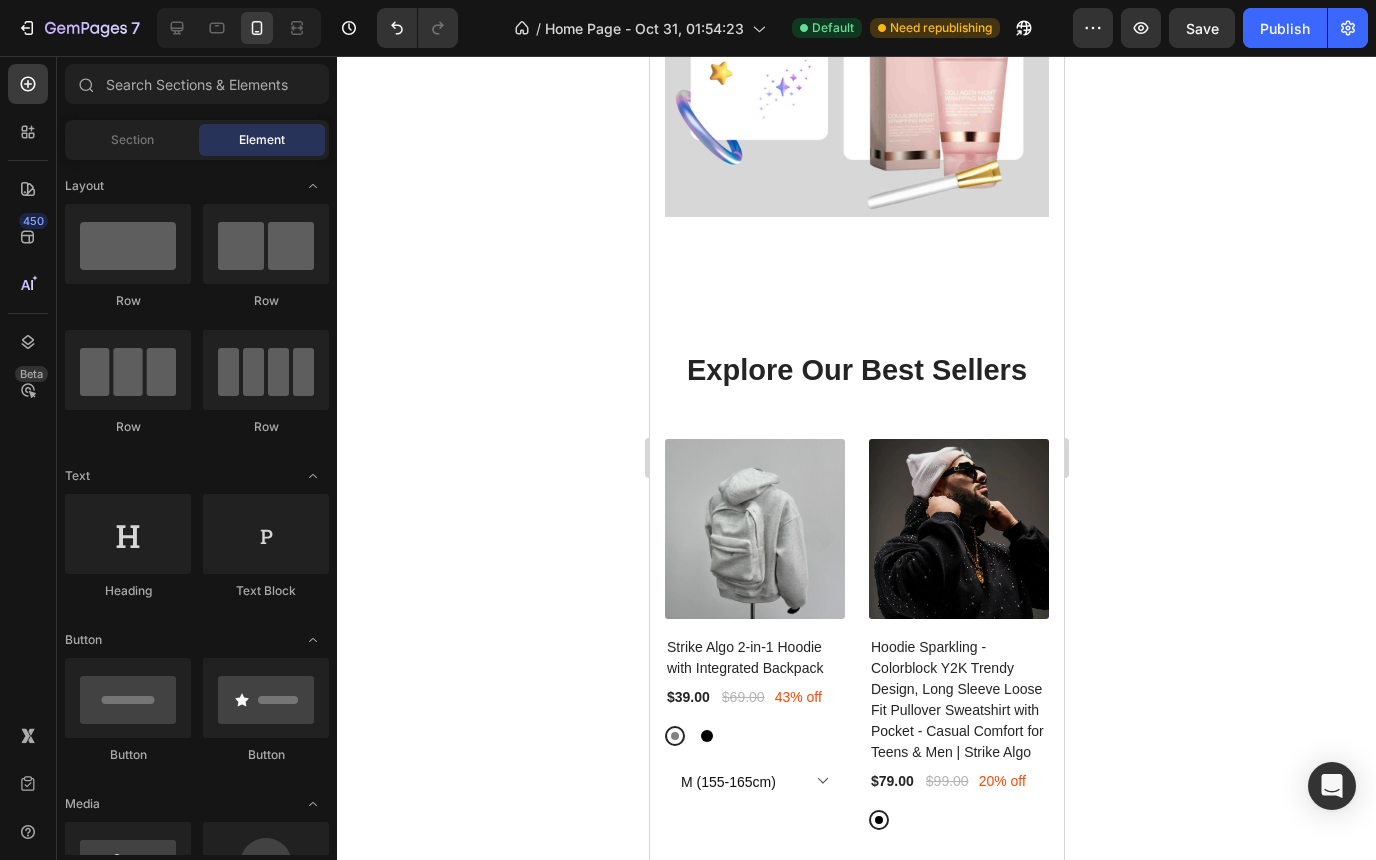 scroll, scrollTop: 7040, scrollLeft: 0, axis: vertical 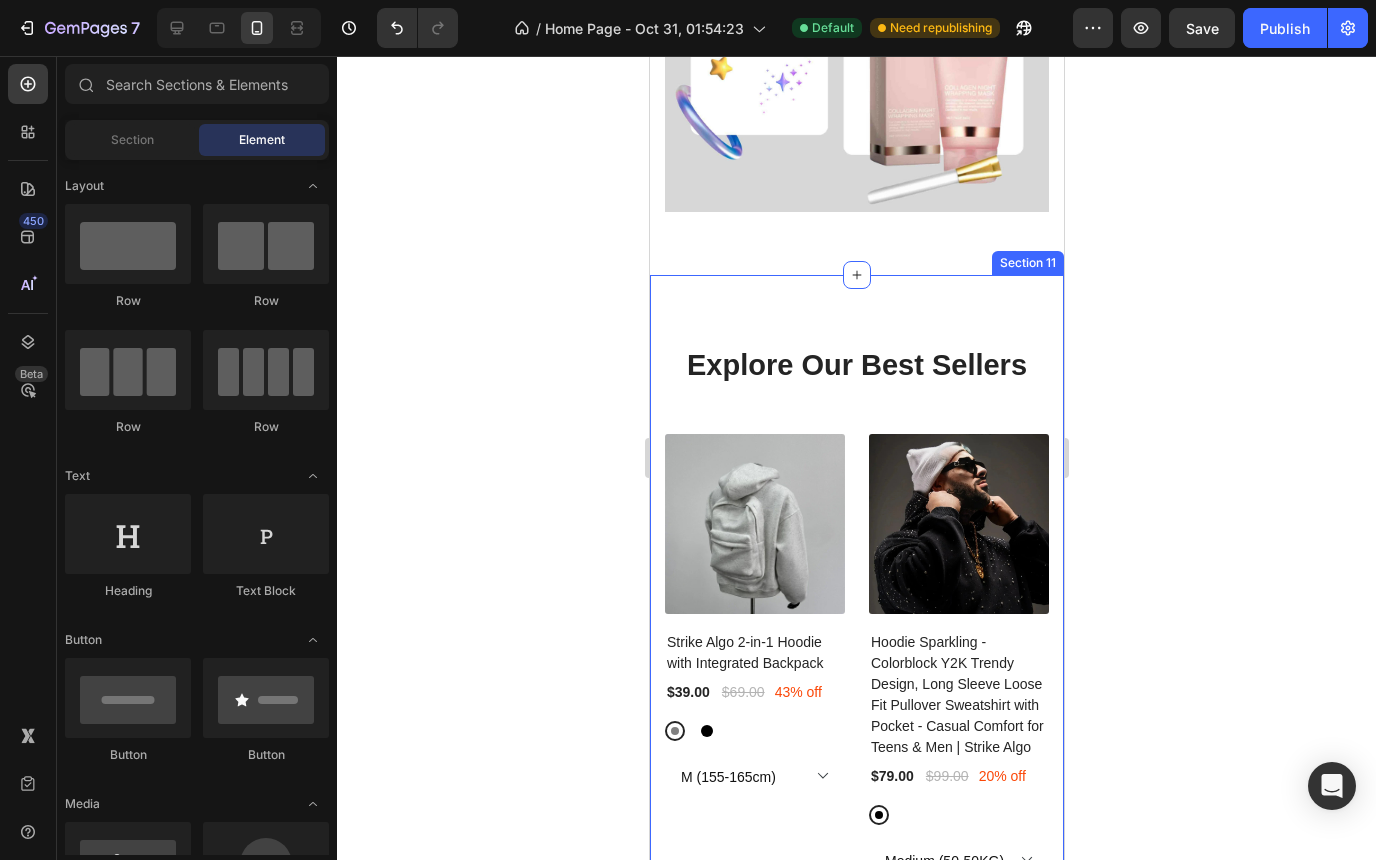 click on "Explore Our Best Sellers Heading (P) Images Strike Algo 2-in-1 Hoodie with Integrated Backpack (P) Title $39.00 (P) Price (P) Price $69.00 (P) Price (P) Price 43% off Product Badge Row Gray Gray Black Black   M (155-165cm) L (165-175cm) XL (170-175cm) 2XL (175-180cm) 3XL (180-185cm) (P) Variants & Swatches Row Product List (P) Images Hoodie Sparkling - Colorblock Y2K Trendy Design, Long Sleeve Loose Fit Pullover Sweatshirt with Pocket - Casual Comfort for Teens & Men | Strike Algo (P) Title $79.00 (P) Price (P) Price $99.00 (P) Price (P) Price 20% off Product Badge Row Black Black   Medium (50-50KG) L (60-70KG) XL (70-80KG) 2XL (80-90KG) (P) Variants & Swatches Row Product List (P) Images Mini Clip-On Fan for Shirt & Waist | Bladeless Rechargeable Portable Fan (P) Title $25.00 (P) Price (P) Price $32.00 (P) Price (P) Price 22% off Product Badge Row Lake Green Lake Green Lake Green White White (P) Variants & Swatches Row Product List (P) Images (P) Title $149.00 (P) Price (P) Price $169.00 (P) Price (P) Price" at bounding box center [856, 906] 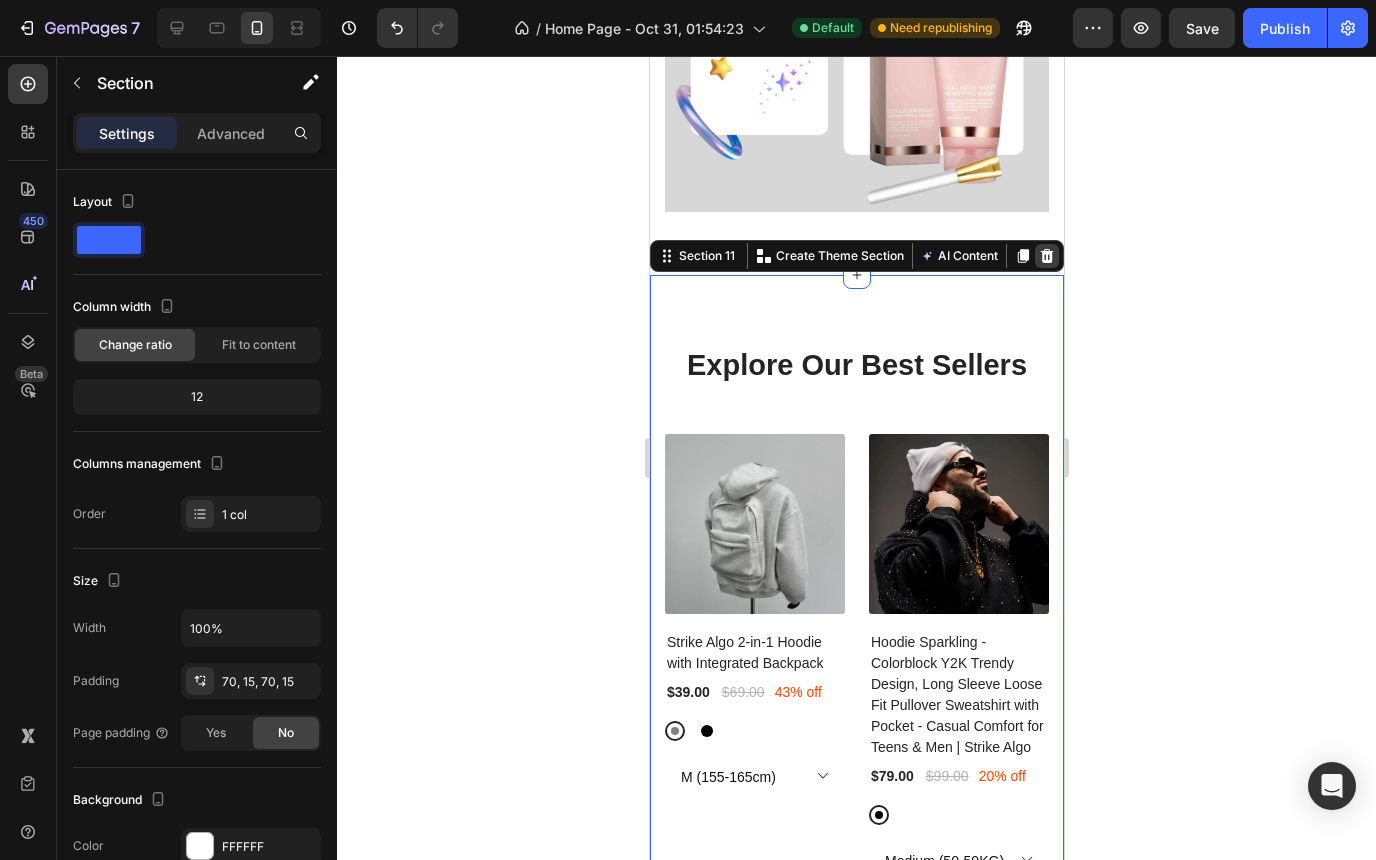 click 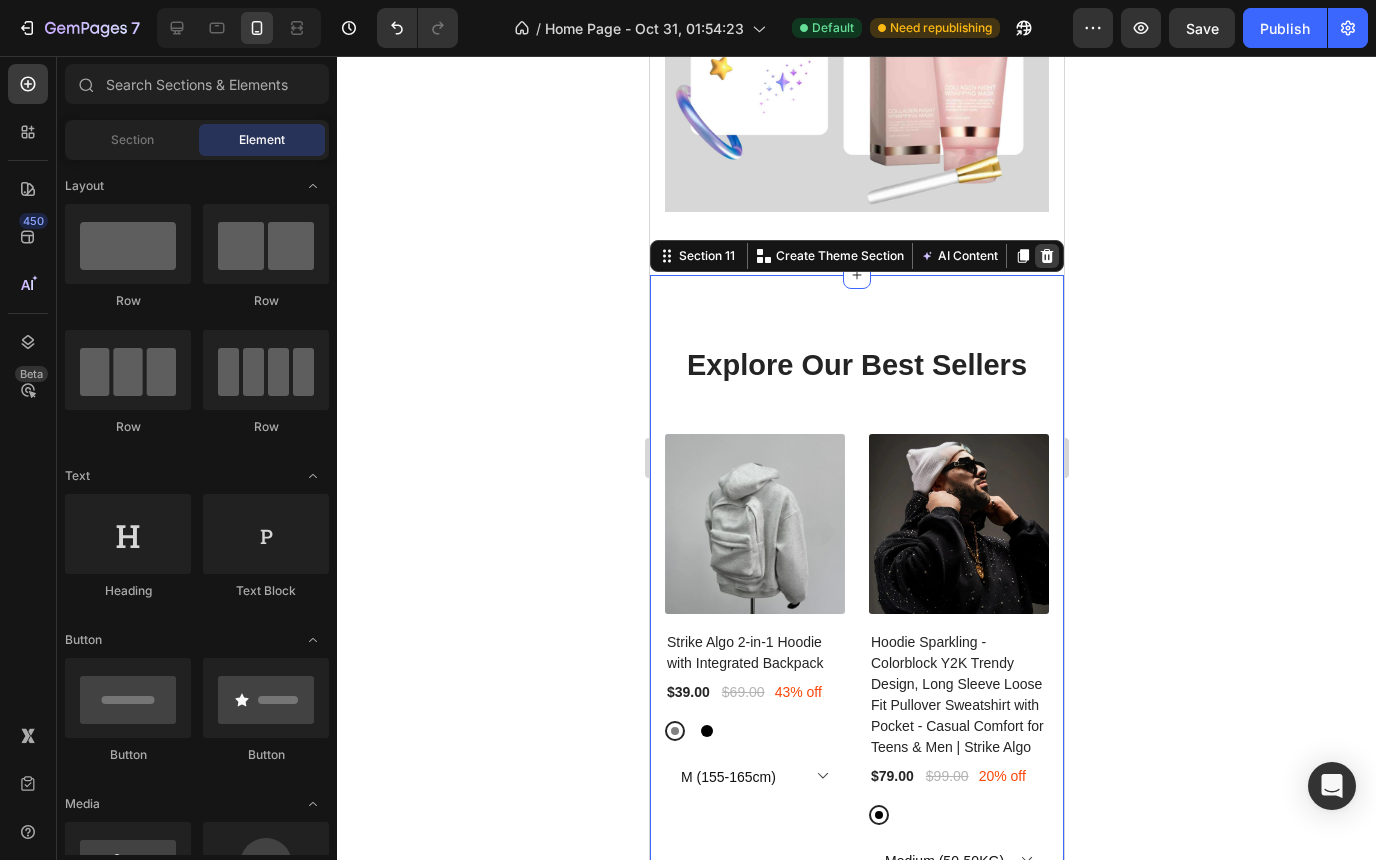 scroll, scrollTop: 6878, scrollLeft: 0, axis: vertical 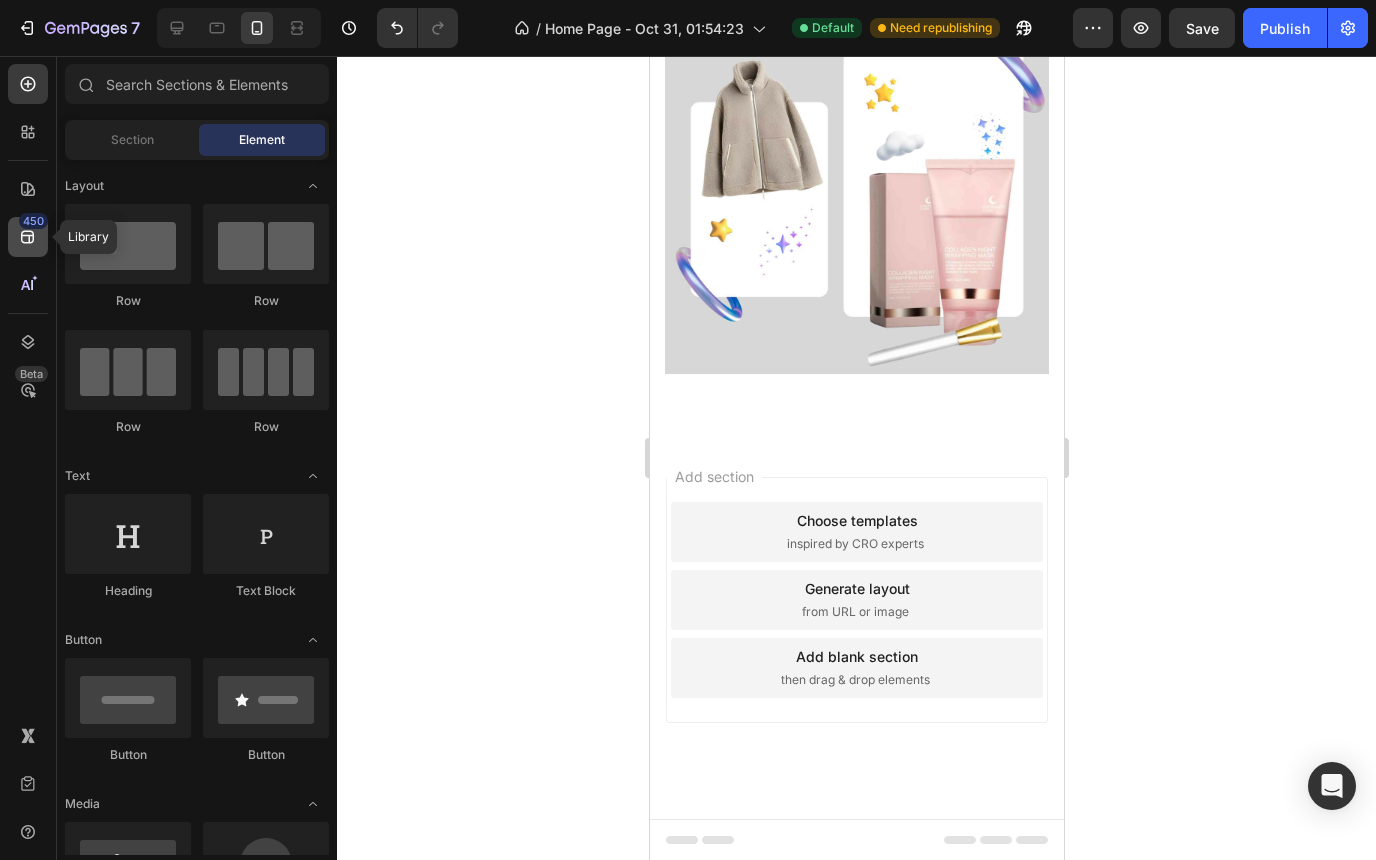 click 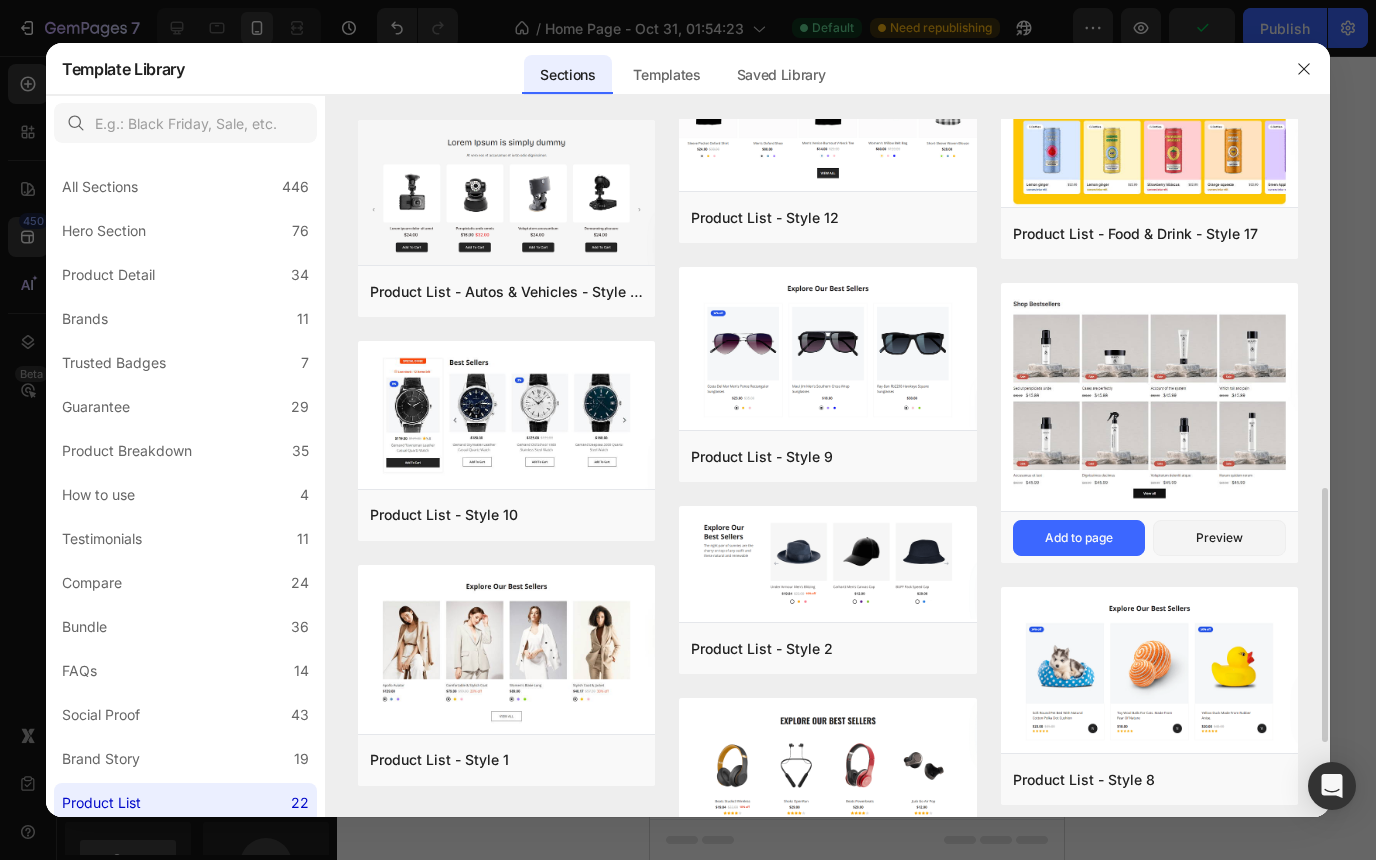 scroll, scrollTop: 1003, scrollLeft: 0, axis: vertical 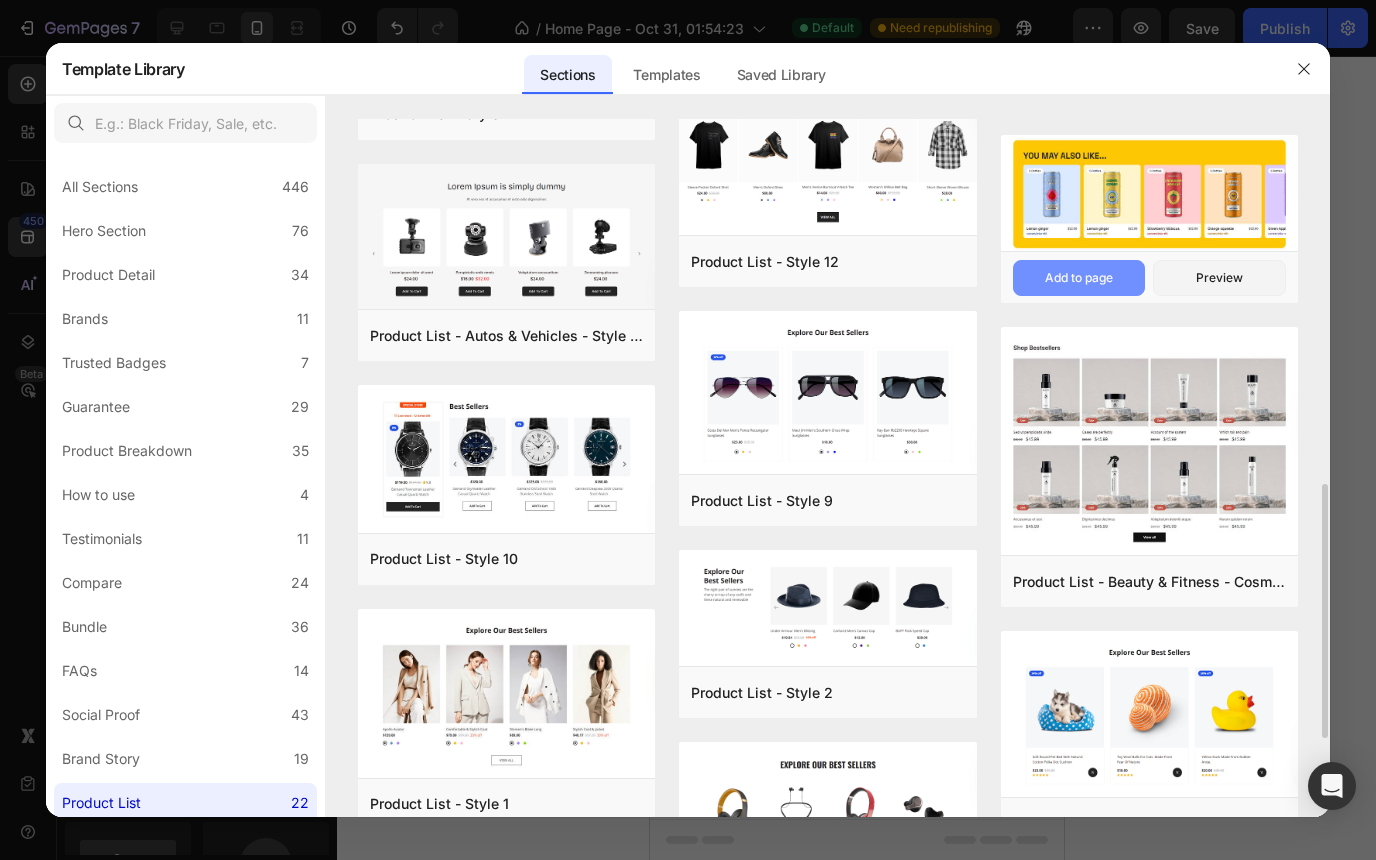 click on "Add to page" at bounding box center [1079, 278] 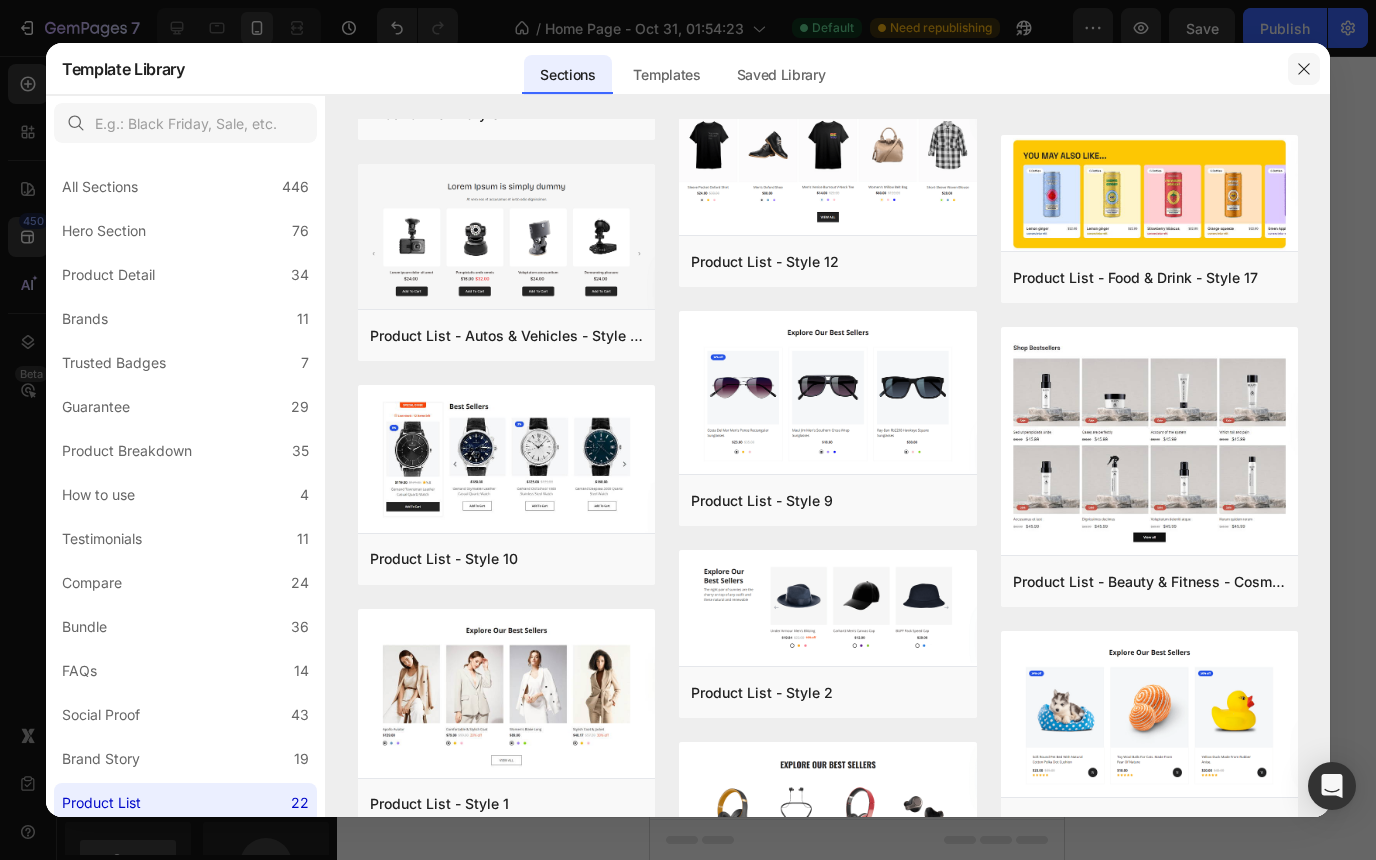 click 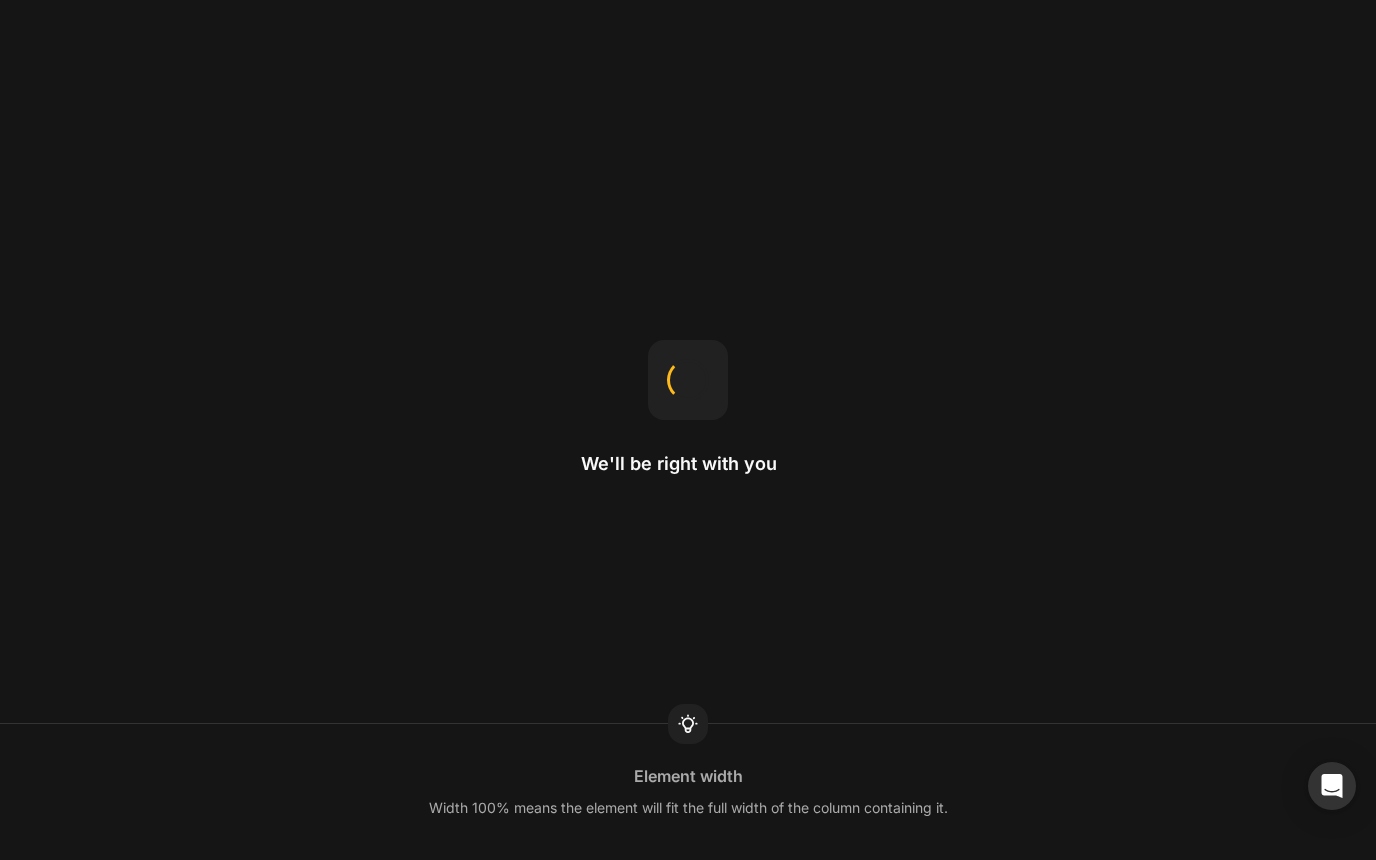 scroll, scrollTop: 0, scrollLeft: 0, axis: both 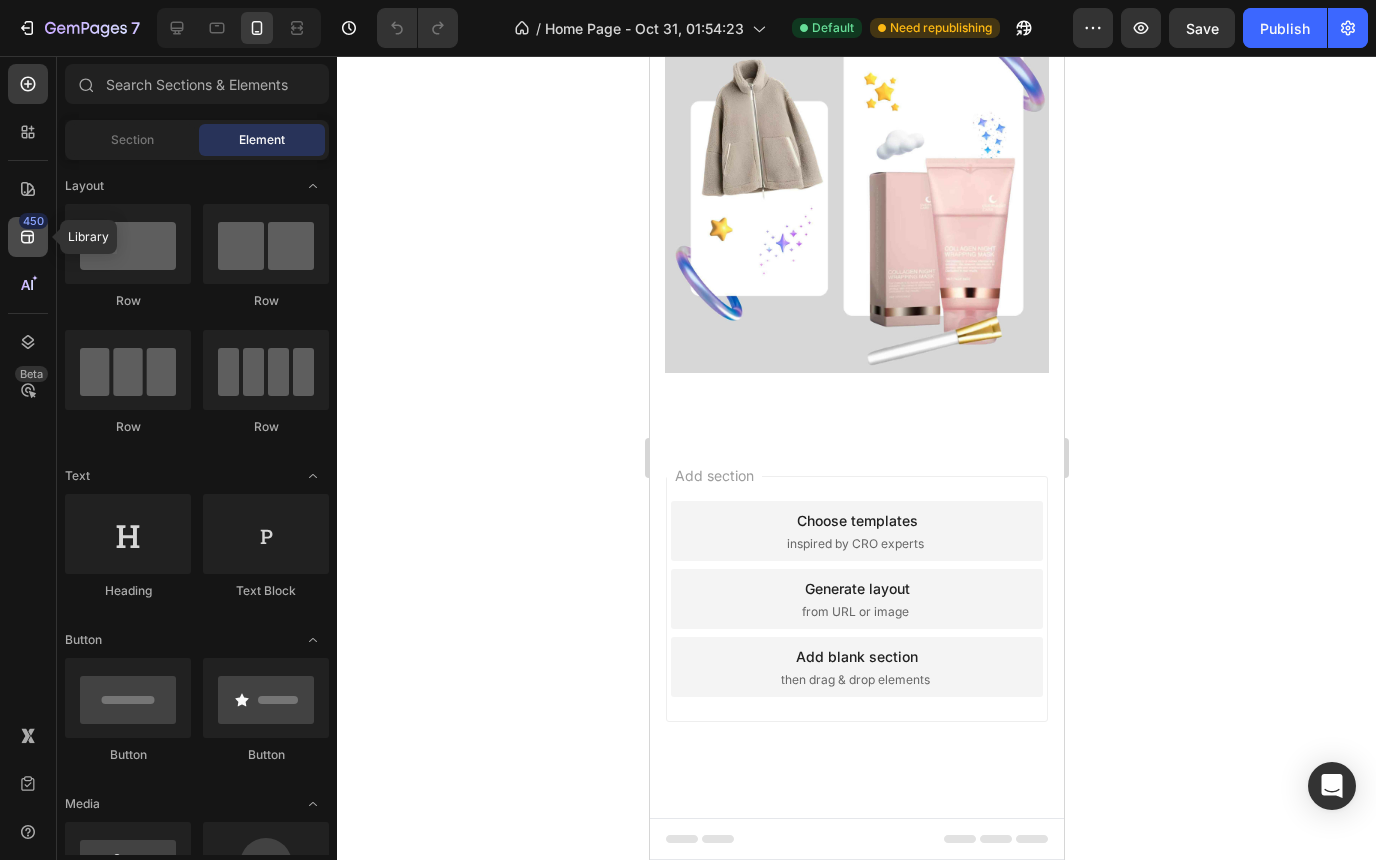 click 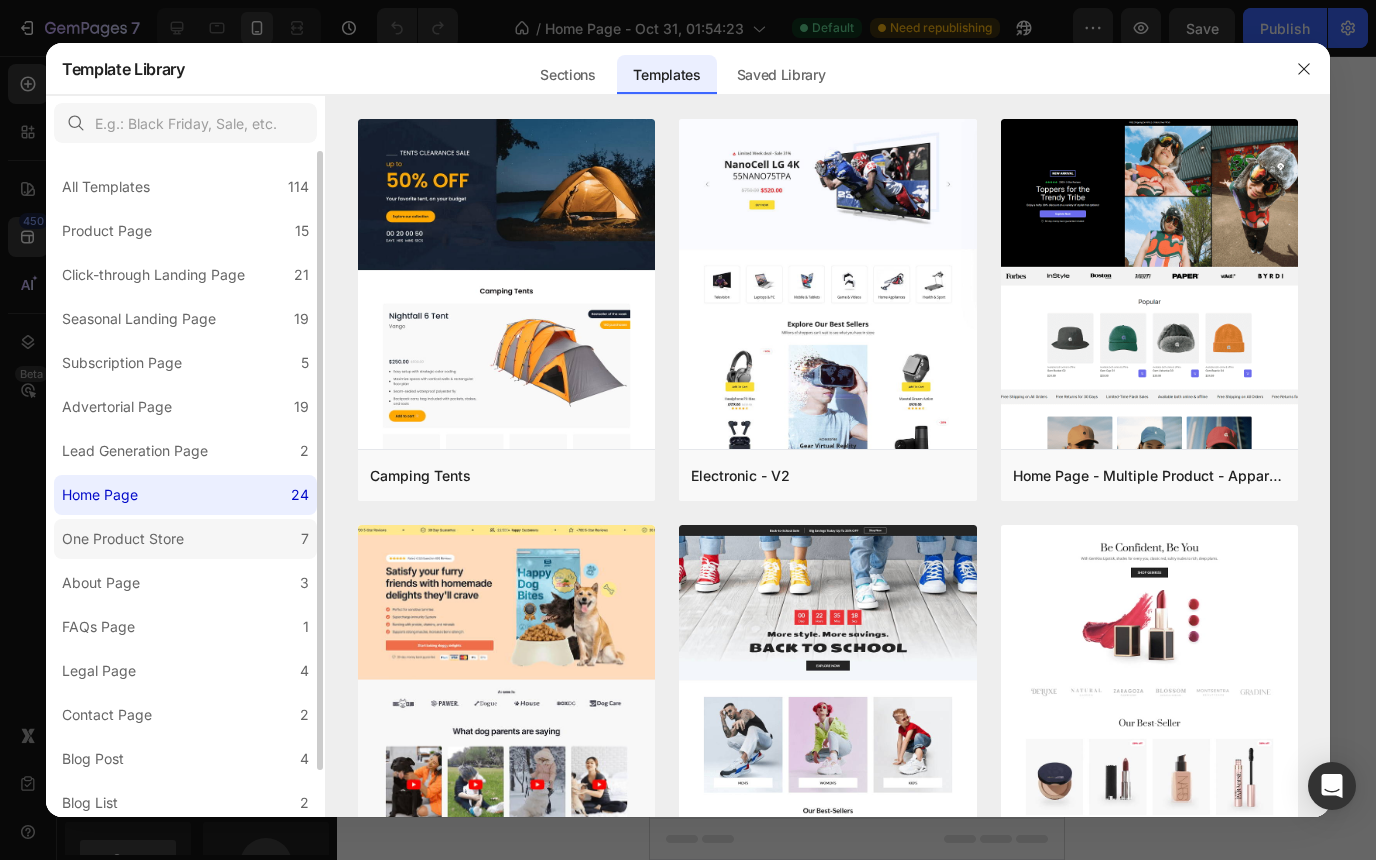 click on "One Product Store" at bounding box center (127, 539) 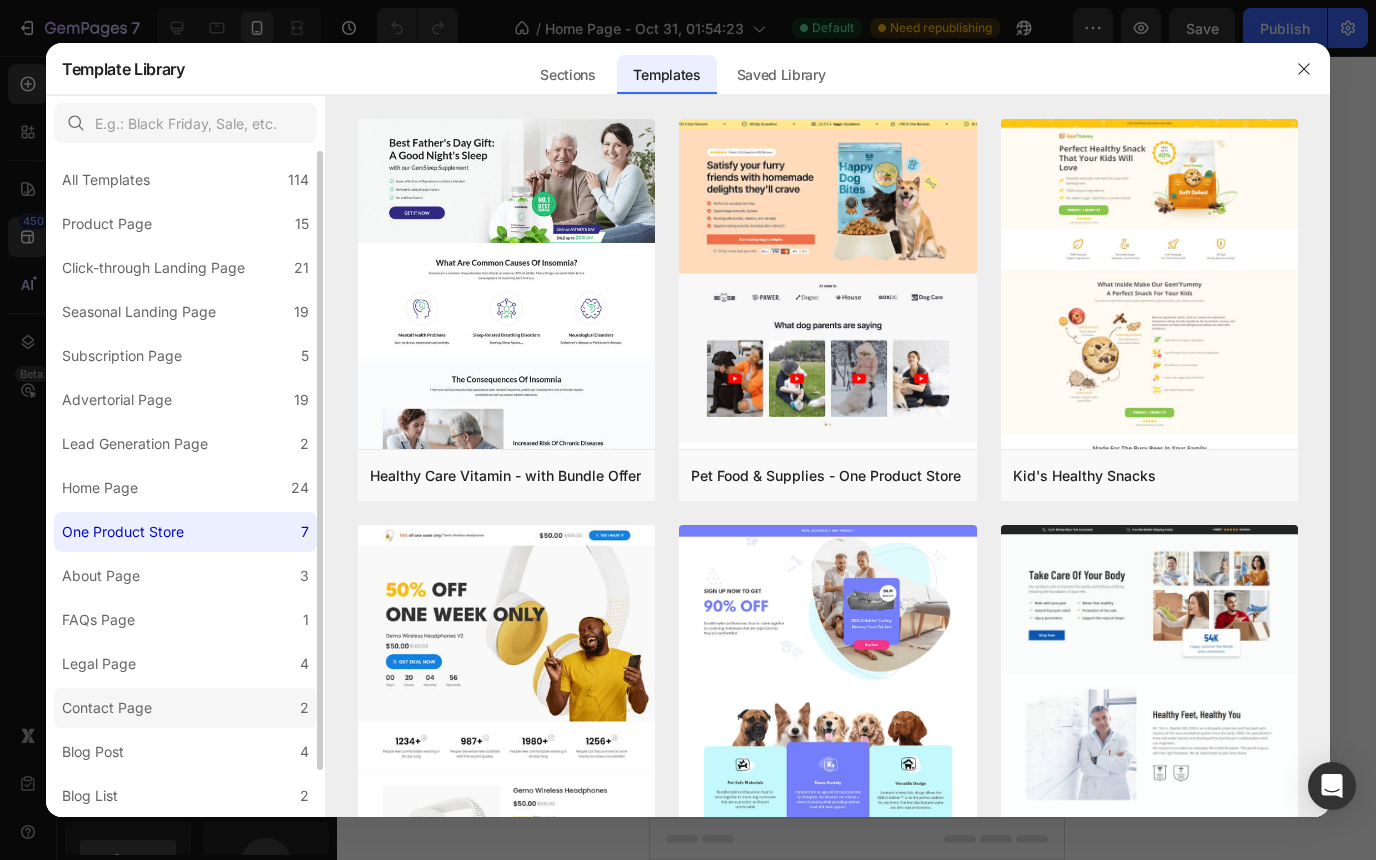 scroll, scrollTop: 3, scrollLeft: 0, axis: vertical 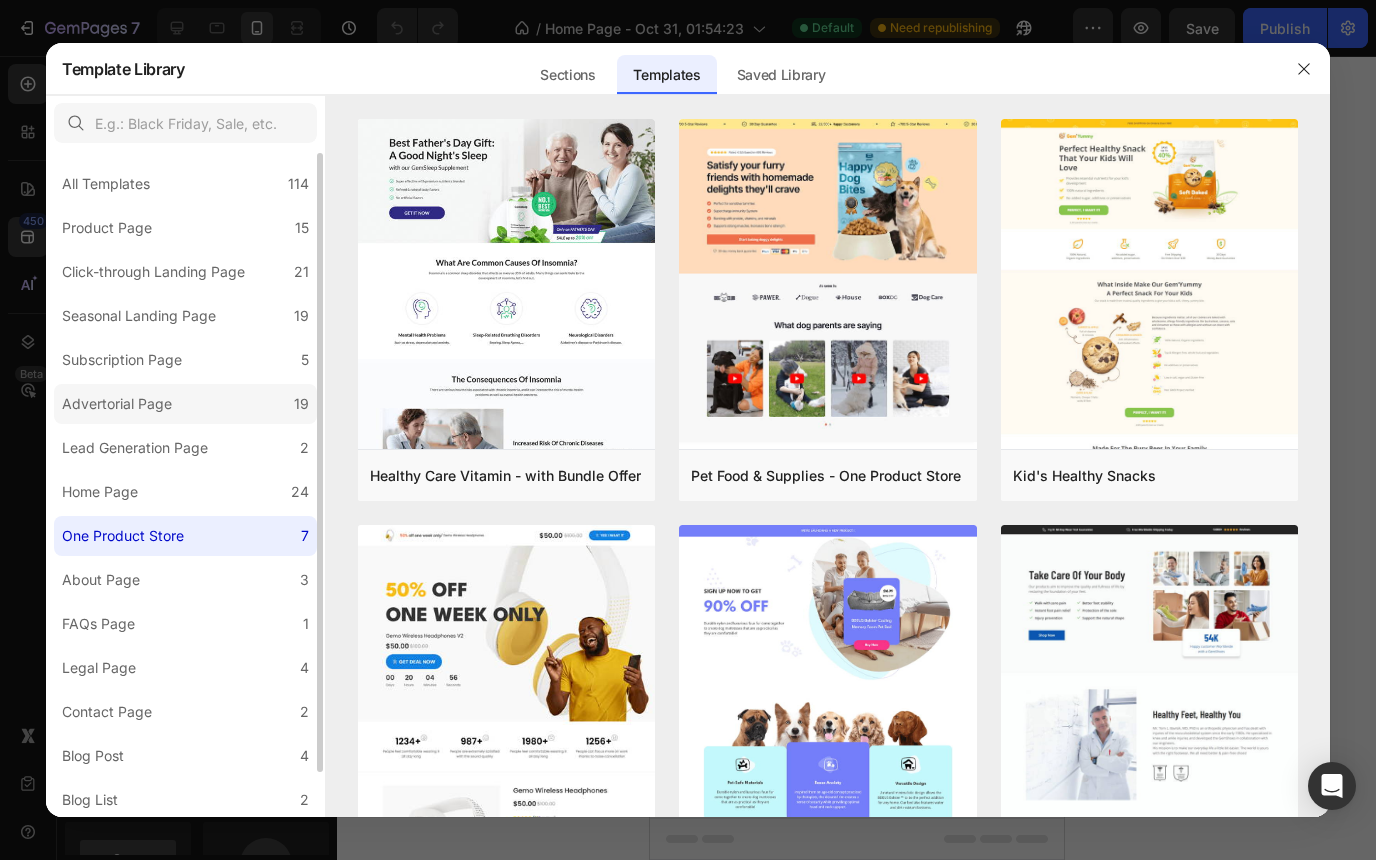 click on "Advertorial Page 19" 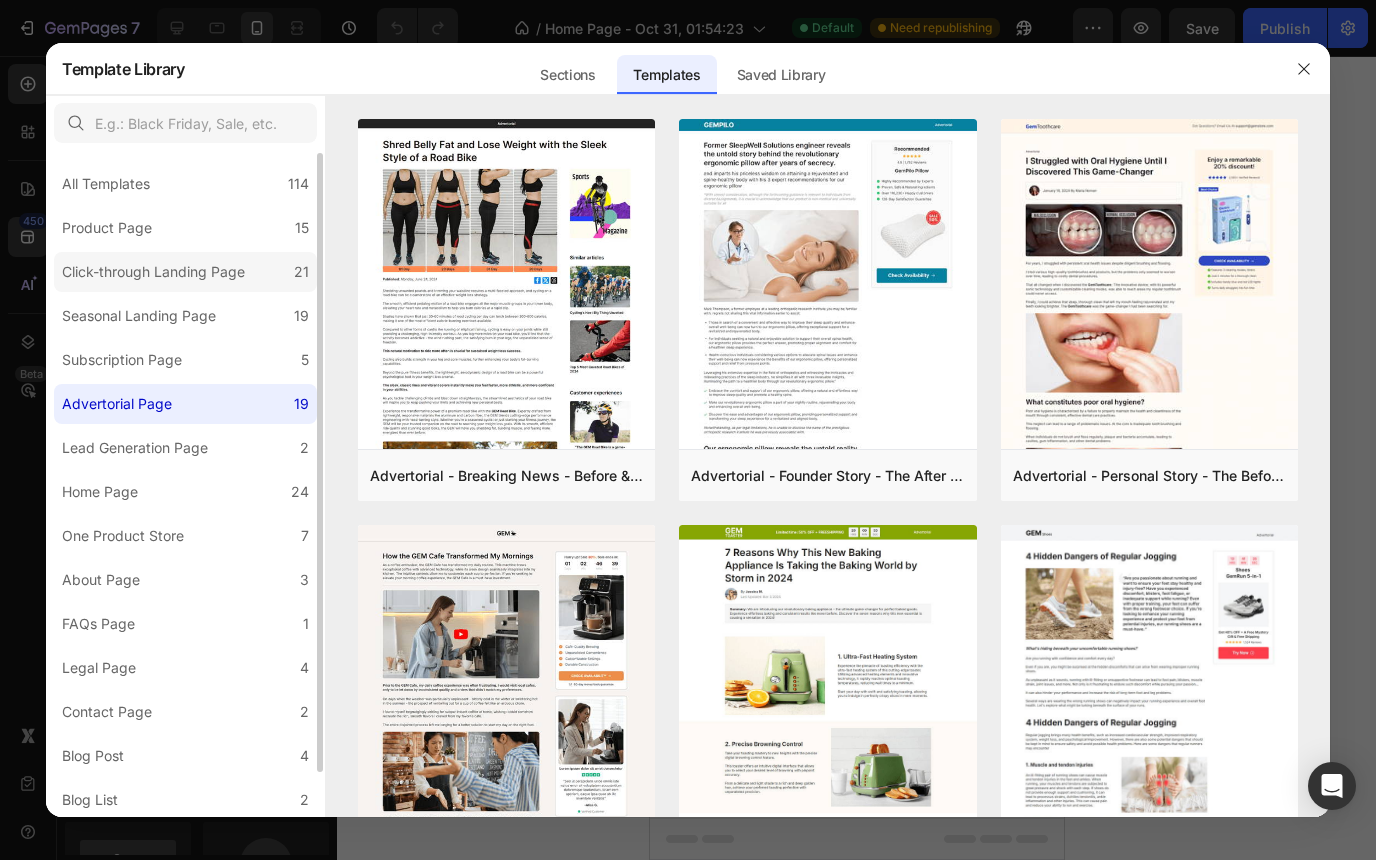 click on "Click-through Landing Page" at bounding box center [153, 272] 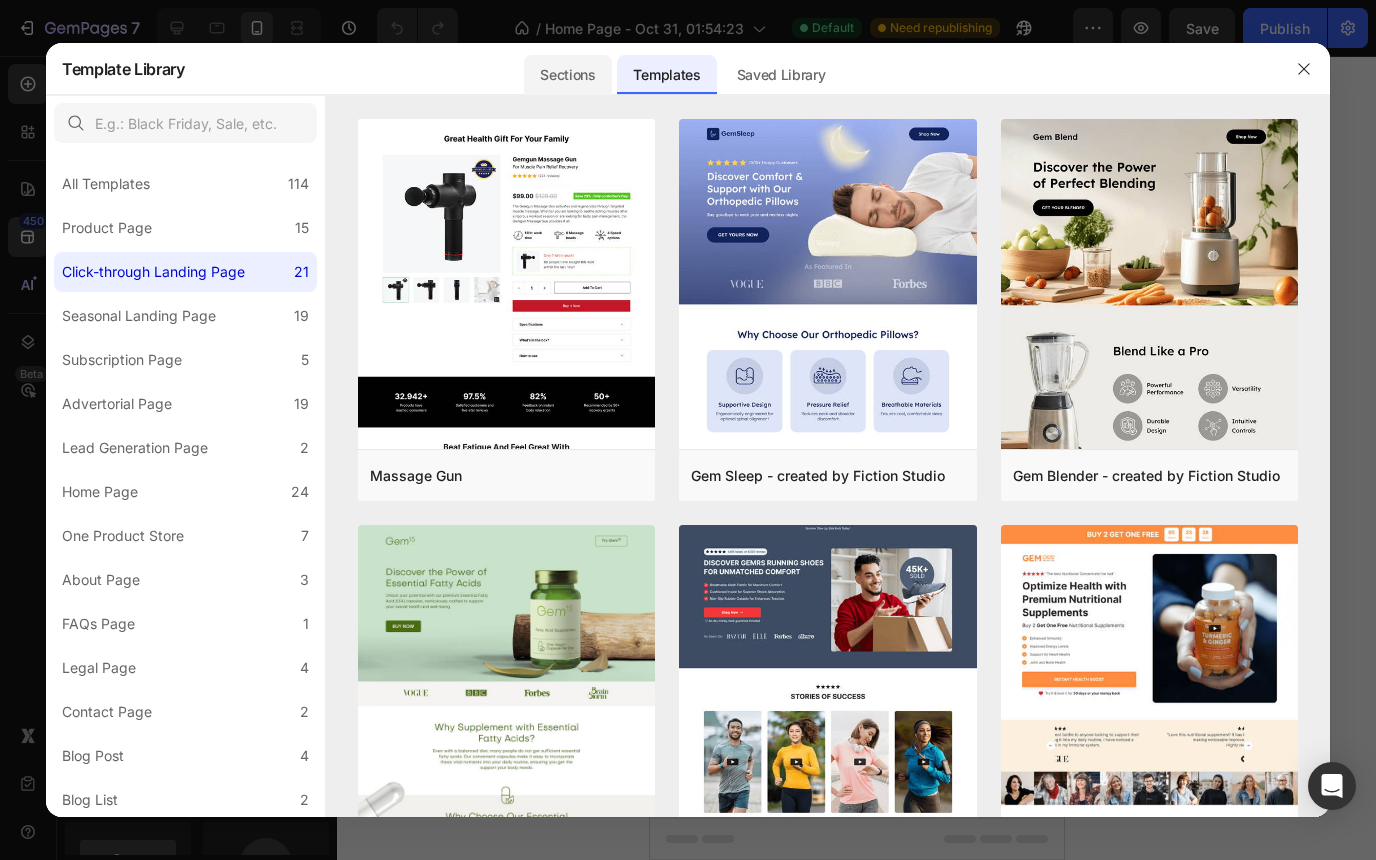 click on "Sections" 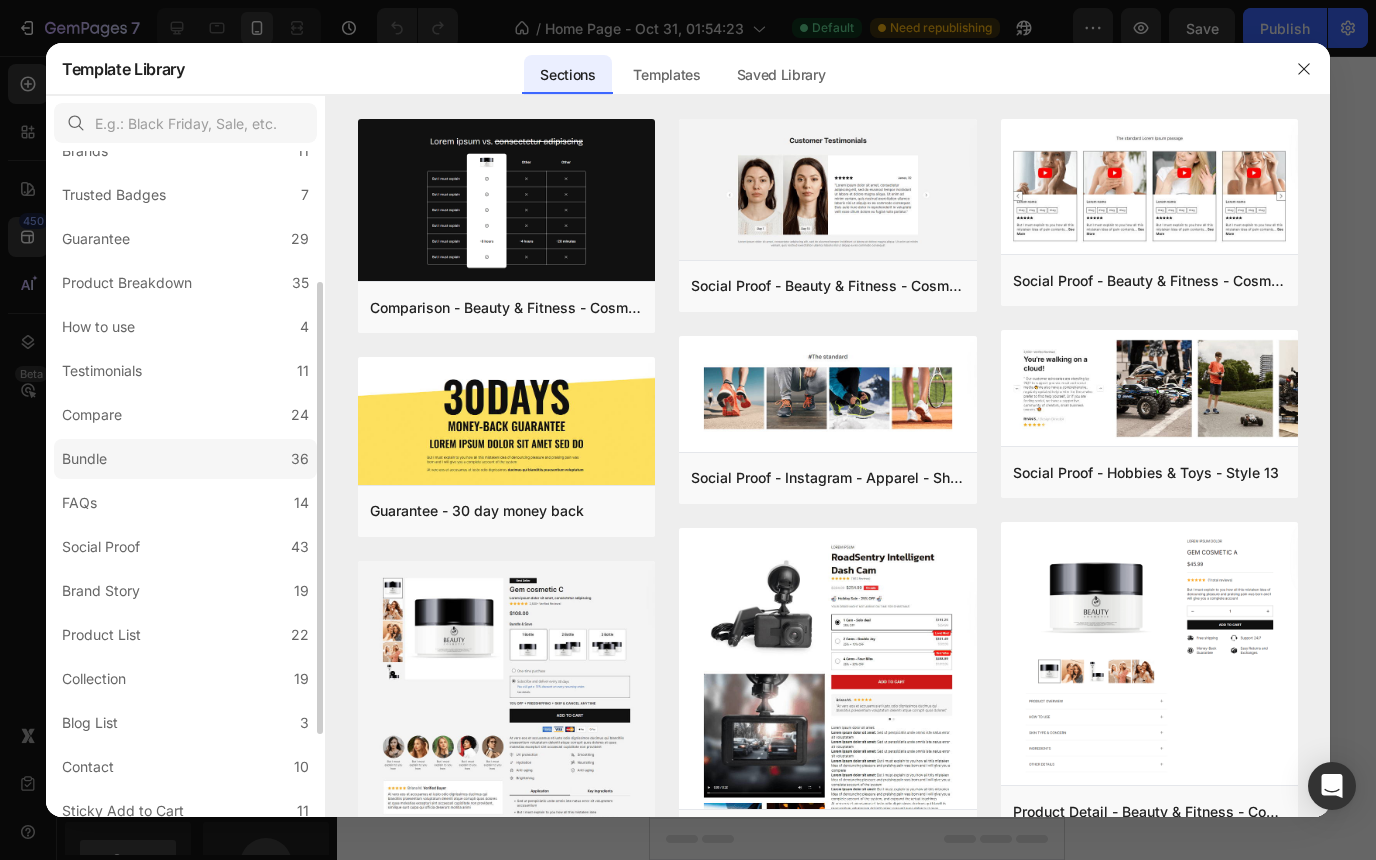 scroll, scrollTop: 178, scrollLeft: 0, axis: vertical 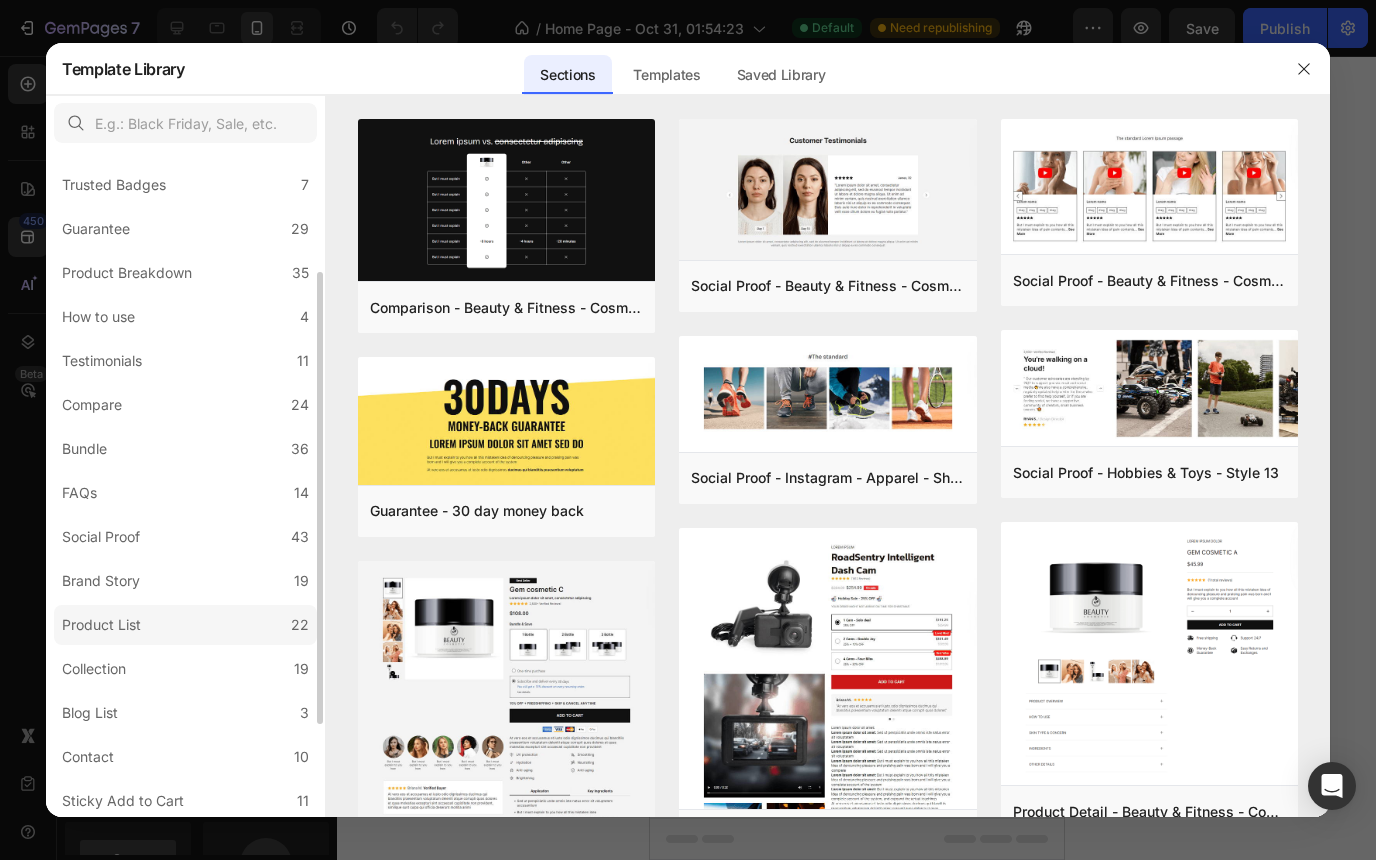 click on "Product List 22" 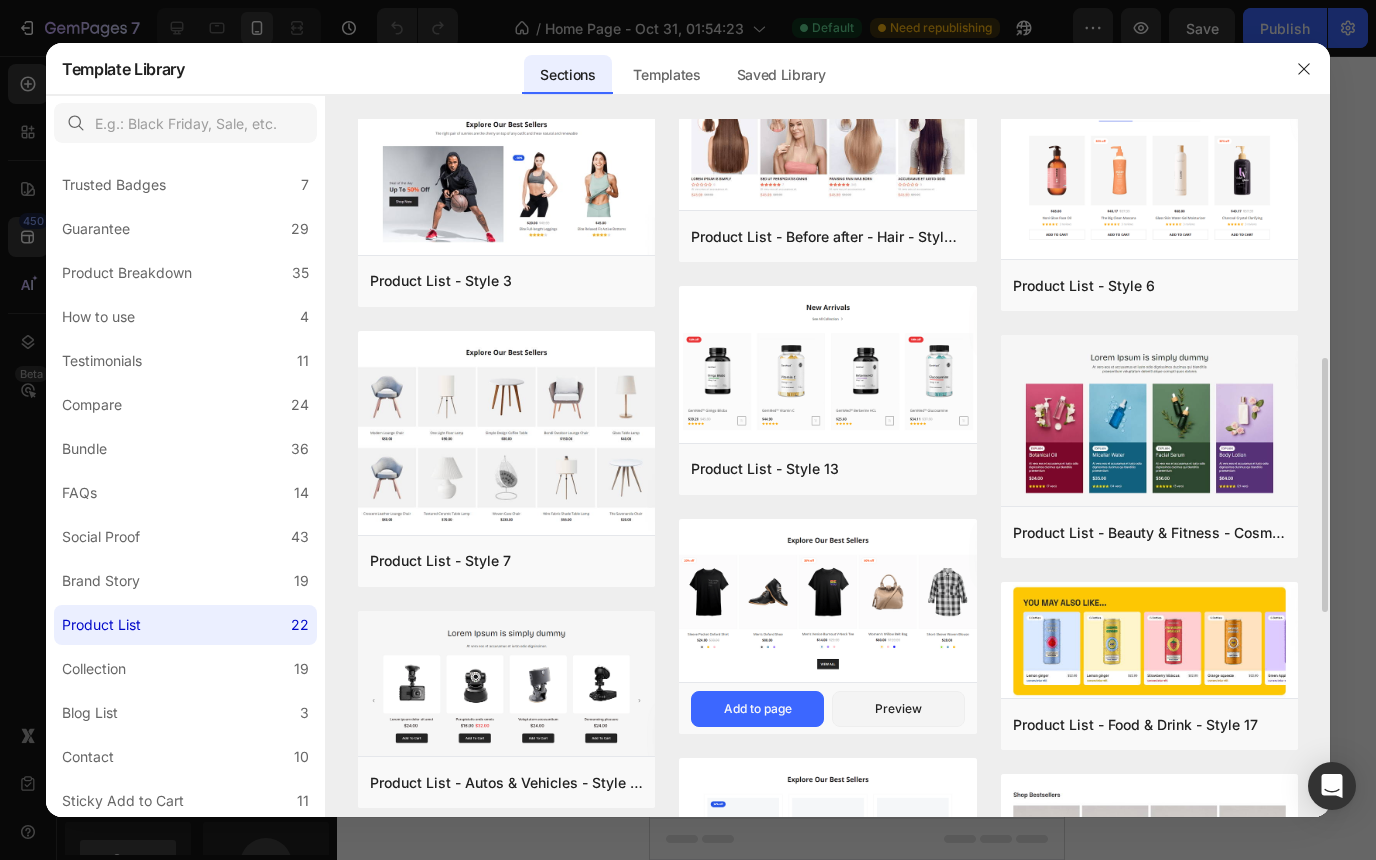 scroll, scrollTop: 583, scrollLeft: 0, axis: vertical 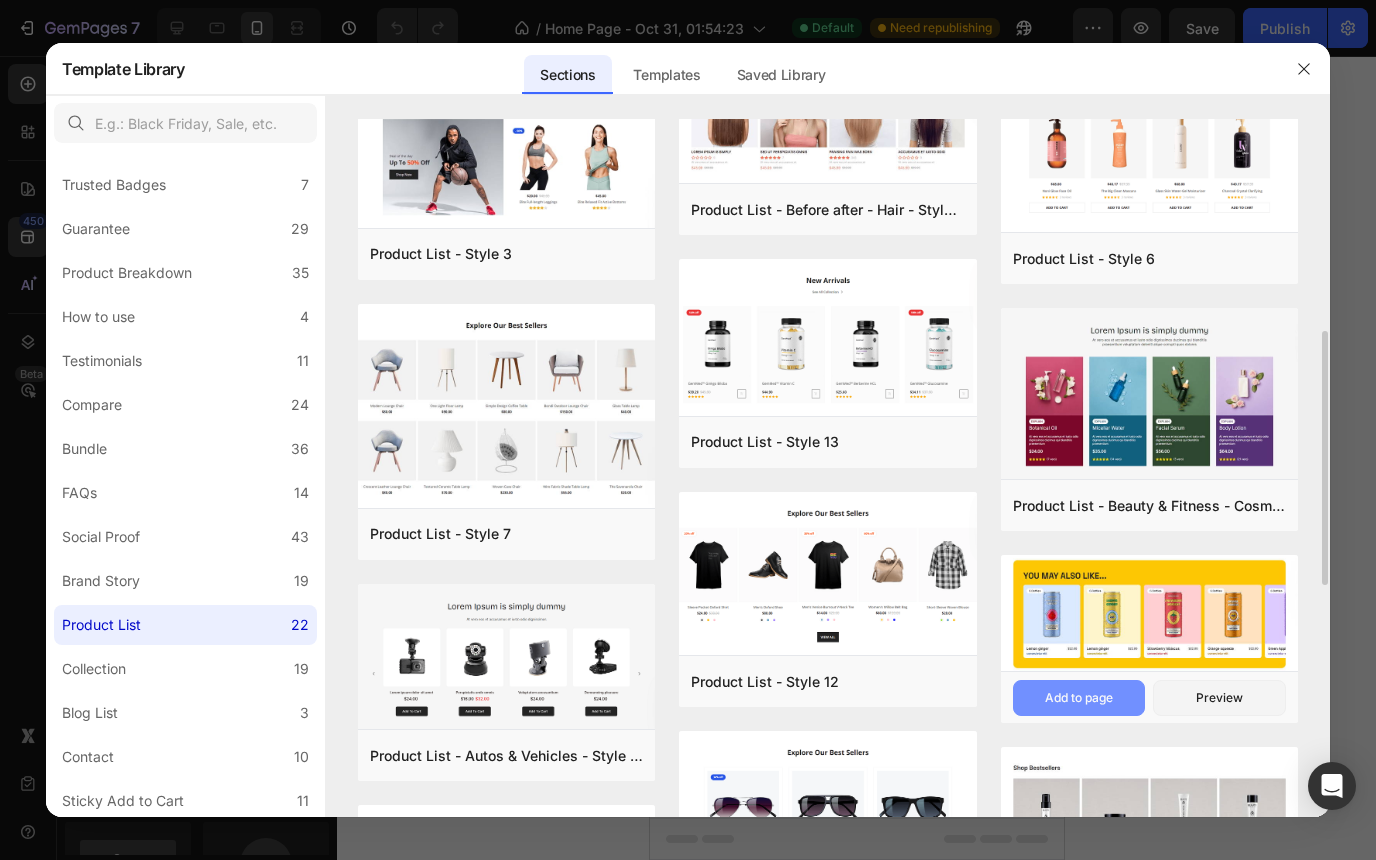 click on "Add to page" at bounding box center (1079, 698) 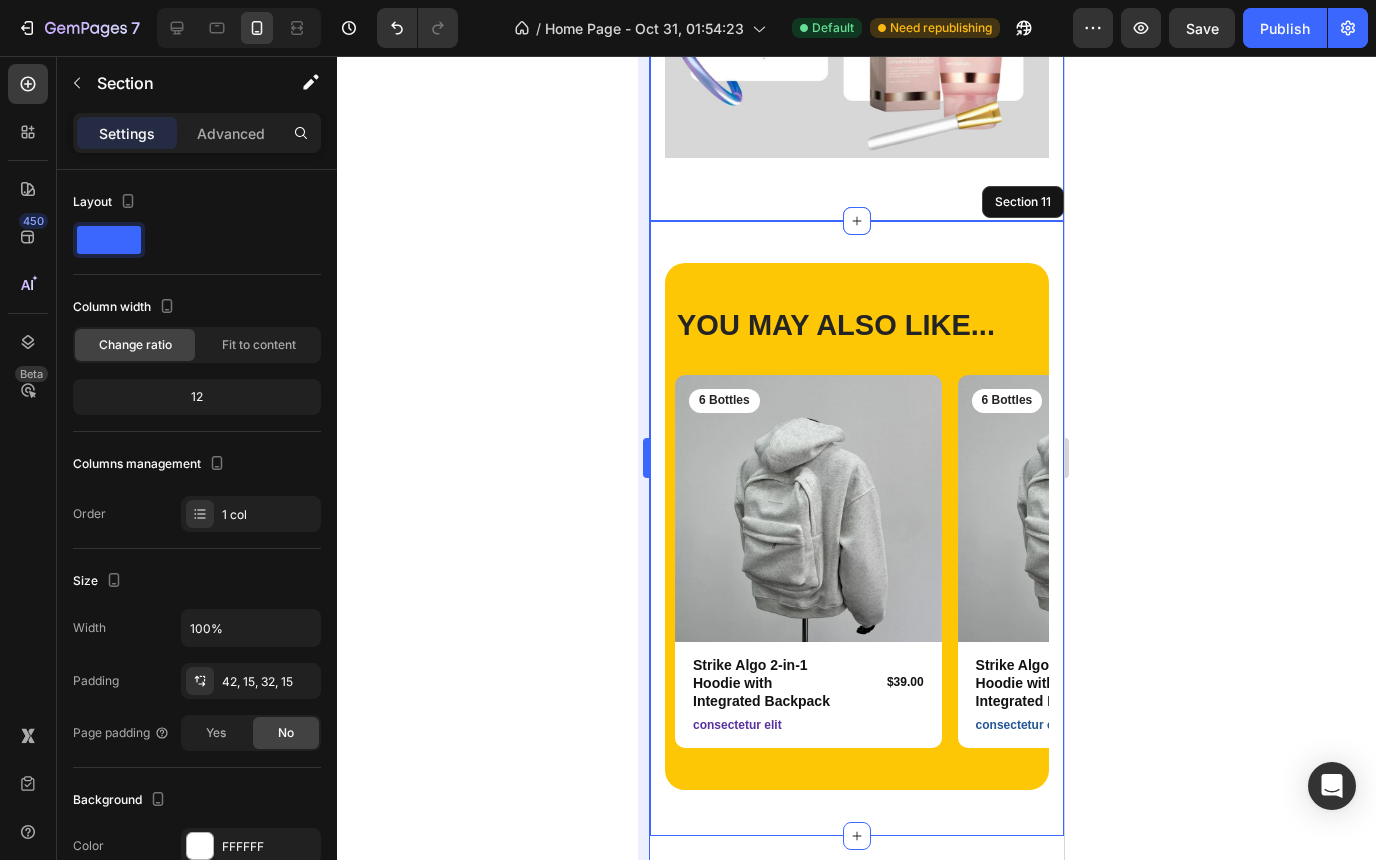 scroll, scrollTop: 7251, scrollLeft: 0, axis: vertical 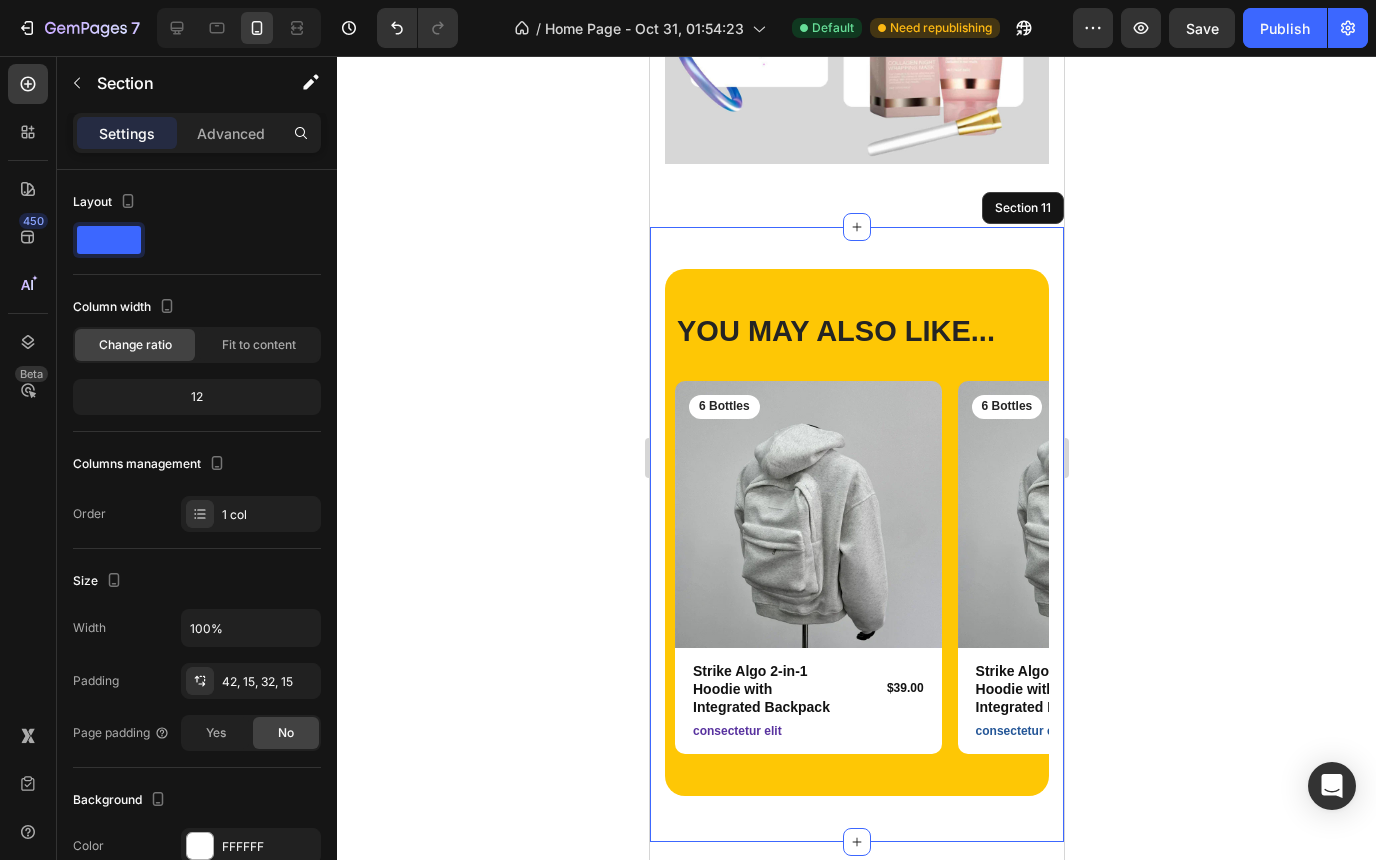 click on "YOU MAY ALSO LIKE... Heading Row Product Images 6 Bottles Text Block Row Strike Algo 2-in-1 Hoodie with Integrated Backpack Product Title $39.00 Product Price Product Price Row consectetur elit Text Block Row Product Product Images 6 Bottles Text Block Row Strike Algo 2-in-1 Hoodie with Integrated Backpack Product Title $39.00 Product Price Product Price Row consectetur elit Text Block Row Product Product Images 6 Bottles Text Block Row Strike Algo 2-in-1 Hoodie with Integrated Backpack Product Title $39.00 Product Price Product Price Row consectetur elit Text Block Row Product Product Images 6 Bottles Text Block Row Strike Algo 2-in-1 Hoodie with Integrated Backpack Product Title $39.00 Product Price Product Price Row consectetur elit Text Block Row Product Product Images 6 Bottles Text Block Row Strike Algo 2-in-1 Hoodie with Integrated Backpack Product Title $39.00 Product Price Product Price Row consectetur elit Text Block Row Product Carousel Row Section 11" at bounding box center [856, 534] 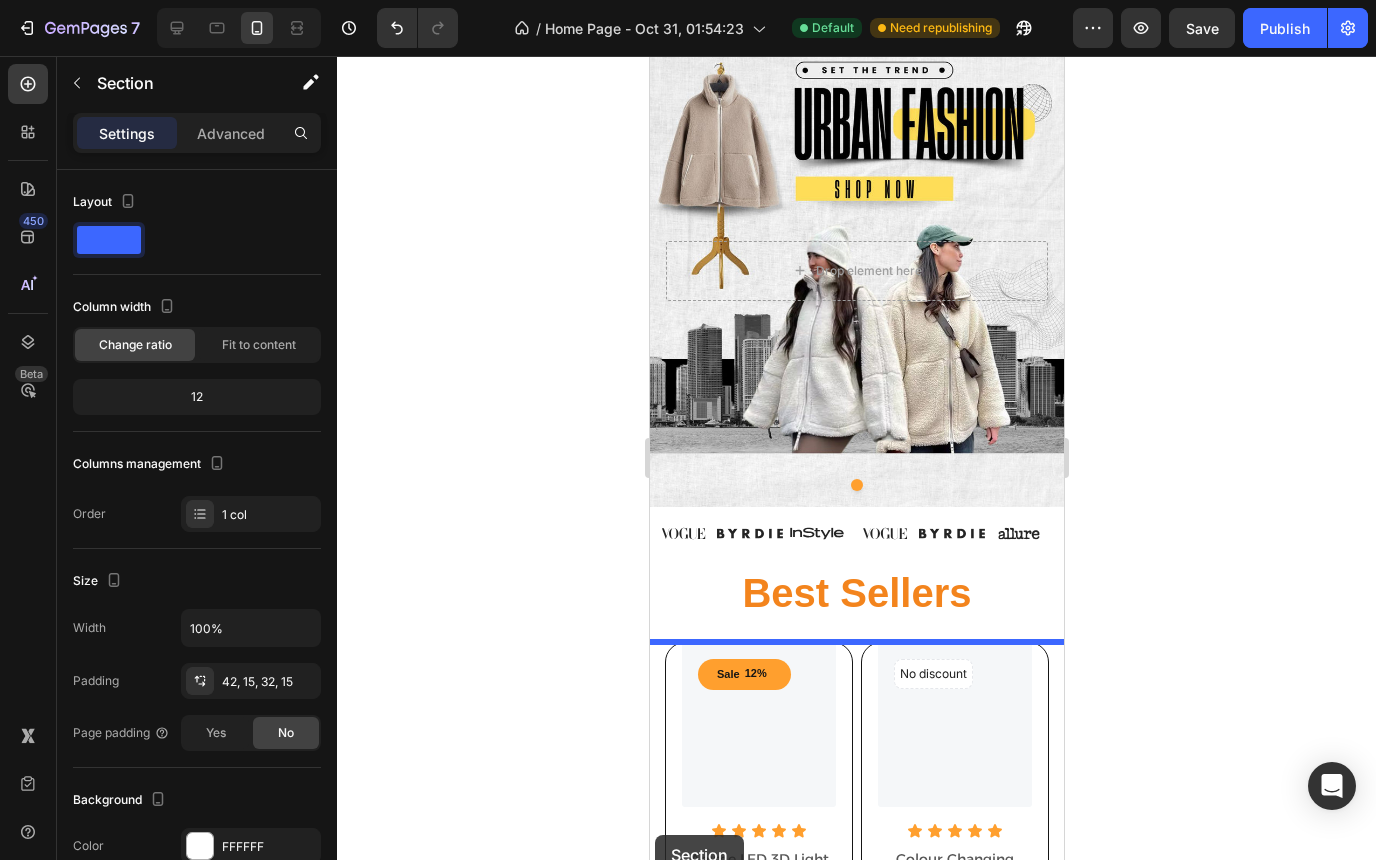 scroll, scrollTop: 86, scrollLeft: 0, axis: vertical 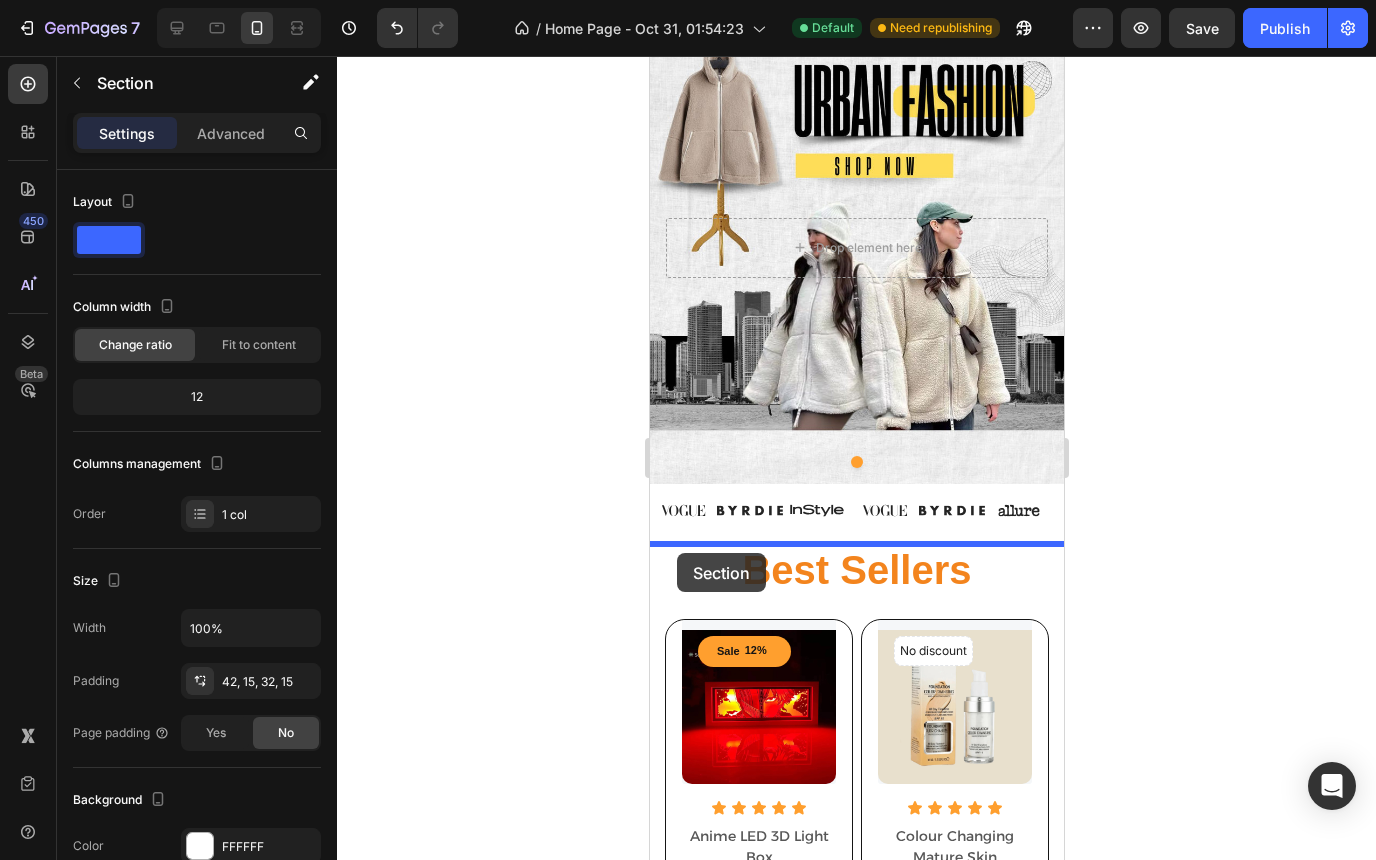 drag, startPoint x: 682, startPoint y: 239, endPoint x: 676, endPoint y: 554, distance: 315.05713 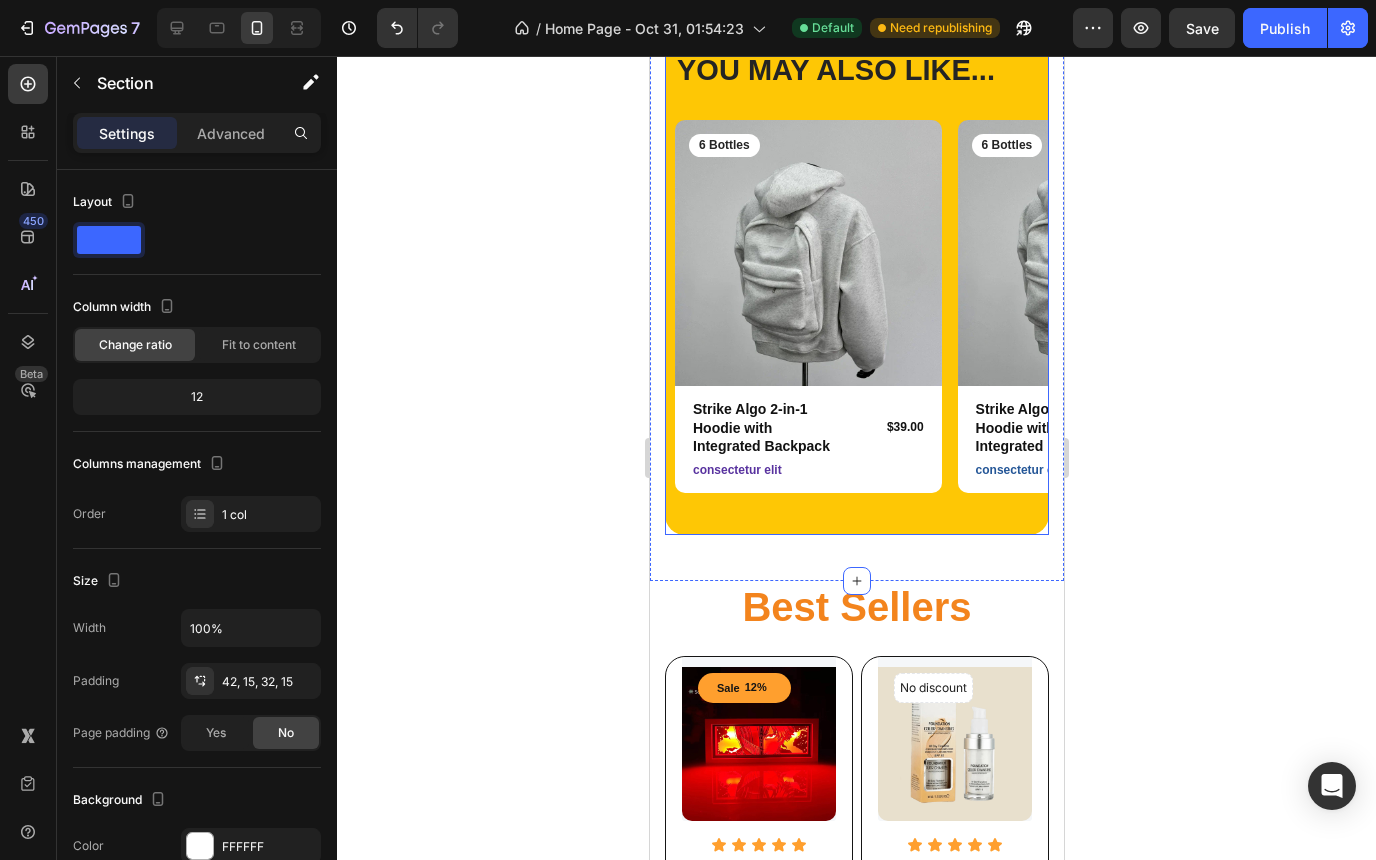 scroll, scrollTop: 663, scrollLeft: 0, axis: vertical 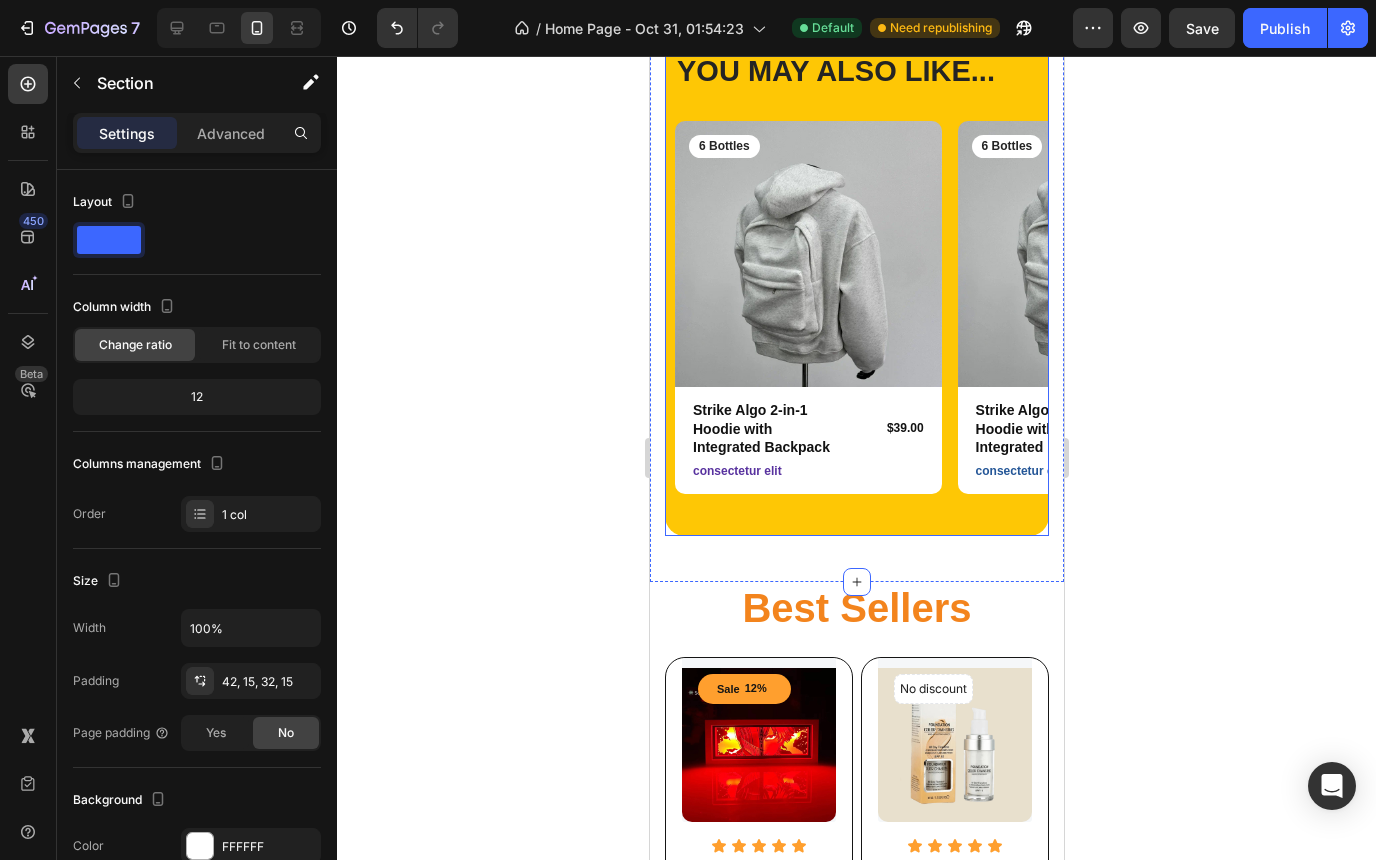 click on "YOU MAY ALSO LIKE... Heading Row Product Images 6 Bottles Text Block Row Strike Algo 2-in-1 Hoodie with Integrated Backpack Product Title $39.00 Product Price Product Price Row consectetur elit Text Block Row Product Product Images 6 Bottles Text Block Row Strike Algo 2-in-1 Hoodie with Integrated Backpack Product Title $39.00 Product Price Product Price Row consectetur elit Text Block Row Product Product Images 6 Bottles Text Block Row Strike Algo 2-in-1 Hoodie with Integrated Backpack Product Title $39.00 Product Price Product Price Row consectetur elit Text Block Row Product Product Images 6 Bottles Text Block Row Strike Algo 2-in-1 Hoodie with Integrated Backpack Product Title $39.00 Product Price Product Price Row consectetur elit Text Block Row Product Product Images 6 Bottles Text Block Row Strike Algo 2-in-1 Hoodie with Integrated Backpack Product Title $39.00 Product Price Product Price Row consectetur elit Text Block Row Product Carousel Row" at bounding box center [856, 272] 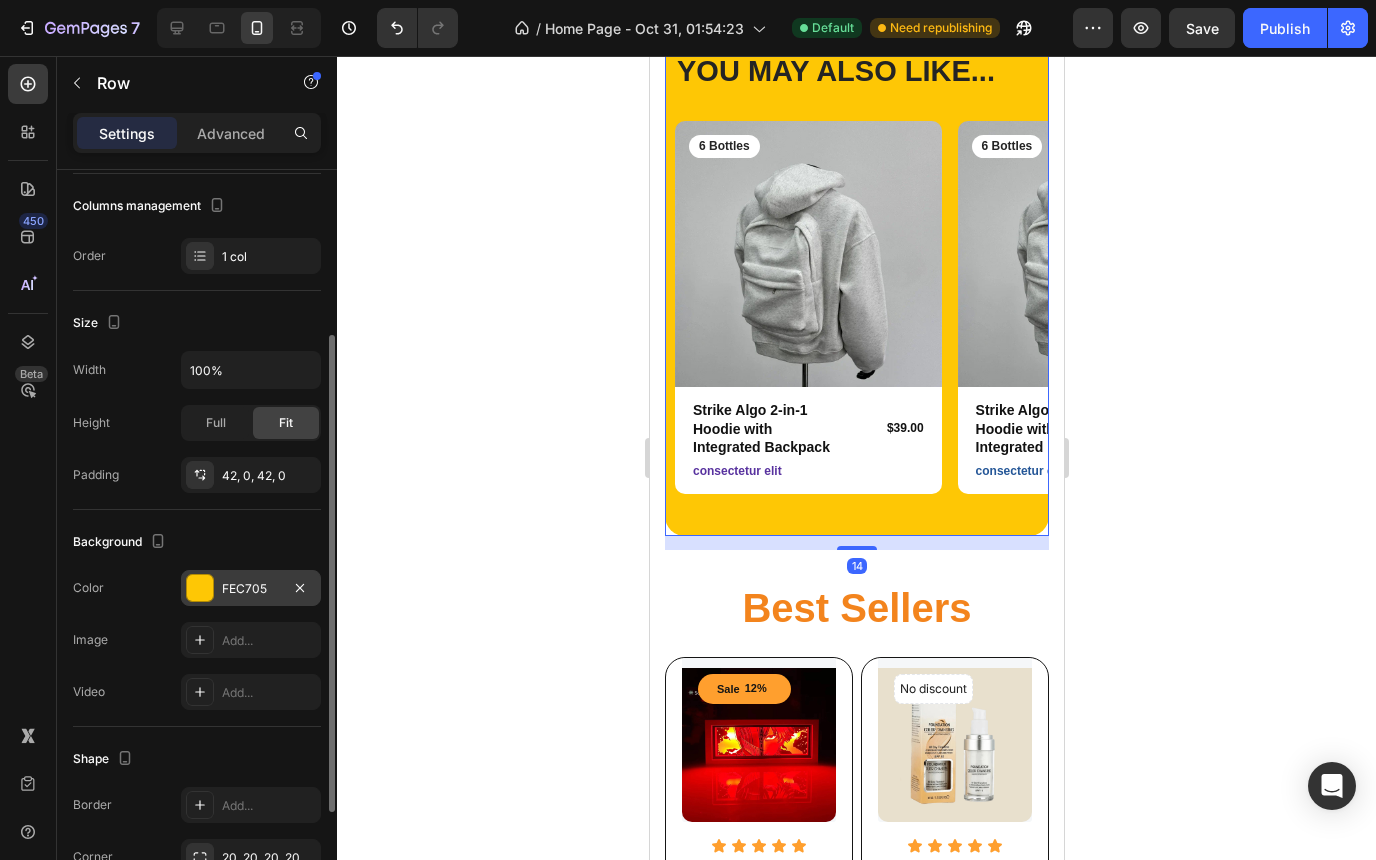 scroll, scrollTop: 274, scrollLeft: 0, axis: vertical 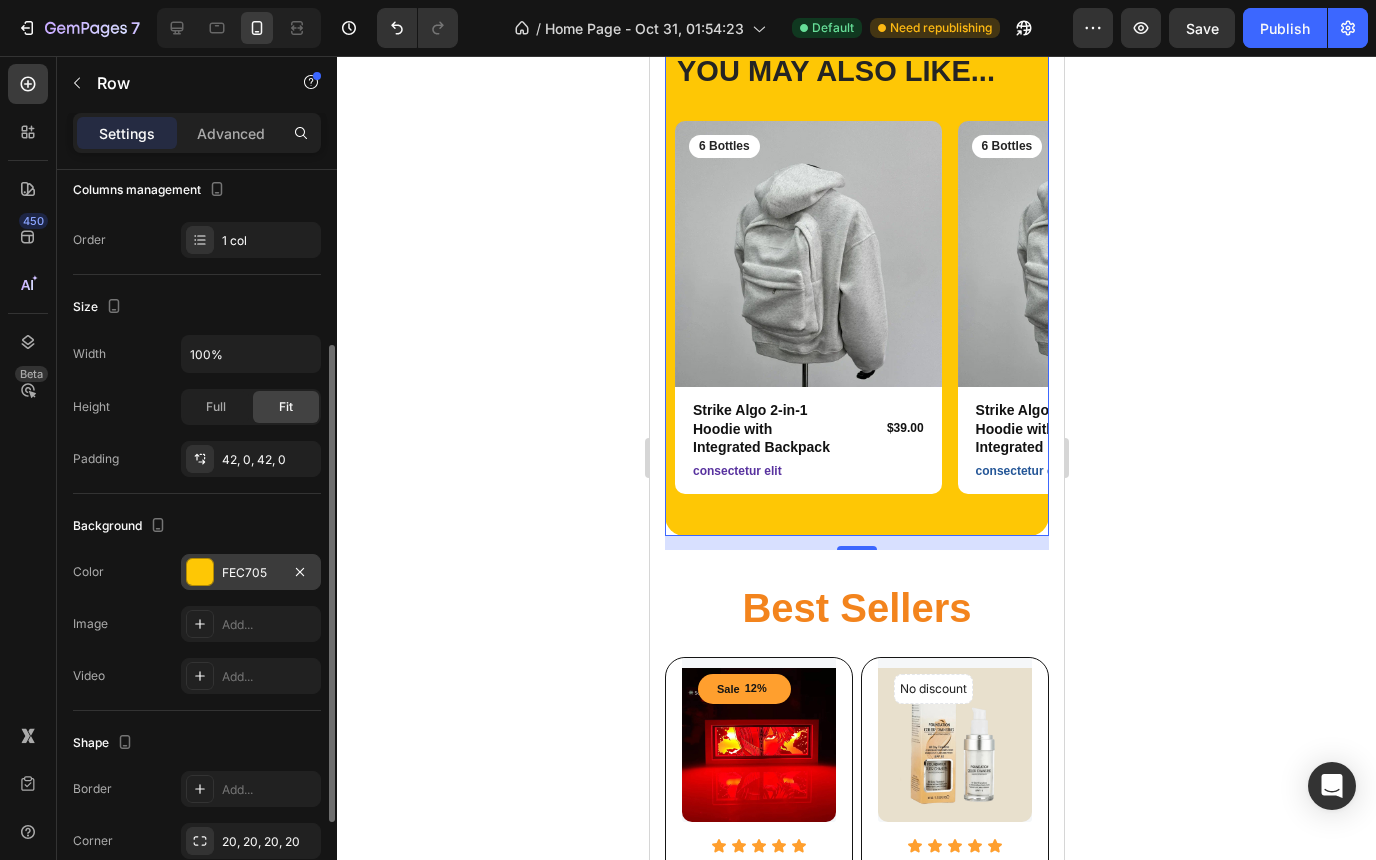 click at bounding box center (200, 572) 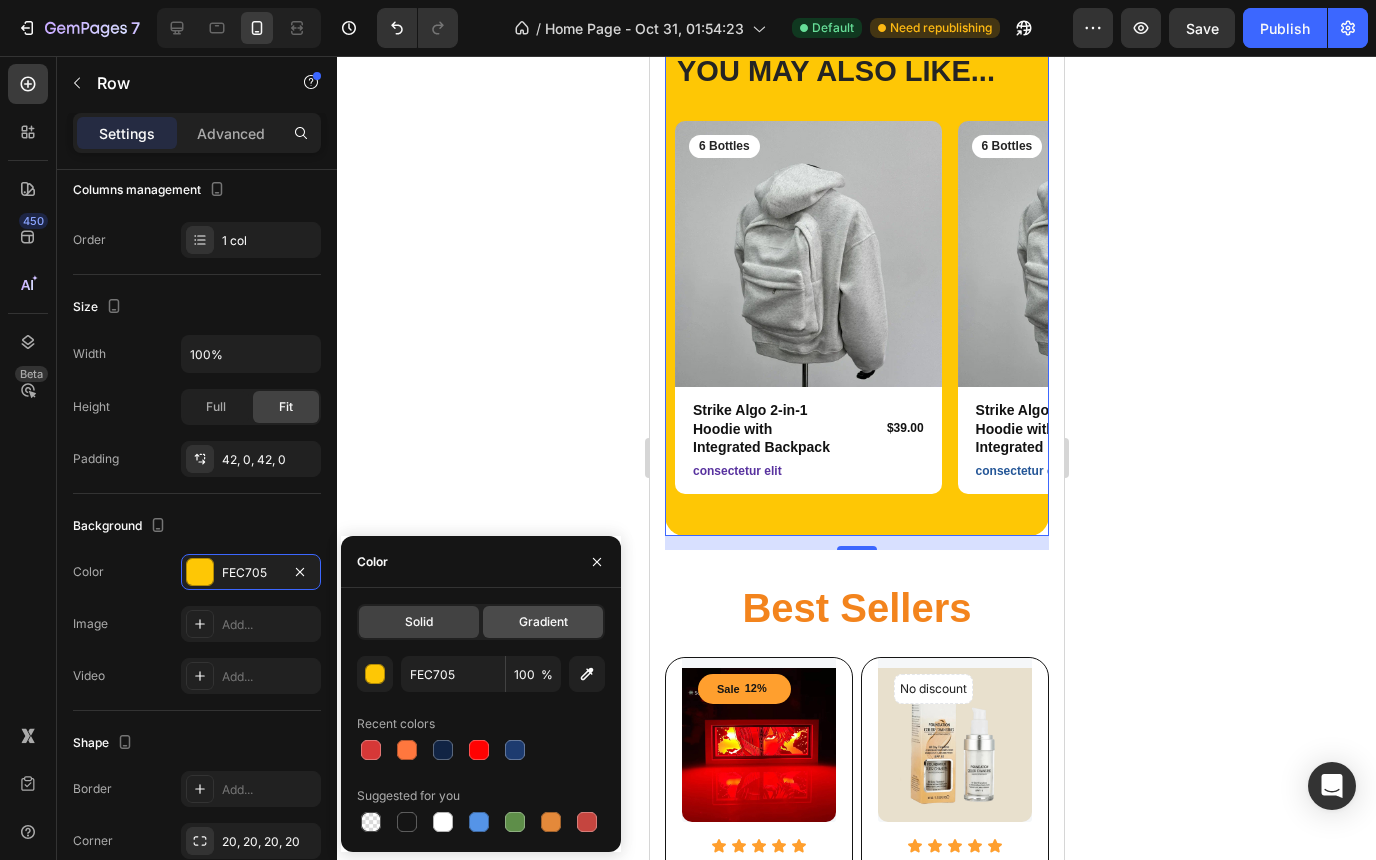 click on "Gradient" 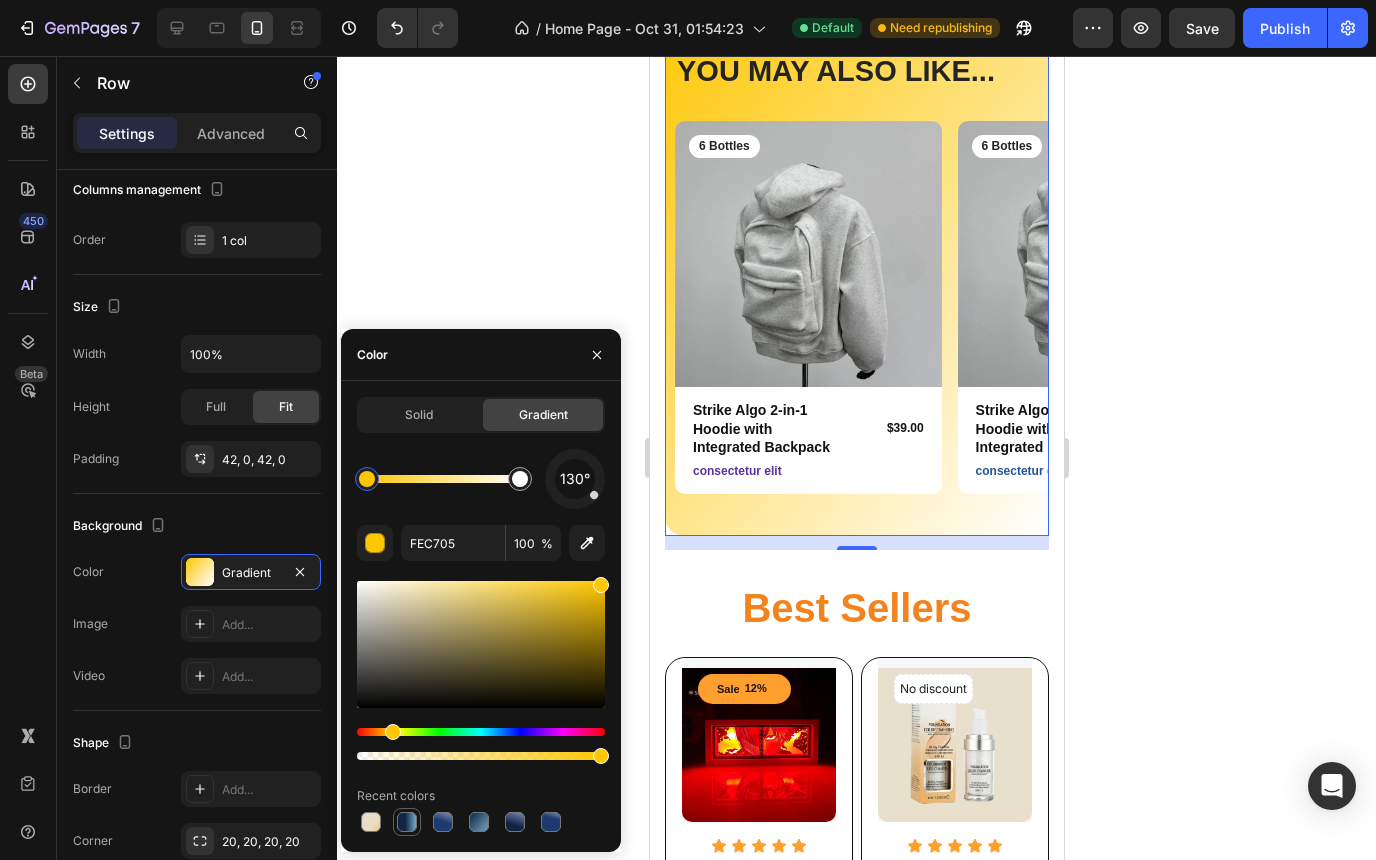 click at bounding box center (407, 822) 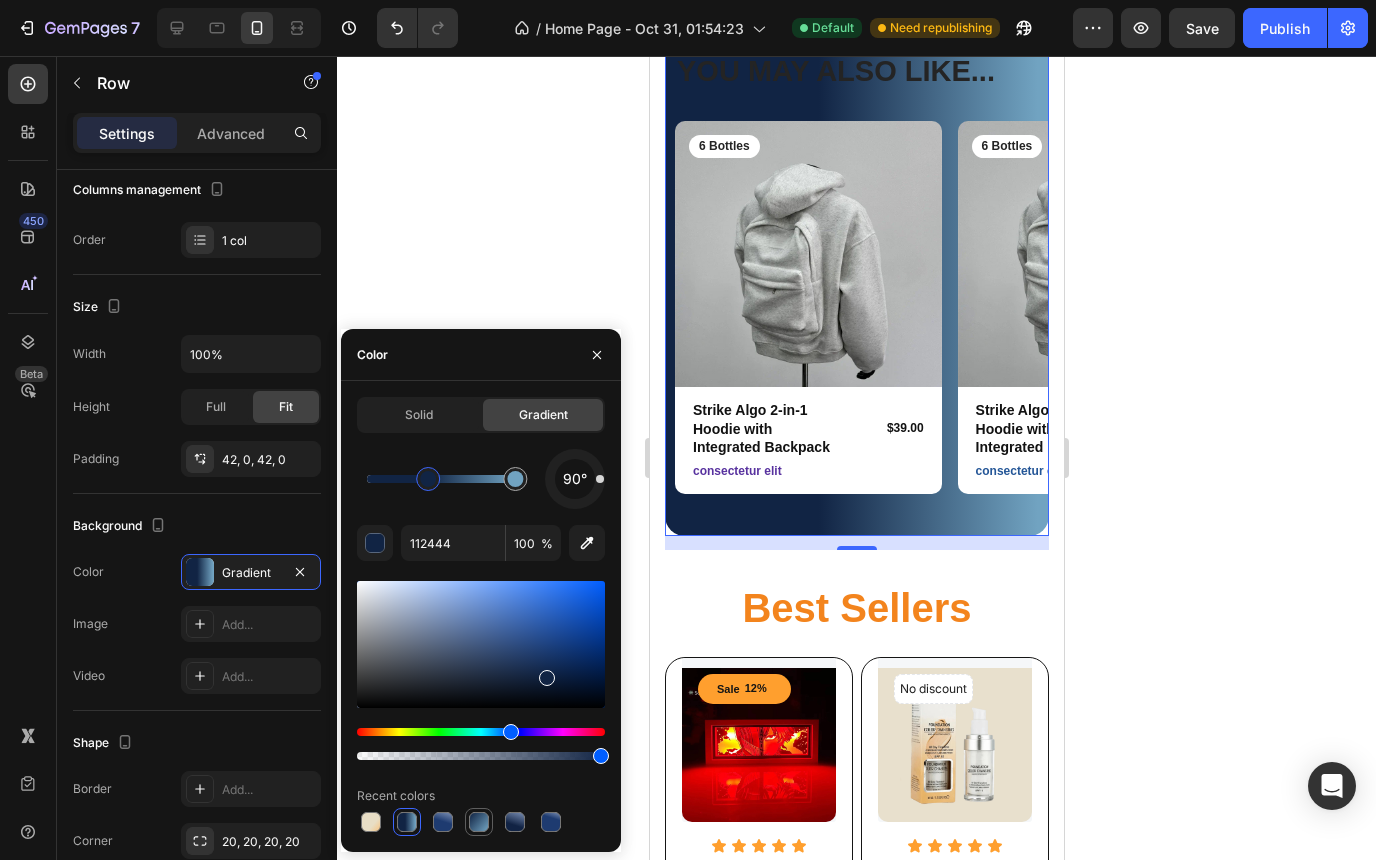 click at bounding box center [479, 822] 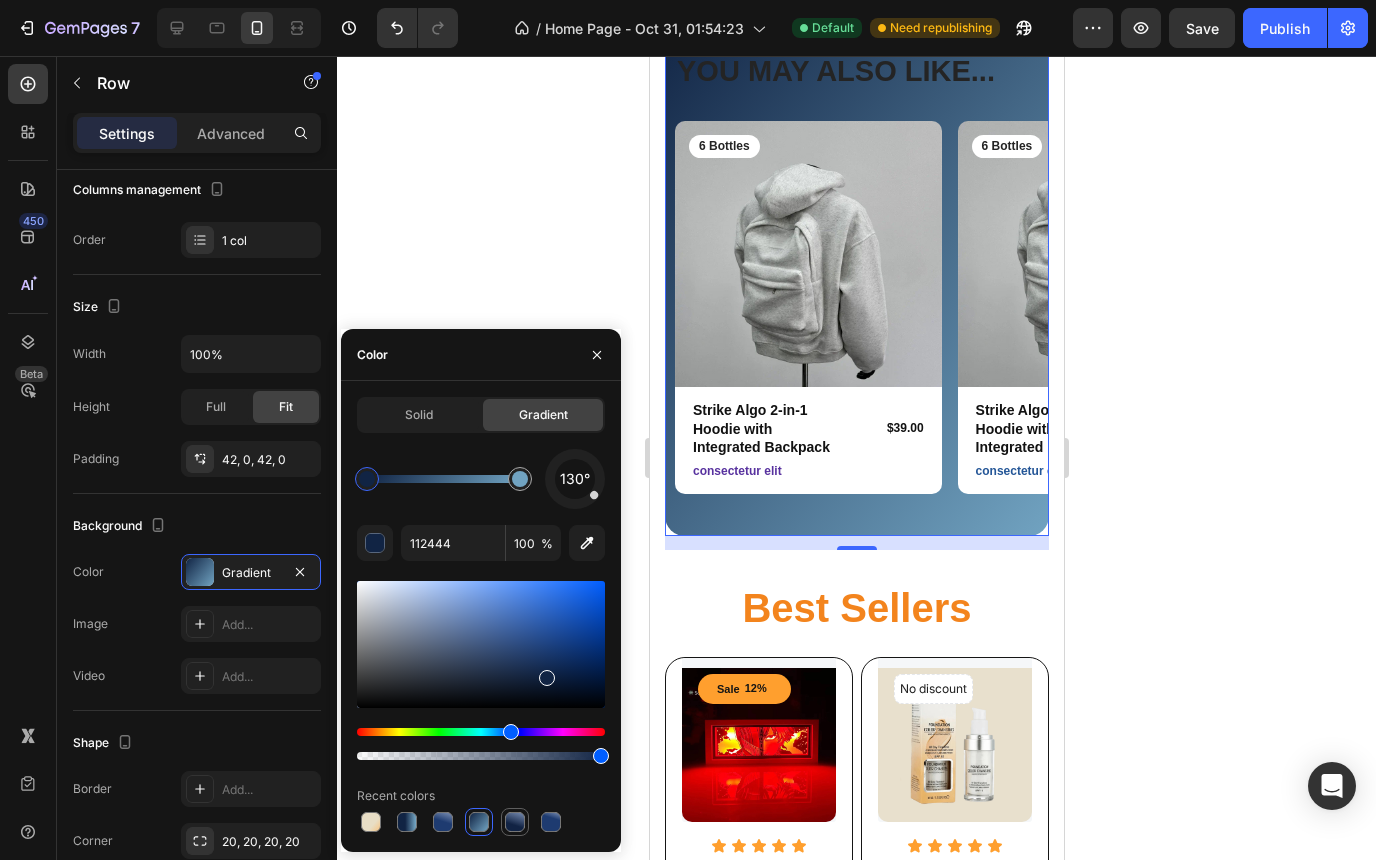 click at bounding box center (515, 822) 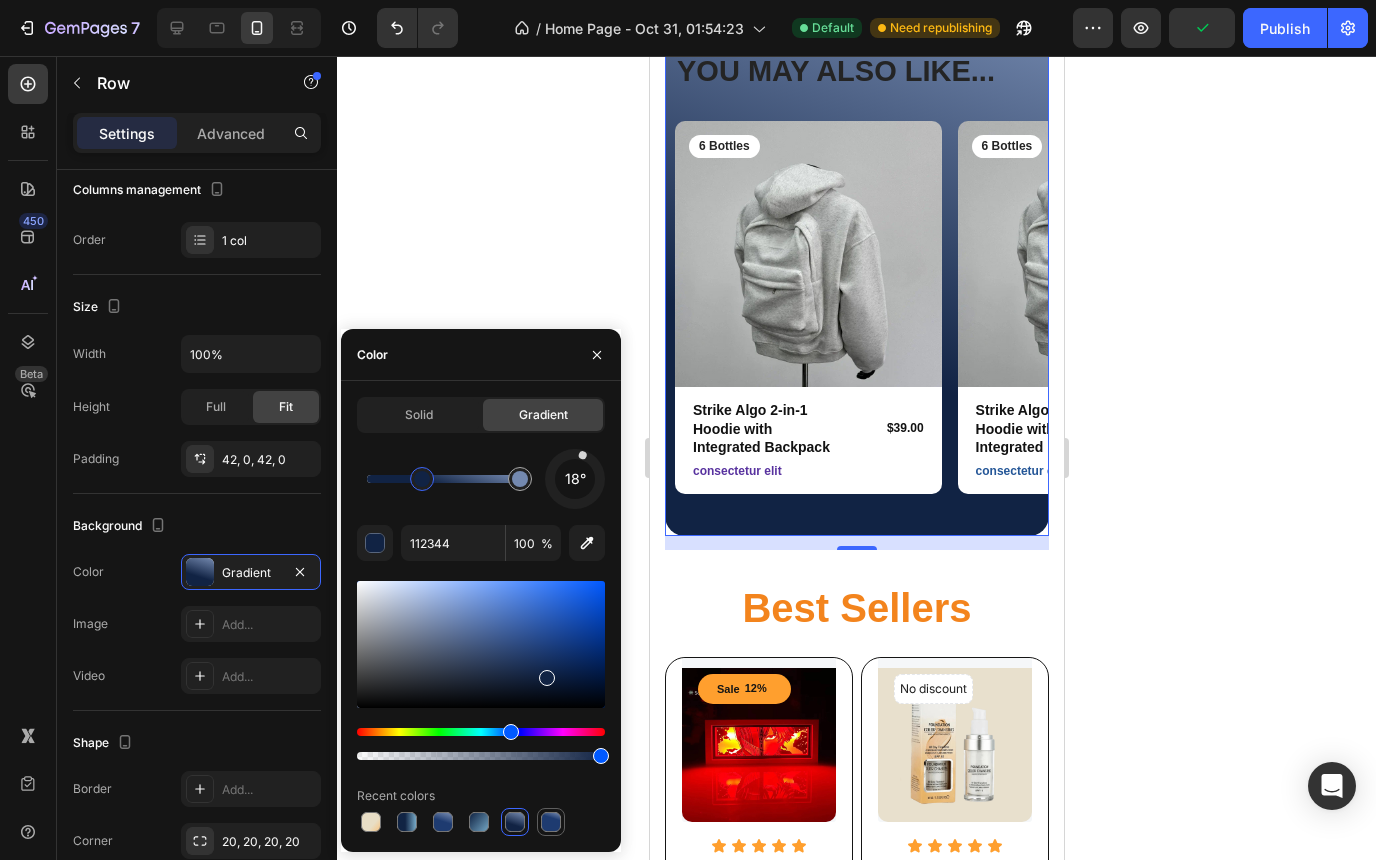 click at bounding box center [551, 822] 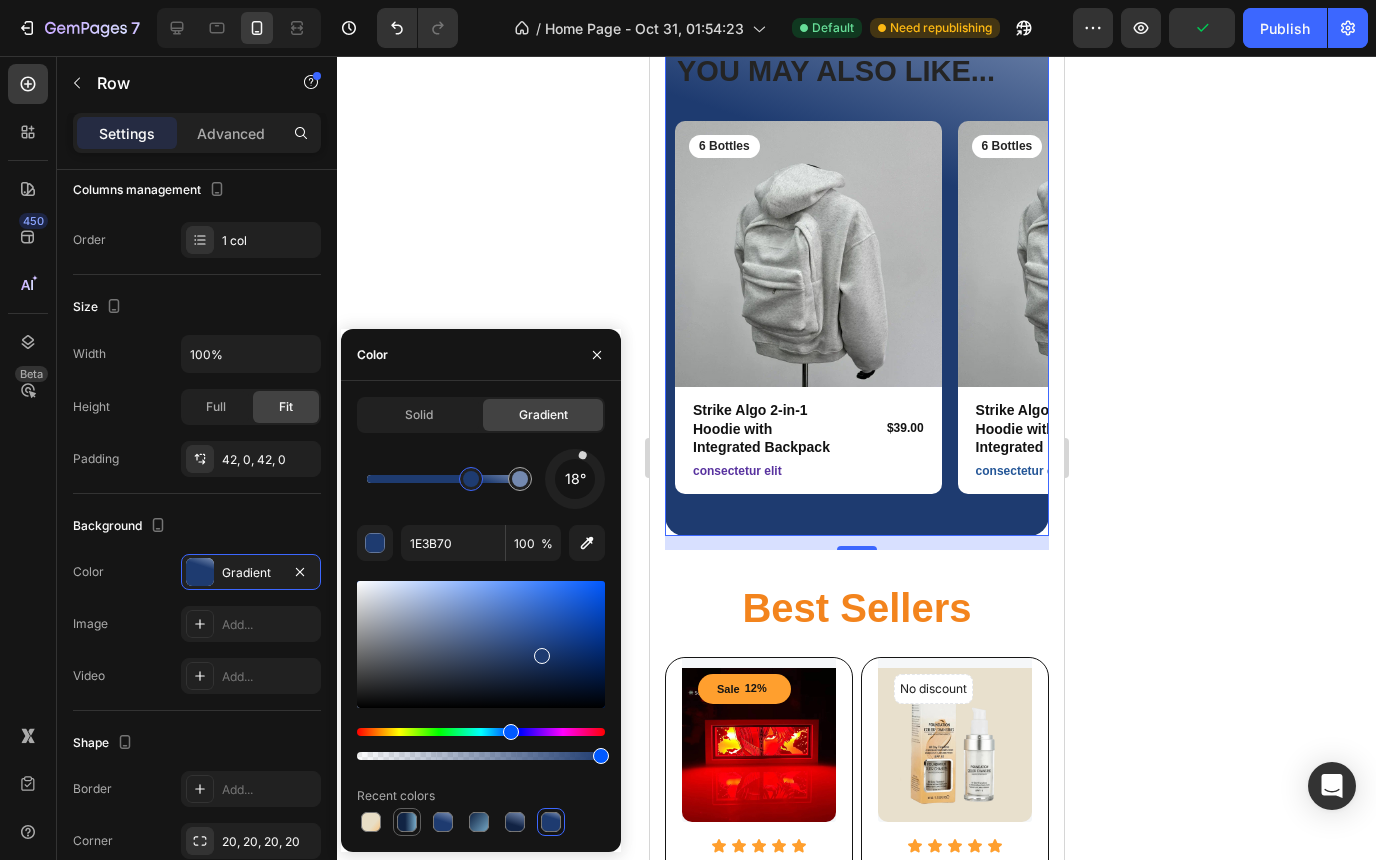 click at bounding box center [407, 822] 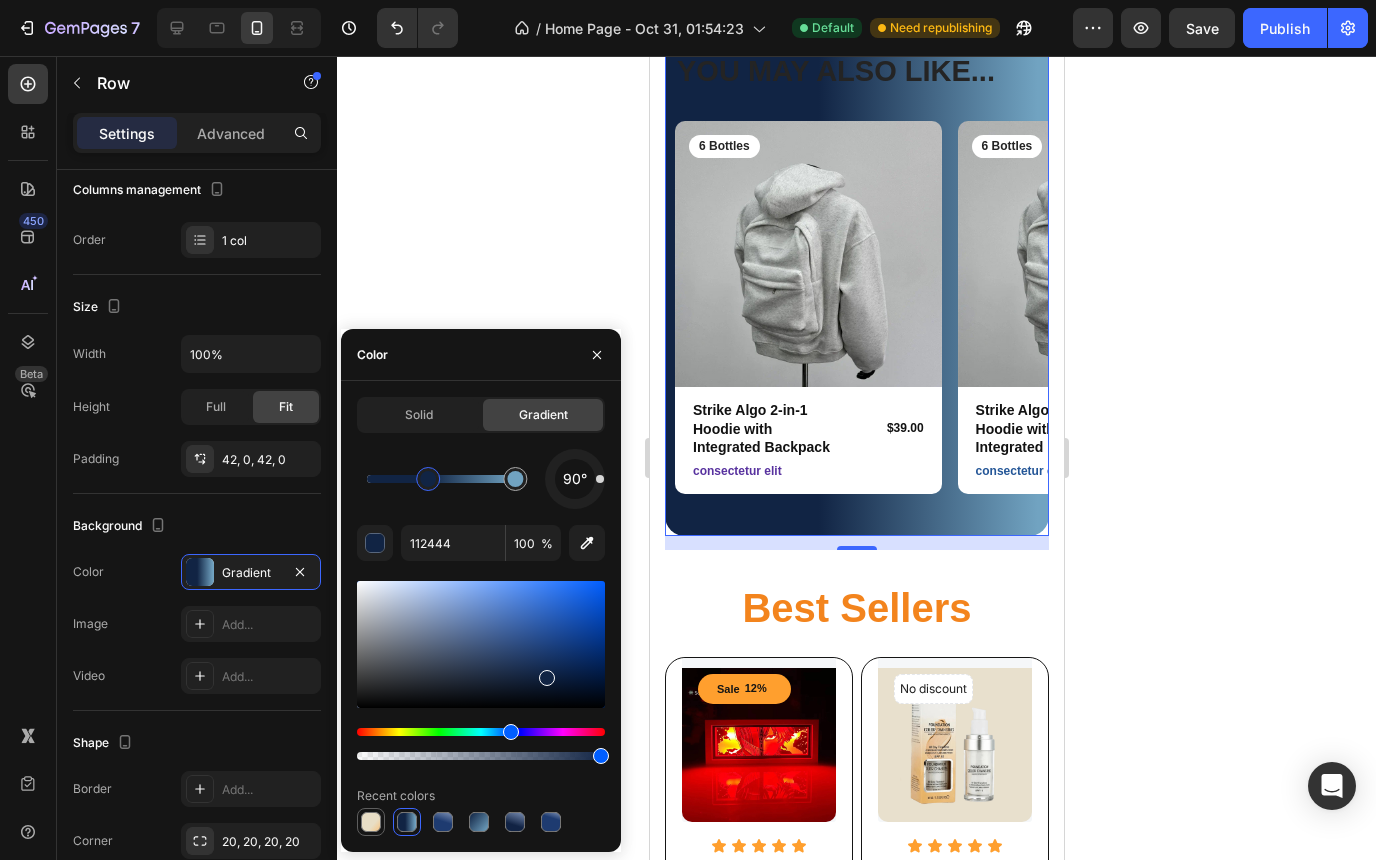 click at bounding box center (371, 822) 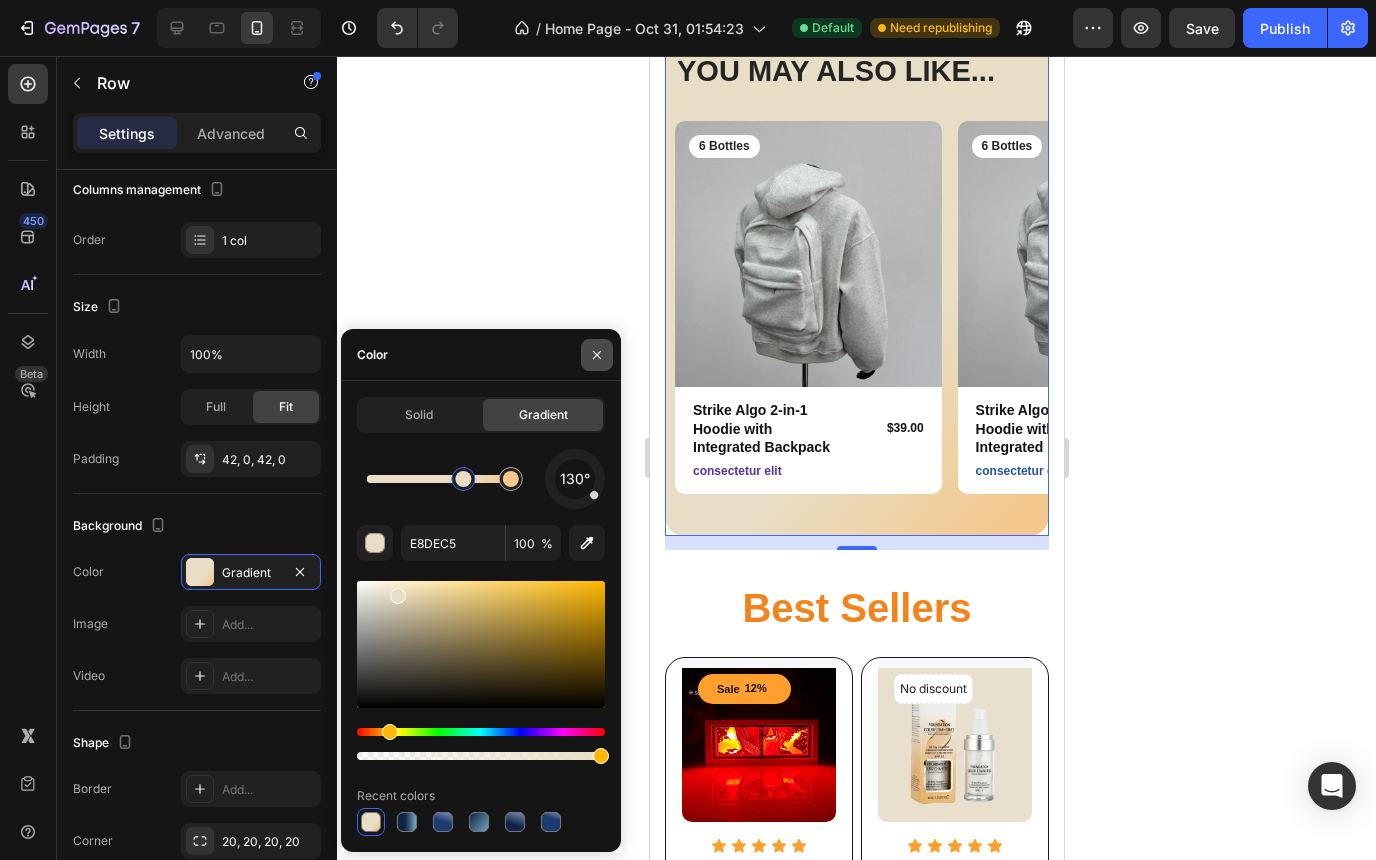 click 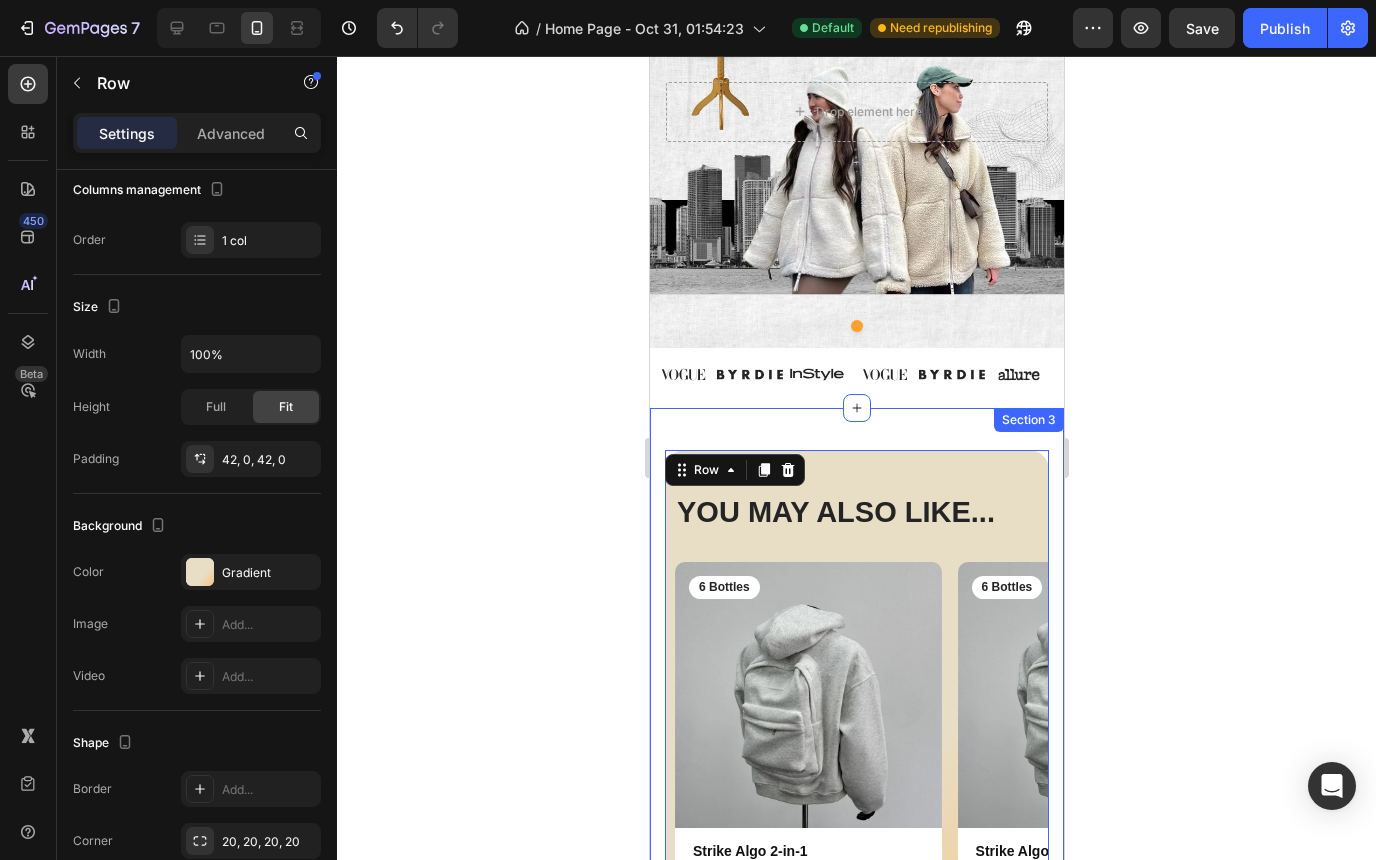scroll, scrollTop: 225, scrollLeft: 0, axis: vertical 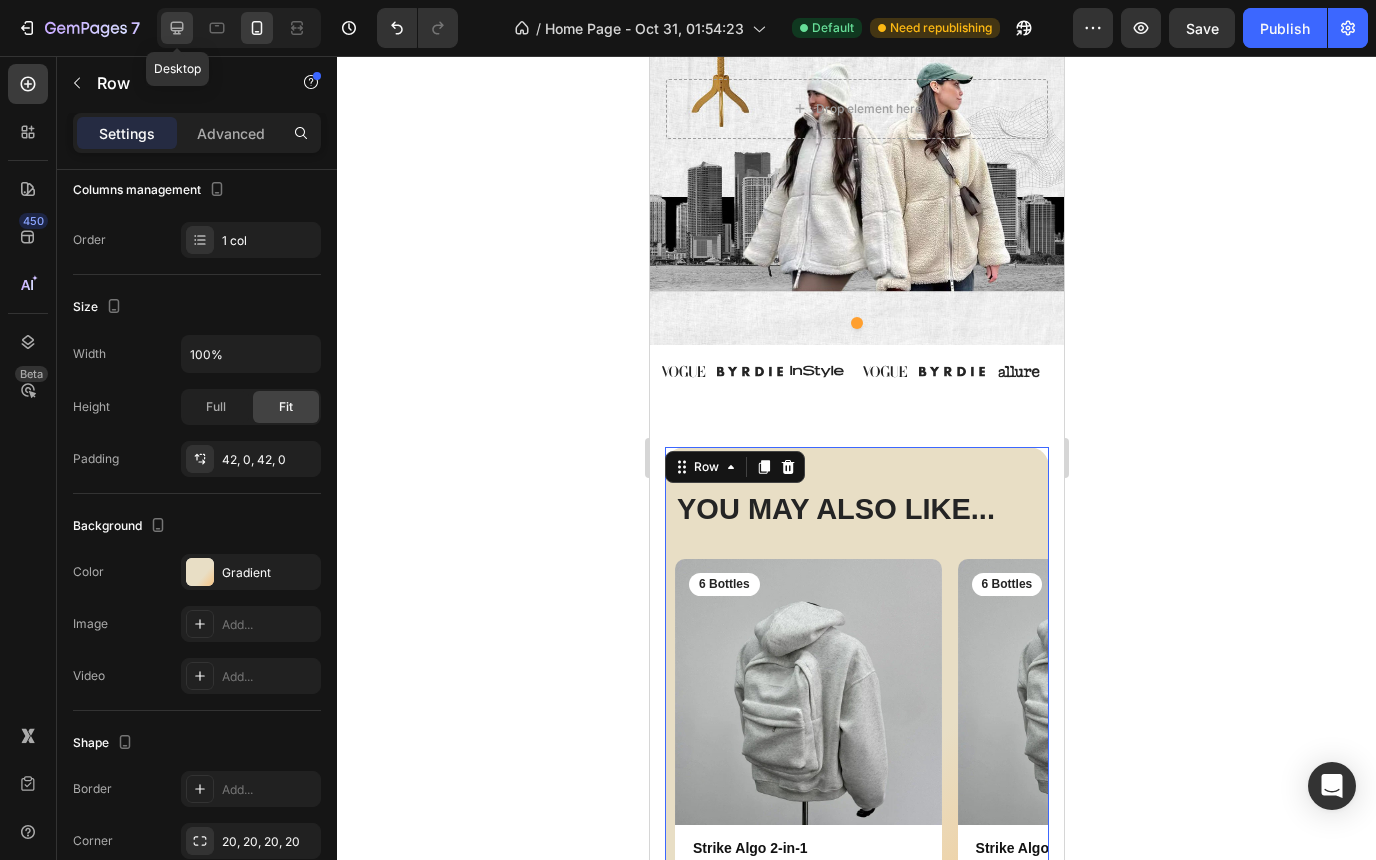 click 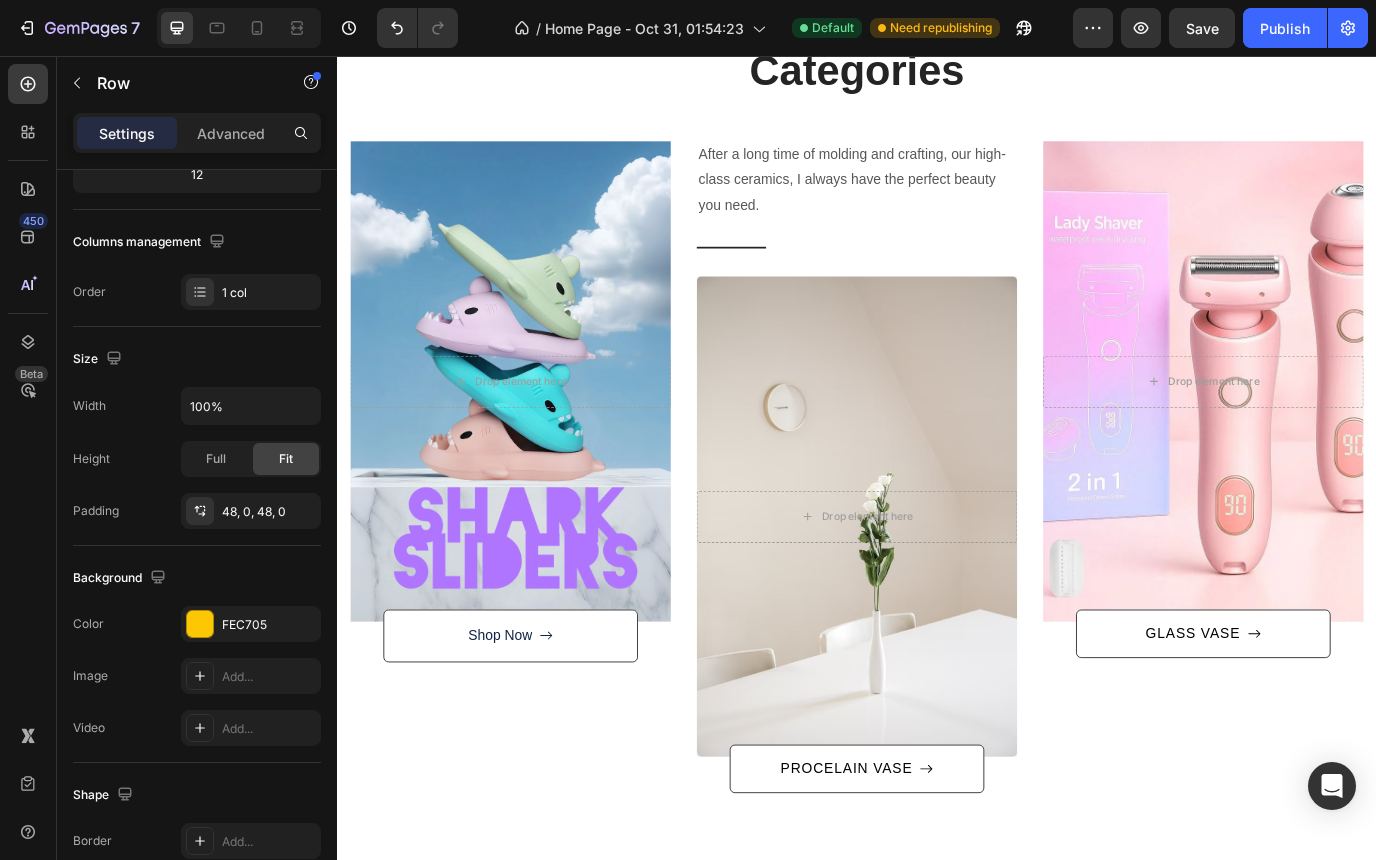 scroll, scrollTop: 3128, scrollLeft: 0, axis: vertical 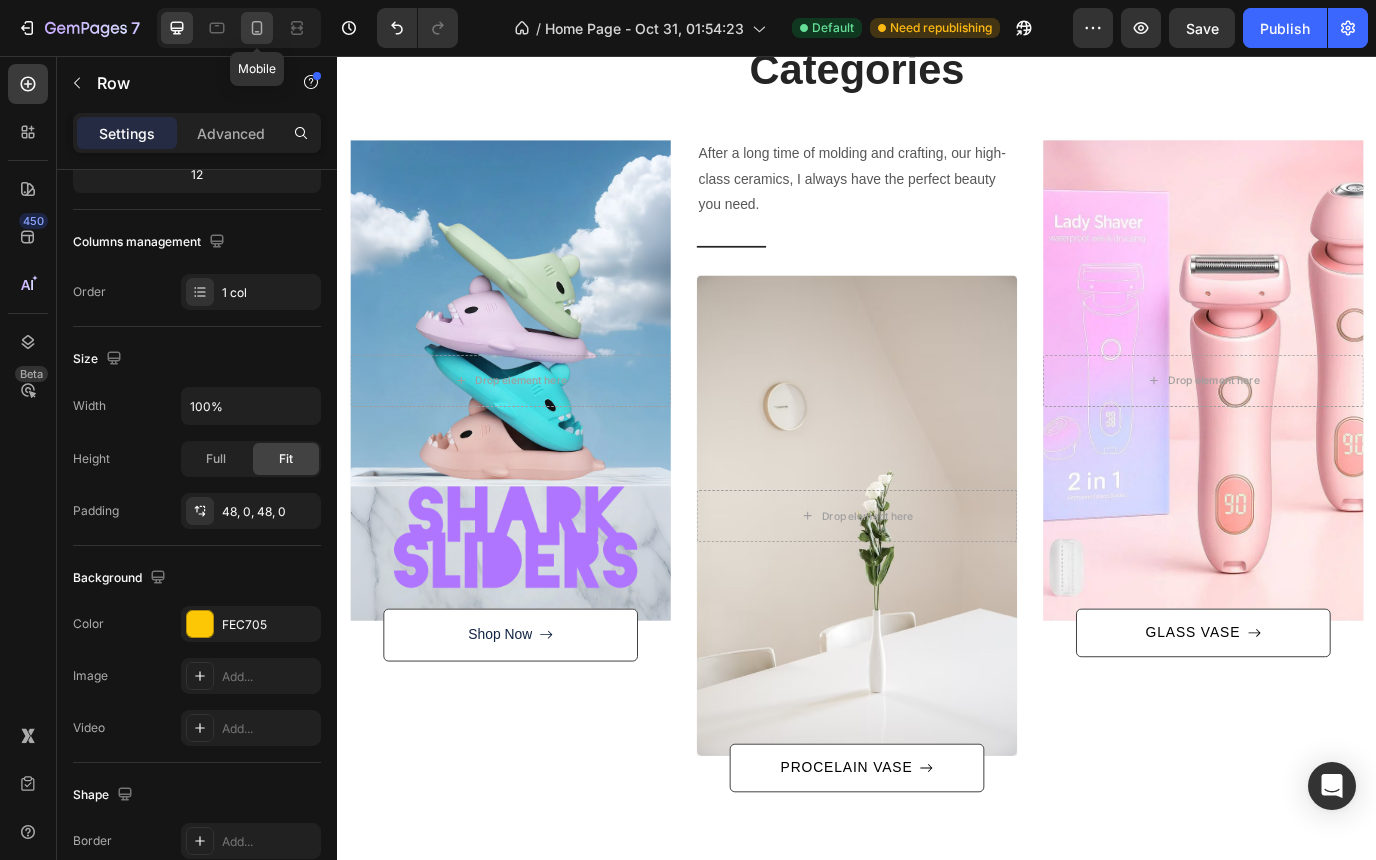 click 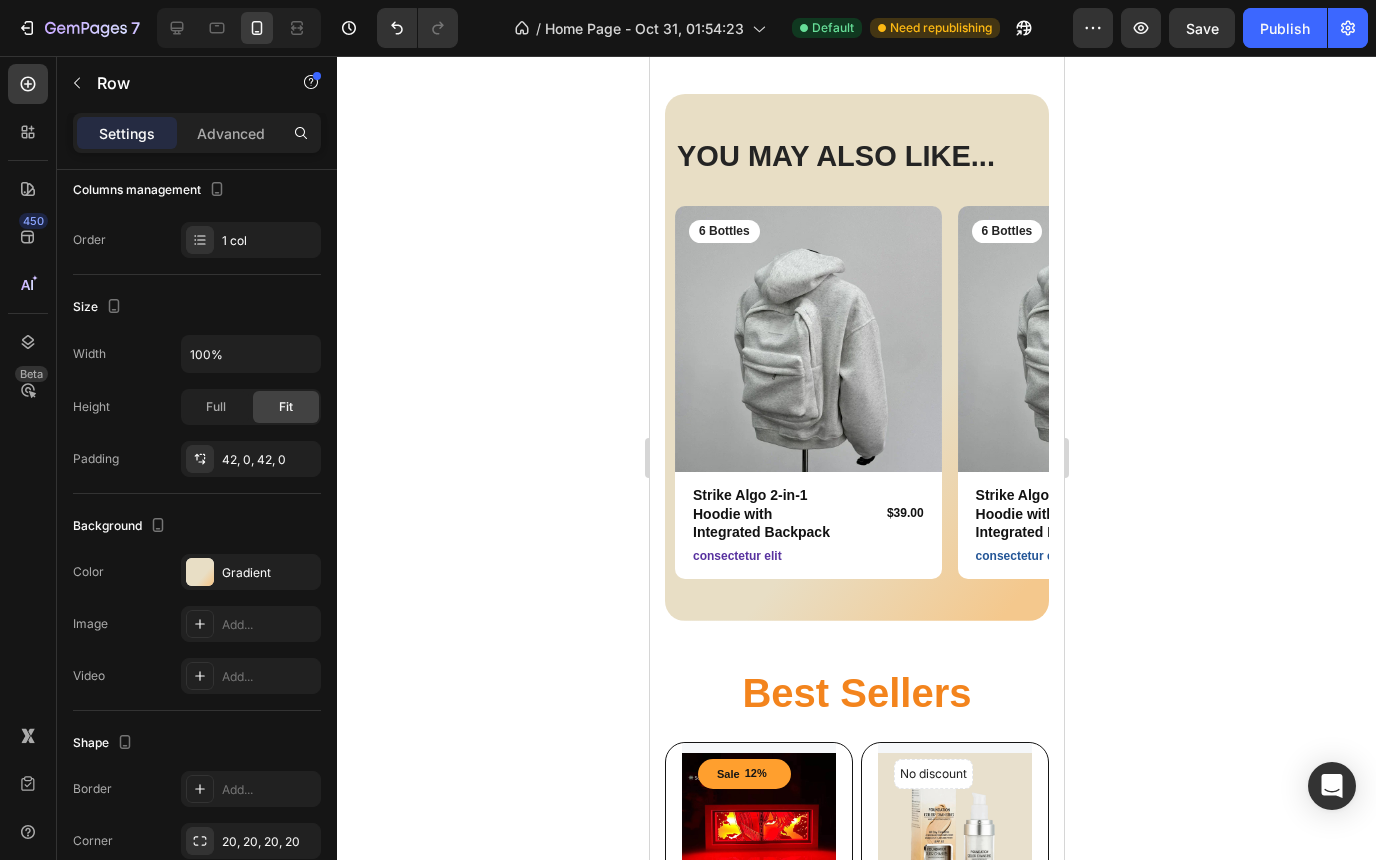 scroll, scrollTop: 609, scrollLeft: 0, axis: vertical 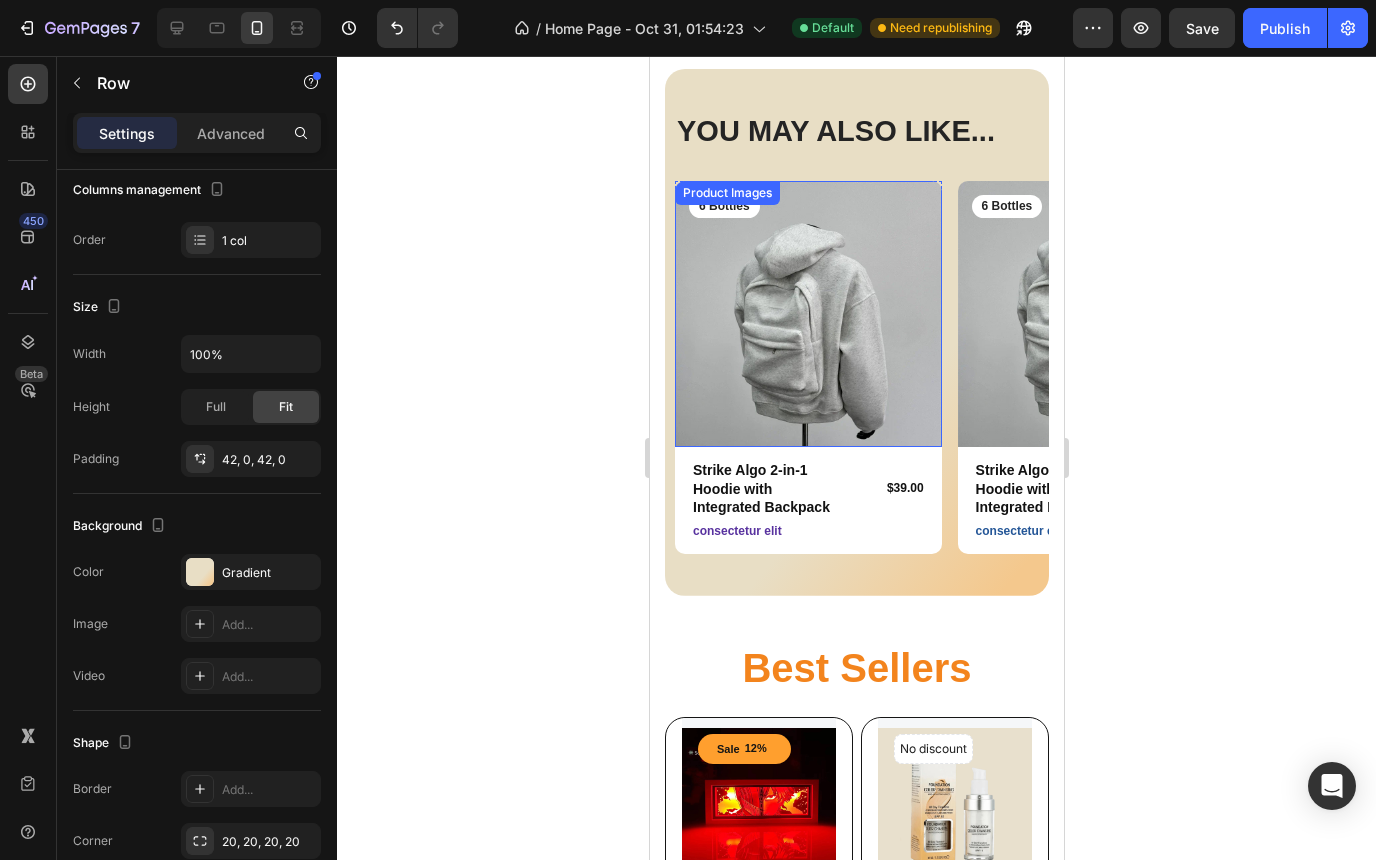 click at bounding box center (807, 314) 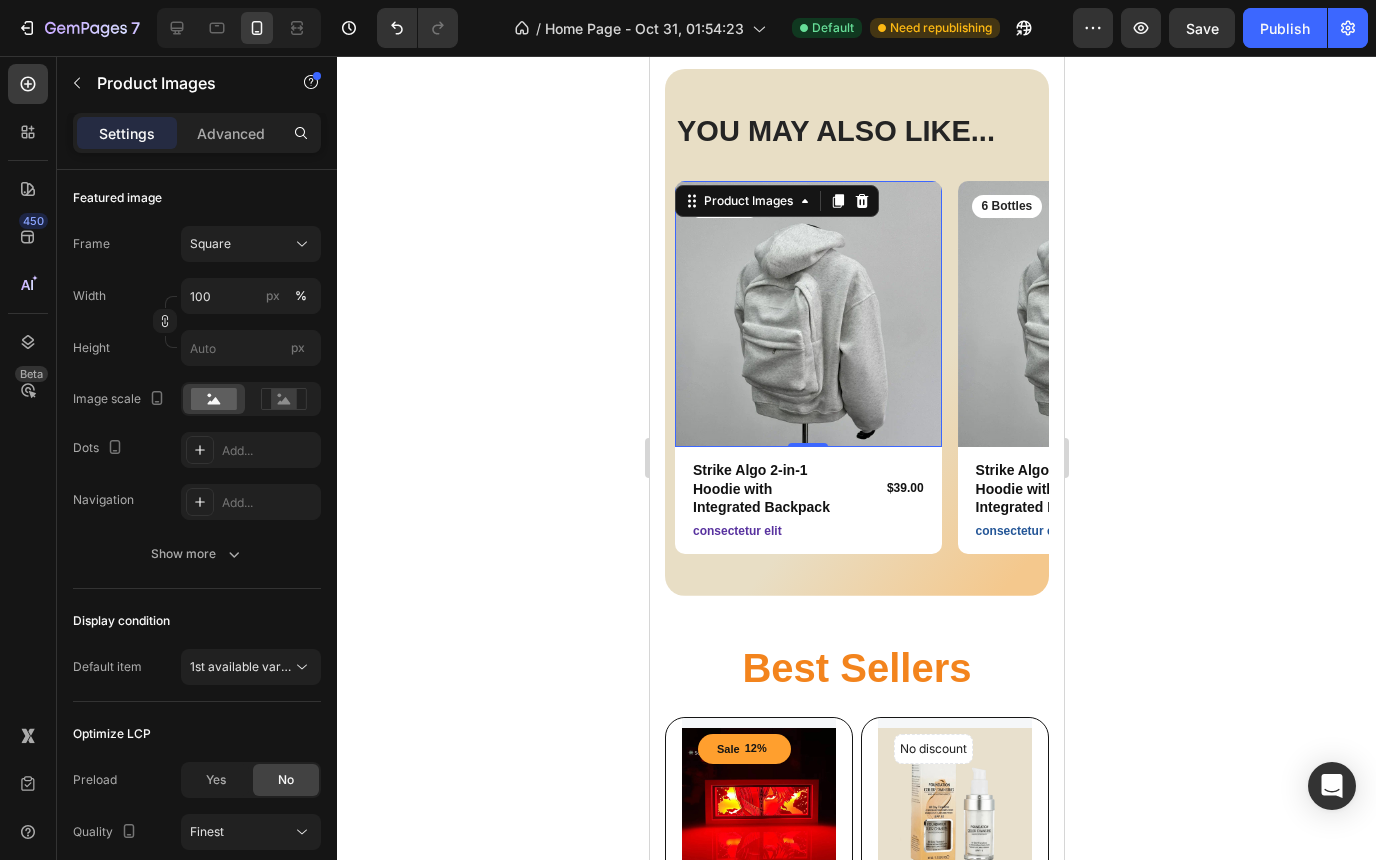 scroll, scrollTop: 0, scrollLeft: 0, axis: both 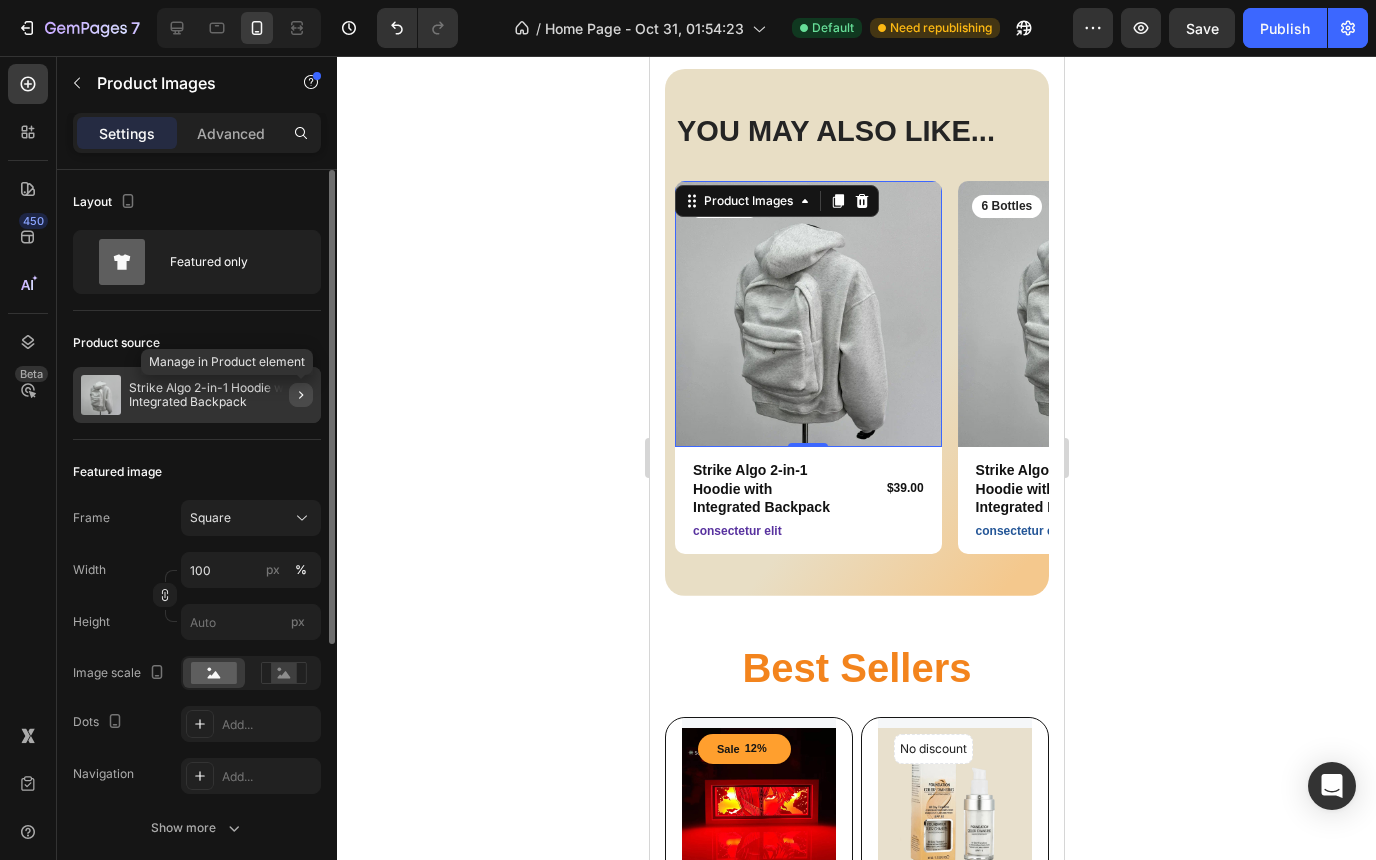 click 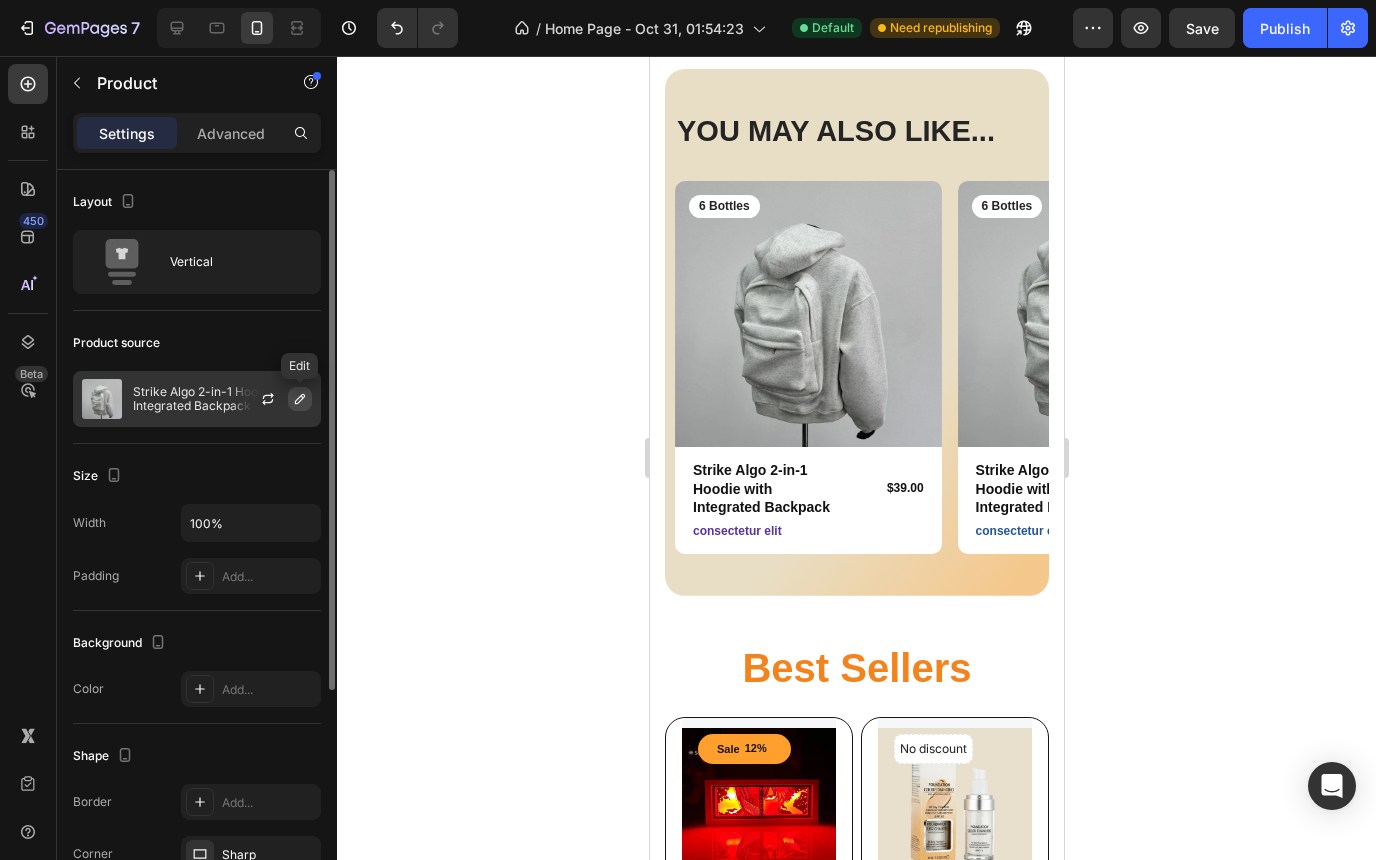 click 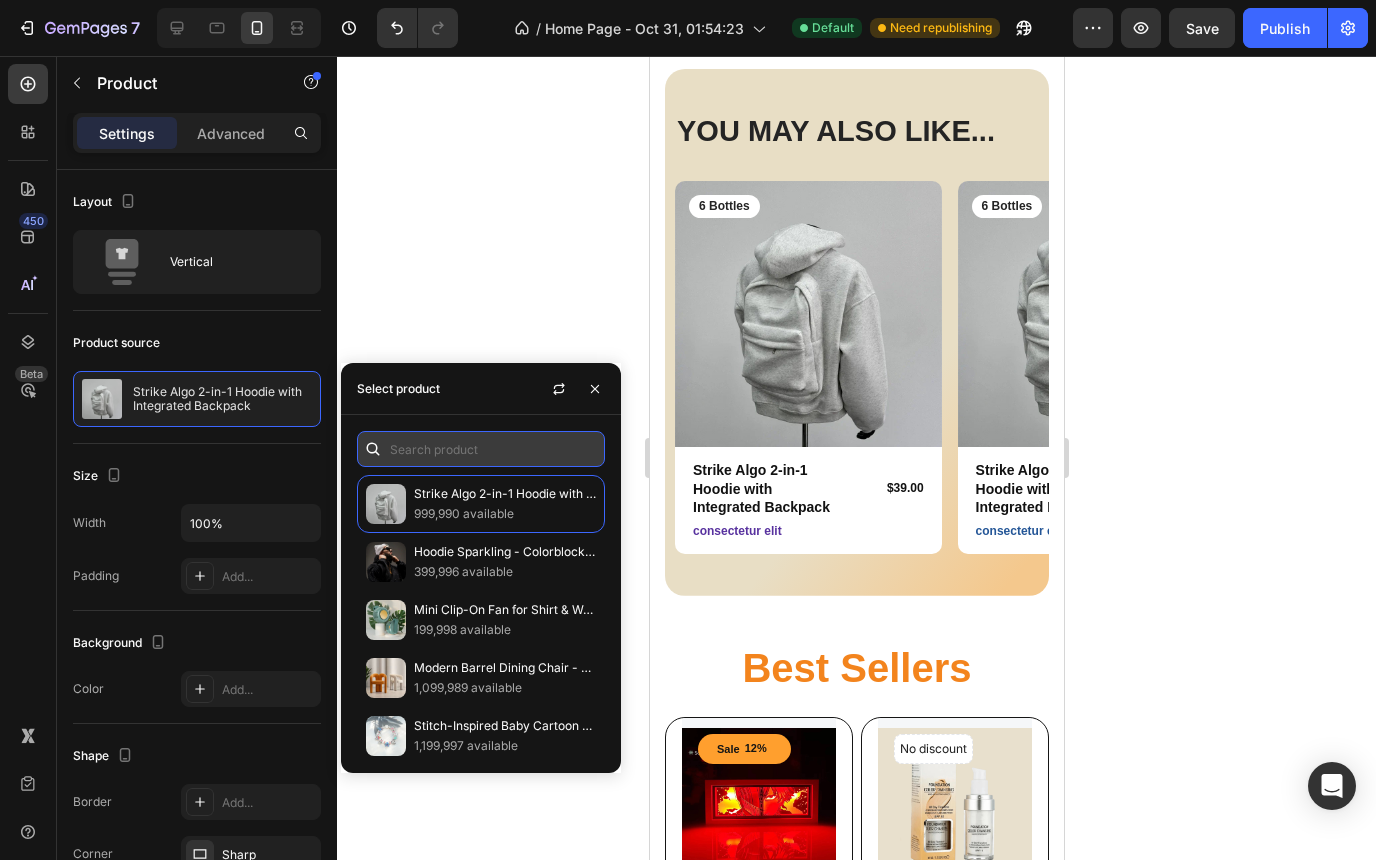 click at bounding box center (481, 449) 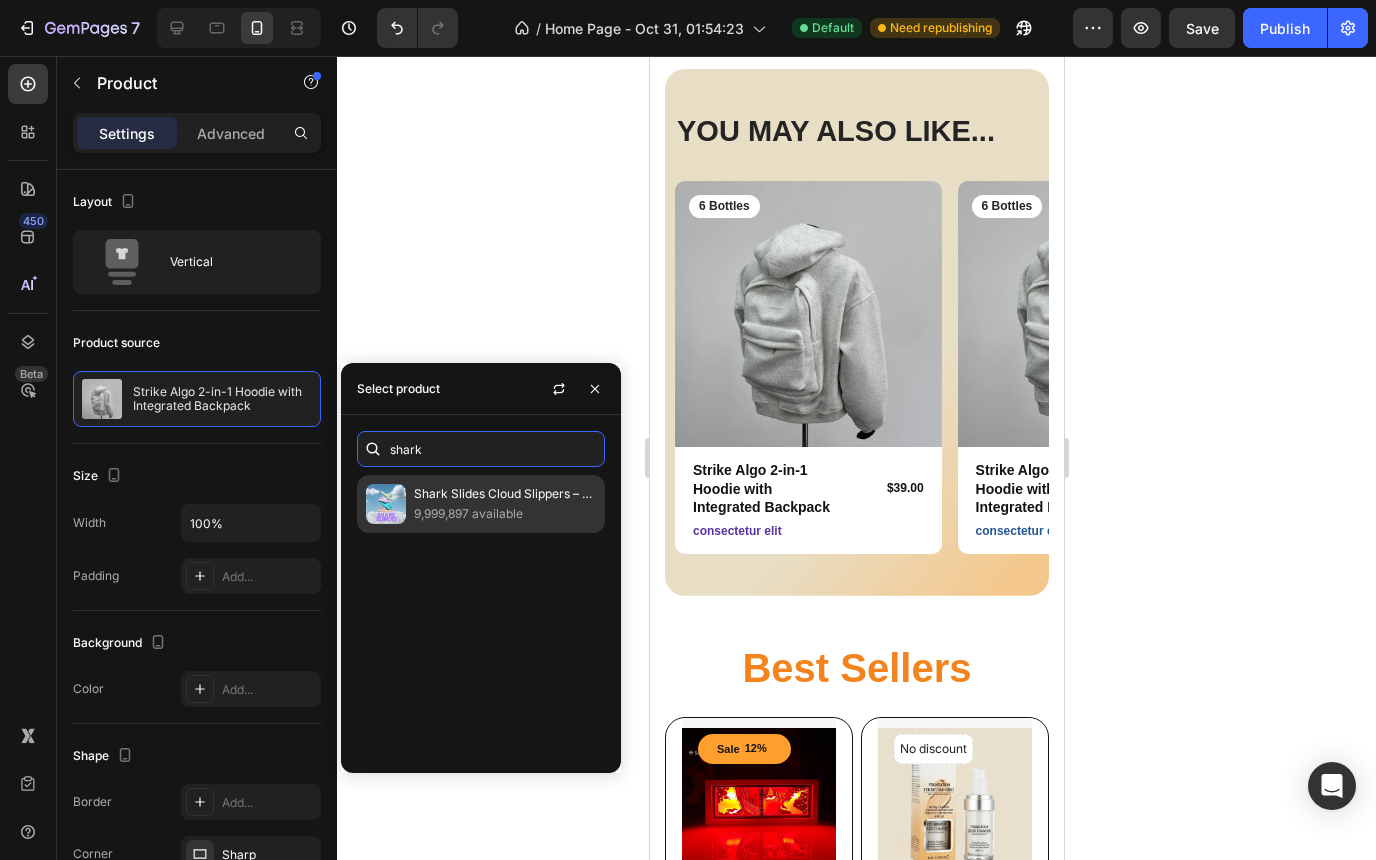 type on "shark" 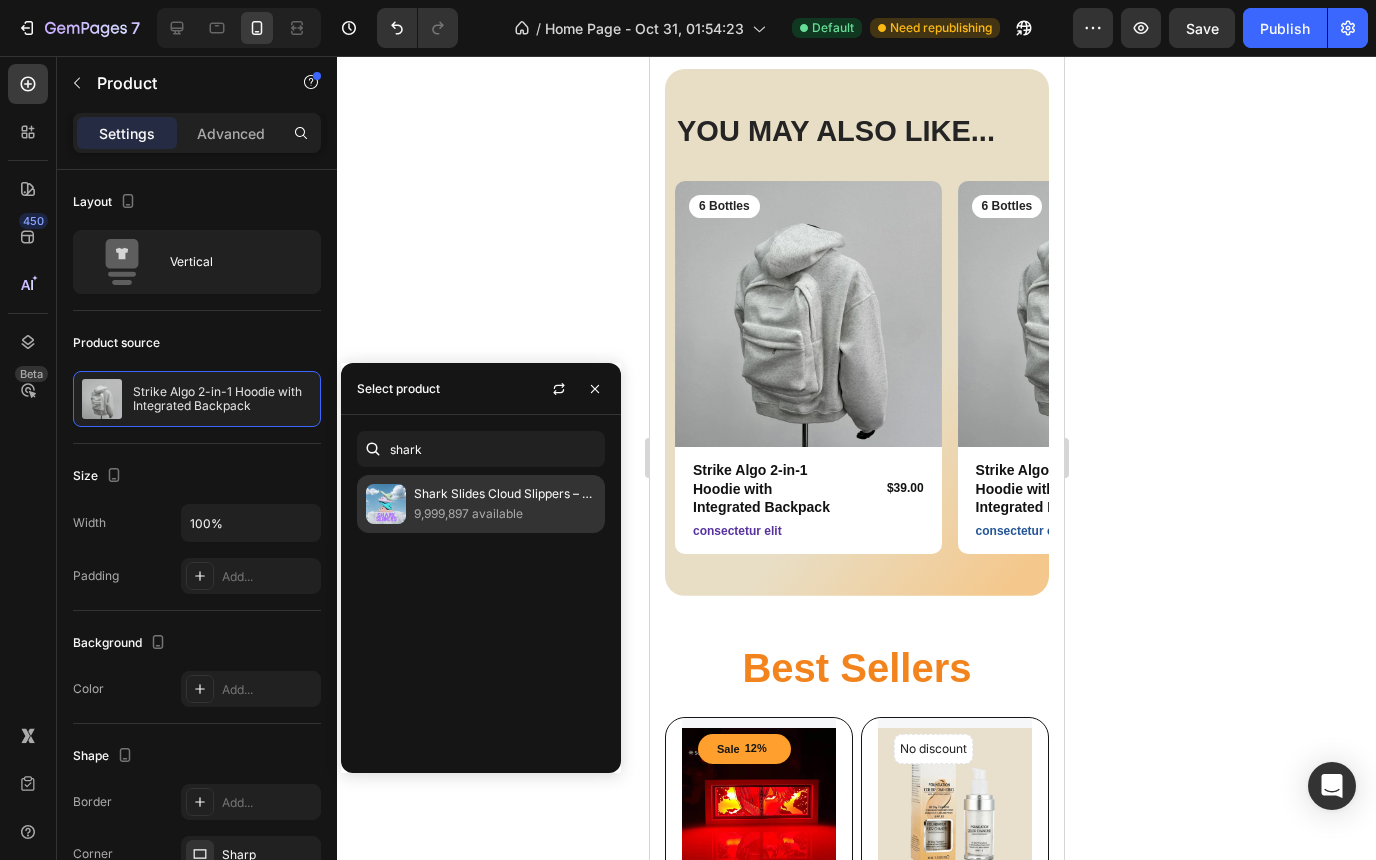click on "9,999,897 available" at bounding box center (505, 514) 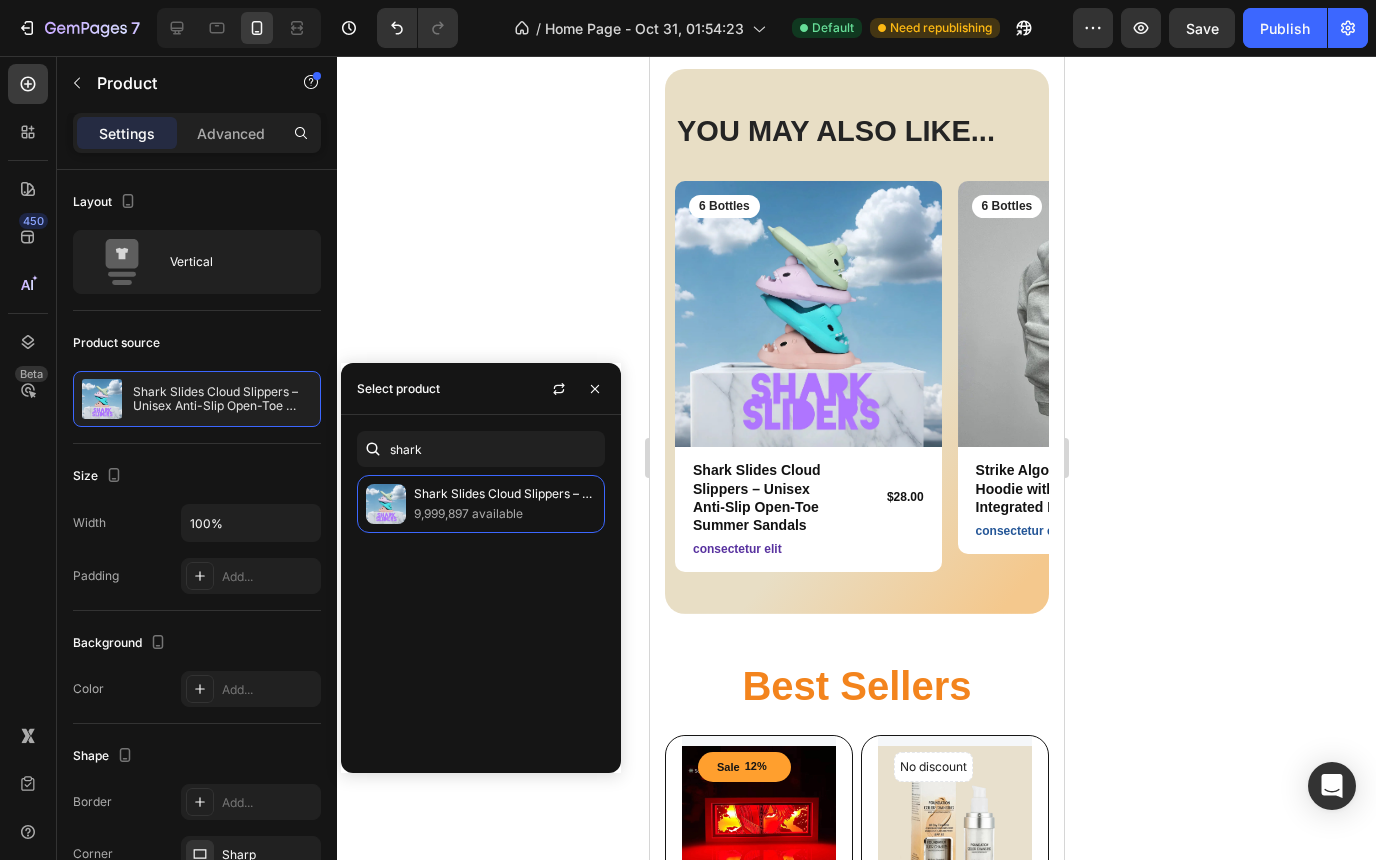 click 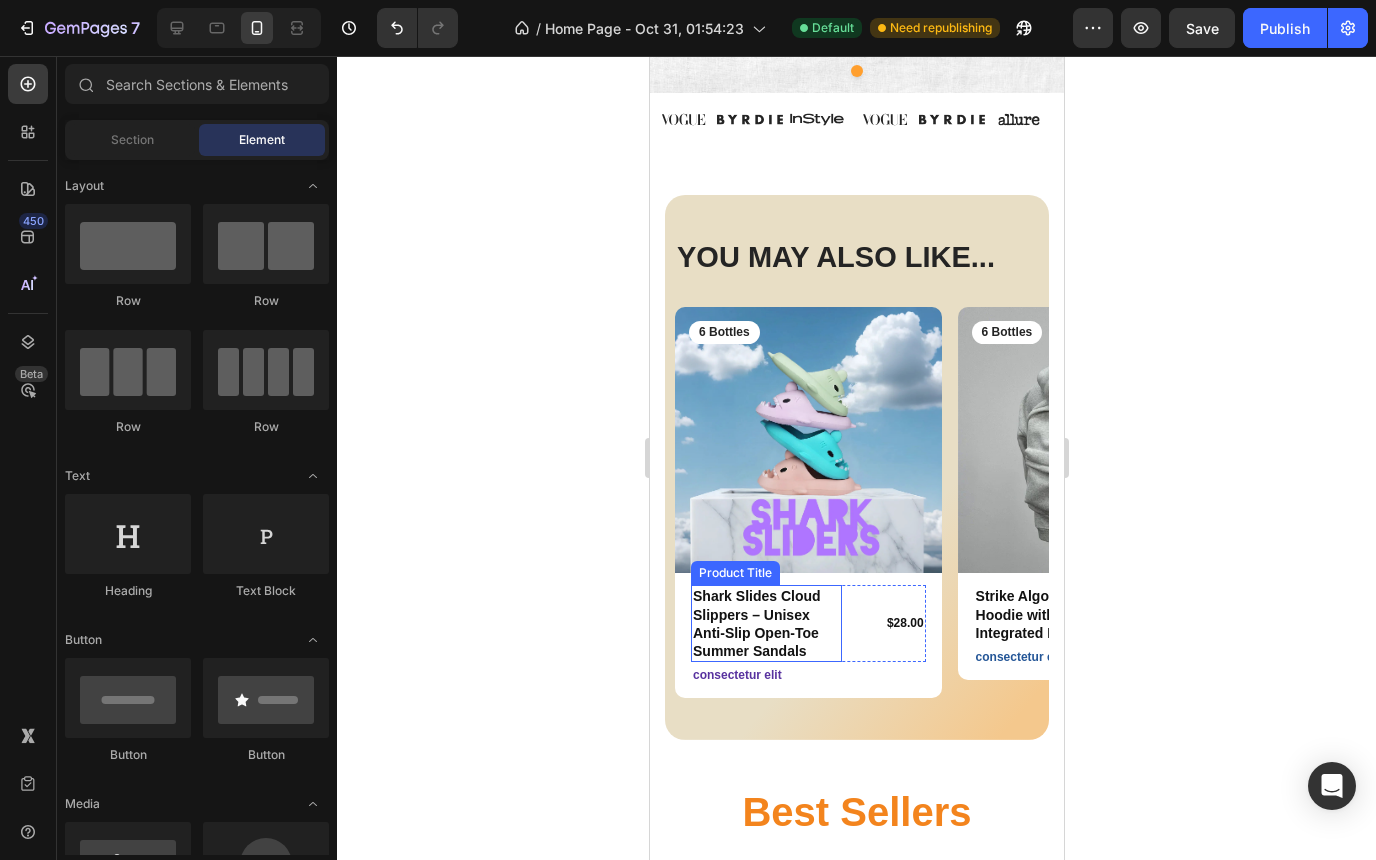 scroll, scrollTop: 484, scrollLeft: 0, axis: vertical 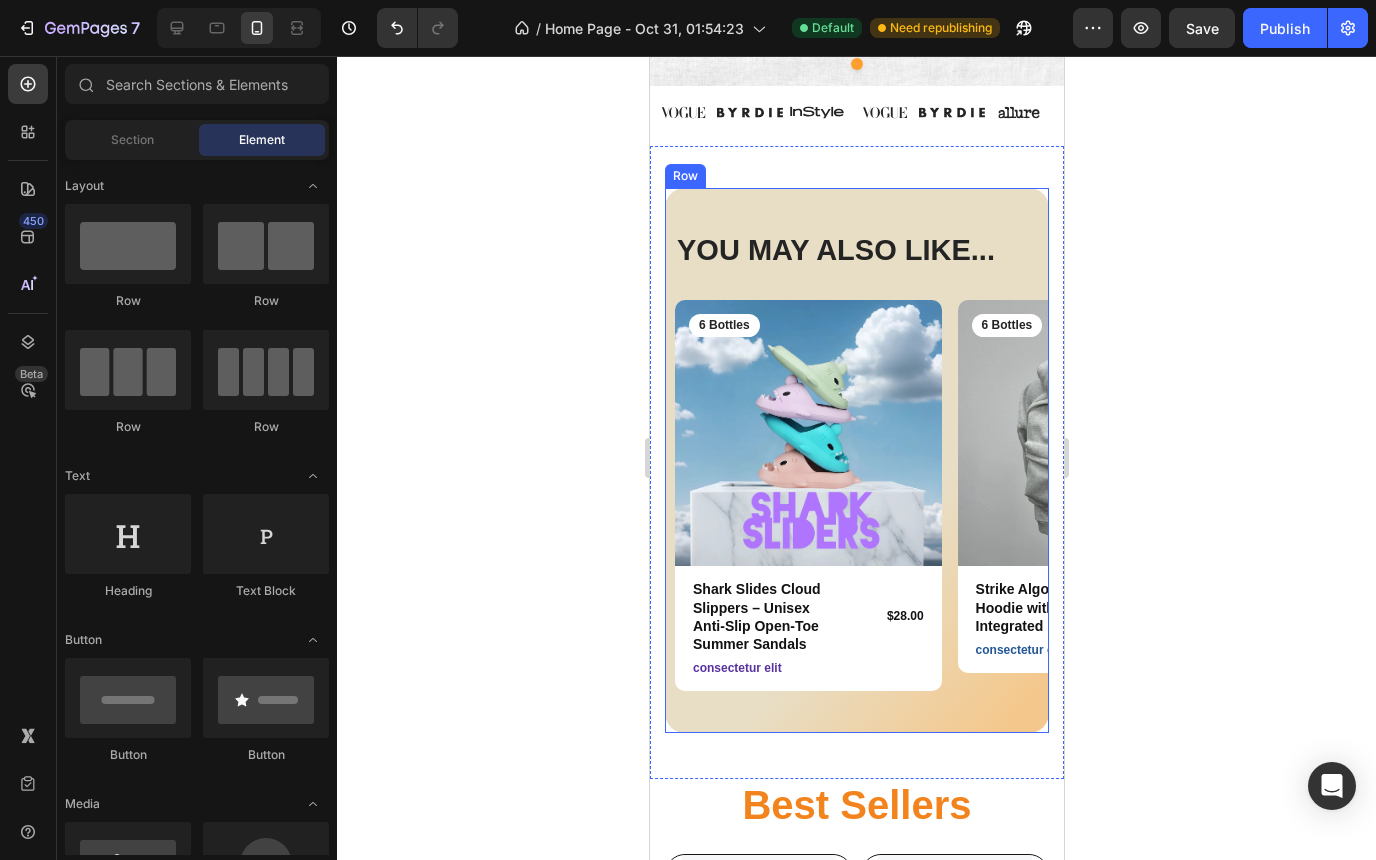 click on "YOU MAY ALSO LIKE... Heading Row Product Images 6 Bottles Text Block Row Shark Slides Cloud Slippers – Unisex Anti-Slip Open-Toe Summer Sandals Product Title $28.00 Product Price Product Price Row consectetur elit Text Block Row Product Product Images 6 Bottles Text Block Row Strike Algo 2-in-1 Hoodie with Integrated Backpack Product Title $39.00 Product Price Product Price Row consectetur elit Text Block Row Product Product Images 6 Bottles Text Block Row Strike Algo 2-in-1 Hoodie with Integrated Backpack Product Title $39.00 Product Price Product Price Row consectetur elit Text Block Row Product Product Images 6 Bottles Text Block Row Strike Algo 2-in-1 Hoodie with Integrated Backpack Product Title $39.00 Product Price Product Price Row consectetur elit Text Block Row Product Product Images 6 Bottles Text Block Row Strike Algo 2-in-1 Hoodie with Integrated Backpack Product Title $39.00 Product Price Product Price Row consectetur elit Text Block Row Product Carousel Row" at bounding box center [856, 460] 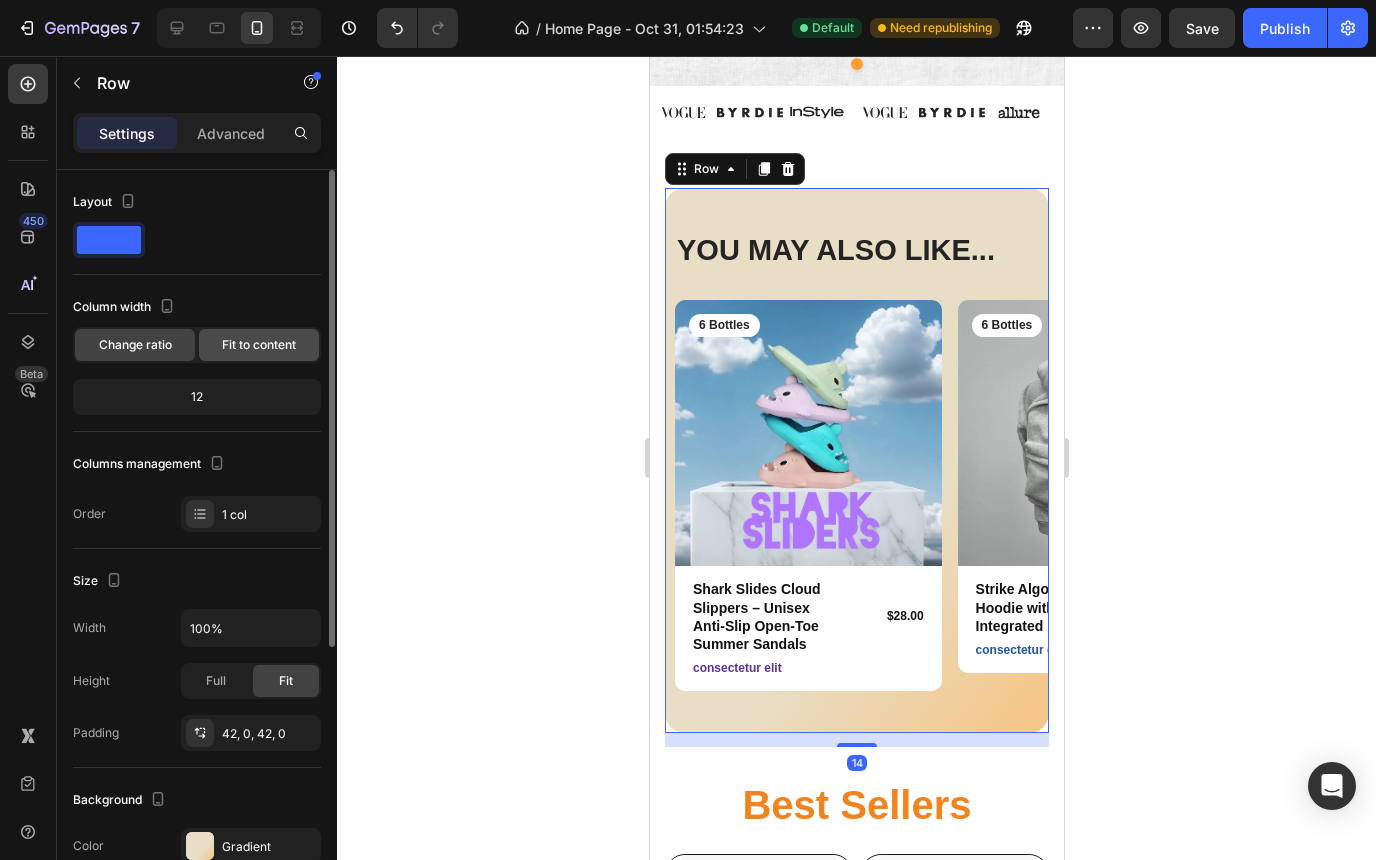 click on "Fit to content" 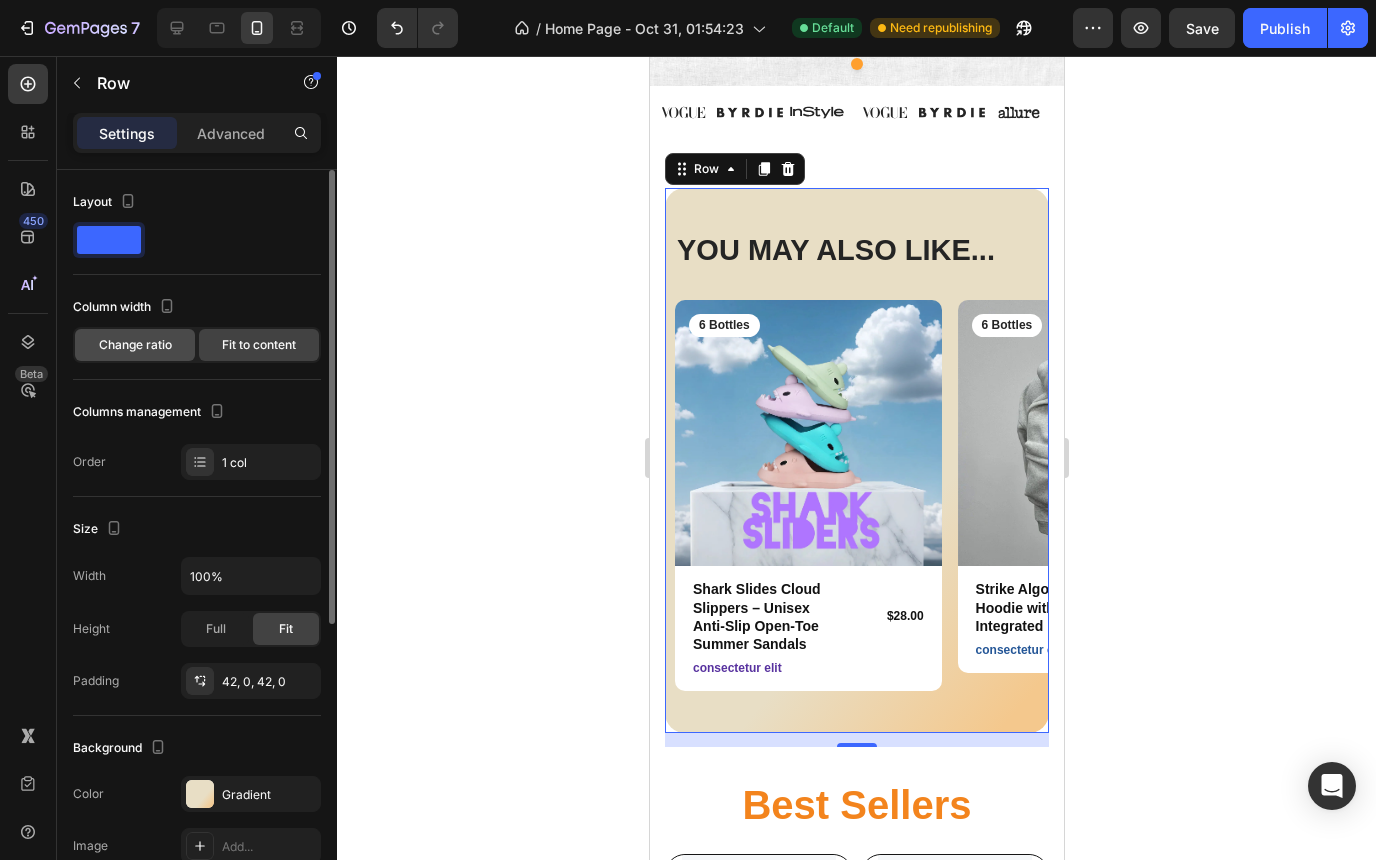 click on "Change ratio" 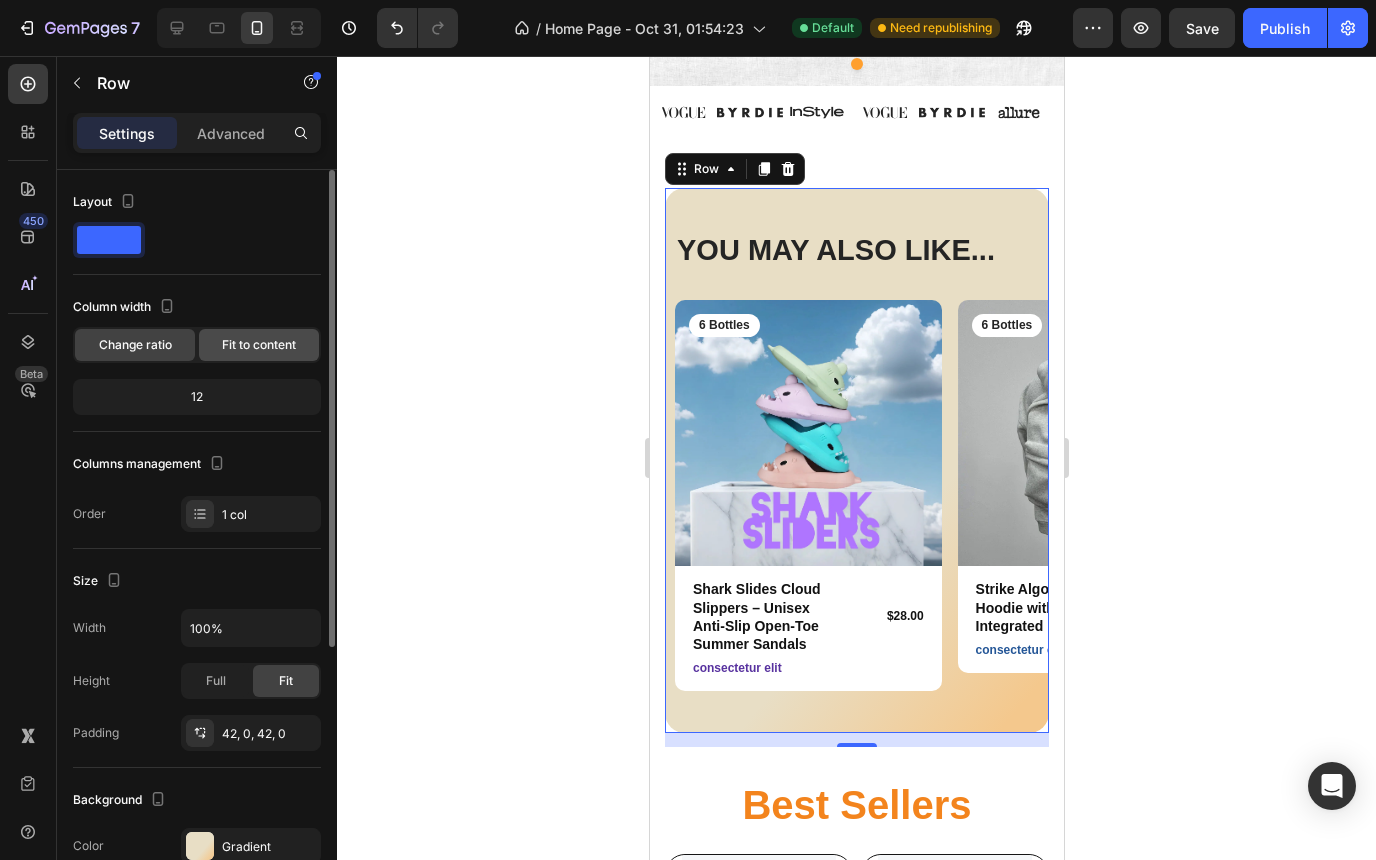 click on "Fit to content" 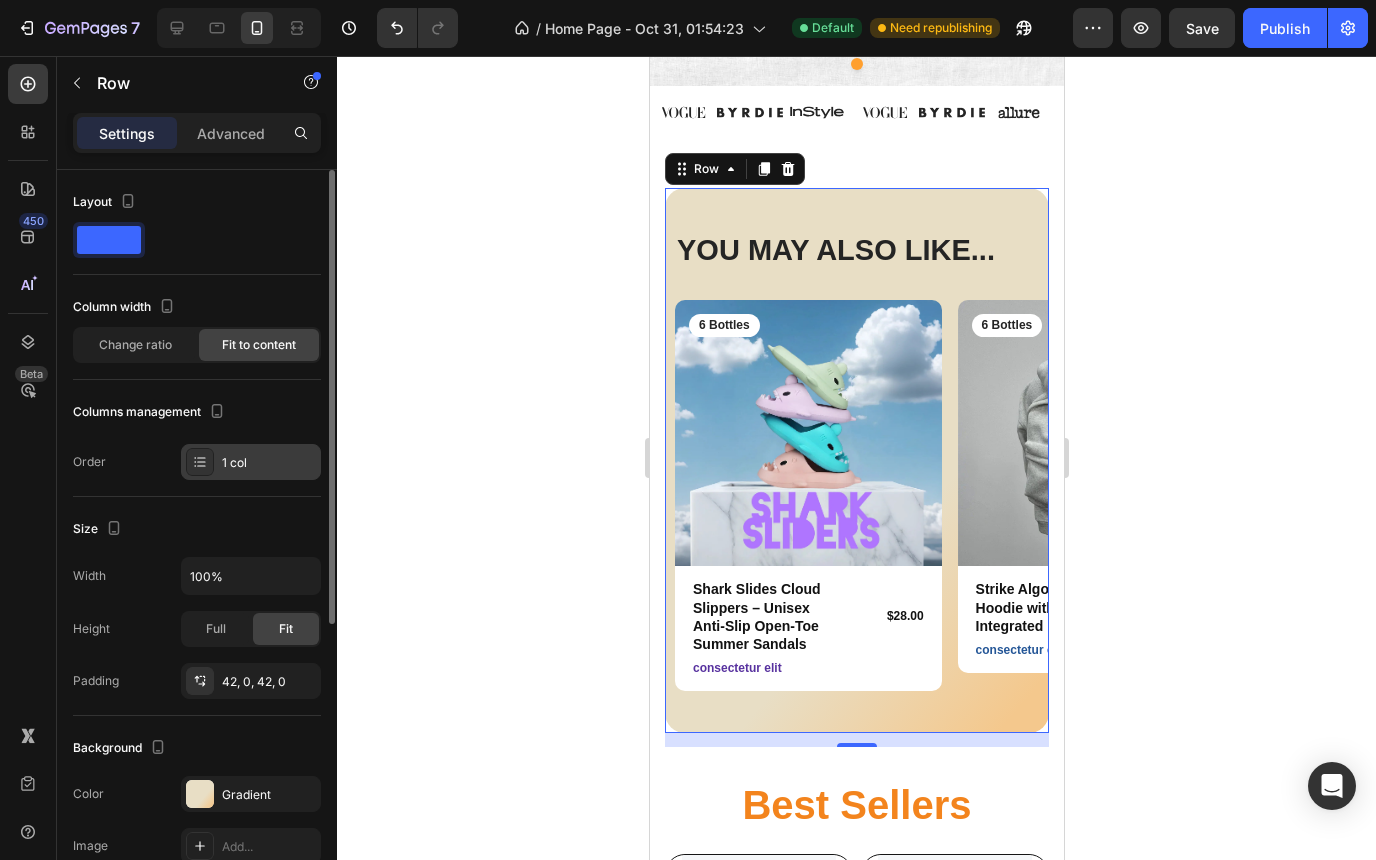 click on "1 col" at bounding box center (251, 462) 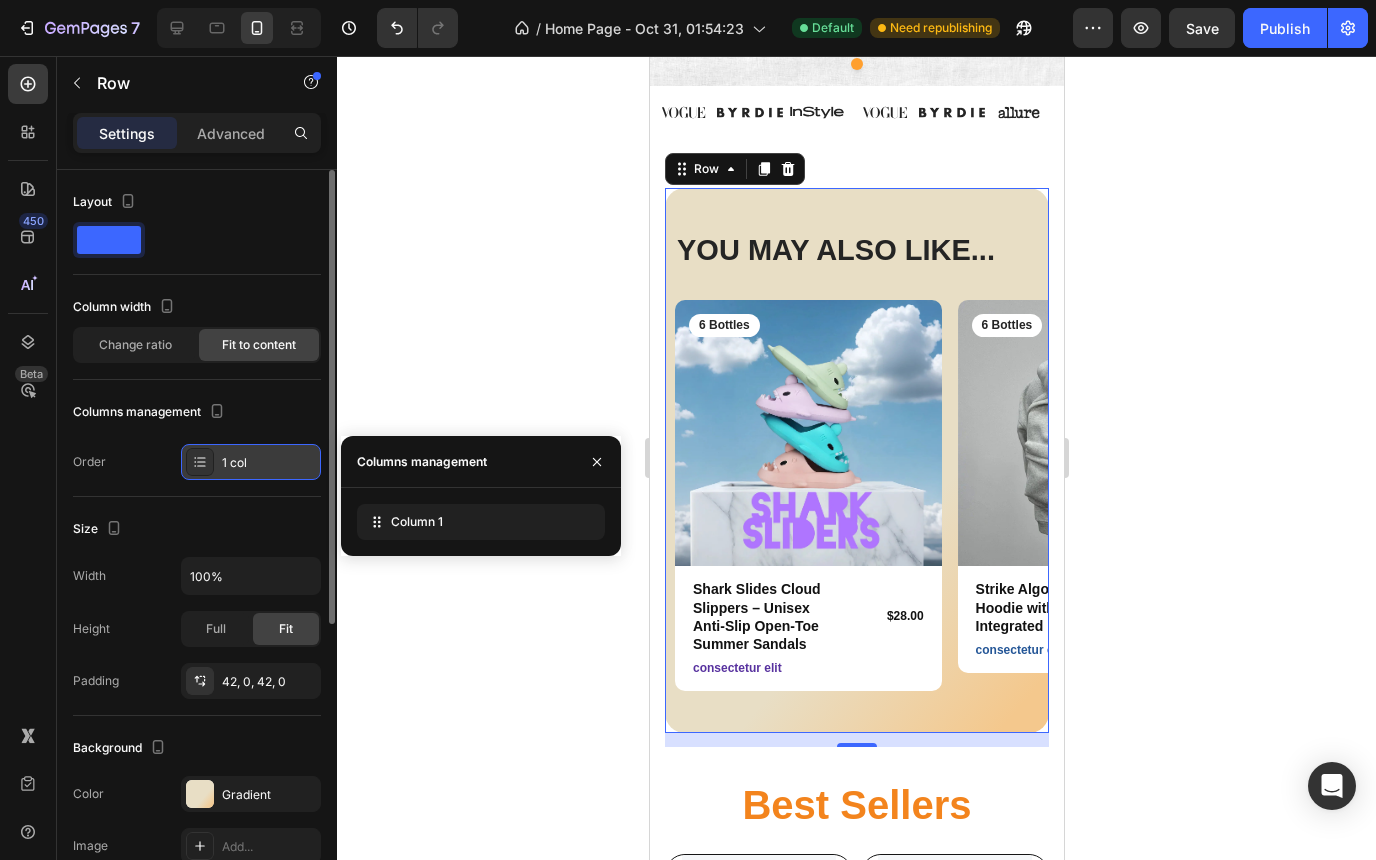 click on "1 col" at bounding box center (251, 462) 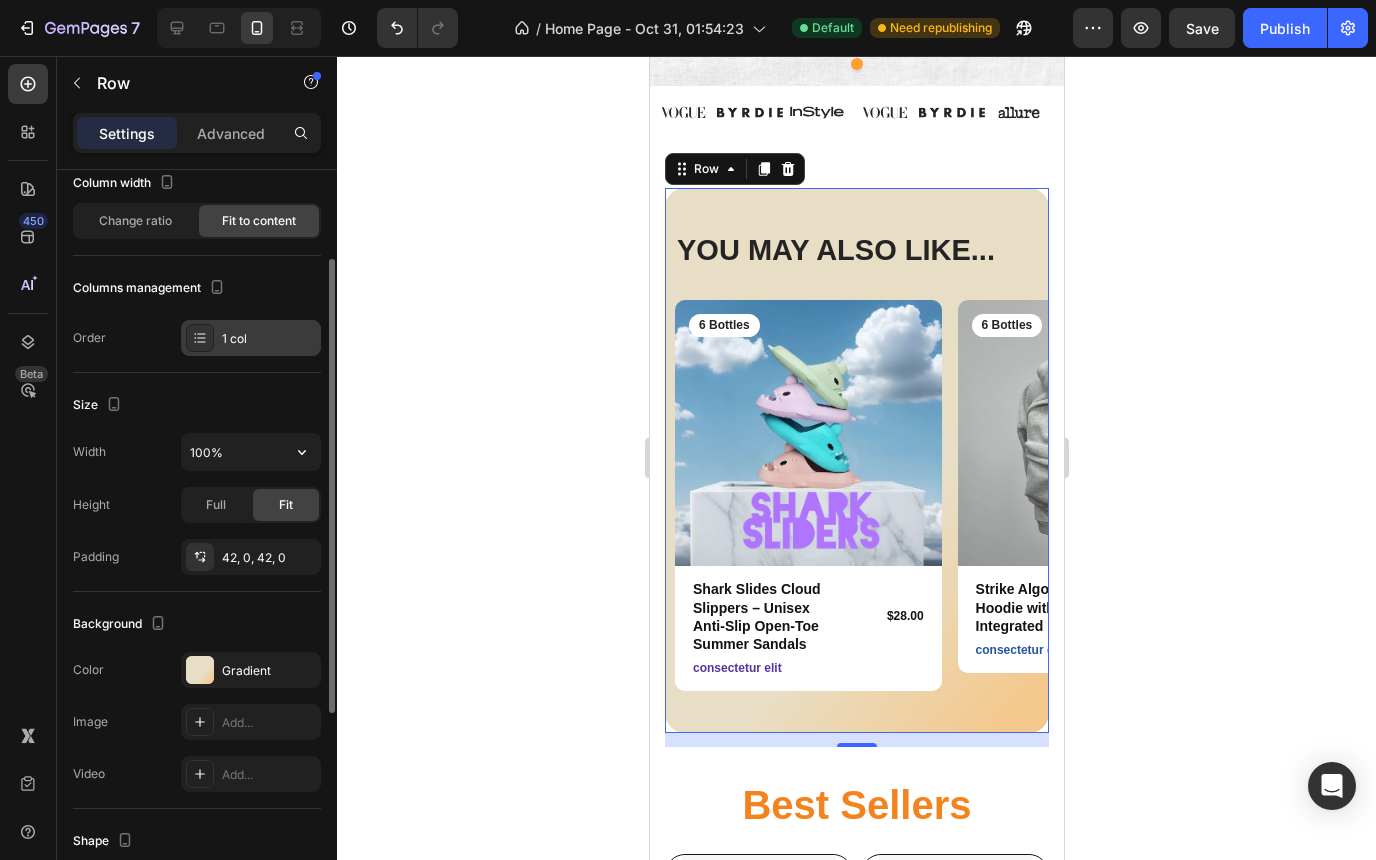 scroll, scrollTop: 135, scrollLeft: 0, axis: vertical 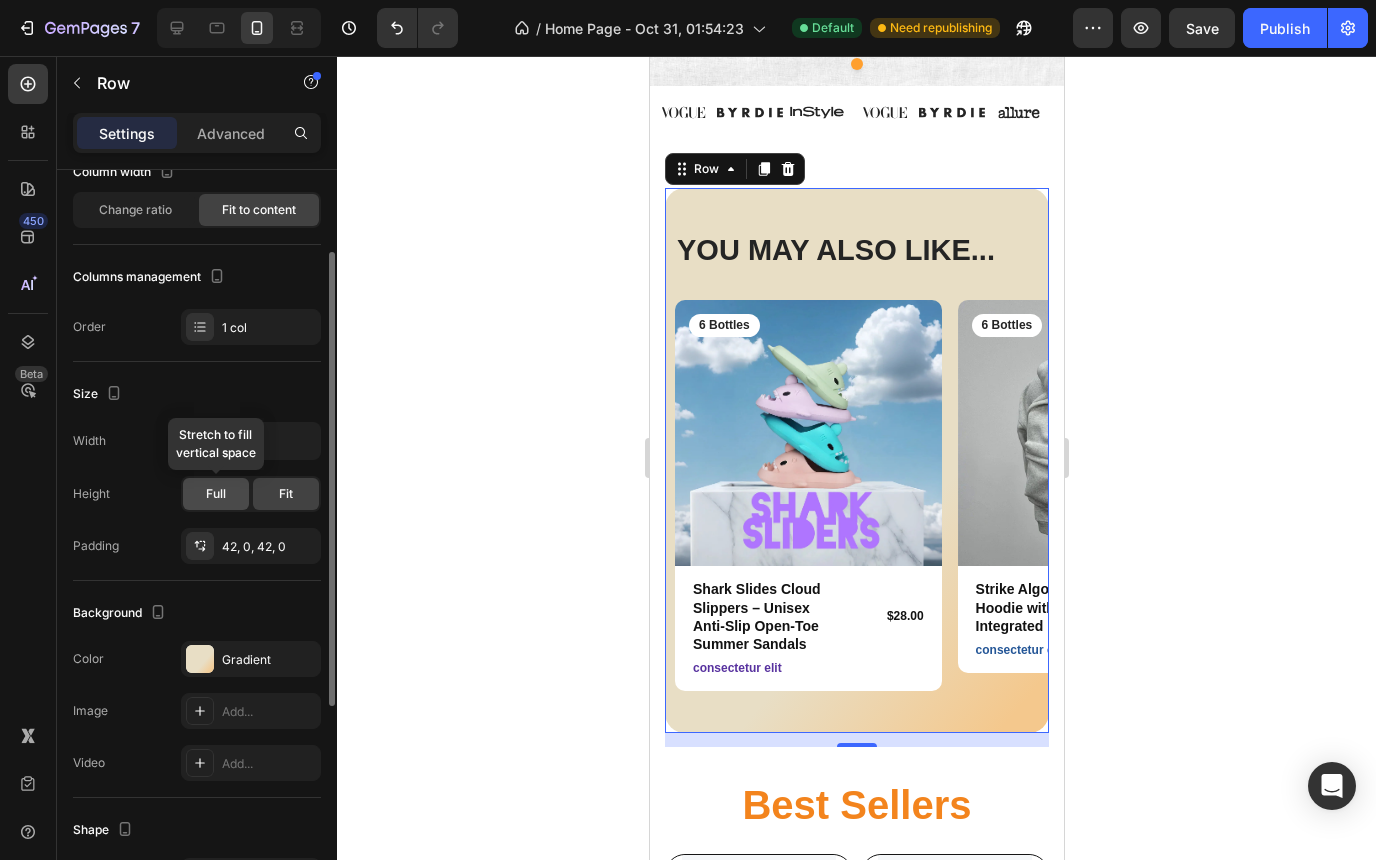 click on "Full" 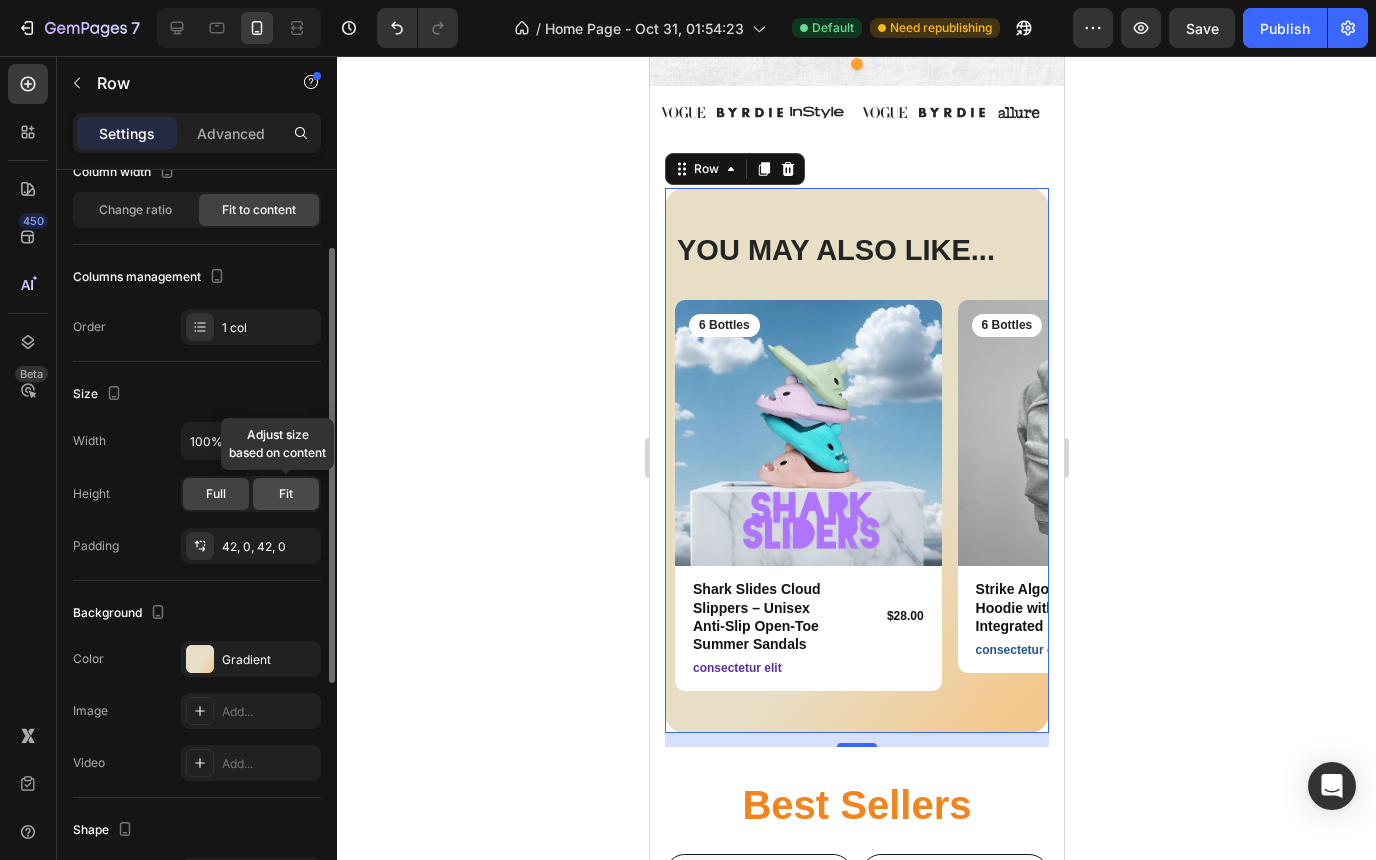 click on "Fit" 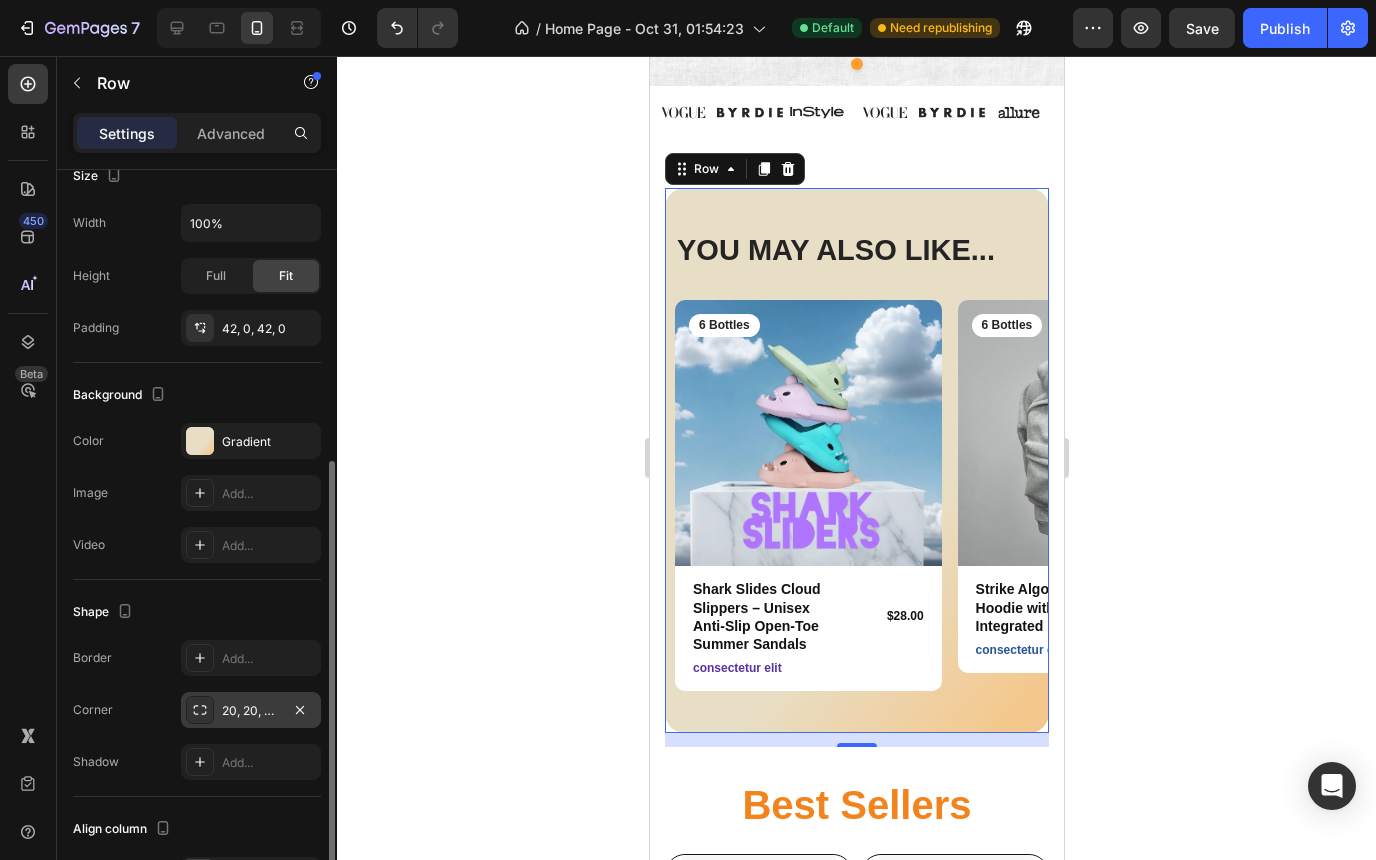 scroll, scrollTop: 0, scrollLeft: 0, axis: both 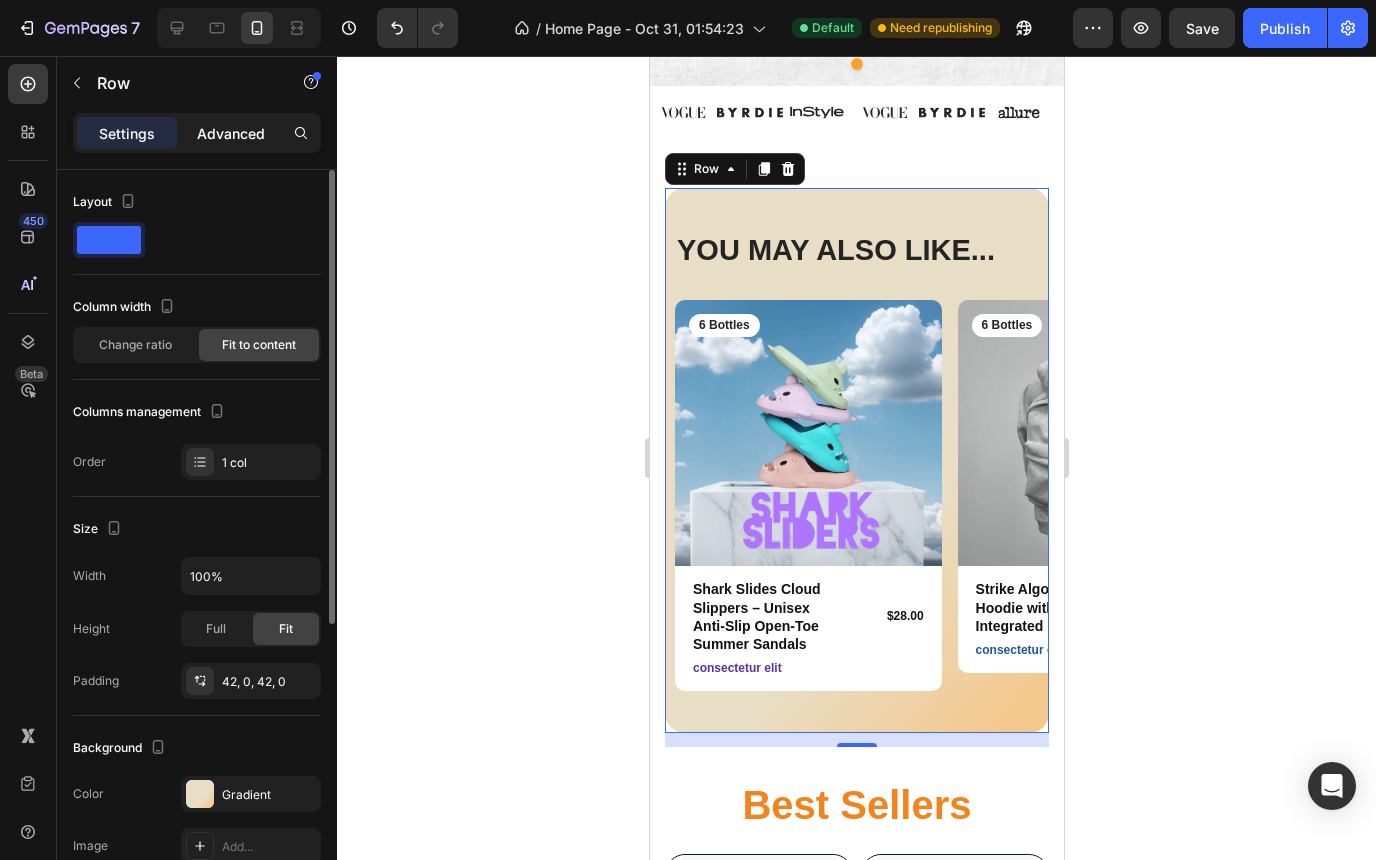 click on "Advanced" at bounding box center (231, 133) 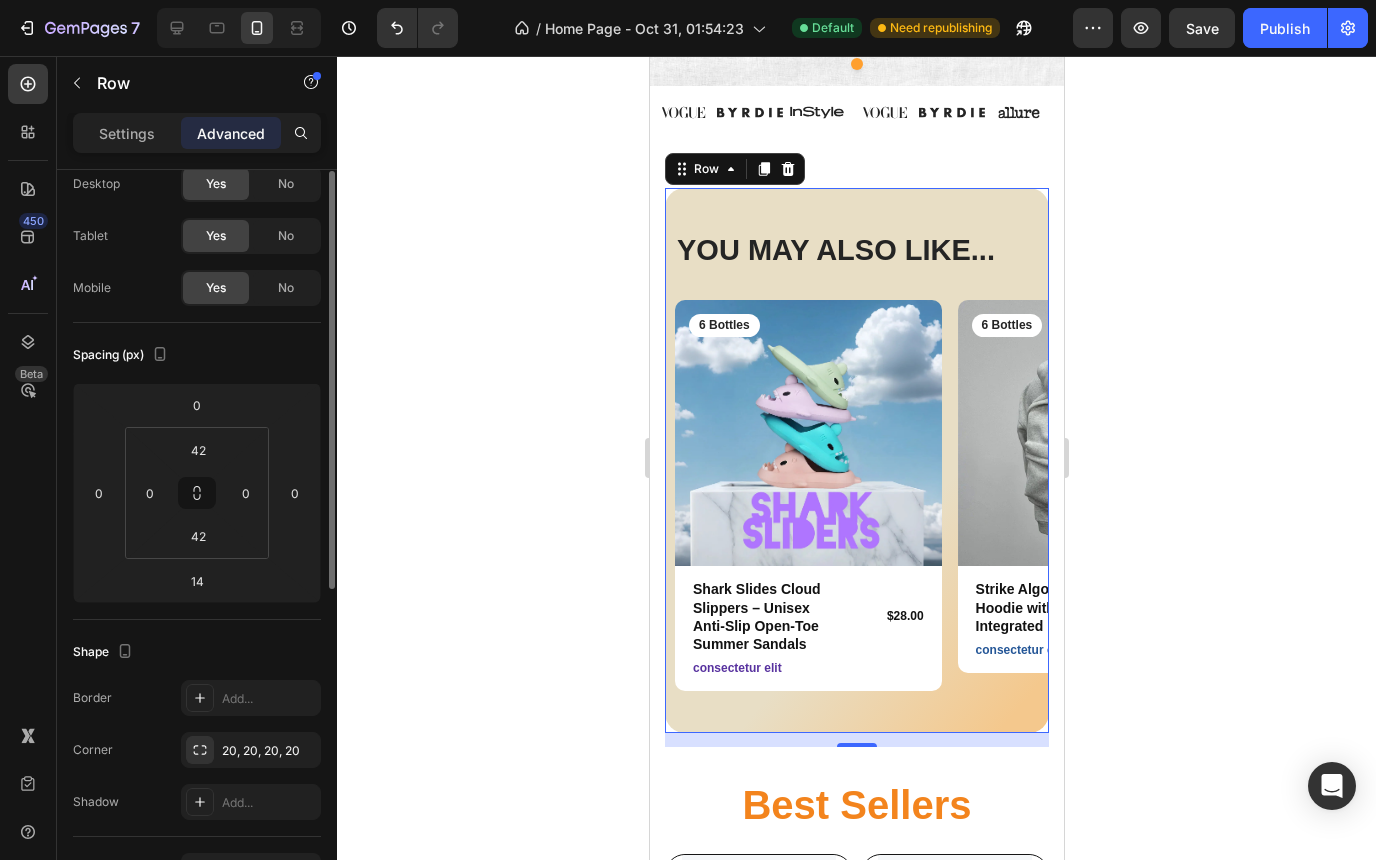 scroll, scrollTop: 42, scrollLeft: 0, axis: vertical 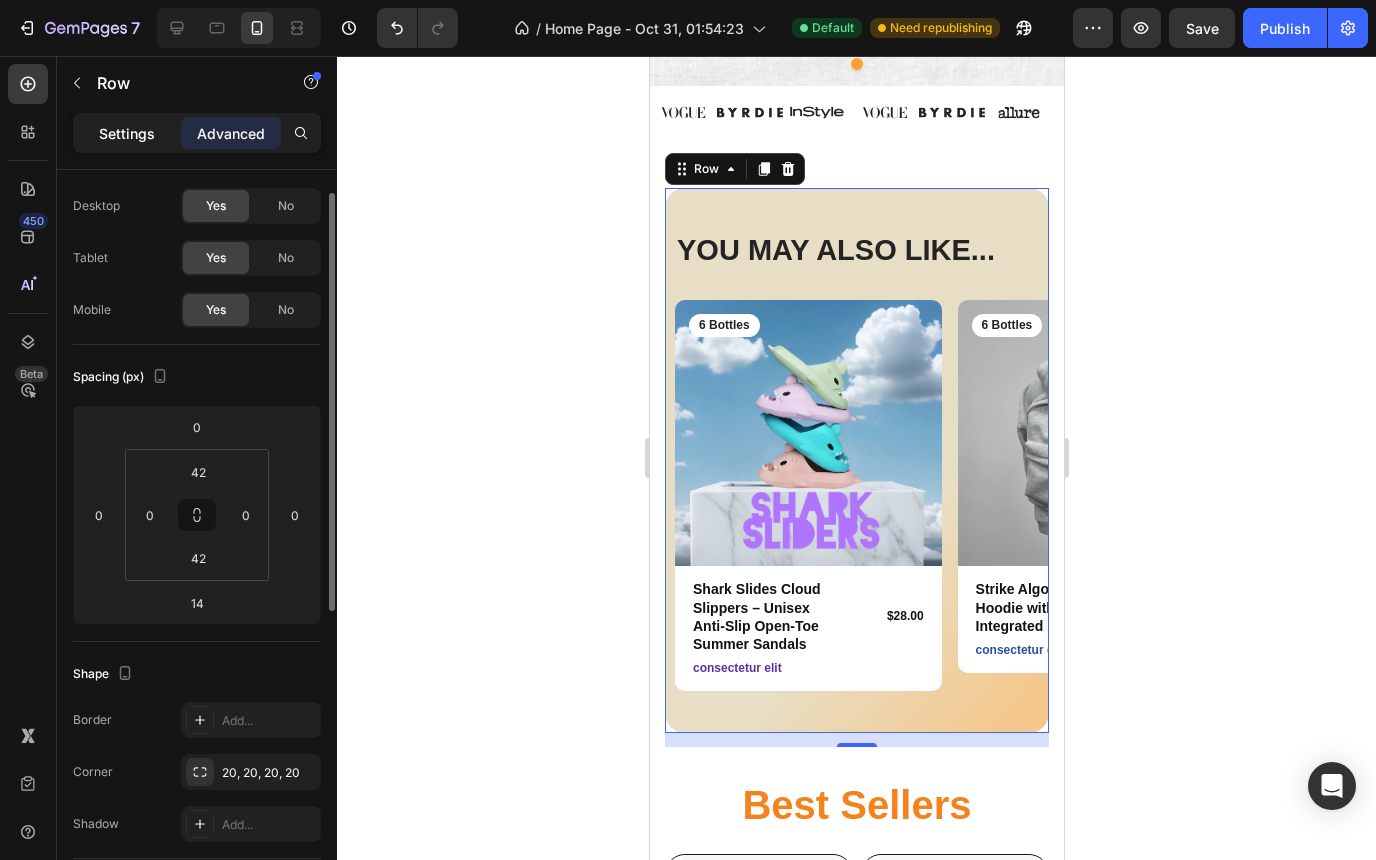 click on "Settings" at bounding box center (127, 133) 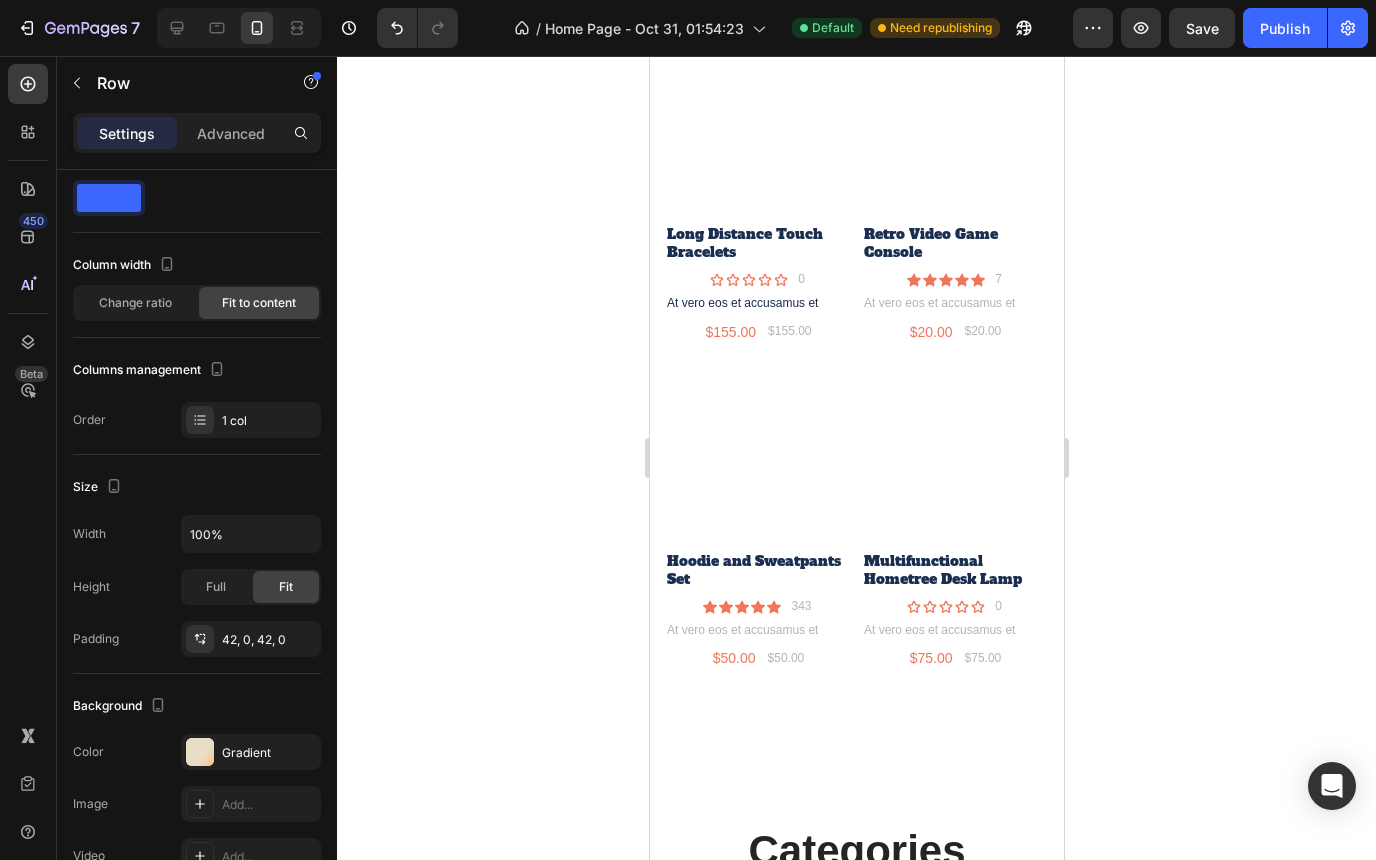 scroll, scrollTop: 3108, scrollLeft: 0, axis: vertical 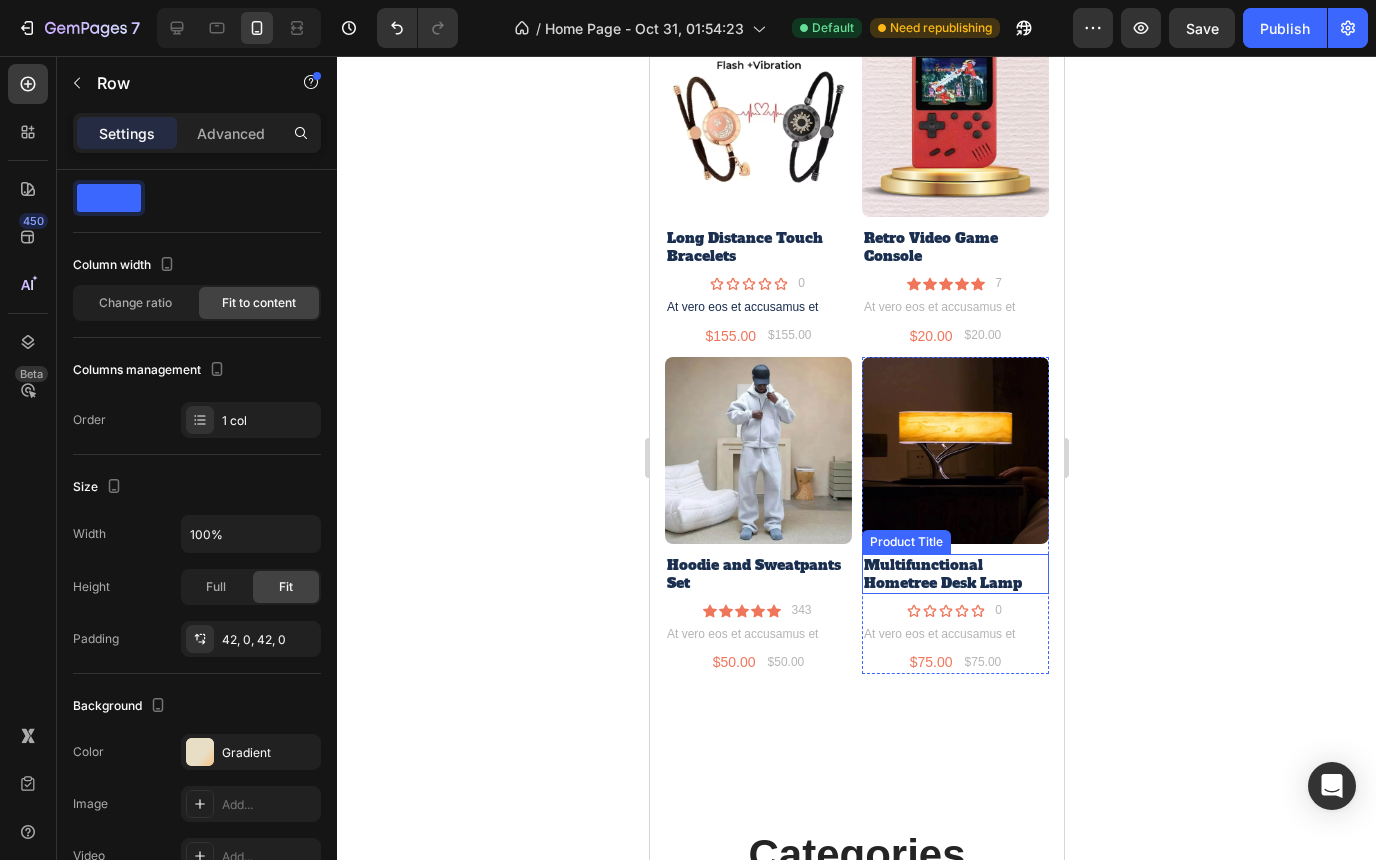 click on "Multifunctional Hometree Desk Lamp" at bounding box center (954, 574) 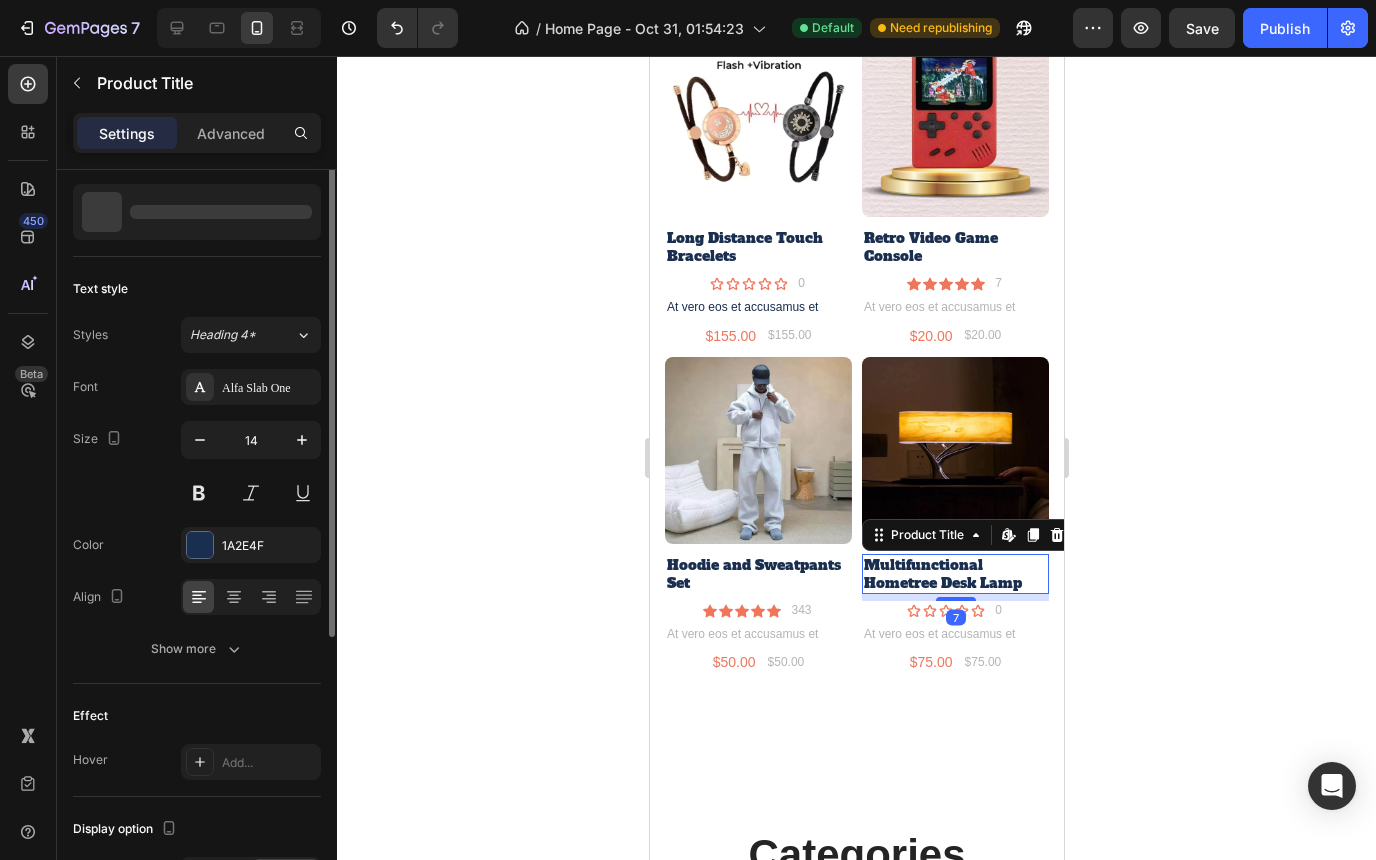 scroll, scrollTop: 0, scrollLeft: 0, axis: both 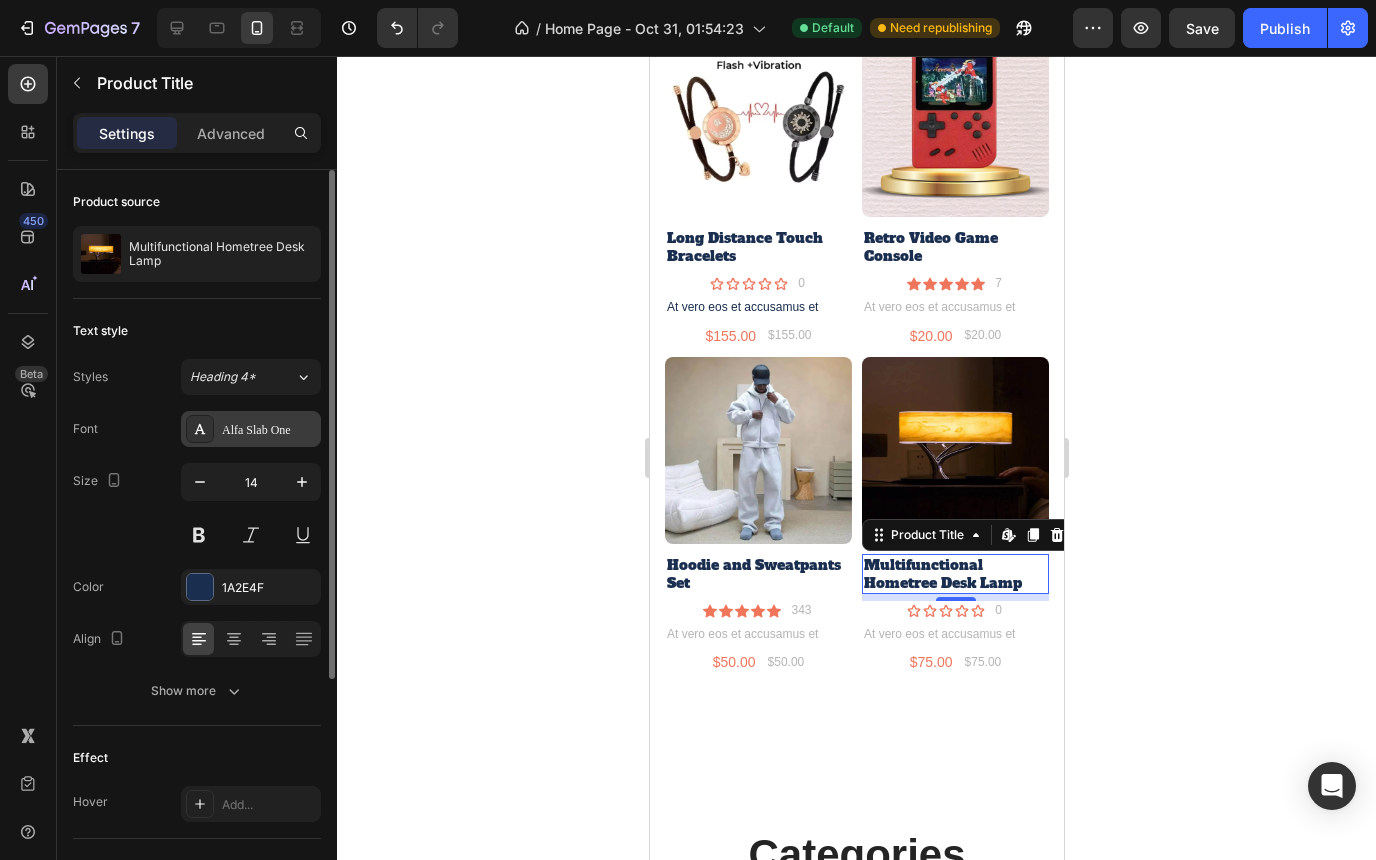 click on "Alfa Slab One" at bounding box center (269, 430) 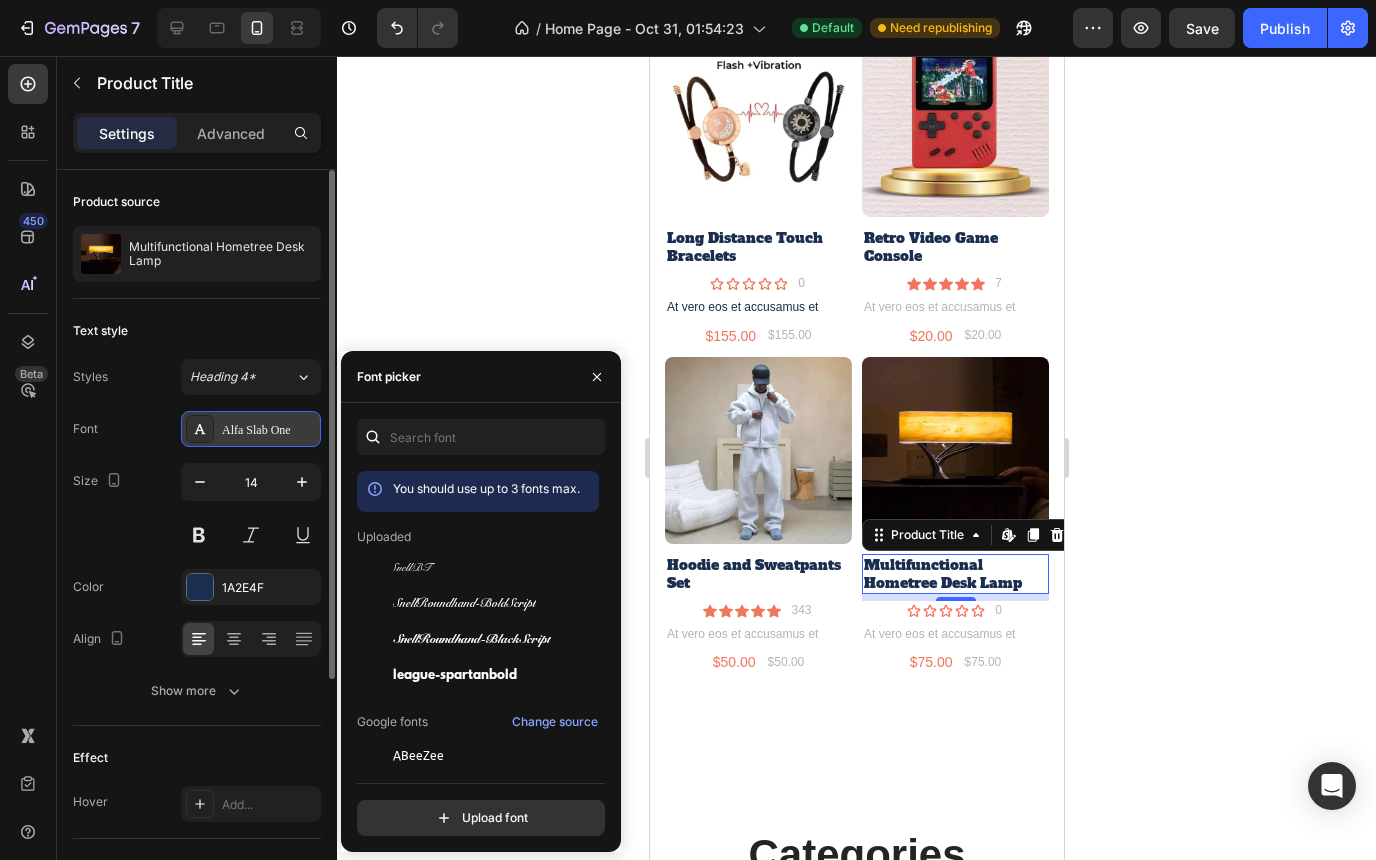 drag, startPoint x: 292, startPoint y: 430, endPoint x: 226, endPoint y: 430, distance: 66 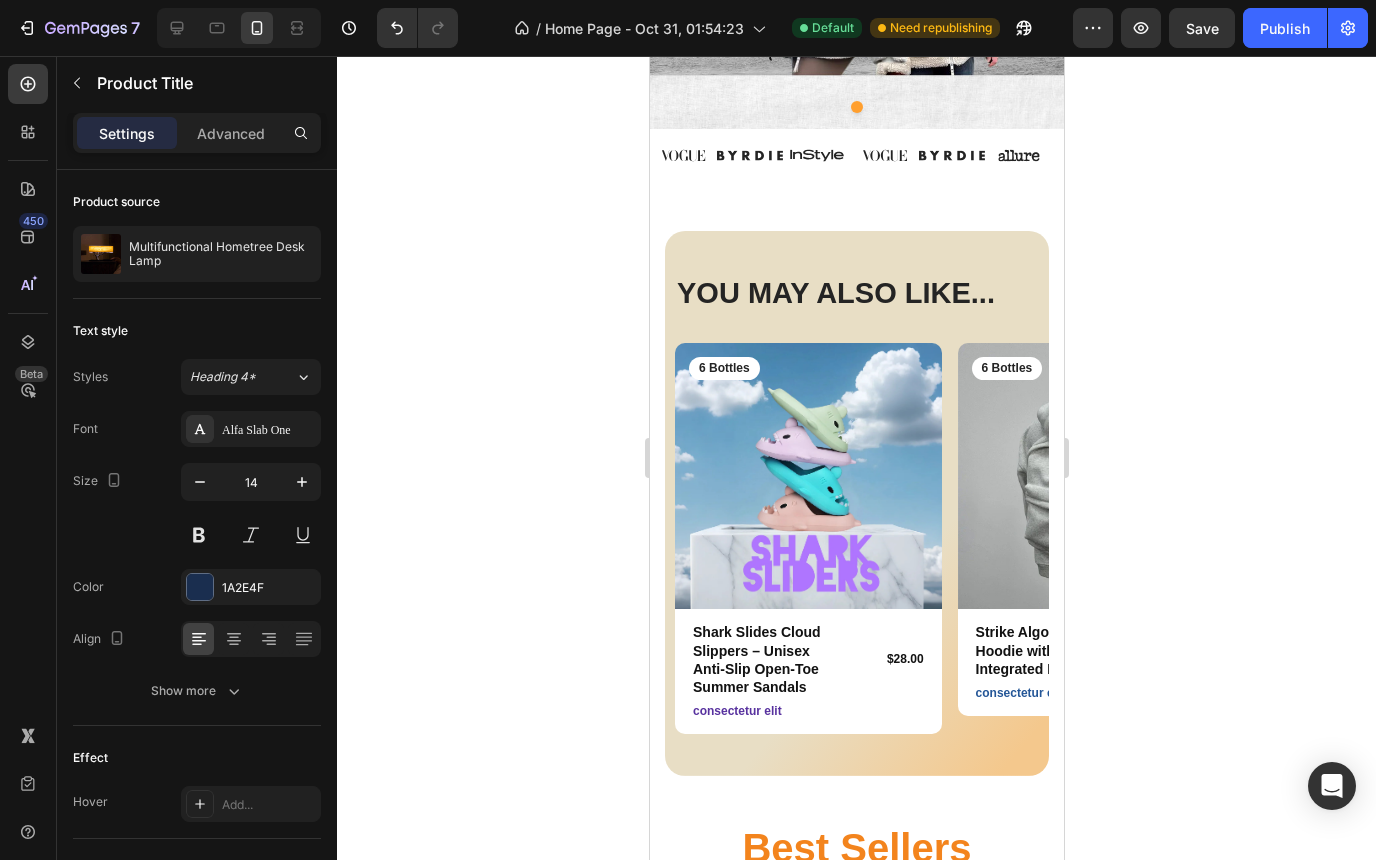scroll, scrollTop: 563, scrollLeft: 0, axis: vertical 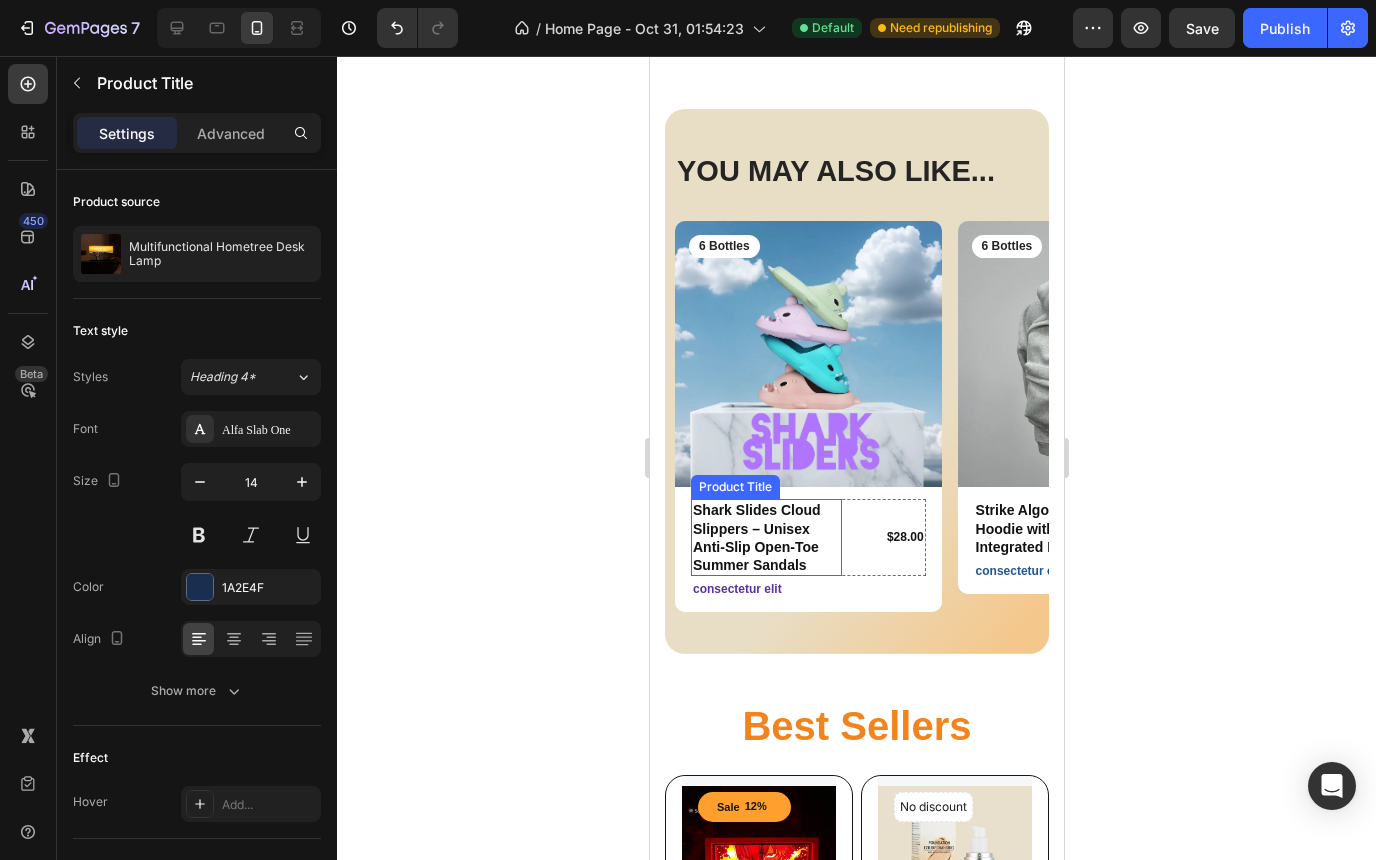 click on "Shark Slides Cloud Slippers – Unisex Anti-Slip Open-Toe Summer Sandals" at bounding box center (765, 537) 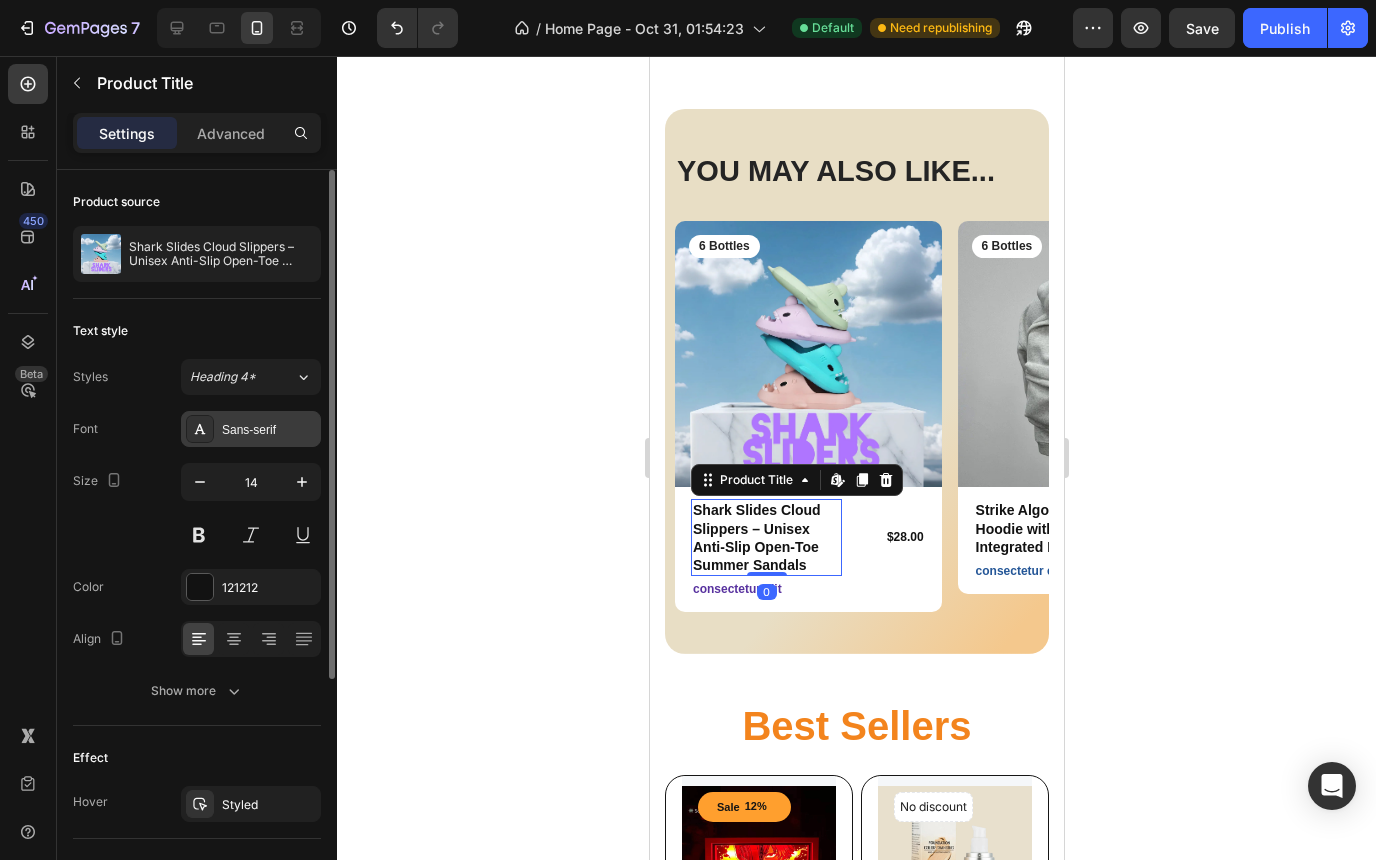 click on "Sans-serif" at bounding box center (269, 430) 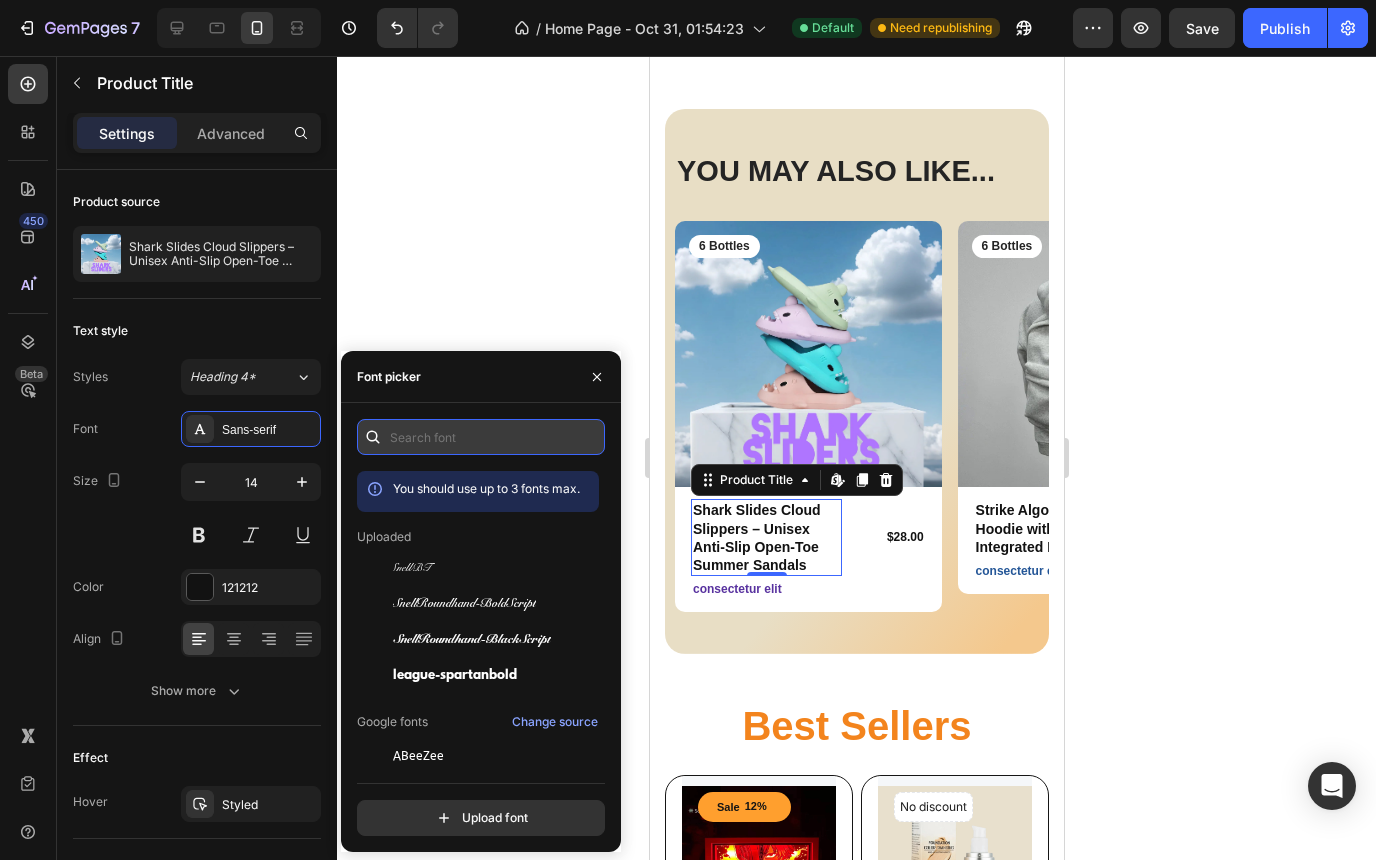 click at bounding box center [481, 437] 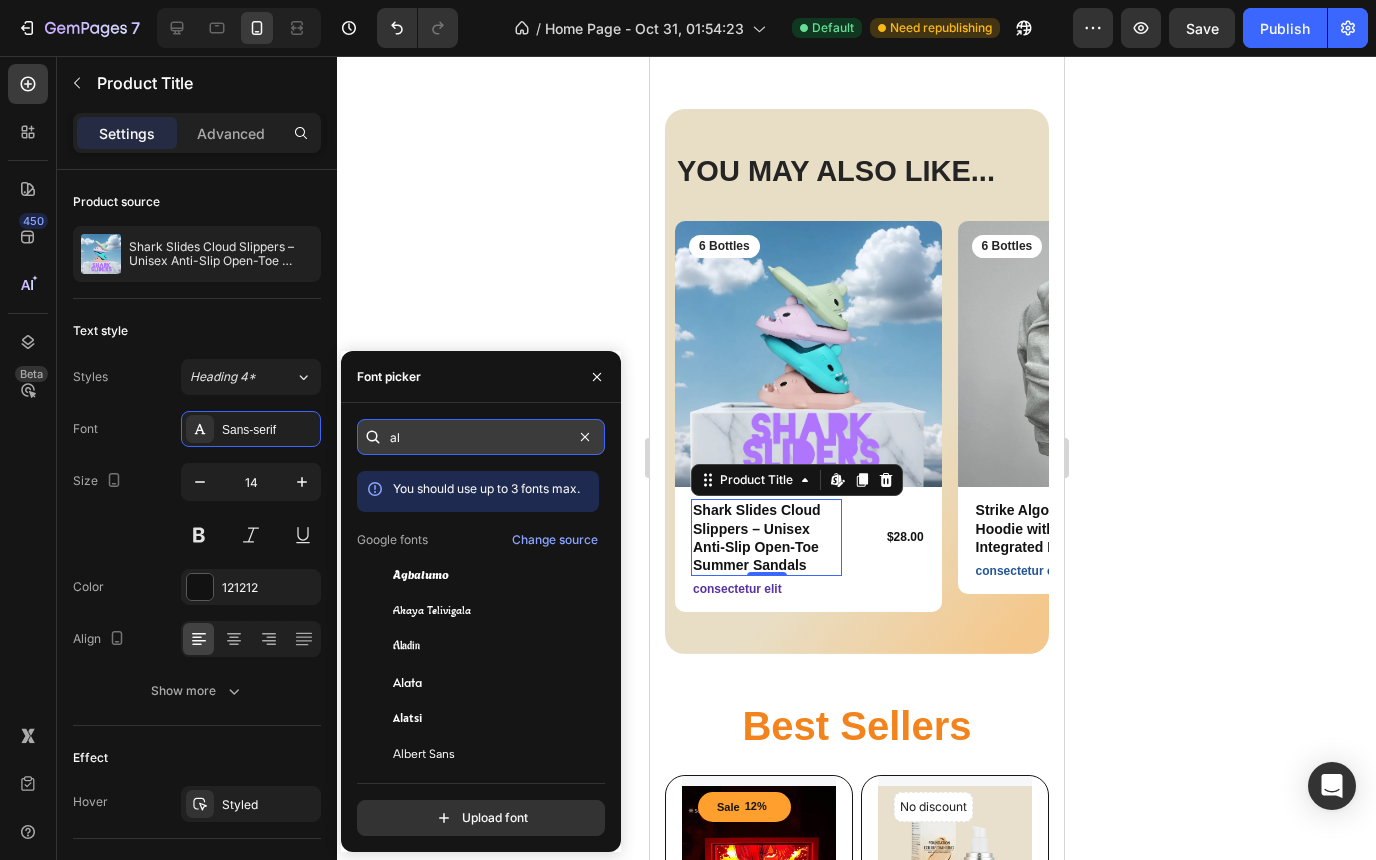 type on "ali" 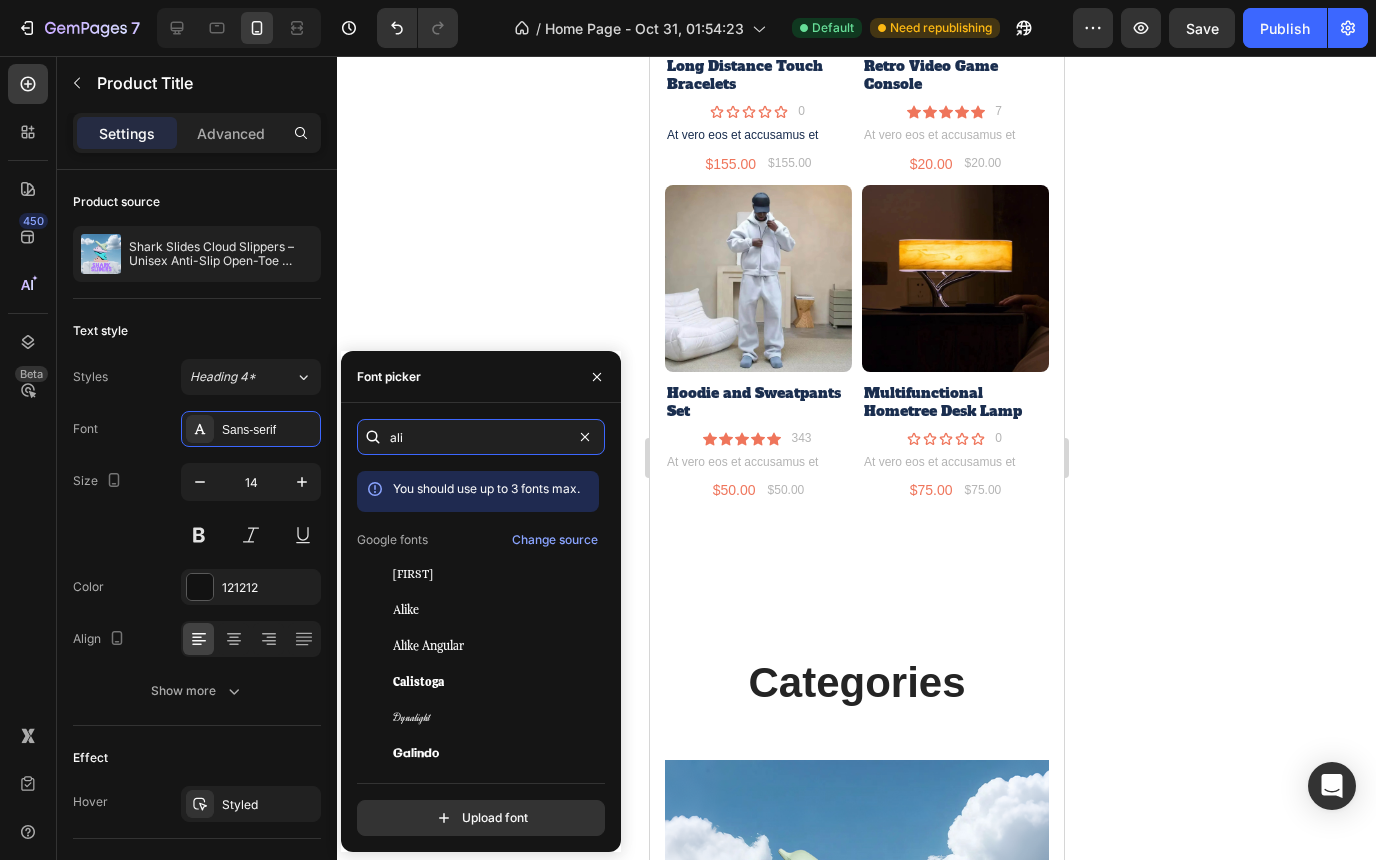 scroll, scrollTop: 3168, scrollLeft: 0, axis: vertical 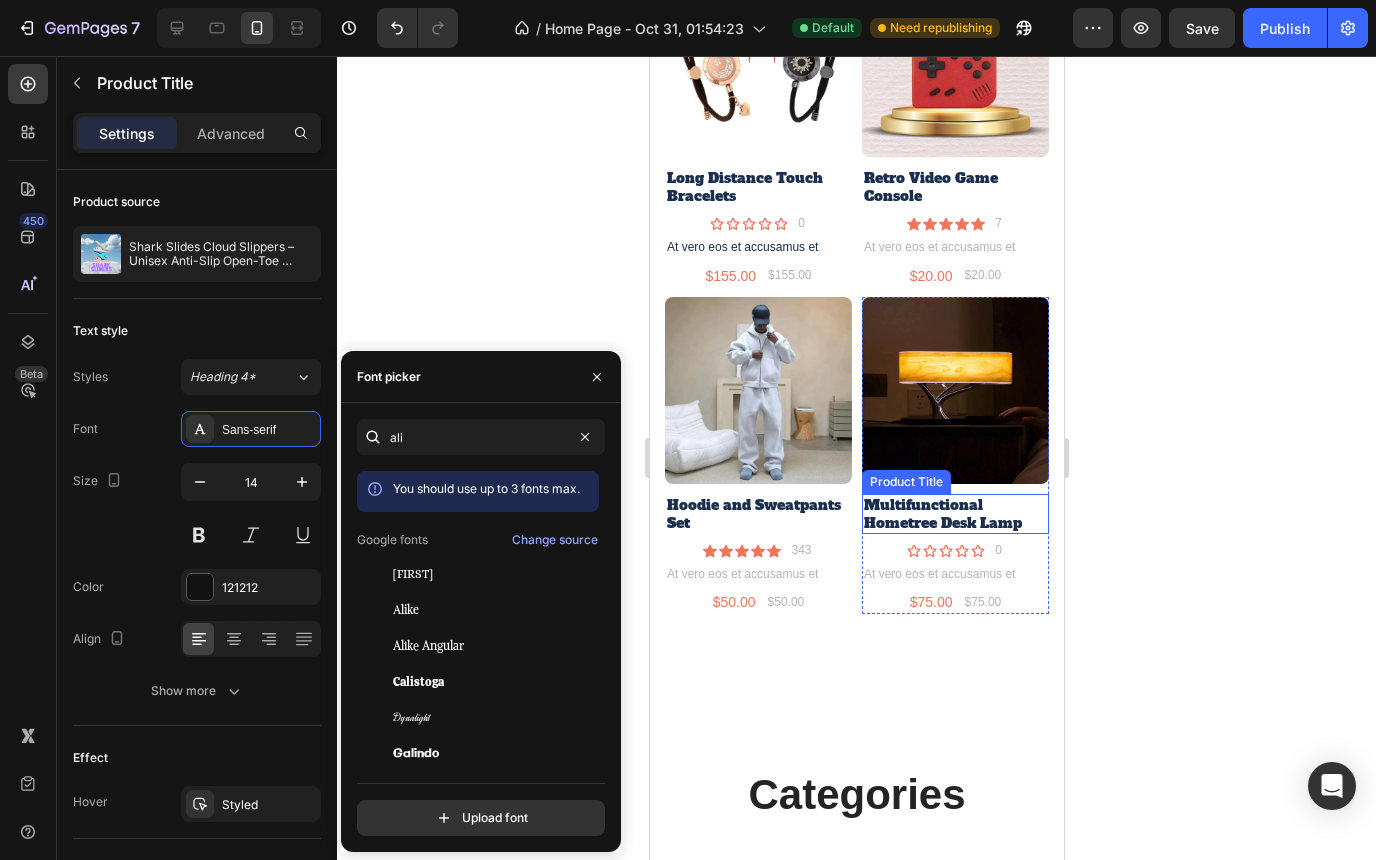 click on "Multifunctional Hometree Desk Lamp" at bounding box center [954, 514] 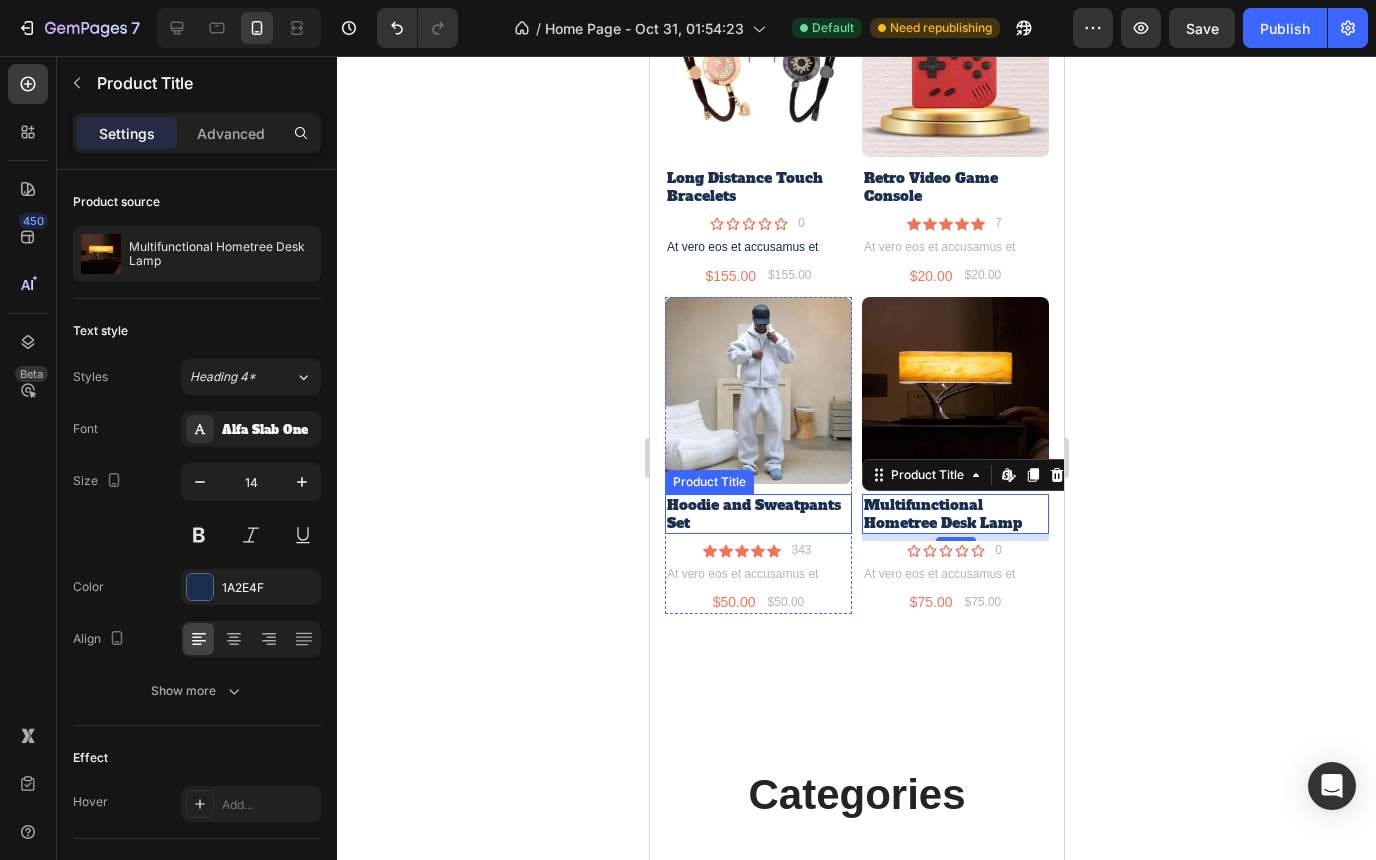 click on "Hoodie and Sweatpants Set" at bounding box center [757, 514] 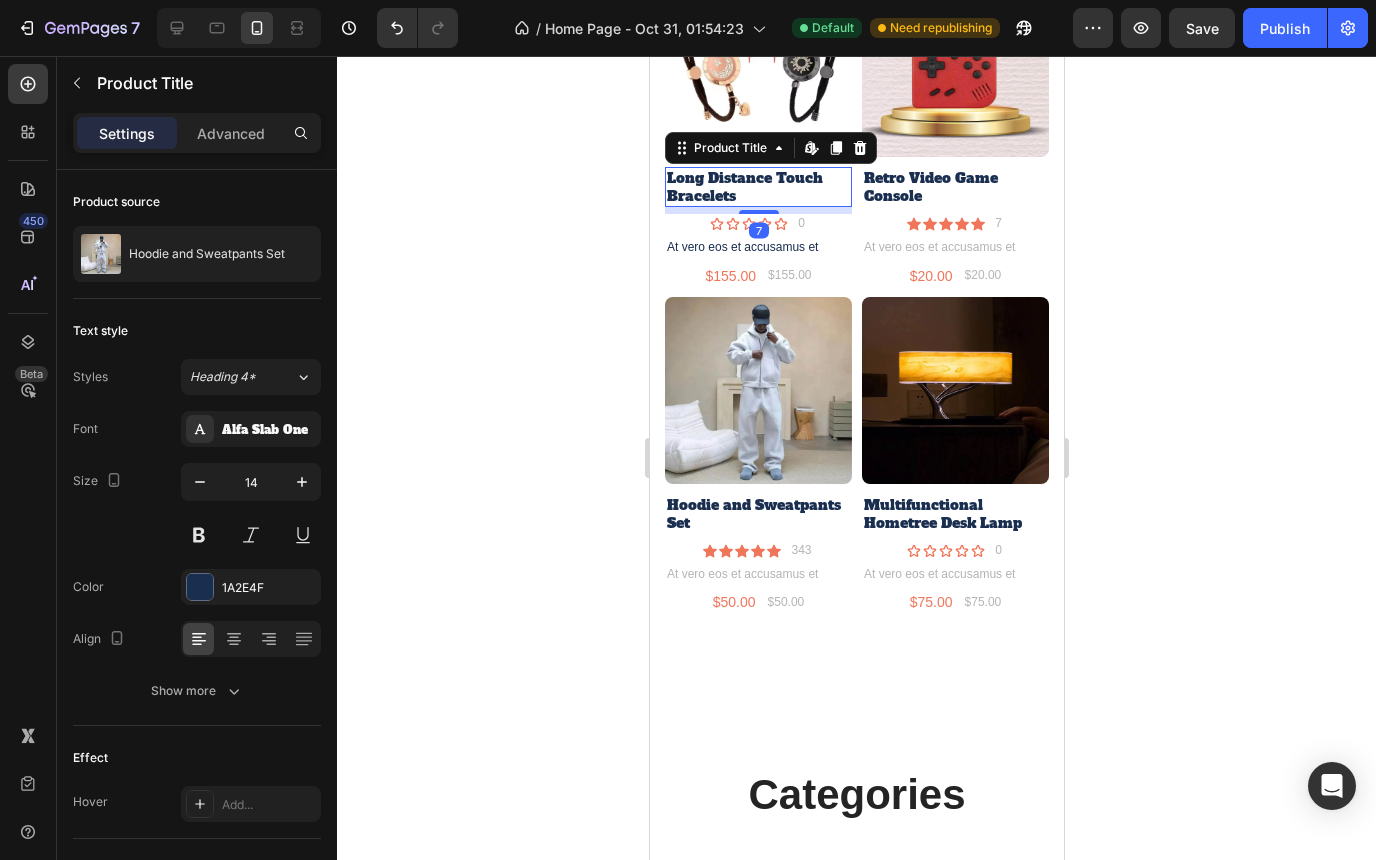 click on "Long Distance Touch Bracelets" at bounding box center [757, 187] 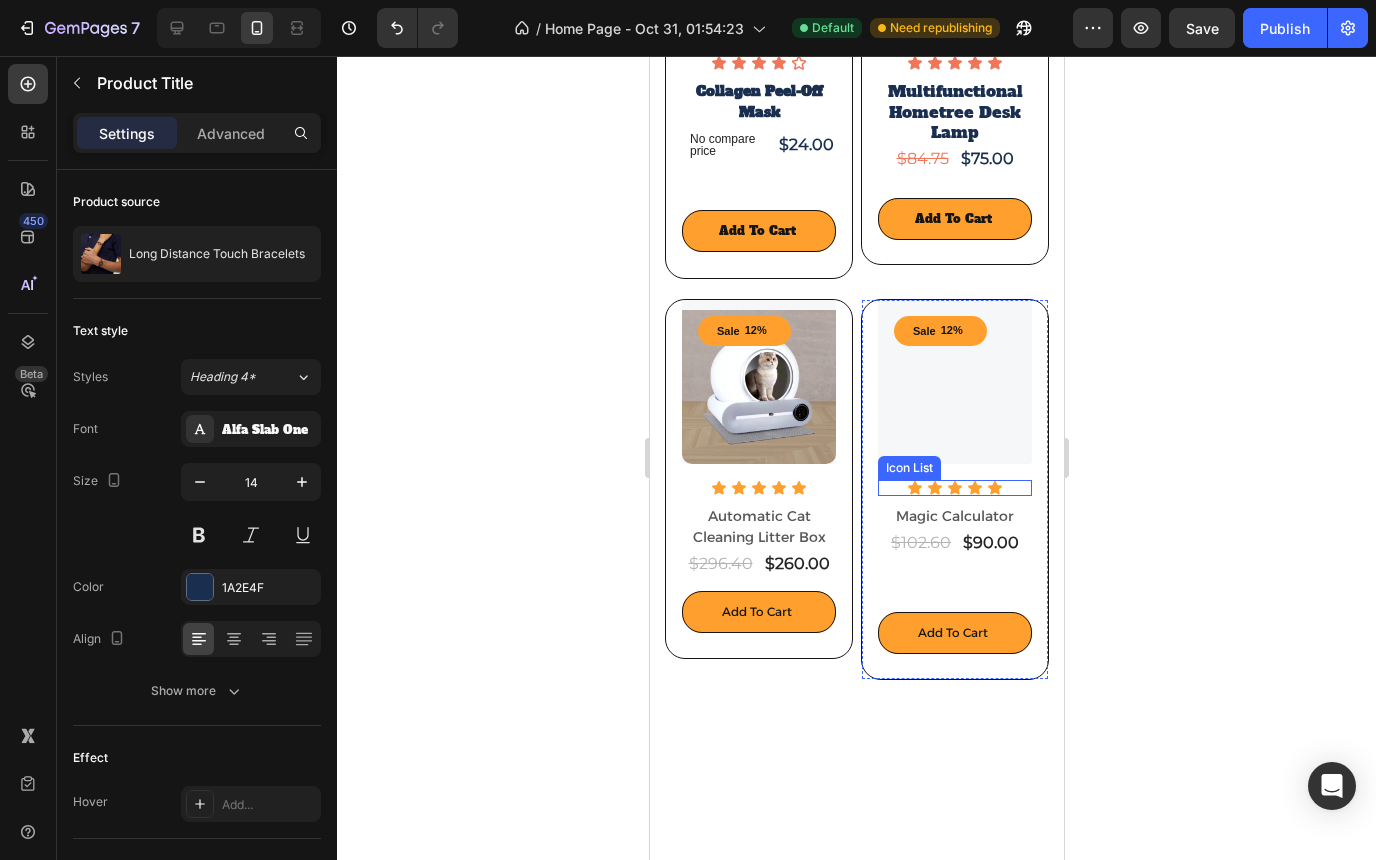 scroll, scrollTop: 2131, scrollLeft: 0, axis: vertical 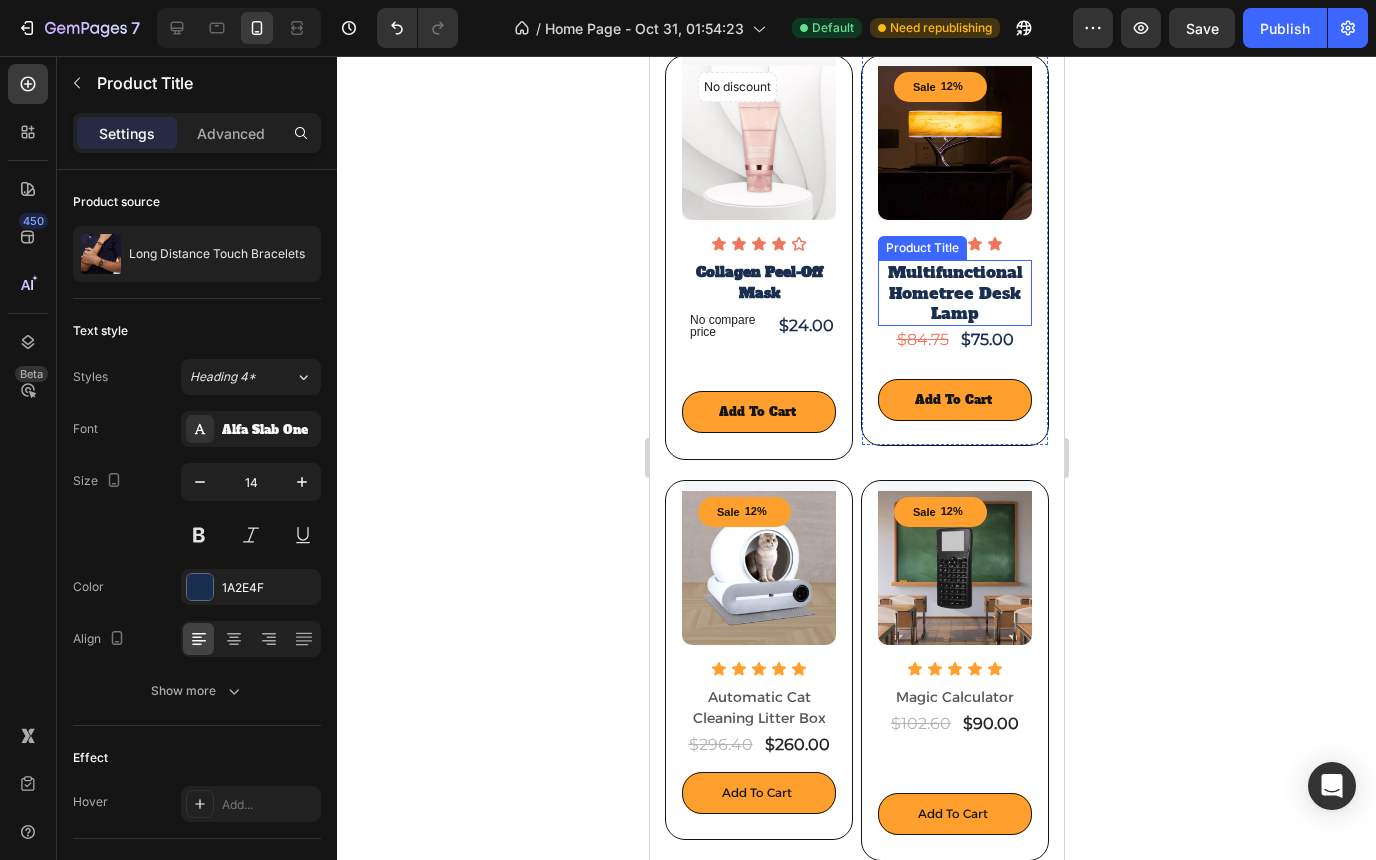 click on "Multifunctional Hometree Desk Lamp" at bounding box center (954, 293) 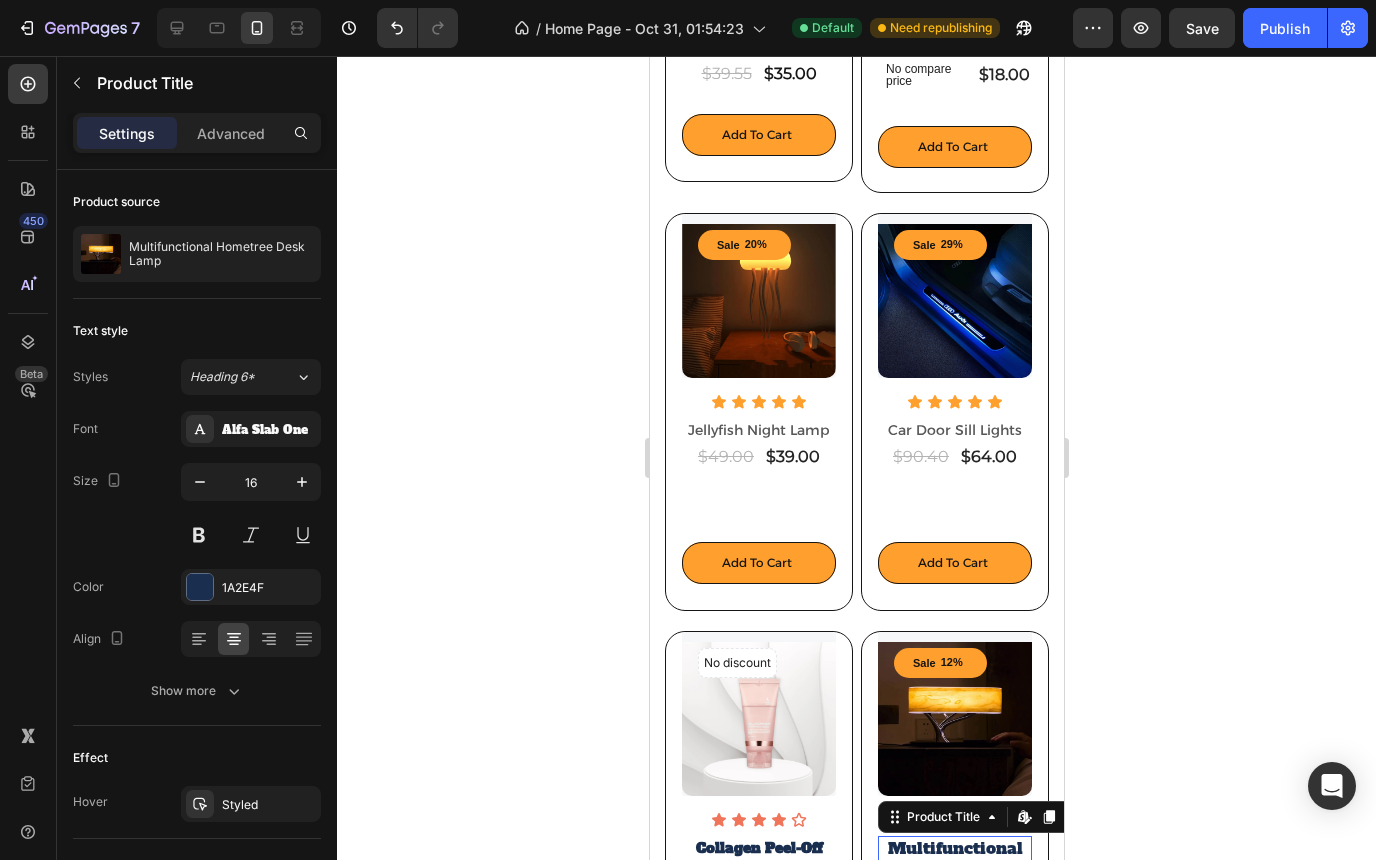 scroll, scrollTop: 1544, scrollLeft: 0, axis: vertical 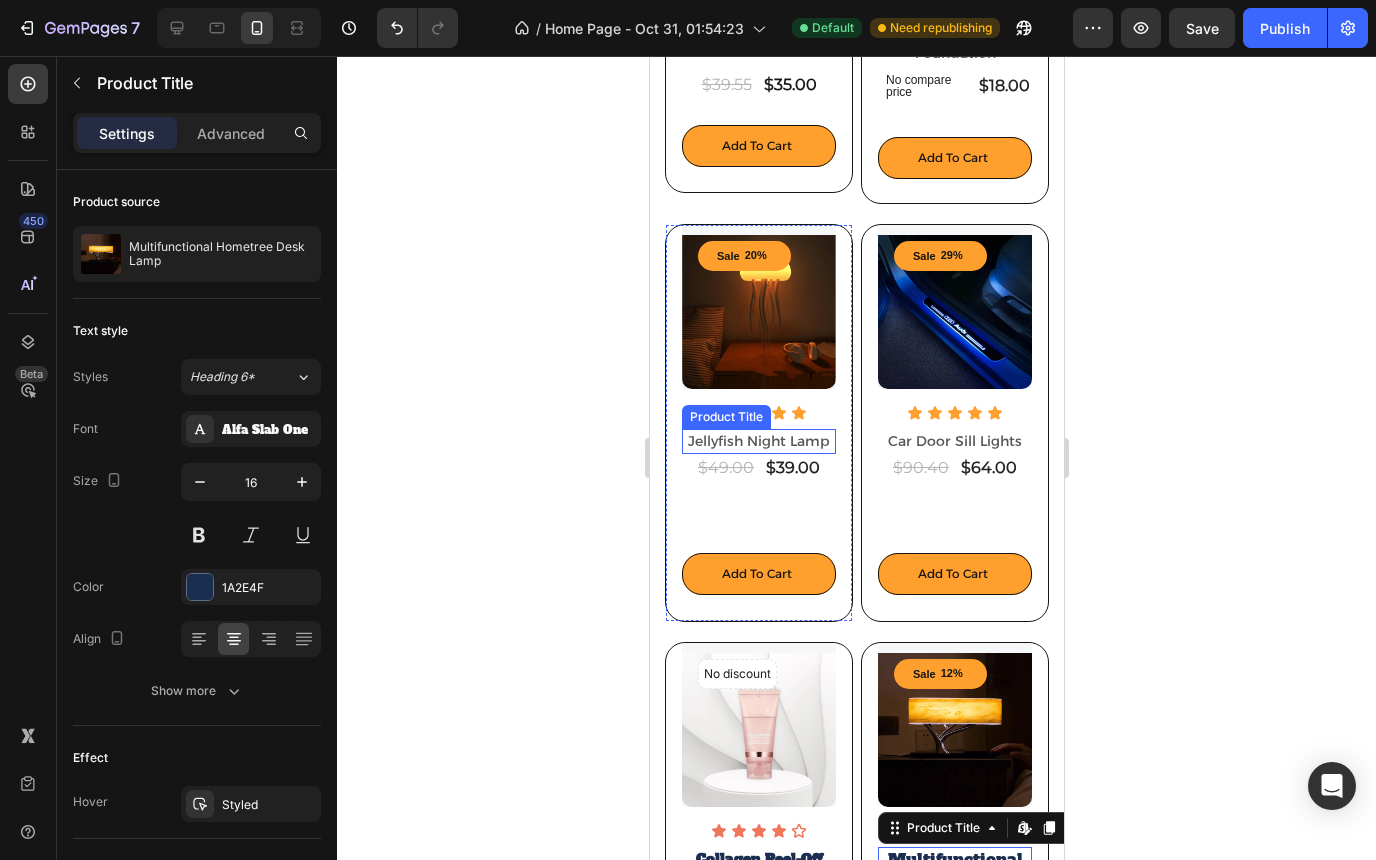 click on "Jellyfish Night Lamp" at bounding box center [758, 441] 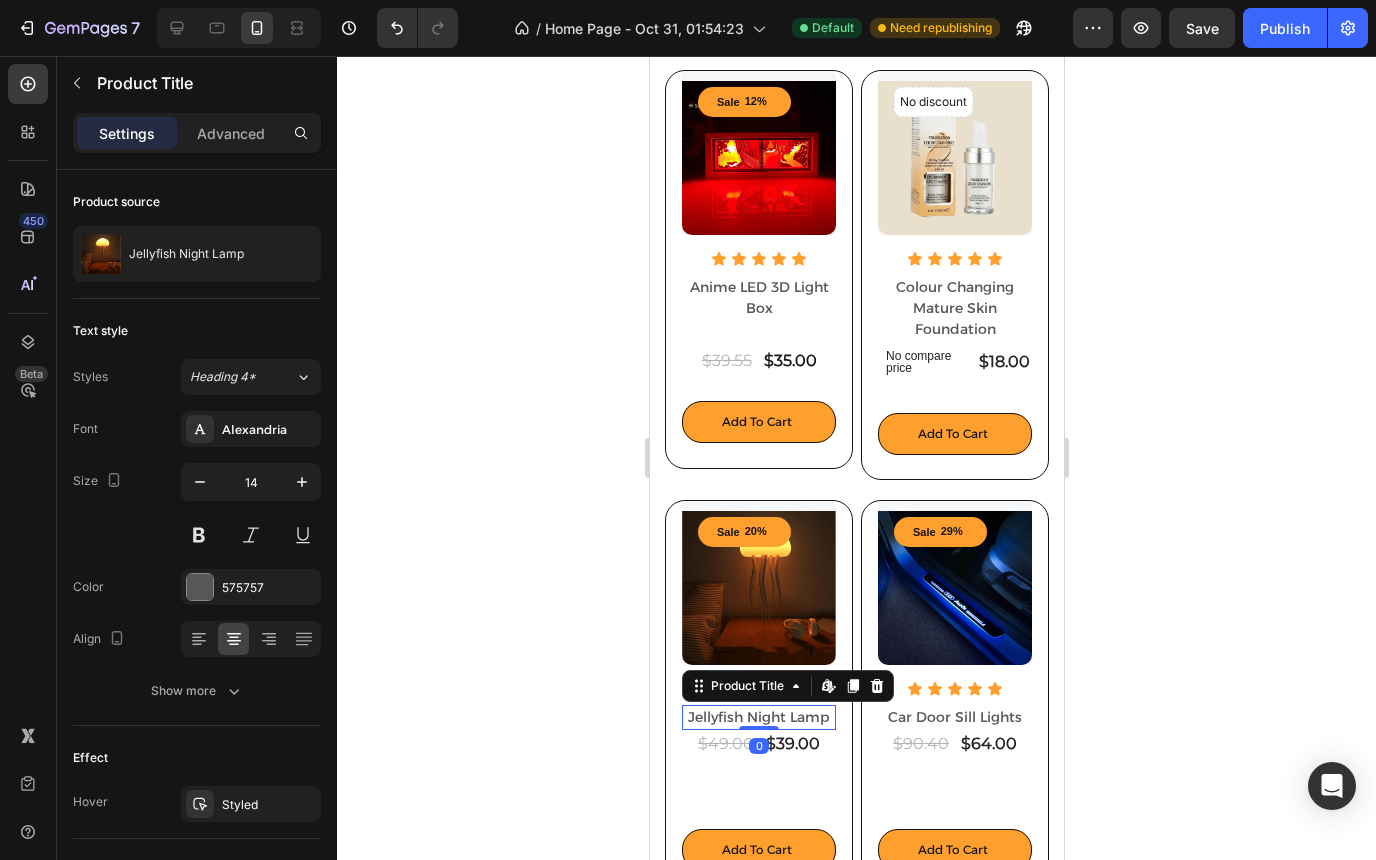 scroll, scrollTop: 520, scrollLeft: 0, axis: vertical 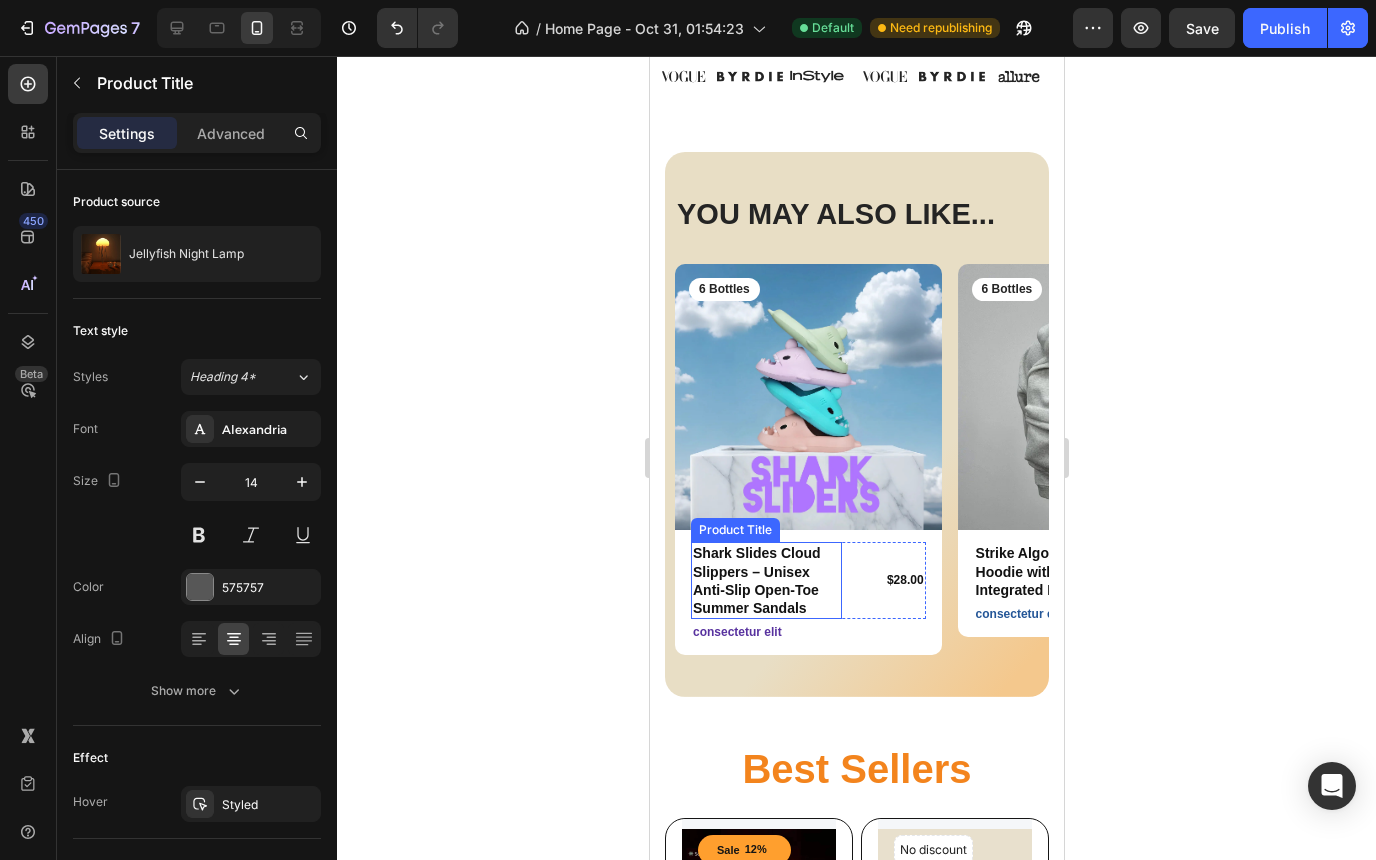 click on "Shark Slides Cloud Slippers – Unisex Anti-Slip Open-Toe Summer Sandals" at bounding box center (765, 580) 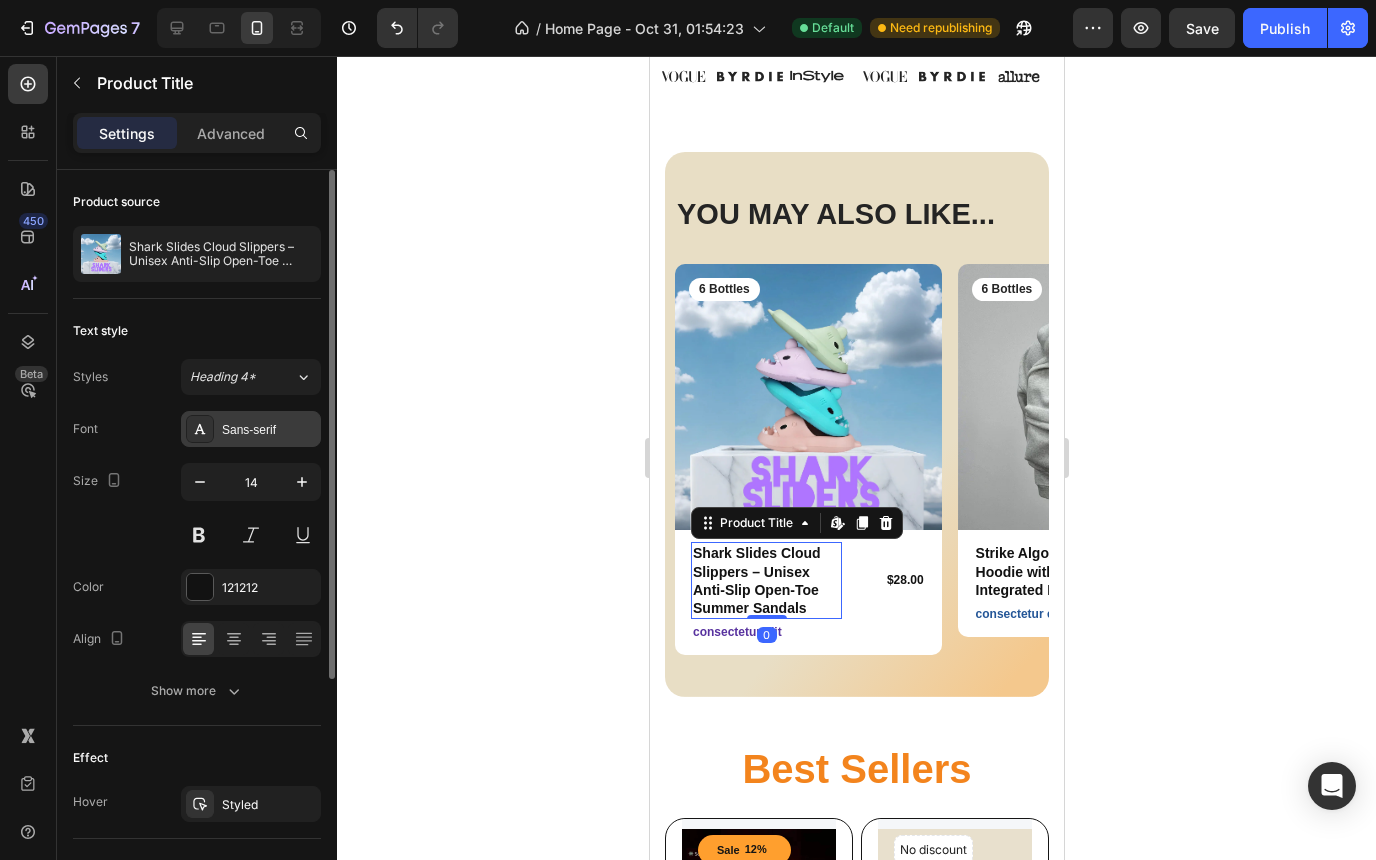 click on "Sans-serif" at bounding box center (269, 430) 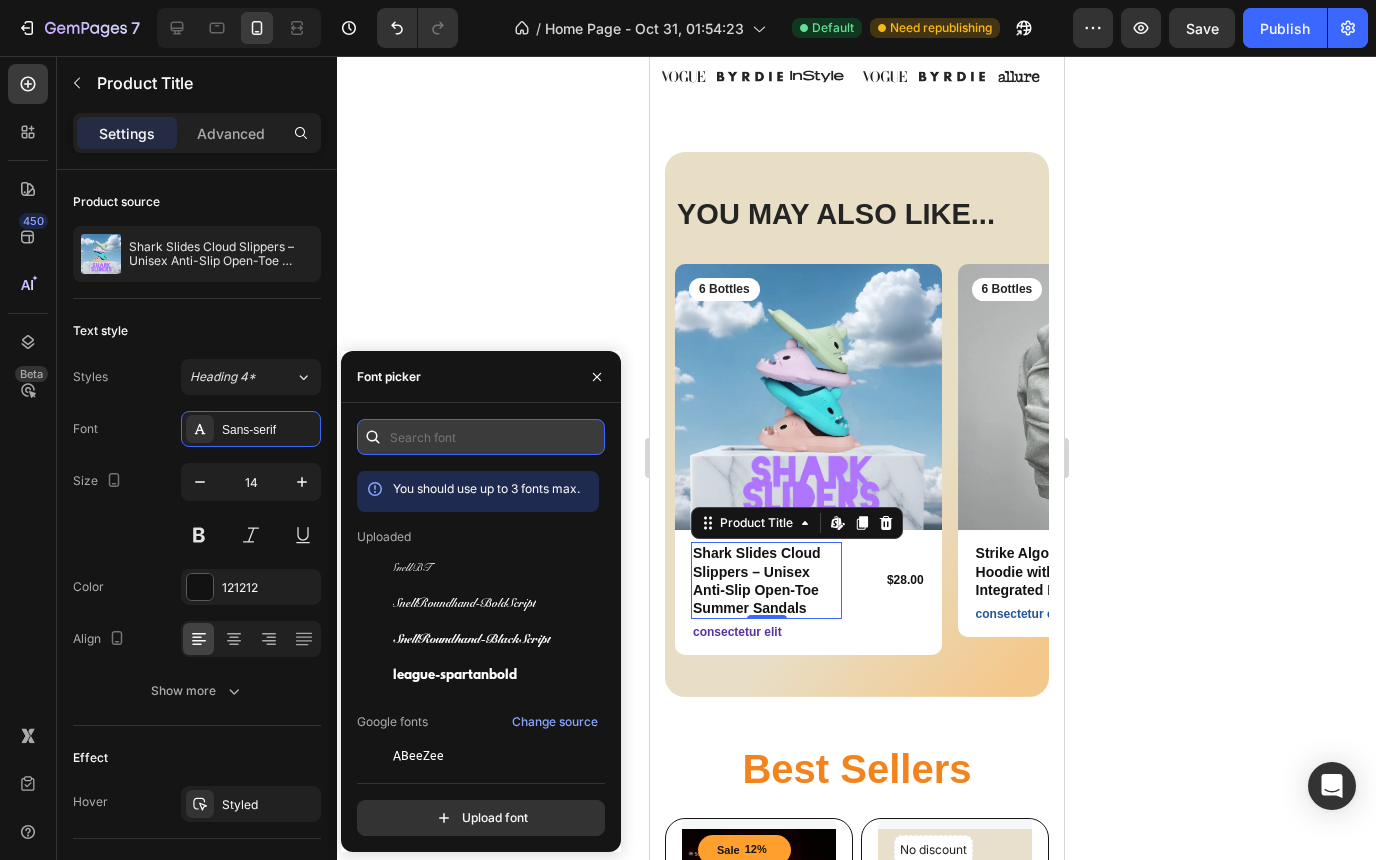 click at bounding box center [481, 437] 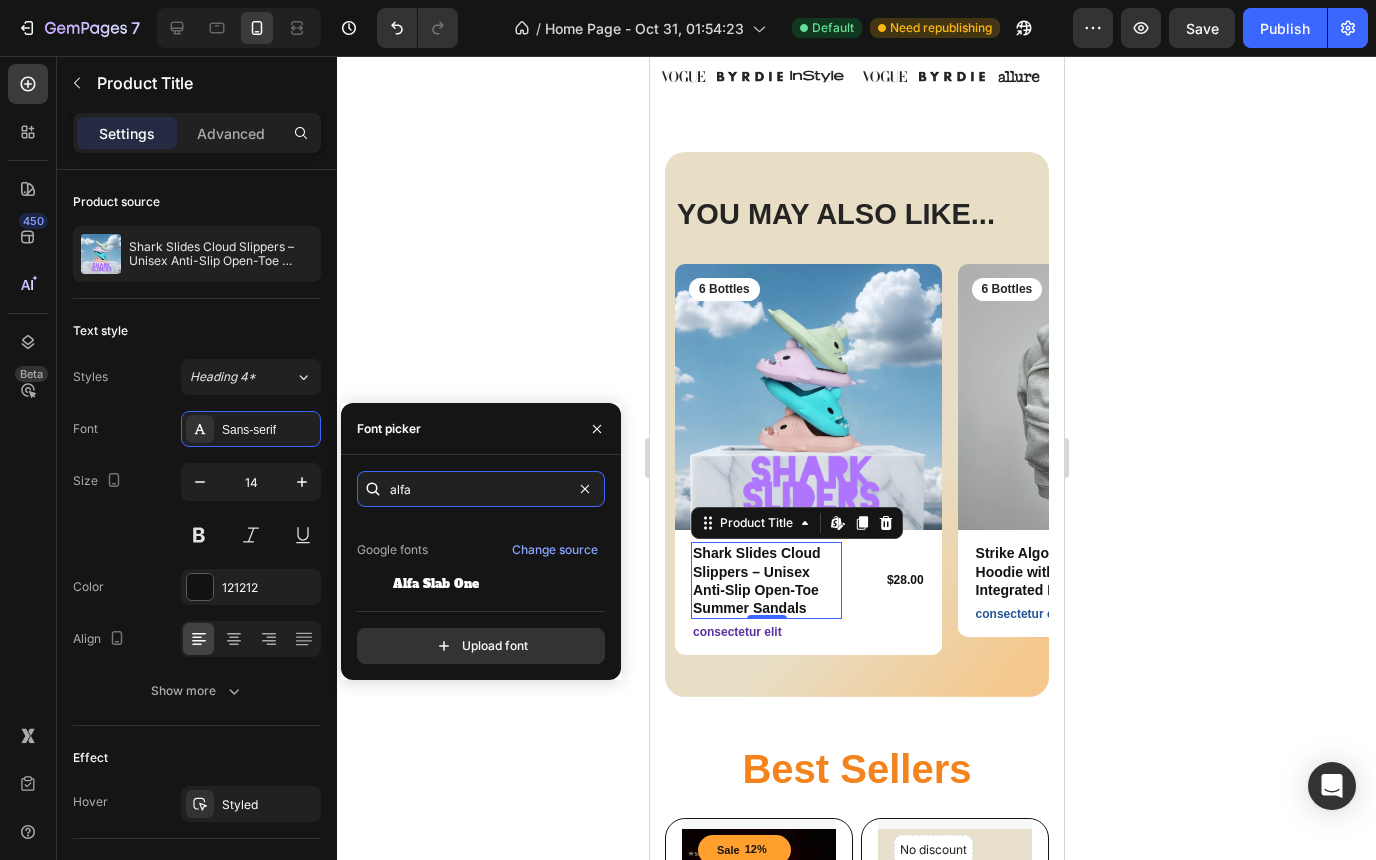 scroll, scrollTop: 49, scrollLeft: 0, axis: vertical 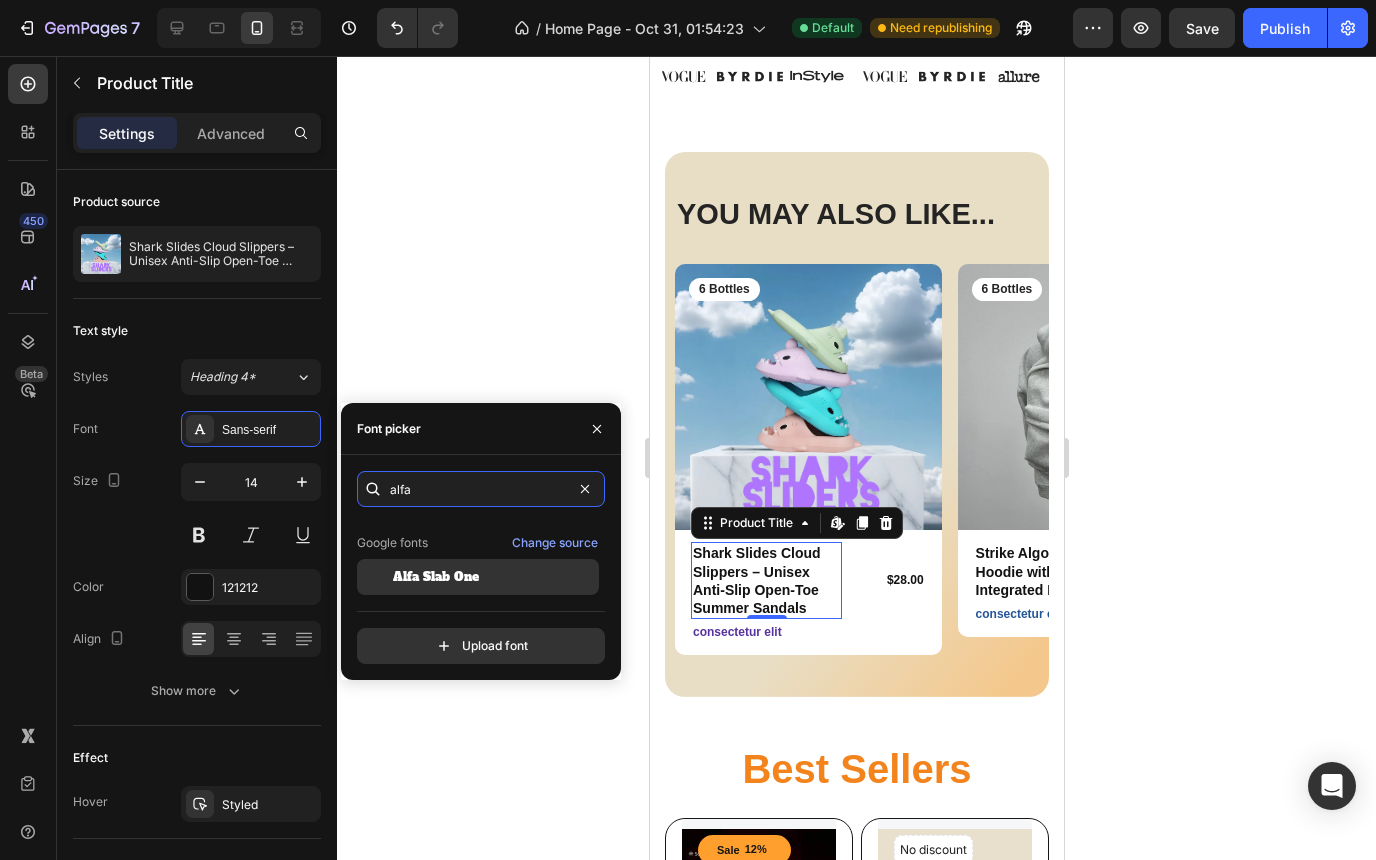 type on "alfa" 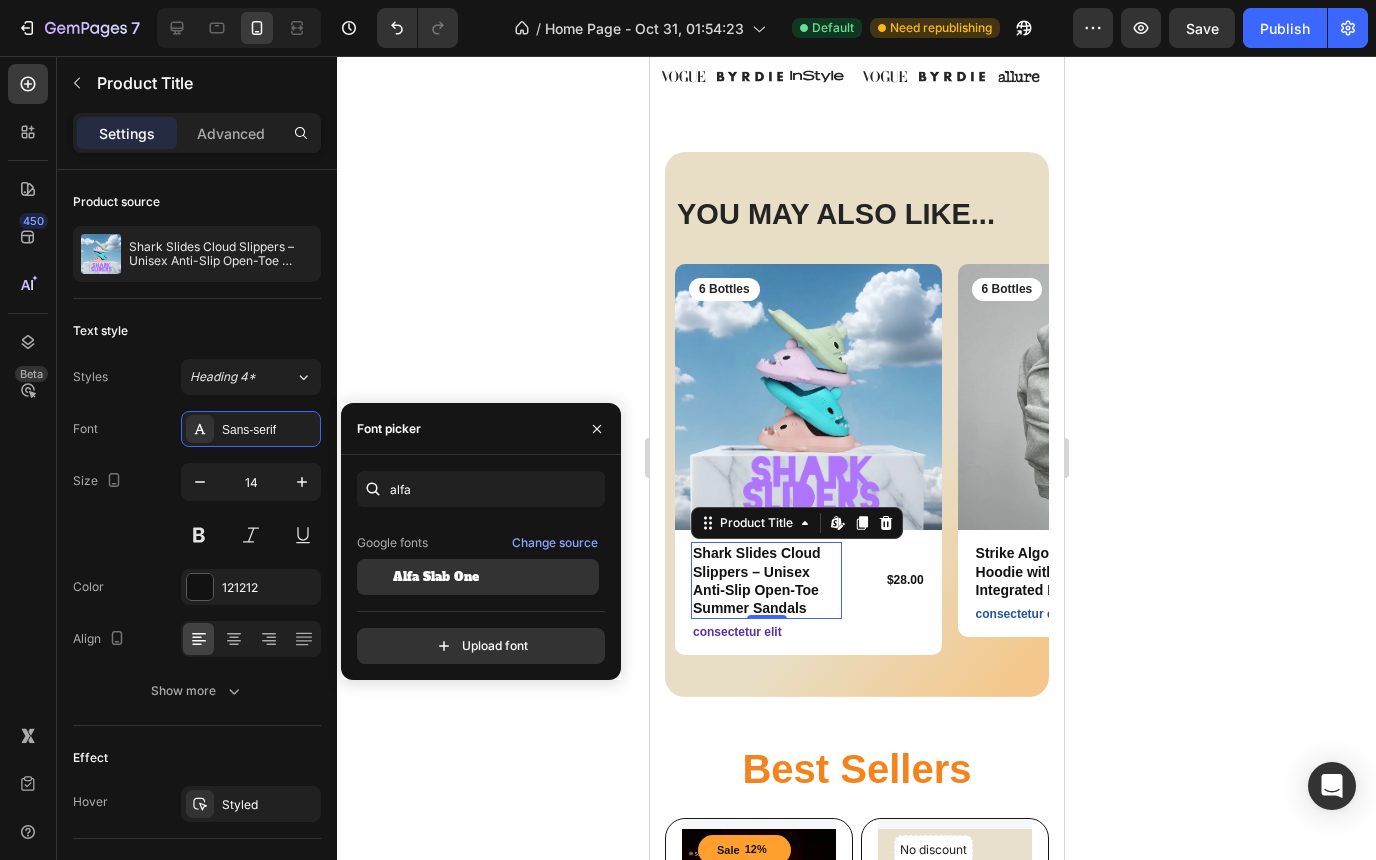 click on "Alfa Slab One" at bounding box center [436, 577] 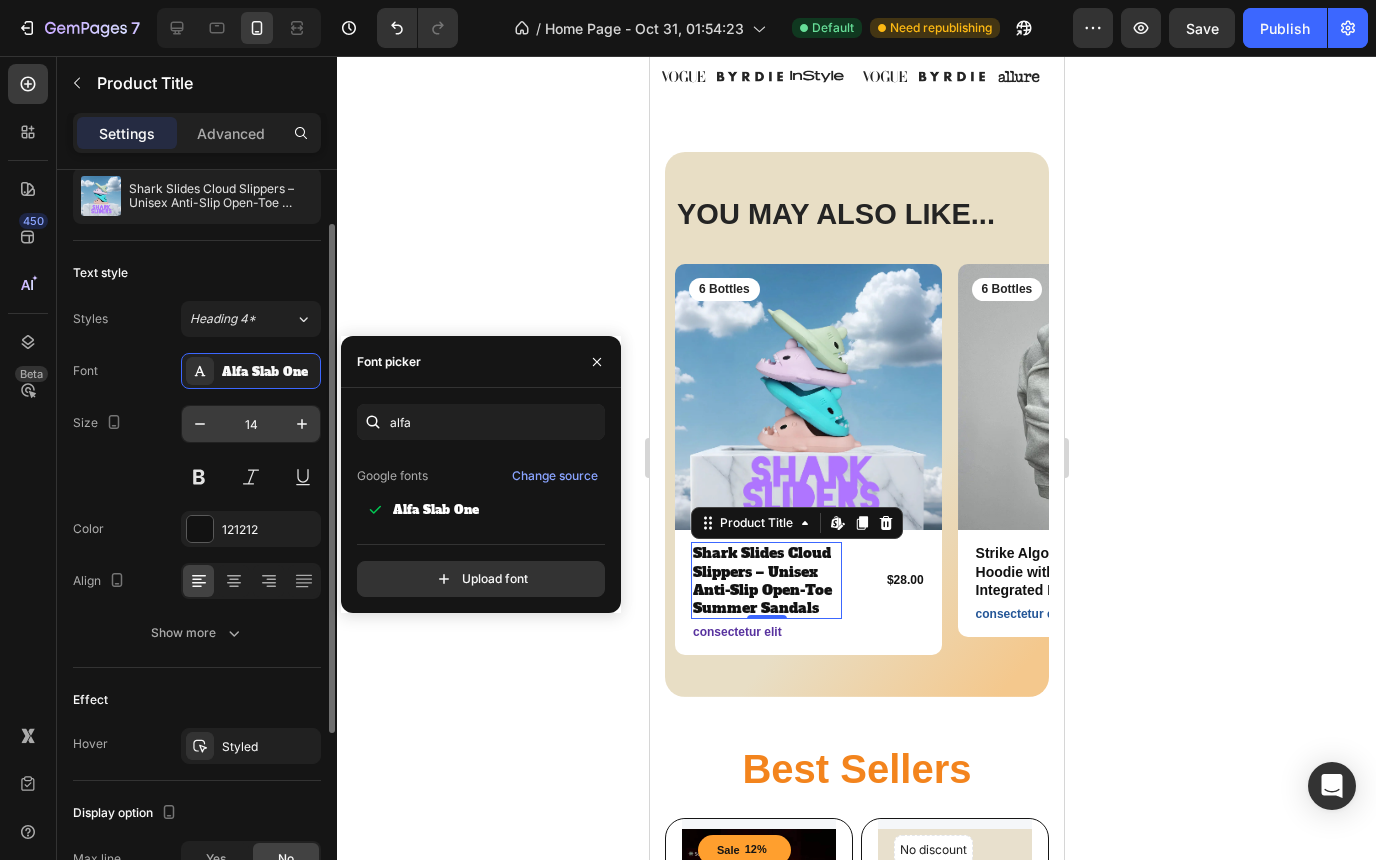 scroll, scrollTop: 69, scrollLeft: 0, axis: vertical 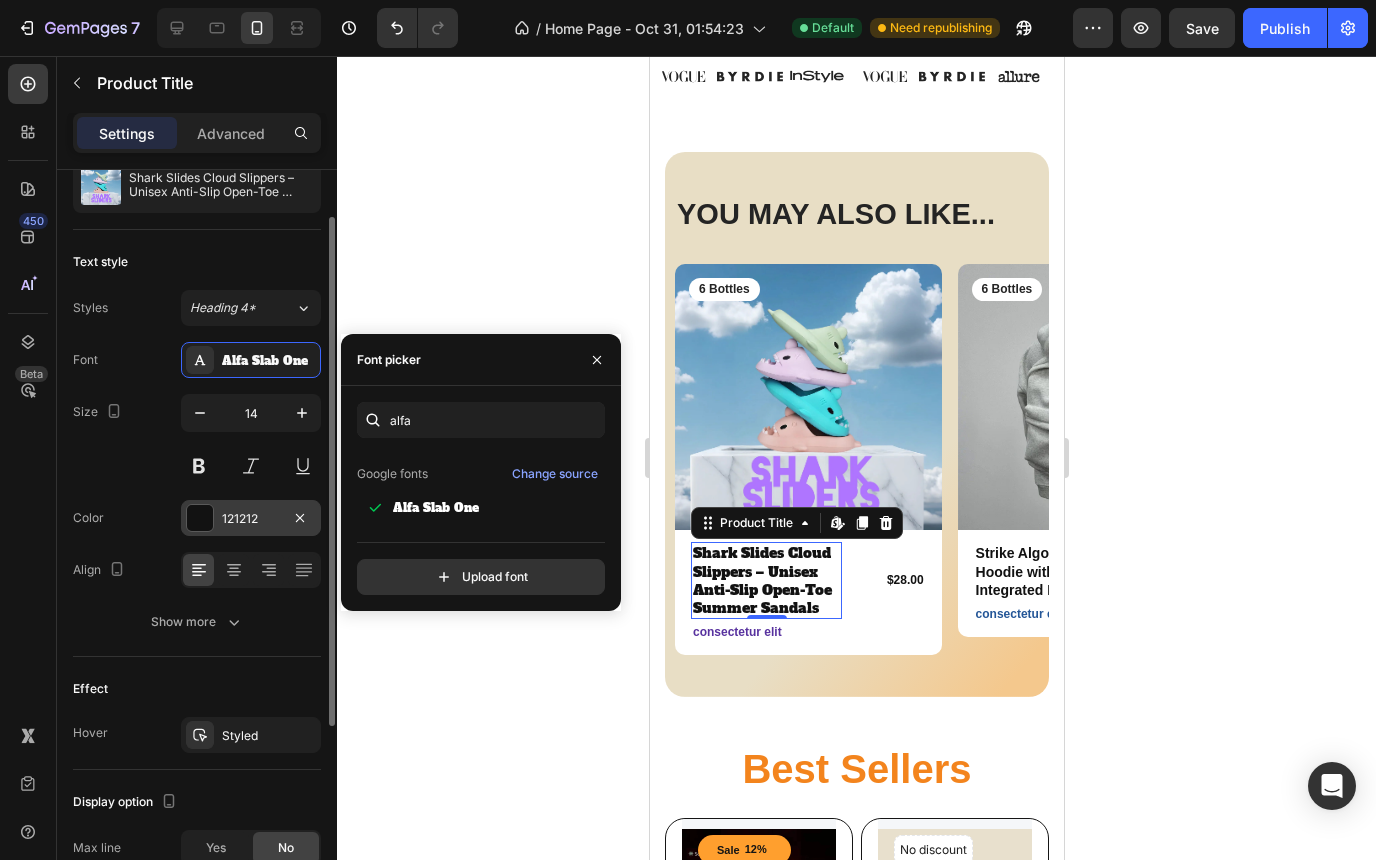 click at bounding box center (200, 518) 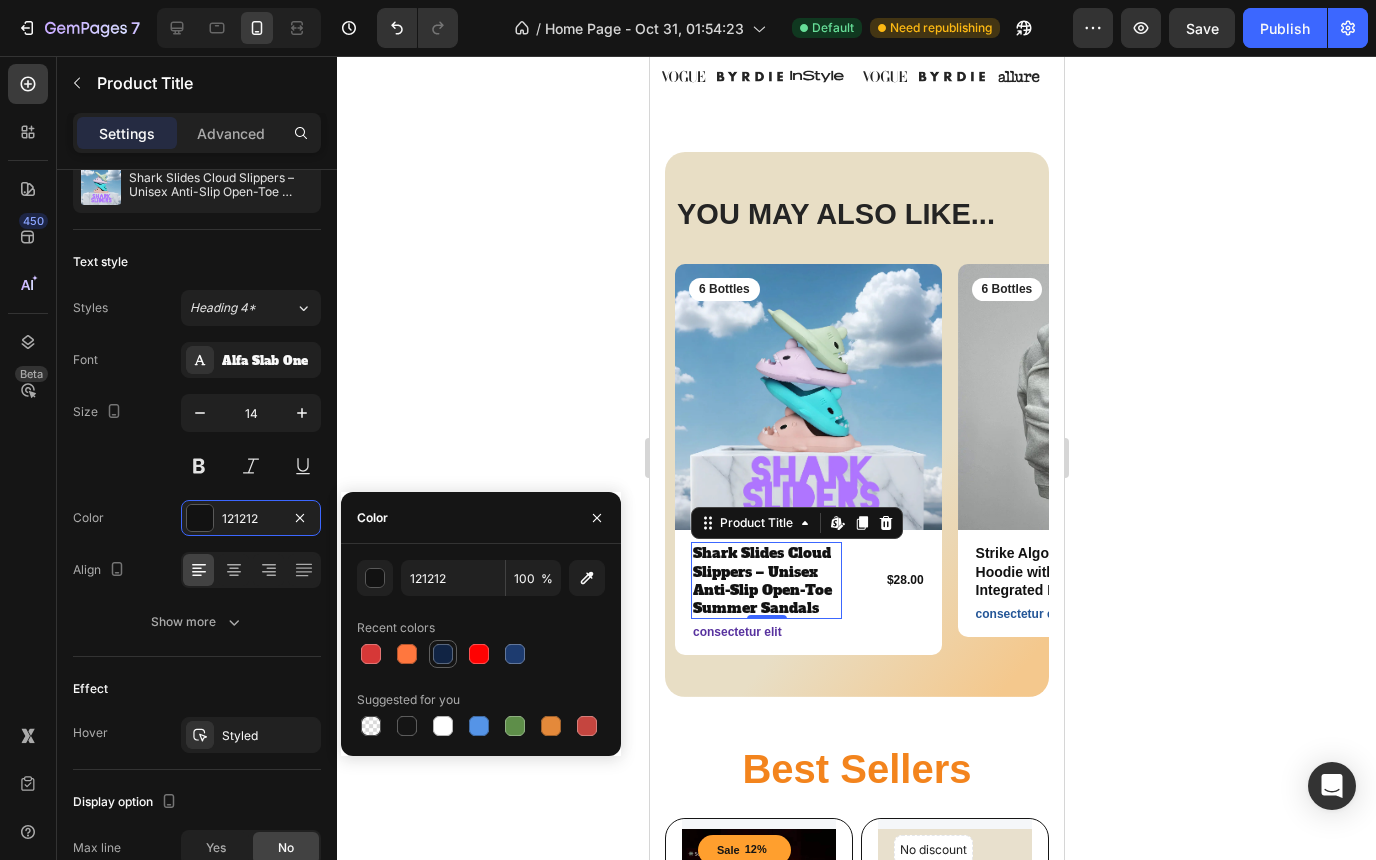 click at bounding box center [443, 654] 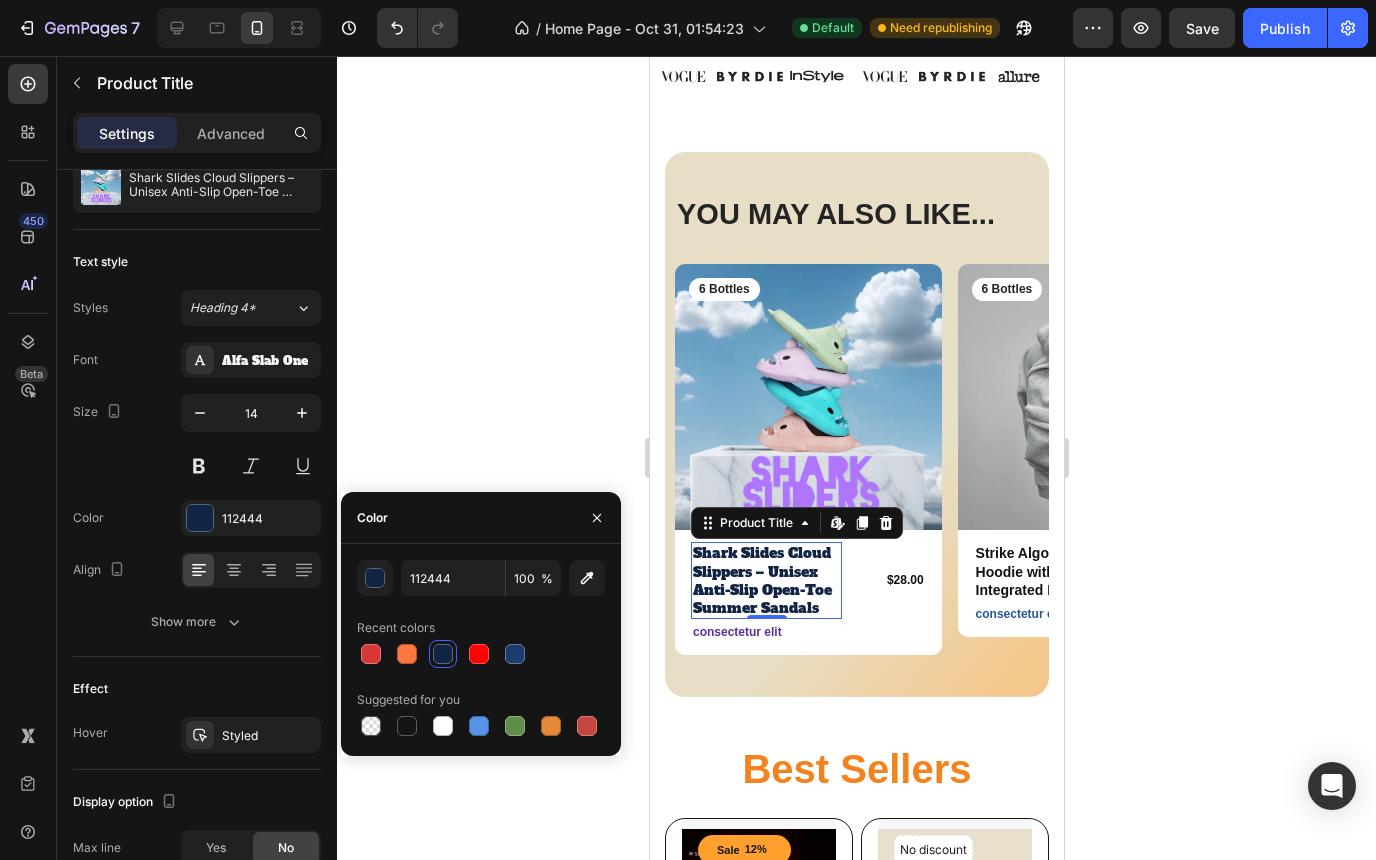 click 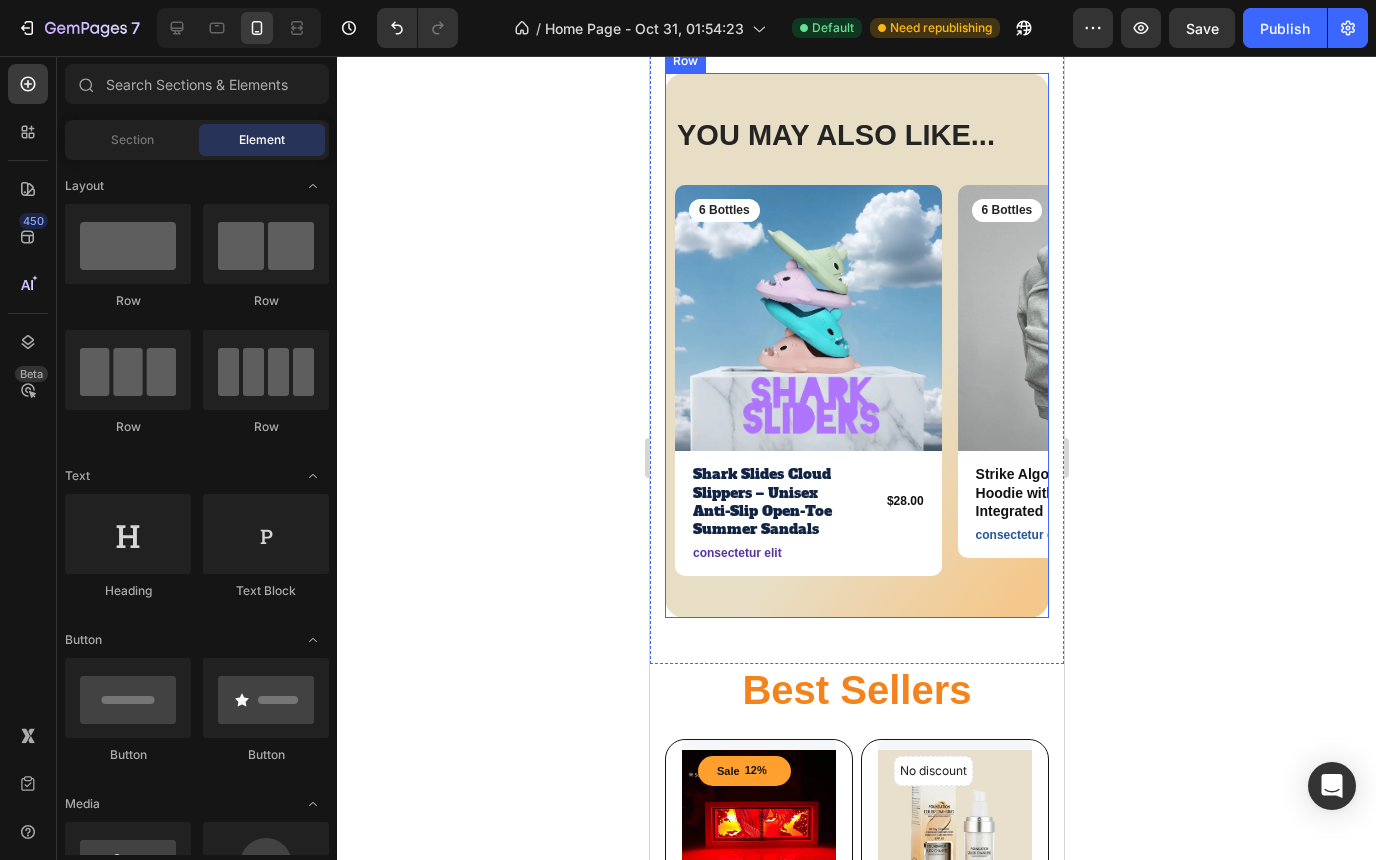 scroll, scrollTop: 601, scrollLeft: 0, axis: vertical 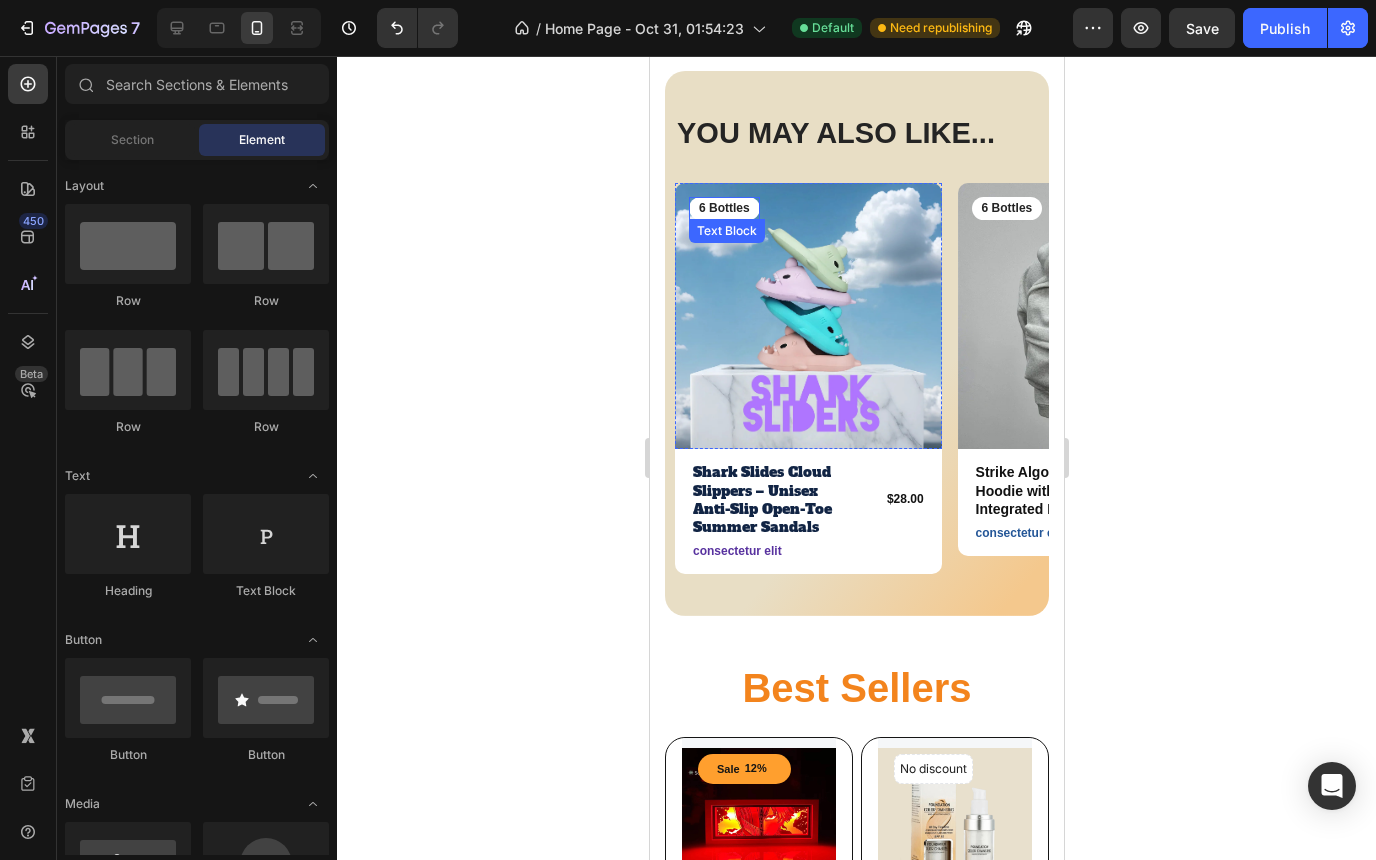 click on "6 Bottles" at bounding box center [723, 209] 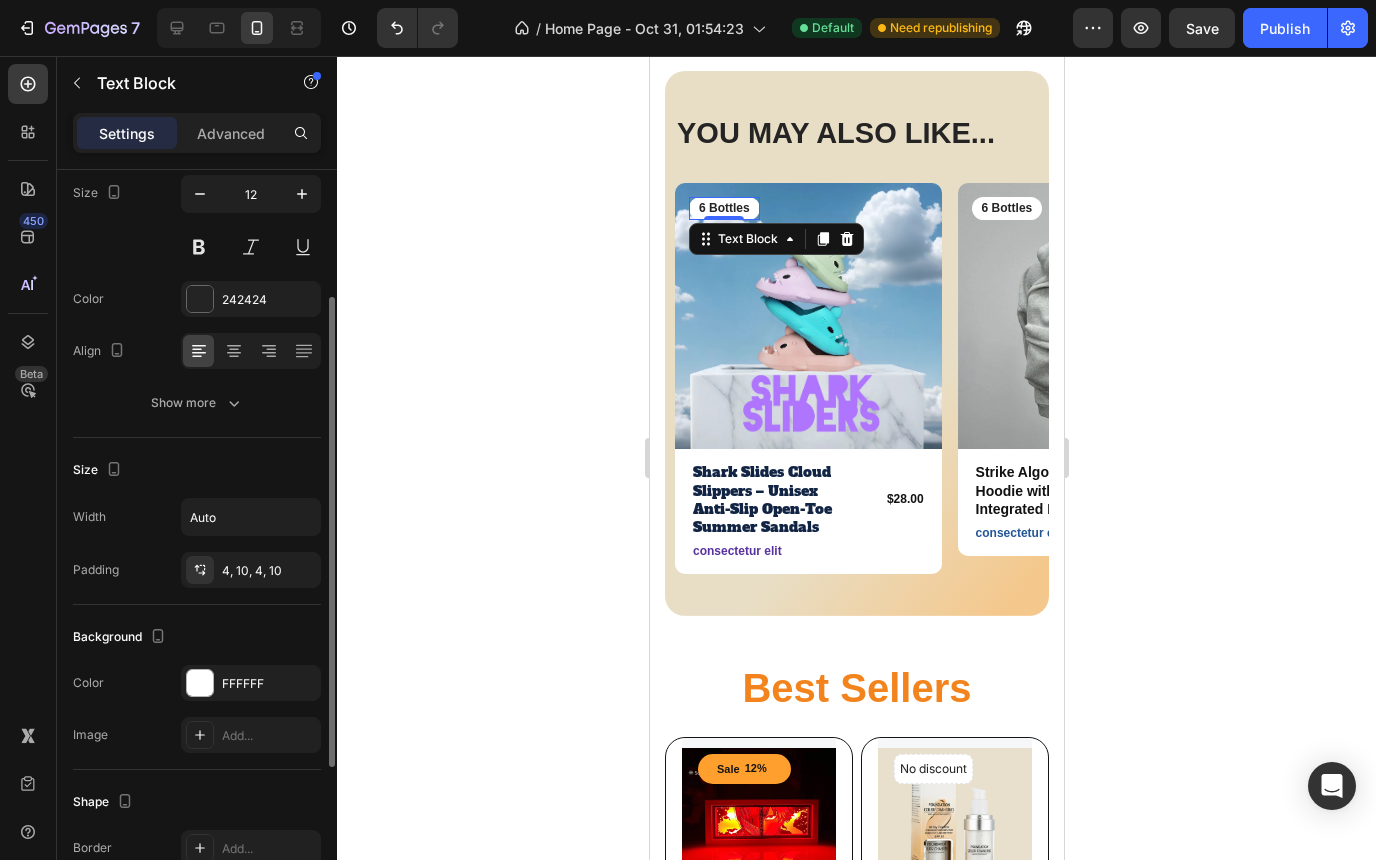 scroll, scrollTop: 151, scrollLeft: 0, axis: vertical 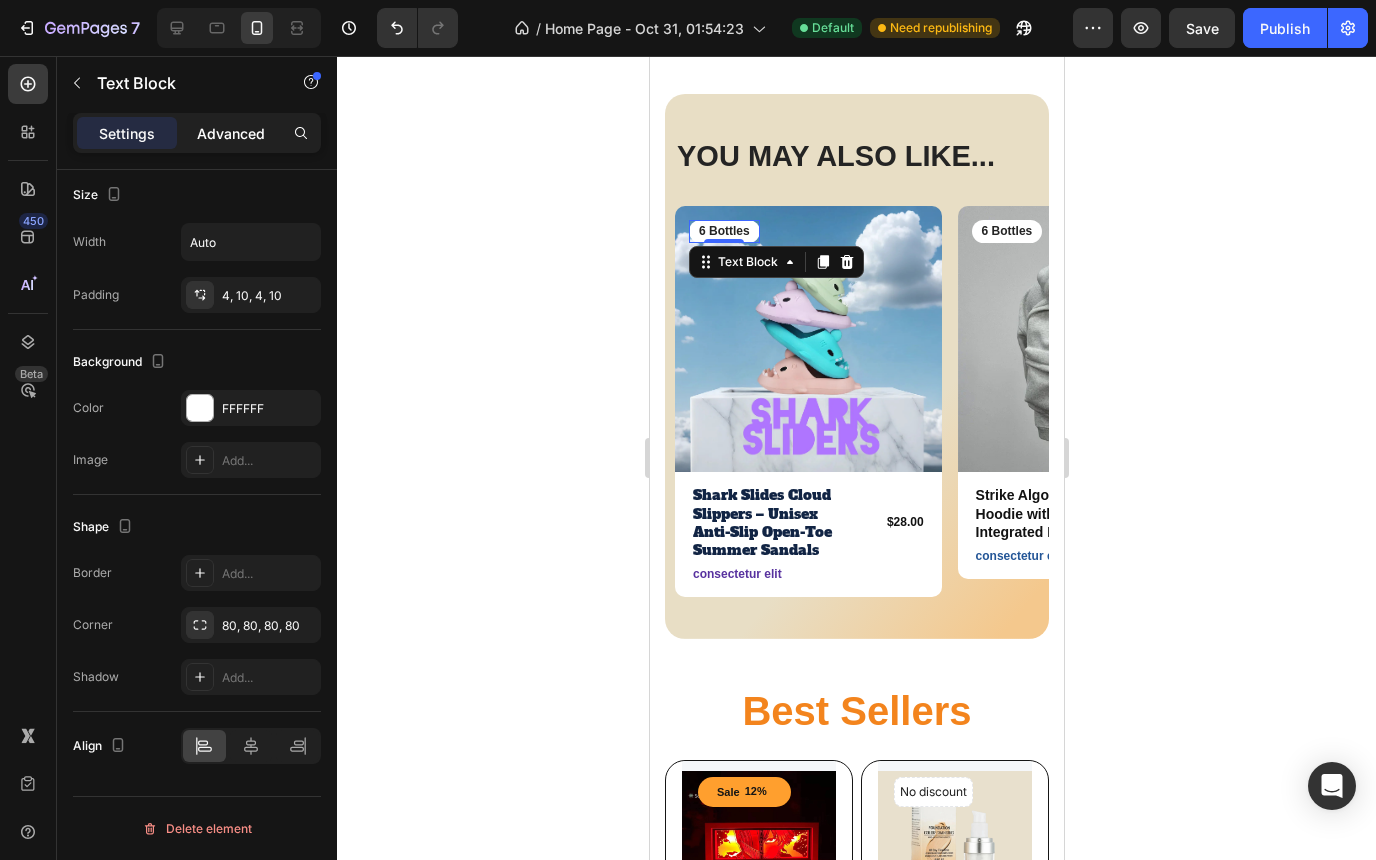click on "Advanced" at bounding box center [231, 133] 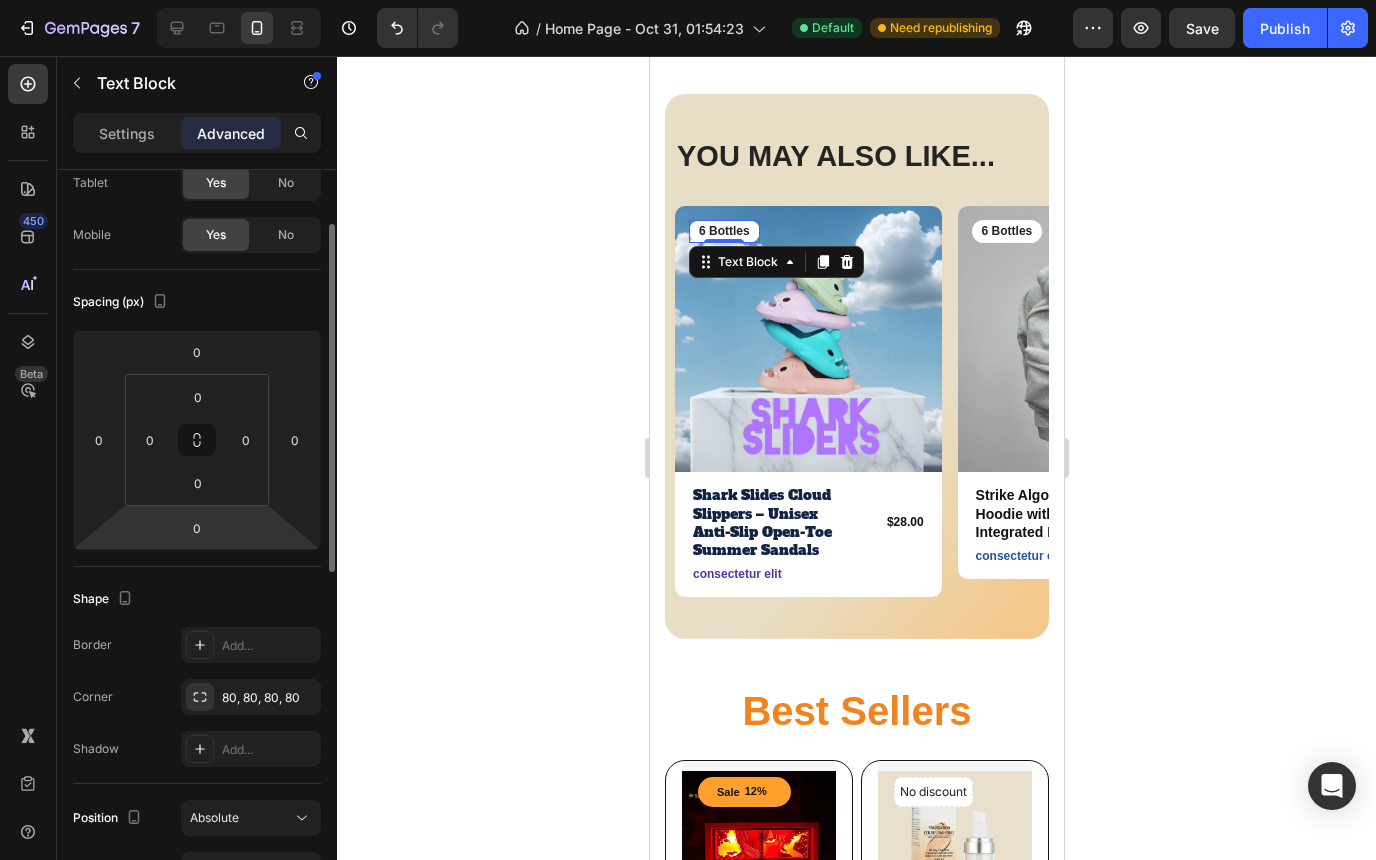 scroll, scrollTop: 0, scrollLeft: 0, axis: both 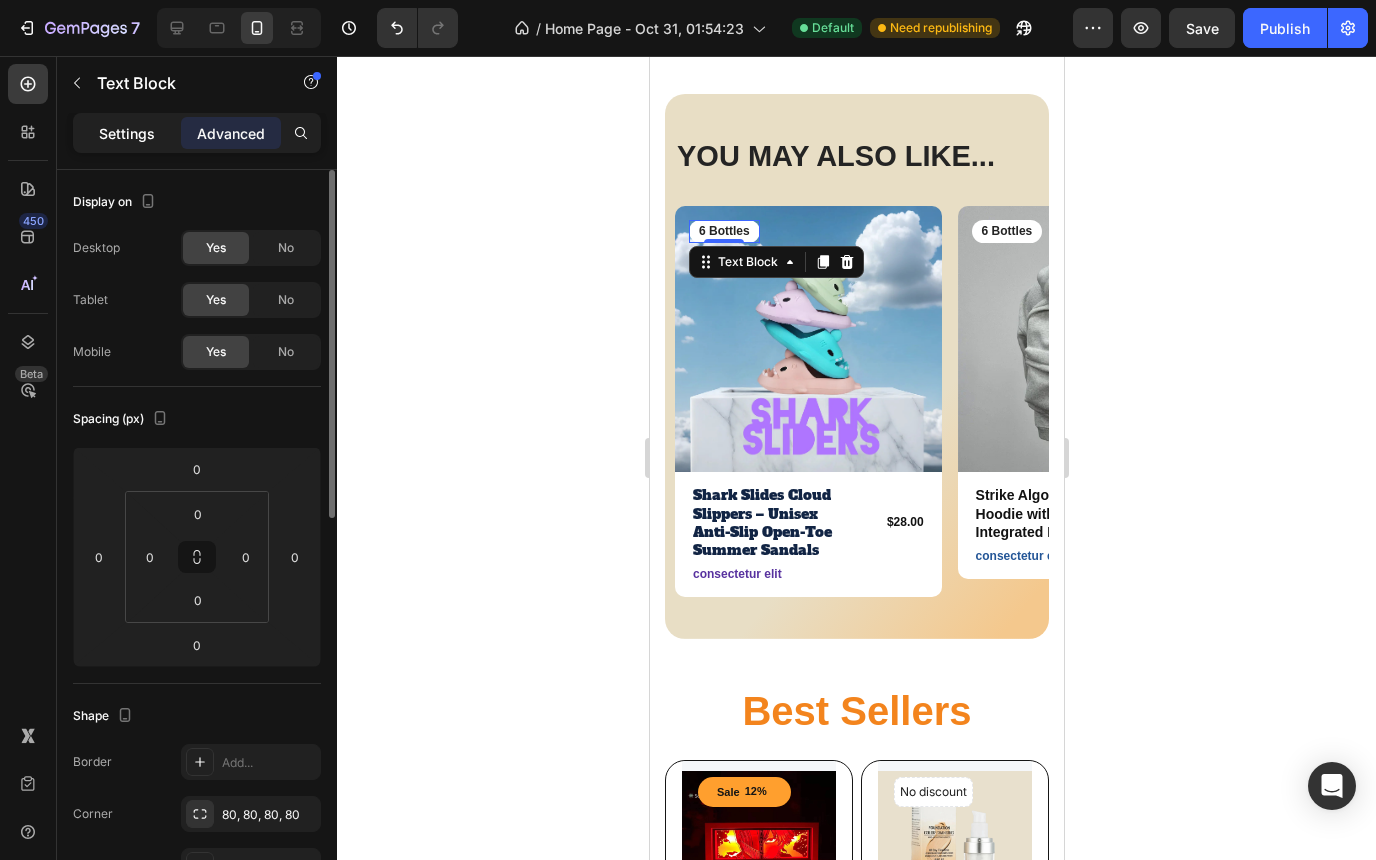 click on "Settings" at bounding box center (127, 133) 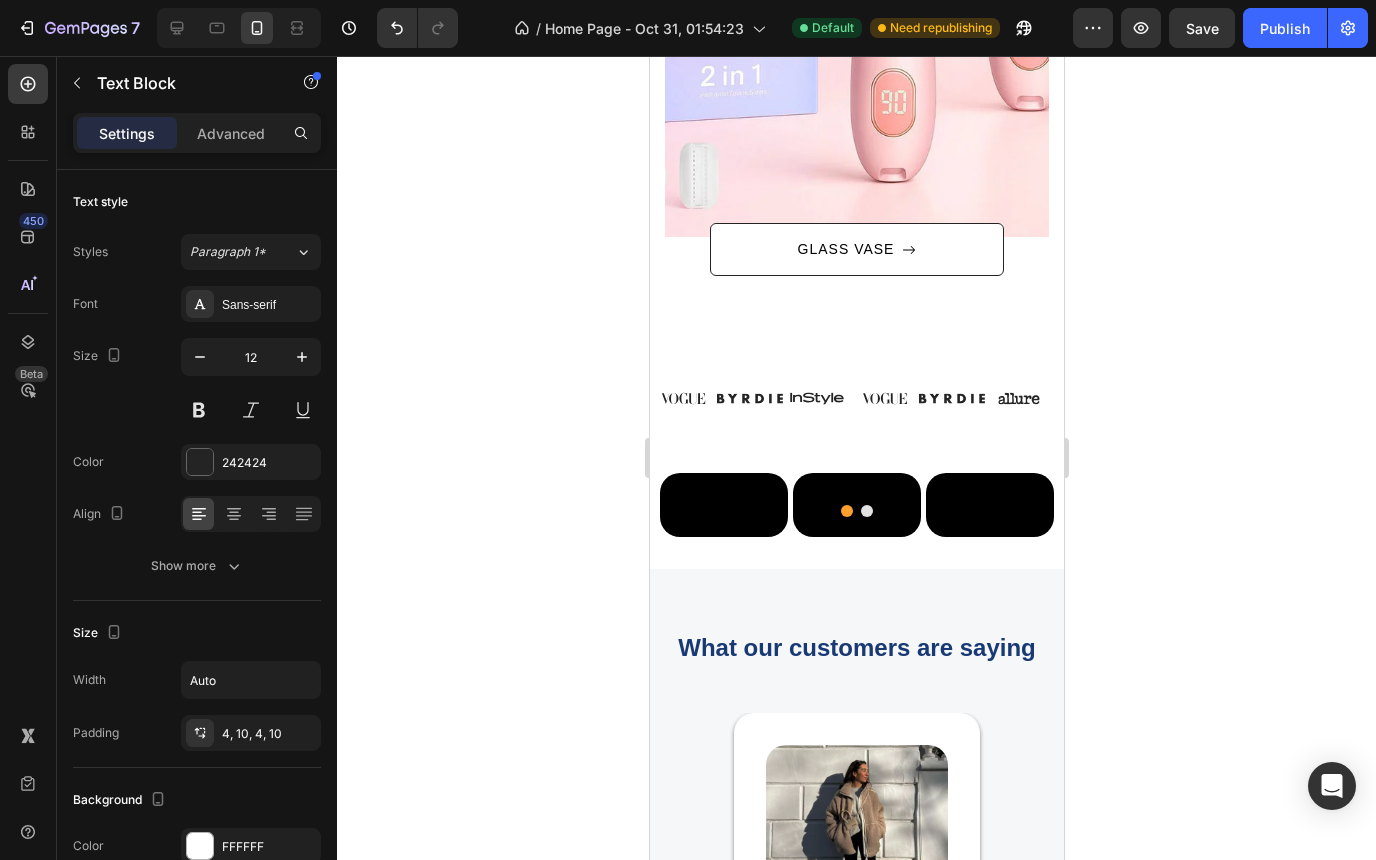 scroll, scrollTop: 5893, scrollLeft: 0, axis: vertical 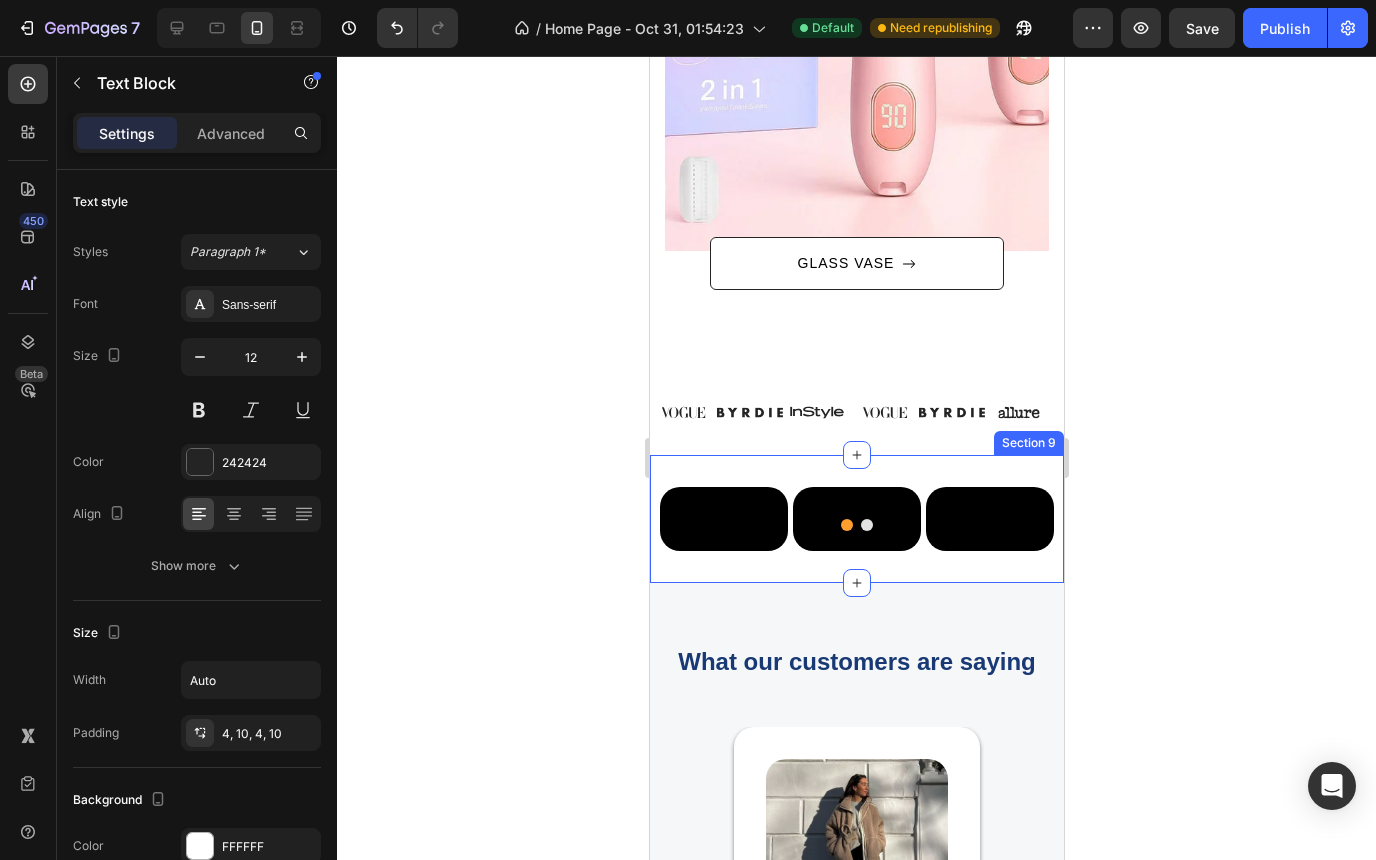 click on "Video Video Video Video Video Carousel Section 9" at bounding box center [856, 519] 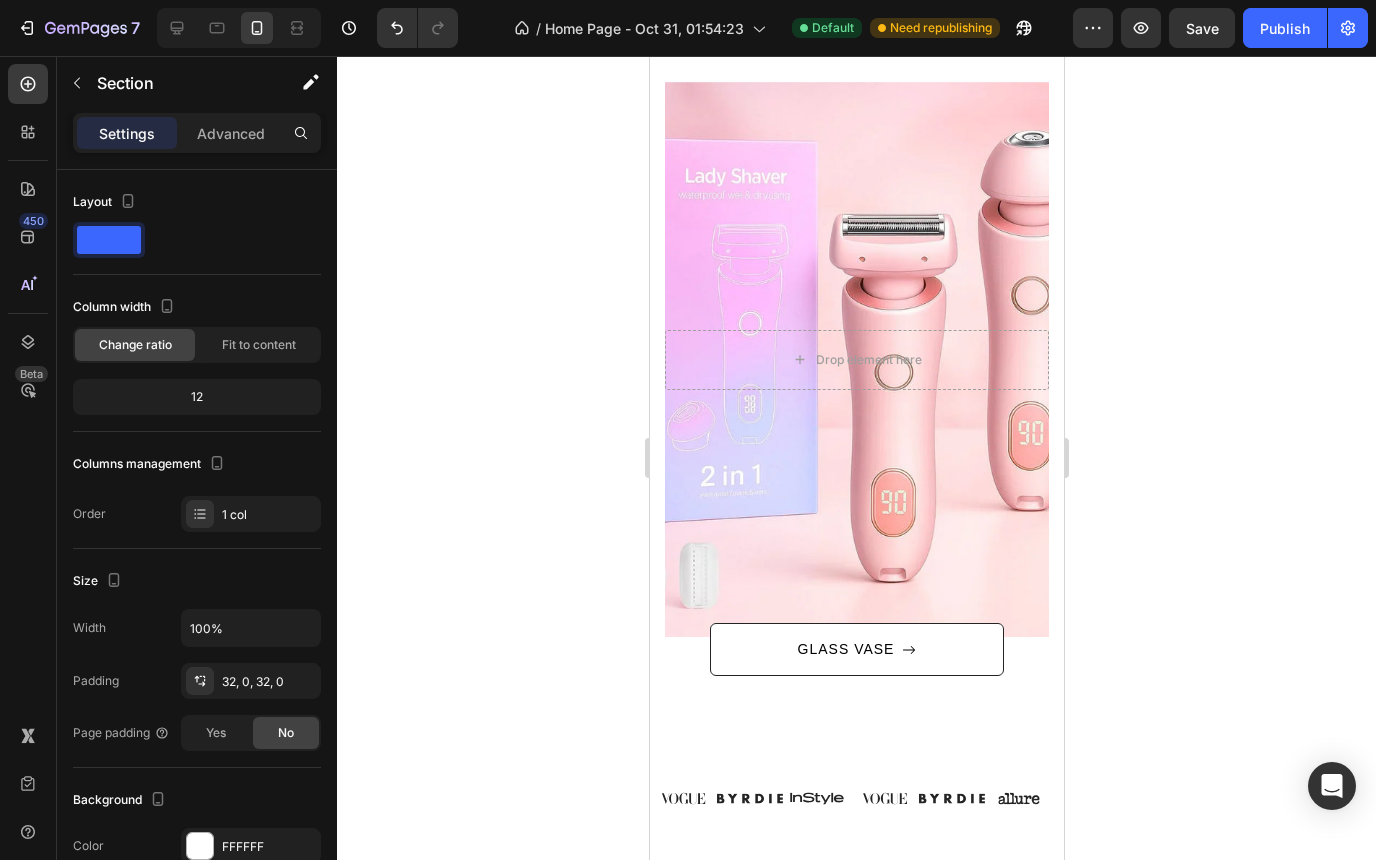 scroll, scrollTop: 5531, scrollLeft: 0, axis: vertical 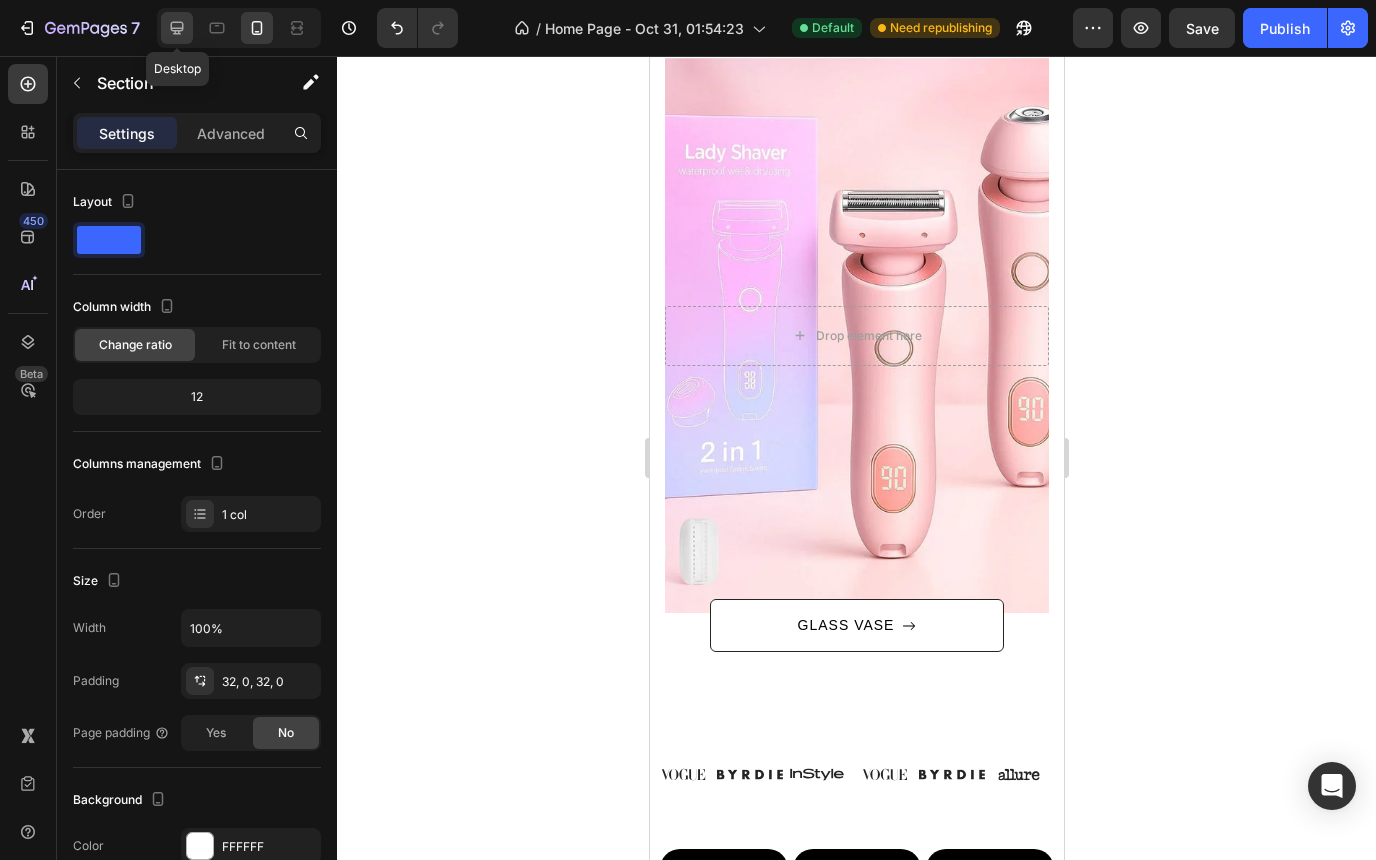 click 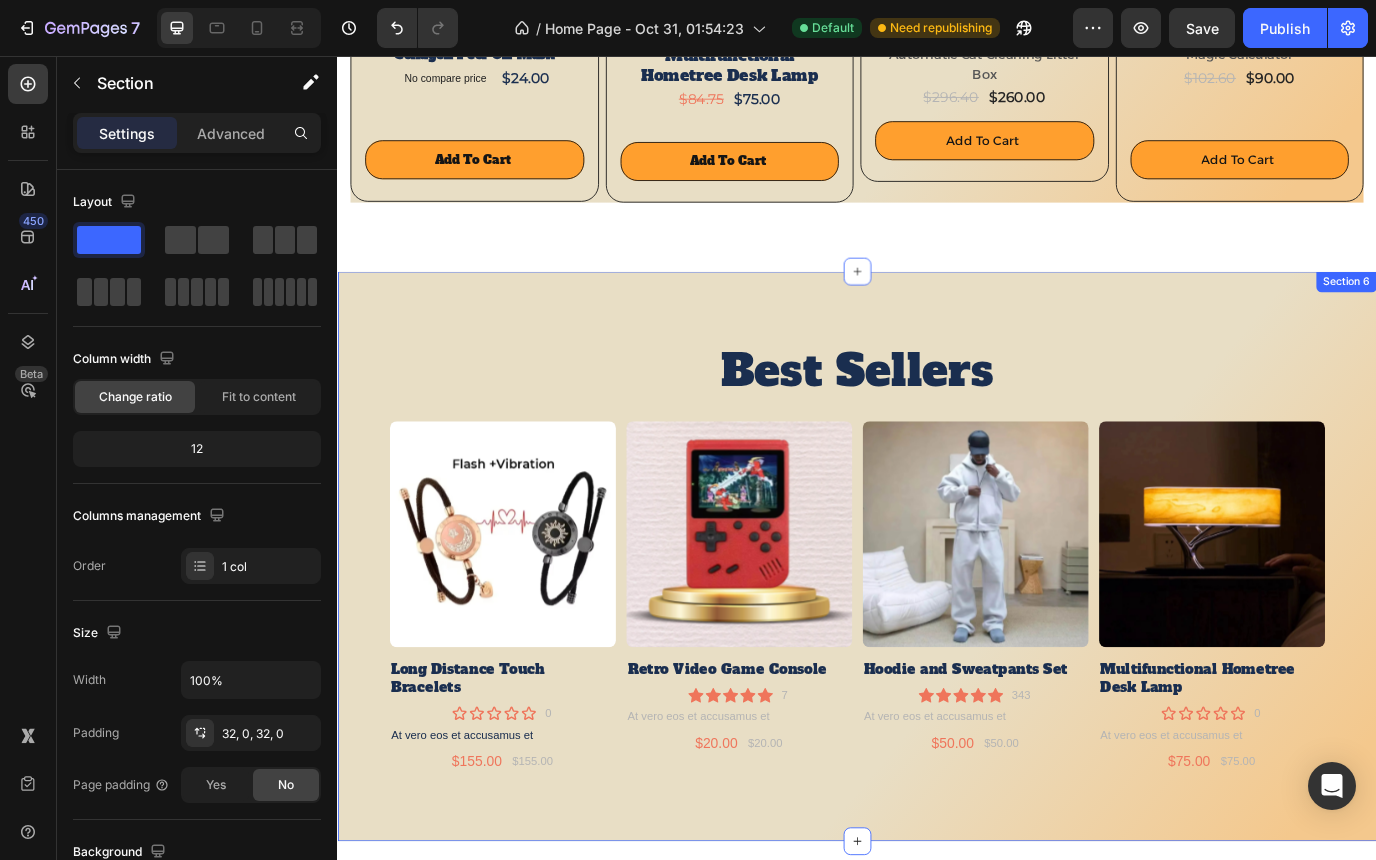 scroll, scrollTop: 2087, scrollLeft: 0, axis: vertical 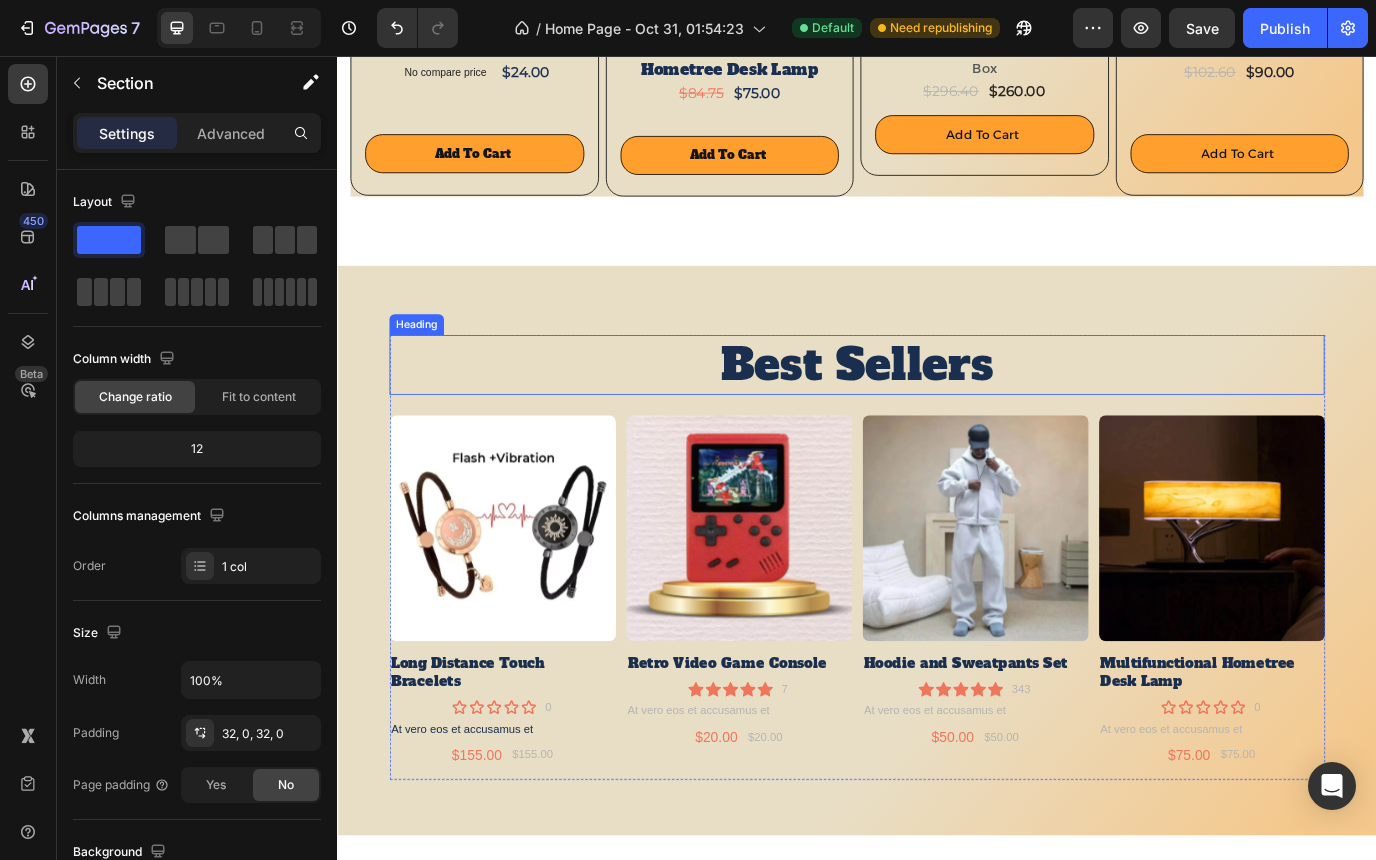 click on "Best Sellers" at bounding box center (937, 412) 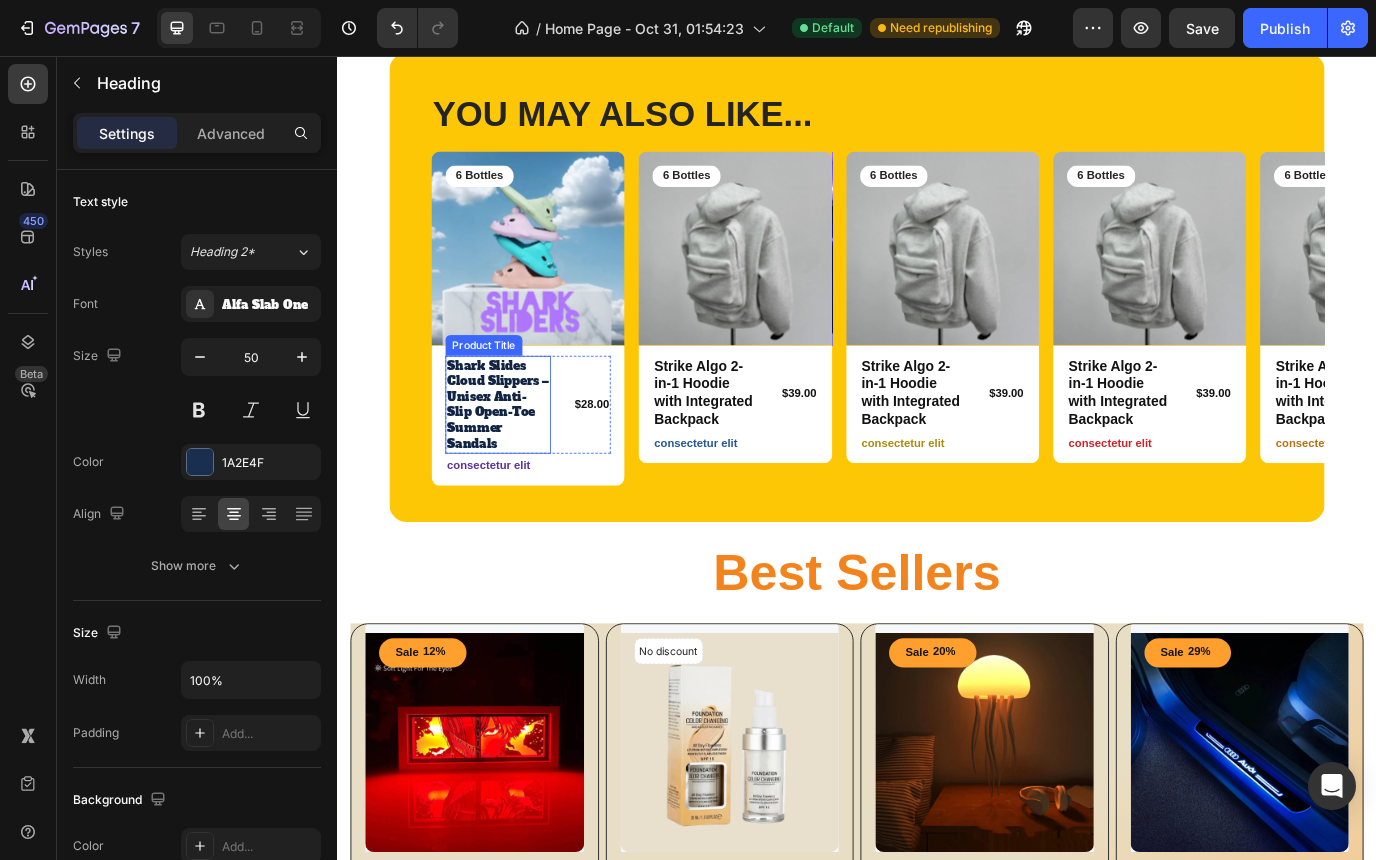 scroll, scrollTop: 666, scrollLeft: 0, axis: vertical 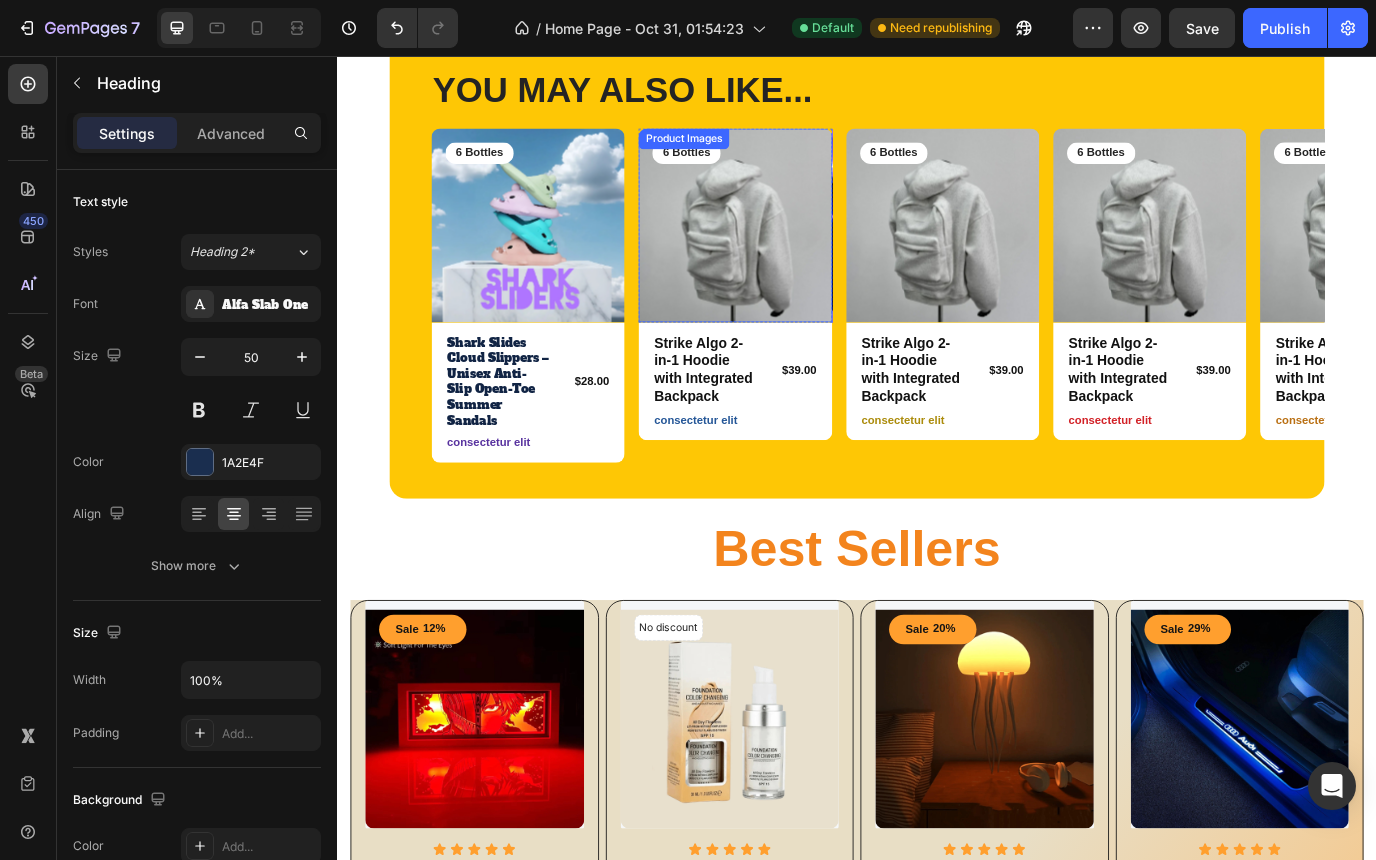 click at bounding box center (795, 250) 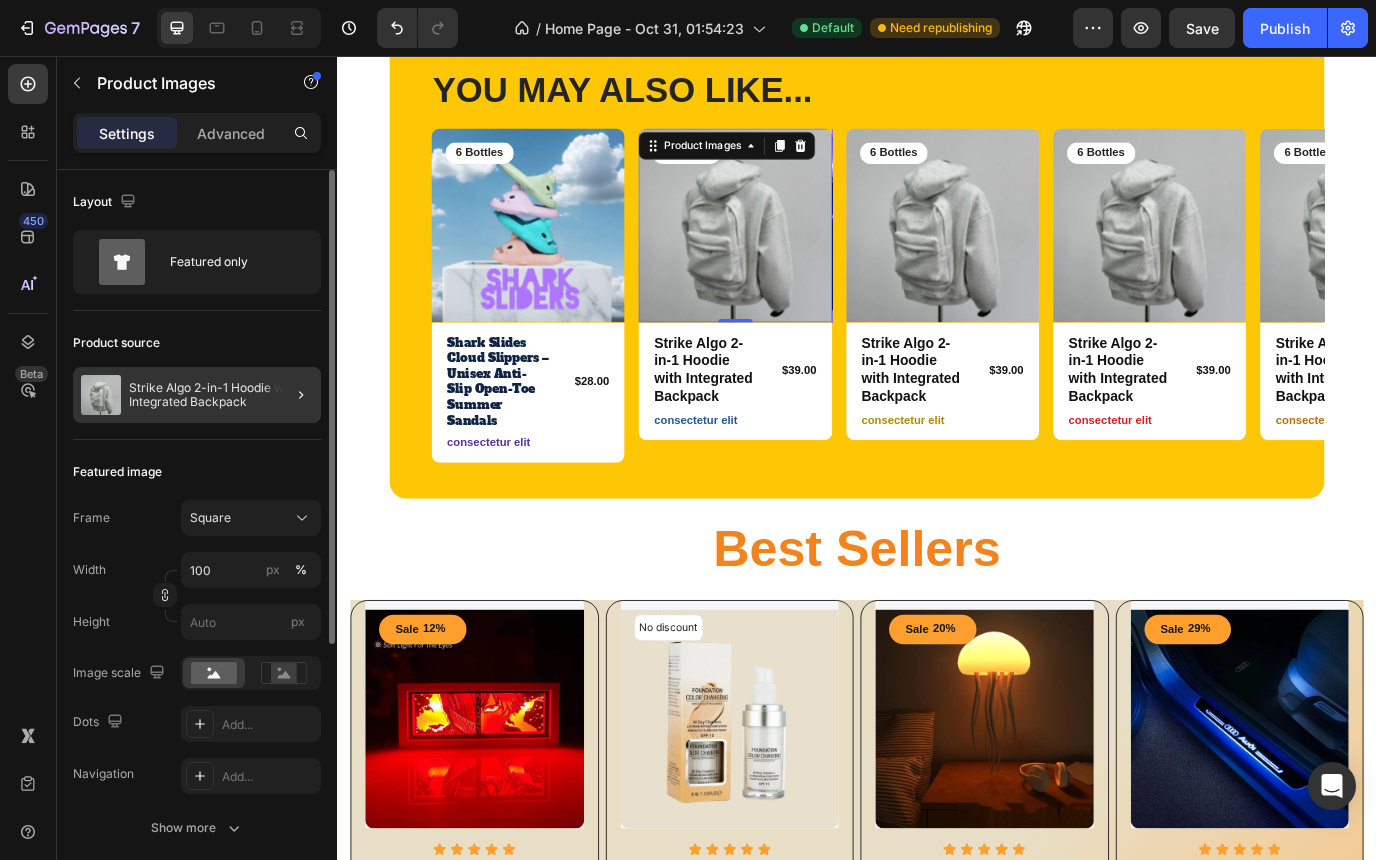 click 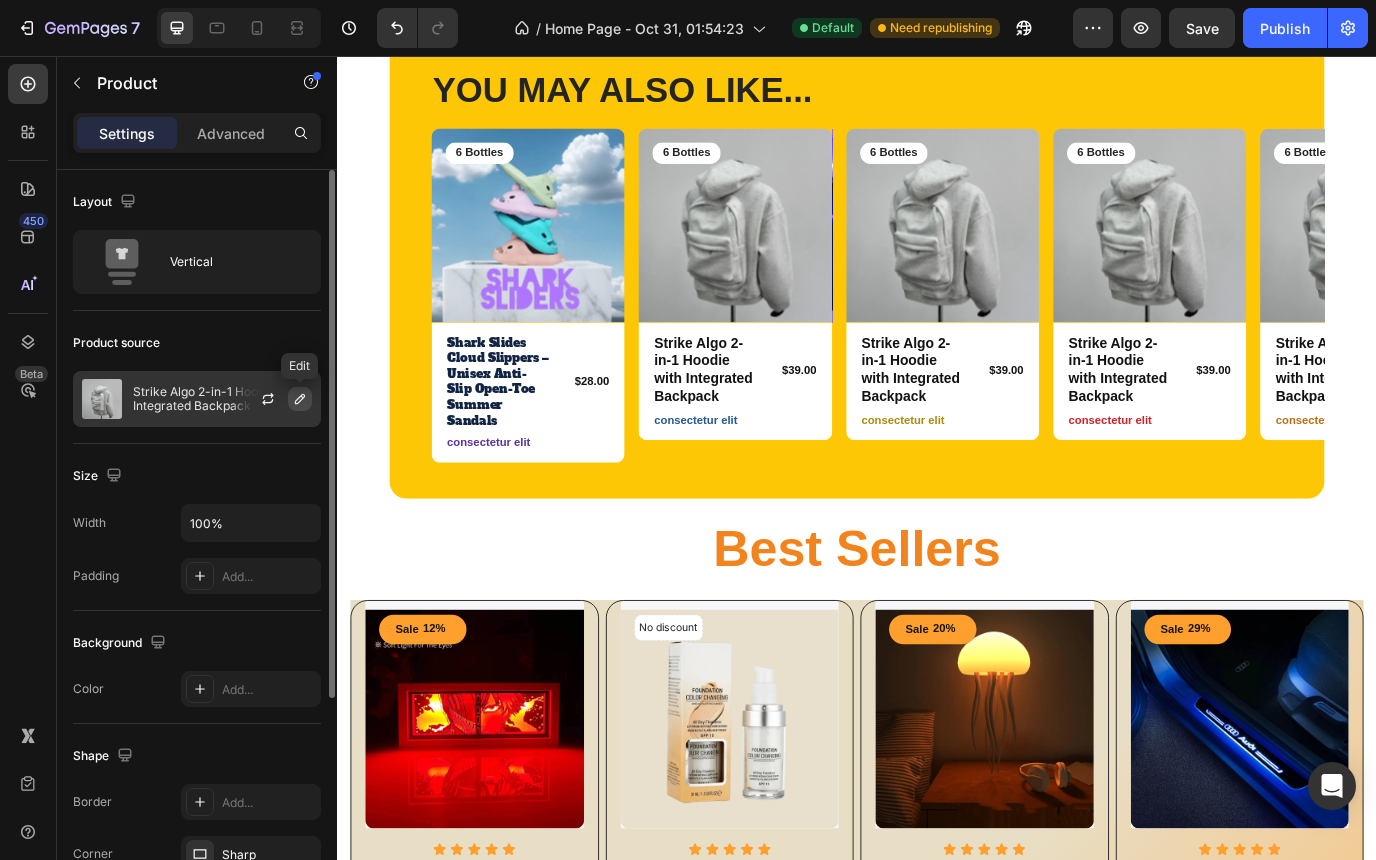 click 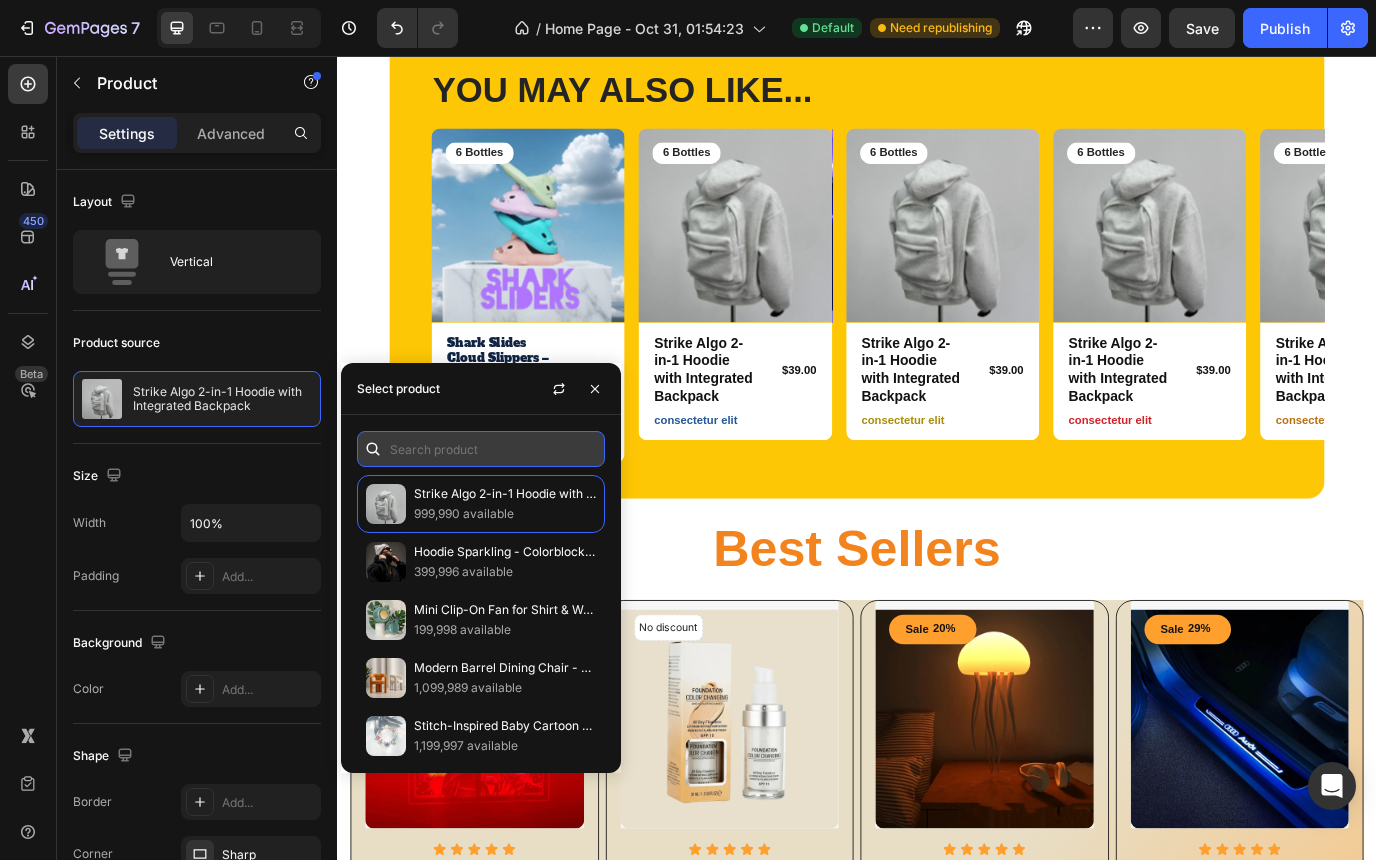 click at bounding box center [481, 449] 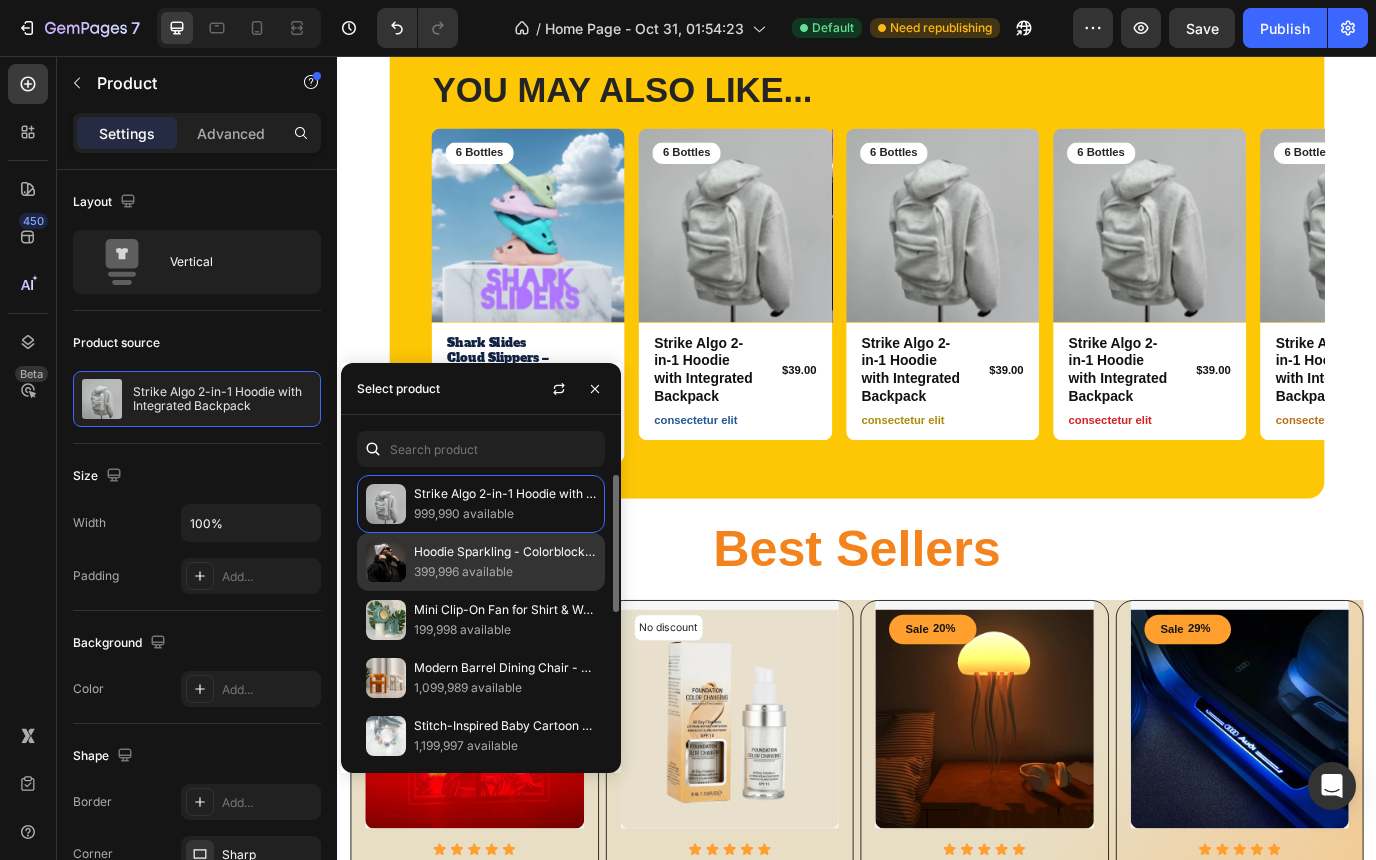 click at bounding box center [386, 562] 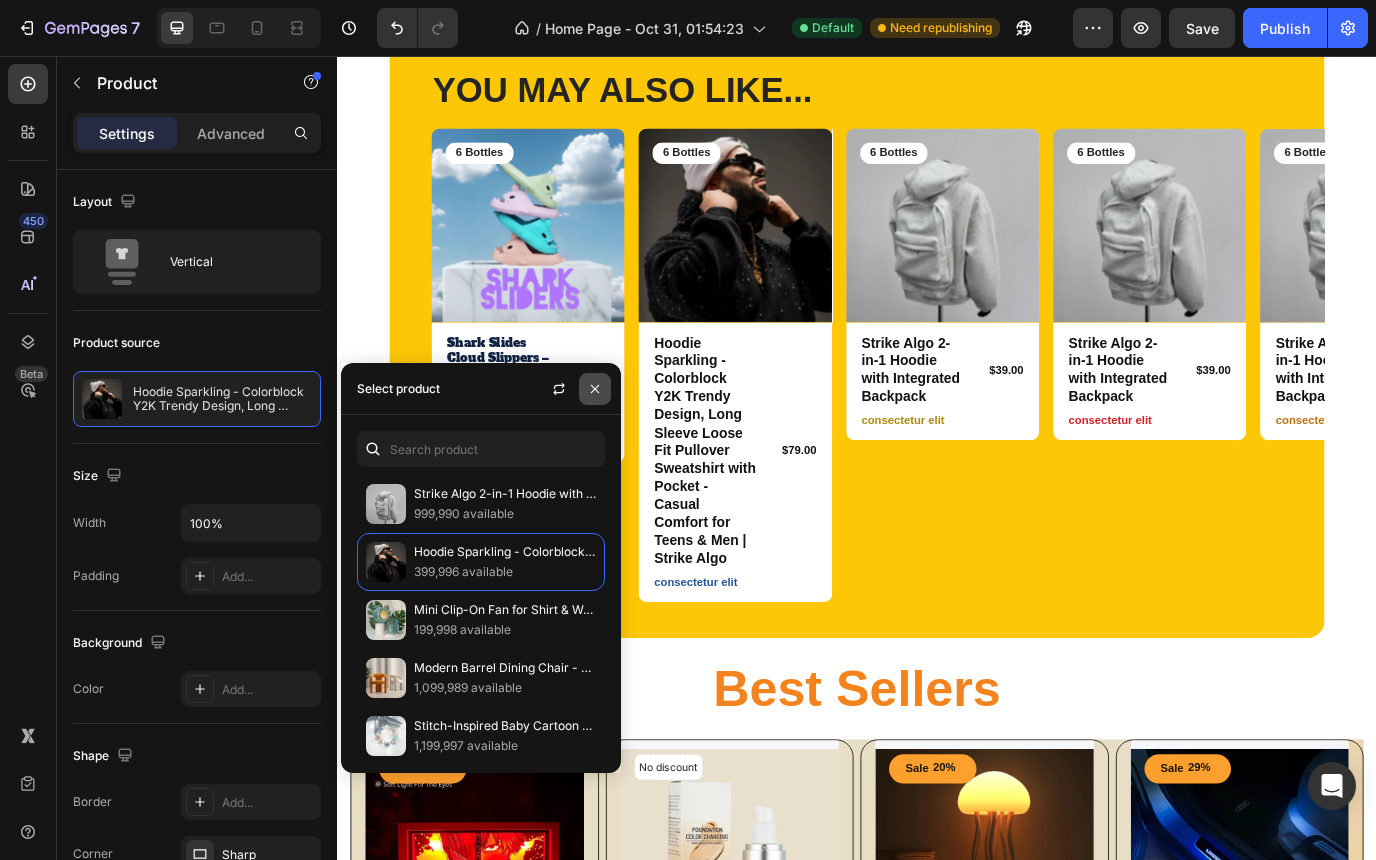 click 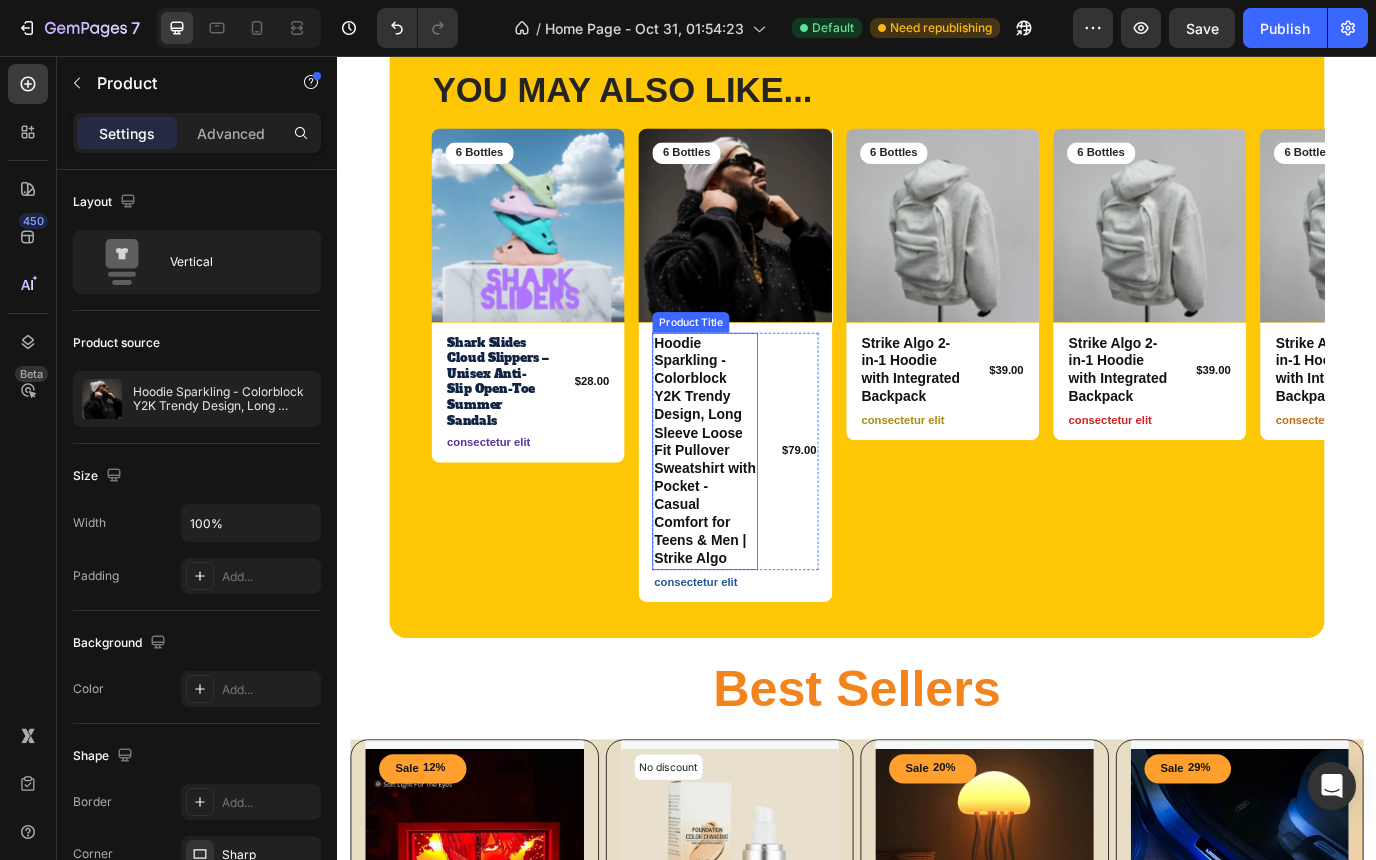 click on "Hoodie Sparkling - Colorblock Y2K Trendy Design, Long Sleeve Loose Fit Pullover Sweatshirt with Pocket - Casual Comfort for Teens & Men | Strike Algo" at bounding box center (761, 512) 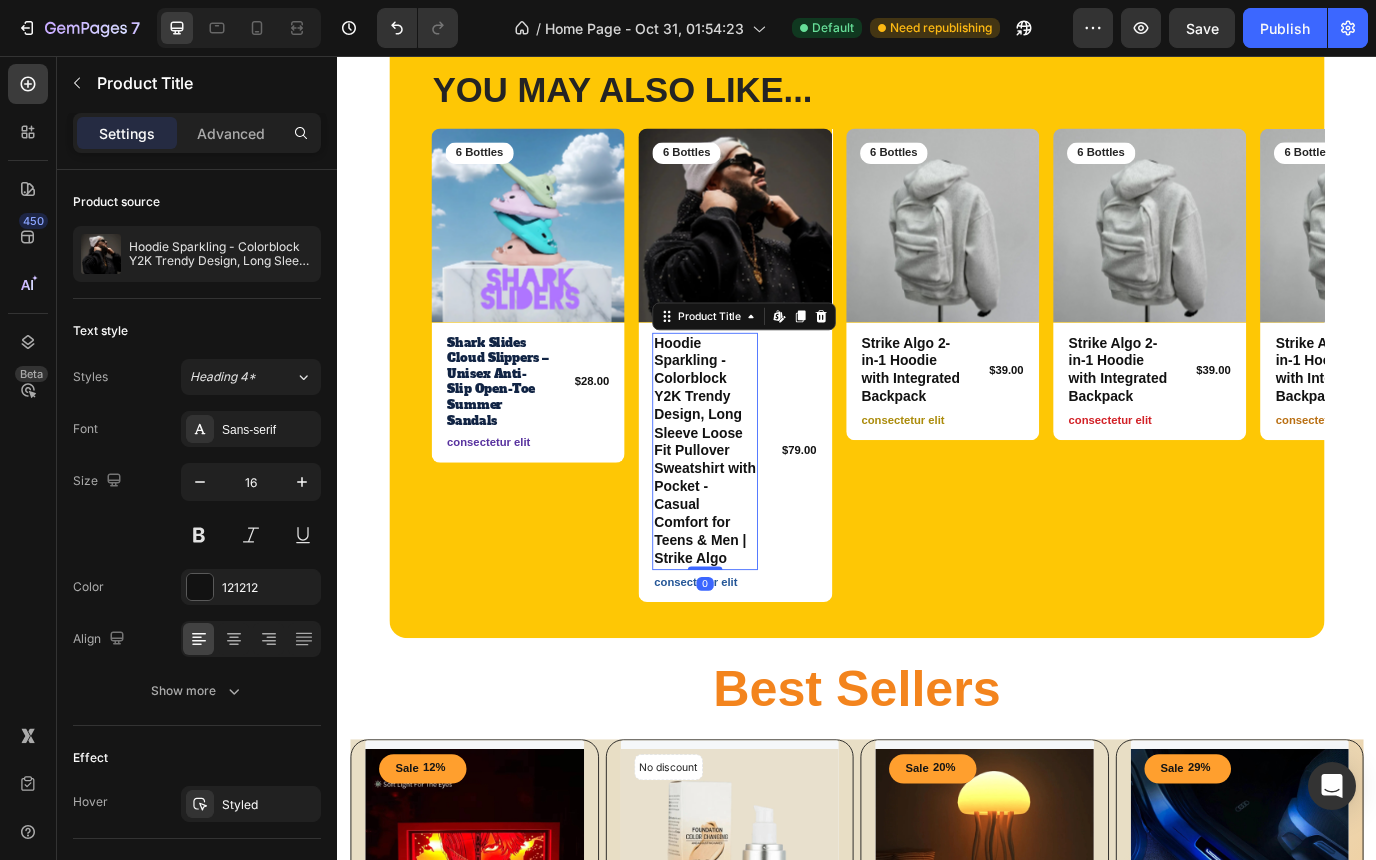 drag, startPoint x: 766, startPoint y: 646, endPoint x: 763, endPoint y: 603, distance: 43.104523 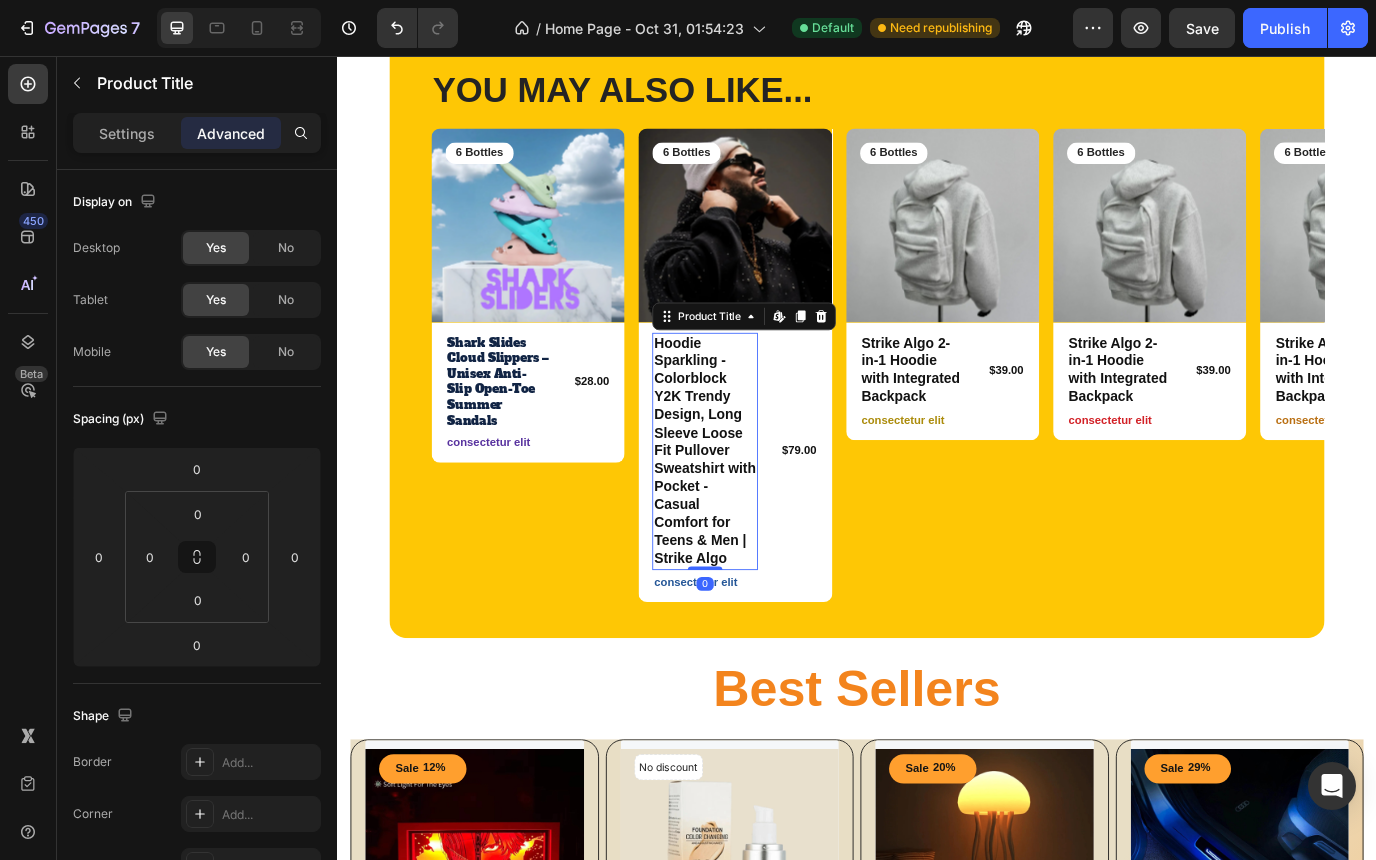 click on "Hoodie Sparkling - Colorblock Y2K Trendy Design, Long Sleeve Loose Fit Pullover Sweatshirt with Pocket - Casual Comfort for Teens & Men | Strike Algo" at bounding box center [761, 512] 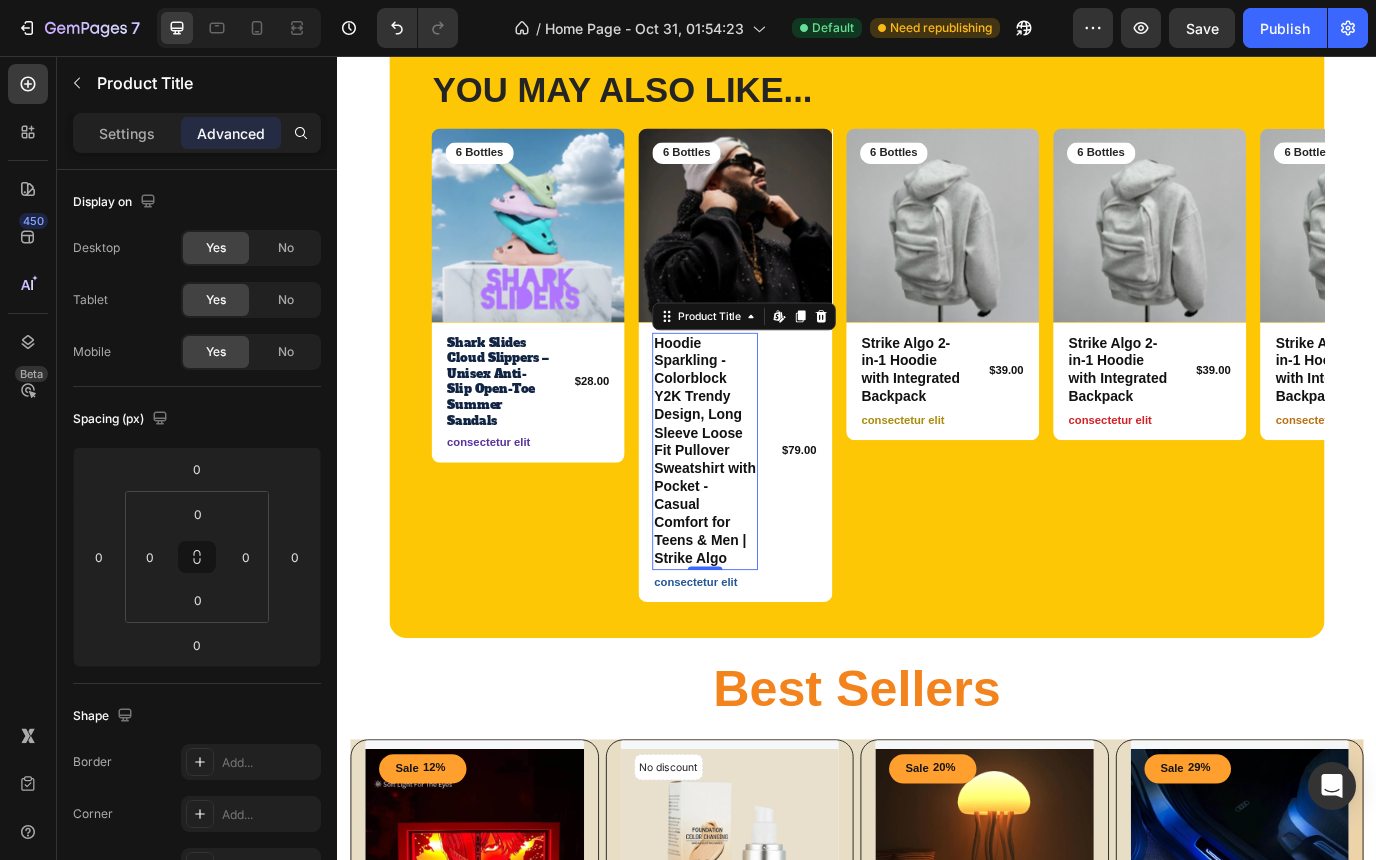 click on "Hoodie Sparkling - Colorblock Y2K Trendy Design, Long Sleeve Loose Fit Pullover Sweatshirt with Pocket - Casual Comfort for Teens & Men | Strike Algo" at bounding box center (761, 512) 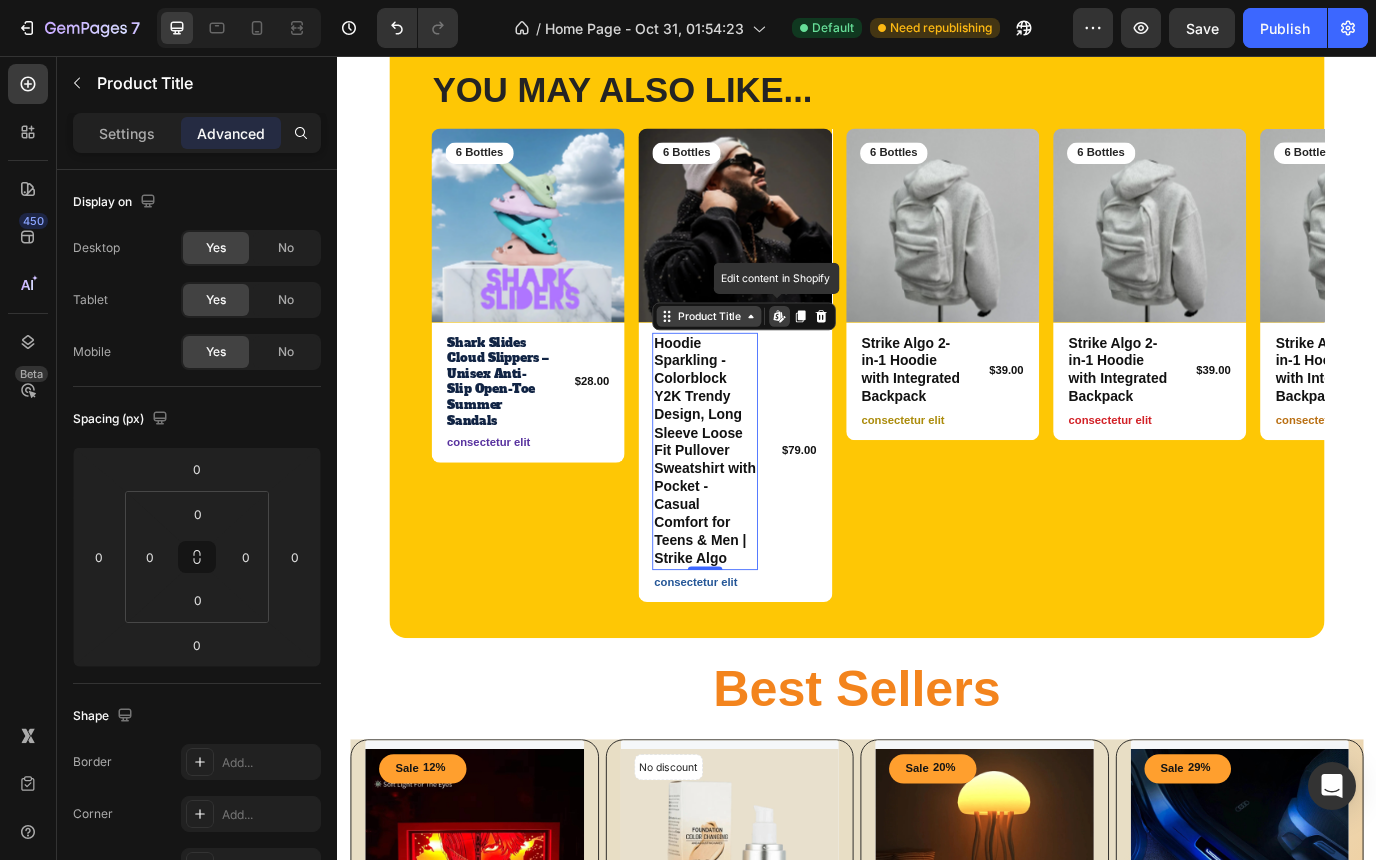 click on "Product Title" at bounding box center (765, 356) 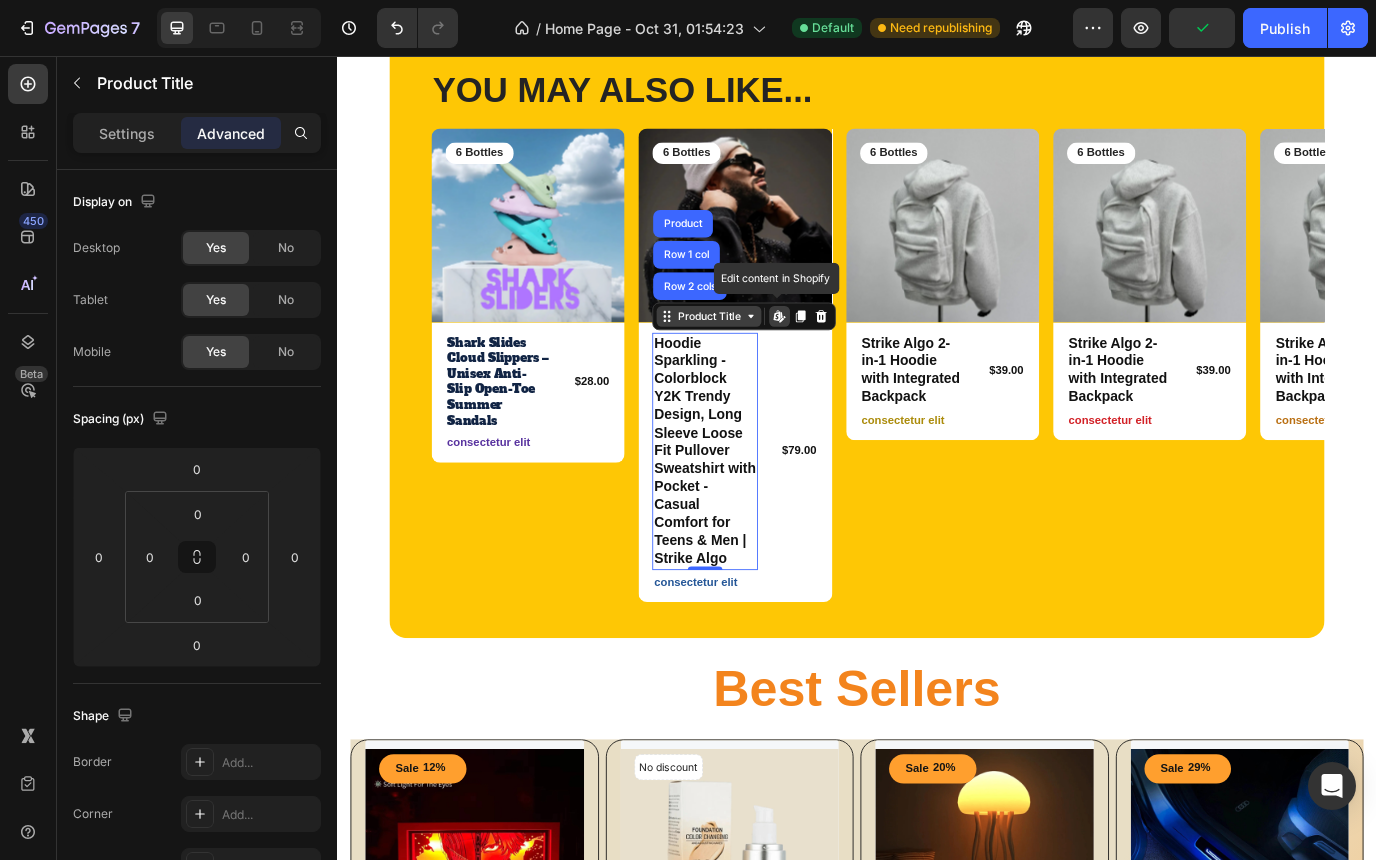 click on "Product Title" at bounding box center (765, 356) 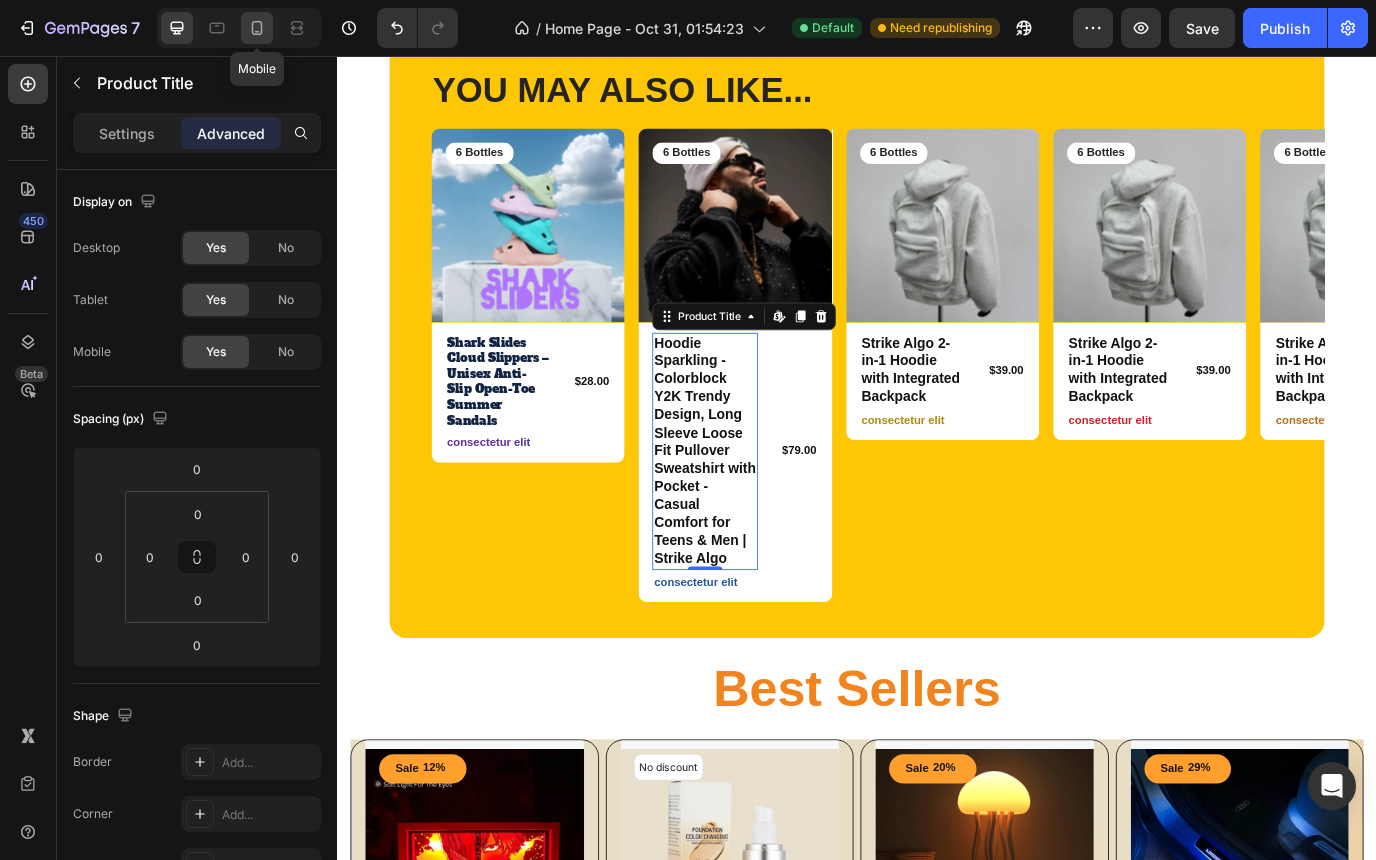 click 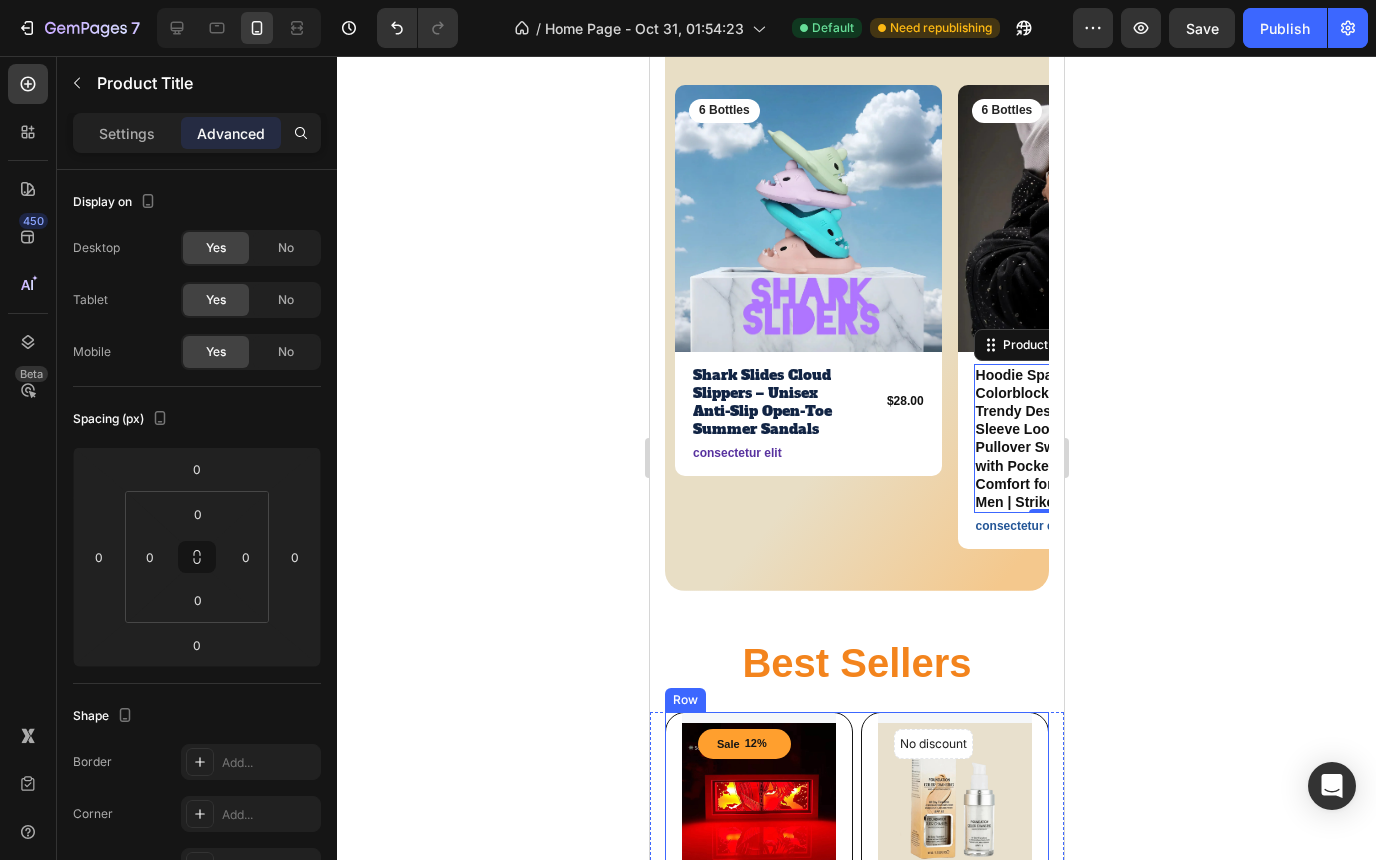 scroll, scrollTop: 694, scrollLeft: 0, axis: vertical 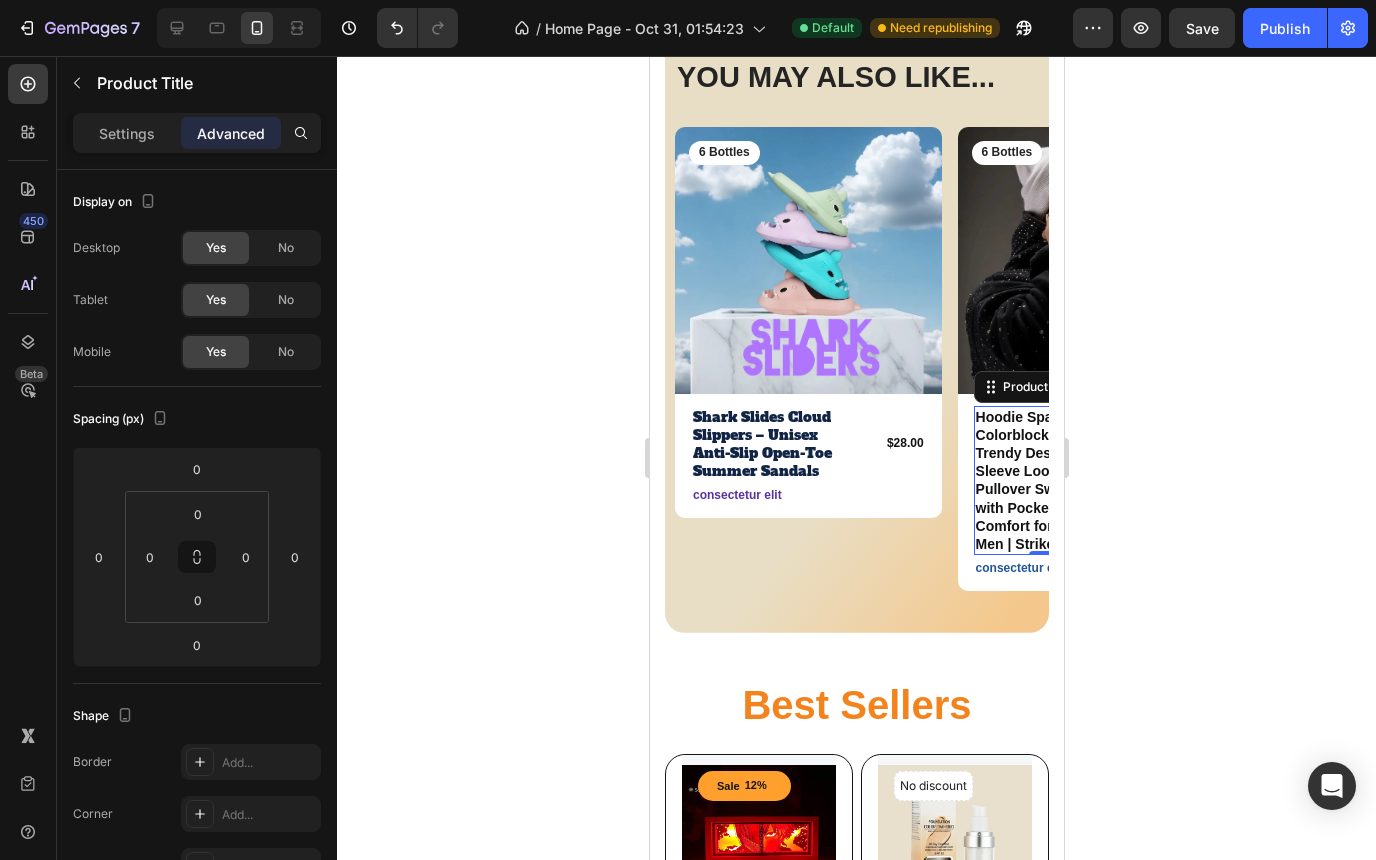 click on "Hoodie Sparkling - Colorblock Y2K Trendy Design, Long Sleeve Loose Fit Pullover Sweatshirt with Pocket - Casual Comfort for Teens & Men | Strike Algo" at bounding box center [1048, 481] 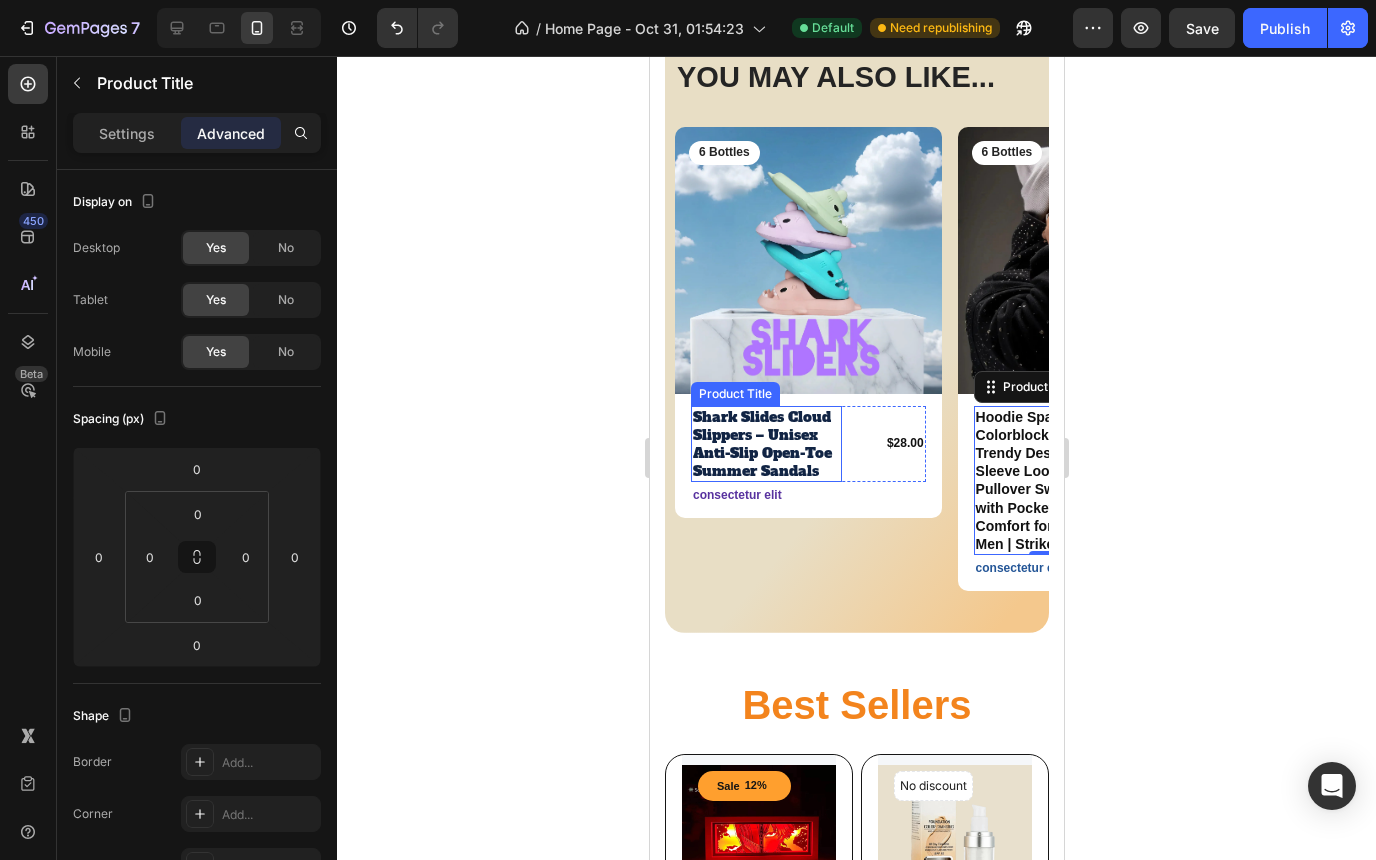 click on "Shark Slides Cloud Slippers – Unisex Anti-Slip Open-Toe Summer Sandals" at bounding box center [765, 444] 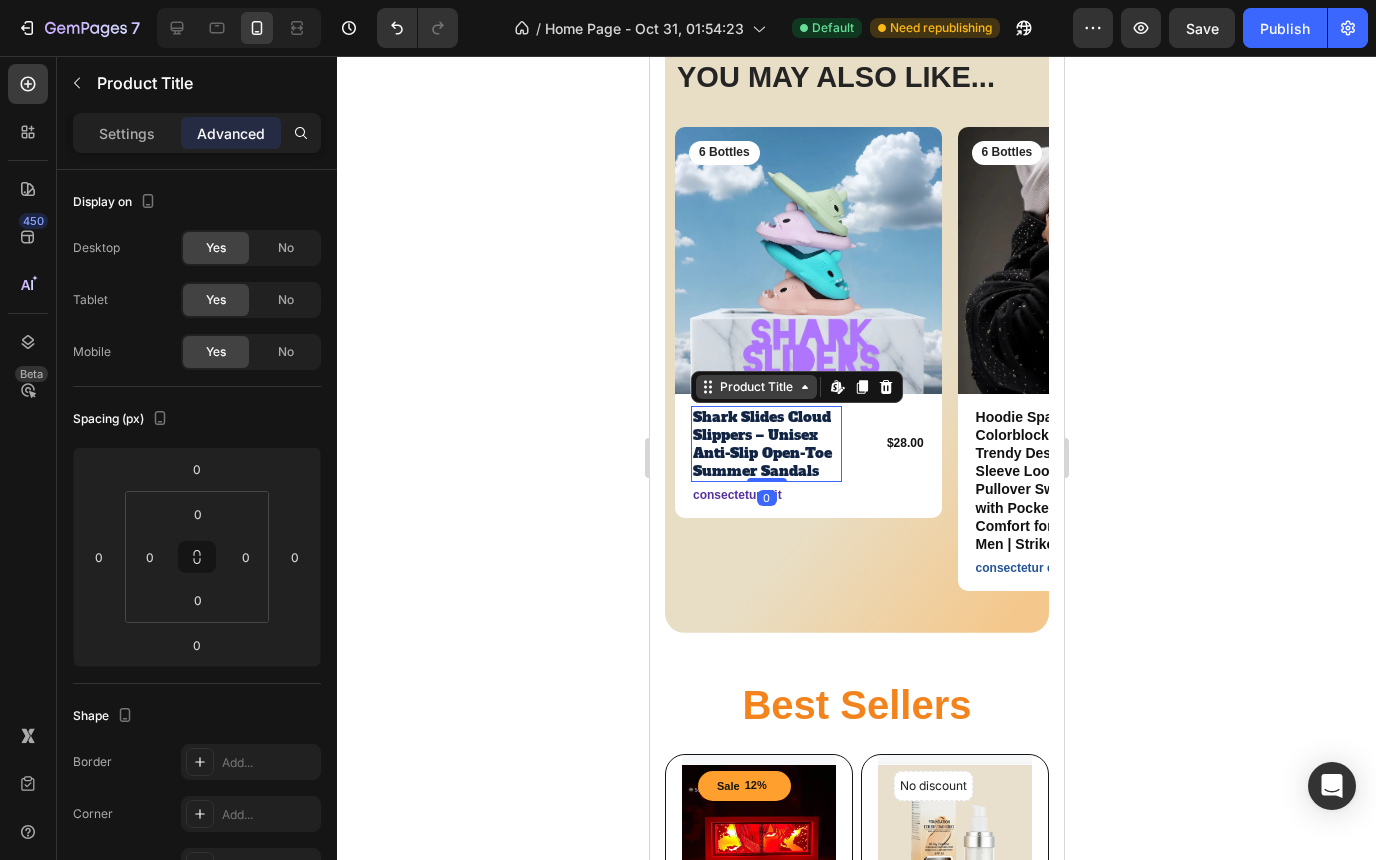 click on "Product Title" at bounding box center (755, 387) 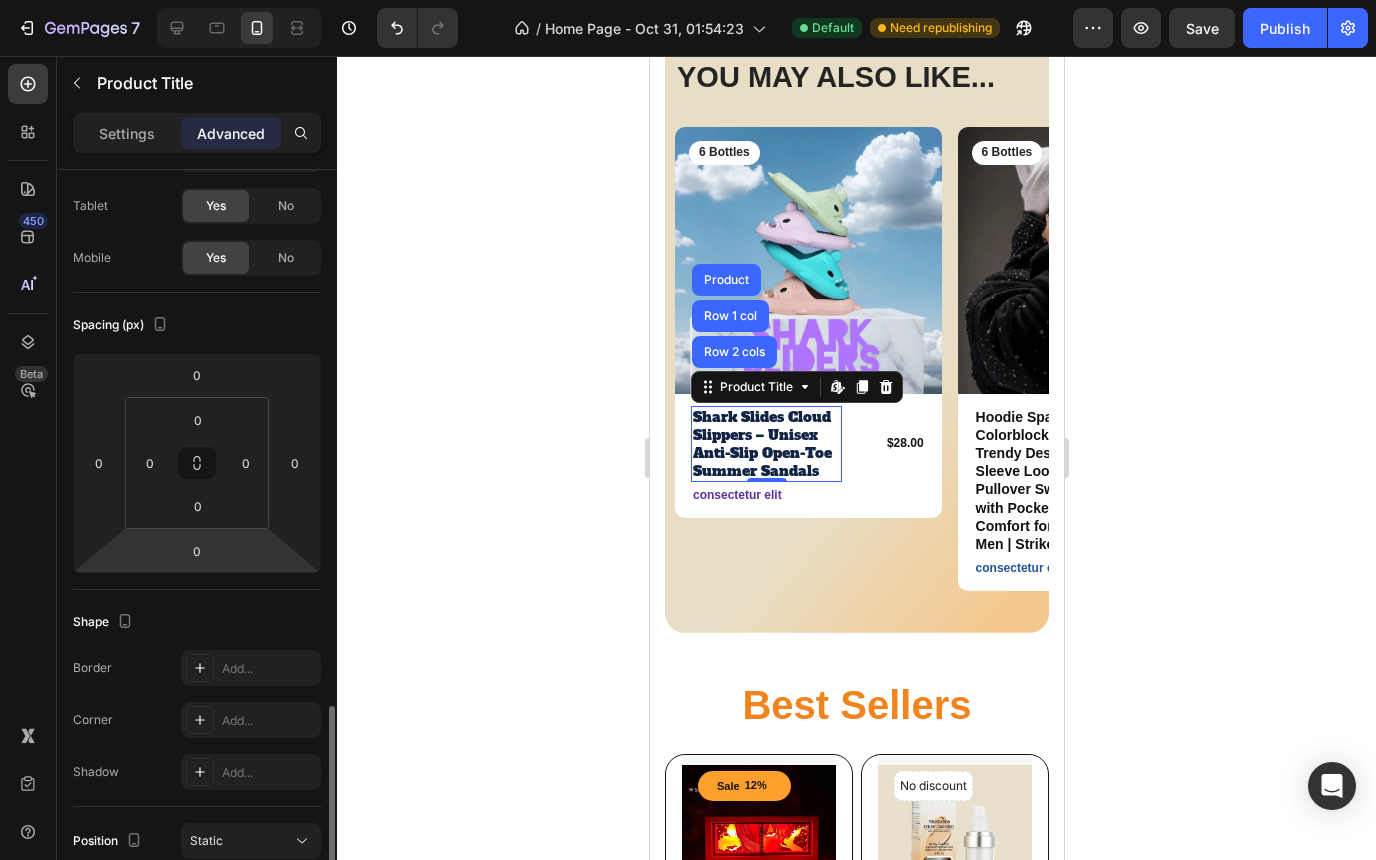 scroll, scrollTop: 0, scrollLeft: 0, axis: both 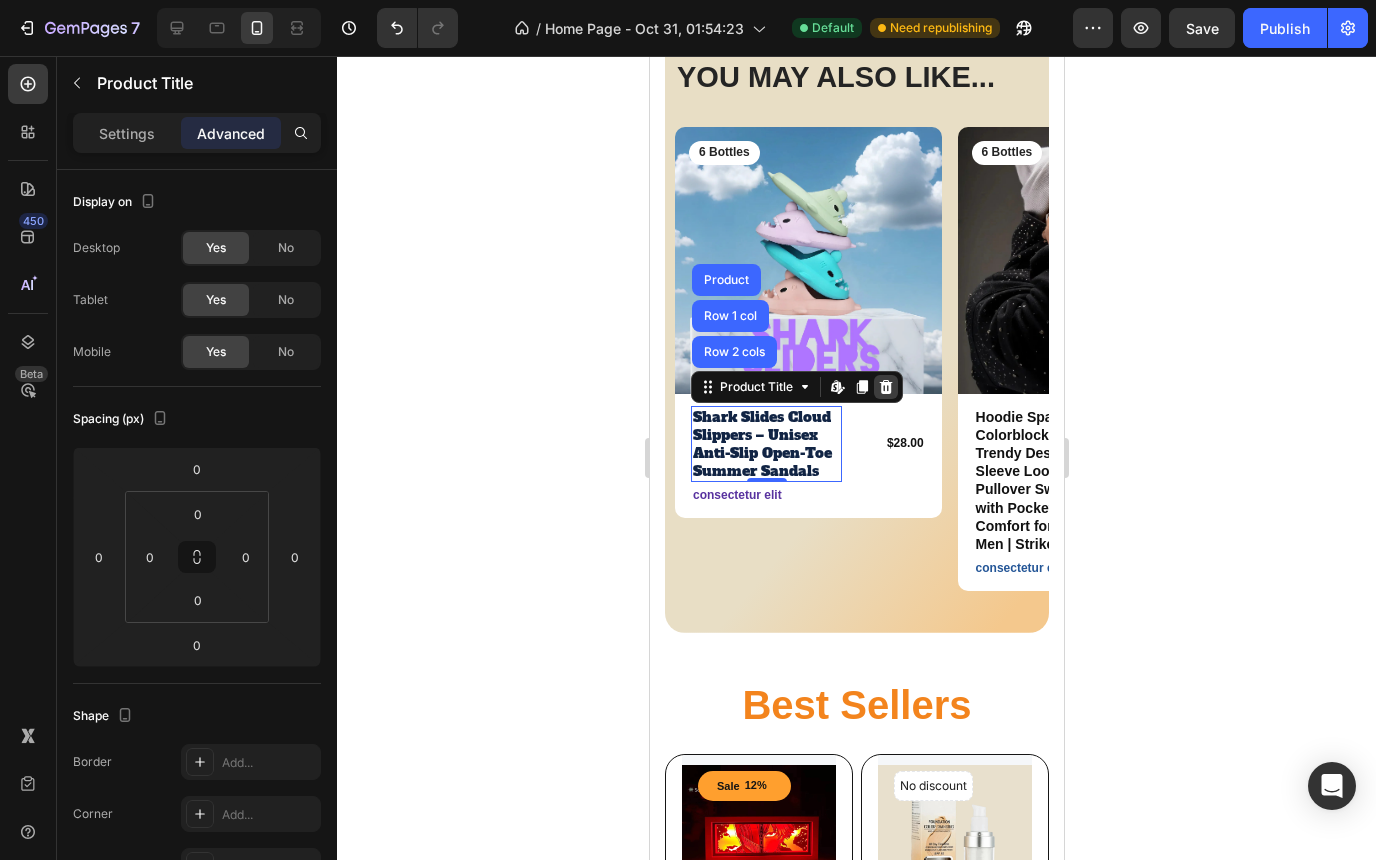 click 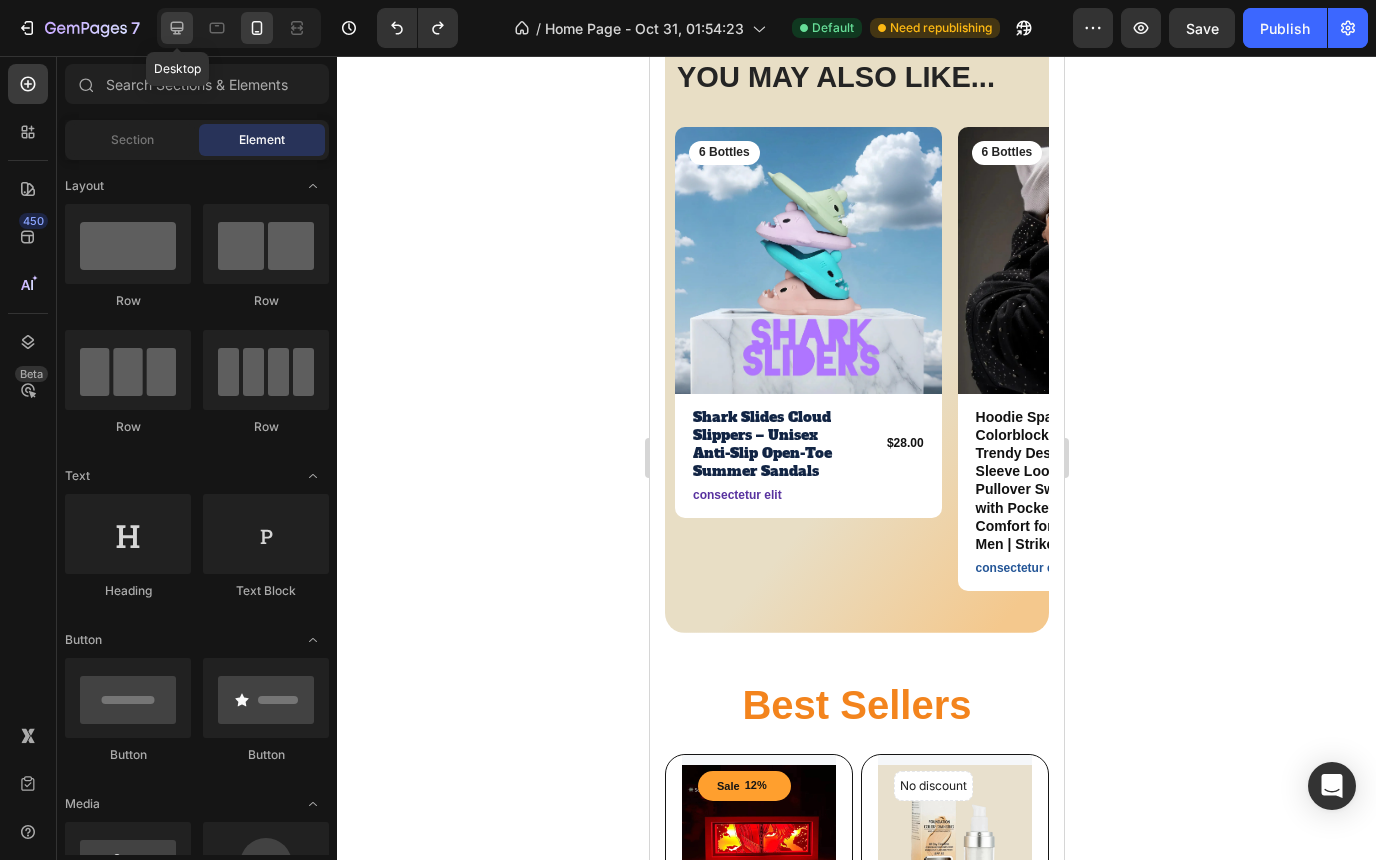 click 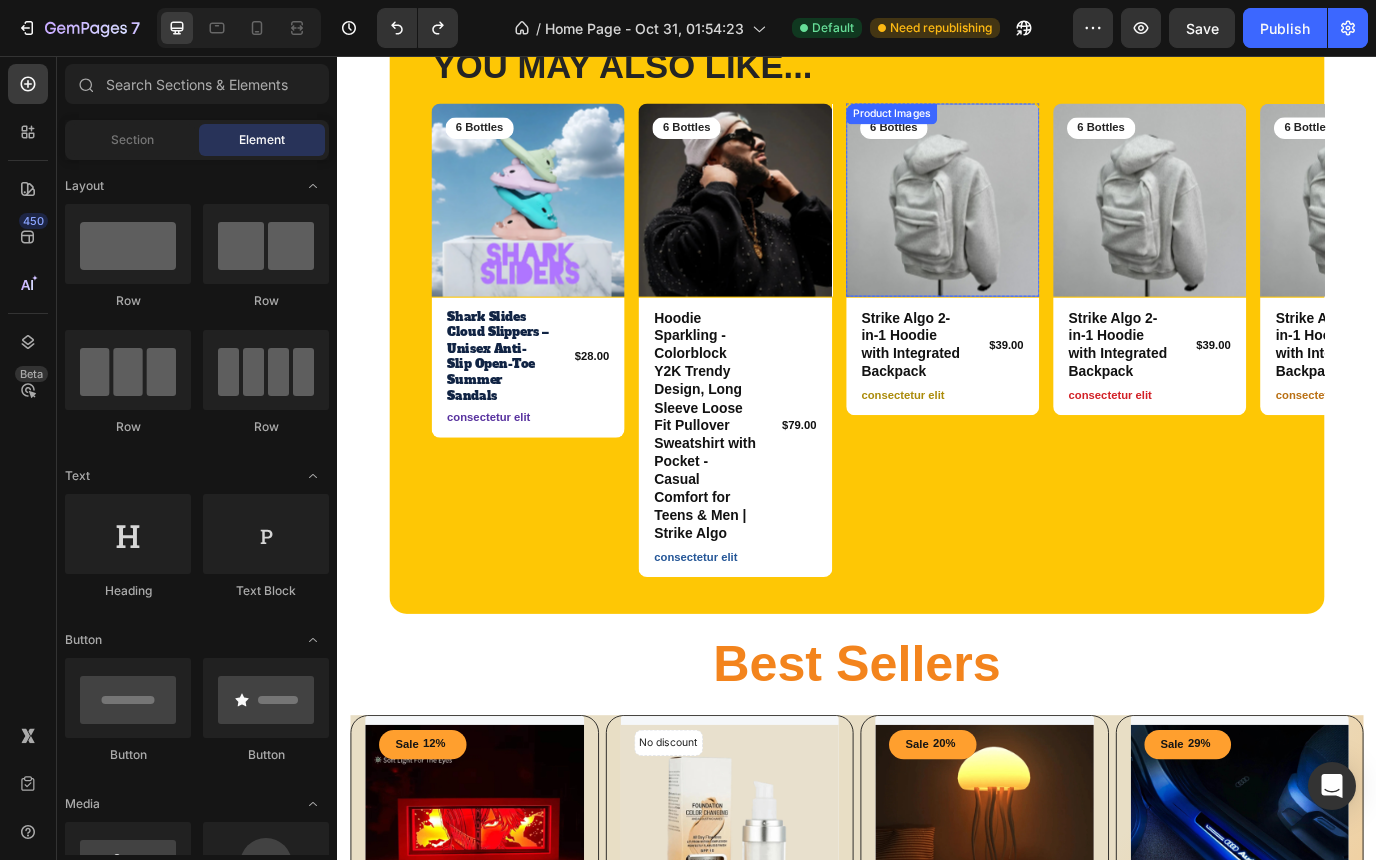 click at bounding box center [1035, 222] 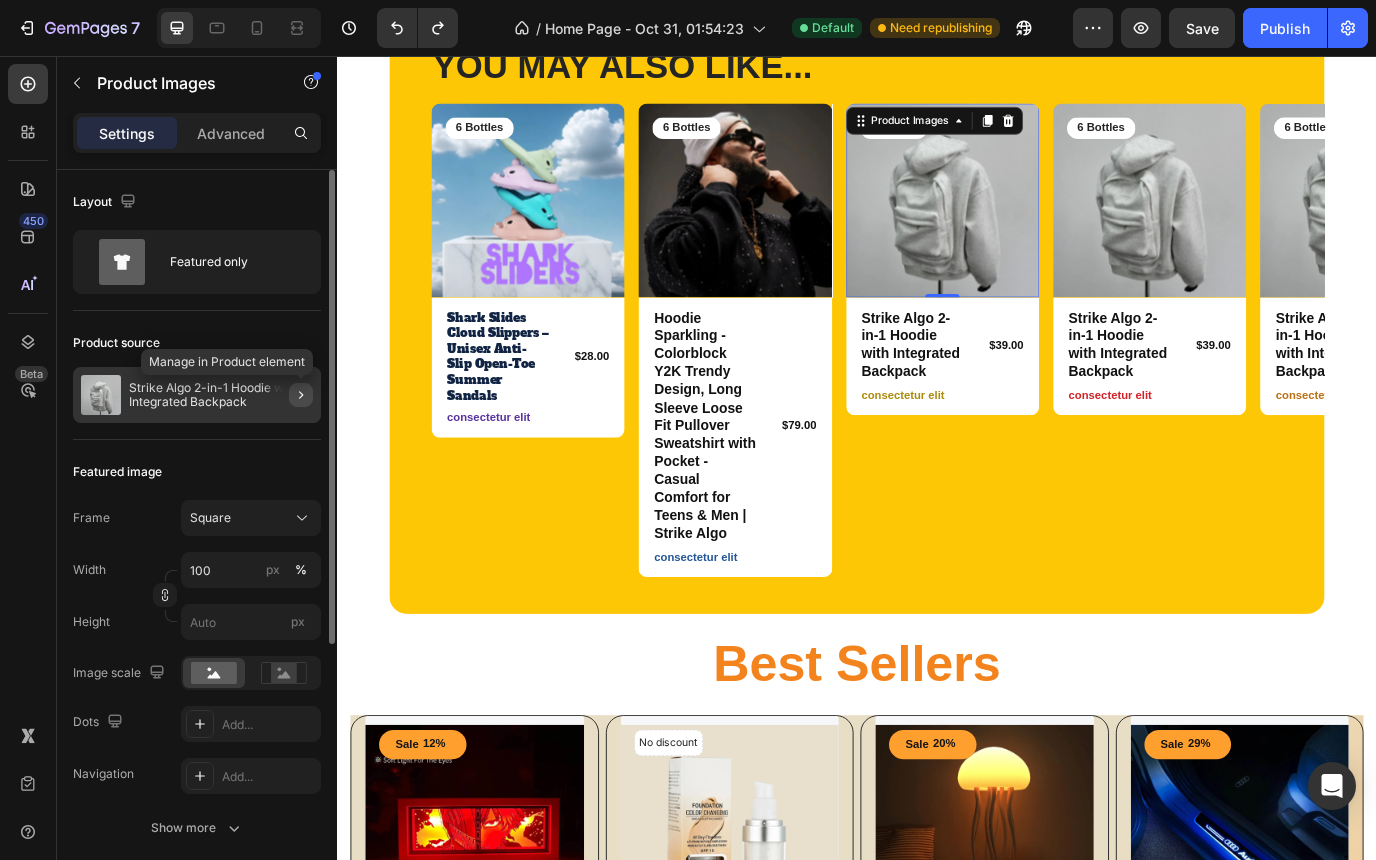 click 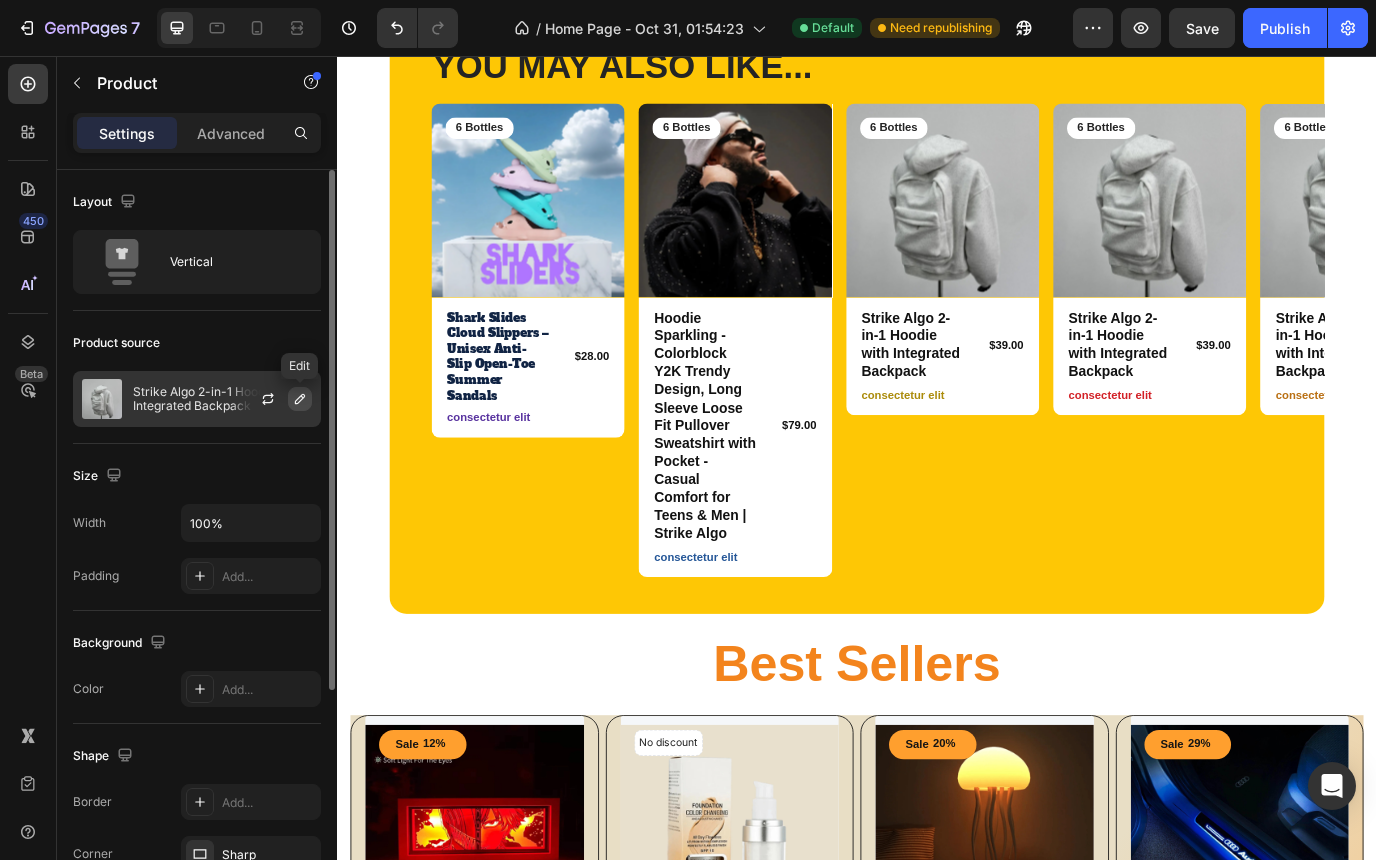 click 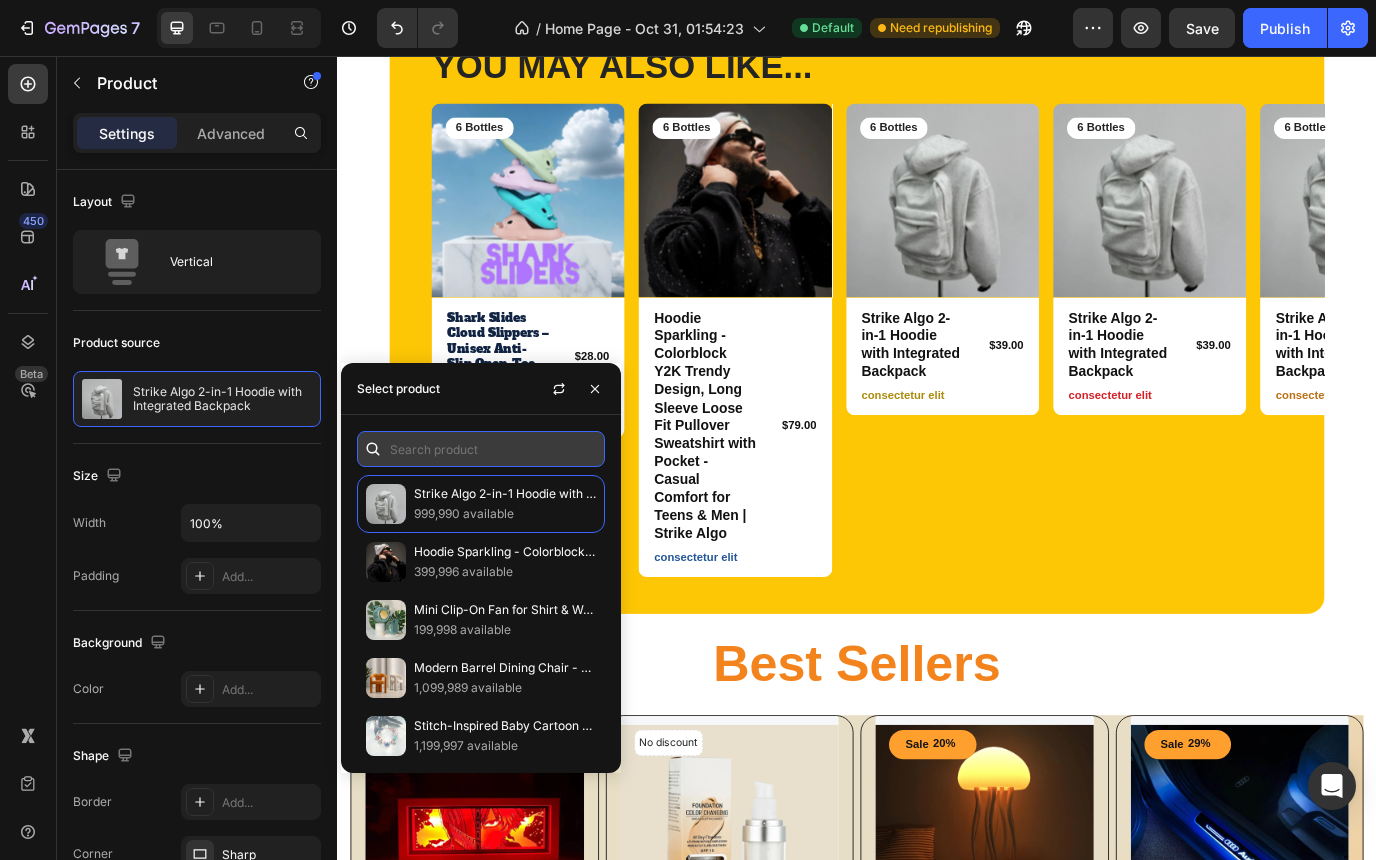 click at bounding box center (481, 449) 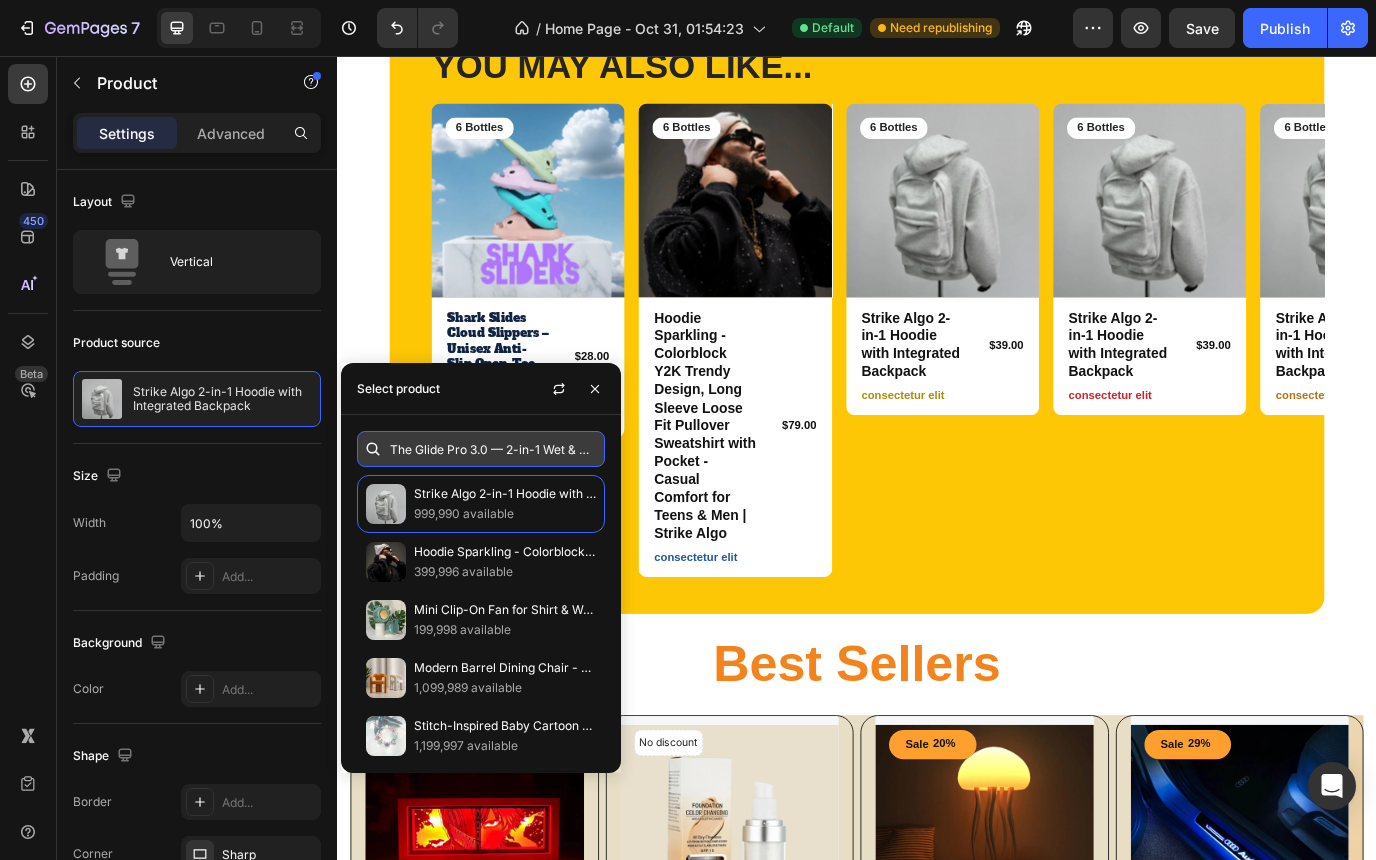 scroll, scrollTop: 0, scrollLeft: 151, axis: horizontal 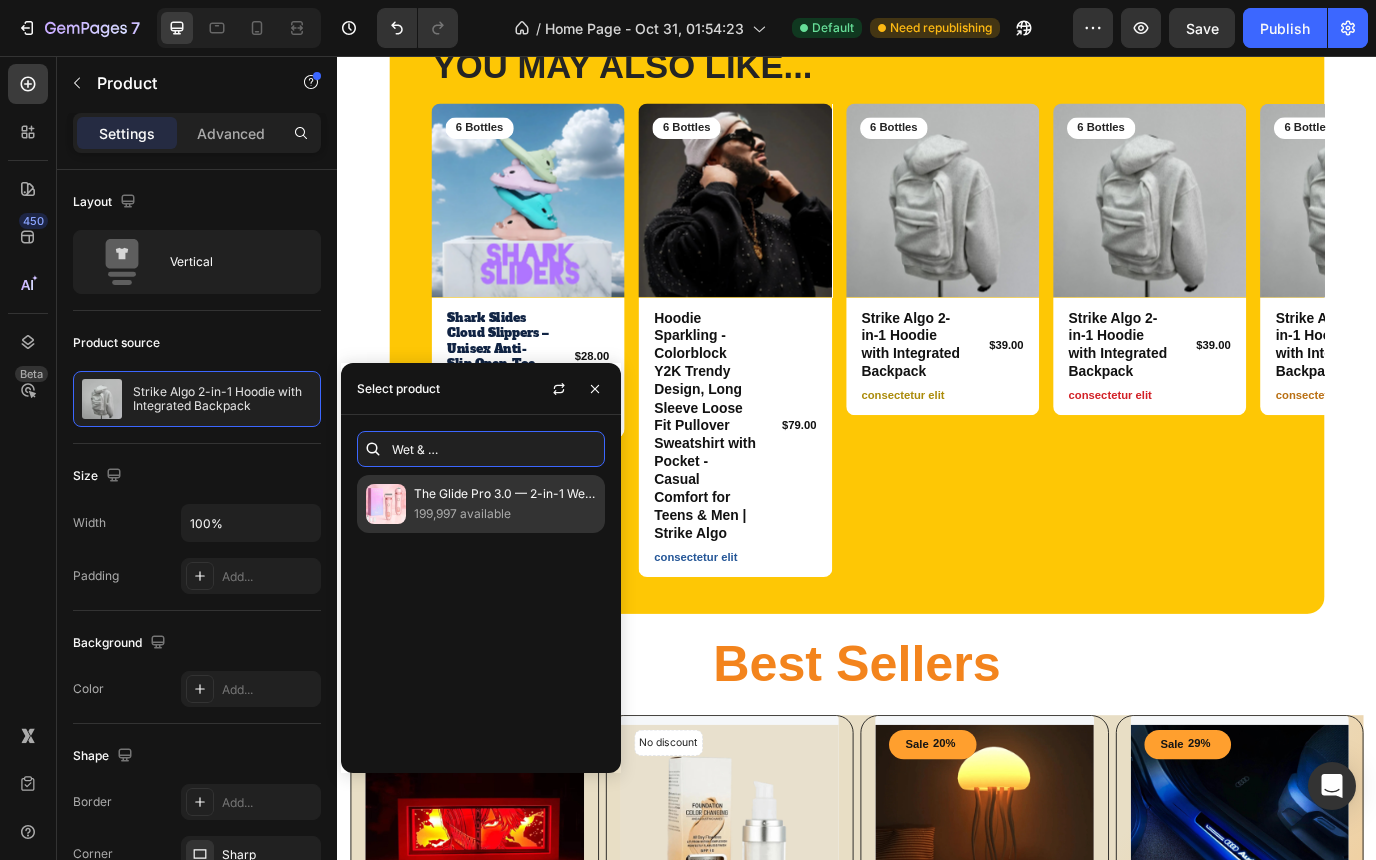 type on "The Glide Pro 3.0 — 2-in-1 Wet & Dry Electric Razor for Women" 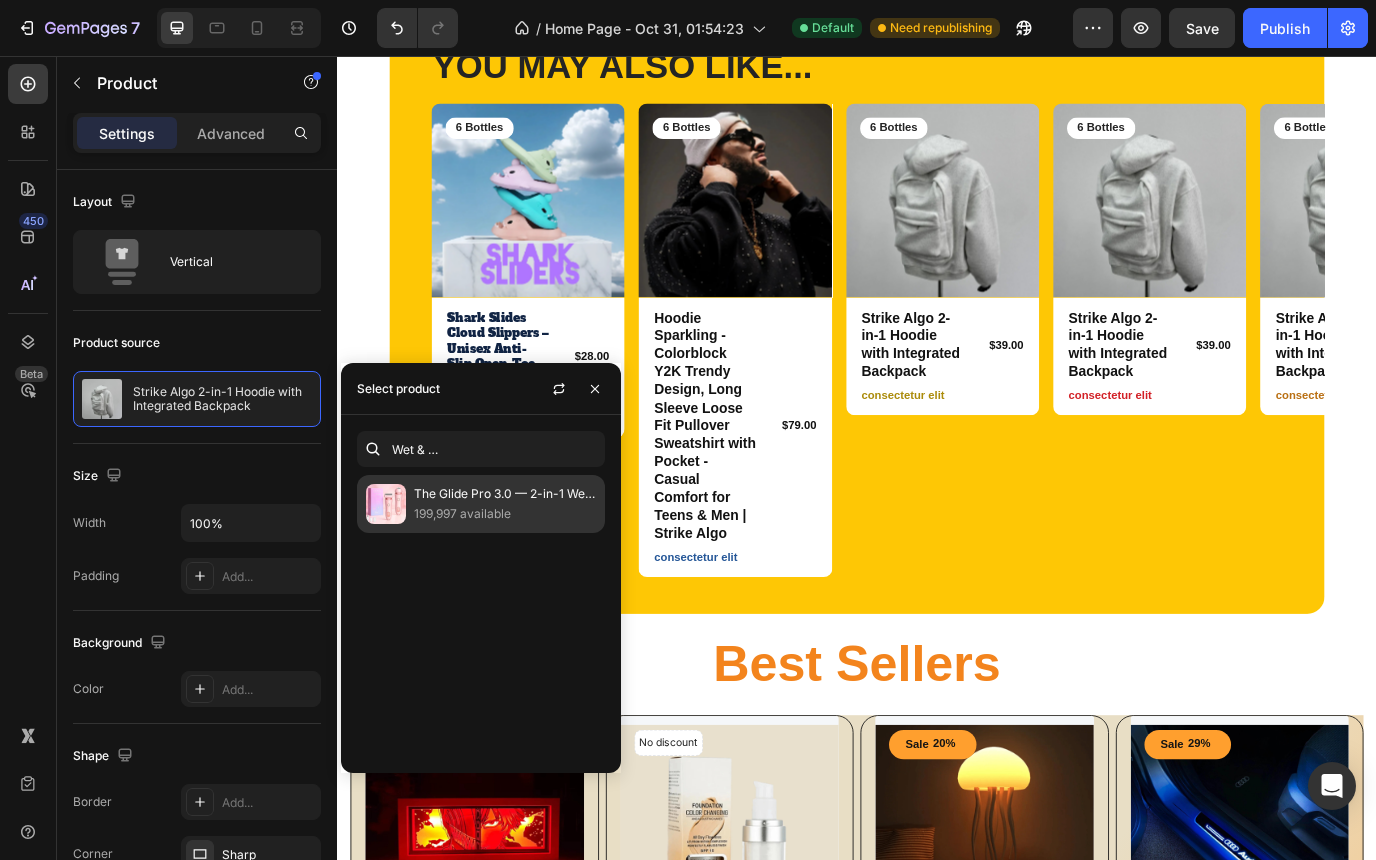 click at bounding box center (386, 504) 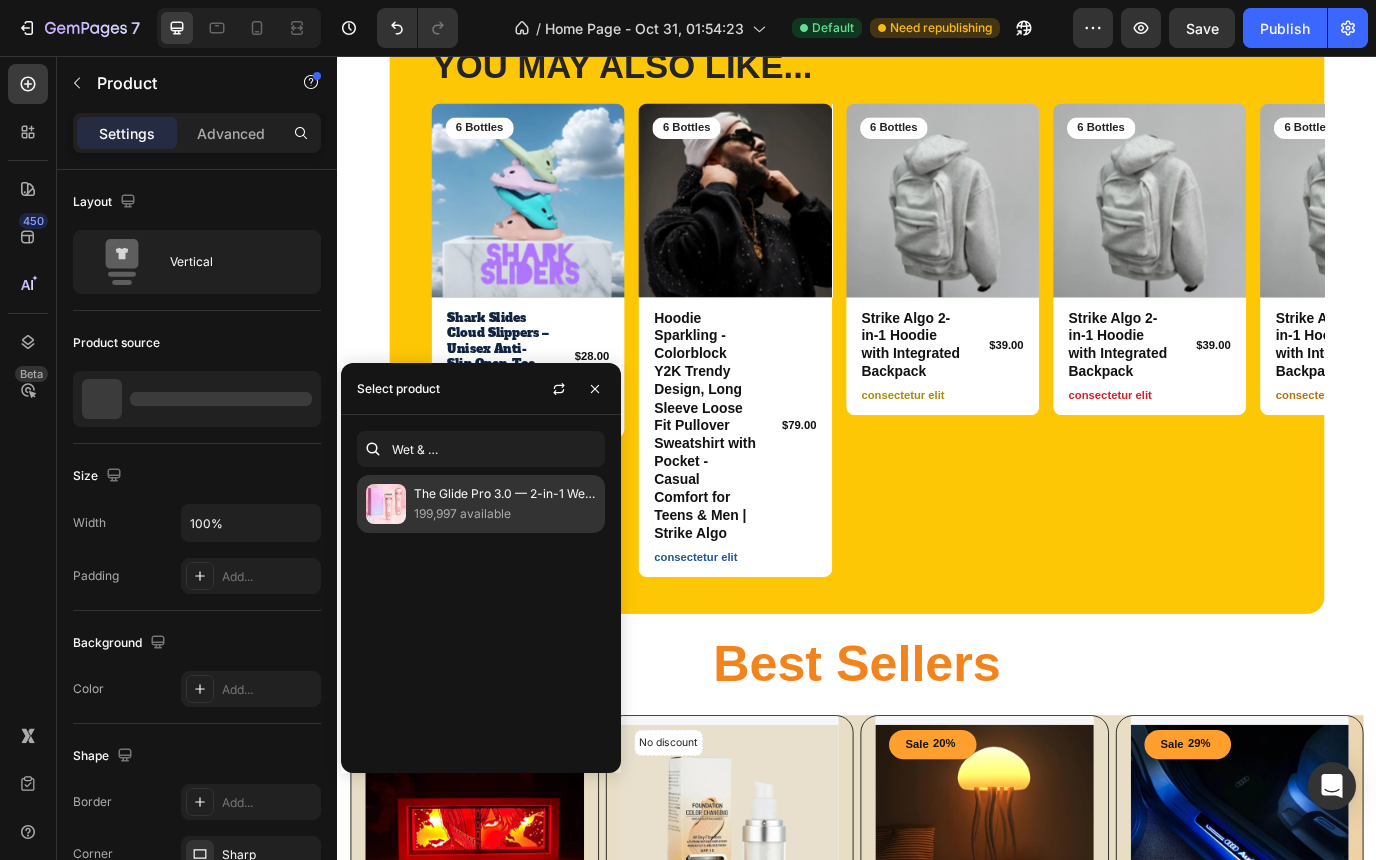 scroll, scrollTop: 0, scrollLeft: 0, axis: both 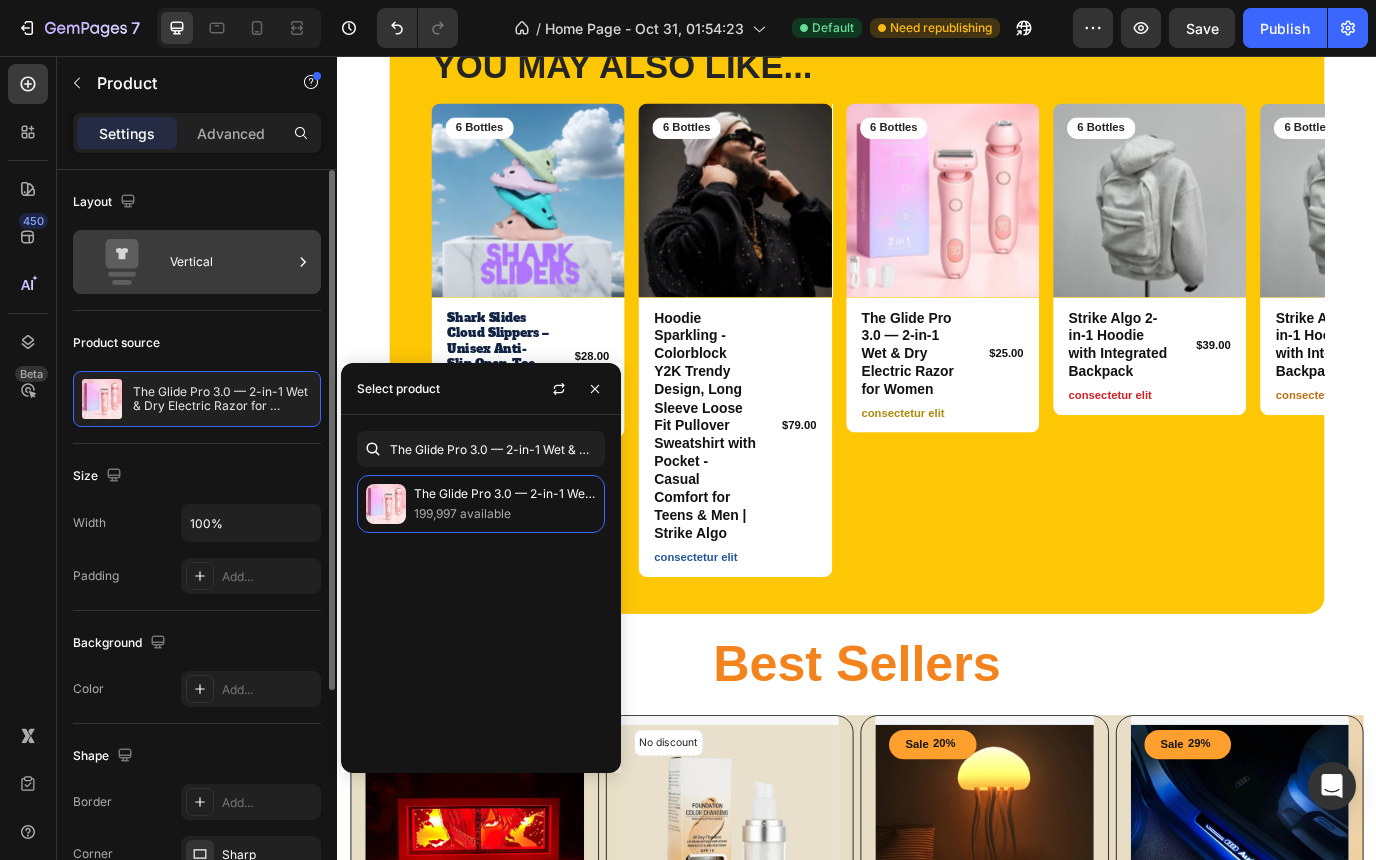 click on "Vertical" at bounding box center [231, 262] 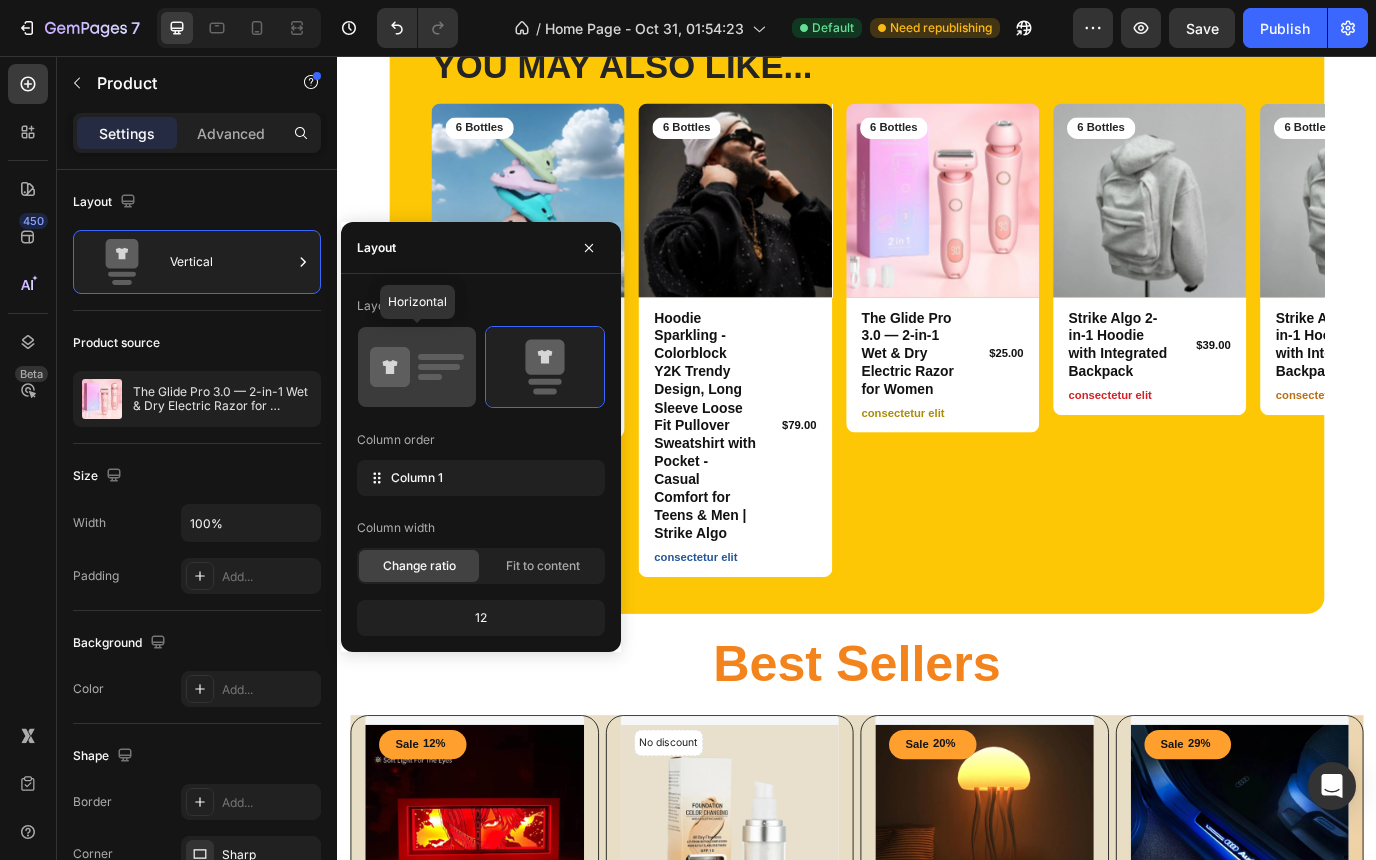 click 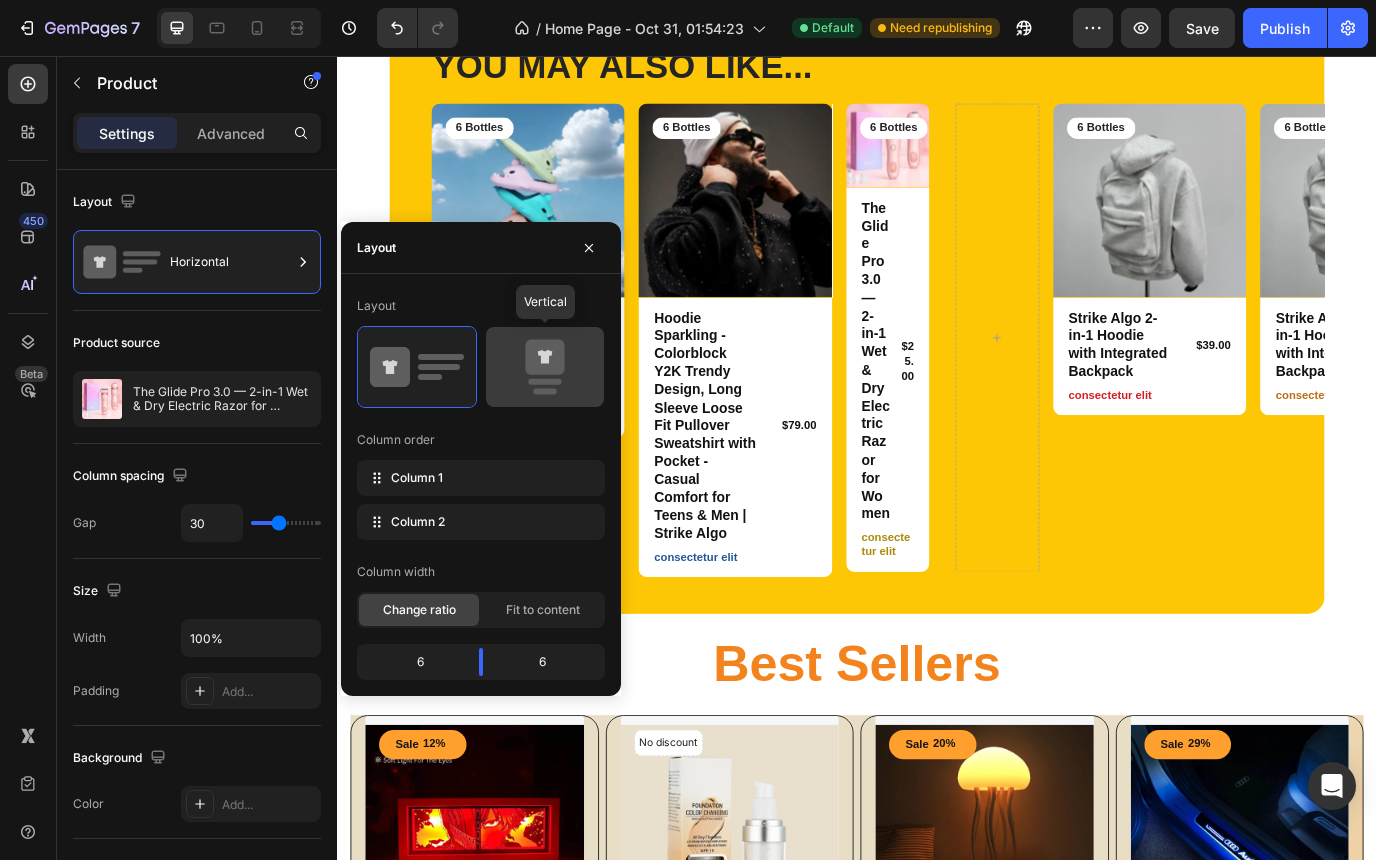 click 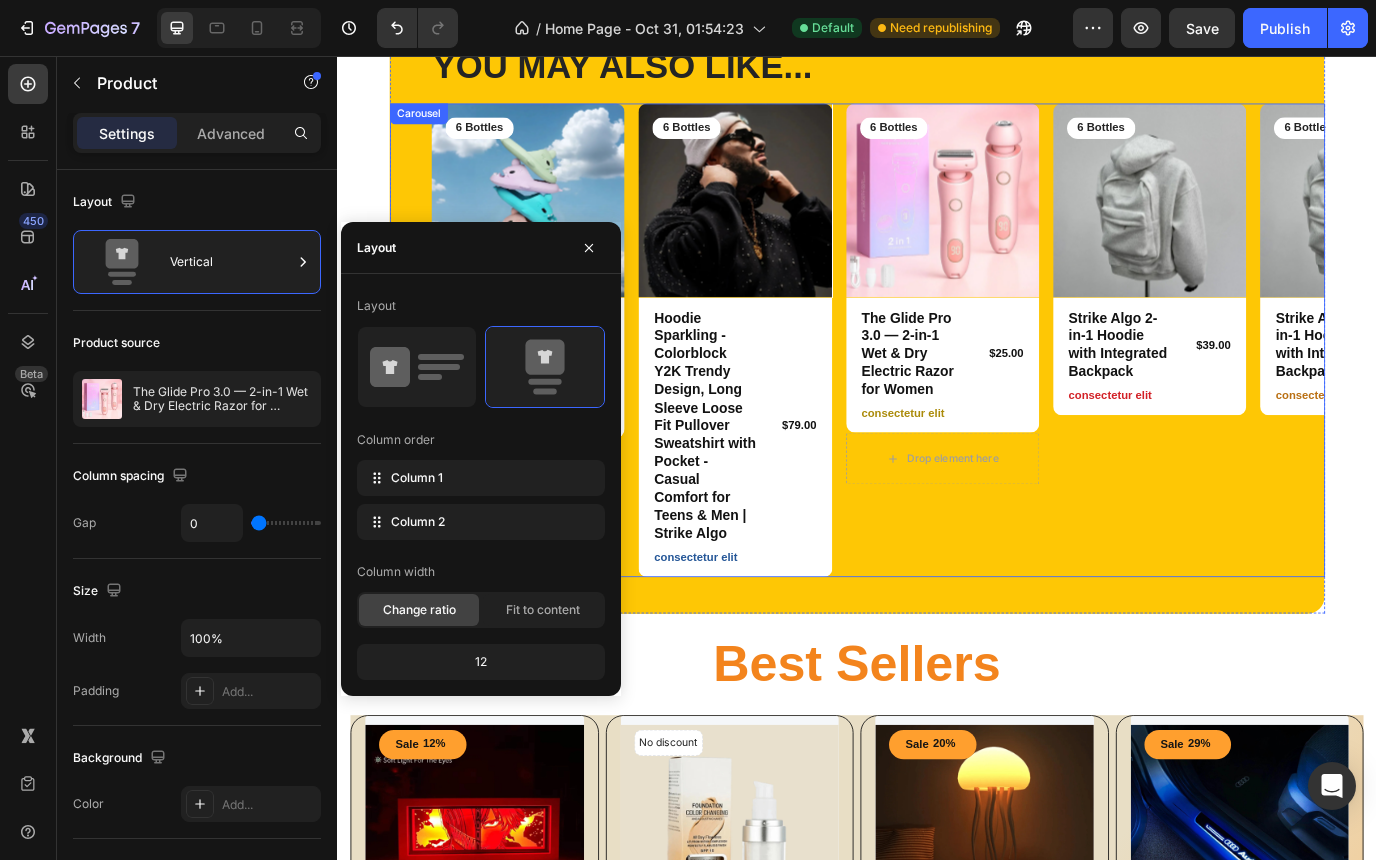 click on "Product Images 6 Bottles Text Block Row The Glide Pro 3.0 — 2-in-1 Wet & Dry Electric Razor for Women Product Title $25.00 Product Price Product Price Row consectetur elit Text Block Row
Drop element here Product" at bounding box center [1035, 384] 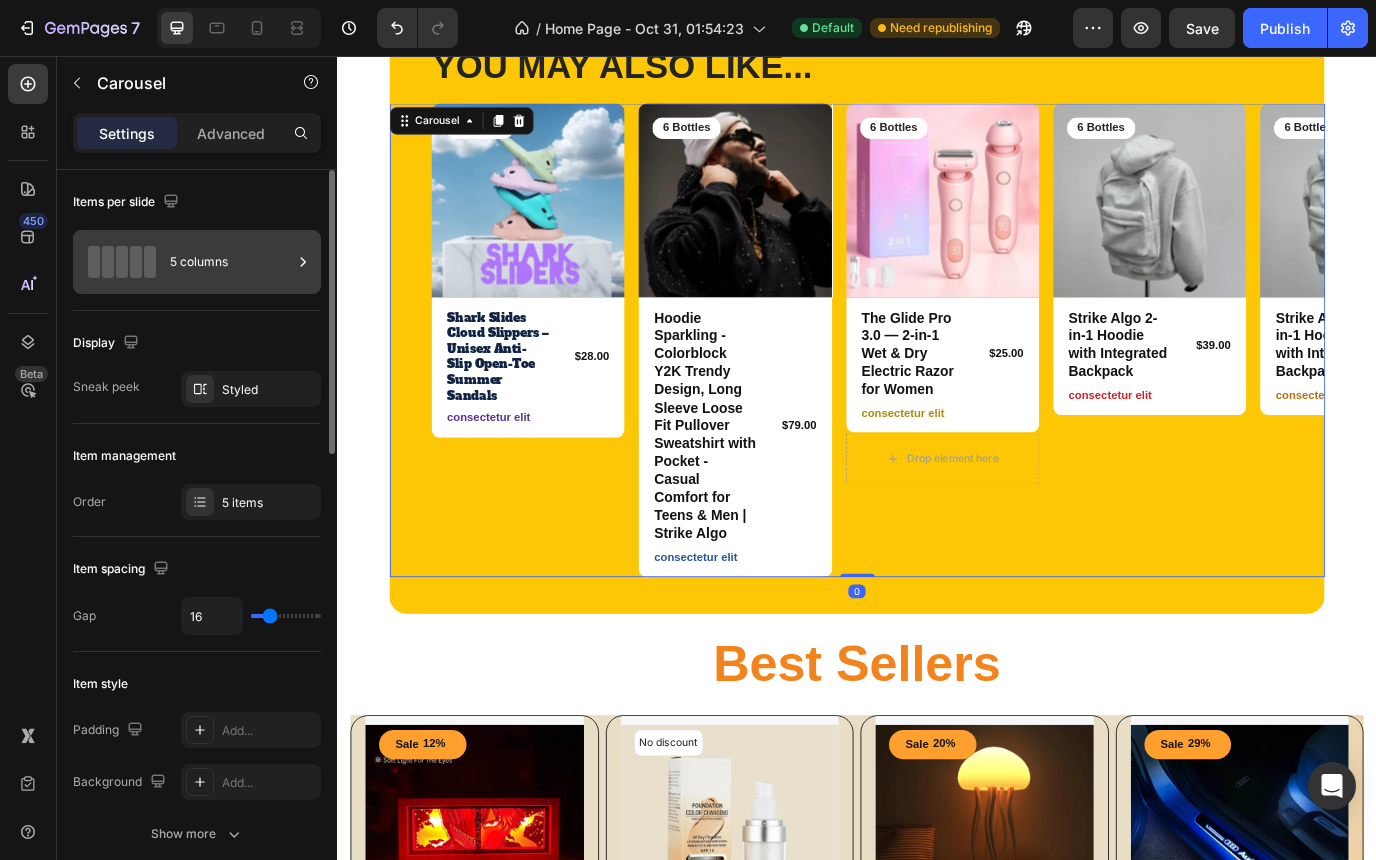 click on "5 columns" at bounding box center [231, 262] 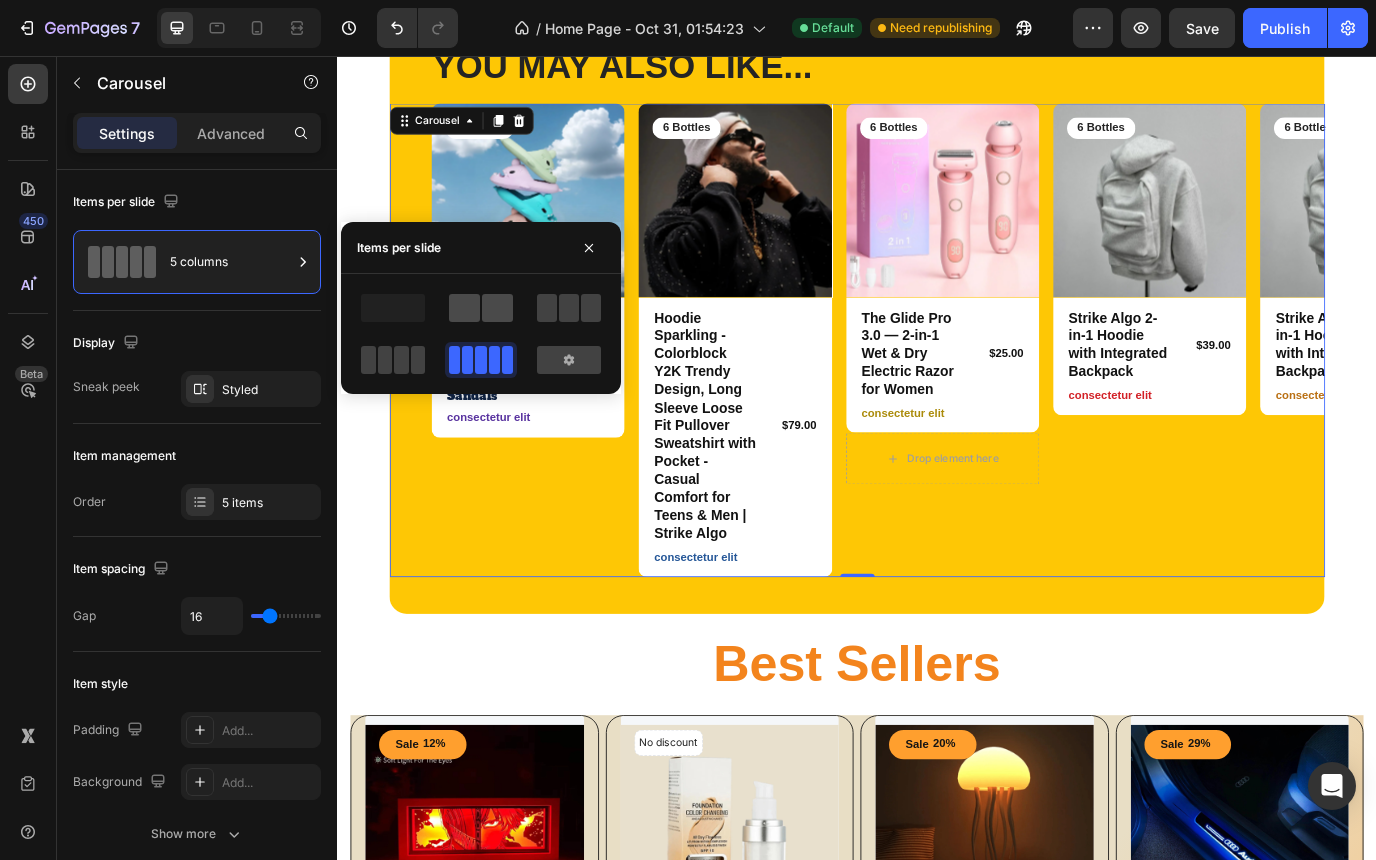 click 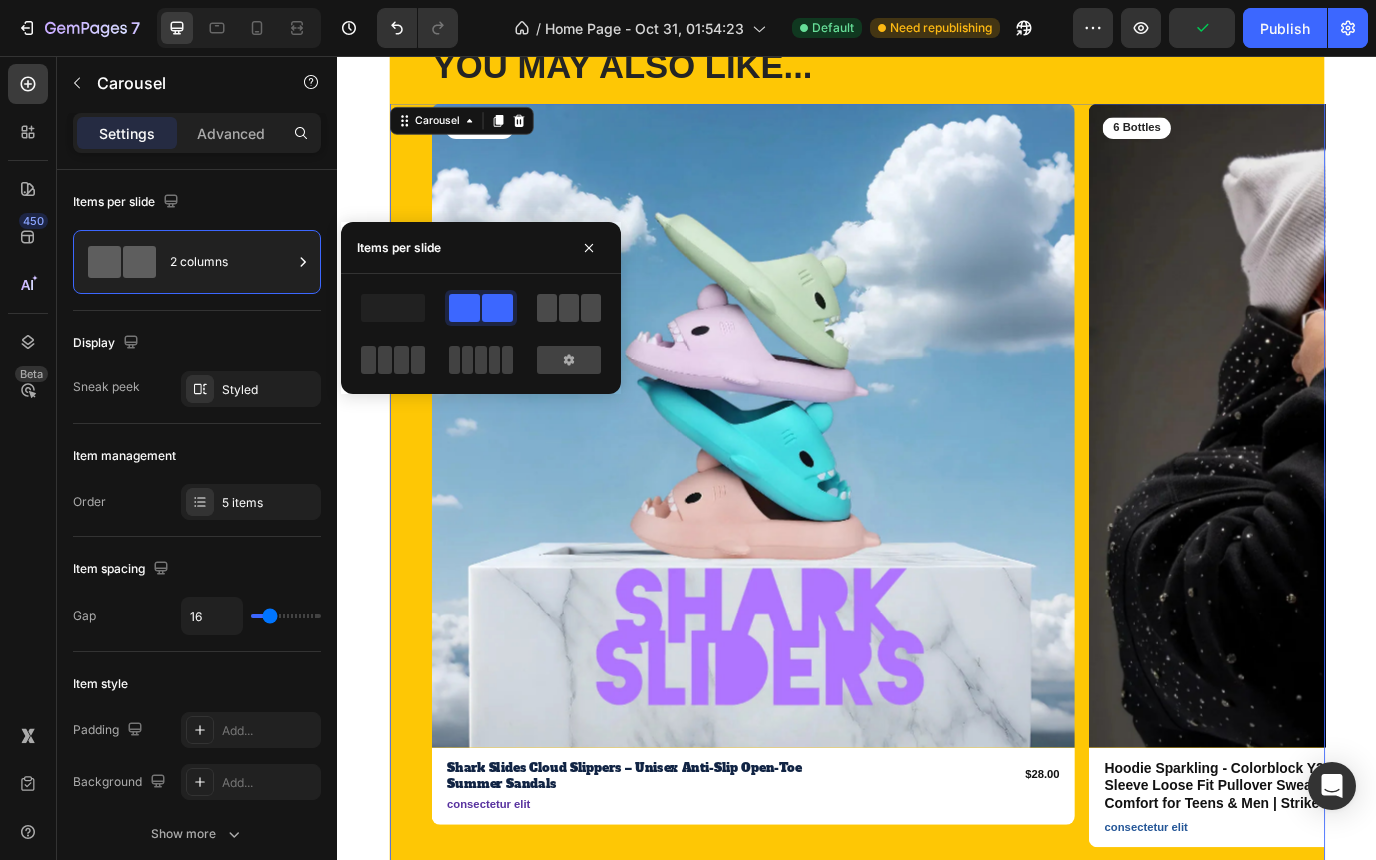 click 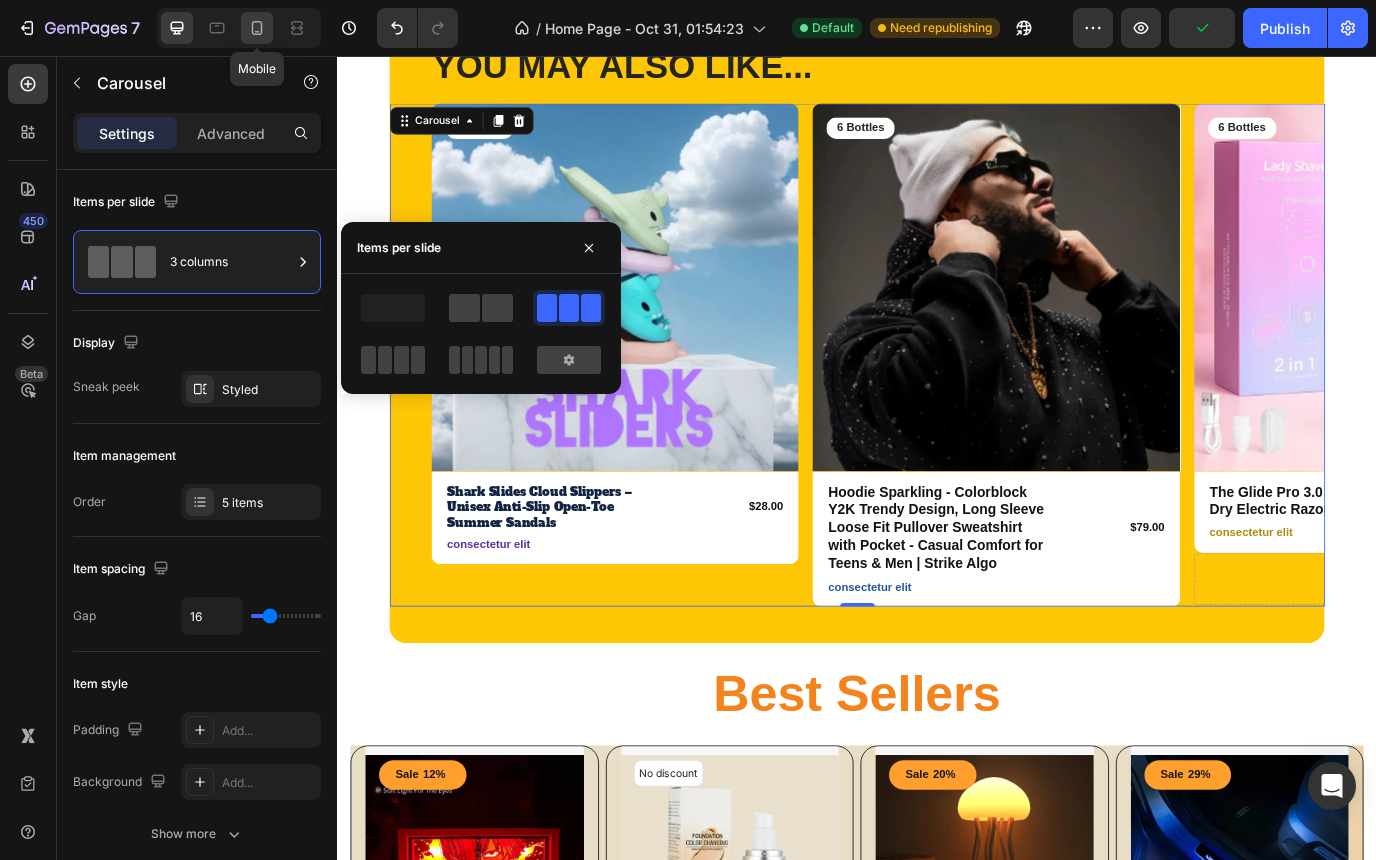 click 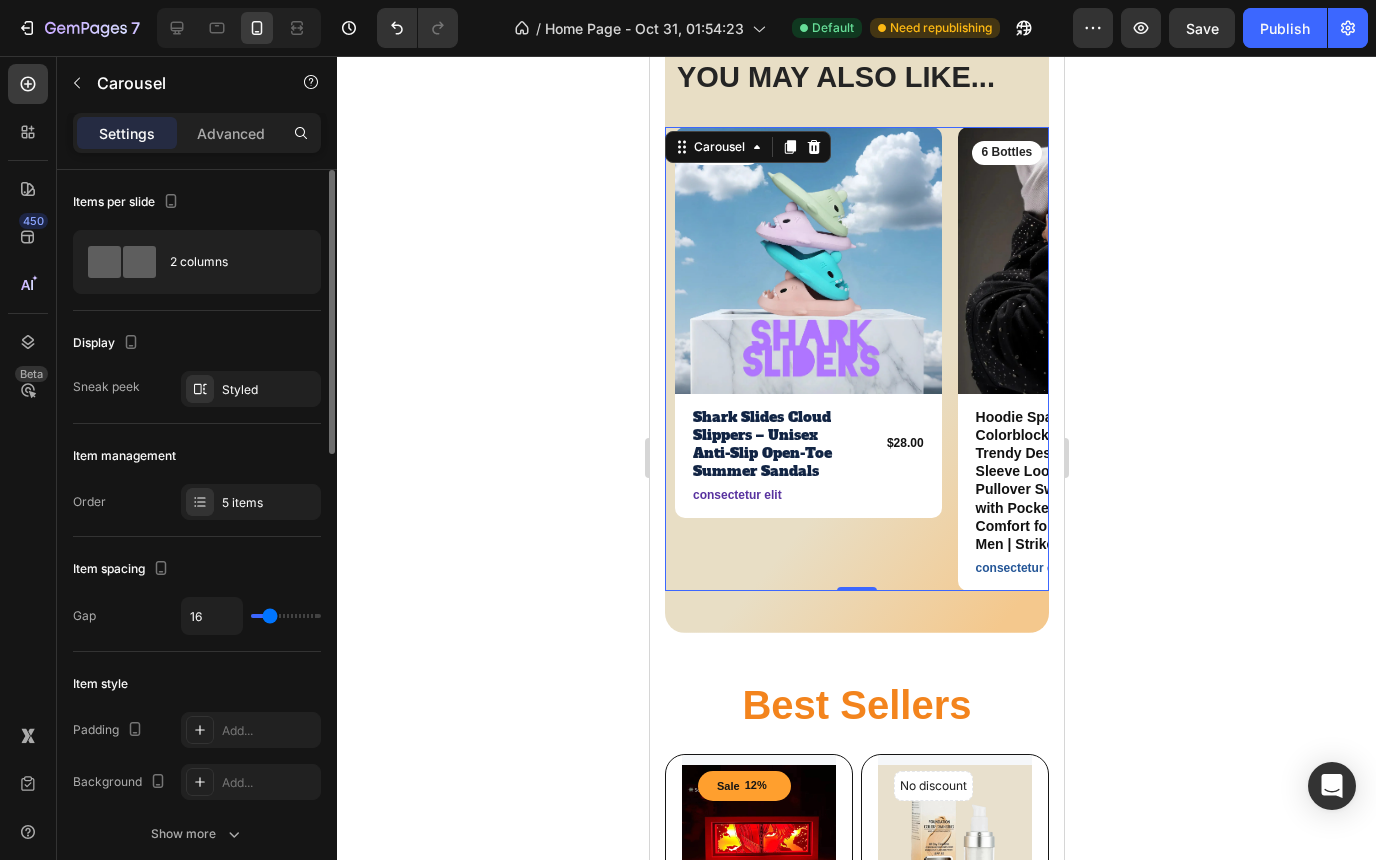 scroll, scrollTop: 695, scrollLeft: 0, axis: vertical 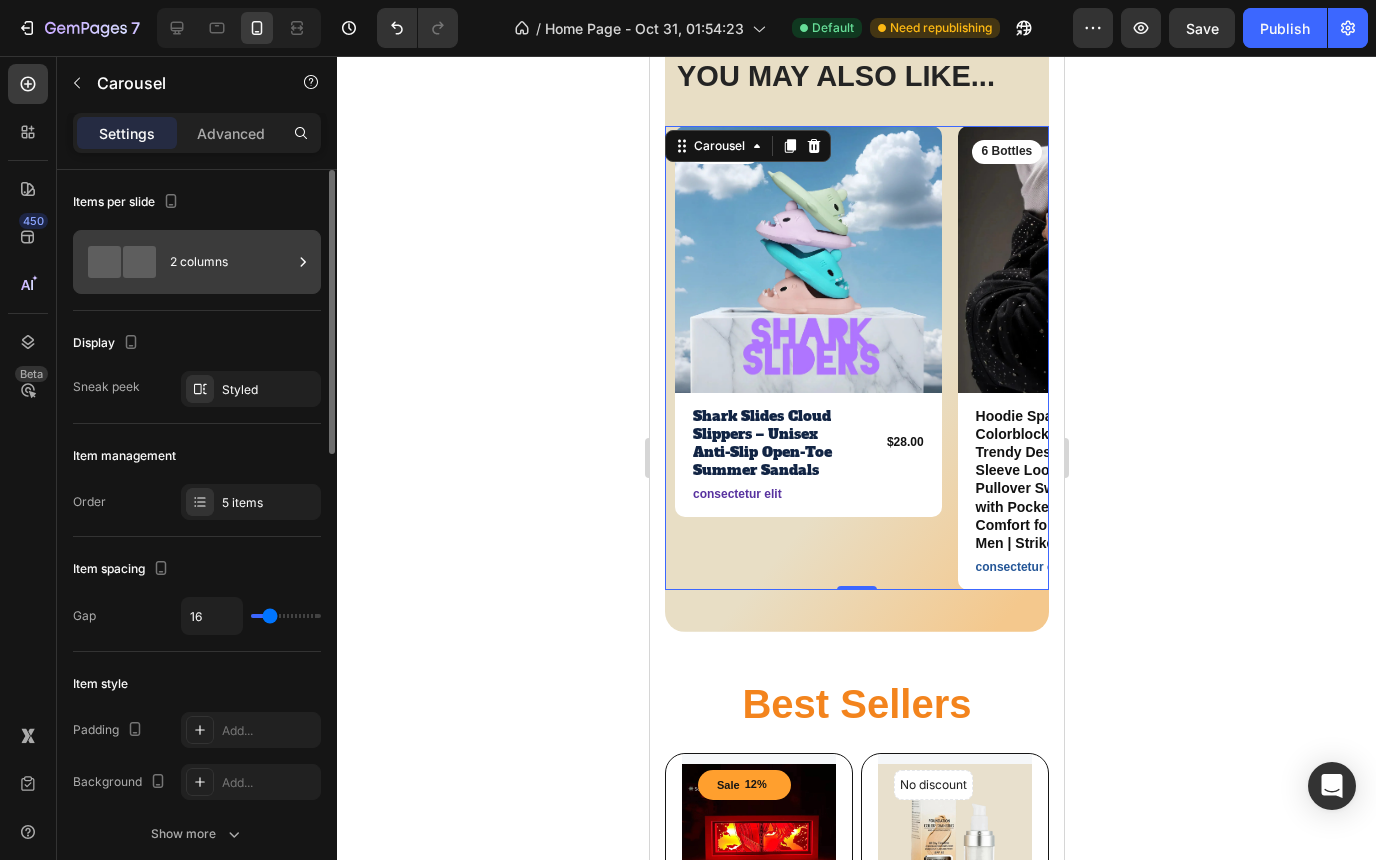 click on "2 columns" at bounding box center [231, 262] 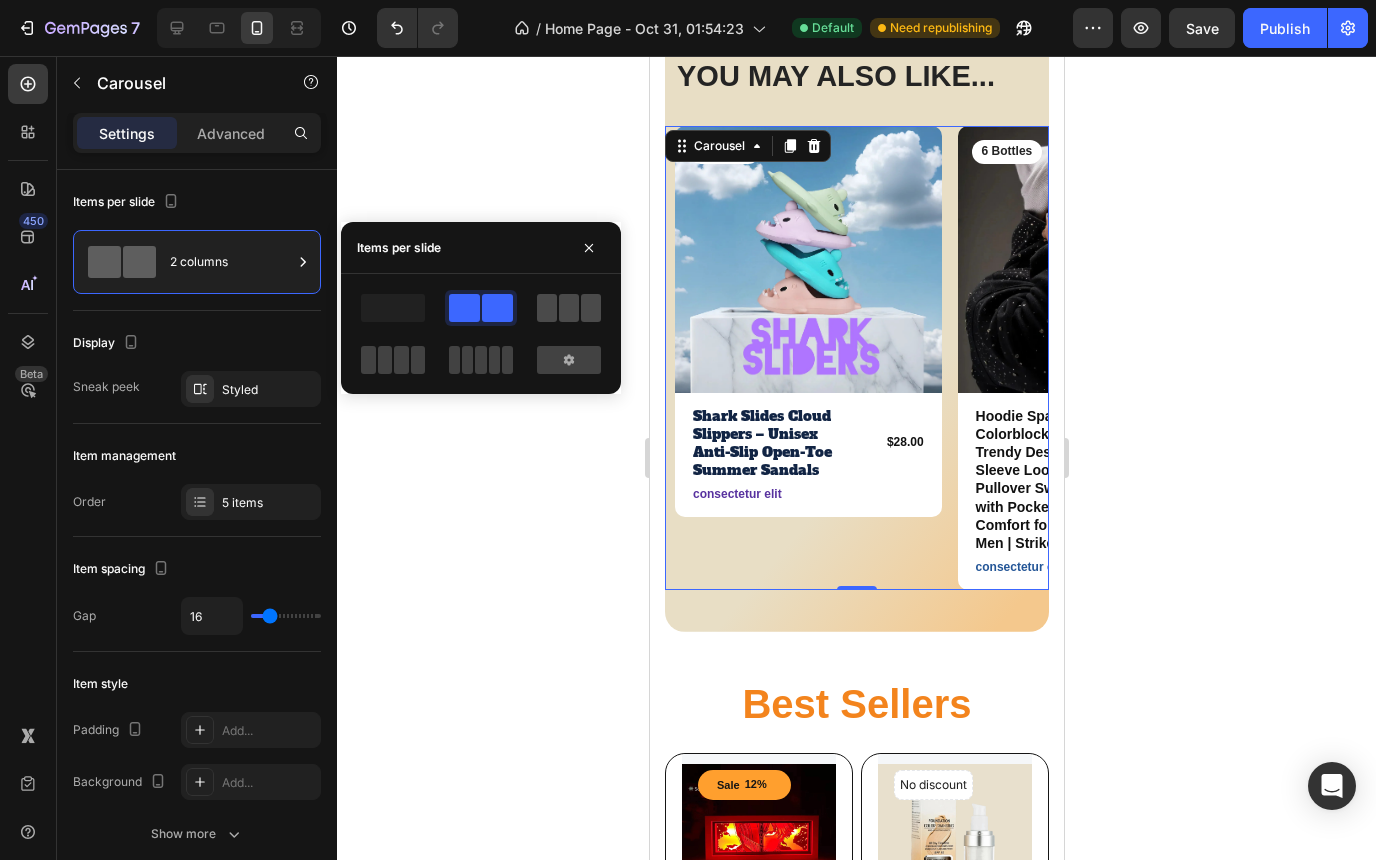click 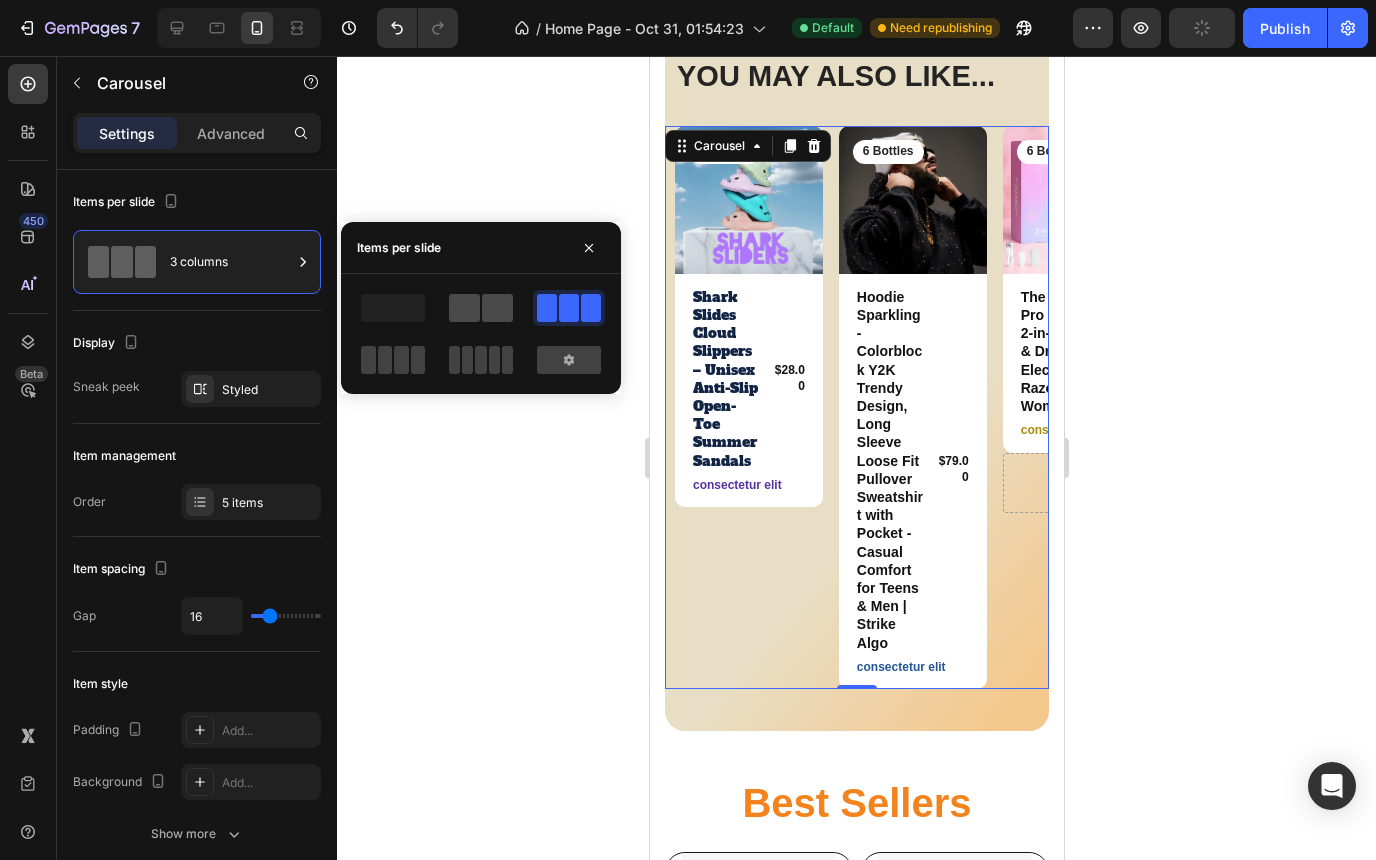 click 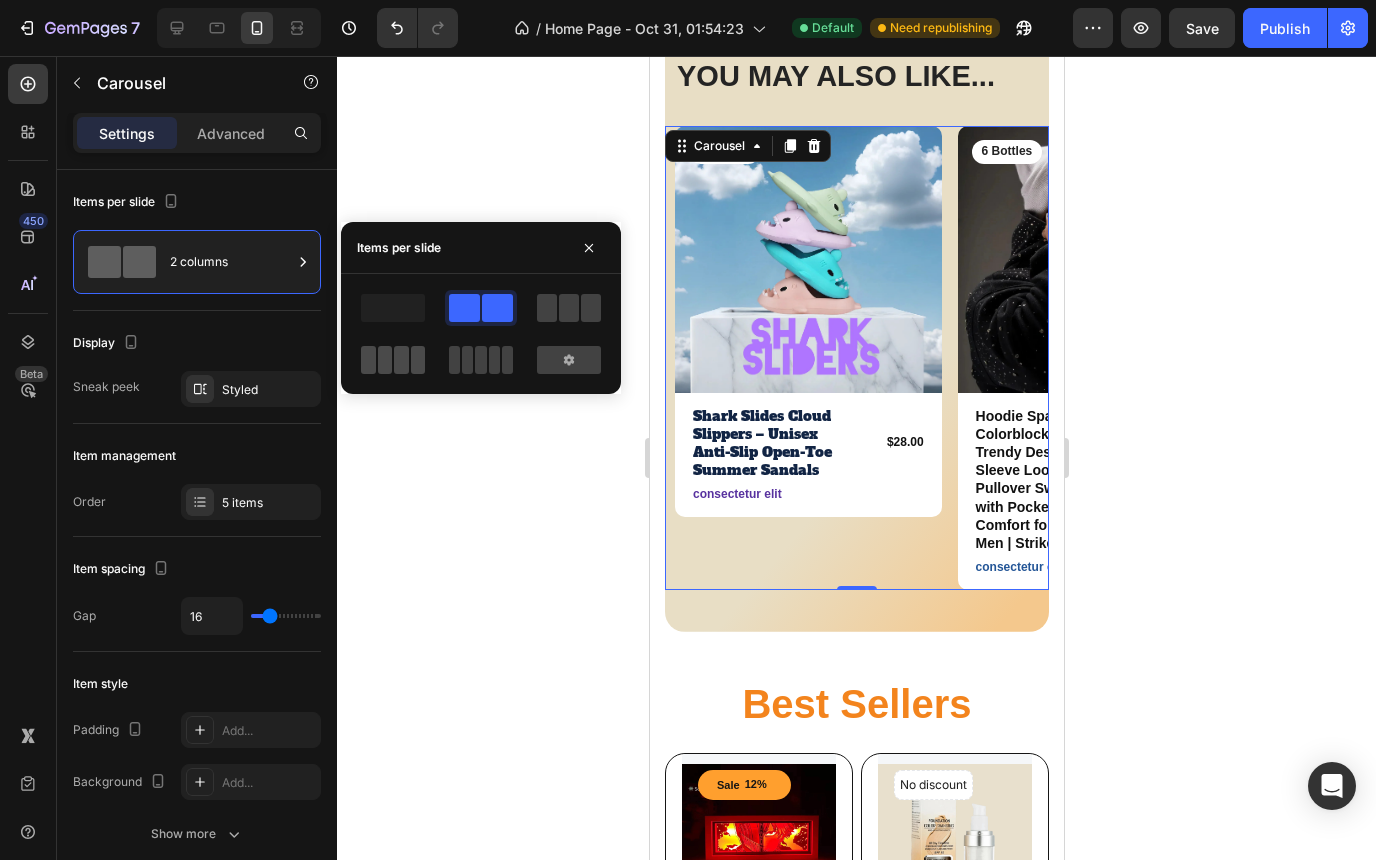 click 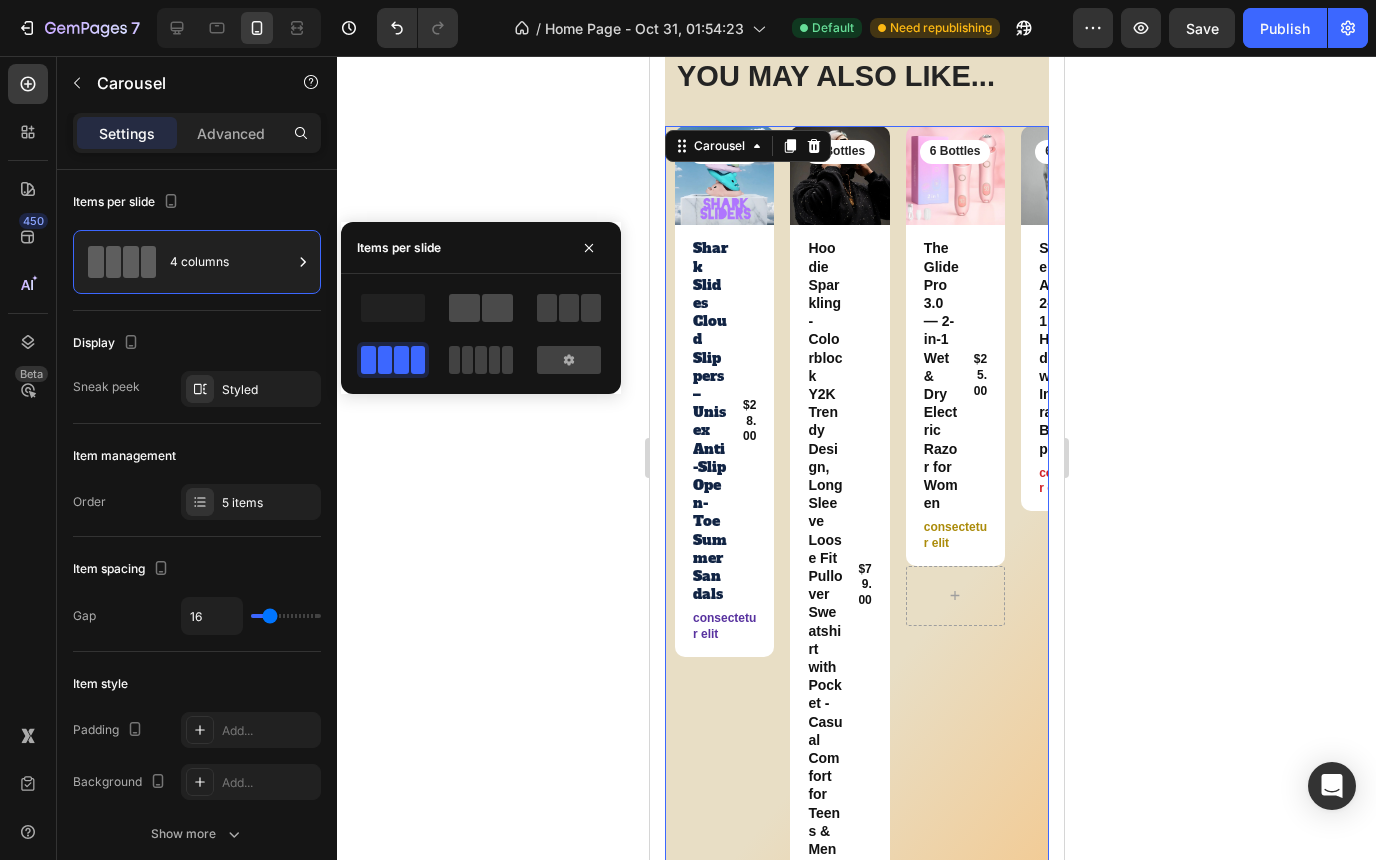 click 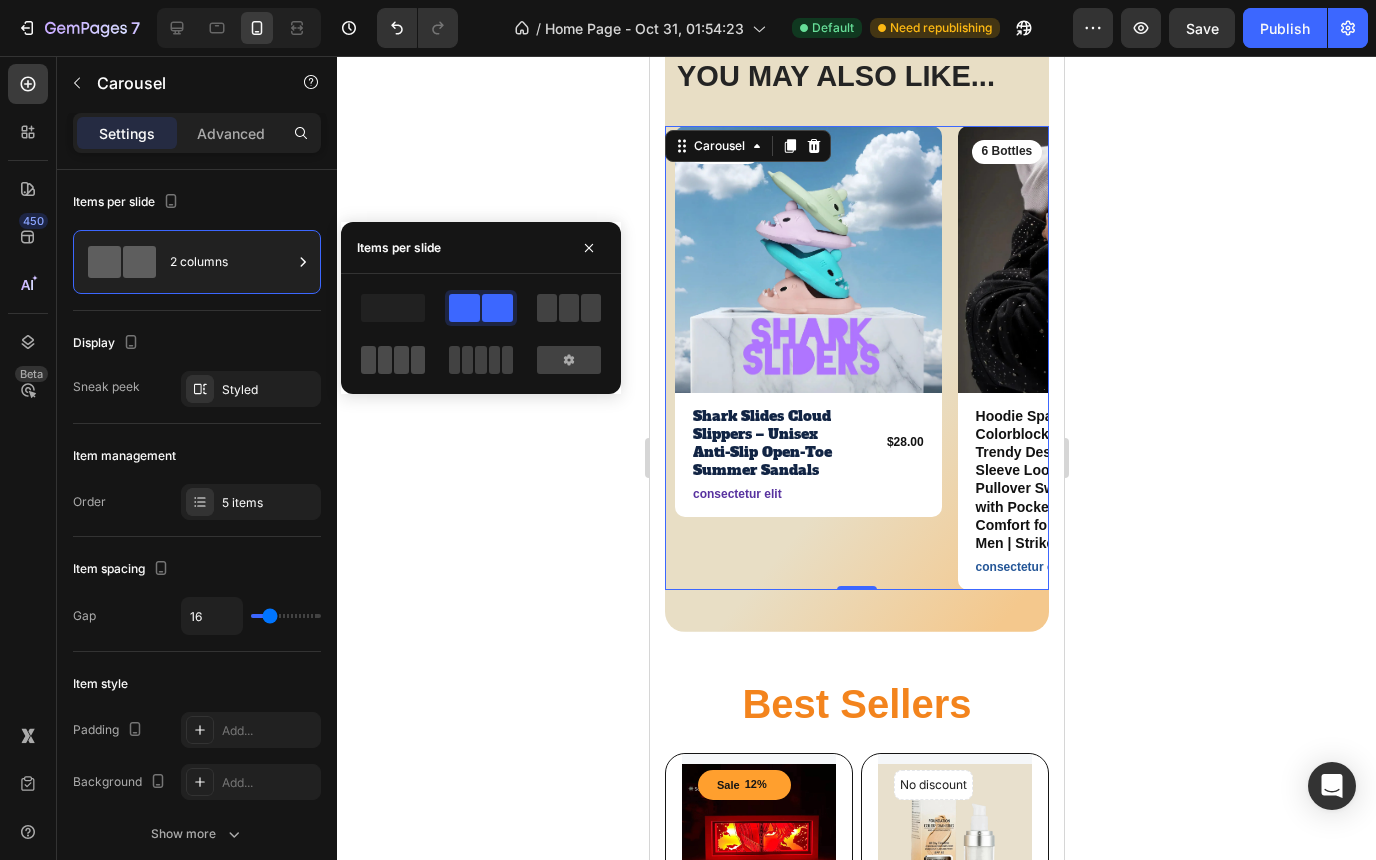 click 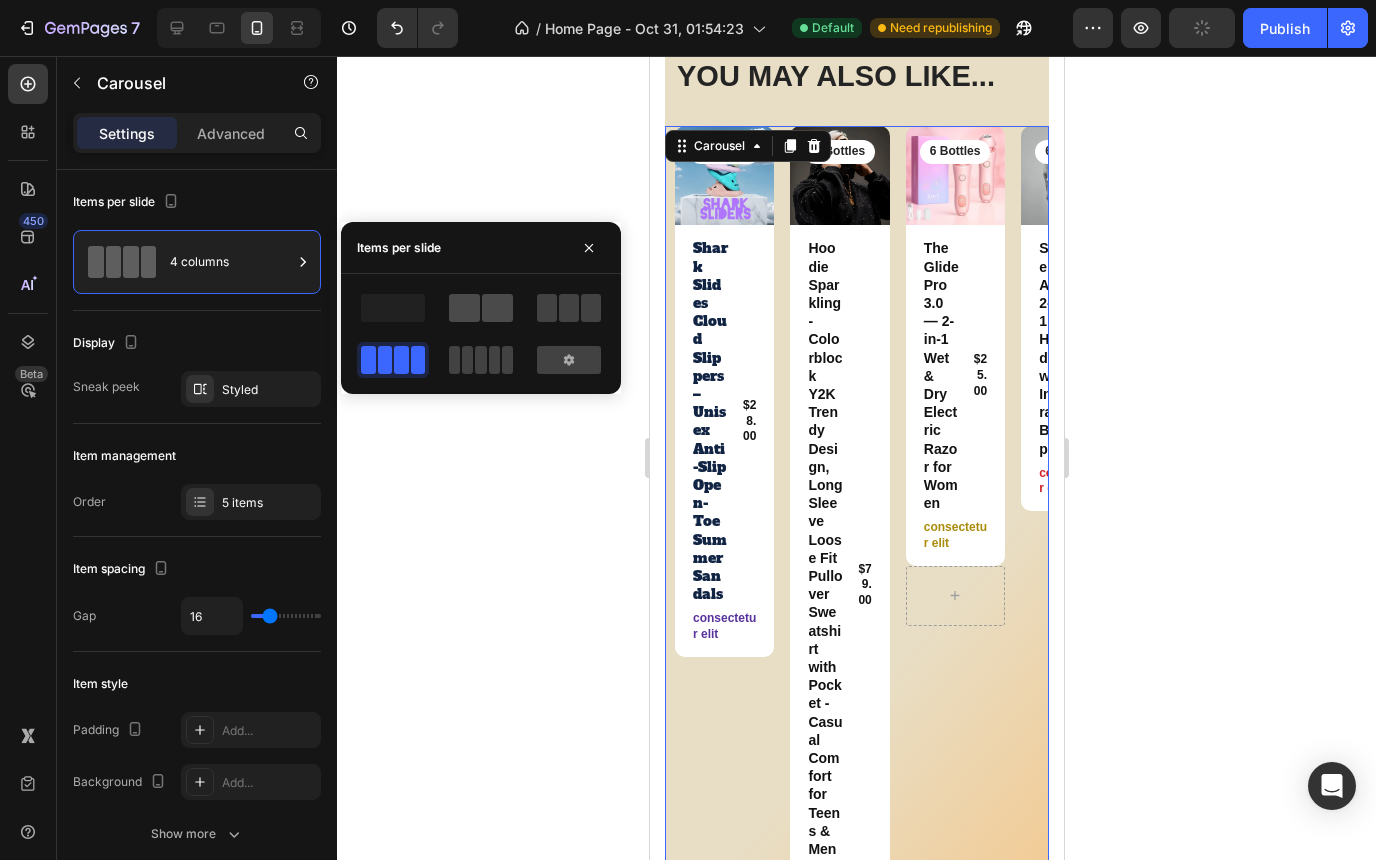 click 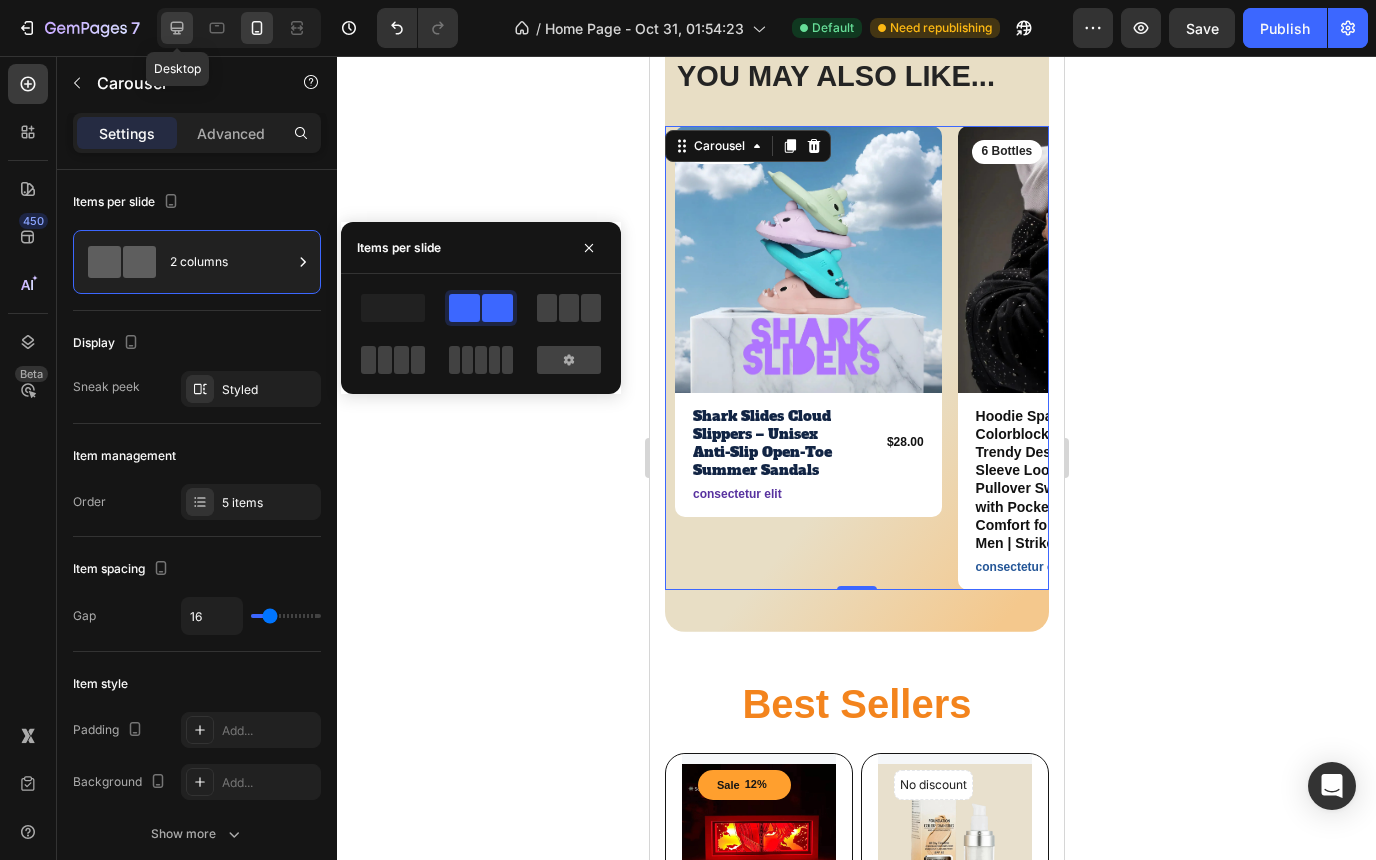 click 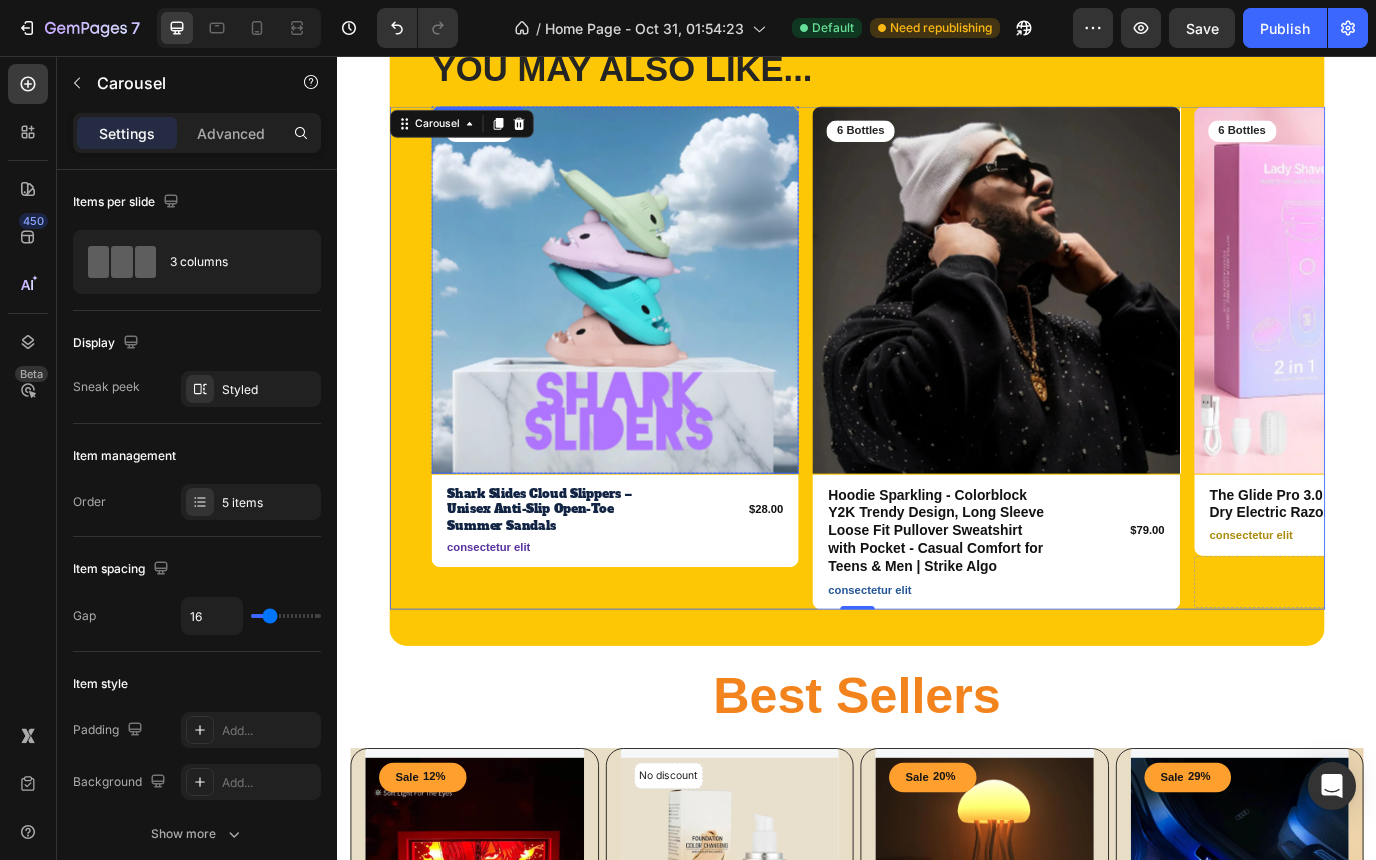 scroll, scrollTop: 679, scrollLeft: 0, axis: vertical 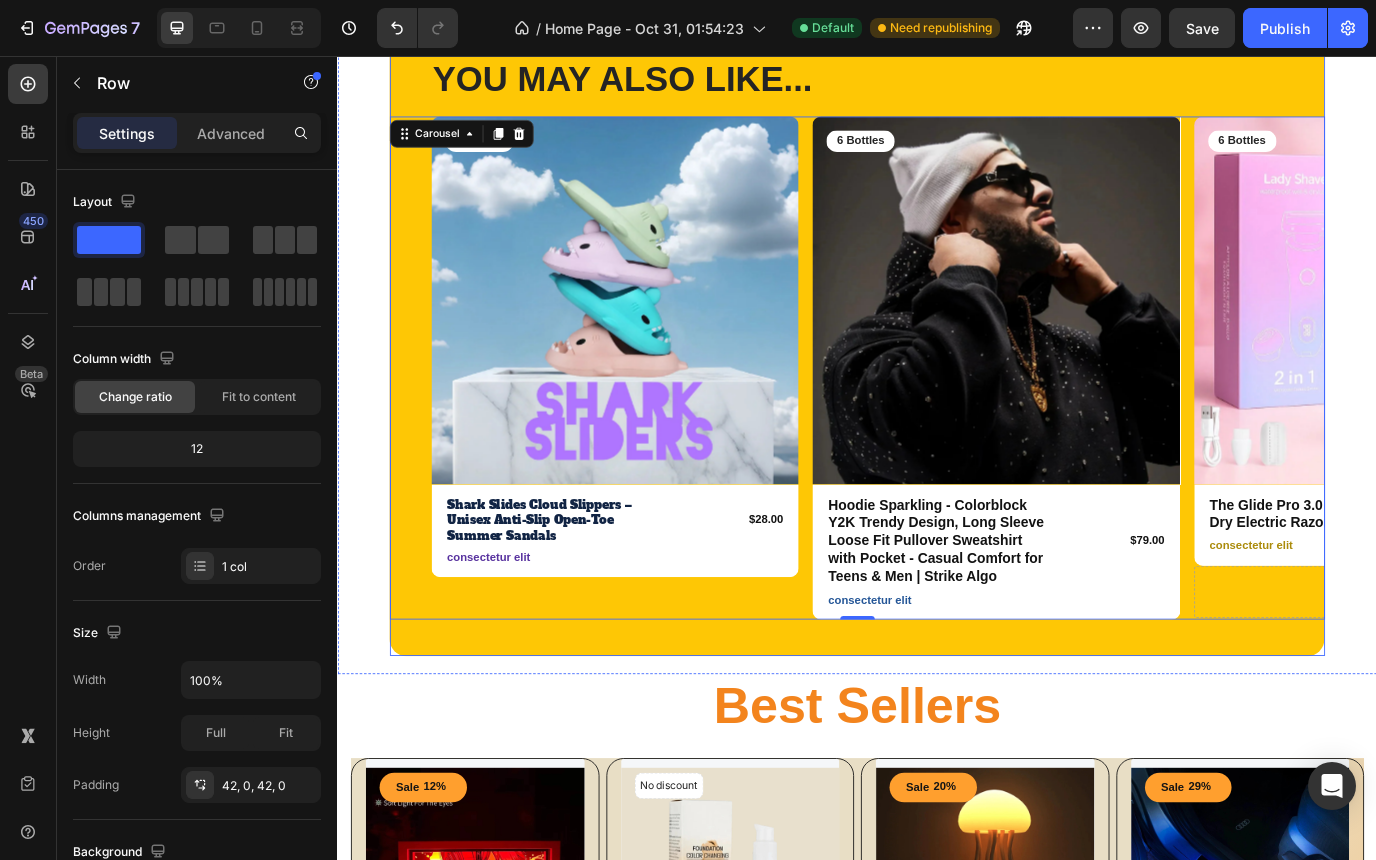 click on "YOU MAY ALSO LIKE... Heading Row Product Images 6 Bottles Text Block Row Shark Slides Cloud Slippers – Unisex Anti-Slip Open-Toe Summer Sandals Product Title $28.00 Product Price Product Price Row consectetur elit Text Block Row Product Product Images 6 Bottles Text Block Row Hoodie Sparkling - Colorblock Y2K Trendy Design, Long Sleeve Loose Fit Pullover Sweatshirt with Pocket - Casual Comfort for Teens & Men | Strike Algo Product Title $79.00 Product Price Product Price Row consectetur elit Text Block Row Product Product Images 6 Bottles Text Block Row The Glide Pro 3.0 — 2-in-1 Wet & Dry Electric Razor for Women Product Title $25.00 Product Price Product Price Row consectetur elit Text Block Row
Drop element here Product Product Images 6 Bottles Text Block Row Strike Algo 2-in-1 Hoodie with Integrated Backpack Product Title $39.00 Product Price Product Price Row consectetur elit Text Block Row Product Product Images 6 Bottles Text Block Row Product Title $39.00 Product Price Row Row" at bounding box center [937, 380] 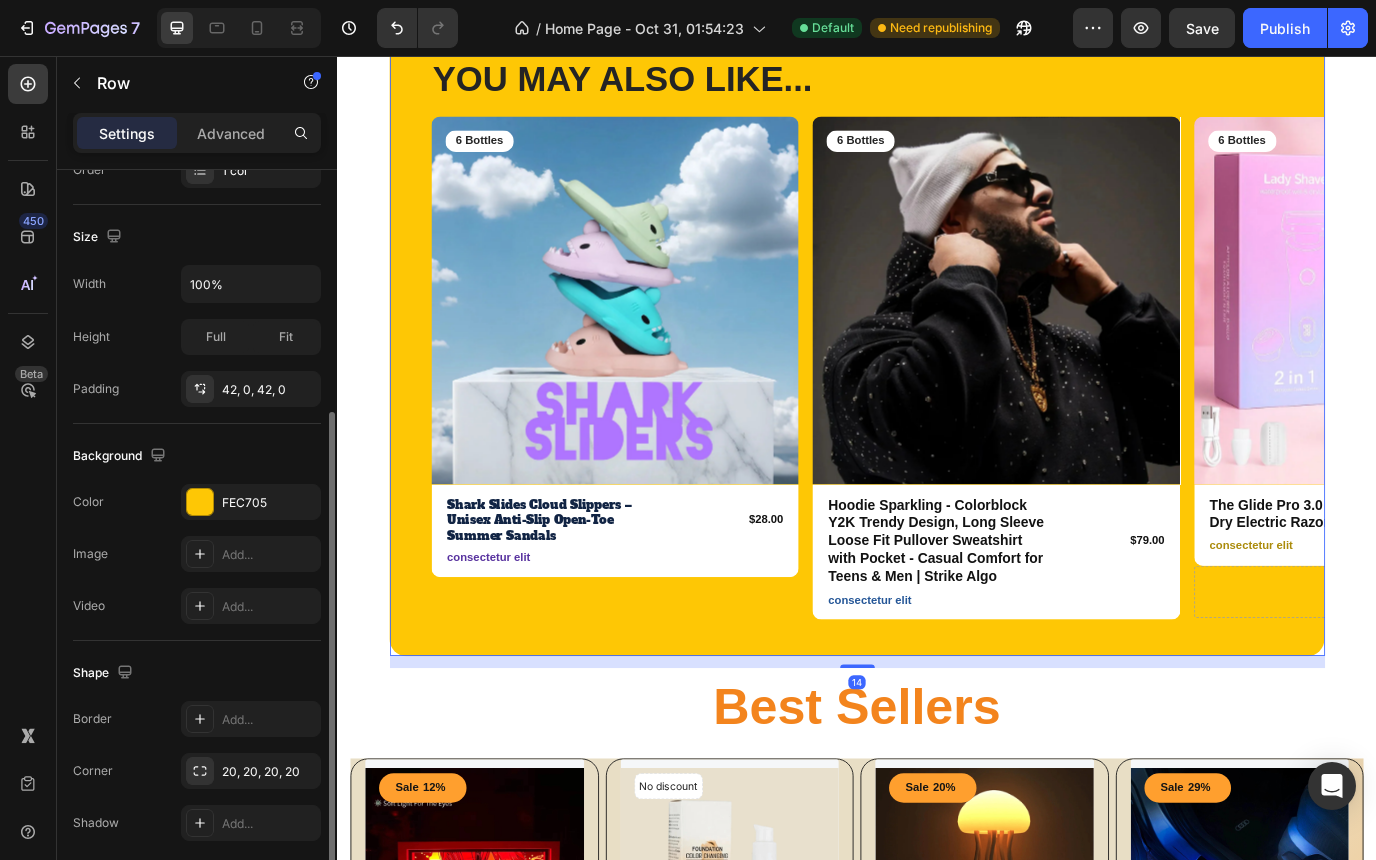 scroll, scrollTop: 402, scrollLeft: 0, axis: vertical 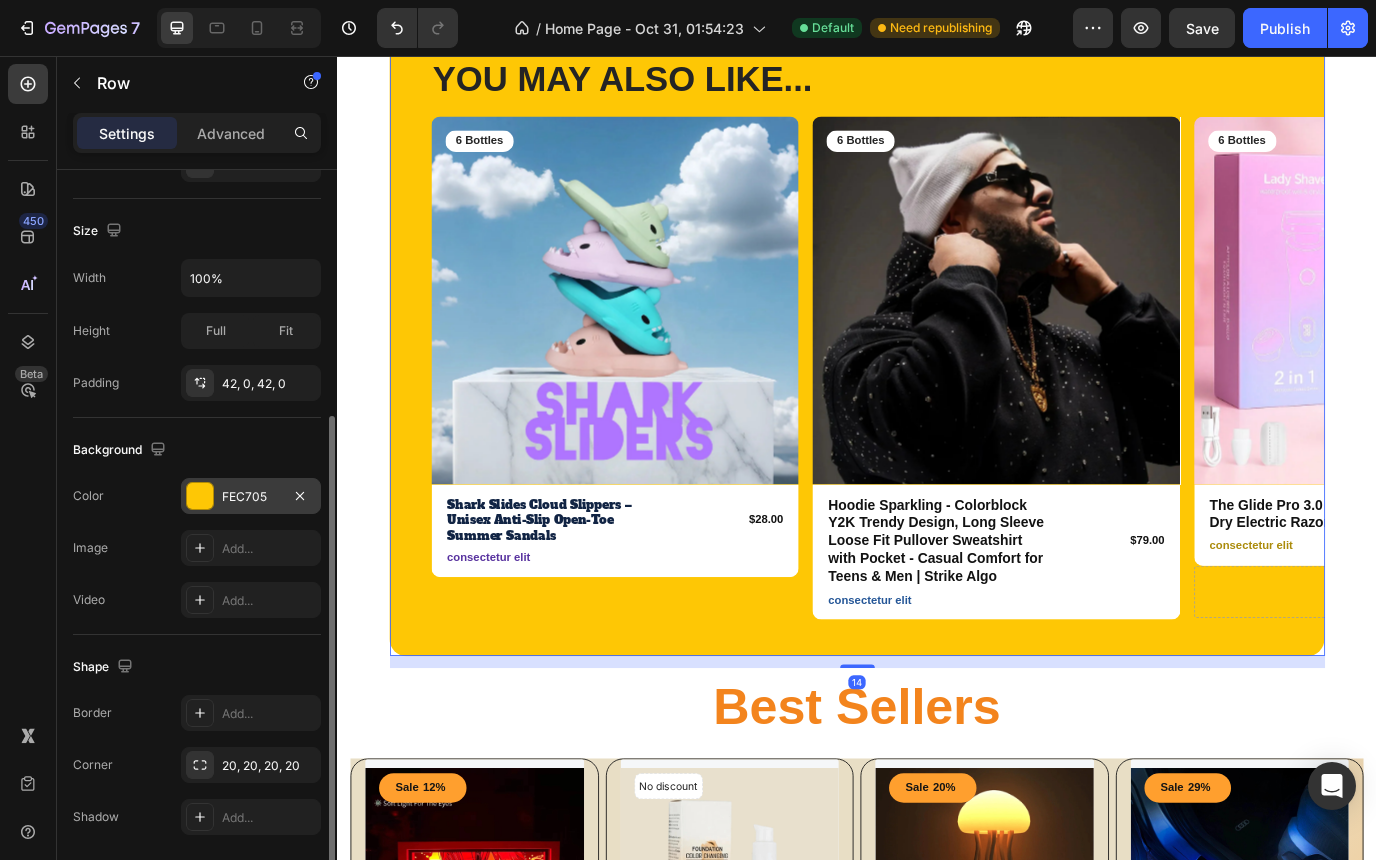 click at bounding box center [200, 496] 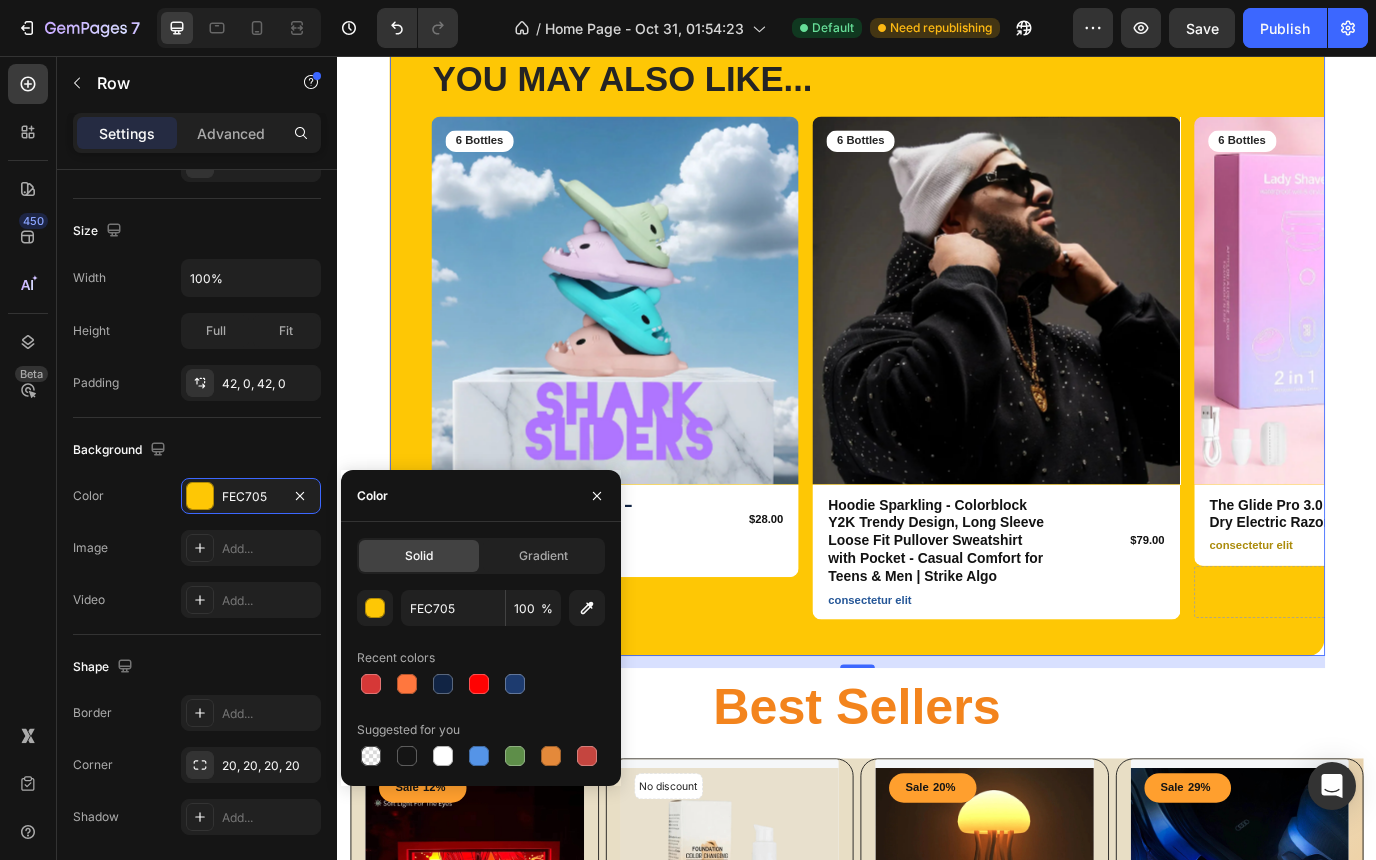 click on "Solid Gradient FEC705 100 % Recent colors Suggested for you" 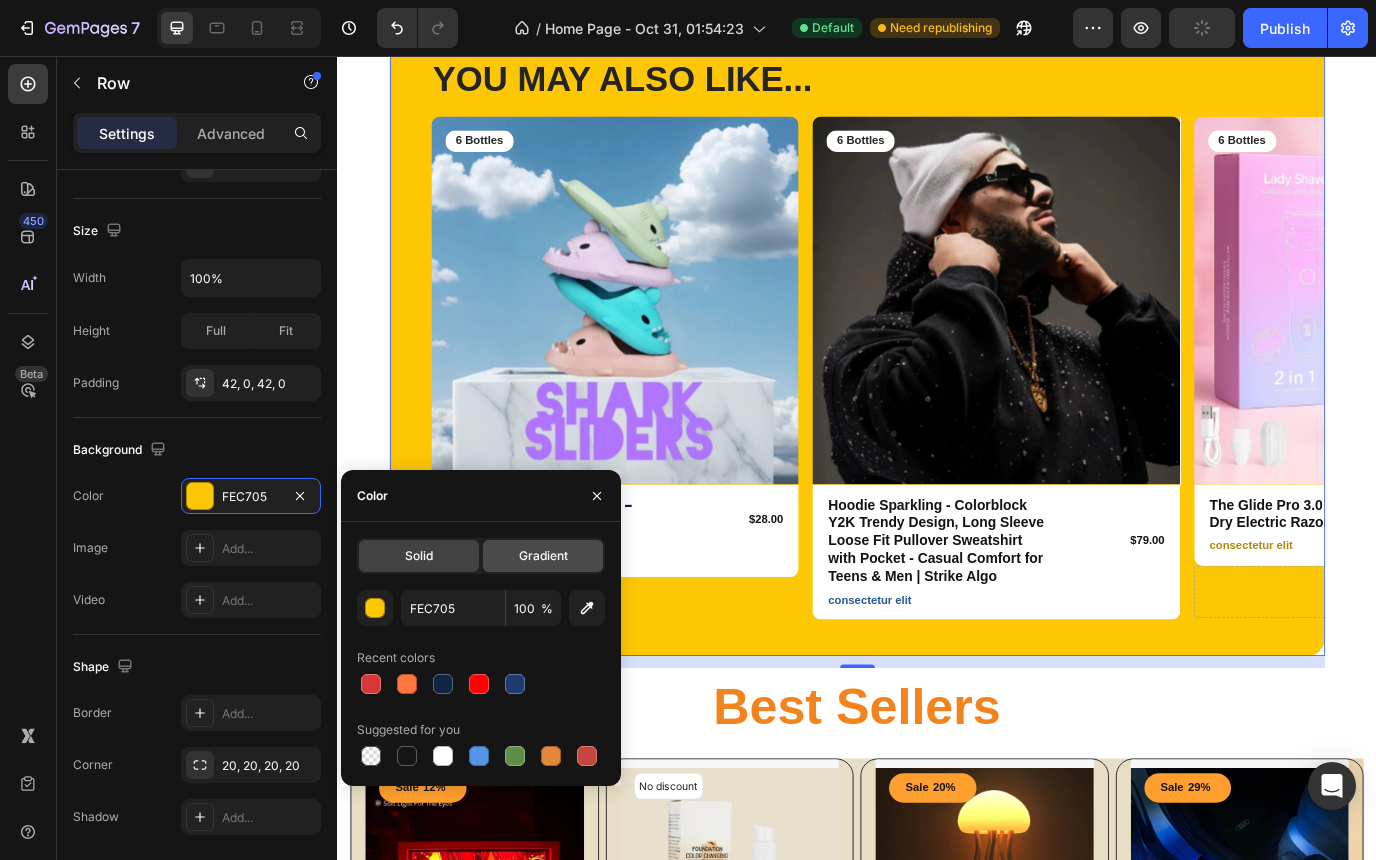 click on "Gradient" 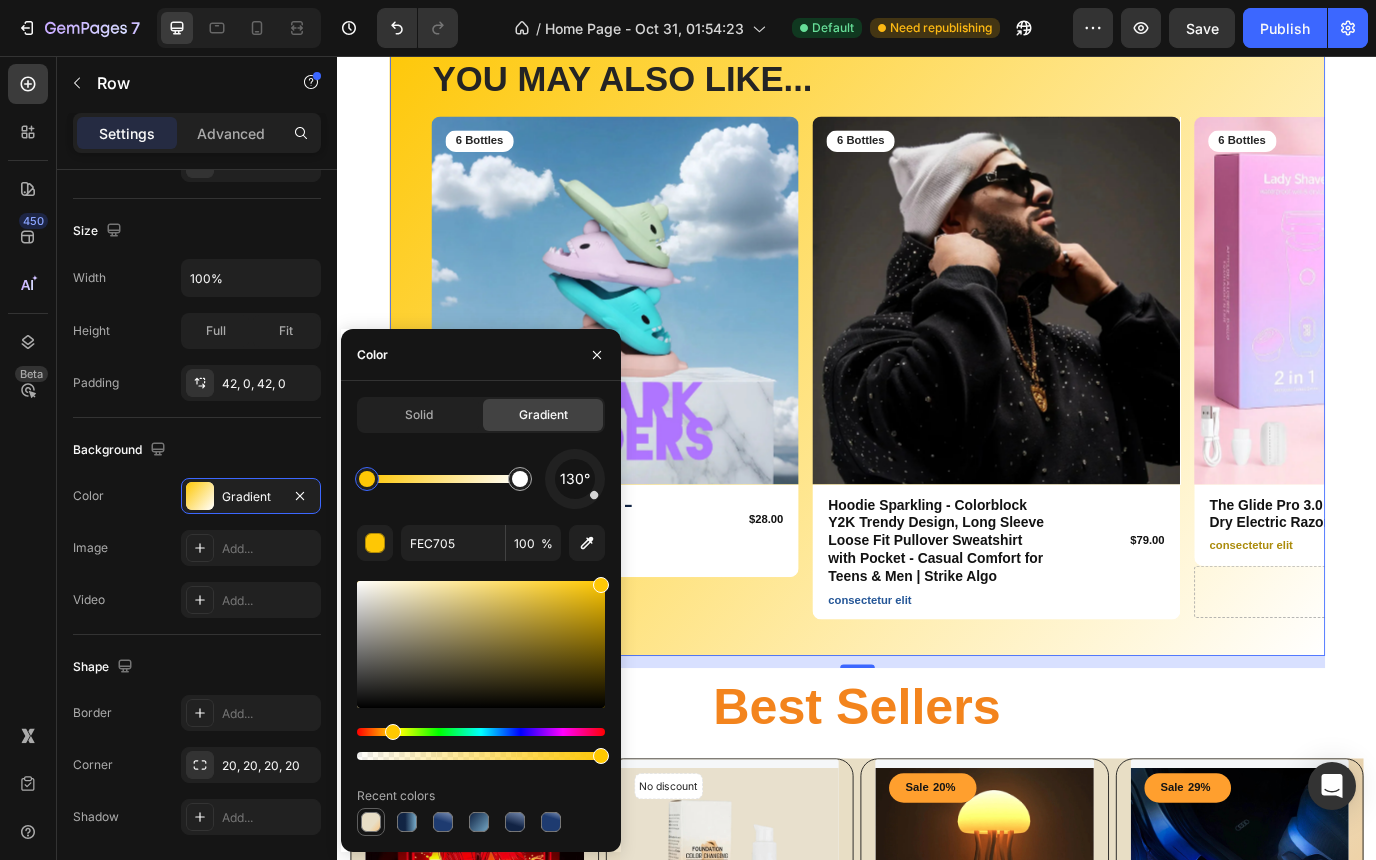 click at bounding box center (371, 822) 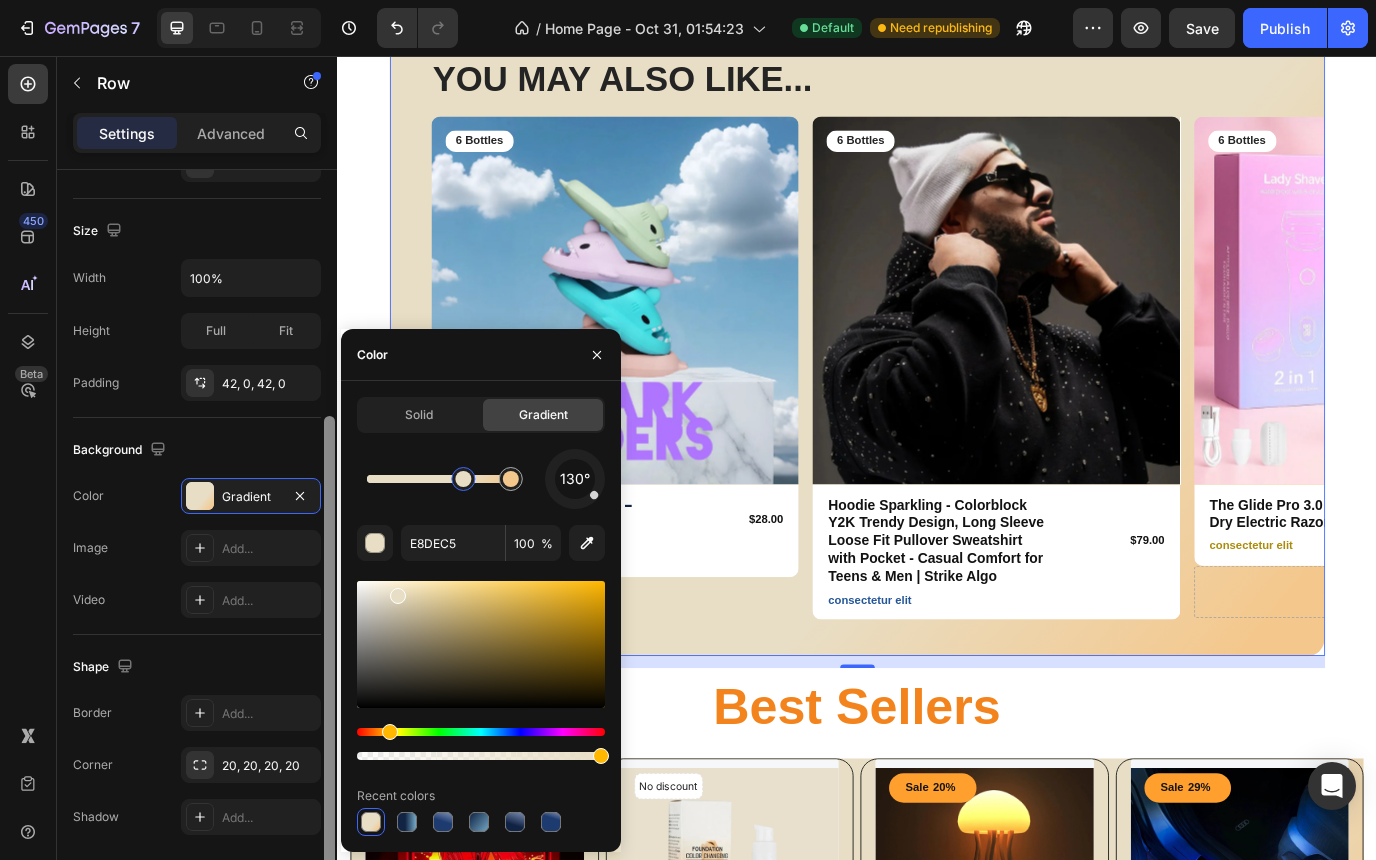 click at bounding box center [329, 543] 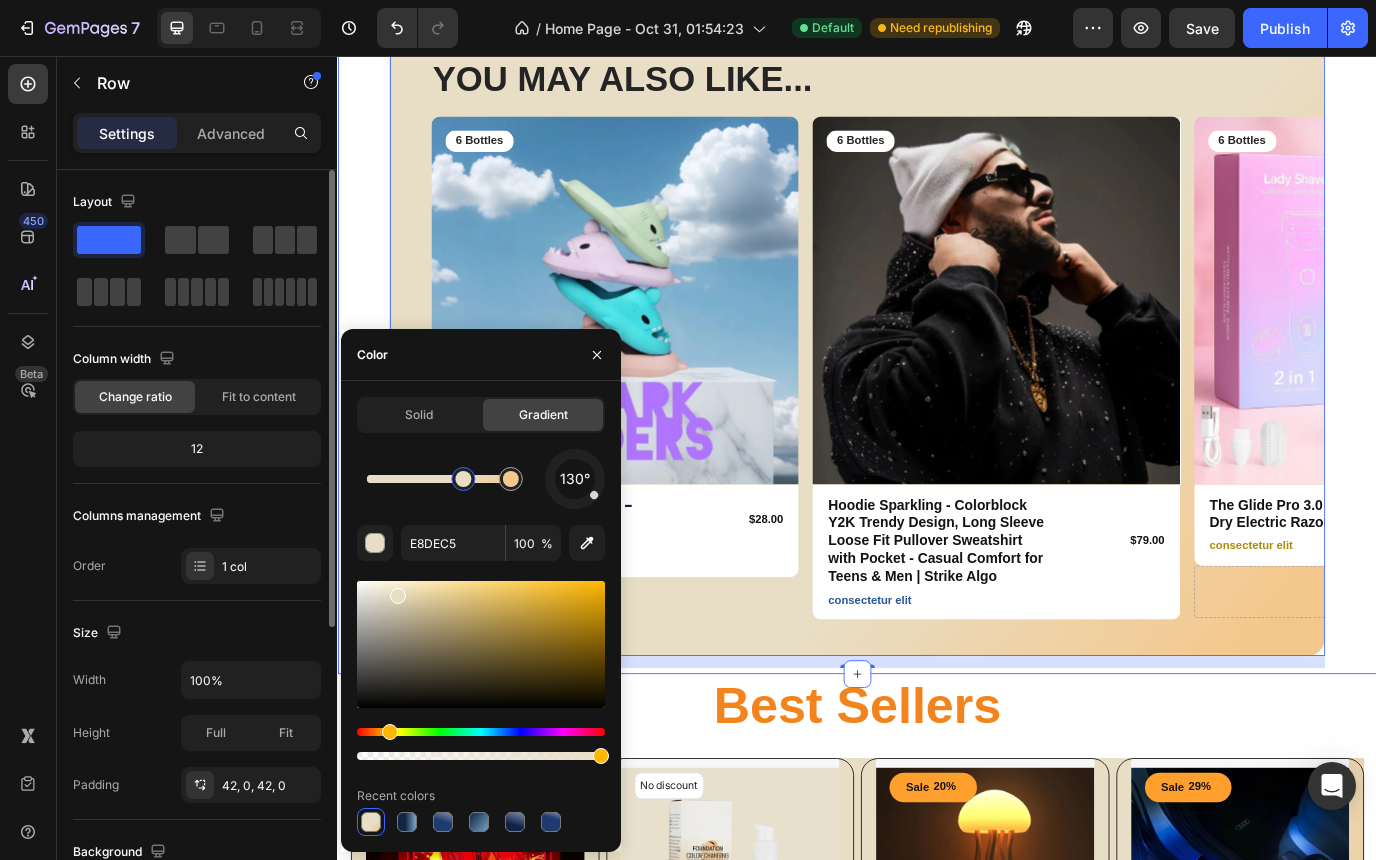 click on "YOU MAY ALSO LIKE... Heading Row Product Images 6 Bottles Text Block Row Shark Slides Cloud Slippers – Unisex Anti-Slip Open-Toe Summer Sandals Product Title $28.00 Product Price Product Price Row consectetur elit Text Block Row Product Product Images 6 Bottles Text Block Row Hoodie Sparkling - Colorblock Y2K Trendy Design, Long Sleeve Loose Fit Pullover Sweatshirt with Pocket - Casual Comfort for Teens & Men | Strike Algo Product Title $79.00 Product Price Product Price Row consectetur elit Text Block Row Product Product Images 6 Bottles Text Block Row The Glide Pro 3.0 — 2-in-1 Wet & Dry Electric Razor for Women Product Title $25.00 Product Price Product Price Row consectetur elit Text Block Row
Drop element here Product Product Images 6 Bottles Text Block Row Strike Algo 2-in-1 Hoodie with Integrated Backpack Product Title $39.00 Product Price Product Price Row consectetur elit Text Block Row Product Product Images 6 Bottles Text Block Row Product Title $39.00 Product Price Row Row" at bounding box center (937, 379) 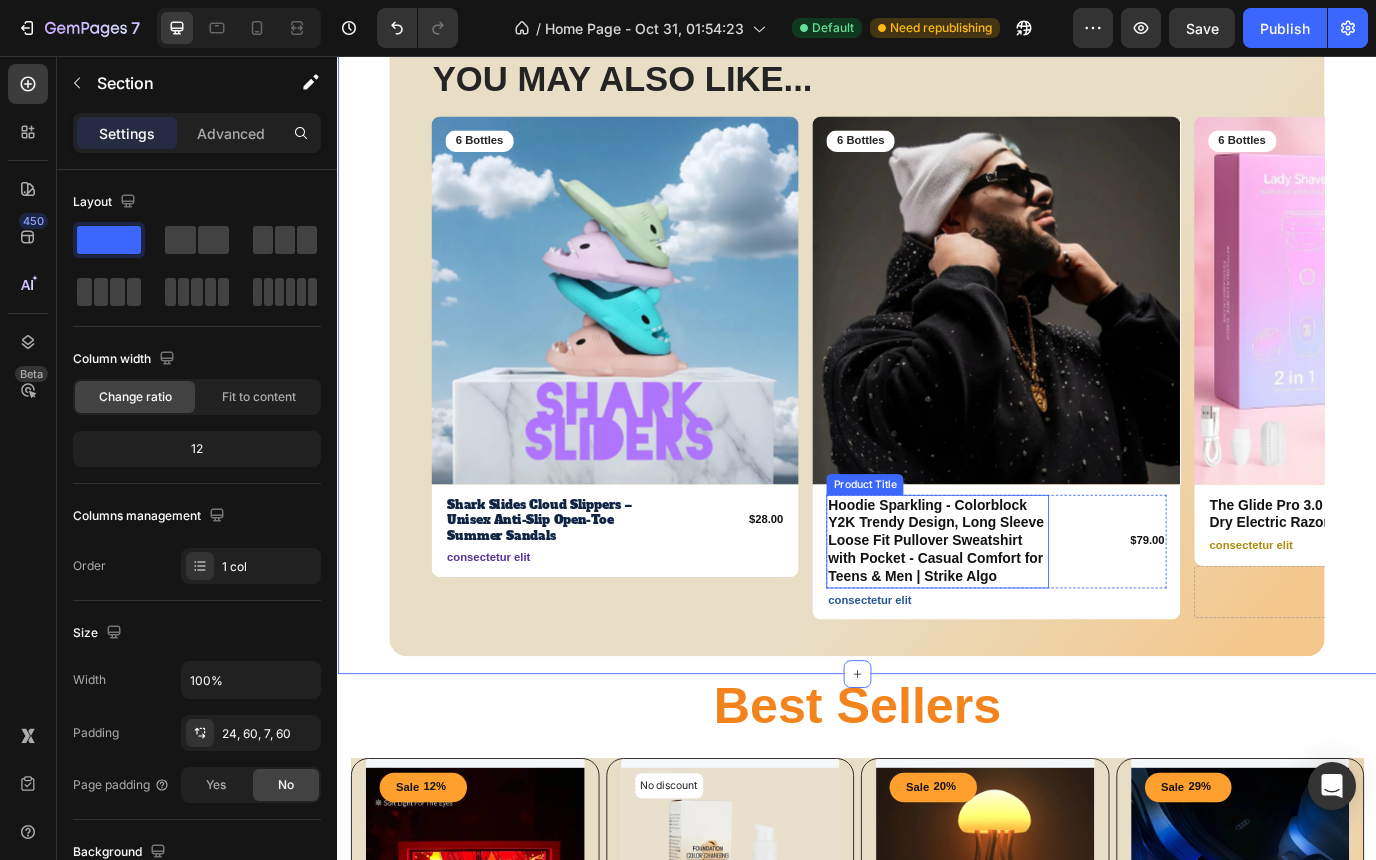 click on "Hoodie Sparkling - Colorblock Y2K Trendy Design, Long Sleeve Loose Fit Pullover Sweatshirt with Pocket - Casual Comfort for Teens & Men | Strike Algo" at bounding box center (1029, 617) 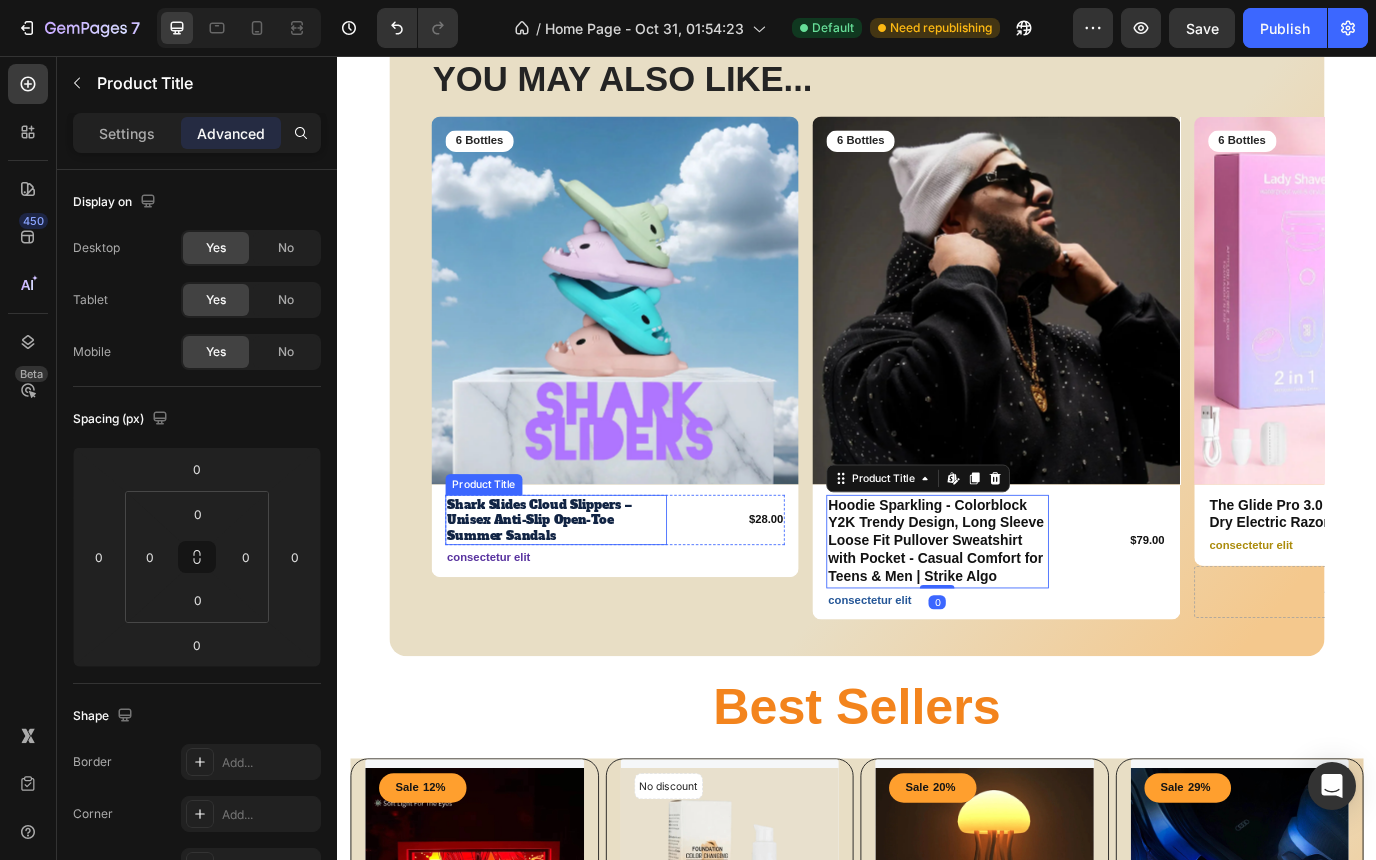 click on "Shark Slides Cloud Slippers – Unisex Anti-Slip Open-Toe Summer Sandals" at bounding box center [589, 592] 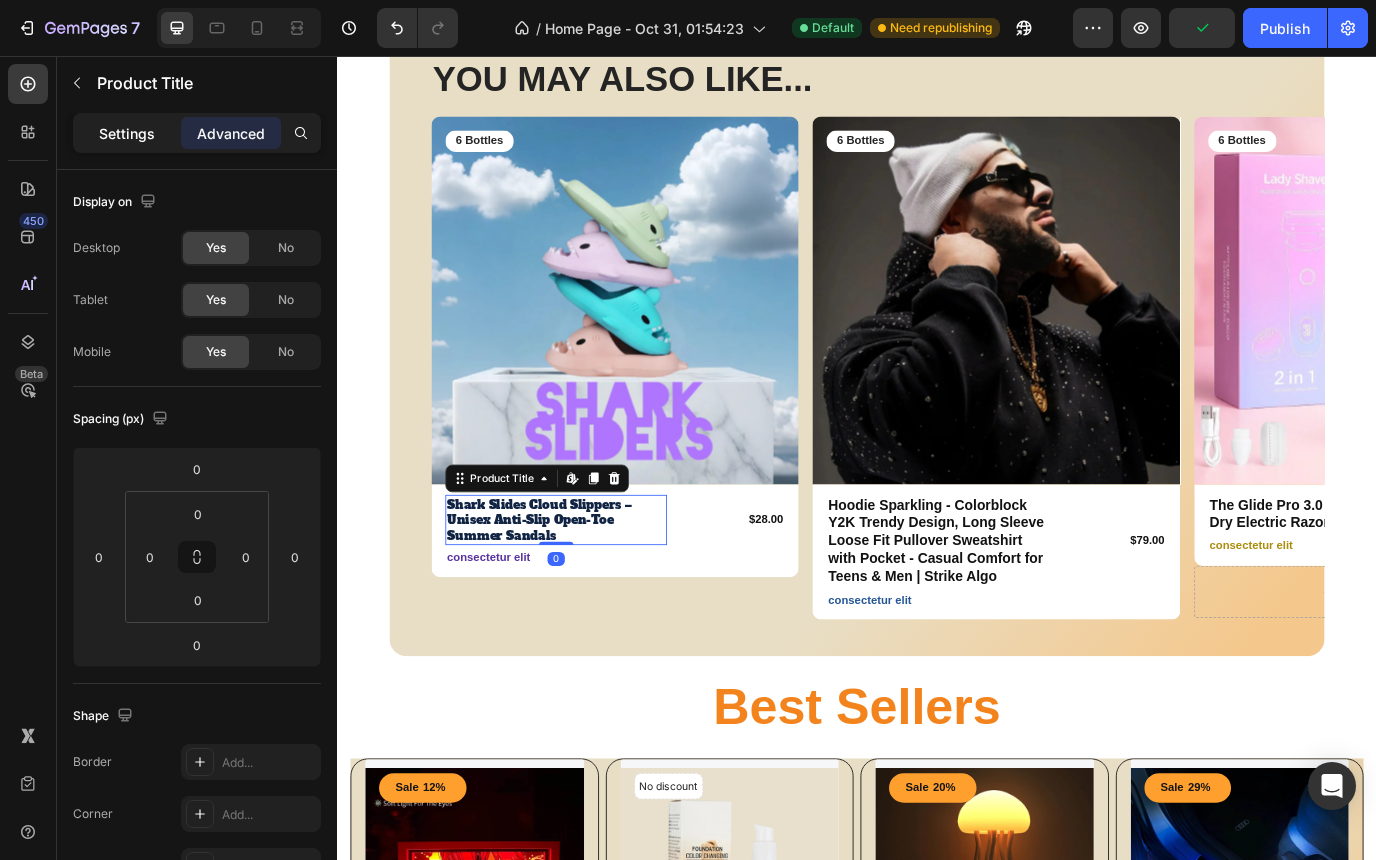 click on "Settings" 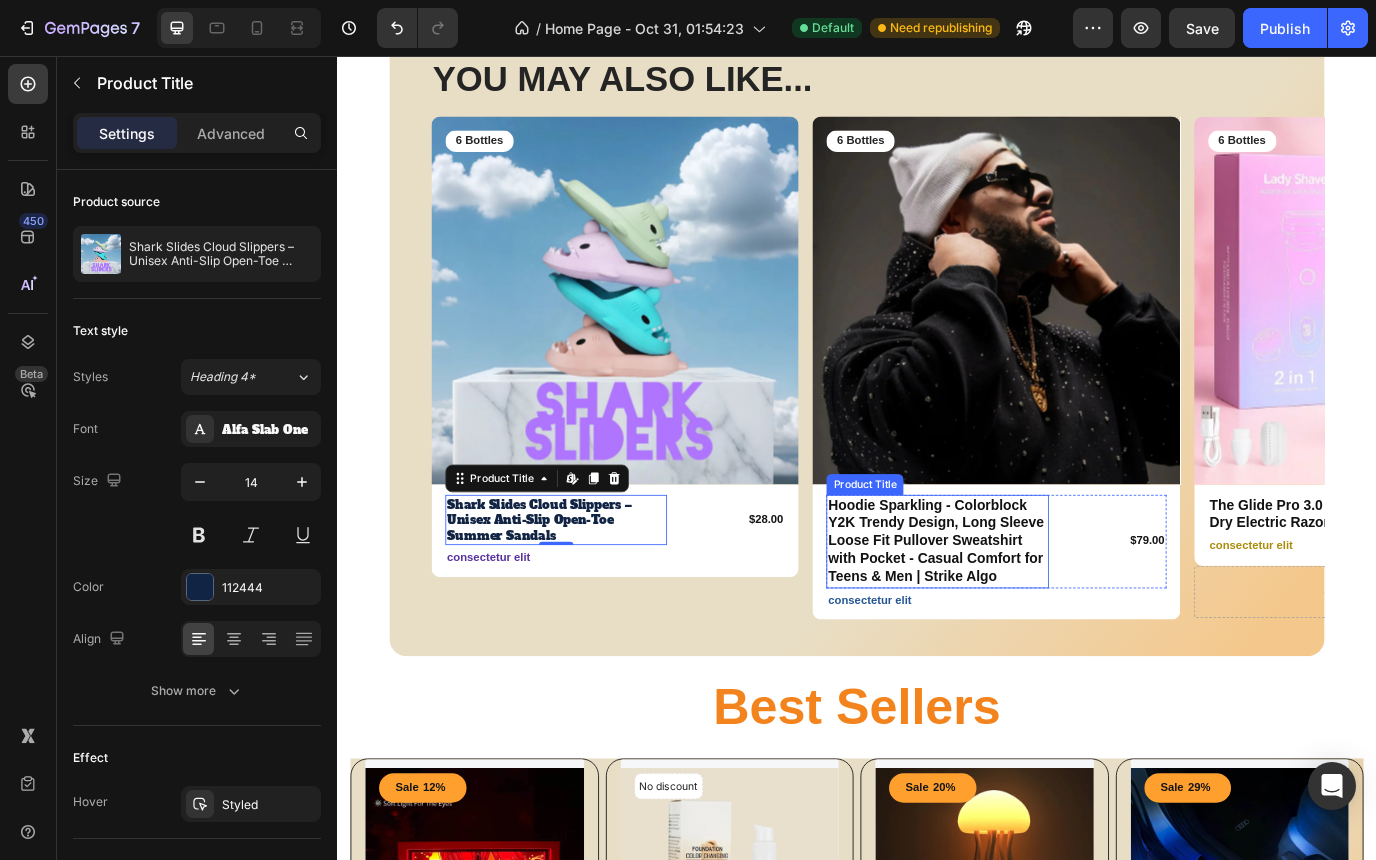 click on "Hoodie Sparkling - Colorblock Y2K Trendy Design, Long Sleeve Loose Fit Pullover Sweatshirt with Pocket - Casual Comfort for Teens & Men | Strike Algo" at bounding box center (1029, 617) 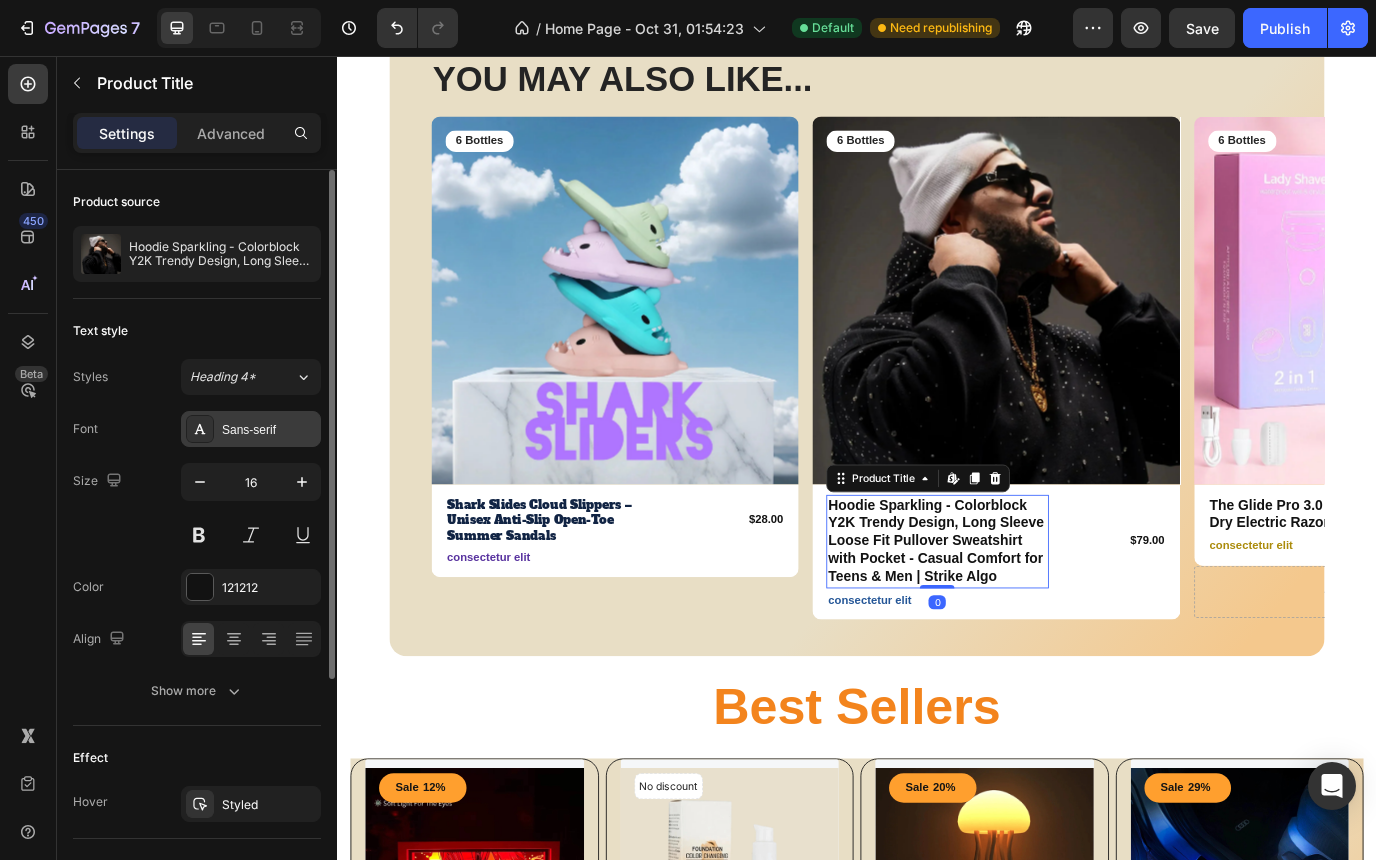 click on "Sans-serif" at bounding box center [269, 430] 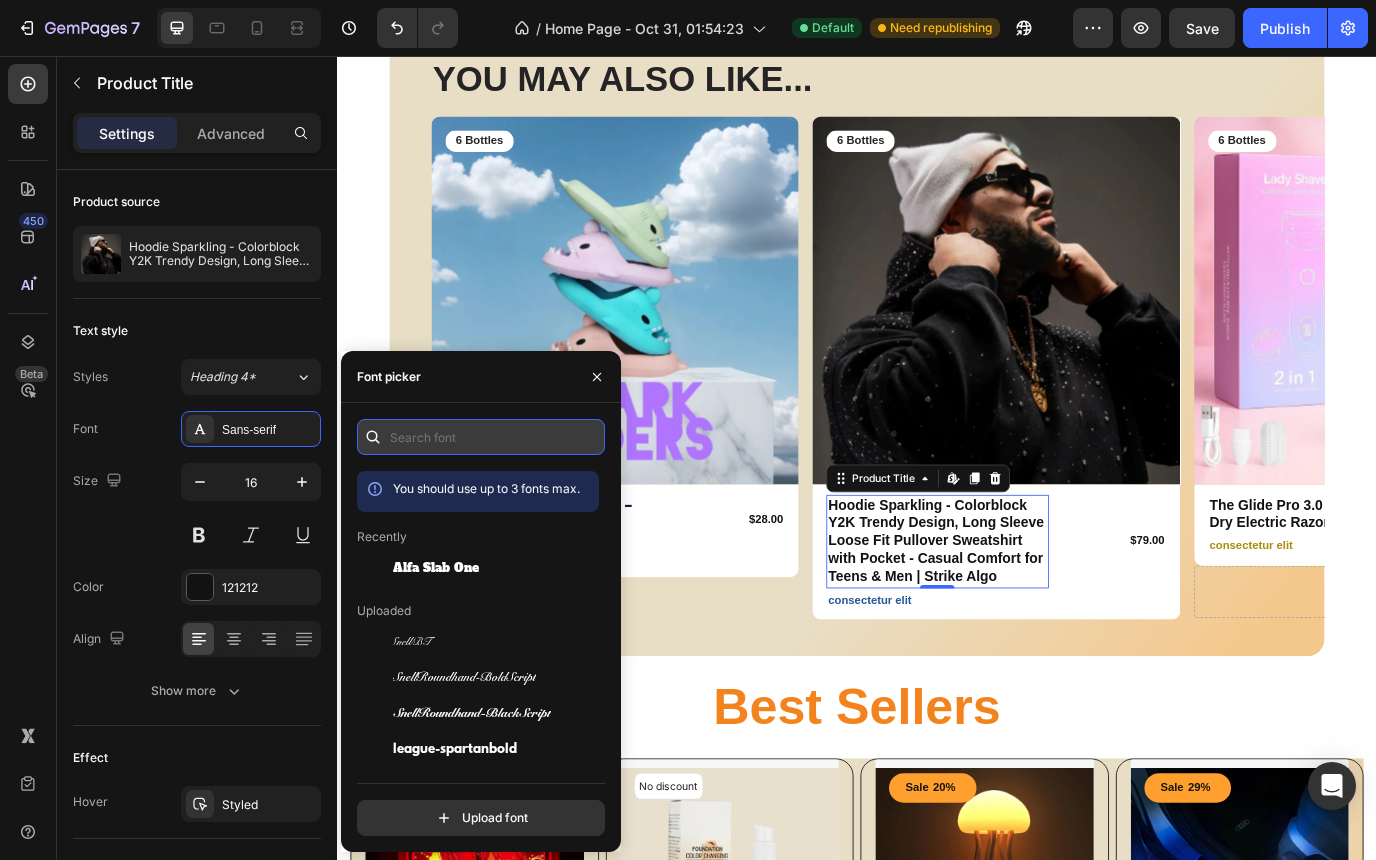 click at bounding box center [481, 437] 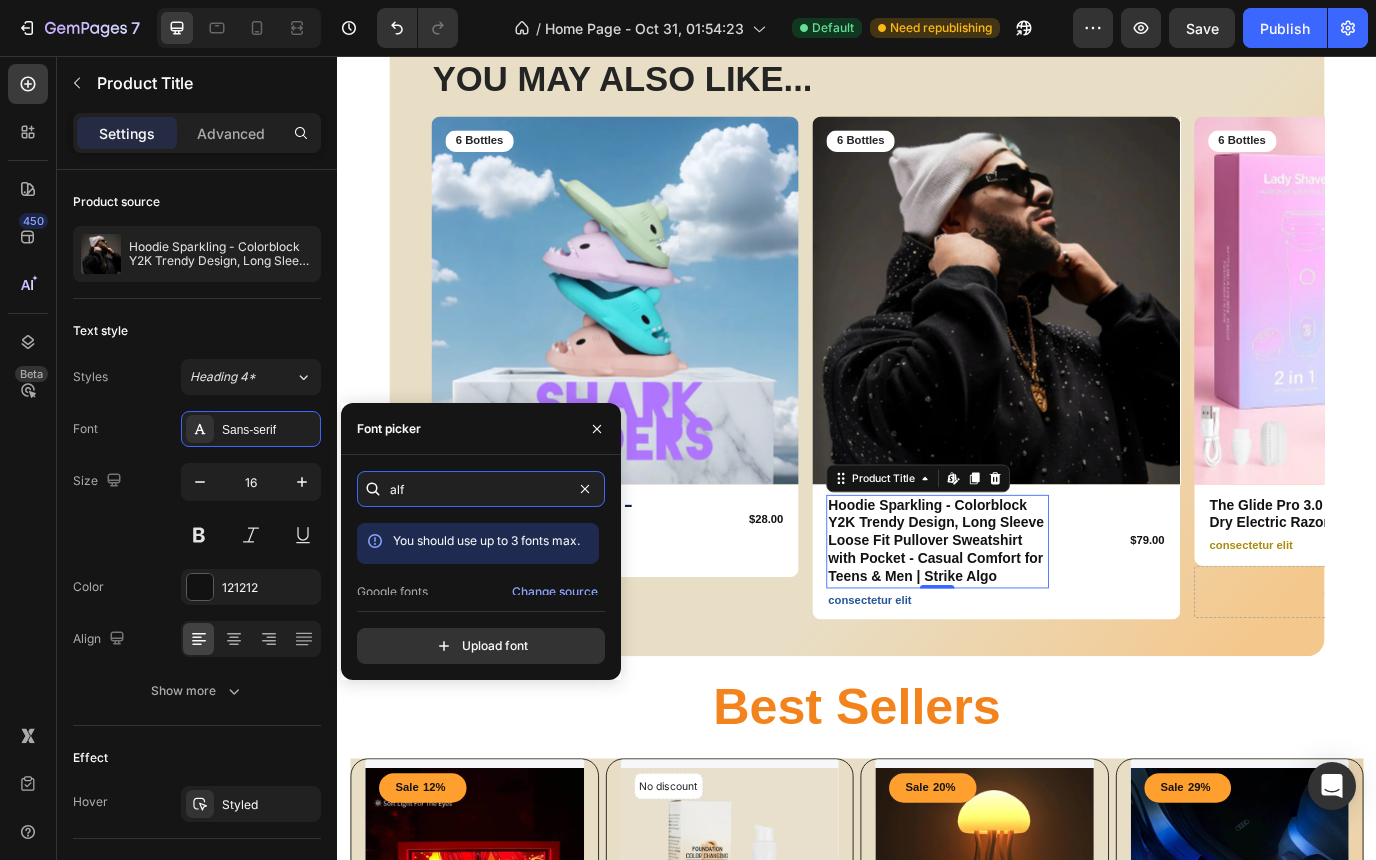 scroll, scrollTop: 49, scrollLeft: 0, axis: vertical 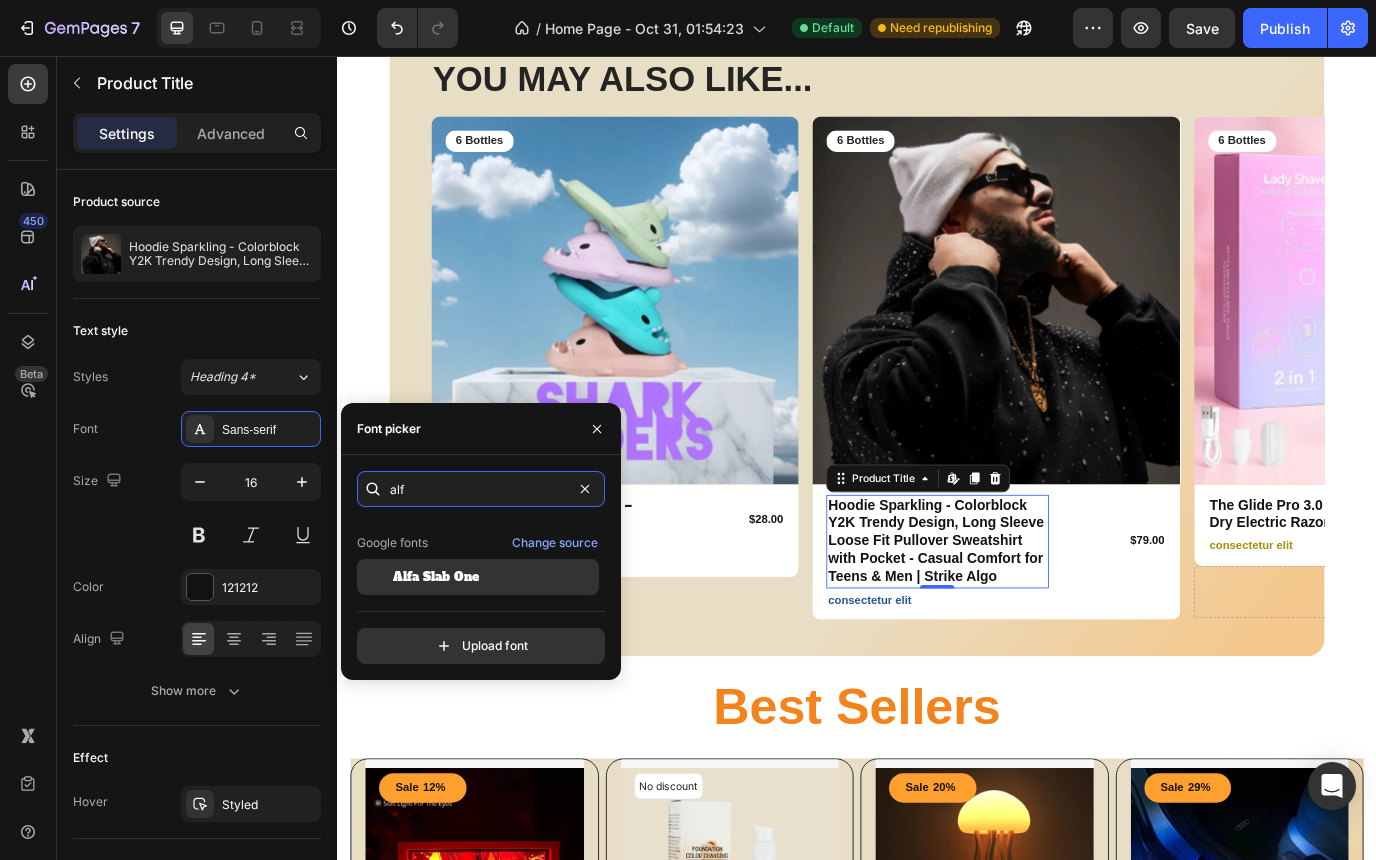 type on "alf" 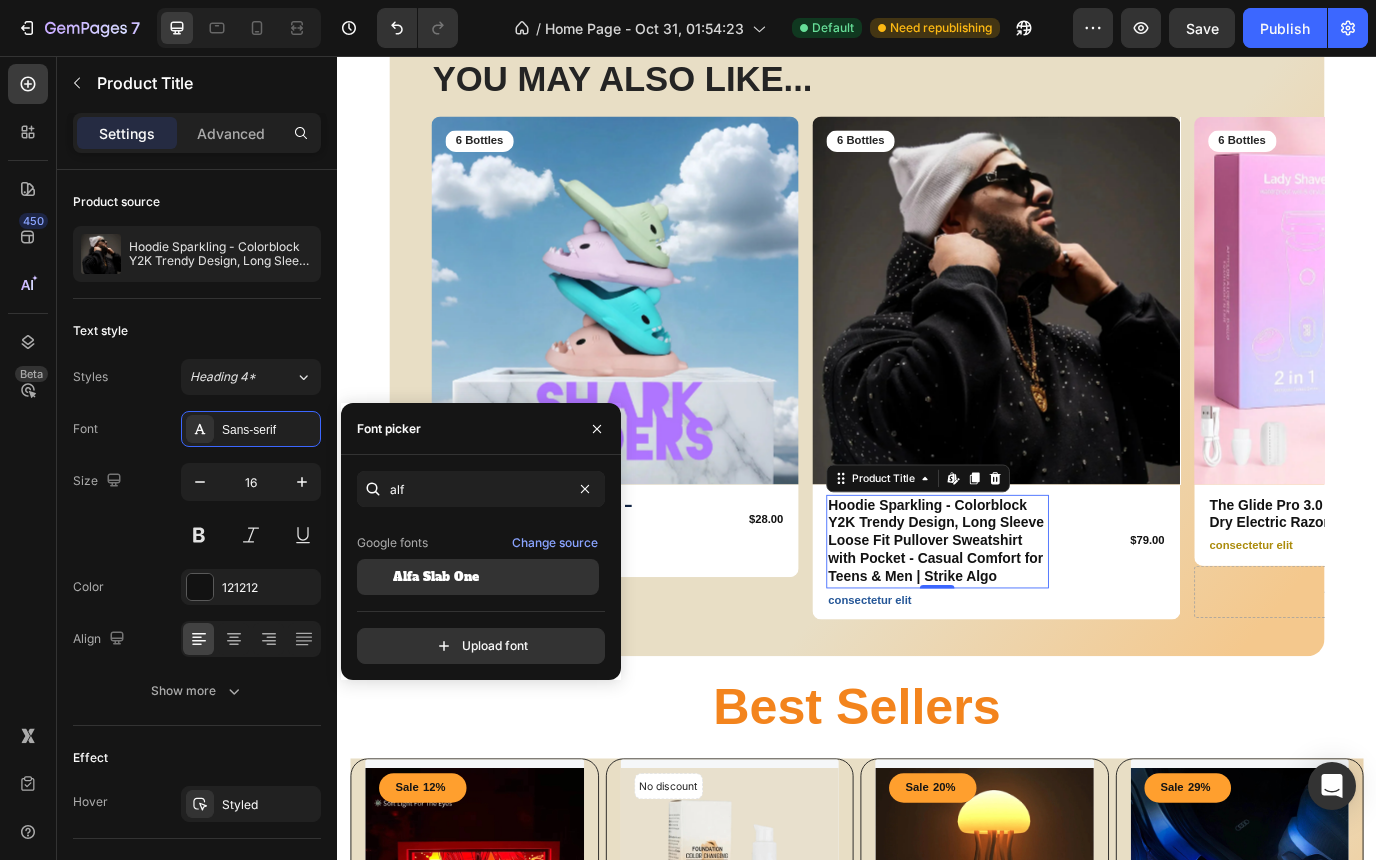 click on "Alfa Slab One" at bounding box center [436, 577] 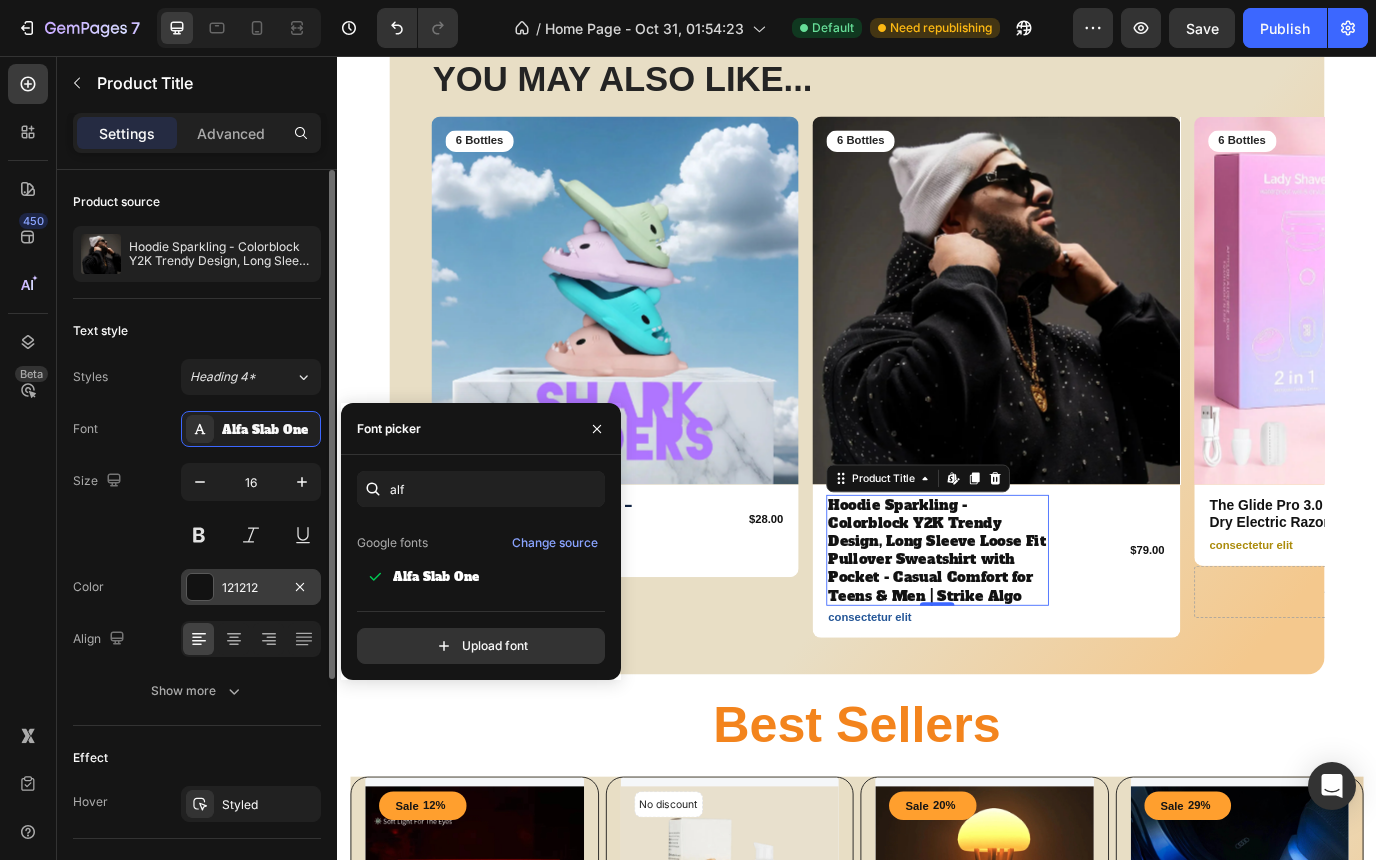 click on "121212" at bounding box center (251, 588) 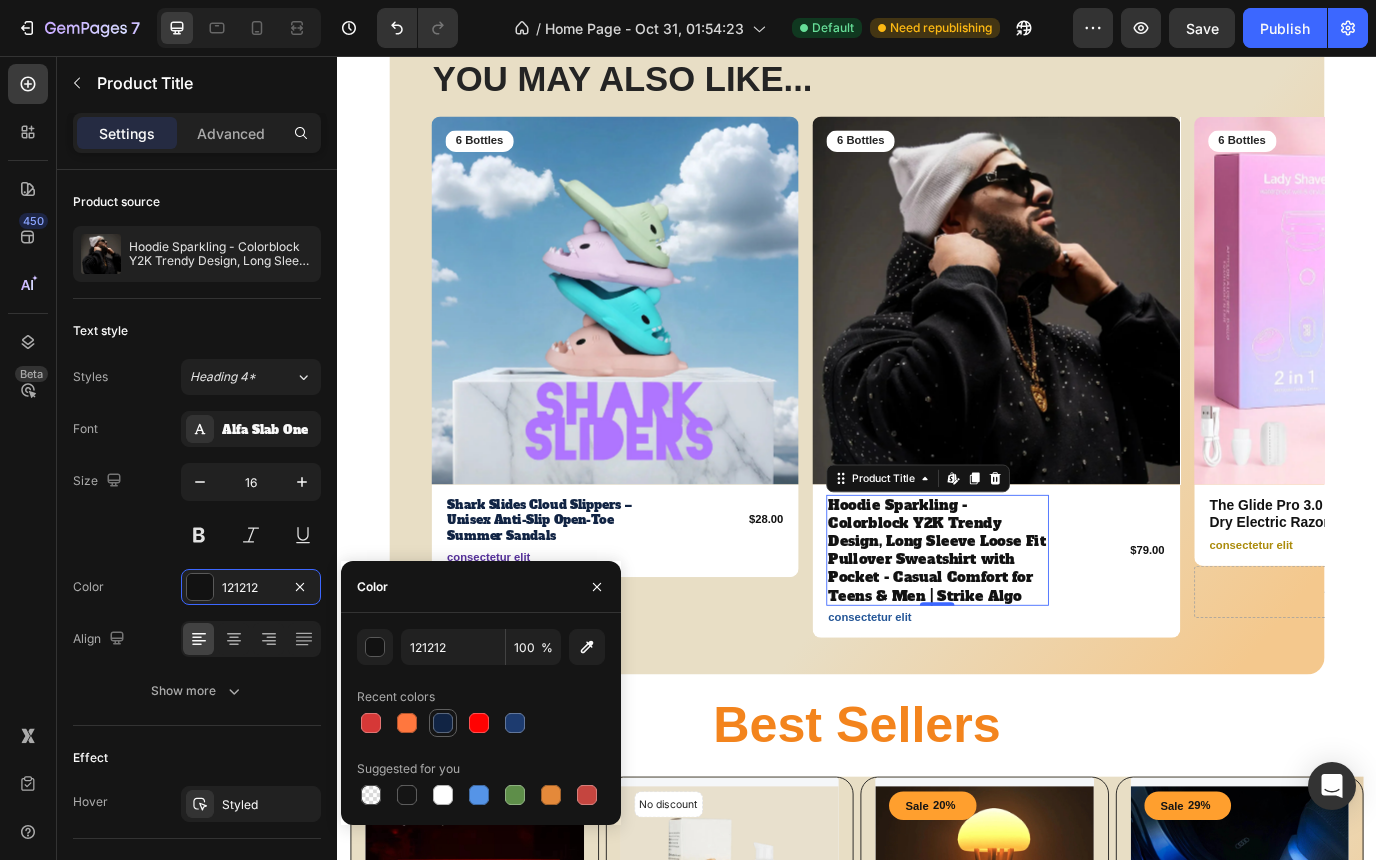 click at bounding box center [443, 723] 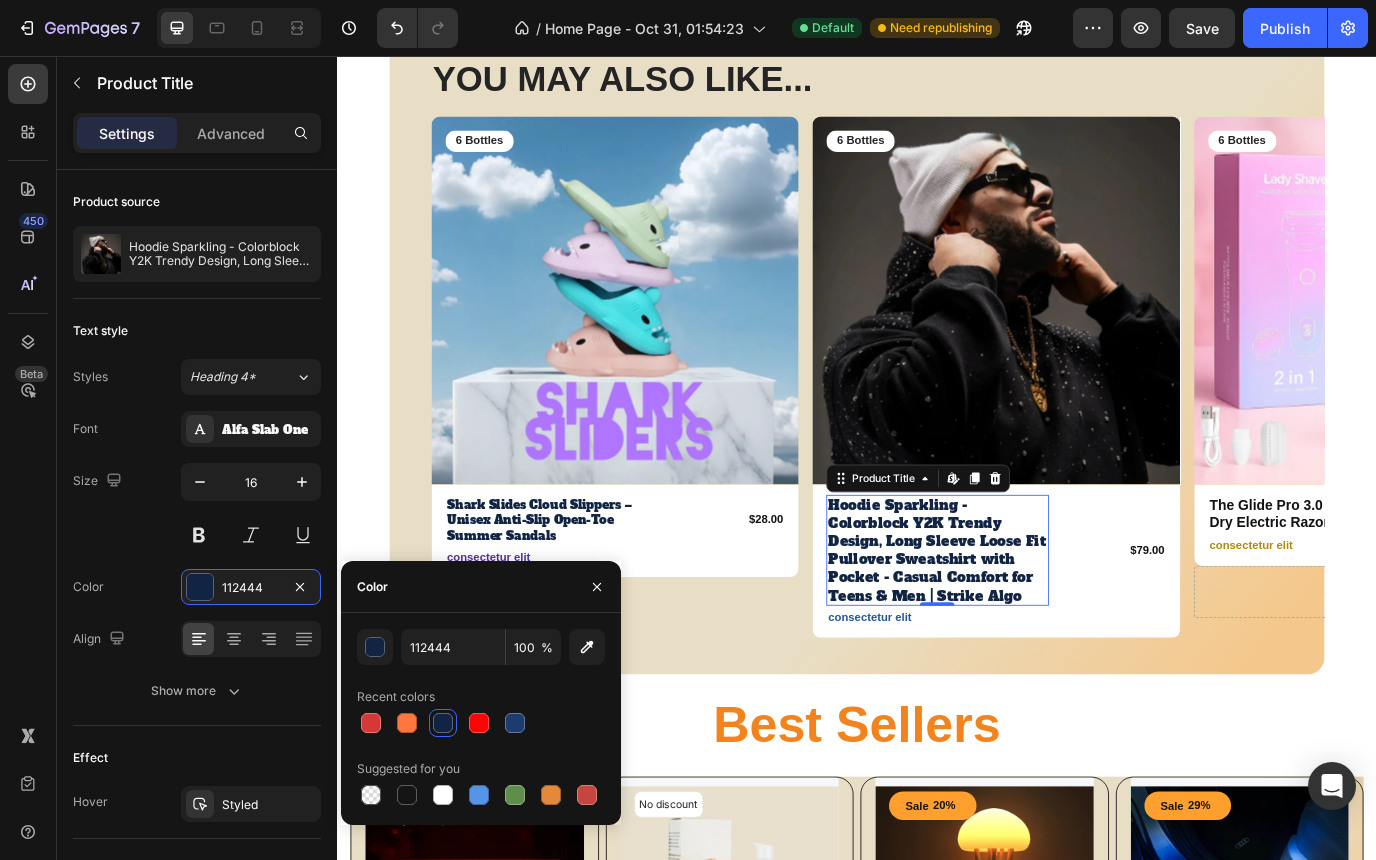 click at bounding box center (443, 723) 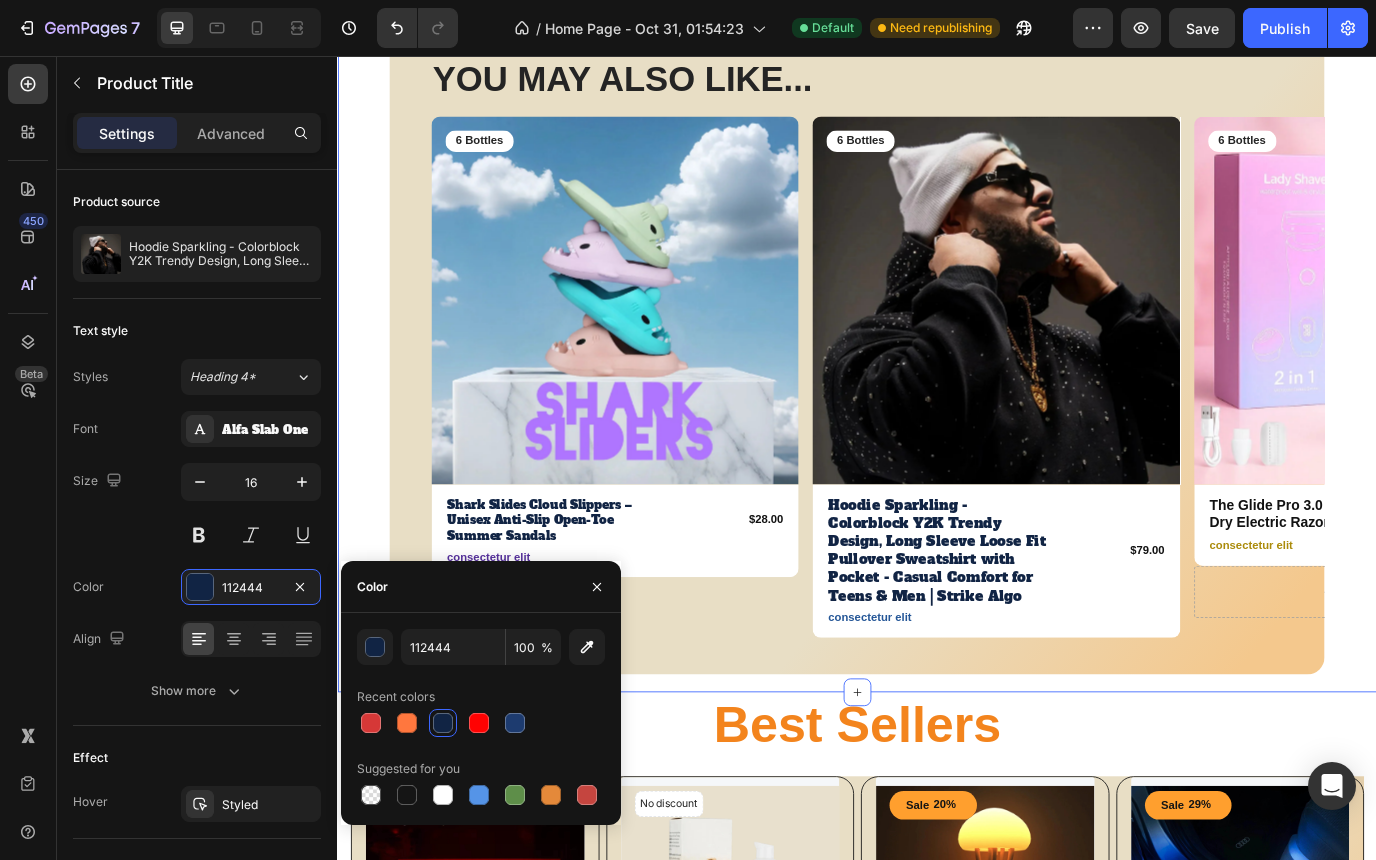 click on "YOU MAY ALSO LIKE... Heading Row Product Images 6 Bottles Text Block Row Shark Slides Cloud Slippers – Unisex Anti-Slip Open-Toe Summer Sandals Product Title $28.00 Product Price Product Price Row consectetur elit Text Block Row Product Product Images 6 Bottles Text Block Row Hoodie Sparkling - Colorblock Y2K Trendy Design, Long Sleeve Loose Fit Pullover Sweatshirt with Pocket - Casual Comfort for Teens & Men | Strike Algo Product Title $79.00 Product Price Product Price Row consectetur elit Text Block Row Product Product Images 6 Bottles Text Block Row The Glide Pro 3.0 — 2-in-1 Wet & Dry Electric Razor for Women Product Title $25.00 Product Price Product Price Row consectetur elit Text Block Row
Drop element here Product Product Images 6 Bottles Text Block Row Strike Algo 2-in-1 Hoodie with Integrated Backpack Product Title $39.00 Product Price Product Price Row consectetur elit Text Block Row Product Product Images 6 Bottles Text Block Row Product Title $39.00 Product Price Row Row" at bounding box center (937, 389) 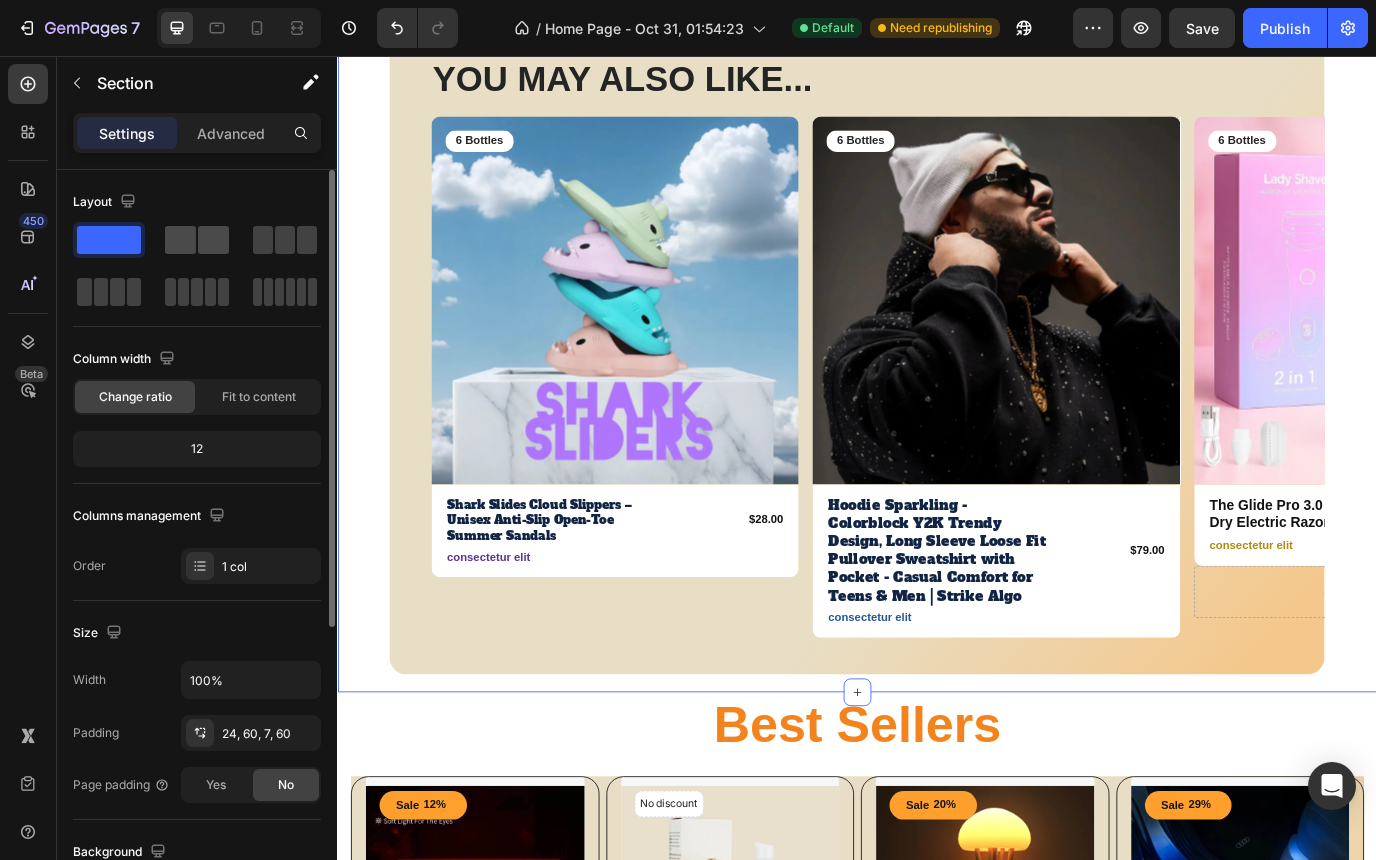 click 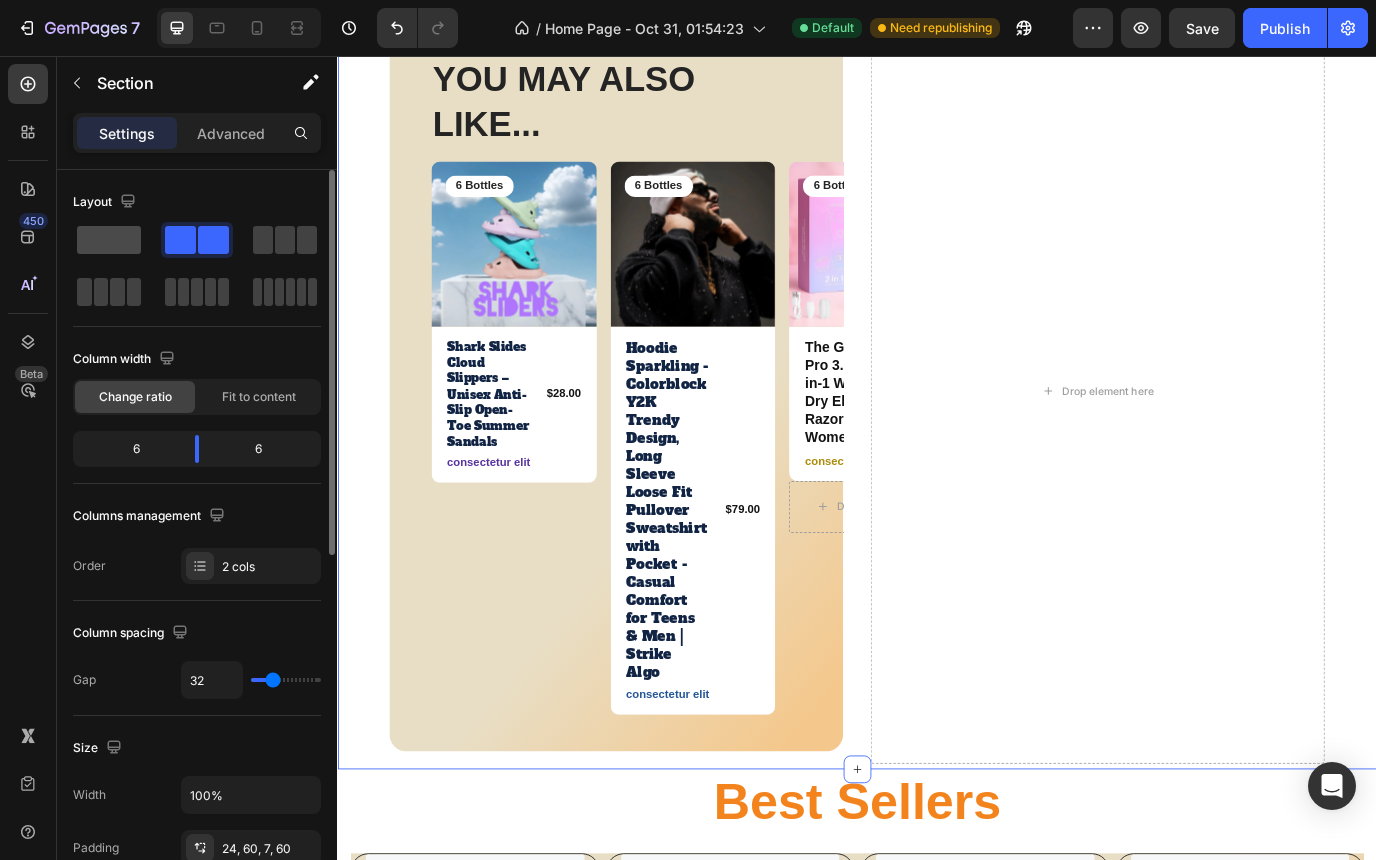 click 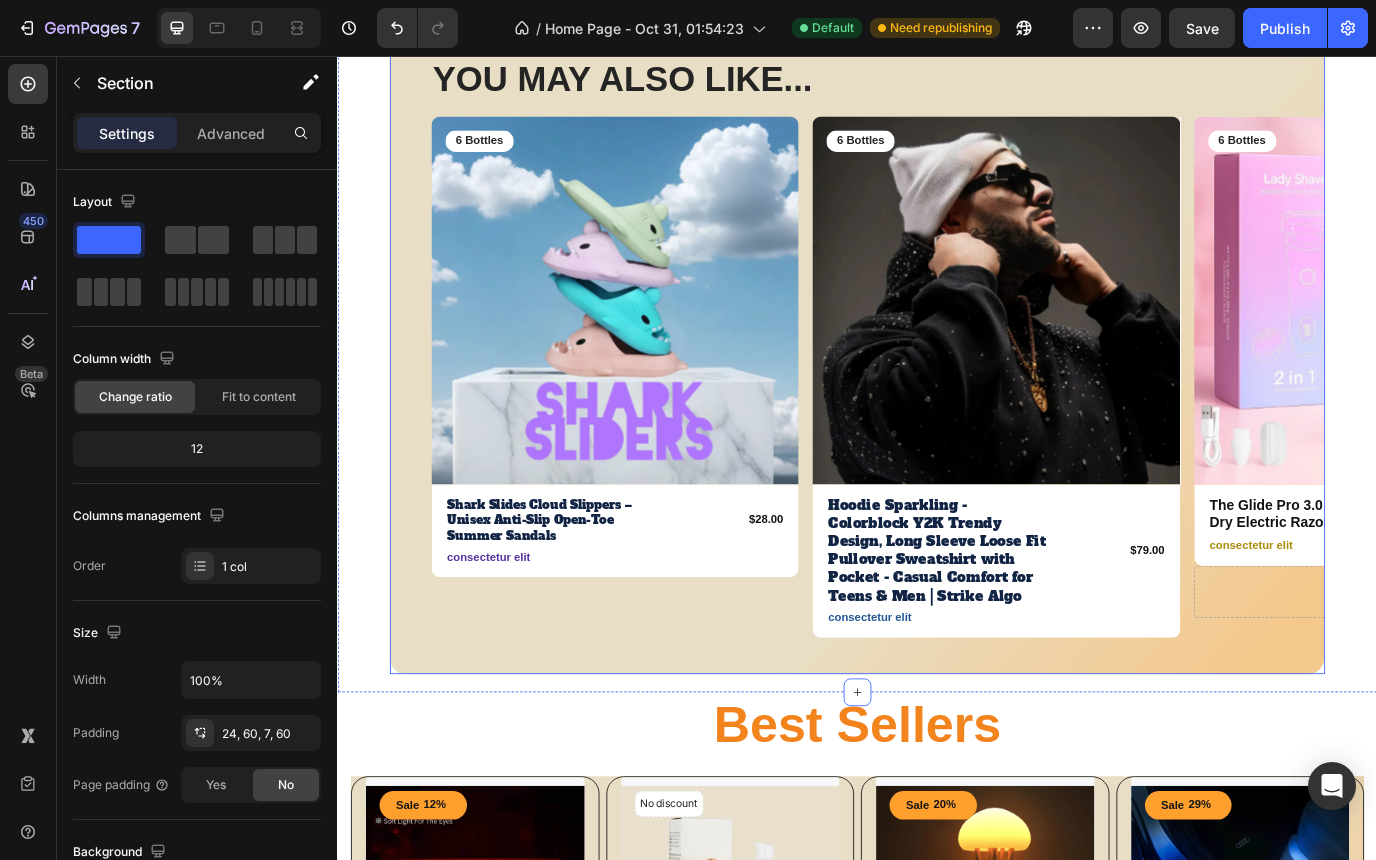 click on "YOU MAY ALSO LIKE... Heading Row Product Images 6 Bottles Text Block Row Shark Slides Cloud Slippers – Unisex Anti-Slip Open-Toe Summer Sandals Product Title $28.00 Product Price Product Price Row consectetur elit Text Block Row Product Product Images 6 Bottles Text Block Row Hoodie Sparkling - Colorblock Y2K Trendy Design, Long Sleeve Loose Fit Pullover Sweatshirt with Pocket - Casual Comfort for Teens & Men | Strike Algo Product Title $79.00 Product Price Product Price Row consectetur elit Text Block Row Product Product Images 6 Bottles Text Block Row The Glide Pro 3.0 — 2-in-1 Wet & Dry Electric Razor for Women Product Title $25.00 Product Price Product Price Row consectetur elit Text Block Row
Drop element here Product Product Images 6 Bottles Text Block Row Strike Algo 2-in-1 Hoodie with Integrated Backpack Product Title $39.00 Product Price Product Price Row consectetur elit Text Block Row Product Product Images 6 Bottles Text Block Row Product Title $39.00 Product Price Row Row" at bounding box center (937, 391) 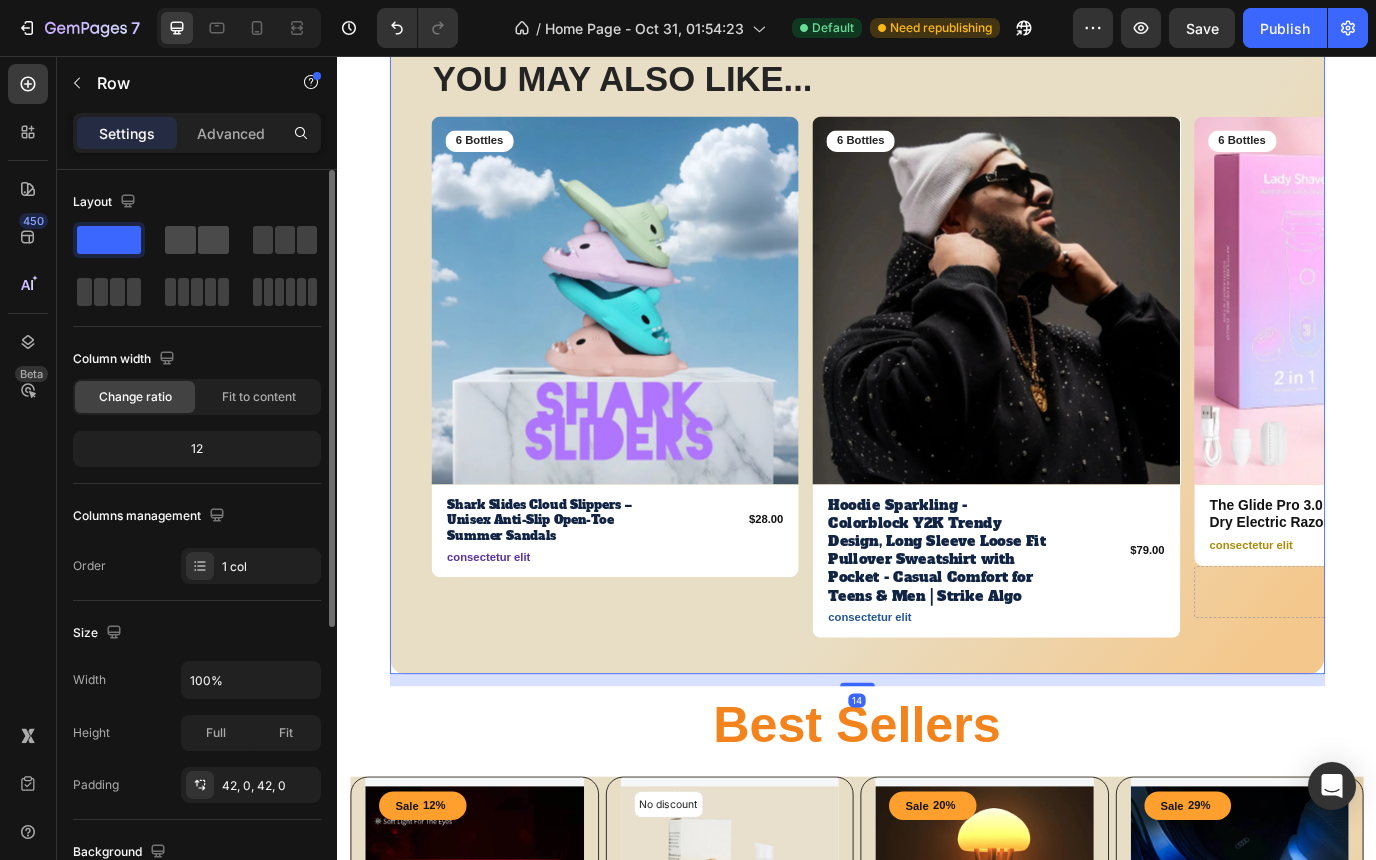 click 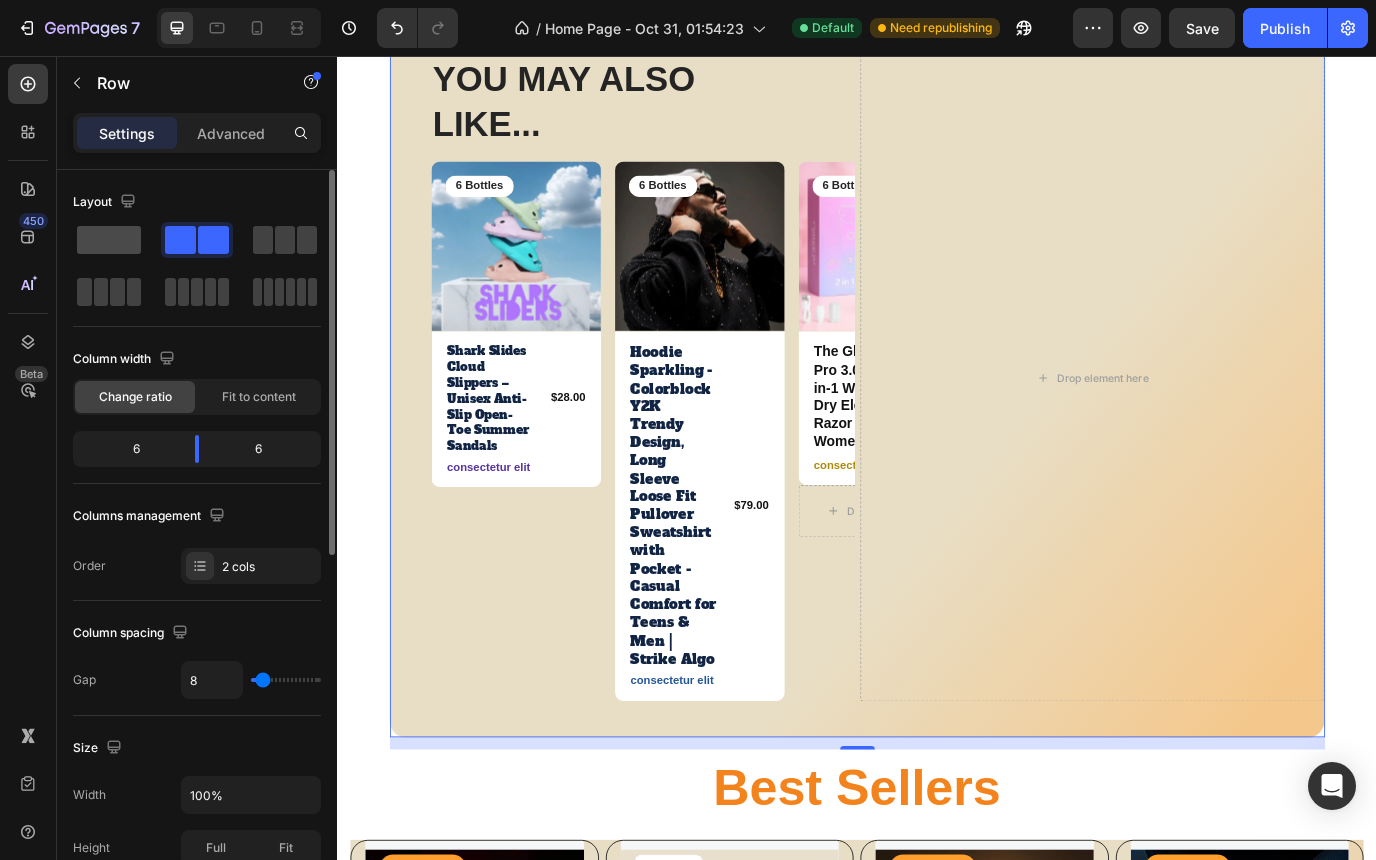 click 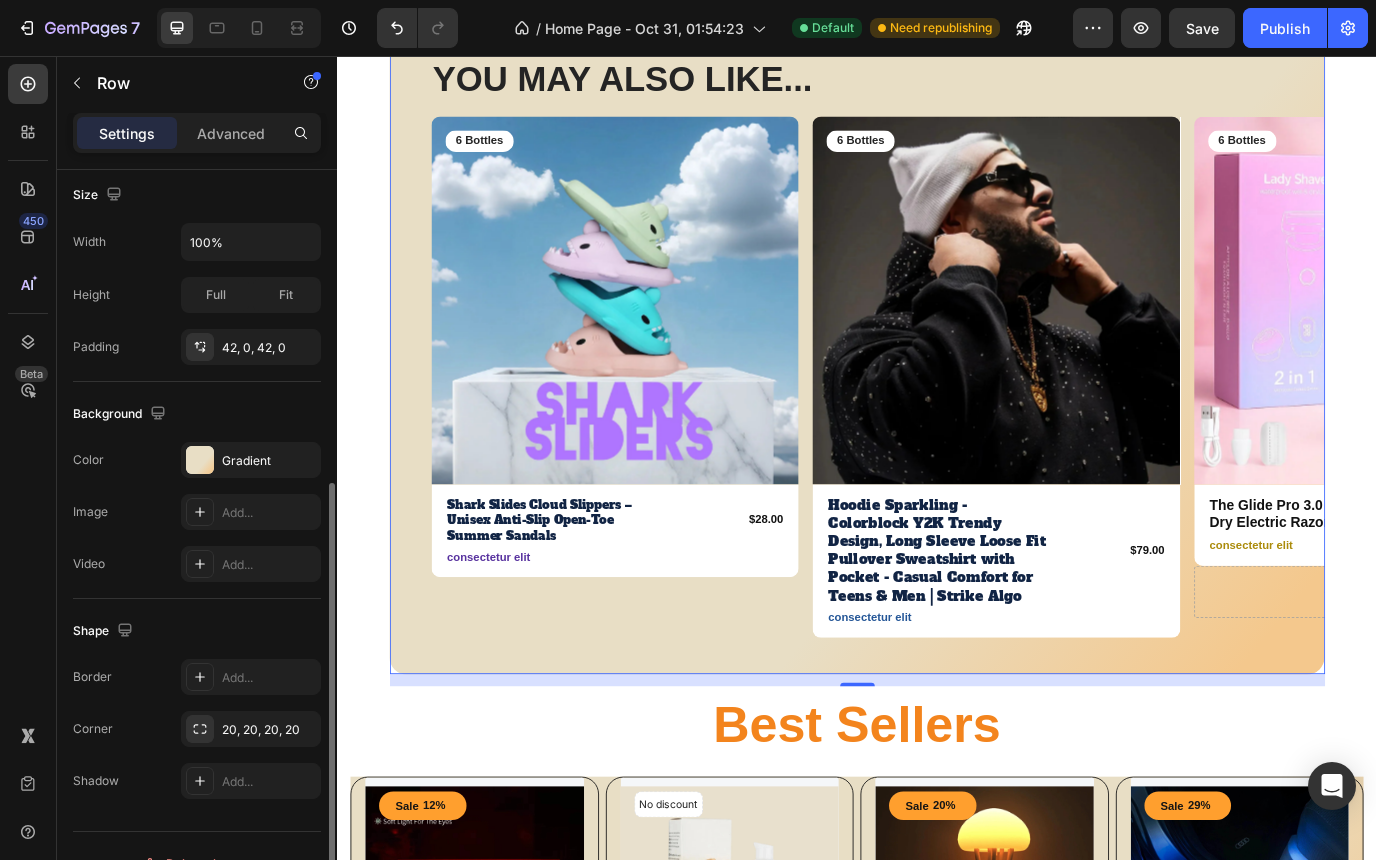 scroll, scrollTop: 466, scrollLeft: 0, axis: vertical 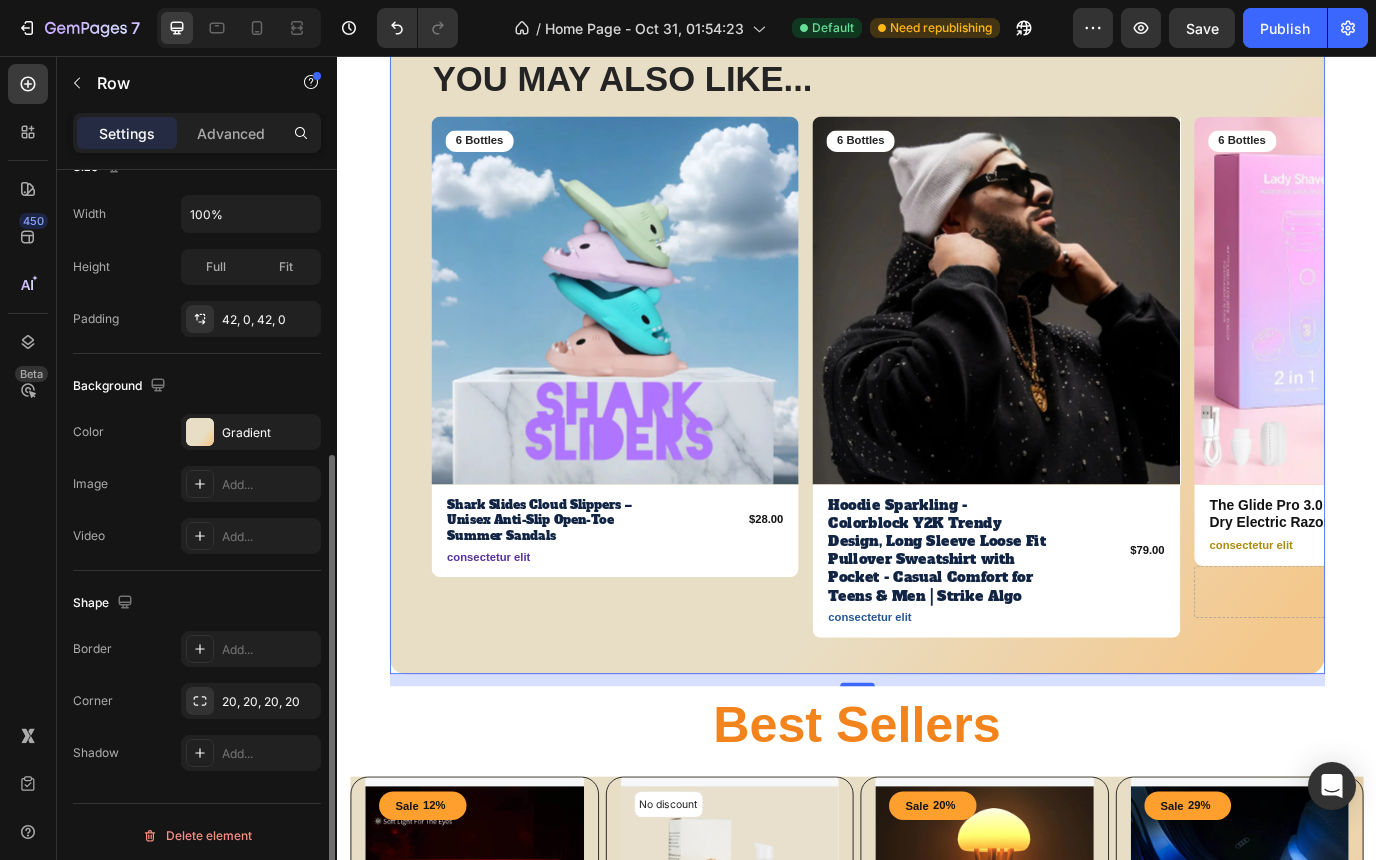 click on "YOU MAY ALSO LIKE... Heading Row Product Images 6 Bottles Text Block Row Shark Slides Cloud Slippers – Unisex Anti-Slip Open-Toe Summer Sandals Product Title $28.00 Product Price Product Price Row consectetur elit Text Block Row Product Product Images 6 Bottles Text Block Row Hoodie Sparkling - Colorblock Y2K Trendy Design, Long Sleeve Loose Fit Pullover Sweatshirt with Pocket - Casual Comfort for Teens & Men | Strike Algo Product Title $79.00 Product Price Product Price Row consectetur elit Text Block Row Product Product Images 6 Bottles Text Block Row The Glide Pro 3.0 — 2-in-1 Wet & Dry Electric Razor for Women Product Title $25.00 Product Price Product Price Row consectetur elit Text Block Row
Drop element here Product Product Images 6 Bottles Text Block Row Strike Algo 2-in-1 Hoodie with Integrated Backpack Product Title $39.00 Product Price Product Price Row consectetur elit Text Block Row Product Product Images 6 Bottles Text Block Row Product Title $39.00 Product Price Row Row" at bounding box center (937, 391) 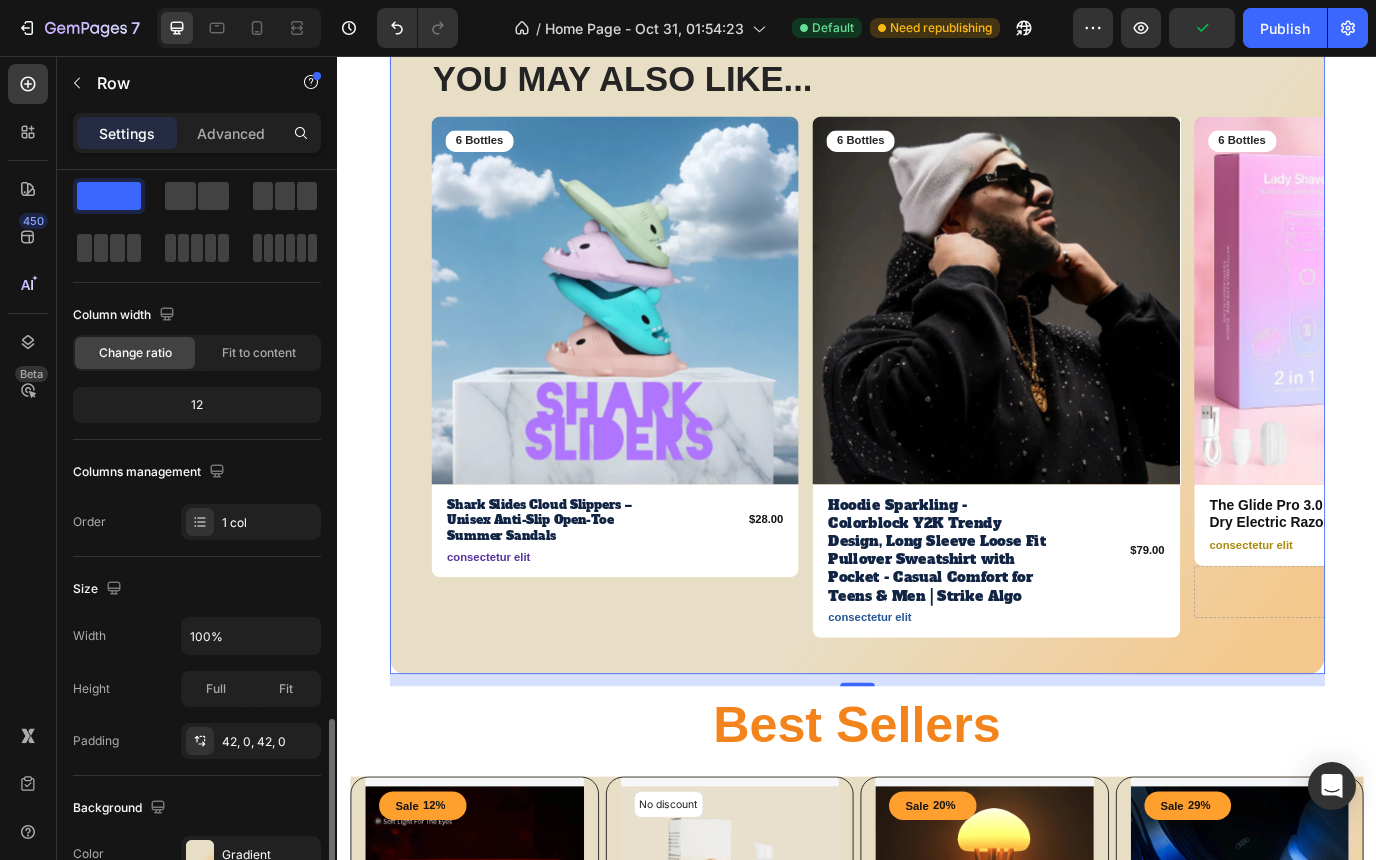 scroll, scrollTop: 0, scrollLeft: 0, axis: both 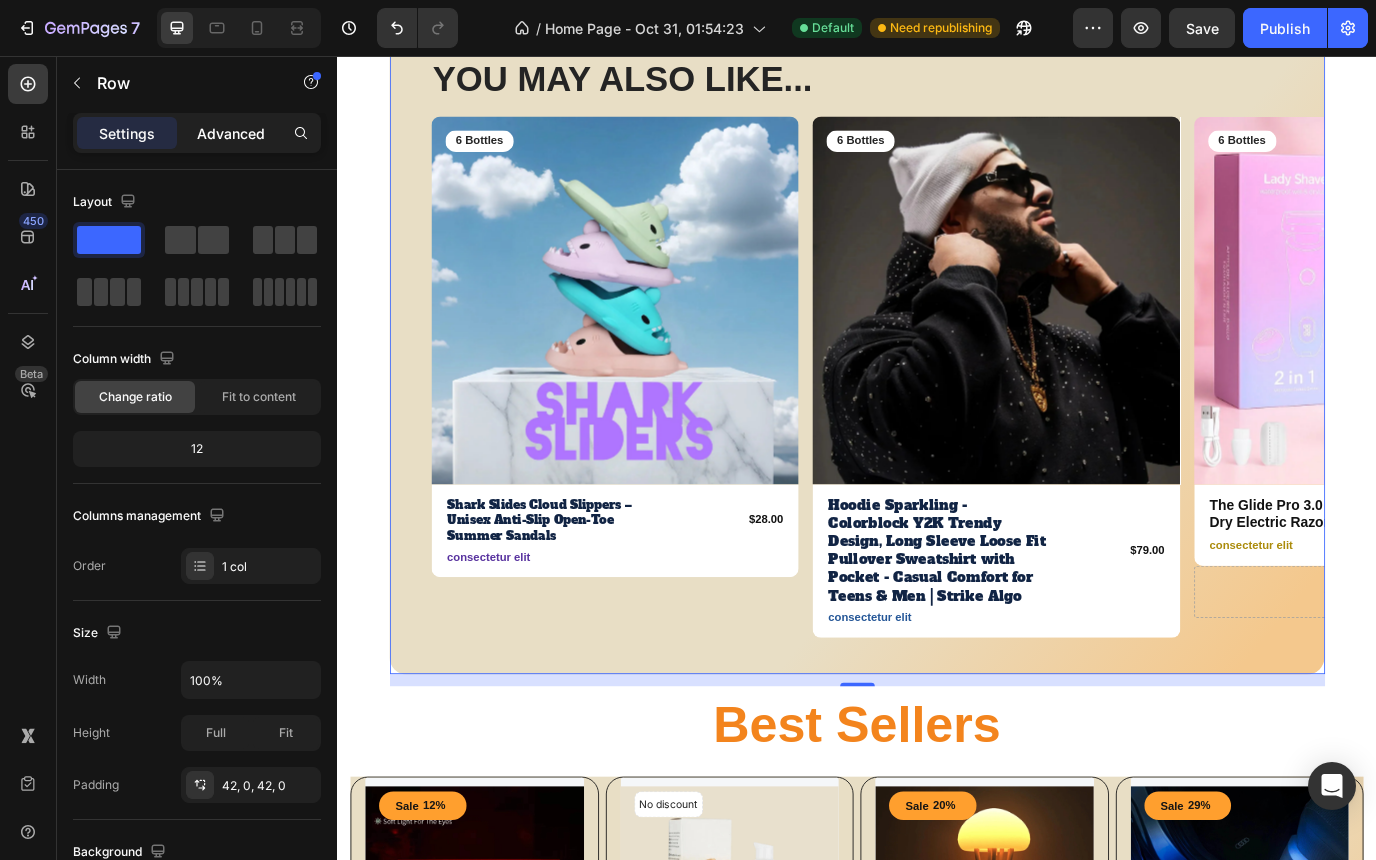 click on "Advanced" at bounding box center (231, 133) 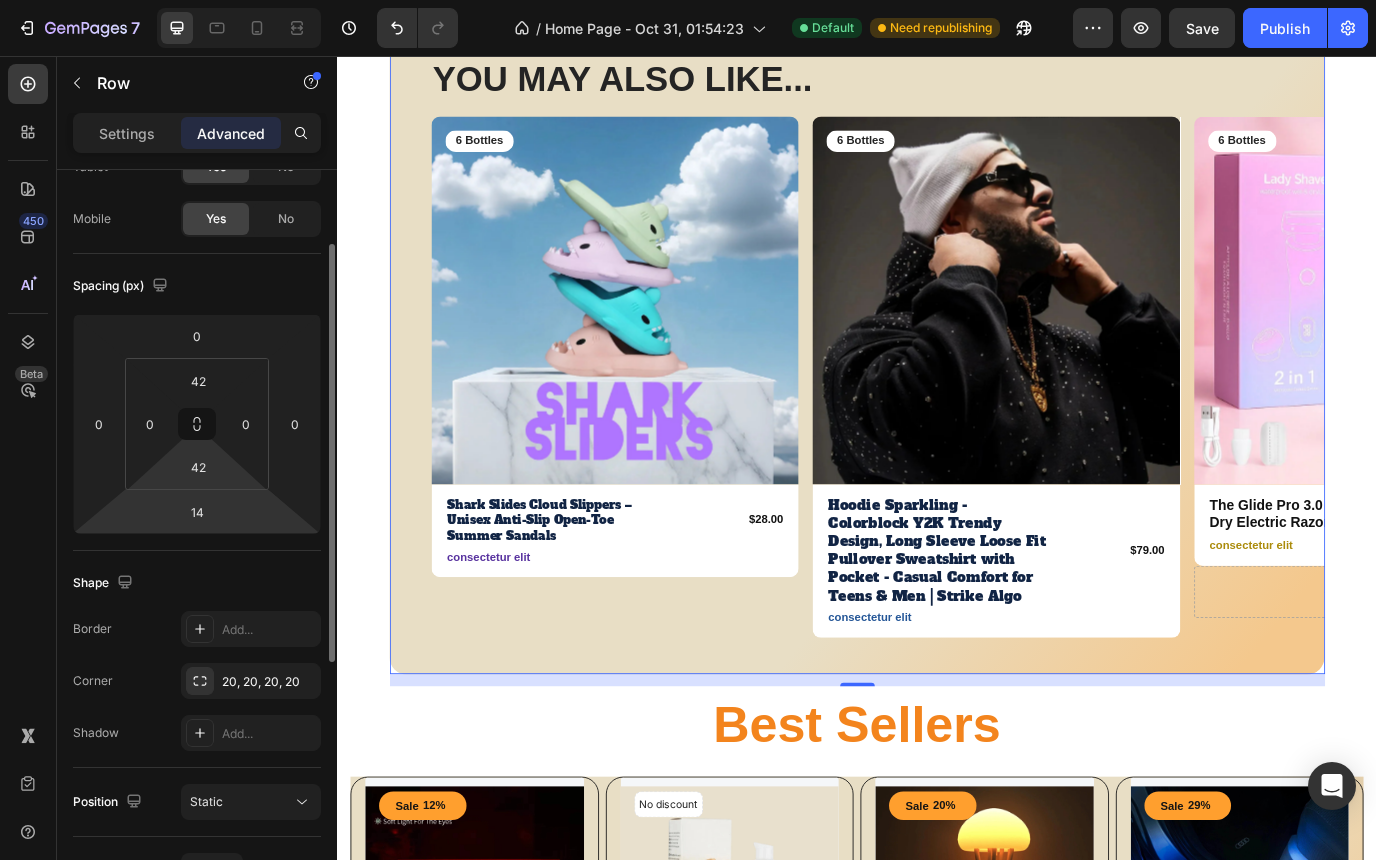 scroll, scrollTop: 0, scrollLeft: 0, axis: both 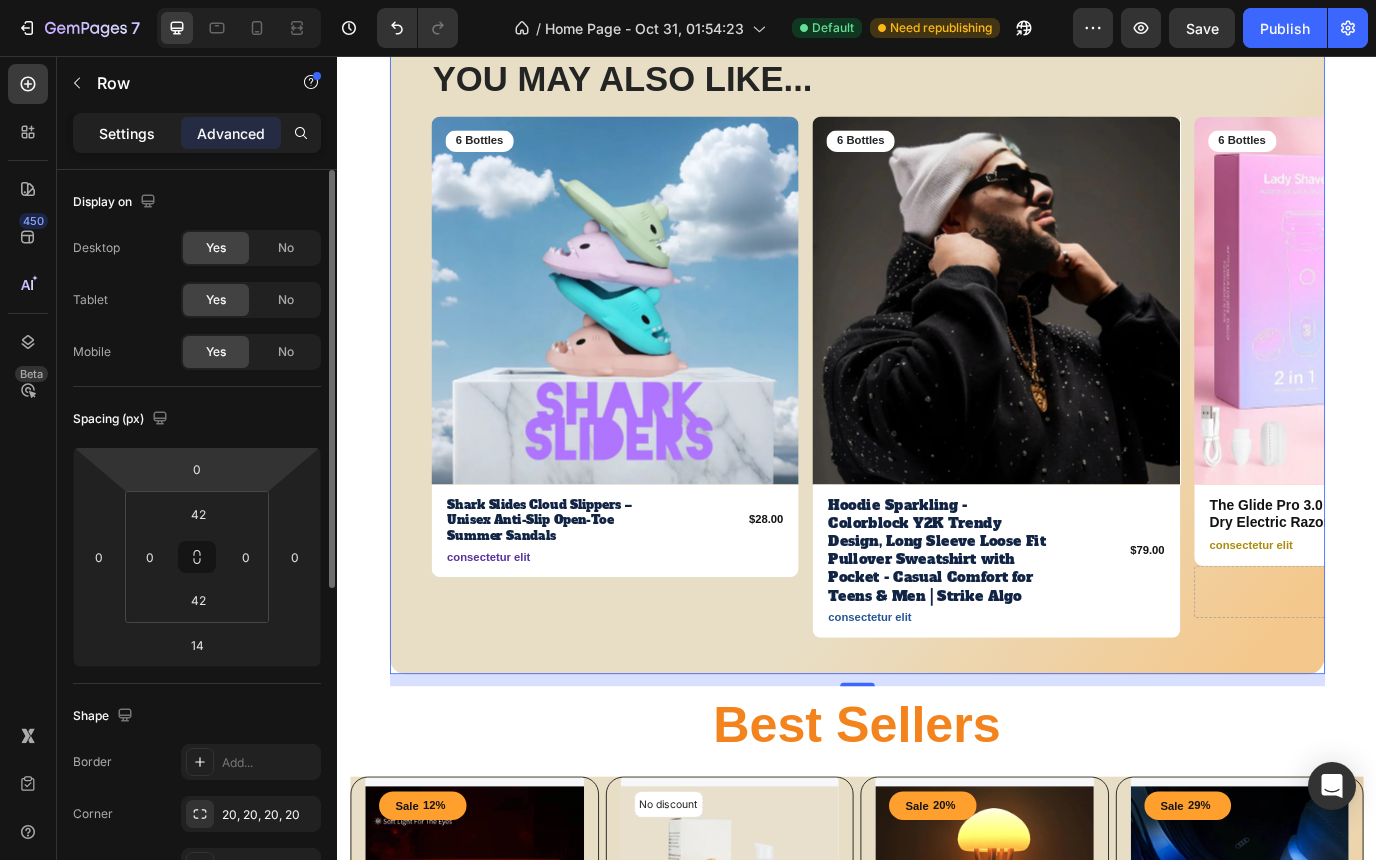 click on "Settings" 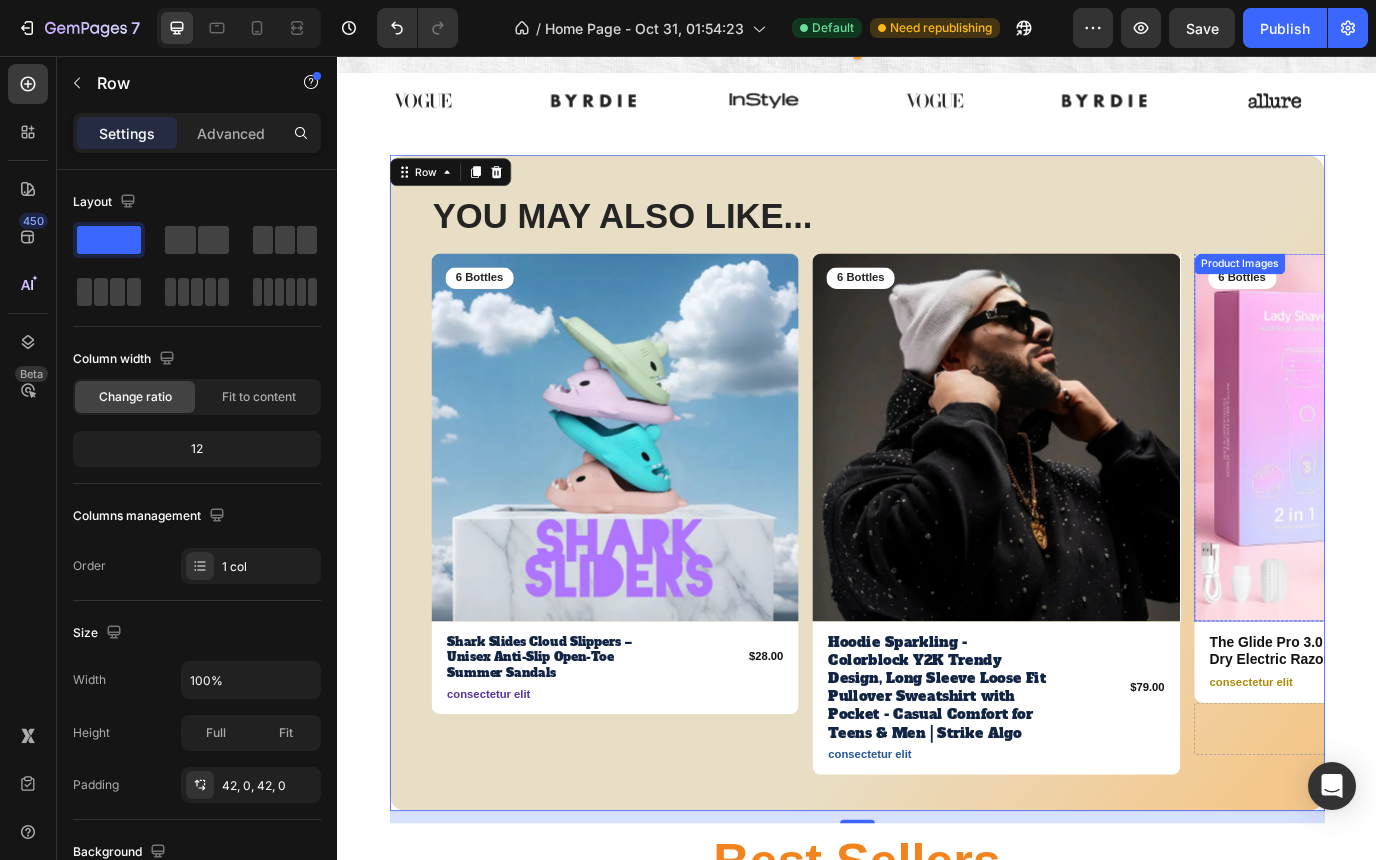 scroll, scrollTop: 532, scrollLeft: 0, axis: vertical 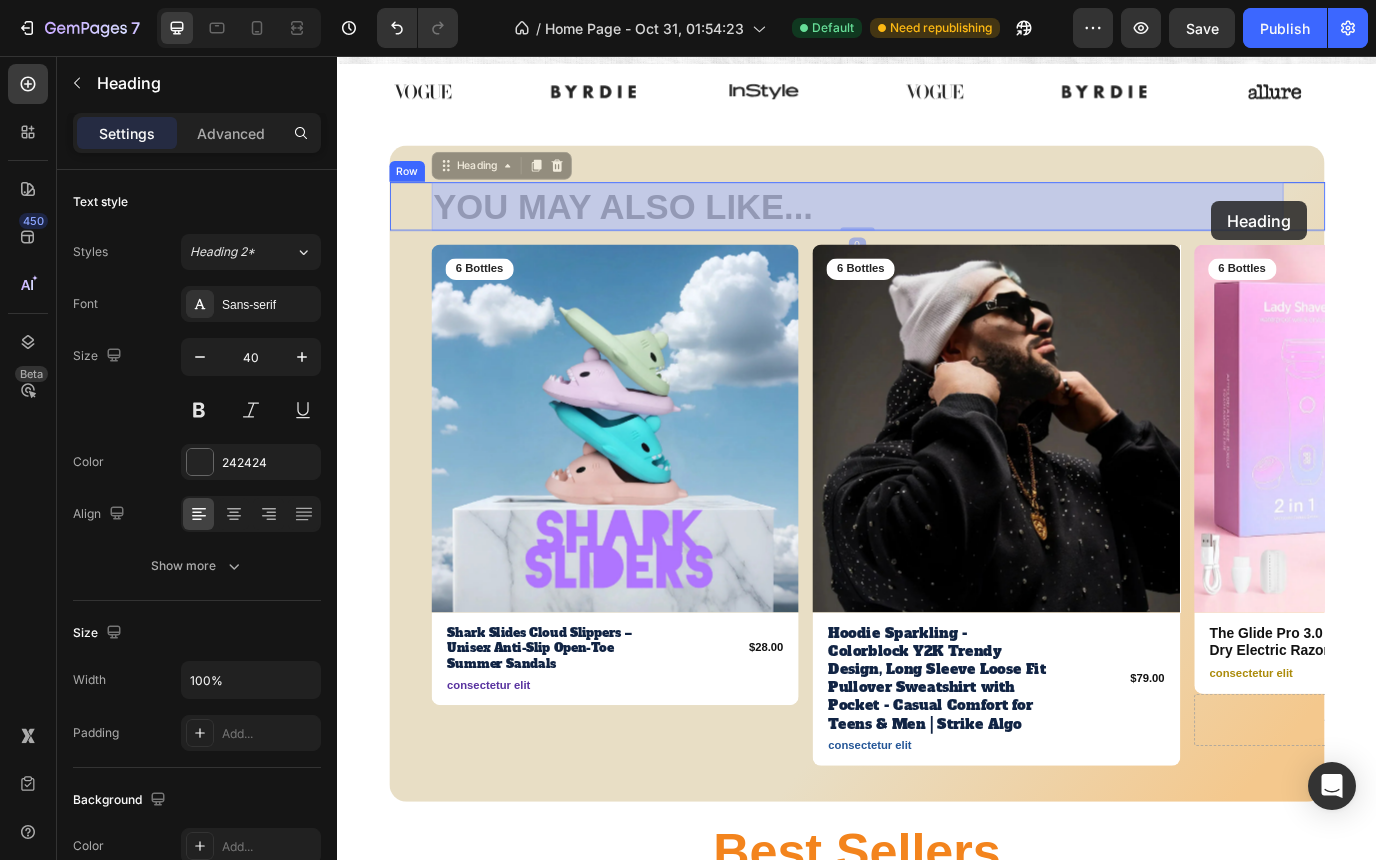 drag, startPoint x: 1395, startPoint y: 223, endPoint x: 1358, endPoint y: 223, distance: 37 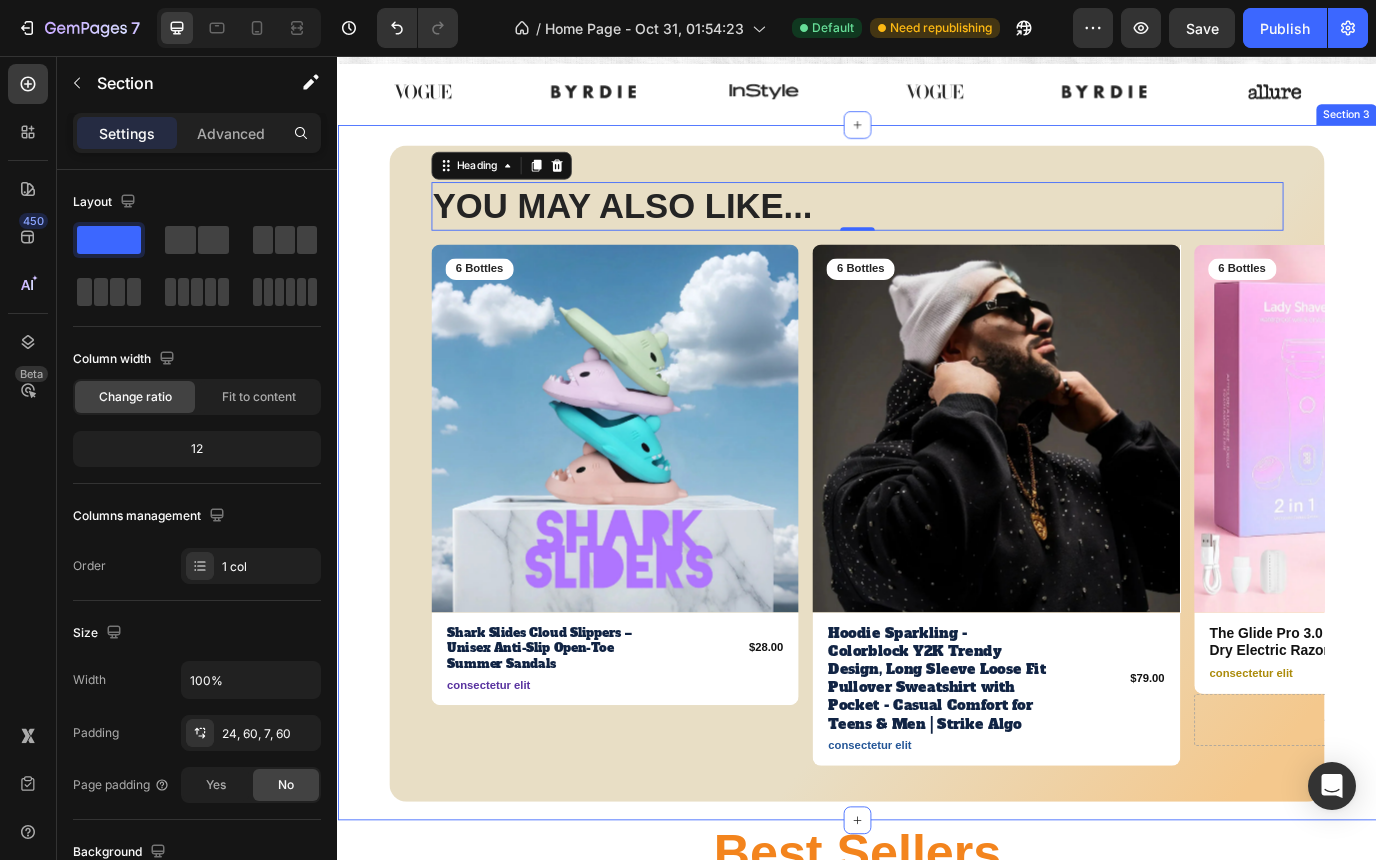click on "YOU MAY ALSO LIKE... Heading   0 Row Product Images 6 Bottles Text Block Row Shark Slides Cloud Slippers – Unisex Anti-Slip Open-Toe Summer Sandals Product Title $28.00 Product Price Product Price Row consectetur elit Text Block Row Product Product Images 6 Bottles Text Block Row Hoodie Sparkling - Colorblock Y2K Trendy Design, Long Sleeve Loose Fit Pullover Sweatshirt with Pocket - Casual Comfort for Teens & Men | Strike Algo Product Title $79.00 Product Price Product Price Row consectetur elit Text Block Row Product Product Images 6 Bottles Text Block Row The Glide Pro 3.0 — 2-in-1 Wet & Dry Electric Razor for Women Product Title $25.00 Product Price Product Price Row consectetur elit Text Block Row
Drop element here Product Product Images 6 Bottles Text Block Row Strike Algo 2-in-1 Hoodie with Integrated Backpack Product Title $39.00 Product Price Product Price Row consectetur elit Text Block Row Product Product Images 6 Bottles Text Block Row Product Title $39.00 Product Price Row" at bounding box center [937, 536] 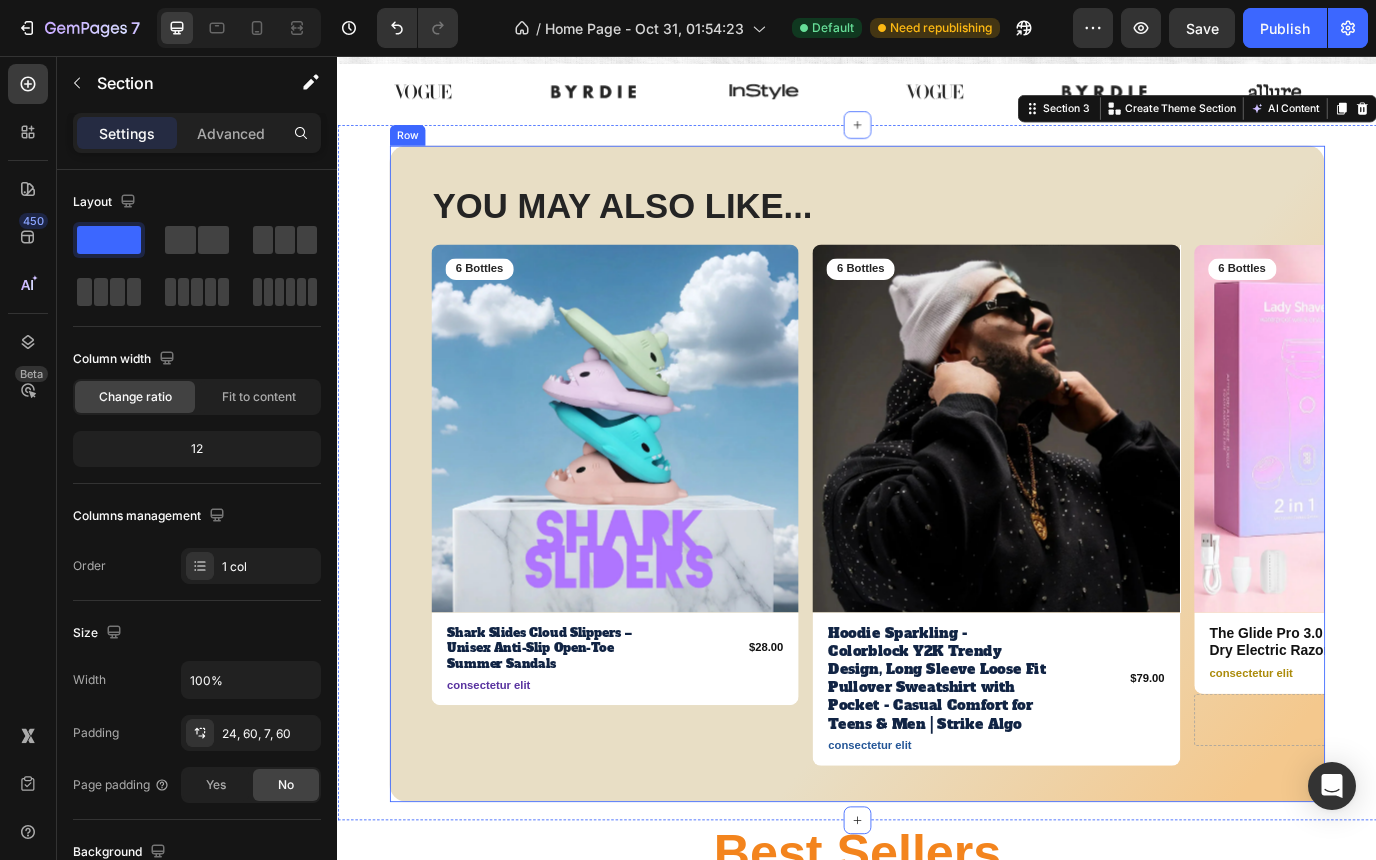 click on "YOU MAY ALSO LIKE... Heading Row Product Images 6 Bottles Text Block Row Shark Slides Cloud Slippers – Unisex Anti-Slip Open-Toe Summer Sandals Product Title $28.00 Product Price Product Price Row consectetur elit Text Block Row Product Product Images 6 Bottles Text Block Row Hoodie Sparkling - Colorblock Y2K Trendy Design, Long Sleeve Loose Fit Pullover Sweatshirt with Pocket - Casual Comfort for Teens & Men | Strike Algo Product Title $79.00 Product Price Product Price Row consectetur elit Text Block Row Product Product Images 6 Bottles Text Block Row The Glide Pro 3.0 — 2-in-1 Wet & Dry Electric Razor for Women Product Title $25.00 Product Price Product Price Row consectetur elit Text Block Row
Drop element here Product Product Images 6 Bottles Text Block Row Strike Algo 2-in-1 Hoodie with Integrated Backpack Product Title $39.00 Product Price Product Price Row consectetur elit Text Block Row Product Product Images 6 Bottles Text Block Row Product Title $39.00 Product Price Row Row" at bounding box center [937, 538] 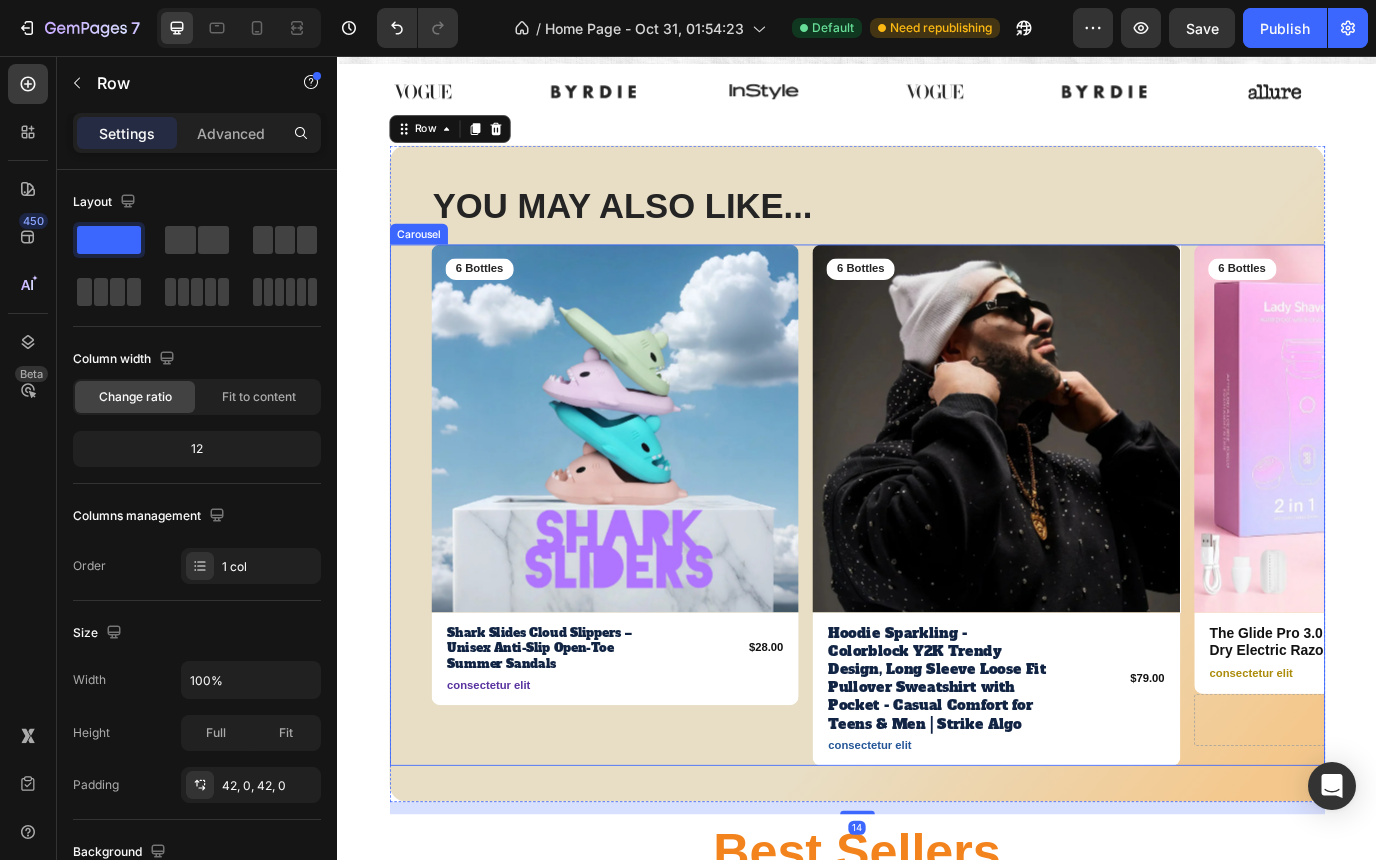 click on "Product Images 6 Bottles Text Block Row The Glide Pro 3.0 — 2-in-1 Wet & Dry Electric Razor for Women Product Title $25.00 Product Price Product Price Row consectetur elit Text Block Row
Drop element here Product" at bounding box center [1538, 574] 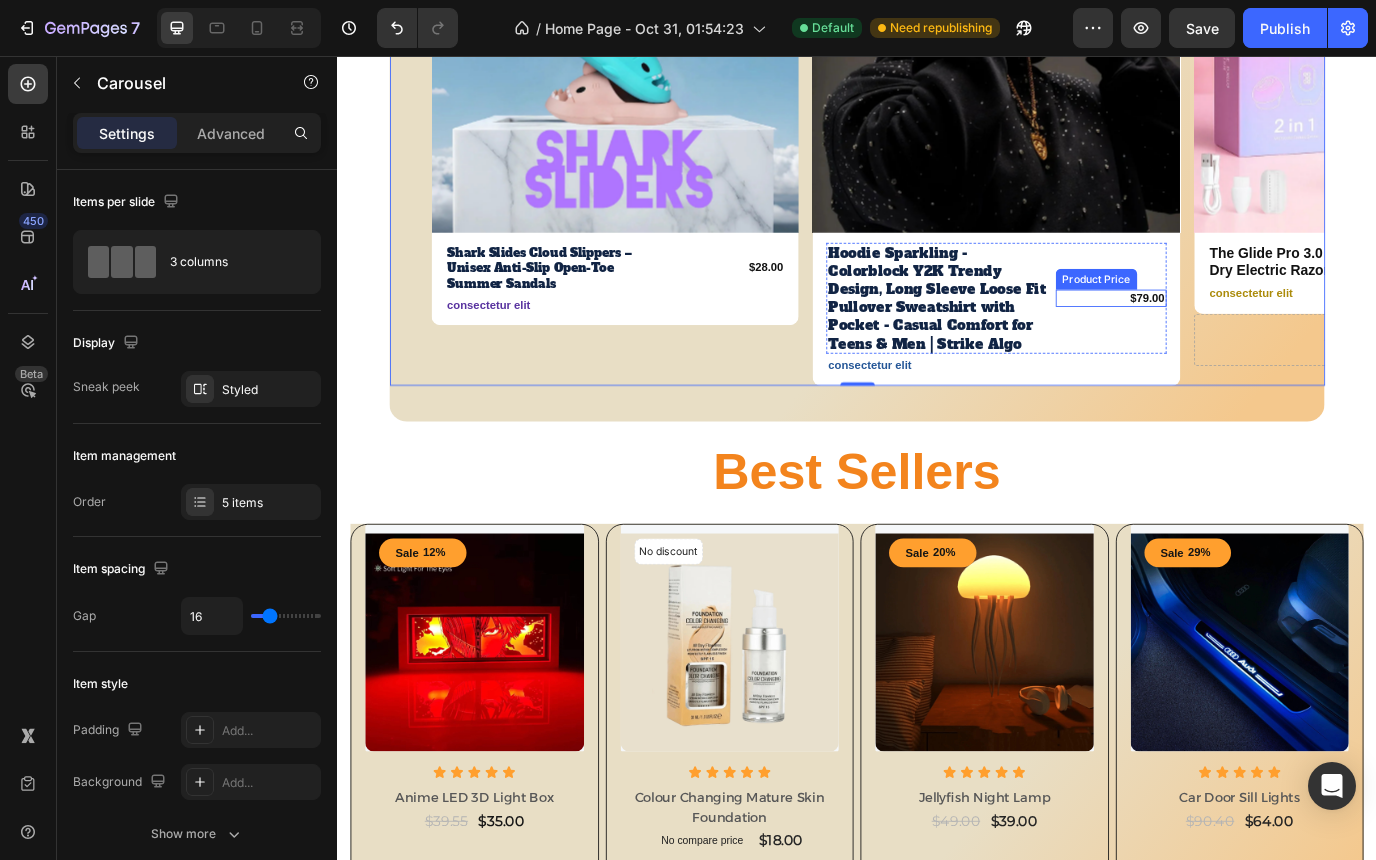 scroll, scrollTop: 979, scrollLeft: 0, axis: vertical 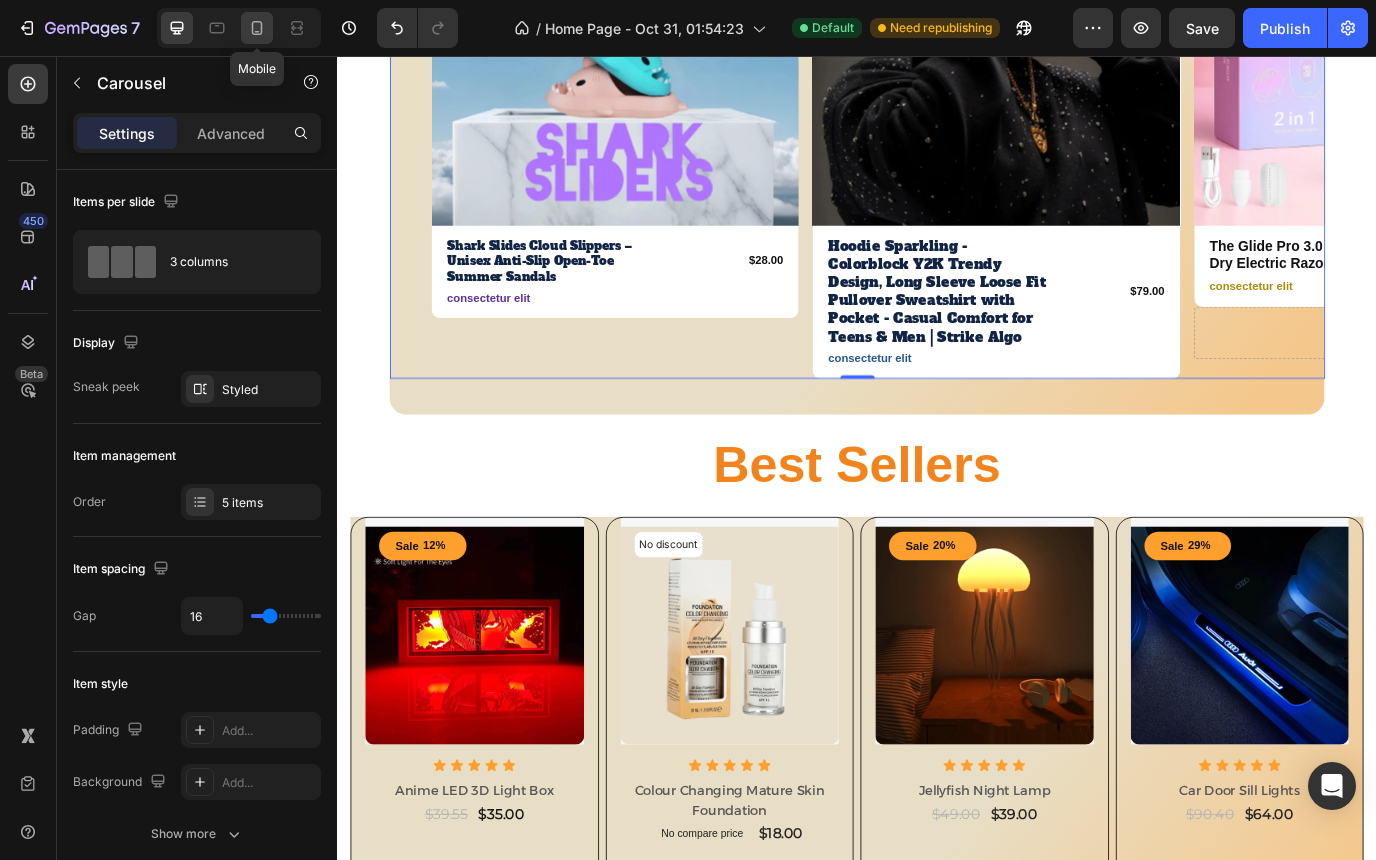click 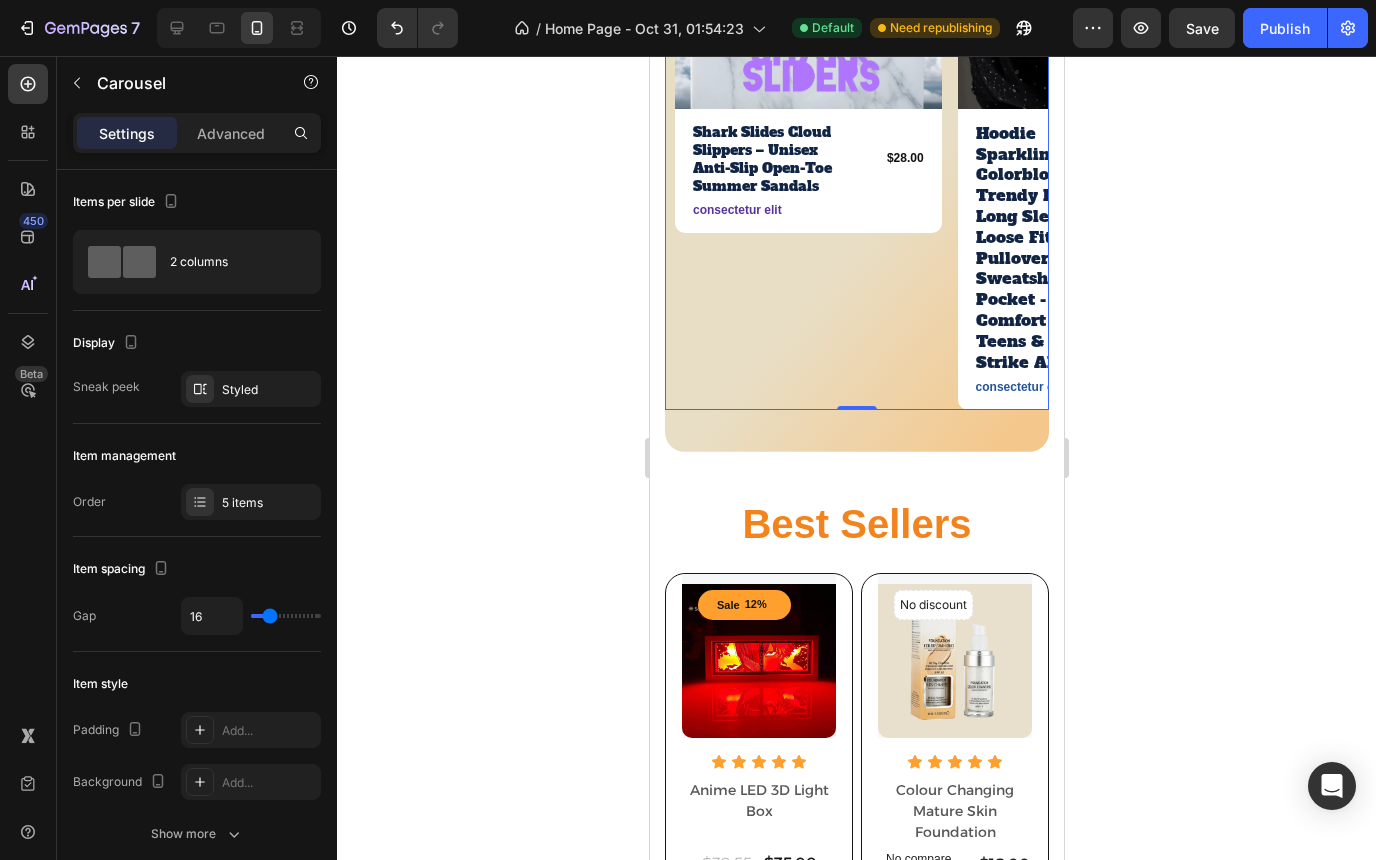 scroll, scrollTop: 695, scrollLeft: 0, axis: vertical 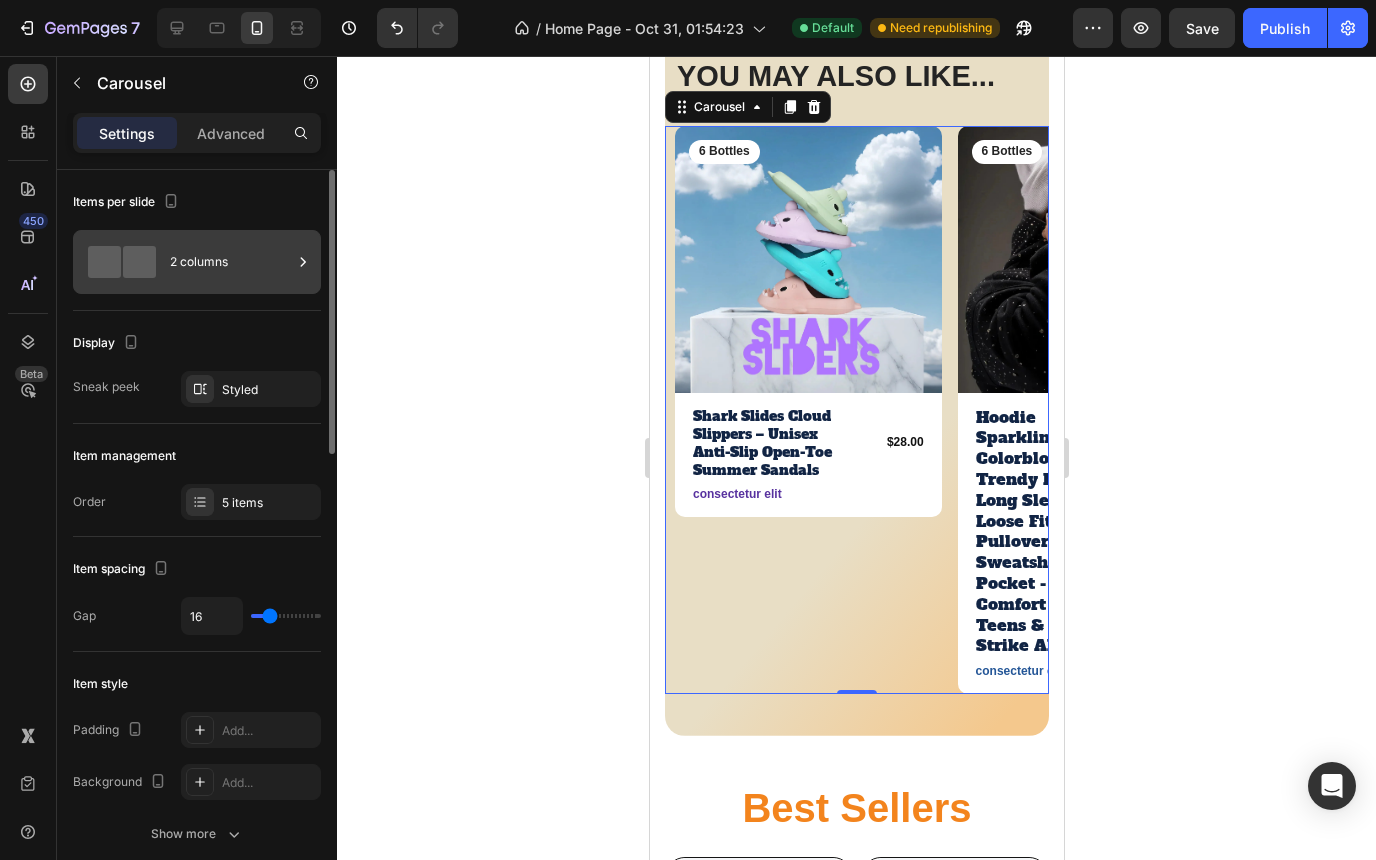 click on "2 columns" at bounding box center (231, 262) 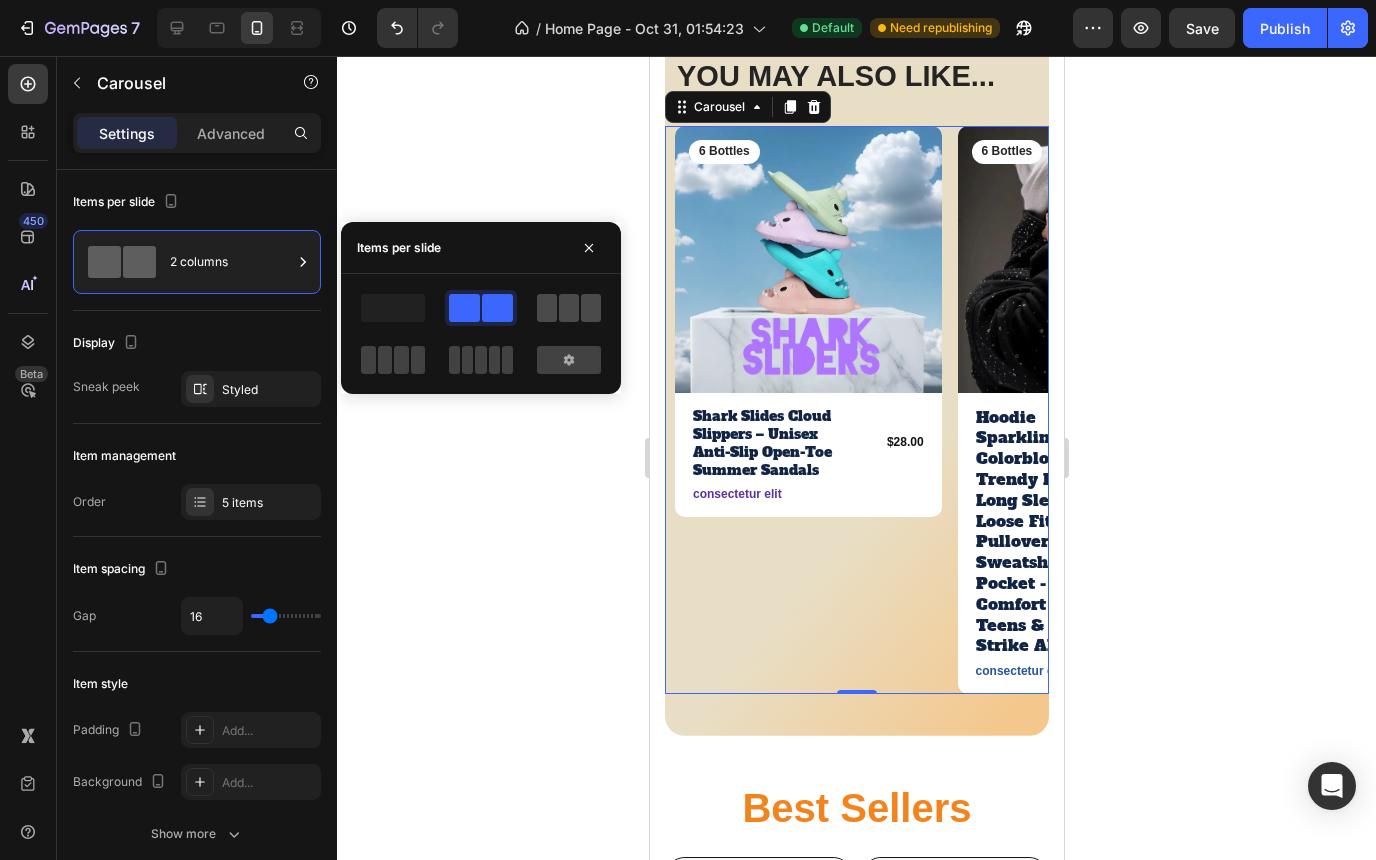 click 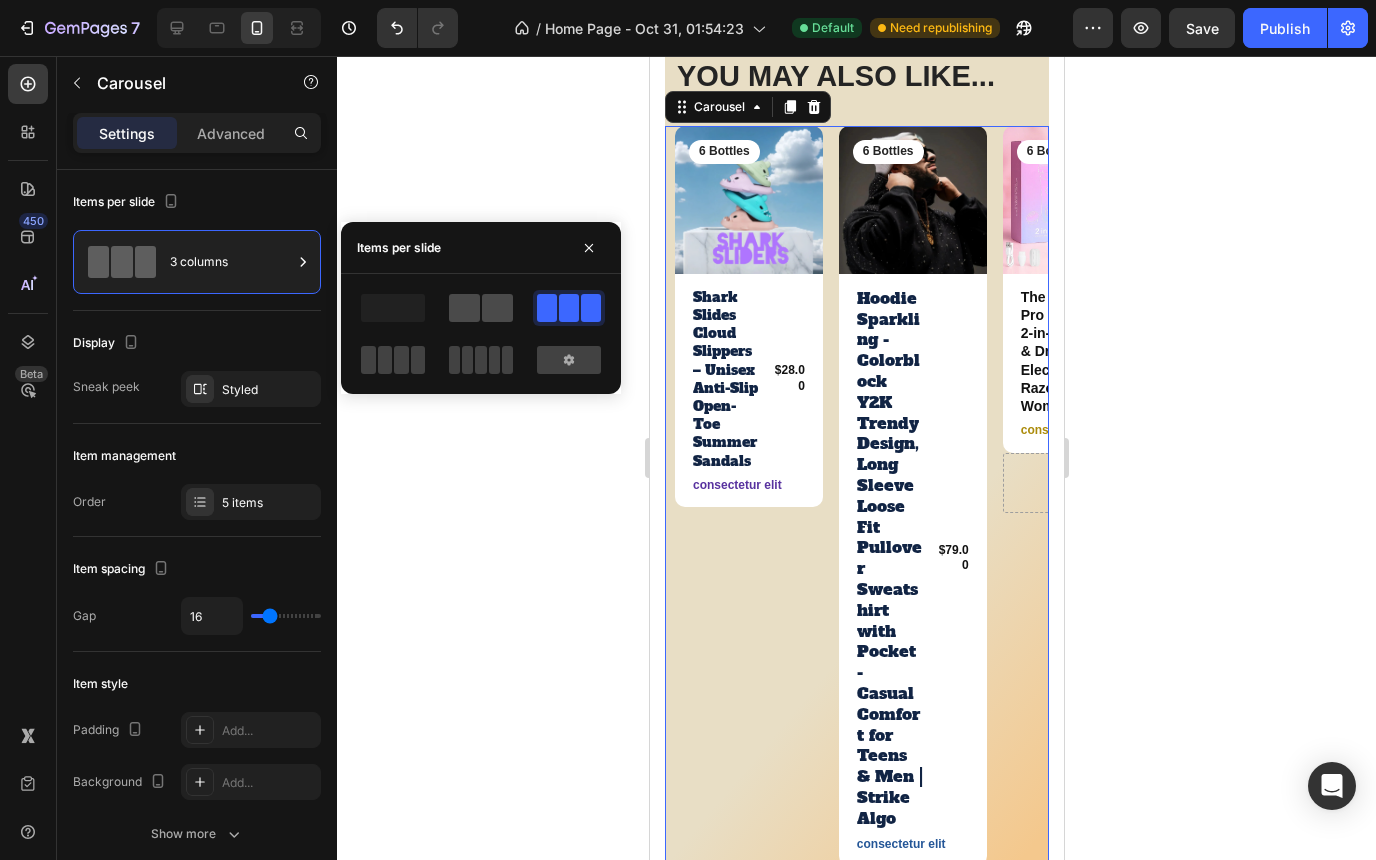 click 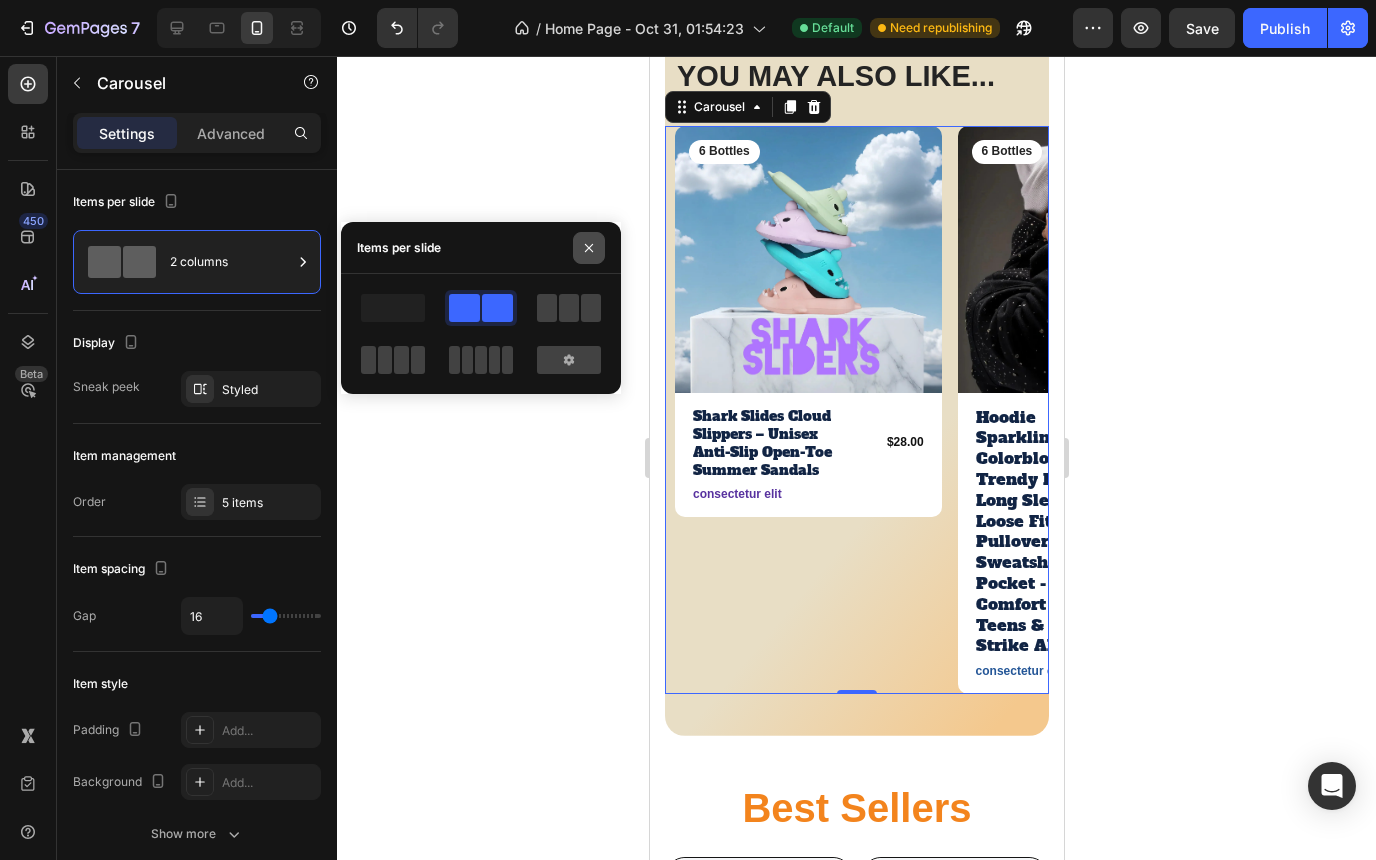 click 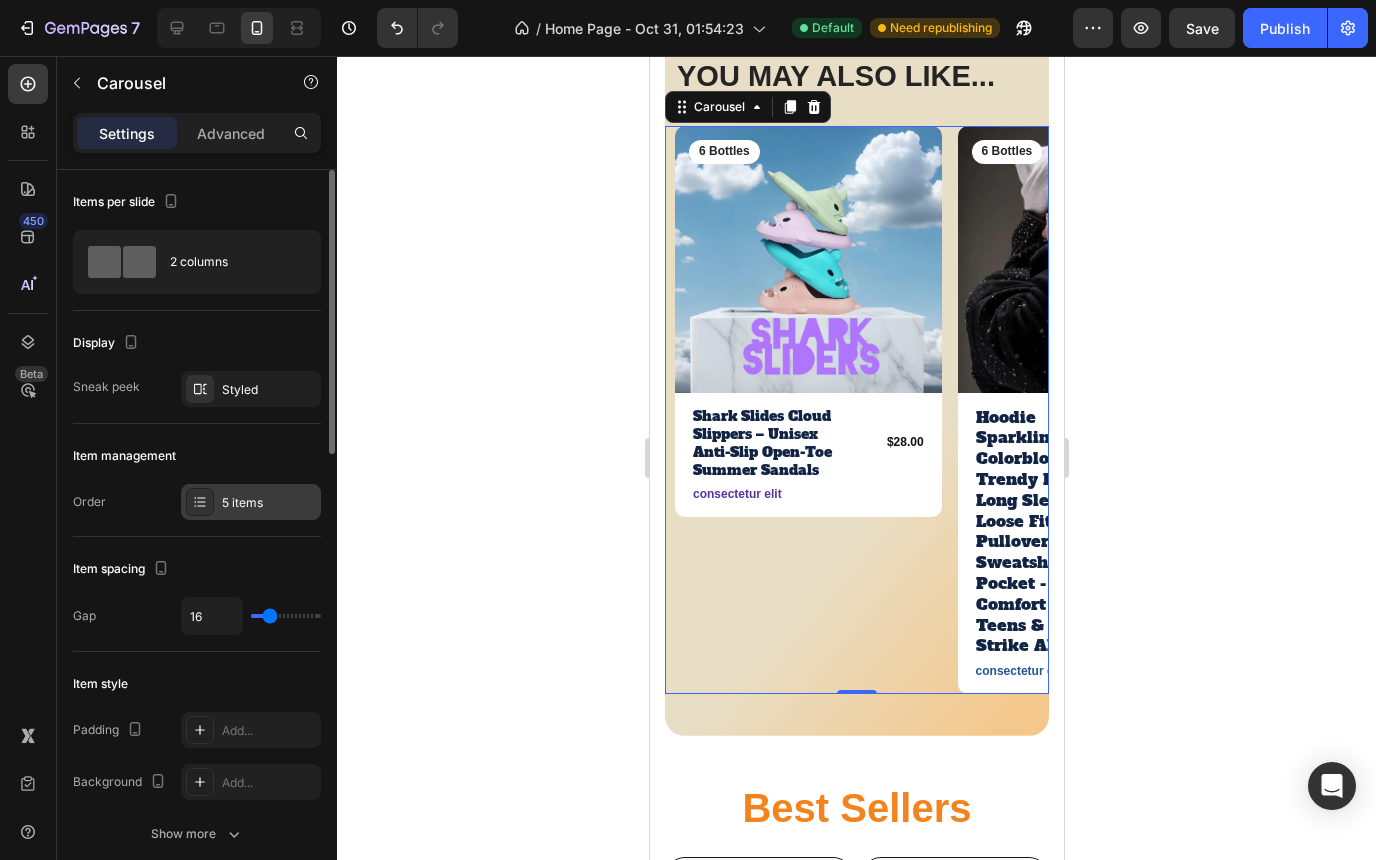 click on "5 items" at bounding box center (269, 503) 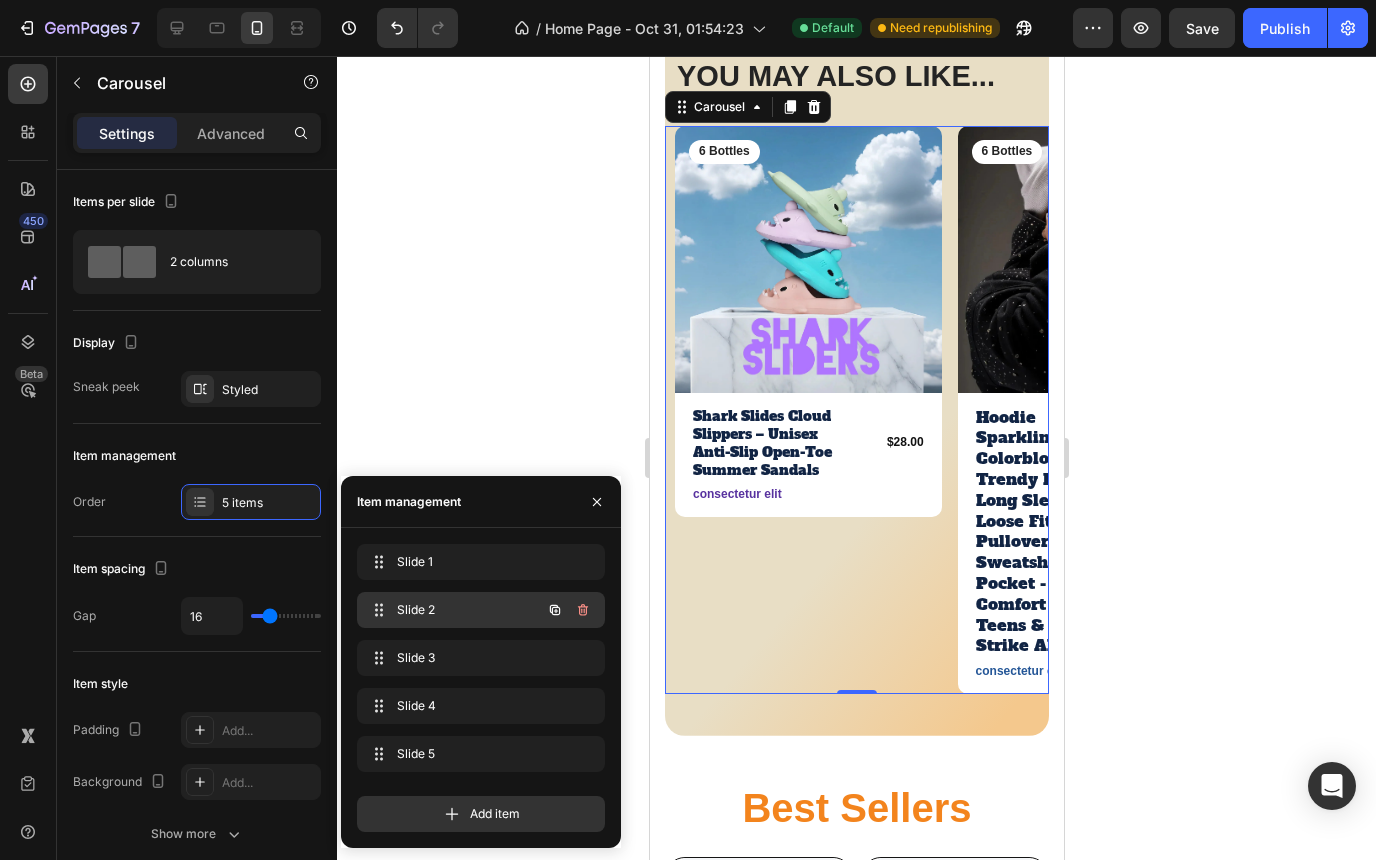 click on "Slide 2" at bounding box center [453, 610] 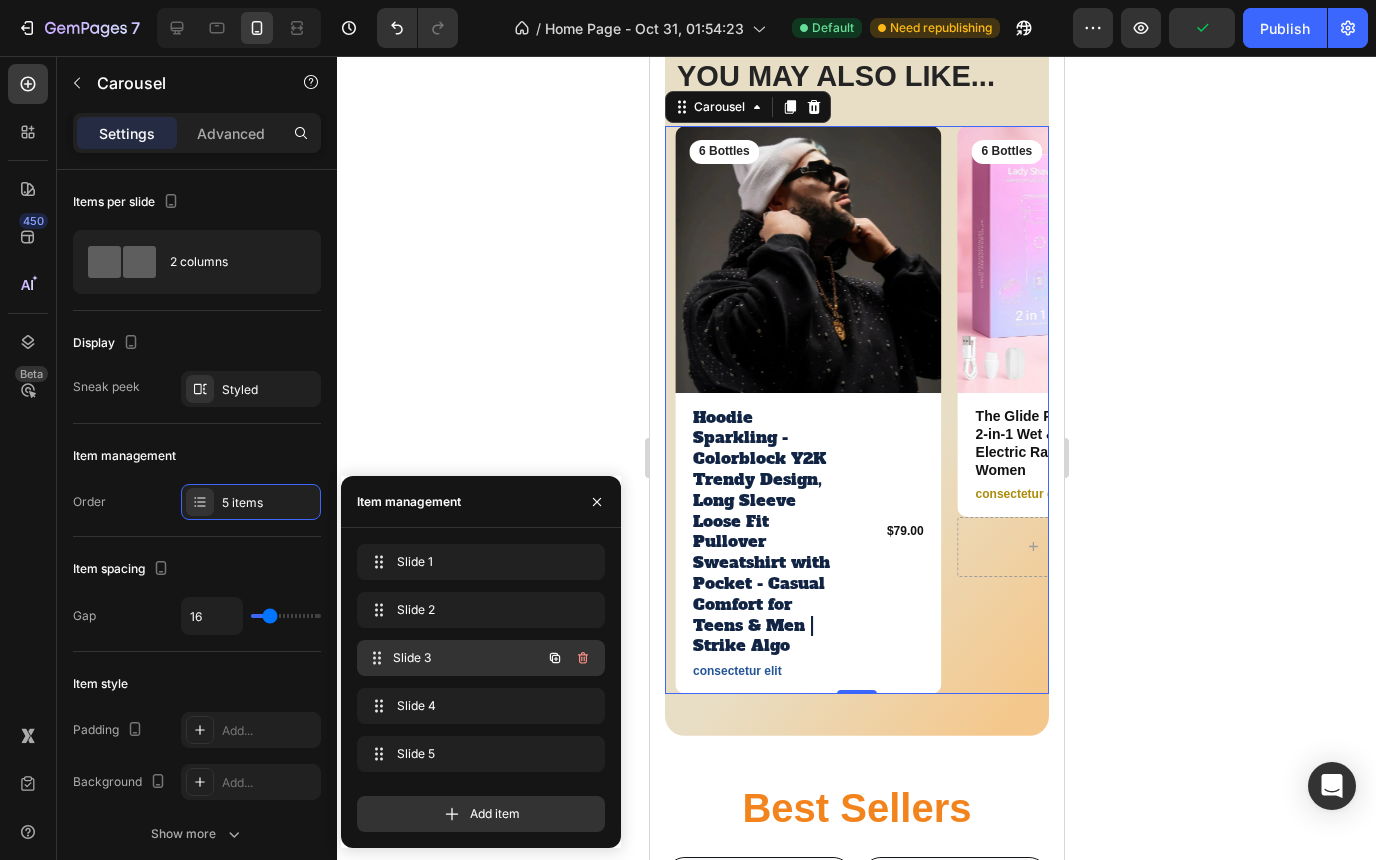 click on "Slide 3 Slide 3" at bounding box center [453, 658] 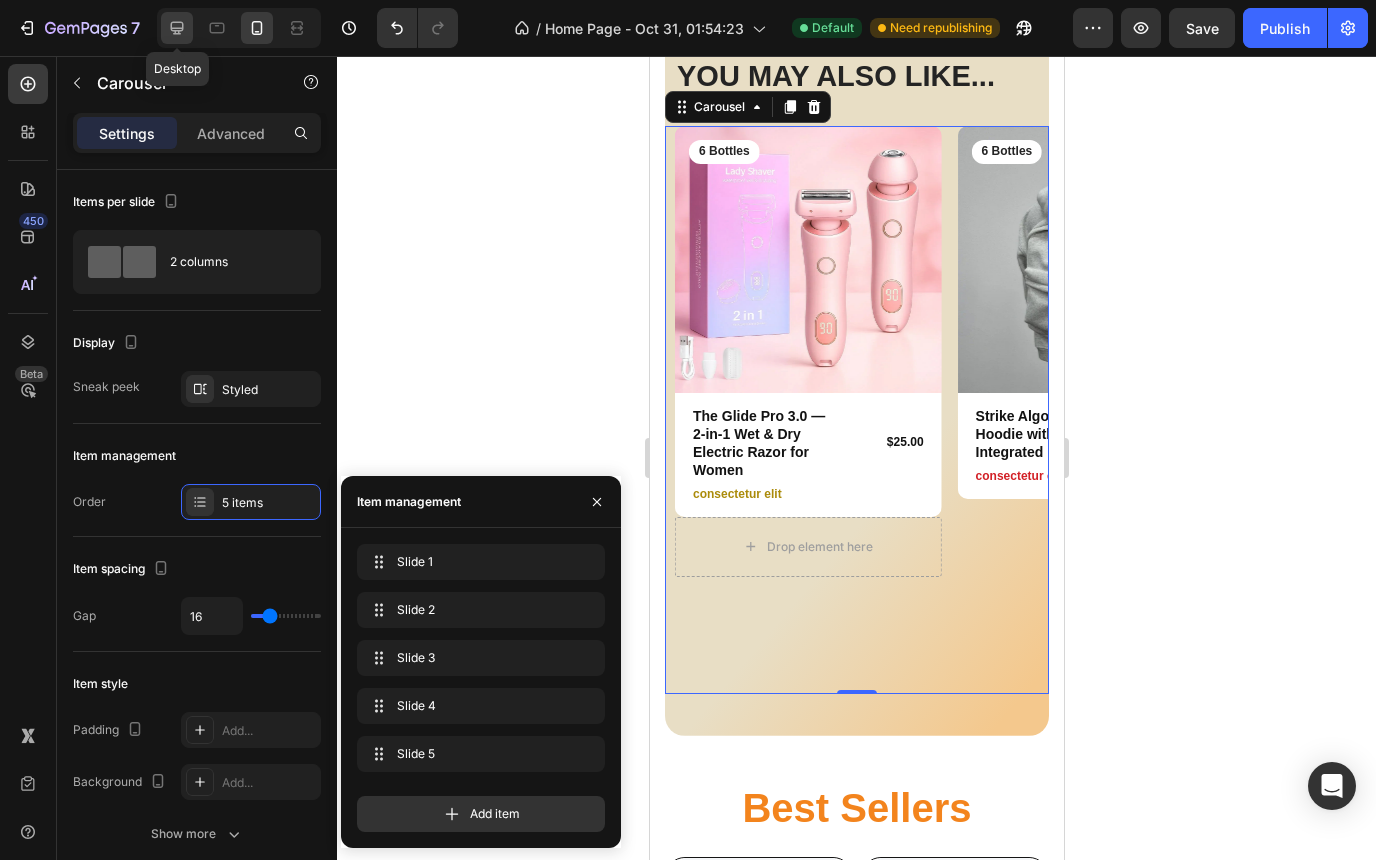 click 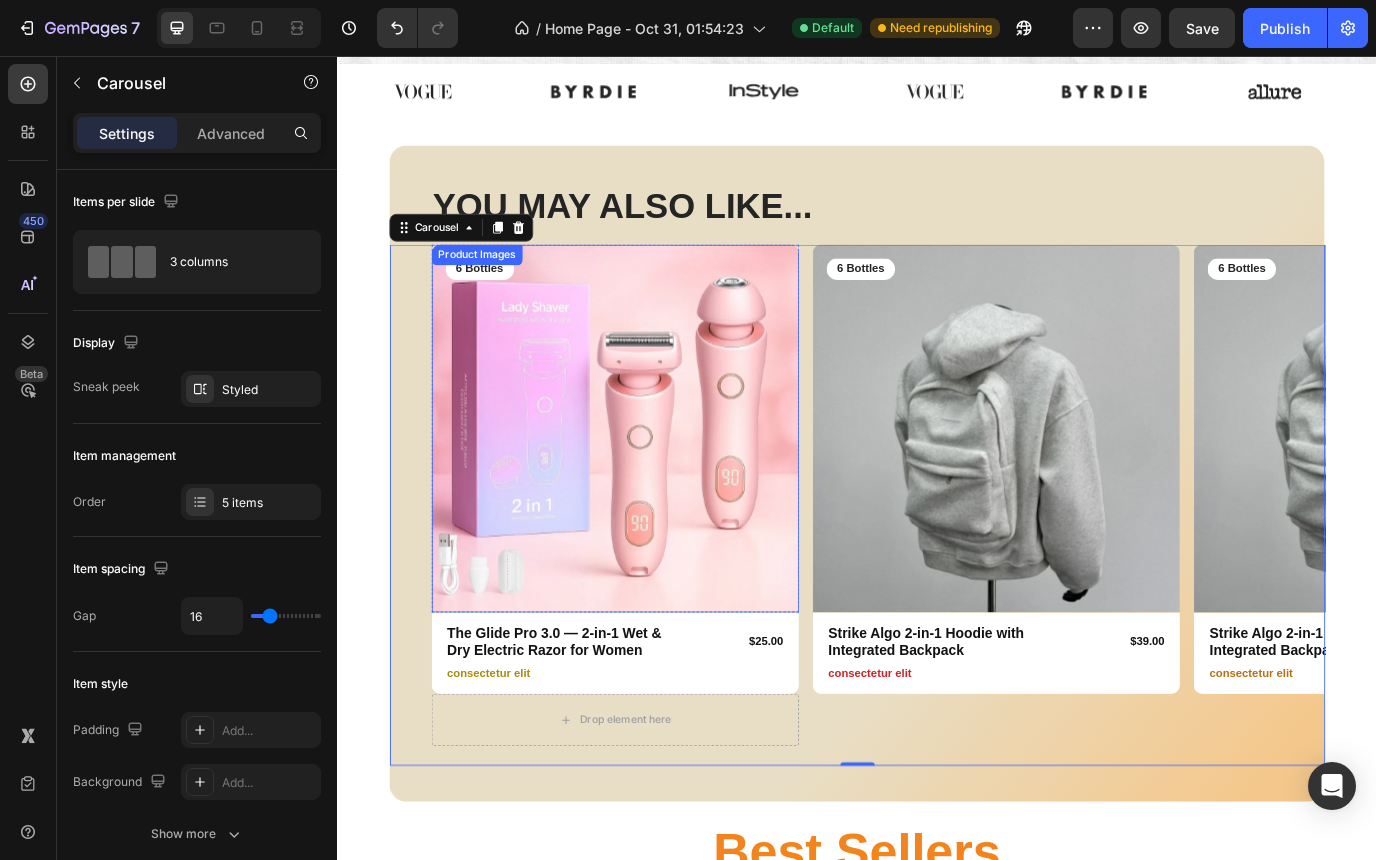 scroll, scrollTop: 562, scrollLeft: 0, axis: vertical 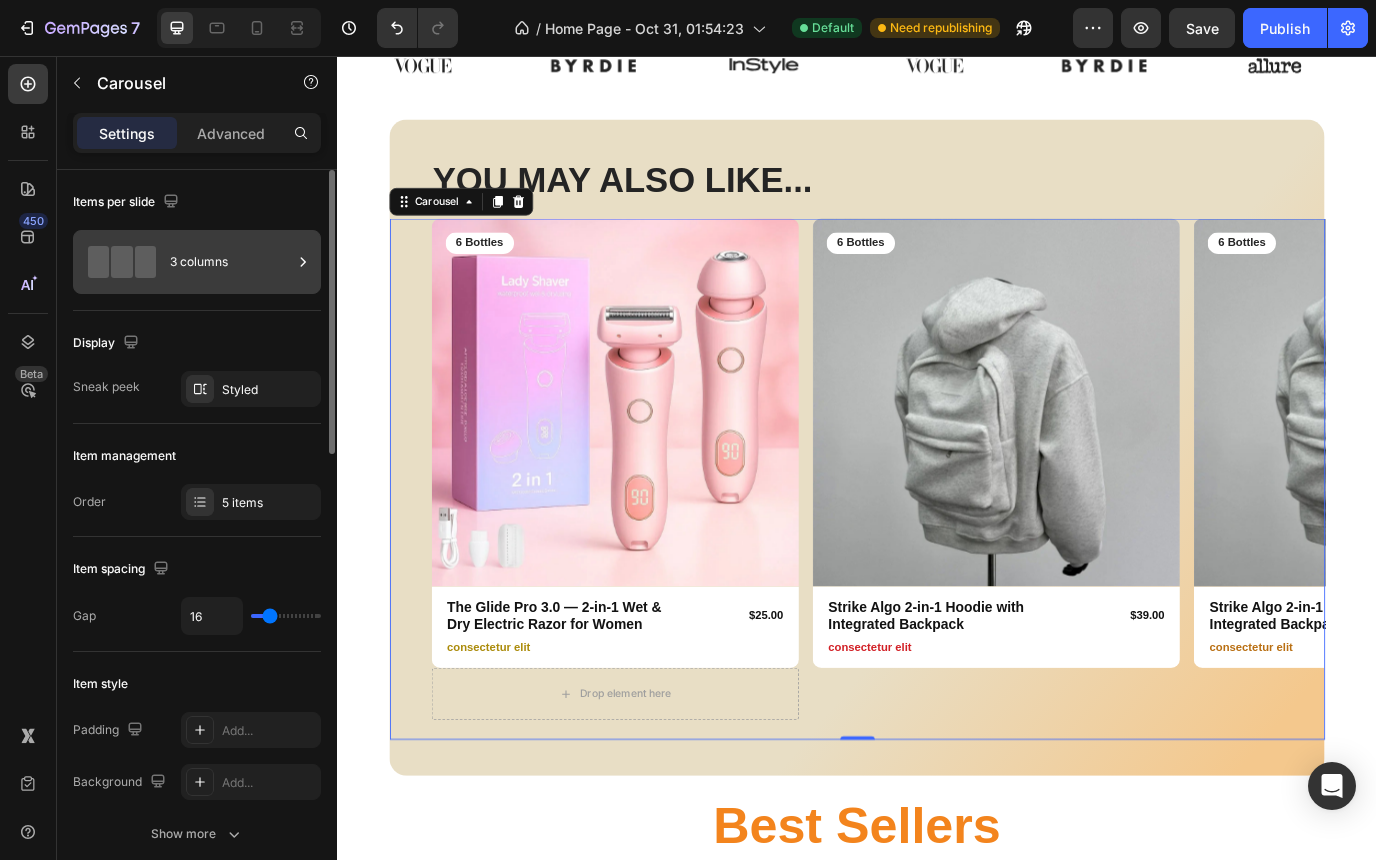 click on "3 columns" at bounding box center [231, 262] 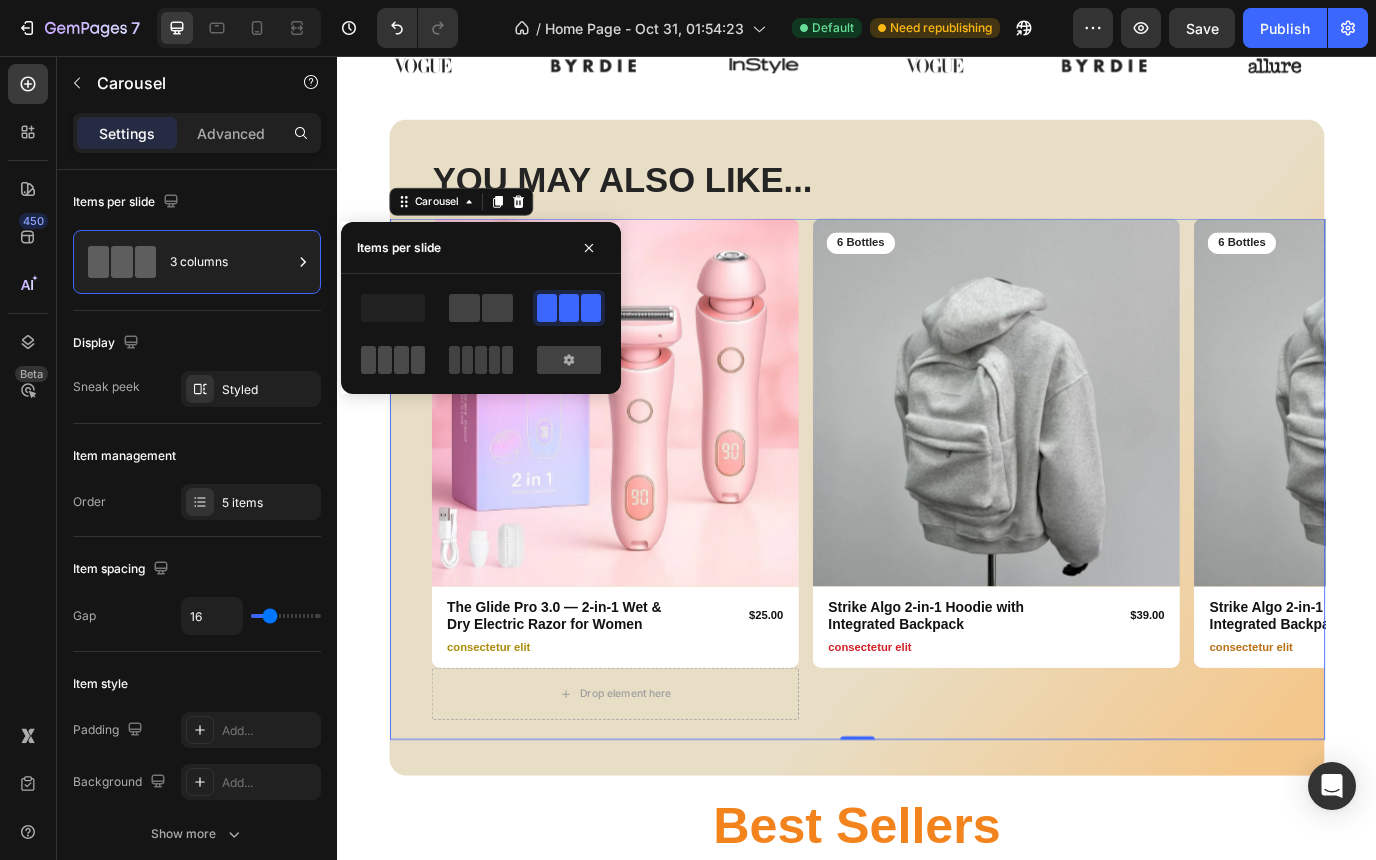 click 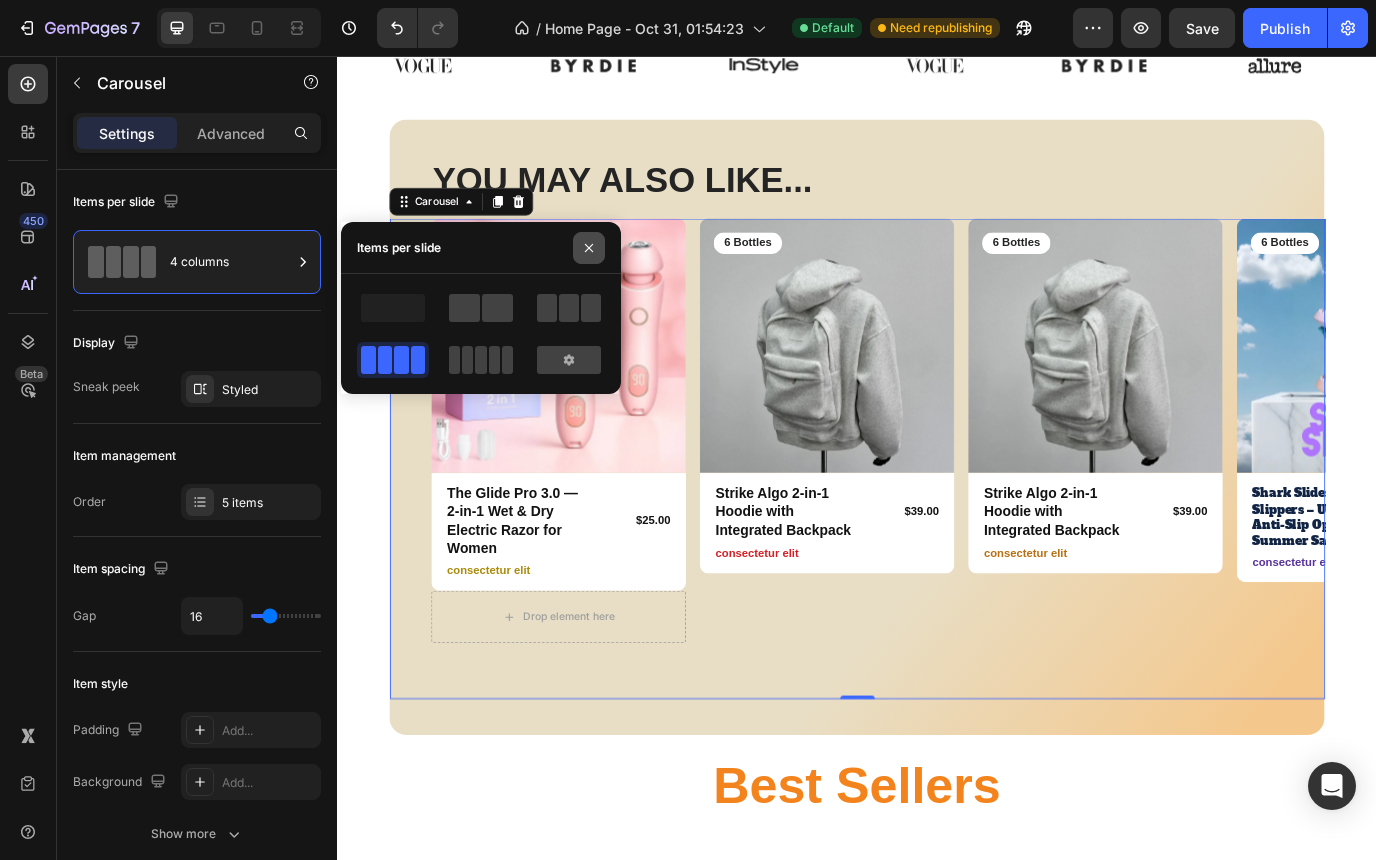 click 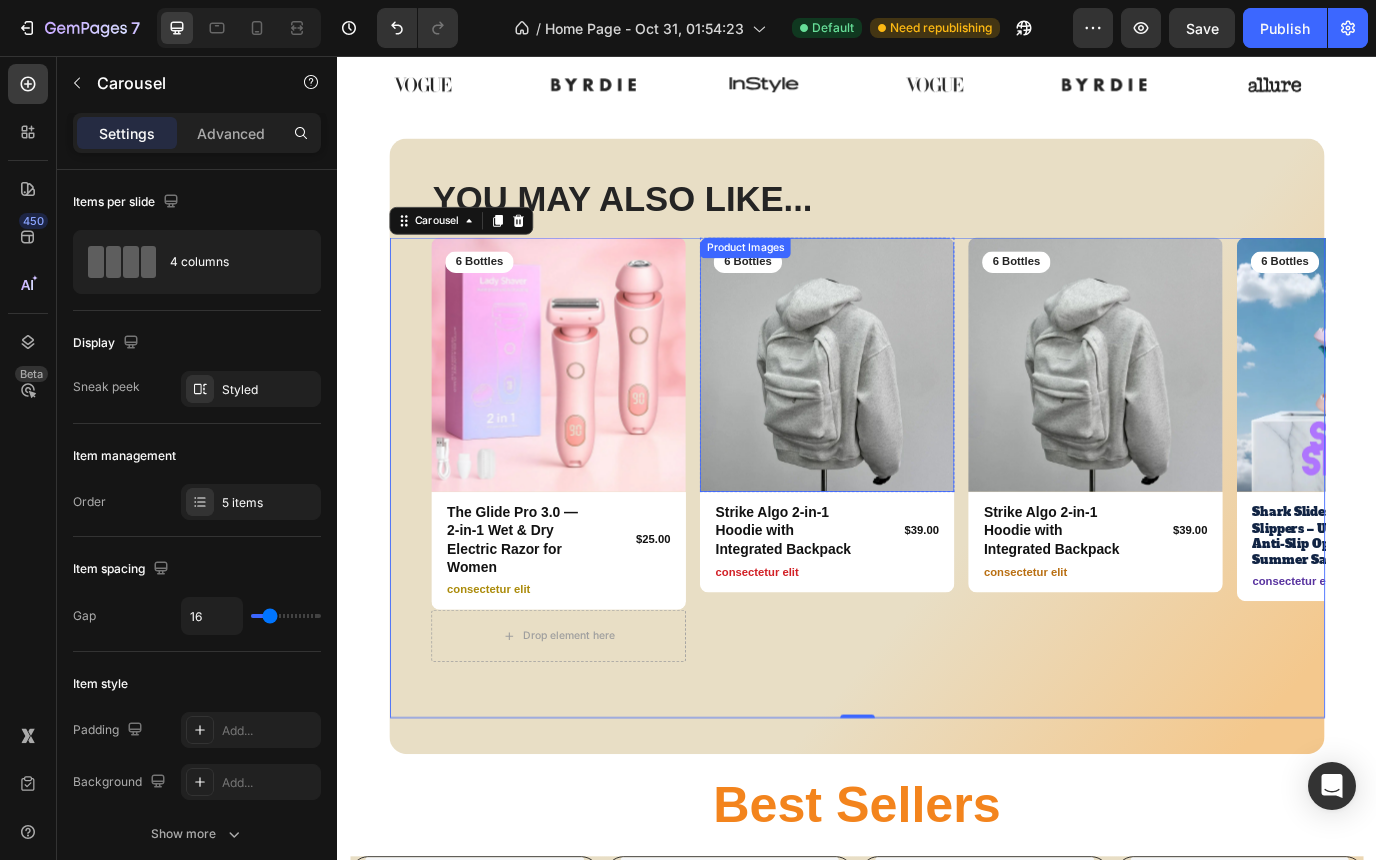 scroll, scrollTop: 582, scrollLeft: 0, axis: vertical 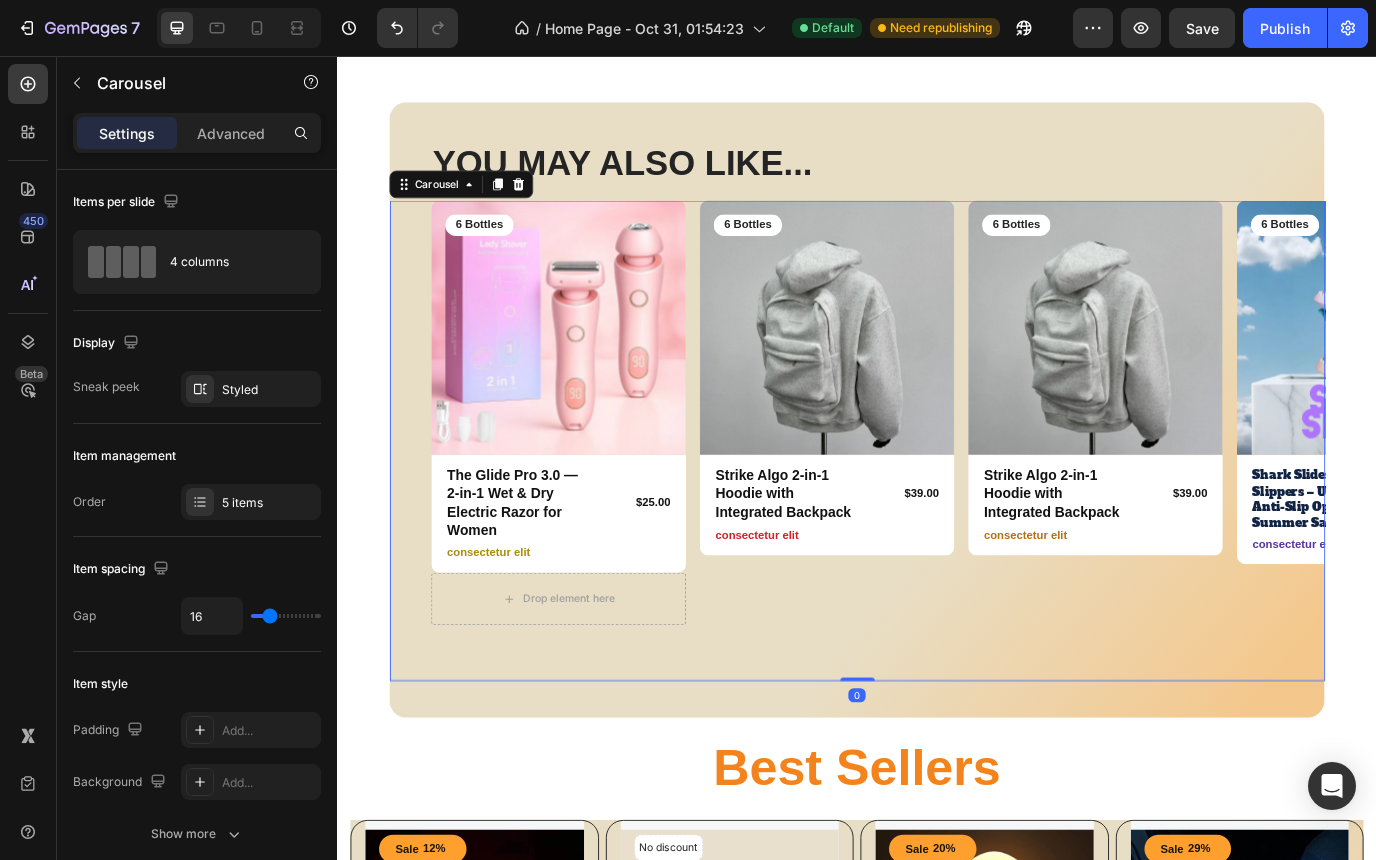 drag, startPoint x: 945, startPoint y: 772, endPoint x: 936, endPoint y: 722, distance: 50.803543 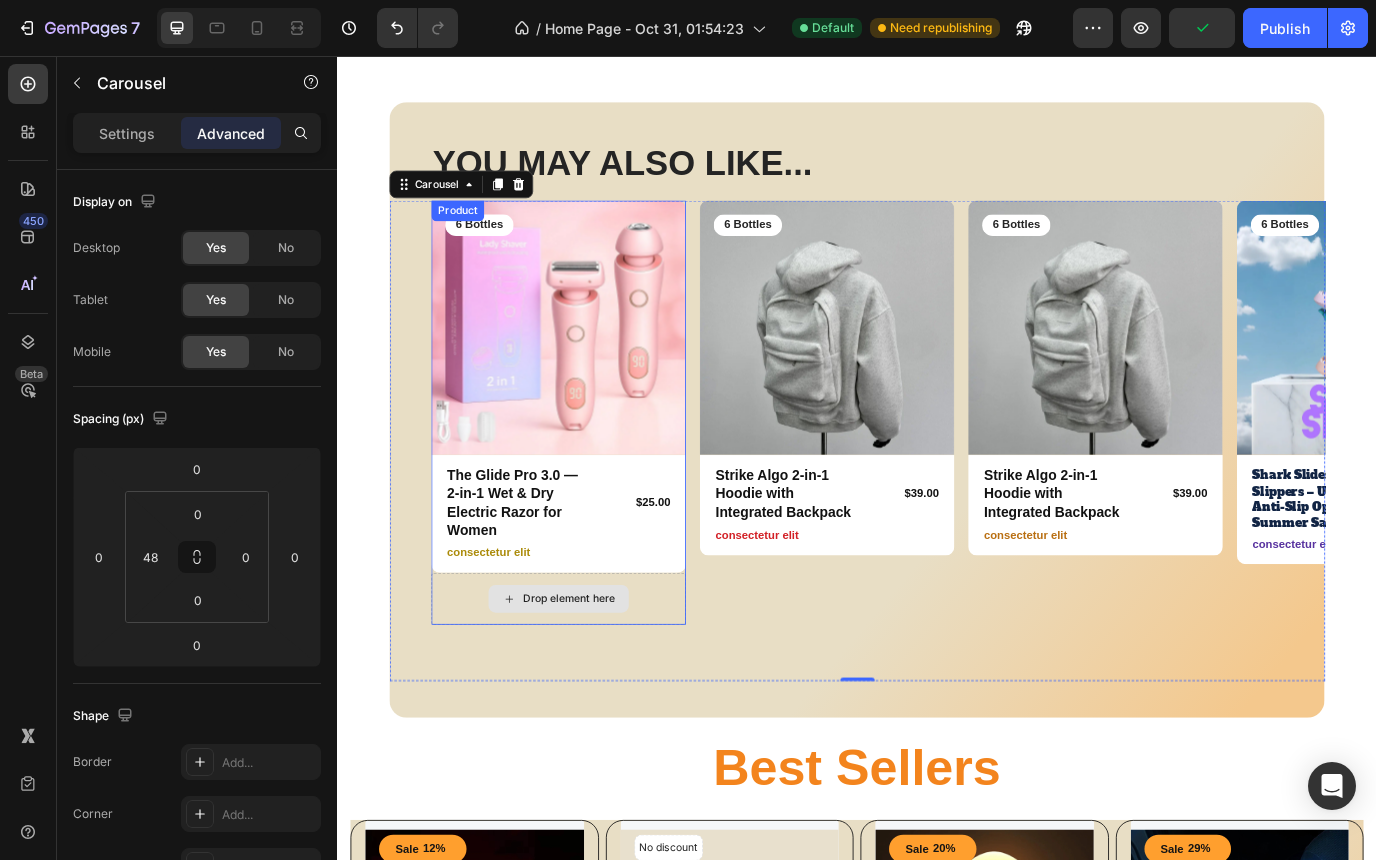 click on "Drop element here" at bounding box center [592, 683] 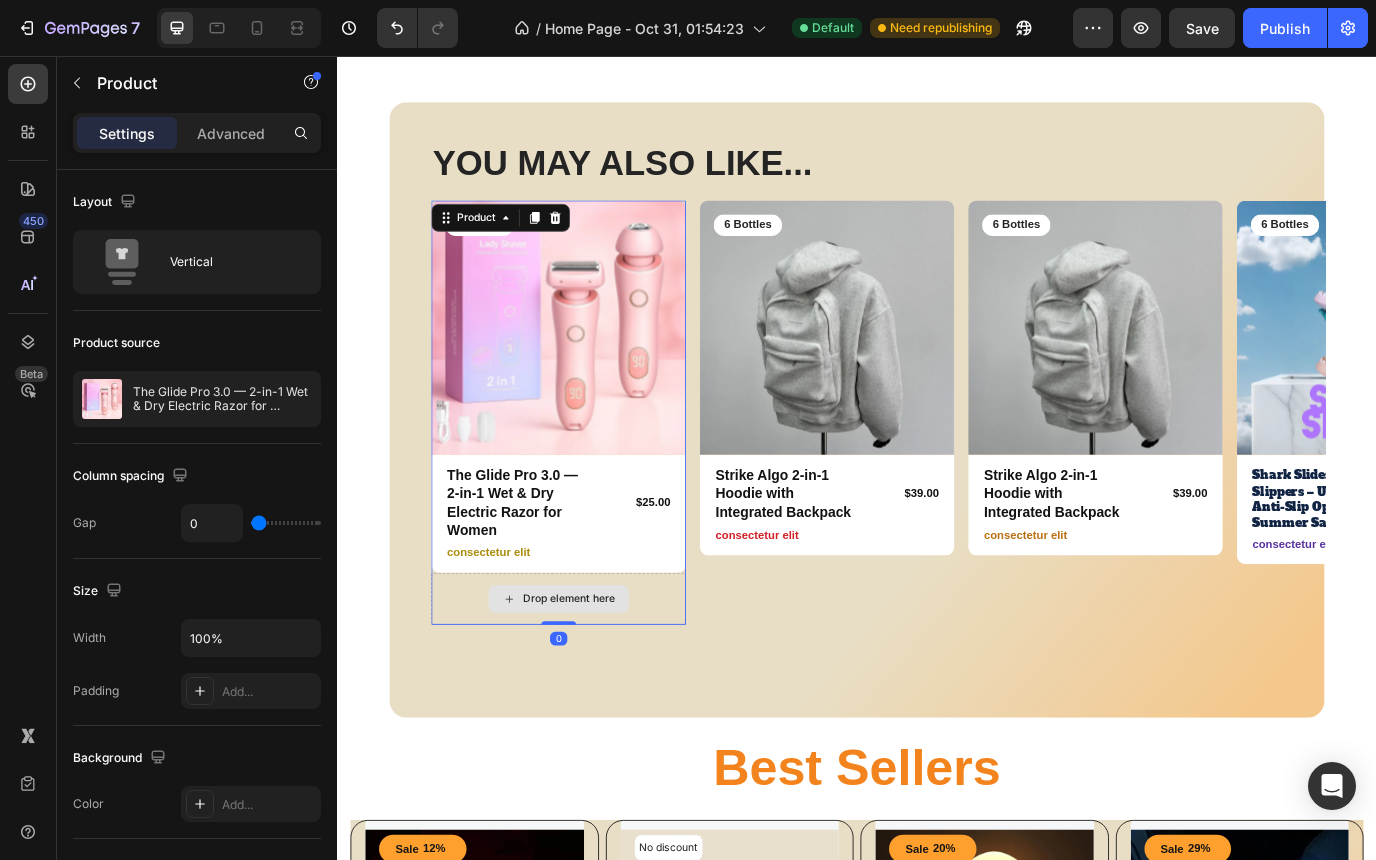 click on "Drop element here" at bounding box center [592, 683] 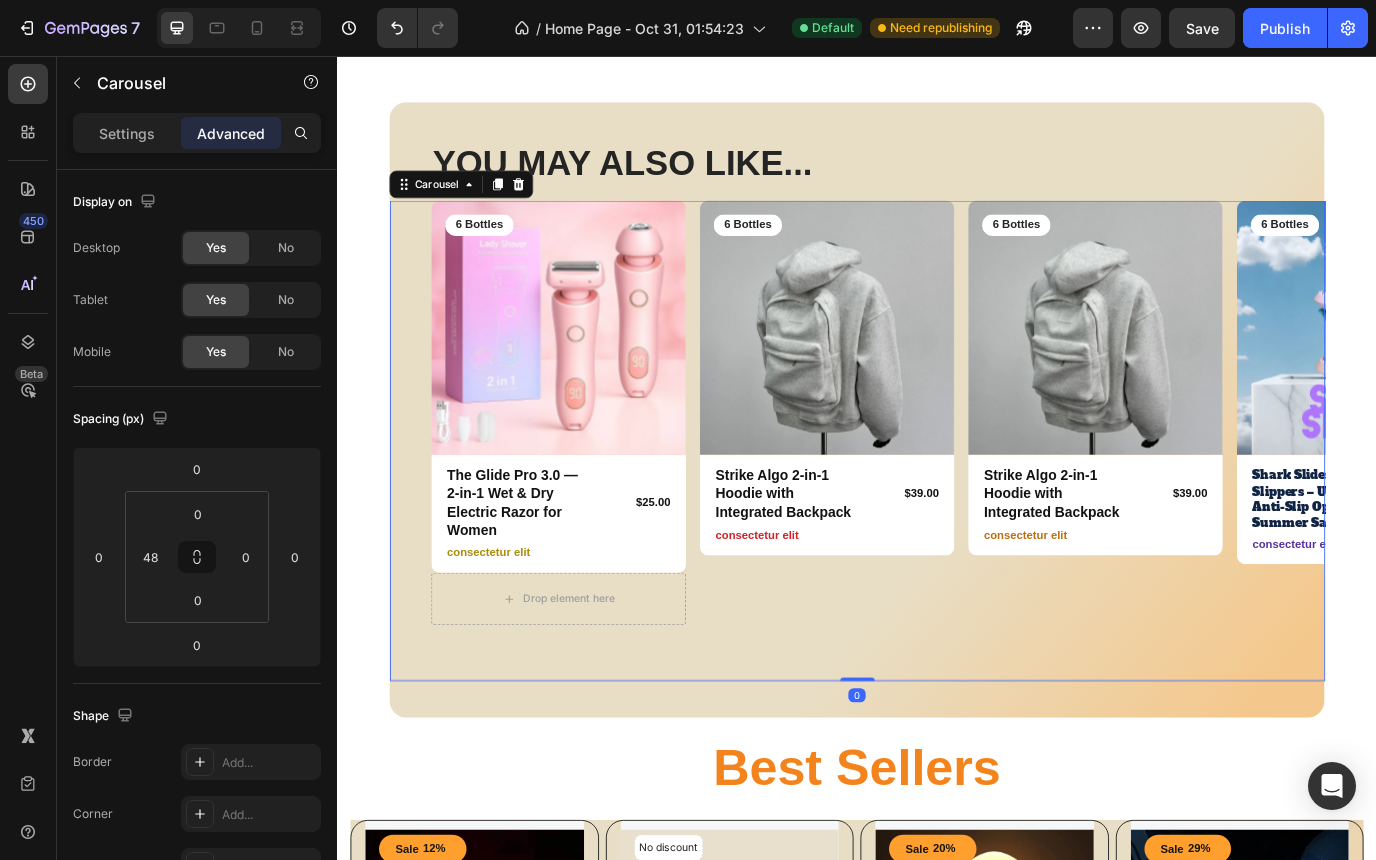 click on "Product Images 6 Bottles Text Block Row Strike Algo 2-in-1 Hoodie with Integrated Backpack Product Title $39.00 Product Price Product Price Row consectetur elit Text Block Row Product" at bounding box center (902, 500) 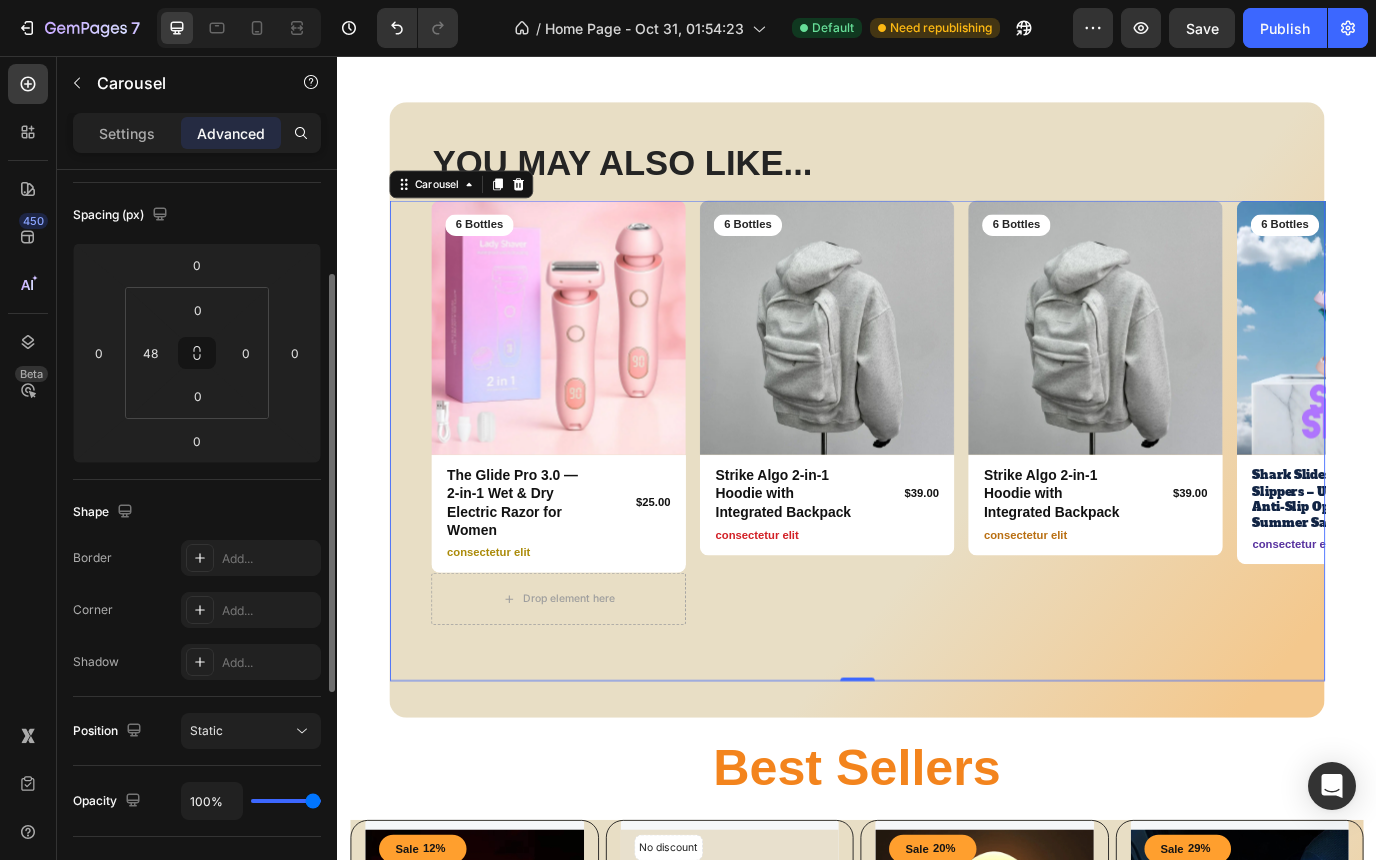 scroll, scrollTop: 0, scrollLeft: 0, axis: both 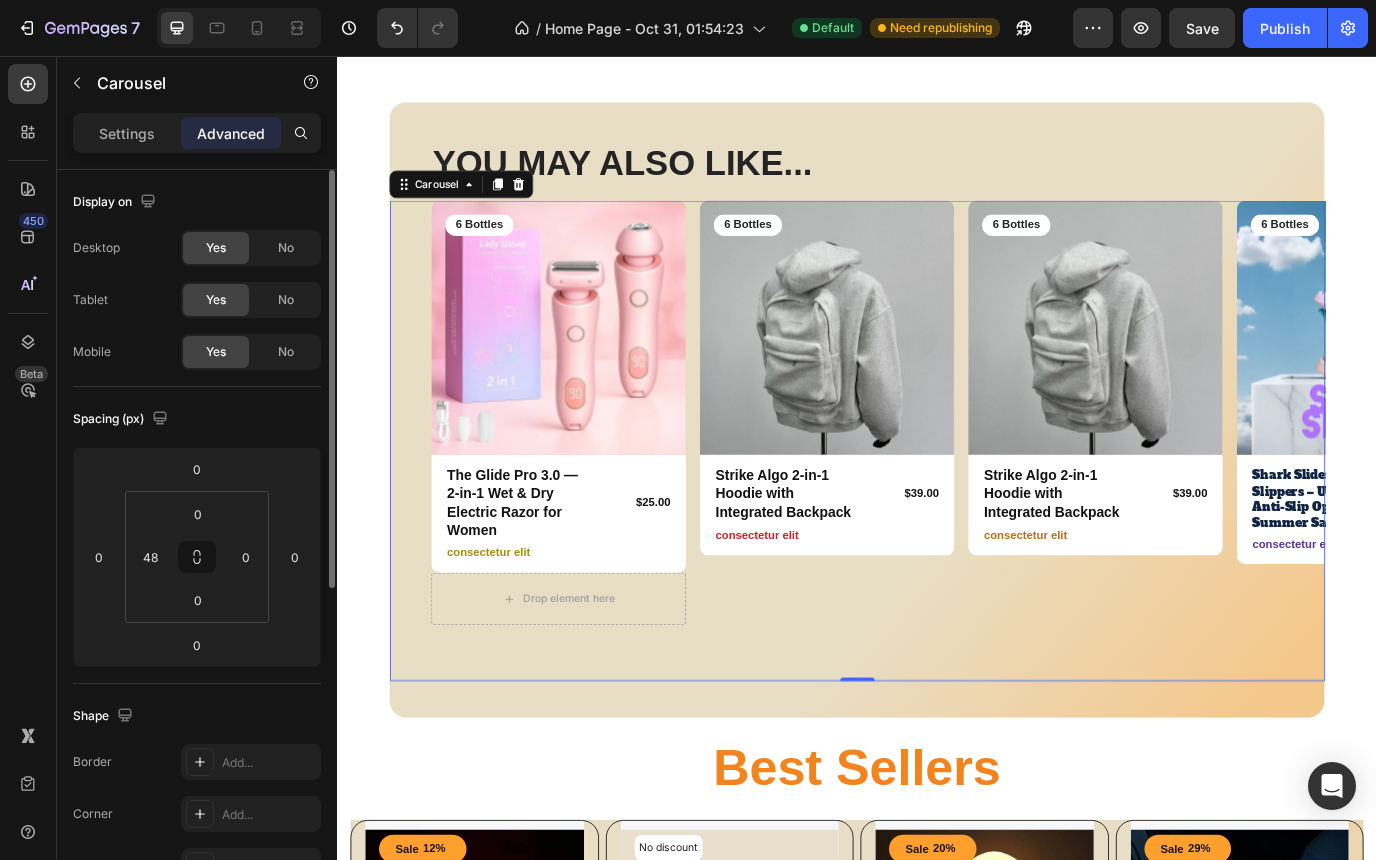 click on "Settings" at bounding box center (127, 133) 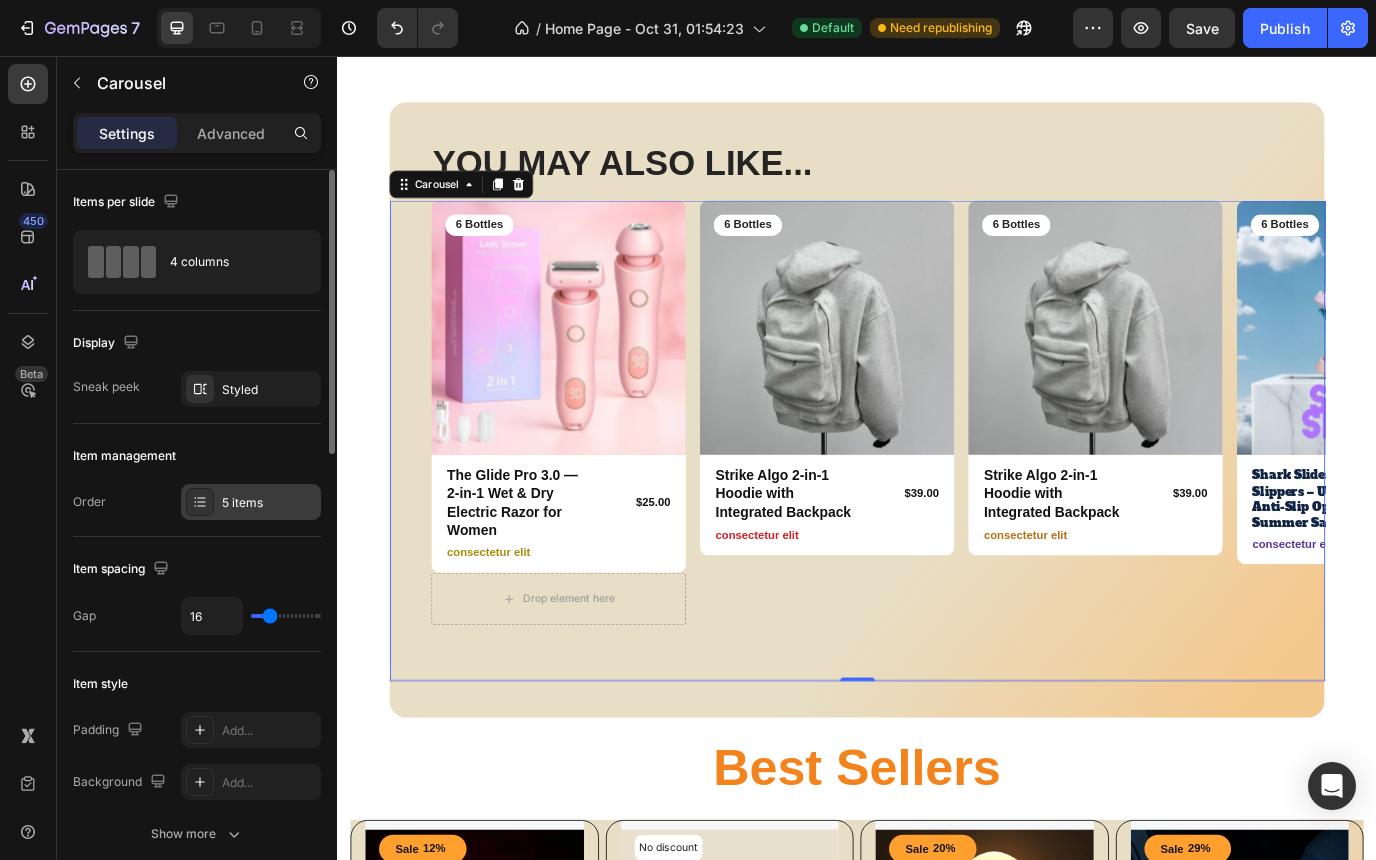 click on "5 items" at bounding box center [251, 502] 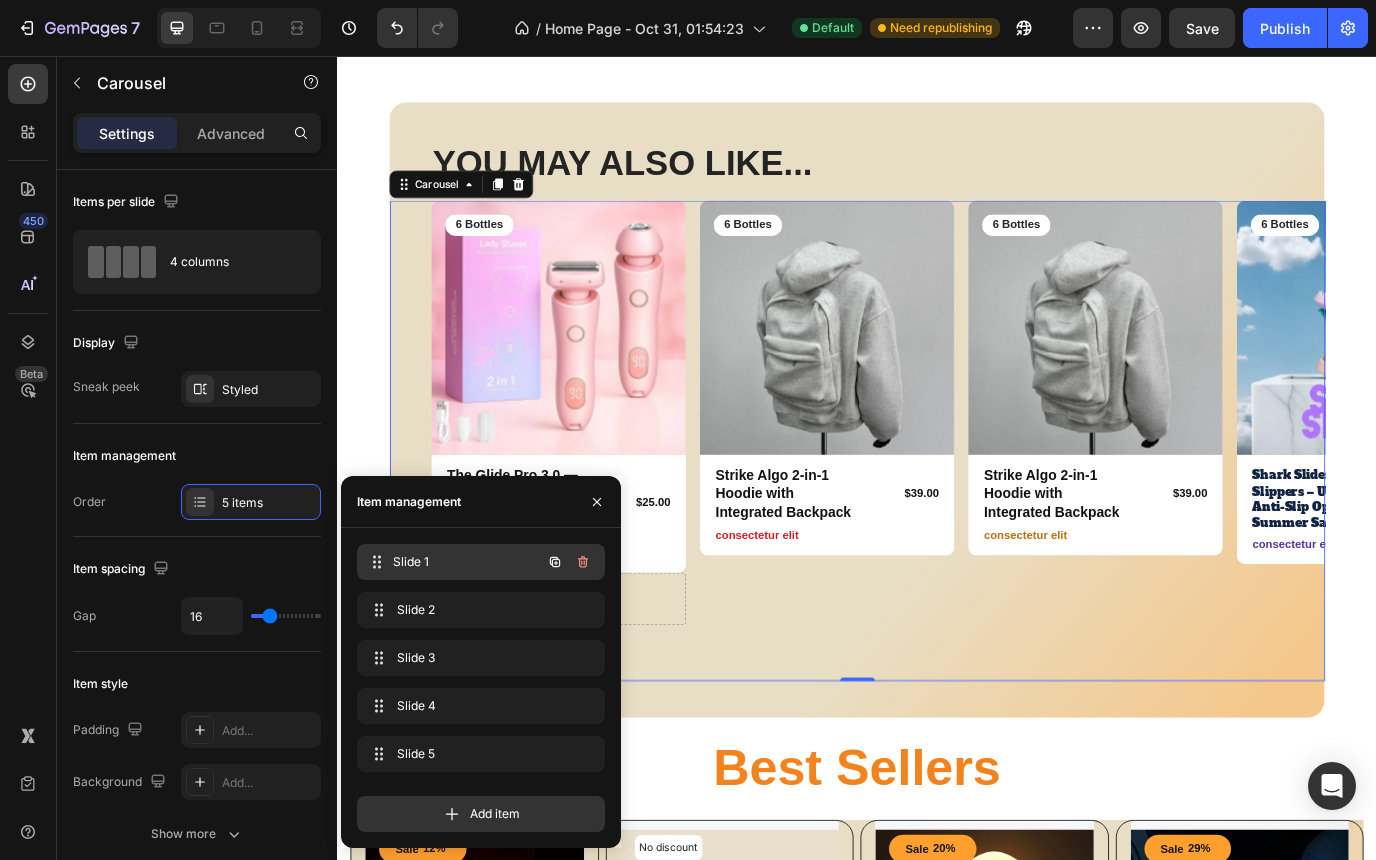 click on "Slide 1" at bounding box center (467, 562) 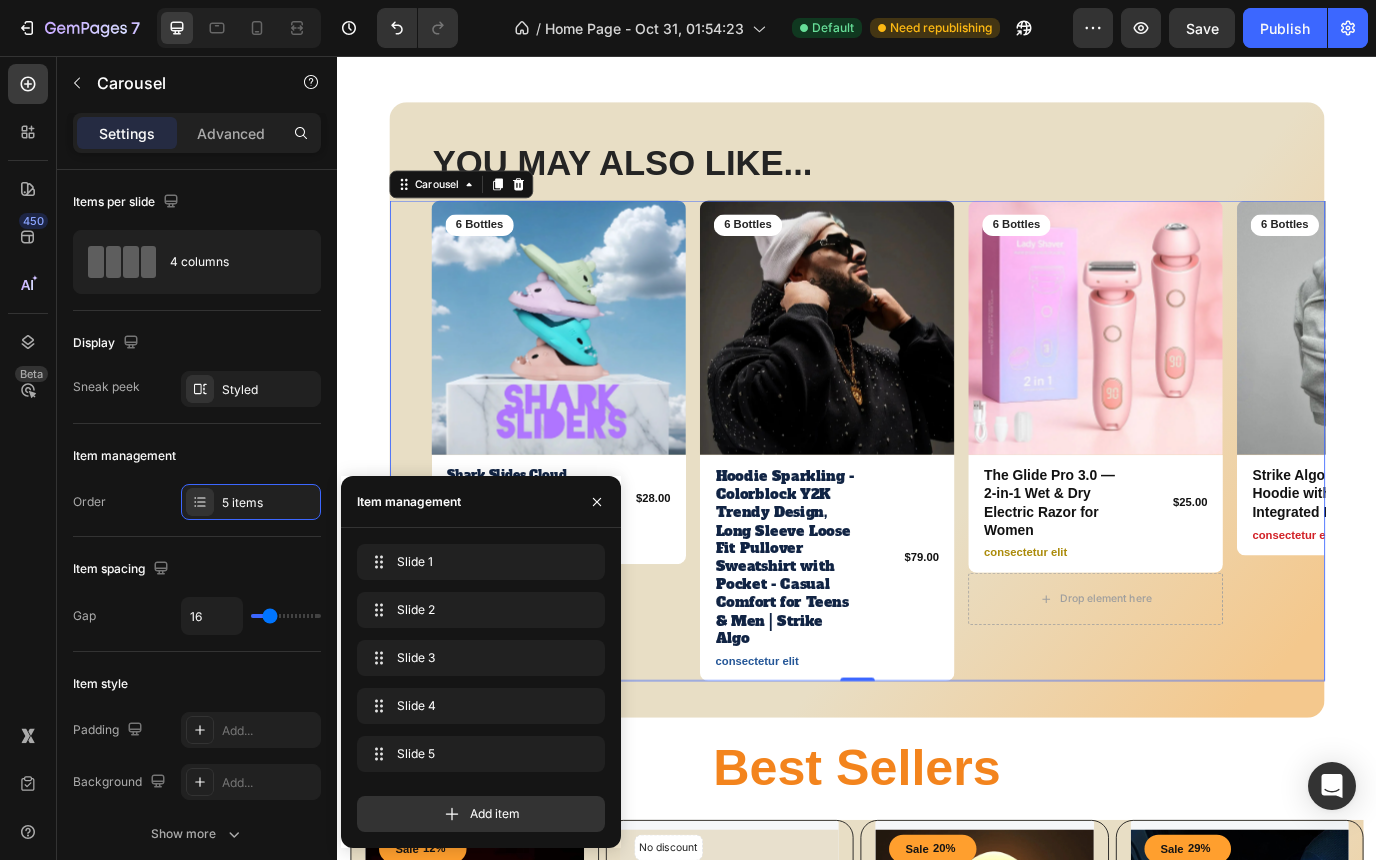 click on "Product Images 6 Bottles Text Block Row Shark Slides Cloud Slippers – Unisex Anti-Slip Open-Toe Summer Sandals Product Title $28.00 Product Price Product Price Row consectetur elit Text Block Row Product" at bounding box center [592, 500] 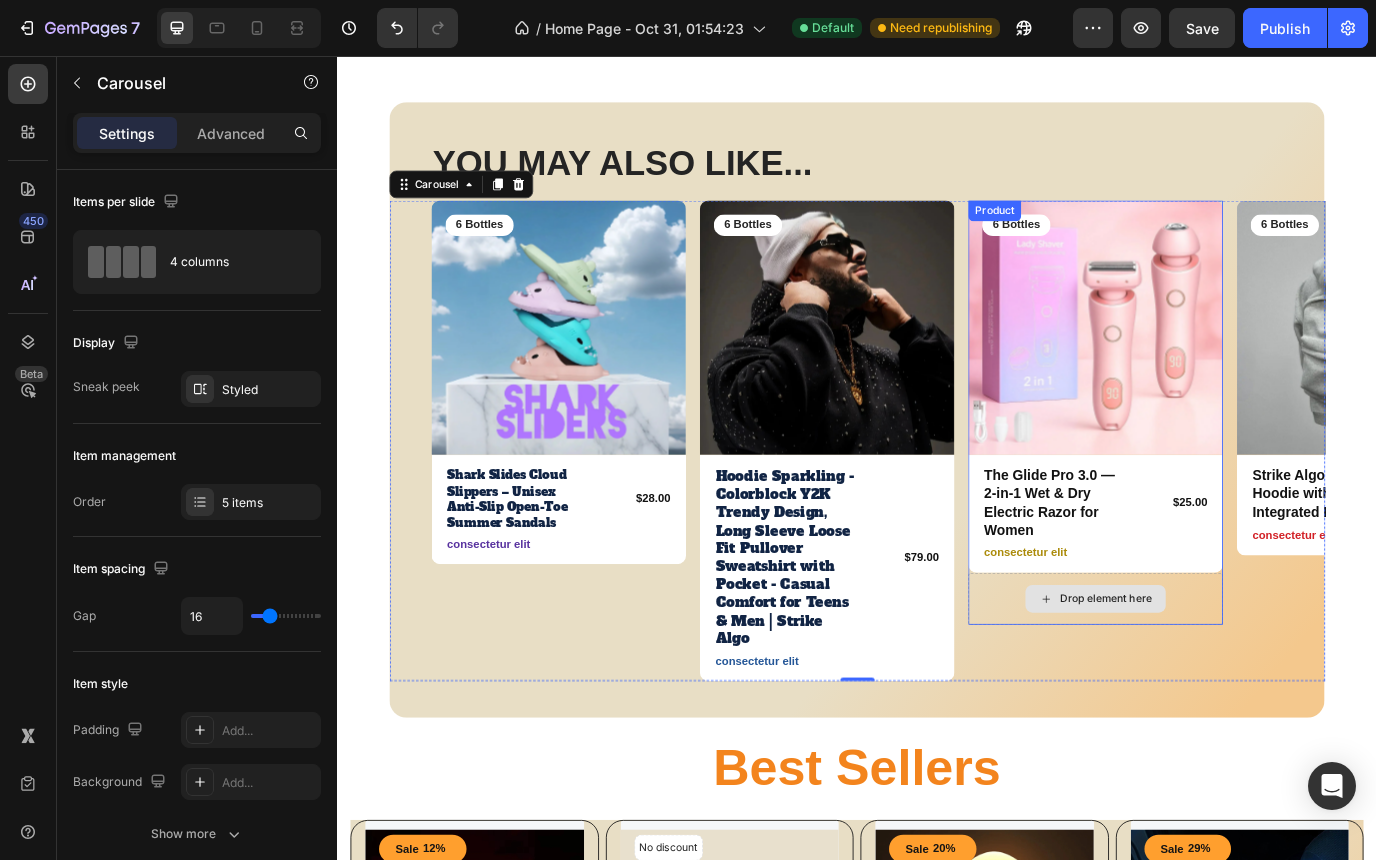 click on "Drop element here" at bounding box center (1212, 683) 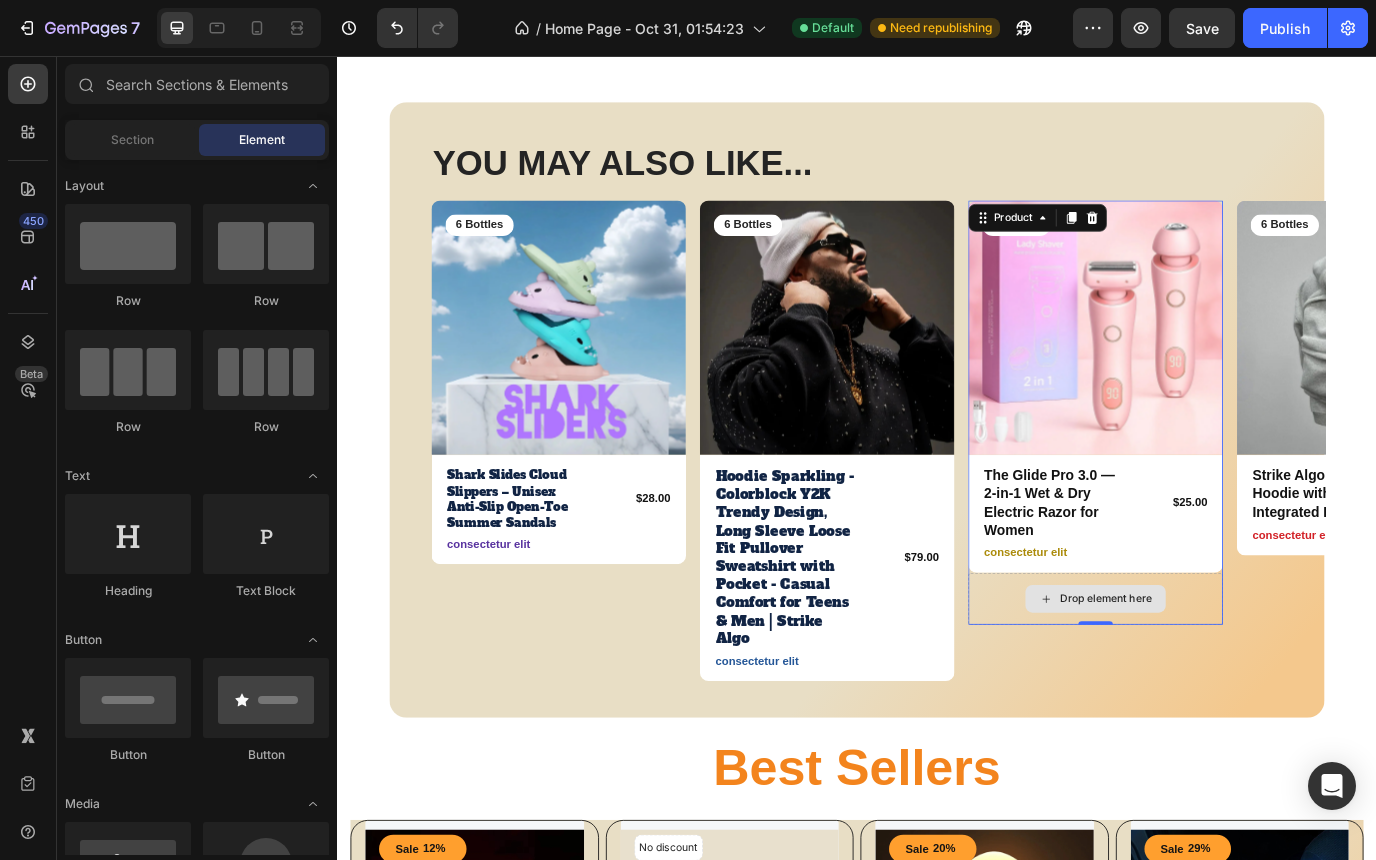click 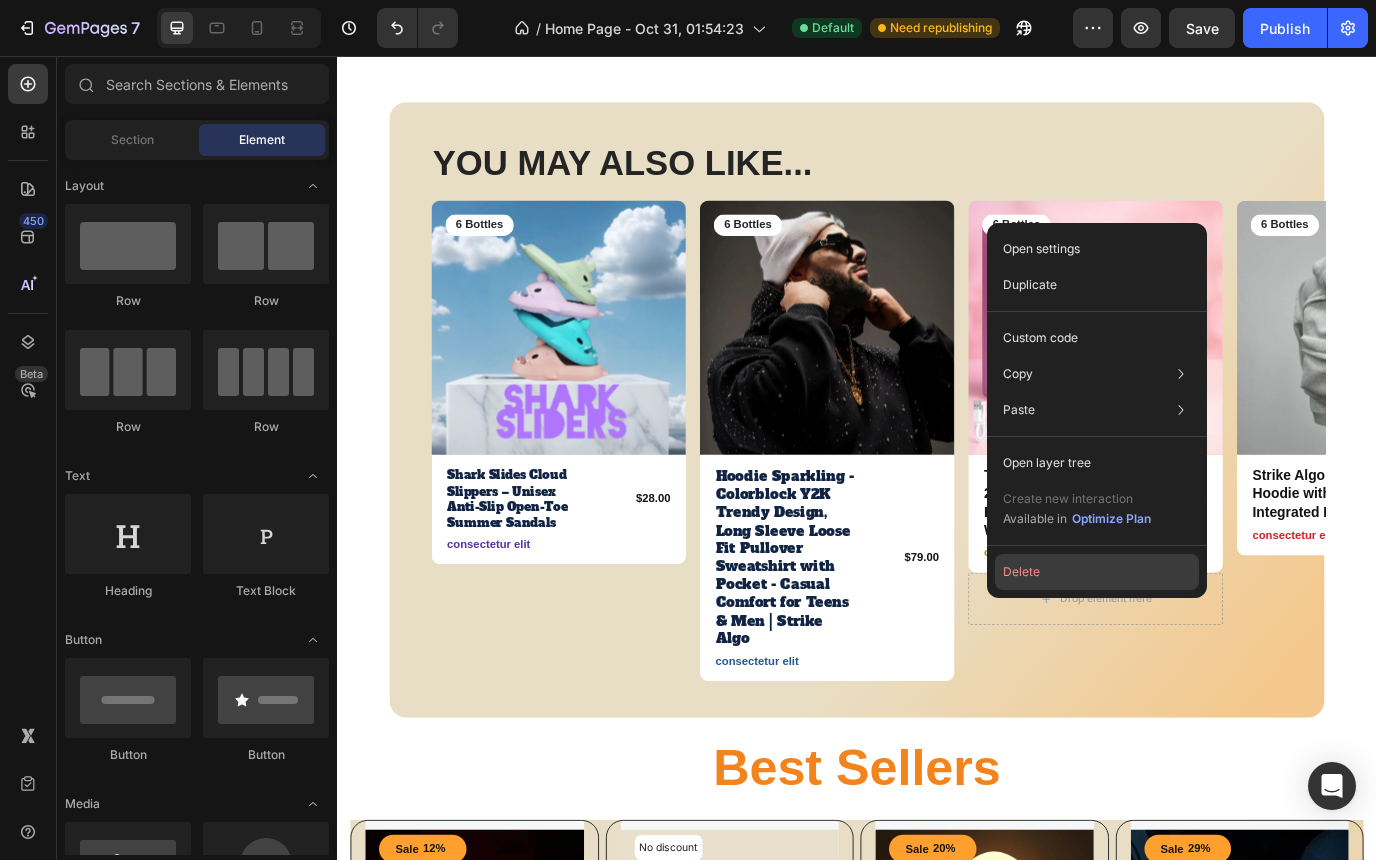 click on "Delete" 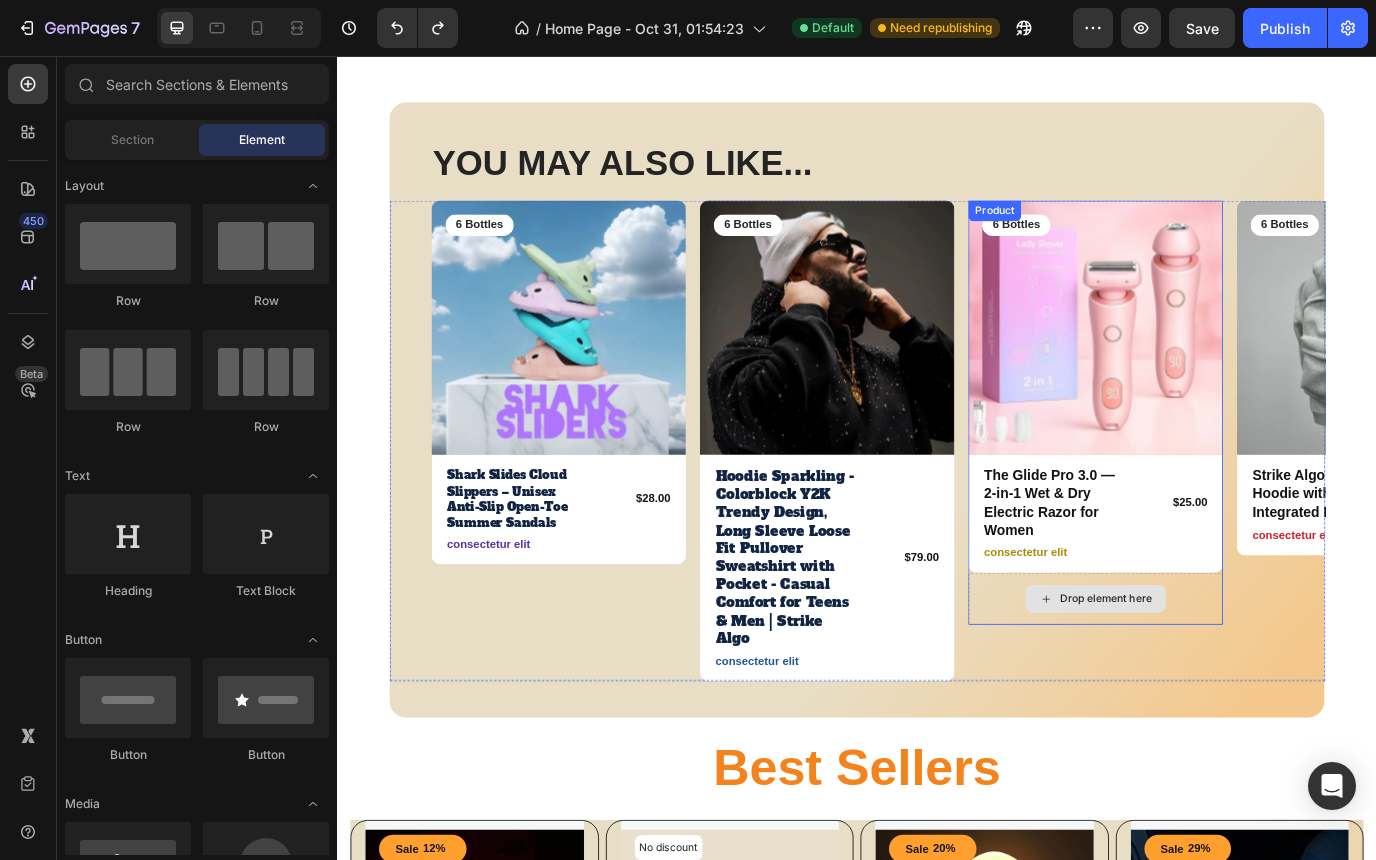 click on "Drop element here" at bounding box center [1224, 683] 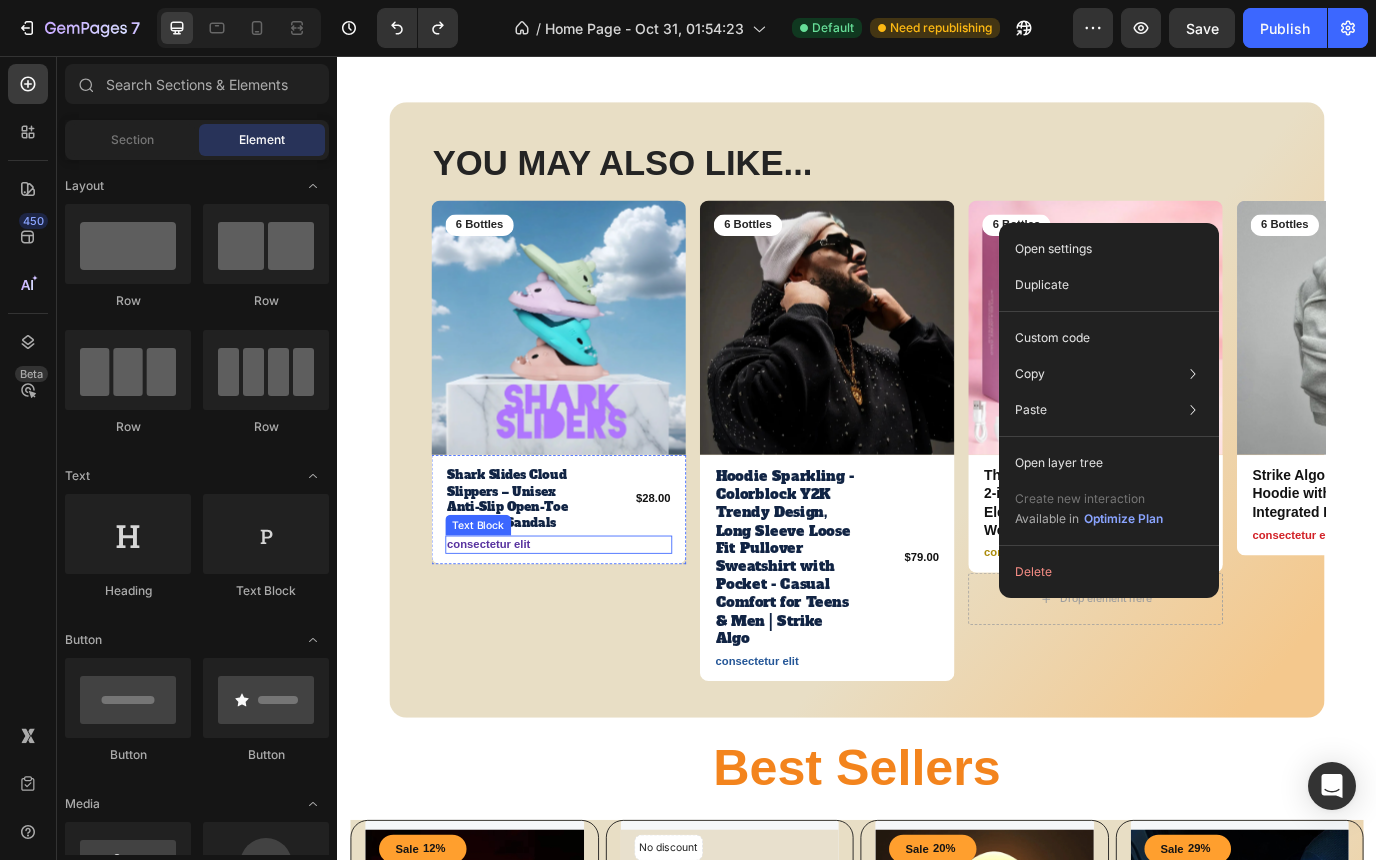 click on "consectetur elit" at bounding box center [592, 620] 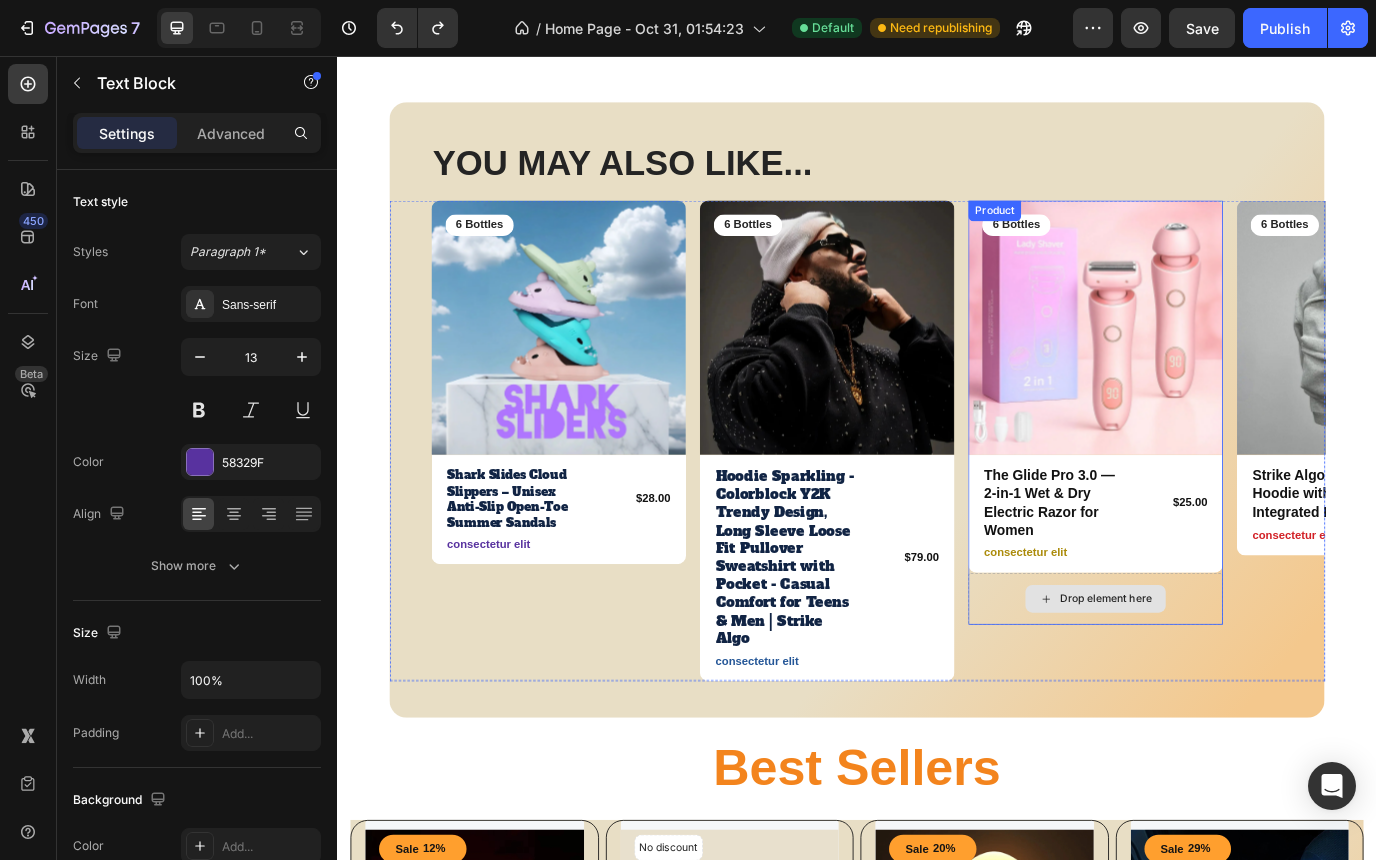 click 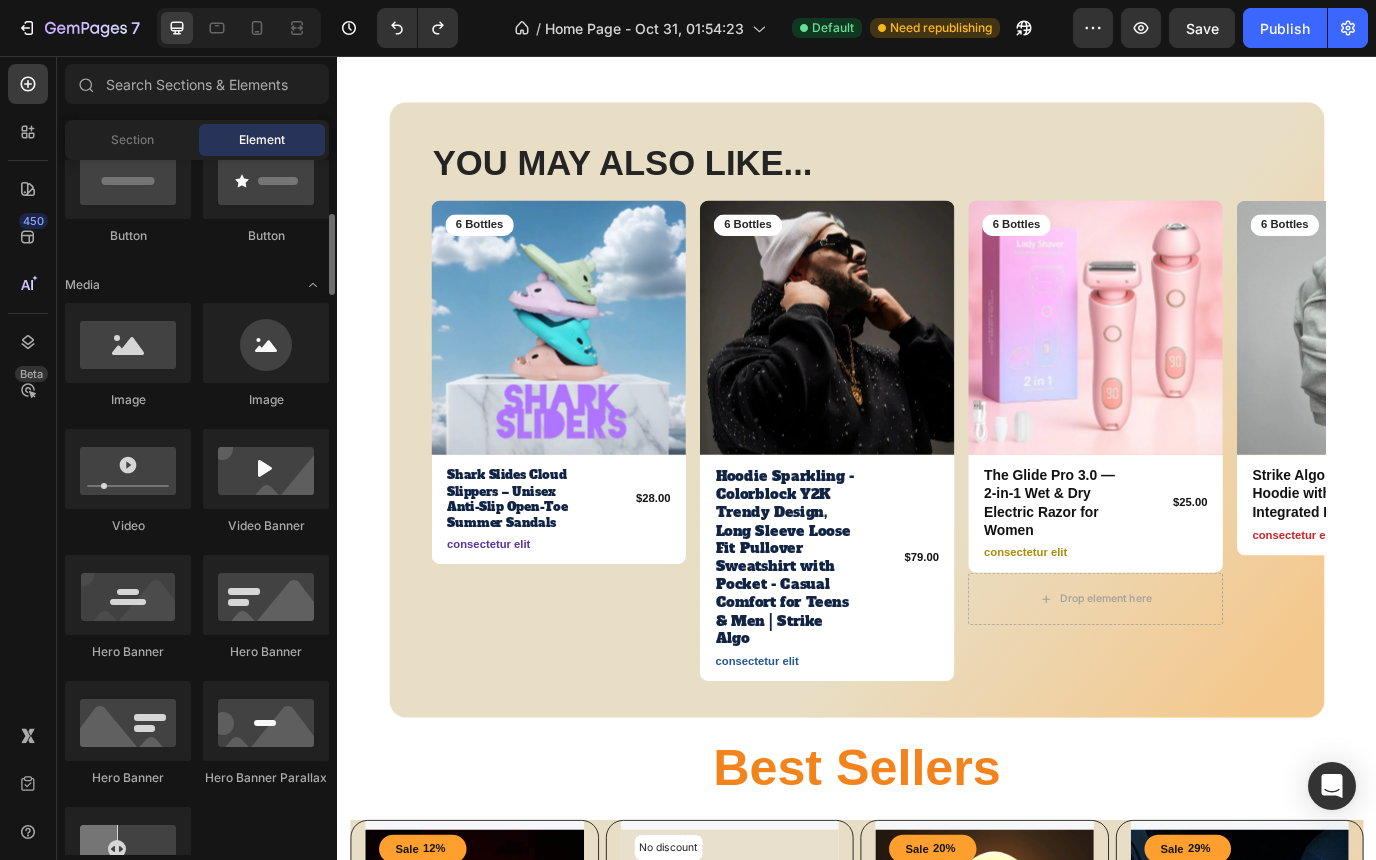 scroll, scrollTop: 520, scrollLeft: 0, axis: vertical 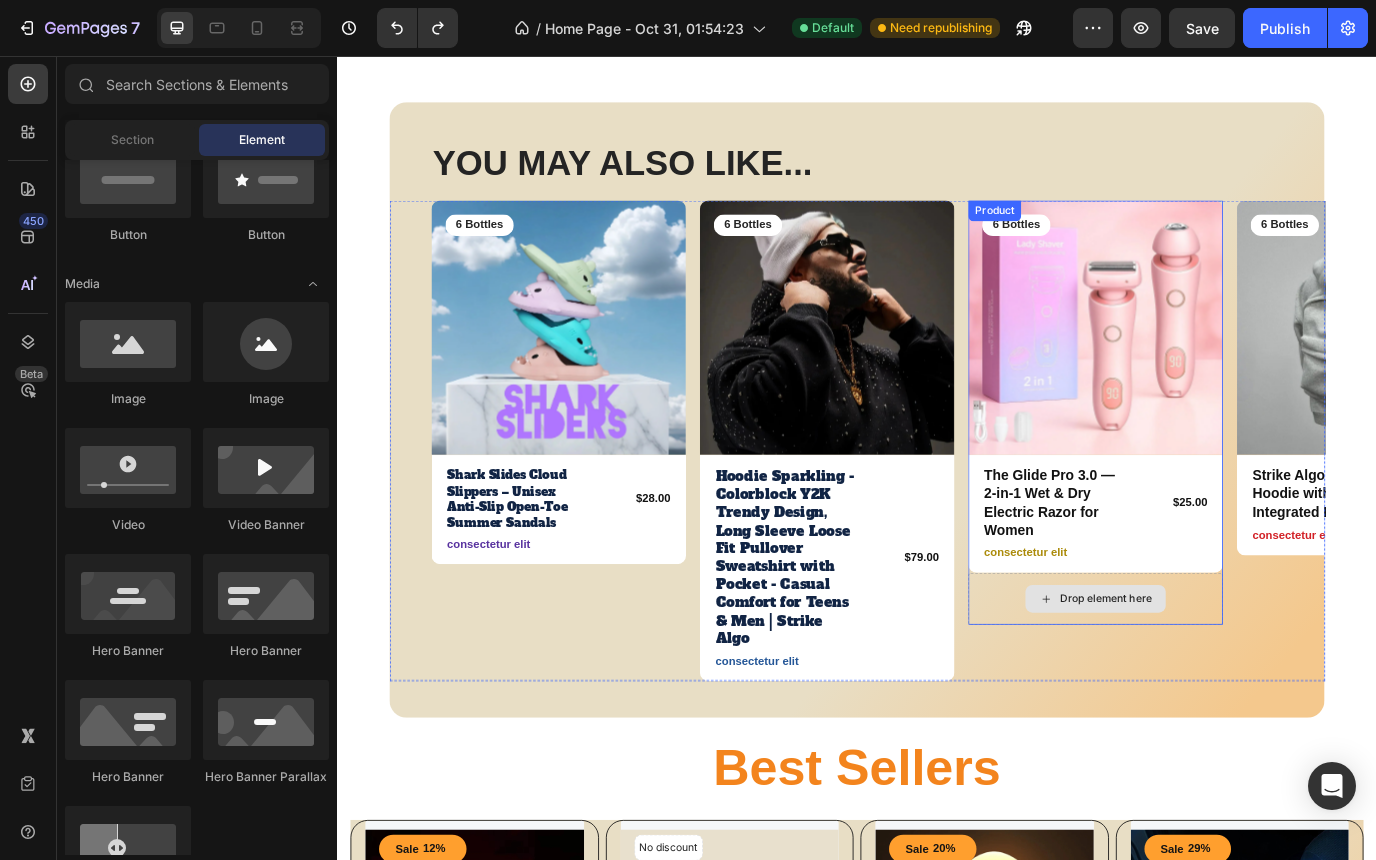 click on "Drop element here" at bounding box center [1212, 683] 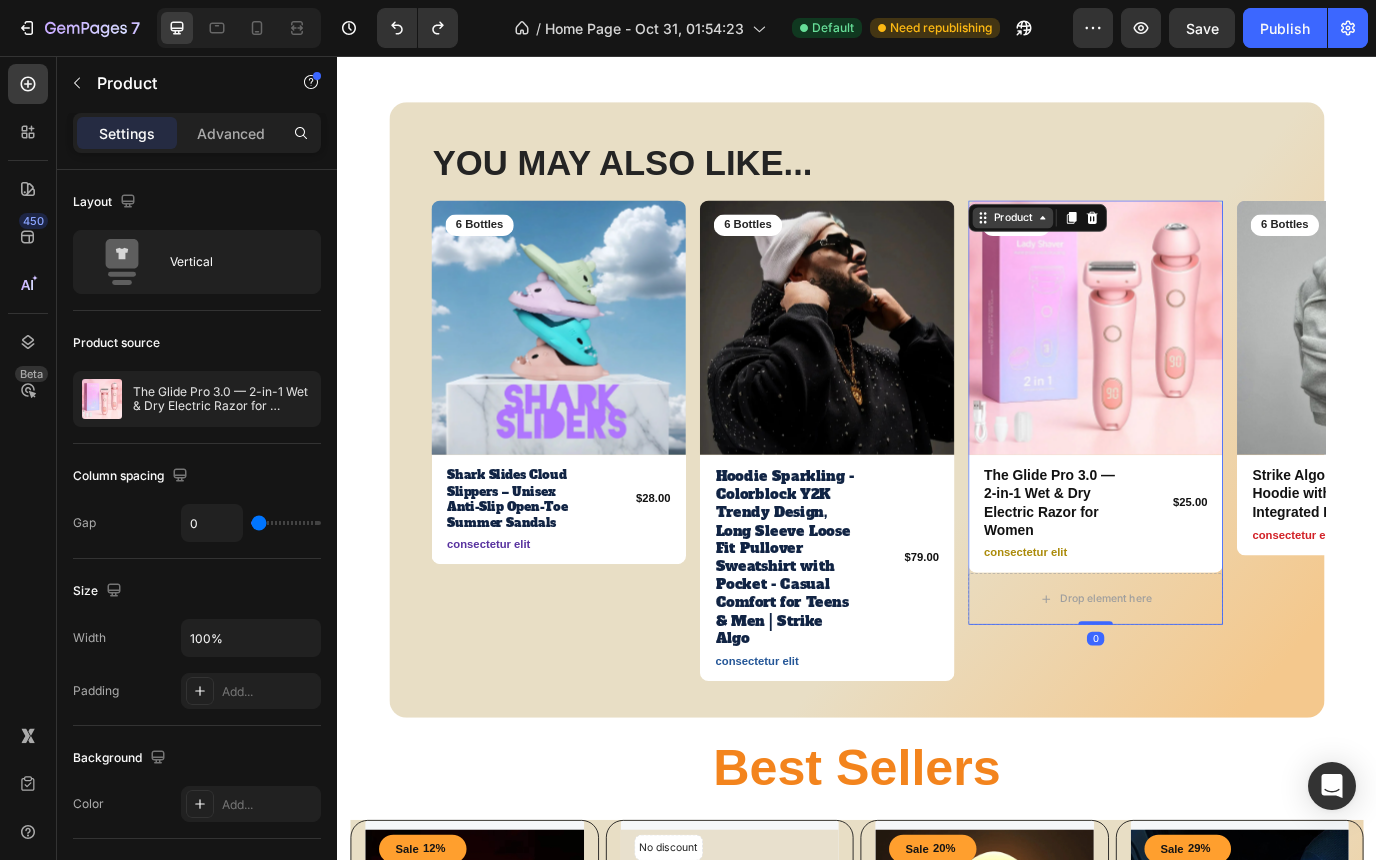 click on "Product" at bounding box center [1116, 243] 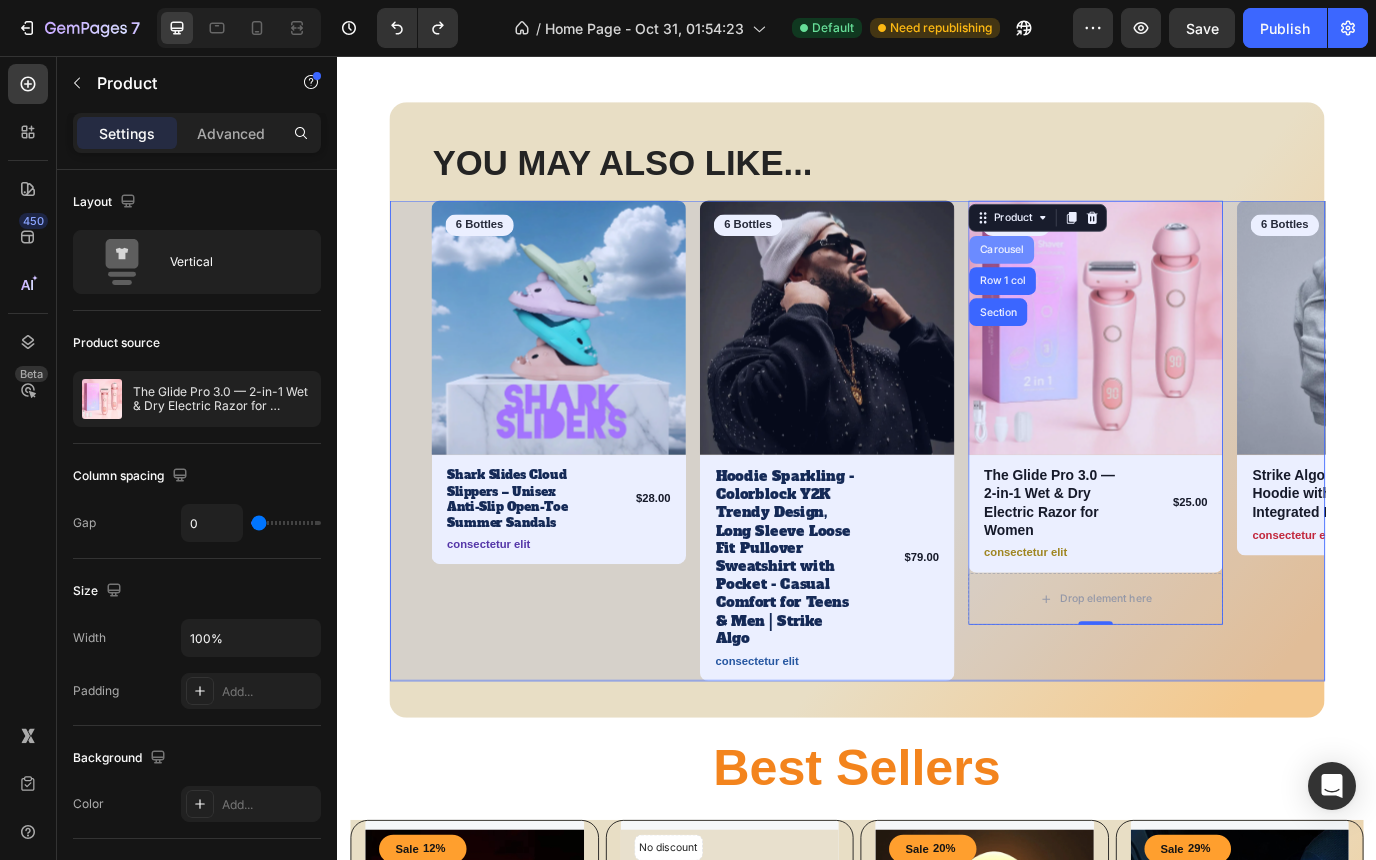 click on "Carousel" at bounding box center (1103, 280) 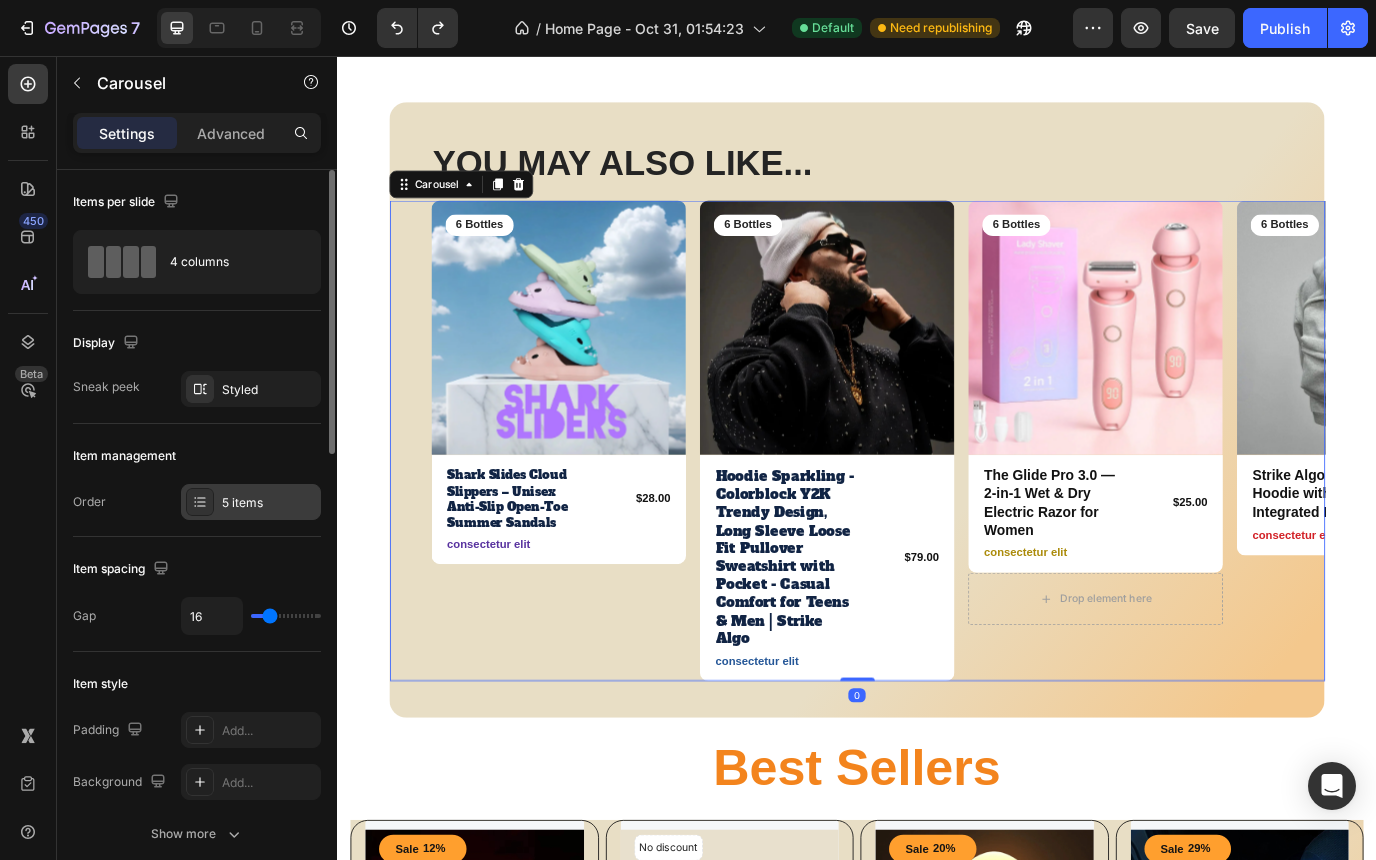 click on "5 items" at bounding box center [251, 502] 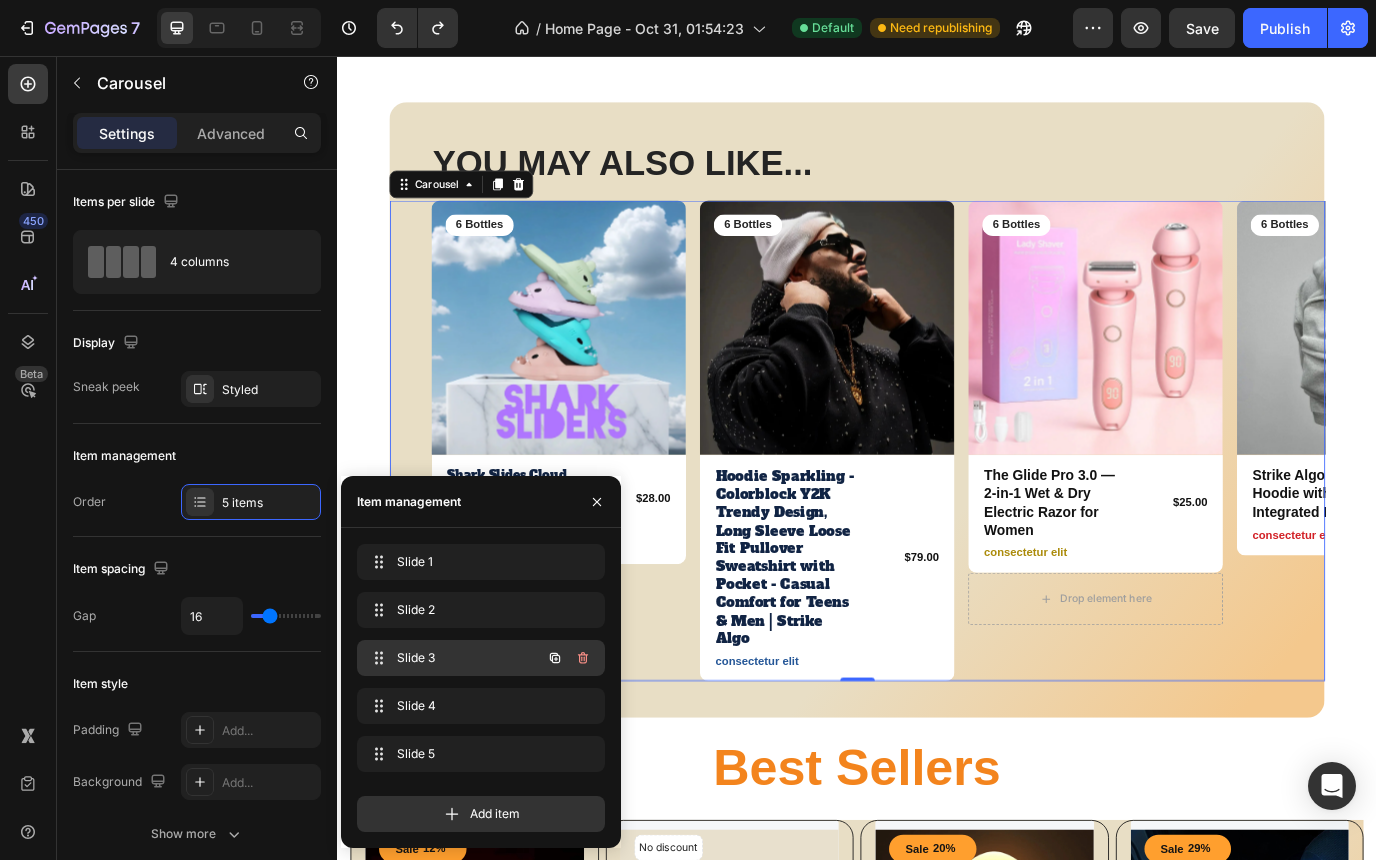 click on "Slide 3" at bounding box center [453, 658] 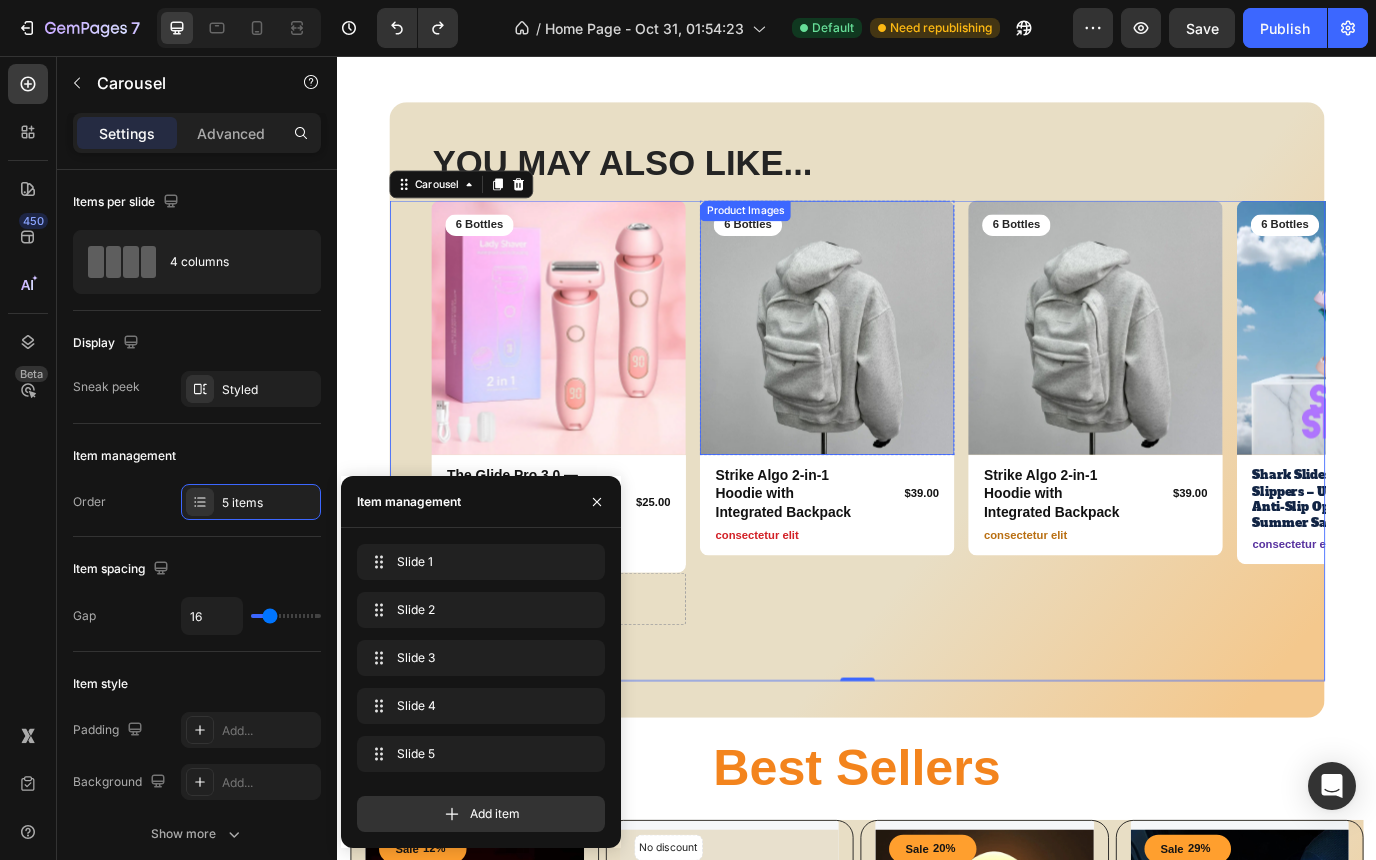 click at bounding box center [902, 370] 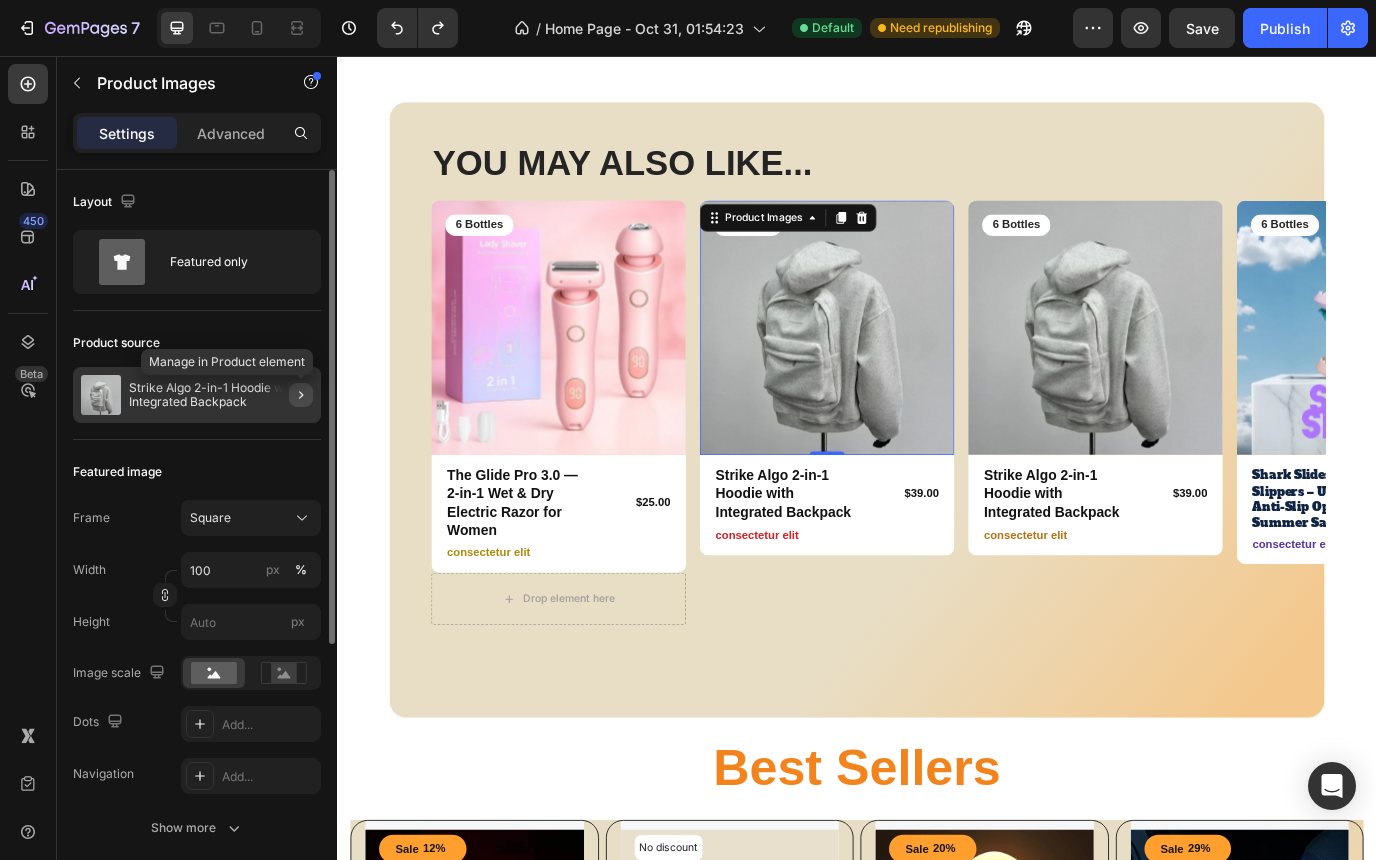 click 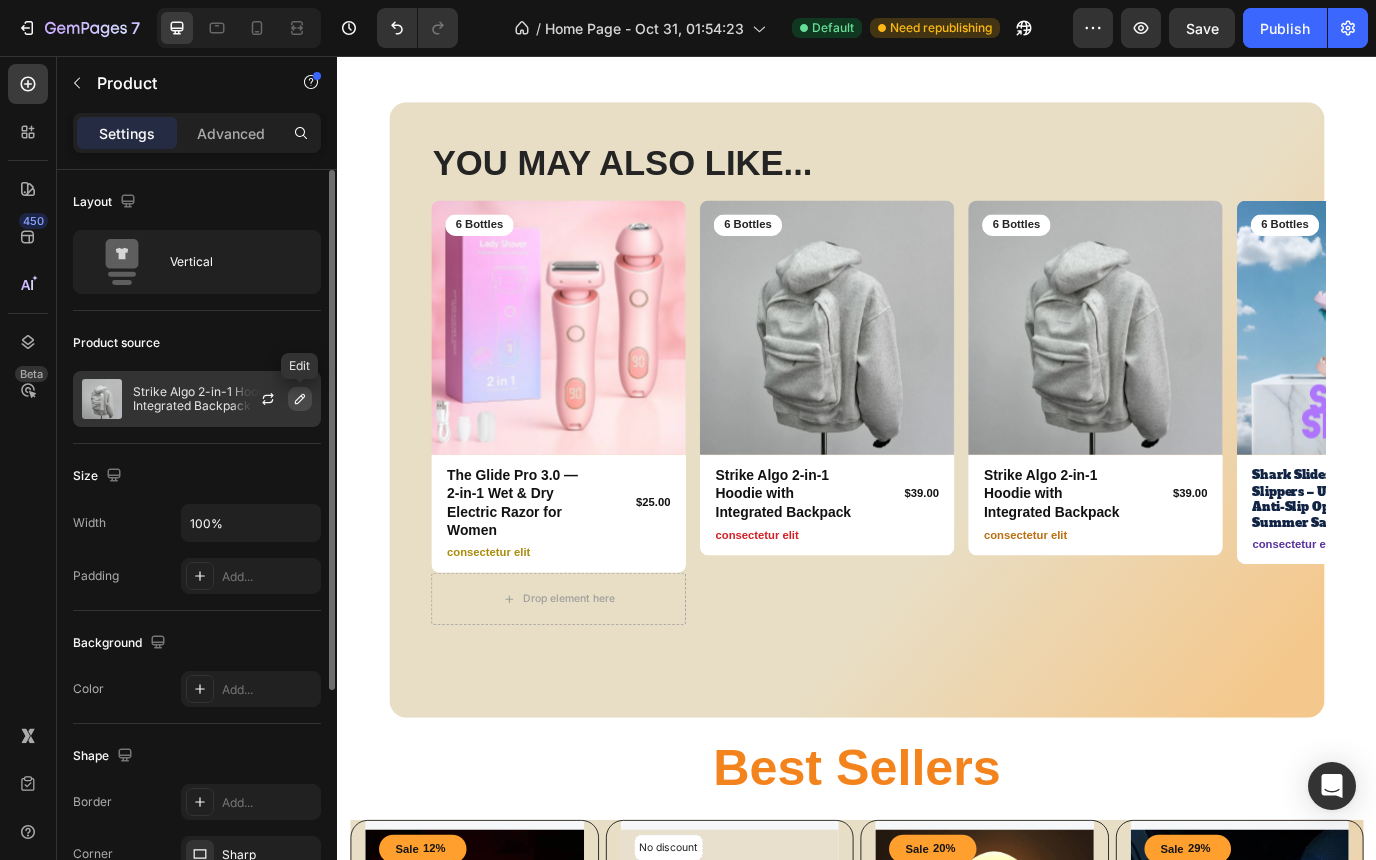 click 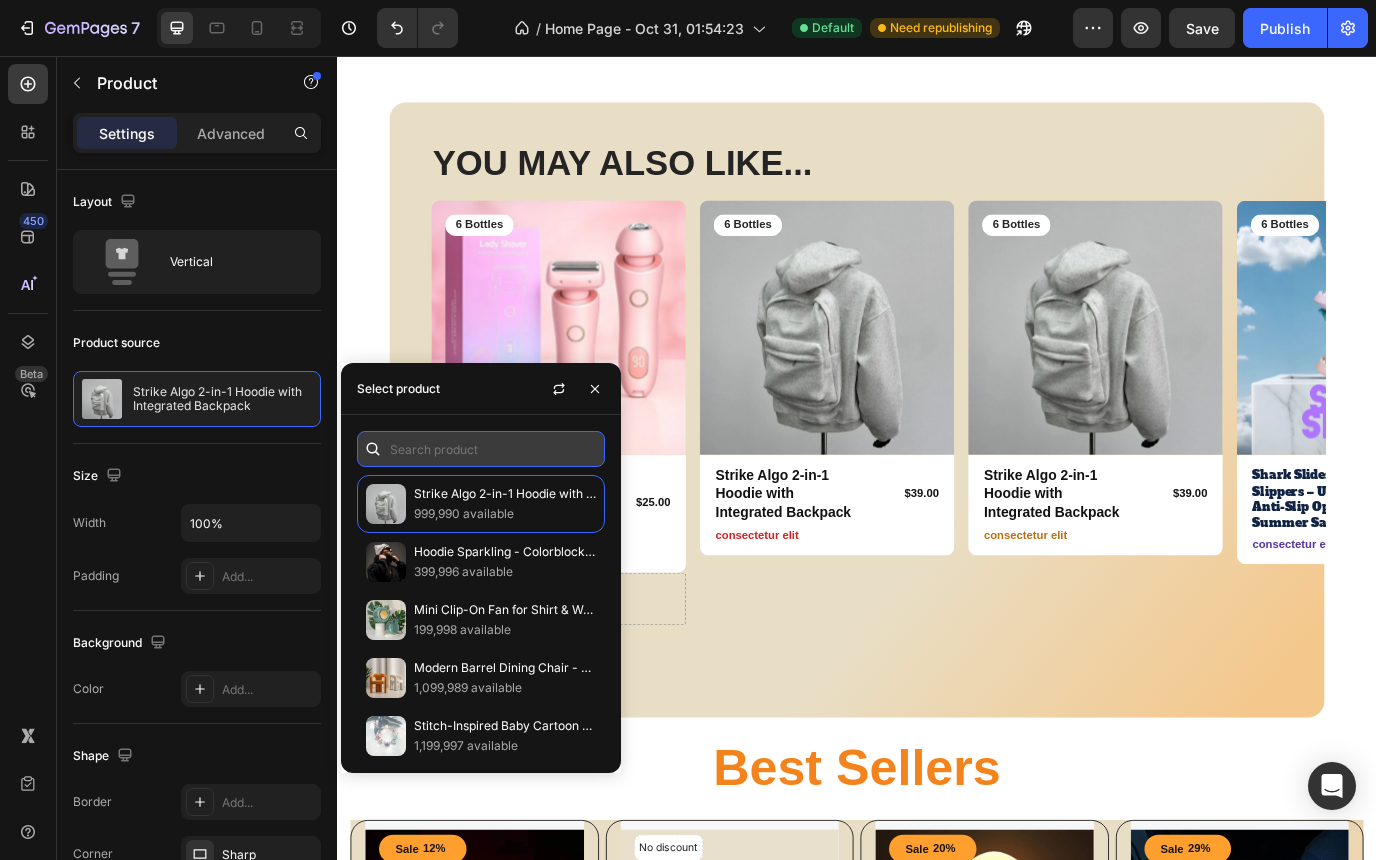 click at bounding box center (481, 449) 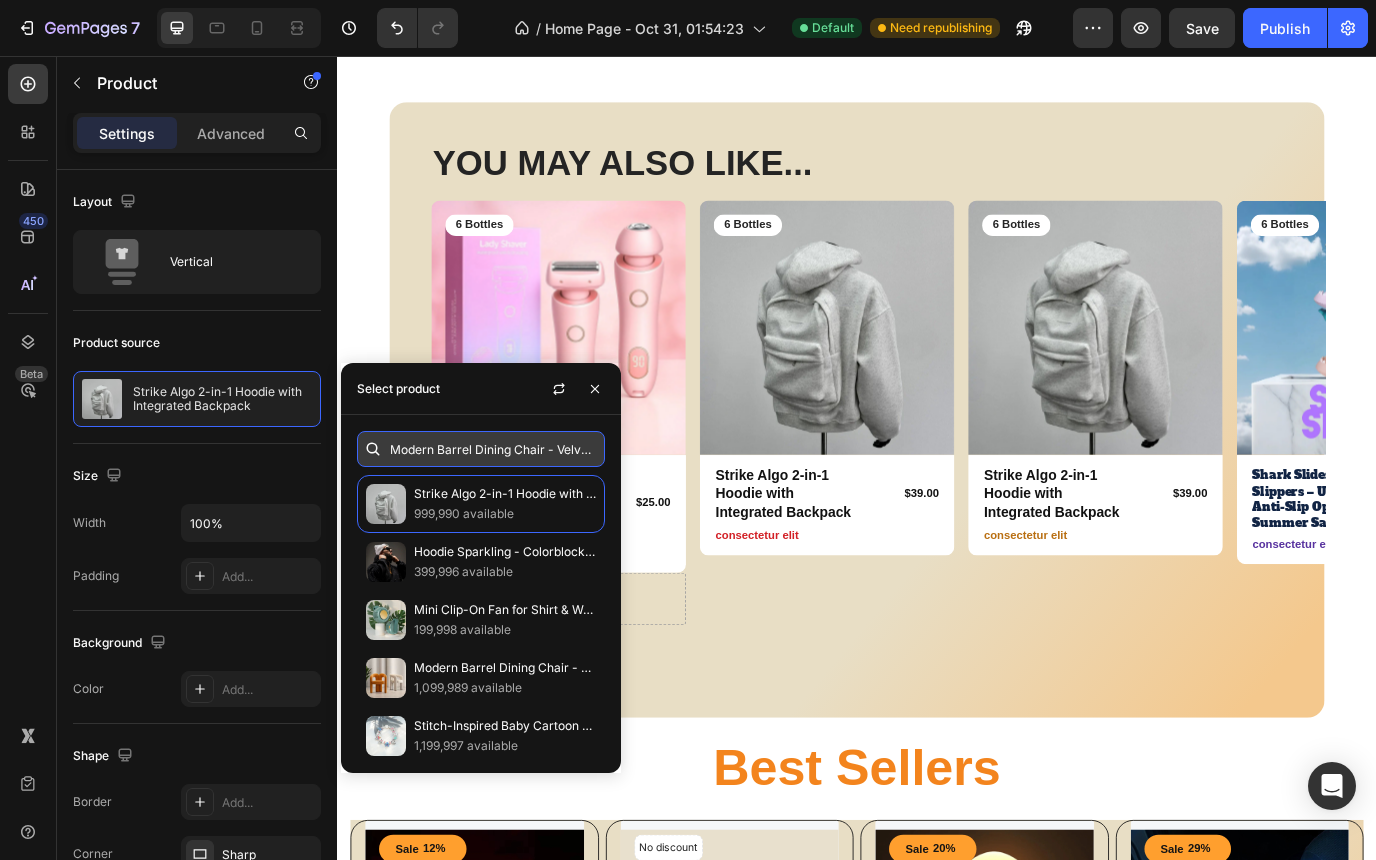 scroll, scrollTop: 0, scrollLeft: 663, axis: horizontal 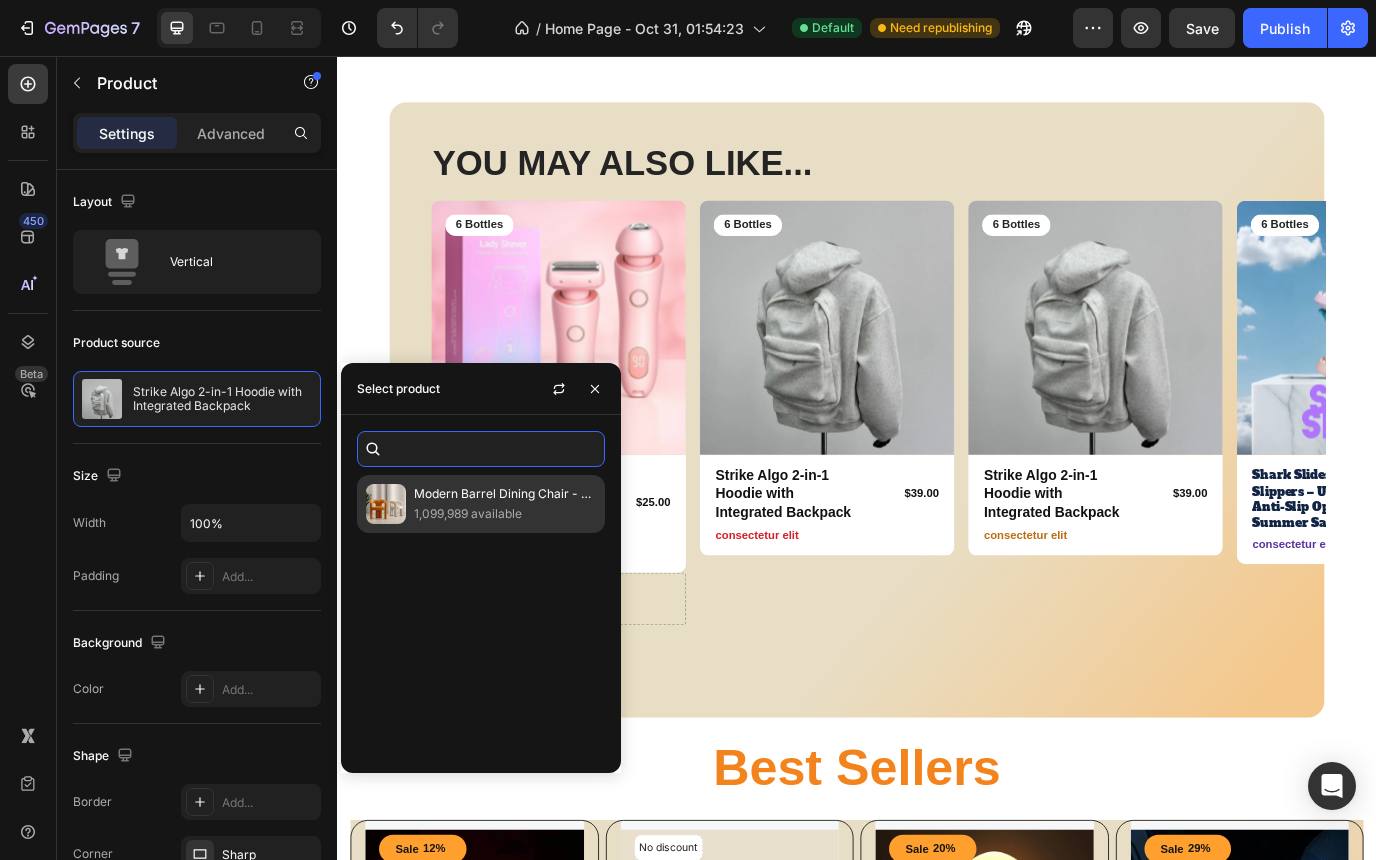 type on "Modern Barrel Dining Chair - Velvet Upholstered Accent Chair with Arms and Metal Frame - Comfortable Ergonomic Design for Dining Room, Living Room" 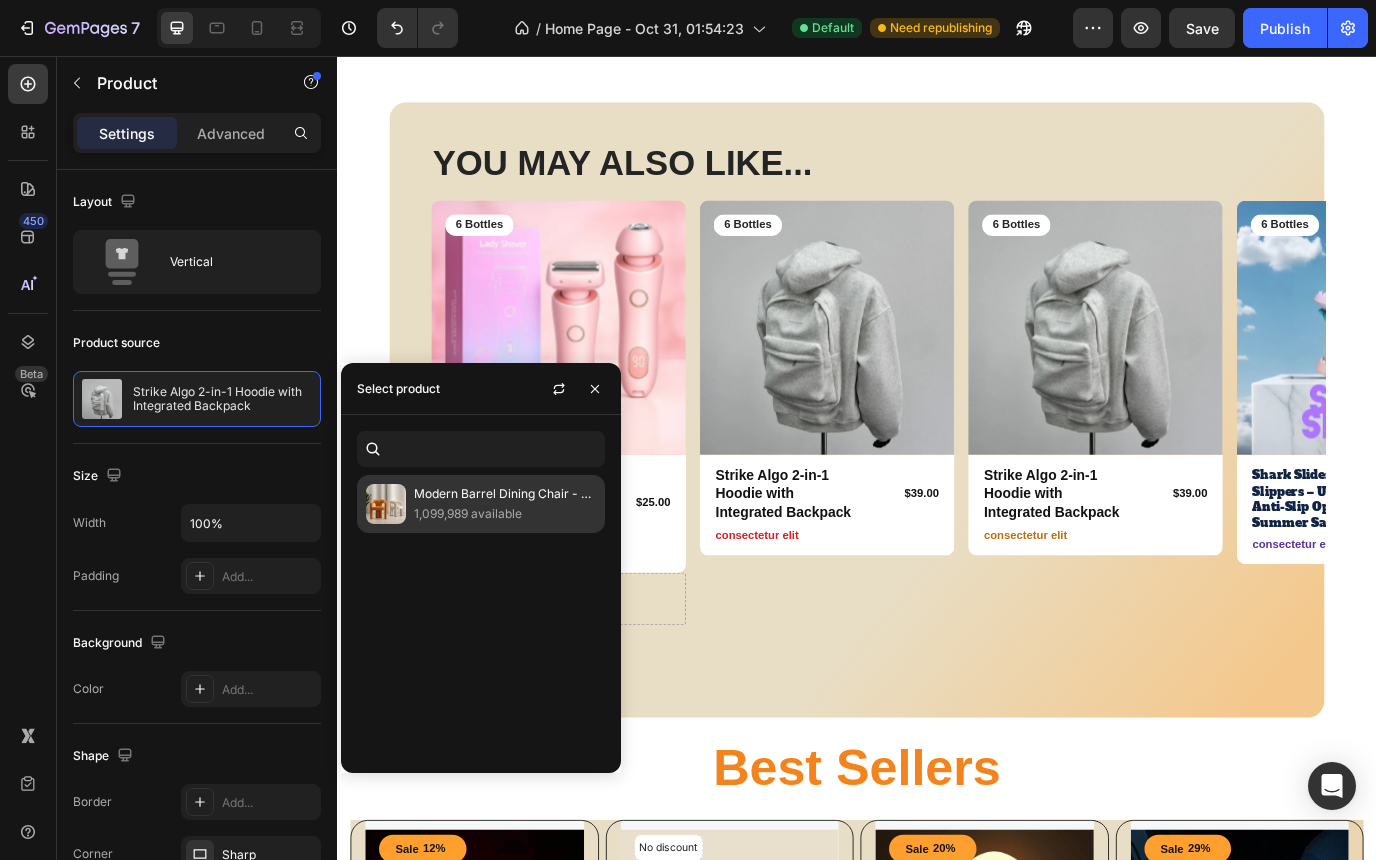 click on "Modern Barrel Dining Chair - Velvet Upholstered Accent Chair with Arms and Metal Frame - Comfortable Ergonomic Design for Dining Room, Living Room" at bounding box center [505, 494] 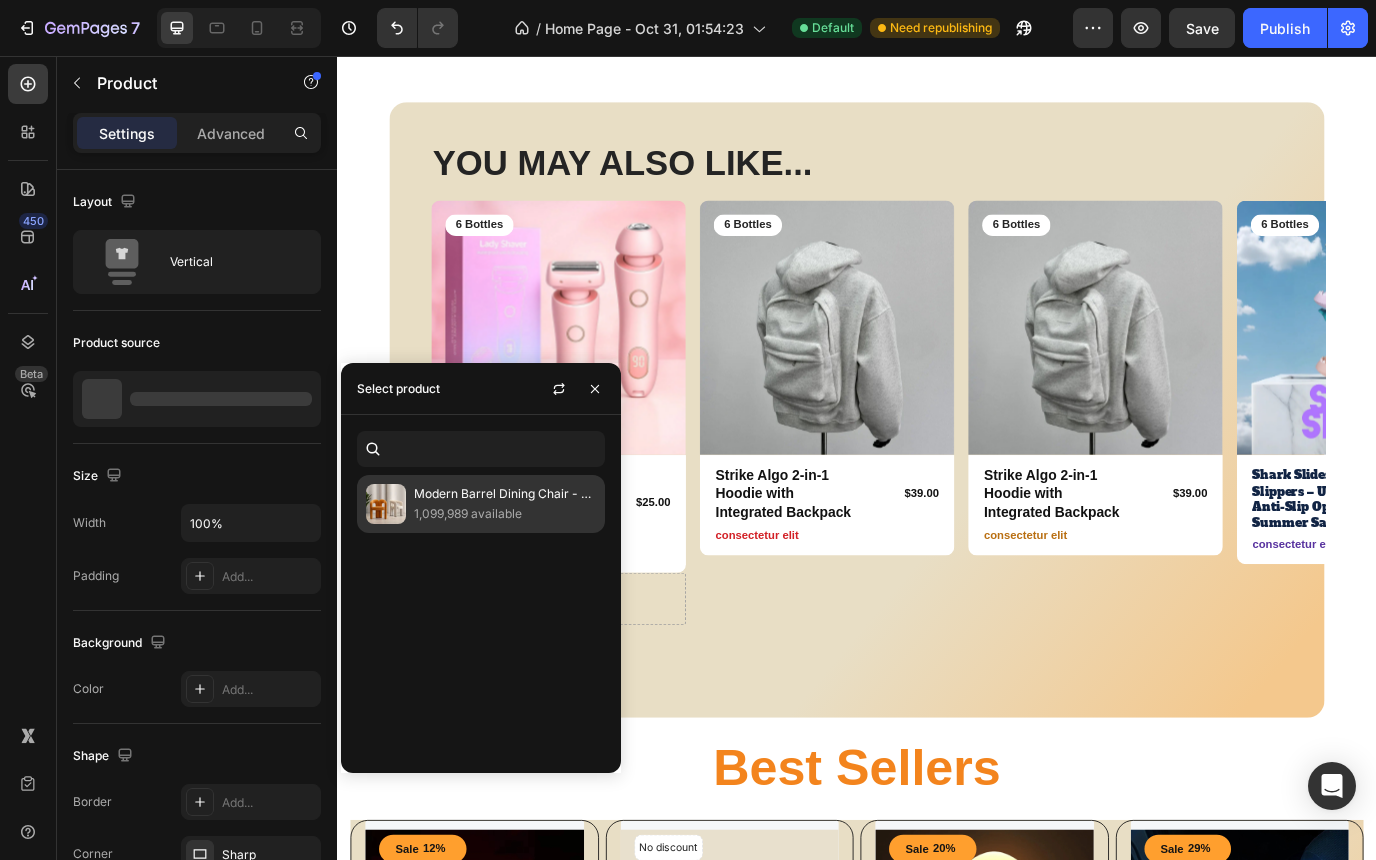 scroll, scrollTop: 0, scrollLeft: 0, axis: both 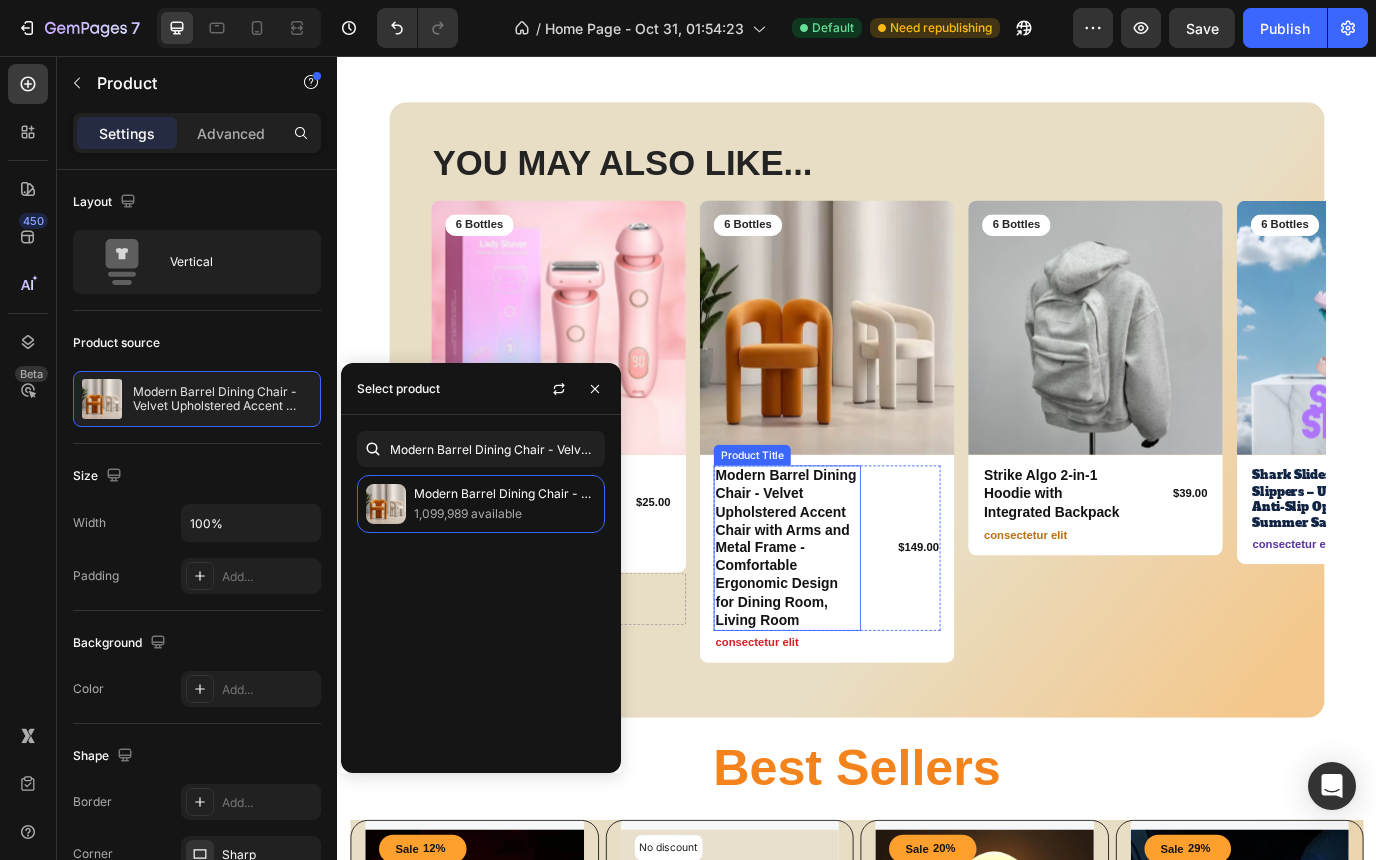 click on "Modern Barrel Dining Chair - Velvet Upholstered Accent Chair with Arms and Metal Frame - Comfortable Ergonomic Design for Dining Room, Living Room" at bounding box center [855, 624] 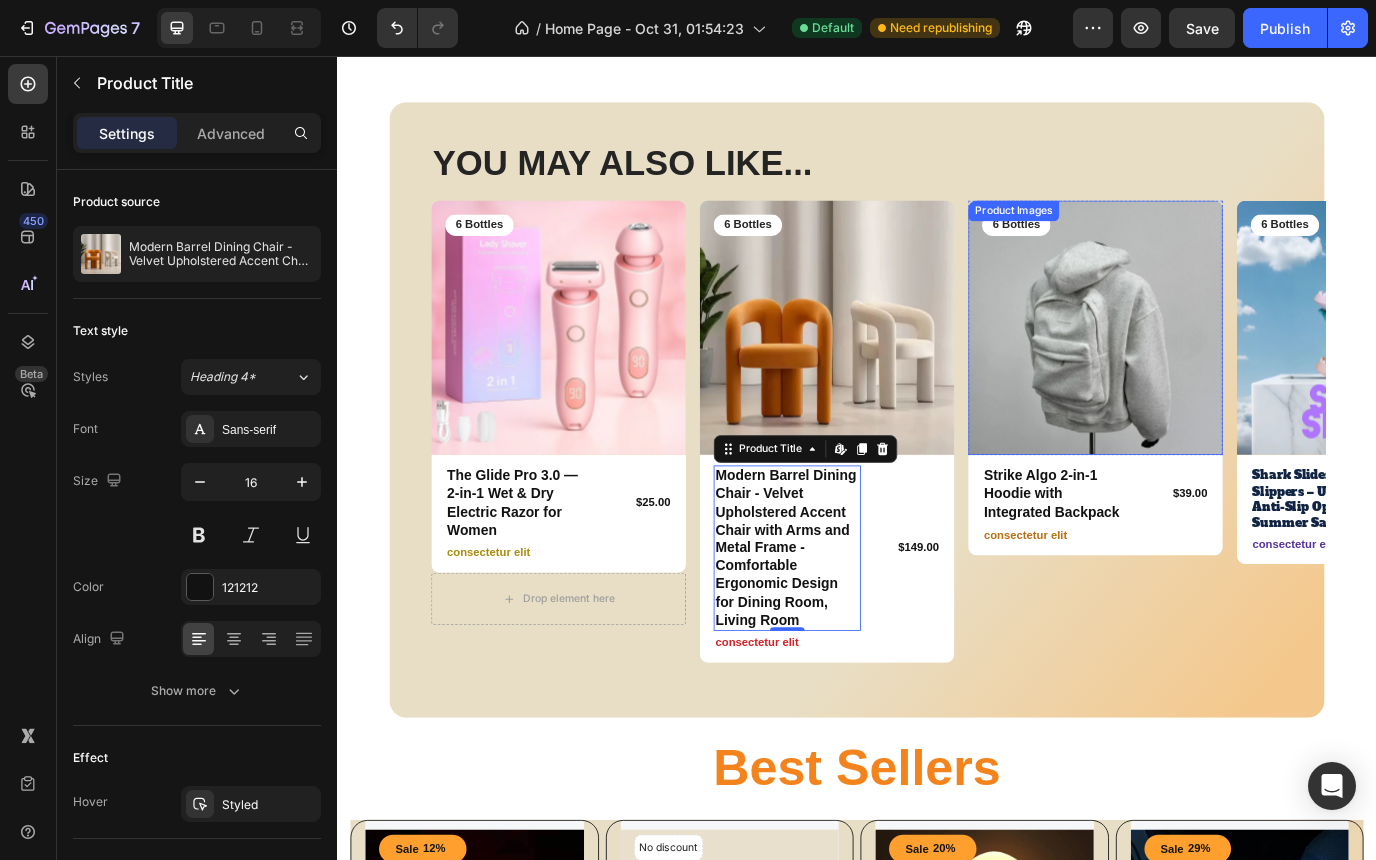 click at bounding box center (1212, 370) 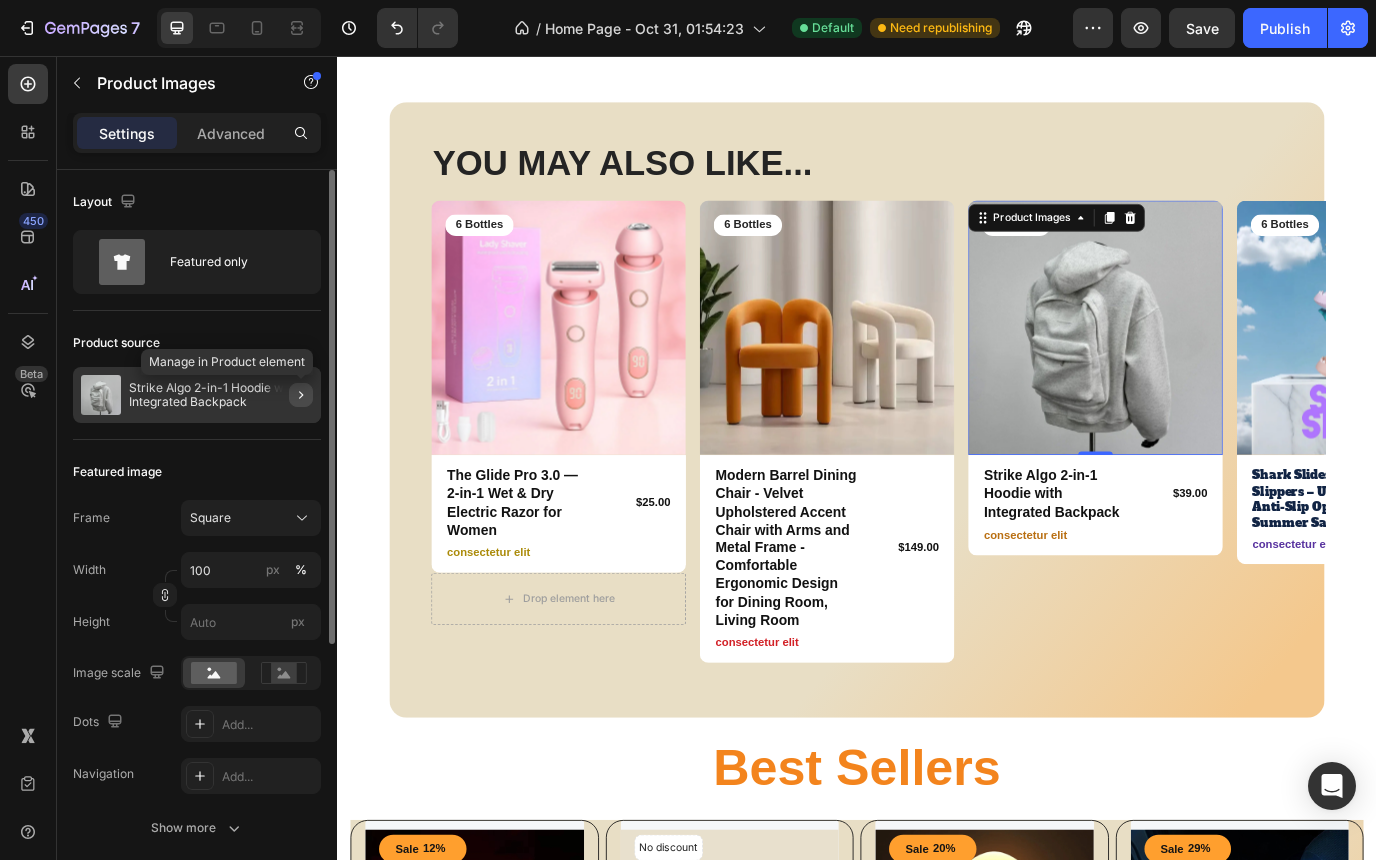 click 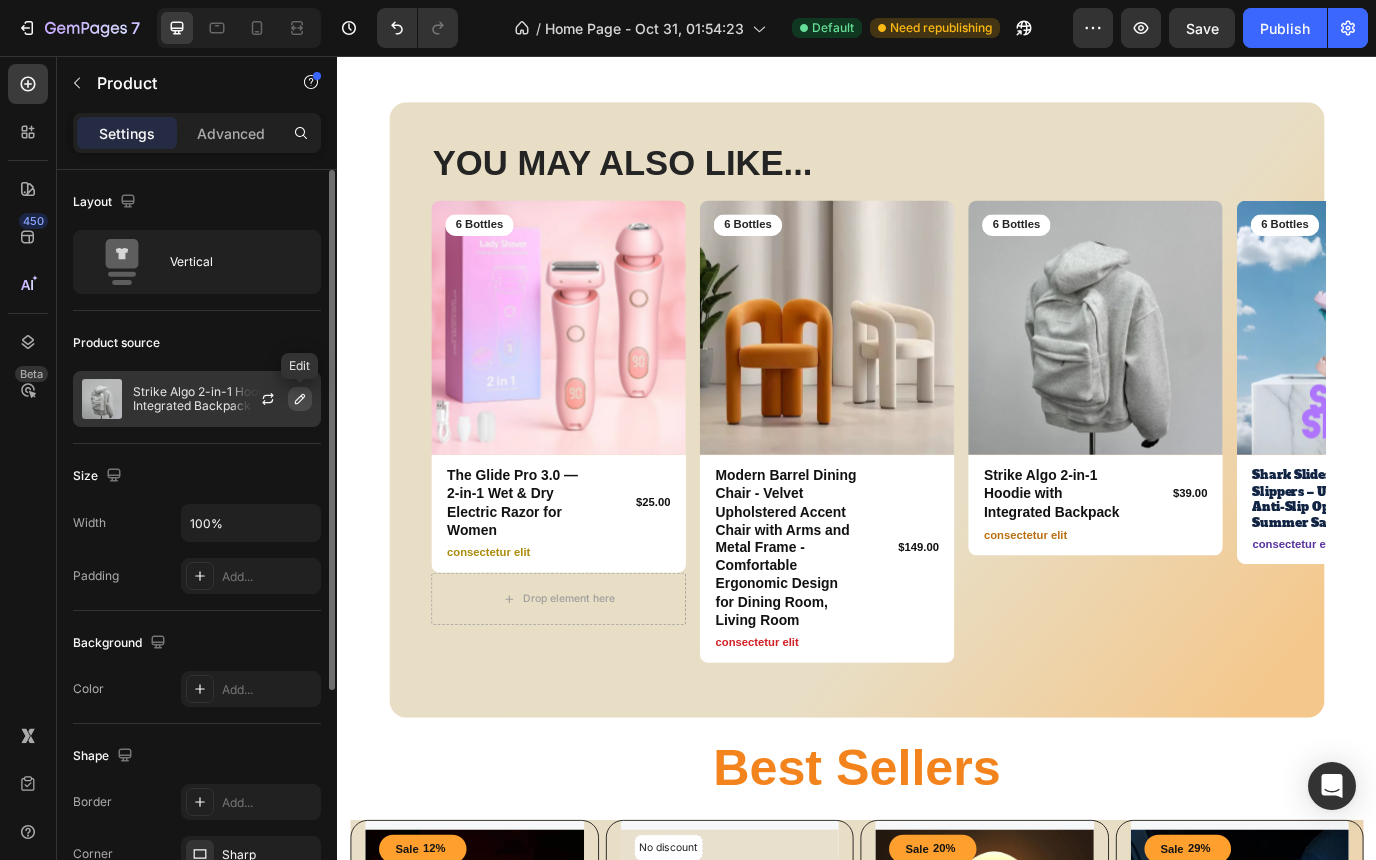 click 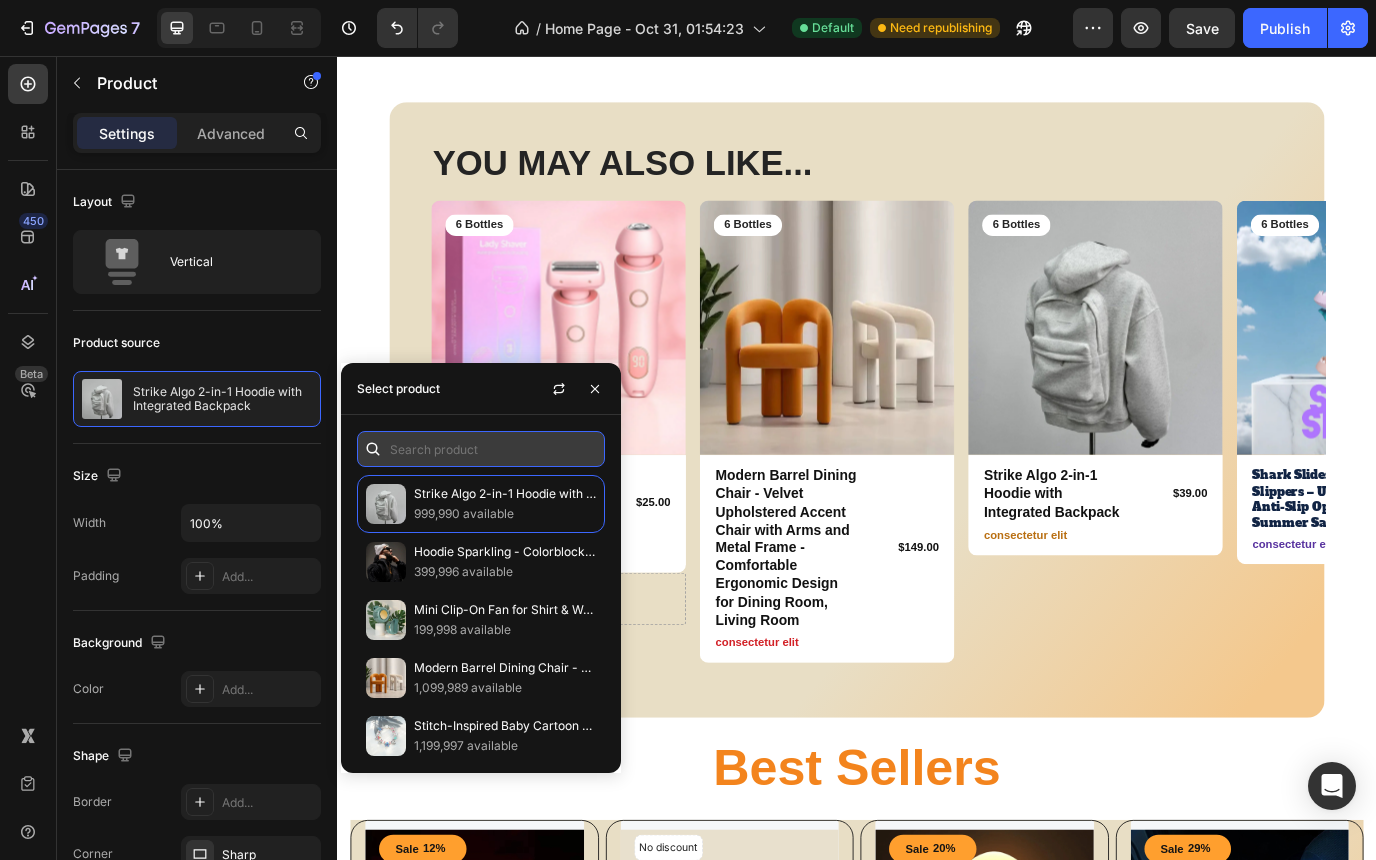 click at bounding box center (481, 449) 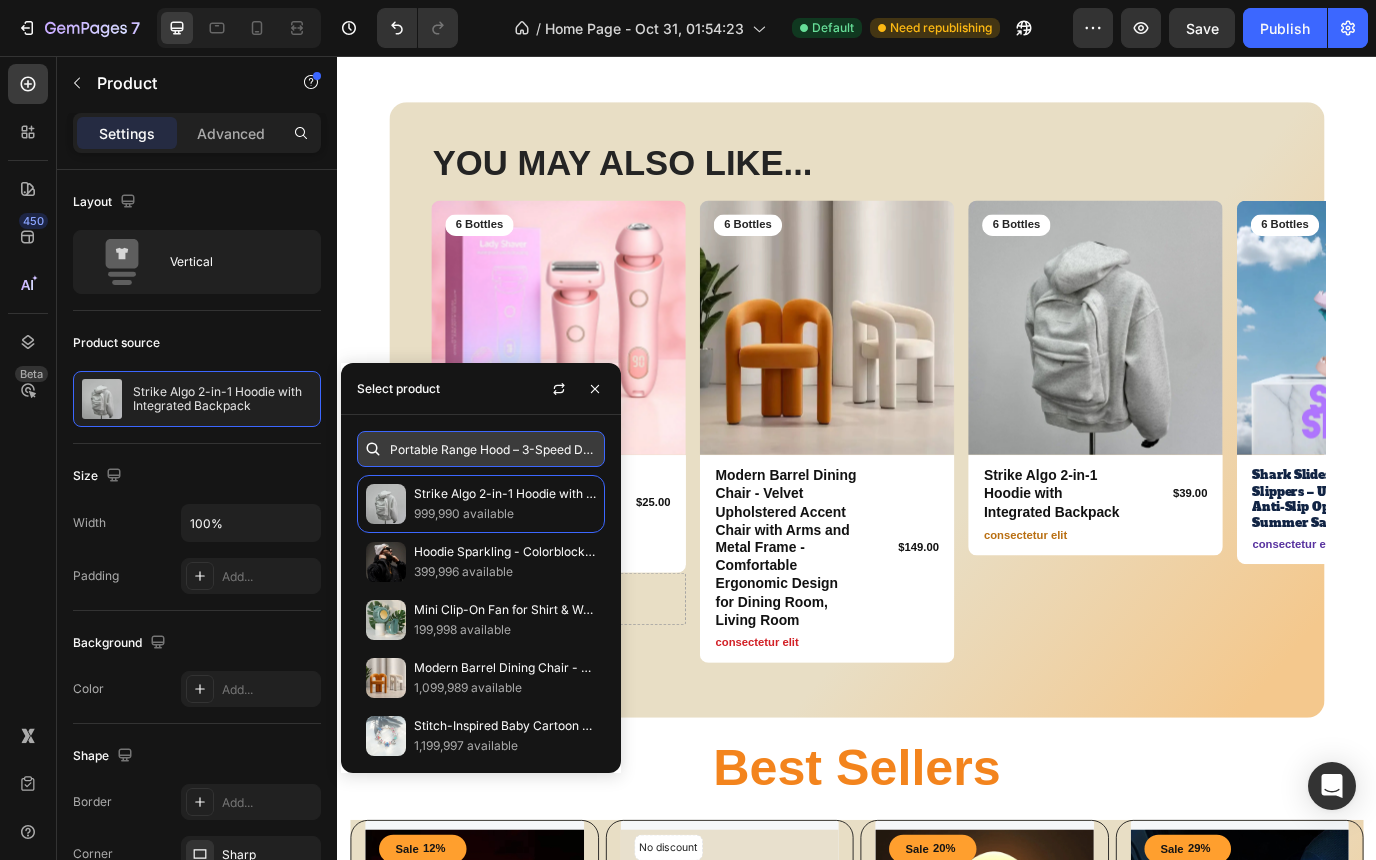 scroll, scrollTop: 0, scrollLeft: 470, axis: horizontal 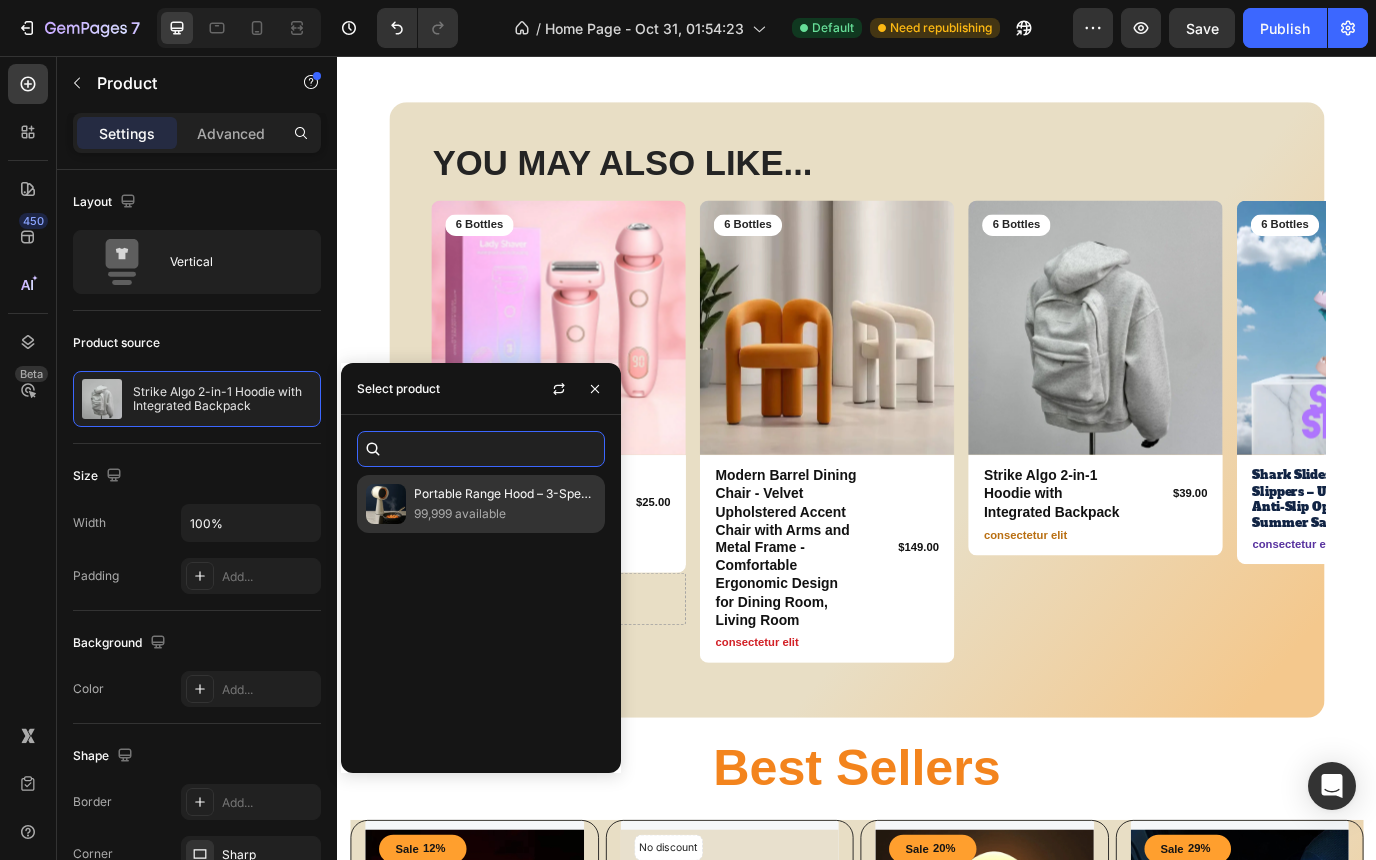type on "Portable Range Hood – 3-Speed Desktop Kitchen Vent with Carbon & Oil Filter | Compact, Quiet, No Installation Needed" 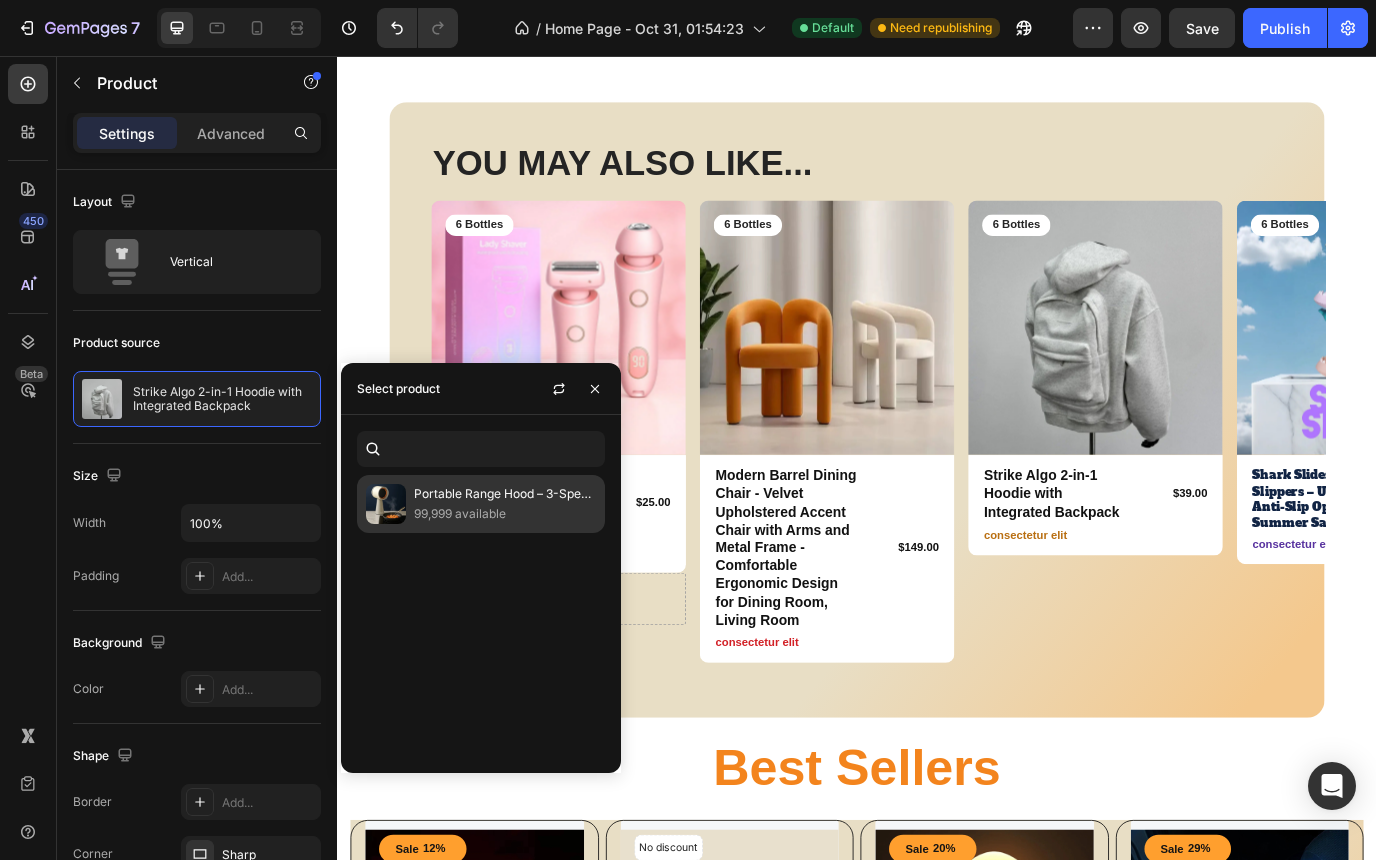 click on "Portable Range Hood – 3-Speed Desktop Kitchen Vent with Carbon & Oil Filter | Compact, Quiet, No Installation Needed" at bounding box center [505, 494] 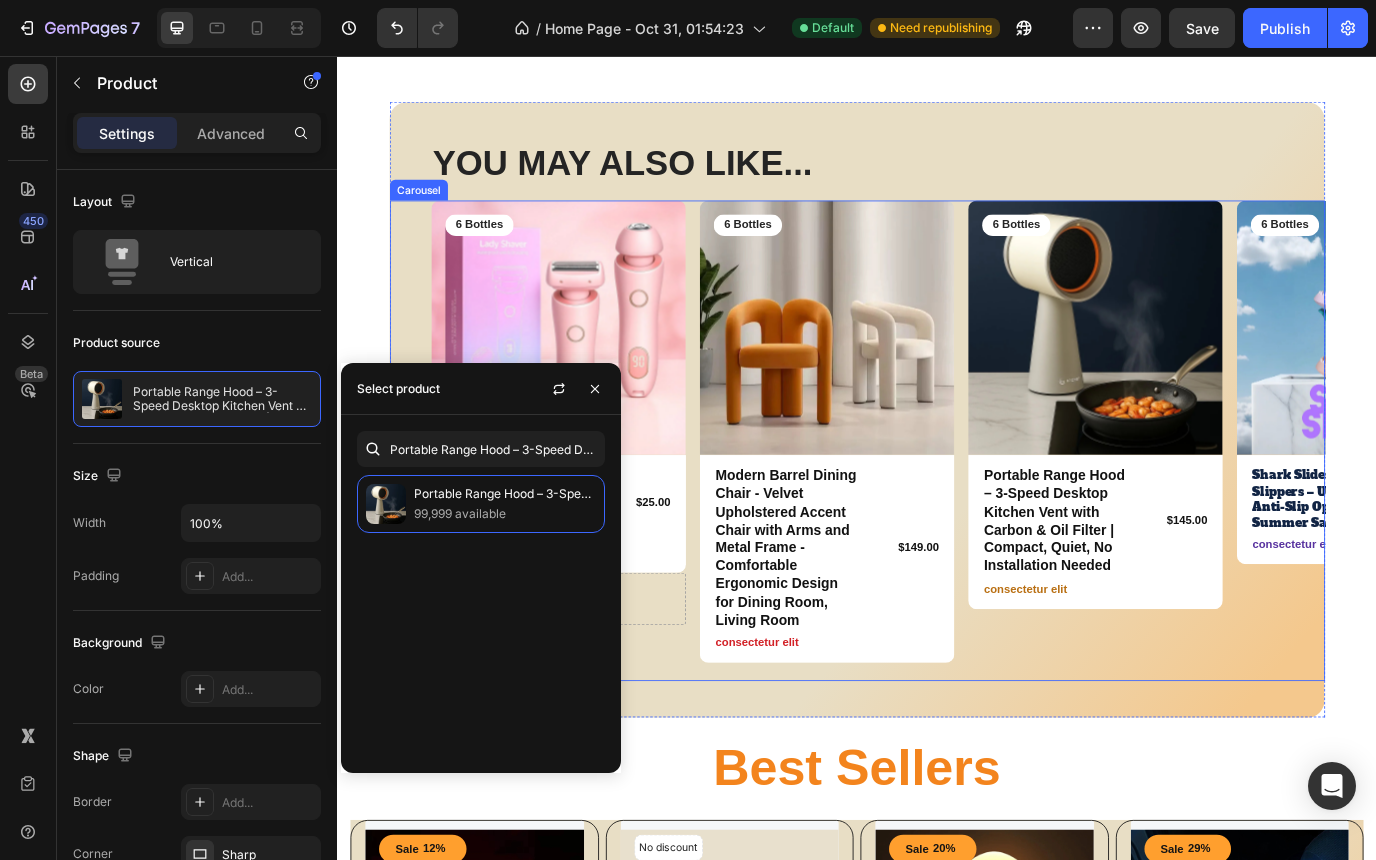 click on "Product Images 6 Bottles Text Block Row Portable Range Hood – 3-Speed Desktop Kitchen Vent with Carbon & Oil Filter | Compact, Quiet, No Installation Needed Product Title $145.00 Product Price Product Price Row consectetur elit Text Block Row Product" at bounding box center [1212, 500] 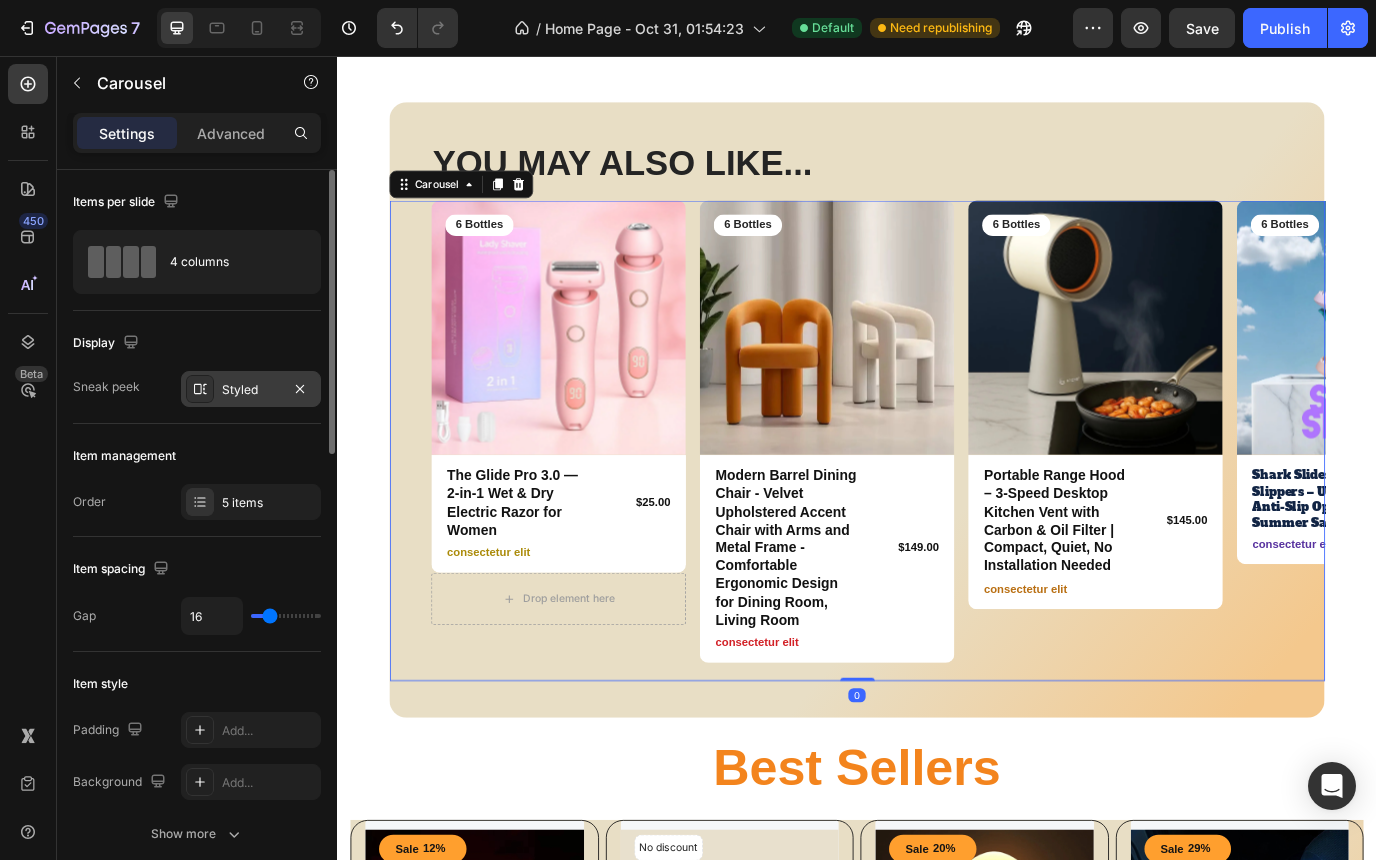click on "Styled" at bounding box center [251, 390] 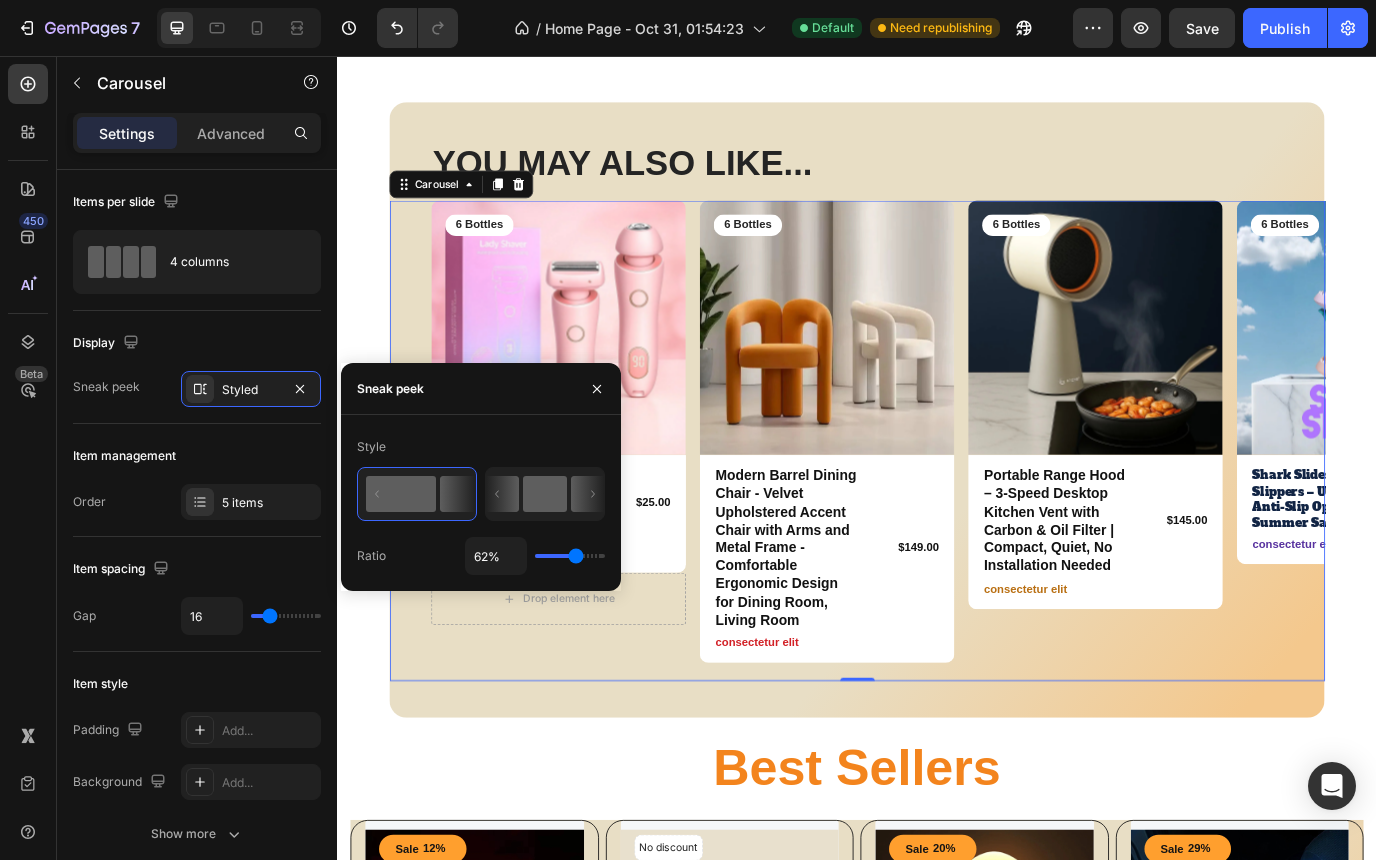 click 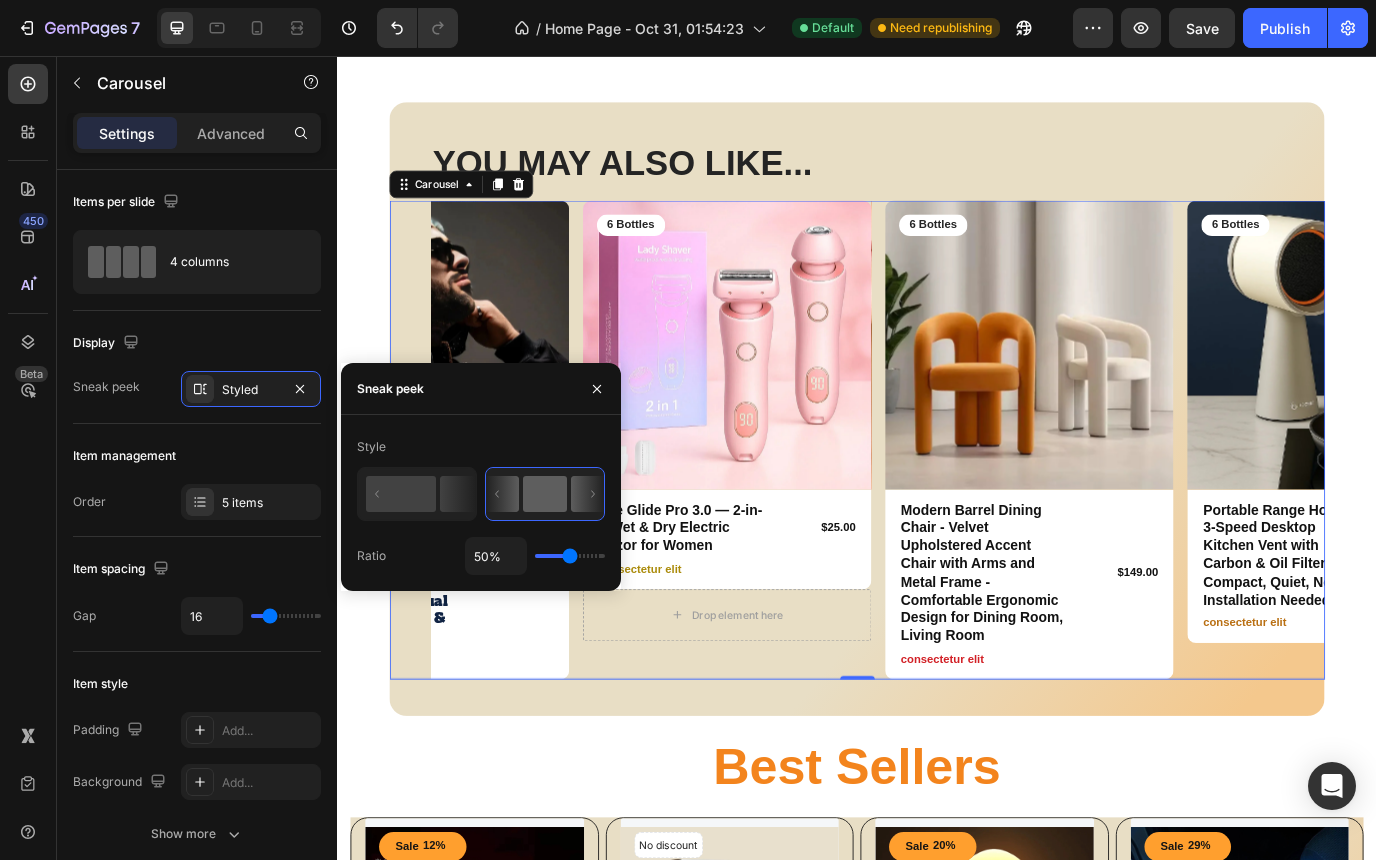 type on "71" 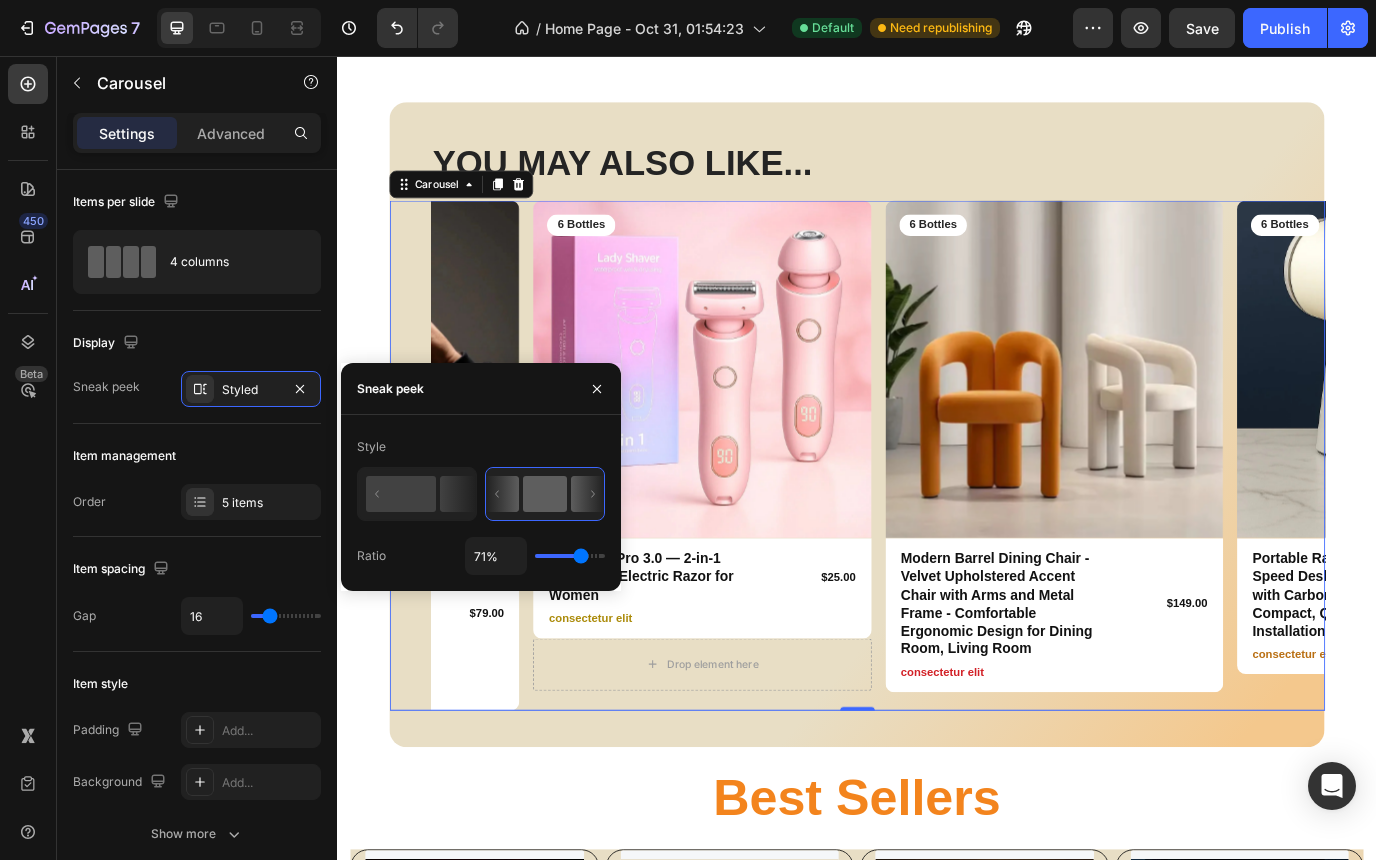 type on "98%" 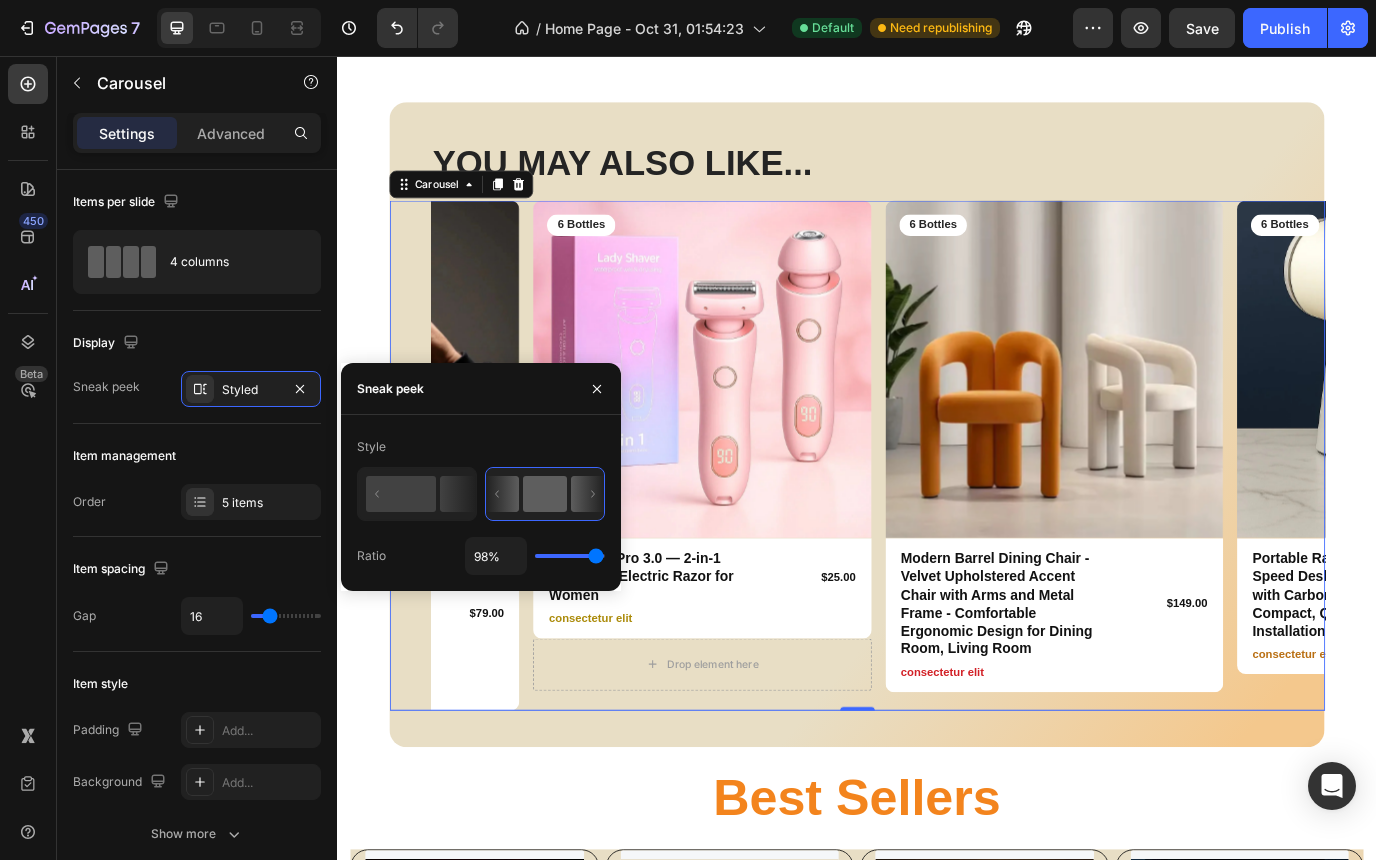 type on "100%" 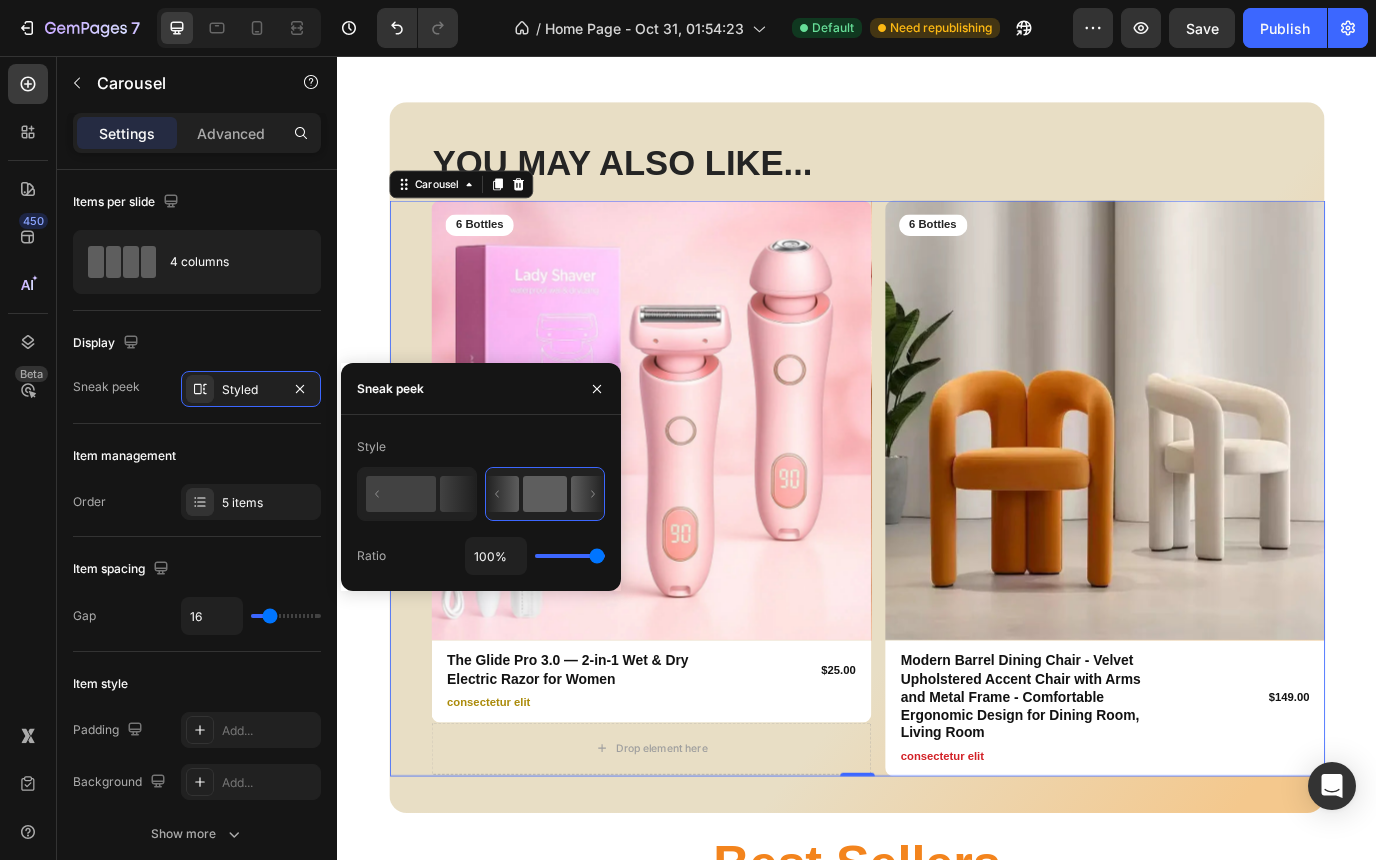 type on "76%" 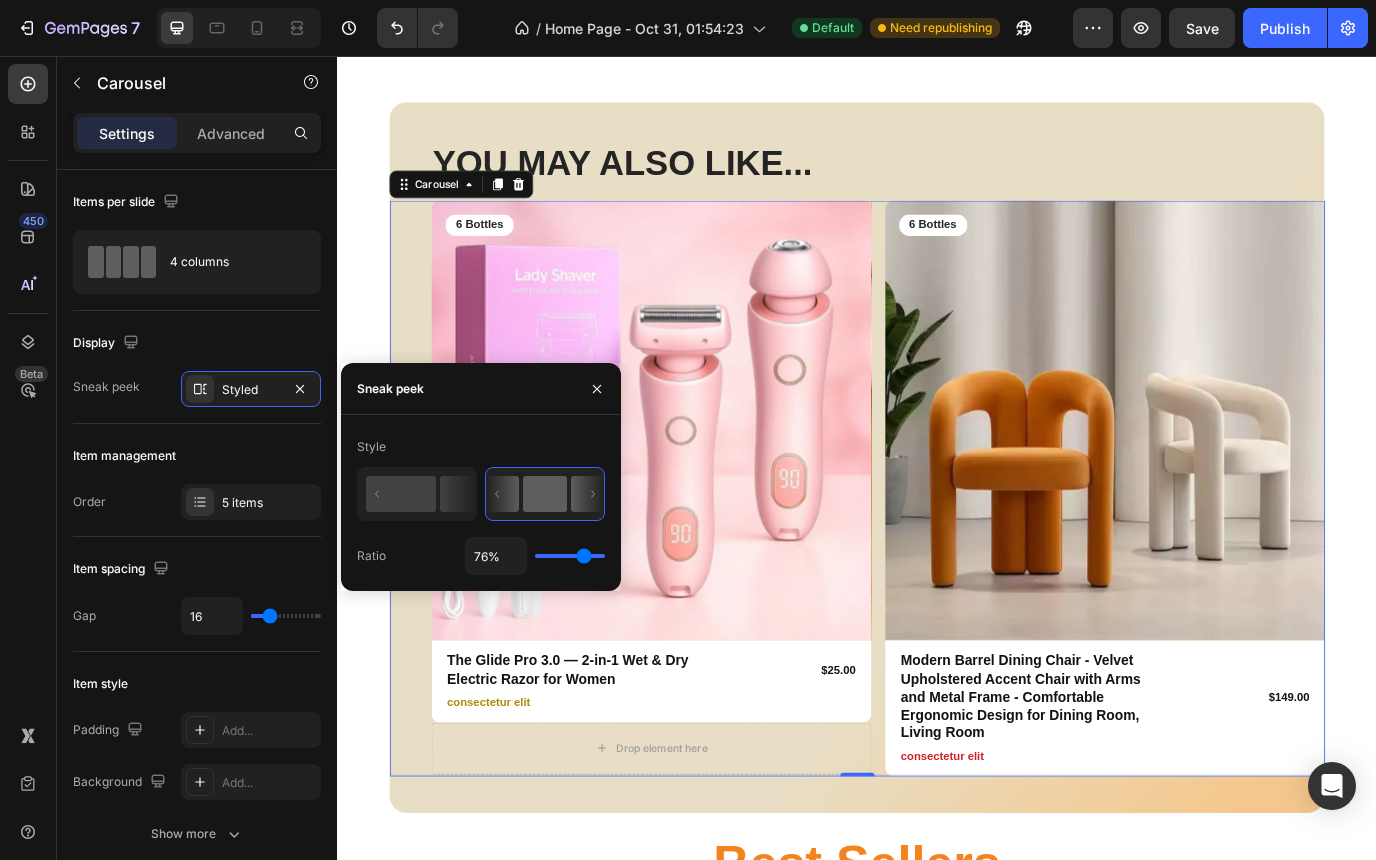 type on "72%" 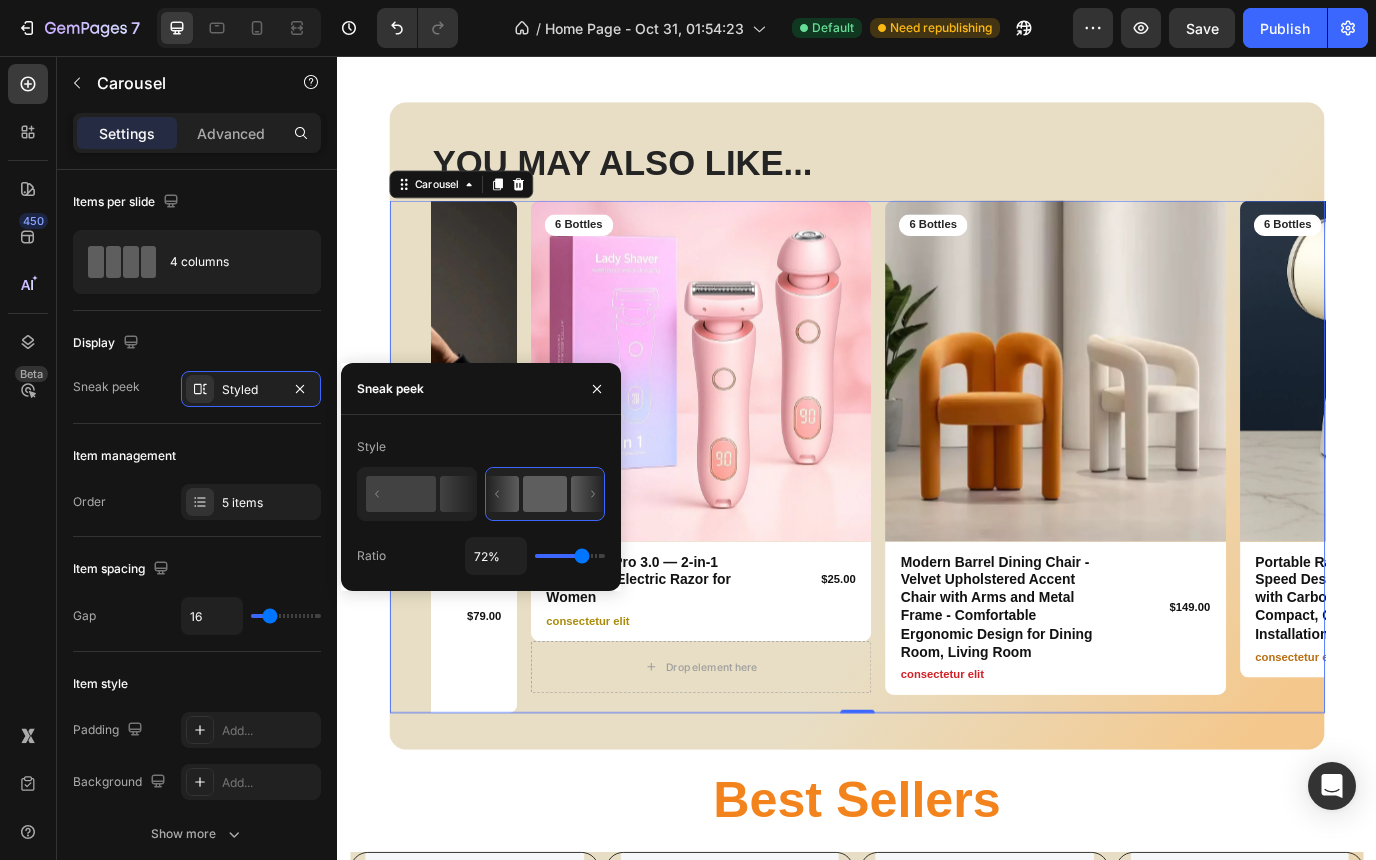 type on "53%" 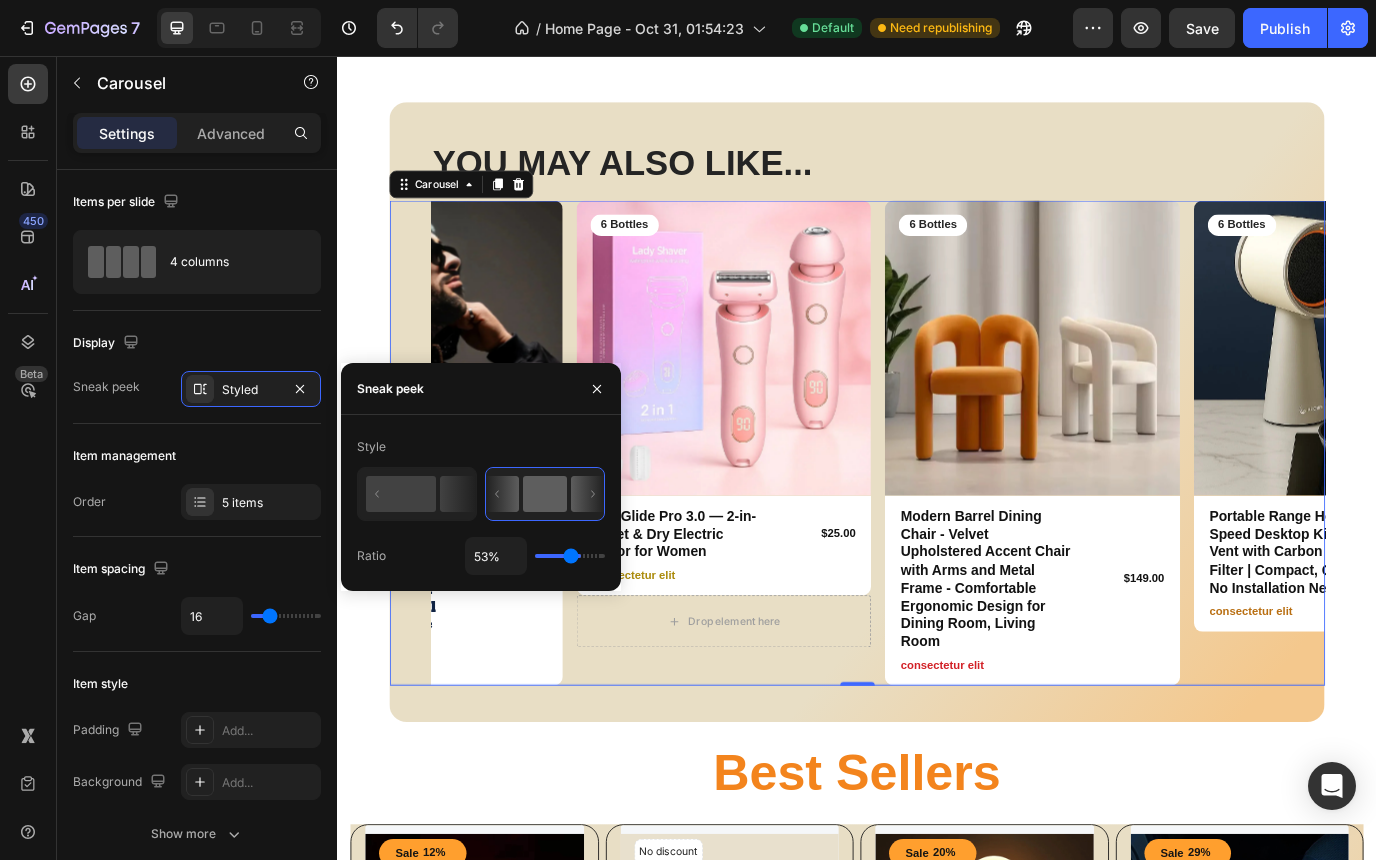 type on "63%" 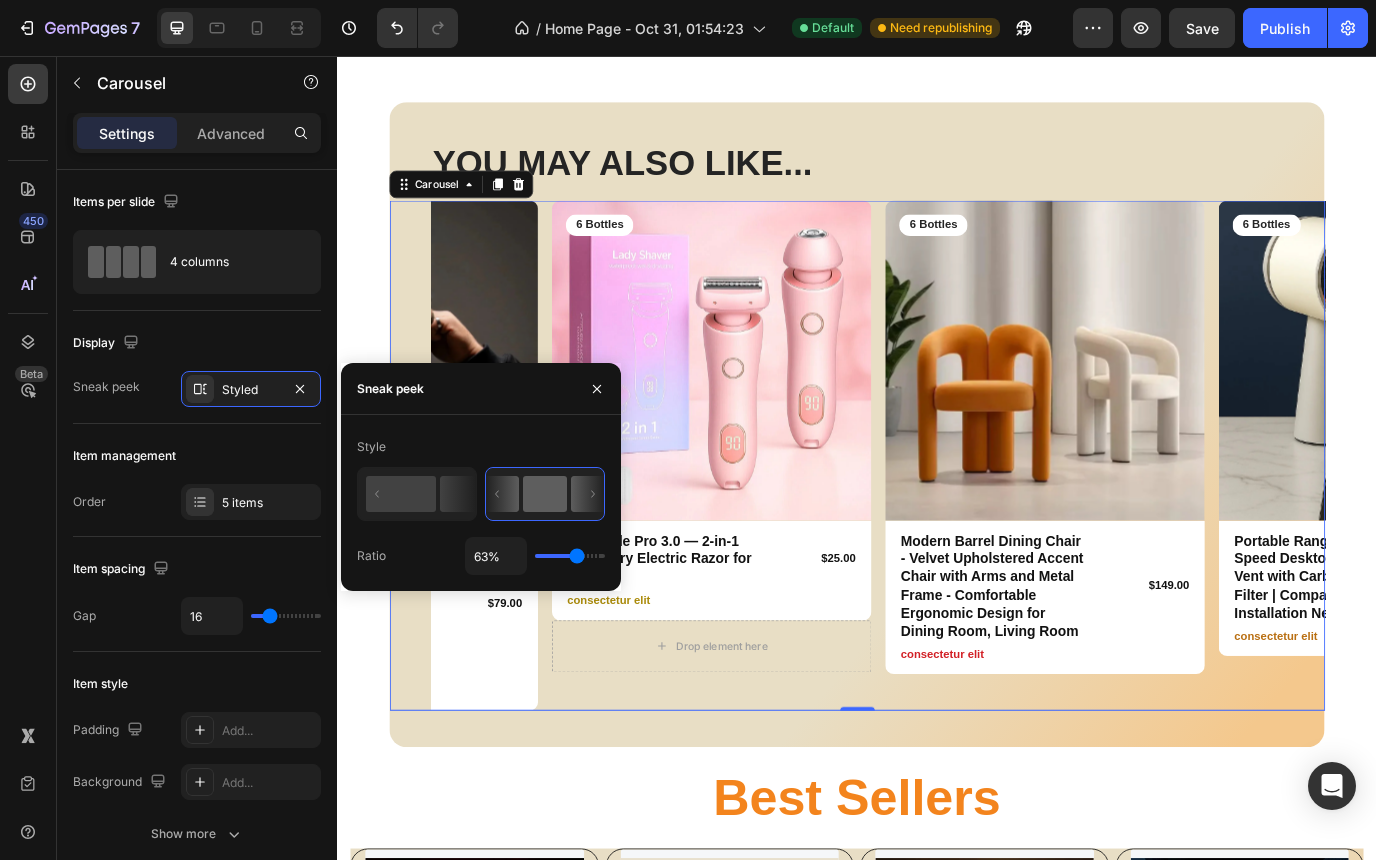 type on "64%" 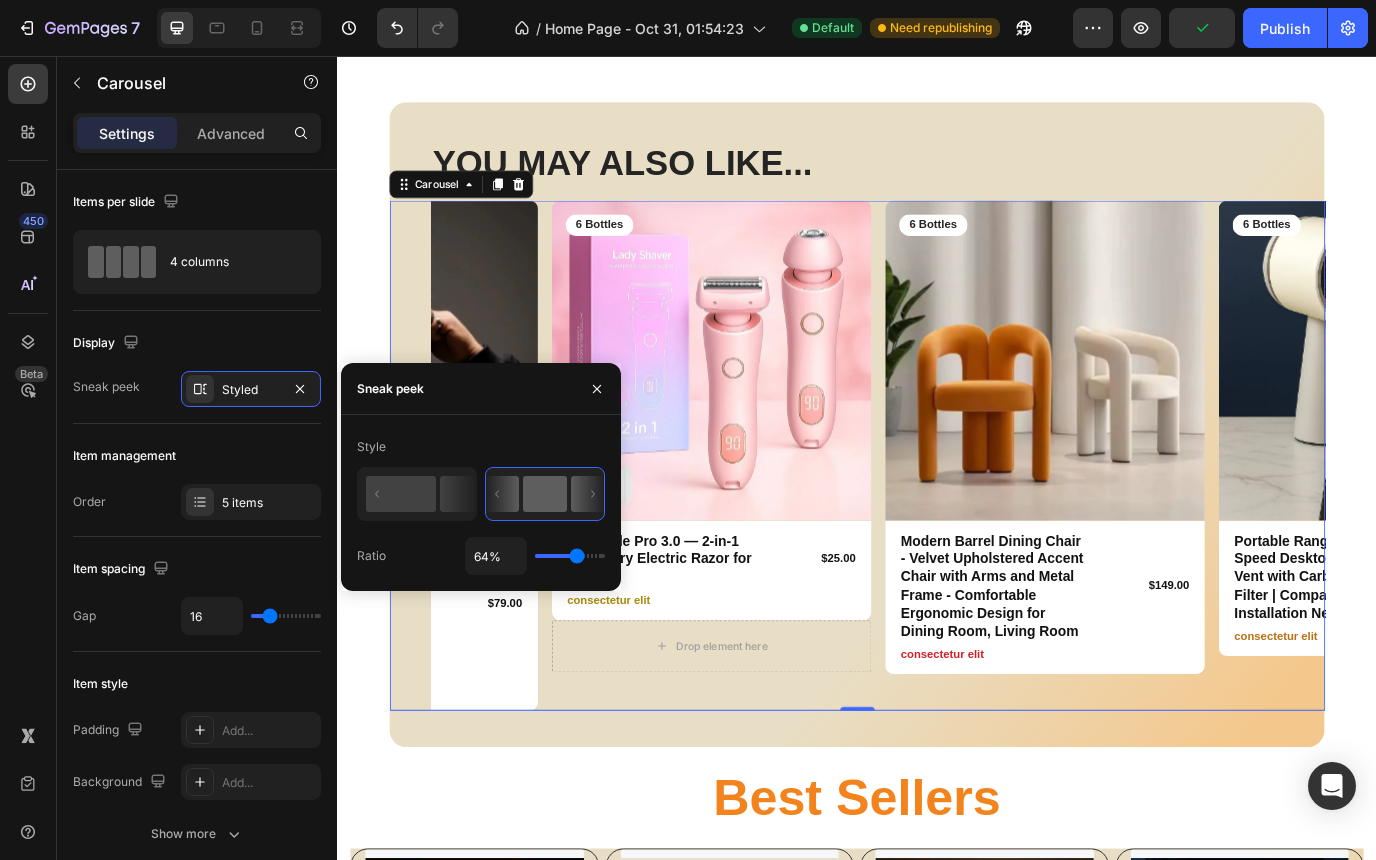 type on "64" 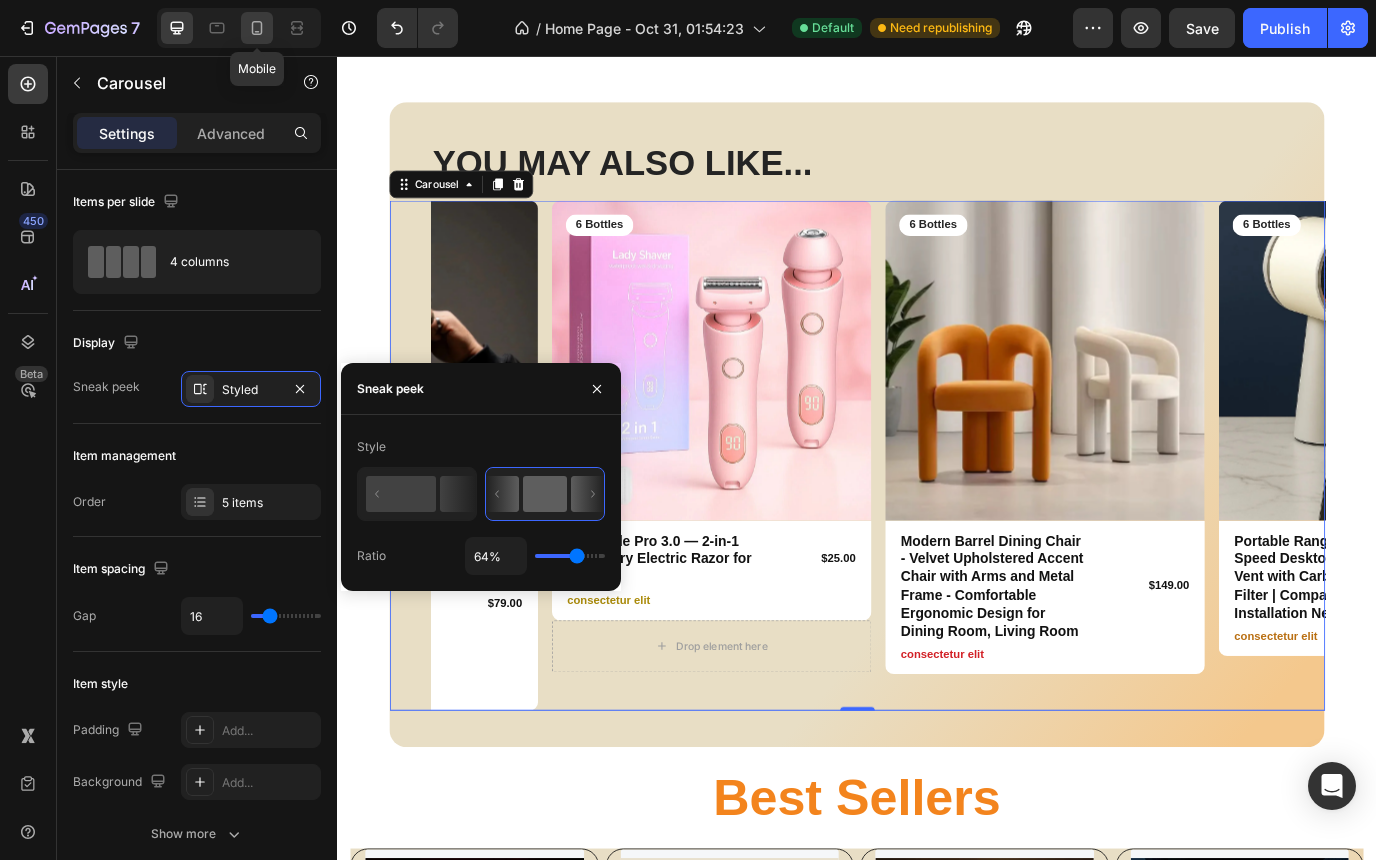 click 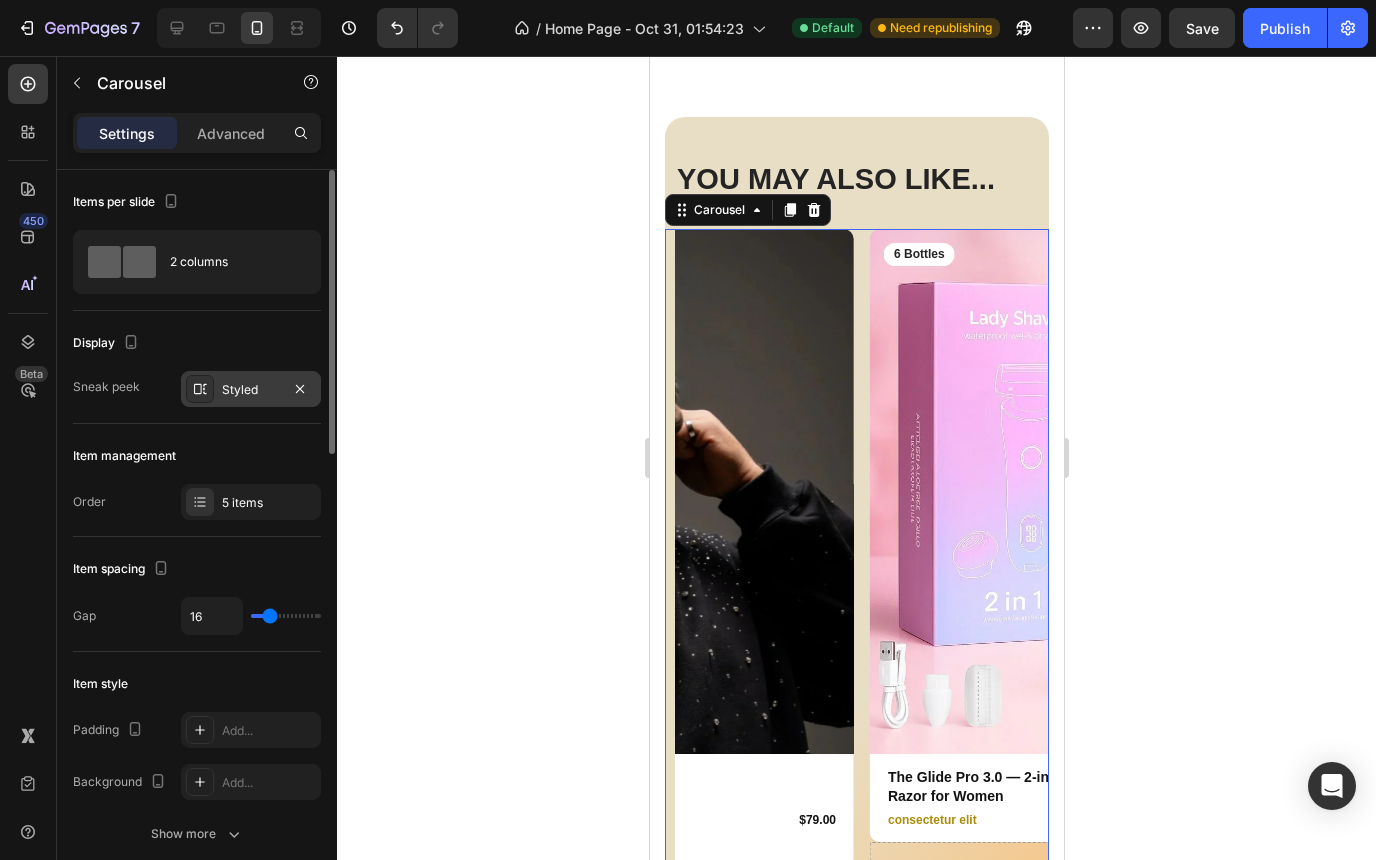 scroll, scrollTop: 685, scrollLeft: 0, axis: vertical 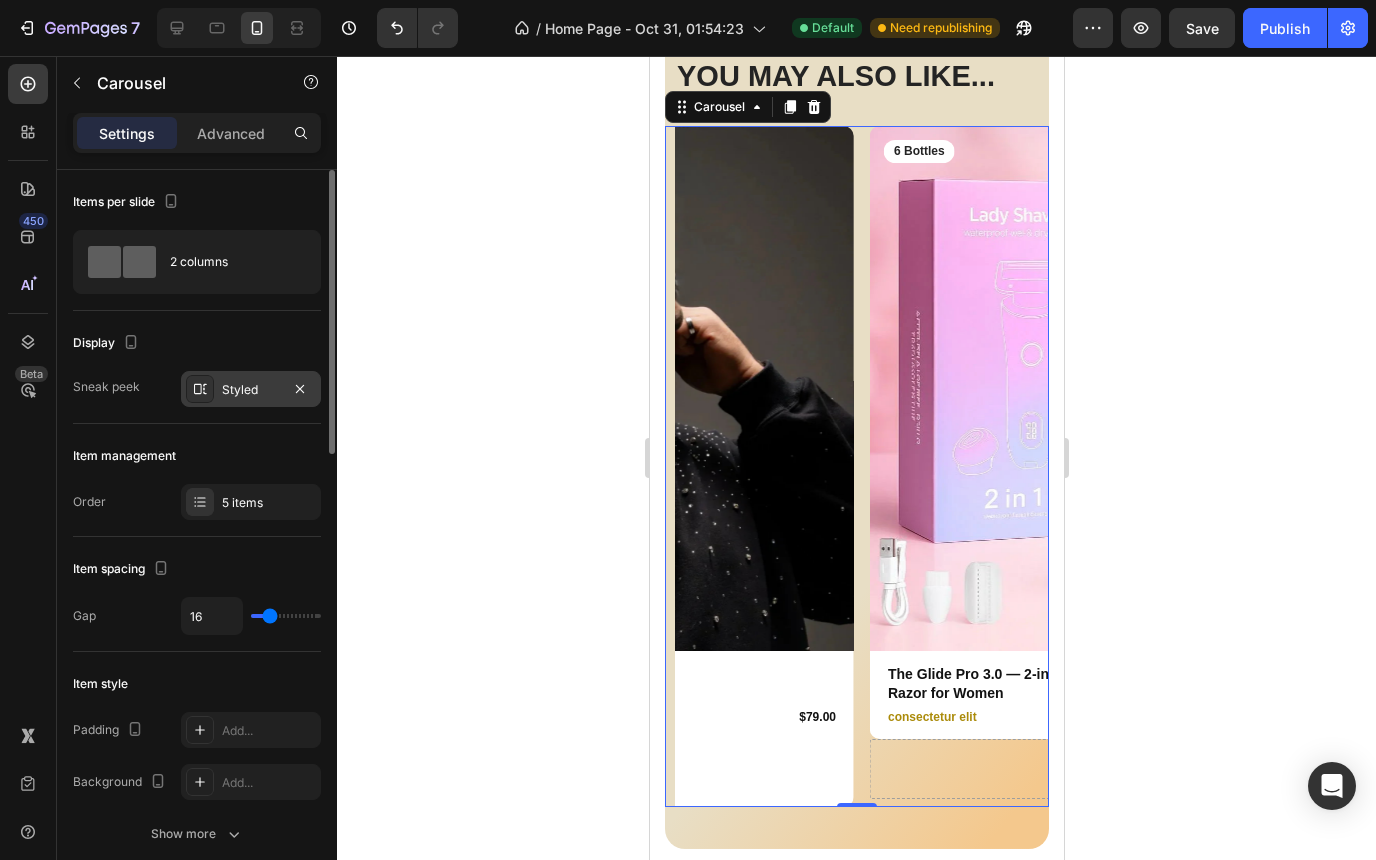 click on "Styled" at bounding box center (251, 390) 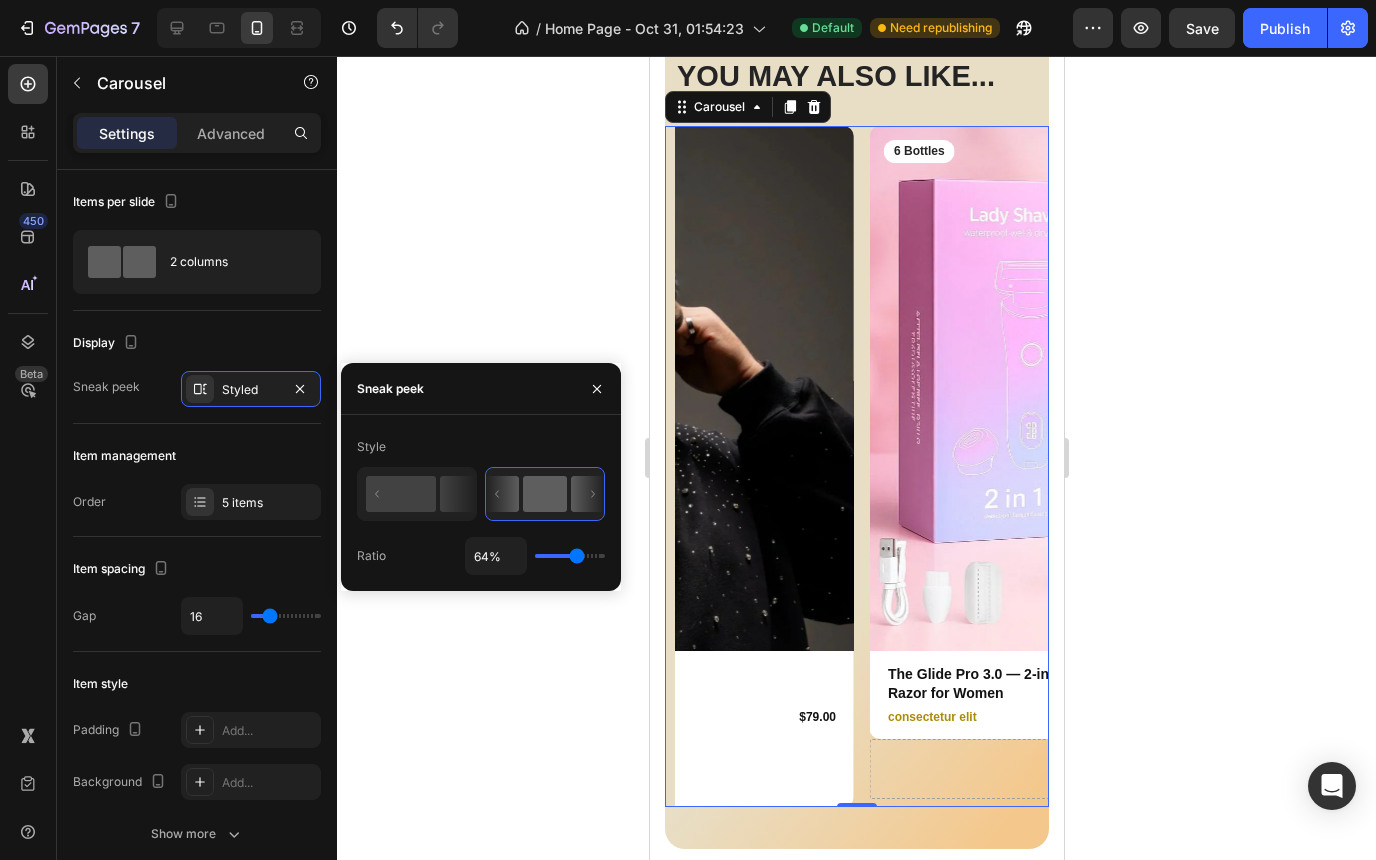 type on "40%" 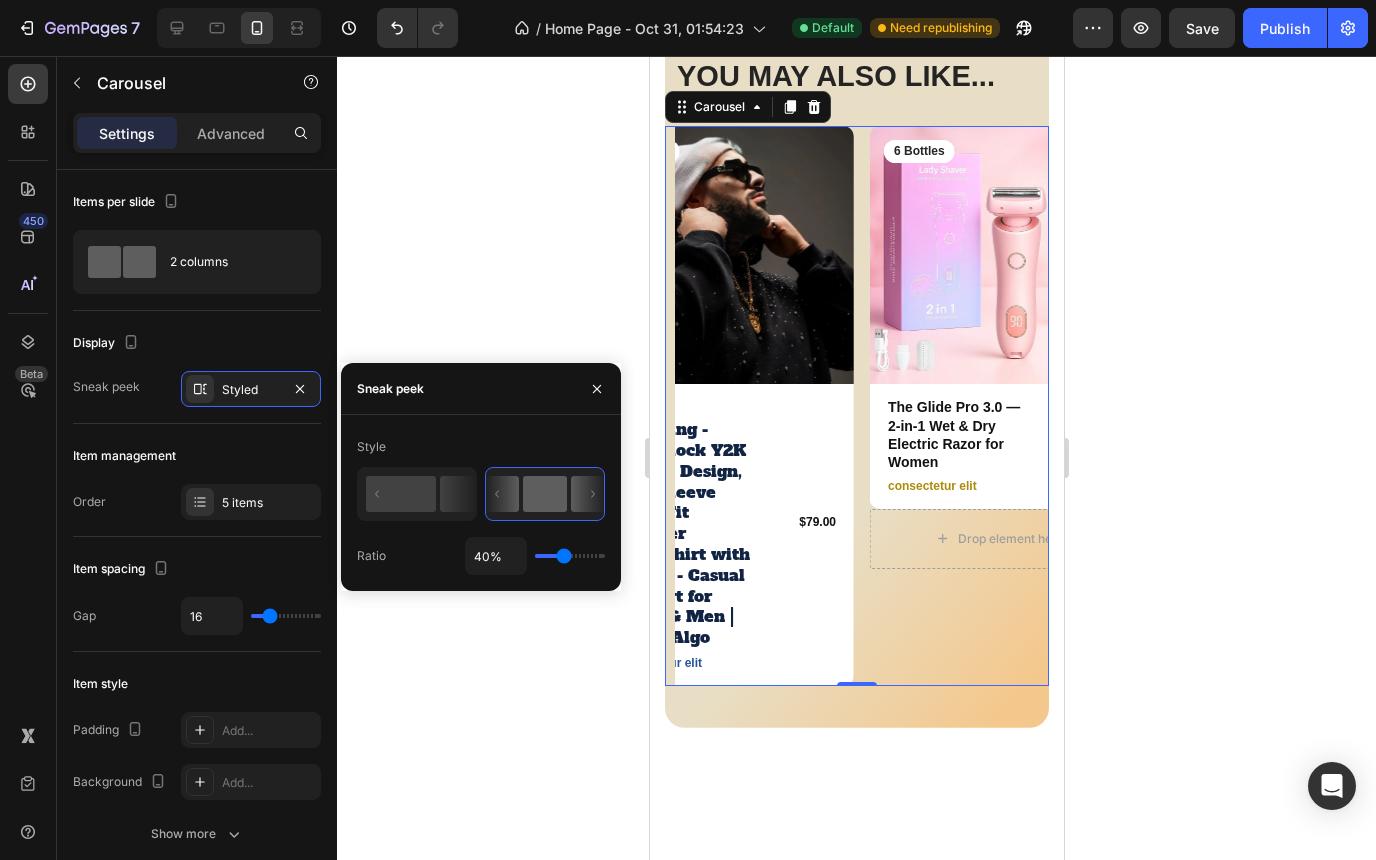 type on "29%" 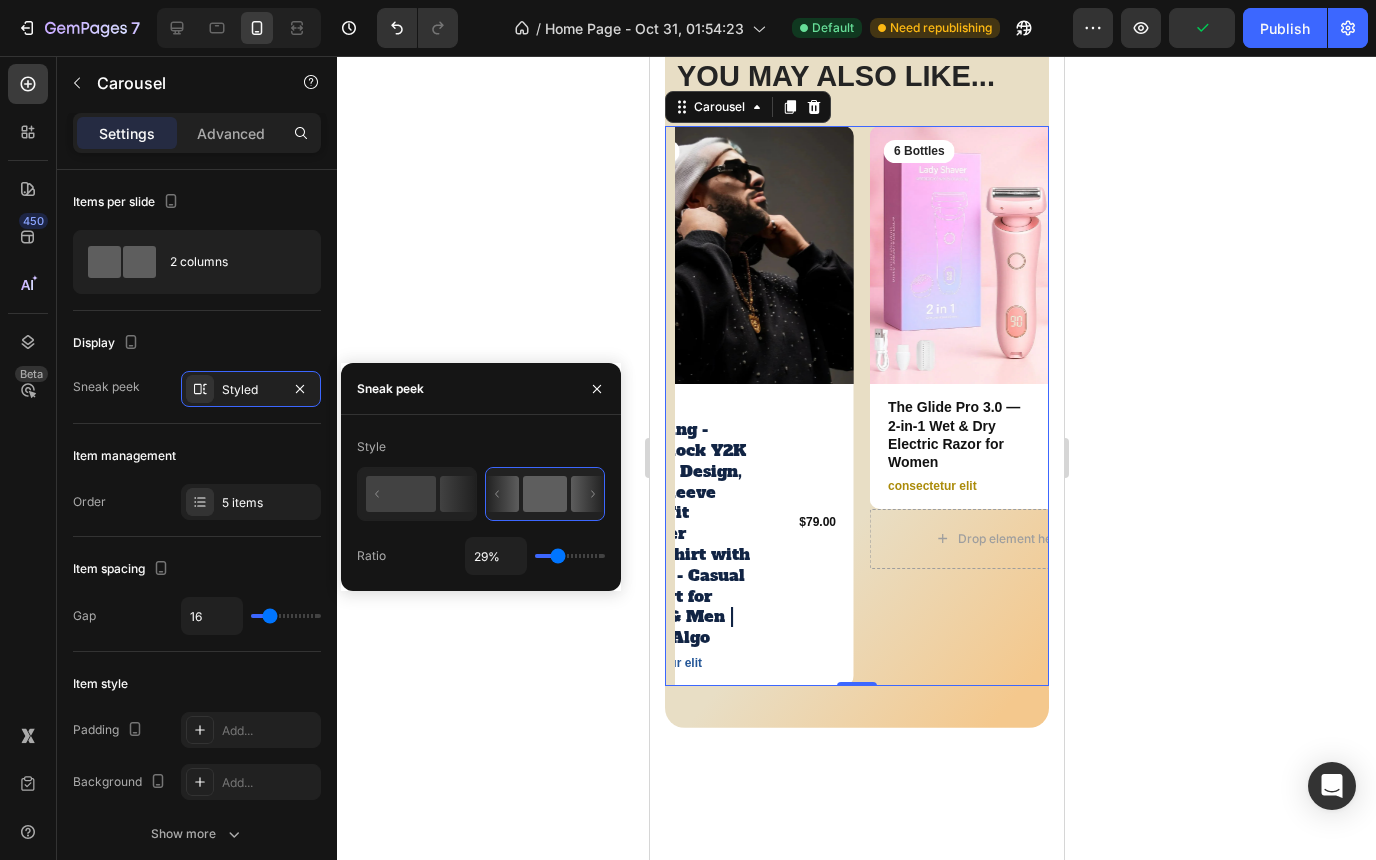 drag, startPoint x: 576, startPoint y: 558, endPoint x: 558, endPoint y: 559, distance: 18.027756 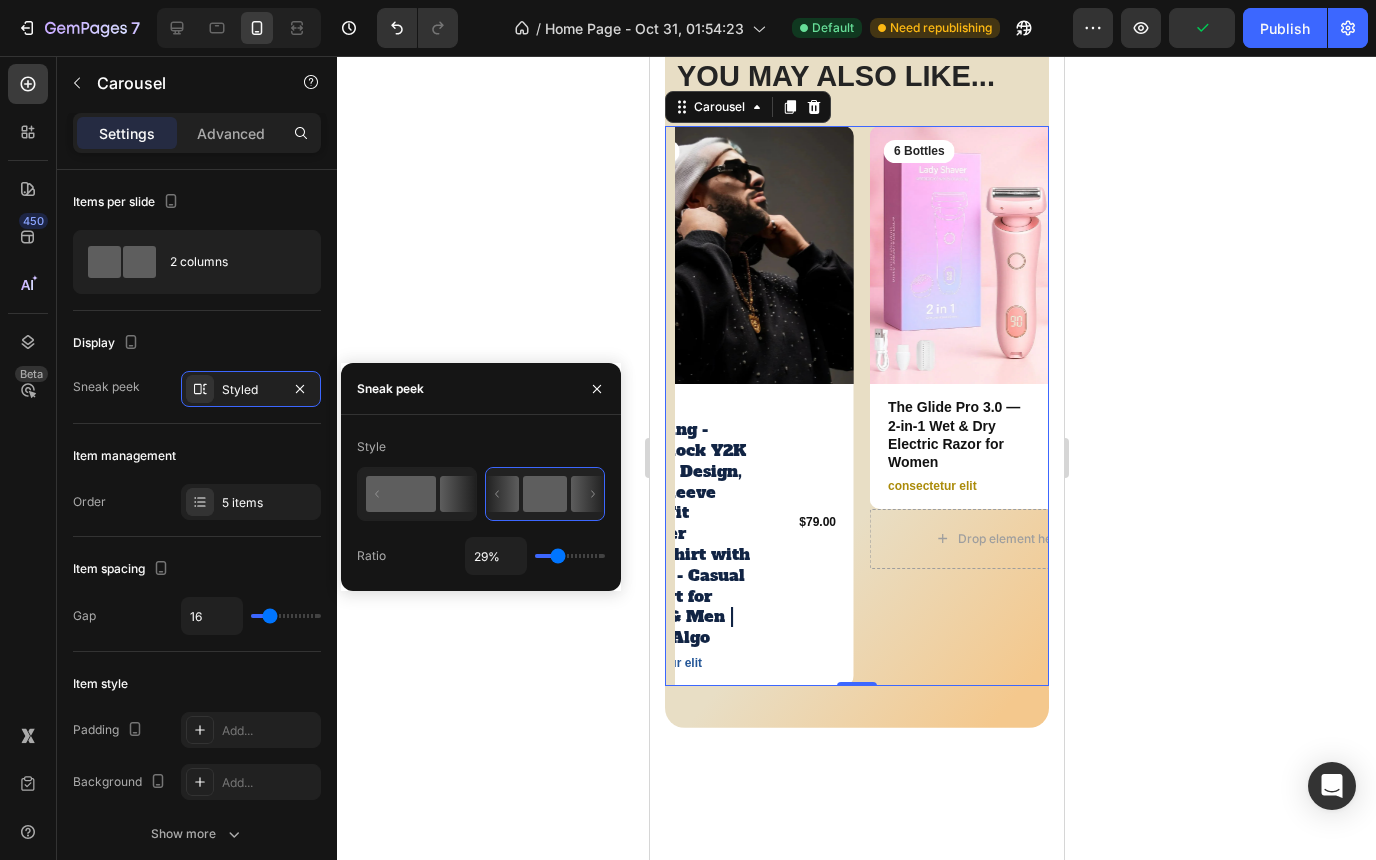 click 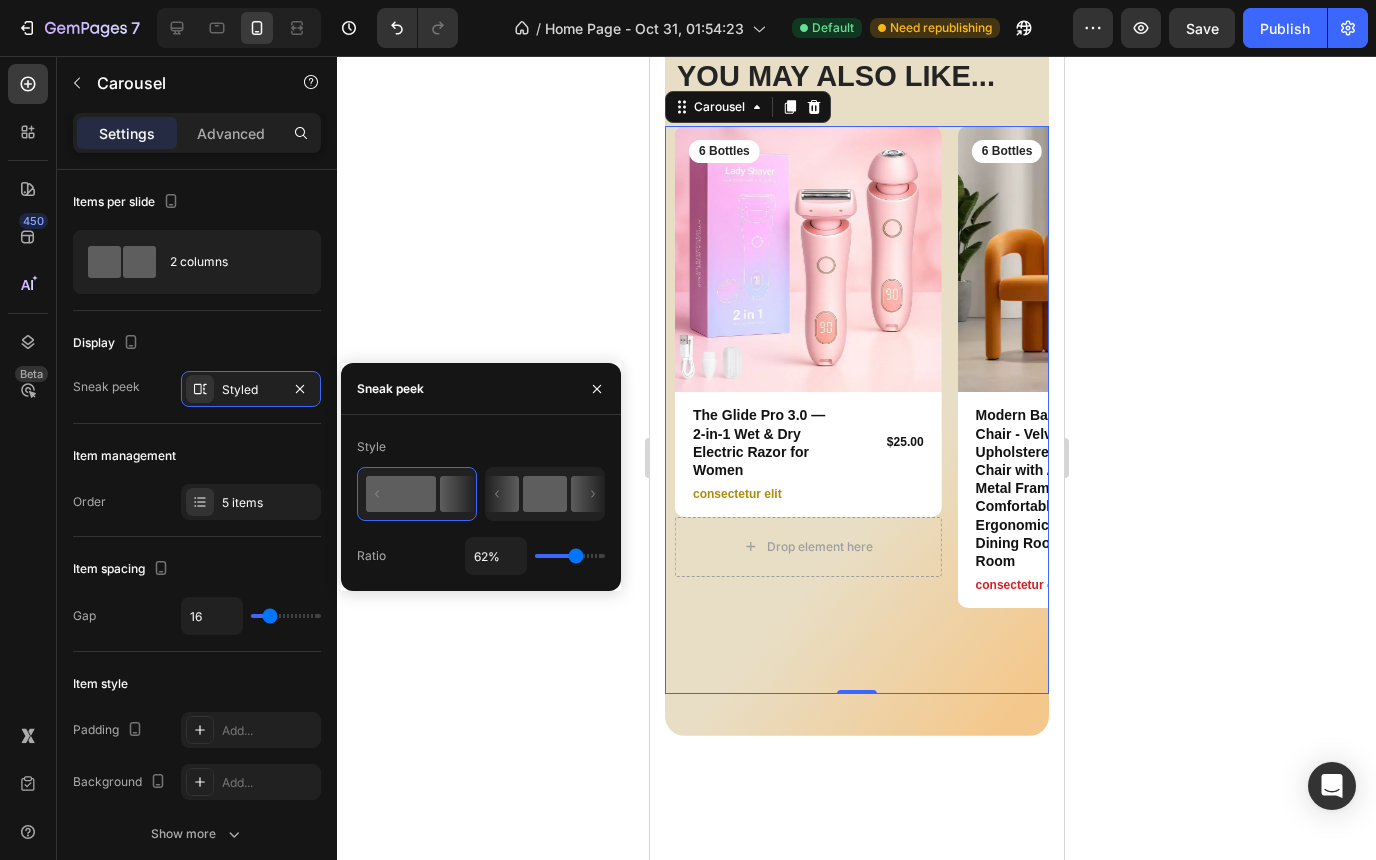 click 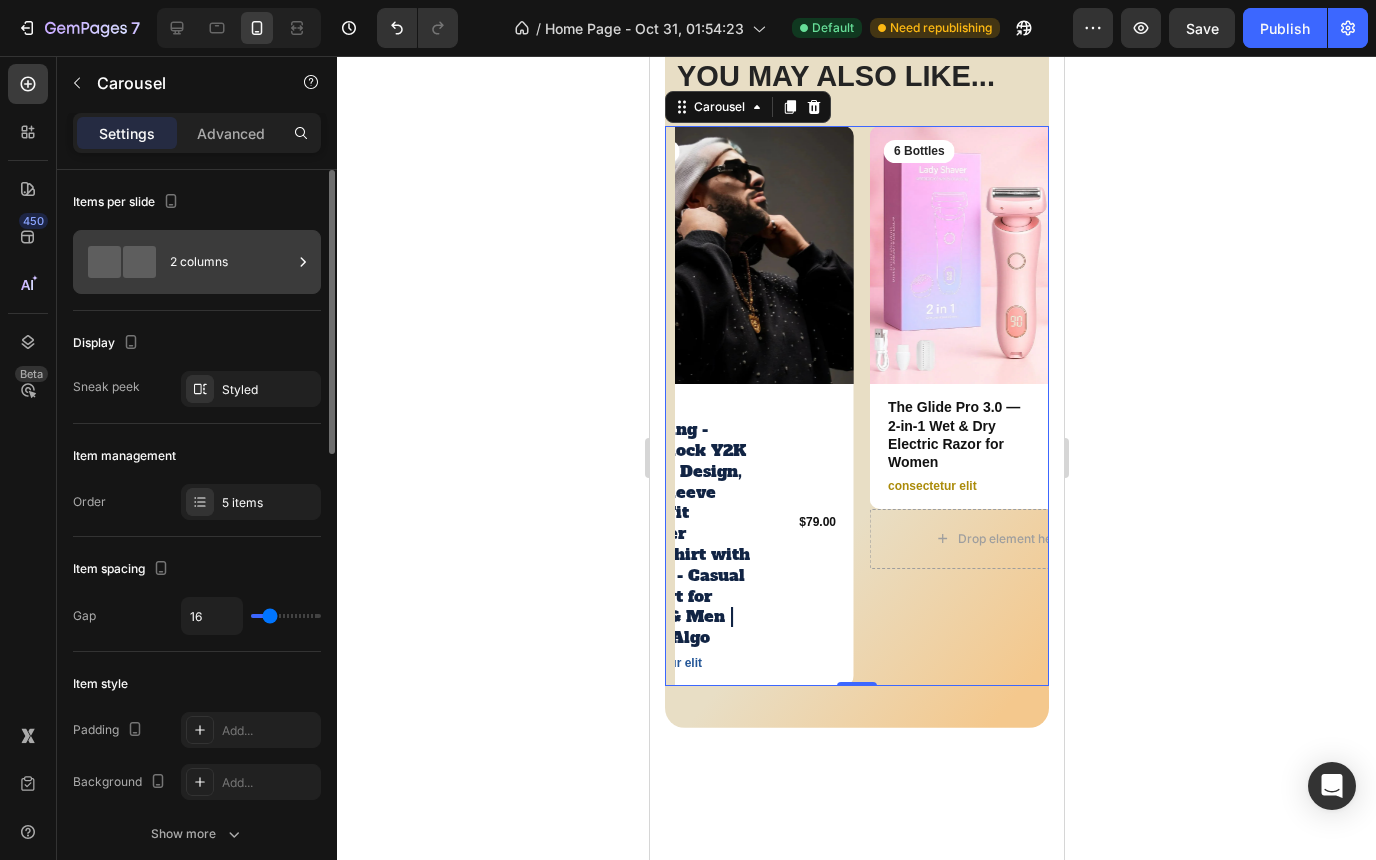 click on "2 columns" at bounding box center [231, 262] 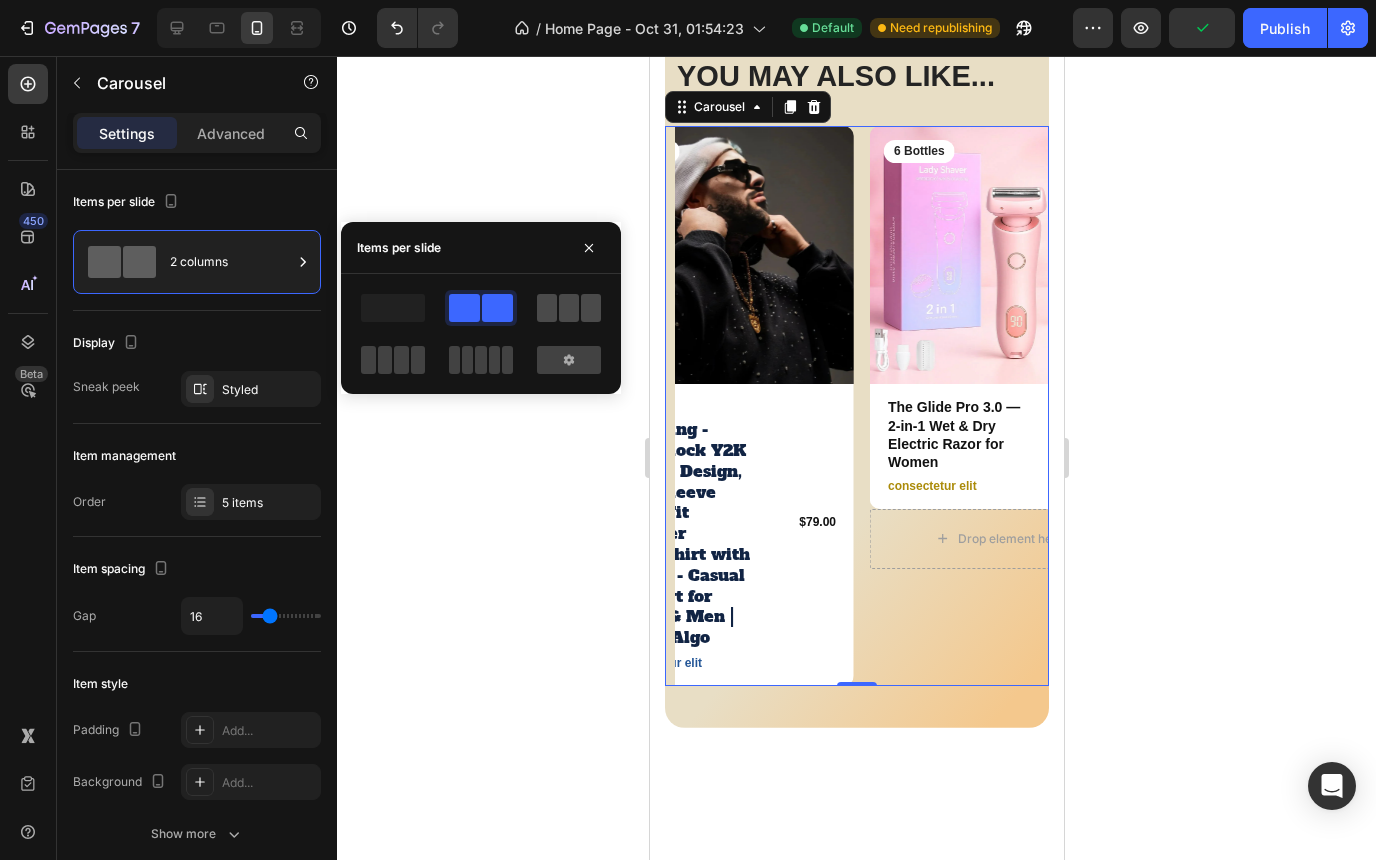 click 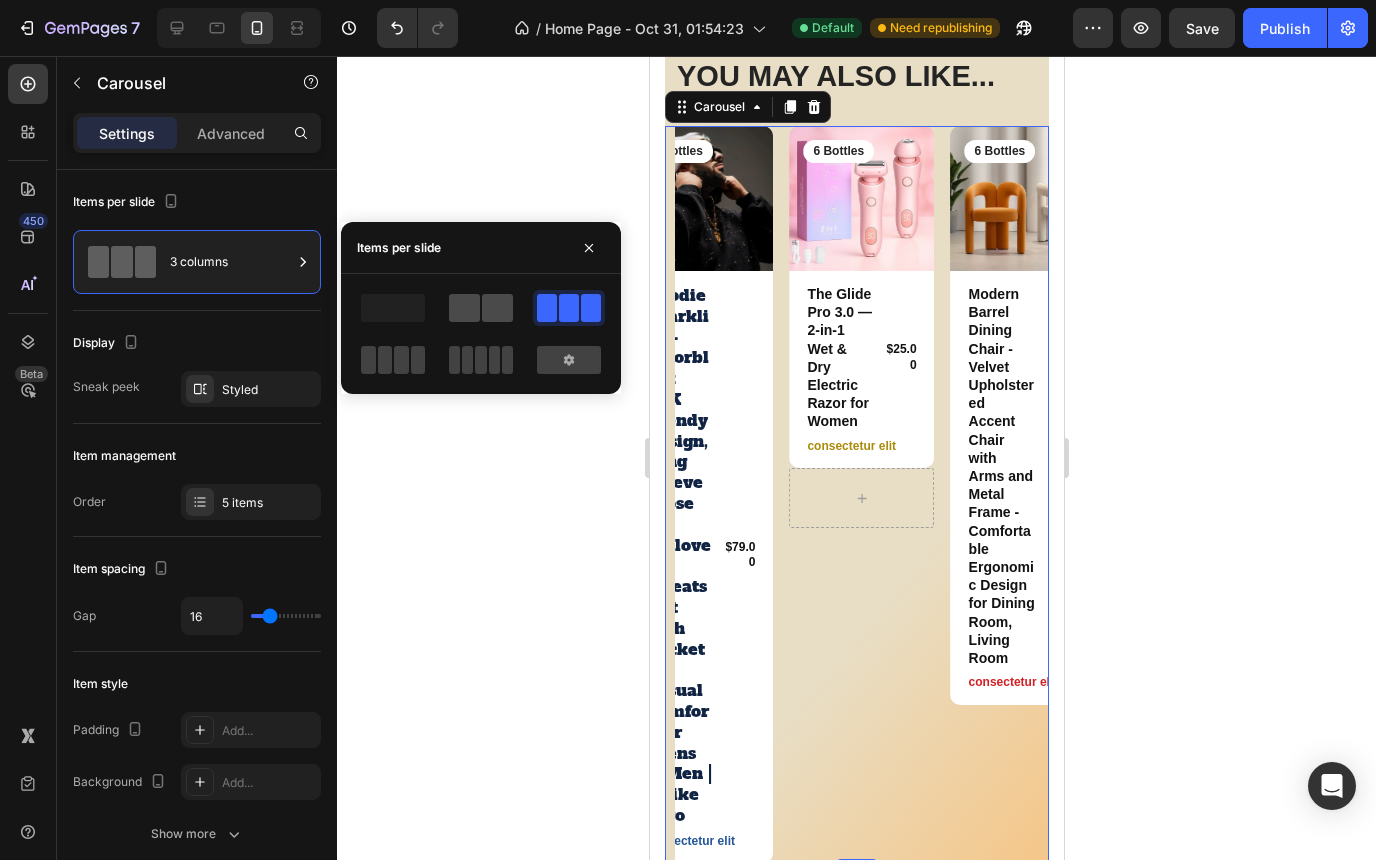 click 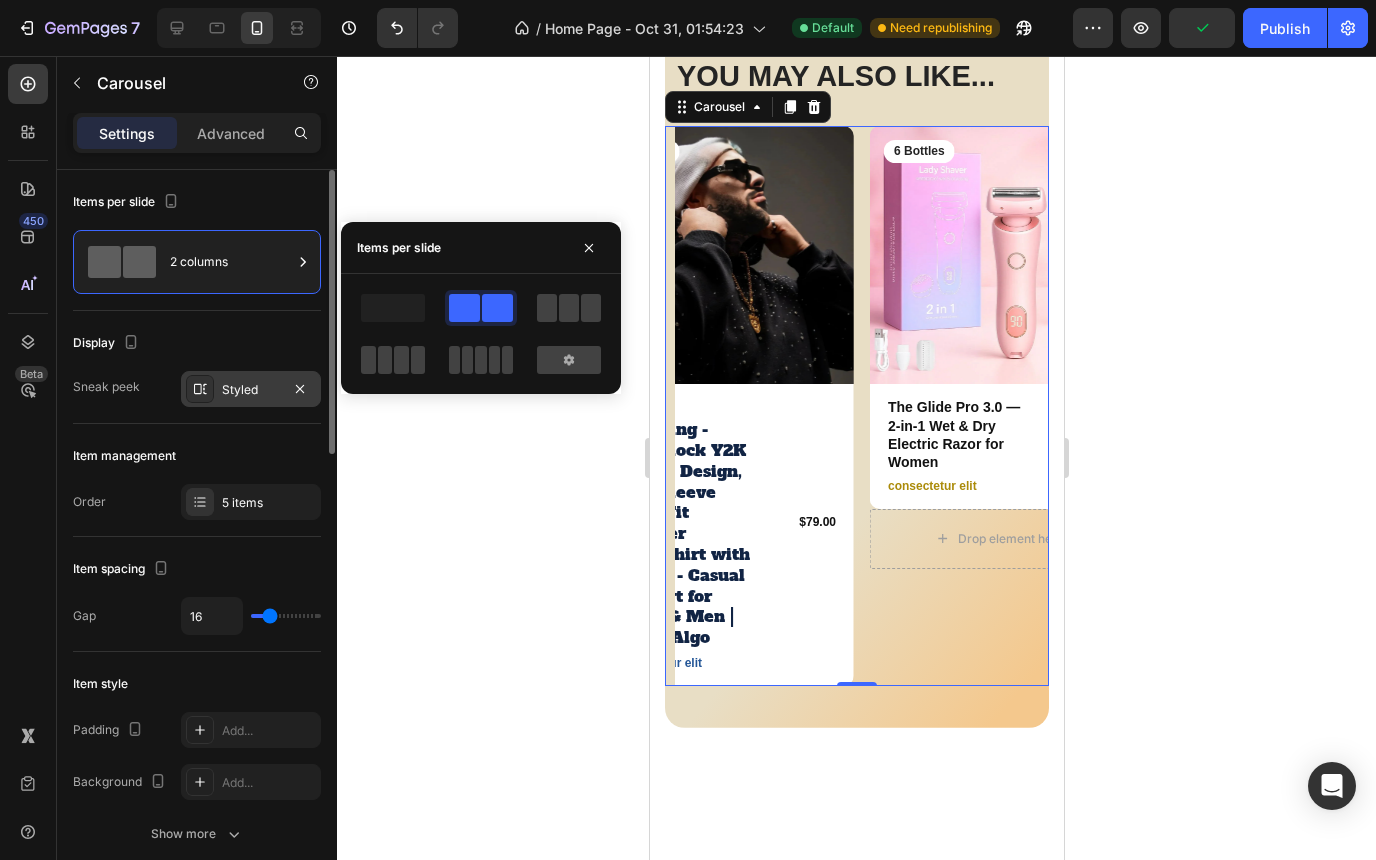 click on "Styled" at bounding box center (251, 390) 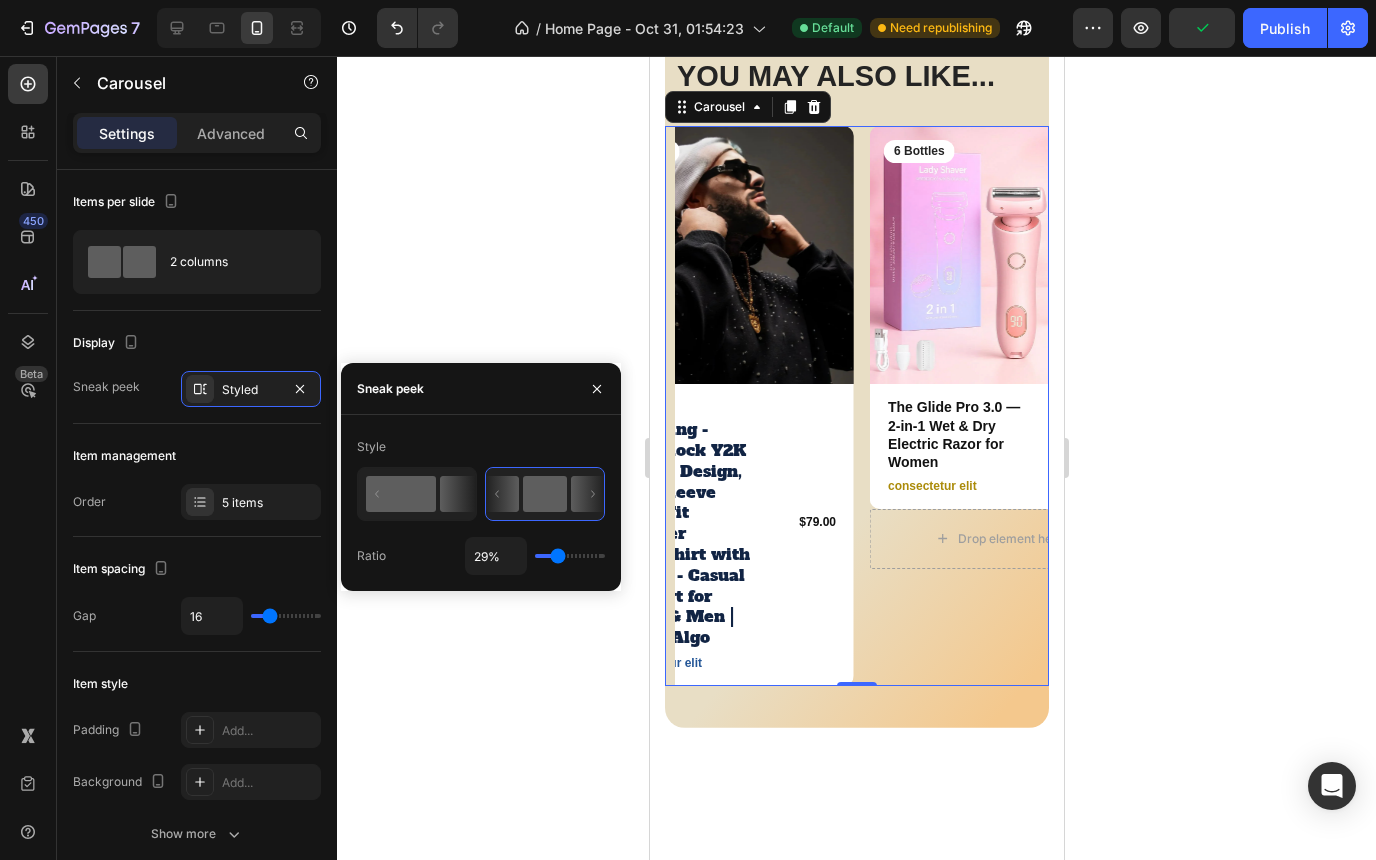 click 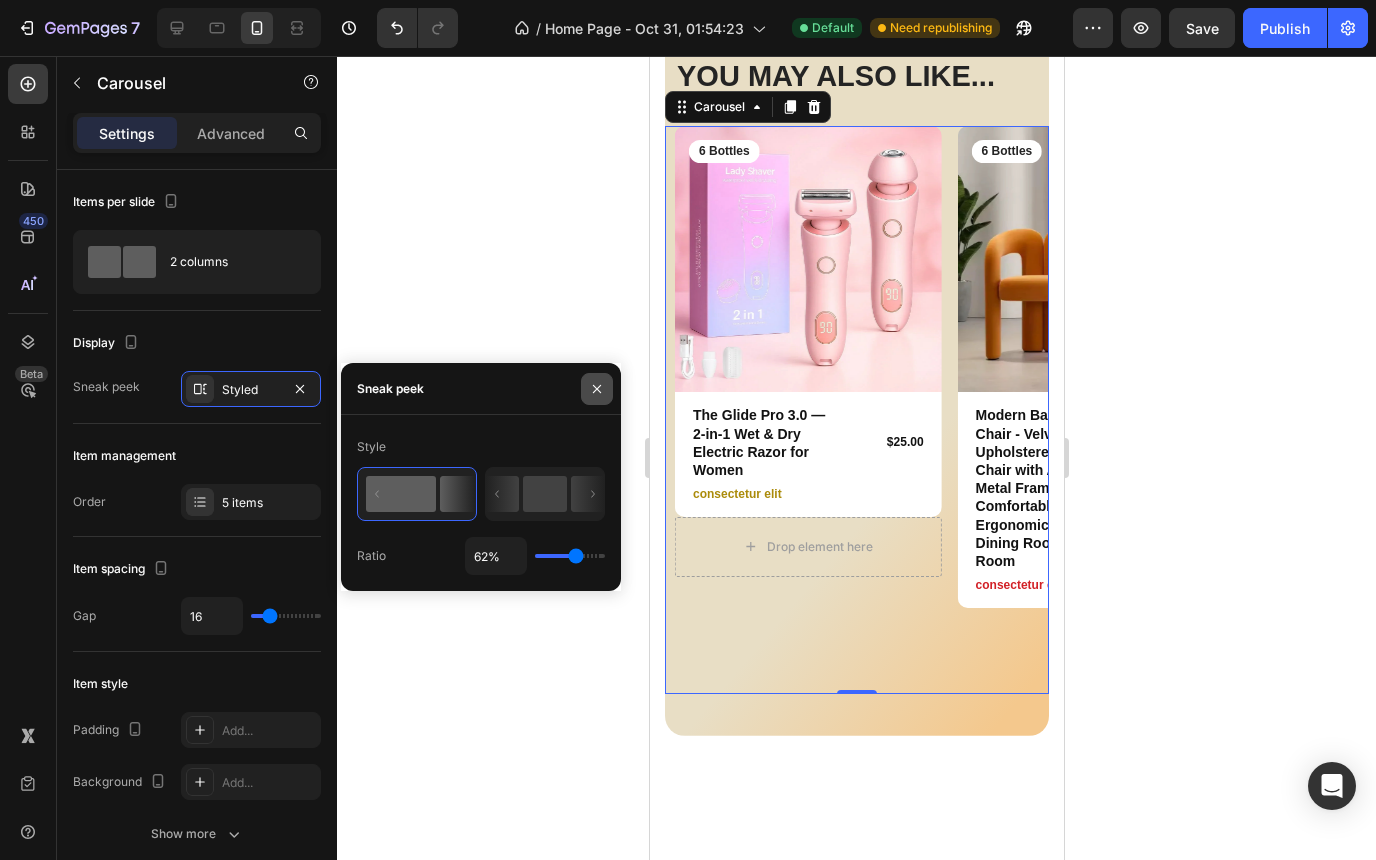 click 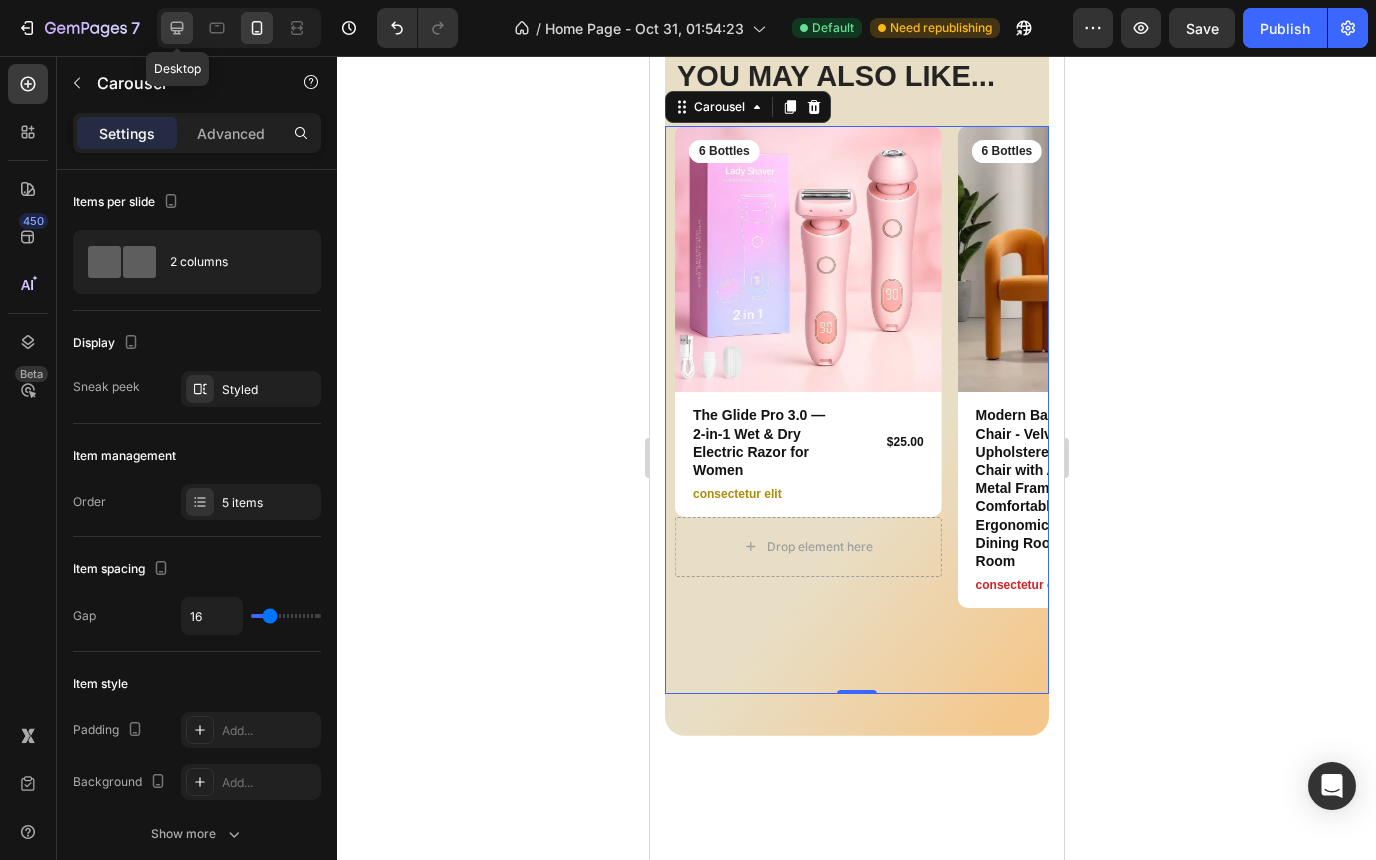 click 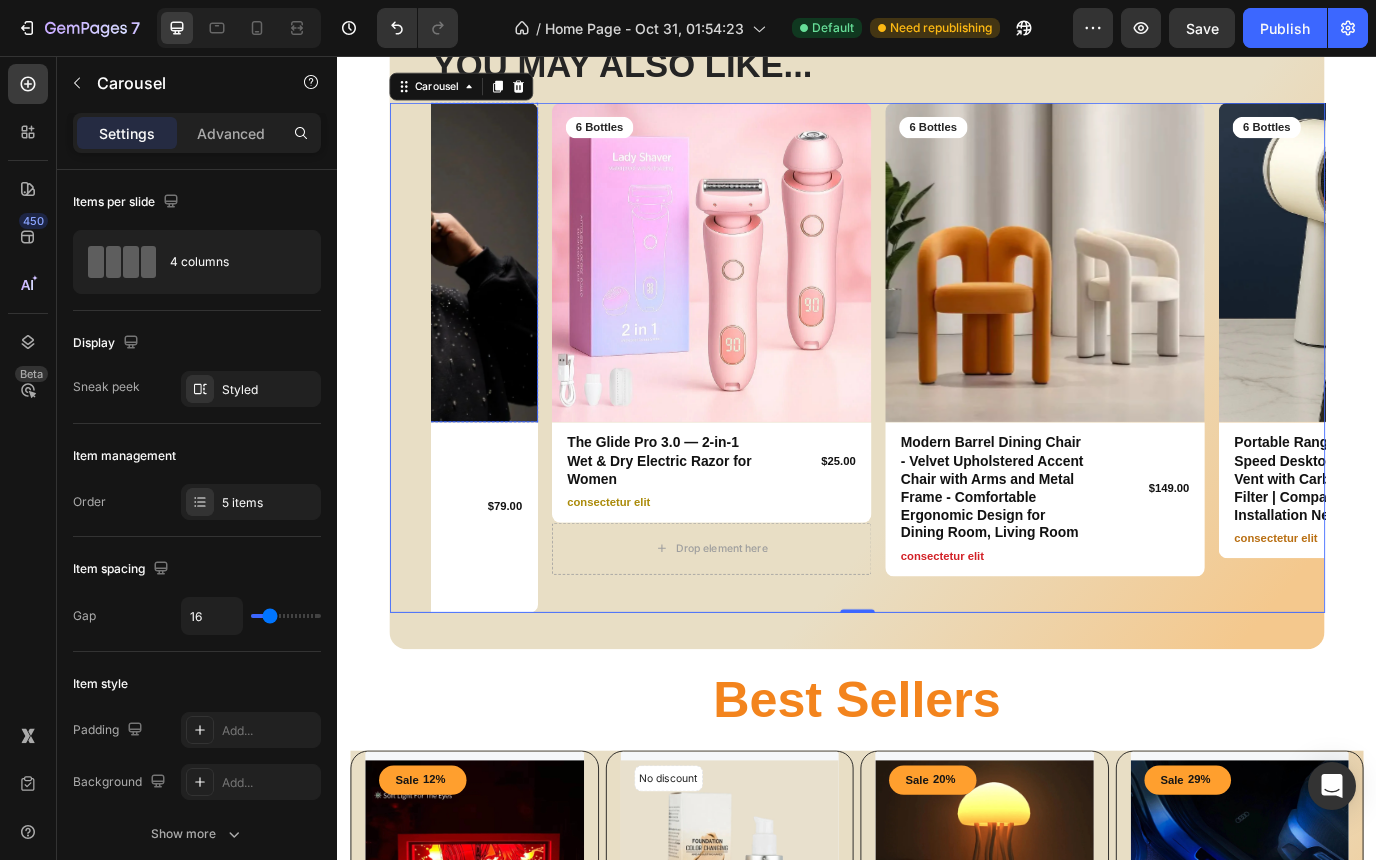 scroll, scrollTop: 669, scrollLeft: 0, axis: vertical 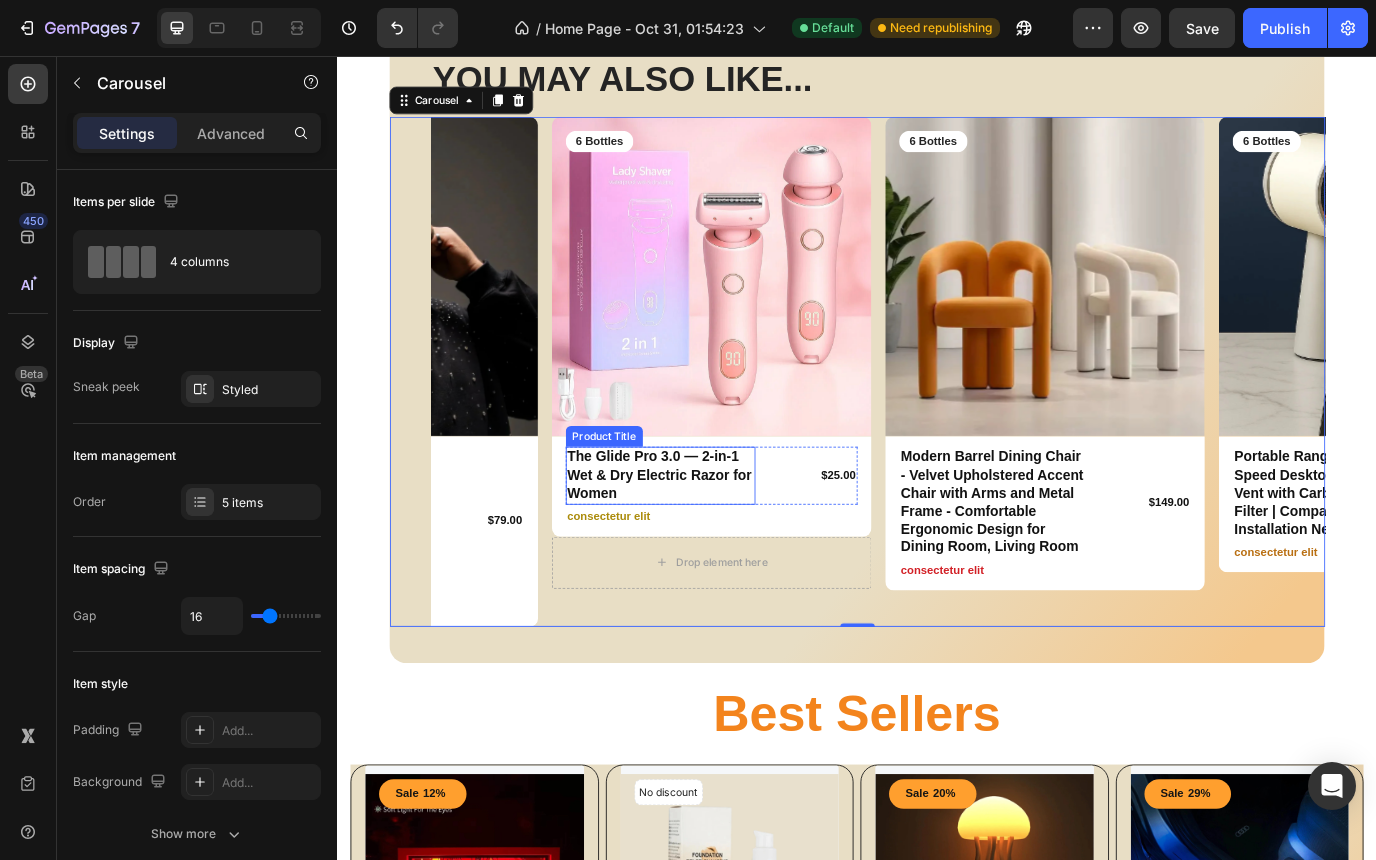 click on "The Glide Pro 3.0 — 2-in-1 Wet & Dry Electric Razor for Women" at bounding box center (710, 540) 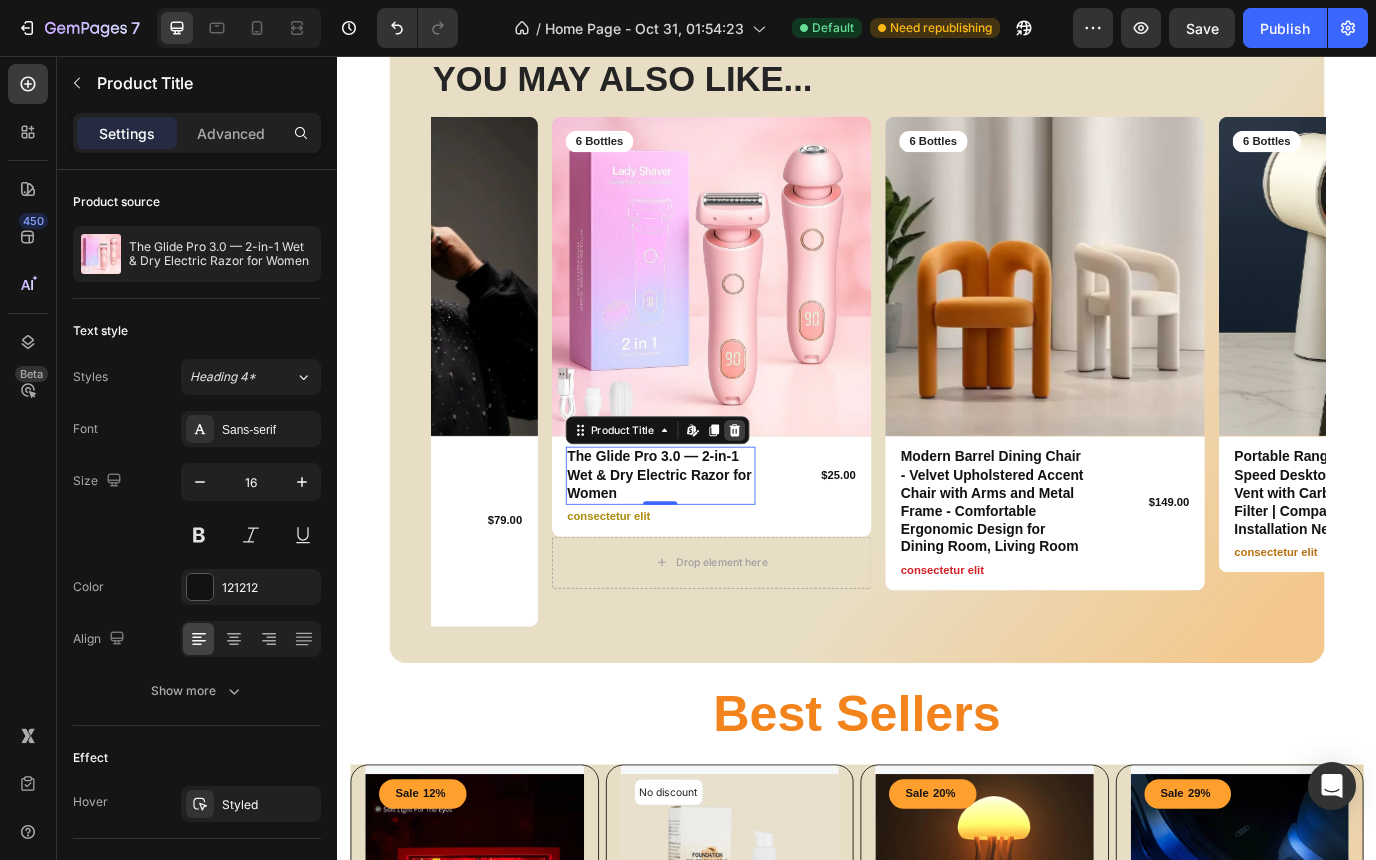 click 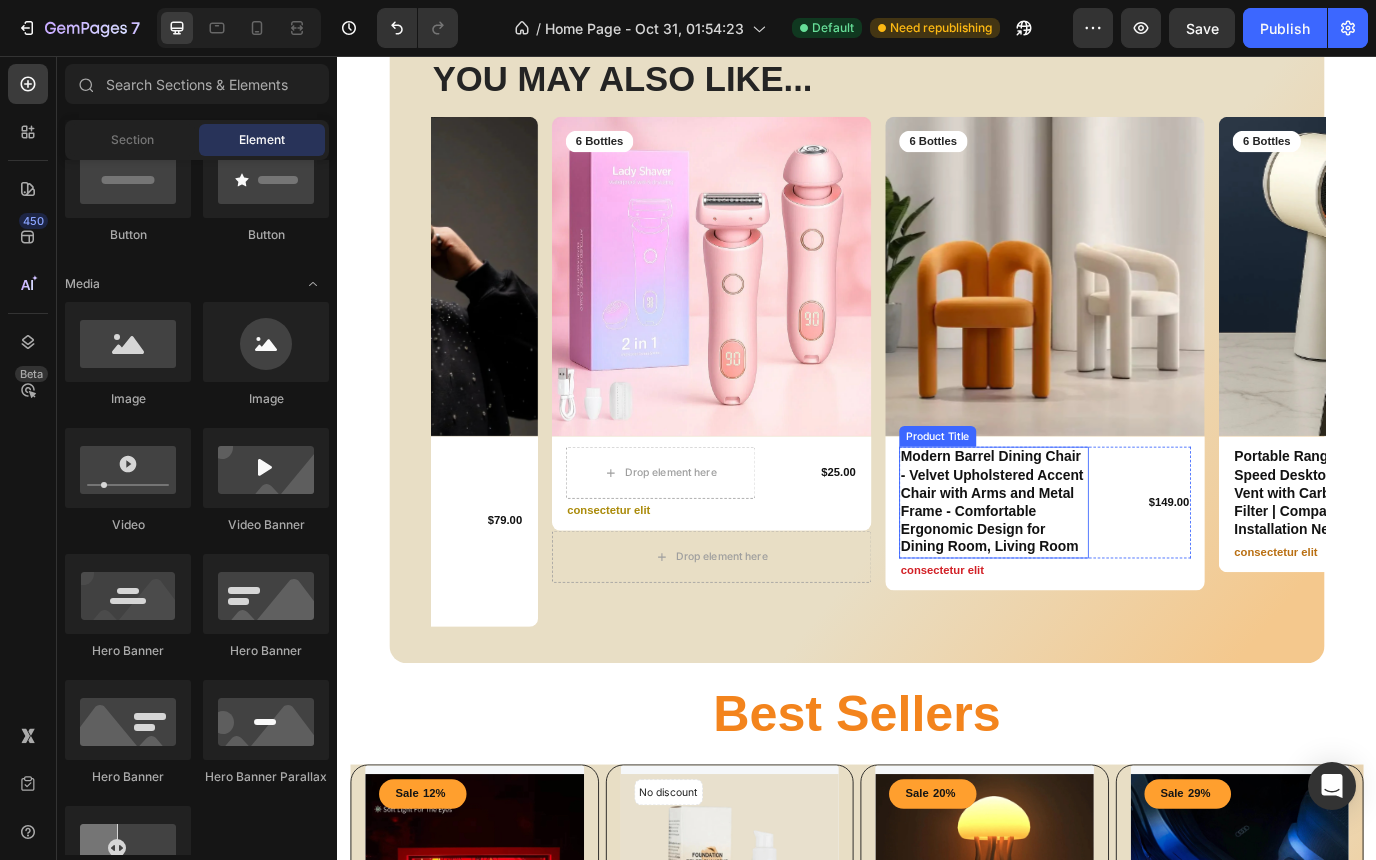 click on "Modern Barrel Dining Chair - Velvet Upholstered Accent Chair with Arms and Metal Frame - Comfortable Ergonomic Design for Dining Room, Living Room" at bounding box center [1095, 571] 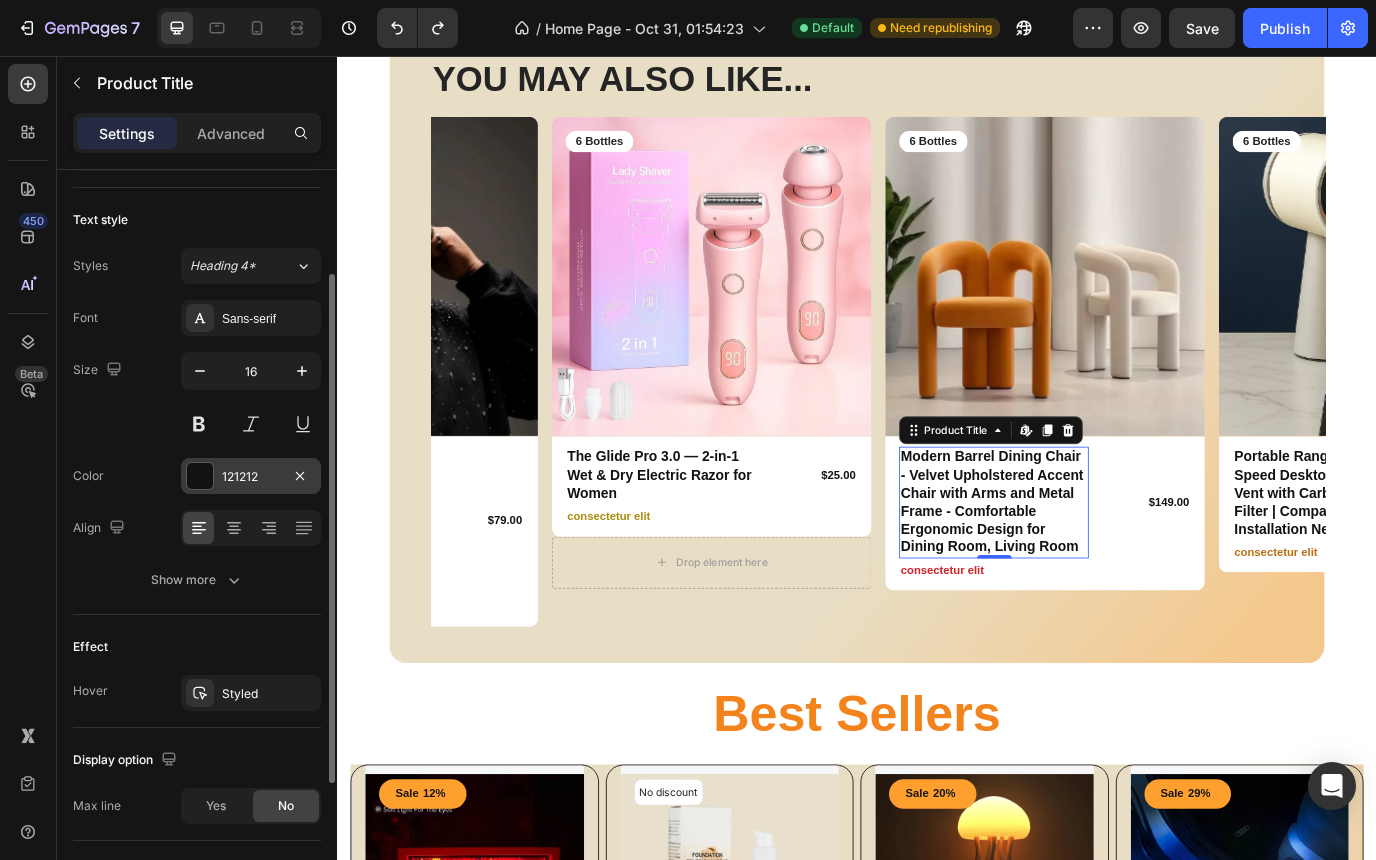 scroll, scrollTop: 0, scrollLeft: 0, axis: both 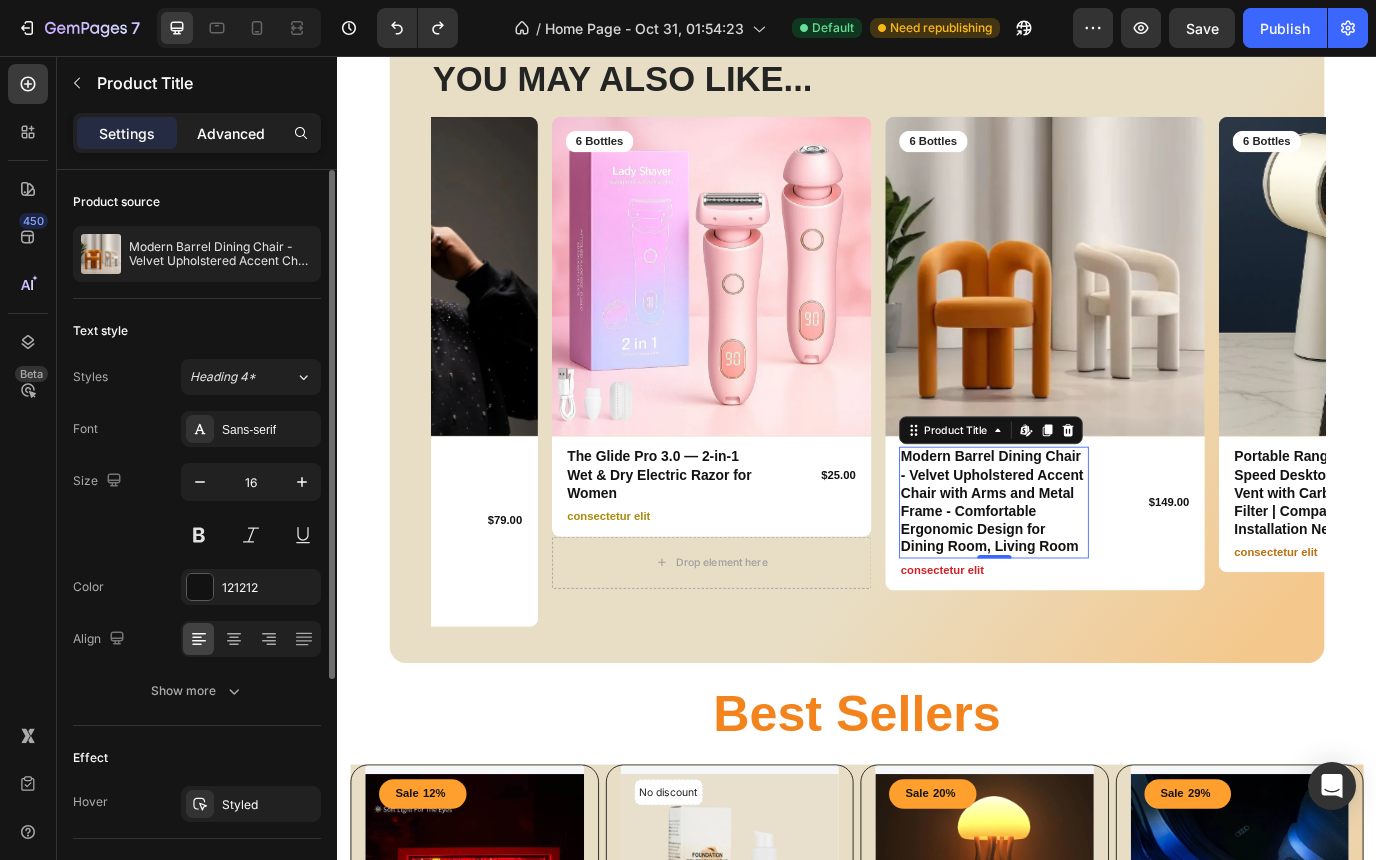click on "Advanced" at bounding box center (231, 133) 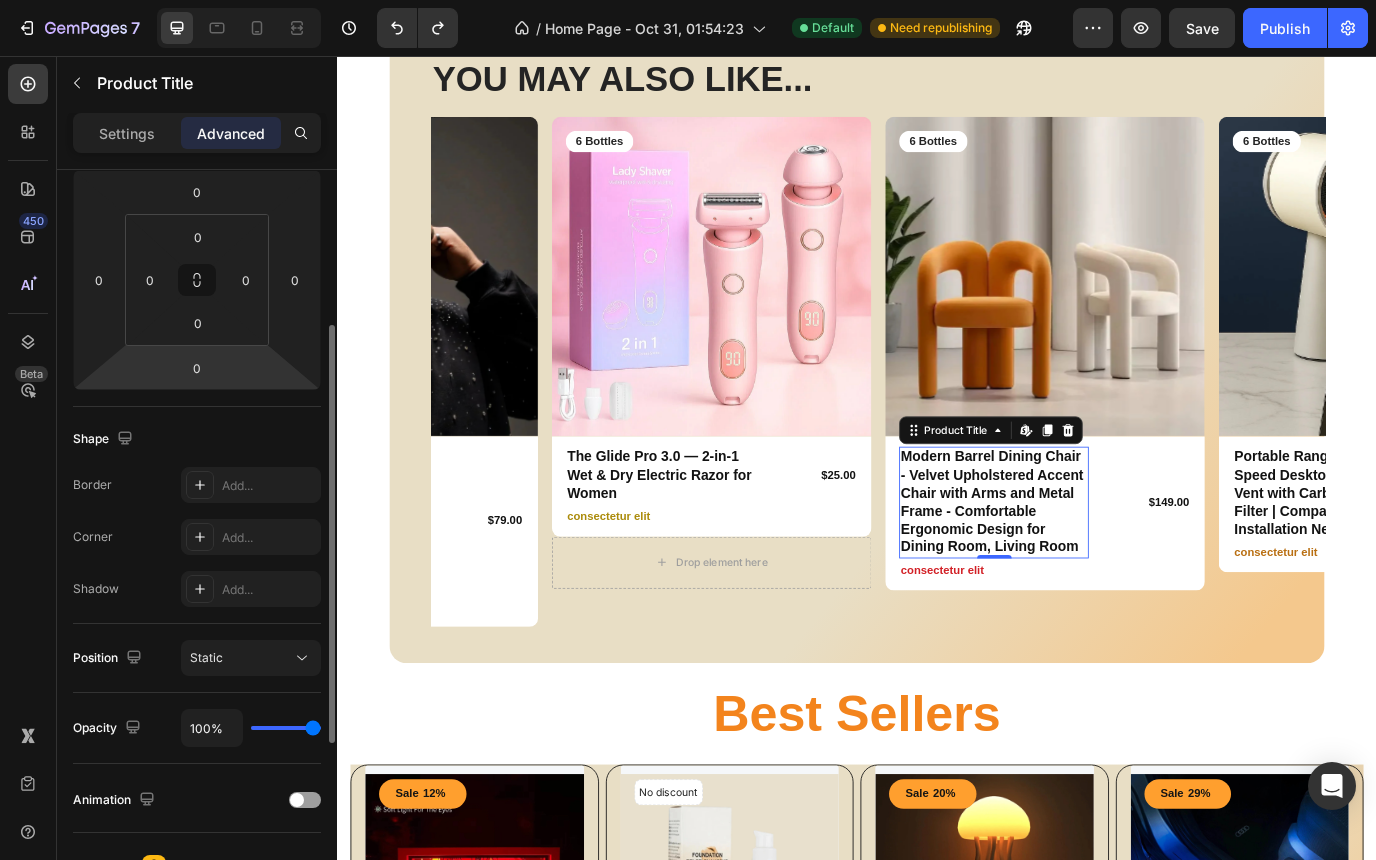 scroll, scrollTop: 0, scrollLeft: 0, axis: both 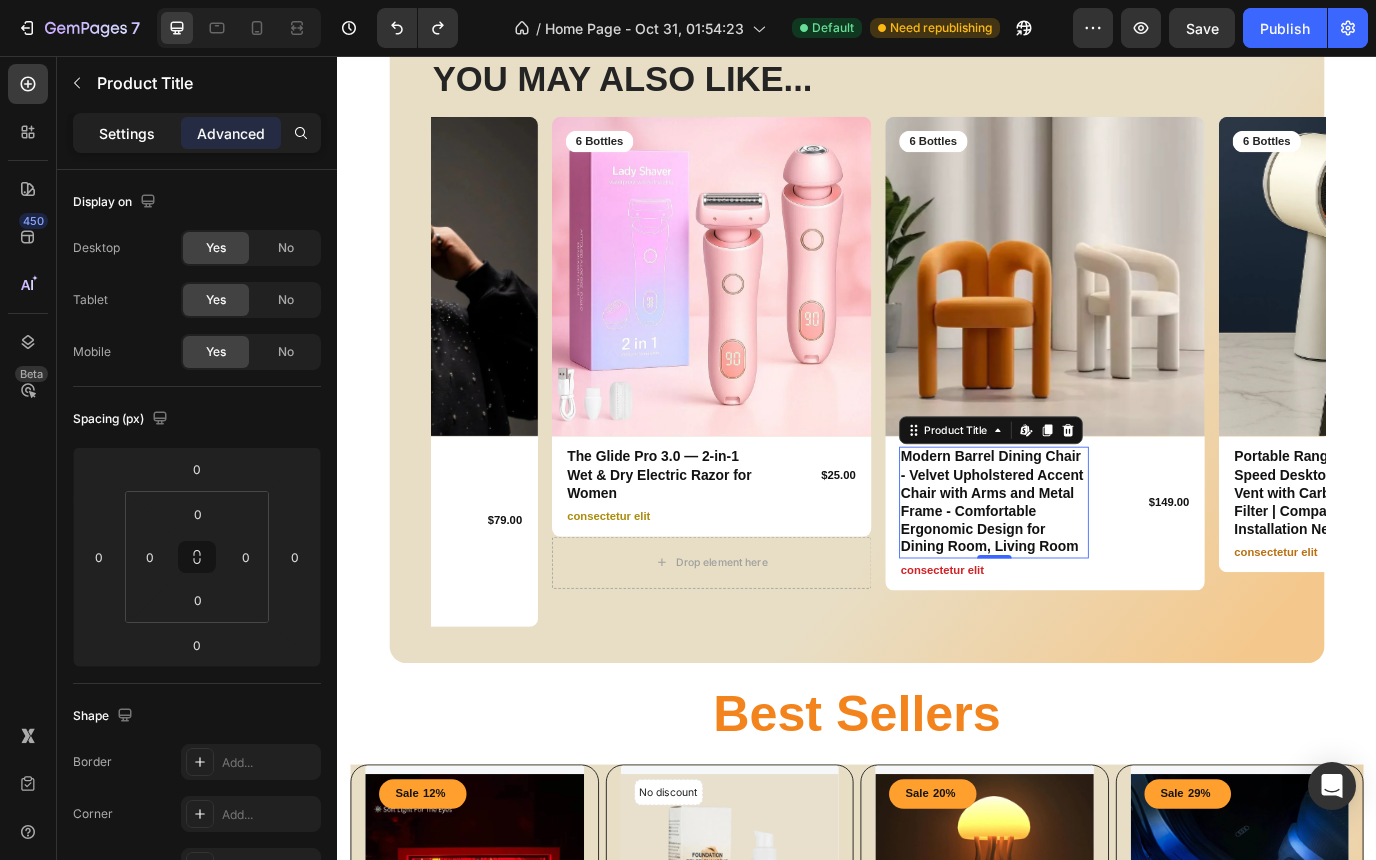 click on "Settings" at bounding box center (127, 133) 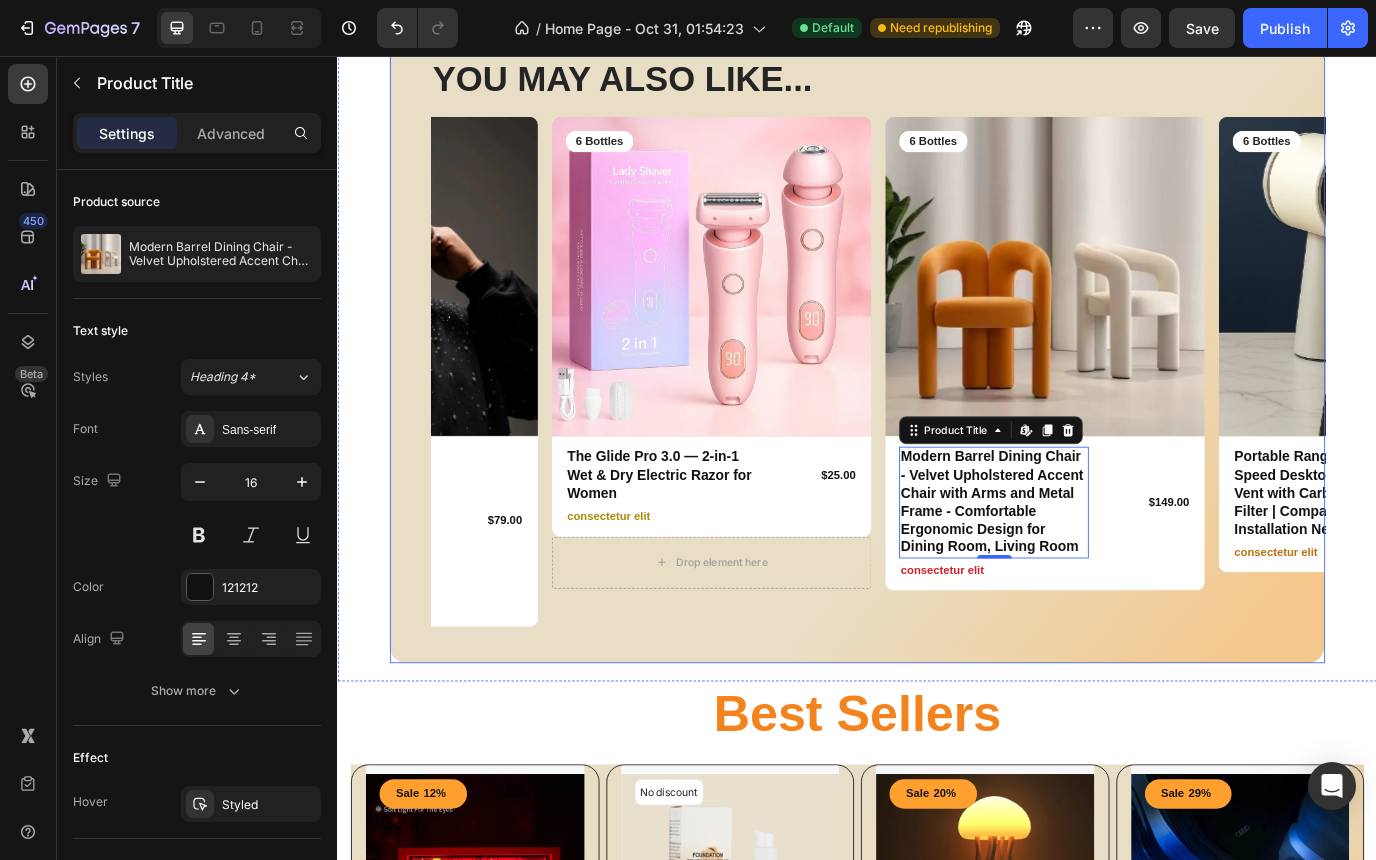 click on "YOU MAY ALSO LIKE... Heading Row Product Images 6 Bottles Text Block Row Shark Slides Cloud Slippers – Unisex Anti-Slip Open-Toe Summer Sandals Product Title $28.00 Product Price Product Price Row consectetur elit Text Block Row Product Product Images 6 Bottles Text Block Row Hoodie Sparkling - Colorblock Y2K Trendy Design, Long Sleeve Loose Fit Pullover Sweatshirt with Pocket - Casual Comfort for Teens & Men | Strike Algo Product Title $79.00 Product Price Product Price Row consectetur elit Text Block Row Product Product Images 6 Bottles Text Block Row The Glide Pro 3.0 — 2-in-1 Wet & Dry Electric Razor for Women Product Title $25.00 Product Price Product Price Row consectetur elit Text Block Row
Drop element here Product Product Images 6 Bottles Text Block Row Modern Barrel Dining Chair - Velvet Upholstered Accent Chair with Arms and Metal Frame - Comfortable Ergonomic Design for Dining Room, Living Room Product Title   Edit content in Shopify 0 $149.00 Product Price Product Price Row" at bounding box center [937, 384] 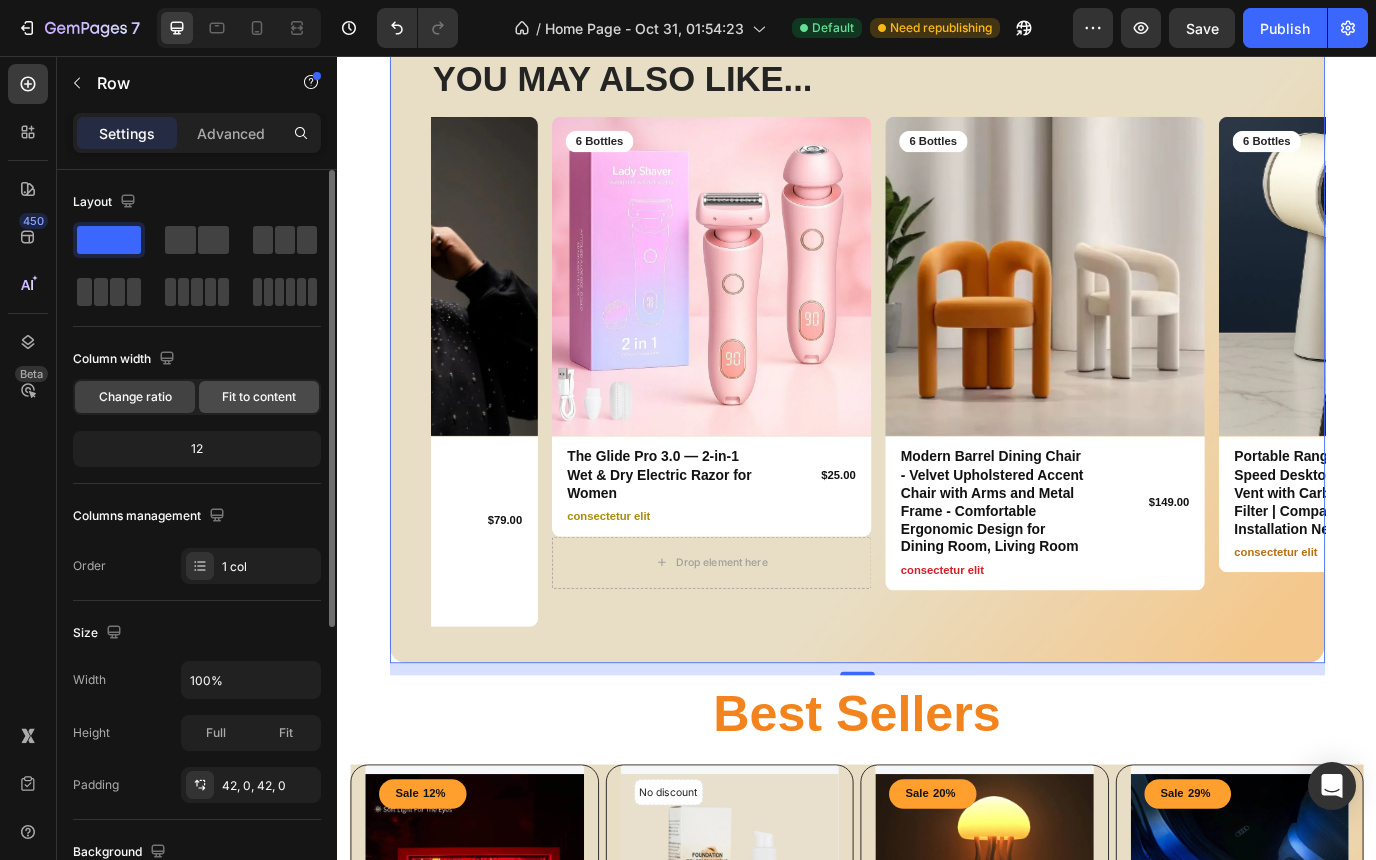 click on "Fit to content" 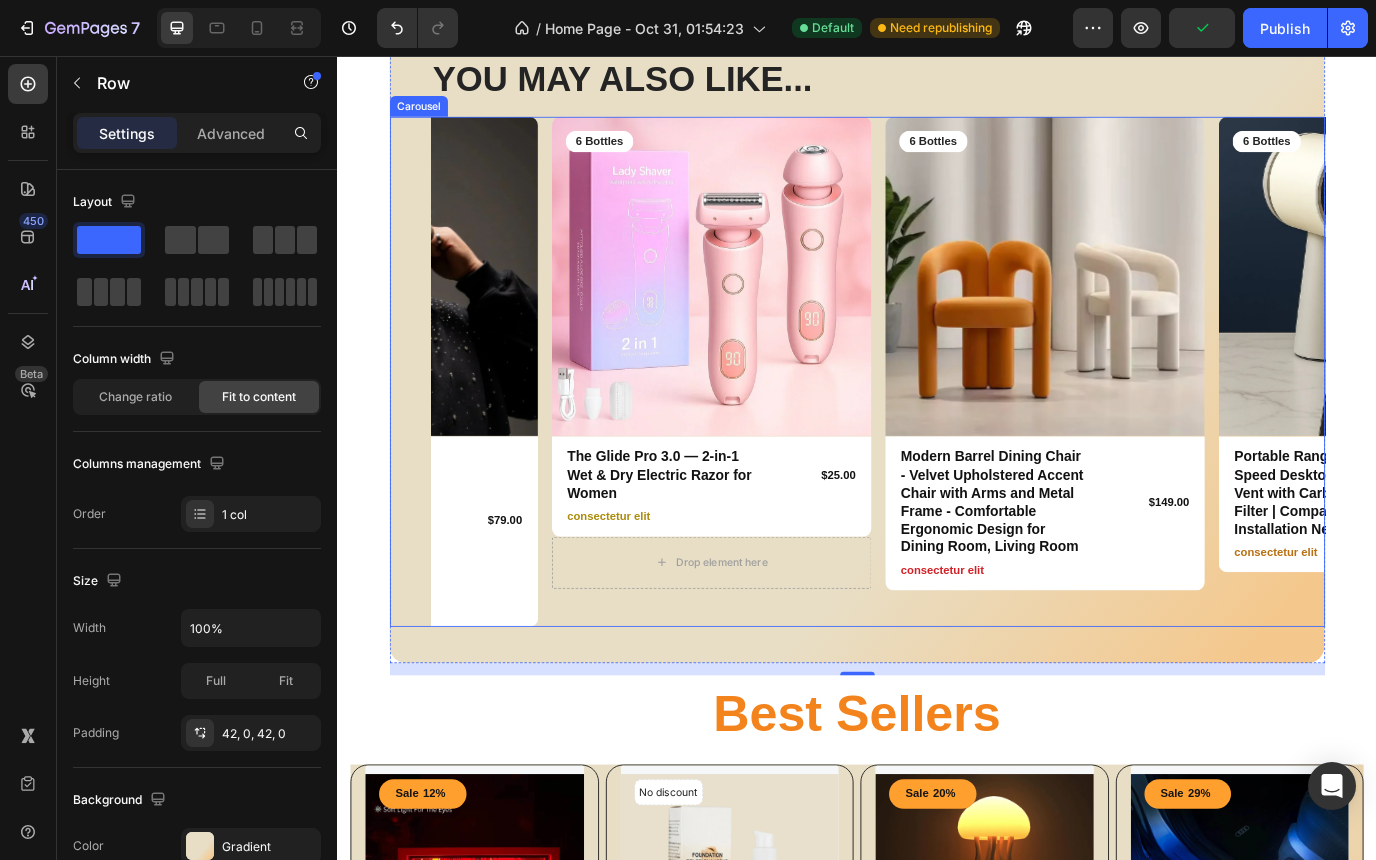 click on "Product Images 6 Bottles Text Block Row The Glide Pro 3.0 — 2-in-1 Wet & Dry Electric Razor for Women Product Title $25.00 Product Price Product Price Row consectetur elit Text Block Row
Drop element here Product" at bounding box center [768, 420] 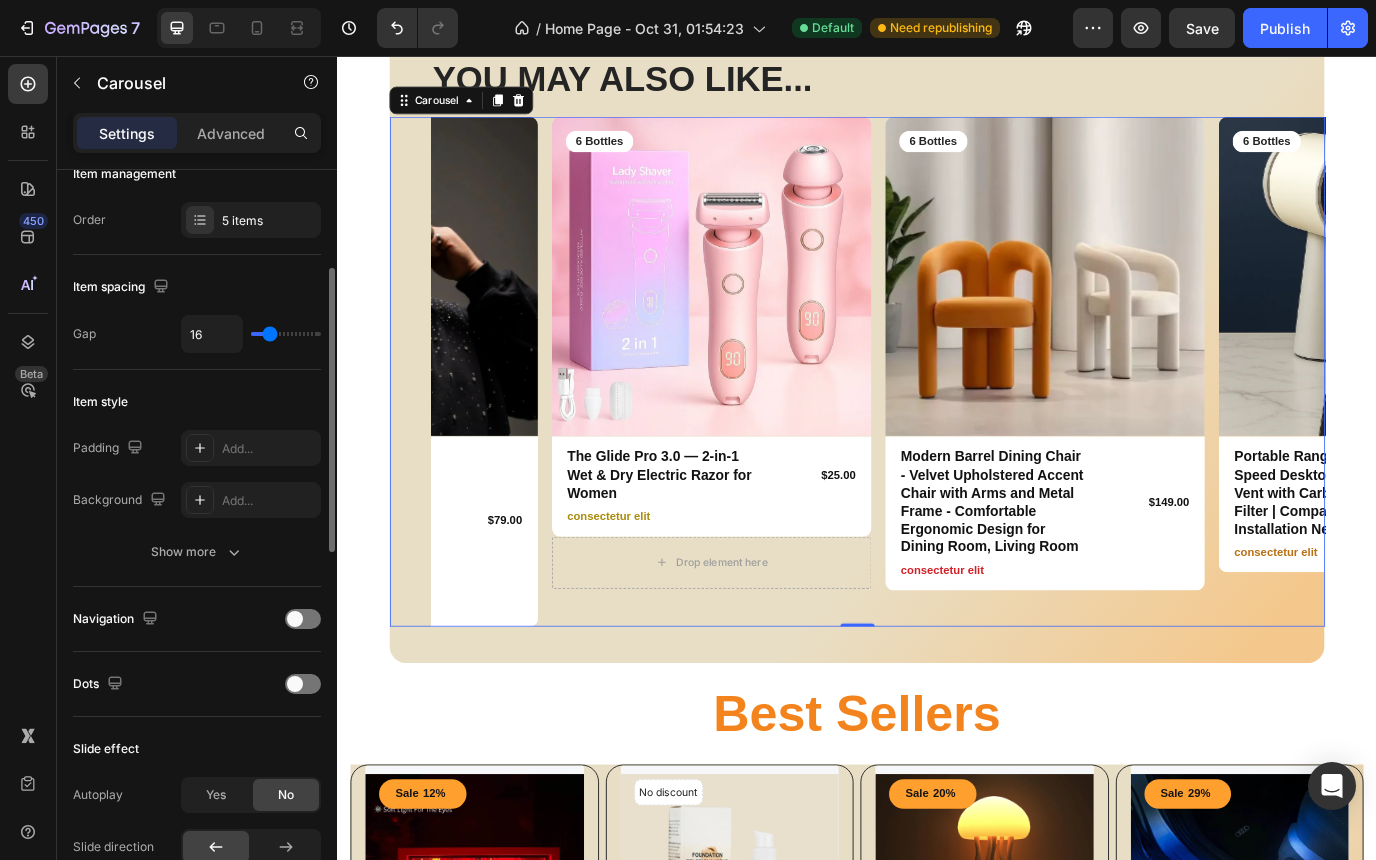 scroll, scrollTop: 275, scrollLeft: 0, axis: vertical 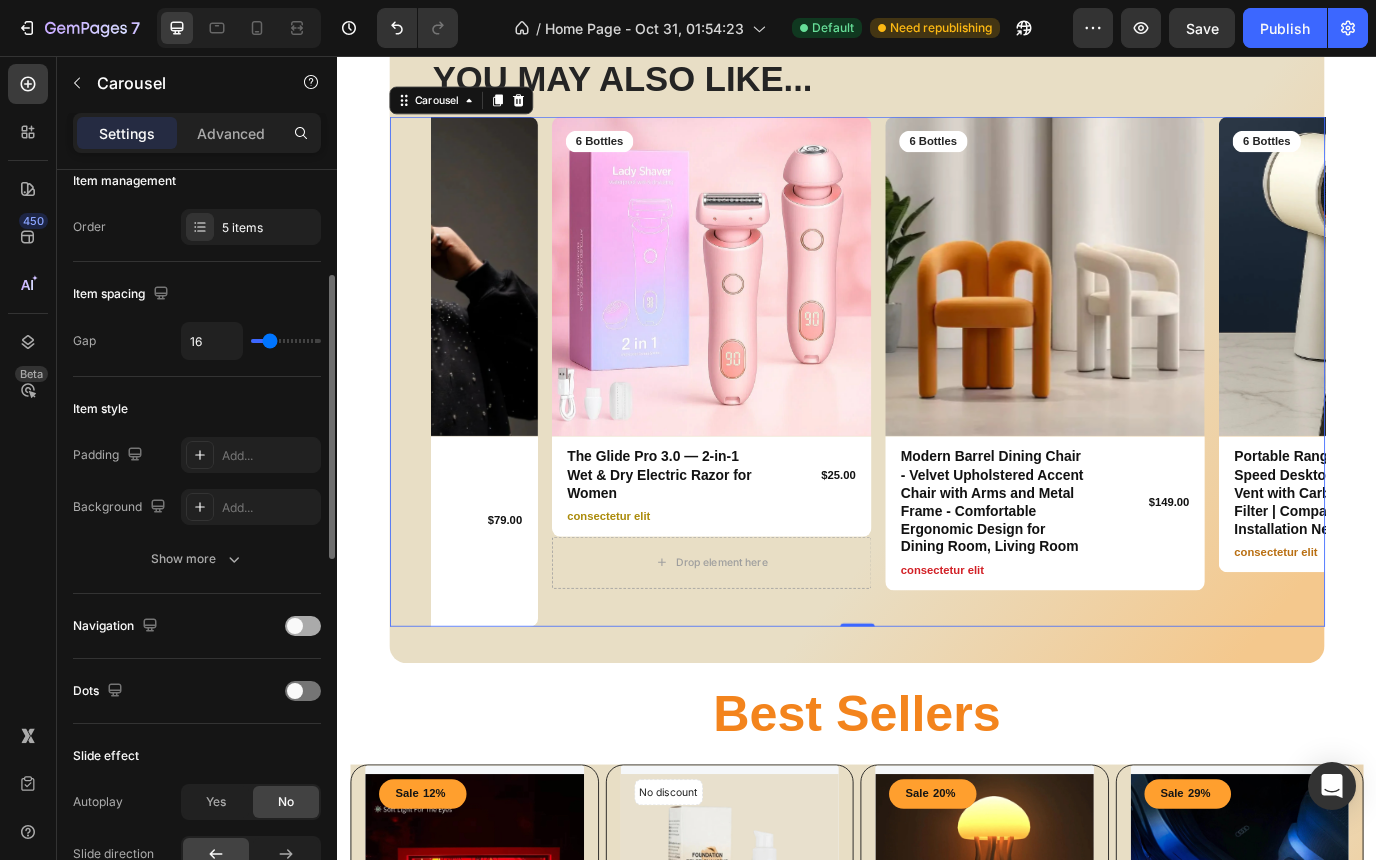 click at bounding box center (303, 626) 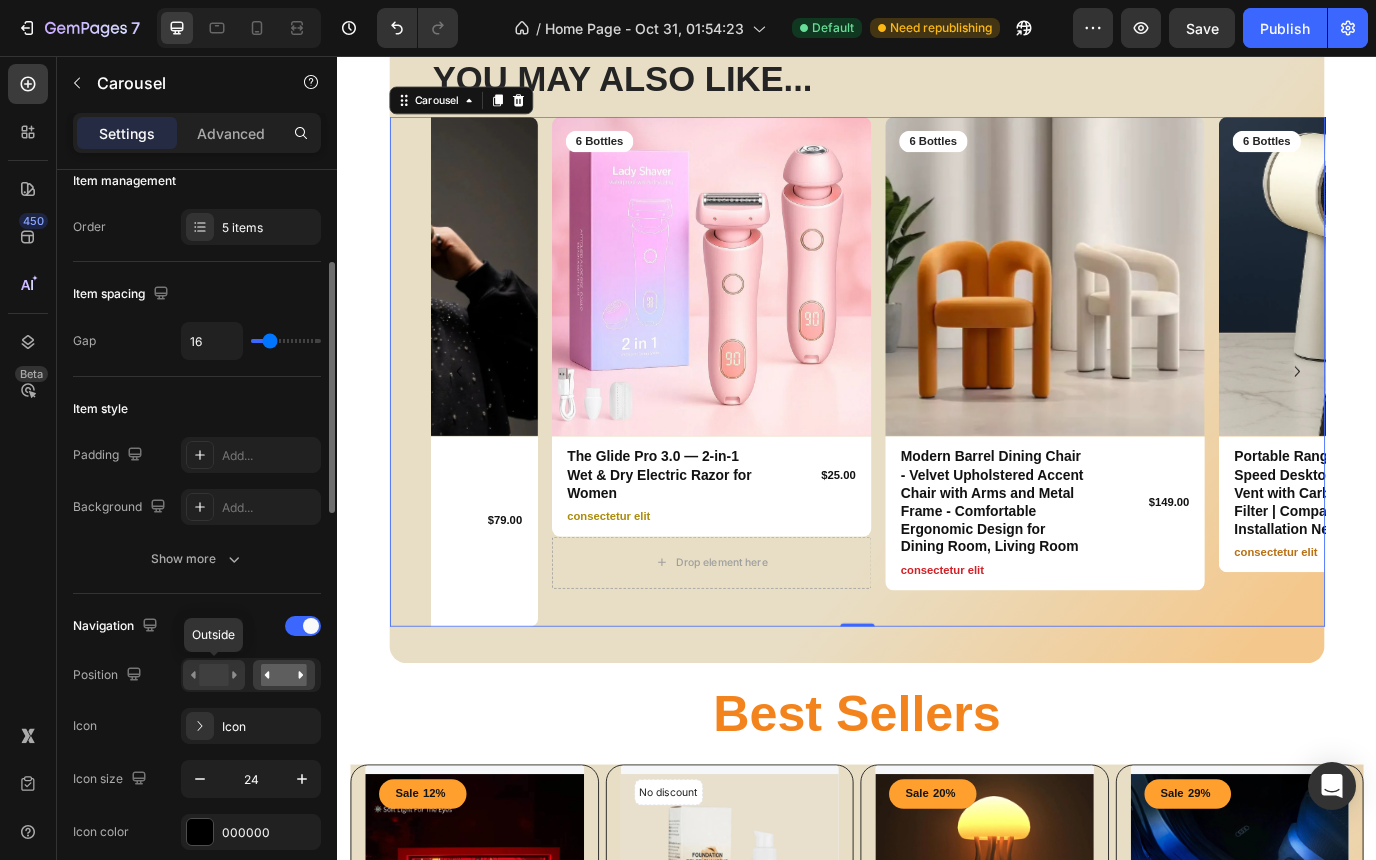 click 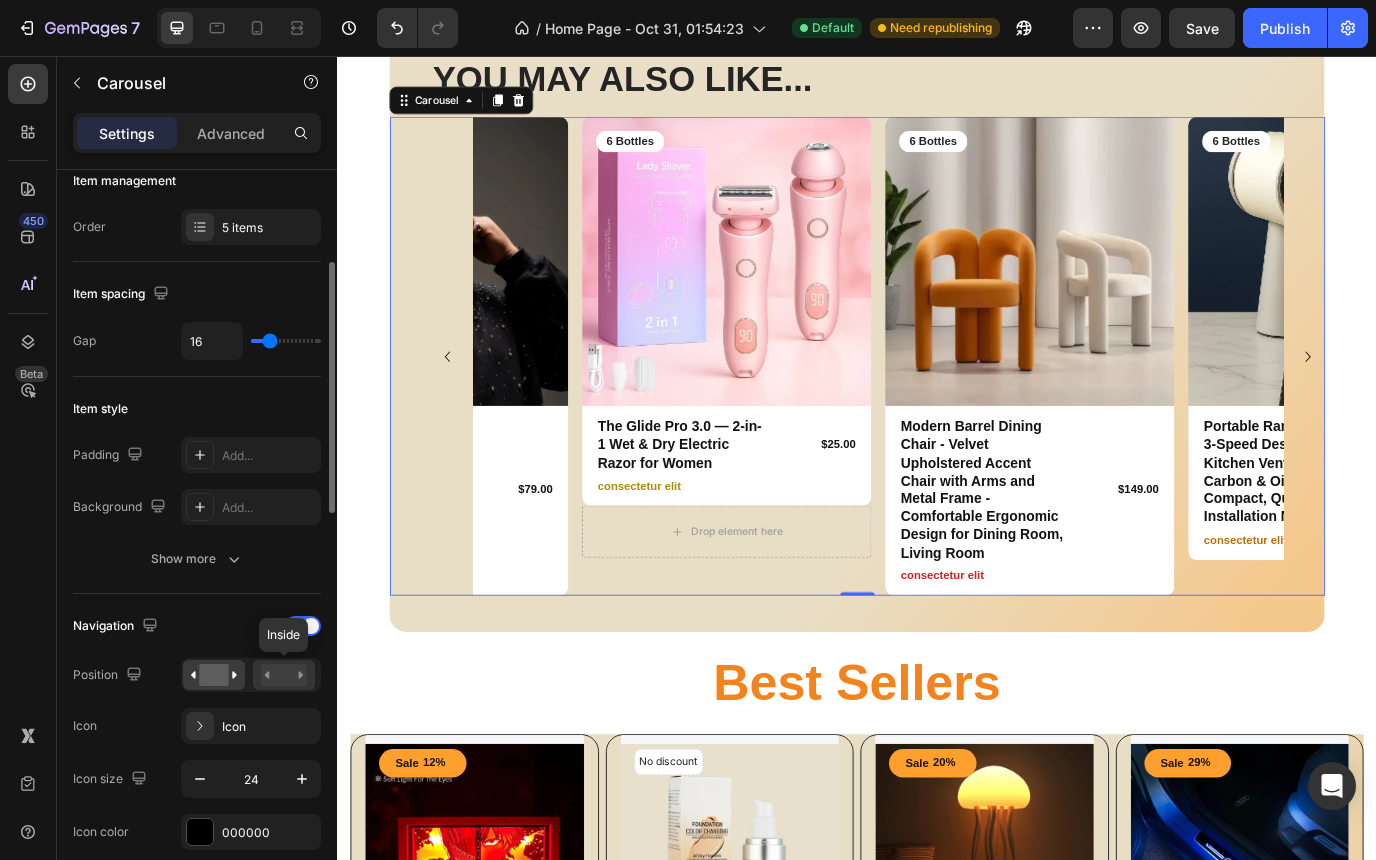 click 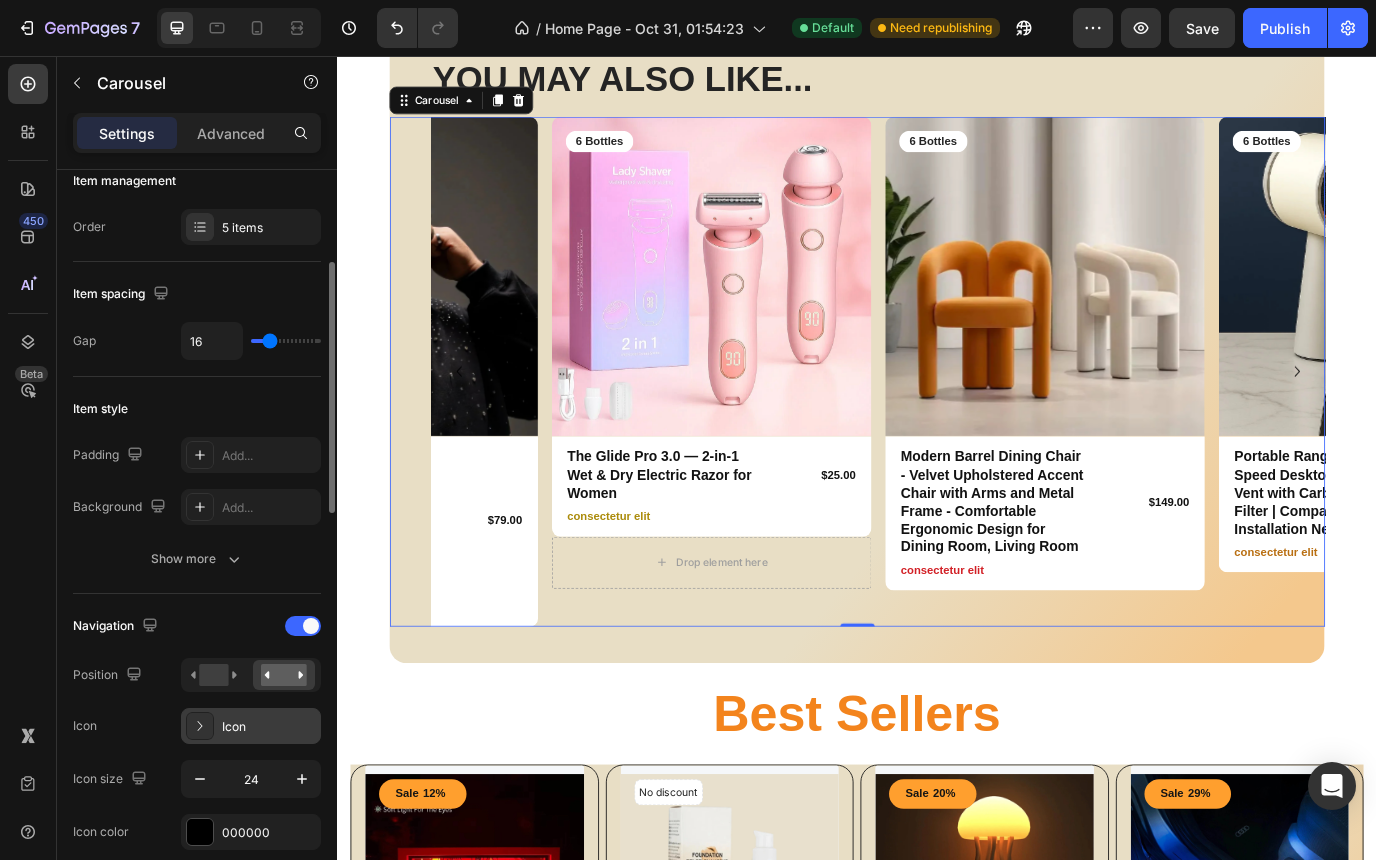 click on "Icon" at bounding box center [269, 727] 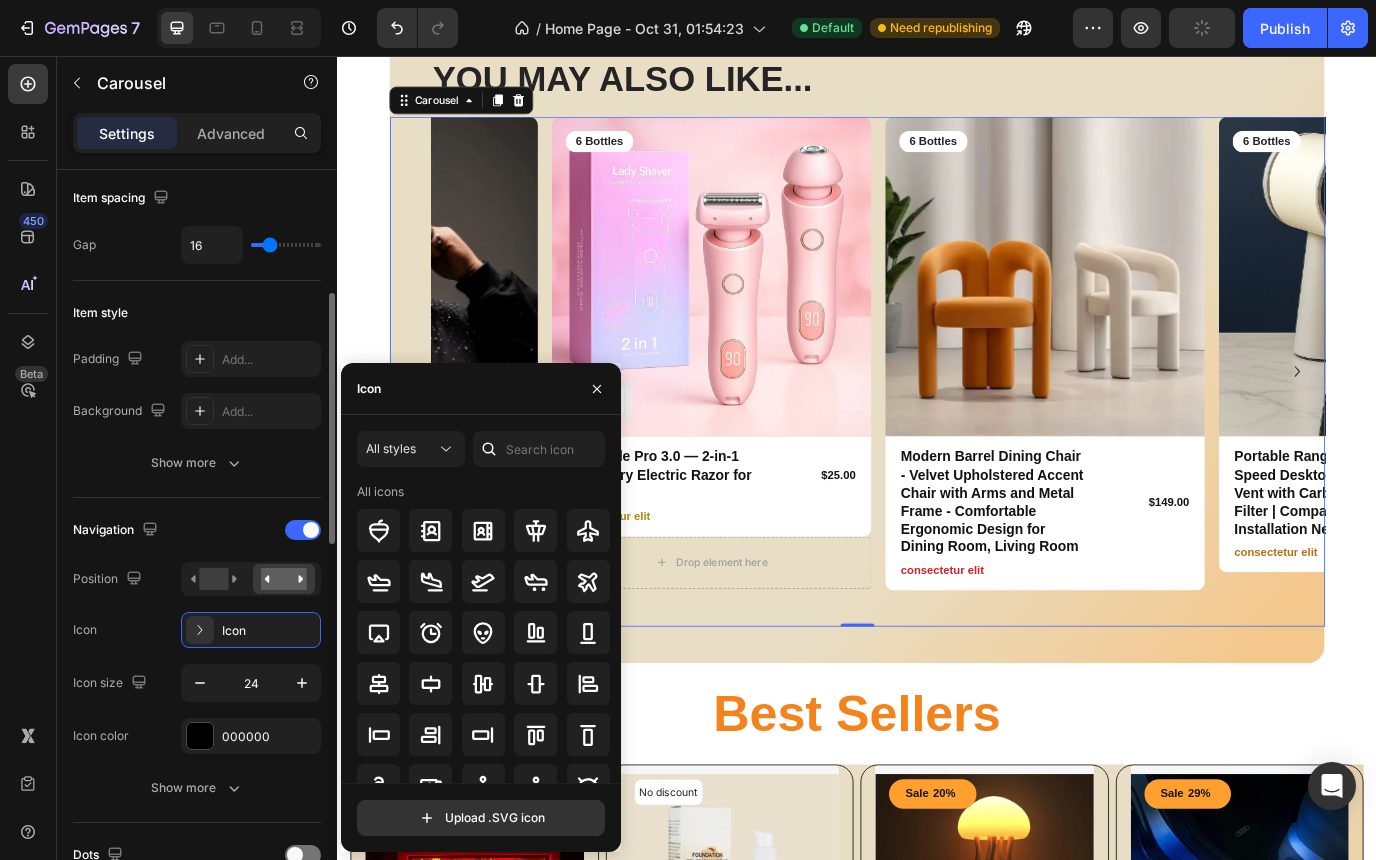 scroll, scrollTop: 373, scrollLeft: 0, axis: vertical 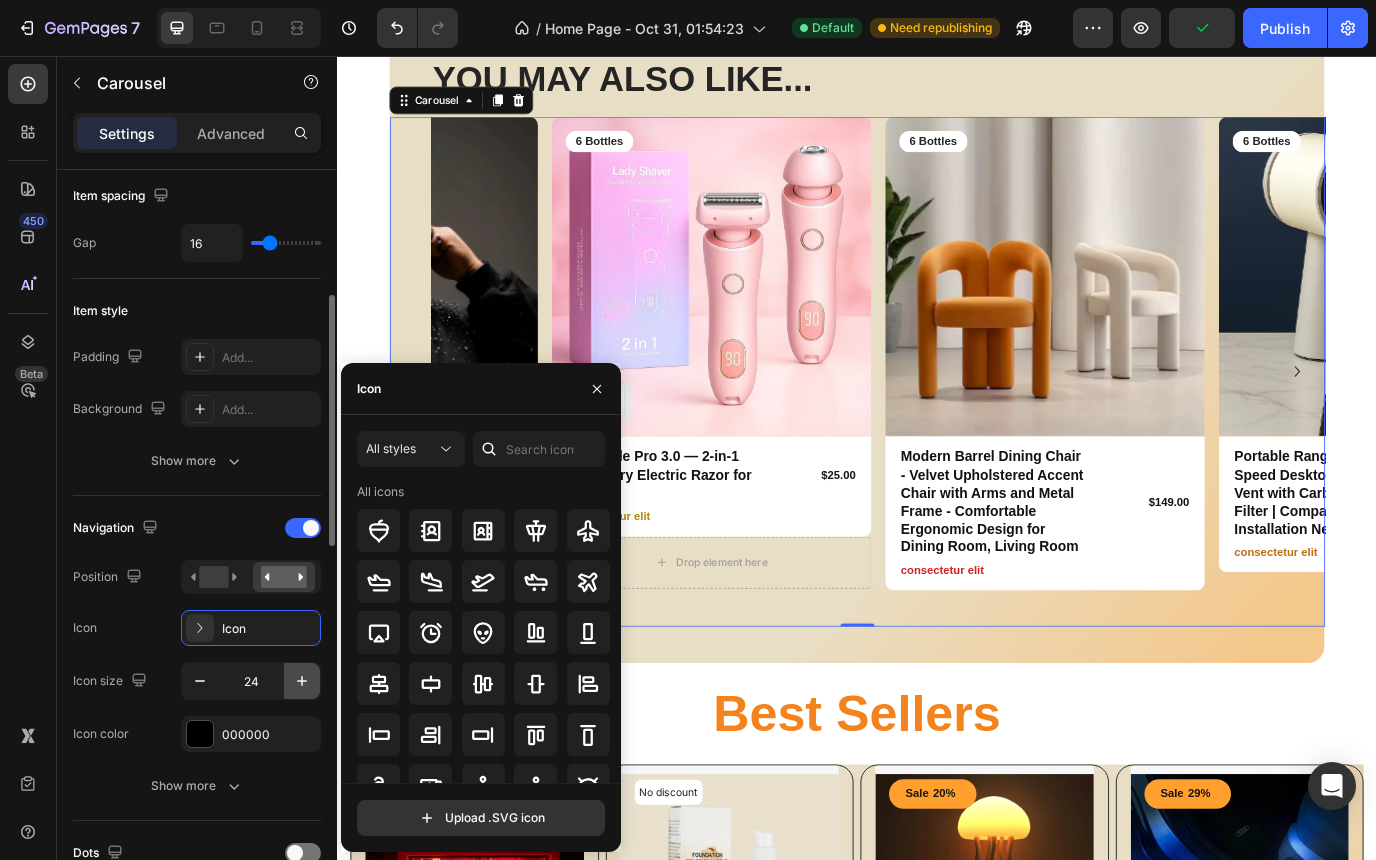 click 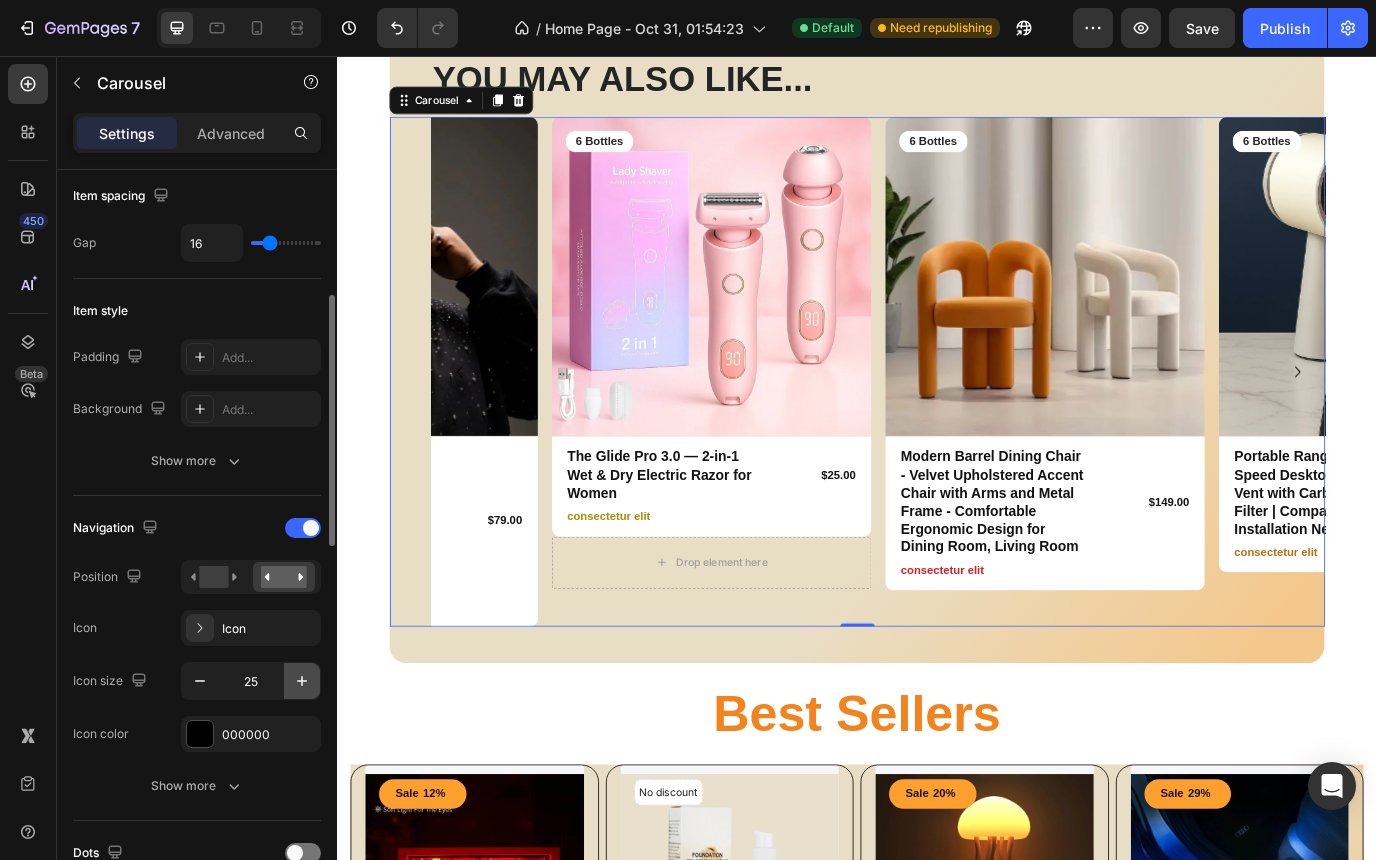 click 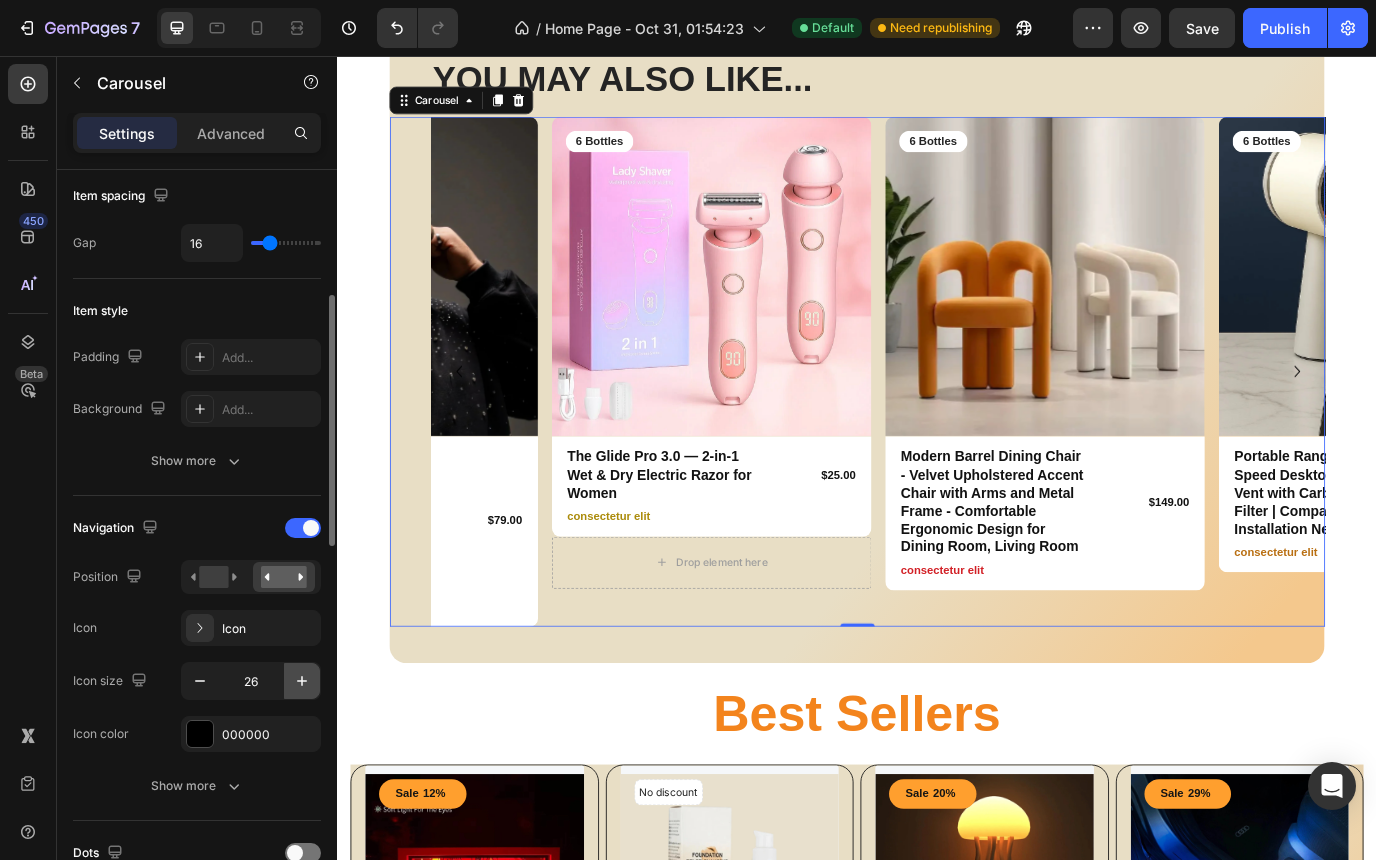 click 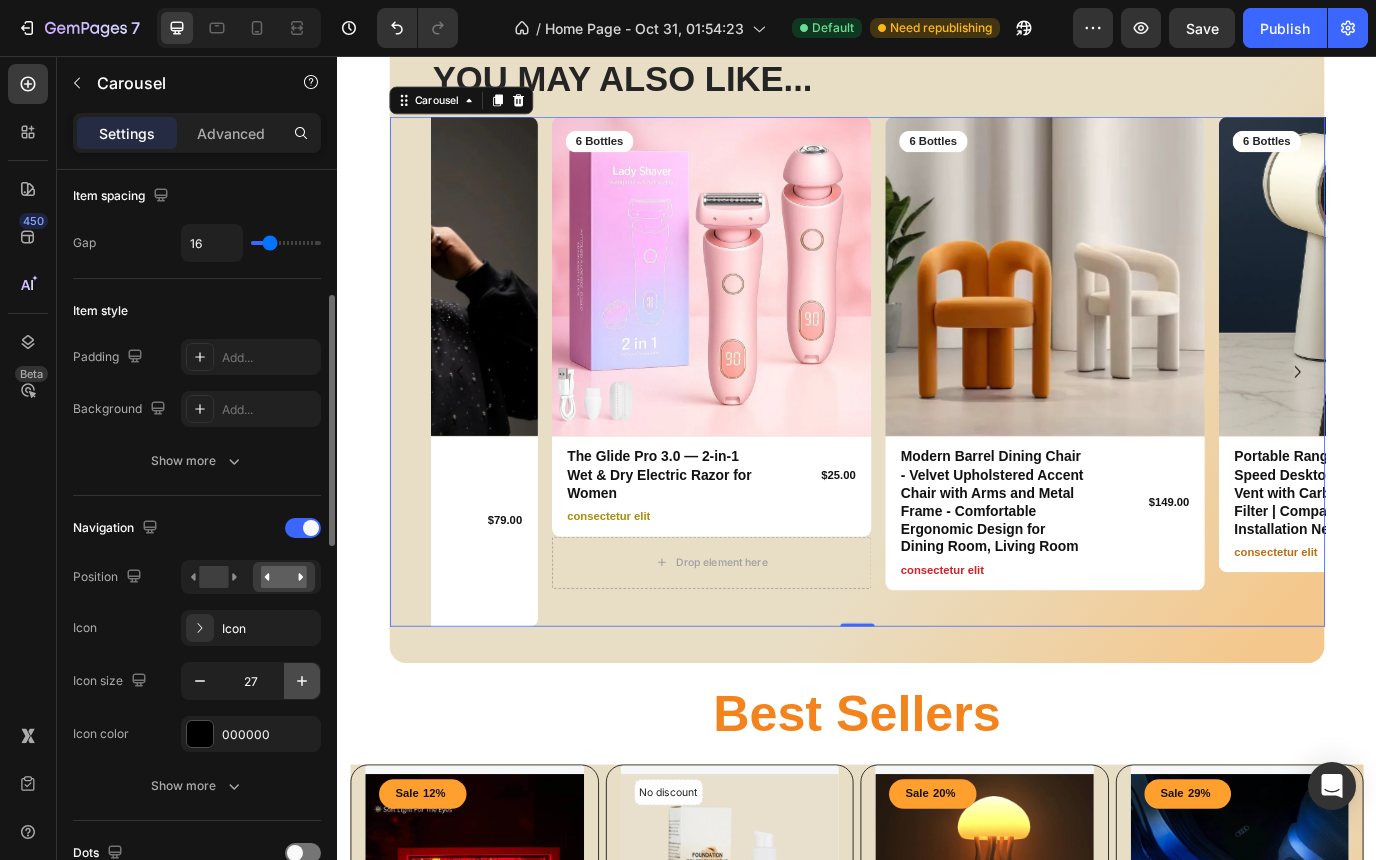 click 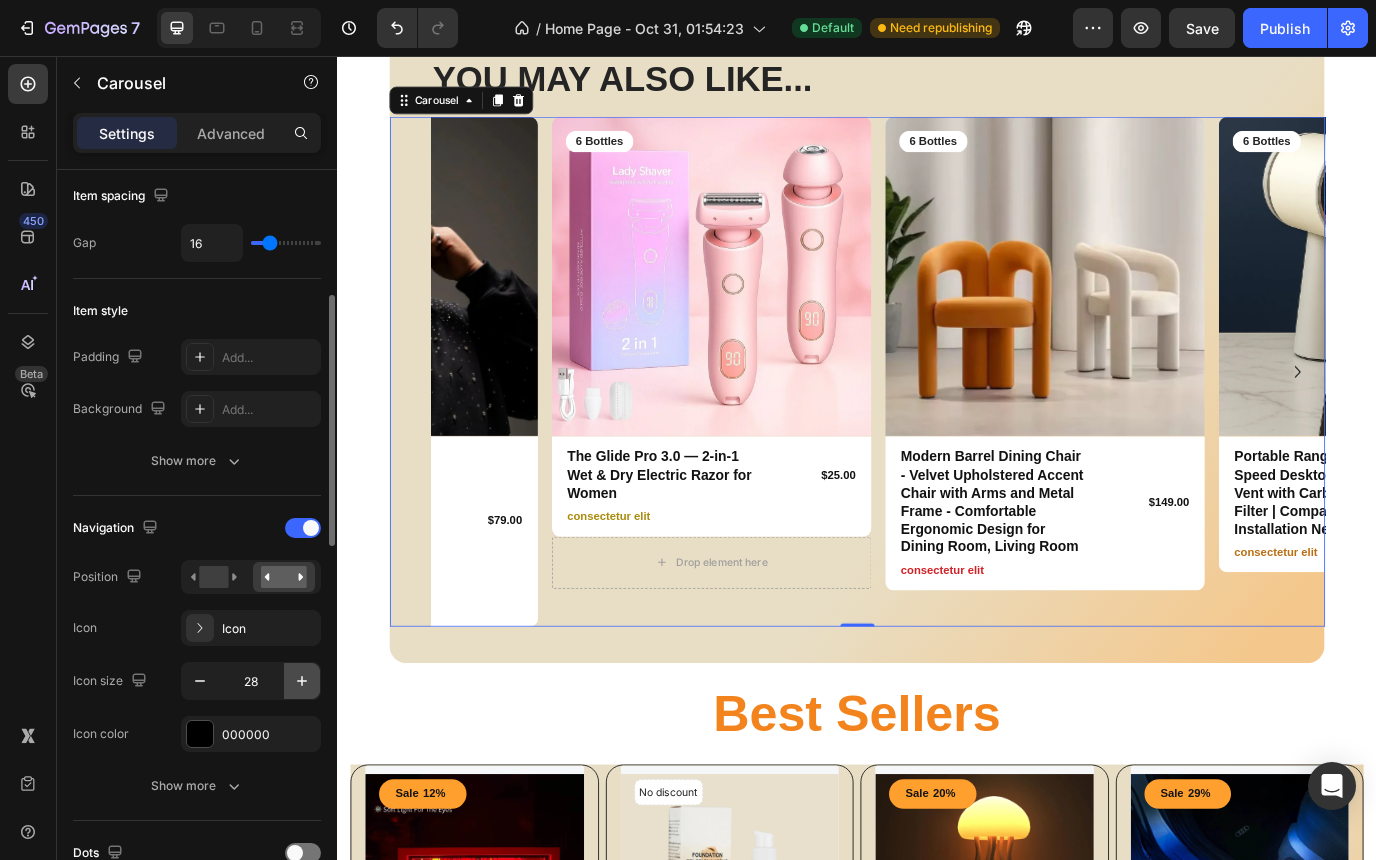 click 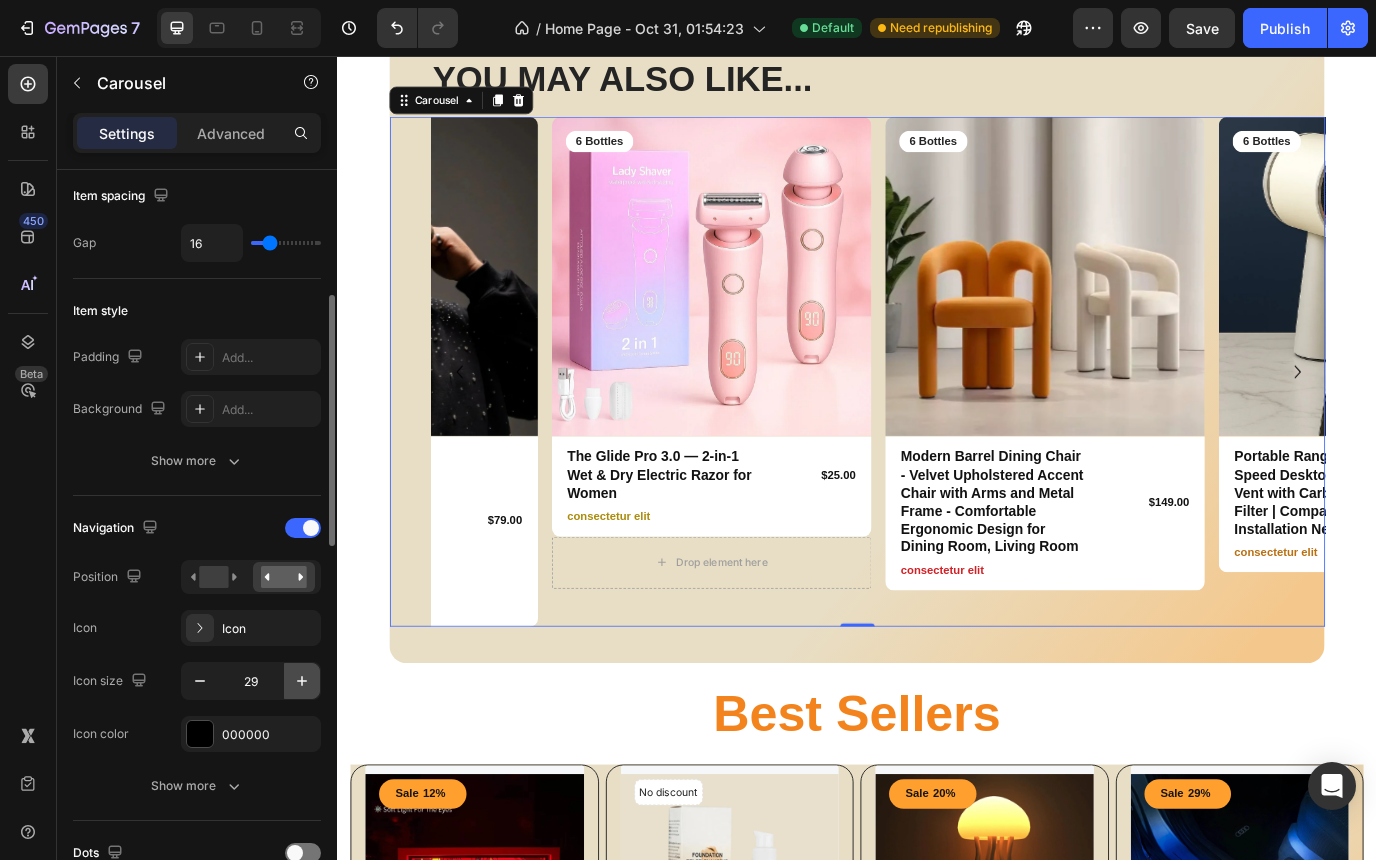 click 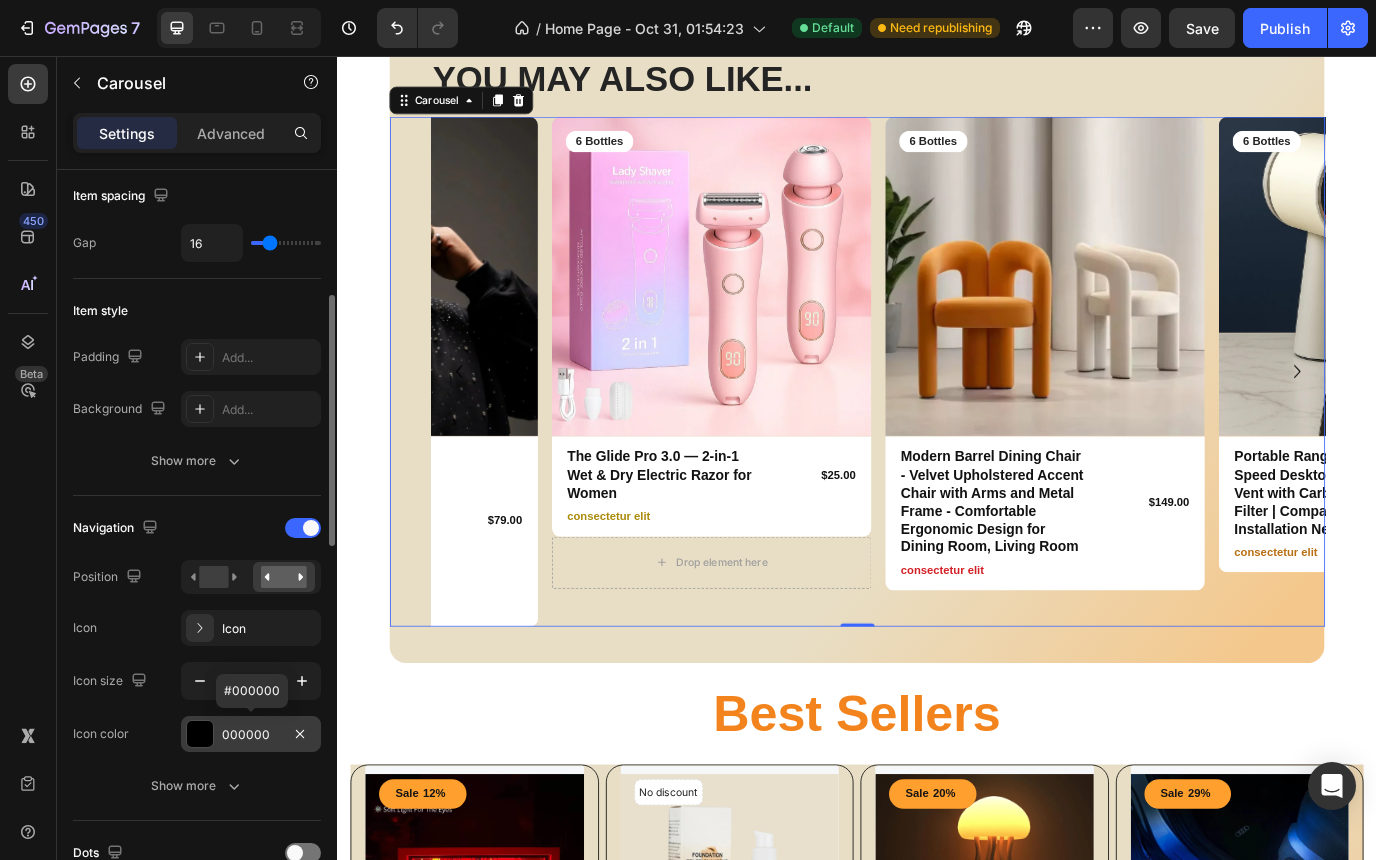 click on "000000" at bounding box center [251, 735] 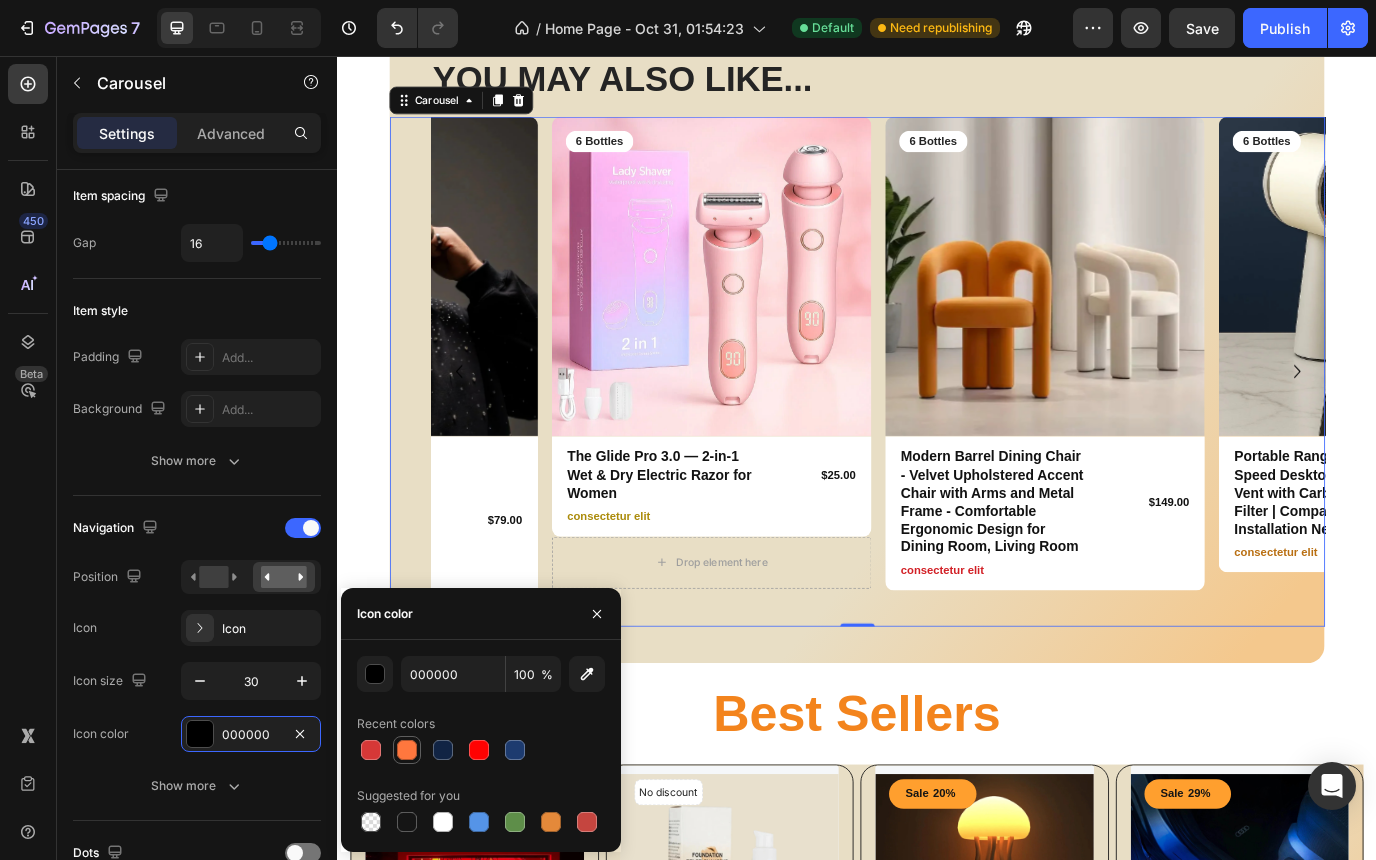 click at bounding box center [407, 750] 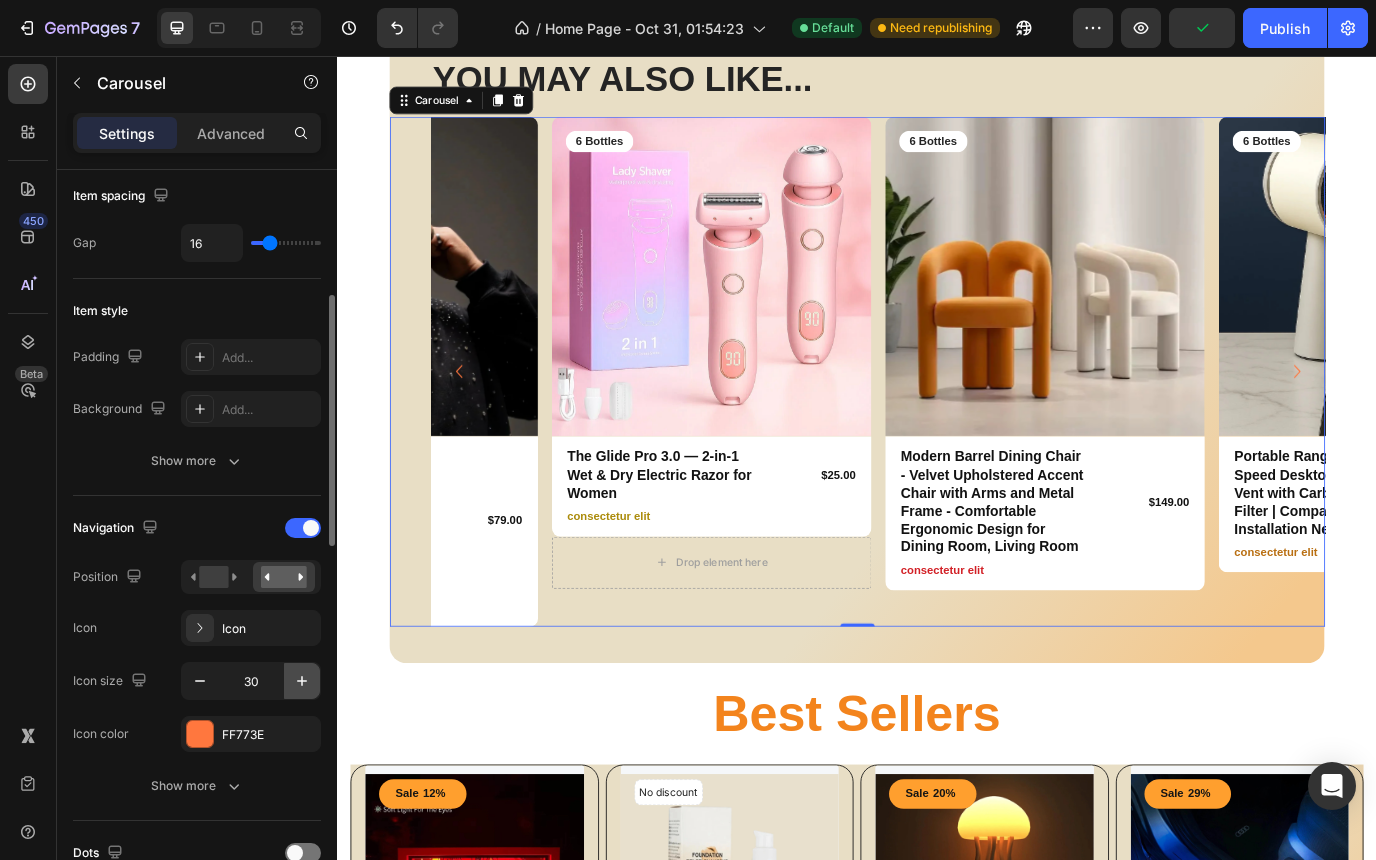 click 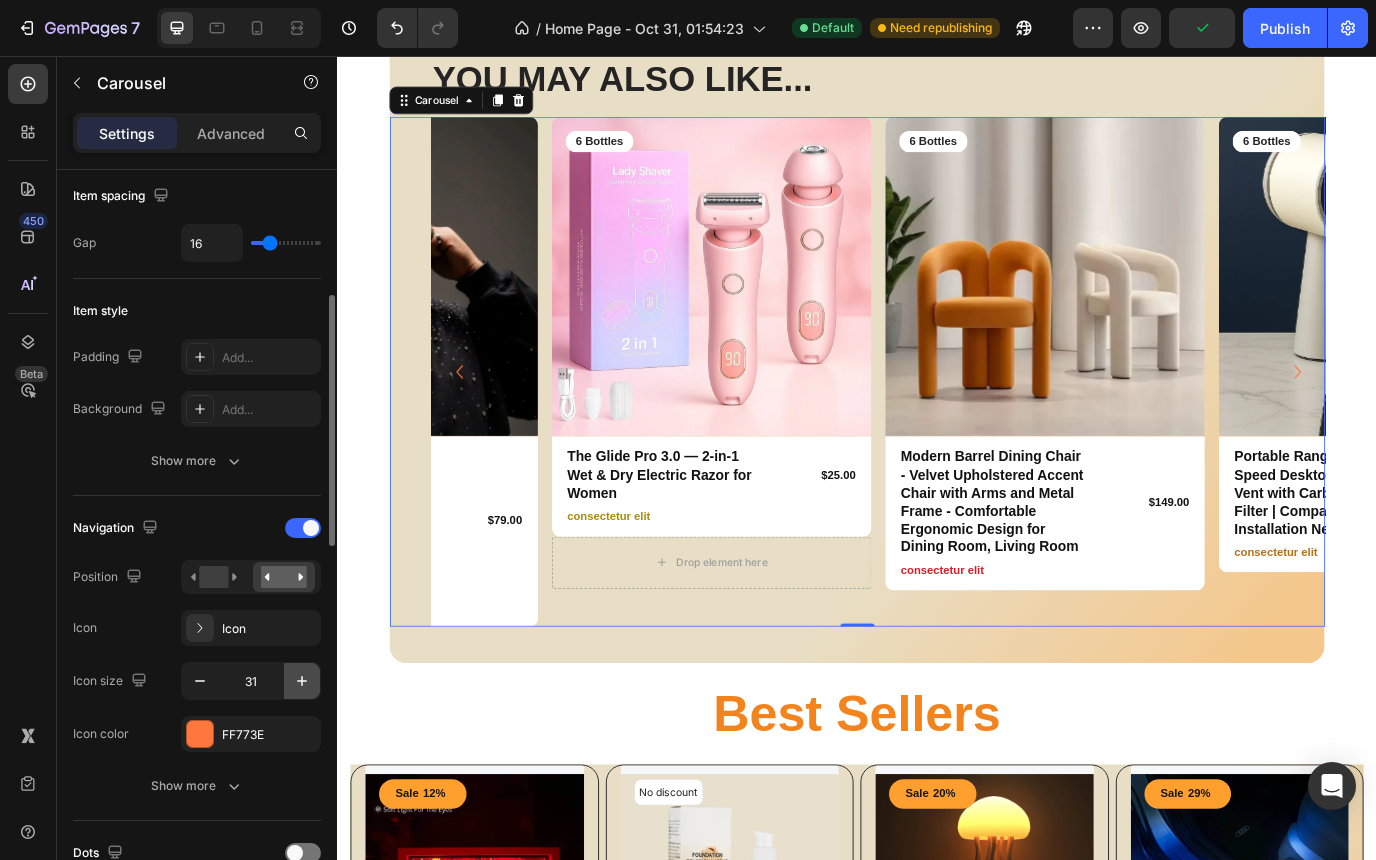 click 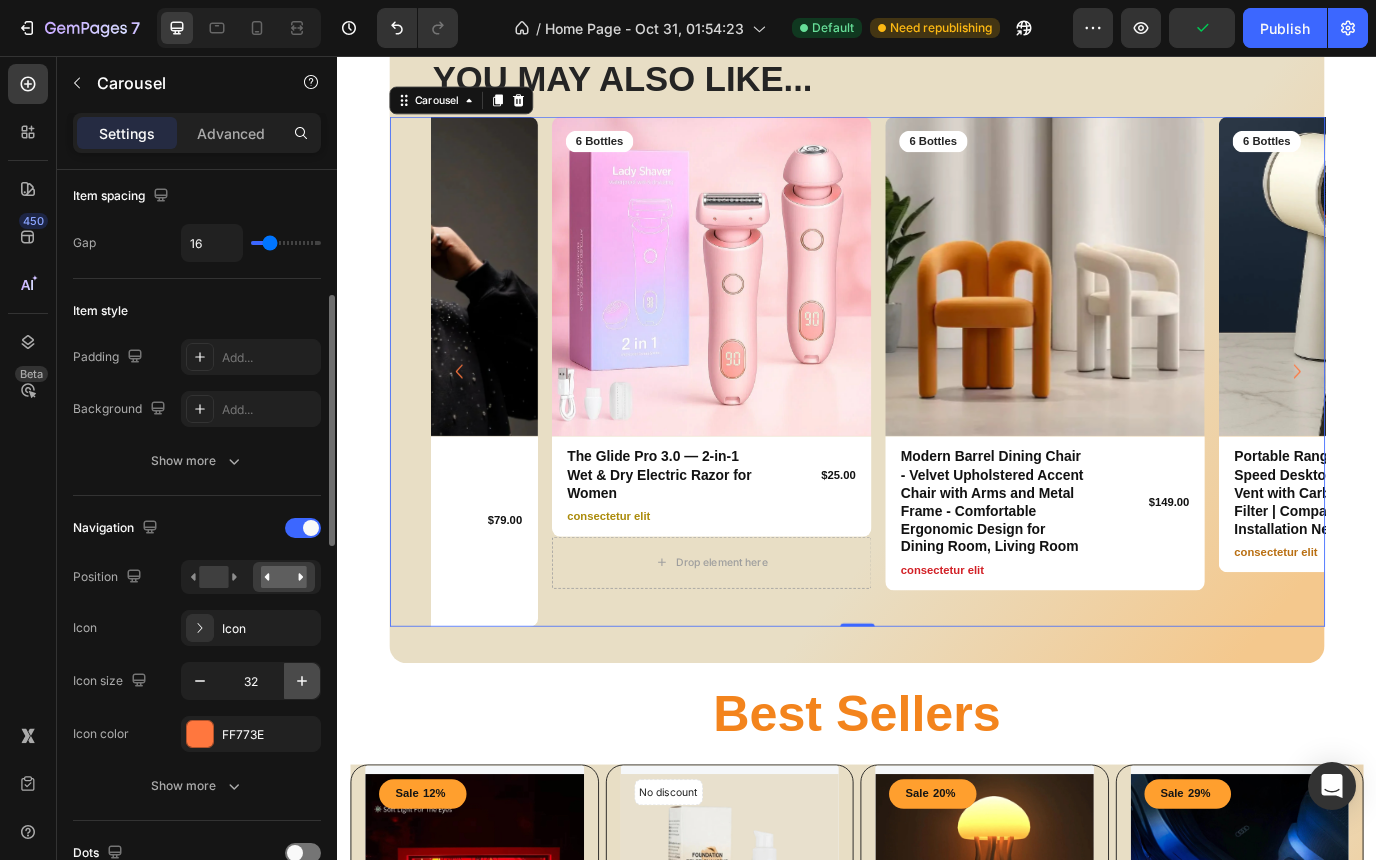 click 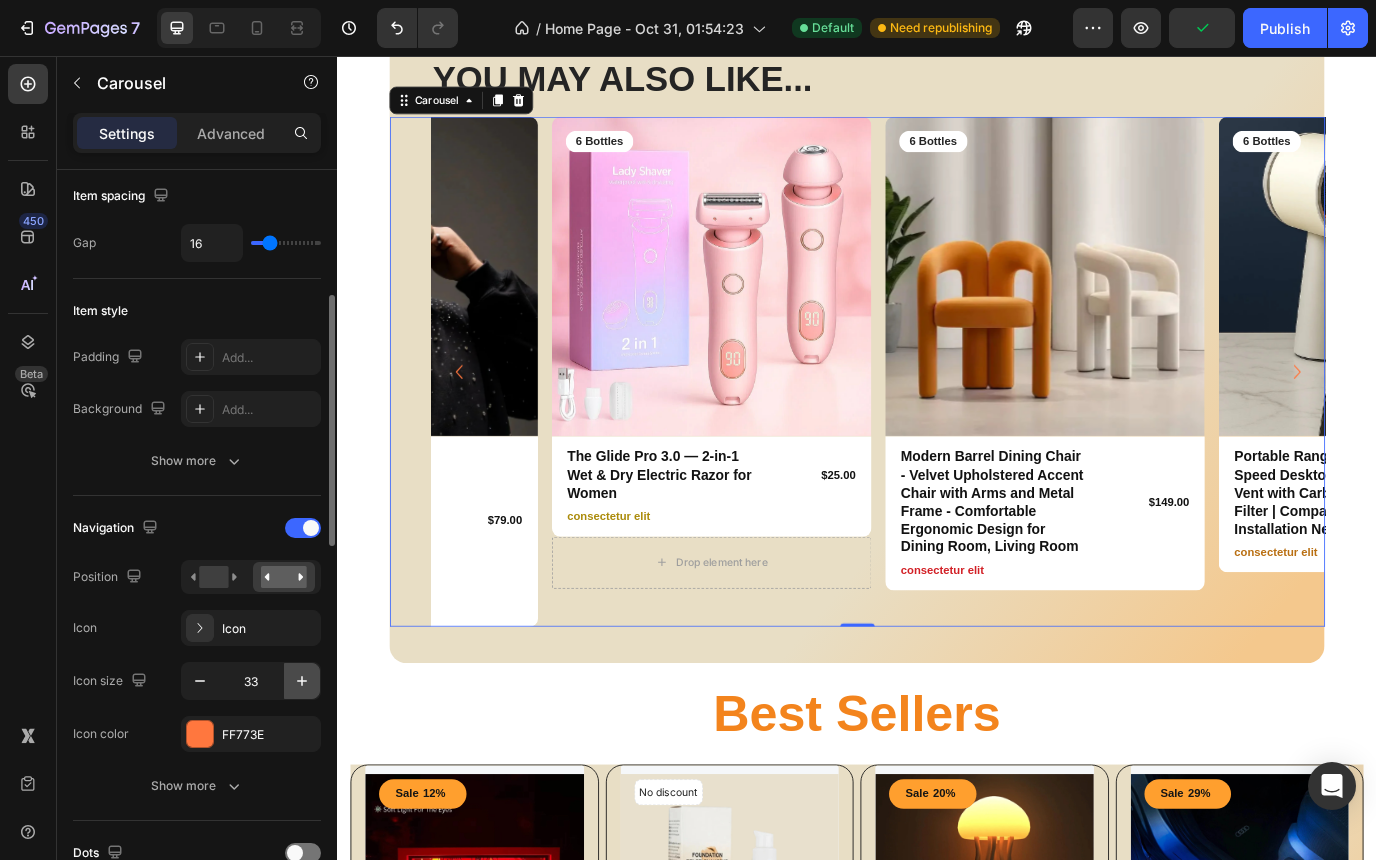 click 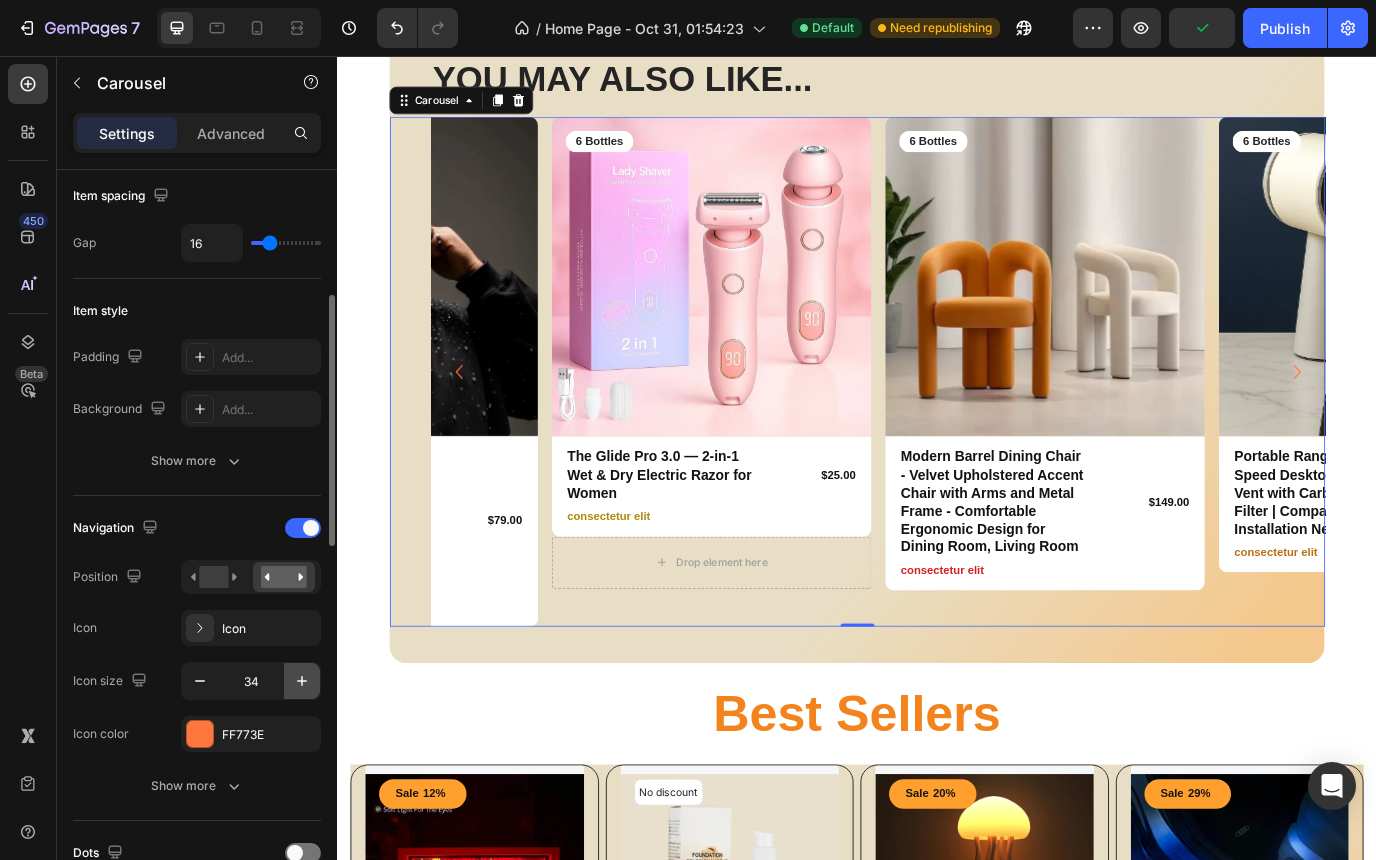 click 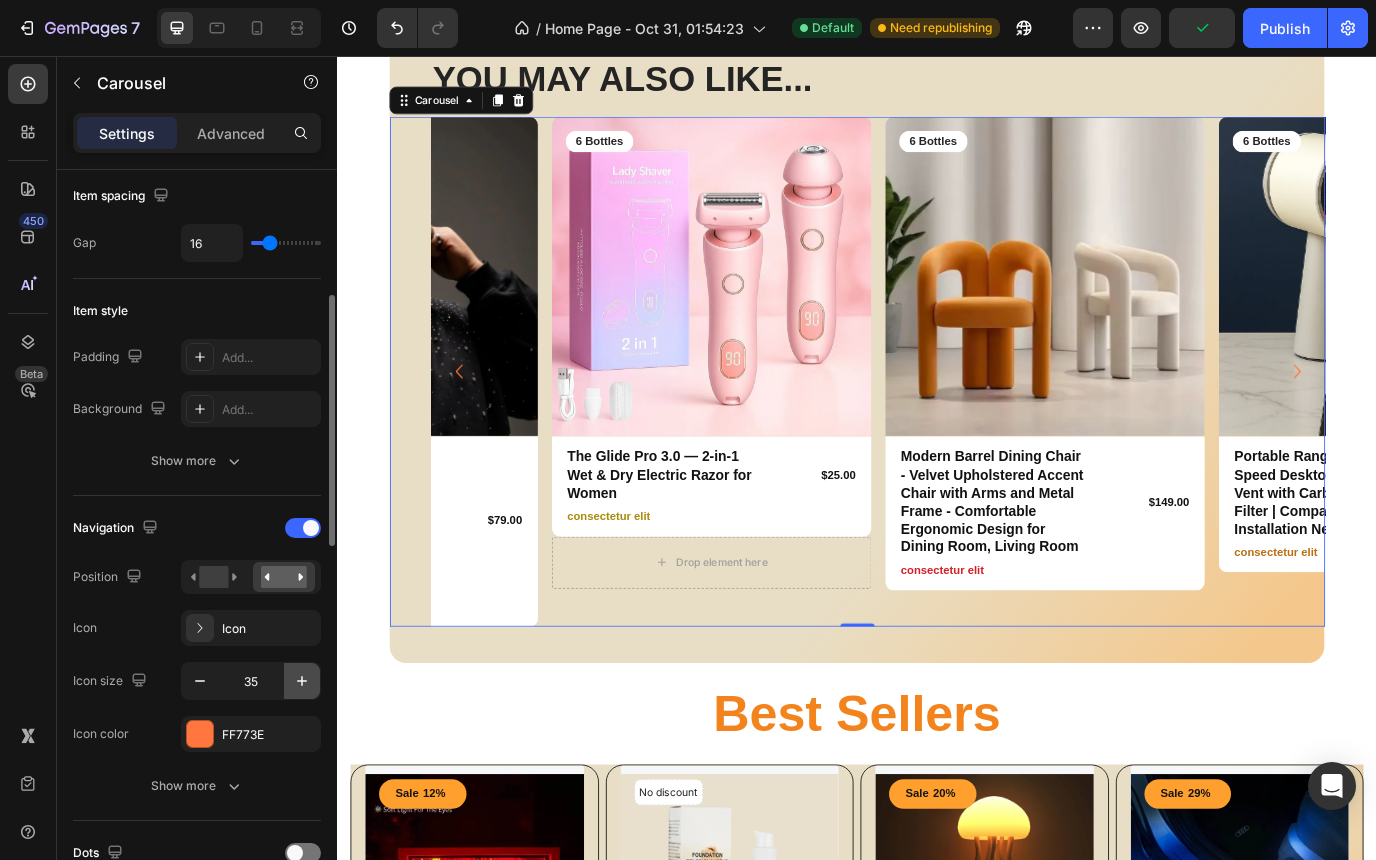 click 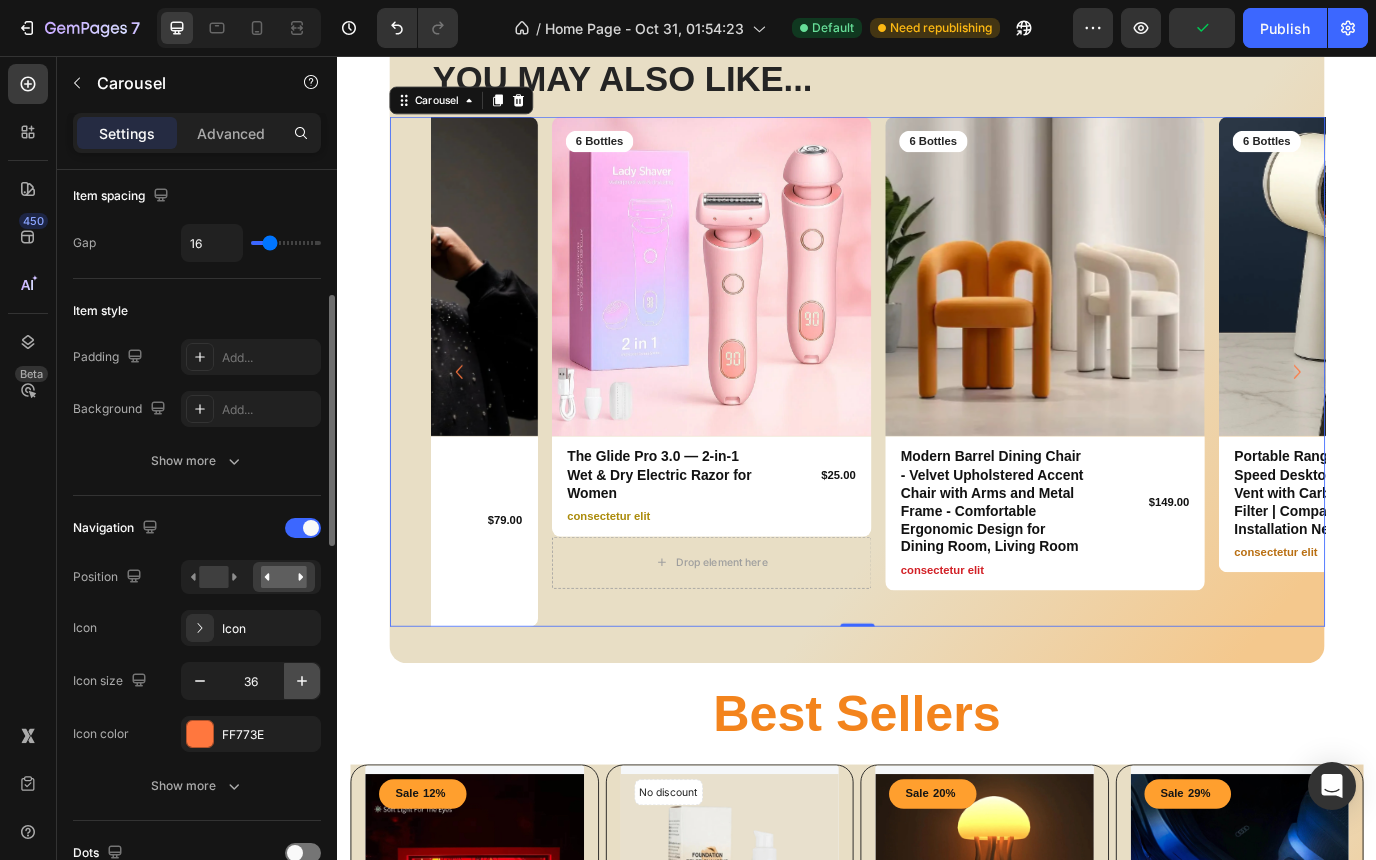 click 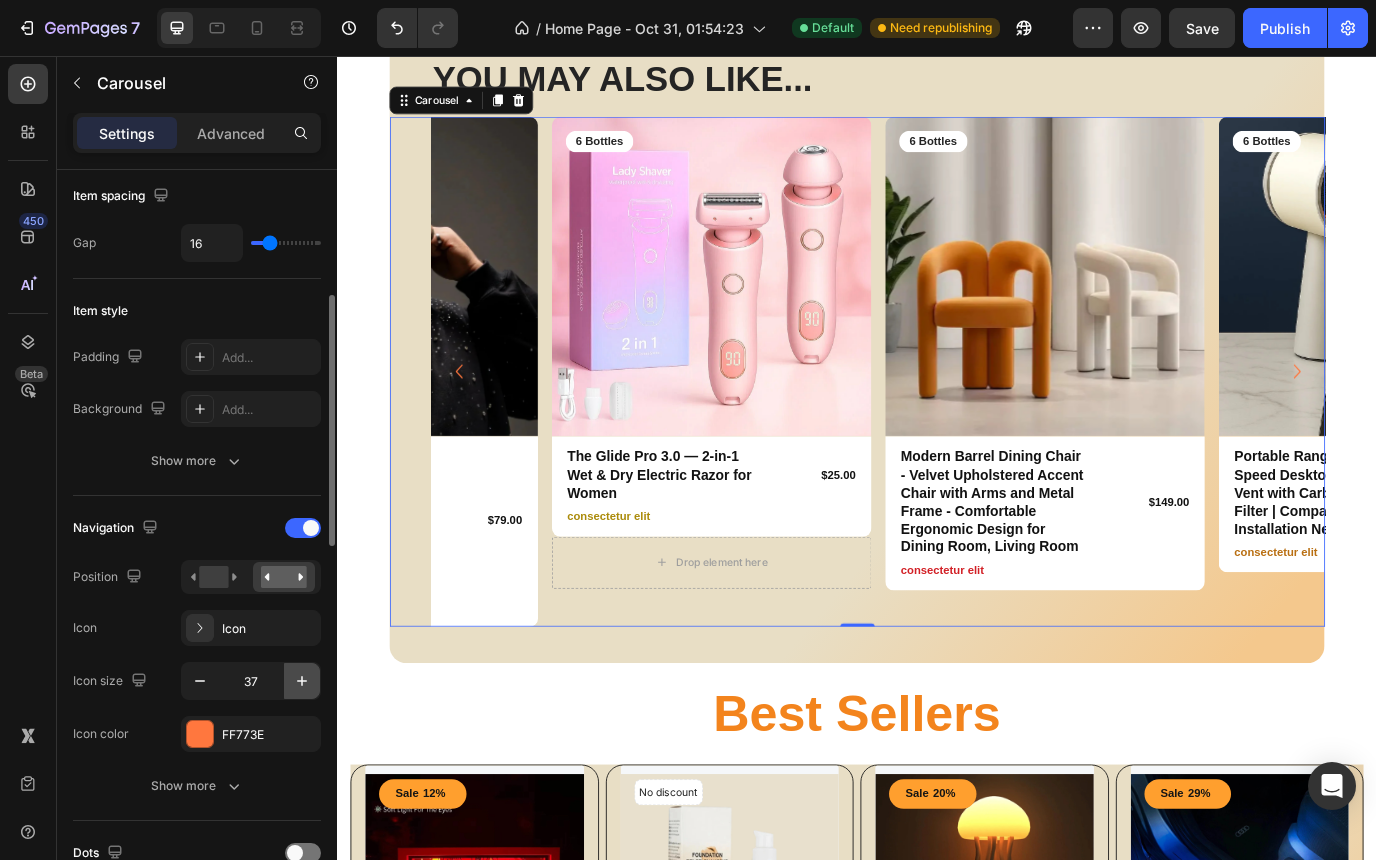 click 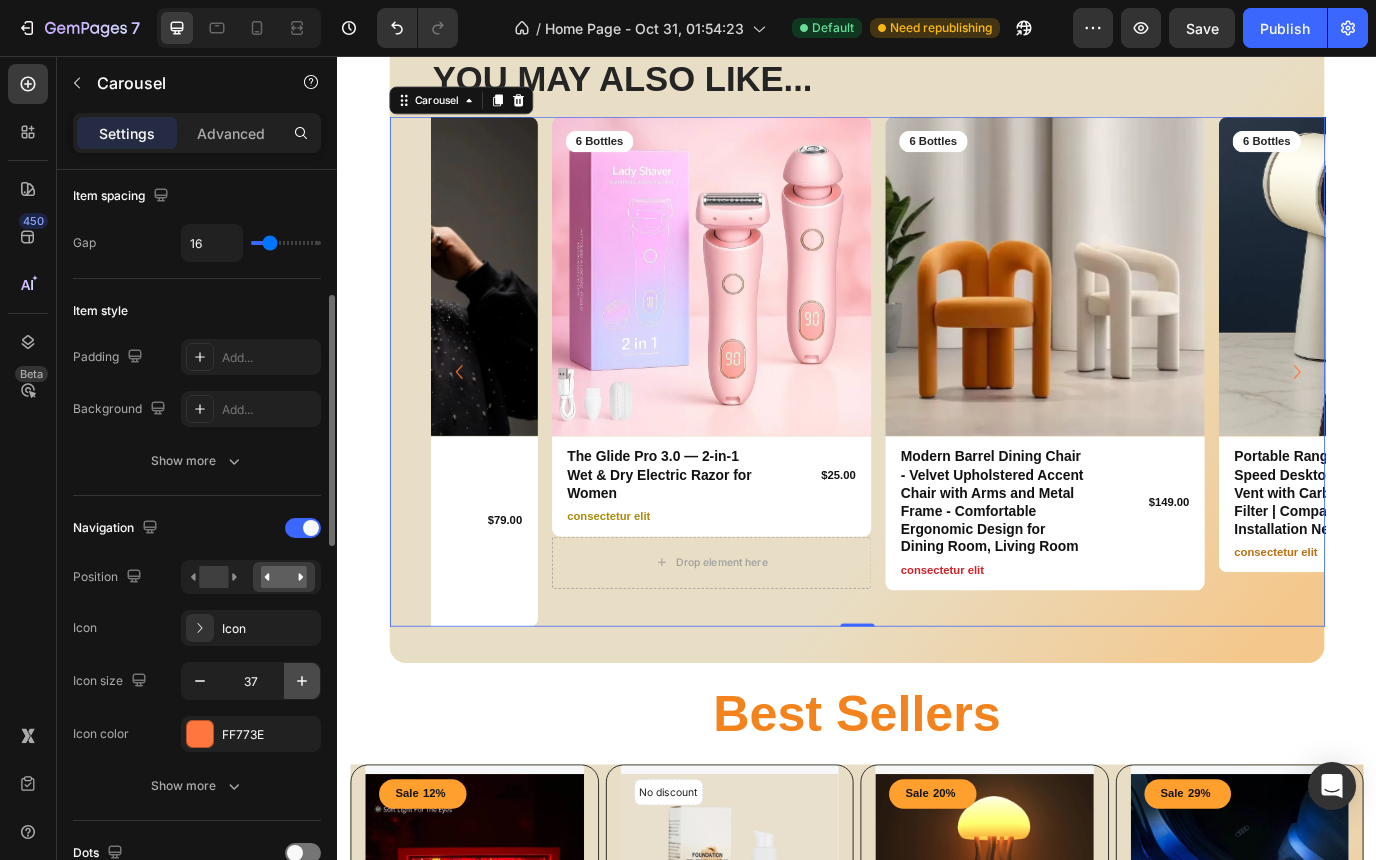 click 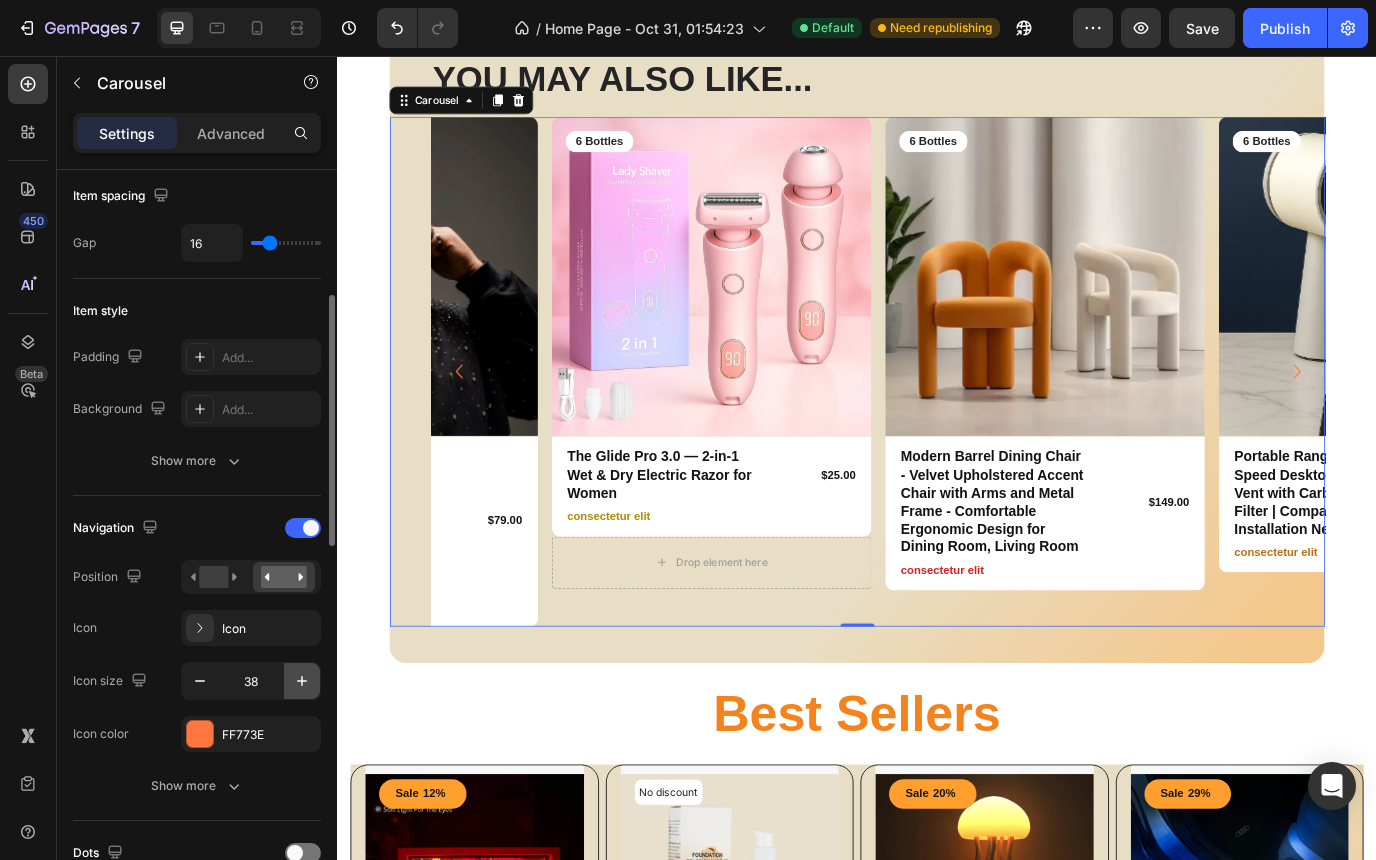 click 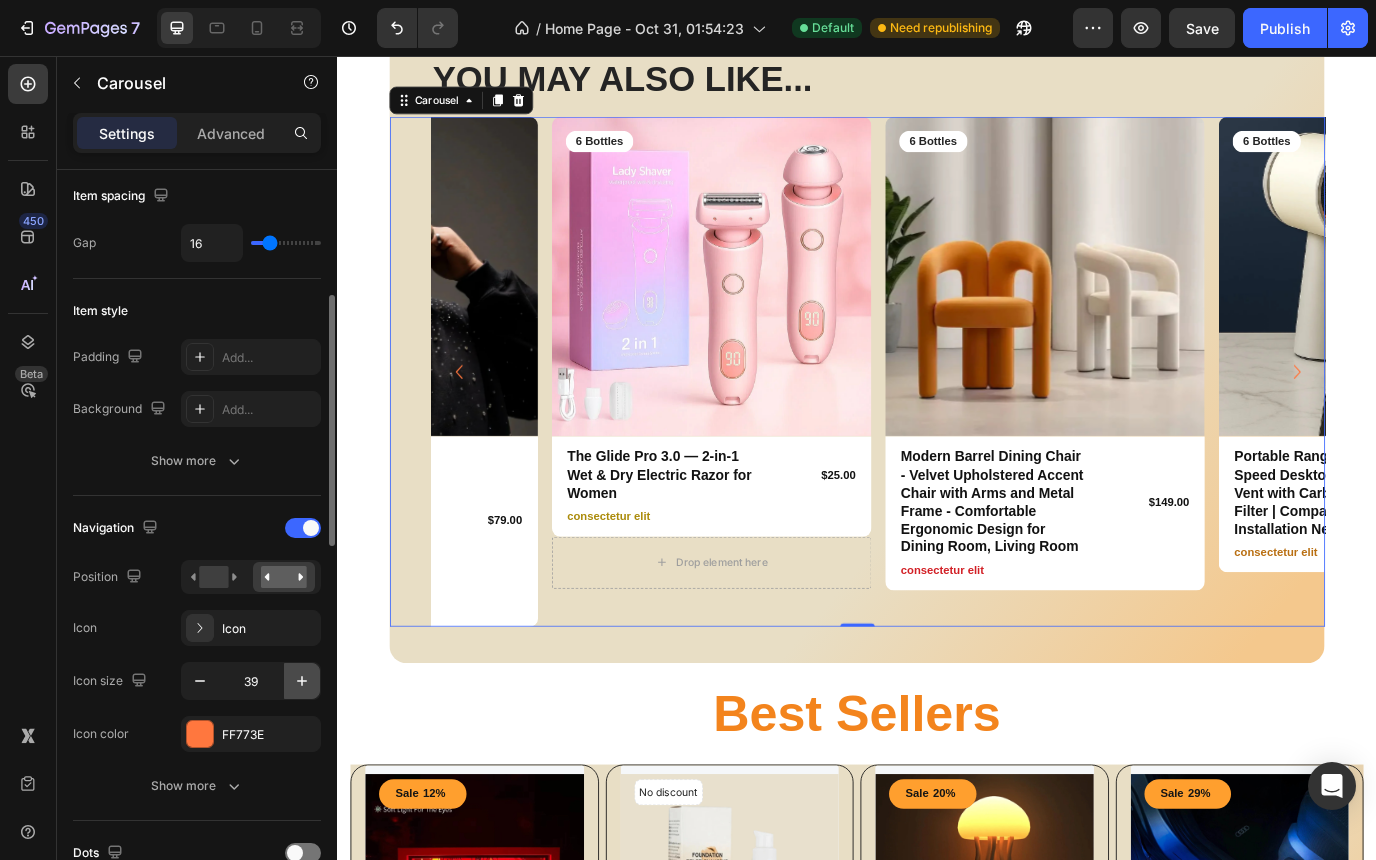 click 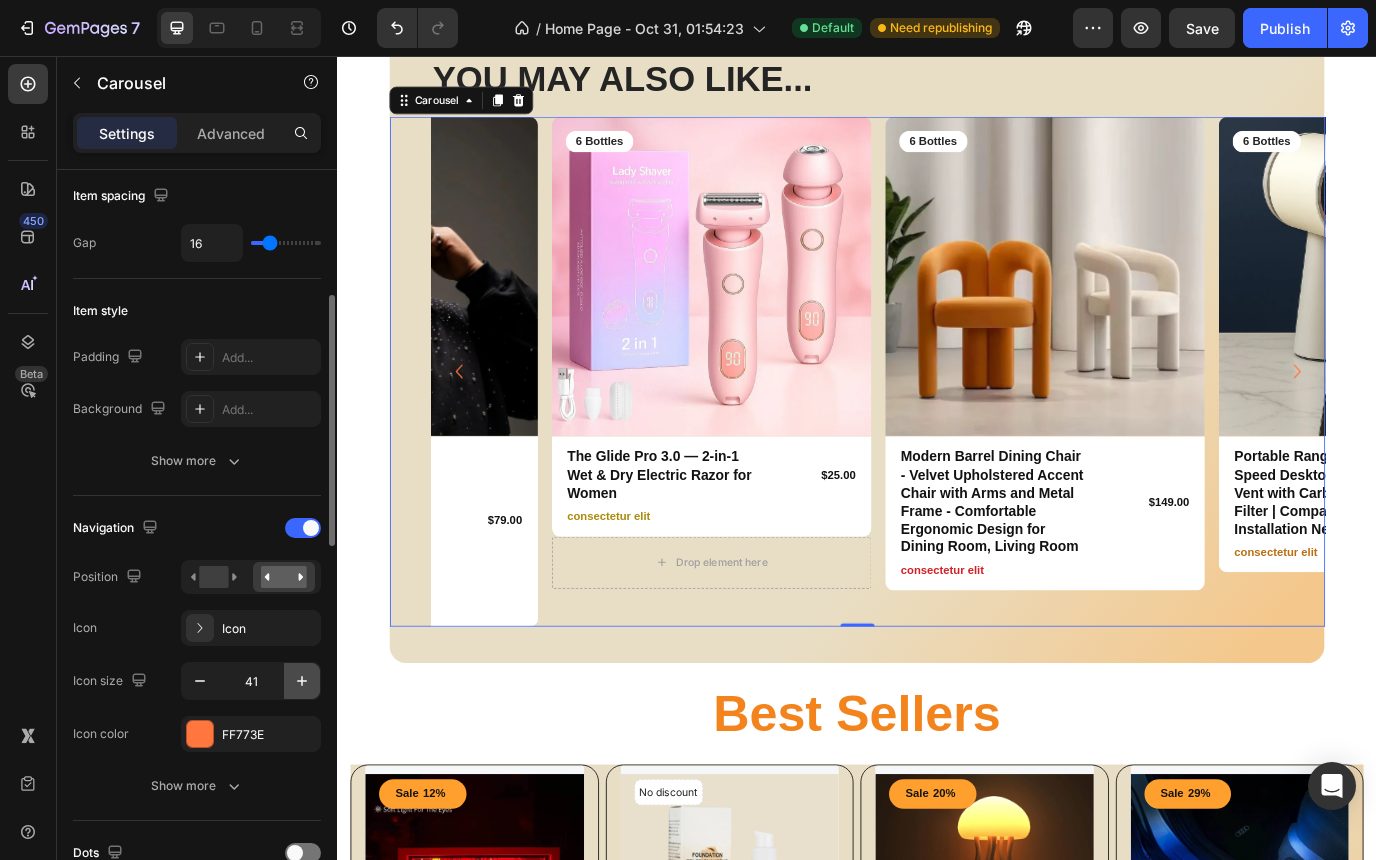 click 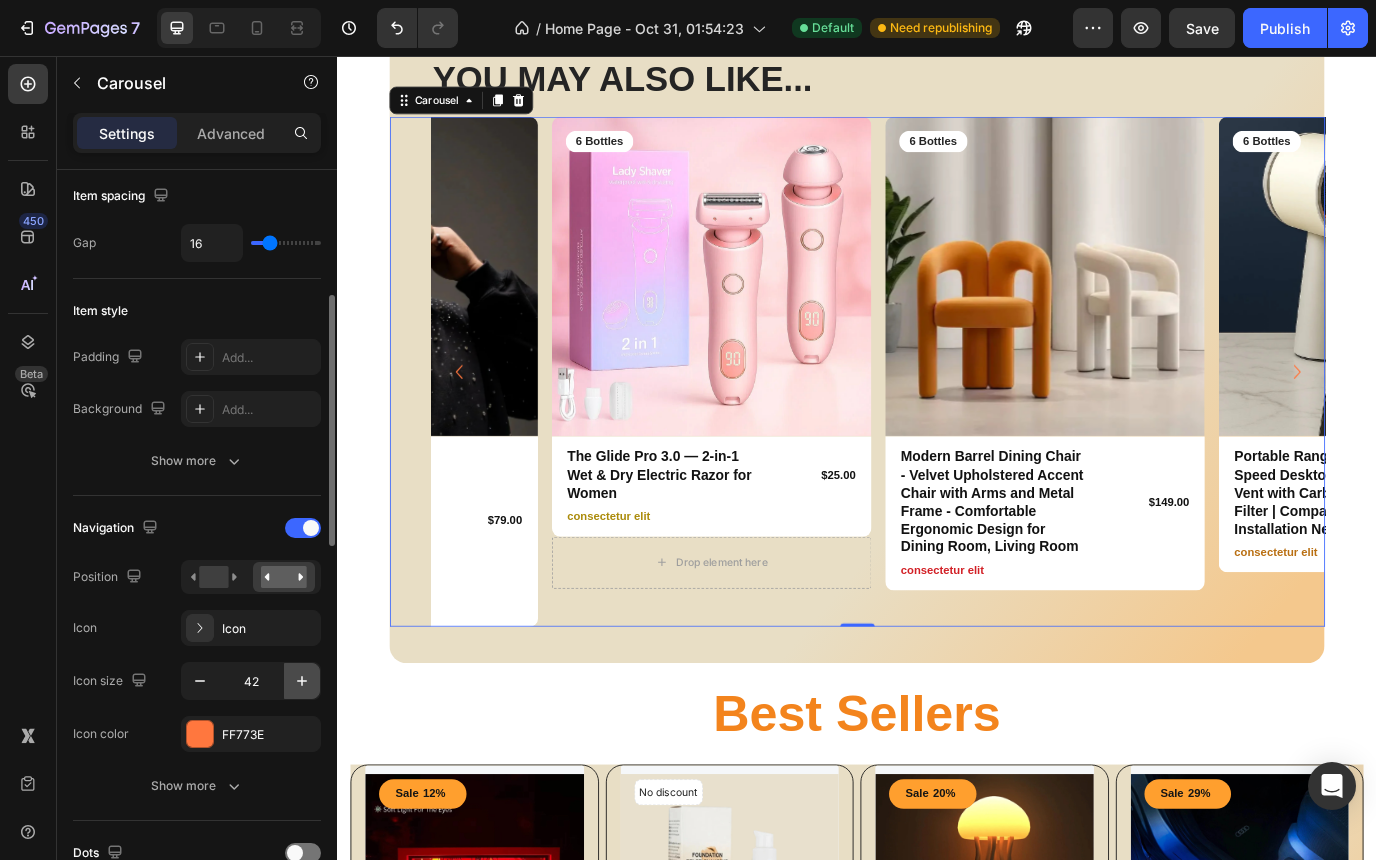 click 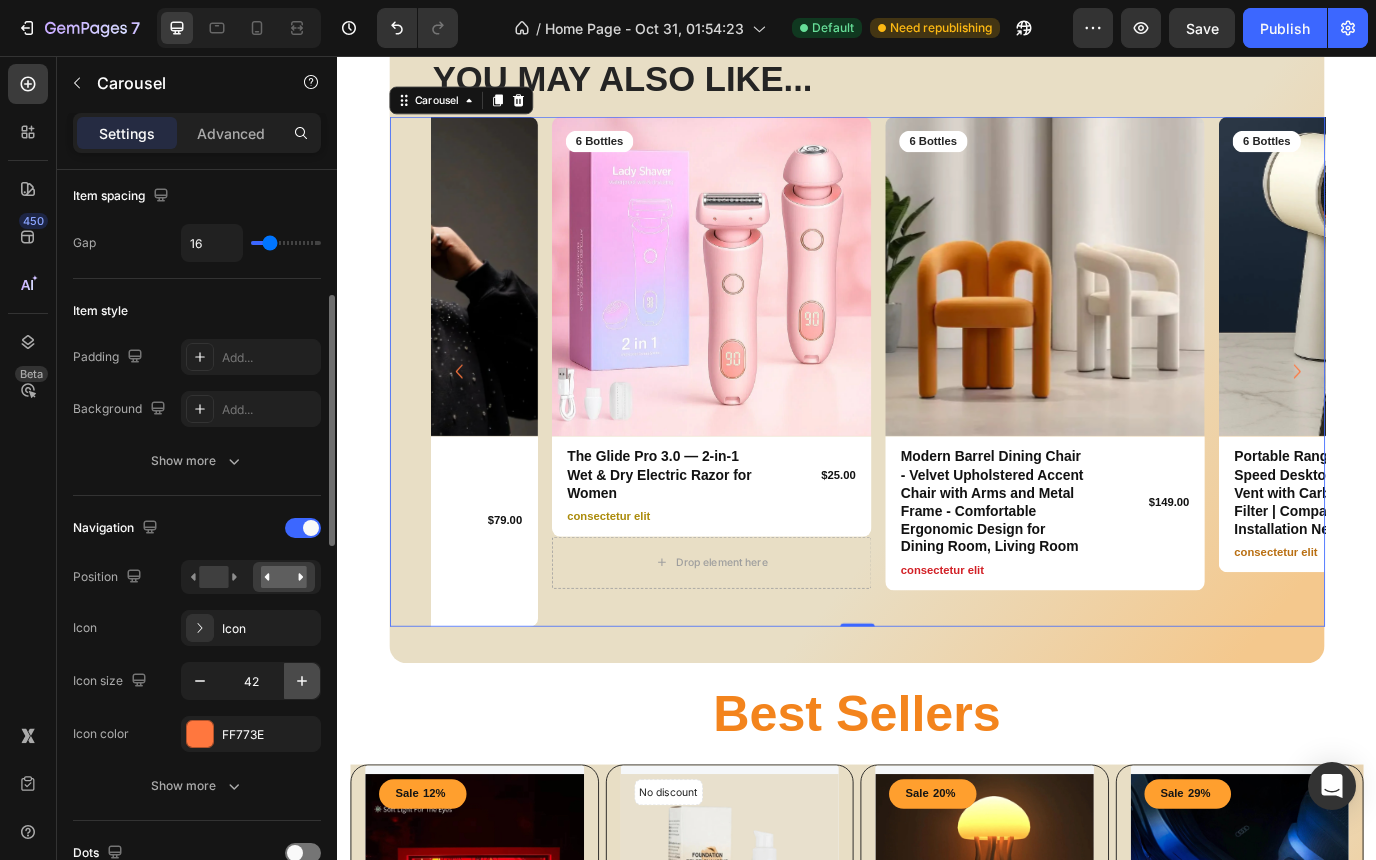 click 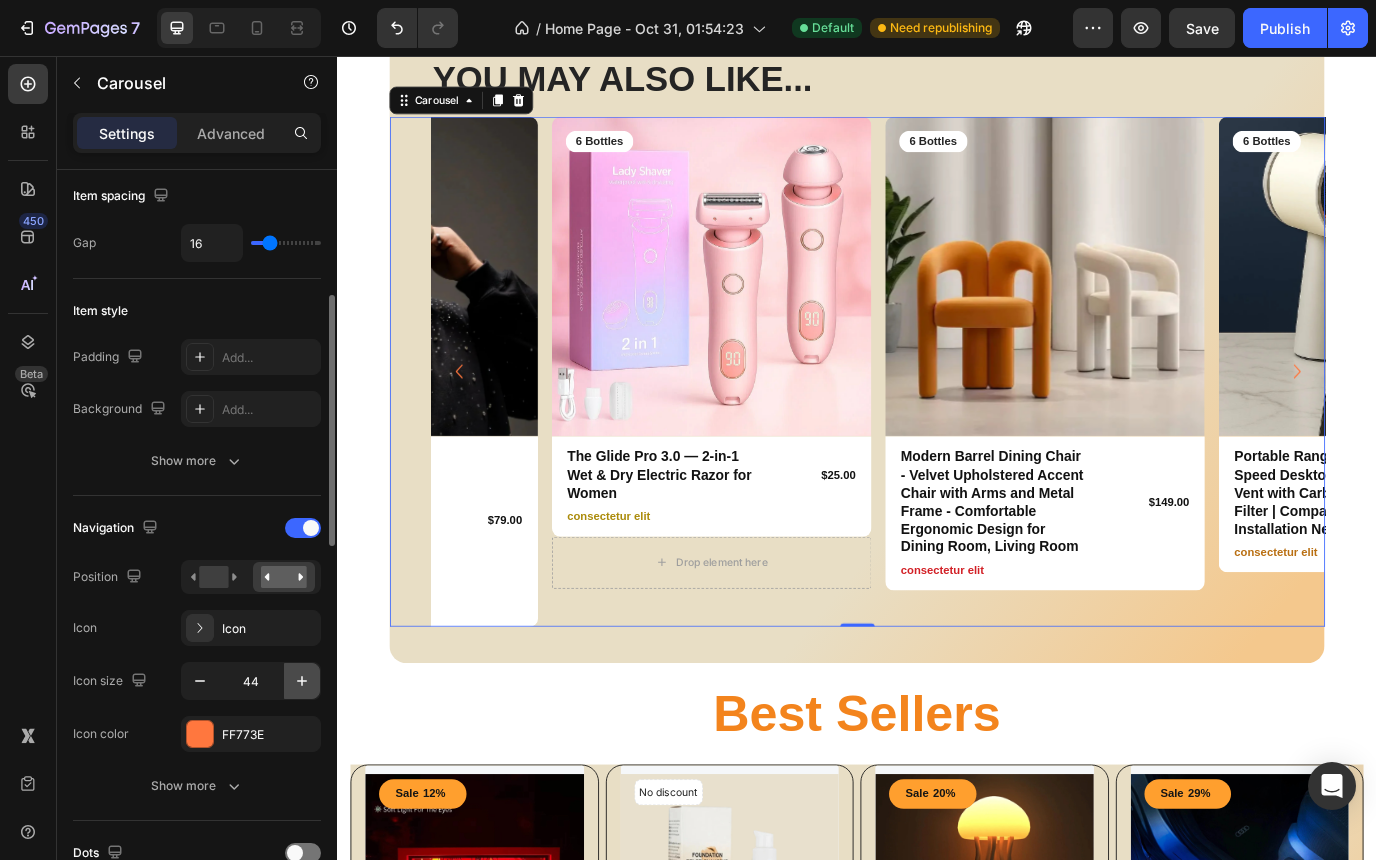 click 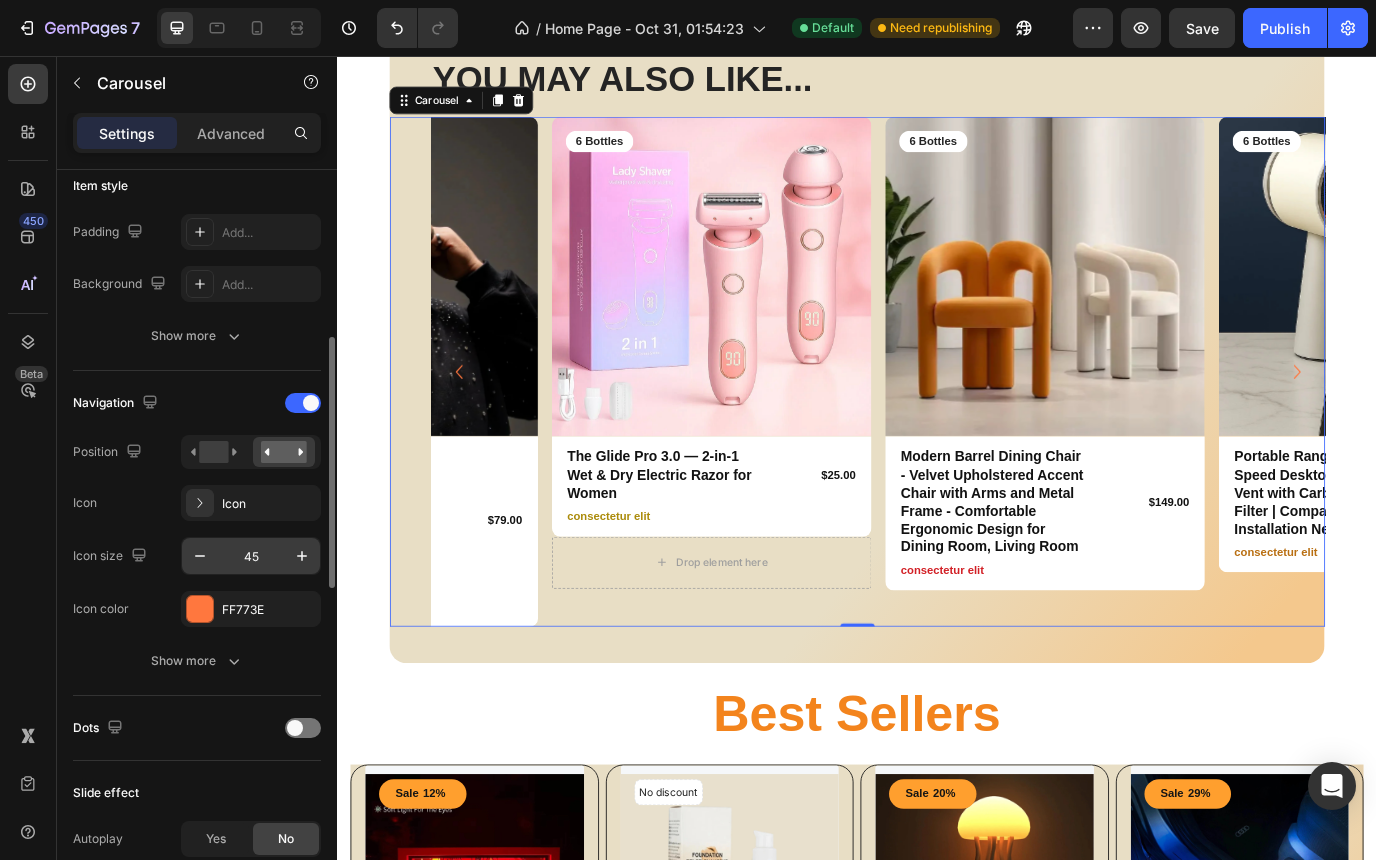 scroll, scrollTop: 501, scrollLeft: 0, axis: vertical 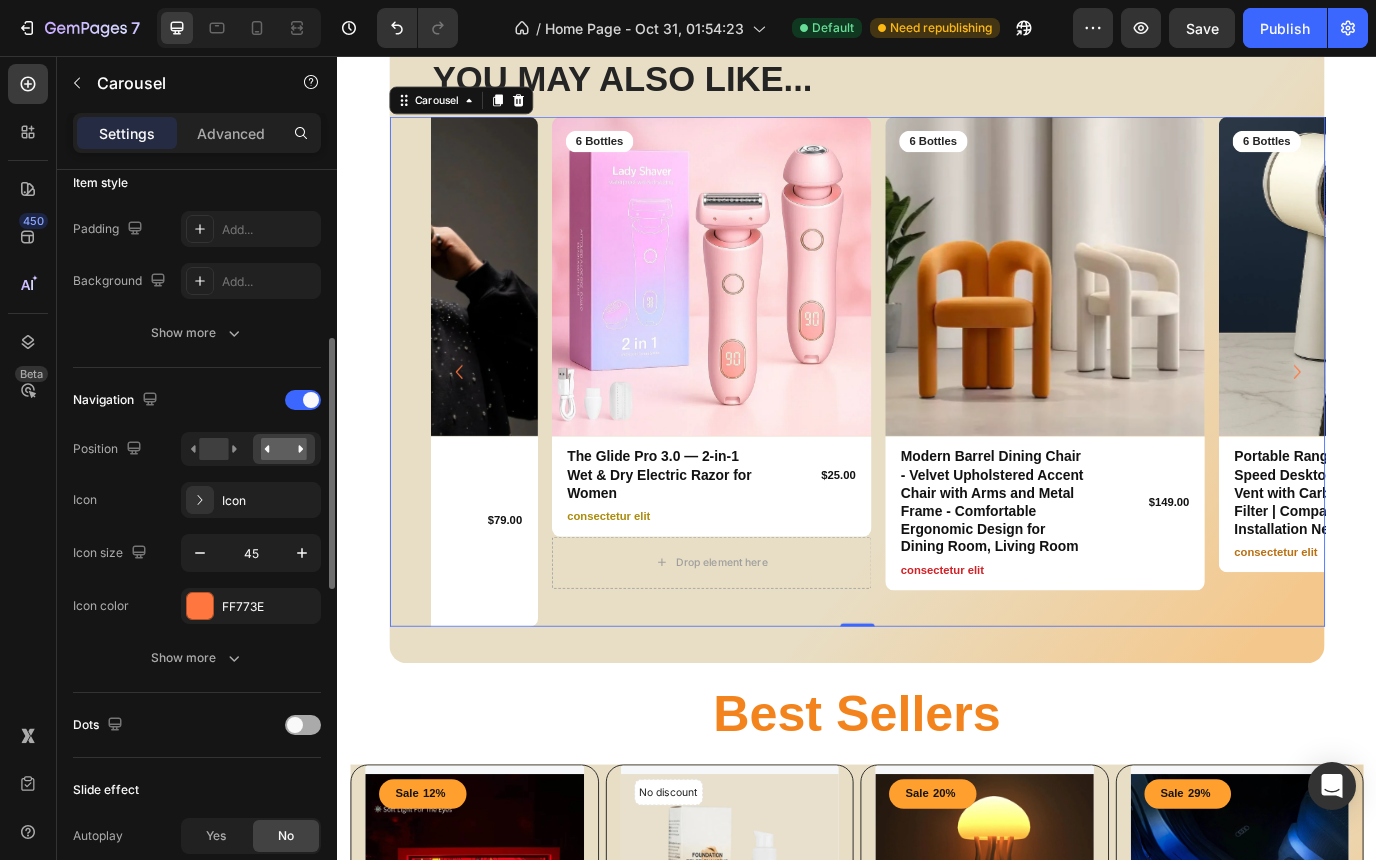 click at bounding box center [295, 725] 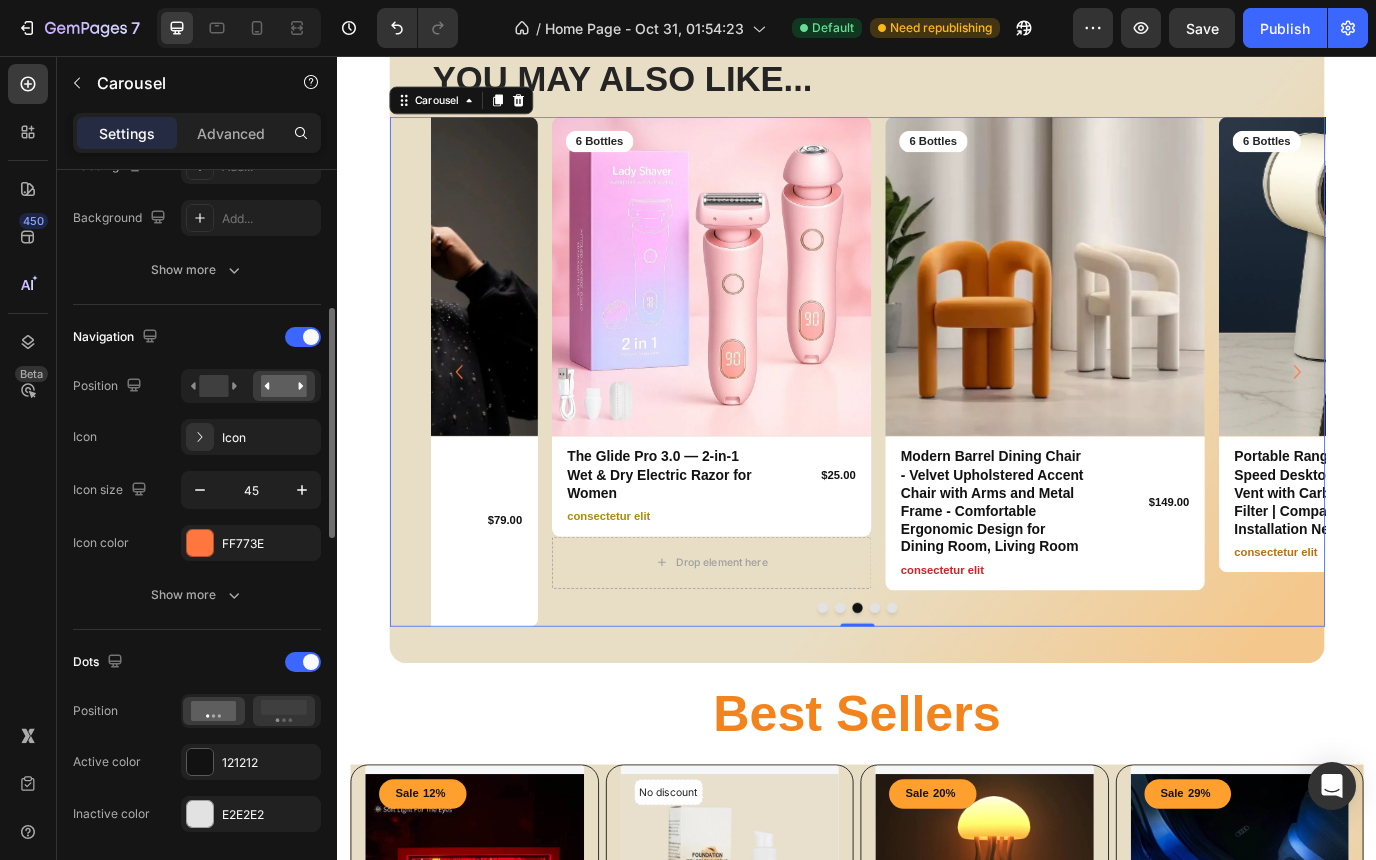 scroll, scrollTop: 573, scrollLeft: 0, axis: vertical 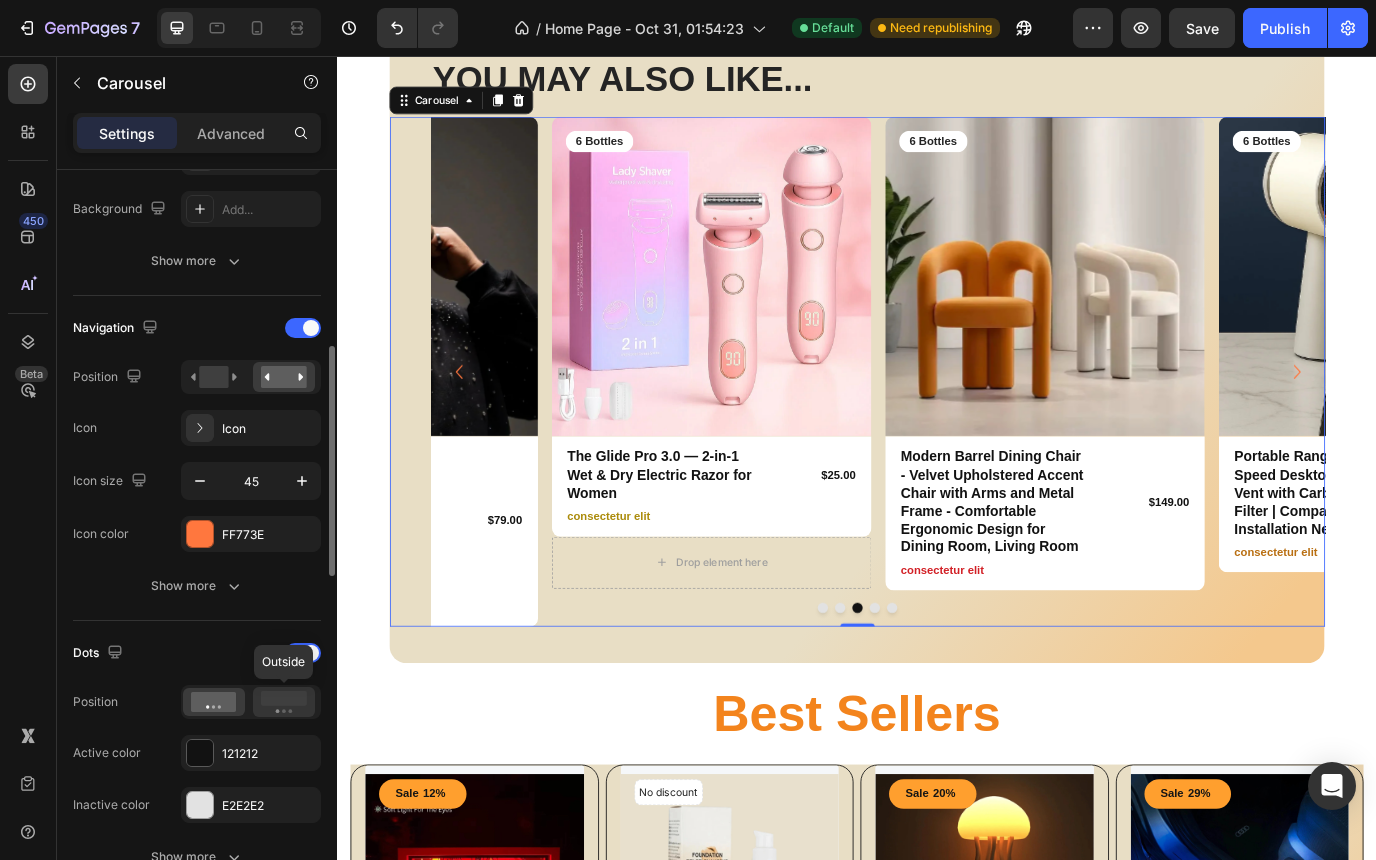 click 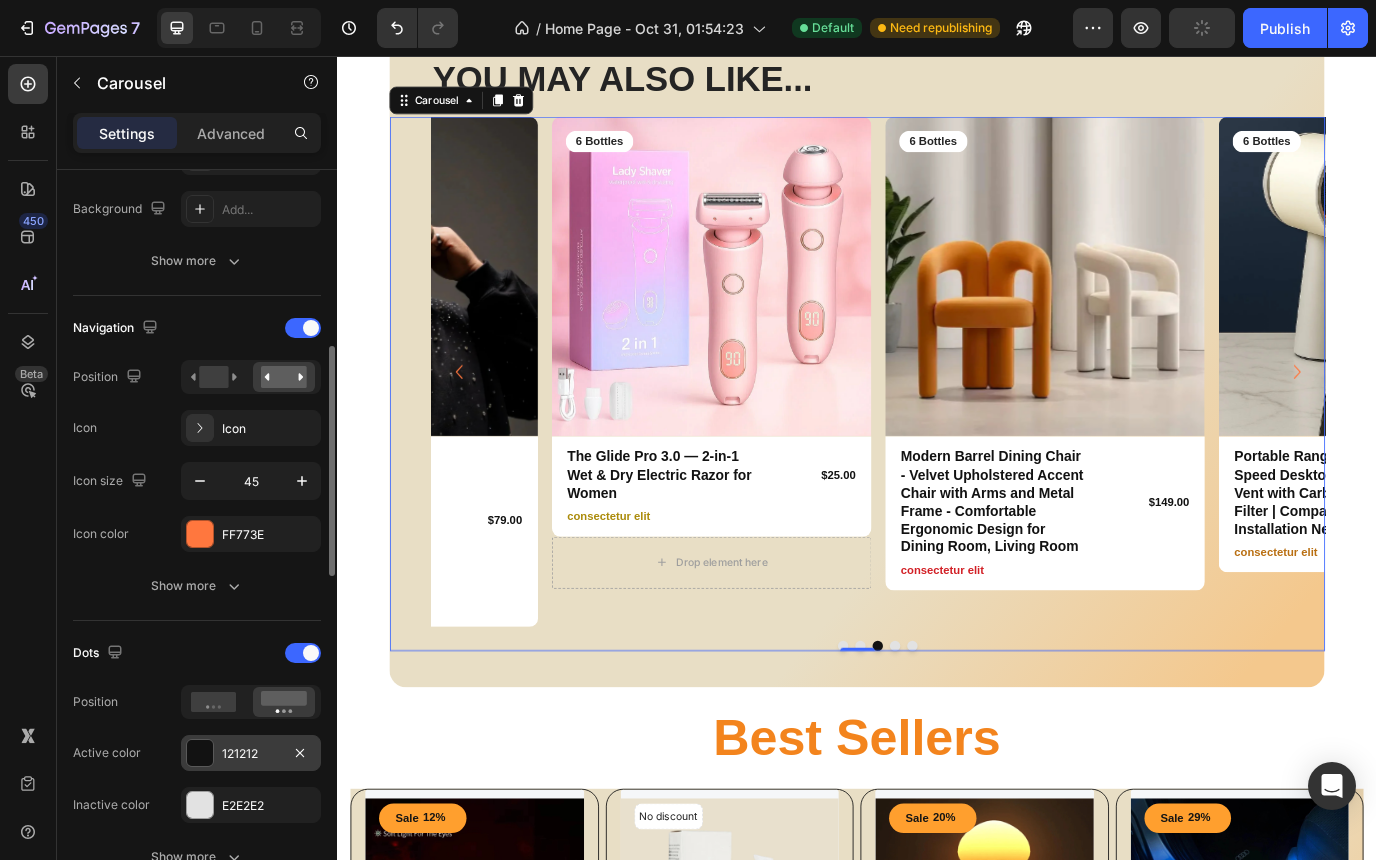 click on "121212" at bounding box center (251, 753) 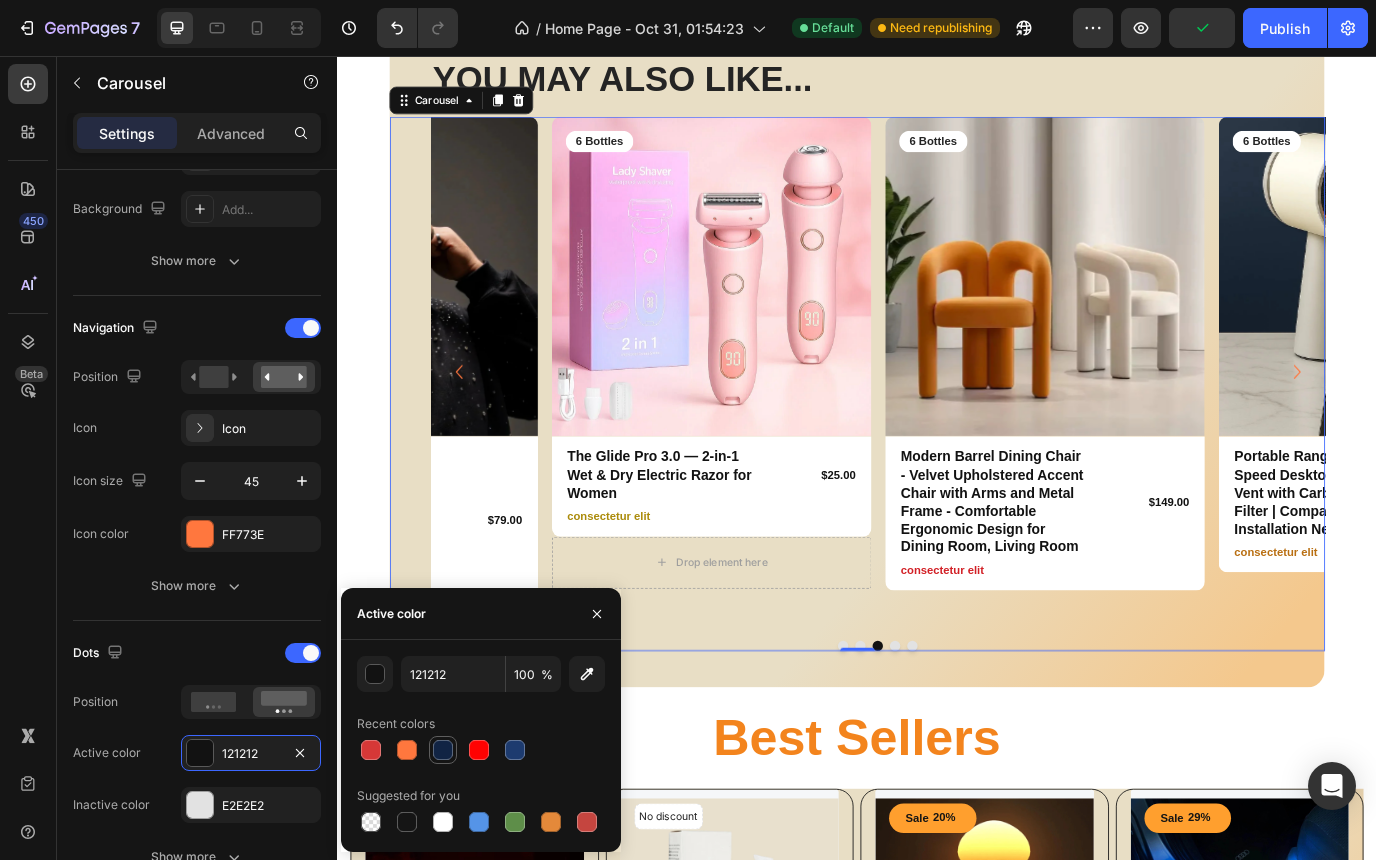 click at bounding box center (443, 750) 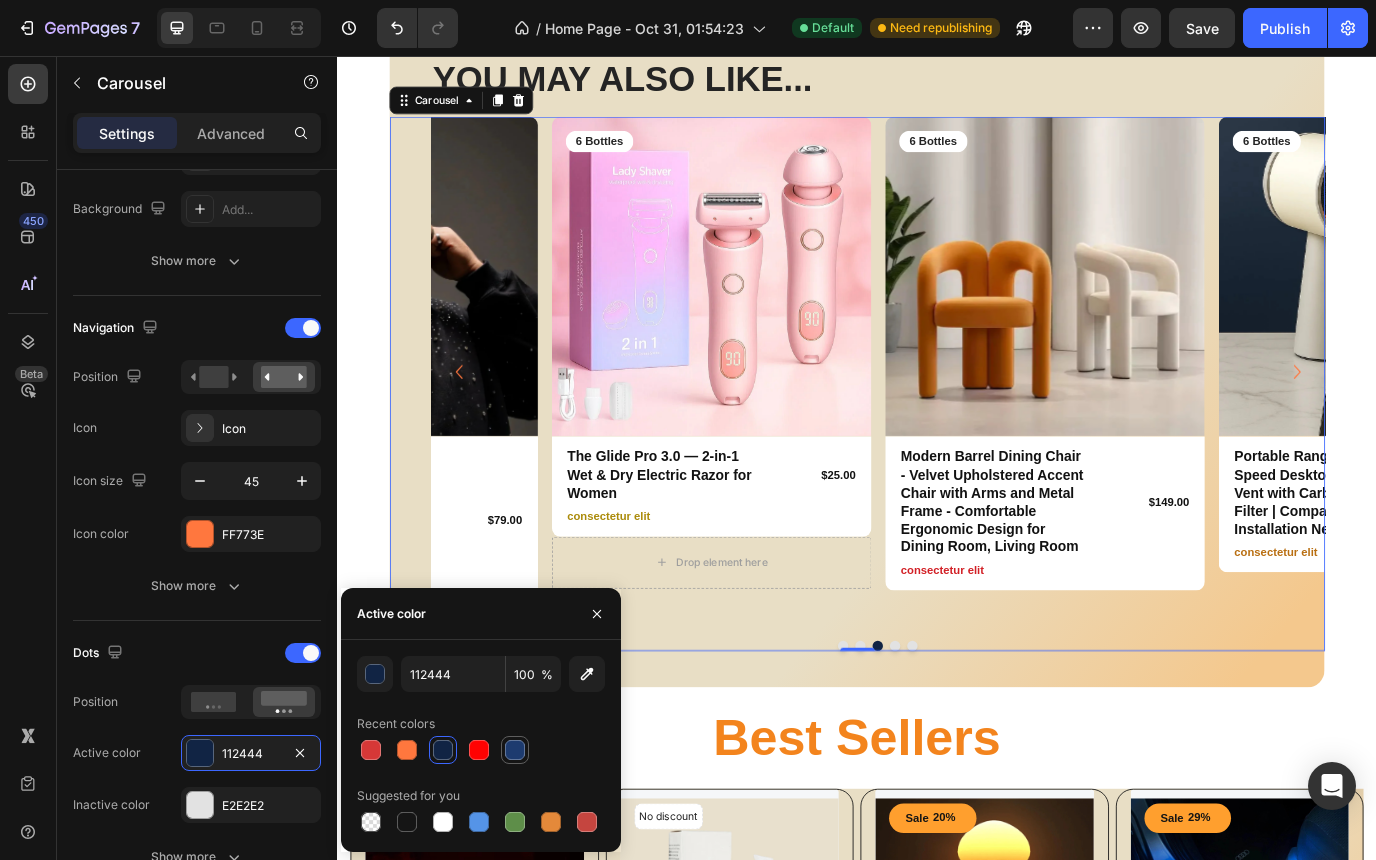 click at bounding box center [515, 750] 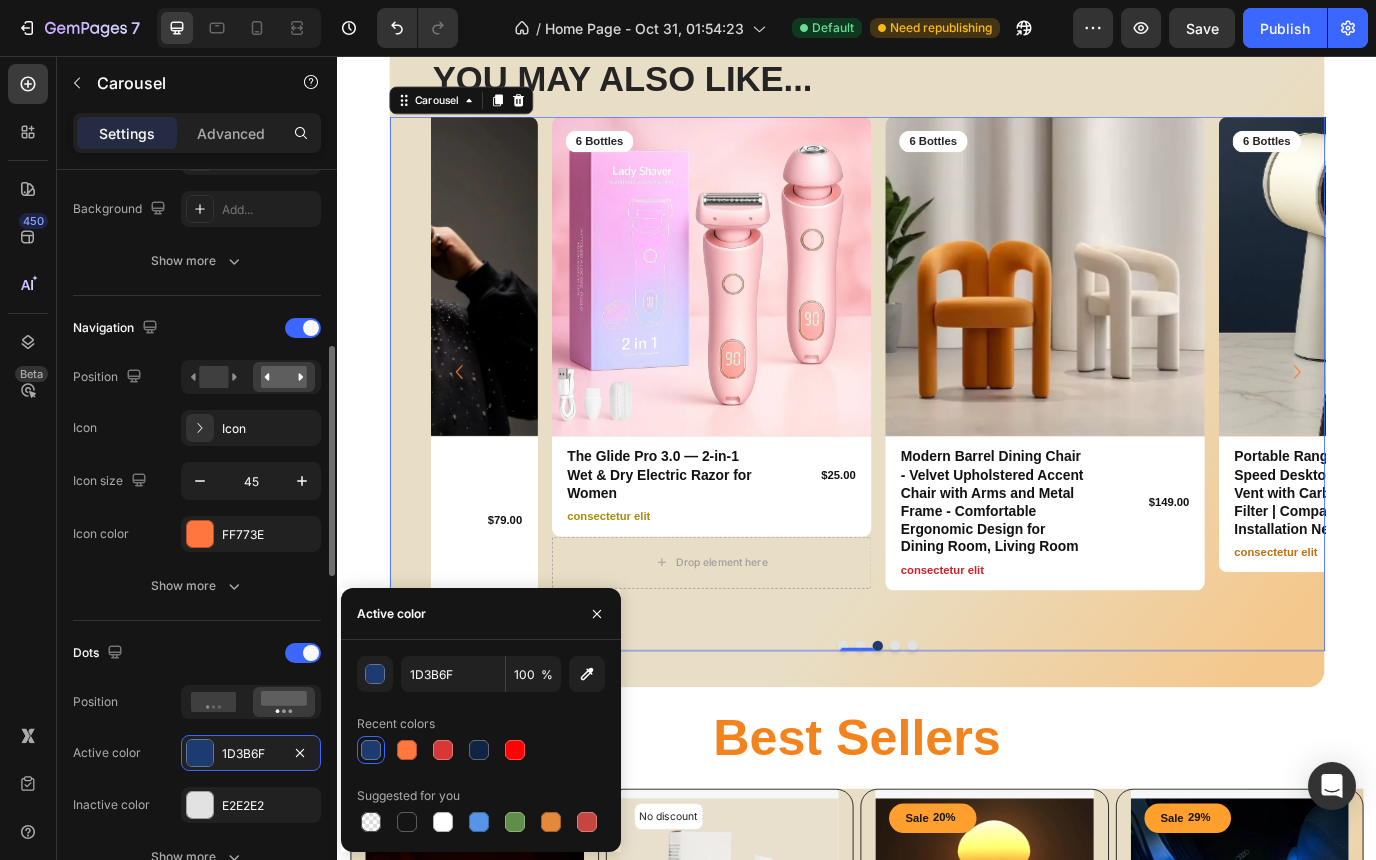 click on "Dots Position Active color 1D3B6F Inactive color E2E2E2 Show more" 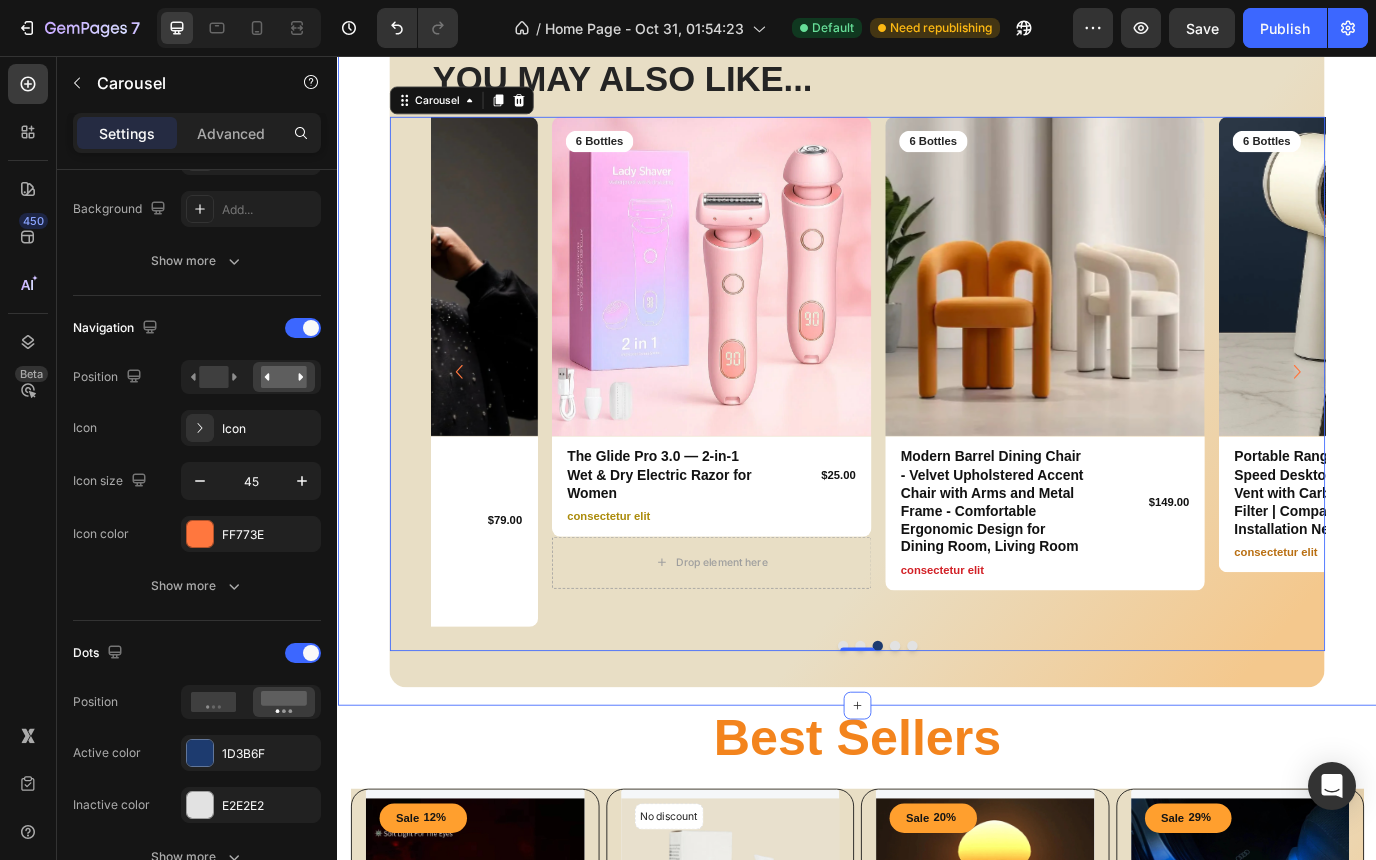 click on "Best Sellers" at bounding box center [937, 843] 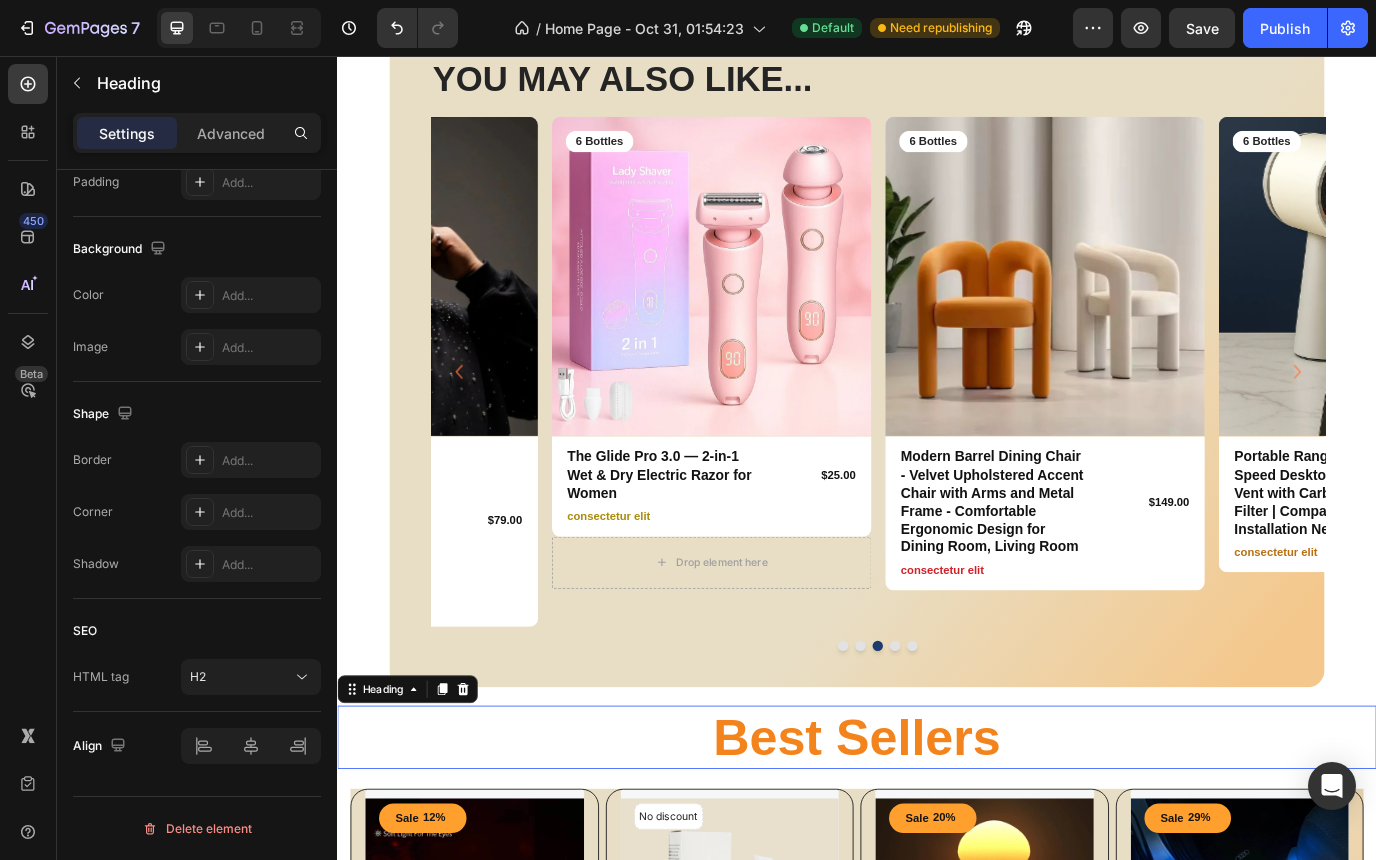 scroll, scrollTop: 0, scrollLeft: 0, axis: both 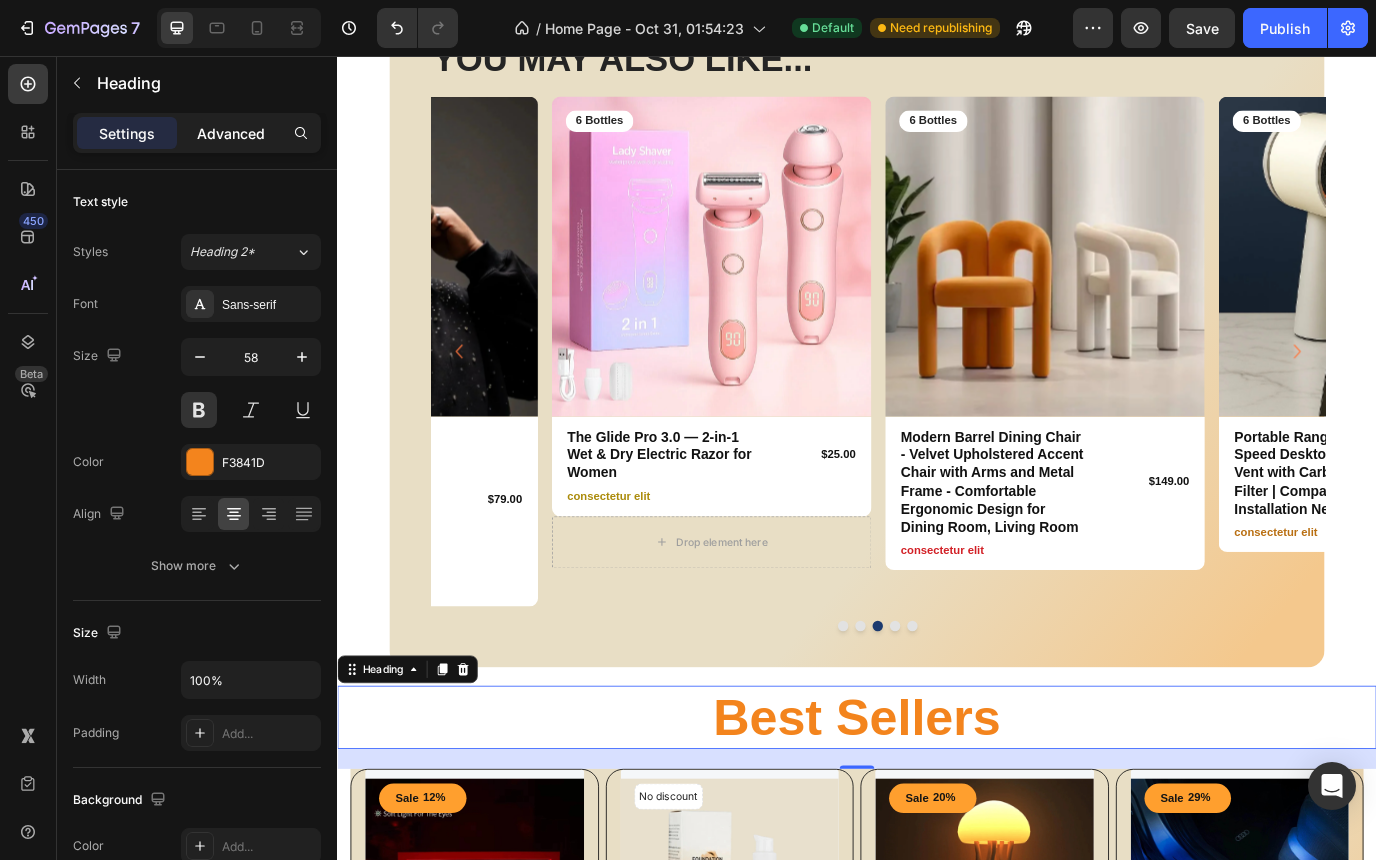 click on "Advanced" at bounding box center (231, 133) 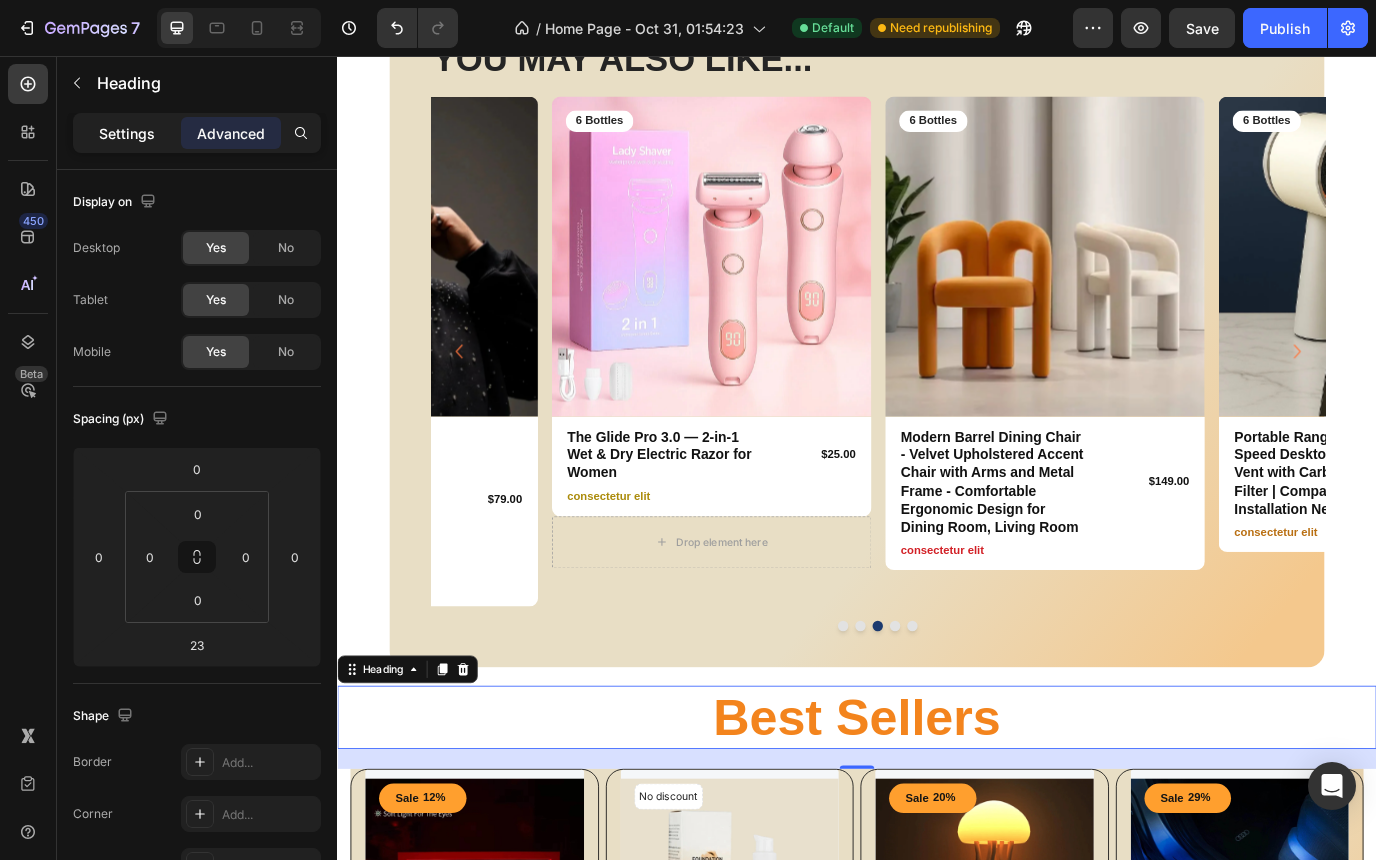 click on "Settings" at bounding box center (127, 133) 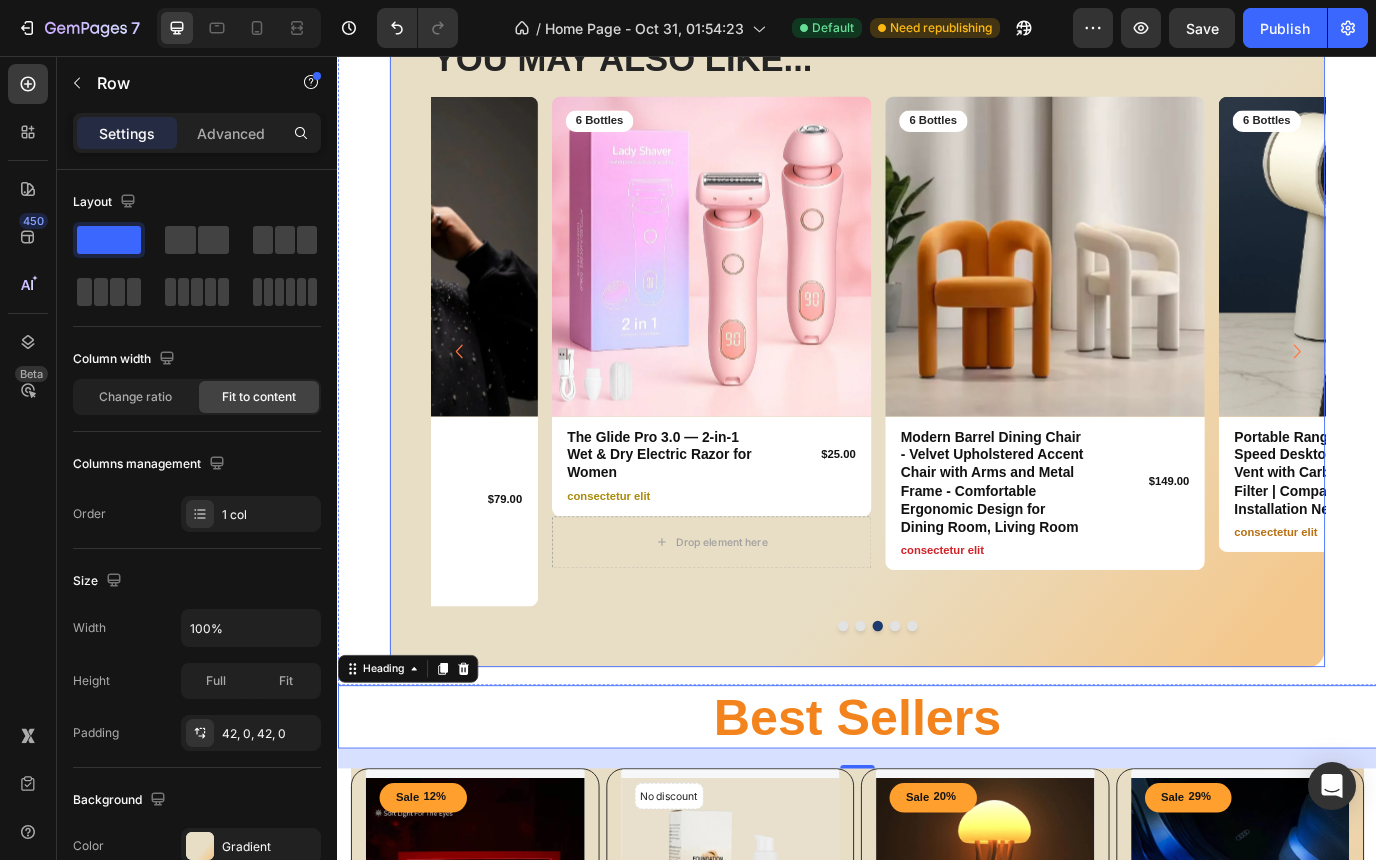 click on "YOU MAY ALSO LIKE... Heading Row
Product Images 6 Bottles Text Block Row Shark Slides Cloud Slippers – Unisex Anti-Slip Open-Toe Summer Sandals Product Title $28.00 Product Price Product Price Row consectetur elit Text Block Row Product Product Images 6 Bottles Text Block Row Hoodie Sparkling - Colorblock Y2K Trendy Design, Long Sleeve Loose Fit Pullover Sweatshirt with Pocket - Casual Comfort for Teens & Men | Strike Algo Product Title $79.00 Product Price Product Price Row consectetur elit Text Block Row Product Product Images 6 Bottles Text Block Row The Glide Pro 3.0 — 2-in-1 Wet & Dry Electric Razor for Women Product Title $25.00 Product Price Product Price Row consectetur elit Text Block Row
Drop element here Product Product Images 6 Bottles Text Block Row Modern Barrel Dining Chair - Velvet Upholstered Accent Chair with Arms and Metal Frame - Comfortable Ergonomic Design for Dining Room, Living Room Product Title $149.00 Row Row Row" at bounding box center [937, 375] 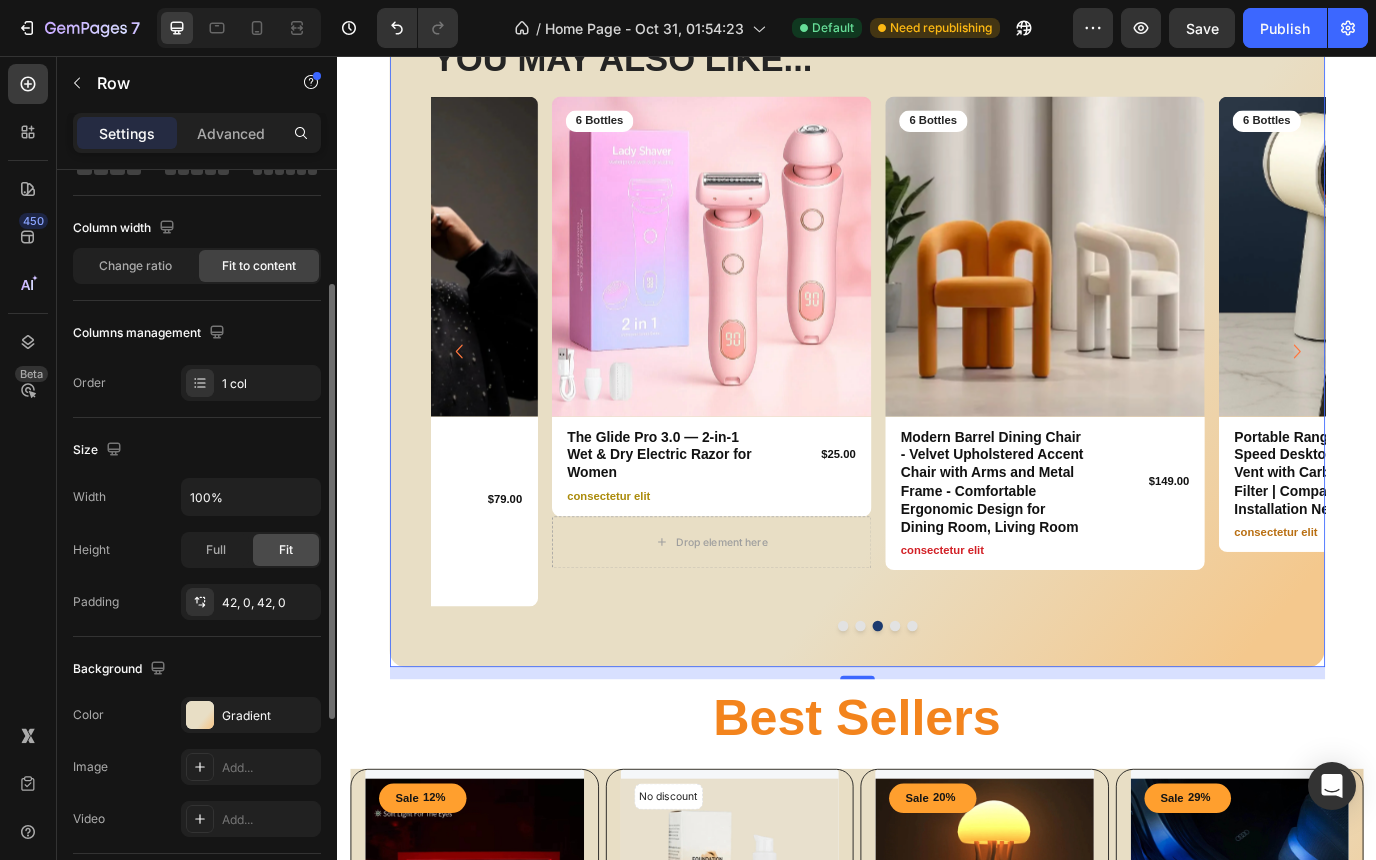 scroll, scrollTop: 155, scrollLeft: 0, axis: vertical 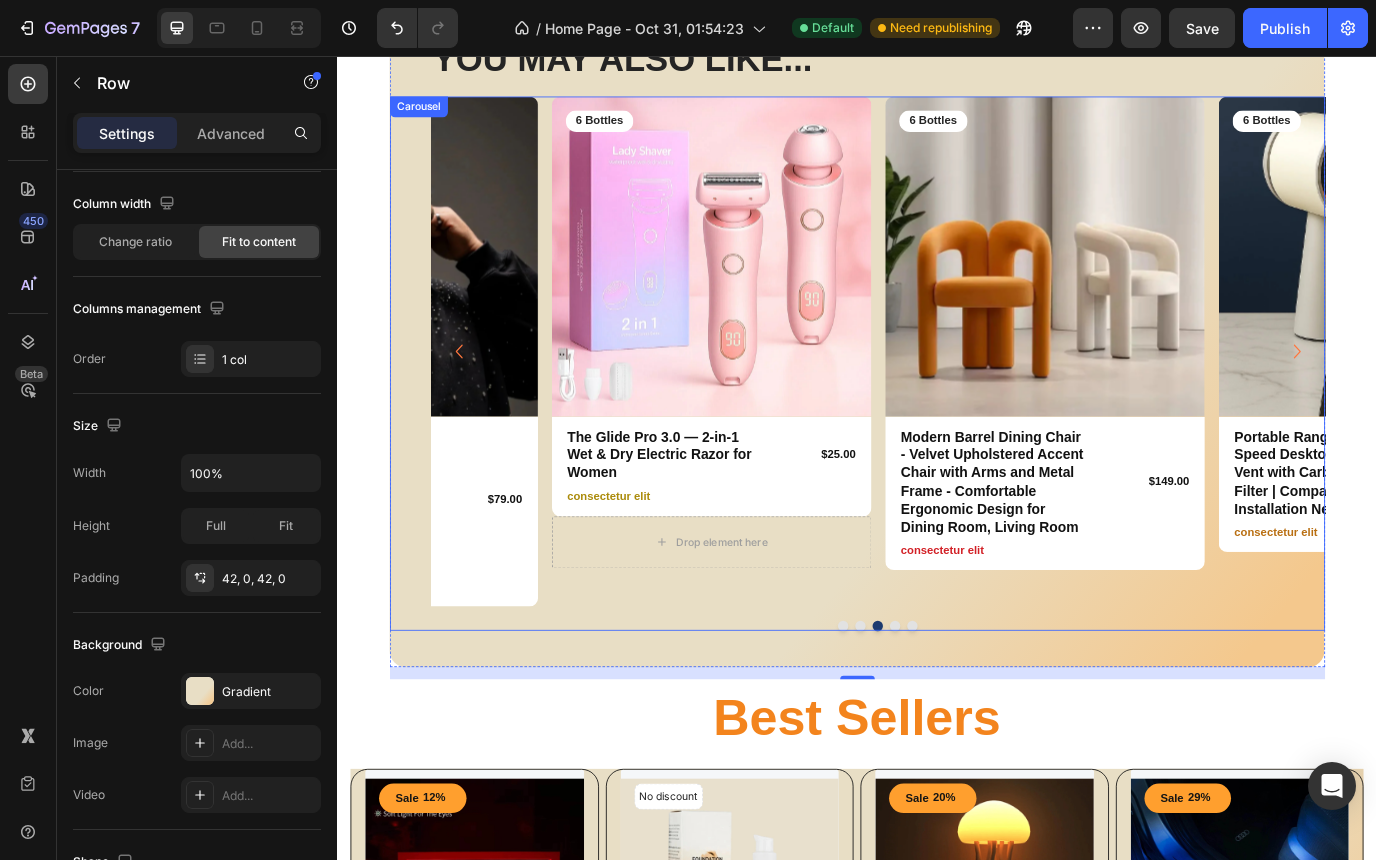 click on "Product Images 6 Bottles Text Block Row The Glide Pro 3.0 — 2-in-1 Wet & Dry Electric Razor for Women Product Title $25.00 Product Price Product Price Row consectetur elit Text Block Row
Drop element here Product" at bounding box center [768, 397] 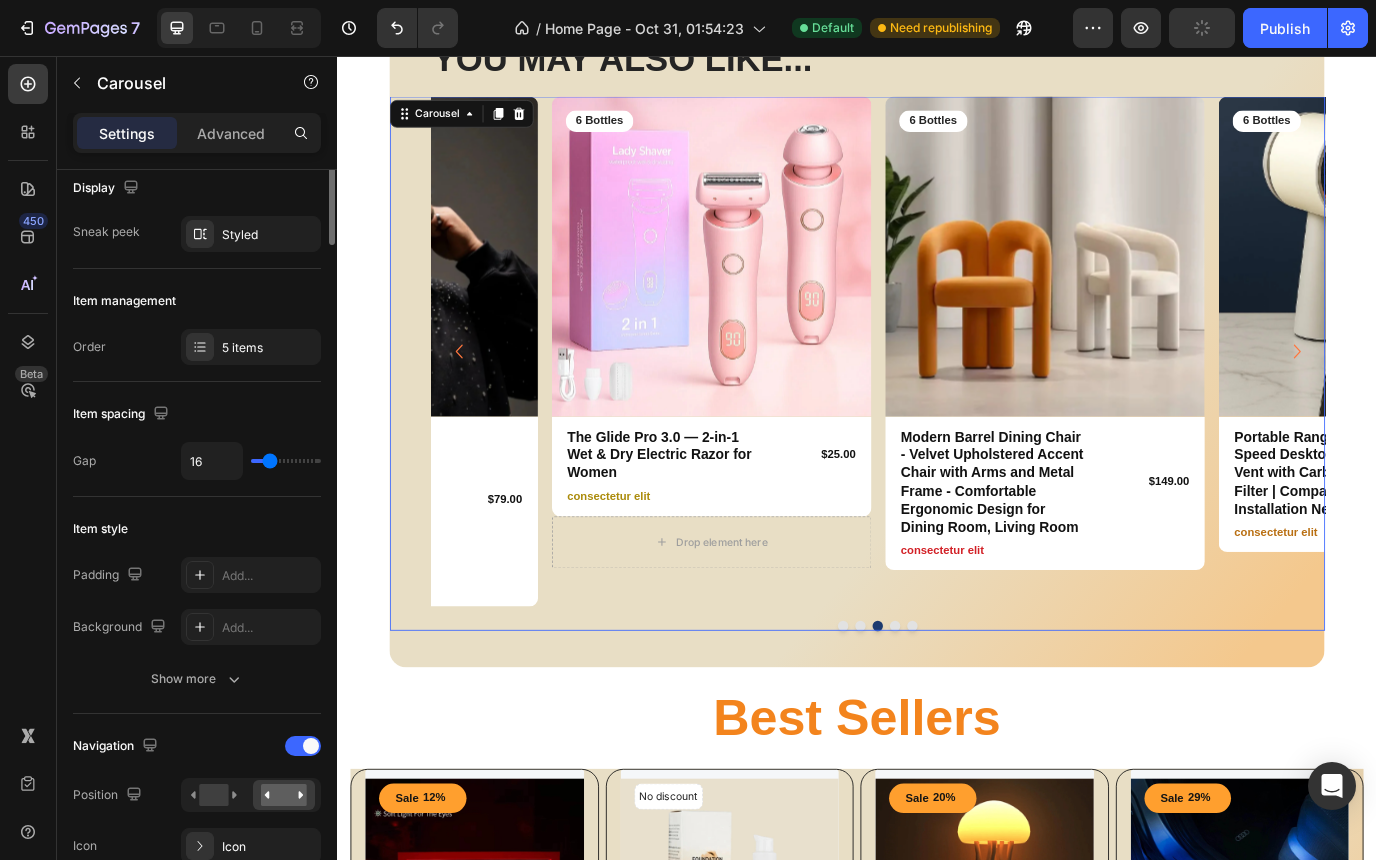 scroll, scrollTop: 0, scrollLeft: 0, axis: both 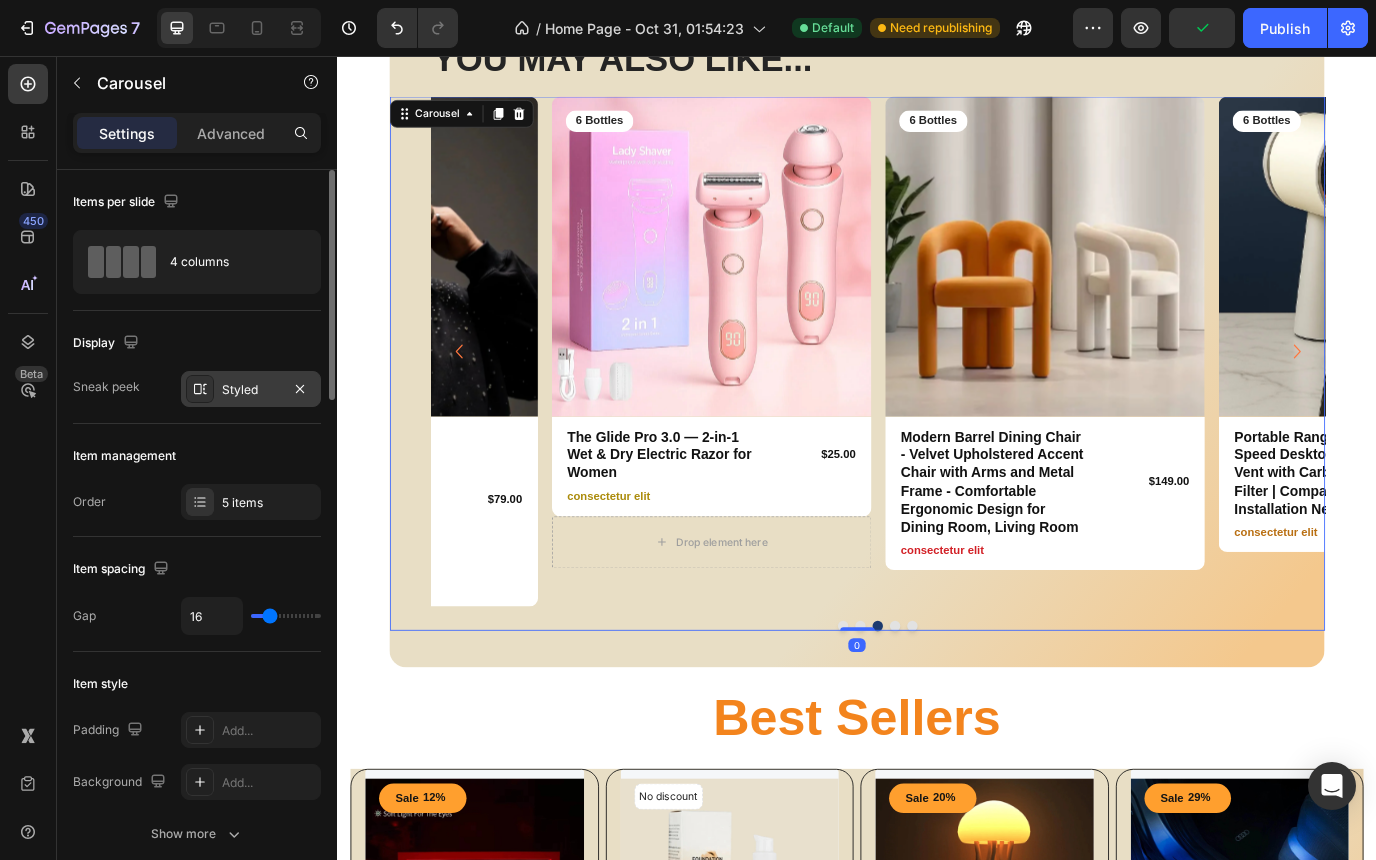 click on "Styled" at bounding box center [251, 390] 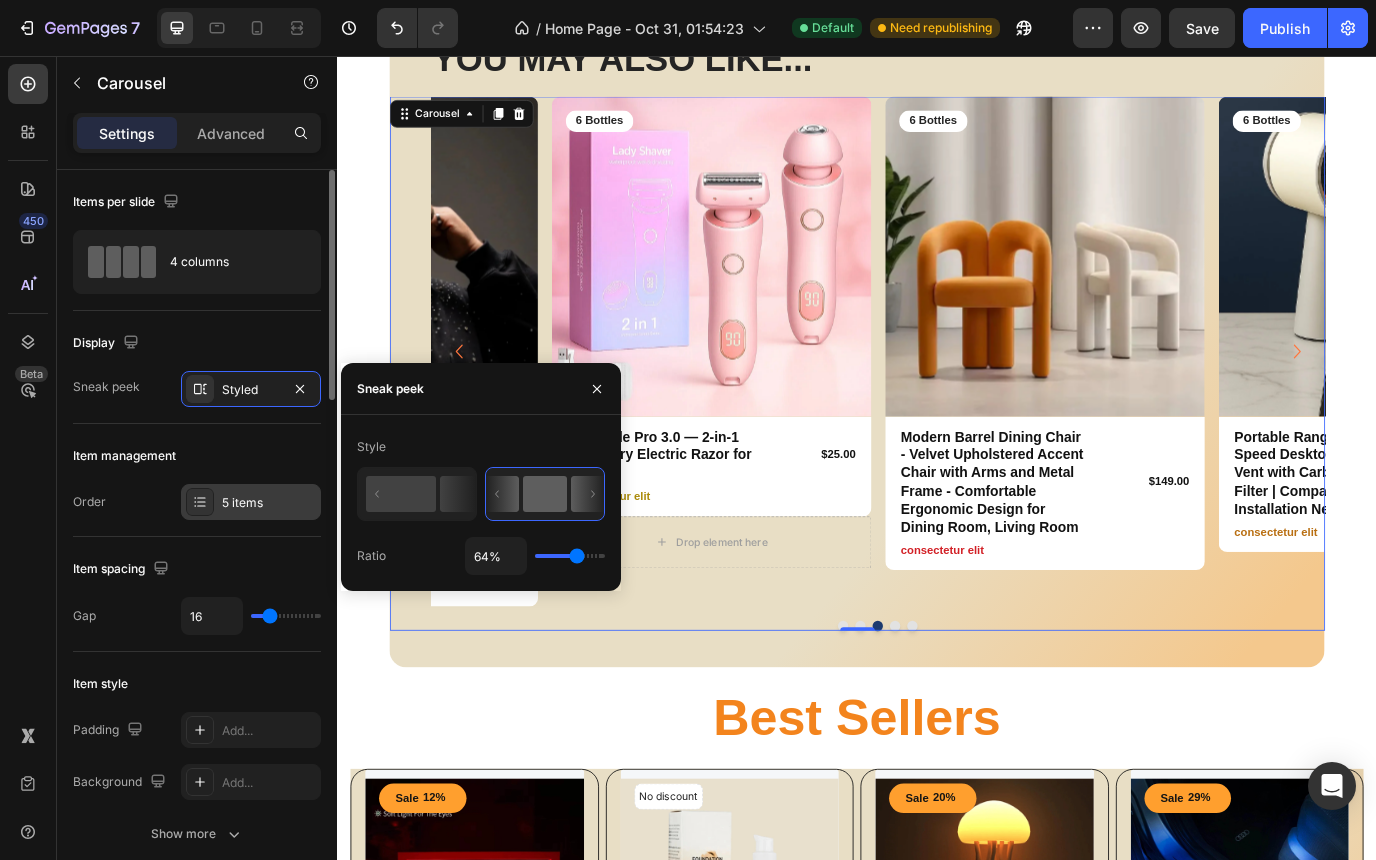 click on "5 items" at bounding box center [269, 503] 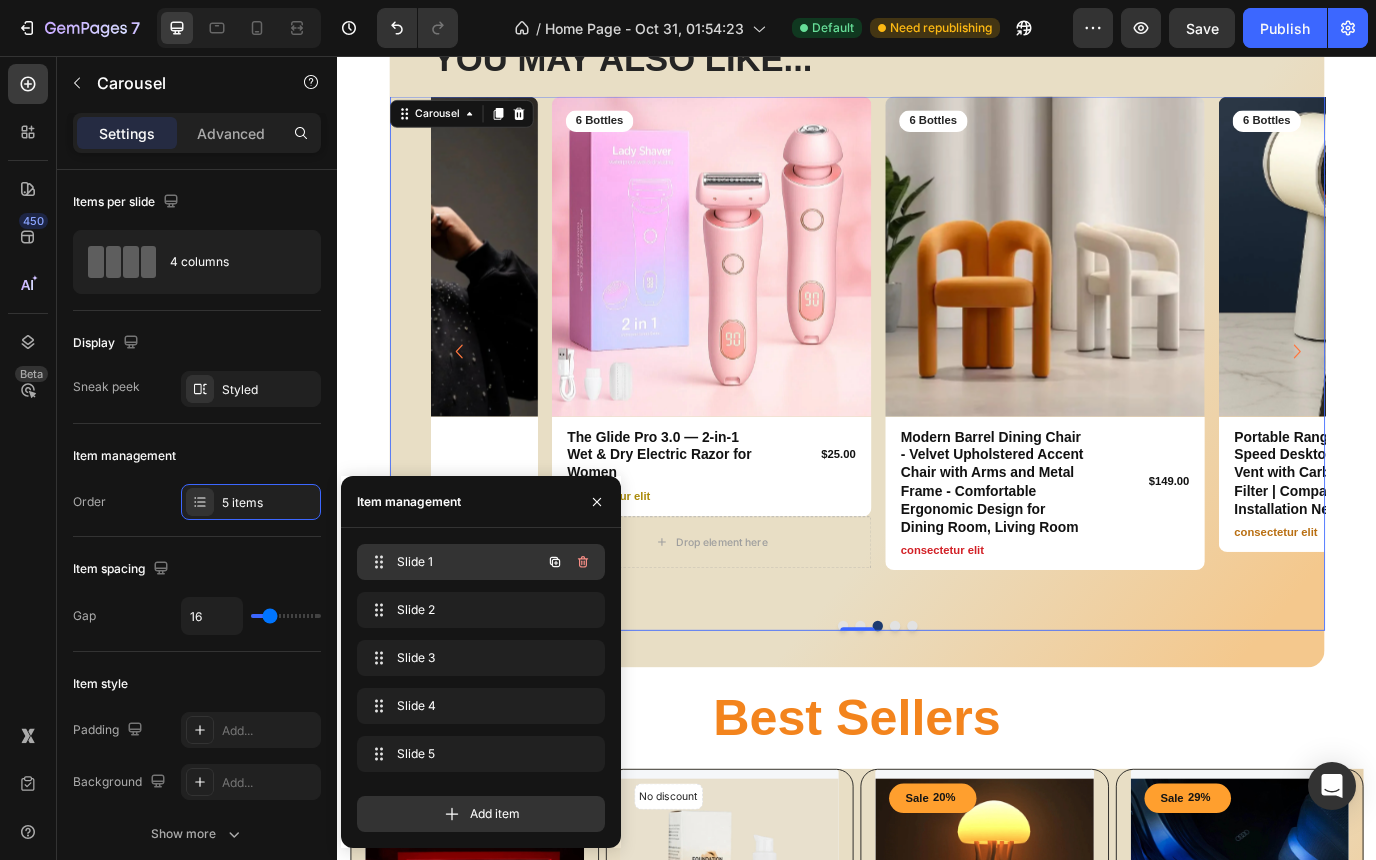 click on "Slide 1" at bounding box center (453, 562) 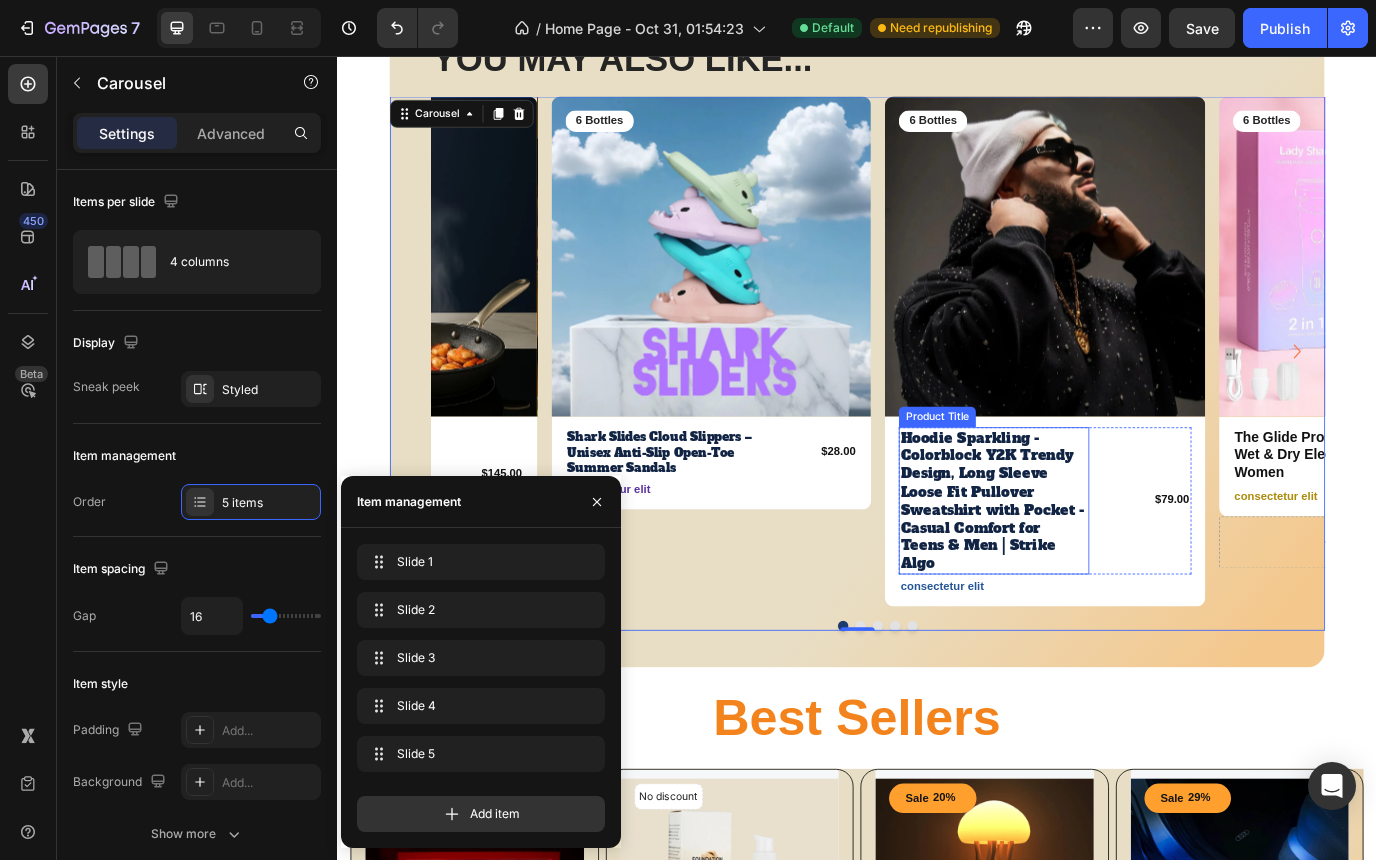 click on "Hoodie Sparkling - Colorblock Y2K Trendy Design, Long Sleeve Loose Fit Pullover Sweatshirt with Pocket - Casual Comfort for Teens & Men | Strike Algo" at bounding box center (1095, 570) 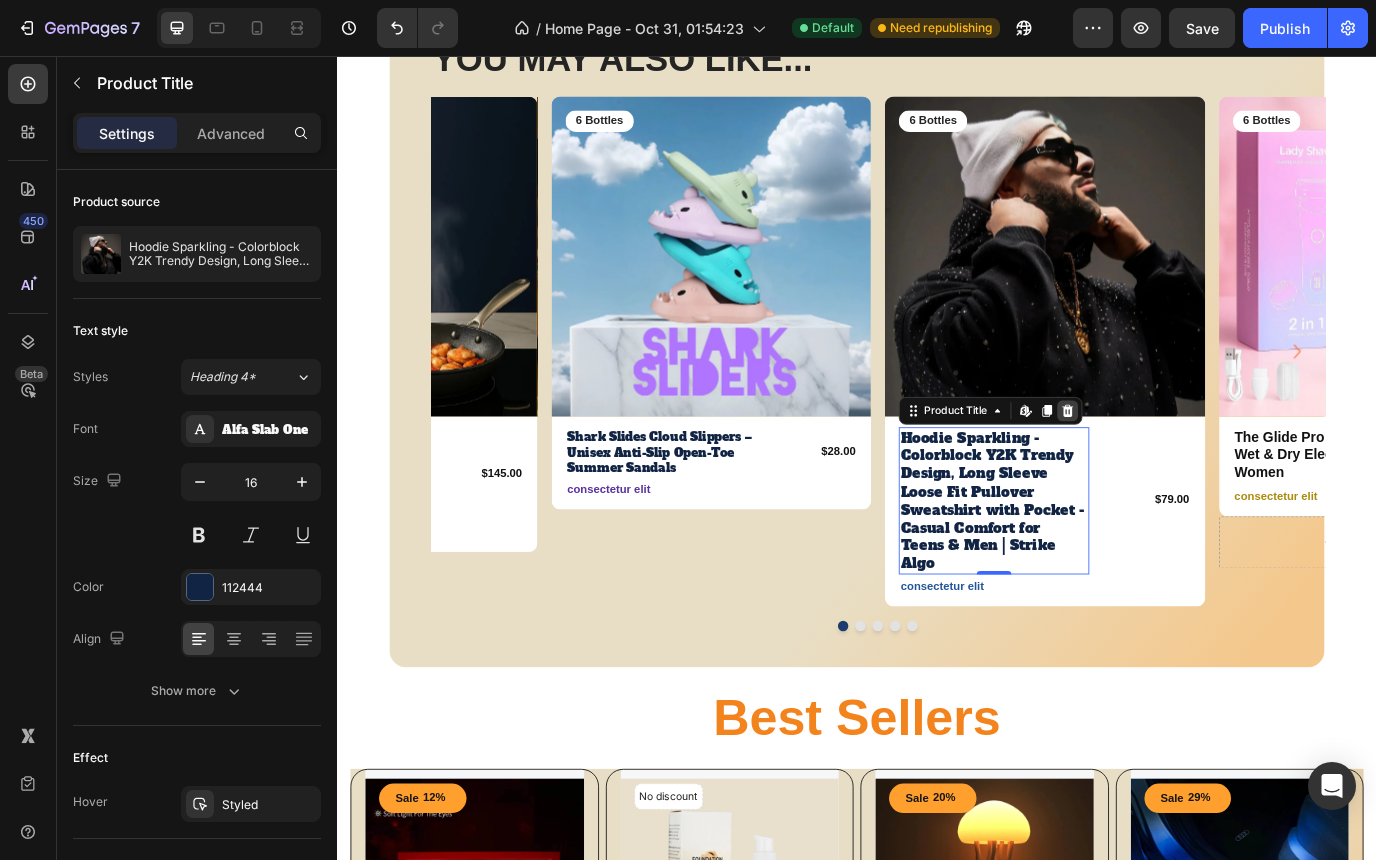 click 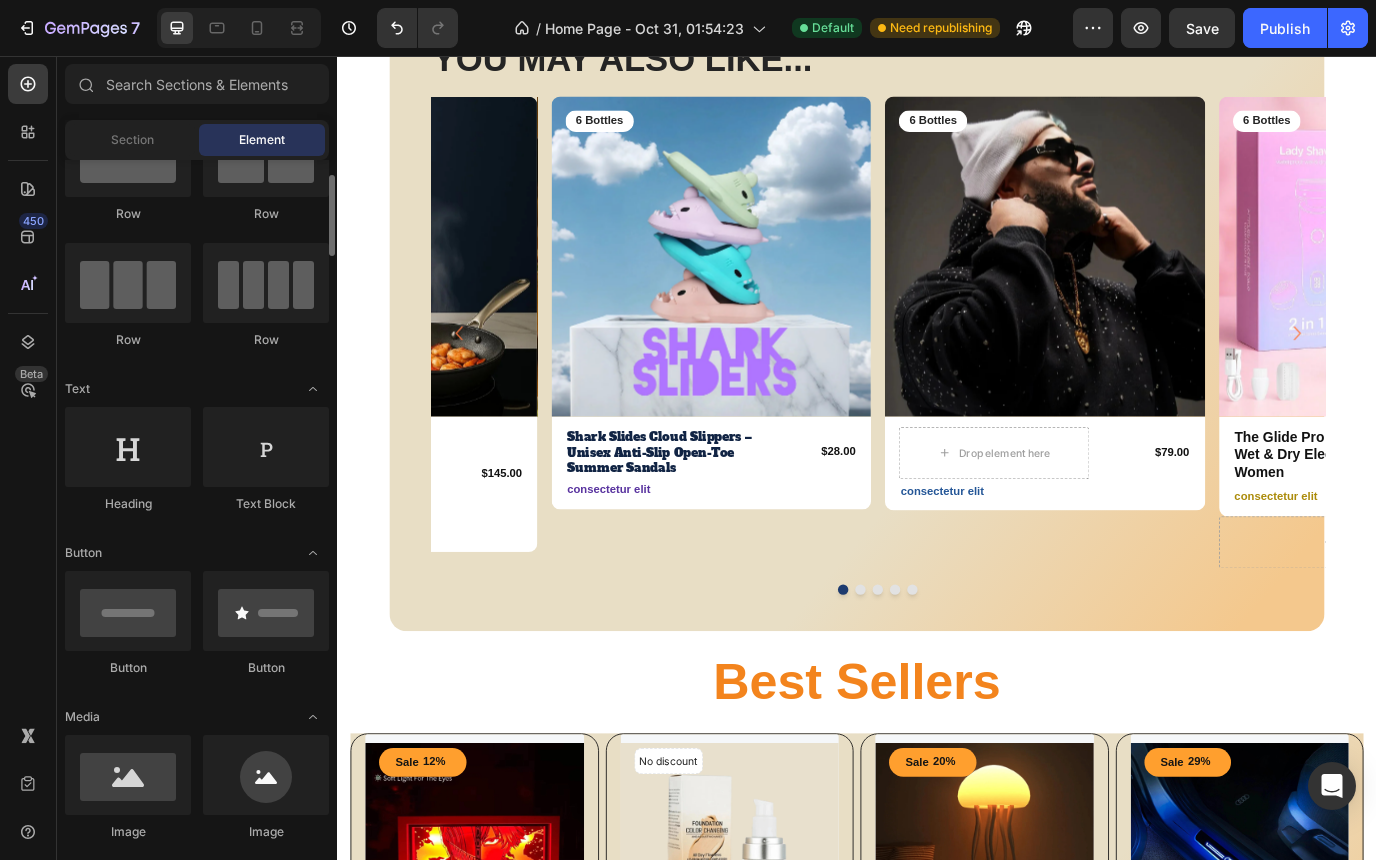 scroll, scrollTop: 94, scrollLeft: 0, axis: vertical 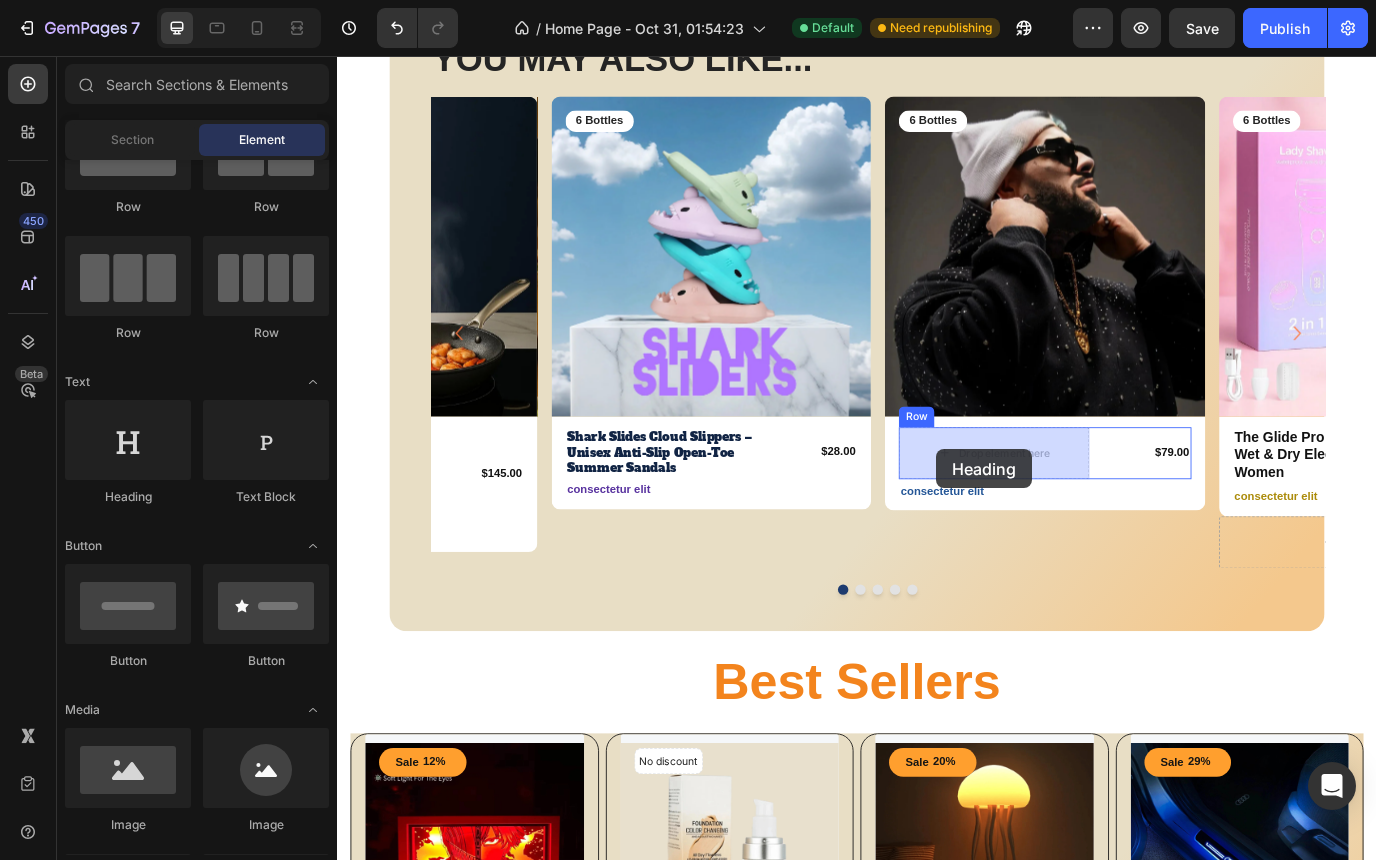drag, startPoint x: 495, startPoint y: 512, endPoint x: 1034, endPoint y: 509, distance: 539.00836 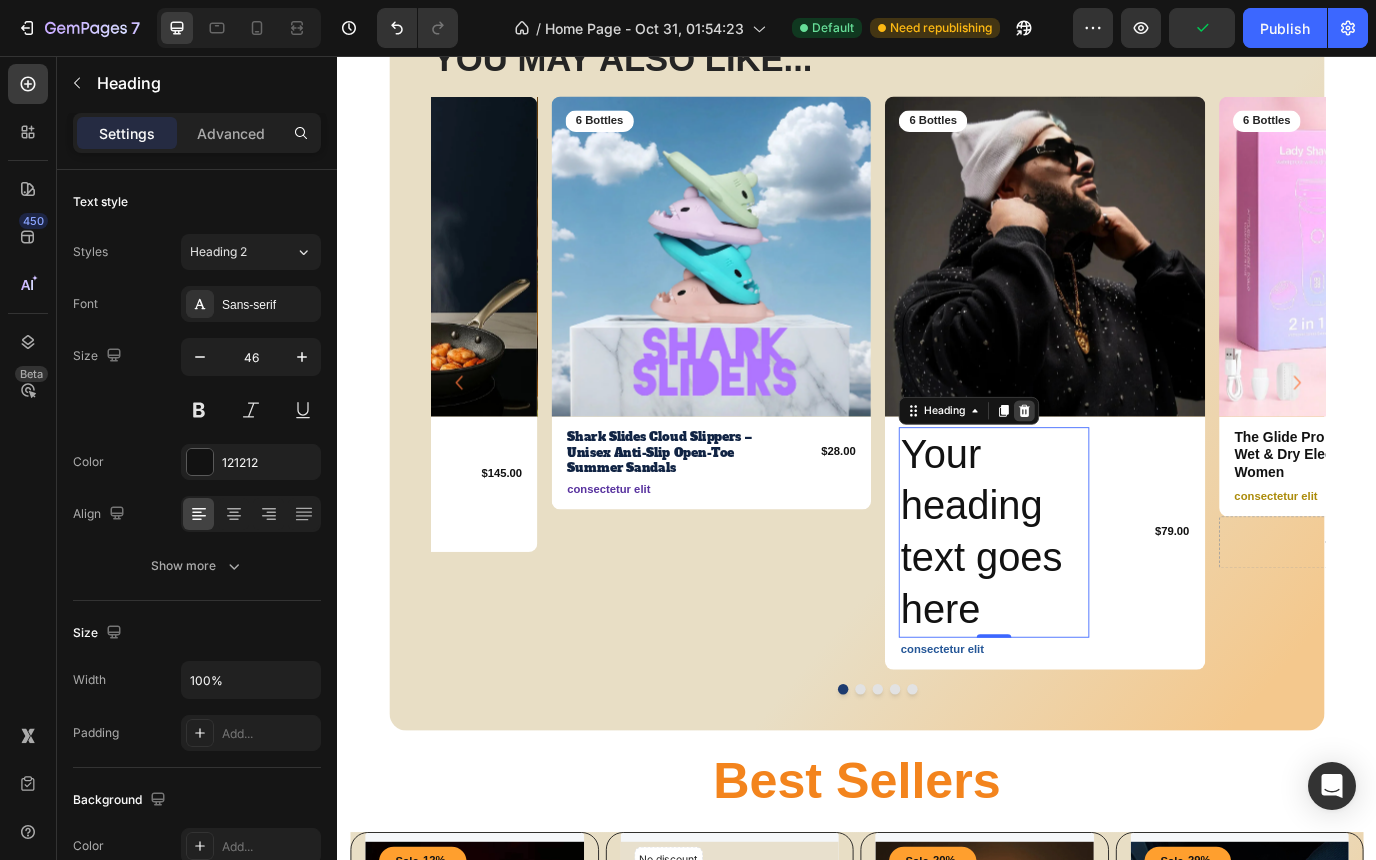 click 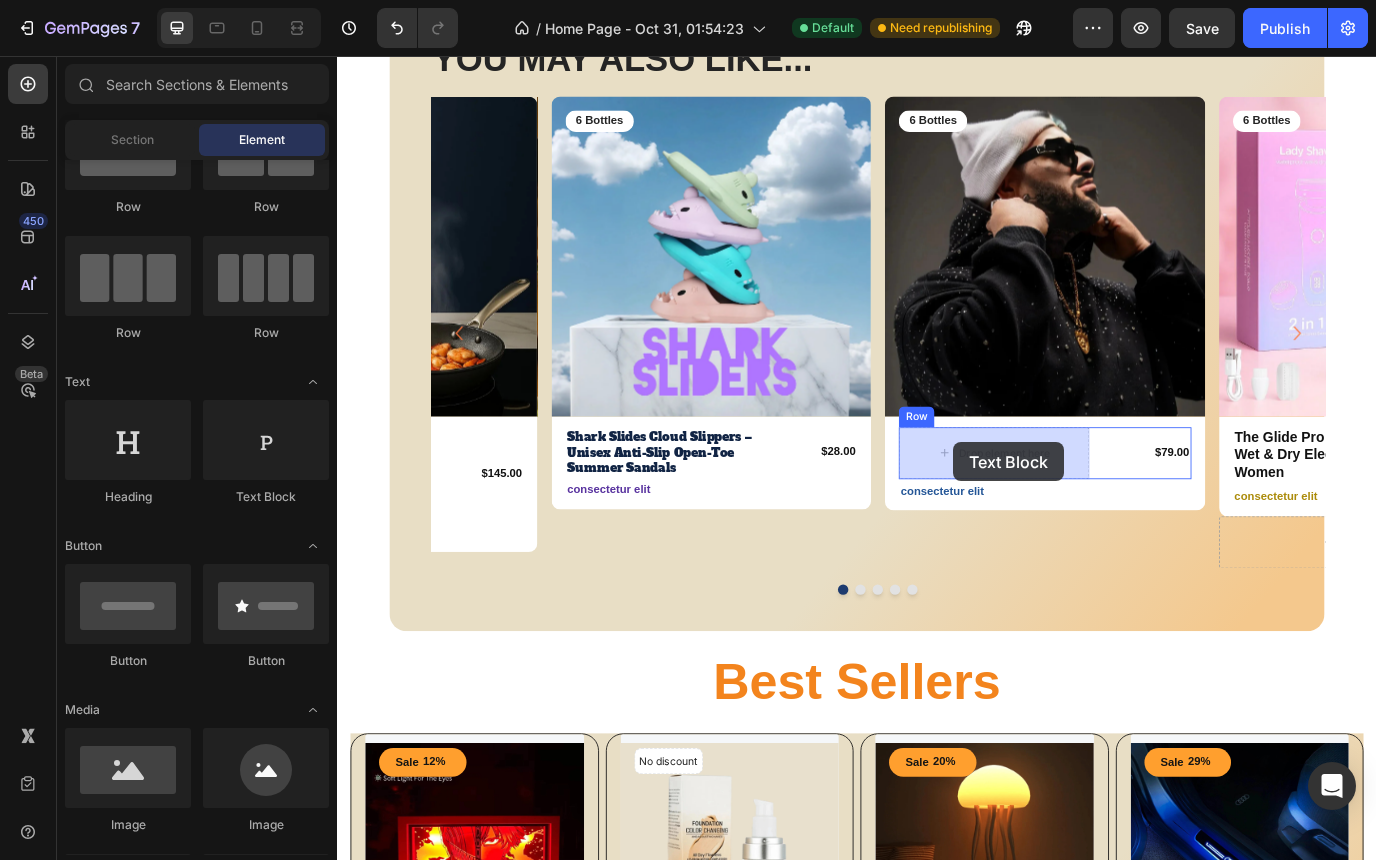 drag, startPoint x: 581, startPoint y: 510, endPoint x: 1045, endPoint y: 504, distance: 464.0388 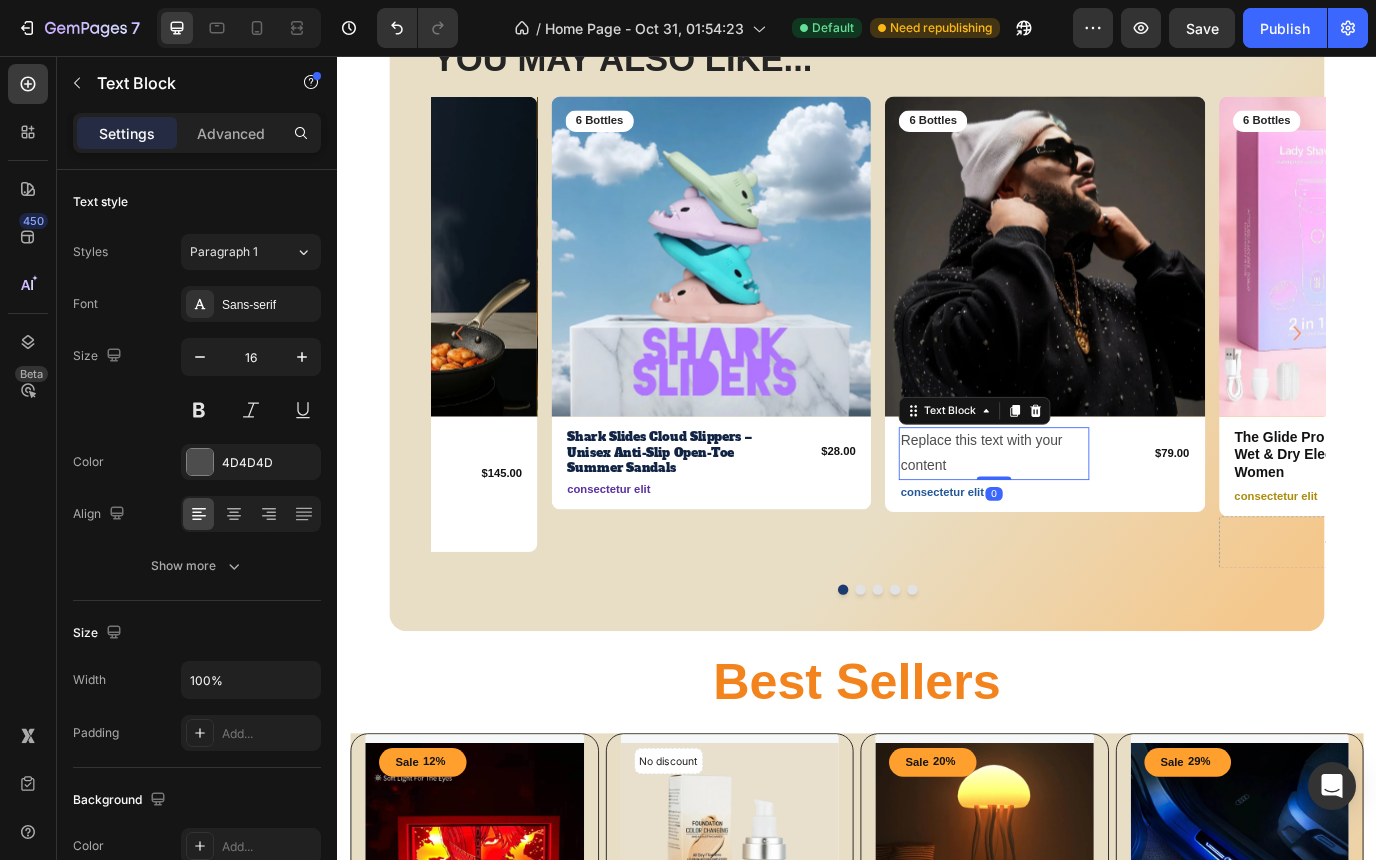 click on "Replace this text with your content" at bounding box center [1095, 516] 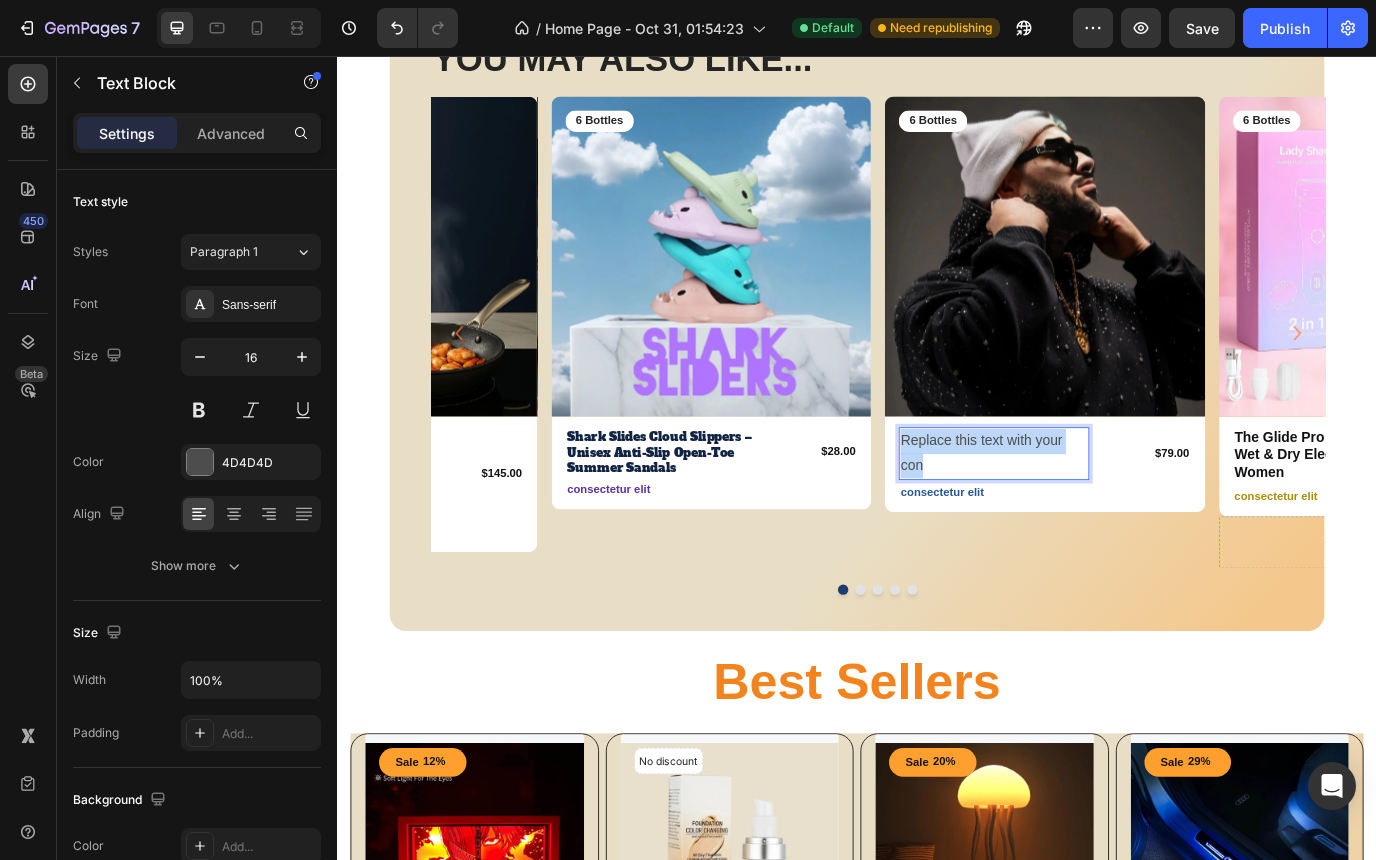 drag, startPoint x: 1033, startPoint y: 528, endPoint x: 991, endPoint y: 503, distance: 48.8774 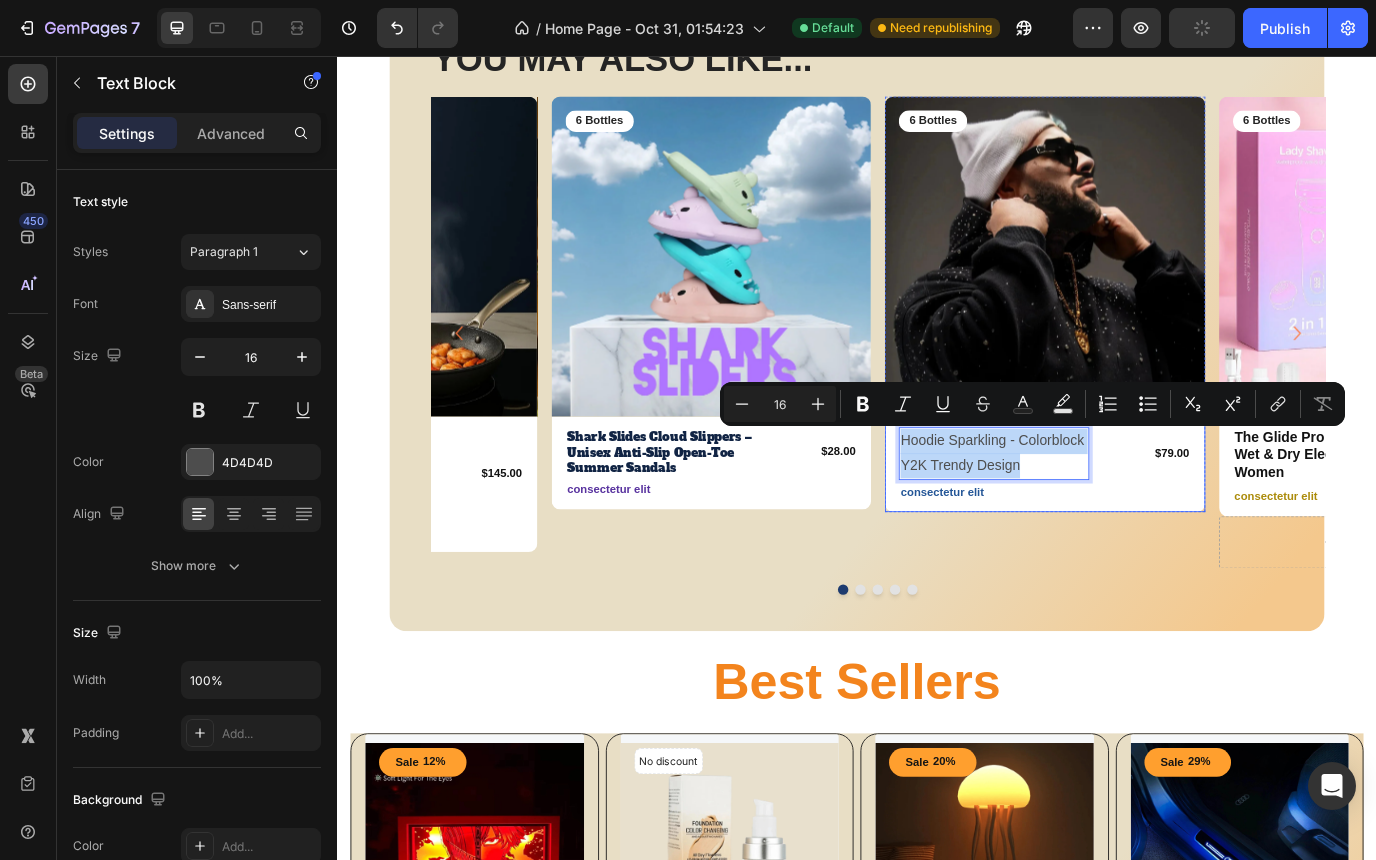 drag, startPoint x: 1132, startPoint y: 530, endPoint x: 981, endPoint y: 500, distance: 153.9513 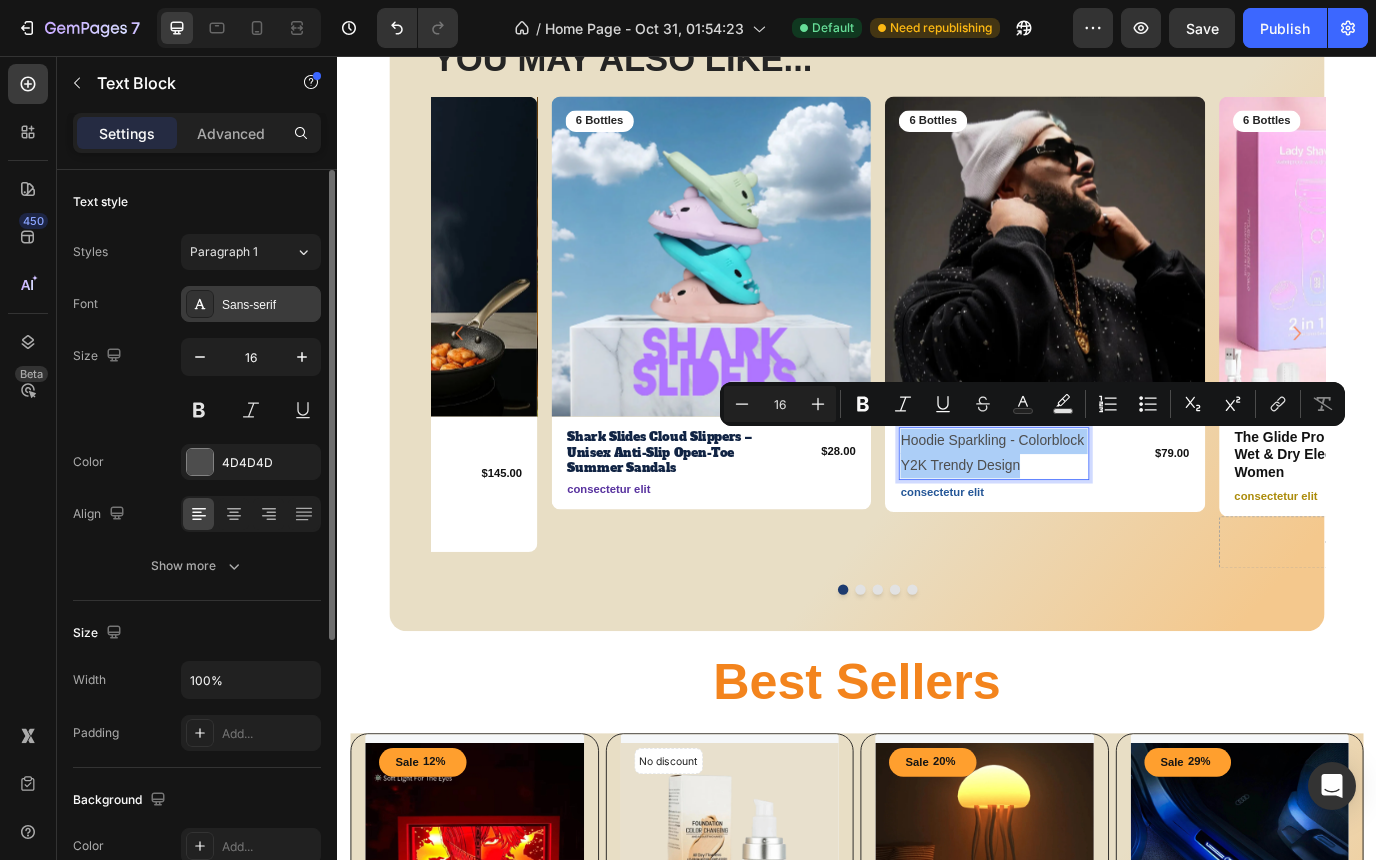 click on "Sans-serif" at bounding box center (269, 305) 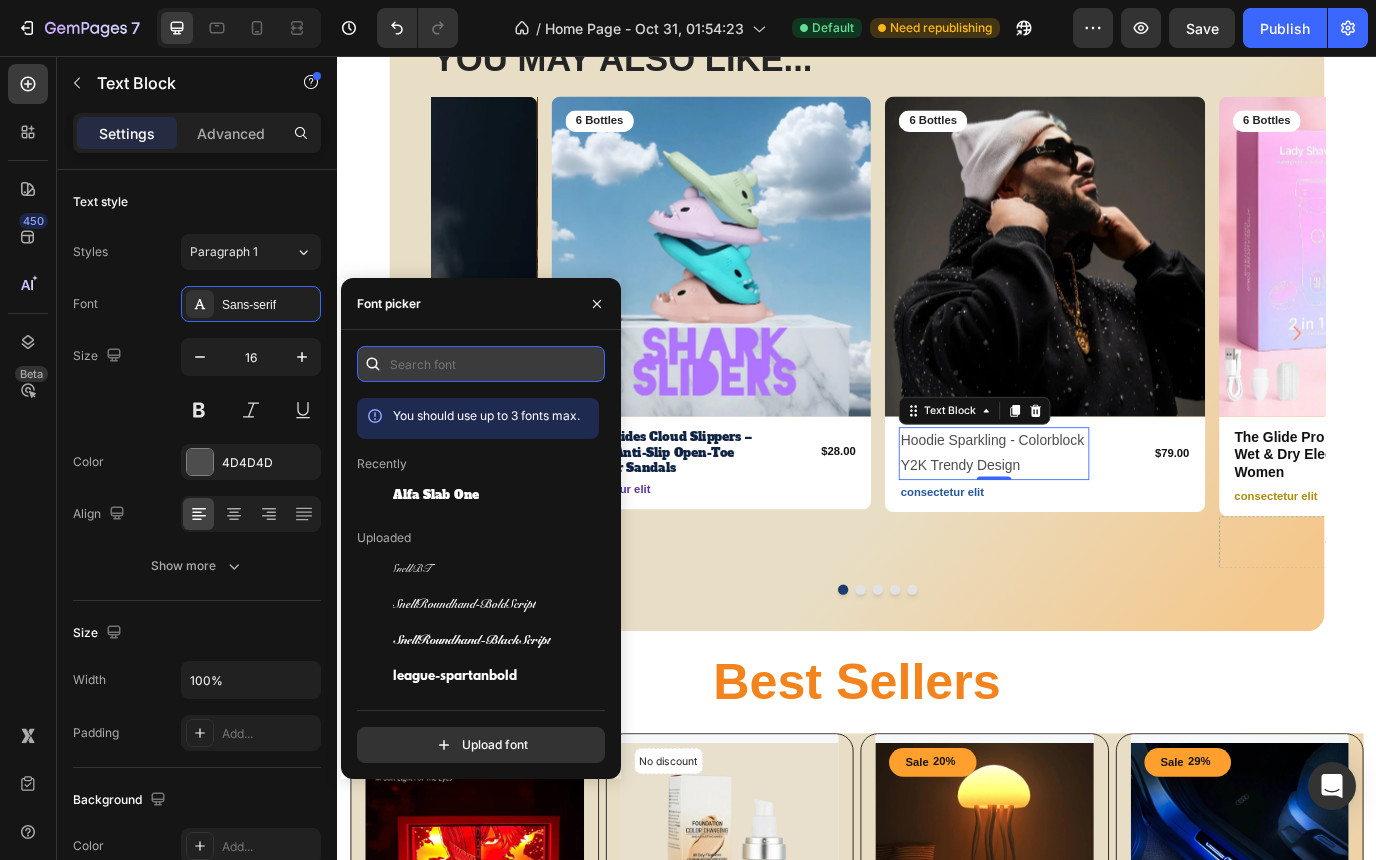 click at bounding box center (481, 364) 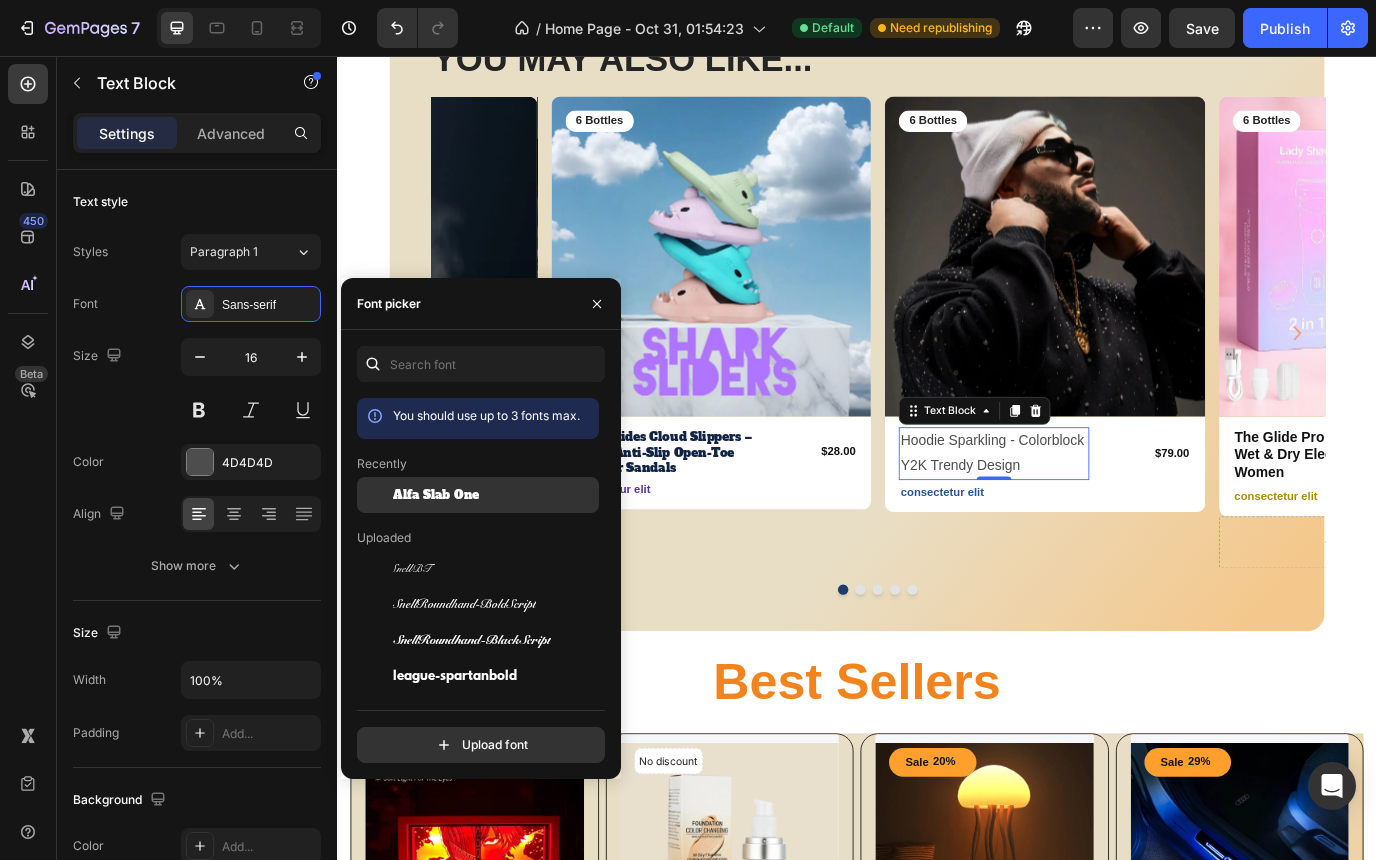 click on "Alfa Slab One" 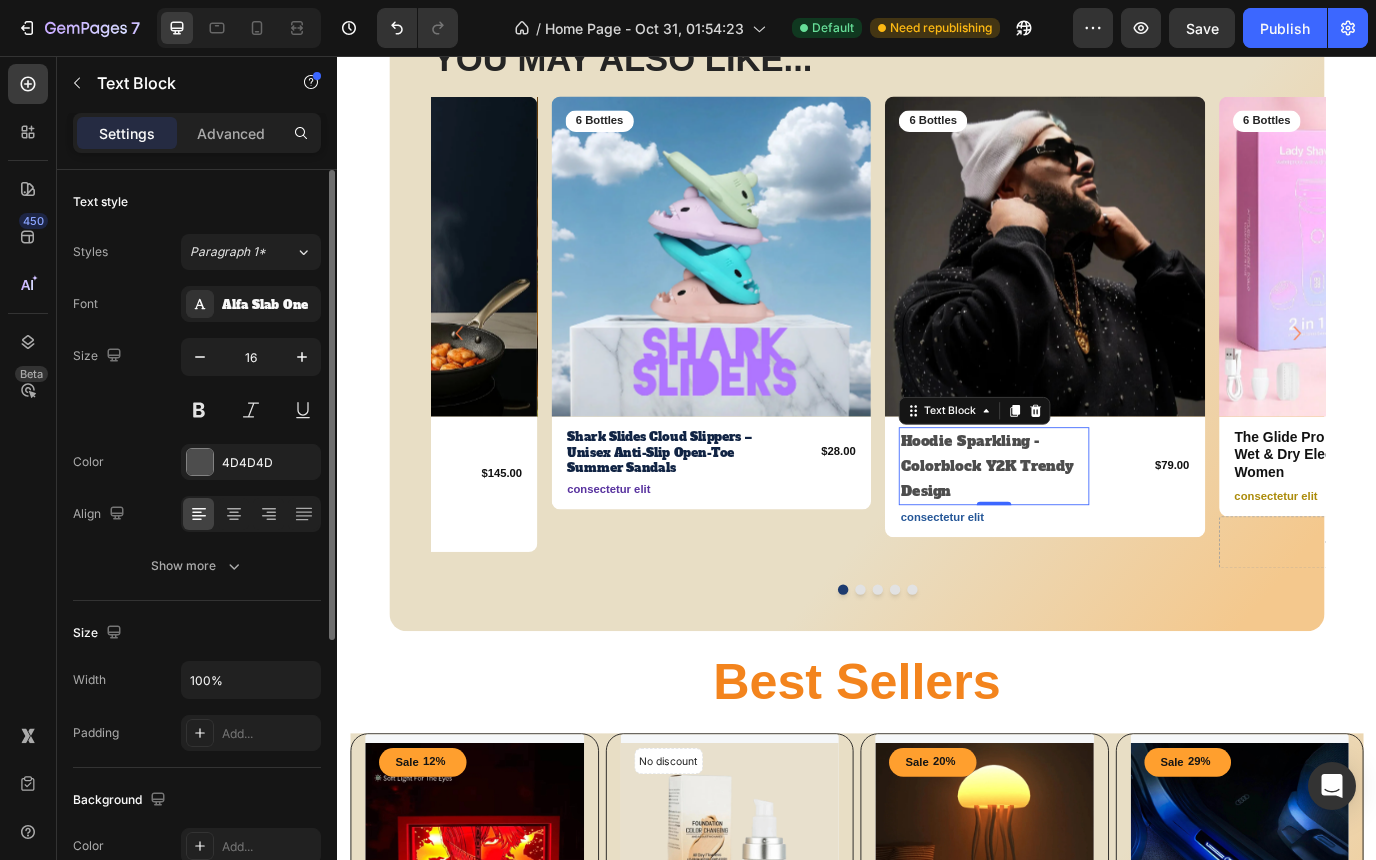 click on "Size 16" at bounding box center [197, 383] 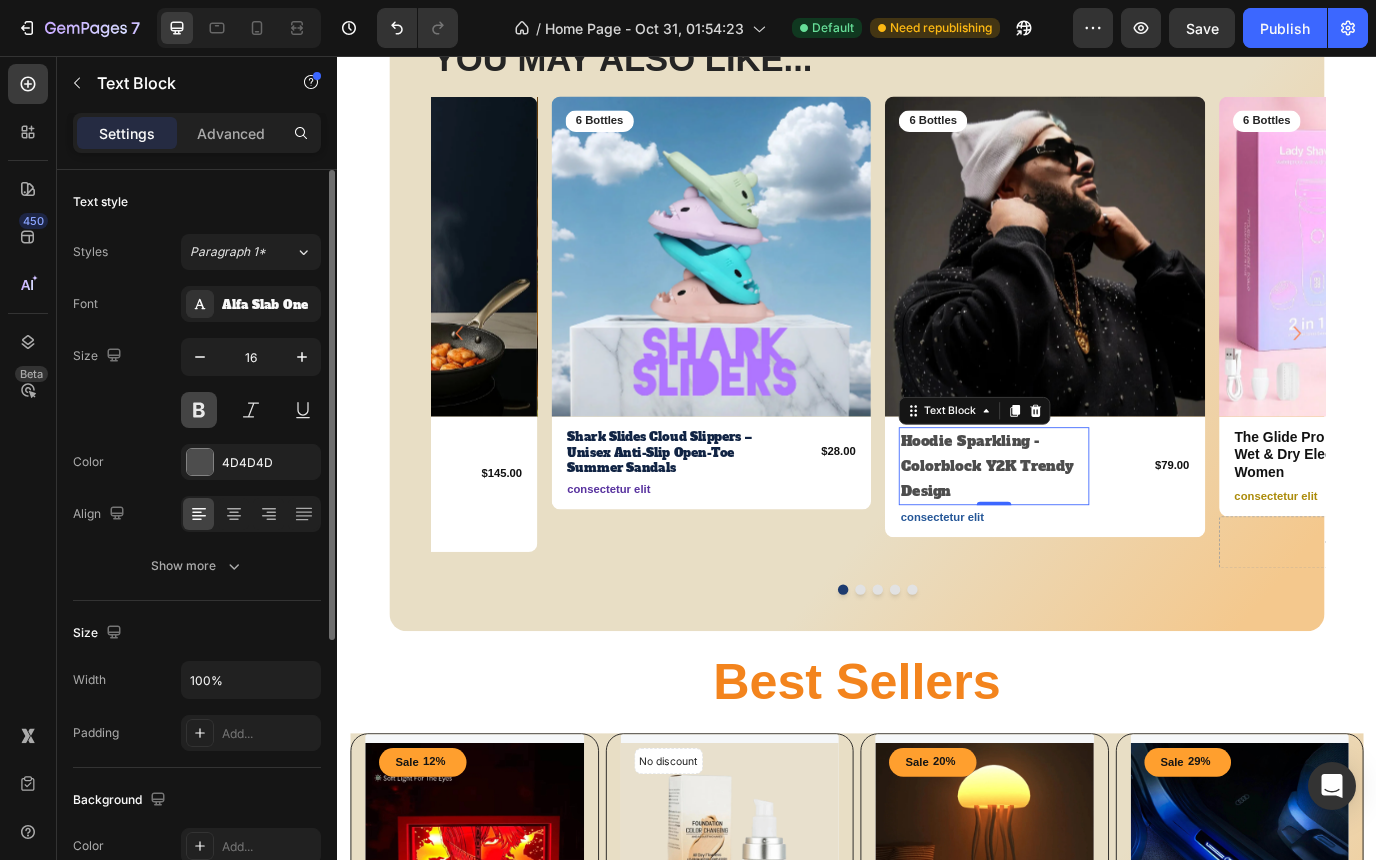 click at bounding box center [199, 410] 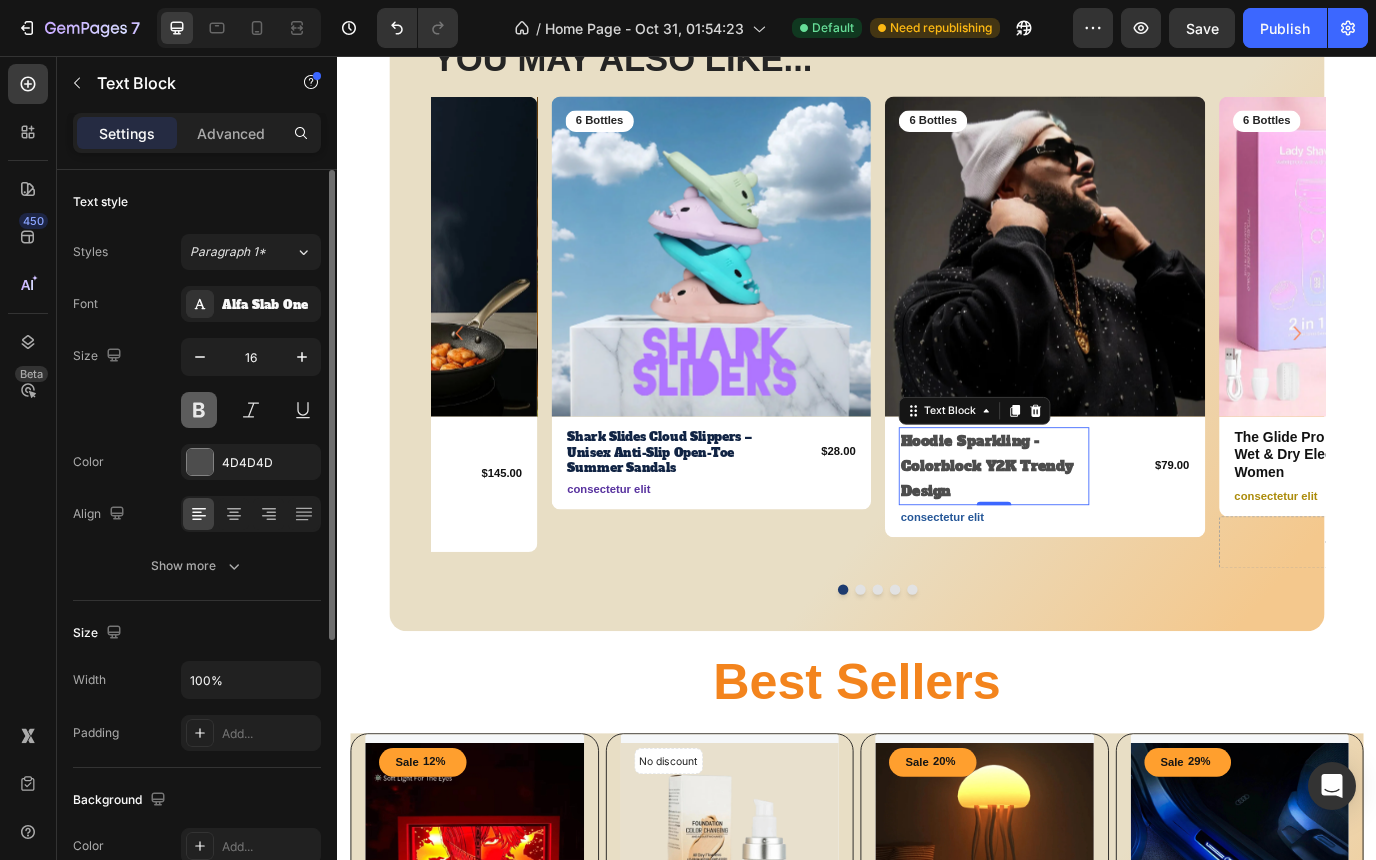 click at bounding box center (199, 410) 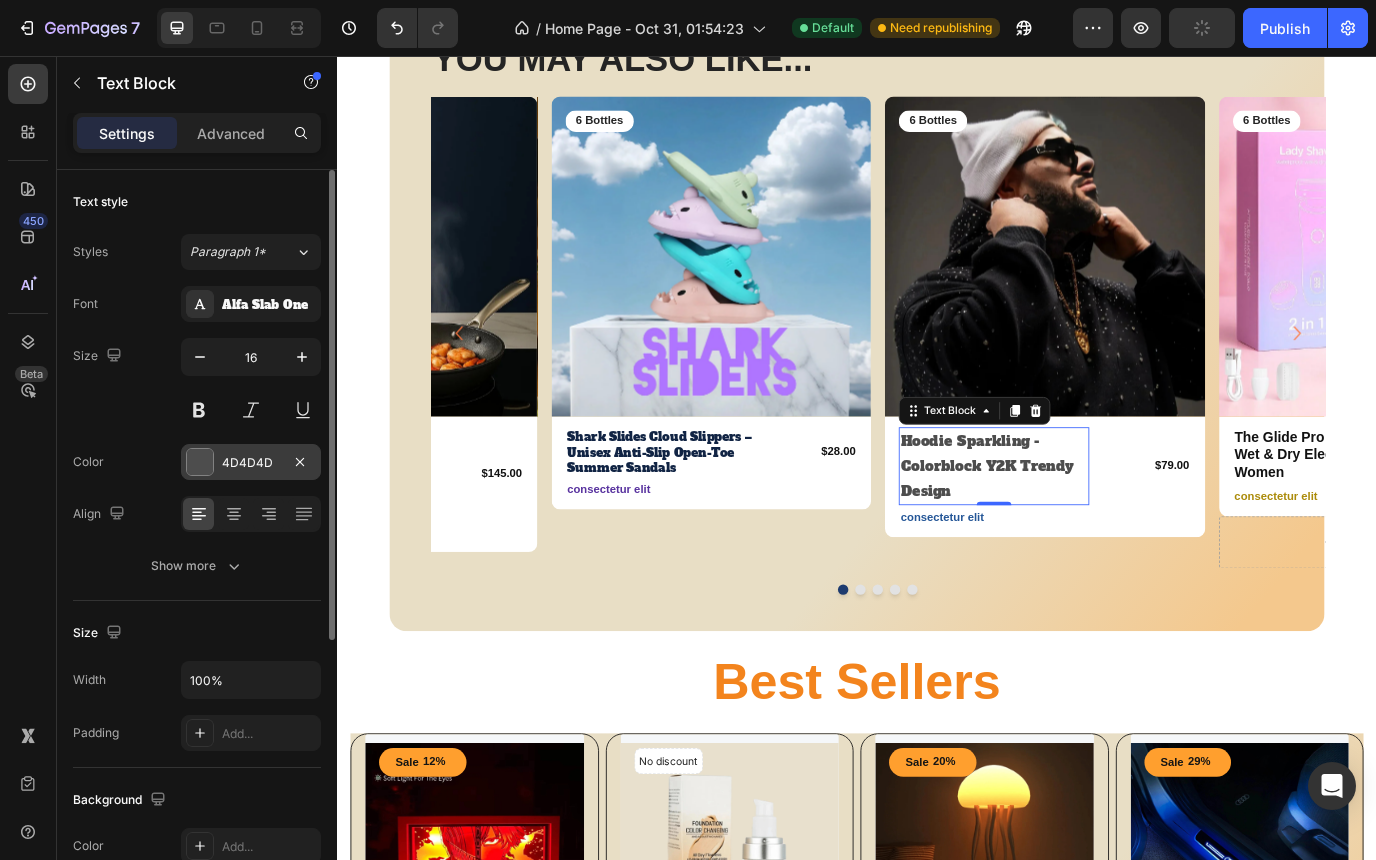 click on "4D4D4D" at bounding box center (251, 463) 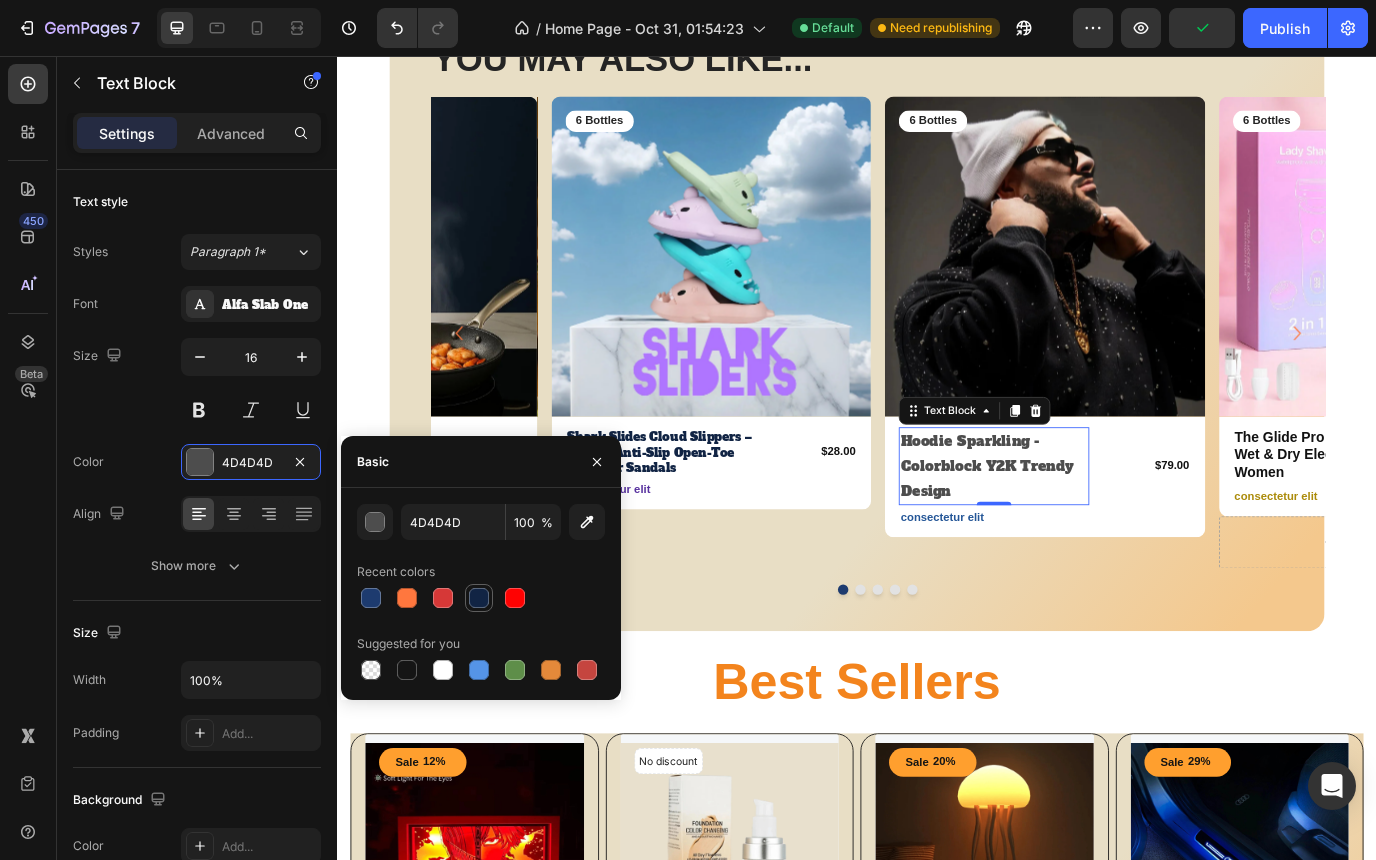 click at bounding box center [479, 598] 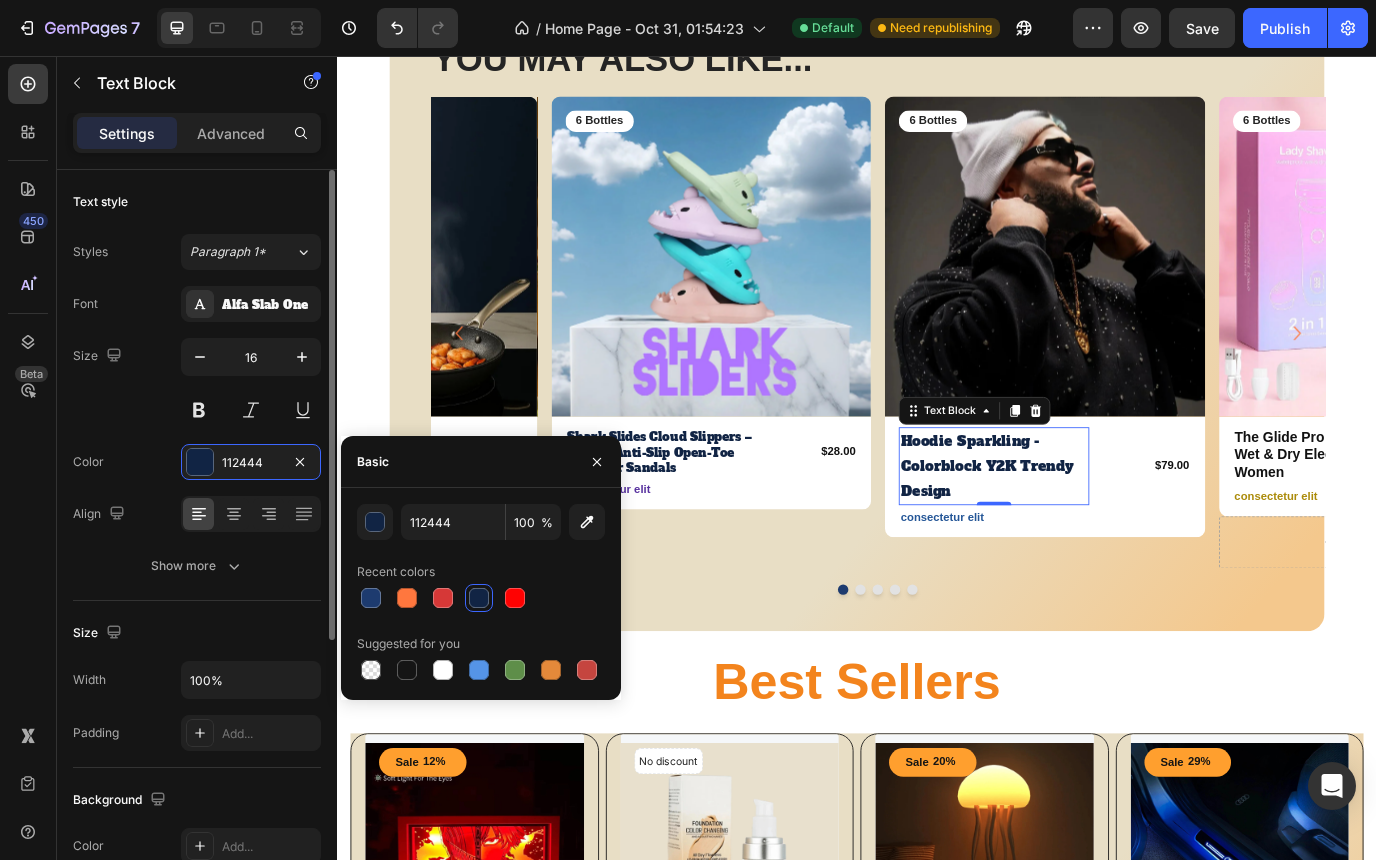 click on "Font Alfa Slab One Size 16 Color 112444 Align Show more" at bounding box center [197, 435] 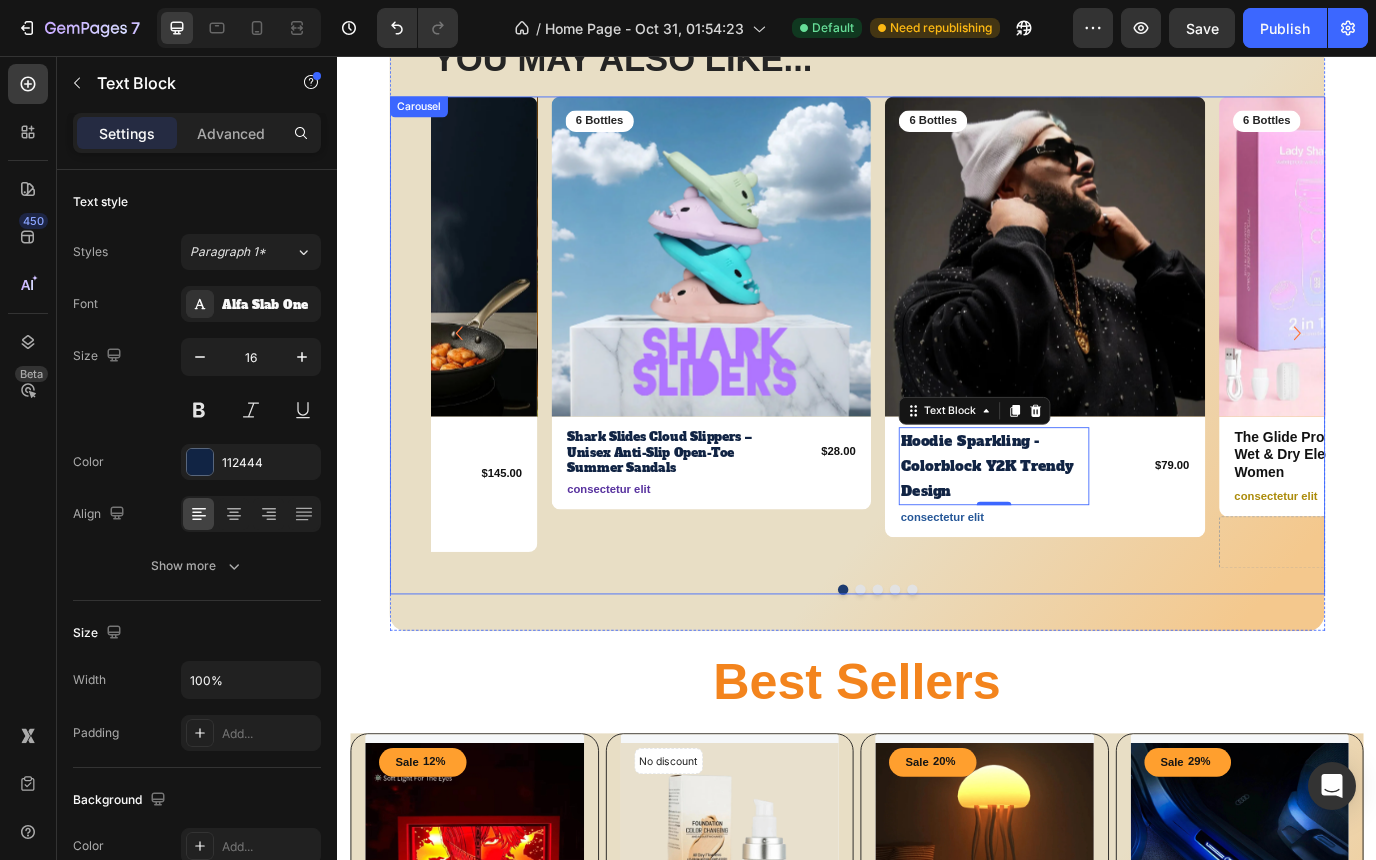 click on "Product Images 6 Bottles Text Block Row Shark Slides Cloud Slippers – Unisex Anti-Slip Open-Toe Summer Sandals Product Title $28.00 Product Price Product Price Row consectetur elit Text Block Row Product Product Images 6 Bottles Text Block Row Hoodie Sparkling - Colorblock Y2K Trendy Design Text Block   0 $79.00 Product Price Product Price Row consectetur elit Text Block Row Product Product Images 6 Bottles Text Block Row The Glide Pro 3.0 — 2-in-1 Wet & Dry Electric Razor for Women Product Title $25.00 Product Price Product Price Row consectetur elit Text Block Row
Drop element here Product Product Images 6 Bottles Text Block Row Modern Barrel Dining Chair - Velvet Upholstered Accent Chair with Arms and Metal Frame - Comfortable Ergonomic Design for Dining Room, Living Room Product Title $149.00 Product Price Product Price Row consectetur elit Text Block Row Product Product Images 6 Bottles Text Block Row Product Title $145.00 Product Price Product Price Row consectetur elit Text Block" at bounding box center (961, 376) 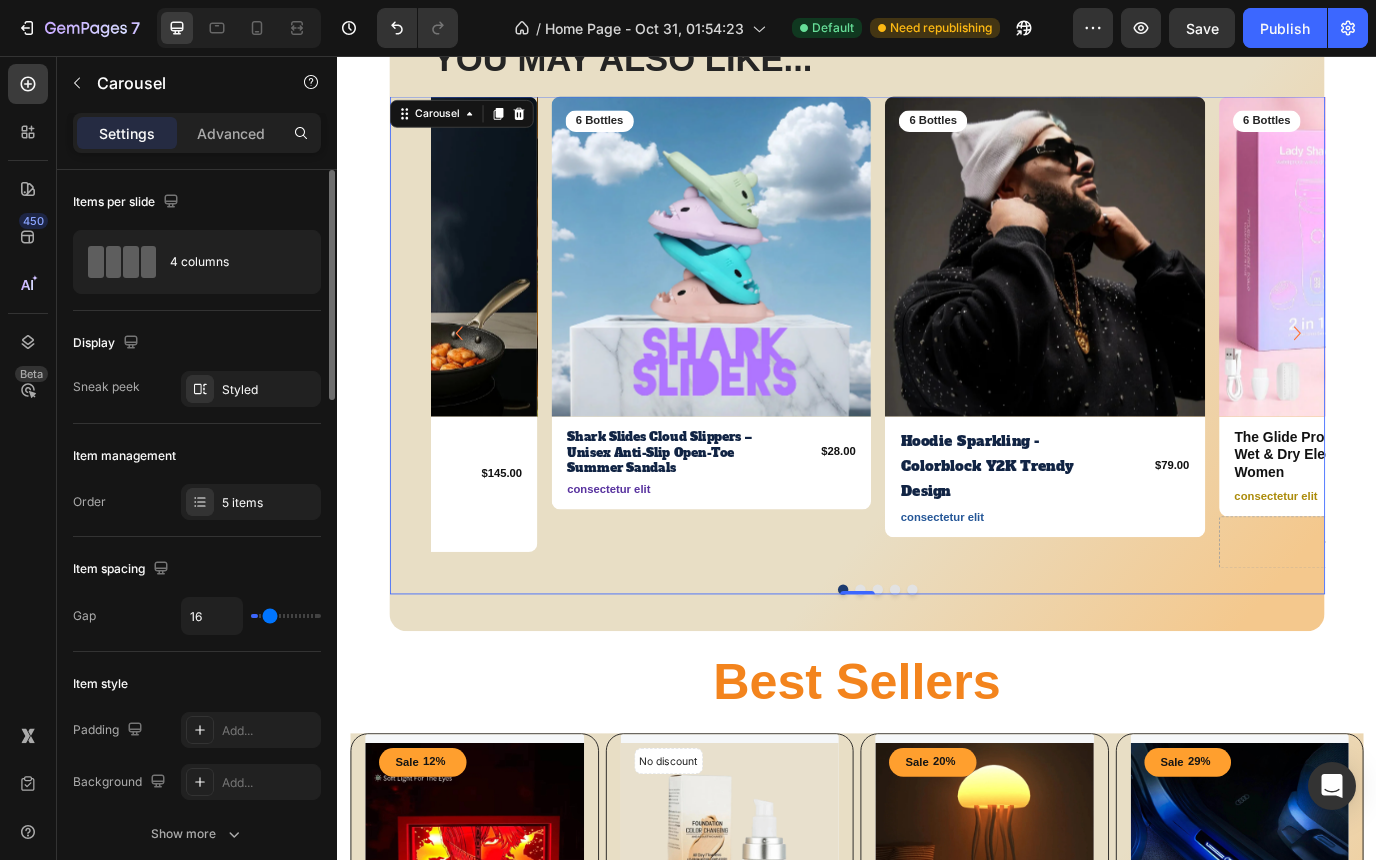 type on "0" 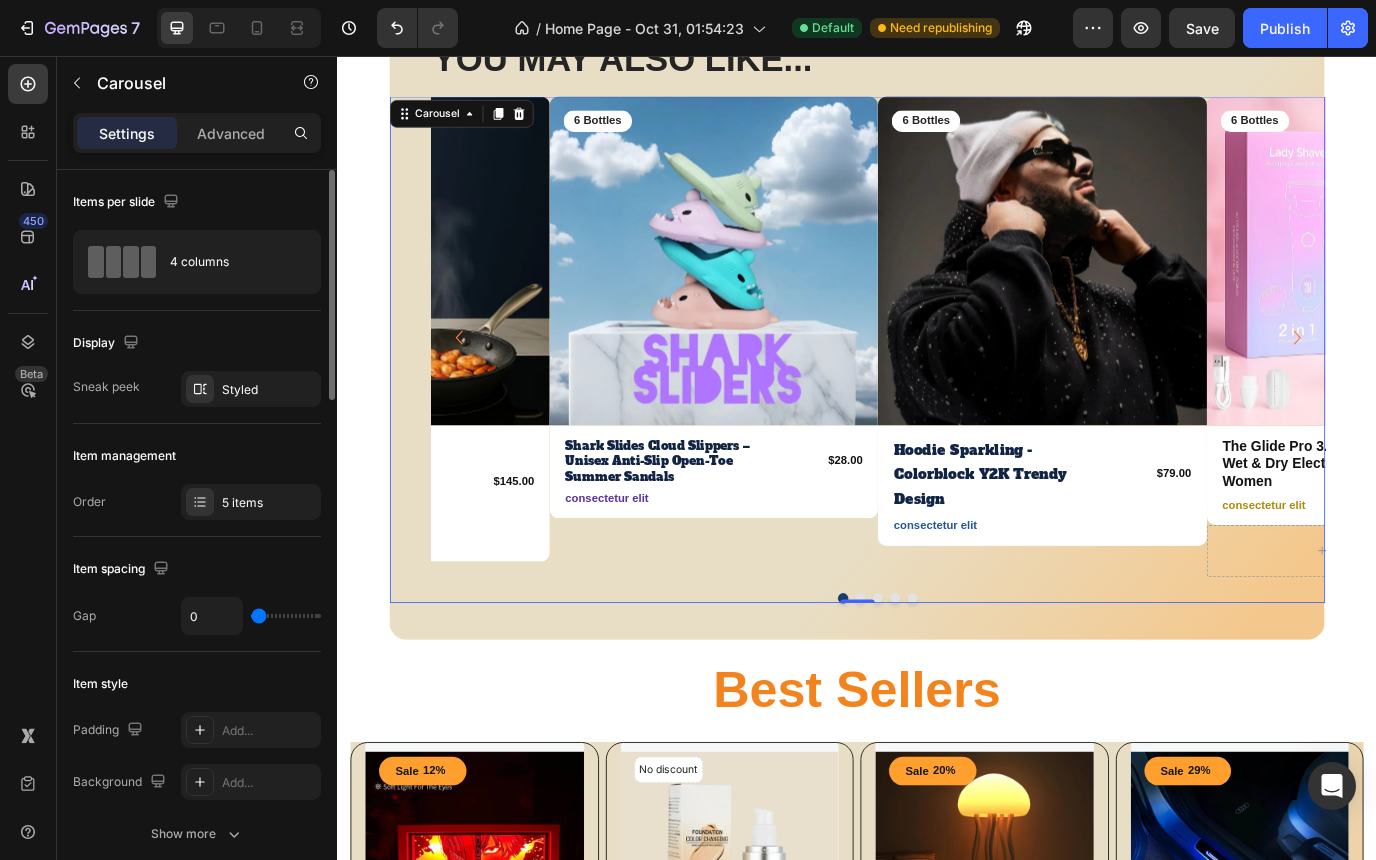 type on "6" 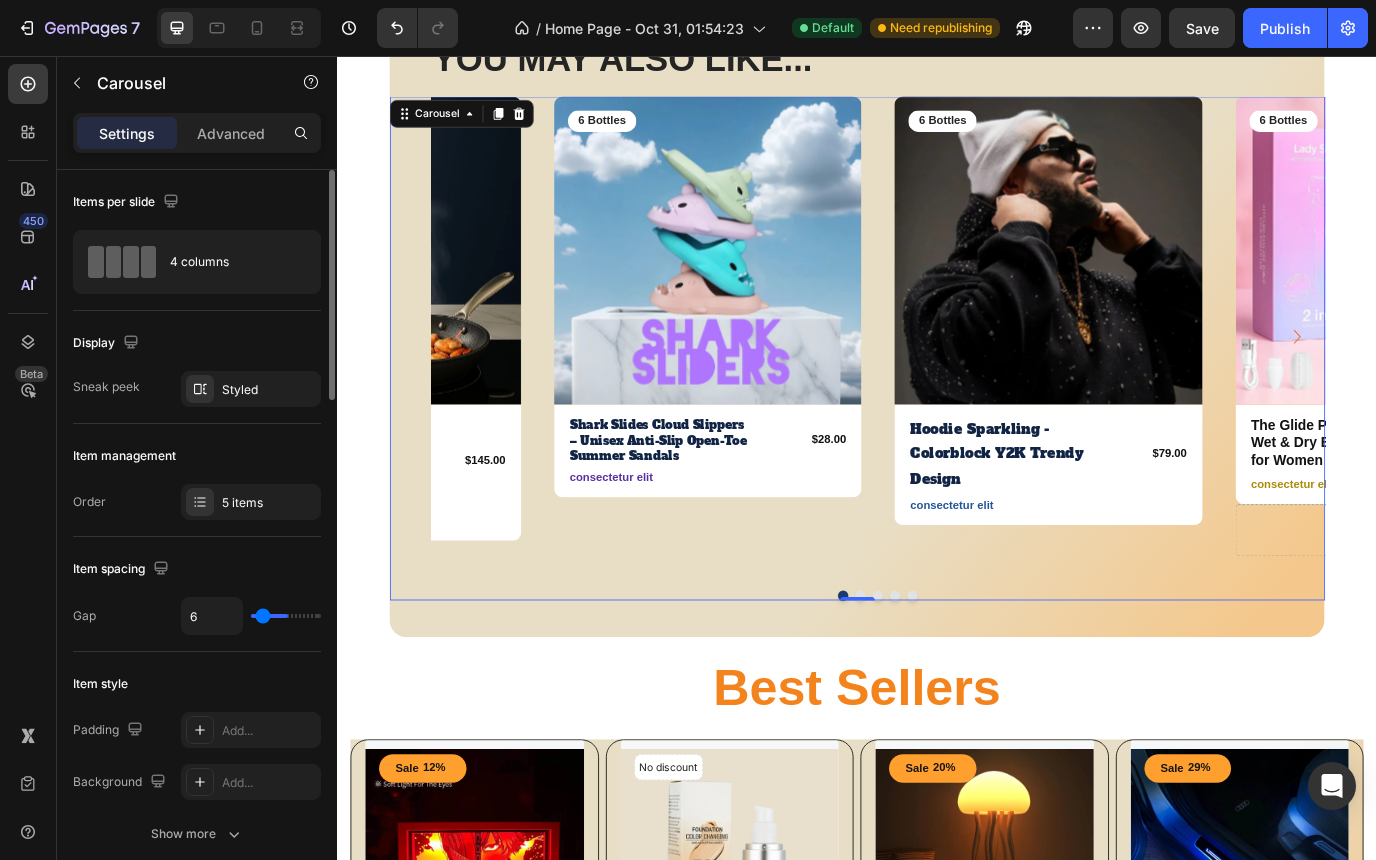 type on "38" 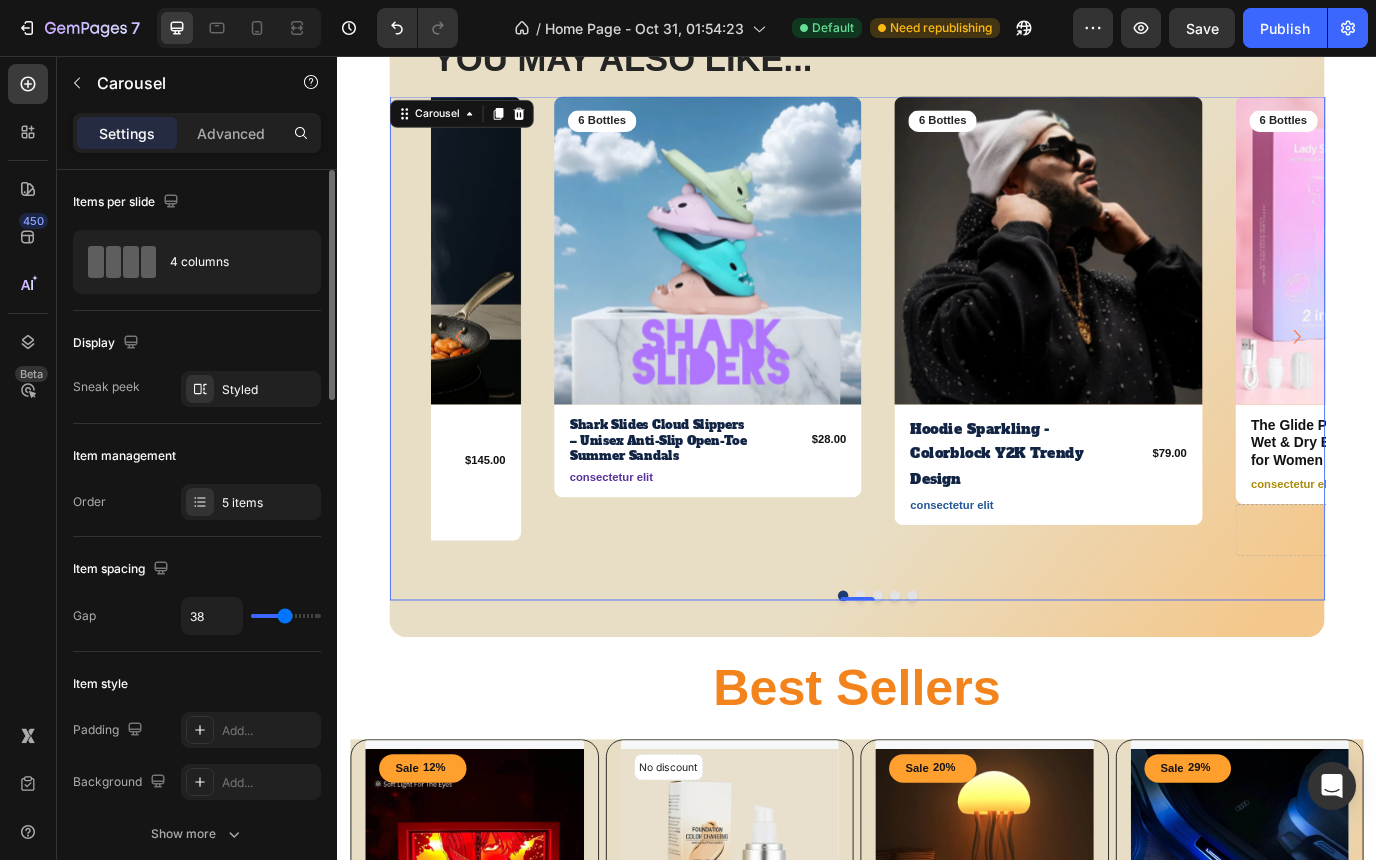 type on "19" 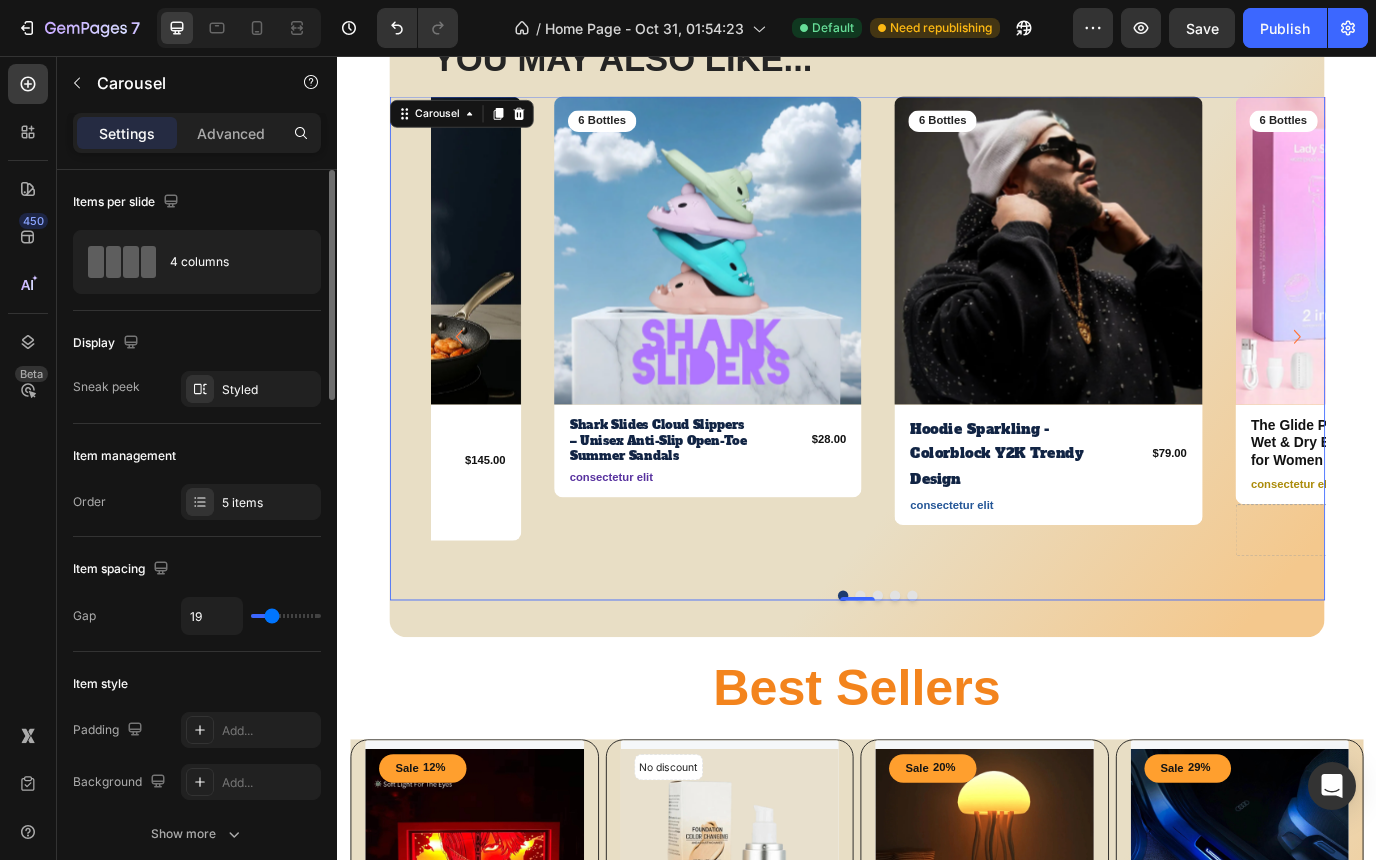 type on "11" 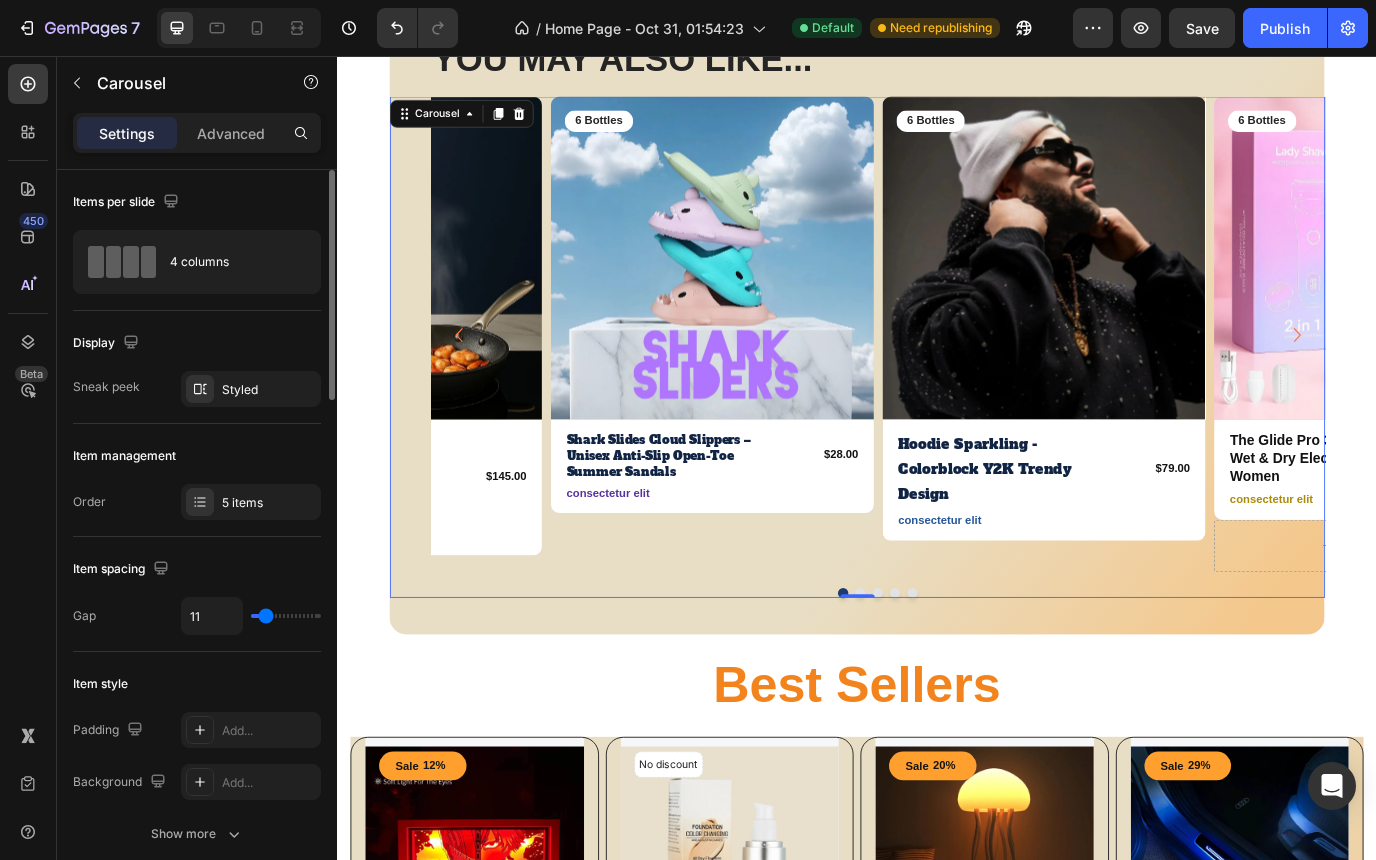 type on "10" 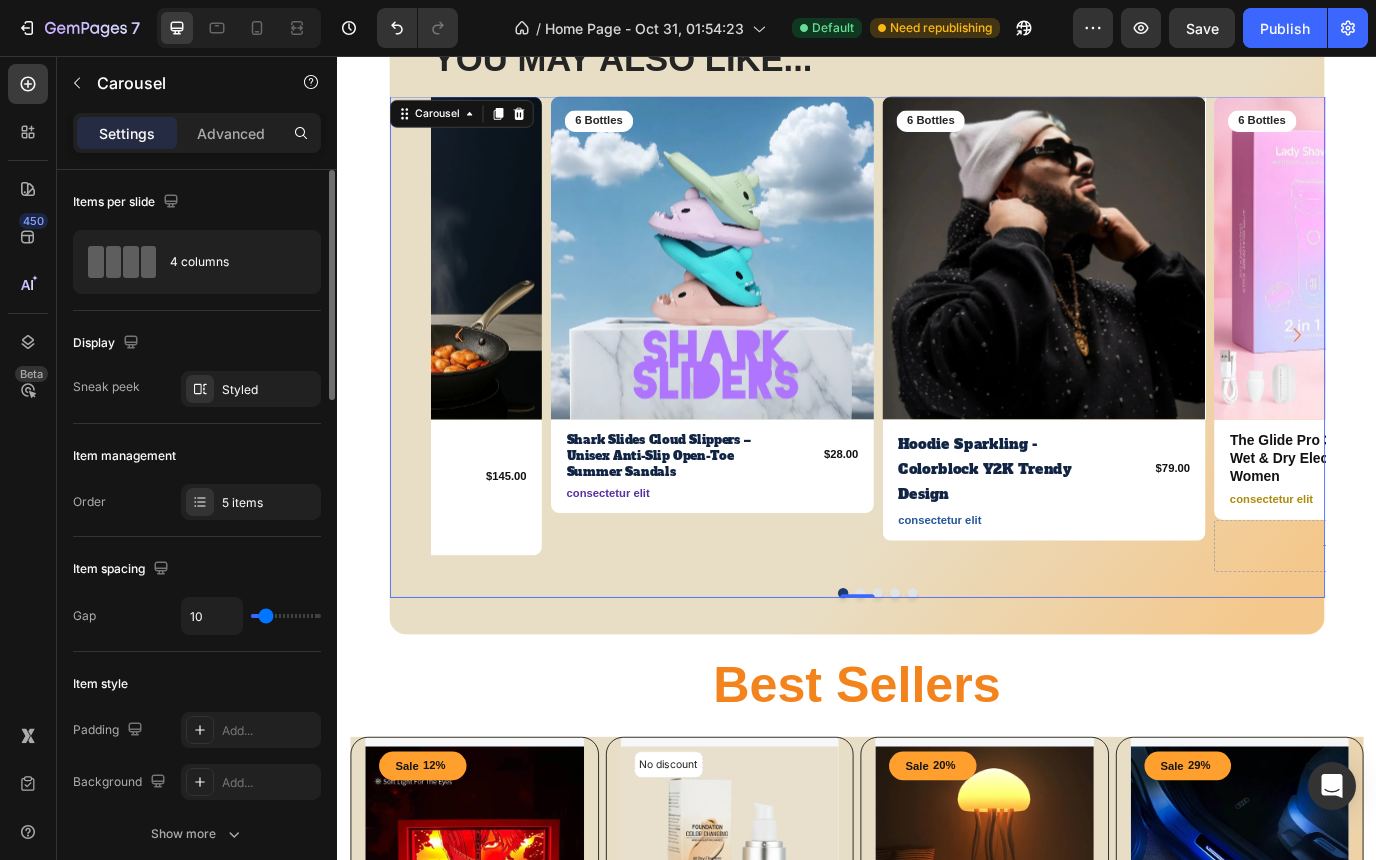 type on "14" 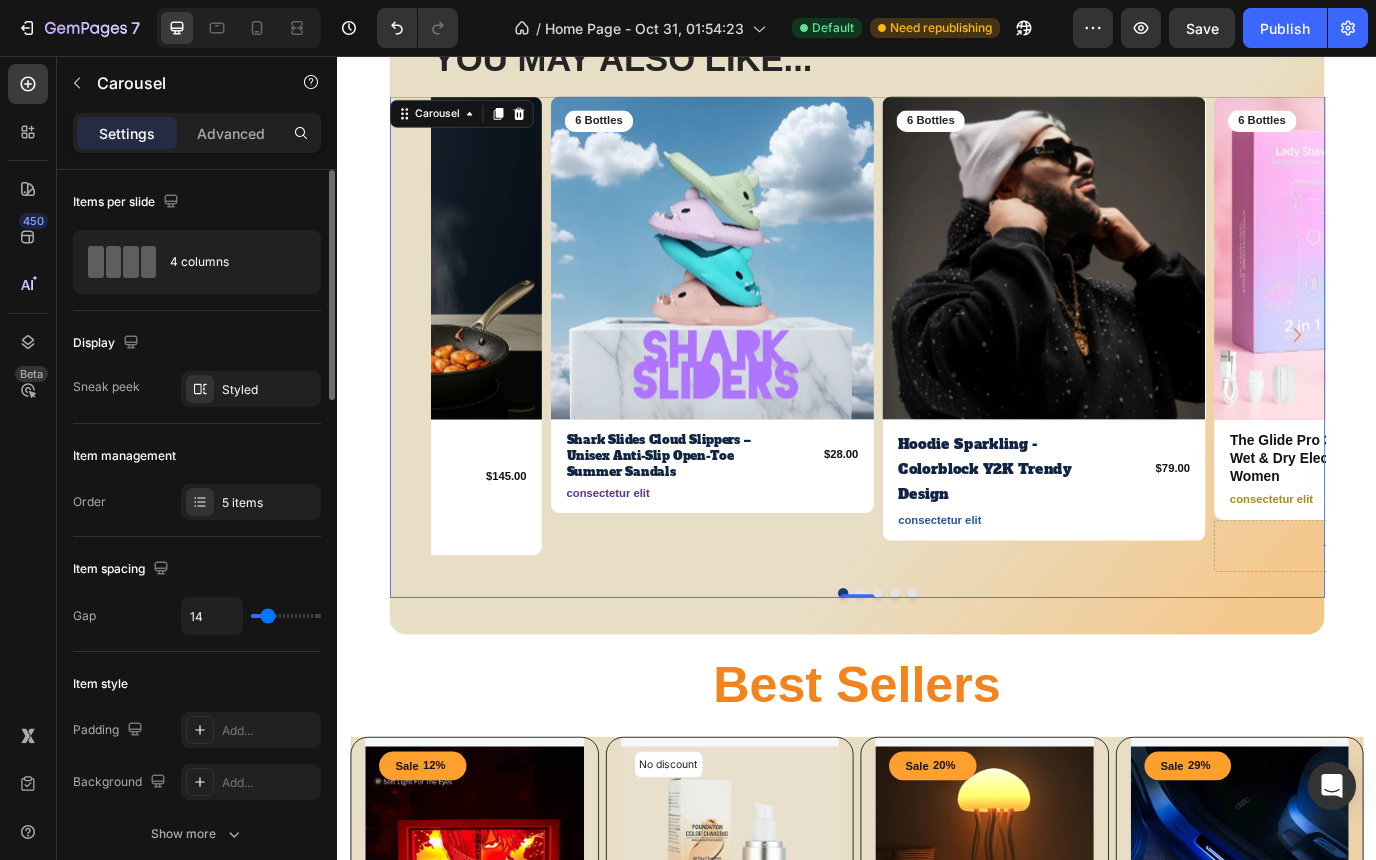type on "15" 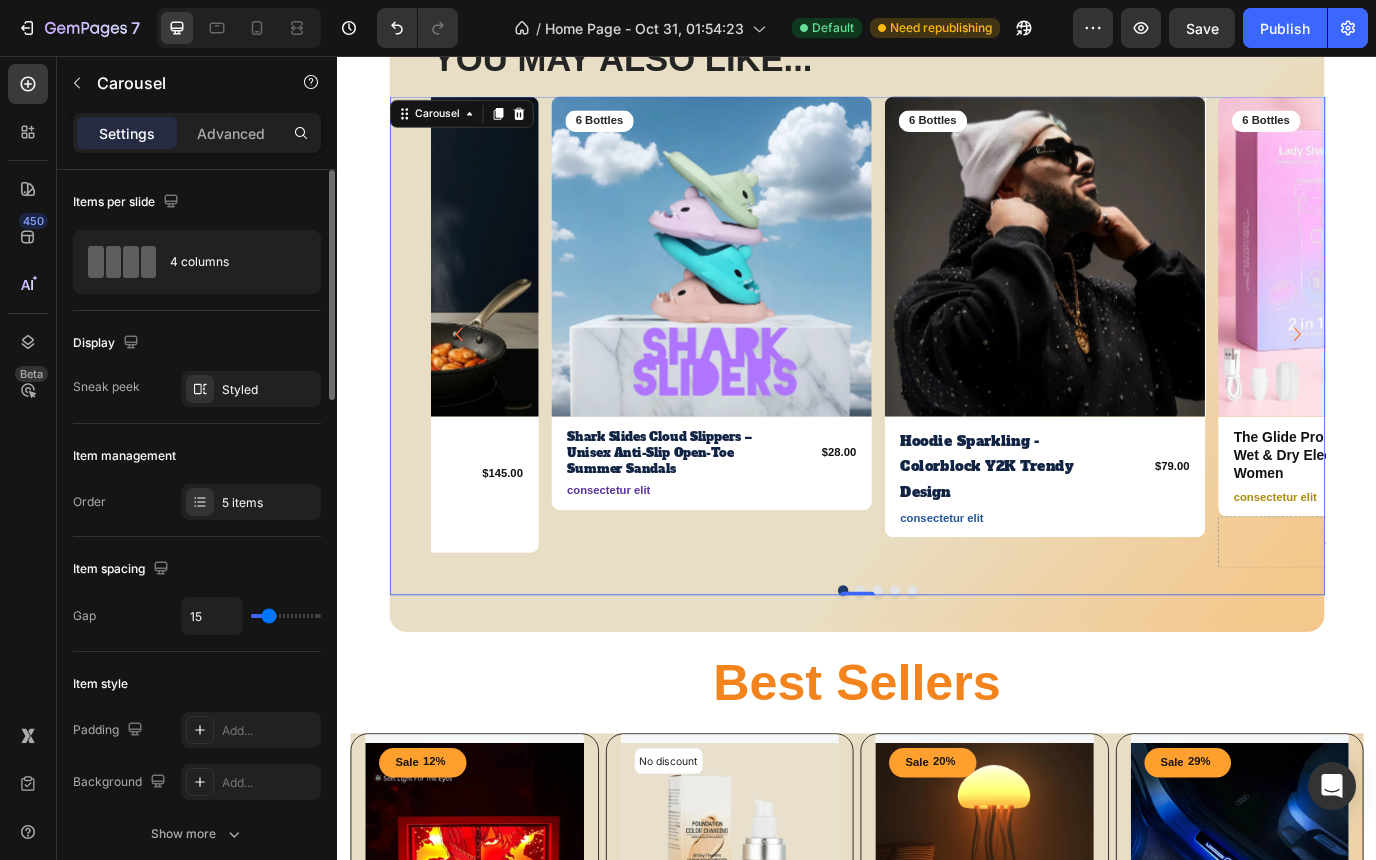 type on "17" 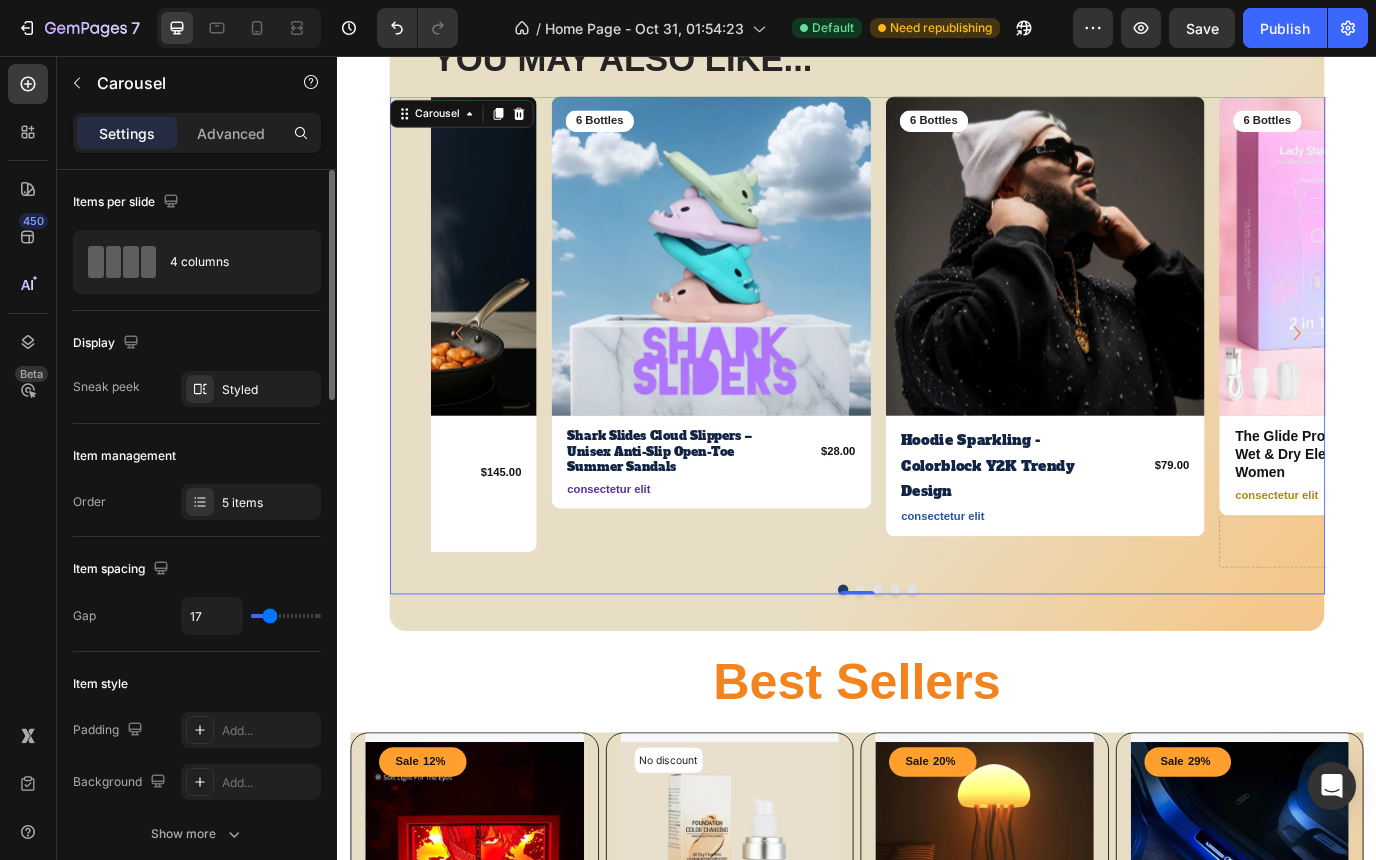 type on "17" 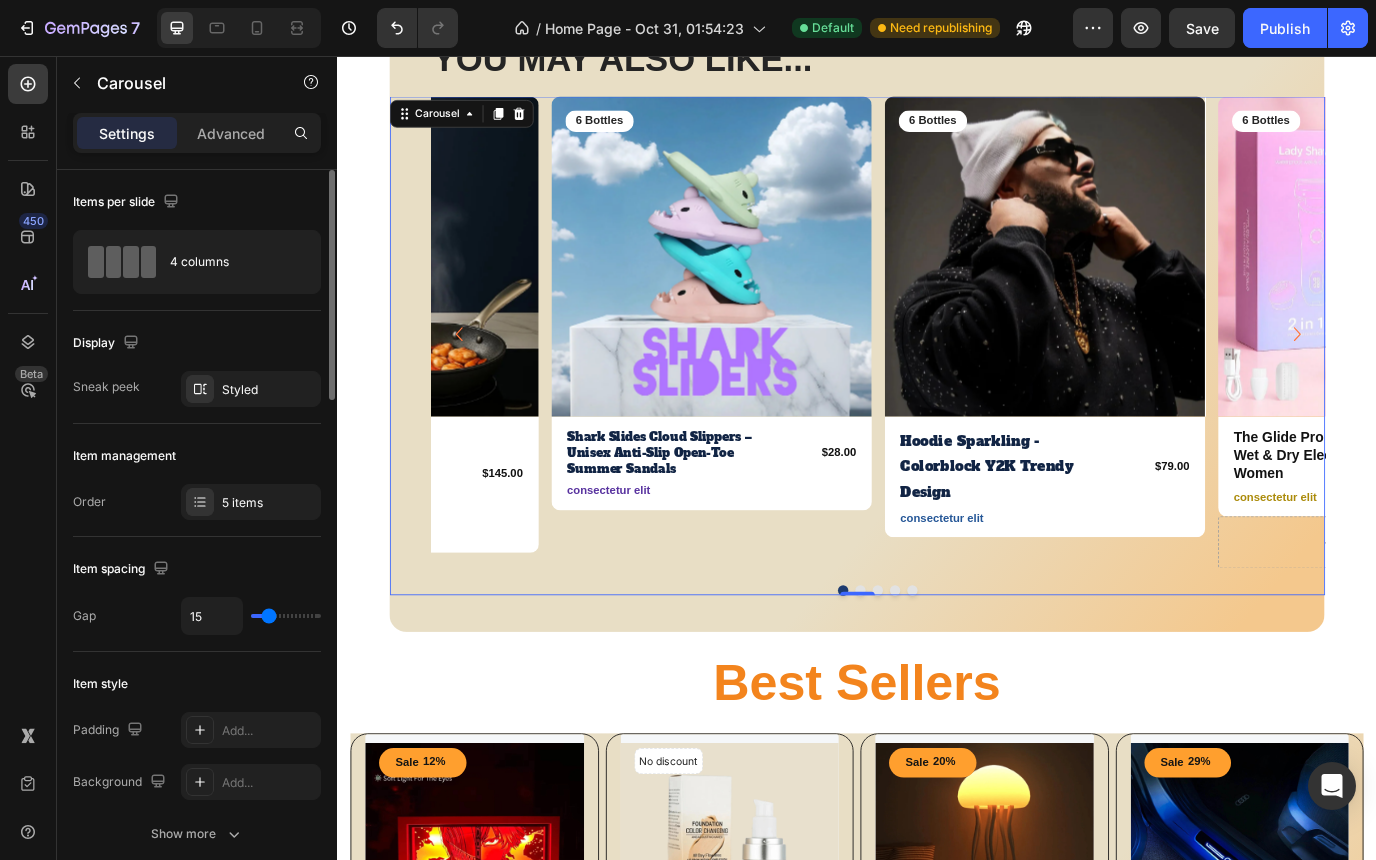 type on "15" 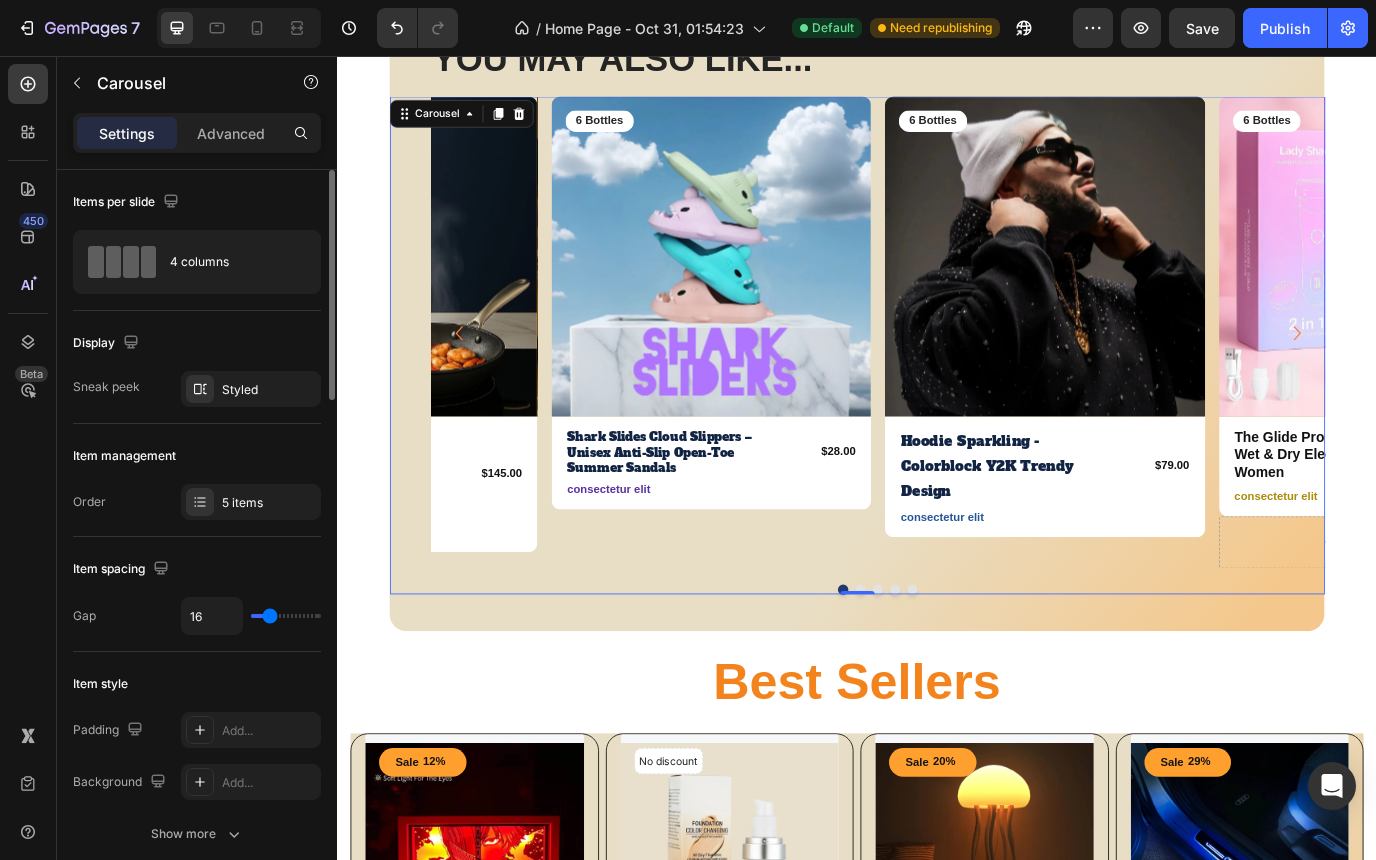 type on "16" 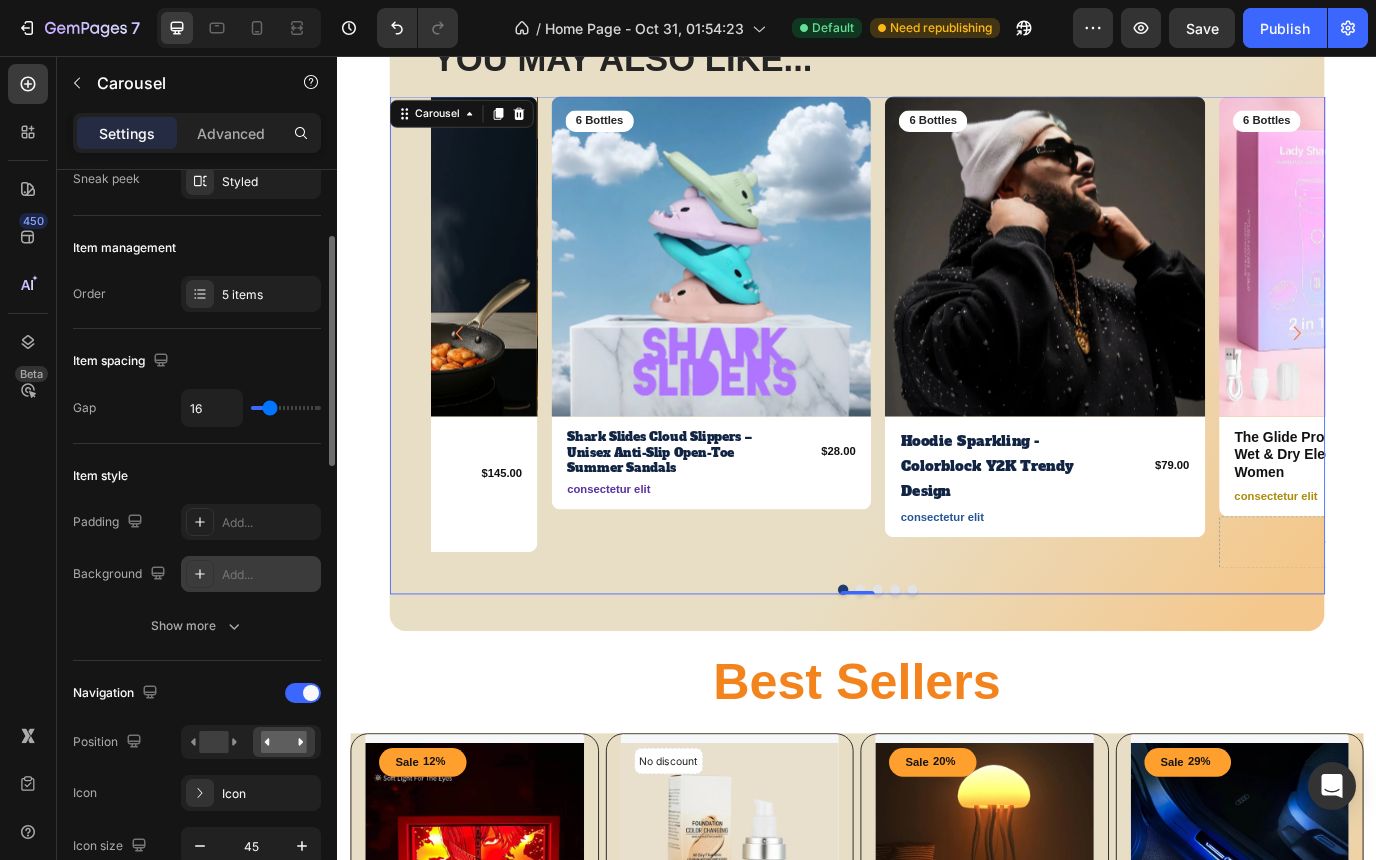 scroll, scrollTop: 210, scrollLeft: 0, axis: vertical 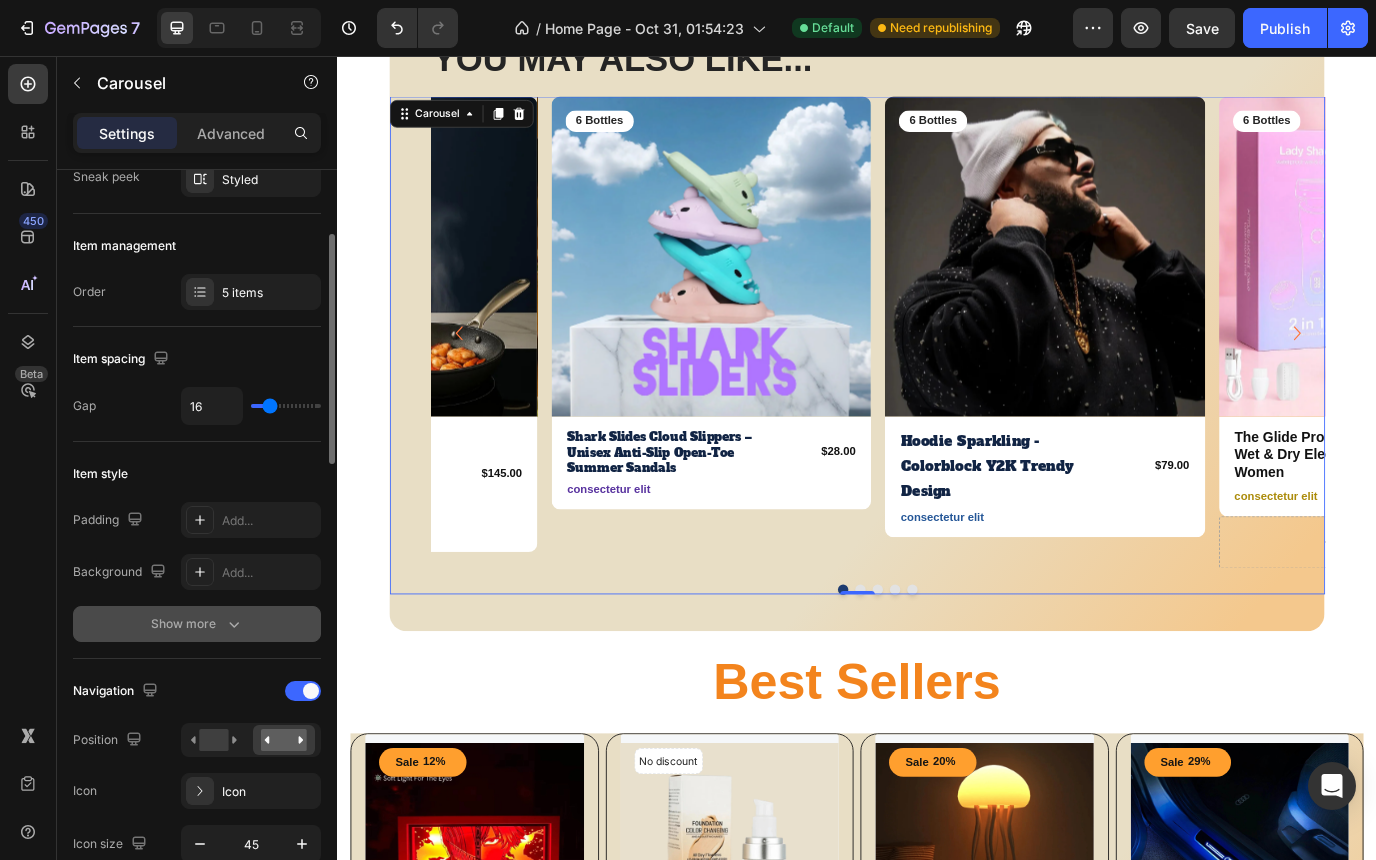 click on "Show more" at bounding box center [197, 624] 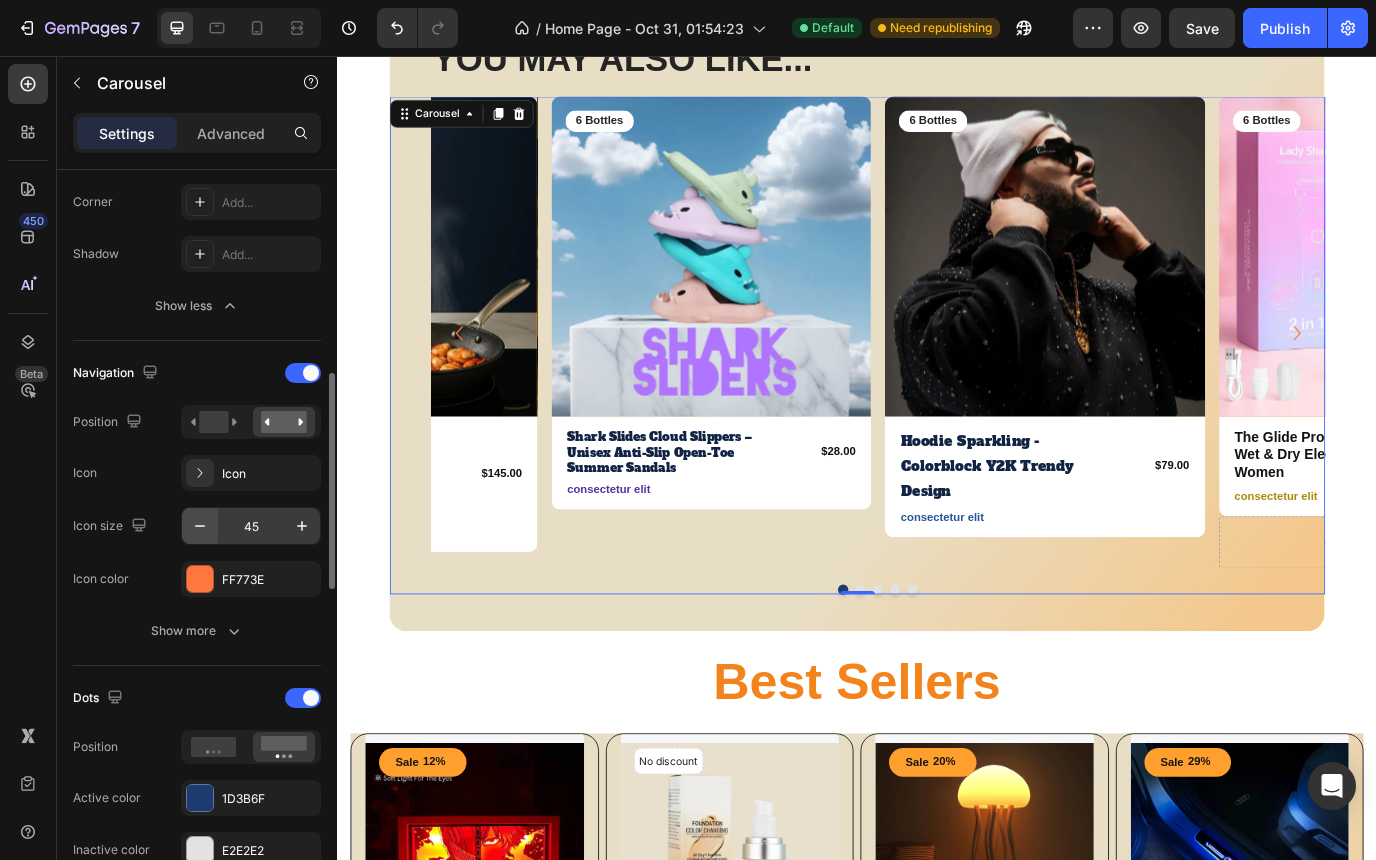 scroll, scrollTop: 688, scrollLeft: 0, axis: vertical 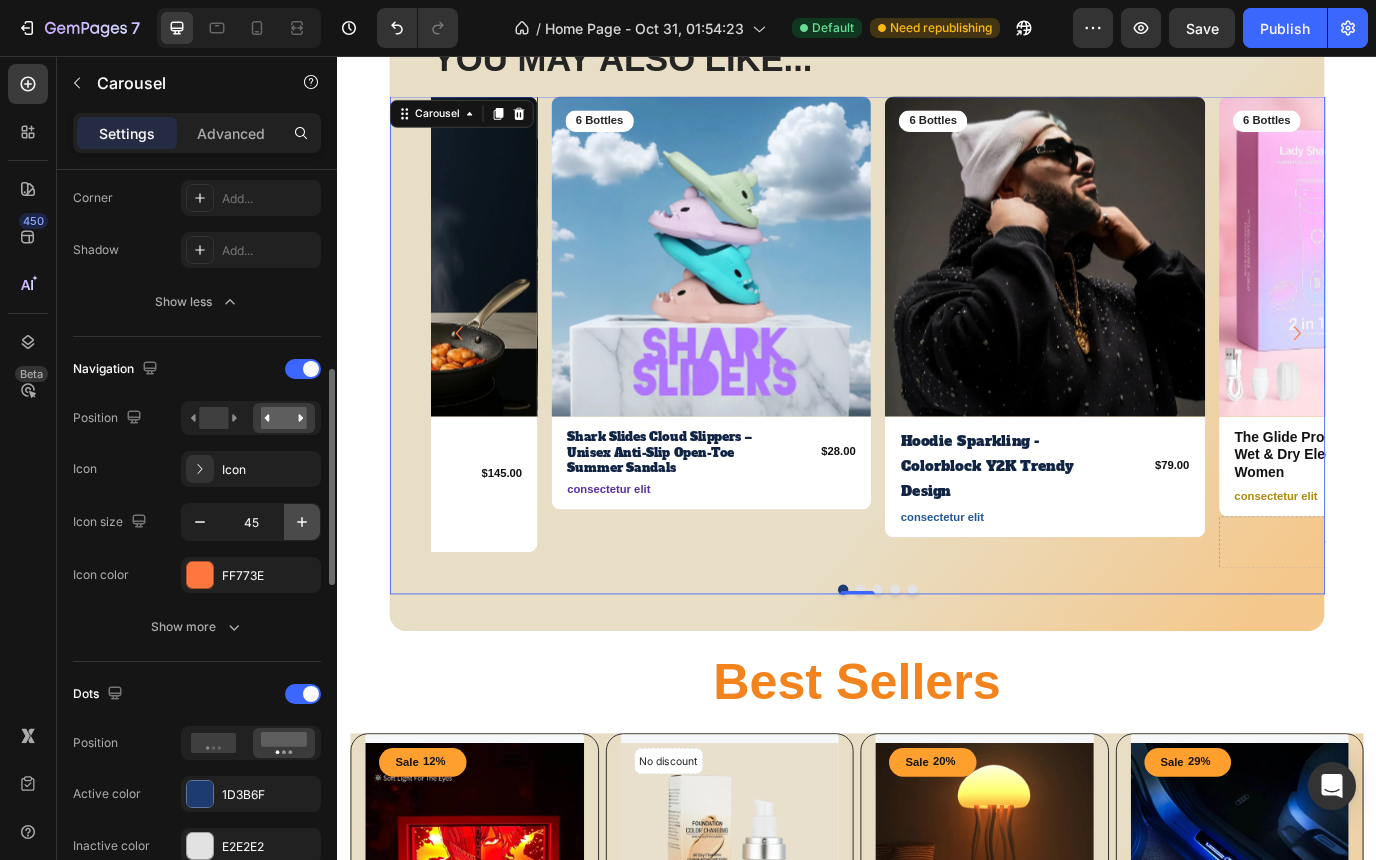 click 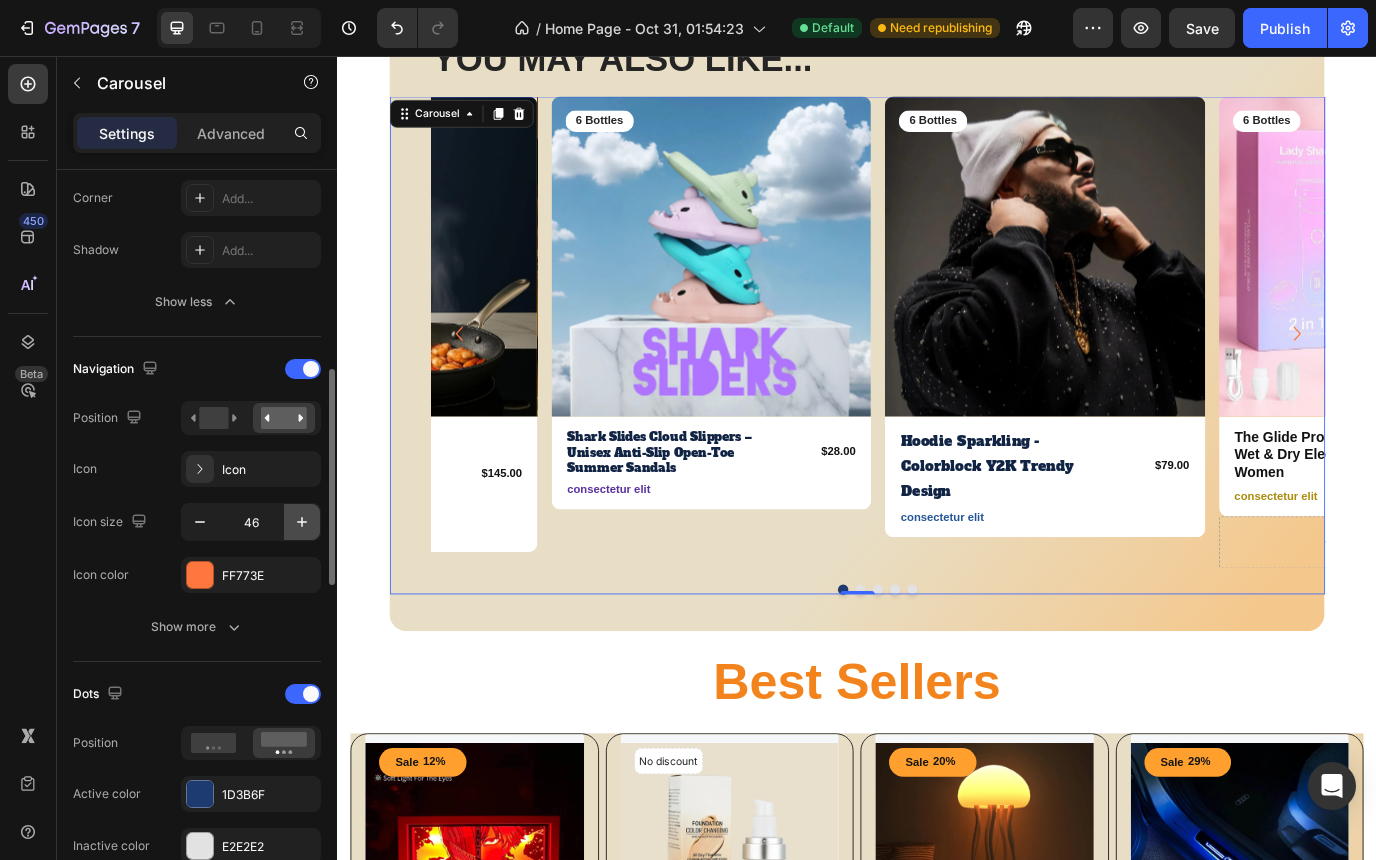 click 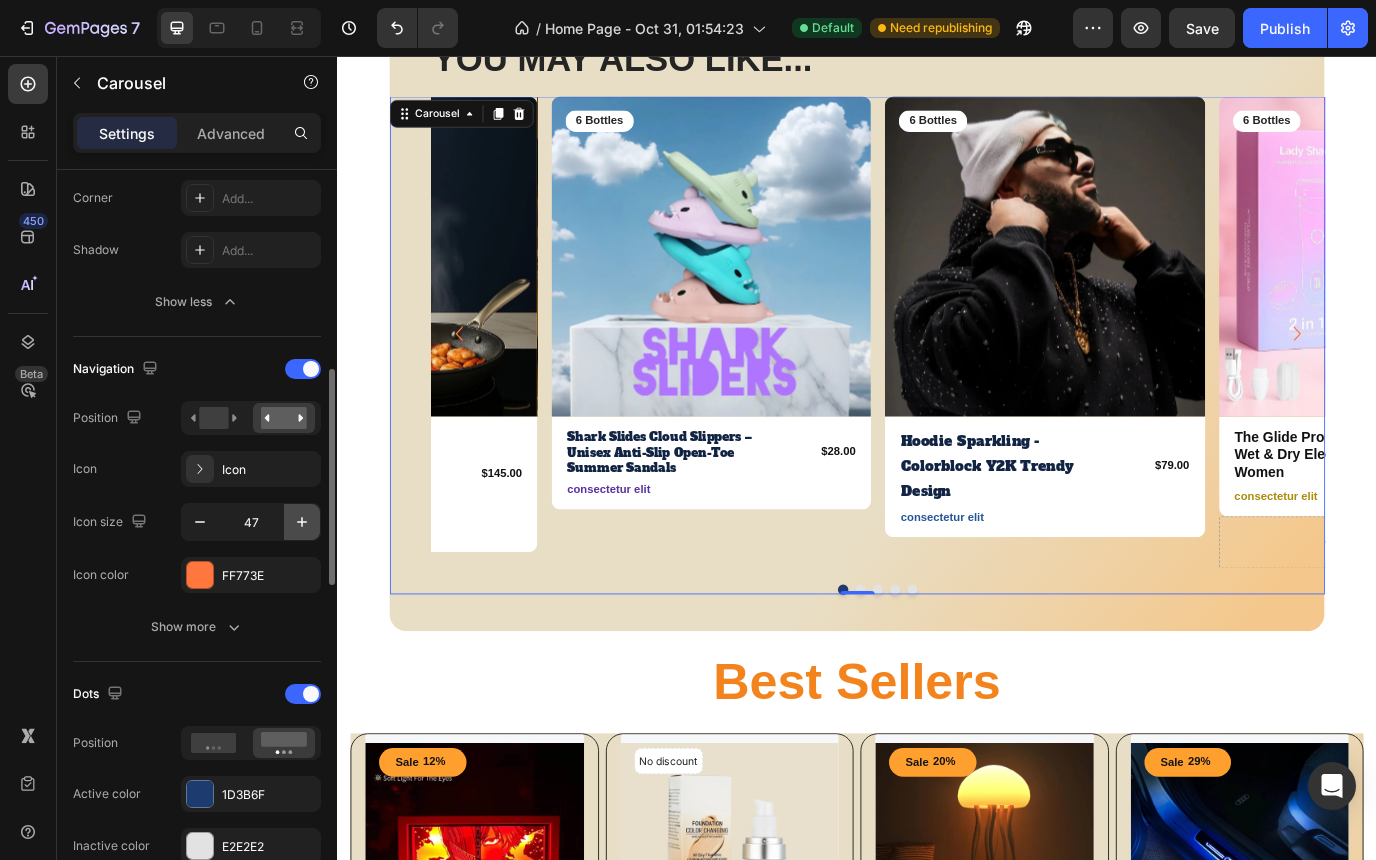 click 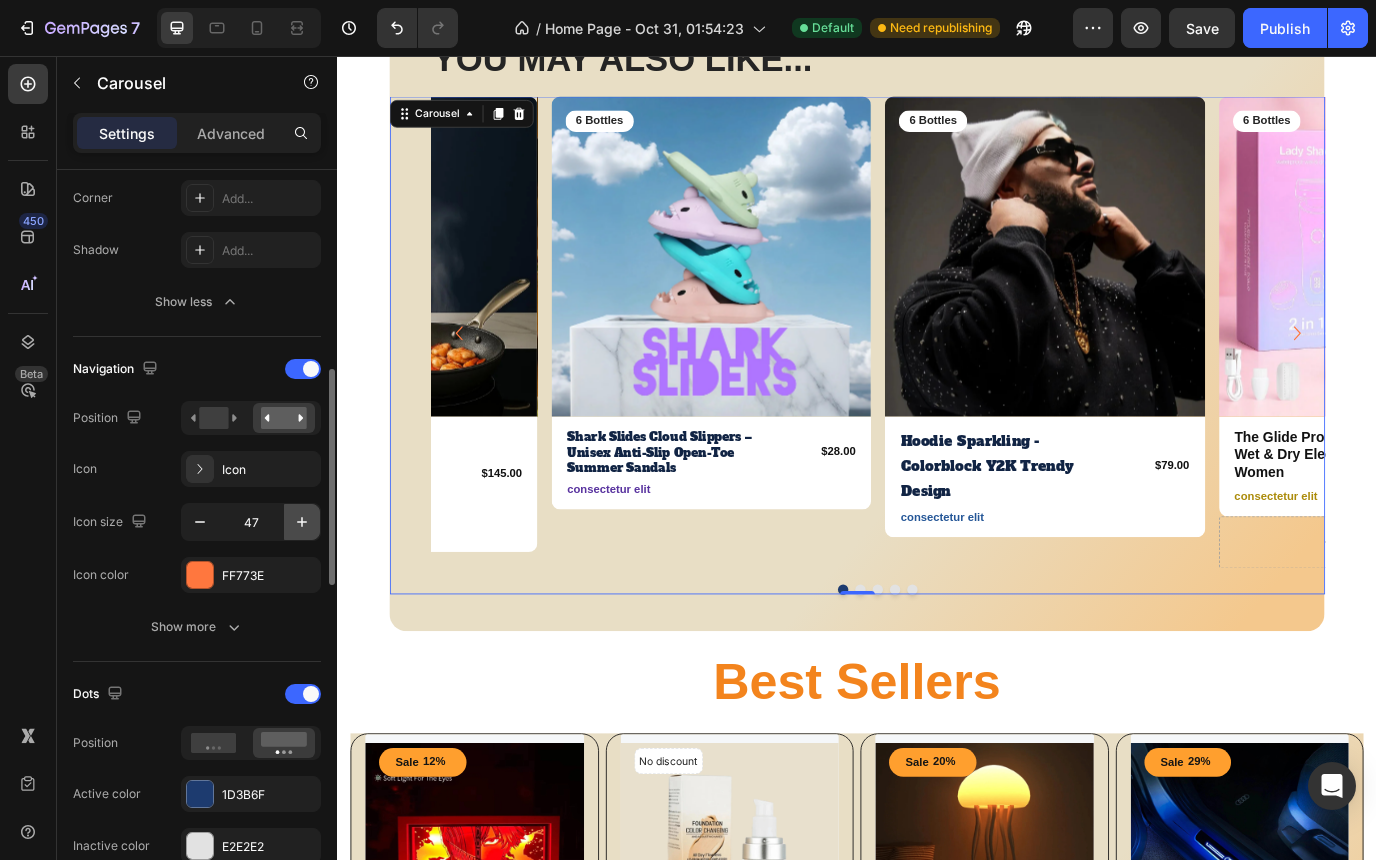 click 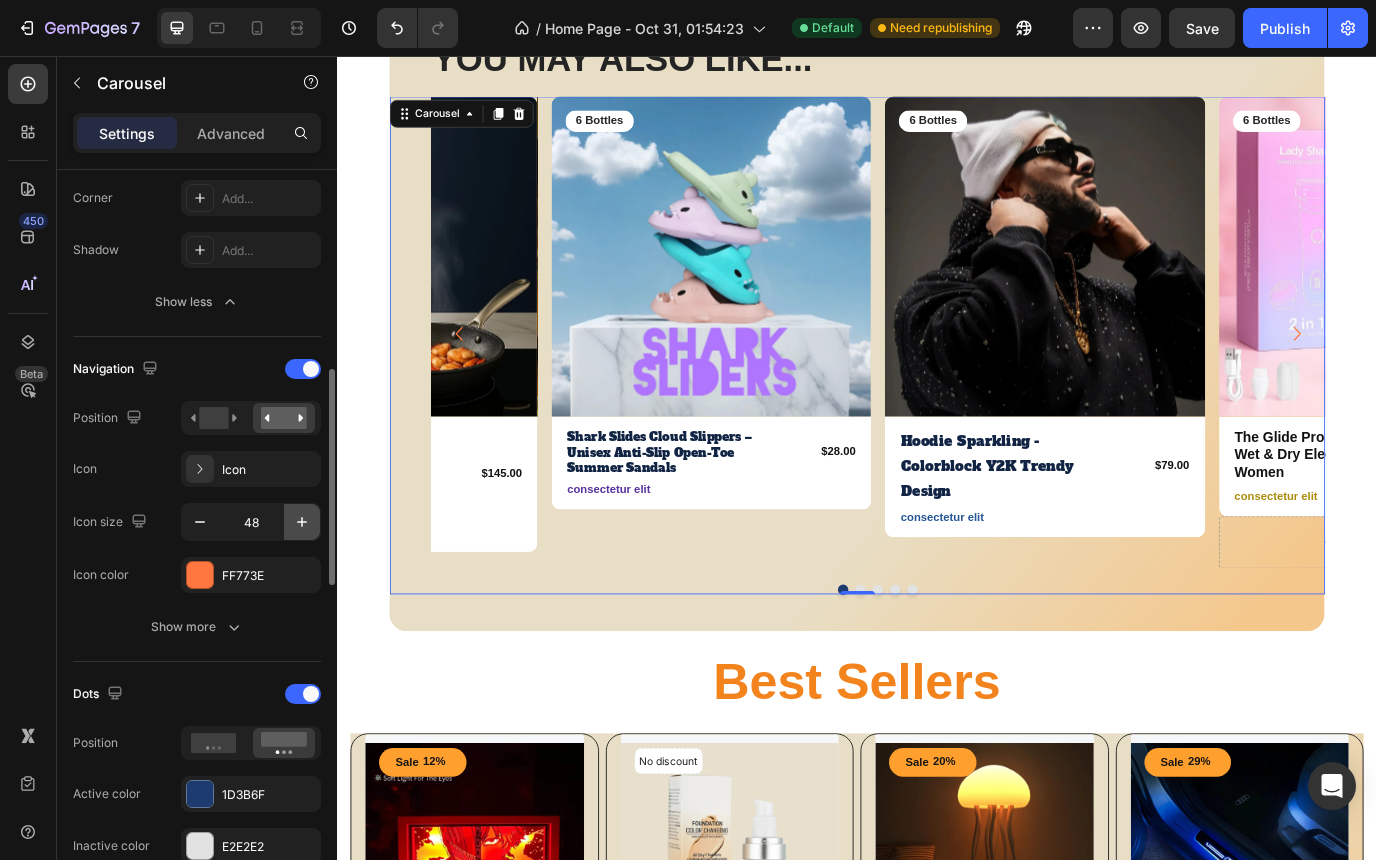 click 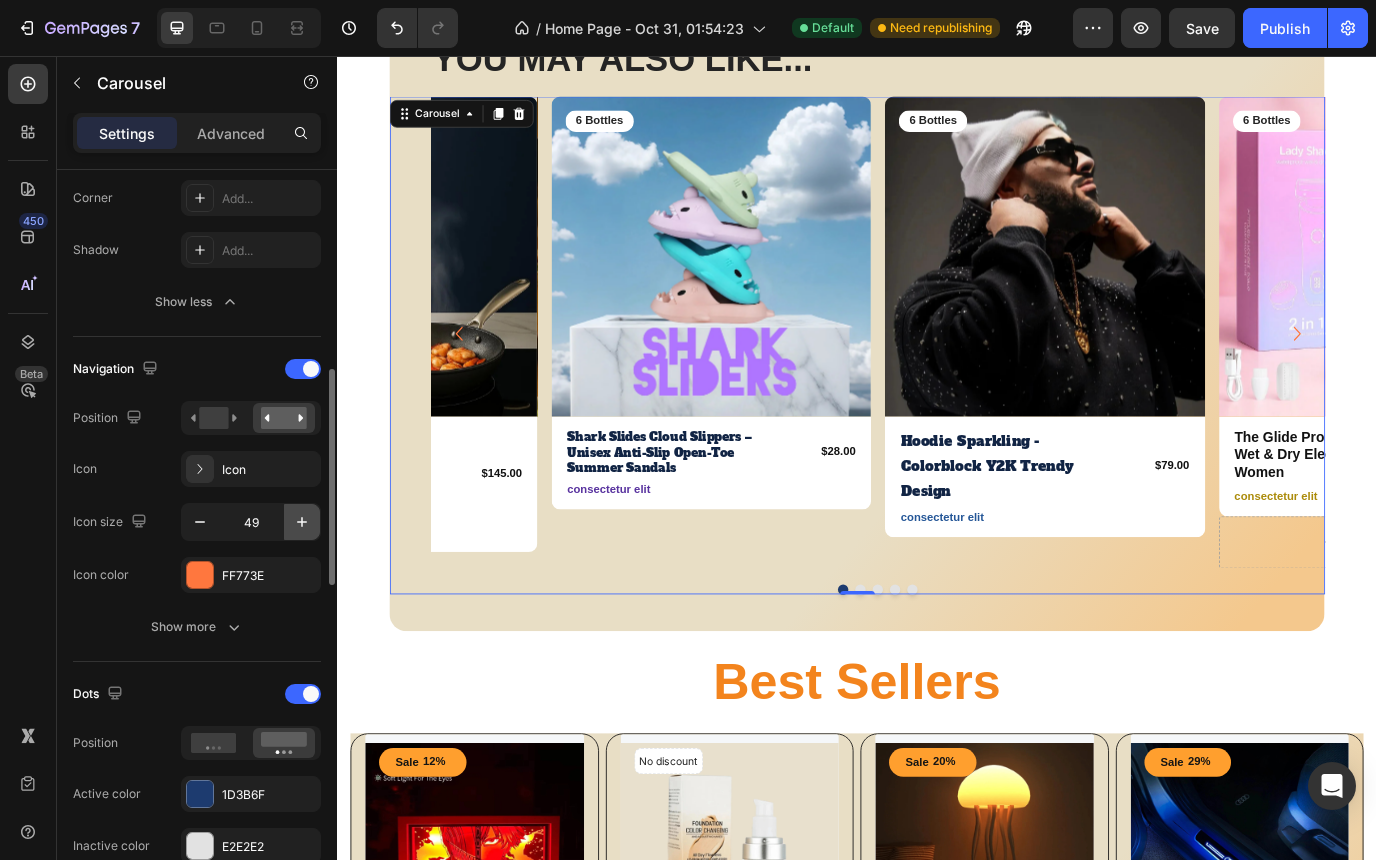 click 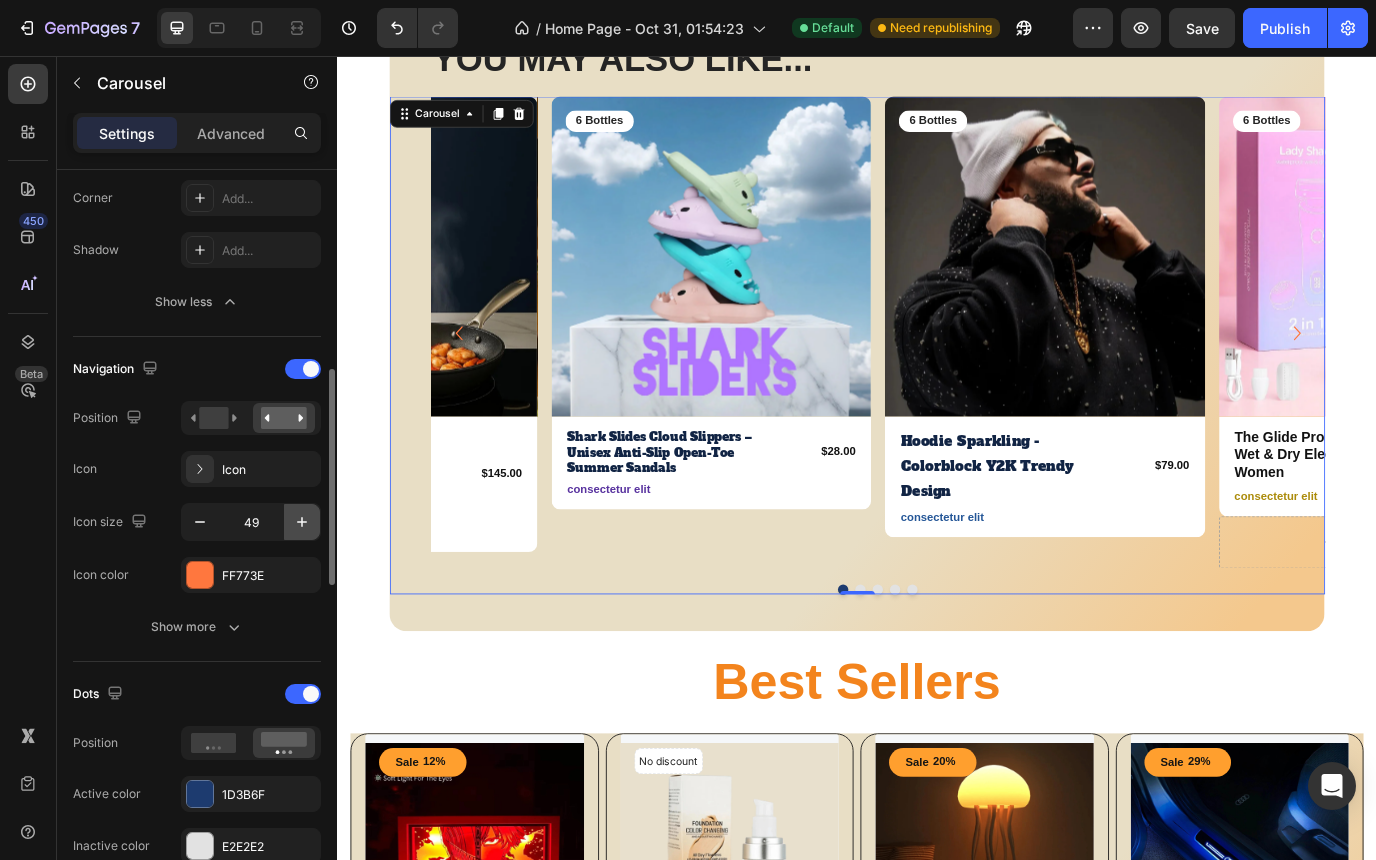 click 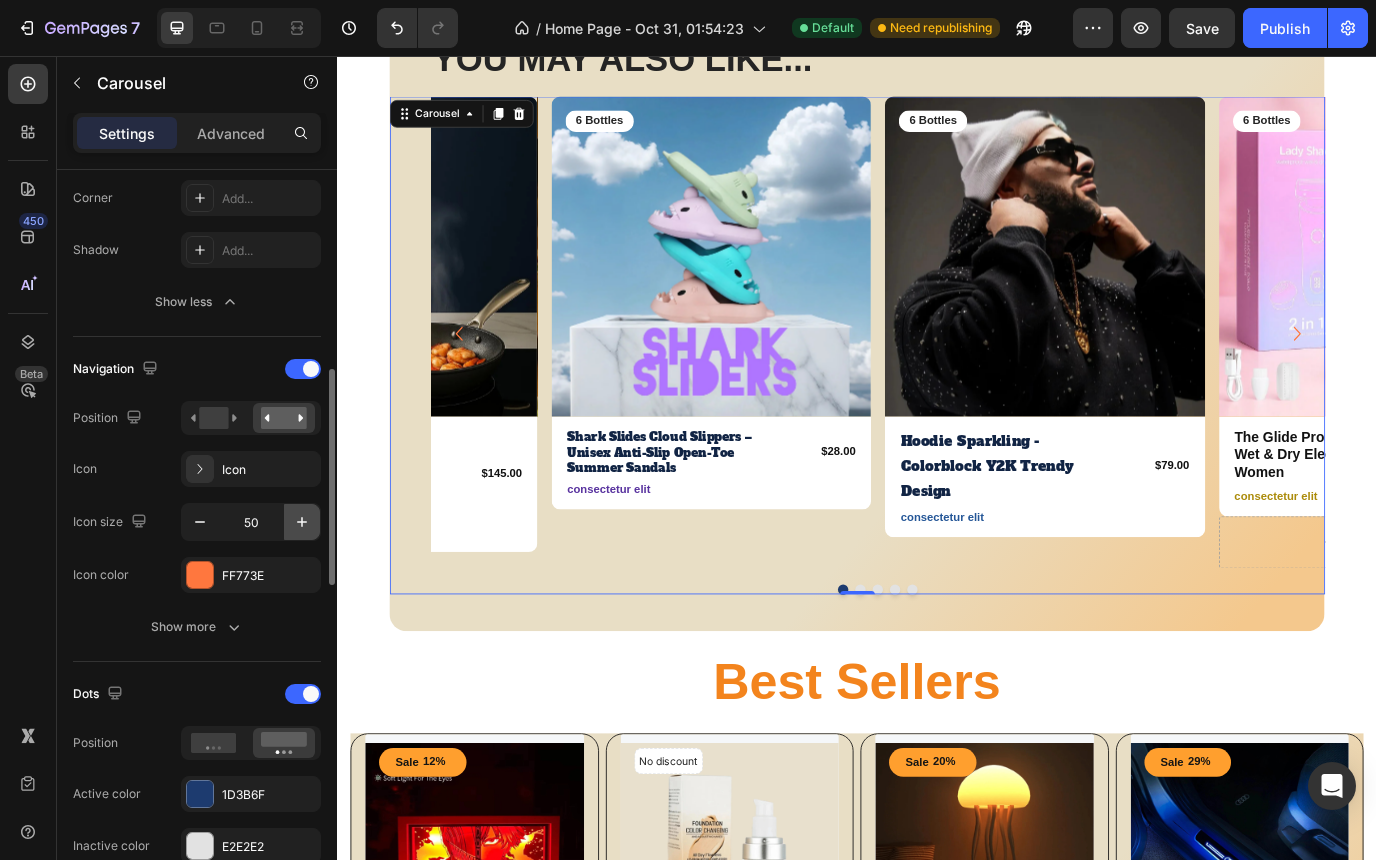click 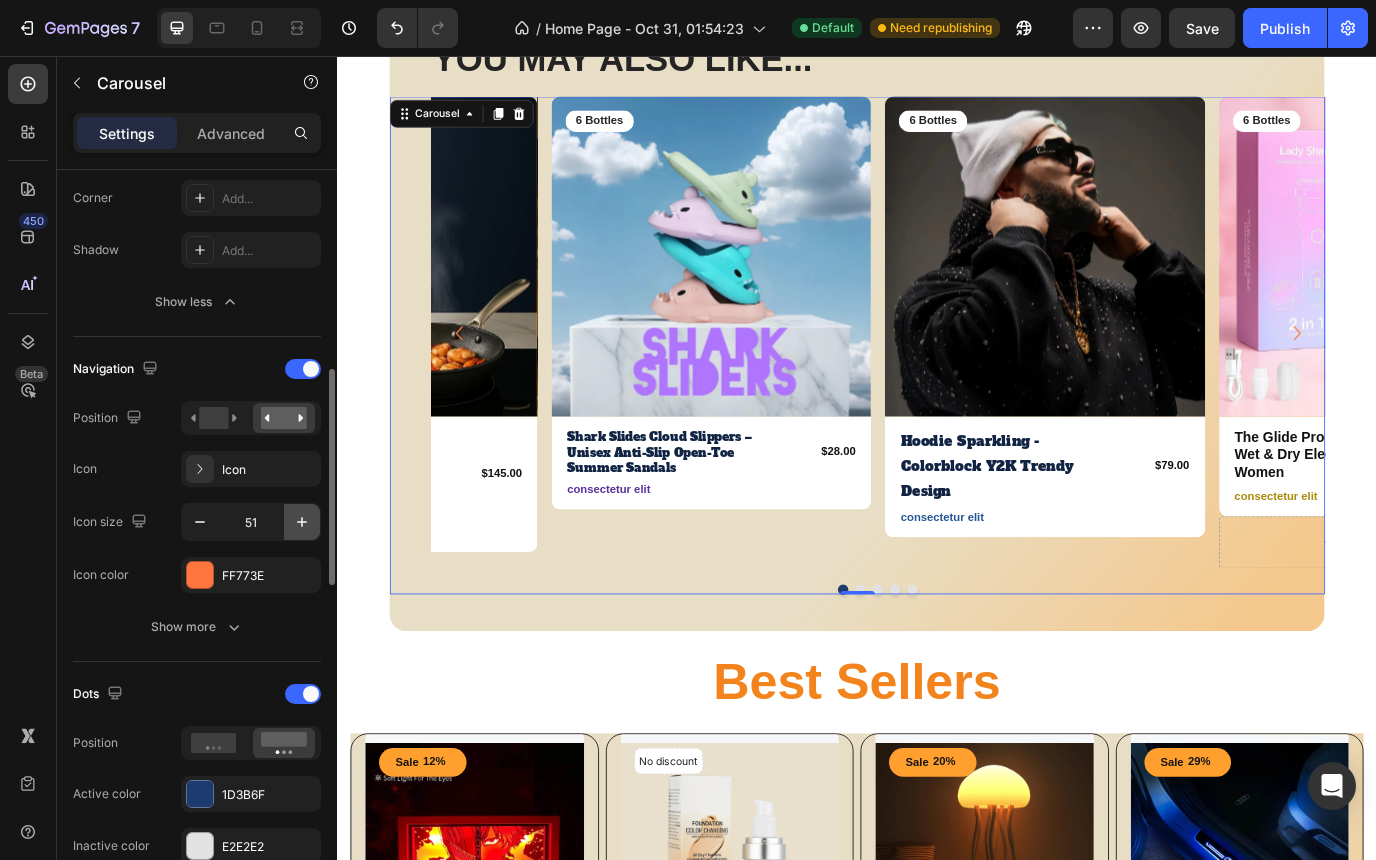 click 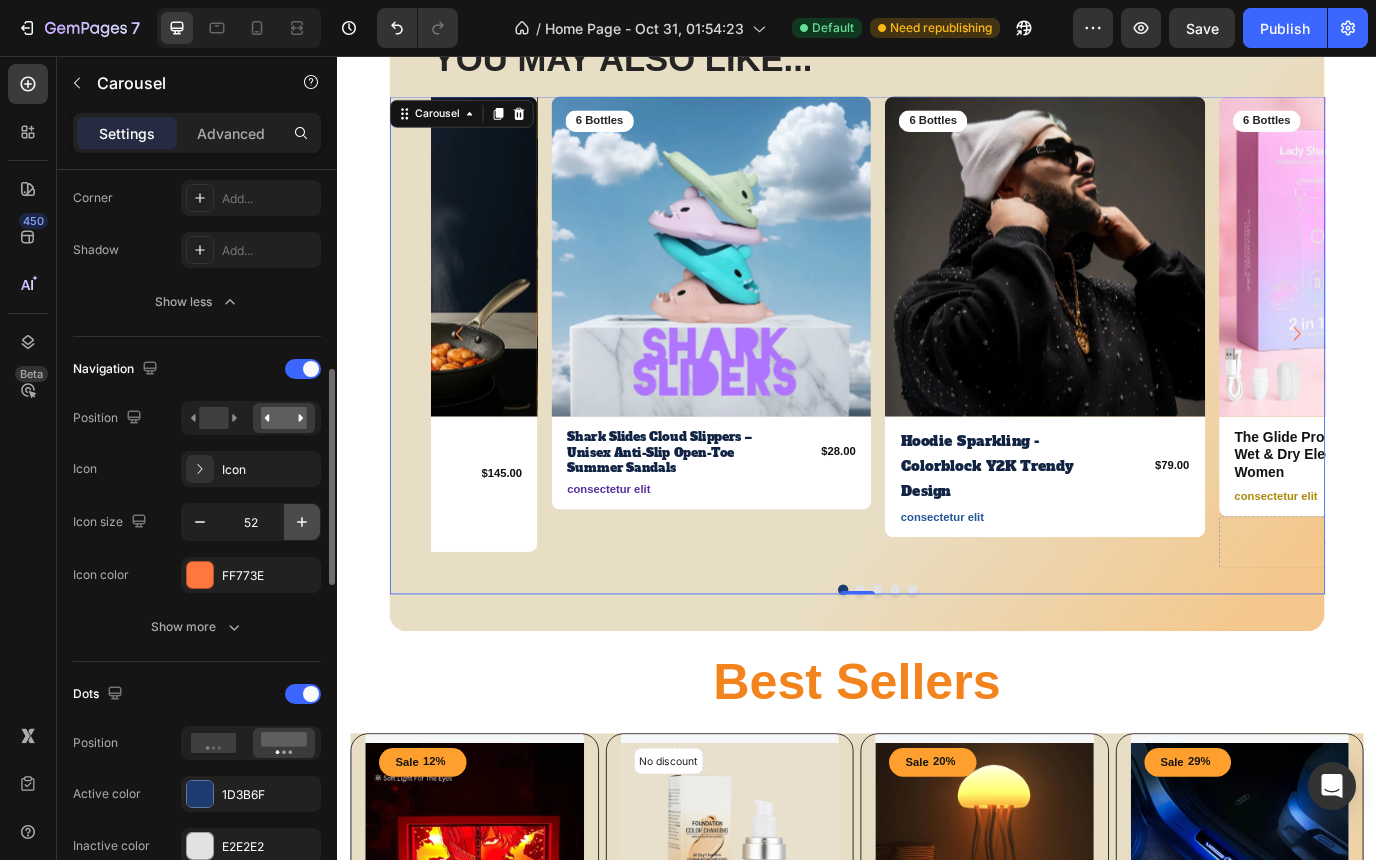 click 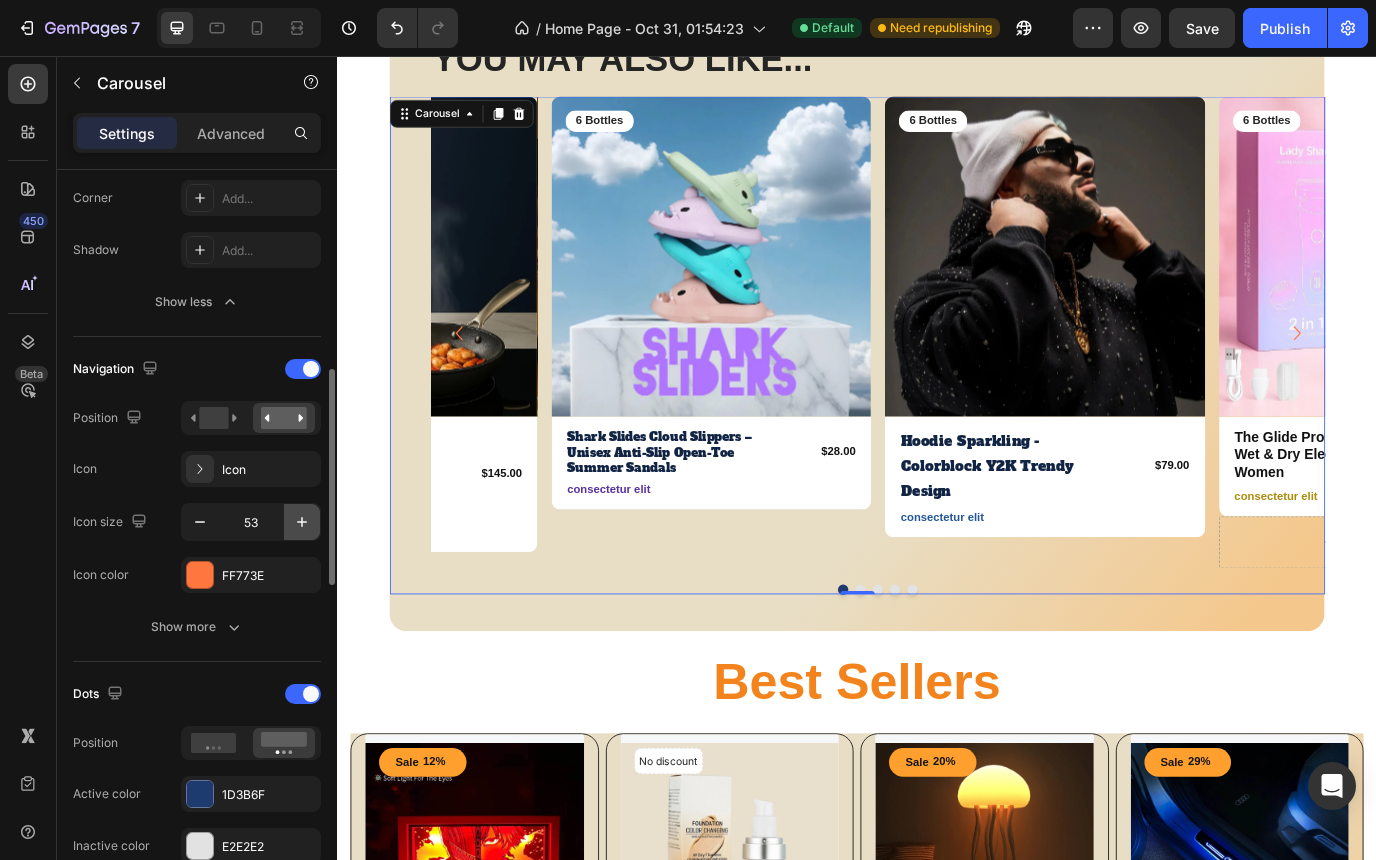 click 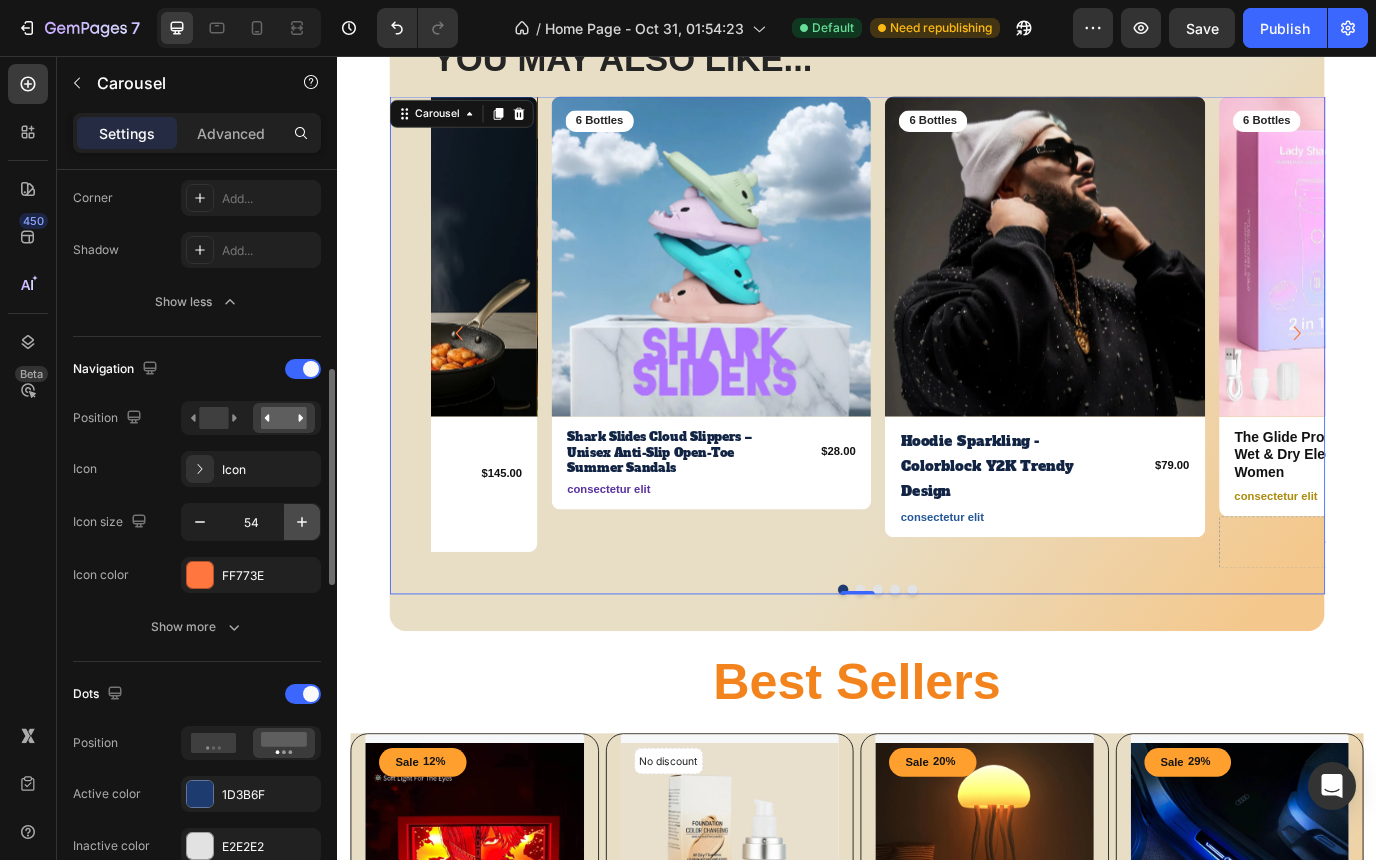 click 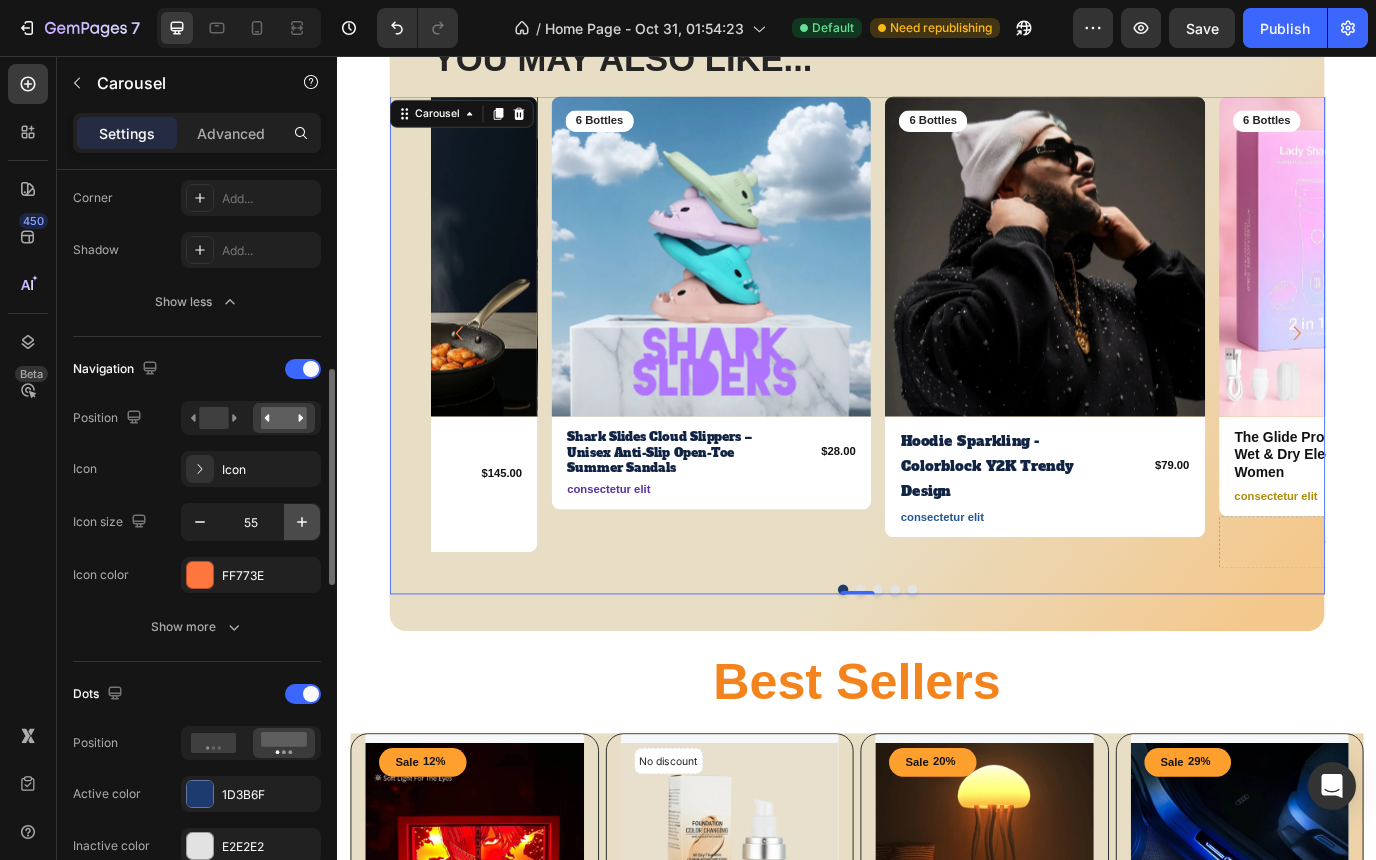click 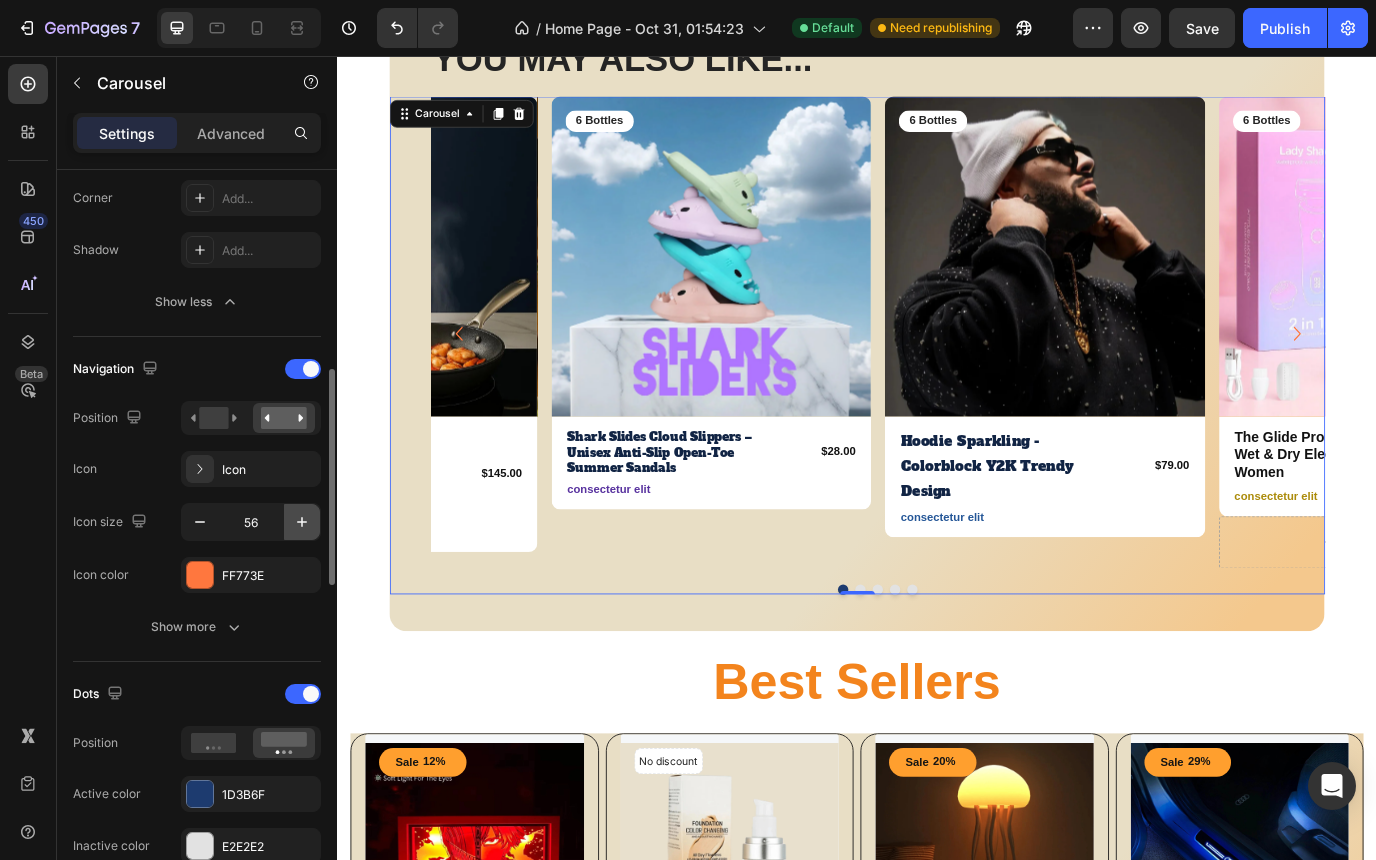 click 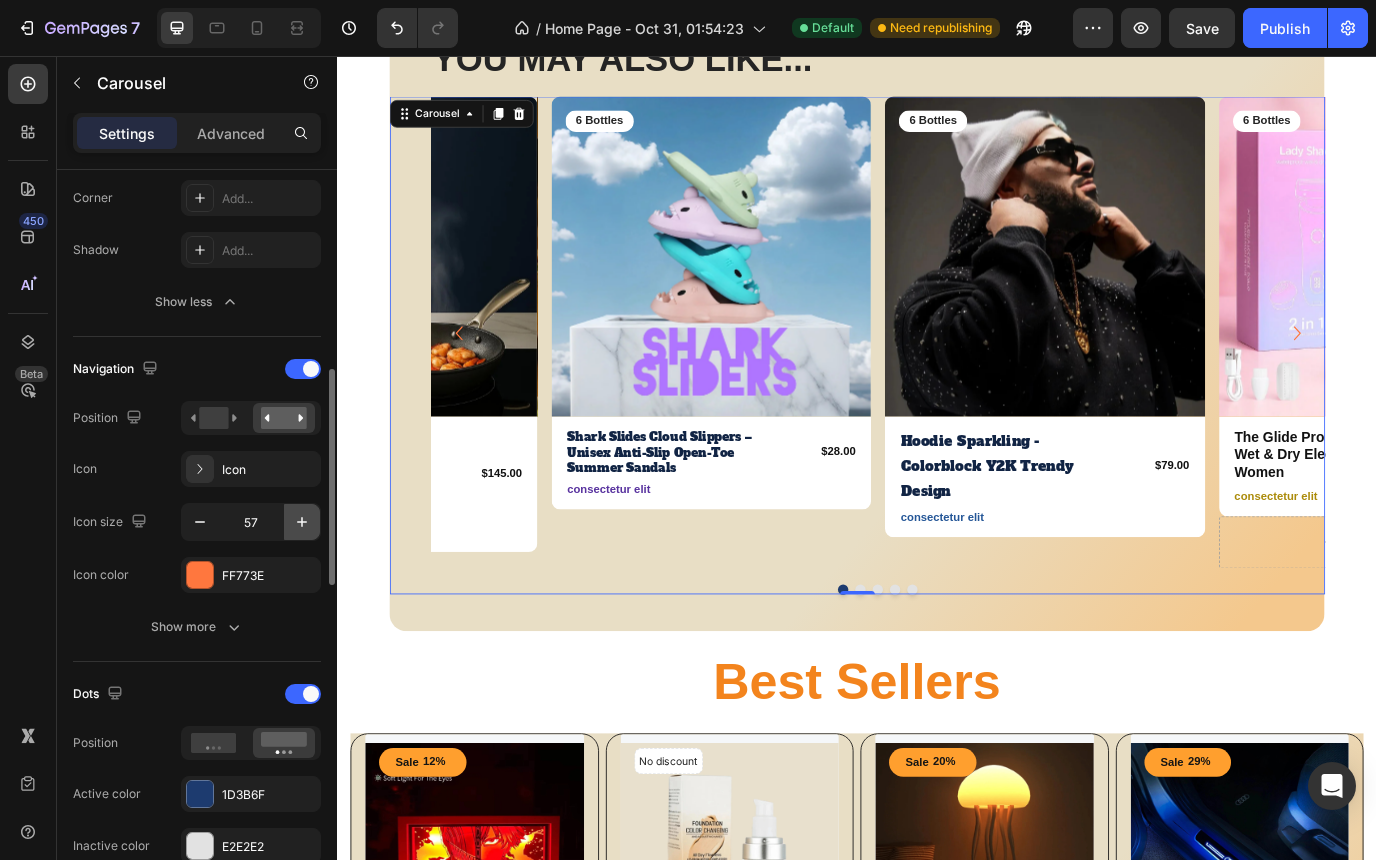 click 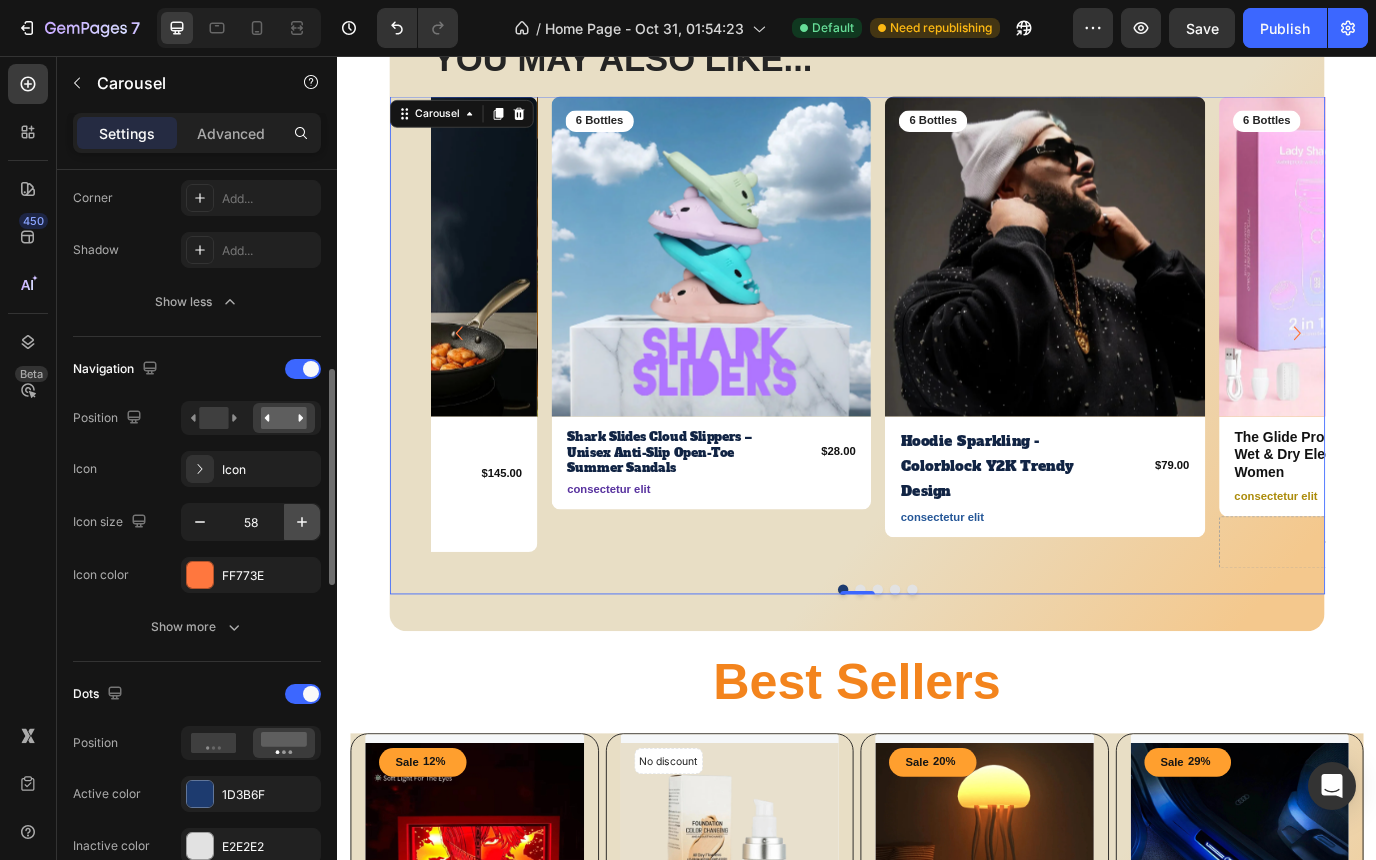 click 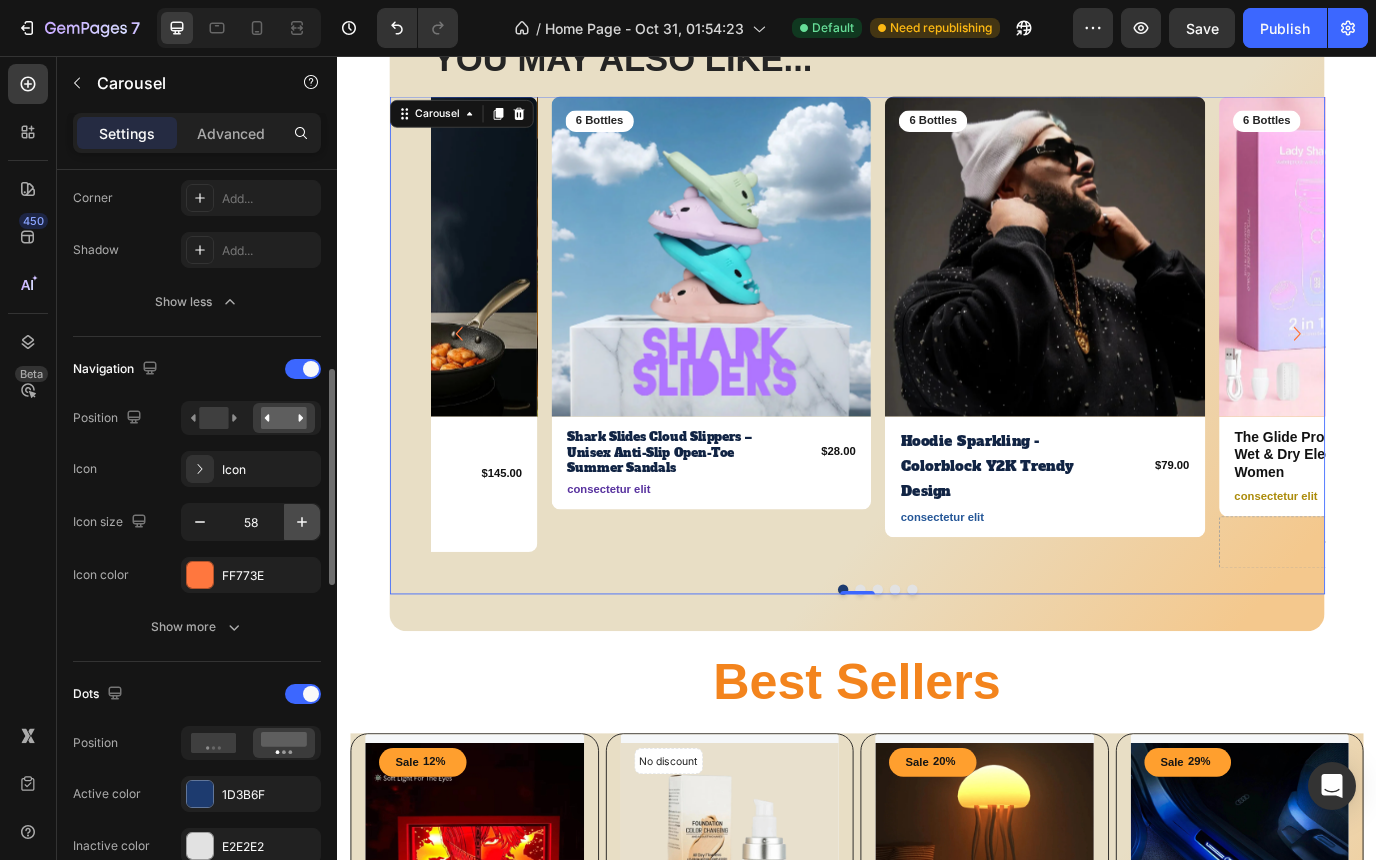 click 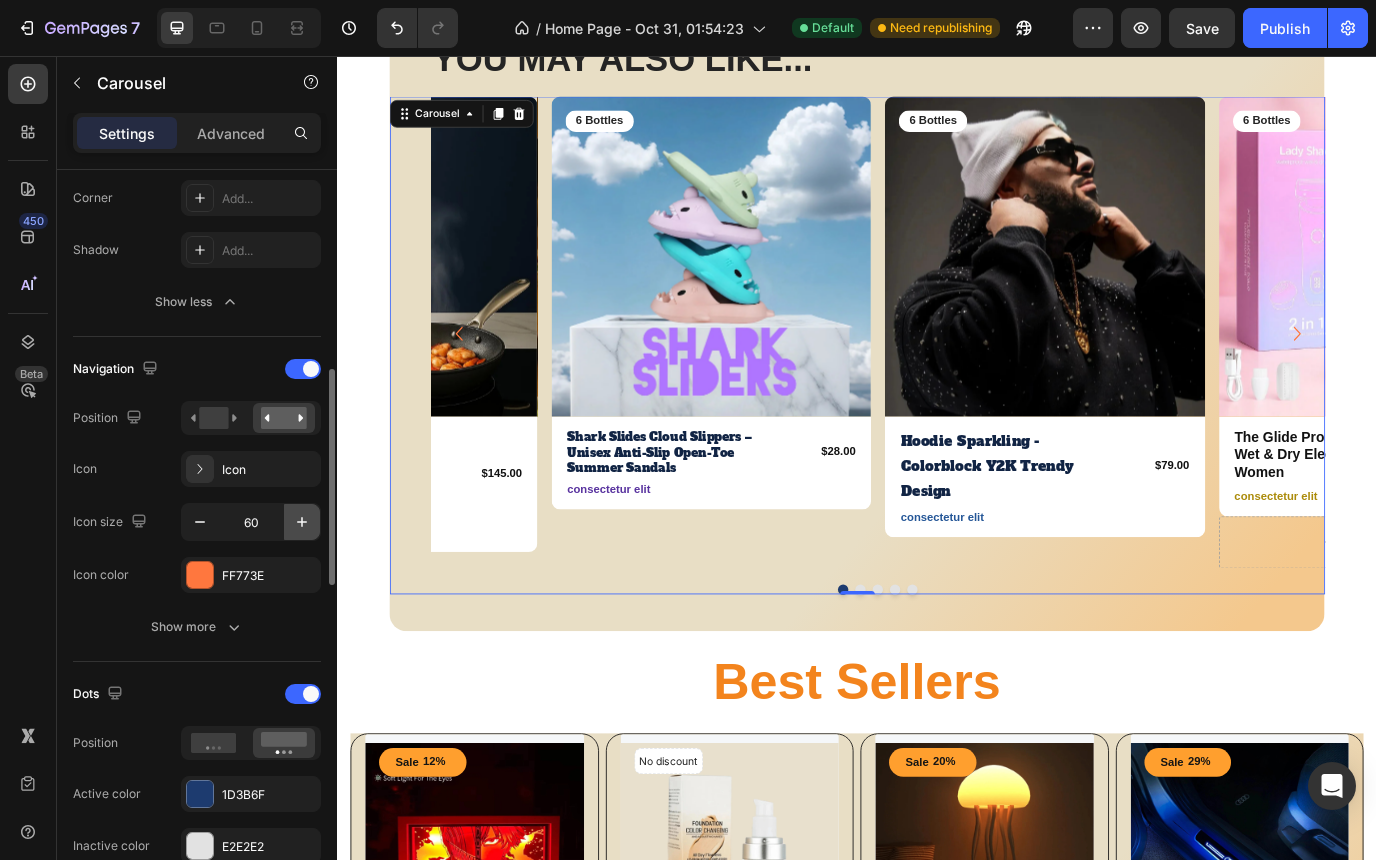 click 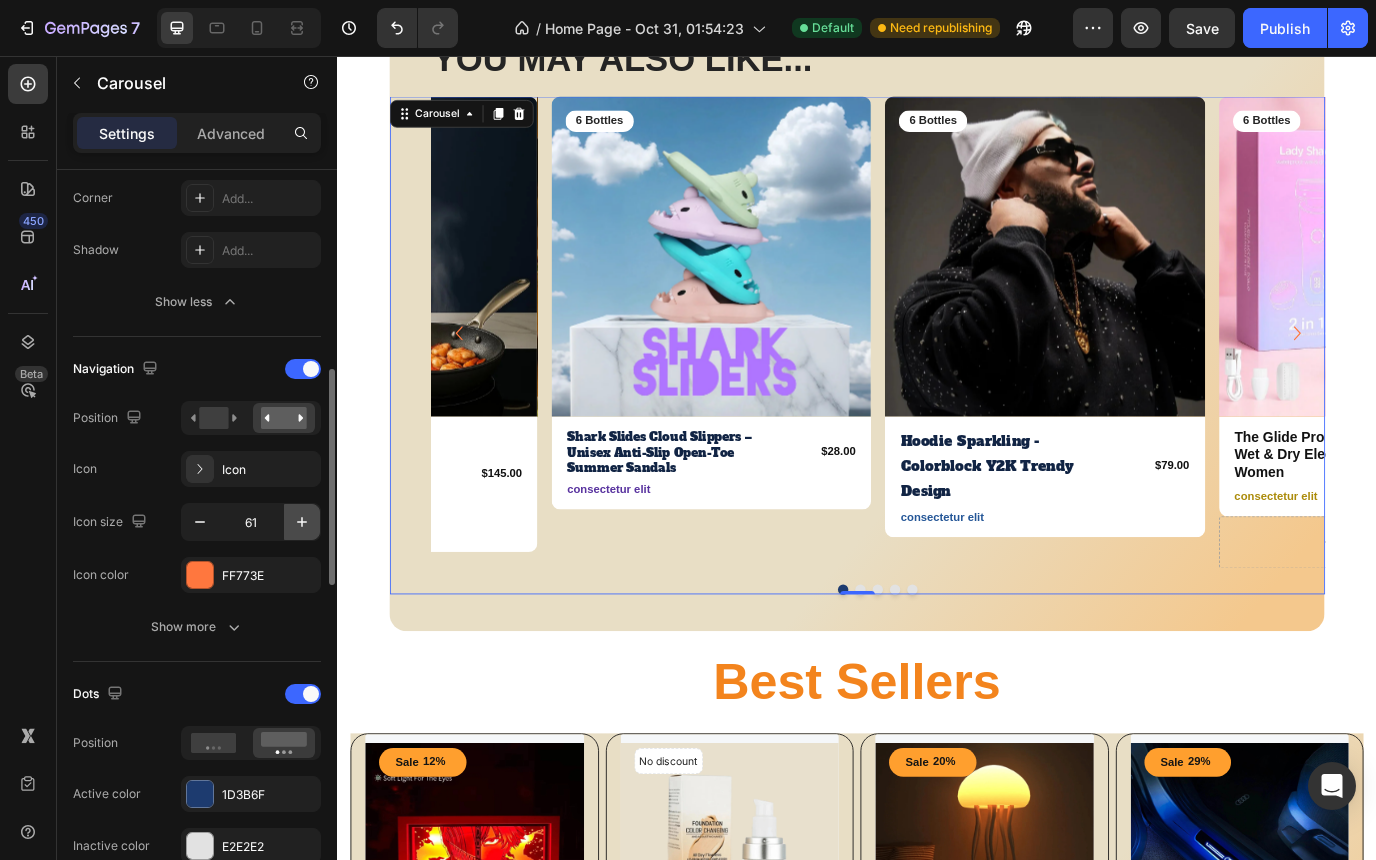 click 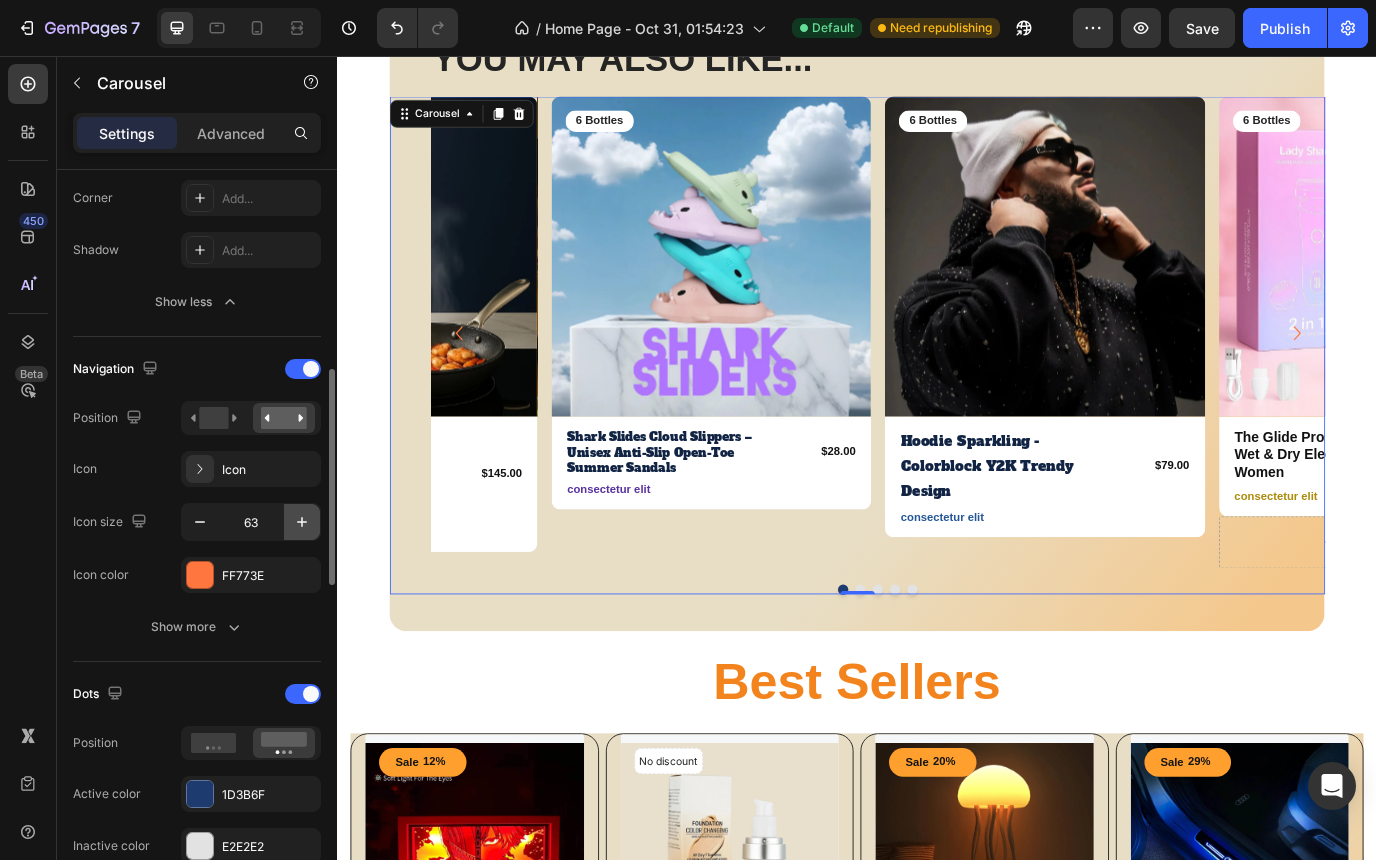 click 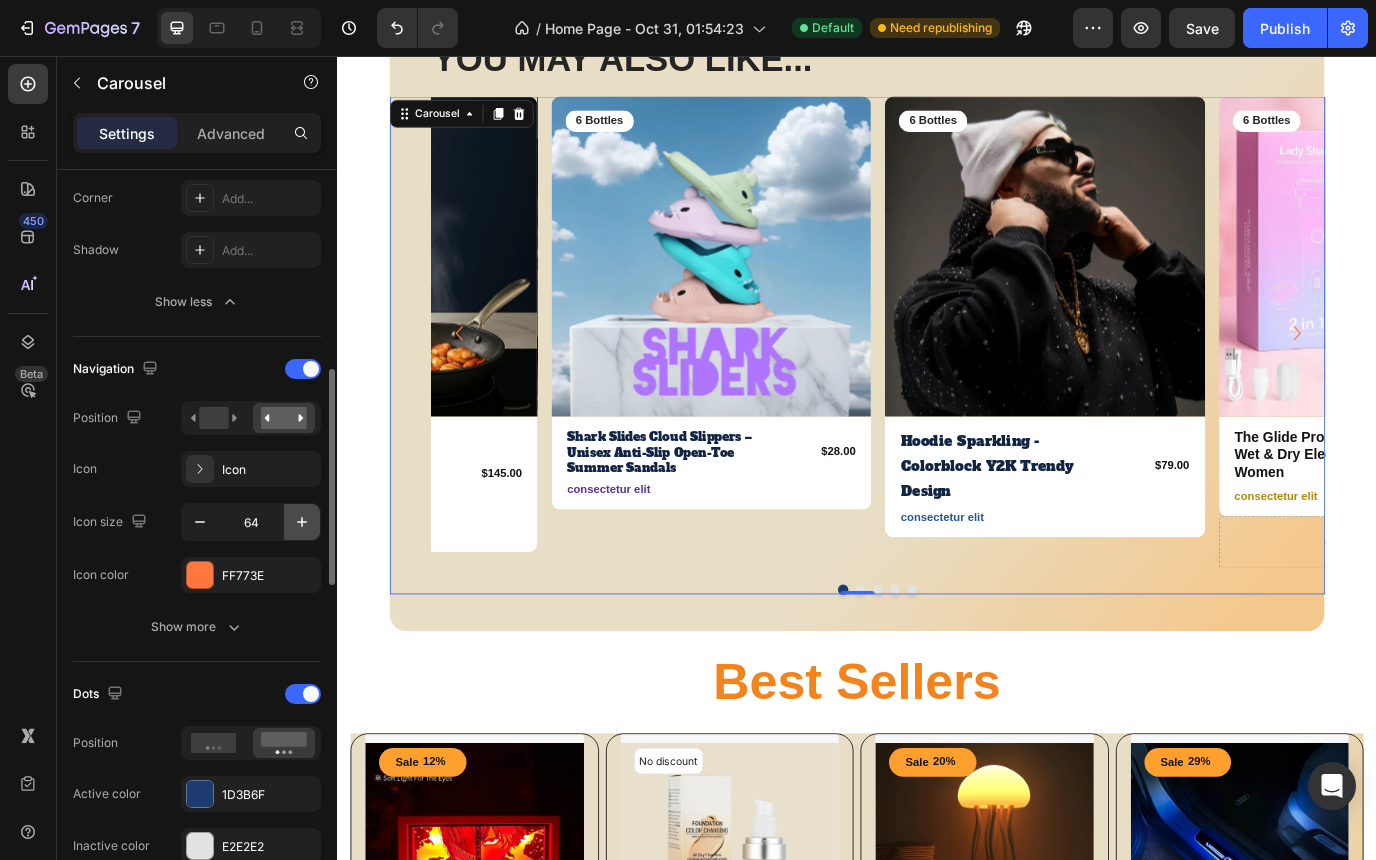 click 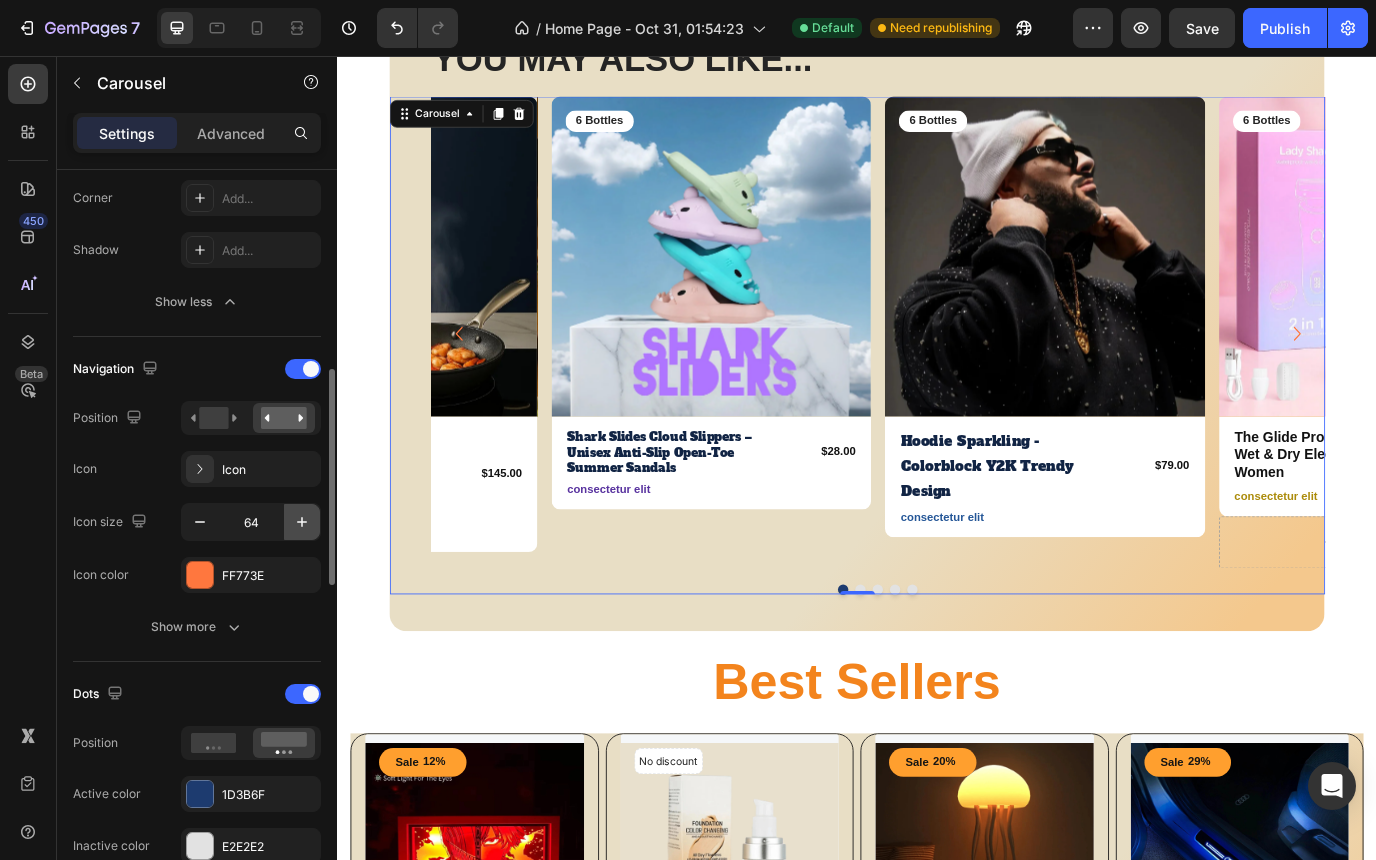 click 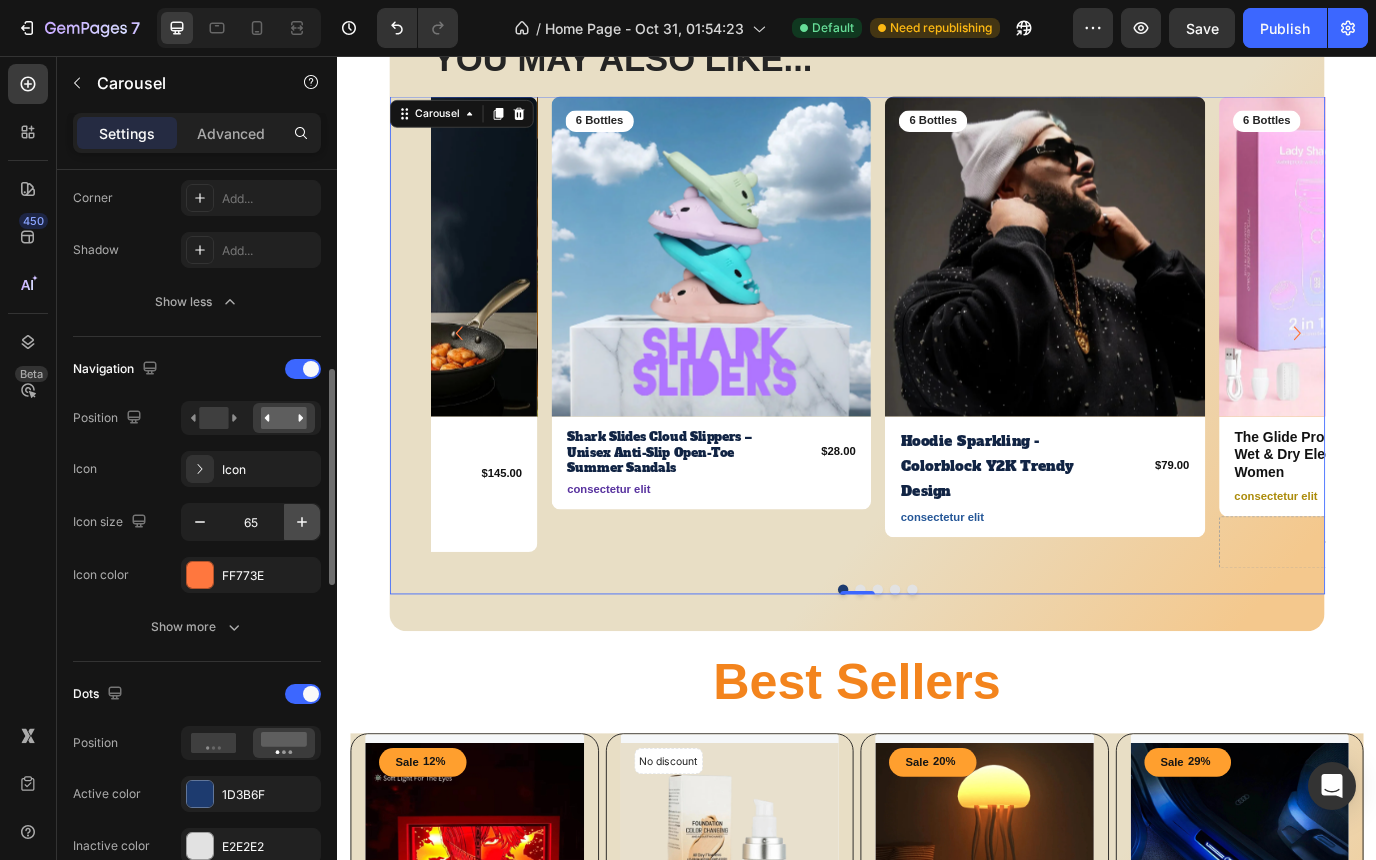 click 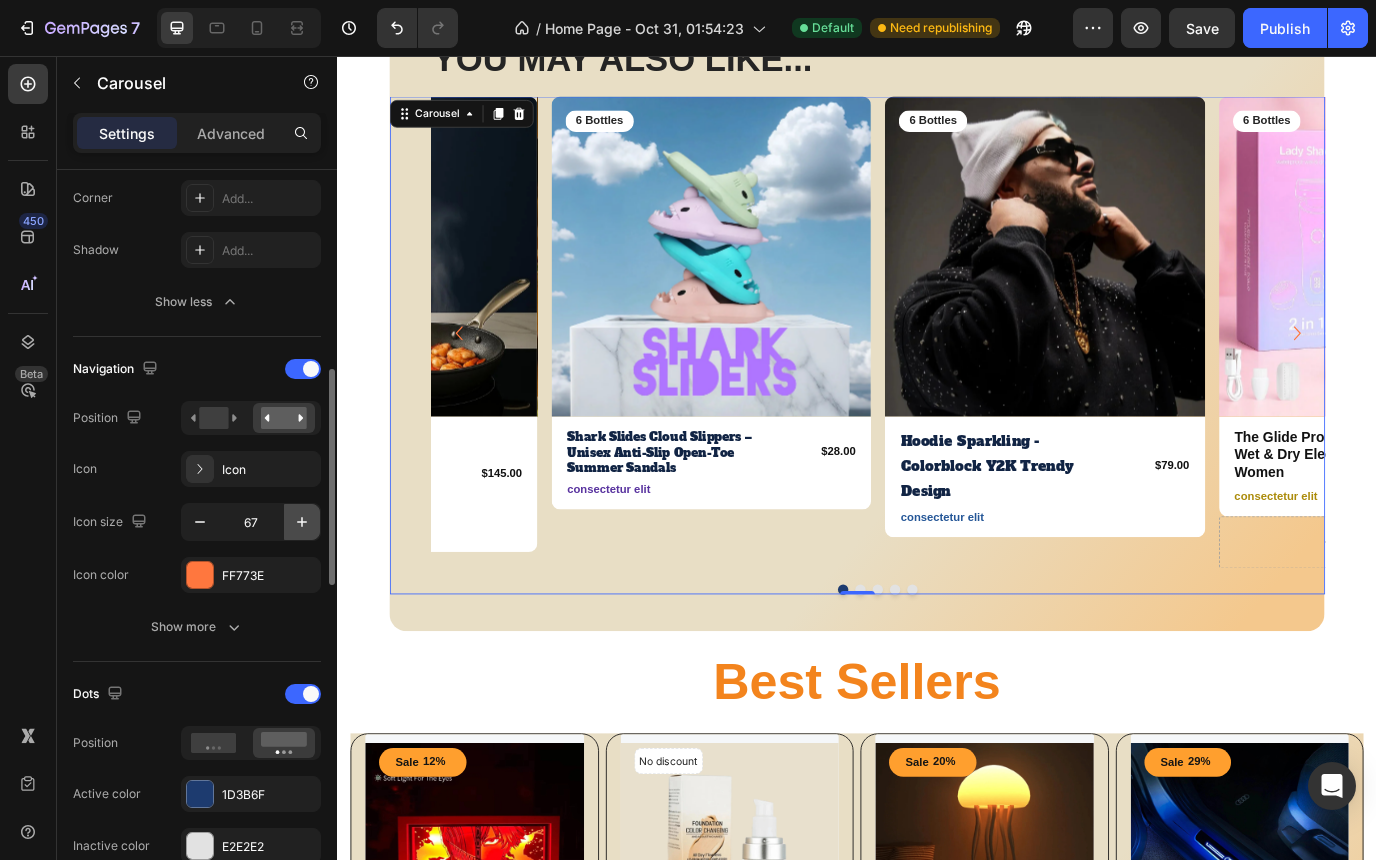 click 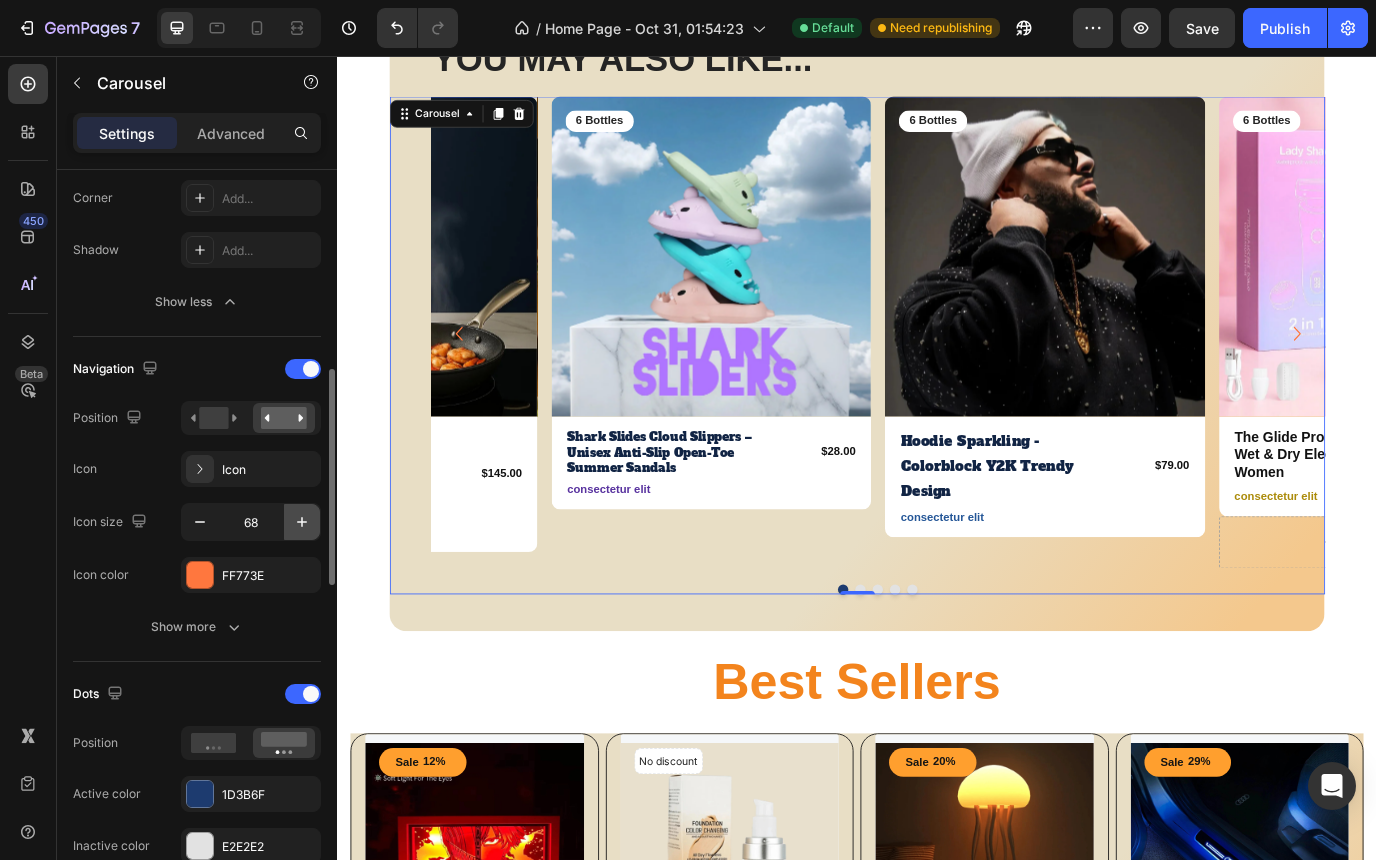 click 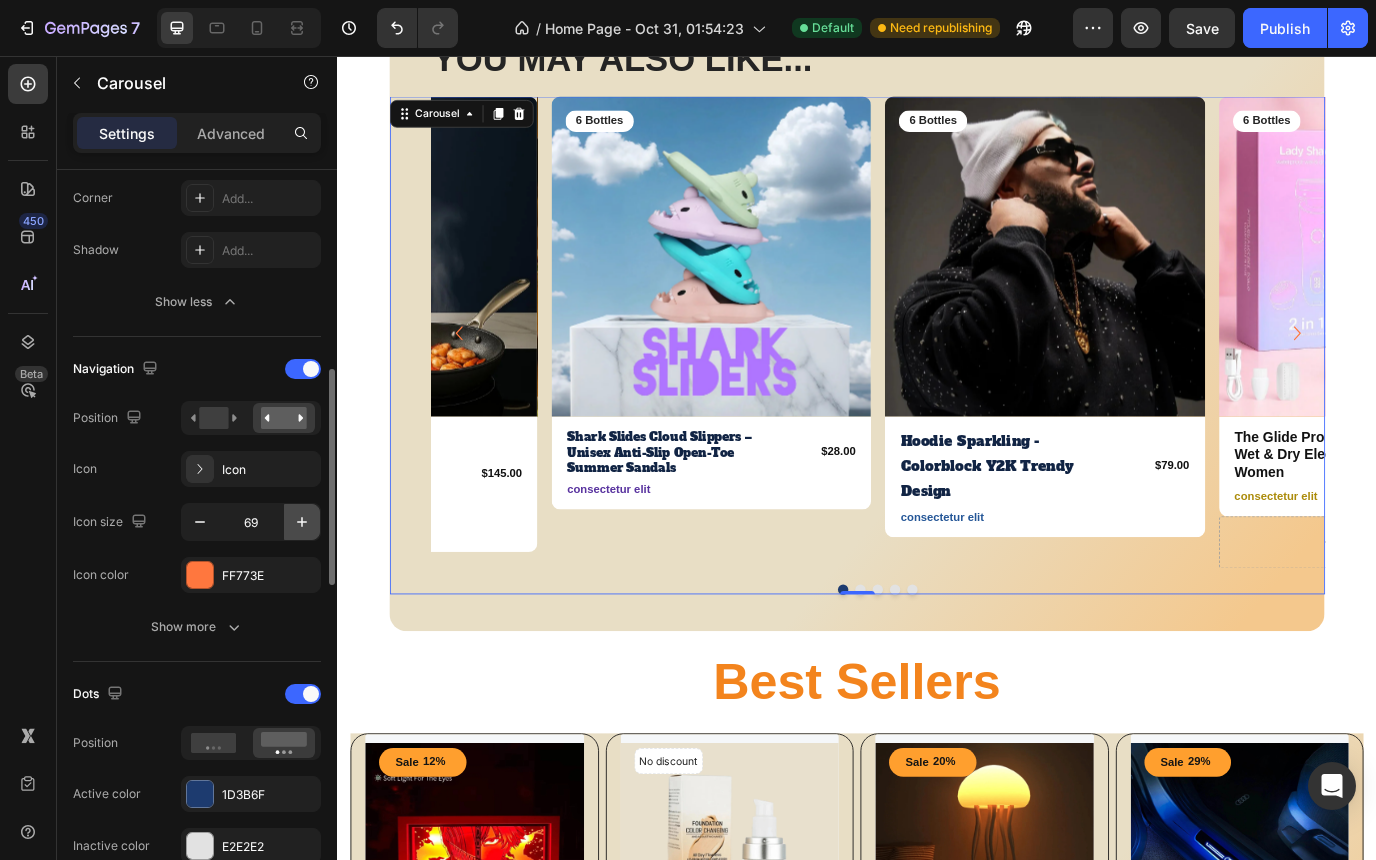 click 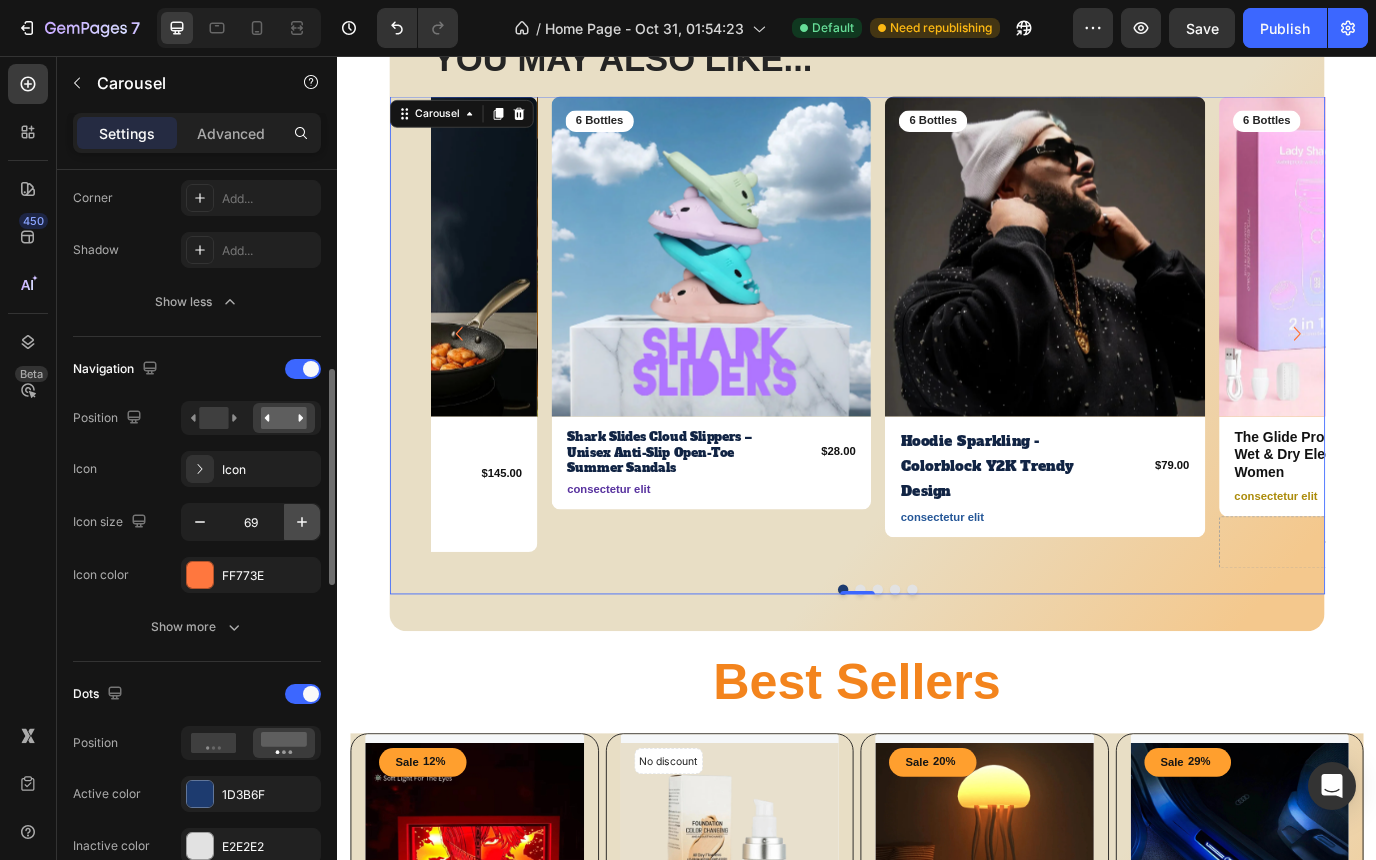 type on "70" 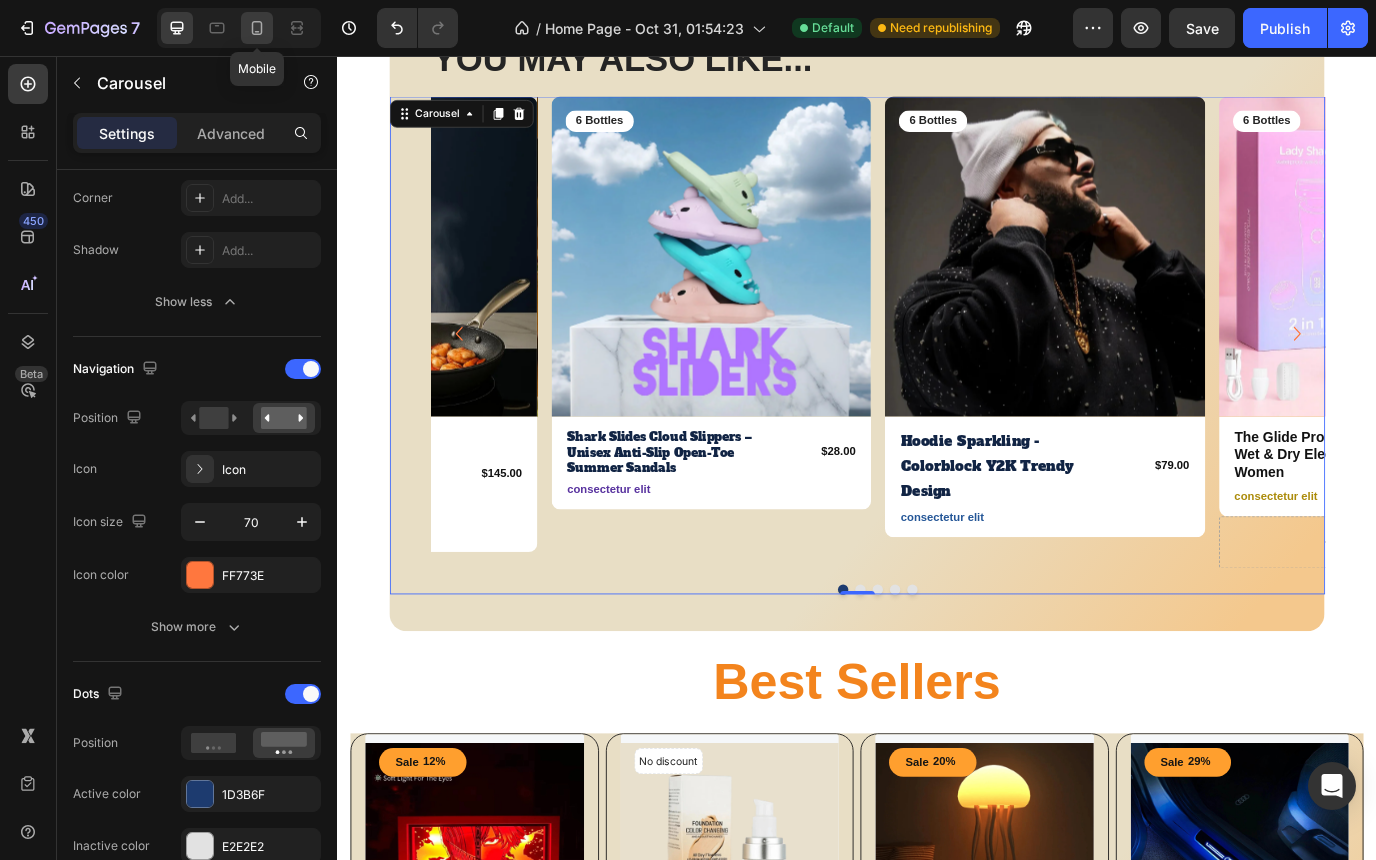 click 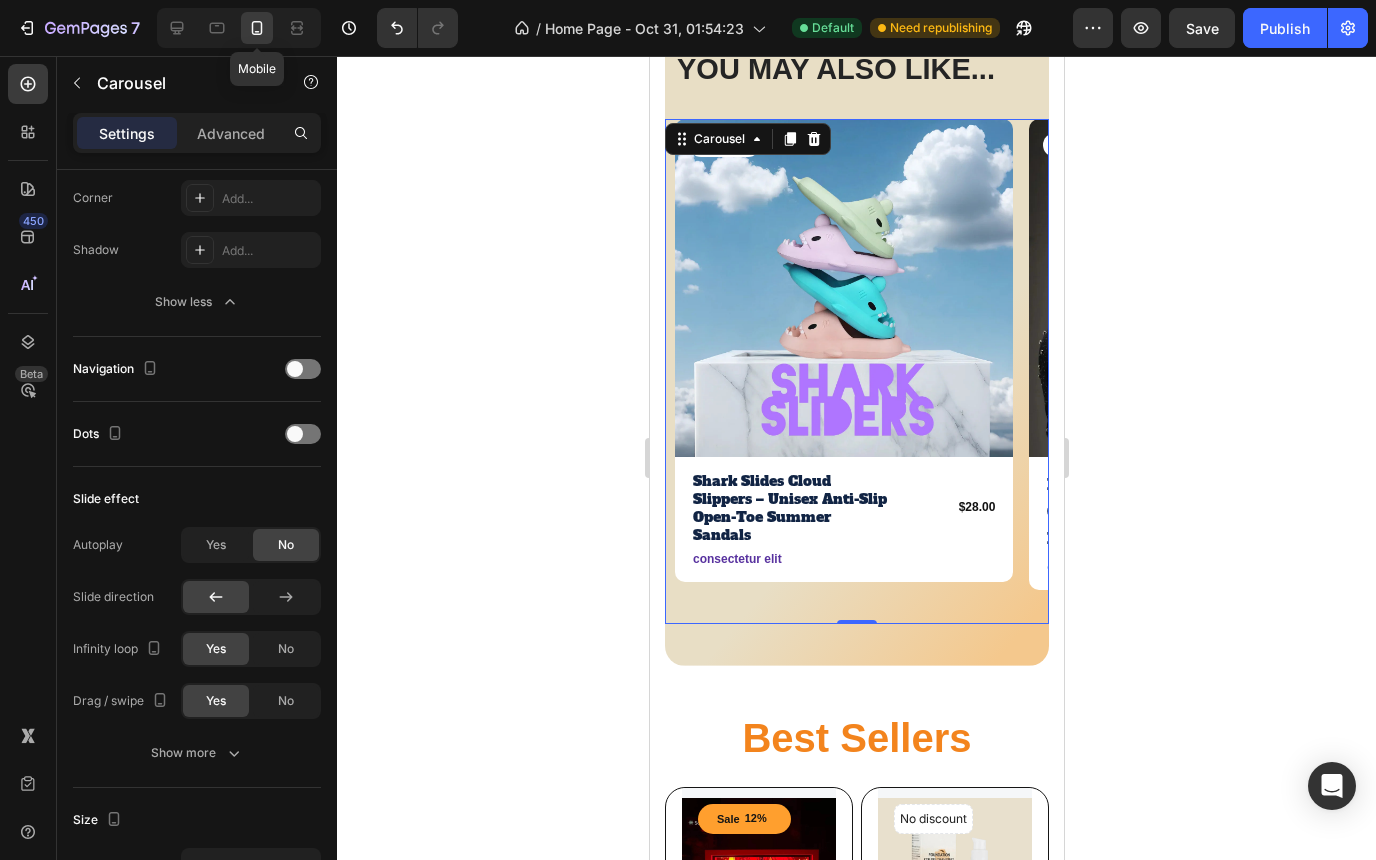 scroll, scrollTop: 695, scrollLeft: 0, axis: vertical 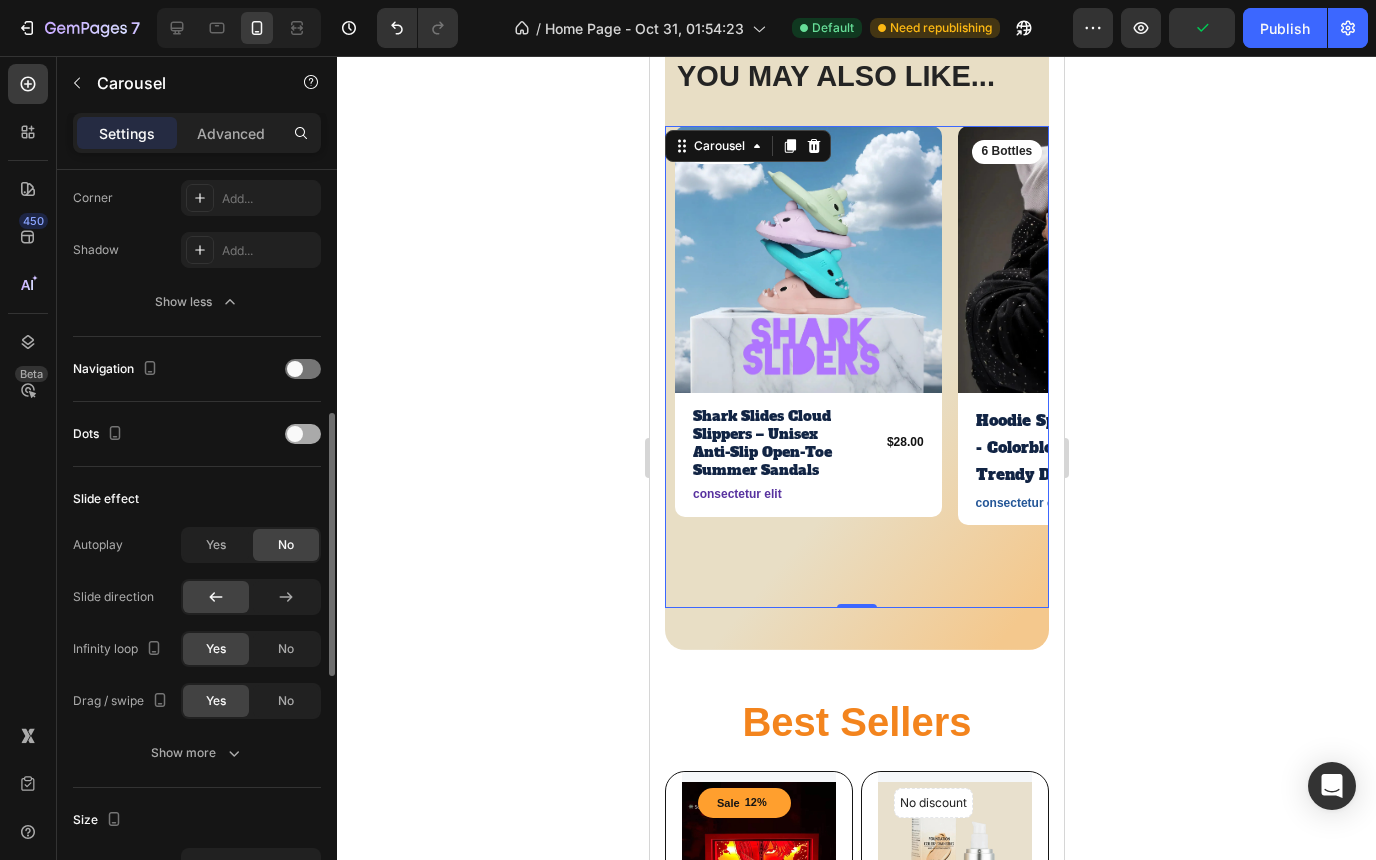 click at bounding box center [295, 434] 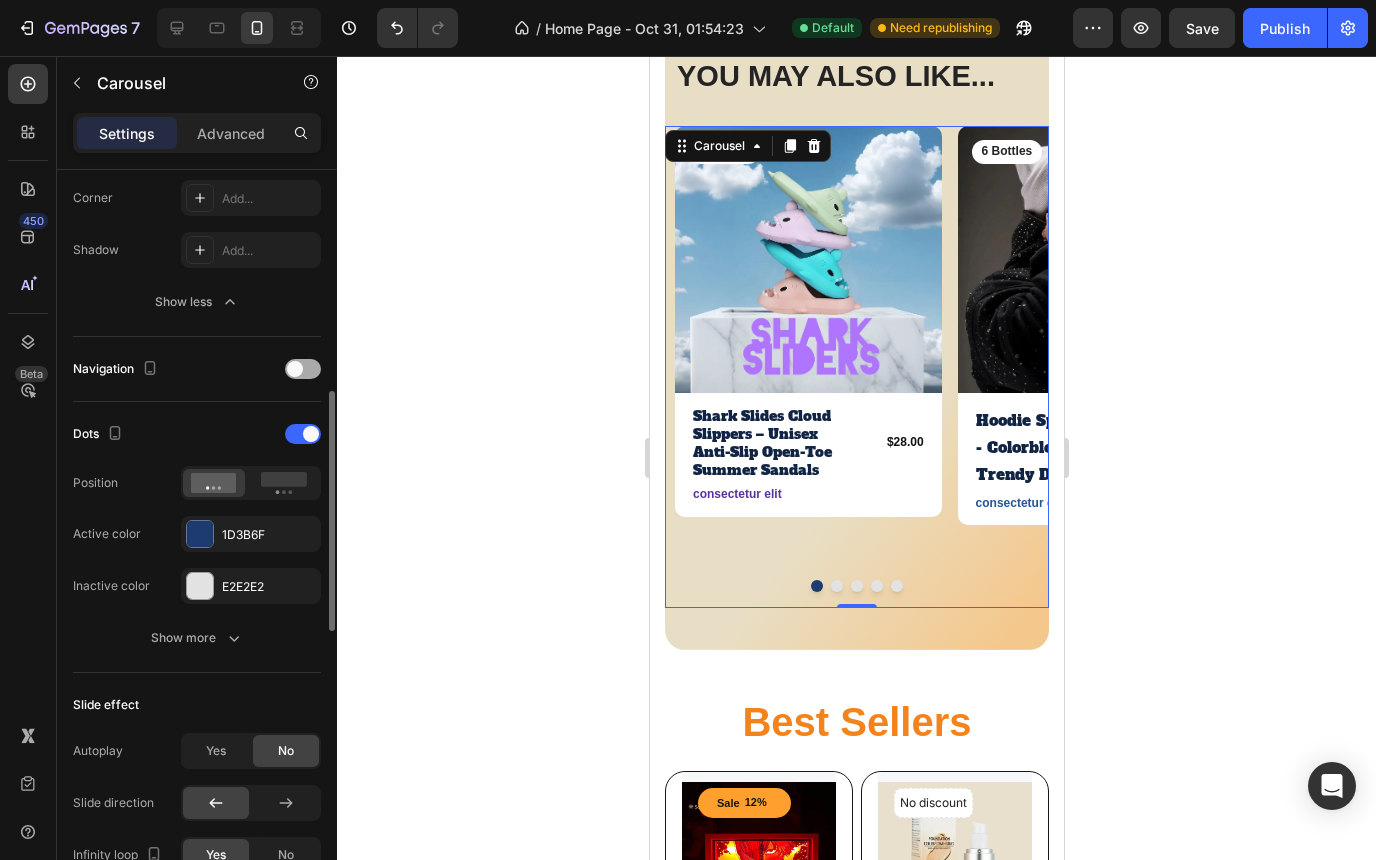 click at bounding box center [295, 369] 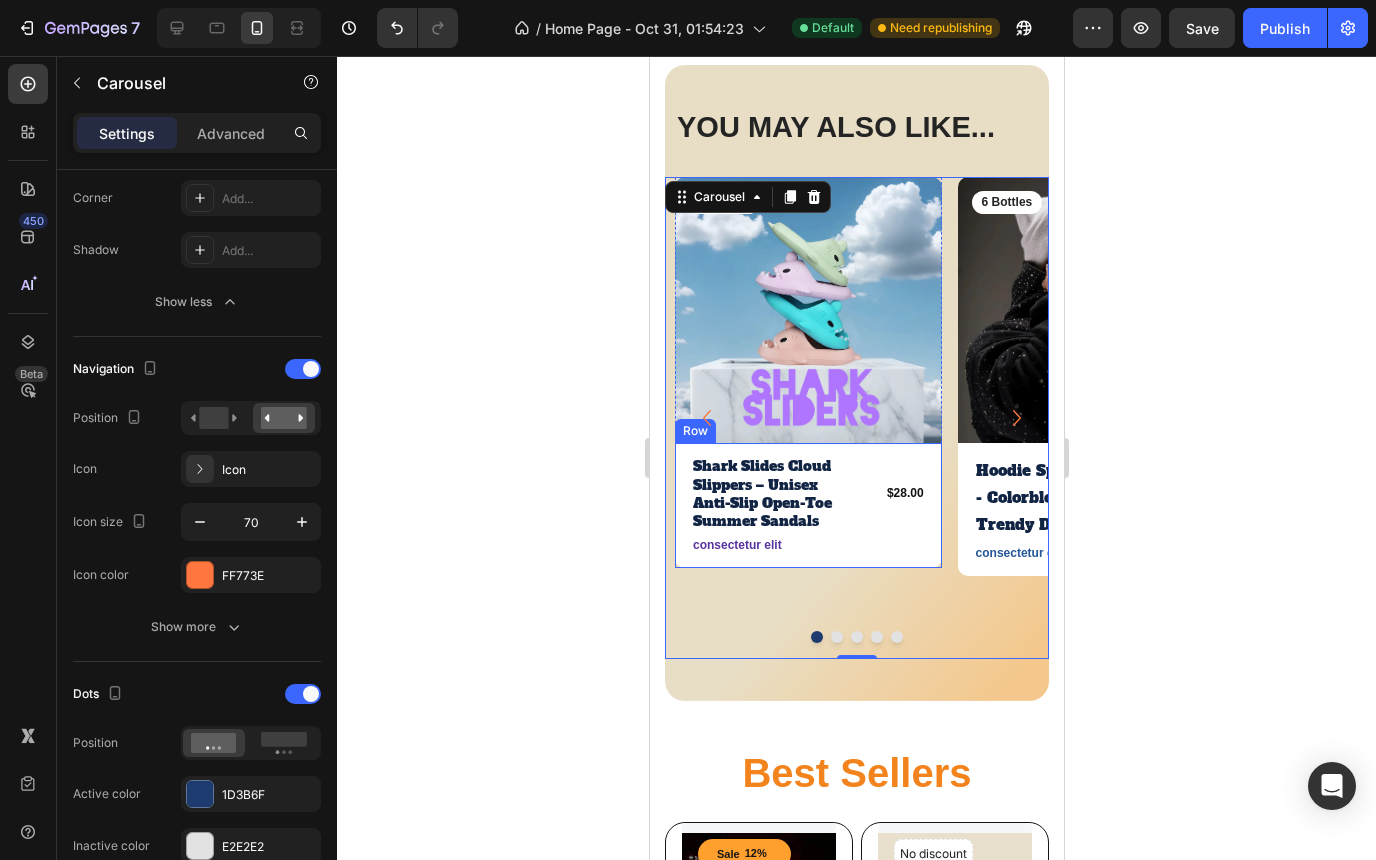 scroll, scrollTop: 553, scrollLeft: 0, axis: vertical 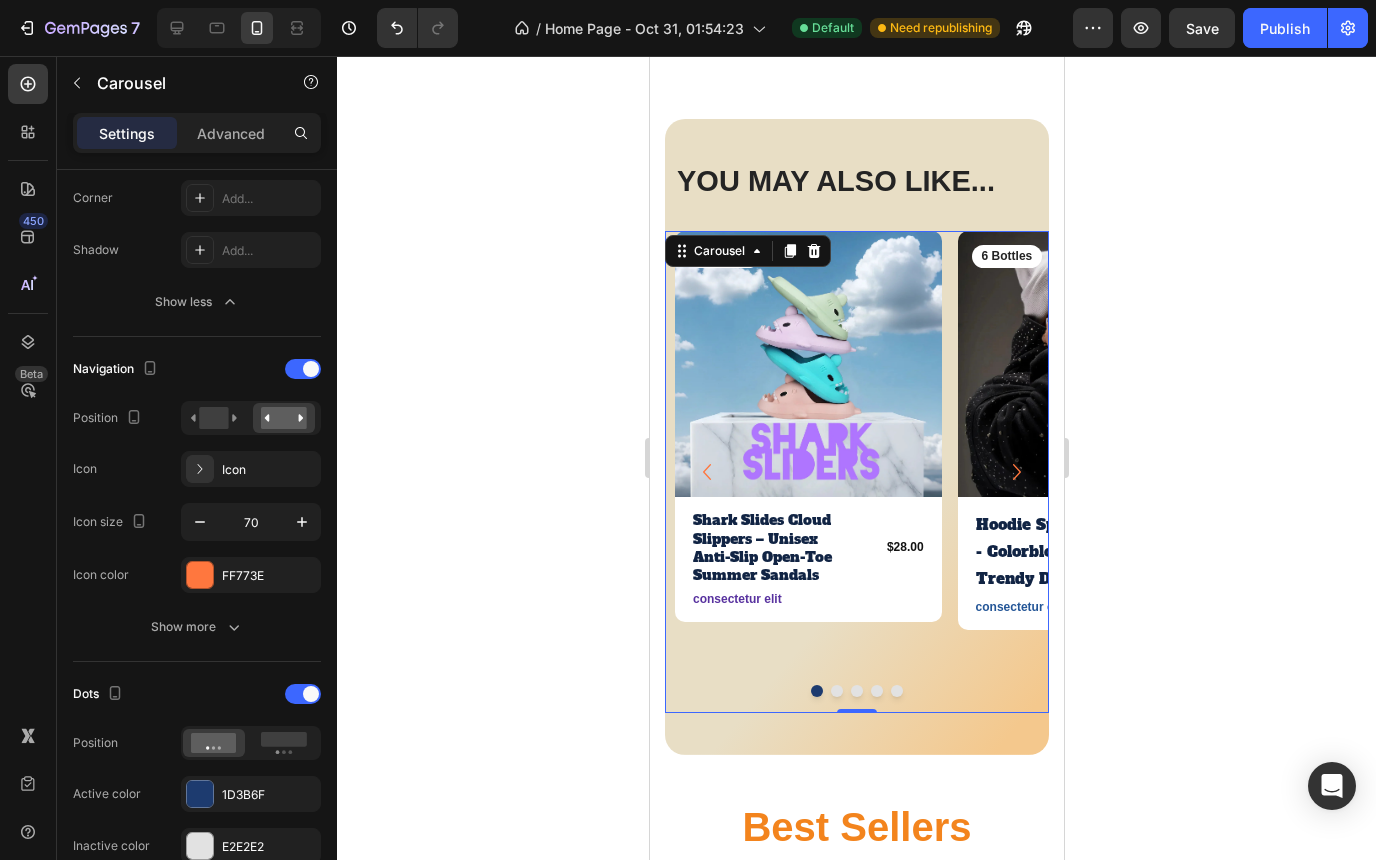 click on "Product Images 6 Bottles Text Block Row Shark Slides Cloud Slippers – Unisex Anti-Slip Open-Toe Summer Sandals Product Title $28.00 Product Price Product Price Row consectetur elit Text Block Row Product" at bounding box center [807, 472] 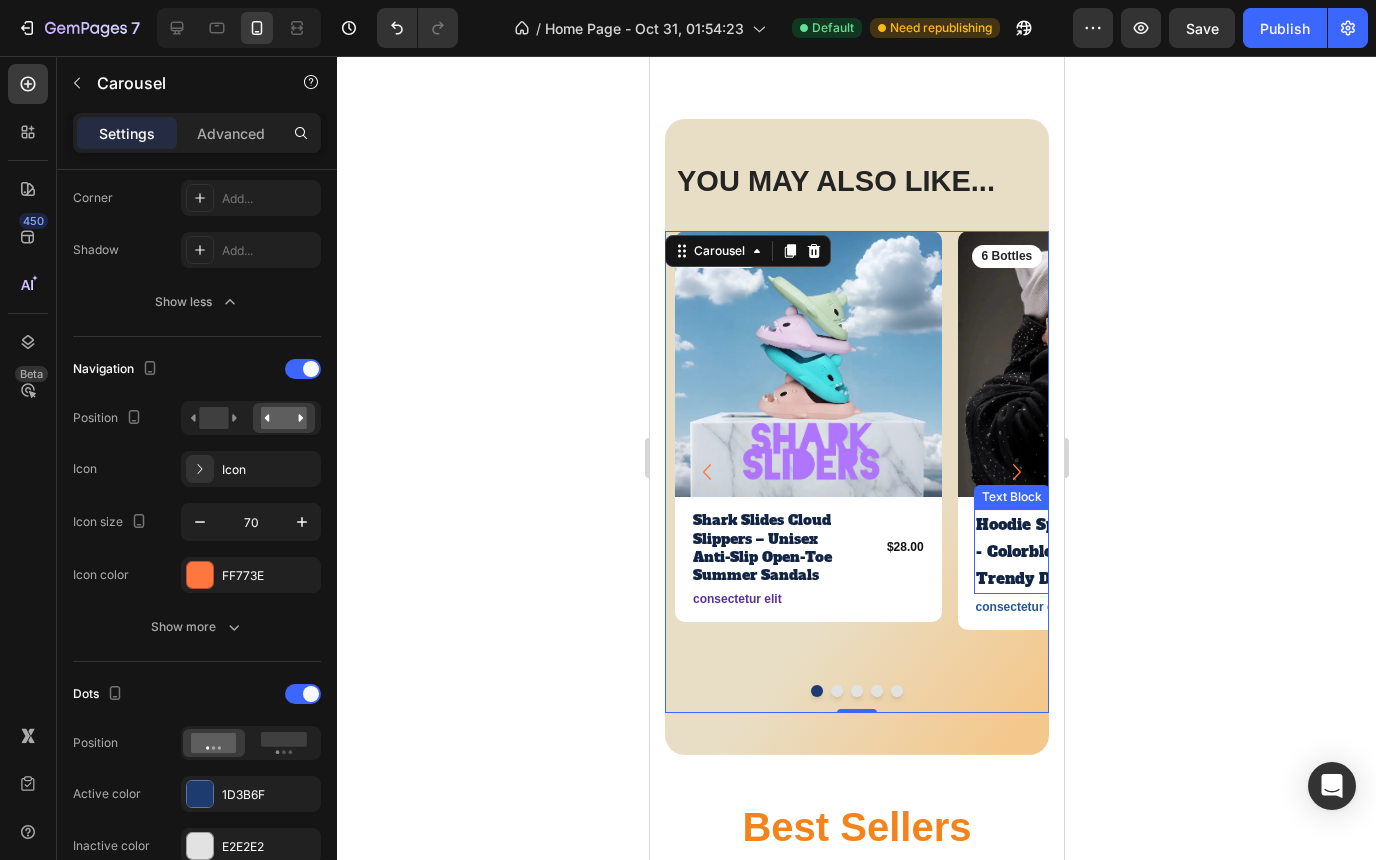 click on "Hoodie Sparkling - Colorblock Y2K Trendy Design" at bounding box center (1048, 551) 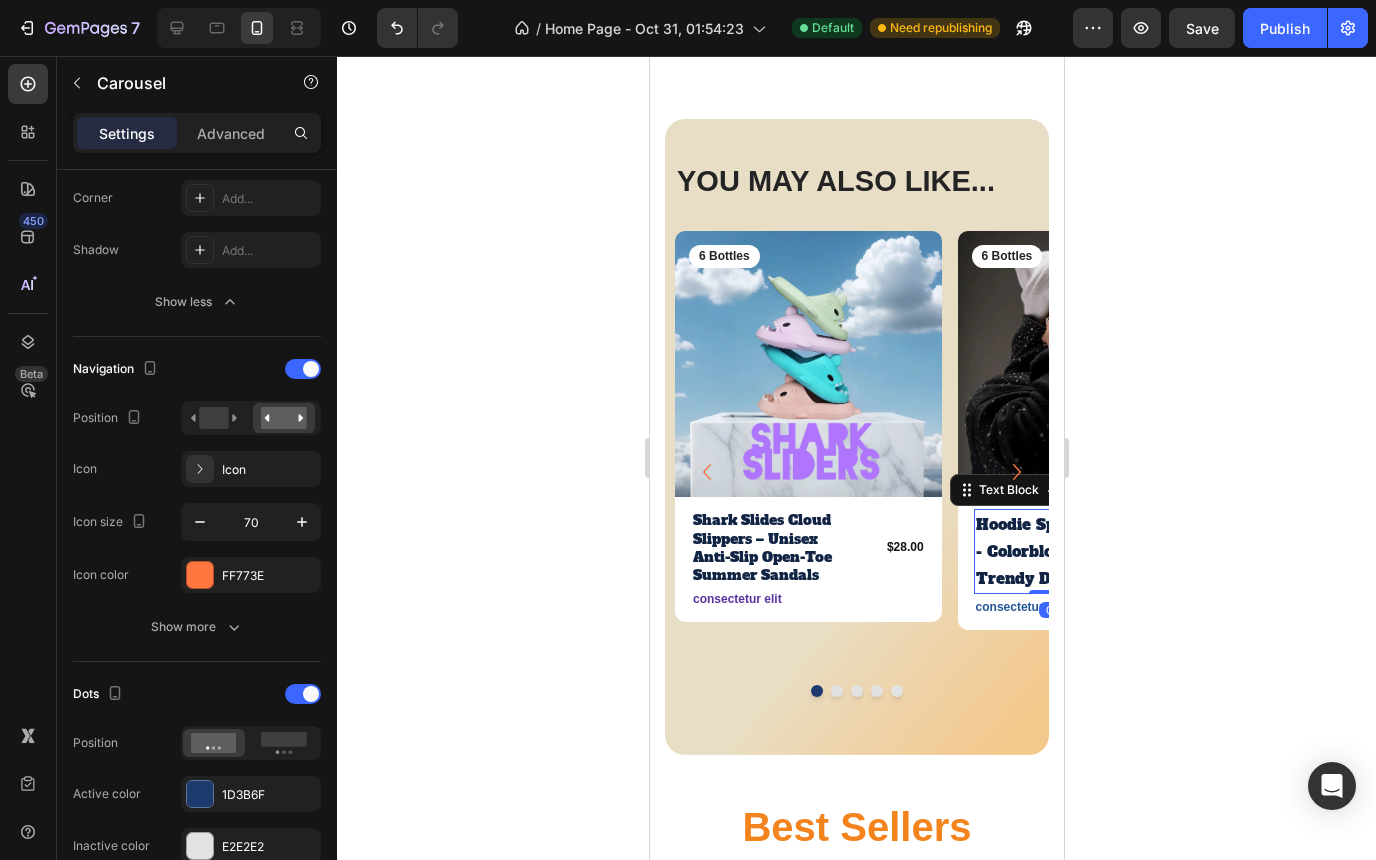 scroll, scrollTop: 0, scrollLeft: 0, axis: both 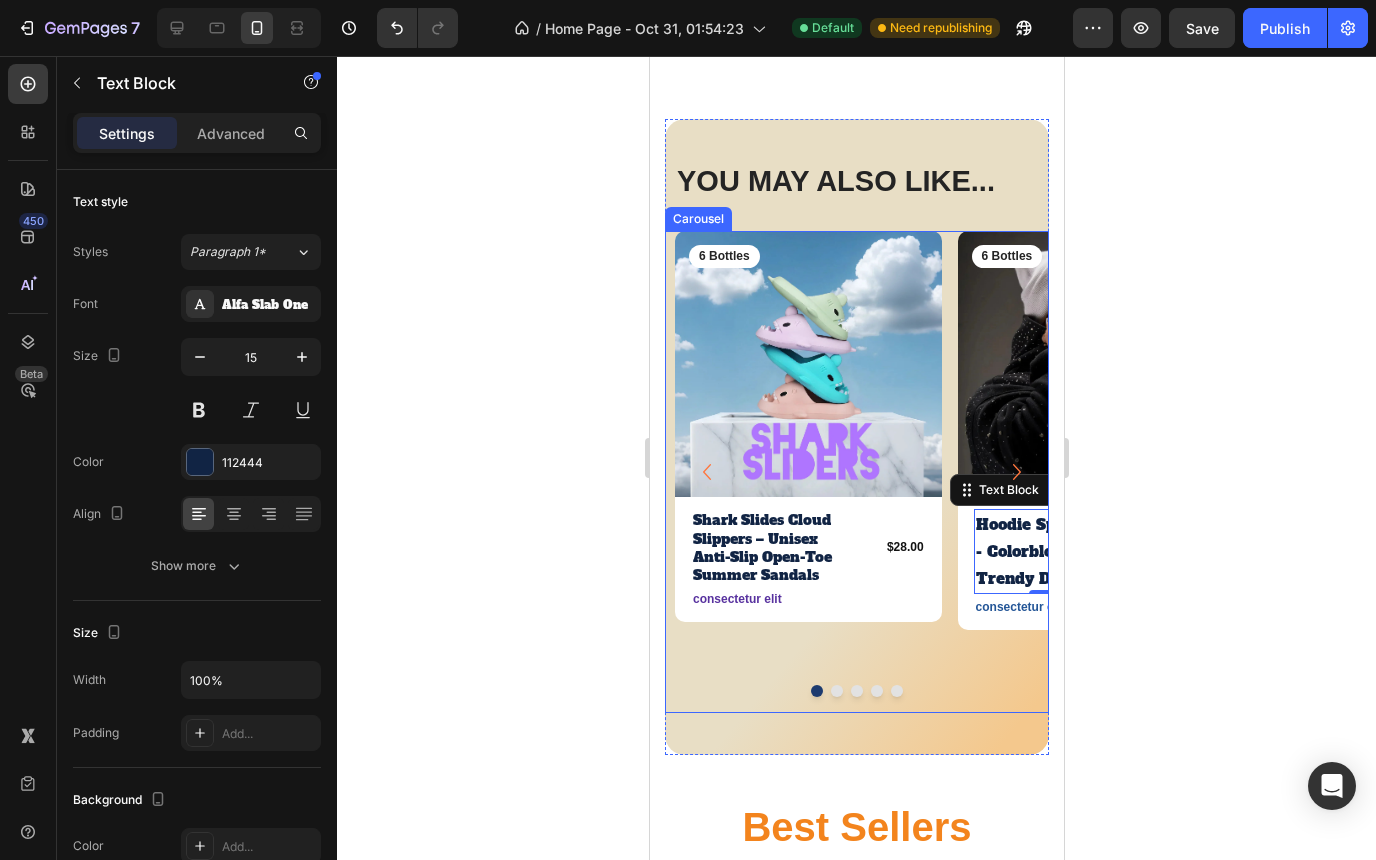 click on "Product Images 6 Bottles Text Block Row Shark Slides Cloud Slippers – Unisex Anti-Slip Open-Toe Summer Sandals Product Title $28.00 Product Price Product Price Row consectetur elit Text Block Row Product" at bounding box center (807, 472) 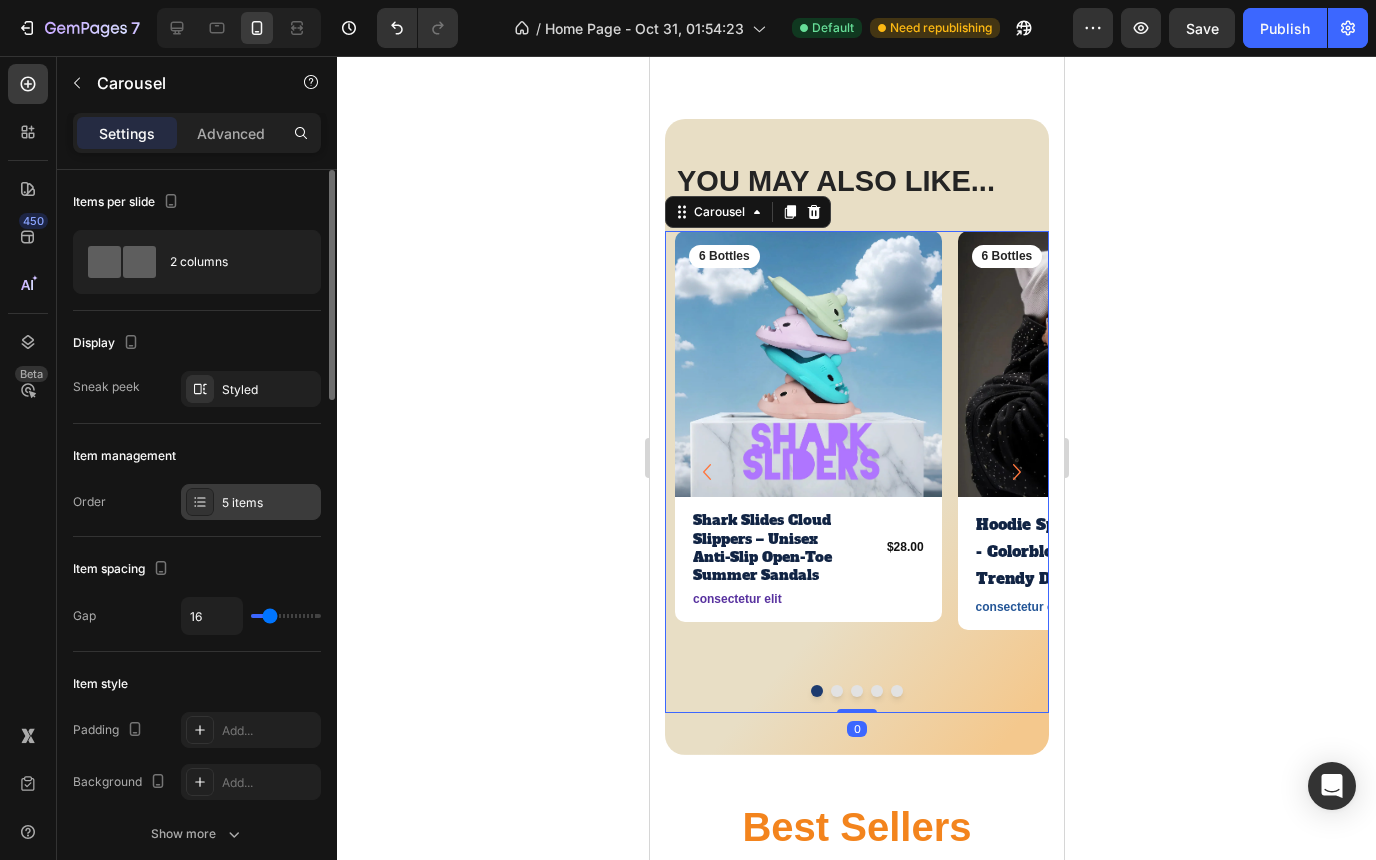 click on "5 items" at bounding box center [269, 503] 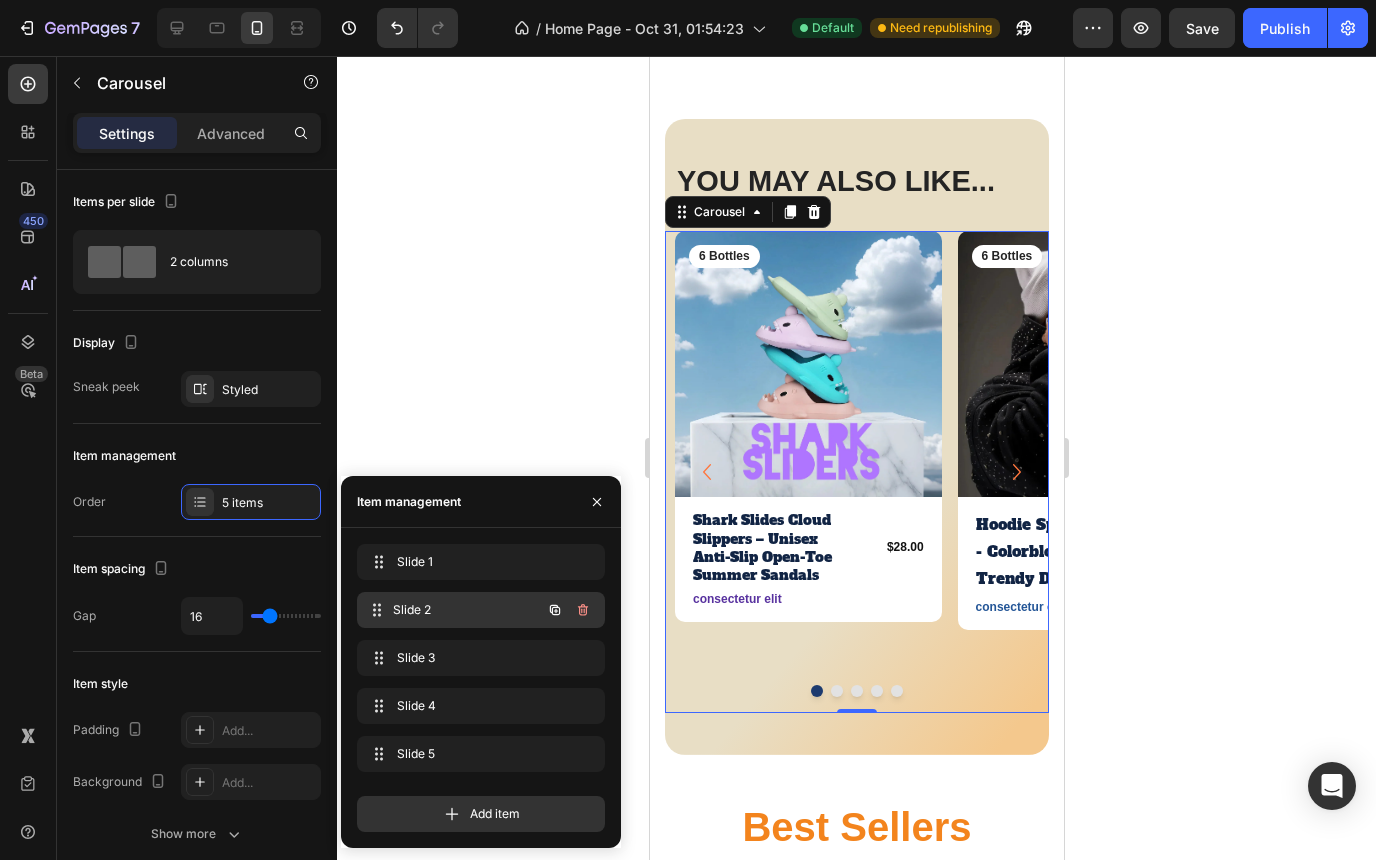 click on "Slide 2" at bounding box center (467, 610) 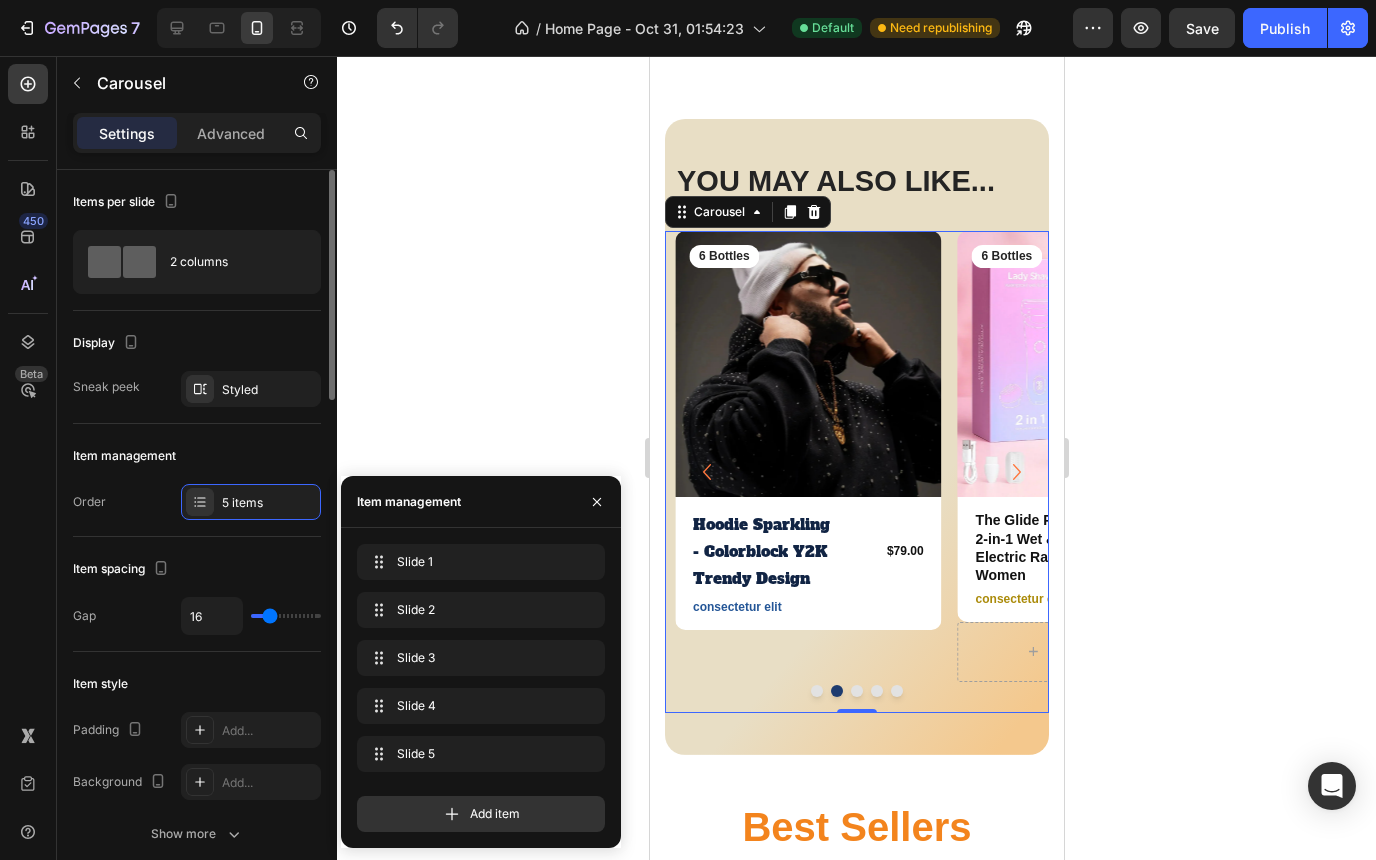 click on "Item management" at bounding box center [197, 456] 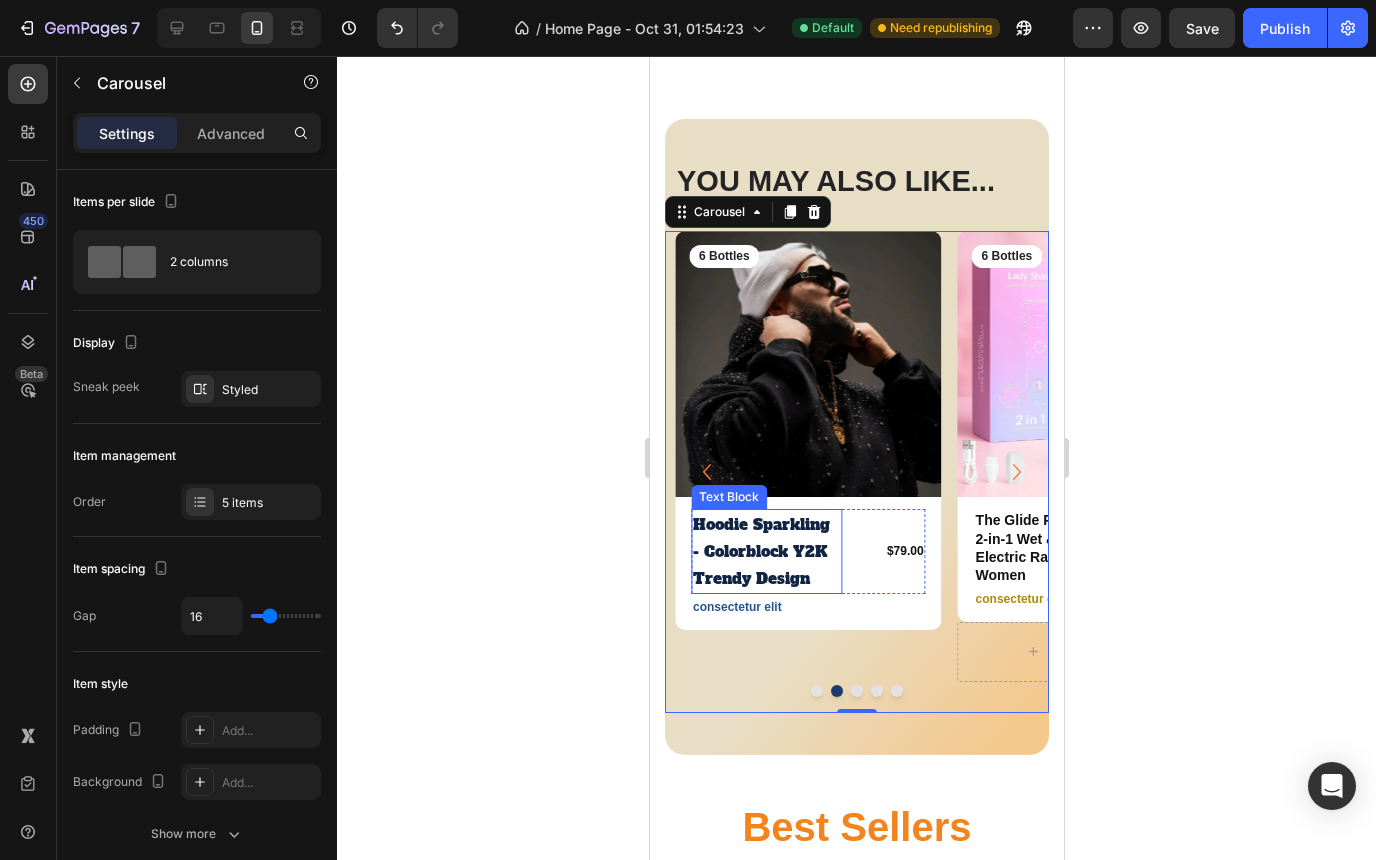 click on "Hoodie Sparkling - Colorblock Y2K Trendy Design" at bounding box center [765, 551] 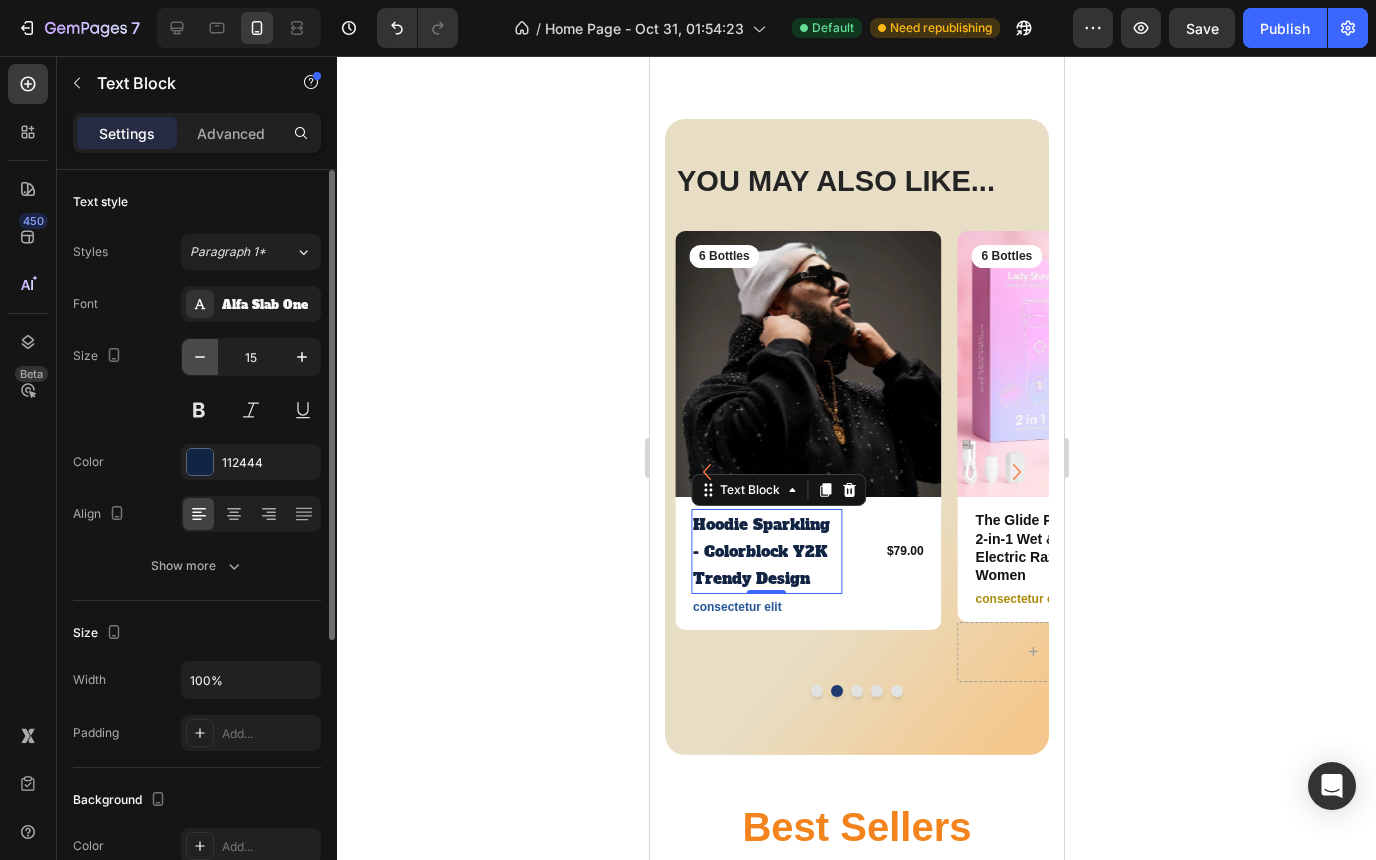 click at bounding box center [200, 357] 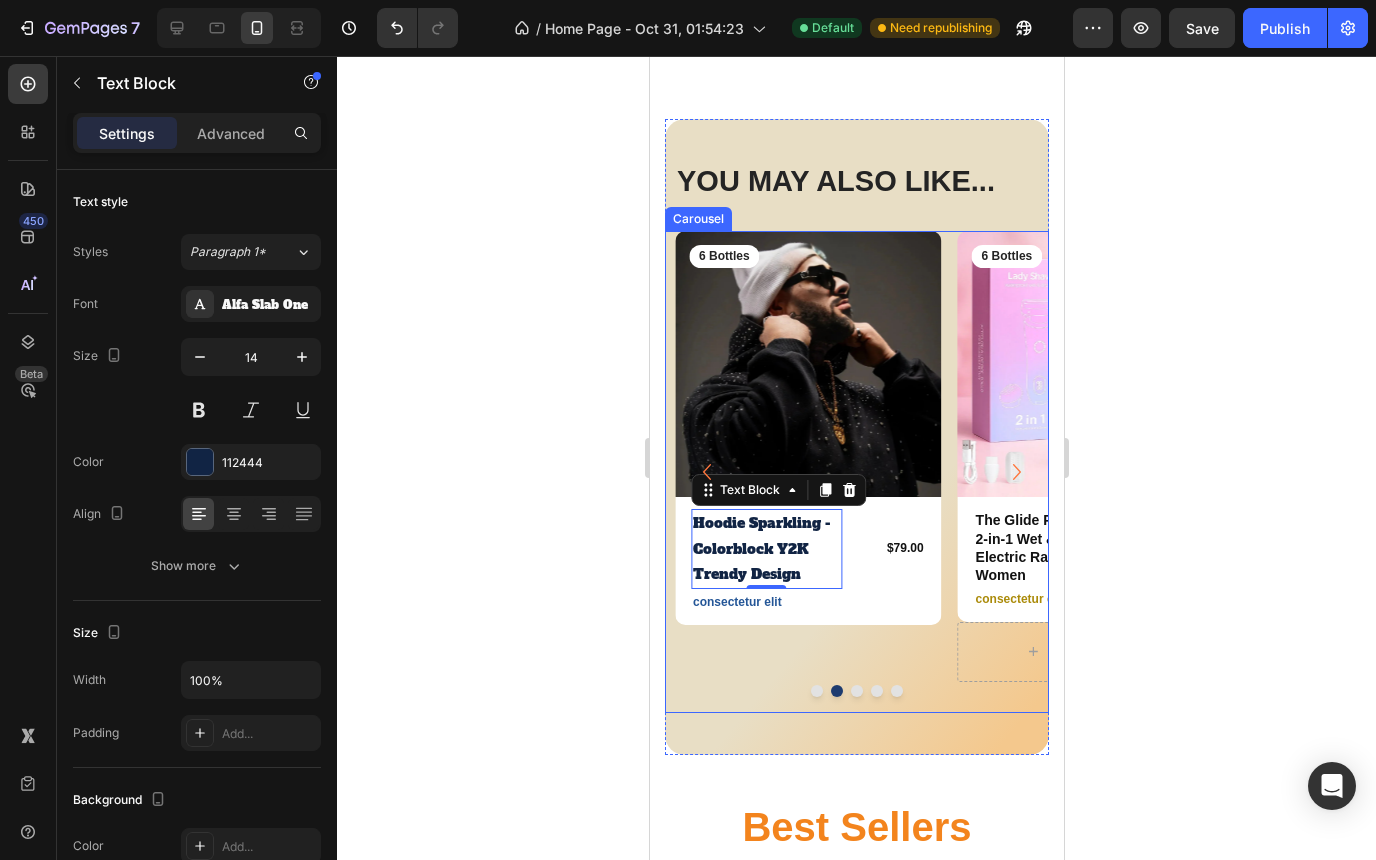 click 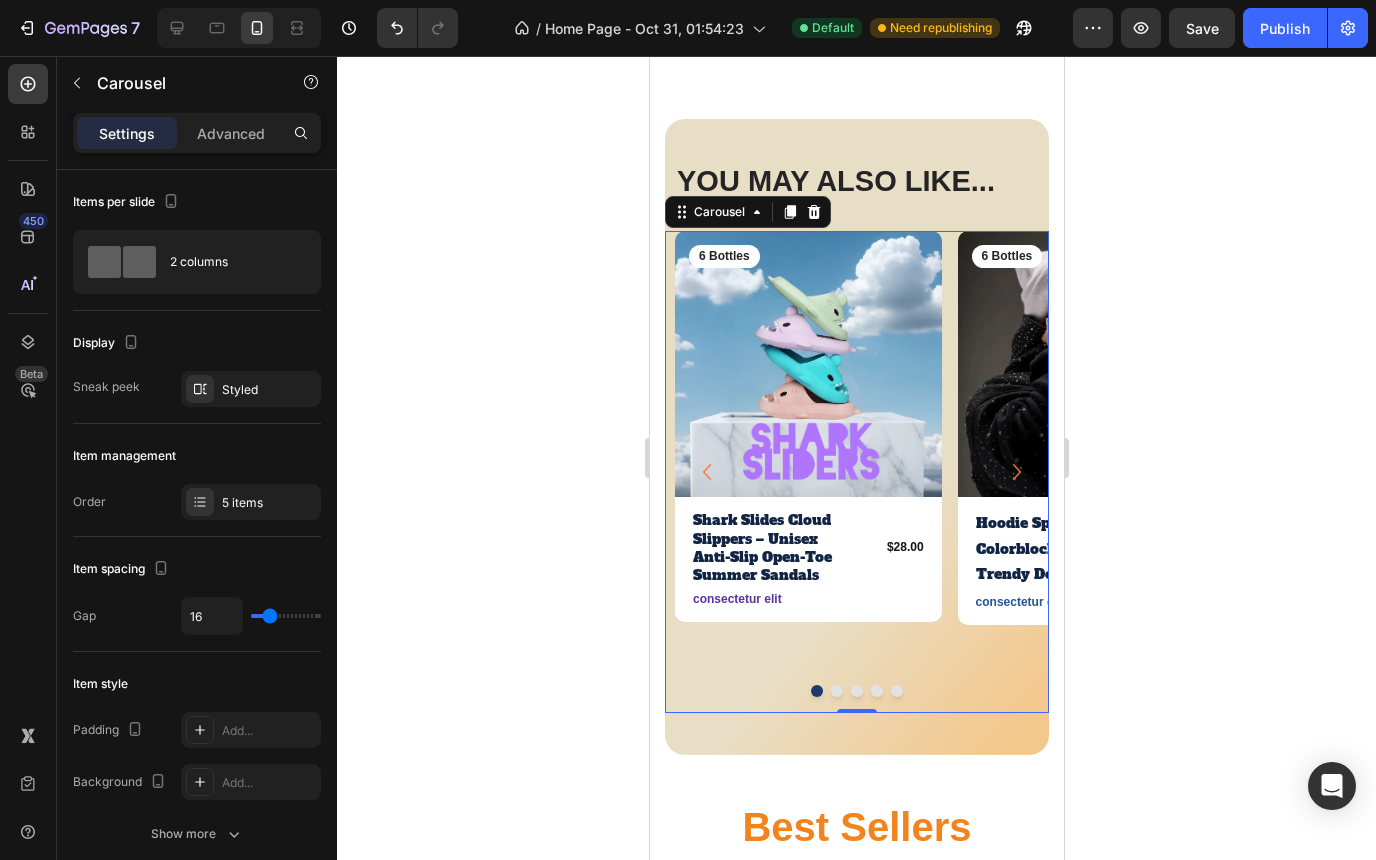 click 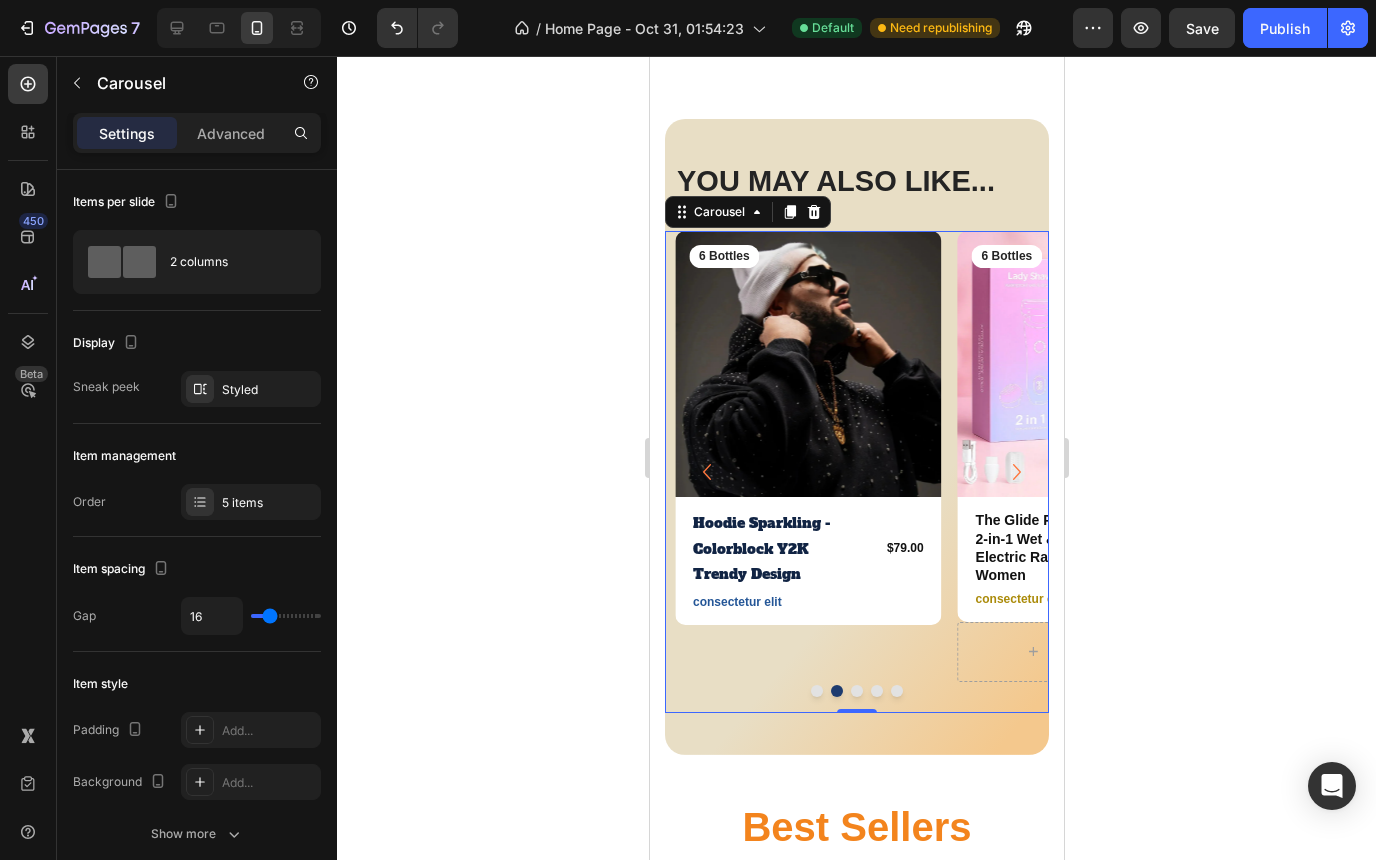 click 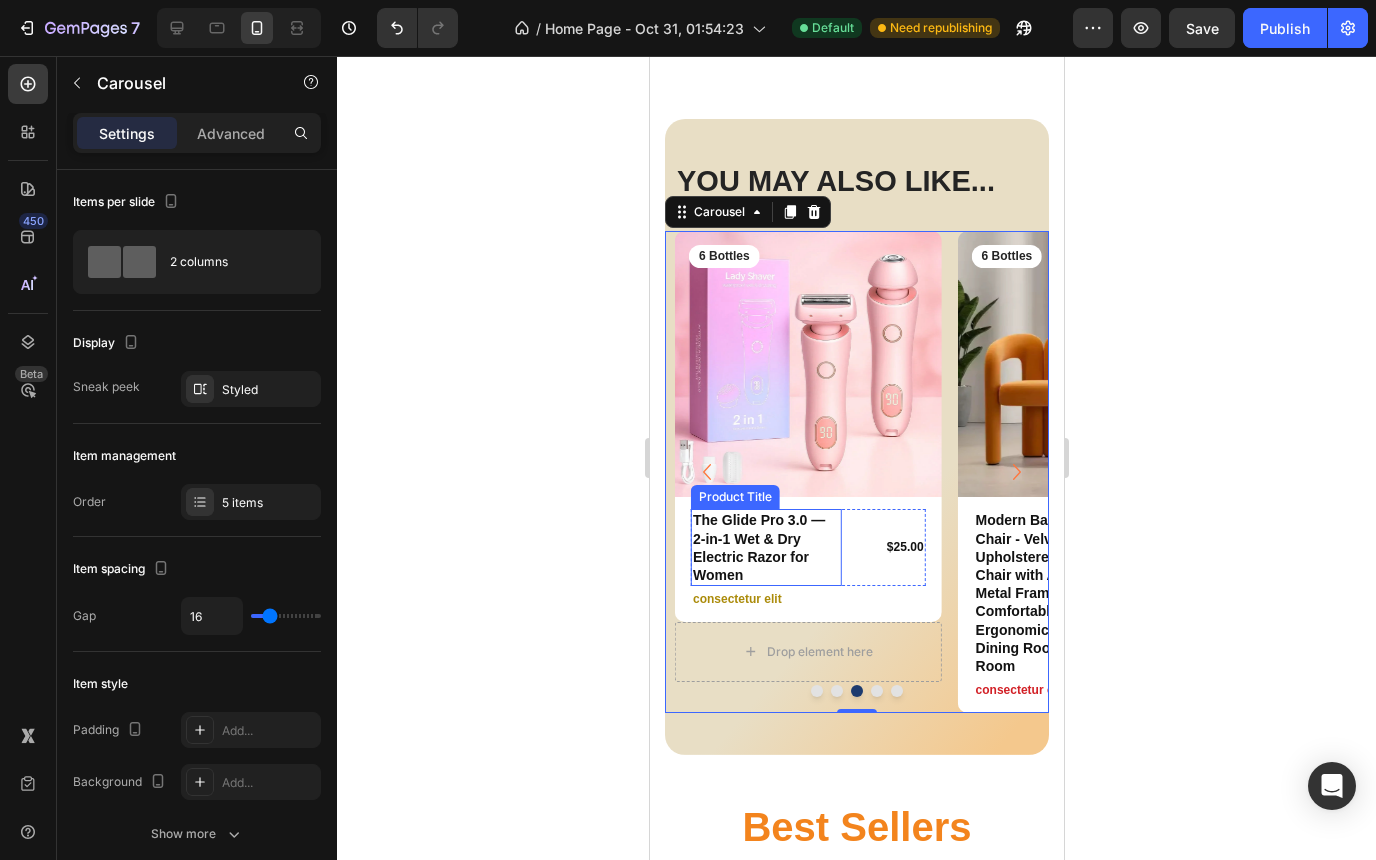 click on "The Glide Pro 3.0 — 2-in-1 Wet & Dry Electric Razor for Women" at bounding box center [765, 547] 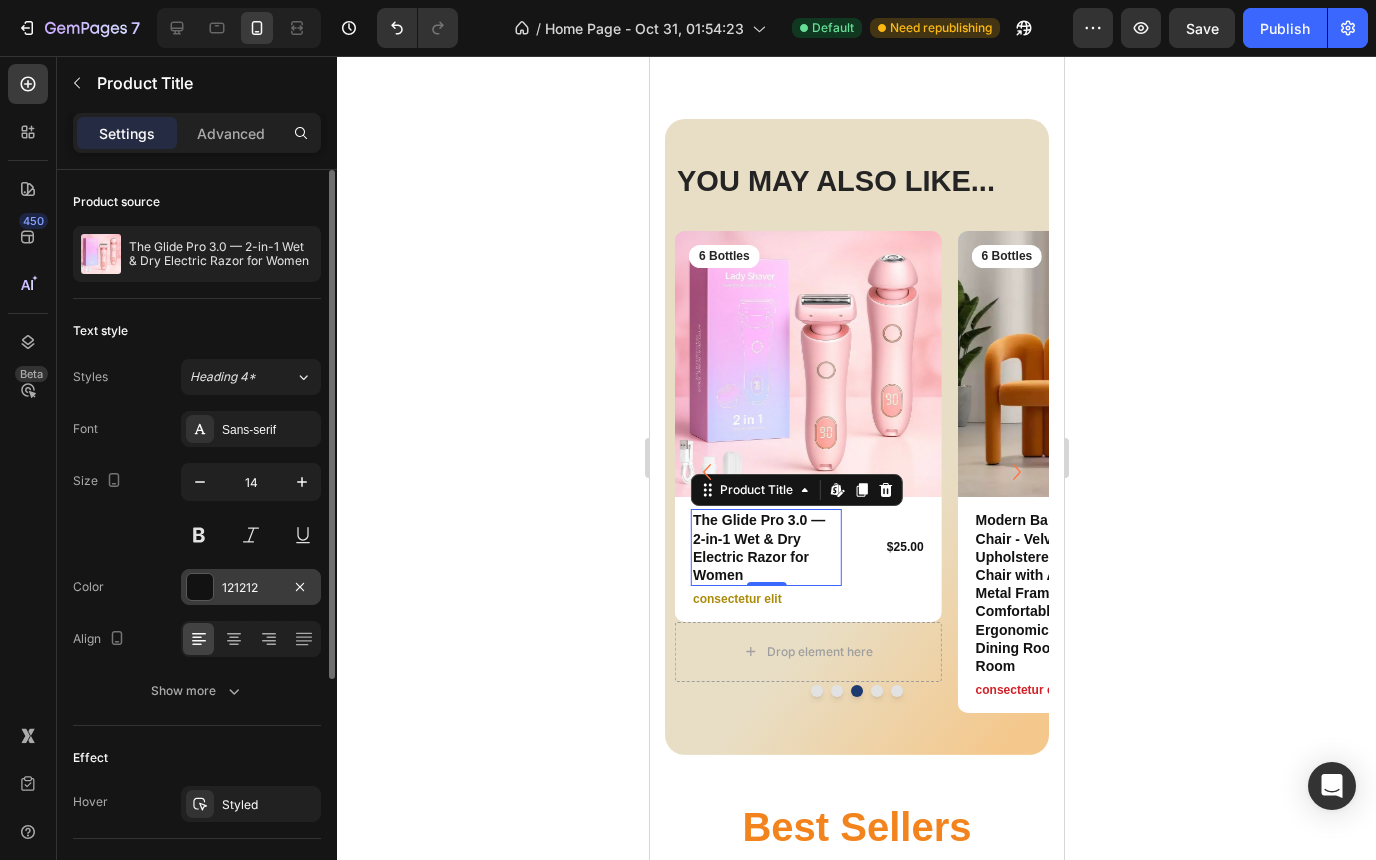 click at bounding box center (200, 587) 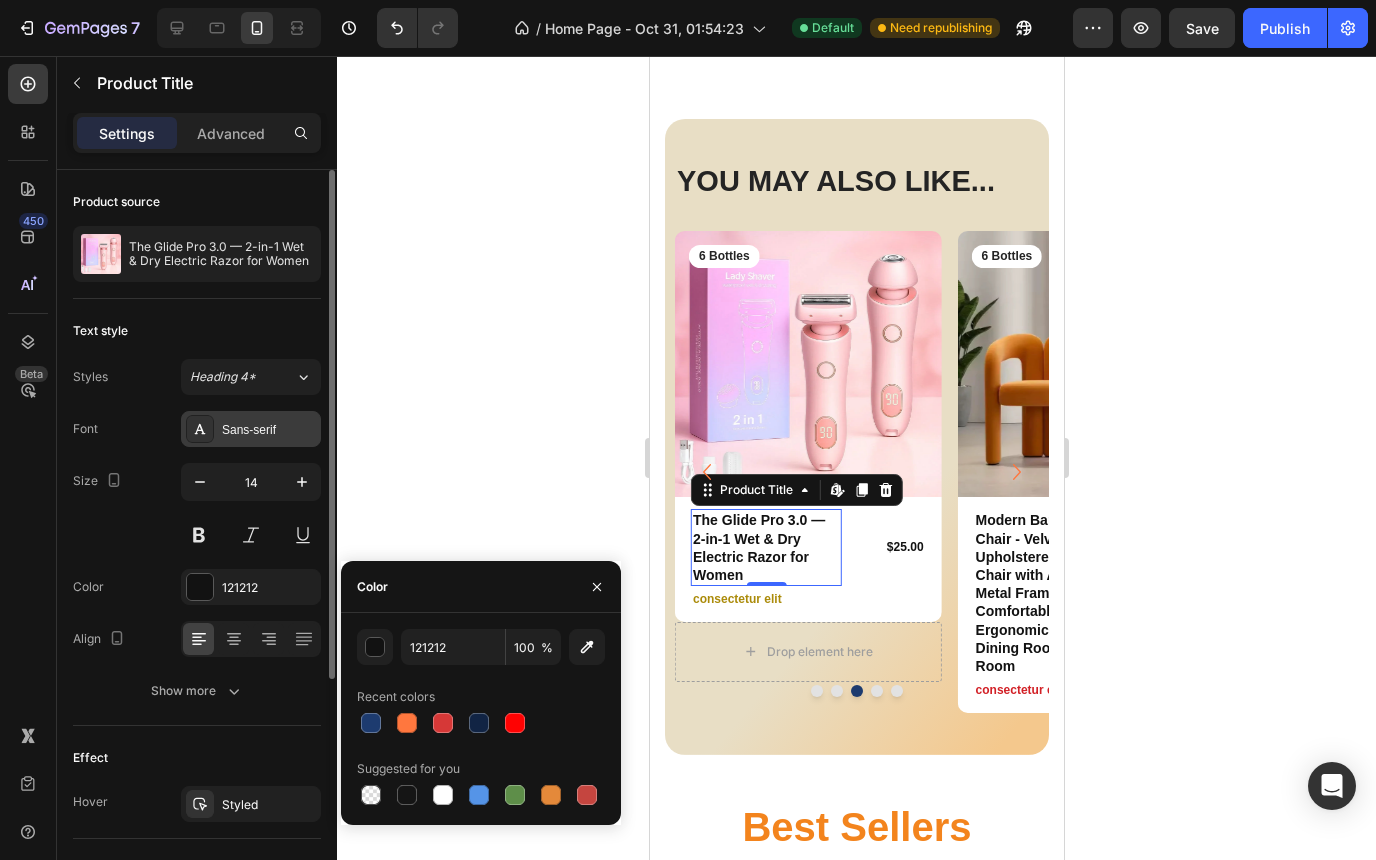click on "Sans-serif" at bounding box center (269, 430) 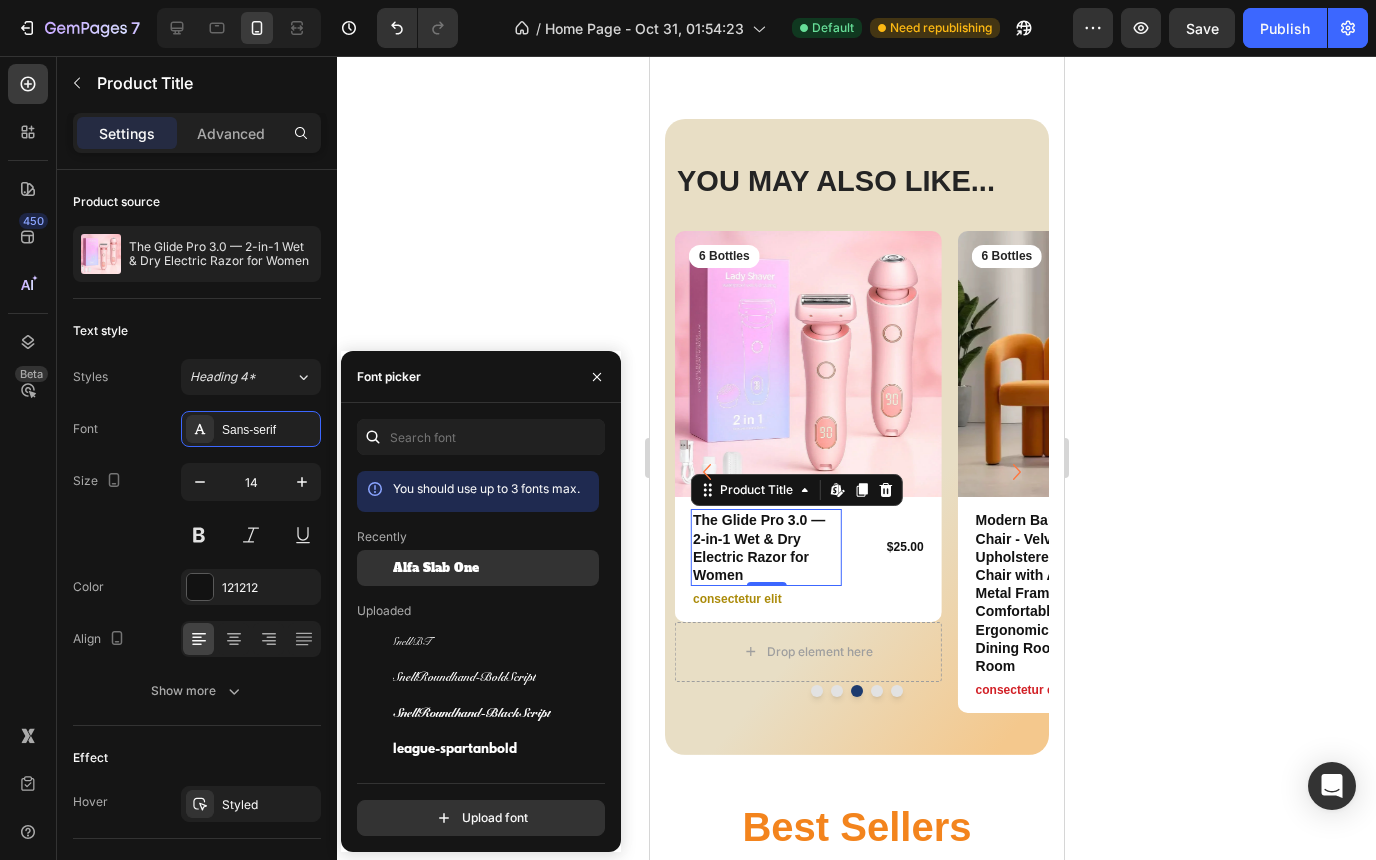click on "Alfa Slab One" at bounding box center (436, 568) 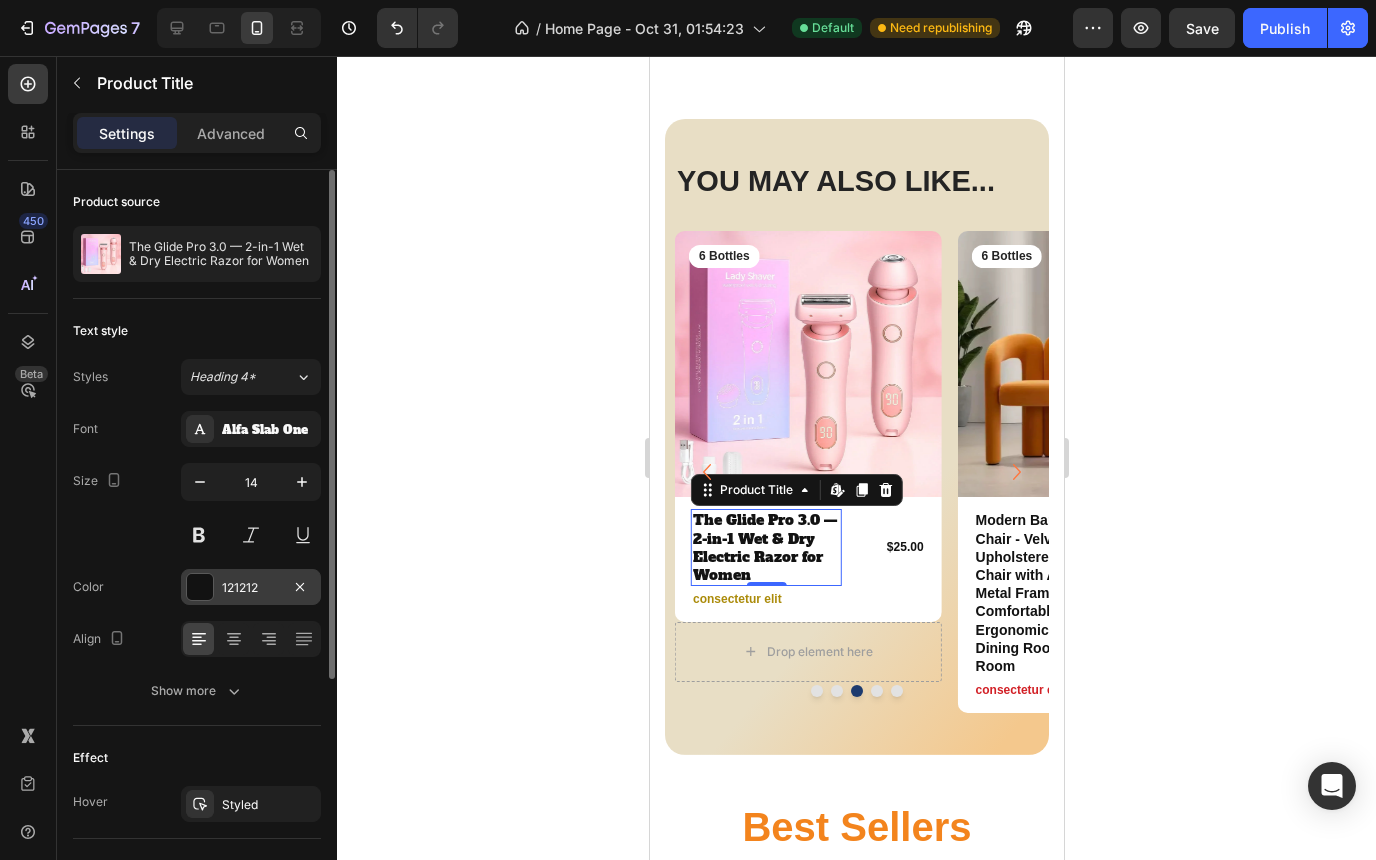 click on "121212" at bounding box center [251, 588] 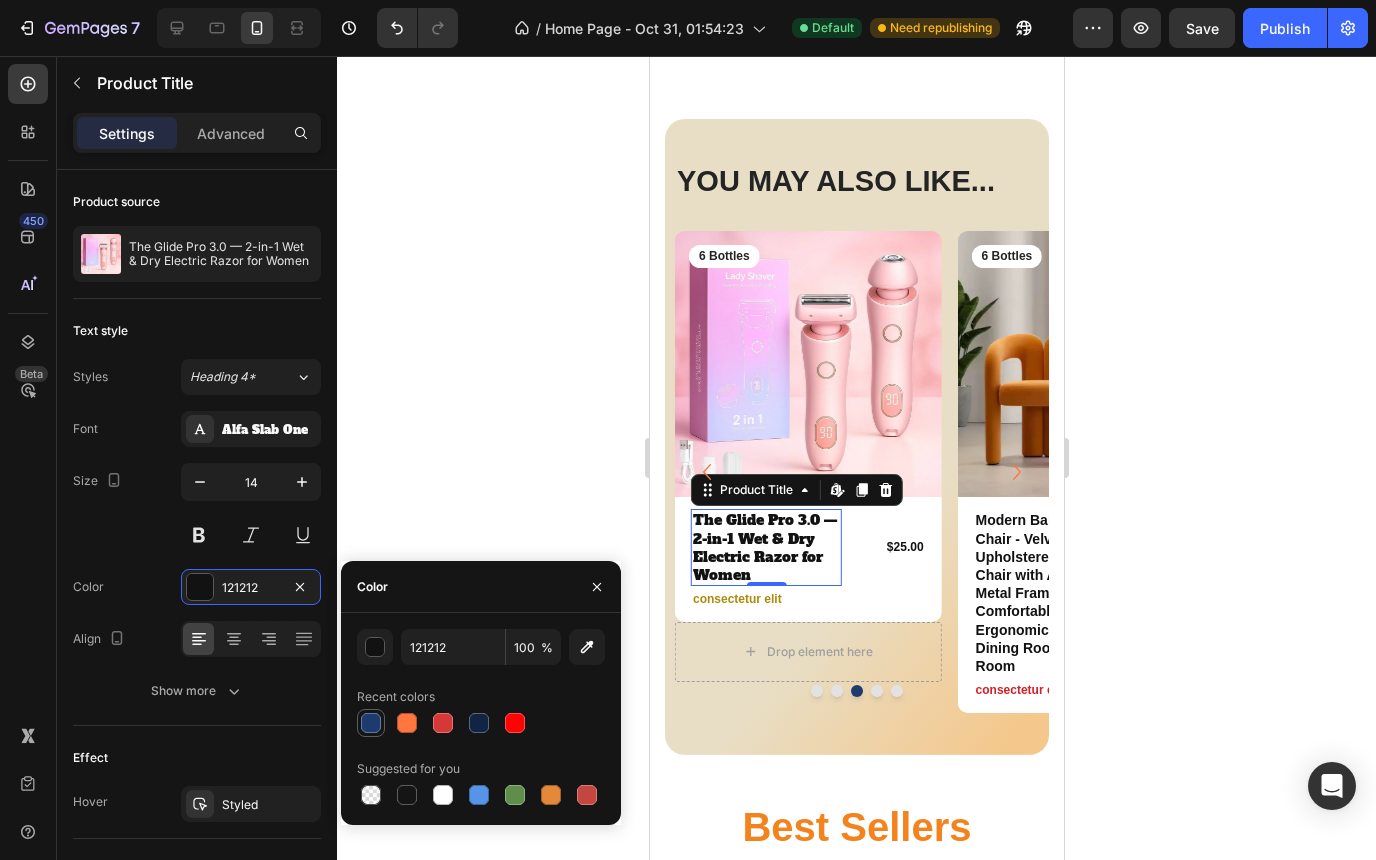 click at bounding box center [371, 723] 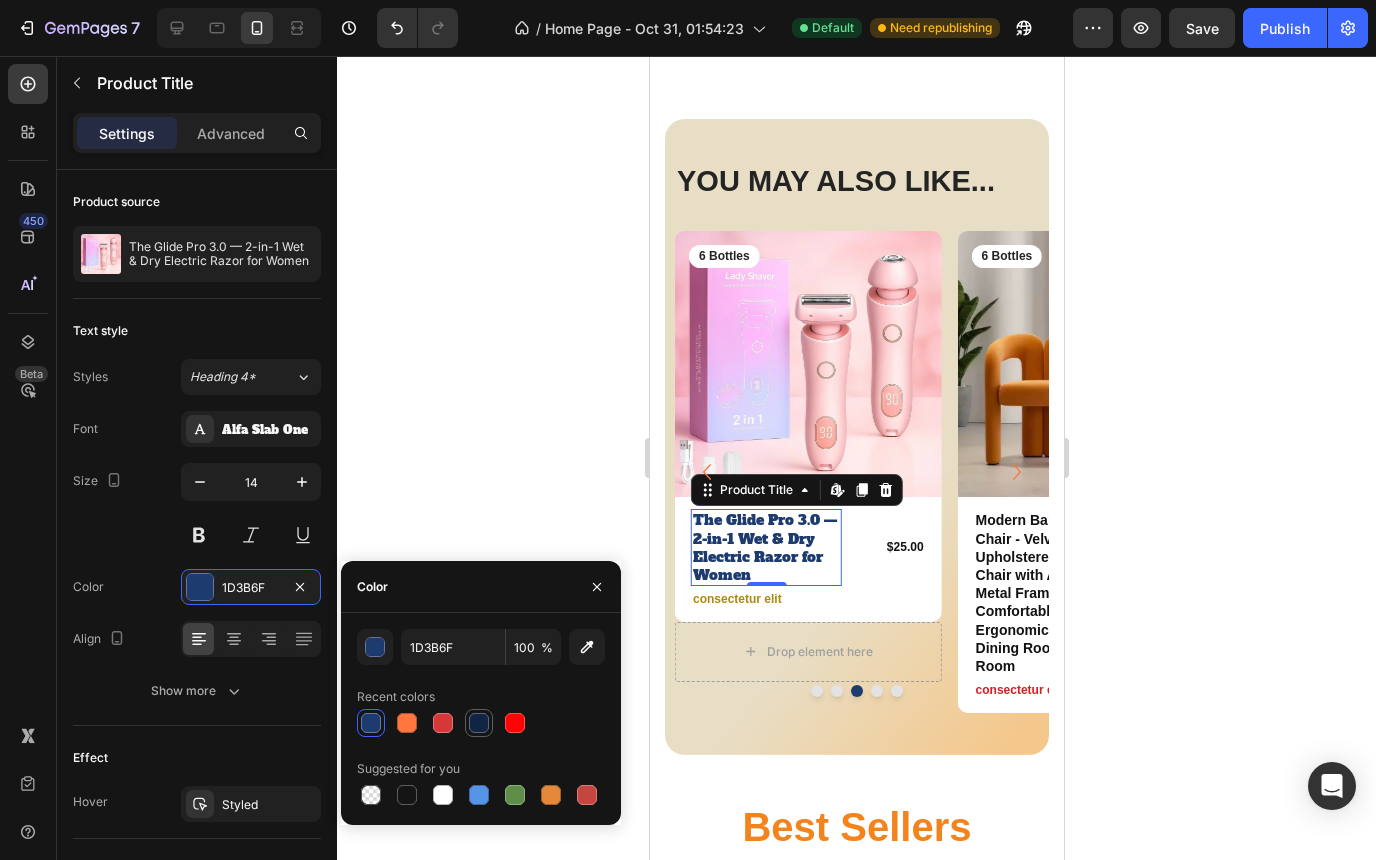 click at bounding box center (479, 723) 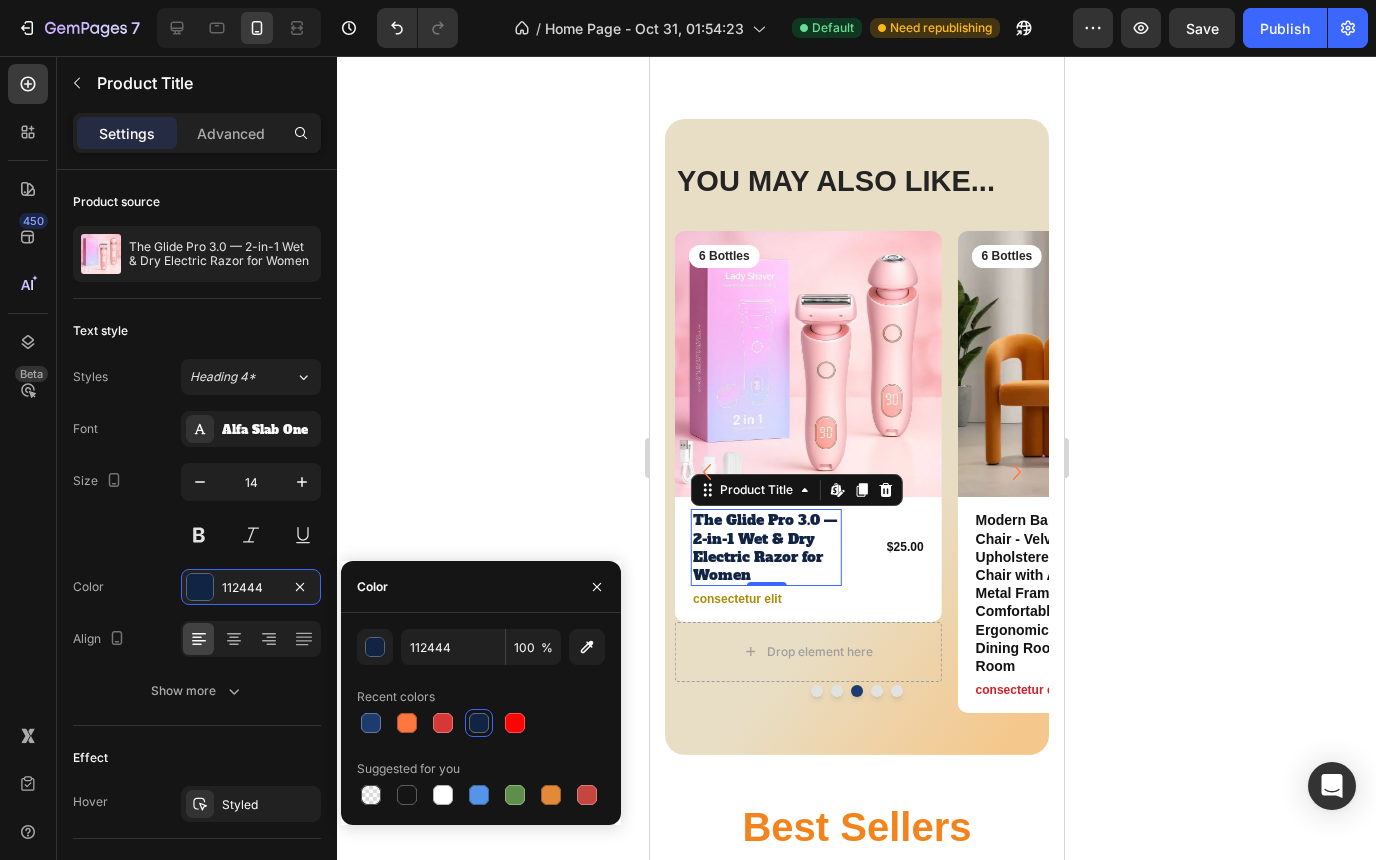 click at bounding box center [479, 723] 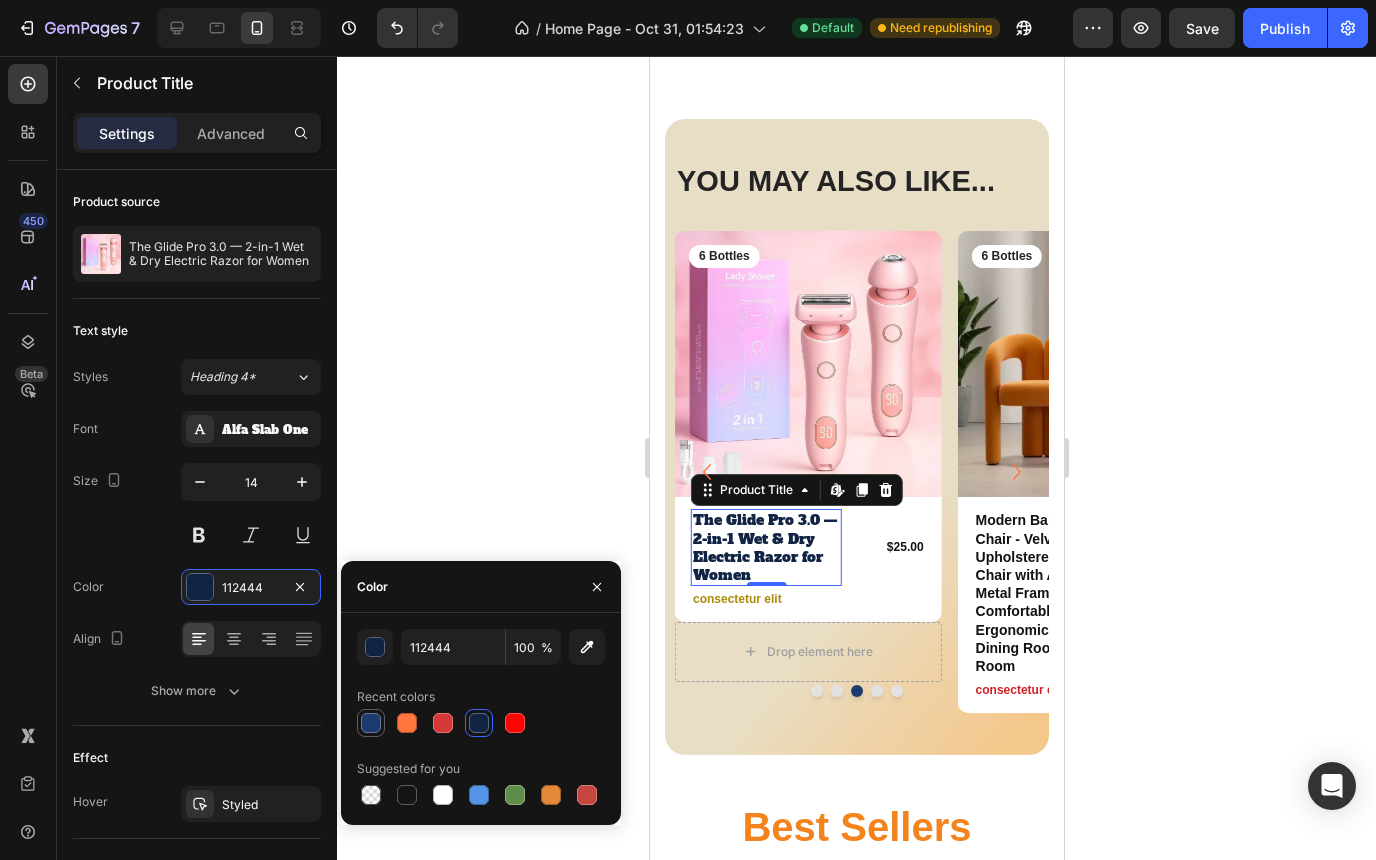 click at bounding box center [371, 723] 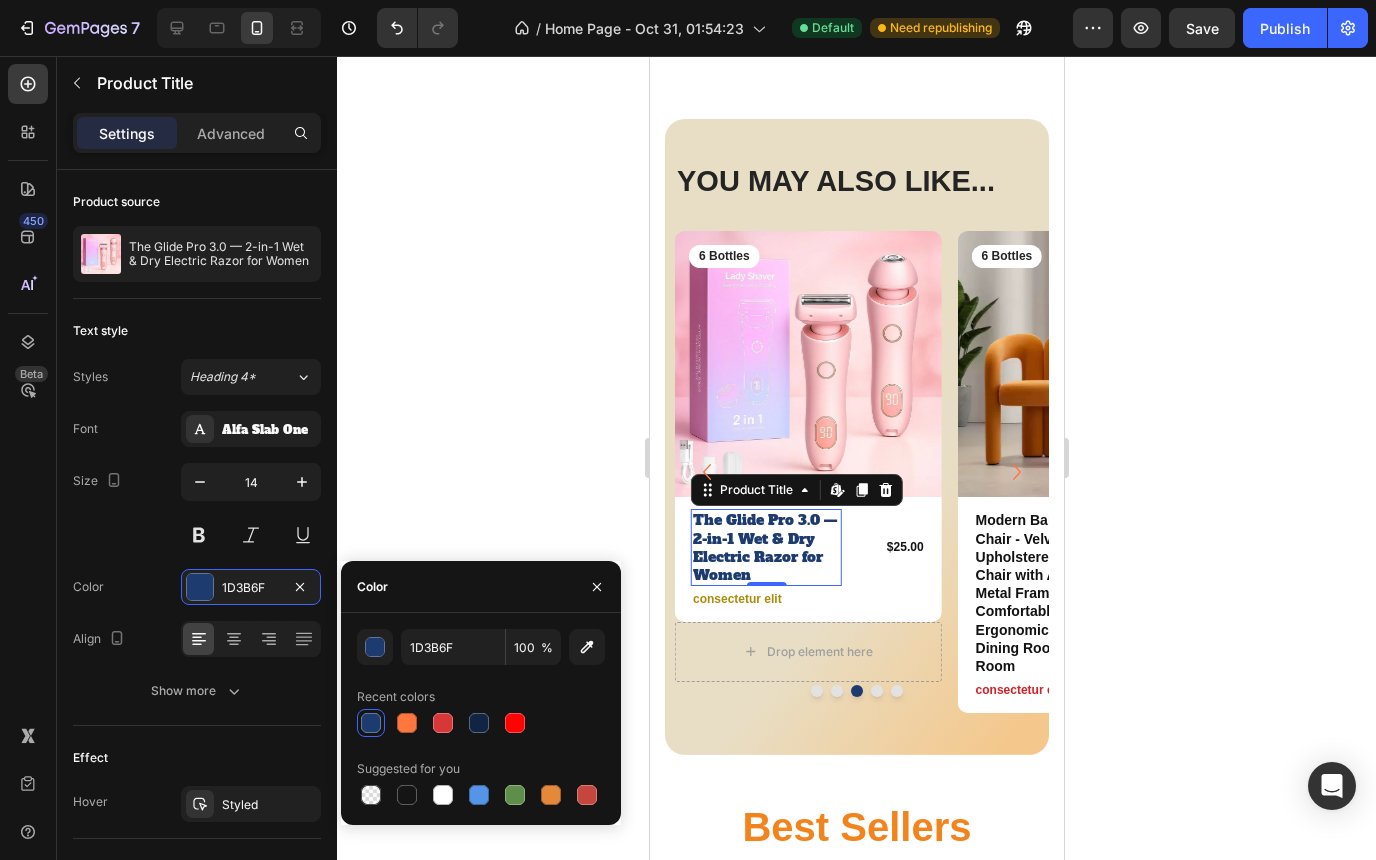 click 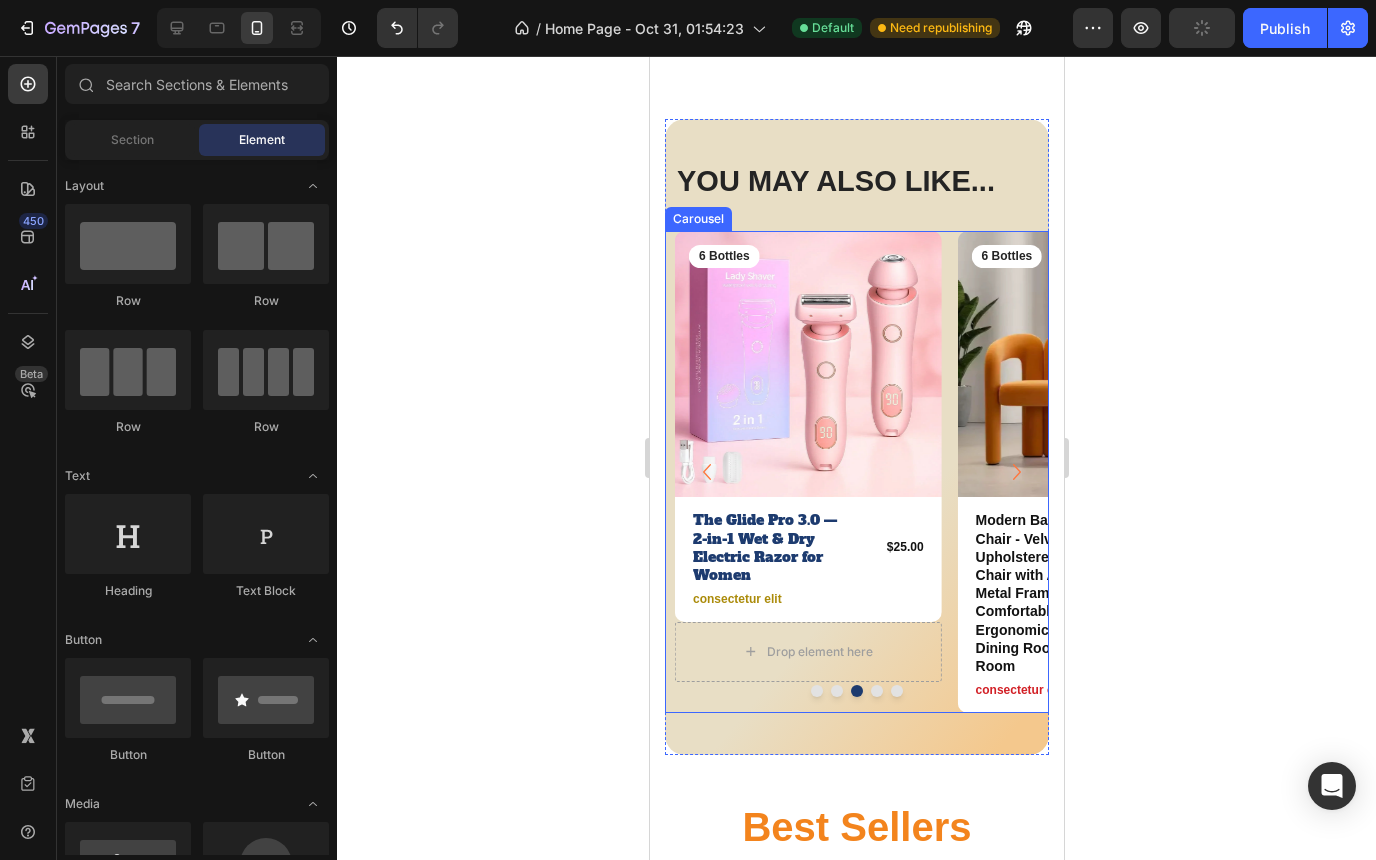 click 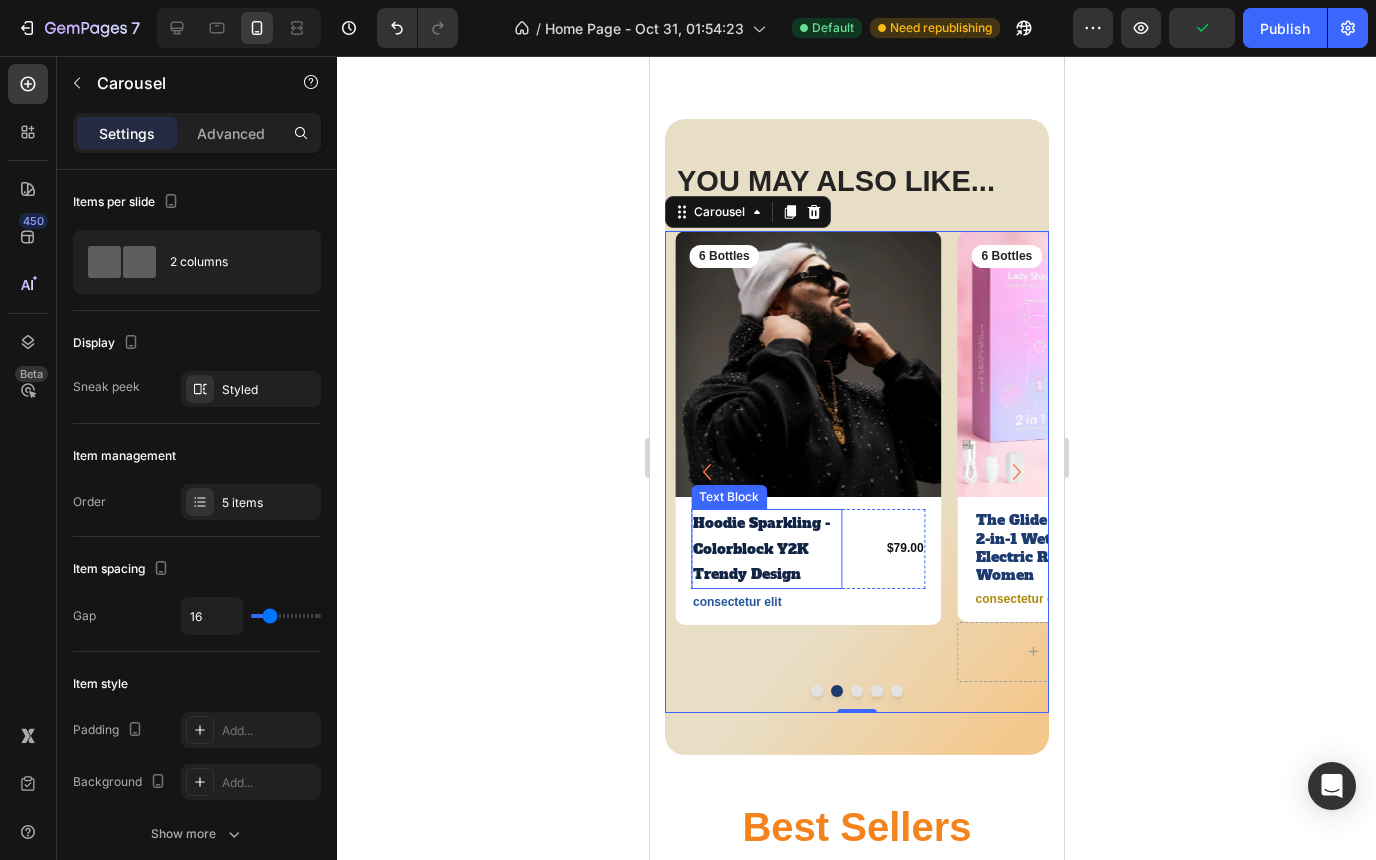 click on "Hoodie Sparkling - Colorblock Y2K Trendy Design" at bounding box center [765, 549] 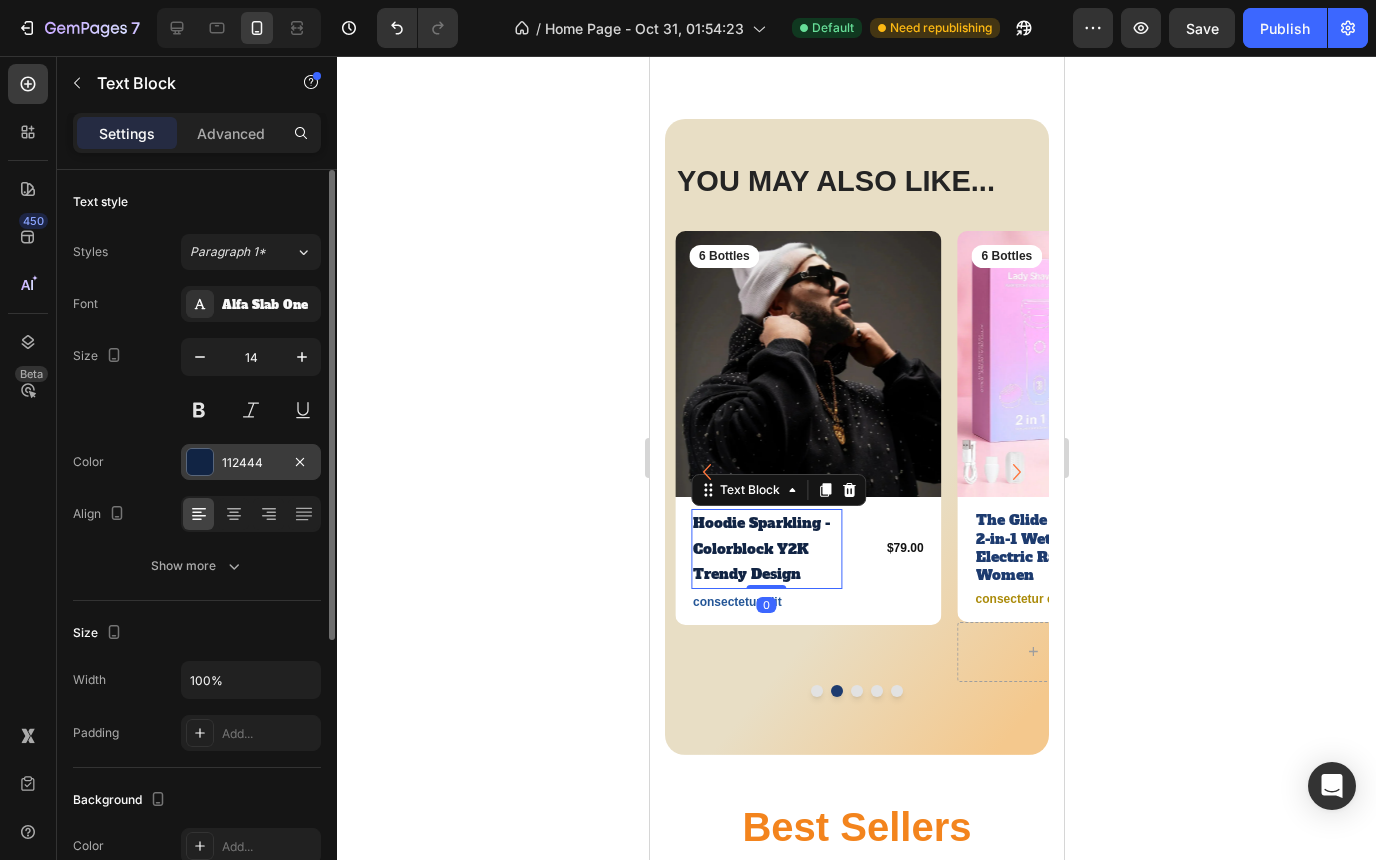 click on "112444" at bounding box center [251, 462] 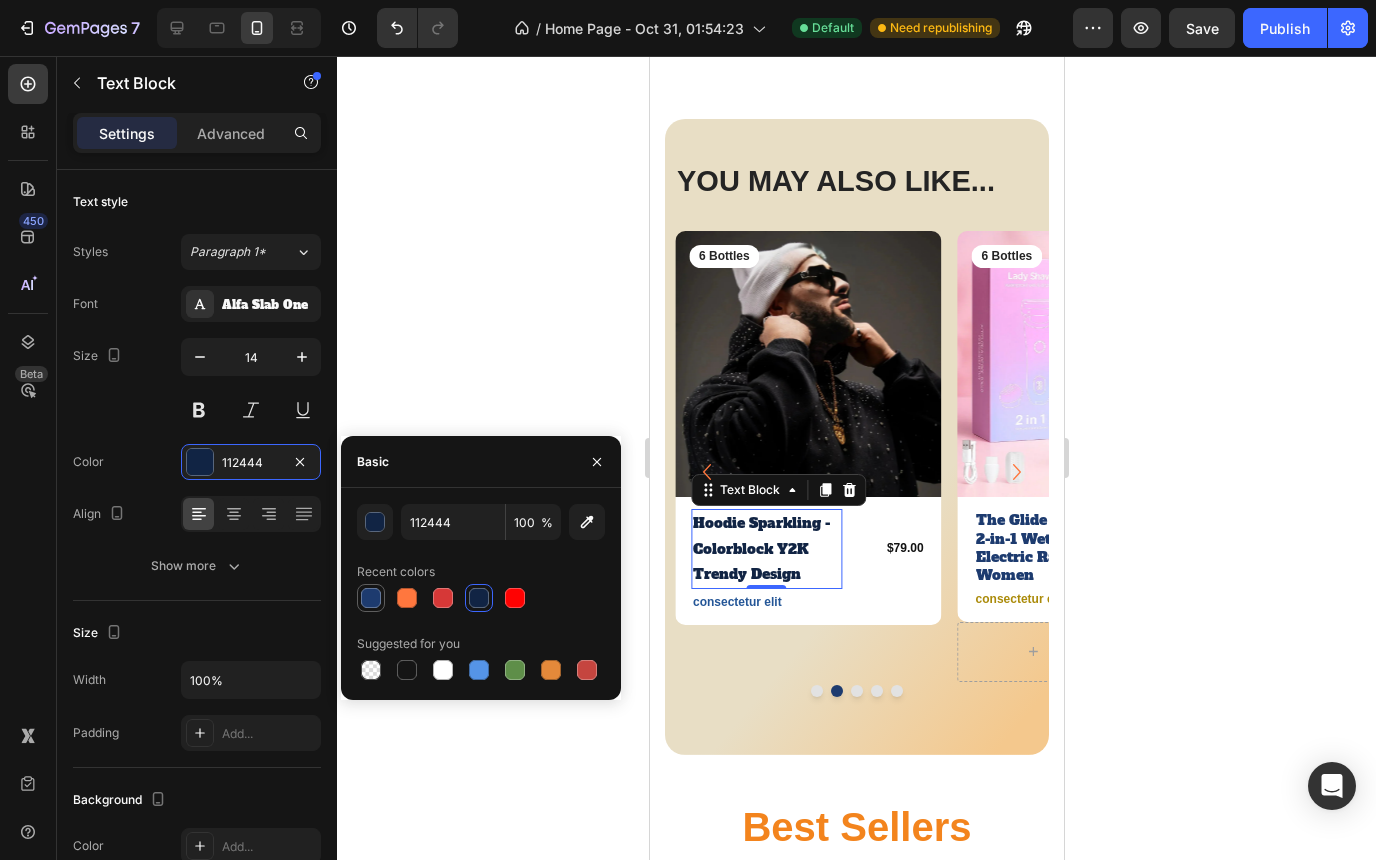 click at bounding box center [371, 598] 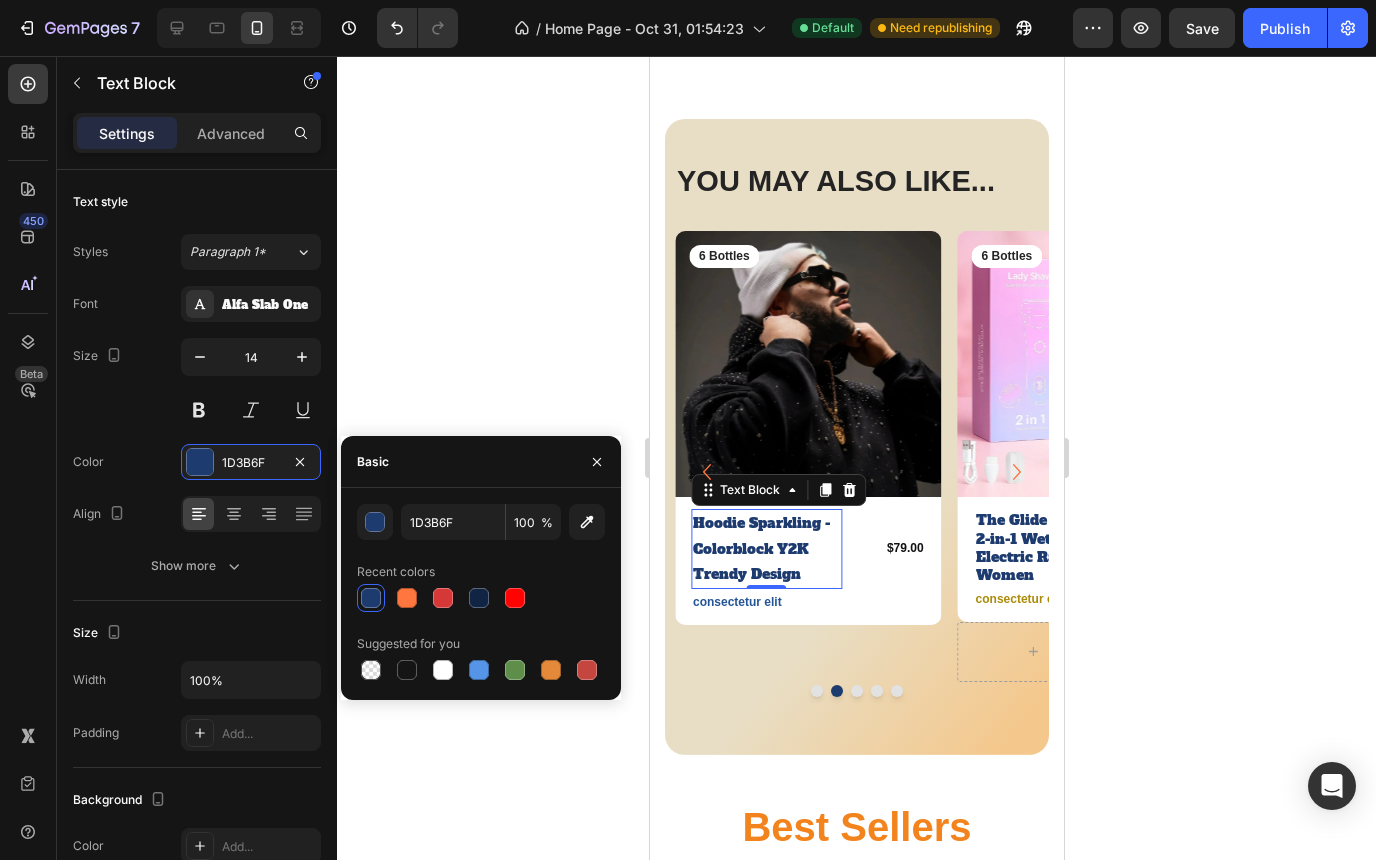 click 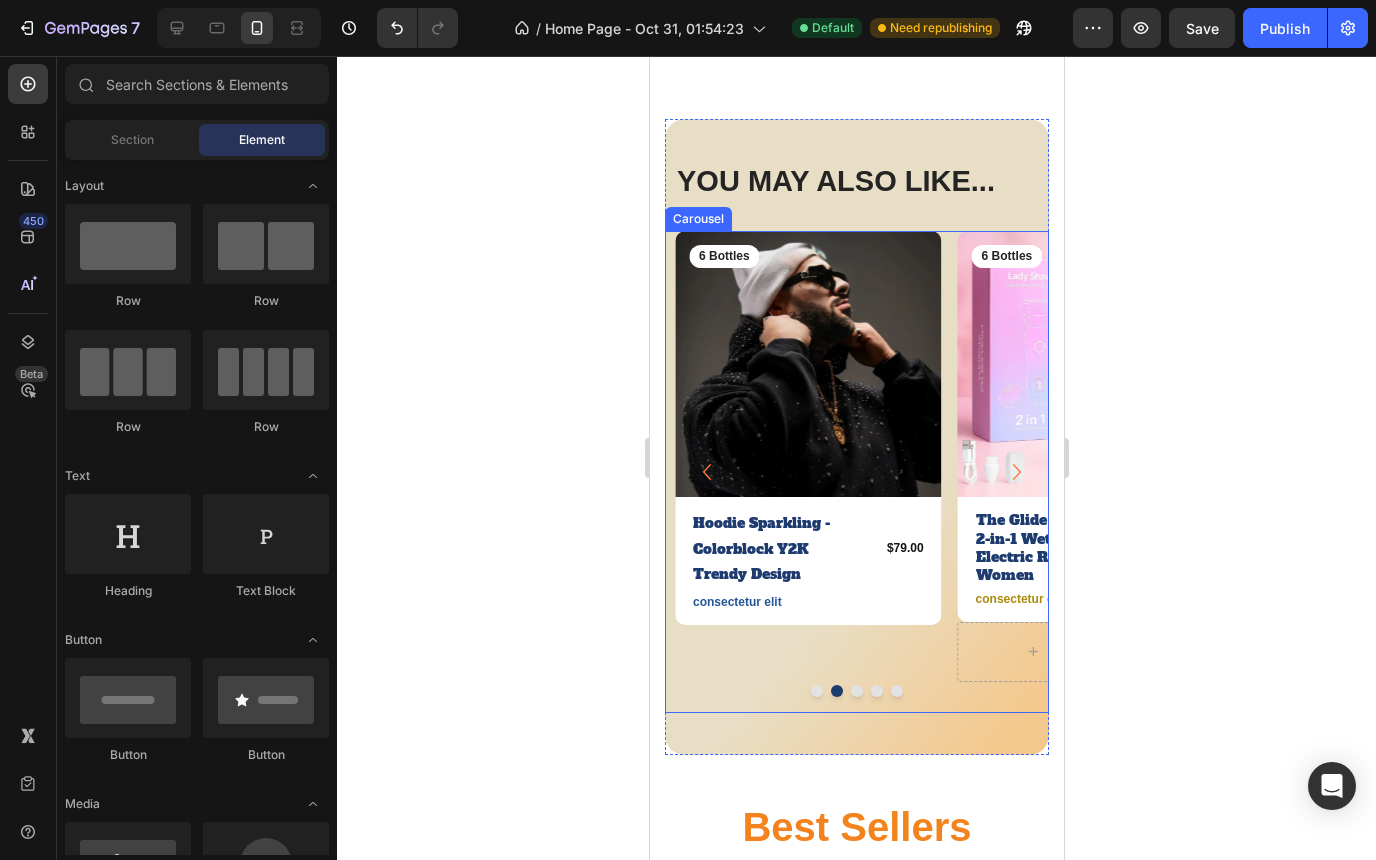 click 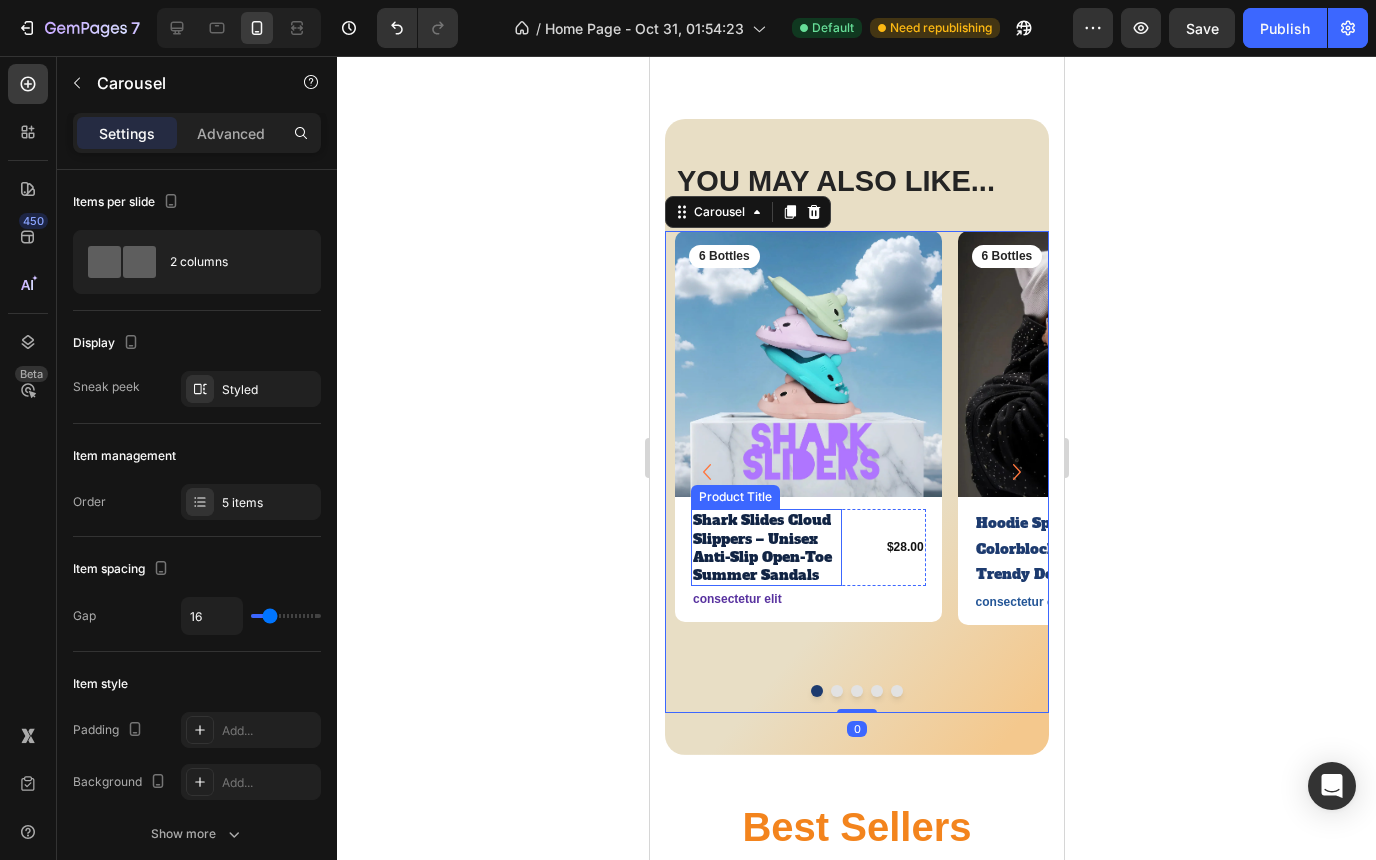 click on "Shark Slides Cloud Slippers – Unisex Anti-Slip Open-Toe Summer Sandals" at bounding box center [765, 547] 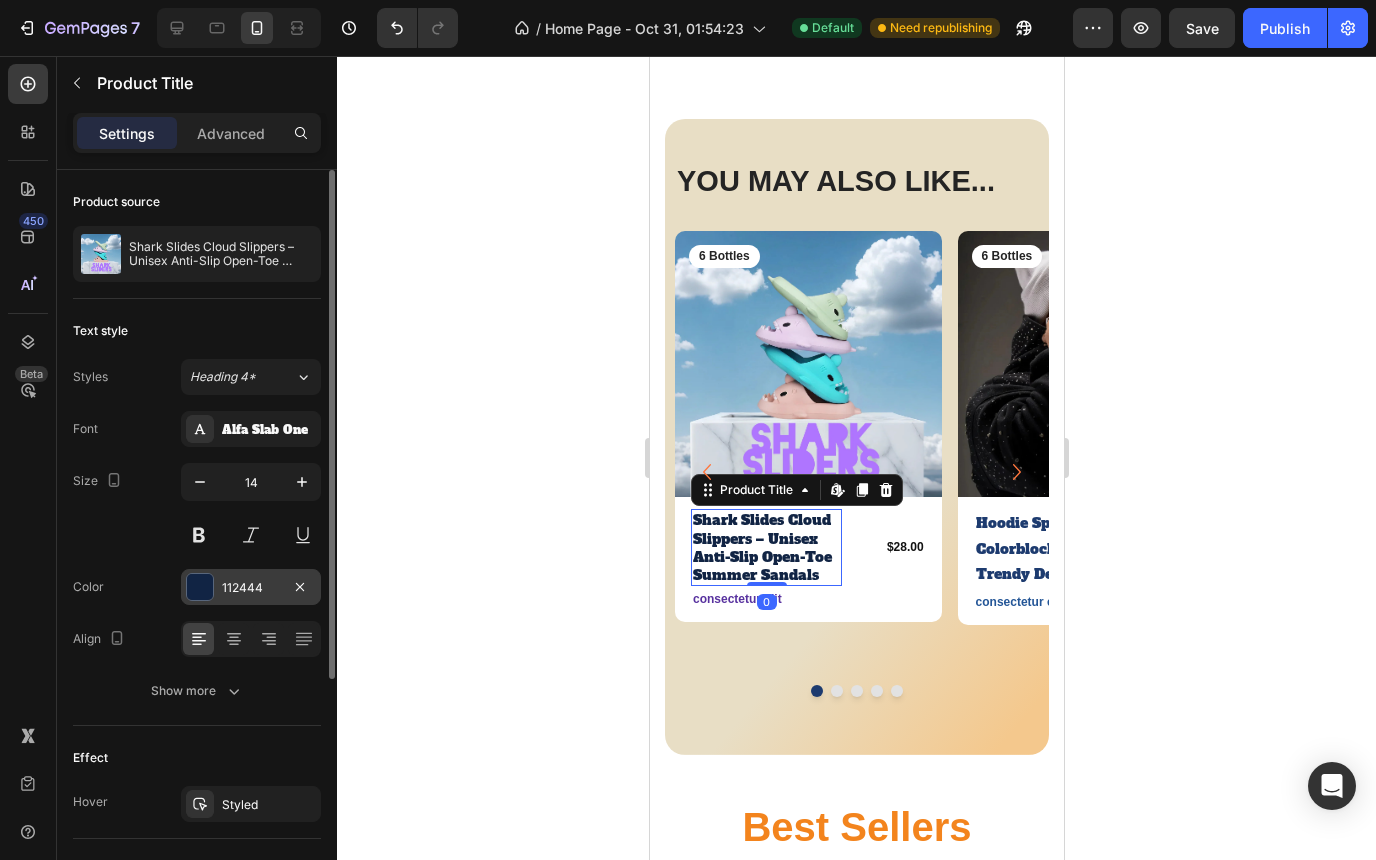 click on "112444" at bounding box center [251, 587] 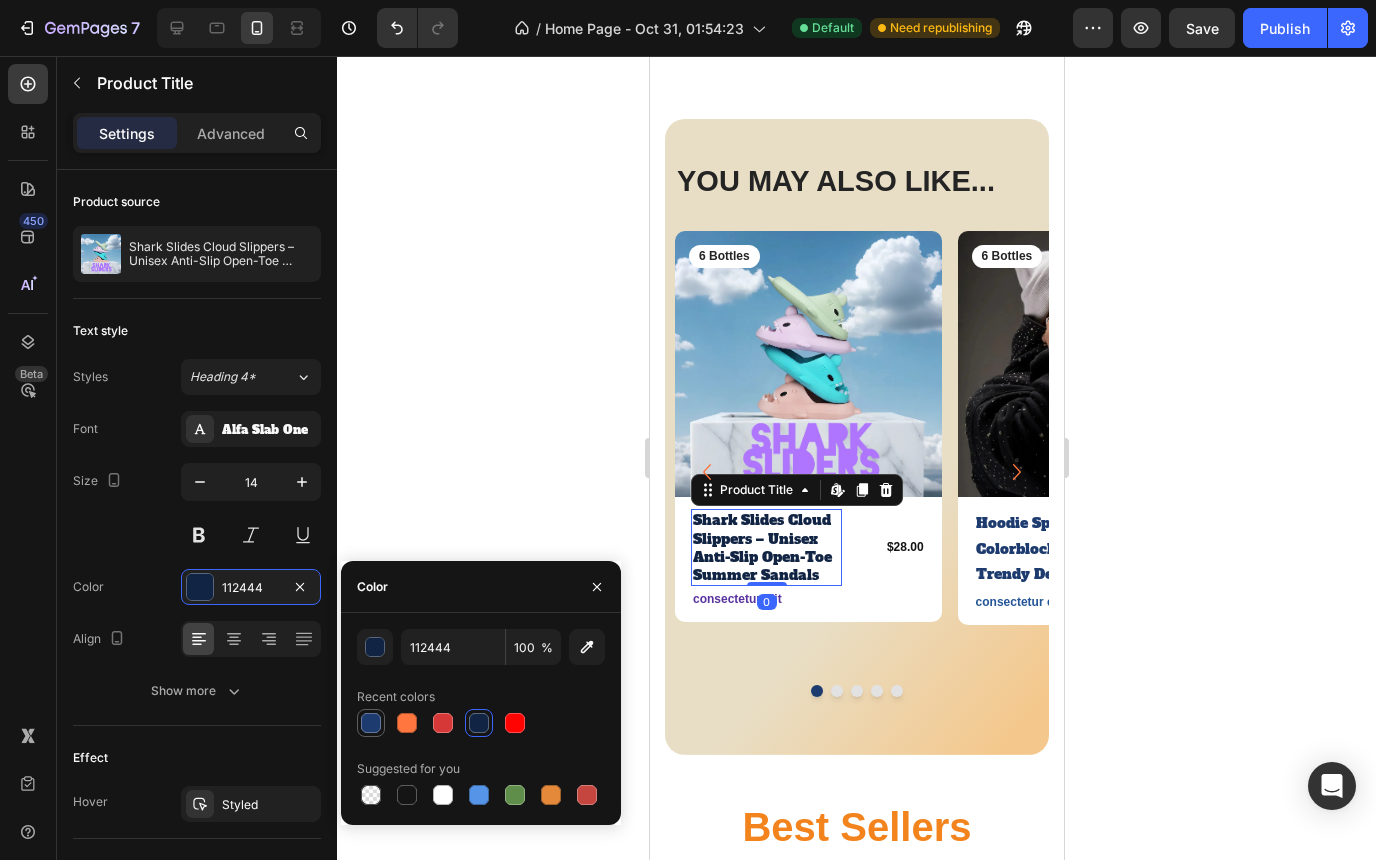 click at bounding box center [371, 723] 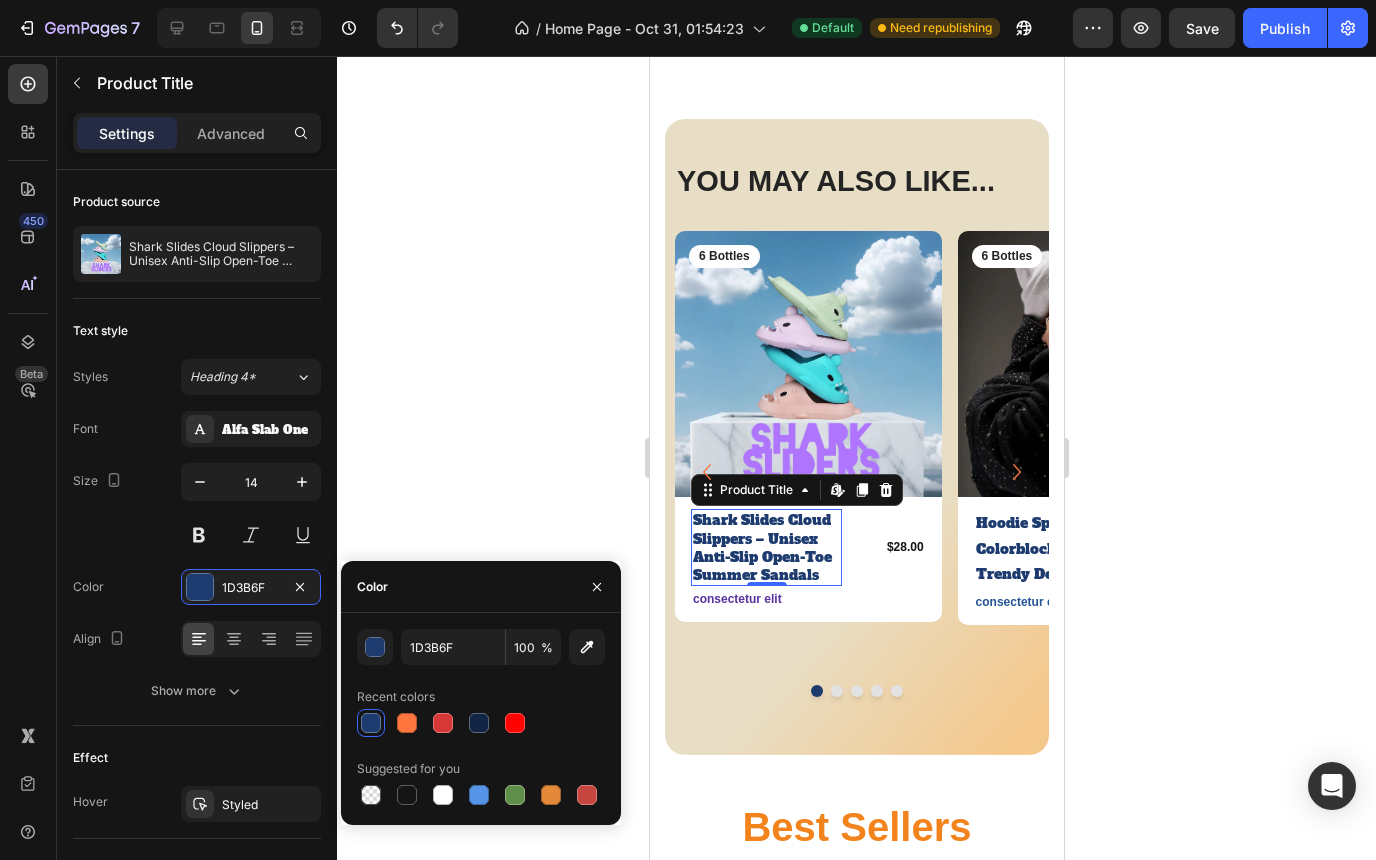 click 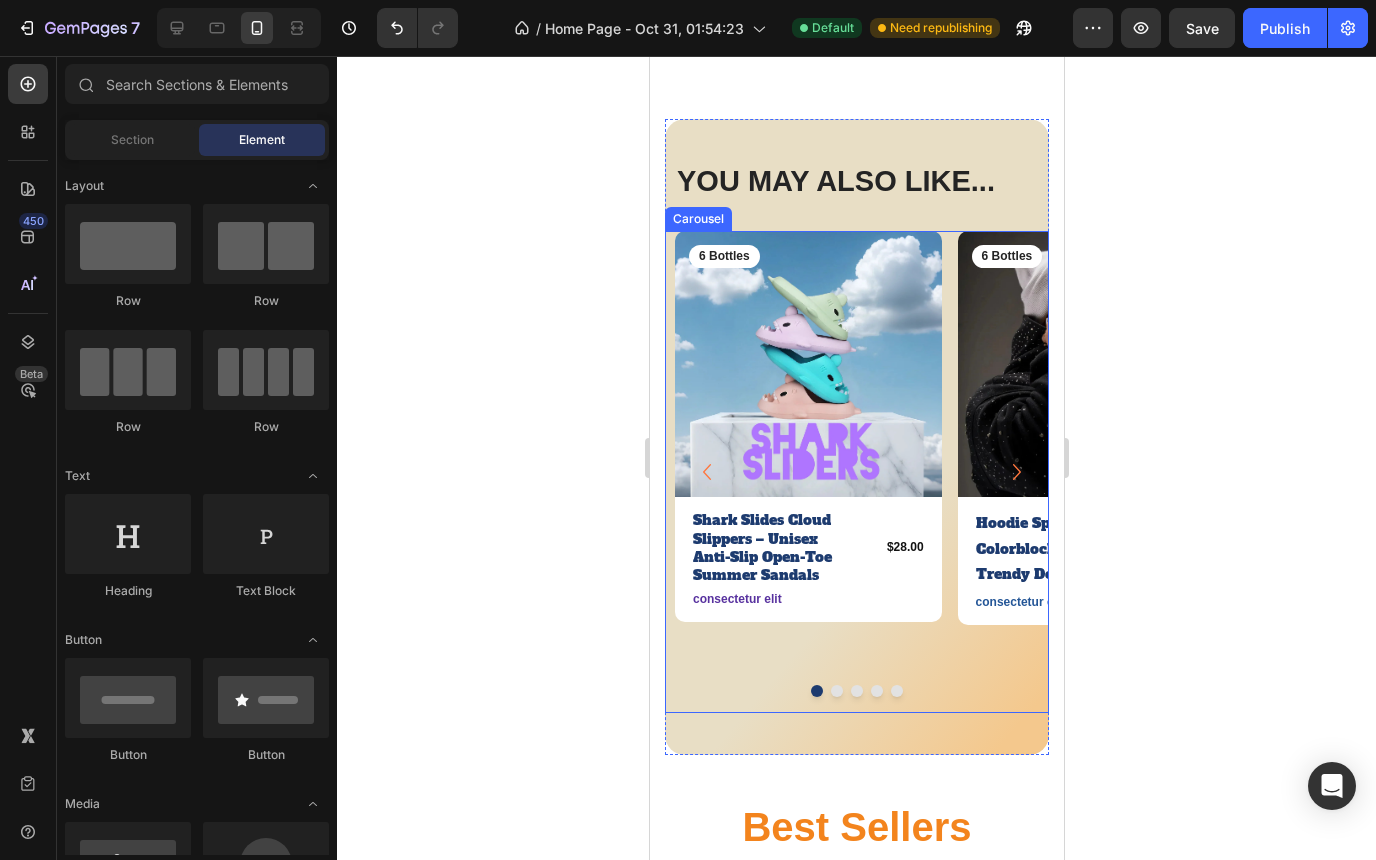 click 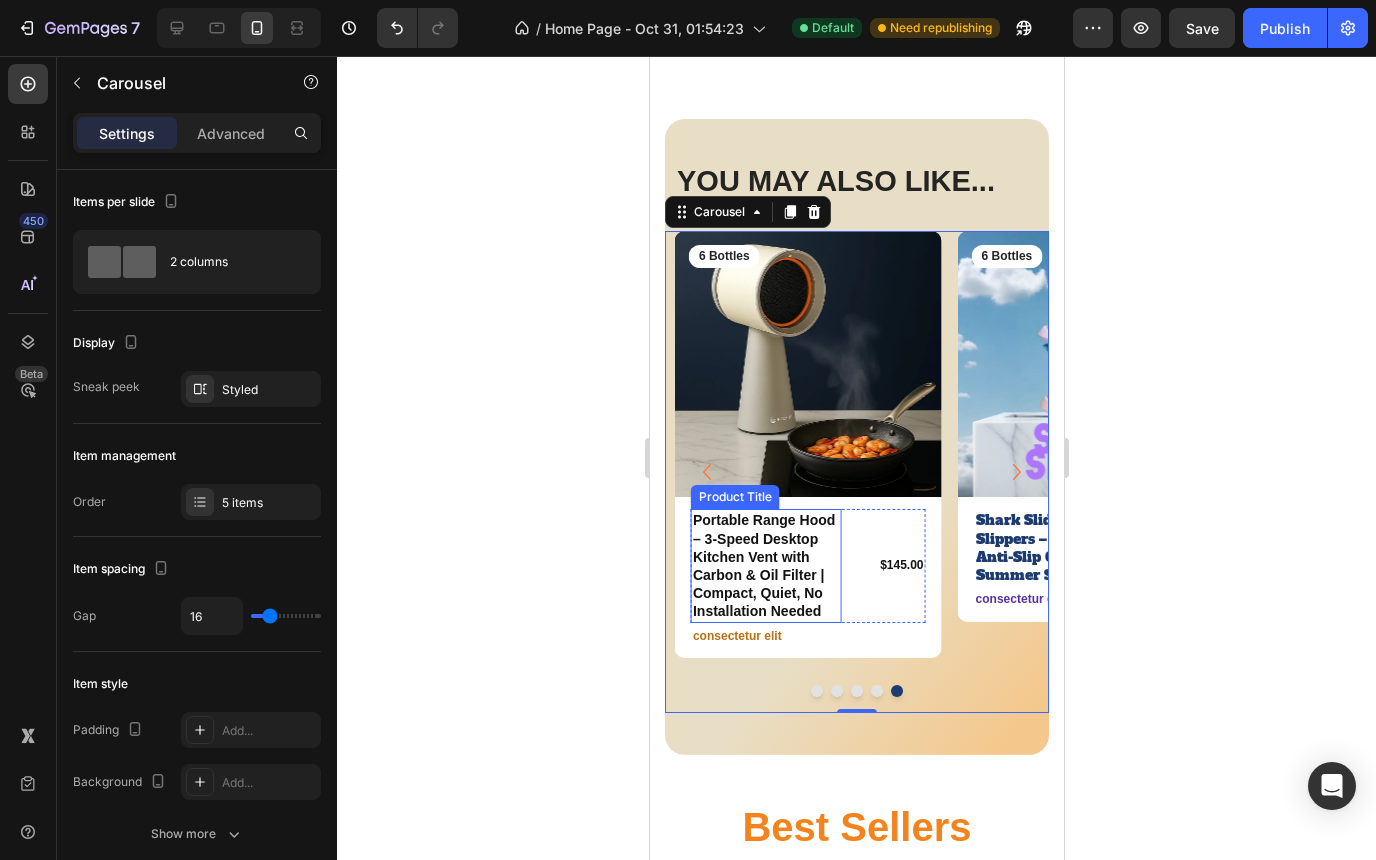 click on "Portable Range Hood – 3-Speed Desktop Kitchen Vent with Carbon & Oil Filter | Compact, Quiet, No Installation Needed" at bounding box center [765, 565] 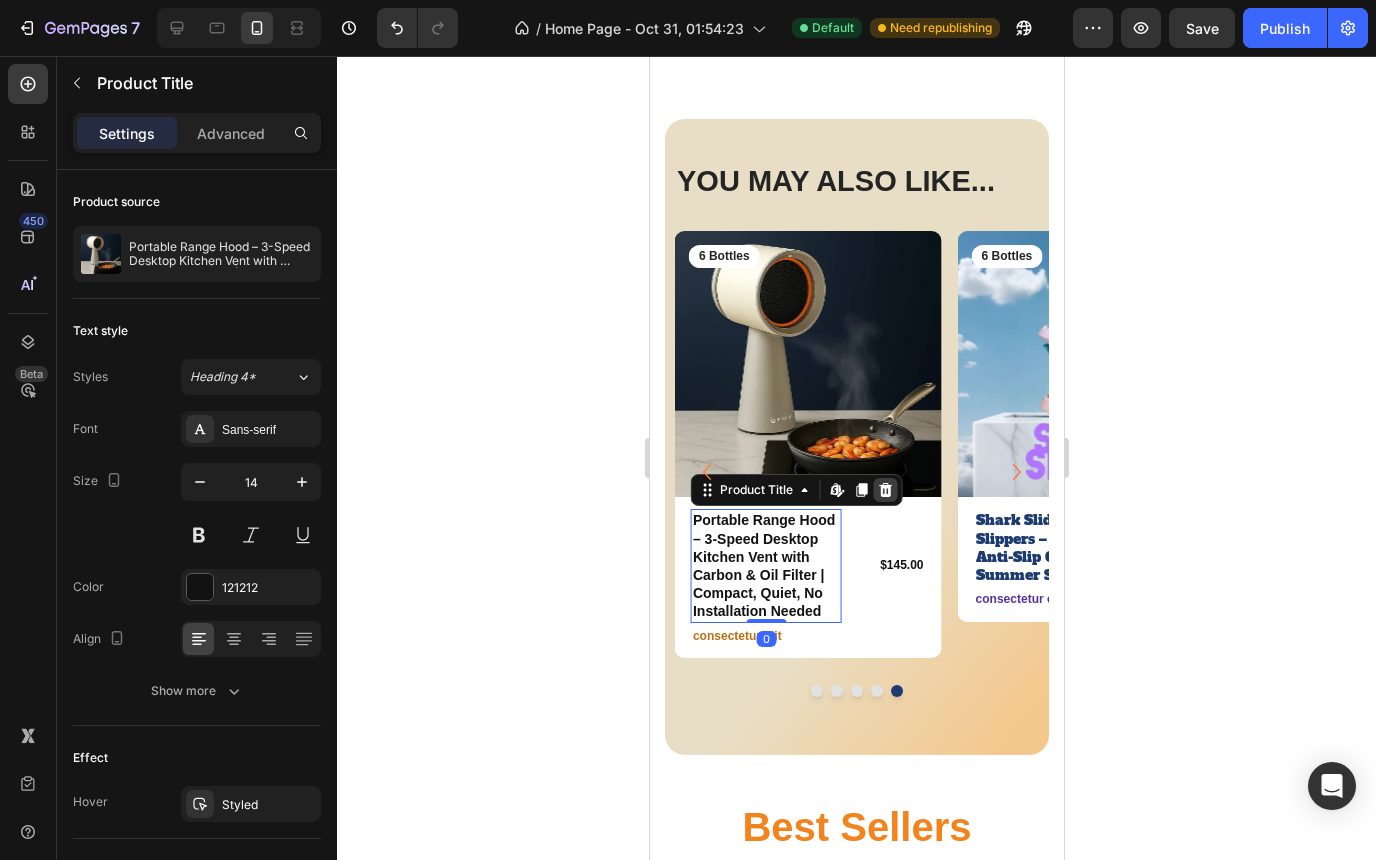 click 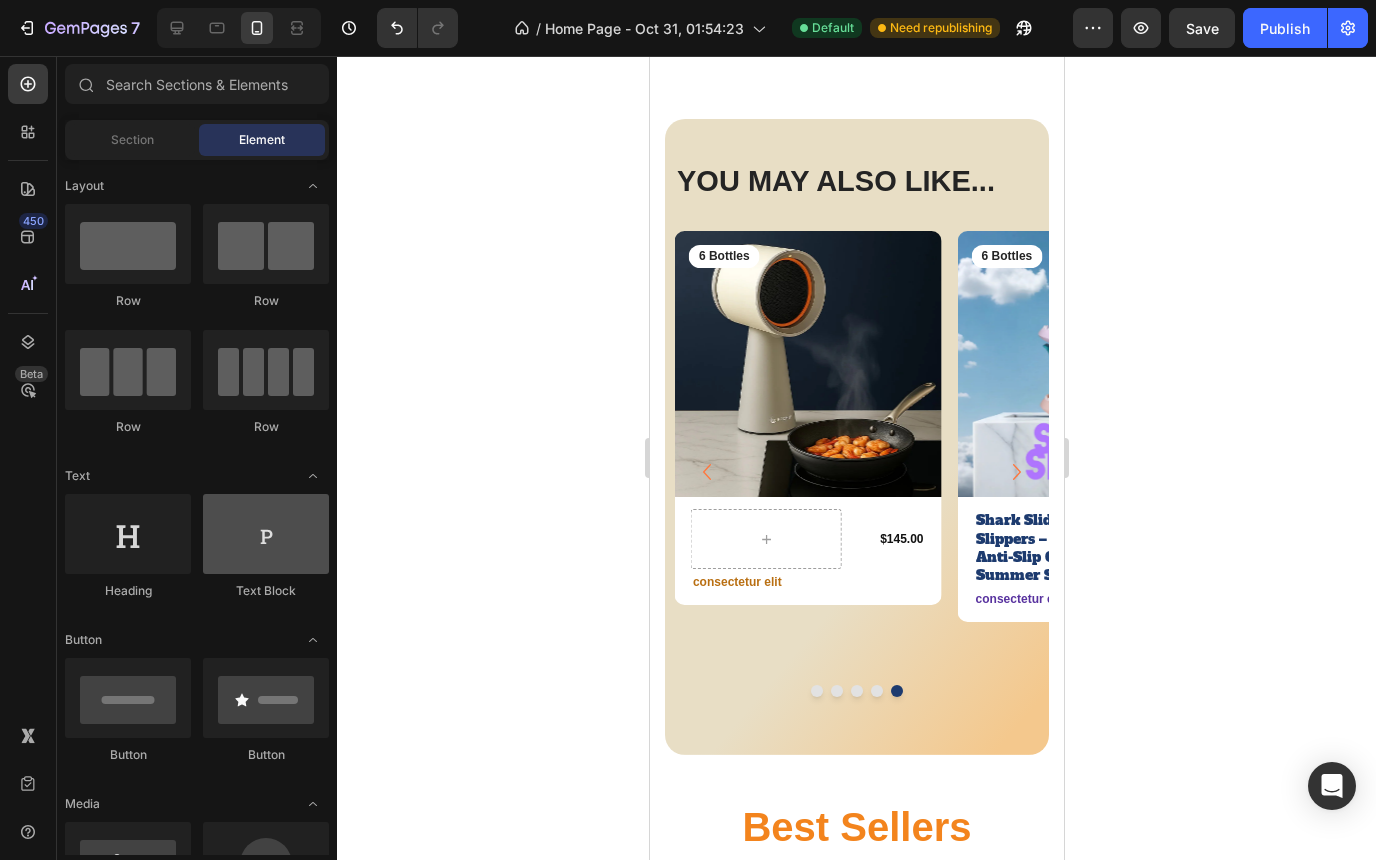click at bounding box center [266, 534] 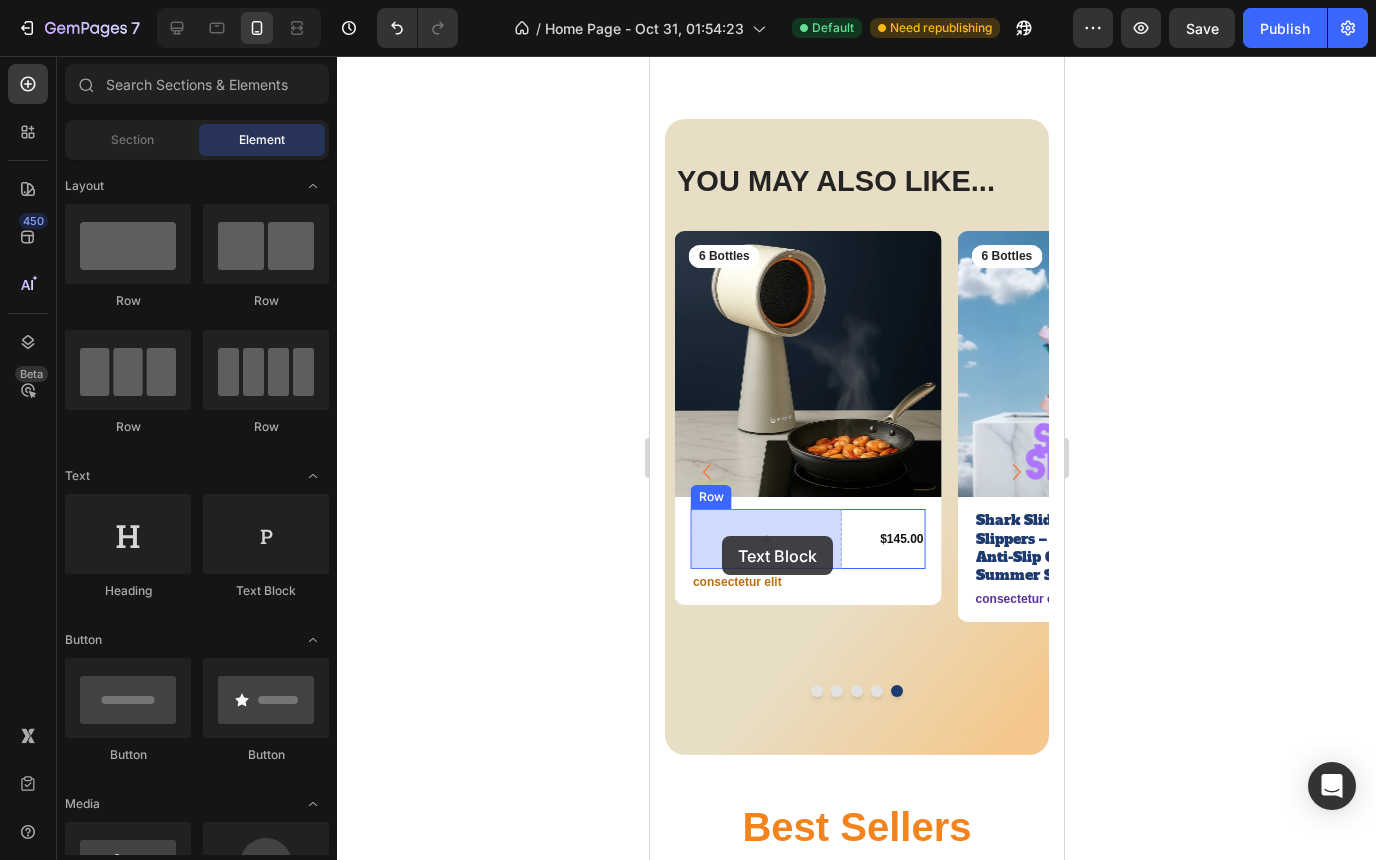 drag, startPoint x: 873, startPoint y: 492, endPoint x: 723, endPoint y: 534, distance: 155.76906 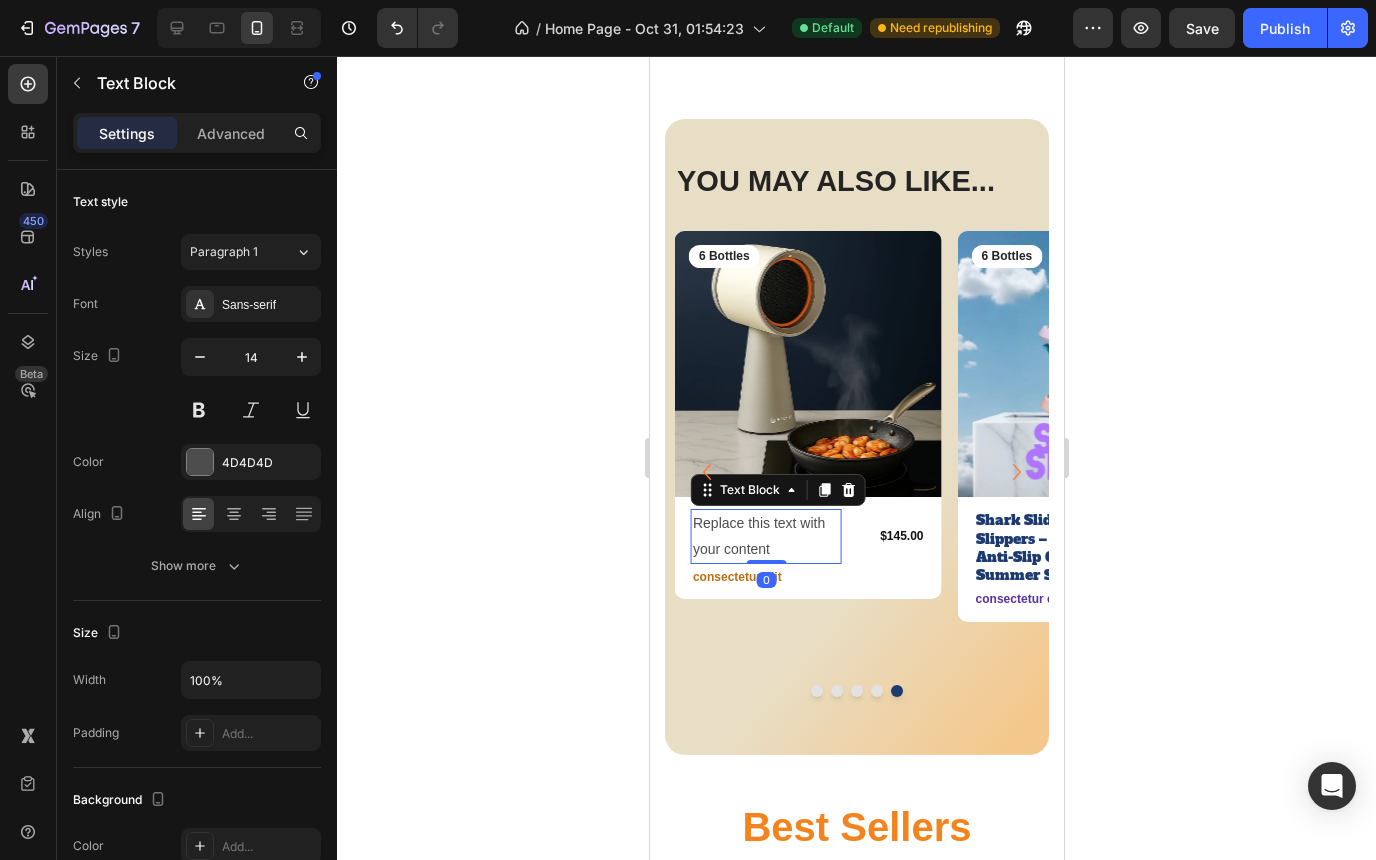 click on "Replace this text with your content" at bounding box center (765, 536) 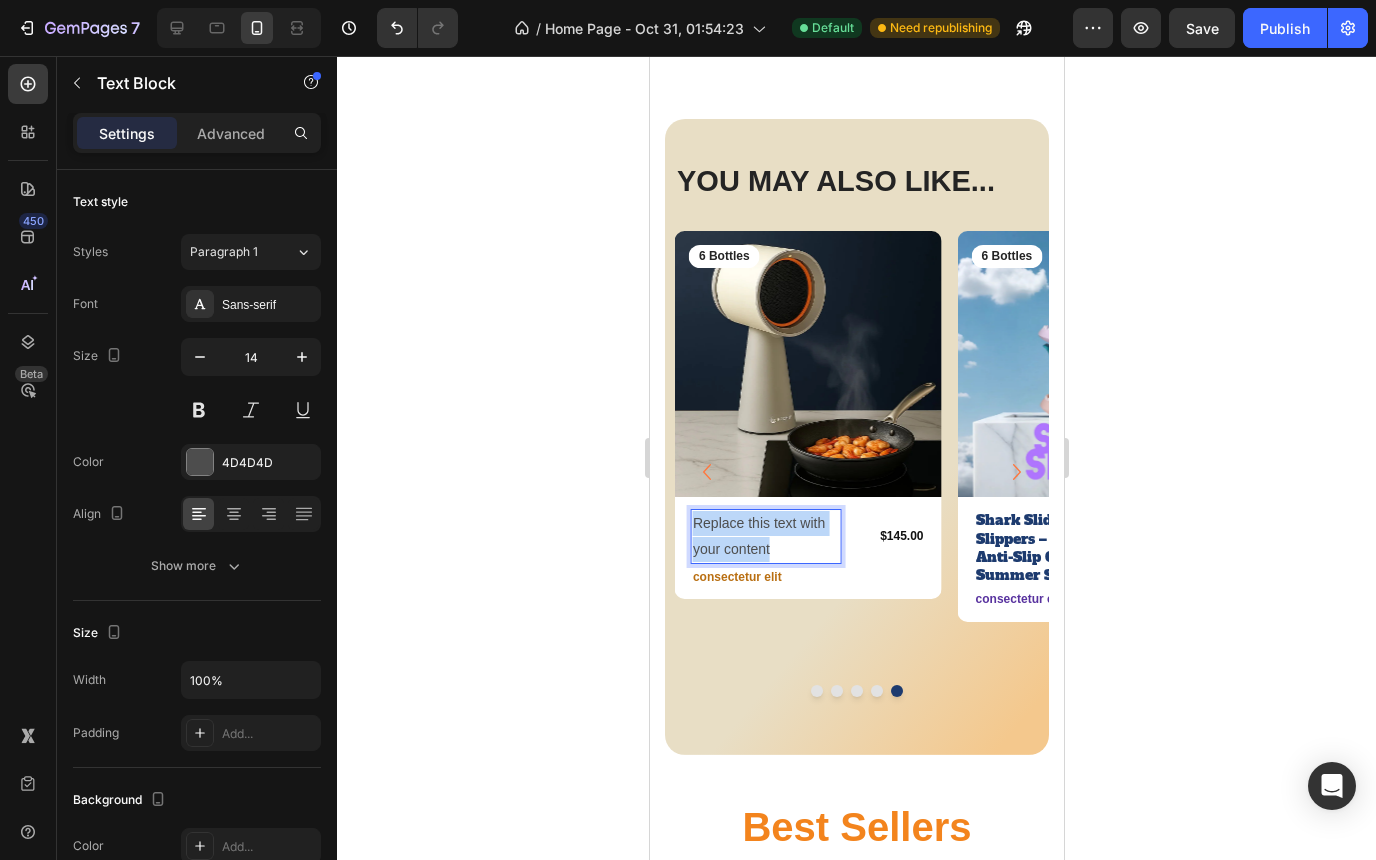 drag, startPoint x: 778, startPoint y: 546, endPoint x: 693, endPoint y: 522, distance: 88.32327 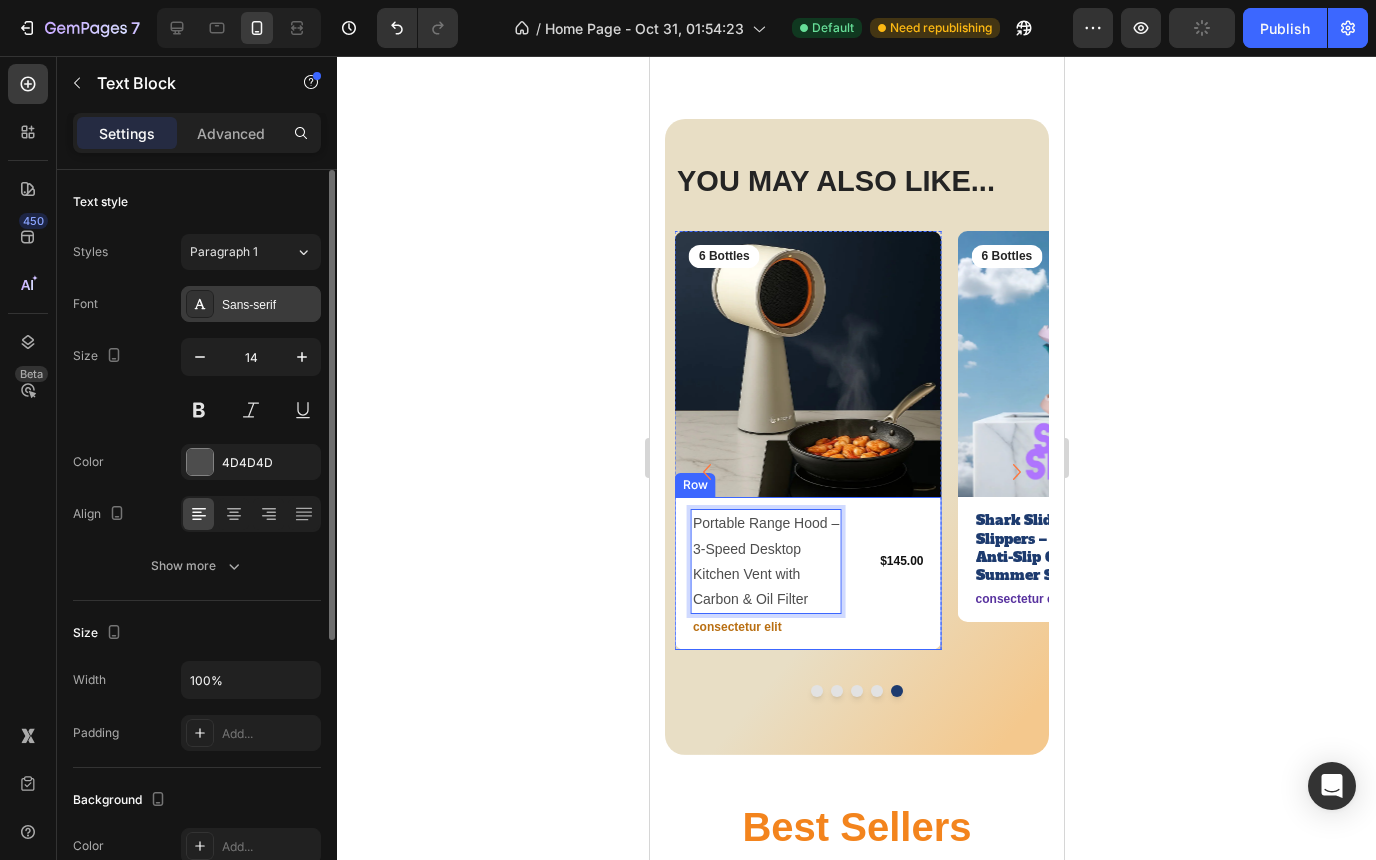 click on "Sans-serif" at bounding box center [269, 305] 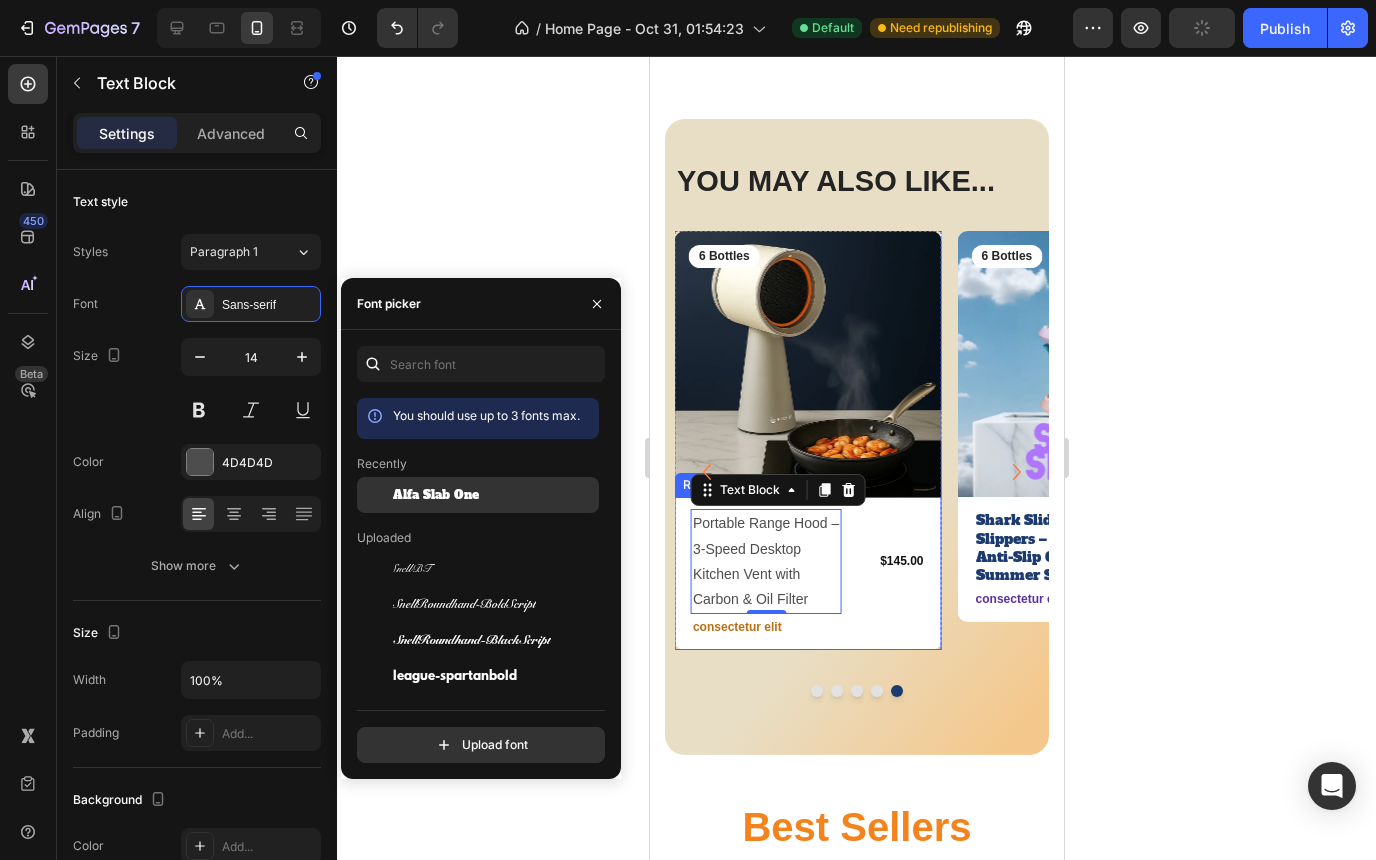 click on "Alfa Slab One" at bounding box center (436, 495) 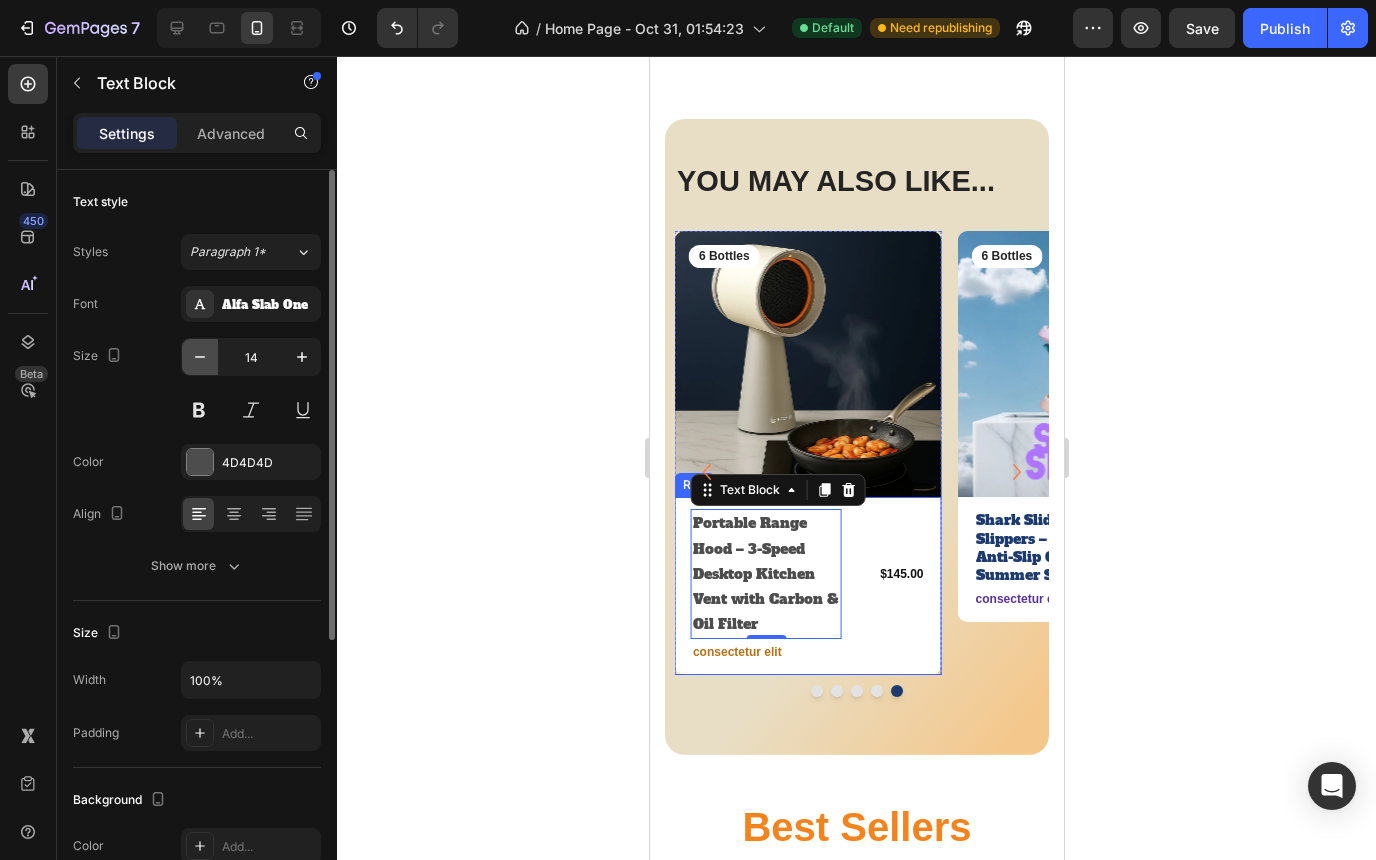 click 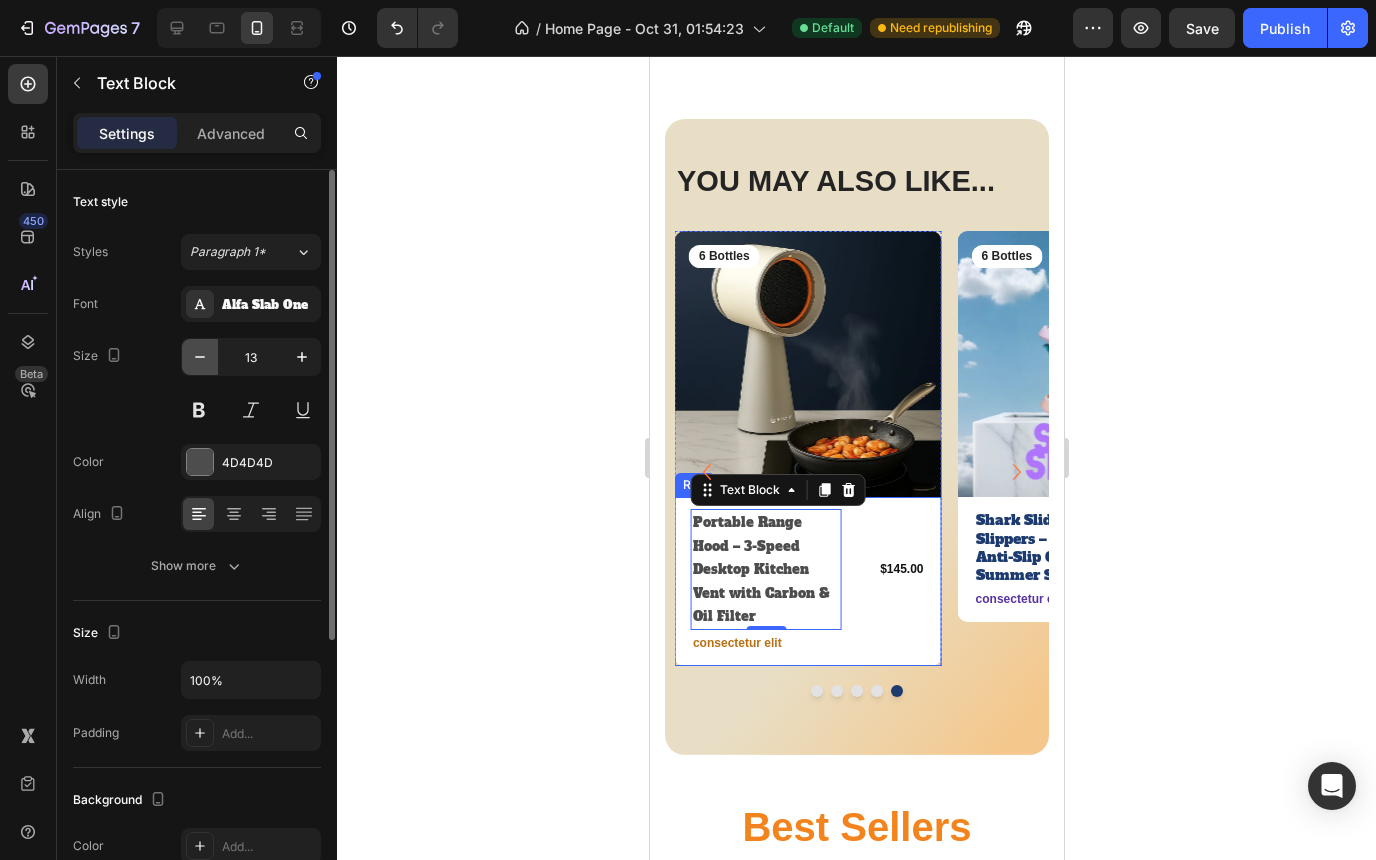 click 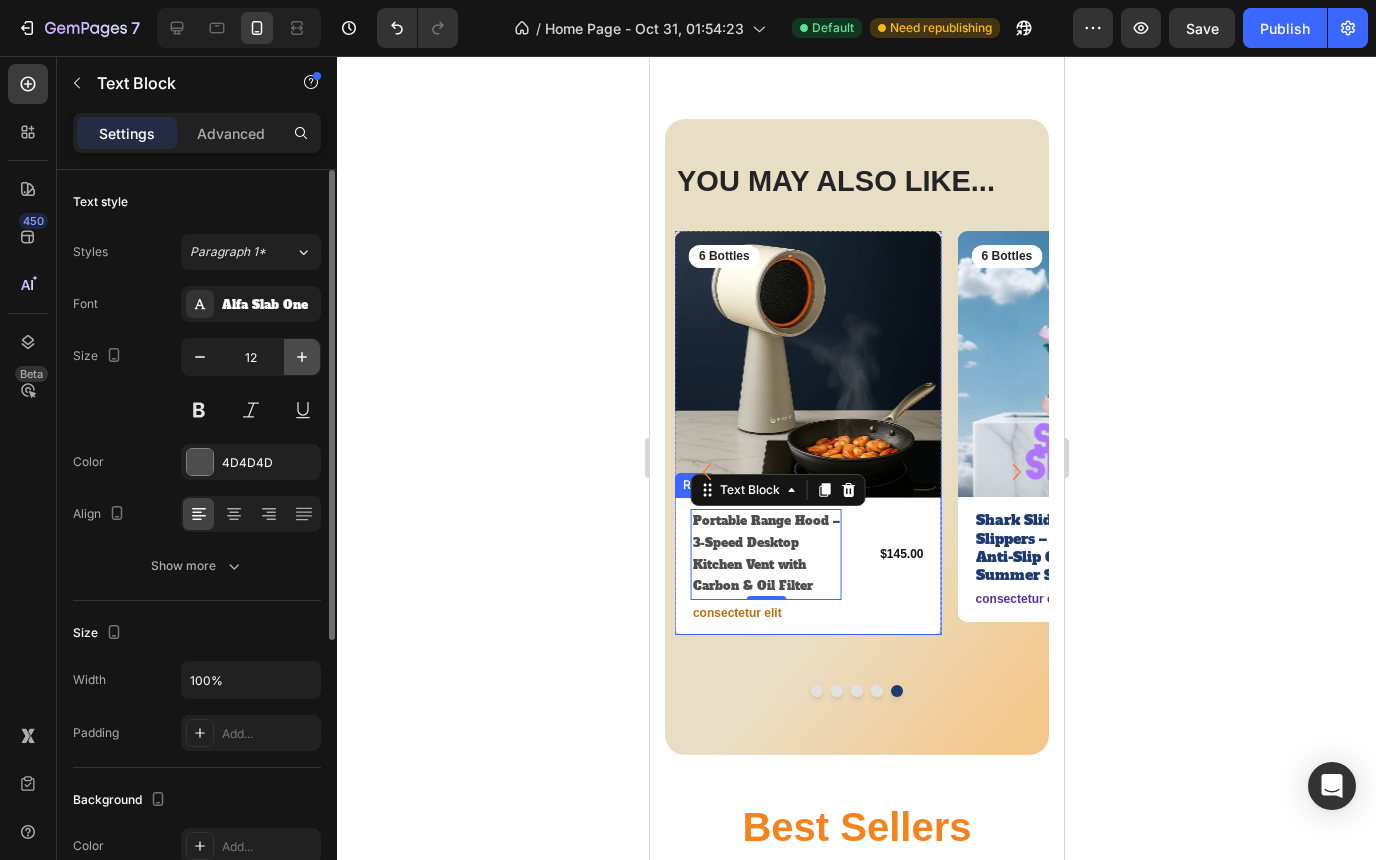click 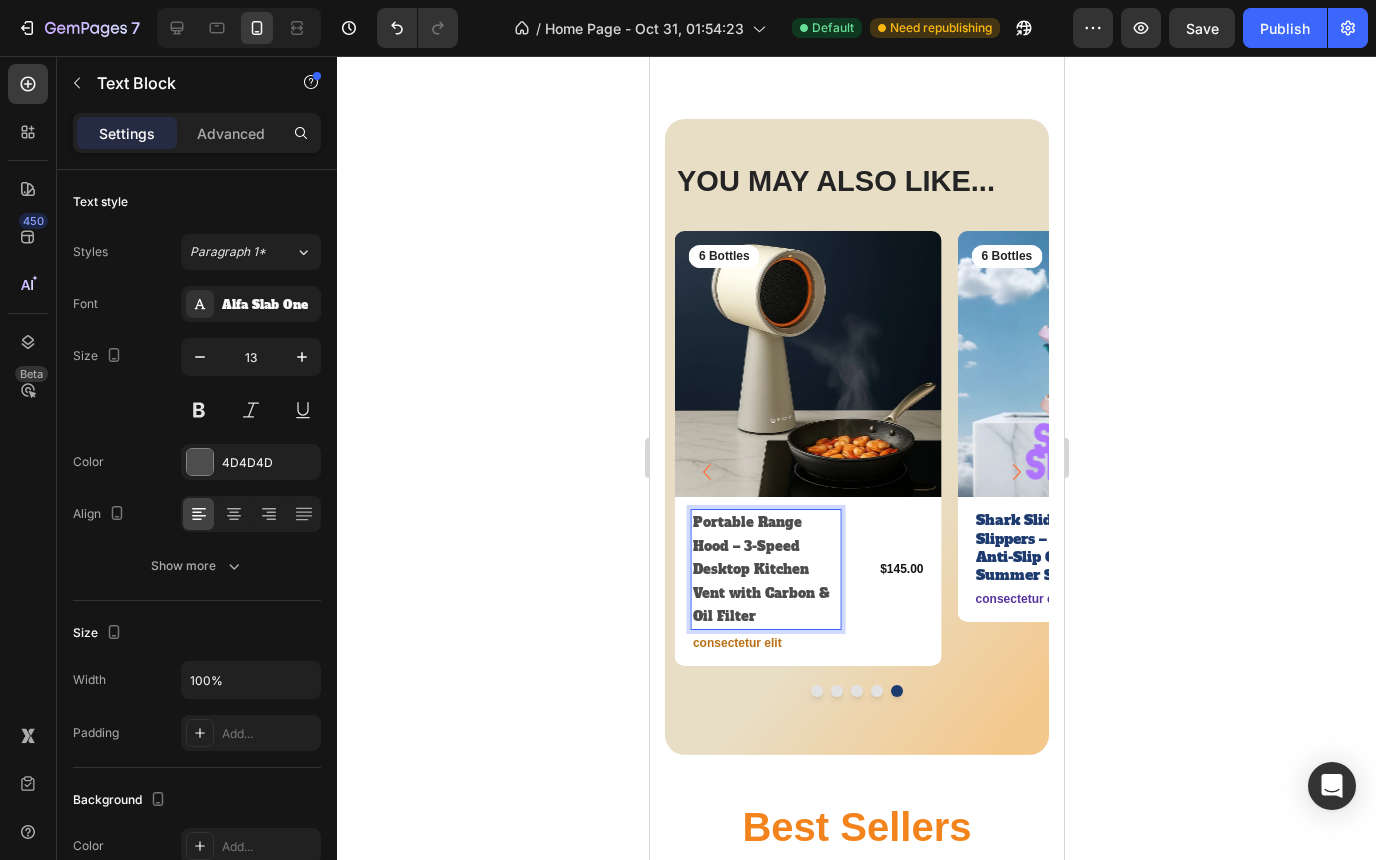 click on "Portable Range Hood – 3-Speed Desktop Kitchen Vent with Carbon & Oil Filter" at bounding box center (765, 569) 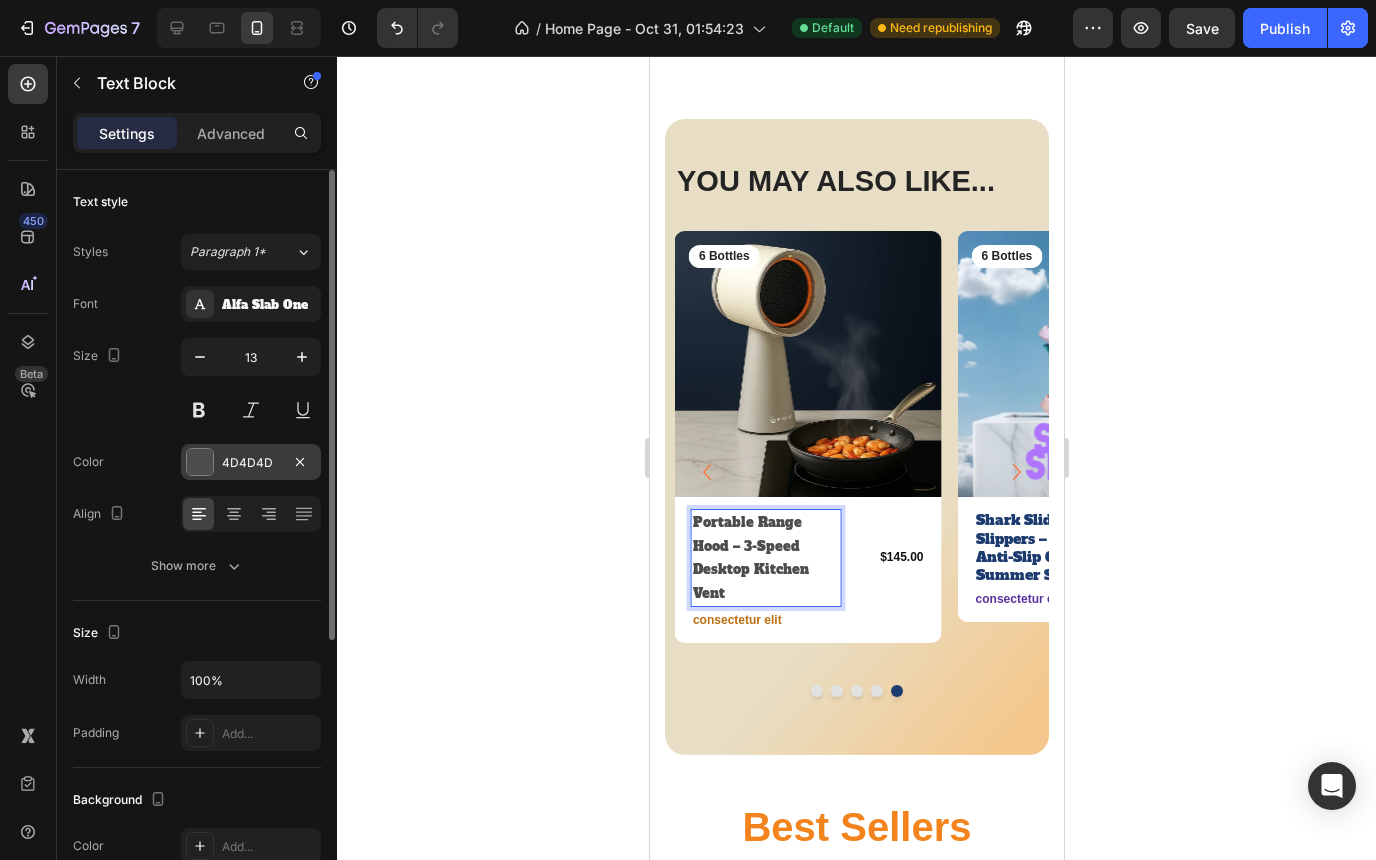 click on "4D4D4D" at bounding box center [251, 463] 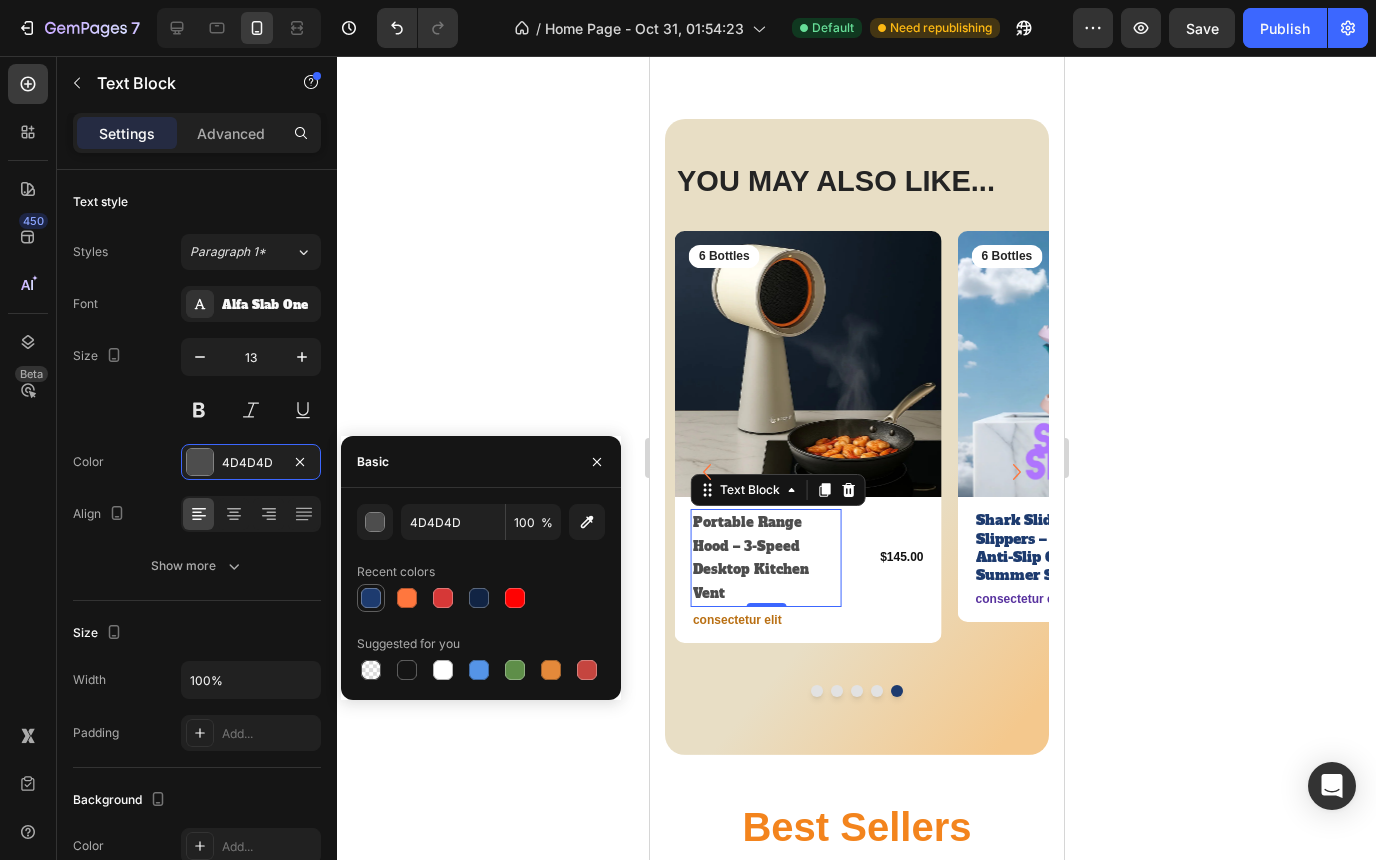 click at bounding box center [371, 598] 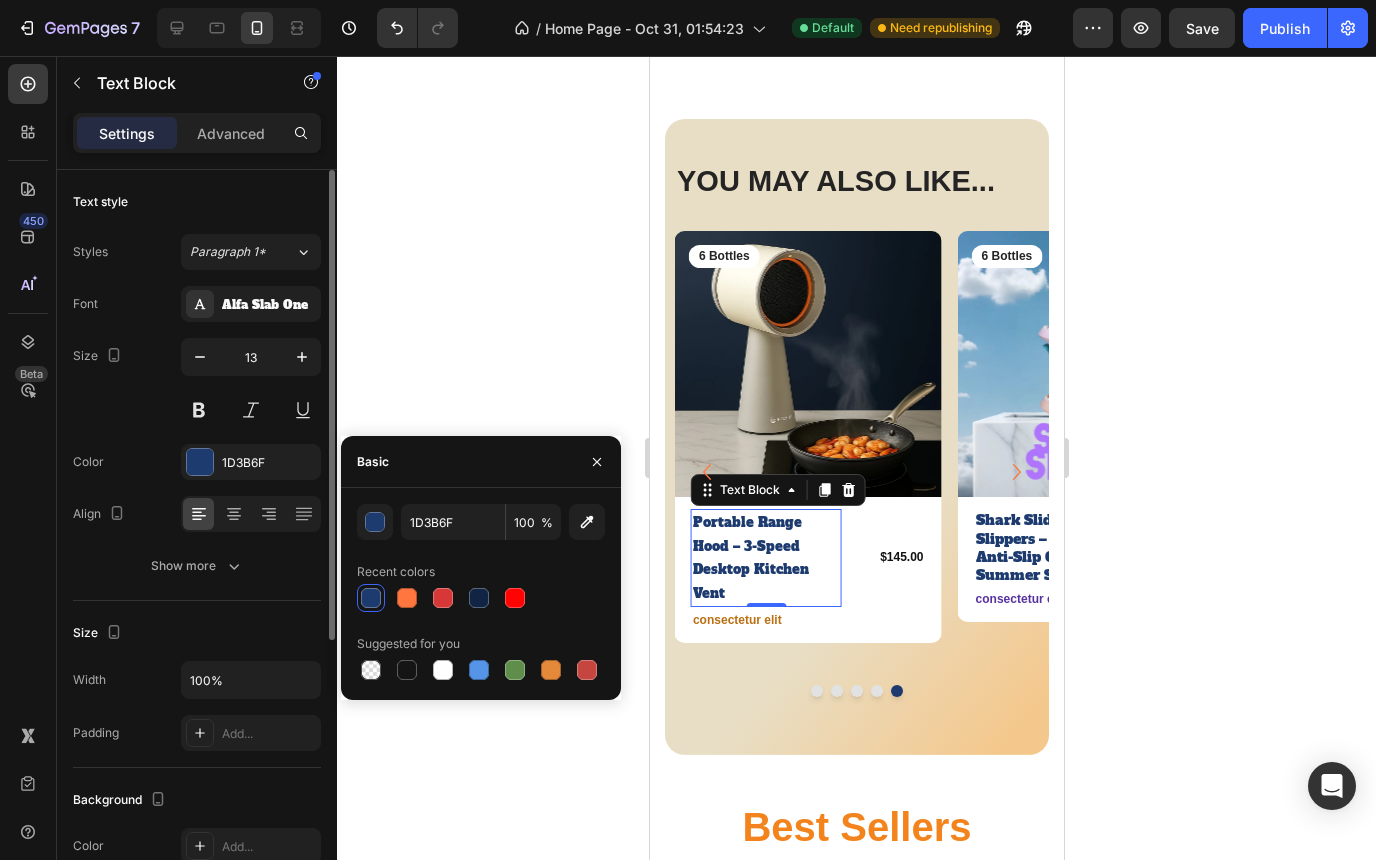 click on "Font Alfa Slab One Size 13 Color 1D3B6F Align Show more" at bounding box center (197, 435) 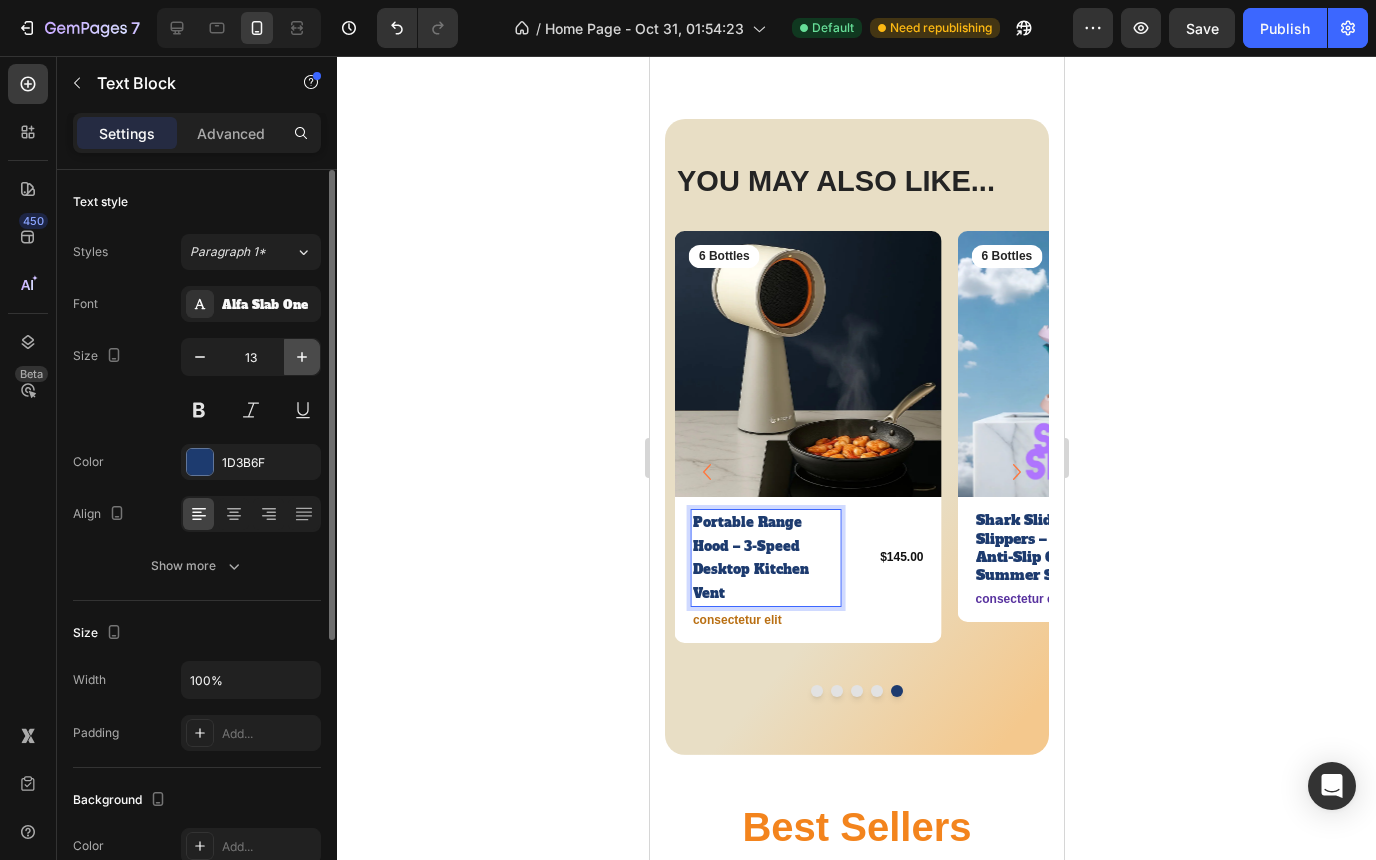 click 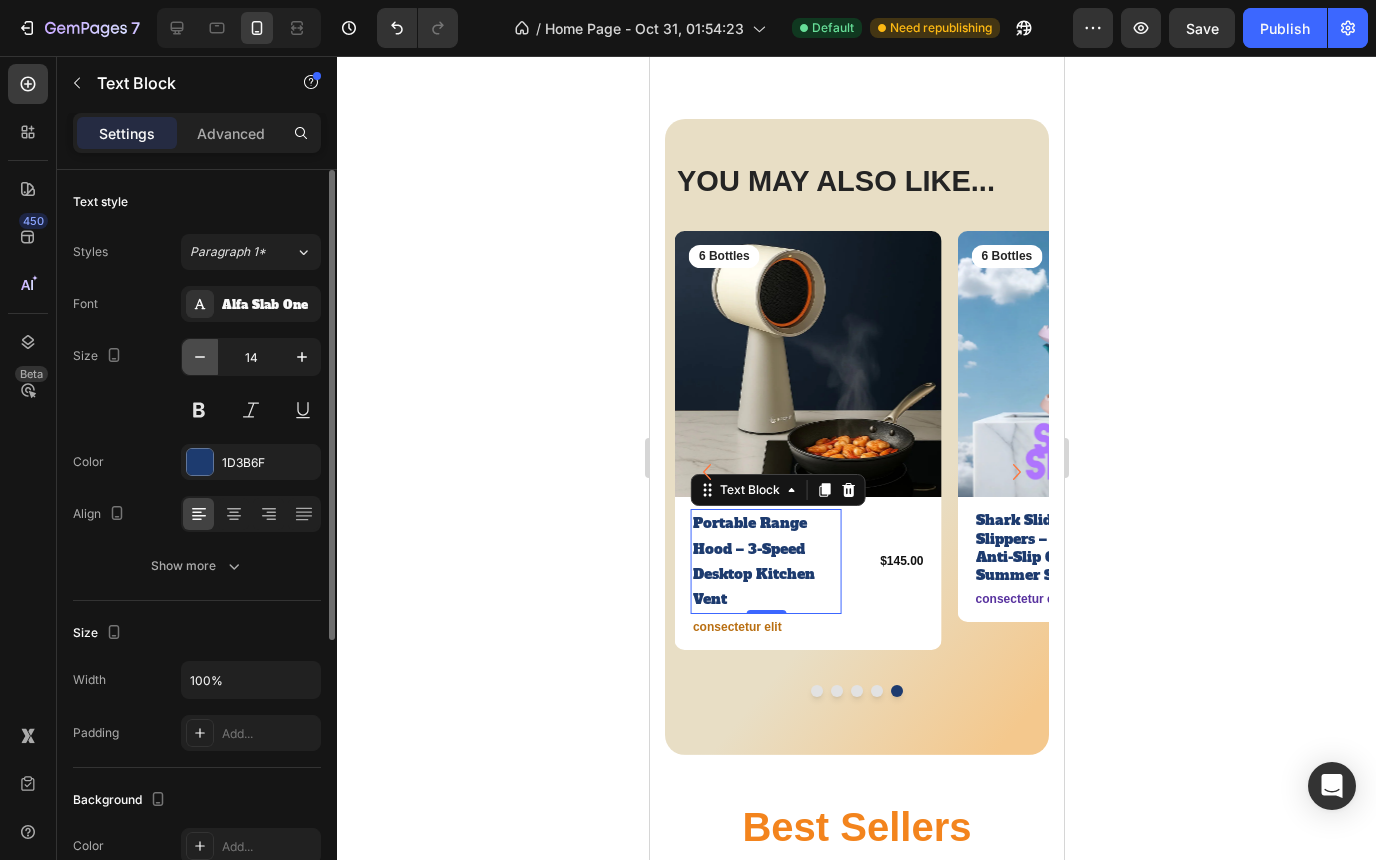 click 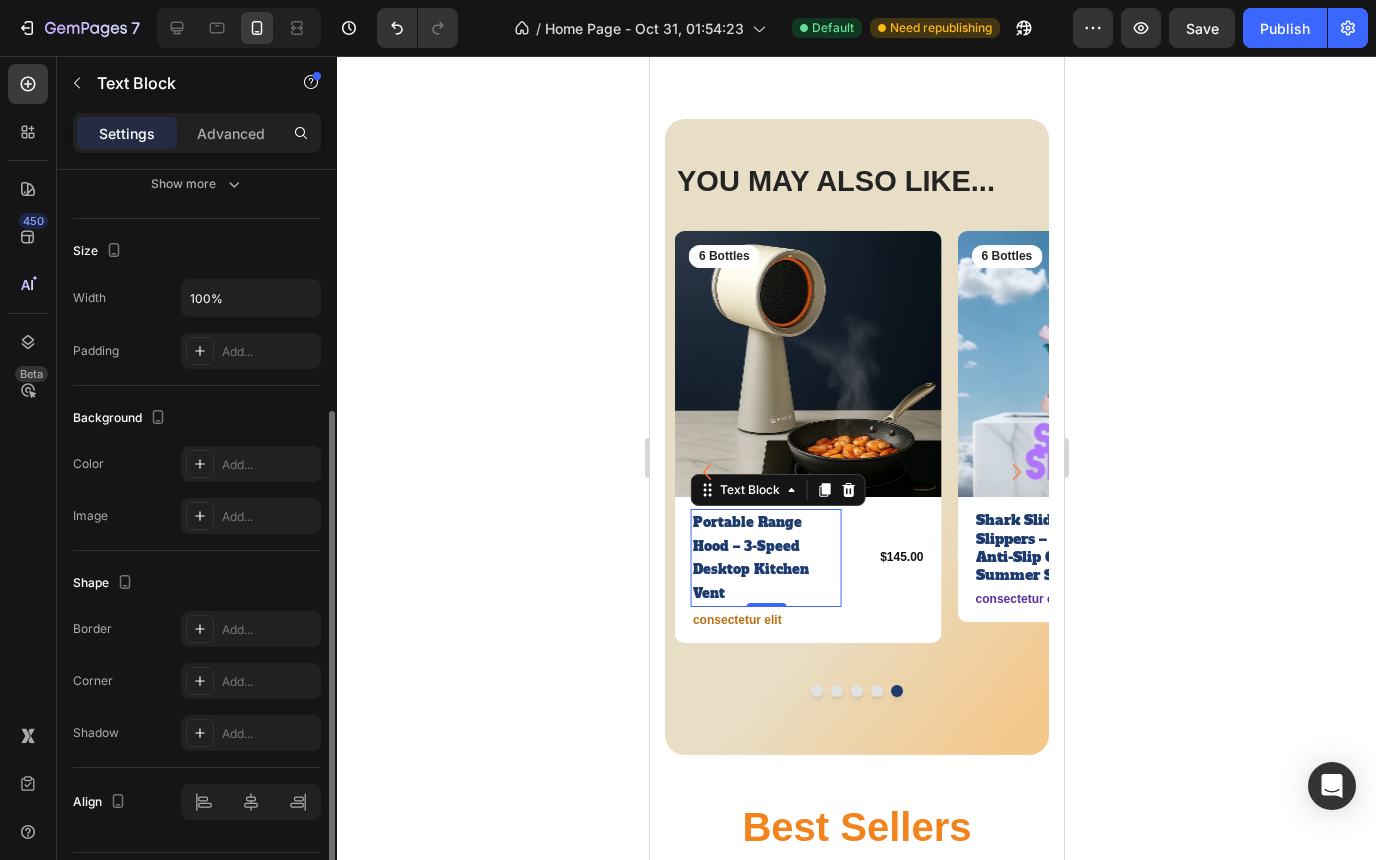 scroll, scrollTop: 384, scrollLeft: 0, axis: vertical 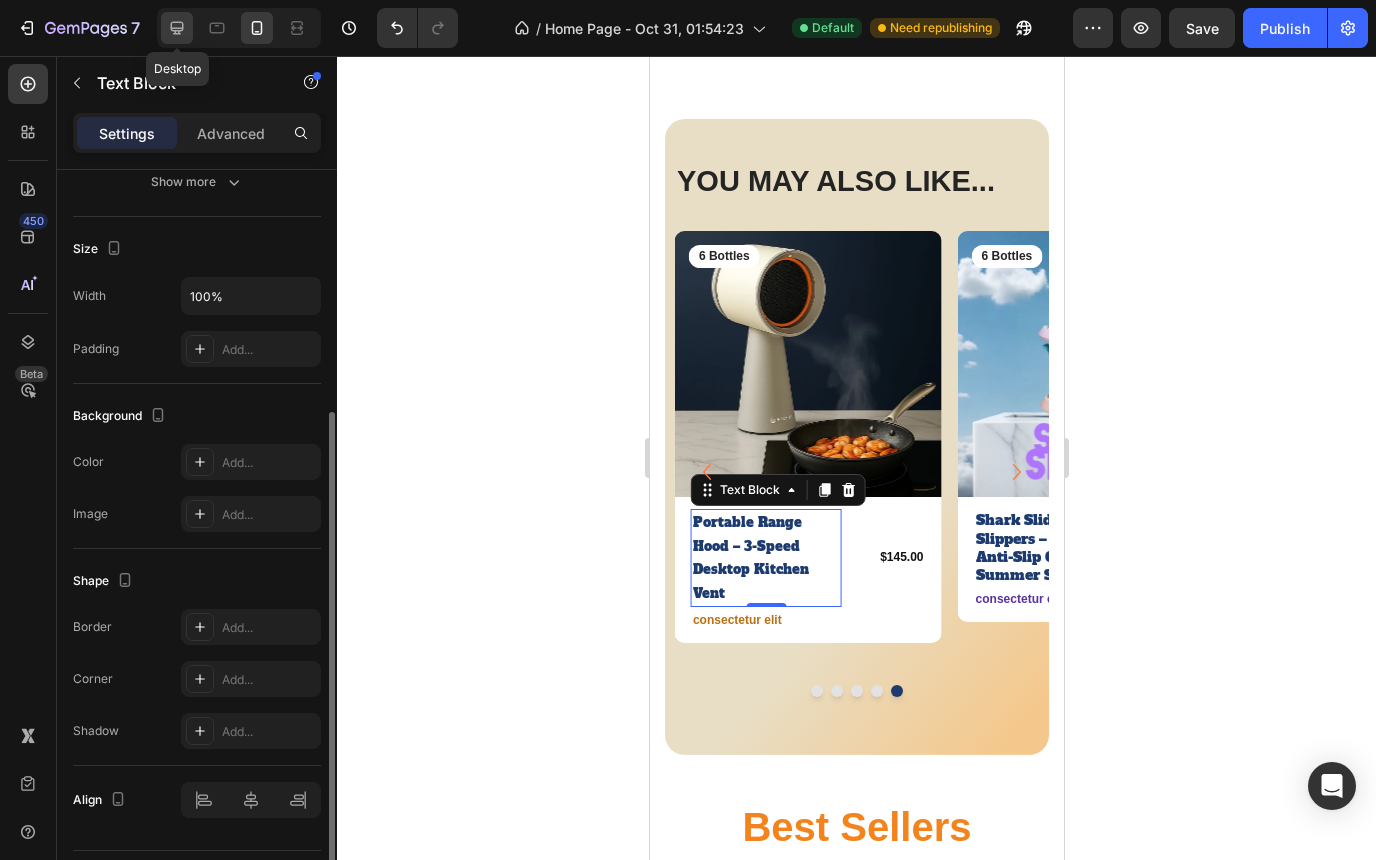 click 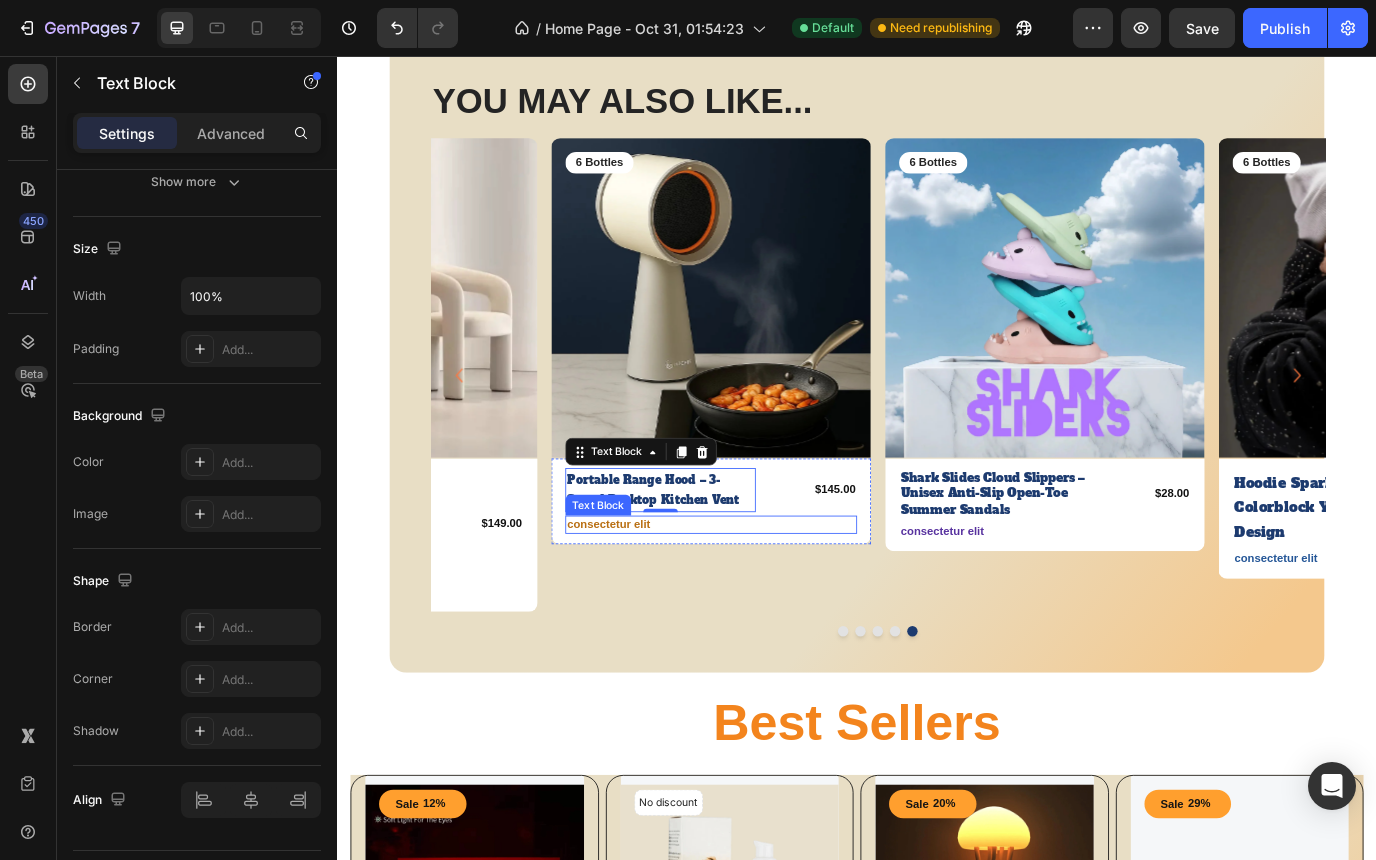 scroll, scrollTop: 623, scrollLeft: 0, axis: vertical 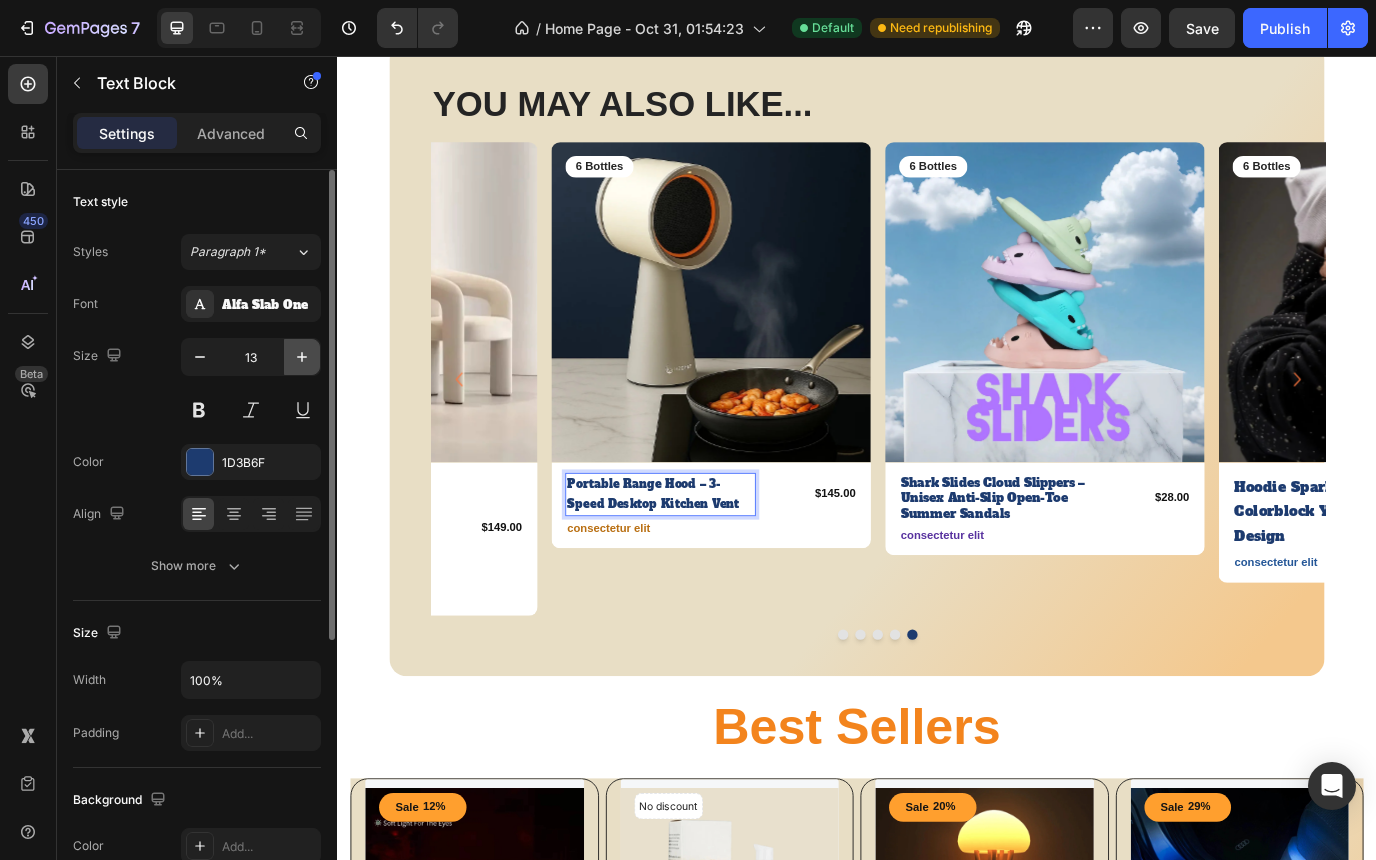 click 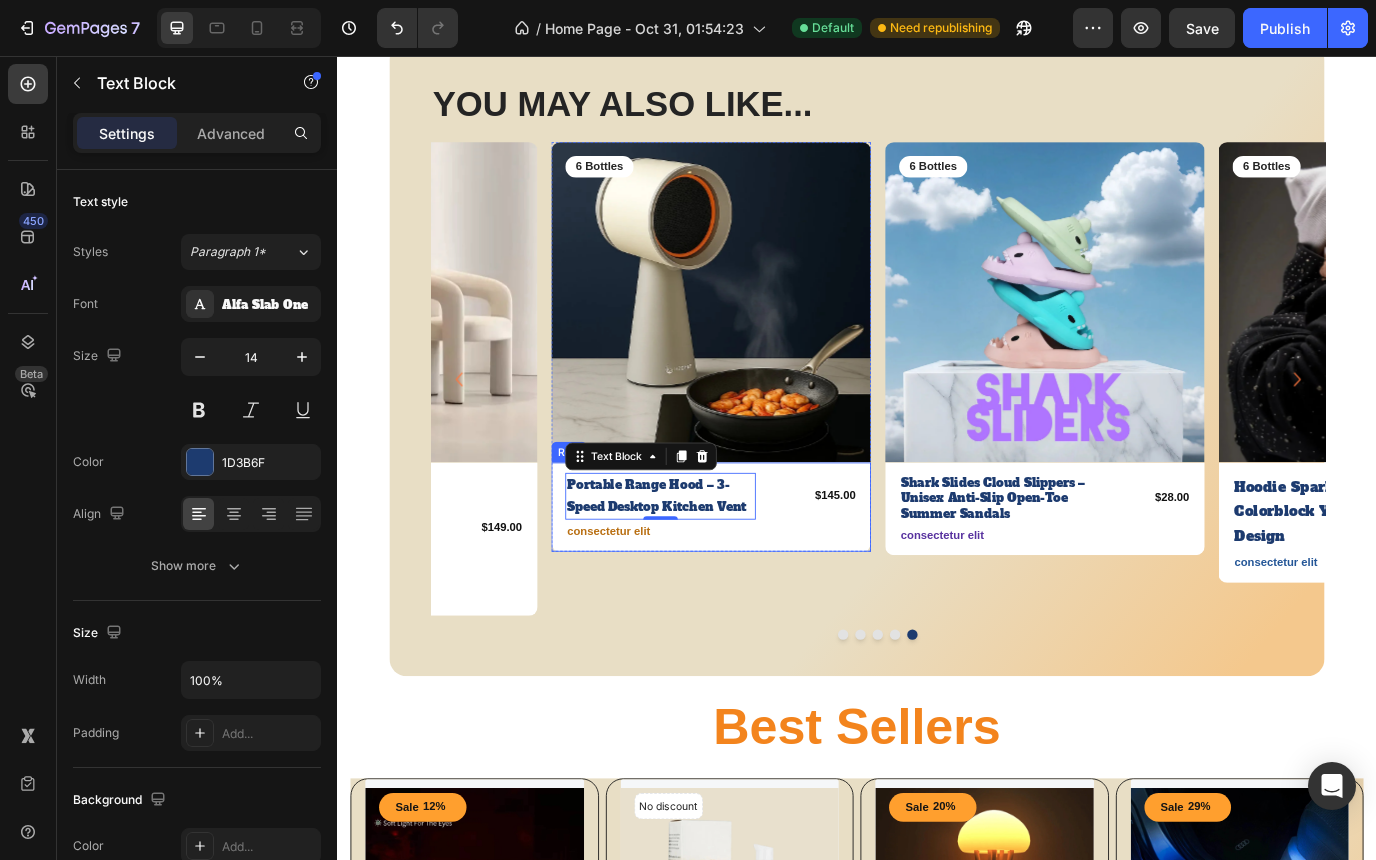 click on "Portable Range Hood – 3-Speed Desktop Kitchen Vent  Text Block   0 $145.00 Product Price Product Price Row consectetur elit Text Block Row" at bounding box center [768, 576] 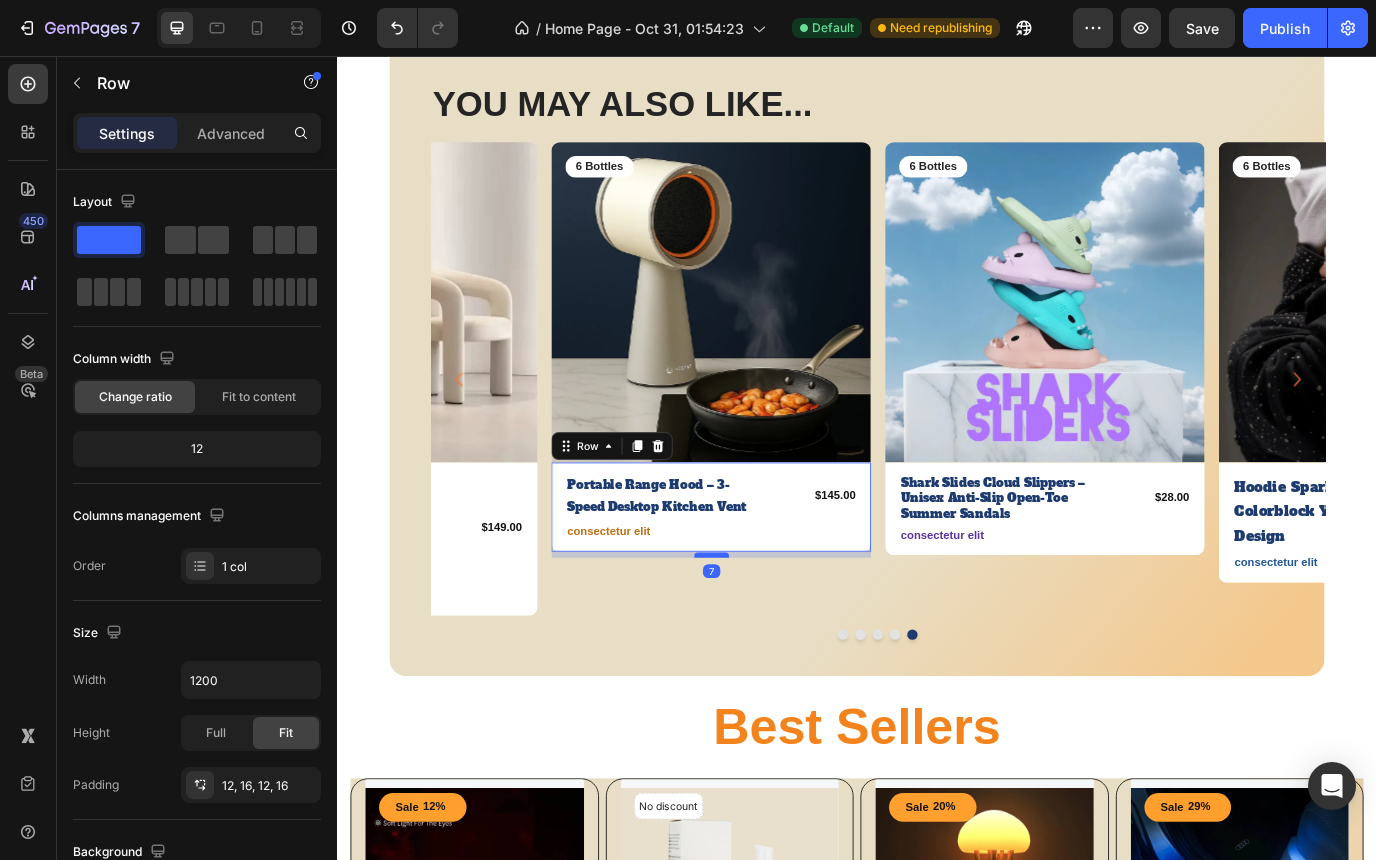 click at bounding box center [768, 632] 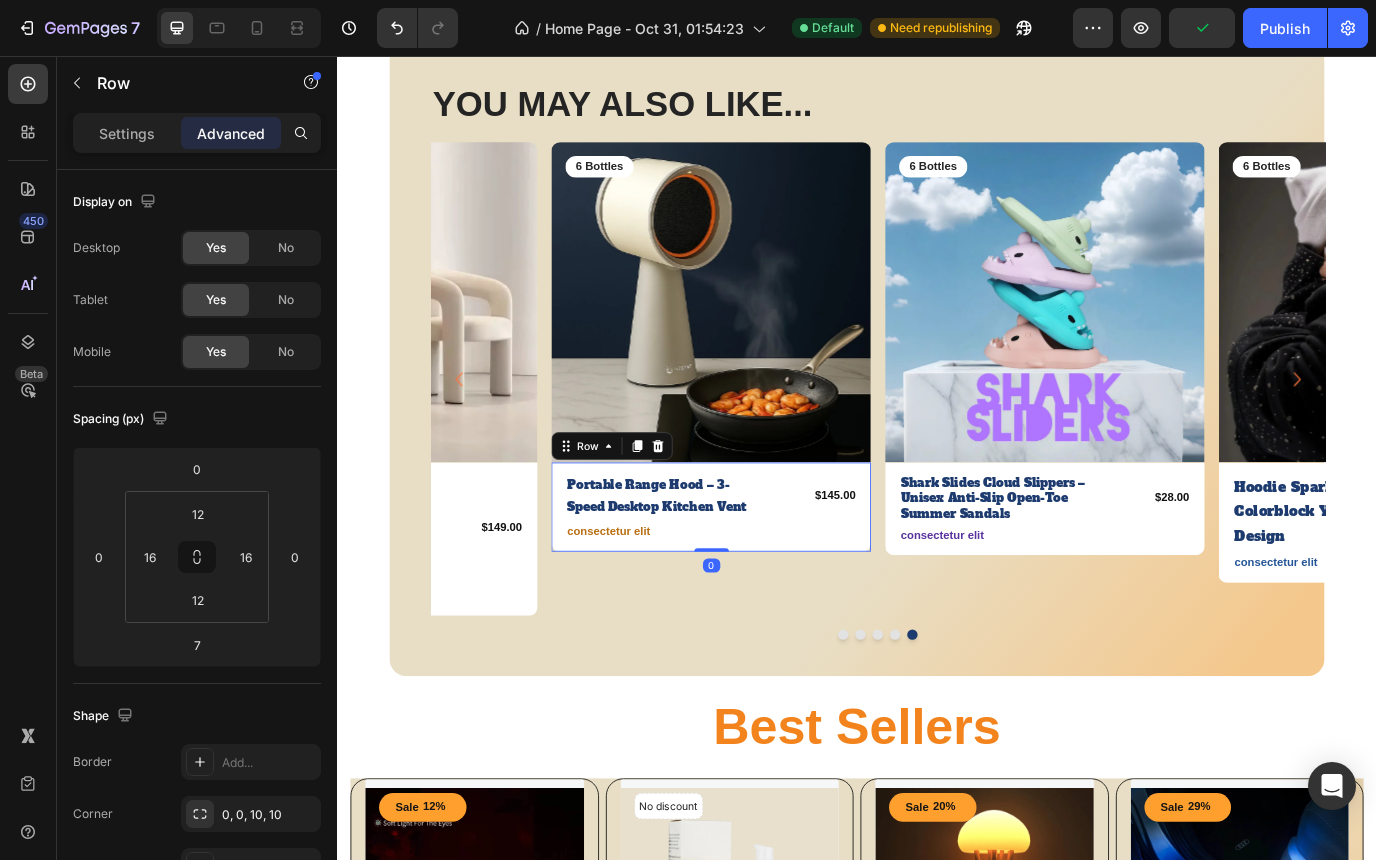 drag, startPoint x: 774, startPoint y: 630, endPoint x: 772, endPoint y: 613, distance: 17.117243 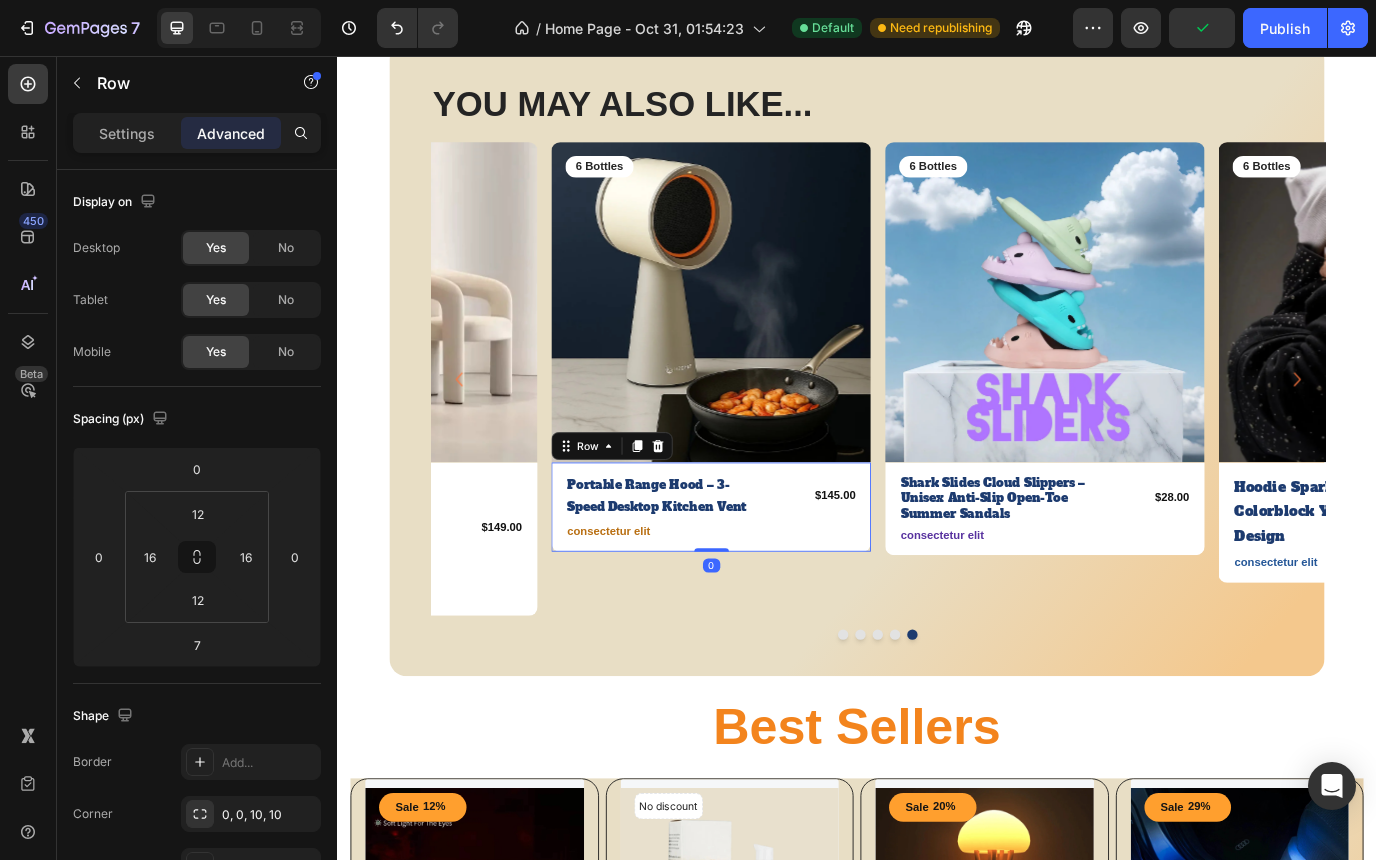 click on "Portable Range Hood – 3-Speed Desktop Kitchen Vent  Text Block $145.00 Product Price Product Price Row consectetur elit Text Block Row   0" at bounding box center [768, 576] 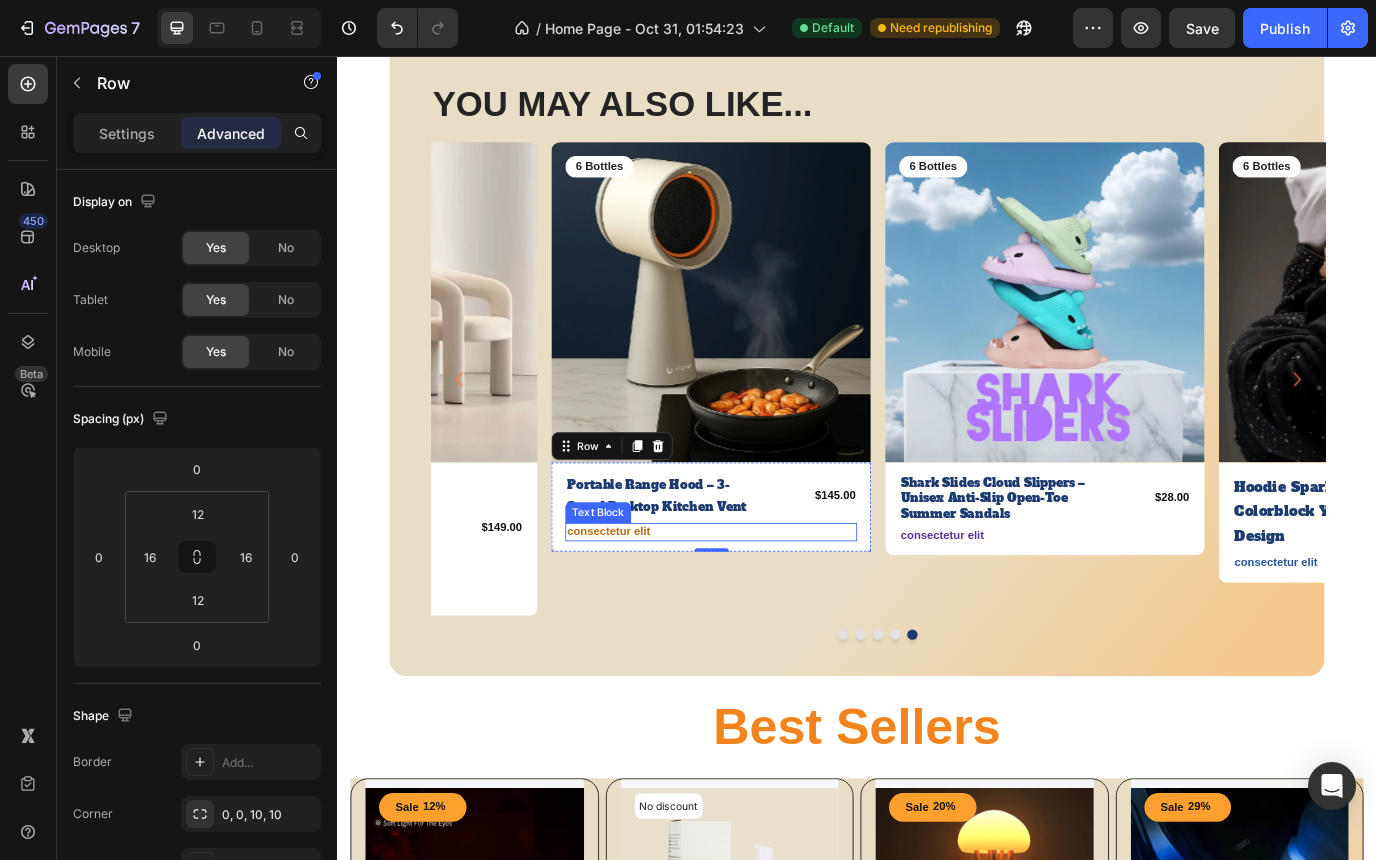 click on "consectetur elit" at bounding box center (768, 605) 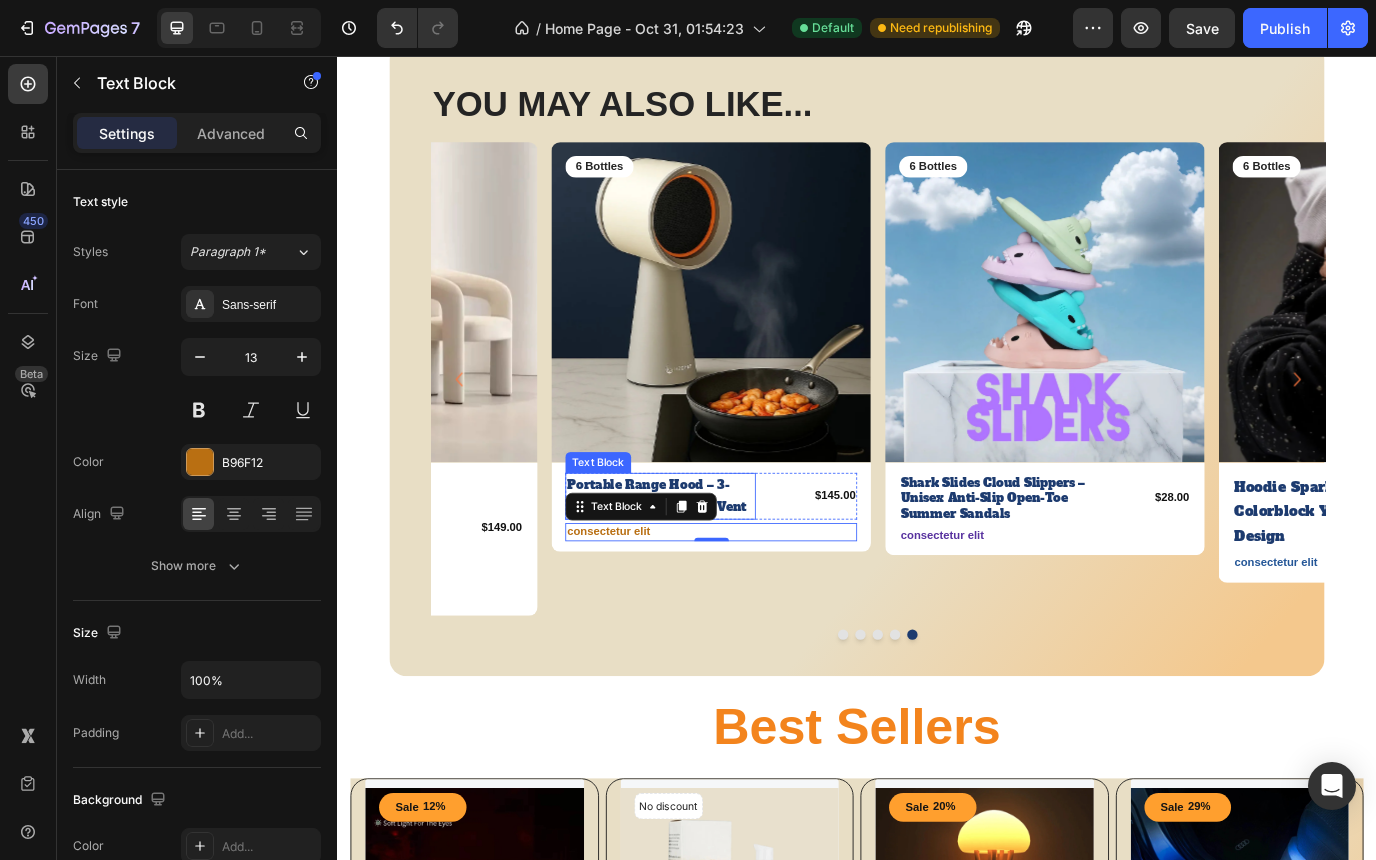 click on "Portable Range Hood – 3-Speed Desktop Kitchen Vent" at bounding box center [710, 564] 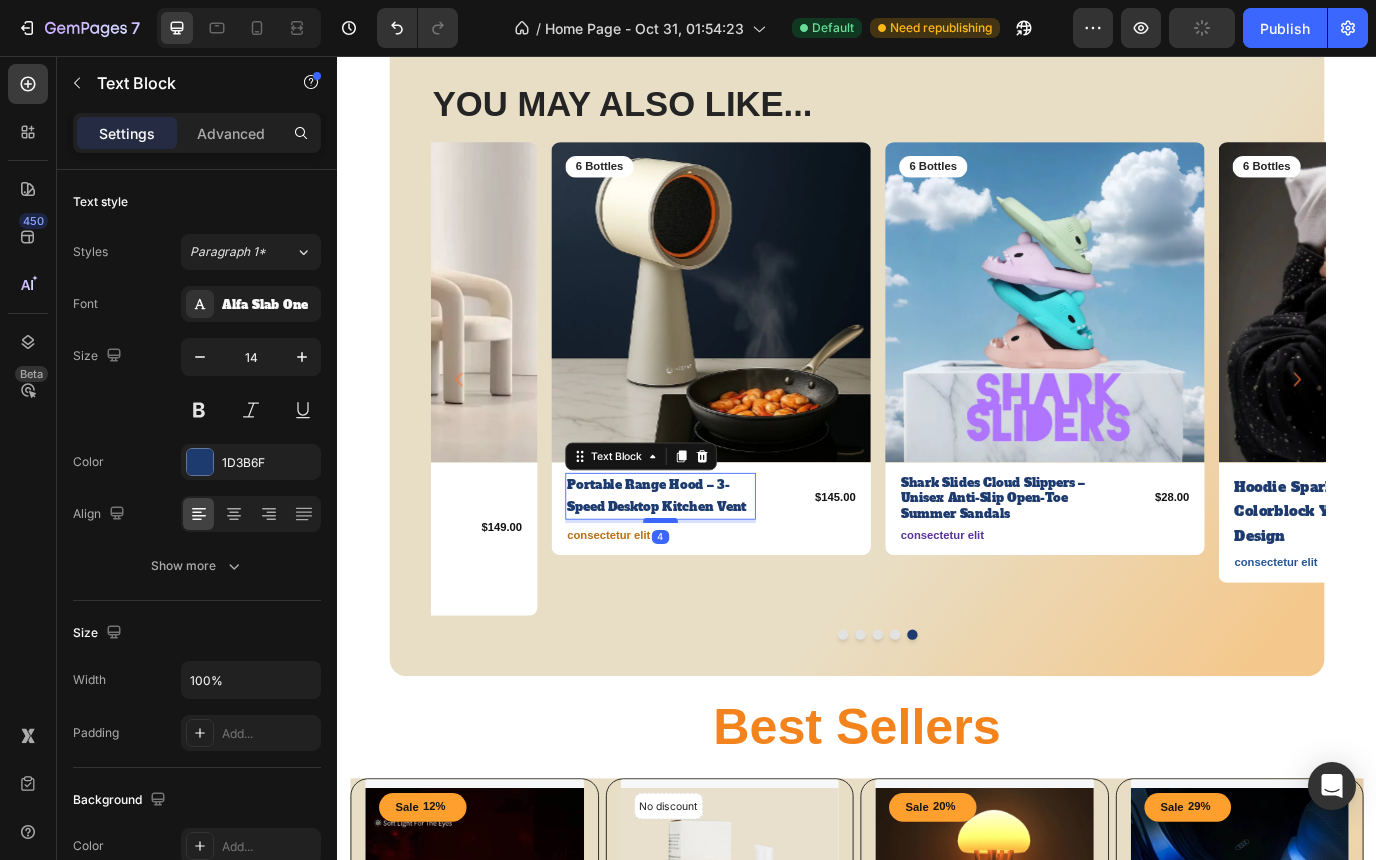 click at bounding box center (709, 592) 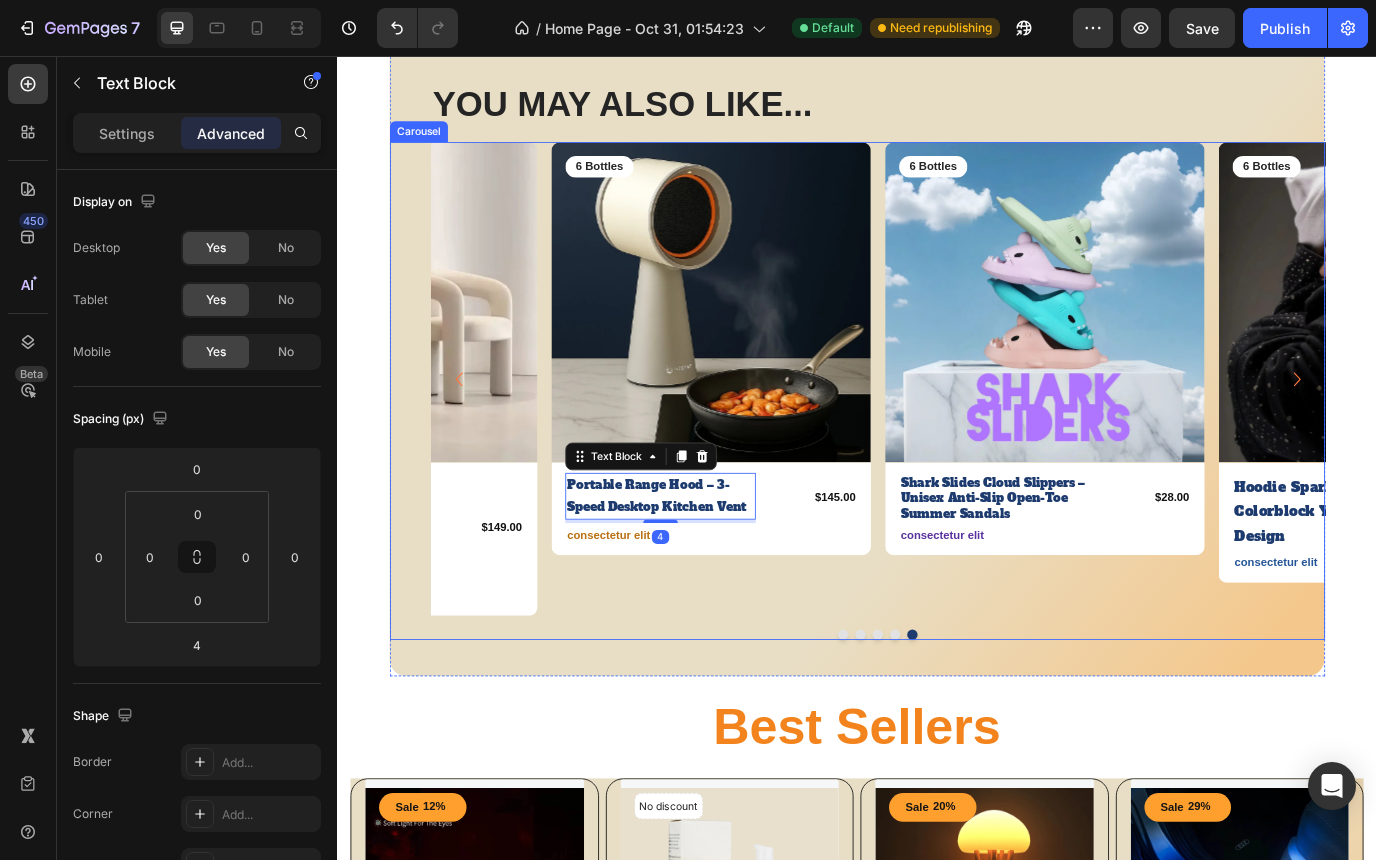 click on "Product Images 6 Bottles Text Block Row Portable Range Hood – 3-Speed Desktop Kitchen Vent  Text Block   4 $145.00 Product Price Product Price Row consectetur elit Text Block Row Product" at bounding box center [768, 428] 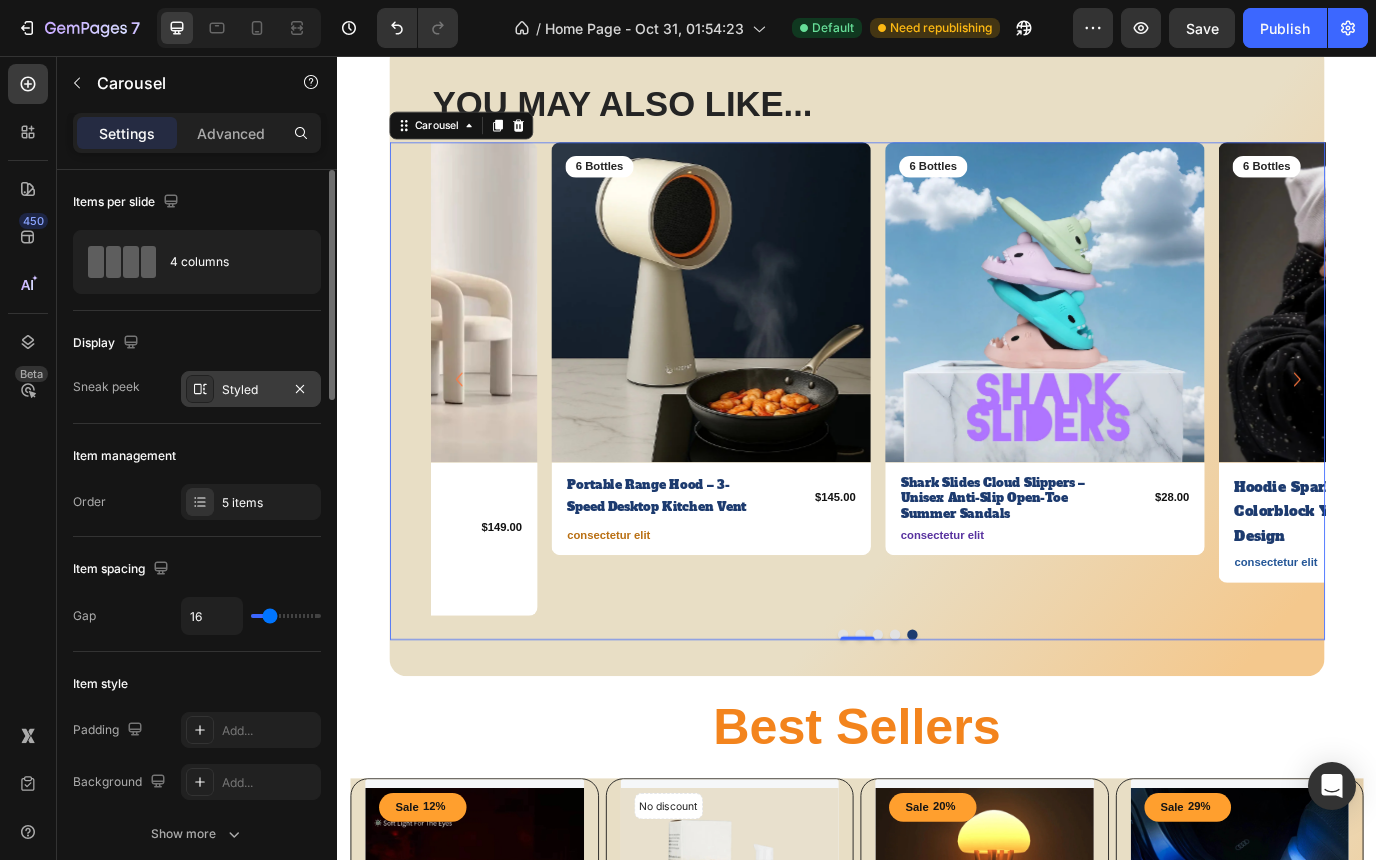 click on "Styled" at bounding box center [251, 390] 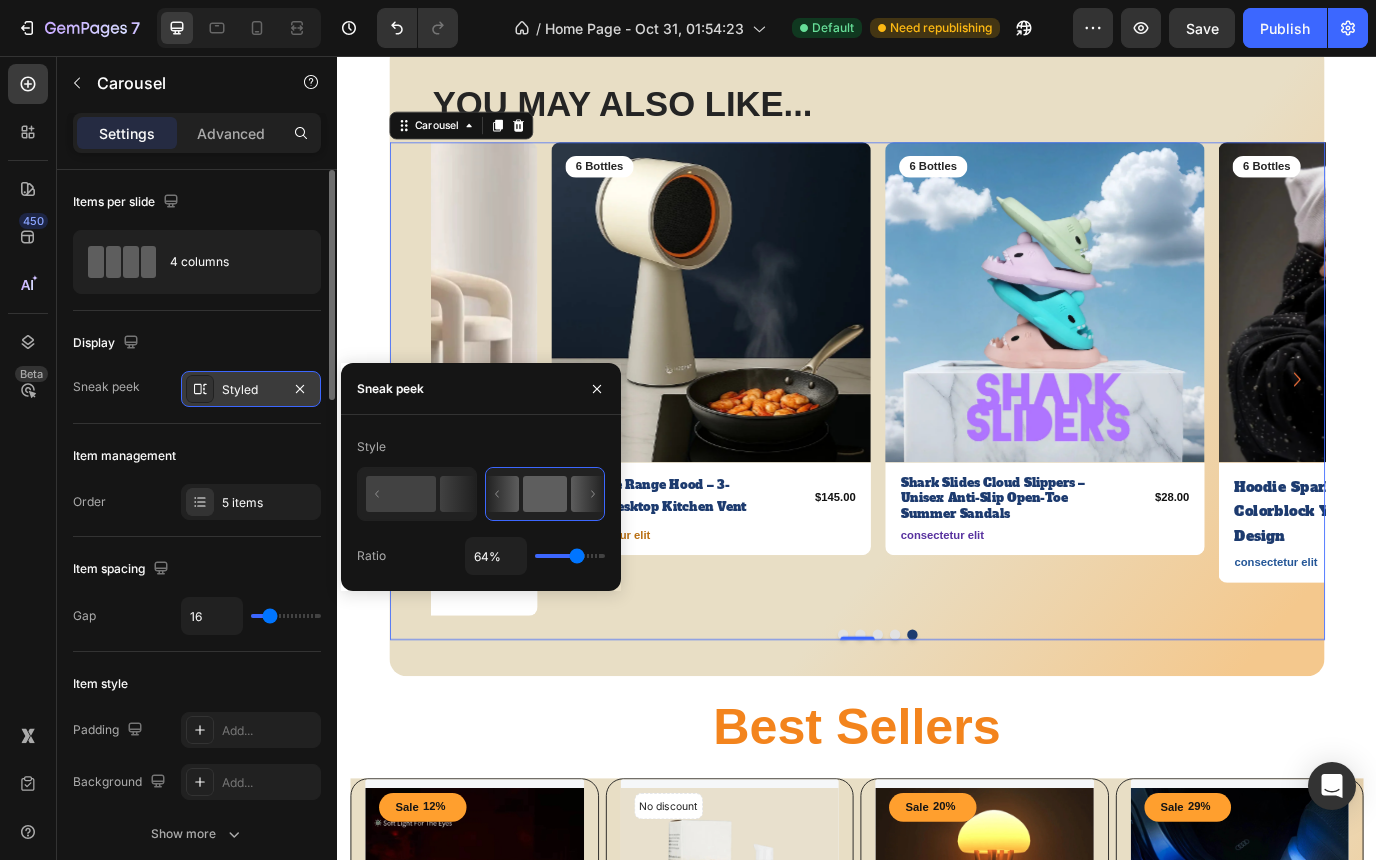 click on "Styled" at bounding box center [251, 390] 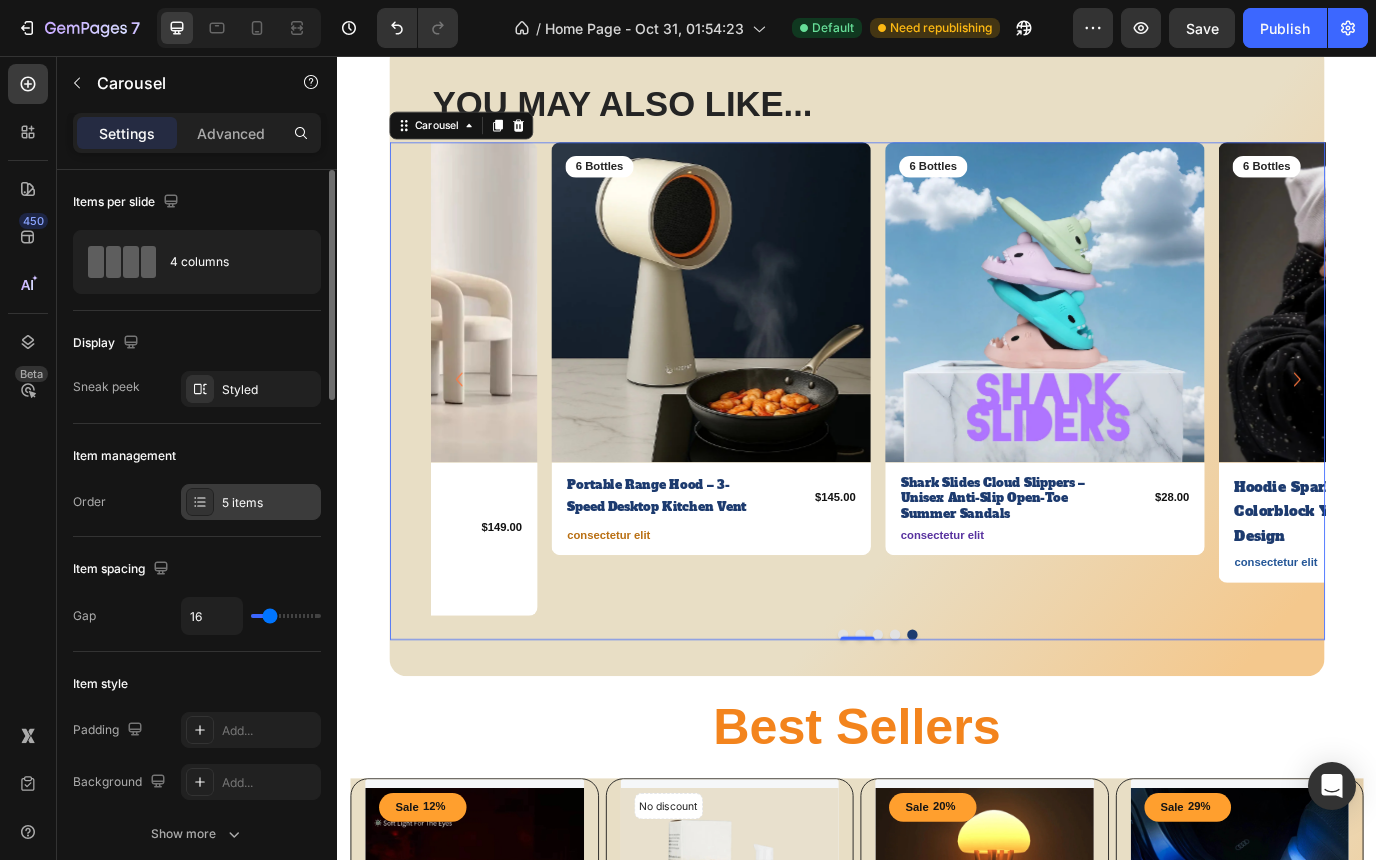 click on "5 items" at bounding box center [269, 503] 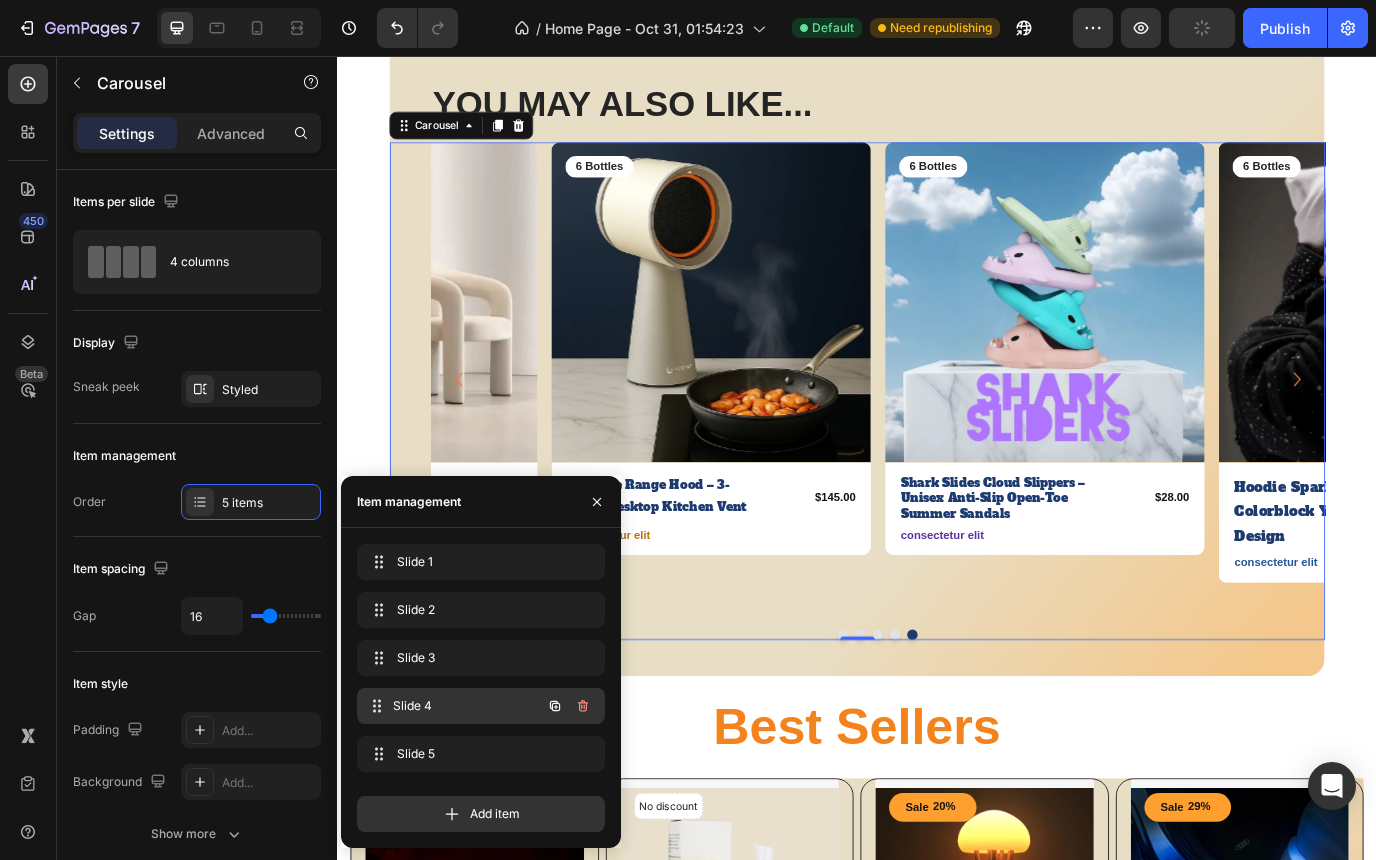 click on "Slide 4" at bounding box center [467, 706] 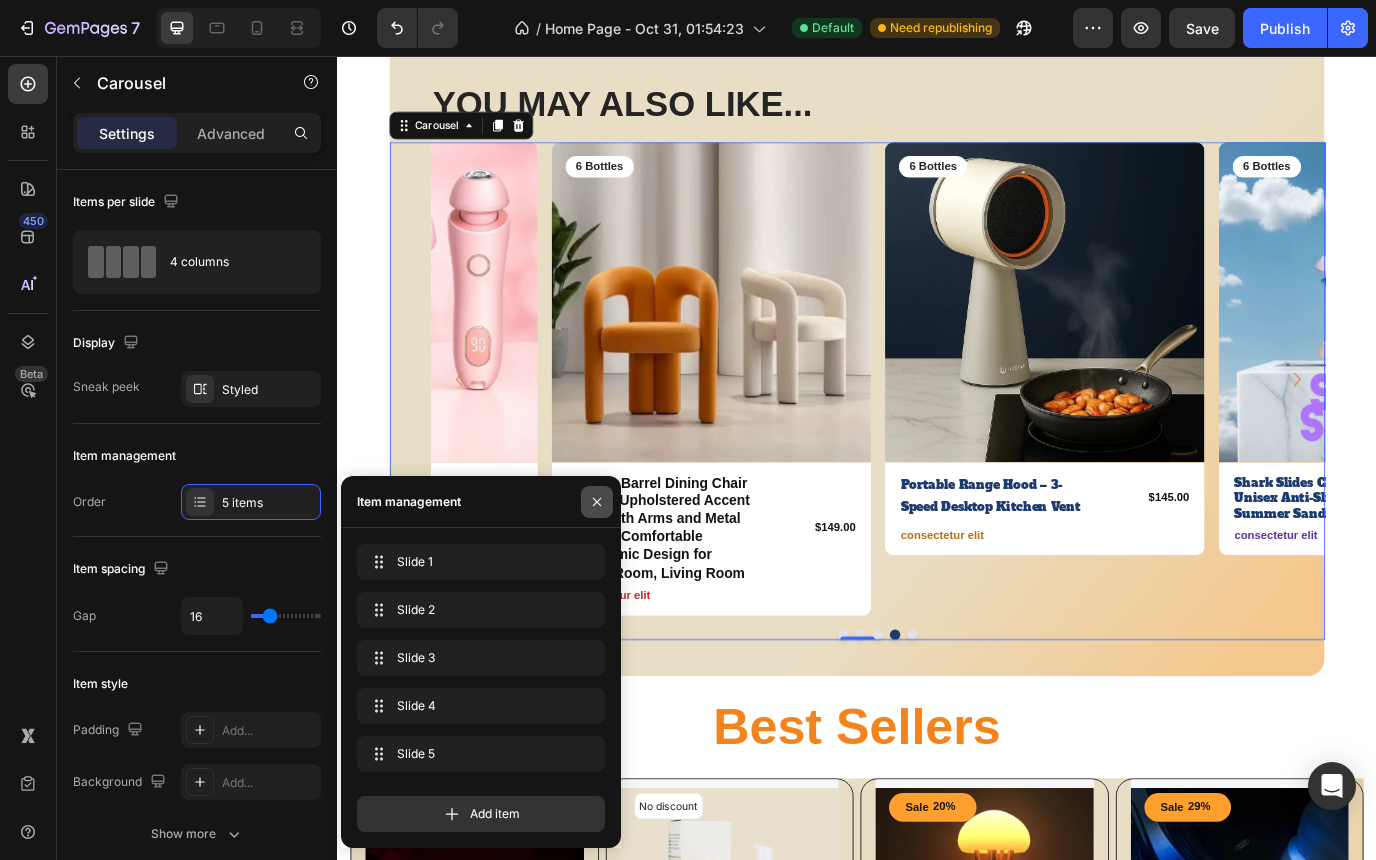 click 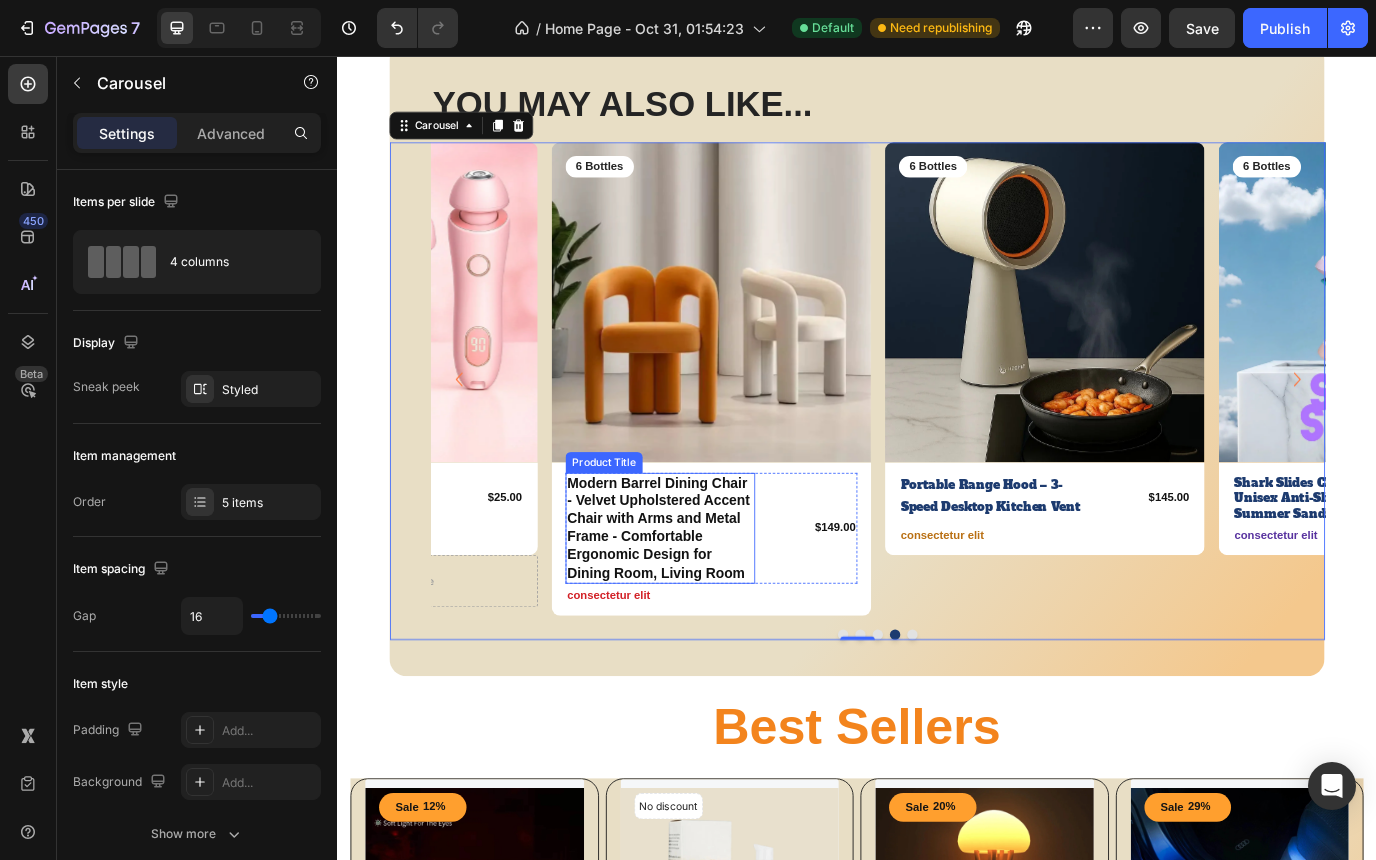 click on "Modern Barrel Dining Chair - Velvet Upholstered Accent Chair with Arms and Metal Frame - Comfortable Ergonomic Design for Dining Room, Living Room" at bounding box center (710, 601) 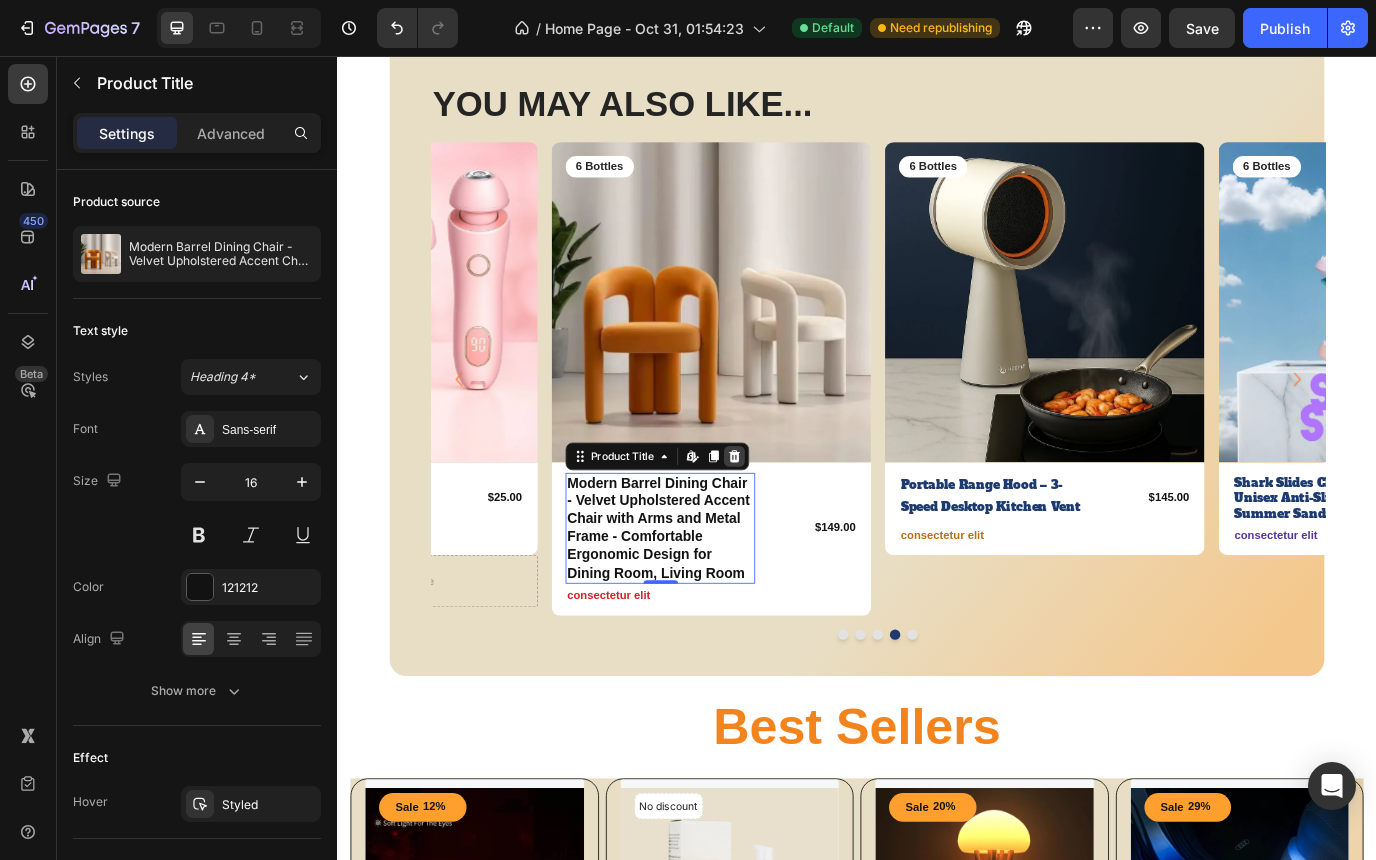 click 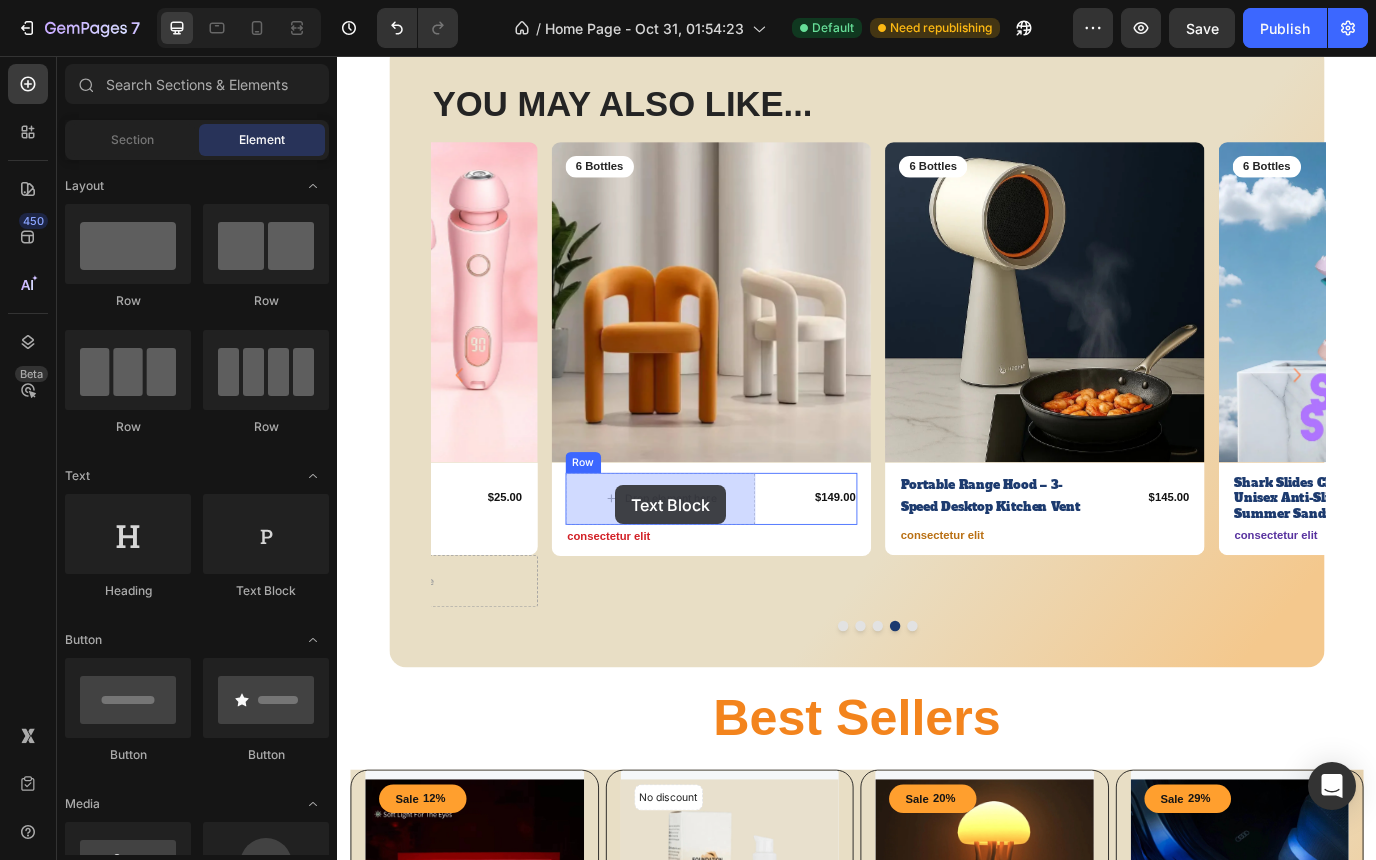 drag, startPoint x: 604, startPoint y: 520, endPoint x: 658, endPoint y: 553, distance: 63.28507 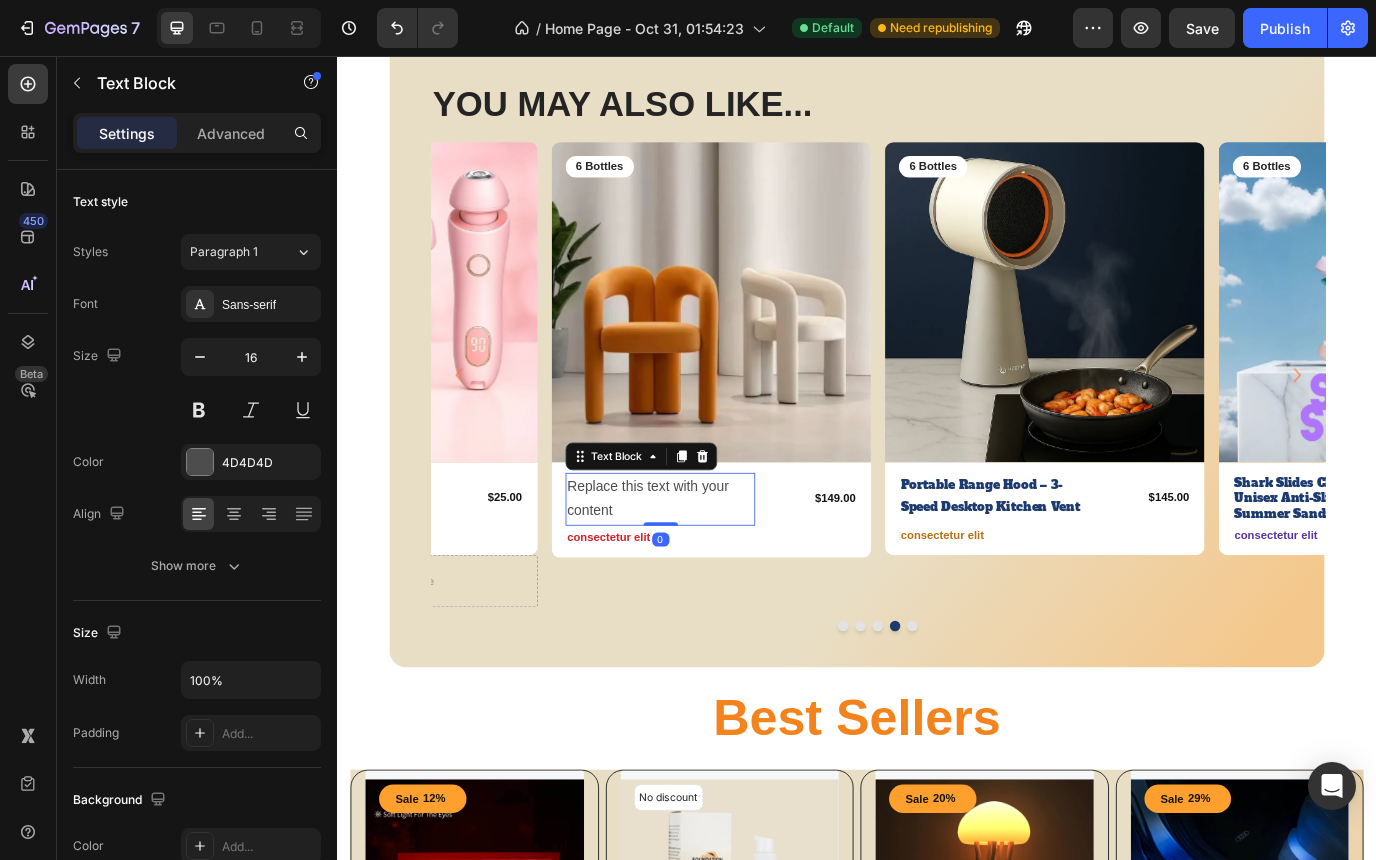 click on "Replace this text with your content" at bounding box center [710, 568] 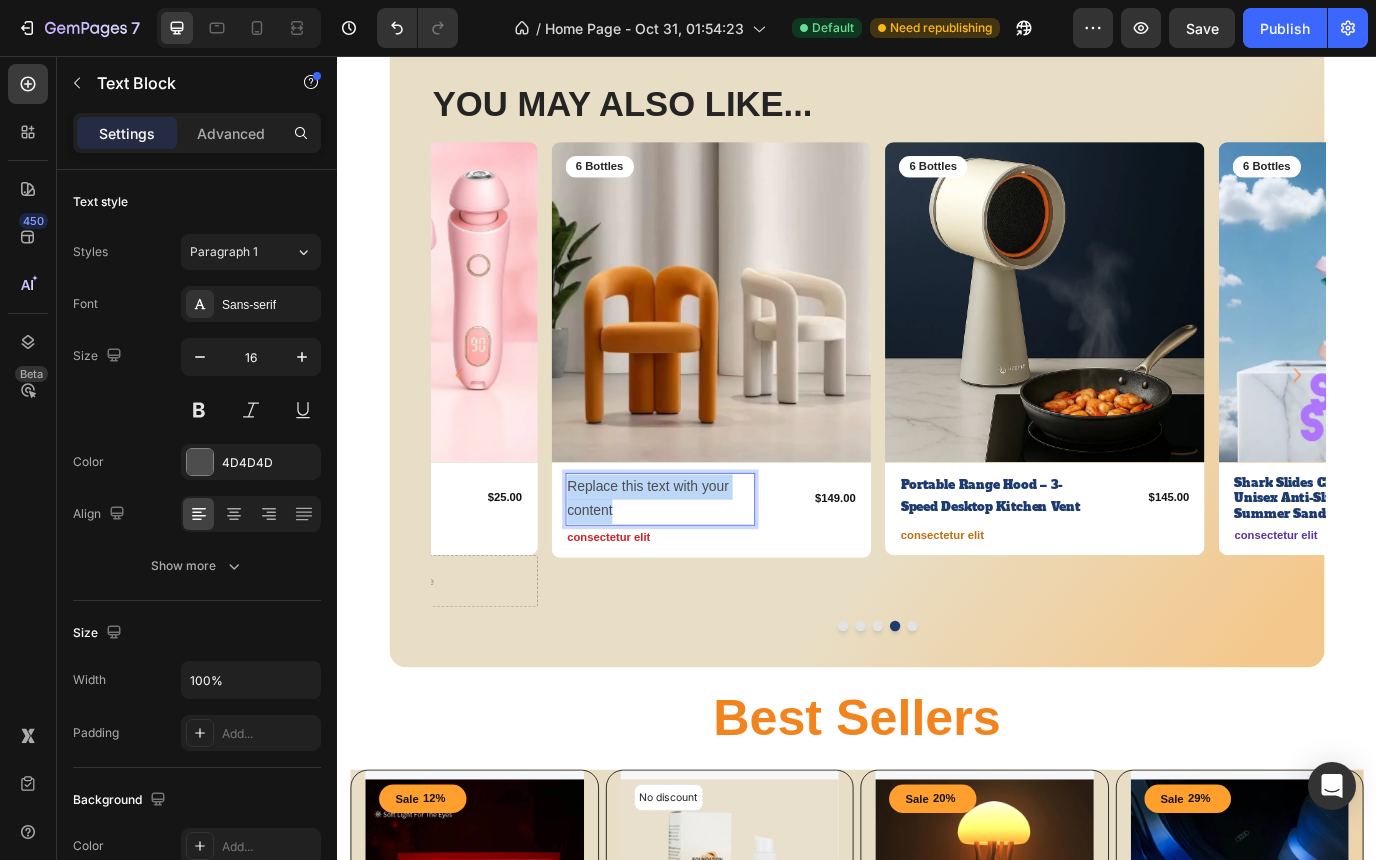 drag, startPoint x: 666, startPoint y: 585, endPoint x: 603, endPoint y: 550, distance: 72.06941 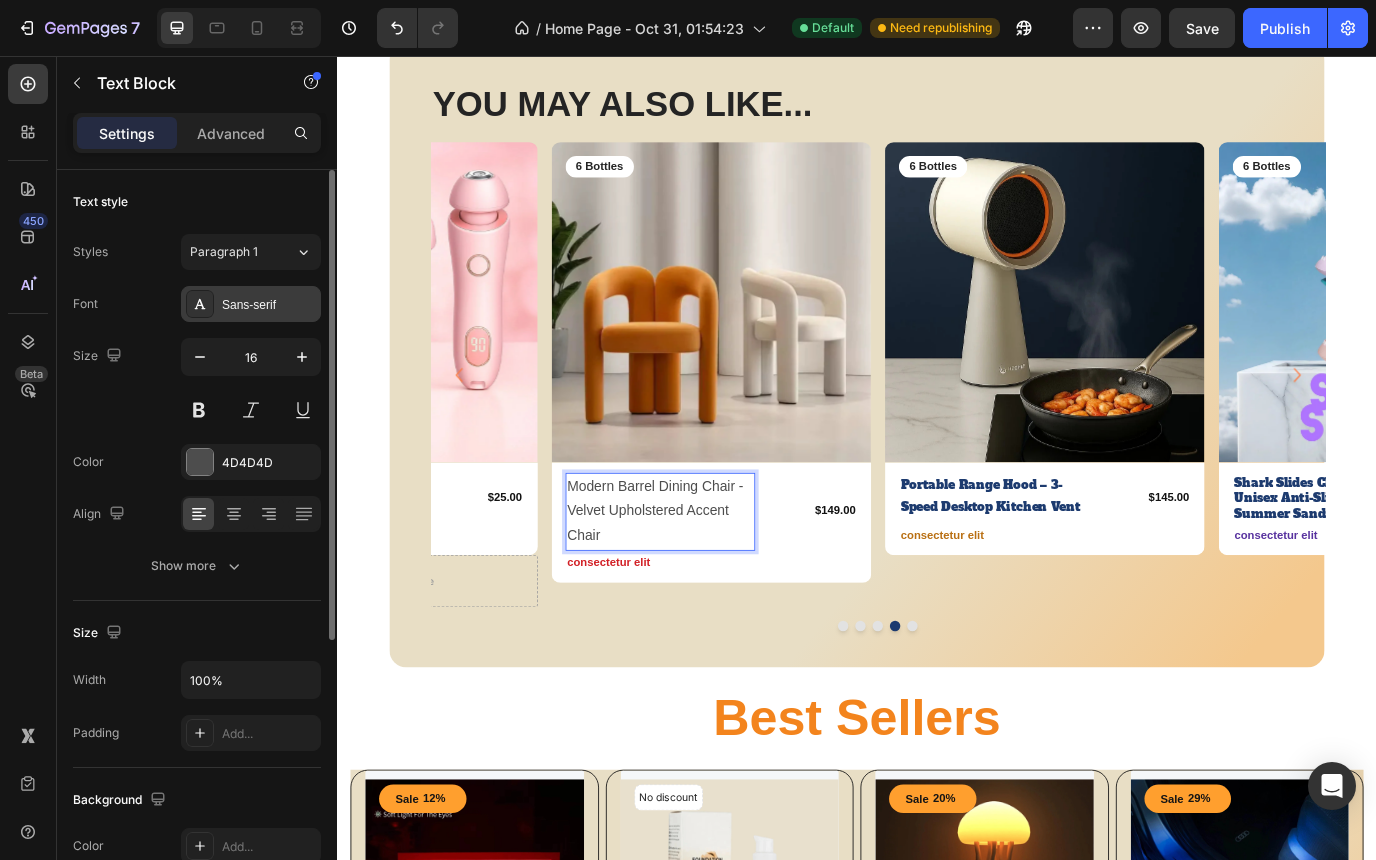 click on "Sans-serif" at bounding box center [269, 305] 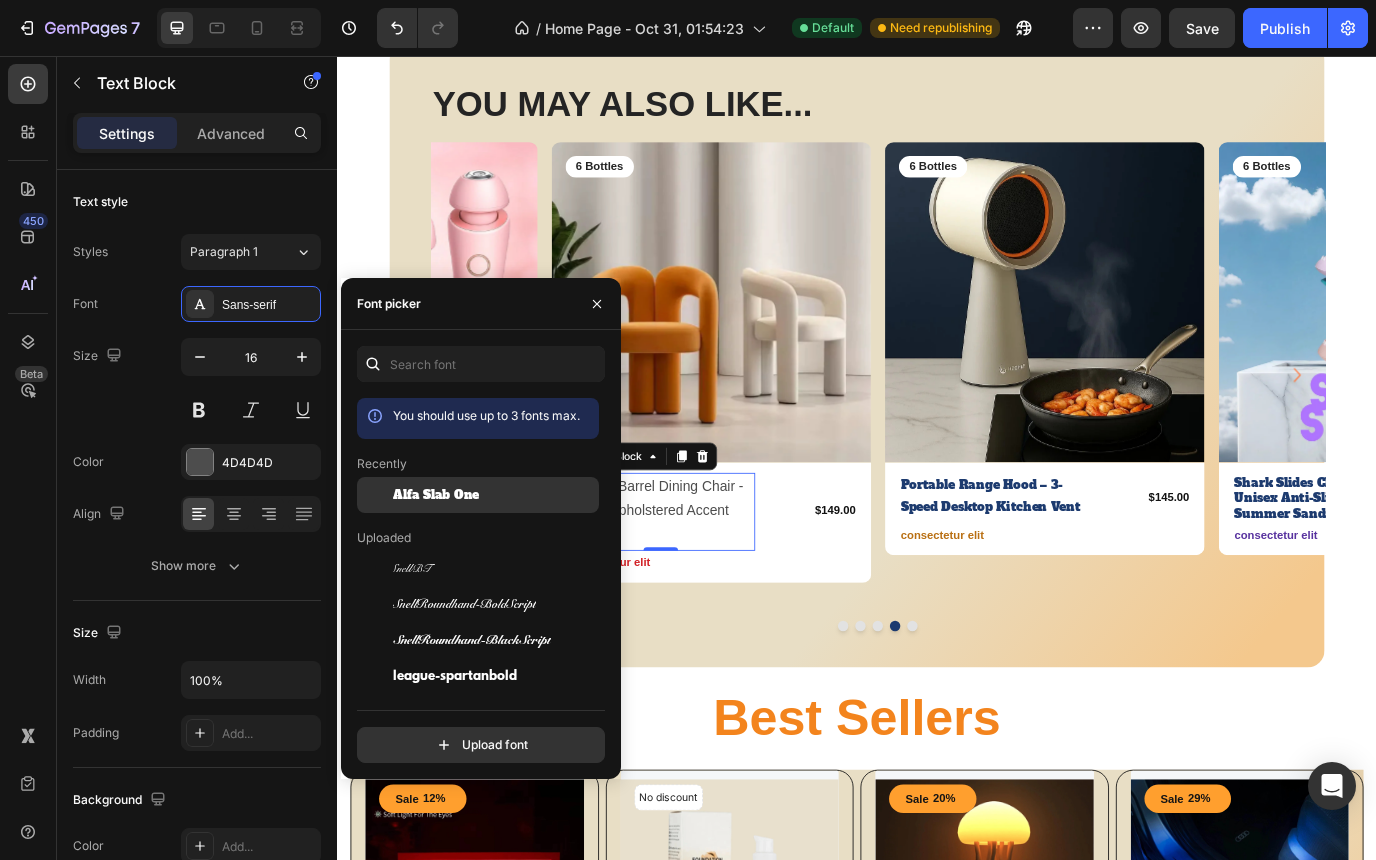 click on "Alfa Slab One" at bounding box center (436, 495) 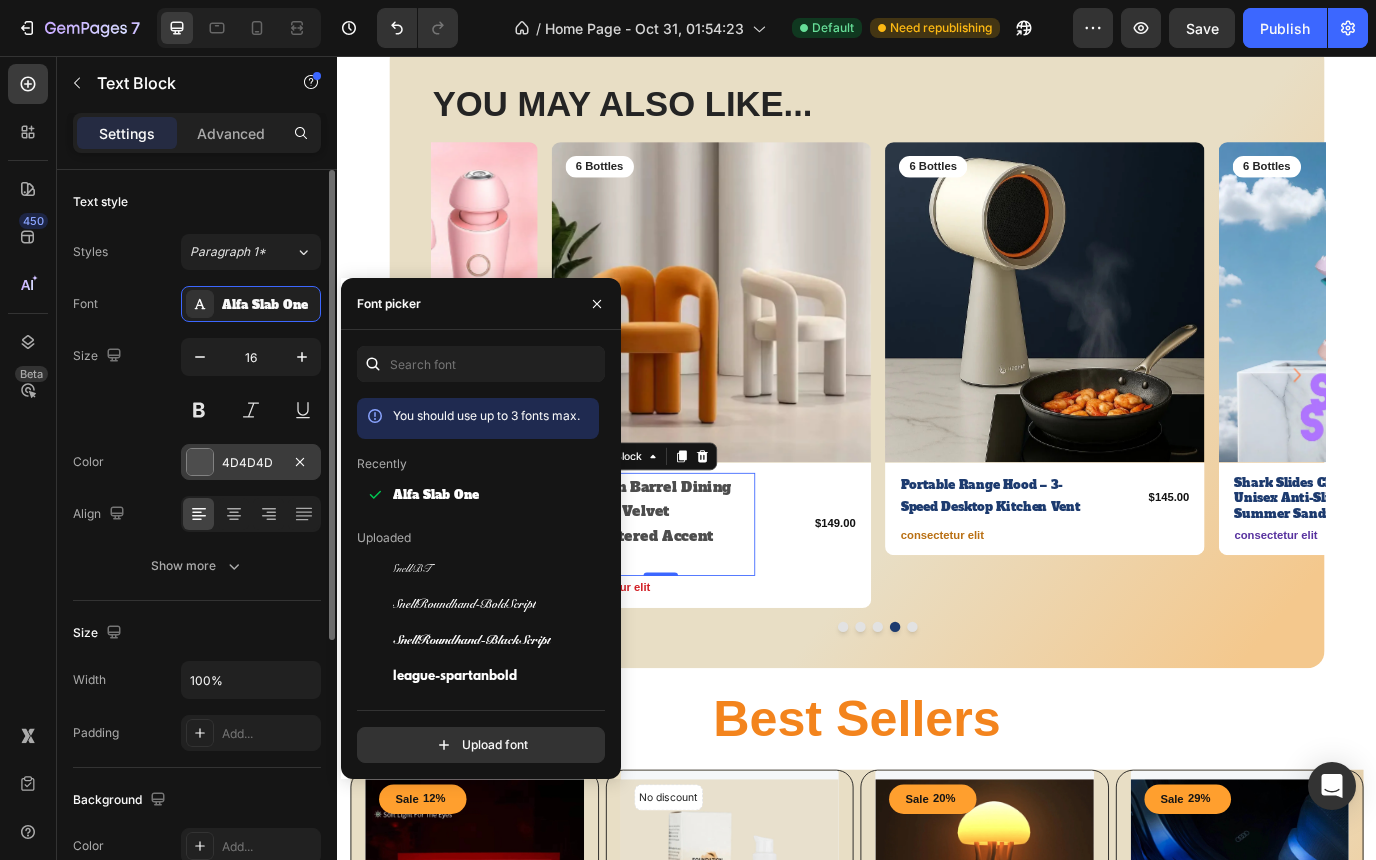click on "4D4D4D" at bounding box center [251, 462] 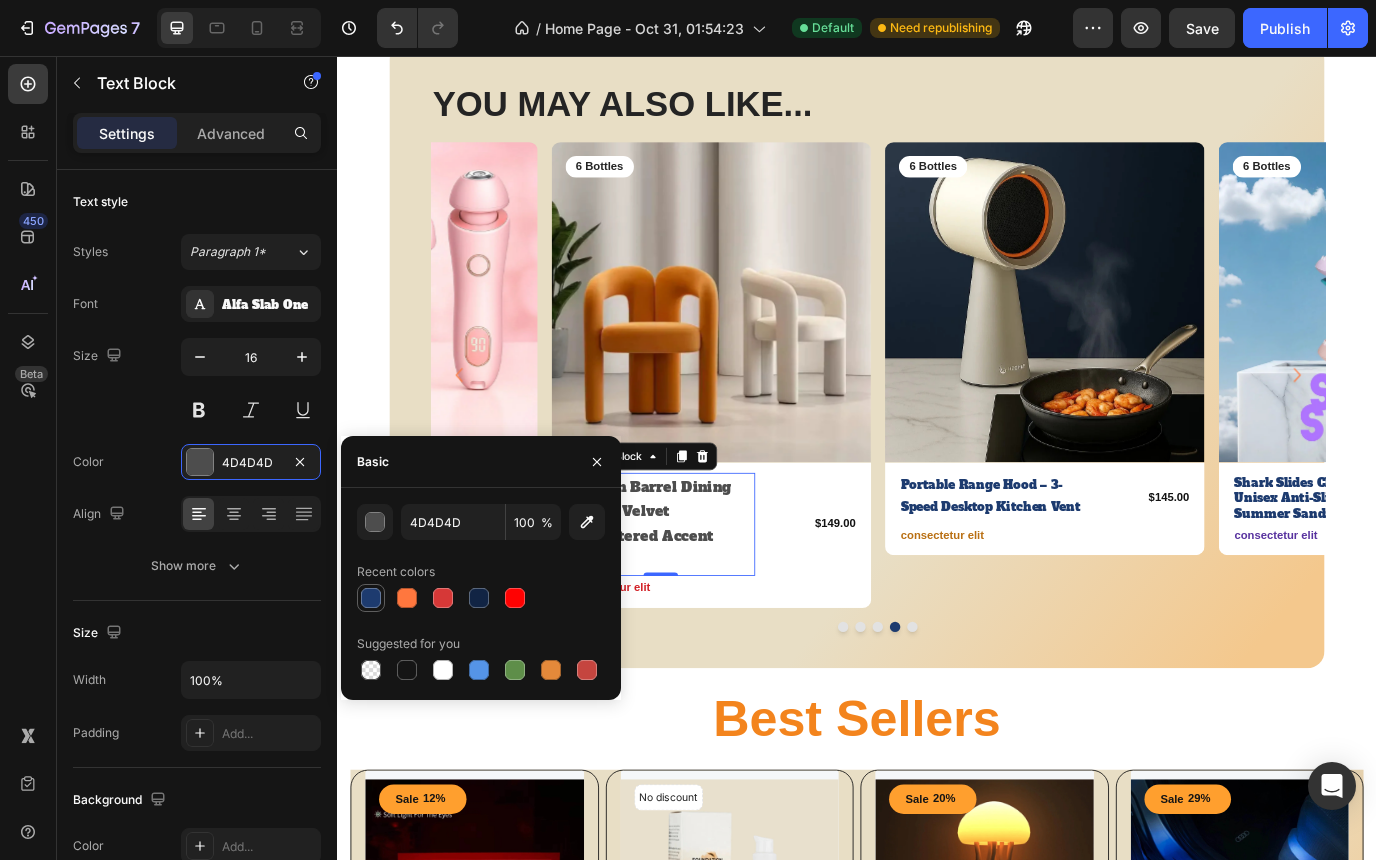 click at bounding box center [371, 598] 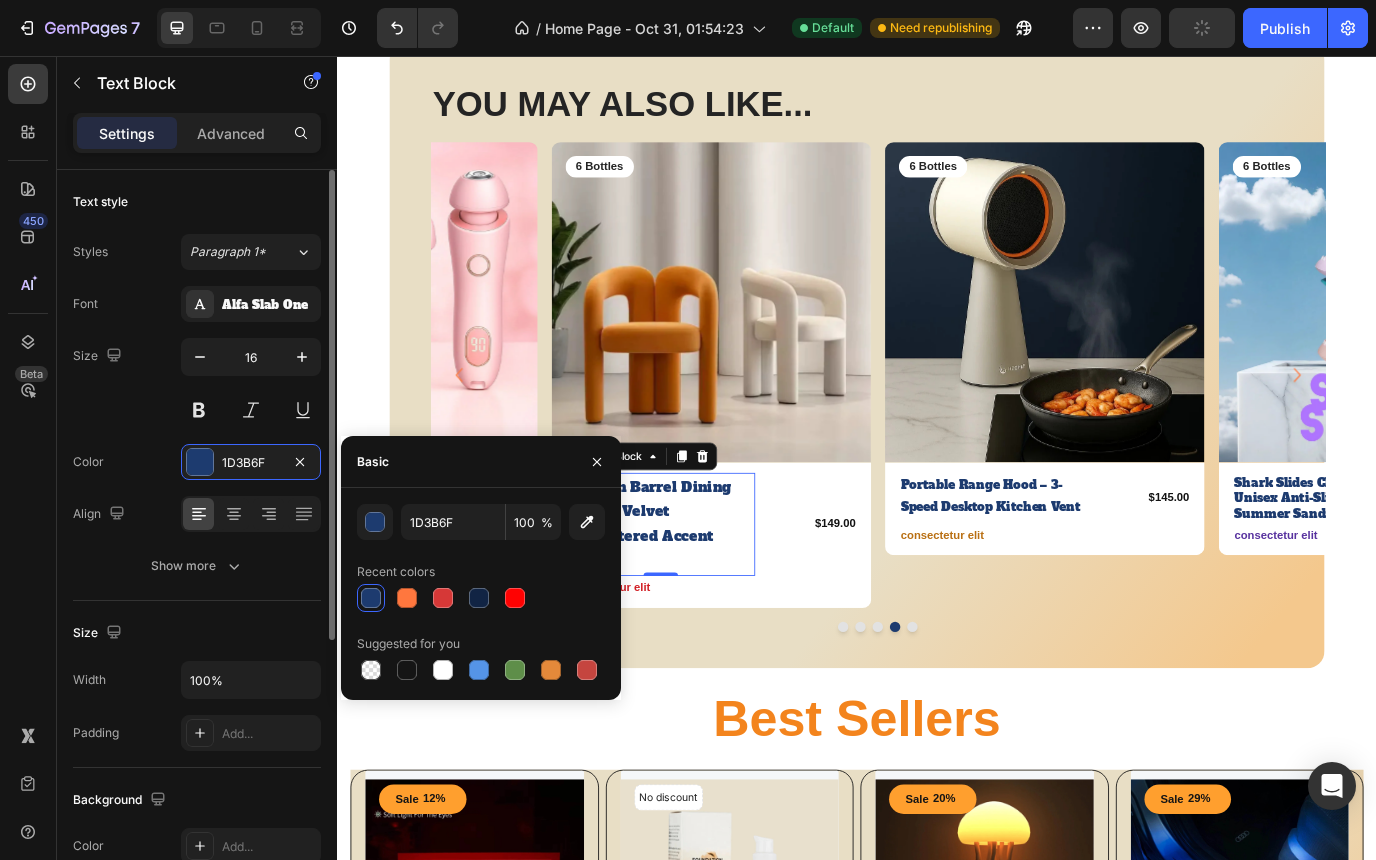 click on "Size 16" at bounding box center [197, 383] 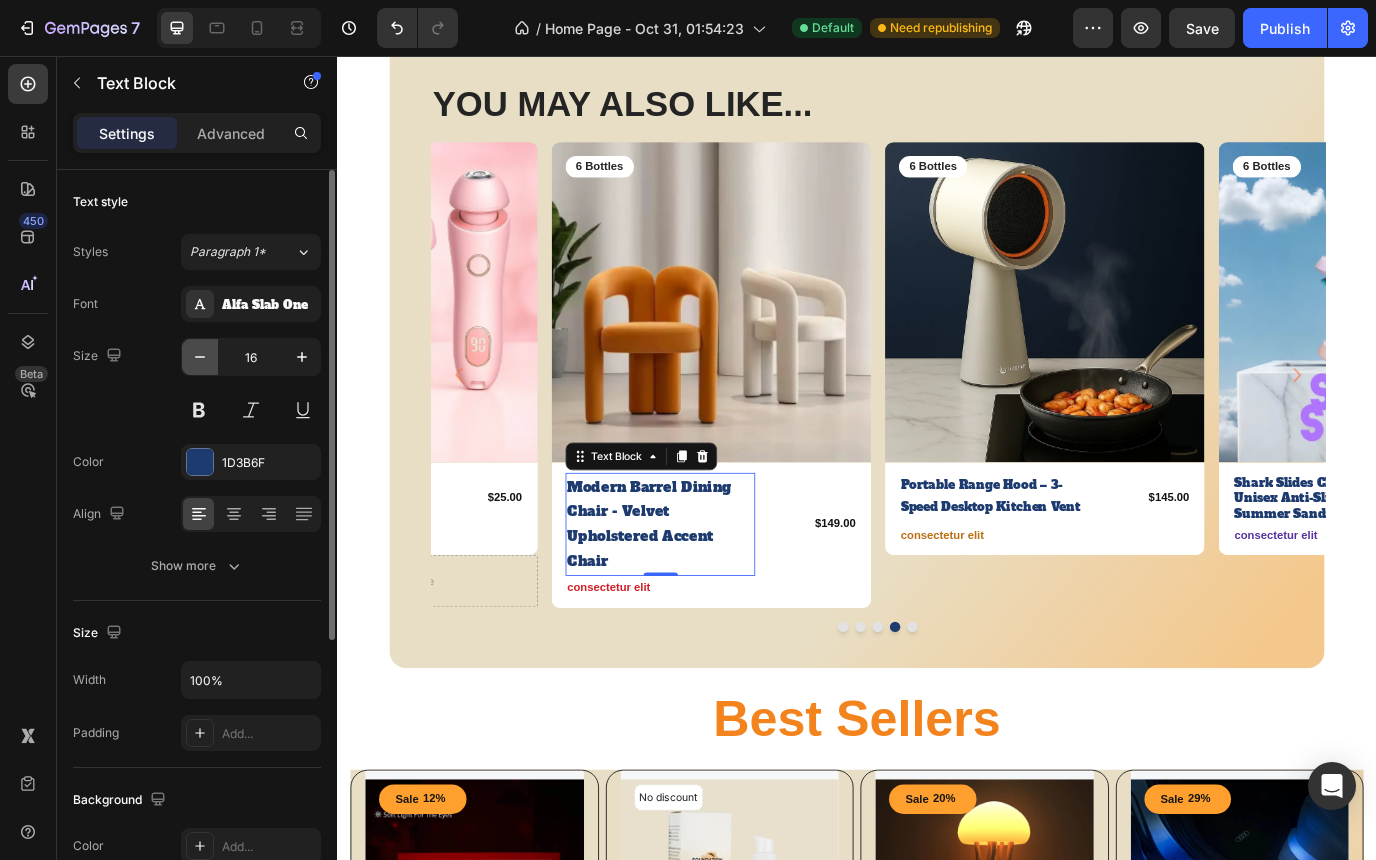 click 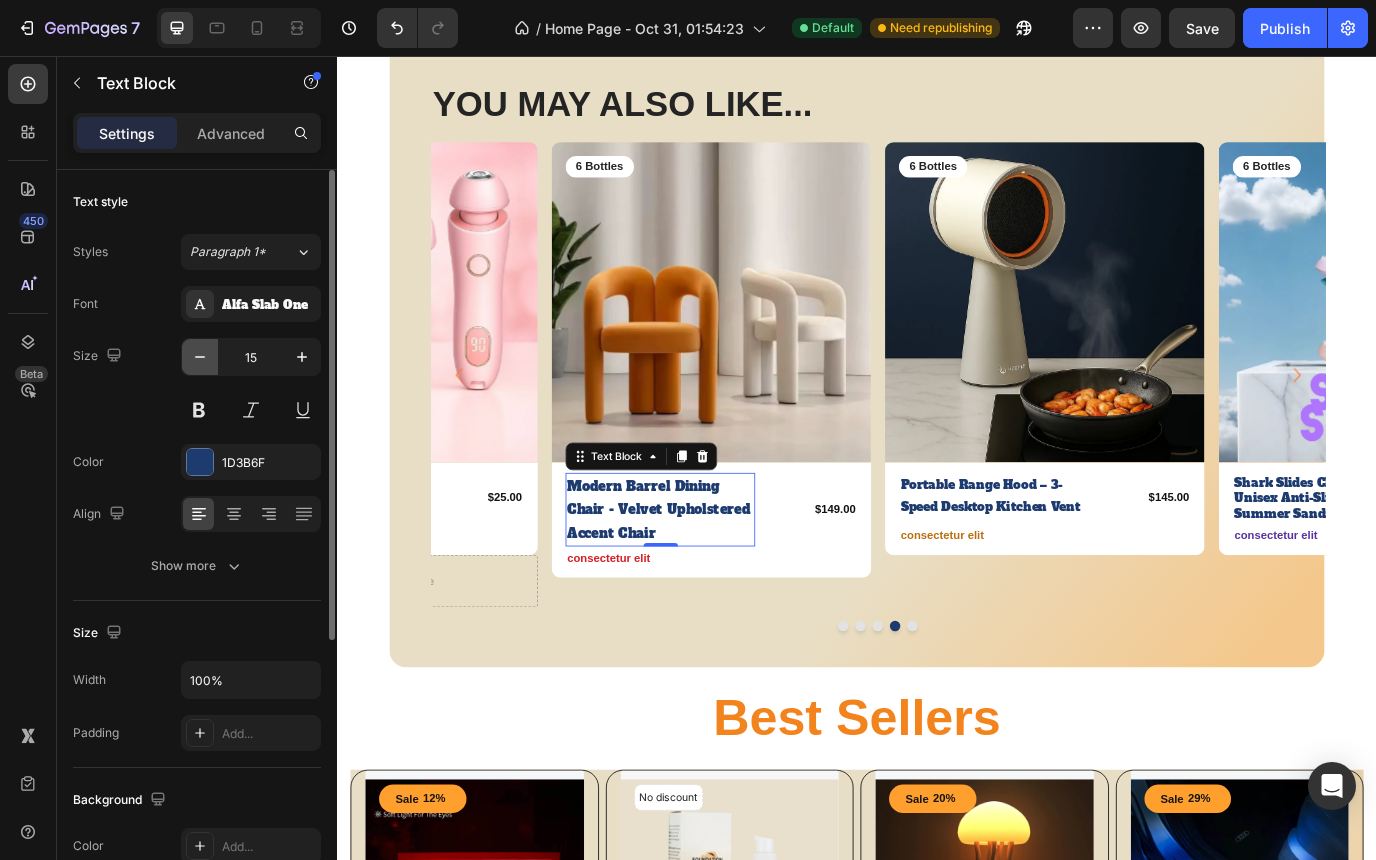 click 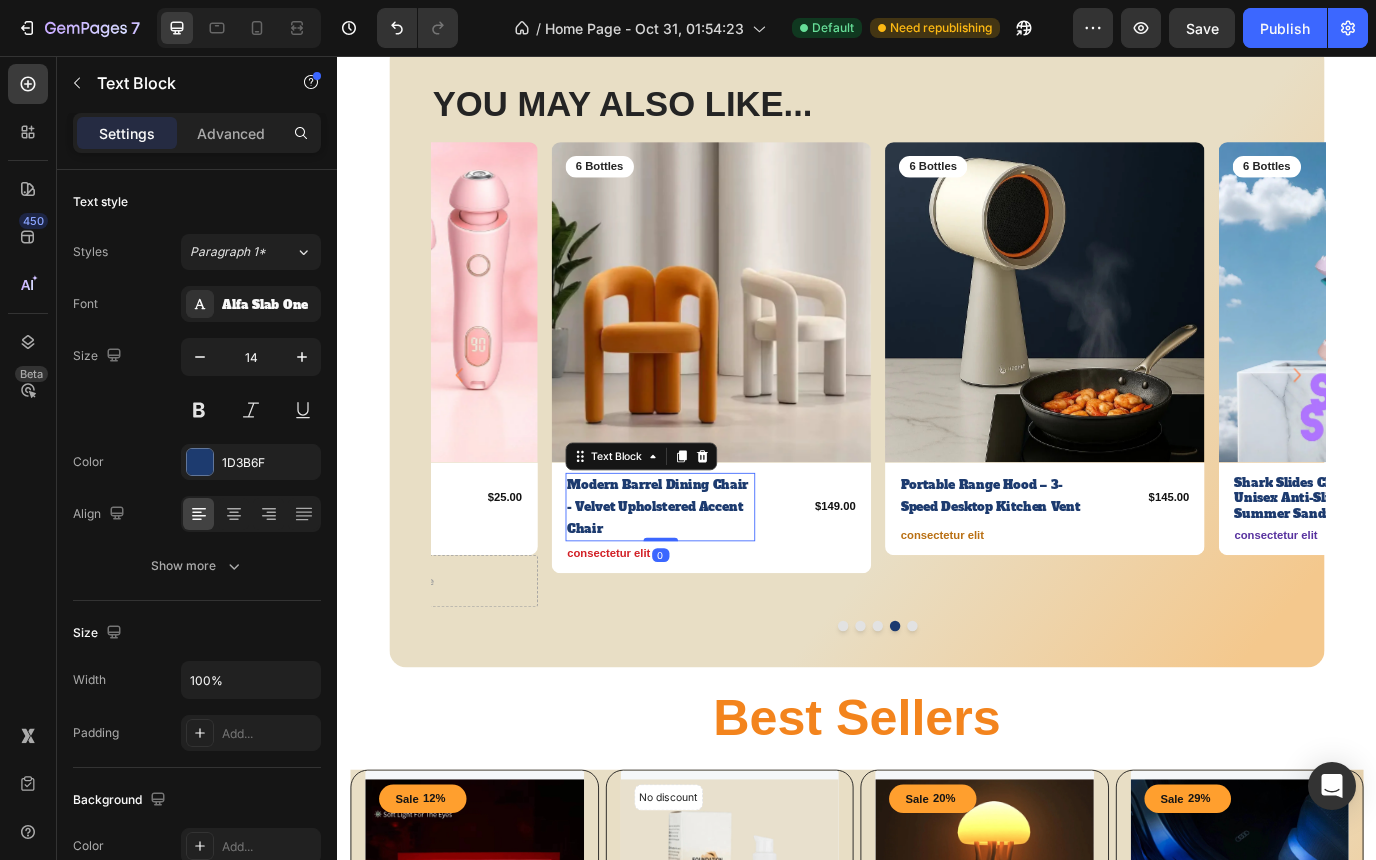 drag, startPoint x: 707, startPoint y: 612, endPoint x: 707, endPoint y: 601, distance: 11 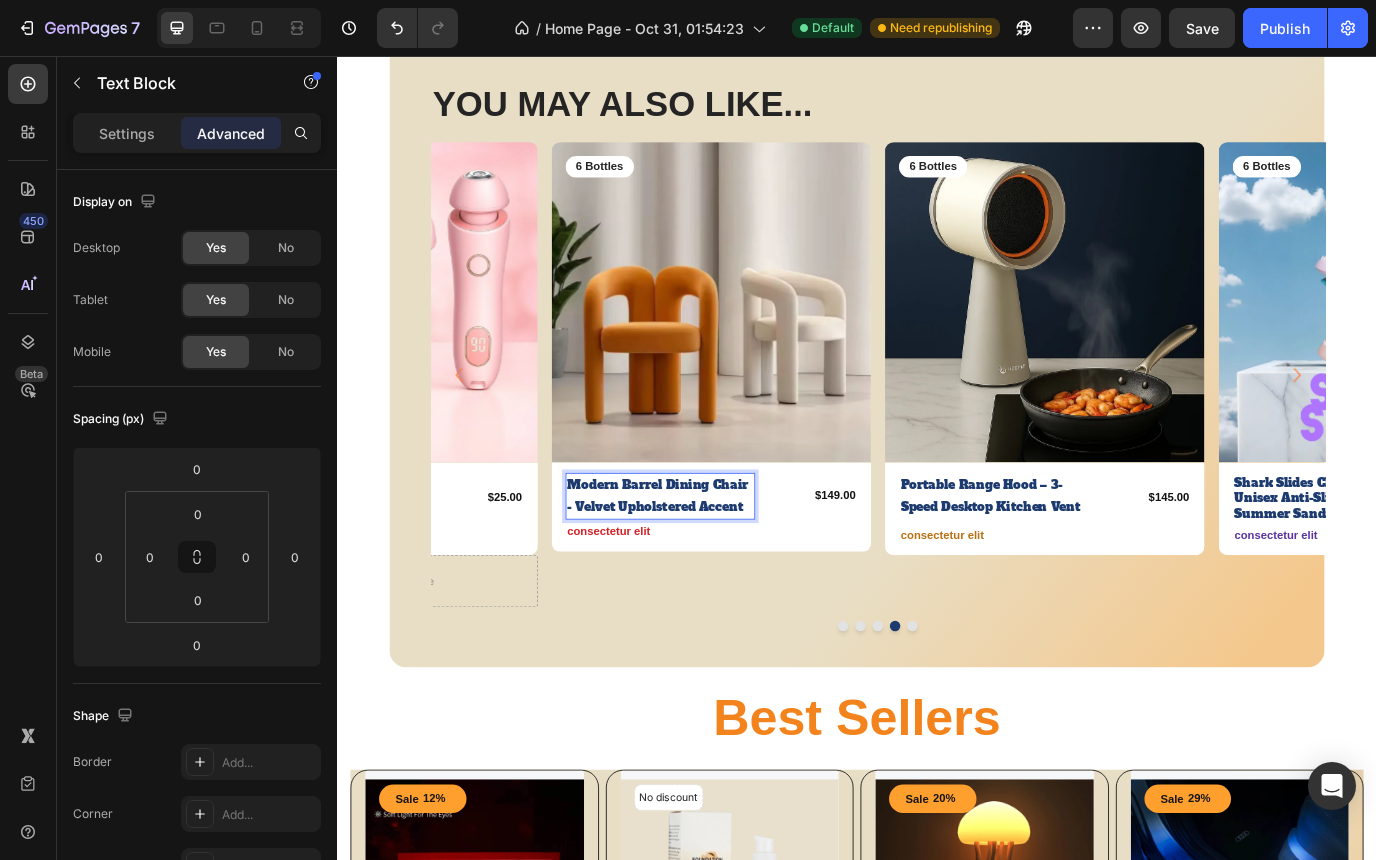 click on "Modern Barrel Dining Chair - Velvet Upholstered Accent" at bounding box center [710, 564] 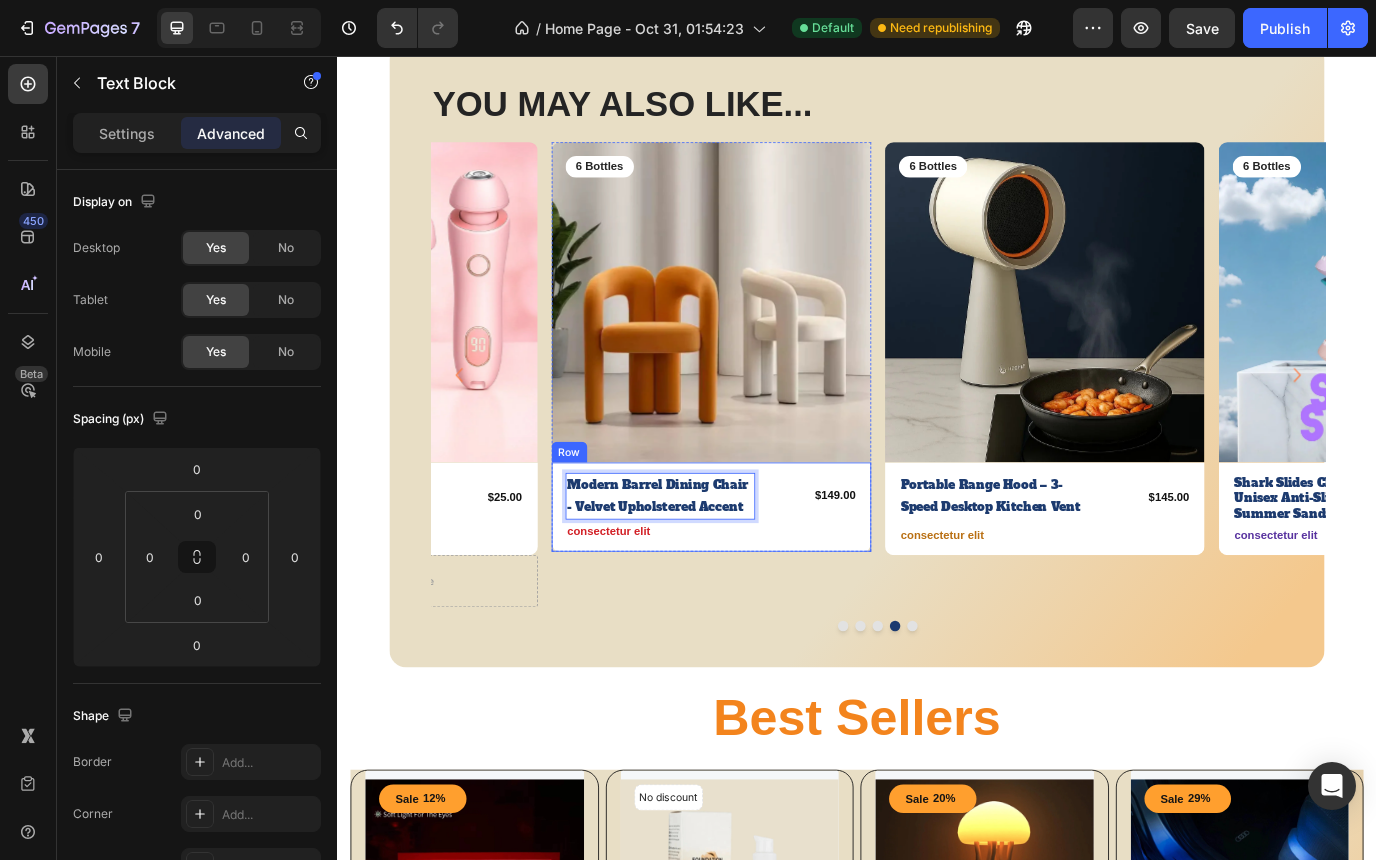 click on "Modern Barrel Dining Chair - Velvet Upholstered Accent  Text Block   0 $149.00 Product Price Product Price Row consectetur elit Text Block" at bounding box center [768, 576] 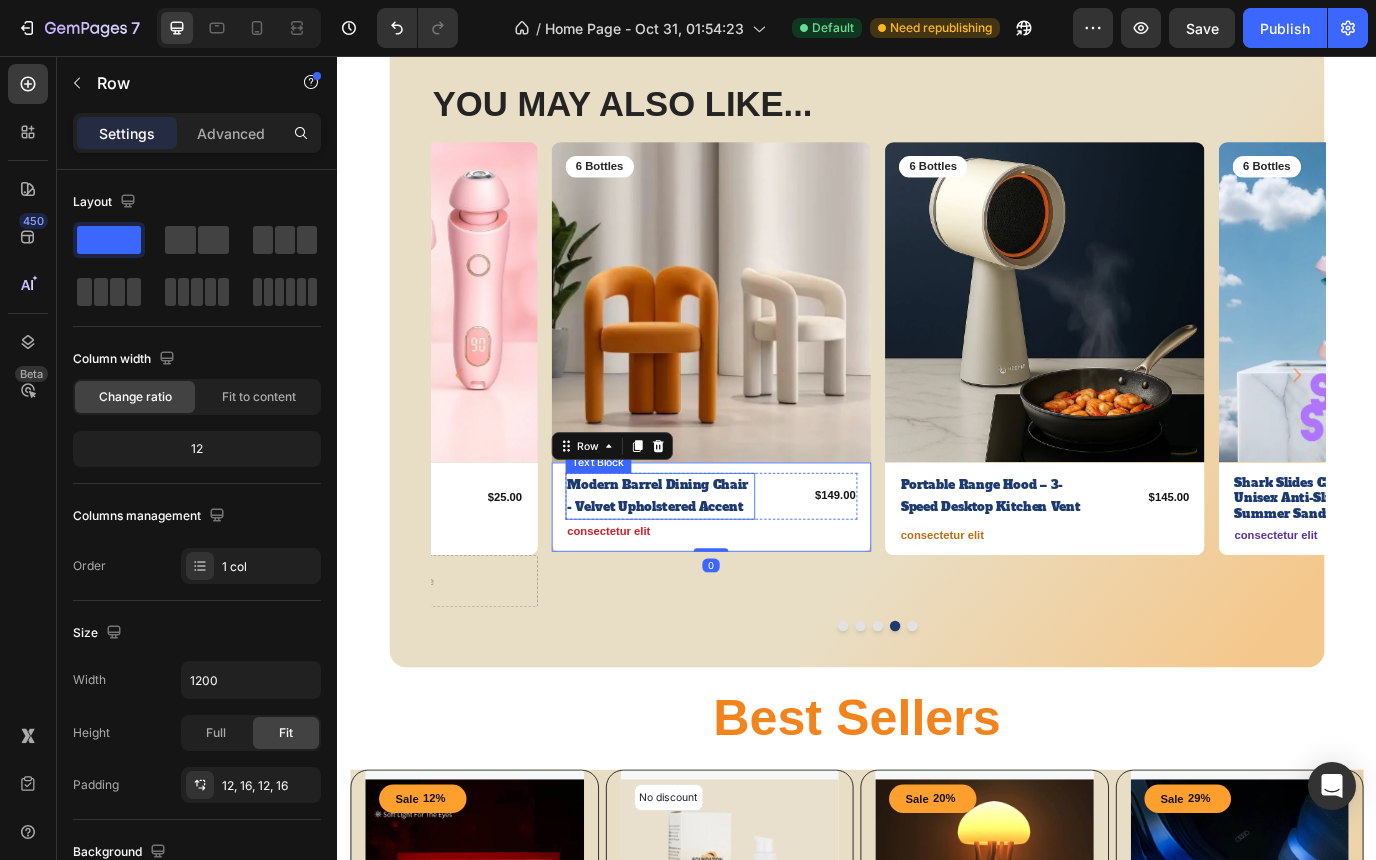 click on "Modern Barrel Dining Chair - Velvet Upholstered Accent" at bounding box center (710, 564) 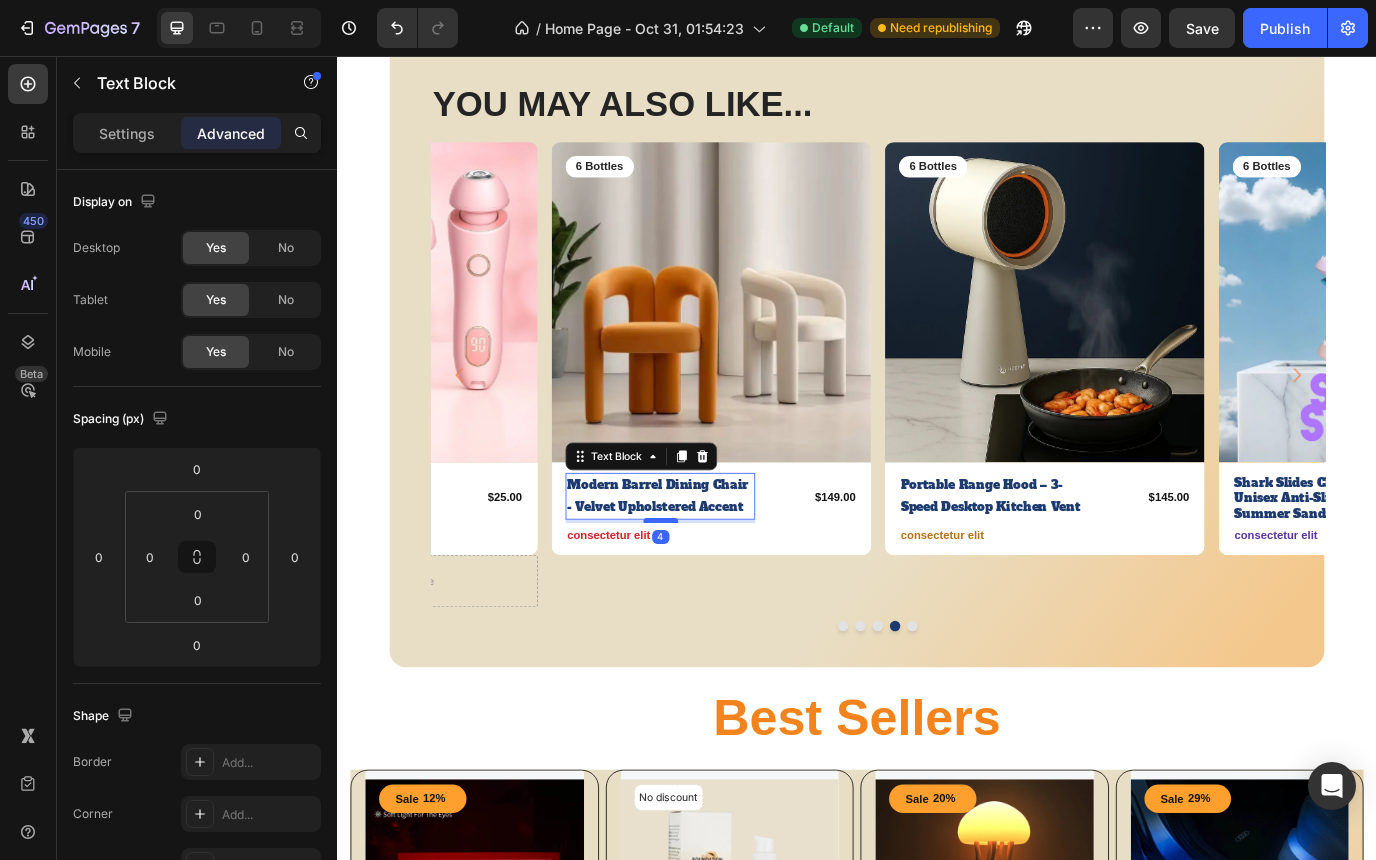 click at bounding box center (709, 592) 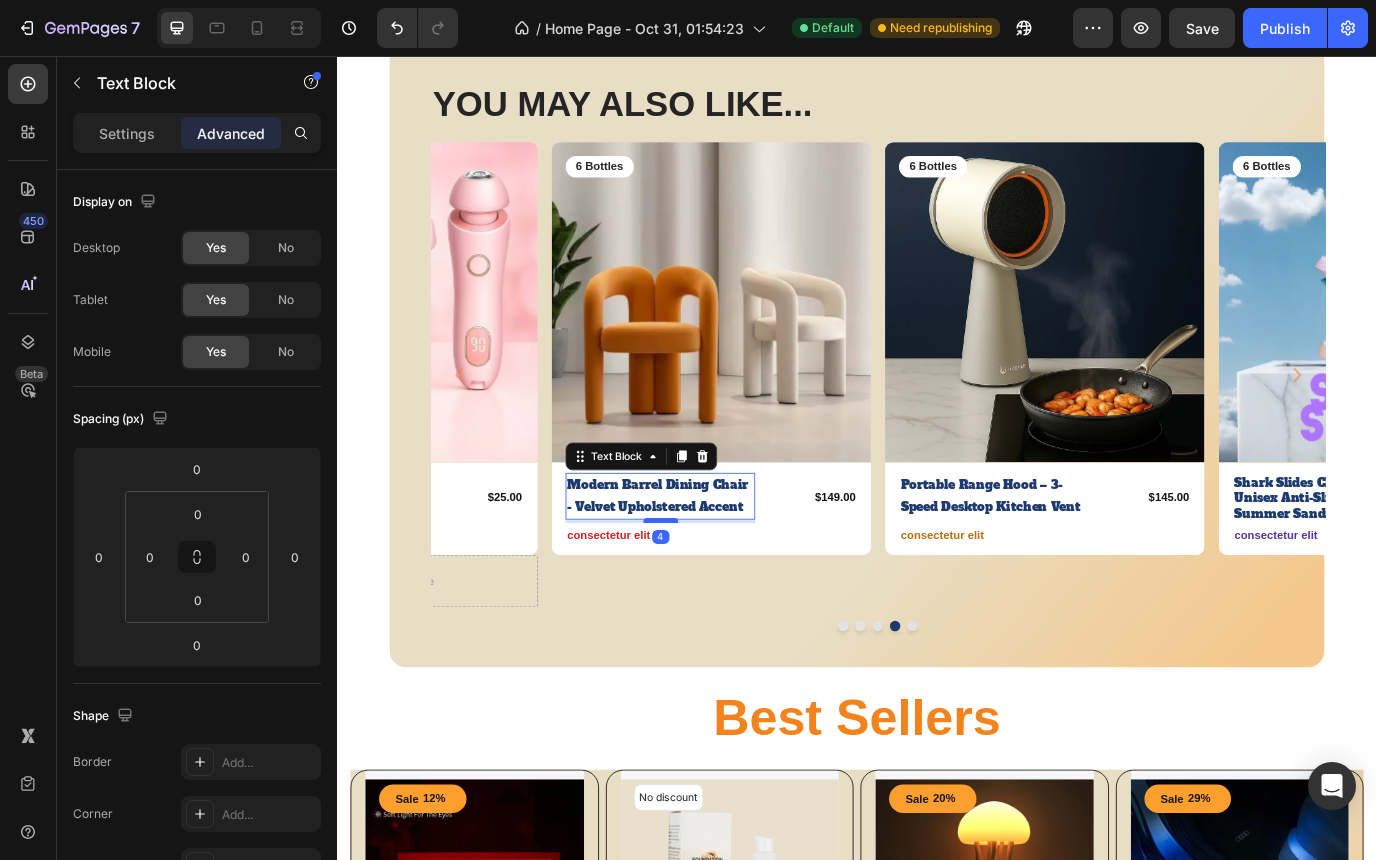 type on "4" 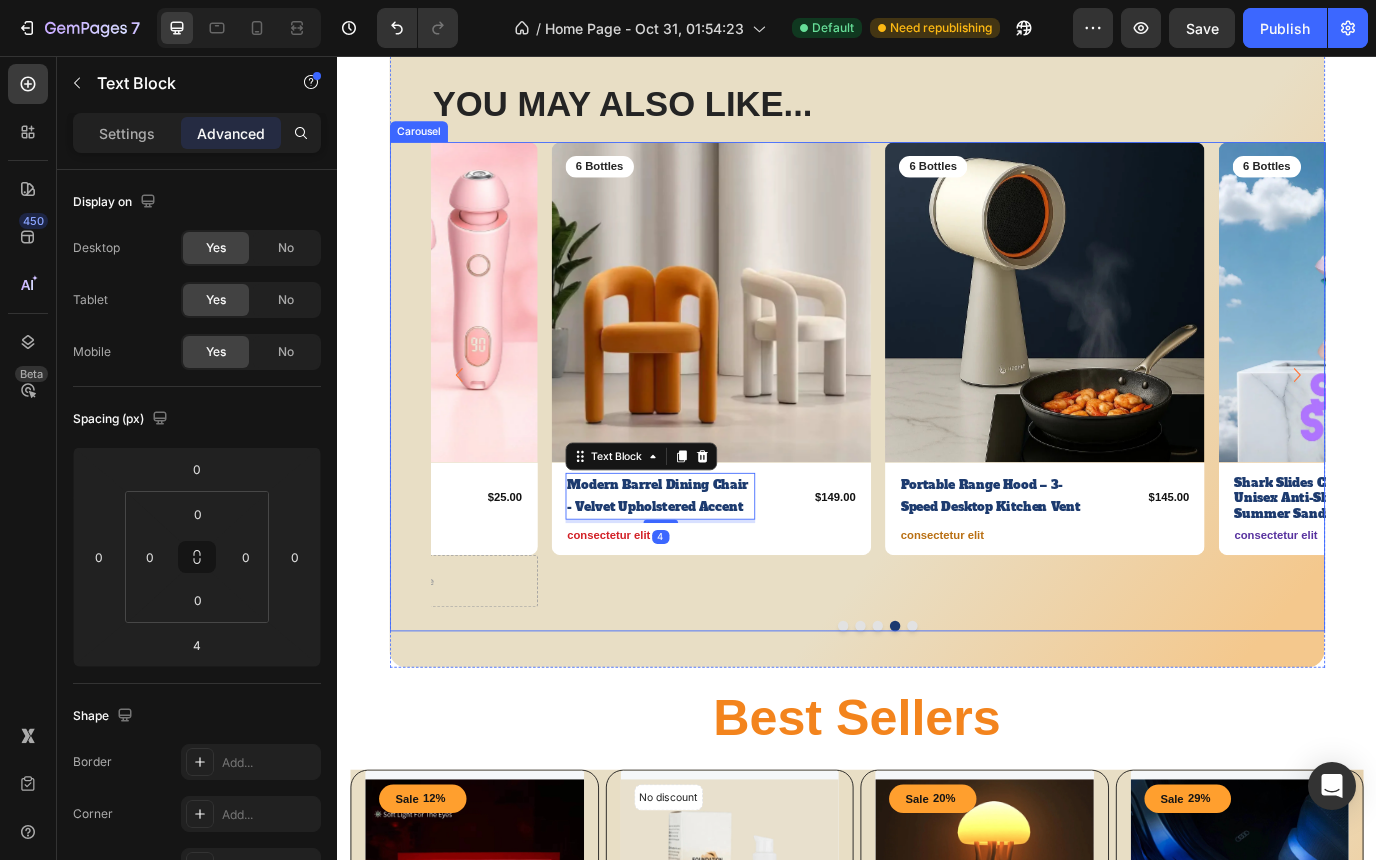 click on "Product Images 6 Bottles Text Block Row Modern Barrel Dining Chair - Velvet Upholstered Accent  Text Block   4 $149.00 Product Price Product Price Row consectetur elit Text Block Row Product" at bounding box center [768, 423] 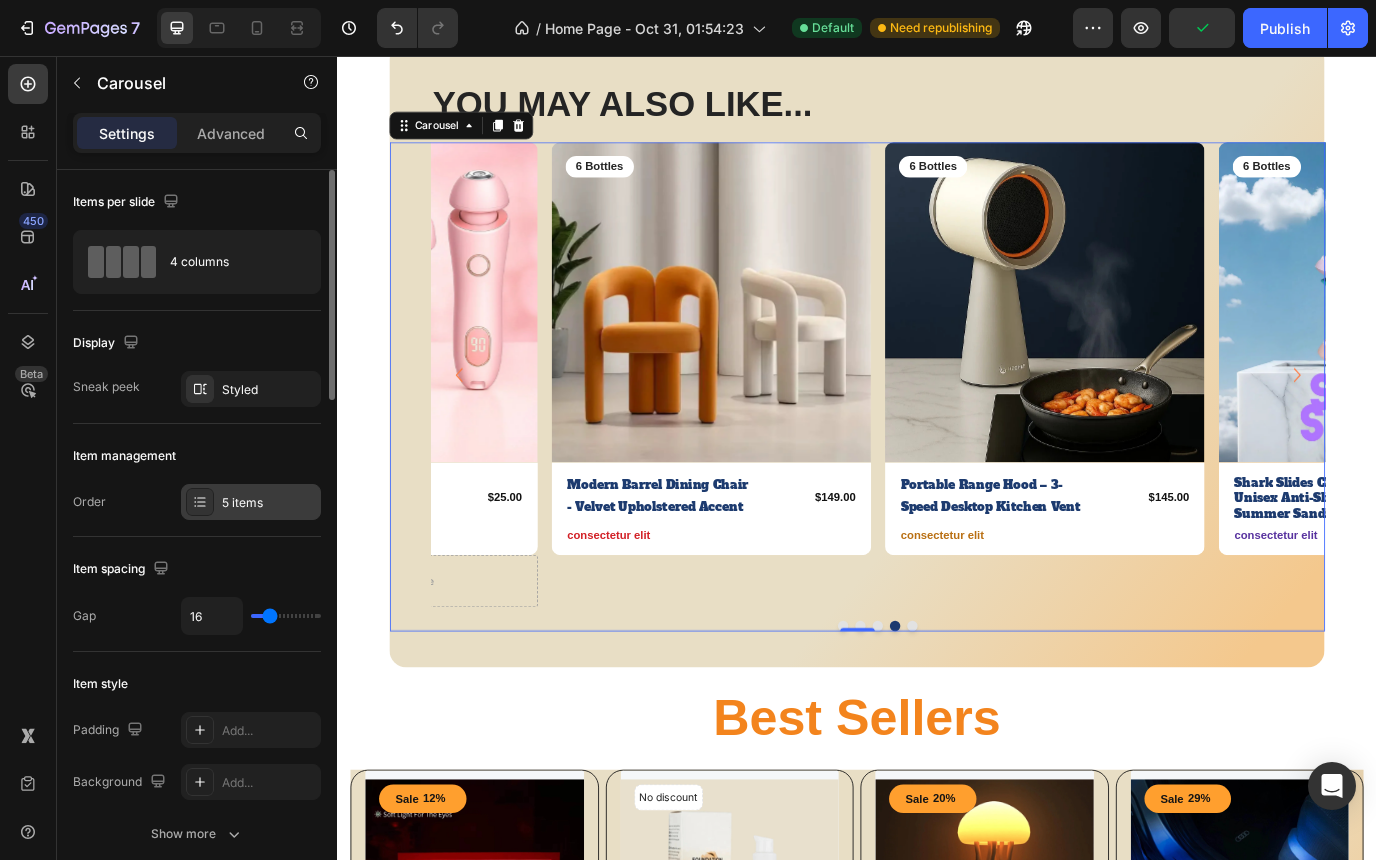 click on "5 items" at bounding box center (269, 503) 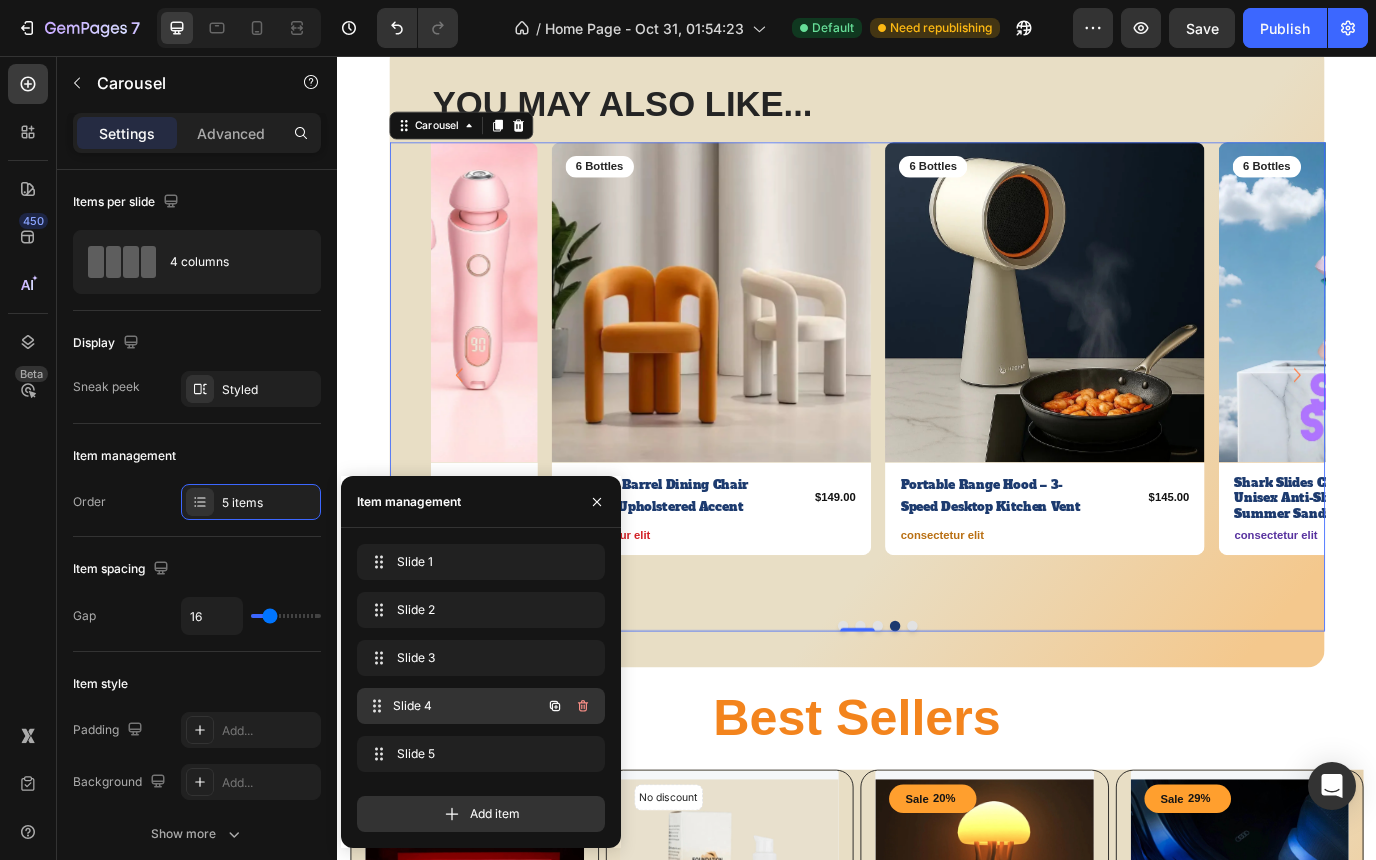 click on "Slide 4" at bounding box center (467, 706) 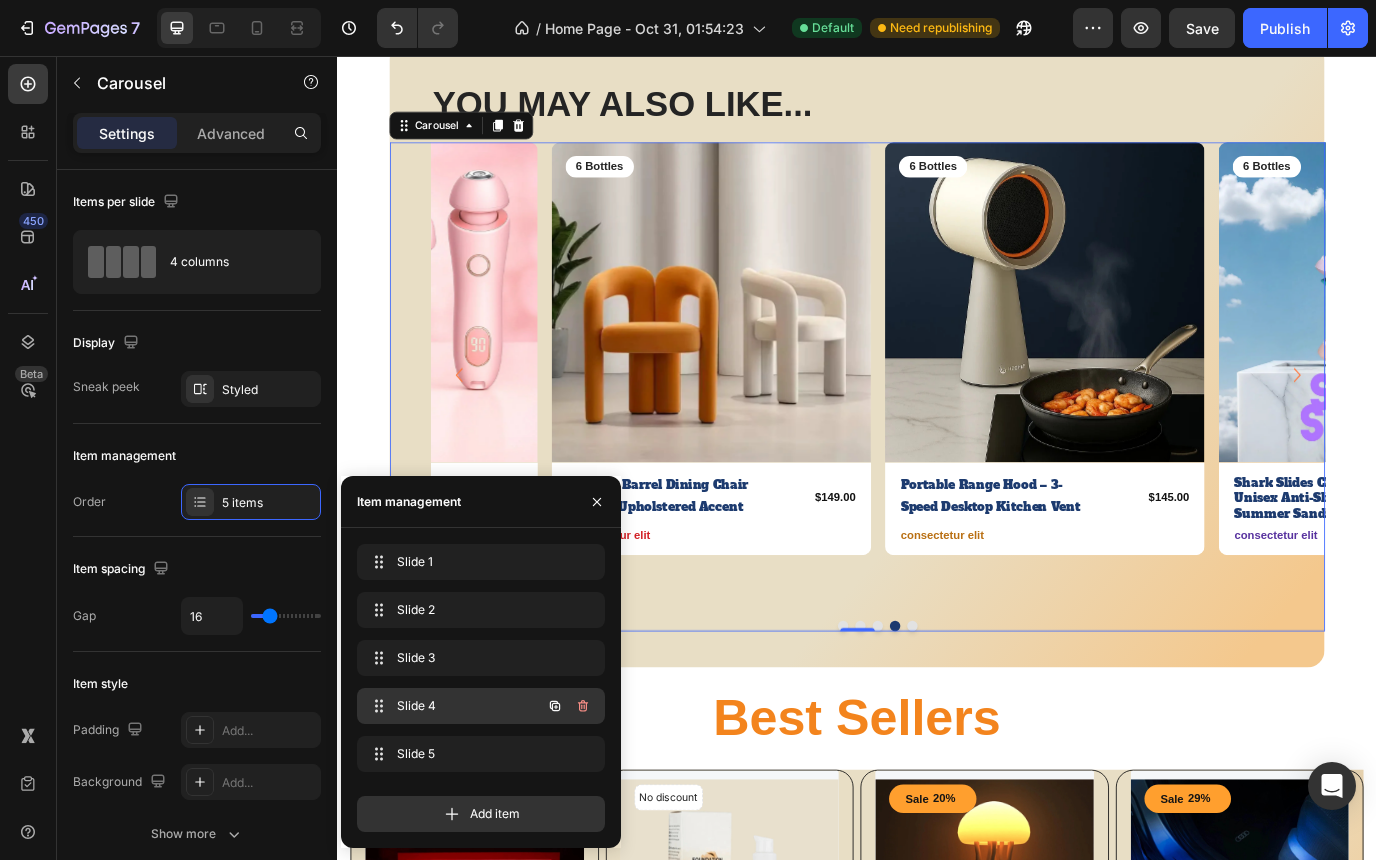 click on "Slide 4" at bounding box center (453, 706) 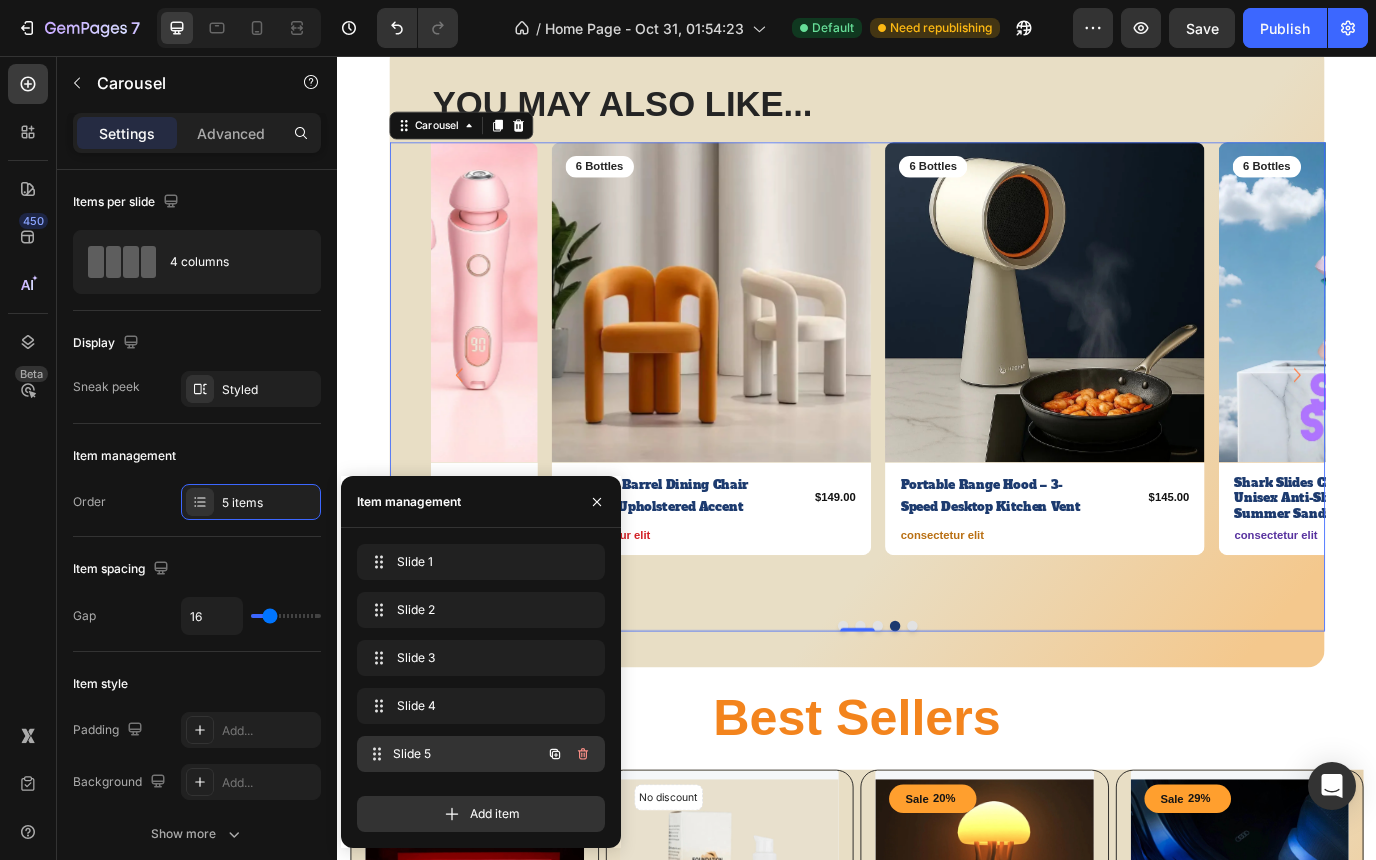 click on "Slide 5" at bounding box center [467, 754] 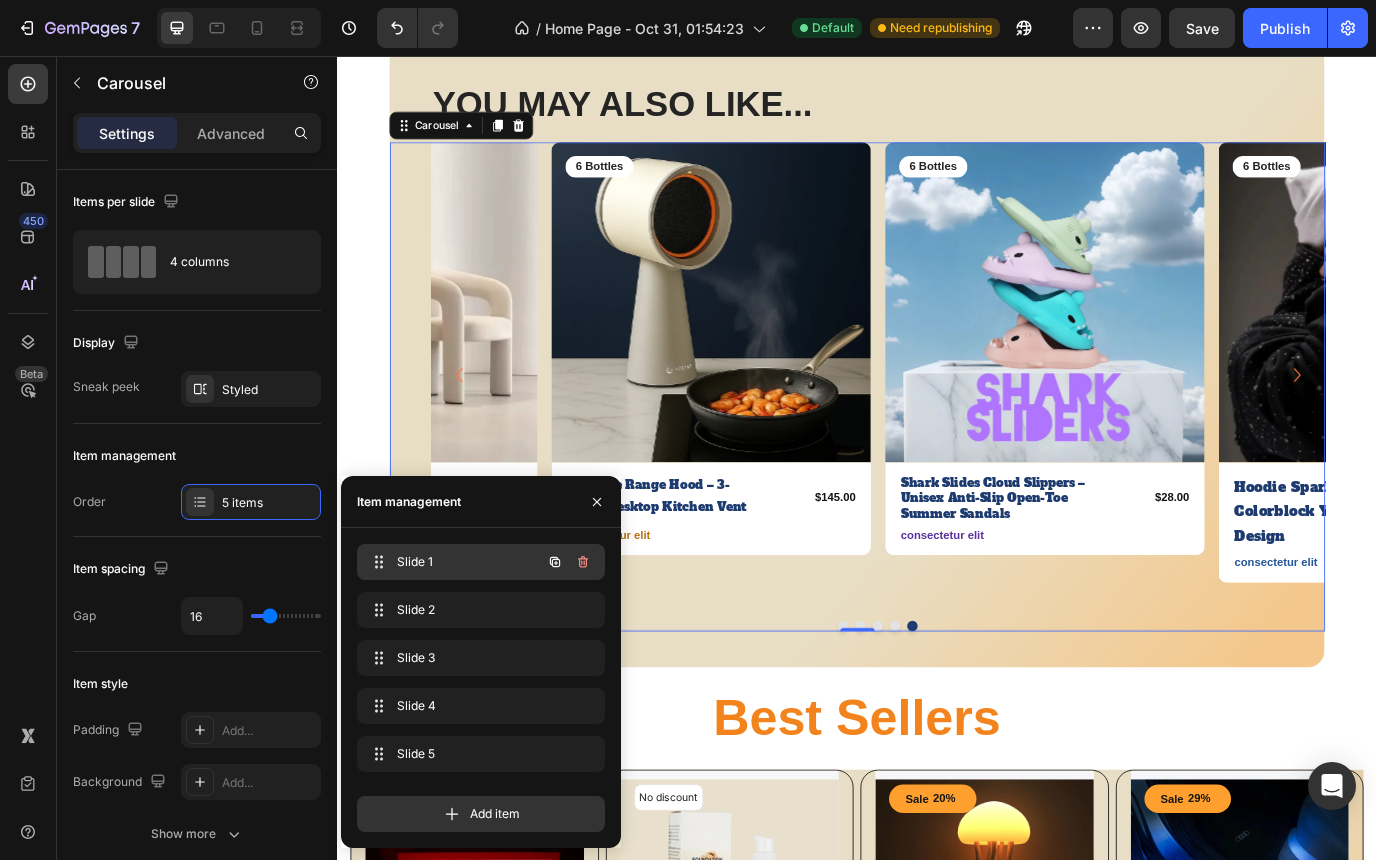 click on "Slide 1" at bounding box center (453, 562) 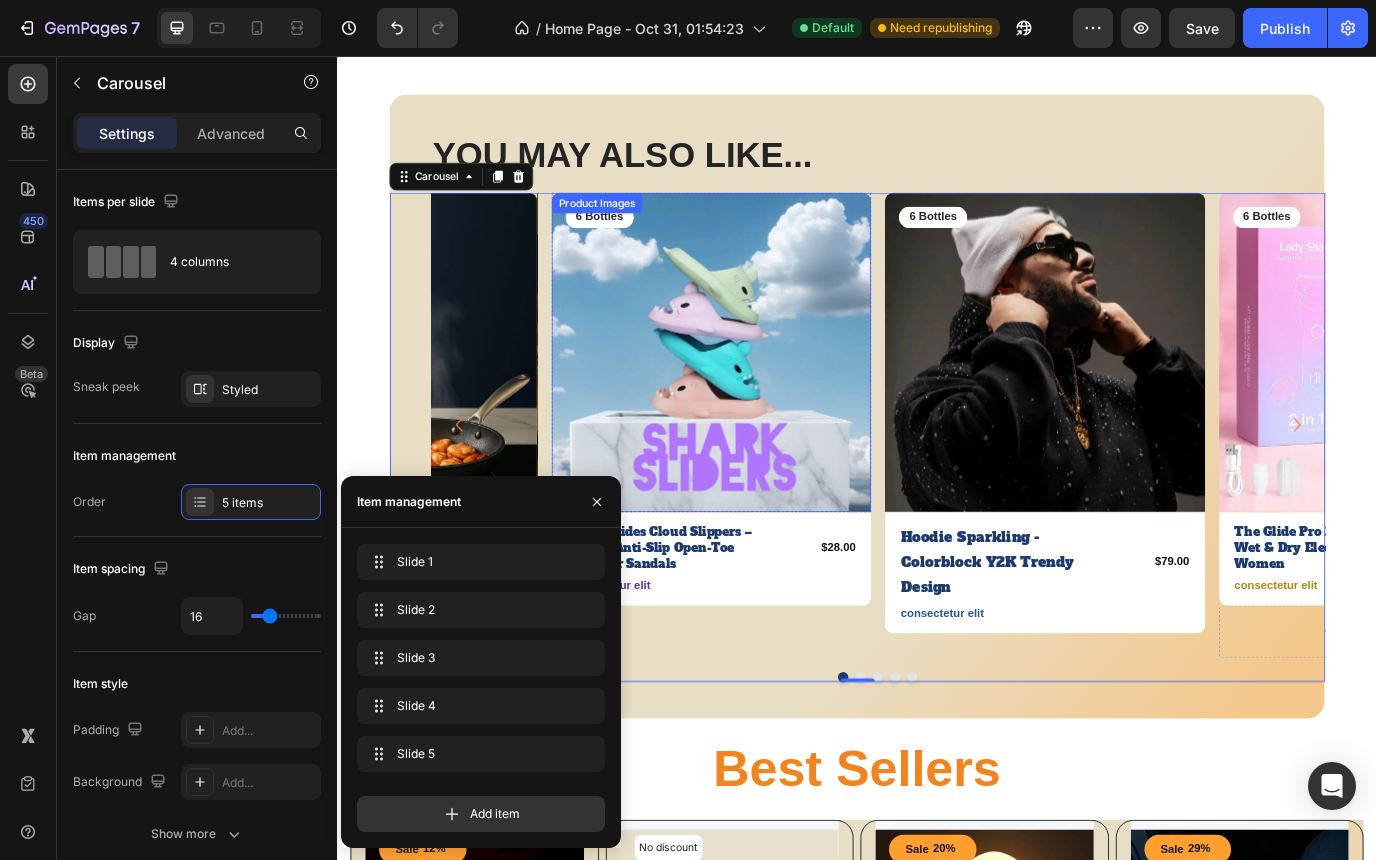 scroll, scrollTop: 605, scrollLeft: 0, axis: vertical 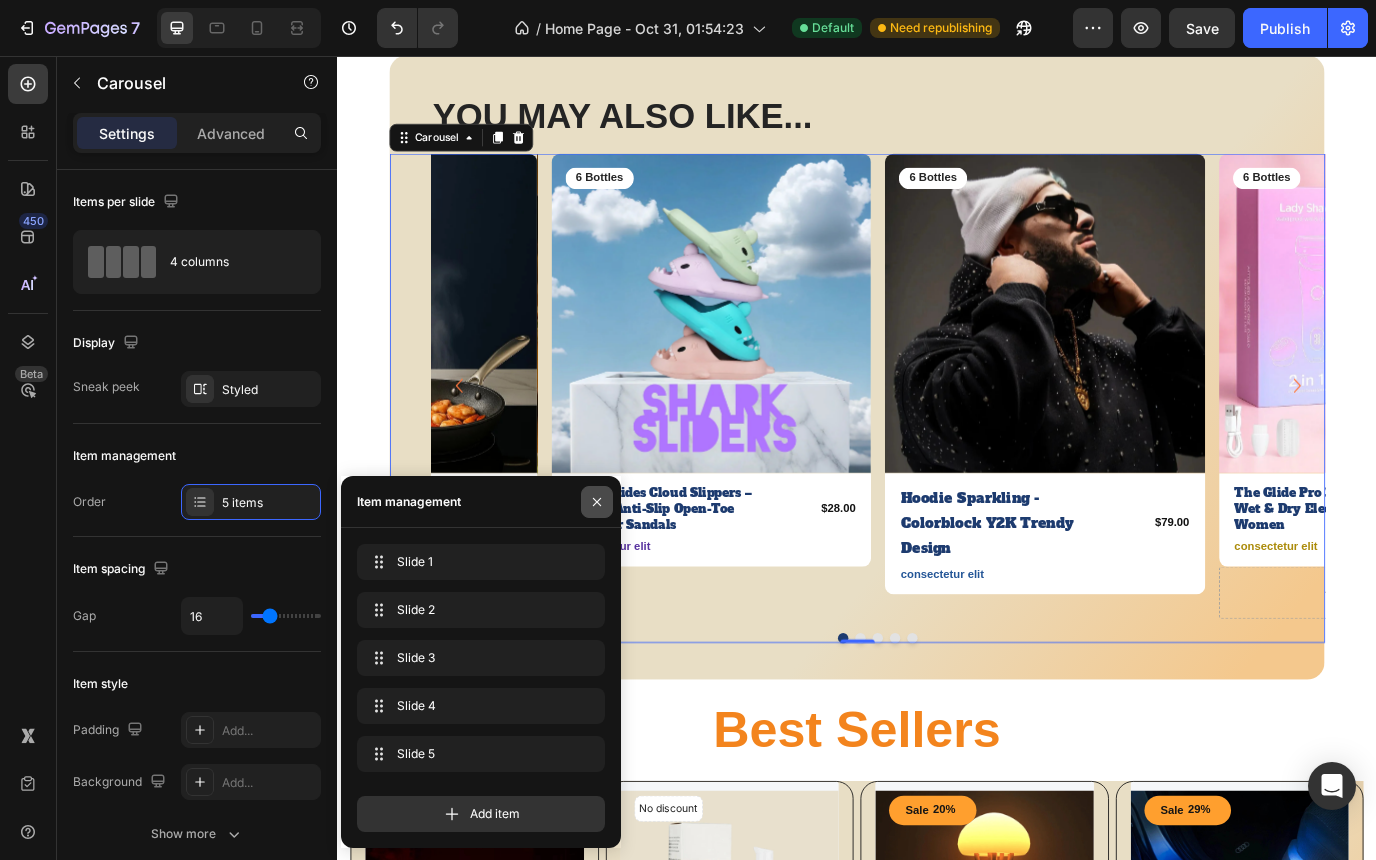 click 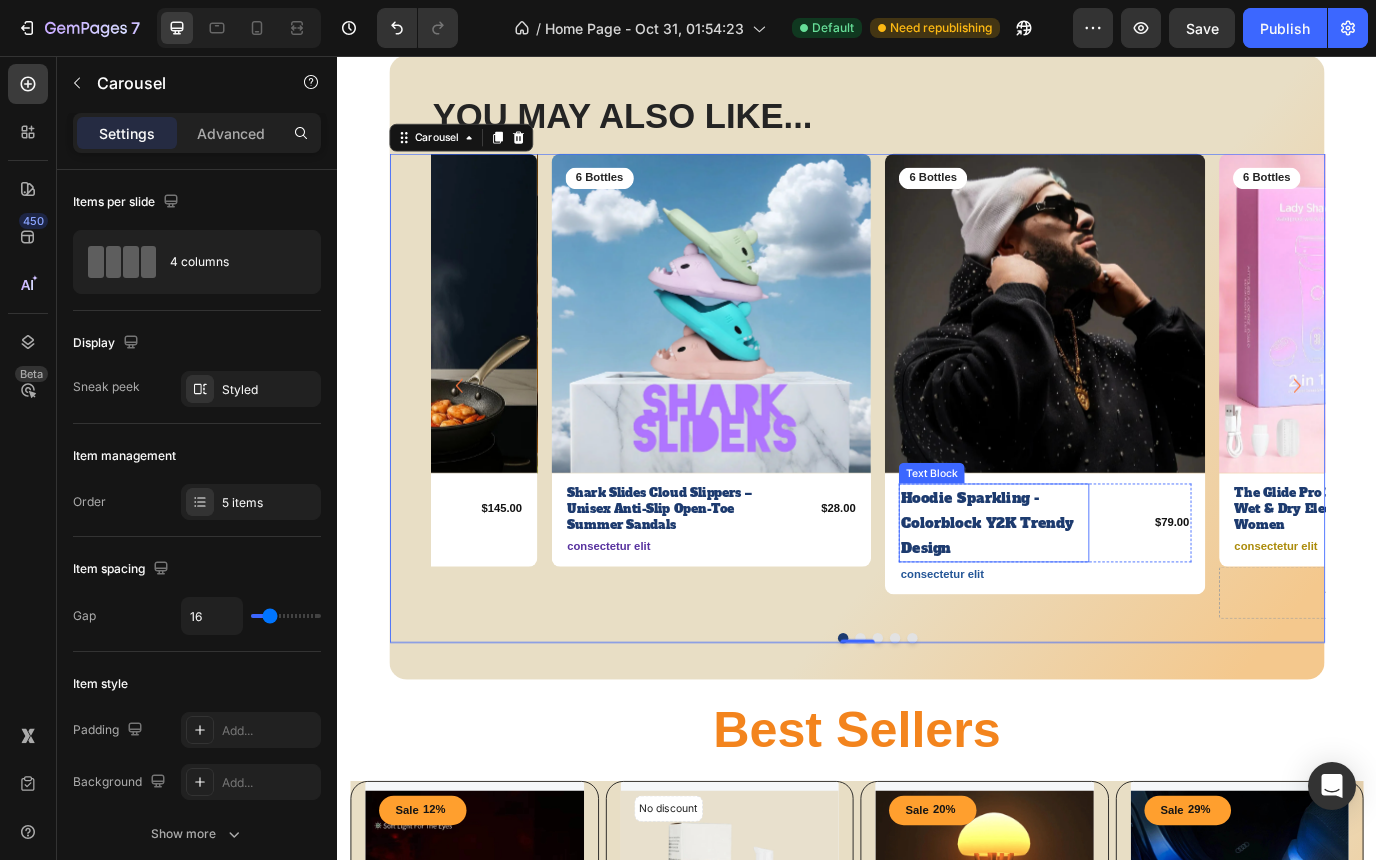 click on "Hoodie Sparkling - Colorblock Y2K Trendy Design" at bounding box center (1095, 595) 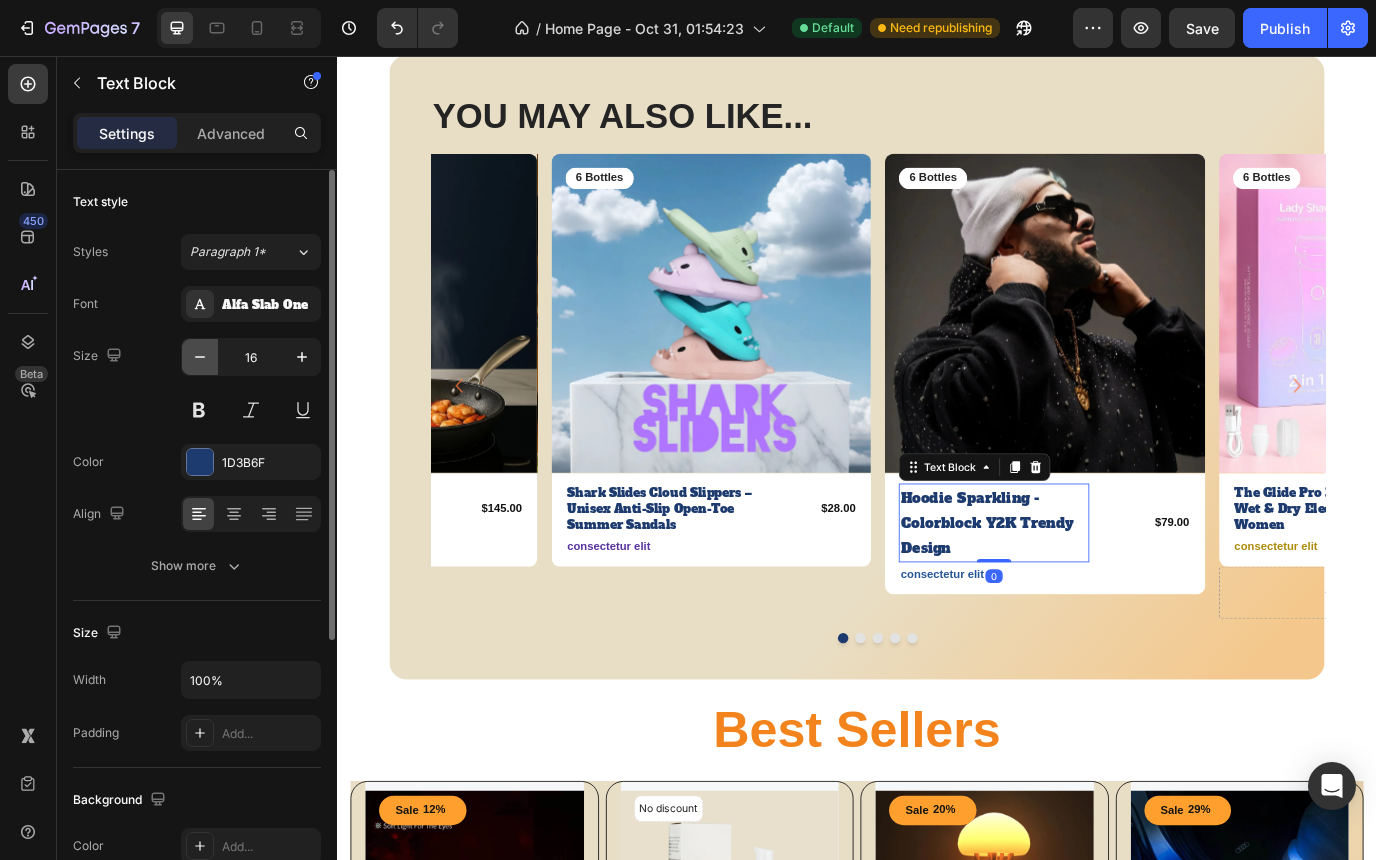 click 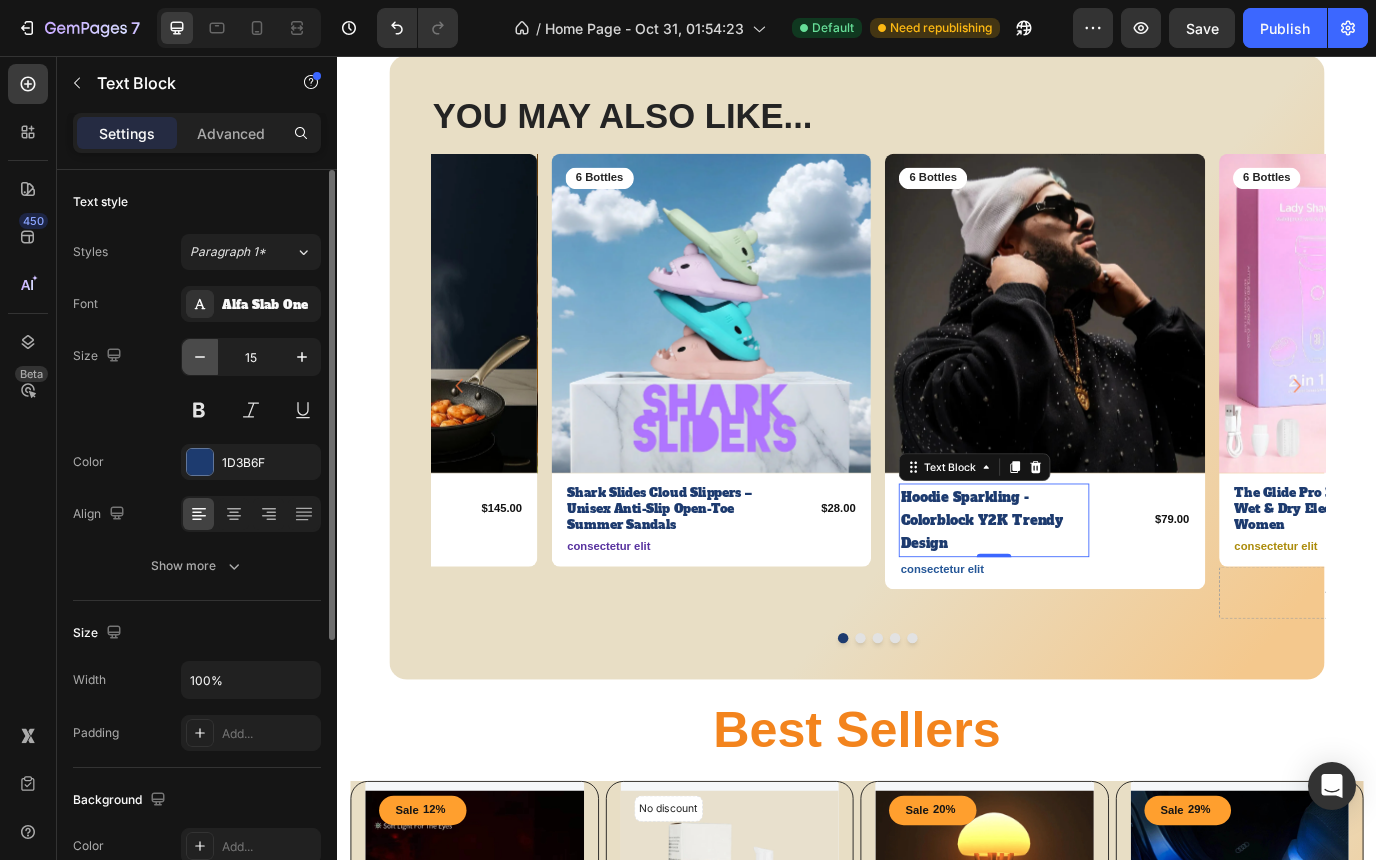 click 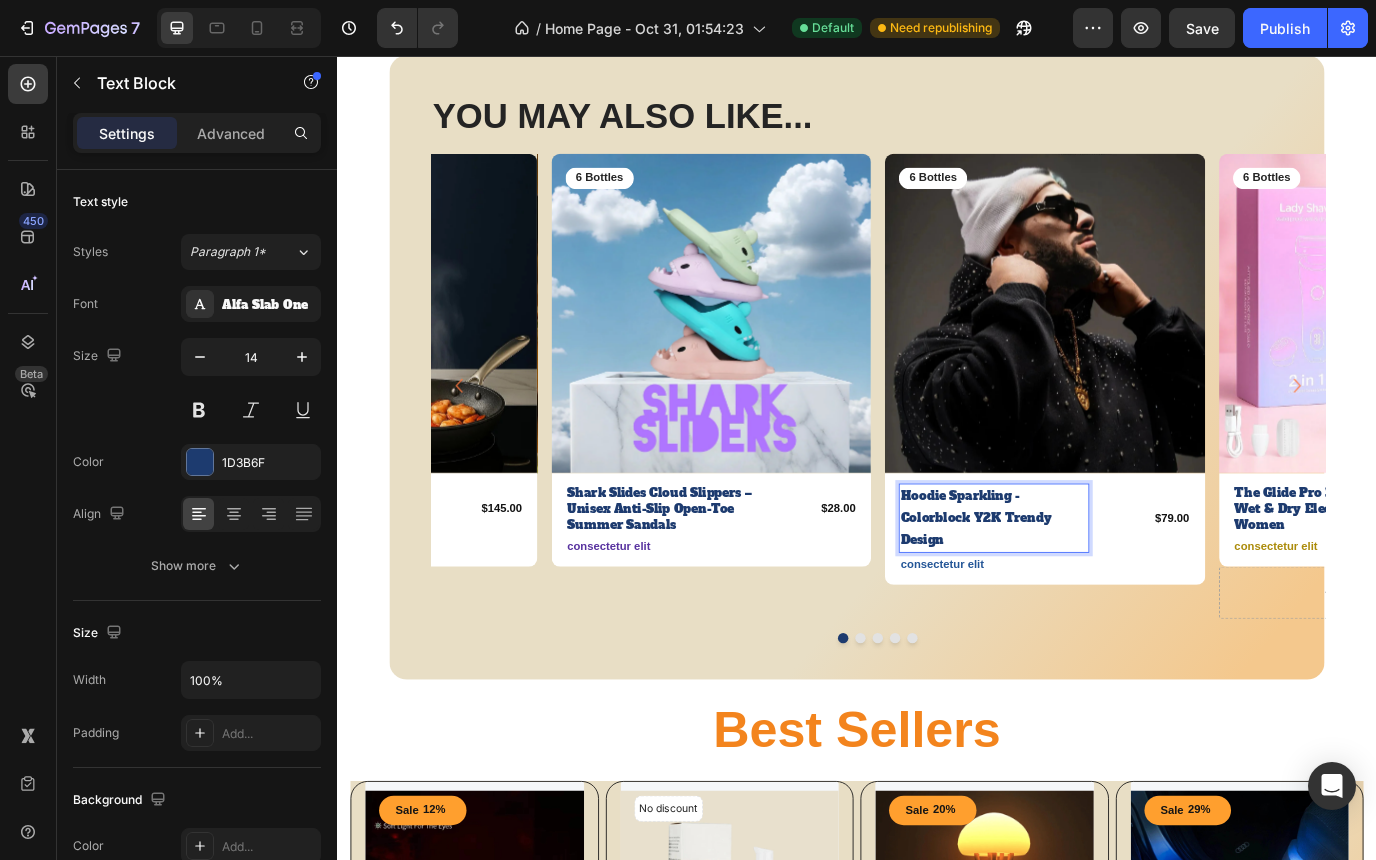 click on "Hoodie Sparkling - Colorblock Y2K Trendy Design" at bounding box center [1095, 590] 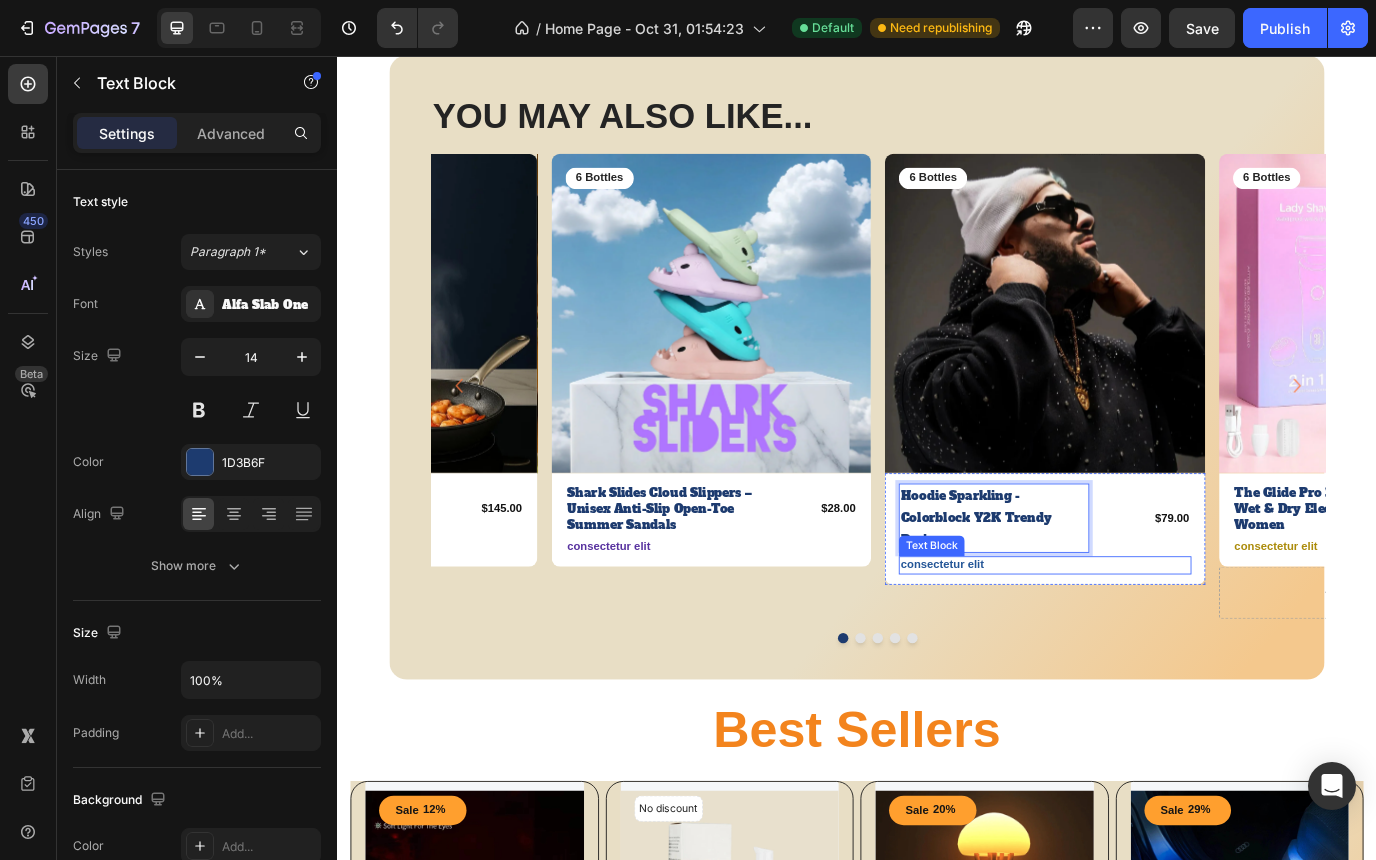 click on "consectetur elit" at bounding box center (1153, 644) 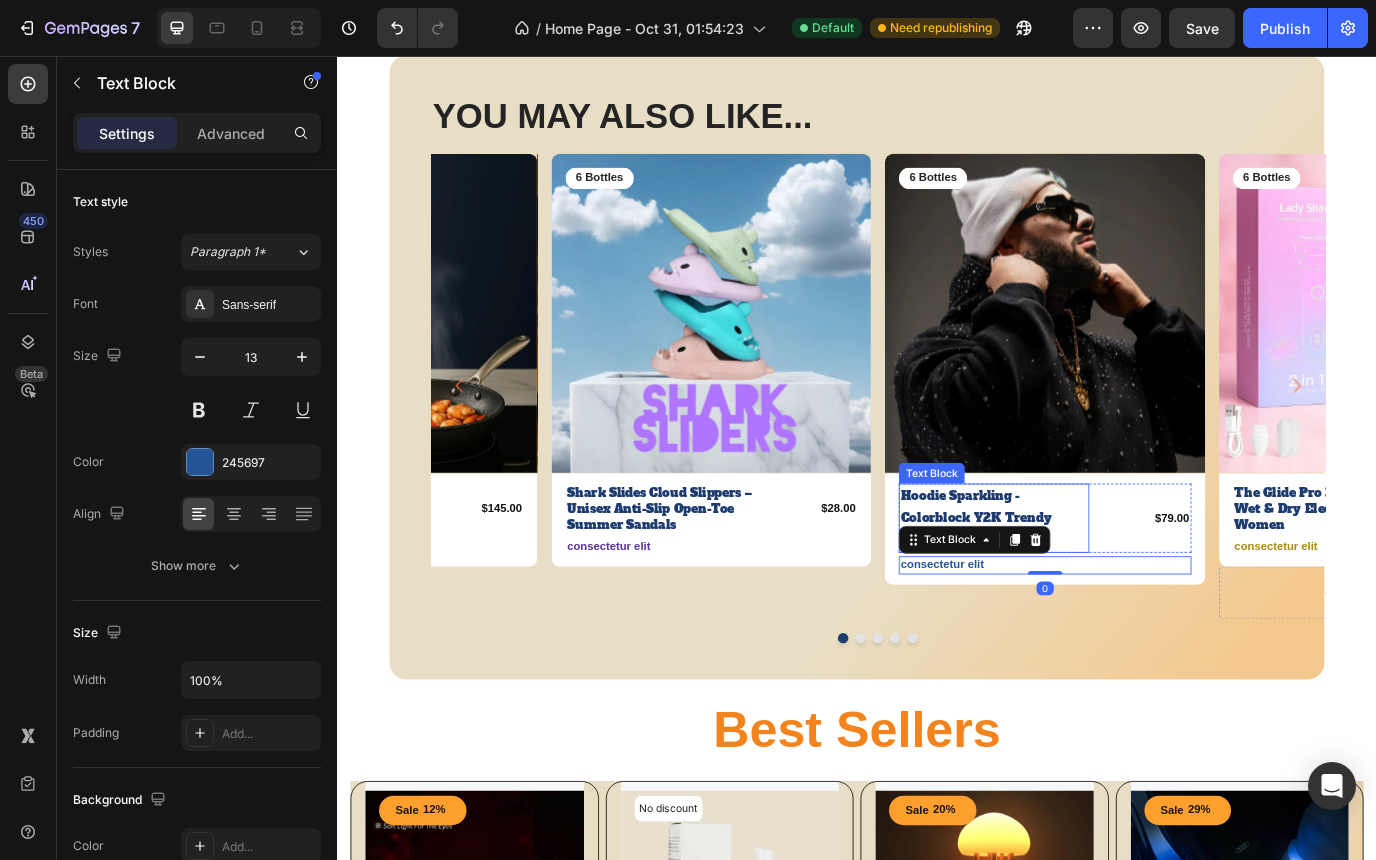 click on "Hoodie Sparkling - Colorblock Y2K Trendy Design" at bounding box center [1095, 590] 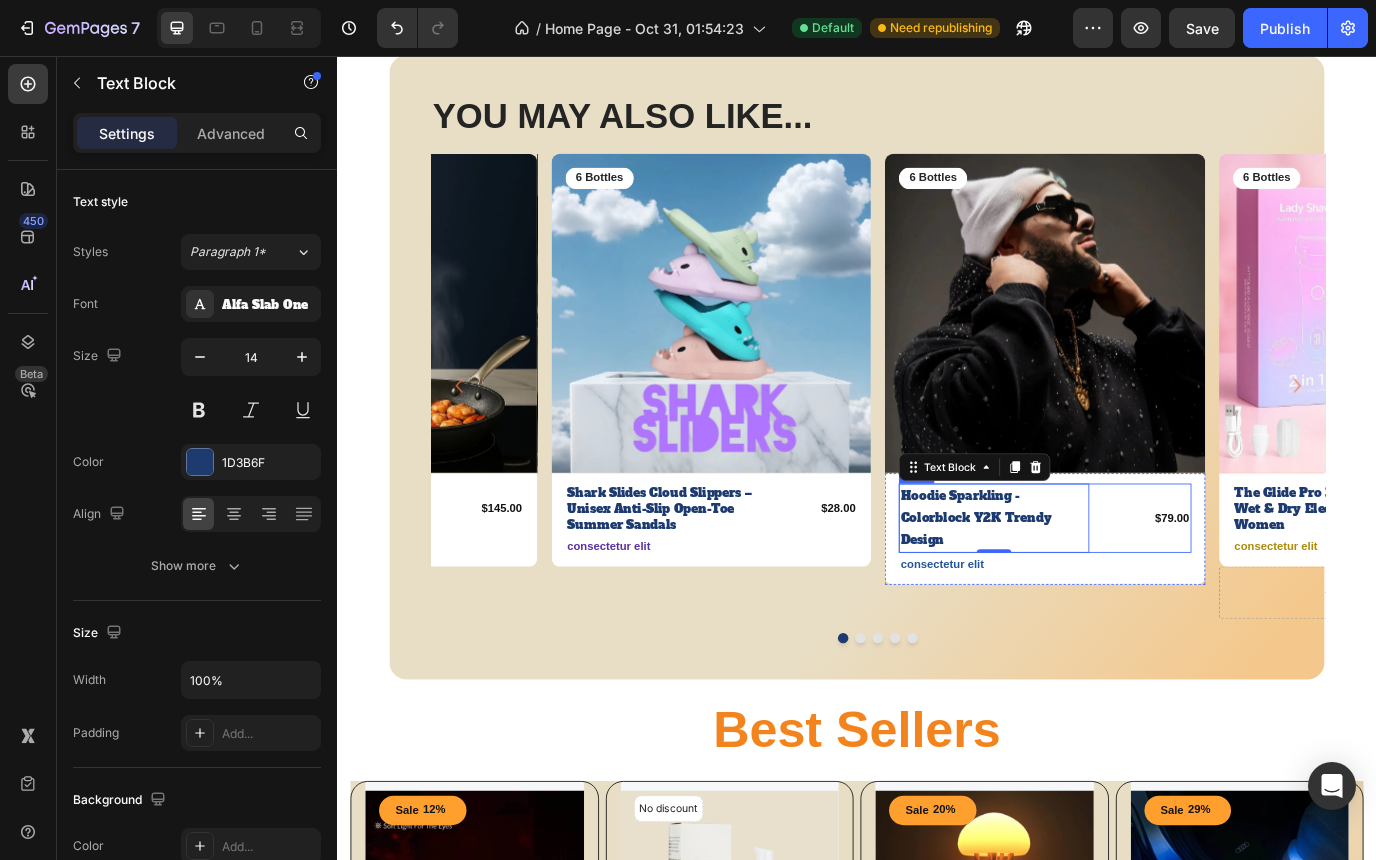 click on "$79.00 Product Price Product Price" at bounding box center [1268, 590] 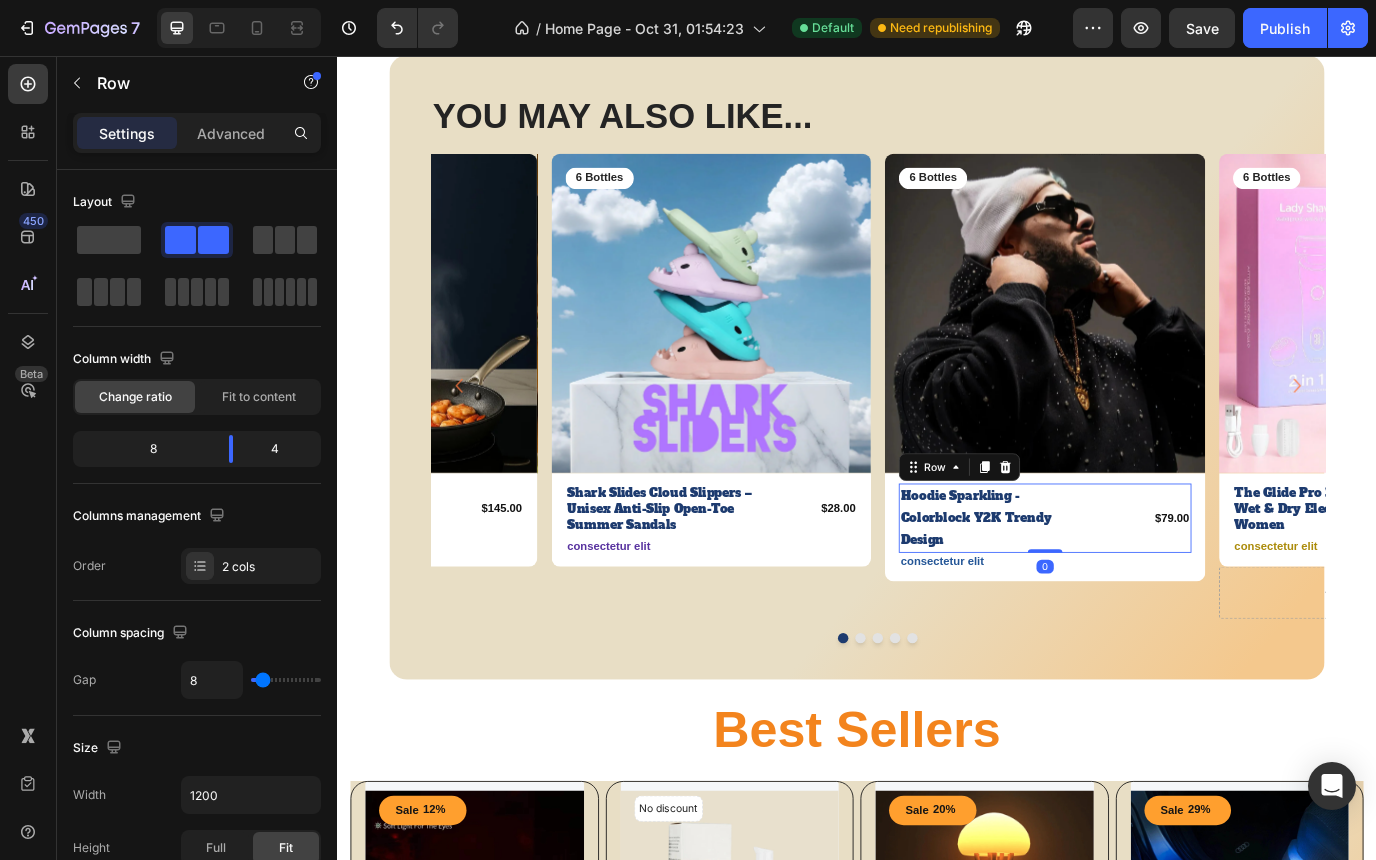drag, startPoint x: 1160, startPoint y: 663, endPoint x: 1155, endPoint y: 652, distance: 12.083046 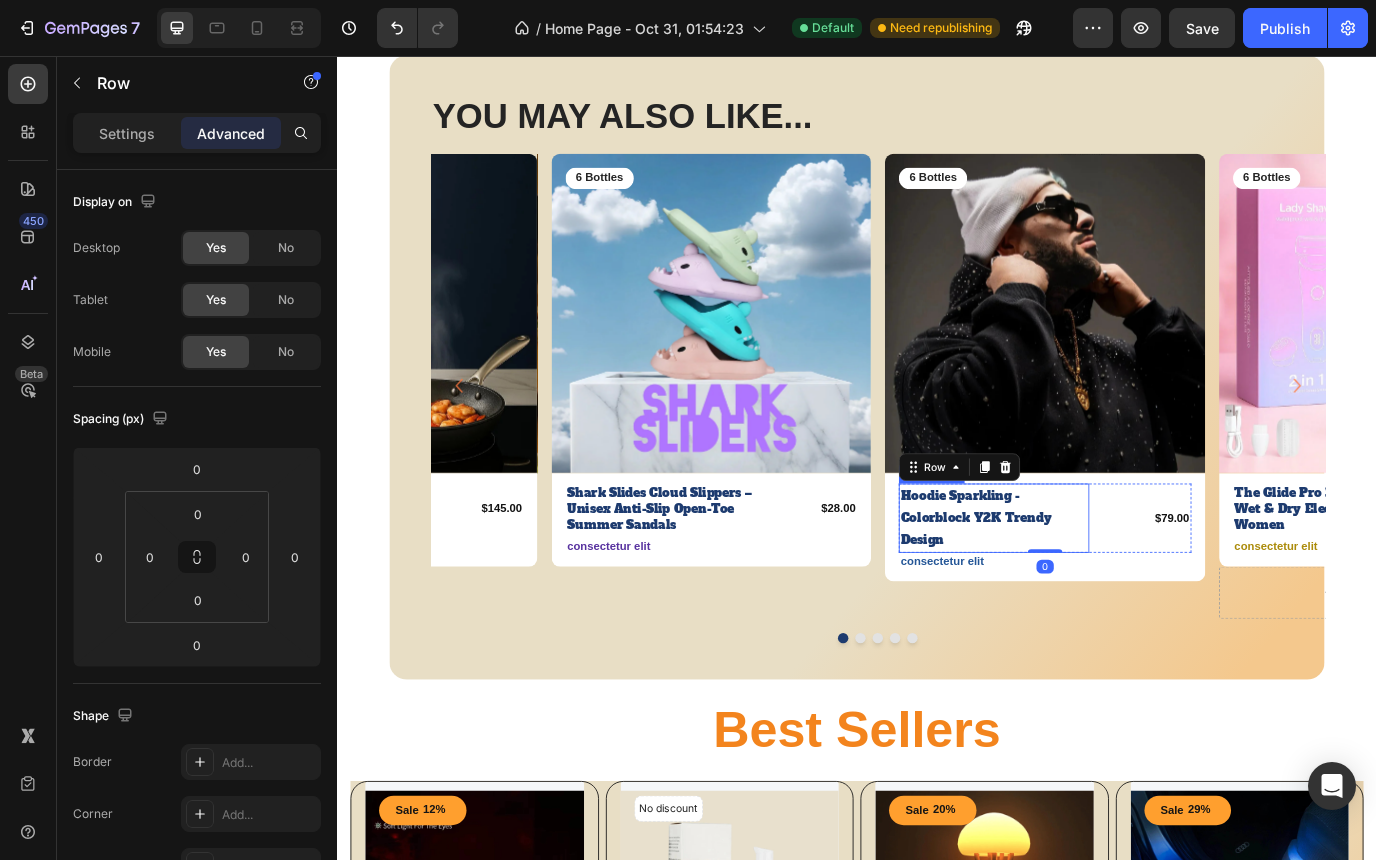 click on "Hoodie Sparkling - Colorblock Y2K Trendy Design" at bounding box center (1095, 590) 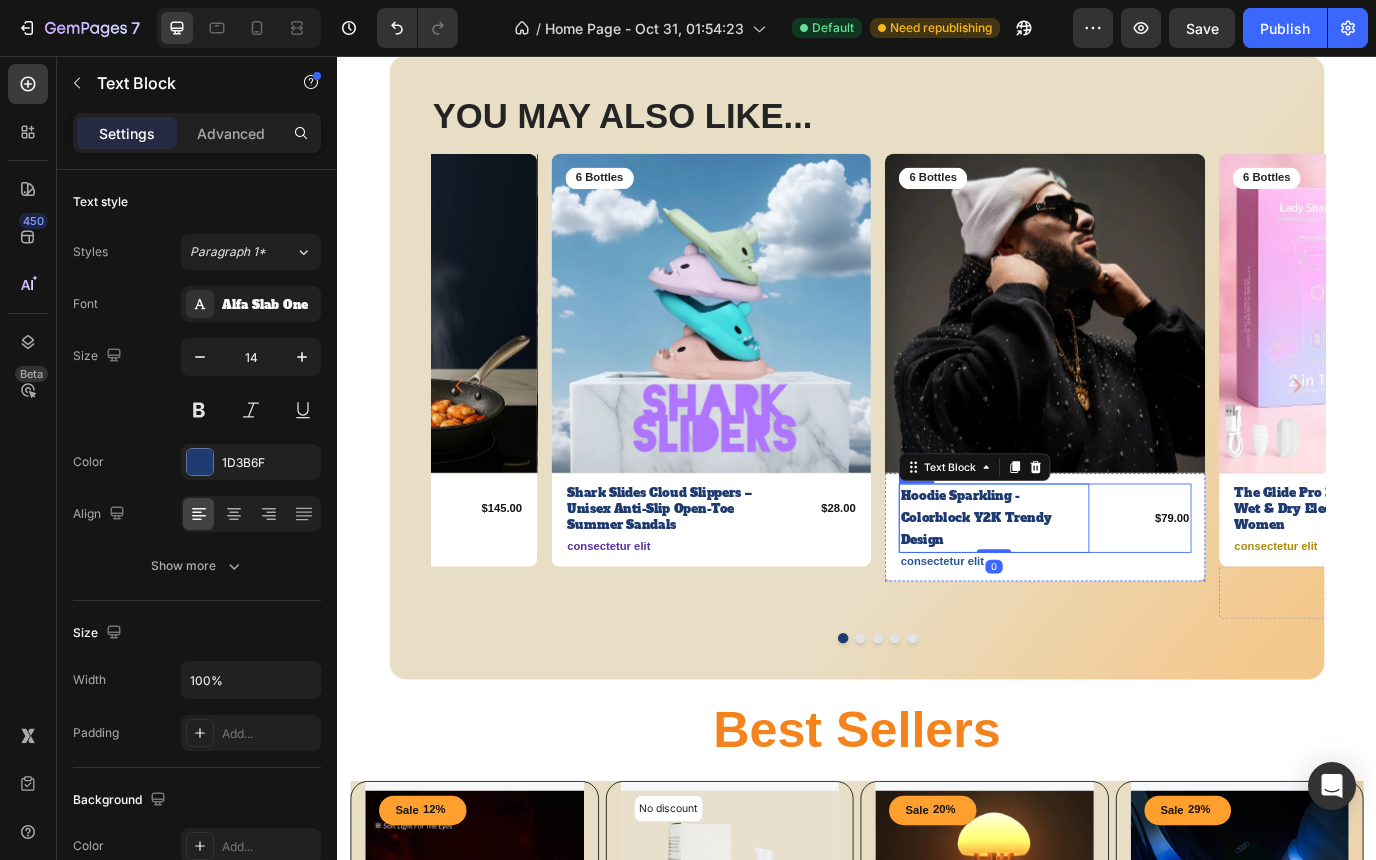 click on "$79.00 Product Price Product Price" at bounding box center [1268, 590] 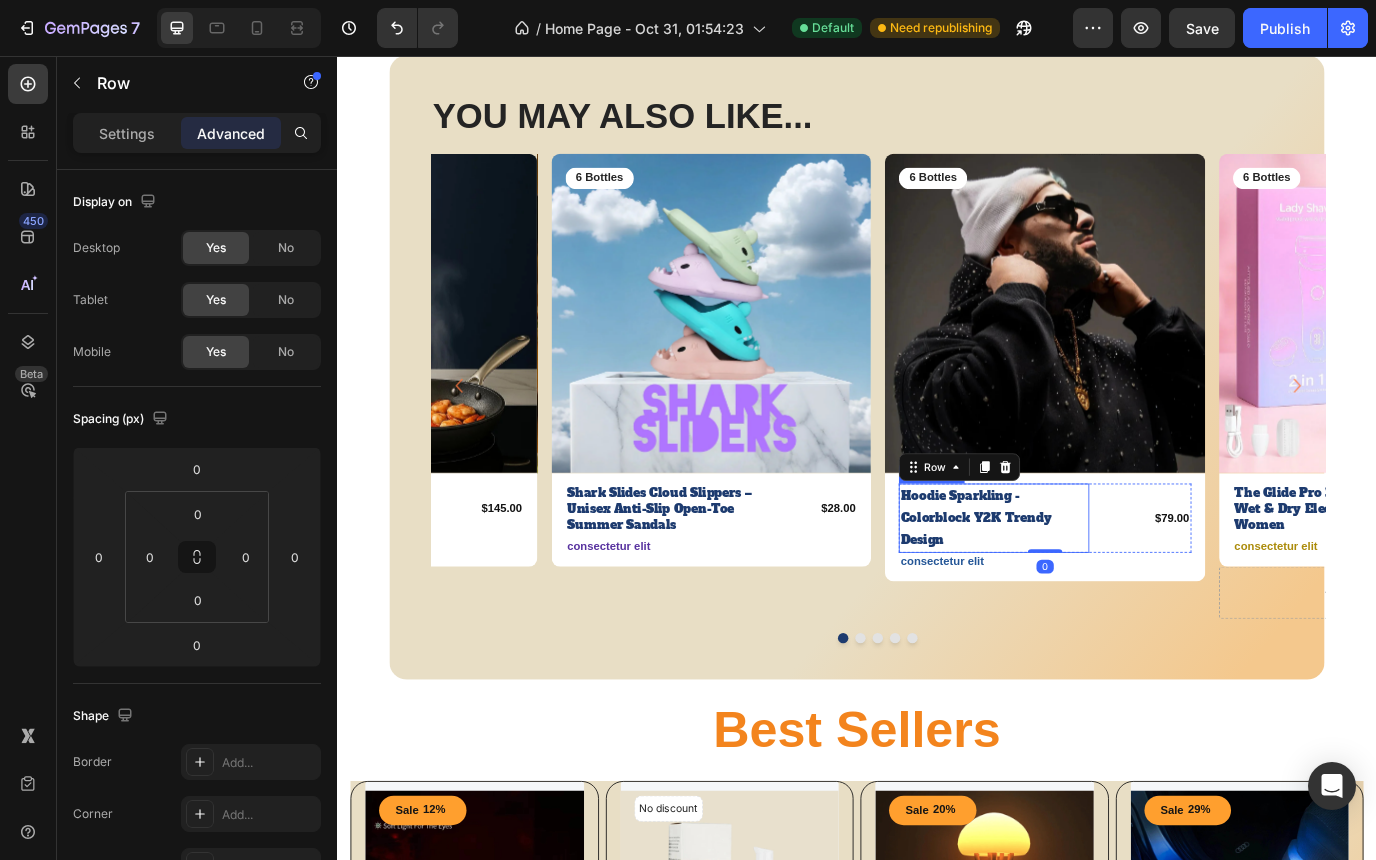 click on "Hoodie Sparkling - Colorblock Y2K Trendy Design" at bounding box center [1095, 590] 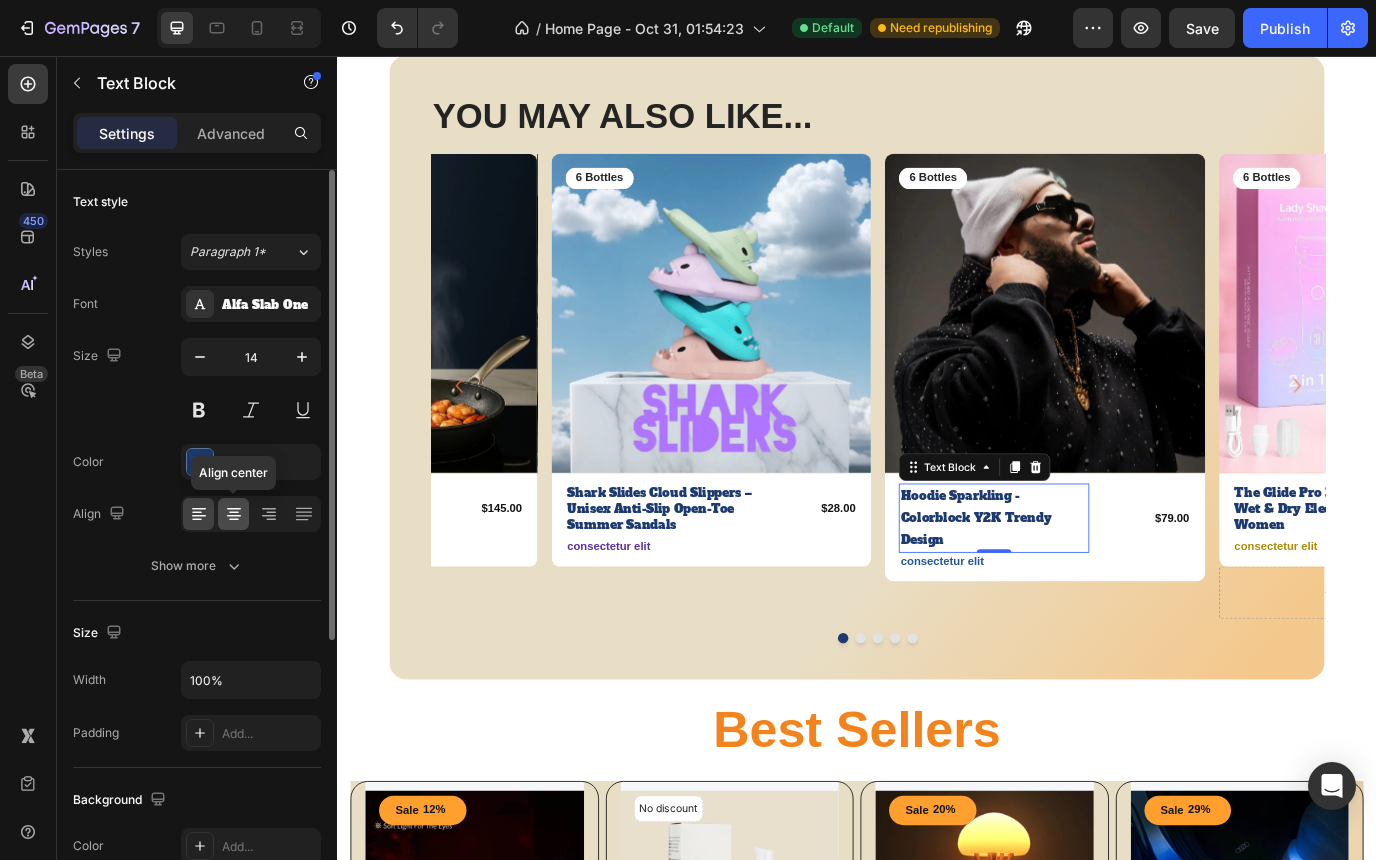 click 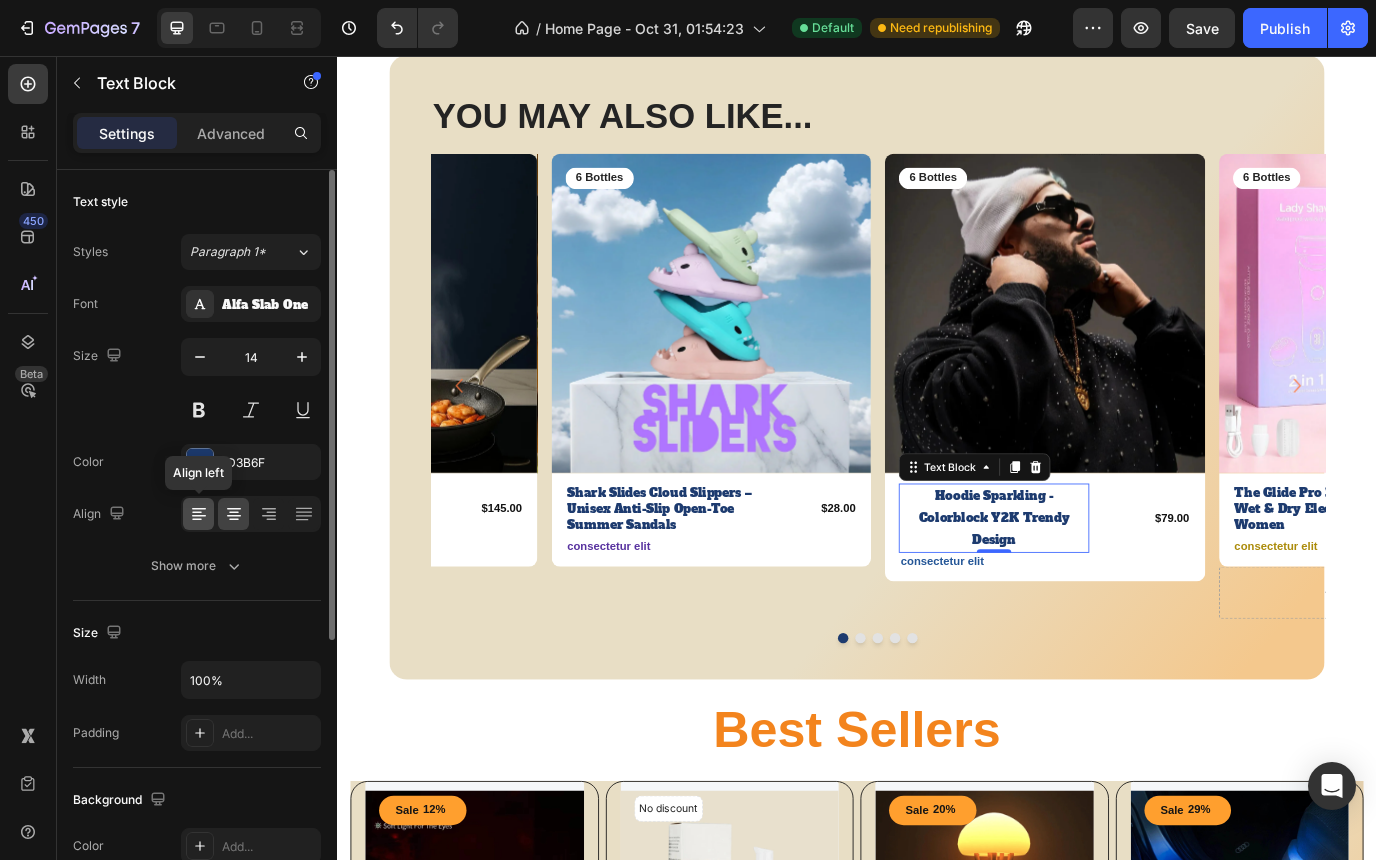 click 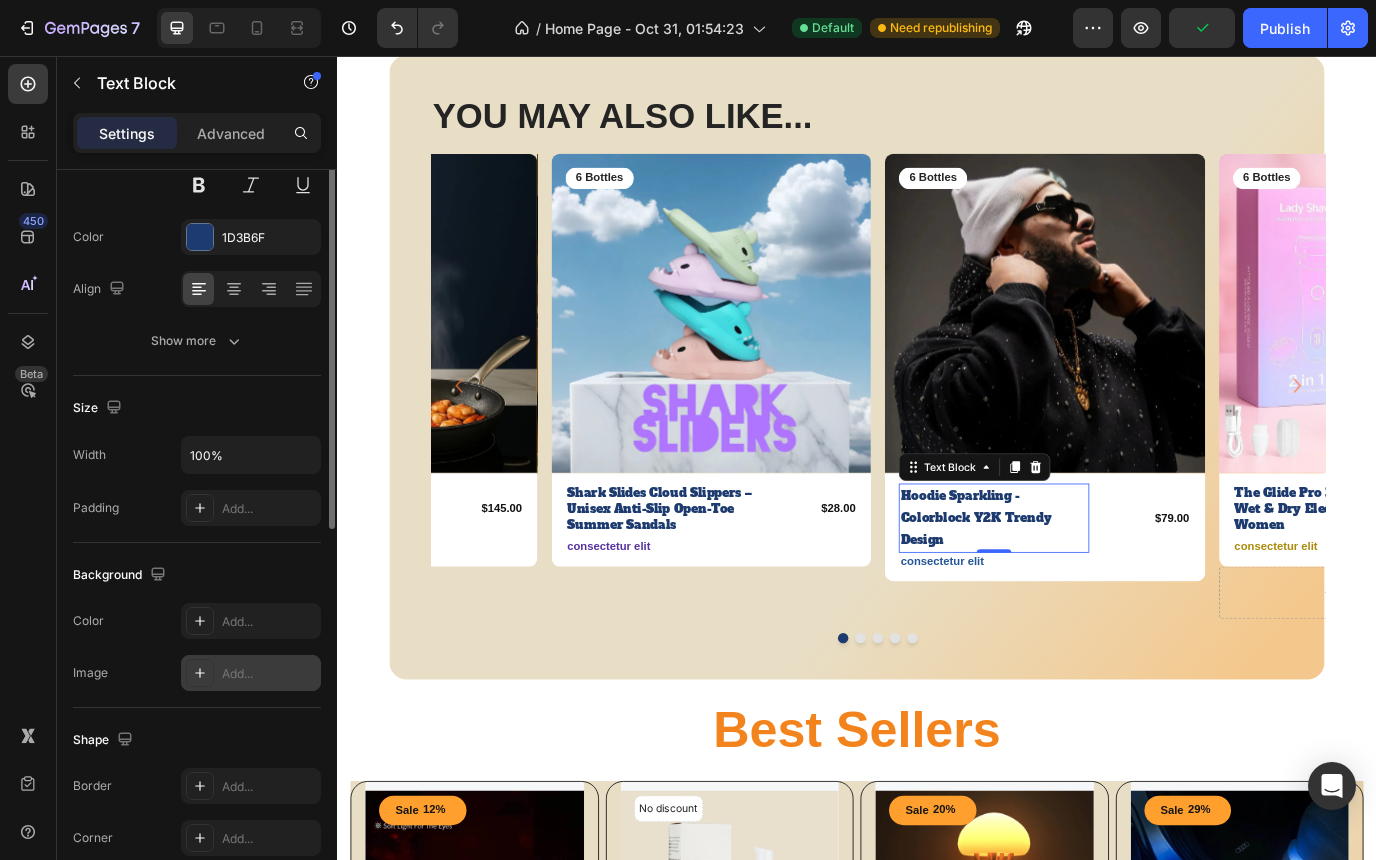 scroll, scrollTop: 0, scrollLeft: 0, axis: both 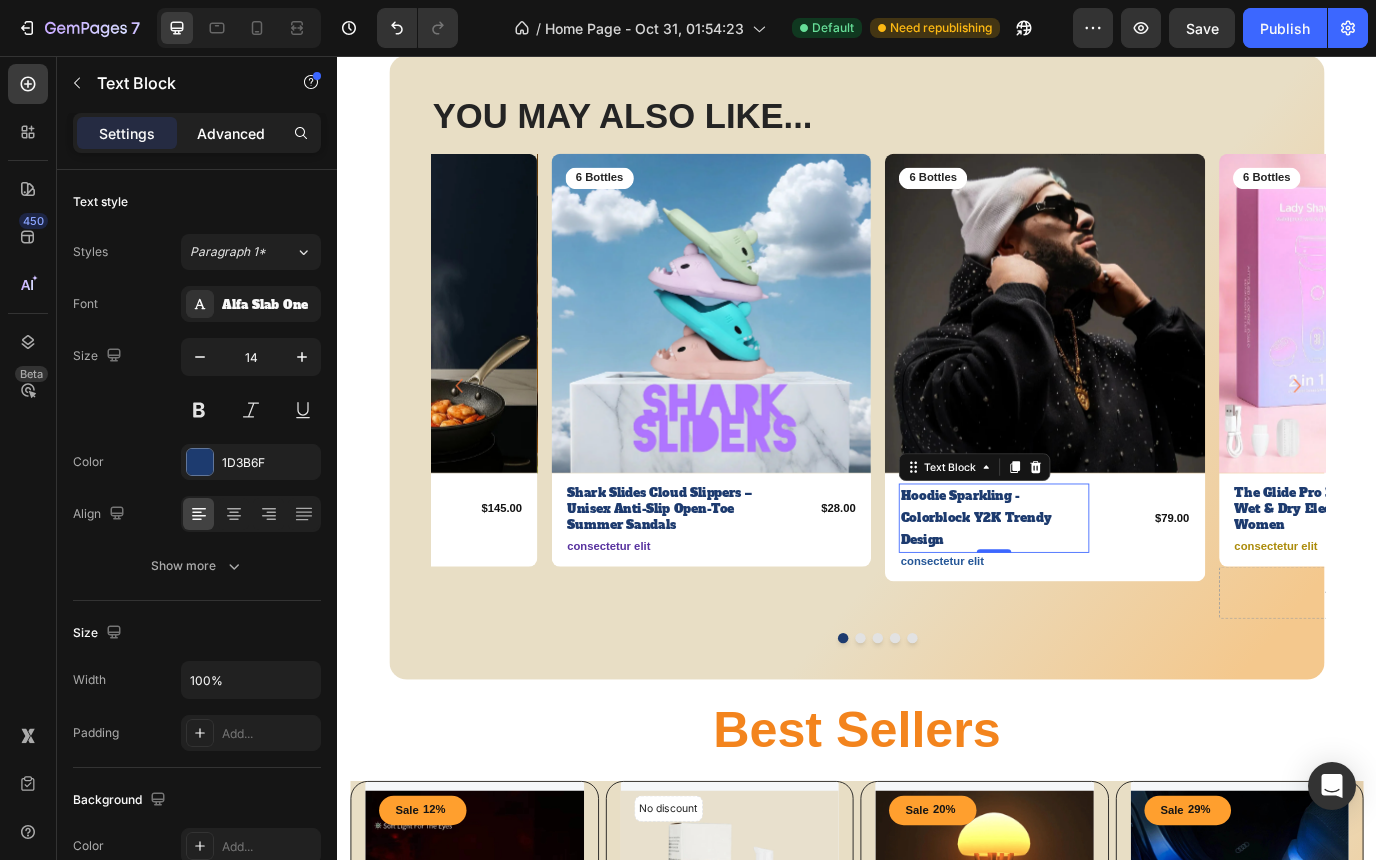 click on "Advanced" at bounding box center [231, 133] 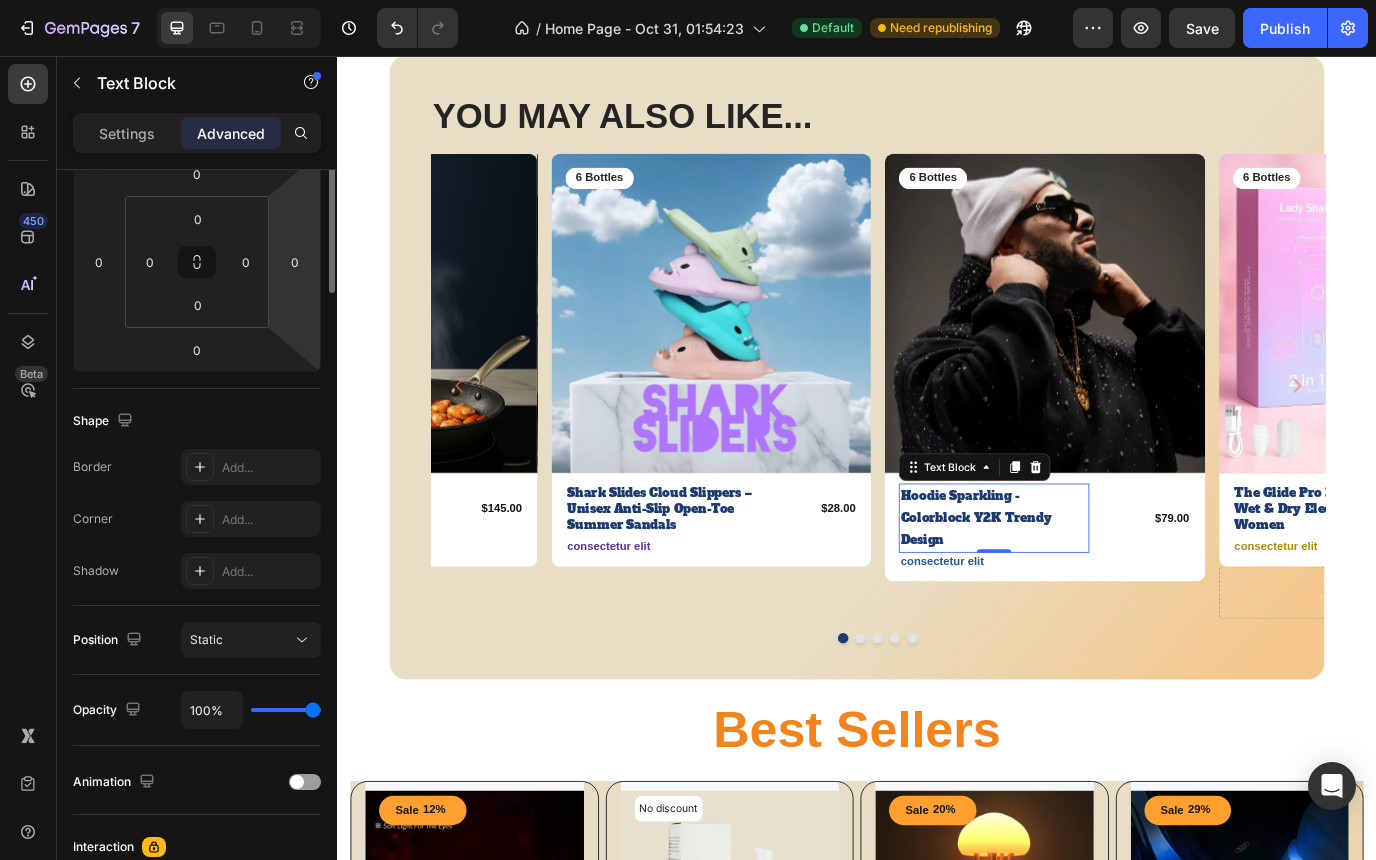 scroll, scrollTop: 0, scrollLeft: 0, axis: both 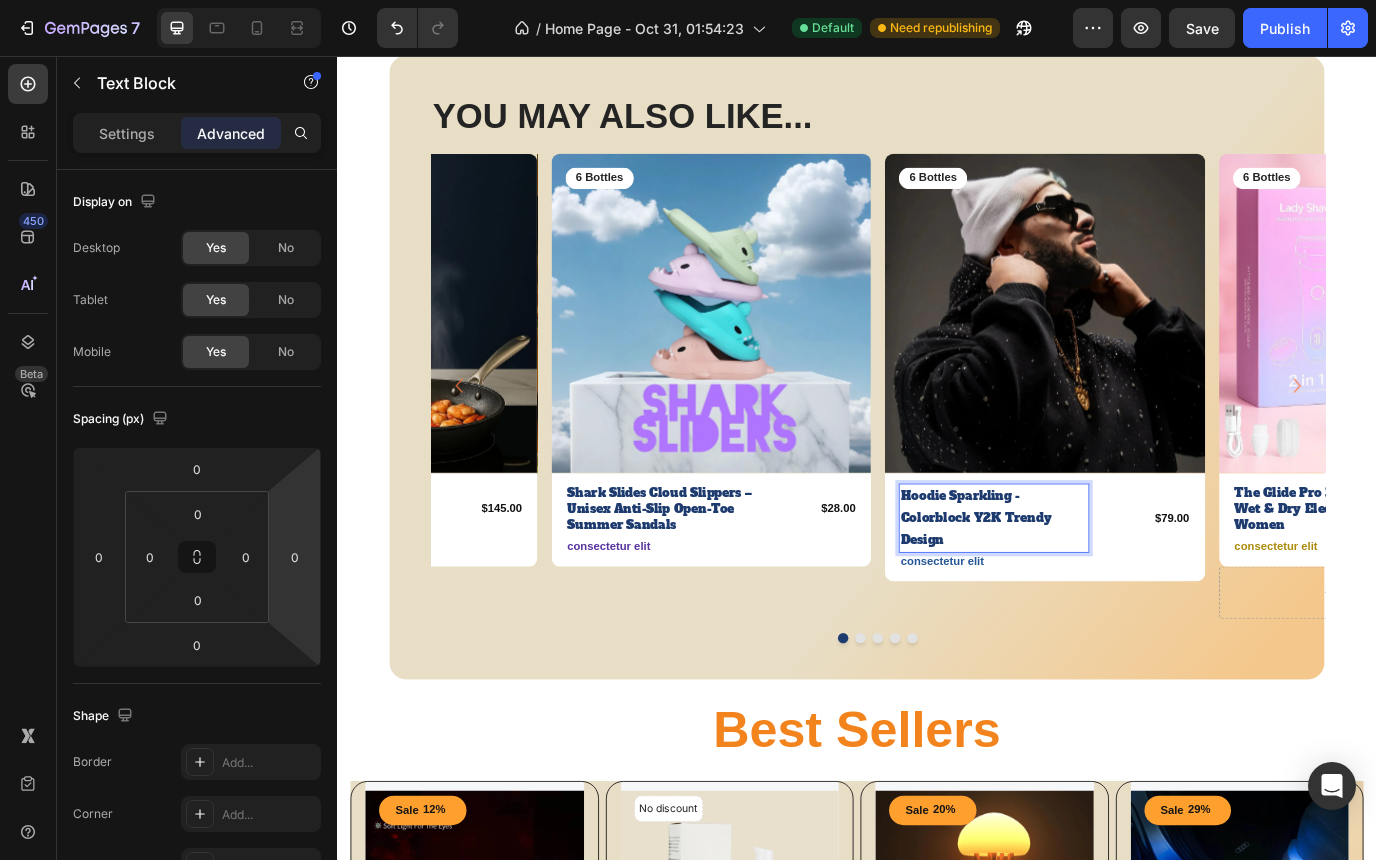 click on "Hoodie Sparkling - Colorblock Y2K Trendy Design" at bounding box center (1095, 590) 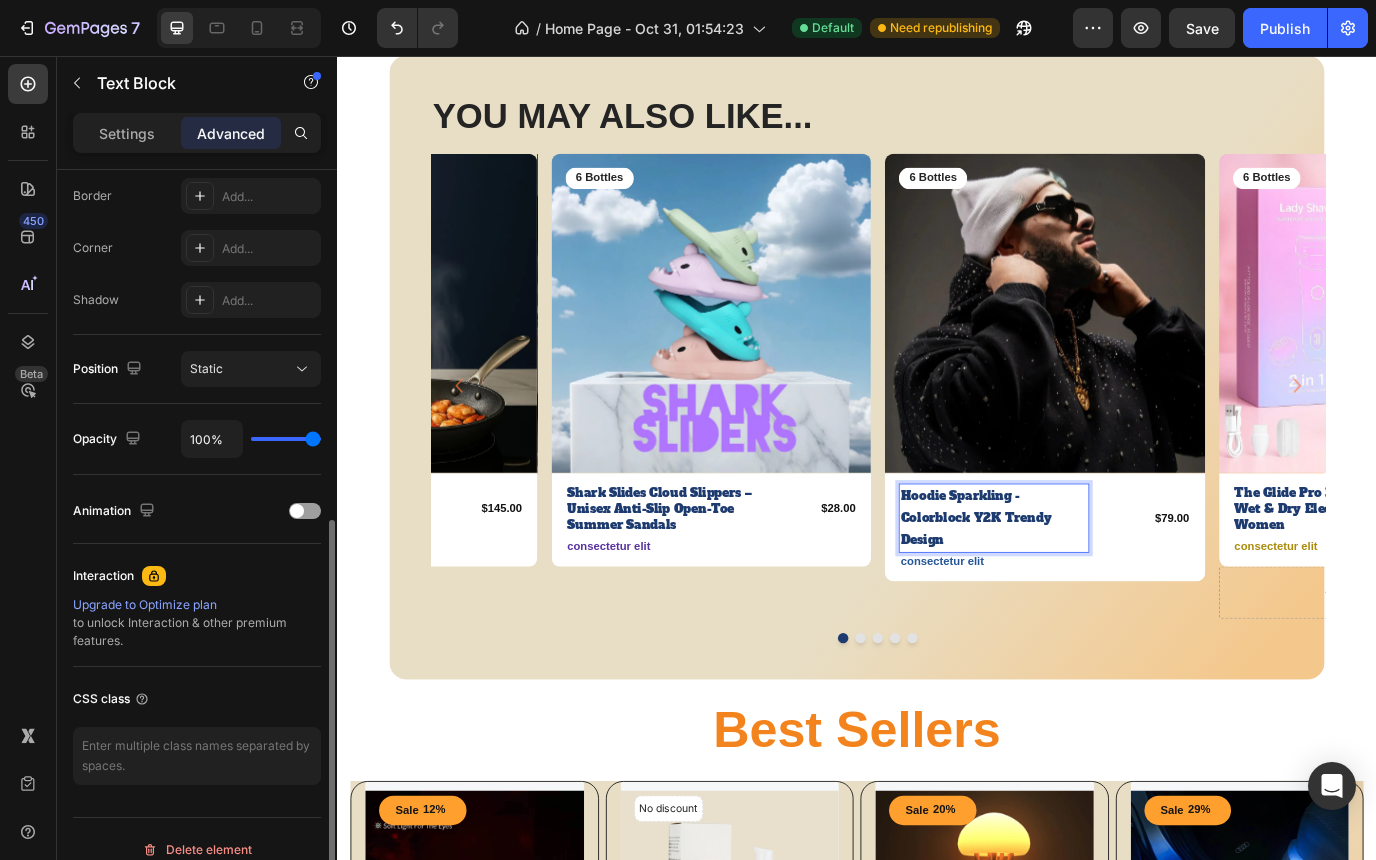 scroll, scrollTop: 587, scrollLeft: 0, axis: vertical 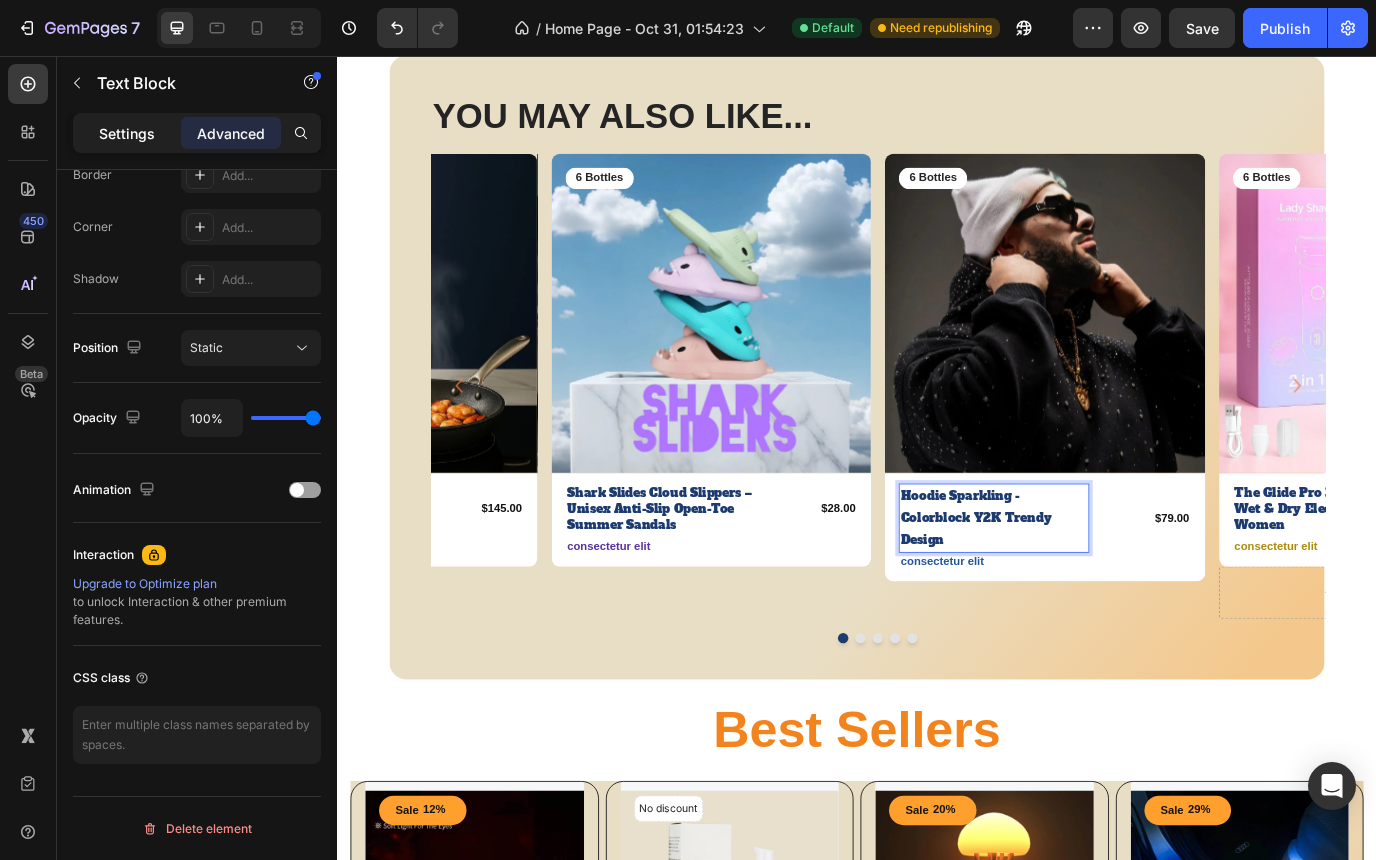 click on "Settings" at bounding box center [127, 133] 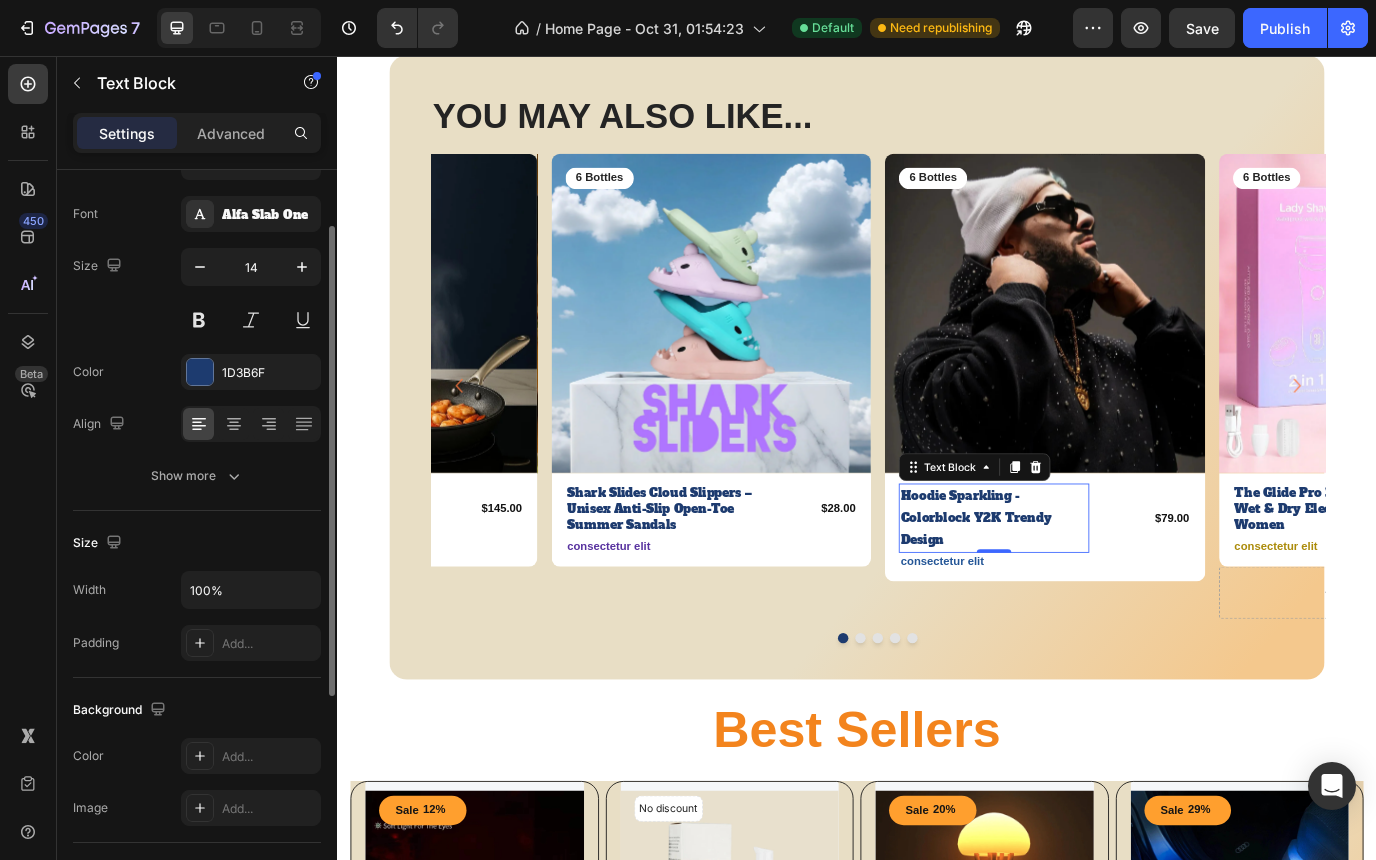 scroll, scrollTop: 0, scrollLeft: 0, axis: both 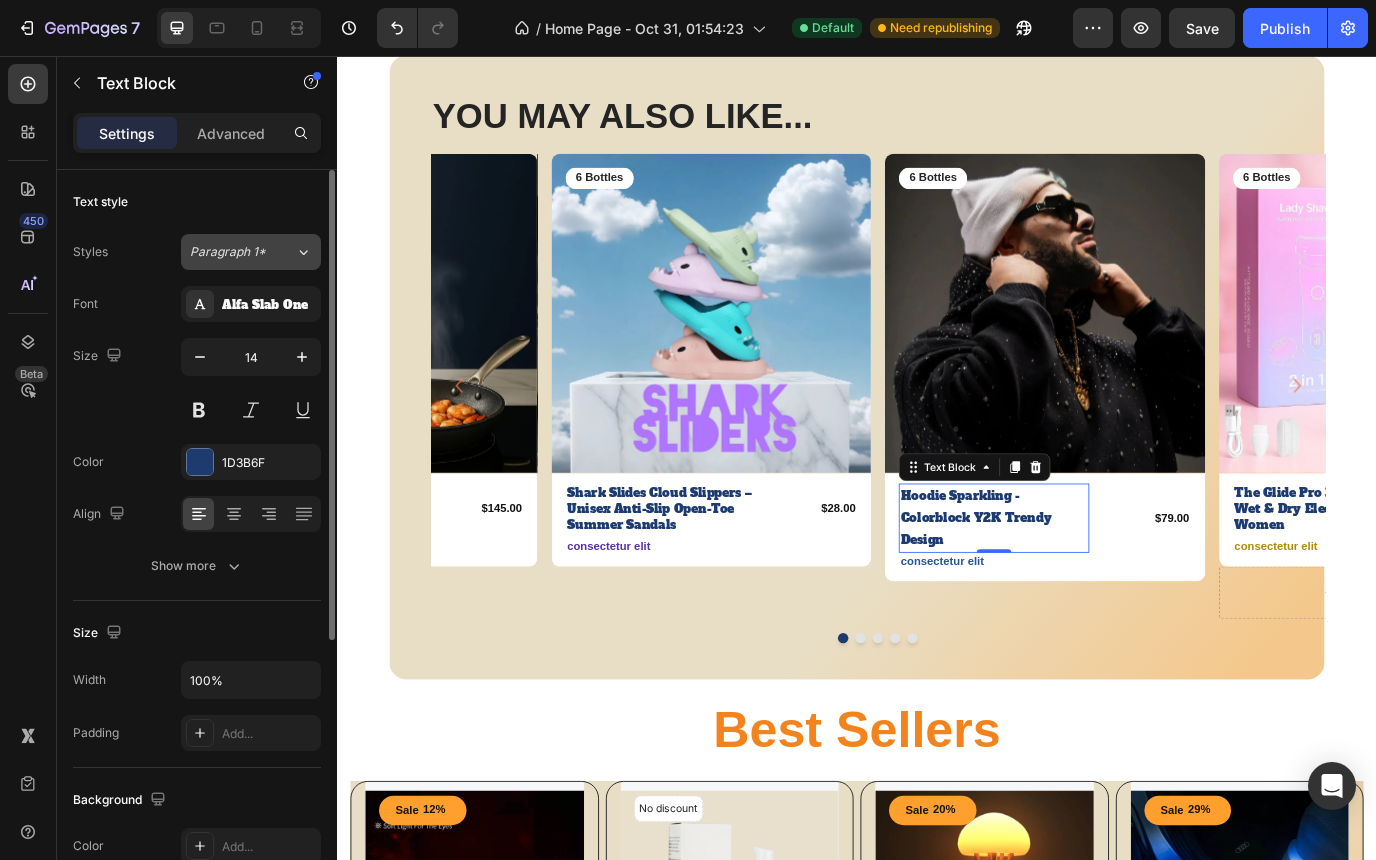 click on "Paragraph 1*" at bounding box center [230, 252] 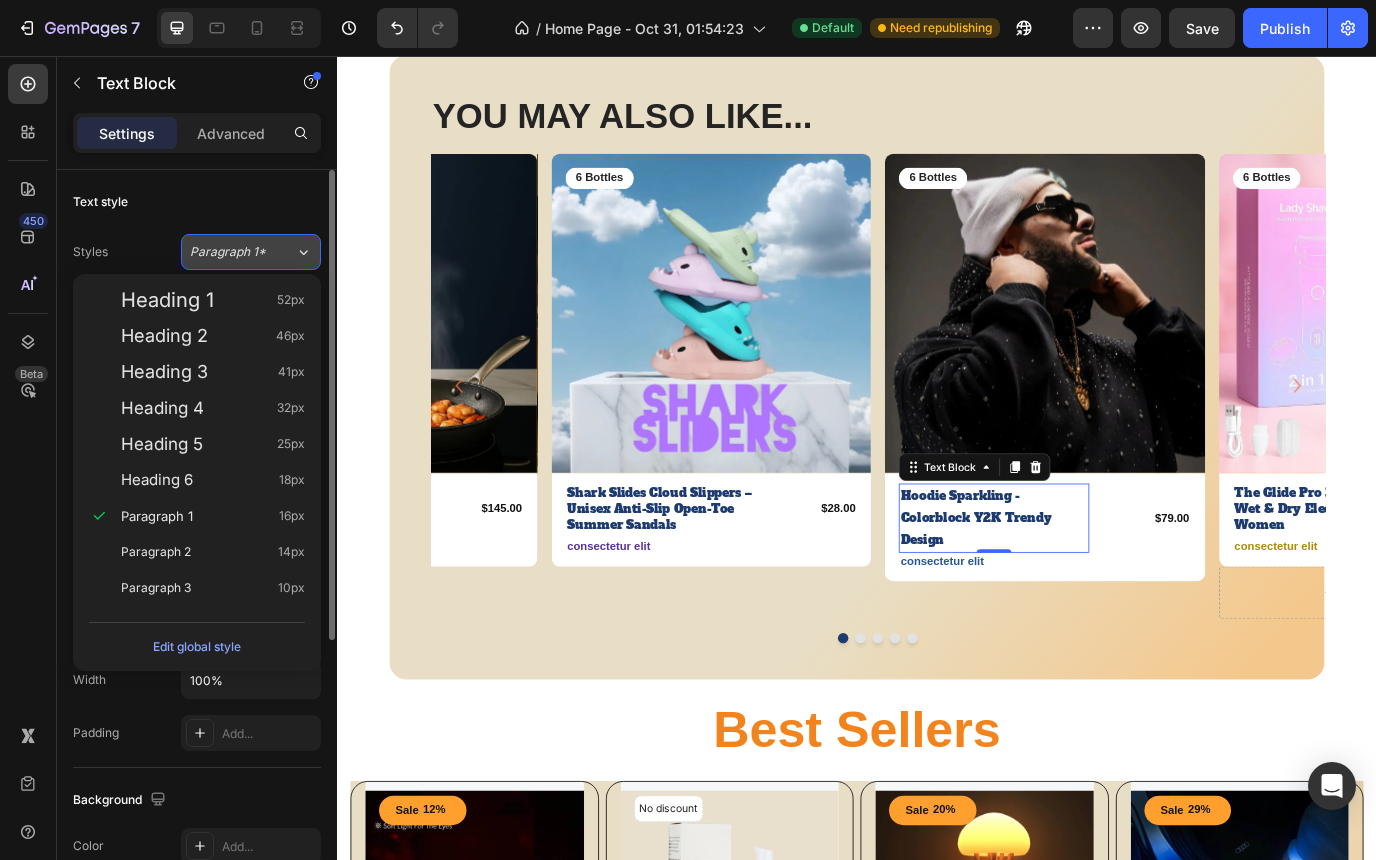 click on "Paragraph 1*" at bounding box center [230, 252] 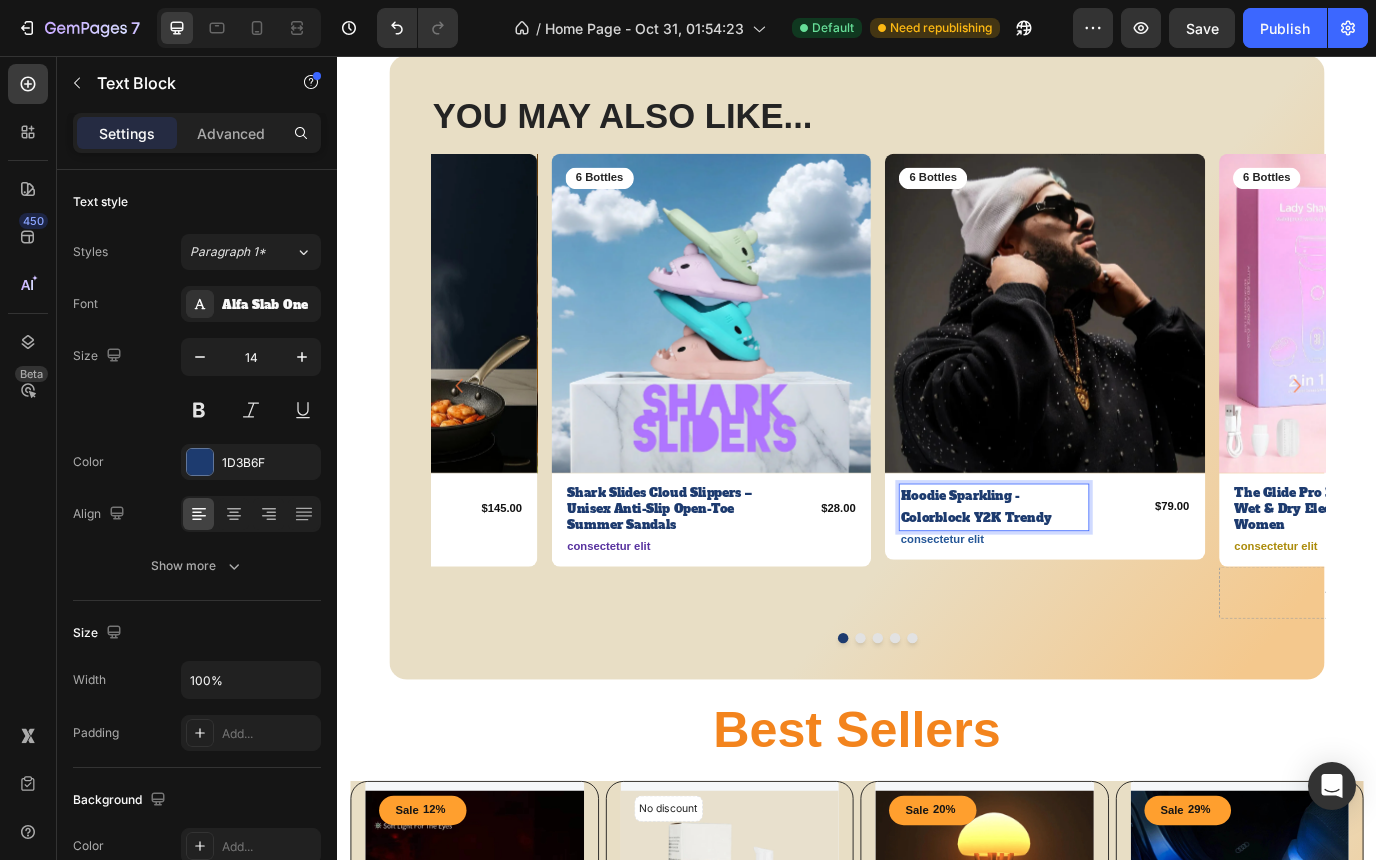 click on "Hoodie Sparkling - Colorblock Y2K Trendy" at bounding box center [1095, 577] 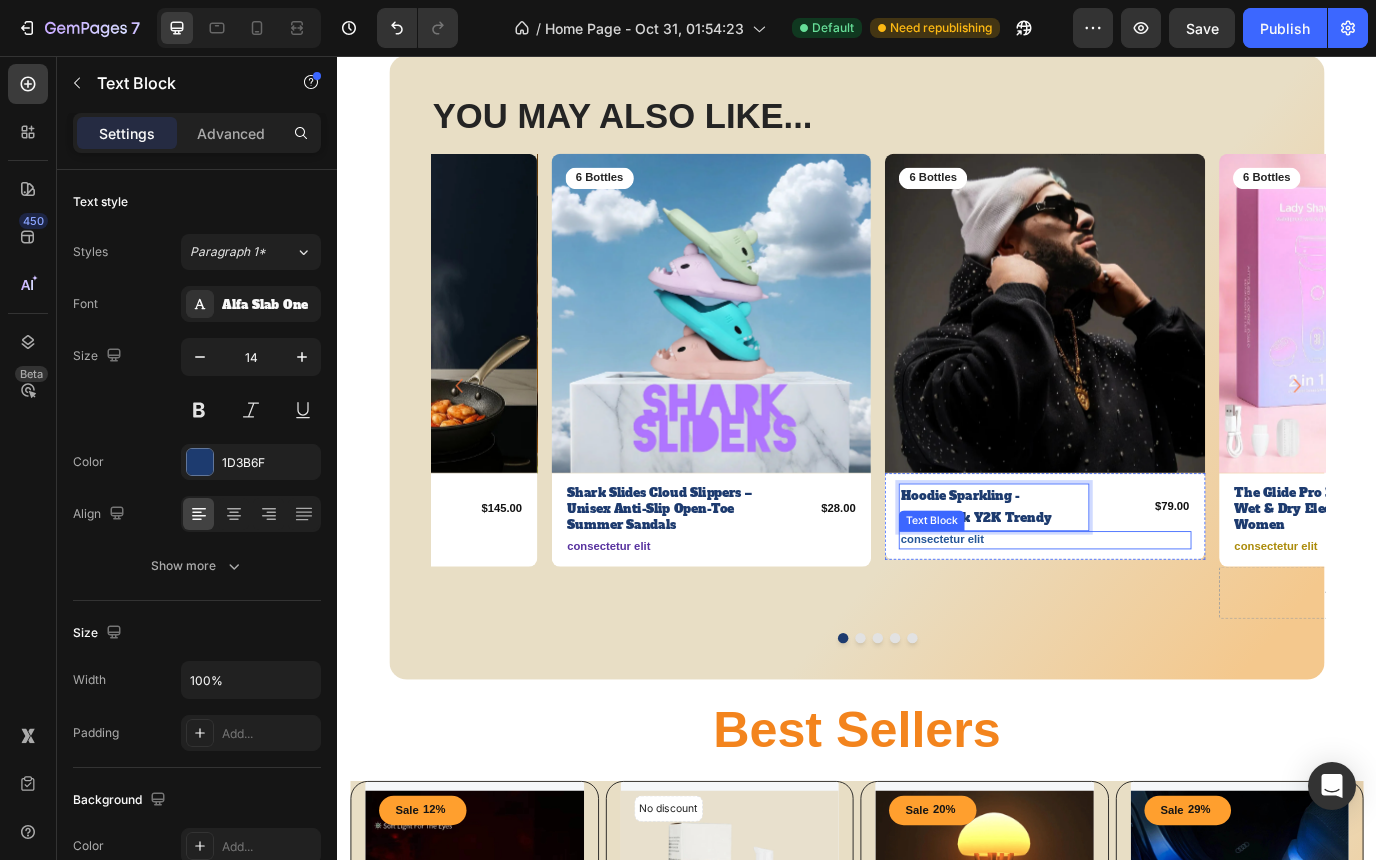 click on "consectetur elit" at bounding box center [1153, 615] 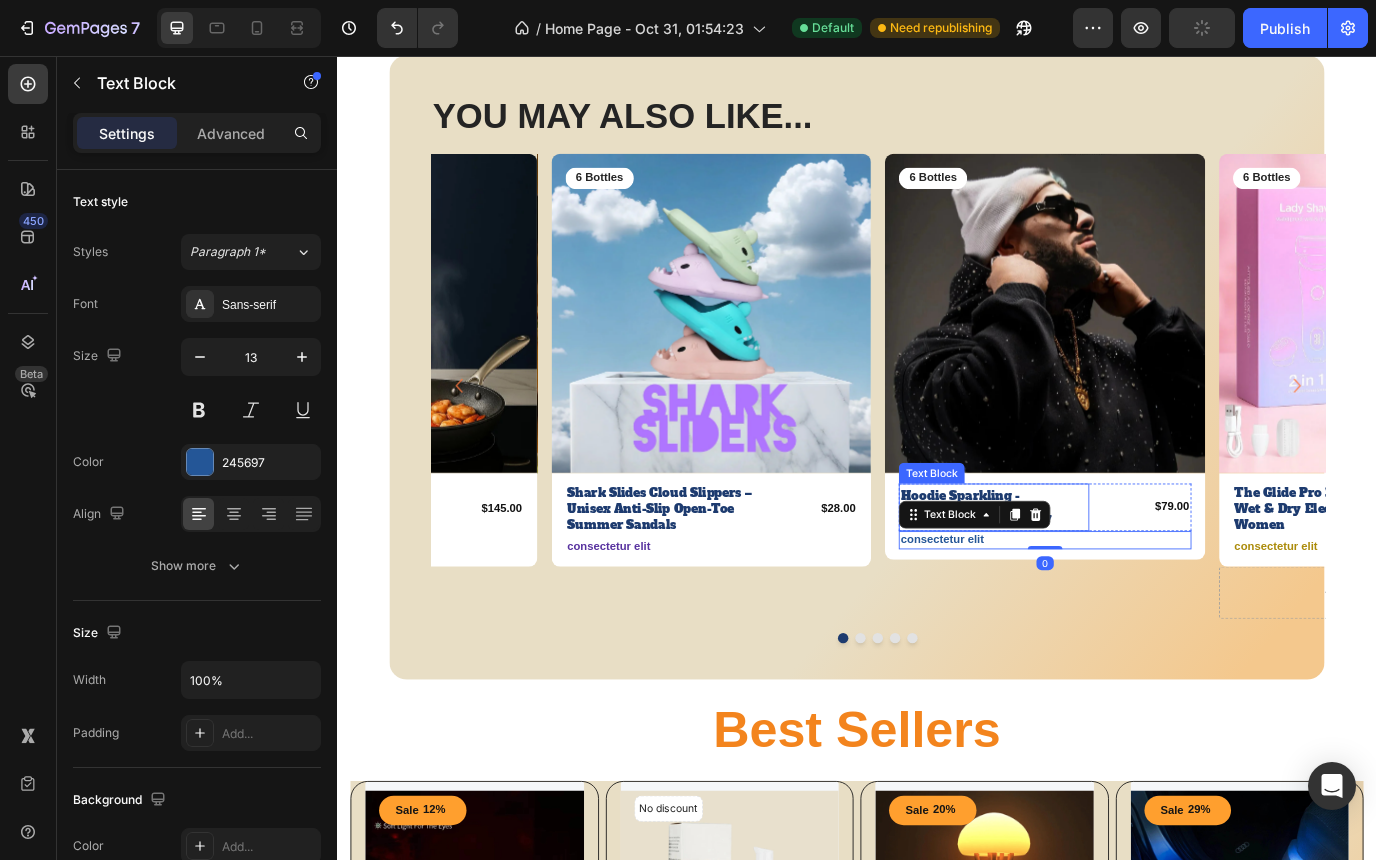click on "Hoodie Sparkling - Colorblock Y2K Trendy" at bounding box center (1095, 577) 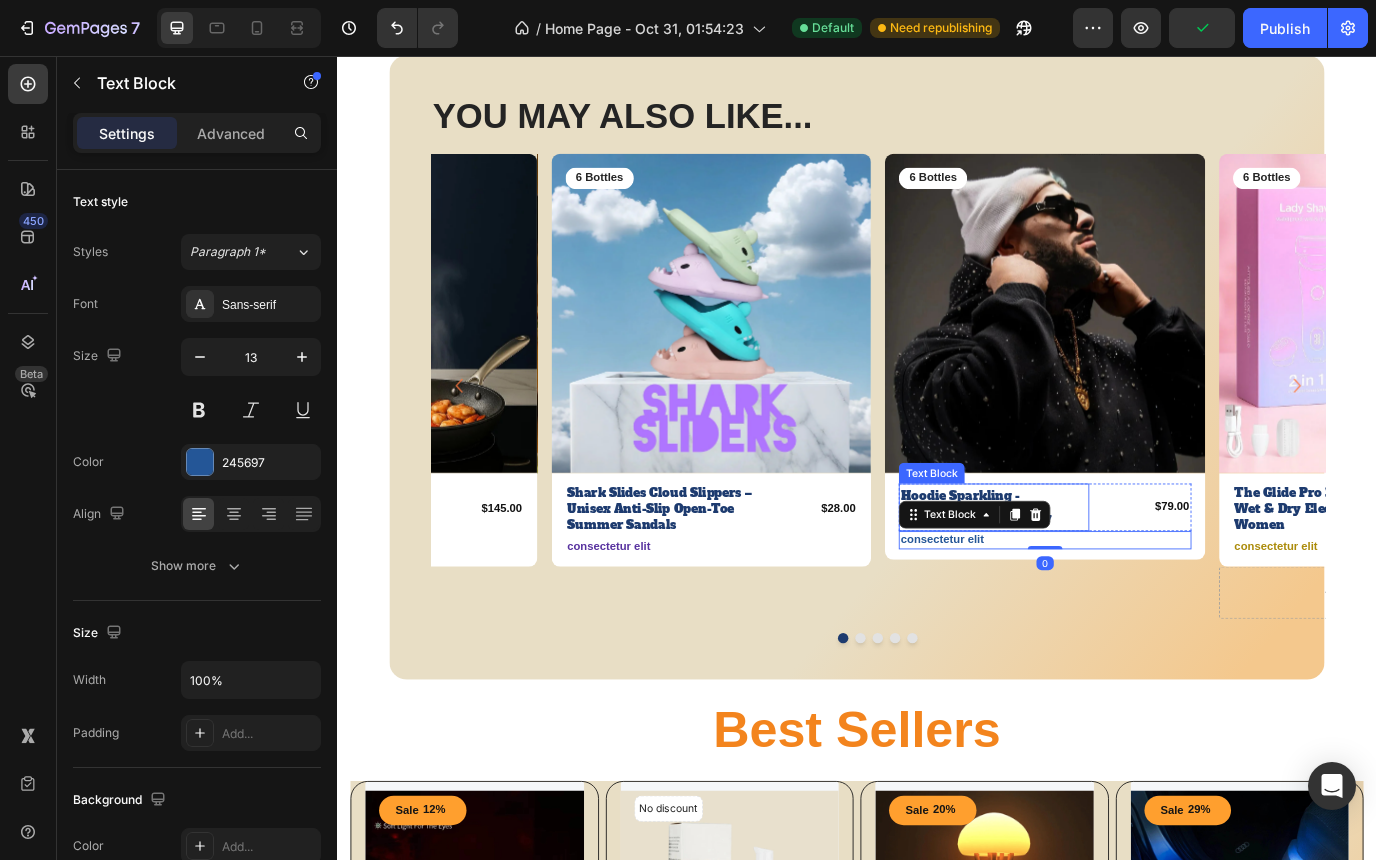 click on "Hoodie Sparkling - Colorblock Y2K Trendy" at bounding box center [1095, 577] 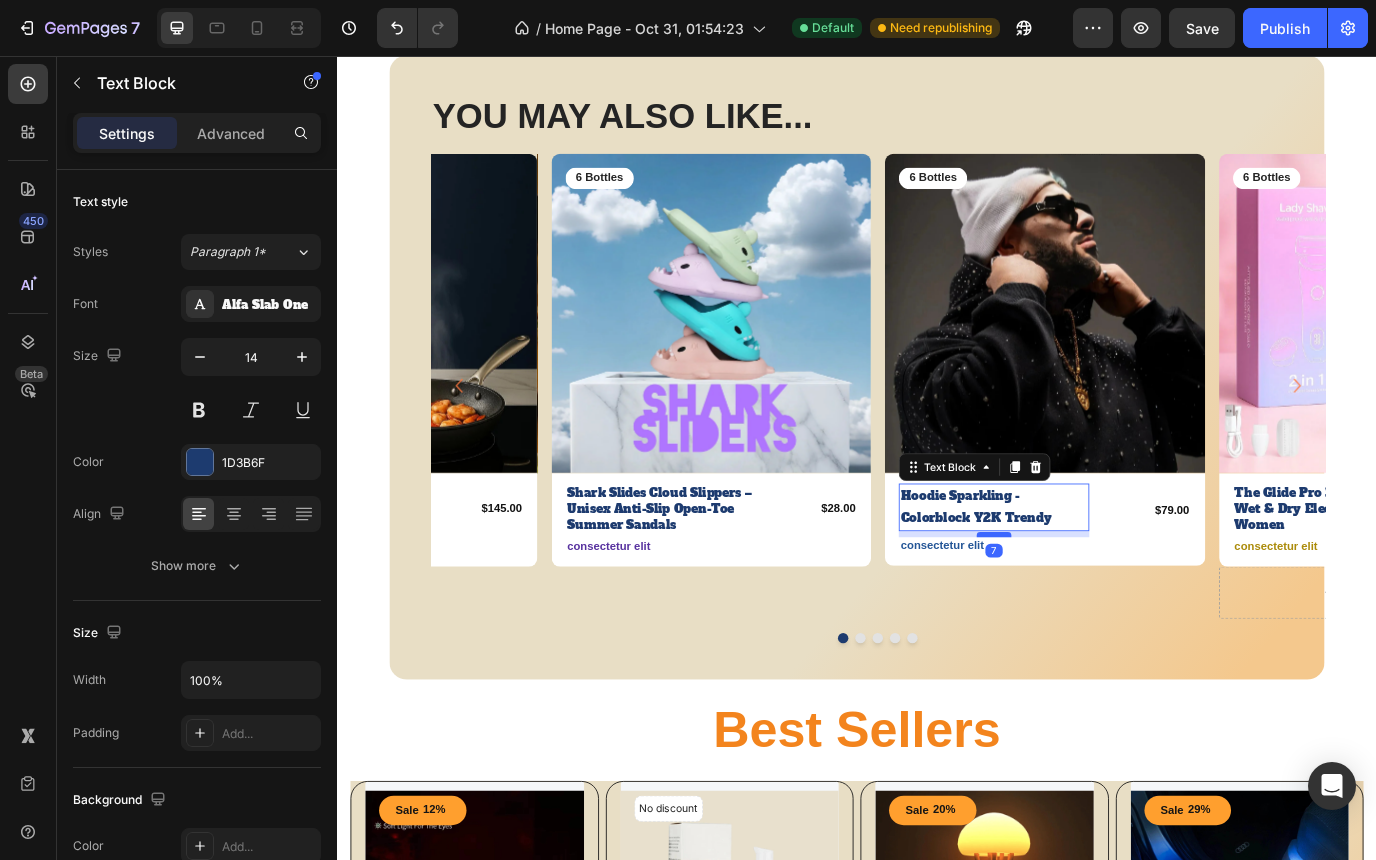 click at bounding box center [1095, 609] 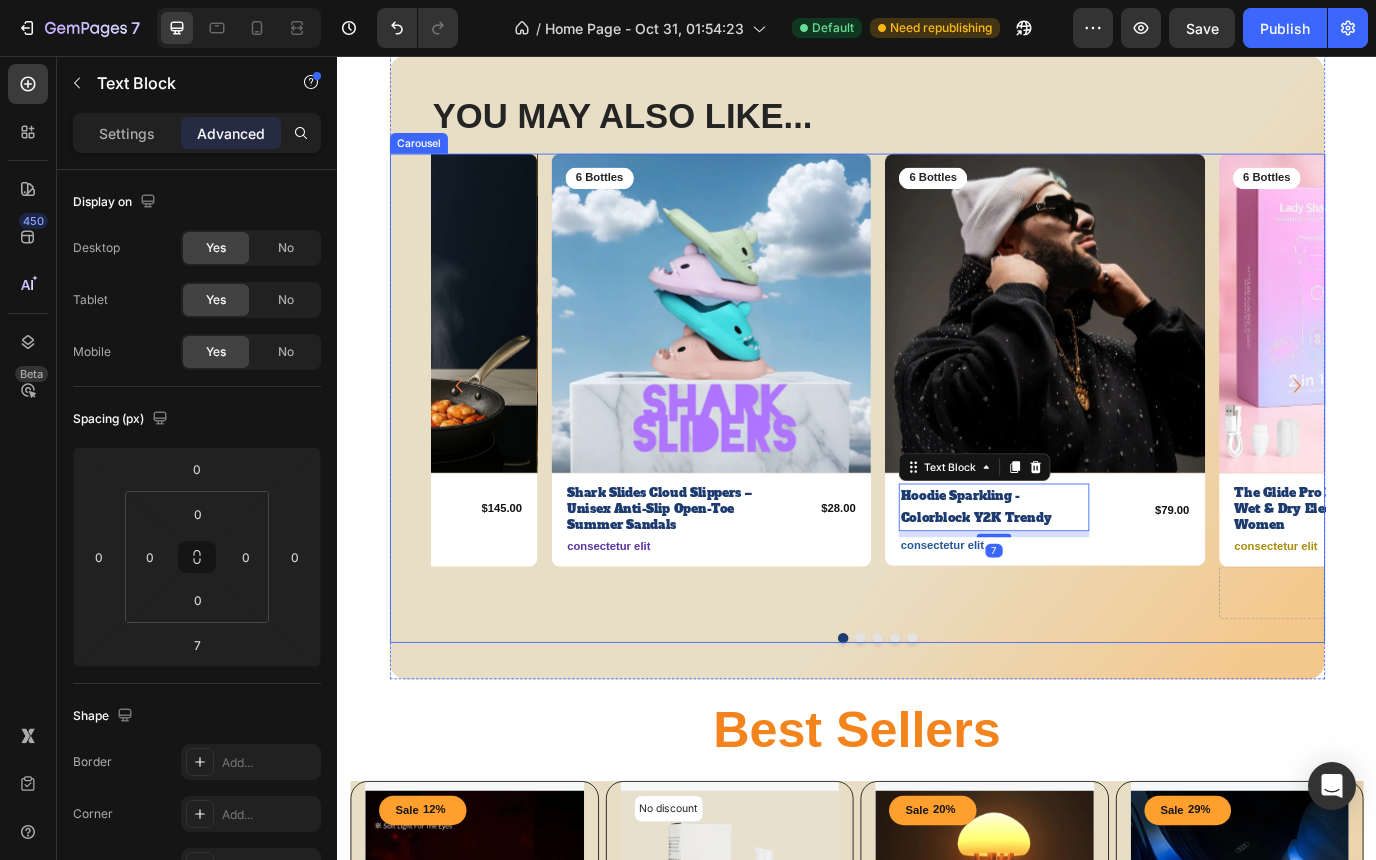 click on "Product Images 6 Bottles Text Block Row Shark Slides Cloud Slippers – Unisex Anti-Slip Open-Toe Summer Sandals Product Title $28.00 Product Price Product Price Row consectetur elit Text Block Row Product" at bounding box center [768, 437] 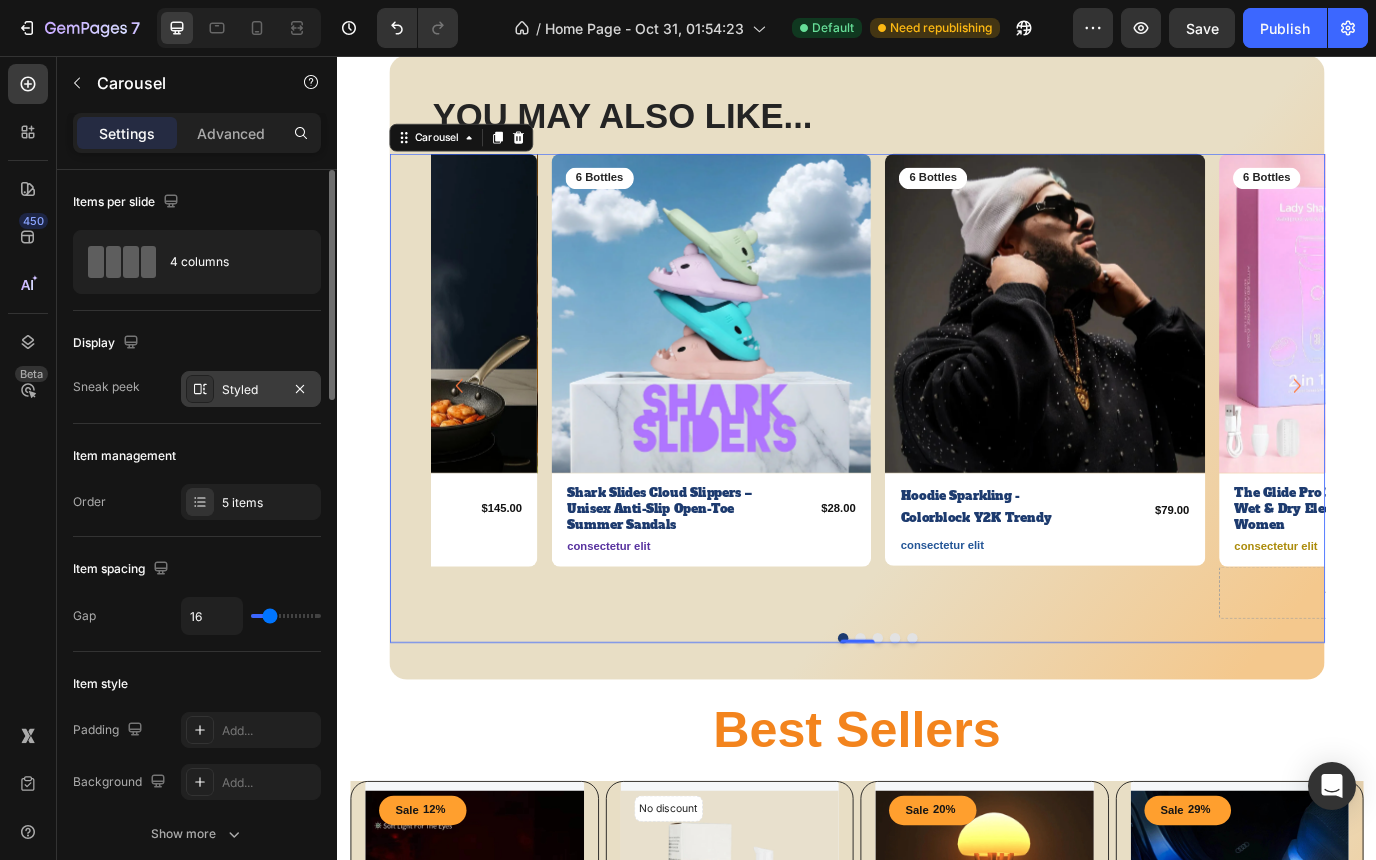 click on "Styled" at bounding box center (251, 389) 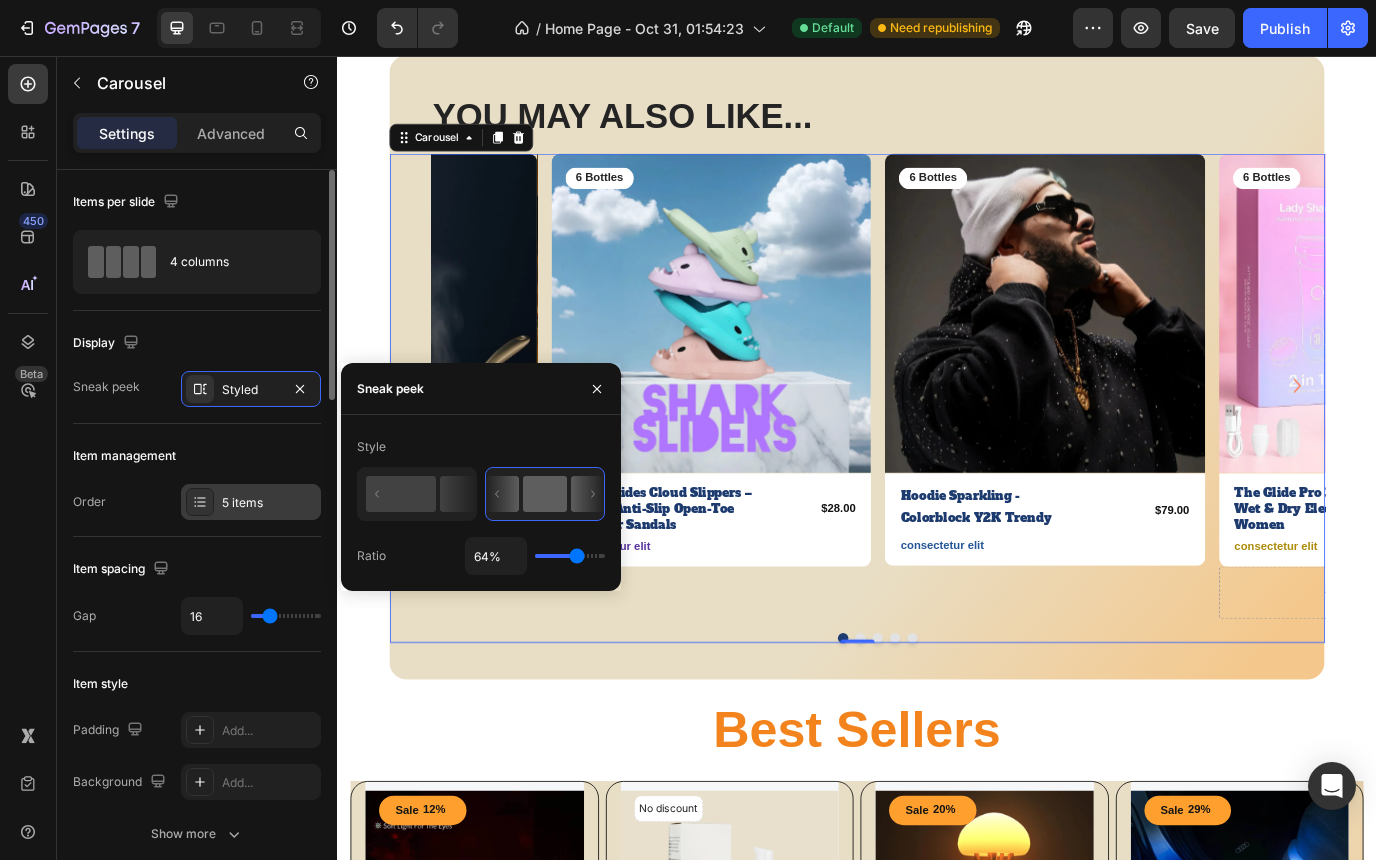 click on "5 items" at bounding box center (251, 502) 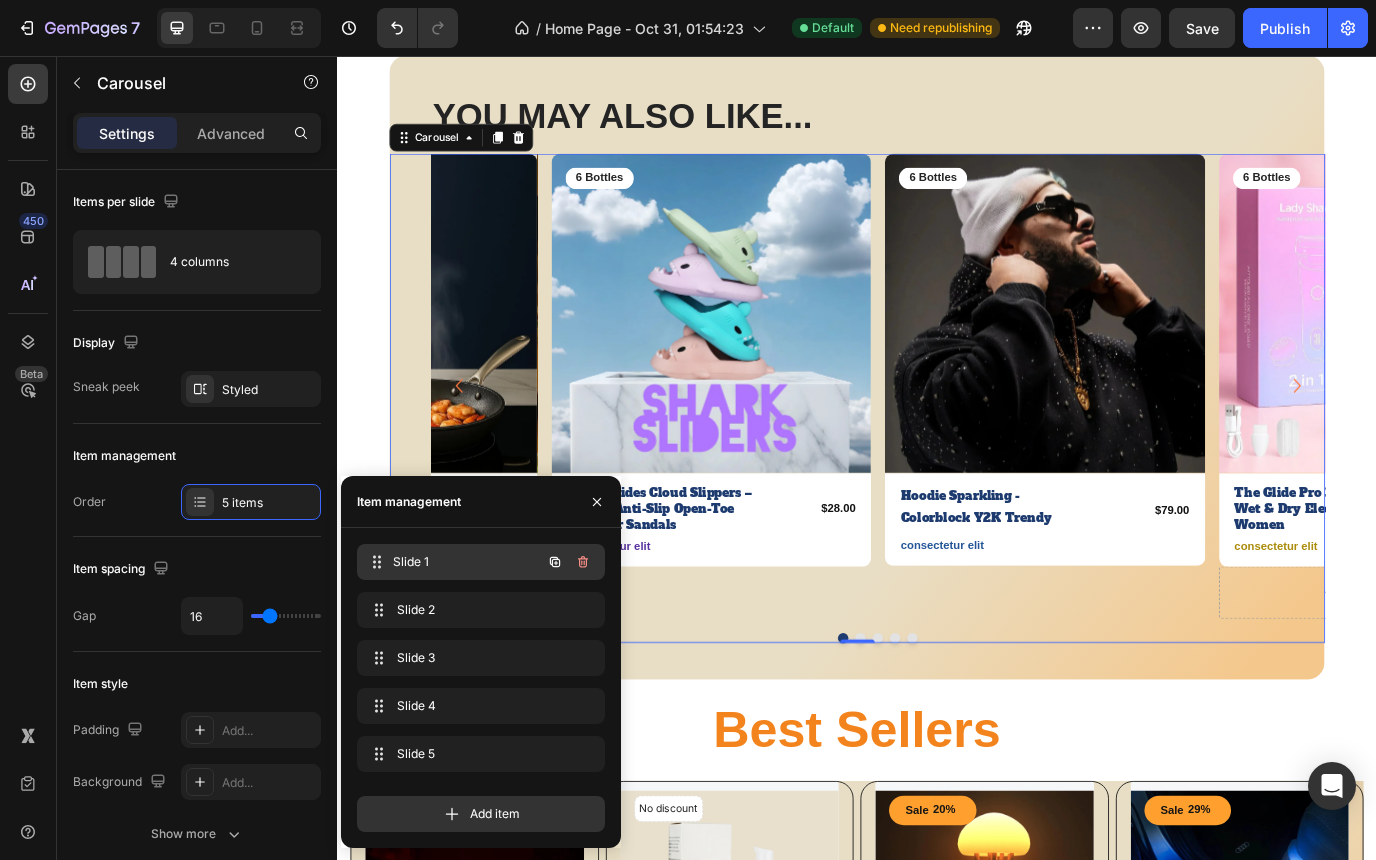 click on "Slide 1" at bounding box center (467, 562) 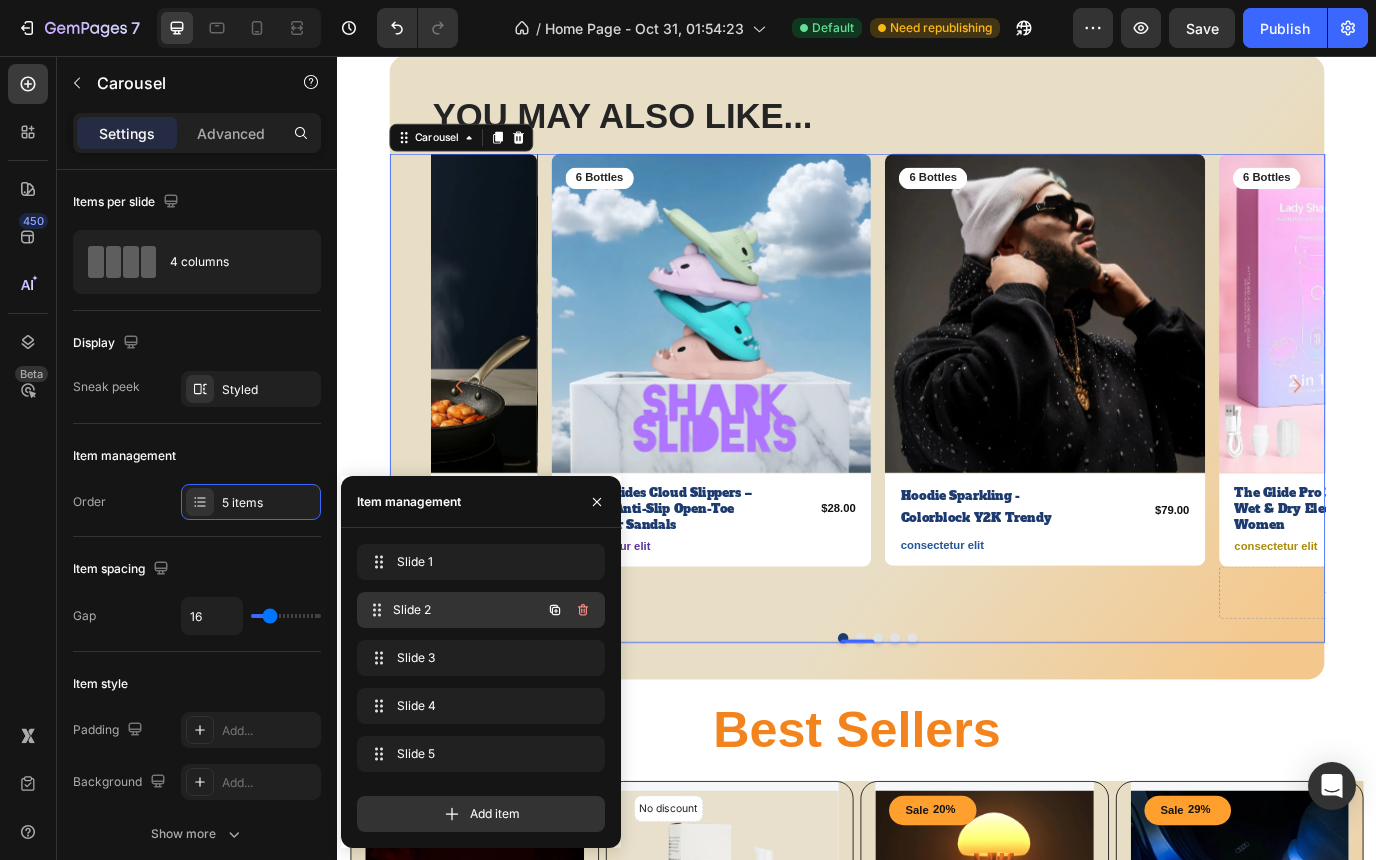 click on "Slide 2" at bounding box center [467, 610] 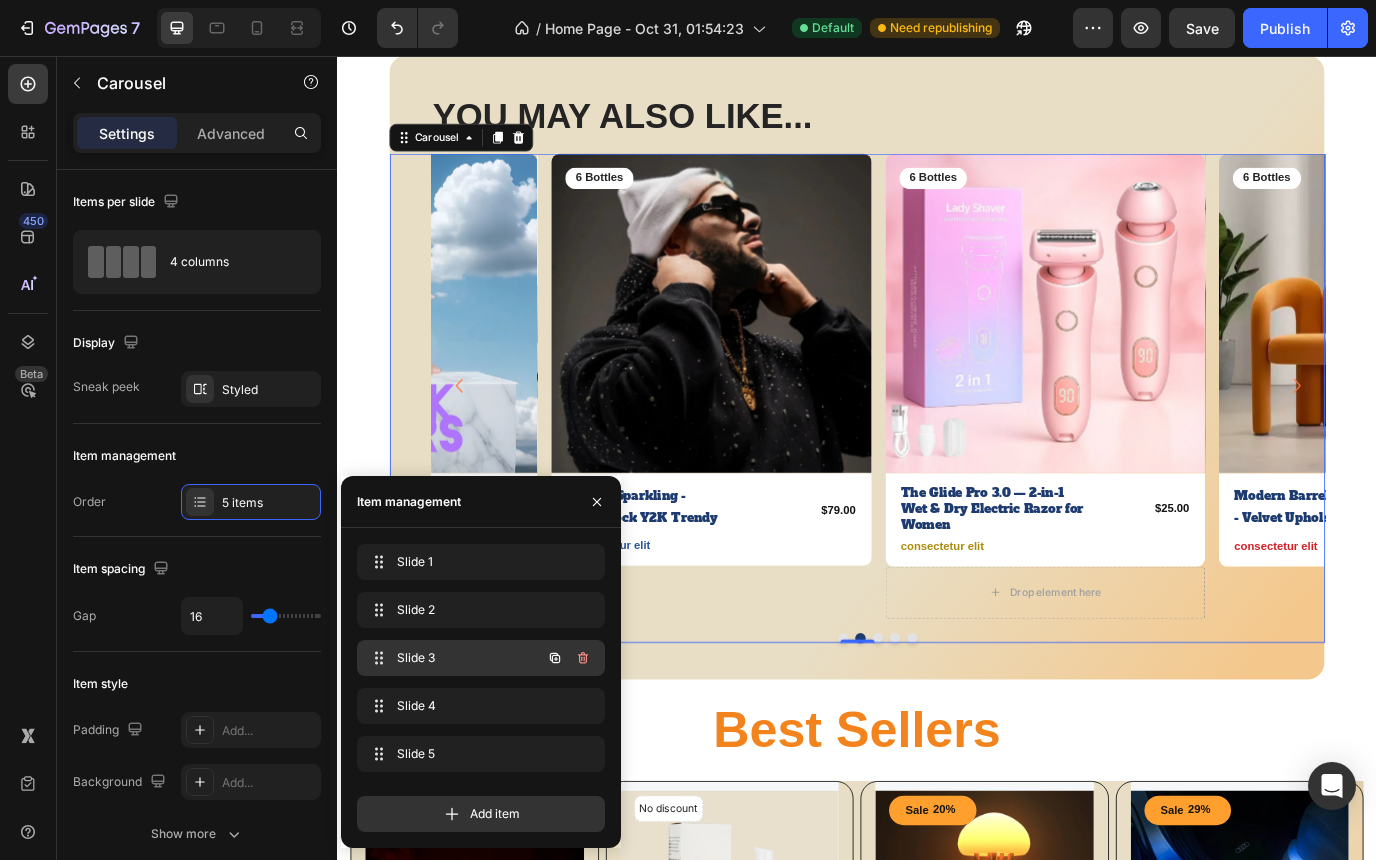click on "Slide 3" at bounding box center (453, 658) 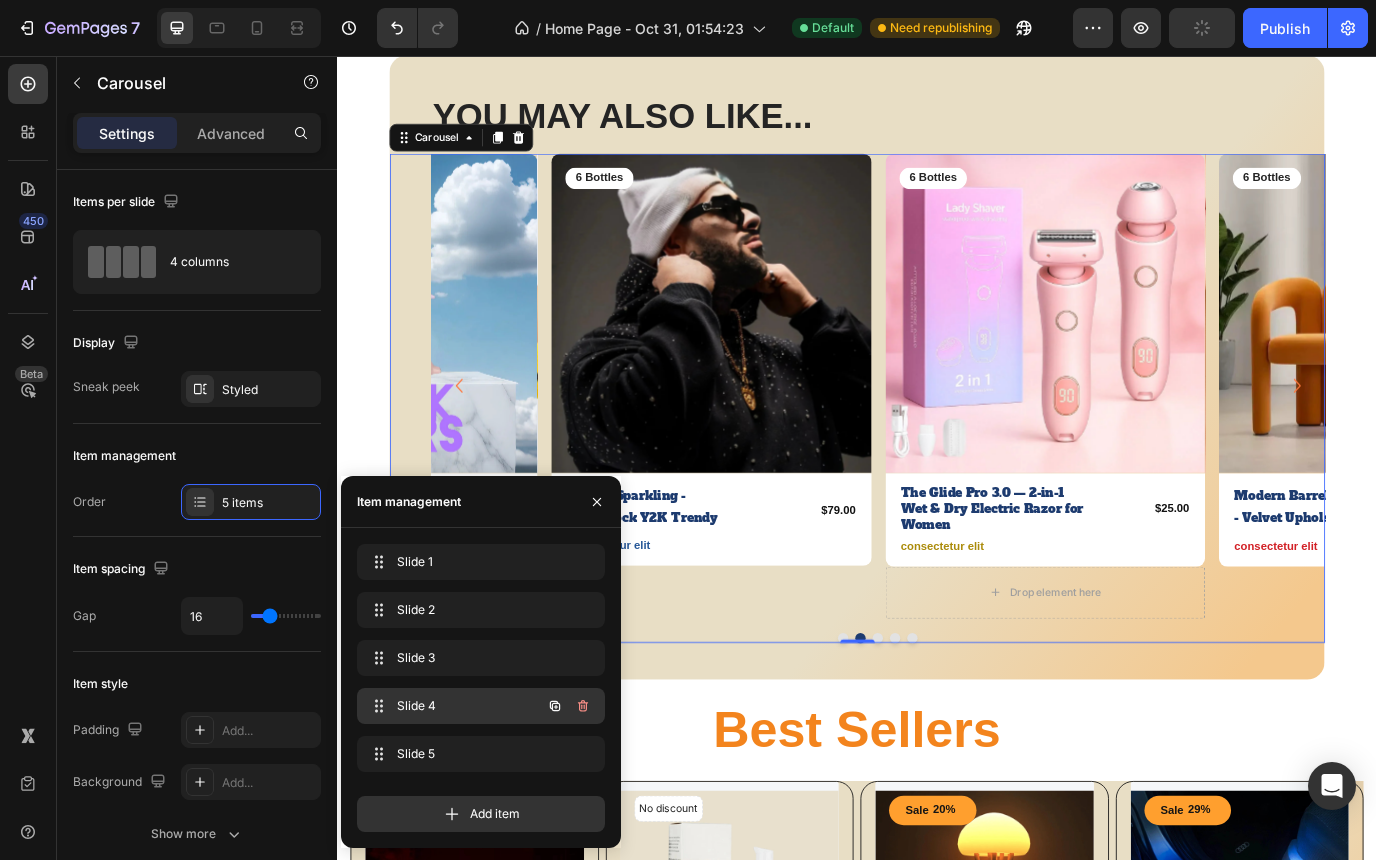 click on "Slide 4" at bounding box center [453, 706] 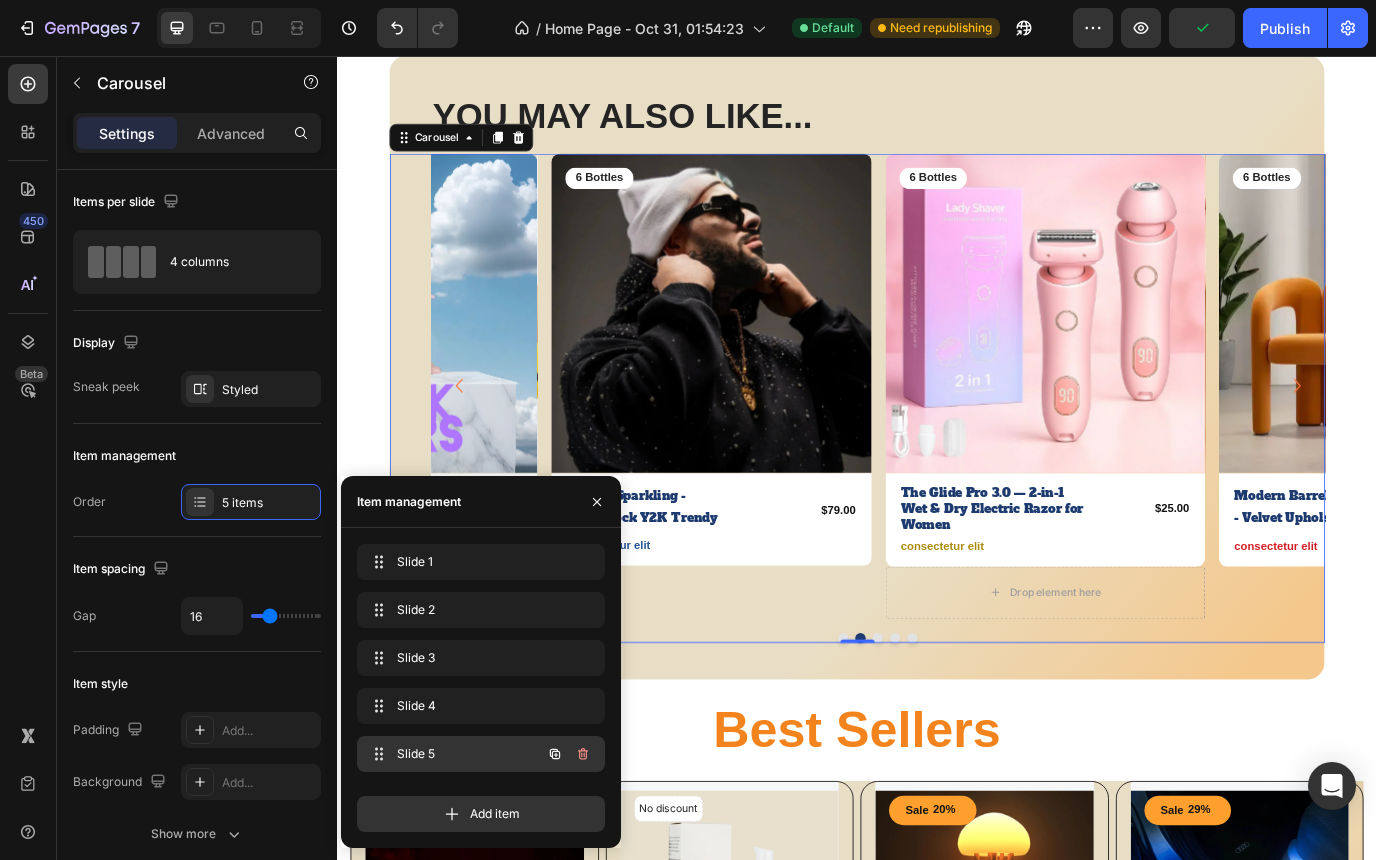 click on "Slide 5 Slide 5" at bounding box center [453, 754] 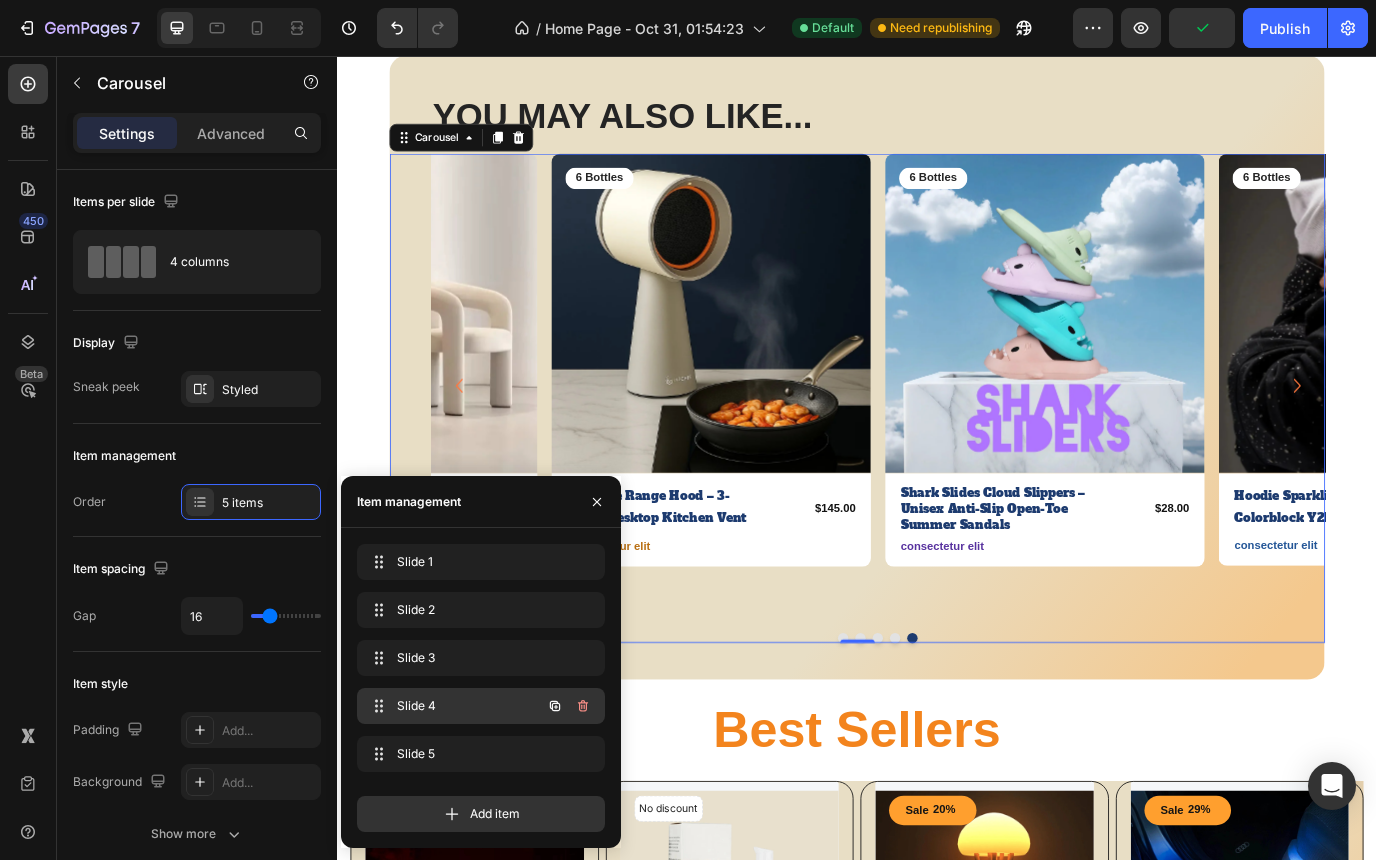 click on "Slide 4 Slide 4" at bounding box center [453, 706] 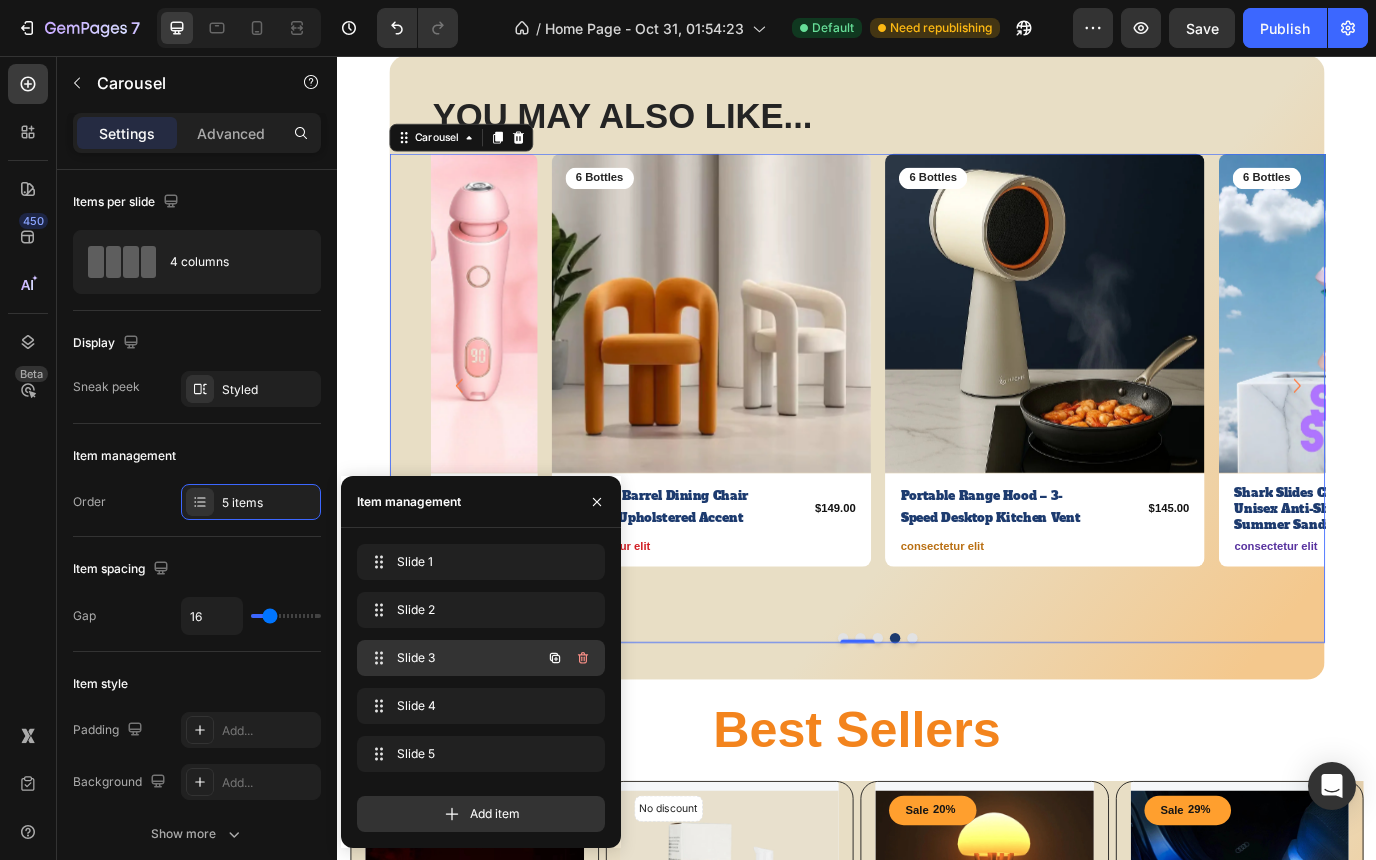 click on "Slide 3" at bounding box center (453, 658) 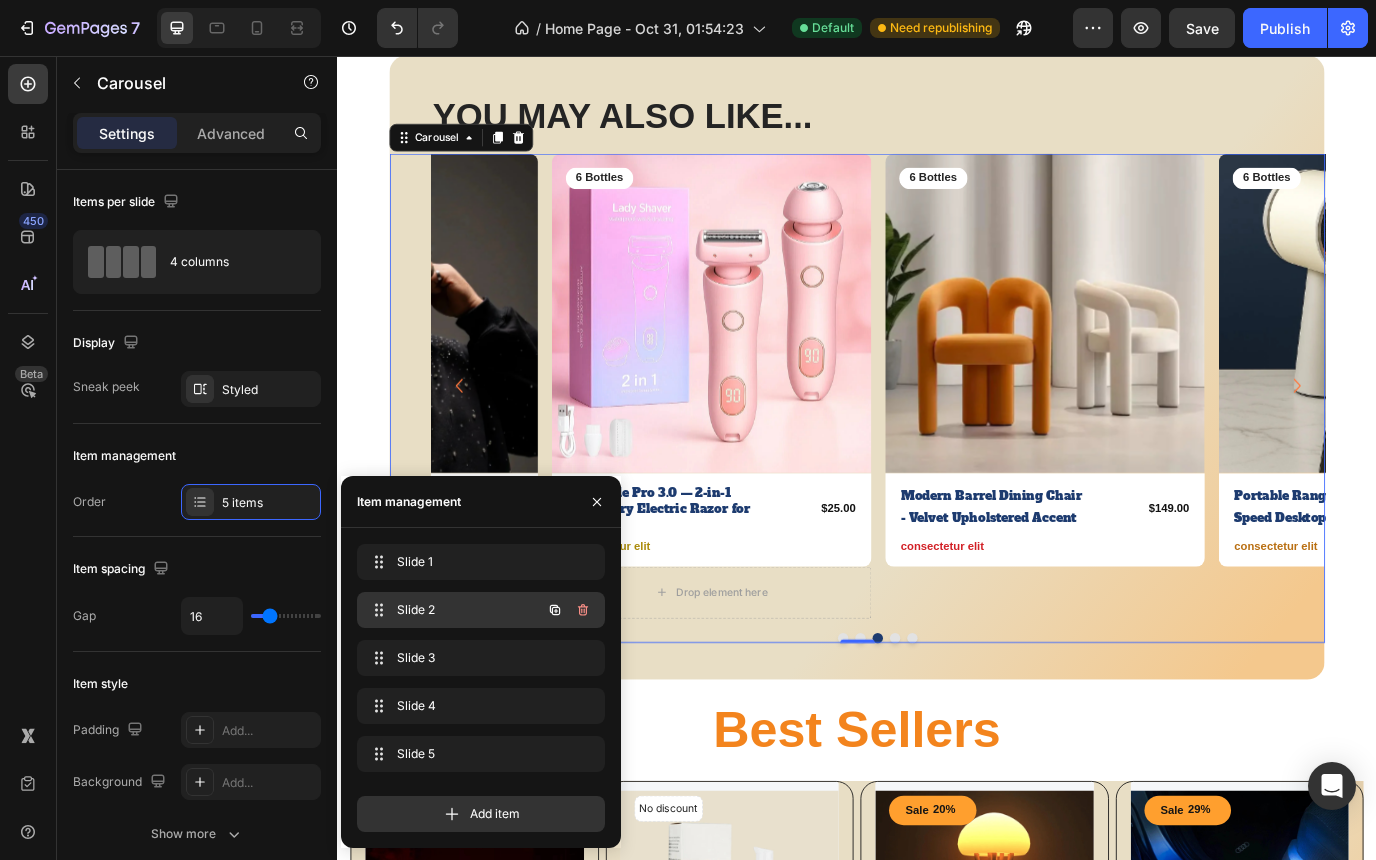 click on "Slide 2" at bounding box center (453, 610) 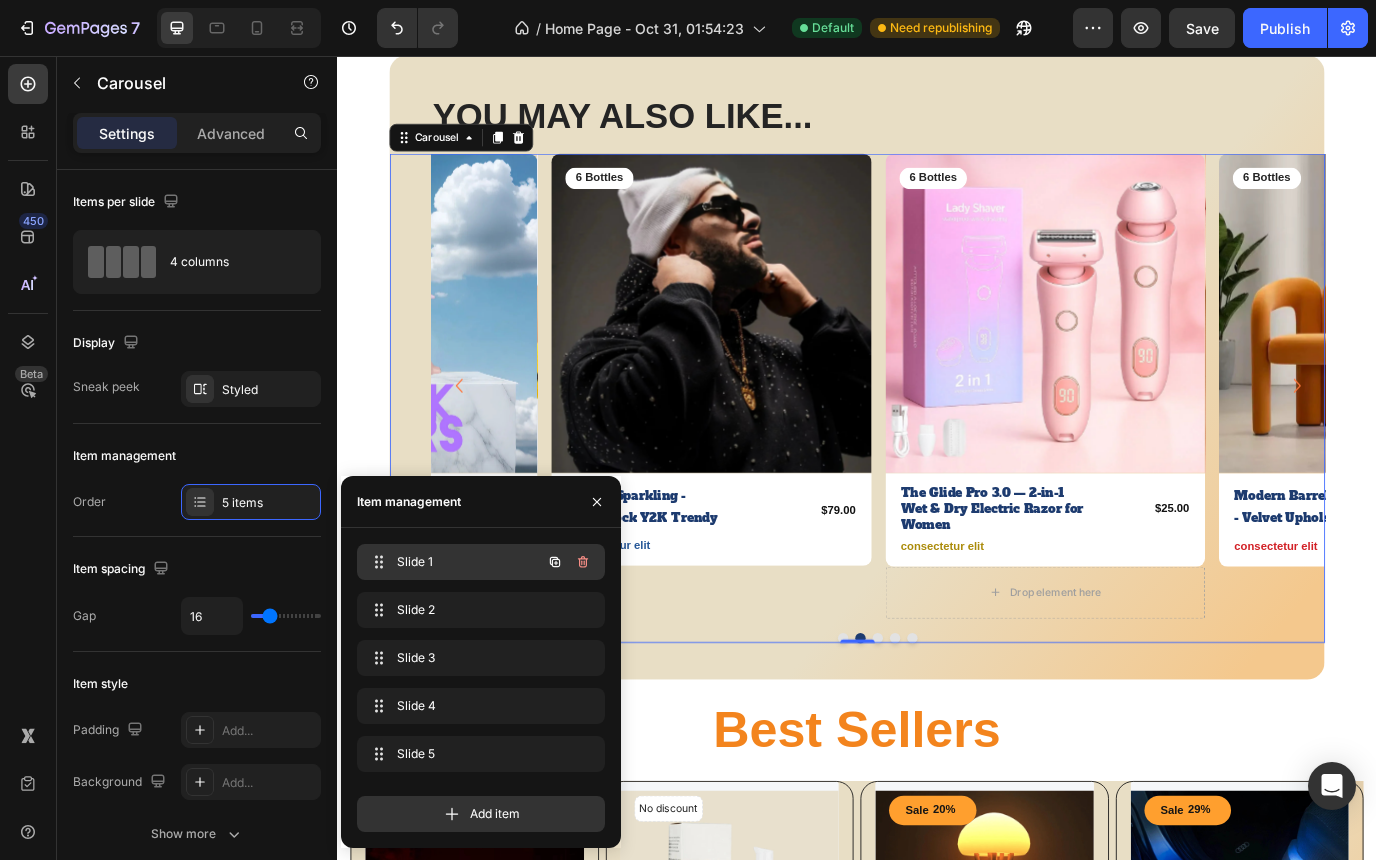 click on "Slide 1" at bounding box center [453, 562] 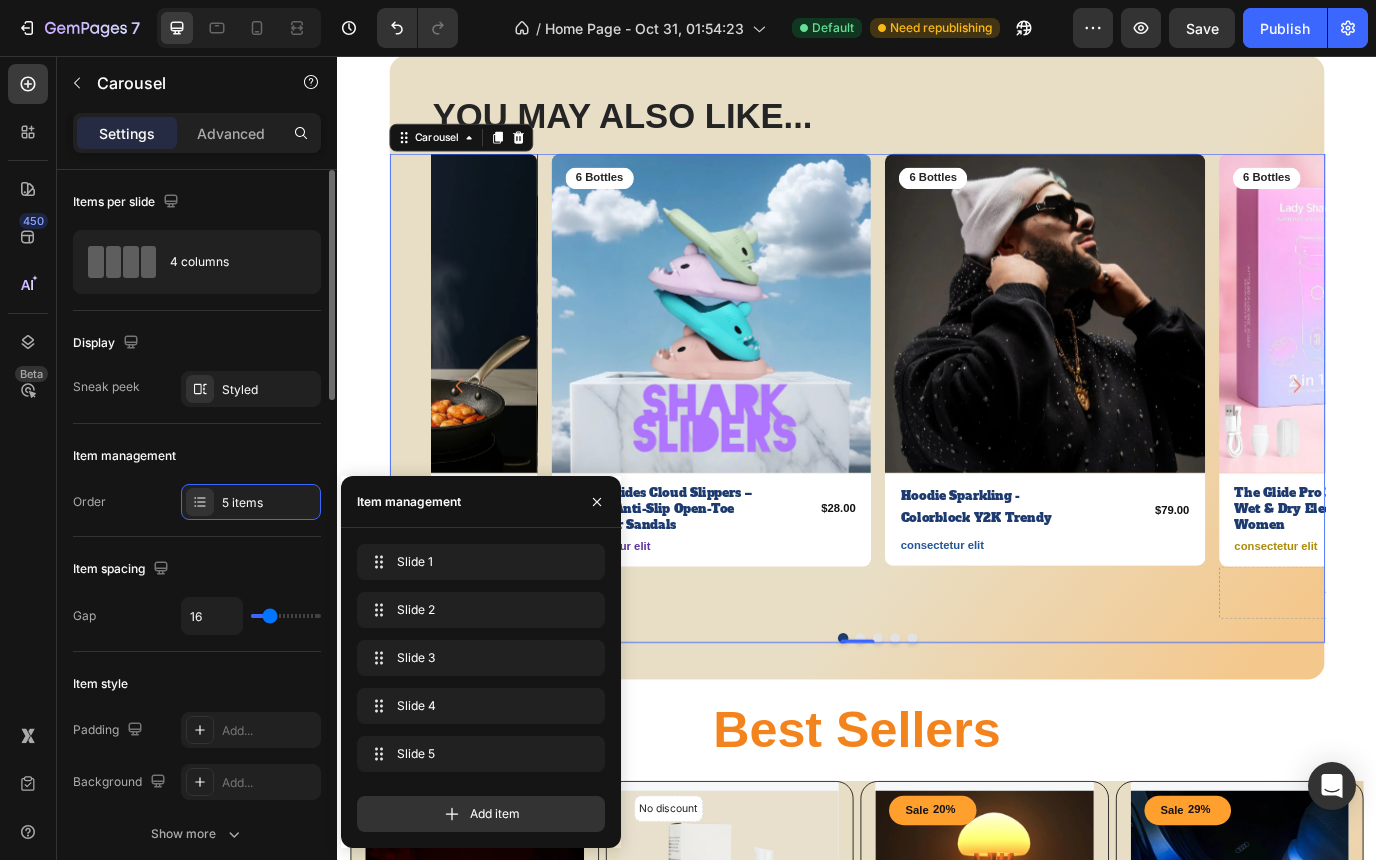 click on "Item management Order 5 items" 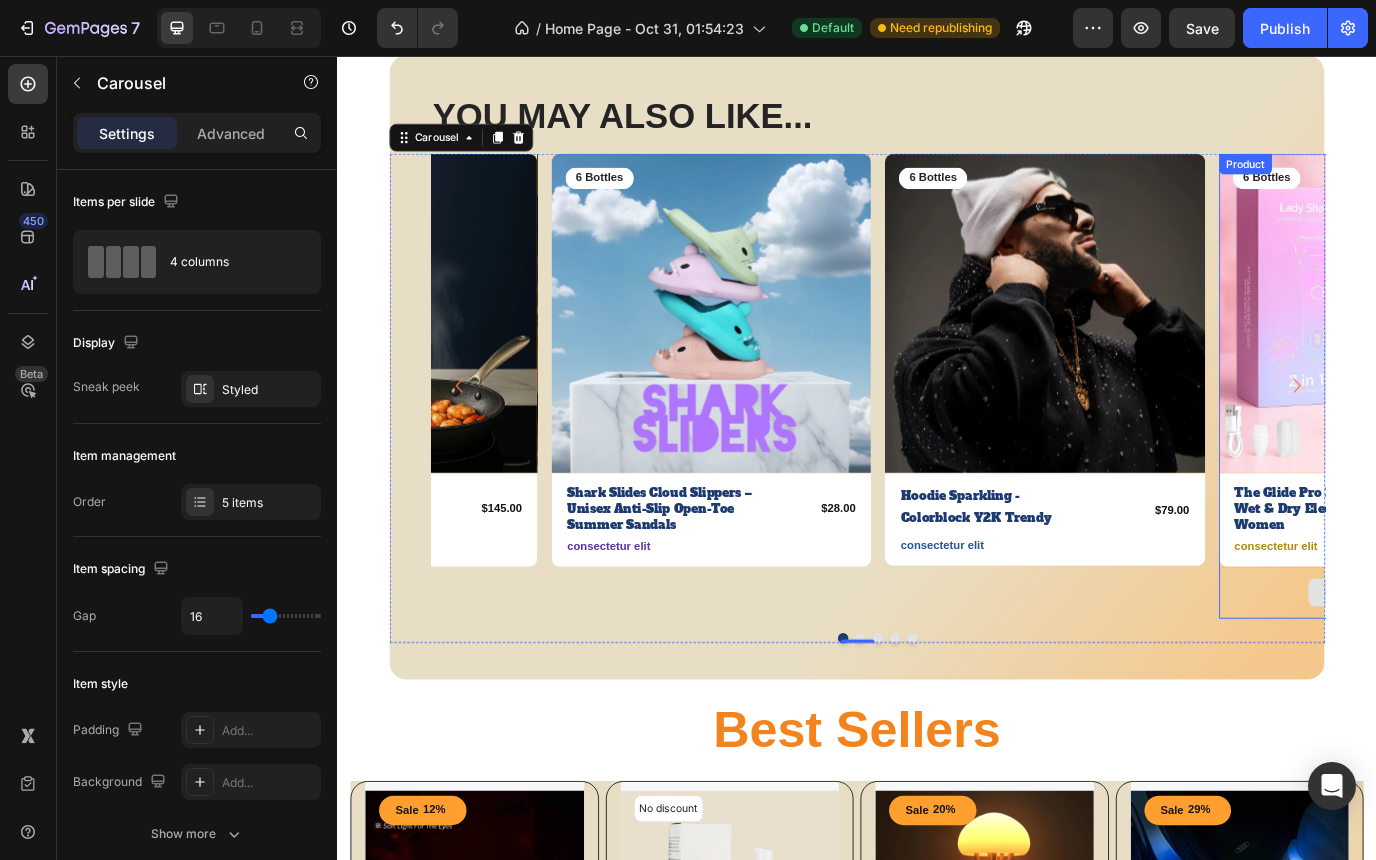 click on "Drop element here" at bounding box center (1538, 676) 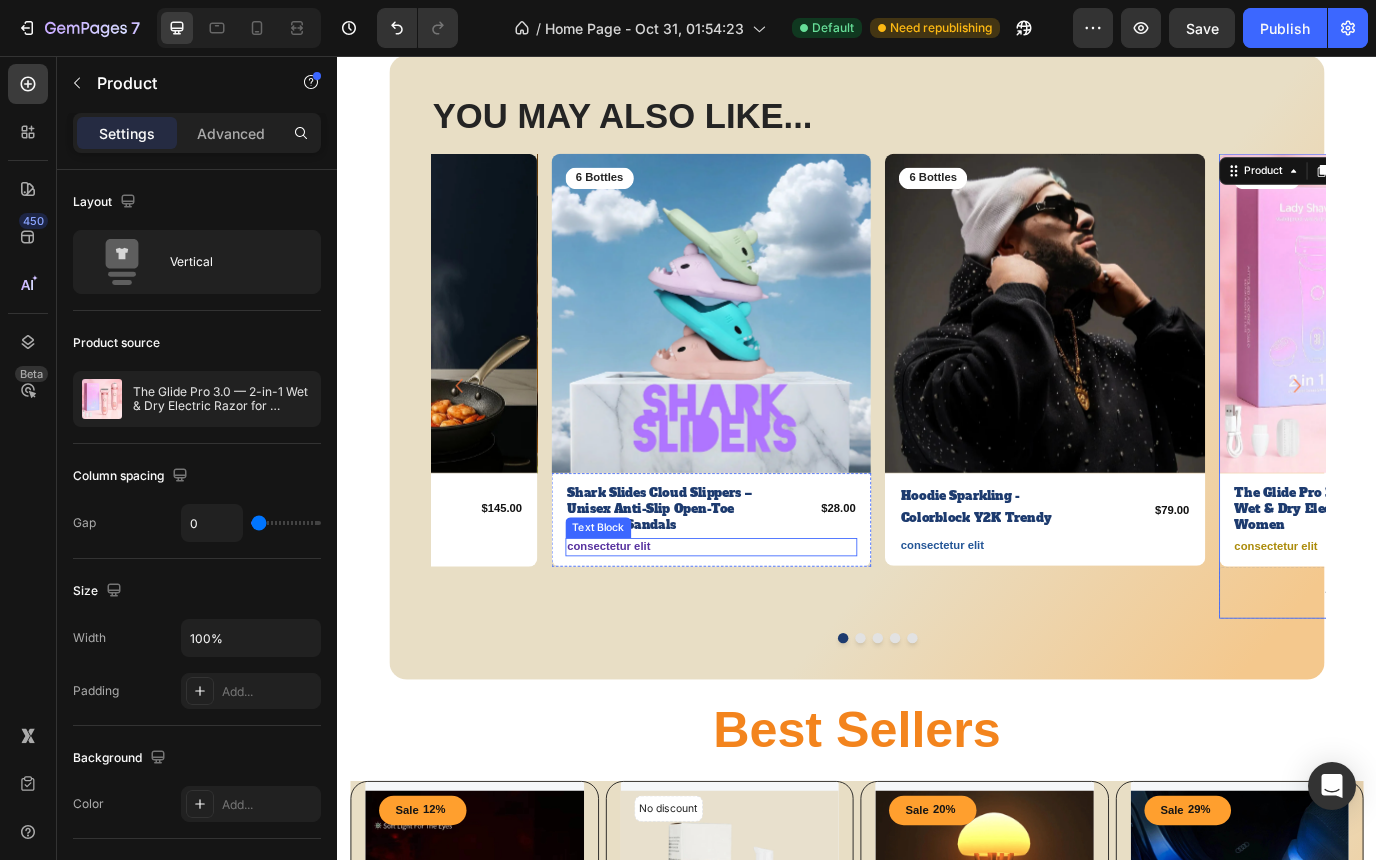 click on "consectetur elit" at bounding box center (768, 623) 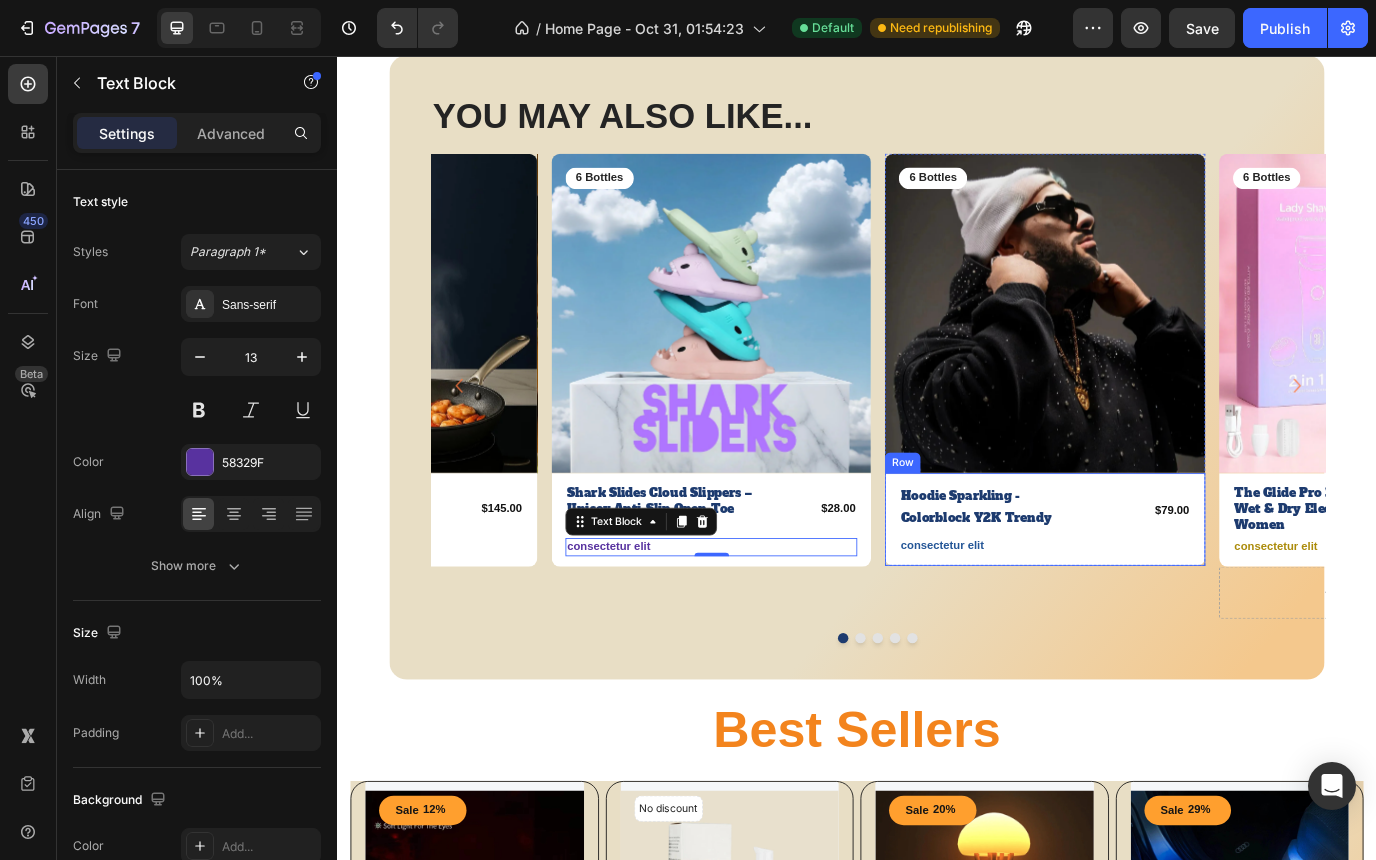 click on "Hoodie Sparkling - Colorblock Y2K Trendy  Text Block $79.00 Product Price Product Price Row consectetur elit Text Block Row" at bounding box center [1153, 591] 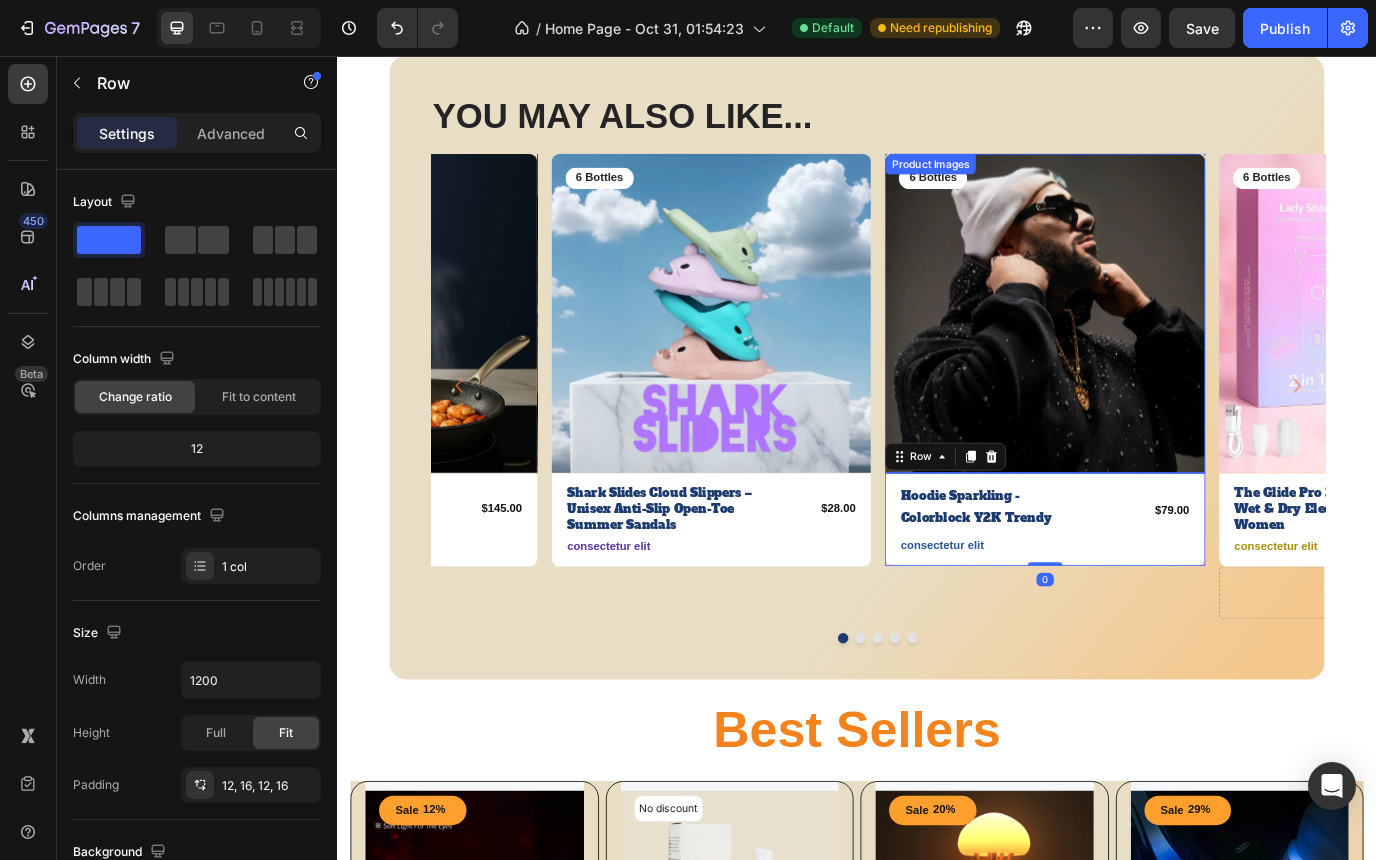 click at bounding box center (1153, 353) 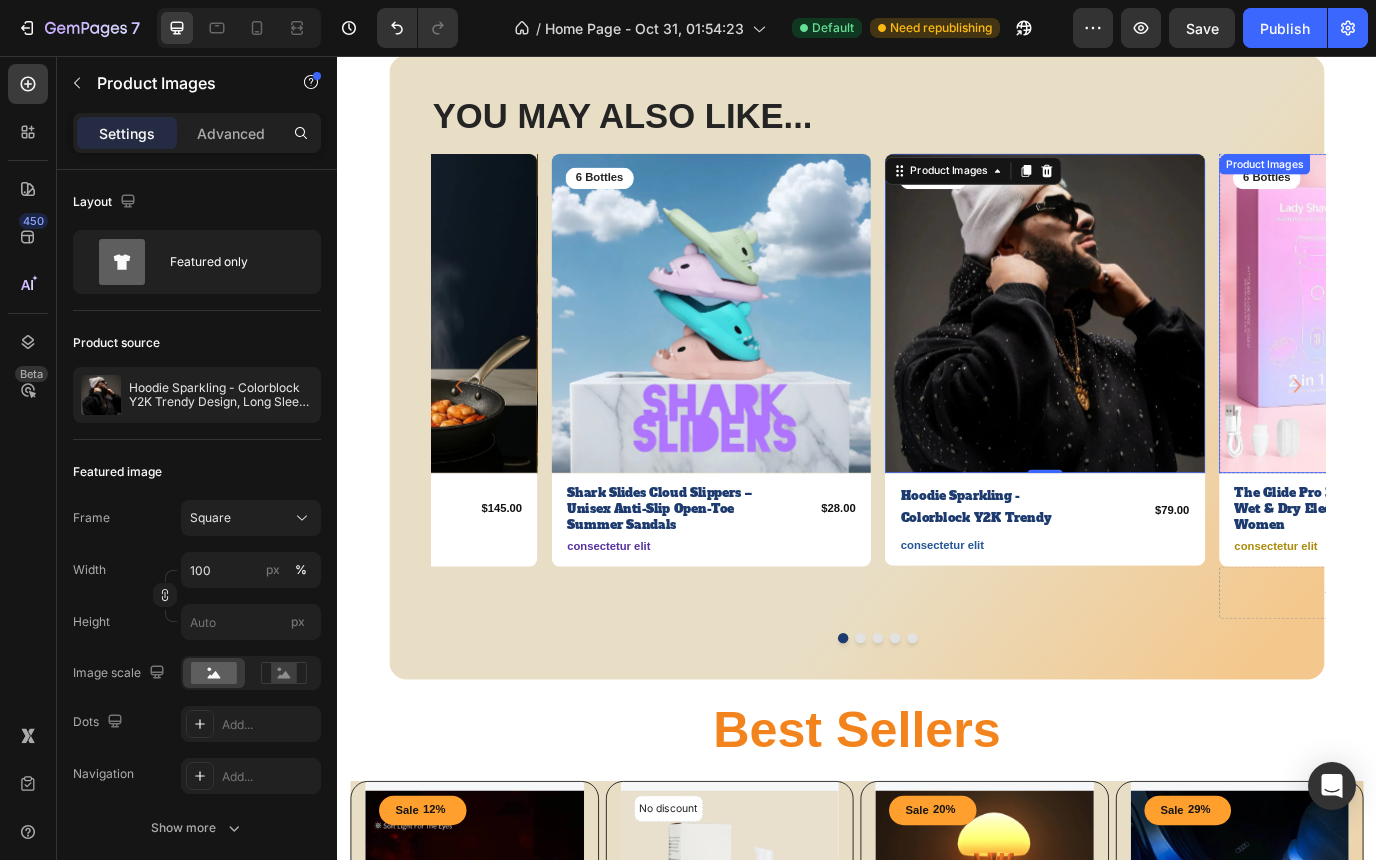 click at bounding box center [1538, 353] 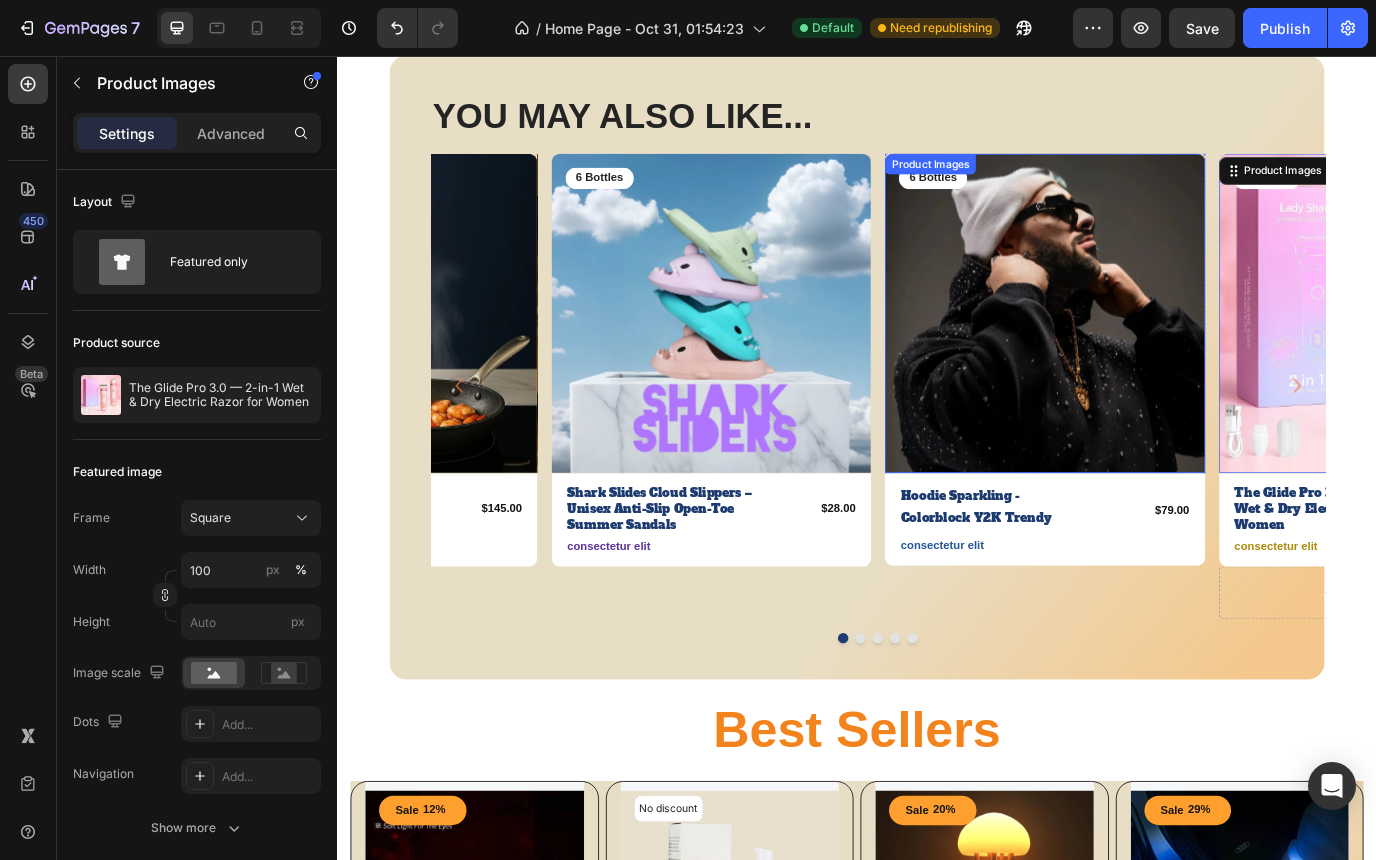 click at bounding box center (1153, 353) 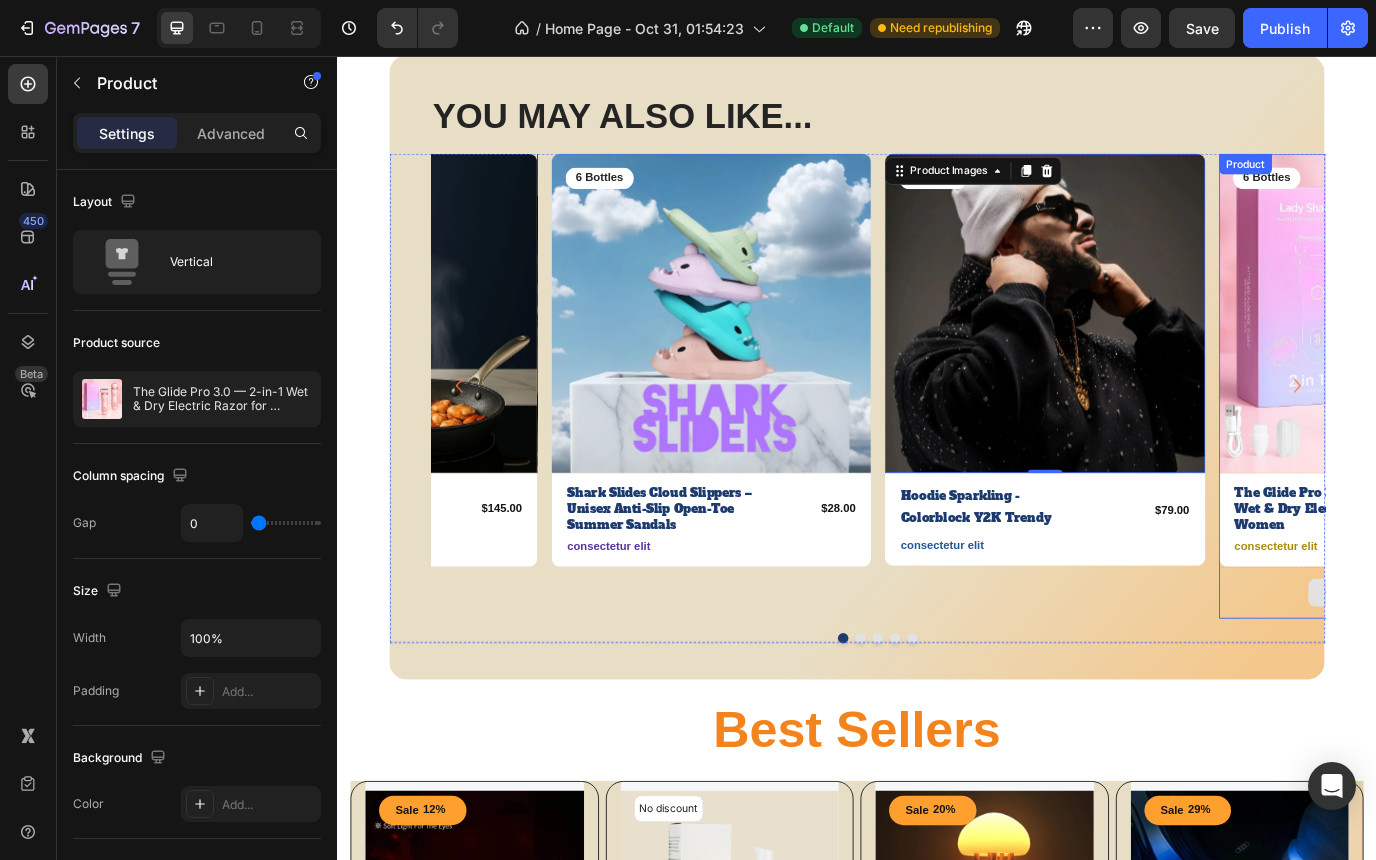click on "Drop element here" at bounding box center [1538, 676] 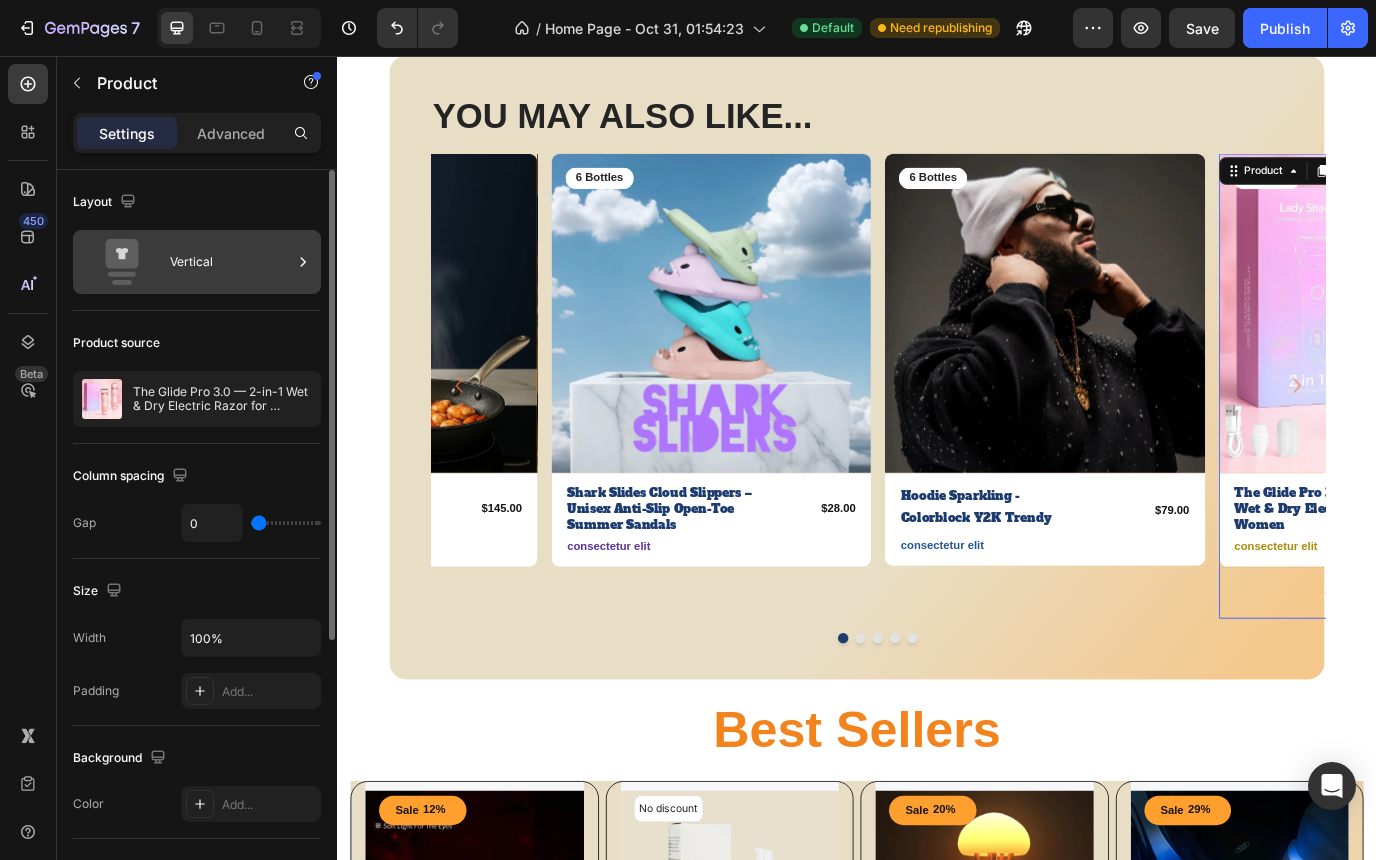 click on "Vertical" at bounding box center [231, 262] 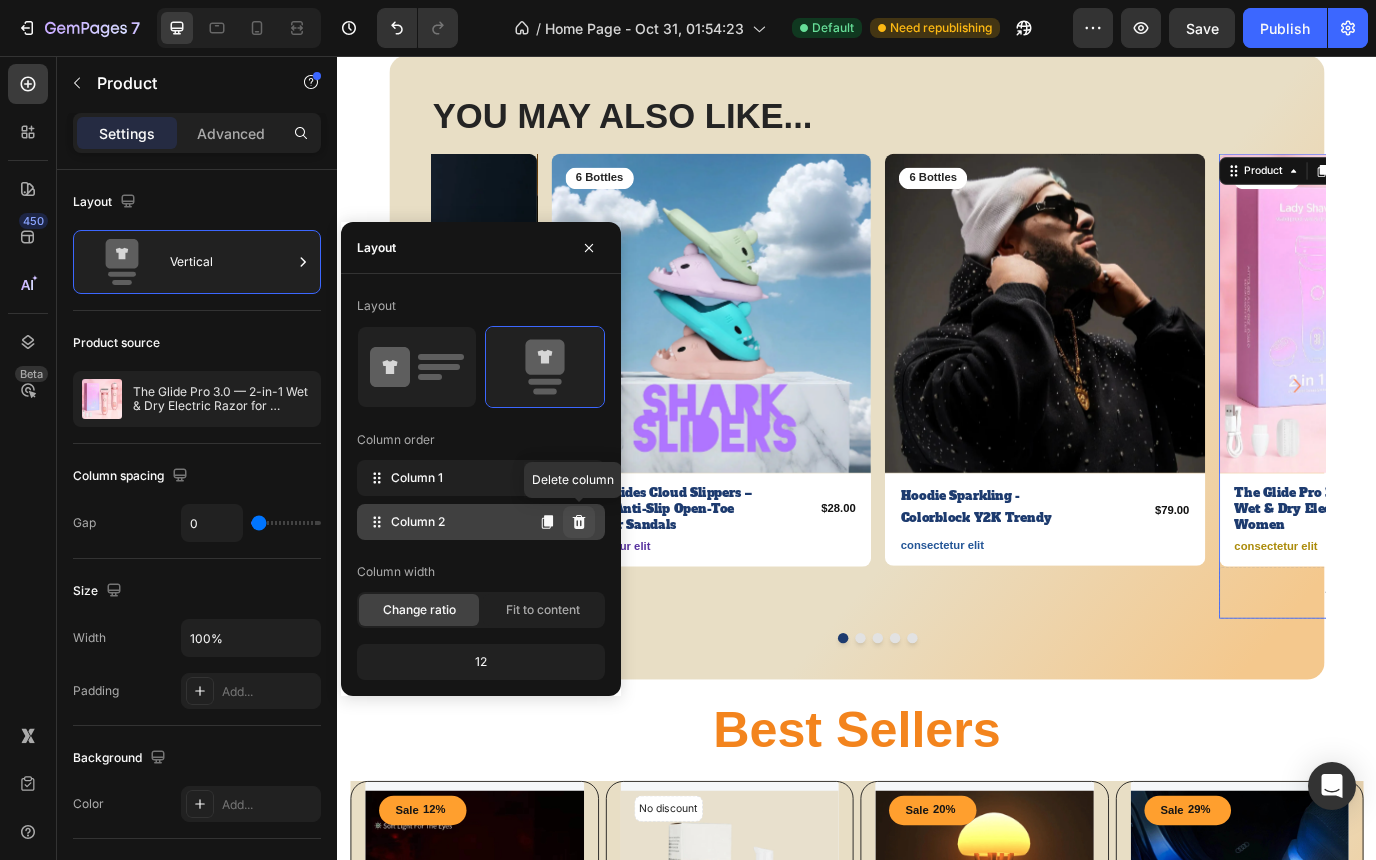 click 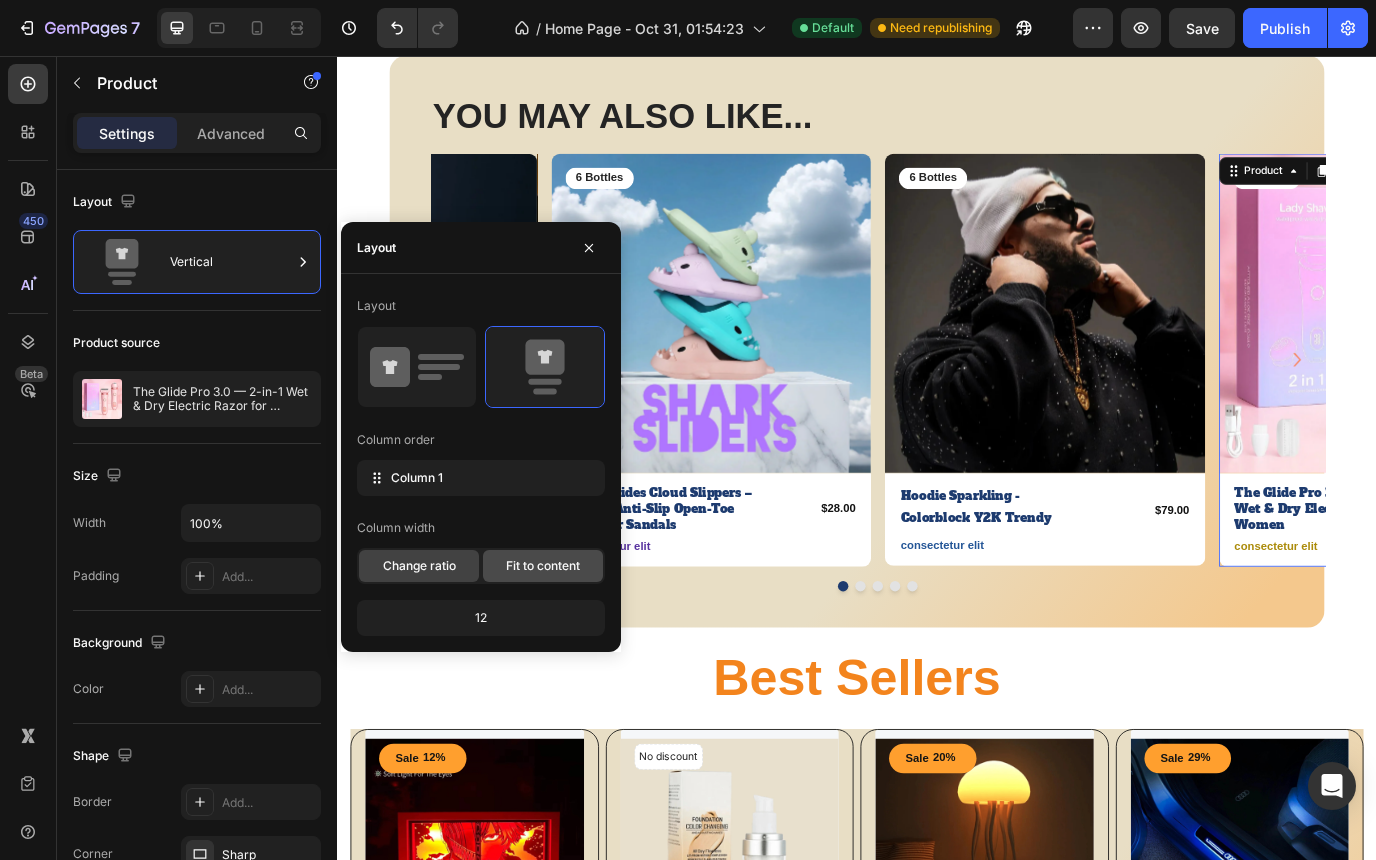 click on "Fit to content" 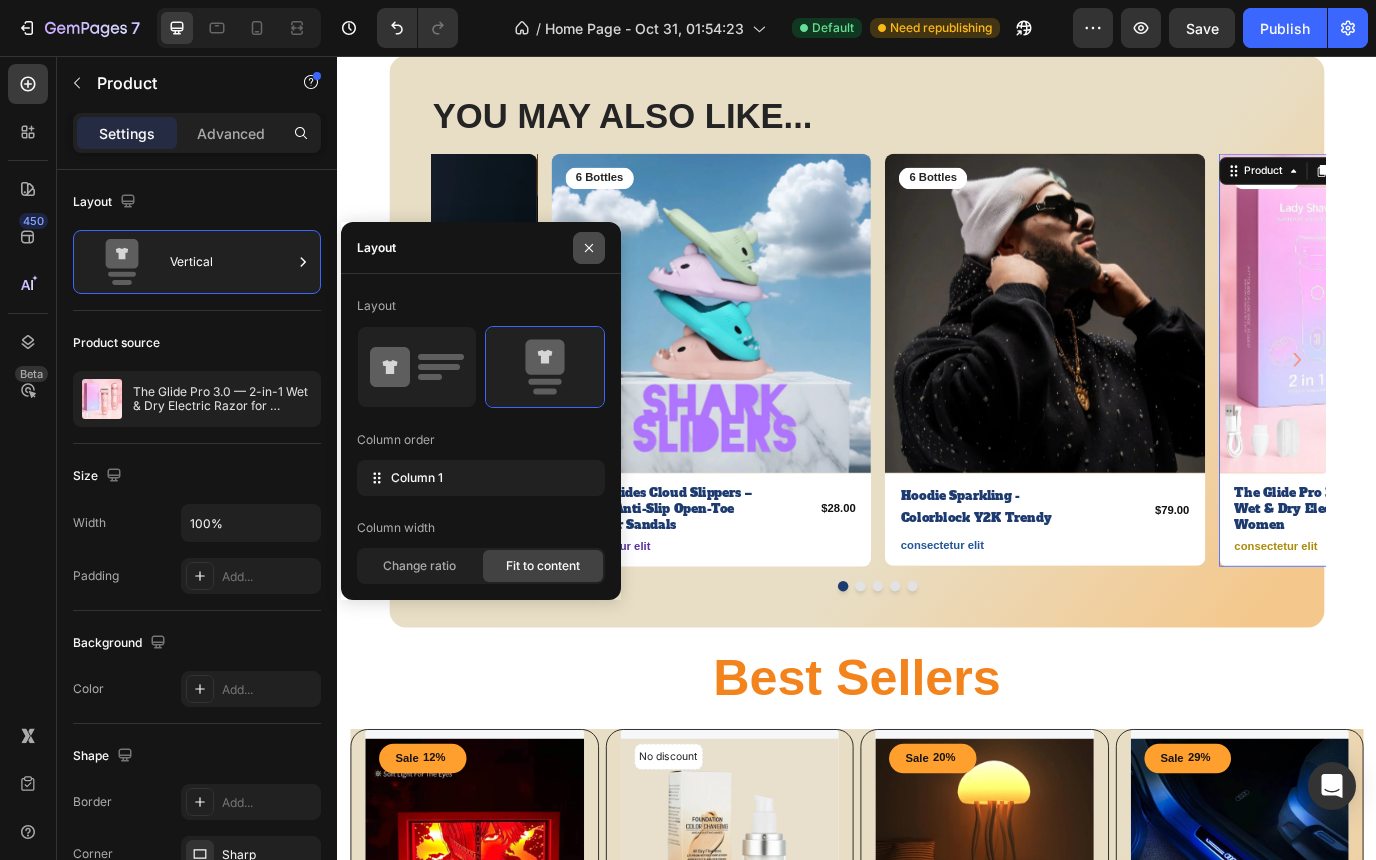 click 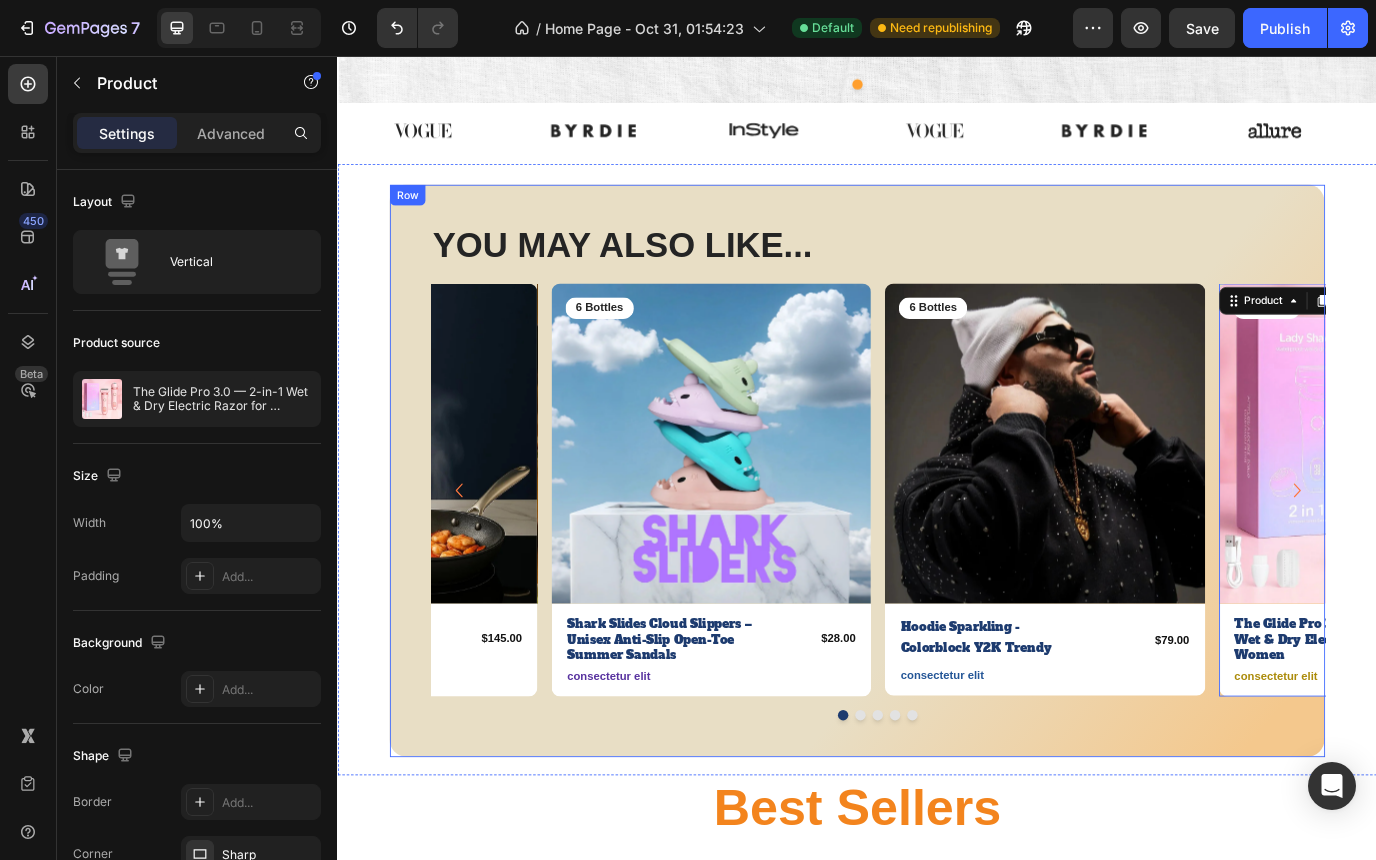 scroll, scrollTop: 475, scrollLeft: 0, axis: vertical 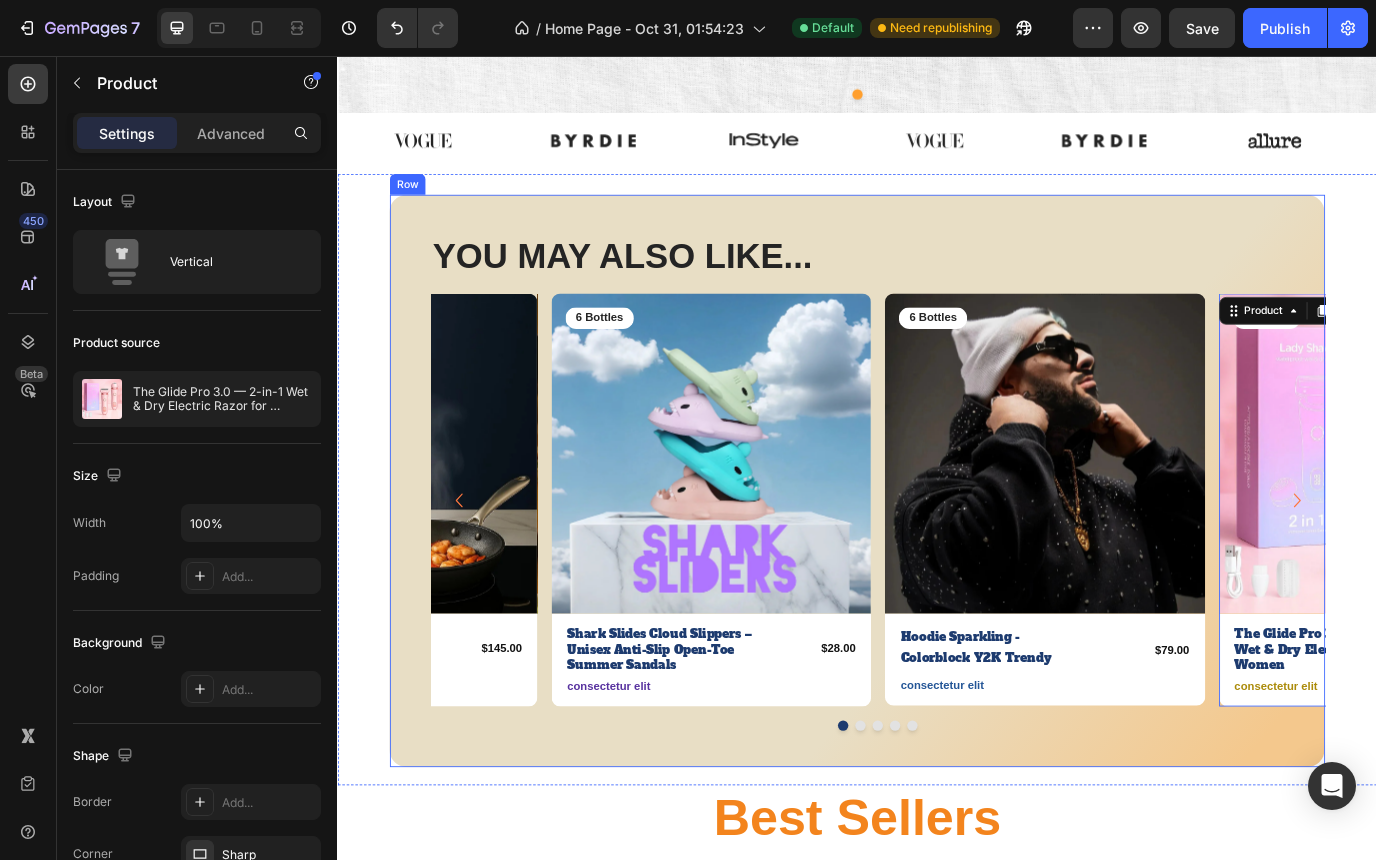click on "YOU MAY ALSO LIKE... Heading Row
Product Images 6 Bottles Text Block Row Shark Slides Cloud Slippers – Unisex Anti-Slip Open-Toe Summer Sandals Product Title $28.00 Product Price Product Price Row consectetur elit Text Block Row Product Product Images 6 Bottles Text Block Row Hoodie Sparkling - Colorblock Y2K Trendy  Text Block $79.00 Product Price Product Price Row consectetur elit Text Block Row Product Product Images 6 Bottles Text Block Row The Glide Pro 3.0 — 2-in-1 Wet & Dry Electric Razor for Women Product Title $25.00 Product Price Product Price Row consectetur elit Text Block Row Product   0 Product Images 6 Bottles Text Block Row Modern Barrel Dining Chair - Velvet Upholstered Accent  Text Block $149.00 Product Price Product Price Row consectetur elit Text Block Row Product Product Images 6 Bottles Text Block Row Portable Range Hood – 3-Speed Desktop Kitchen Vent  Text Block $145.00 Product Price Product Price Row consectetur elit Text Block" at bounding box center (937, 546) 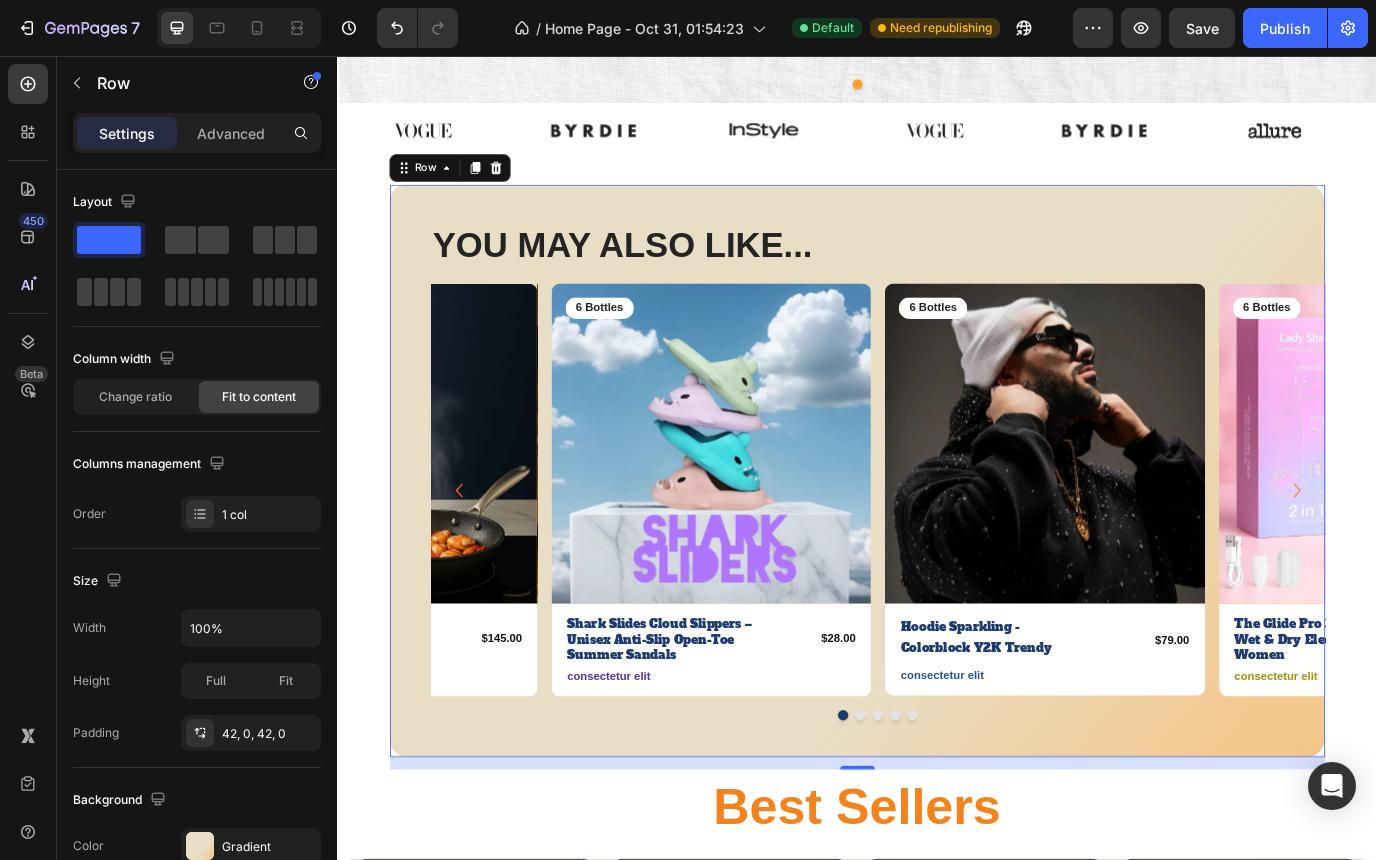 scroll, scrollTop: 493, scrollLeft: 0, axis: vertical 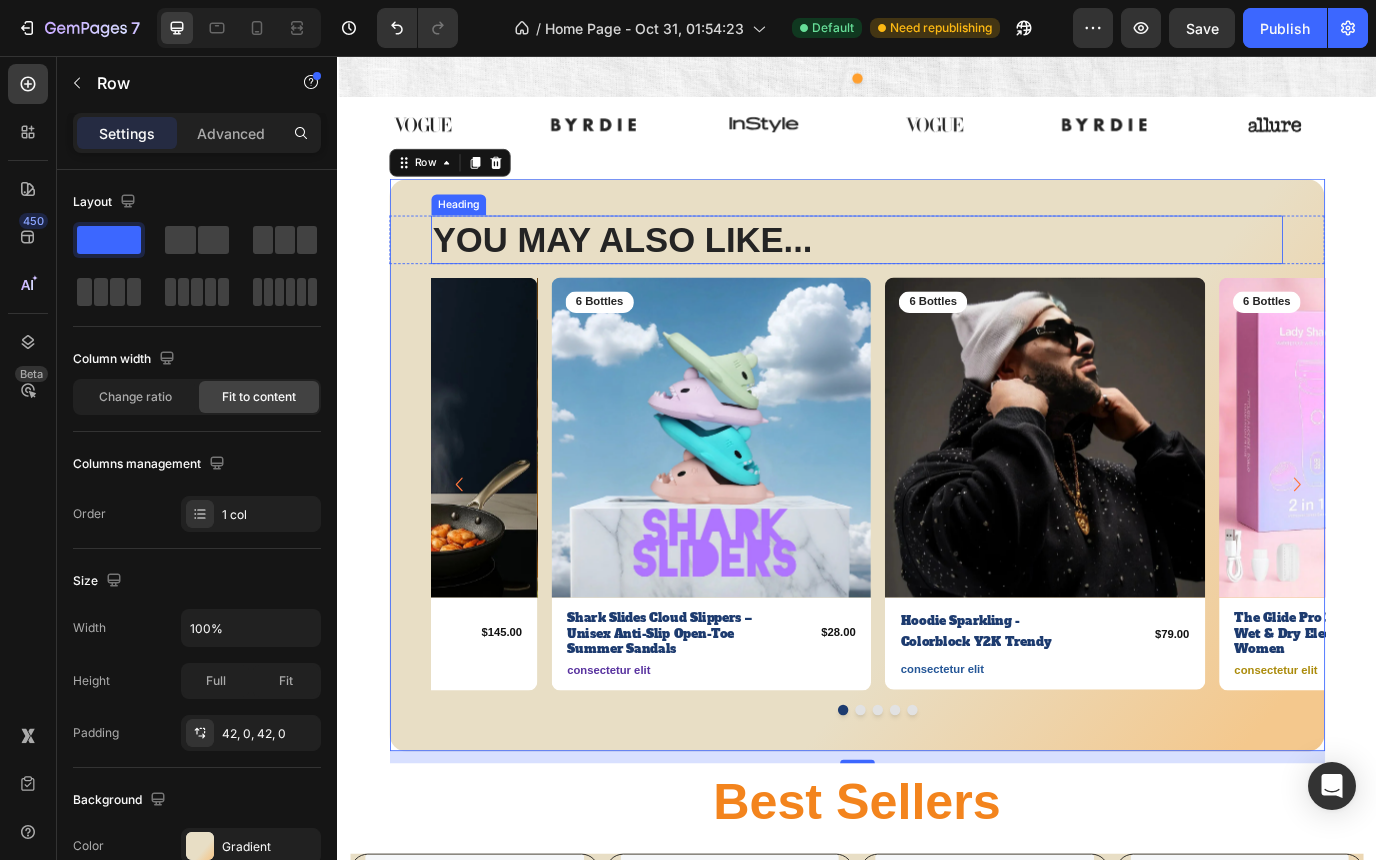 click on "YOU MAY ALSO LIKE..." at bounding box center [937, 268] 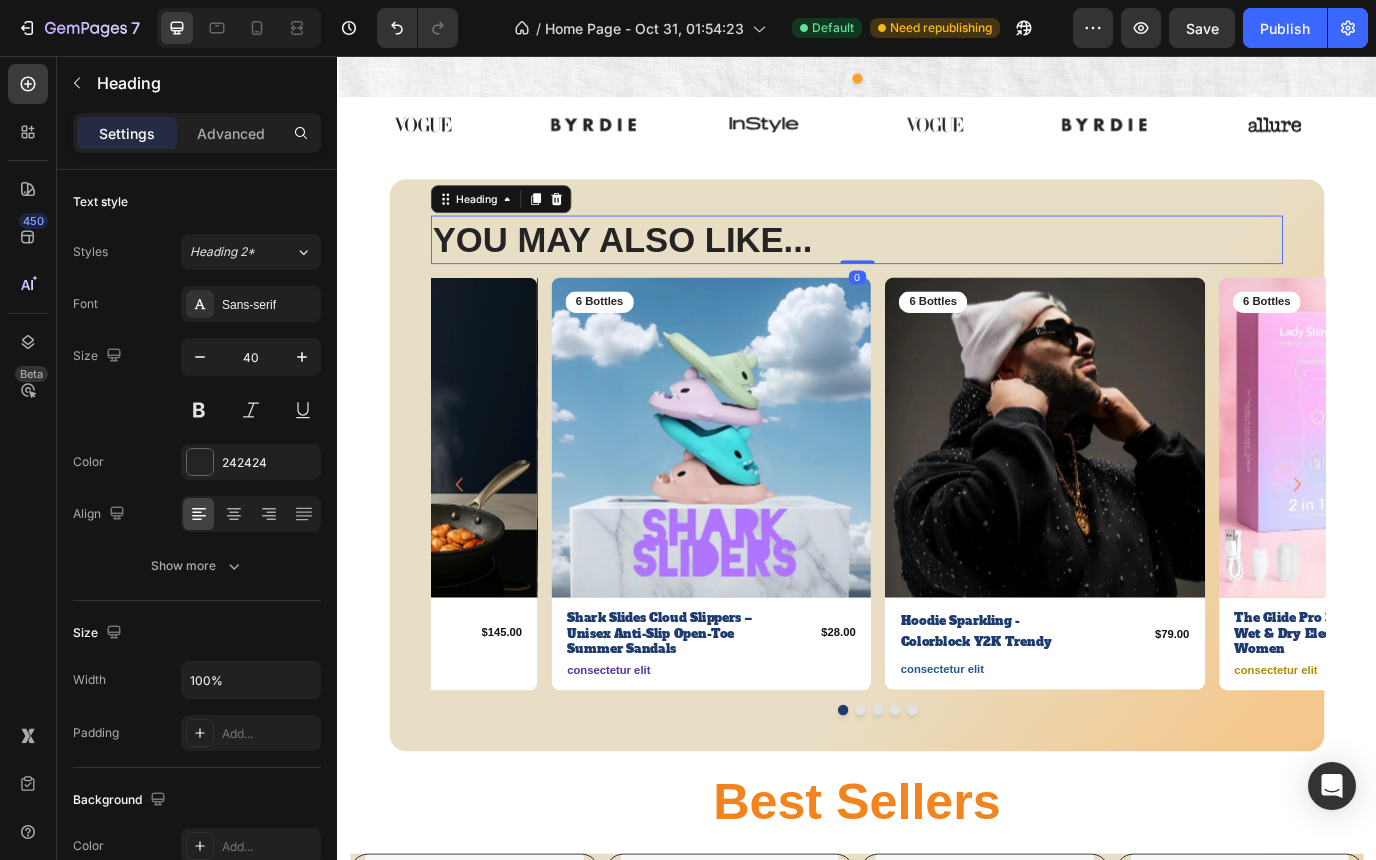 click on "YOU MAY ALSO LIKE..." at bounding box center [937, 268] 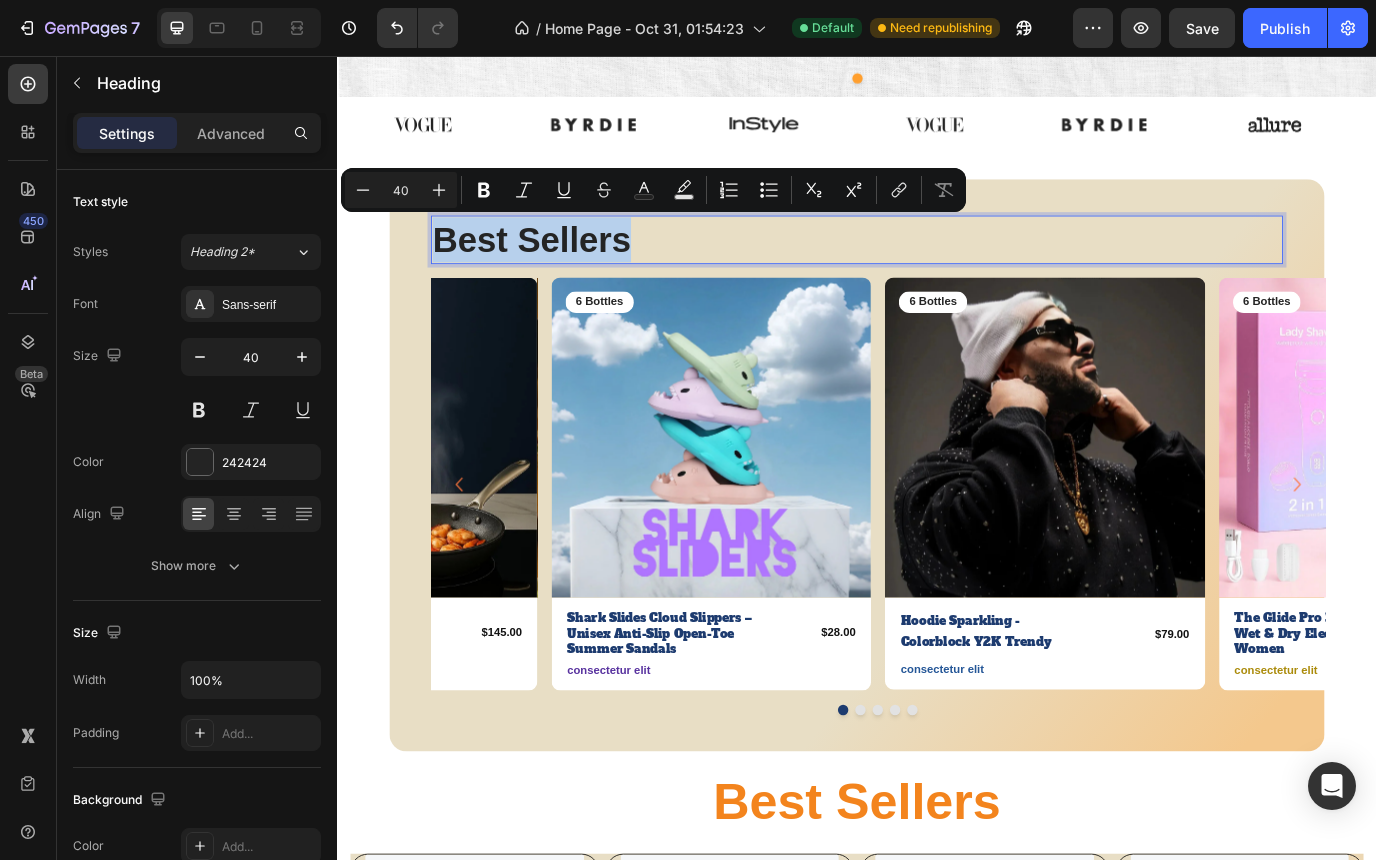 drag, startPoint x: 690, startPoint y: 266, endPoint x: 449, endPoint y: 269, distance: 241.01868 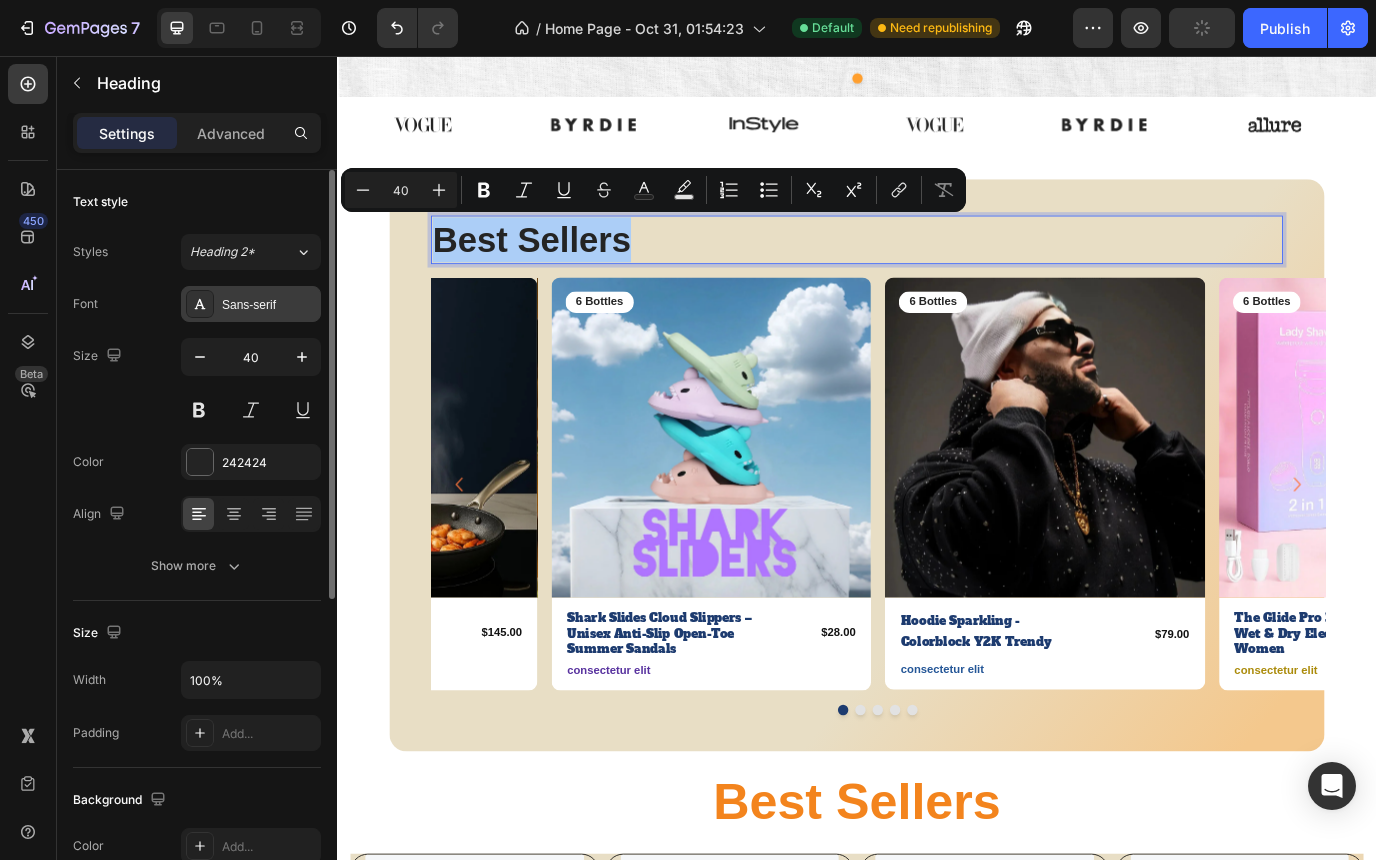 click on "Sans-serif" at bounding box center (269, 305) 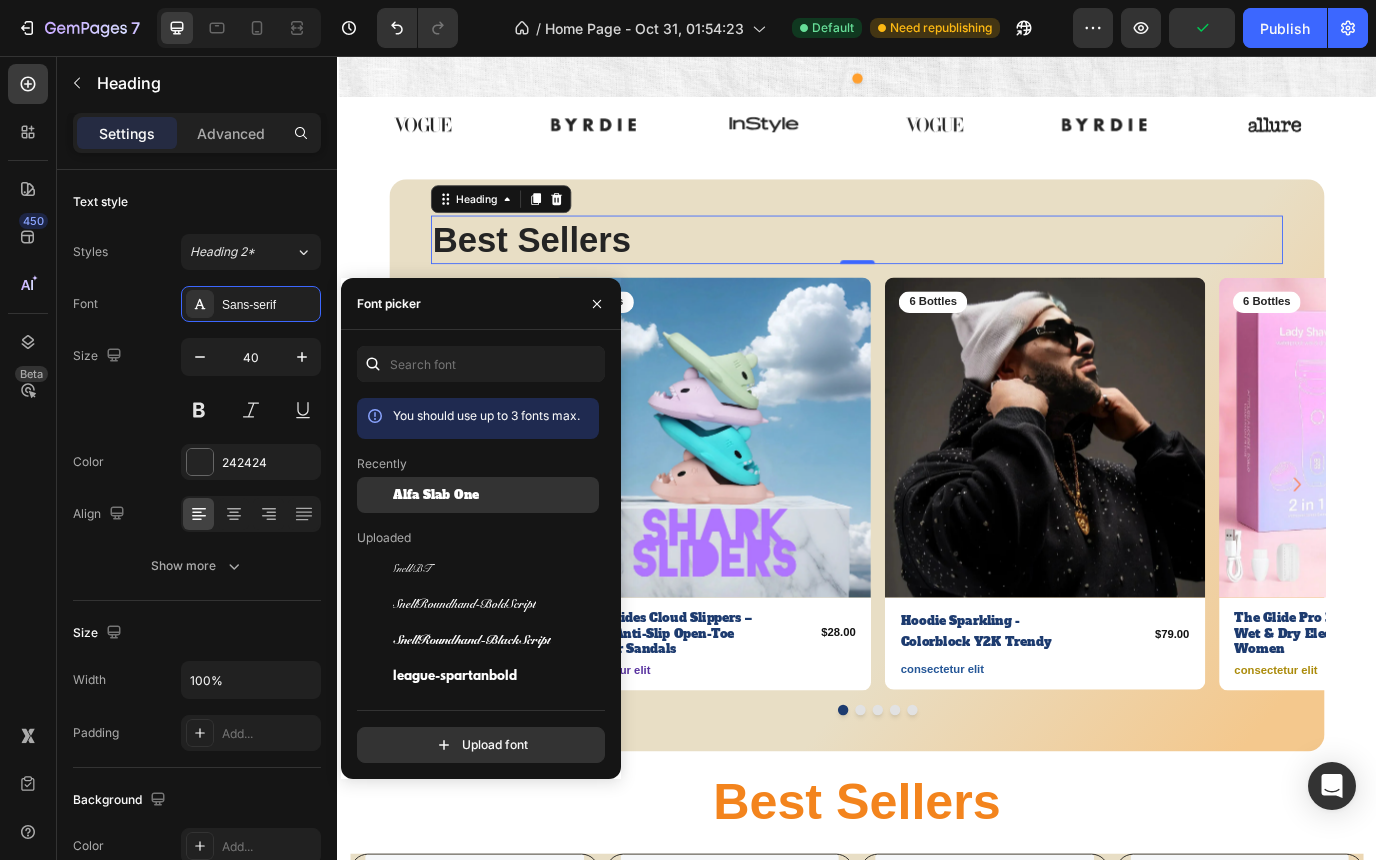 click on "Alfa Slab One" at bounding box center (436, 495) 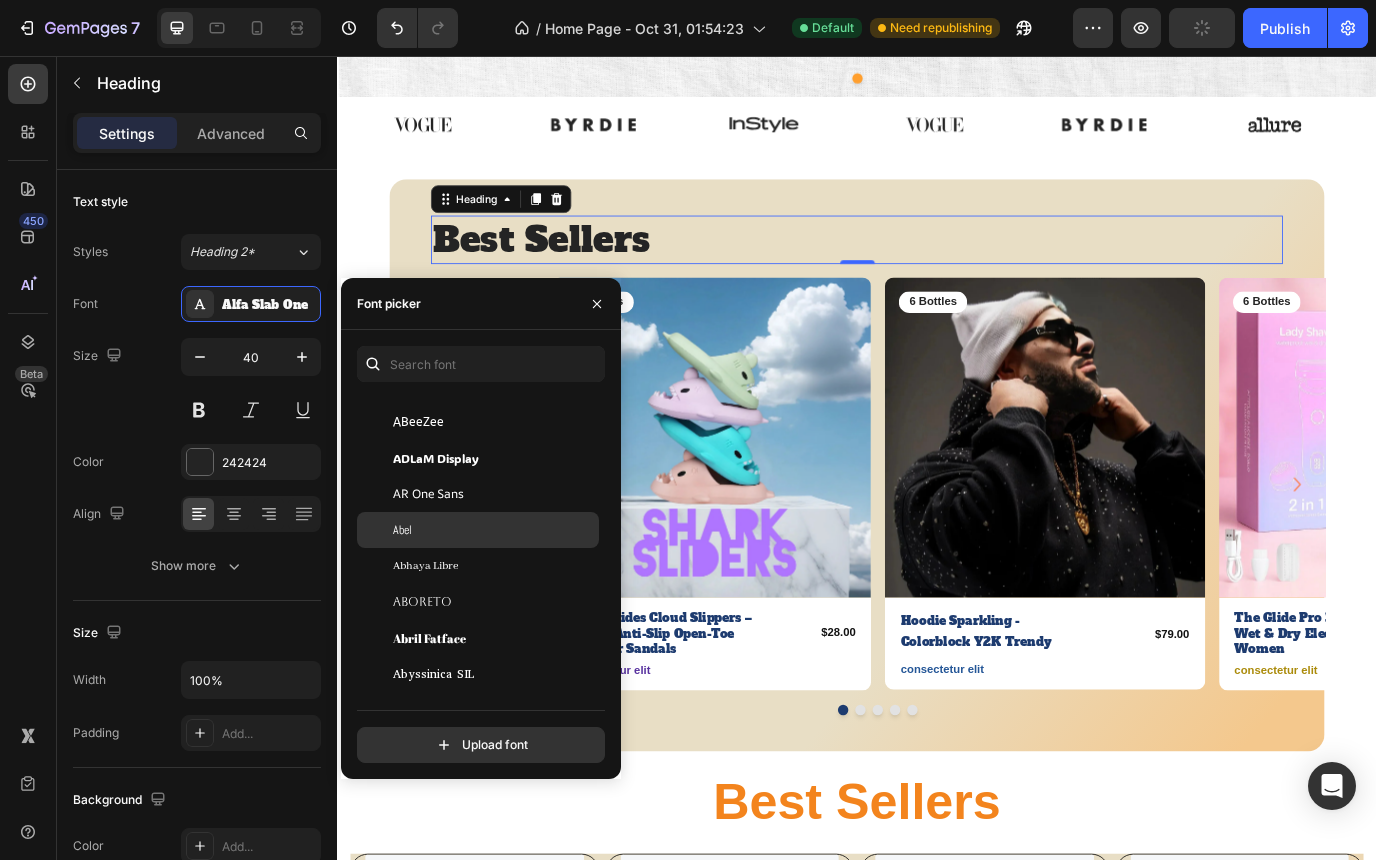 scroll, scrollTop: 337, scrollLeft: 0, axis: vertical 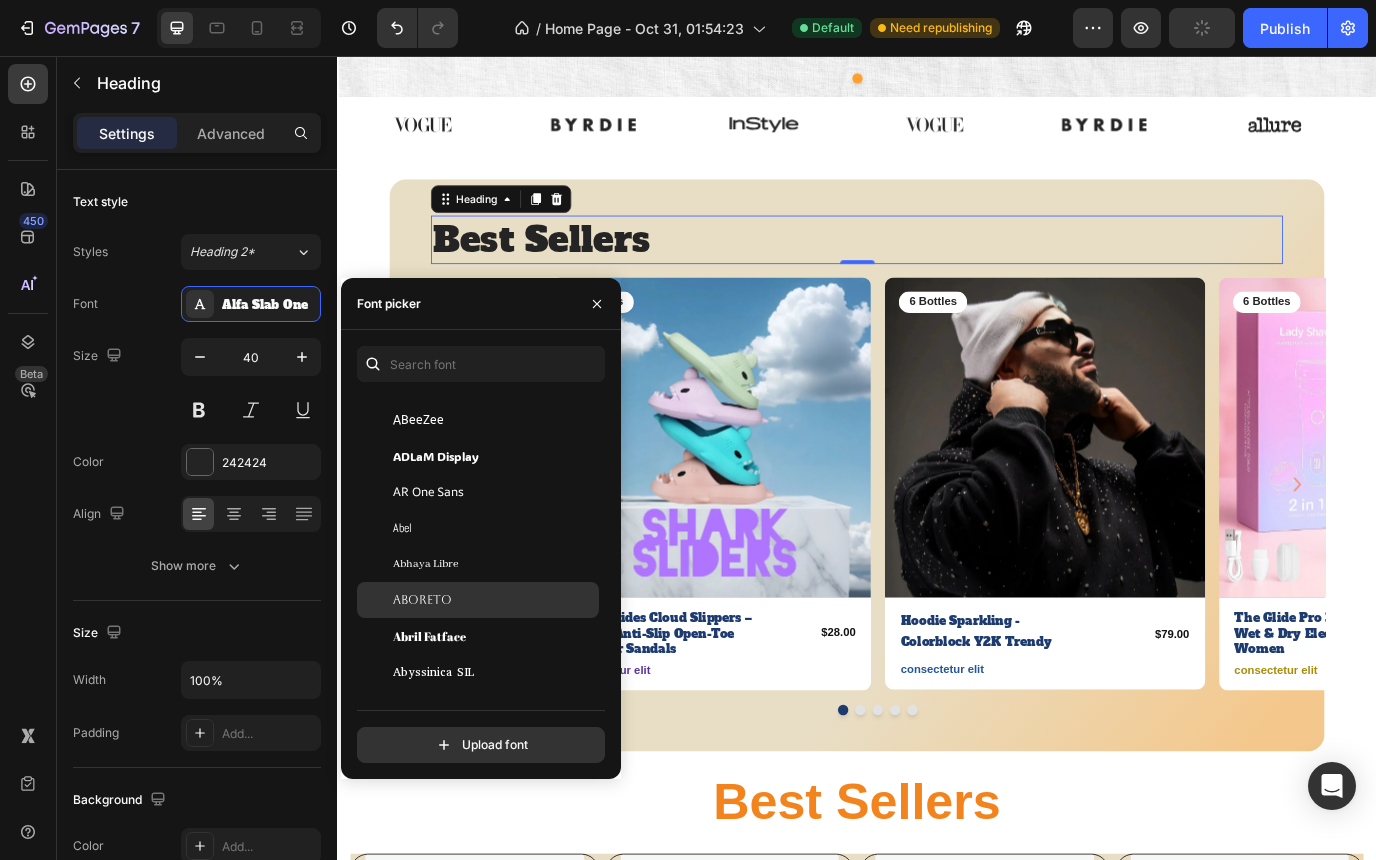 click on "Aboreto" at bounding box center (494, 600) 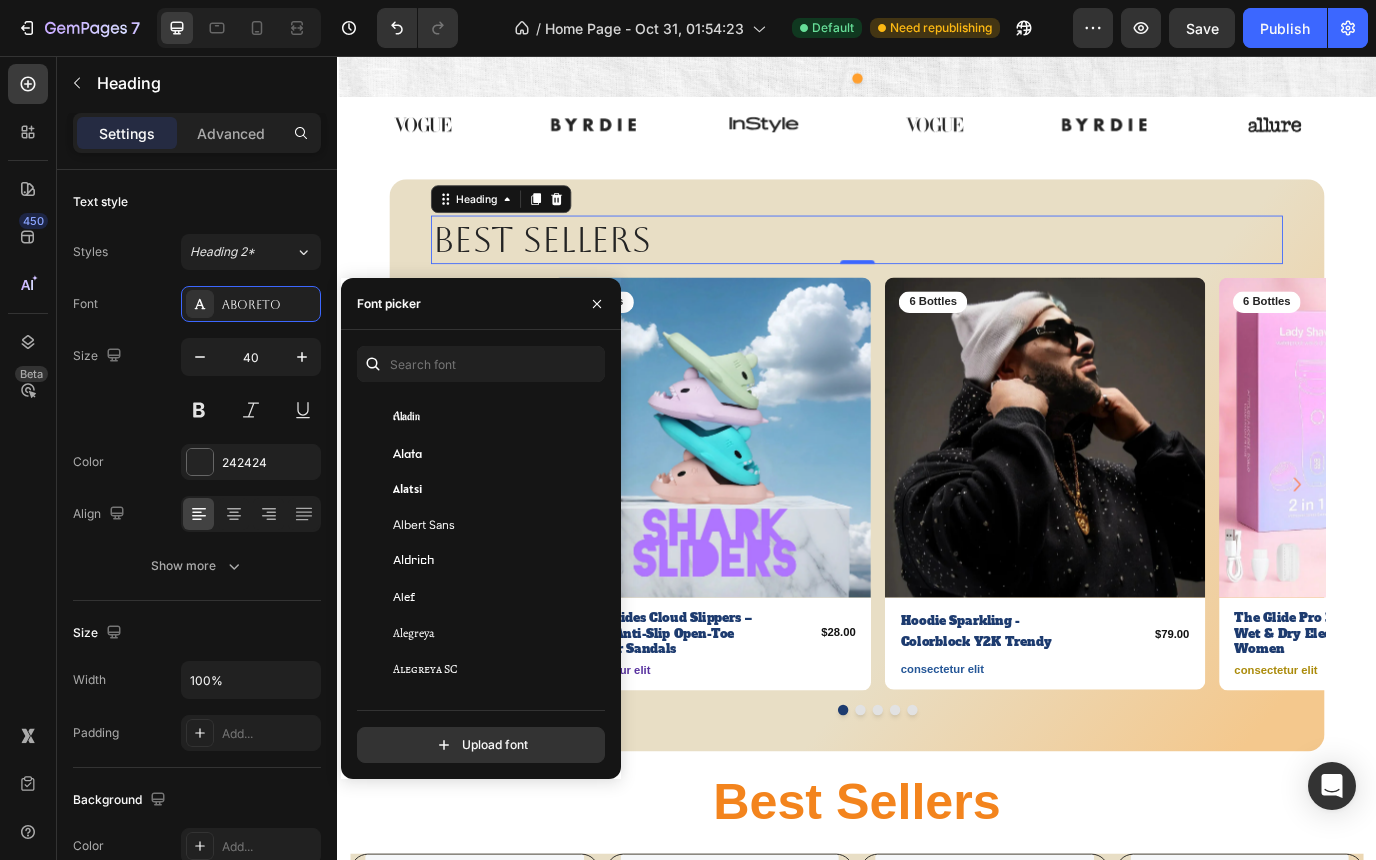 scroll, scrollTop: 1174, scrollLeft: 0, axis: vertical 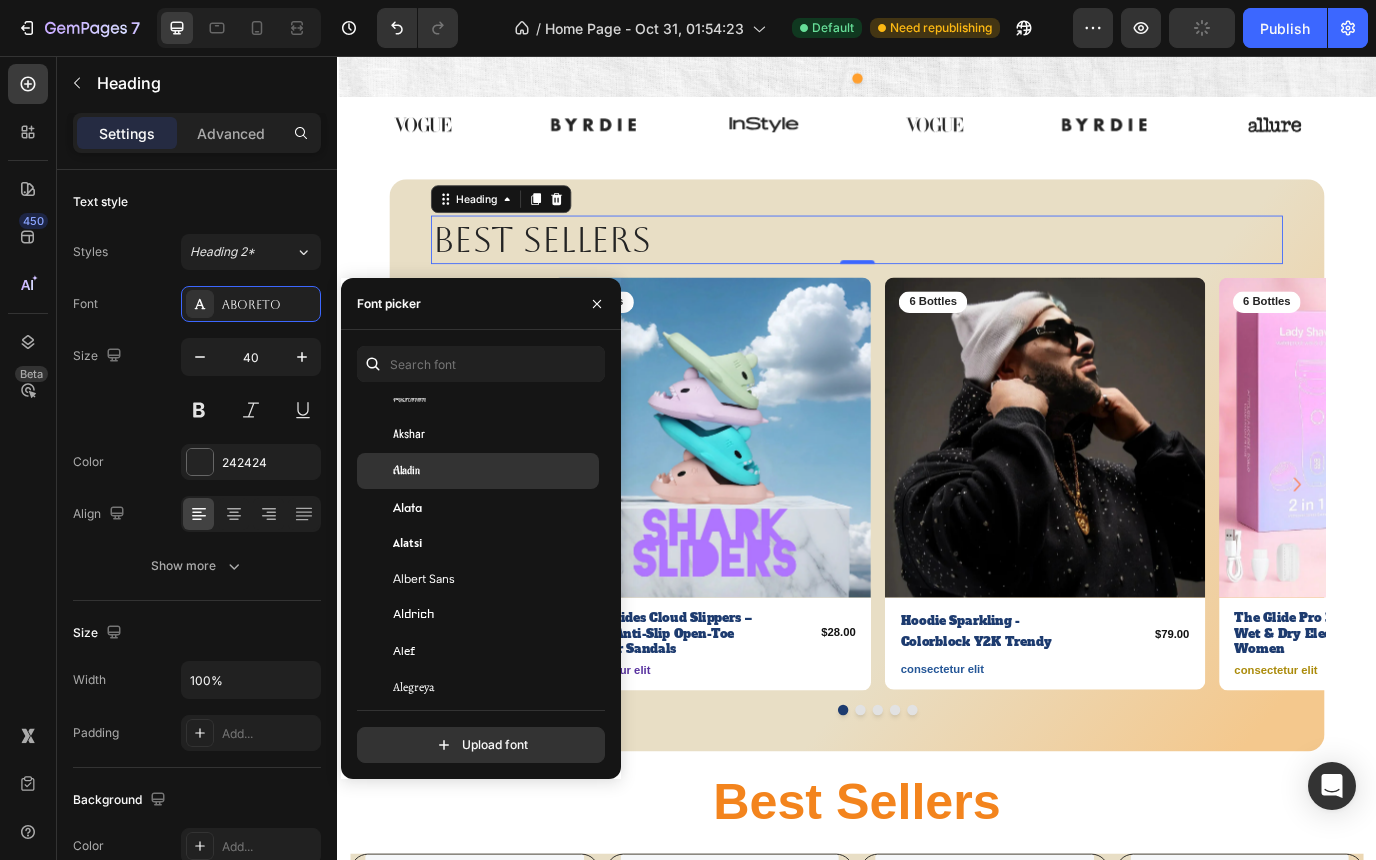 click on "Aladin" at bounding box center [494, 471] 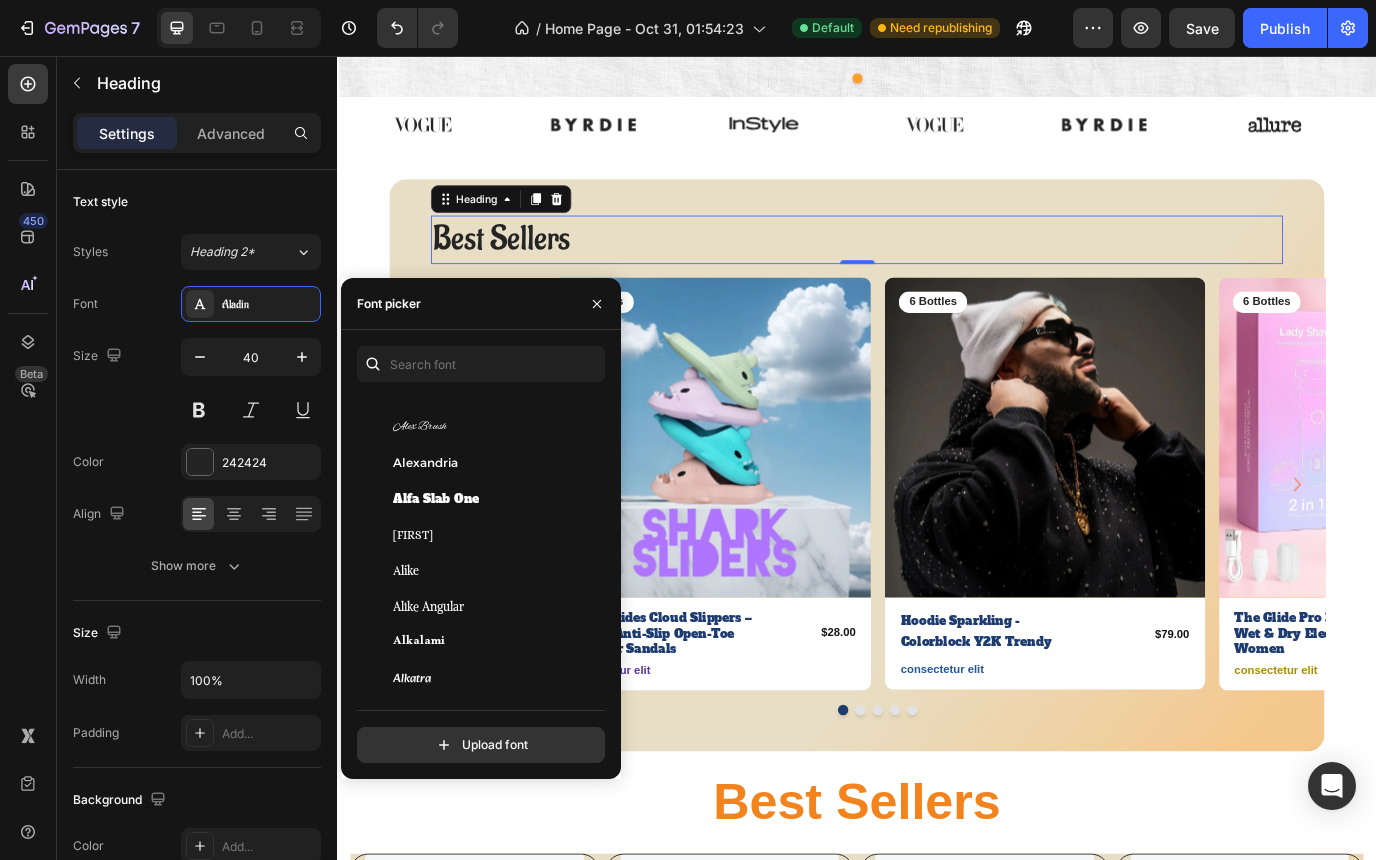 scroll, scrollTop: 1649, scrollLeft: 0, axis: vertical 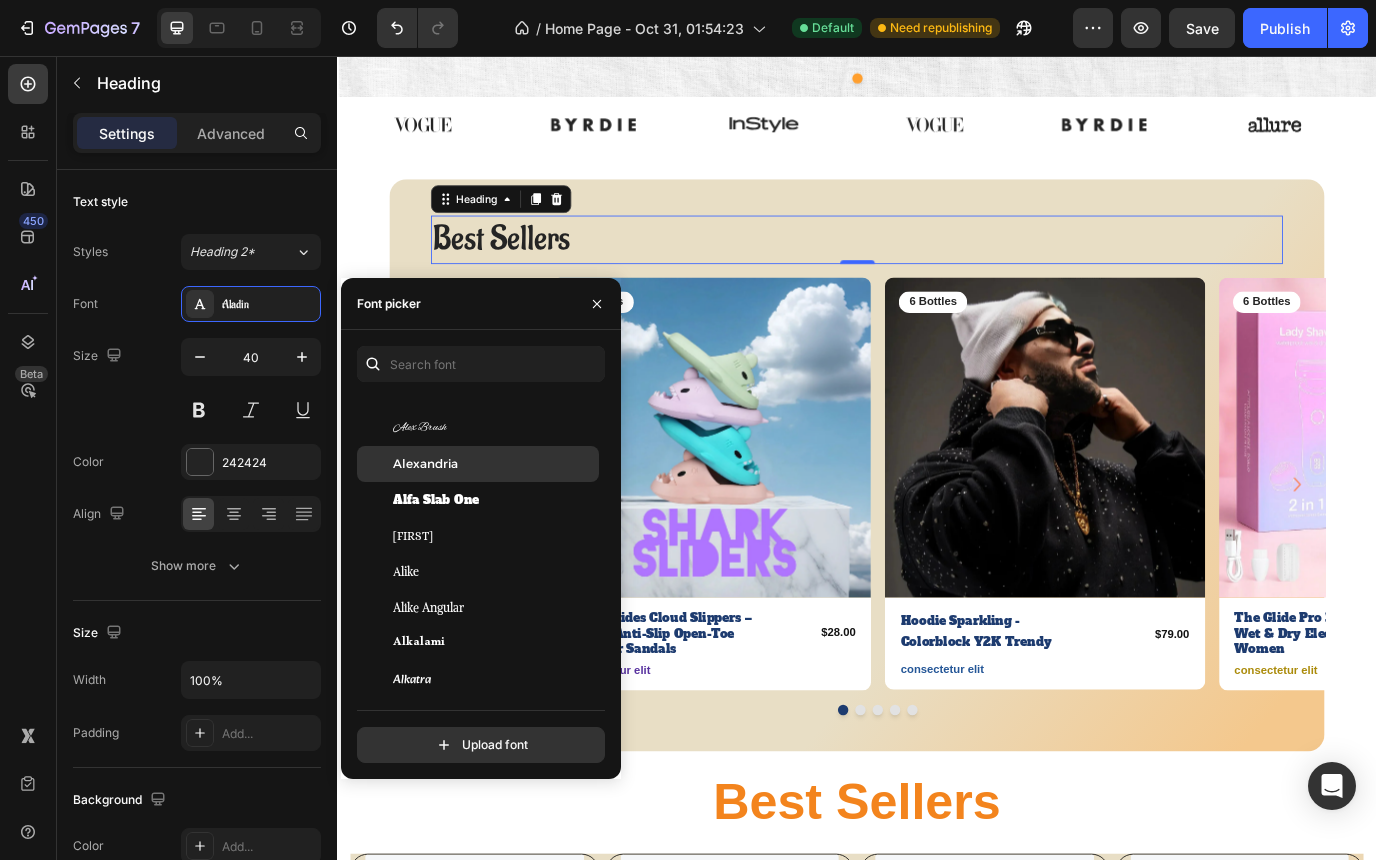 click on "Alexandria" at bounding box center (494, 464) 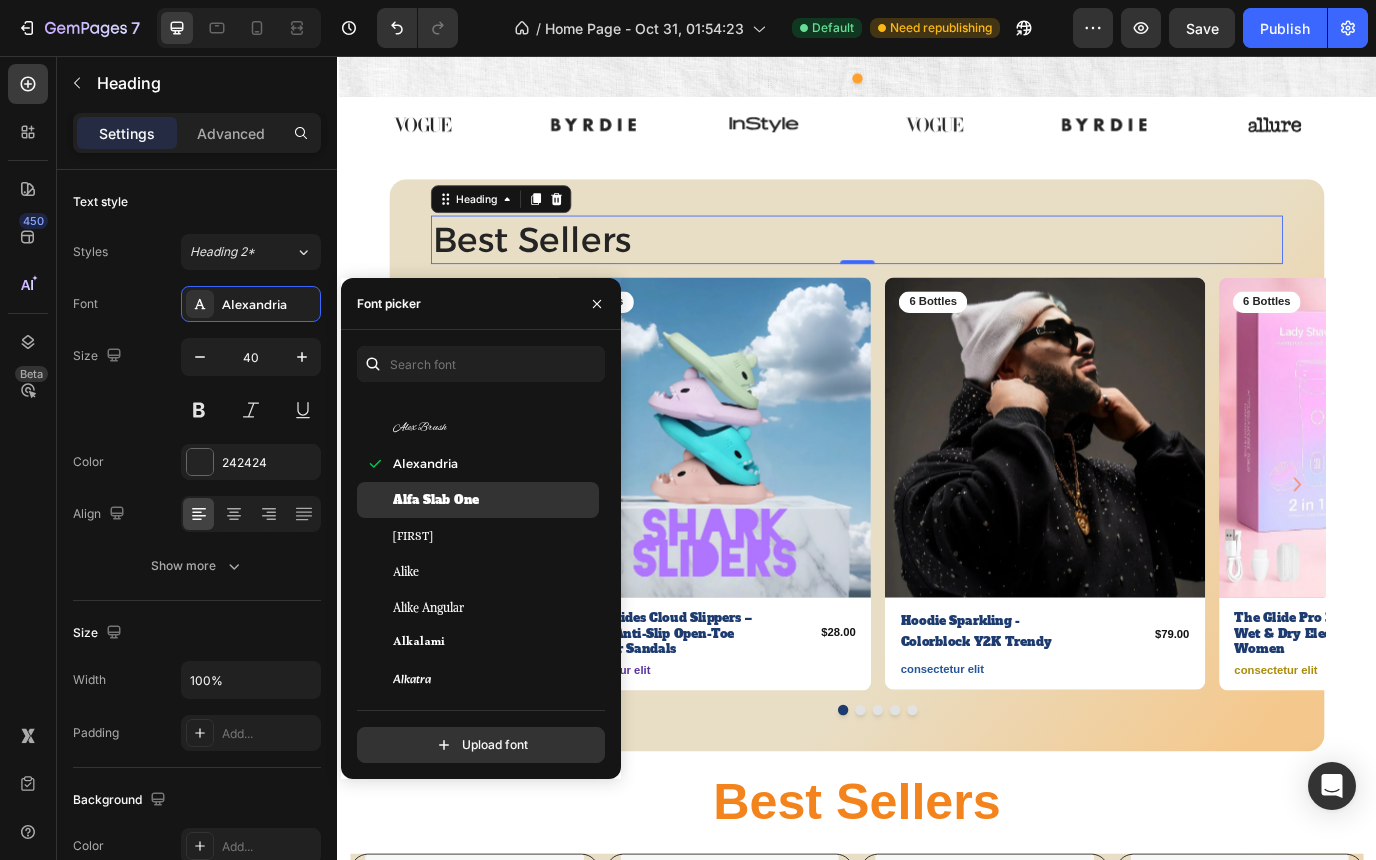 click on "Alfa Slab One" at bounding box center (436, 500) 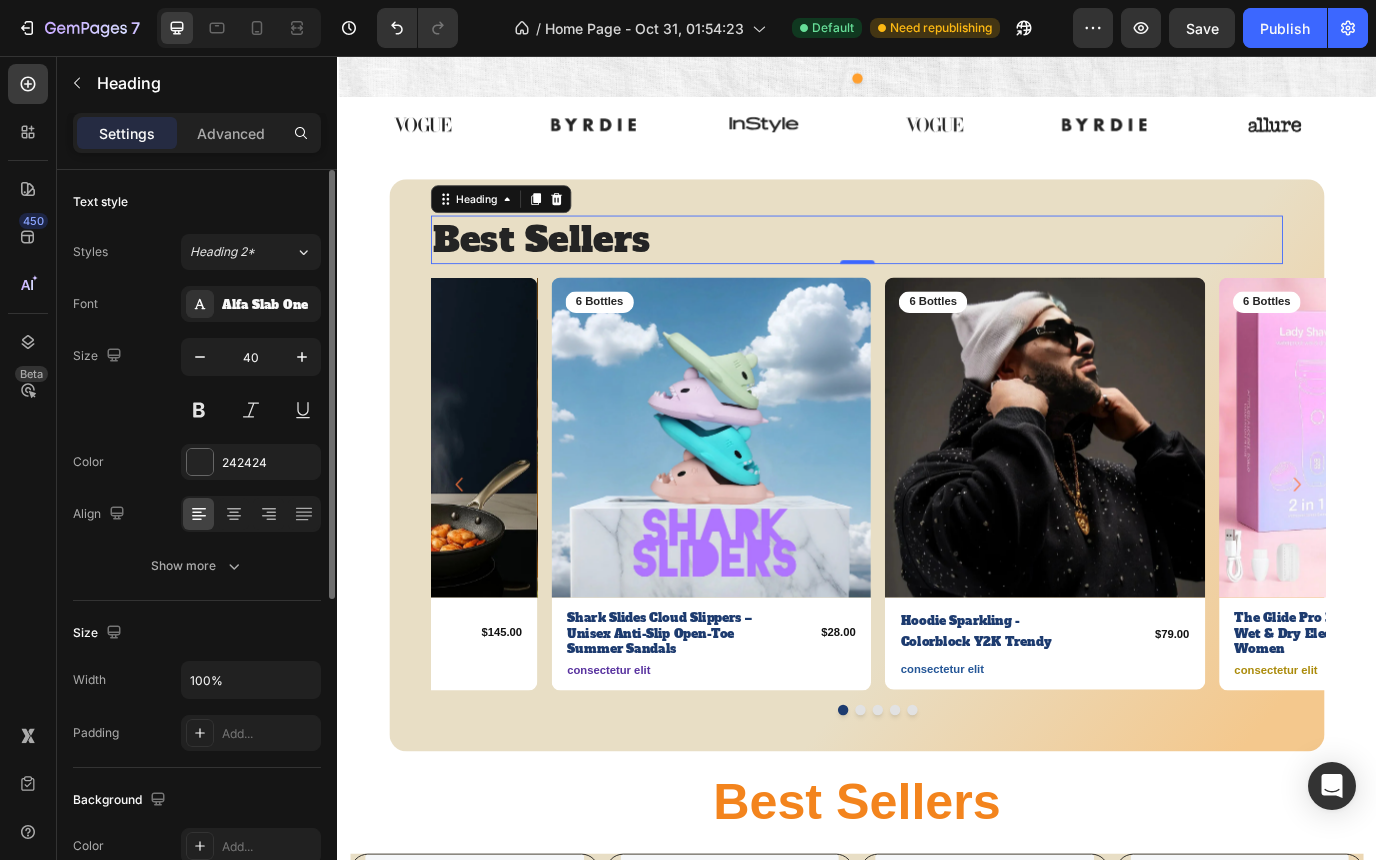 click on "Size 40" at bounding box center (197, 383) 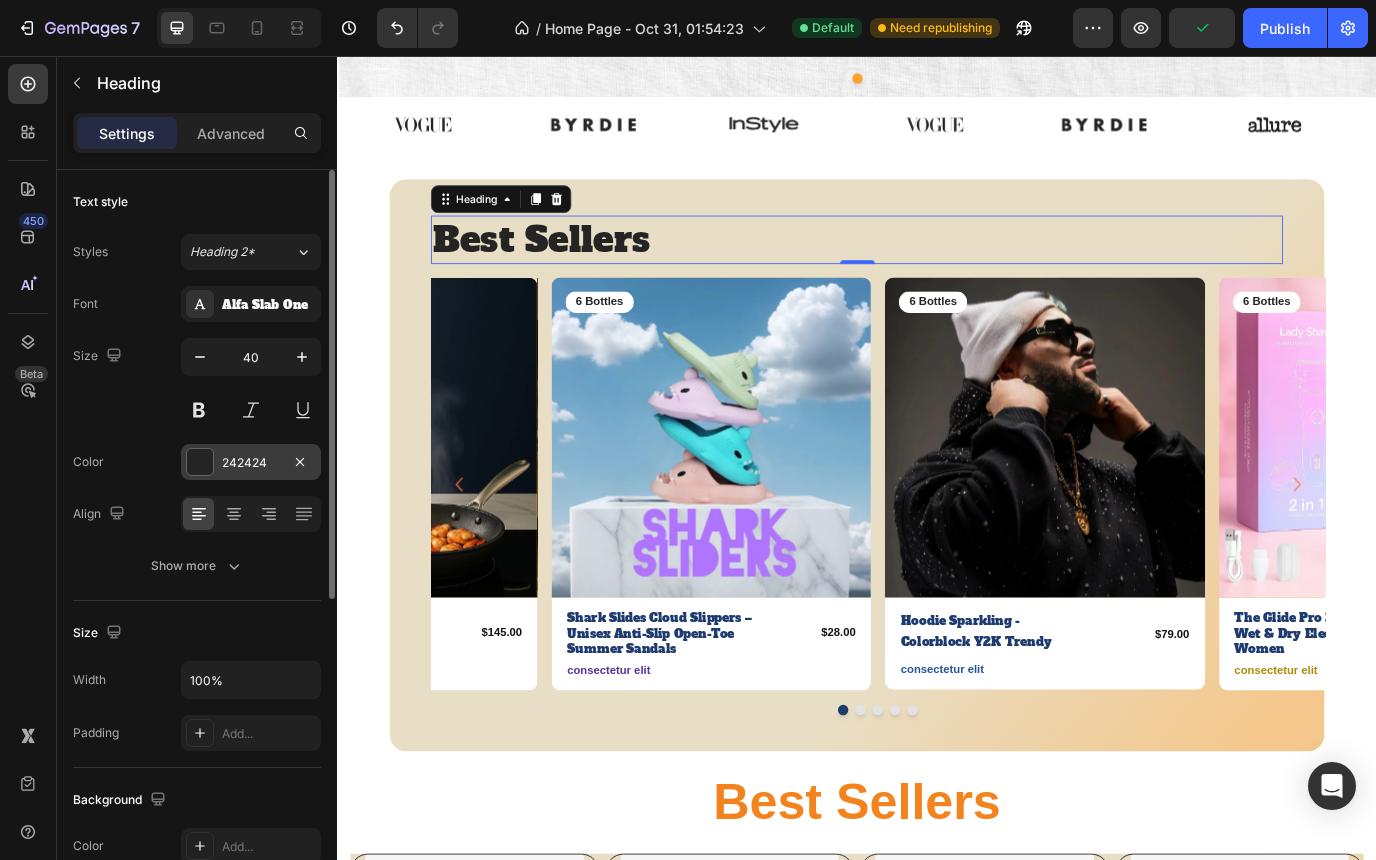 click on "242424" at bounding box center [251, 463] 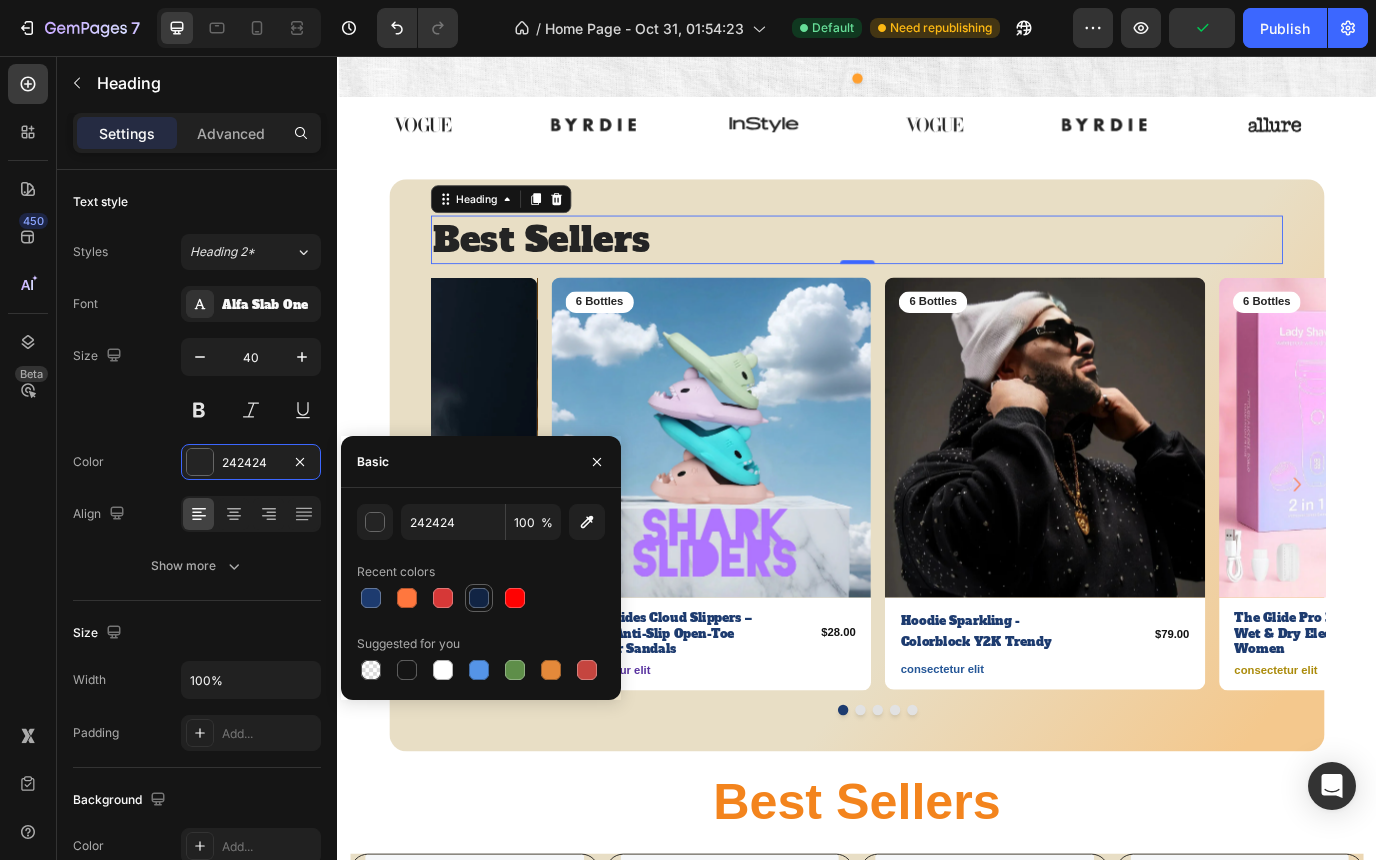 click at bounding box center (479, 598) 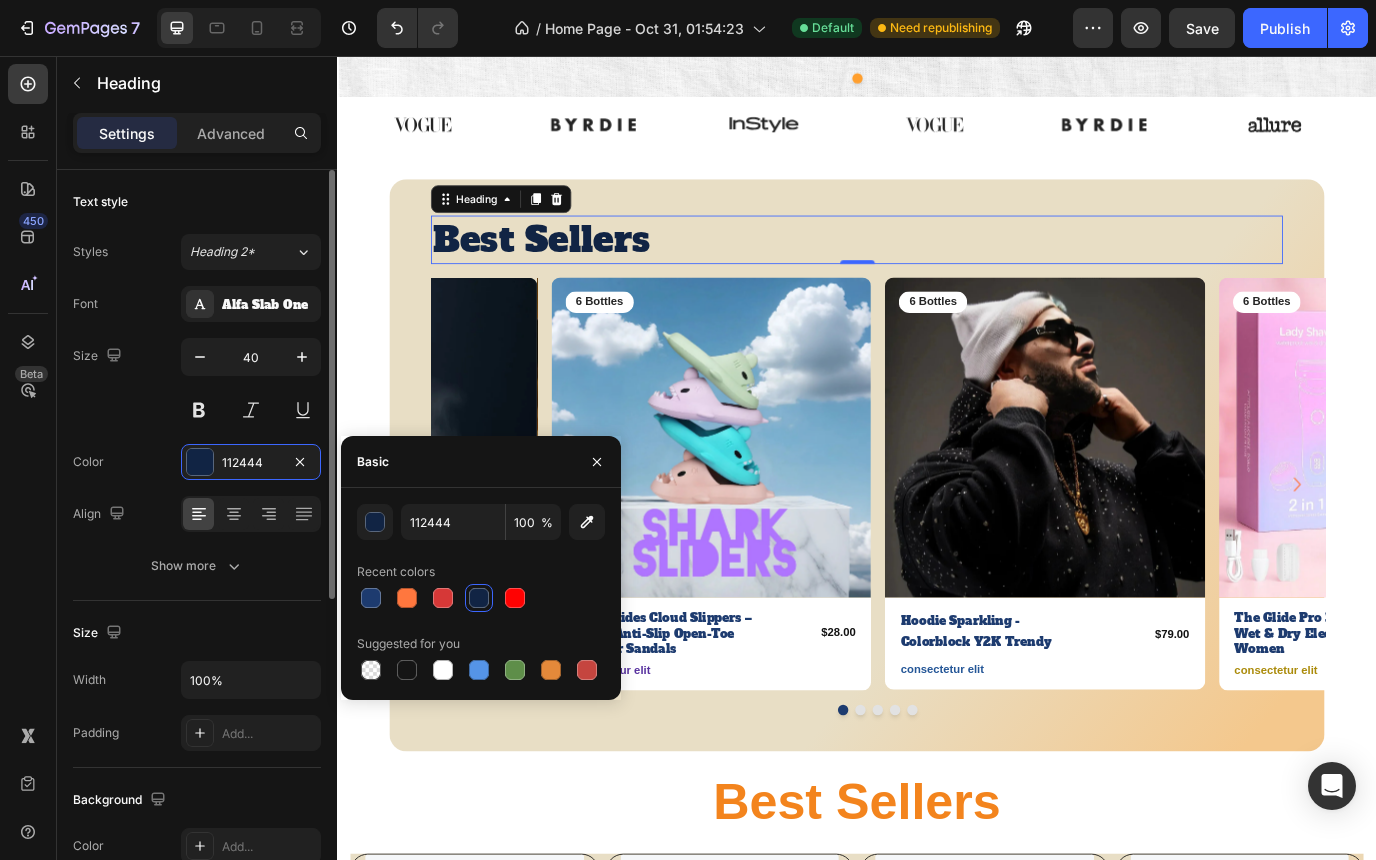 click on "Font Alfa Slab One Size 40 Color 112444 Align Show more" at bounding box center [197, 435] 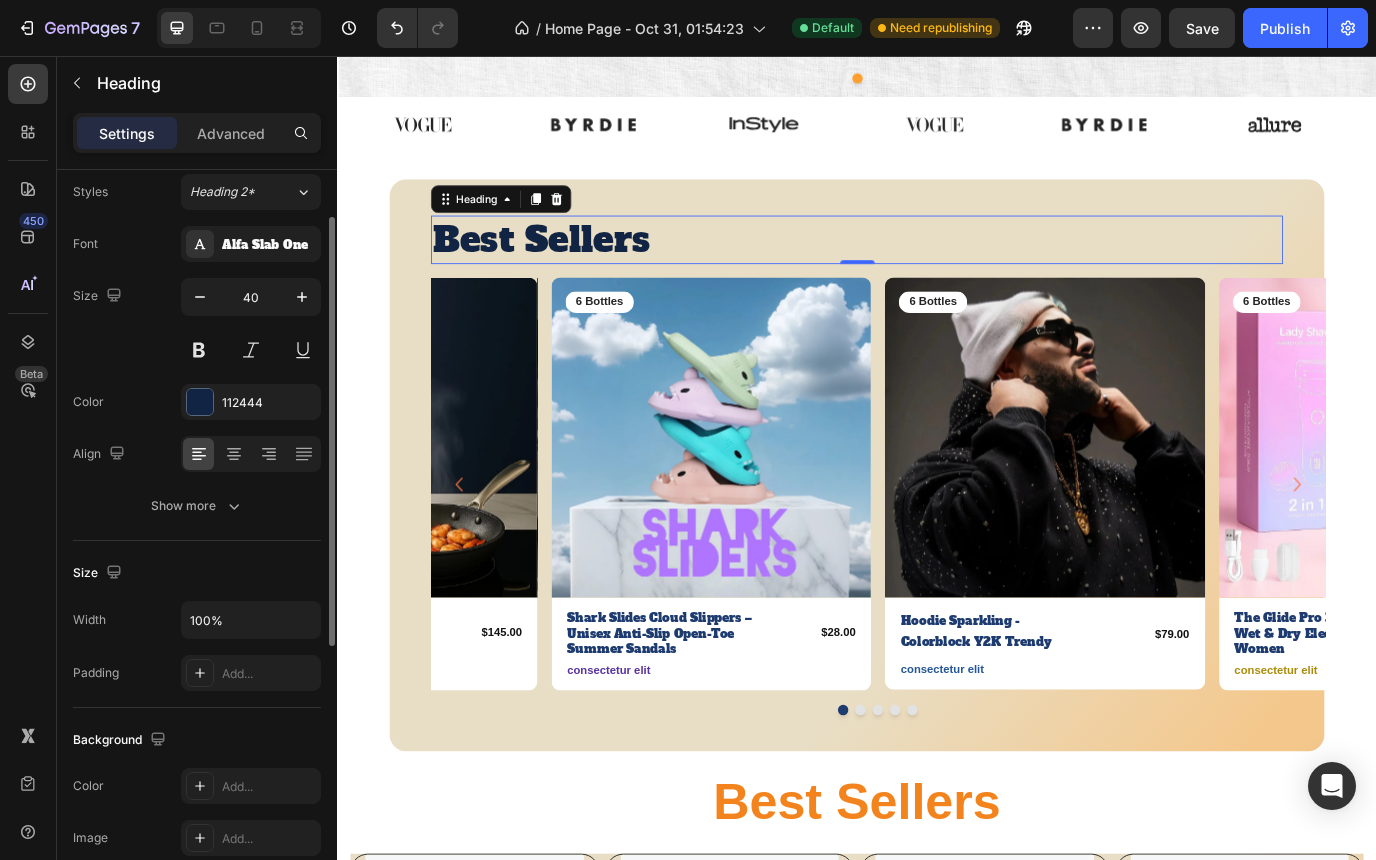 scroll, scrollTop: 82, scrollLeft: 0, axis: vertical 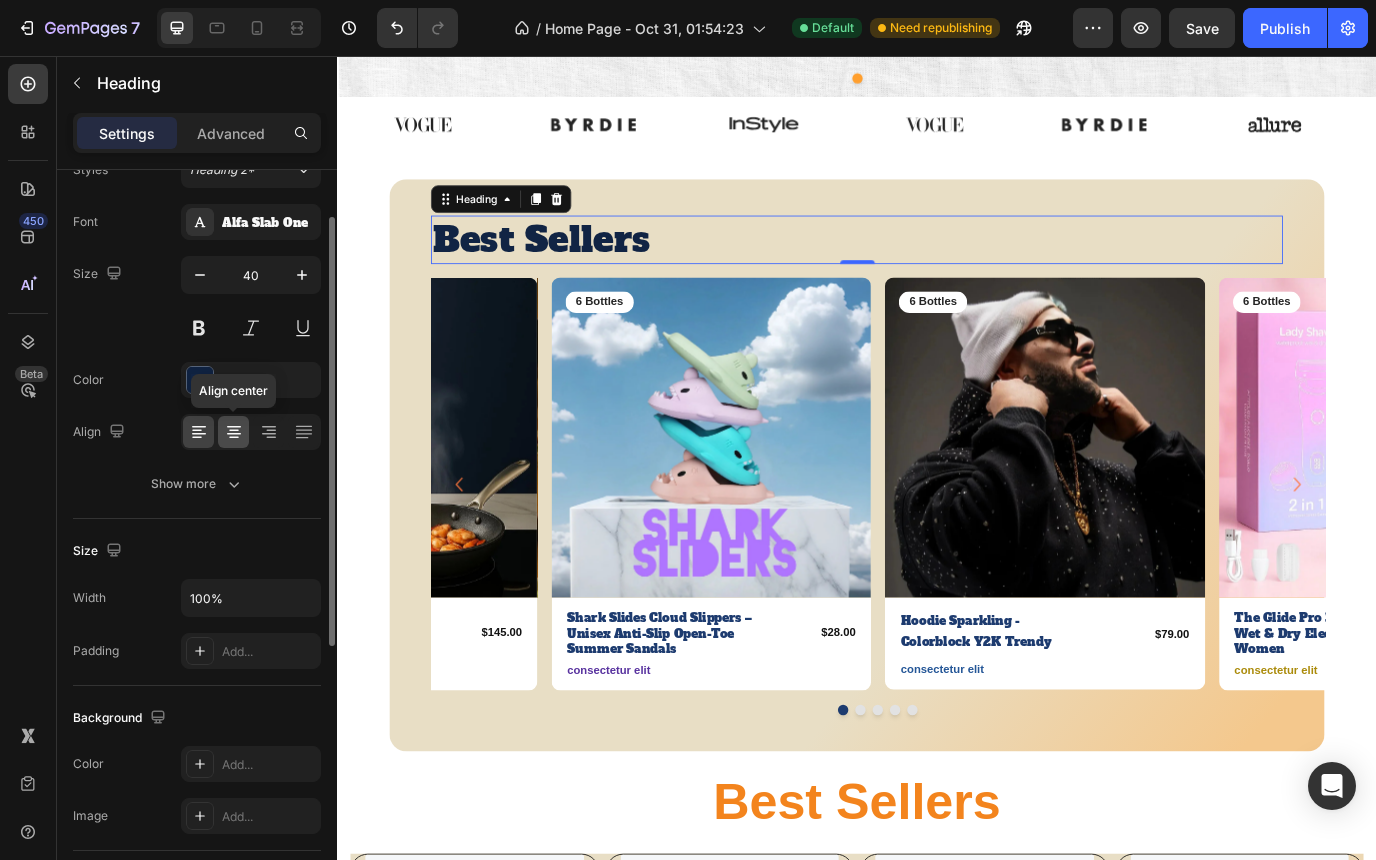 click 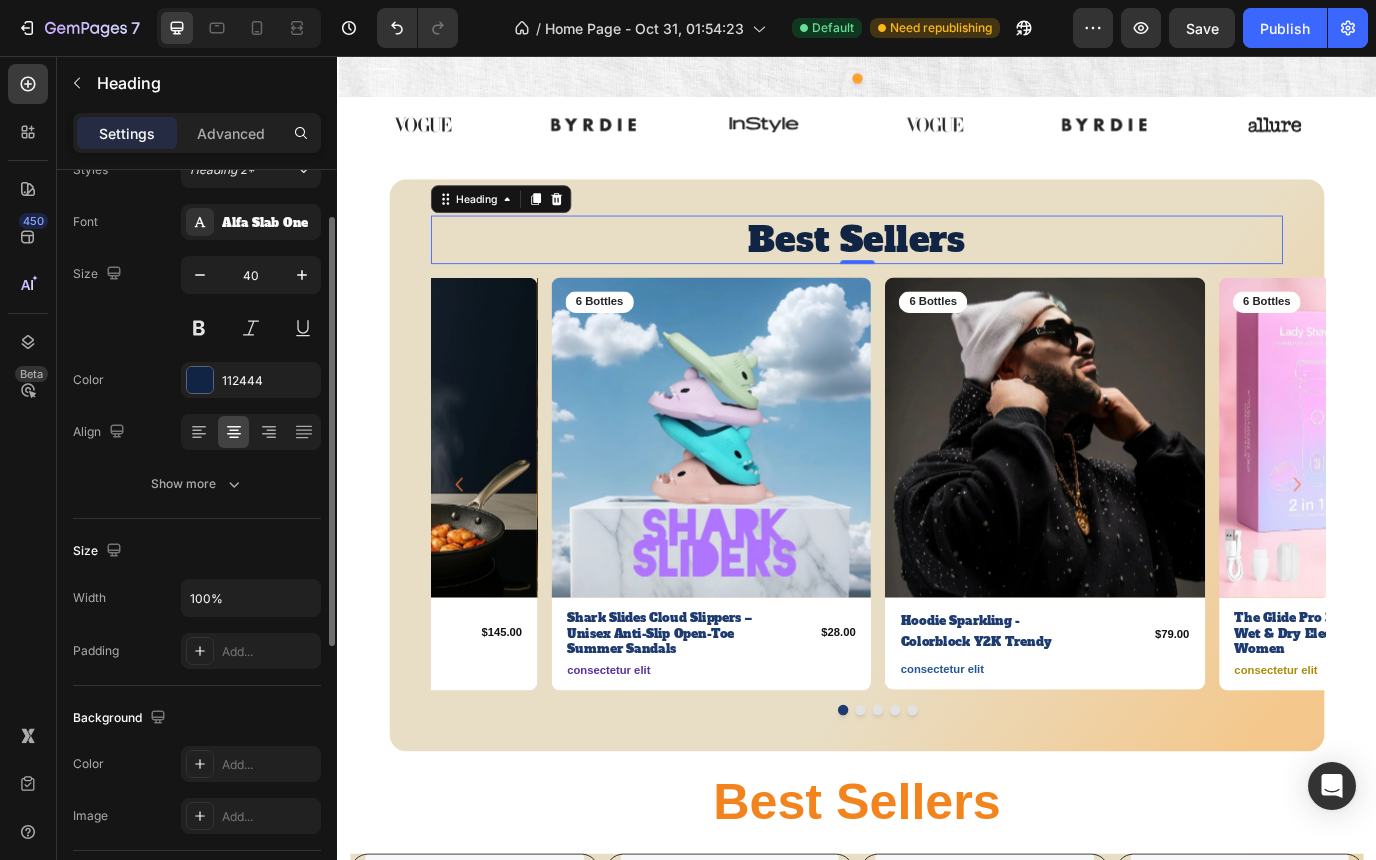 click on "Size 40" at bounding box center [197, 301] 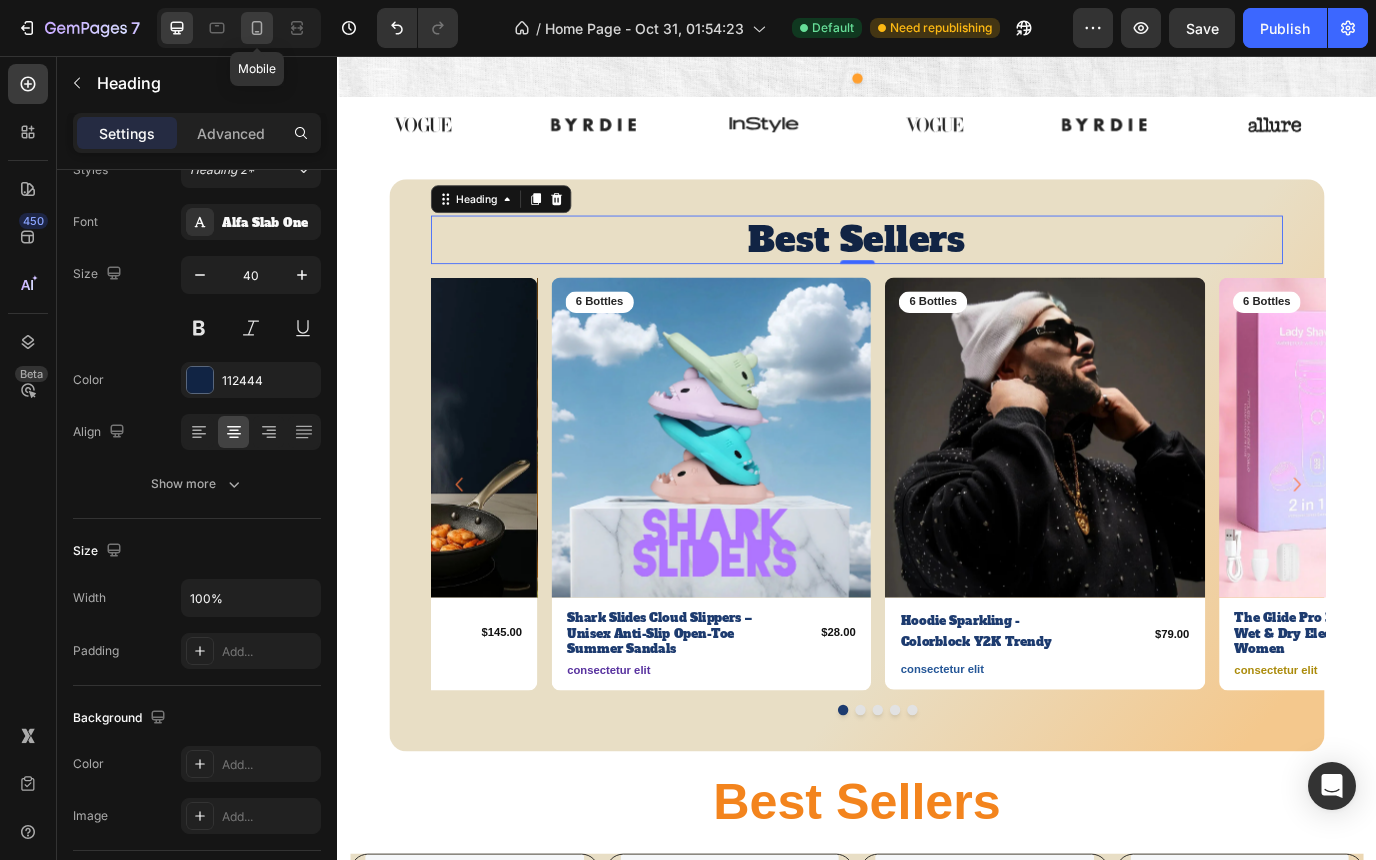 click 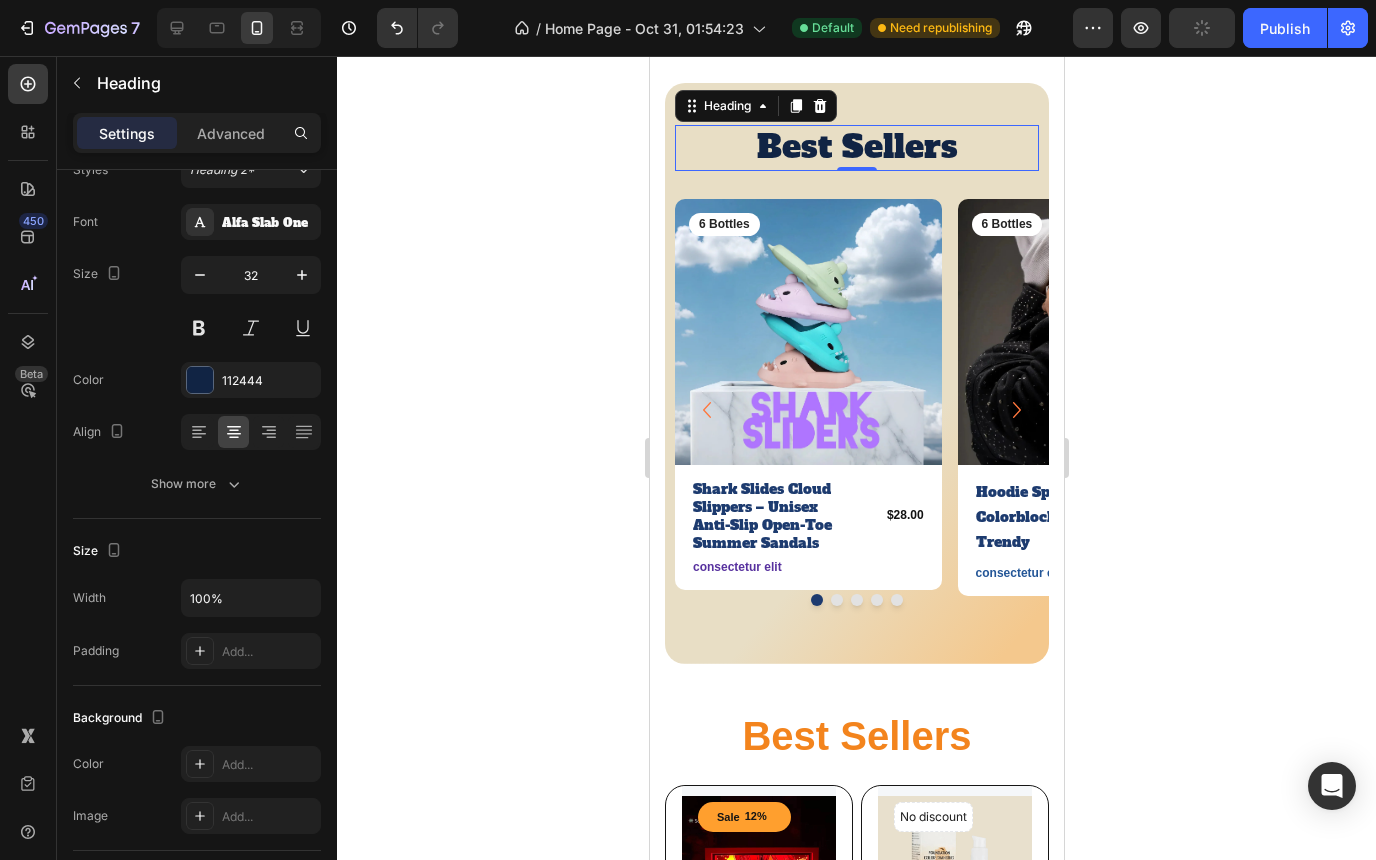 scroll, scrollTop: 580, scrollLeft: 0, axis: vertical 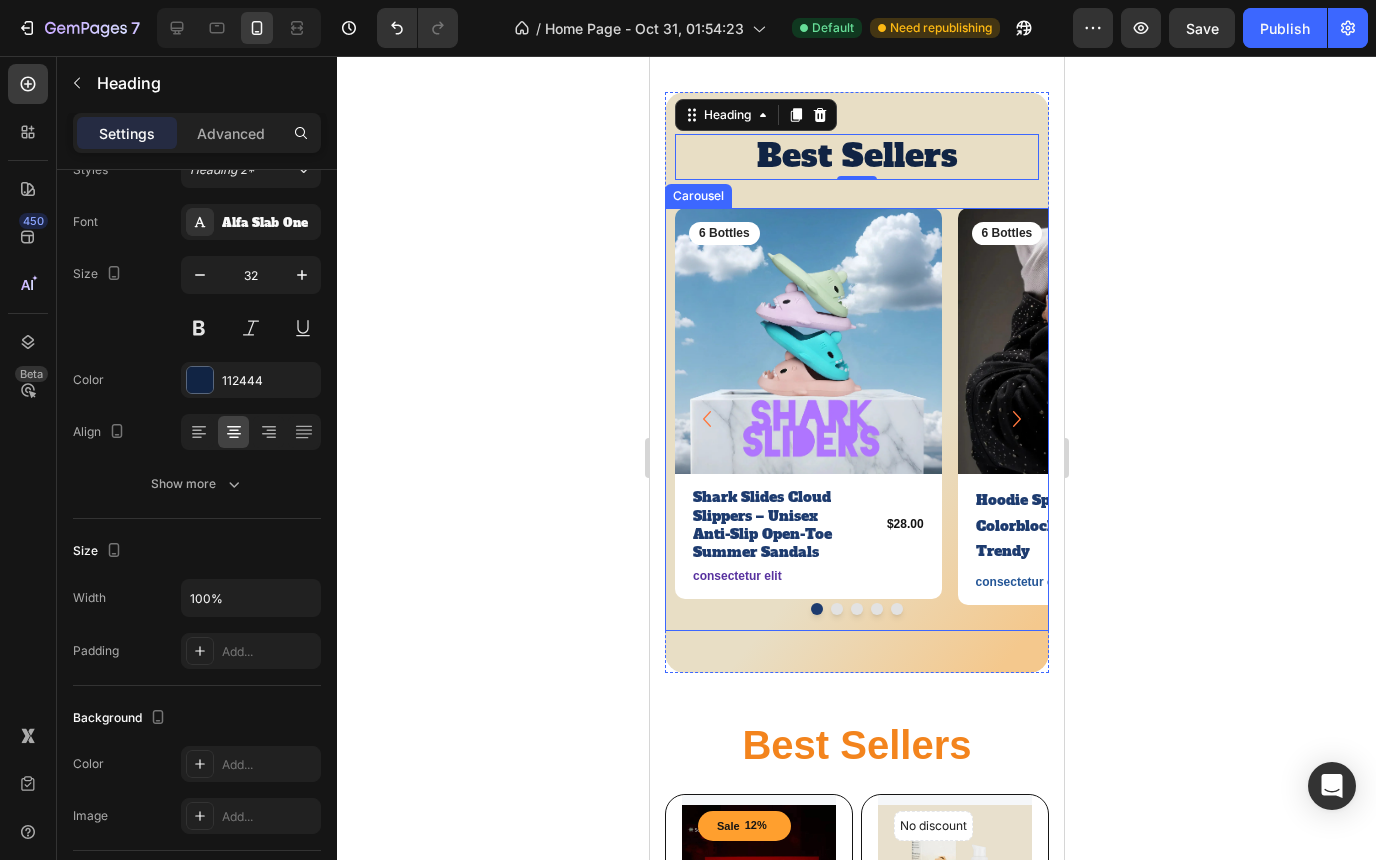 click 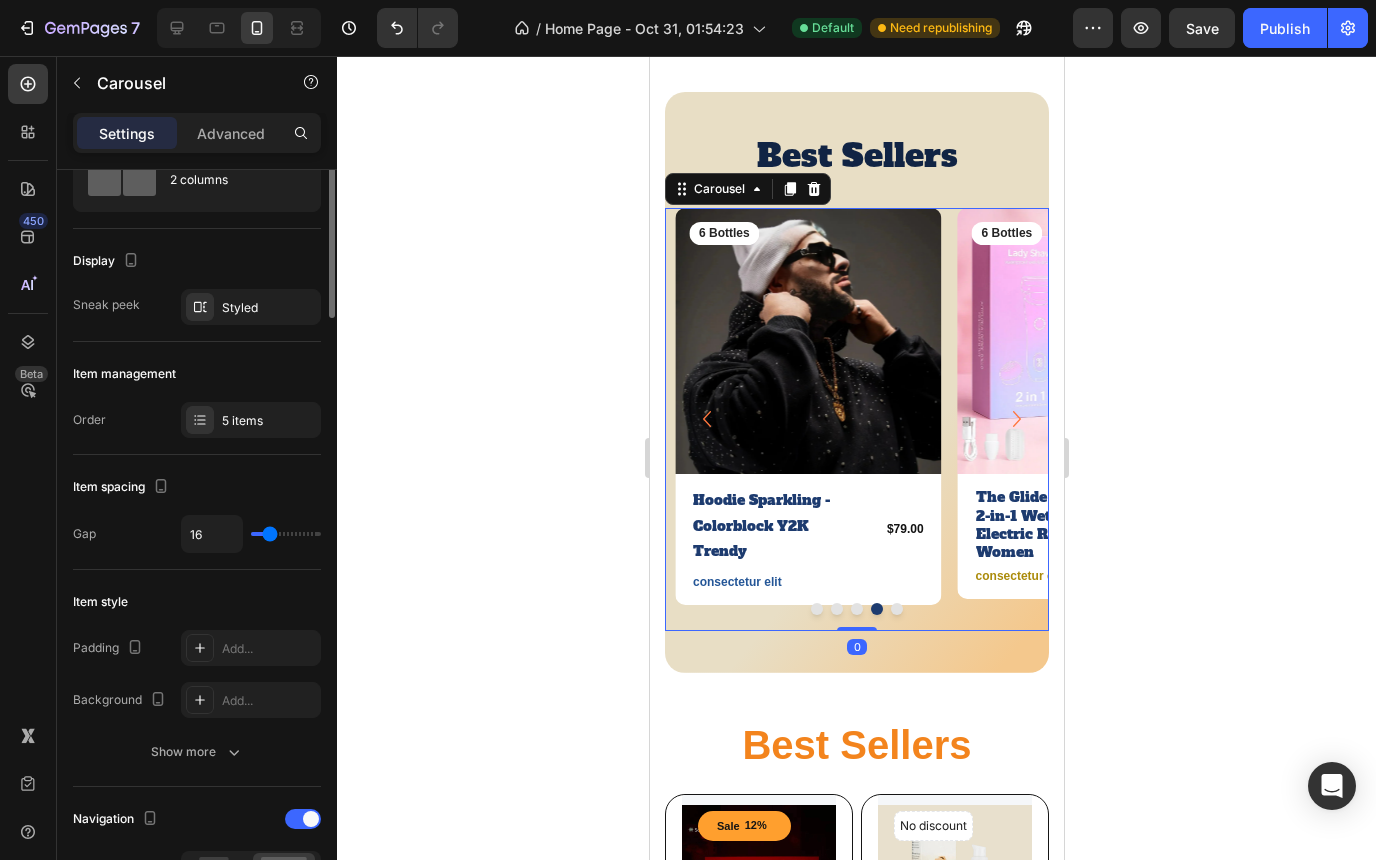 scroll, scrollTop: 0, scrollLeft: 0, axis: both 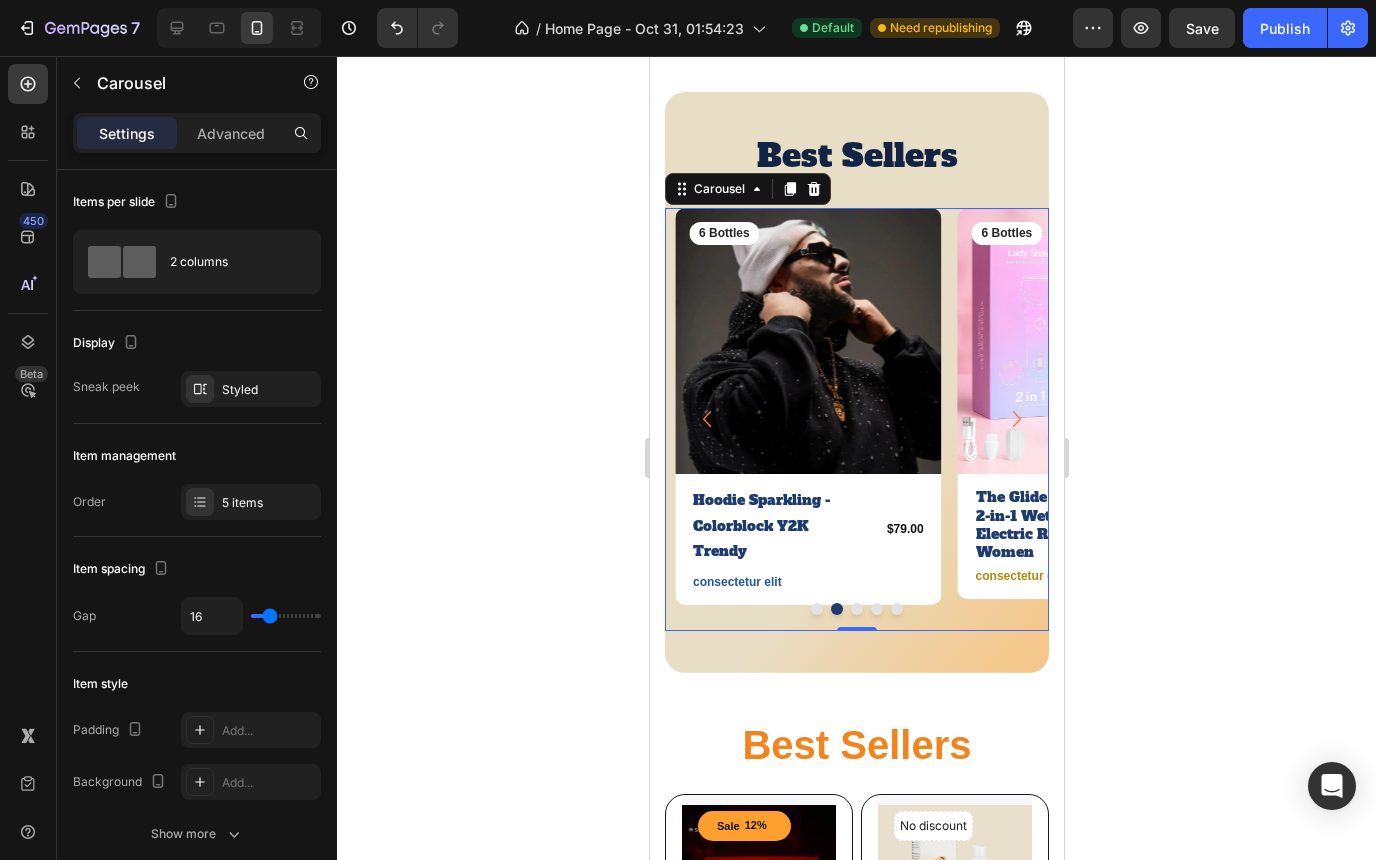 click 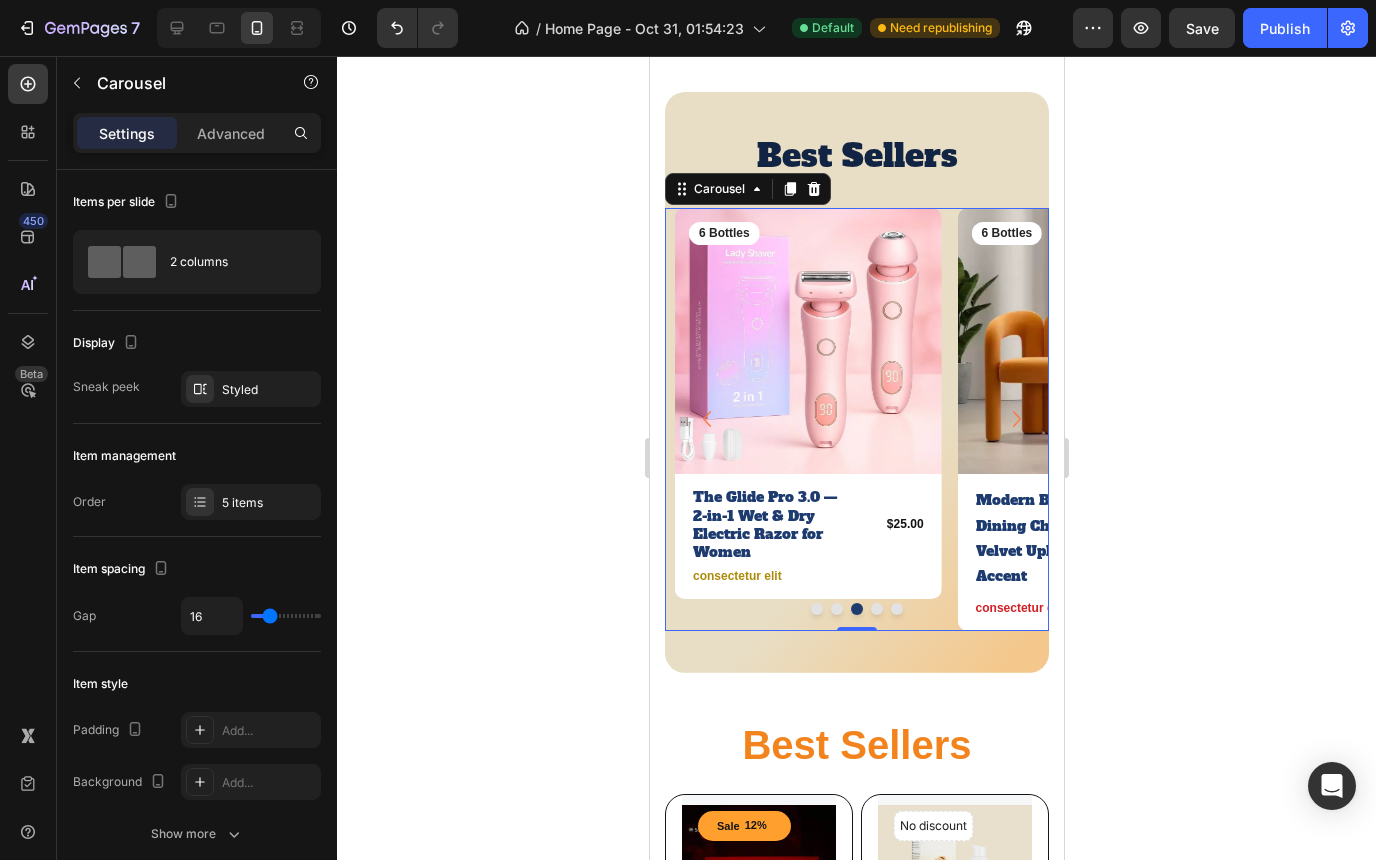 click 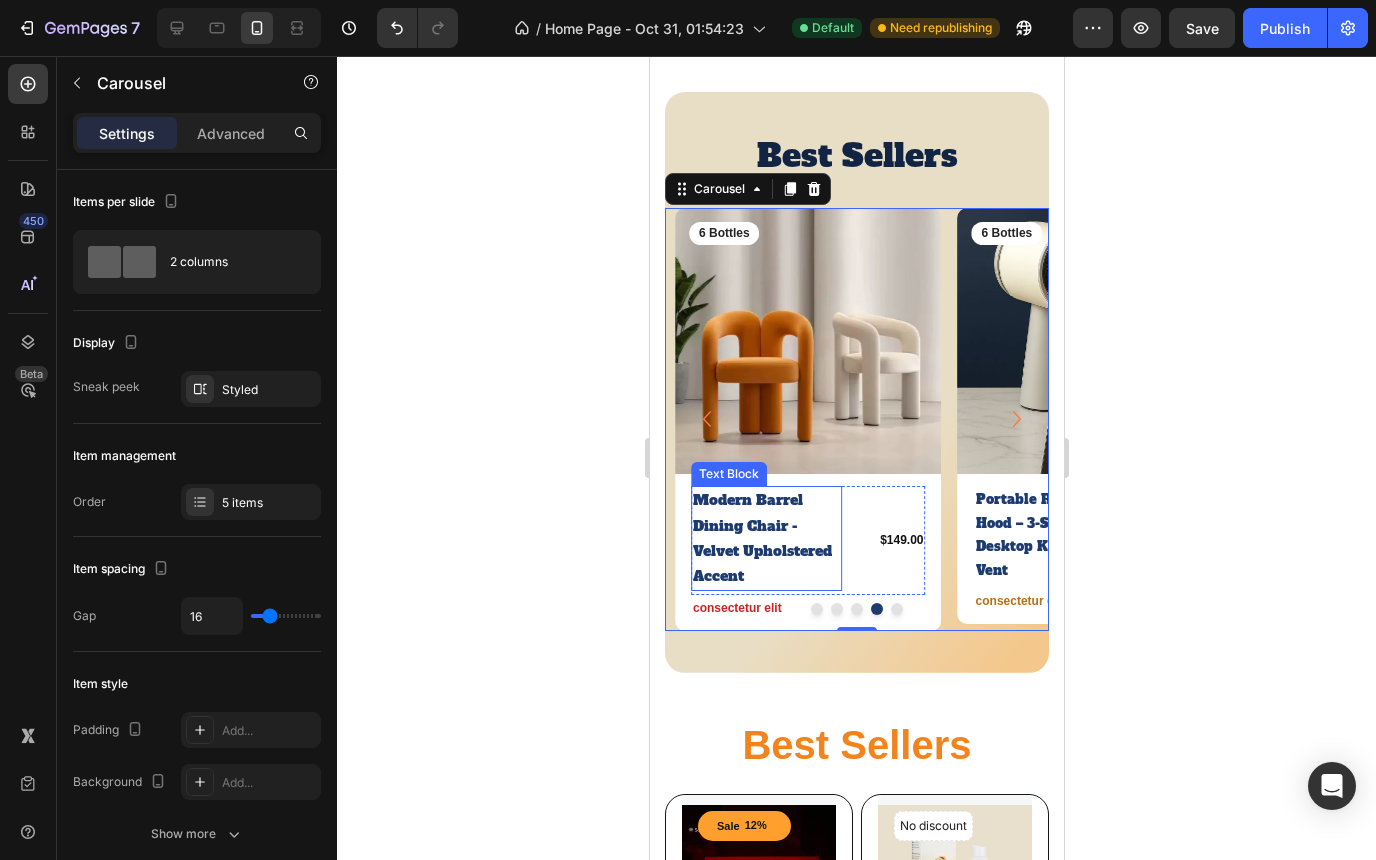 click on "Modern Barrel Dining Chair - Velvet Upholstered Accent" at bounding box center [765, 538] 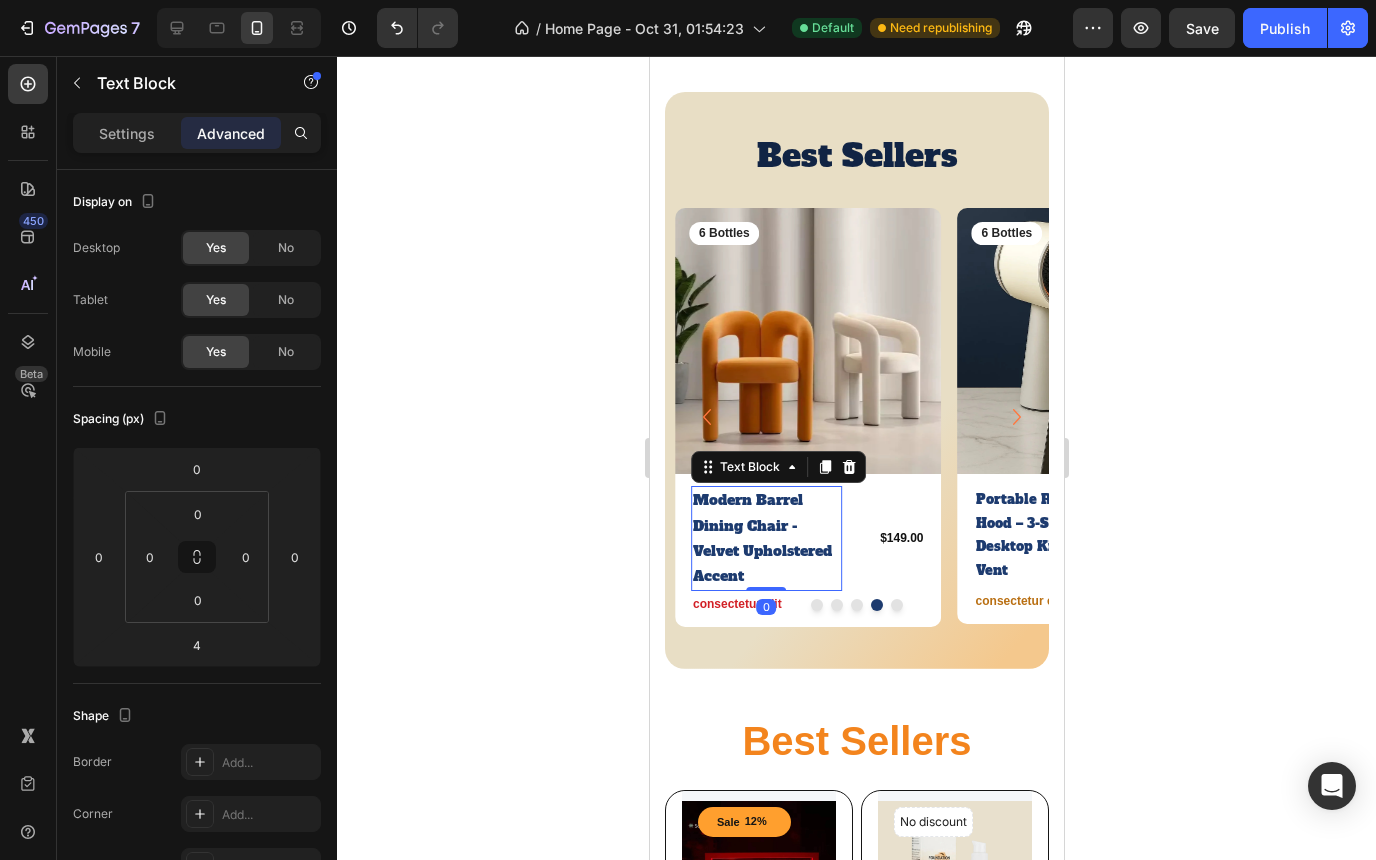 drag, startPoint x: 776, startPoint y: 593, endPoint x: 770, endPoint y: 575, distance: 18.973665 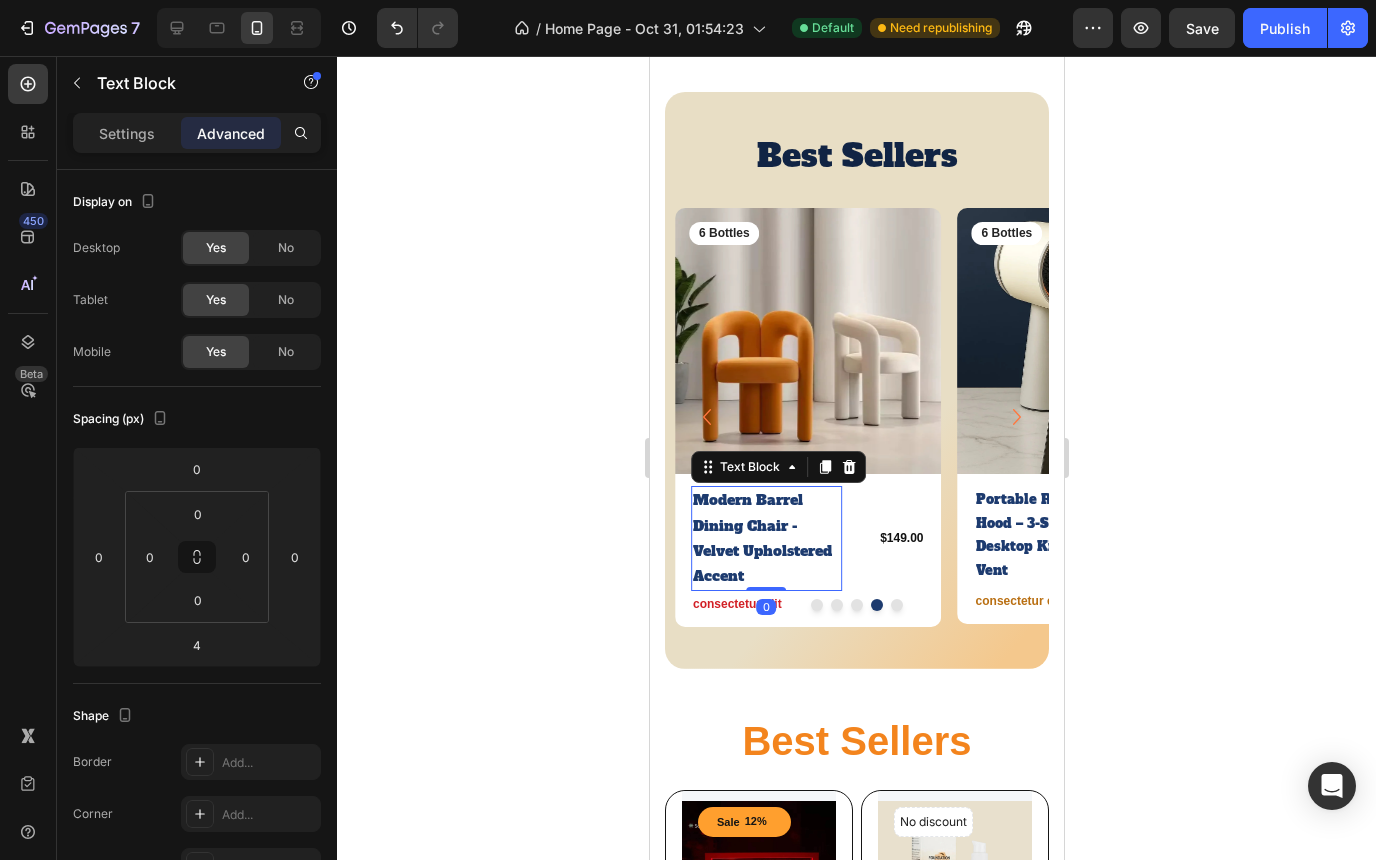 click on "Modern Barrel Dining Chair - Velvet Upholstered Accent  Text Block   0" at bounding box center (765, 538) 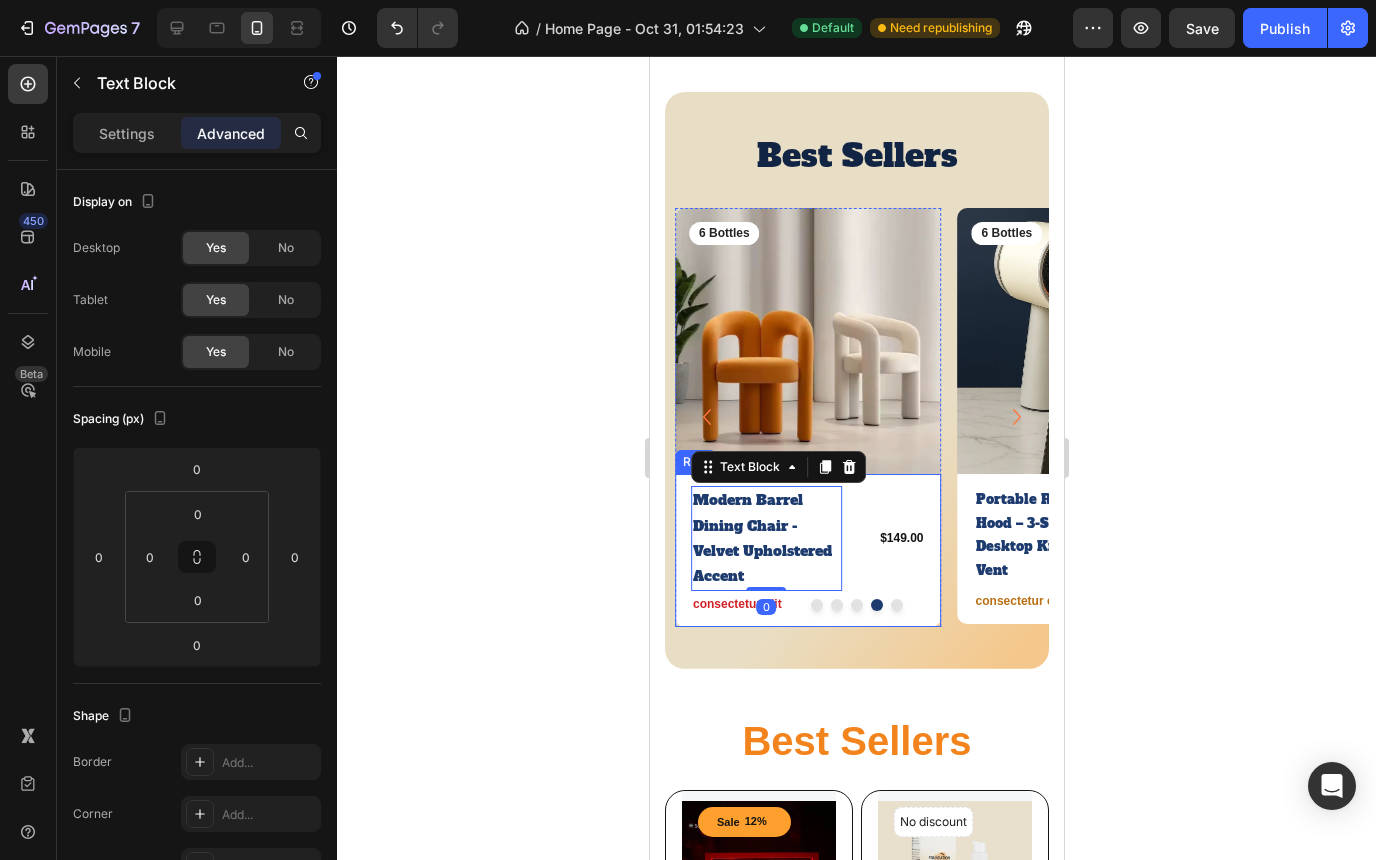 click on "Modern Barrel Dining Chair - Velvet Upholstered Accent  Text Block   0 $149.00 Product Price Product Price Row consectetur elit Text Block Row" at bounding box center (807, 550) 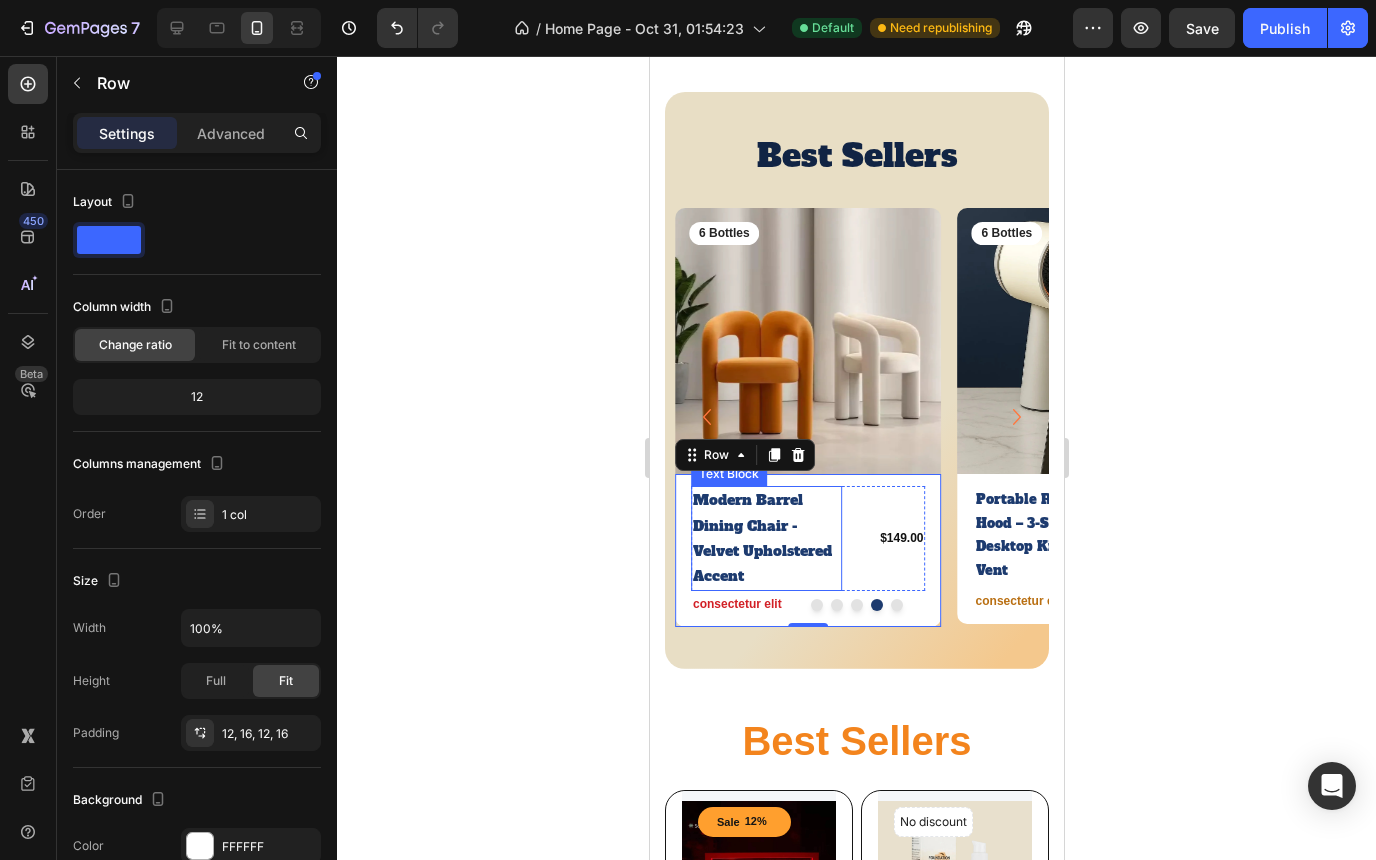 click on "Modern Barrel Dining Chair - Velvet Upholstered Accent" at bounding box center [765, 538] 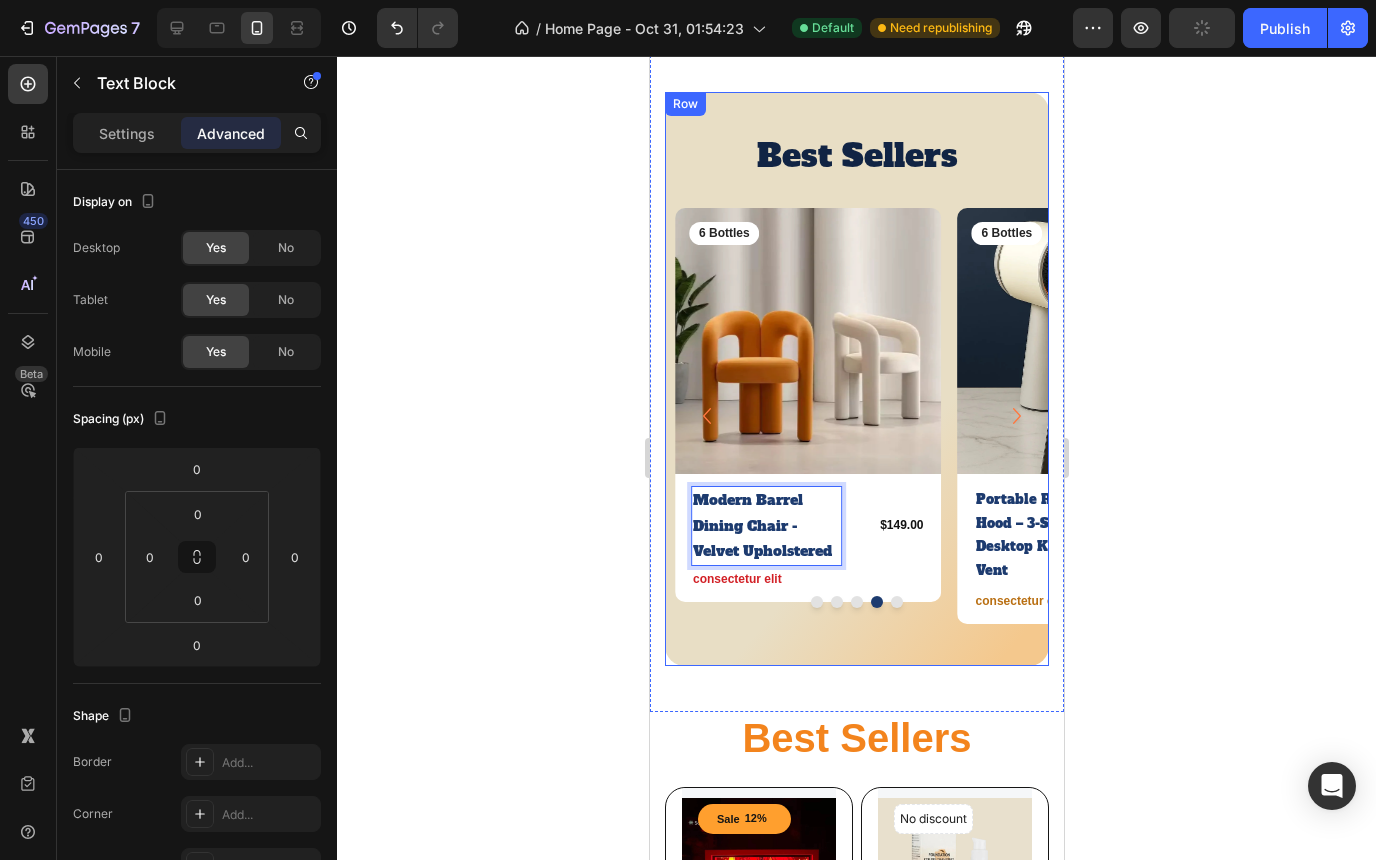 click on "Best Sellers Heading Row
Product Images 6 Bottles Text Block Row Shark Slides Cloud Slippers – Unisex Anti-Slip Open-Toe Summer Sandals Product Title $28.00 Product Price Product Price Row consectetur elit Text Block Row Product Product Images 6 Bottles Text Block Row Hoodie Sparkling - Colorblock Y2K Trendy  Text Block $79.00 Product Price Product Price Row consectetur elit Text Block Row Product Product Images 6 Bottles Text Block Row The Glide Pro 3.0 — 2-in-1 Wet & Dry Electric Razor for Women Product Title $25.00 Product Price Product Price Row consectetur elit Text Block Row Product Product Images 6 Bottles Text Block Row Modern Barrel Dining Chair - Velvet Upholstered  Text Block   0 $149.00 Product Price Product Price Row consectetur elit Text Block Row Product Product Images 6 Bottles Text Block Row Portable Range Hood – 3-Speed Desktop Kitchen Vent  Text Block $145.00 Product Price Product Price Row consectetur elit Text Block Row Product Row" at bounding box center [856, 378] 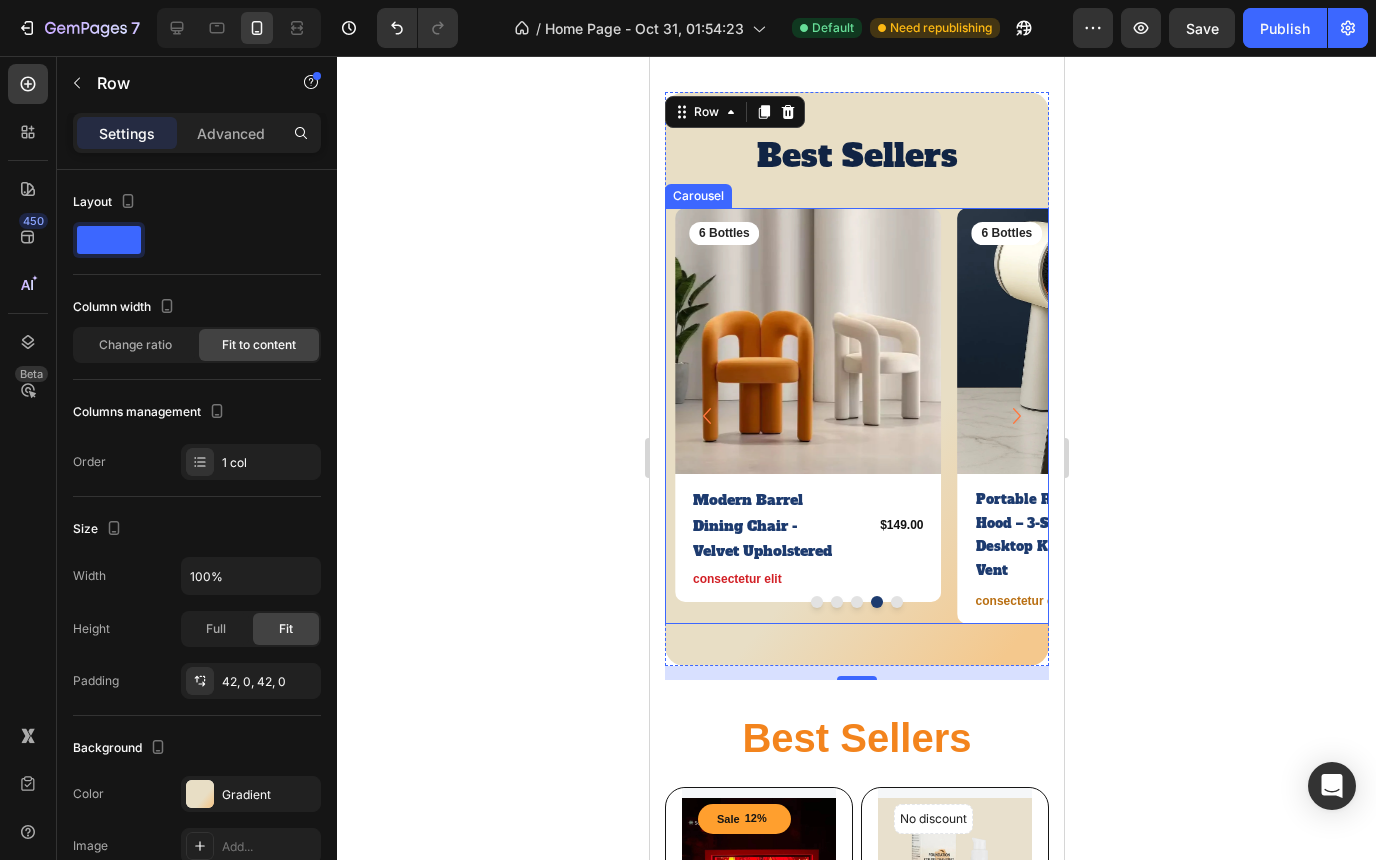 click 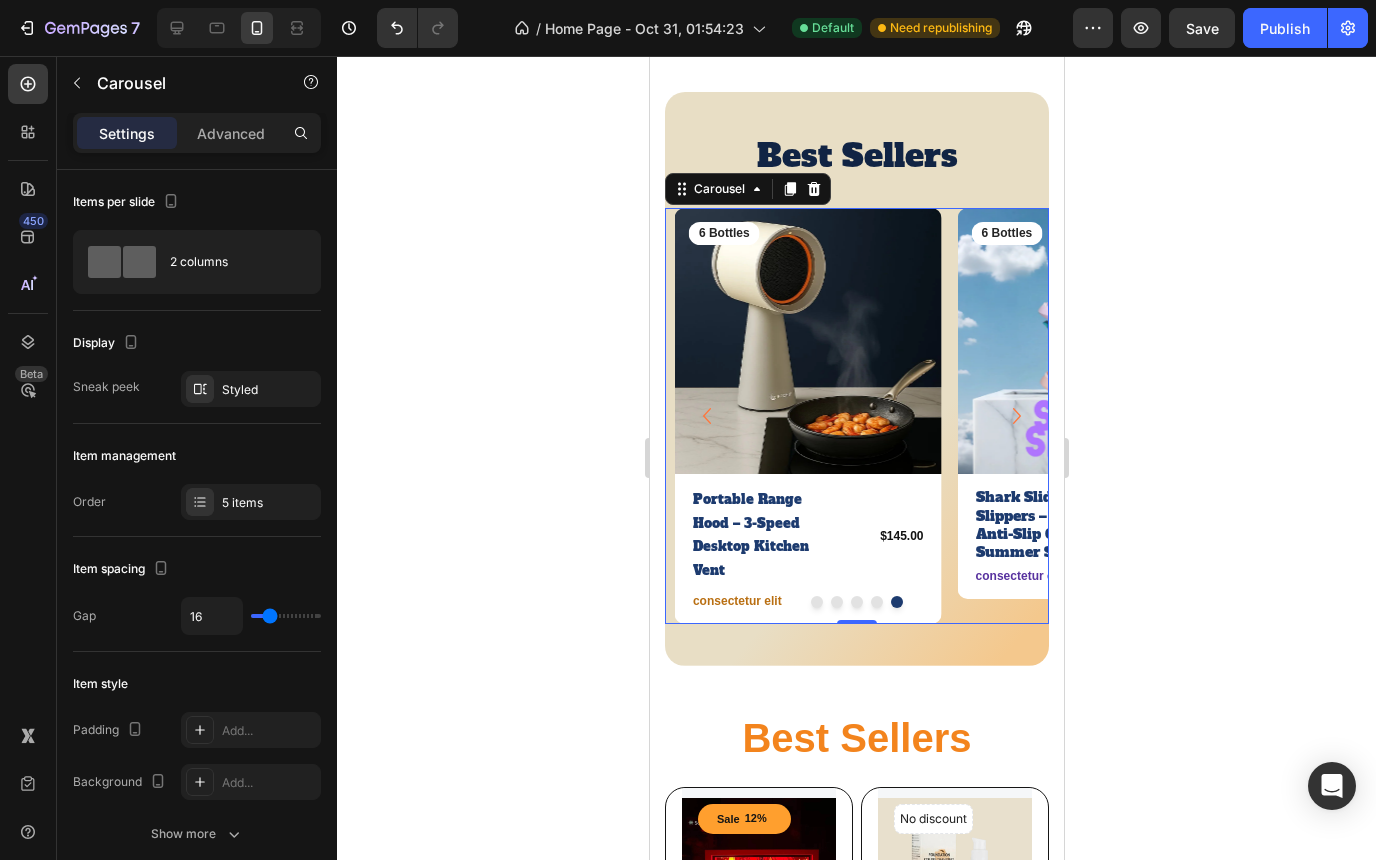 click 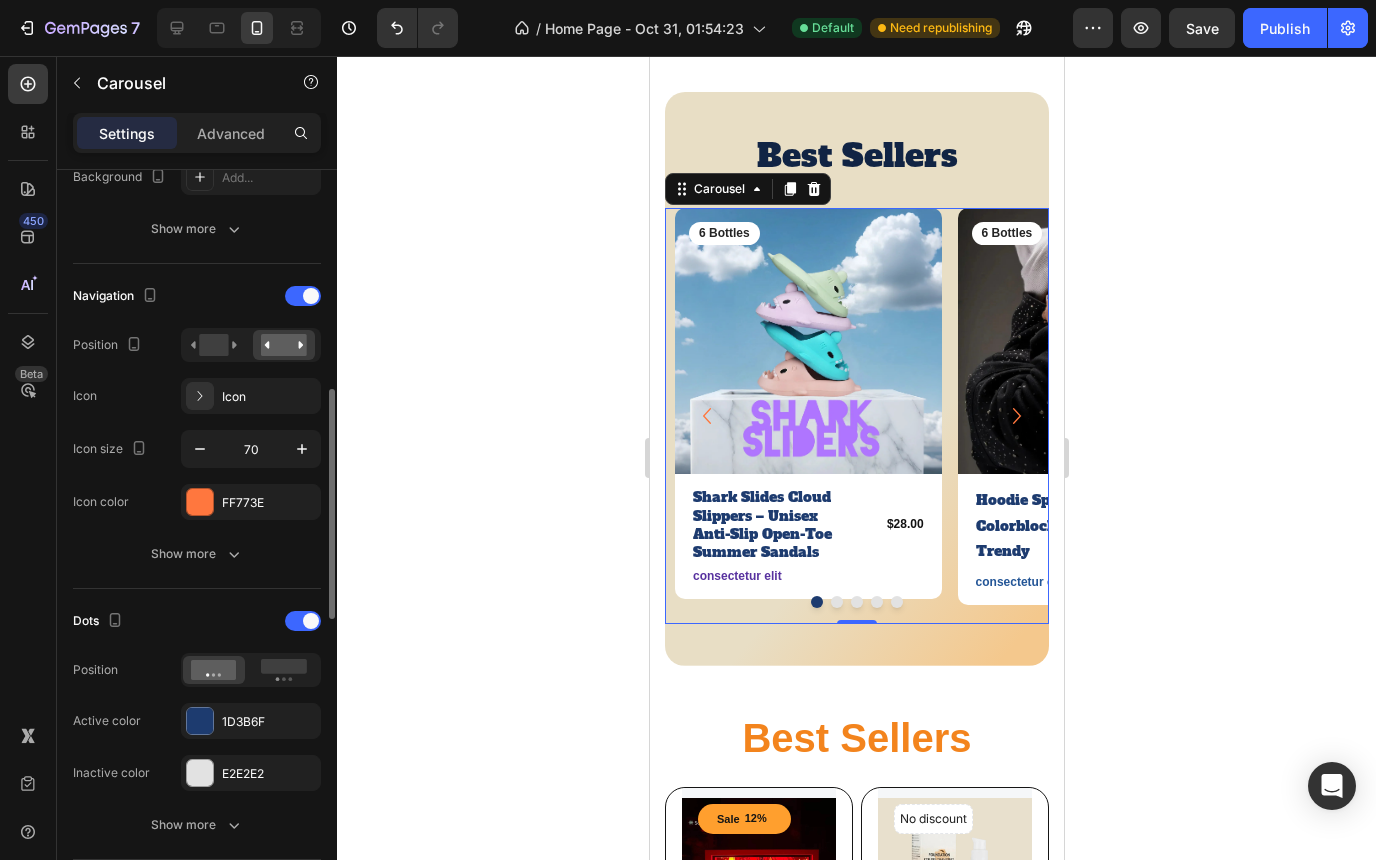 scroll, scrollTop: 634, scrollLeft: 0, axis: vertical 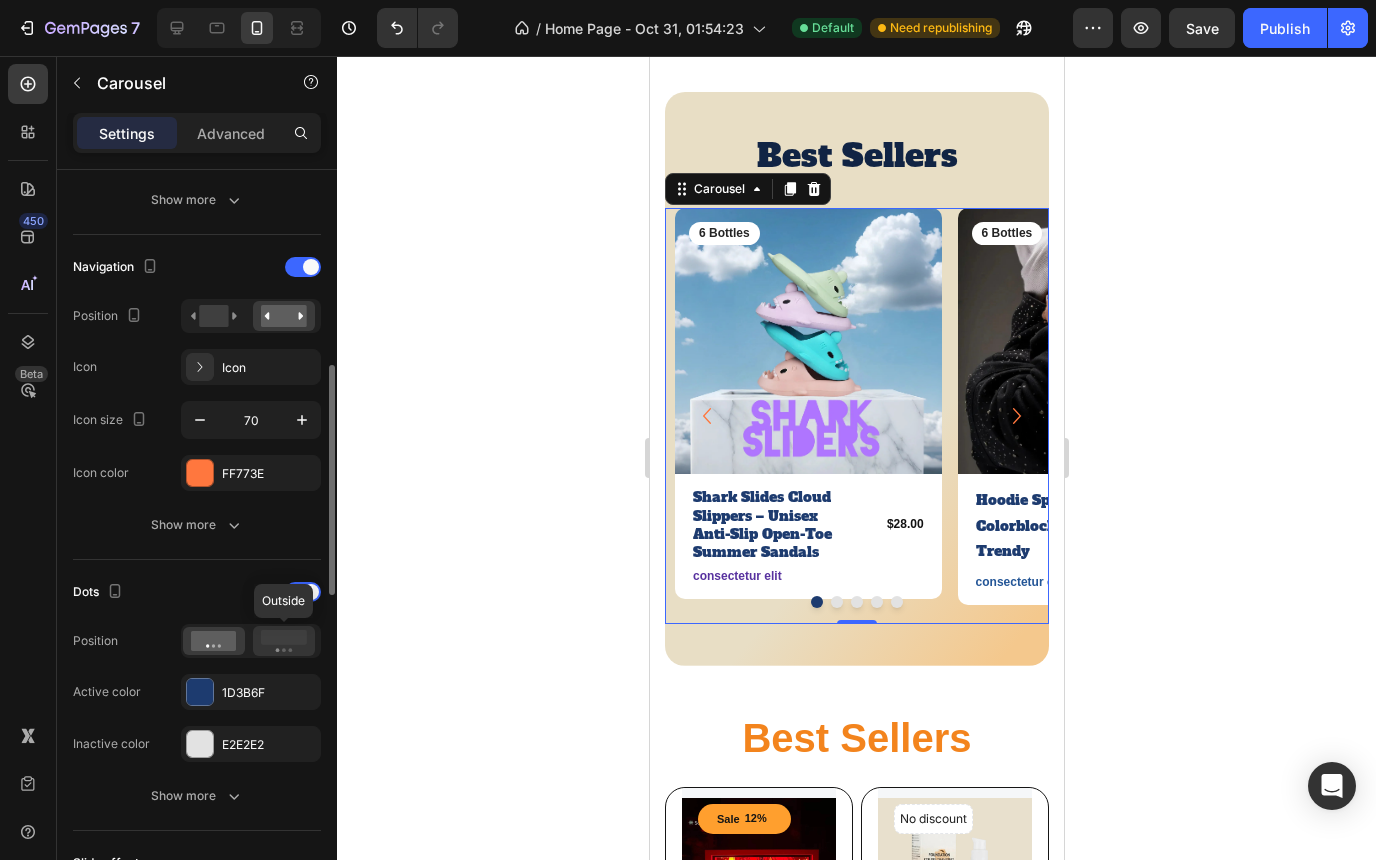 click 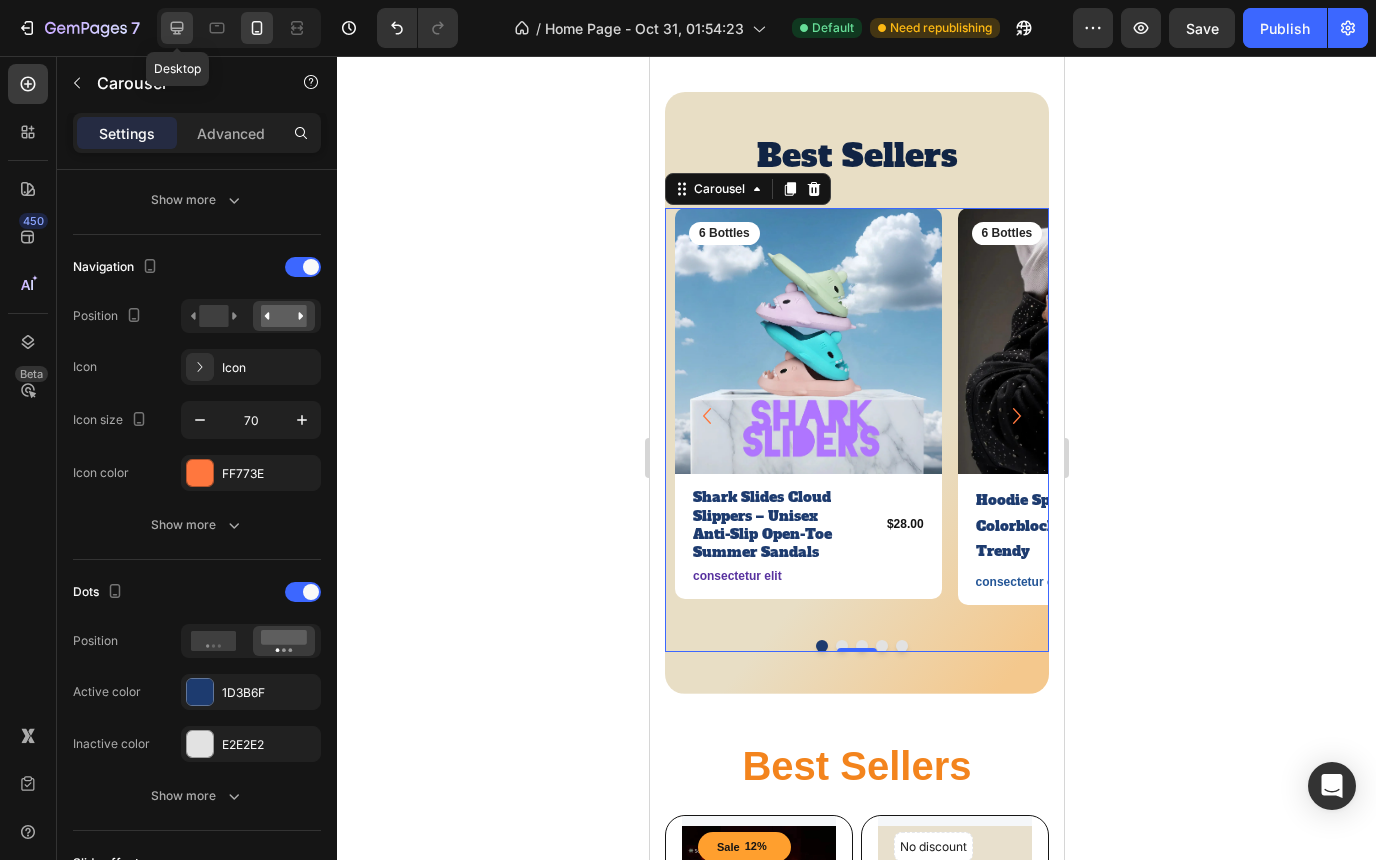 click 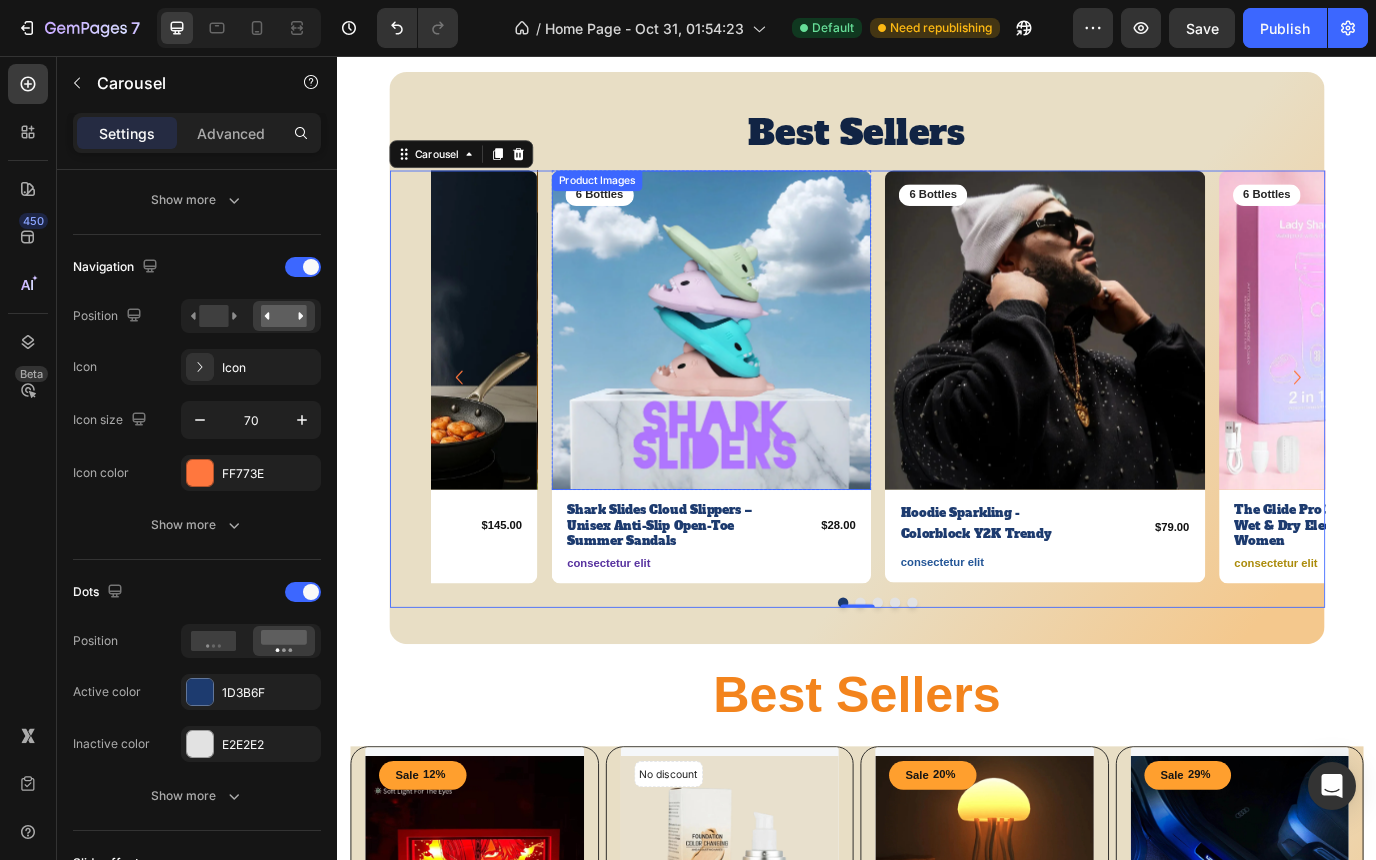 scroll, scrollTop: 642, scrollLeft: 0, axis: vertical 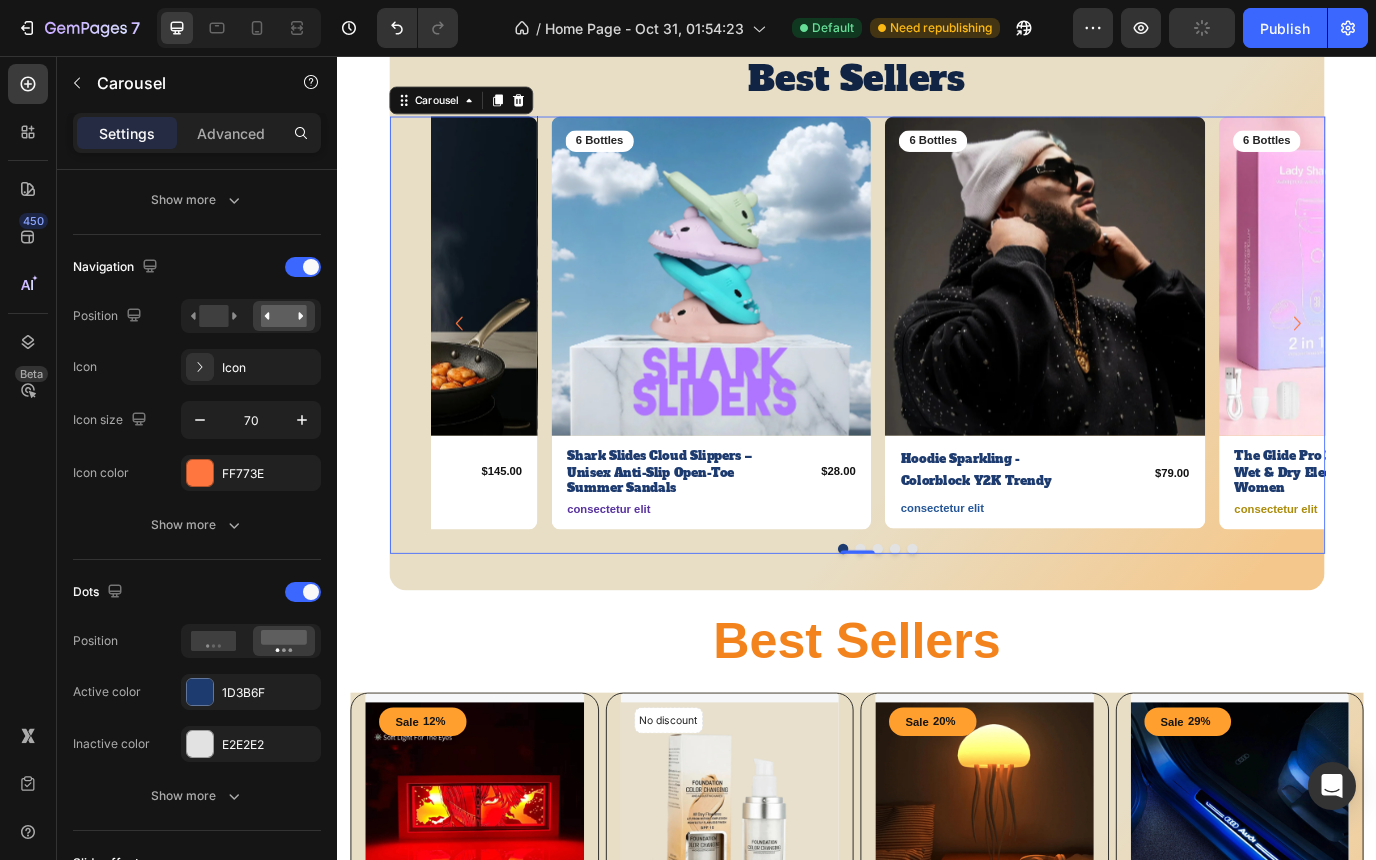 click 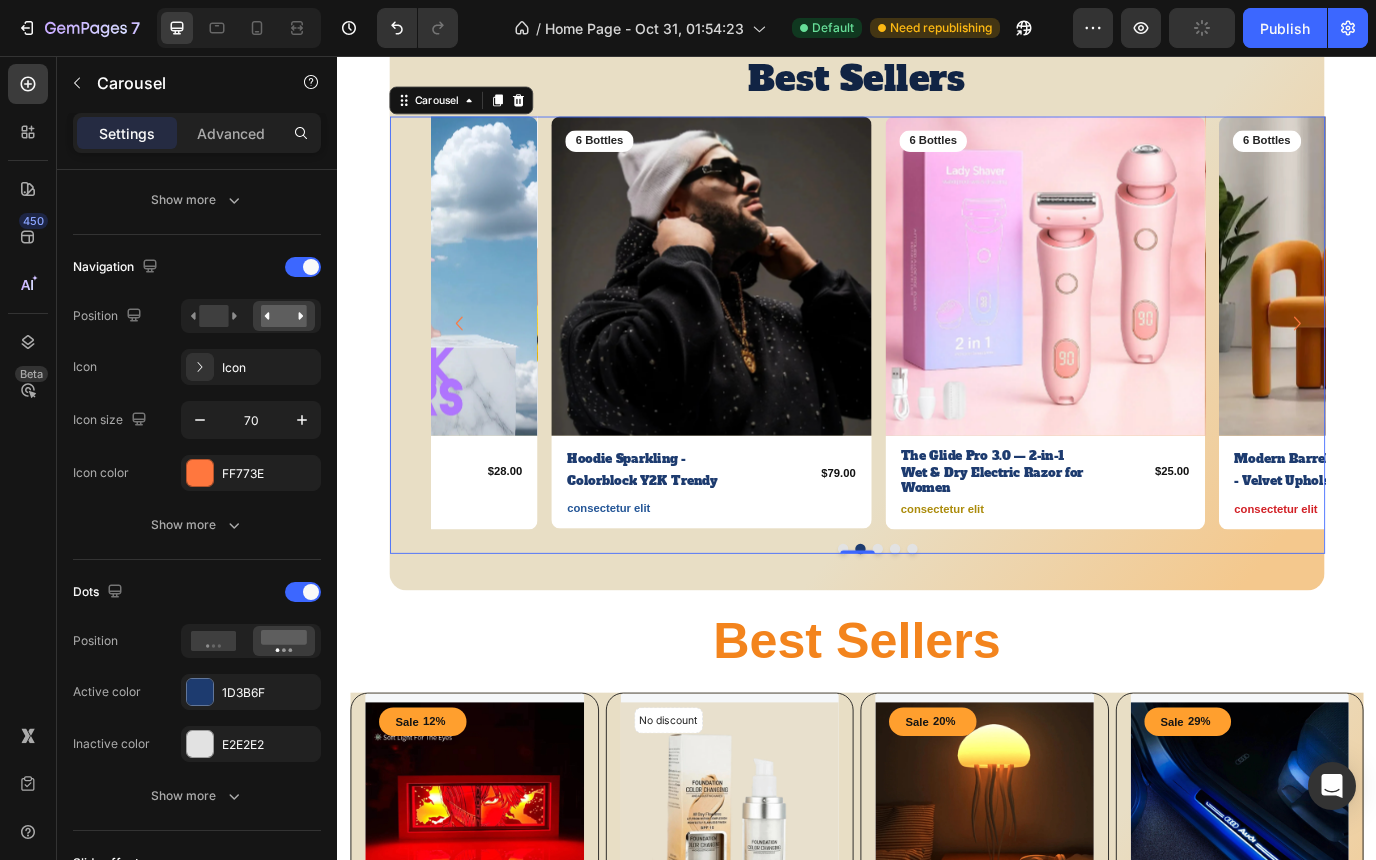 click 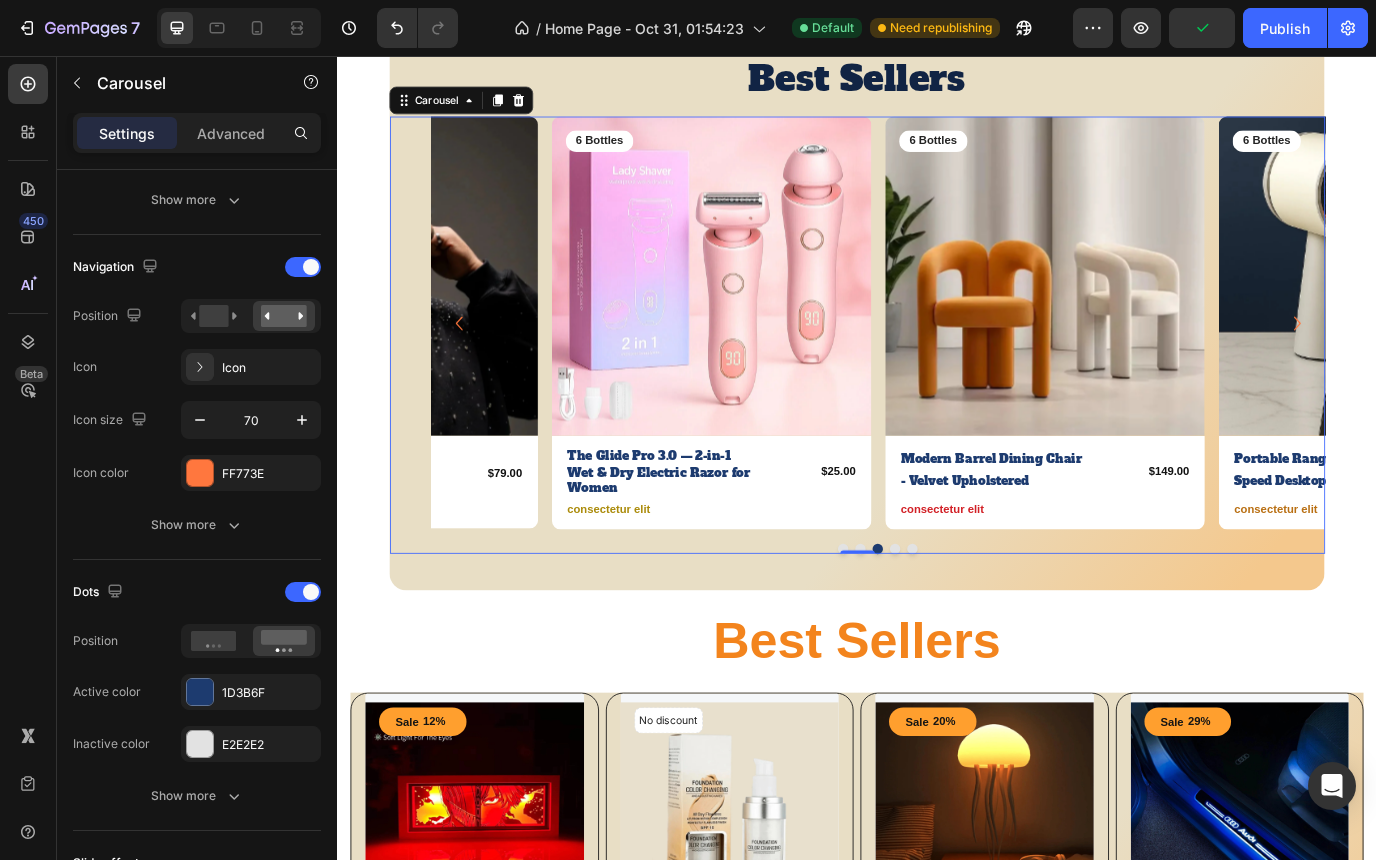 click 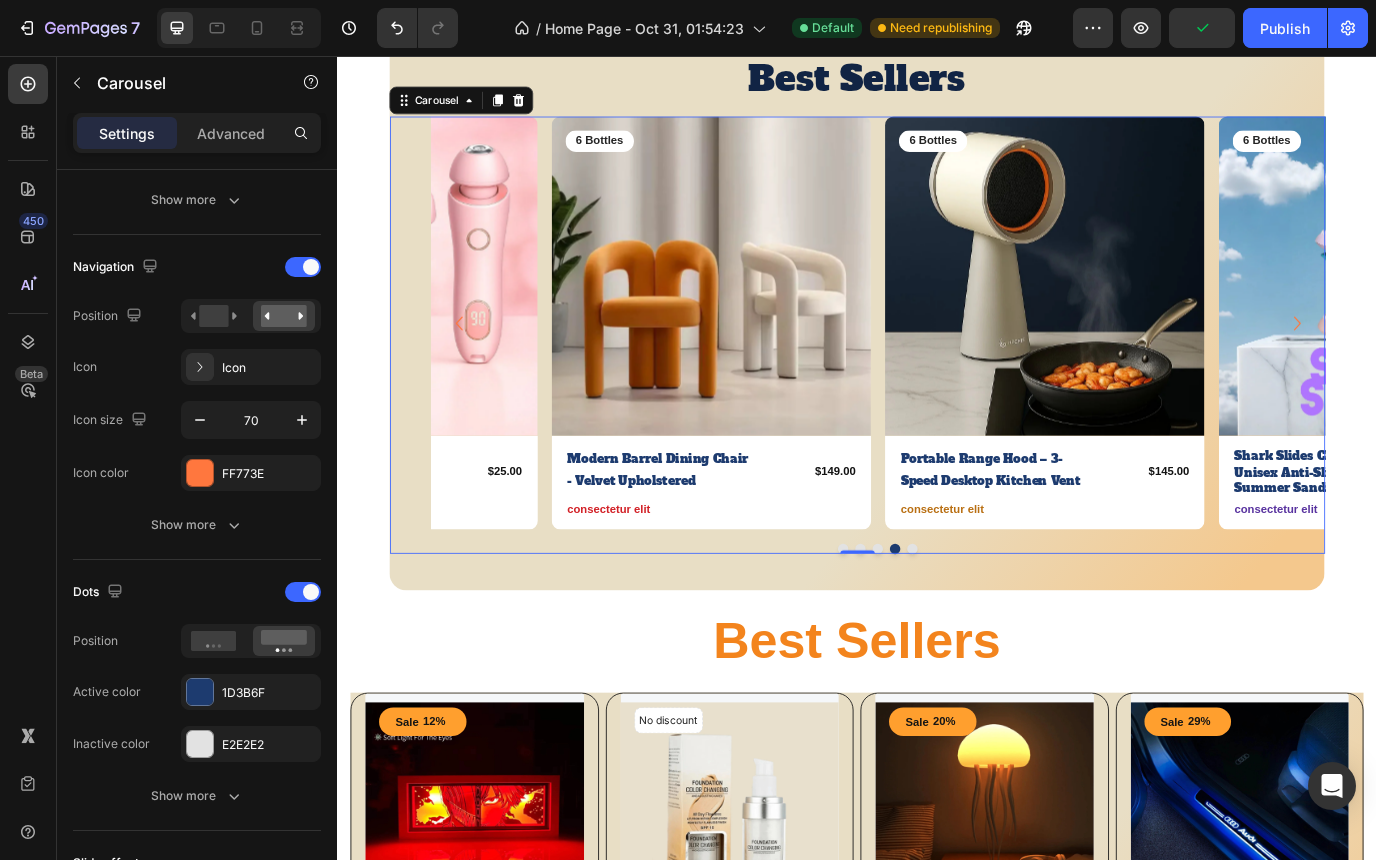 click 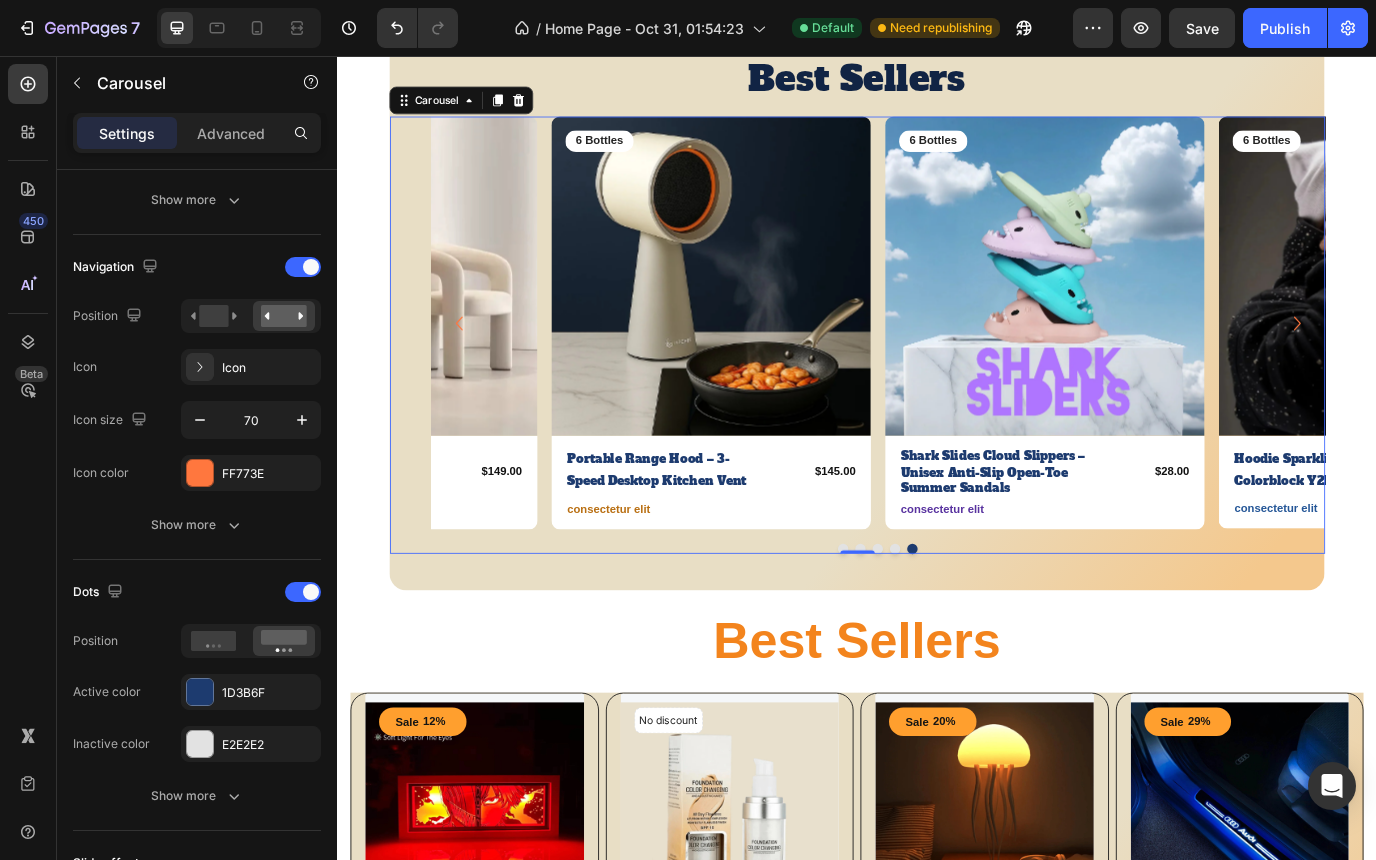click 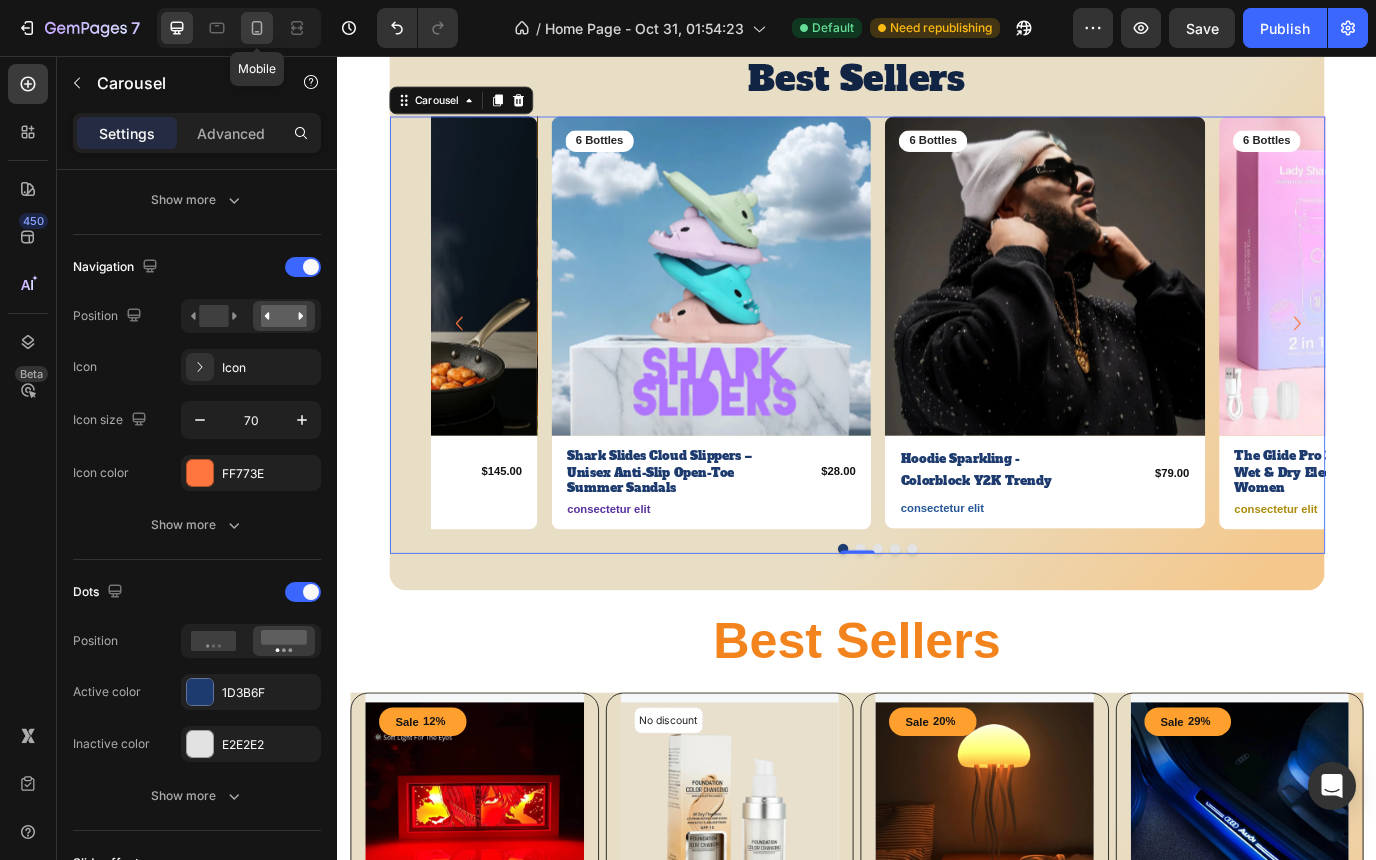 click 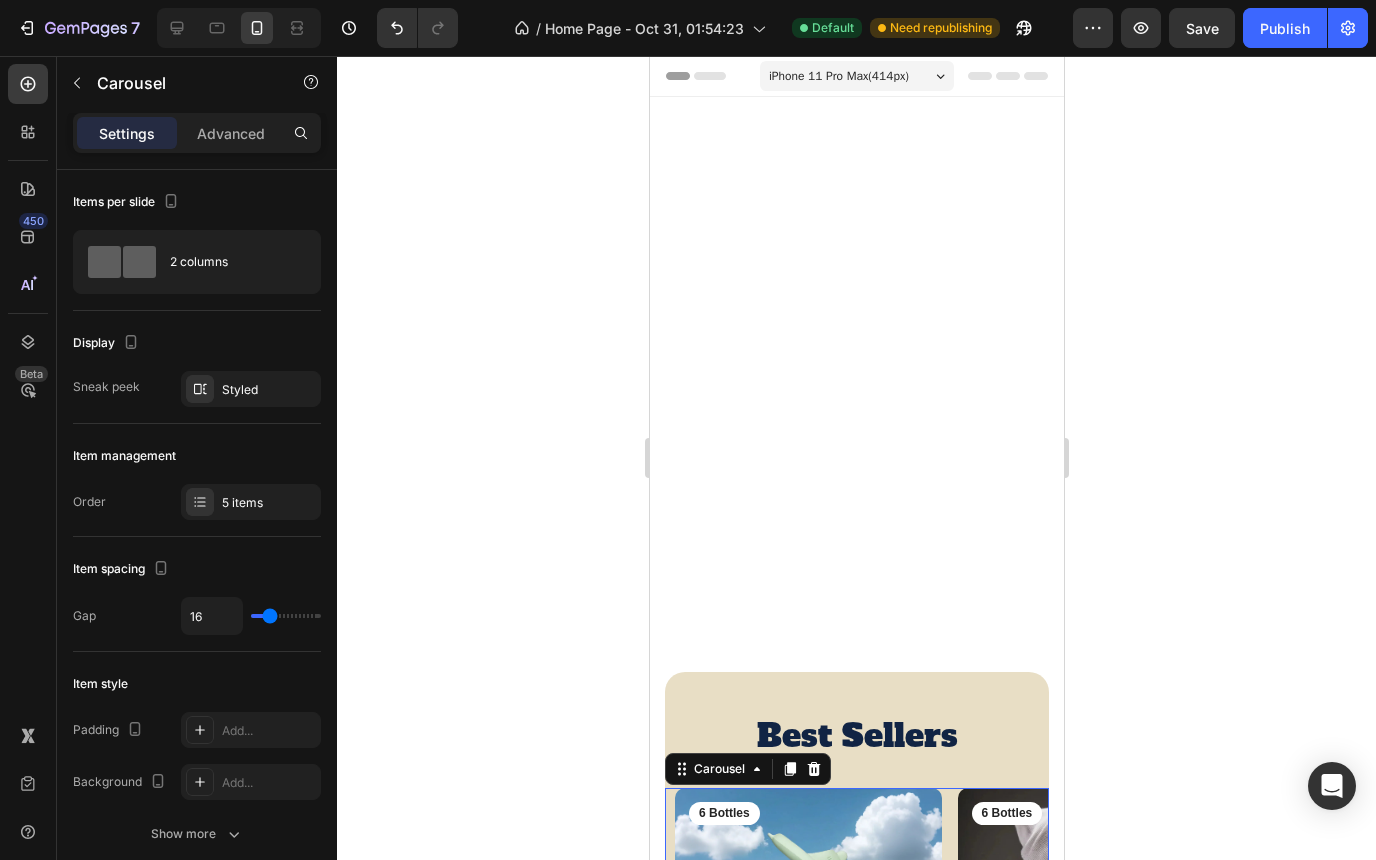 scroll, scrollTop: 661, scrollLeft: 0, axis: vertical 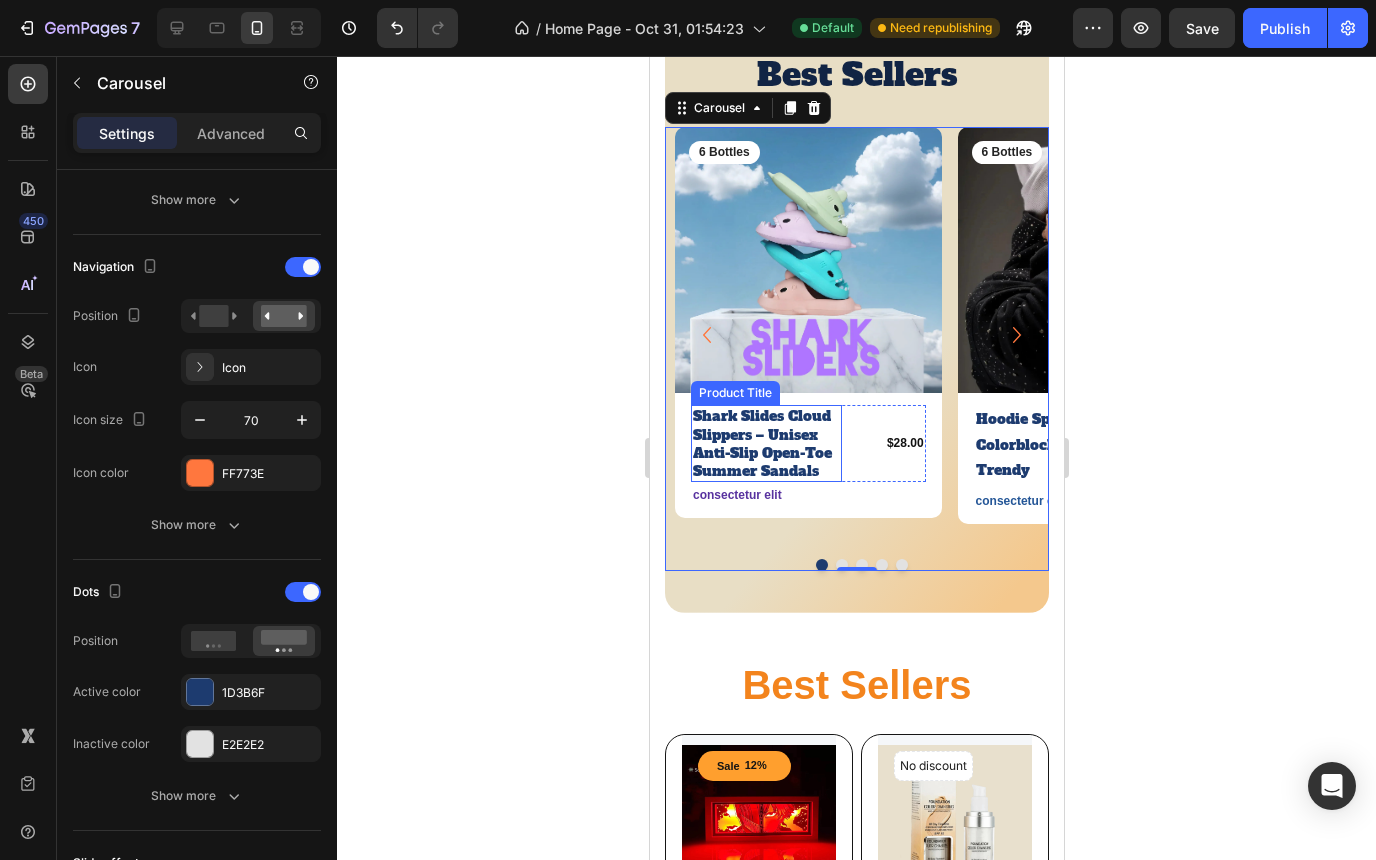 click on "Shark Slides Cloud Slippers – Unisex Anti-Slip Open-Toe Summer Sandals" at bounding box center (765, 443) 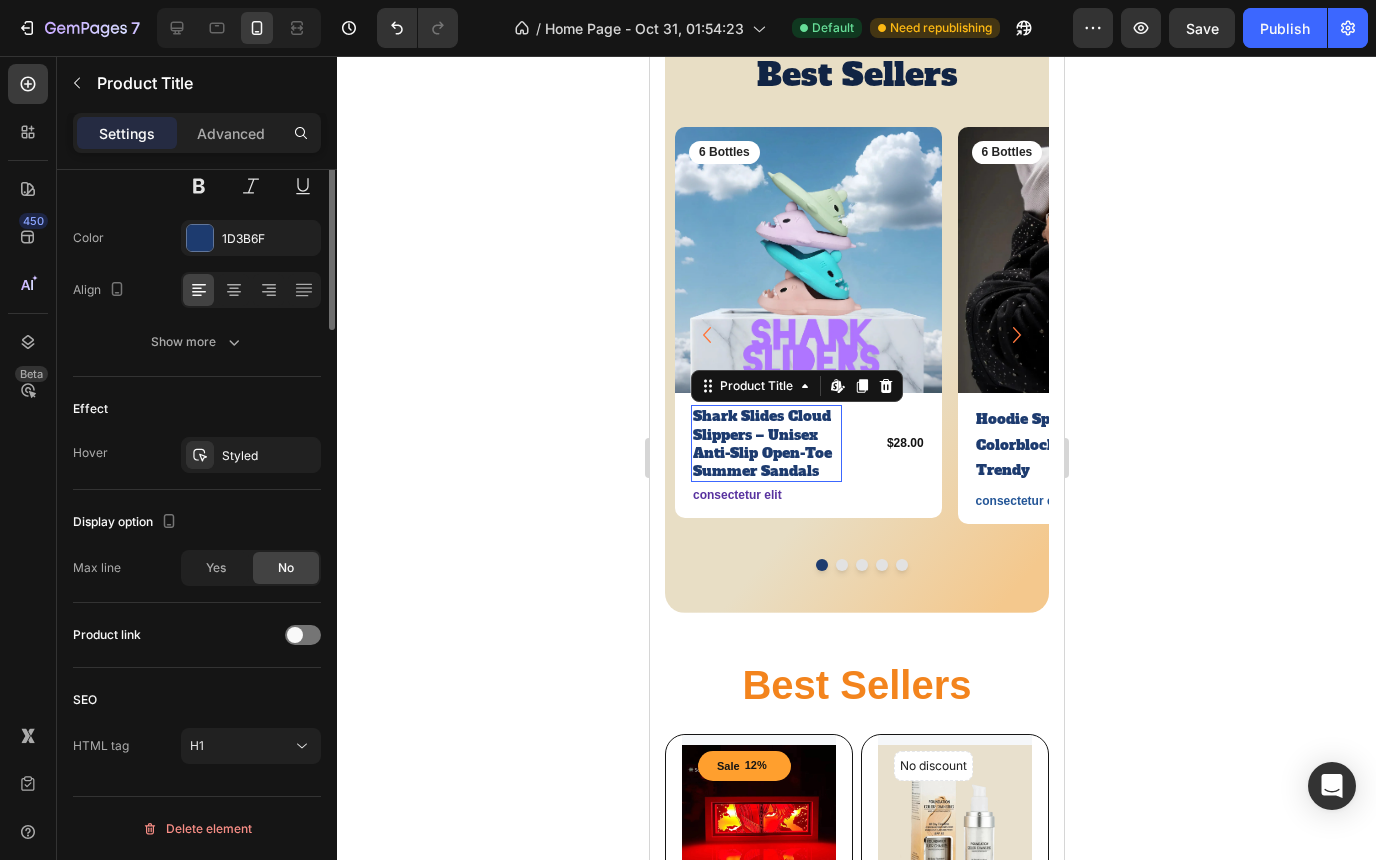 scroll, scrollTop: 0, scrollLeft: 0, axis: both 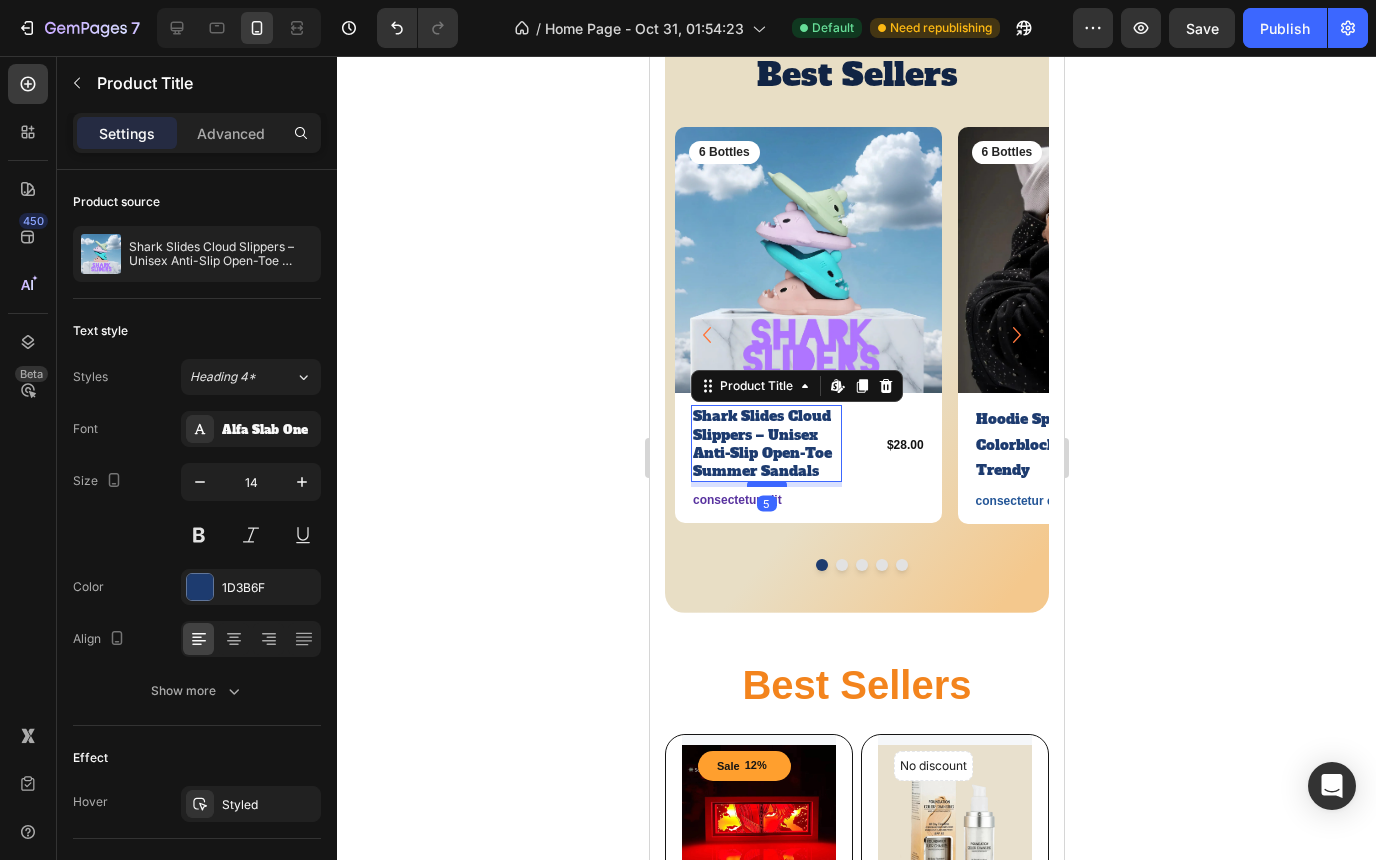 click at bounding box center [766, 484] 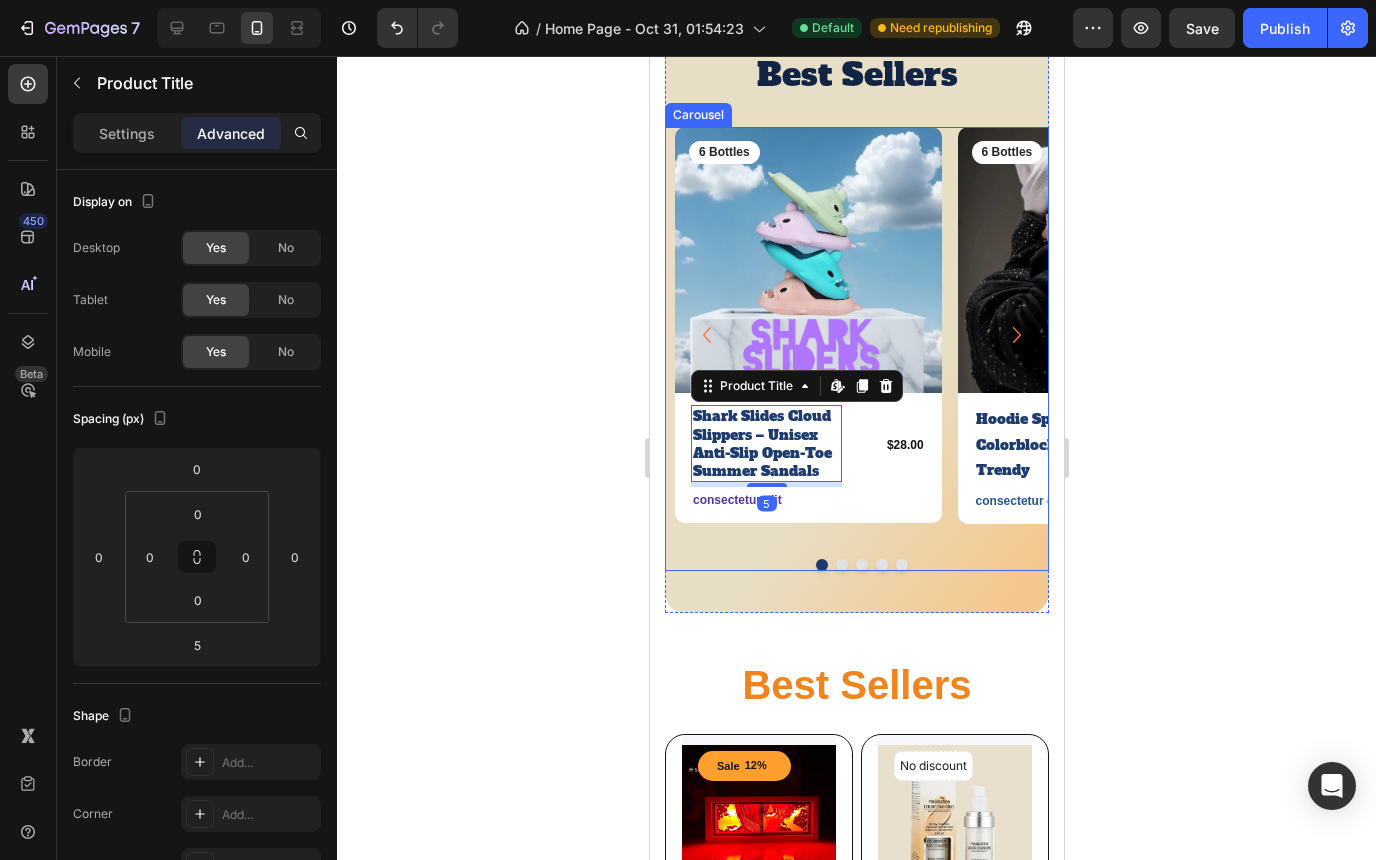 click 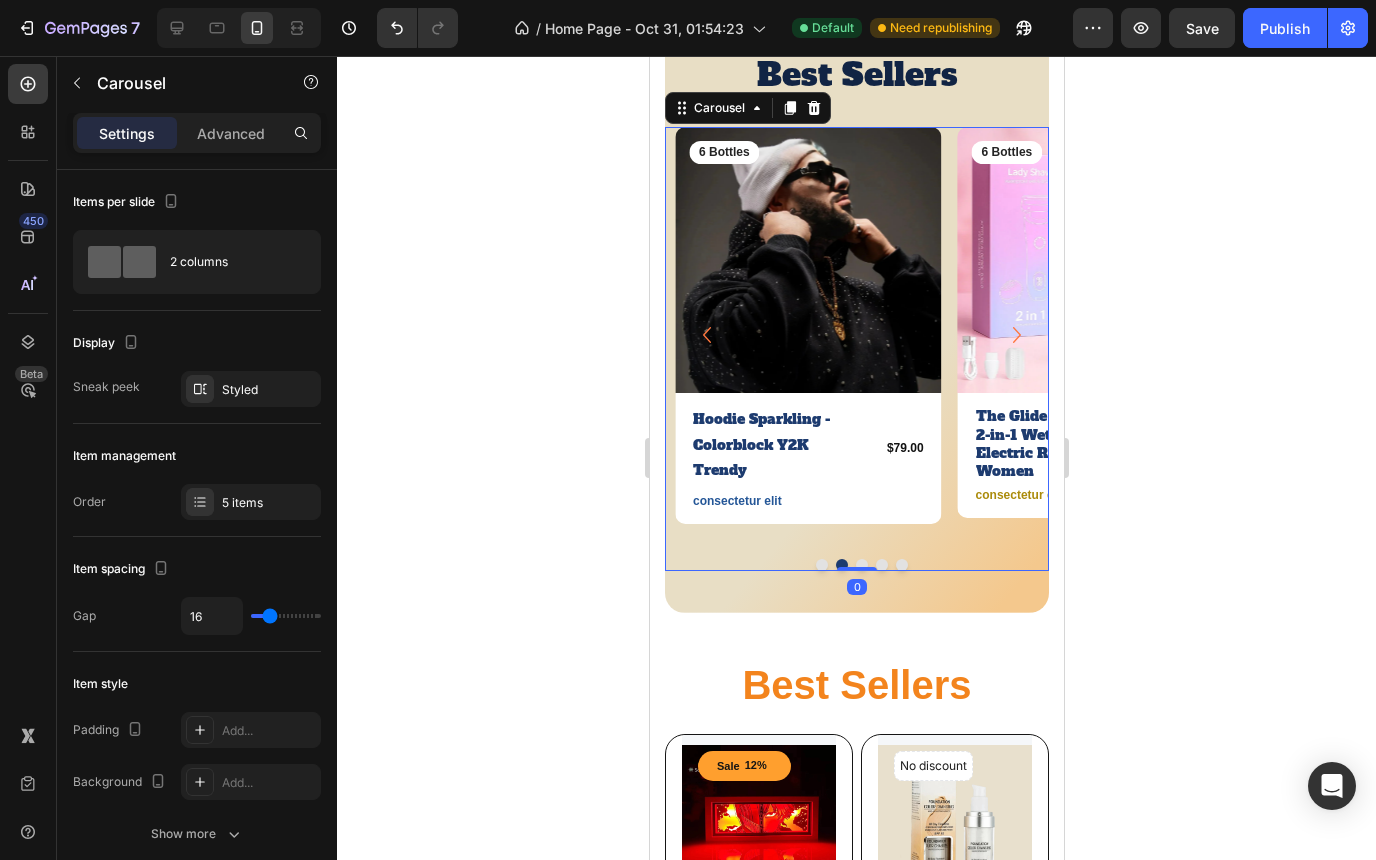click 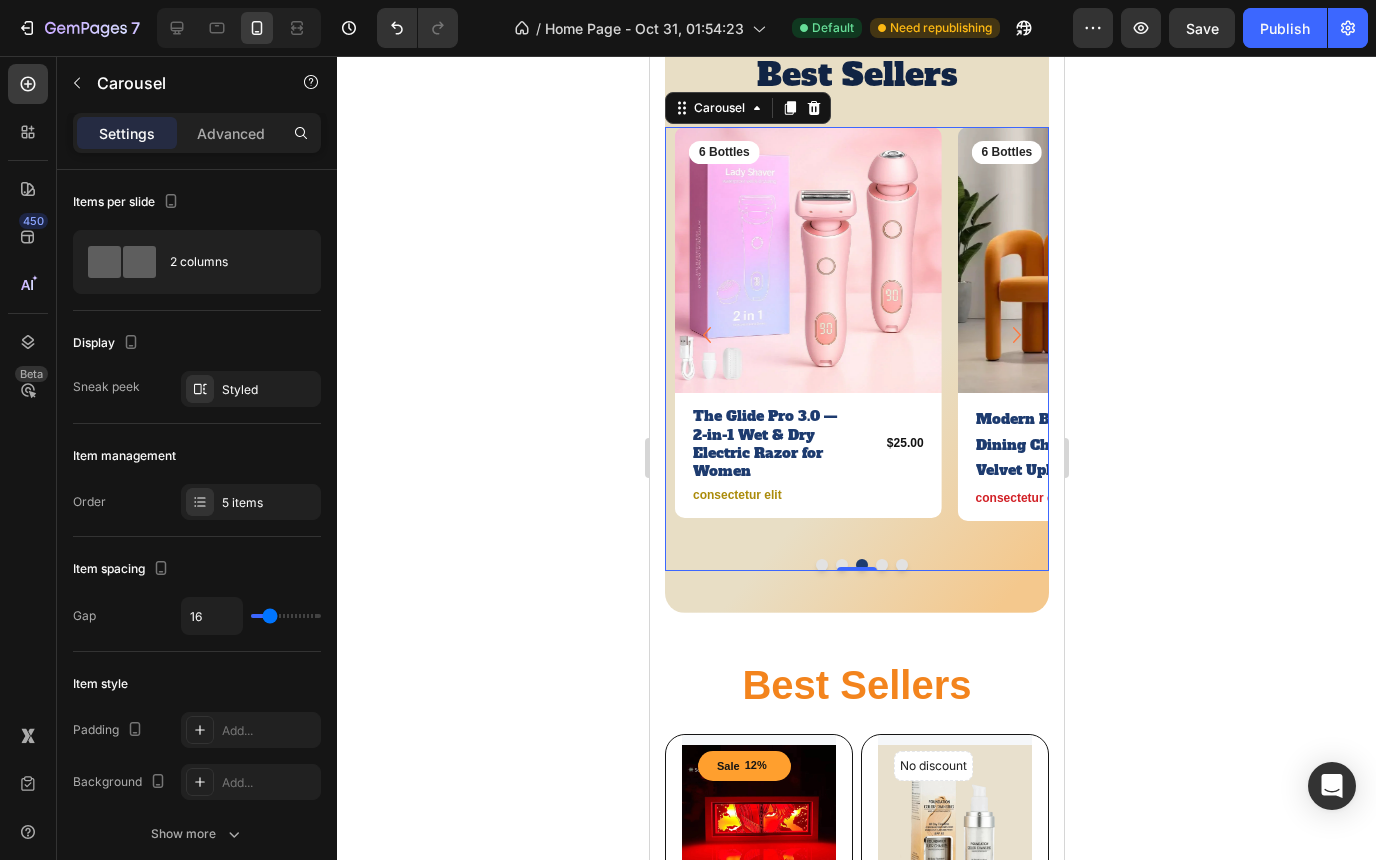 click 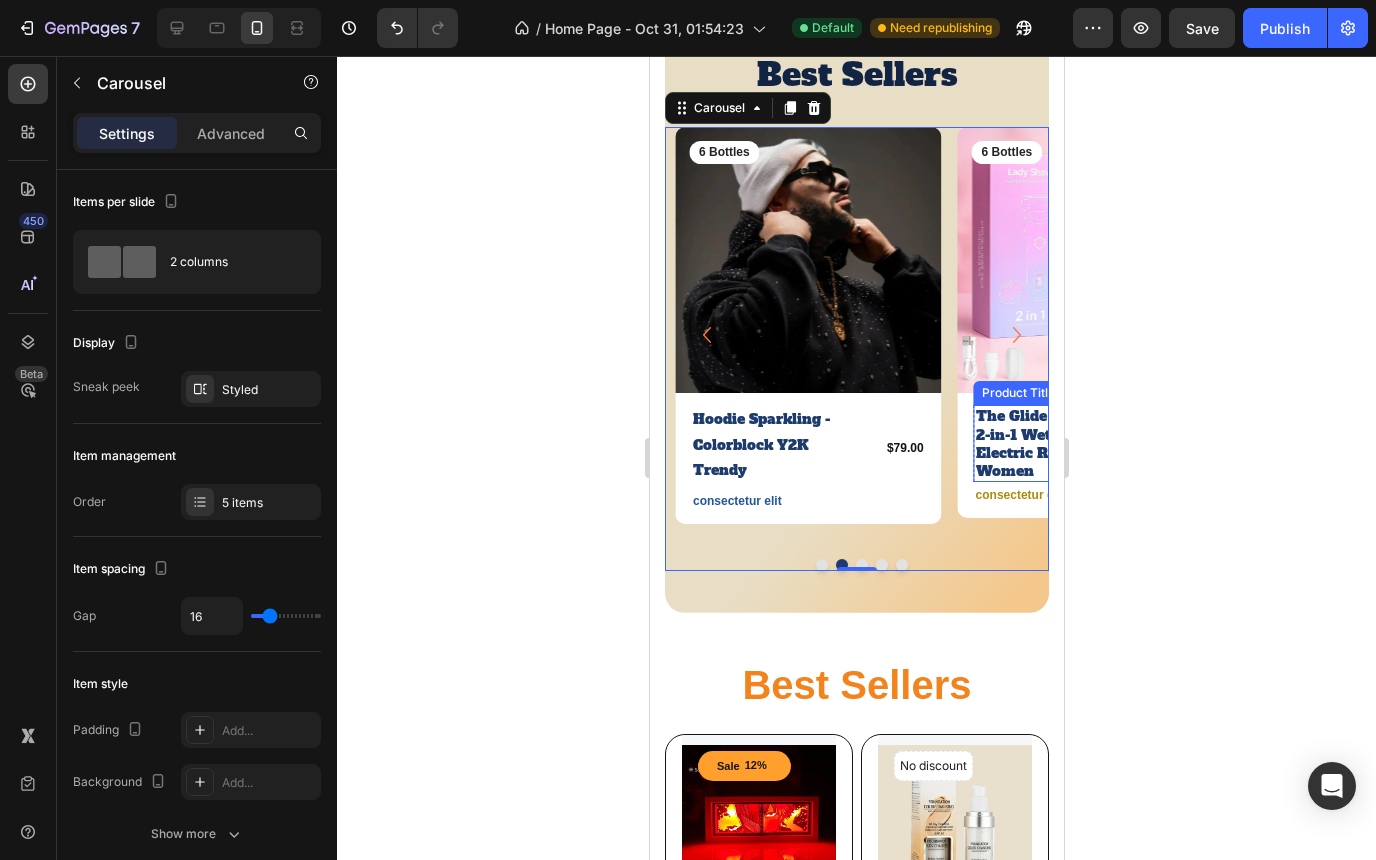 click on "The Glide Pro 3.0 — 2-in-1 Wet & Dry Electric Razor for Women" at bounding box center (1048, 443) 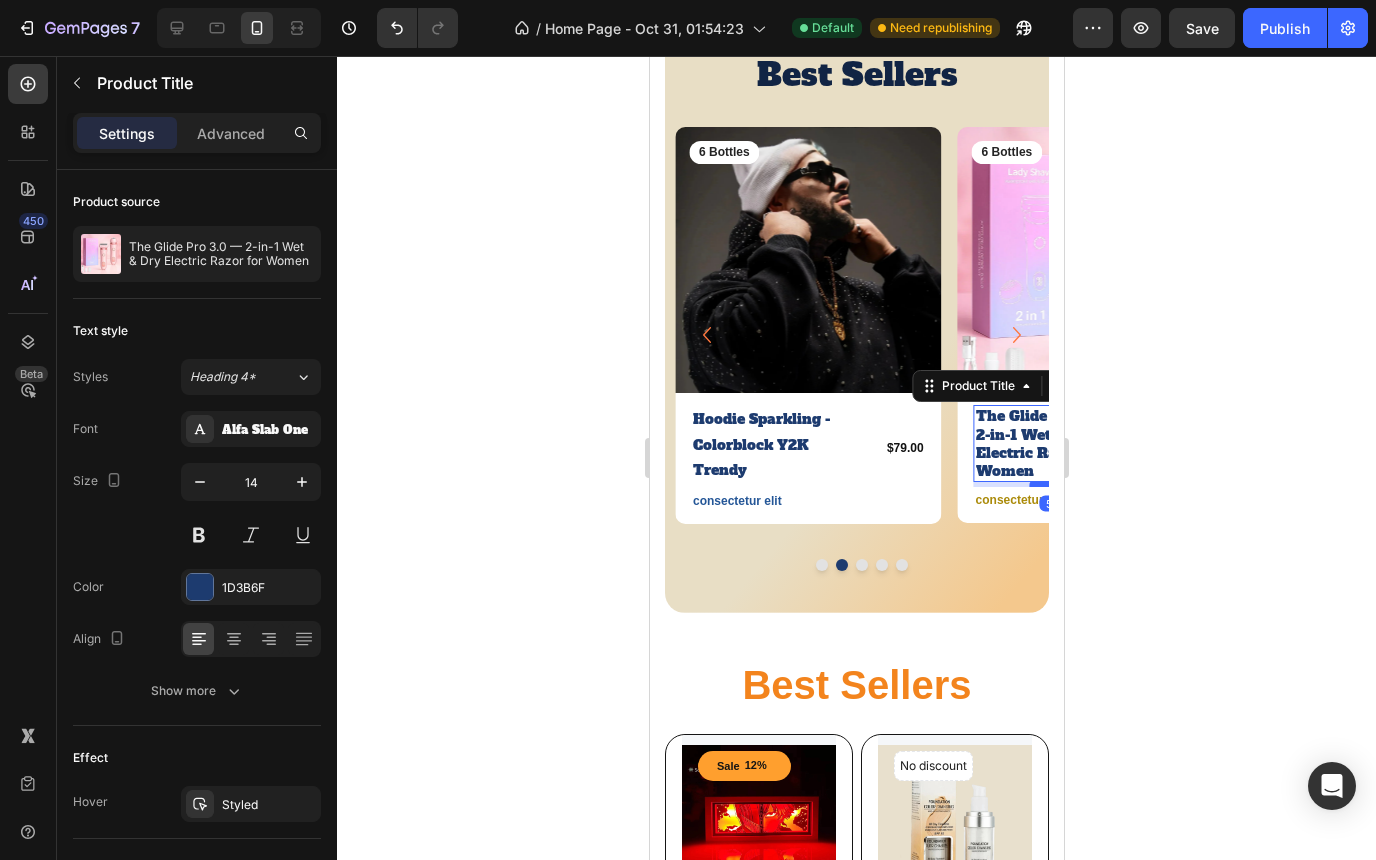 click at bounding box center (1048, 484) 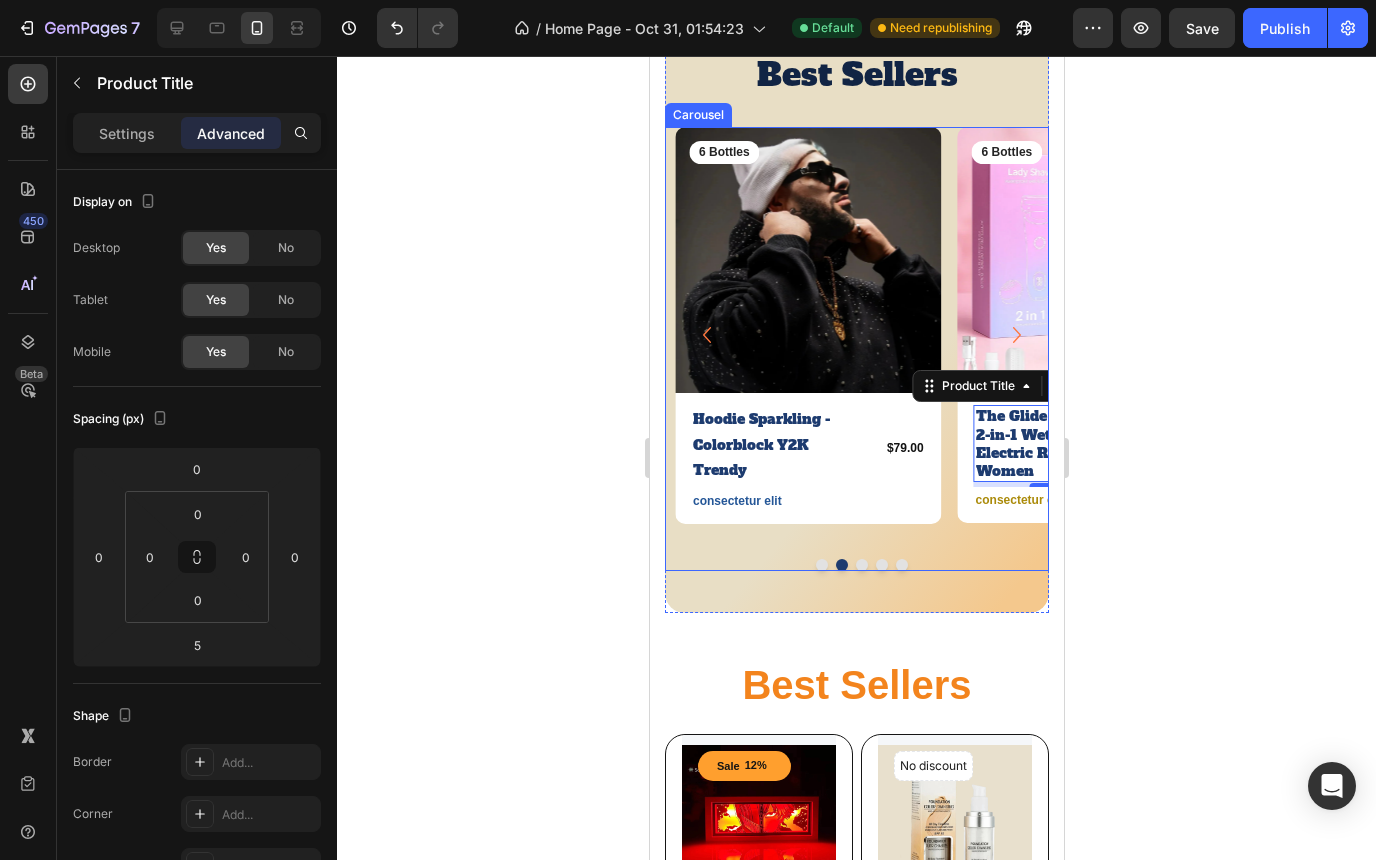 click 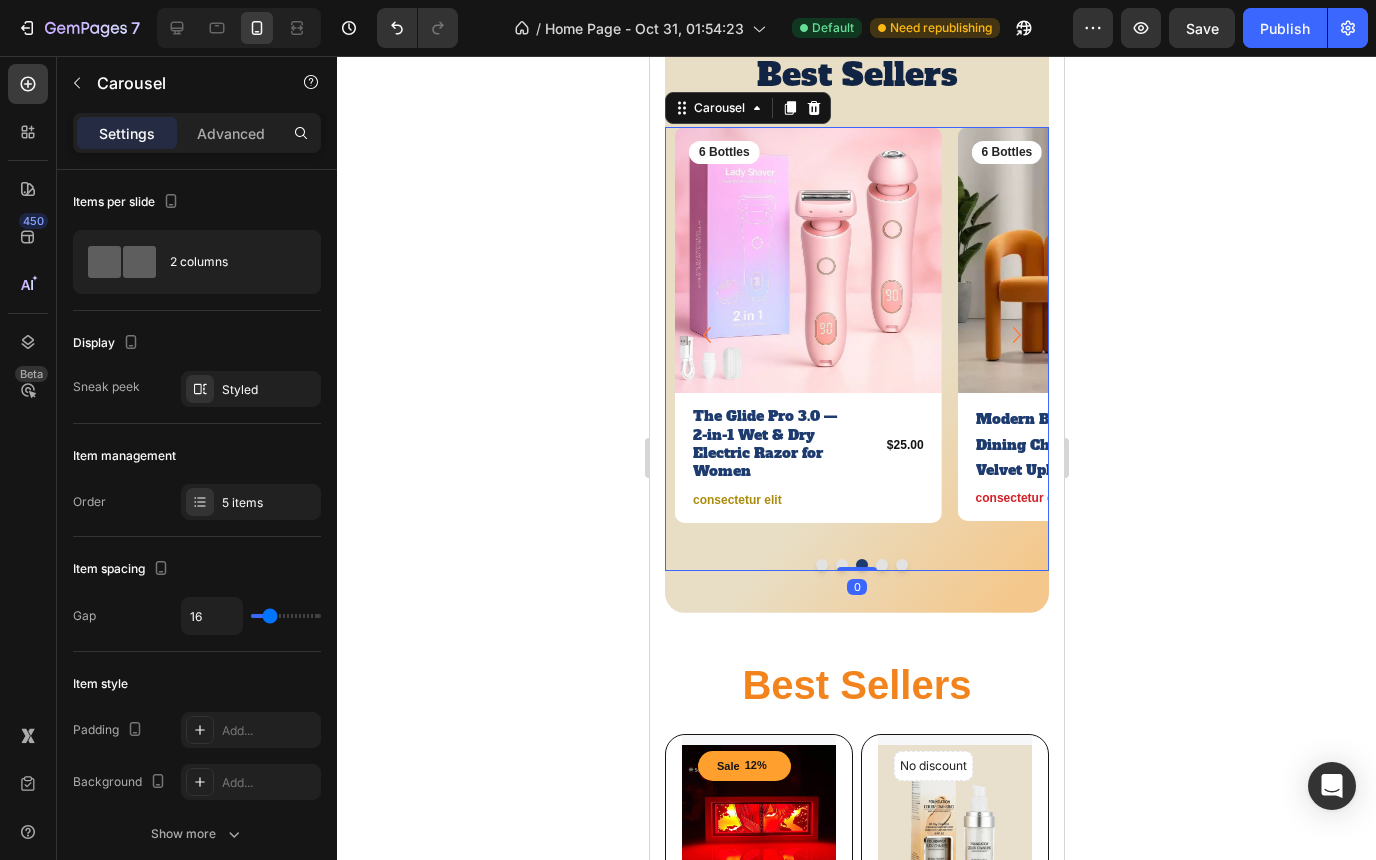 click 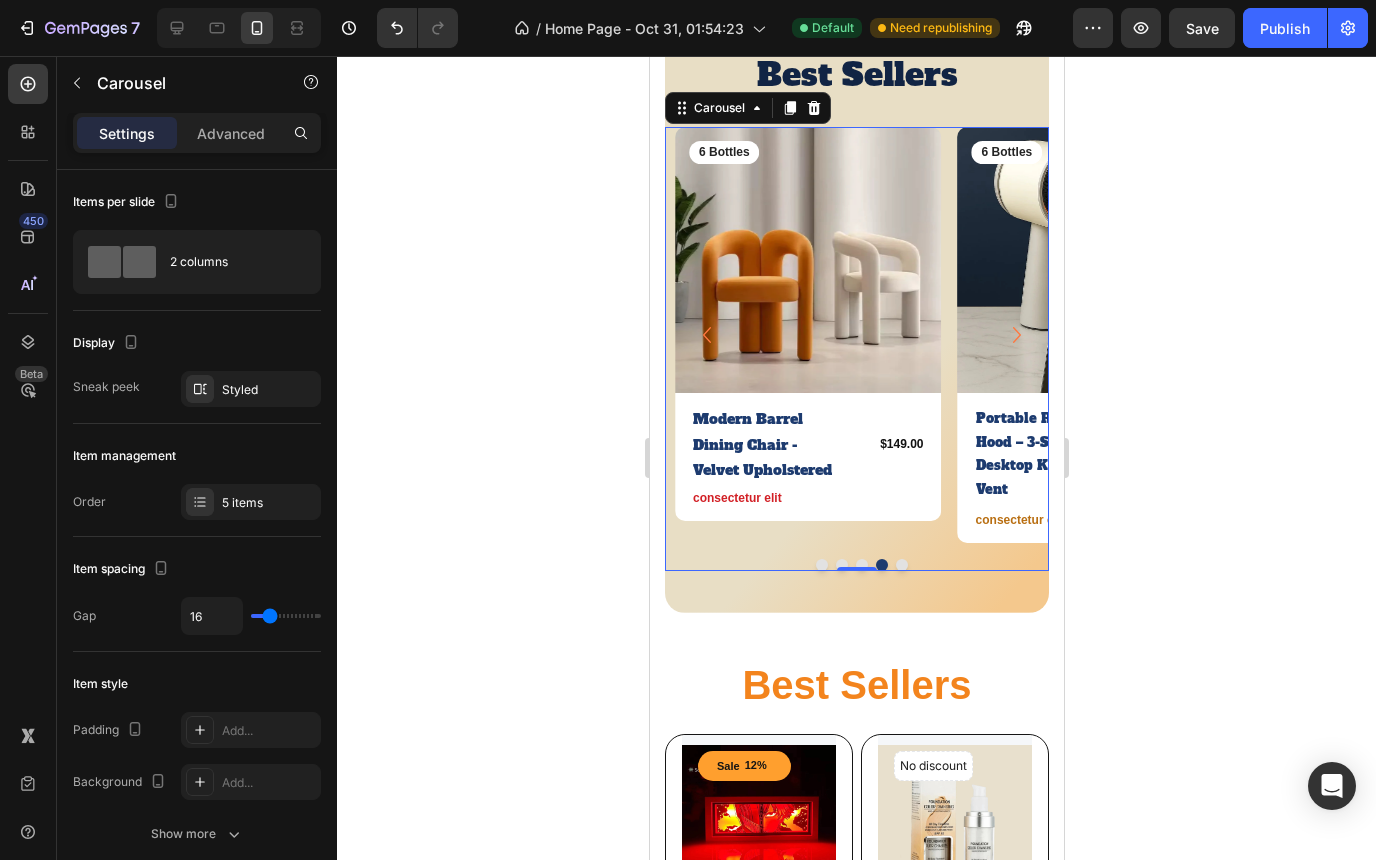 click 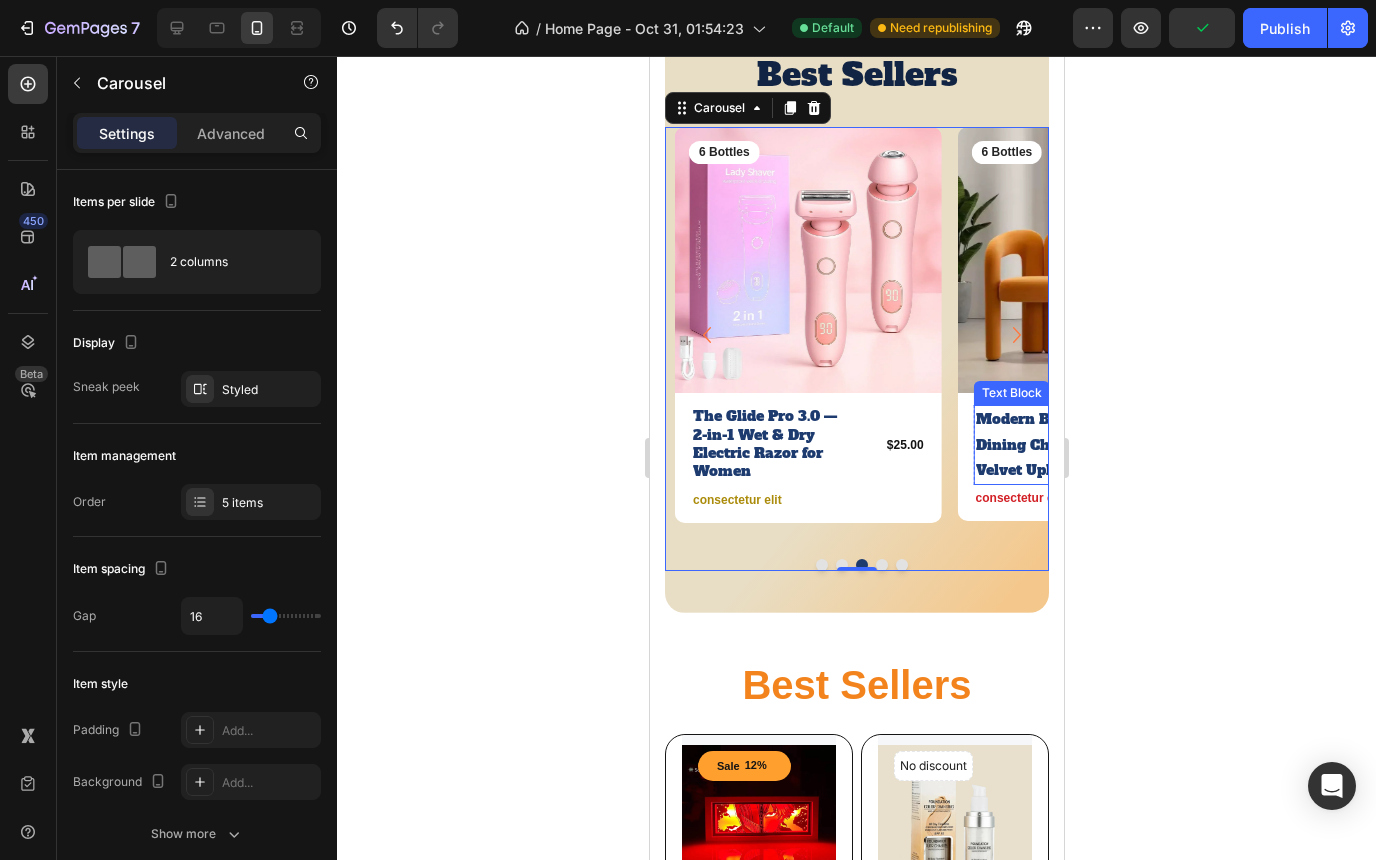 click on "Modern Barrel Dining Chair - Velvet Upholstered" at bounding box center [1048, 445] 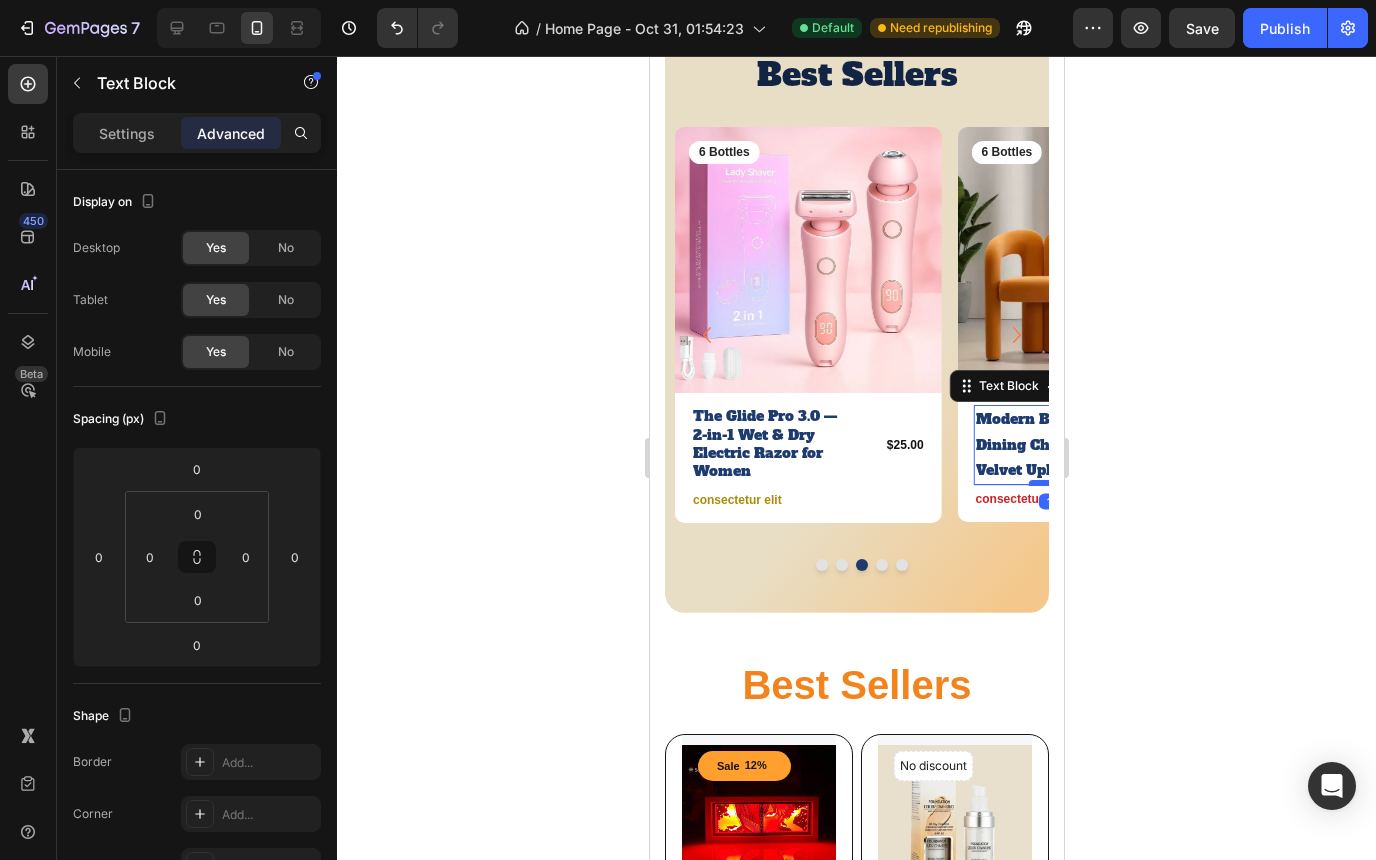 click at bounding box center [1048, 483] 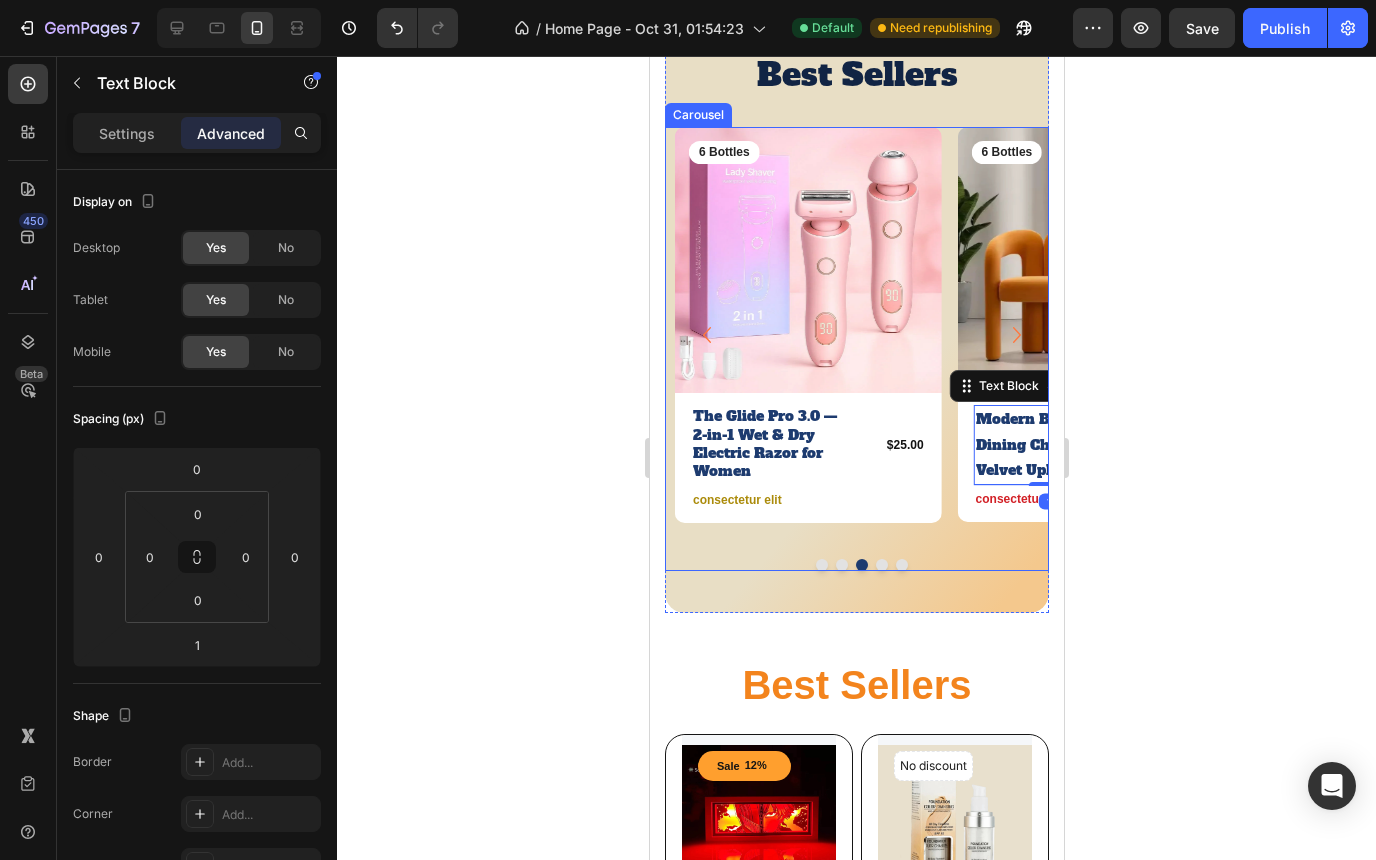 click 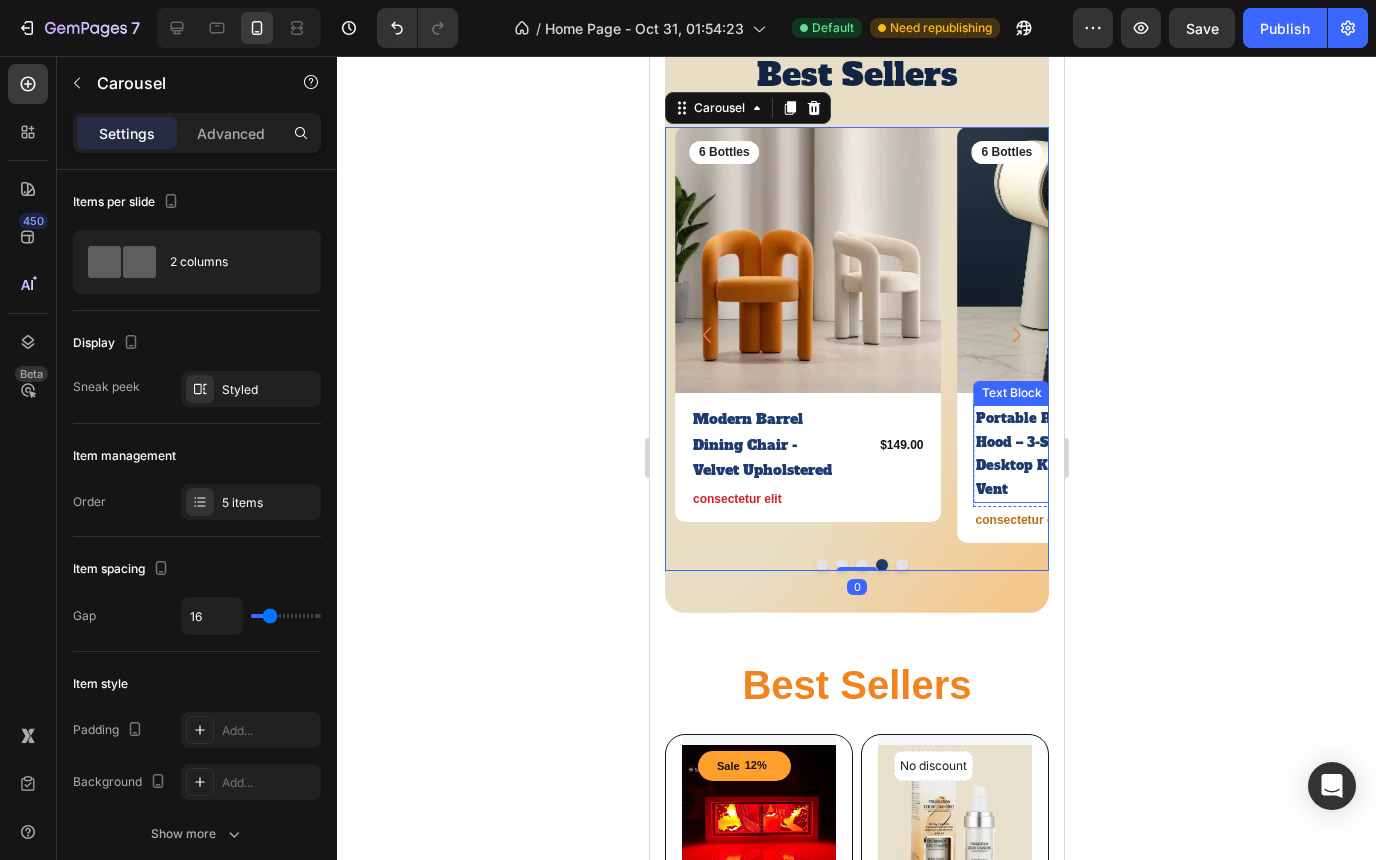 click on "Portable Range Hood – 3-Speed Desktop Kitchen Vent" at bounding box center (1048, 454) 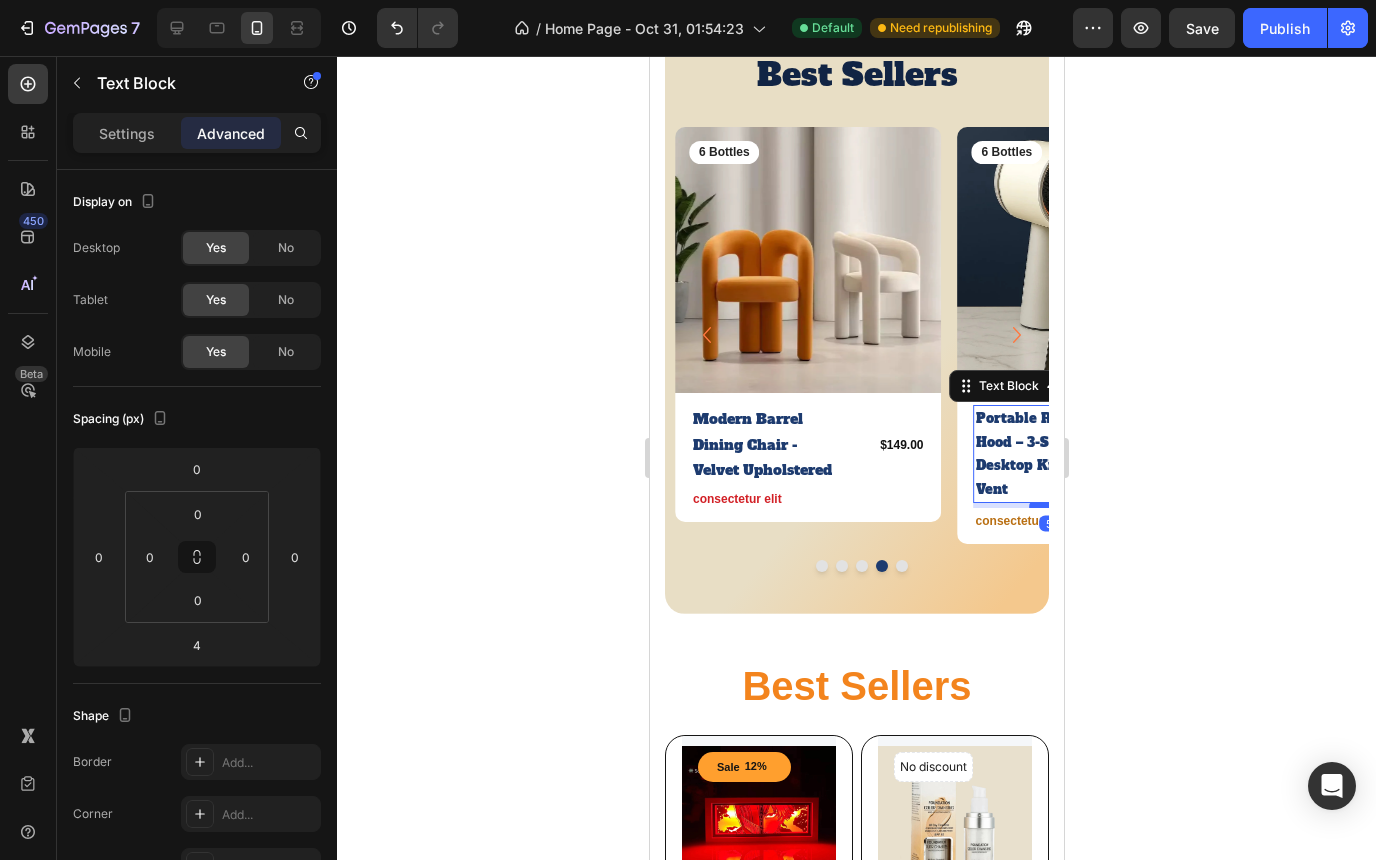 click at bounding box center (1048, 505) 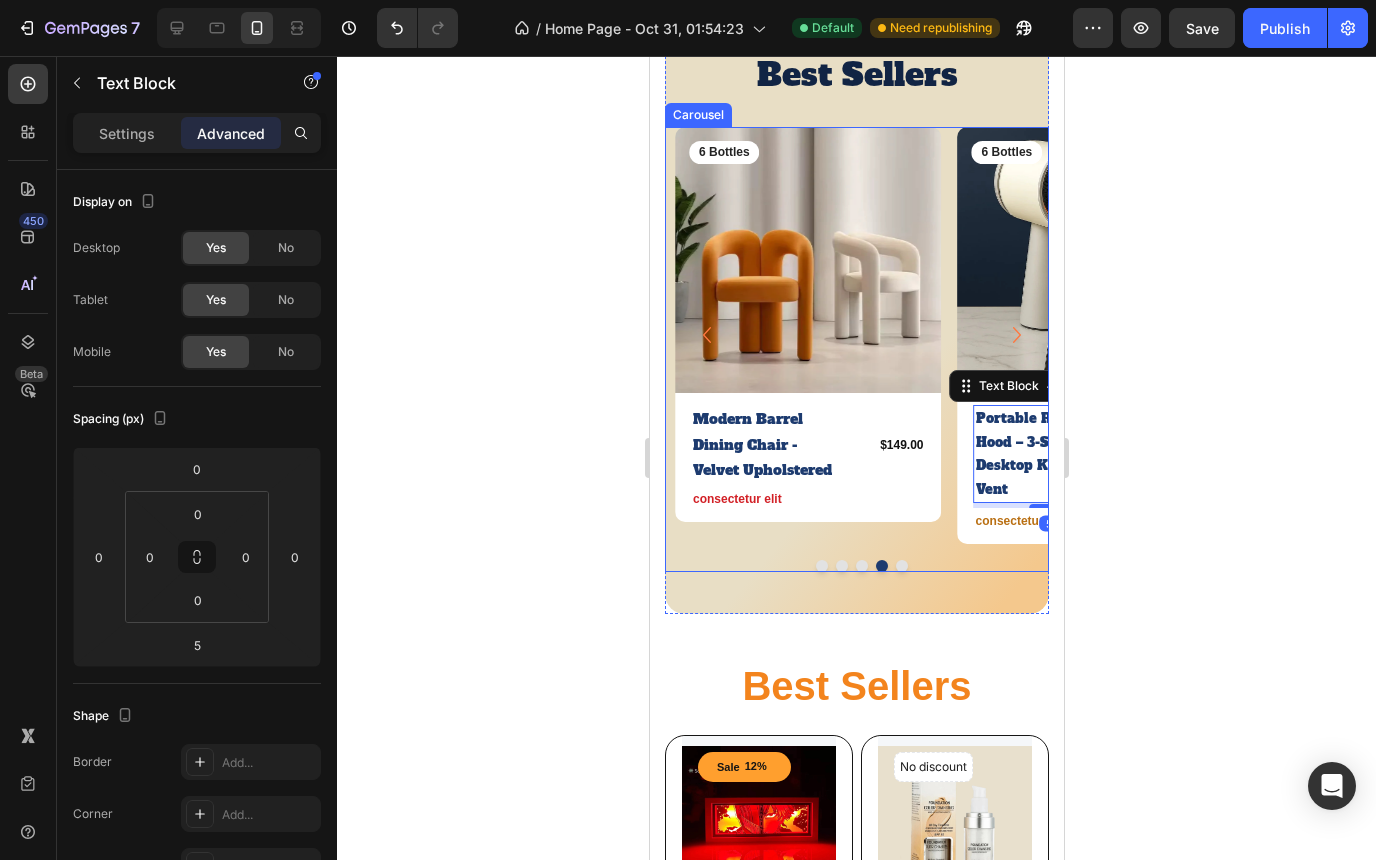 click 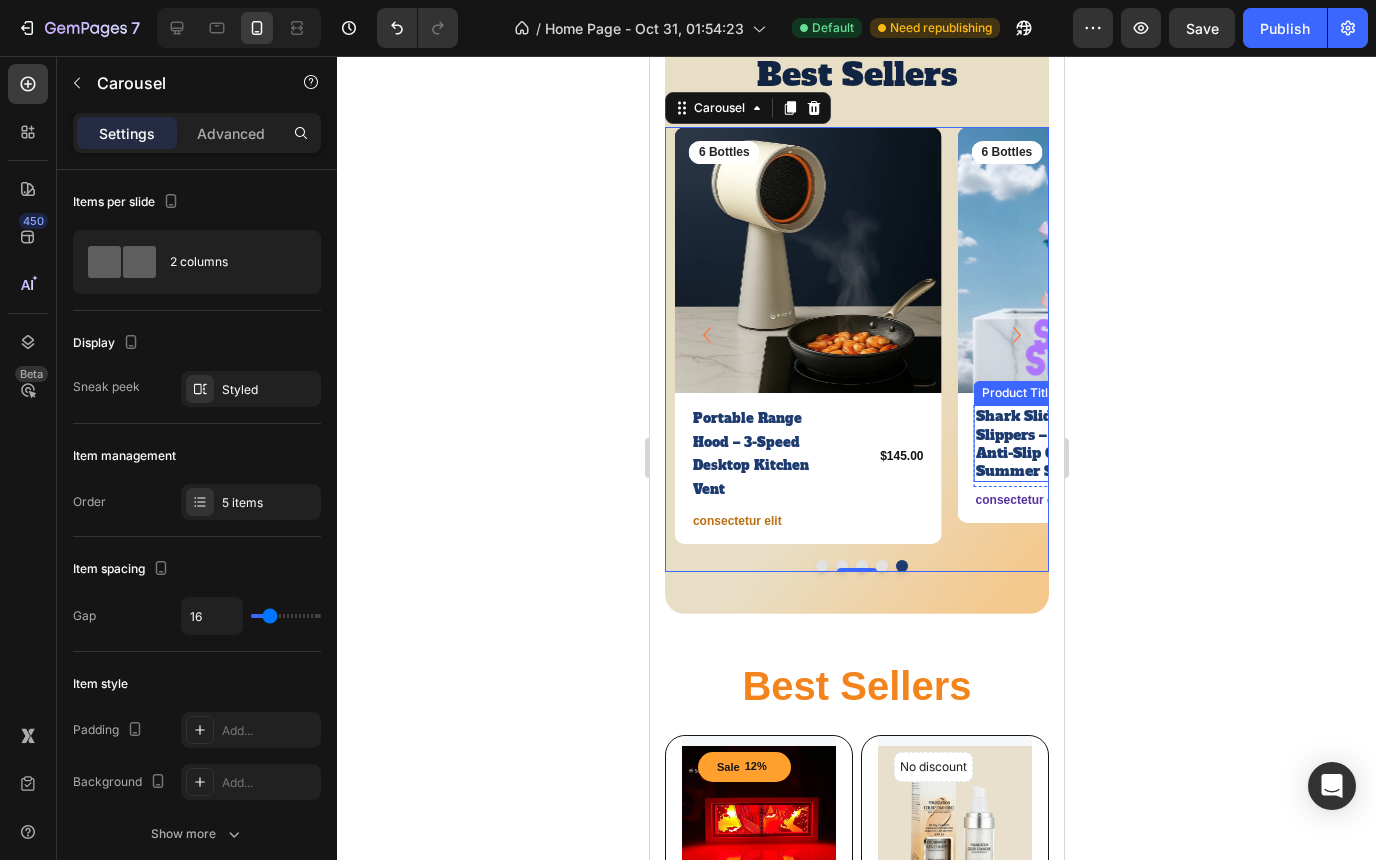 click on "Shark Slides Cloud Slippers – Unisex Anti-Slip Open-Toe Summer Sandals" at bounding box center [1048, 443] 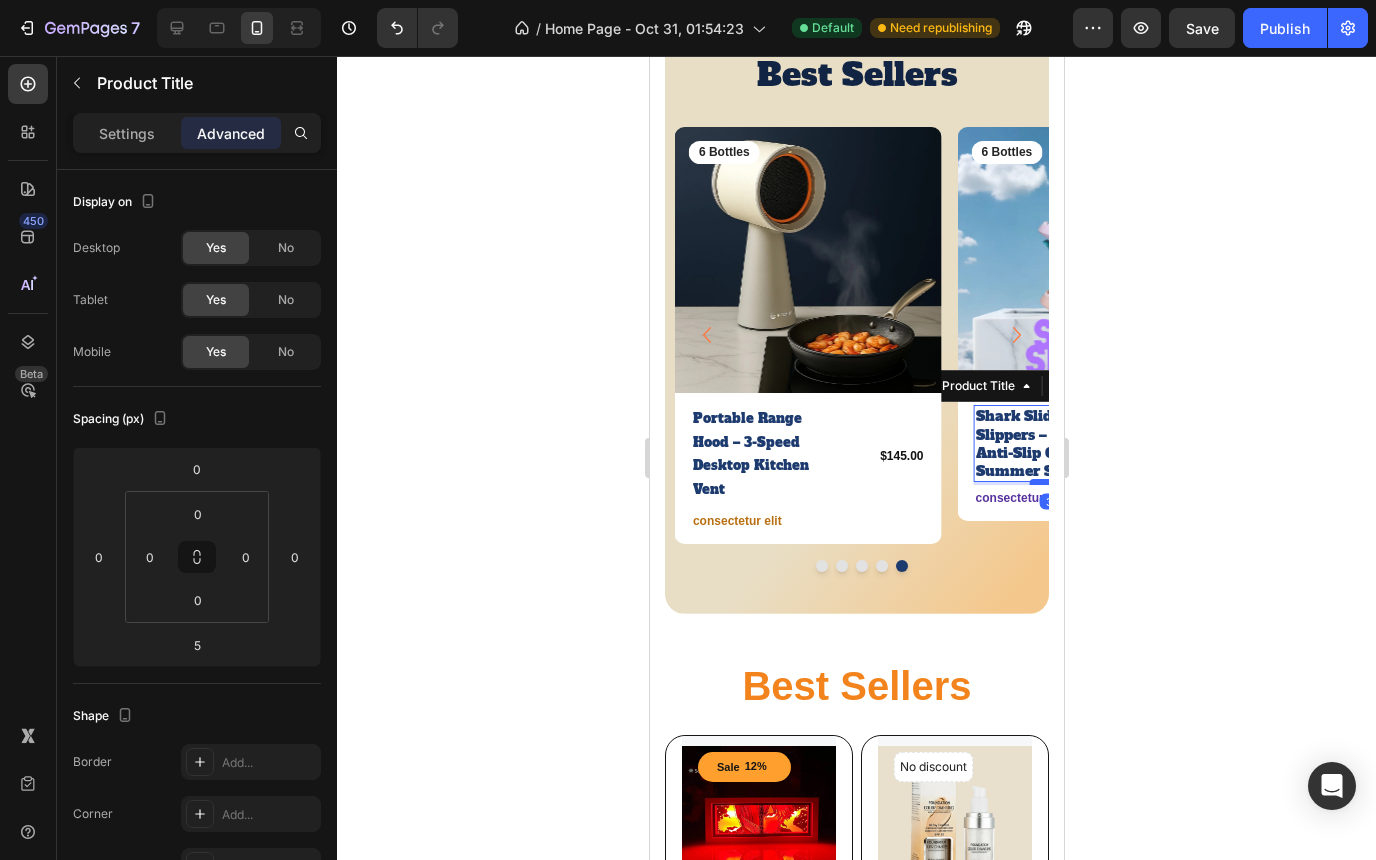 click at bounding box center [1048, 482] 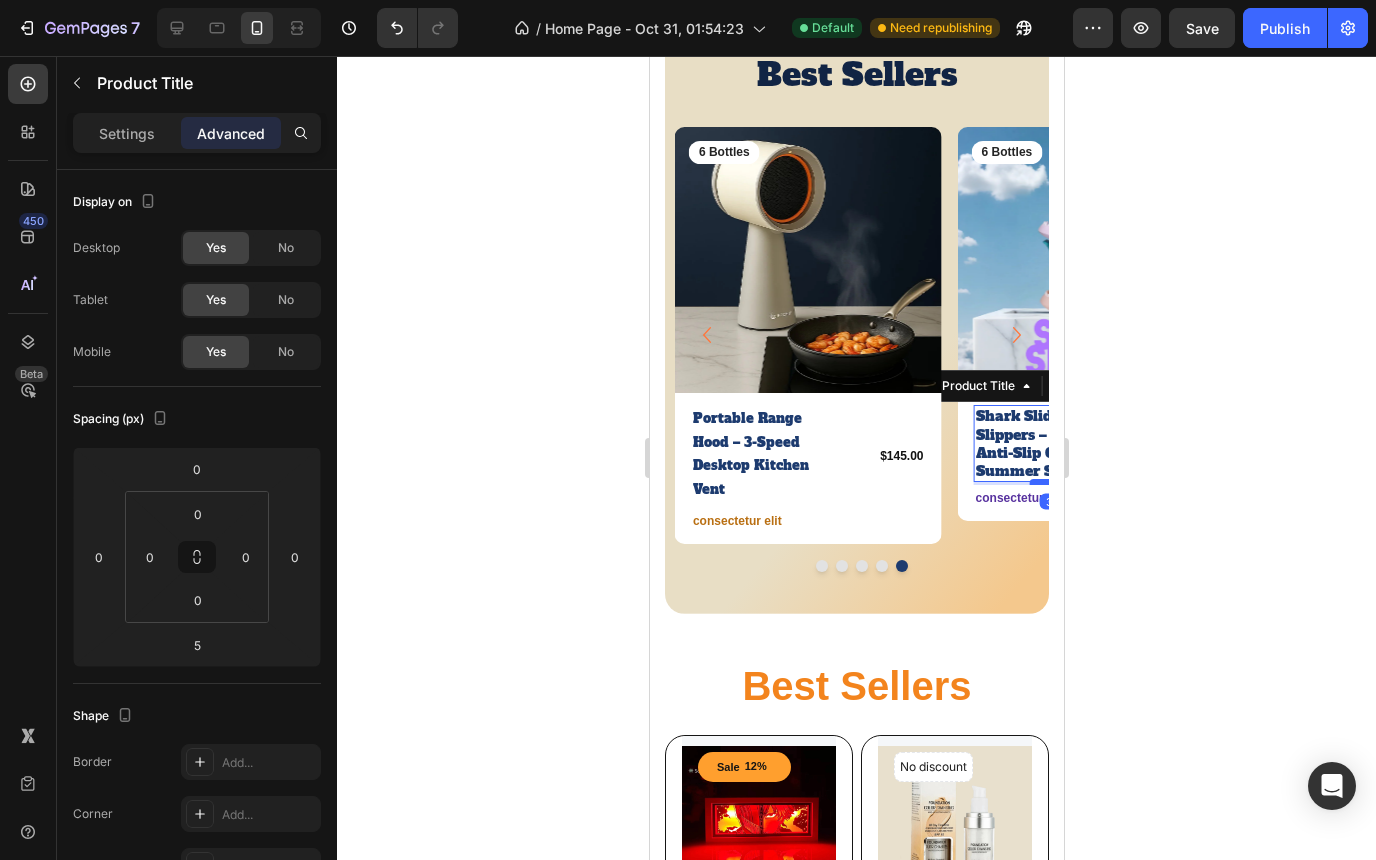 type on "3" 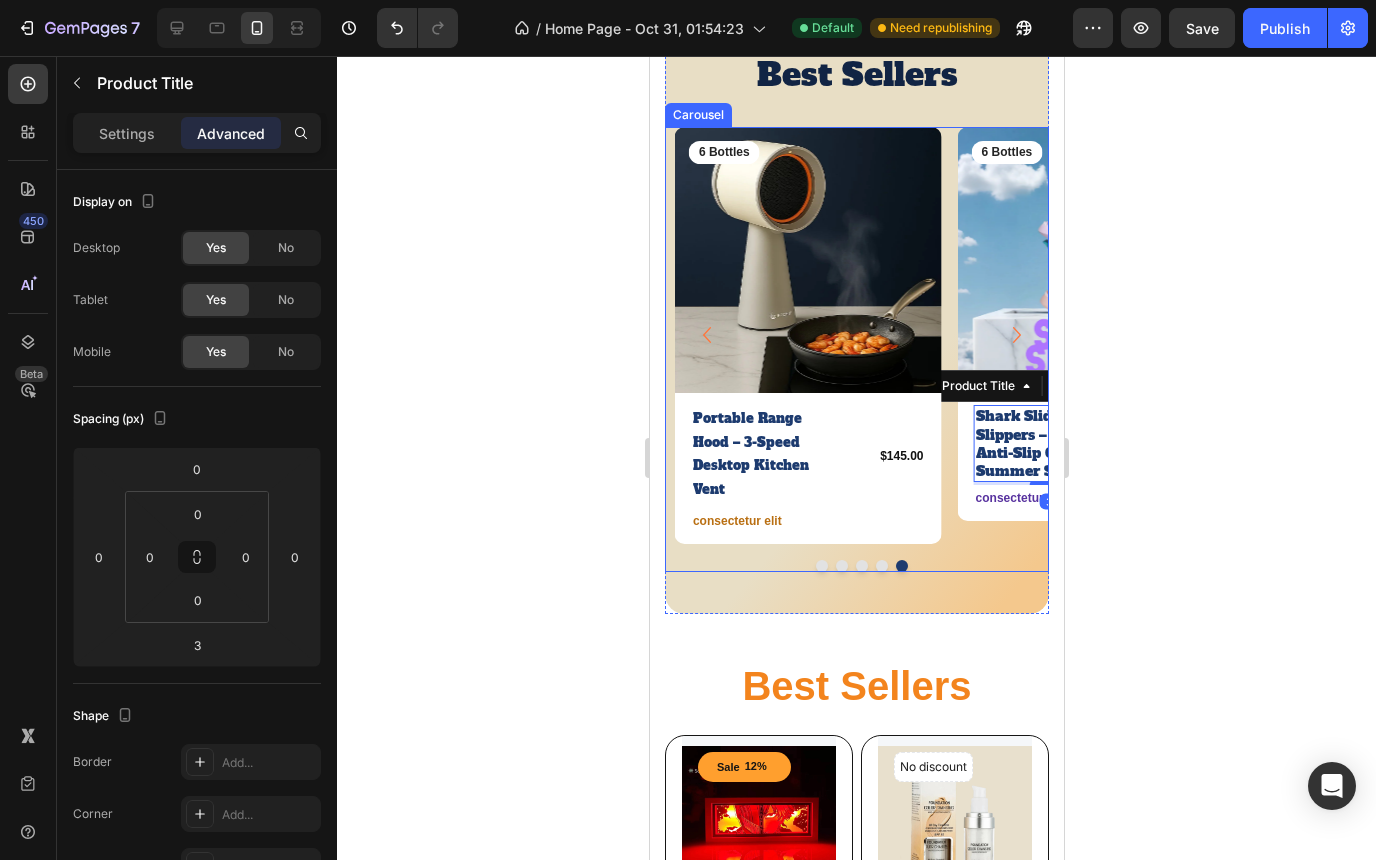 click 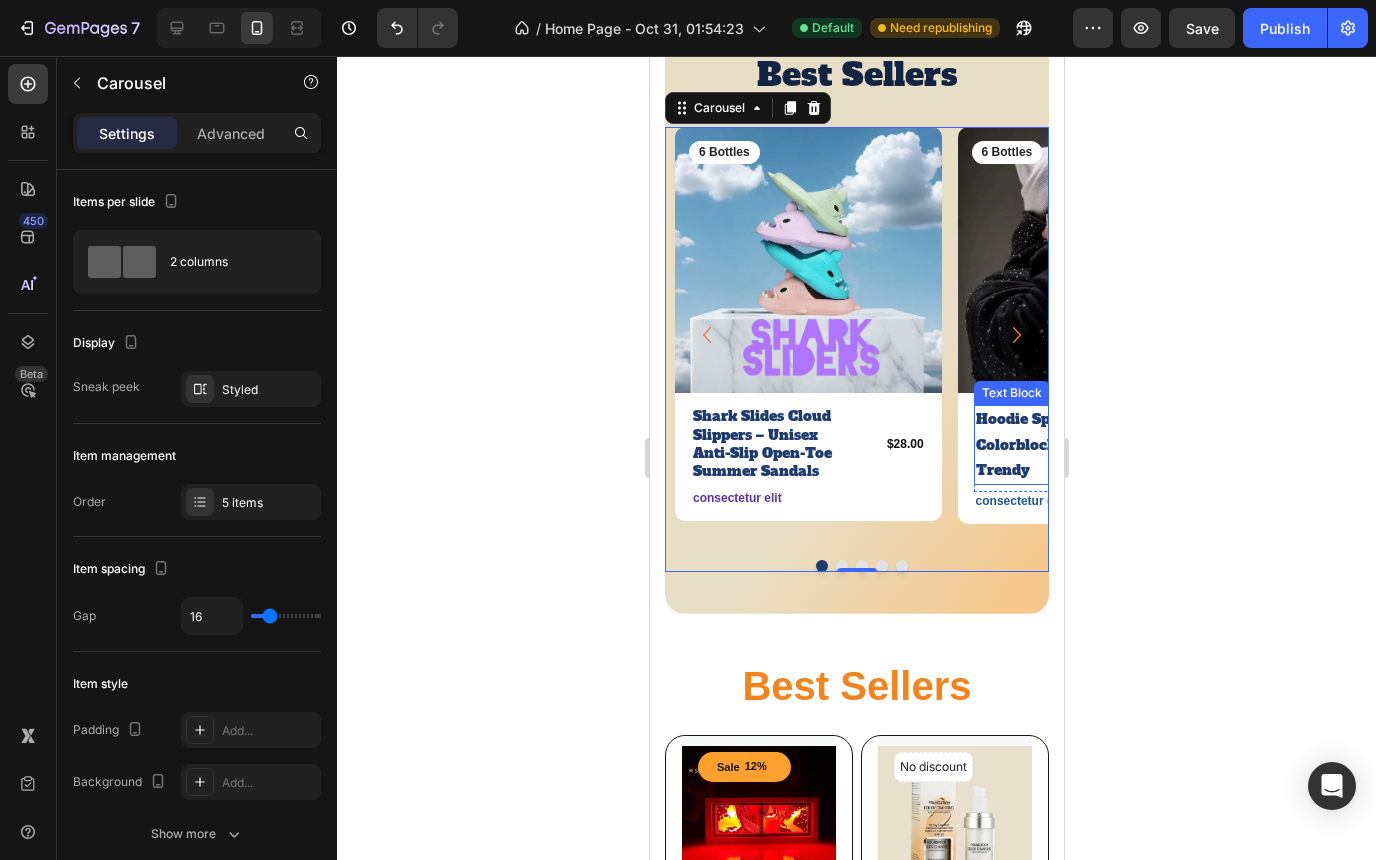 click on "Hoodie Sparkling - Colorblock Y2K Trendy" at bounding box center [1048, 445] 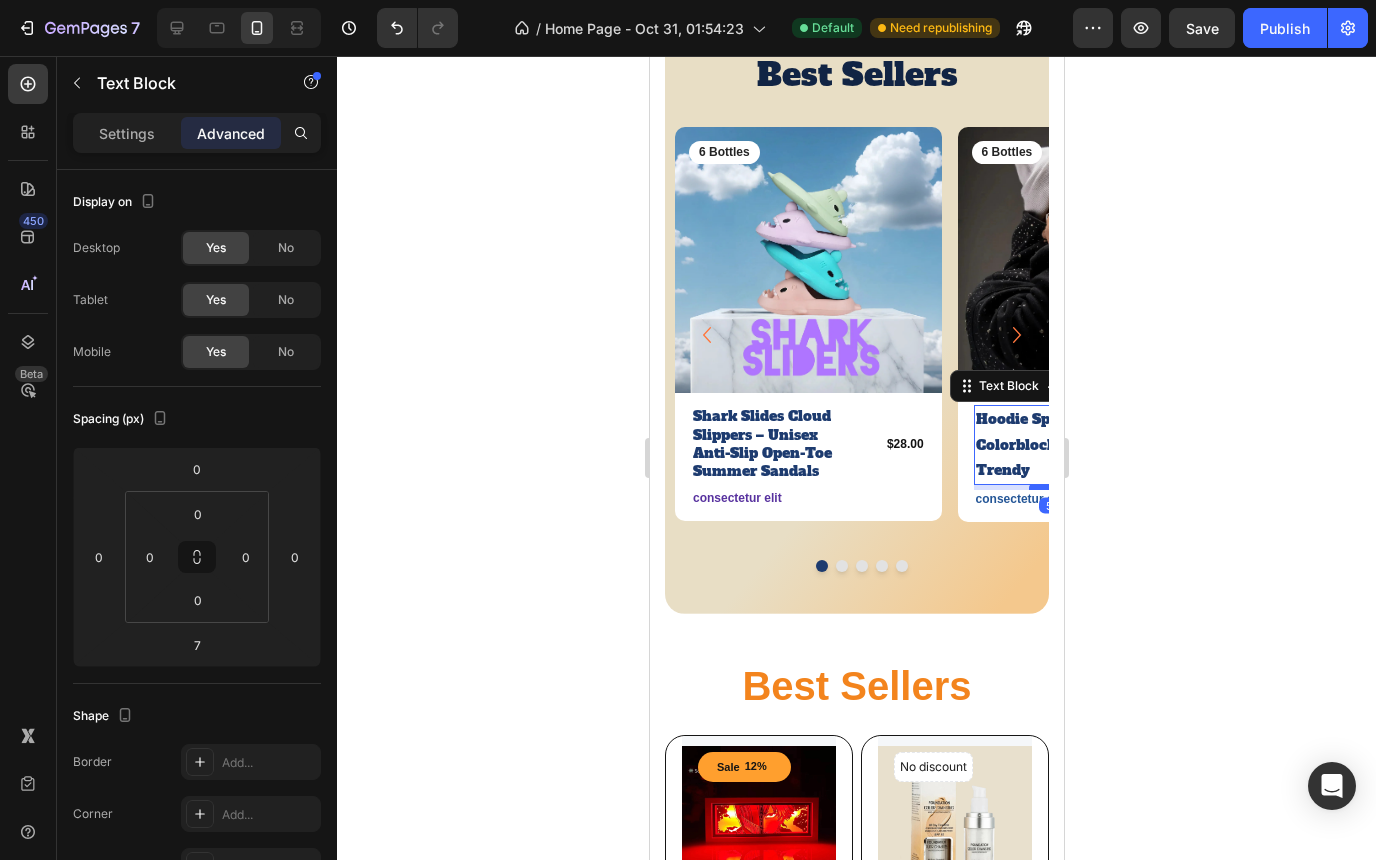click at bounding box center [1048, 487] 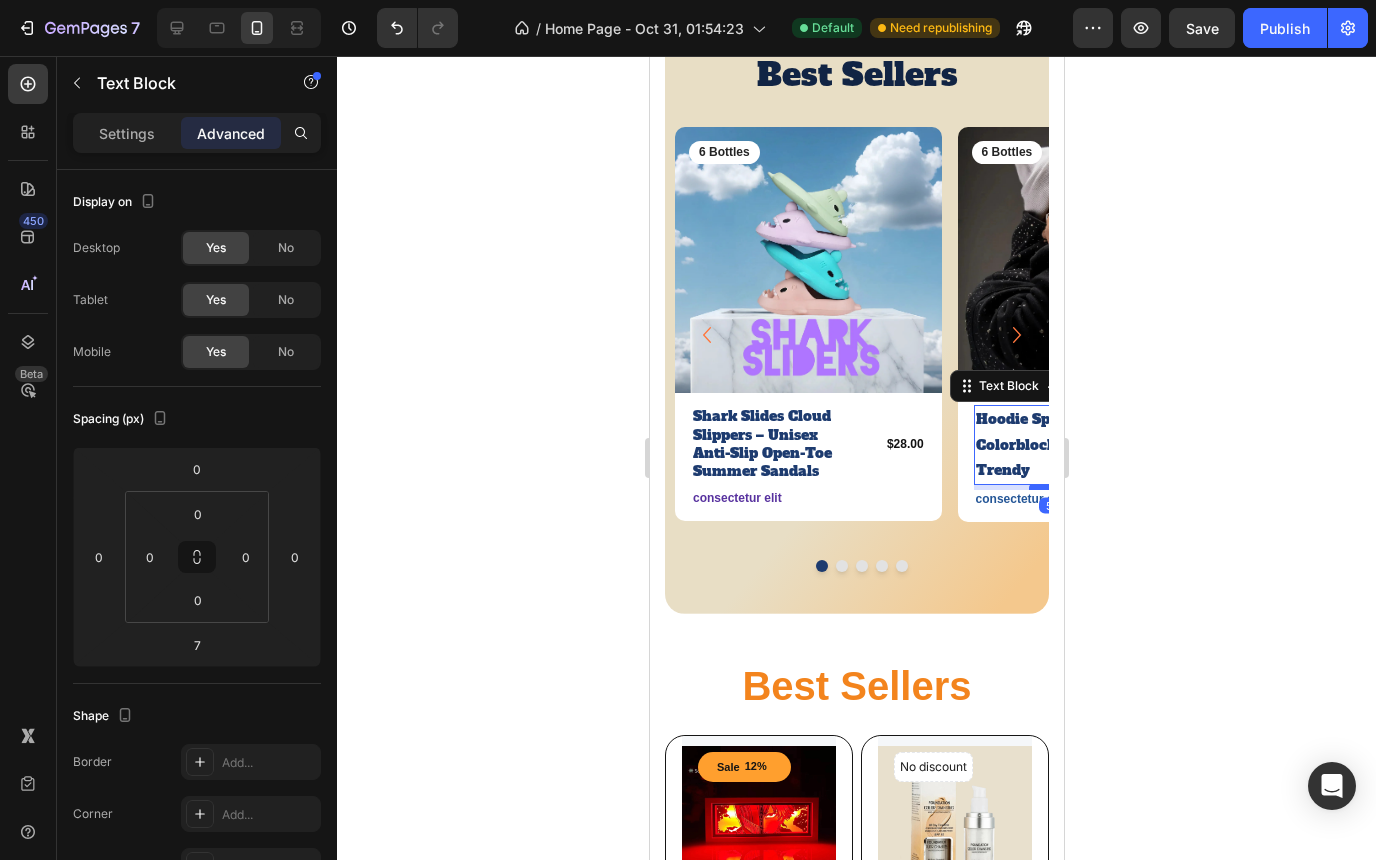 type on "5" 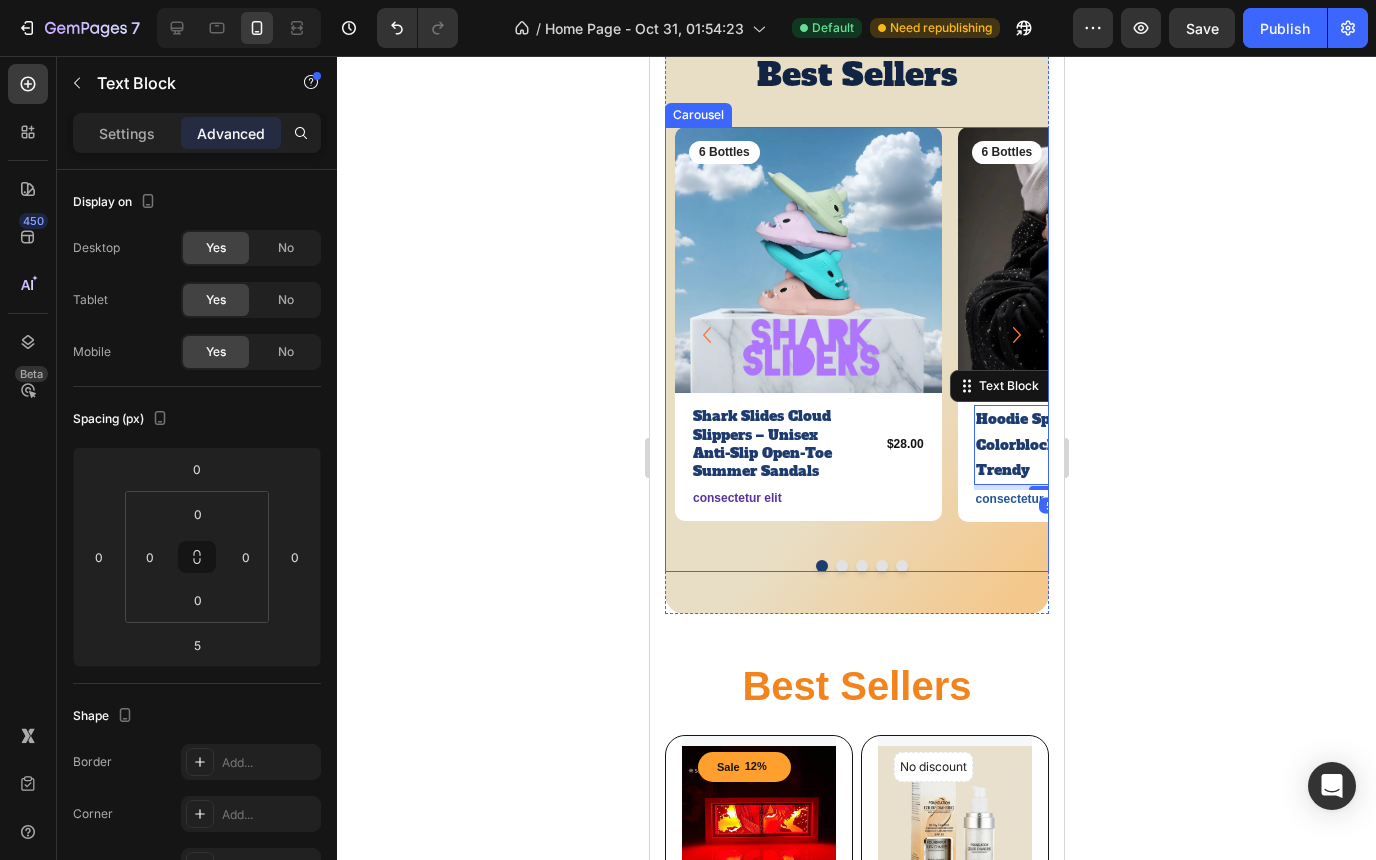 click 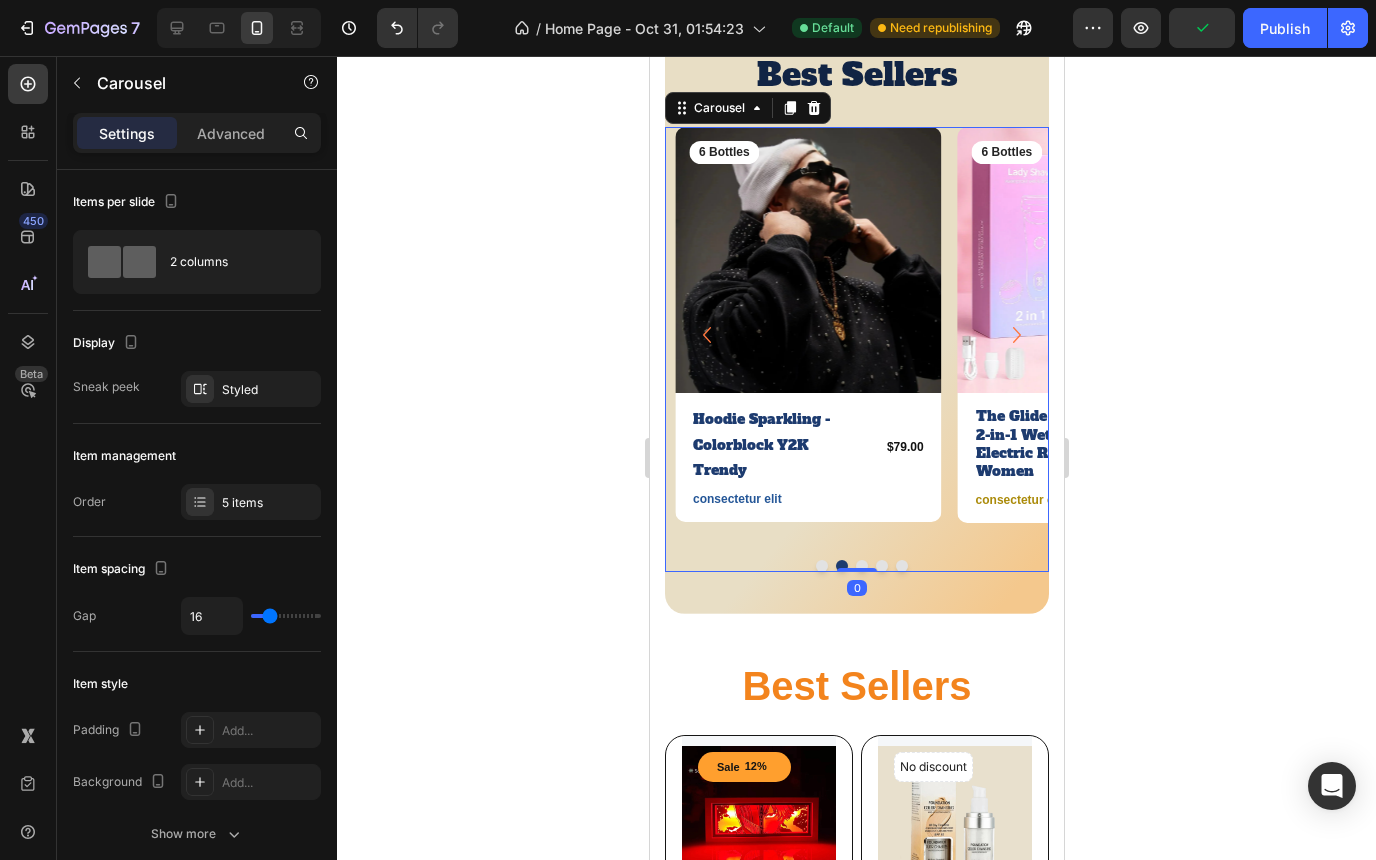 click 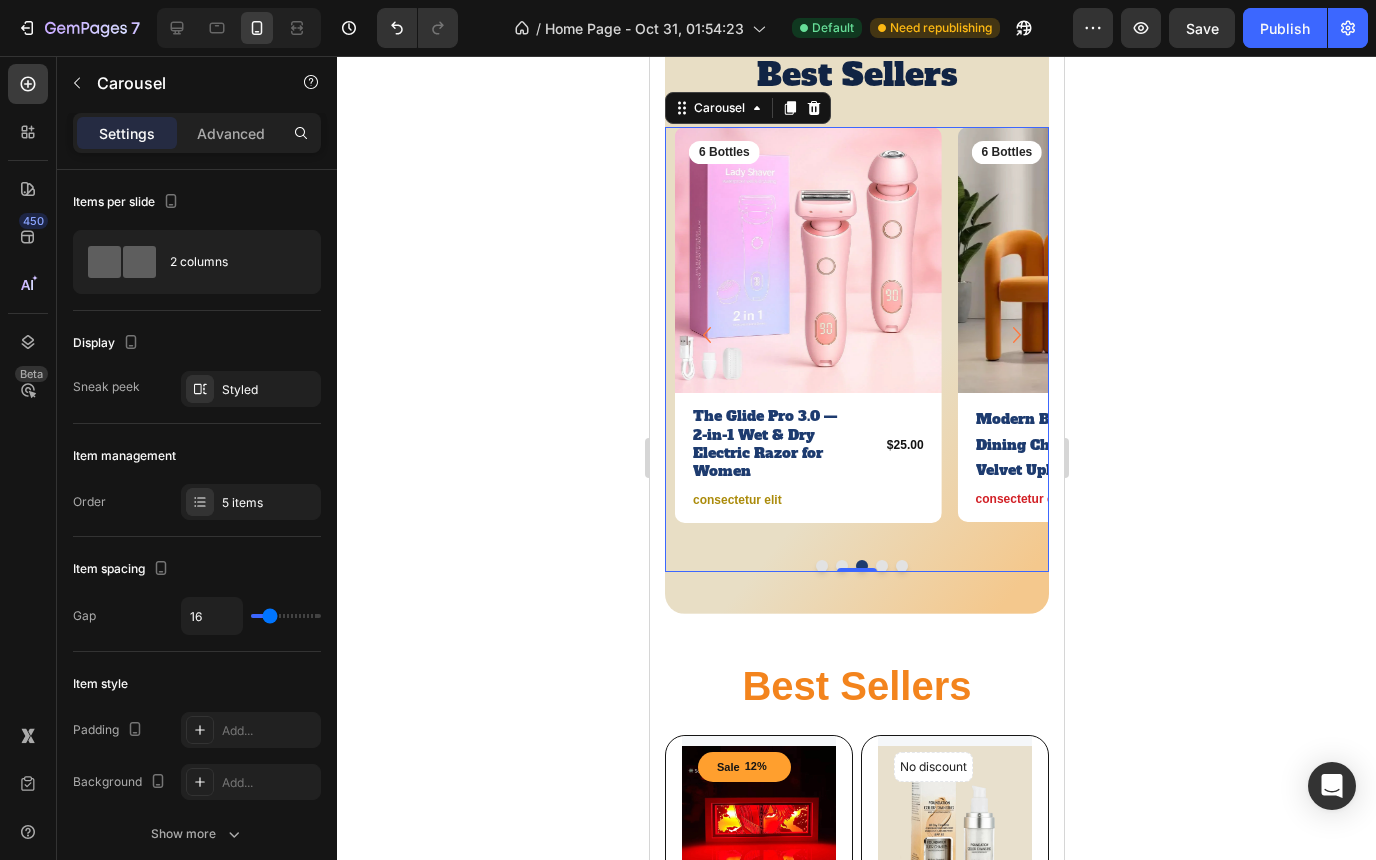 click 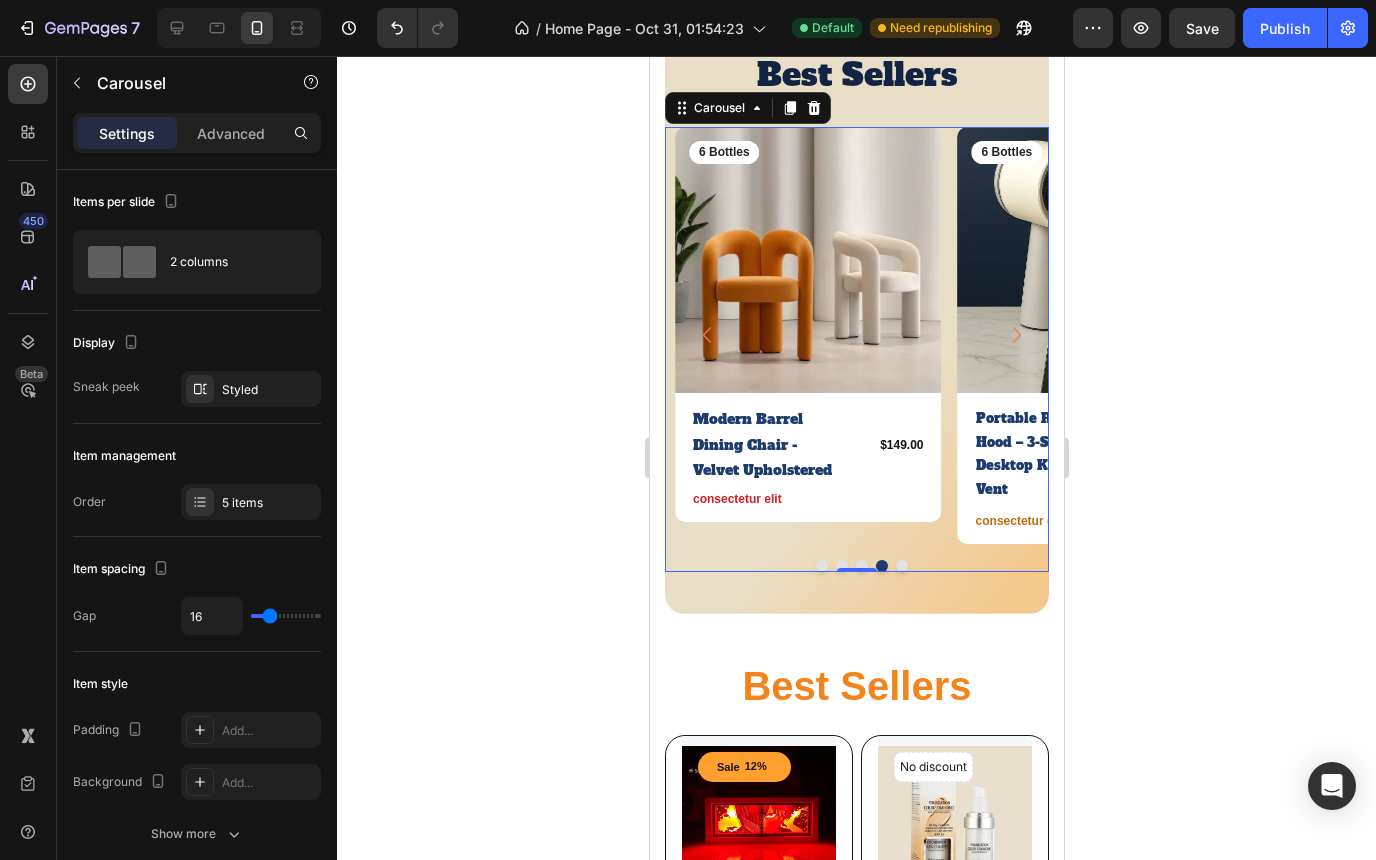 click 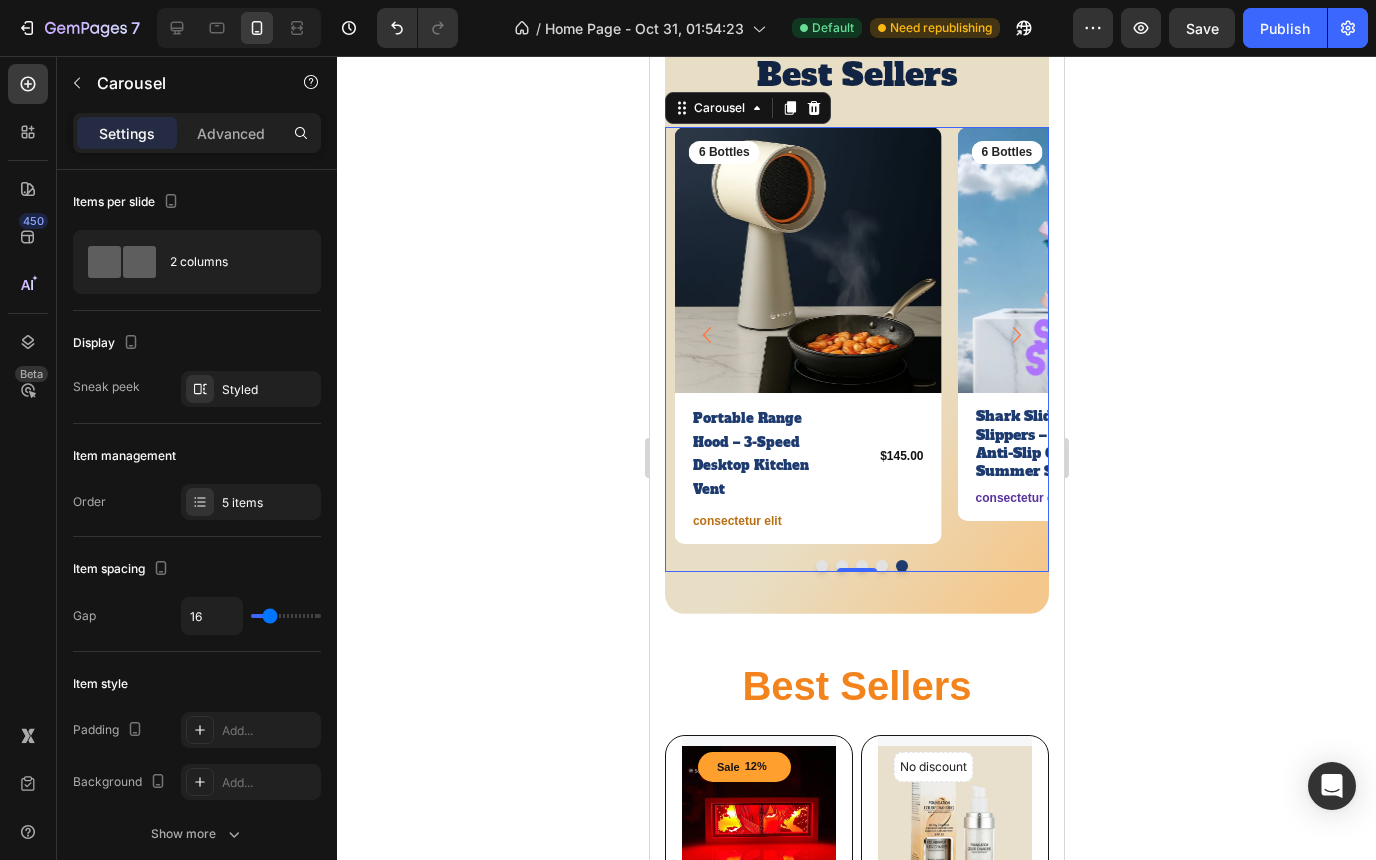 click 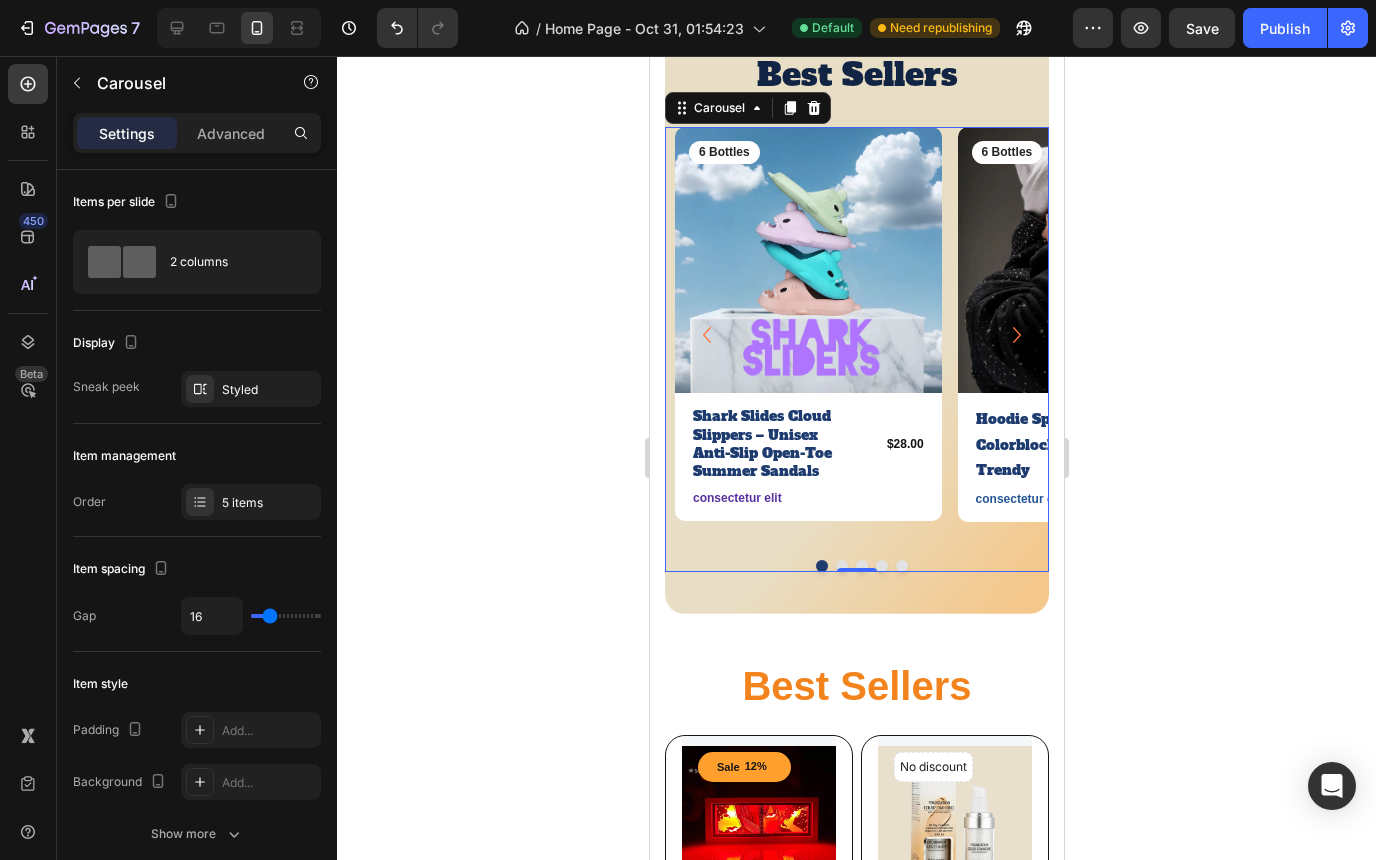 click 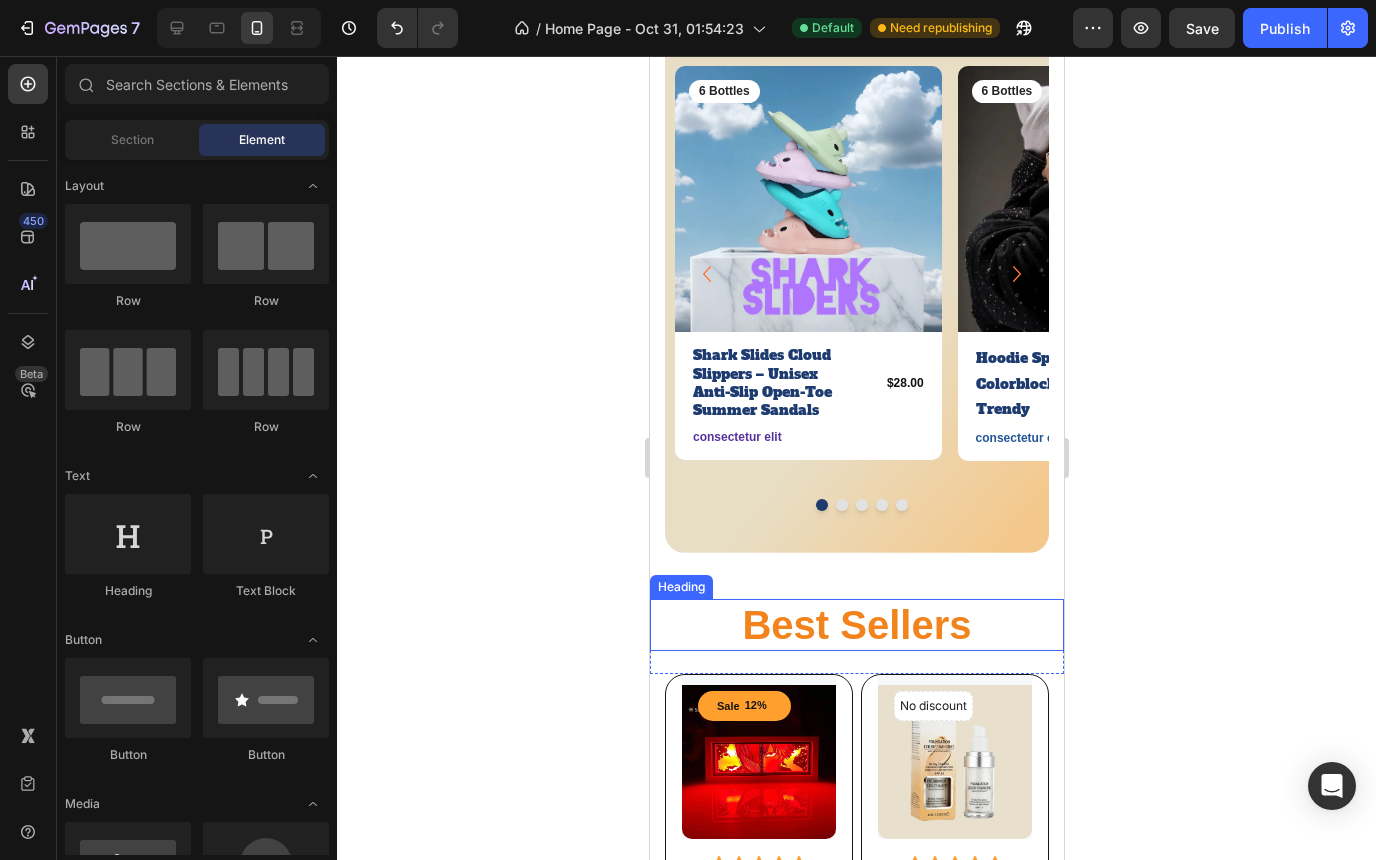 scroll, scrollTop: 770, scrollLeft: 0, axis: vertical 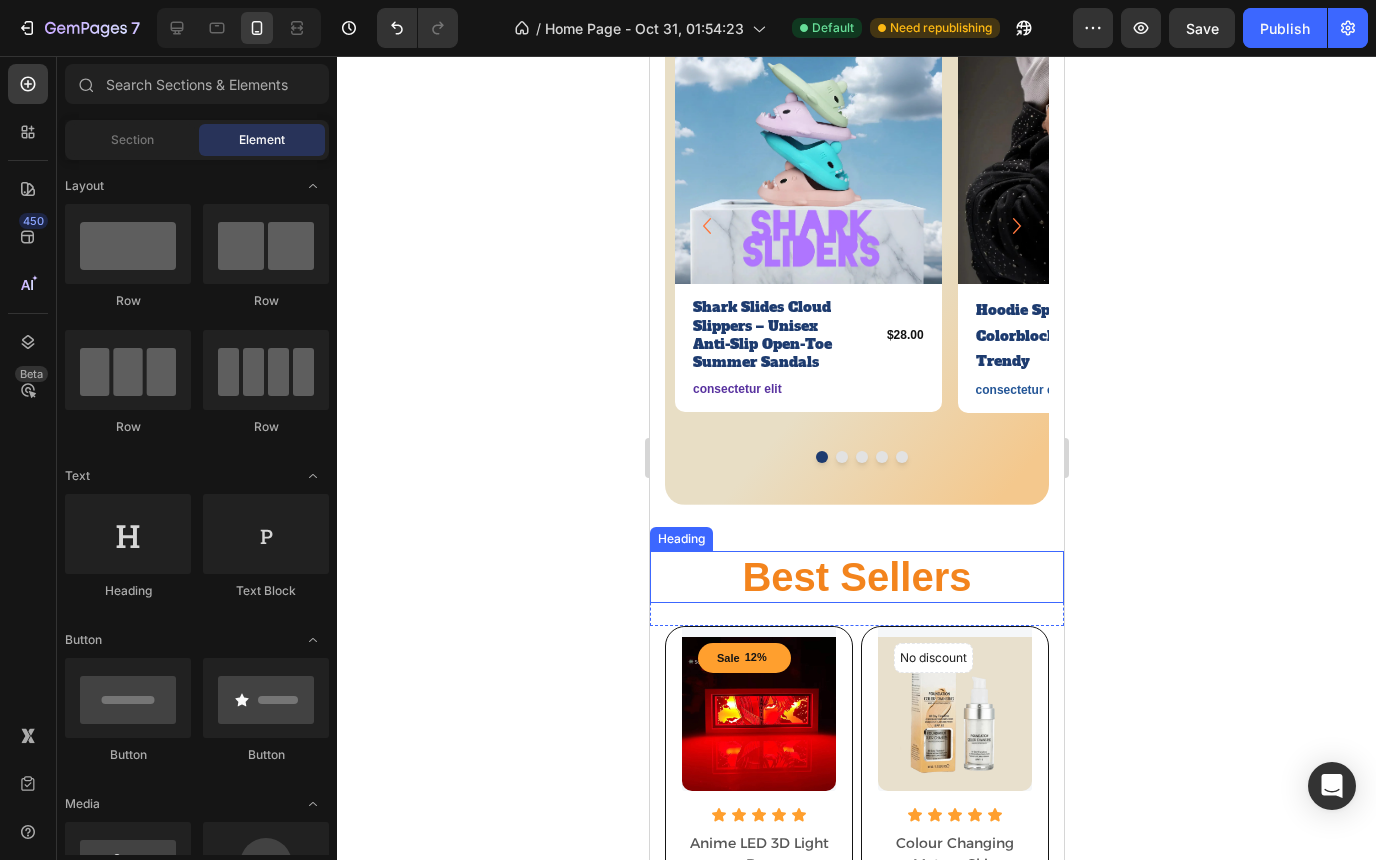 click on "Best Sellers" at bounding box center [856, 577] 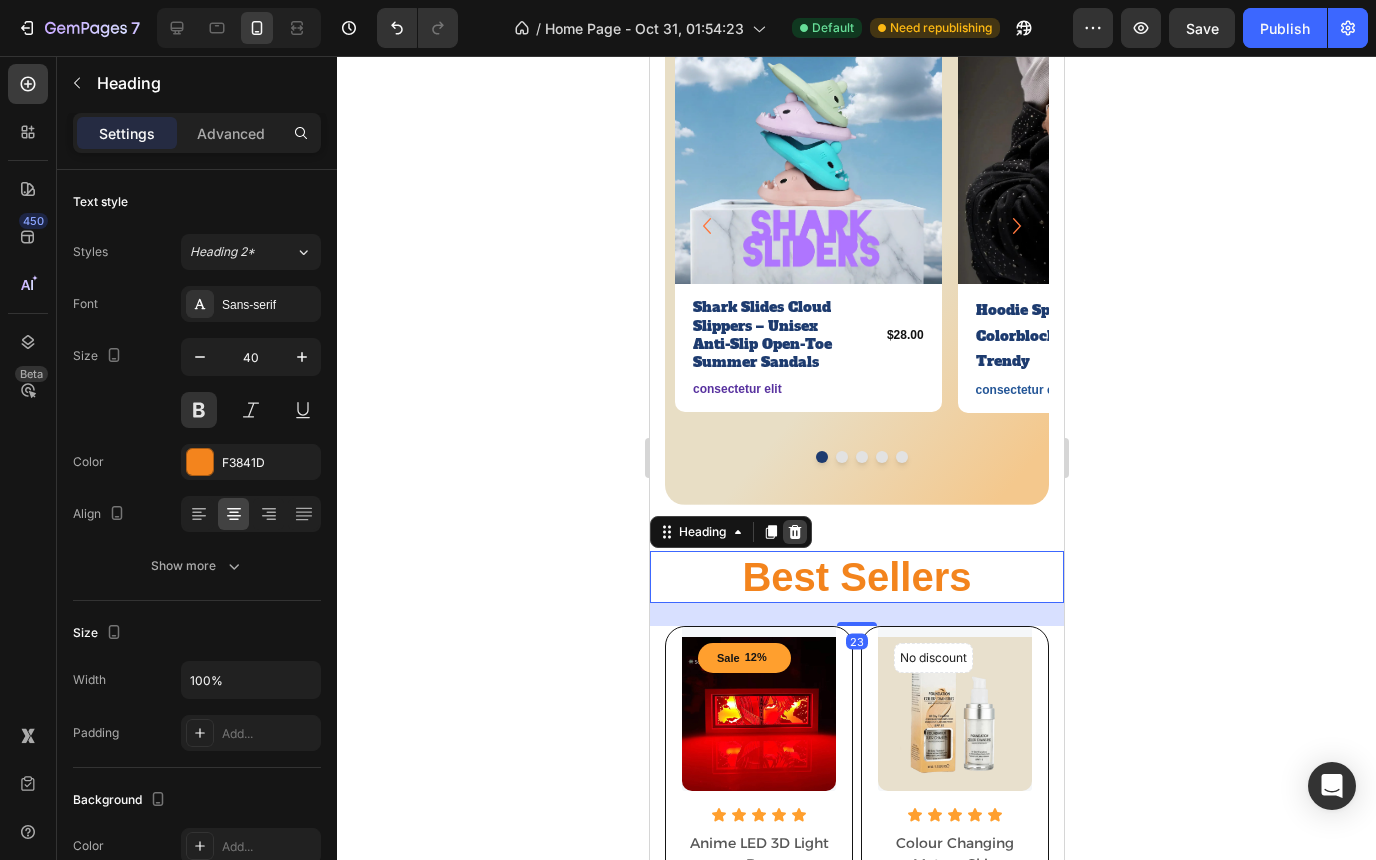 click 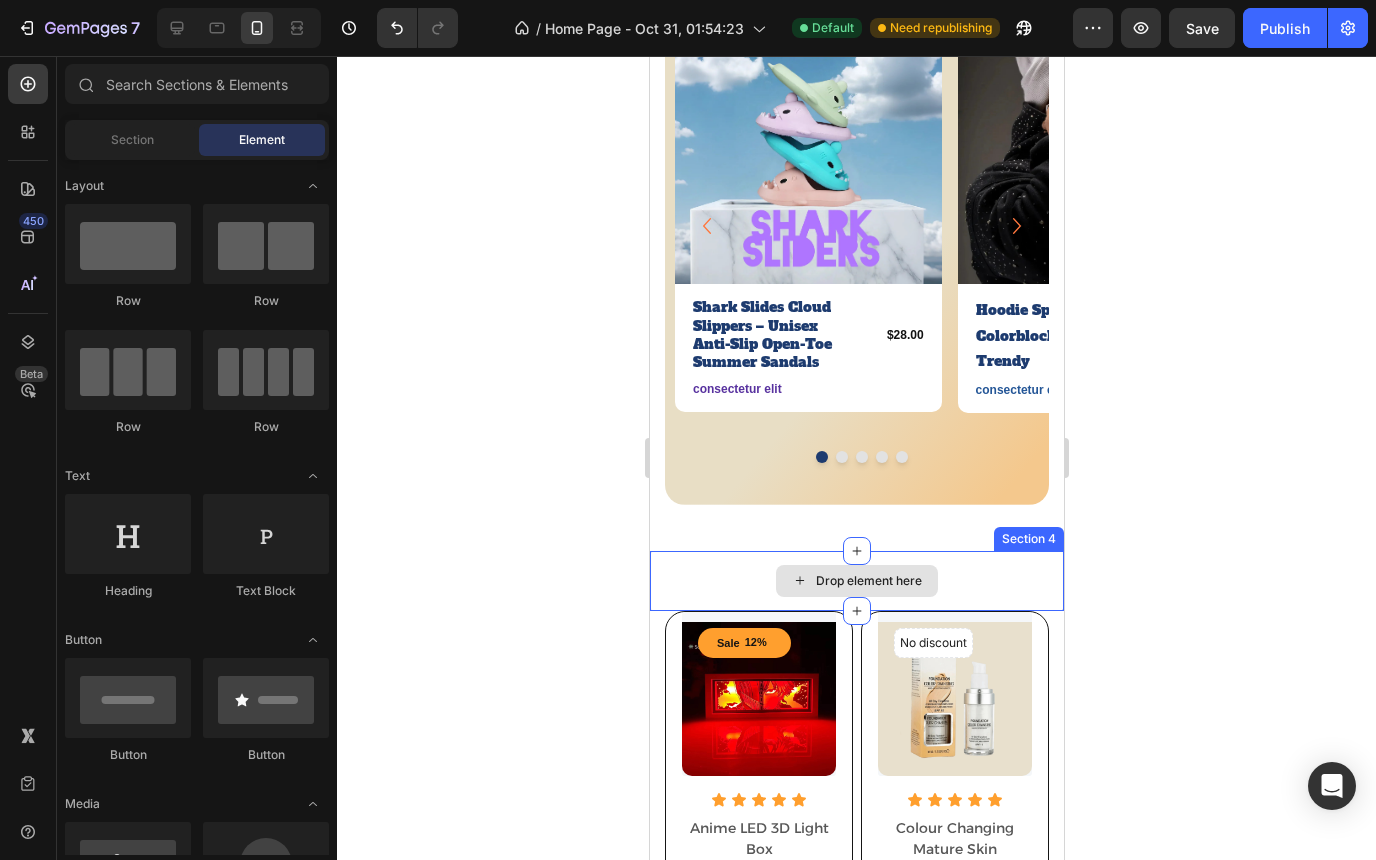 click on "Drop element here" at bounding box center (856, 581) 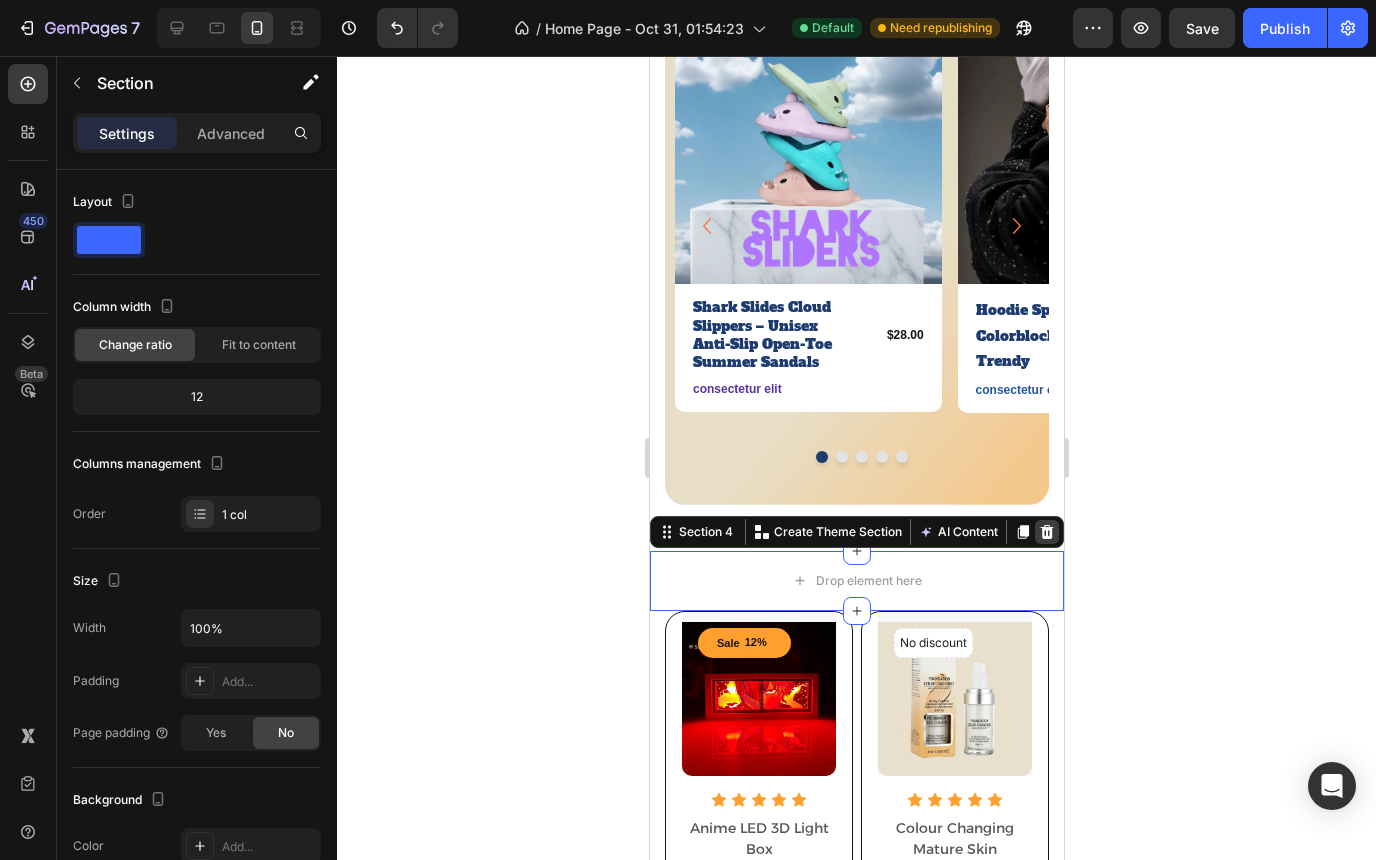 click 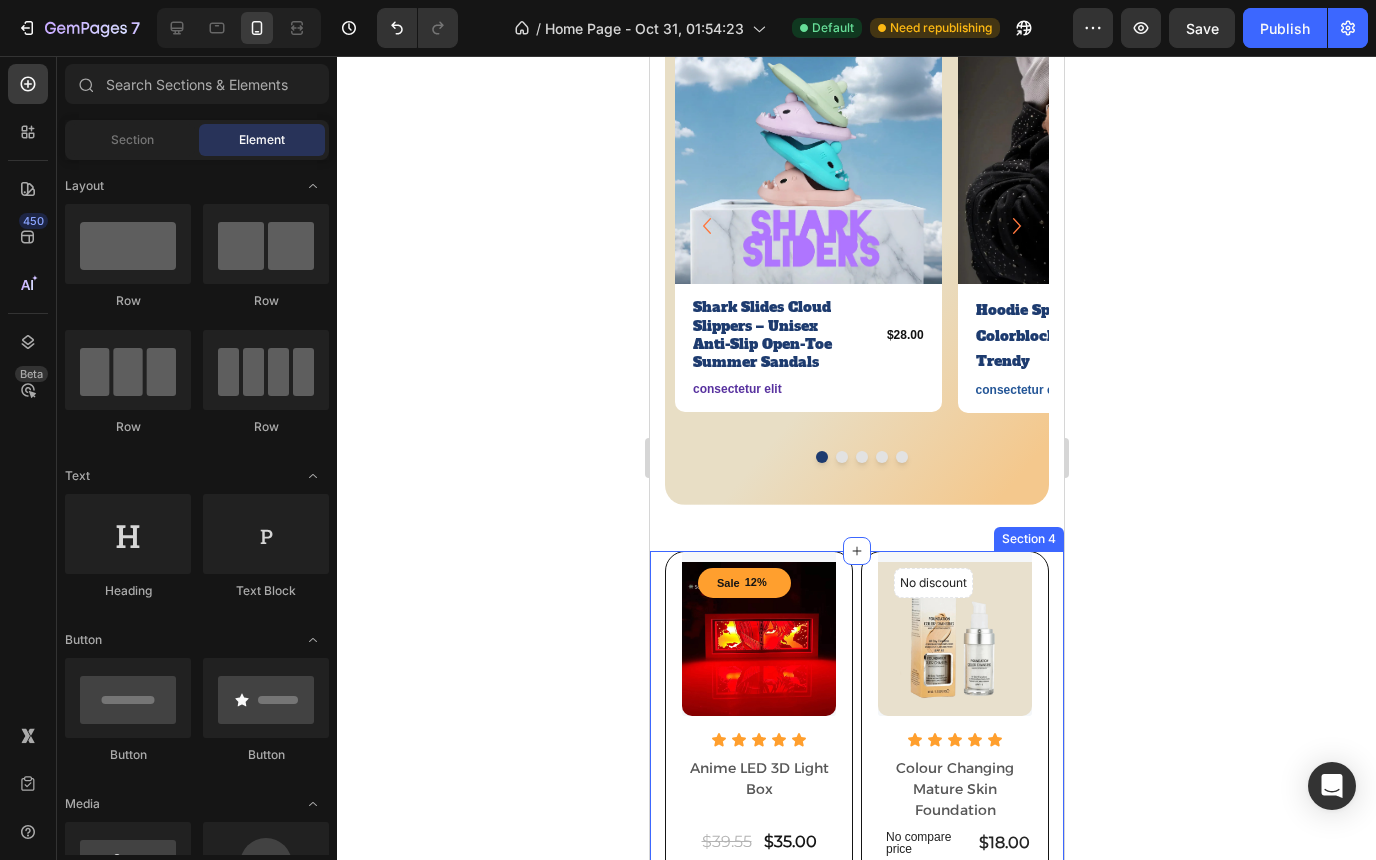 click on "Sale 12% (P) Tag (P) Images Row Icon Icon Icon Icon
Icon Icon List Anime LED 3D Light Box Product Title $35.00 Product Price Product Price $39.55 Product Price Product Price Row Add to cart Product Cart Button Product (P) Images No discount   Not be displayed when published (P) Tag Row Icon Icon Icon Icon
Icon Icon List Colour Changing Mature Skin Foundation Product Title $18.00 Product Price Product Price No compare price Product Price Row Add to cart Product Cart Button Product (P) Images Sale 20% (P) Tag Row Icon Icon Icon Icon
Icon Icon List Jellyfish Night Lamp Product Title $39.00 Product Price Product Price $49.00 Product Price Product Price Row Add to cart Product Cart Button Product (P) Images Sale 29% (P) Tag Row Icon Icon Icon Icon
Icon Icon List Car Door Sill Lights Product Title $64.00 Product Price Product Price $90.40 Product Price Product Price Row Add to cart Product Cart Button Product Row No discount   (P) Tag (P) Images Row" at bounding box center (856, 1392) 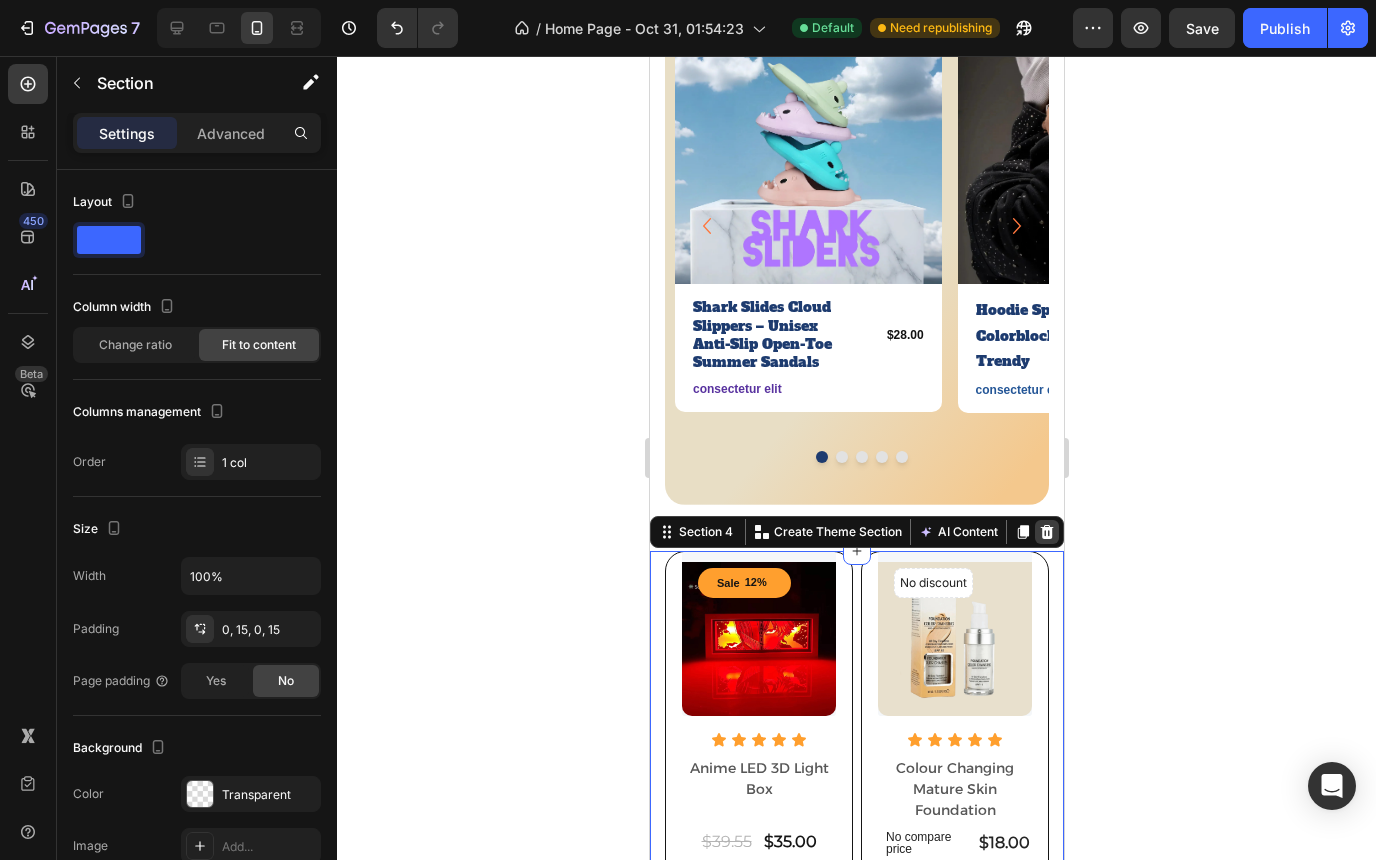 click 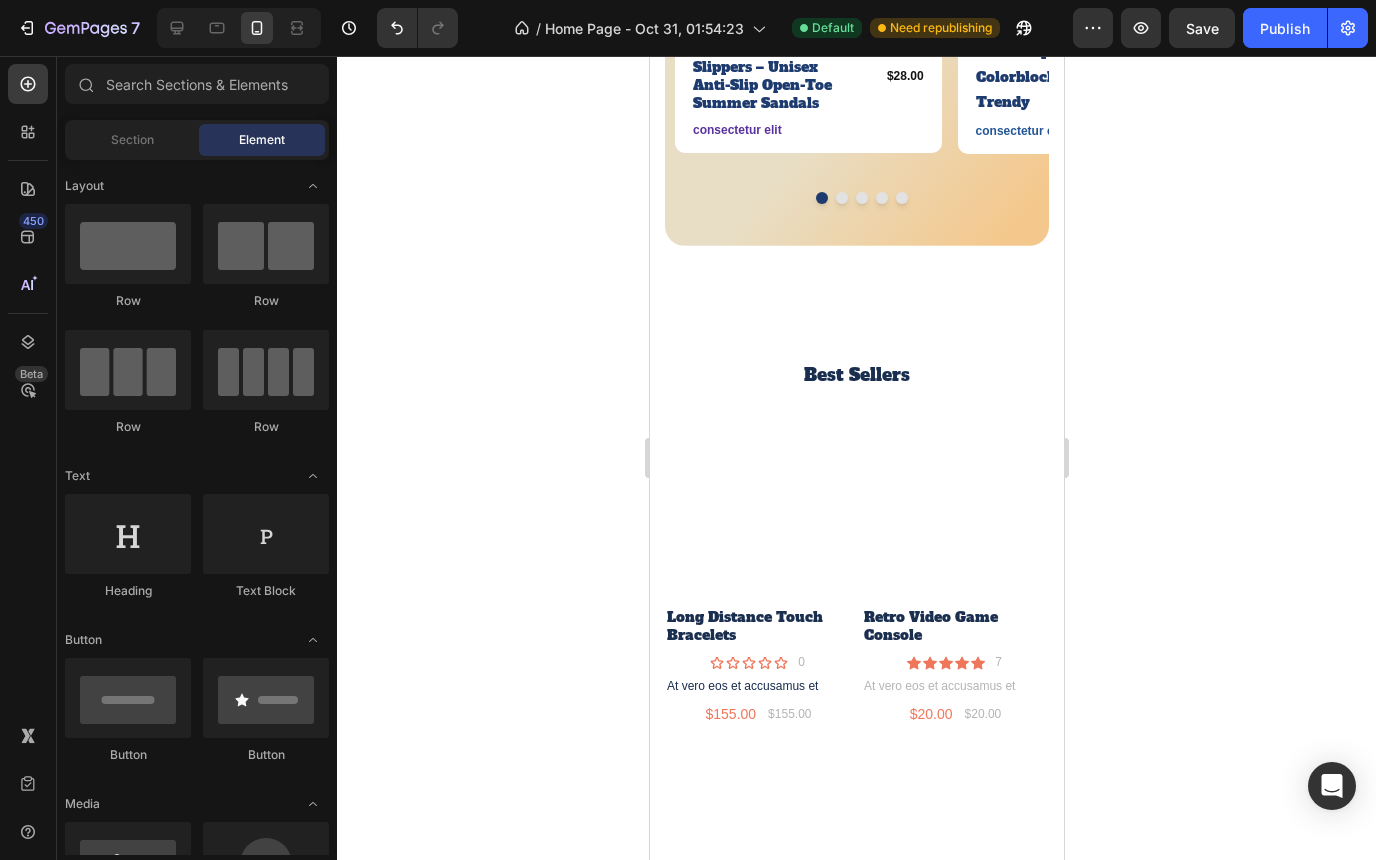 scroll, scrollTop: 998, scrollLeft: 0, axis: vertical 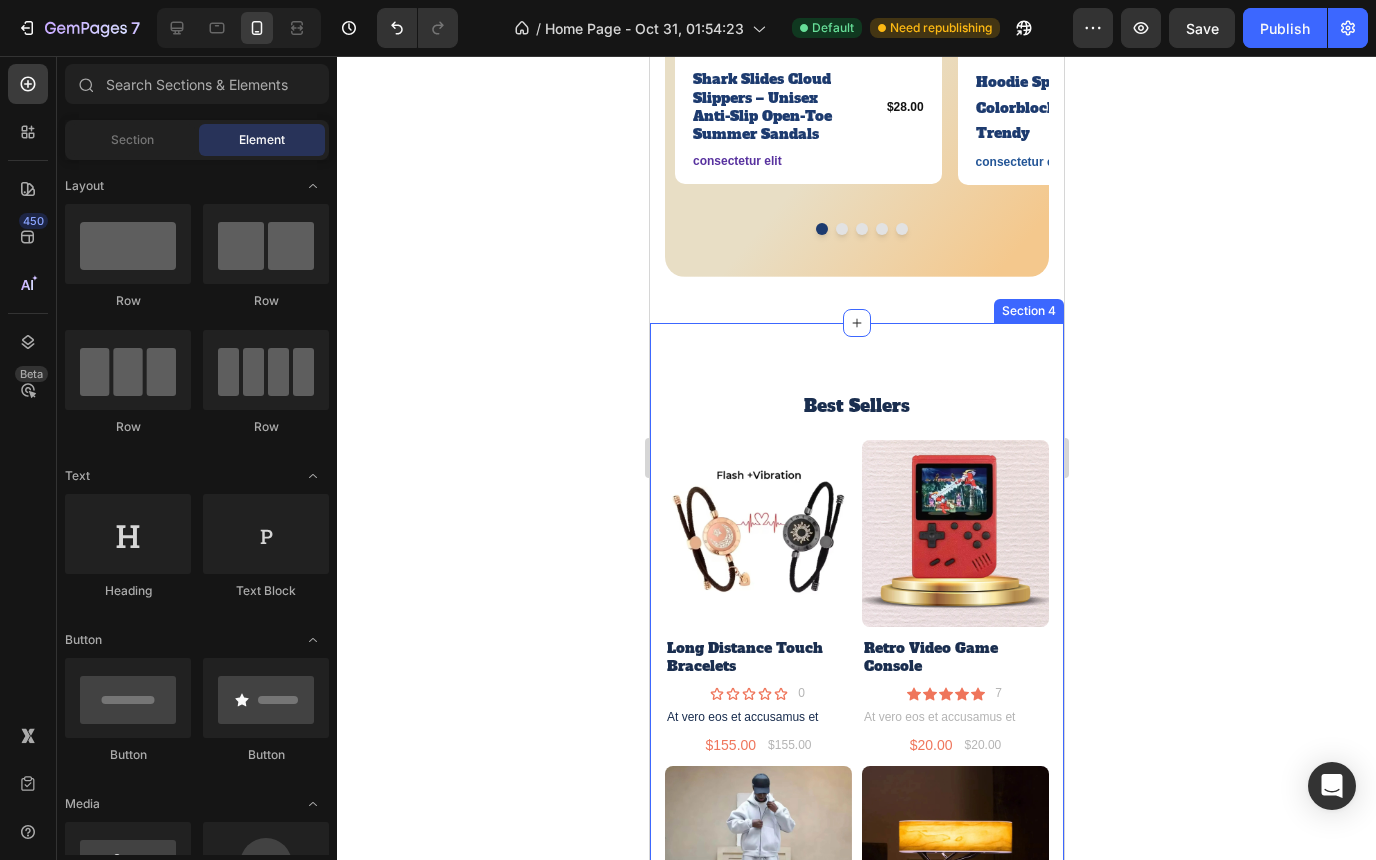 click on "Best Sellers Heading Product Images Long Distance Touch Bracelets Product Title
Icon
Icon
Icon
Icon
Icon Icon List 0 Text Block Row At vero eos et accusamus et  Text Block $155.00 Product Price Product Price $155.00 Product Price Product Price Row Product Product Images Retro Video Game Console Product Title Icon Icon Icon Icon Icon Icon List 7 Text Block Row At vero eos et accusamus et  Text Block $20.00 Product Price Product Price $20.00 Product Price Product Price Row Product Product Images Hoodie and Sweatpants Set Product Title Icon Icon Icon Icon Icon Icon List 343 Text Block Row At vero eos et accusamus et  Text Block $50.00 Product Price Product Price $50.00 Product Price Product Price Row Product Product Images Multifunctional Hometree Desk Lamp Product Title
Icon
Icon
Icon
Icon
Icon Icon List 0 Text Block Row At vero eos et accusamus et" at bounding box center [856, 739] 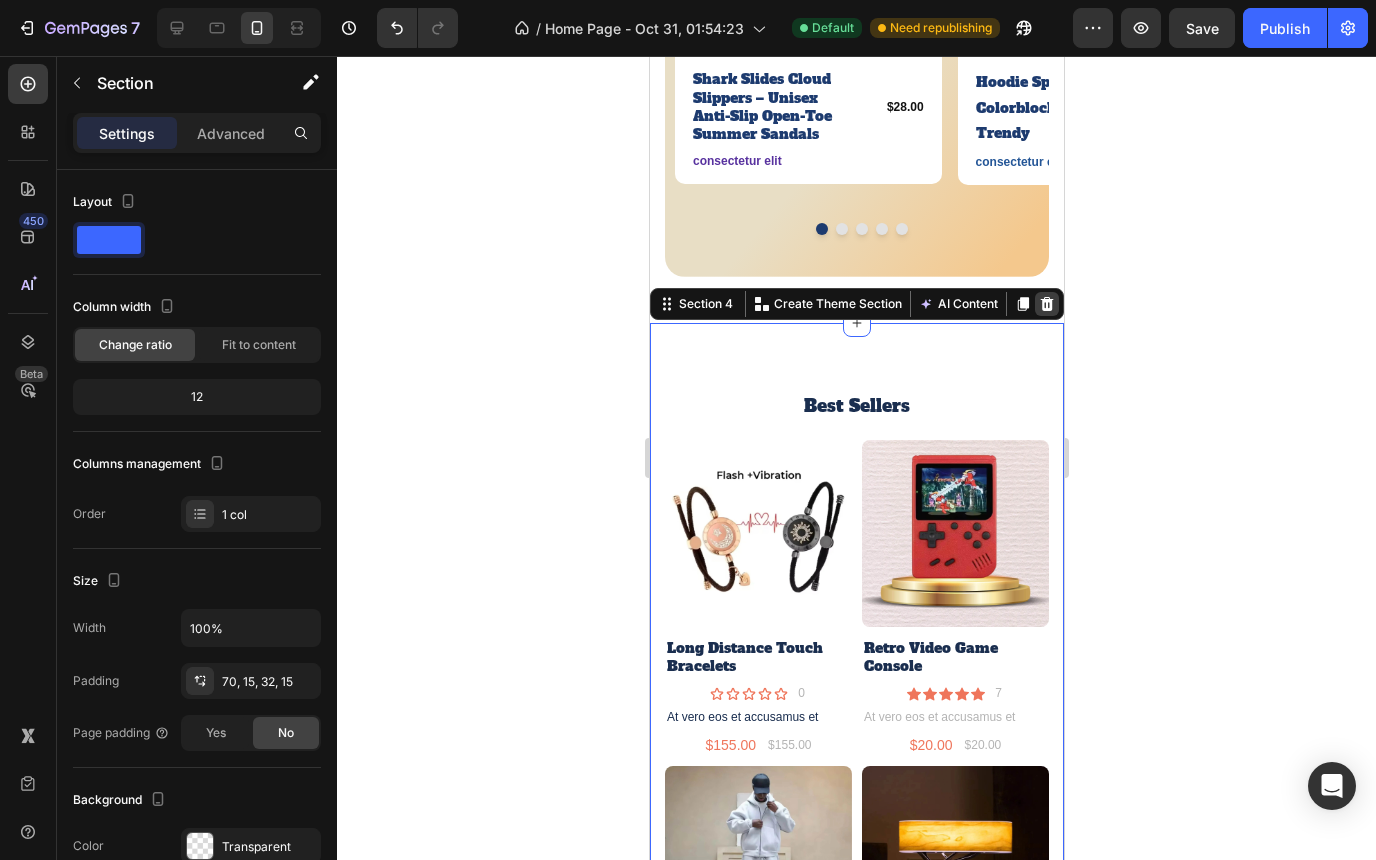 click 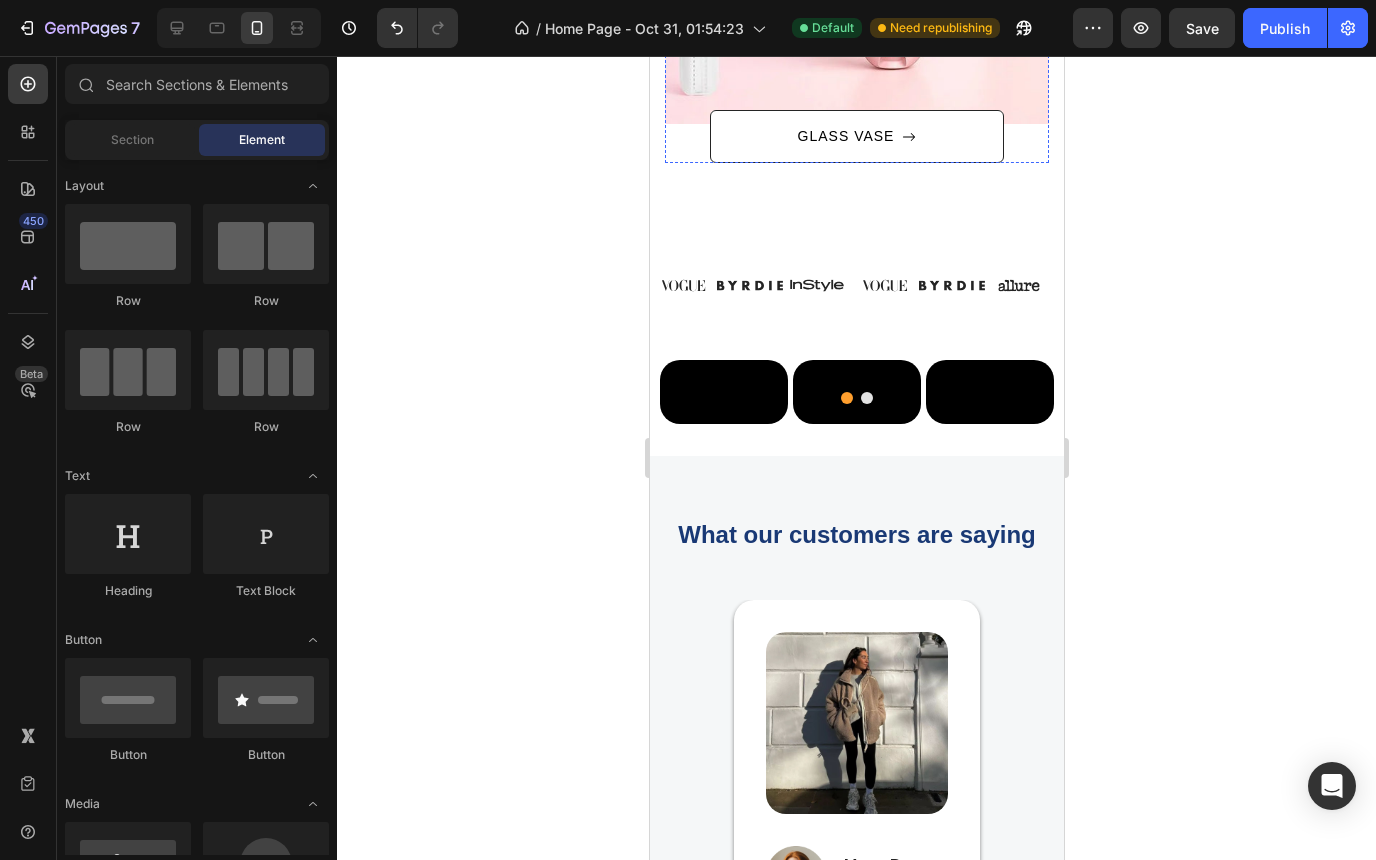 scroll, scrollTop: 3432, scrollLeft: 0, axis: vertical 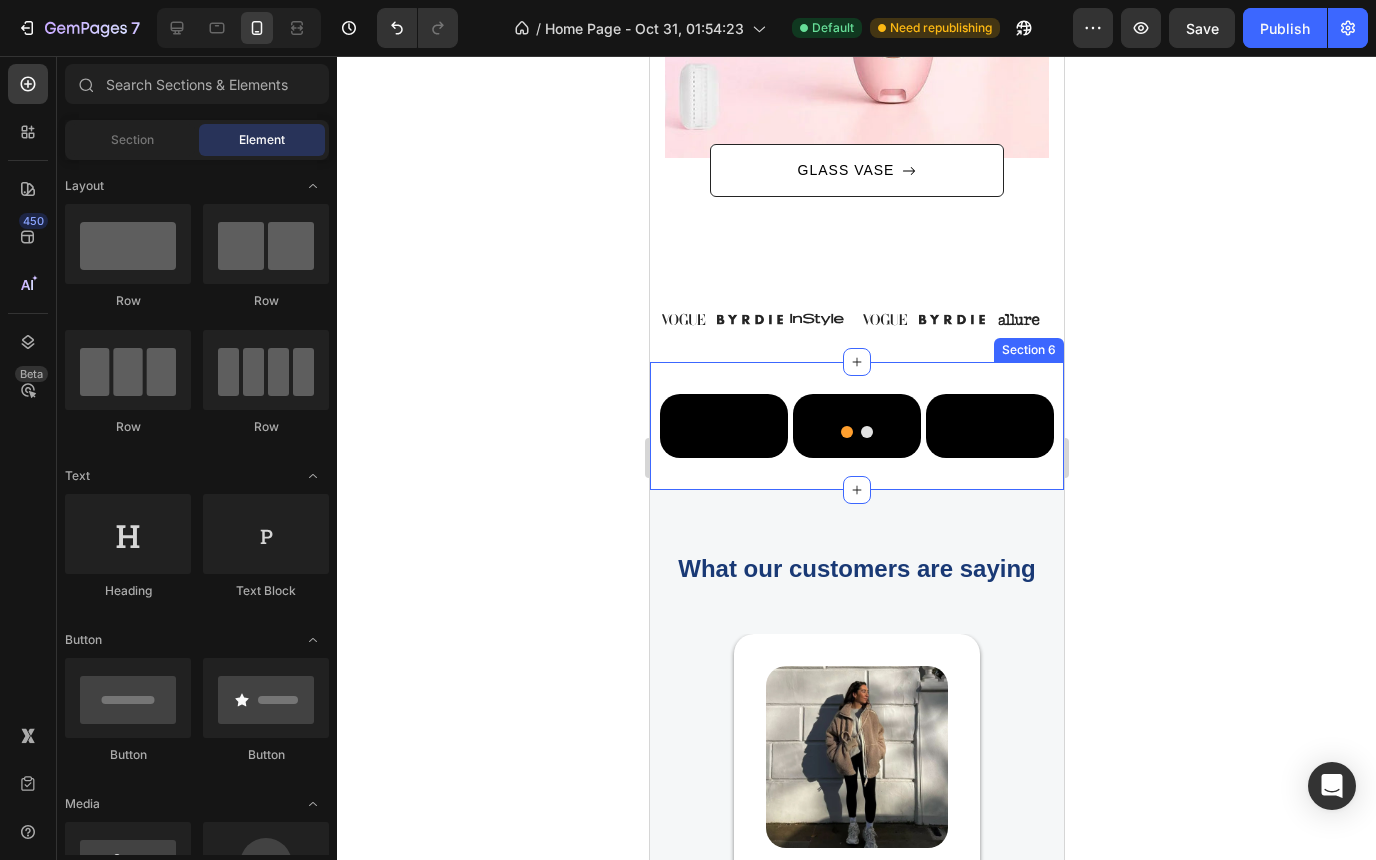 click on "Video Video Video Video Video Carousel Section 6" at bounding box center (856, 426) 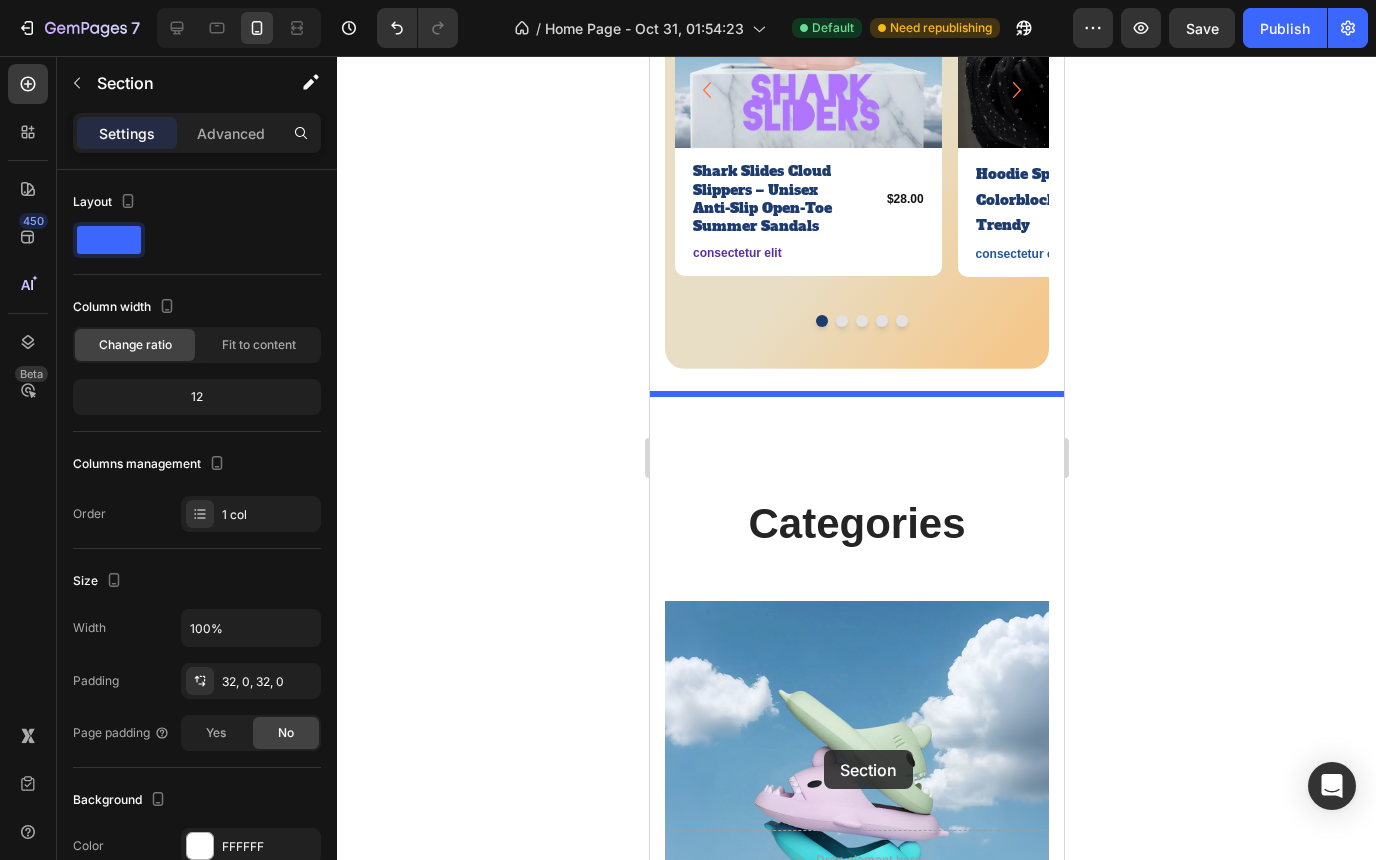 scroll, scrollTop: 925, scrollLeft: 0, axis: vertical 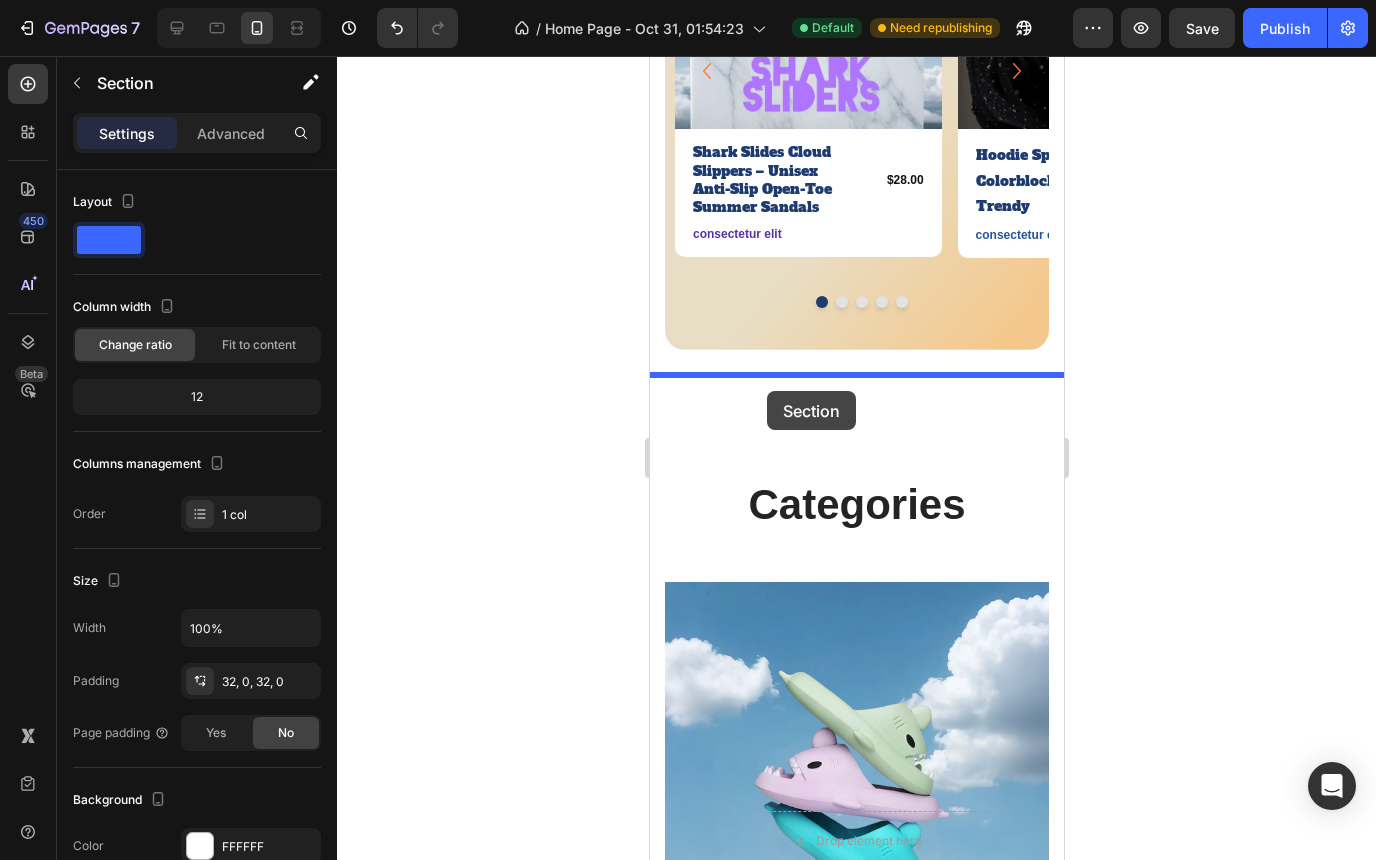 drag, startPoint x: 756, startPoint y: 374, endPoint x: 766, endPoint y: 391, distance: 19.723083 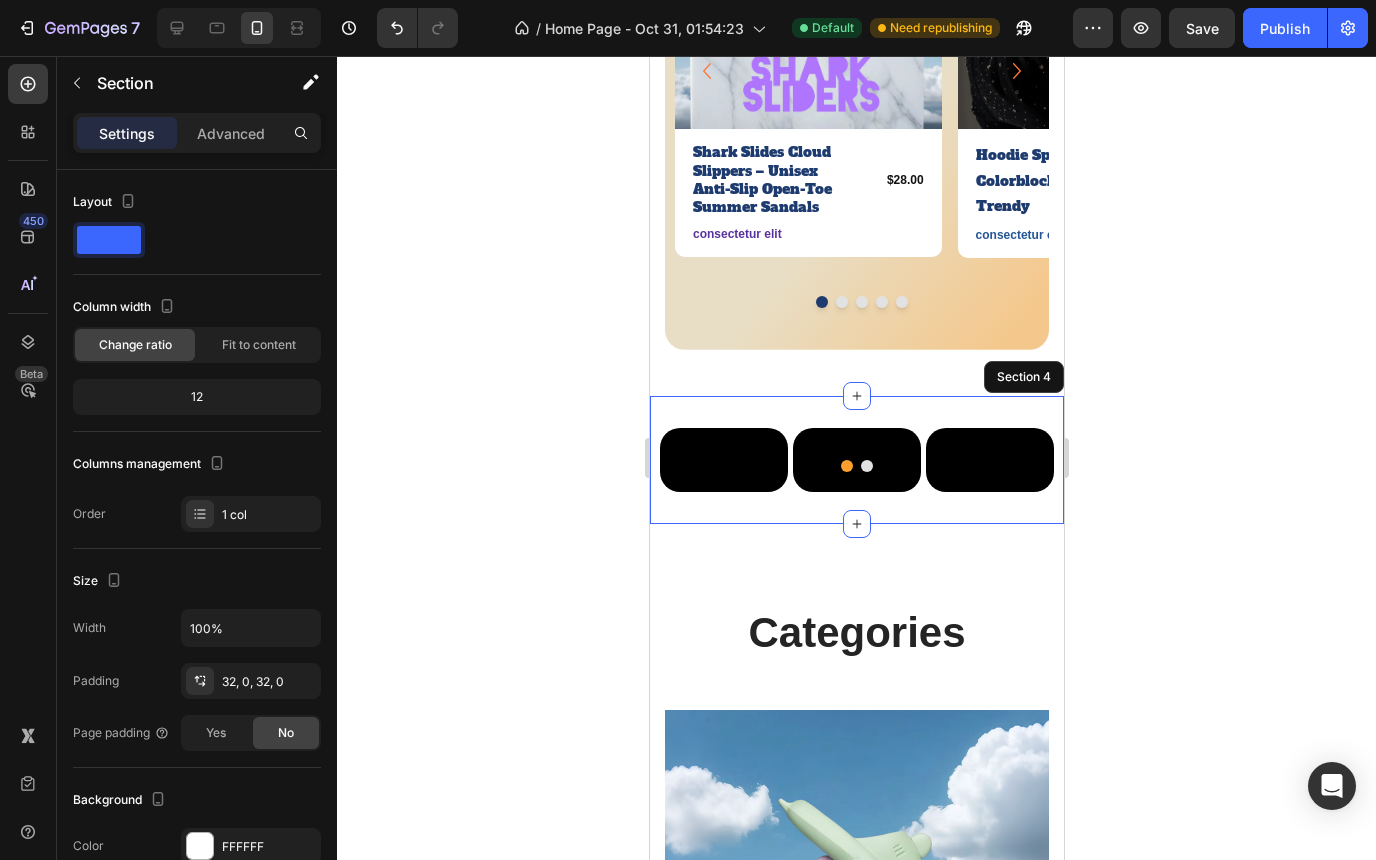 click 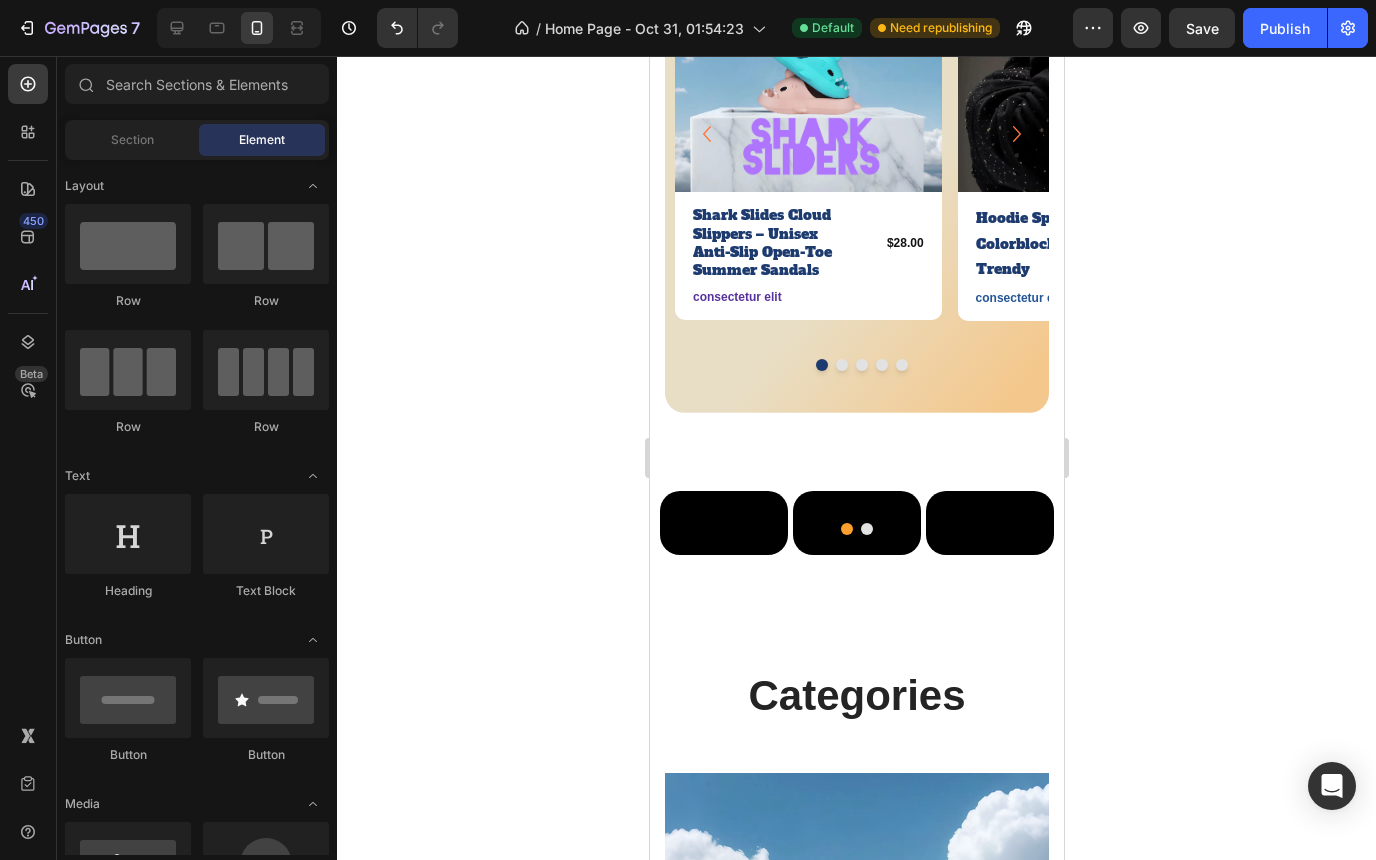 scroll, scrollTop: 889, scrollLeft: 0, axis: vertical 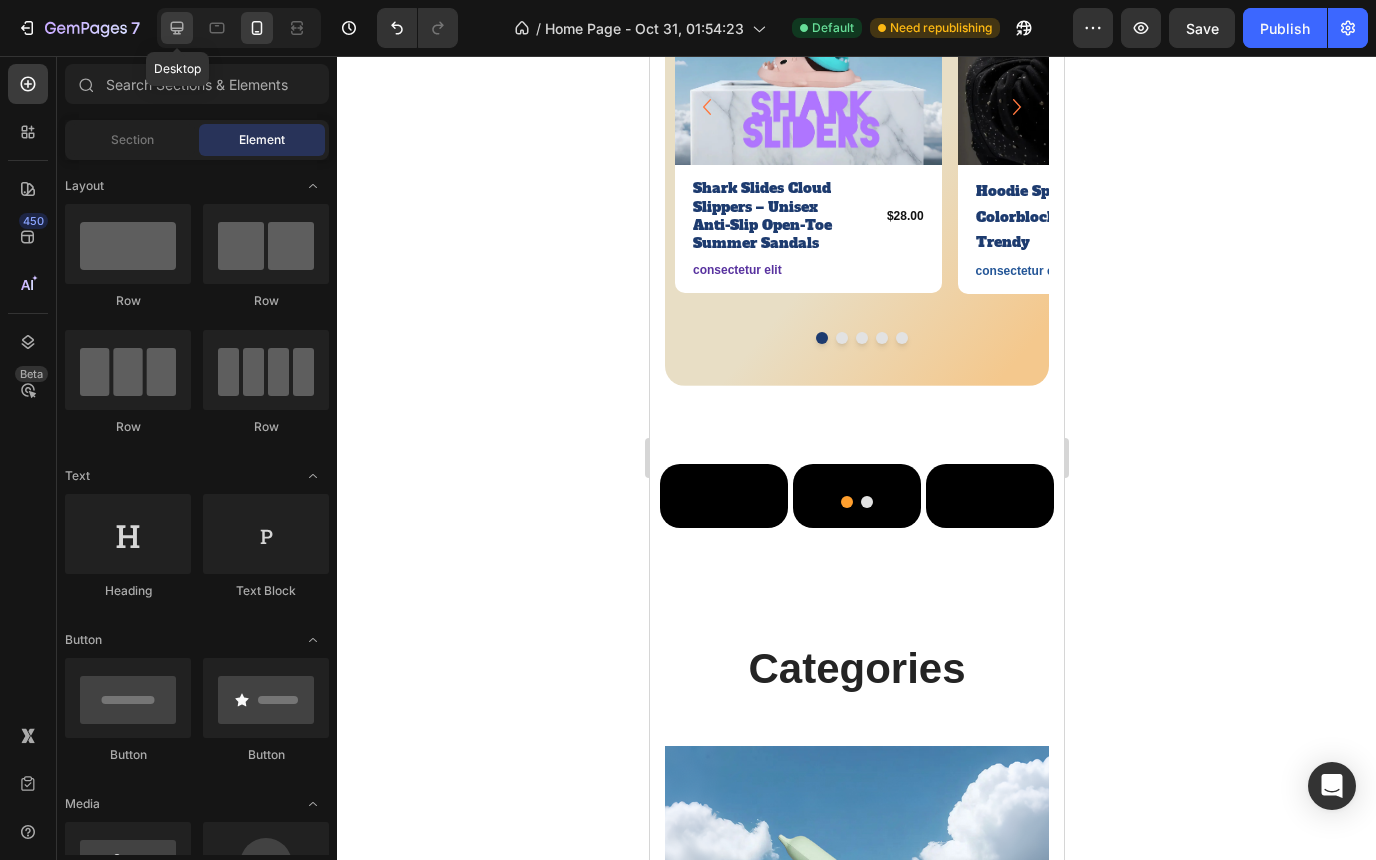 click 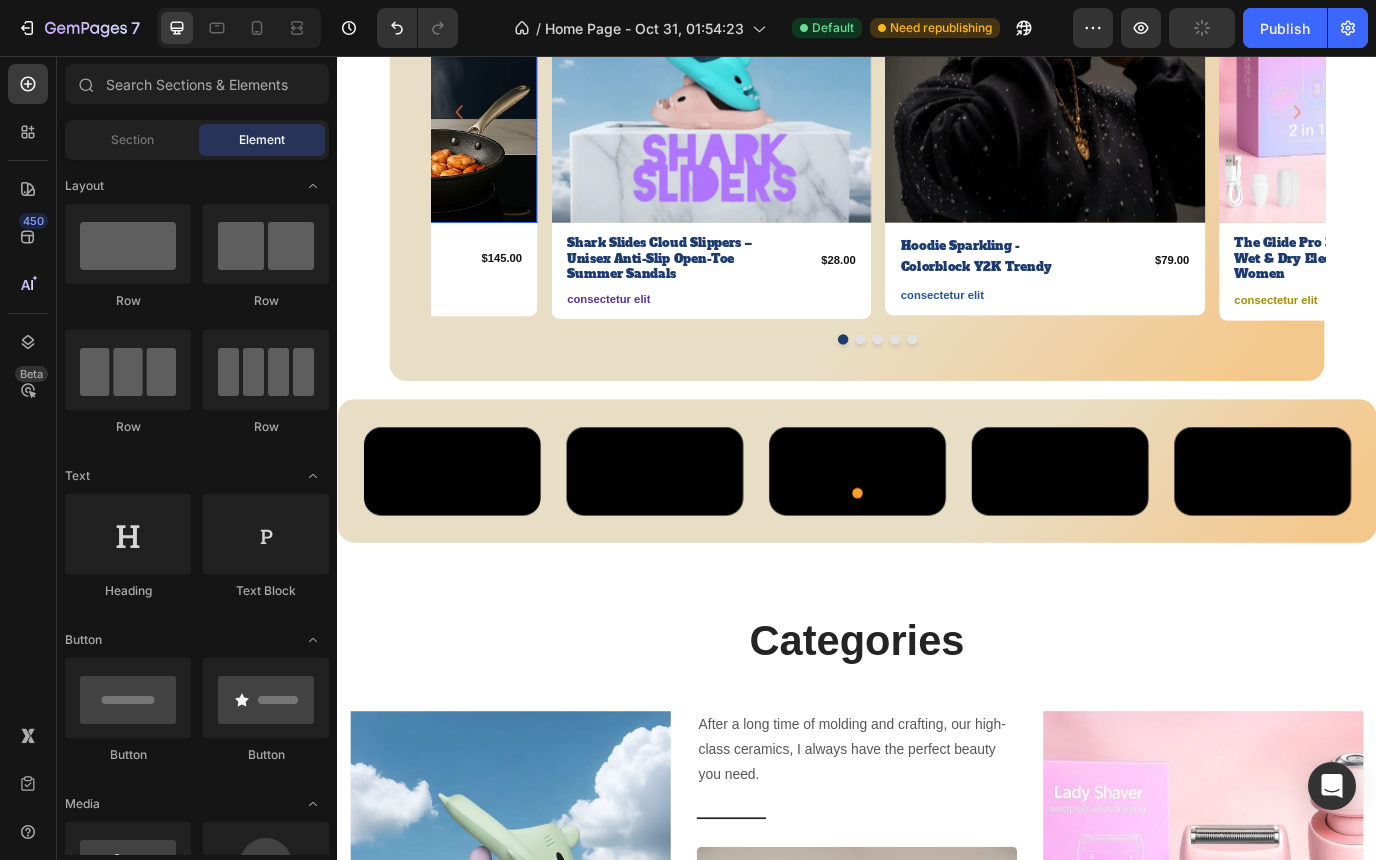 scroll, scrollTop: 918, scrollLeft: 0, axis: vertical 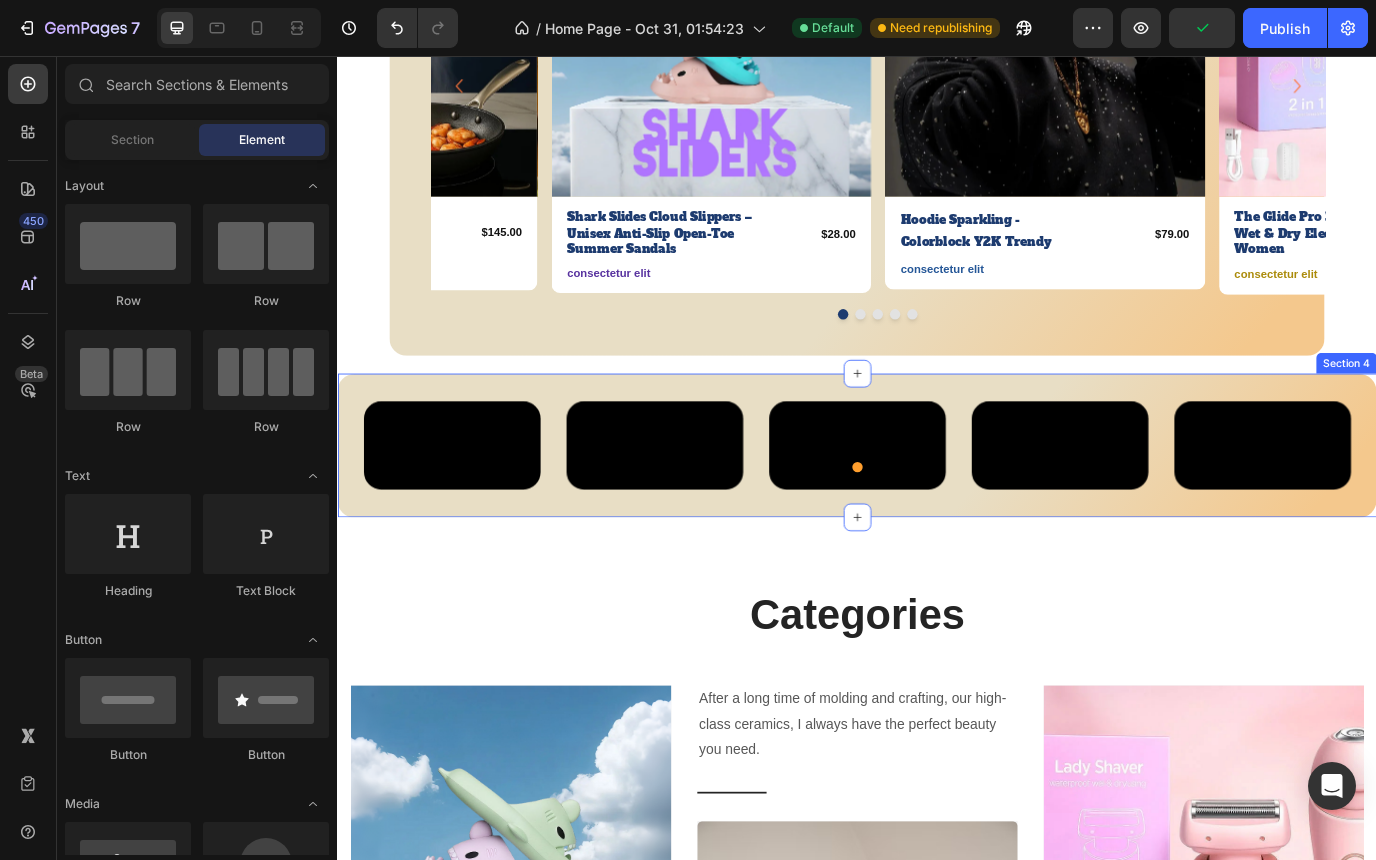 click on "Video Video Video Video Video Carousel Section 4" at bounding box center [937, 506] 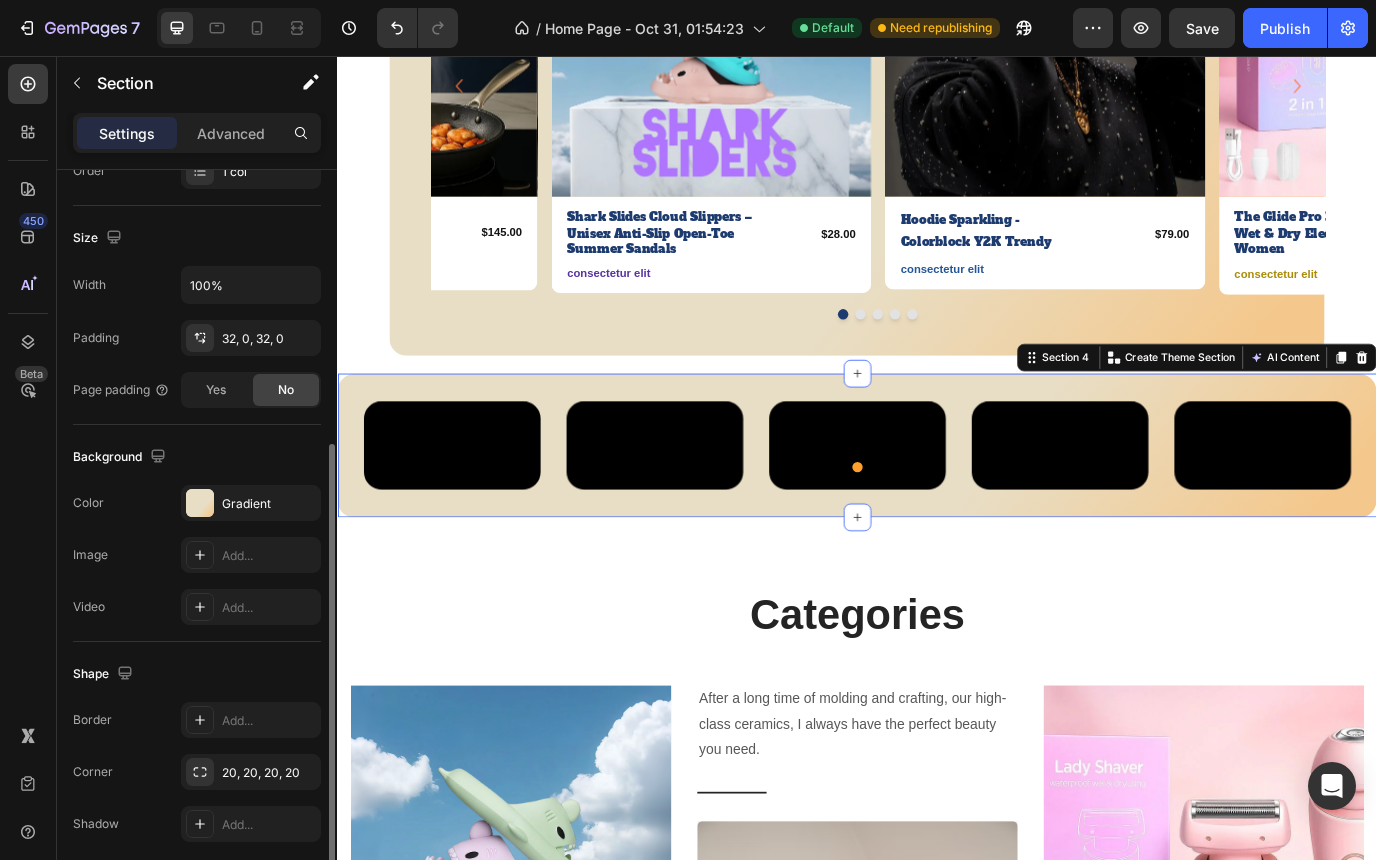 scroll, scrollTop: 415, scrollLeft: 0, axis: vertical 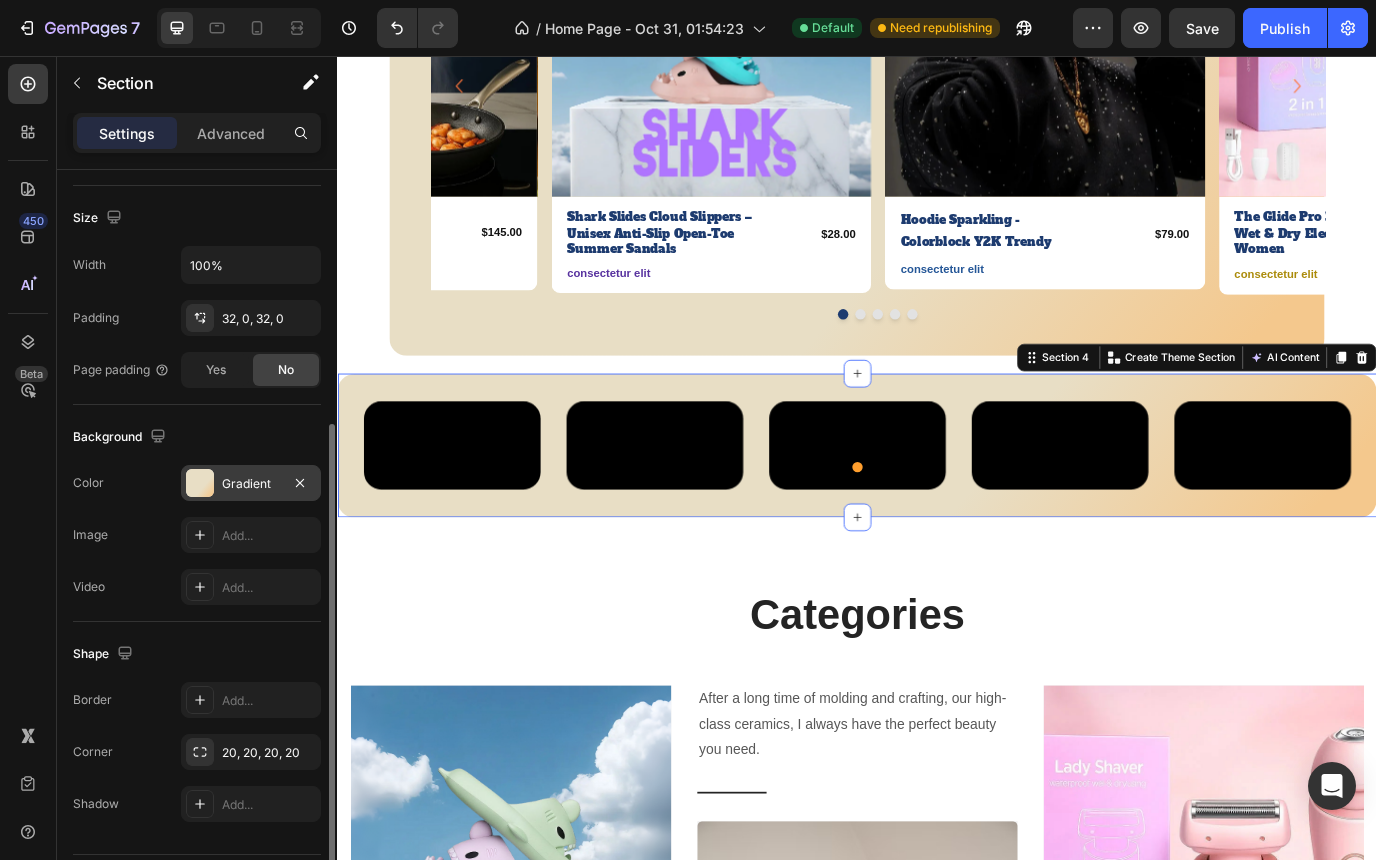 click at bounding box center (200, 483) 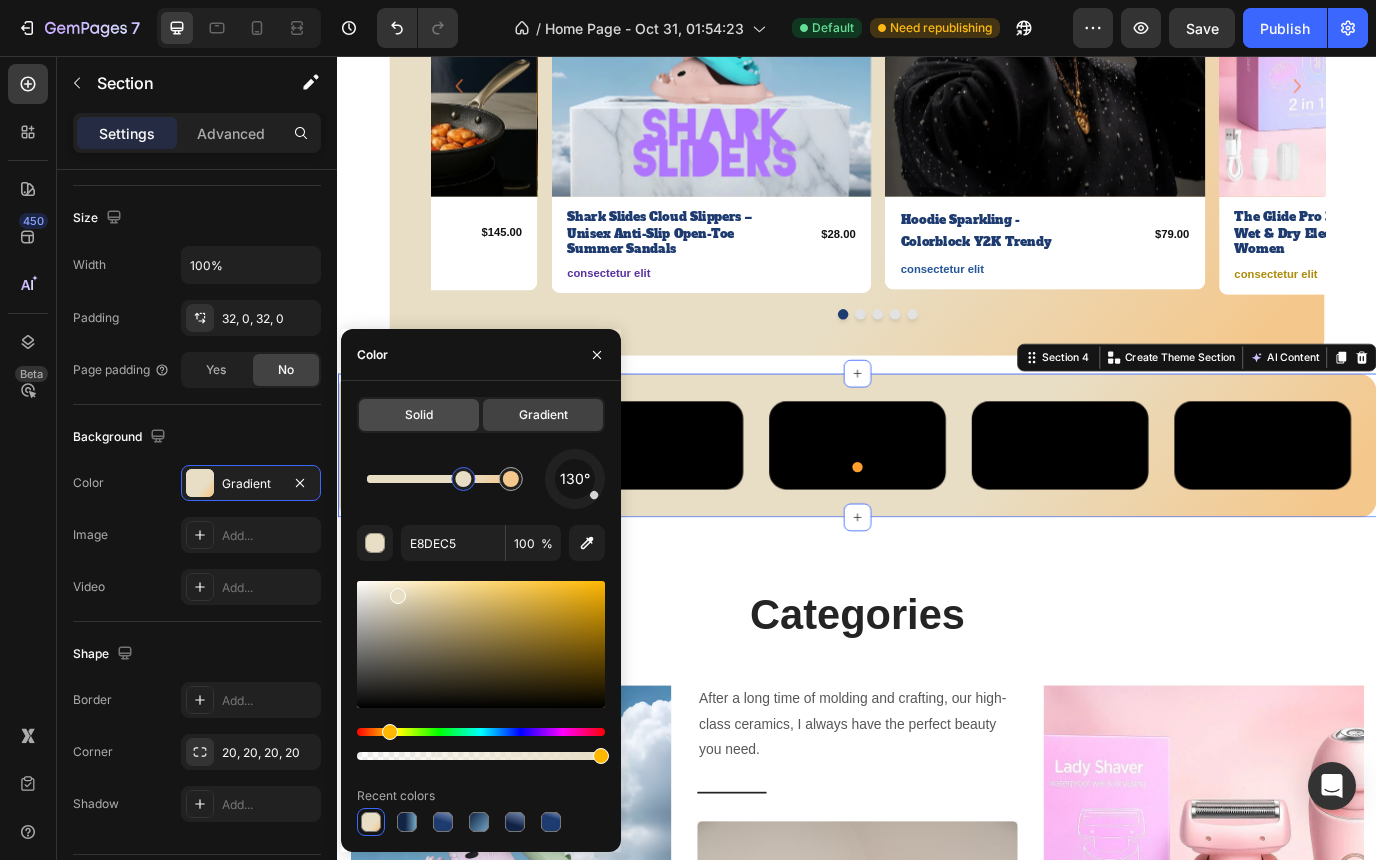 click on "Solid" 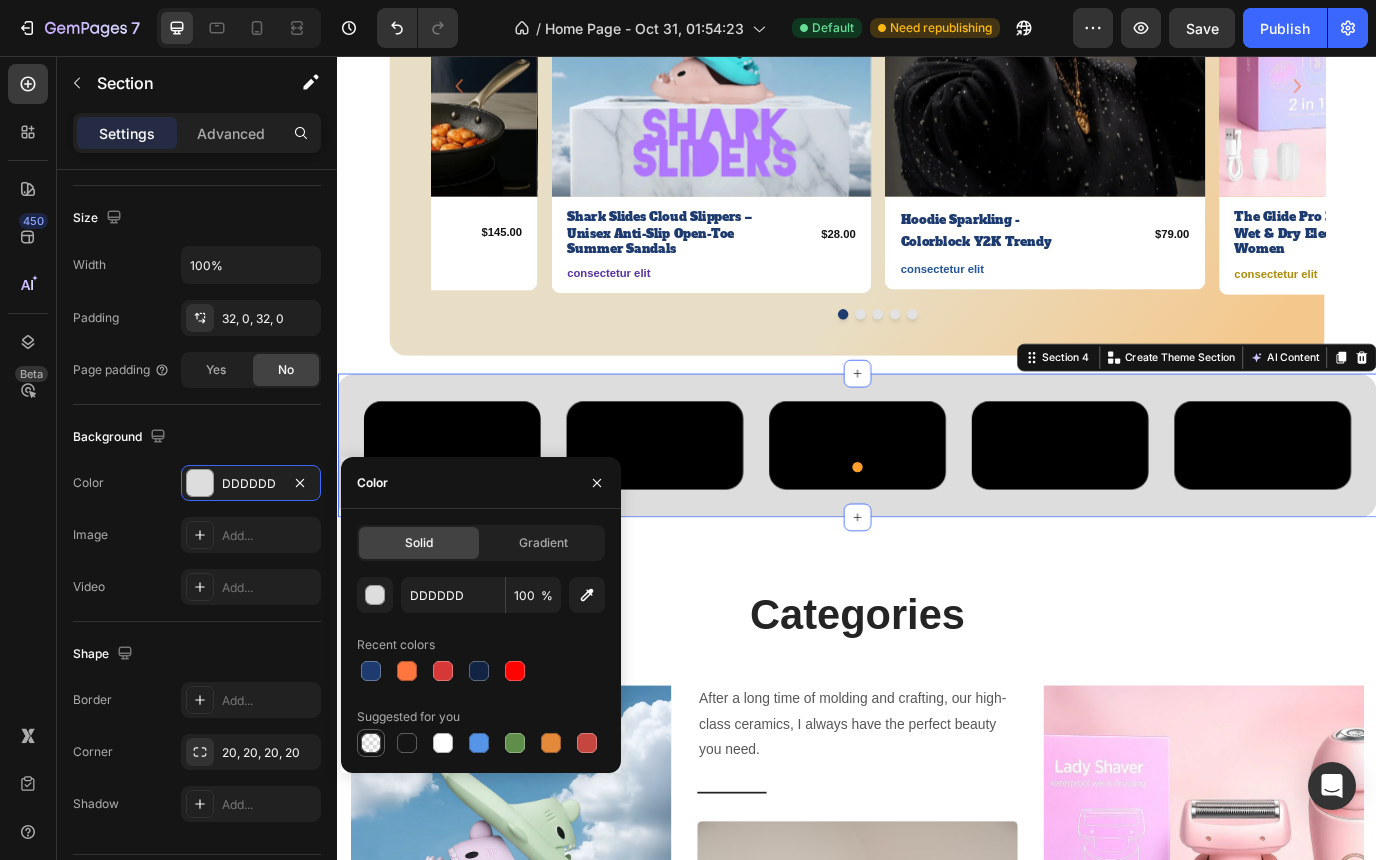 click at bounding box center [371, 743] 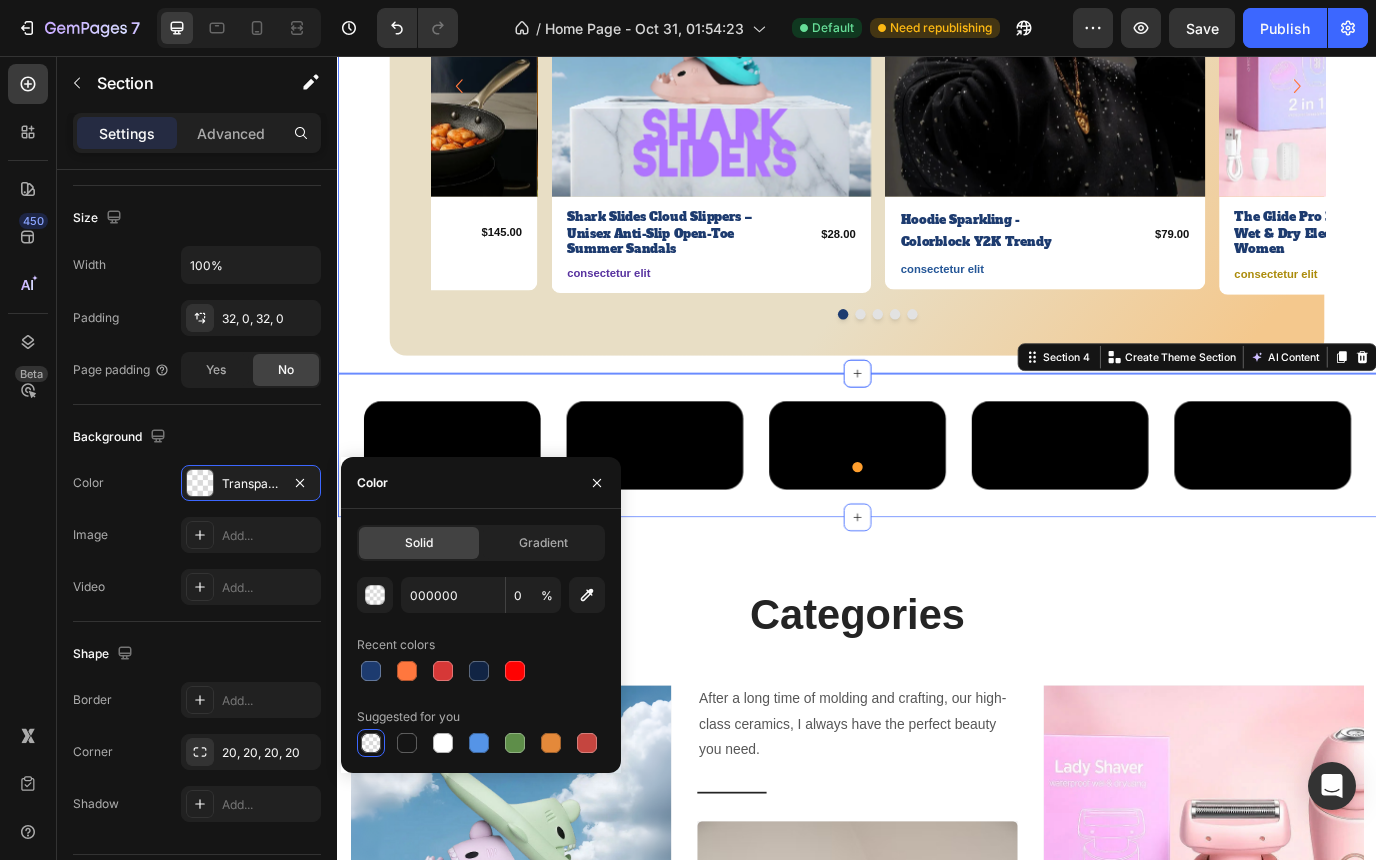 click on "Best Sellers Heading Row
Product Images 6 Bottles Text Block Row Shark Slides Cloud Slippers – Unisex Anti-Slip Open-Toe Summer Sandals Product Title $28.00 Product Price Product Price Row consectetur elit Text Block Row Product Product Images 6 Bottles Text Block Row Hoodie Sparkling - Colorblock Y2K Trendy  Text Block $79.00 Product Price Product Price Row consectetur elit Text Block Row Product Product Images 6 Bottles Text Block Row The Glide Pro 3.0 — 2-in-1 Wet & Dry Electric Razor for Women Product Title $25.00 Product Price Product Price Row consectetur elit Text Block Row Product Product Images 6 Bottles Text Block Row Modern Barrel Dining Chair - Velvet Upholstered  Text Block $149.00 Product Price Product Price Row consectetur elit Text Block Row Product Product Images 6 Bottles Text Block Row Portable Range Hood – 3-Speed Desktop Kitchen Vent  Text Block $145.00 Product Price Product Price Row consectetur elit Text Block Row Product Carousel" at bounding box center (937, 67) 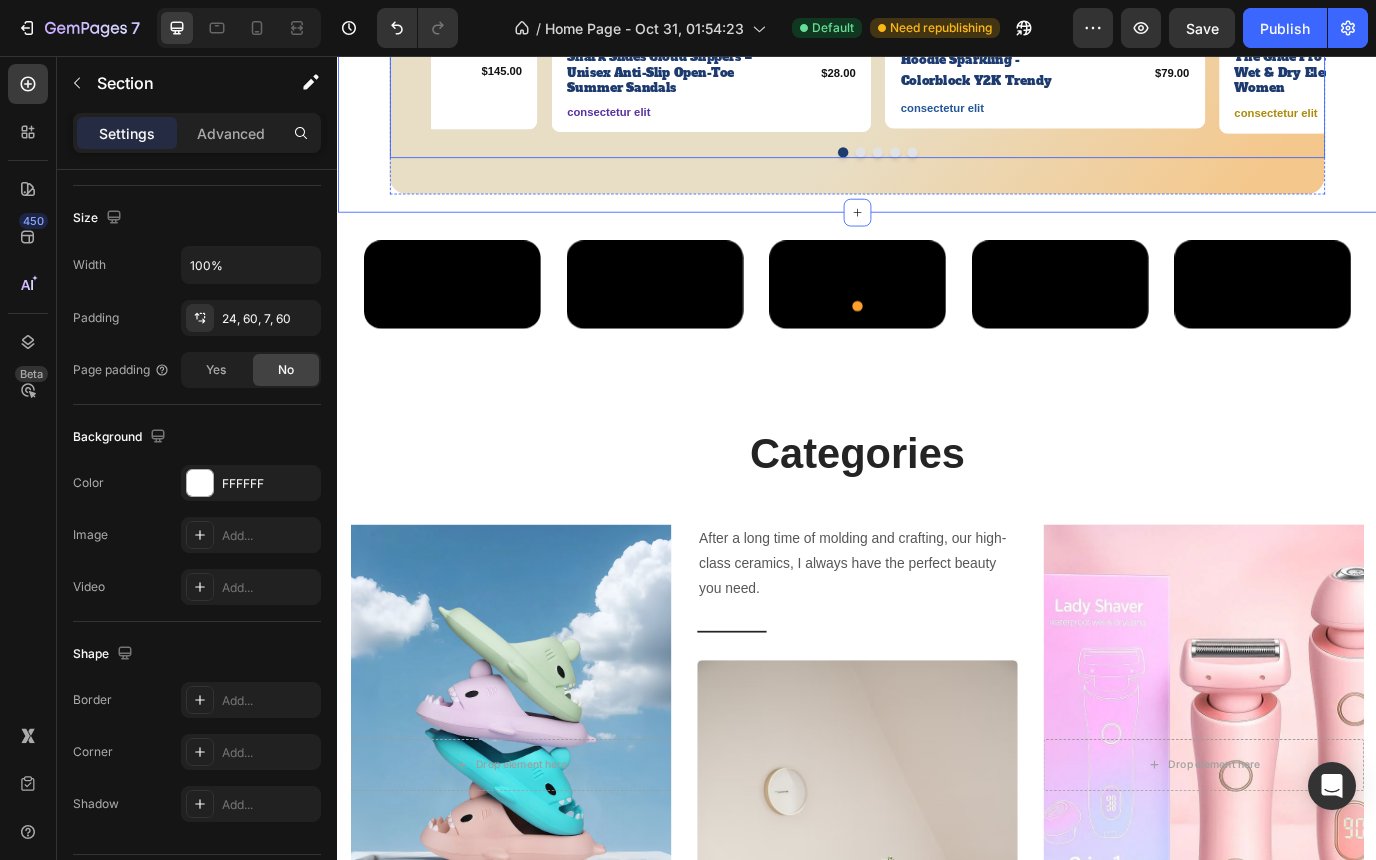 scroll, scrollTop: 1177, scrollLeft: 0, axis: vertical 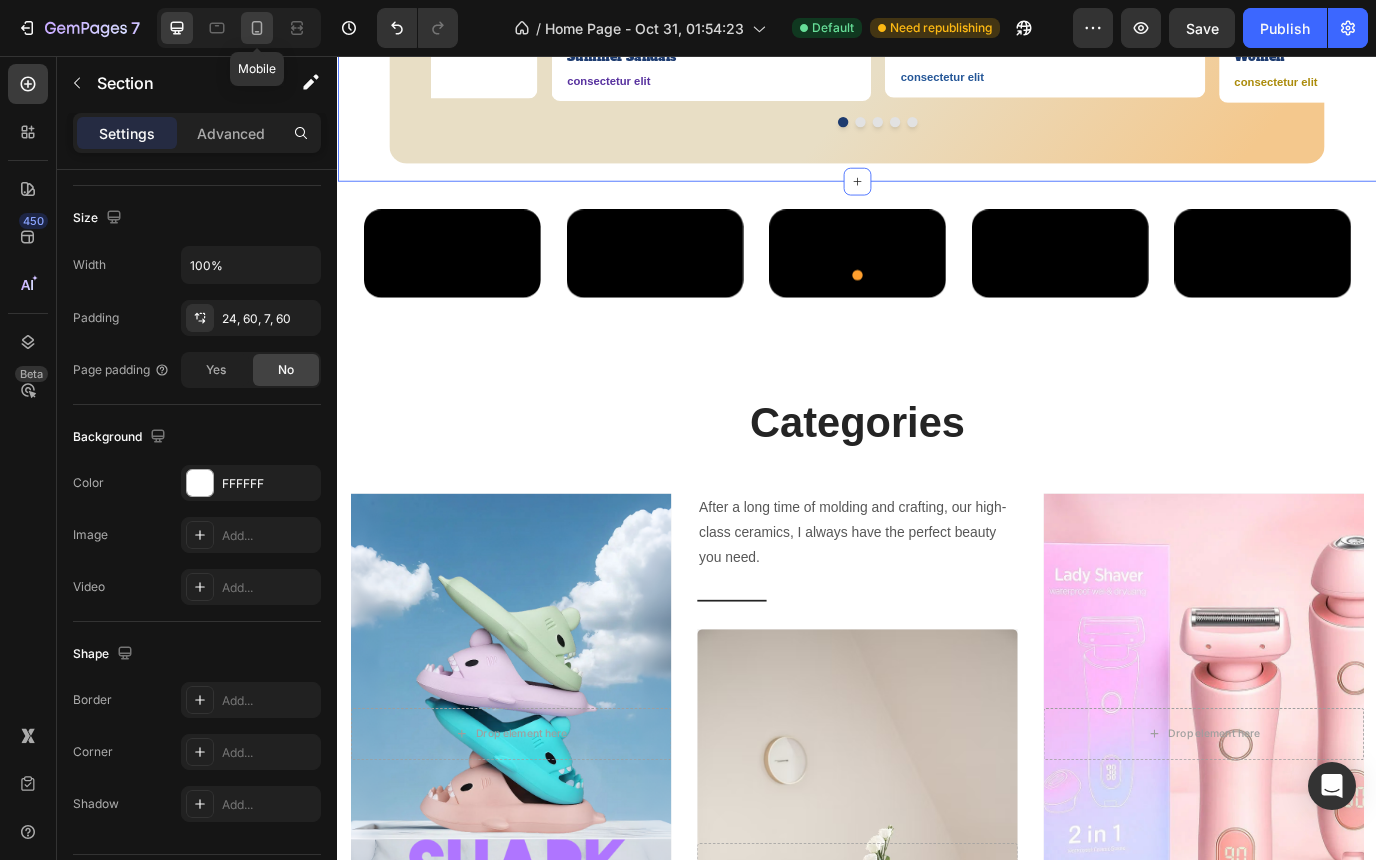 click 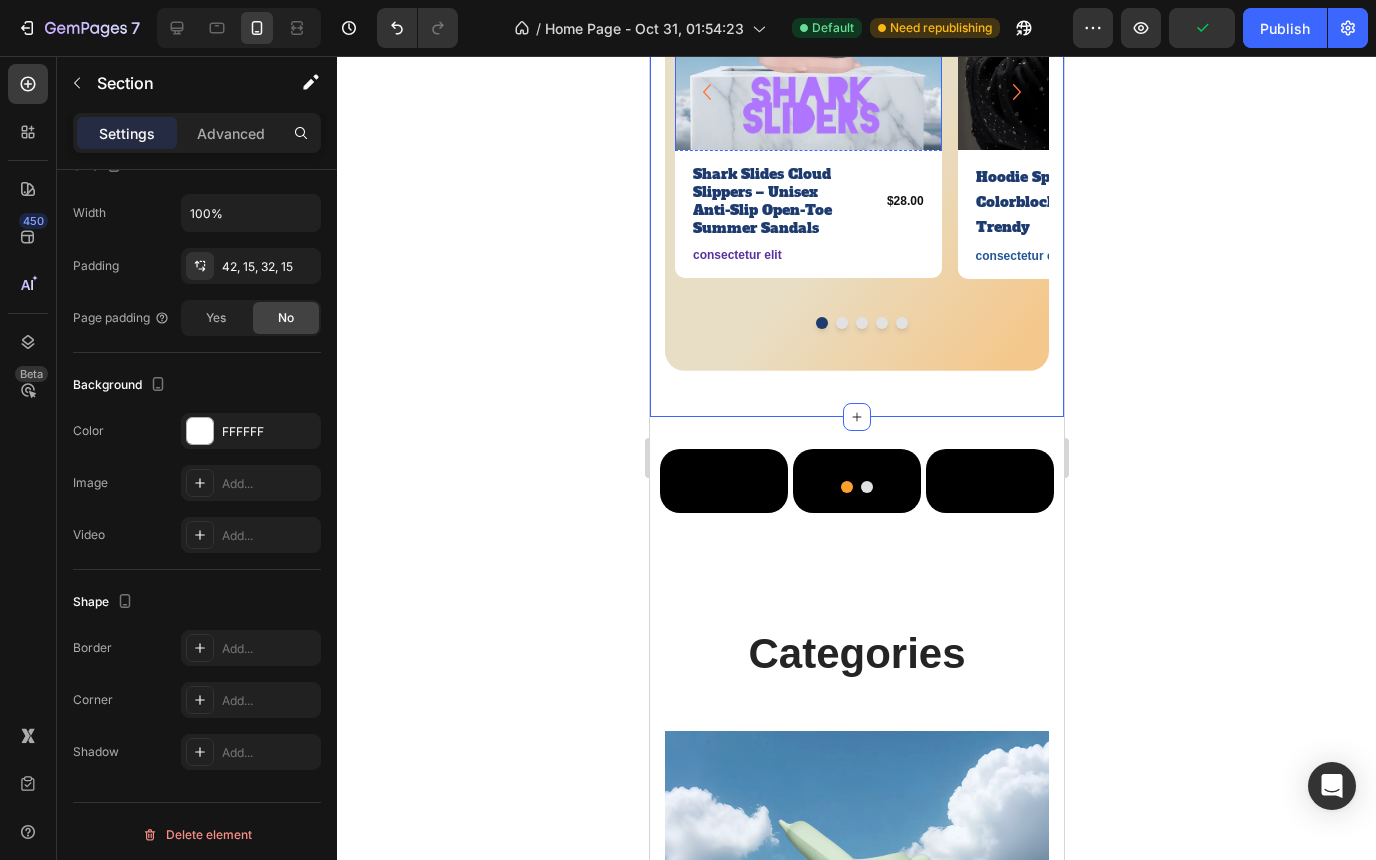 scroll, scrollTop: 928, scrollLeft: 0, axis: vertical 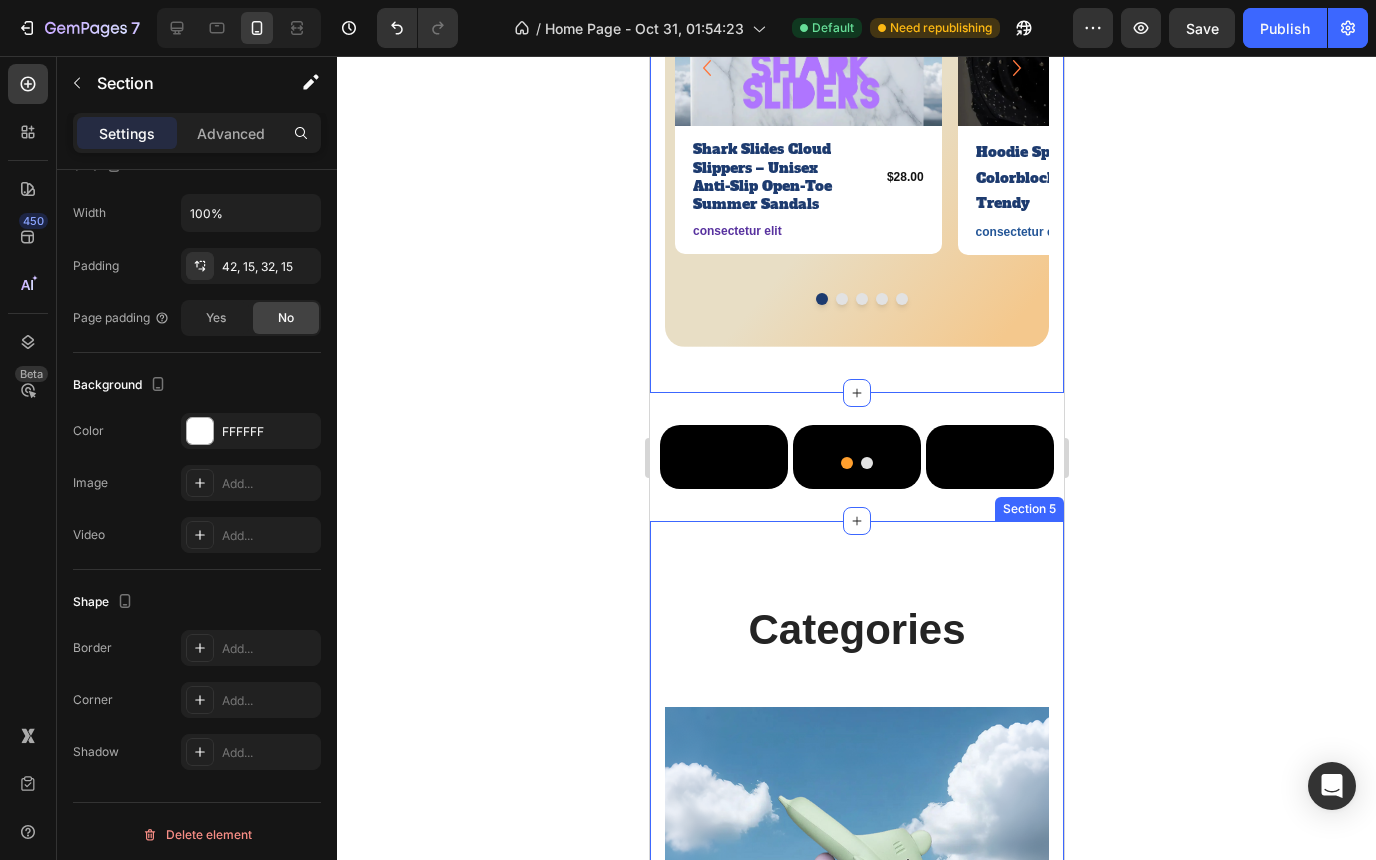 click 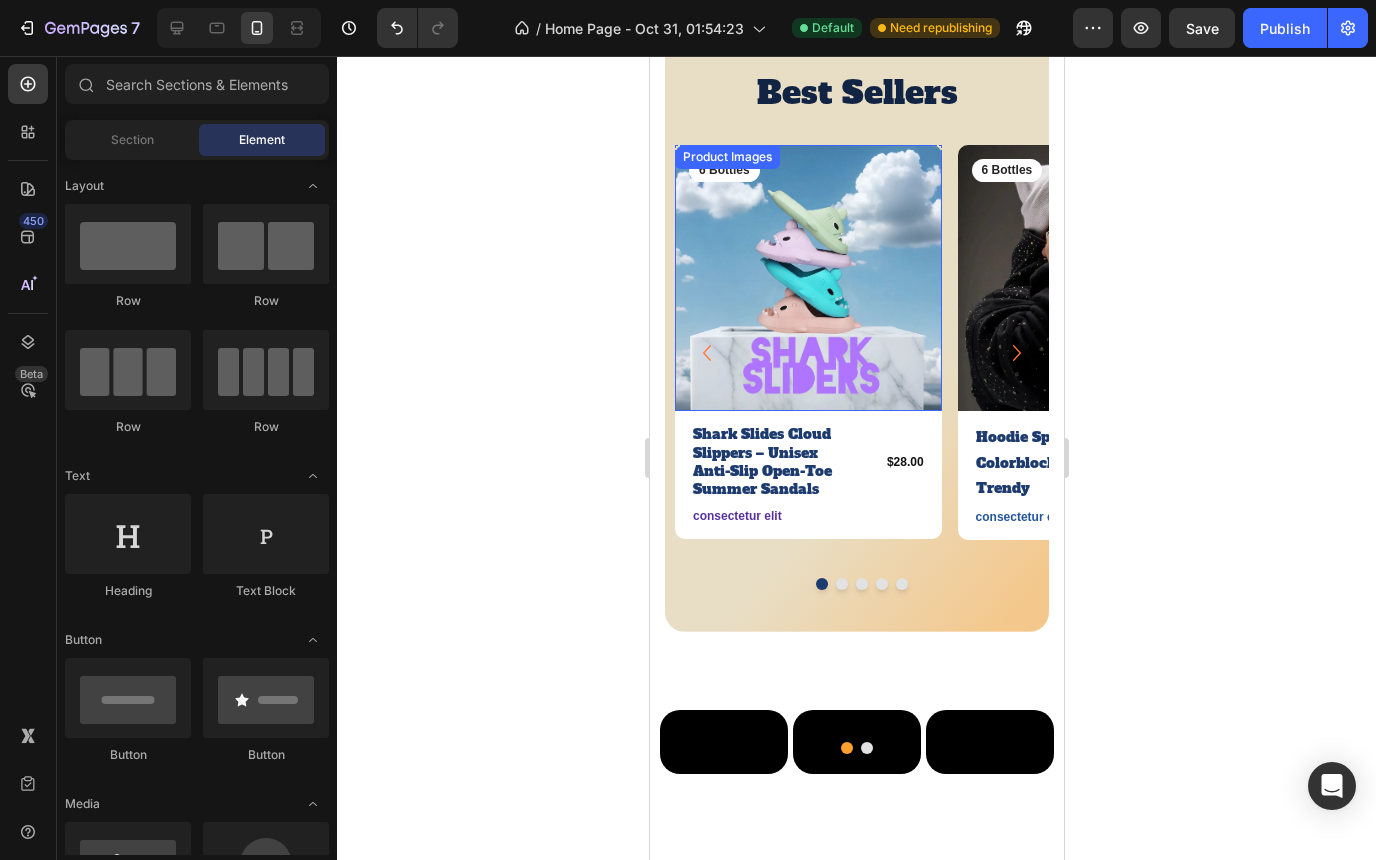 scroll, scrollTop: 651, scrollLeft: 0, axis: vertical 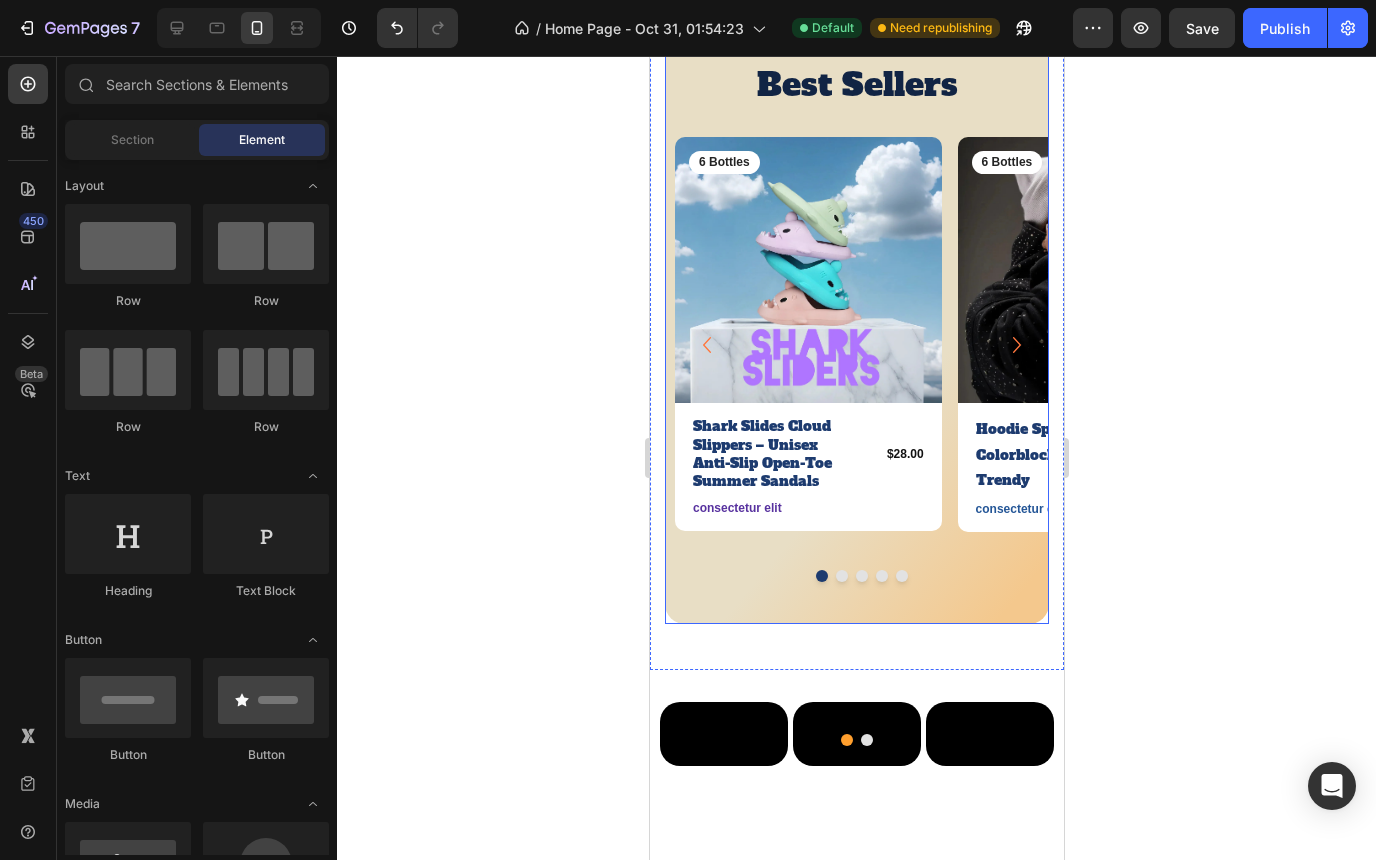 click on "Best Sellers Heading Row
Product Images 6 Bottles Text Block Row Shark Slides Cloud Slippers – Unisex Anti-Slip Open-Toe Summer Sandals Product Title $28.00 Product Price Product Price Row consectetur elit Text Block Row Product Product Images 6 Bottles Text Block Row Hoodie Sparkling - Colorblock Y2K Trendy  Text Block $79.00 Product Price Product Price Row consectetur elit Text Block Row Product Product Images 6 Bottles Text Block Row The Glide Pro 3.0 — 2-in-1 Wet & Dry Electric Razor for Women Product Title $25.00 Product Price Product Price Row consectetur elit Text Block Row Product Product Images 6 Bottles Text Block Row Modern Barrel Dining Chair - Velvet Upholstered  Text Block $149.00 Product Price Product Price Row consectetur elit Text Block Row Product Product Images 6 Bottles Text Block Row Portable Range Hood – 3-Speed Desktop Kitchen Vent  Text Block $145.00 Product Price Product Price Row consectetur elit Text Block Row Product Carousel" at bounding box center (856, 322) 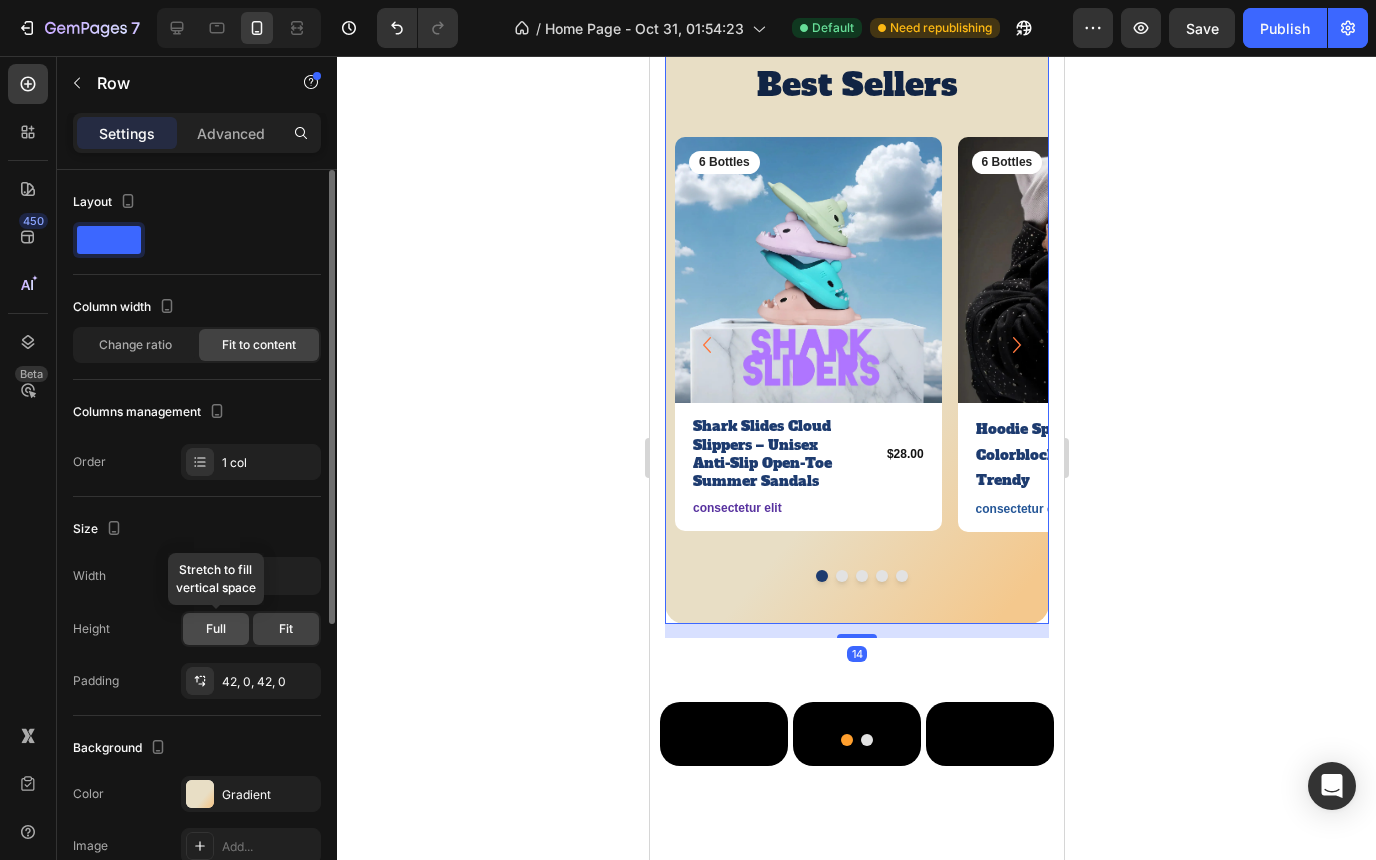 click on "Full" 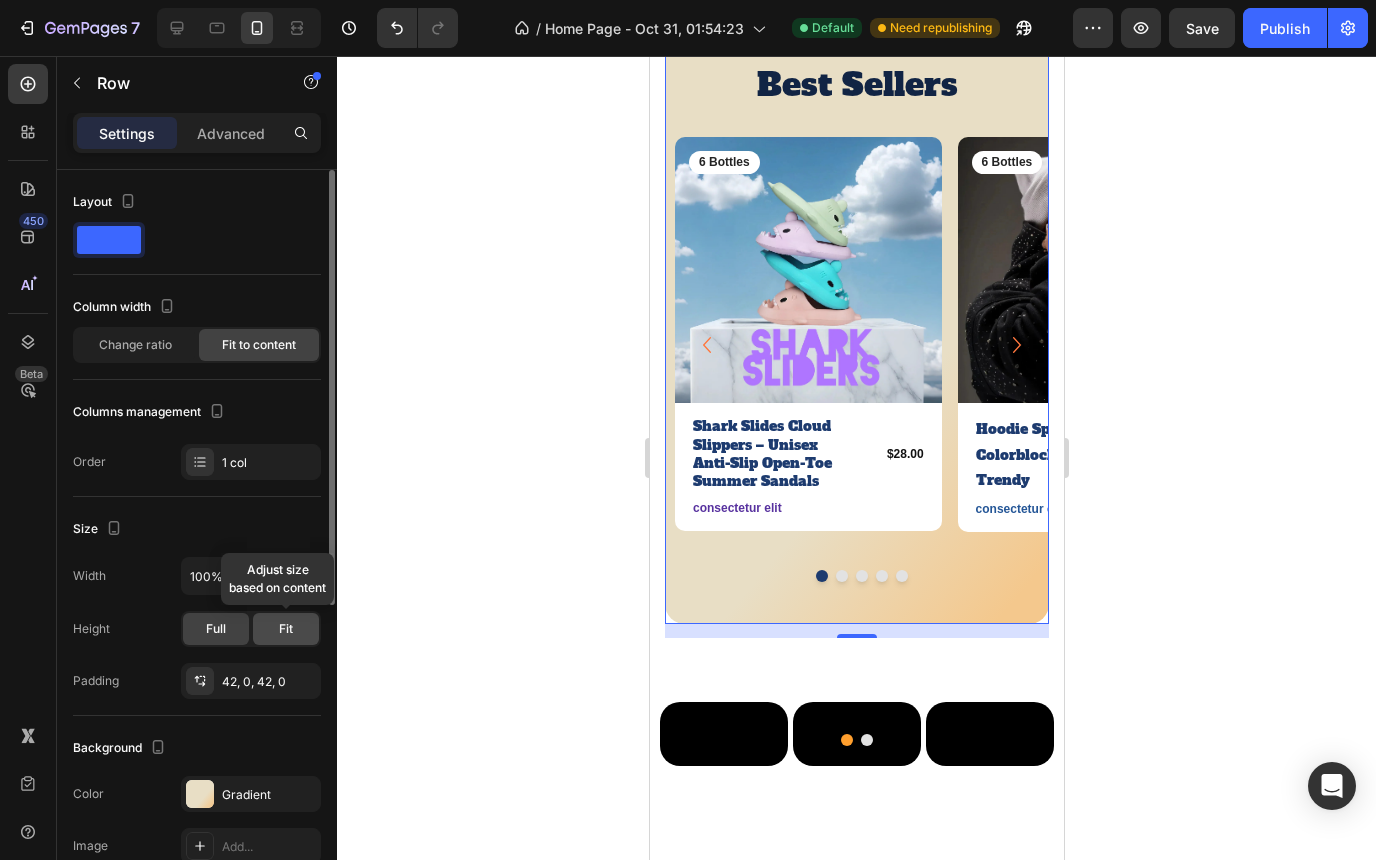 click on "Fit" 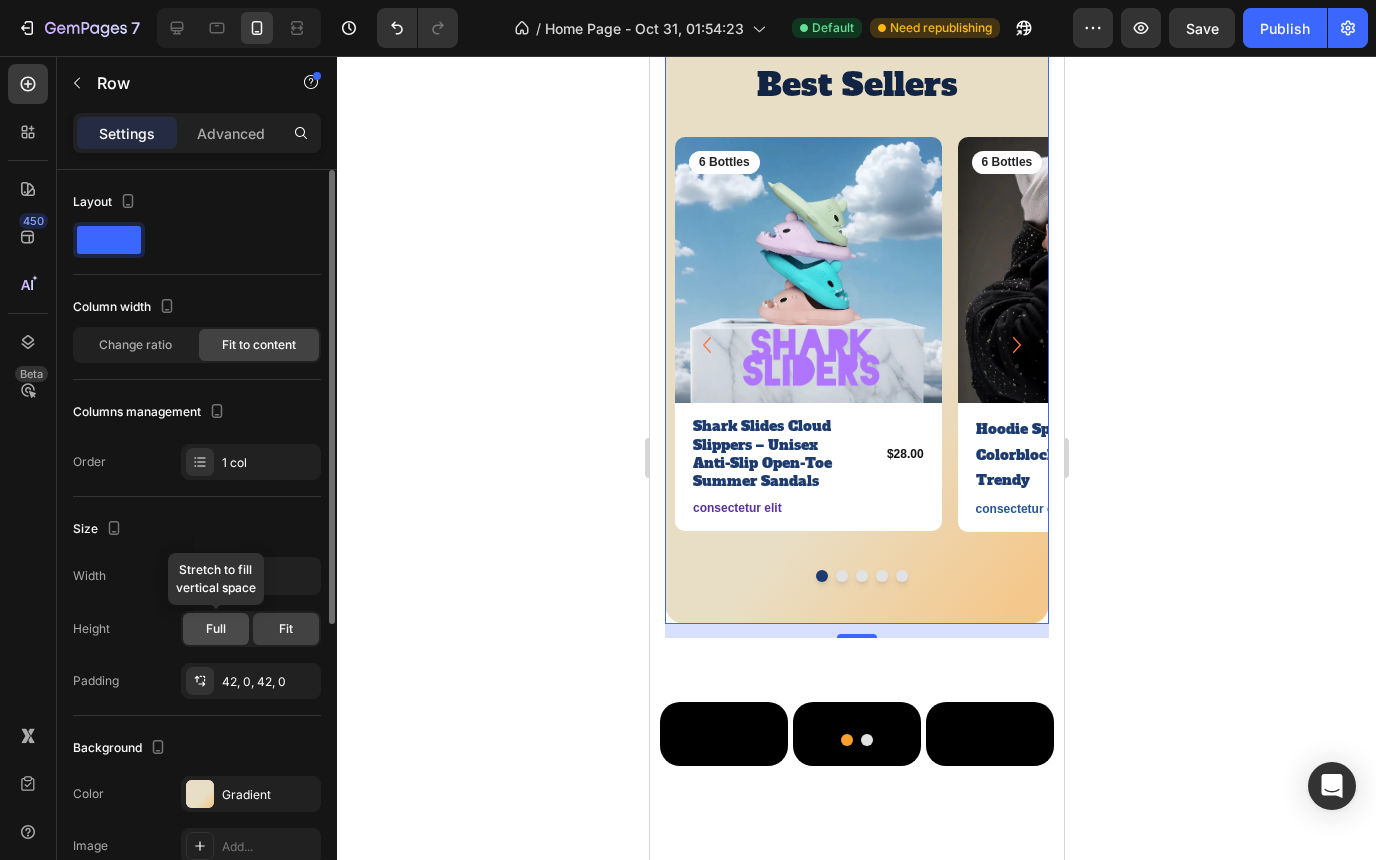 click on "Full" 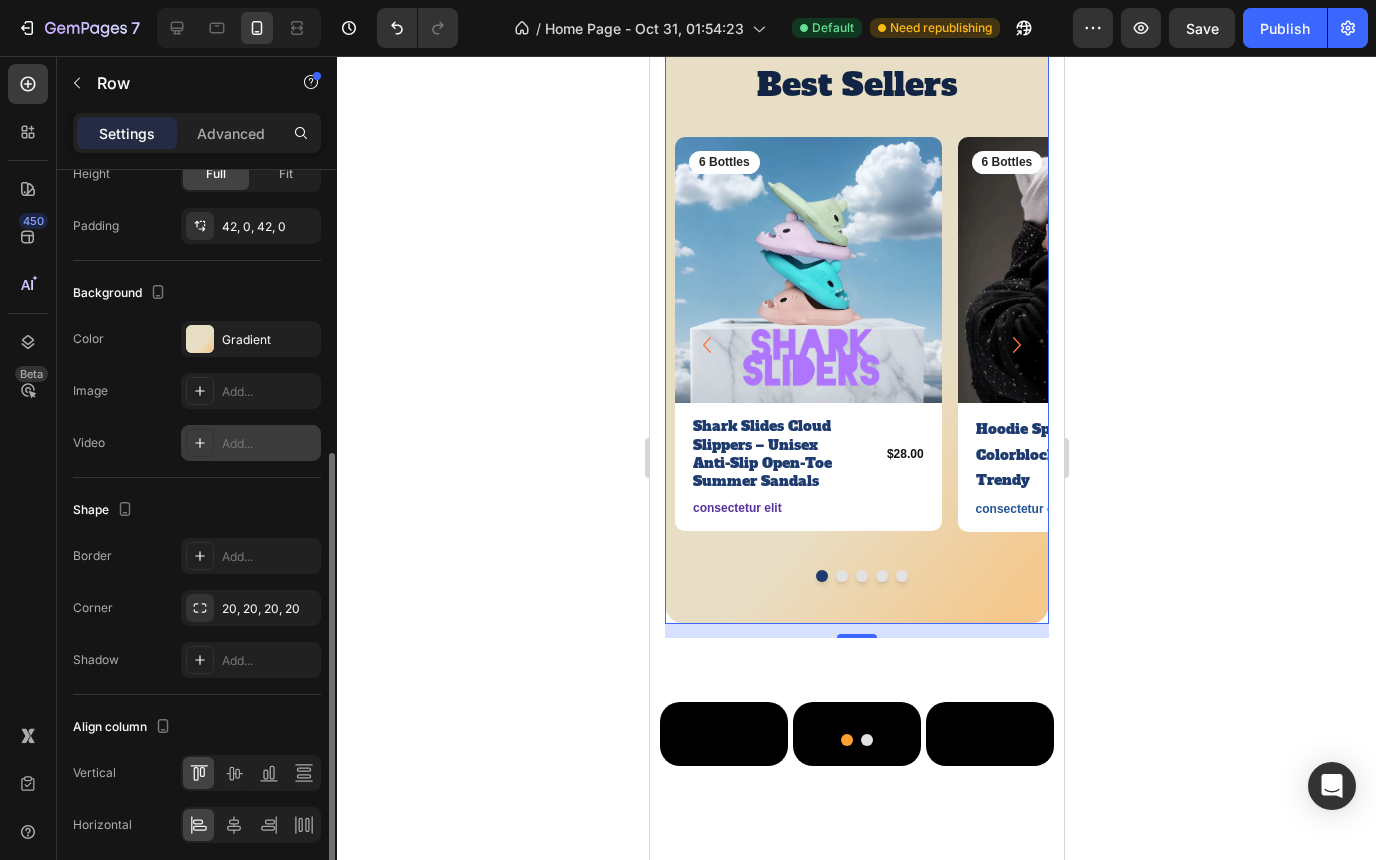 scroll, scrollTop: 534, scrollLeft: 0, axis: vertical 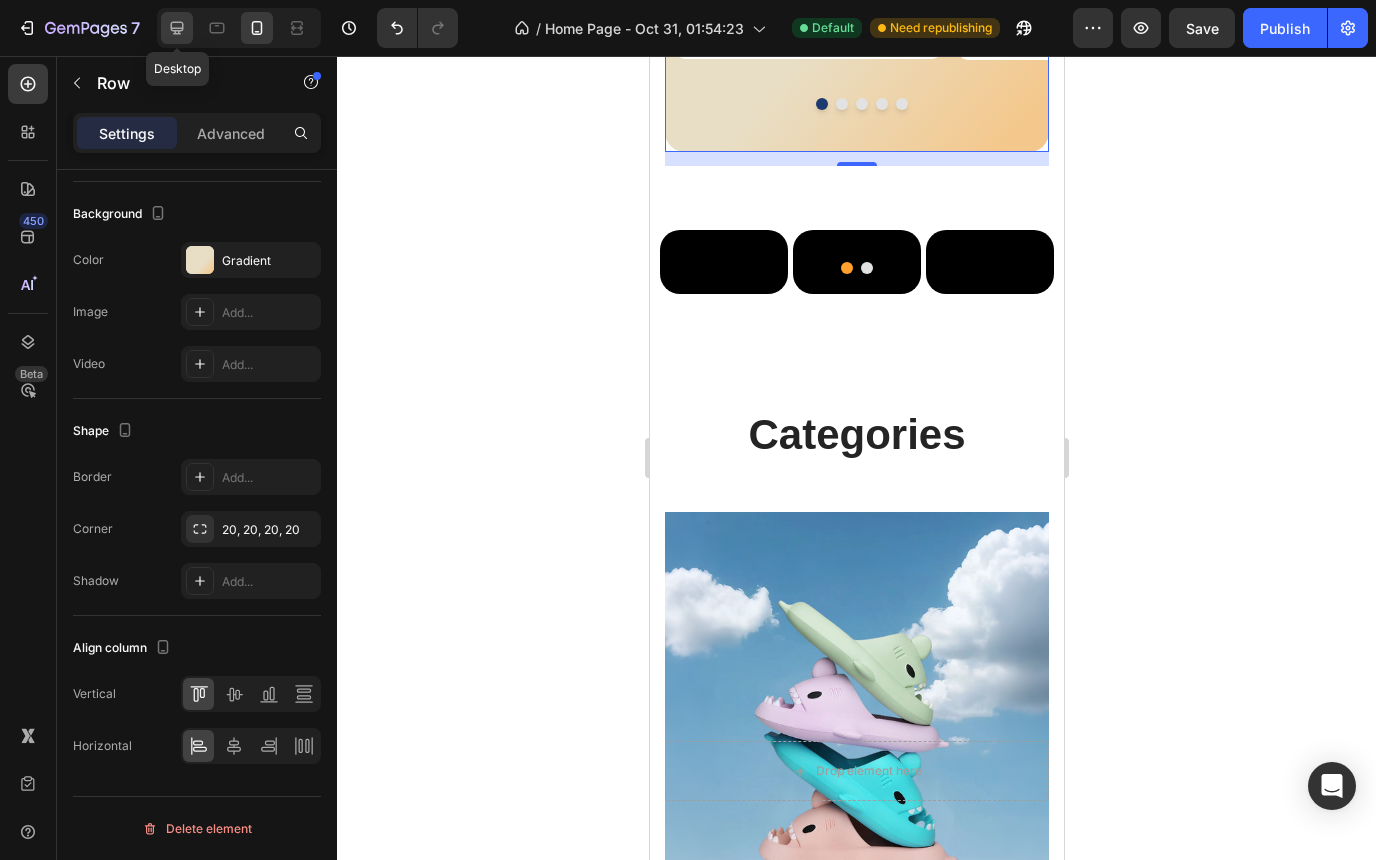 click 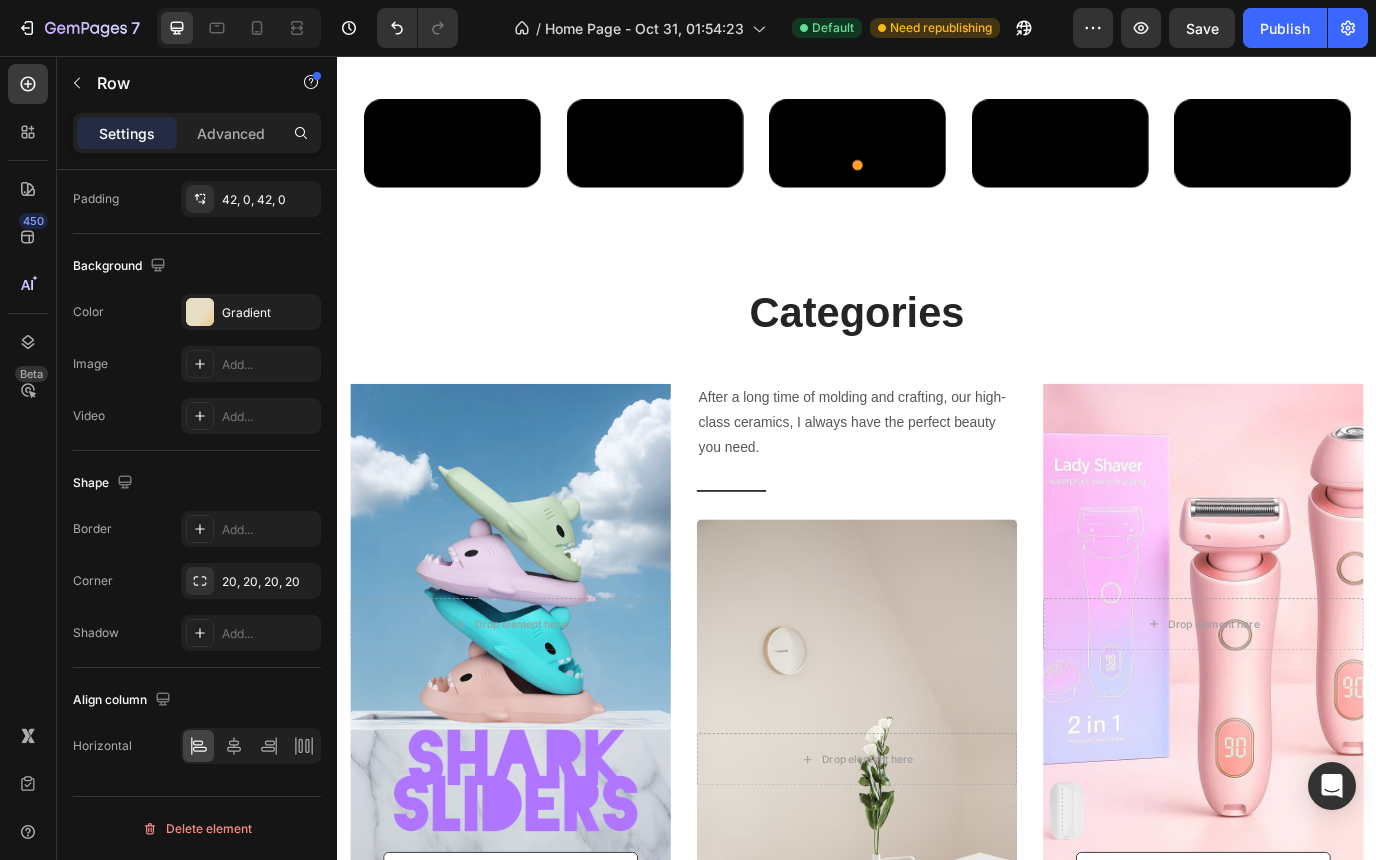 scroll, scrollTop: 1365, scrollLeft: 0, axis: vertical 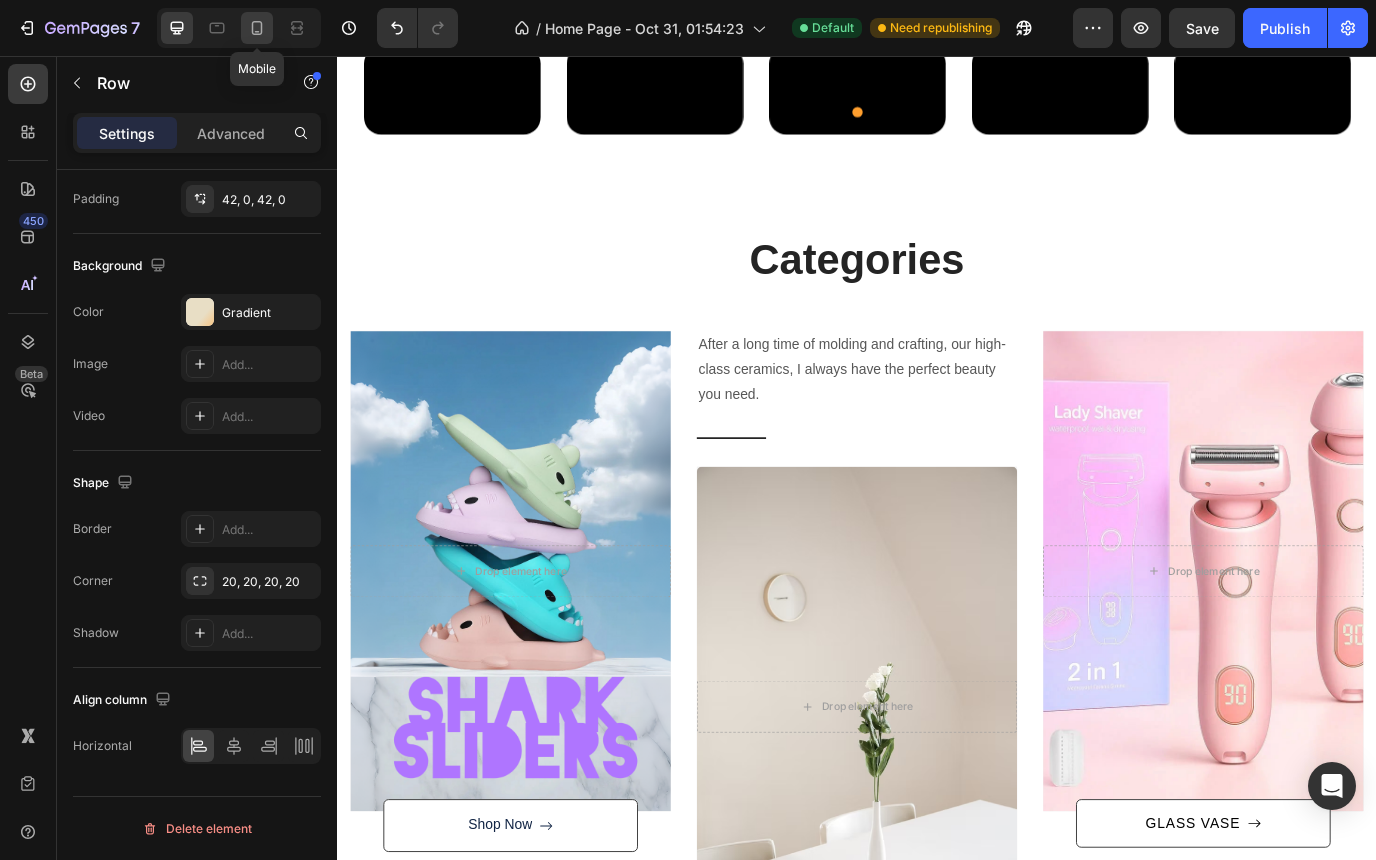 click 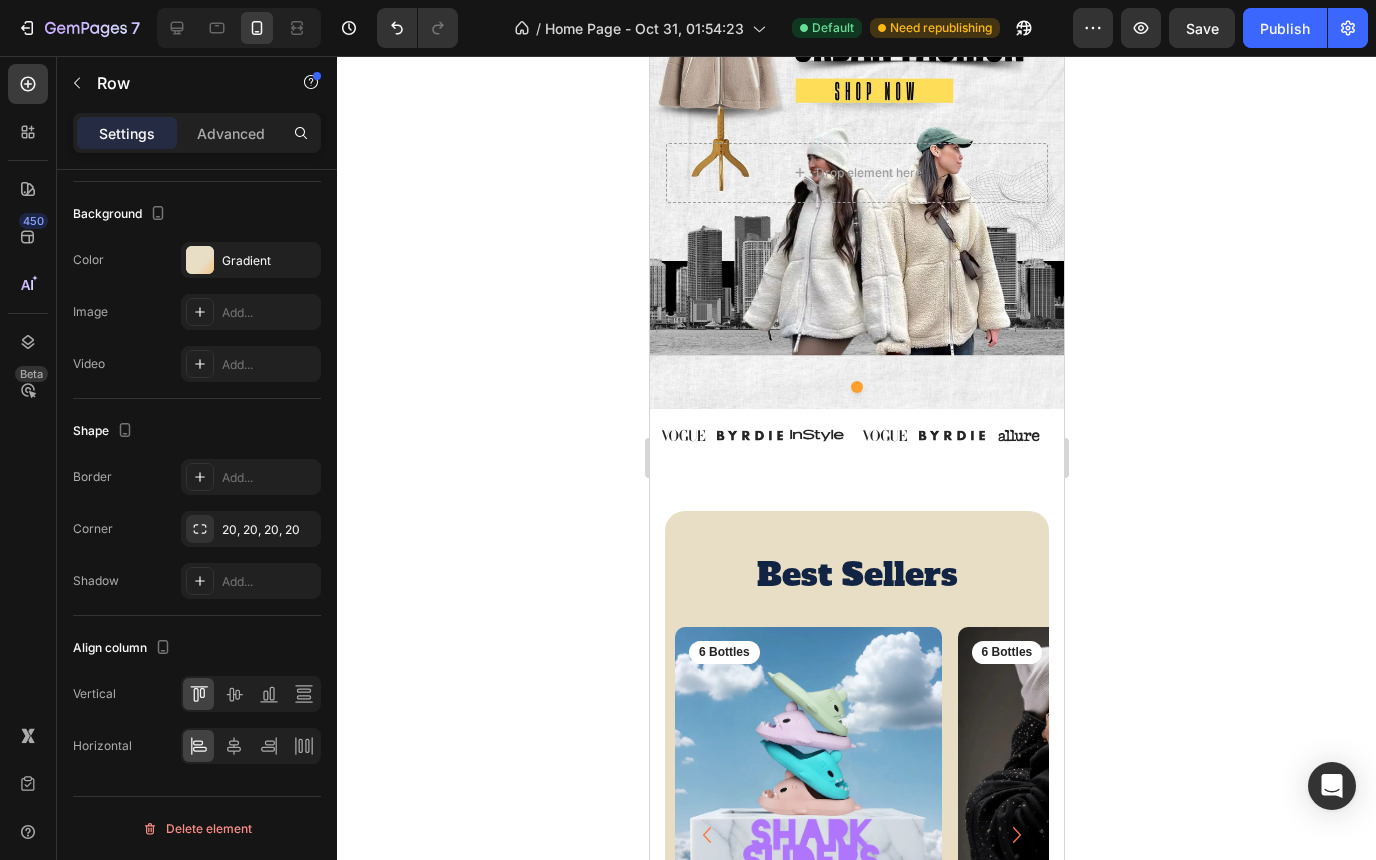 scroll, scrollTop: 158, scrollLeft: 0, axis: vertical 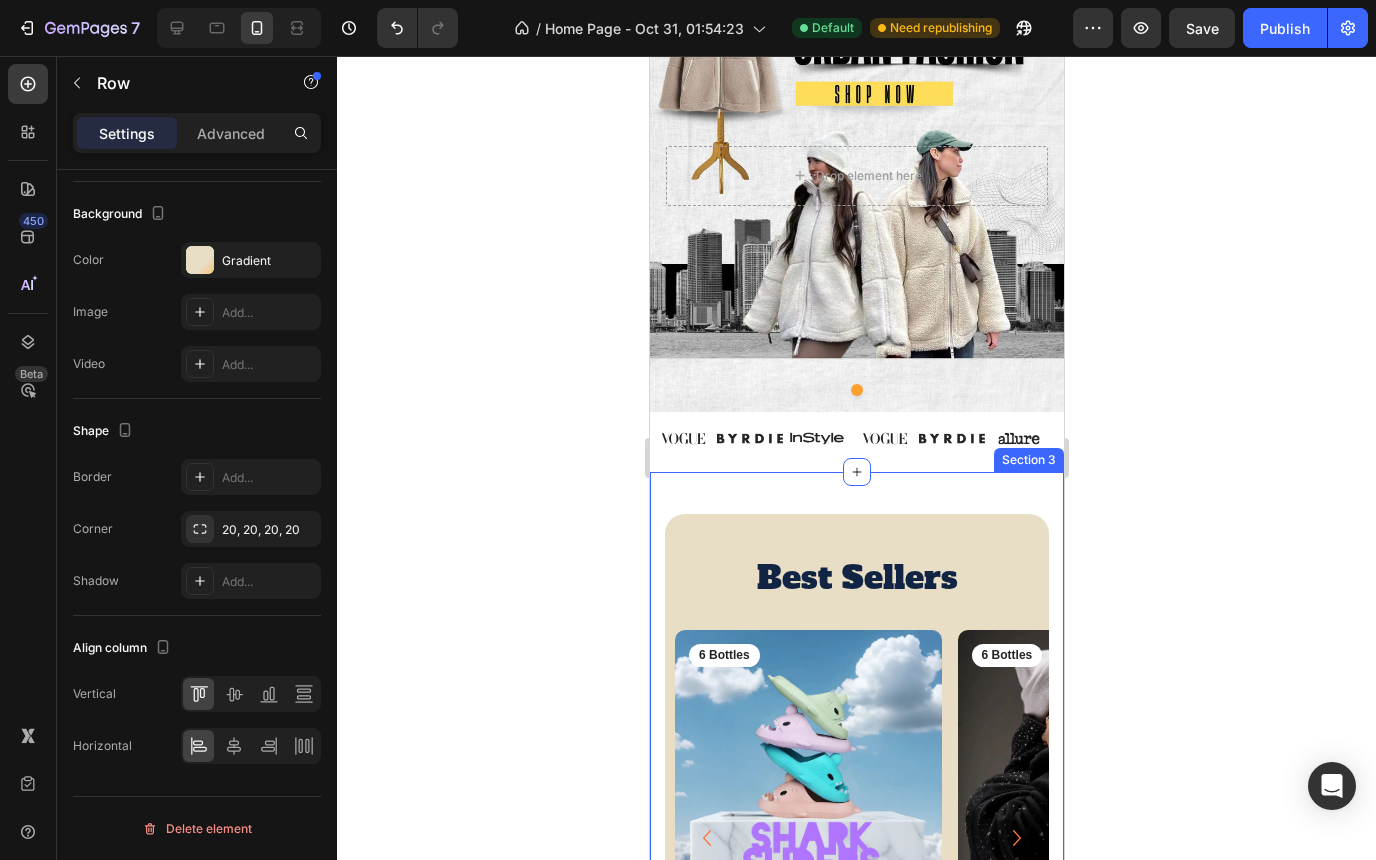 click on "Best Sellers Heading Row
Product Images 6 Bottles Text Block Row Shark Slides Cloud Slippers – Unisex Anti-Slip Open-Toe Summer Sandals Product Title $28.00 Product Price Product Price Row consectetur elit Text Block Row Product Product Images 6 Bottles Text Block Row Hoodie Sparkling - Colorblock Y2K Trendy  Text Block $79.00 Product Price Product Price Row consectetur elit Text Block Row Product Product Images 6 Bottles Text Block Row The Glide Pro 3.0 — 2-in-1 Wet & Dry Electric Razor for Women Product Title $25.00 Product Price Product Price Row consectetur elit Text Block Row Product Product Images 6 Bottles Text Block Row Modern Barrel Dining Chair - Velvet Upholstered  Text Block $149.00 Product Price Product Price Row consectetur elit Text Block Row Product Product Images 6 Bottles Text Block Row Portable Range Hood – 3-Speed Desktop Kitchen Vent  Text Block $145.00 Product Price Product Price Row consectetur elit Text Block Row Product Carousel" at bounding box center (856, 817) 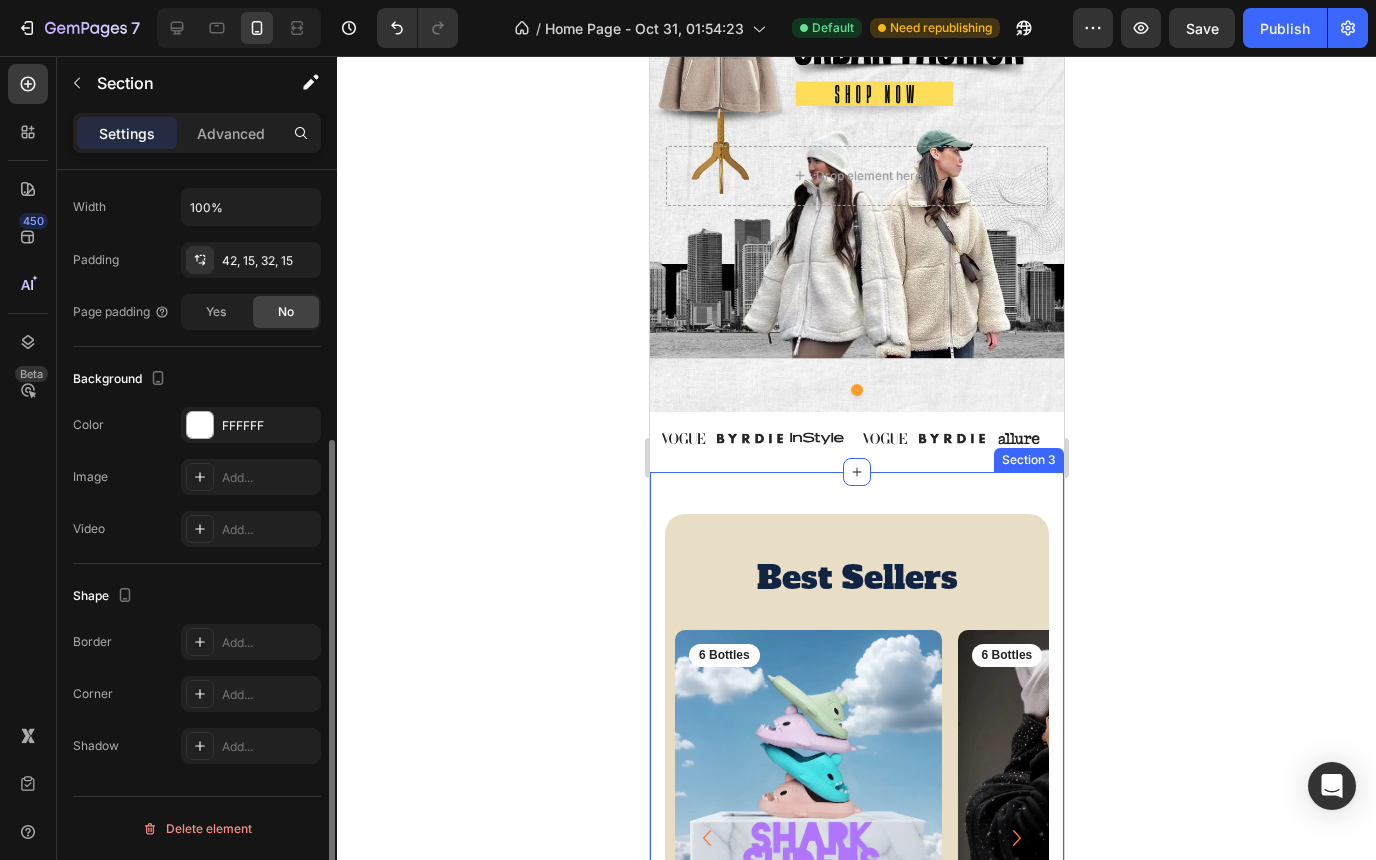 scroll, scrollTop: 0, scrollLeft: 0, axis: both 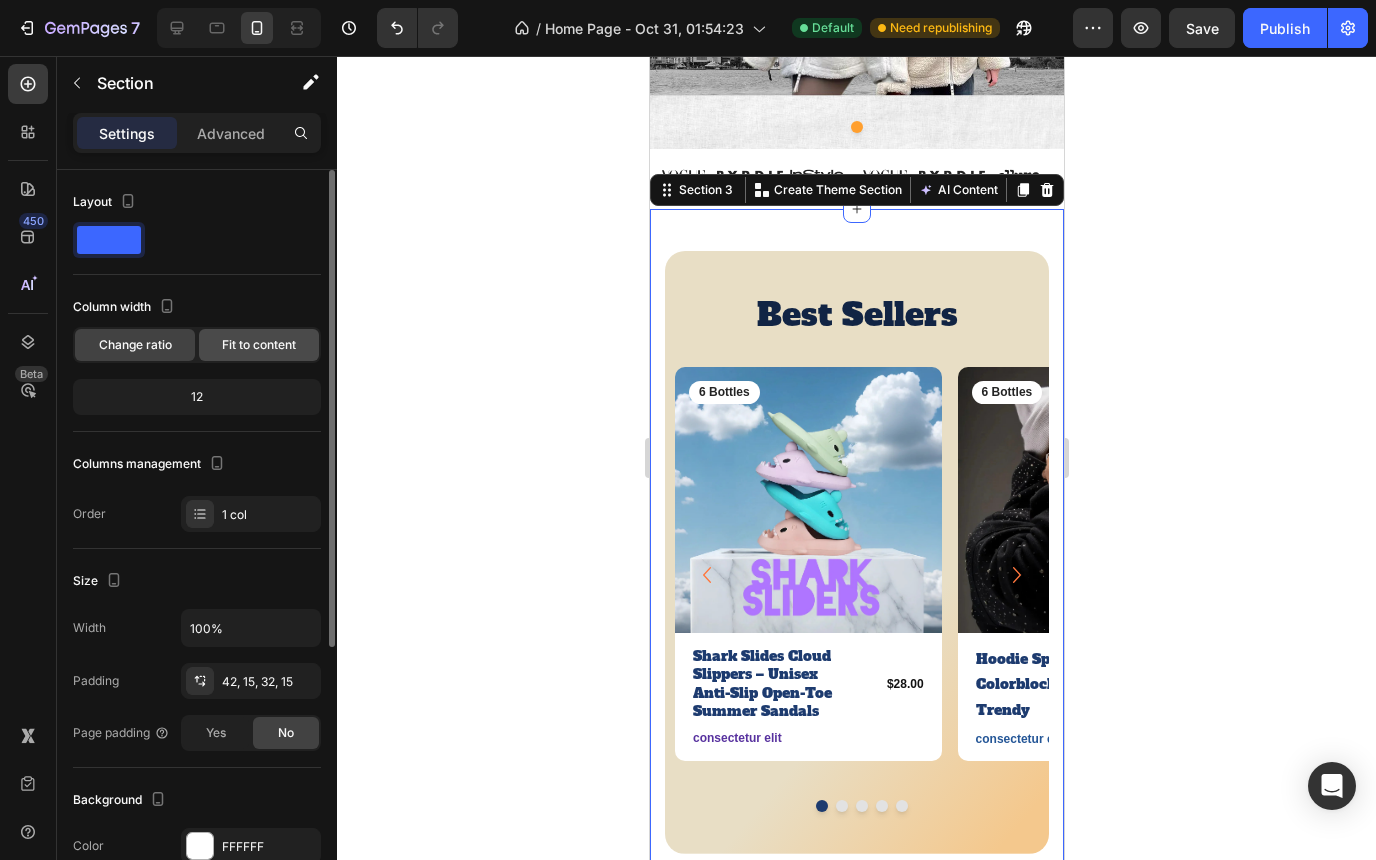 click on "Fit to content" 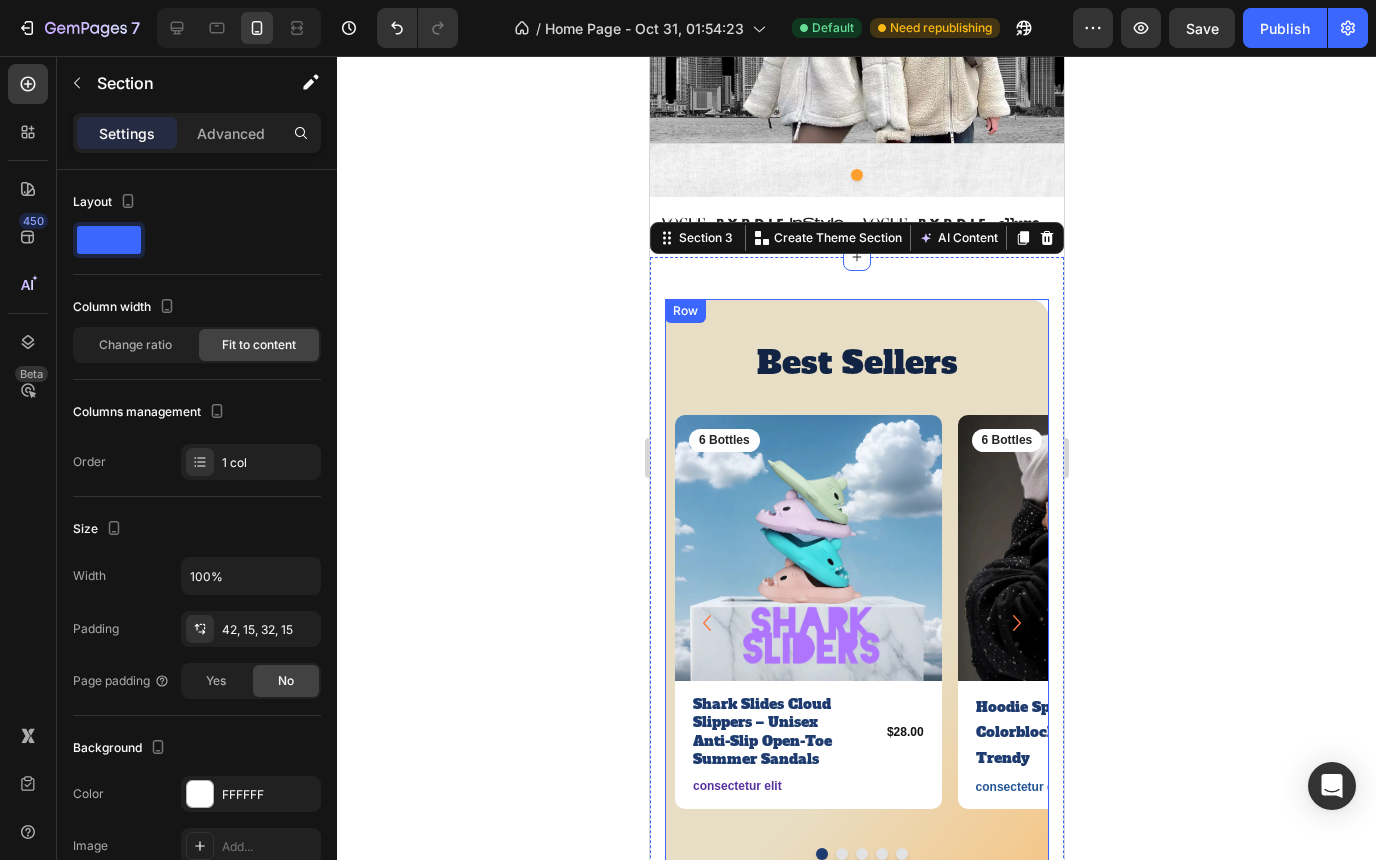 scroll, scrollTop: 353, scrollLeft: 0, axis: vertical 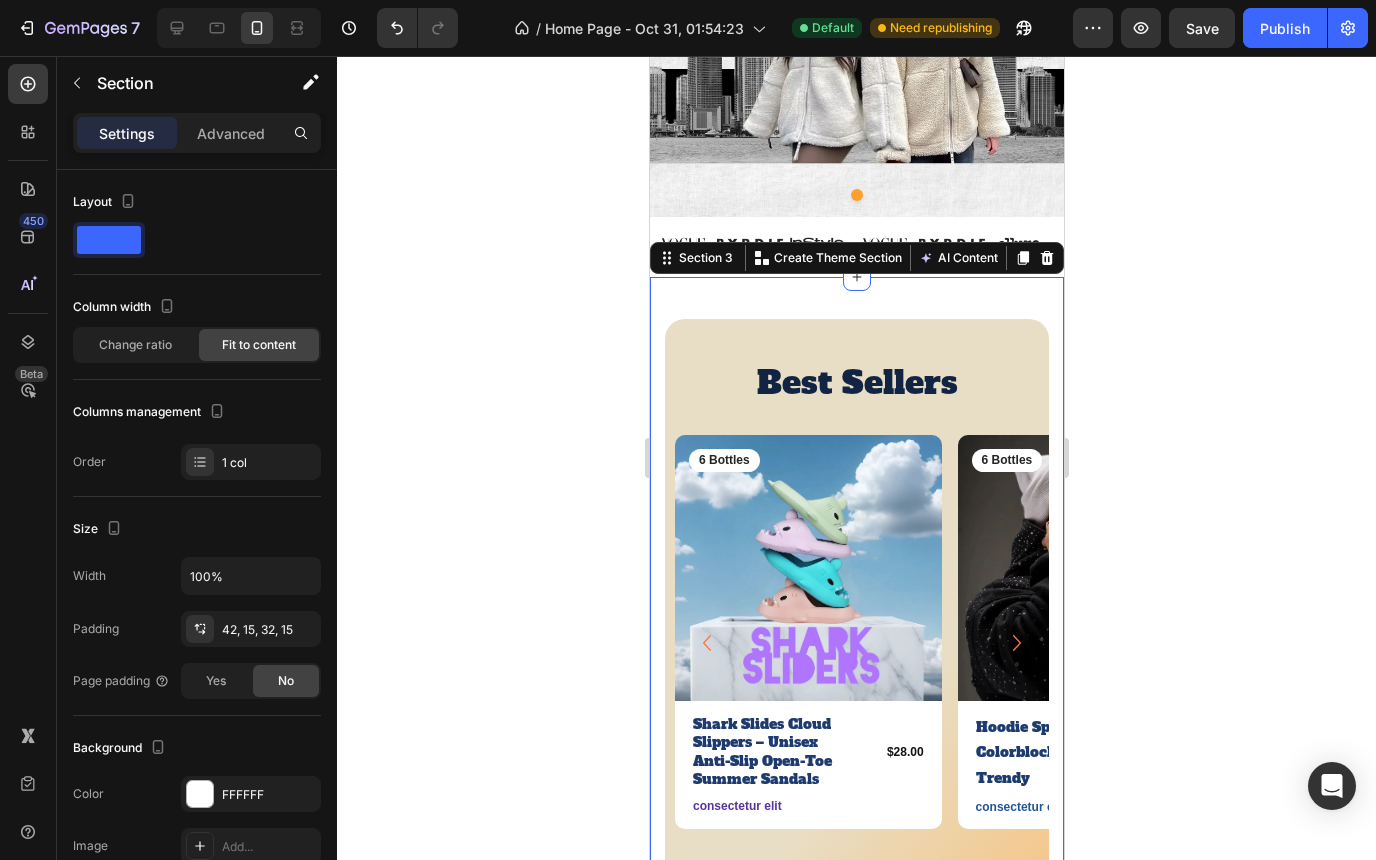 click on "Best Sellers Heading Row
Product Images 6 Bottles Text Block Row Shark Slides Cloud Slippers – Unisex Anti-Slip Open-Toe Summer Sandals Product Title $28.00 Product Price Product Price Row consectetur elit Text Block Row Product Product Images 6 Bottles Text Block Row Hoodie Sparkling - Colorblock Y2K Trendy  Text Block $79.00 Product Price Product Price Row consectetur elit Text Block Row Product Product Images 6 Bottles Text Block Row The Glide Pro 3.0 — 2-in-1 Wet & Dry Electric Razor for Women Product Title $25.00 Product Price Product Price Row consectetur elit Text Block Row Product Product Images 6 Bottles Text Block Row Modern Barrel Dining Chair - Velvet Upholstered  Text Block $149.00 Product Price Product Price Row consectetur elit Text Block Row Product Product Images 6 Bottles Text Block Row Portable Range Hood – 3-Speed Desktop Kitchen Vent  Text Block $145.00 Product Price Product Price Row consectetur elit Text Block Row Product Carousel" at bounding box center (856, 622) 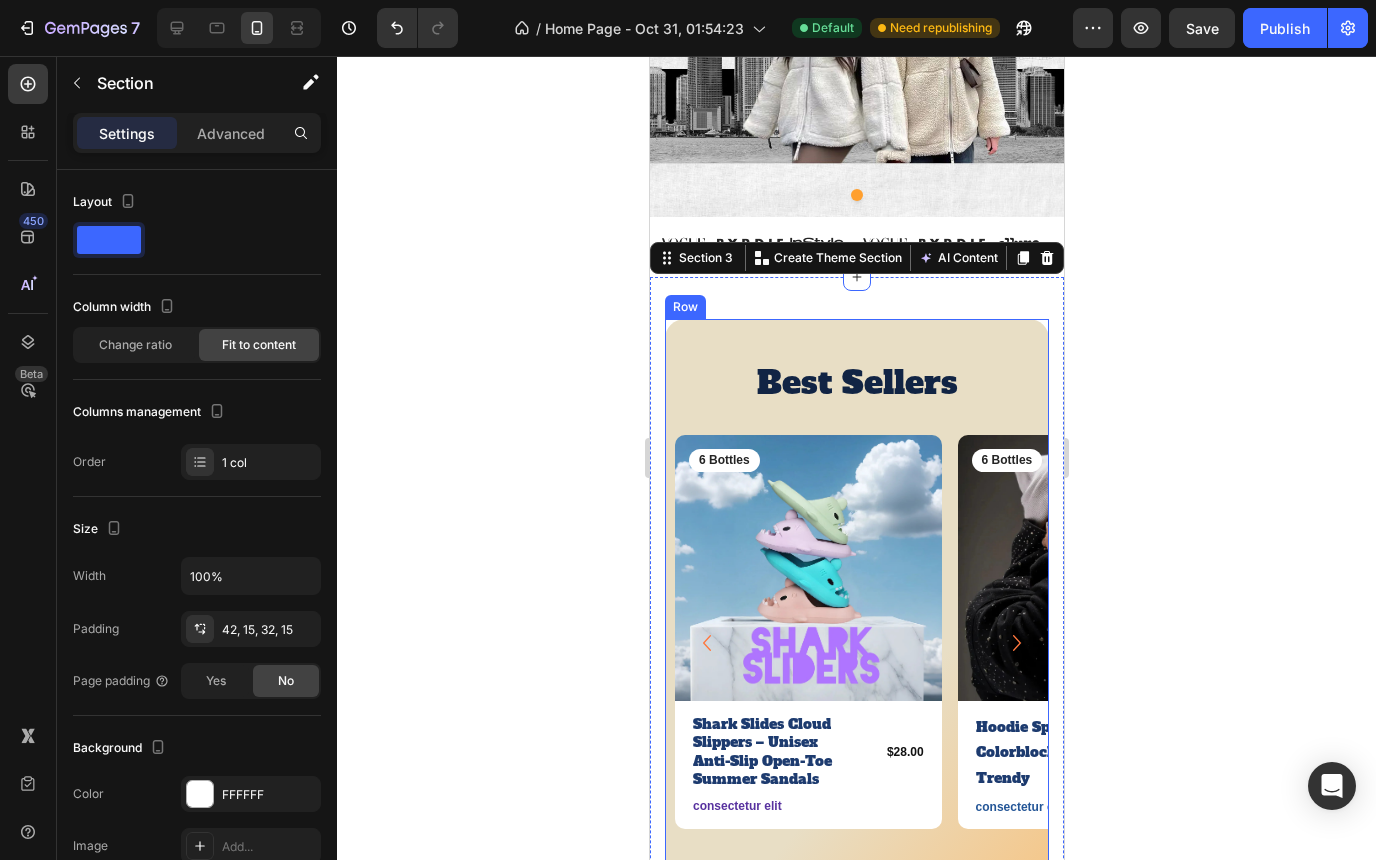 click on "Best Sellers Heading Row
Product Images 6 Bottles Text Block Row Shark Slides Cloud Slippers – Unisex Anti-Slip Open-Toe Summer Sandals Product Title $28.00 Product Price Product Price Row consectetur elit Text Block Row Product Product Images 6 Bottles Text Block Row Hoodie Sparkling - Colorblock Y2K Trendy  Text Block $79.00 Product Price Product Price Row consectetur elit Text Block Row Product Product Images 6 Bottles Text Block Row The Glide Pro 3.0 — 2-in-1 Wet & Dry Electric Razor for Women Product Title $25.00 Product Price Product Price Row consectetur elit Text Block Row Product Product Images 6 Bottles Text Block Row Modern Barrel Dining Chair - Velvet Upholstered  Text Block $149.00 Product Price Product Price Row consectetur elit Text Block Row Product Product Images 6 Bottles Text Block Row Portable Range Hood – 3-Speed Desktop Kitchen Vent  Text Block $145.00 Product Price Product Price Row consectetur elit Text Block Row Product Carousel" at bounding box center (856, 620) 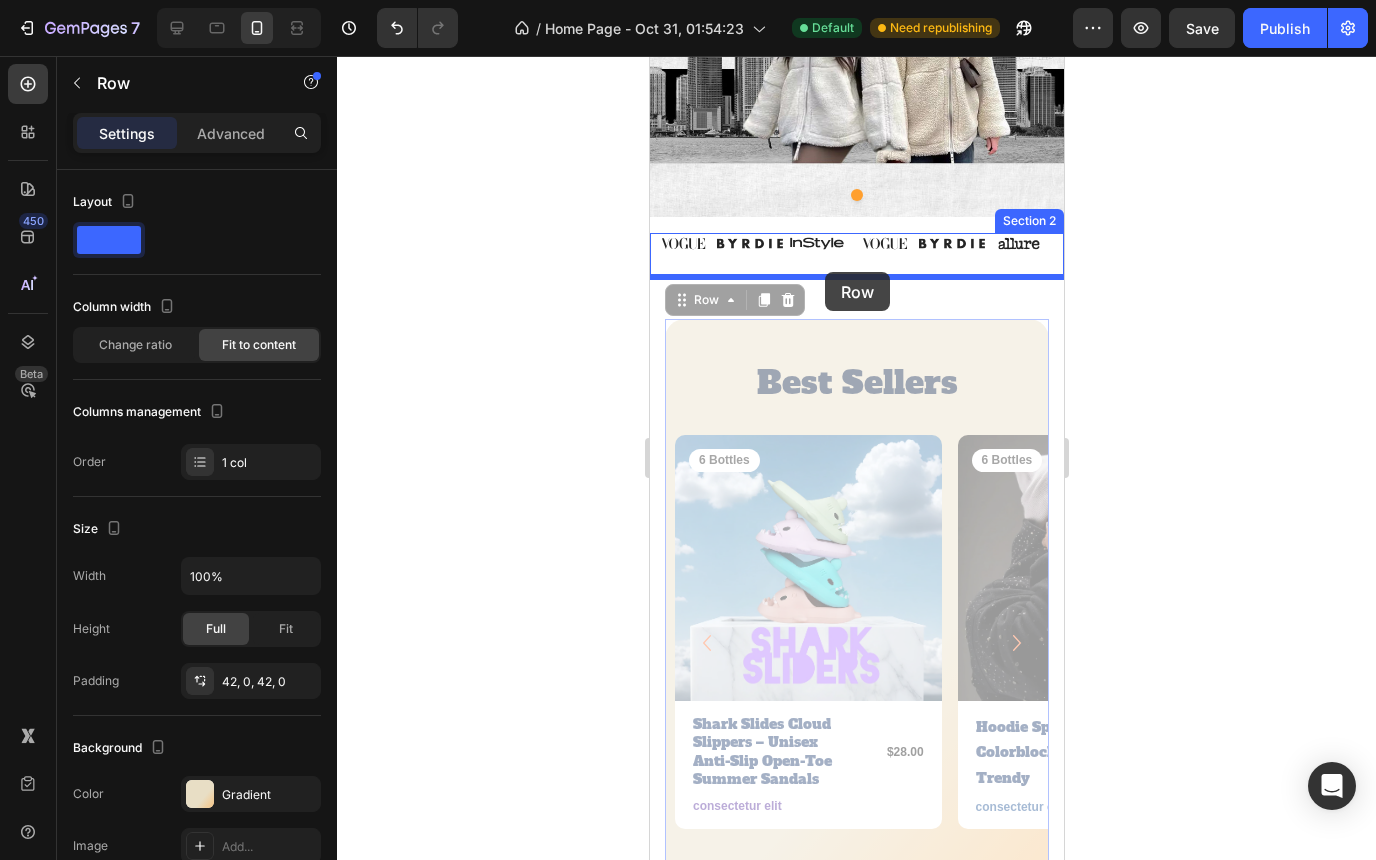 drag, startPoint x: 827, startPoint y: 323, endPoint x: 824, endPoint y: 271, distance: 52.086468 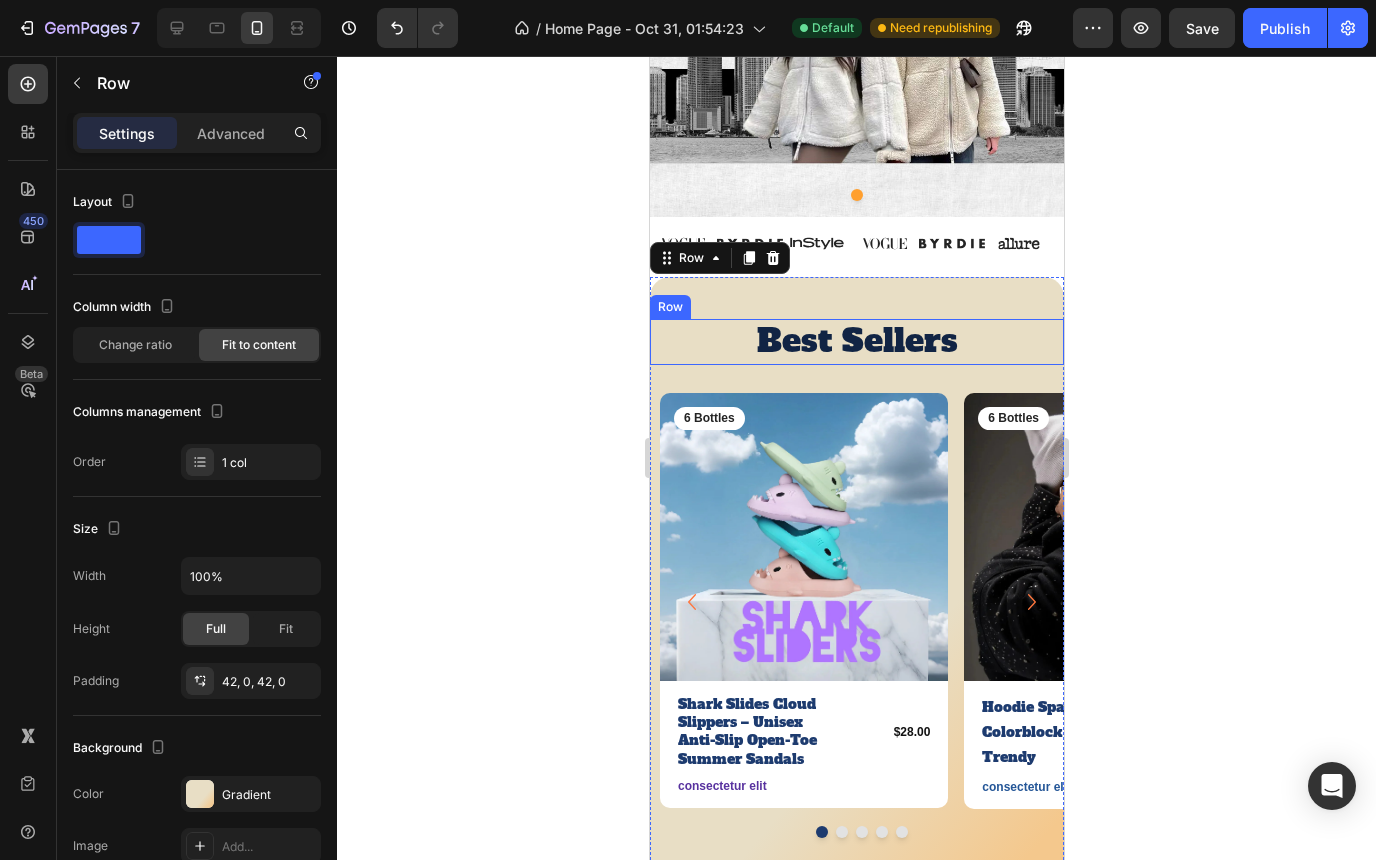 scroll, scrollTop: 297, scrollLeft: 0, axis: vertical 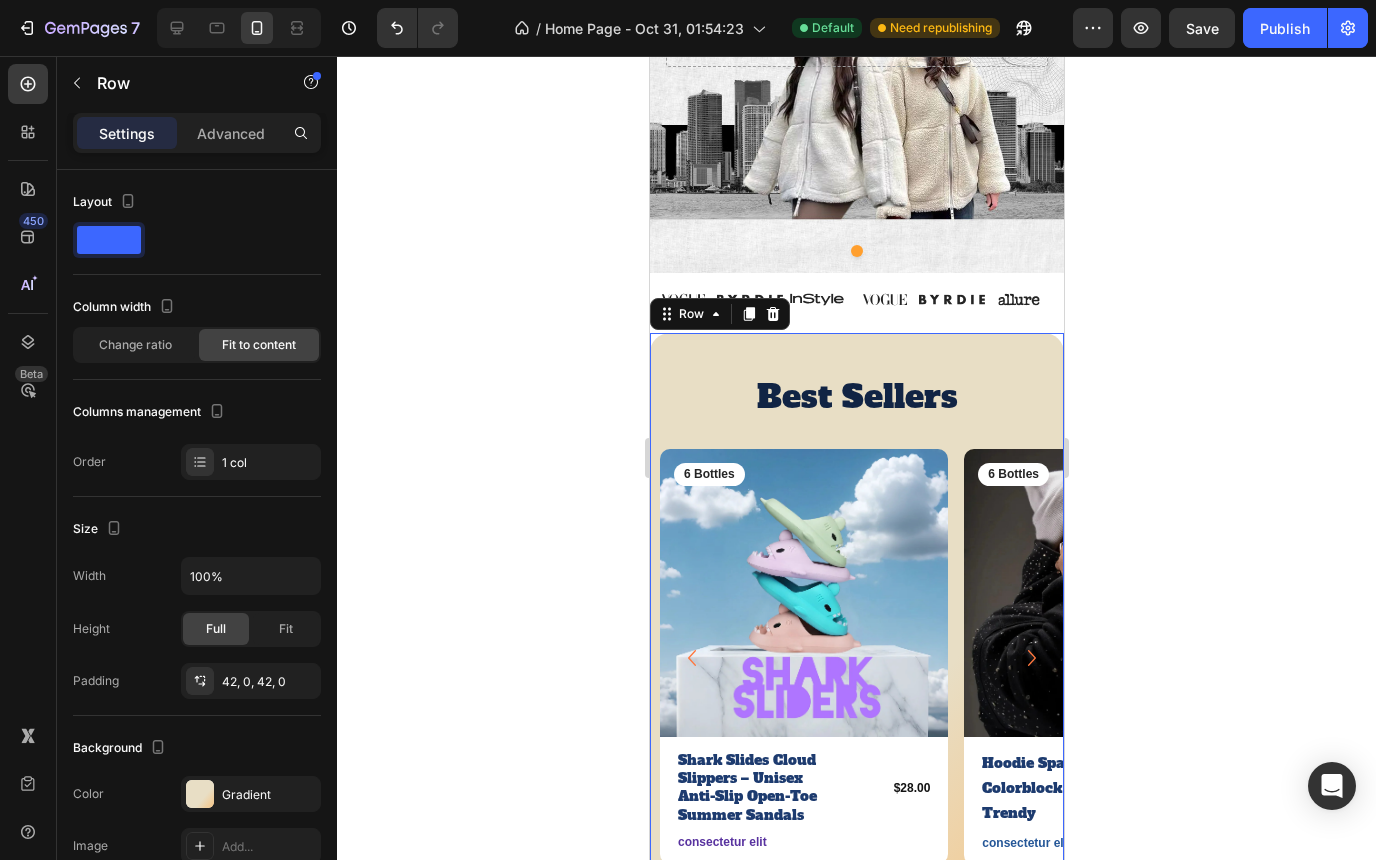 click 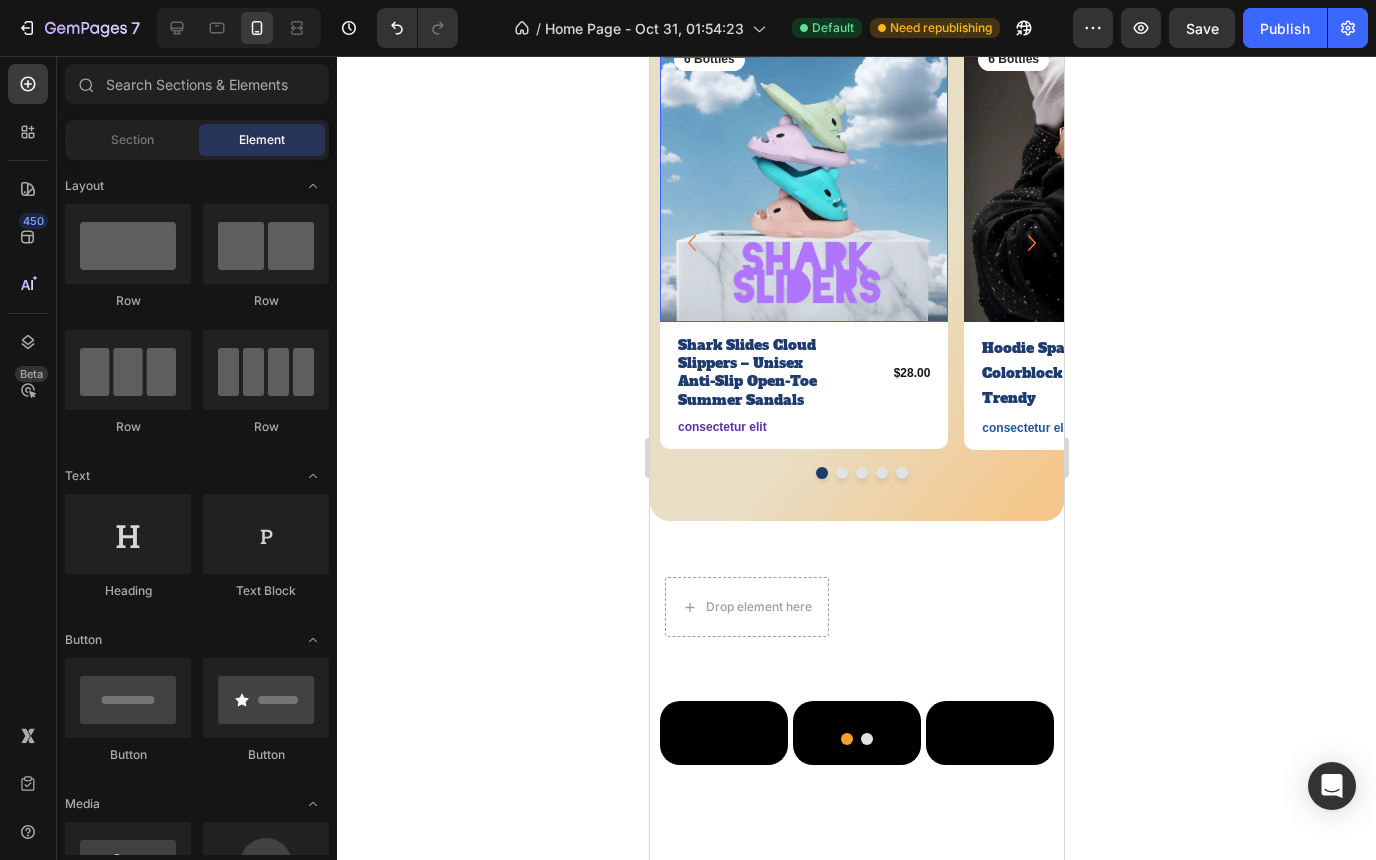 scroll, scrollTop: 739, scrollLeft: 0, axis: vertical 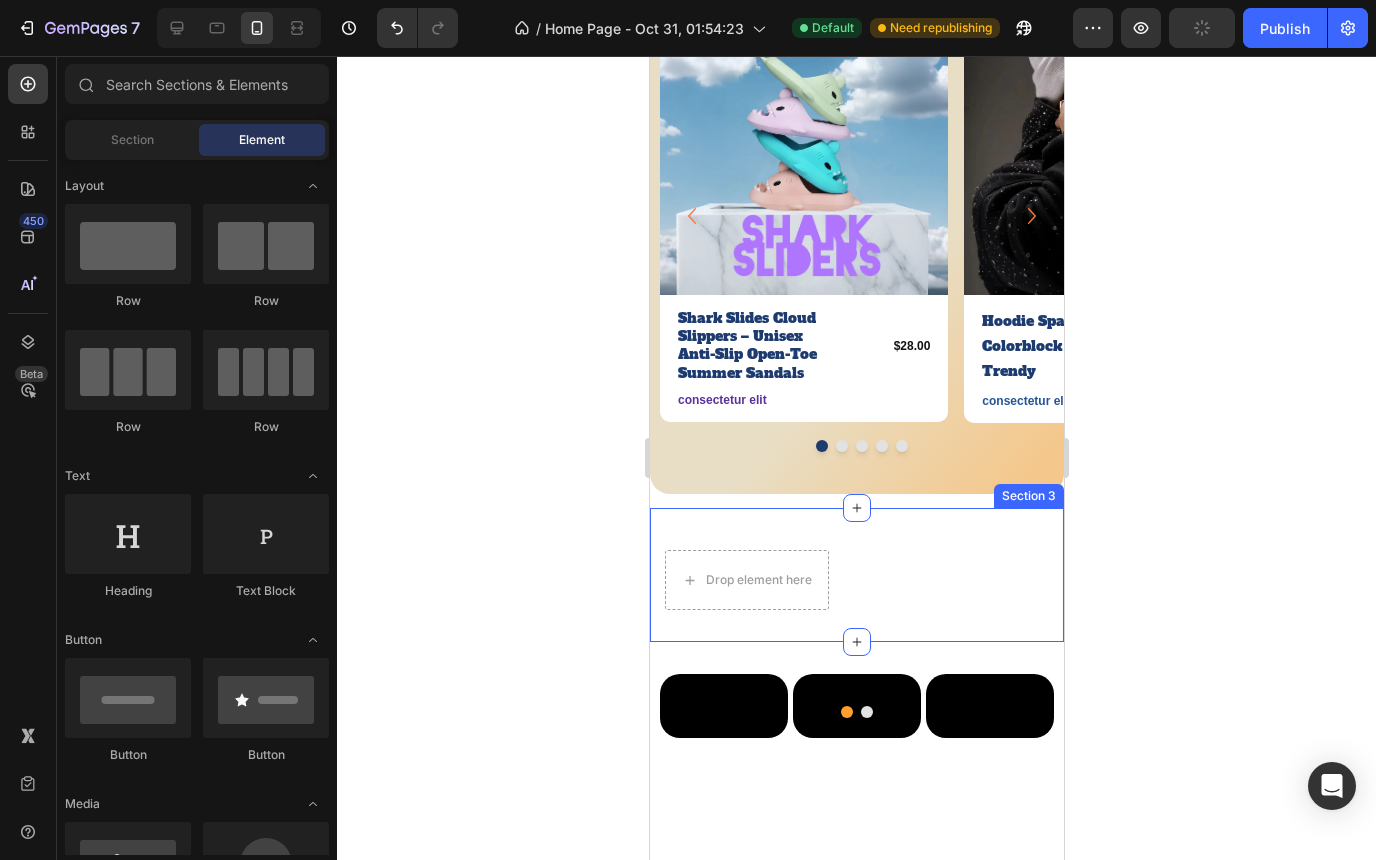 click on "Drop element here Section 3" at bounding box center [856, 575] 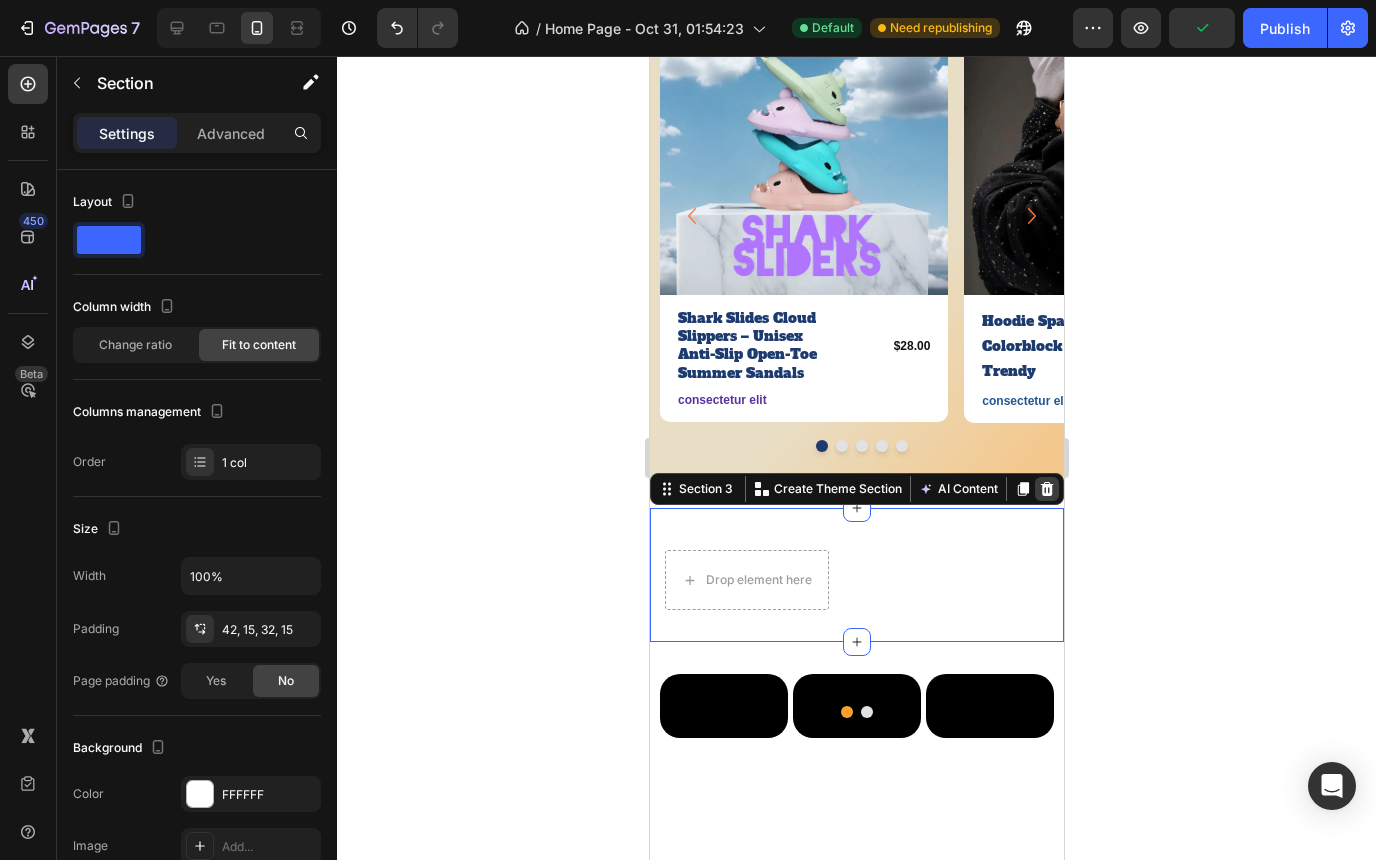 click 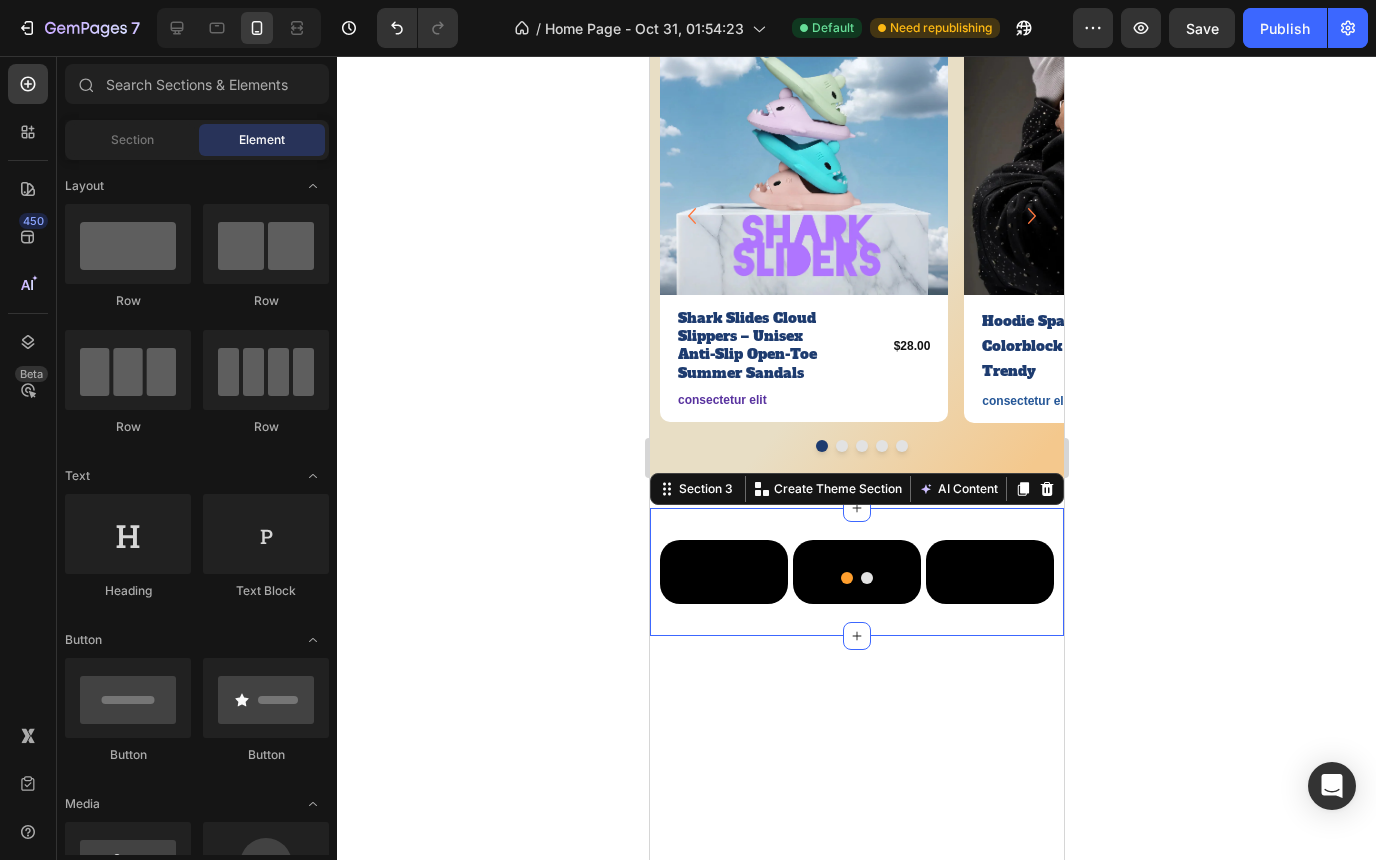 click on "Video Video Video Video Video Carousel Section 3   You can create reusable sections Create Theme Section AI Content Write with GemAI What would you like to describe here? Tone and Voice Persuasive Product Strike Algo 2-in-1 Hoodie with Integrated Backpack Show more Generate" at bounding box center (856, 572) 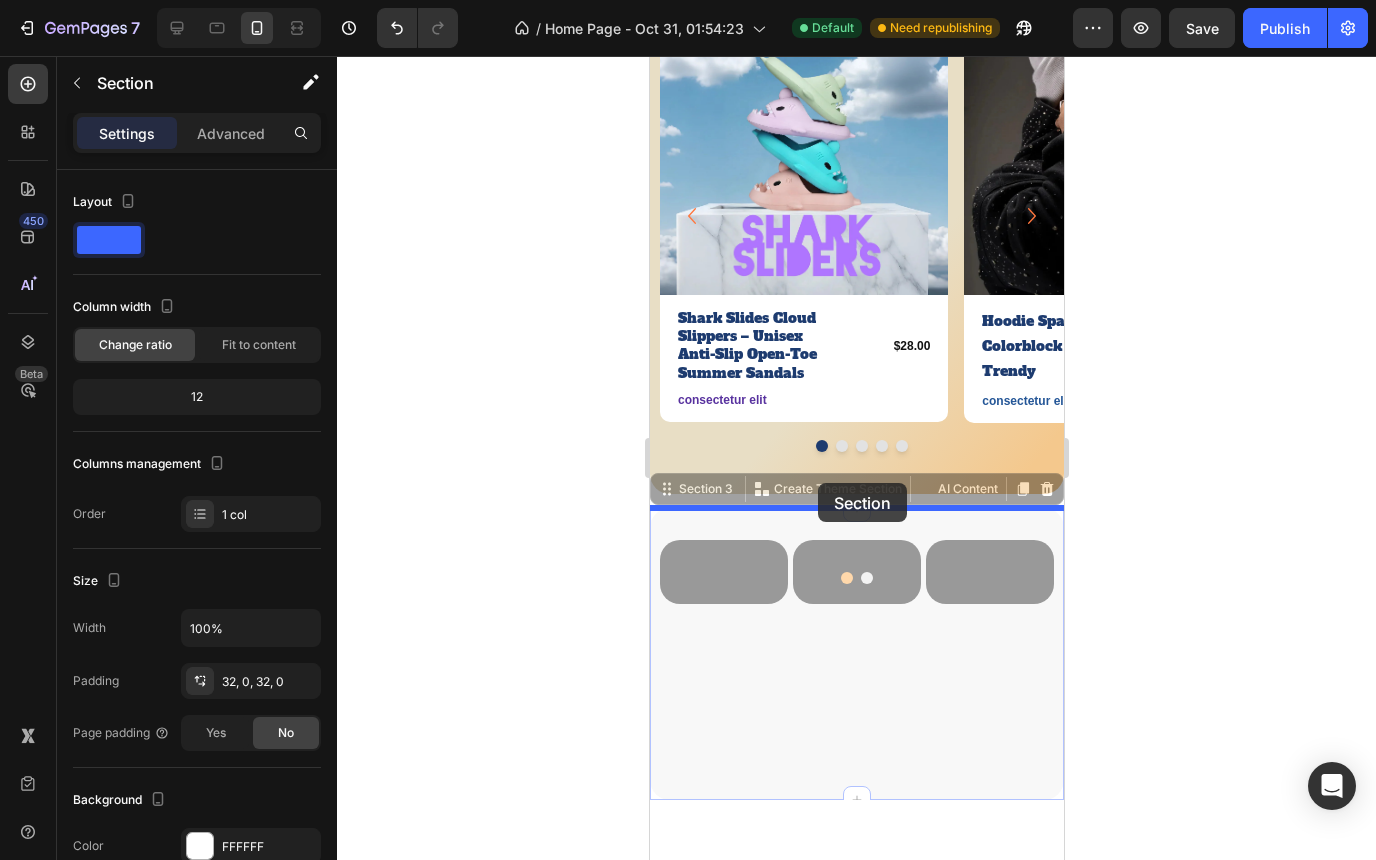 drag, startPoint x: 788, startPoint y: 527, endPoint x: 817, endPoint y: 483, distance: 52.69725 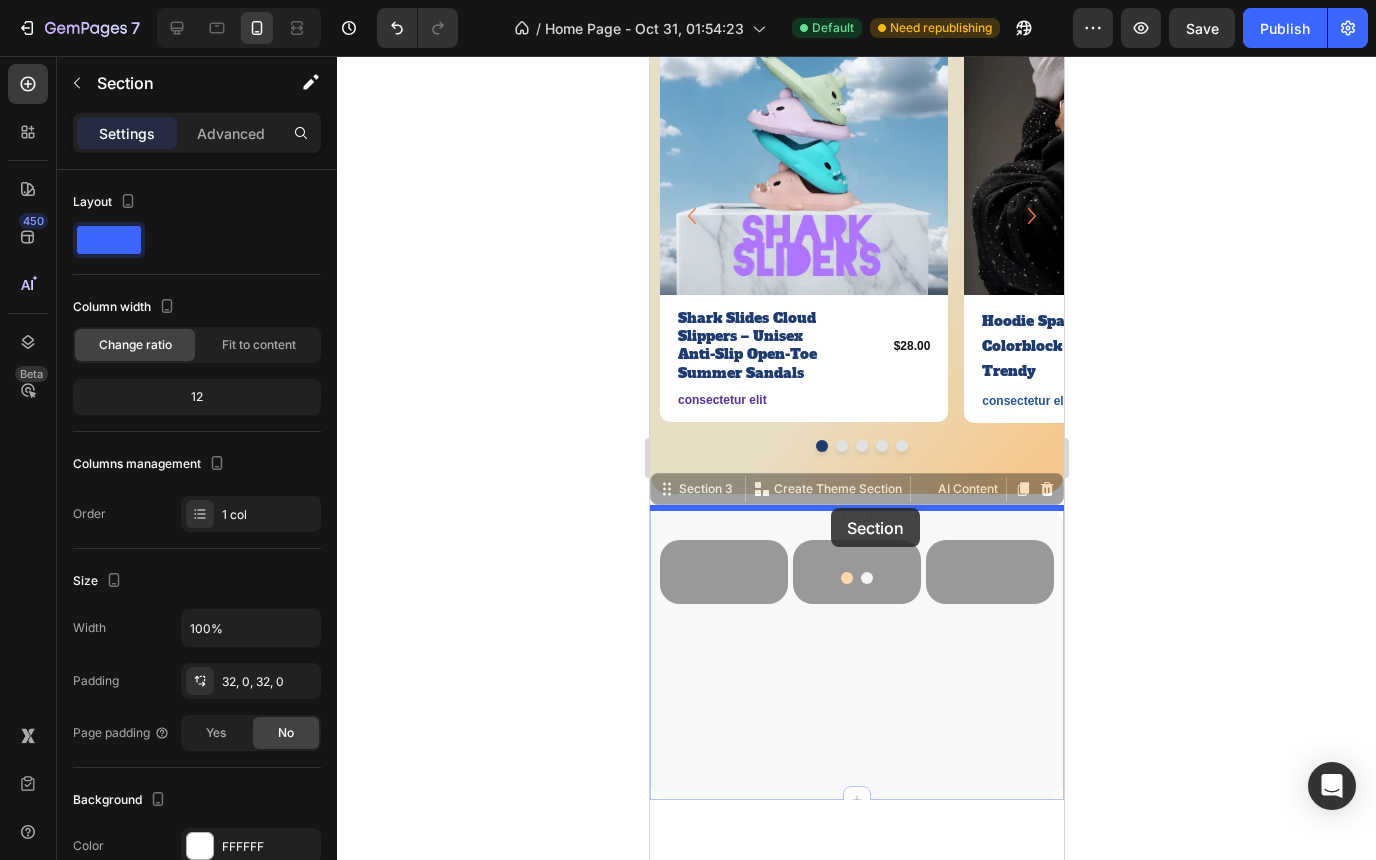 drag, startPoint x: 794, startPoint y: 522, endPoint x: 822, endPoint y: 506, distance: 32.24903 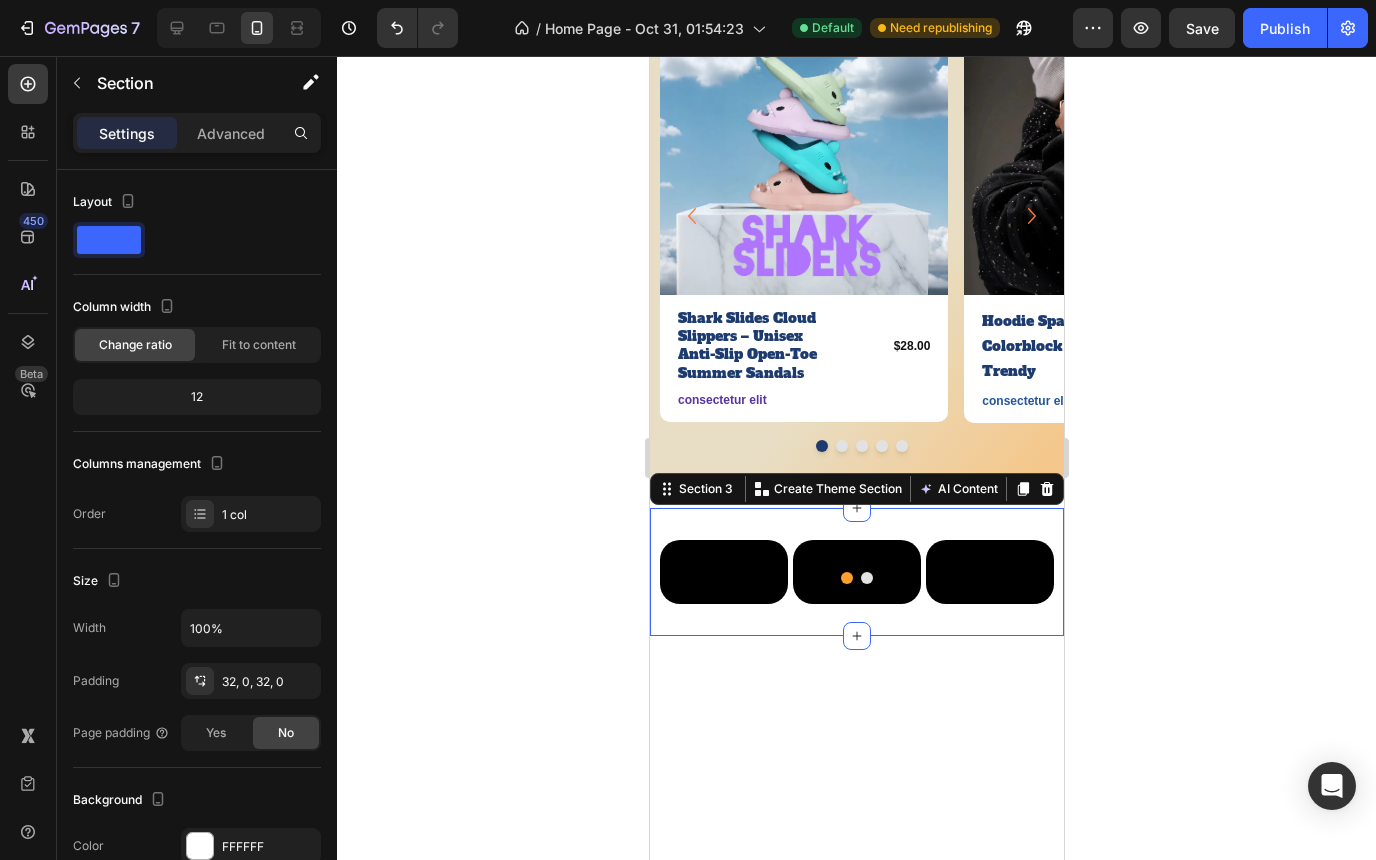 click on "Video Video Video Video Video Carousel Section 3   You can create reusable sections Create Theme Section AI Content Write with GemAI What would you like to describe here? Tone and Voice Persuasive Product Strike Algo 2-in-1 Hoodie with Integrated Backpack Show more Generate" at bounding box center (856, 572) 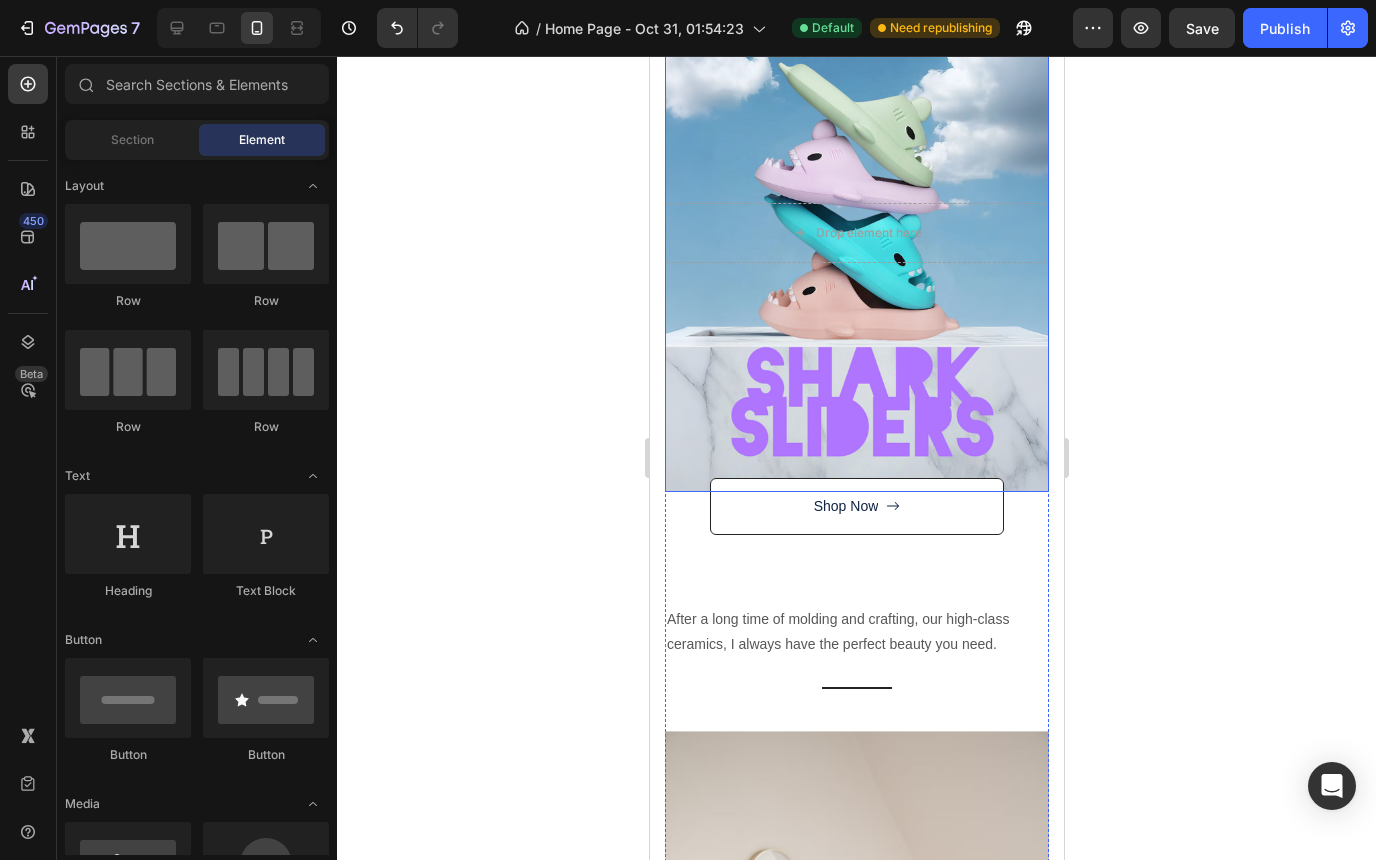 scroll, scrollTop: 1574, scrollLeft: 0, axis: vertical 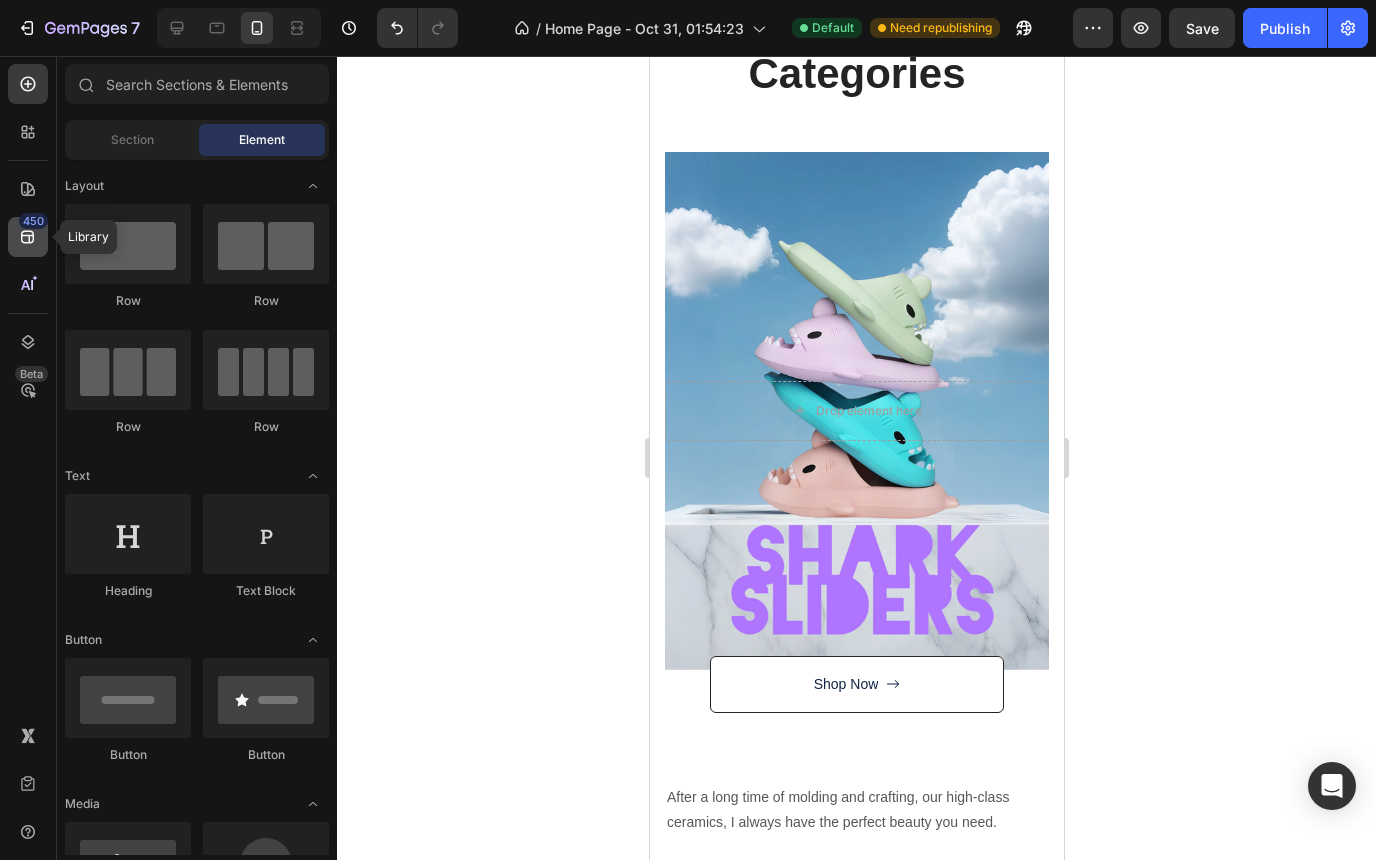 click on "450" at bounding box center (33, 221) 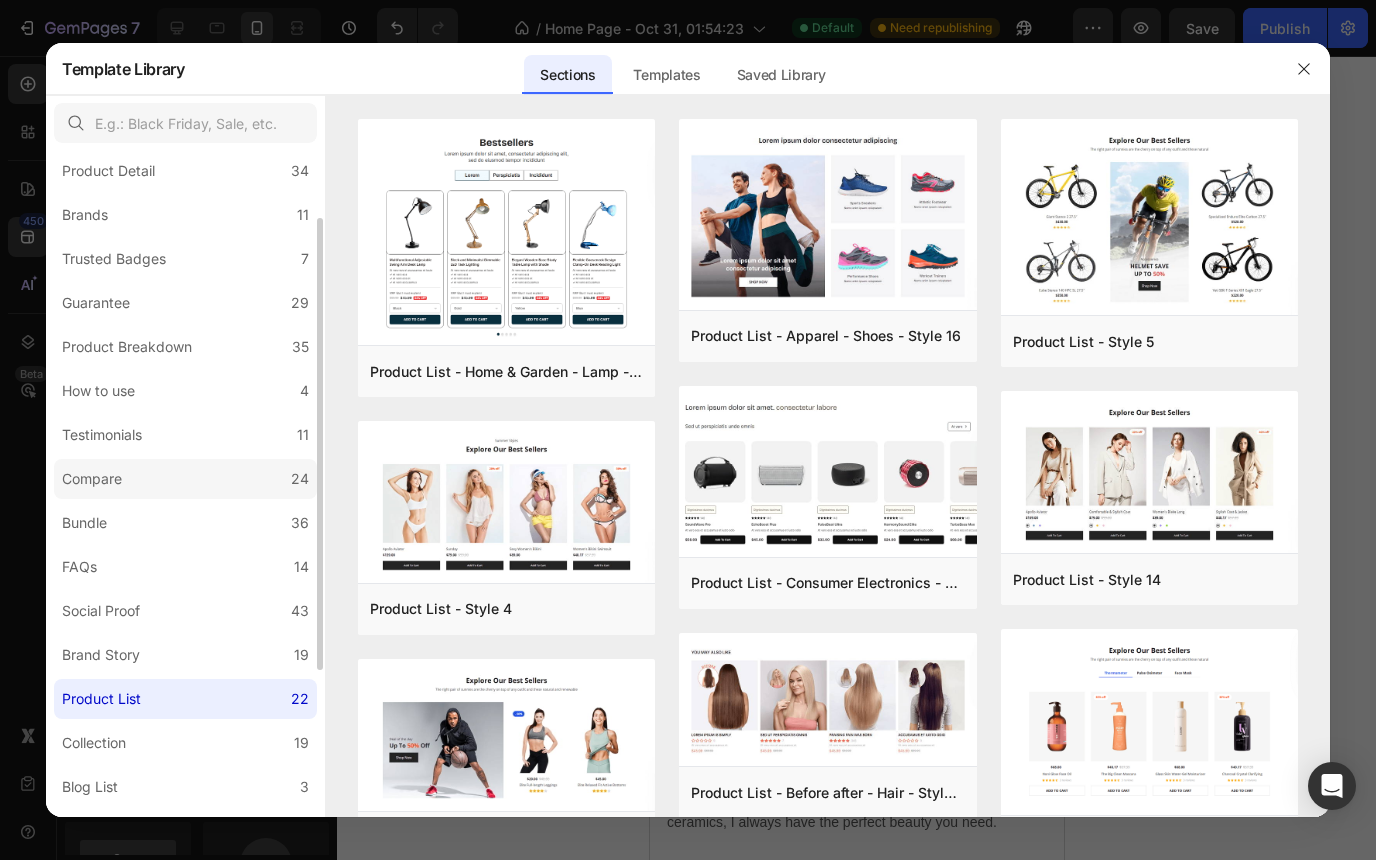 scroll, scrollTop: 119, scrollLeft: 0, axis: vertical 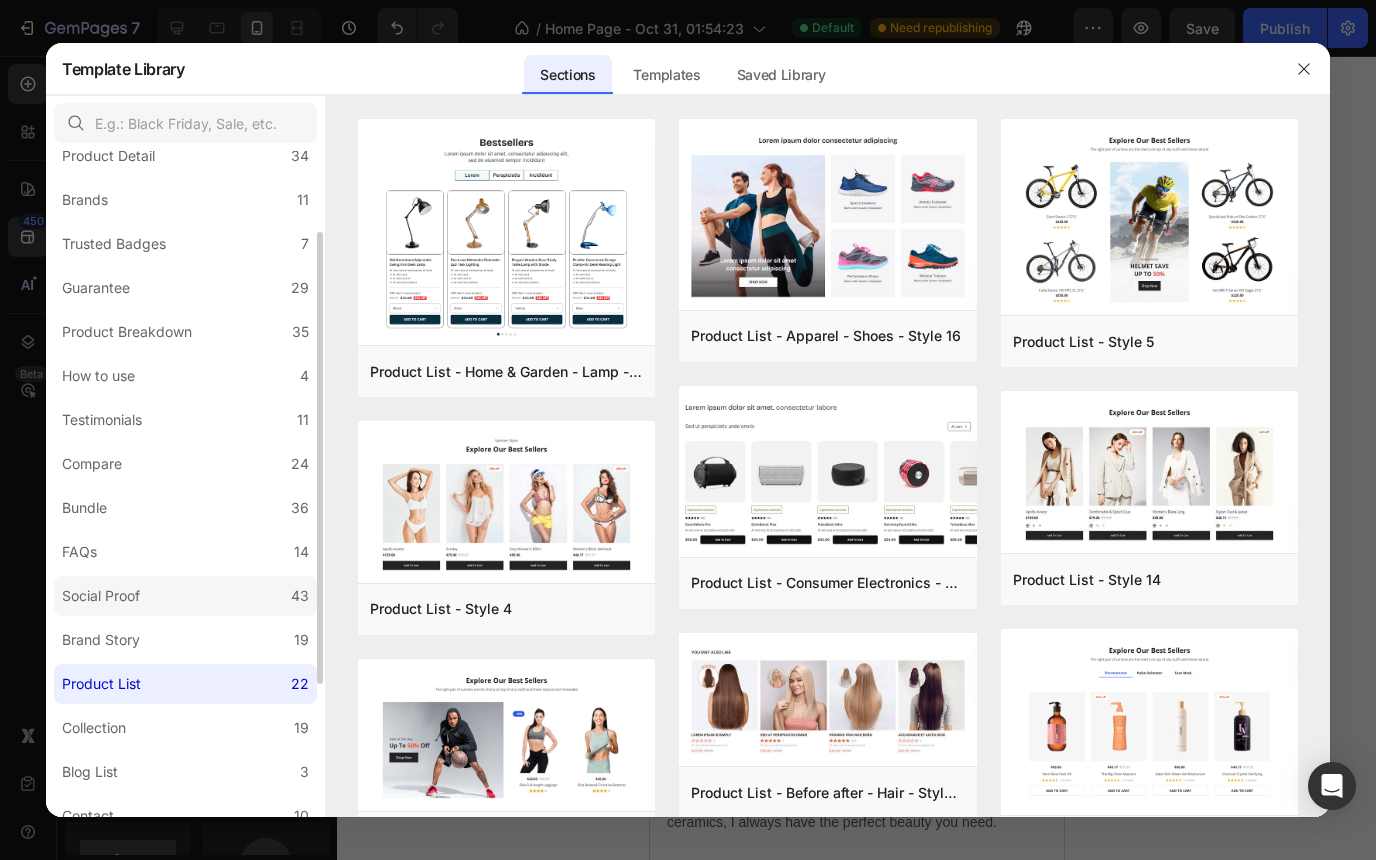 click on "Social Proof 43" 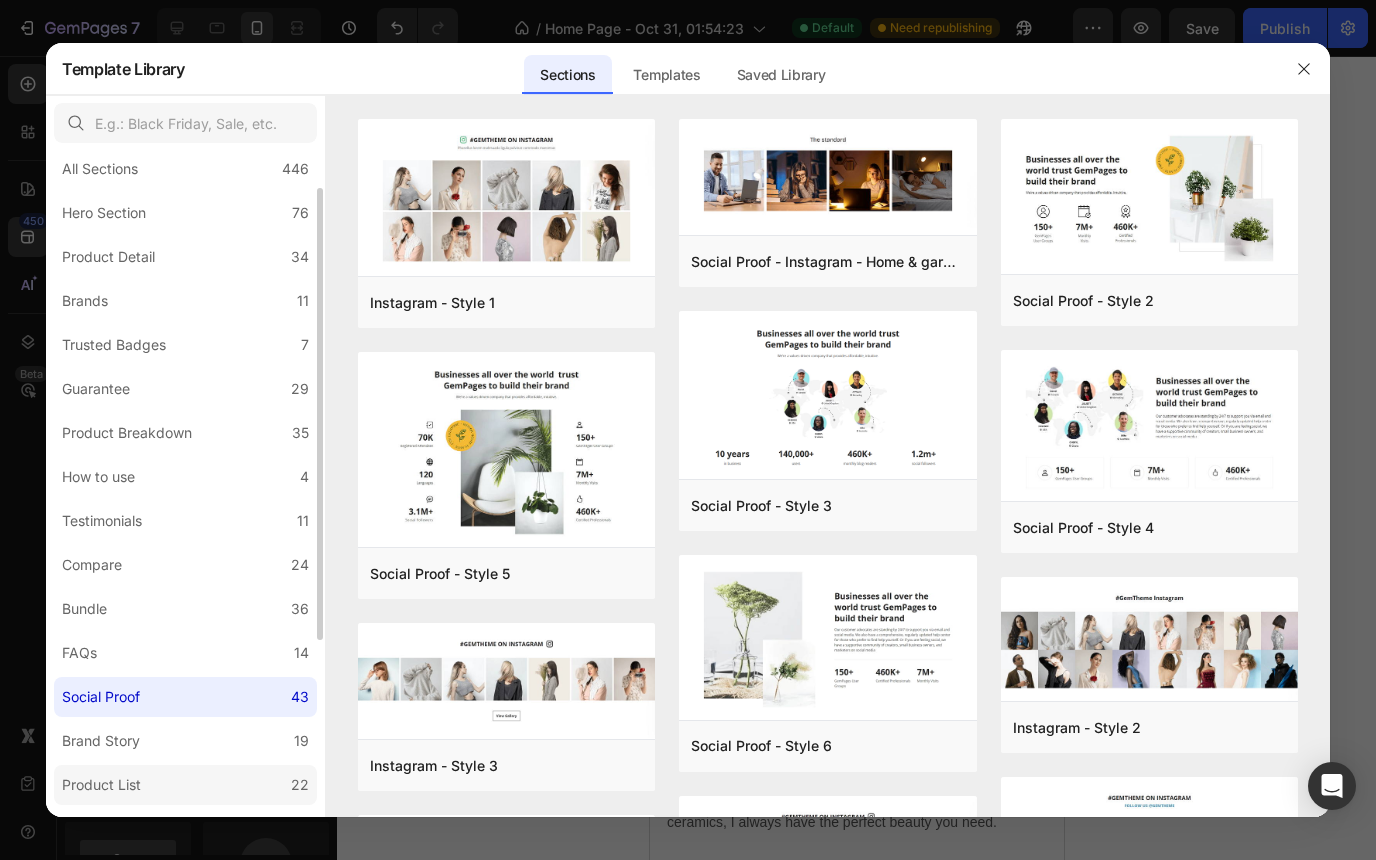 scroll, scrollTop: 0, scrollLeft: 0, axis: both 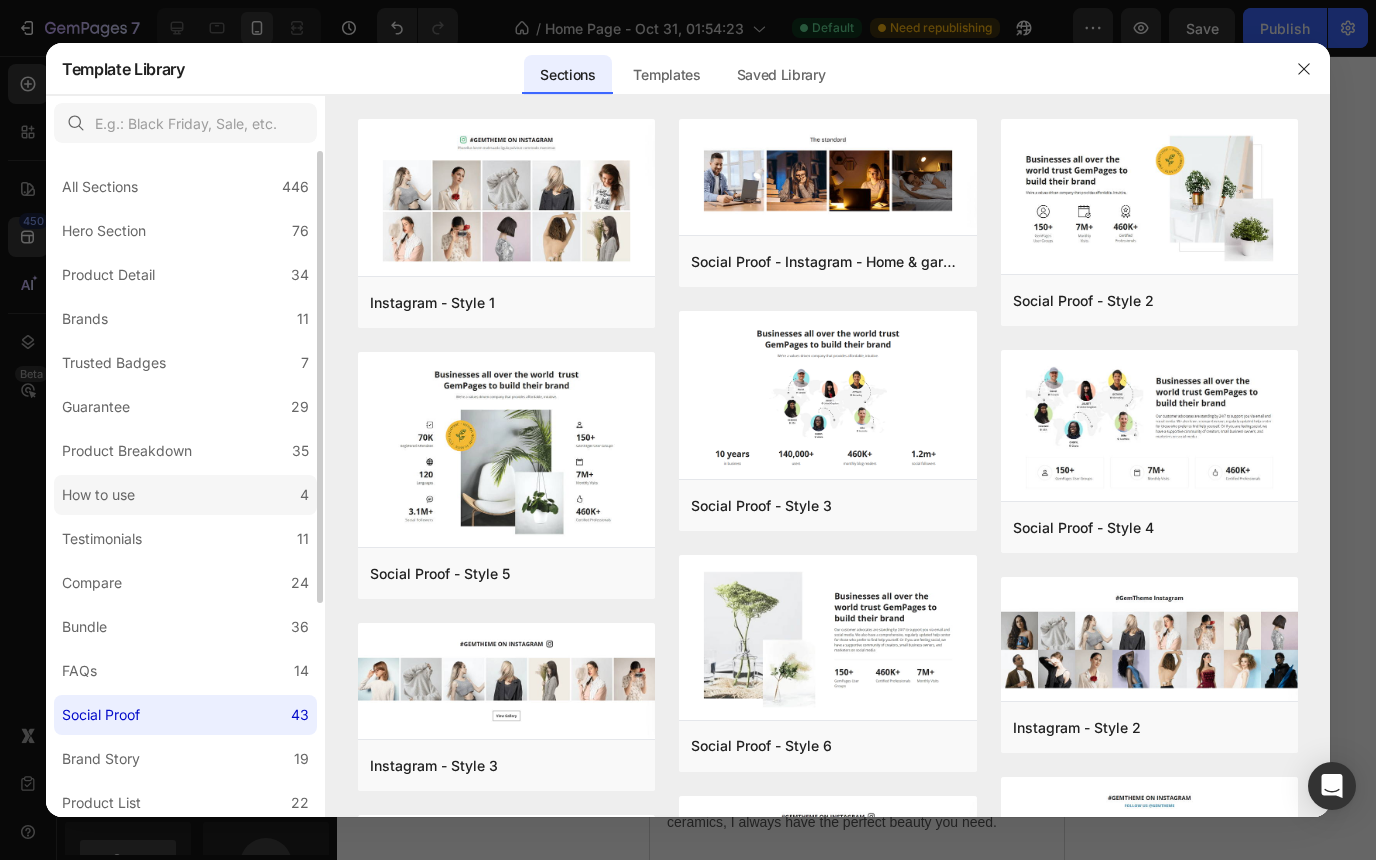 click on "How to use 4" 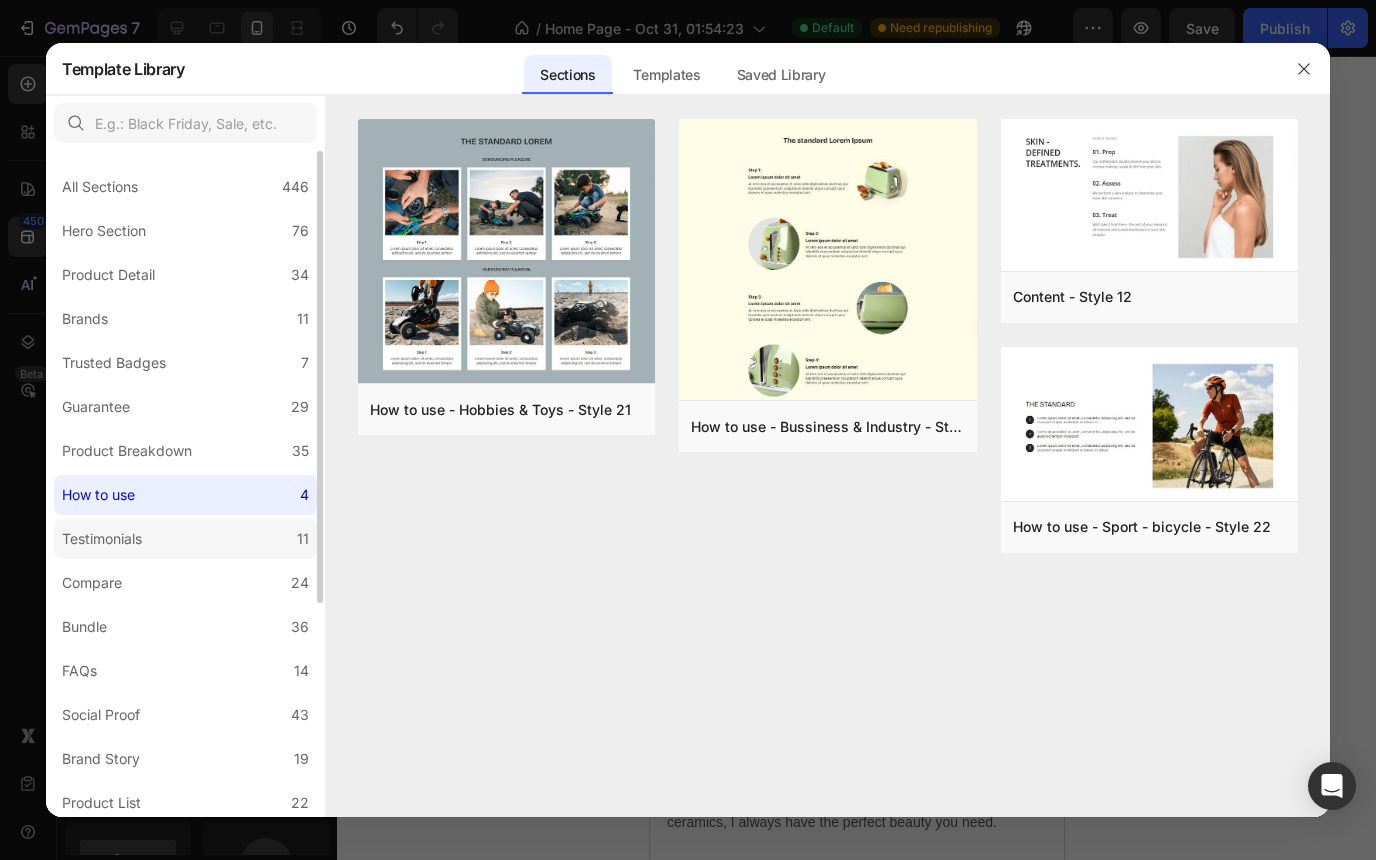 click on "Testimonials 11" 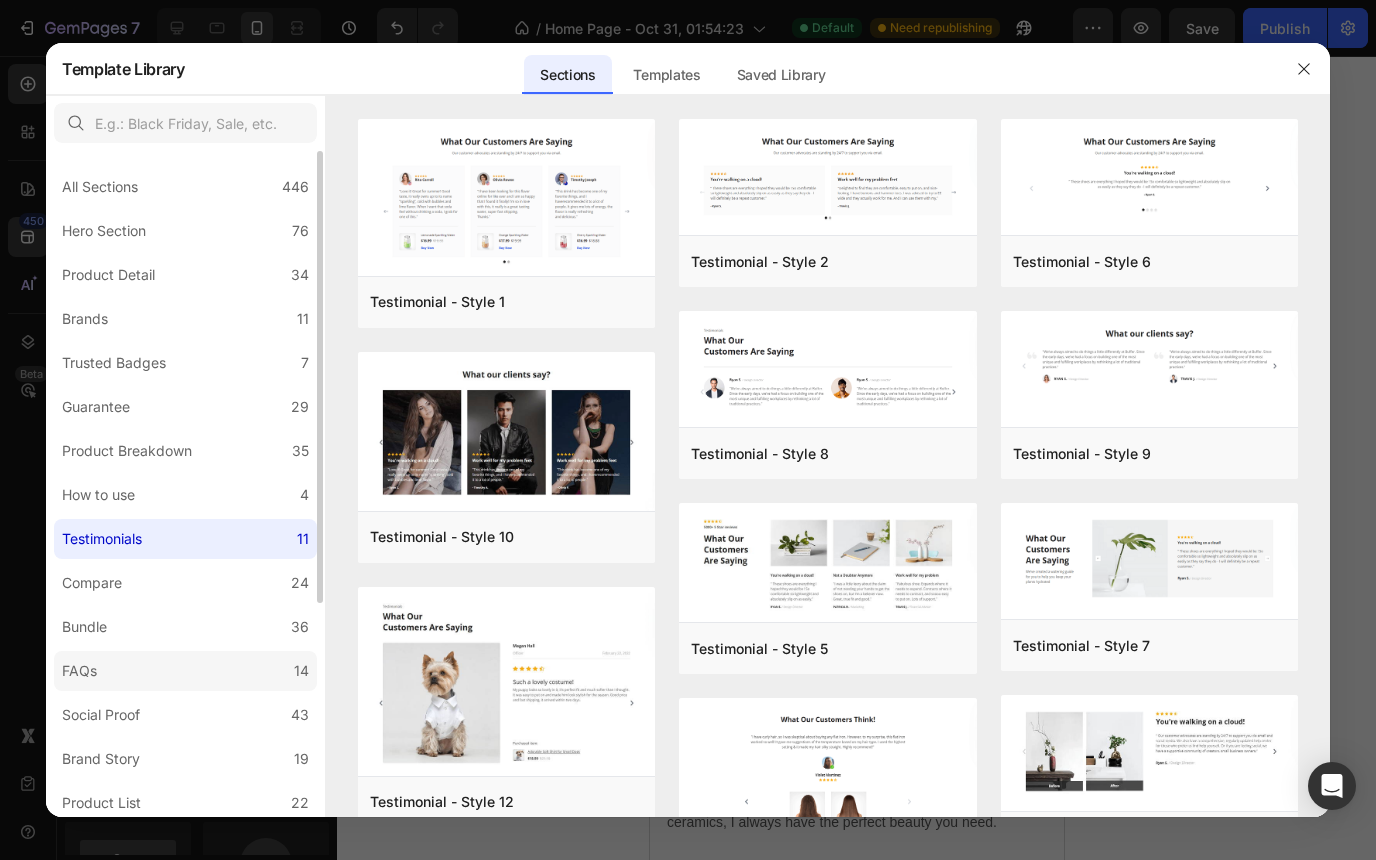 click on "FAQs 14" 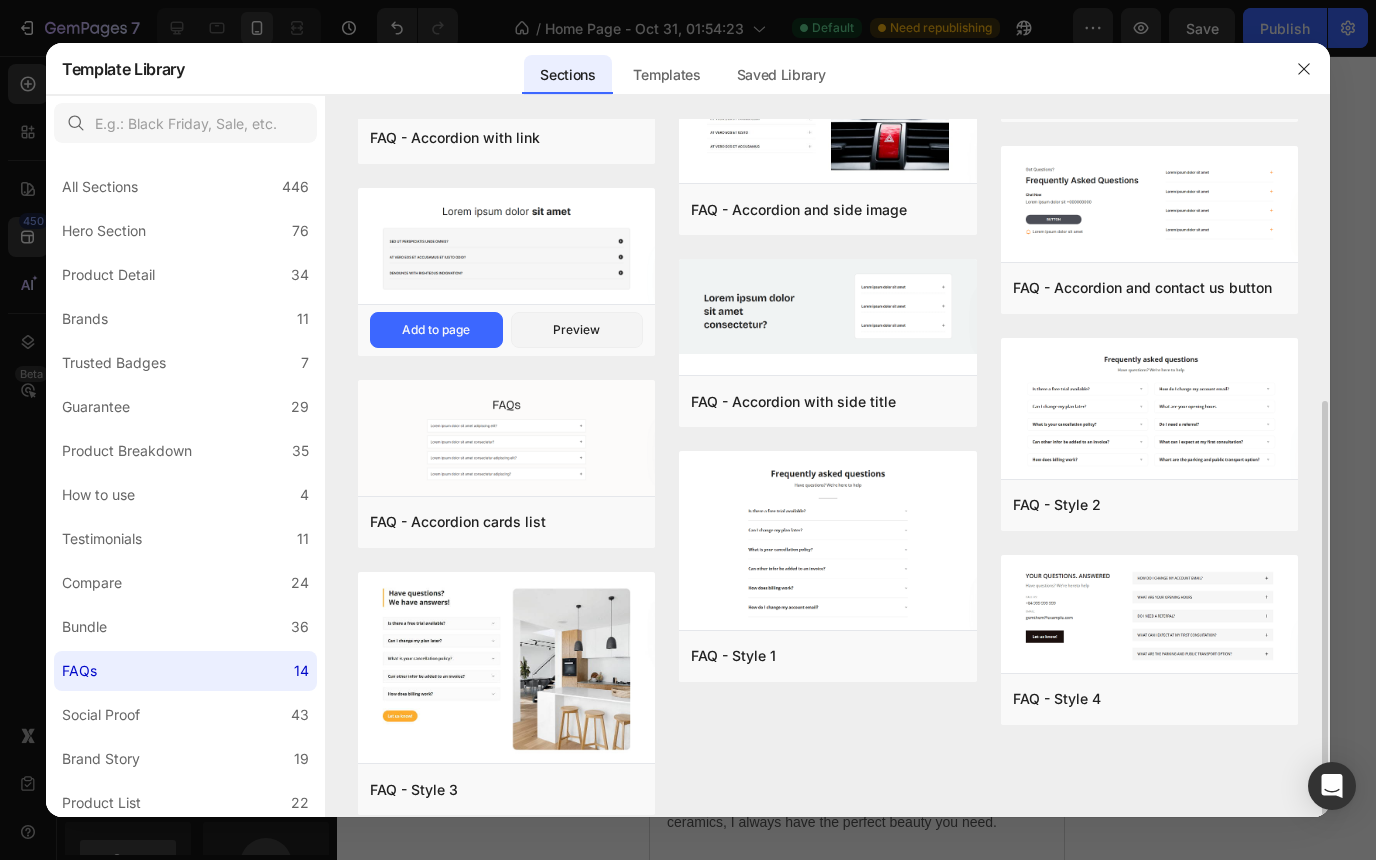 scroll, scrollTop: 414, scrollLeft: 0, axis: vertical 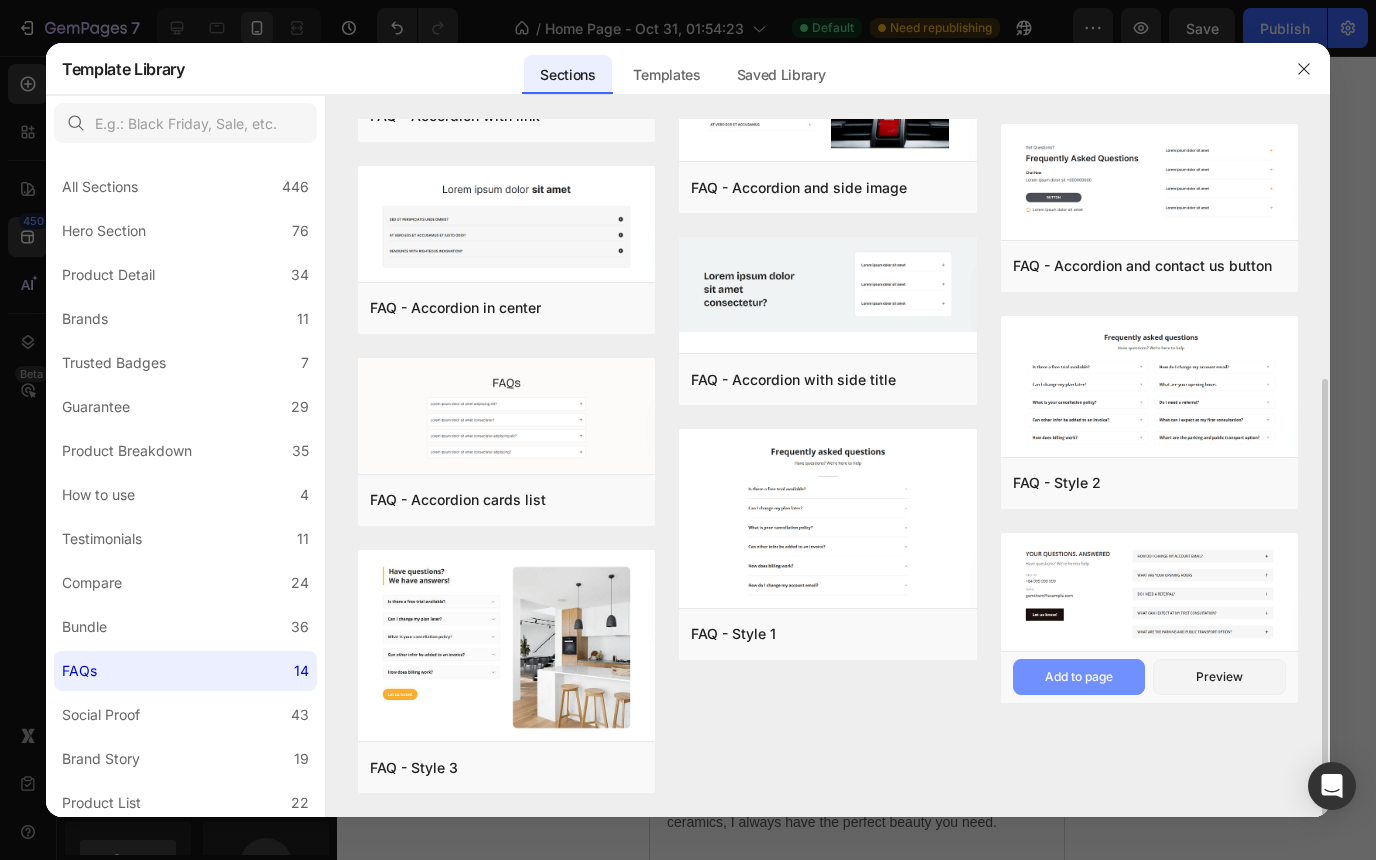 click on "Add to page" at bounding box center (1079, 677) 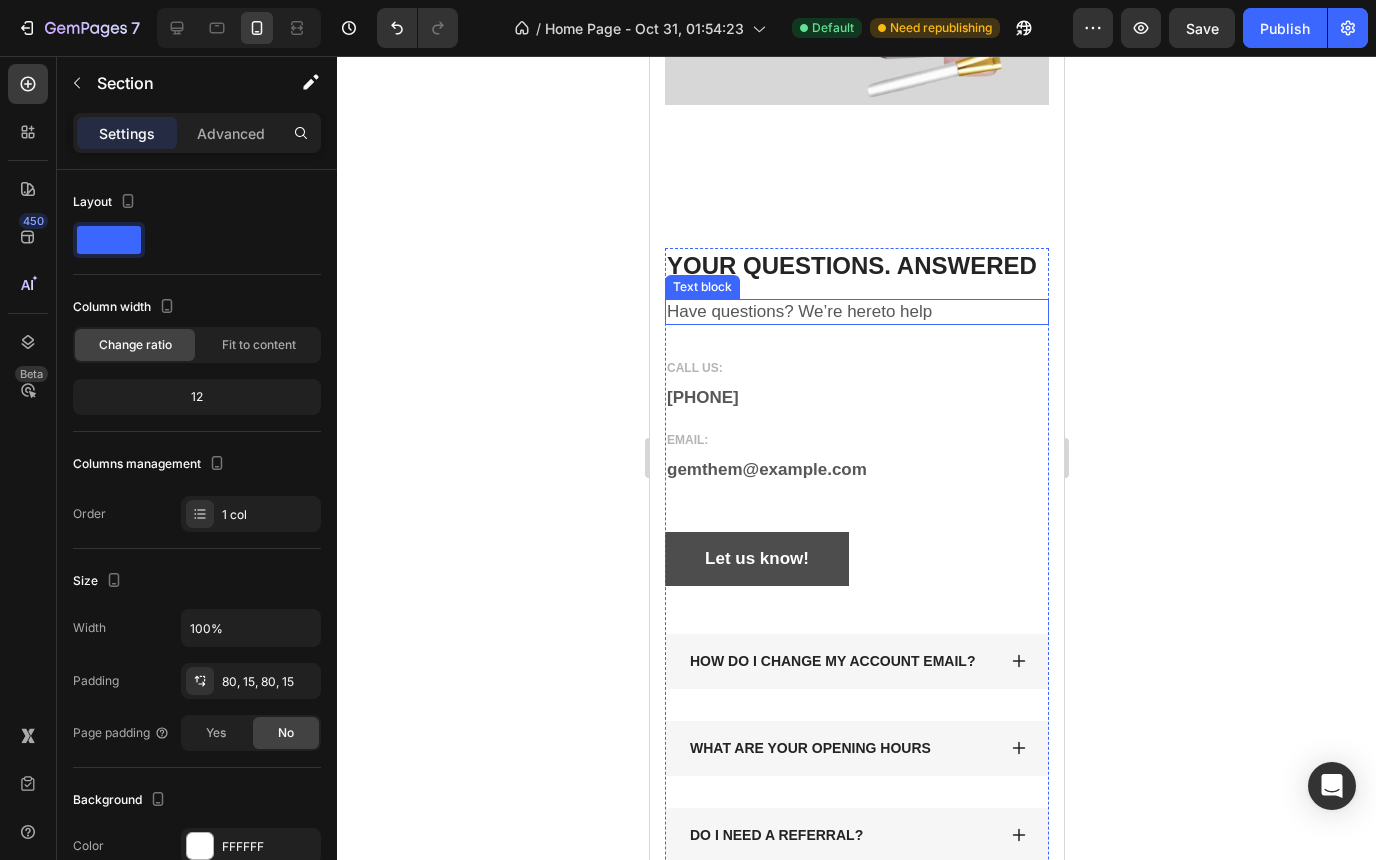 scroll, scrollTop: 5321, scrollLeft: 0, axis: vertical 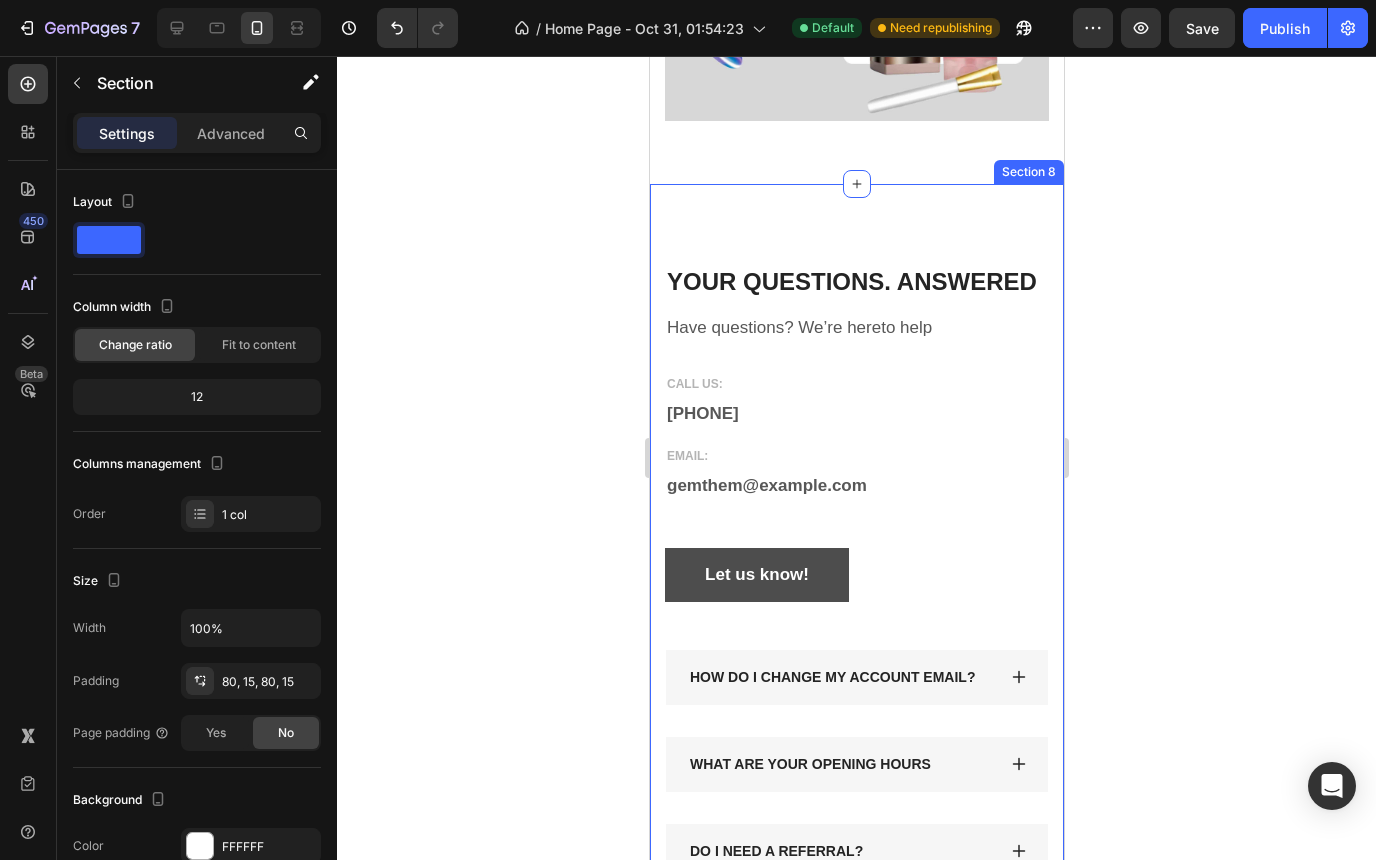 click on "YOUR QUESTIONS. ANSWERED Heading Have questions? We’re hereto help Text block CALL US: Text block +84 999 999 999 Text block EMAIL: Text block gemthem@example.com Text block Let us know! Button
HOW DO I CHANGE MY ACCOUNT EMAIL?
WHAT ARE YOUR OPENING HOURS
DO I NEED A REFERRAL?
WHAT CAN I EXPECT AT MY FIRST CONSUITATION?
WHAT ARE THE PARKING AND PUBLIC TRANSPORT OPTION? Accordion Row Section 8" at bounding box center [856, 679] 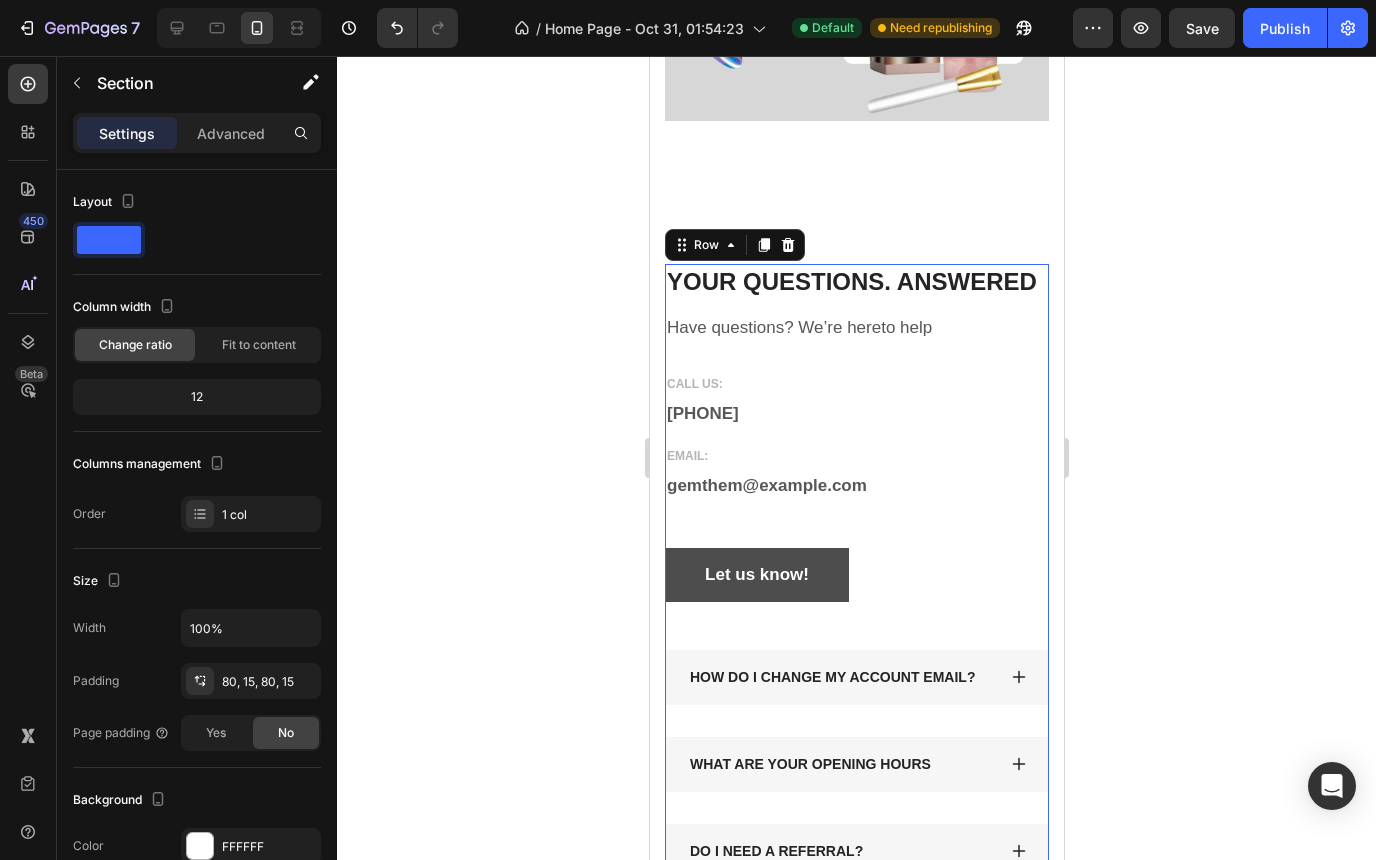 click on "YOUR QUESTIONS. ANSWERED Heading Have questions? We’re hereto help Text block CALL US: Text block +84 999 999 999 Text block EMAIL: Text block gemthem@example.com Text block Let us know! Button" at bounding box center (856, 457) 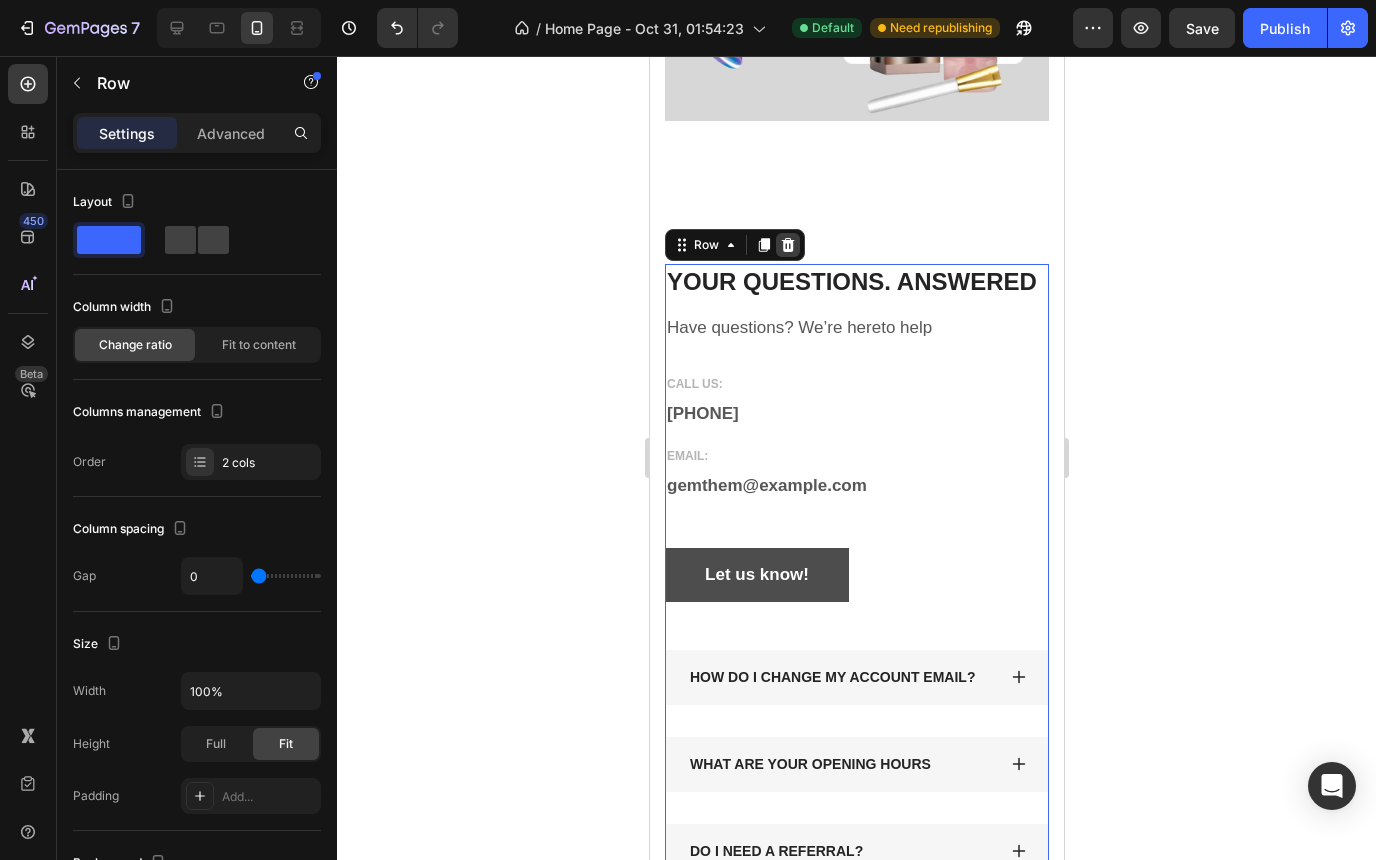 click 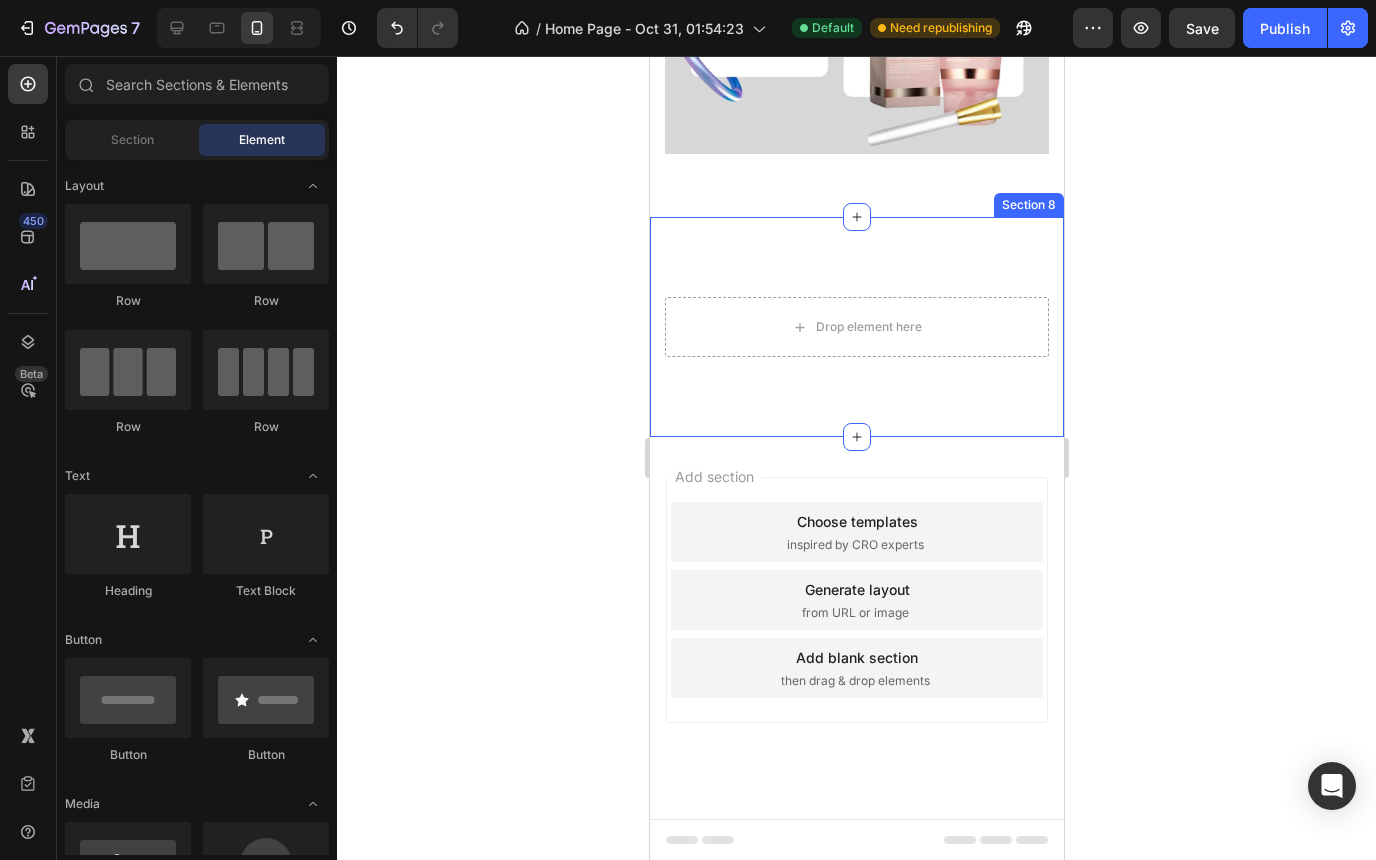 click on "Drop element here Section 8" at bounding box center (856, 327) 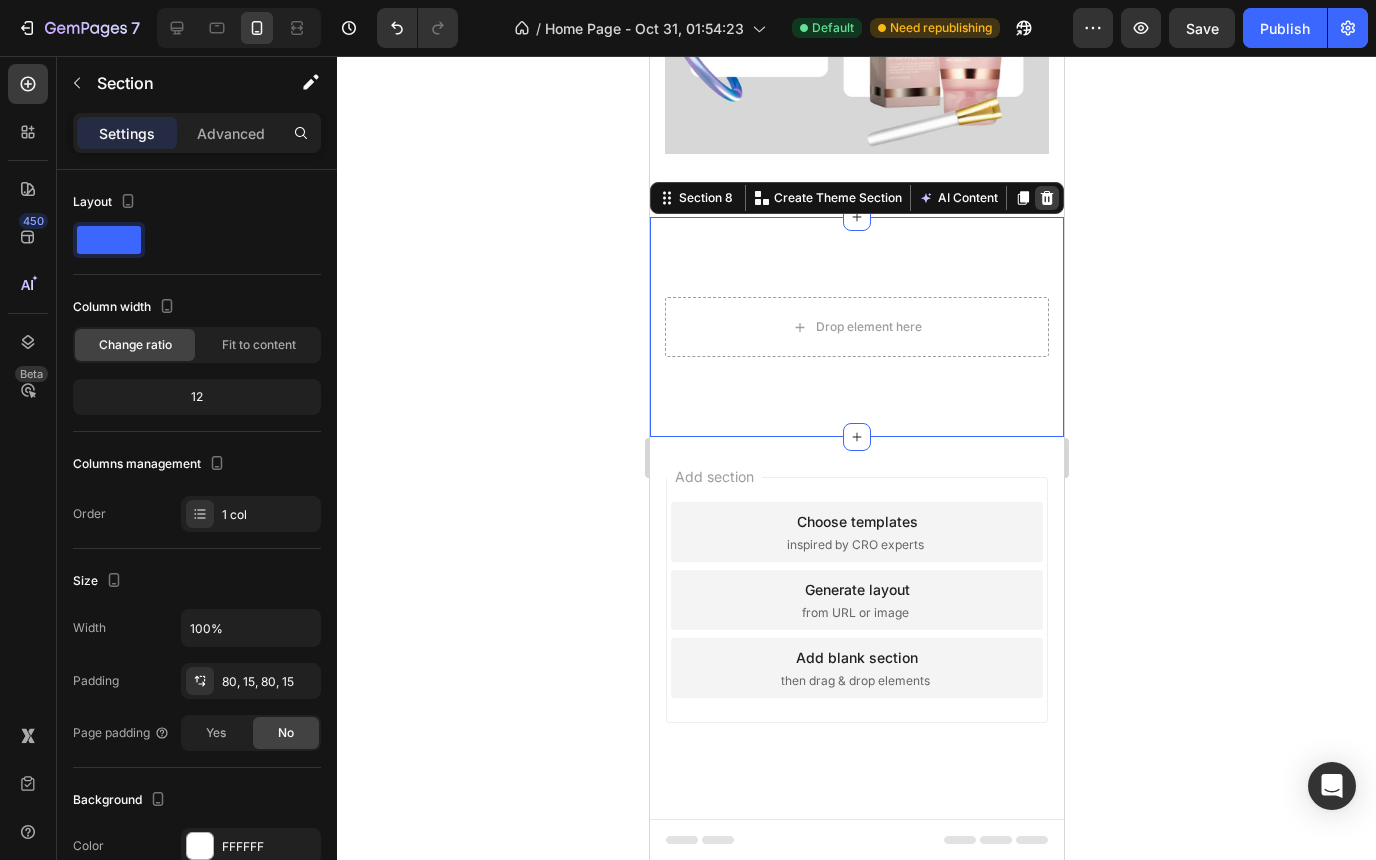 click 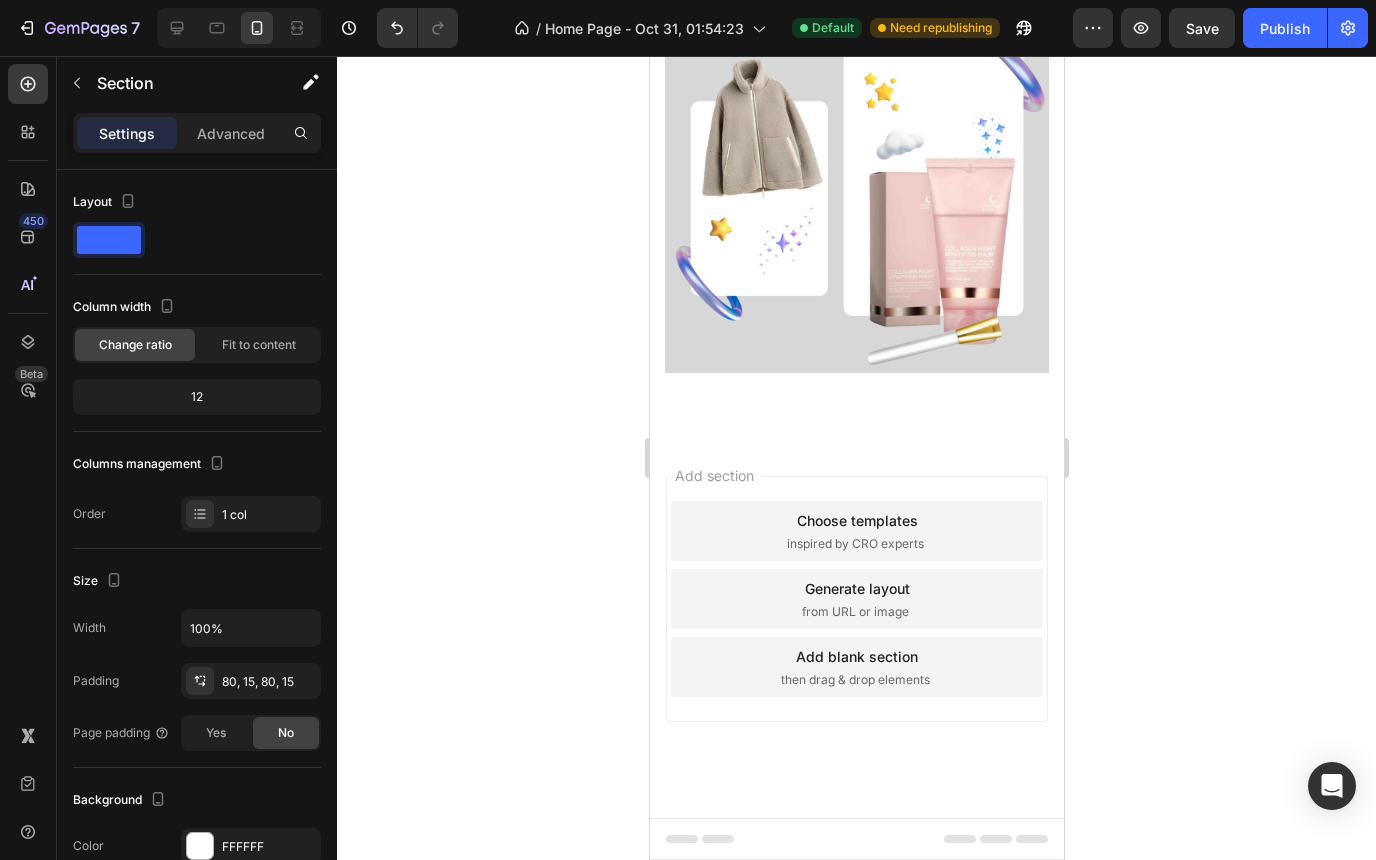 scroll, scrollTop: 5068, scrollLeft: 0, axis: vertical 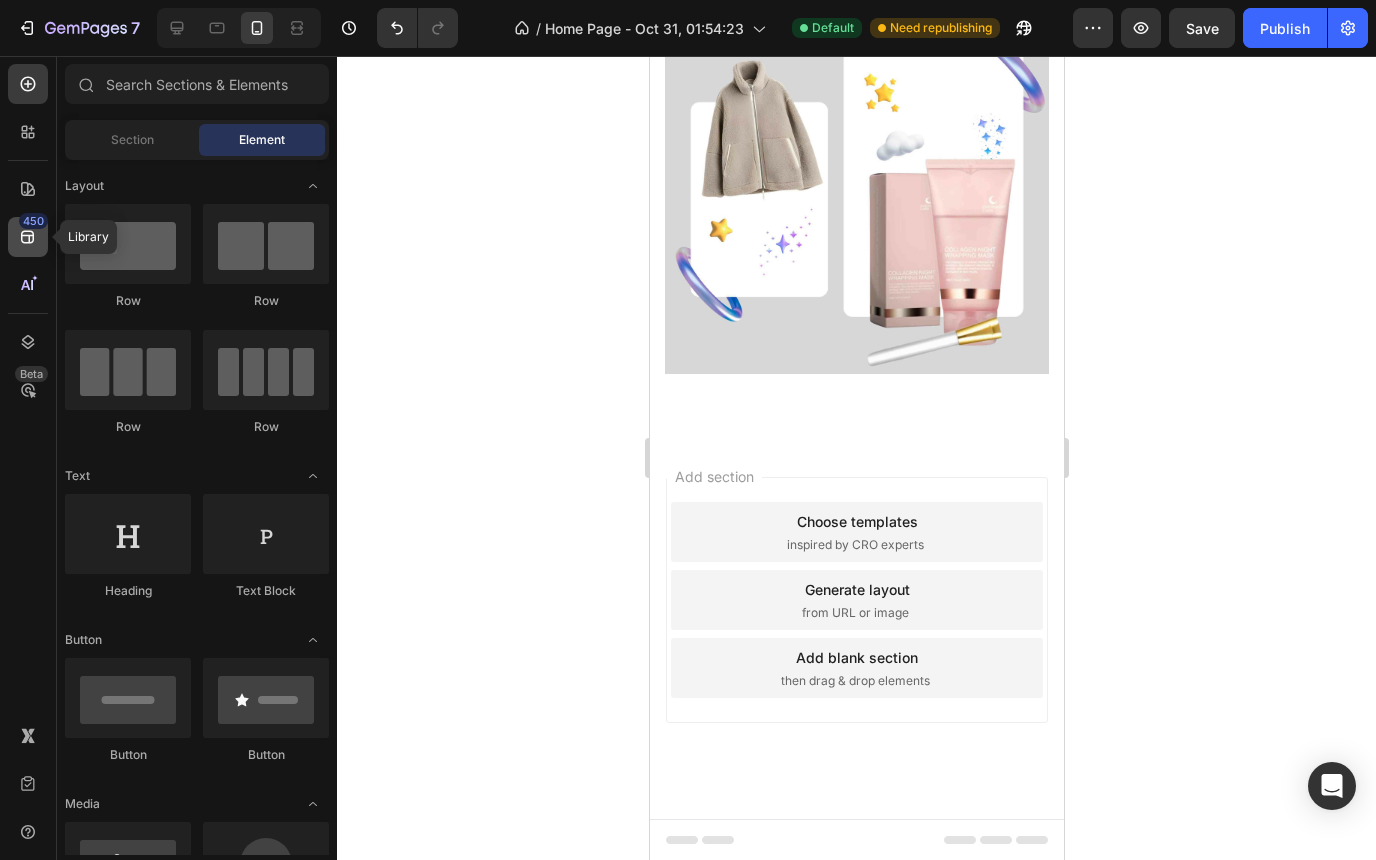 click 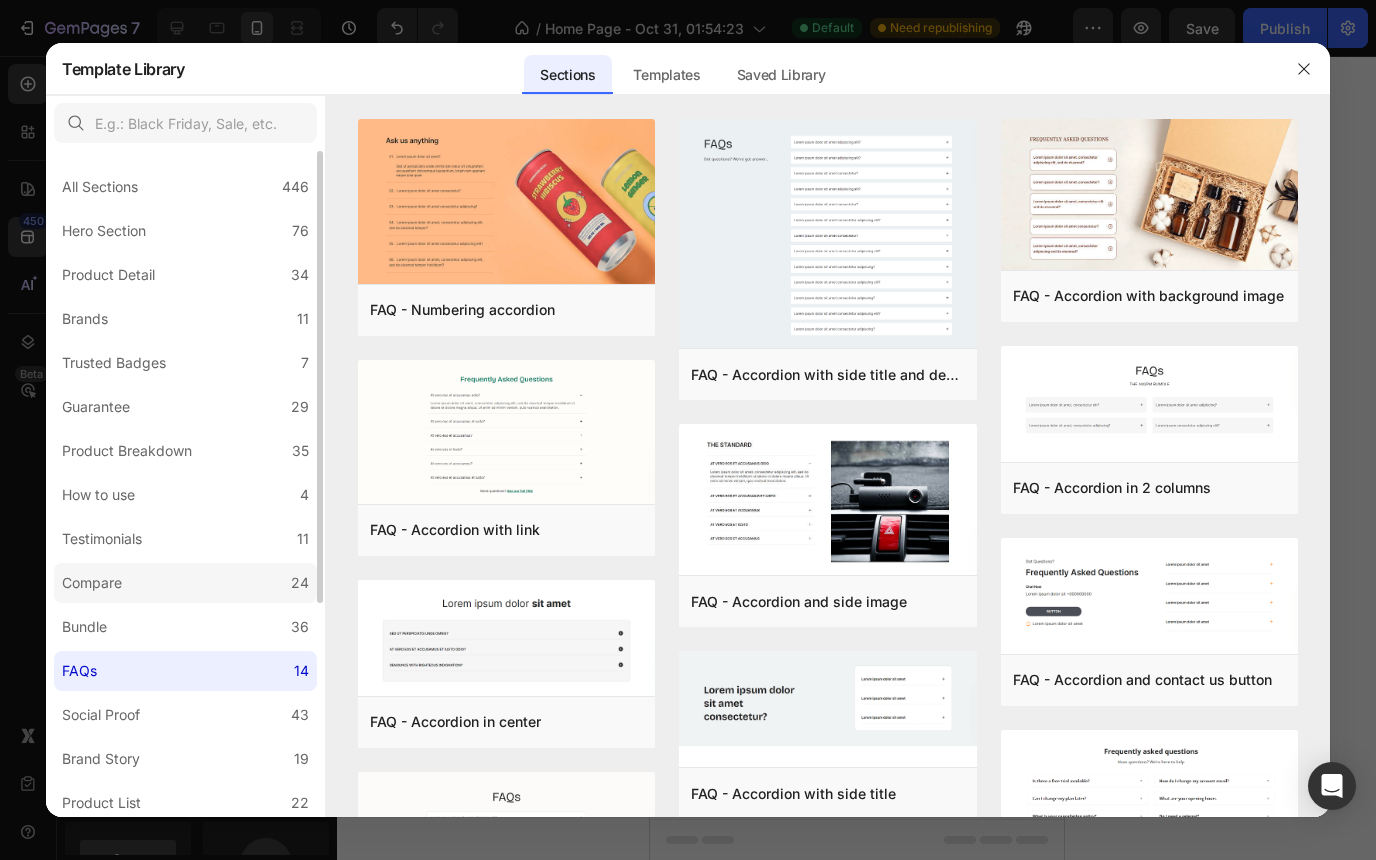 click on "Compare 24" 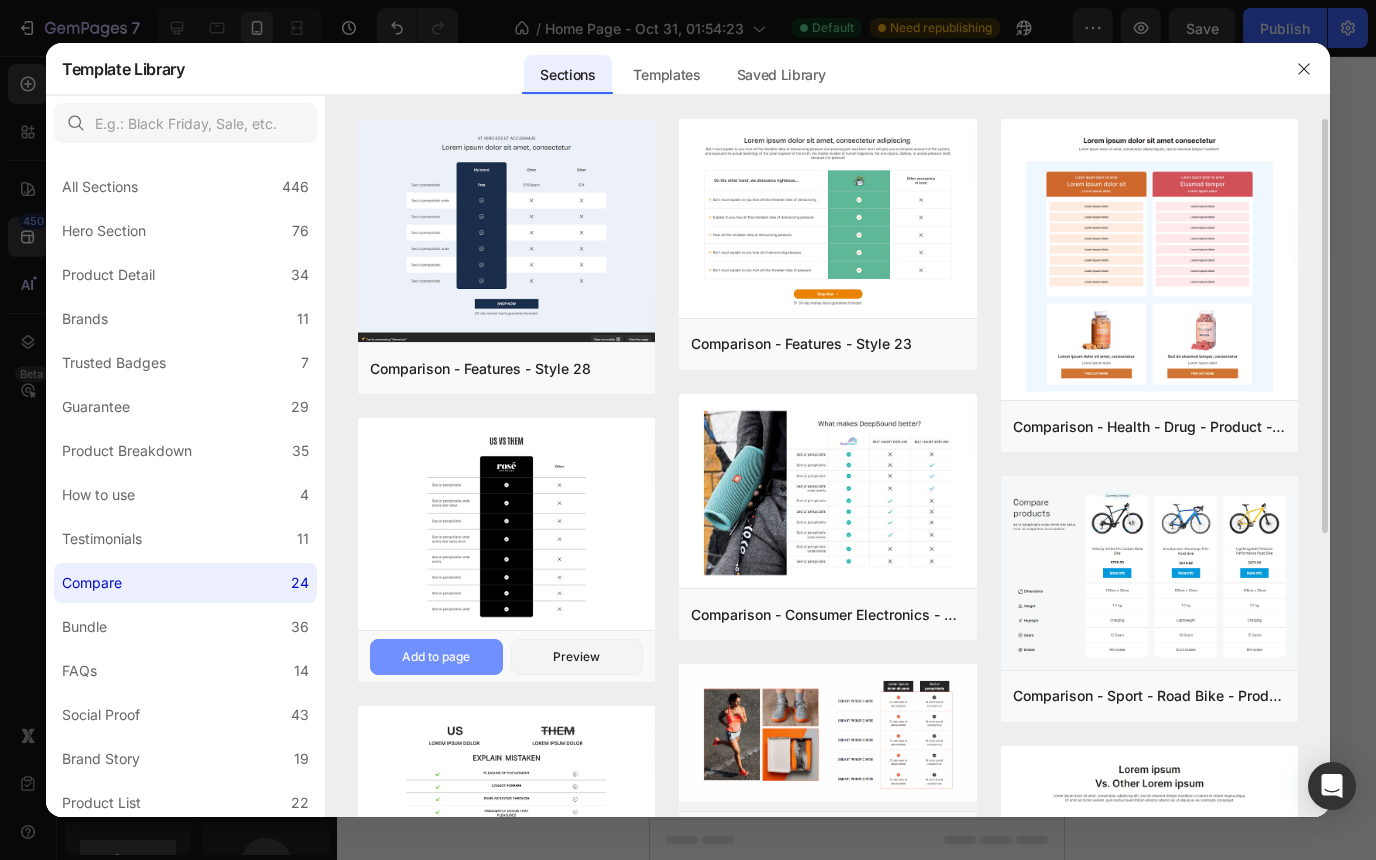 click on "Add to page" at bounding box center [436, 657] 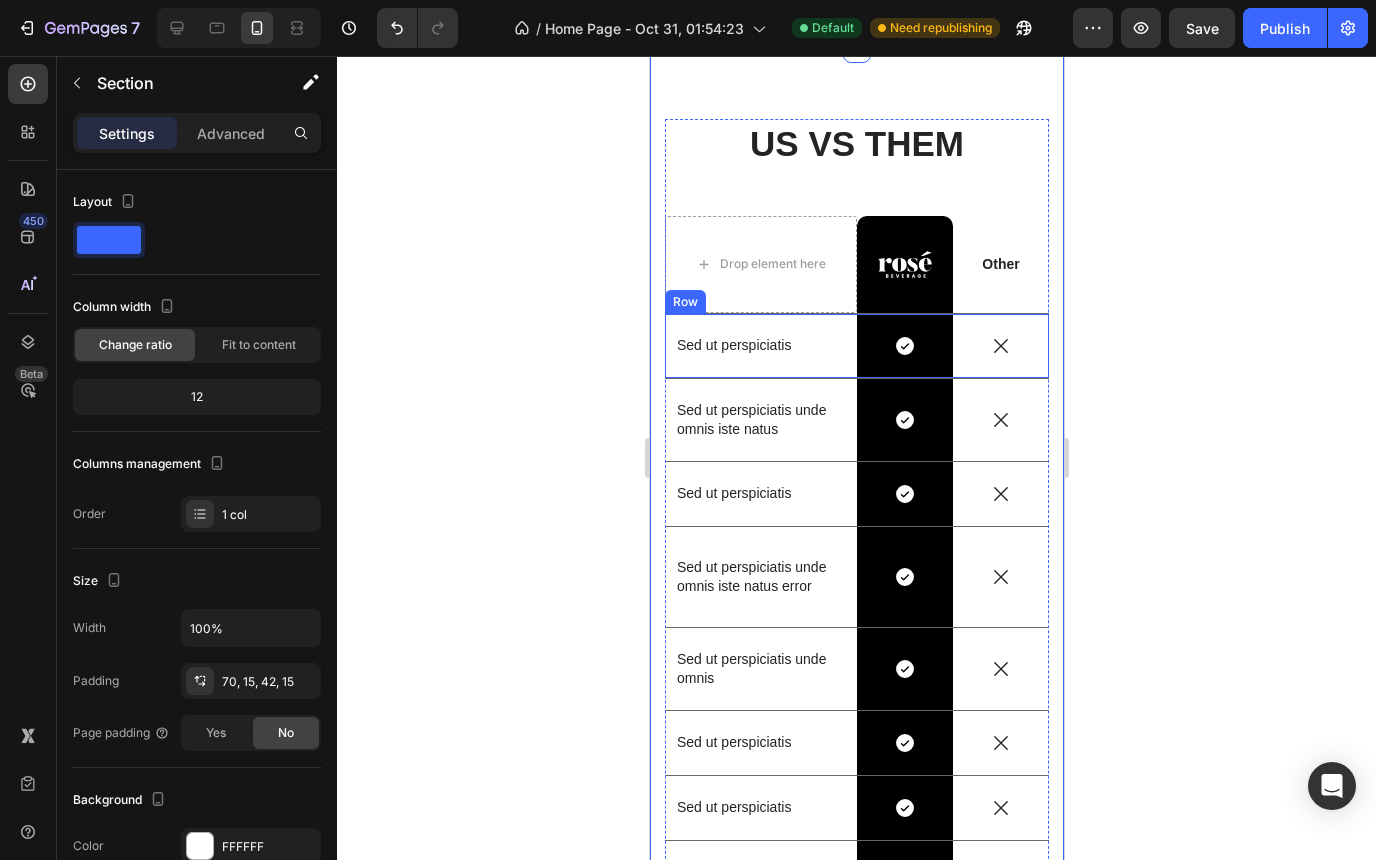 scroll, scrollTop: 5449, scrollLeft: 0, axis: vertical 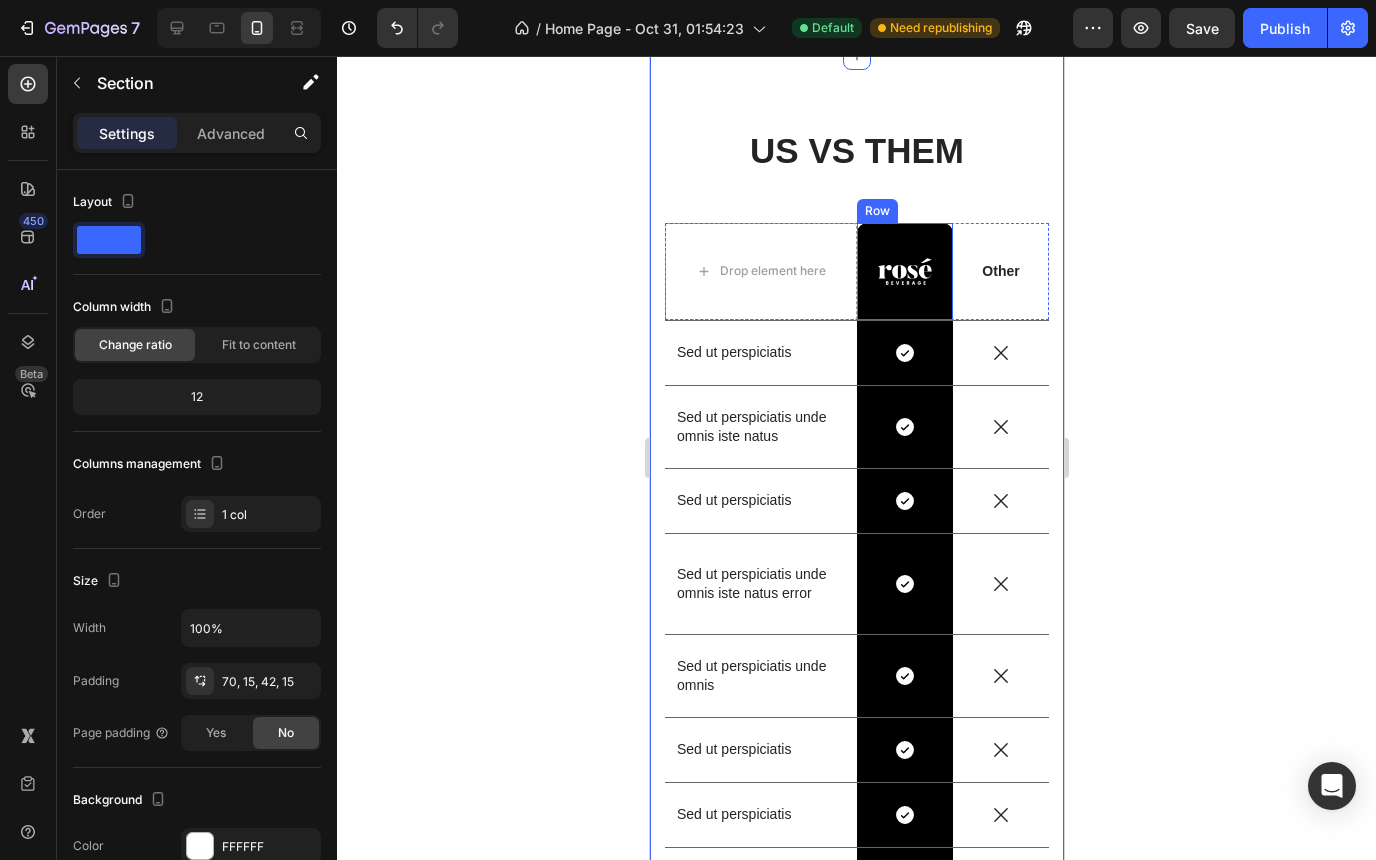 click on "Image Row" at bounding box center (904, 271) 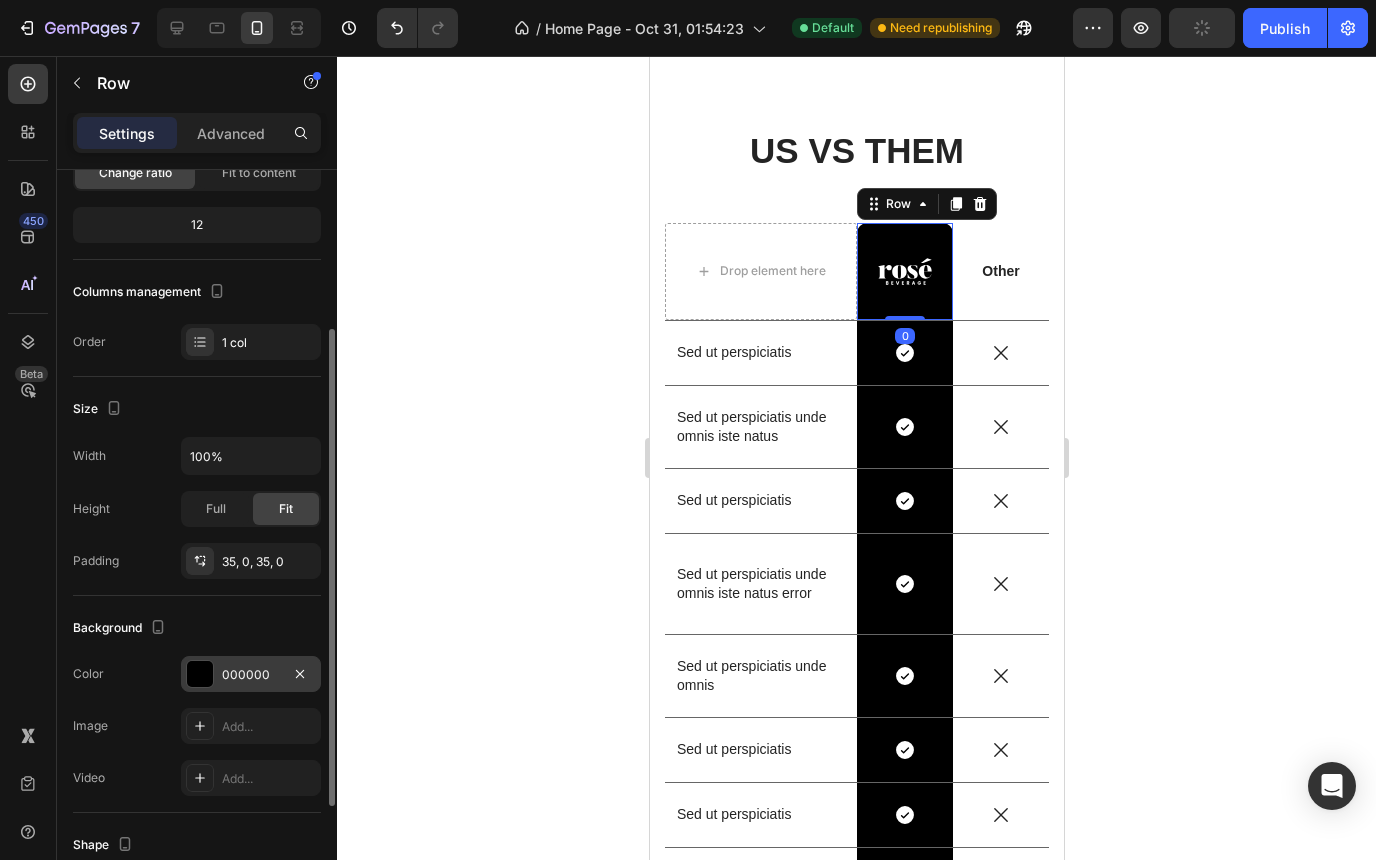 scroll, scrollTop: 218, scrollLeft: 0, axis: vertical 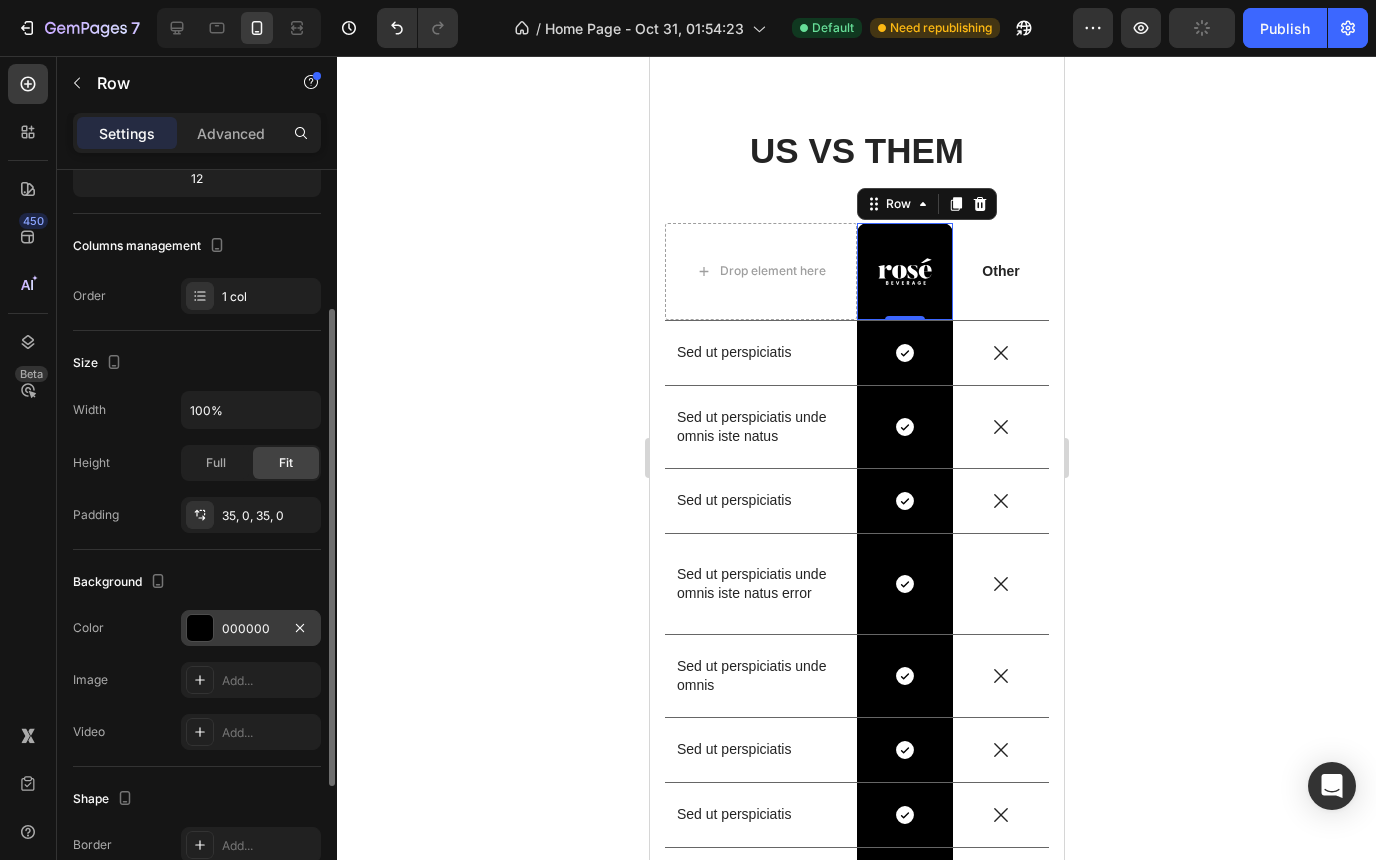 click on "000000" at bounding box center (251, 628) 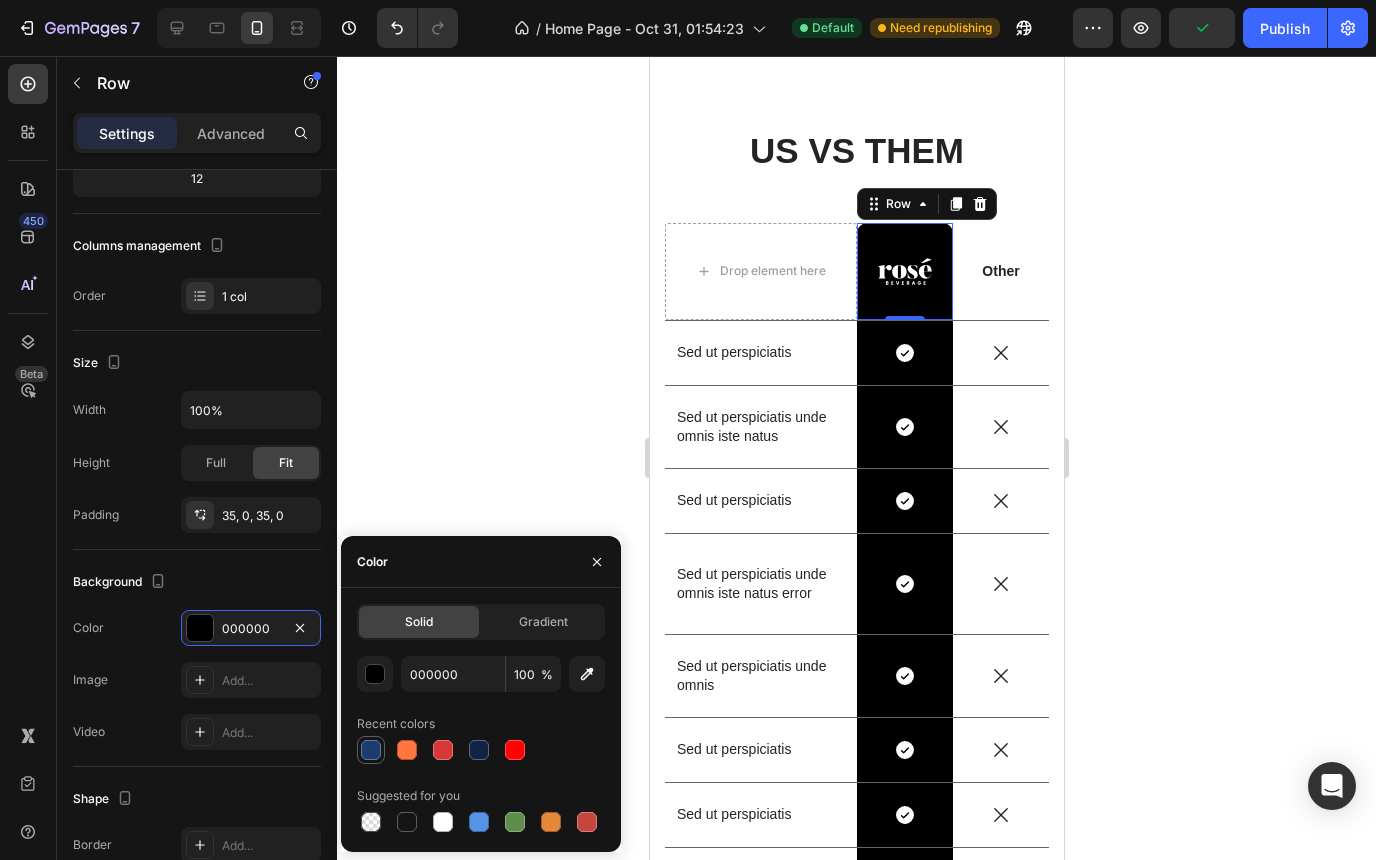 click at bounding box center (371, 750) 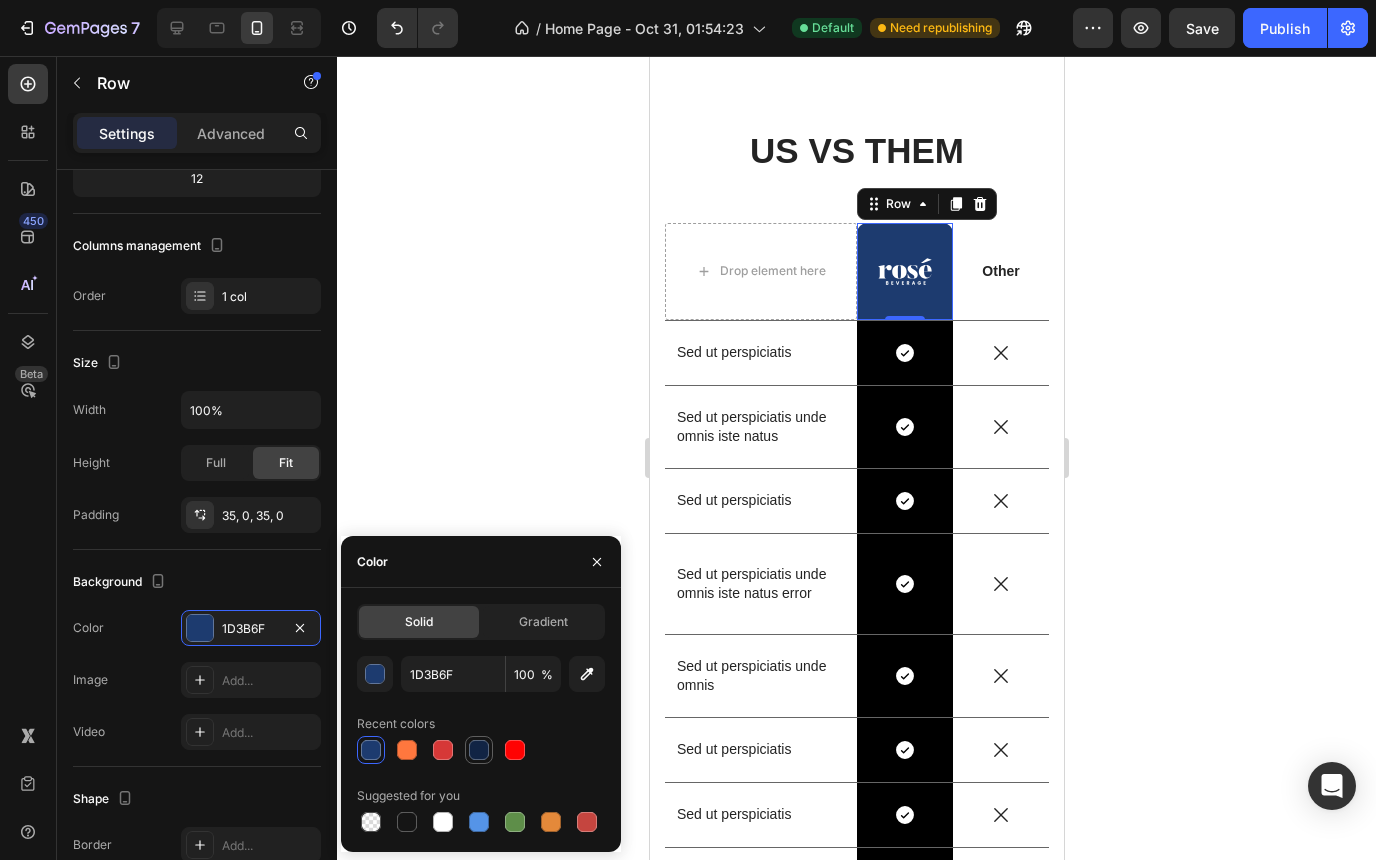 click at bounding box center (479, 750) 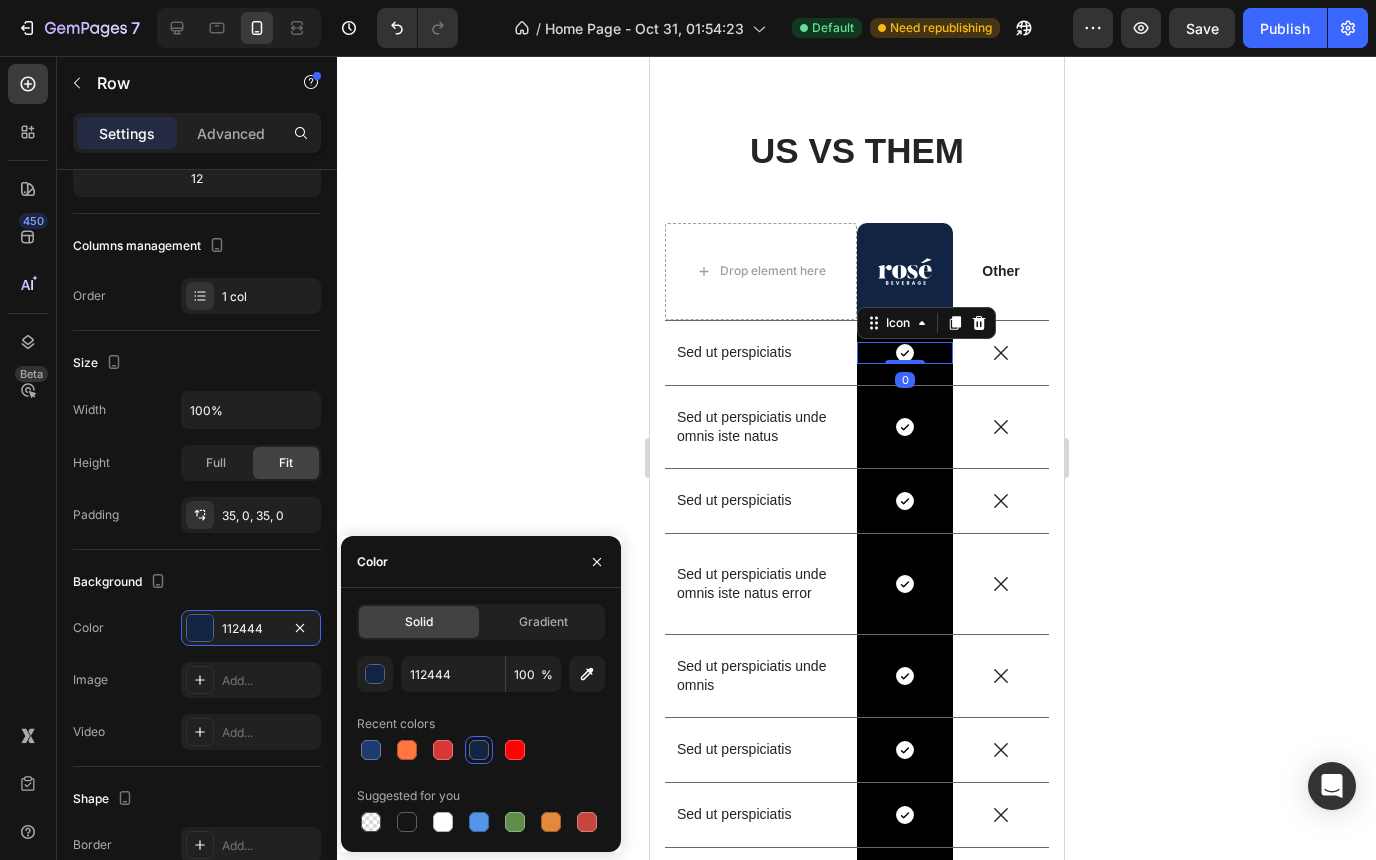 click on "Icon   0" at bounding box center [904, 353] 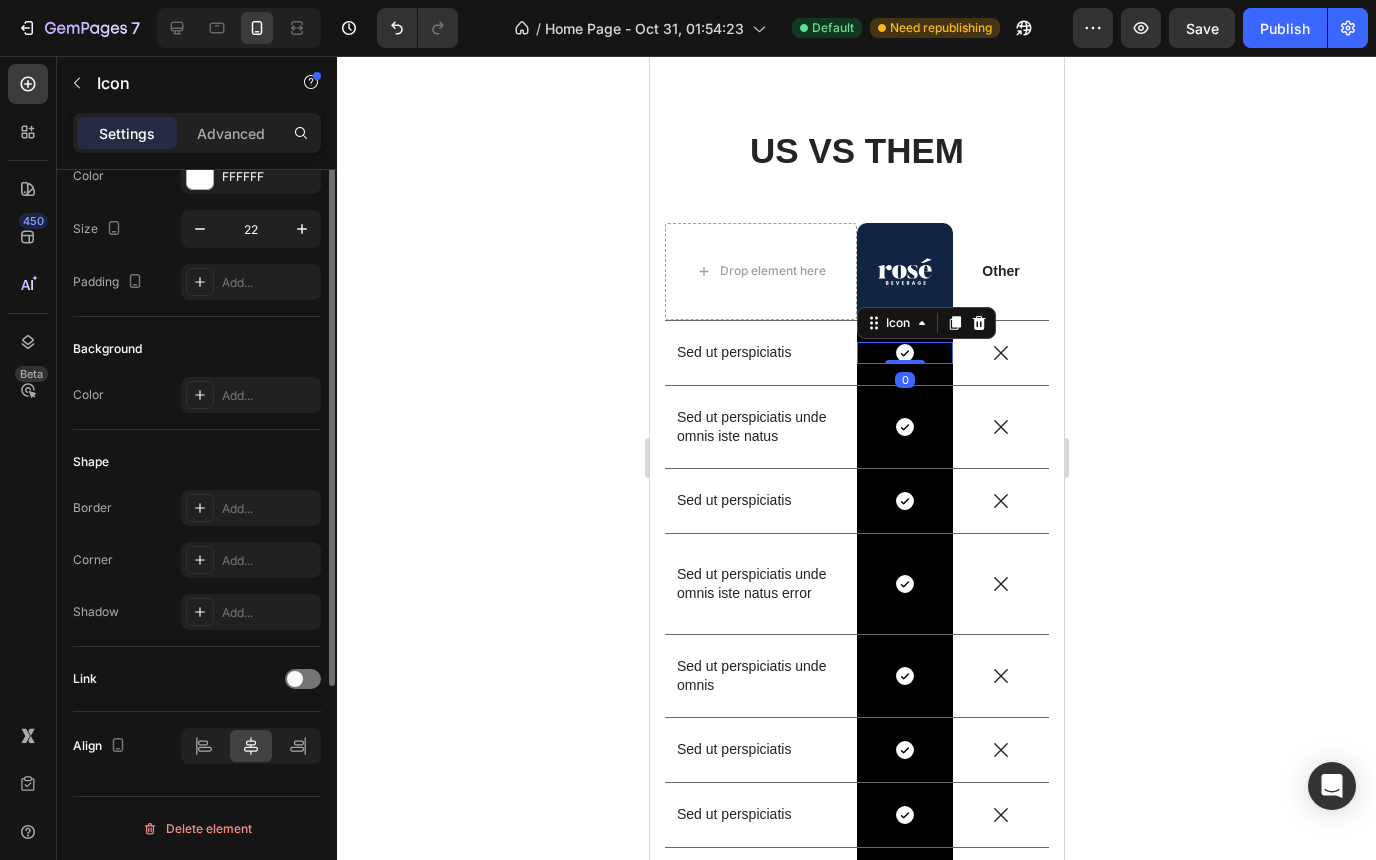 scroll, scrollTop: 0, scrollLeft: 0, axis: both 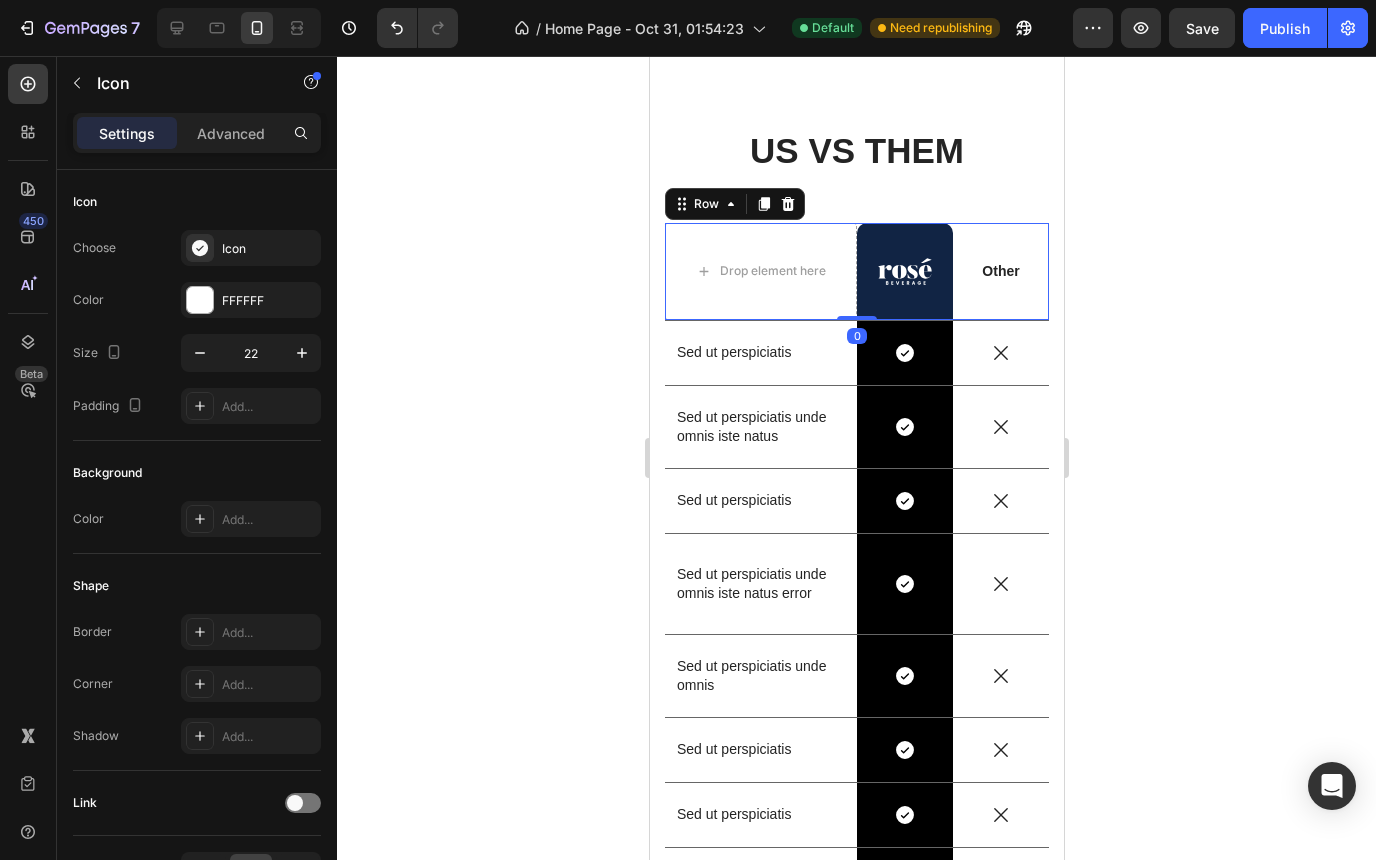 click on "Other Text Block" at bounding box center (1000, 271) 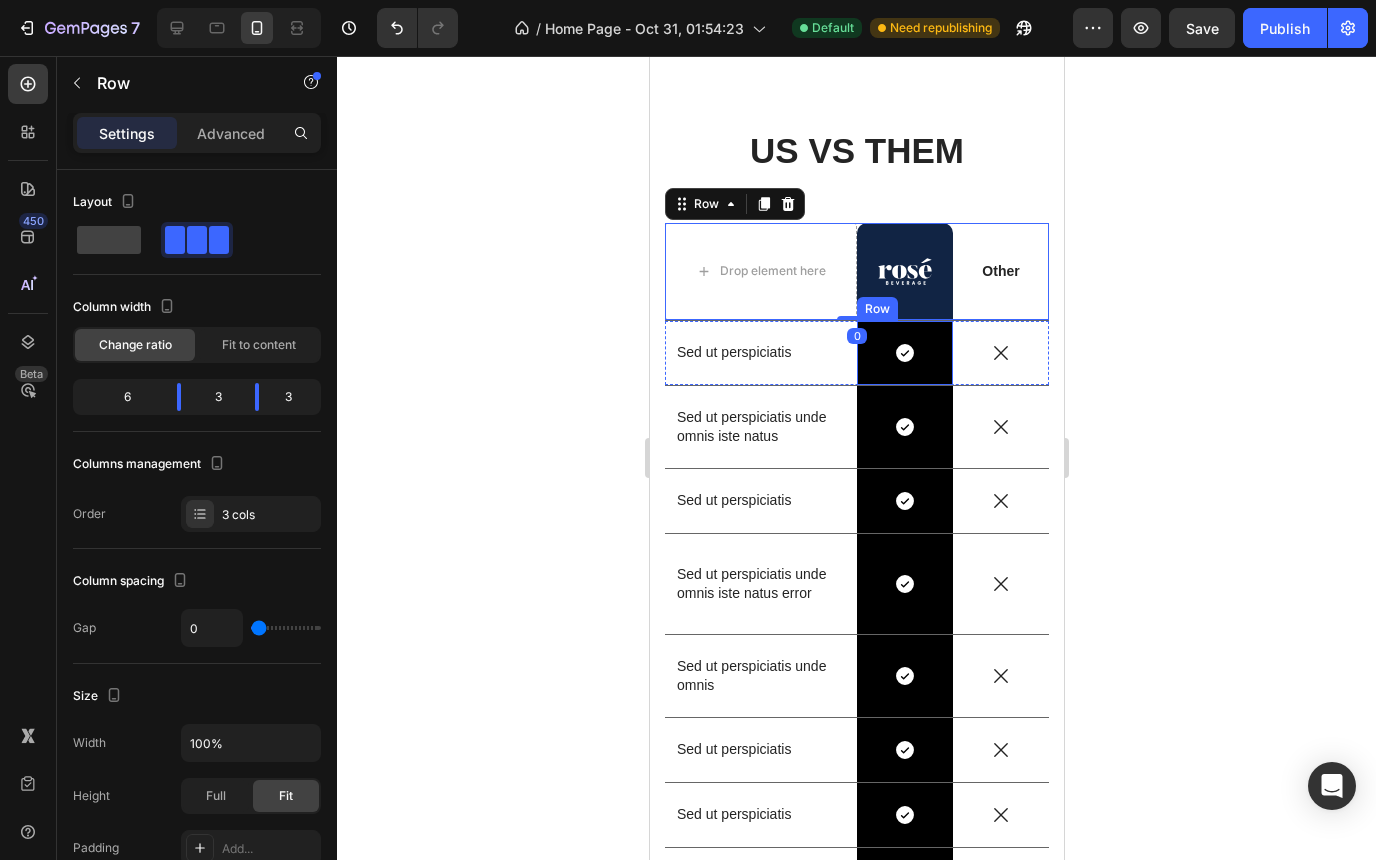 click on "Icon Row" at bounding box center (904, 353) 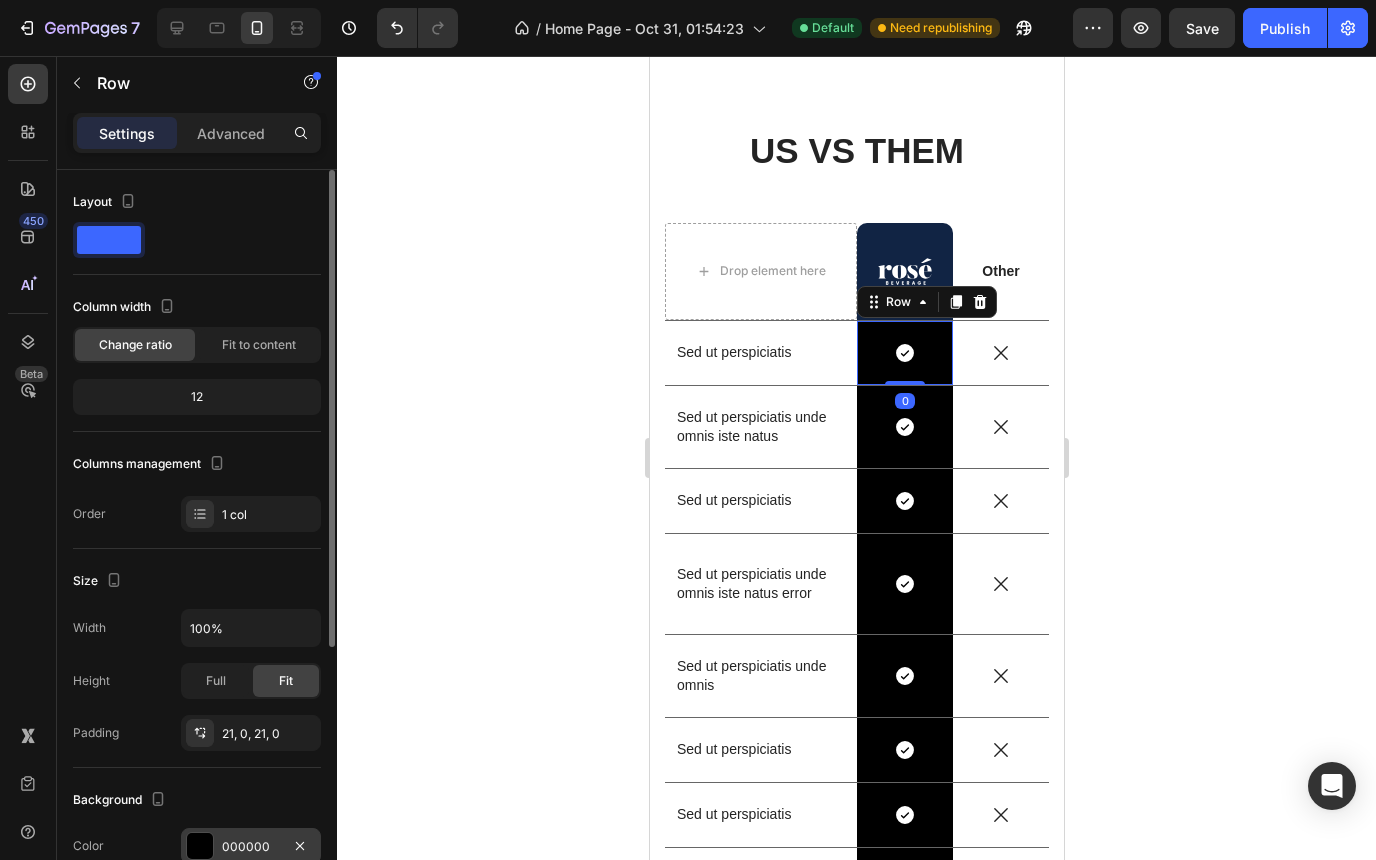 click at bounding box center (200, 846) 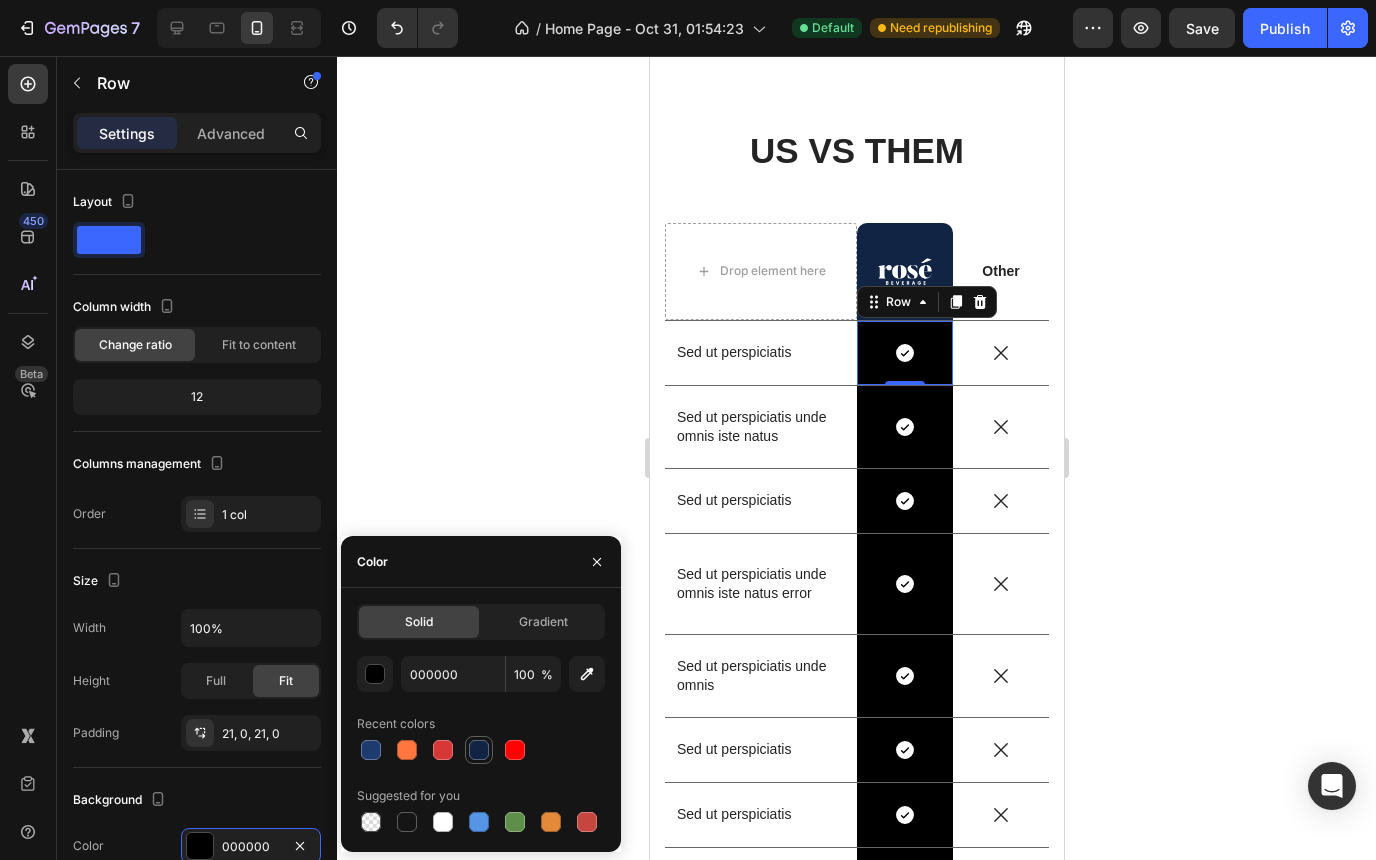 click at bounding box center (479, 750) 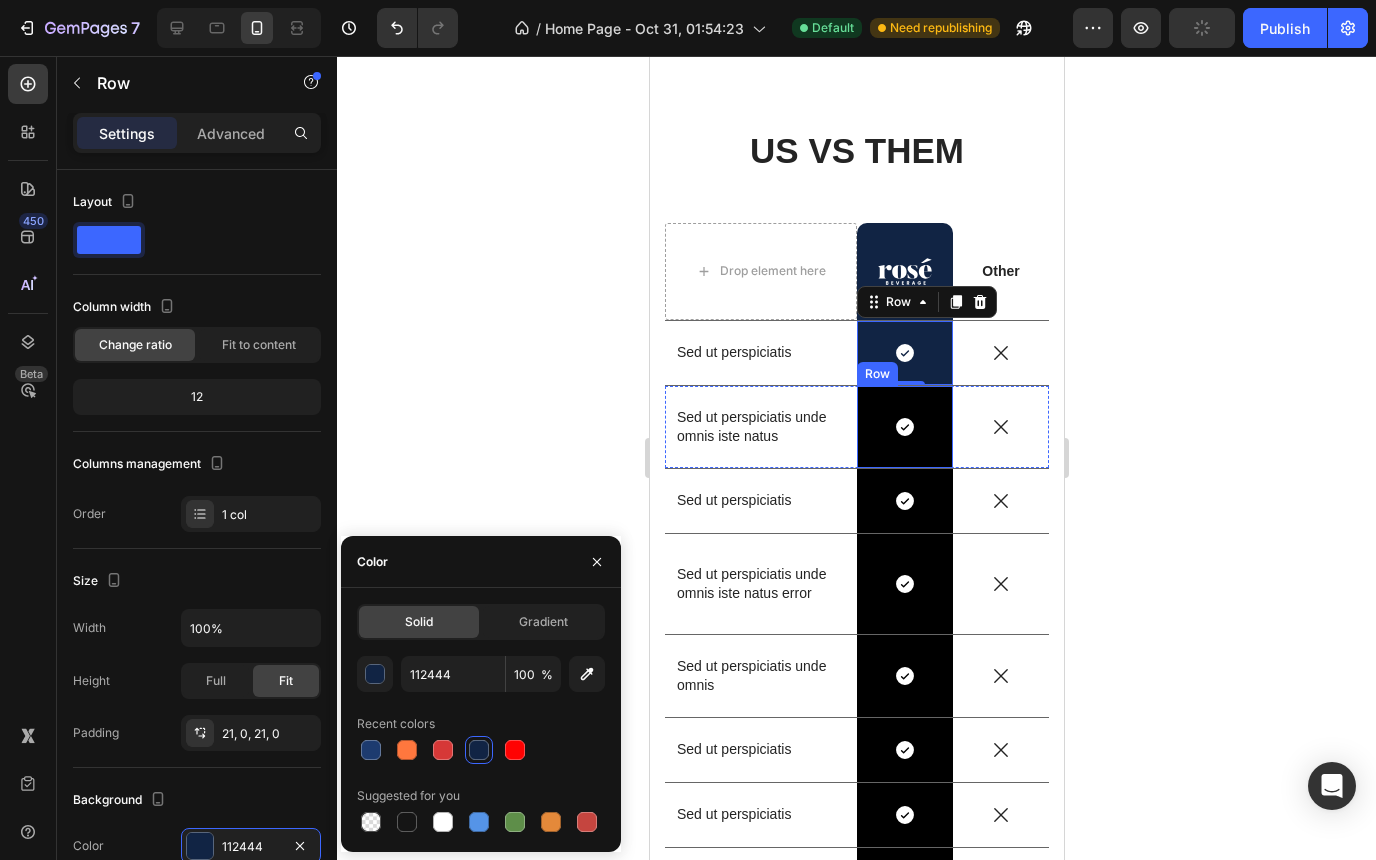click on "Icon Row" at bounding box center [904, 427] 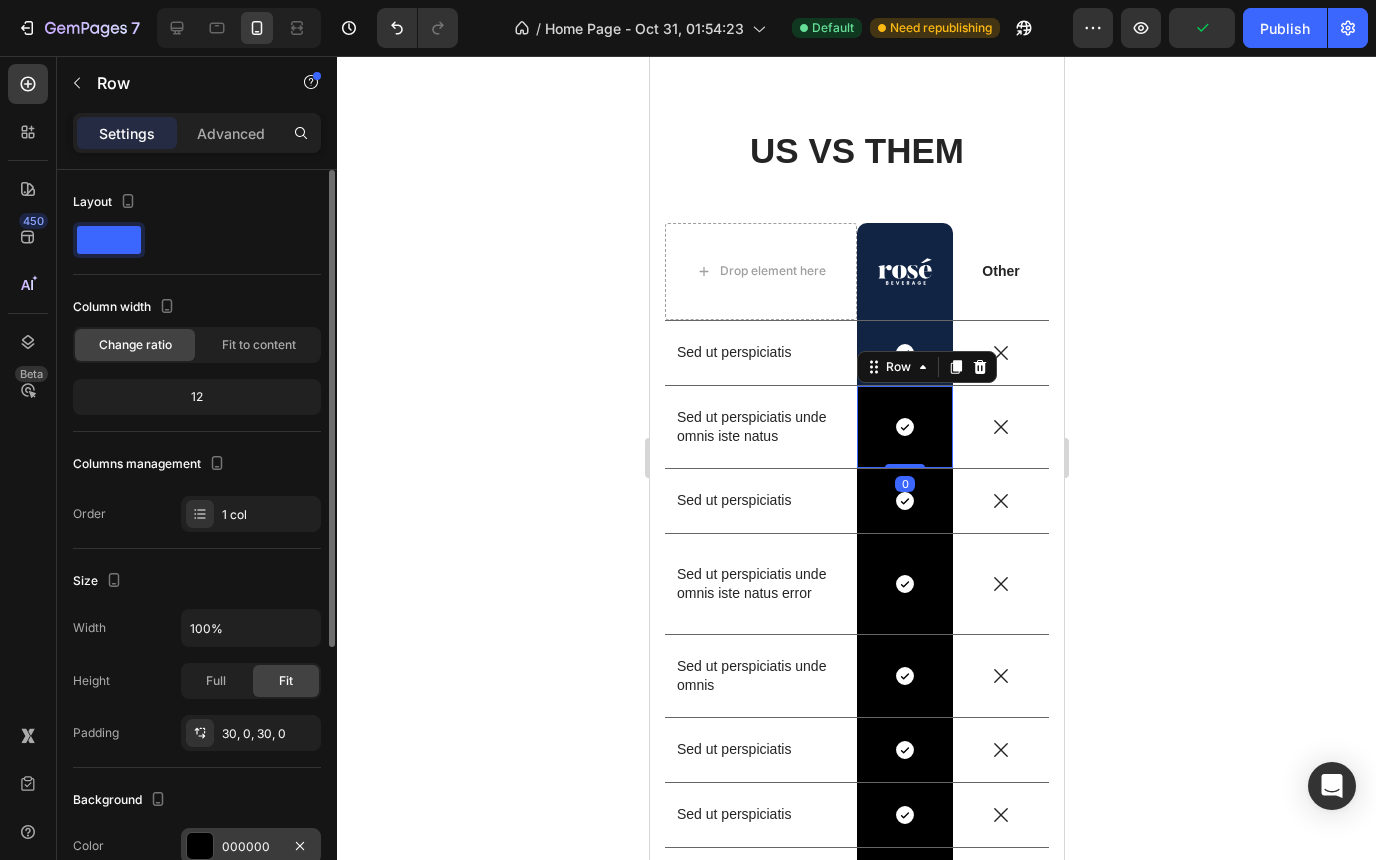 click on "000000" at bounding box center (251, 846) 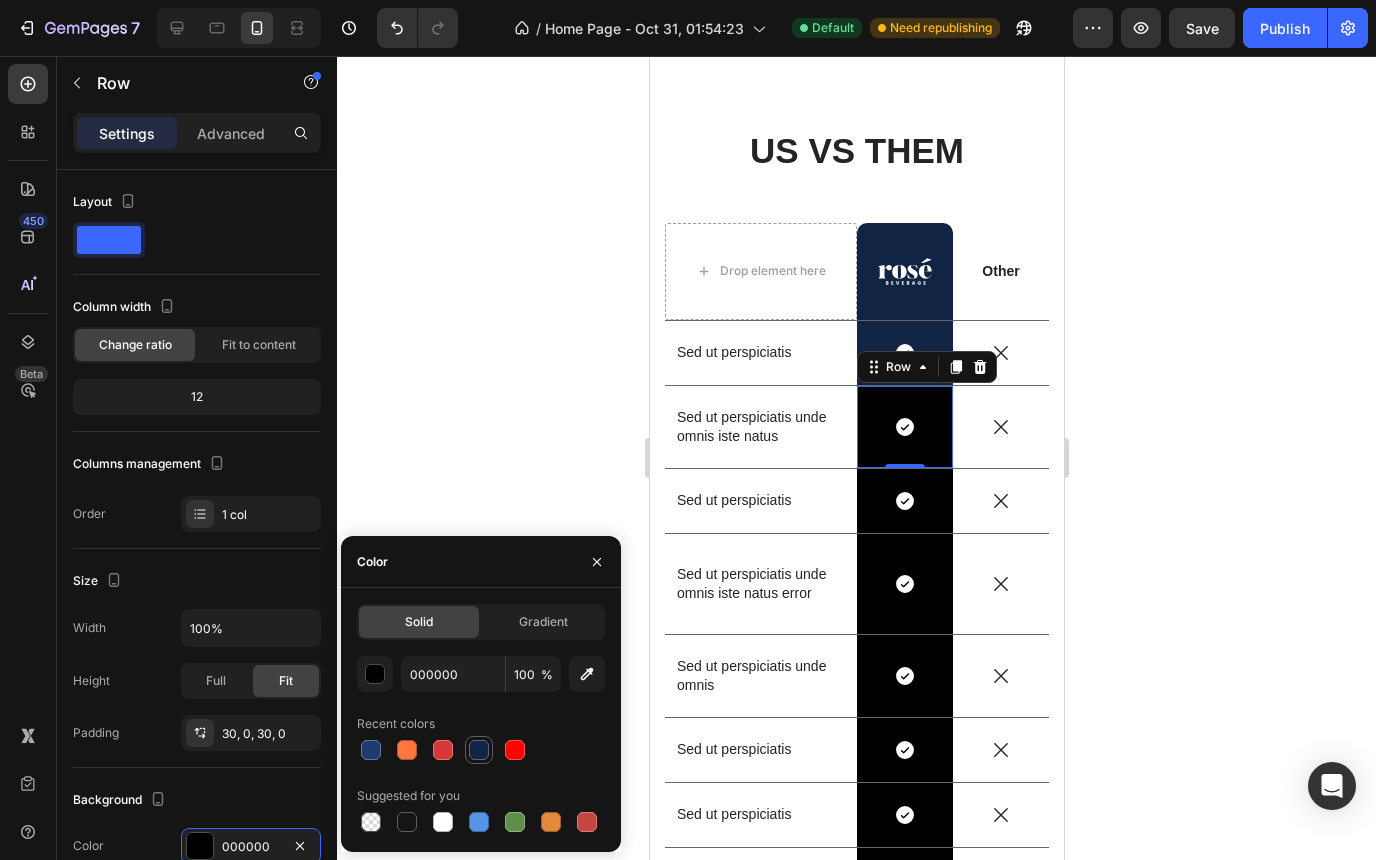 click at bounding box center (479, 750) 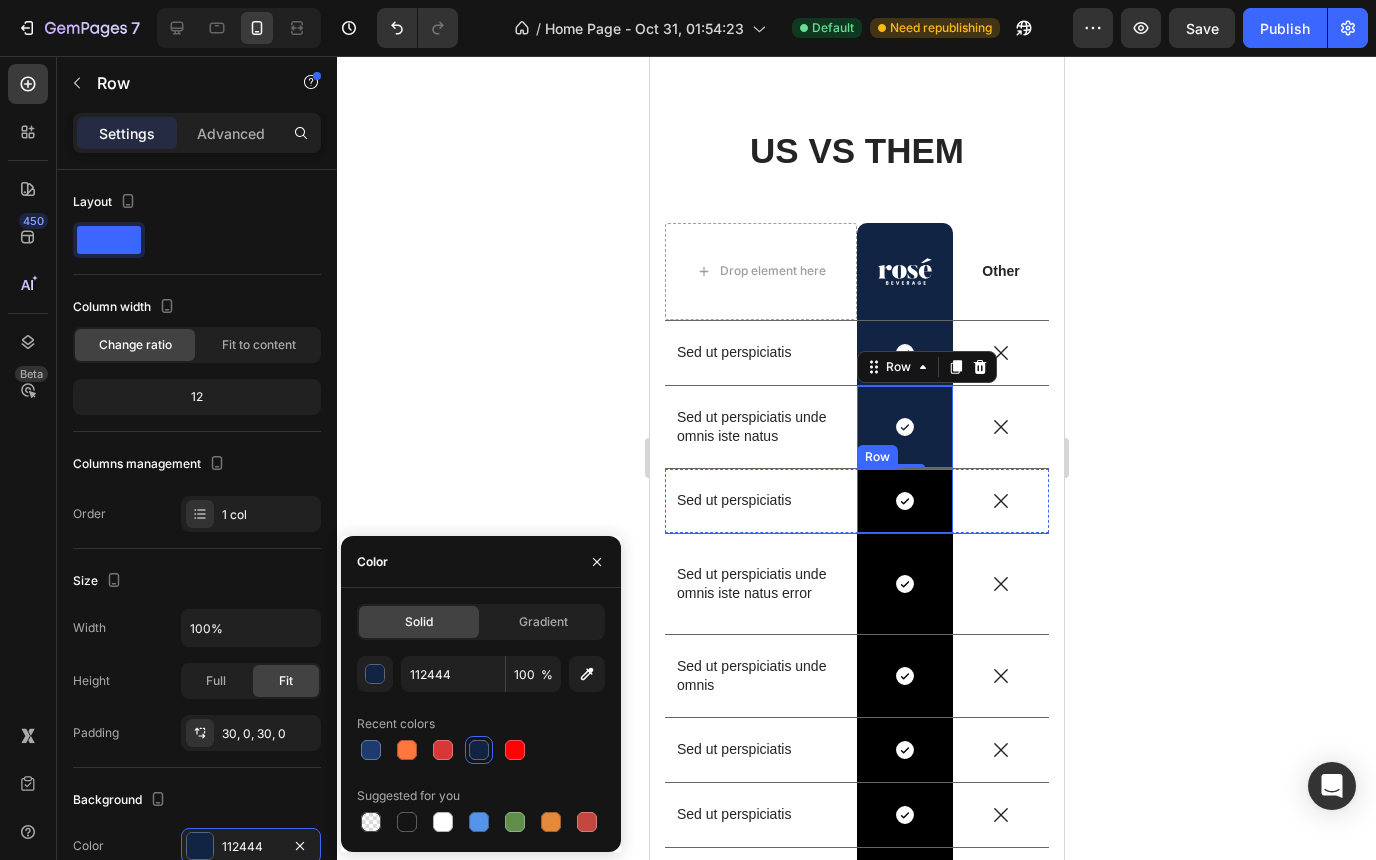 click on "Icon Row" at bounding box center (904, 501) 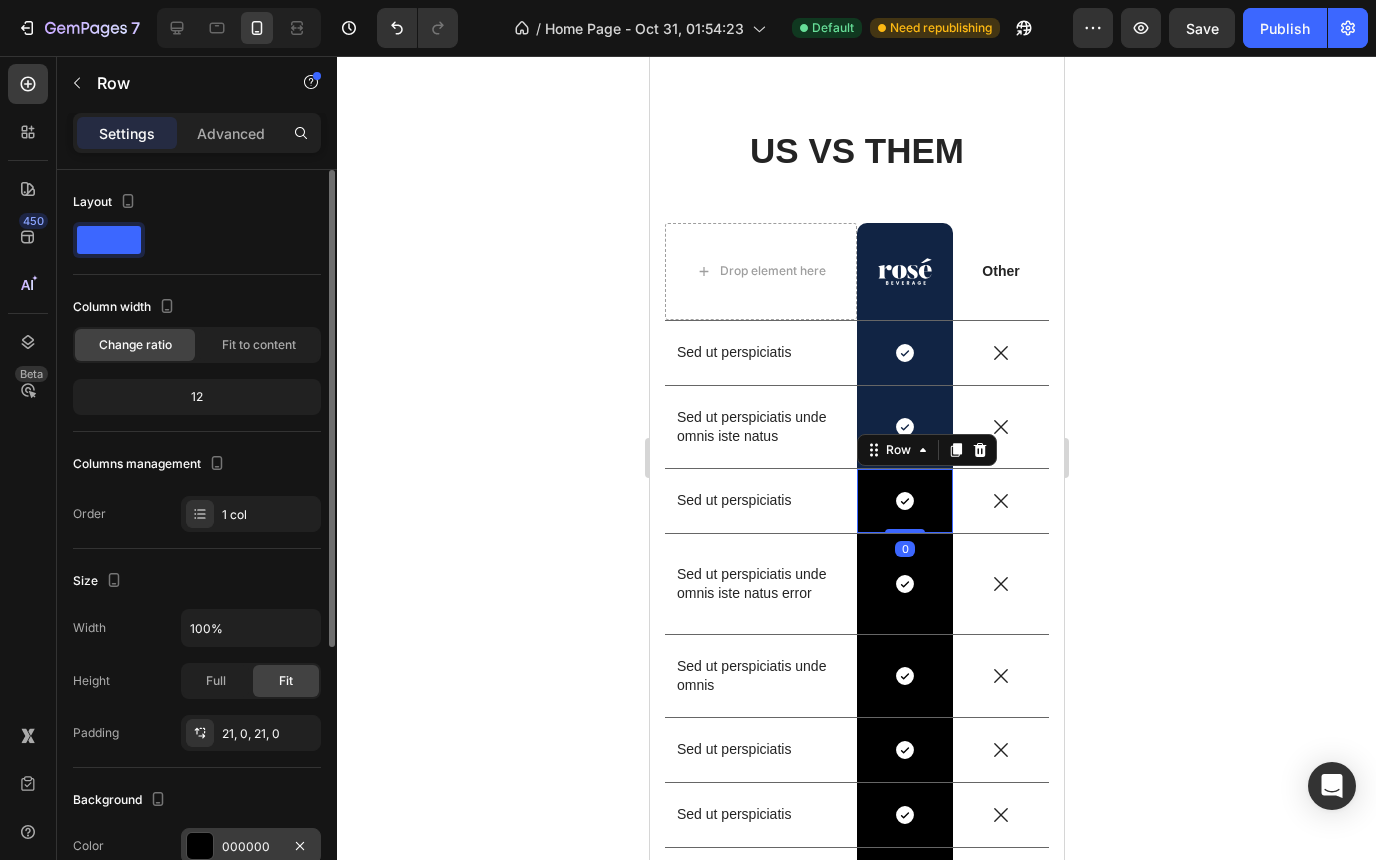 click on "000000" at bounding box center [251, 847] 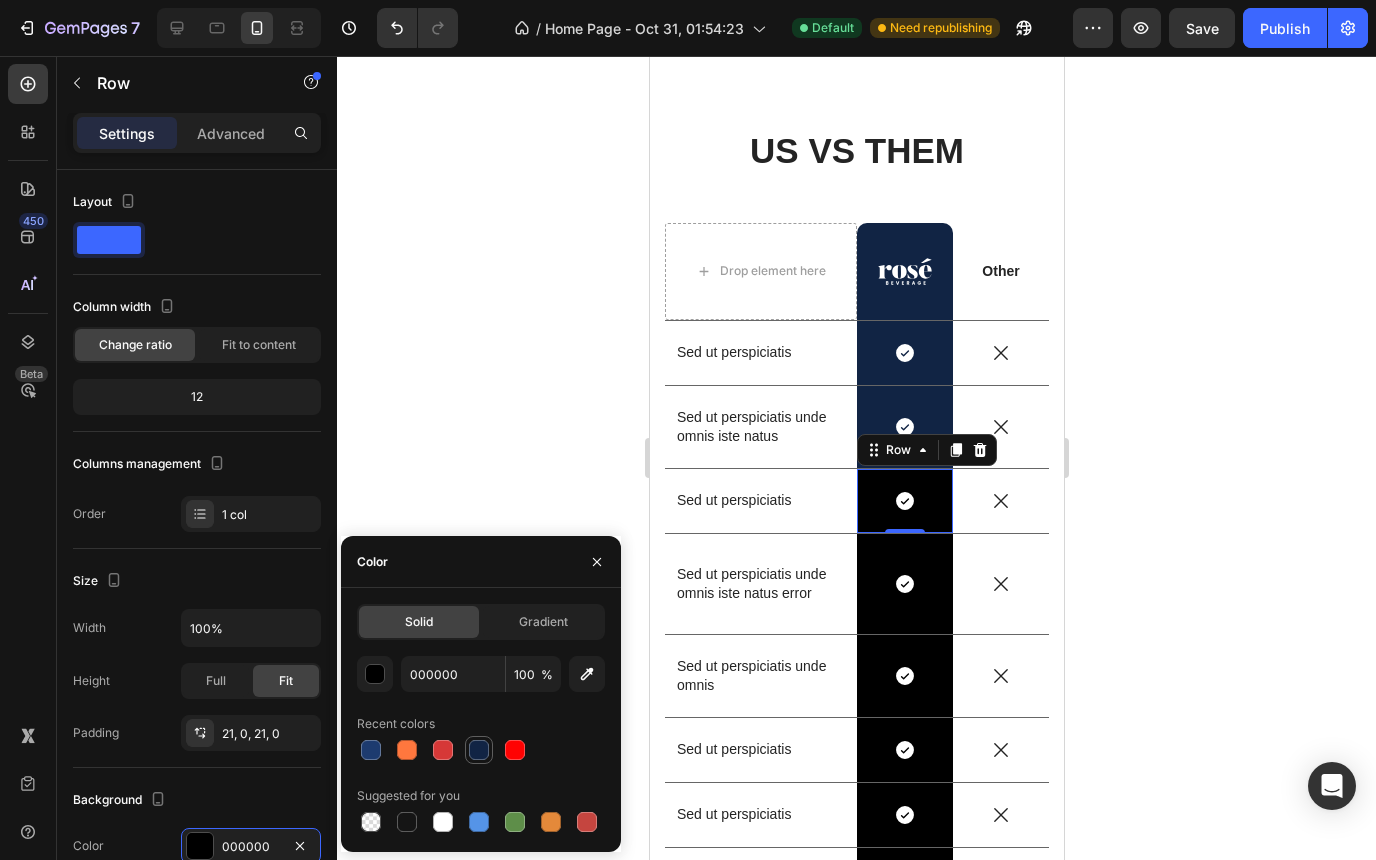 click at bounding box center (479, 750) 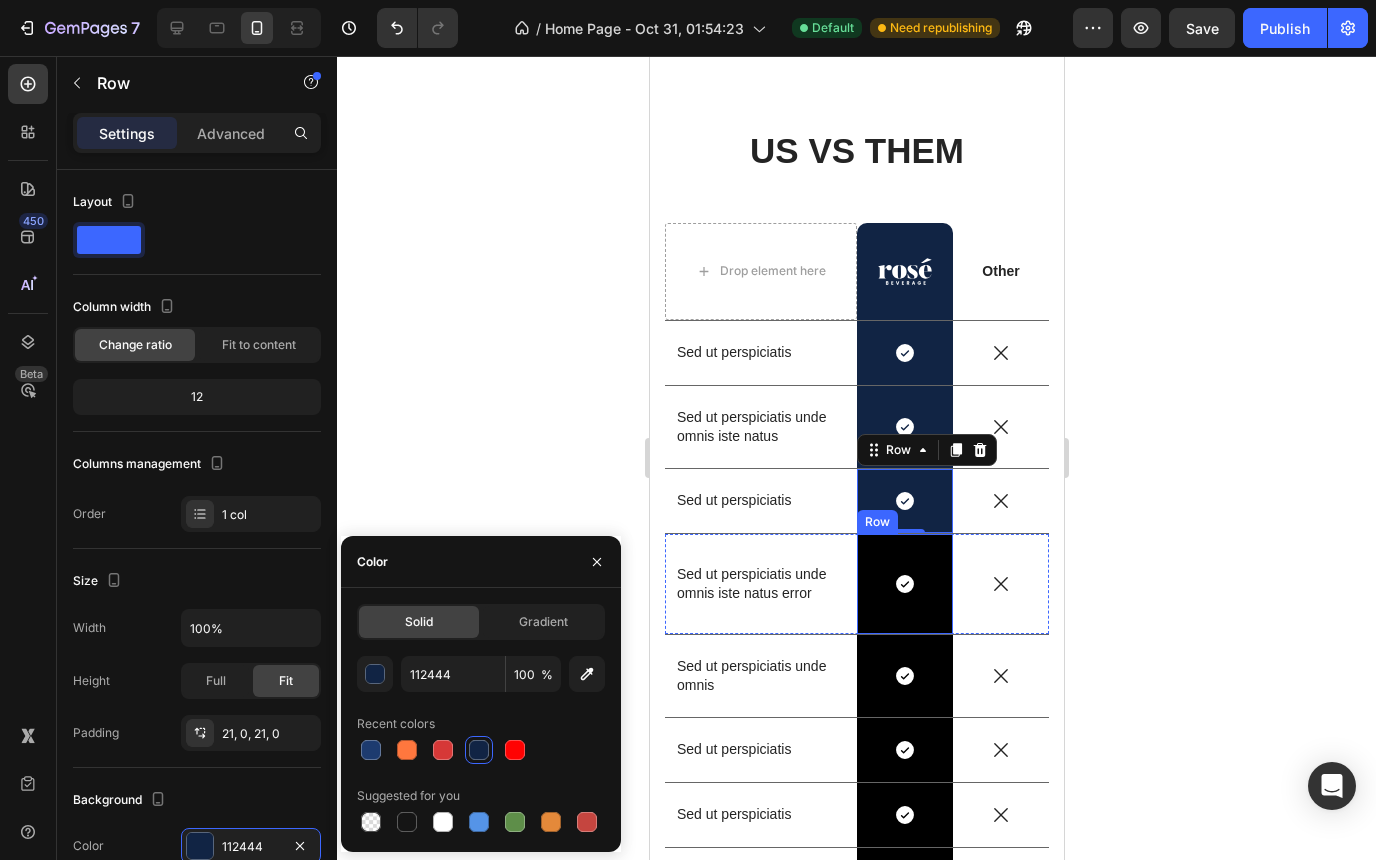 click on "Icon Row" at bounding box center [904, 584] 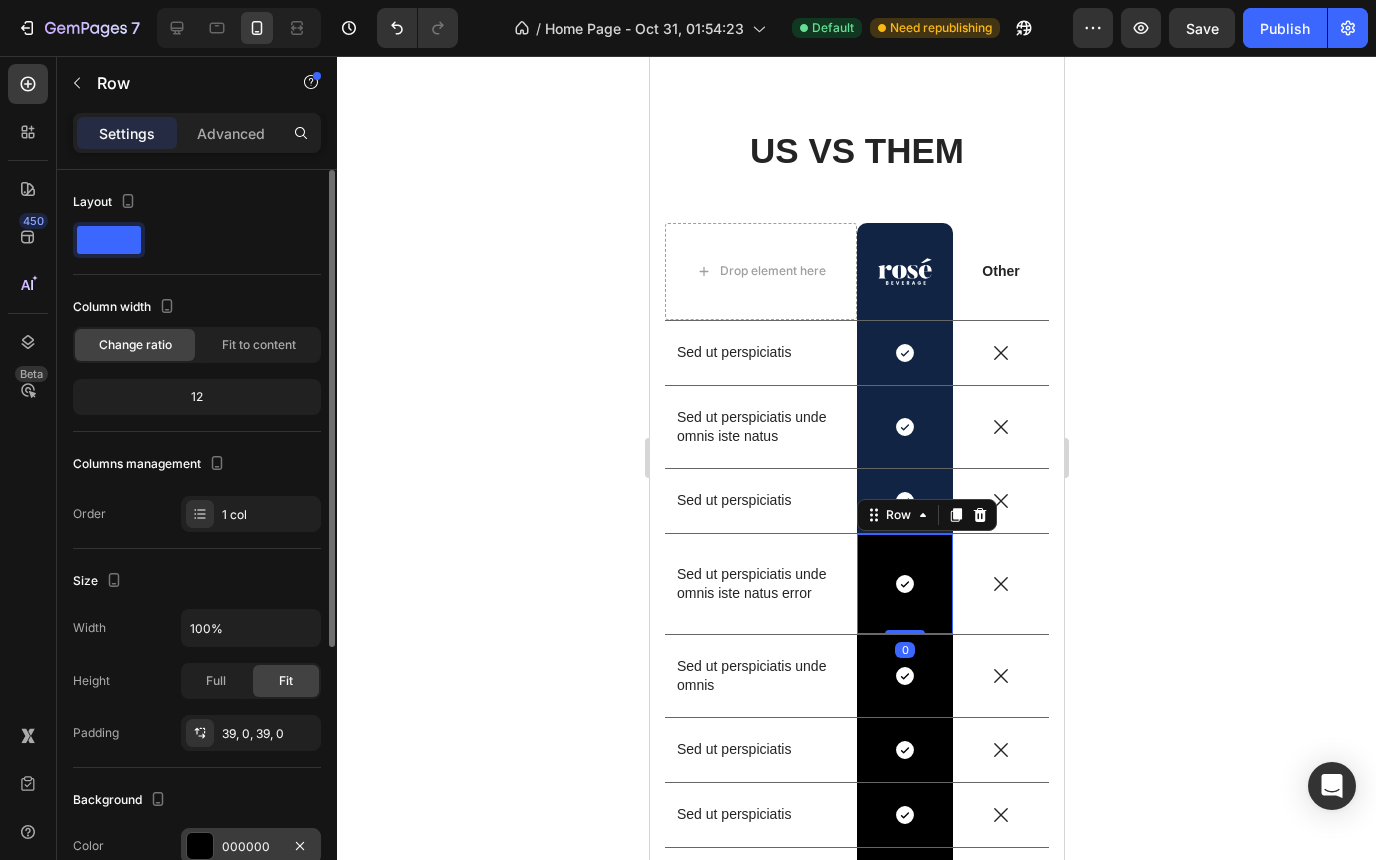 click on "000000" at bounding box center (251, 846) 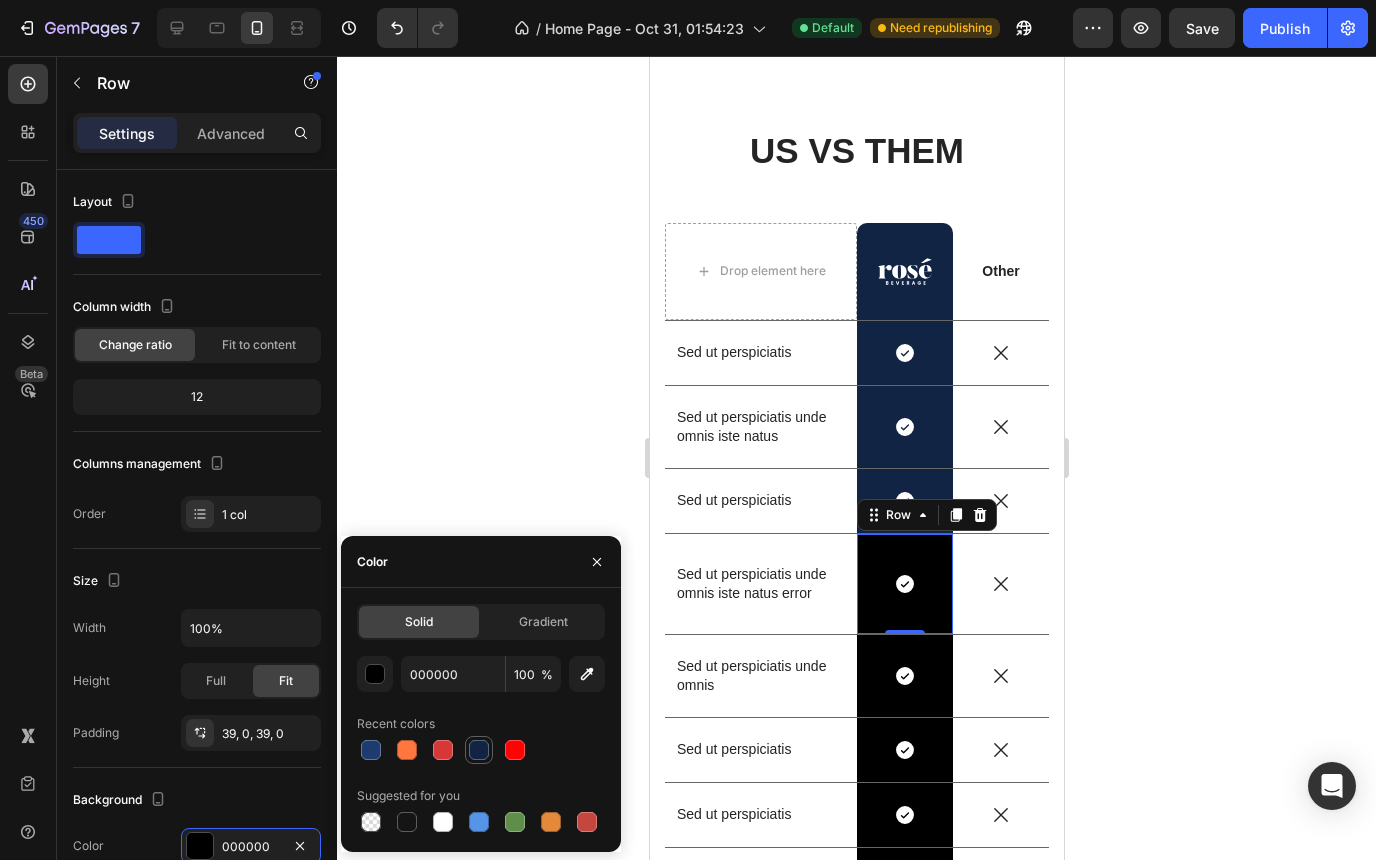 click at bounding box center [479, 750] 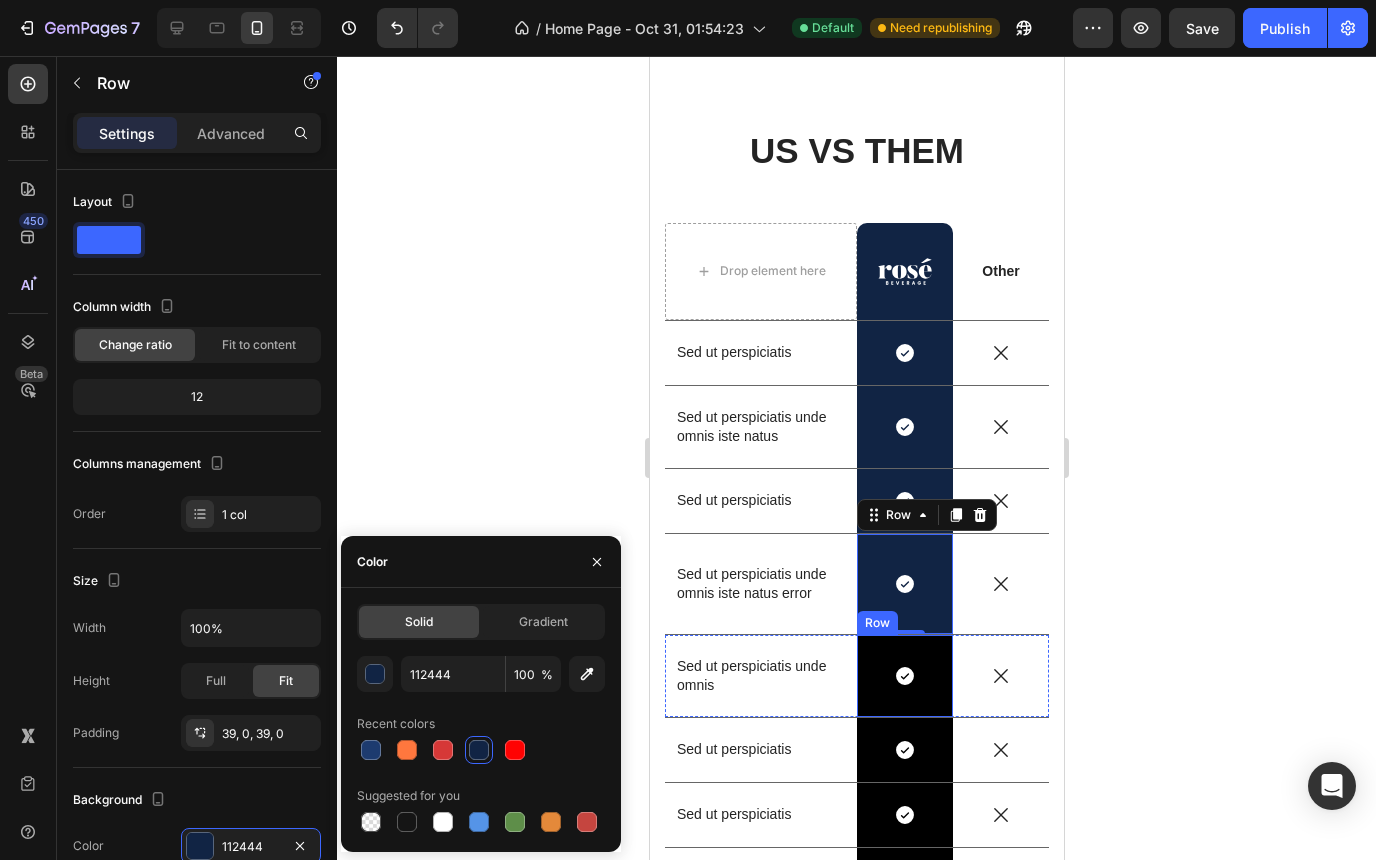 click on "Icon Row" at bounding box center (904, 676) 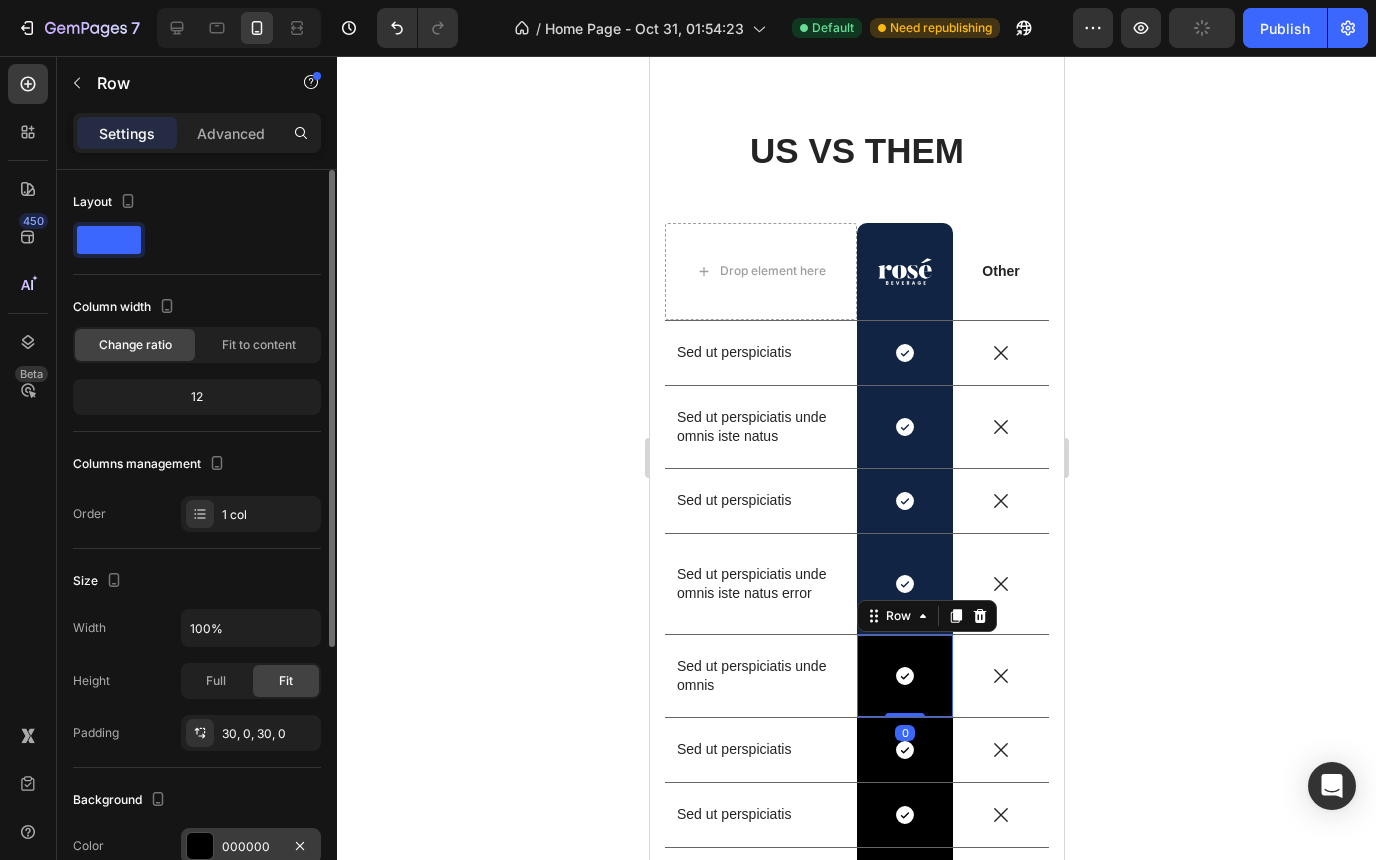 click on "000000" at bounding box center (251, 847) 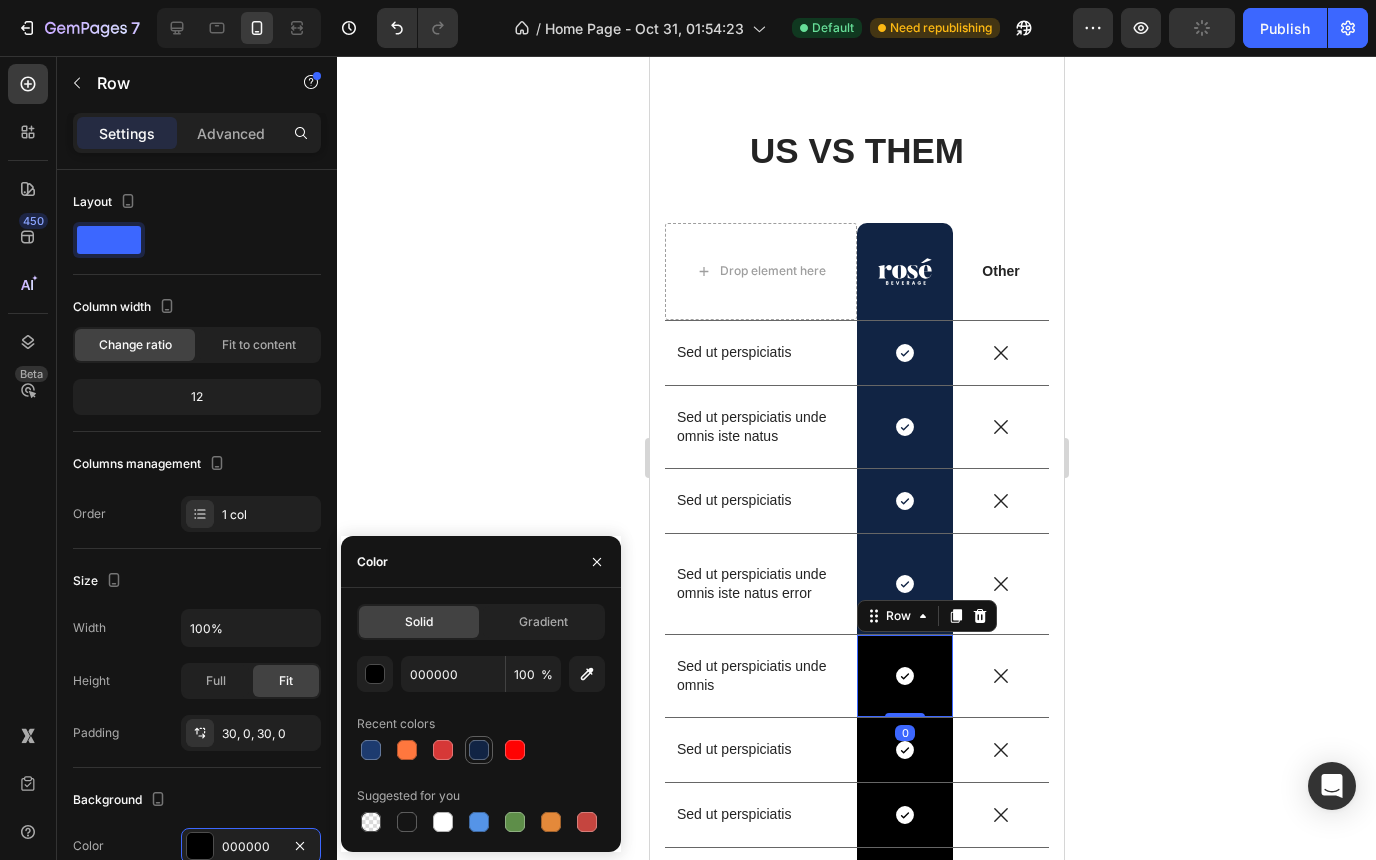 click at bounding box center (479, 750) 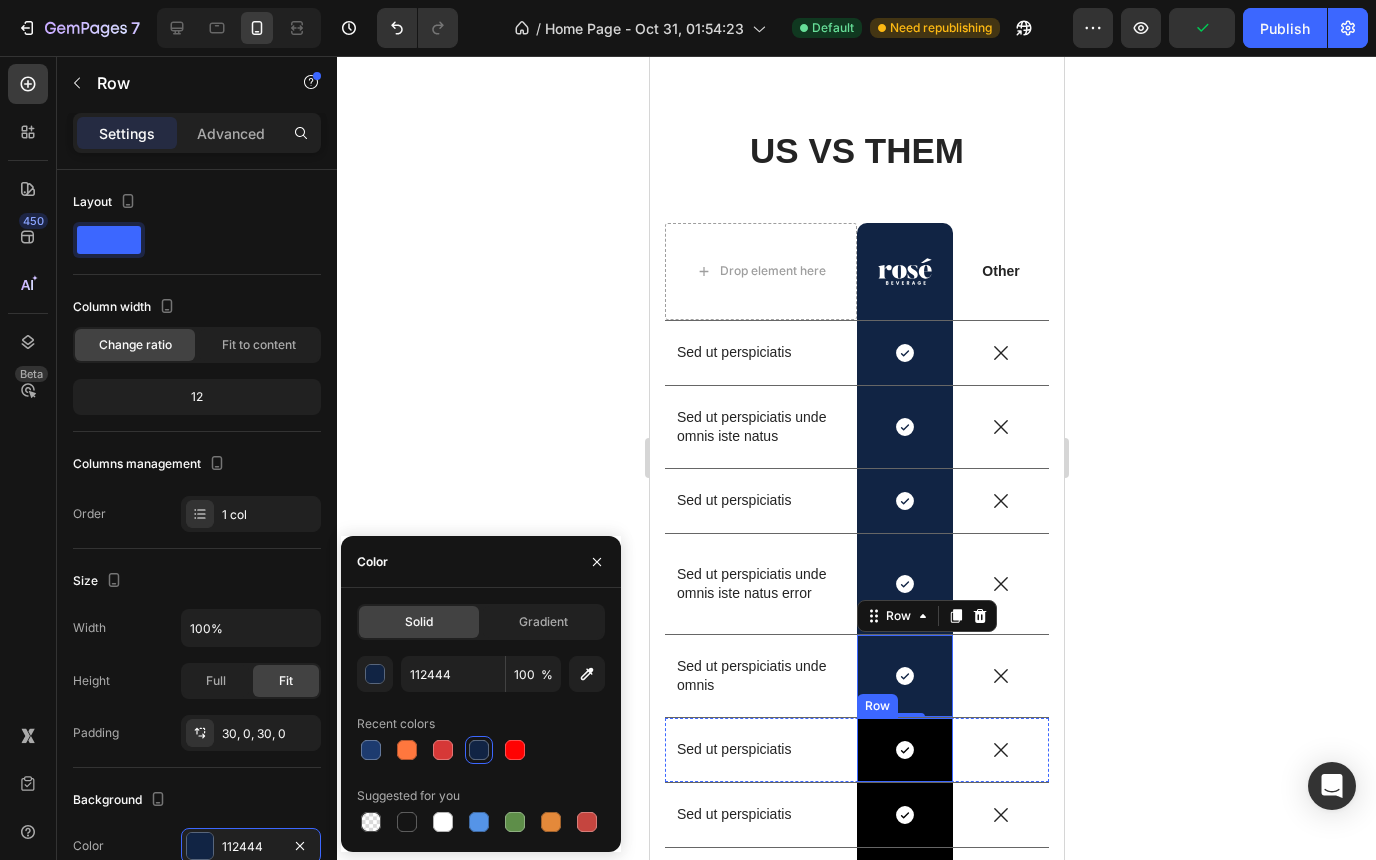 click on "Icon Row" at bounding box center (904, 750) 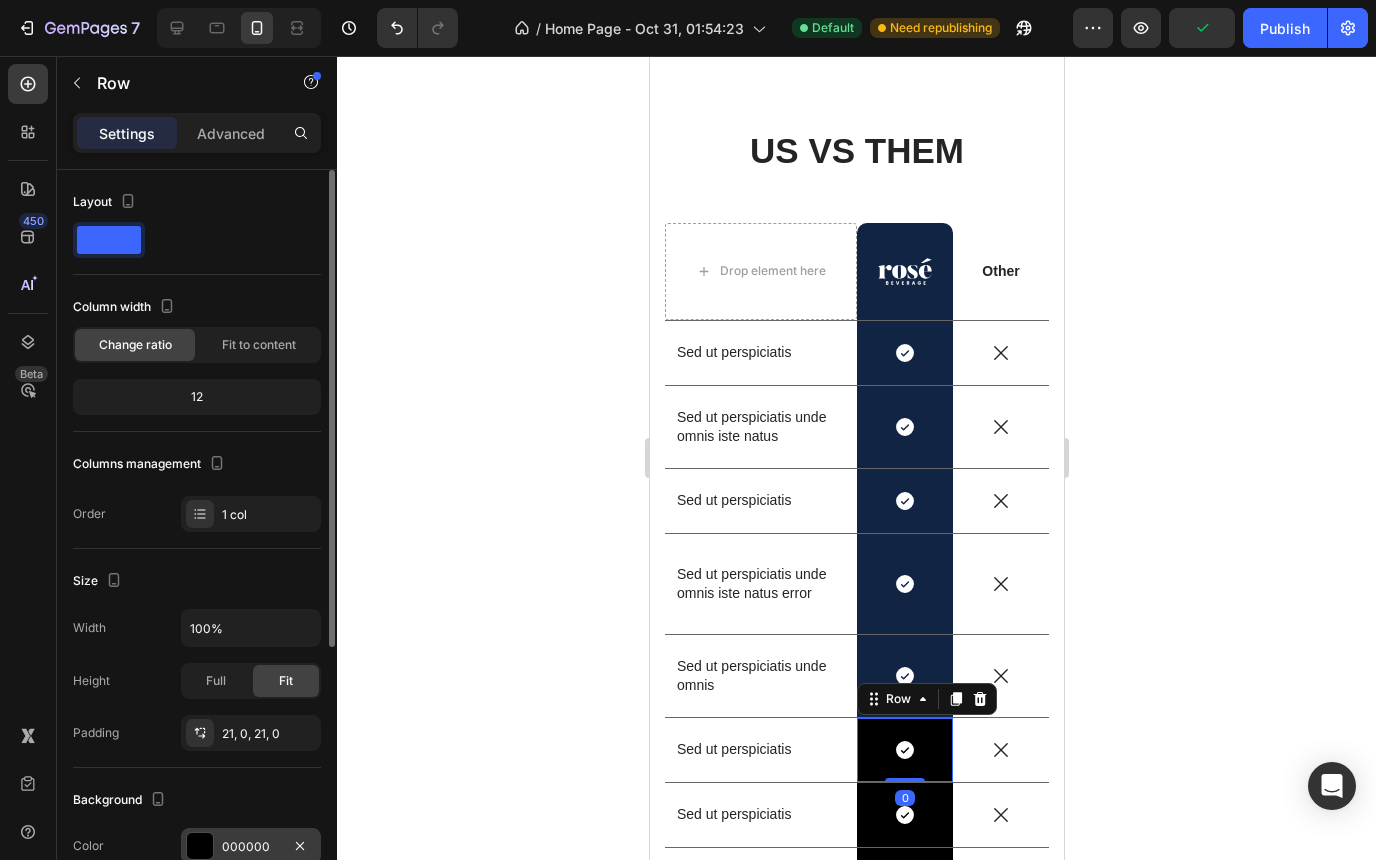 click on "000000" at bounding box center [251, 847] 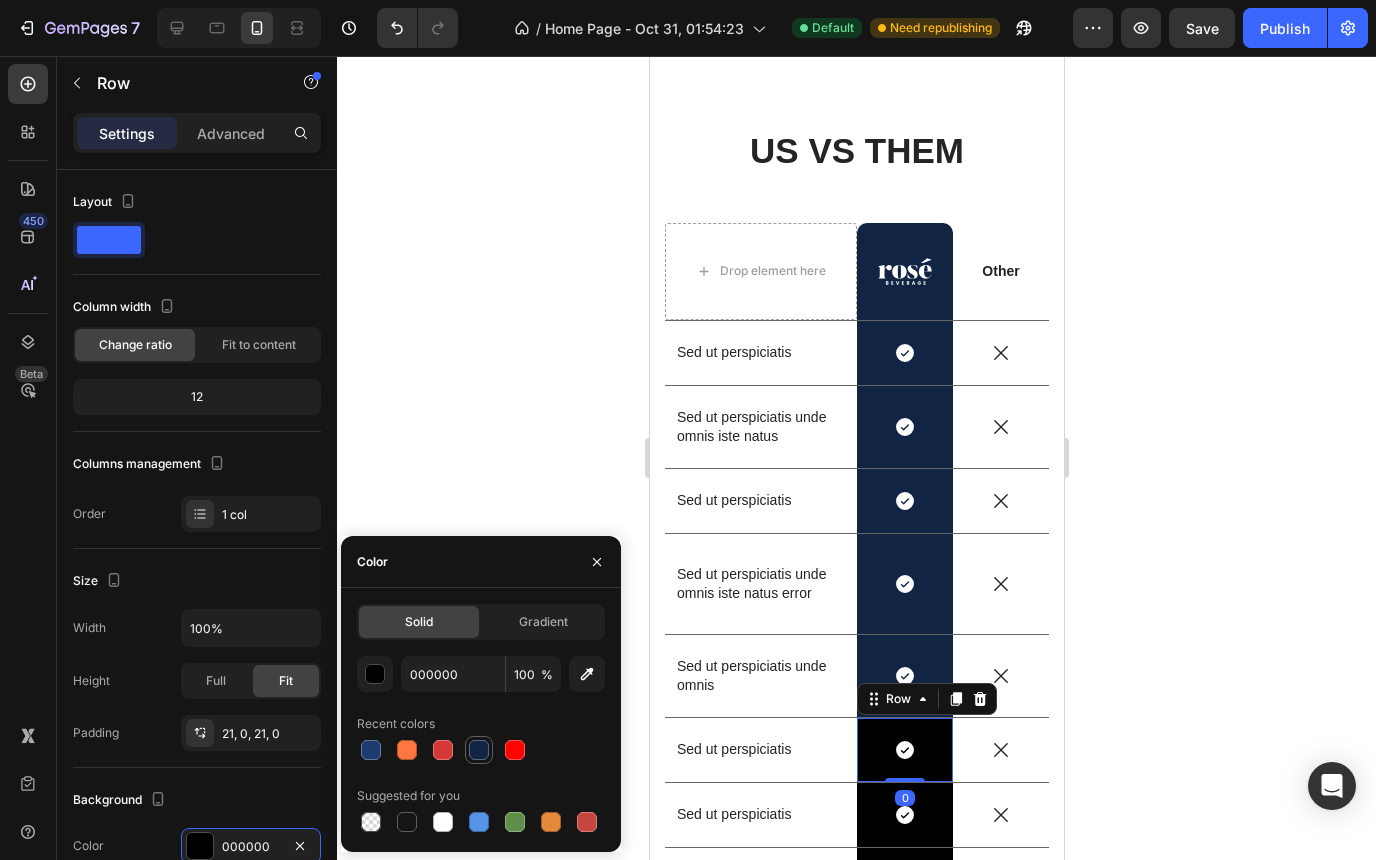 click at bounding box center [479, 750] 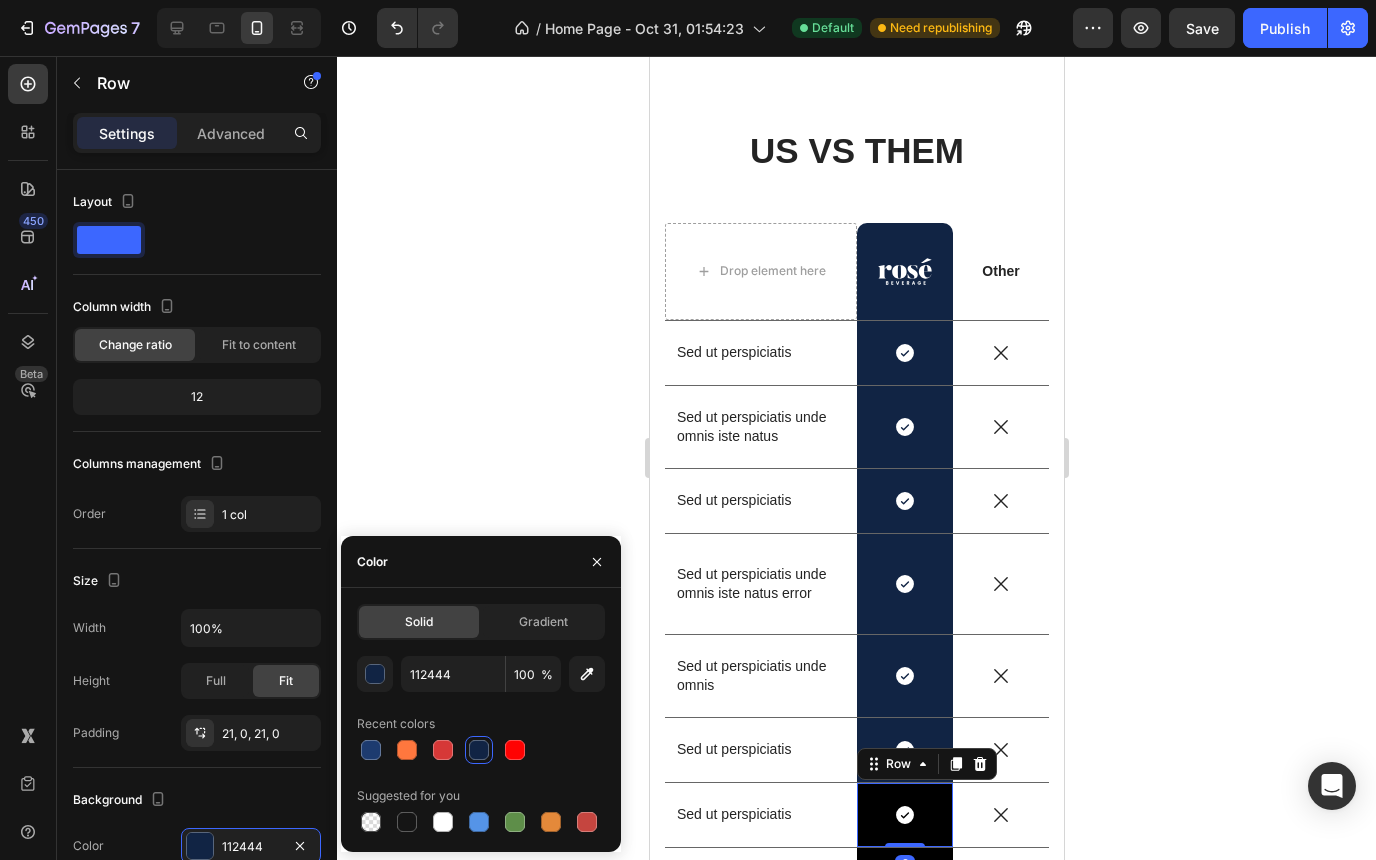 click on "Icon Row   0" at bounding box center (904, 815) 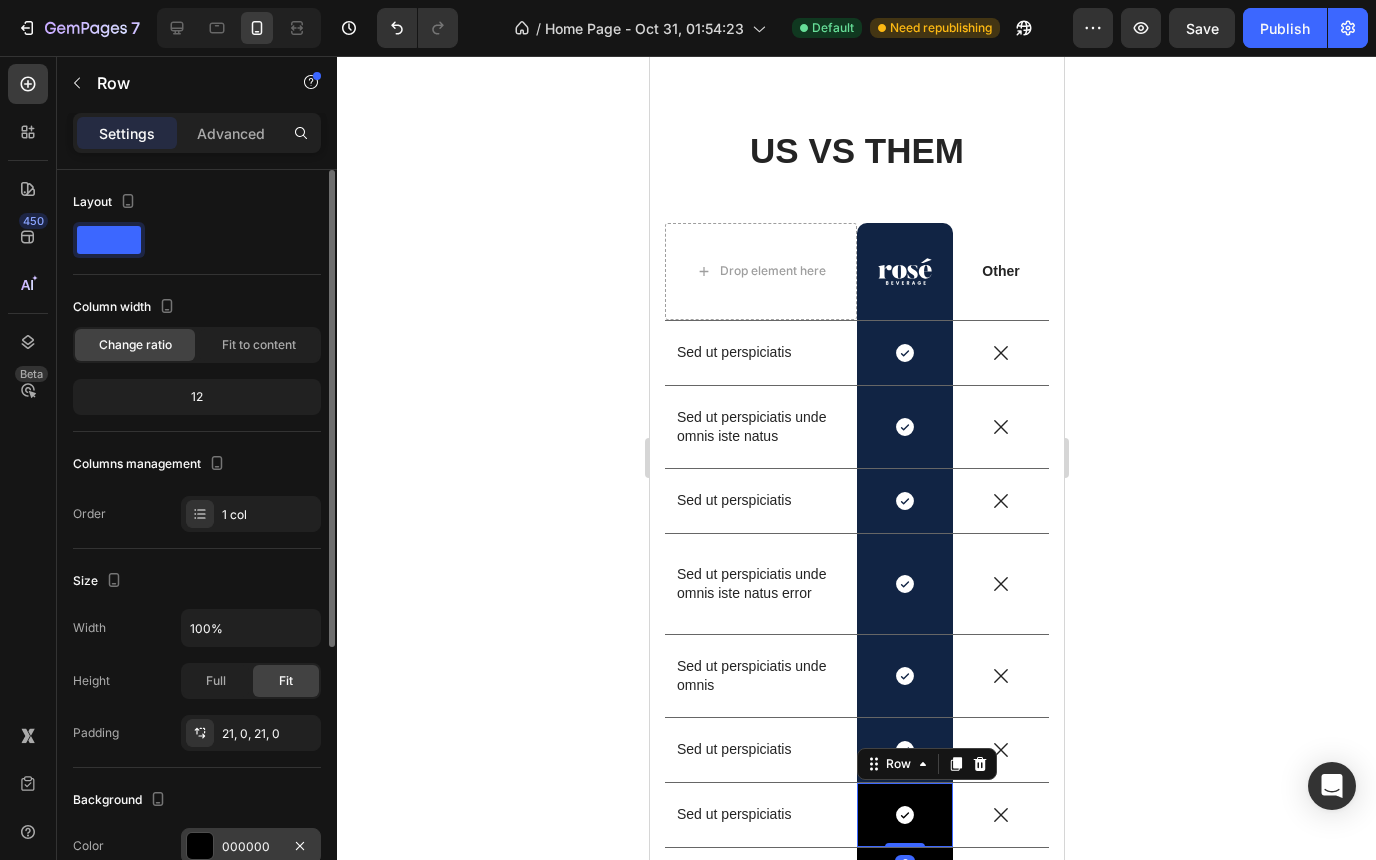 click on "000000" at bounding box center (251, 847) 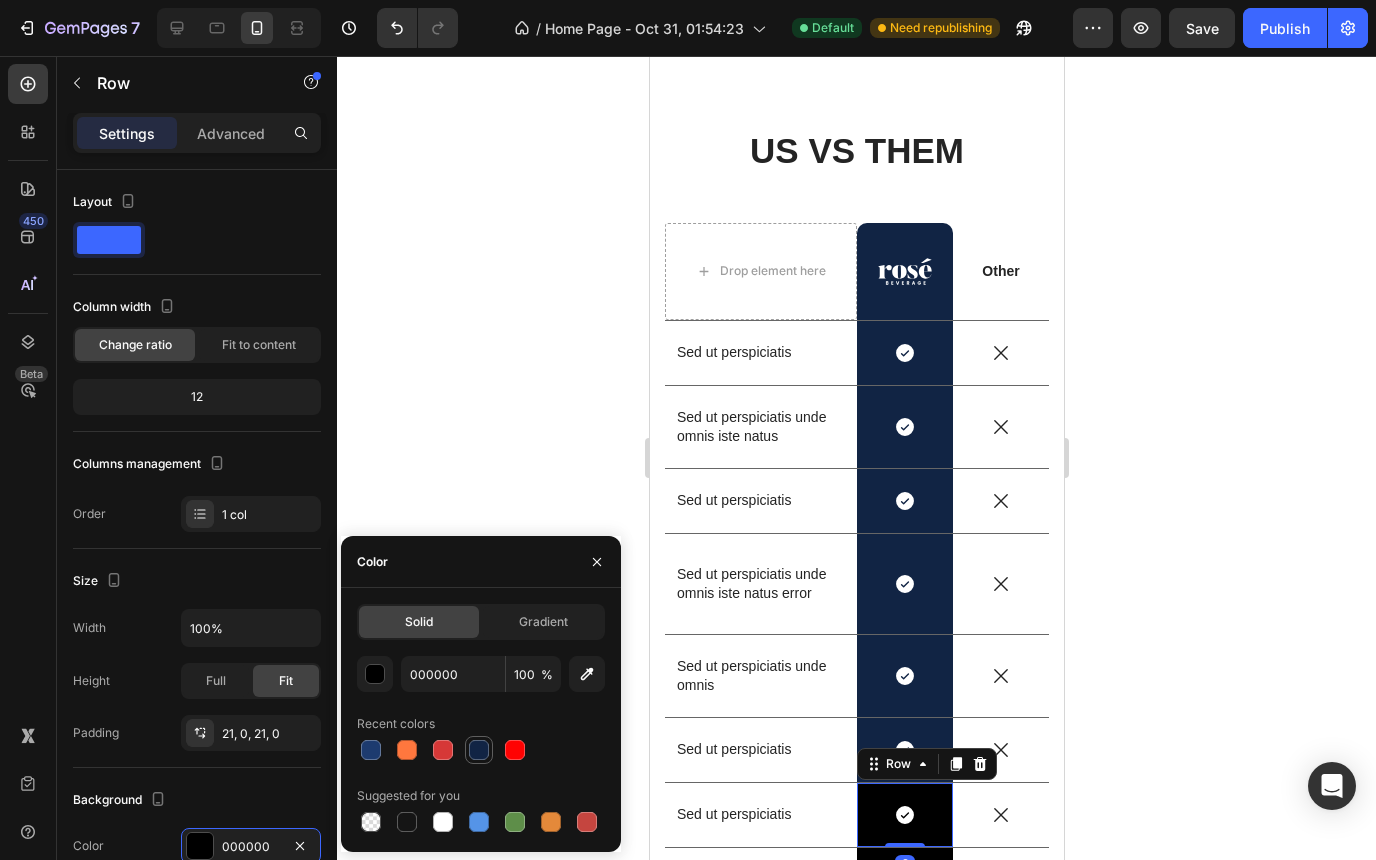 click at bounding box center (479, 750) 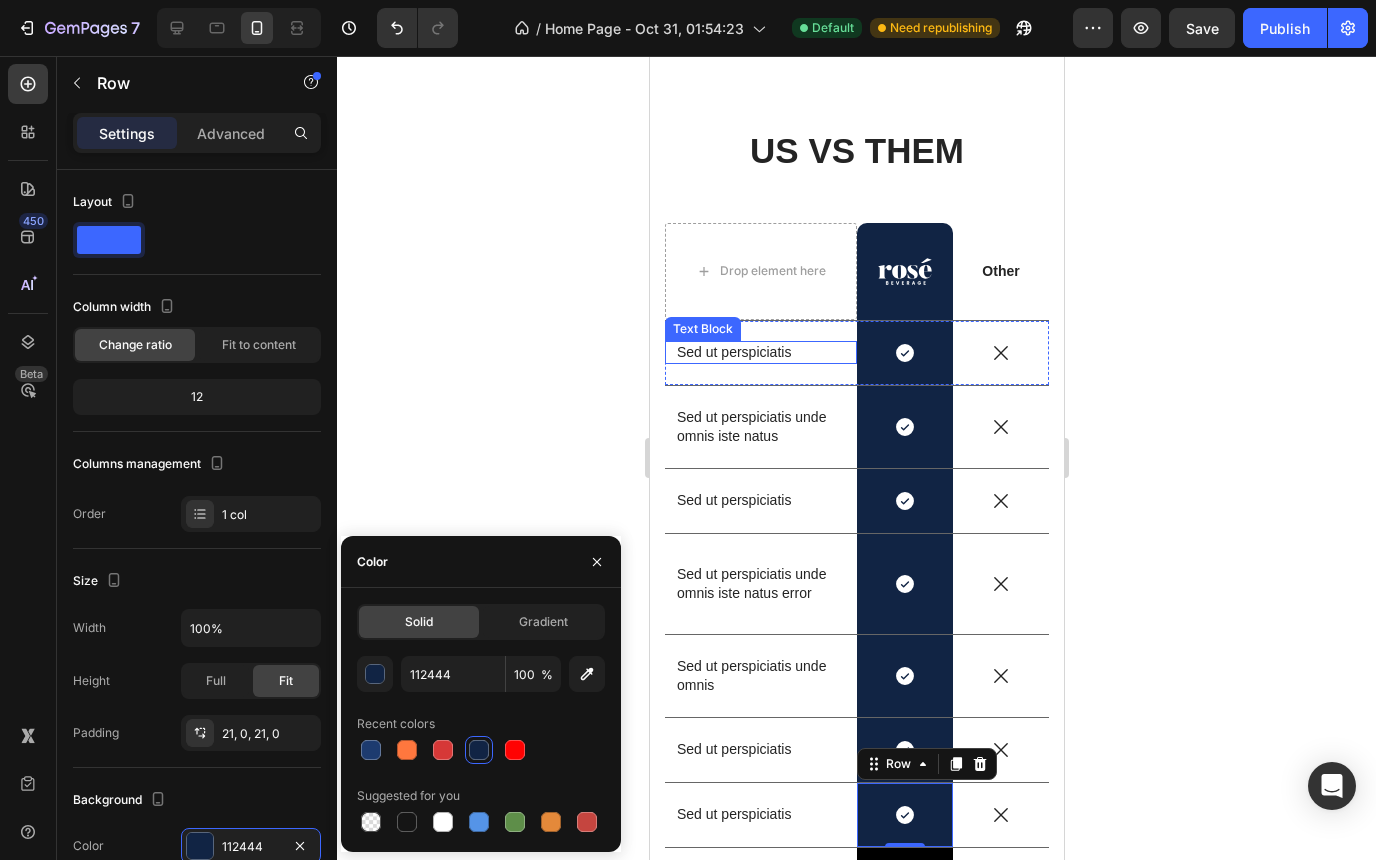 click on "Sed ut perspiciatis" at bounding box center [760, 352] 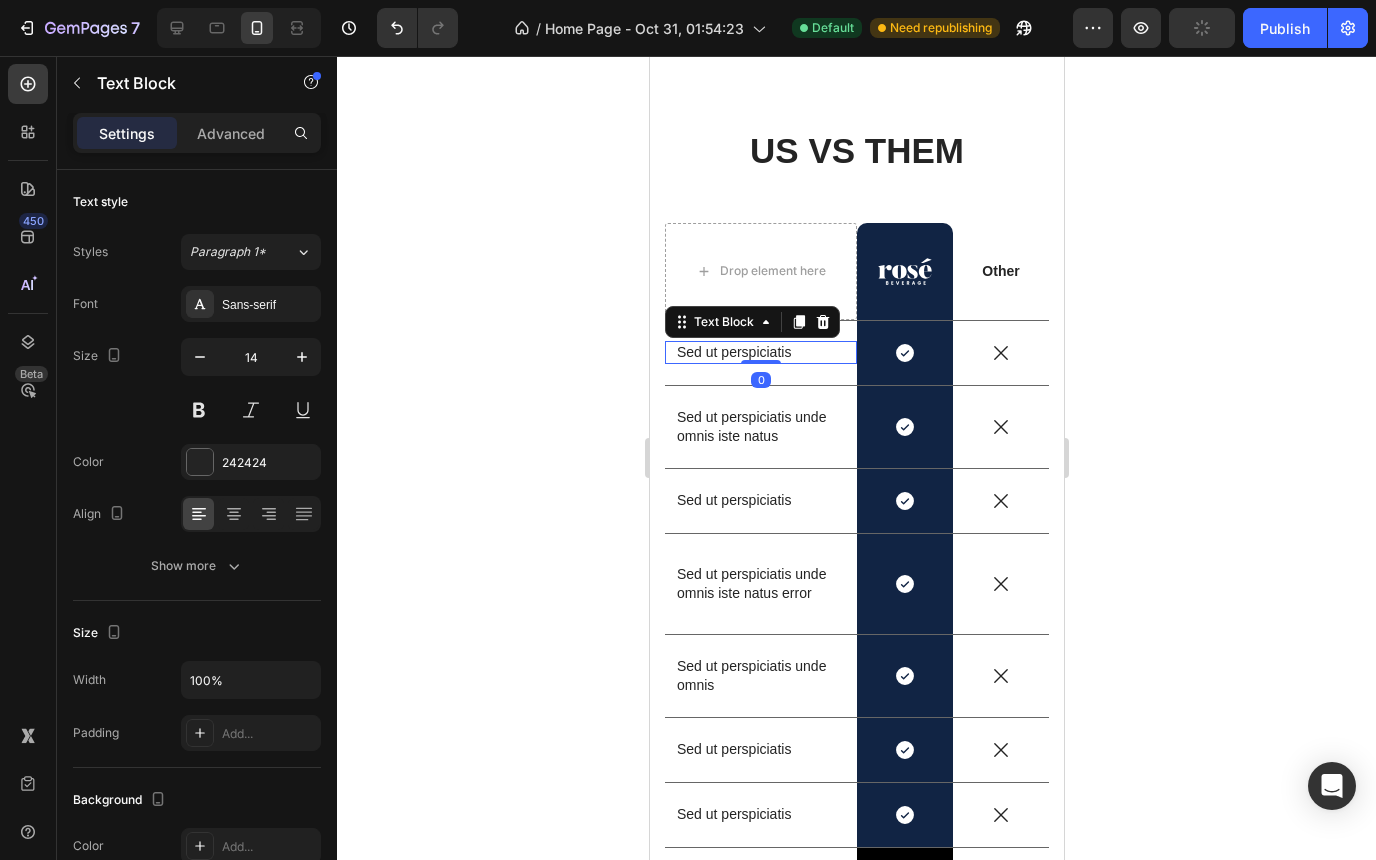 click on "Sed ut perspiciatis" at bounding box center (760, 352) 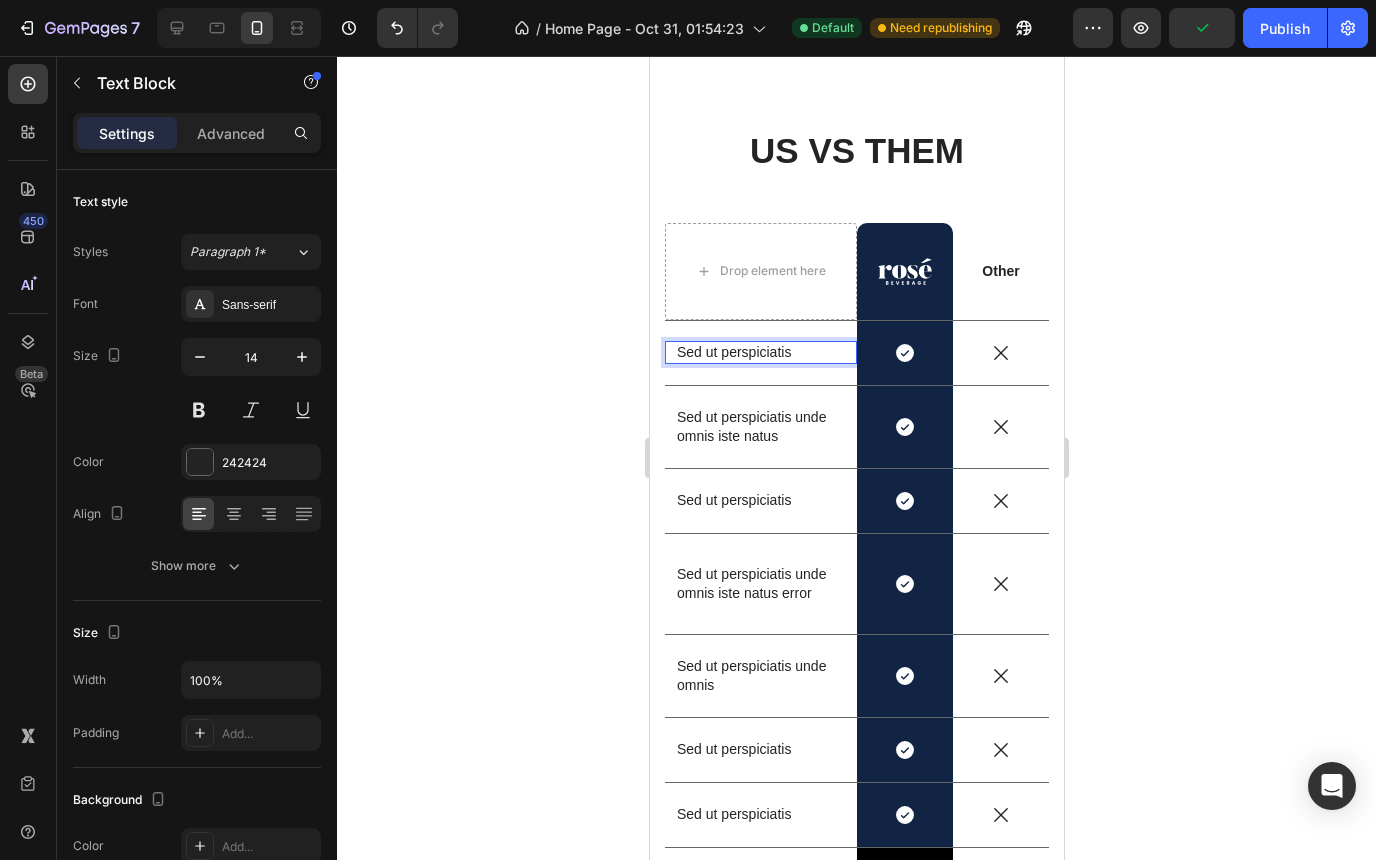 click on "Sed ut perspiciatis" at bounding box center (760, 352) 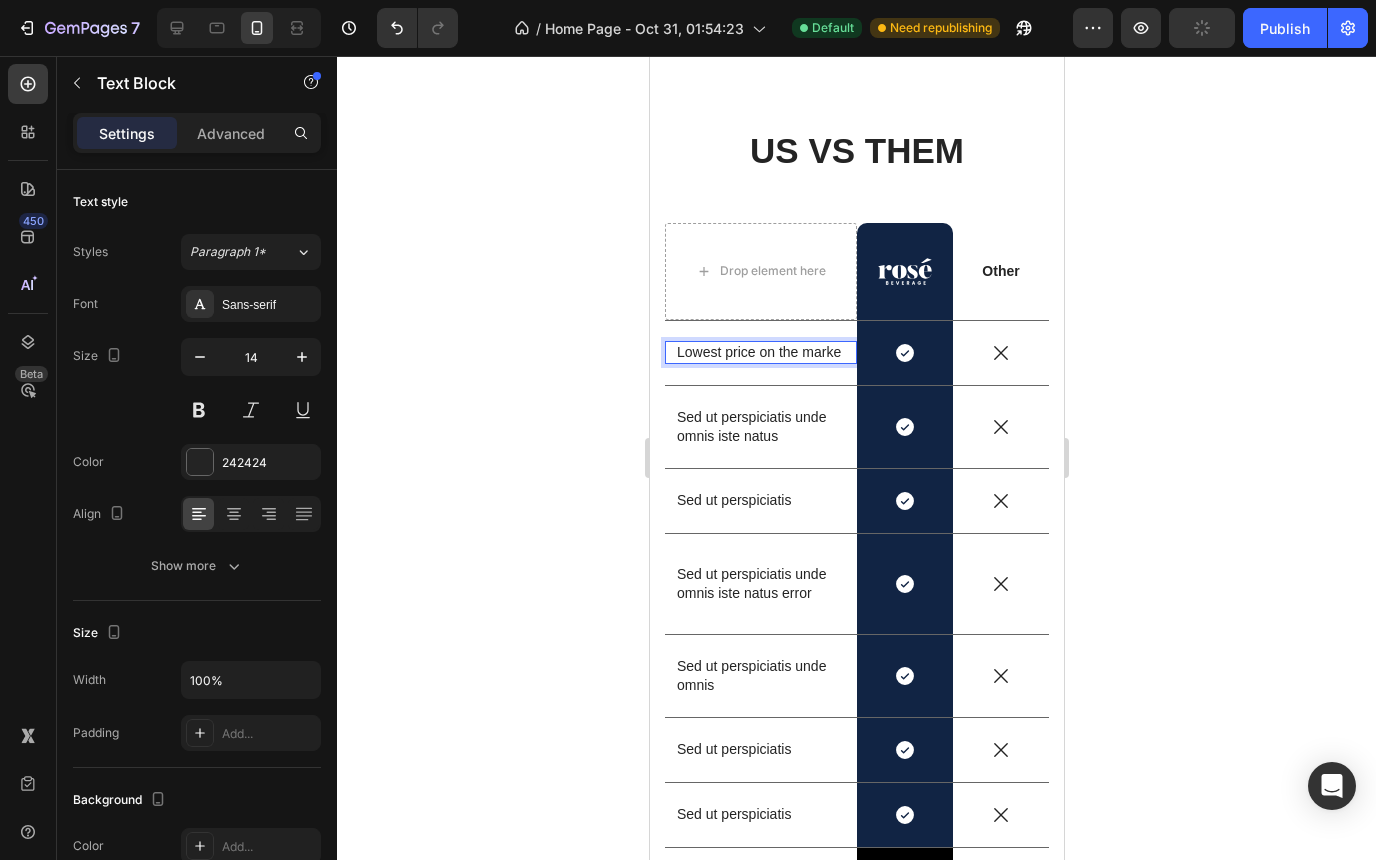 scroll, scrollTop: 5440, scrollLeft: 0, axis: vertical 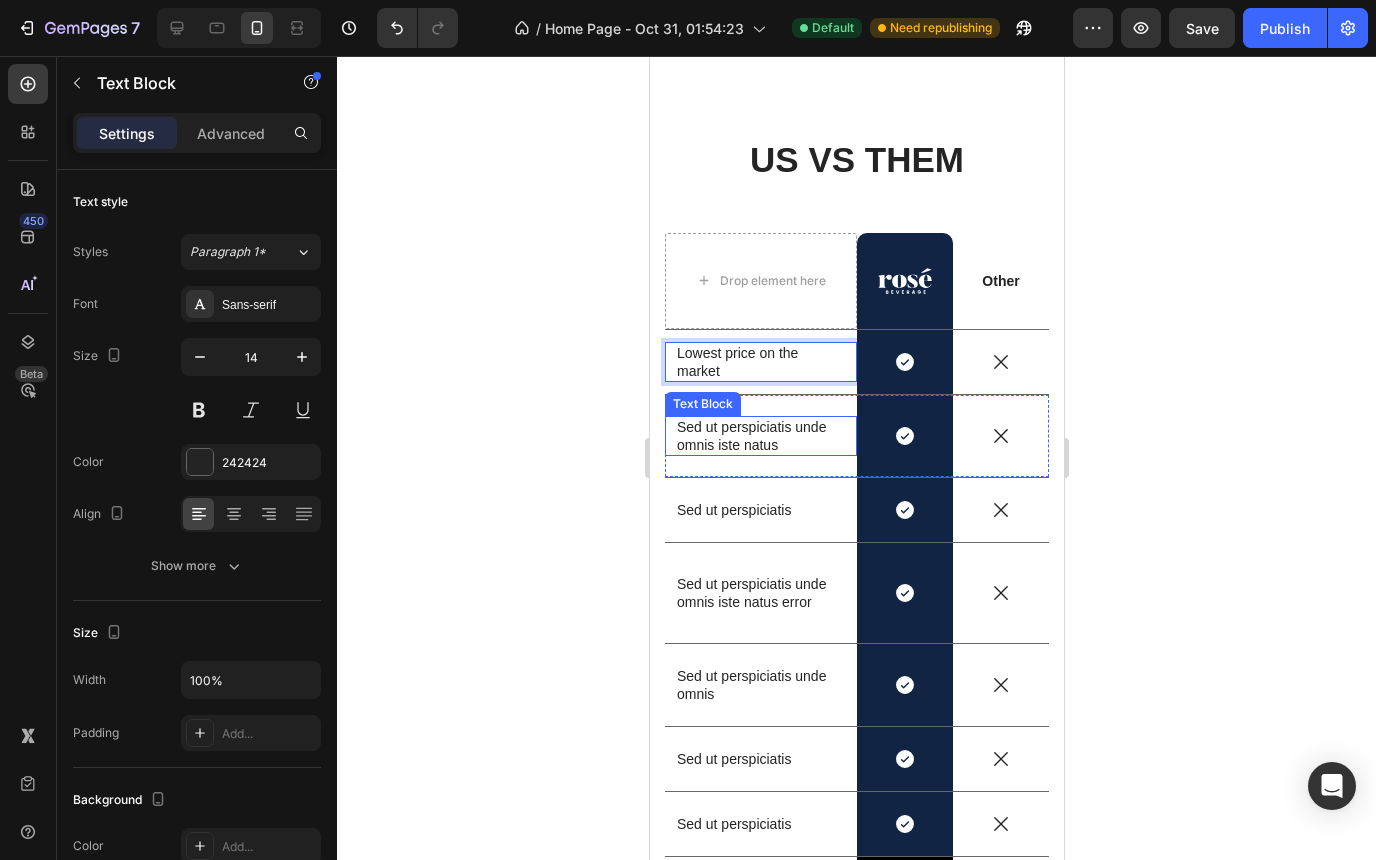 click on "Sed ut perspiciatis unde omnis iste natus" at bounding box center (760, 436) 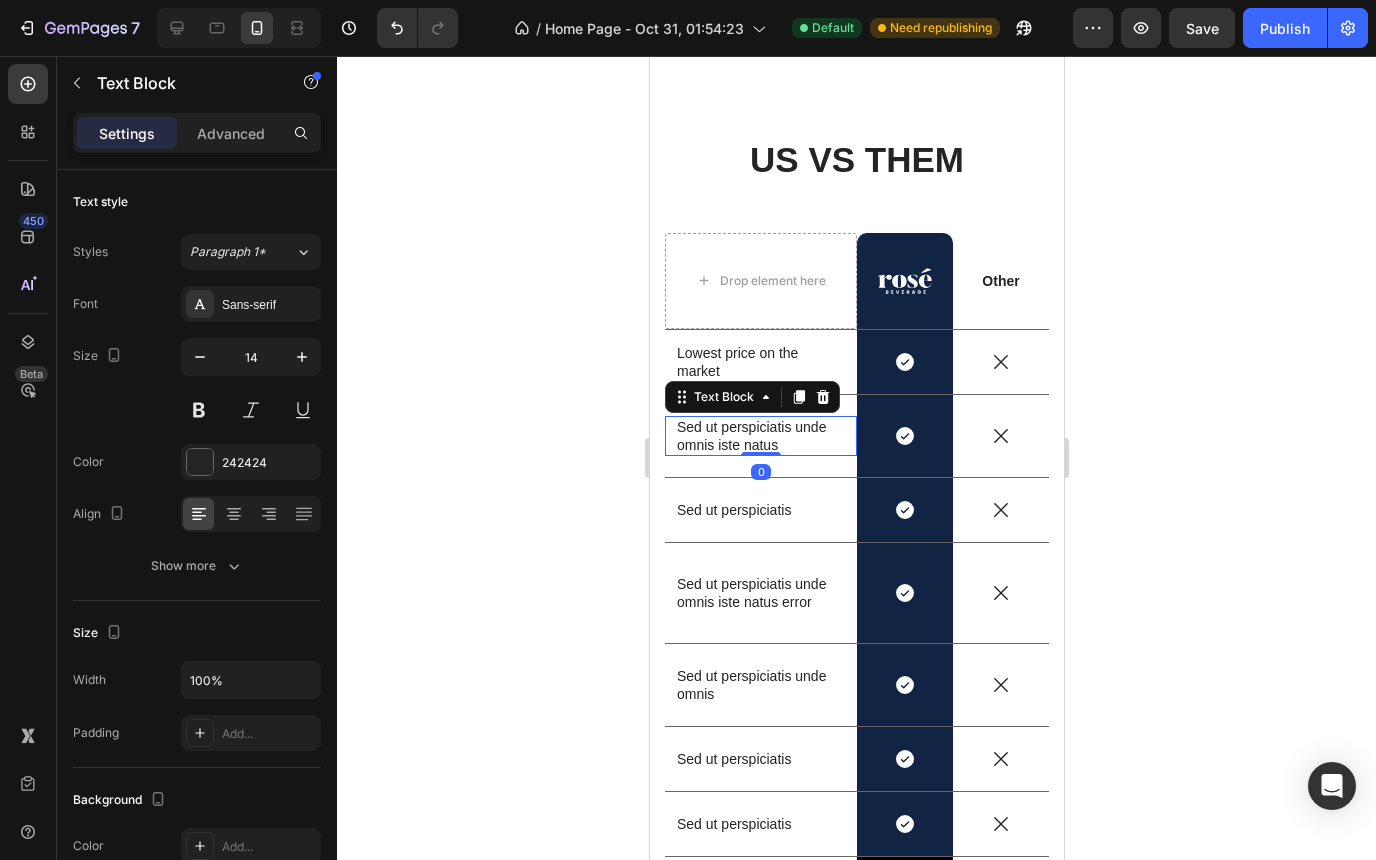 click on "Sed ut perspiciatis unde omnis iste natus" at bounding box center [760, 436] 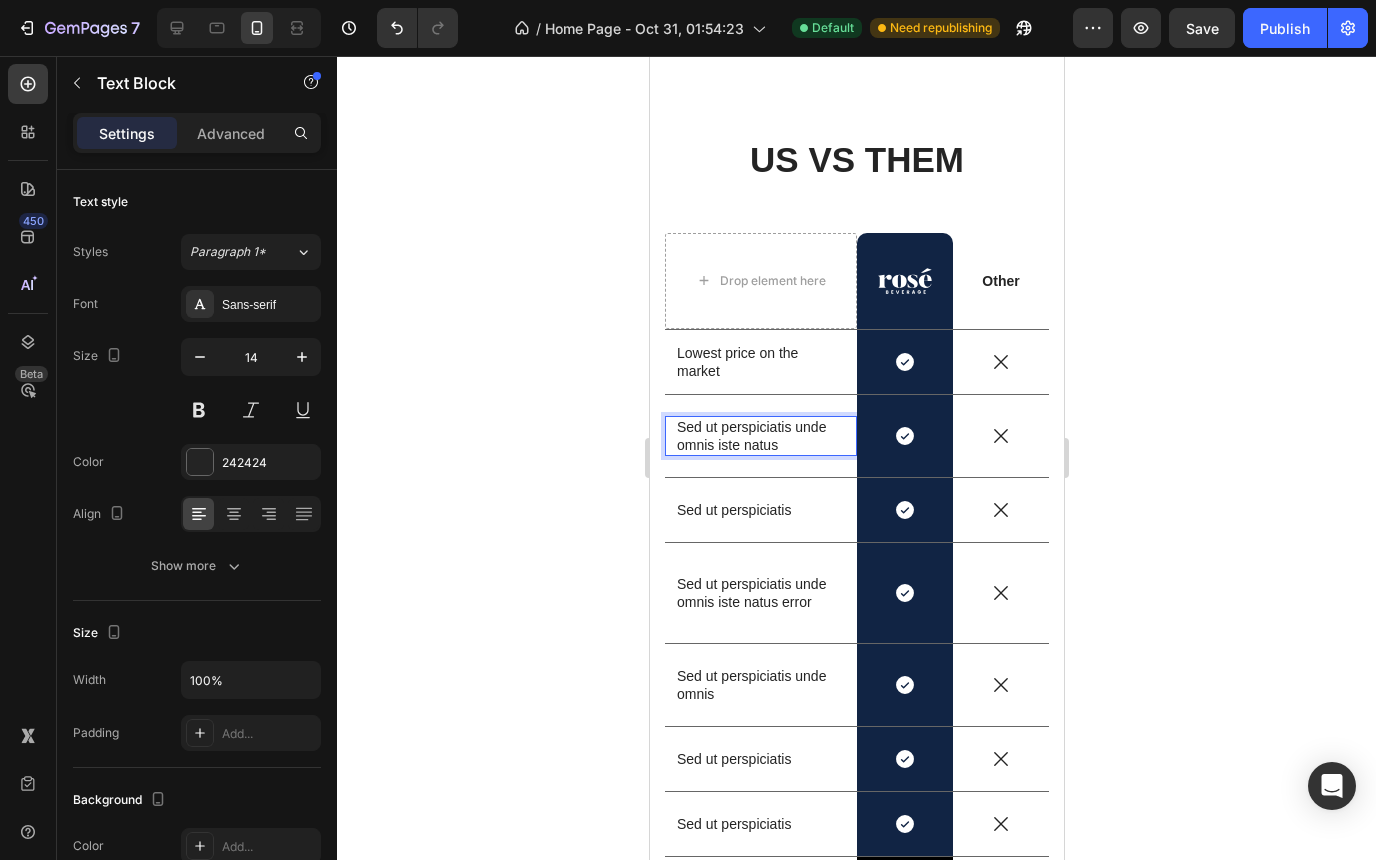 drag, startPoint x: 790, startPoint y: 443, endPoint x: 679, endPoint y: 426, distance: 112.29426 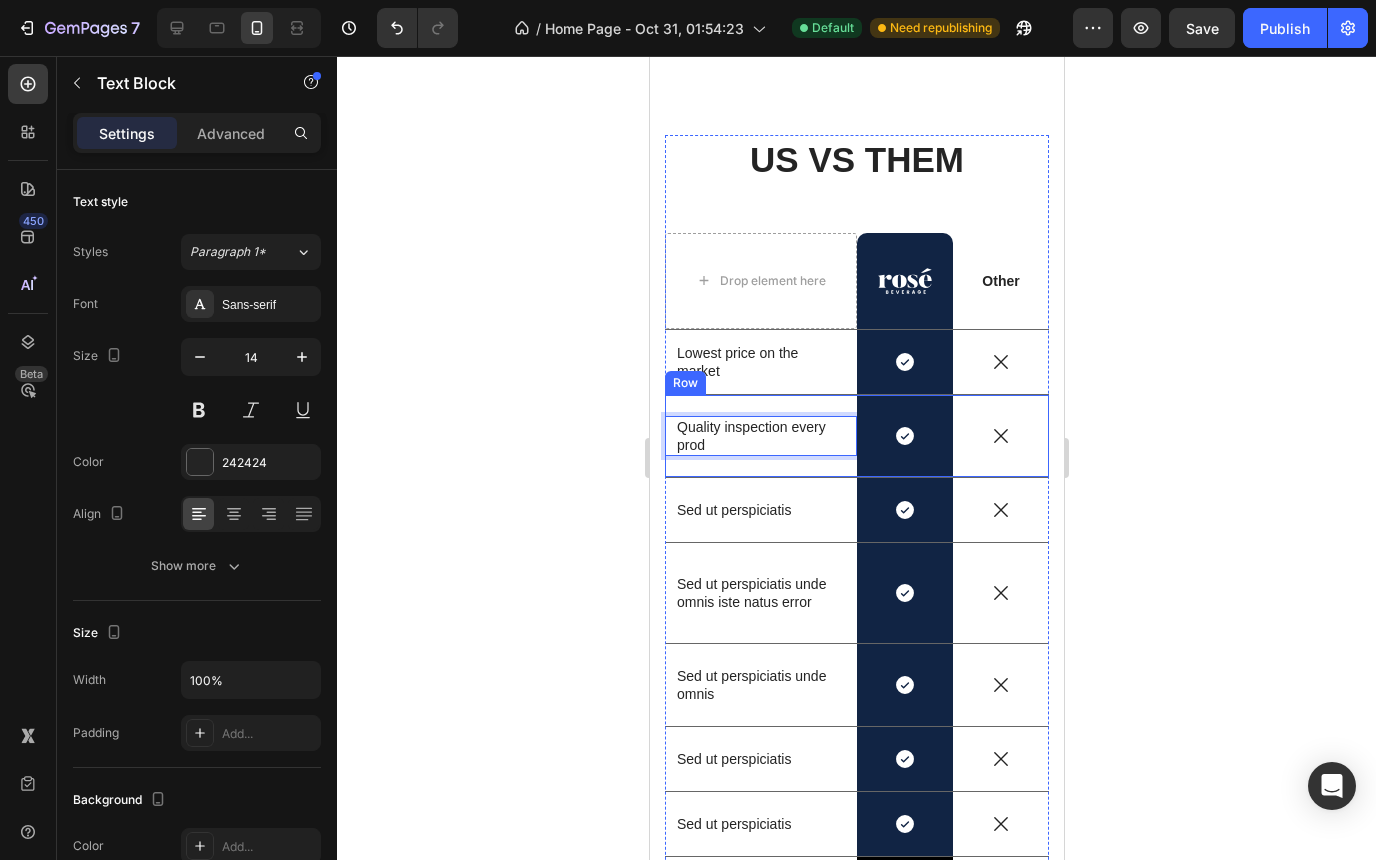 scroll, scrollTop: 5431, scrollLeft: 0, axis: vertical 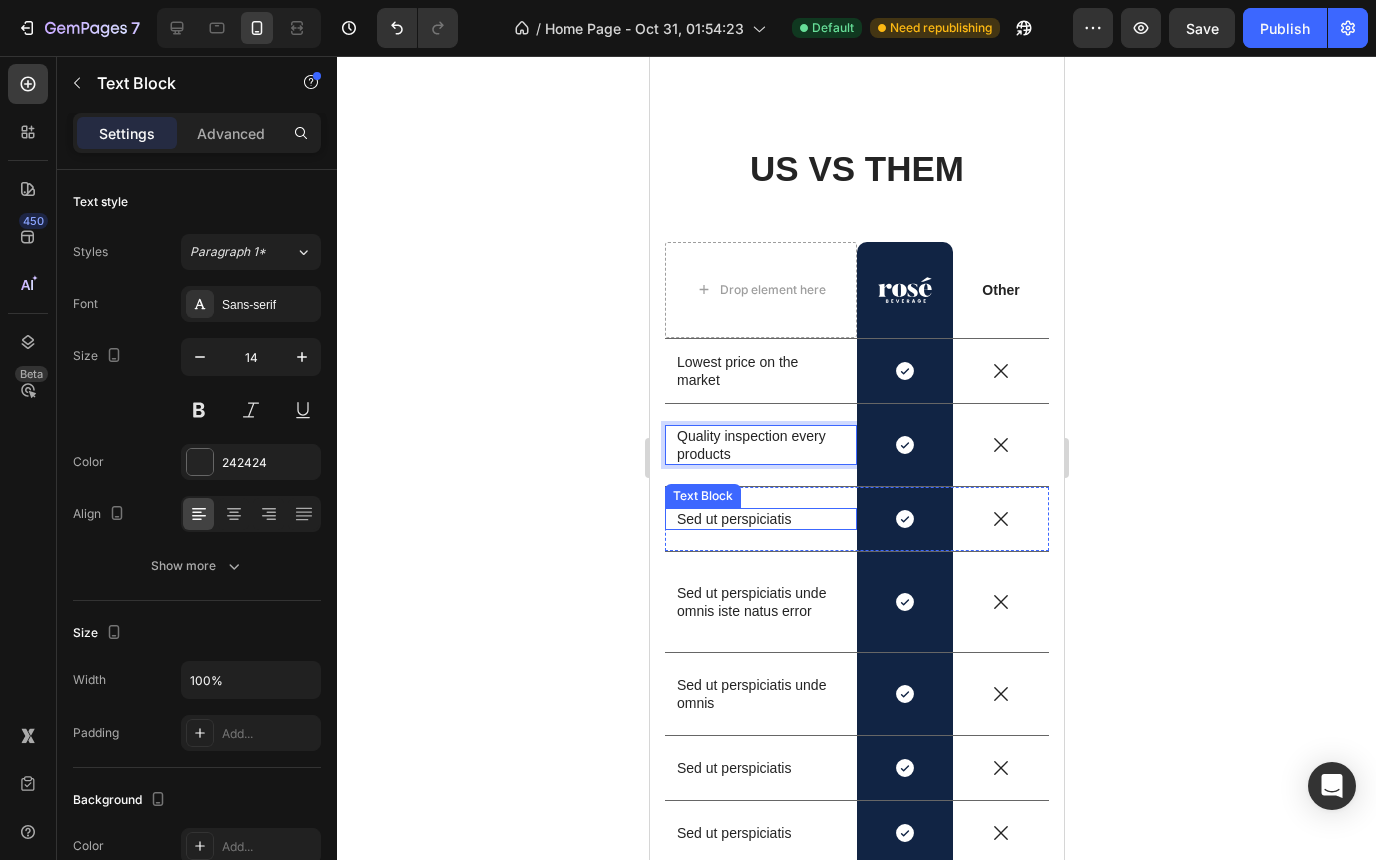 click on "Sed ut perspiciatis" at bounding box center (760, 519) 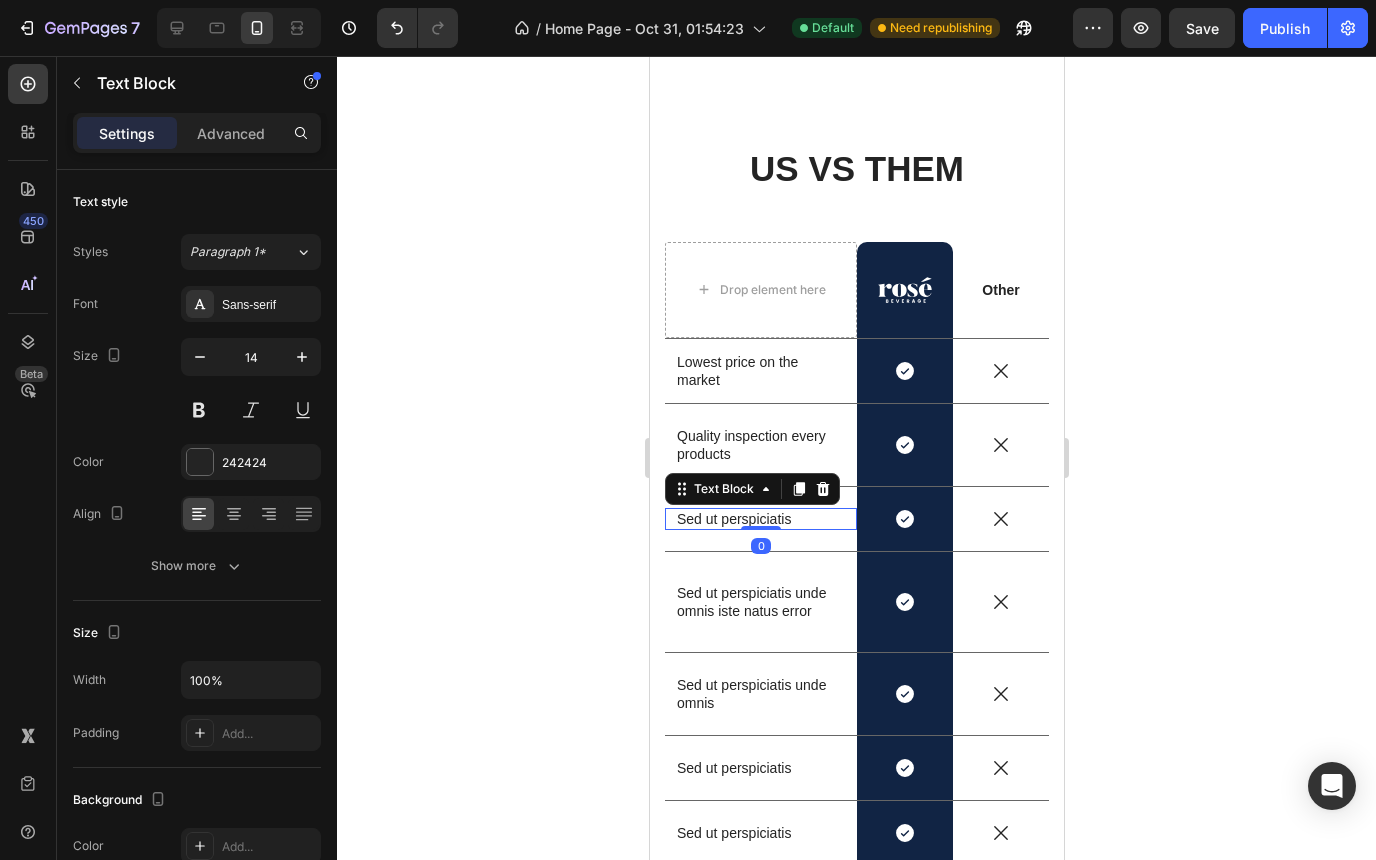 click on "Sed ut perspiciatis" at bounding box center [760, 519] 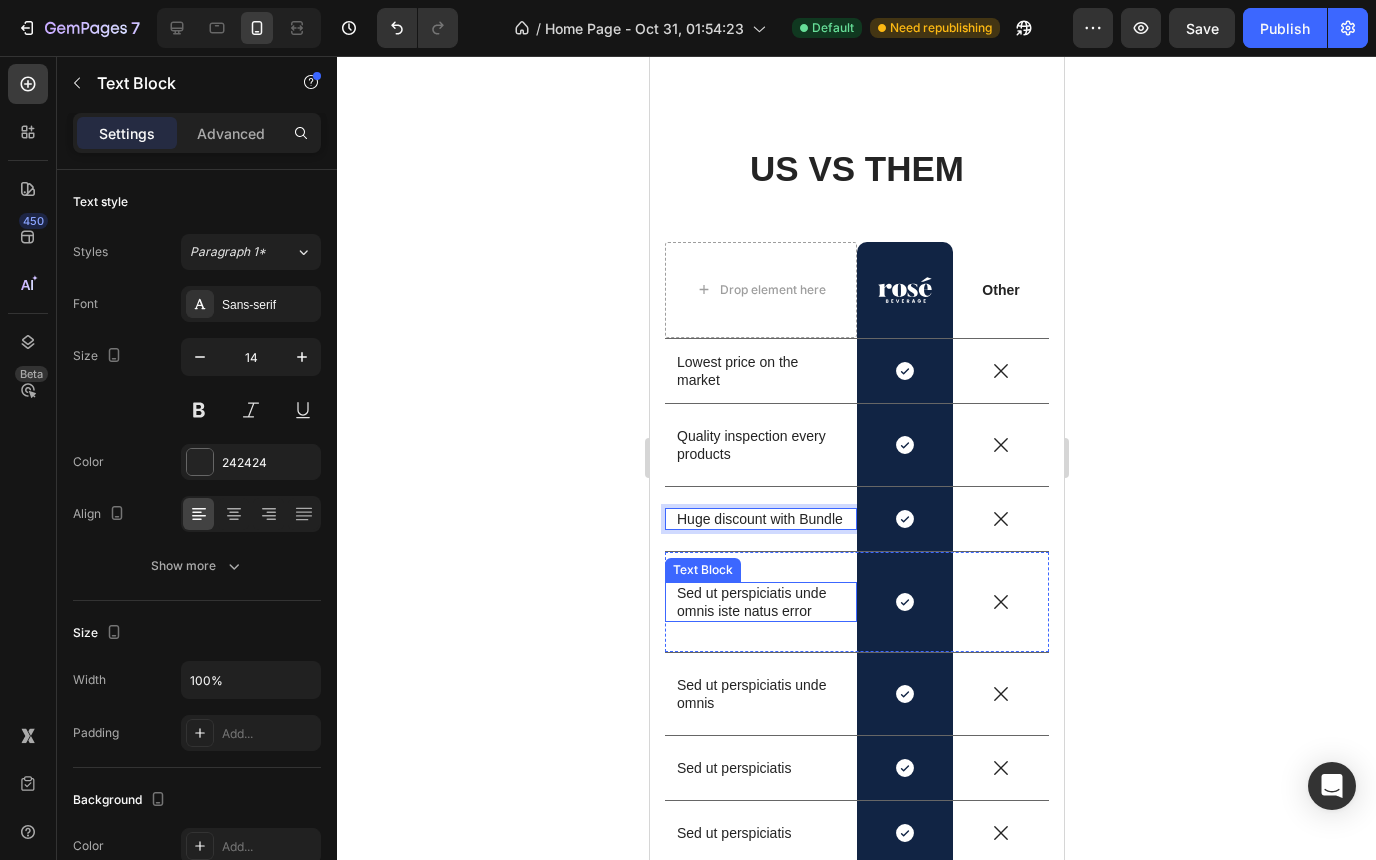 click on "Sed ut perspiciatis unde omnis iste natus error" at bounding box center (760, 602) 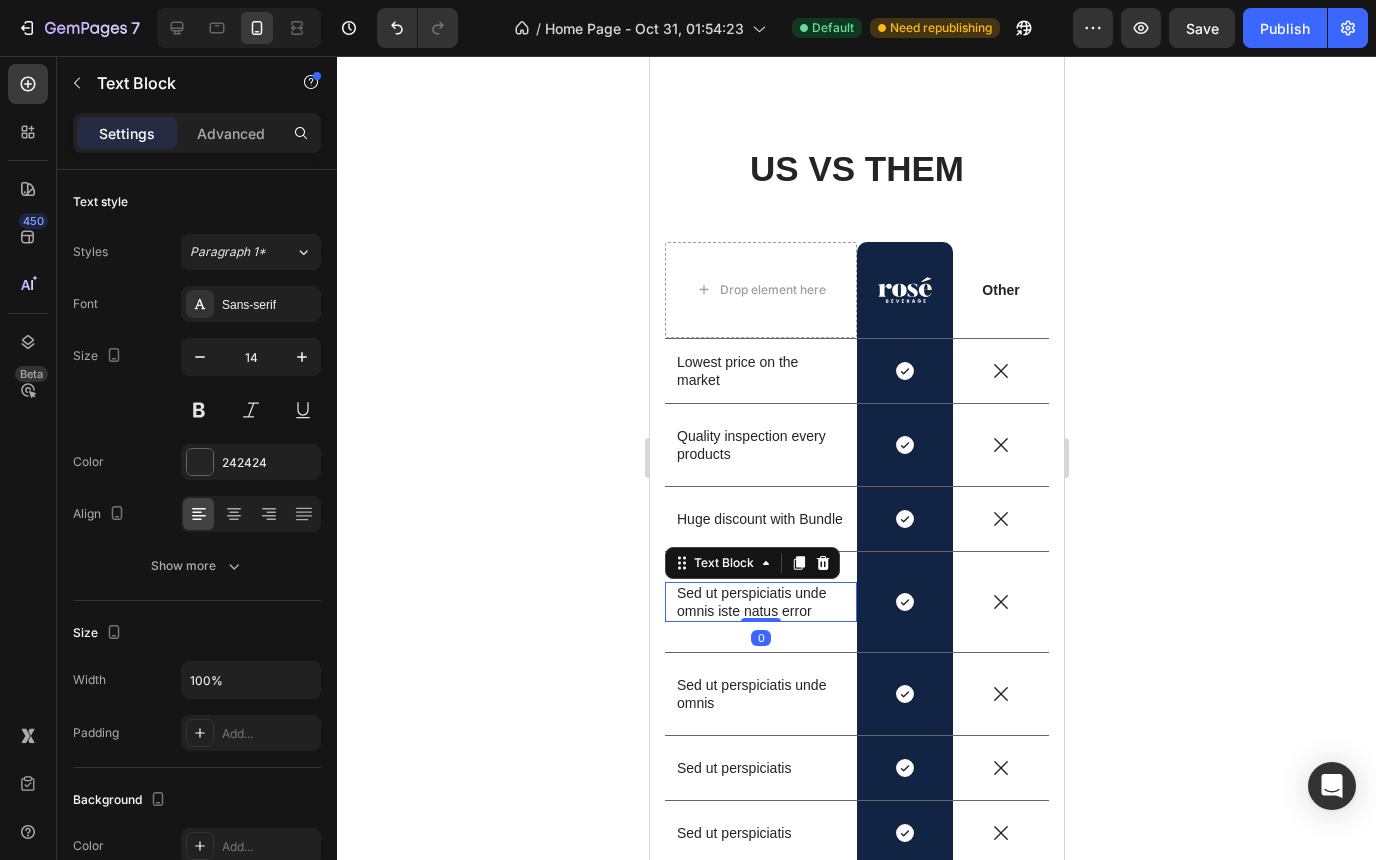 click on "Sed ut perspiciatis unde omnis iste natus error" at bounding box center [760, 602] 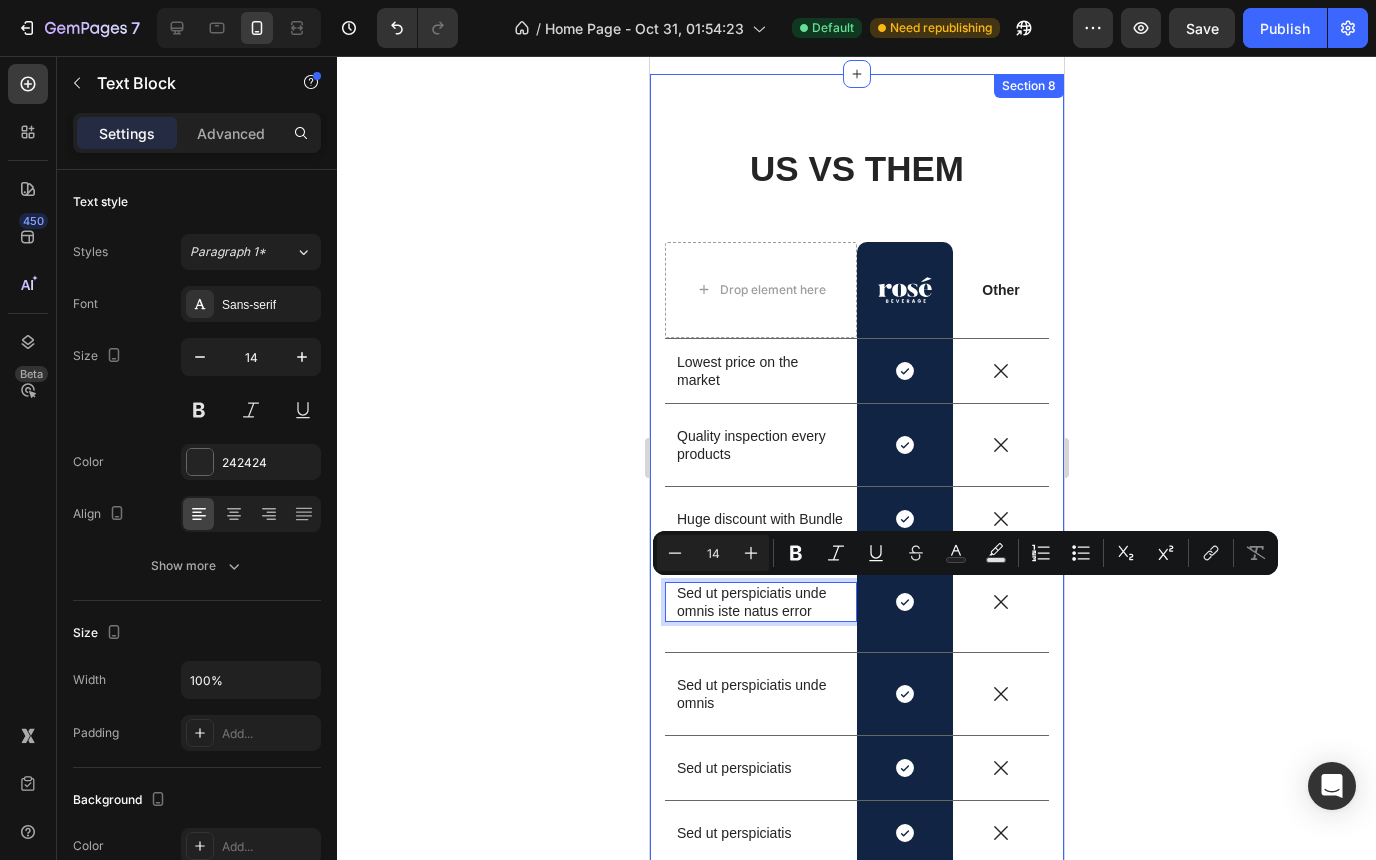 drag, startPoint x: 819, startPoint y: 608, endPoint x: 655, endPoint y: 591, distance: 164.87874 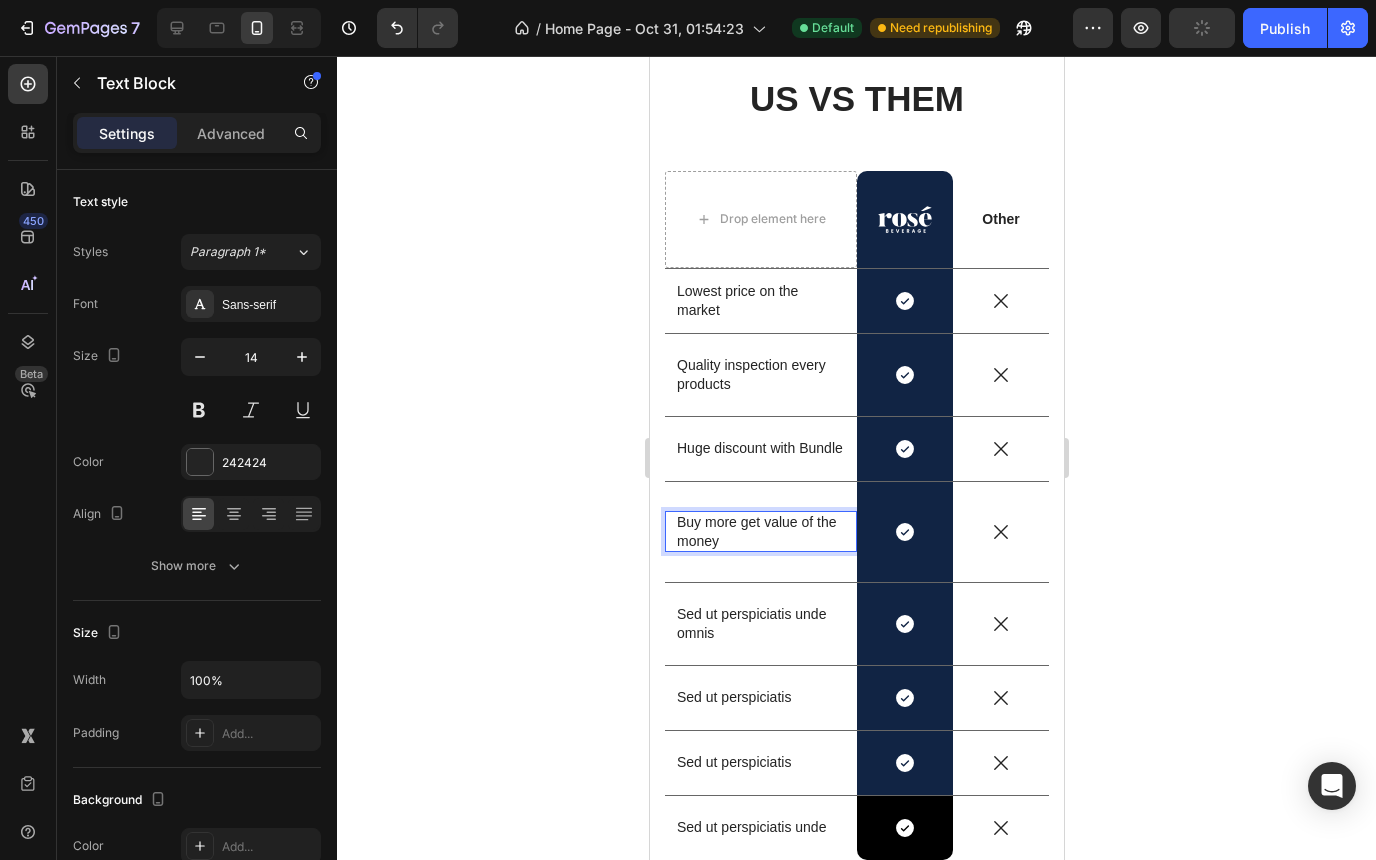 scroll, scrollTop: 5526, scrollLeft: 0, axis: vertical 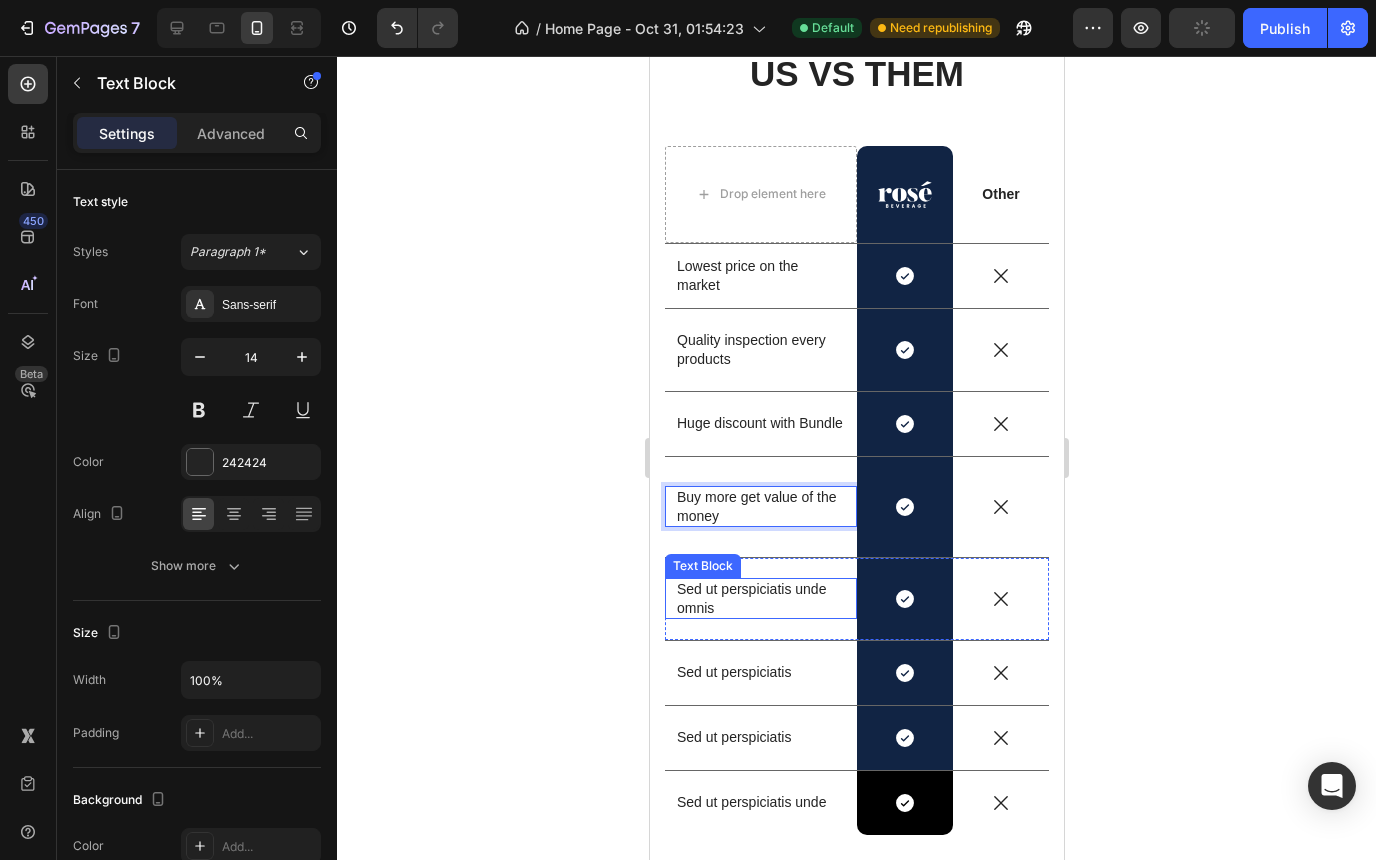 click on "Sed ut perspiciatis unde omnis" at bounding box center [760, 598] 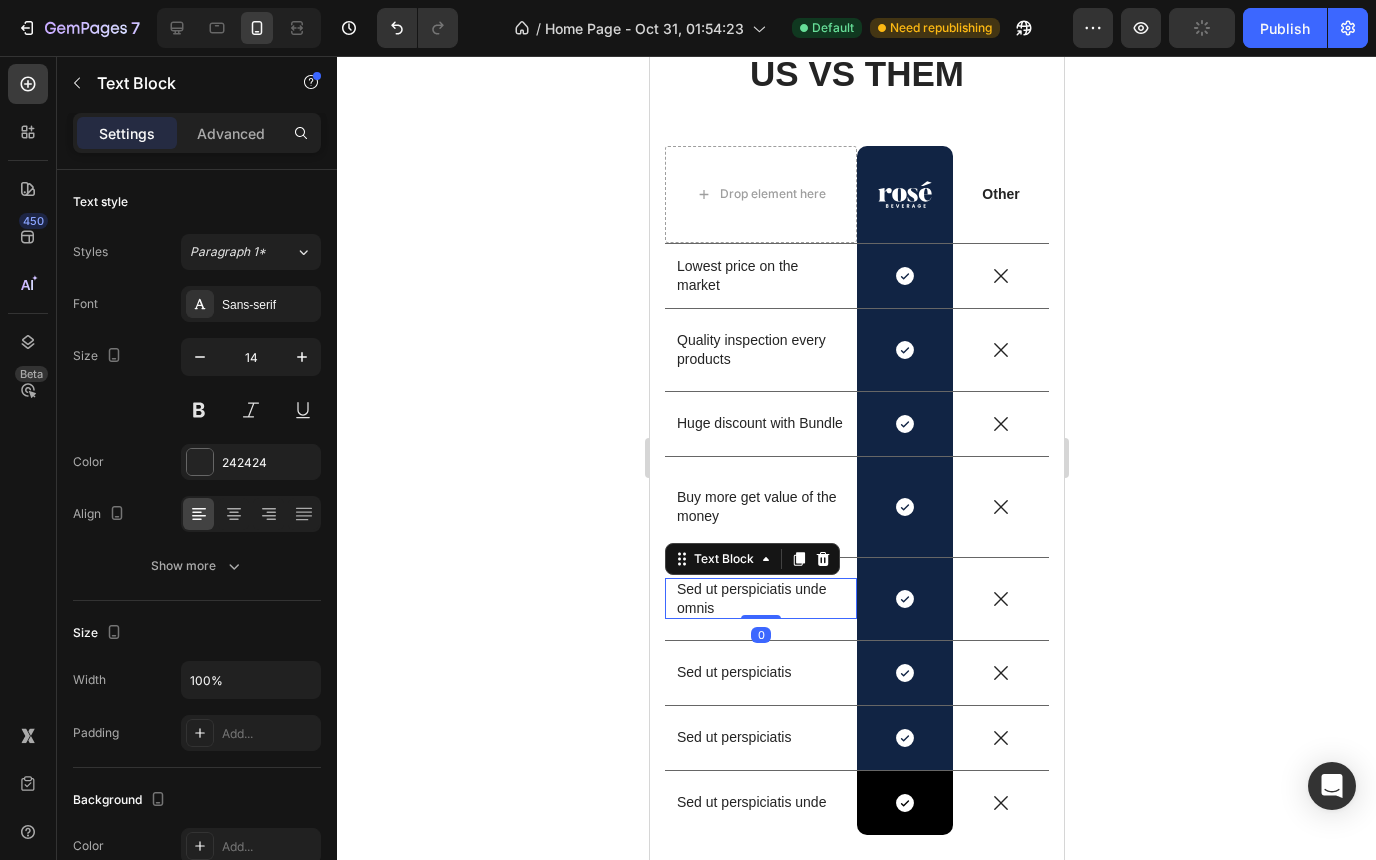 click on "Sed ut perspiciatis unde omnis" at bounding box center (760, 598) 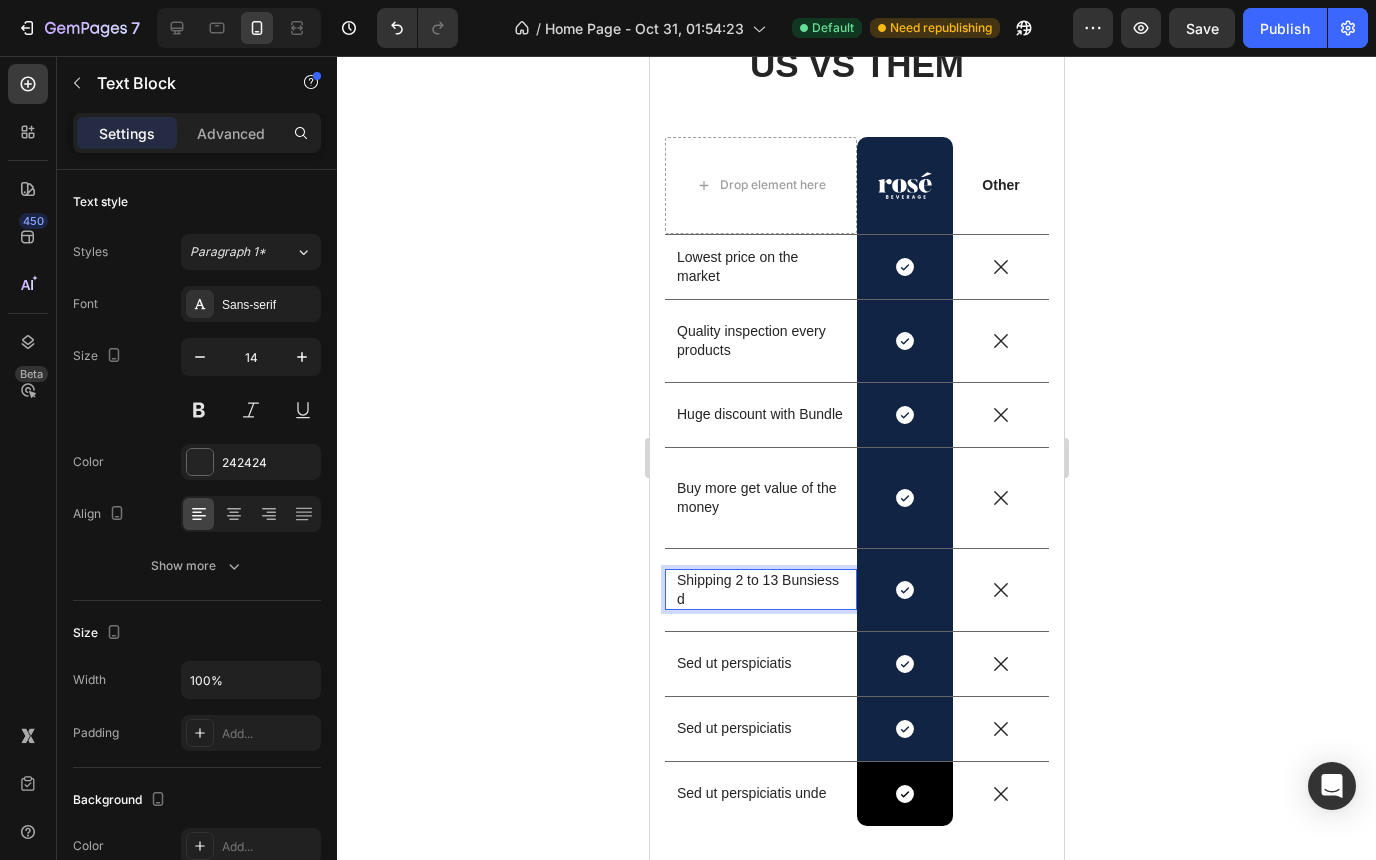 scroll, scrollTop: 5526, scrollLeft: 0, axis: vertical 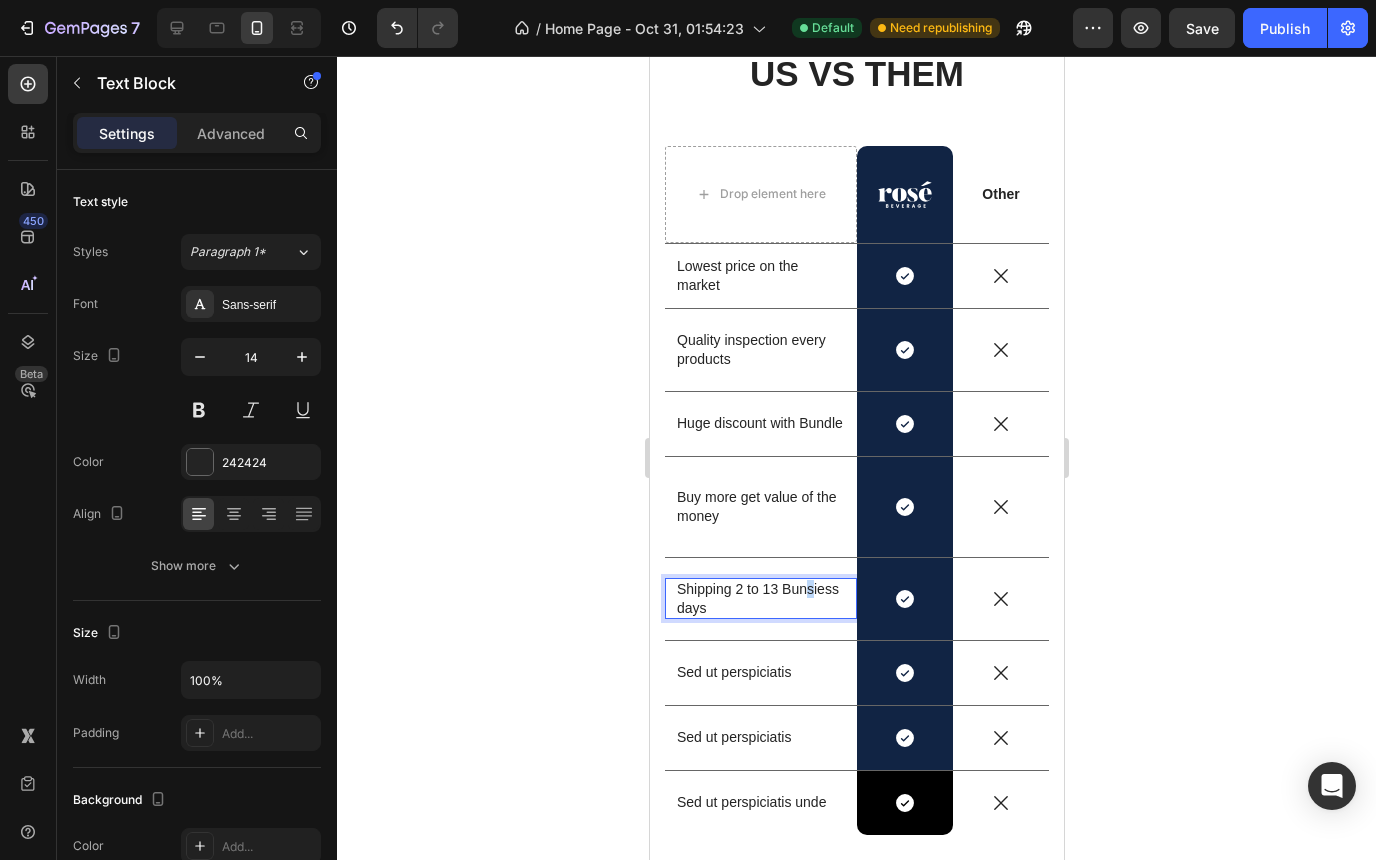 click on "Shipping 2 to 13 Bunsiess days" at bounding box center [760, 598] 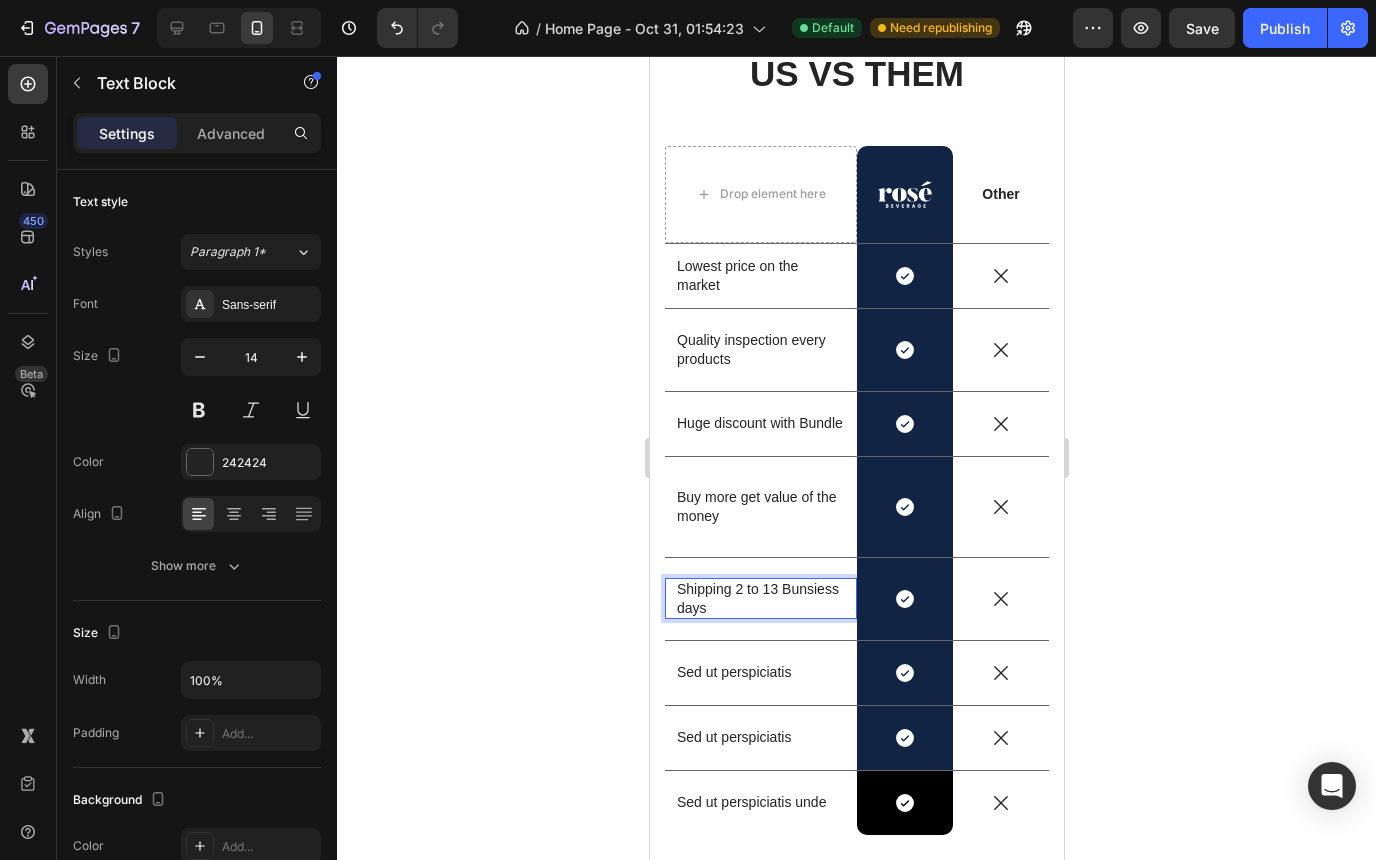 click on "Shipping 2 to 13 Bunsiess days" at bounding box center (760, 598) 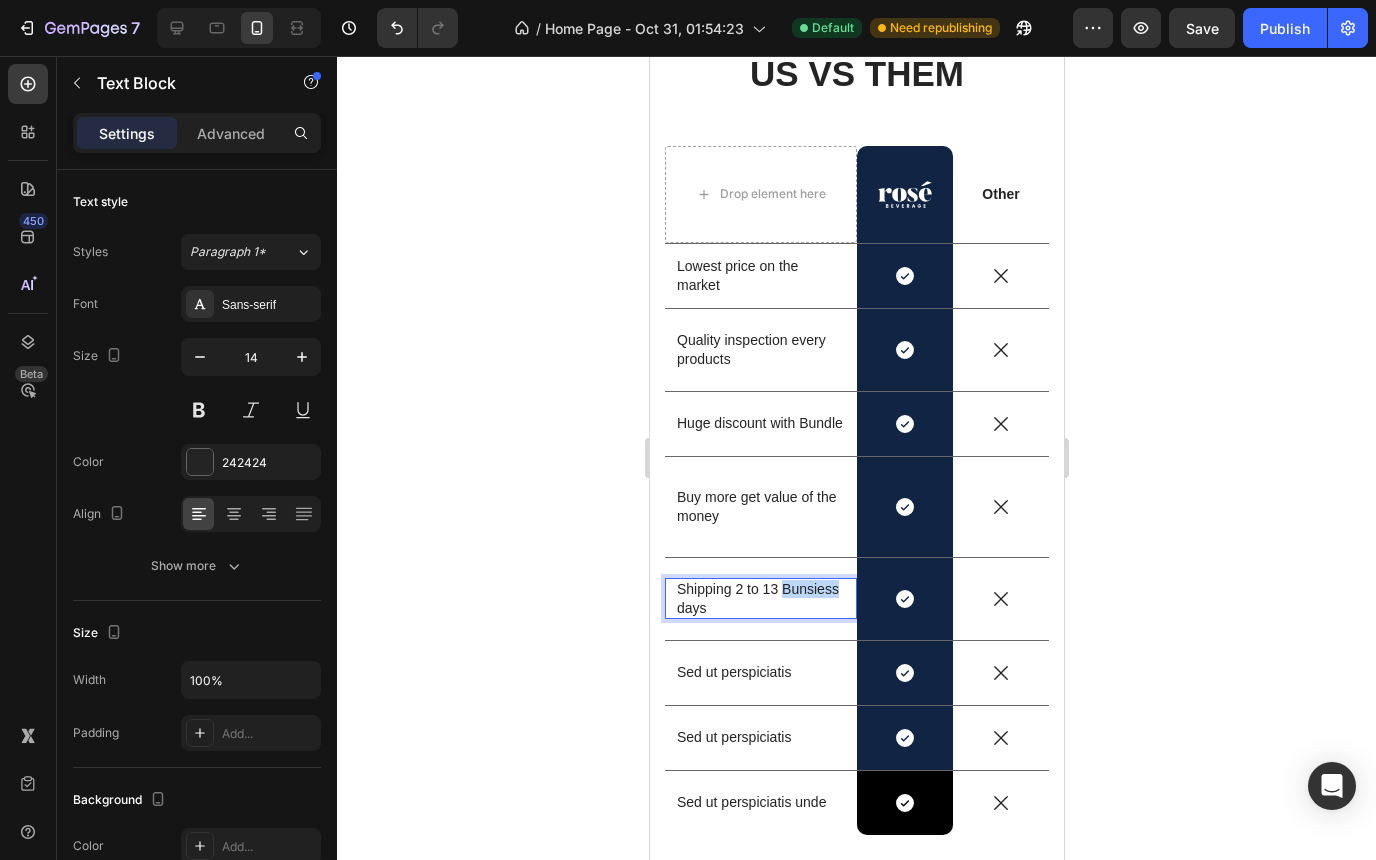 click on "Shipping 2 to 13 Bunsiess days" at bounding box center [760, 598] 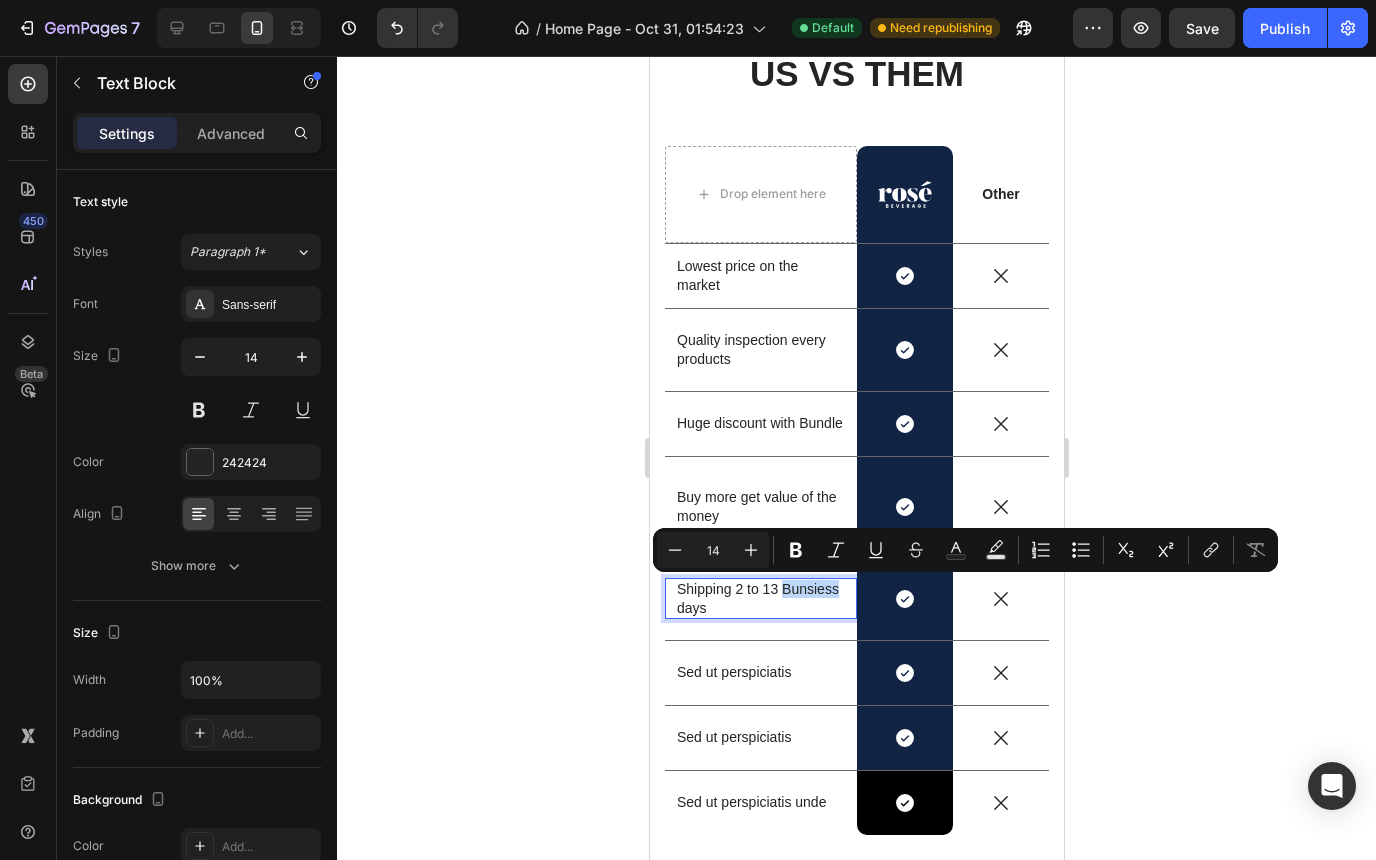 click on "Shipping 2 to 13 Bunsiess days" at bounding box center [760, 598] 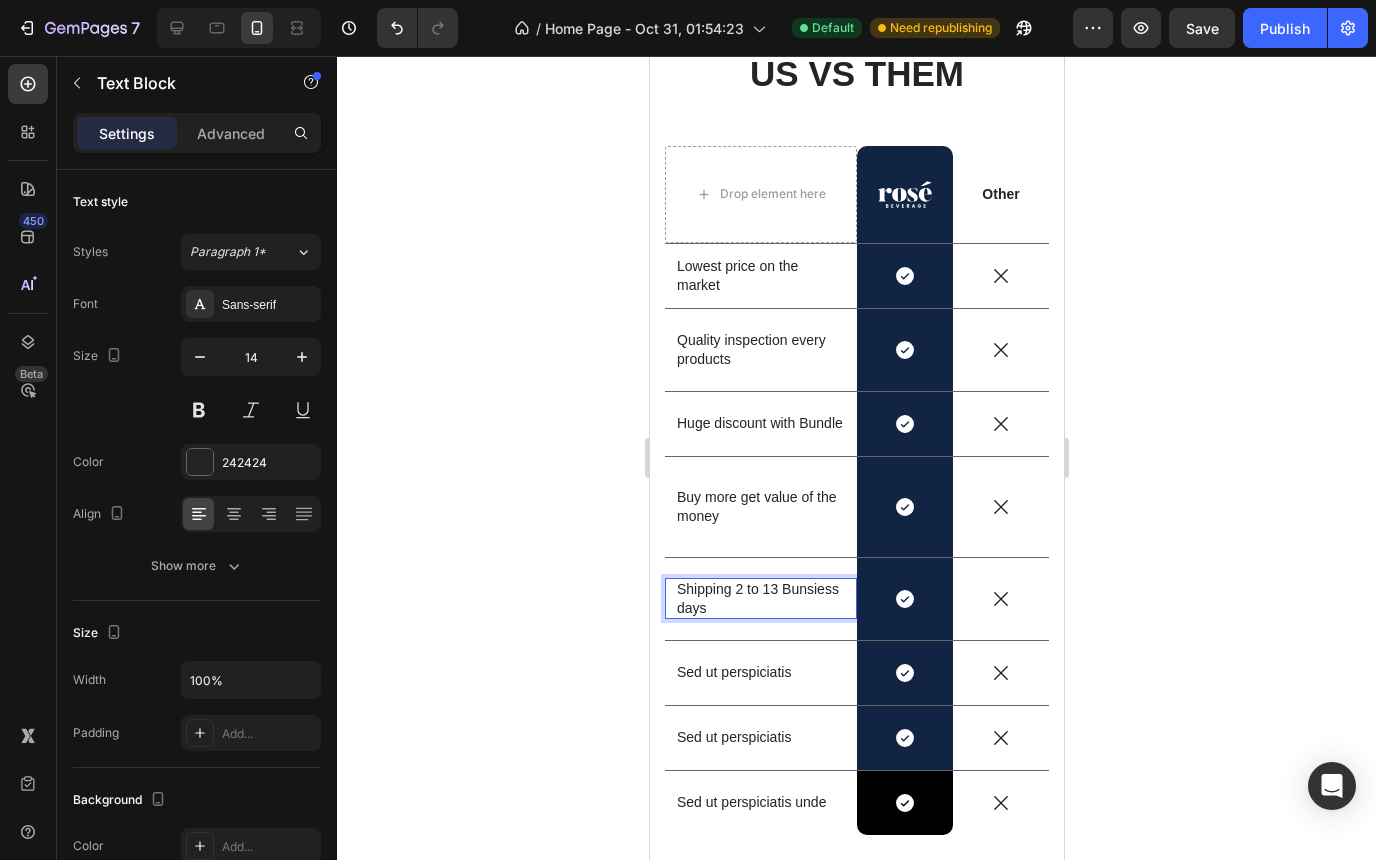 click on "Shipping 2 to 13 Bunsiess days" at bounding box center (760, 598) 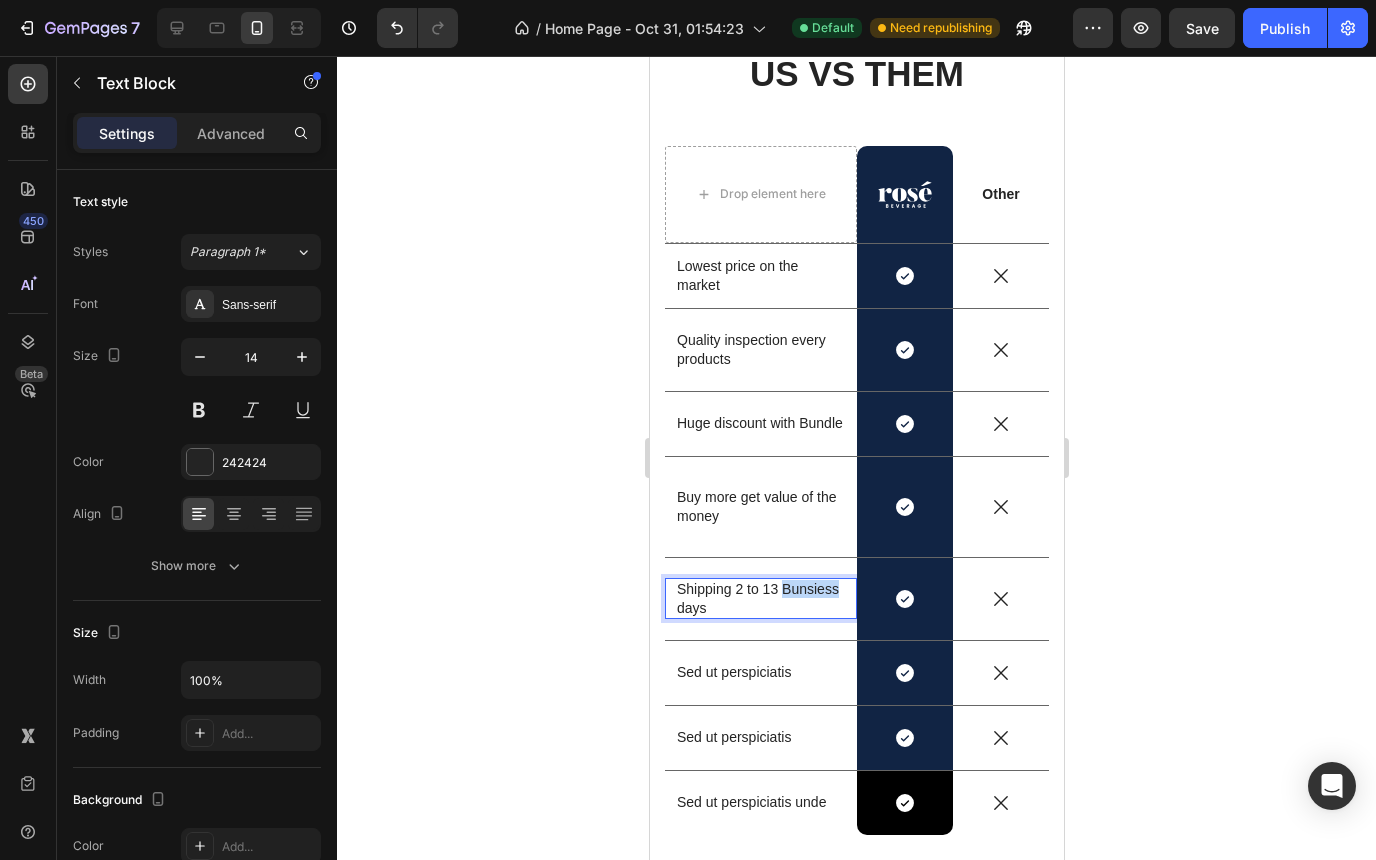 click on "Shipping 2 to 13 Bunsiess days" at bounding box center [760, 598] 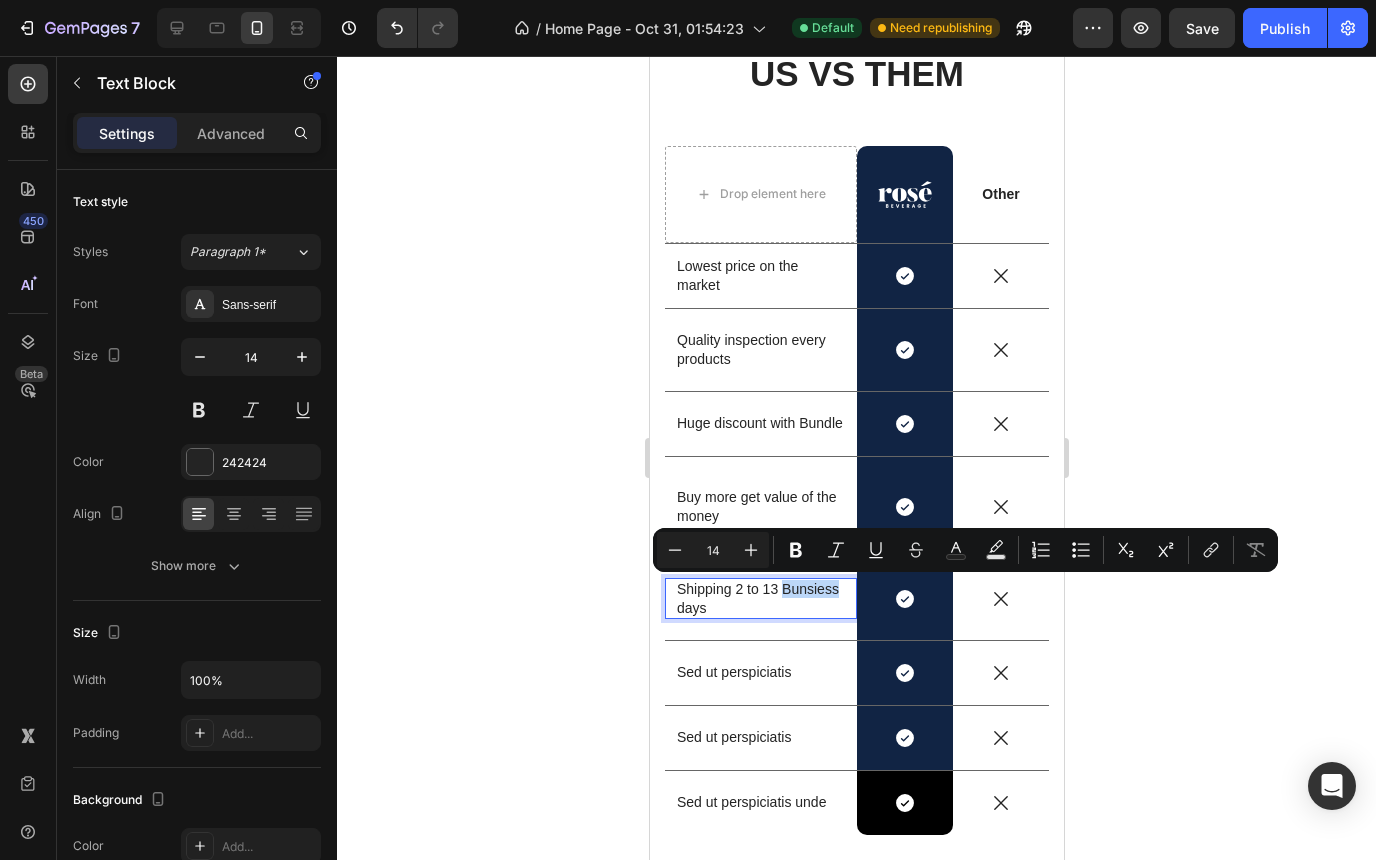click on "Shipping 2 to 13 Bunsiess days" at bounding box center (760, 598) 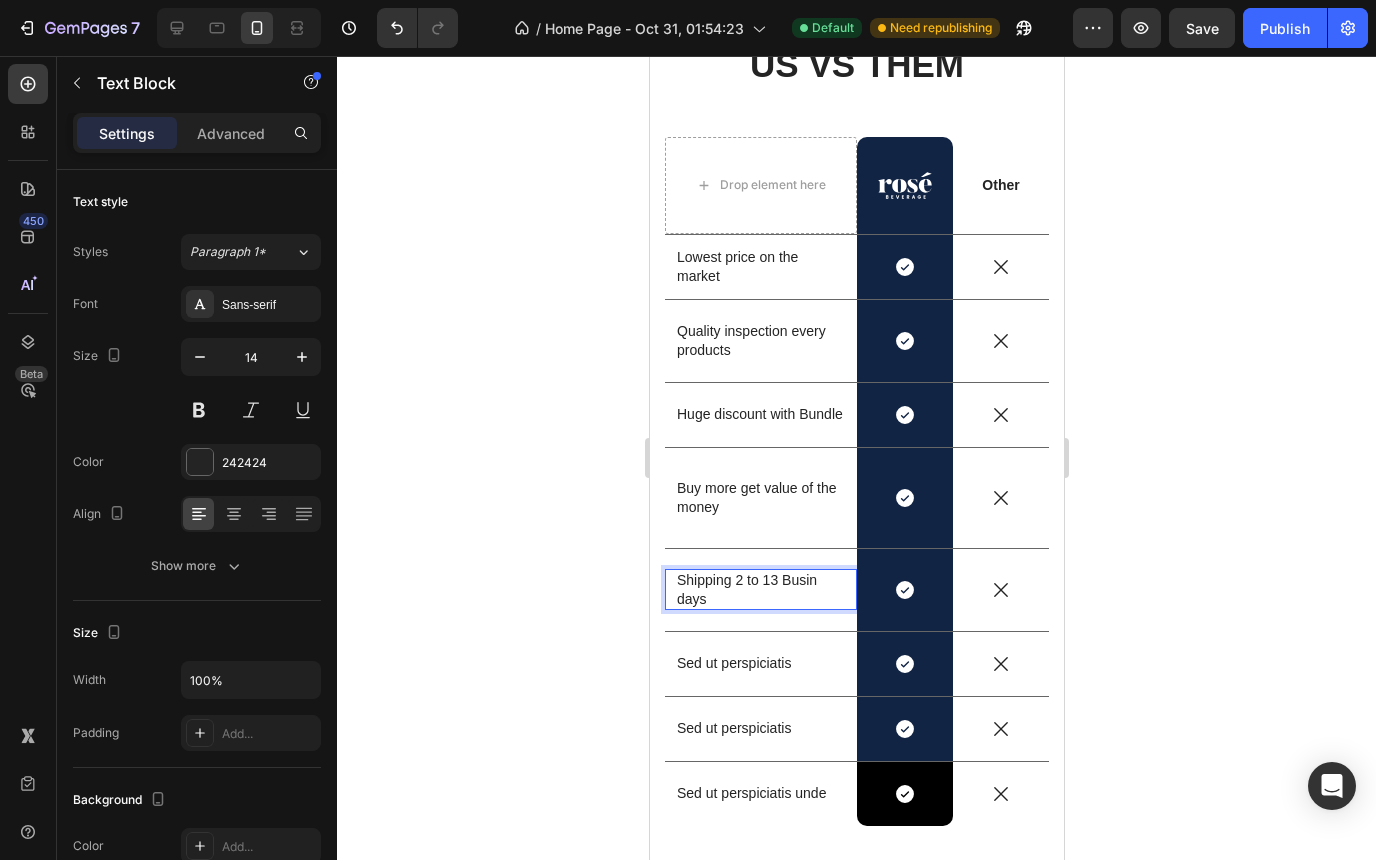 scroll, scrollTop: 5526, scrollLeft: 0, axis: vertical 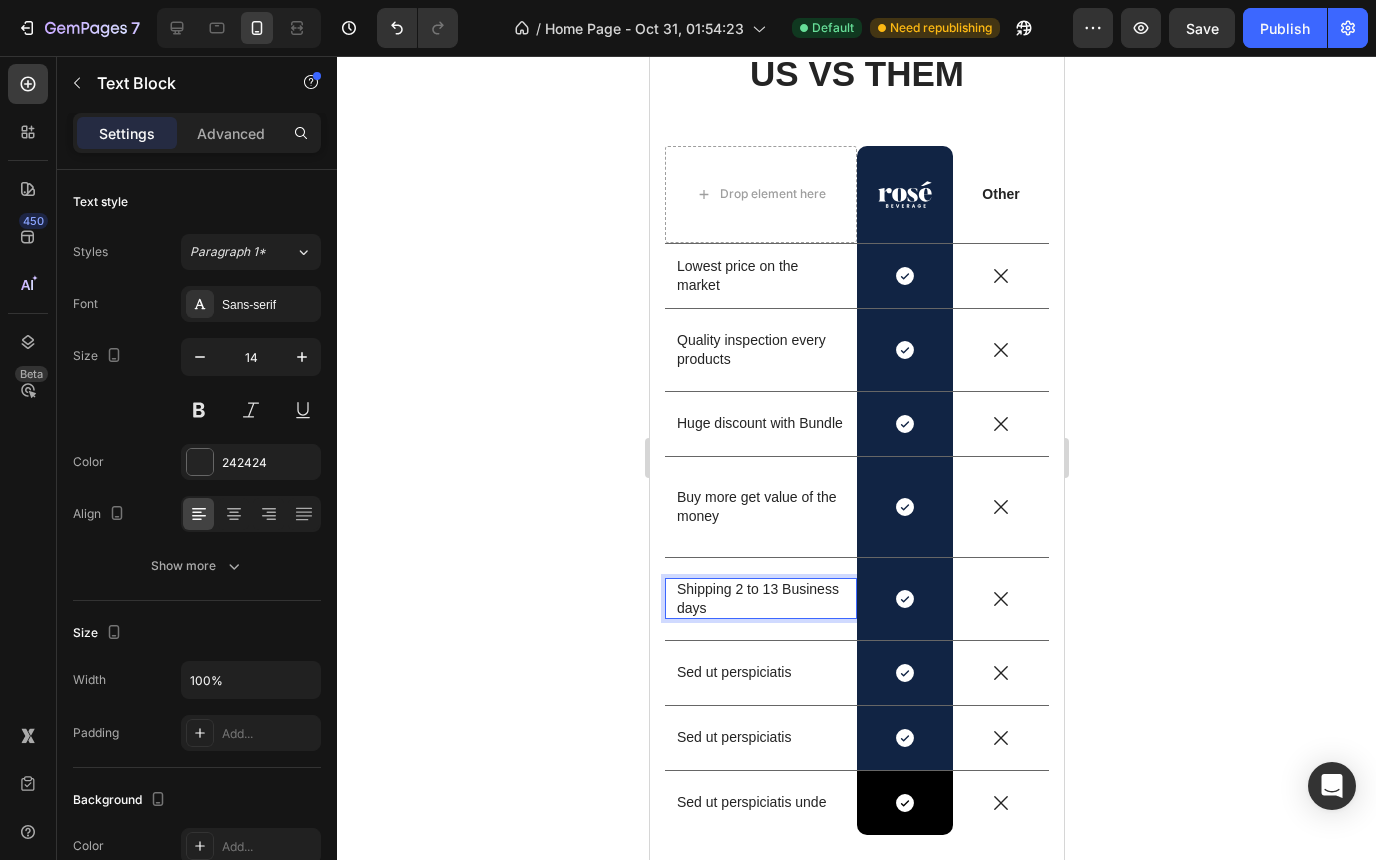 click on "Shipping 2 to 13 Business days" at bounding box center [760, 598] 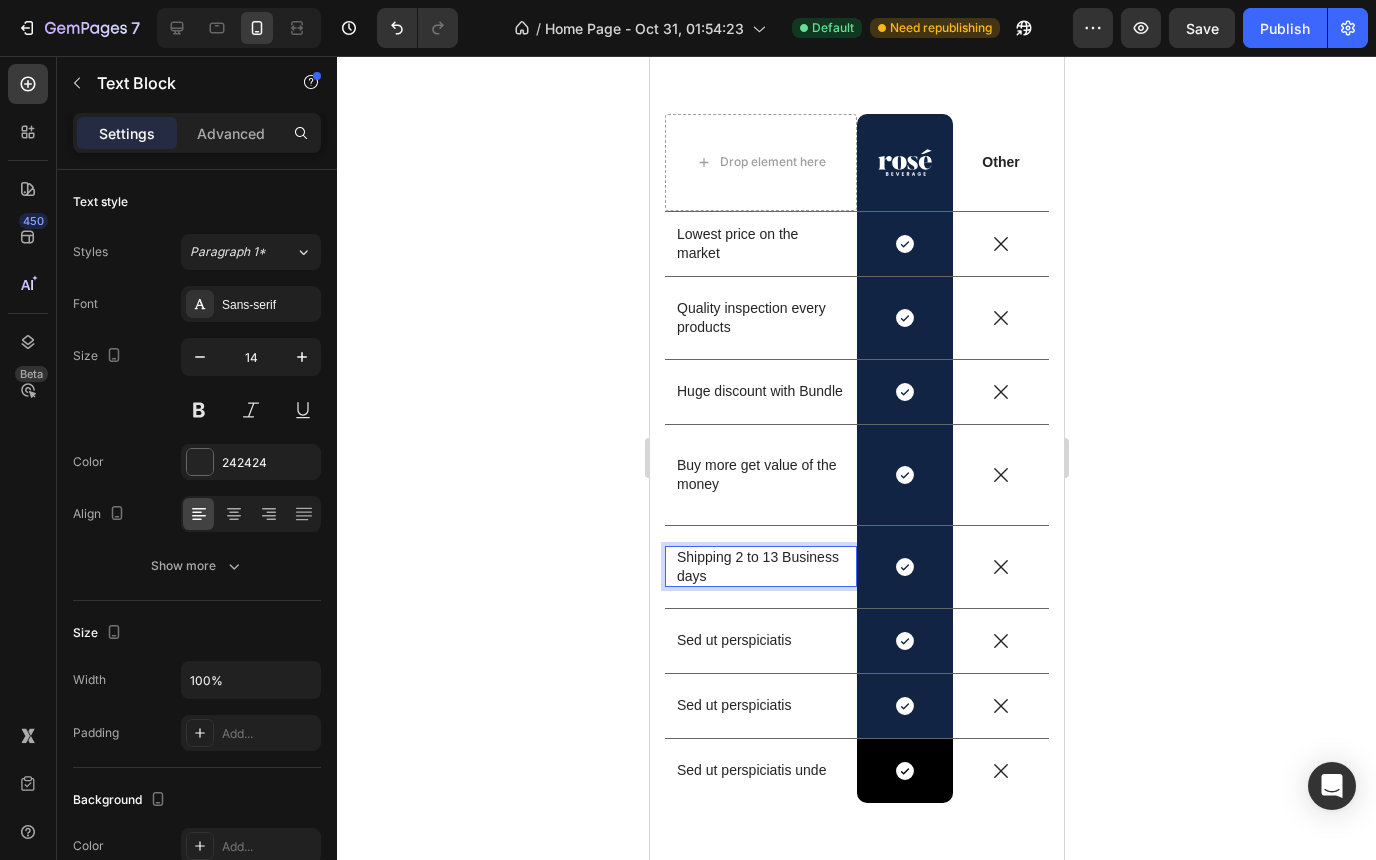 scroll, scrollTop: 5565, scrollLeft: 0, axis: vertical 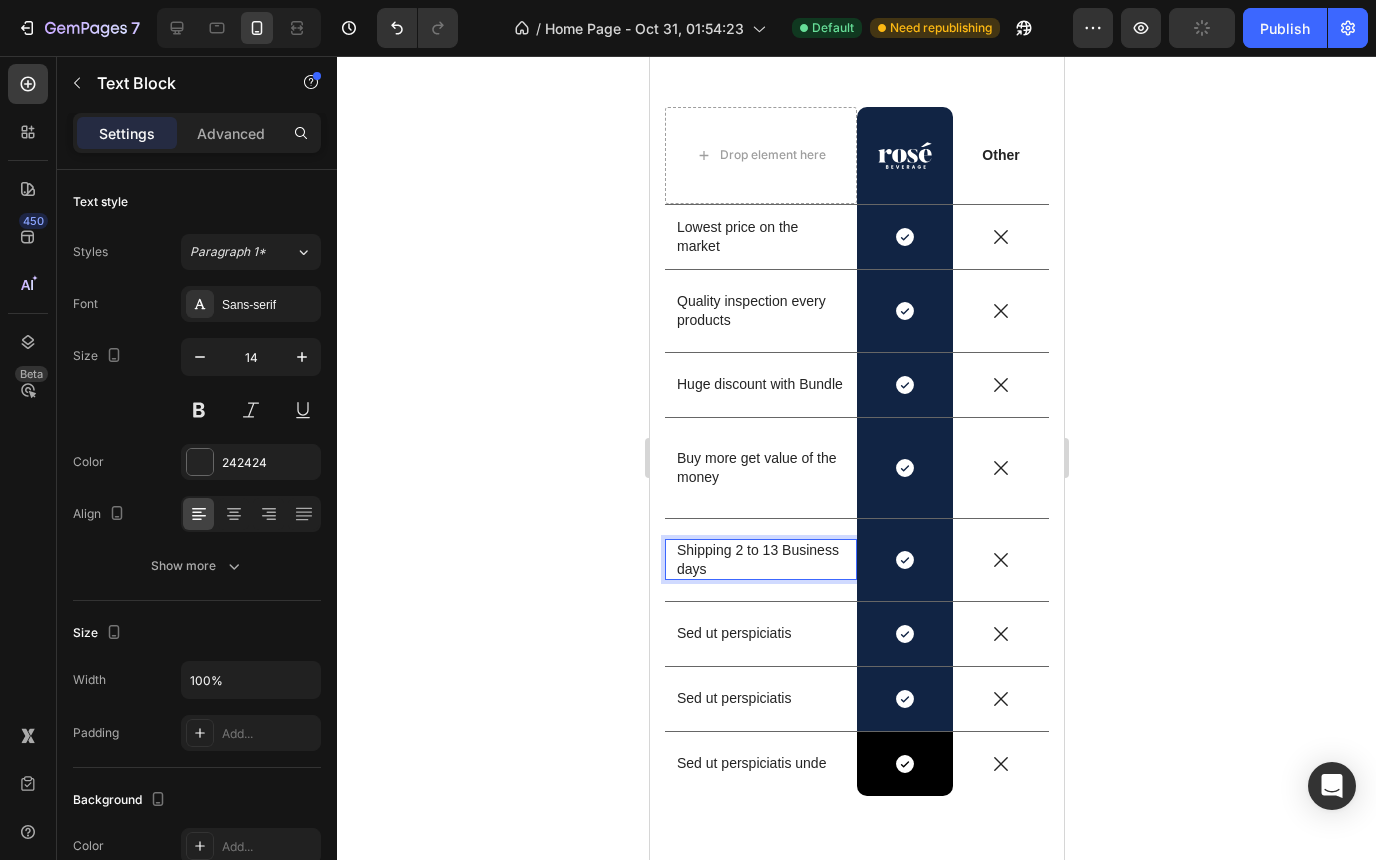 click on "Shipping 2 to 13 Business days" at bounding box center [760, 559] 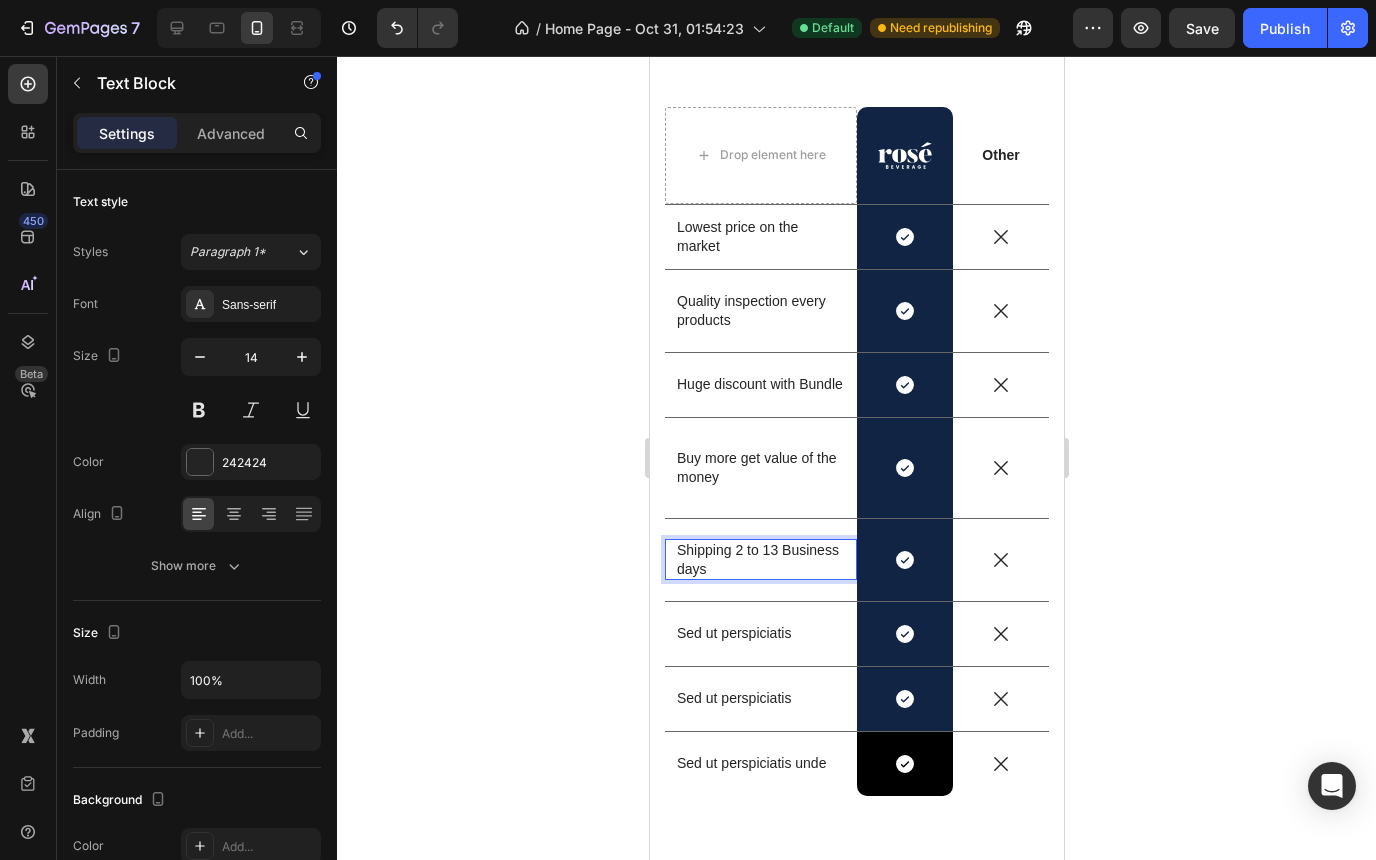 click on "Shipping 2 to 13 Business days" at bounding box center (760, 559) 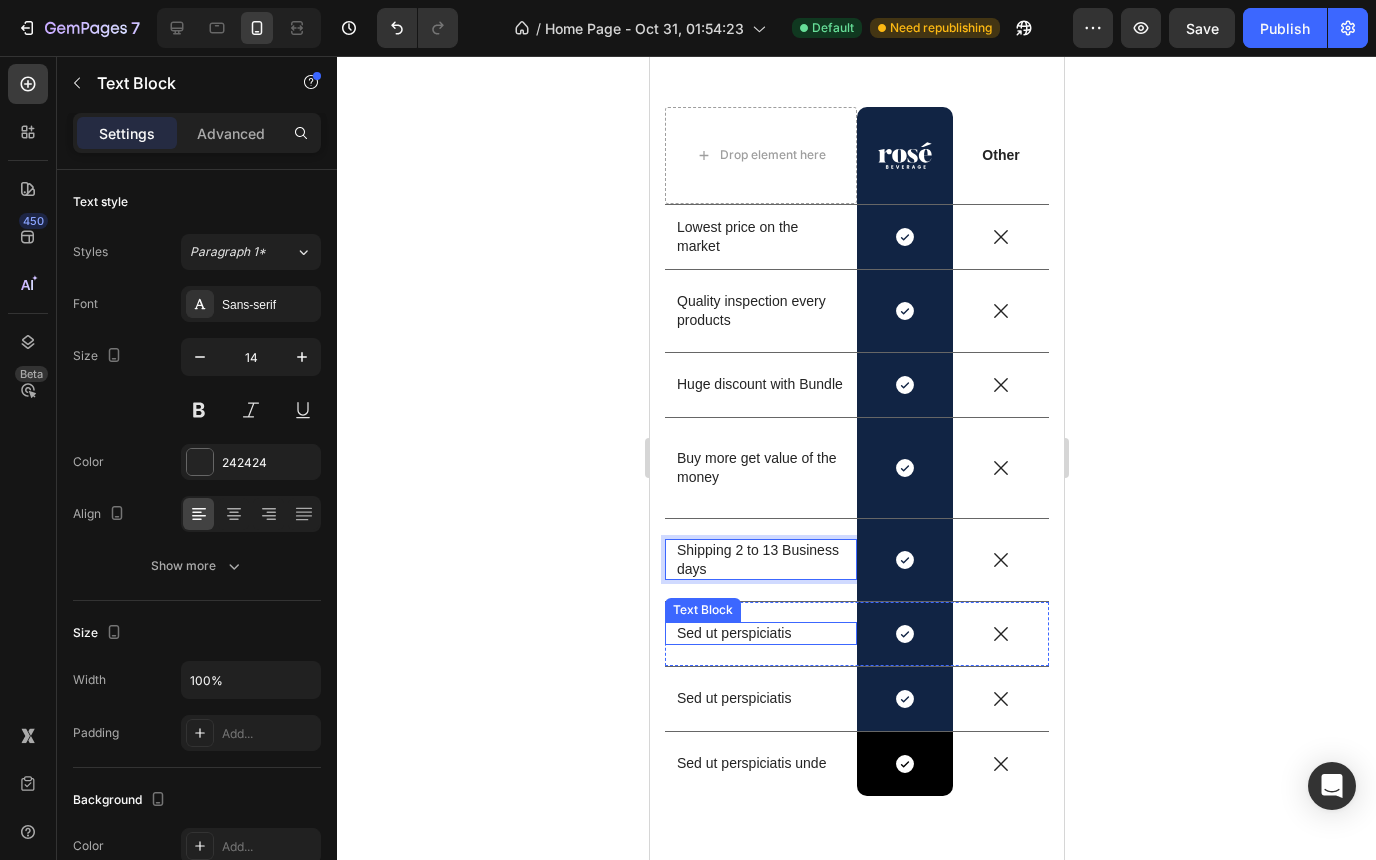 click on "Sed ut perspiciatis" at bounding box center (760, 633) 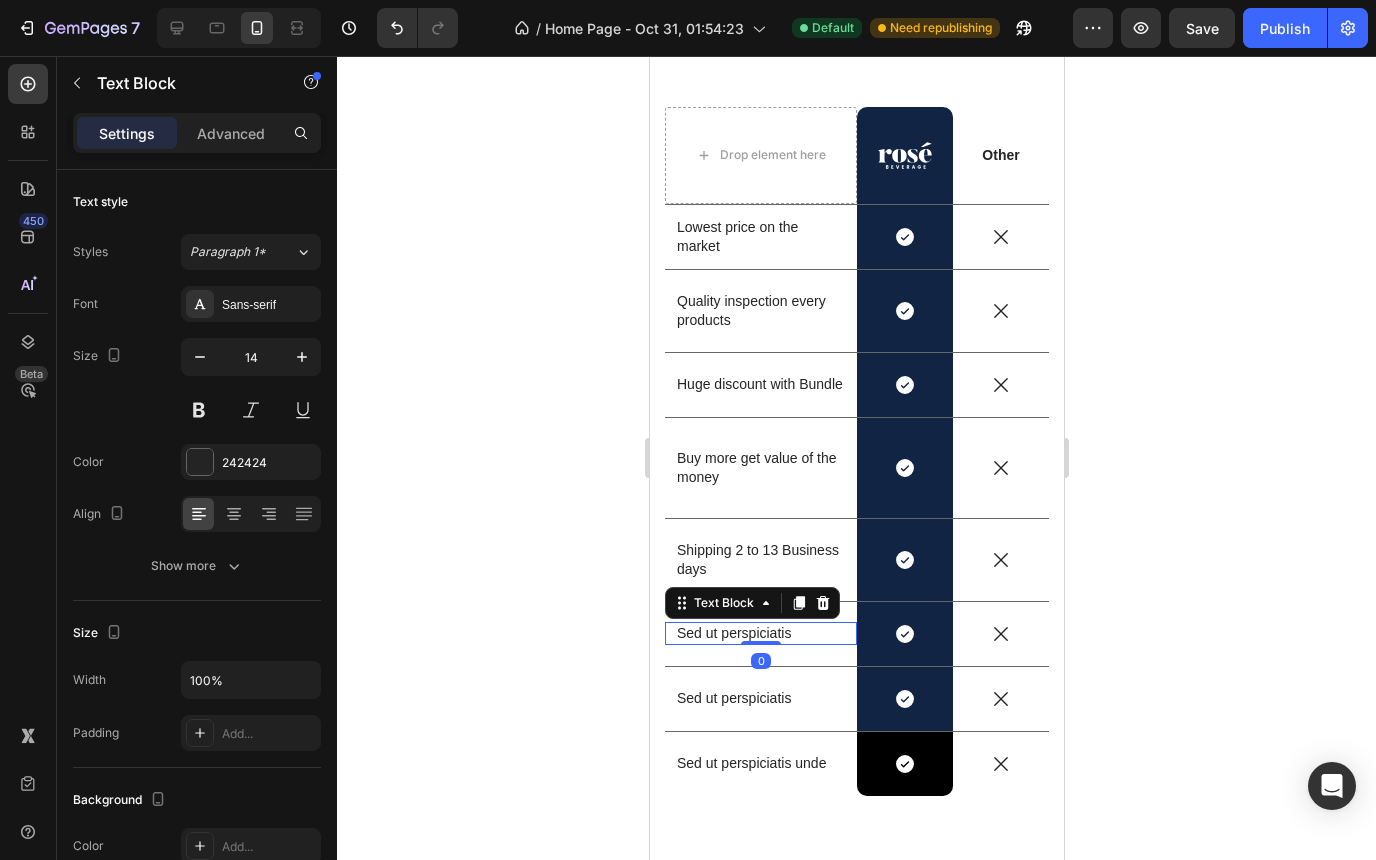 click on "Sed ut perspiciatis" at bounding box center (760, 633) 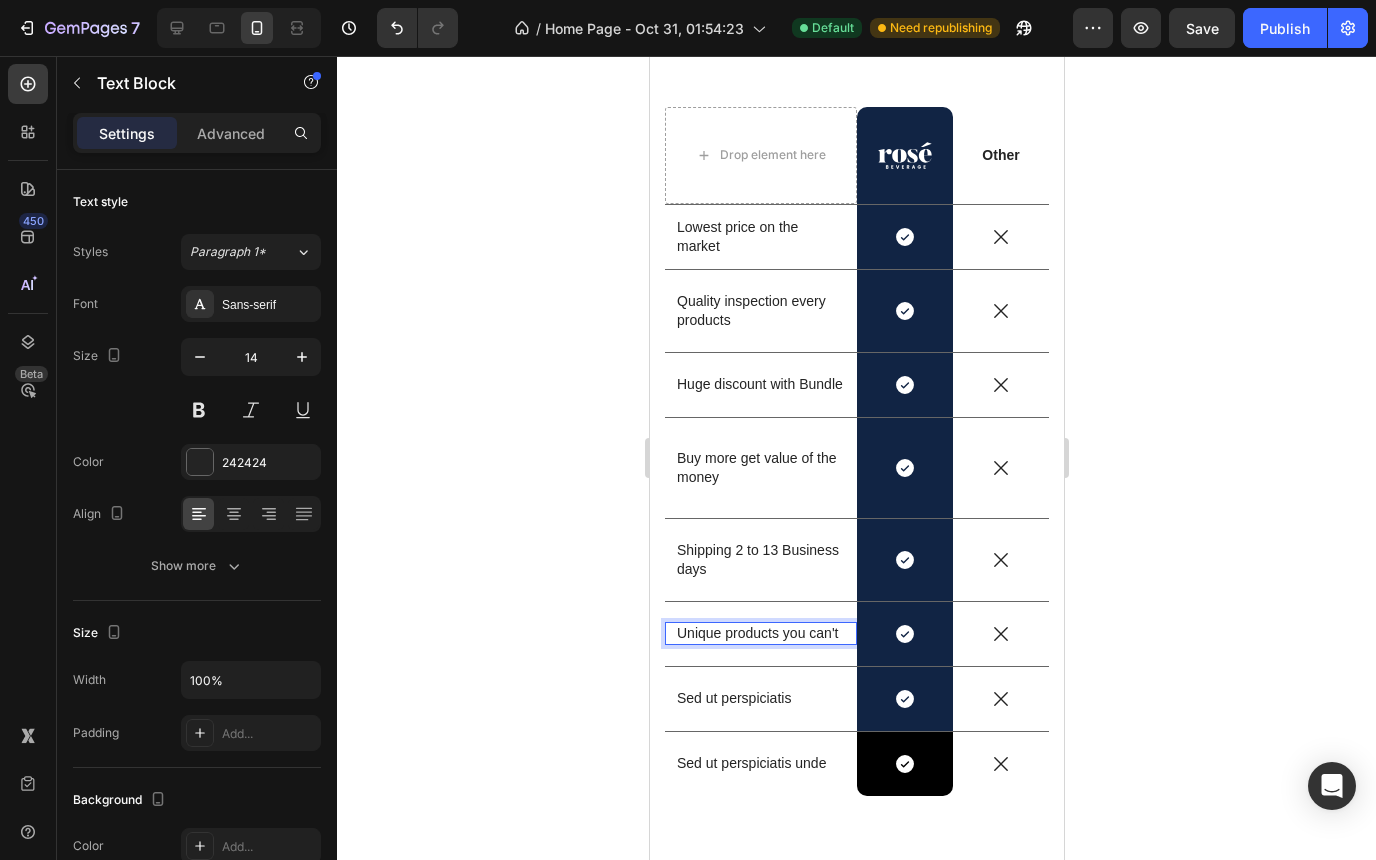 scroll, scrollTop: 5556, scrollLeft: 0, axis: vertical 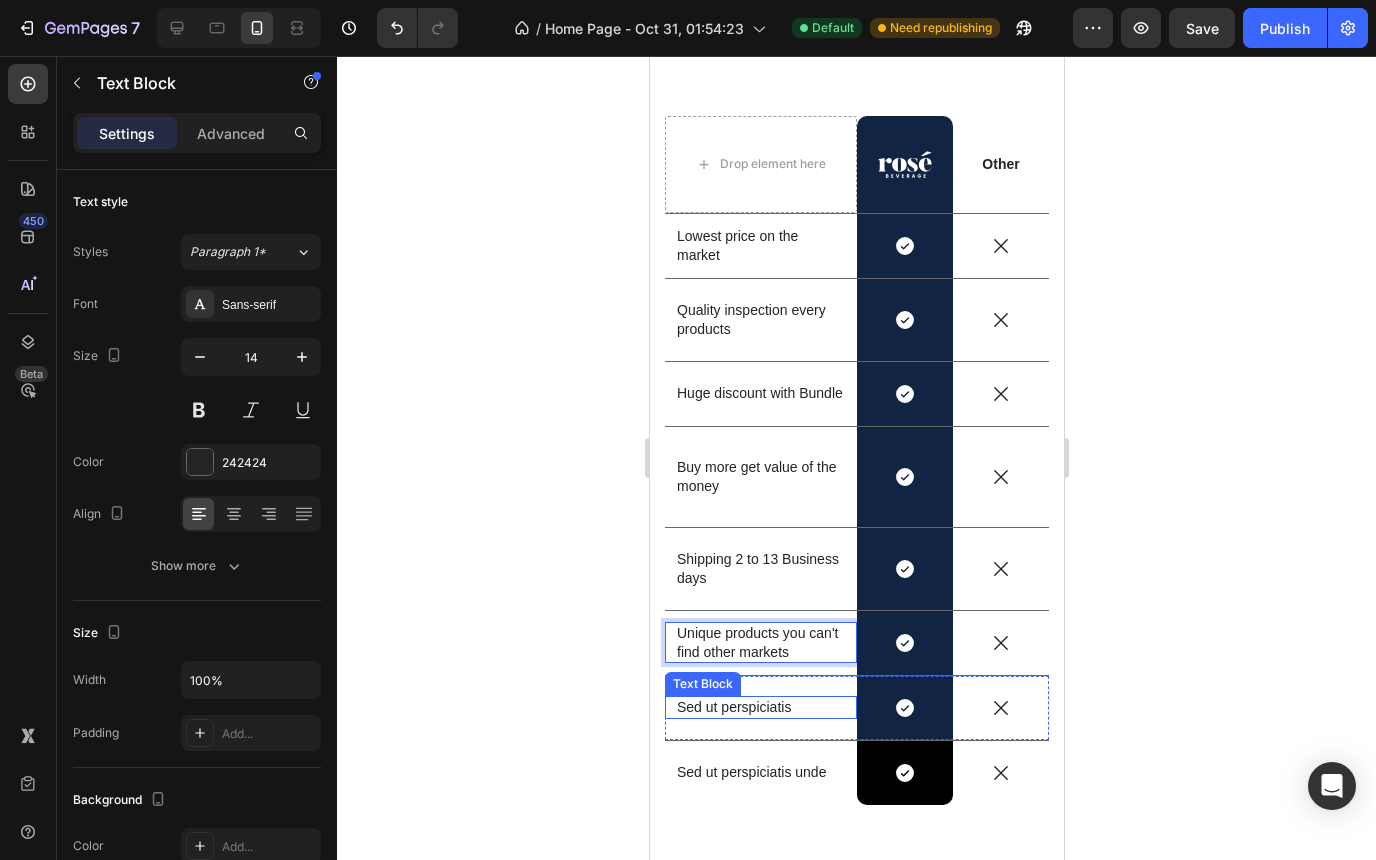 click on "Sed ut perspiciatis" at bounding box center (760, 707) 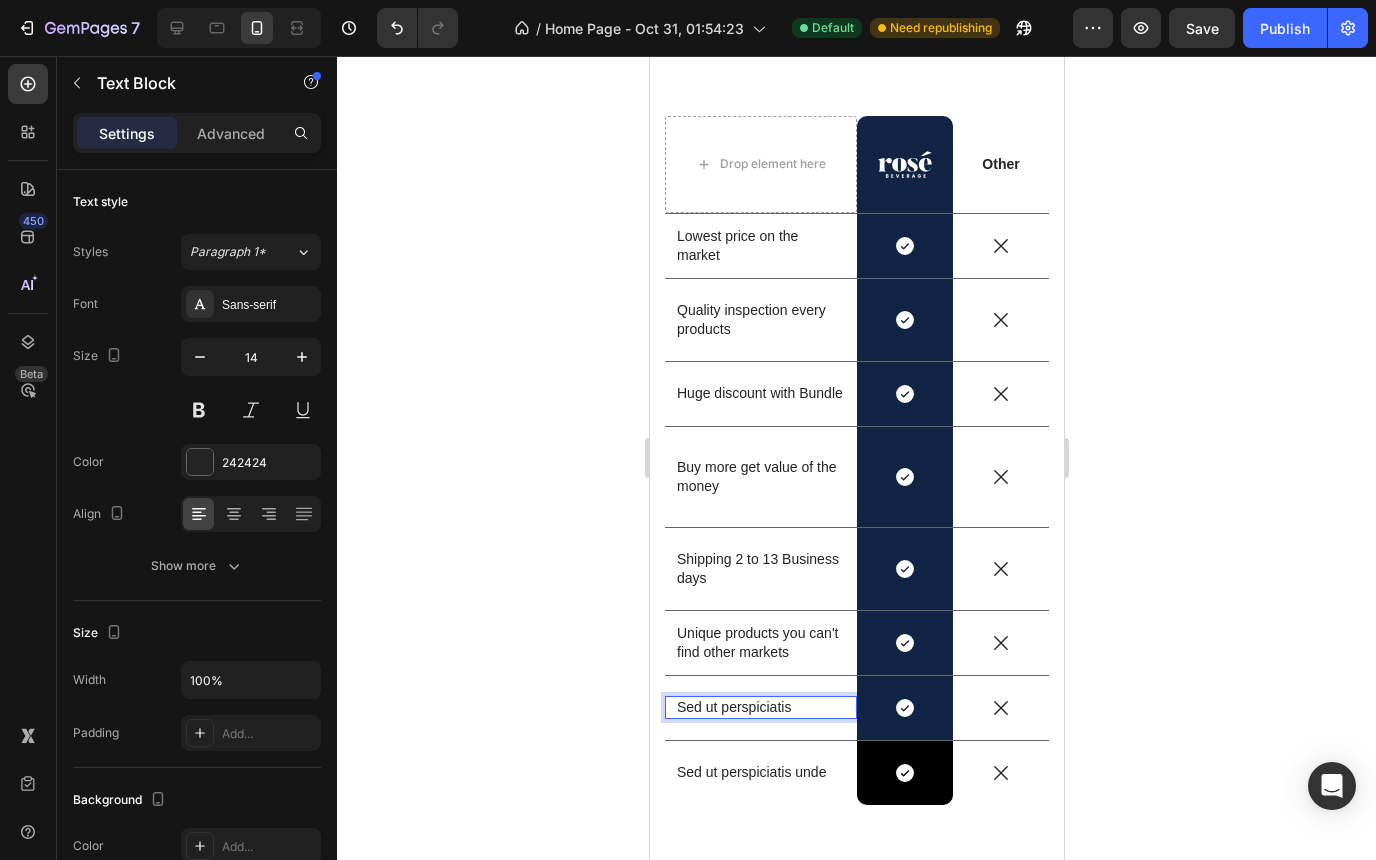 click on "Sed ut perspiciatis" at bounding box center [760, 707] 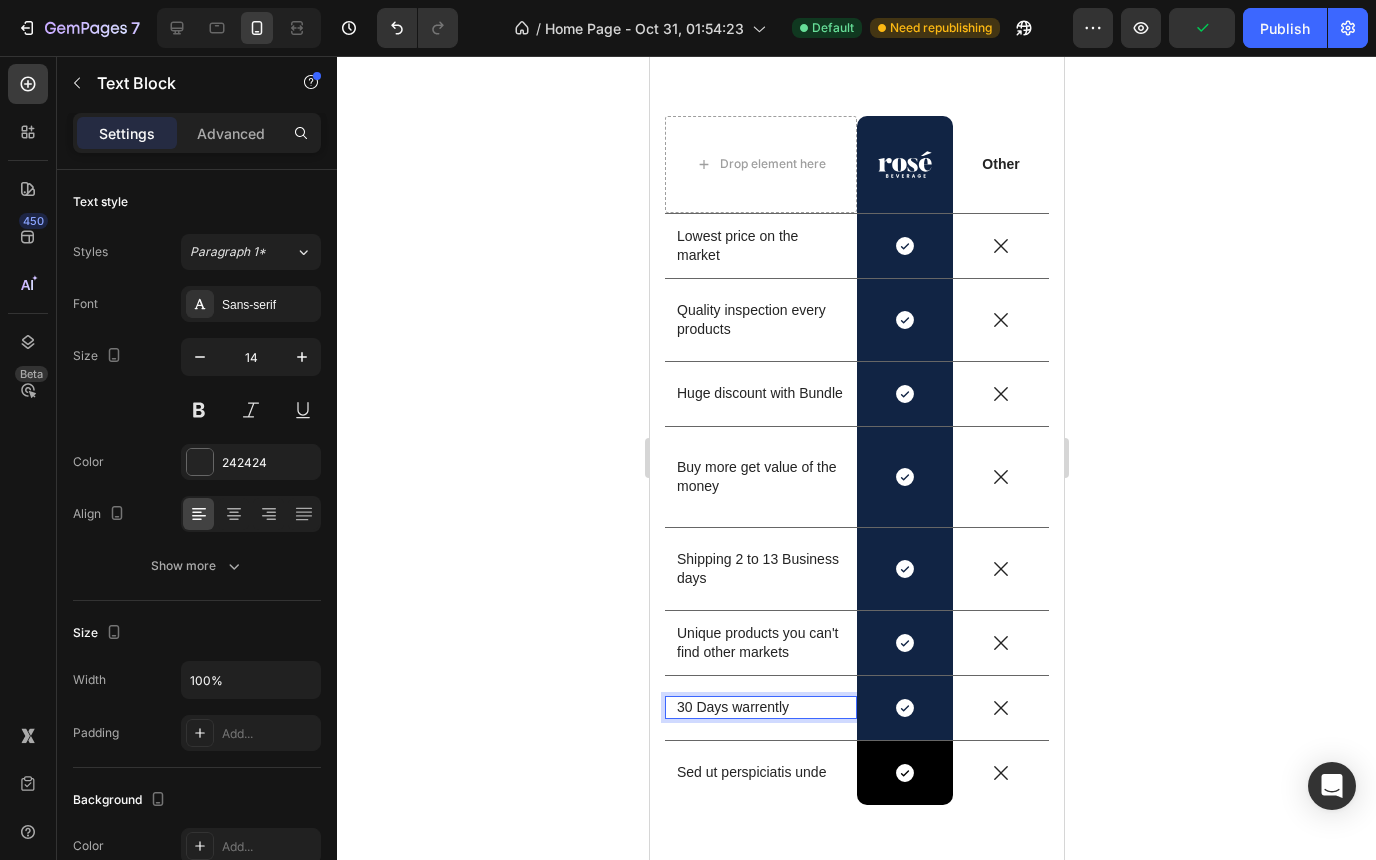 click on "30 Days warrently" at bounding box center (760, 707) 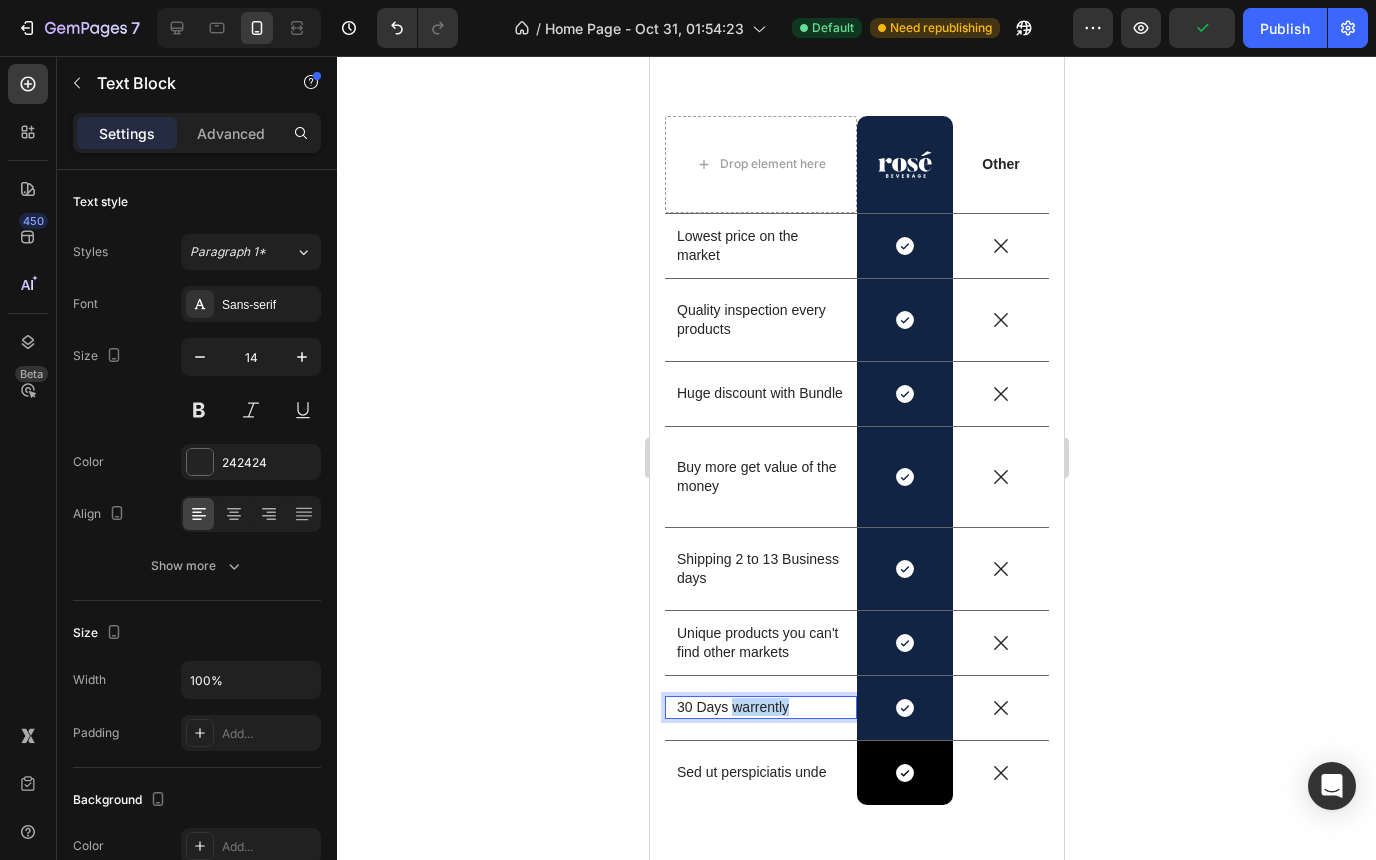 click on "30 Days warrently" at bounding box center [760, 707] 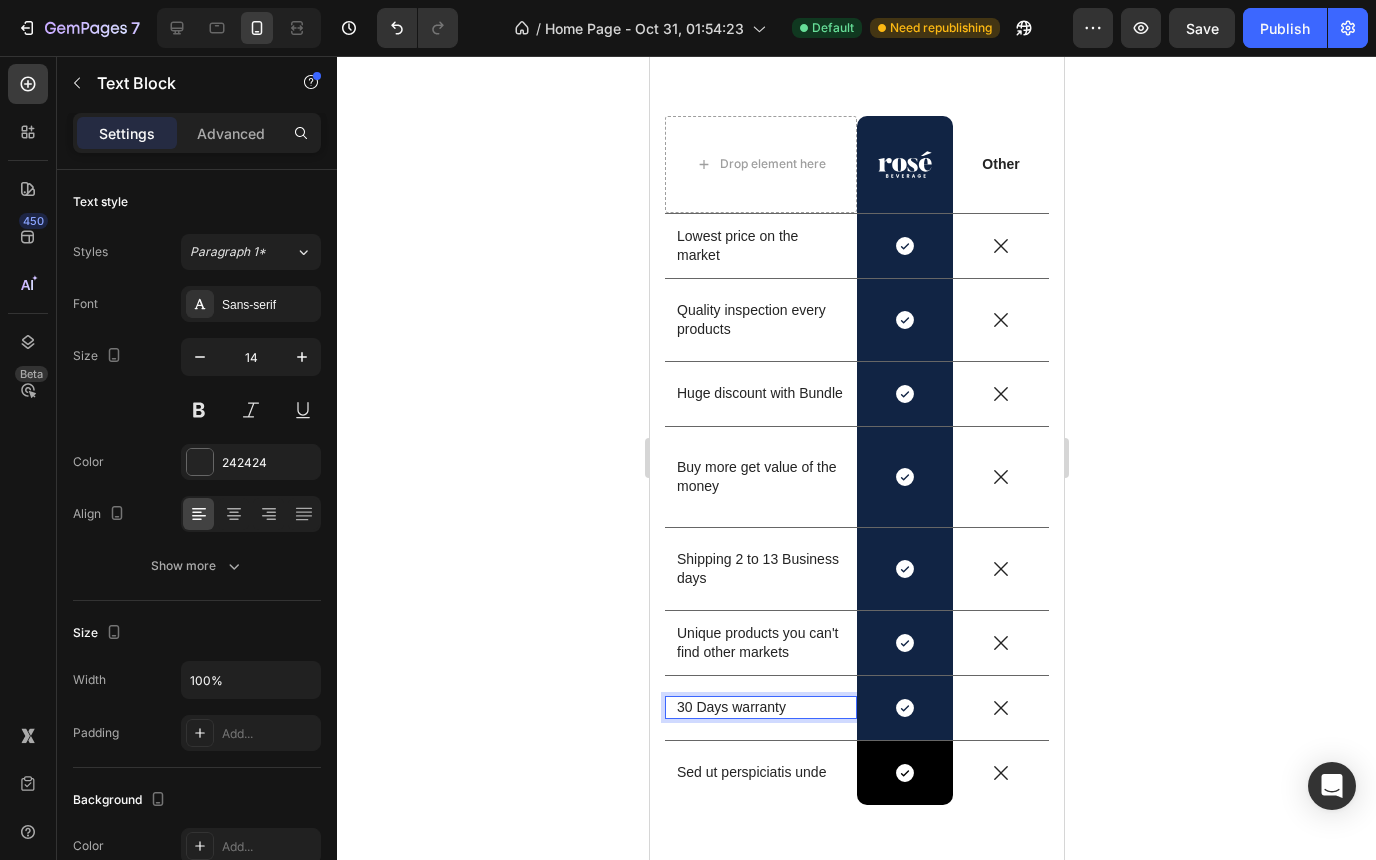 click 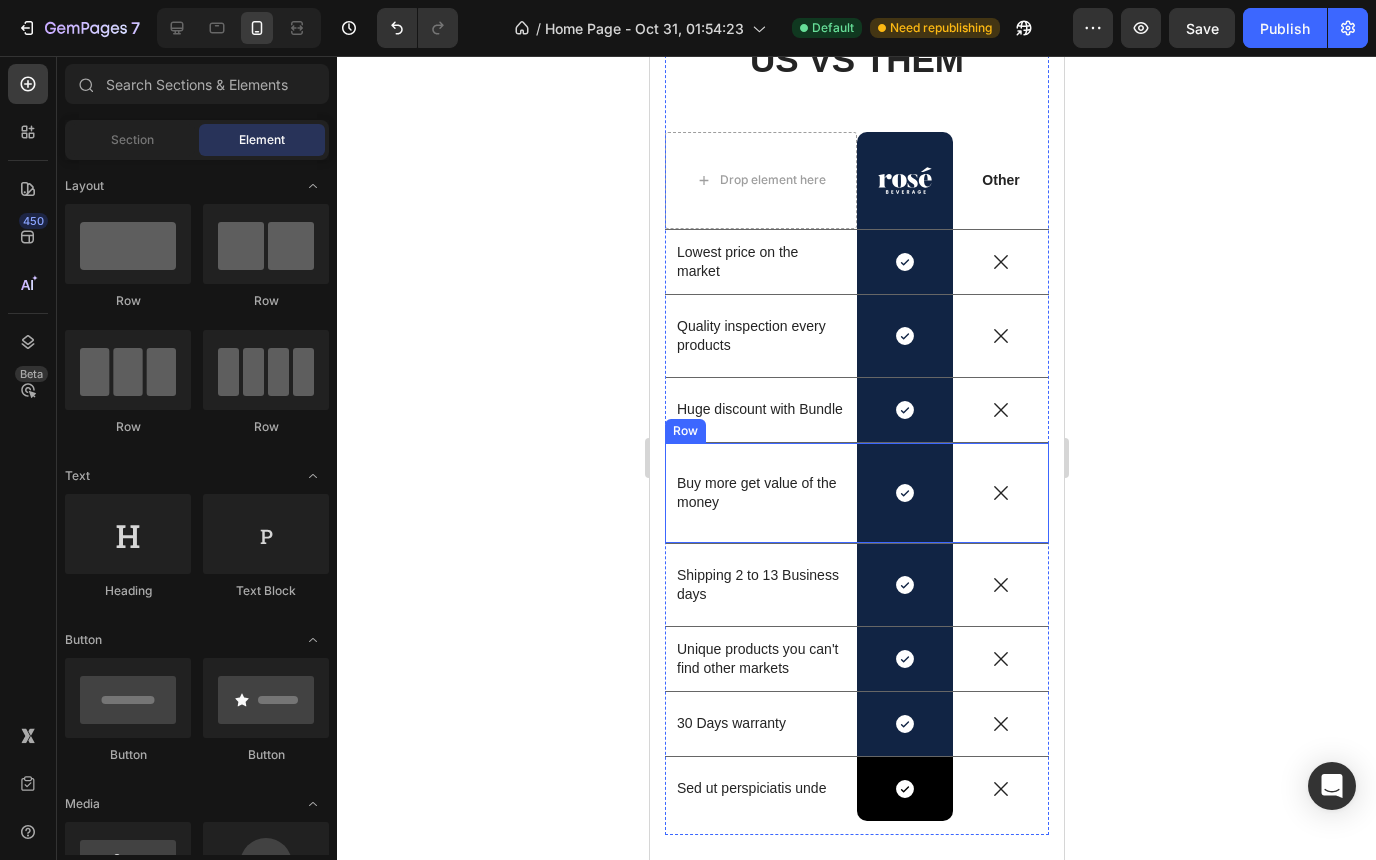 scroll, scrollTop: 5487, scrollLeft: 0, axis: vertical 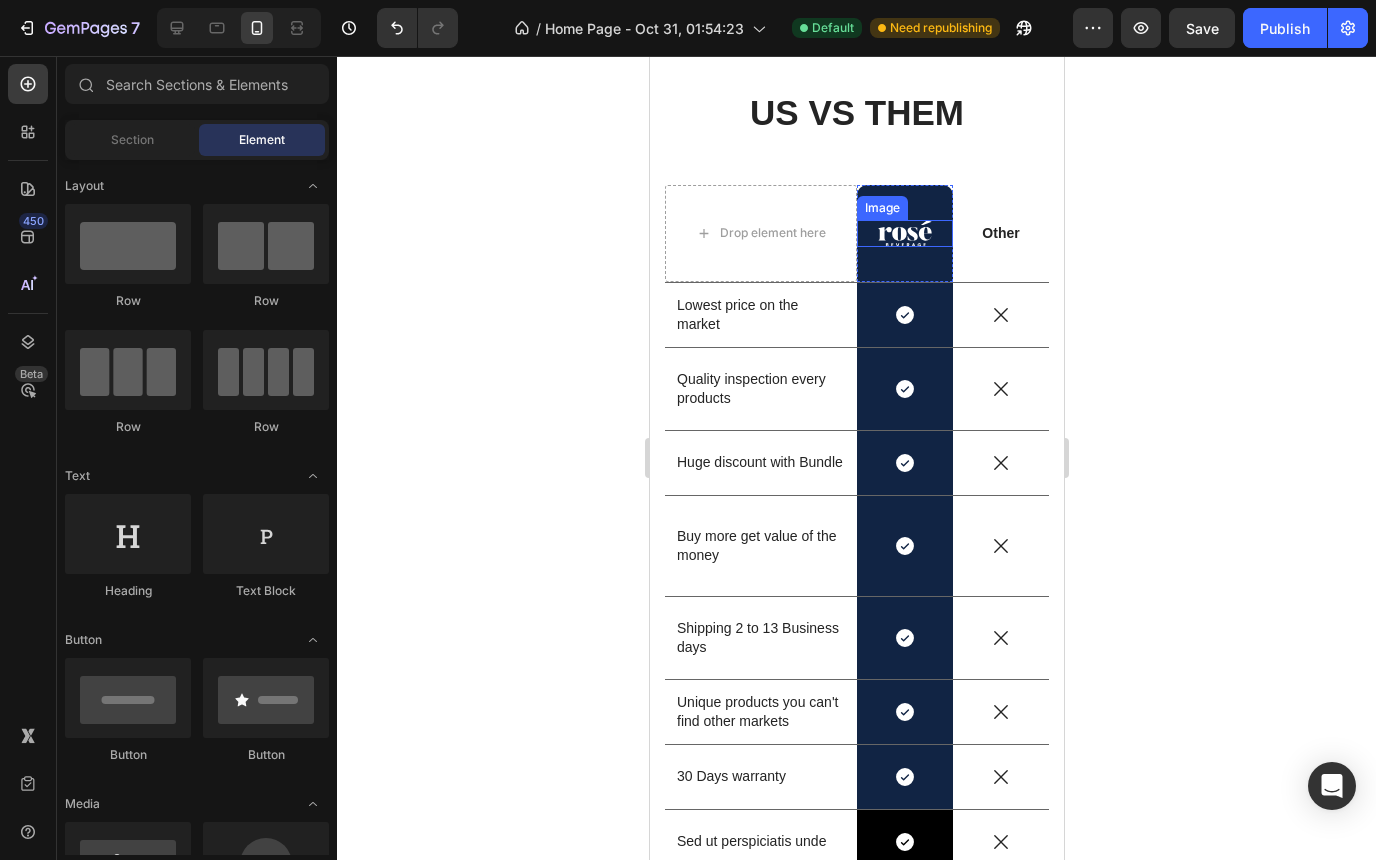click at bounding box center (904, 233) 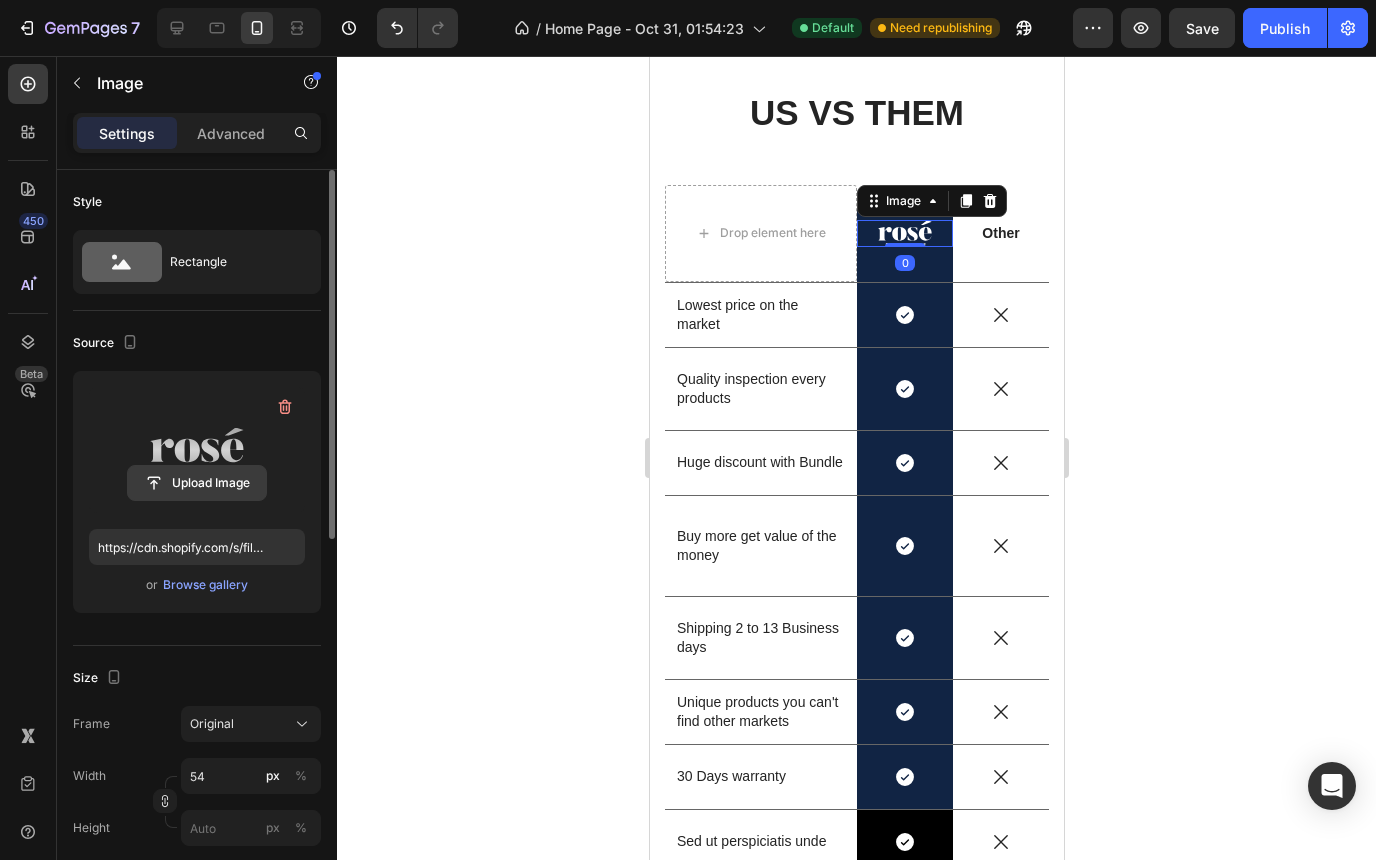 click 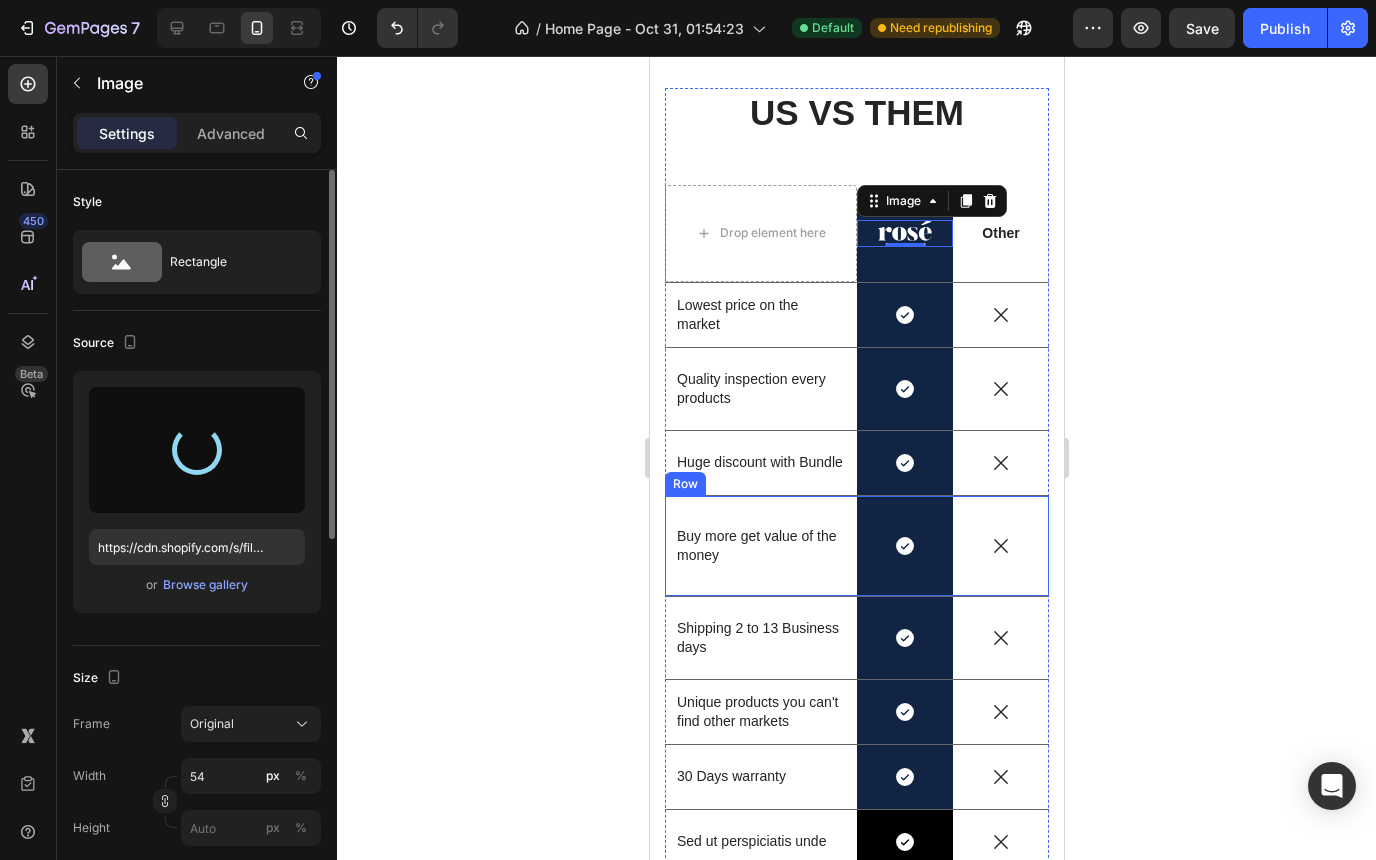 type on "https://cdn.shopify.com/s/files/1/0785/2041/8627/files/gempages_534826193967383692-9270b1a1-cc46-4334-b366-fb2298f12ab7.png" 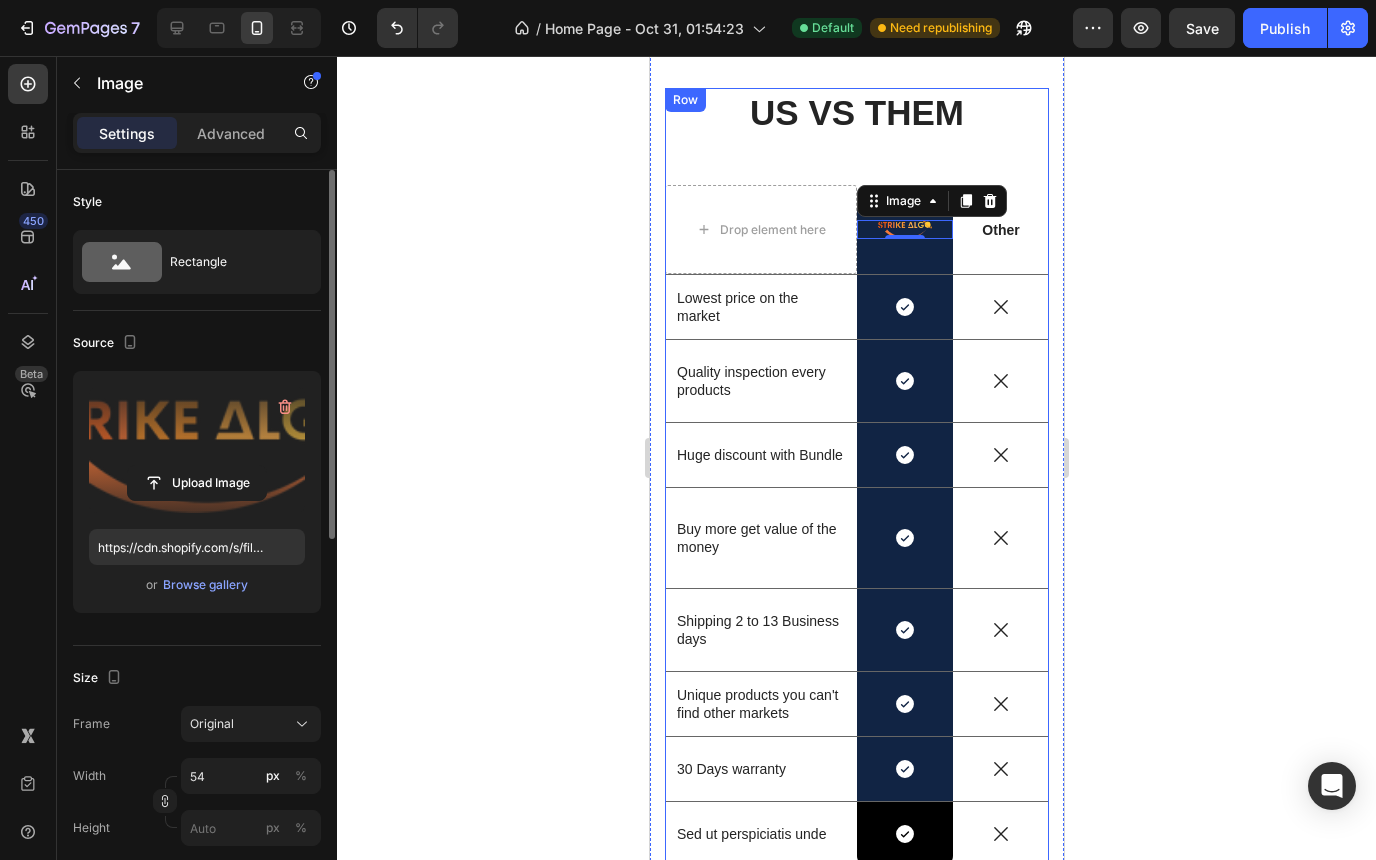 click on "US VS THEM Heading
Drop element here Image   0 Row Other Text Block Row Lowest price on the market Text Block
Icon Row
Icon Row Quality inspection every products Text Block
Icon Row
Icon Row Huge discount with Bundle Text Block
Icon Row
Icon Row Buy more get value of the money  Text Block
Icon Row
Icon Row Shipping 2 to 13 Business days Text Block
Icon Row
Icon Row Unique products you can't find other markets Text Block
Icon Row
Icon Row 30 Days warranty  Text Block
Icon Row
Icon Row Sed ut perspiciatis unde Text Block
Icon Row
Icon Row" at bounding box center [856, 484] 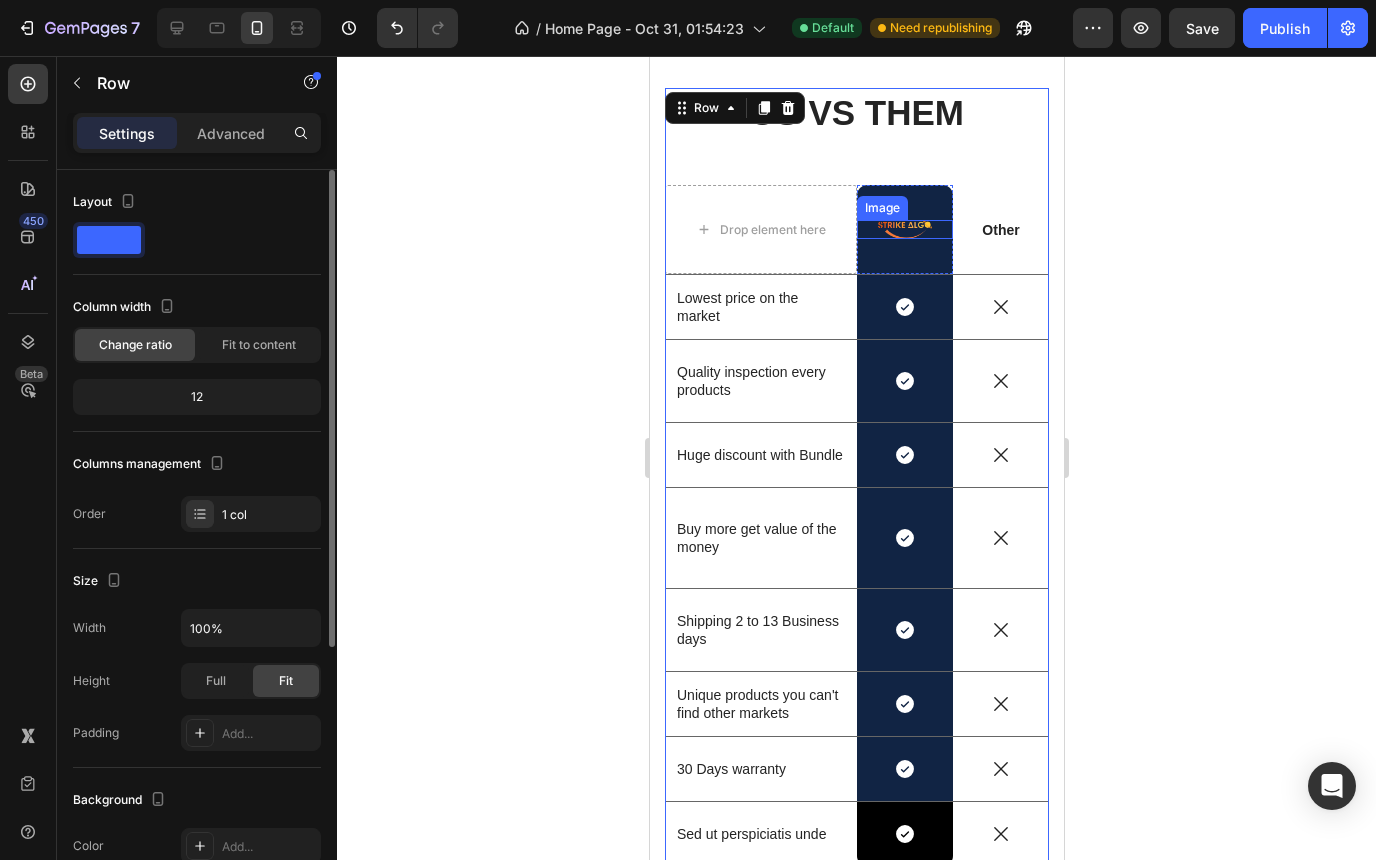 click at bounding box center (904, 229) 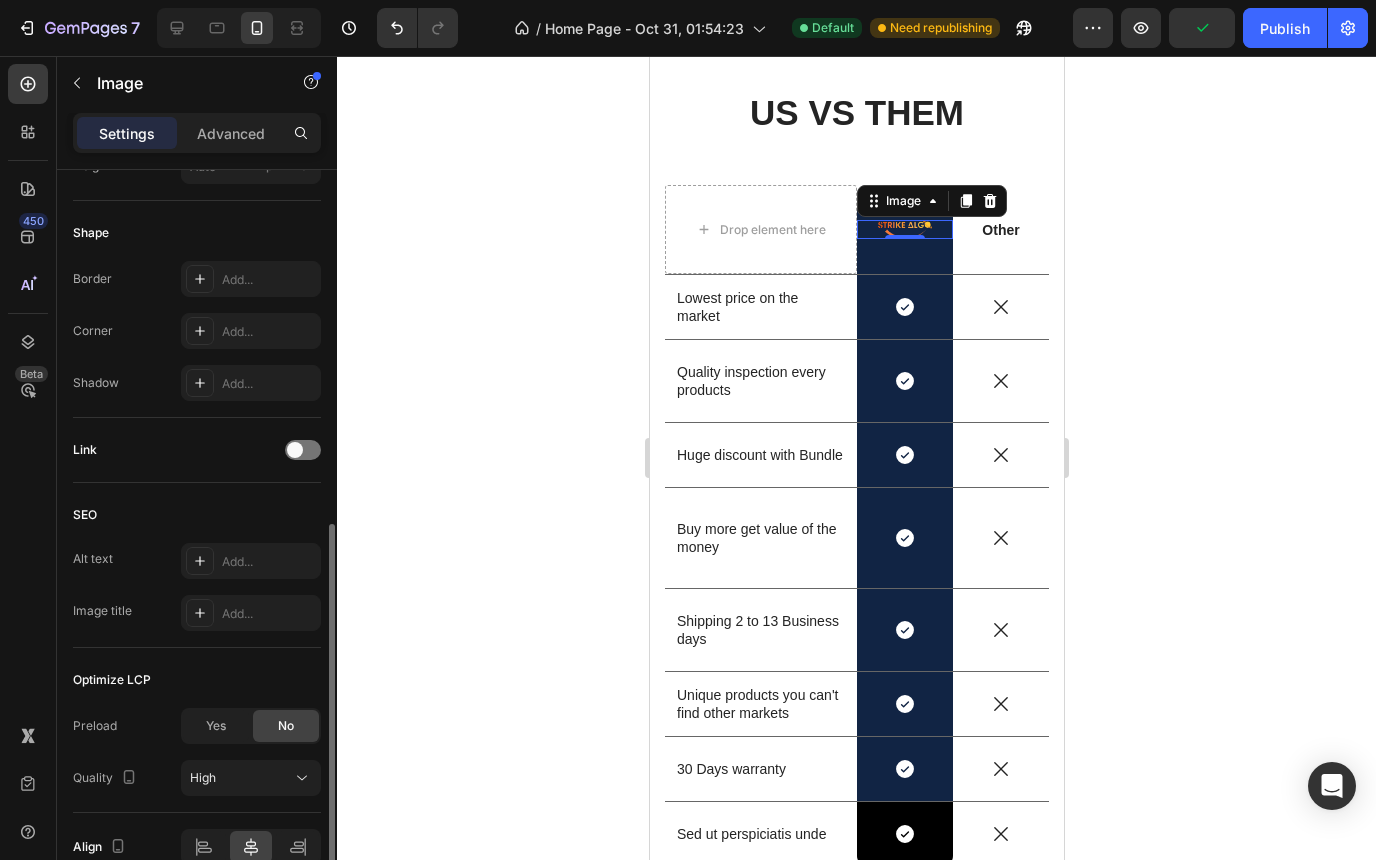 scroll, scrollTop: 763, scrollLeft: 0, axis: vertical 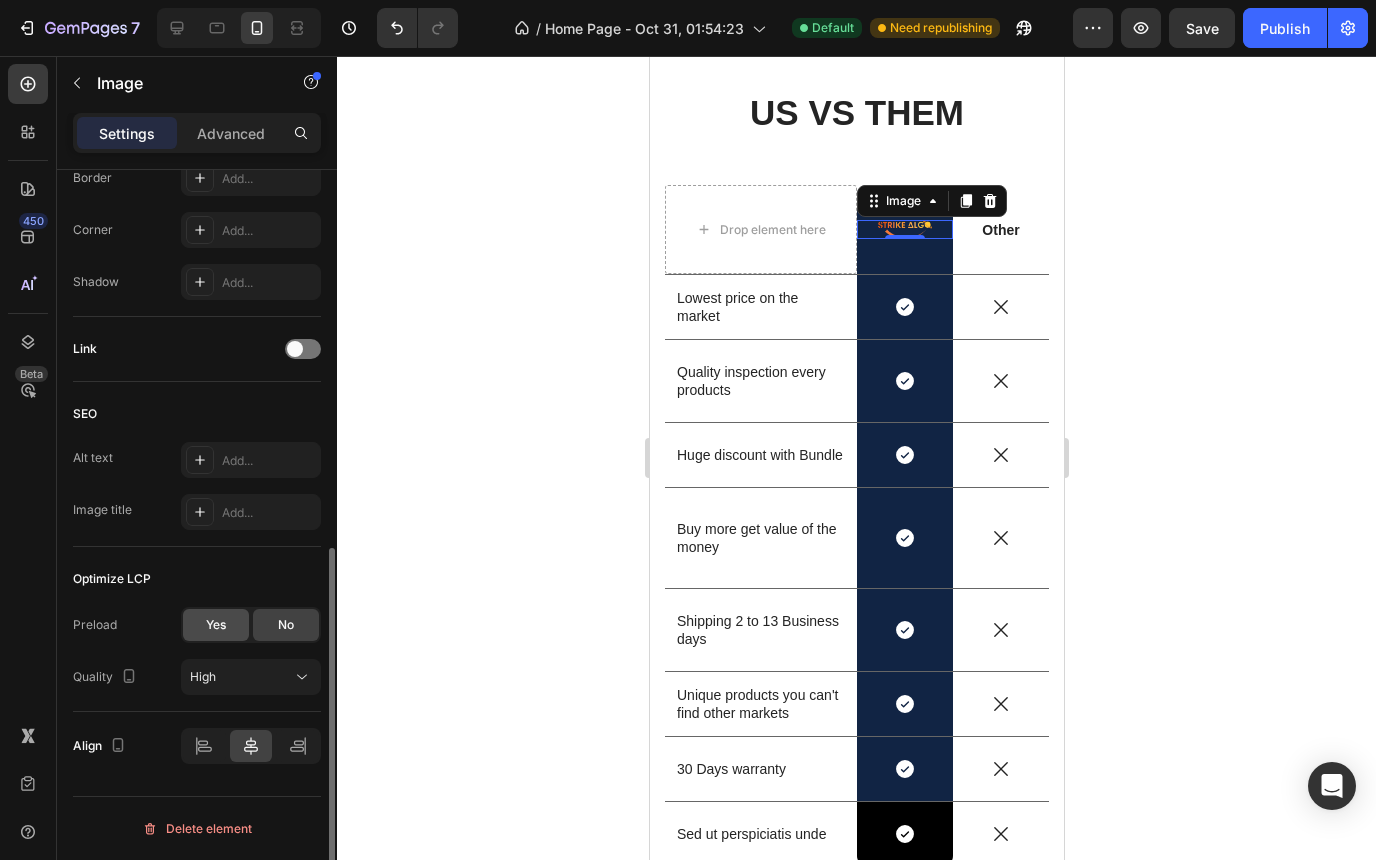 click on "Yes" 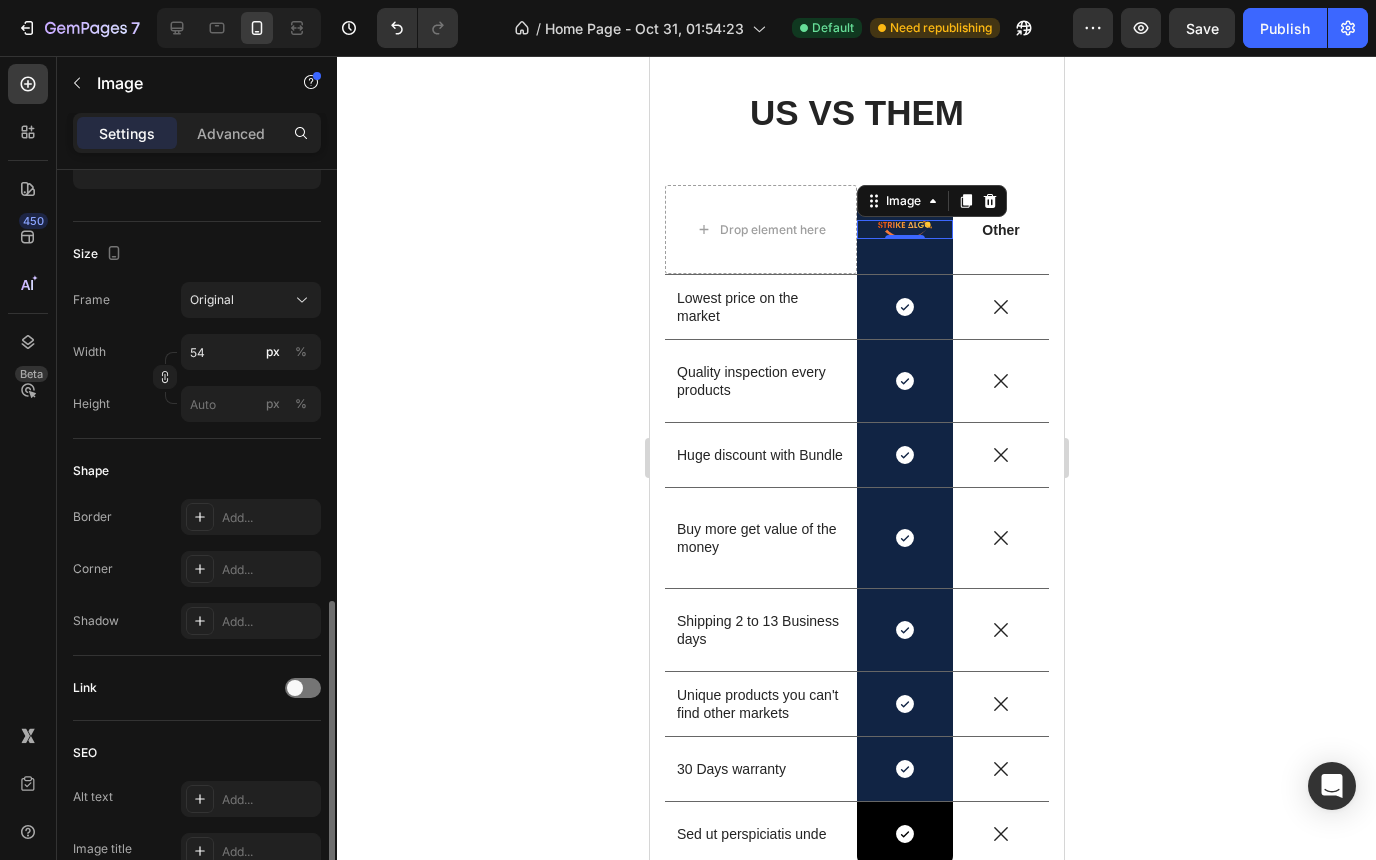 scroll, scrollTop: 0, scrollLeft: 0, axis: both 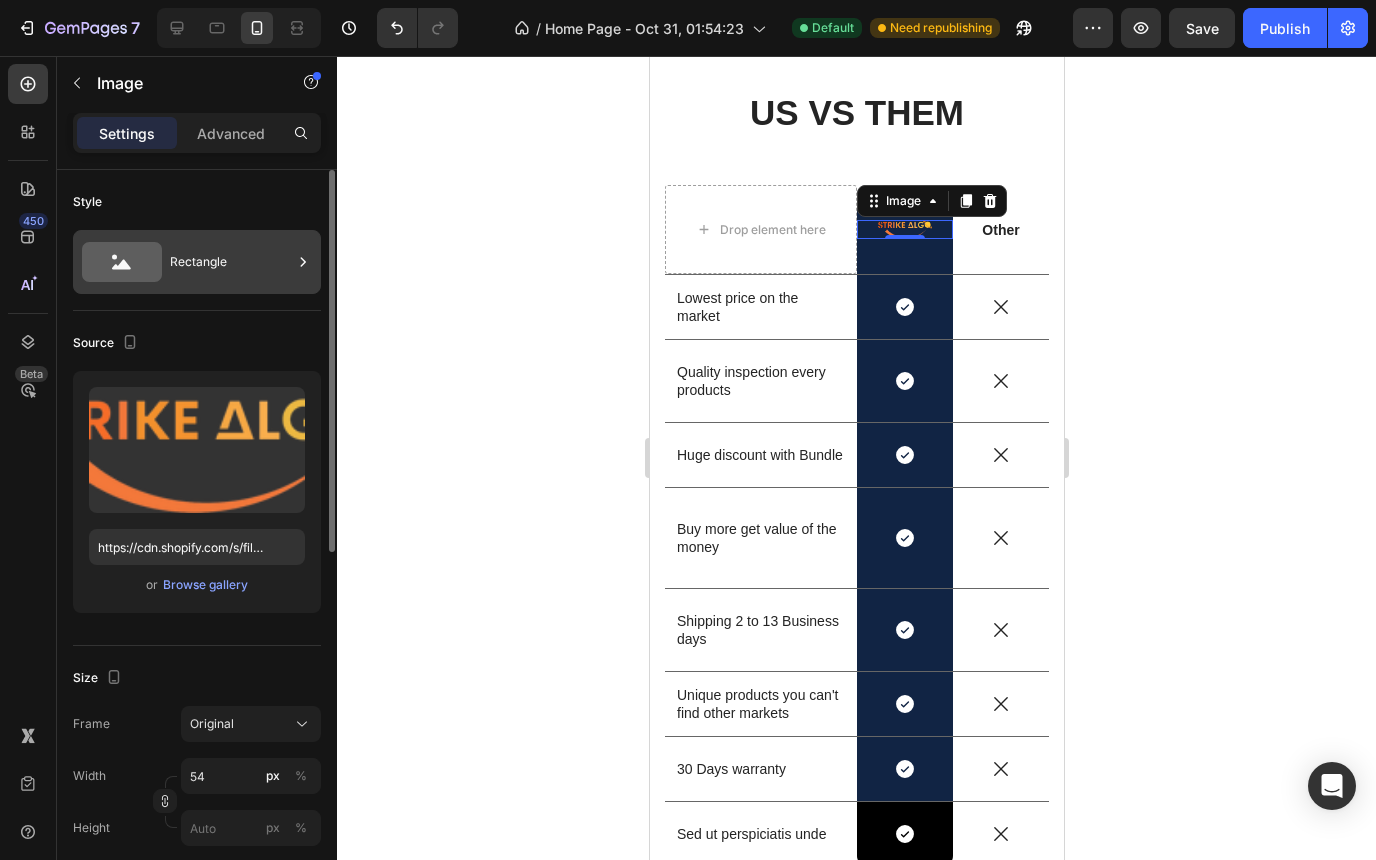 click on "Rectangle" at bounding box center [231, 262] 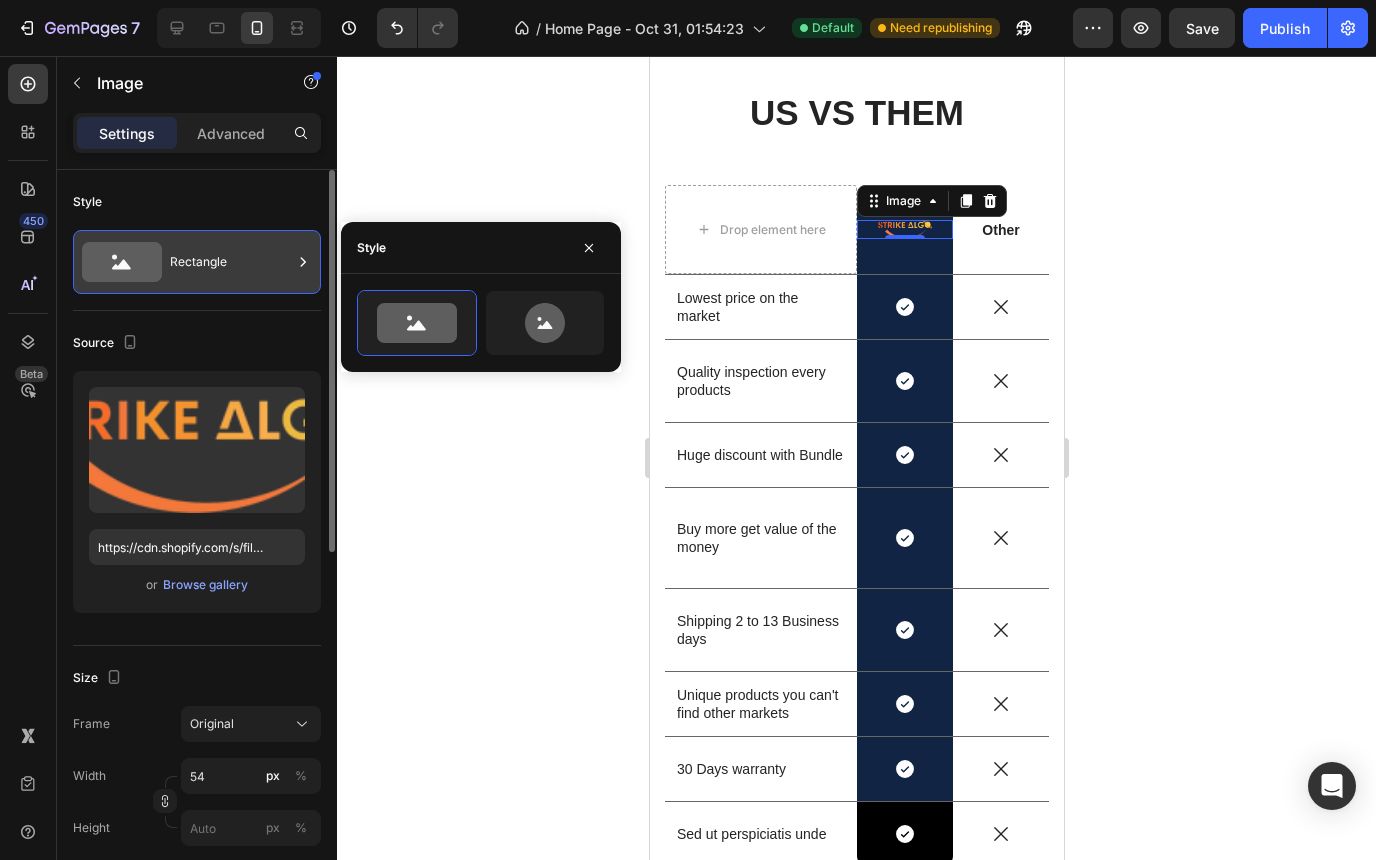 click on "Rectangle" at bounding box center [231, 262] 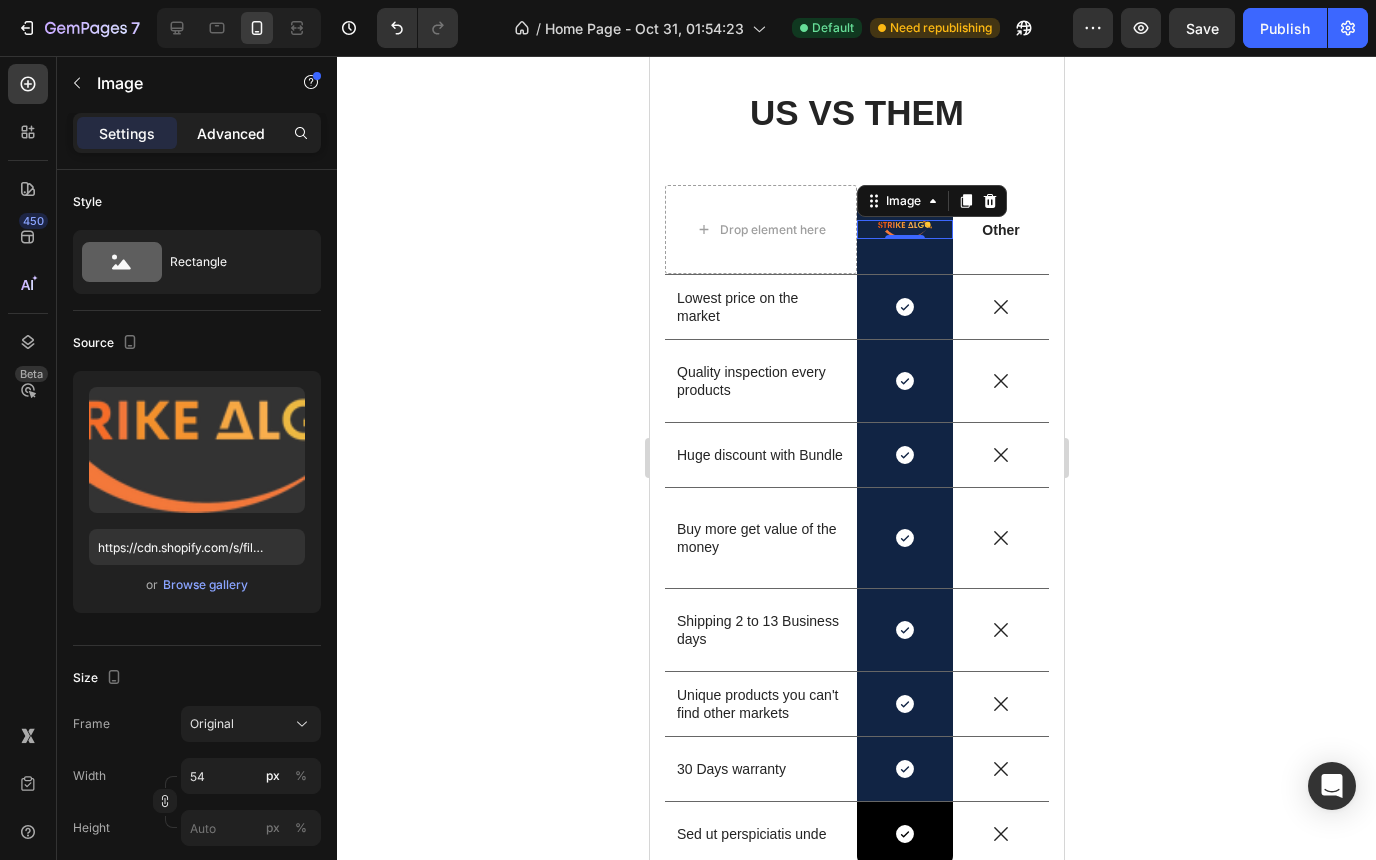click on "Advanced" at bounding box center (231, 133) 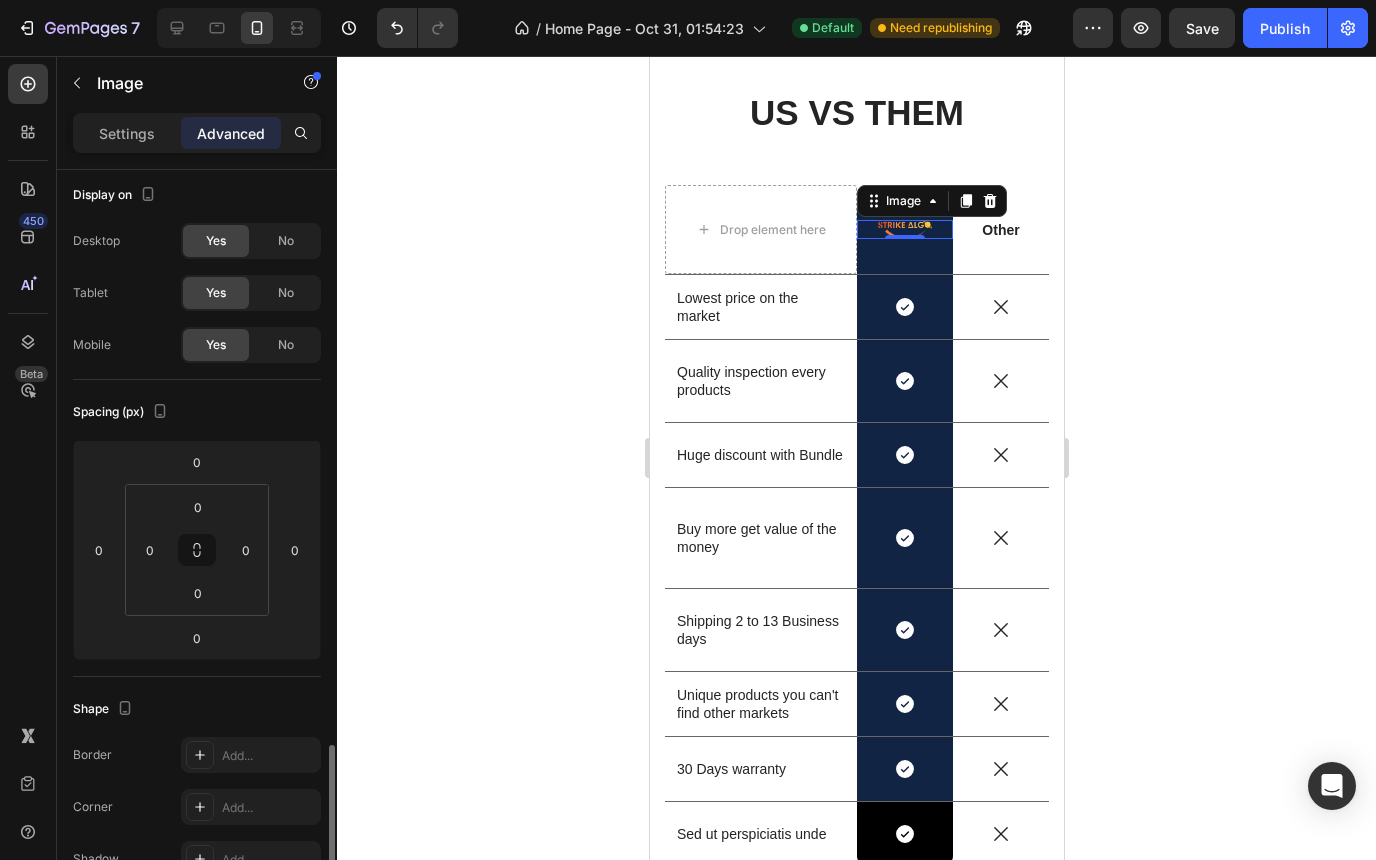 scroll, scrollTop: 0, scrollLeft: 0, axis: both 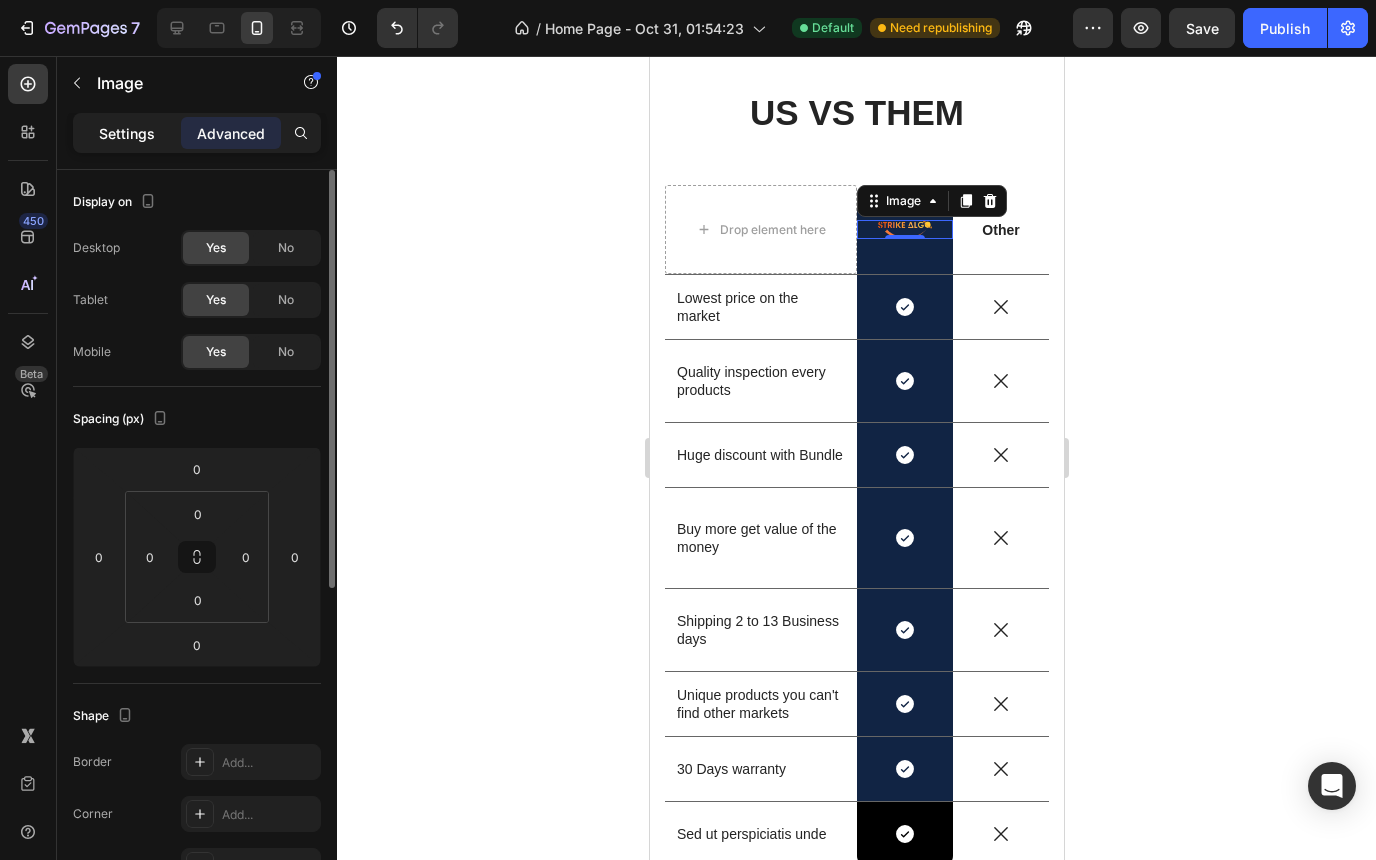 click on "Settings" at bounding box center [127, 133] 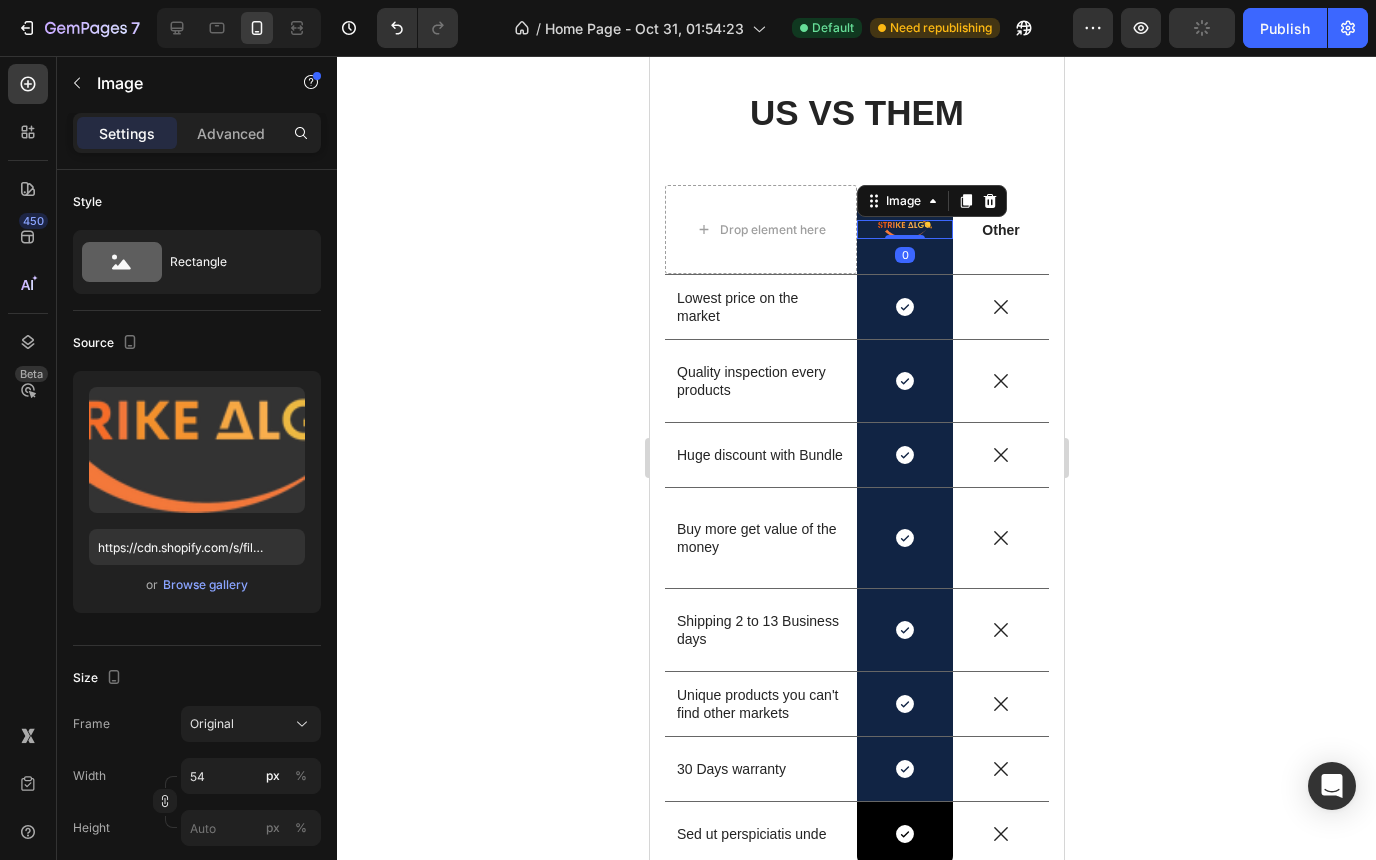 click 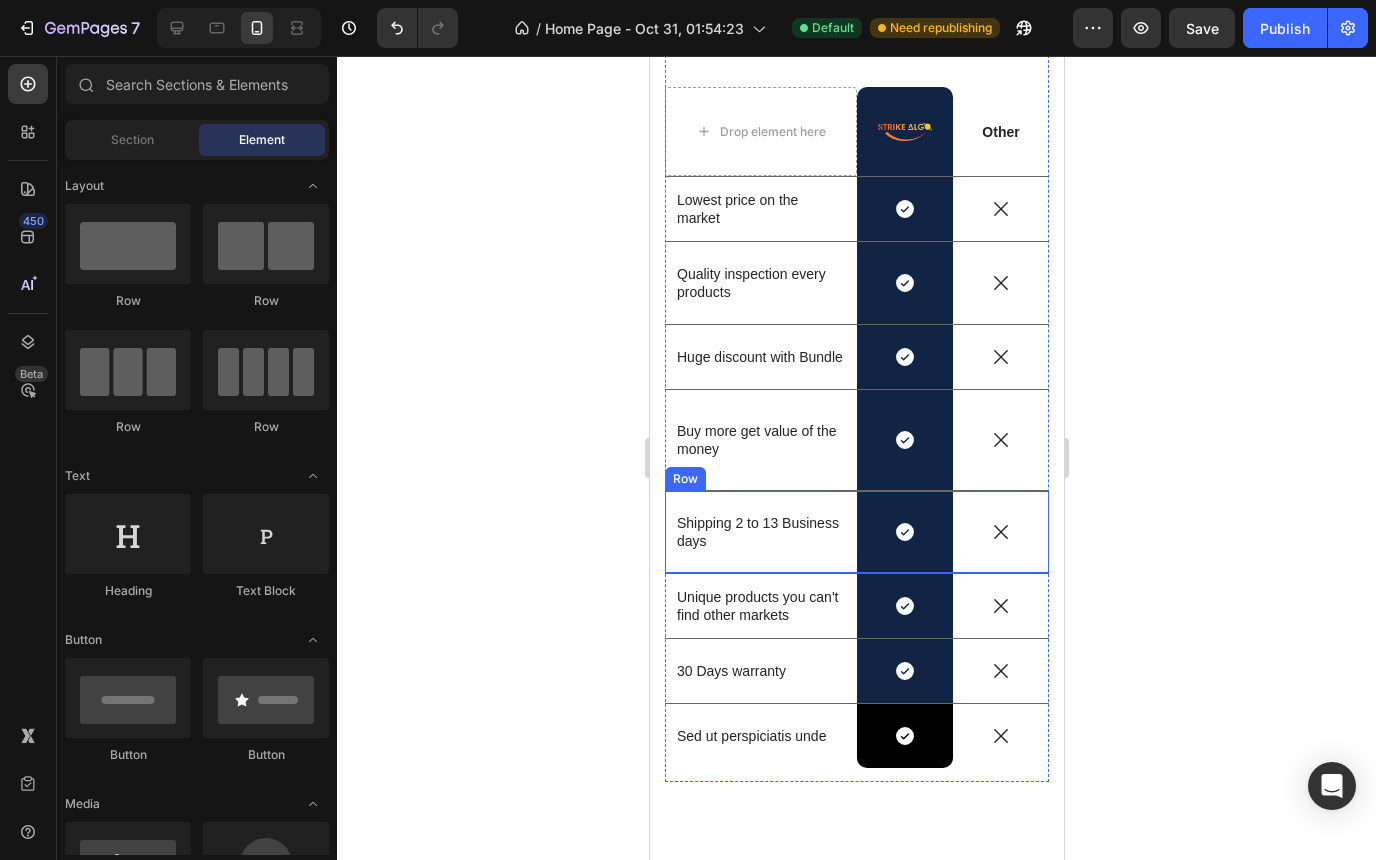 scroll, scrollTop: 5601, scrollLeft: 0, axis: vertical 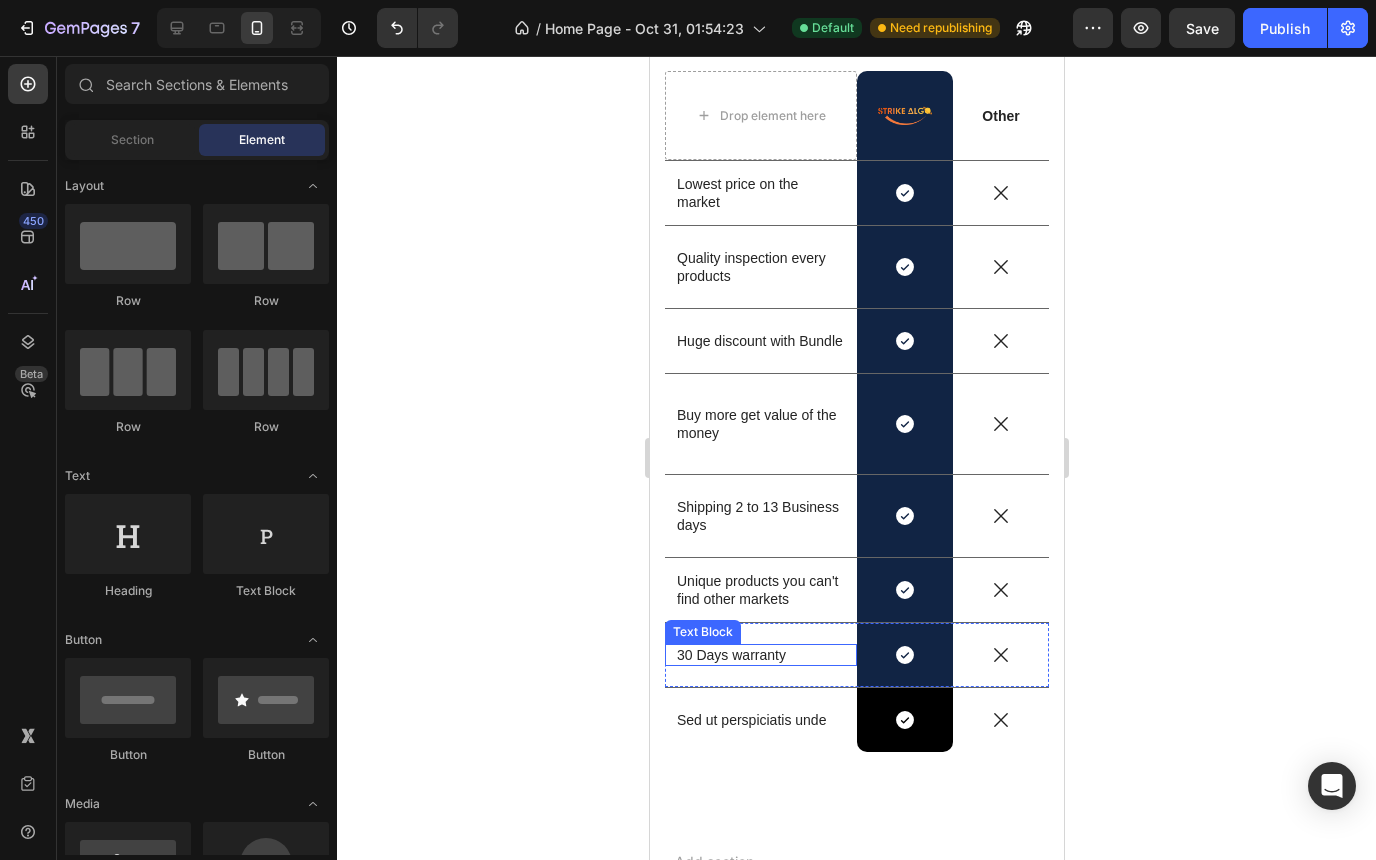 click on "30 Days warranty" at bounding box center [760, 655] 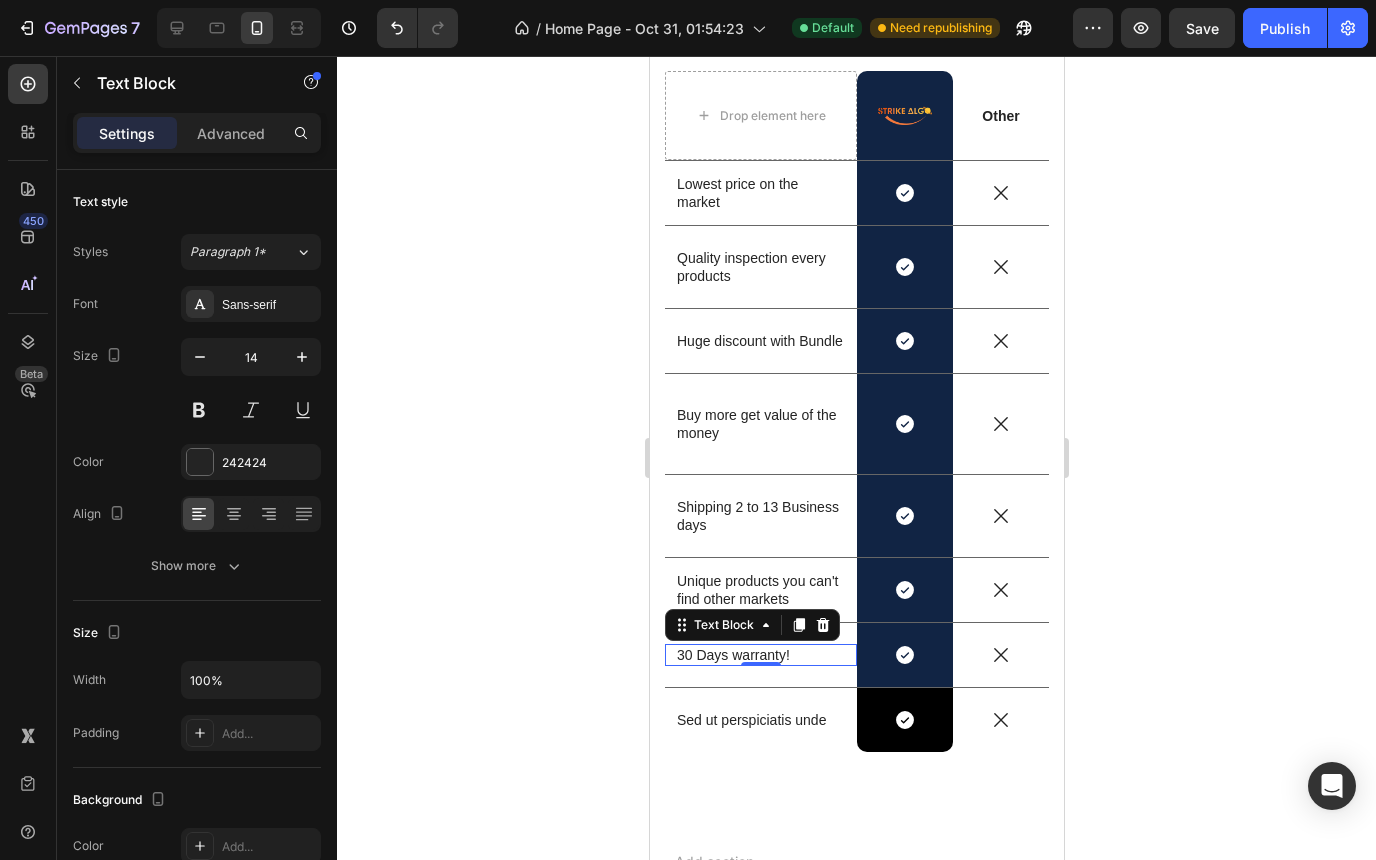 click 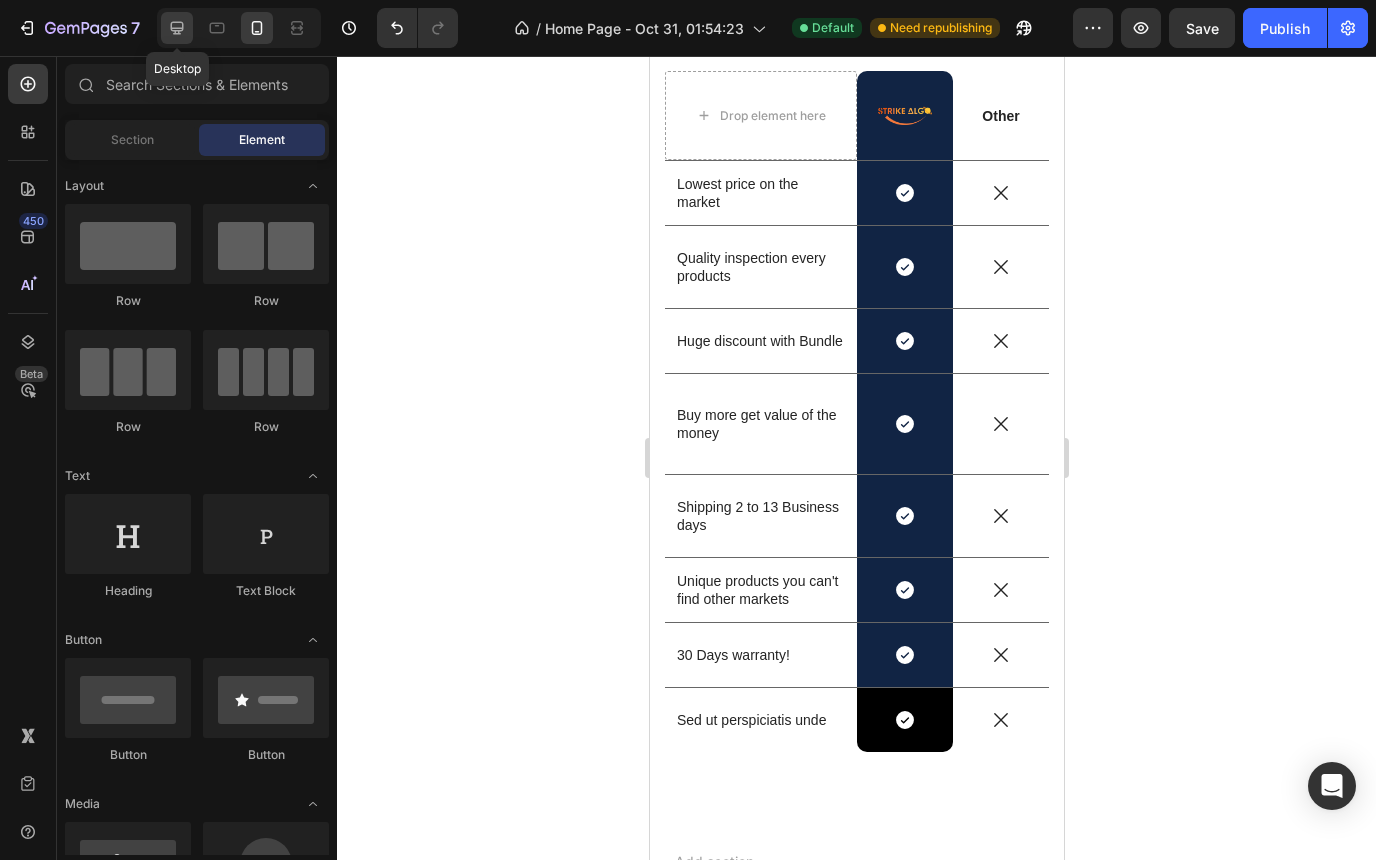 click 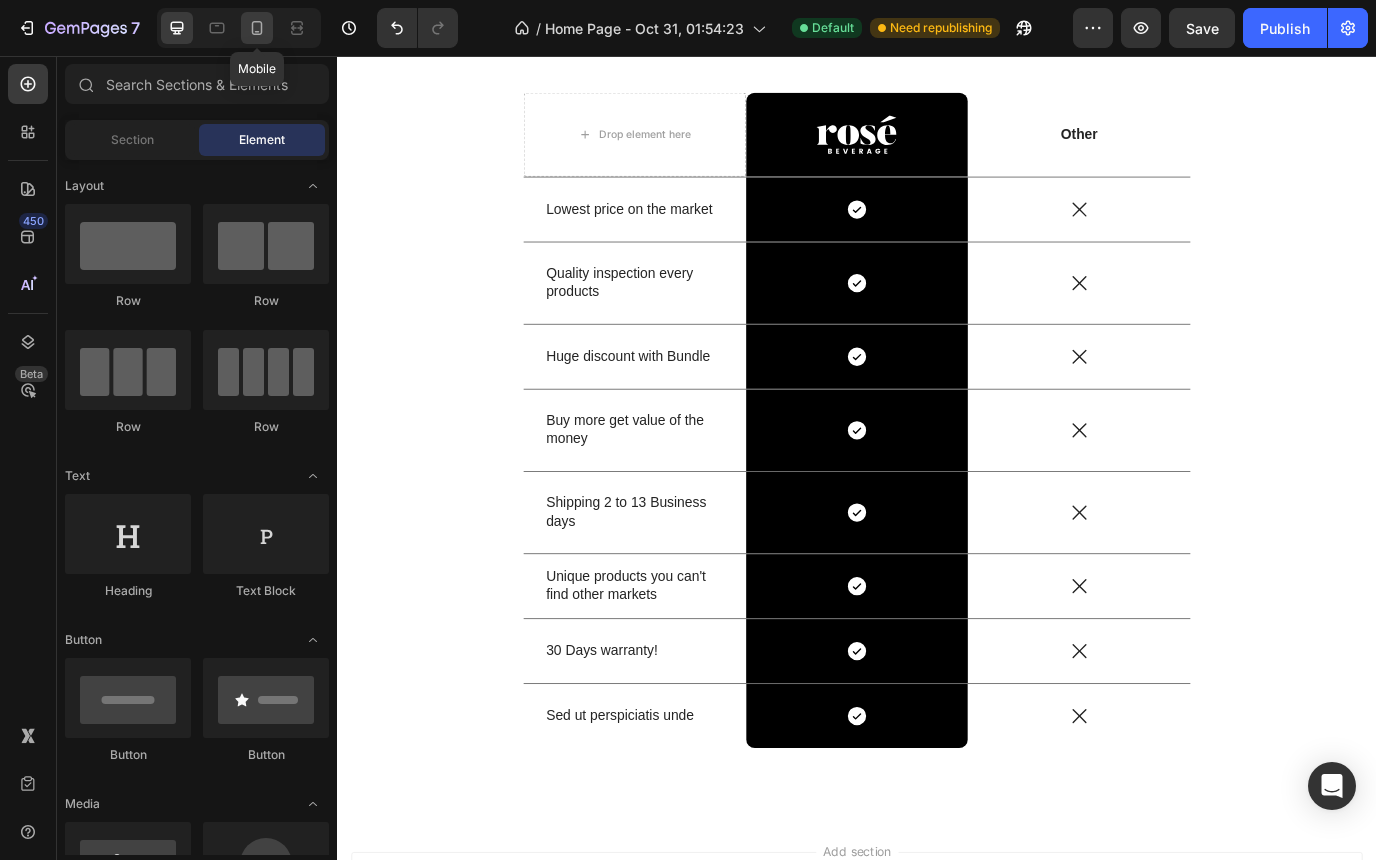 click 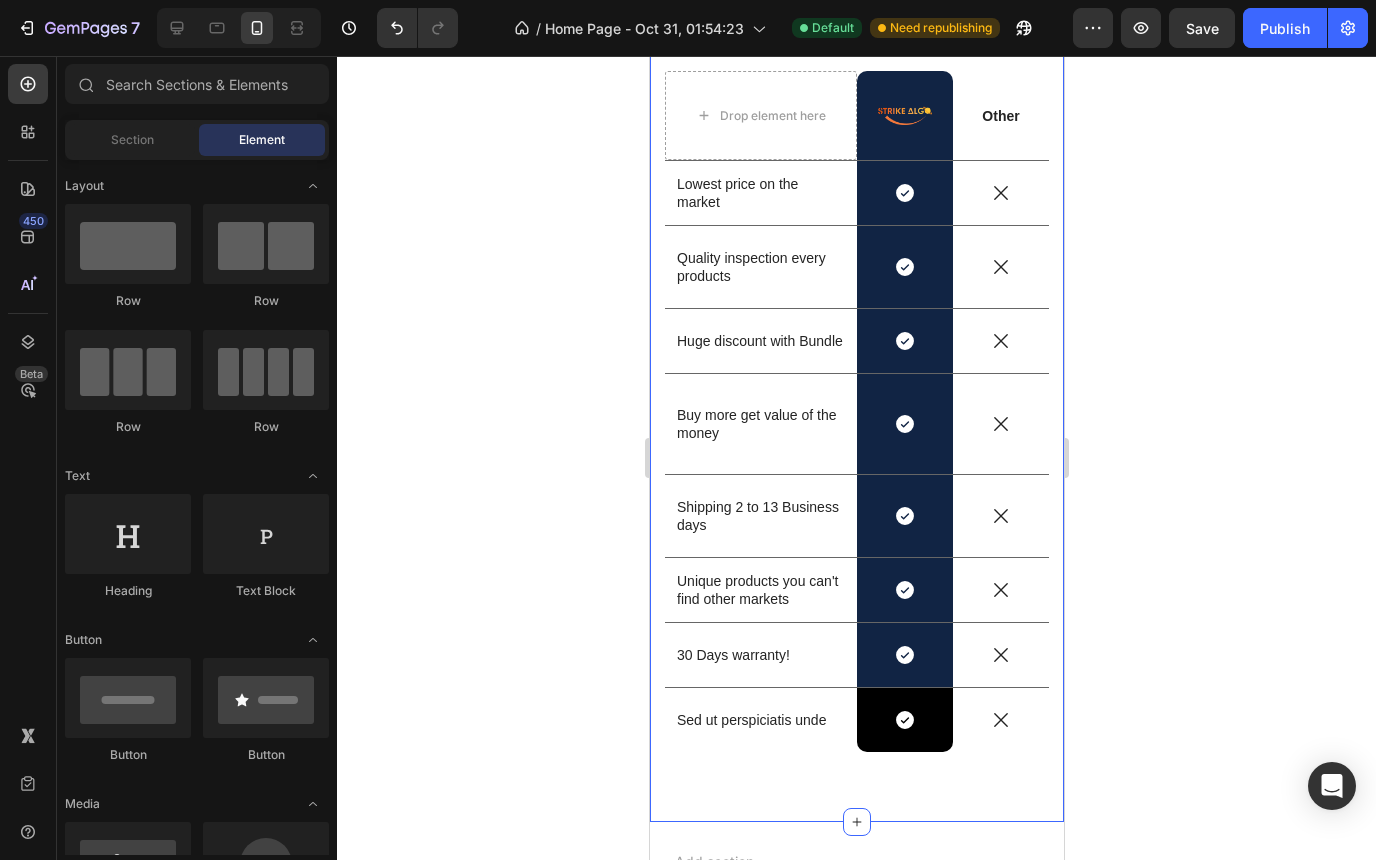 click on "US VS THEM Heading
Drop element here Image Row Other Text Block Row Lowest price on the market Text Block
Icon Row
Icon Row Quality inspection every products Text Block
Icon Row
Icon Row Huge discount with Bundle Text Block
Icon Row
Icon Row Buy more get value of the money  Text Block
Icon Row
Icon Row Shipping 2 to 13 Business days Text Block
Icon Row
Icon Row Unique products you can't find other markets Text Block
Icon Row
Icon Row 30 Days warranty! Text Block
Icon Row
Icon Row Sed ut perspiciatis unde Text Block
Icon Row
Icon Row Row Section 8" at bounding box center (856, 363) 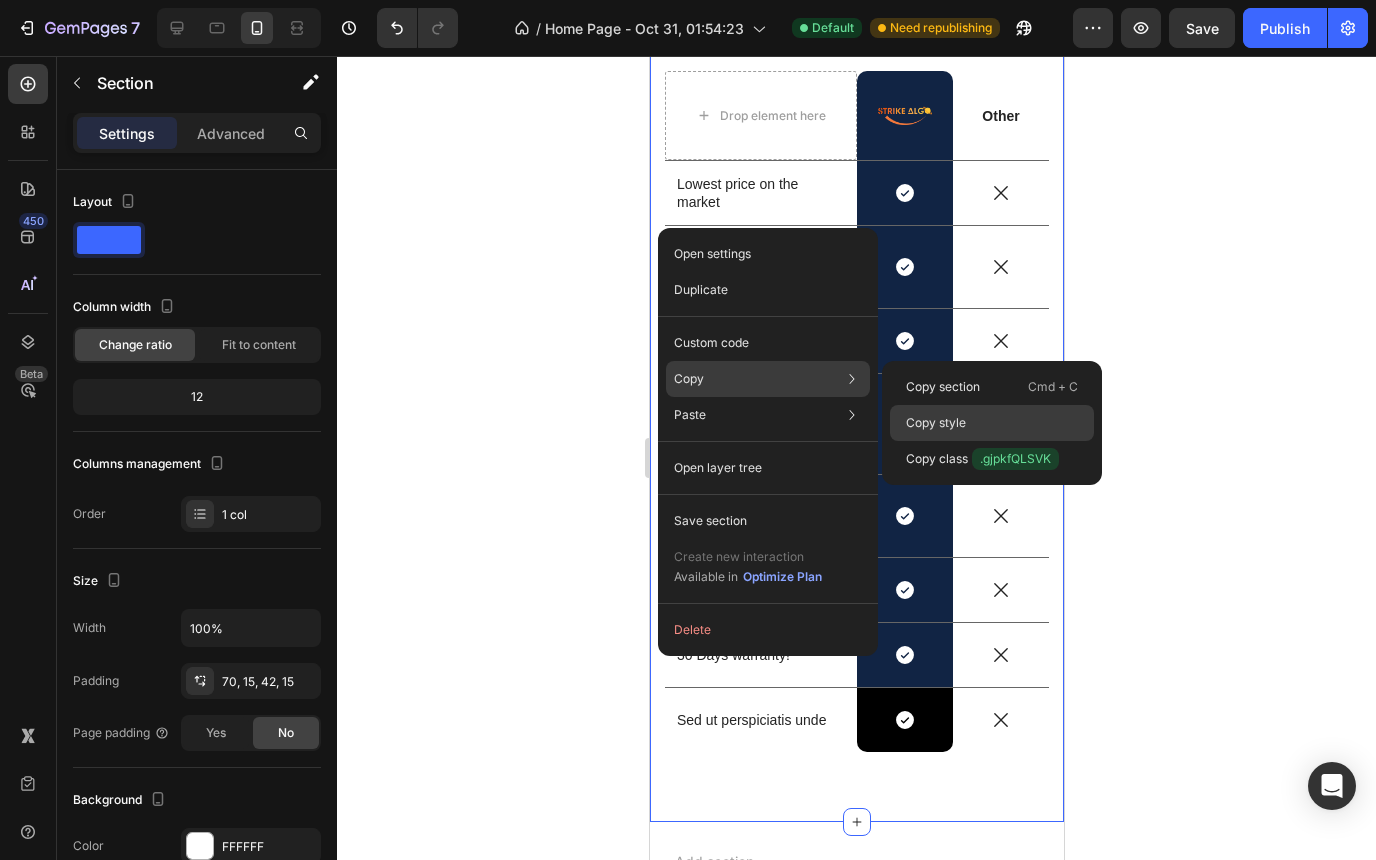 click on "Copy style" at bounding box center (936, 423) 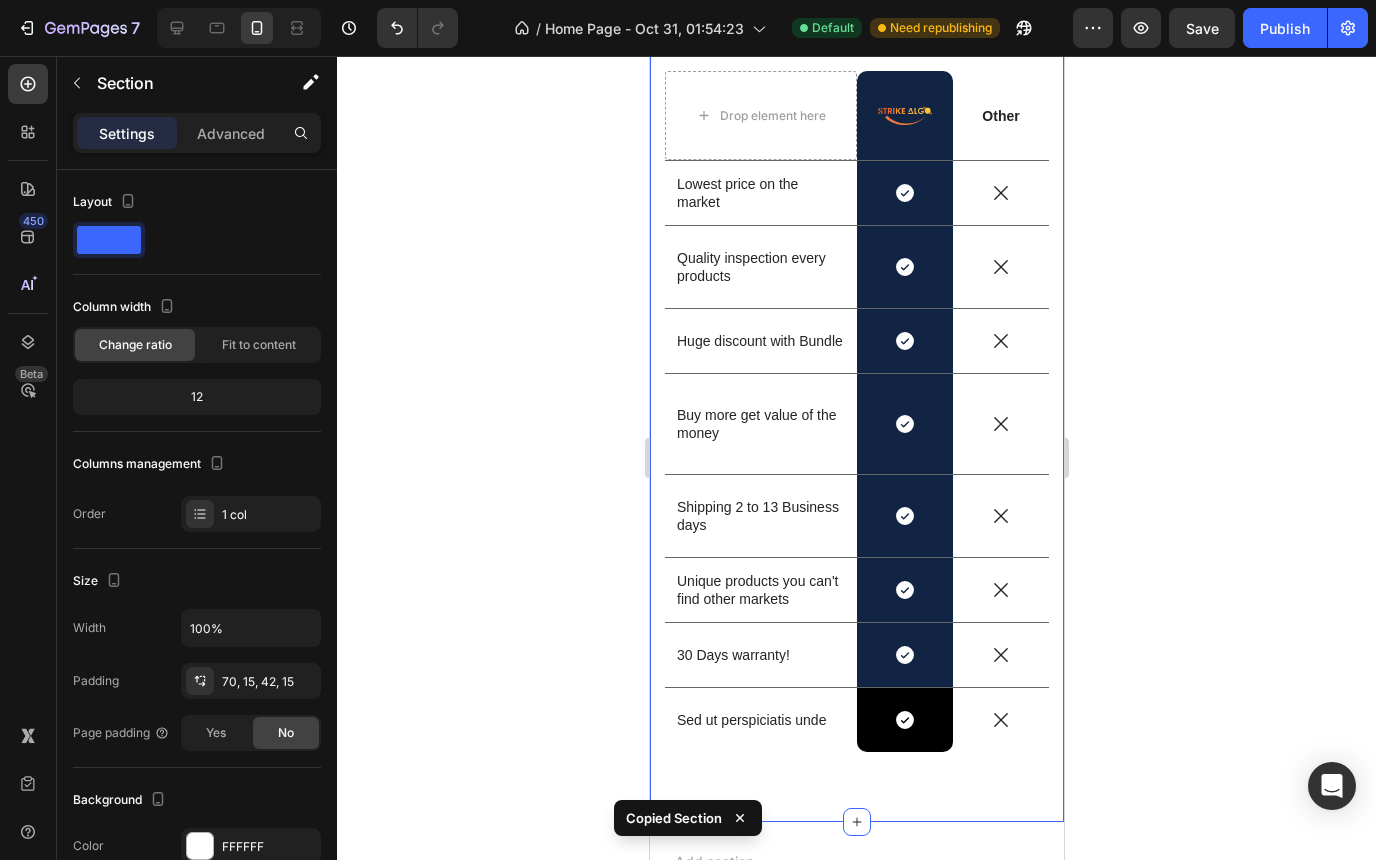 click 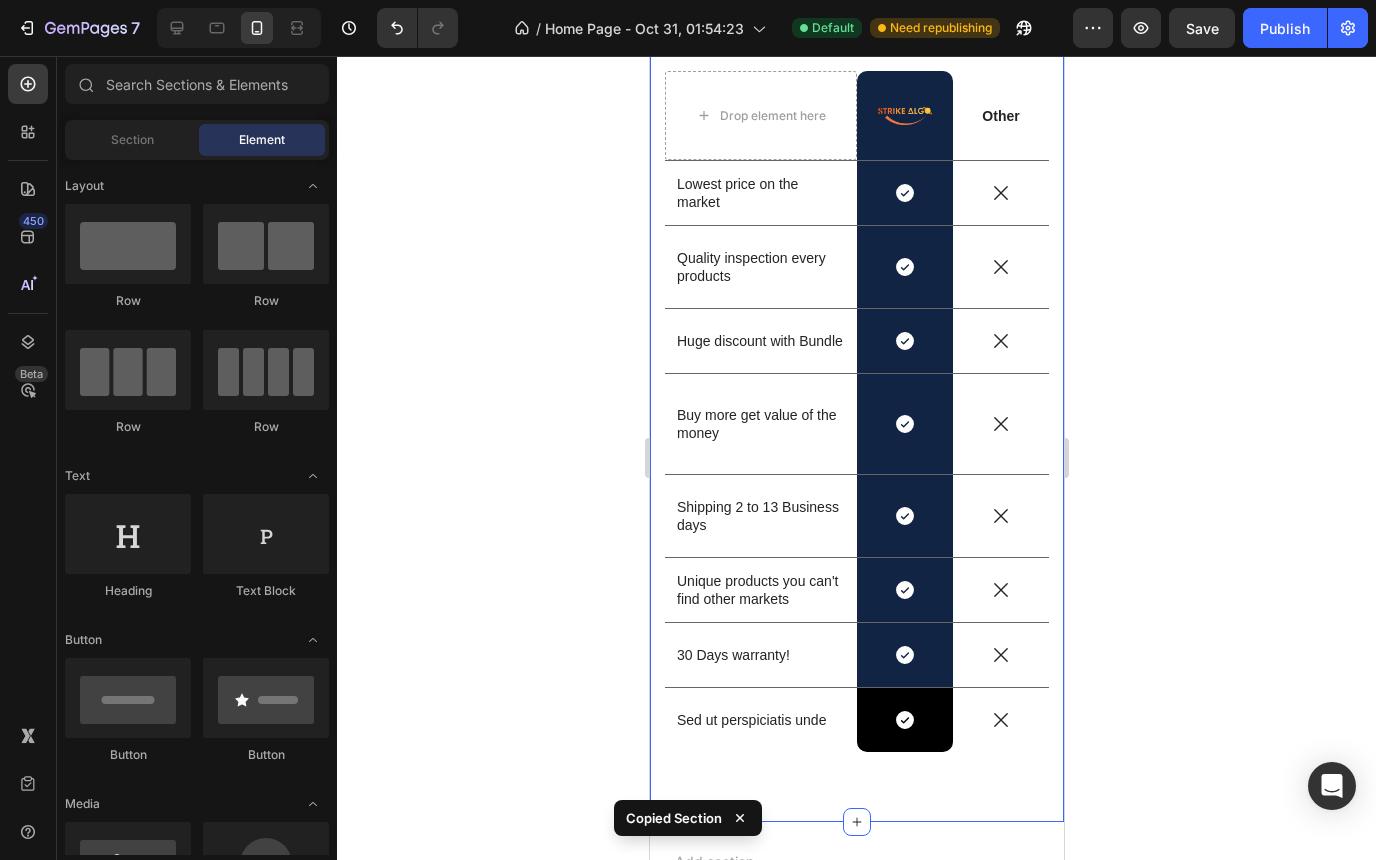 click on "US VS THEM Heading
Drop element here Image Row Other Text Block Row Lowest price on the market Text Block
Icon Row
Icon Row Quality inspection every products Text Block
Icon Row
Icon Row Huge discount with Bundle Text Block
Icon Row
Icon Row Buy more get value of the money  Text Block
Icon Row
Icon Row Shipping 2 to 13 Business days Text Block
Icon Row
Icon Row Unique products you can't find other markets Text Block
Icon Row
Icon Row 30 Days warranty! Text Block
Icon Row
Icon Row Sed ut perspiciatis unde Text Block
Icon Row
Icon Row Row Section 8" at bounding box center (856, 363) 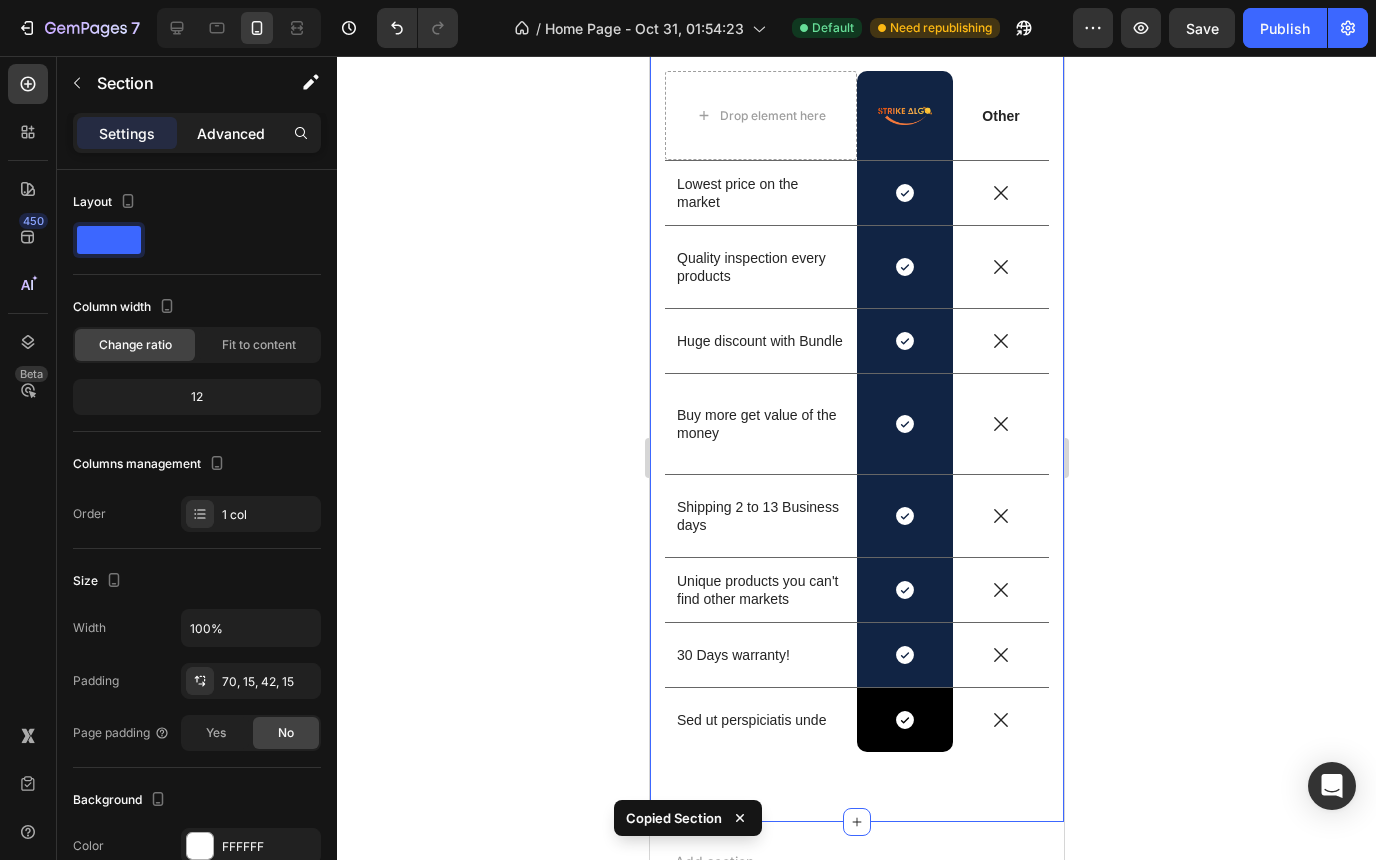 click on "Advanced" at bounding box center [231, 133] 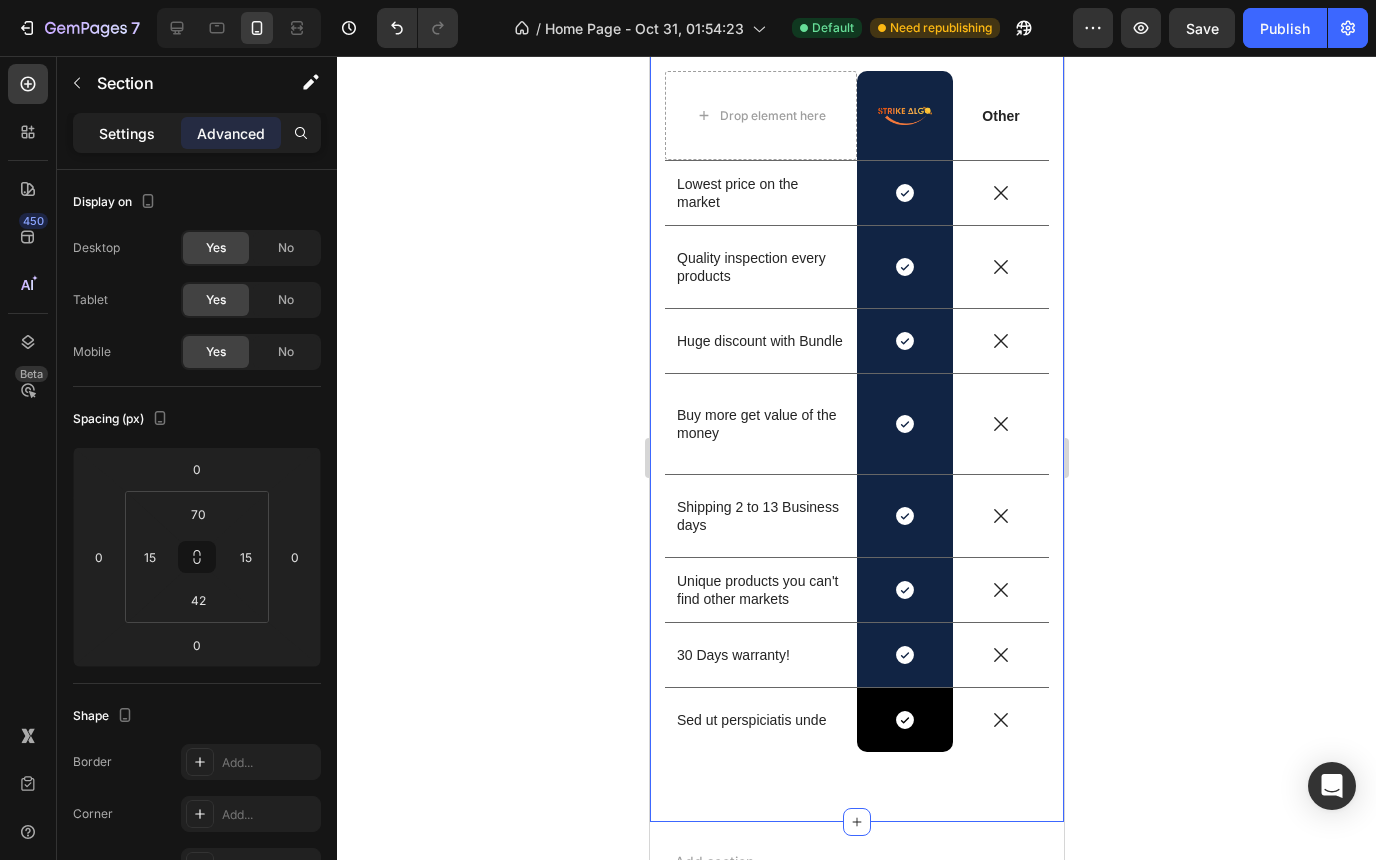 click on "Settings" at bounding box center (127, 133) 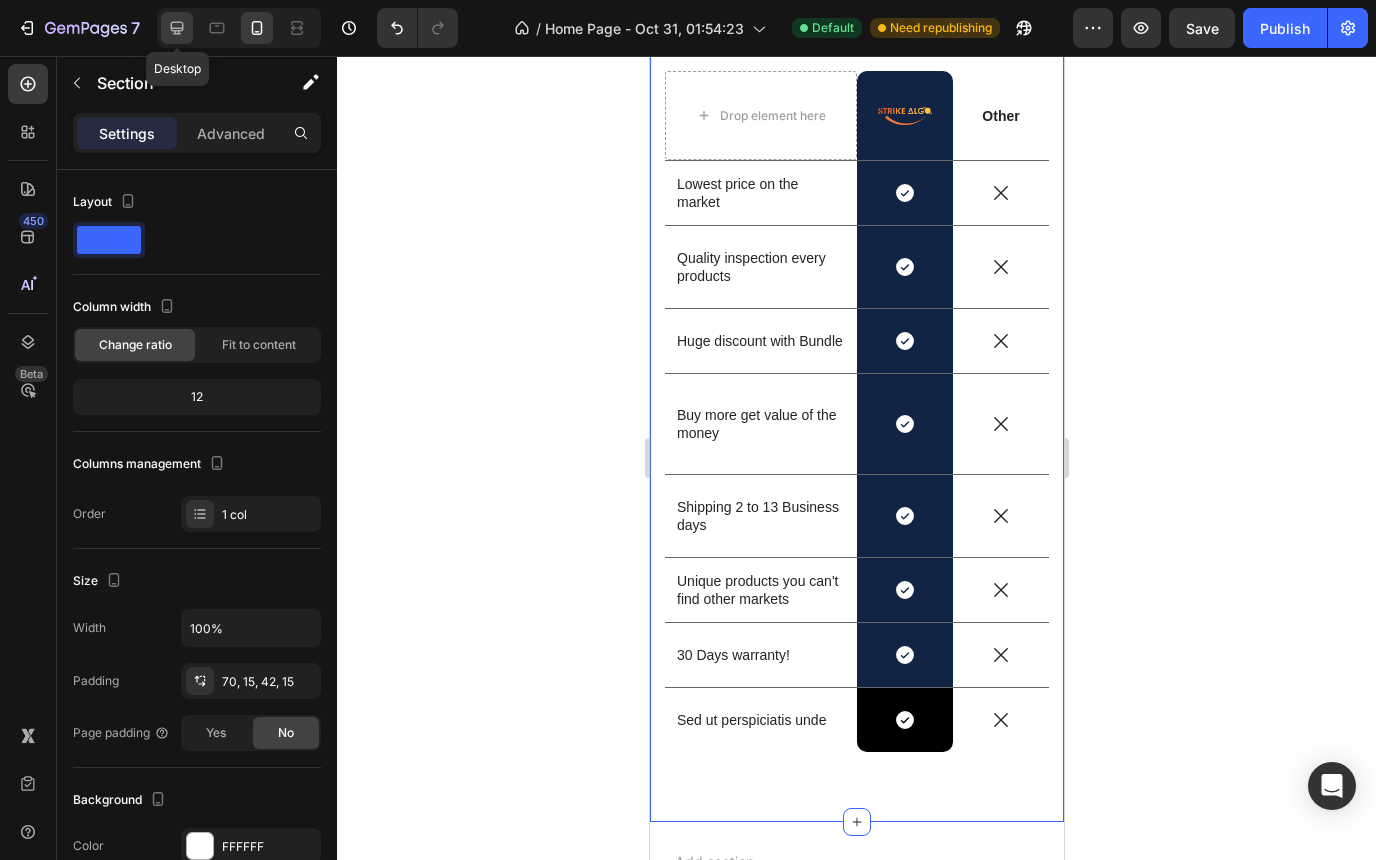 click 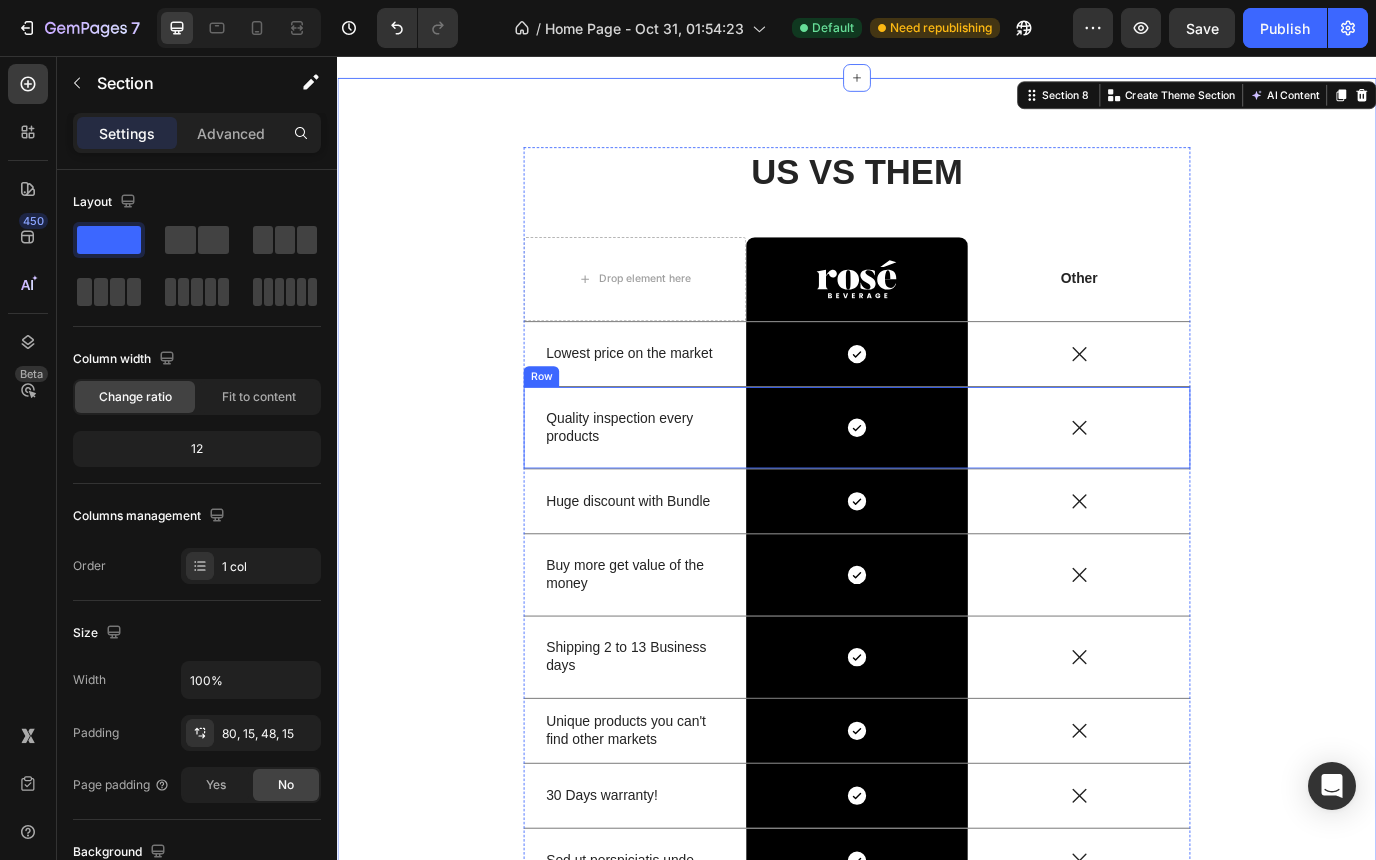 scroll, scrollTop: 5388, scrollLeft: 0, axis: vertical 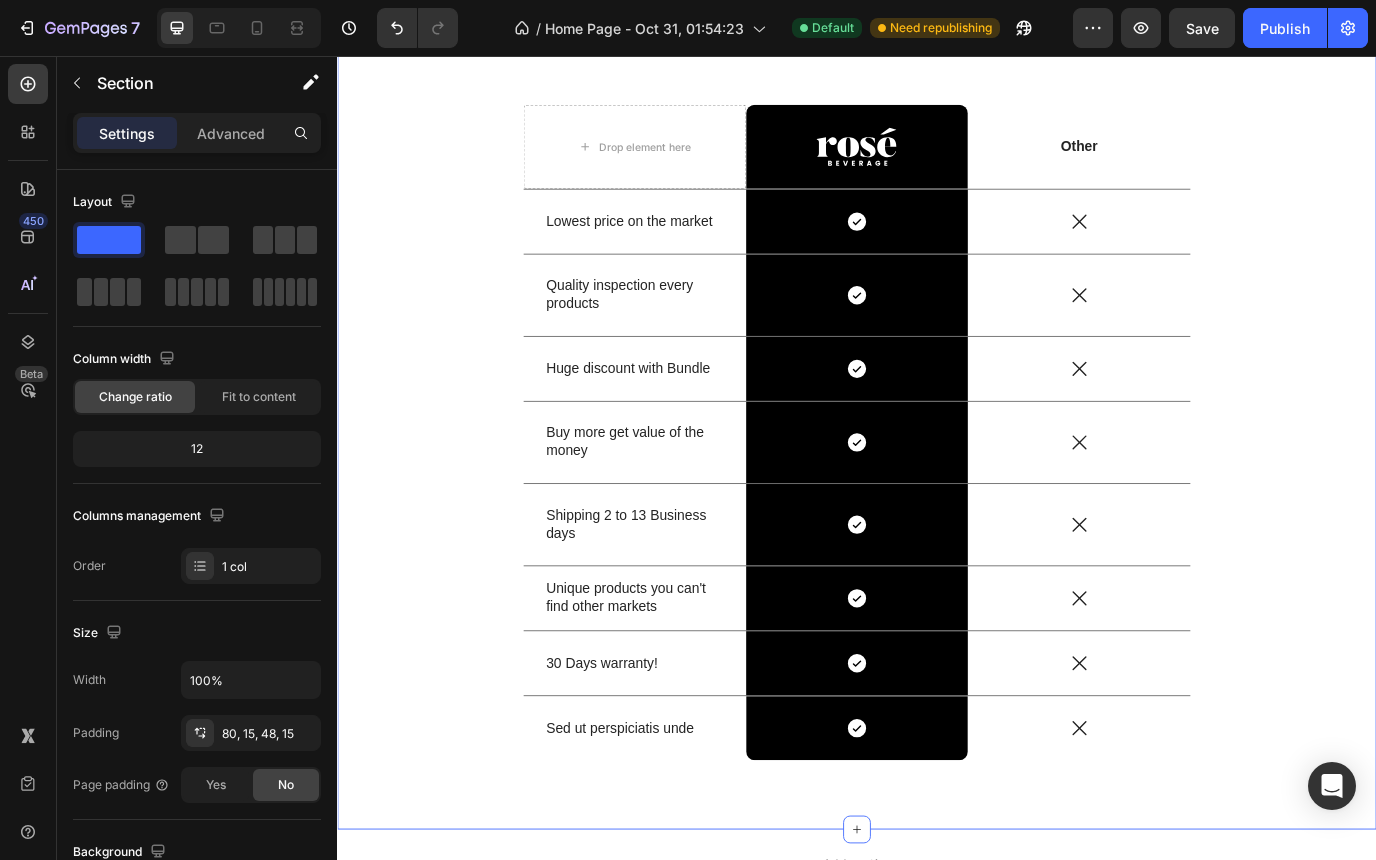 click on "US VS THEM Heading
Drop element here Image Row Other Text Block Row Lowest price on the market Text Block
Icon Row
Icon Row Quality inspection every products Text Block
Icon Row
Icon Row Huge discount with Bundle Text Block
Icon Row
Icon Row Buy more get value of the money  Text Block
Icon Row
Icon Row Shipping 2 to 13 Business days Text Block
Icon Row
Icon Row Unique products you can't find other markets Text Block
Icon Row
Icon Row 30 Days warranty! Text Block
Icon Row
Icon Row Sed ut perspiciatis unde Text Block
Icon Row
Icon Row Row" at bounding box center [937, 455] 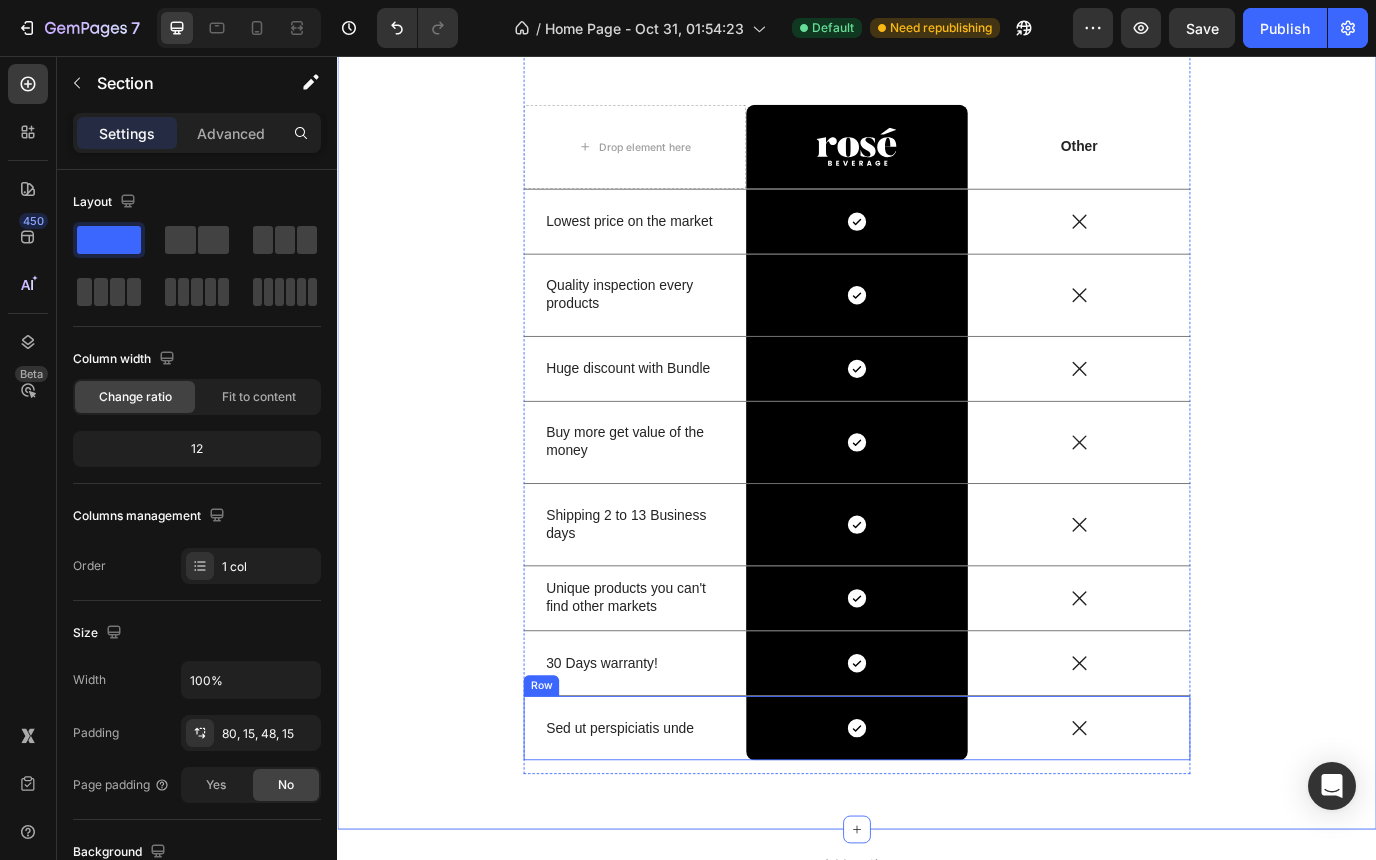click on "Sed ut perspiciatis unde Text Block" at bounding box center [680, 832] 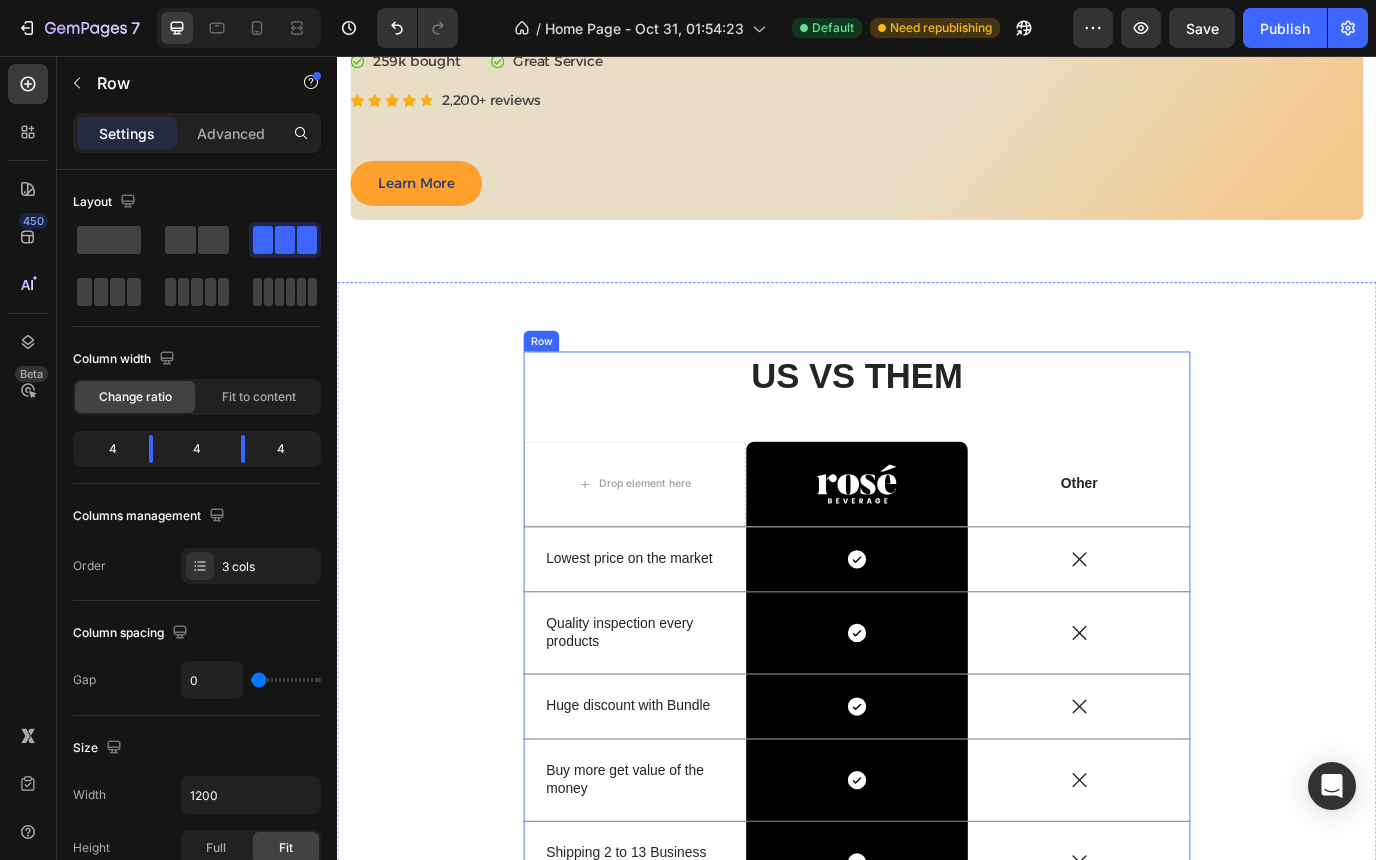 scroll, scrollTop: 5024, scrollLeft: 0, axis: vertical 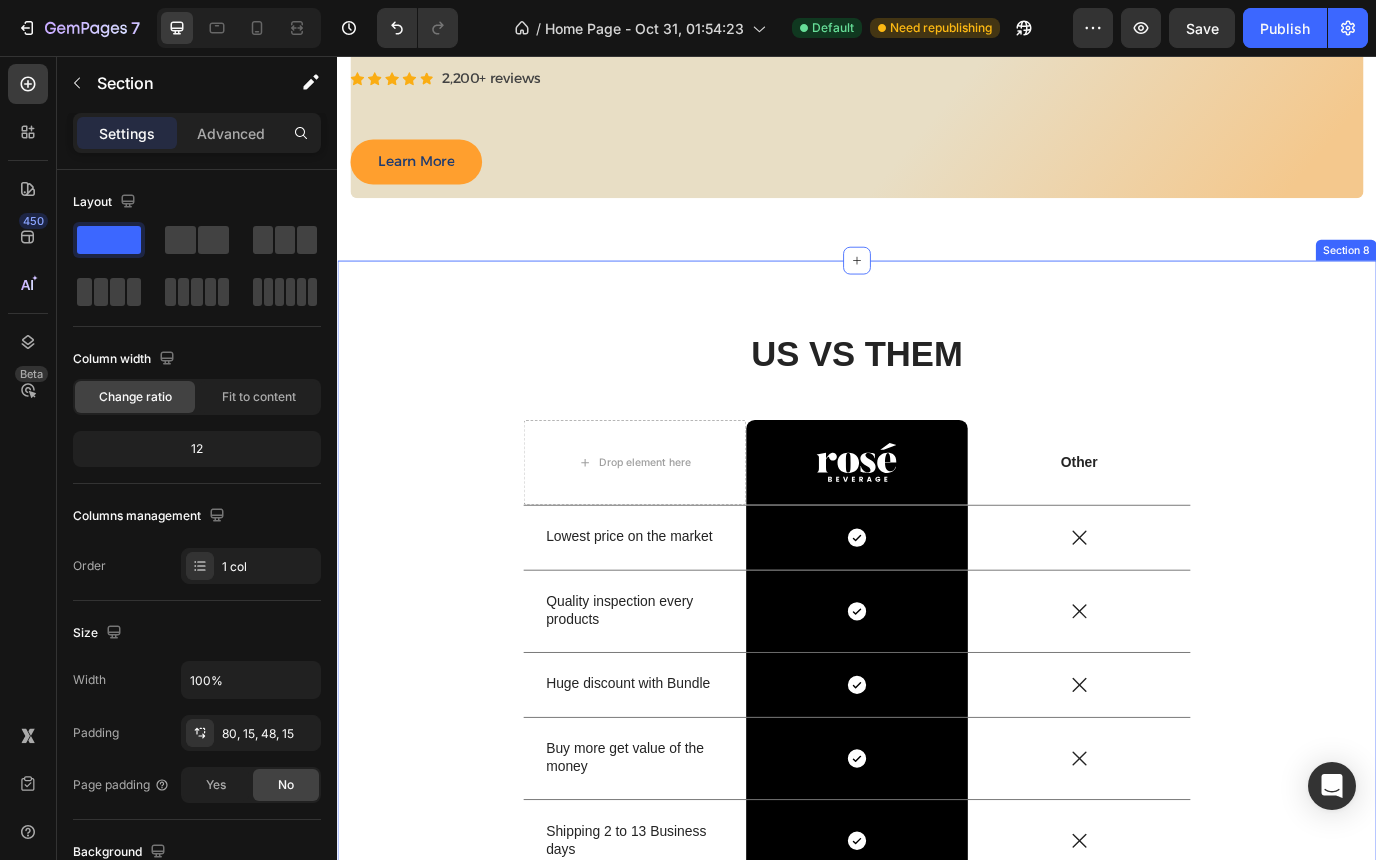 click on "US VS THEM Heading
Drop element here Image Row Other Text Block Row Lowest price on the market Text Block
Icon Row
Icon Row Quality inspection every products Text Block
Icon Row
Icon Row Huge discount with Bundle Text Block
Icon Row
Icon Row Buy more get value of the money  Text Block
Icon Row
Icon Row Shipping 2 to 13 Business days Text Block
Icon Row
Icon Row Unique products you can't find other markets Text Block
Icon Row
Icon Row 30 Days warranty! Text Block
Icon Row
Icon Row Sed ut perspiciatis unde Text Block
Icon Row
Icon Row   16 Row Section 8" at bounding box center [937, 803] 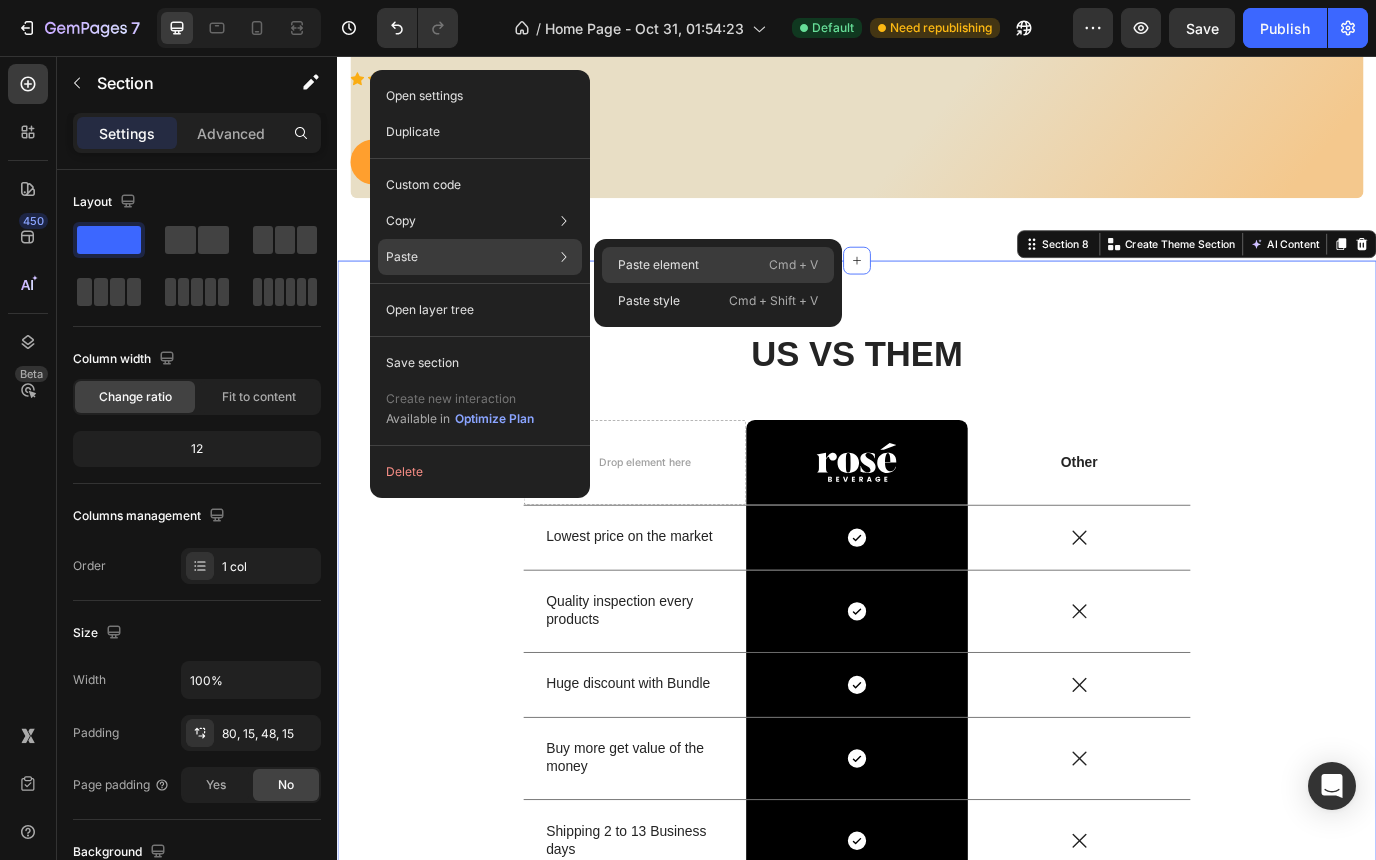 click on "Paste element" at bounding box center [658, 265] 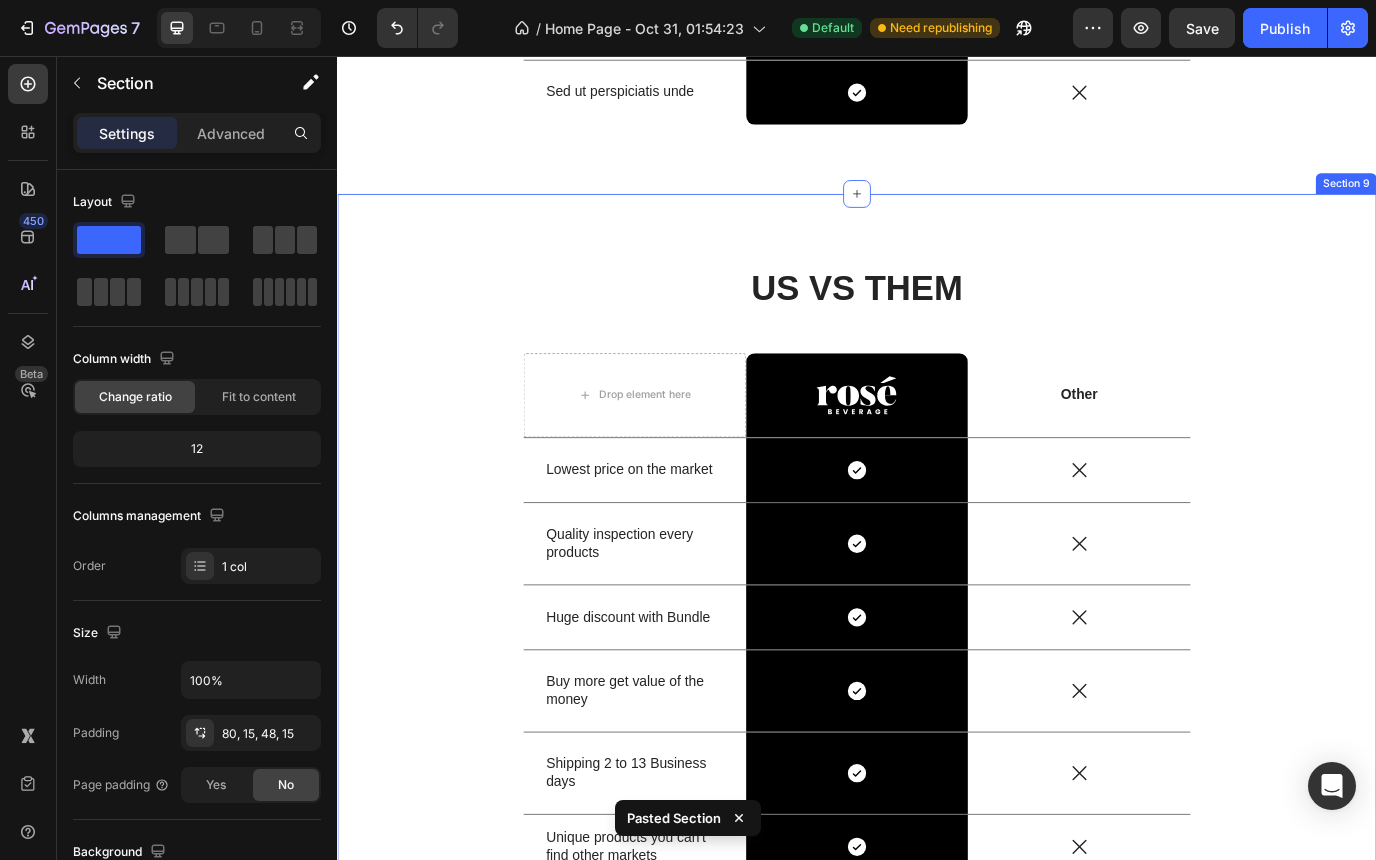 scroll, scrollTop: 6287, scrollLeft: 0, axis: vertical 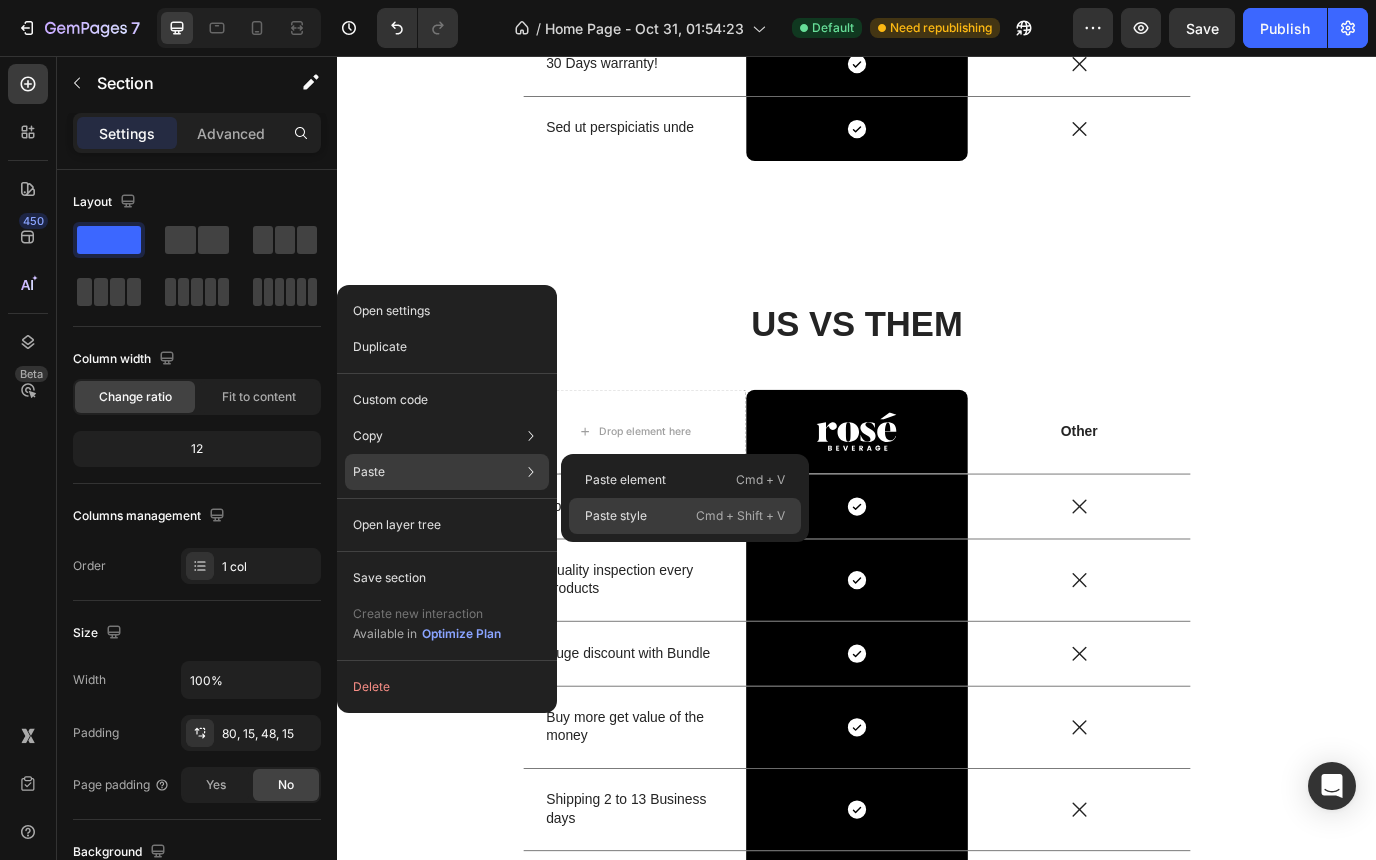 click on "Paste style  Cmd + Shift + V" 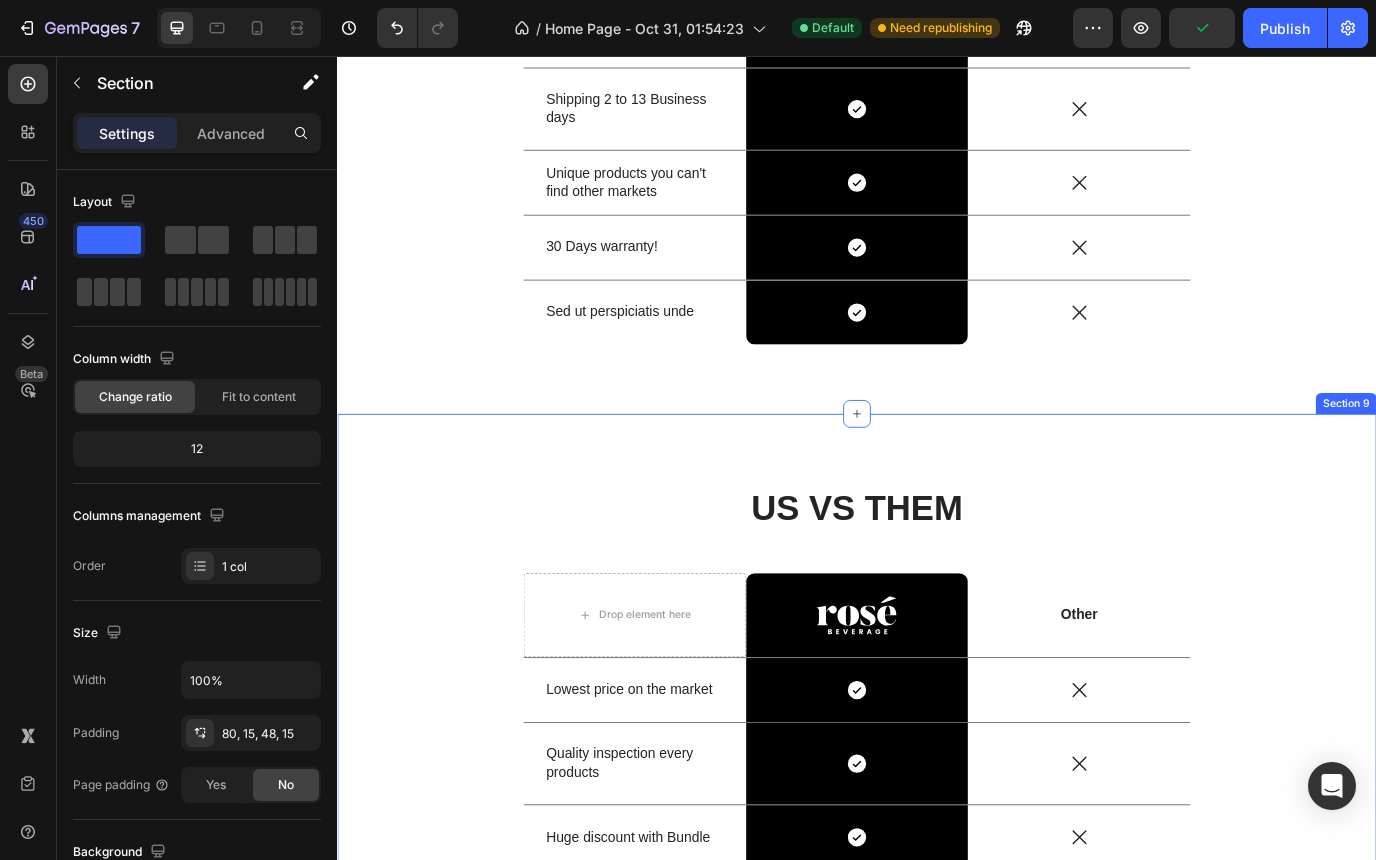 scroll, scrollTop: 5997, scrollLeft: 0, axis: vertical 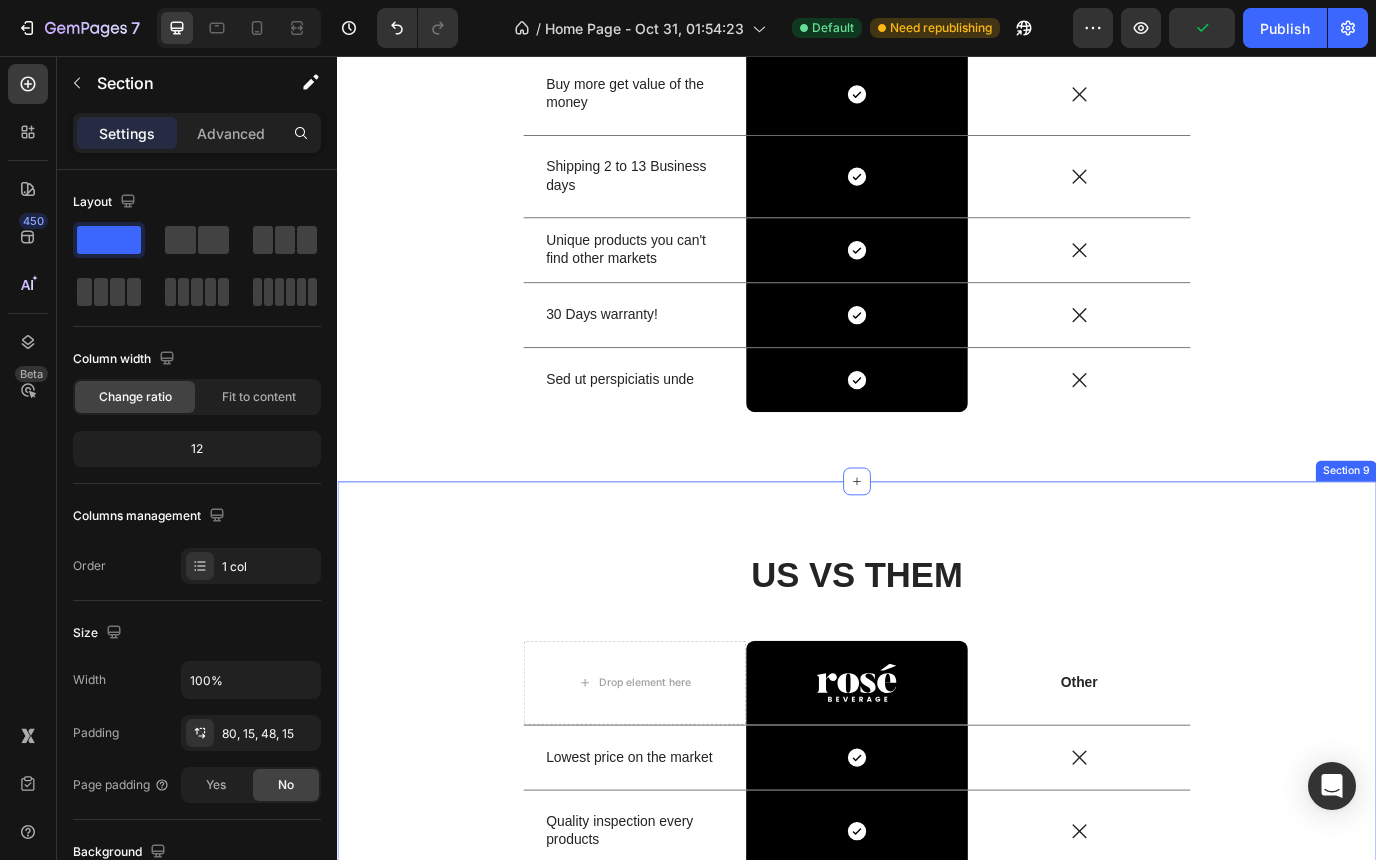 click on "US VS THEM Heading
Drop element here Image Row Other Text Block Row Lowest price on the market Text Block
Icon Row
Icon Row Quality inspection every products Text Block
Icon Row
Icon Row Huge discount with Bundle Text Block
Icon Row
Icon Row Buy more get value of the money  Text Block
Icon Row
Icon Row Shipping 2 to 13 Business days Text Block
Icon Row
Icon Row Unique products you can't find other markets Text Block
Icon Row
Icon Row 30 Days warranty! Text Block
Icon Row
Icon Row Sed ut perspiciatis unde Text Block
Icon Row
Icon Row Row" at bounding box center [937, 1074] 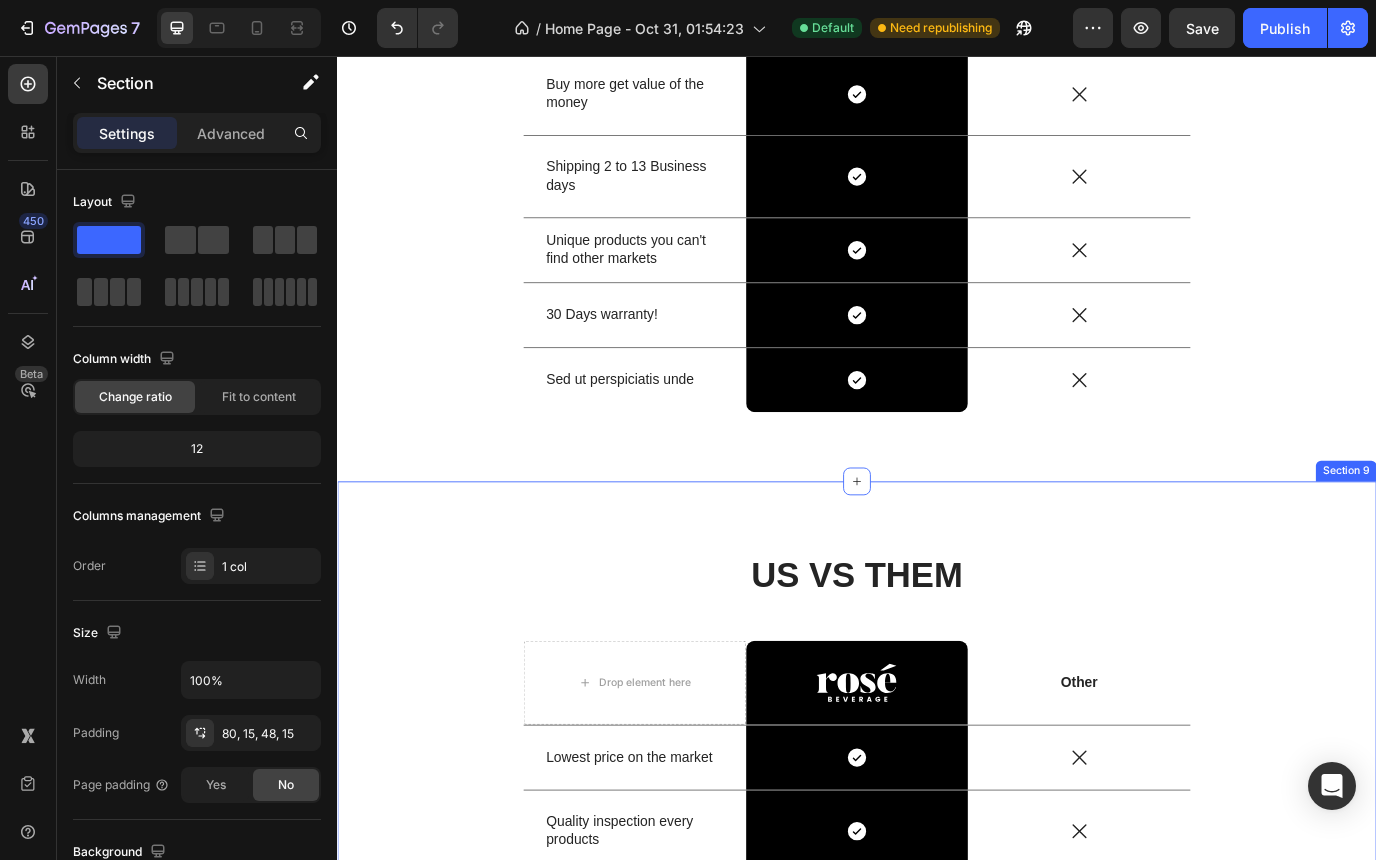 click on "US VS THEM Heading
Drop element here Image Row Other Text Block Row Lowest price on the market Text Block
Icon Row
Icon Row Quality inspection every products Text Block
Icon Row
Icon Row Huge discount with Bundle Text Block
Icon Row
Icon Row Buy more get value of the money  Text Block
Icon Row
Icon Row Shipping 2 to 13 Business days Text Block
Icon Row
Icon Row Unique products you can't find other markets Text Block
Icon Row
Icon Row 30 Days warranty! Text Block
Icon Row
Icon Row Sed ut perspiciatis unde Text Block
Icon Row
Icon Row Row Section 9" at bounding box center (937, 1058) 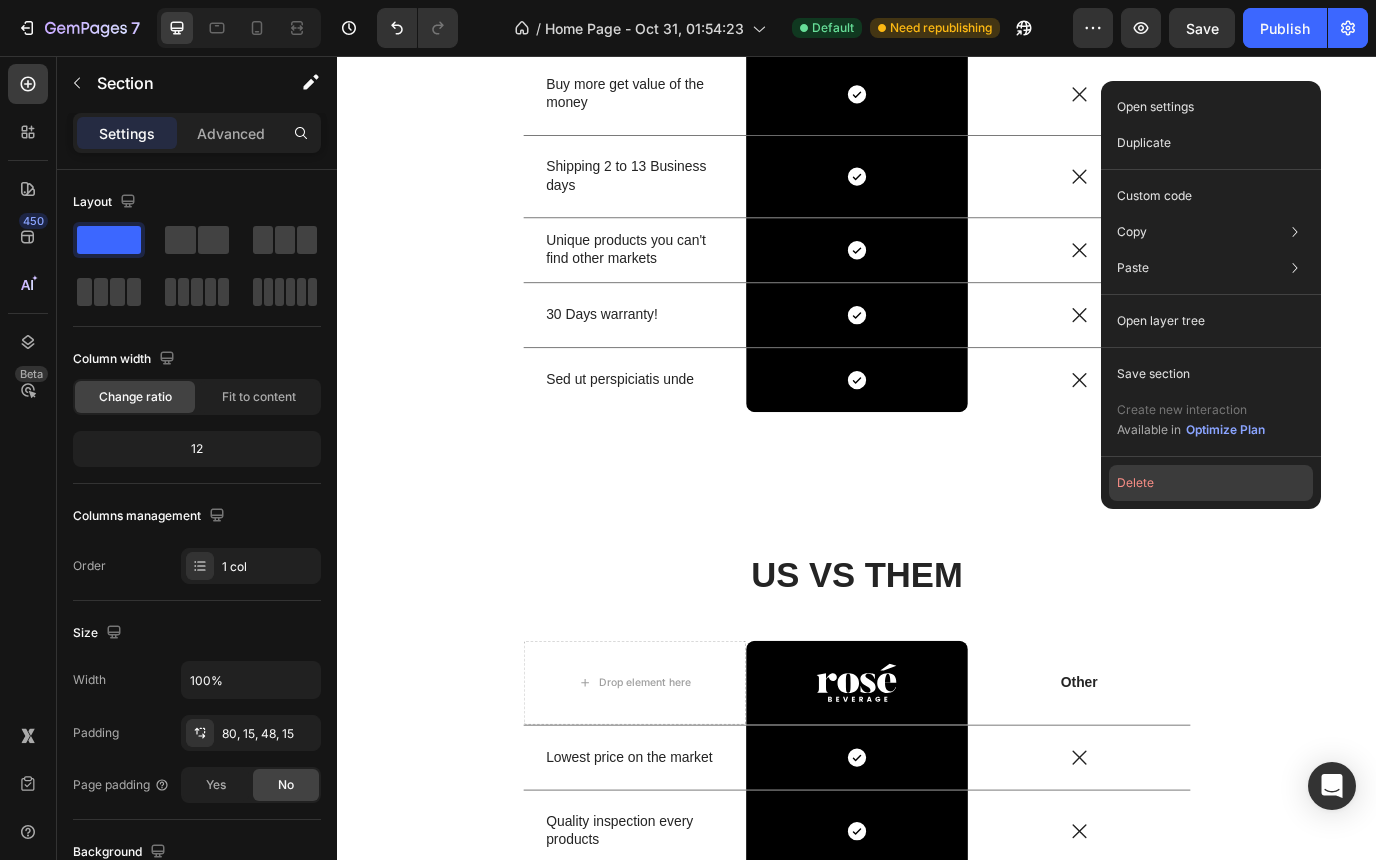 click on "Delete" 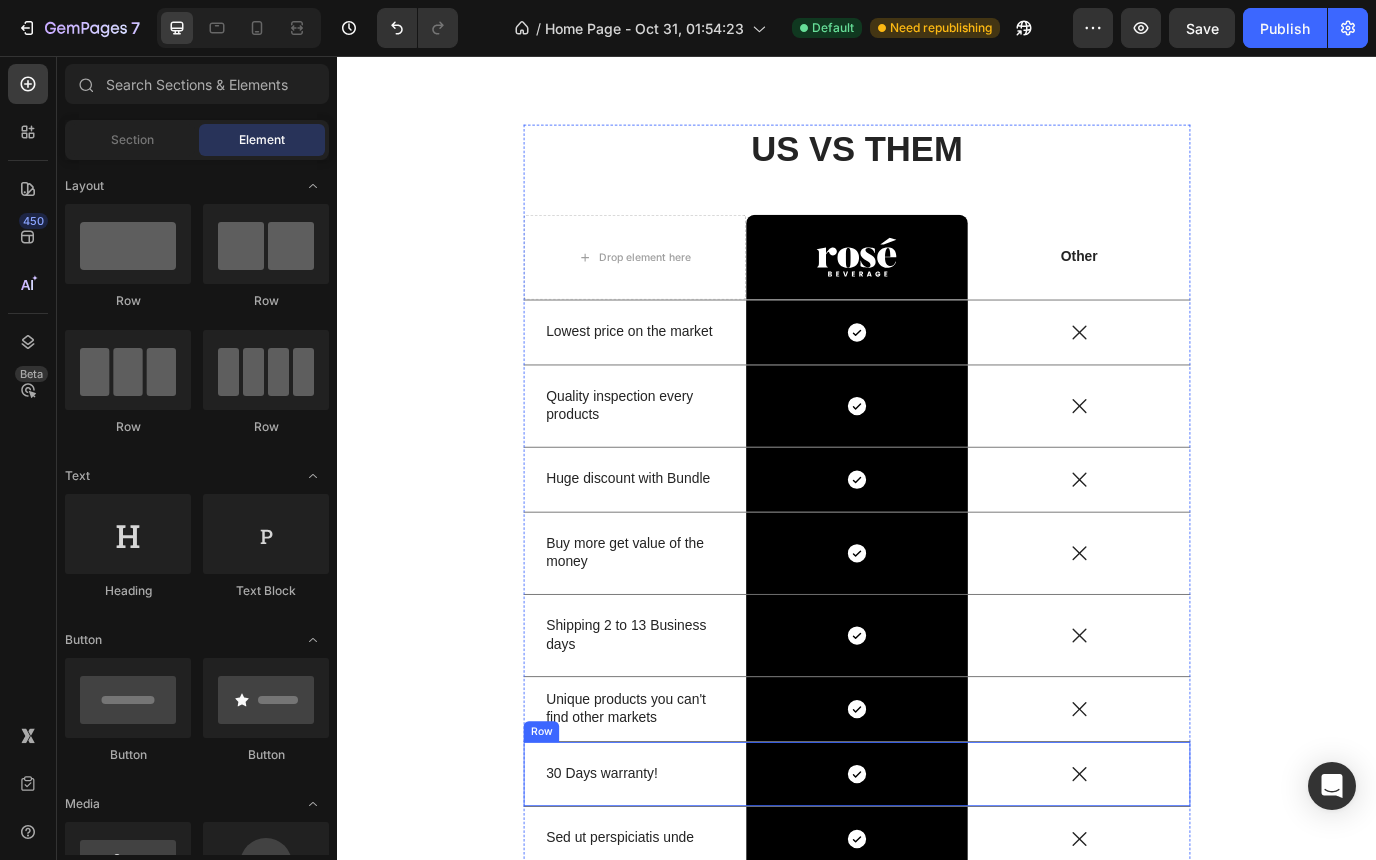 scroll, scrollTop: 5418, scrollLeft: 0, axis: vertical 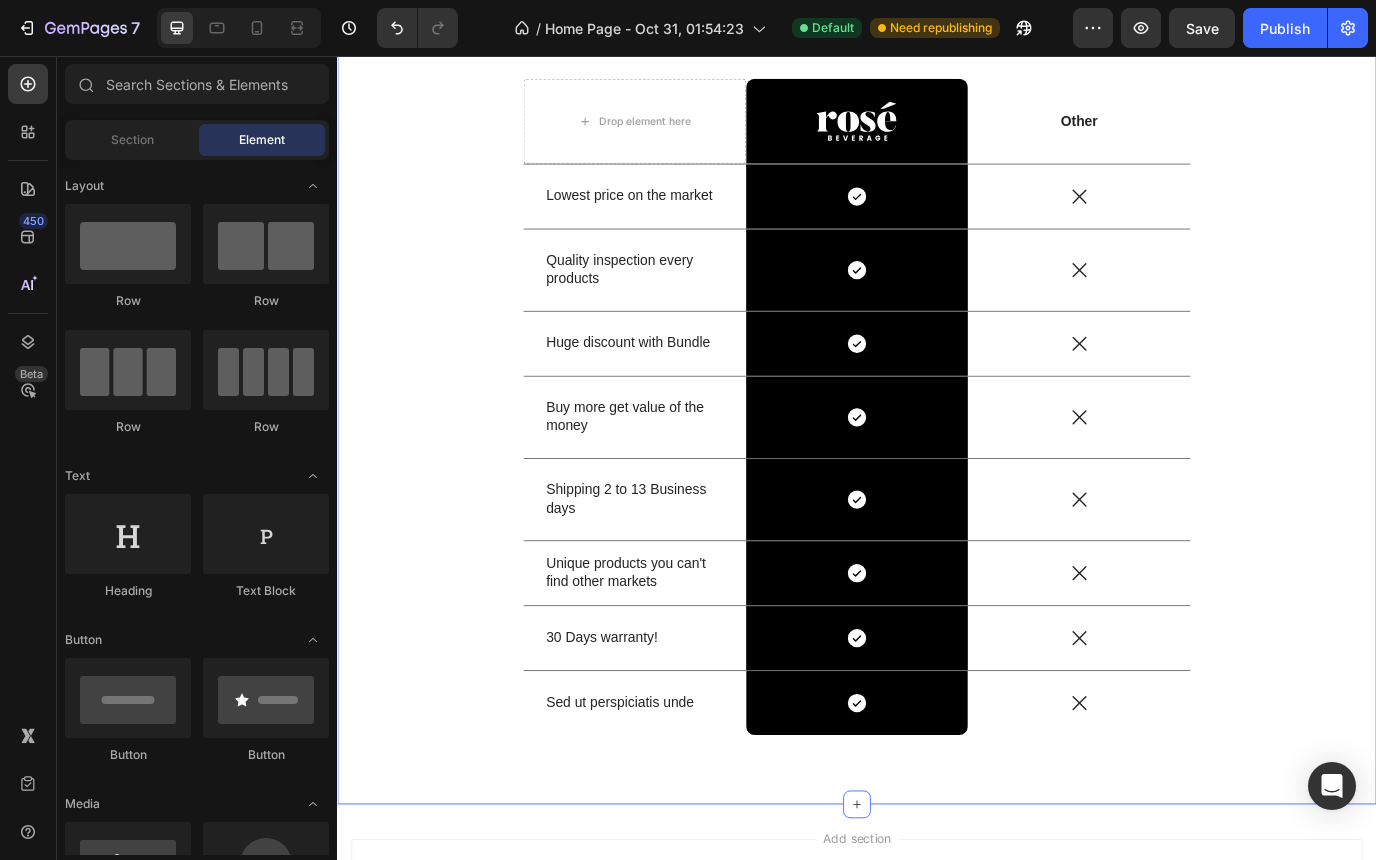 click on "US VS THEM Heading
Drop element here Image Row Other Text Block Row Lowest price on the market Text Block
Icon Row
Icon Row Quality inspection every products Text Block
Icon Row
Icon Row Huge discount with Bundle Text Block
Icon Row
Icon Row Buy more get value of the money  Text Block
Icon Row
Icon Row Shipping 2 to 13 Business days Text Block
Icon Row
Icon Row Unique products you can't find other markets Text Block
Icon Row
Icon Row 30 Days warranty! Text Block
Icon Row
Icon Row Sed ut perspiciatis unde Text Block
Icon Row
Icon Row Row" at bounding box center [937, 425] 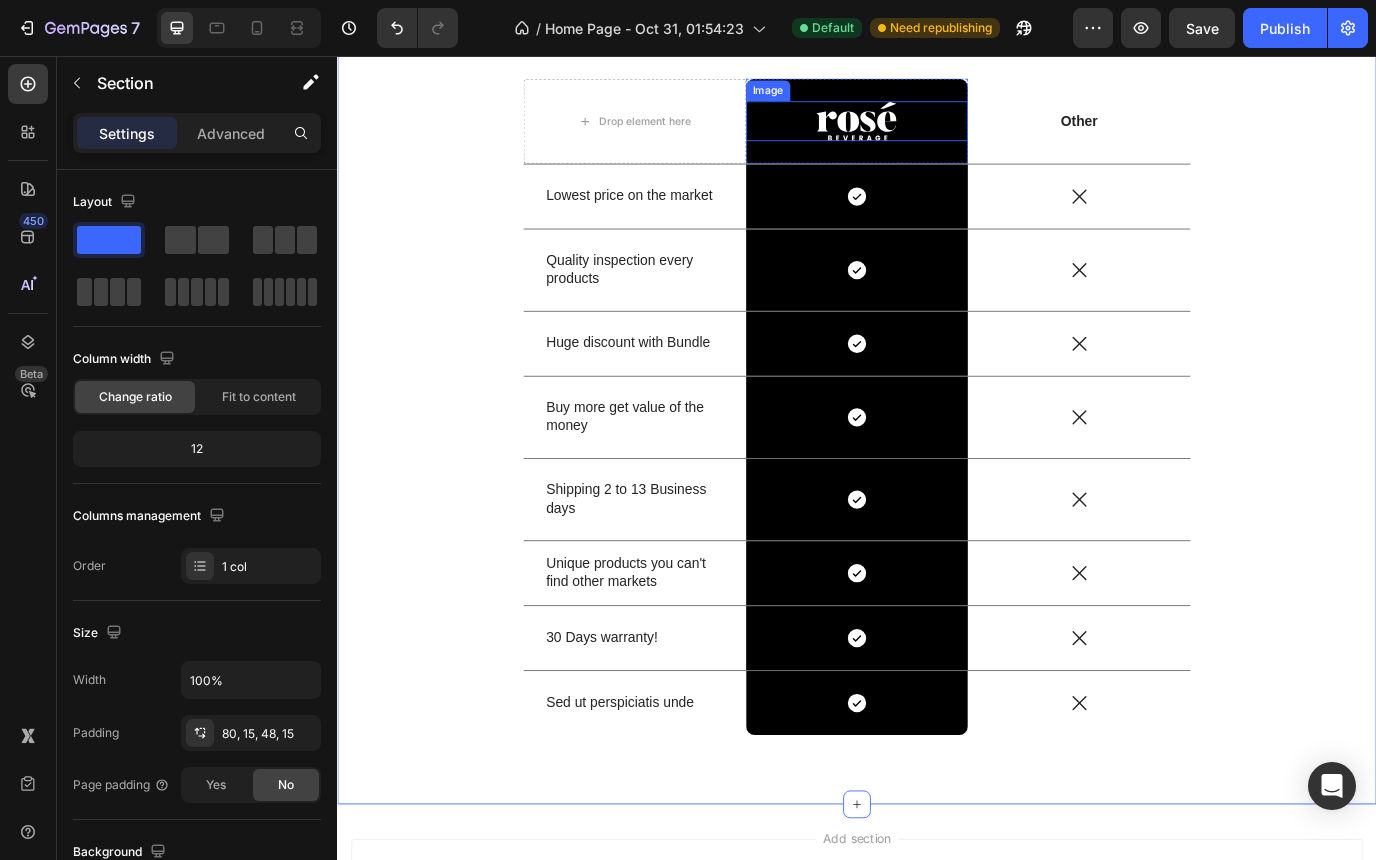 click at bounding box center (936, 131) 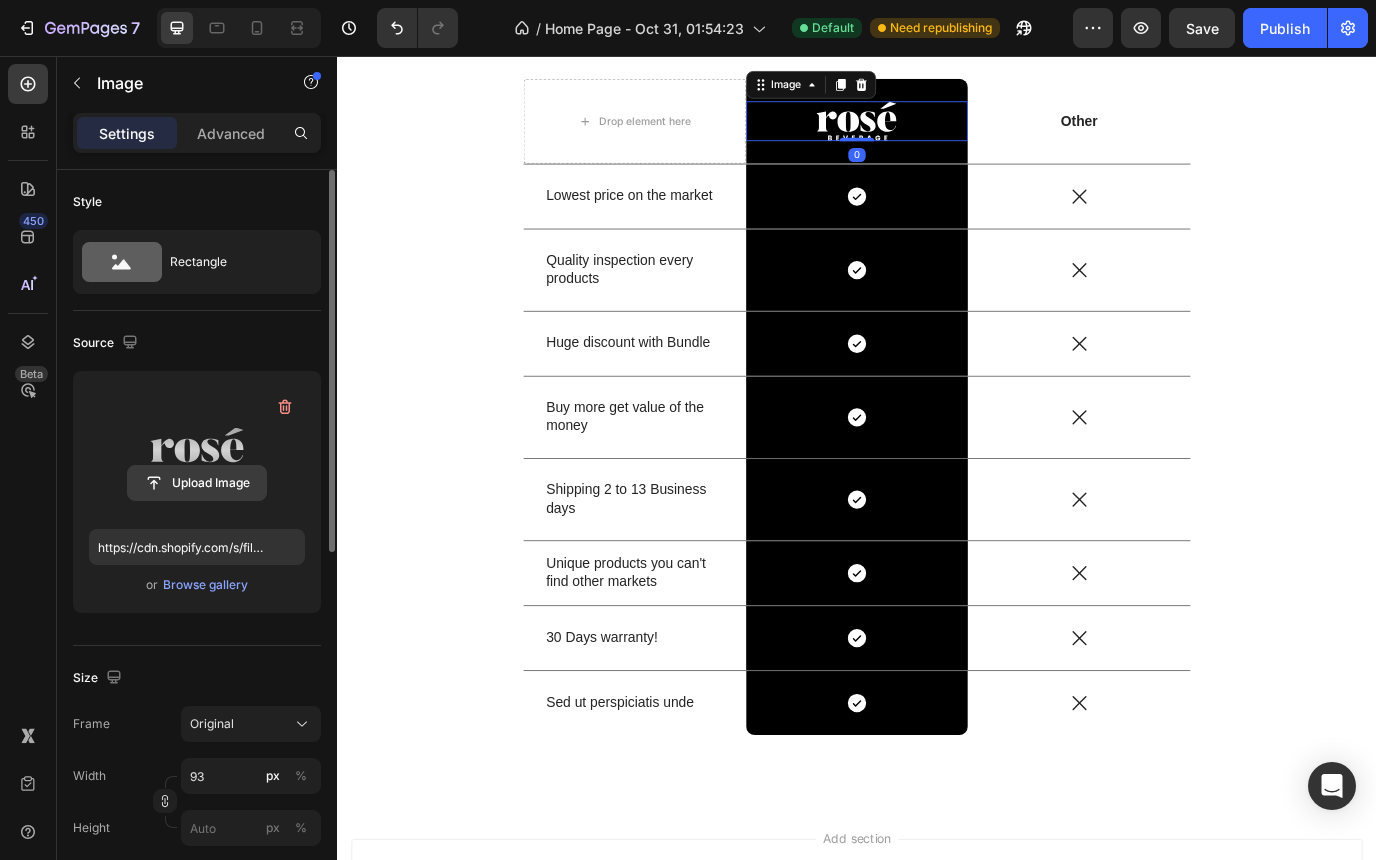 click 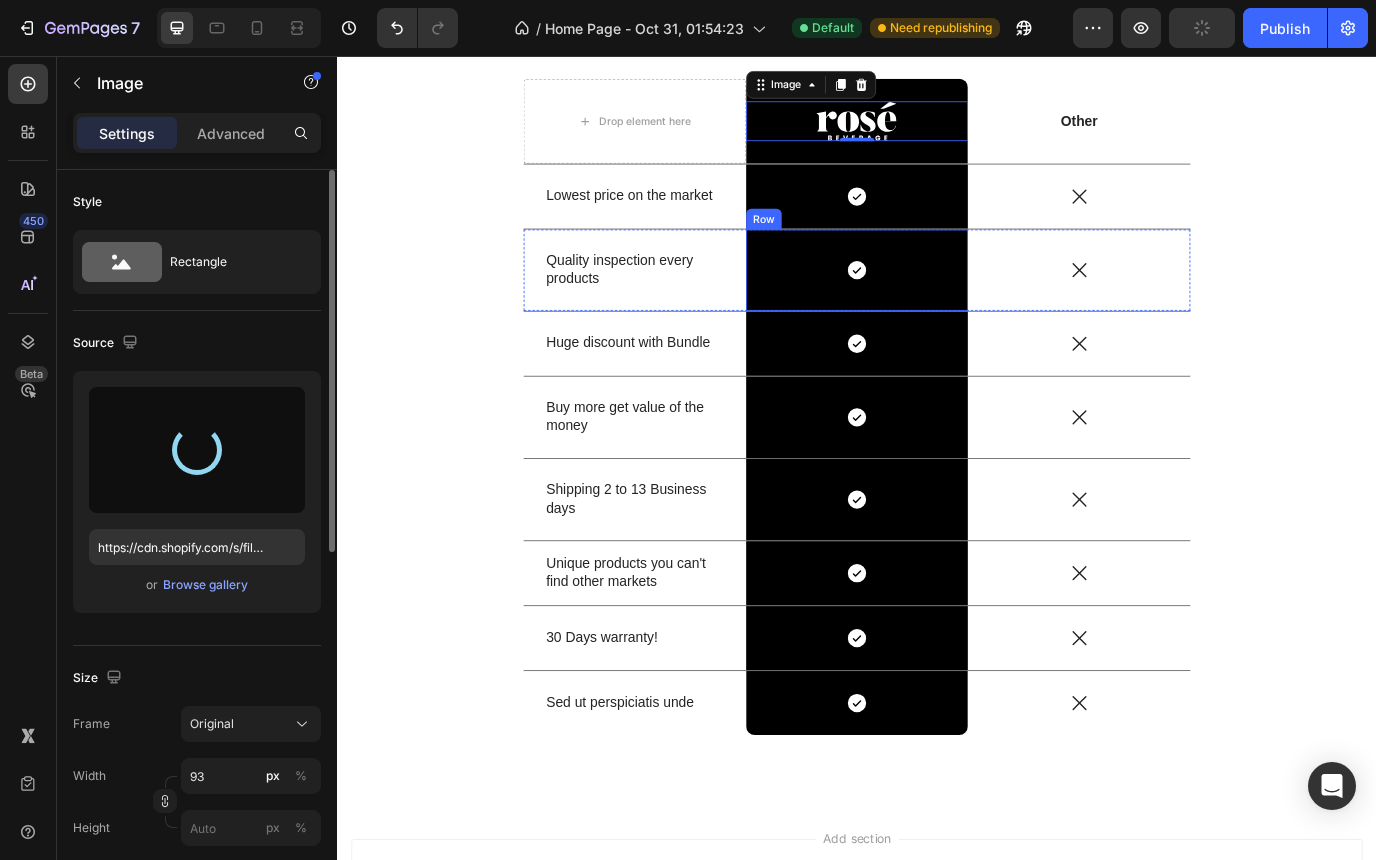 type on "https://cdn.shopify.com/s/files/1/0785/2041/8627/files/gempages_534826193967383692-9270b1a1-cc46-4334-b366-fb2298f12ab7.png" 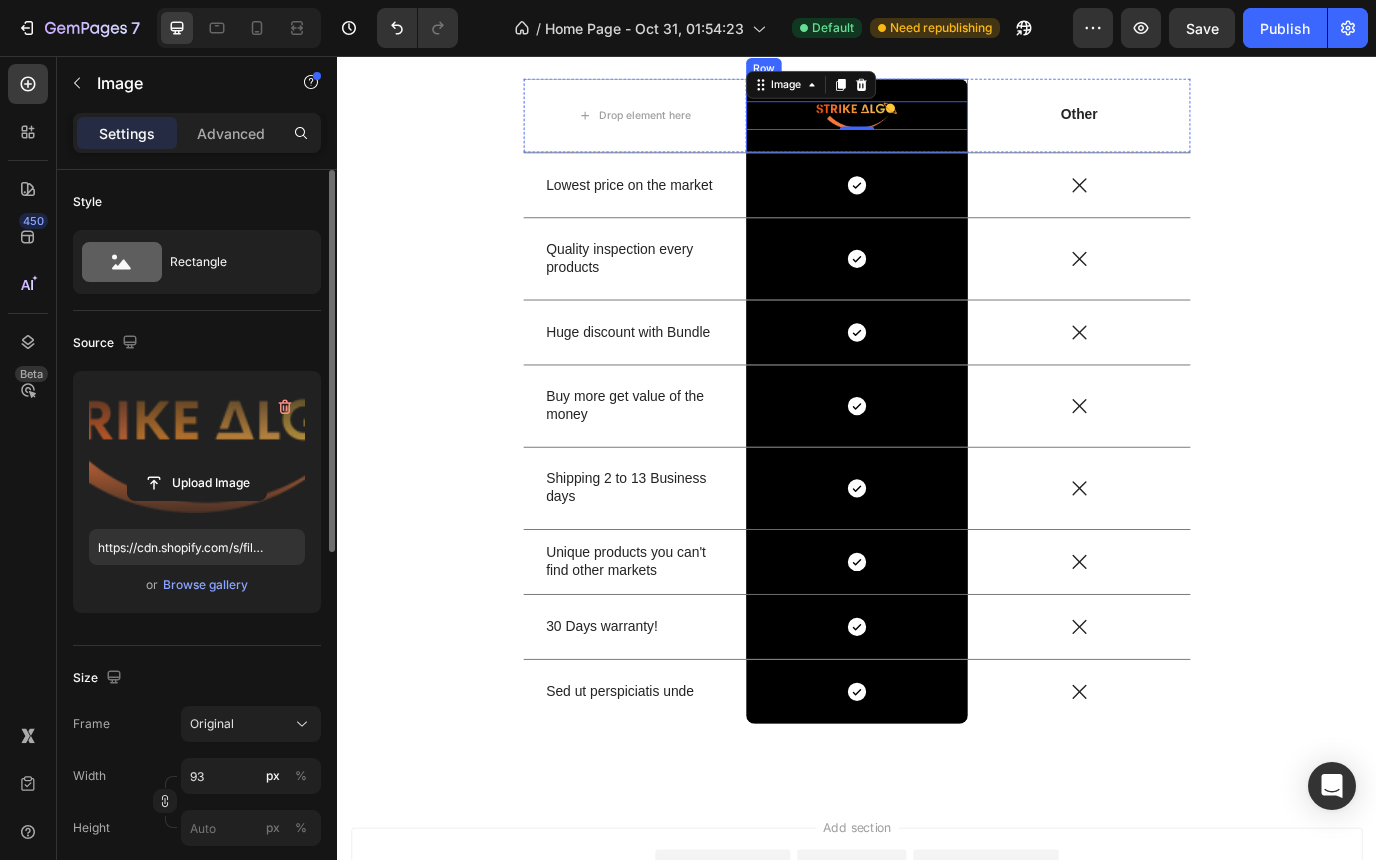 click on "Image   0 Row" at bounding box center [937, 124] 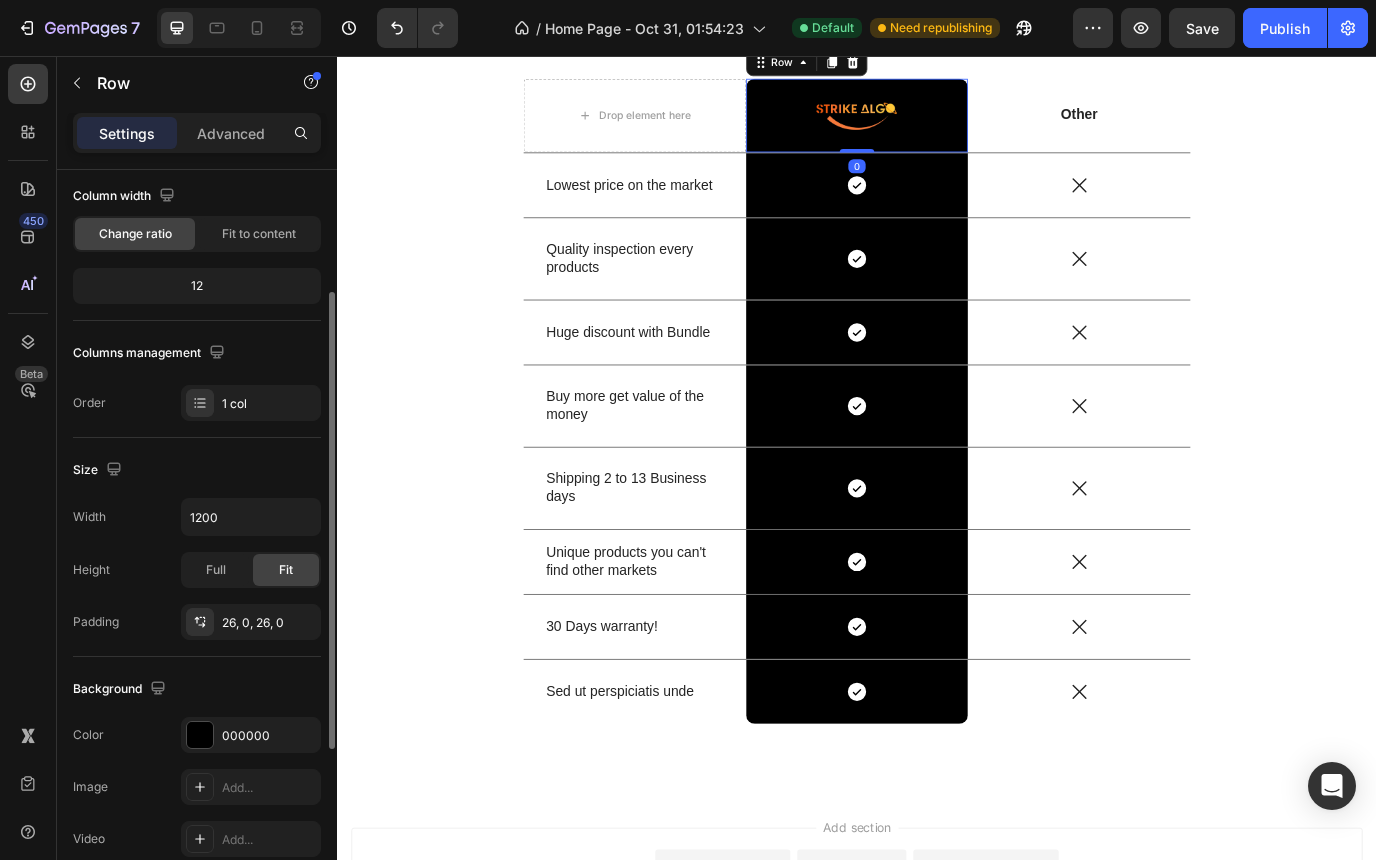 scroll, scrollTop: 177, scrollLeft: 0, axis: vertical 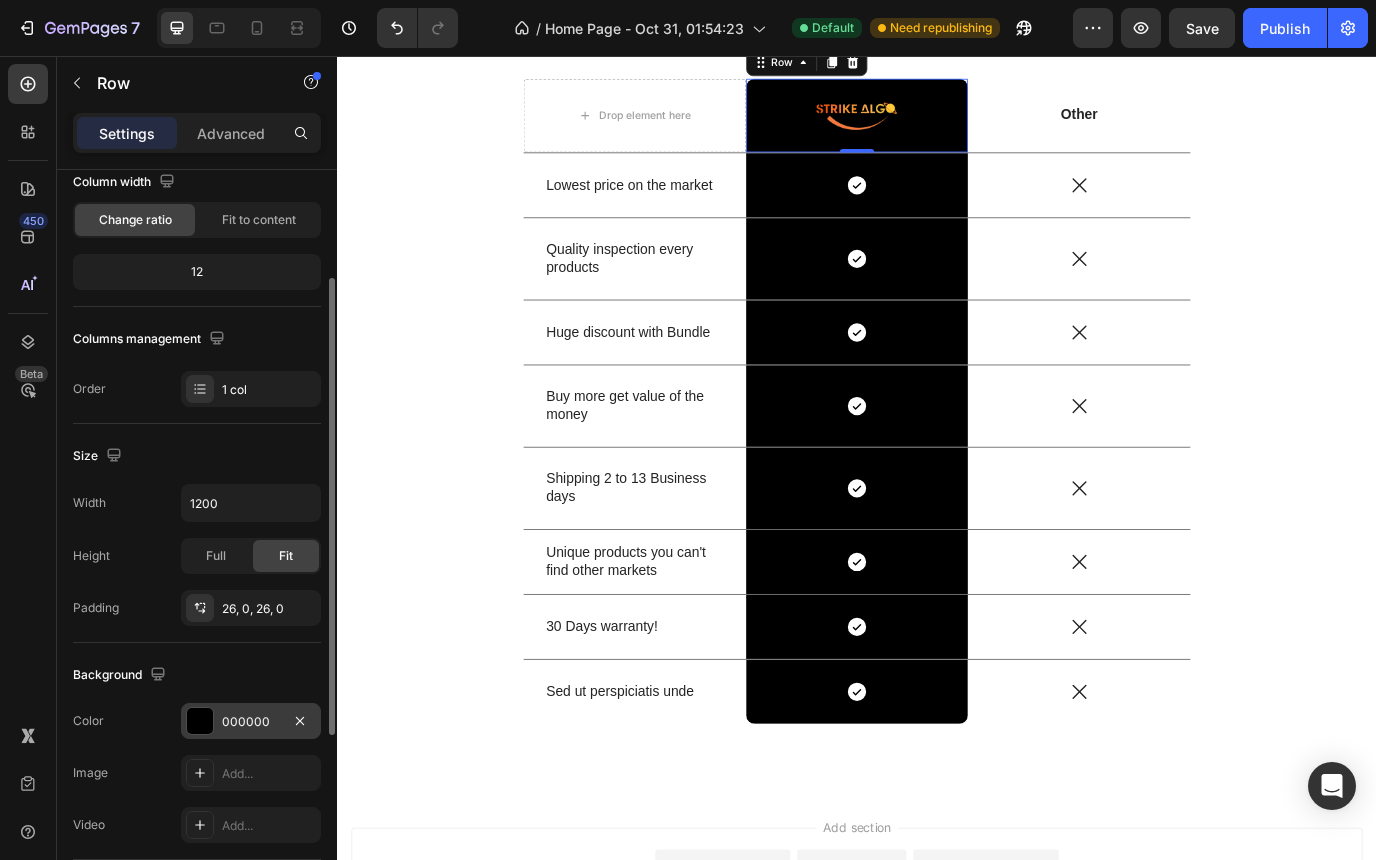 click at bounding box center [200, 721] 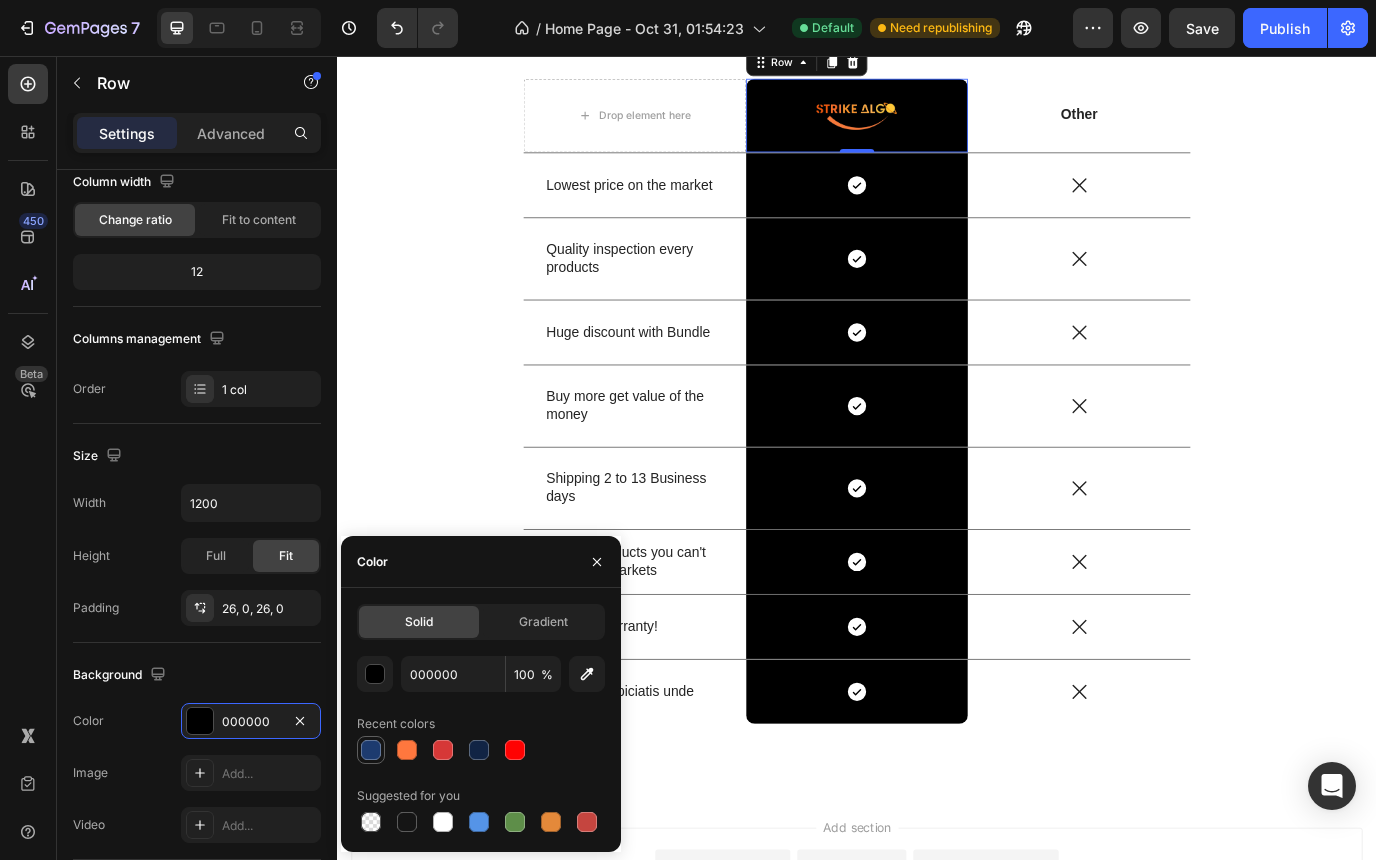 click at bounding box center (371, 750) 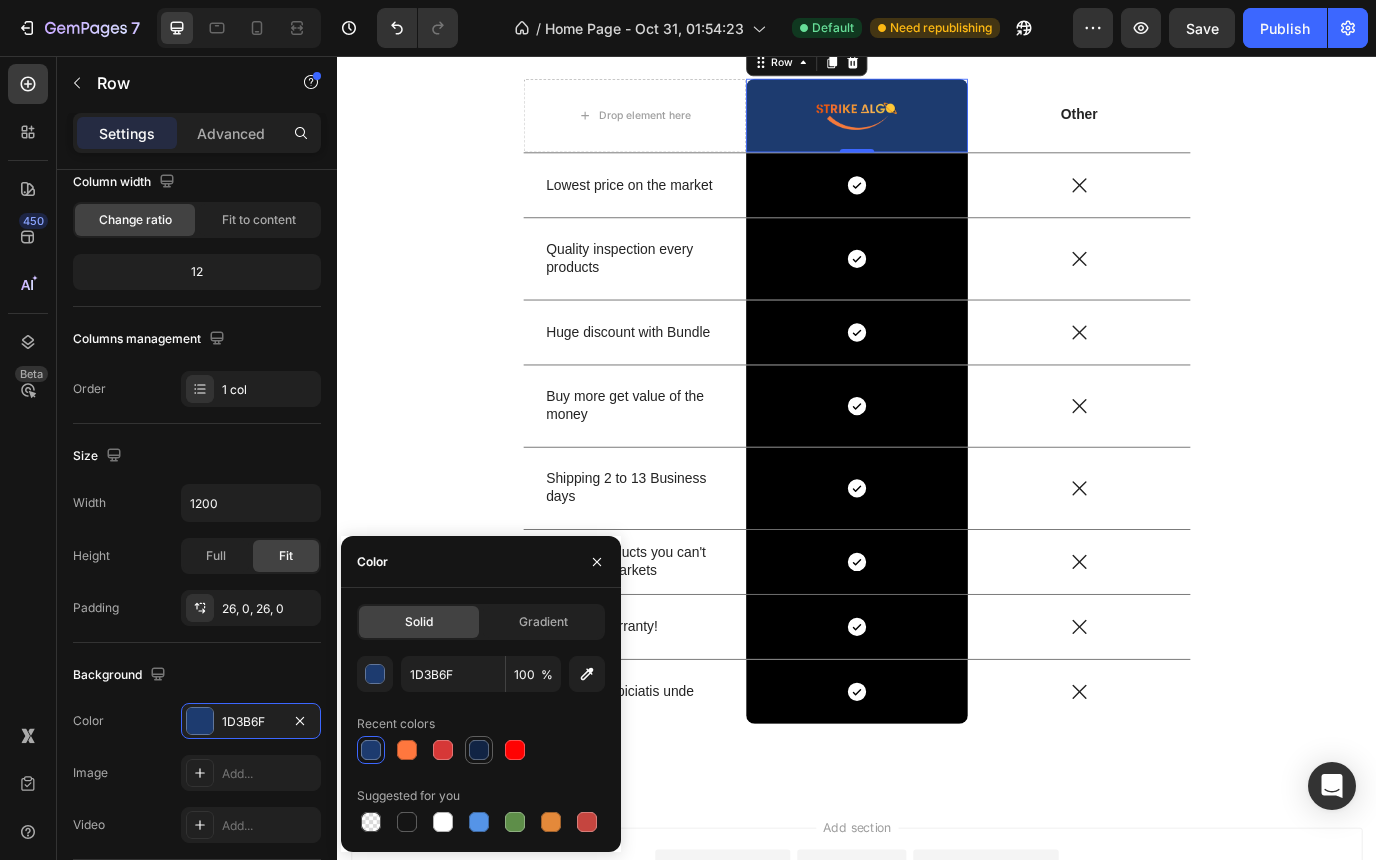 click at bounding box center [479, 750] 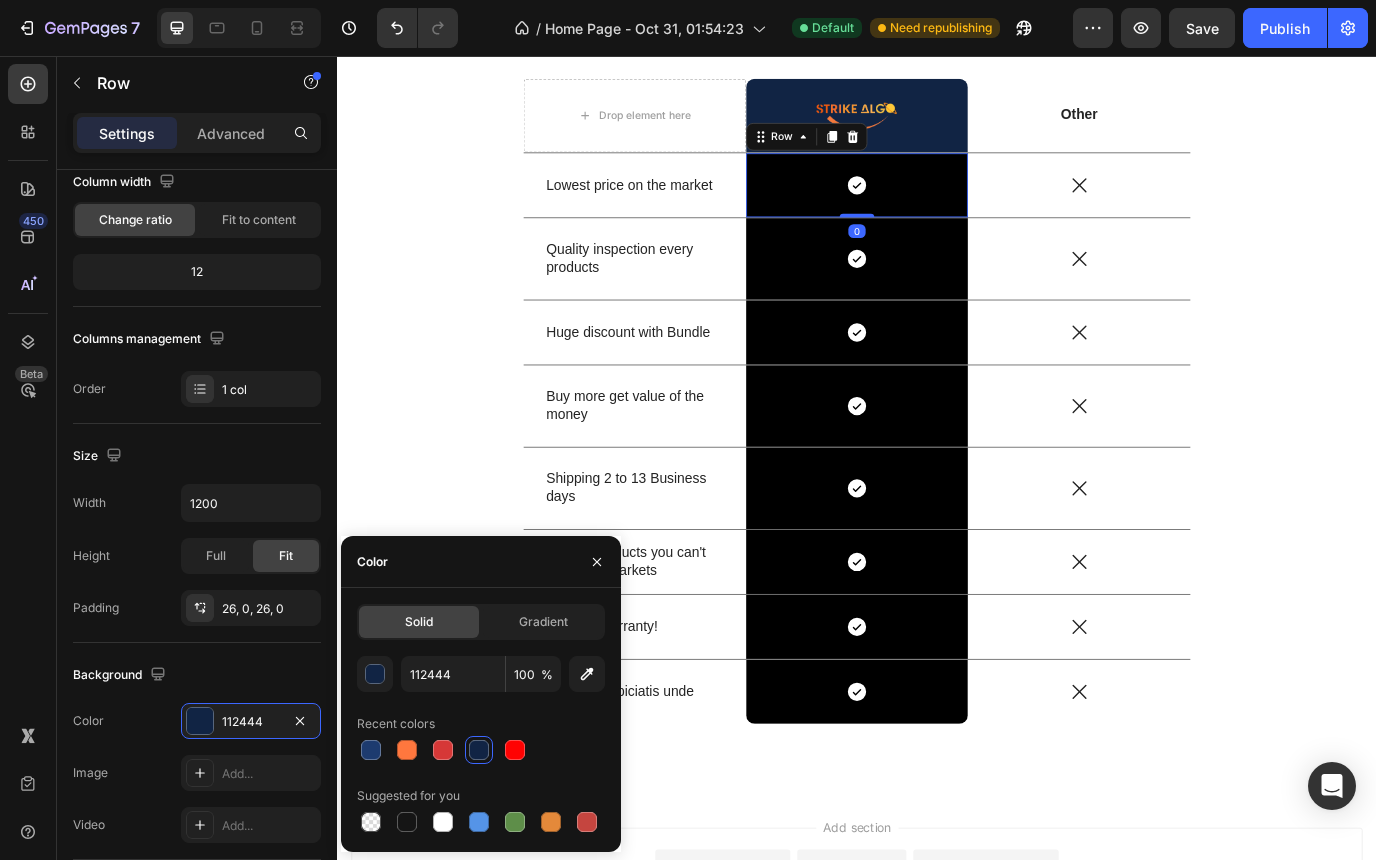 click on "Icon Row   0" at bounding box center [937, 205] 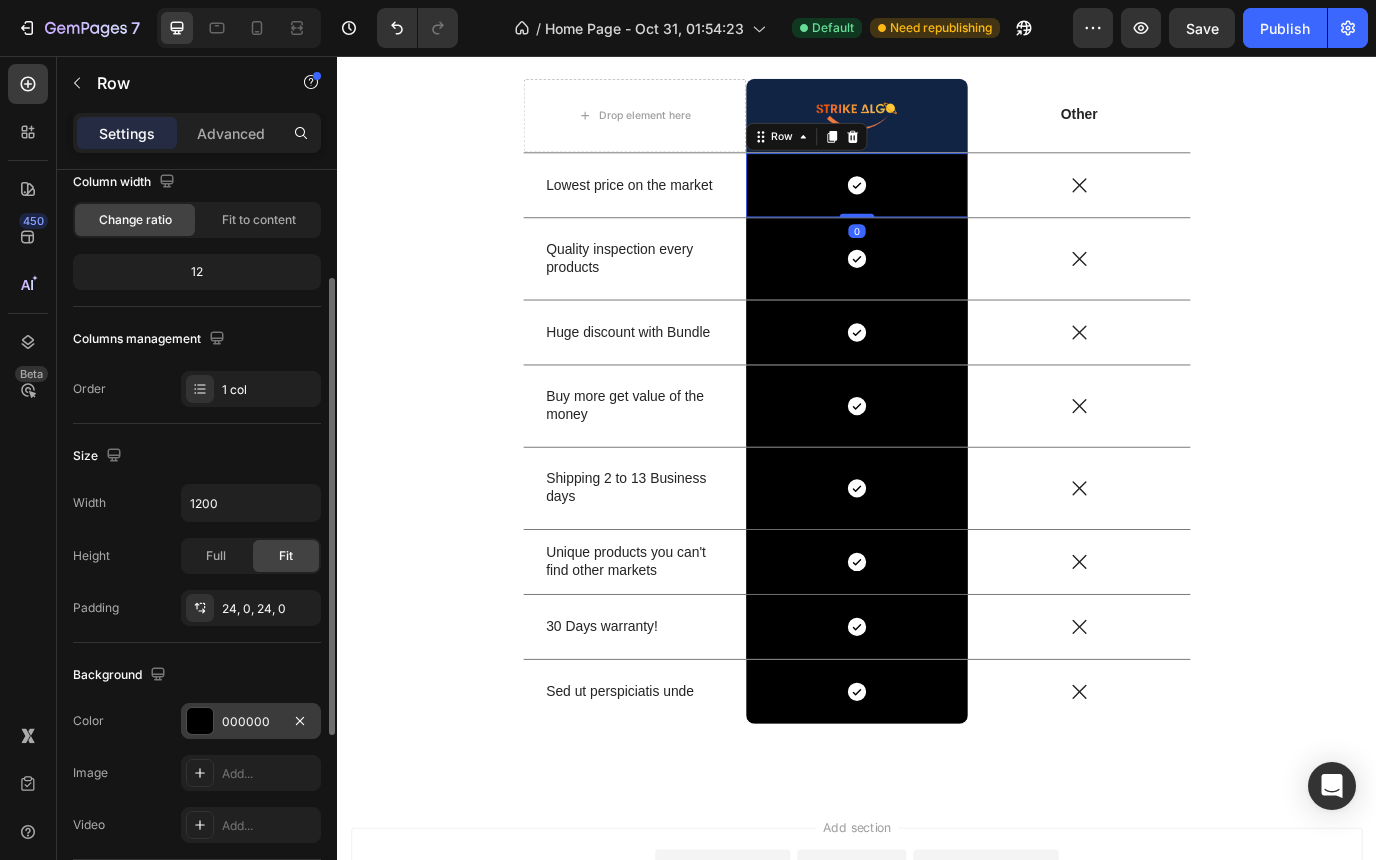 click on "000000" at bounding box center [251, 722] 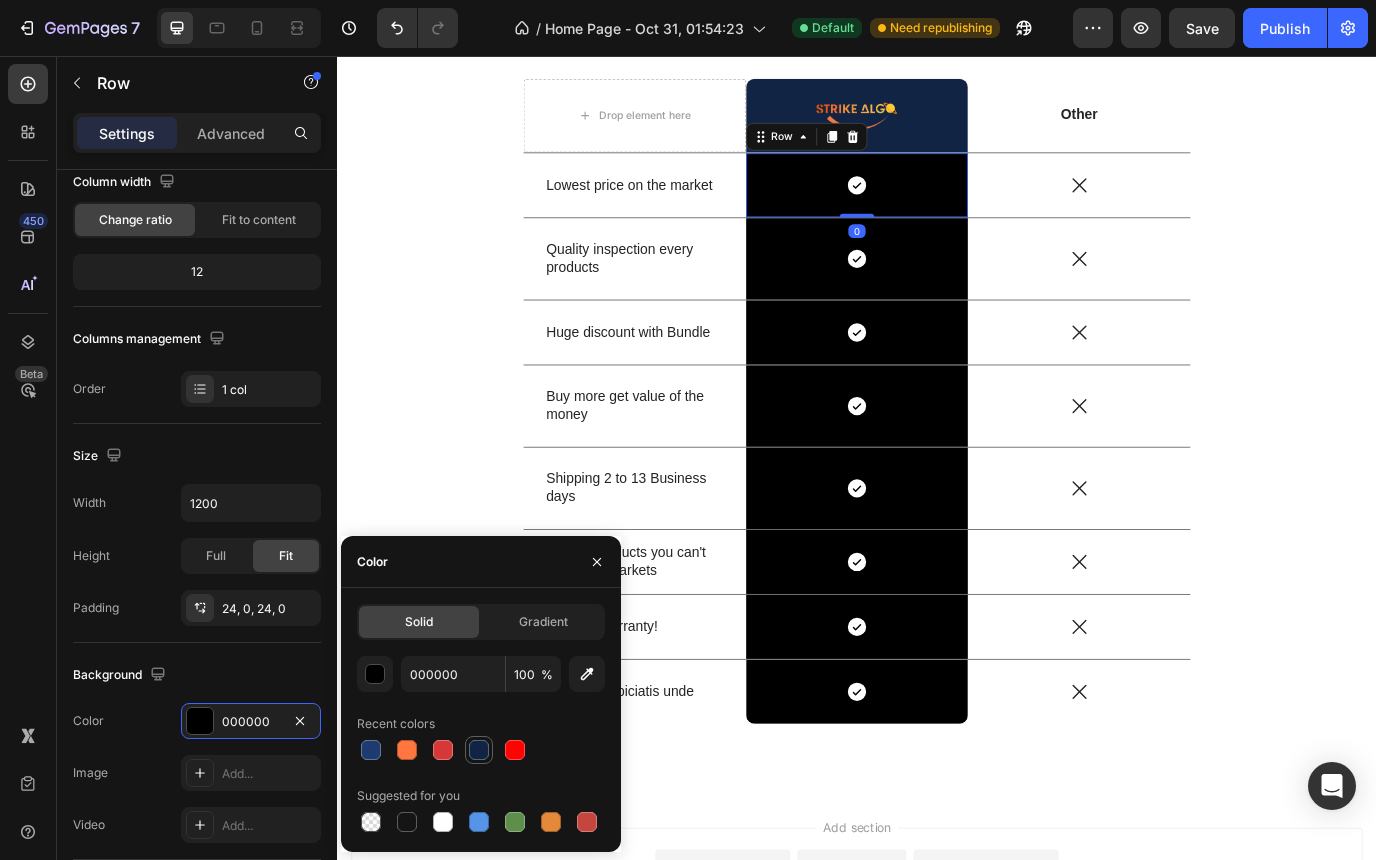 click at bounding box center (479, 750) 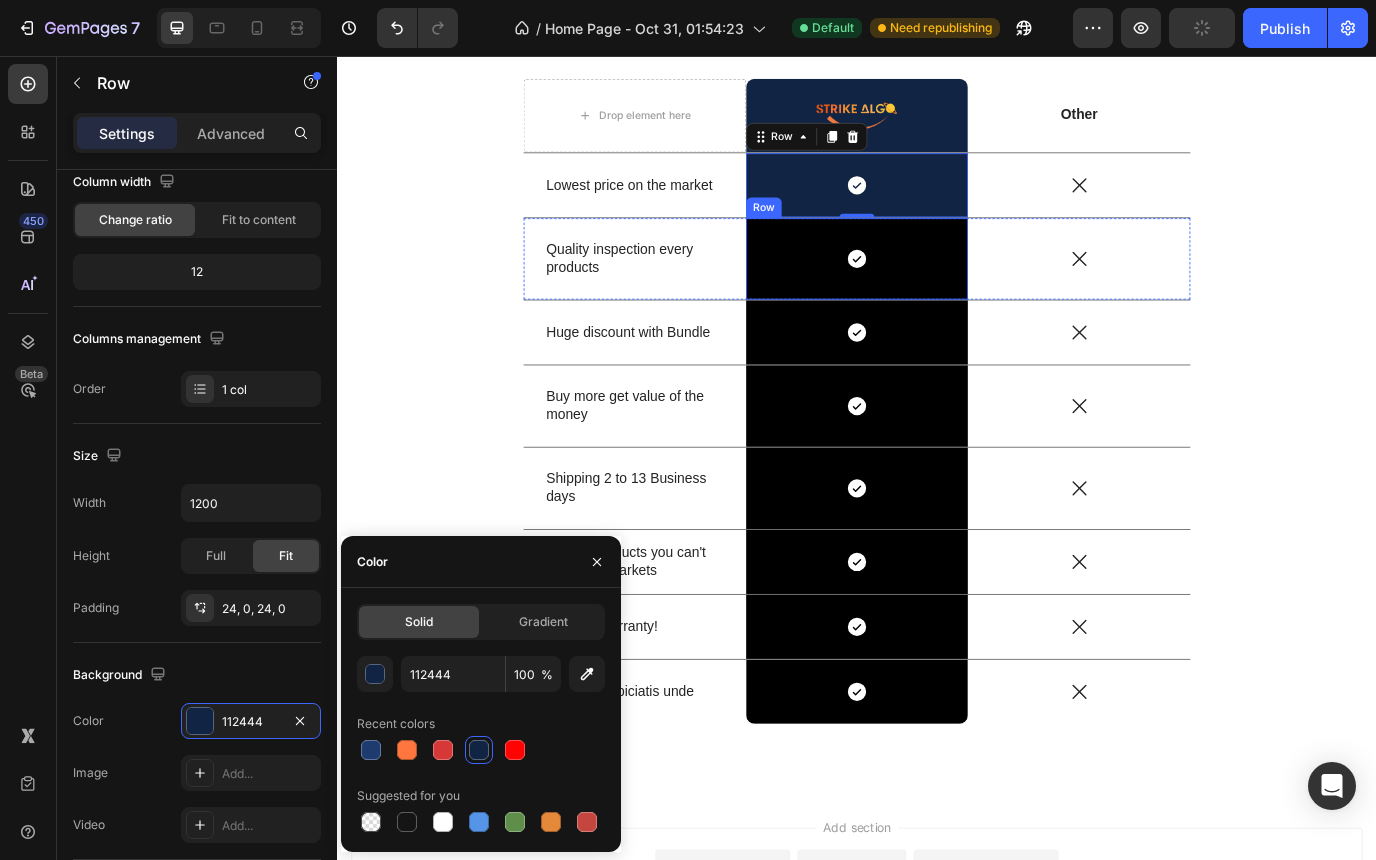 click on "Icon Row" at bounding box center [937, 290] 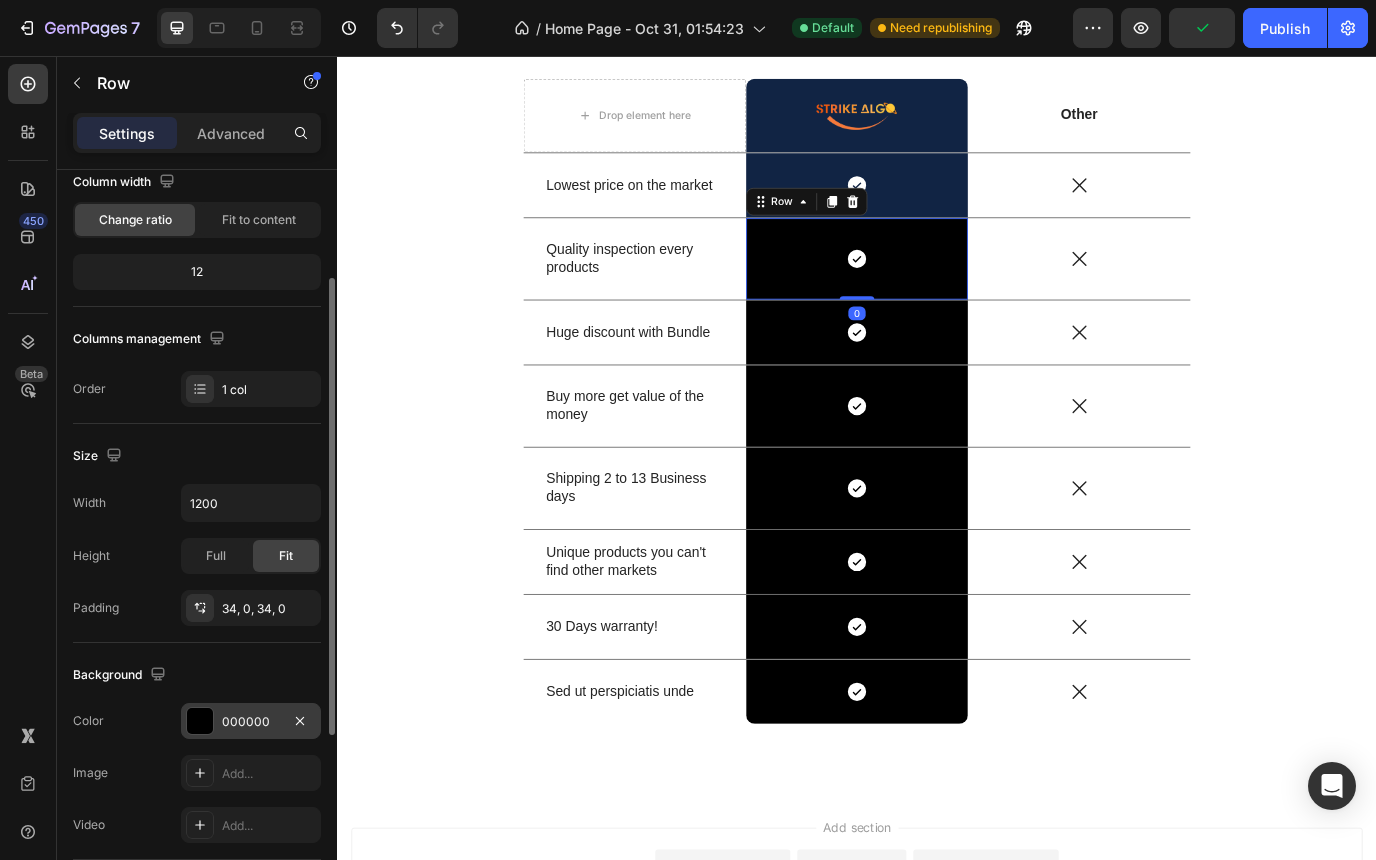 click on "000000" at bounding box center (251, 722) 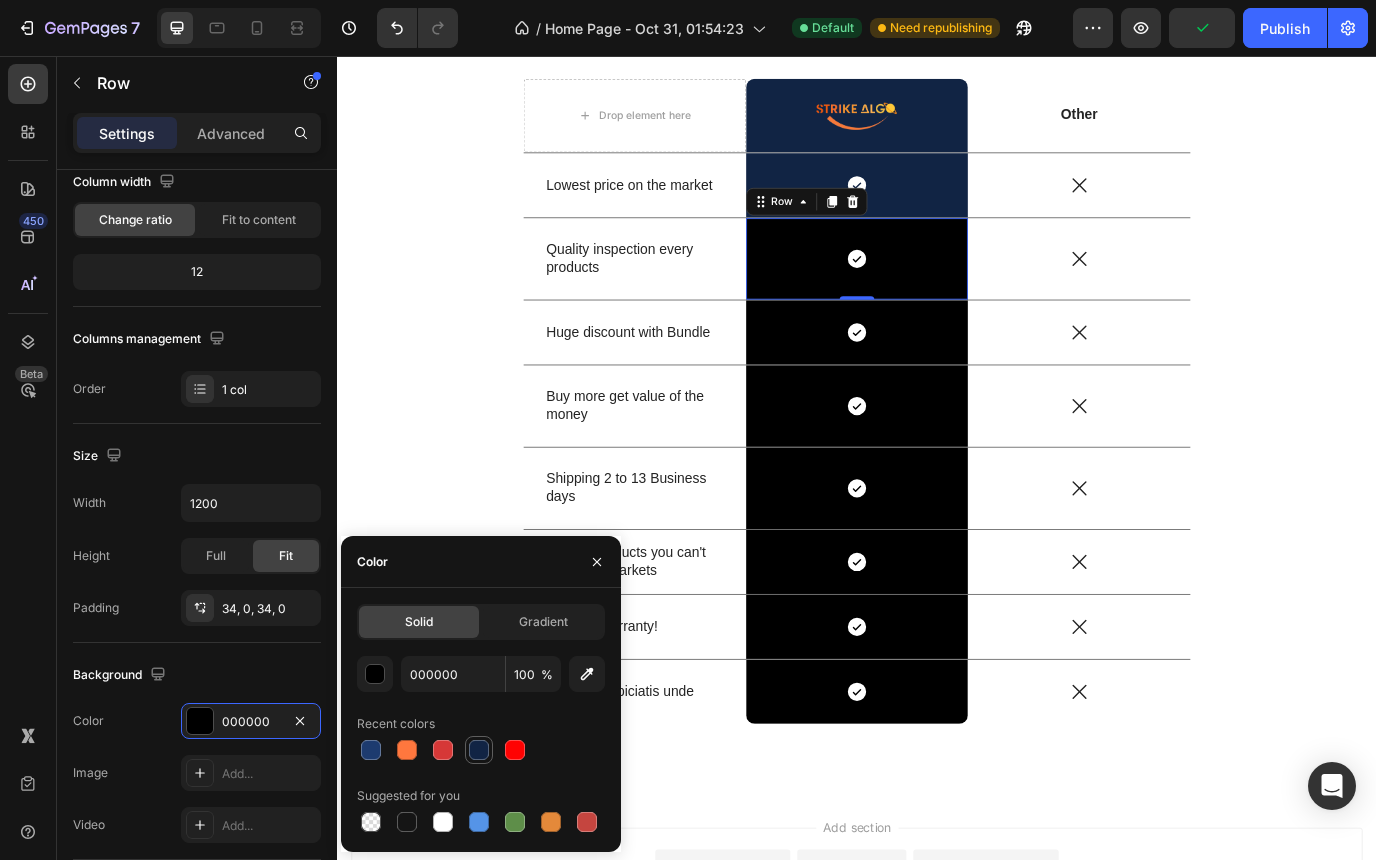 click at bounding box center [479, 750] 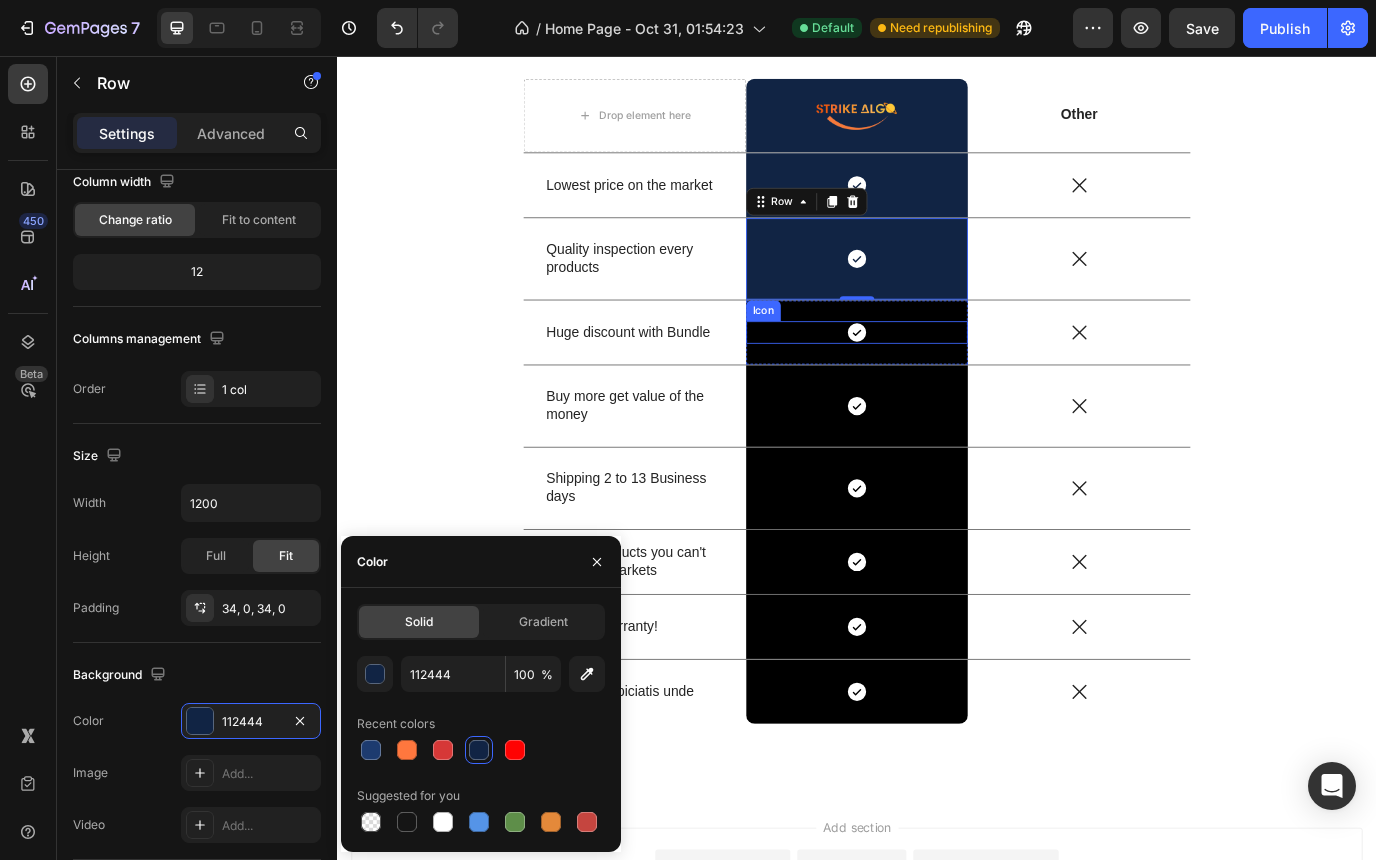 click on "Icon" at bounding box center (937, 375) 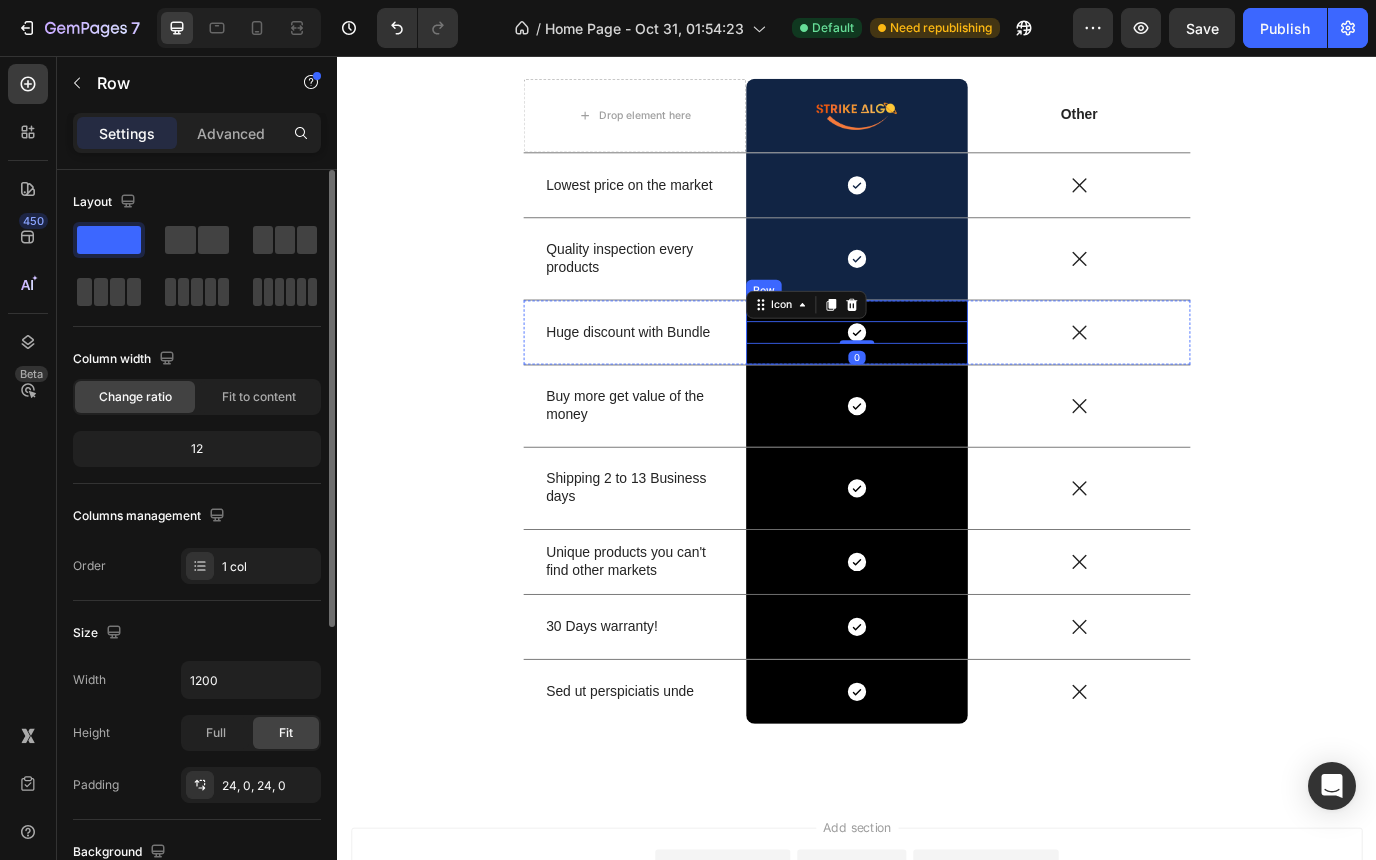 click on "Icon   0 Row" at bounding box center (937, 375) 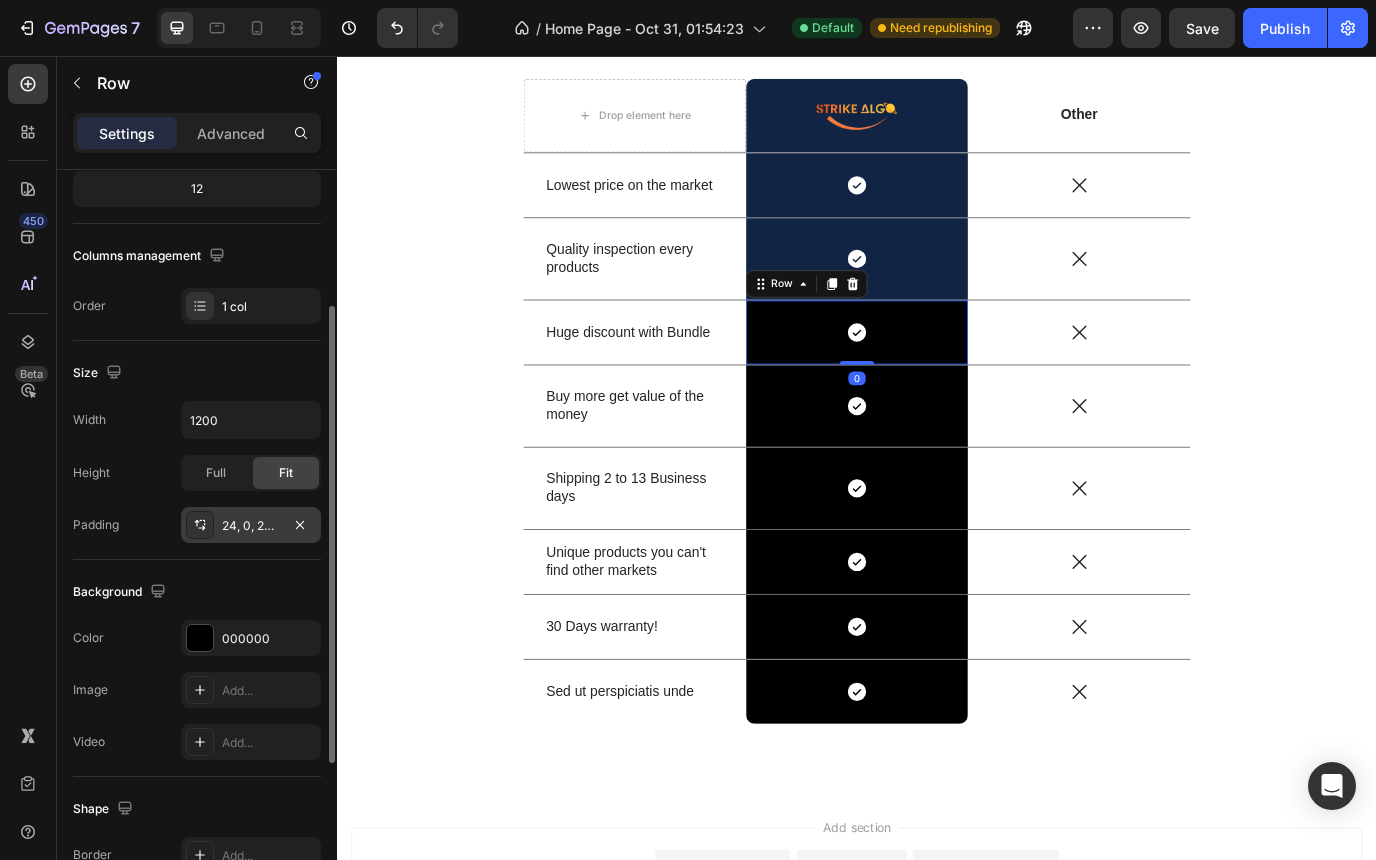 scroll, scrollTop: 261, scrollLeft: 0, axis: vertical 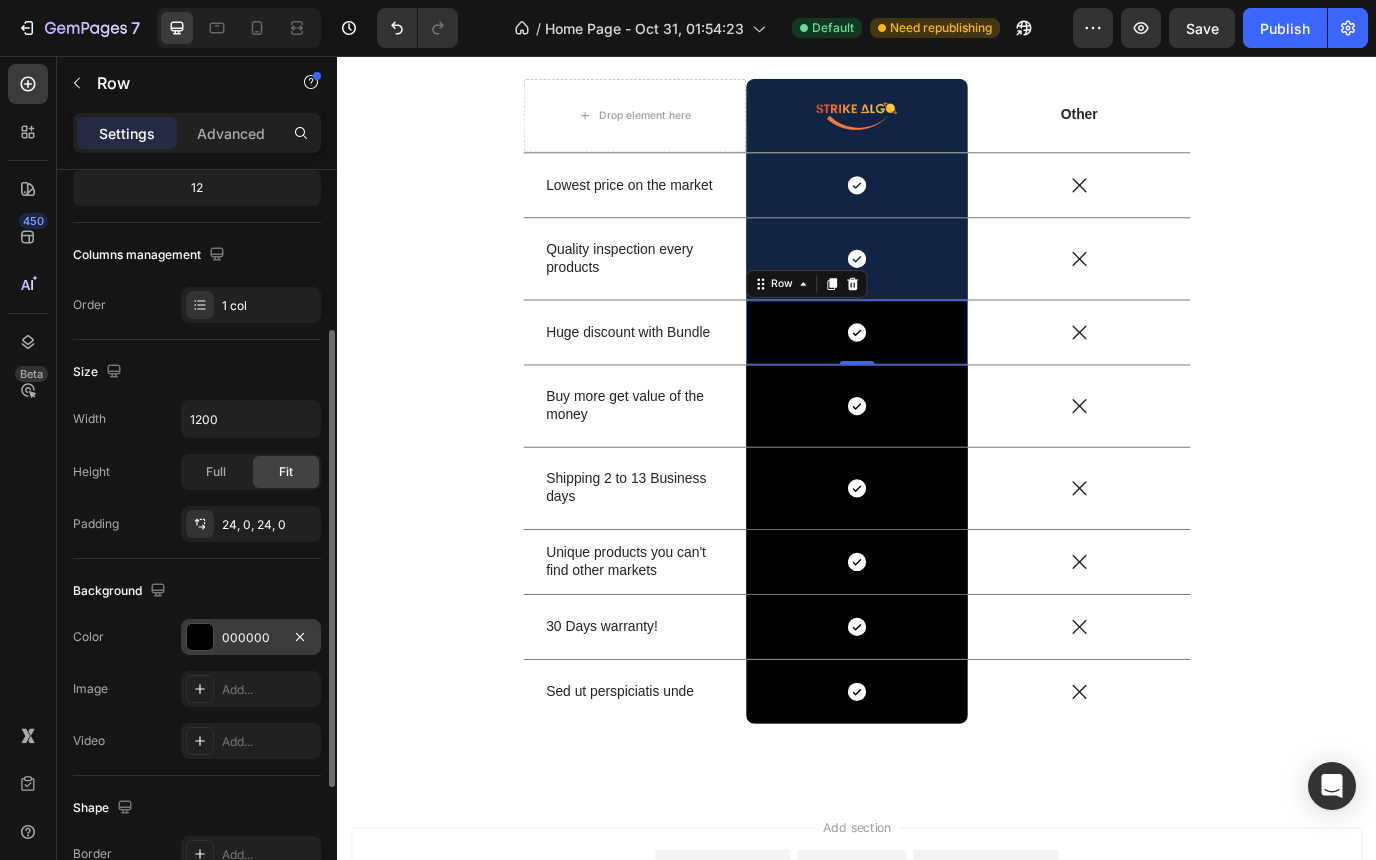 click on "000000" at bounding box center (251, 637) 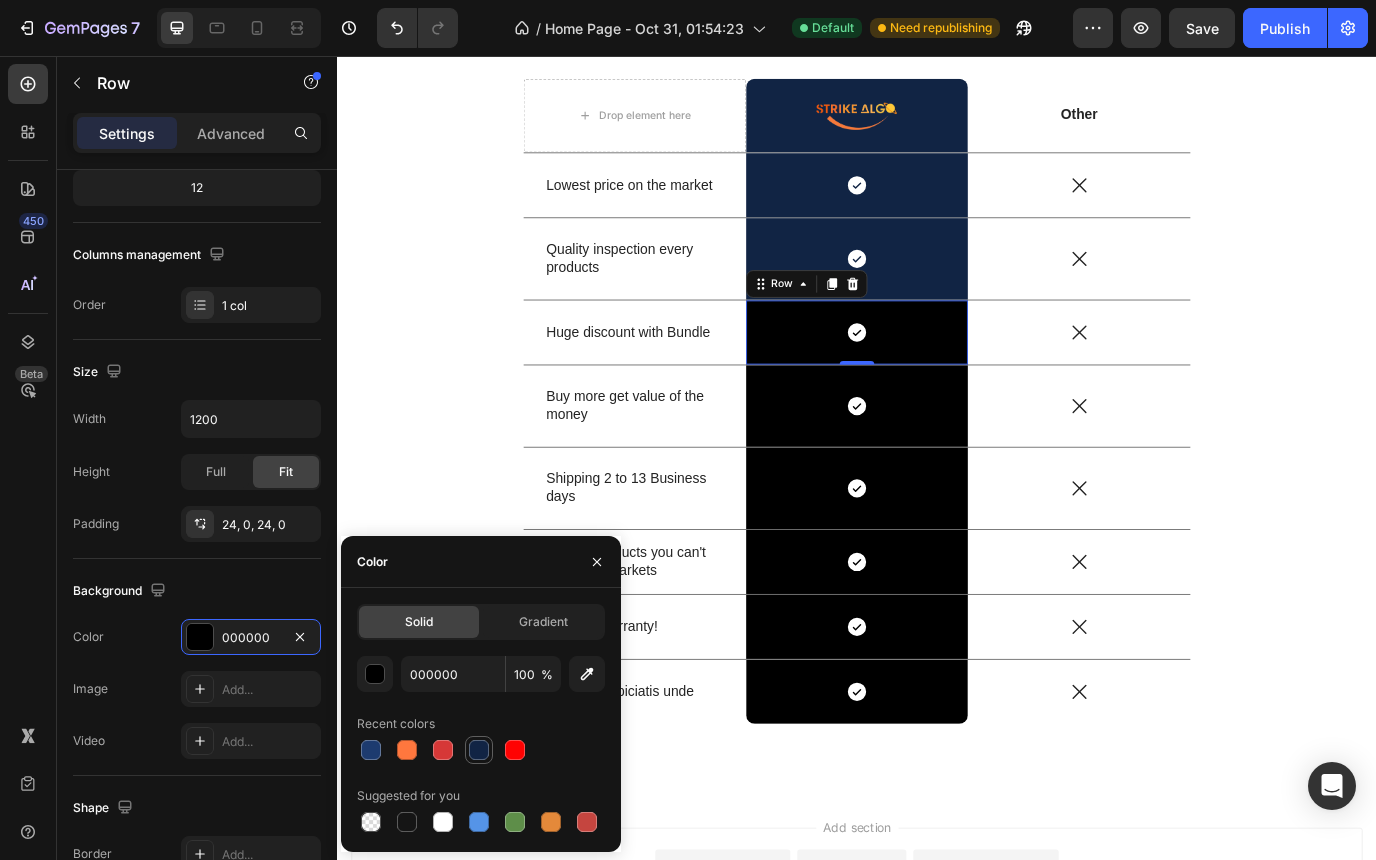 click at bounding box center [479, 750] 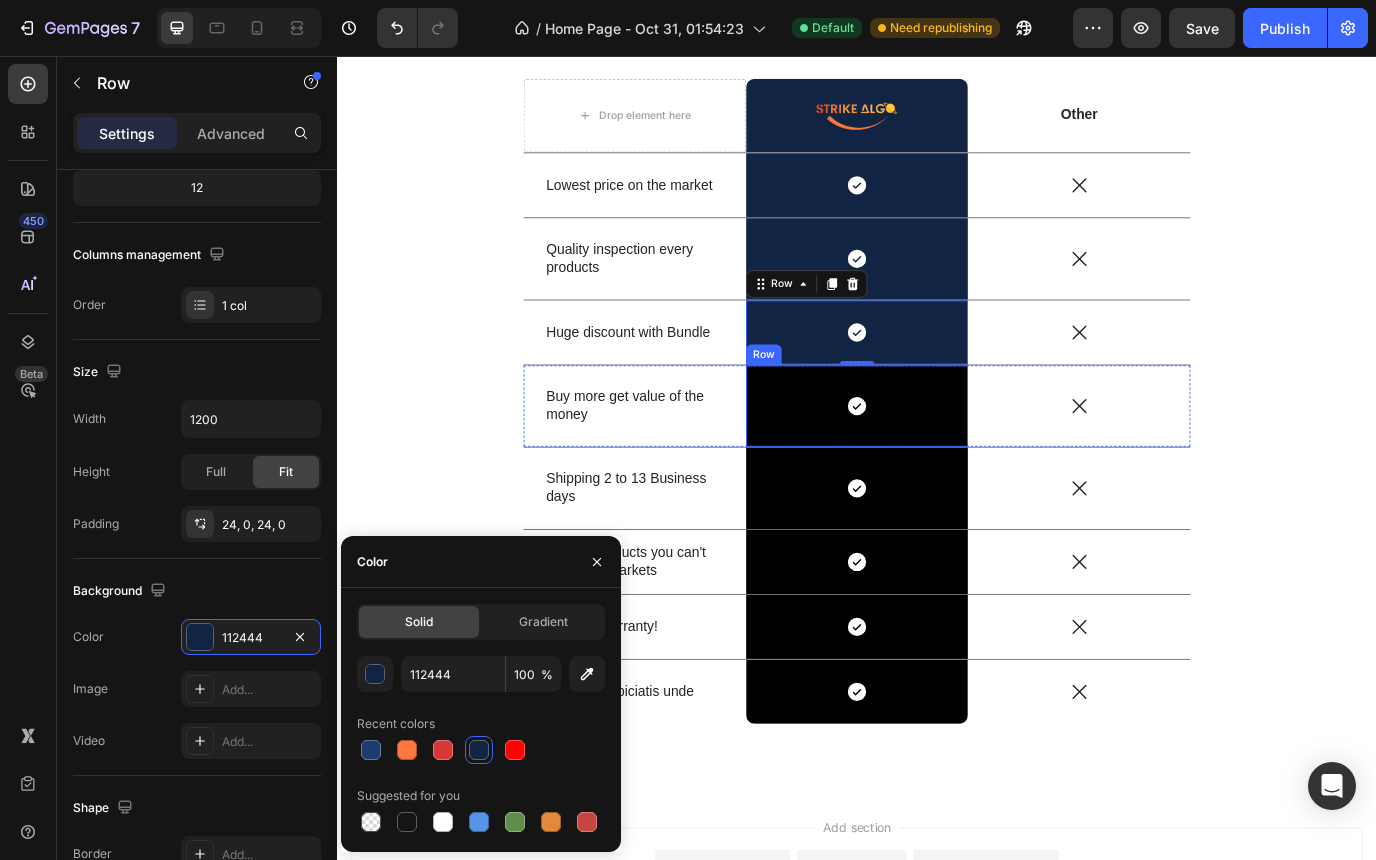 click on "Icon Row" at bounding box center (937, 460) 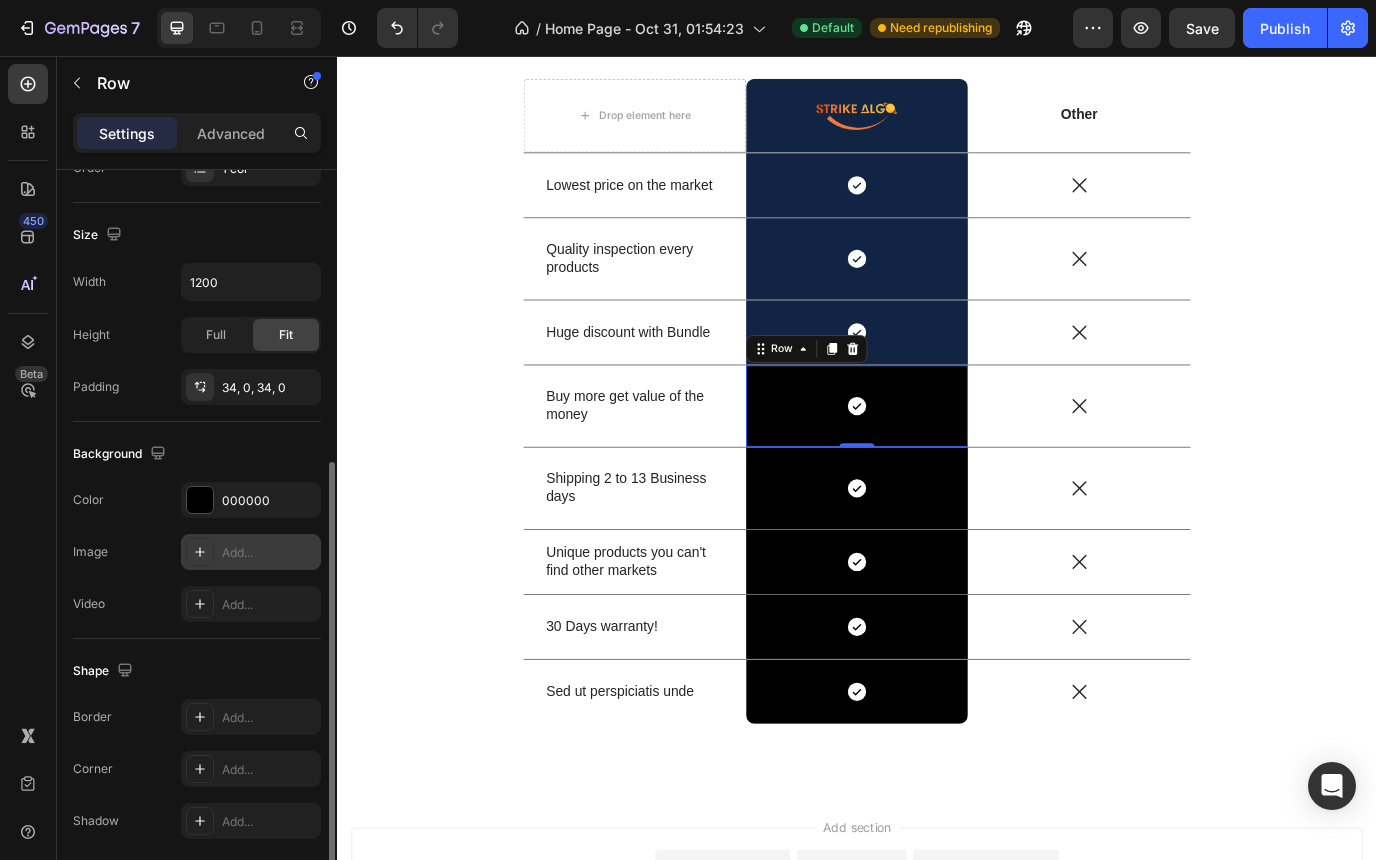 scroll, scrollTop: 386, scrollLeft: 0, axis: vertical 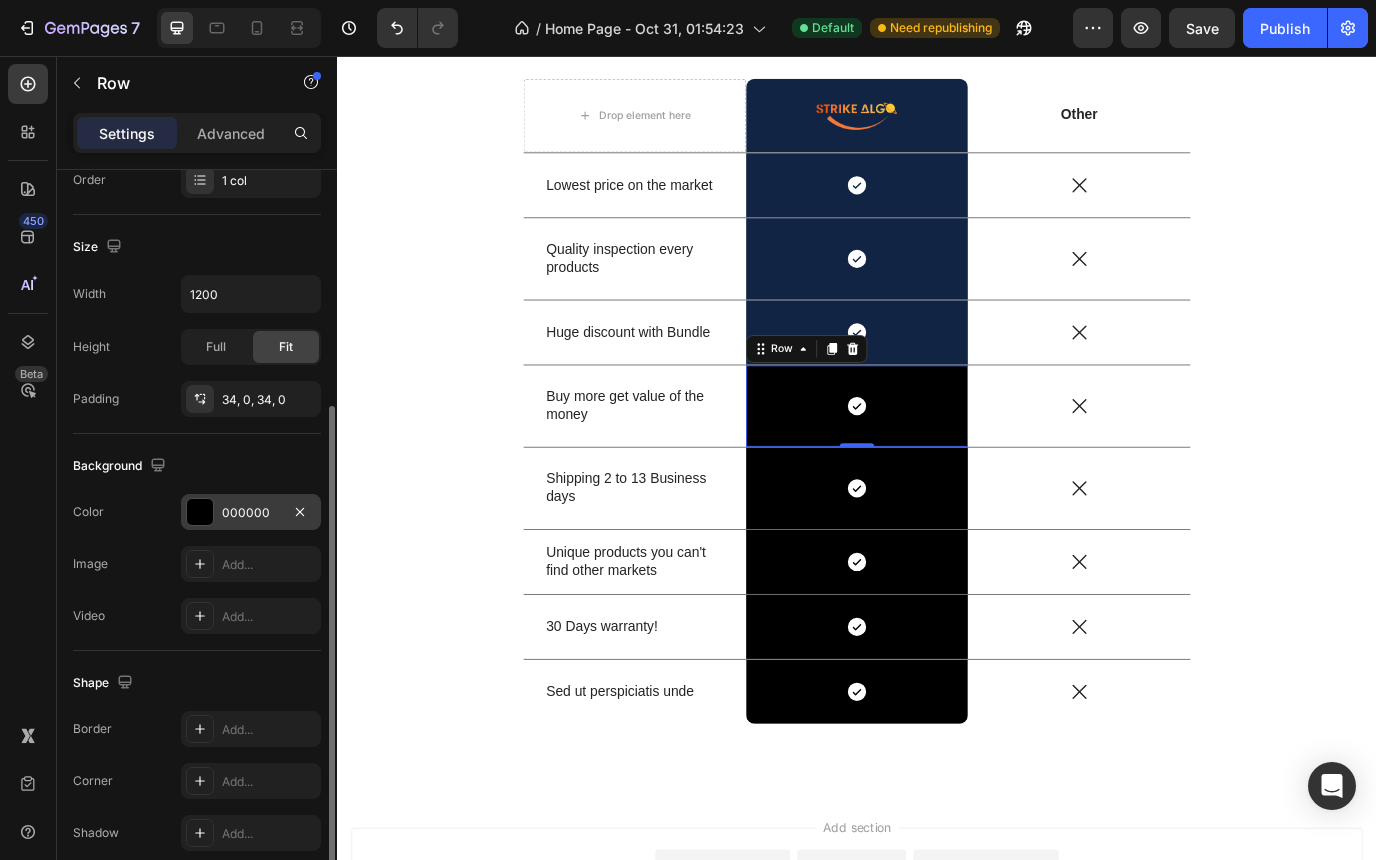 click at bounding box center [200, 512] 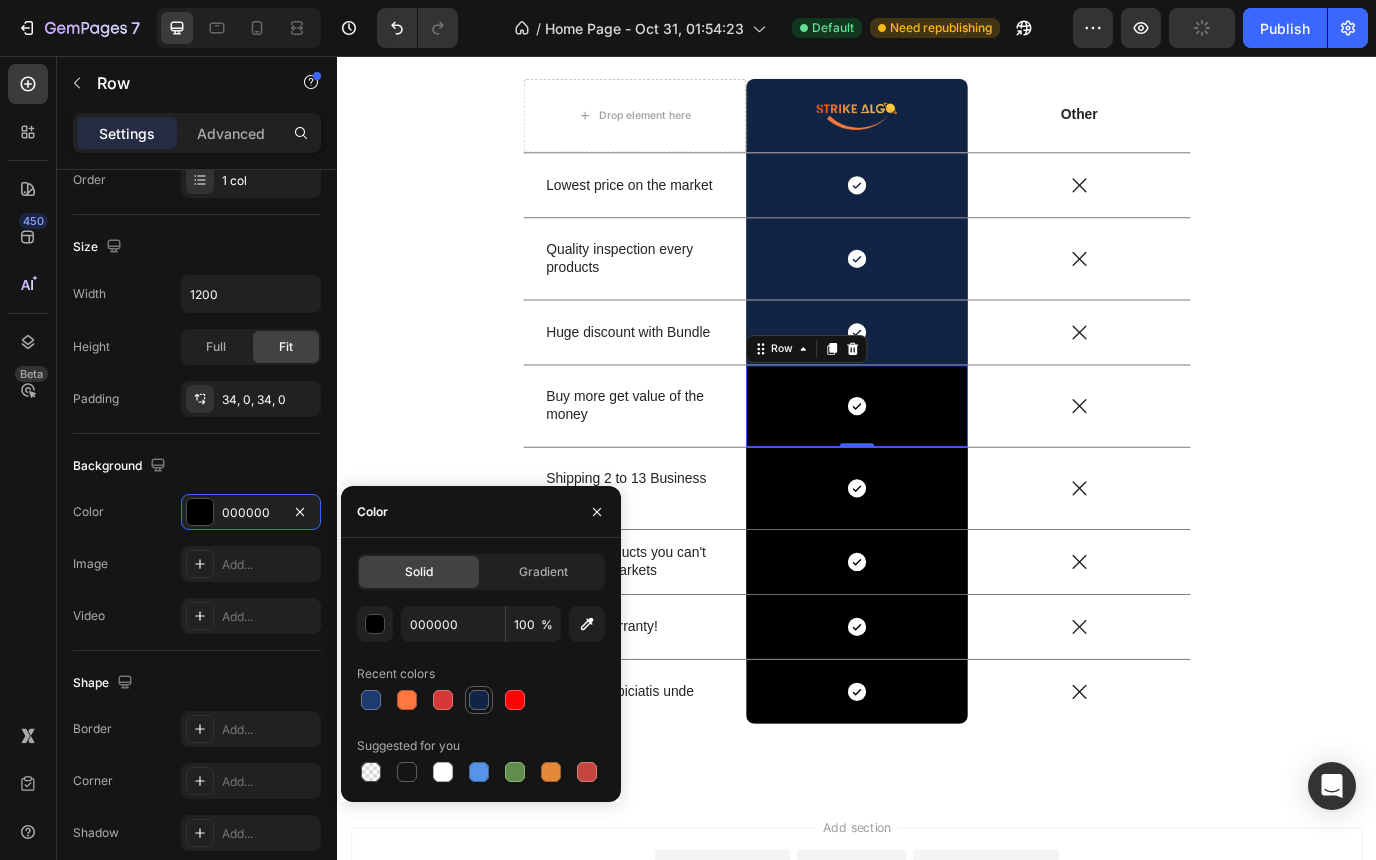click at bounding box center [479, 700] 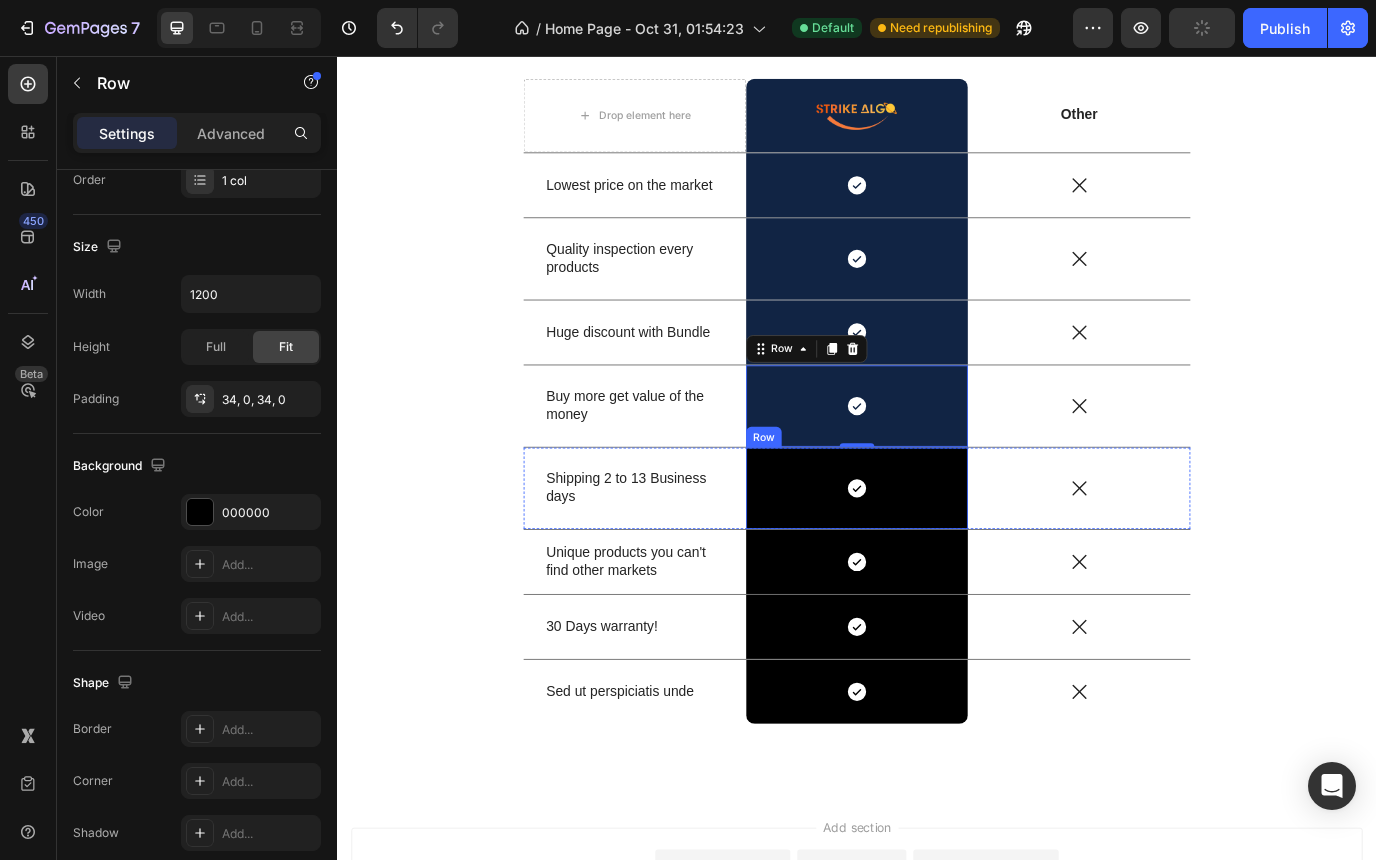 click on "Icon Row" at bounding box center (937, 555) 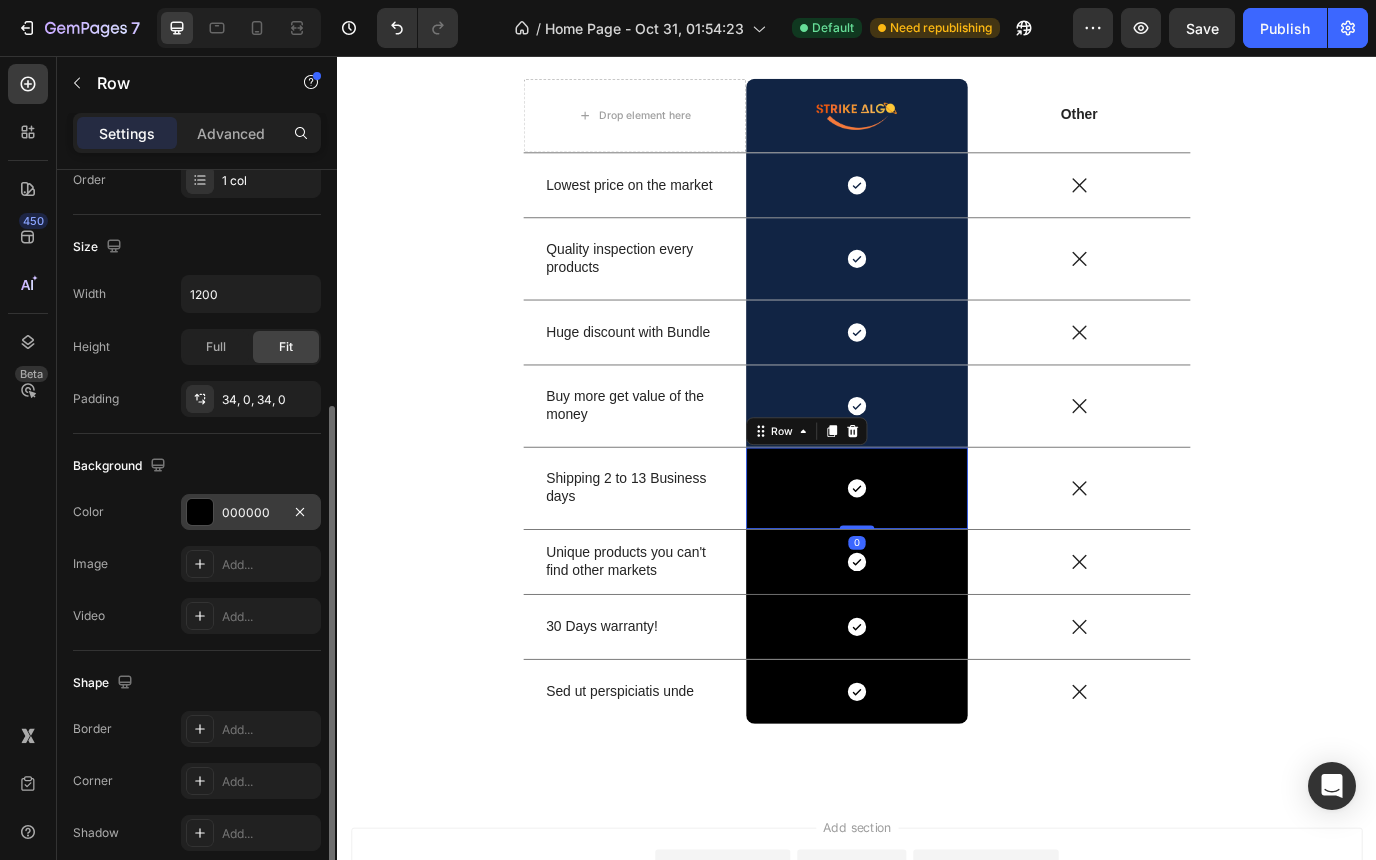 click on "000000" at bounding box center (251, 512) 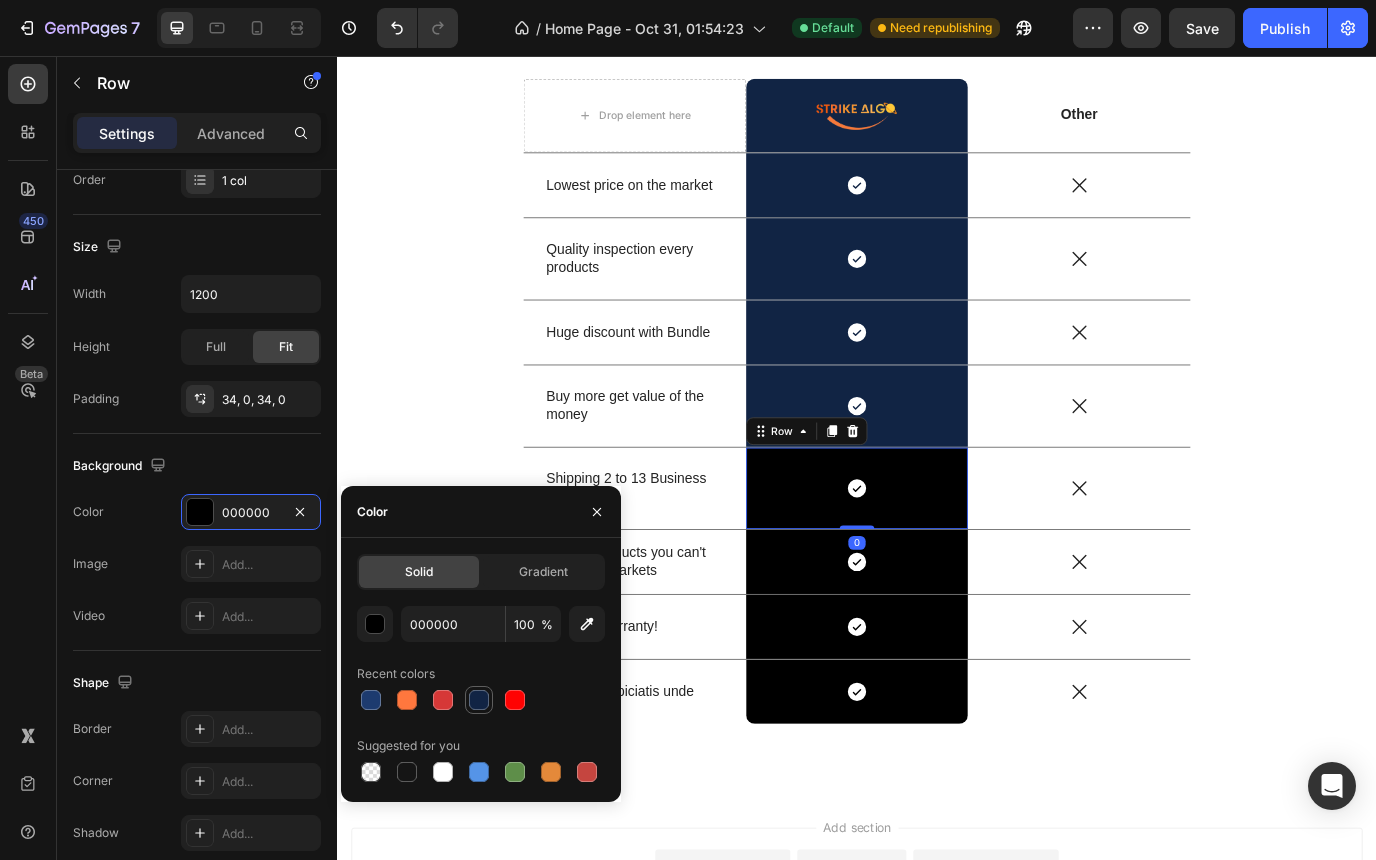 click at bounding box center (479, 700) 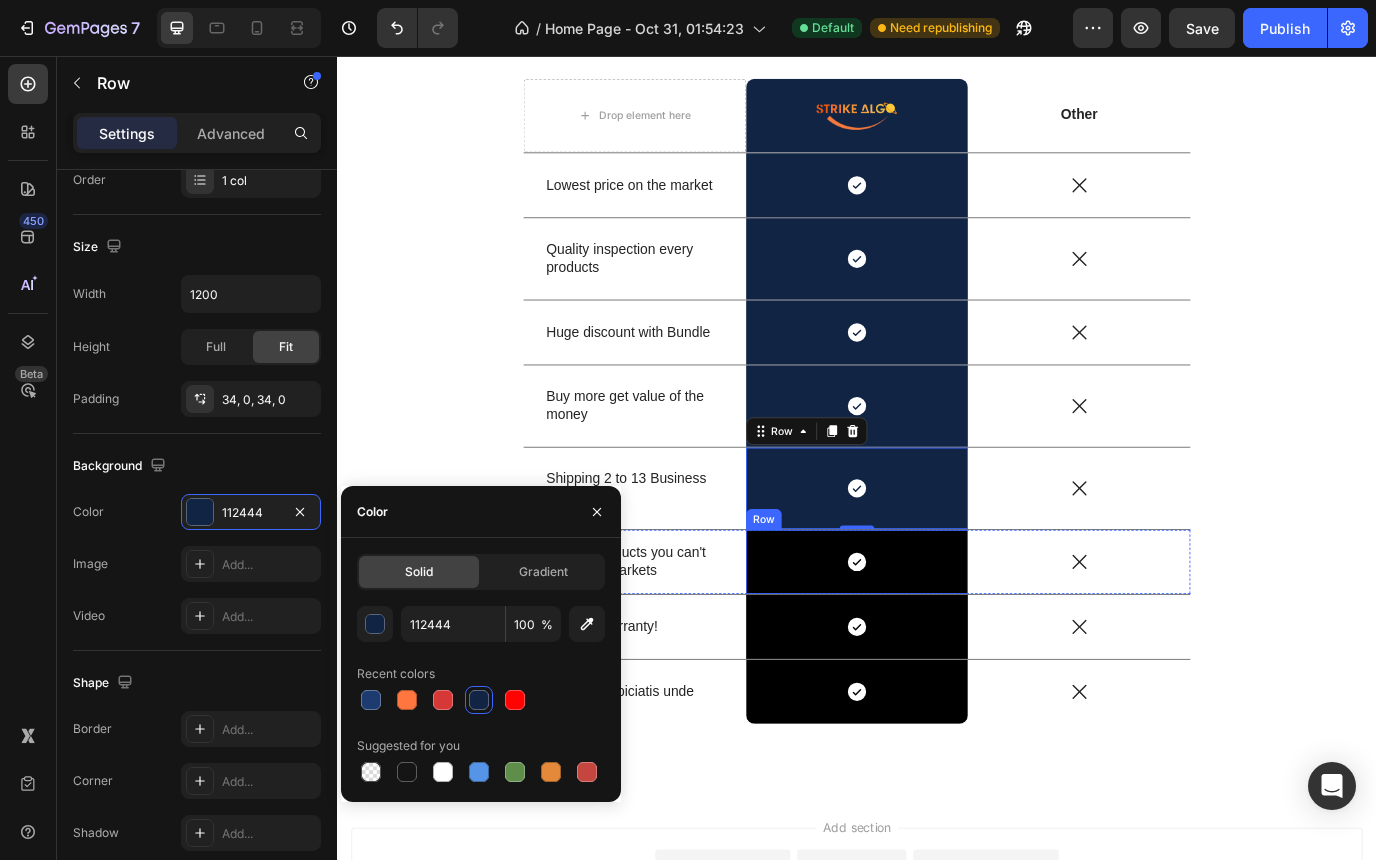 click on "Icon Row" at bounding box center (937, 640) 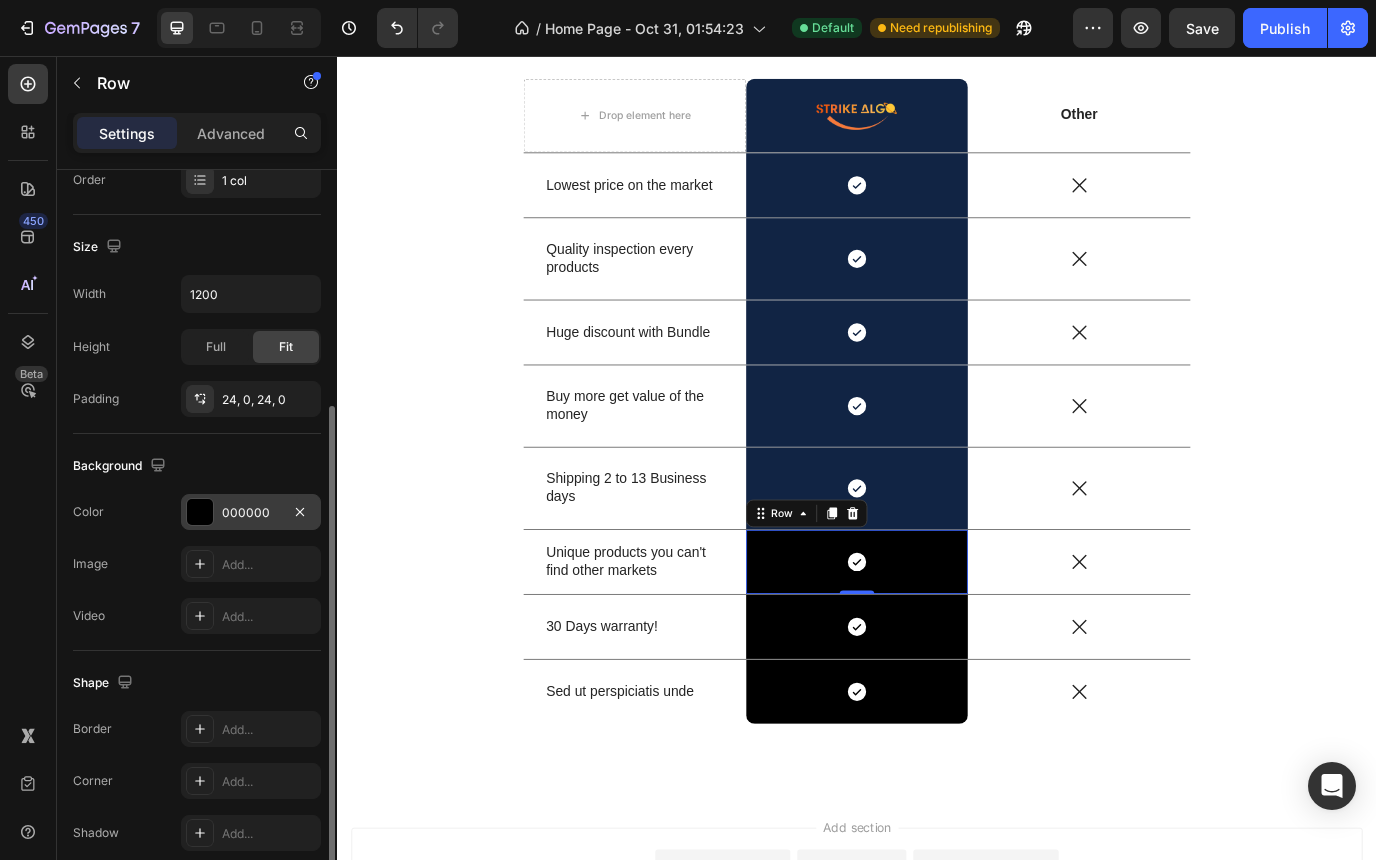 click on "000000" at bounding box center [251, 513] 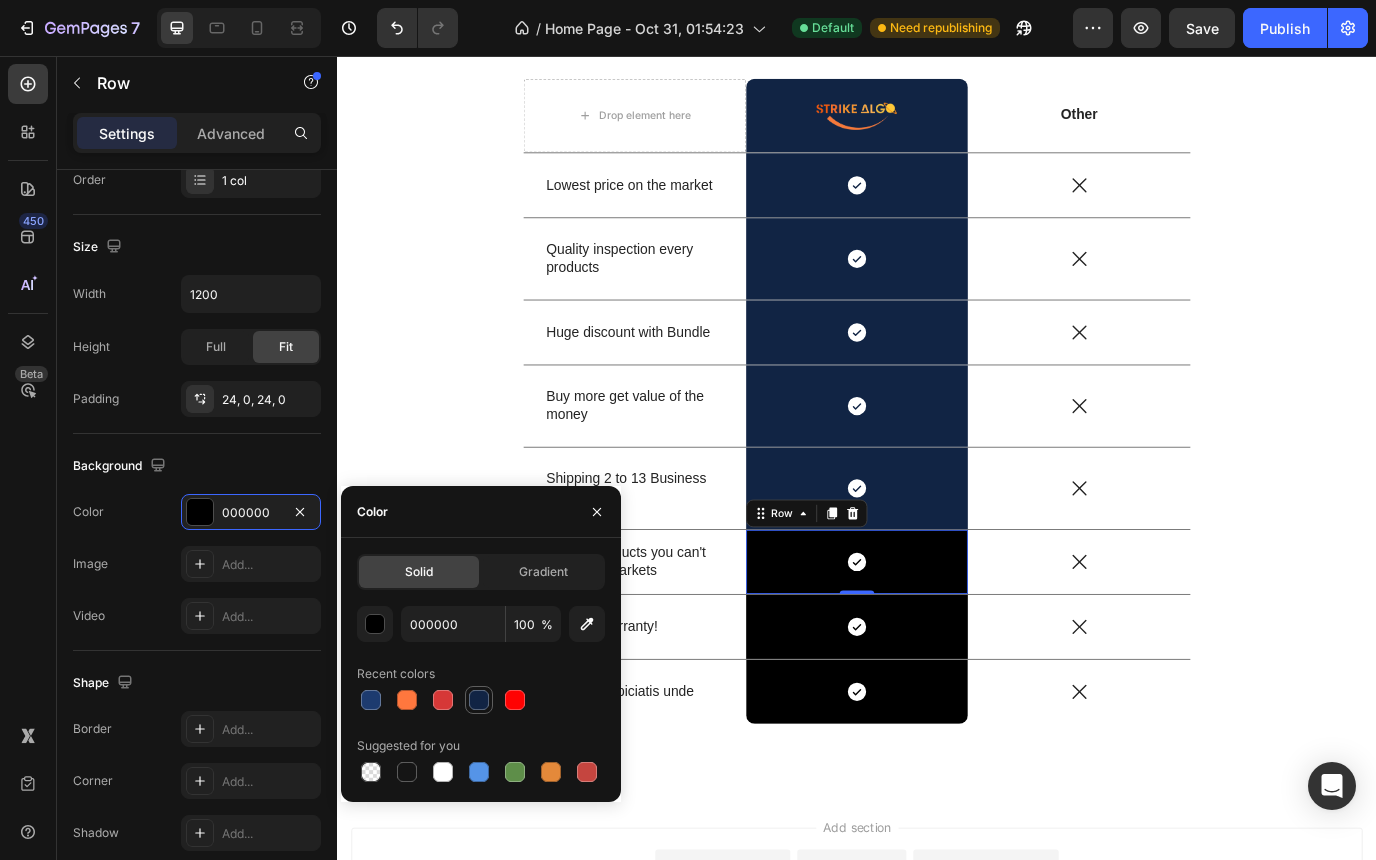 click at bounding box center [479, 700] 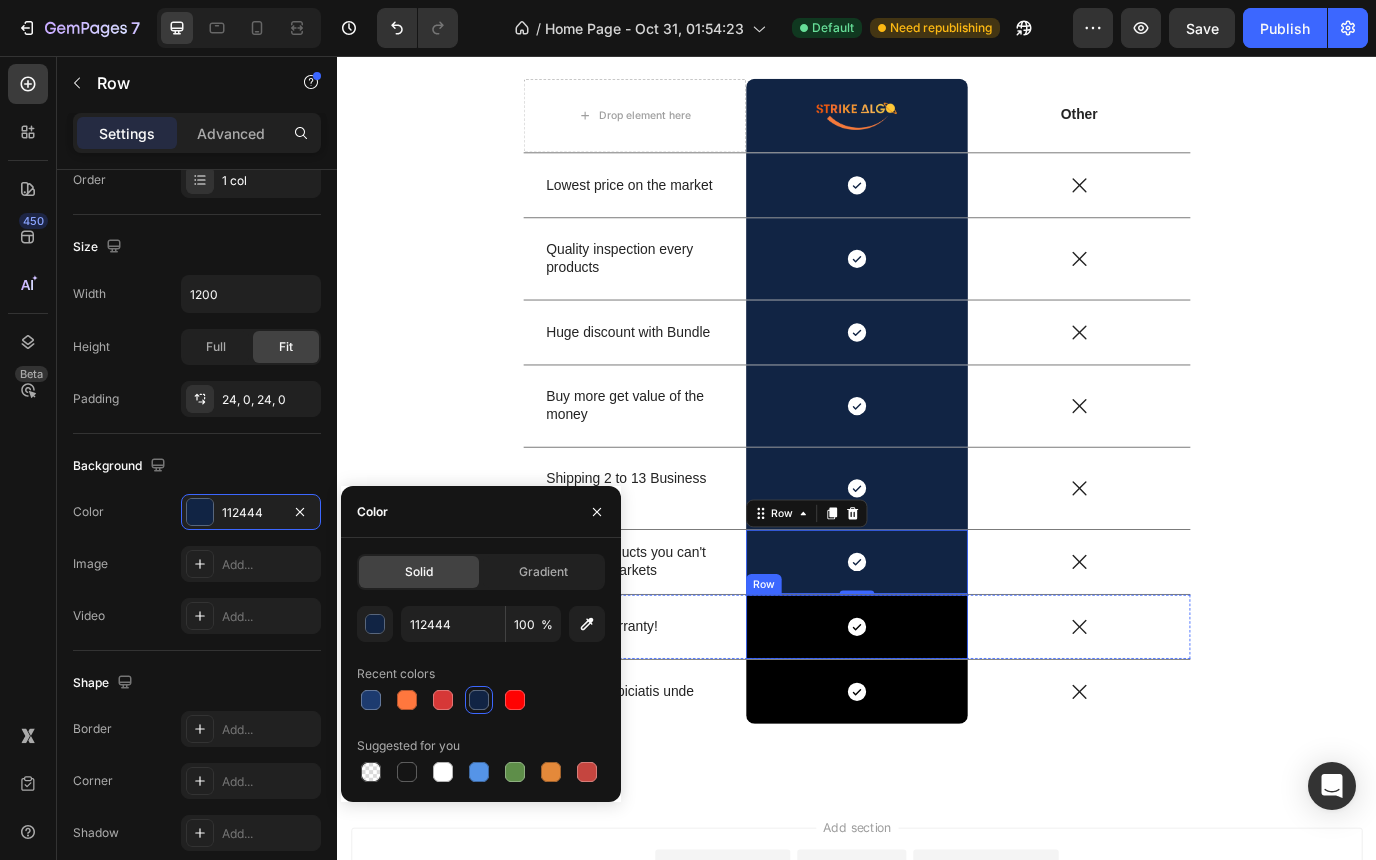 click on "Icon Row" at bounding box center [937, 715] 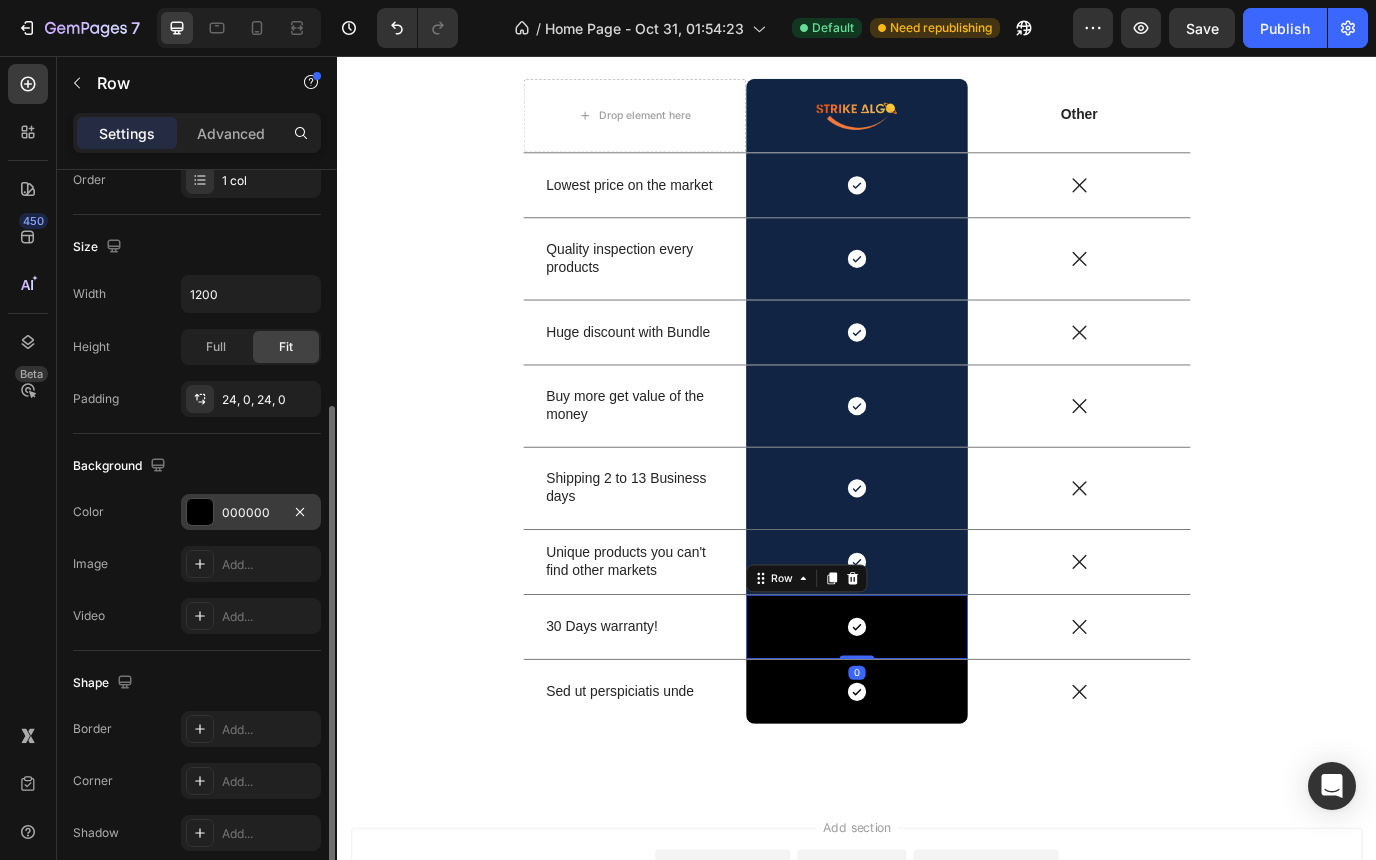 click on "000000" at bounding box center [251, 513] 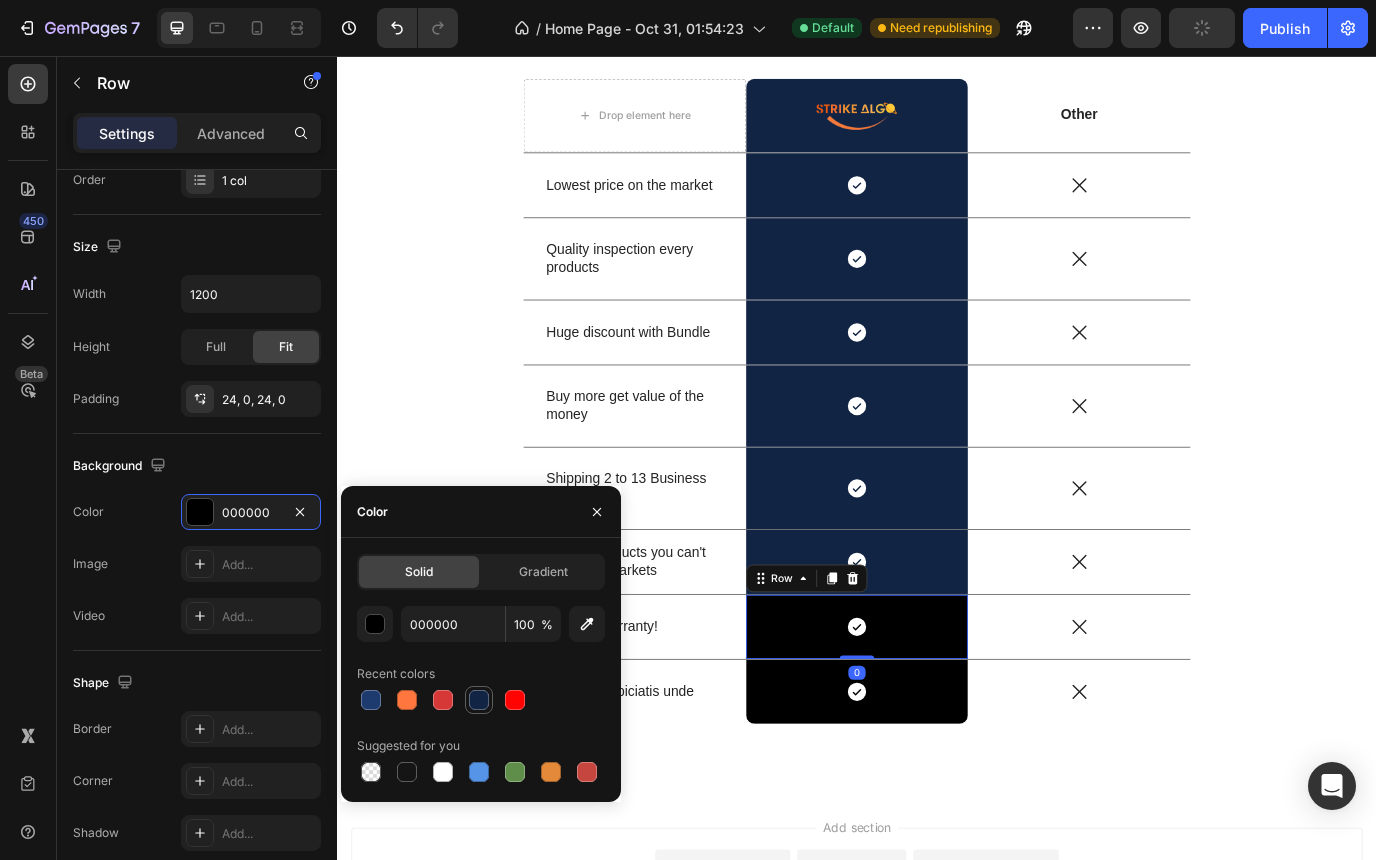 click at bounding box center [479, 700] 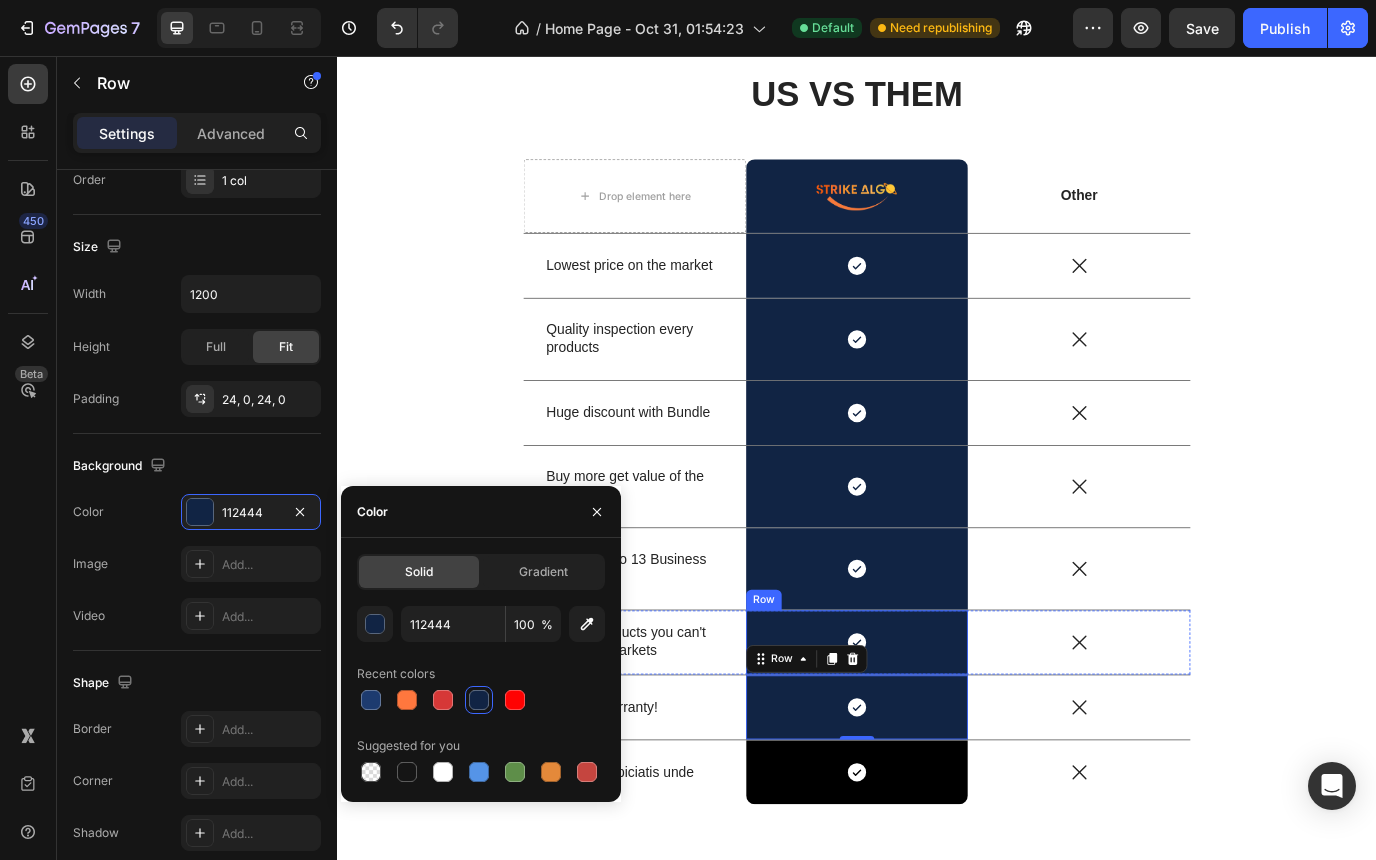 scroll, scrollTop: 5569, scrollLeft: 0, axis: vertical 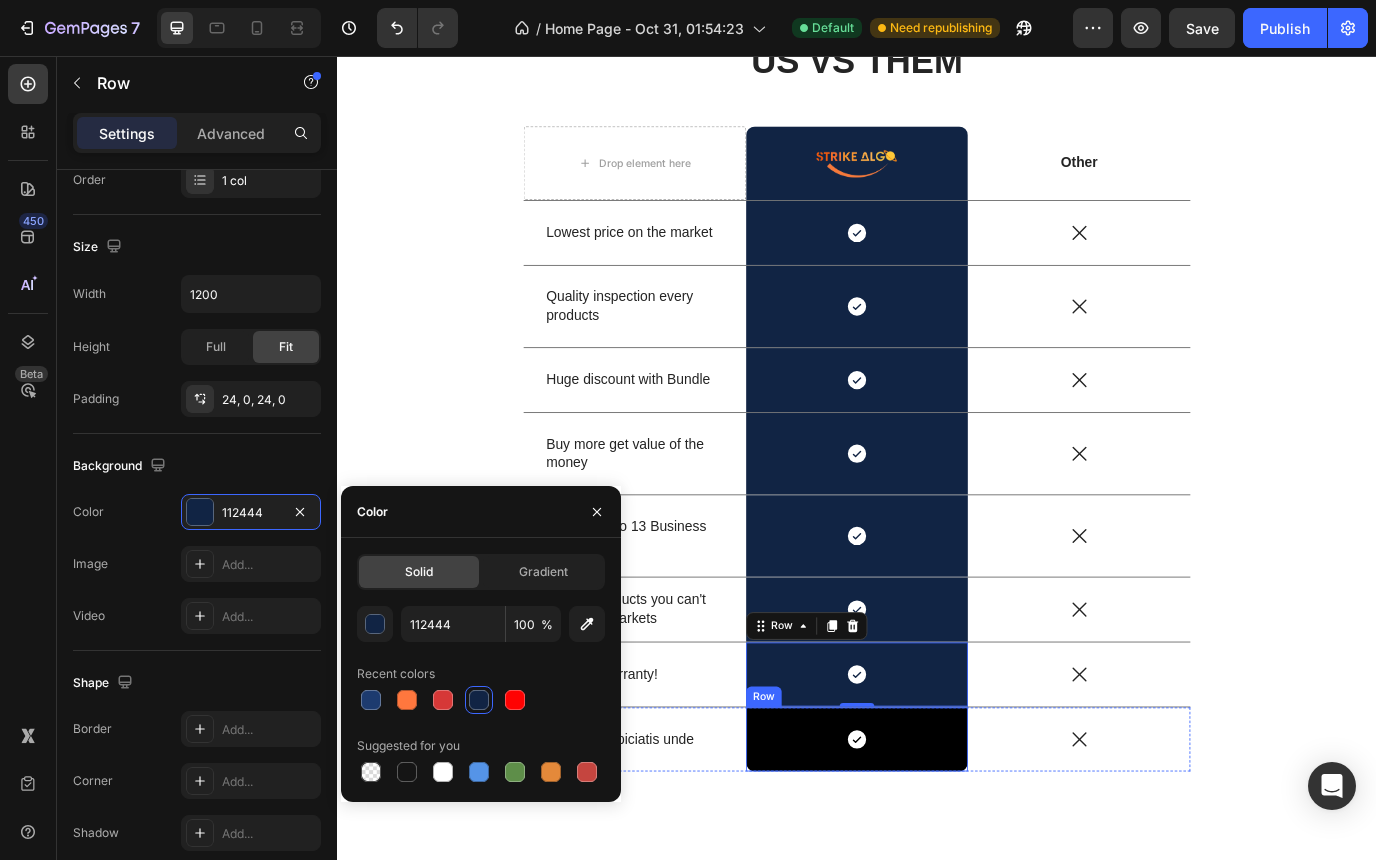 click on "Icon Row" at bounding box center (937, 845) 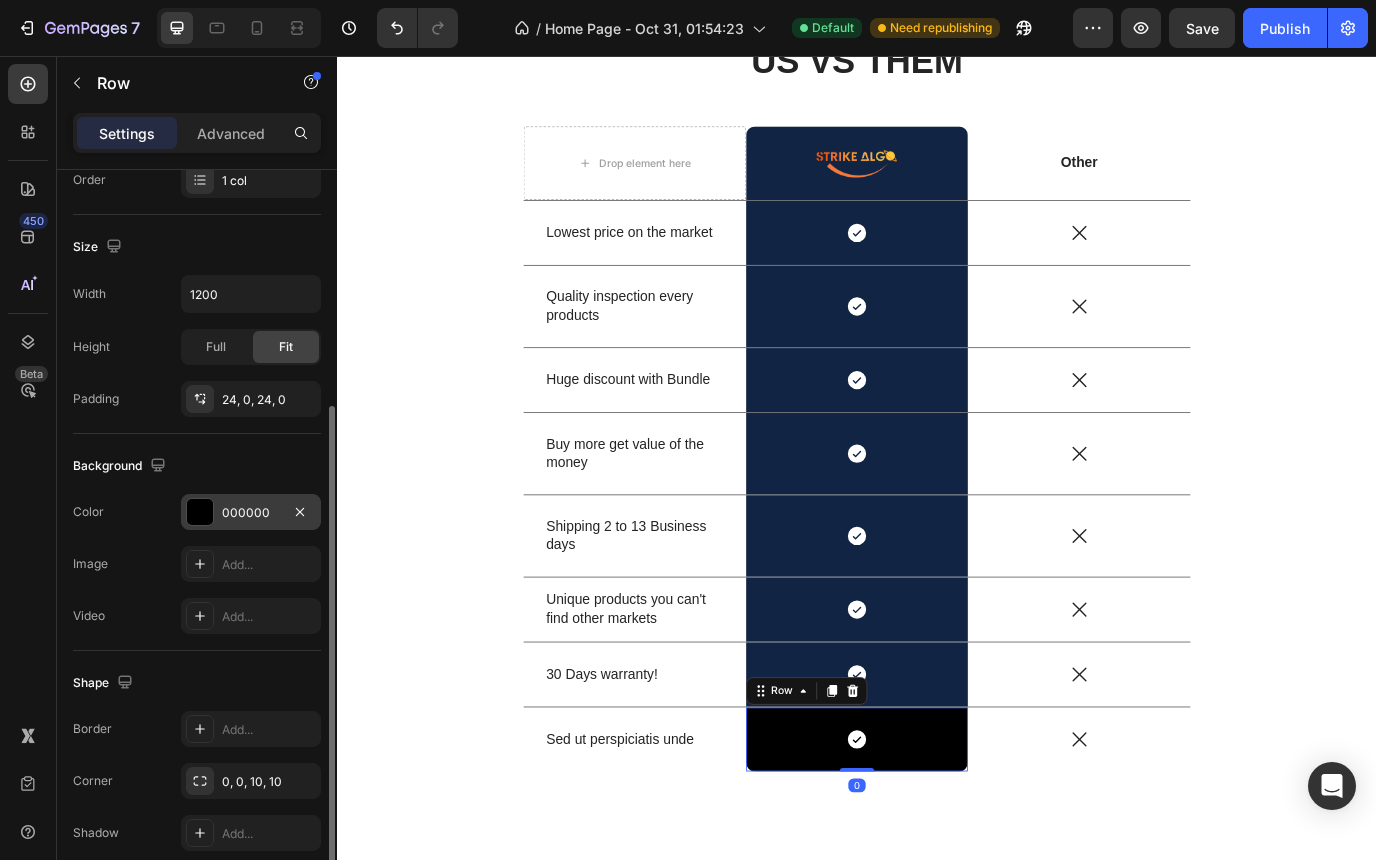 click on "000000" at bounding box center (251, 513) 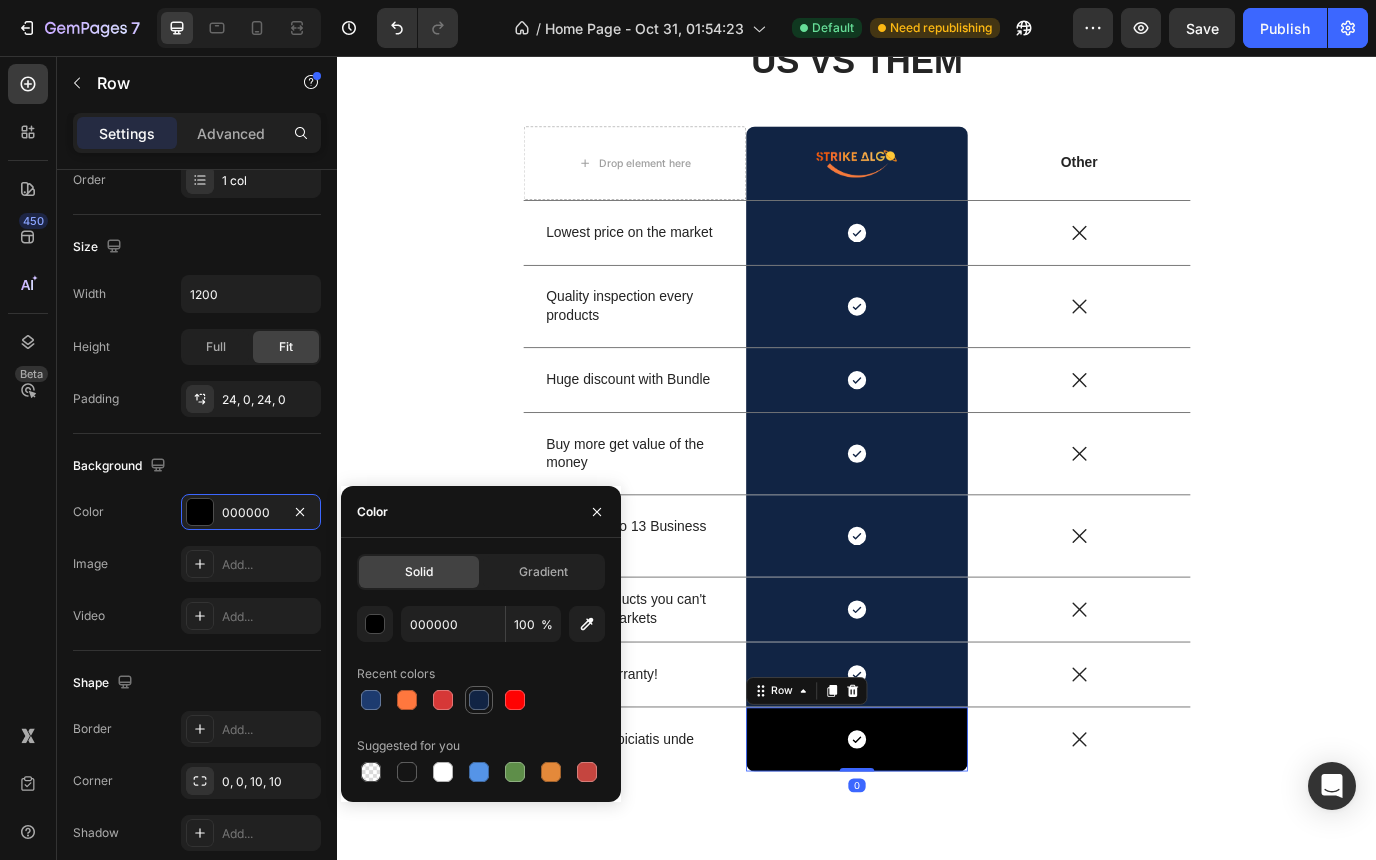 click at bounding box center [479, 700] 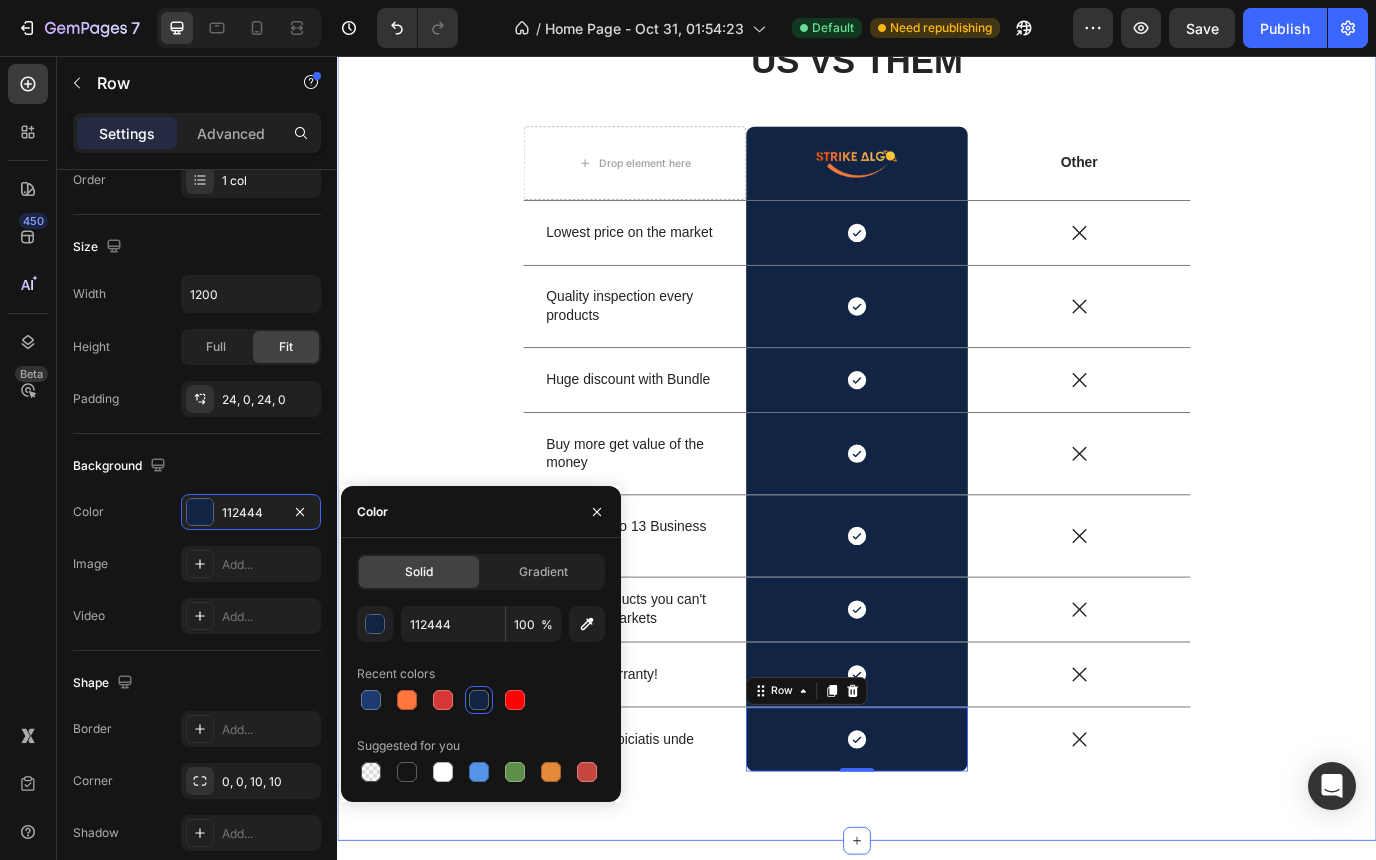 click on "US VS THEM Heading
Drop element here Image Row Other Text Block Row Lowest price on the market Text Block
Icon Row
Icon Row Quality inspection every products Text Block
Icon Row
Icon Row Huge discount with Bundle Text Block
Icon Row
Icon Row Buy more get value of the money  Text Block
Icon Row
Icon Row Shipping 2 to 13 Business days Text Block
Icon Row
Icon Row Unique products you can't find other markets Text Block
Icon Row
Icon Row 30 Days warranty! Text Block
Icon Row
Icon Row Sed ut perspiciatis unde Text Block
Icon Row   0
Icon Row Row Section 8" at bounding box center (937, 457) 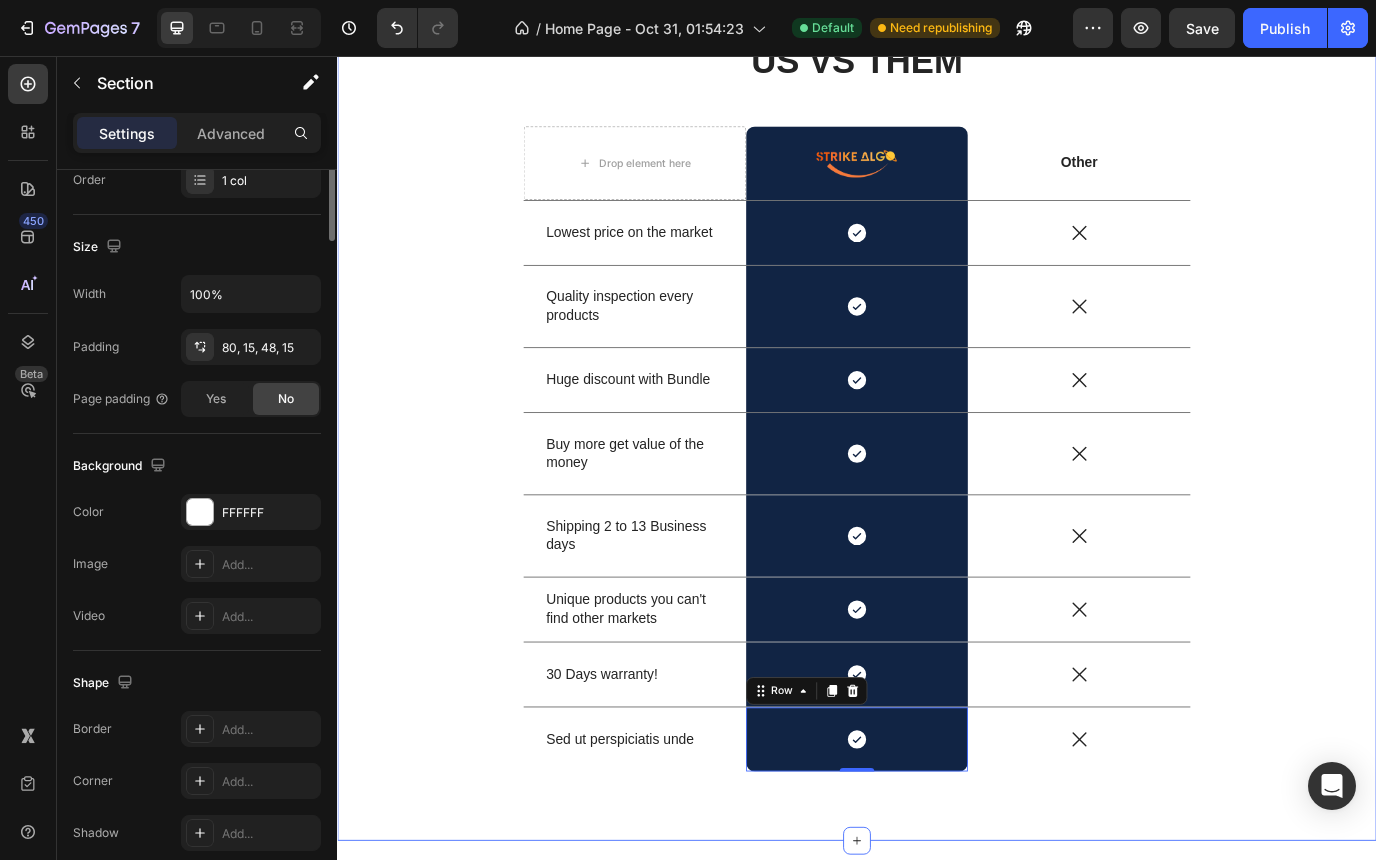 scroll, scrollTop: 0, scrollLeft: 0, axis: both 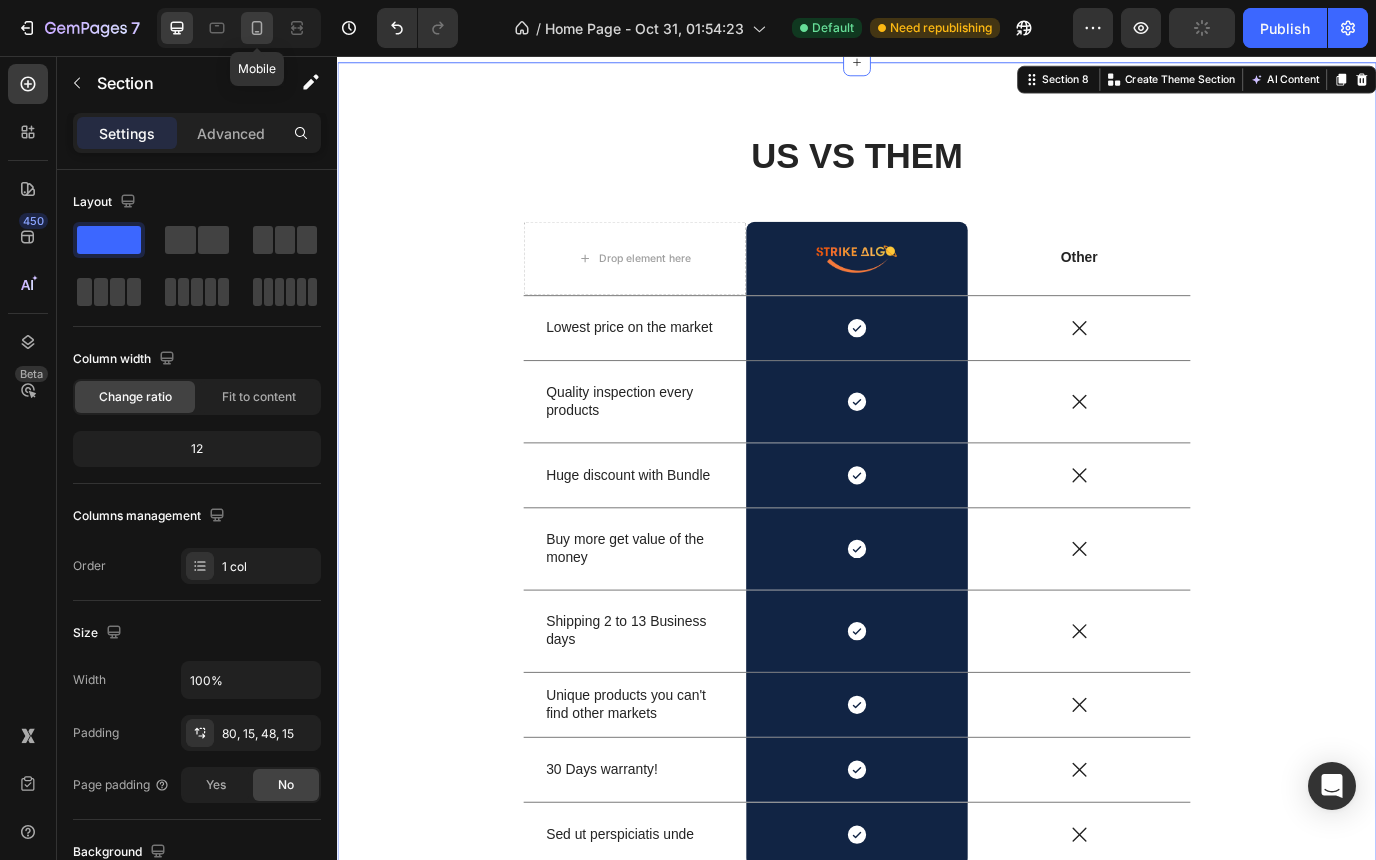 click 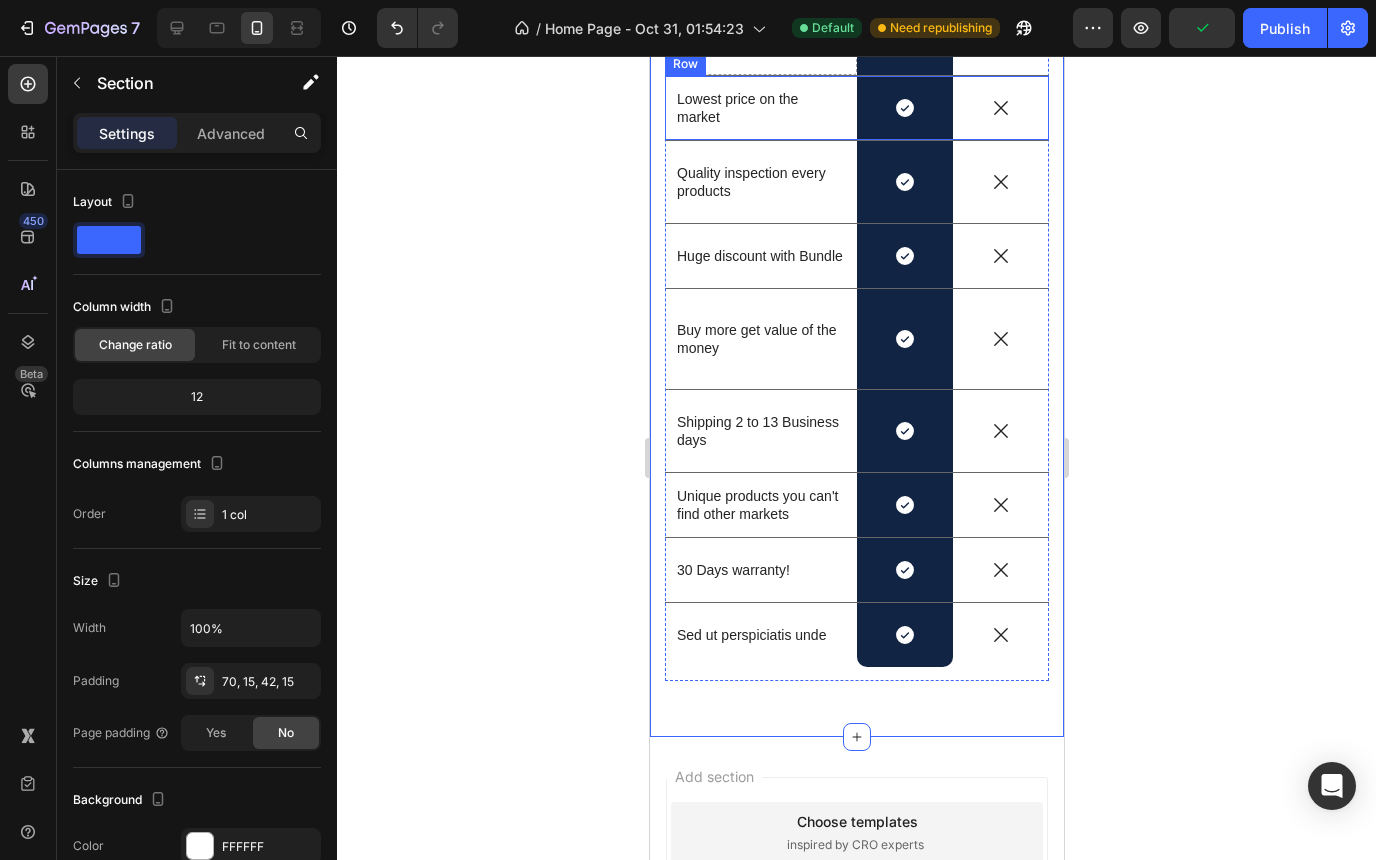 scroll, scrollTop: 5518, scrollLeft: 0, axis: vertical 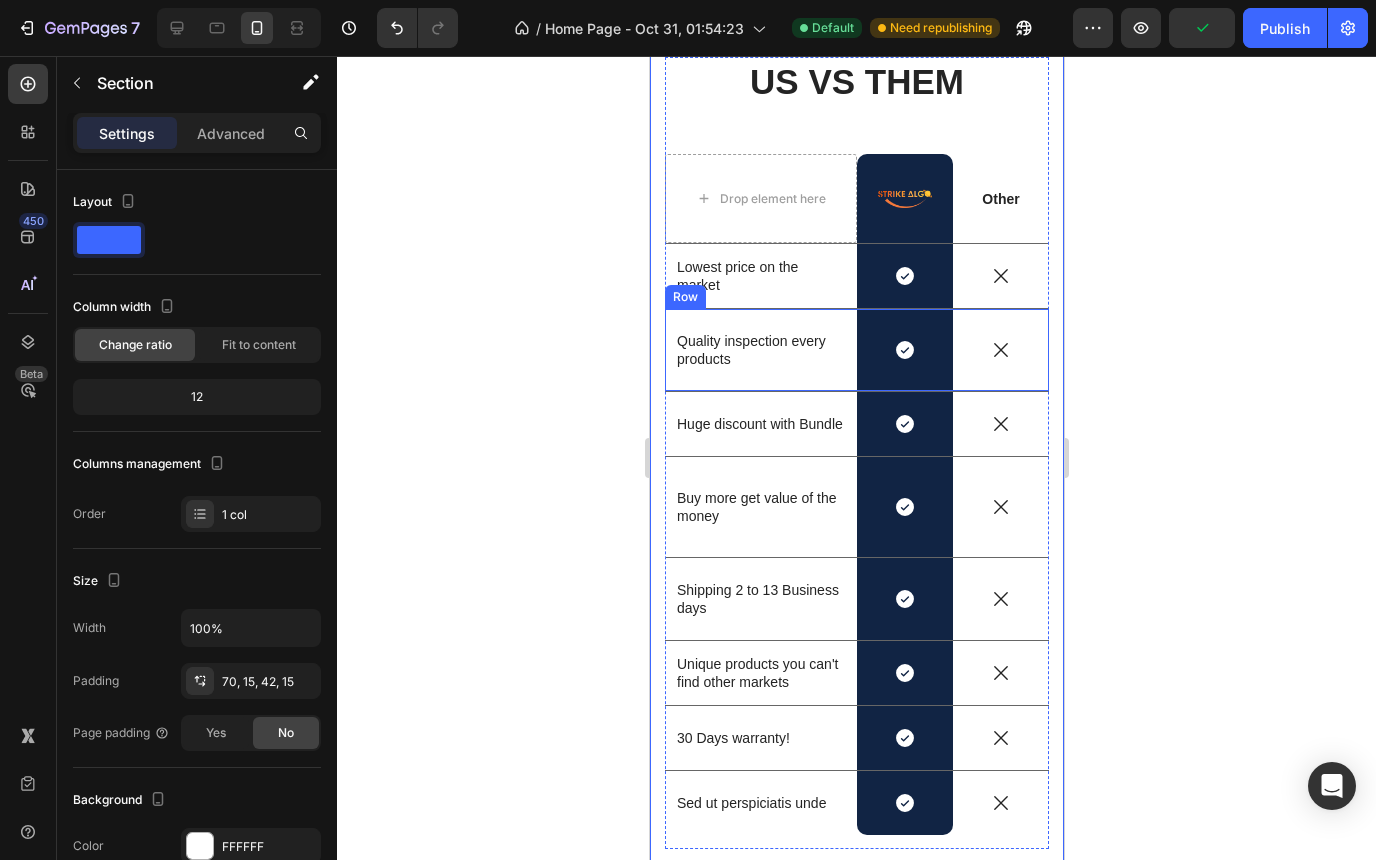 click 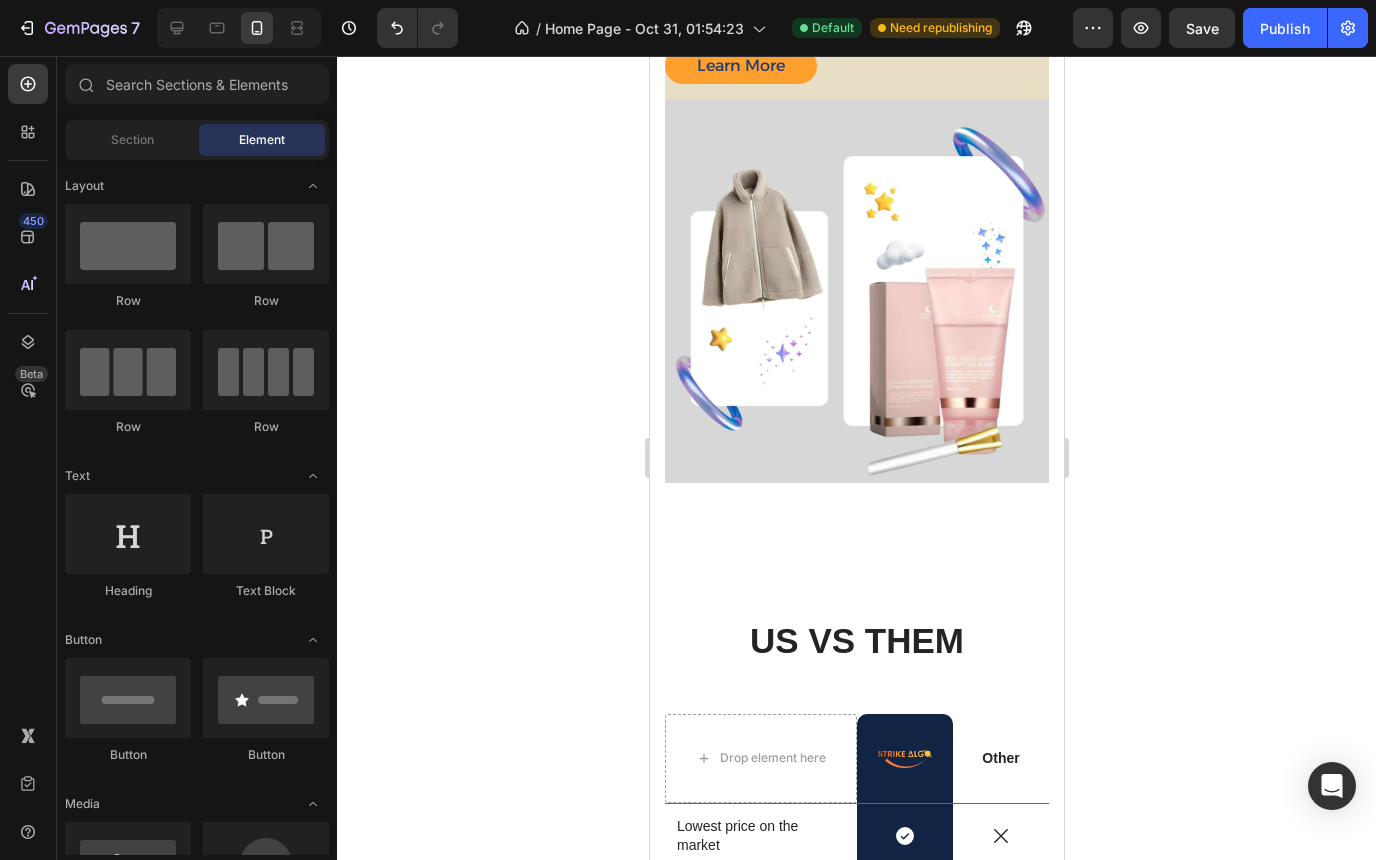 scroll, scrollTop: 5278, scrollLeft: 0, axis: vertical 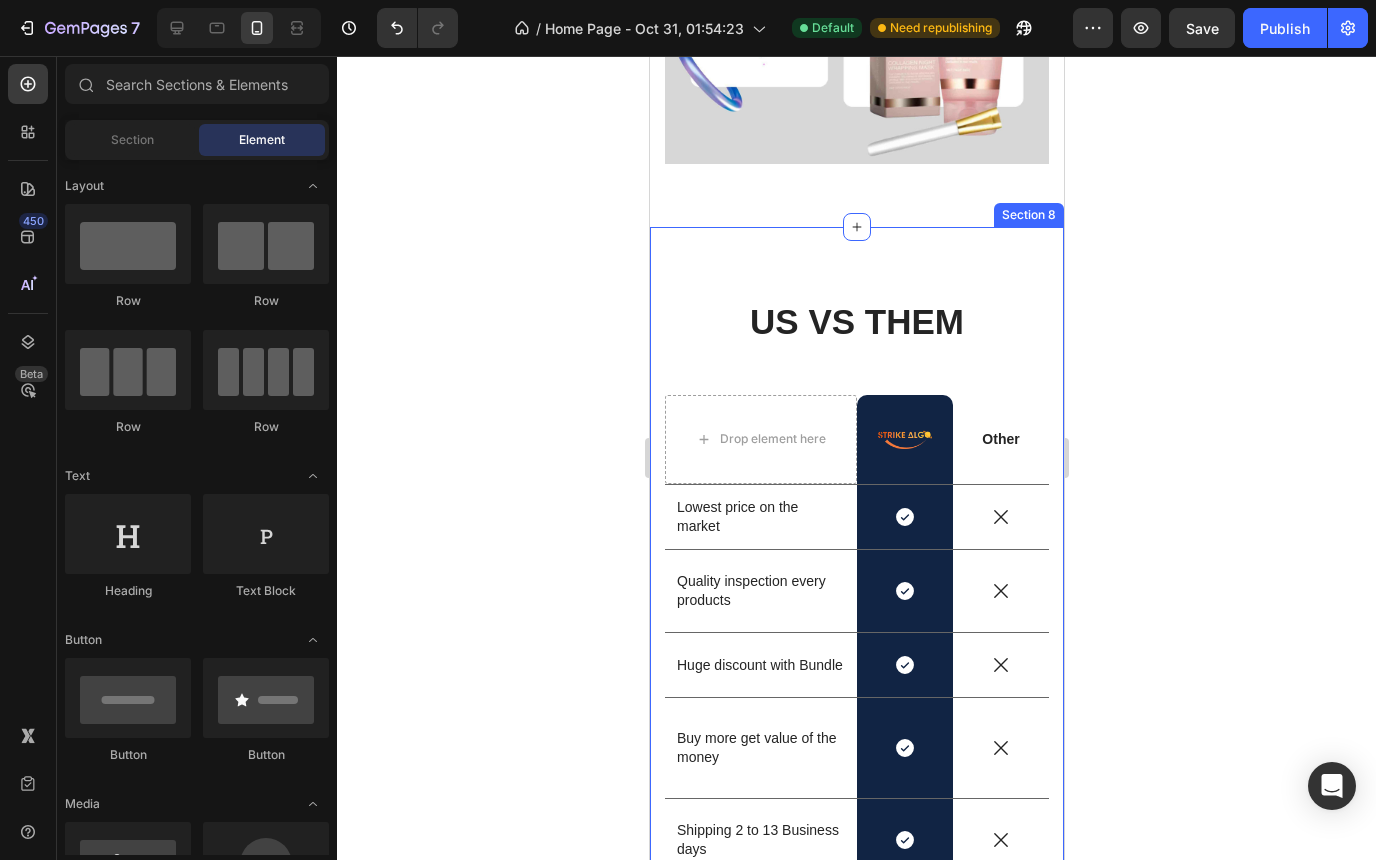click on "US VS THEM Heading
Drop element here Image Row Other Text Block Row Lowest price on the market Text Block
Icon Row
Icon Row Quality inspection every products Text Block
Icon Row
Icon Row Huge discount with Bundle Text Block
Icon Row
Icon Row Buy more get value of the money  Text Block
Icon Row
Icon Row Shipping 2 to 13 Business days Text Block
Icon Row
Icon Row Unique products you can't find other markets Text Block
Icon Row
Icon Row 30 Days warranty! Text Block
Icon Row
Icon Row Sed ut perspiciatis unde Text Block
Icon Row
Icon Row Row Section 8" at bounding box center (856, 686) 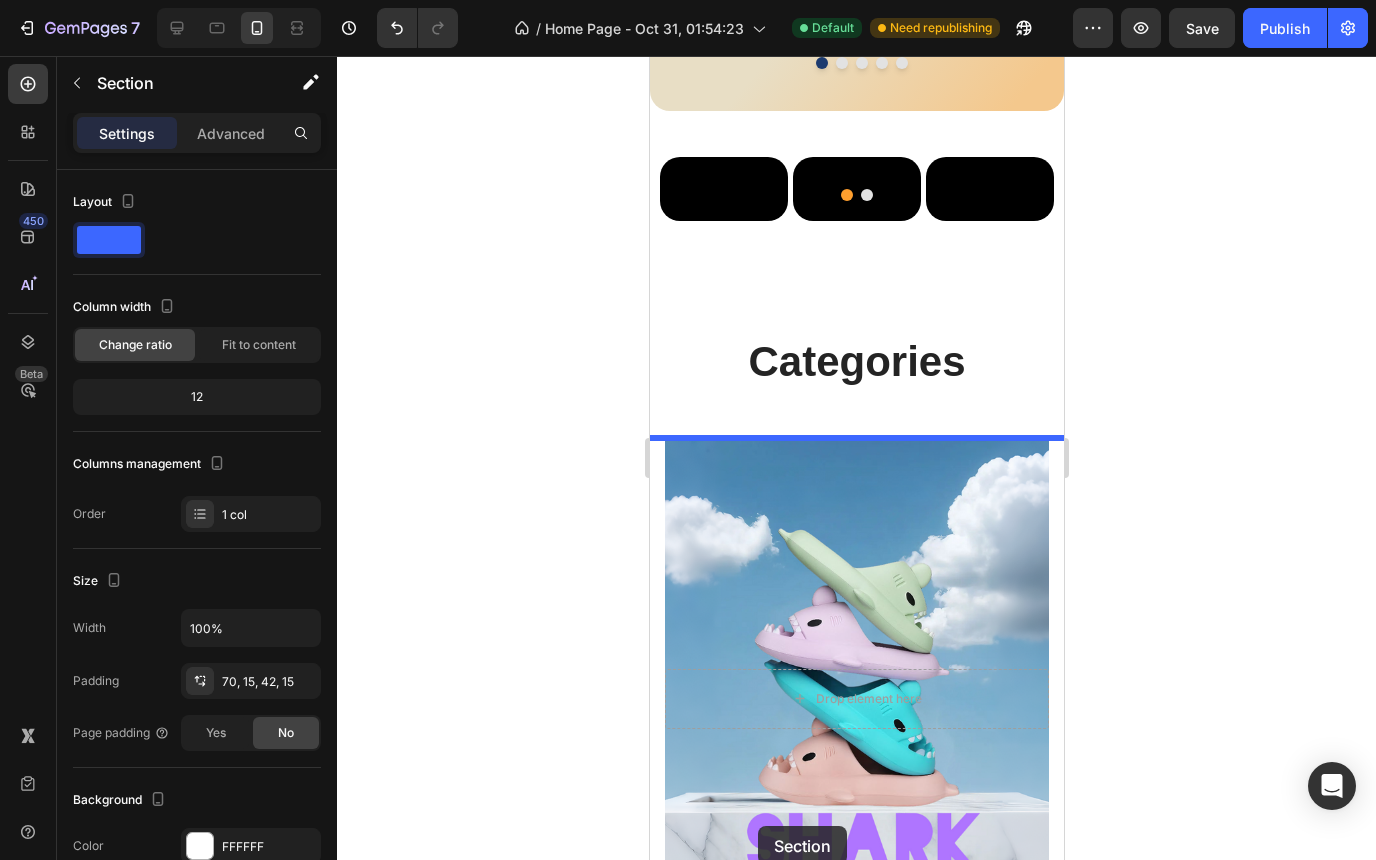 scroll, scrollTop: 1174, scrollLeft: 0, axis: vertical 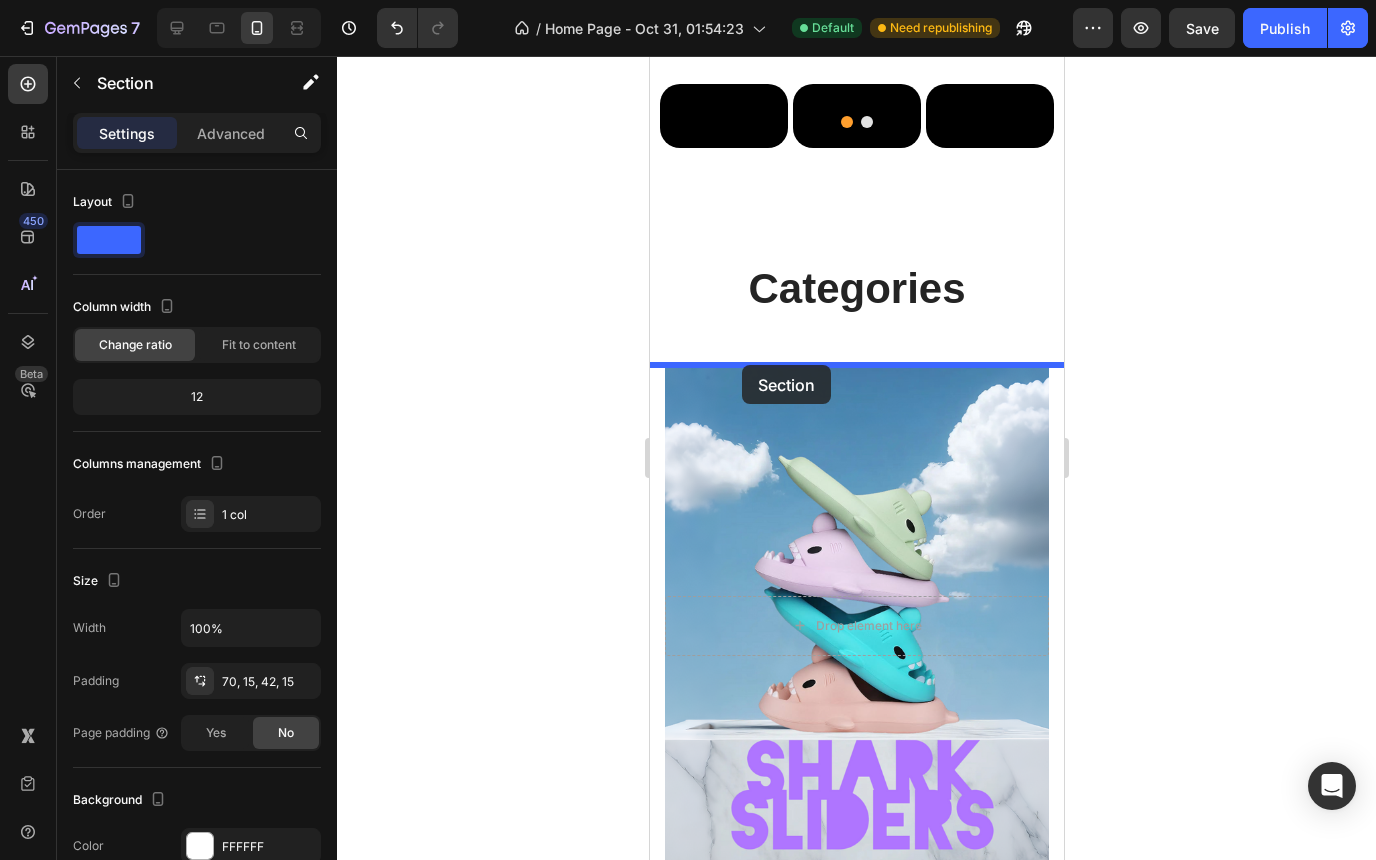 drag, startPoint x: 729, startPoint y: 263, endPoint x: 741, endPoint y: 365, distance: 102.70345 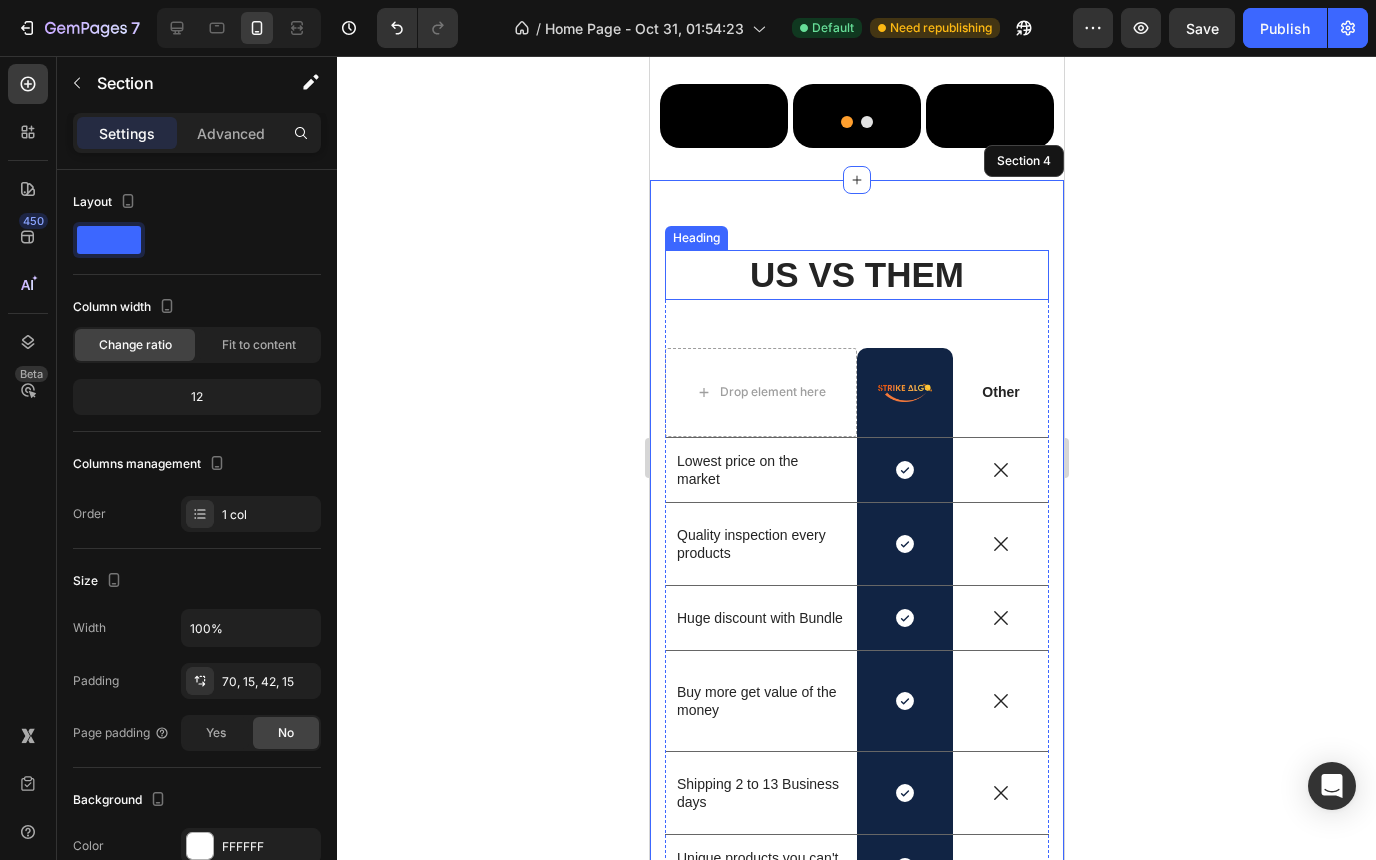 click on "US VS THEM" at bounding box center (856, 275) 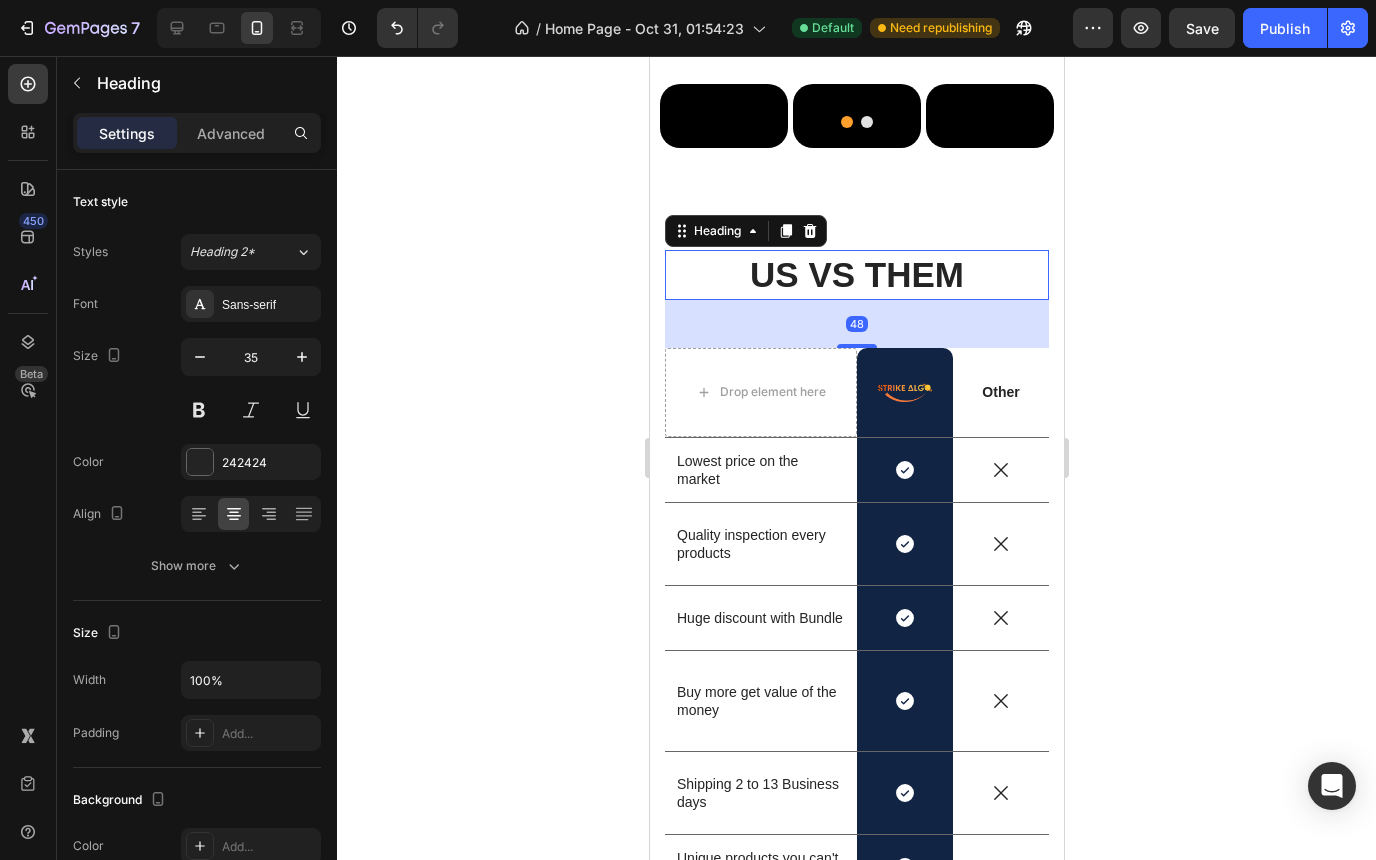 click on "US VS THEM" at bounding box center (856, 275) 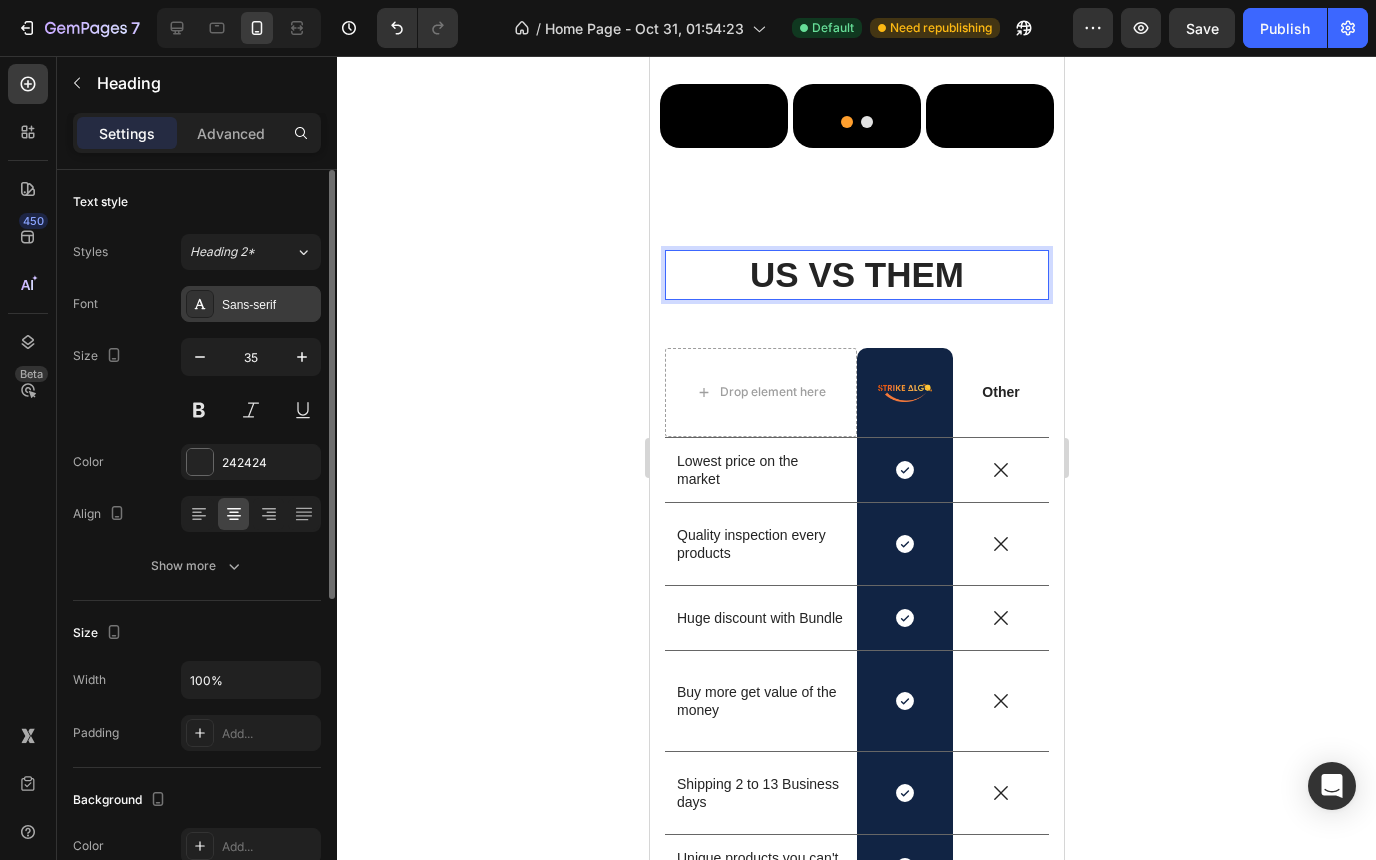 click on "Sans-serif" at bounding box center (251, 304) 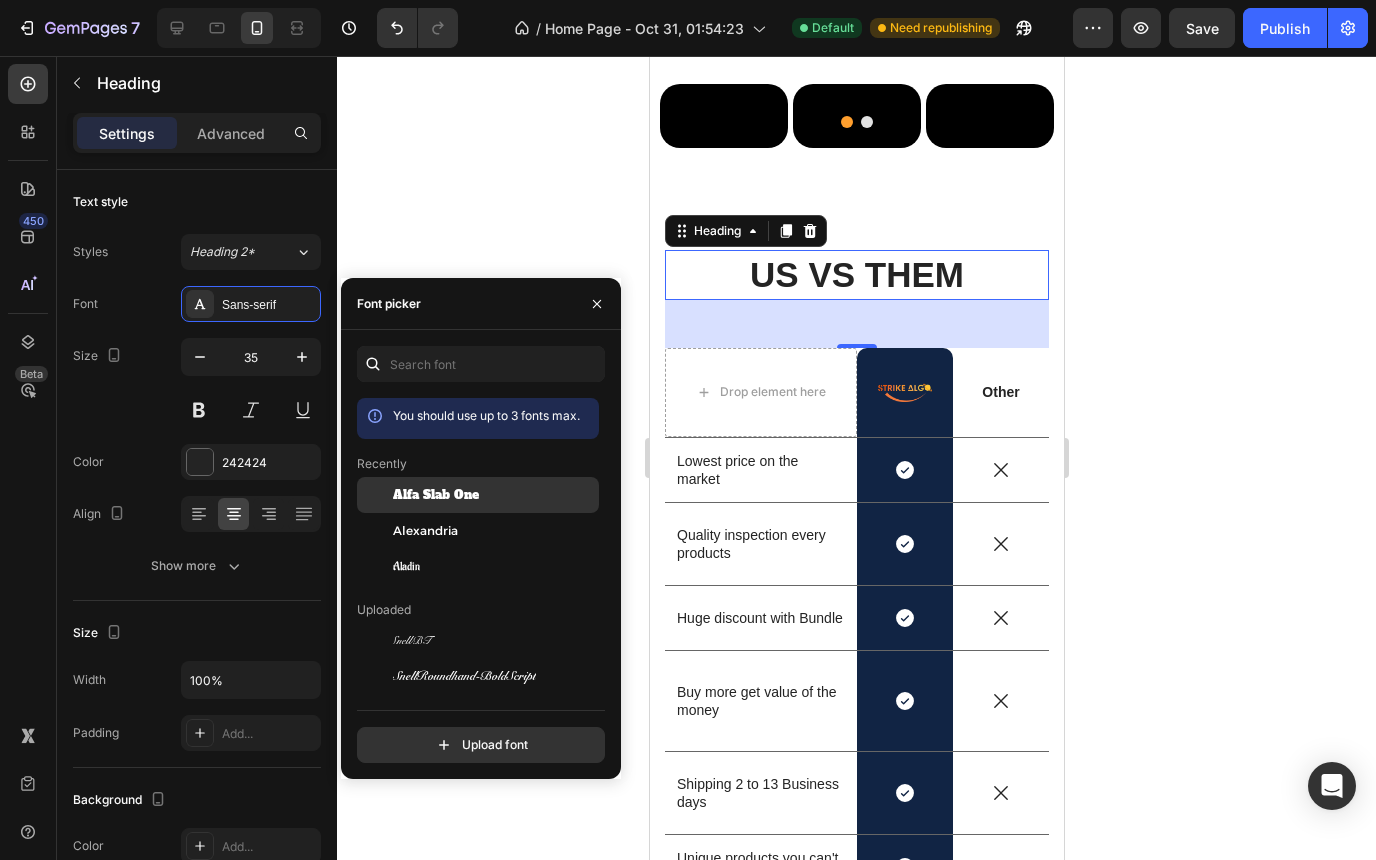 click on "Alfa Slab One" at bounding box center [436, 495] 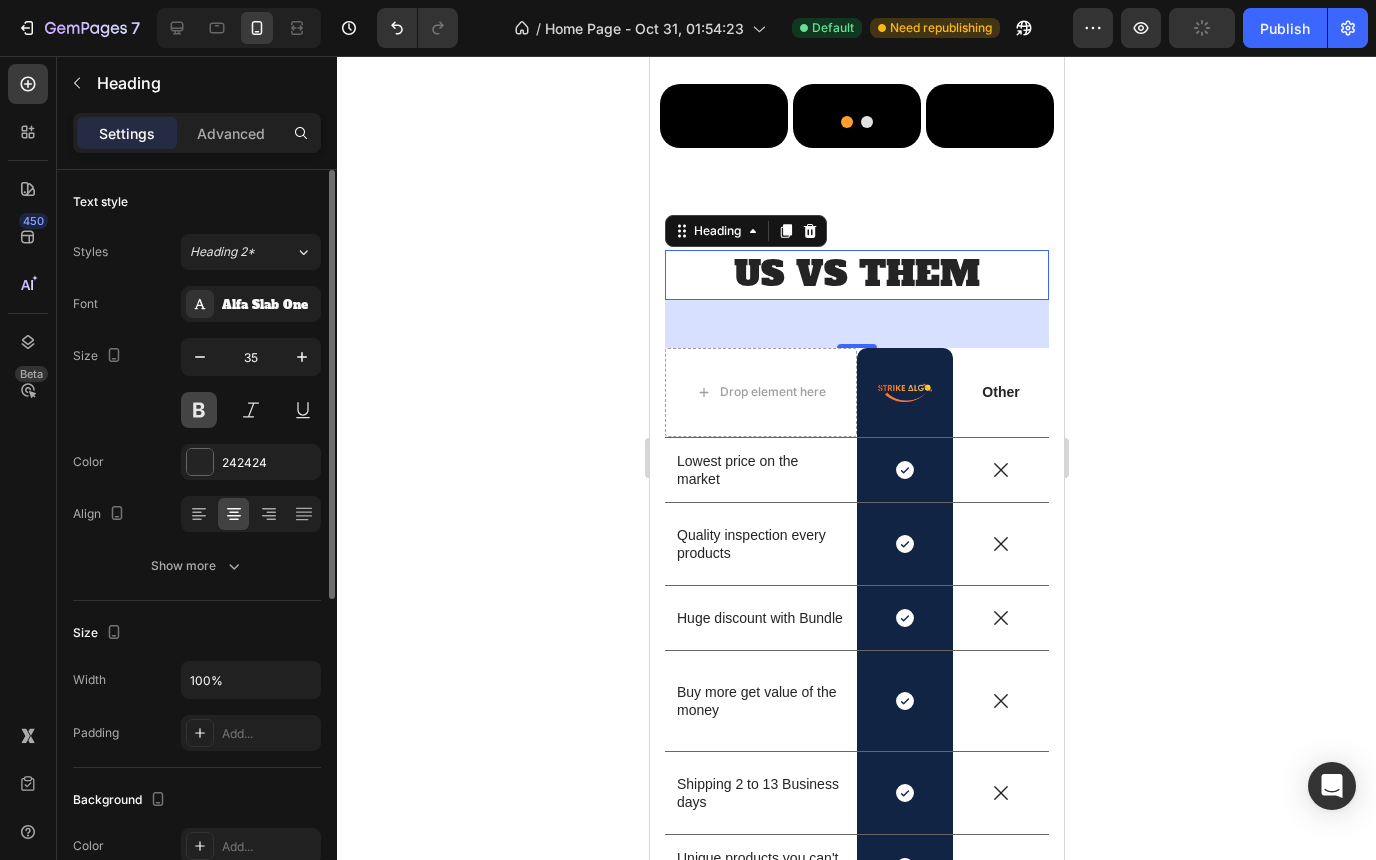 click at bounding box center (199, 410) 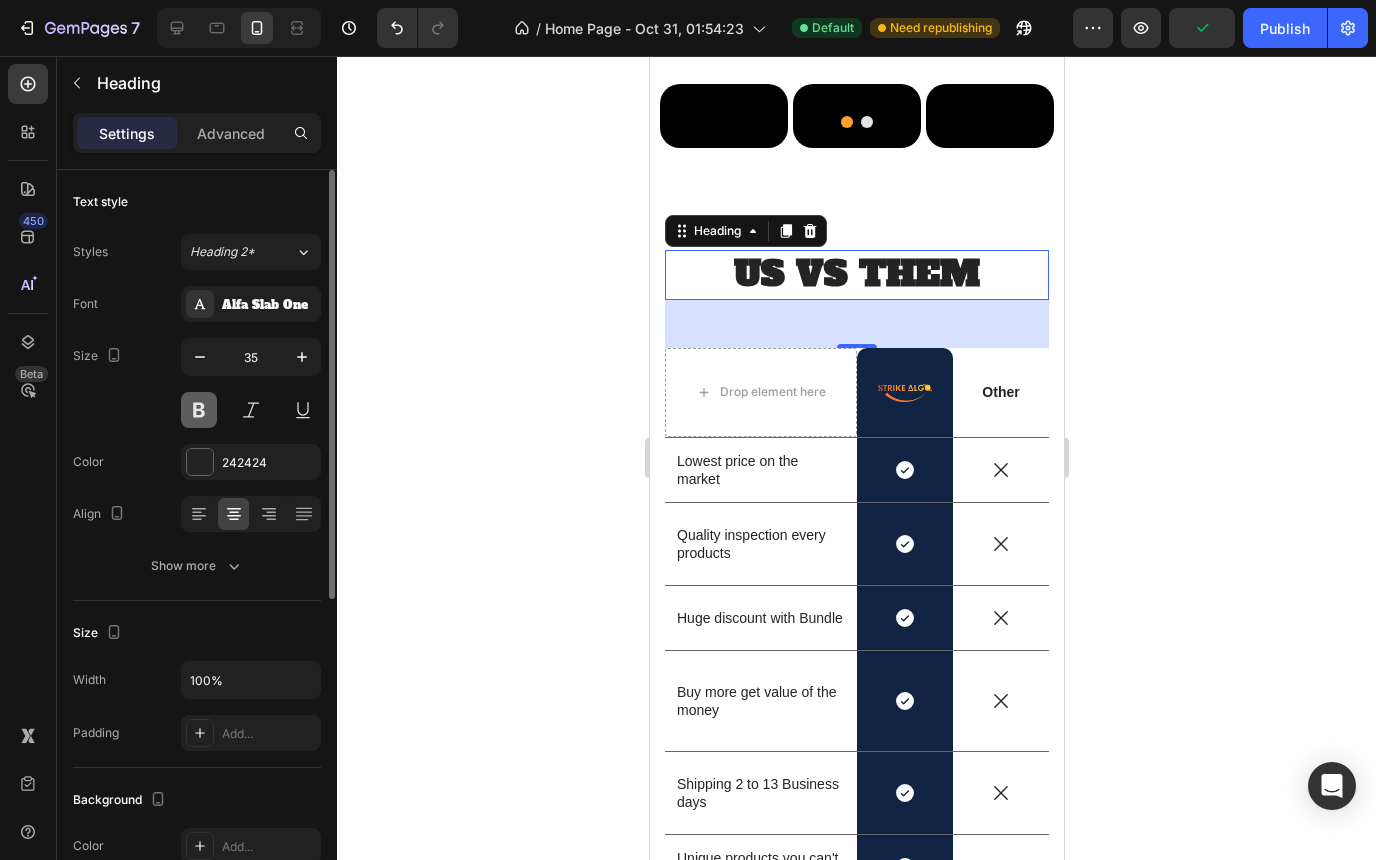 click at bounding box center (199, 410) 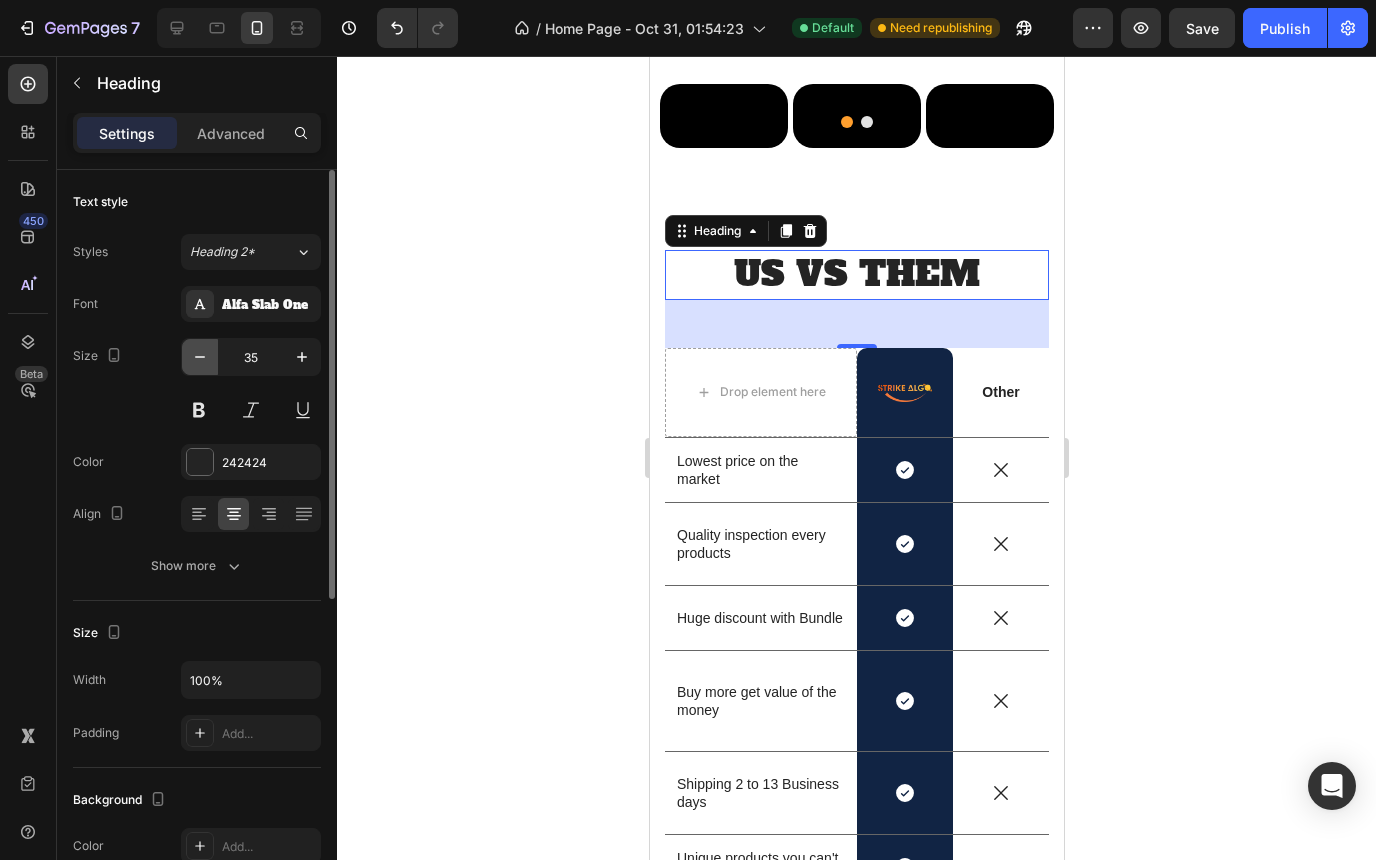 click 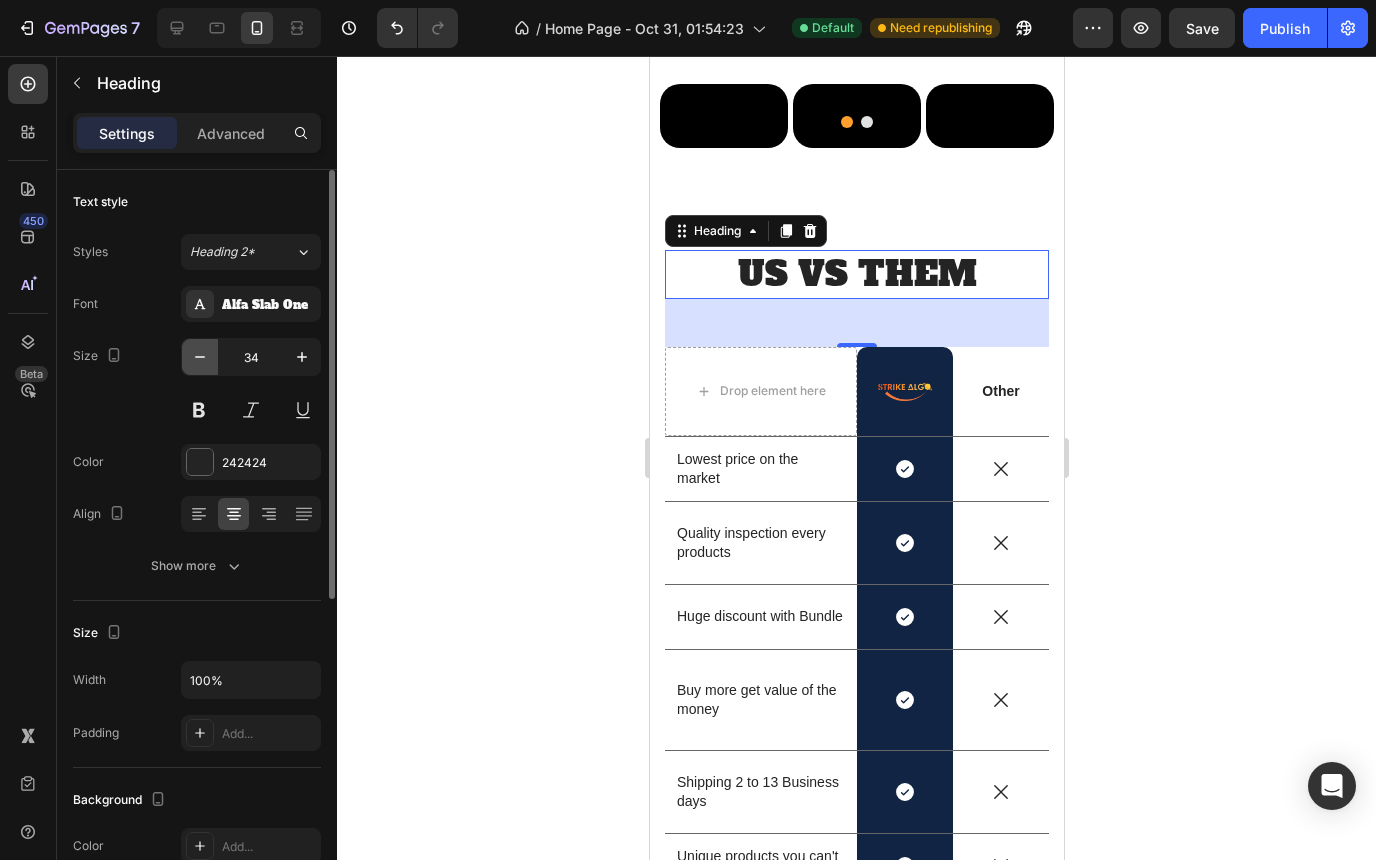 click 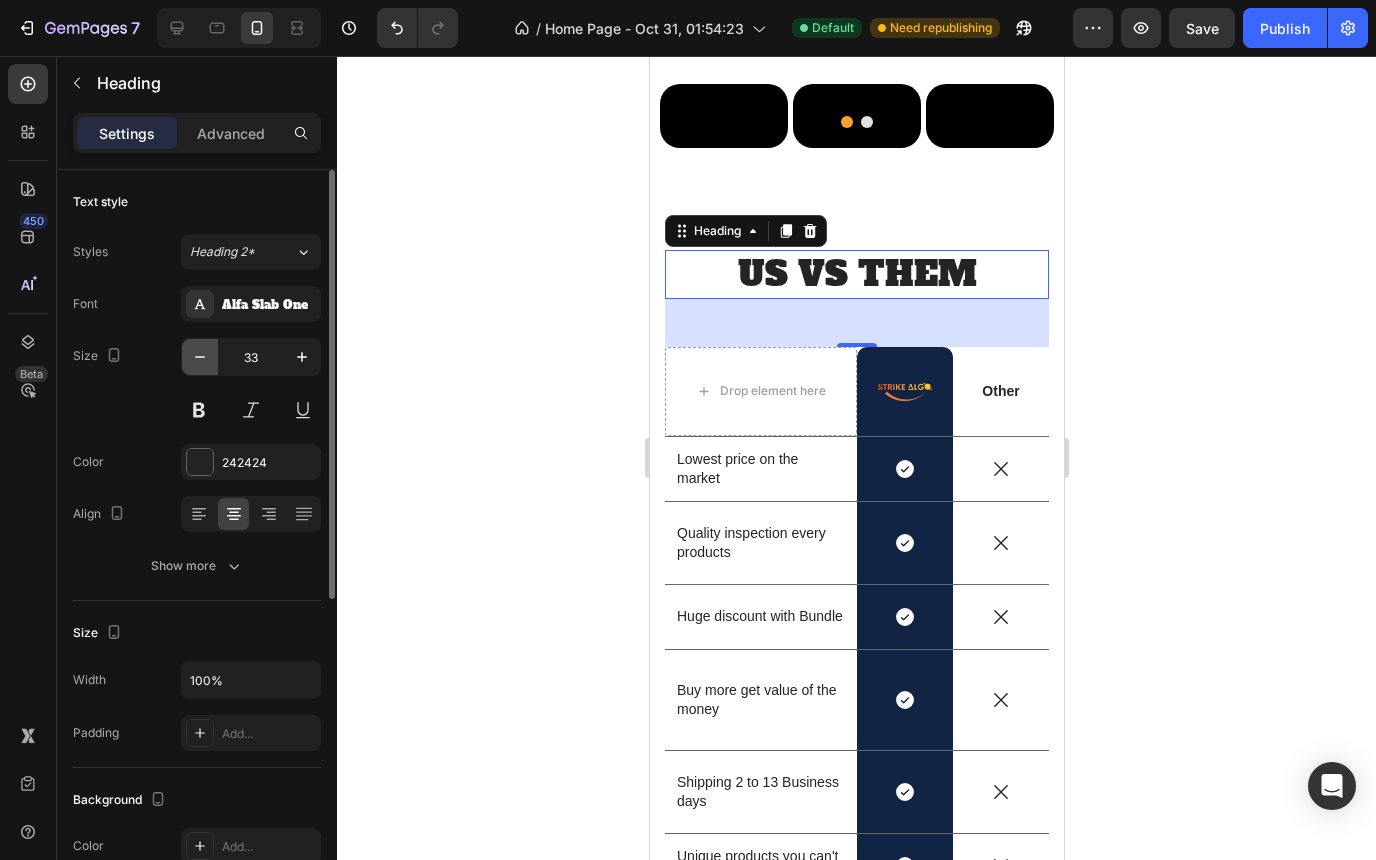 click 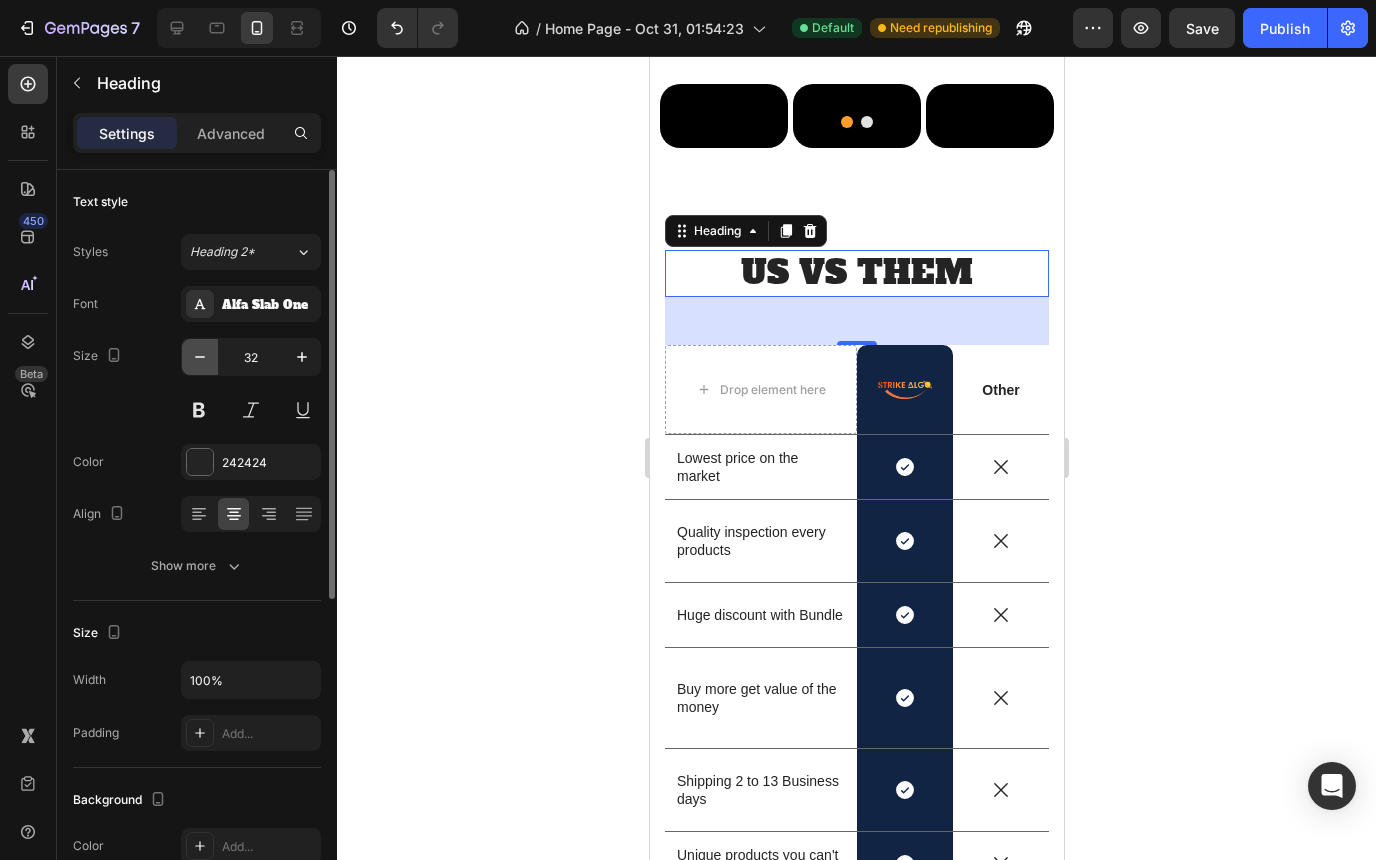 click 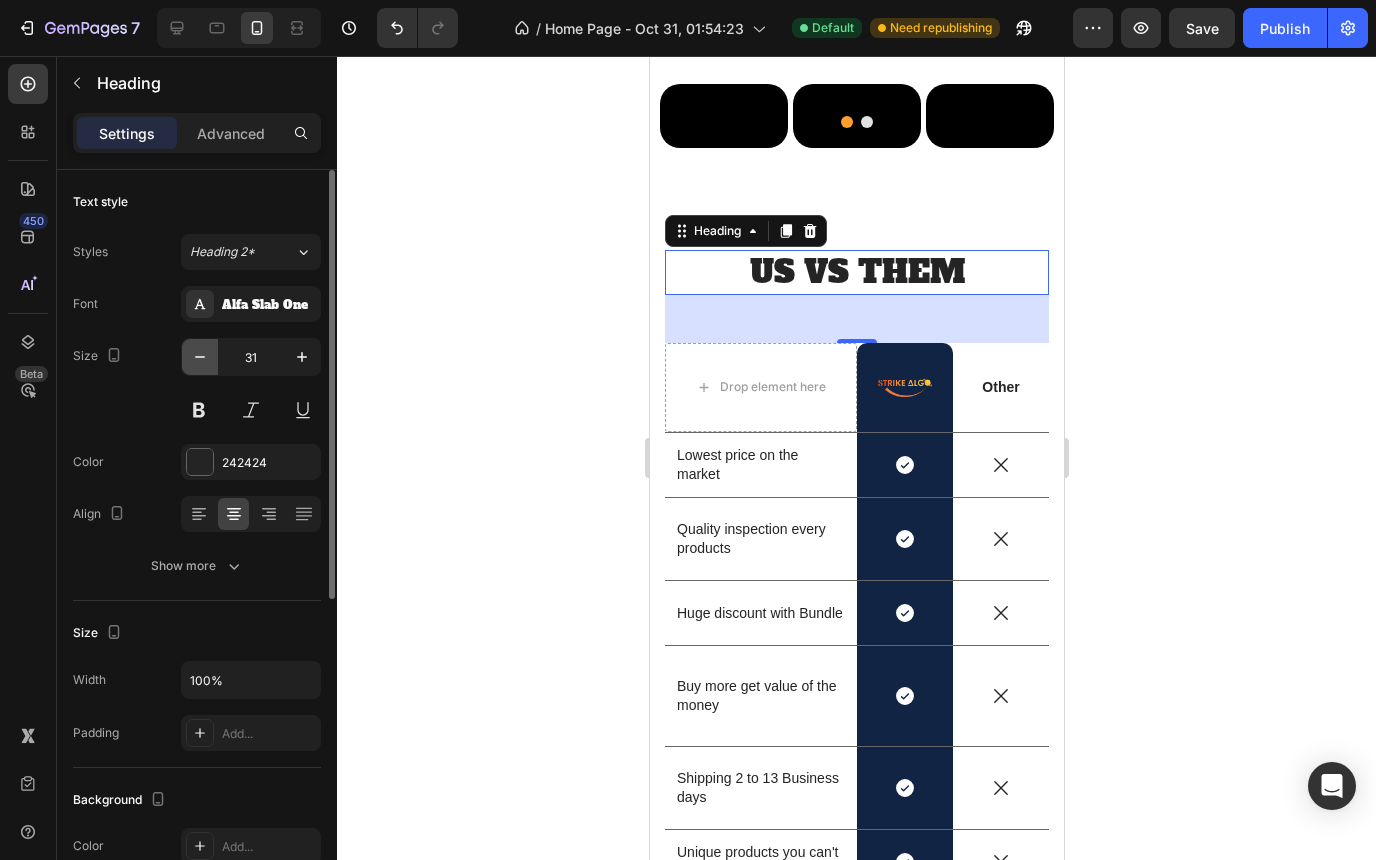 click 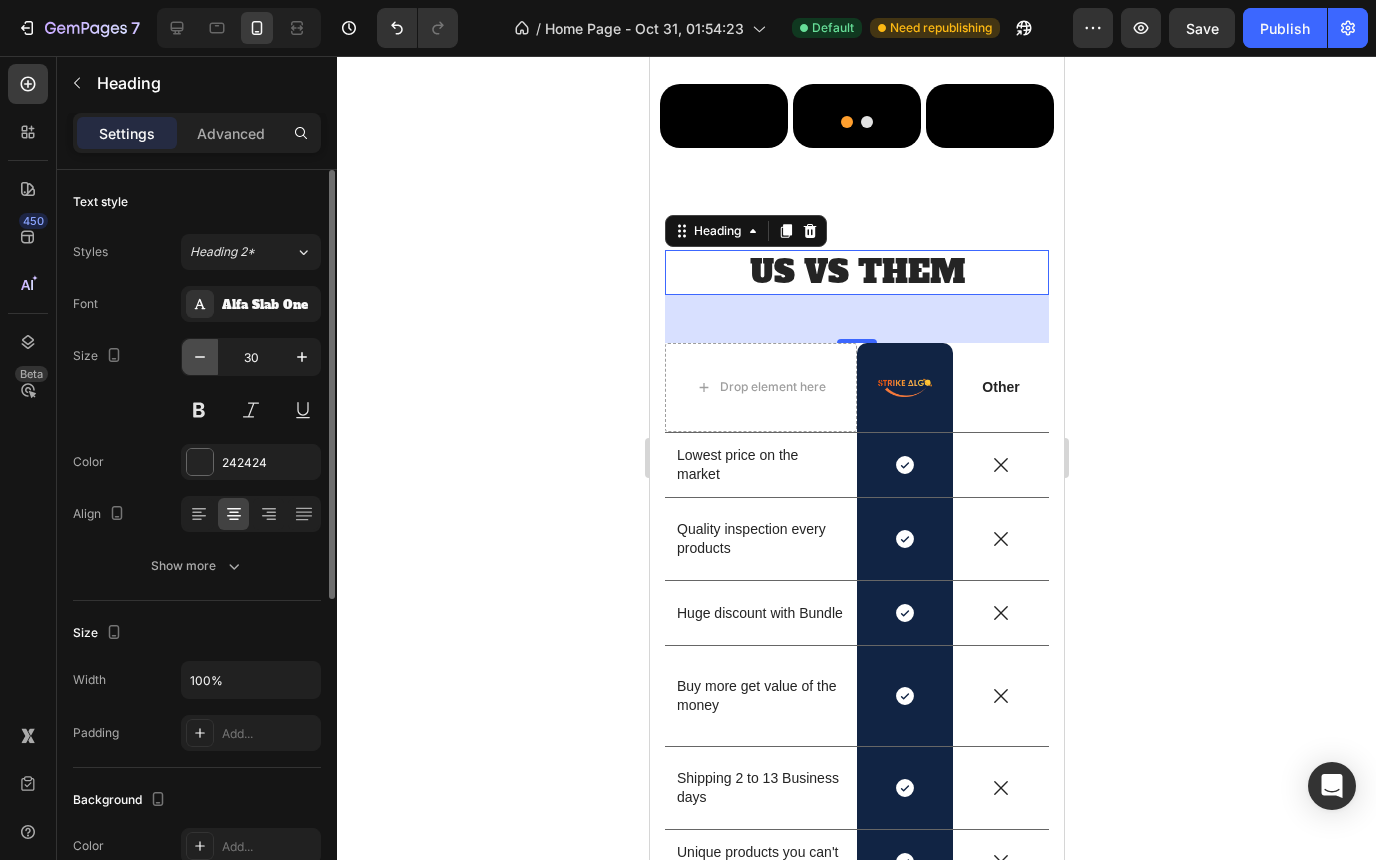 click 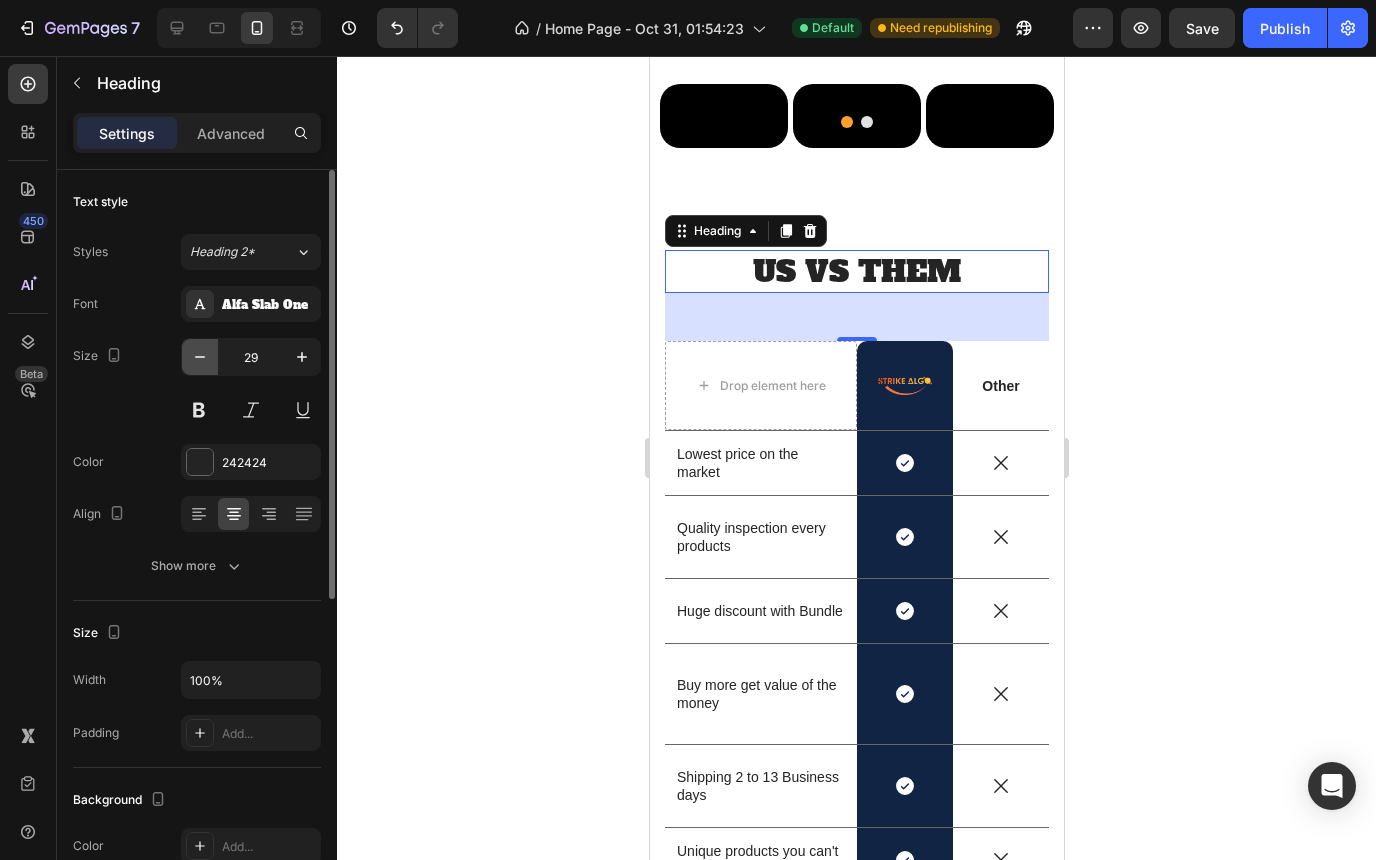 click 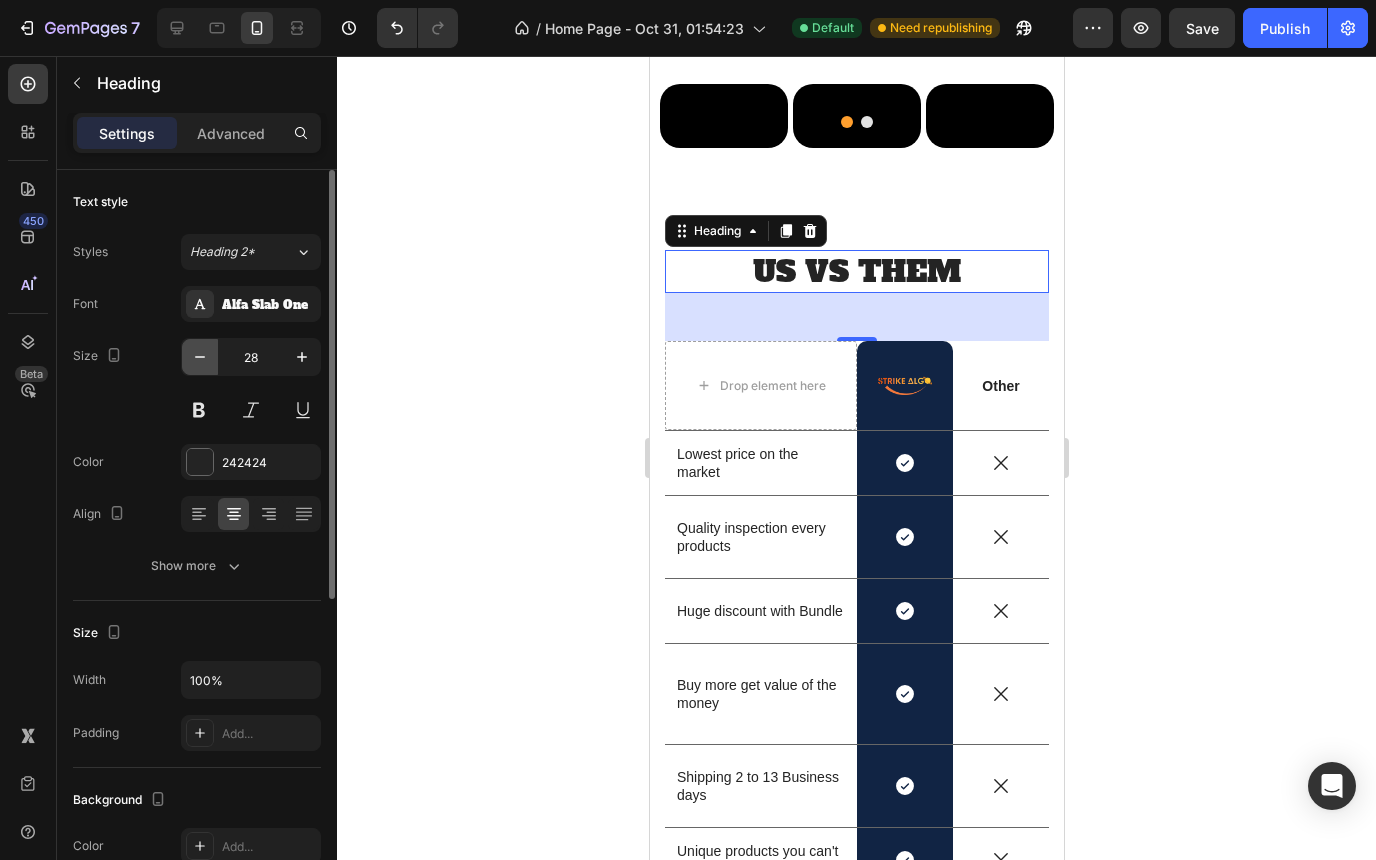 click 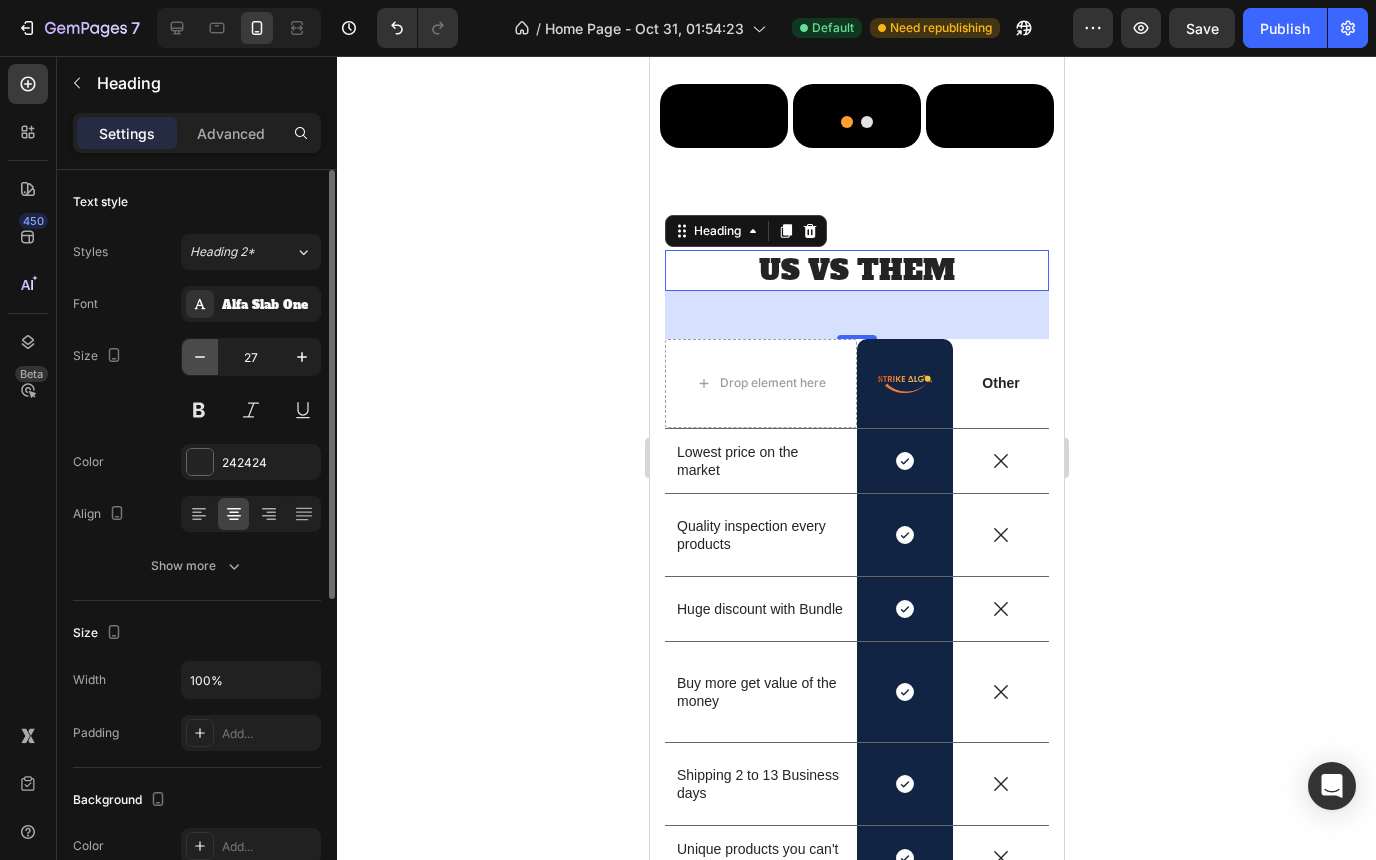 click 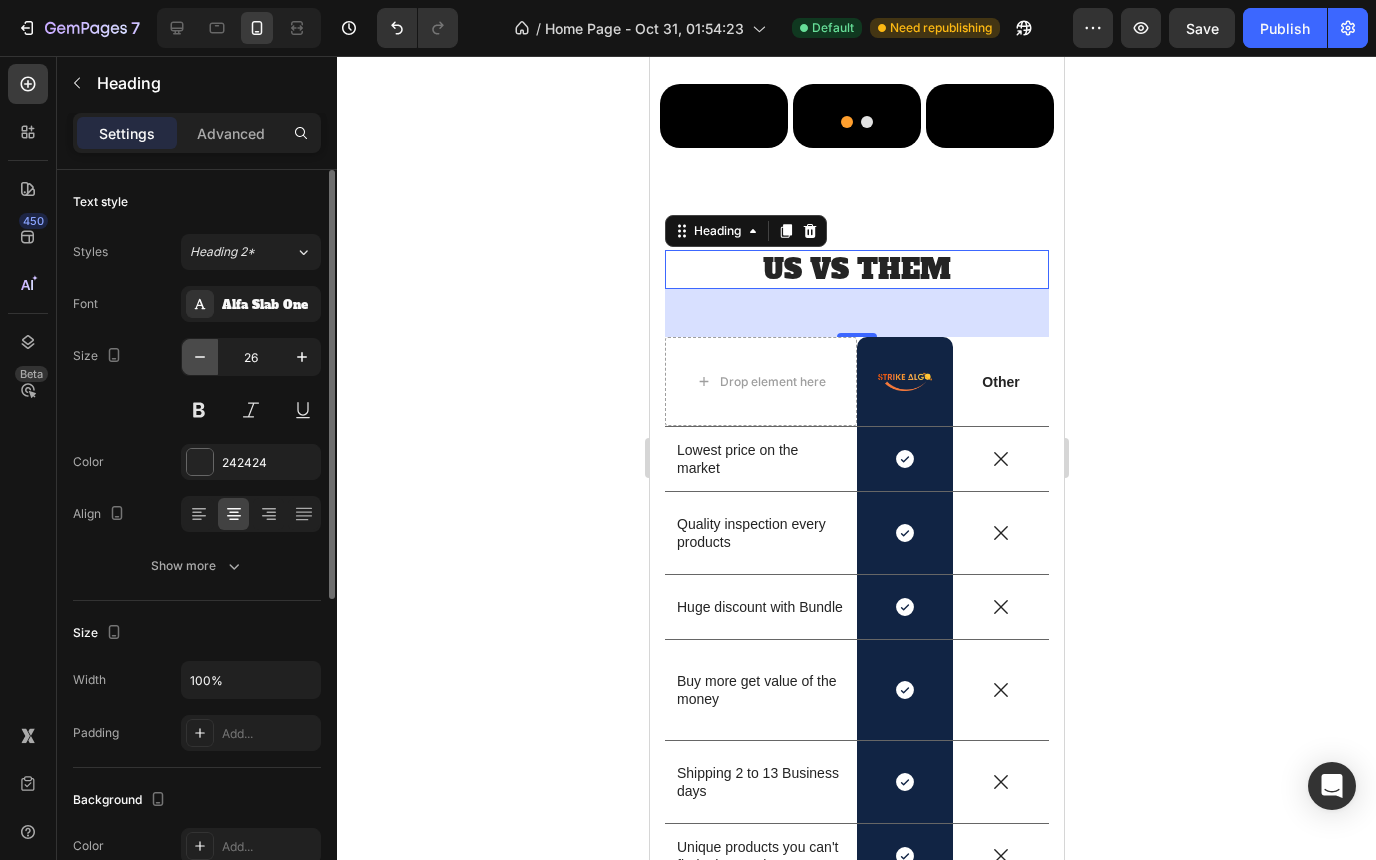 click 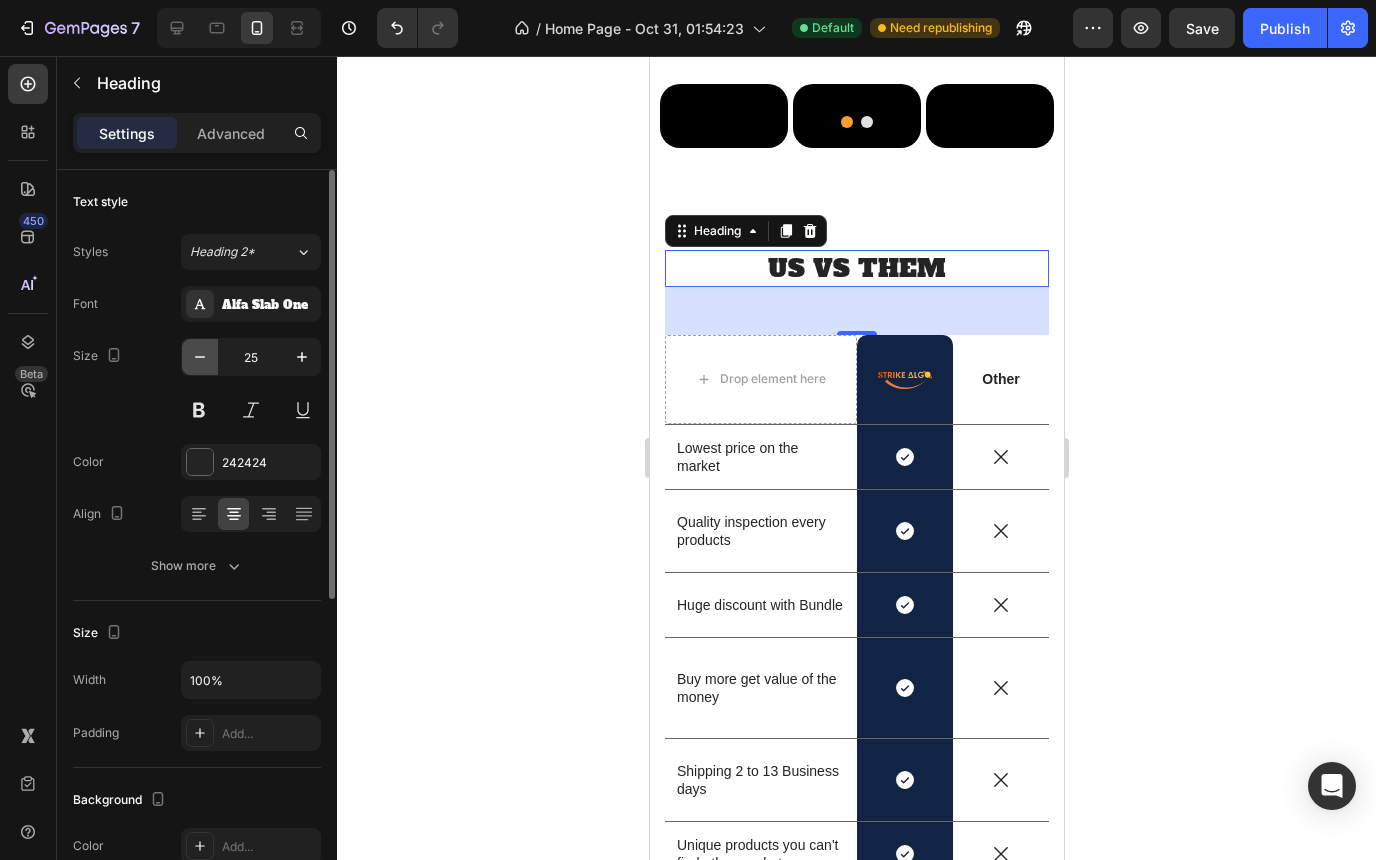 click 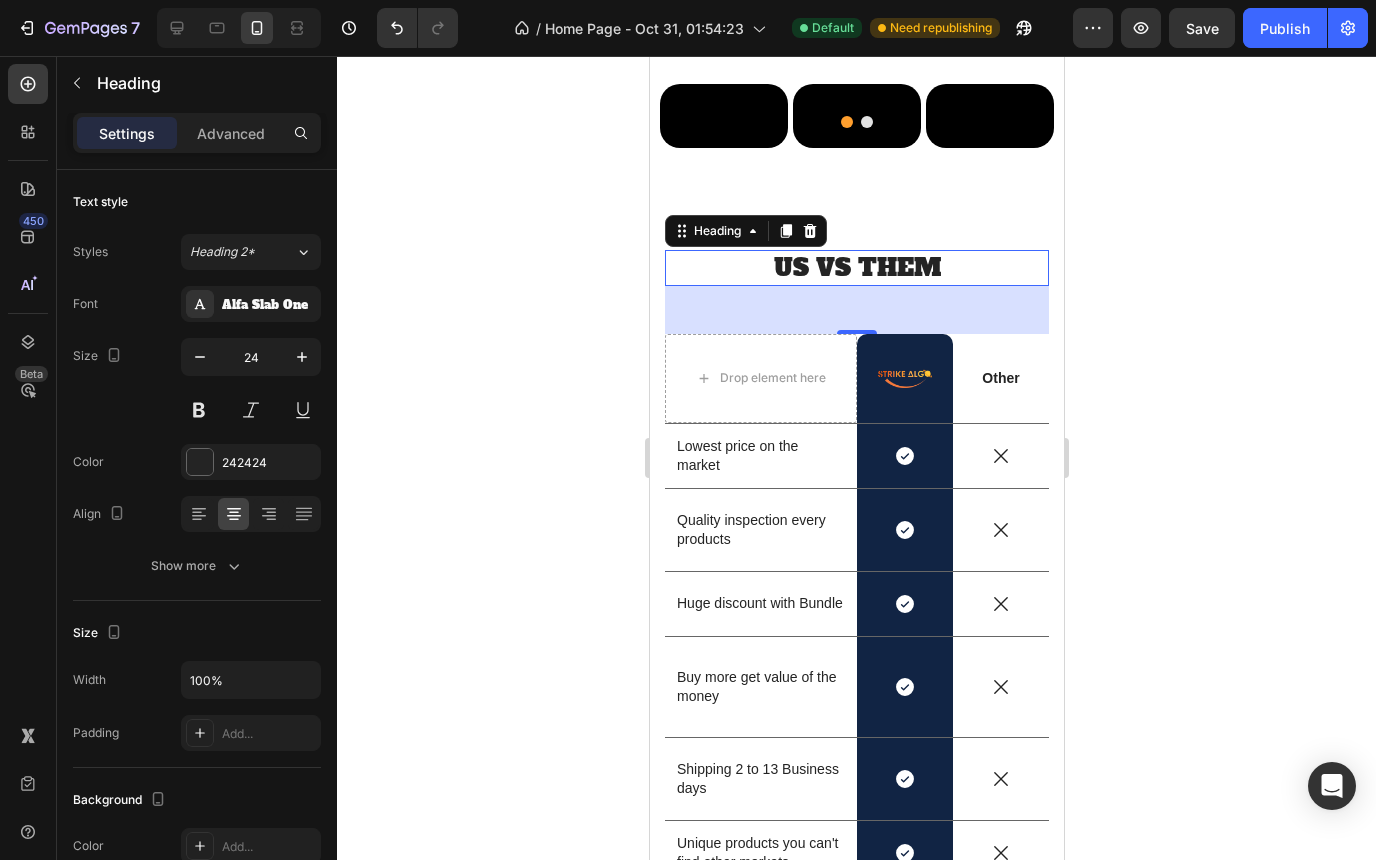 click 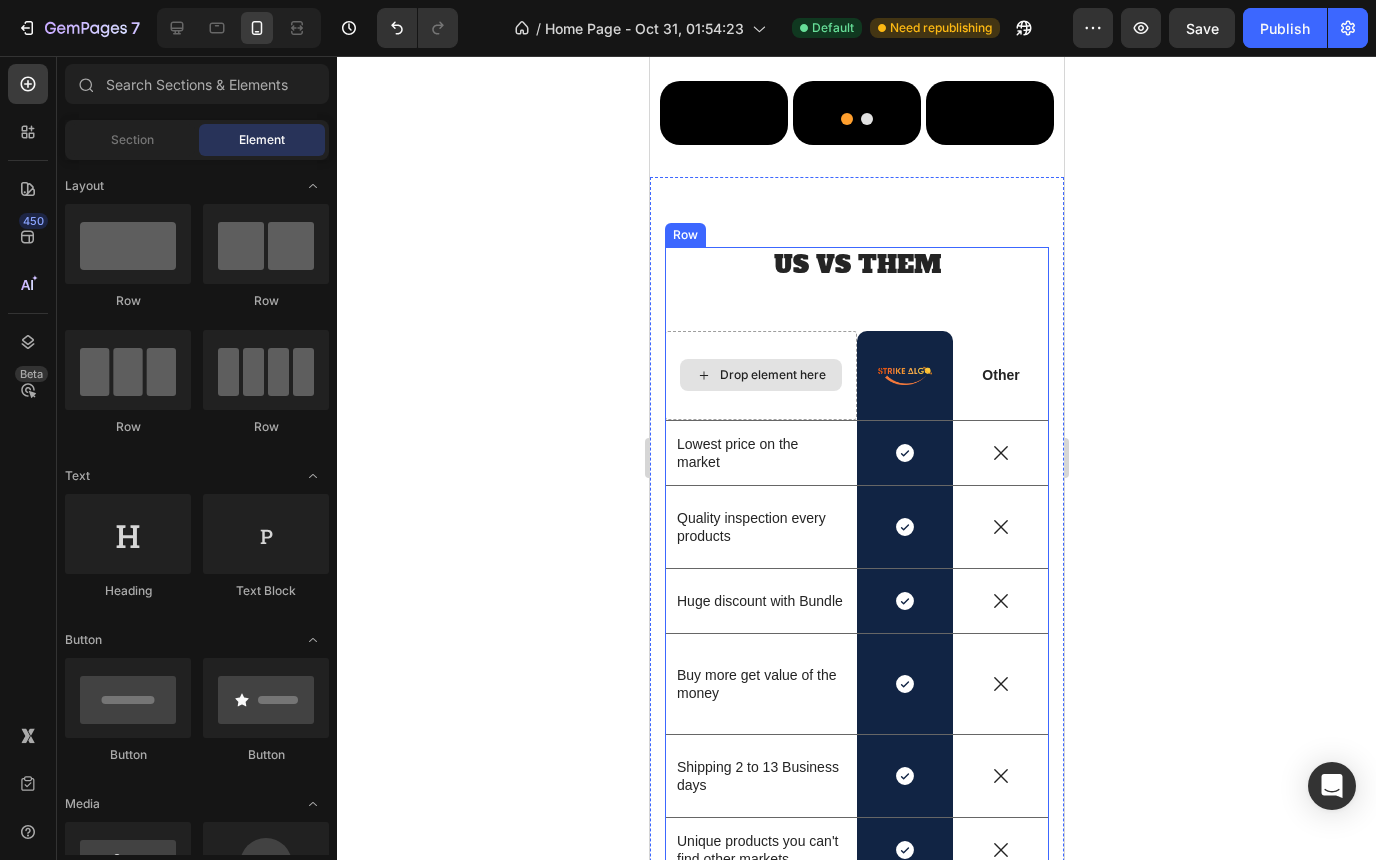scroll, scrollTop: 1201, scrollLeft: 0, axis: vertical 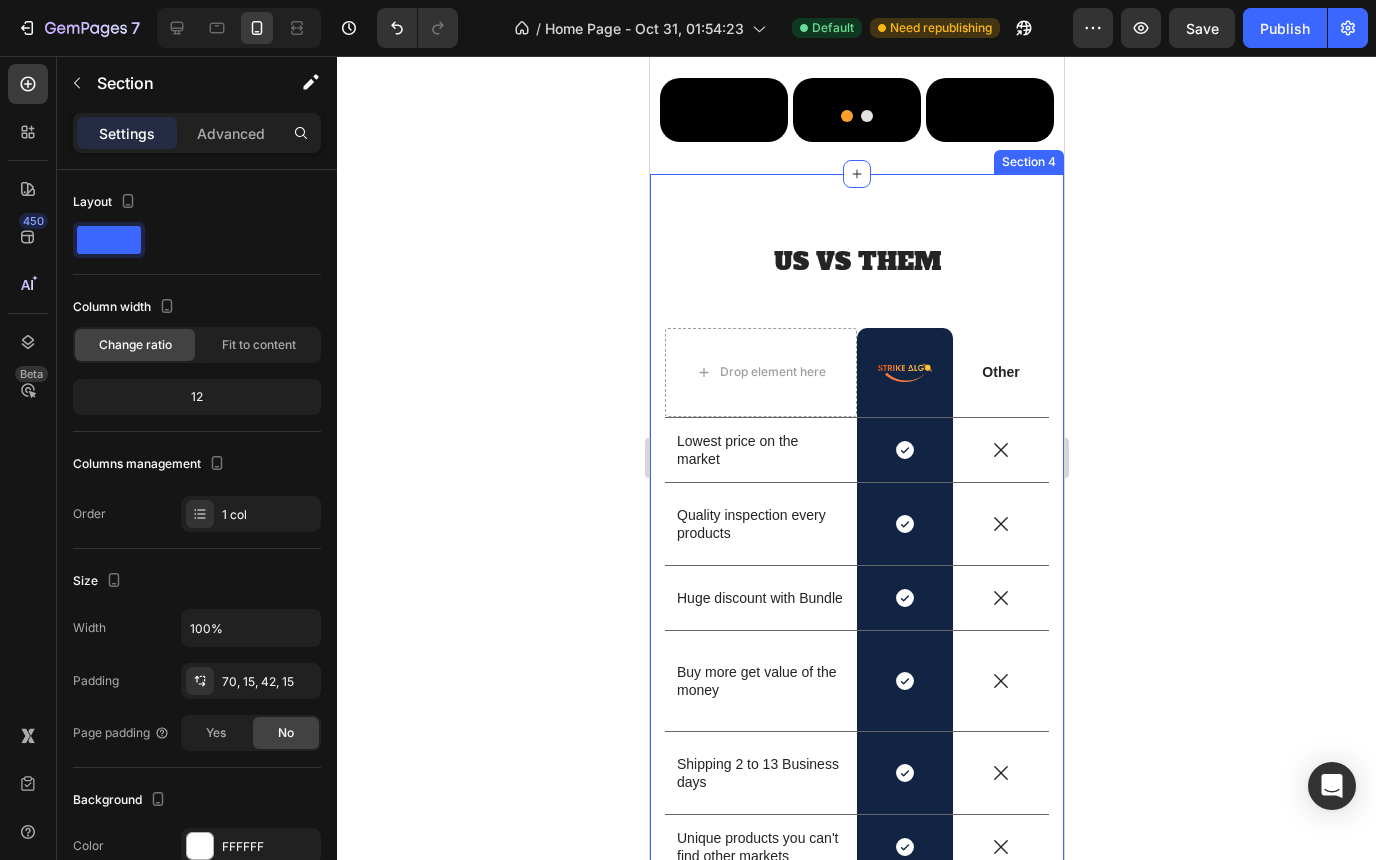 click on "US VS THEM Heading
Drop element here Image Row Other Text Block Row Lowest price on the market Text Block
Icon Row
Icon Row Quality inspection every products Text Block
Icon Row
Icon Row Huge discount with Bundle Text Block
Icon Row
Icon Row Buy more get value of the money  Text Block
Icon Row
Icon Row Shipping 2 to 13 Business days Text Block
Icon Row
Icon Row Unique products you can't find other markets Text Block
Icon Row
Icon Row 30 Days warranty! Text Block
Icon Row
Icon Row Sed ut perspiciatis unde Text Block
Icon Row
Icon Row Row Section 4" at bounding box center [856, 626] 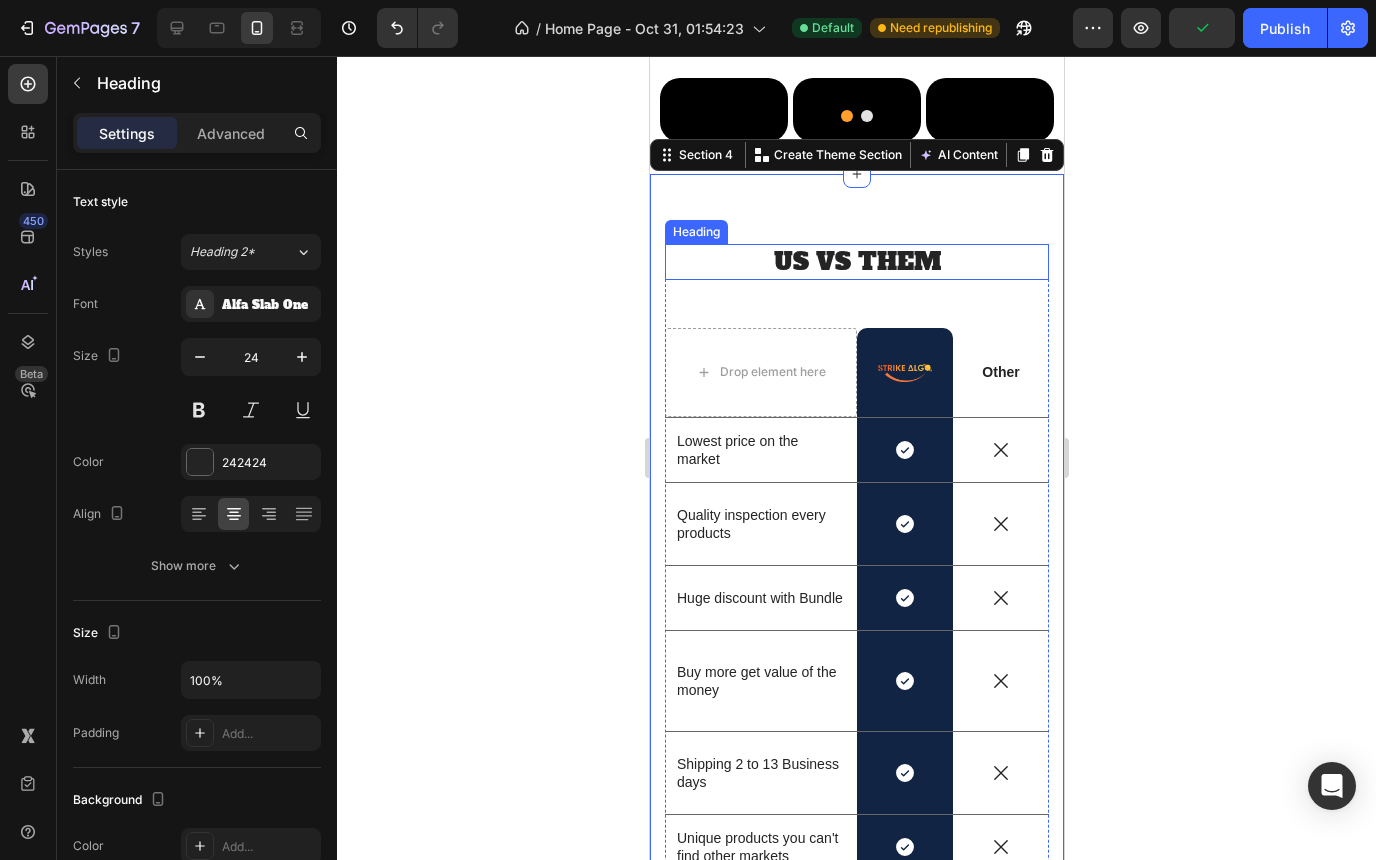 click on "US VS THEM" at bounding box center [856, 261] 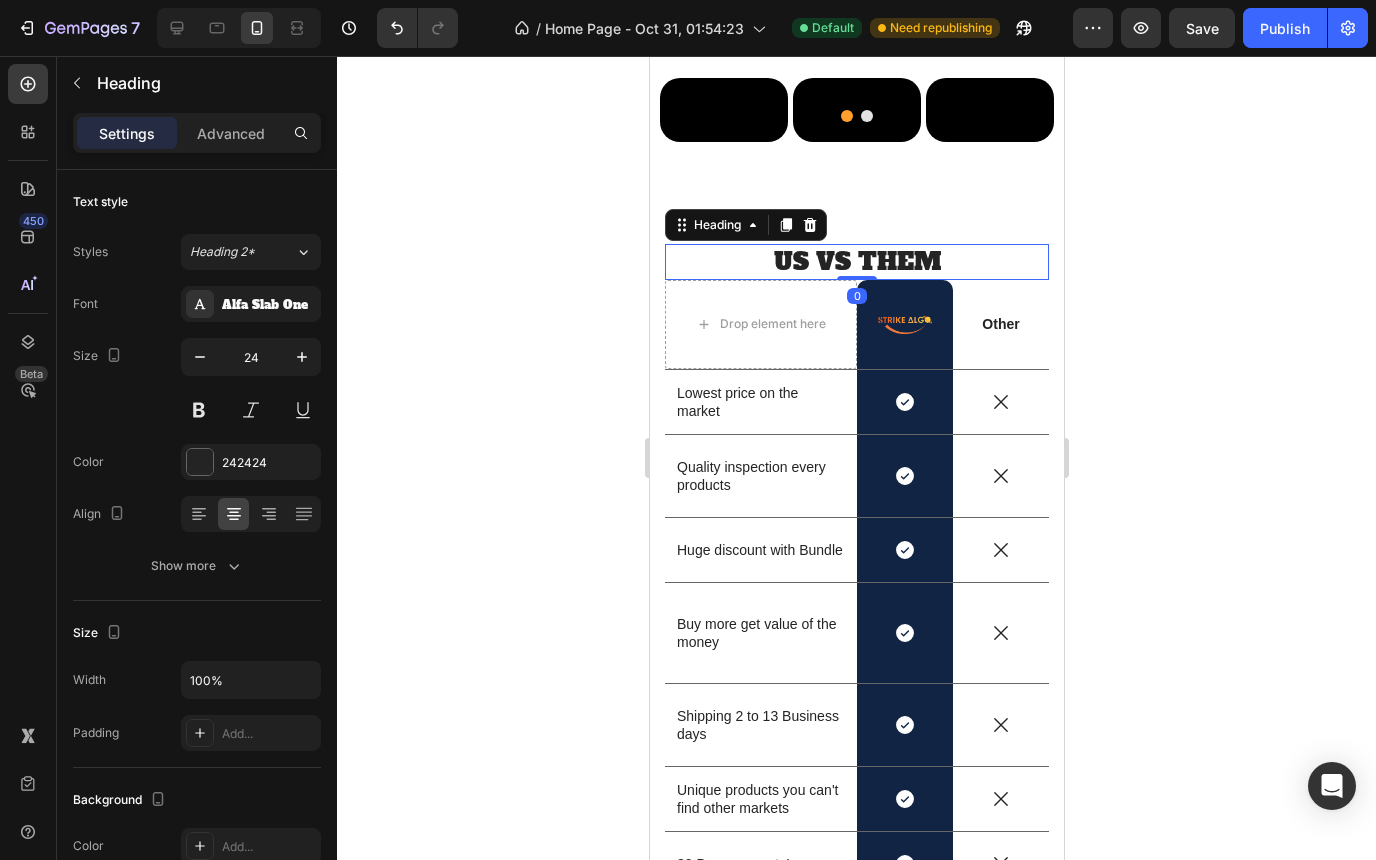 drag, startPoint x: 852, startPoint y: 488, endPoint x: 842, endPoint y: 433, distance: 55.9017 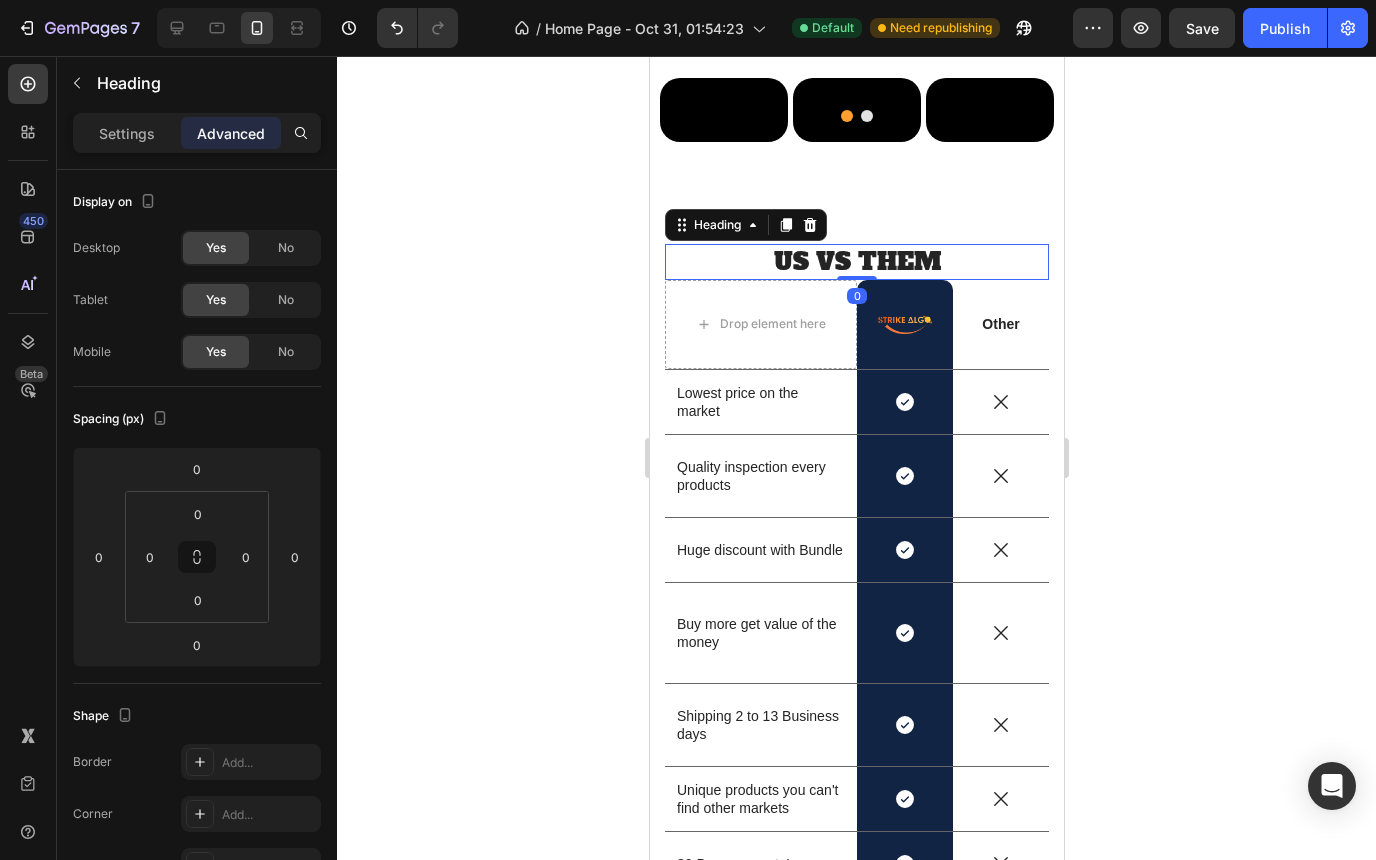 click 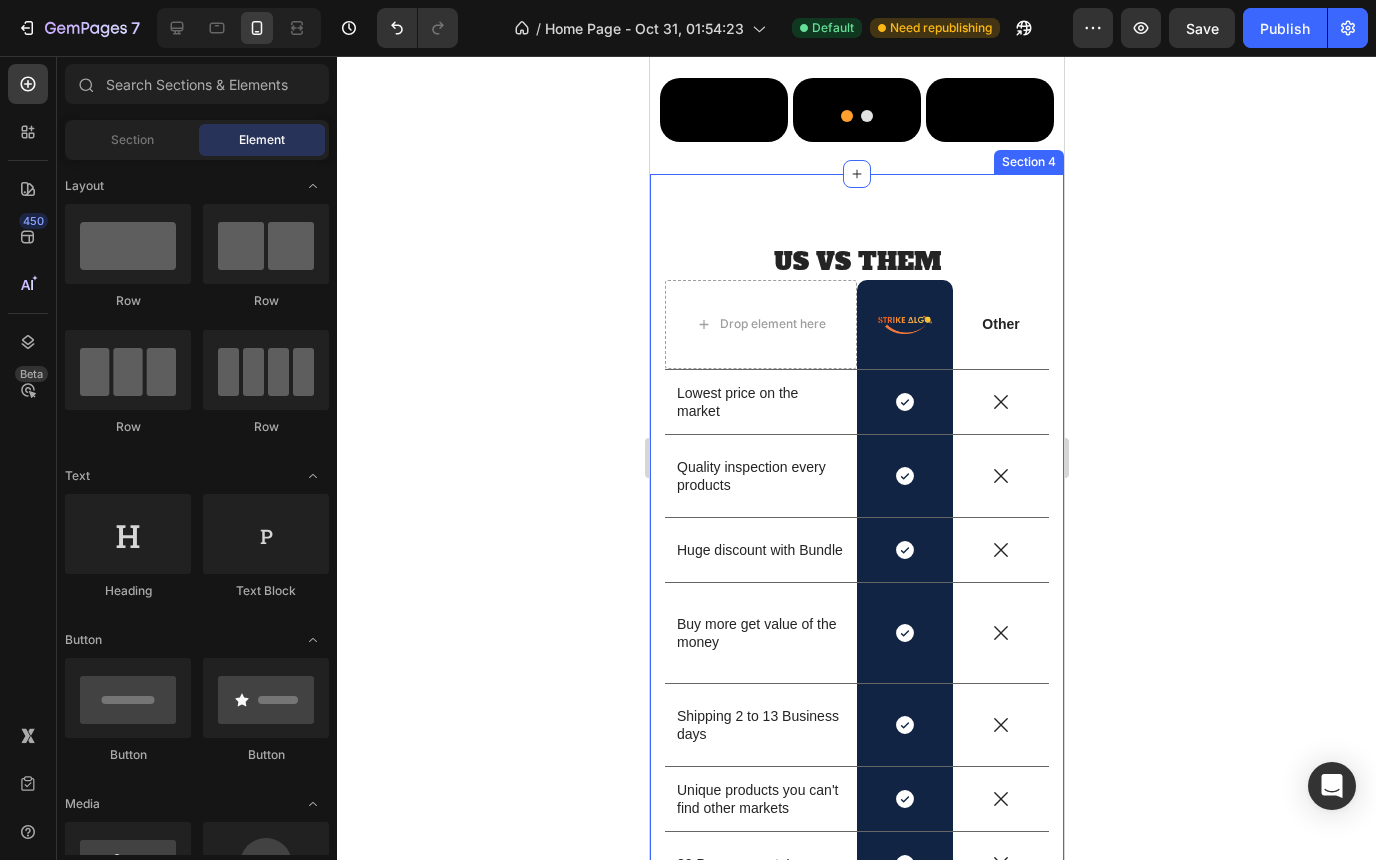 click on "US VS THEM Heading
Drop element here Image Row Other Text Block Row Lowest price on the market Text Block
Icon Row
Icon Row Quality inspection every products Text Block
Icon Row
Icon Row Huge discount with Bundle Text Block
Icon Row
Icon Row Buy more get value of the money  Text Block
Icon Row
Icon Row Shipping 2 to 13 Business days Text Block
Icon Row
Icon Row Unique products you can't find other markets Text Block
Icon Row
Icon Row 30 Days warranty! Text Block
Icon Row
Icon Row Sed ut perspiciatis unde Text Block
Icon Row
Icon Row Row Section 4" at bounding box center (856, 602) 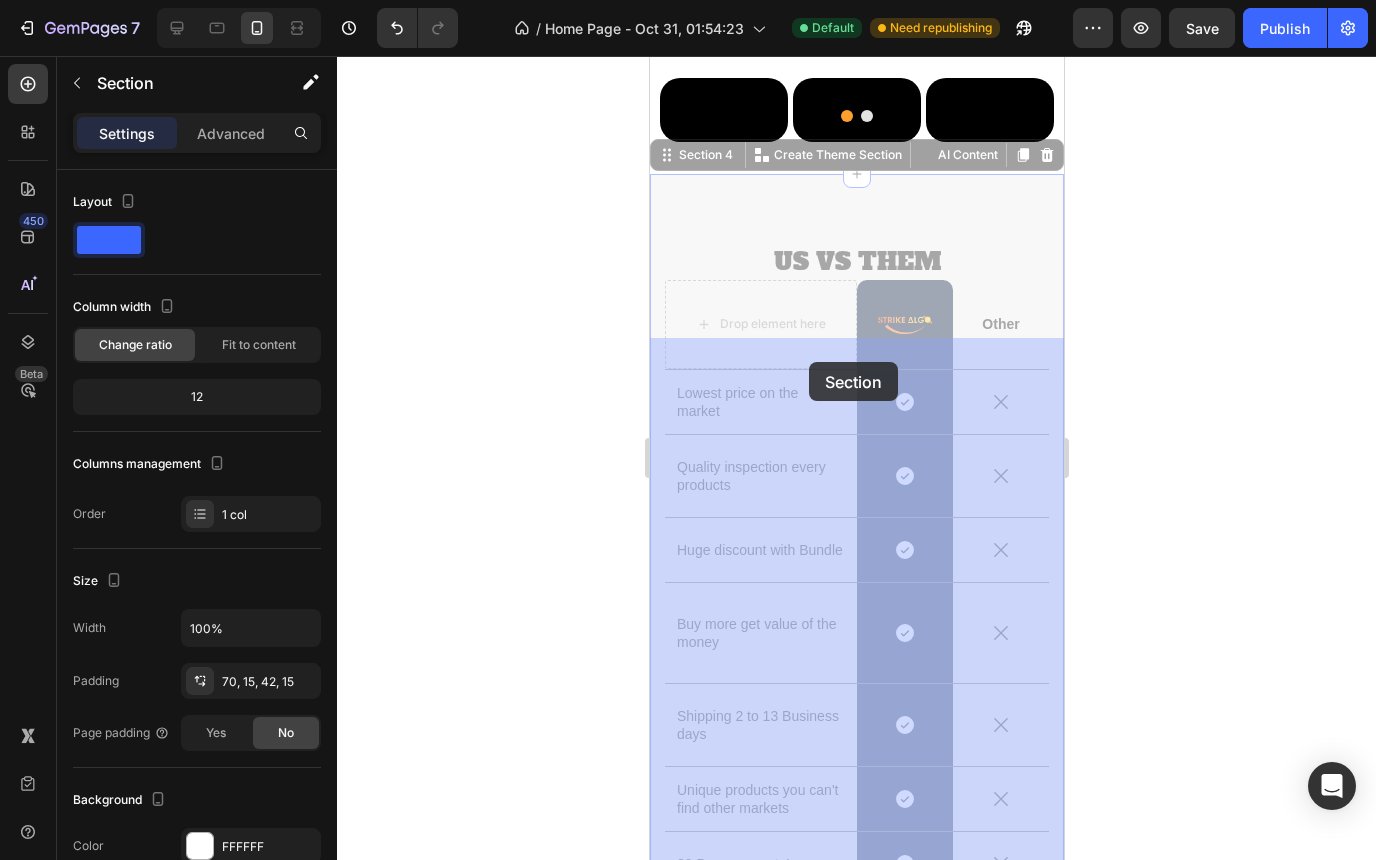 drag, startPoint x: 807, startPoint y: 378, endPoint x: 808, endPoint y: 364, distance: 14.035668 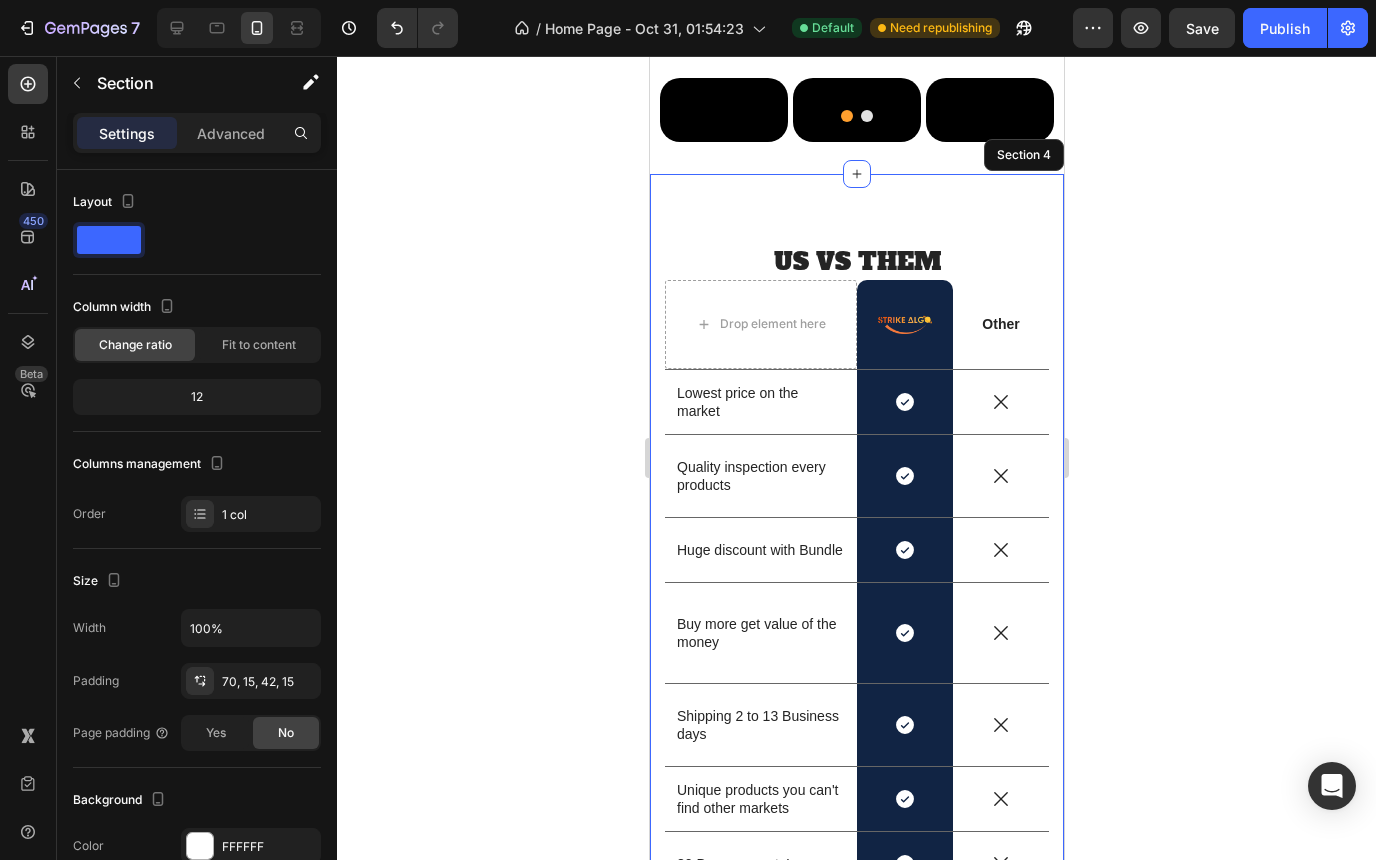 click 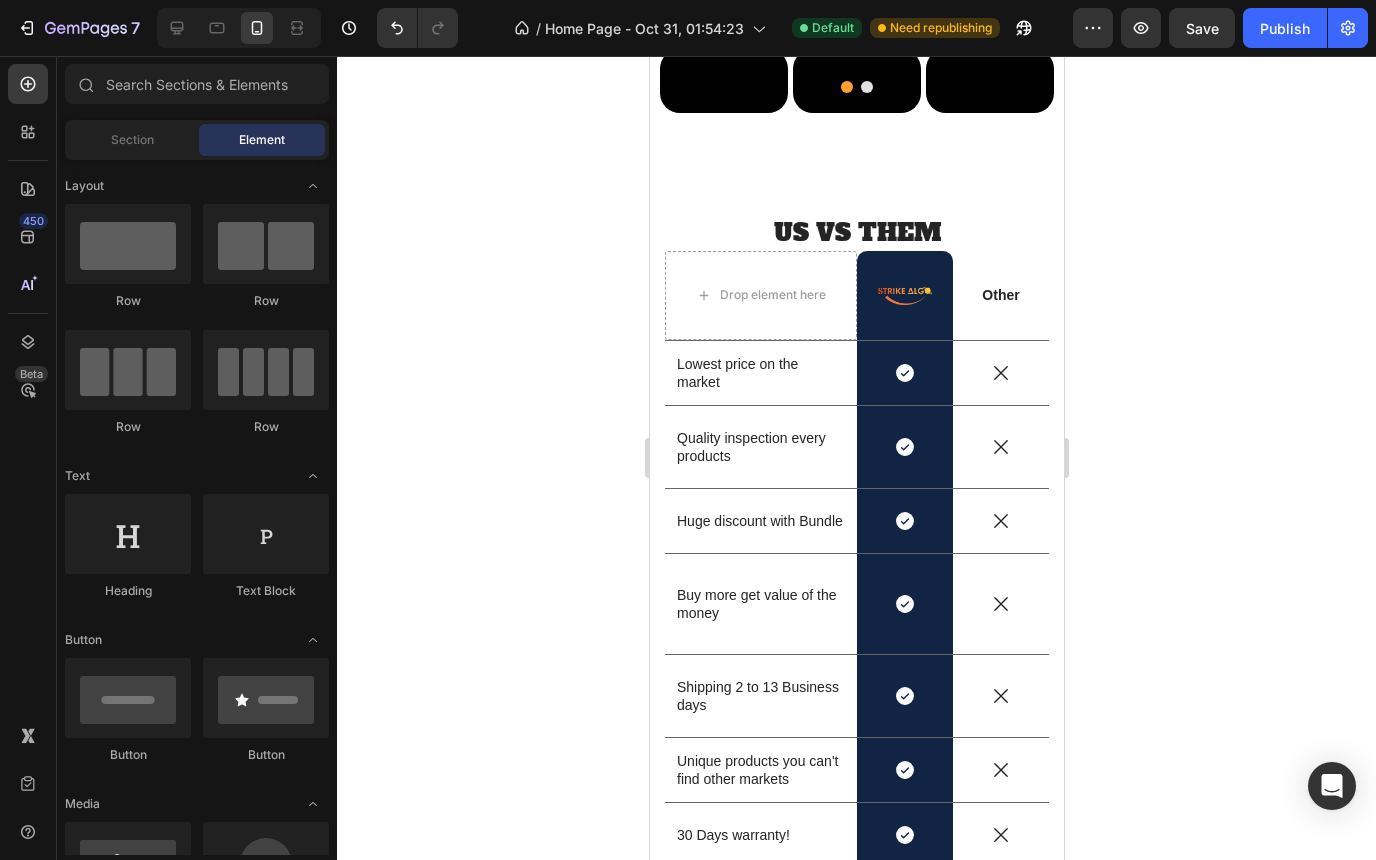 scroll, scrollTop: 1215, scrollLeft: 0, axis: vertical 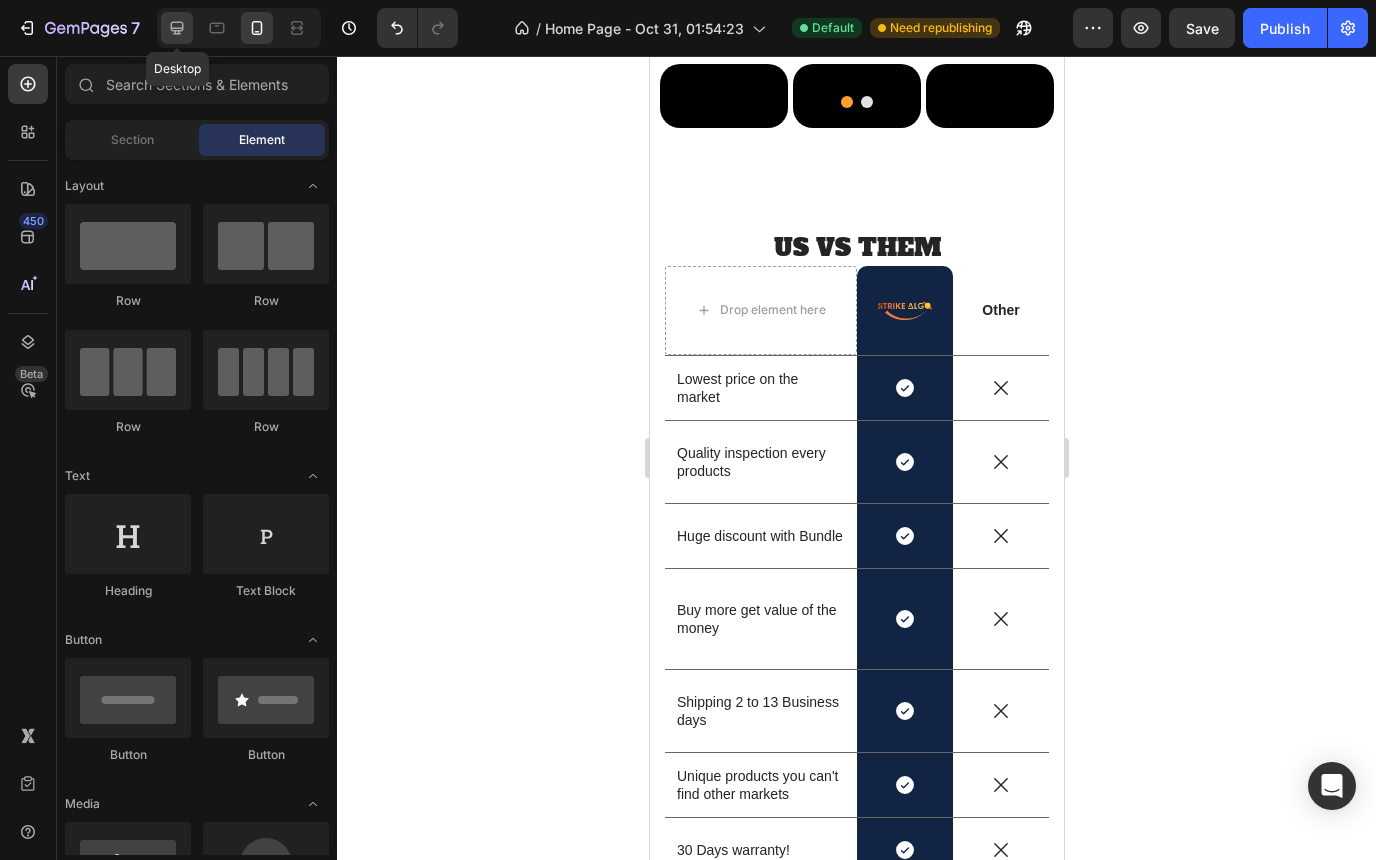 click 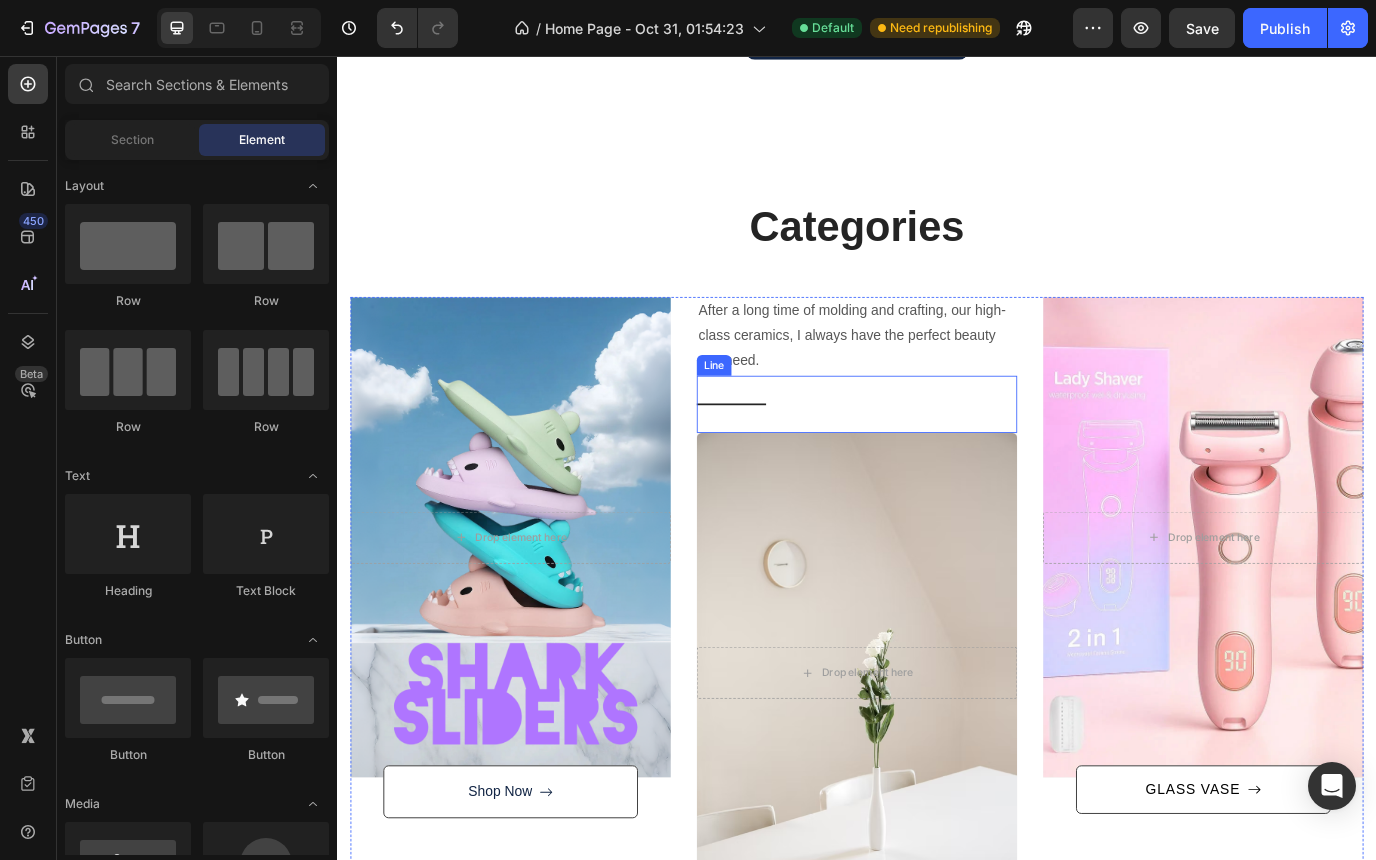 scroll, scrollTop: 2517, scrollLeft: 0, axis: vertical 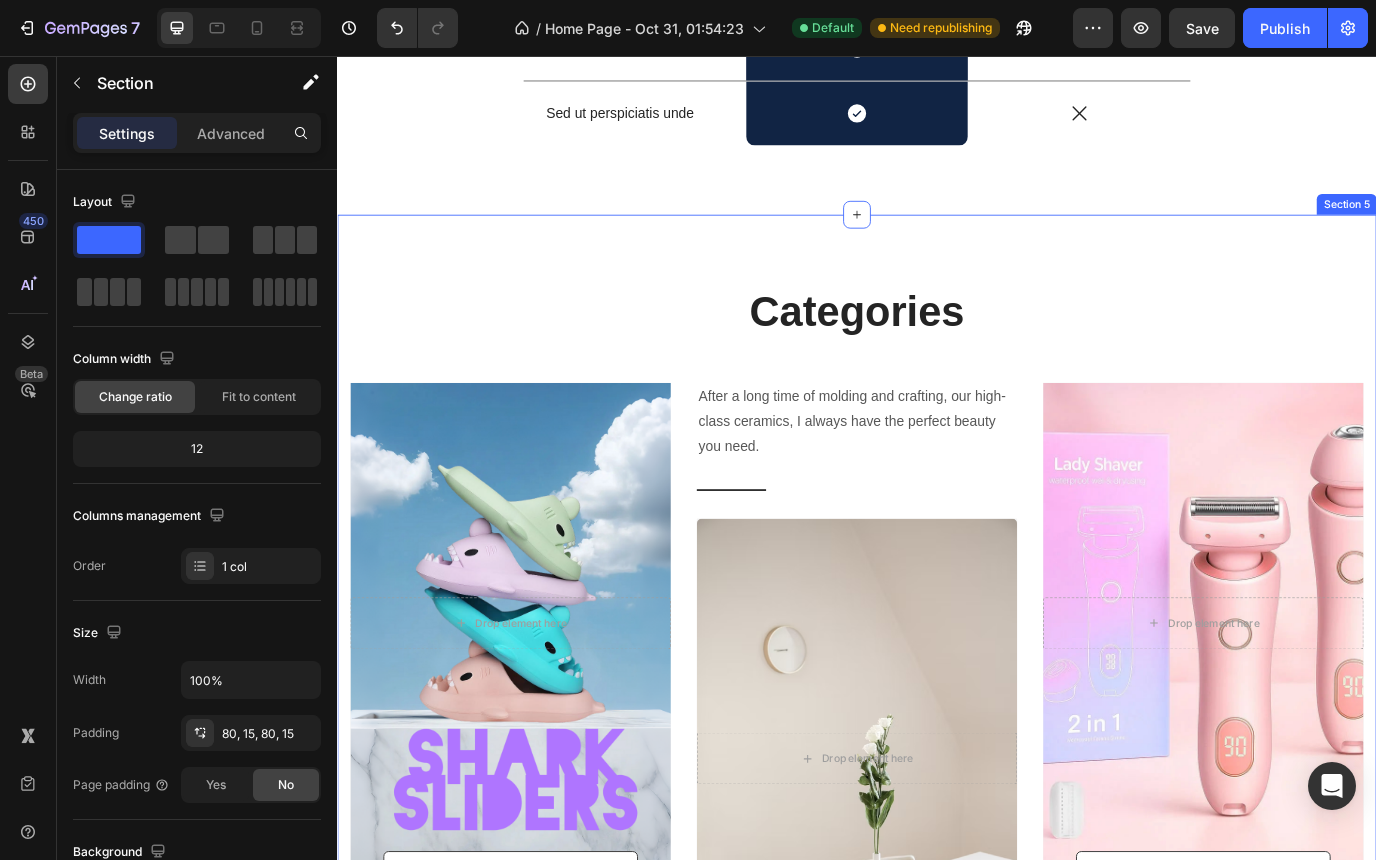 click on "Categories Heading Row
Drop element here Hero Banner
Shop Now Button After a long time of molding and crafting, our high-class ceramics, I always have the perfect beauty you need. Text block                Title Line
Drop element here Hero Banner
PROCELAIN VASE Button After a long time of molding and crafting, our high-class ceramics, I always have the perfect beauty you need. Text block Row                Title Line
Drop element here Hero Banner
GLASS VASE Button Row Section 5" at bounding box center [937, 753] 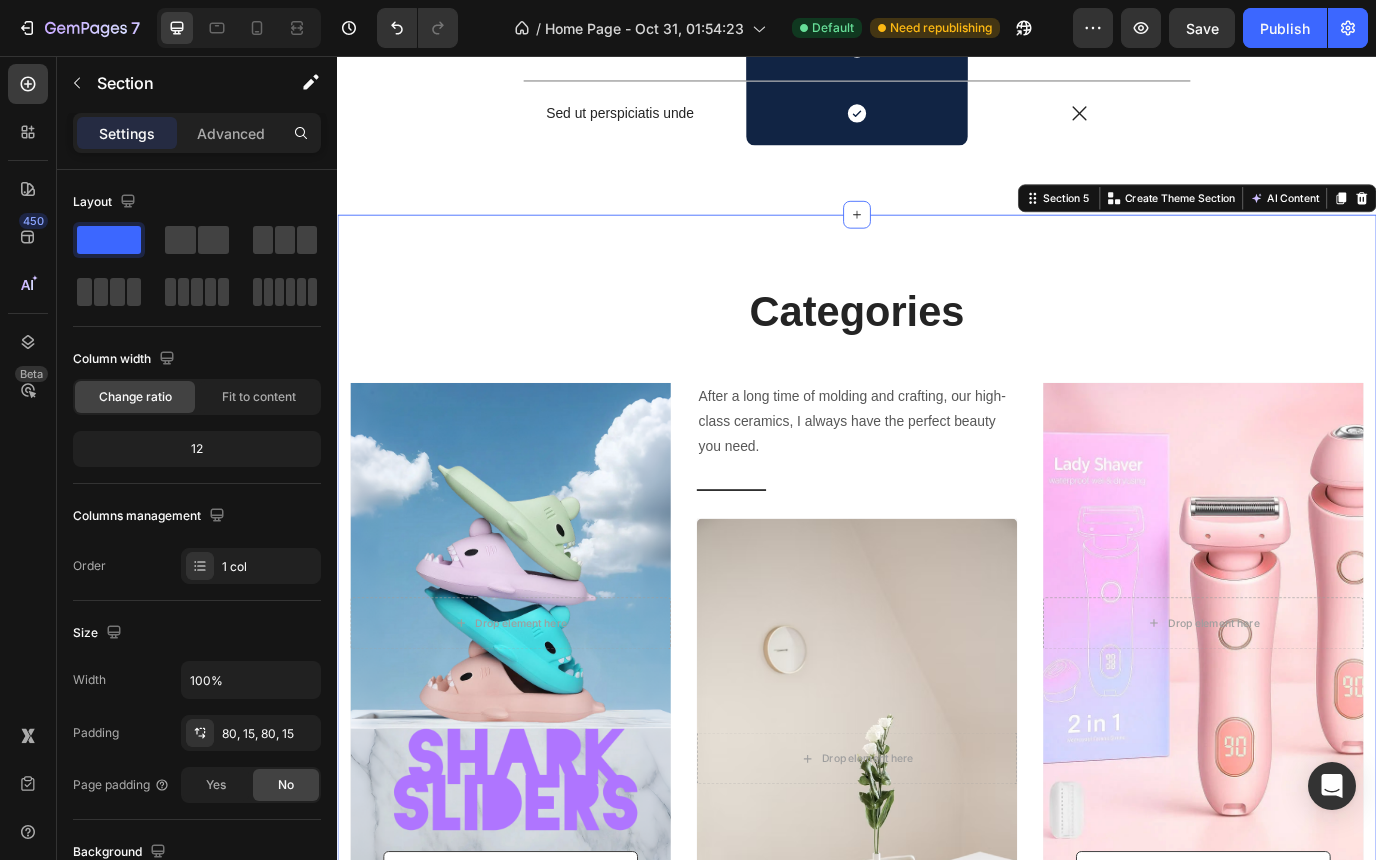 click on "Categories Heading Row
Drop element here Hero Banner
Shop Now Button After a long time of molding and crafting, our high-class ceramics, I always have the perfect beauty you need. Text block                Title Line
Drop element here Hero Banner
PROCELAIN VASE Button After a long time of molding and crafting, our high-class ceramics, I always have the perfect beauty you need. Text block Row                Title Line
Drop element here Hero Banner
GLASS VASE Button Row Section 5   You can create reusable sections Create Theme Section AI Content Write with GemAI What would you like to describe here? Tone and Voice Persuasive Product Strike Algo 2-in-1 Hoodie with Integrated Backpack Show more Generate" at bounding box center (937, 753) 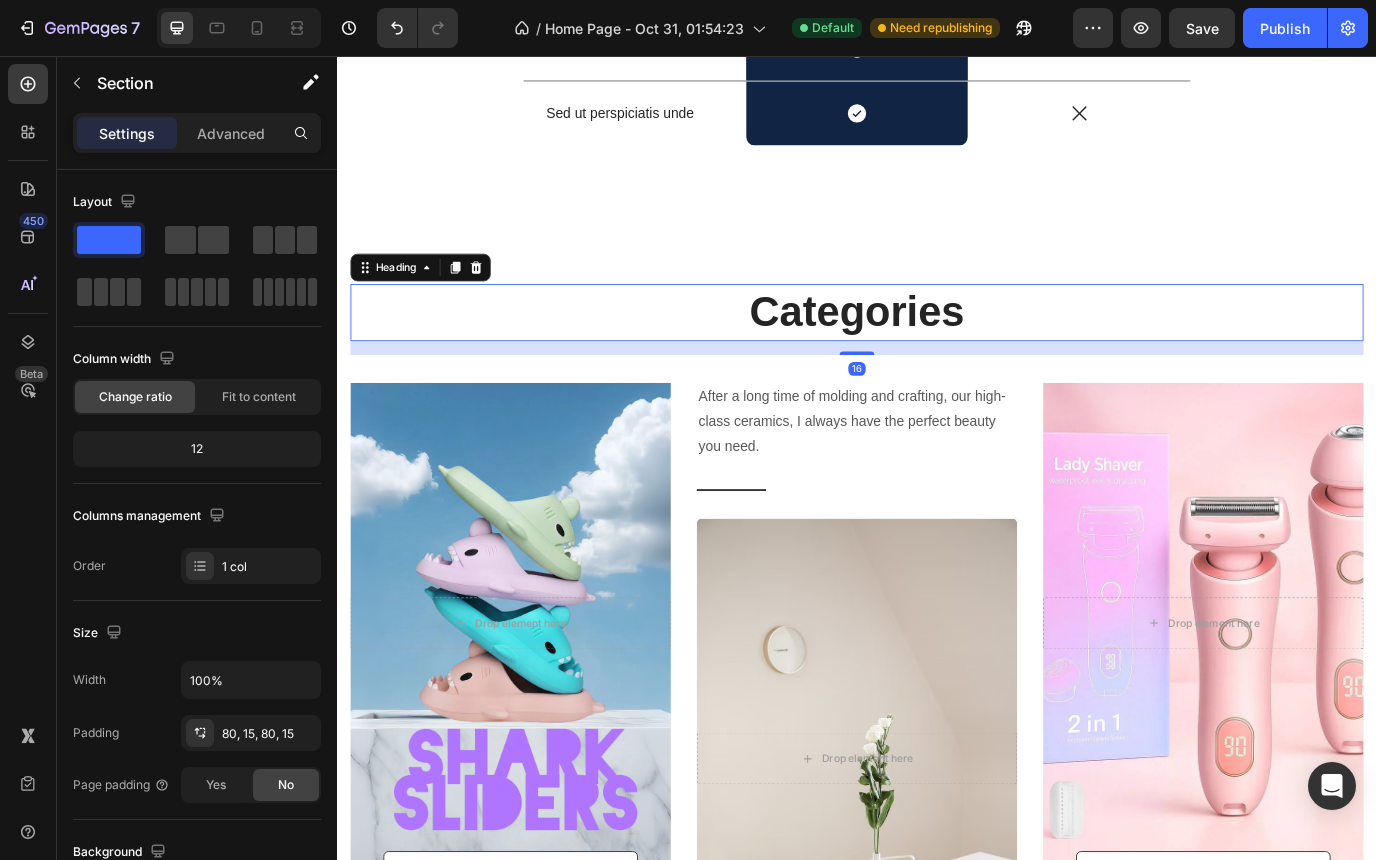 click on "Categories" at bounding box center [937, 352] 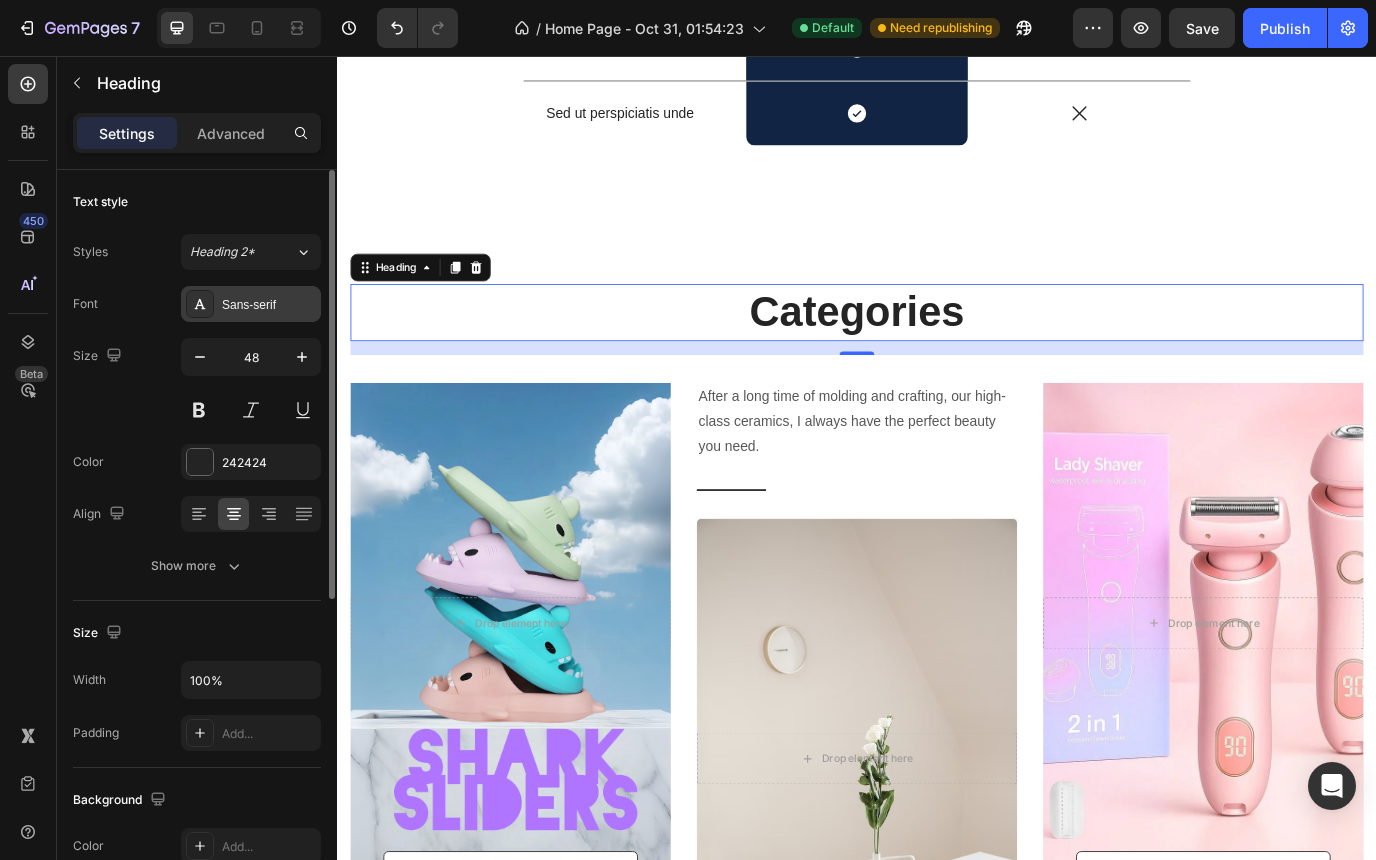 click on "Sans-serif" at bounding box center (269, 305) 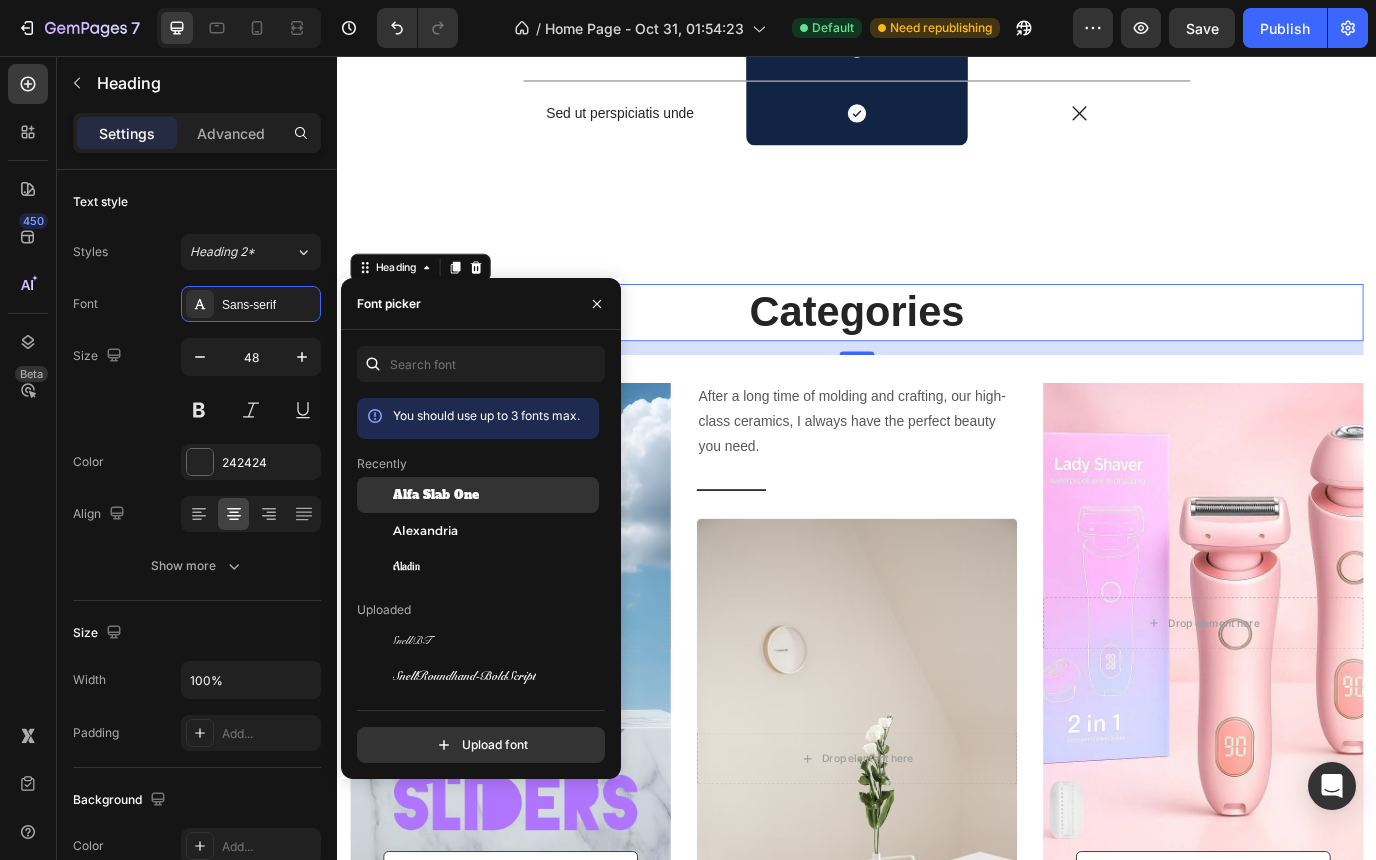 click on "Alfa Slab One" at bounding box center (436, 495) 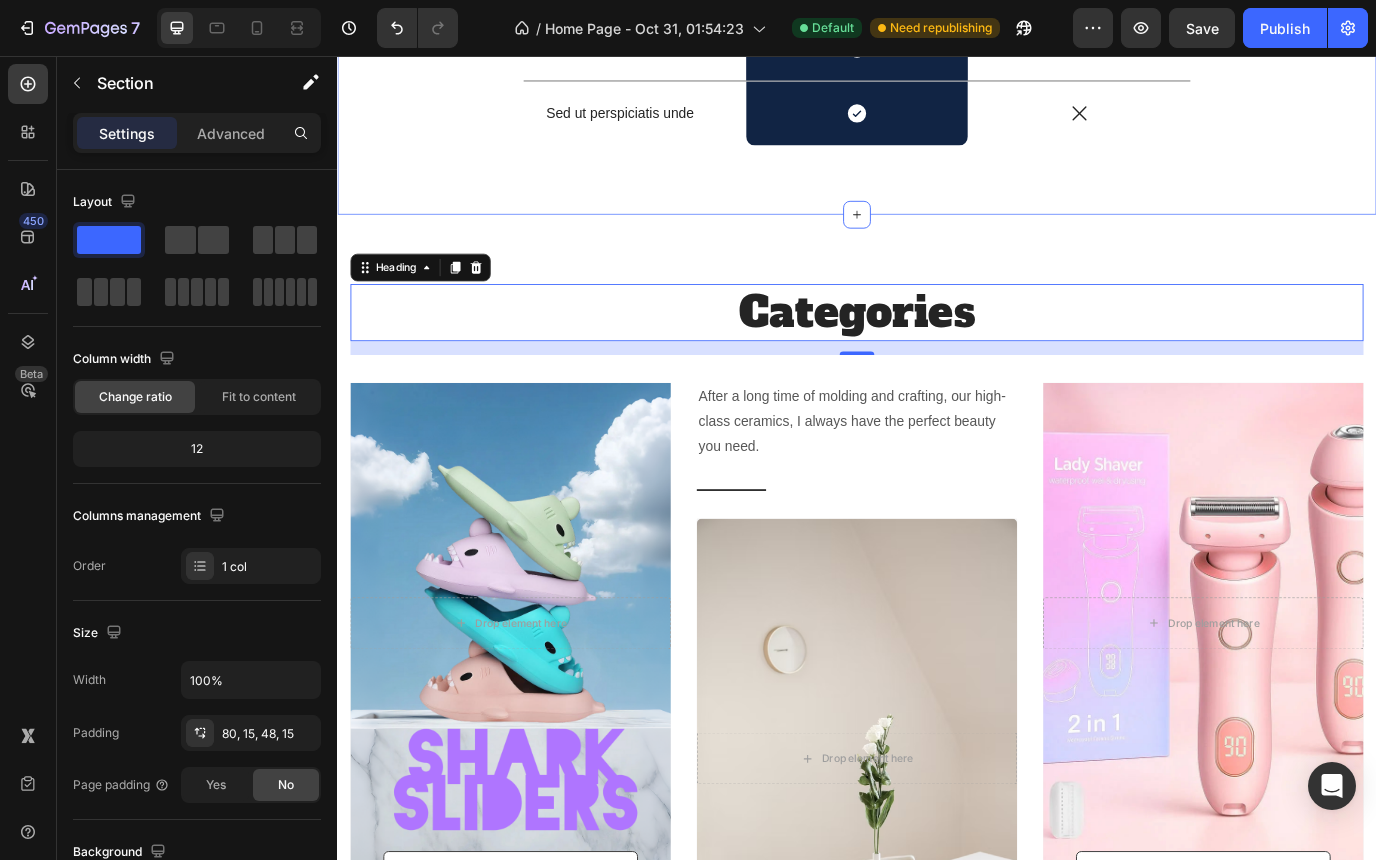 click on "US VS THEM Heading
Drop element here Image Row Other Text Block Row Lowest price on the market Text Block
Icon Row
Icon Row Quality inspection every products Text Block
Icon Row
Icon Row Huge discount with Bundle Text Block
Icon Row
Icon Row Buy more get value of the money  Text Block
Icon Row
Icon Row Shipping 2 to 13 Business days Text Block
Icon Row
Icon Row Unique products you can't find other markets Text Block
Icon Row
Icon Row 30 Days warranty! Text Block
Icon Row
Icon Row Sed ut perspiciatis unde Text Block
Icon Row
Icon Row Row Section 4" at bounding box center (937, -231) 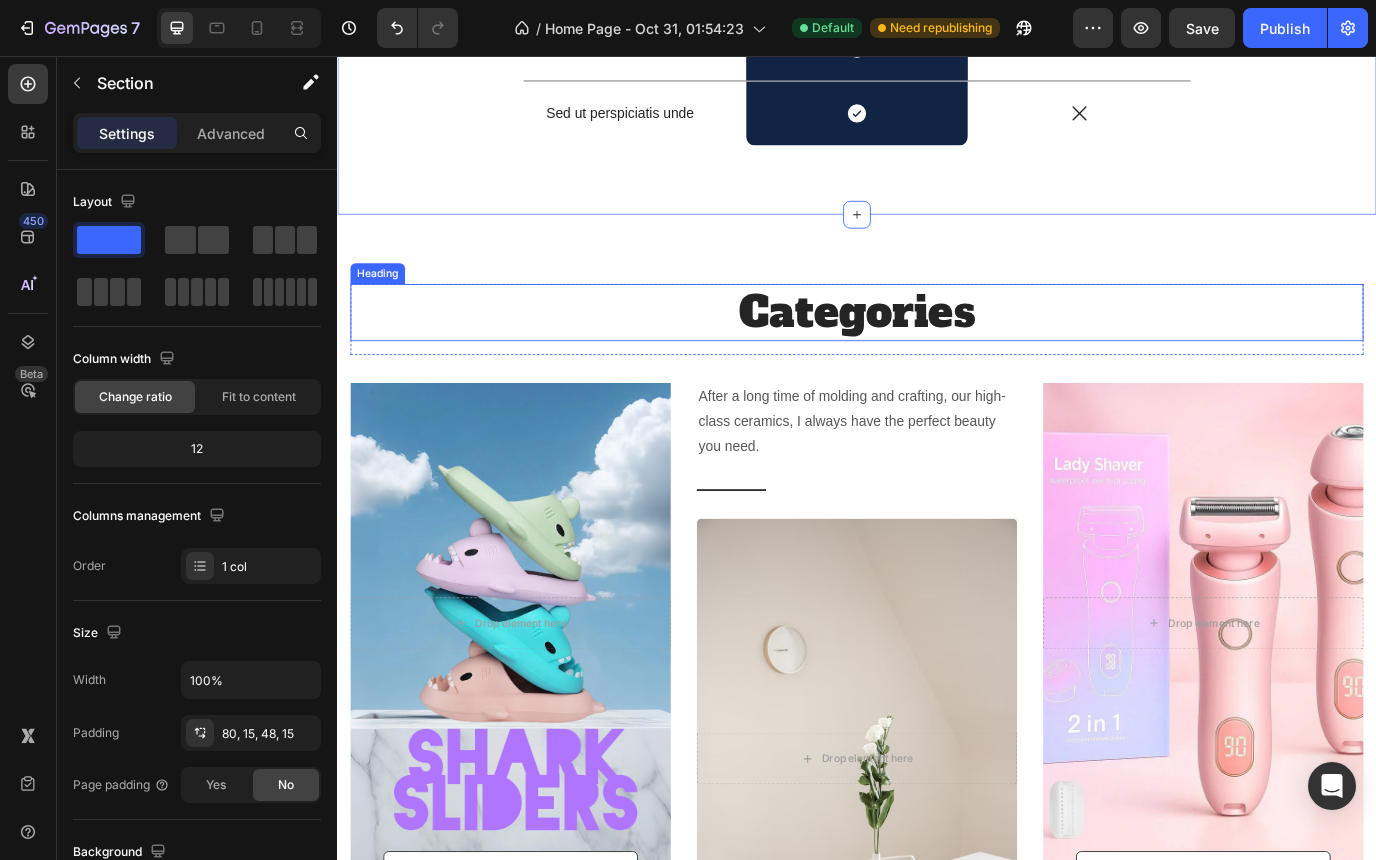 click on "Categories" at bounding box center (937, 352) 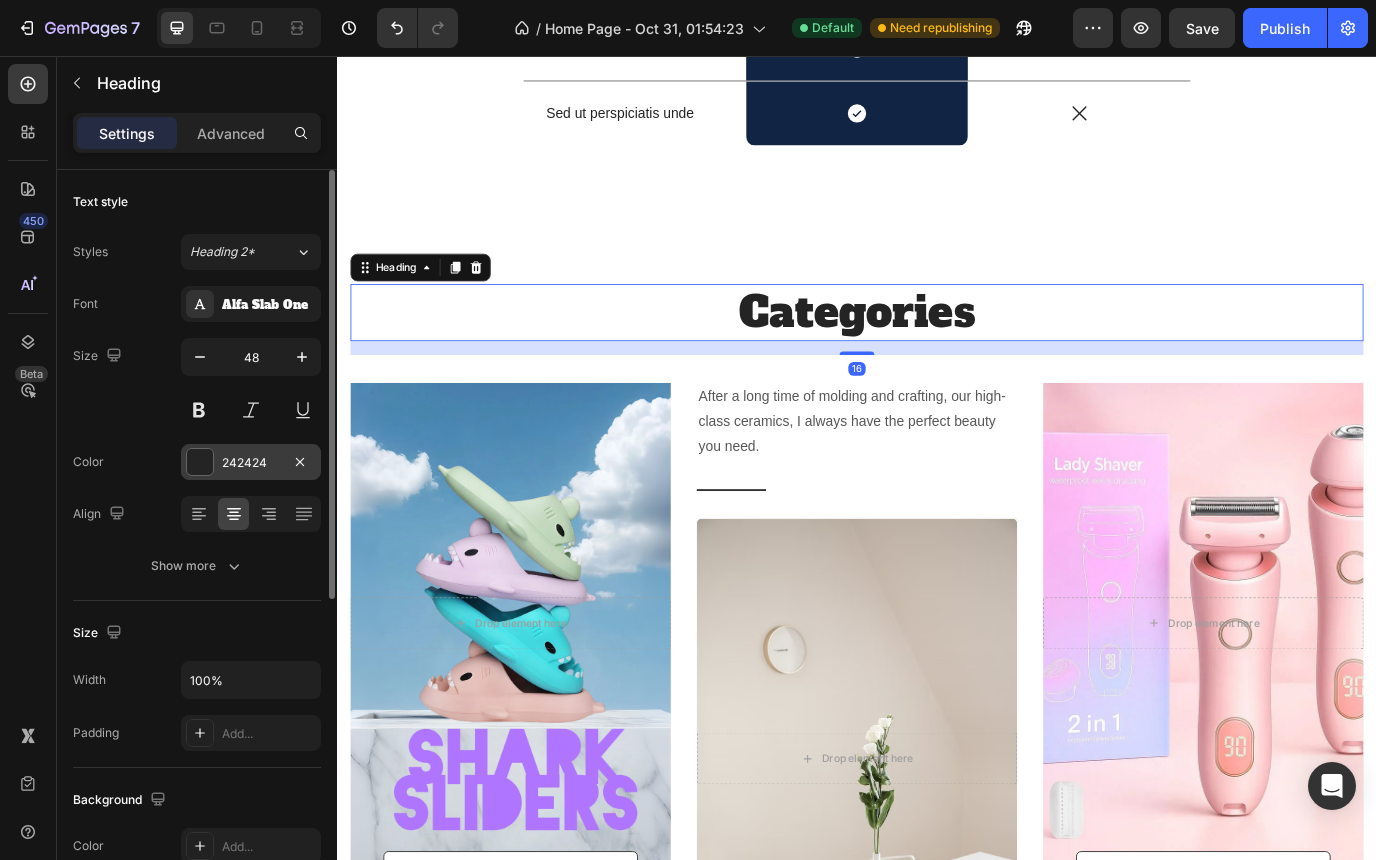 click at bounding box center (200, 462) 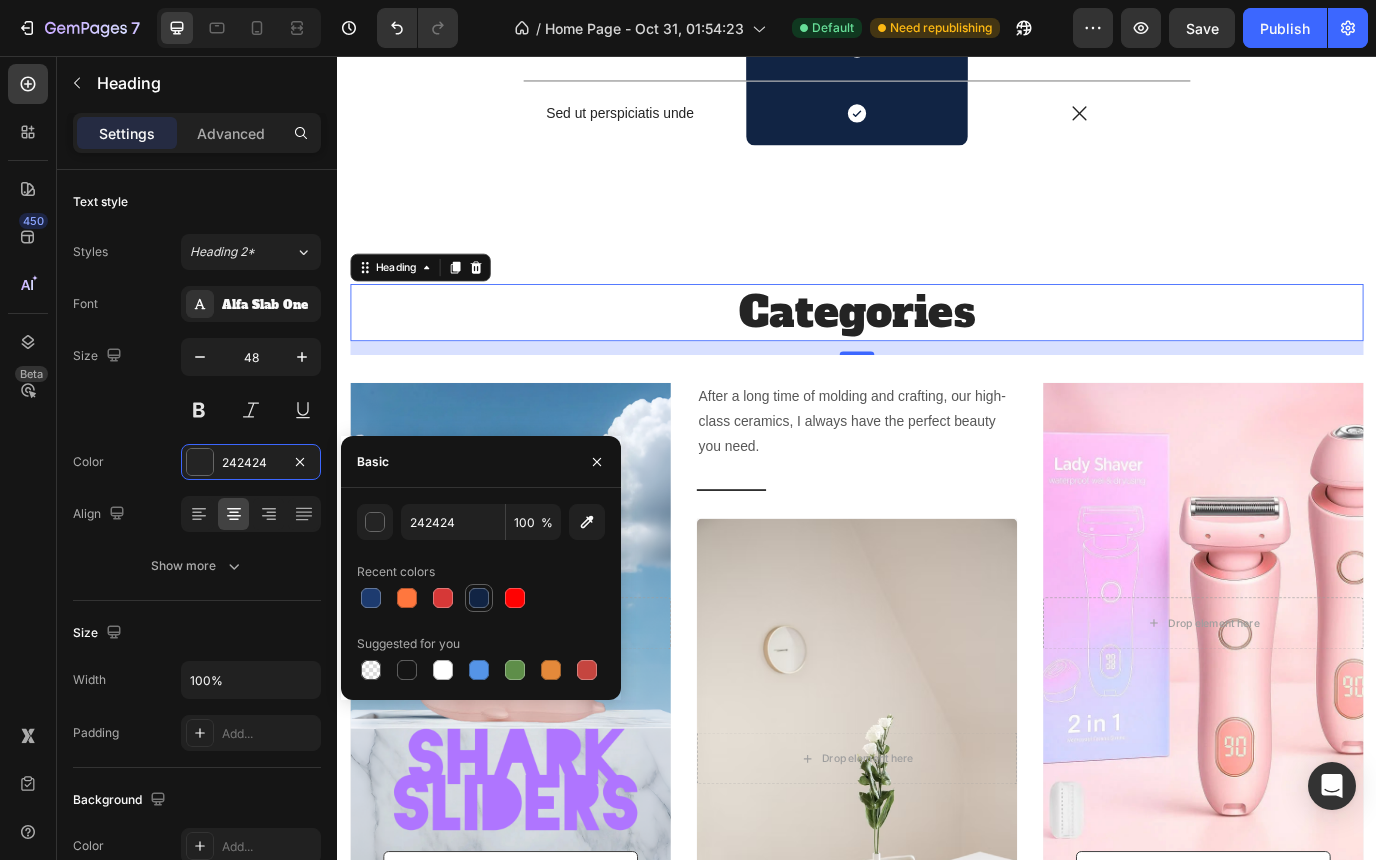 click at bounding box center [479, 598] 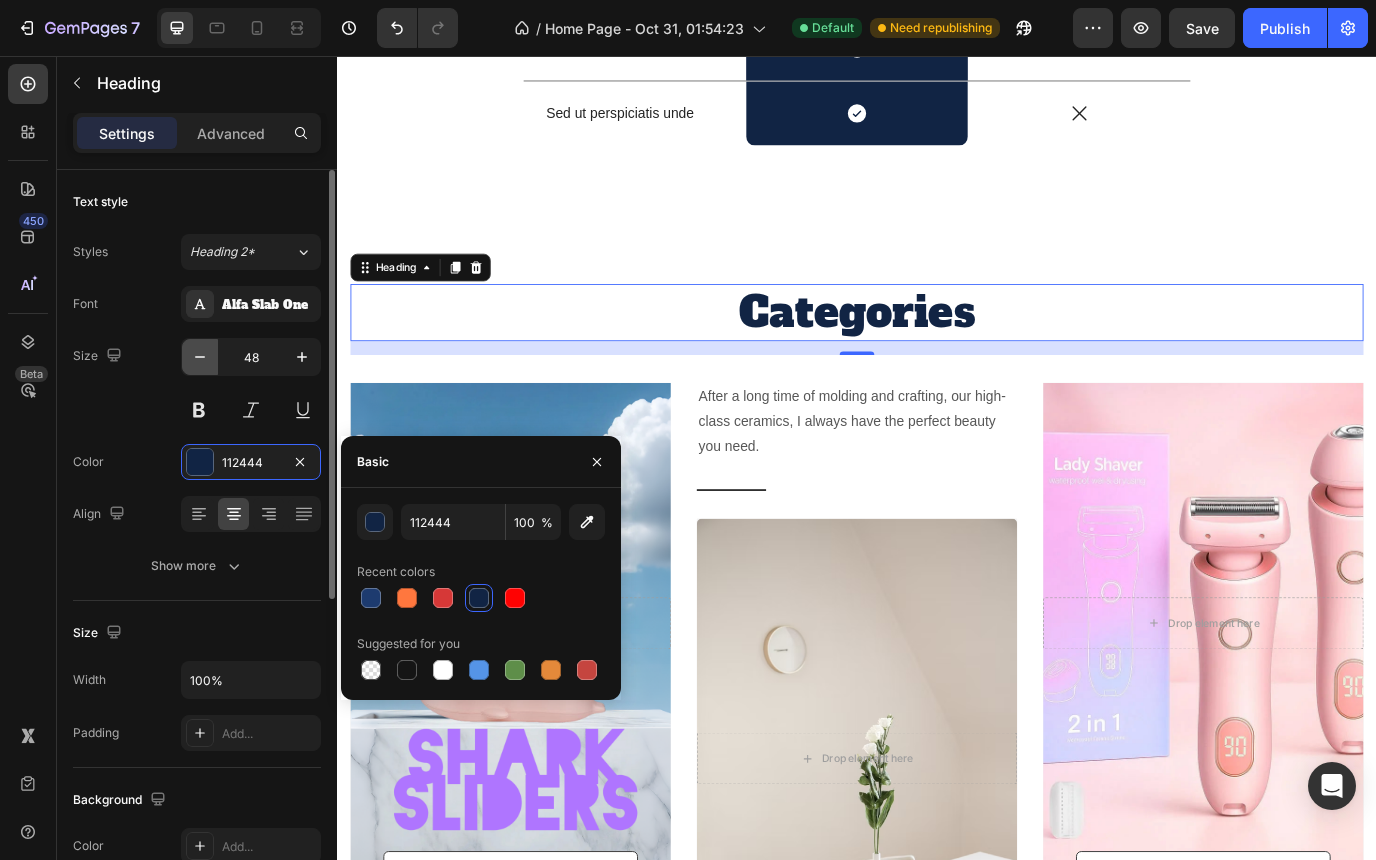 click 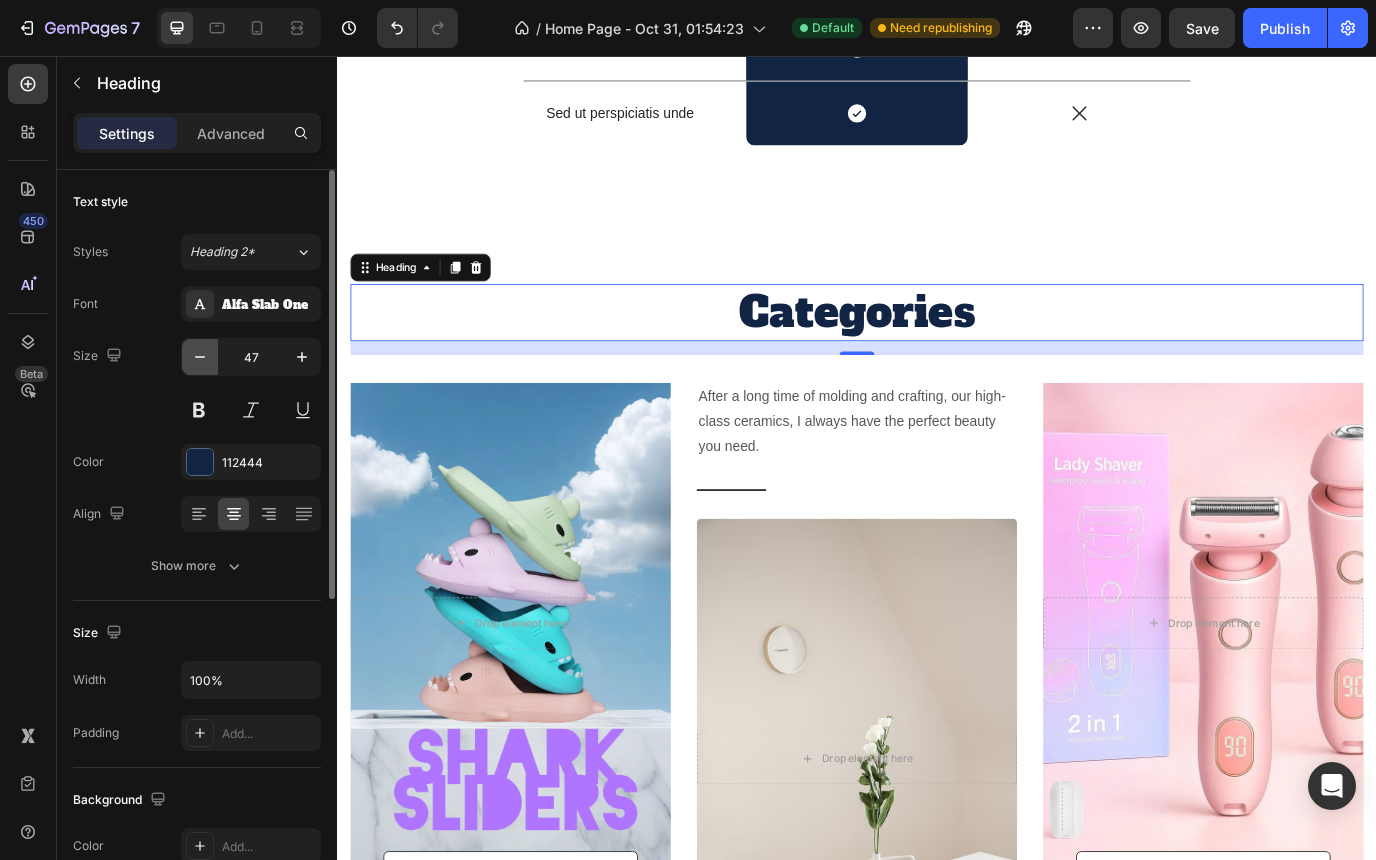 click 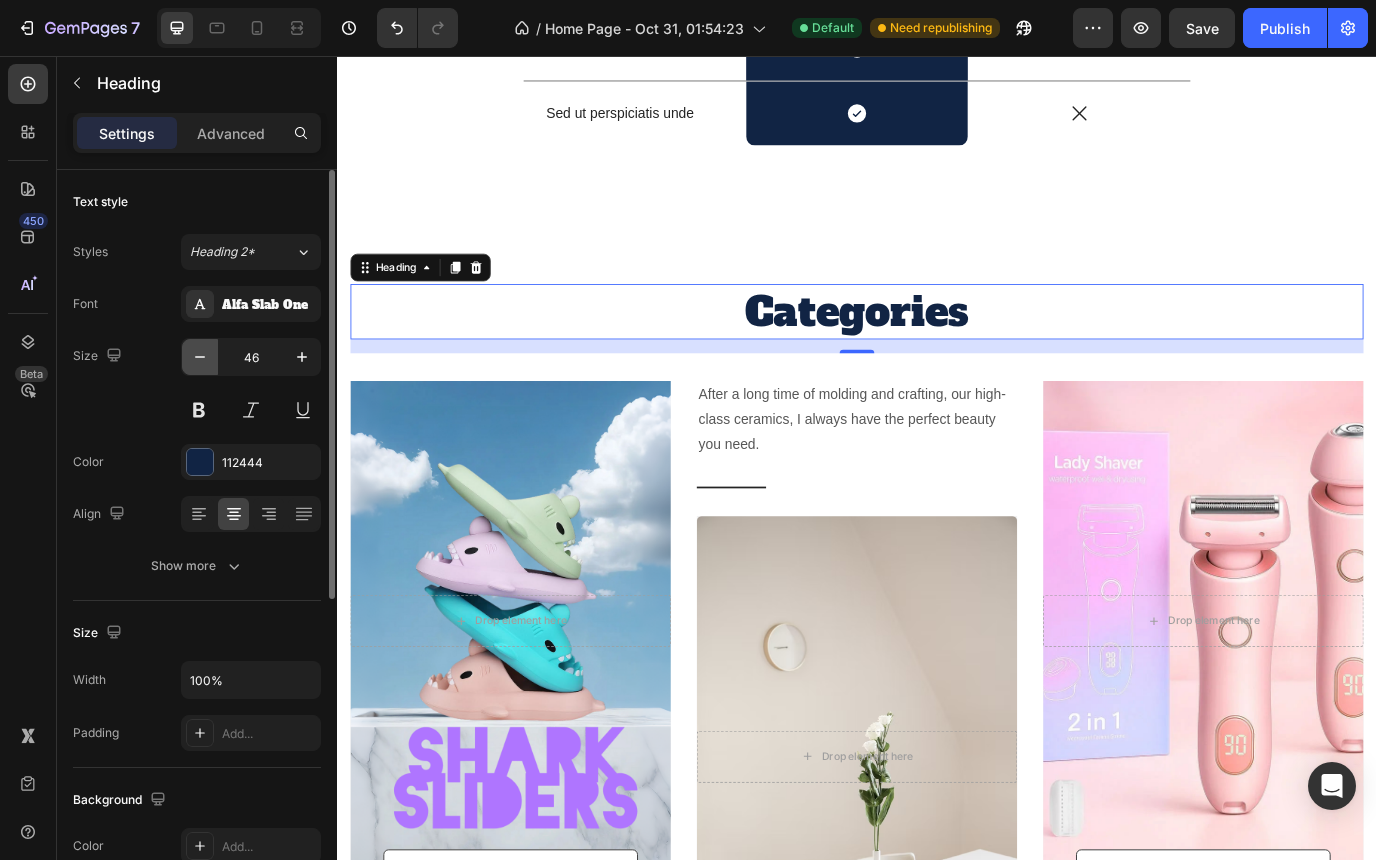 click 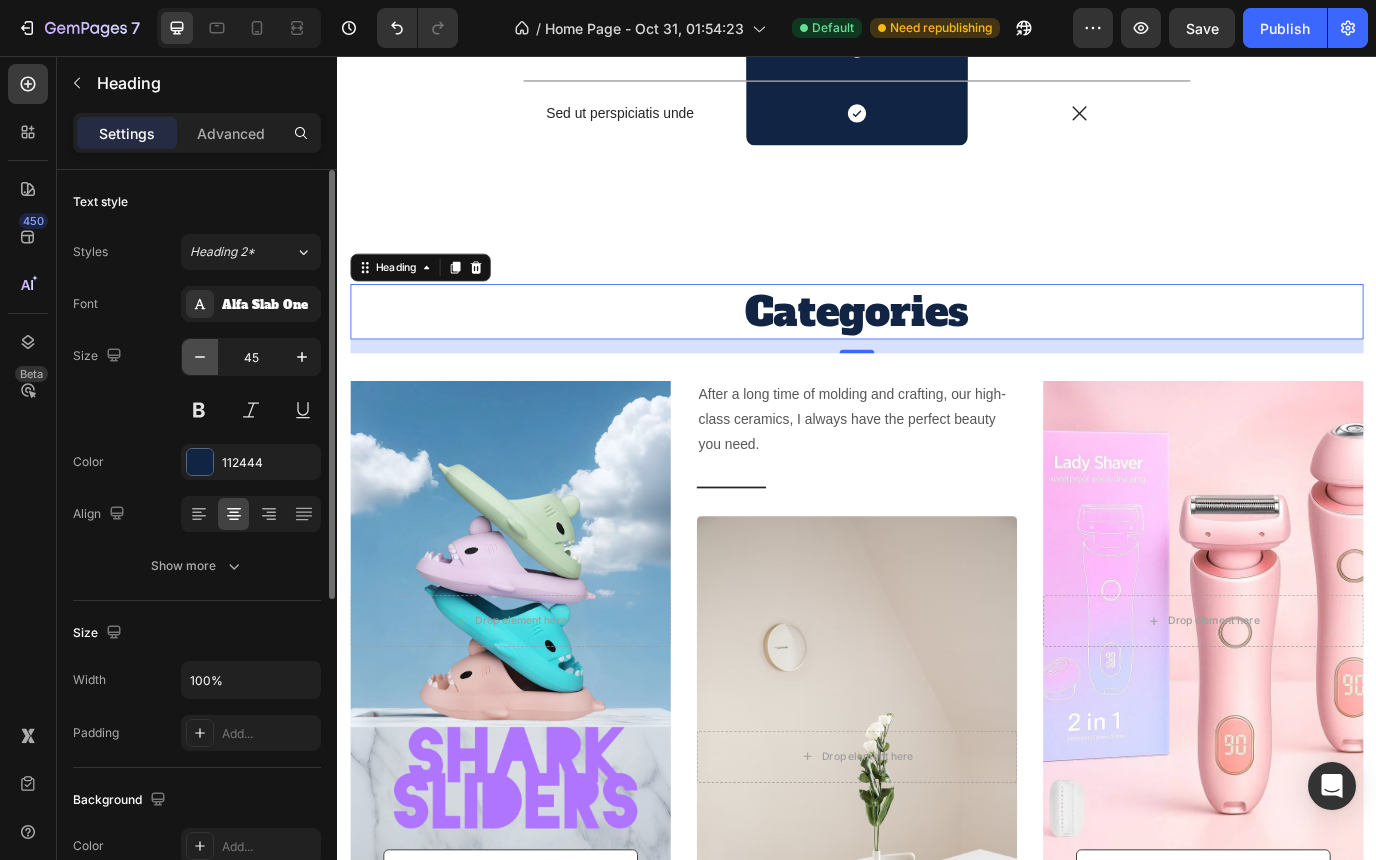 click 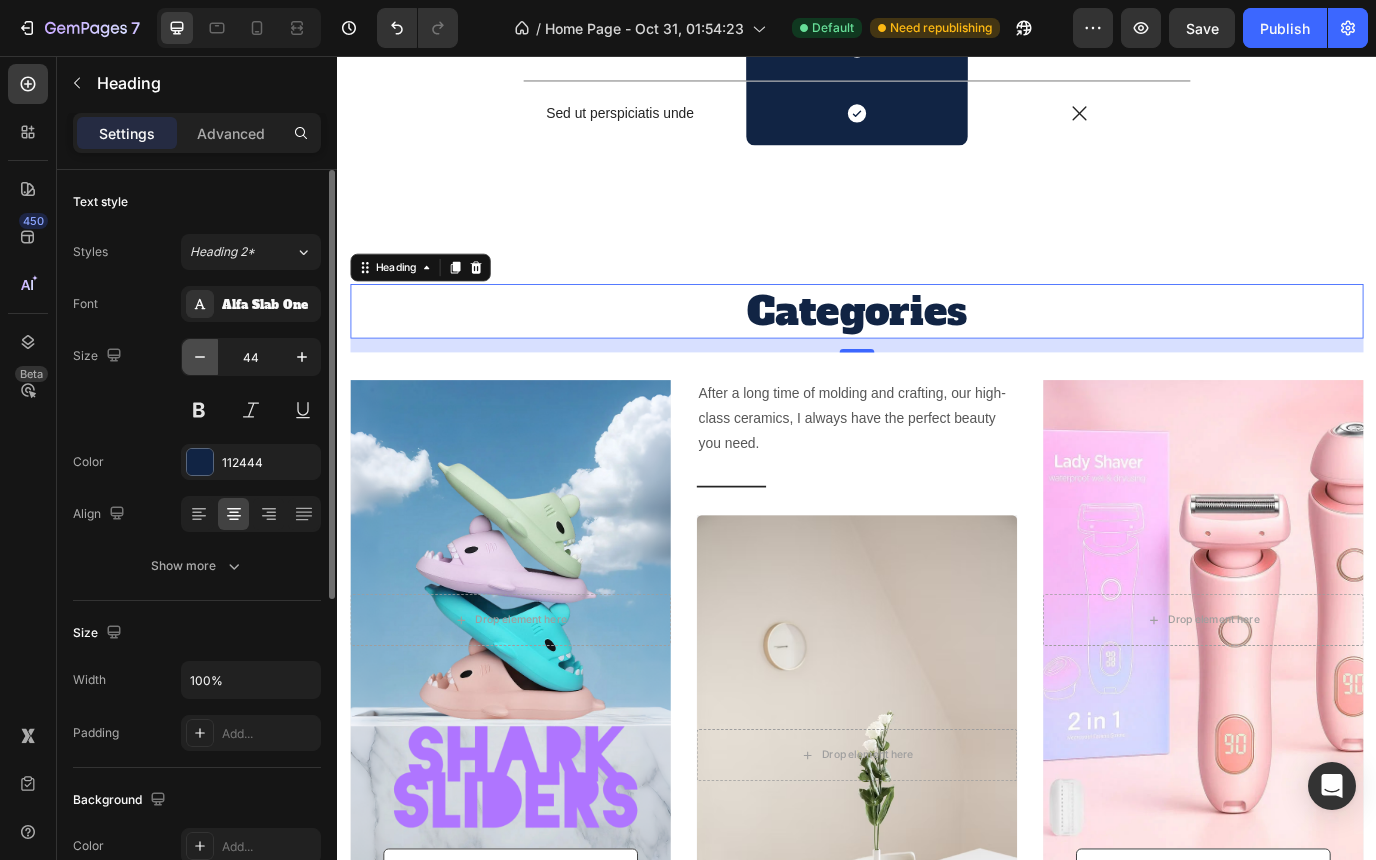 click 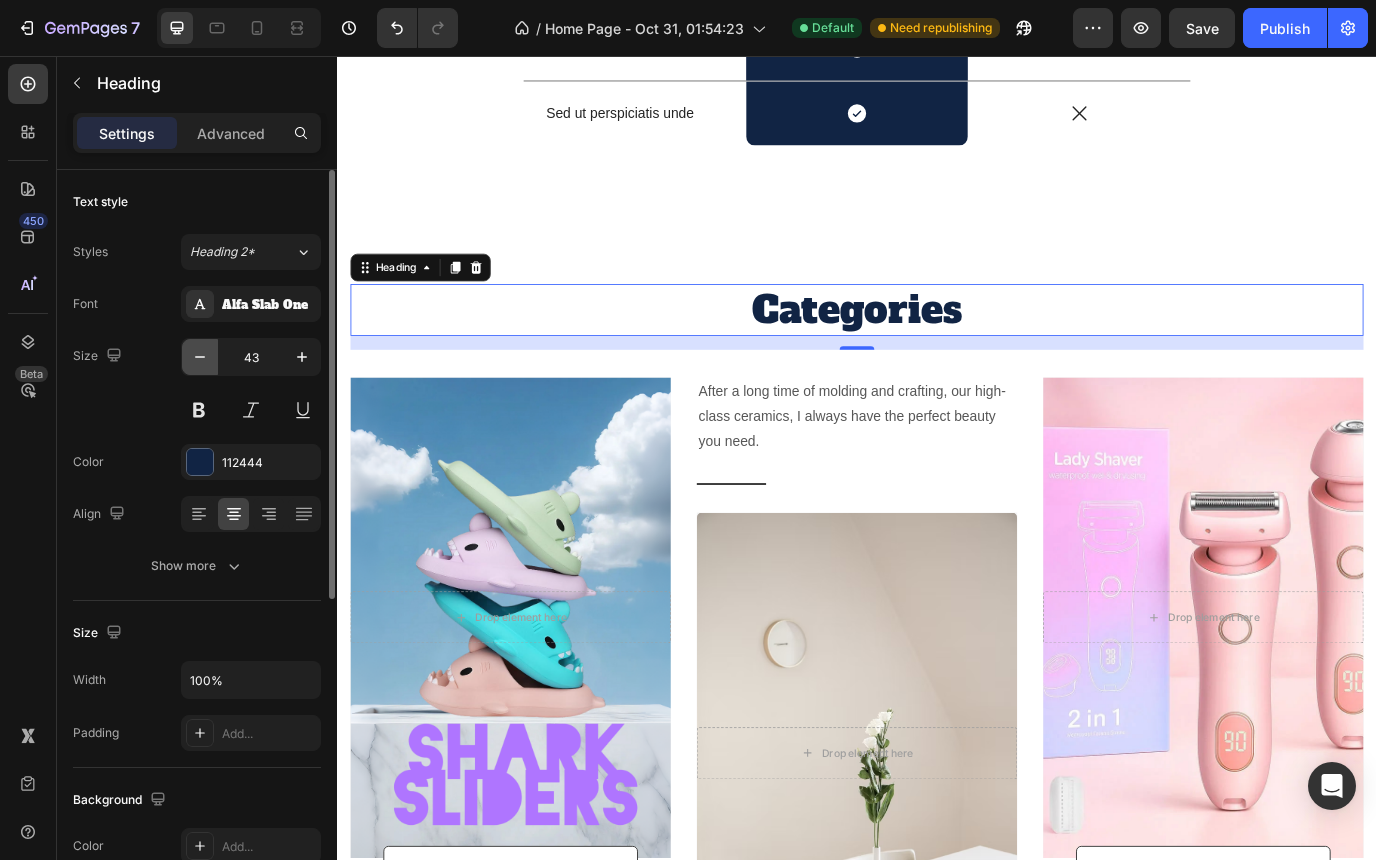 click 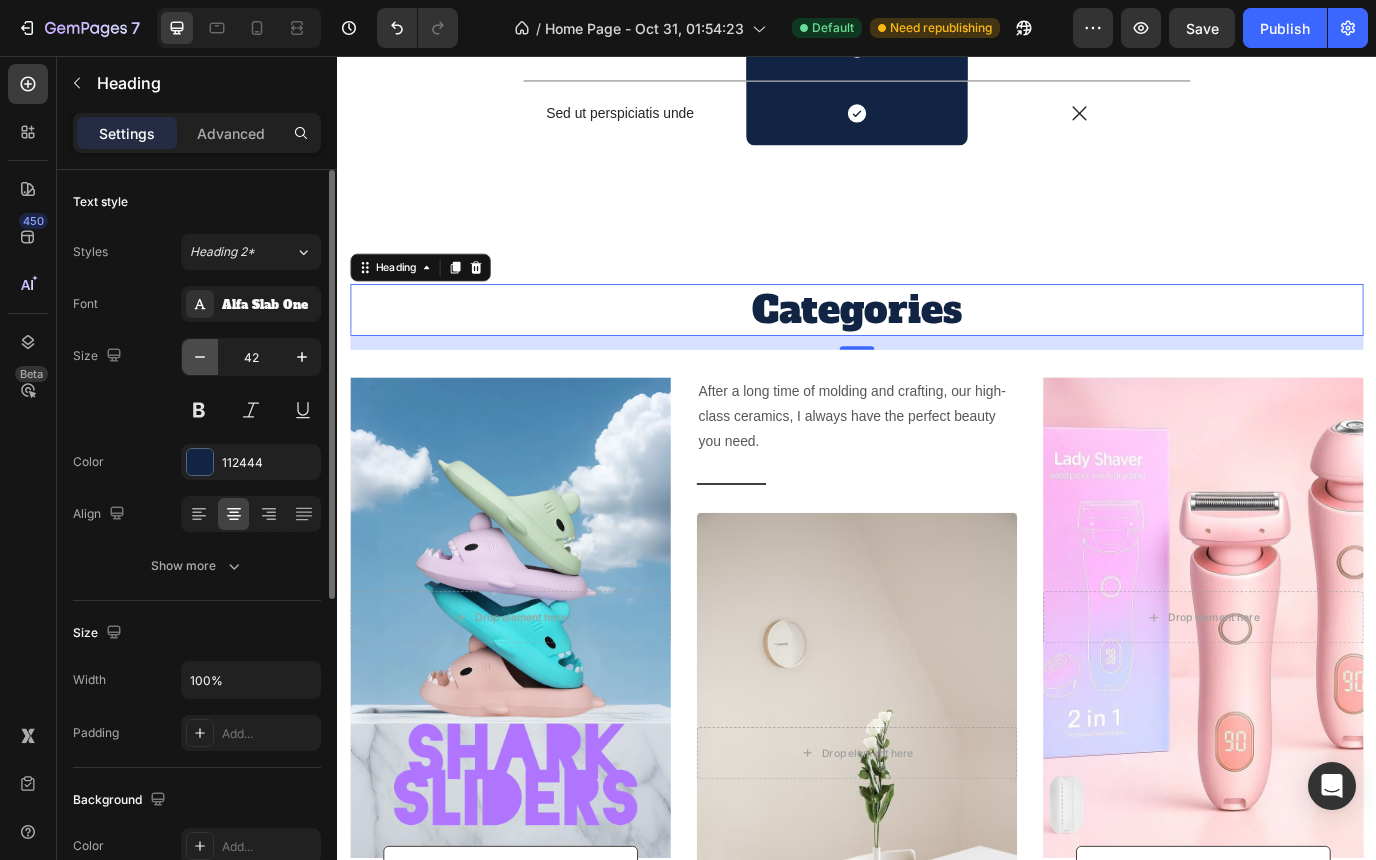 click 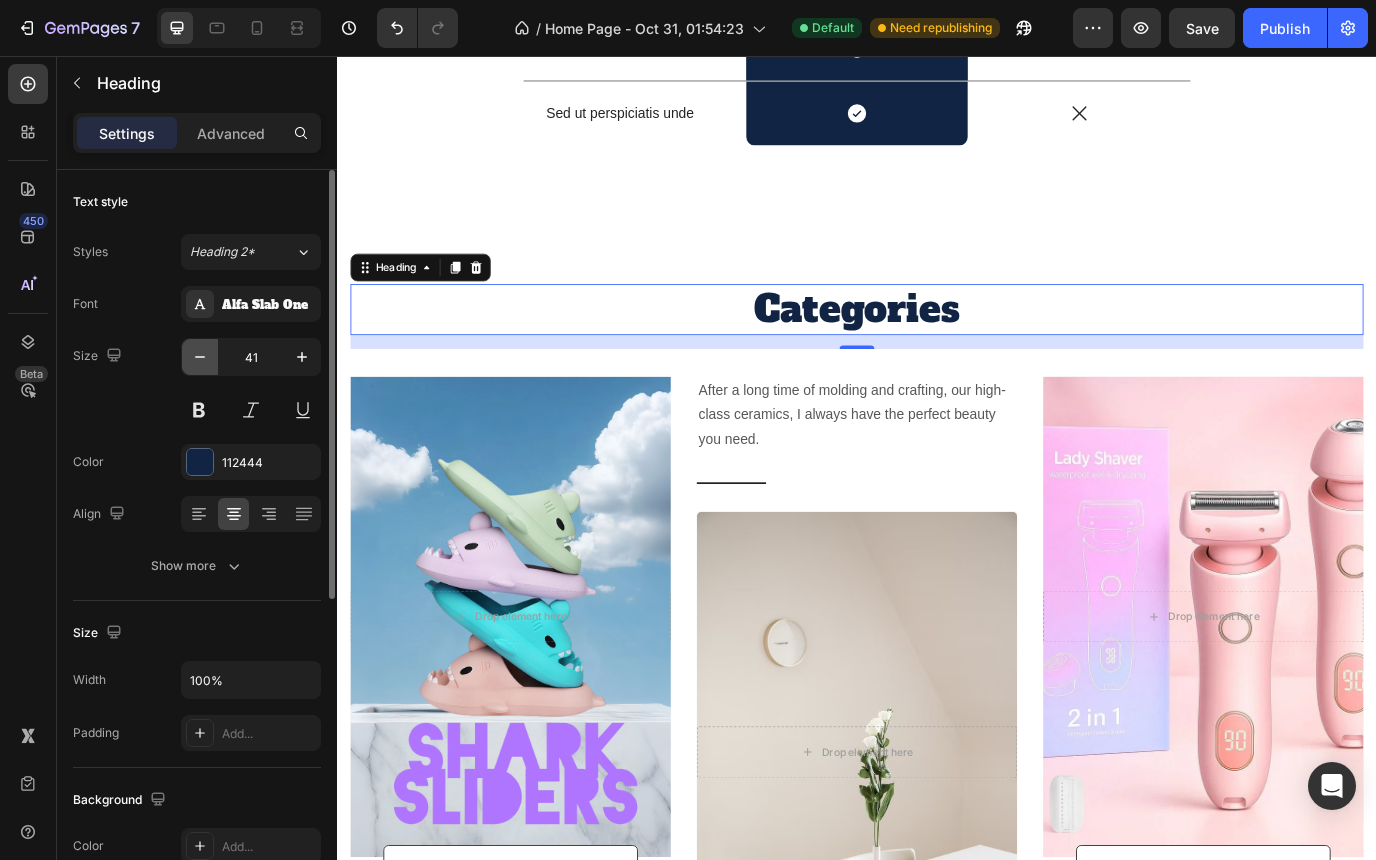 click 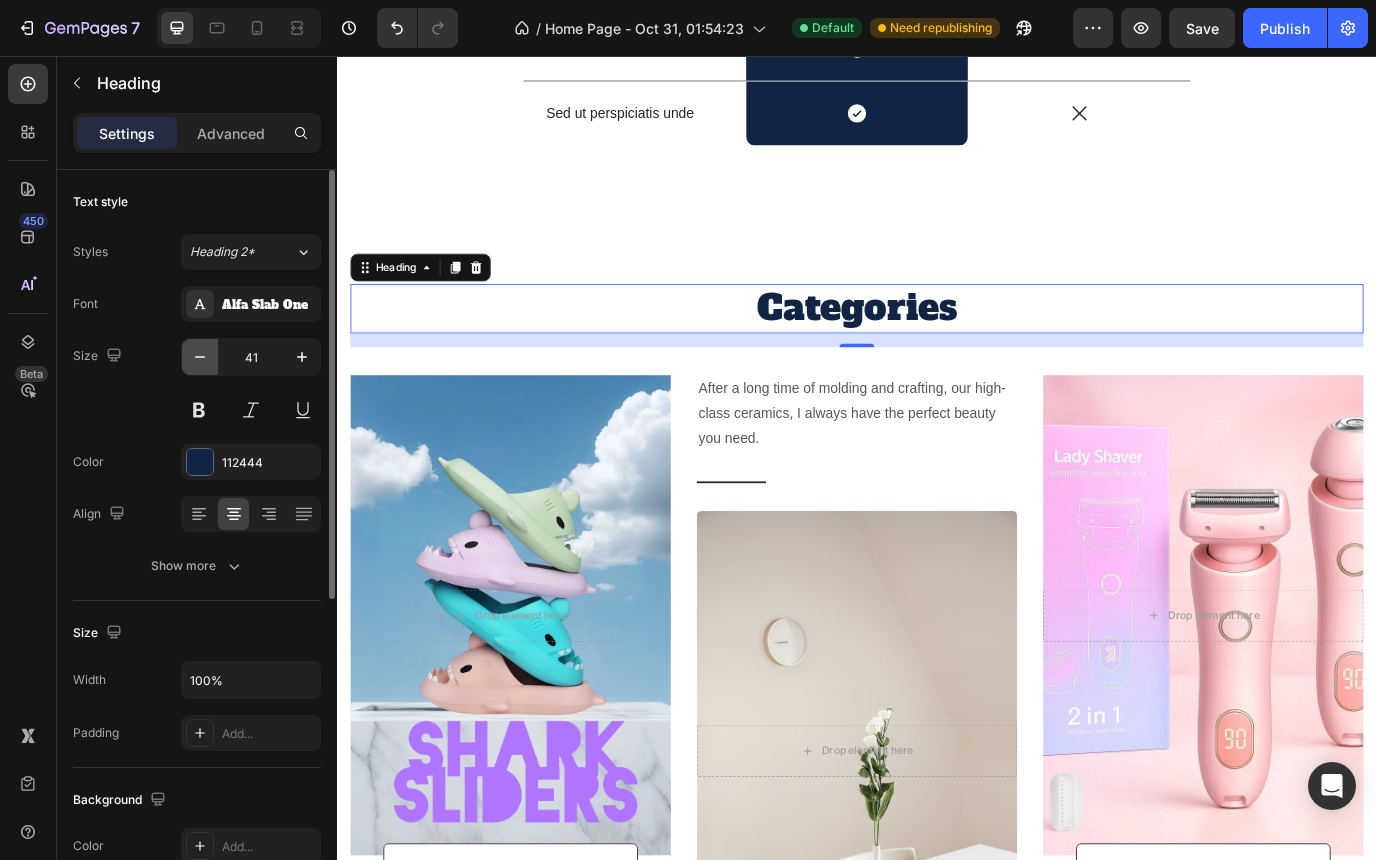 type on "40" 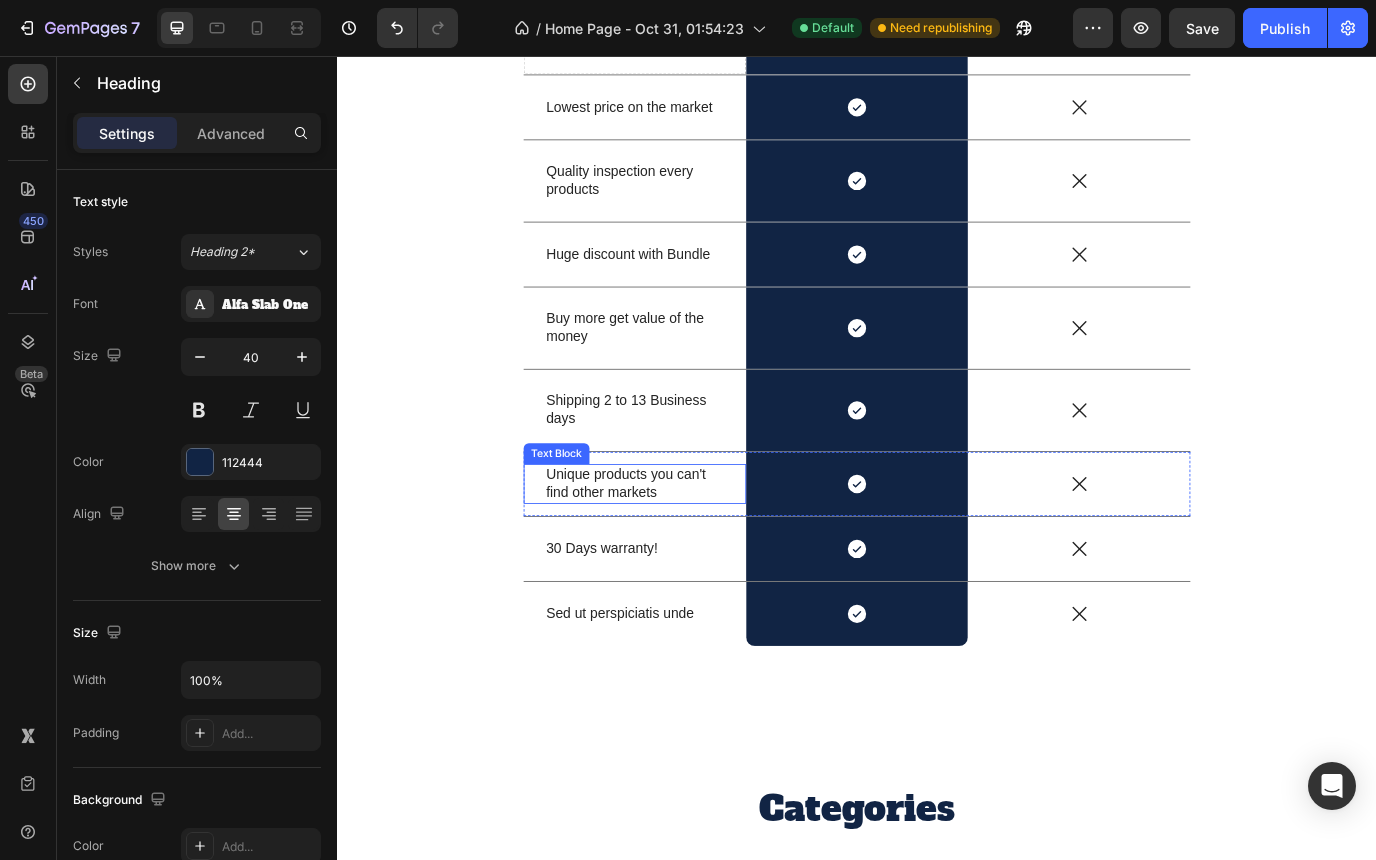 scroll, scrollTop: 1915, scrollLeft: 0, axis: vertical 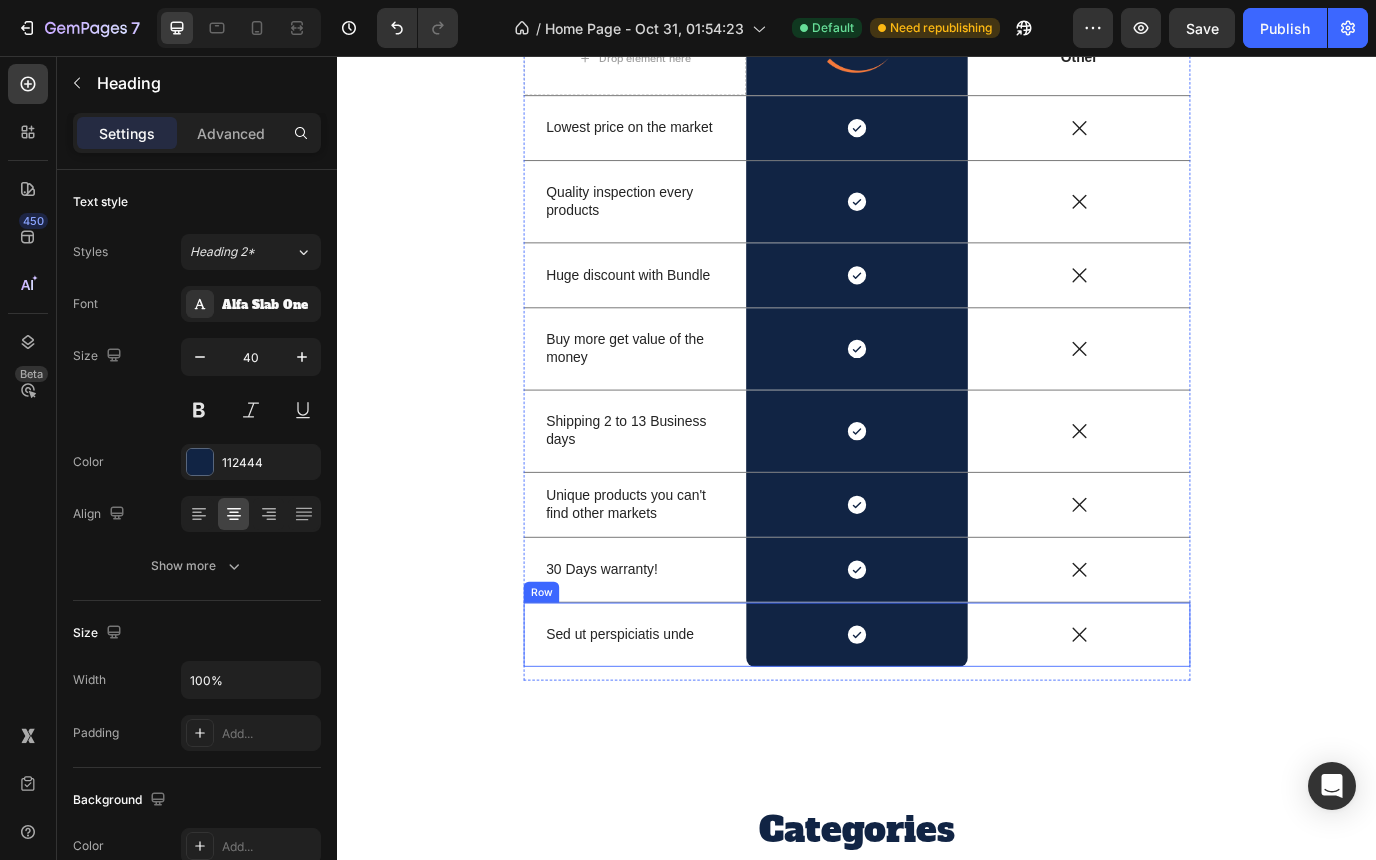 click on "Sed ut perspiciatis unde Text Block" at bounding box center (680, 724) 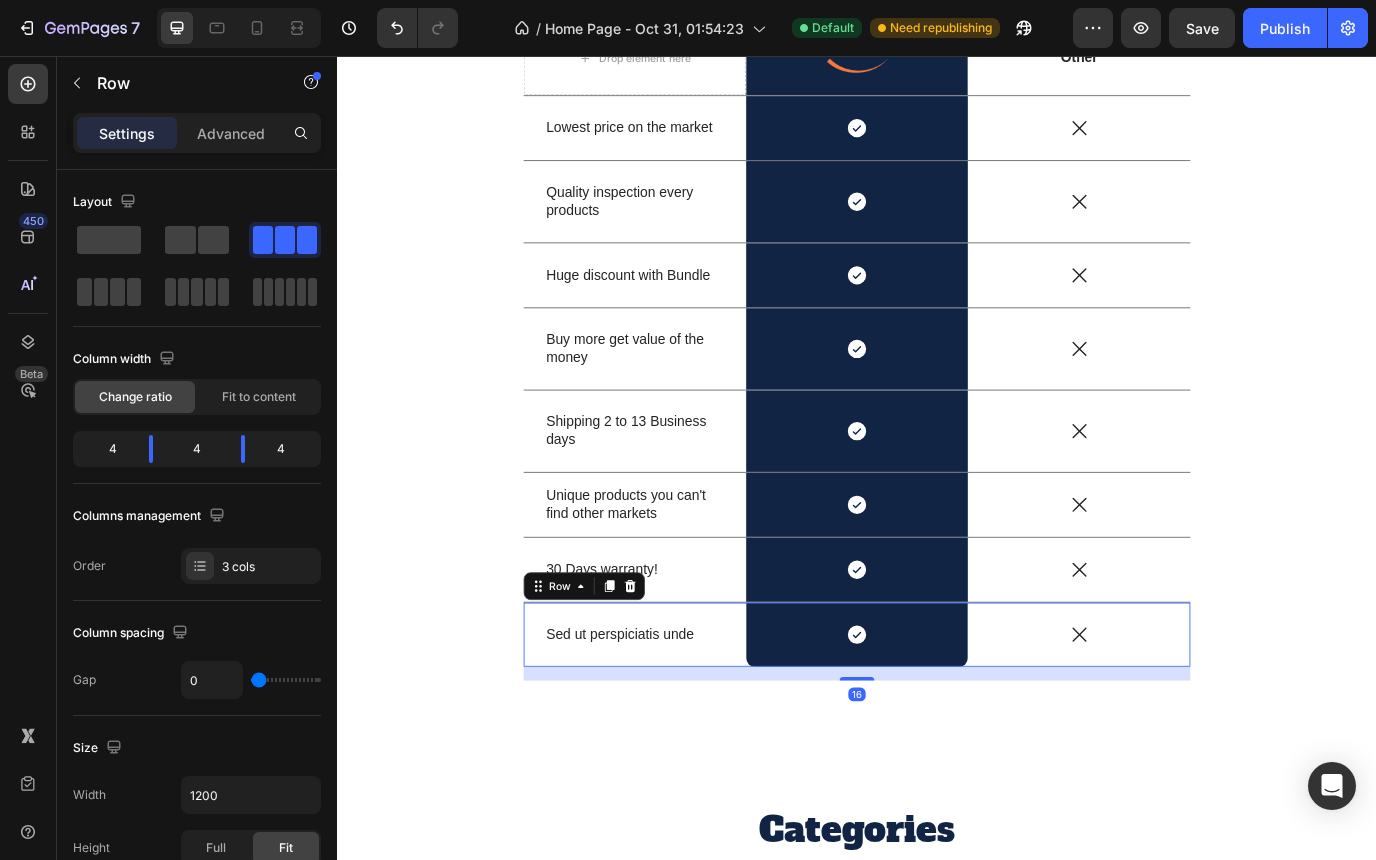 click on "Sed ut perspiciatis unde" at bounding box center [680, 724] 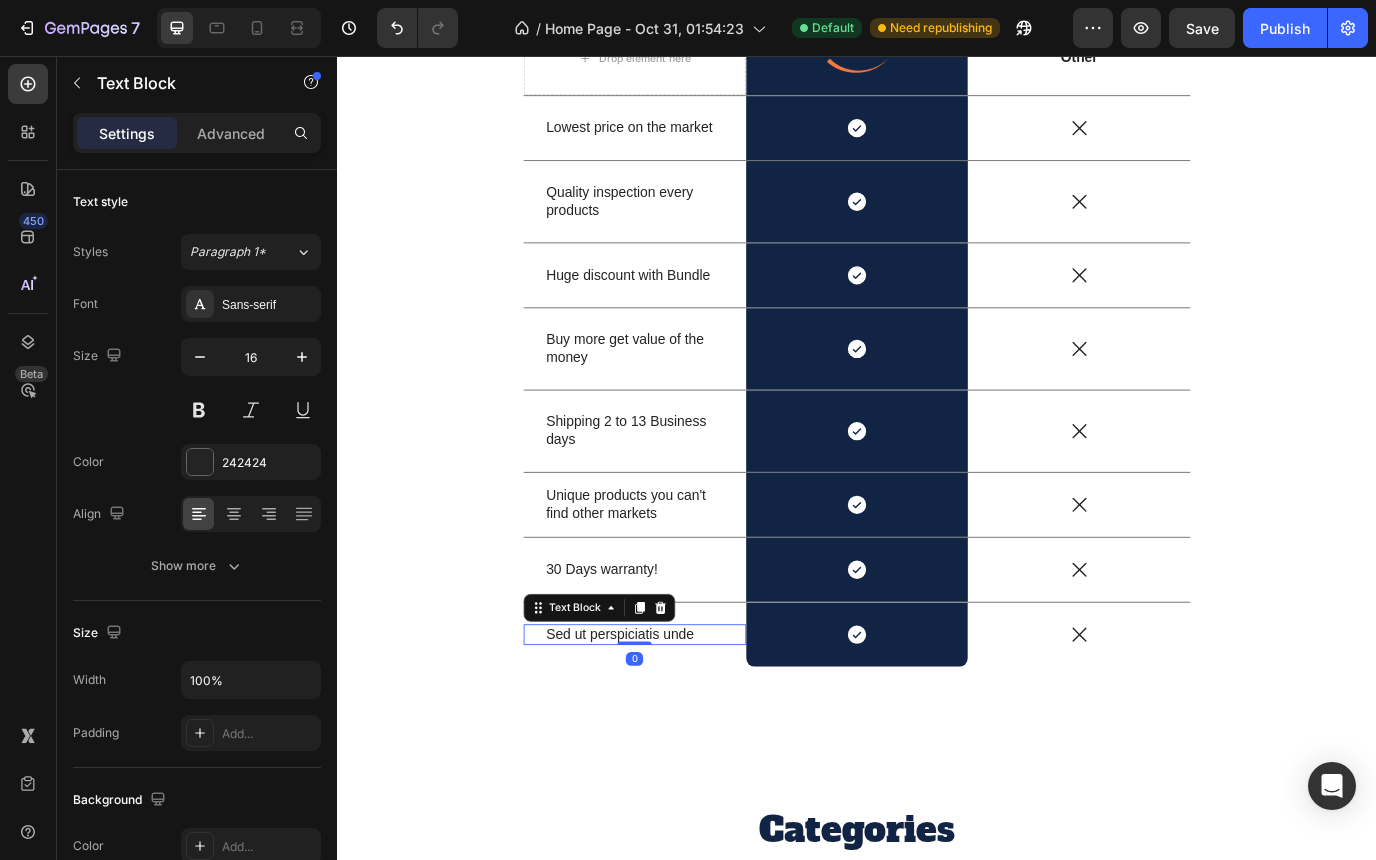 click on "Sed ut perspiciatis unde" at bounding box center (680, 724) 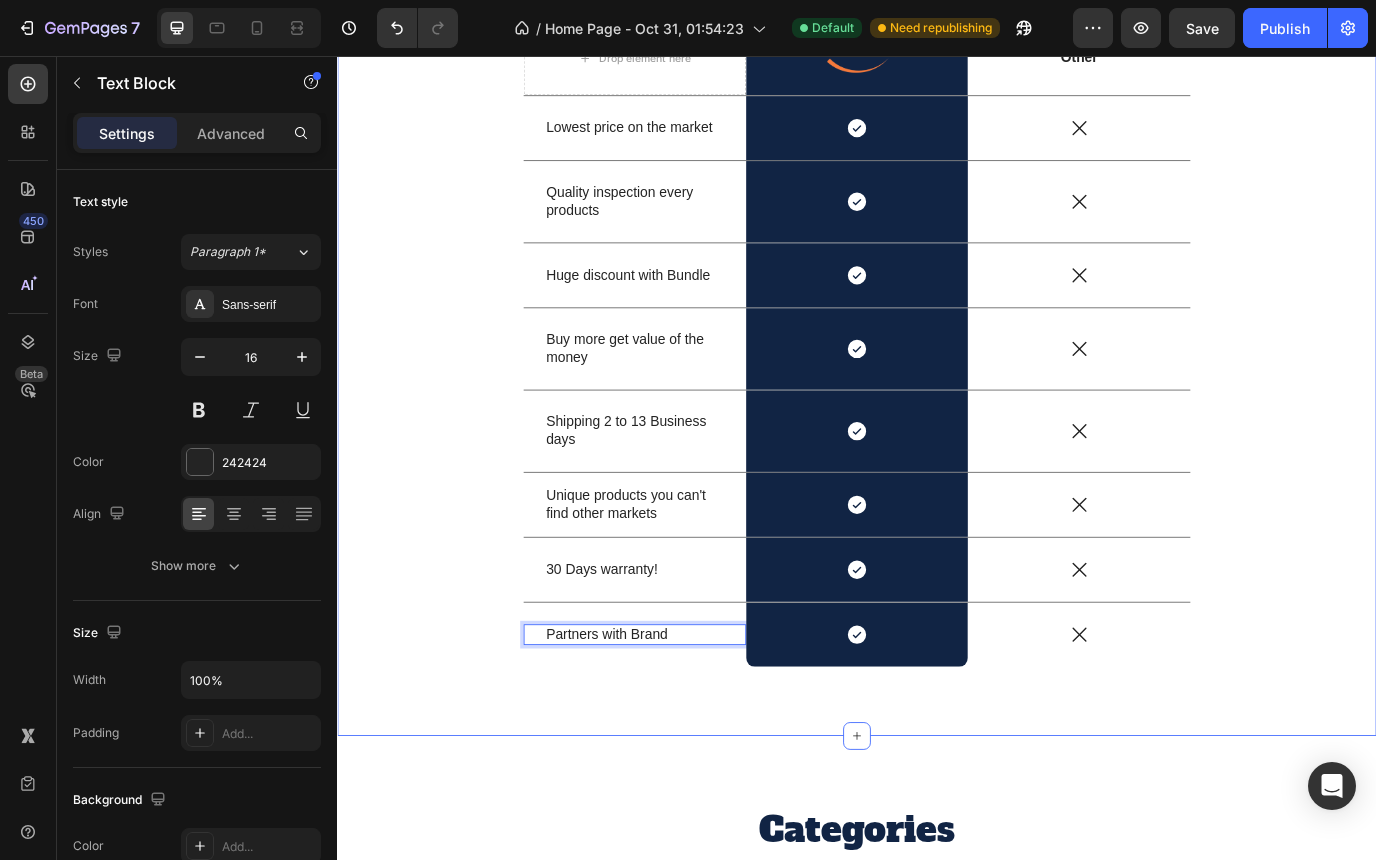 click on "US VS THEM Heading
Drop element here Image Row Other Text Block Row Lowest price on the market Text Block
Icon Row
Icon Row Quality inspection every products Text Block
Icon Row
Icon Row Huge discount with Bundle Text Block
Icon Row
Icon Row Buy more get value of the money  Text Block
Icon Row
Icon Row Shipping 2 to 13 Business days Text Block
Icon Row
Icon Row Unique products you can't find other markets Text Block
Icon Row
Icon Row 30 Days warranty! Text Block
Icon Row
Icon Row Partners with Brand Text Block   0
Icon Row
Icon Row Row" at bounding box center (937, 387) 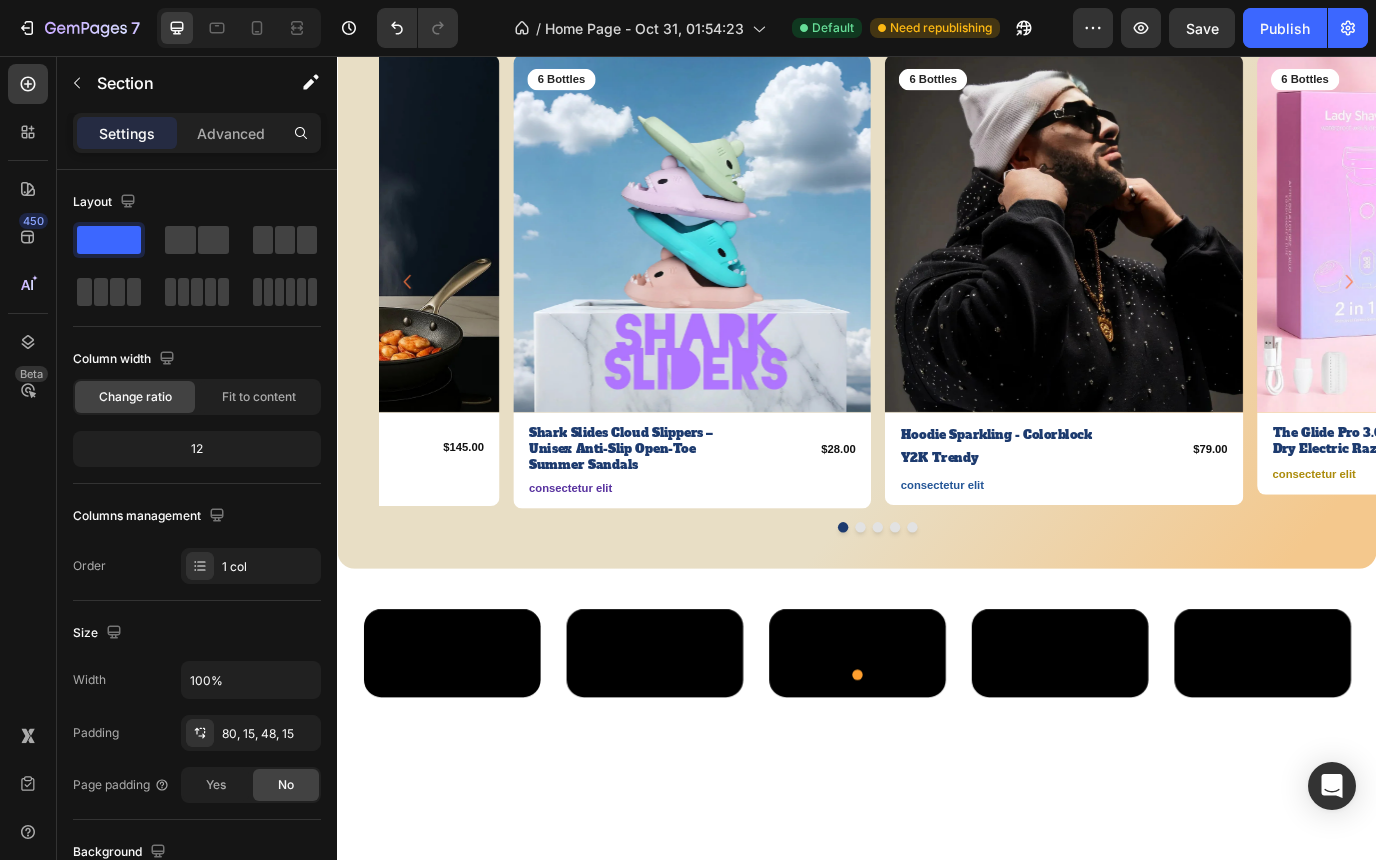 scroll, scrollTop: 533, scrollLeft: 0, axis: vertical 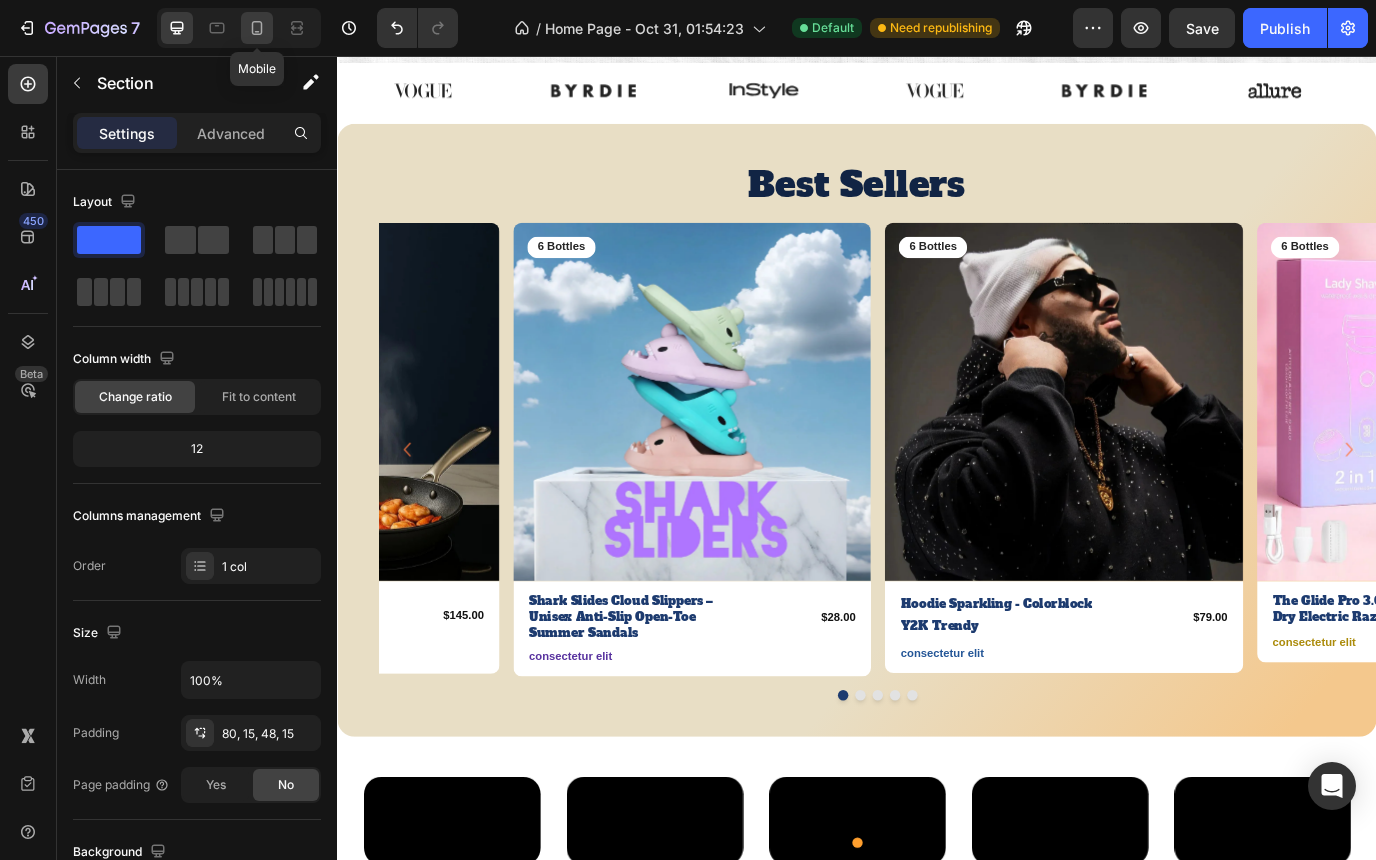 click 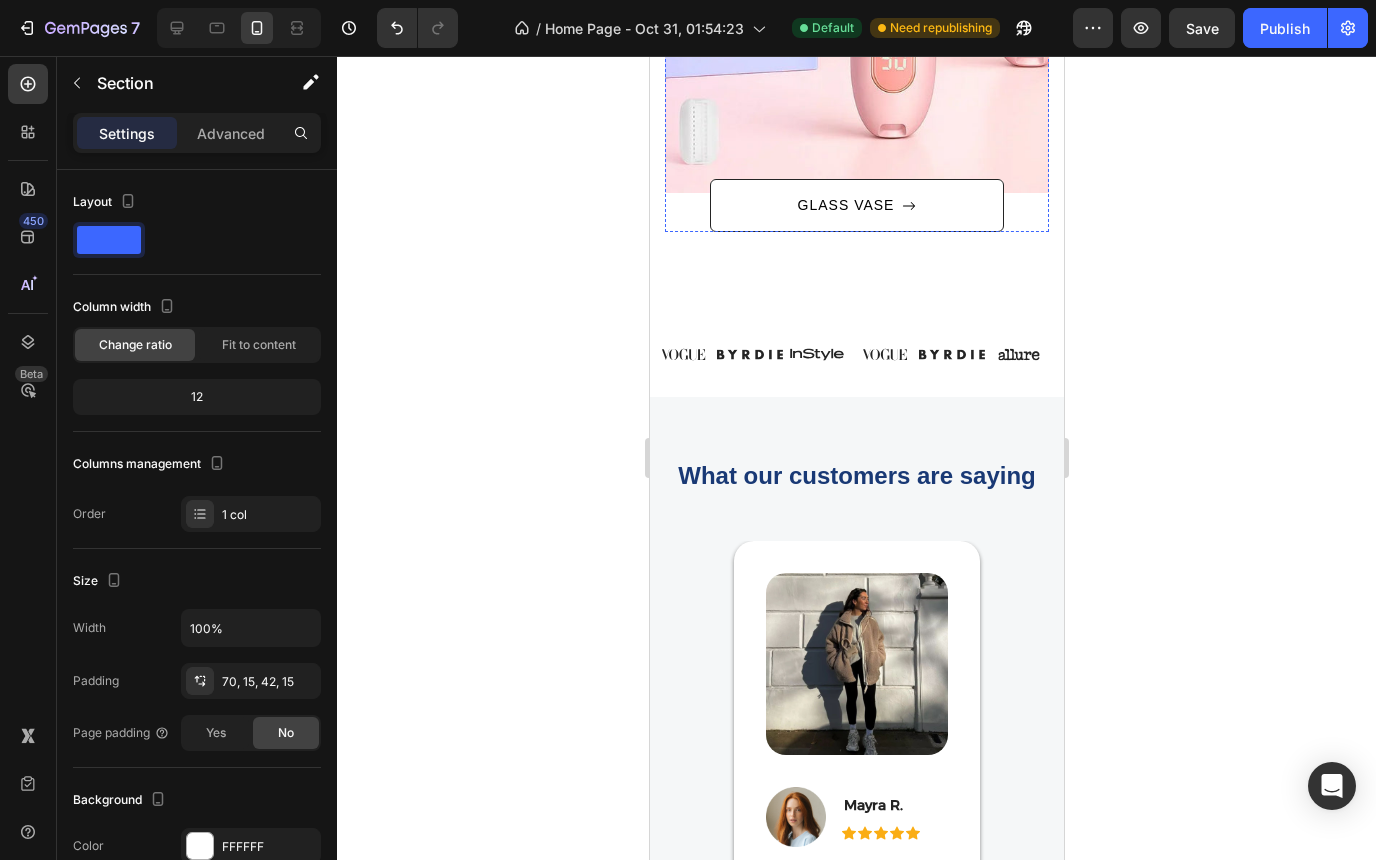 scroll, scrollTop: 4348, scrollLeft: 0, axis: vertical 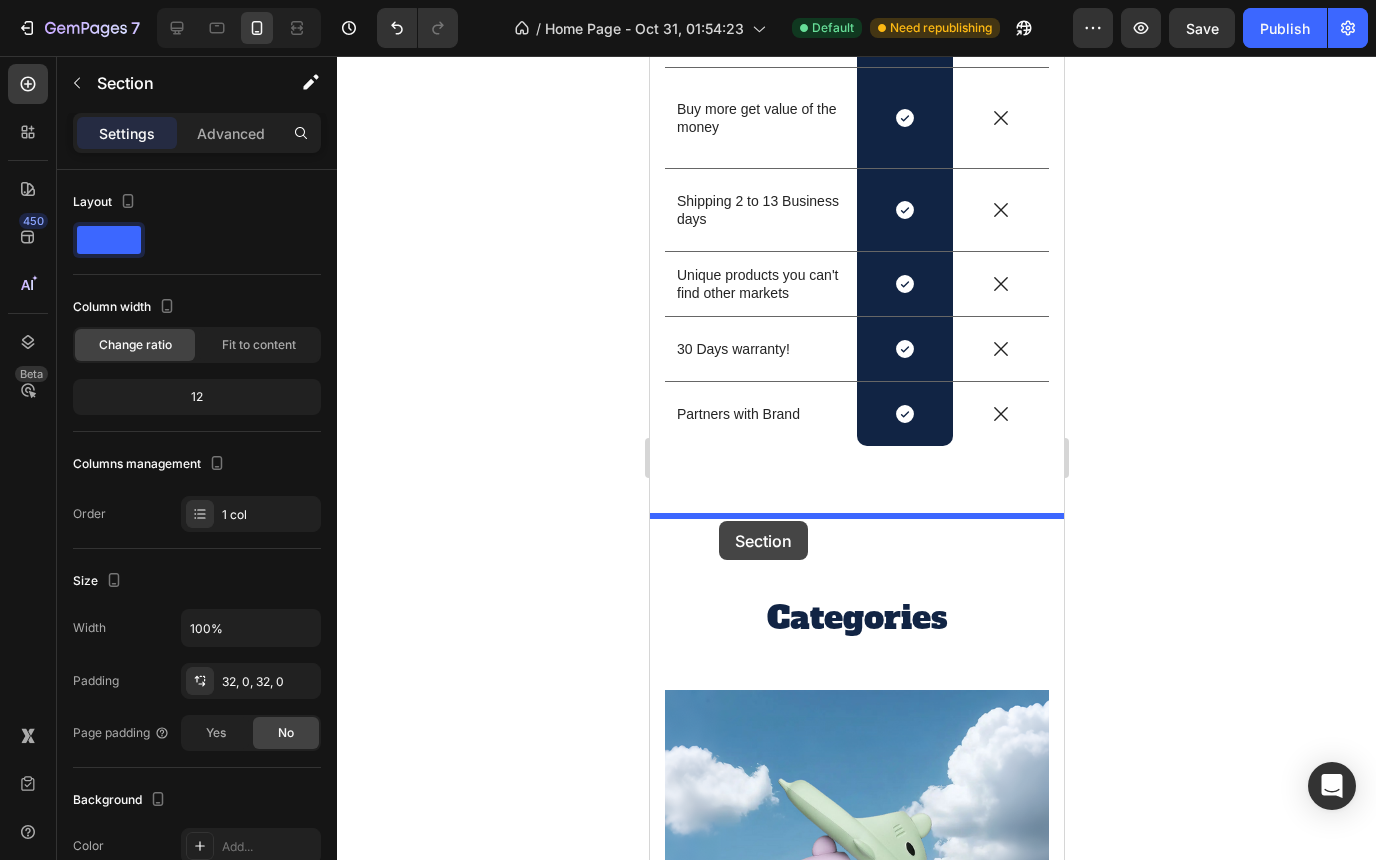 drag, startPoint x: 732, startPoint y: 457, endPoint x: 718, endPoint y: 521, distance: 65.51336 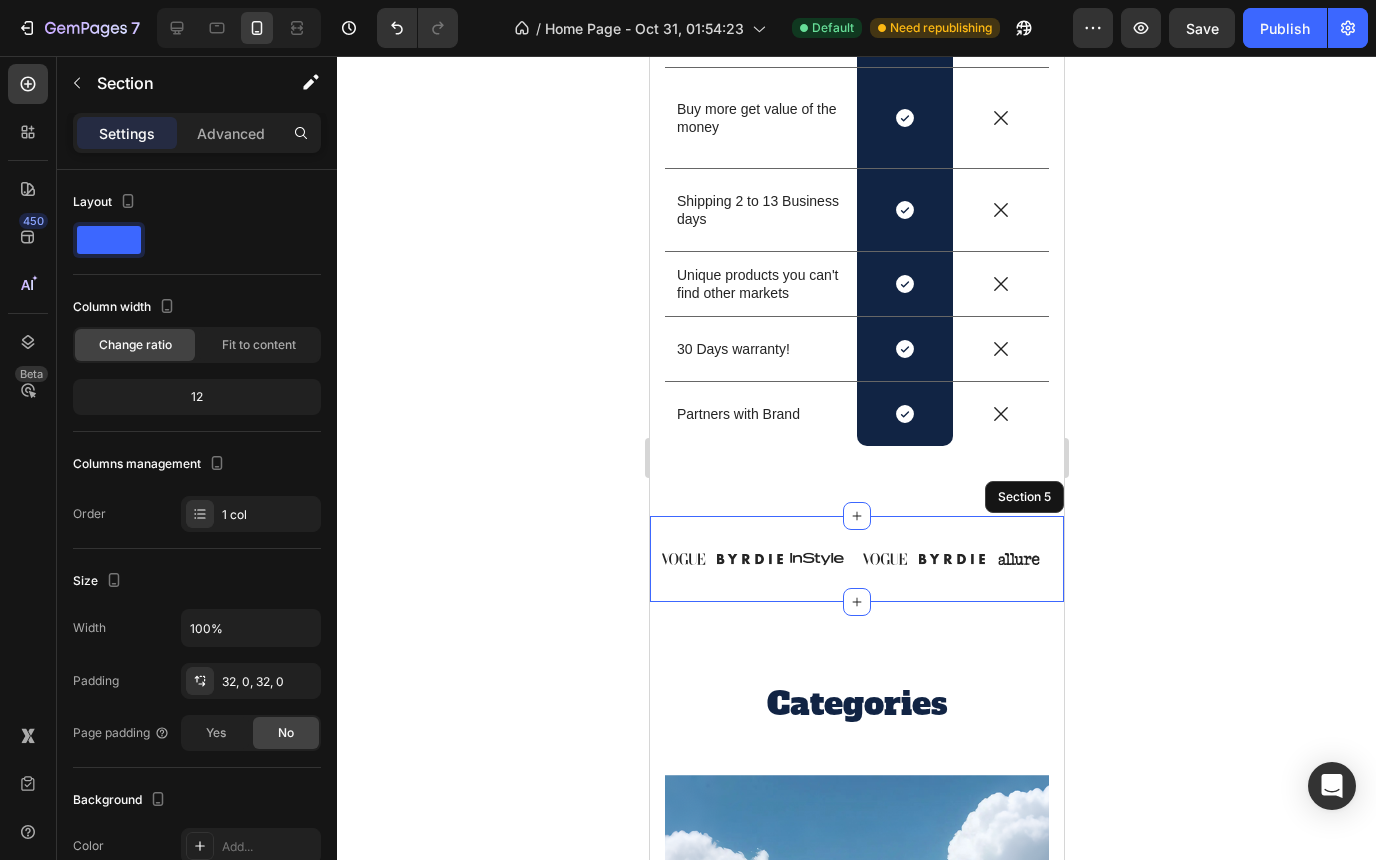 click 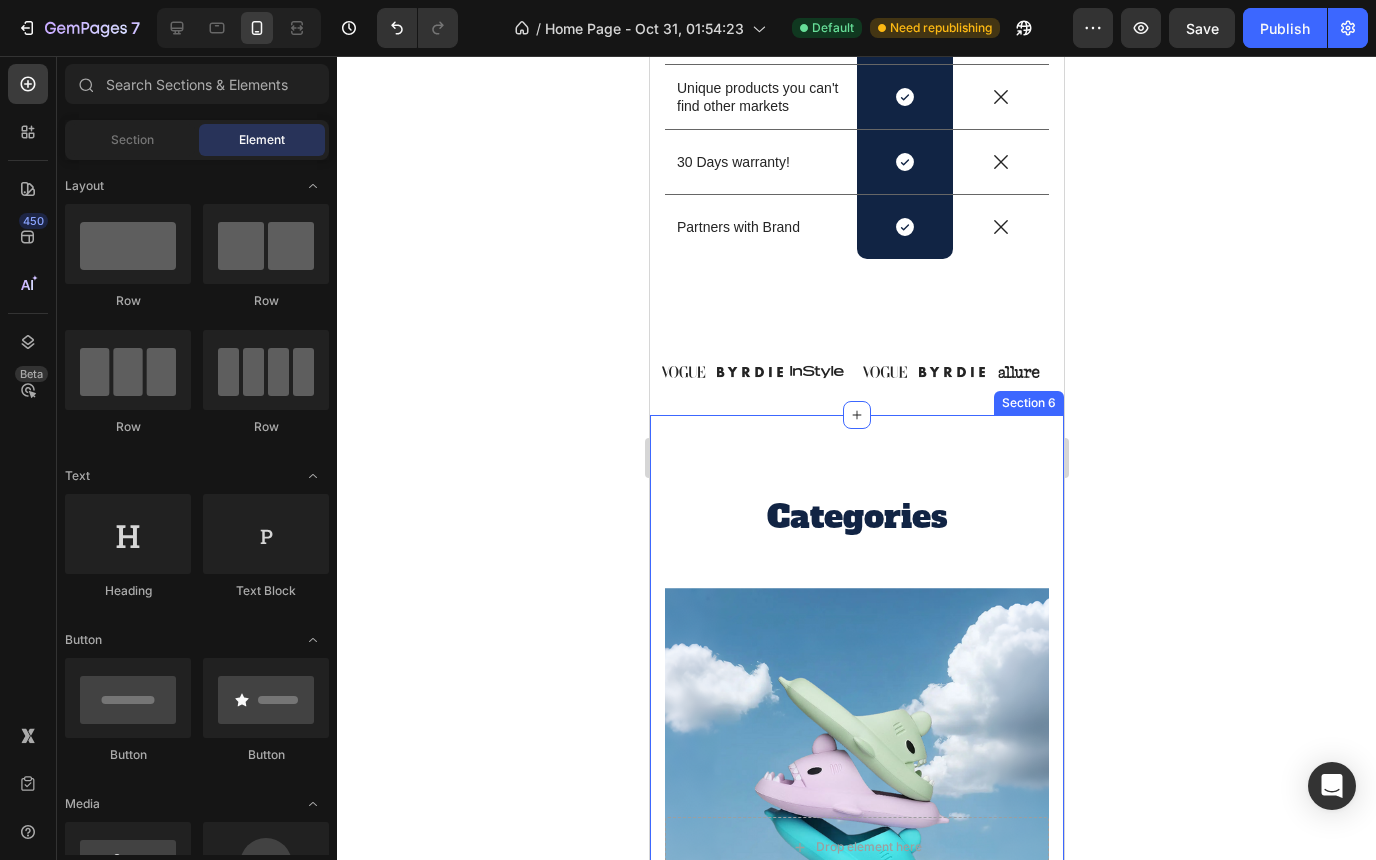 scroll, scrollTop: 1992, scrollLeft: 0, axis: vertical 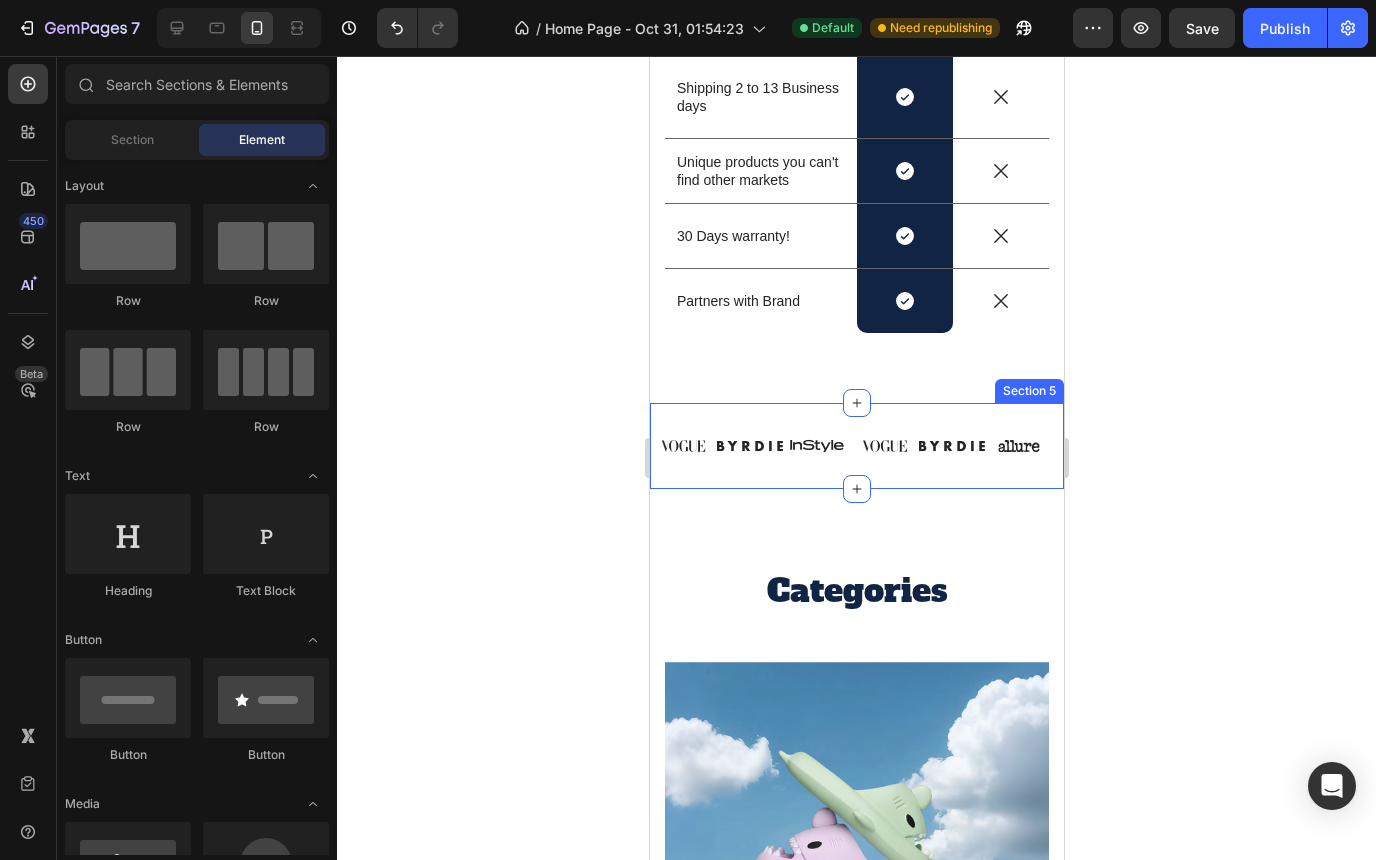 click on "Image Image Image Image Image Image Carousel Section 5" at bounding box center (856, 445) 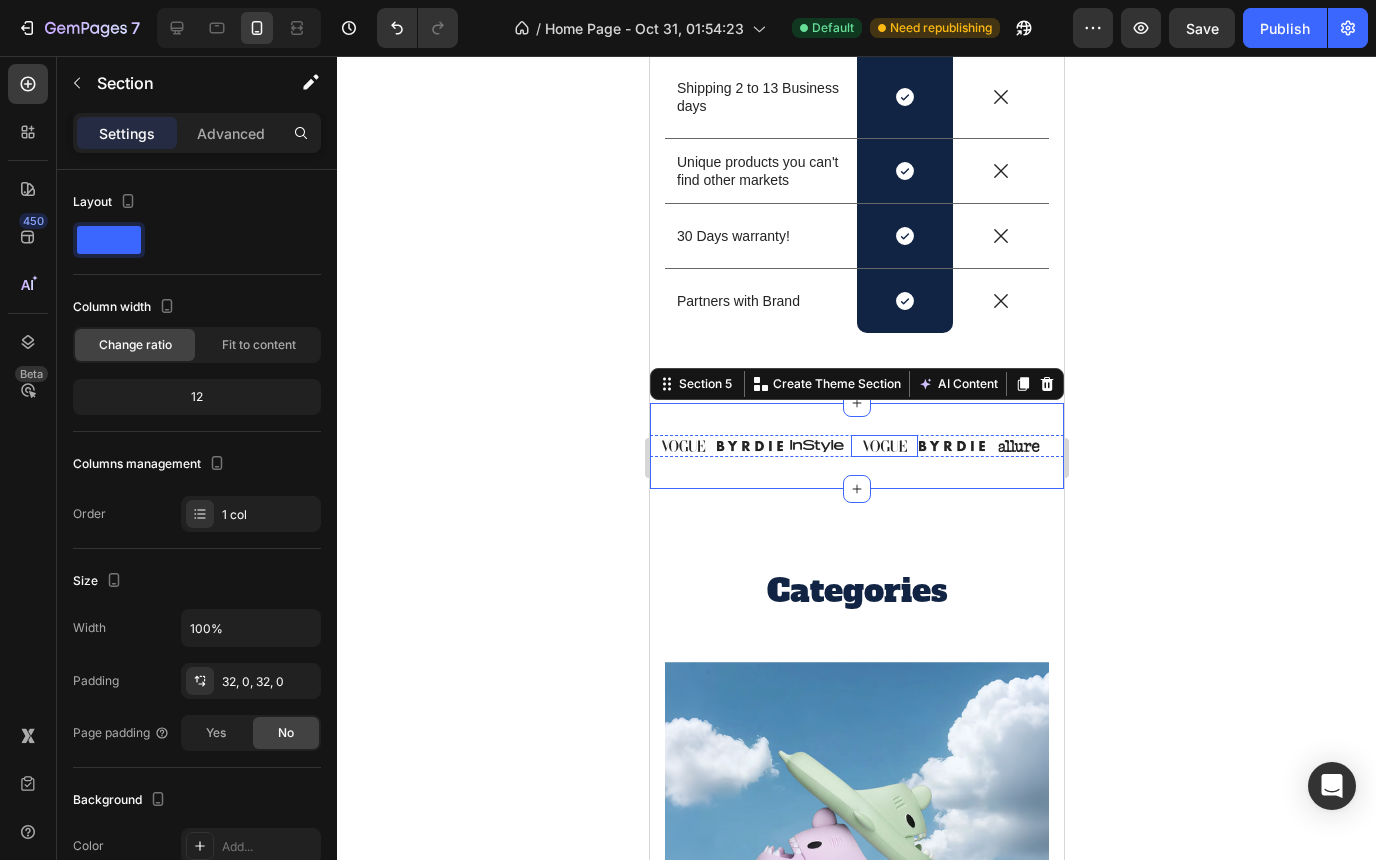 click at bounding box center (883, 445) 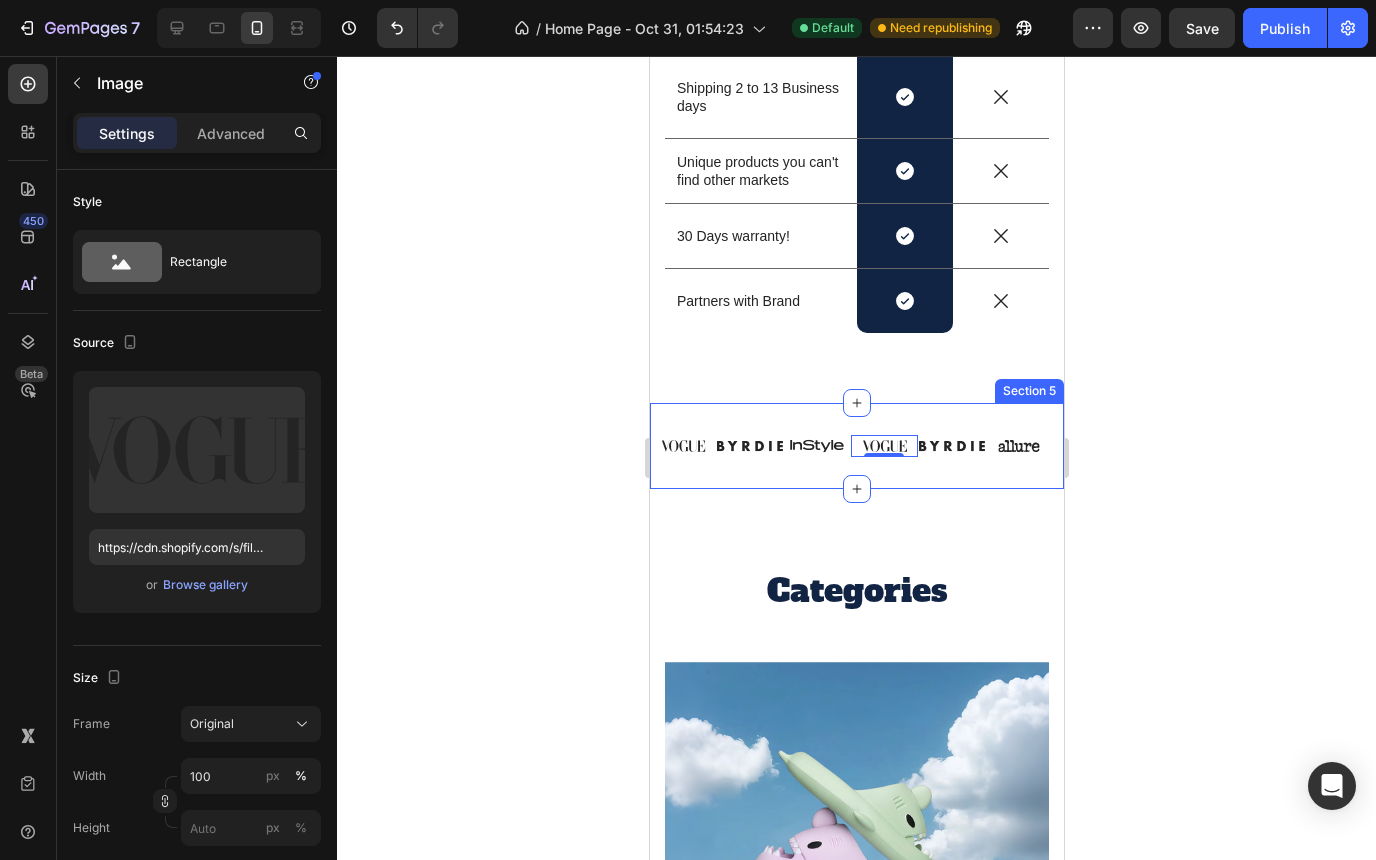 click on "Image Image Image Image   0 Image Image Carousel Section 5" at bounding box center [856, 445] 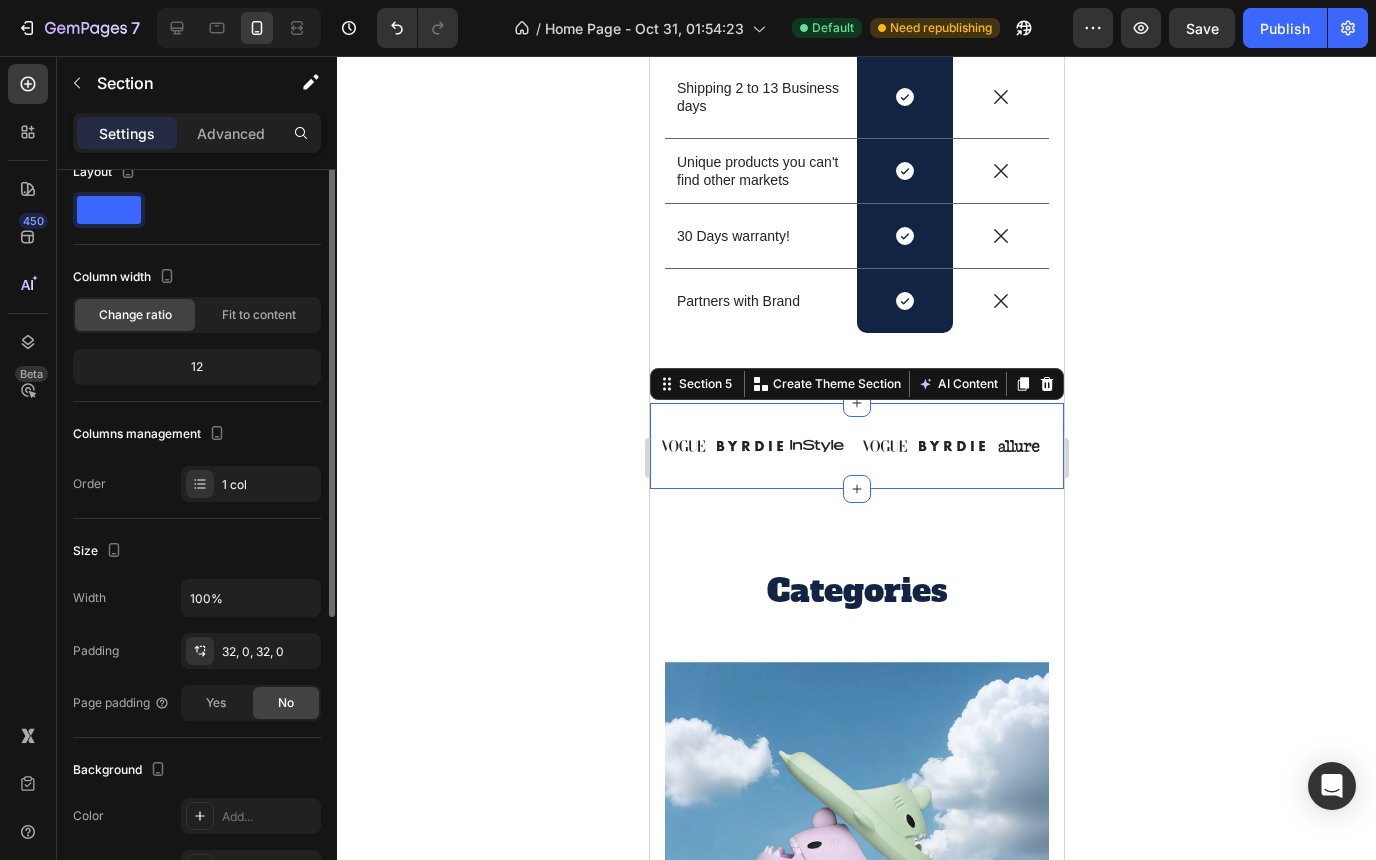 scroll, scrollTop: 0, scrollLeft: 0, axis: both 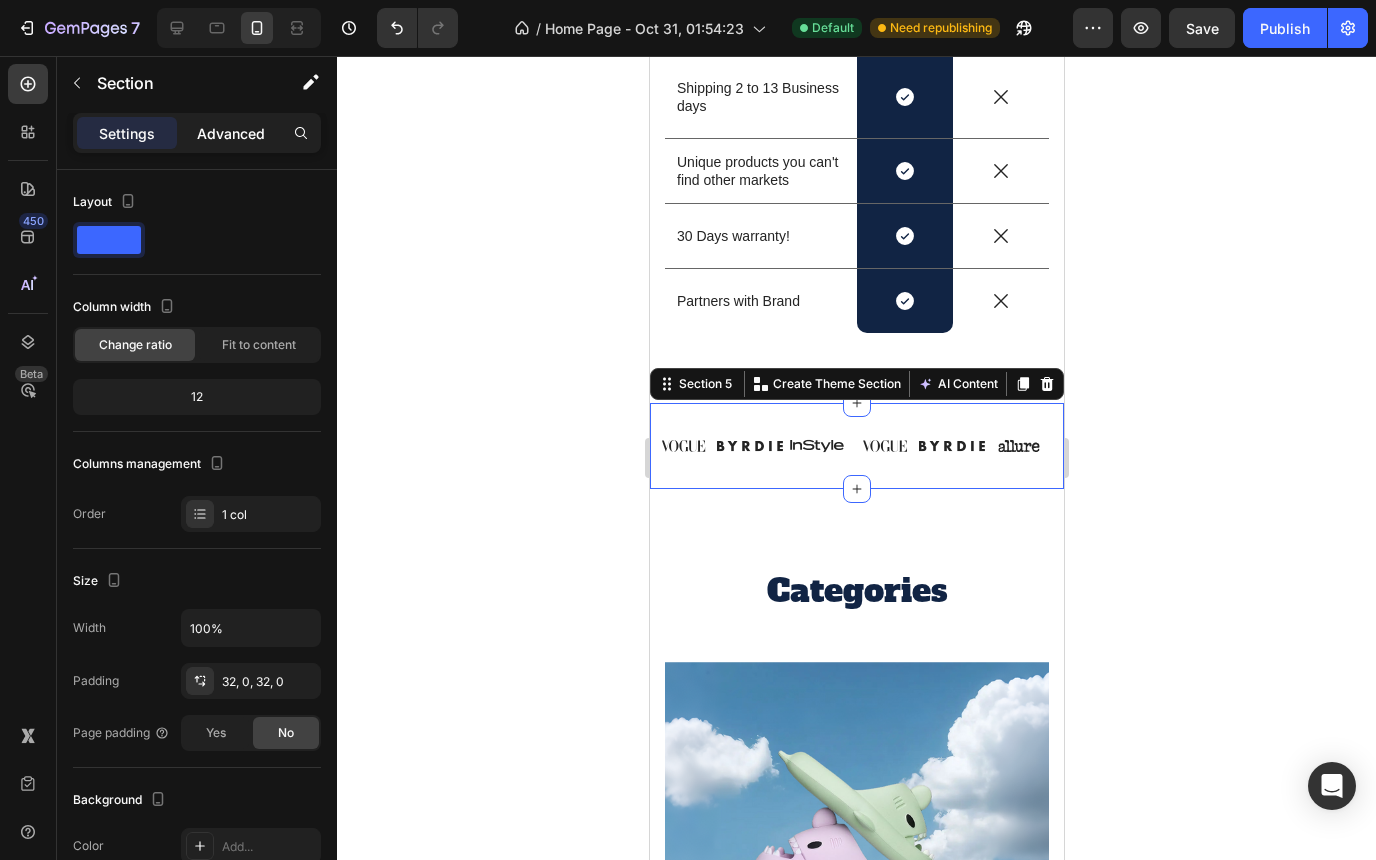 click on "Advanced" at bounding box center (231, 133) 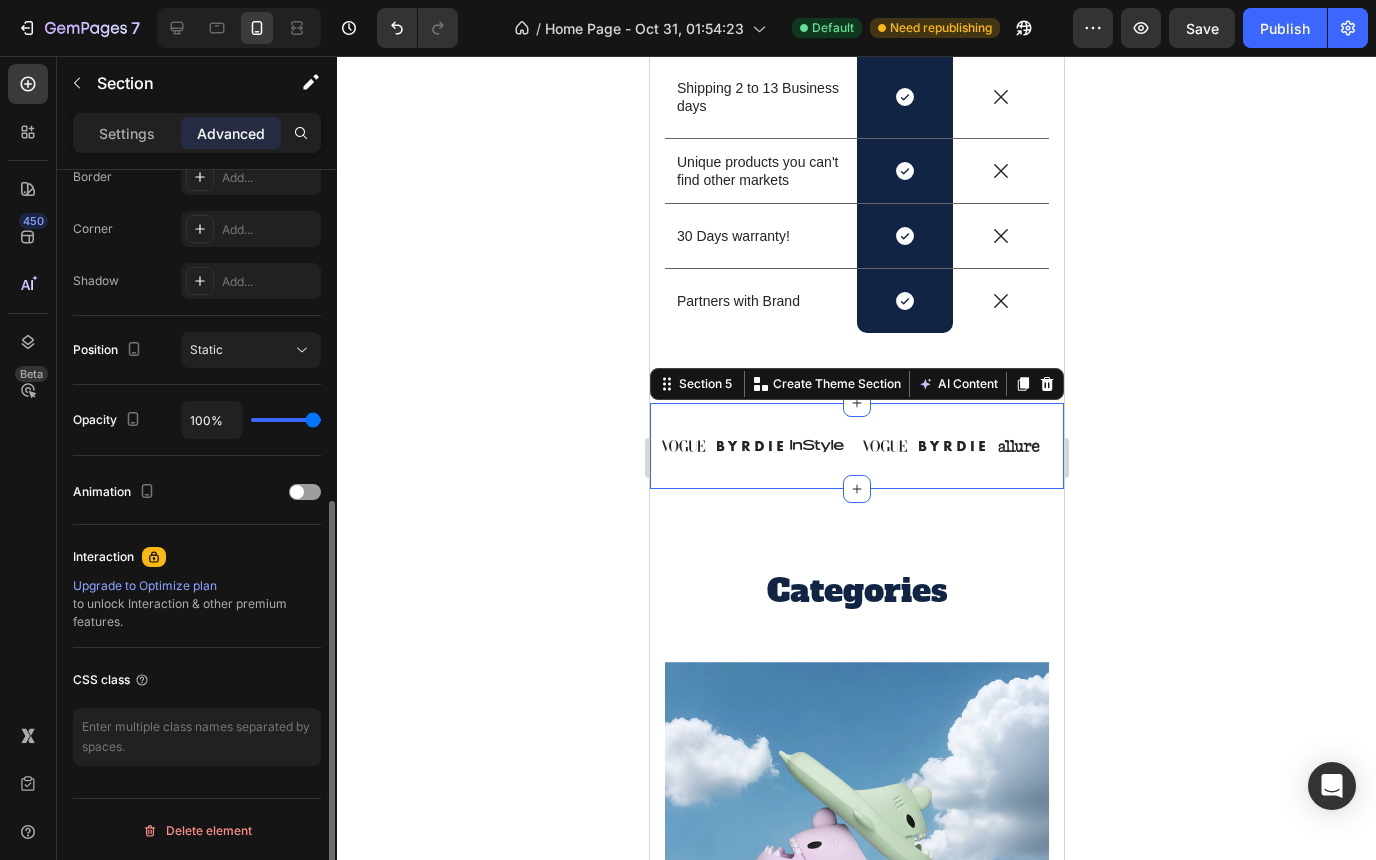 scroll, scrollTop: 587, scrollLeft: 0, axis: vertical 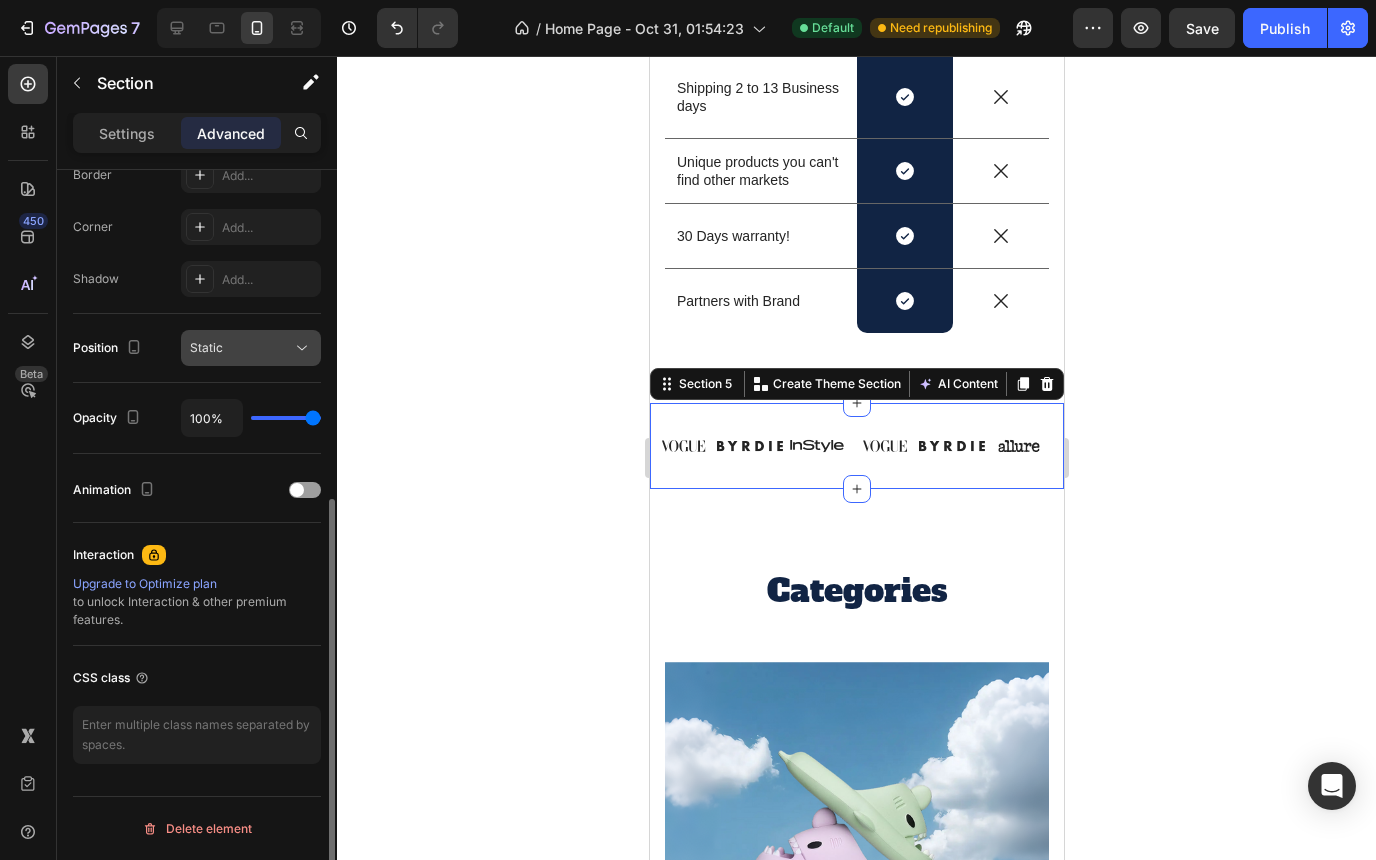 click on "Static" 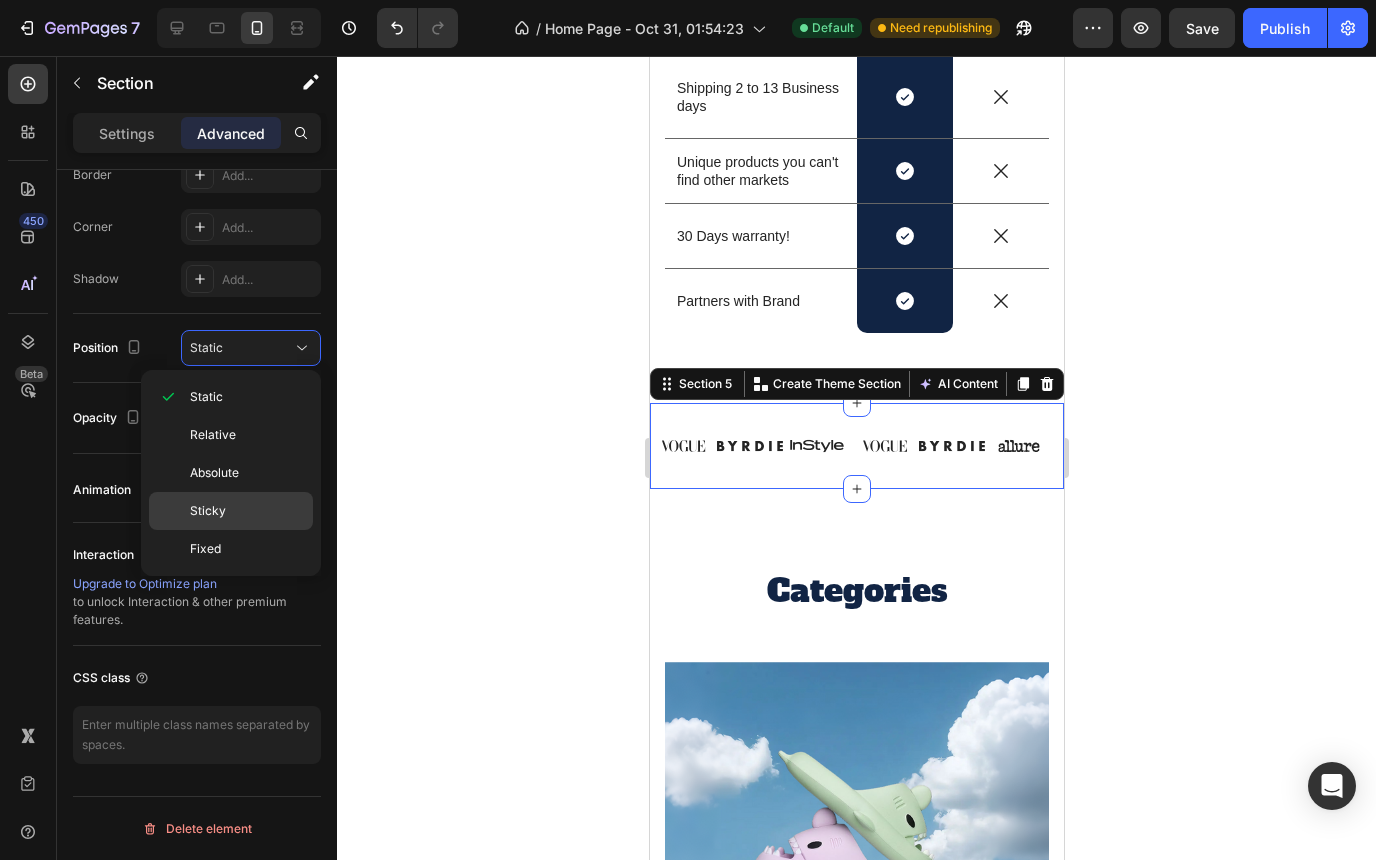 click on "Sticky" at bounding box center (247, 511) 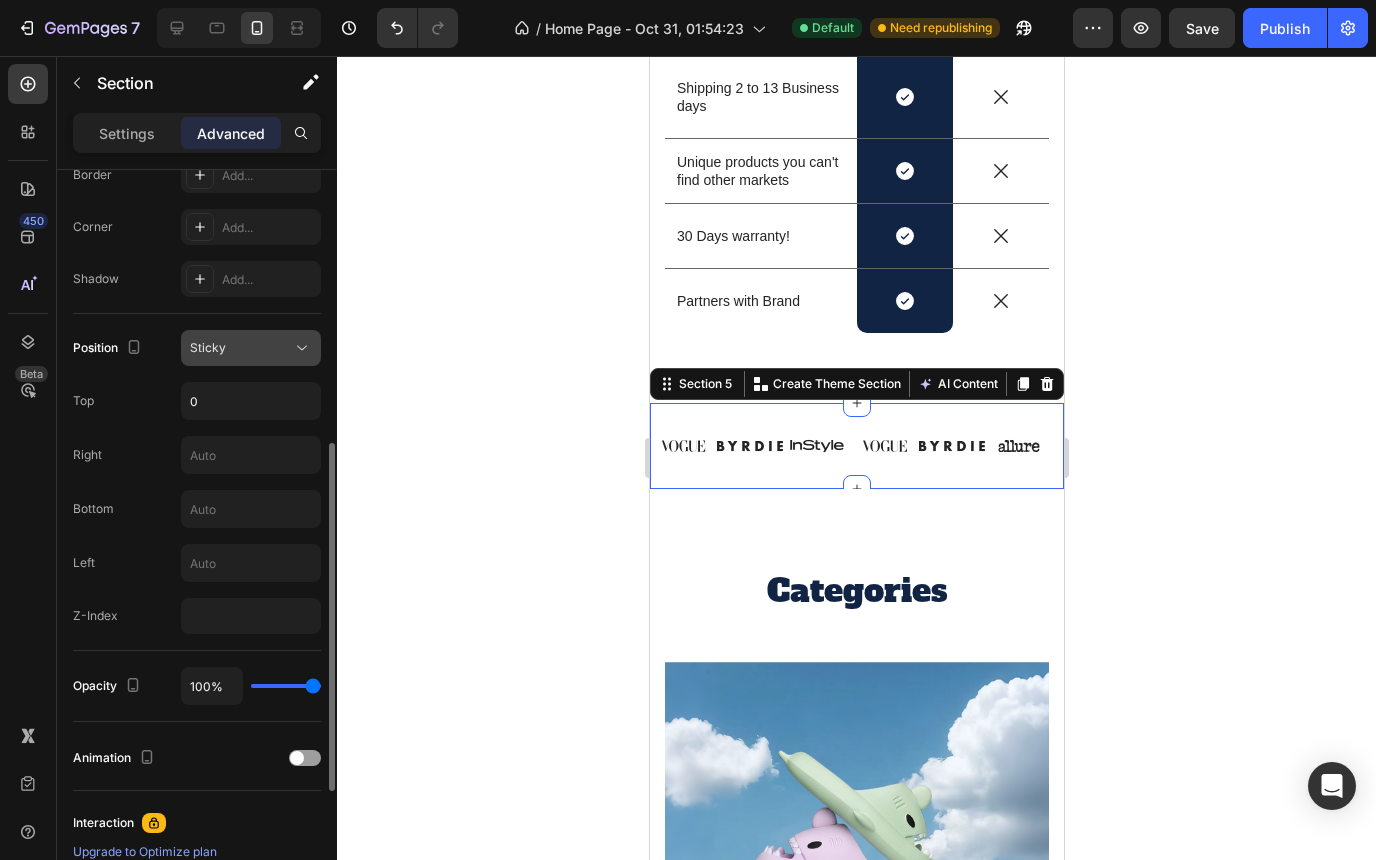 click on "Sticky" at bounding box center [241, 348] 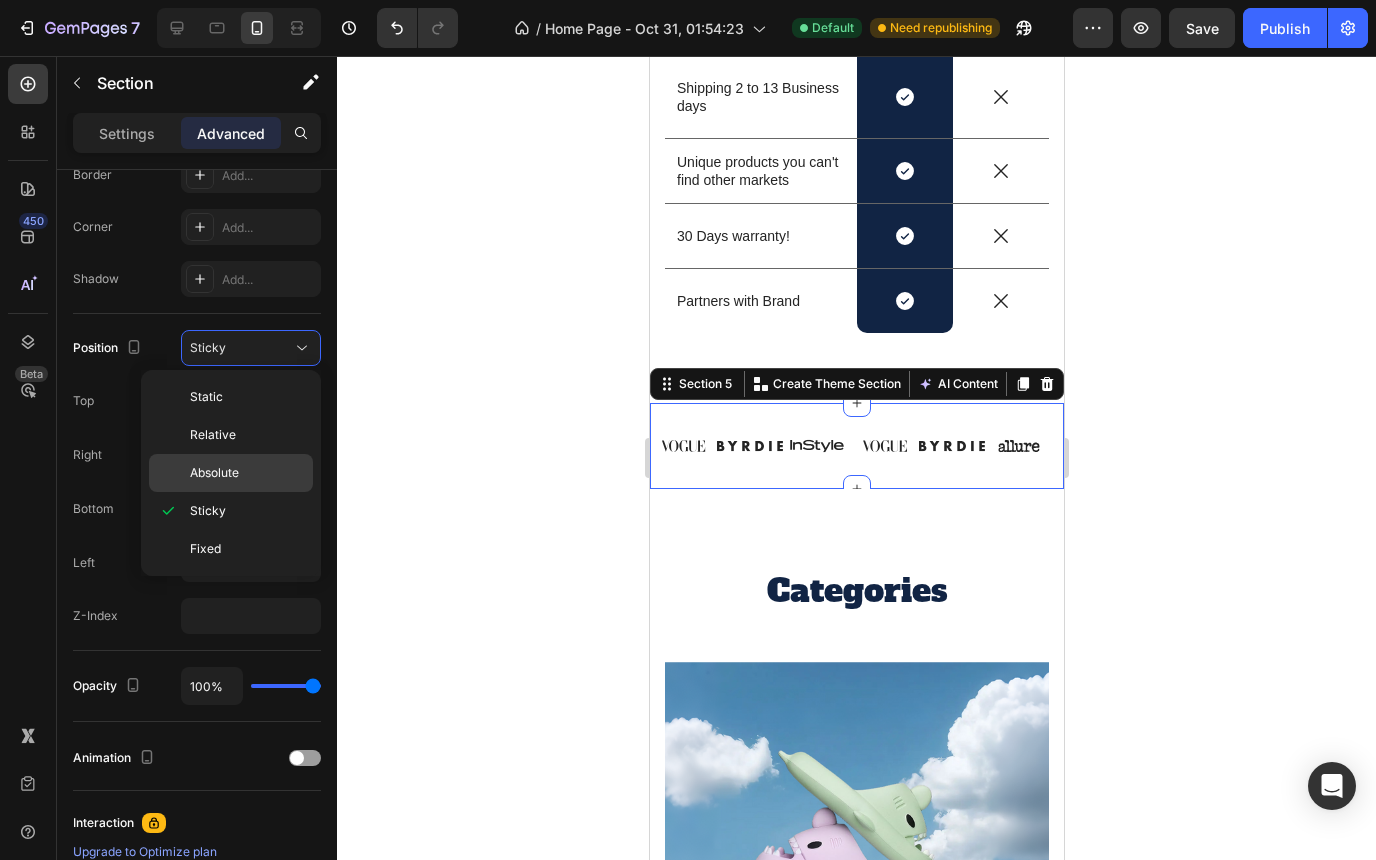 click on "Absolute" at bounding box center (247, 473) 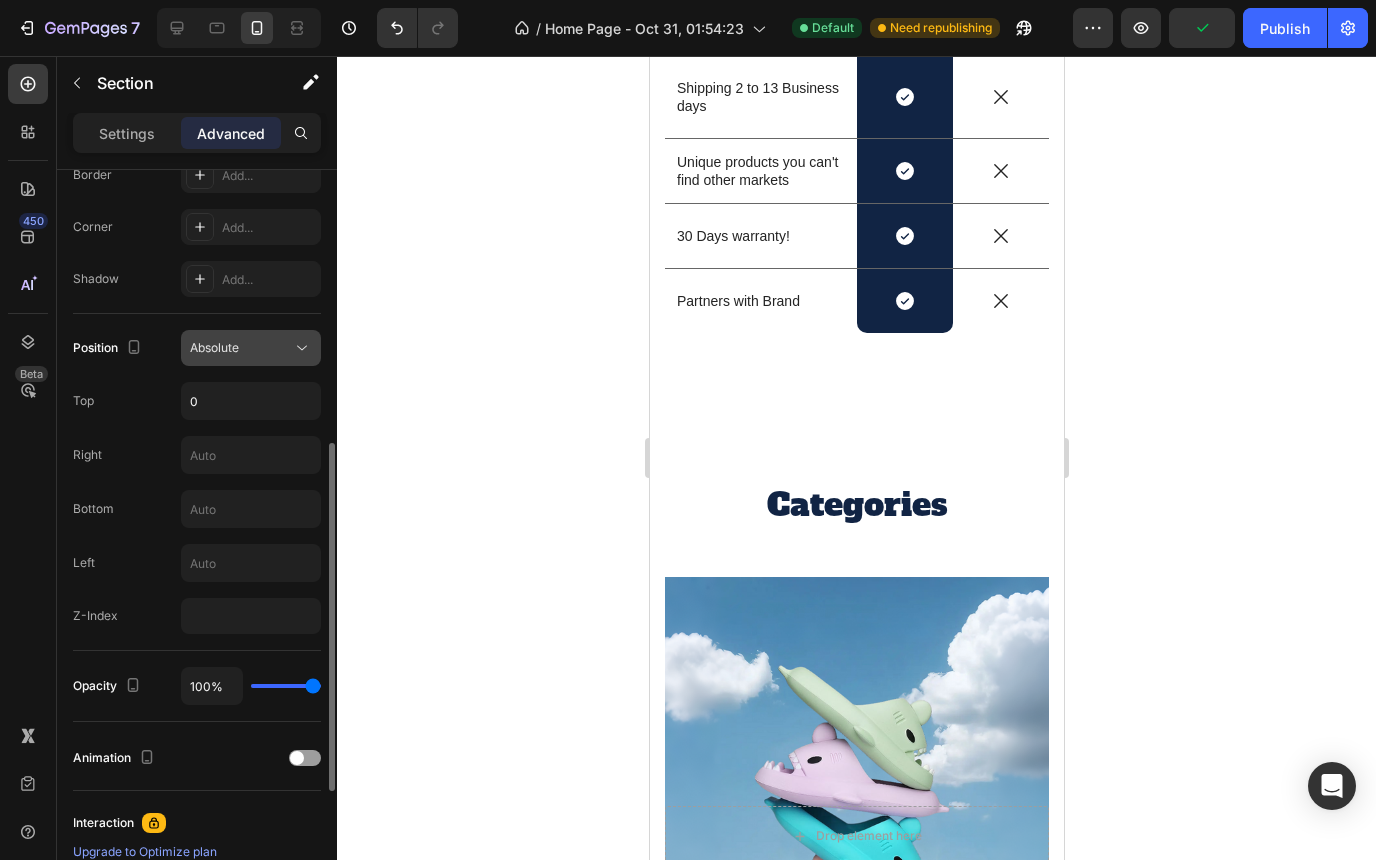 click on "Absolute" at bounding box center (241, 348) 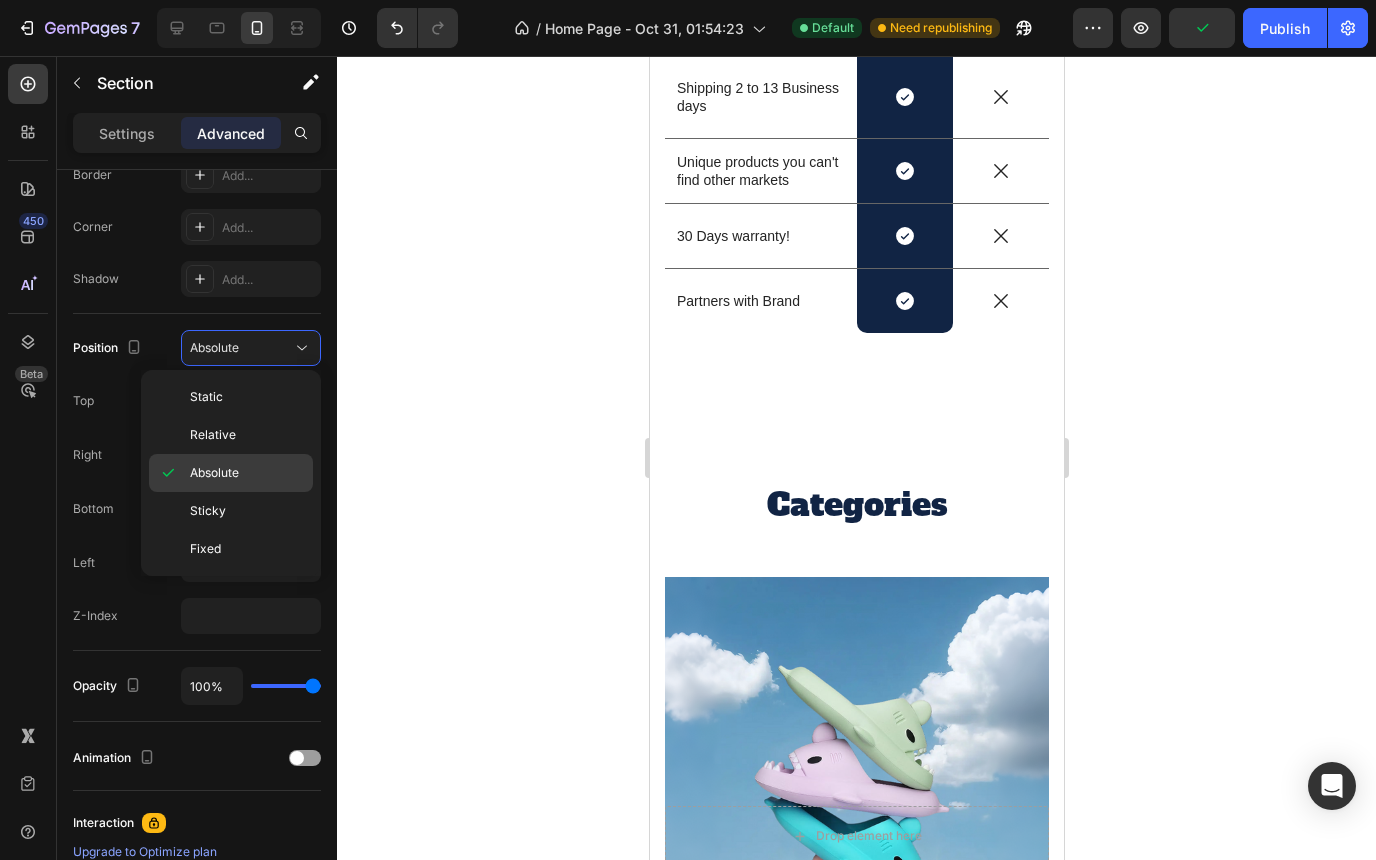 click on "Absolute" at bounding box center [247, 473] 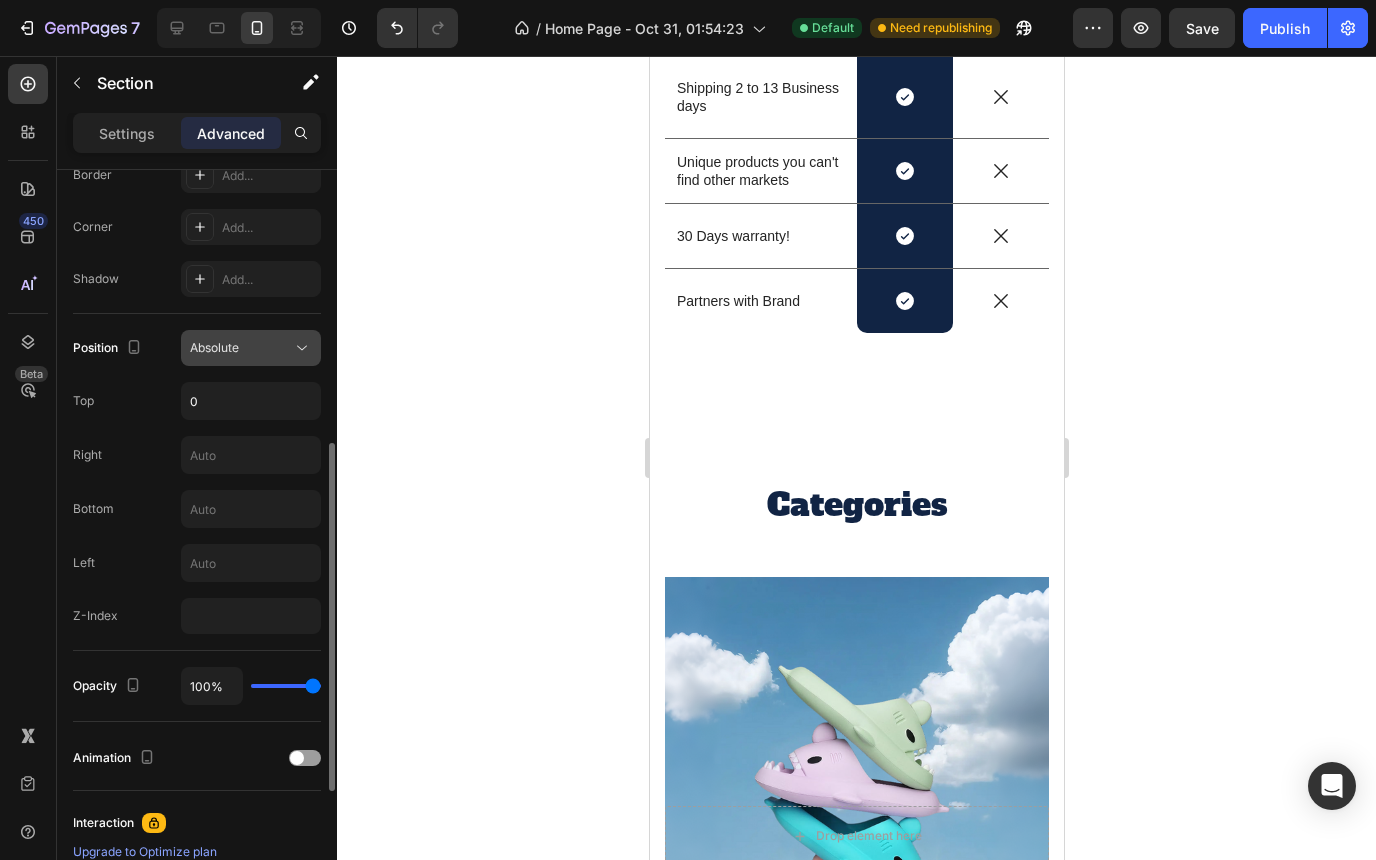 click on "Absolute" 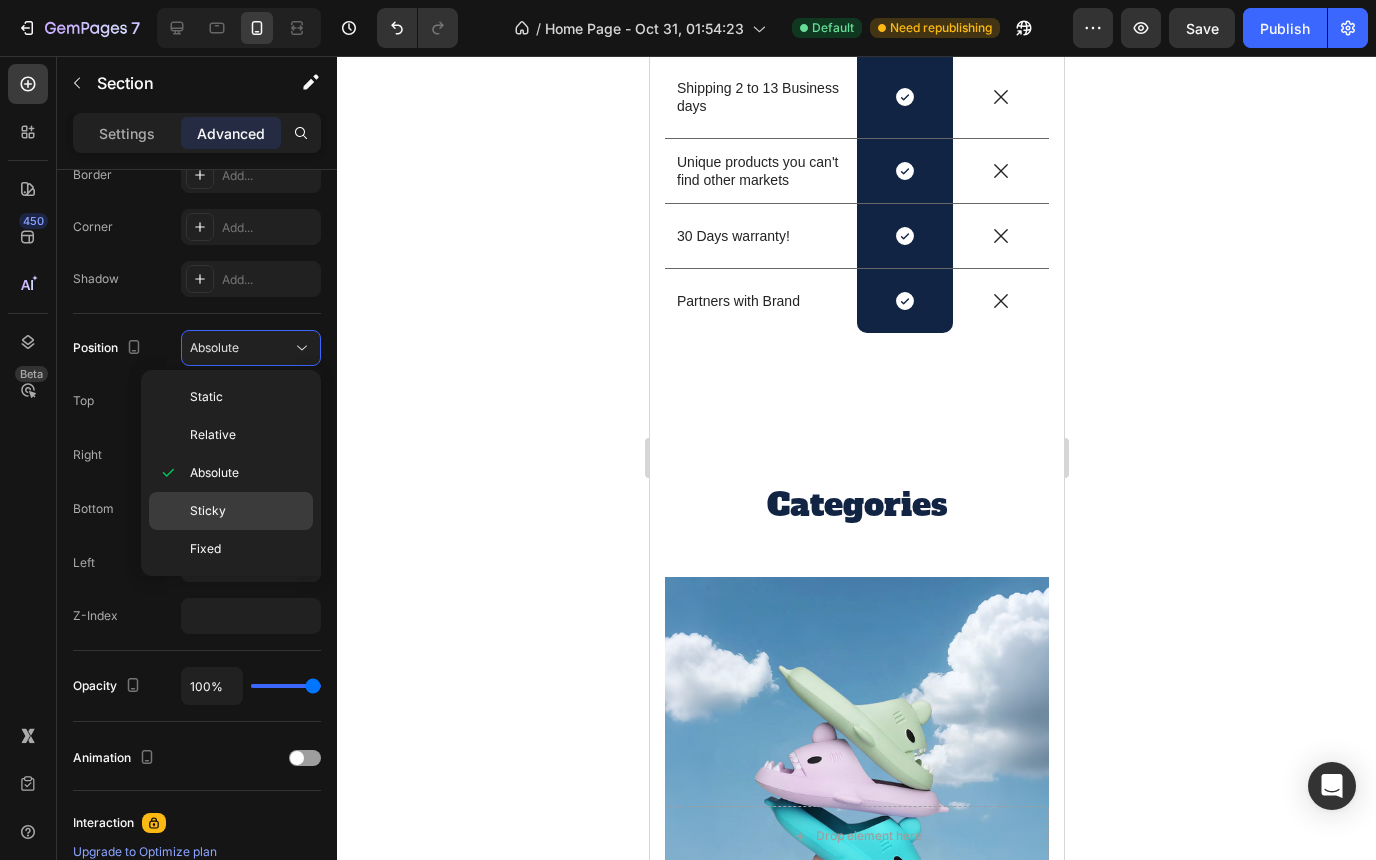 click on "Sticky" at bounding box center [247, 511] 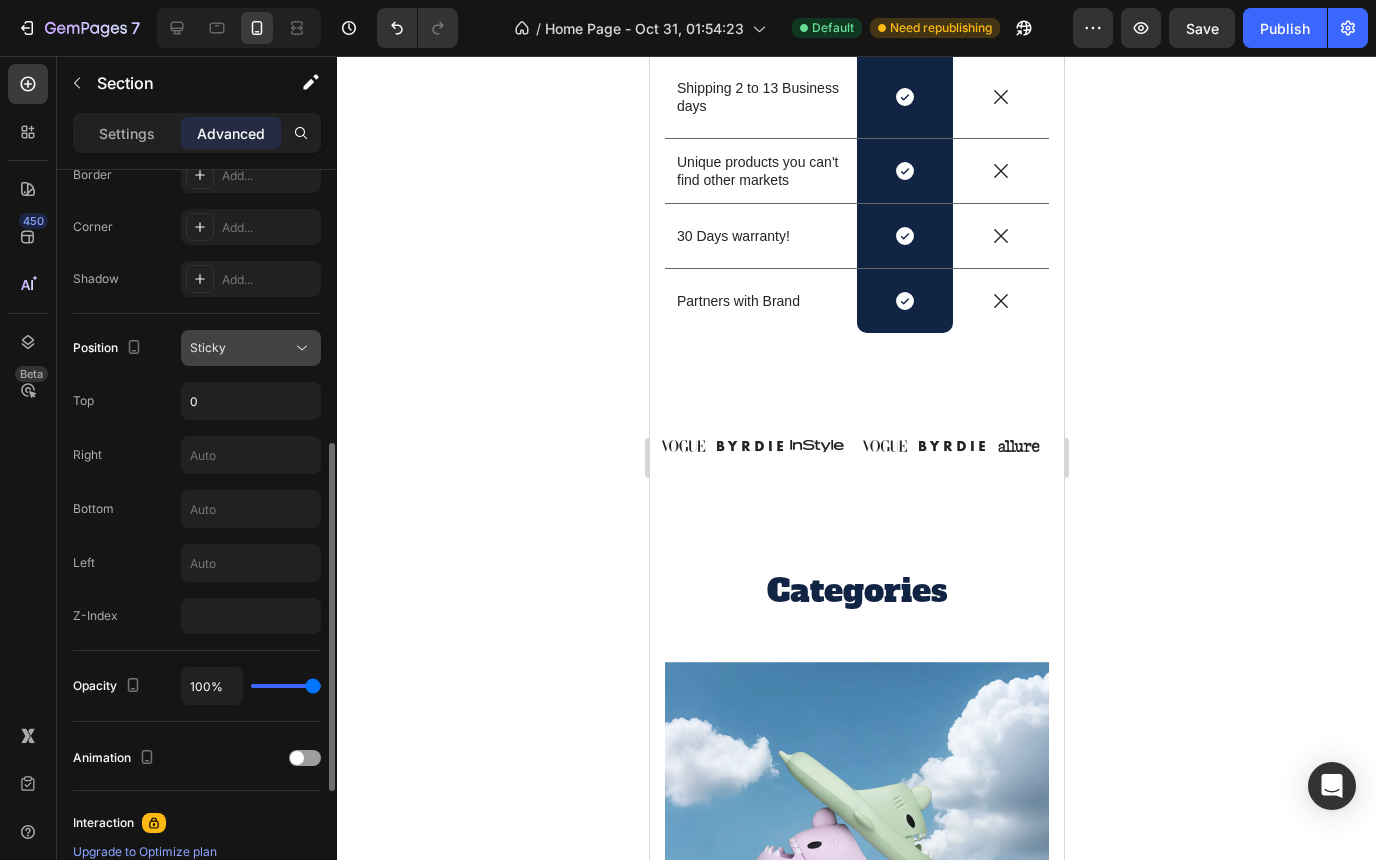 click on "Sticky" at bounding box center [241, 348] 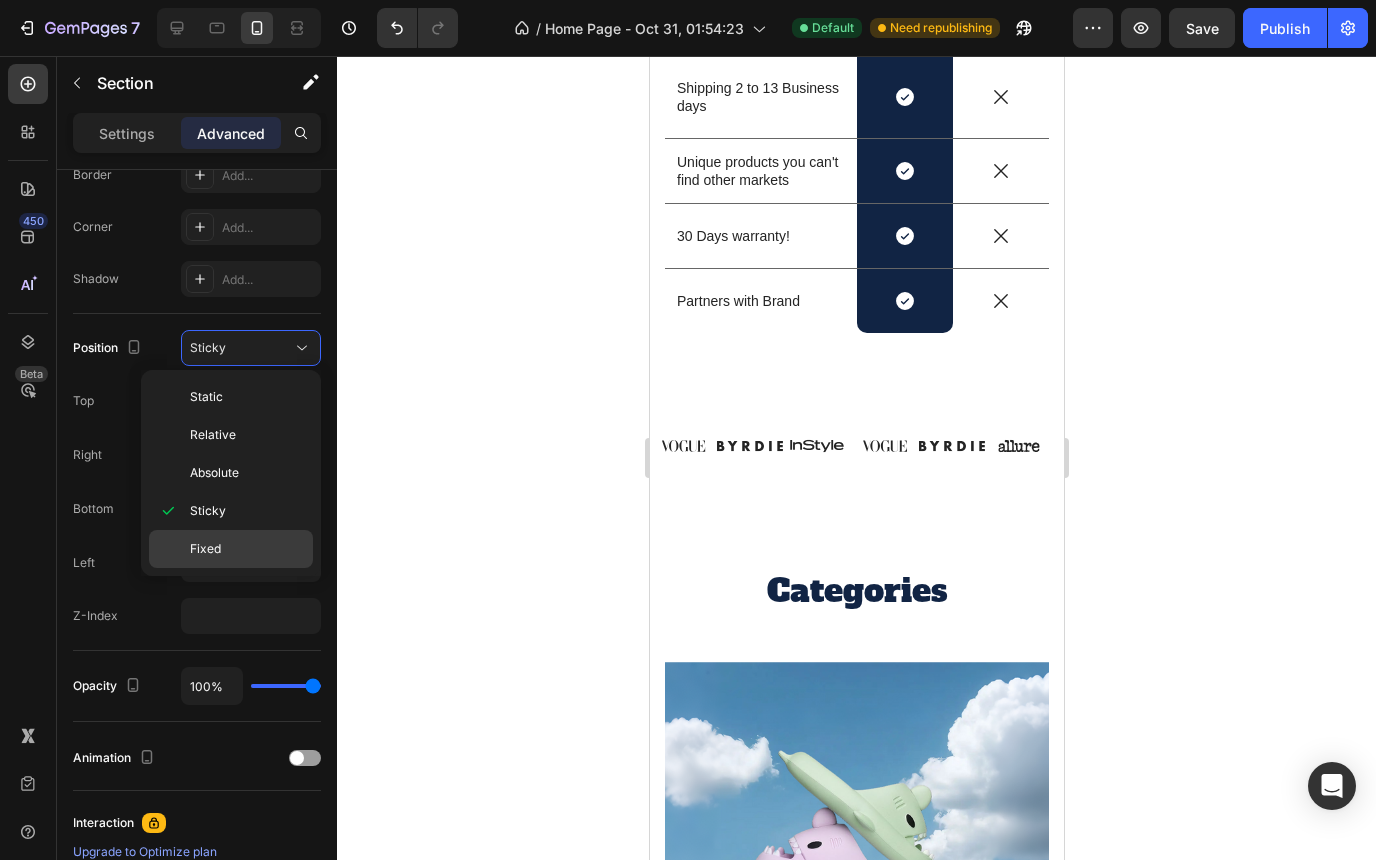 click on "Fixed" 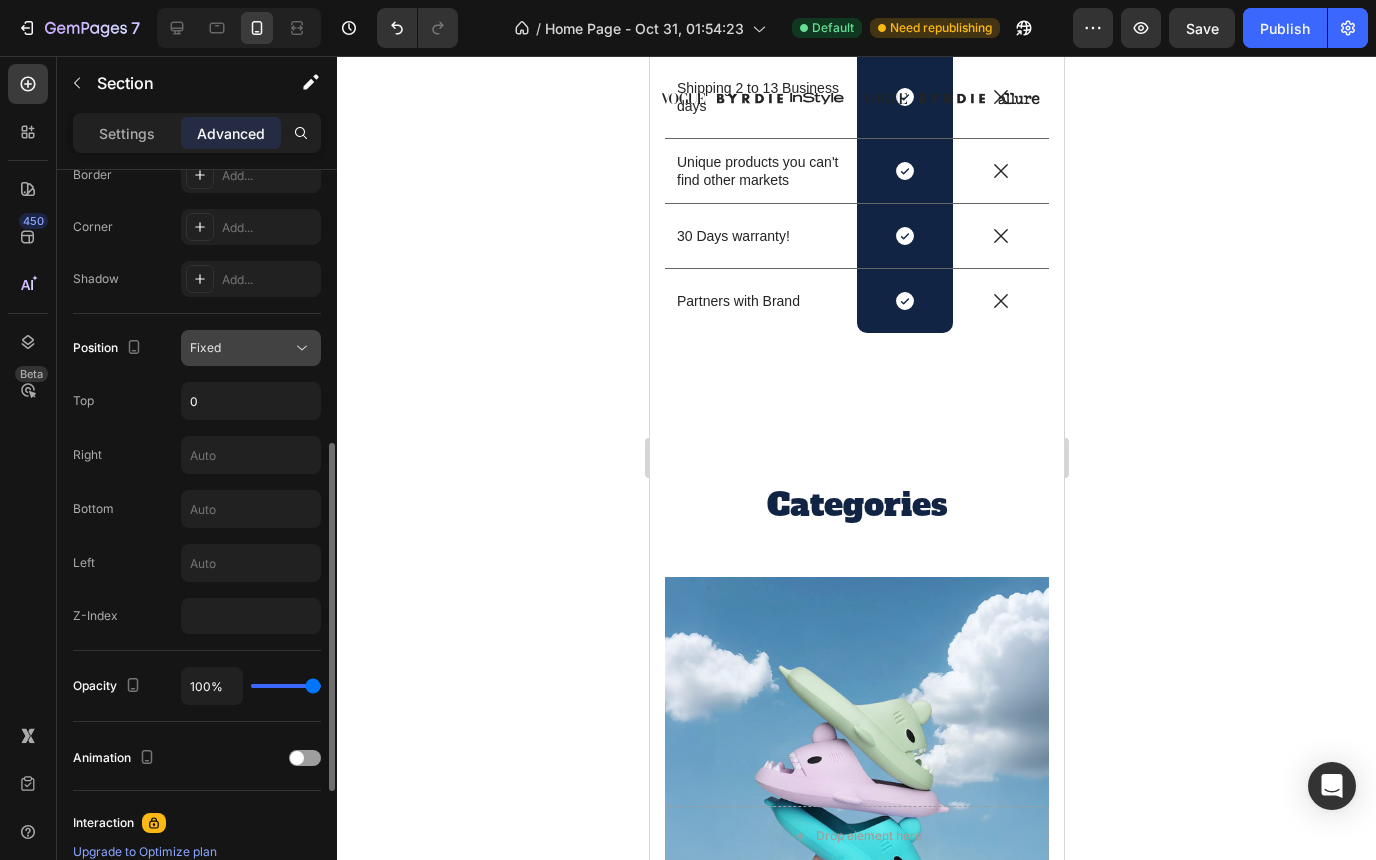click on "Fixed" at bounding box center [241, 348] 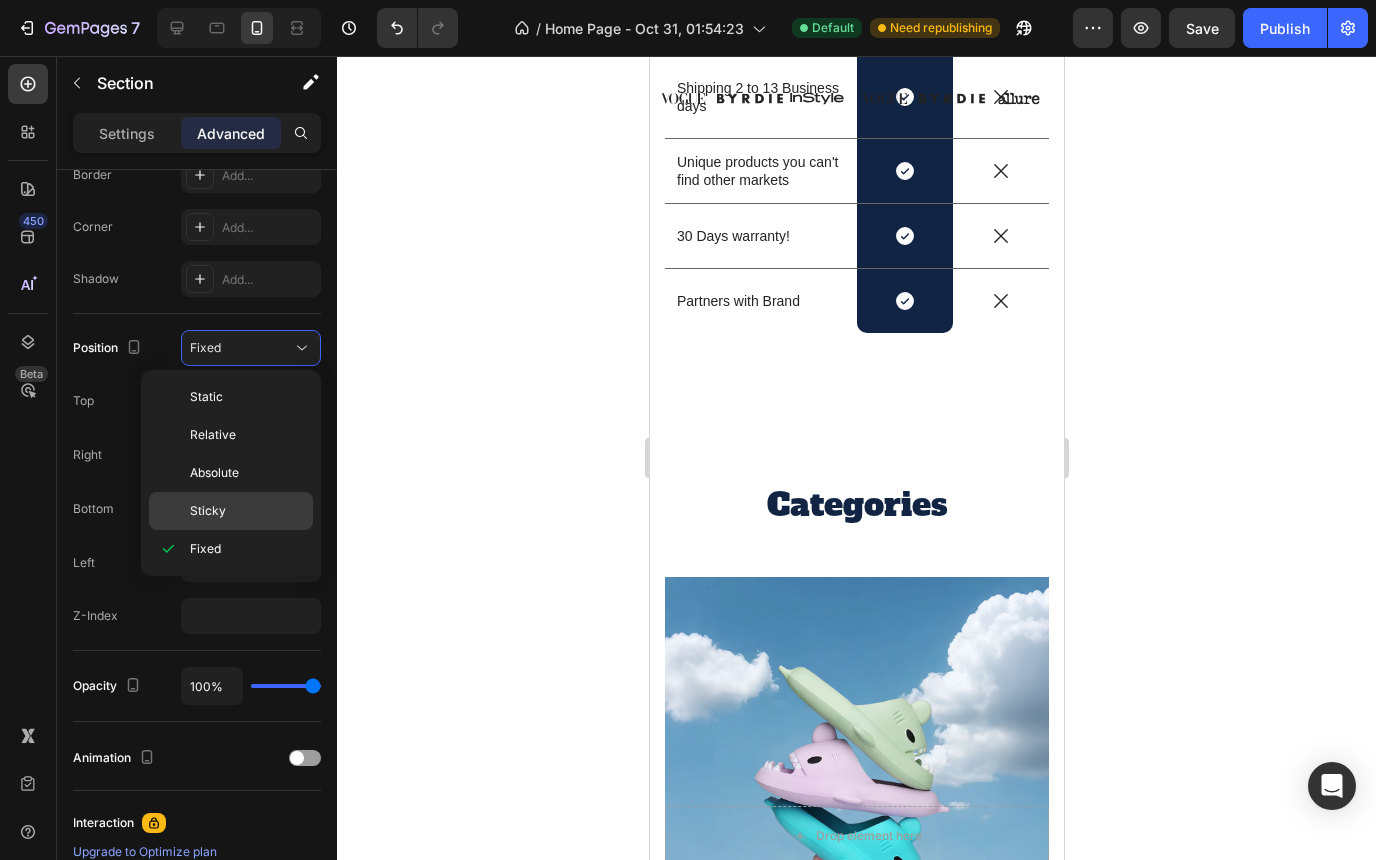 click on "Sticky" at bounding box center (247, 511) 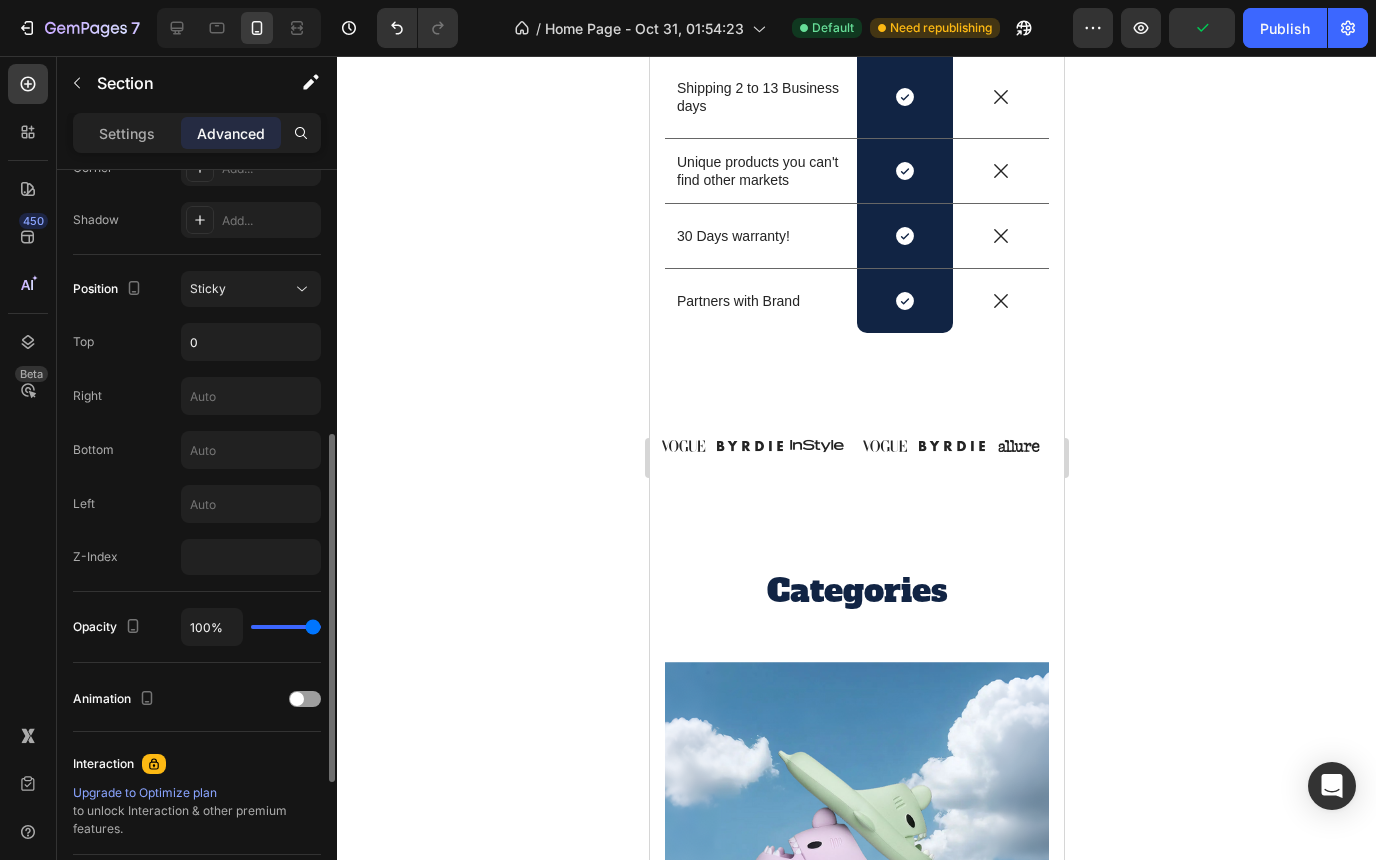 scroll, scrollTop: 663, scrollLeft: 0, axis: vertical 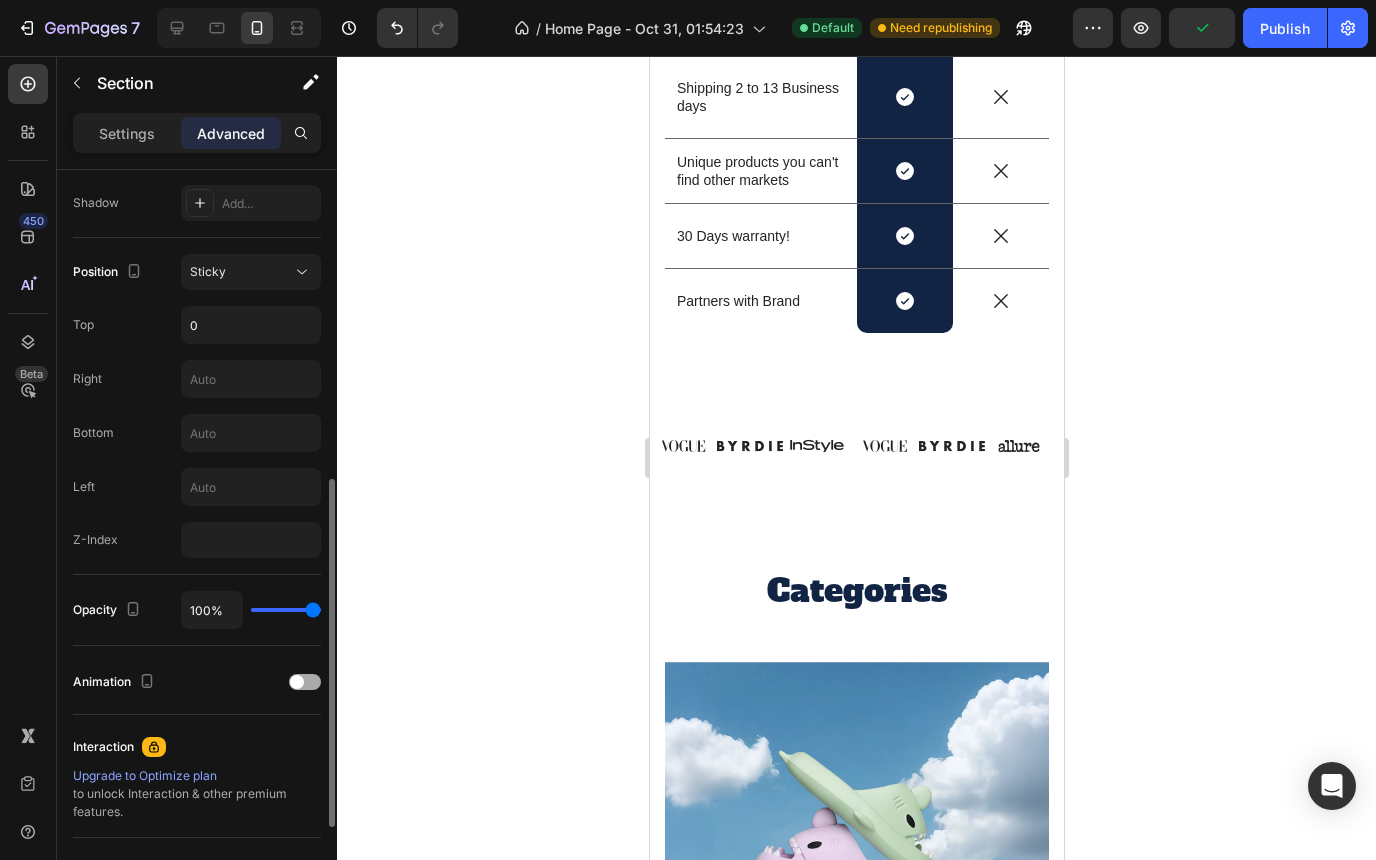 click at bounding box center (297, 682) 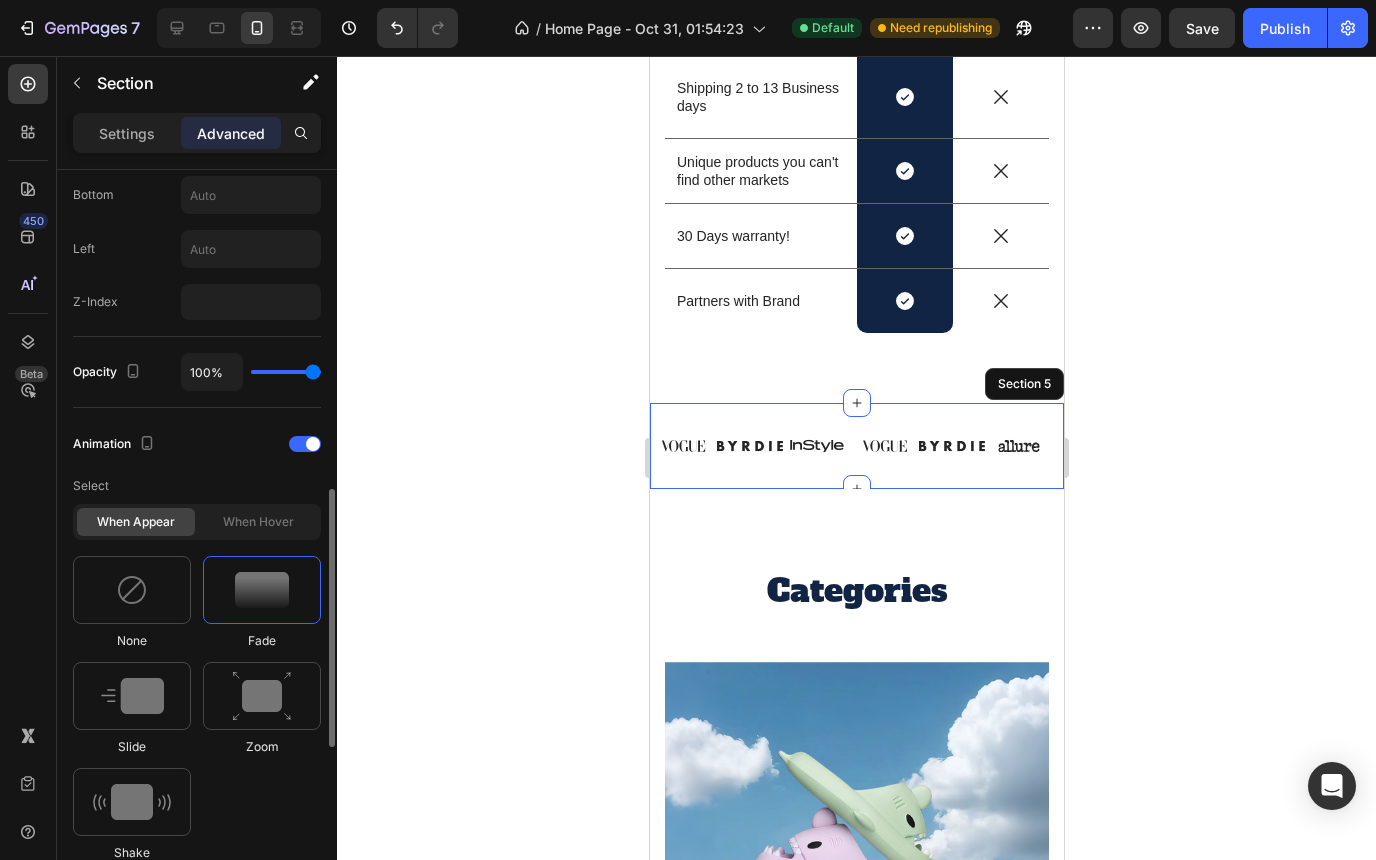 scroll, scrollTop: 936, scrollLeft: 0, axis: vertical 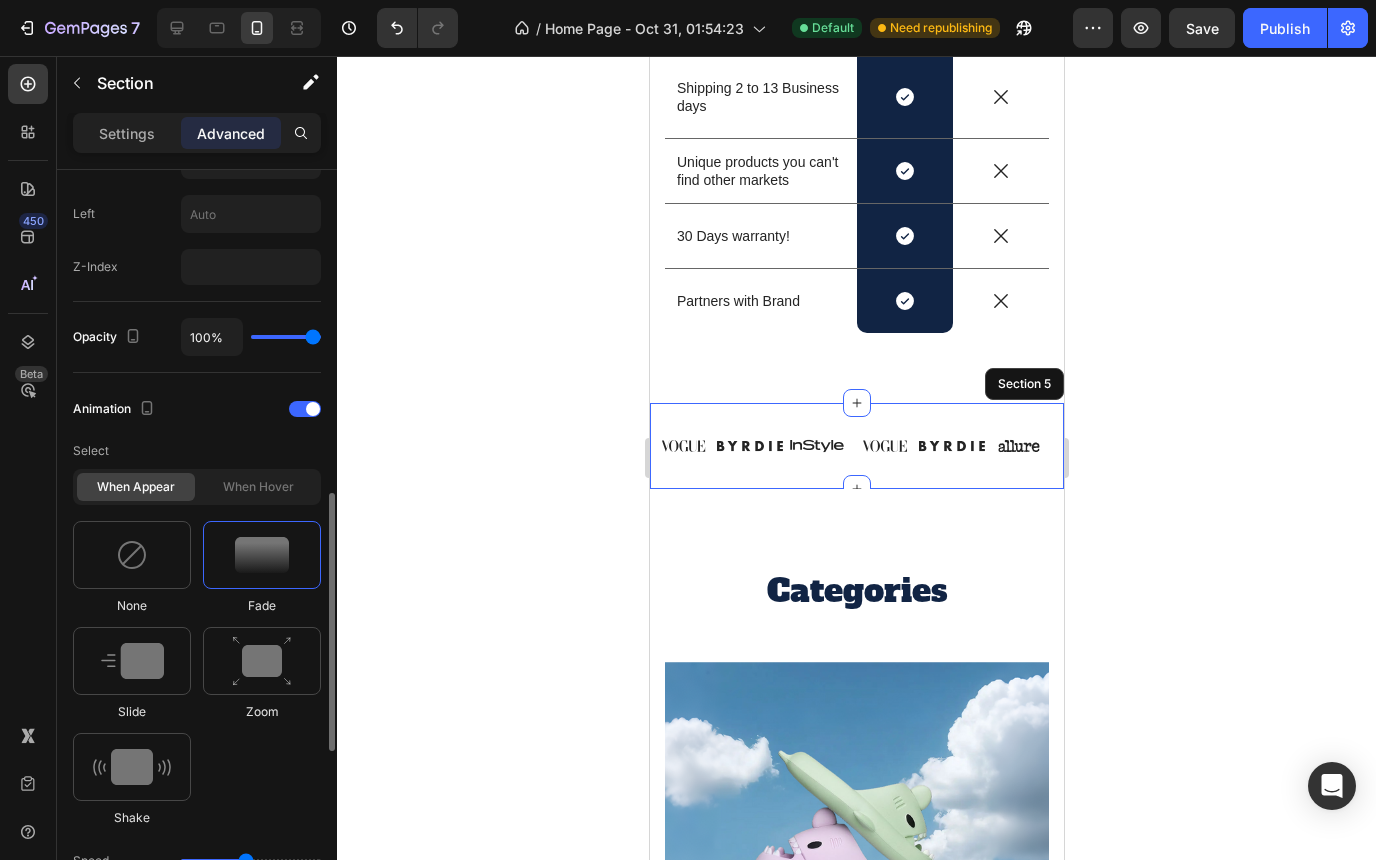 click on "When hover" 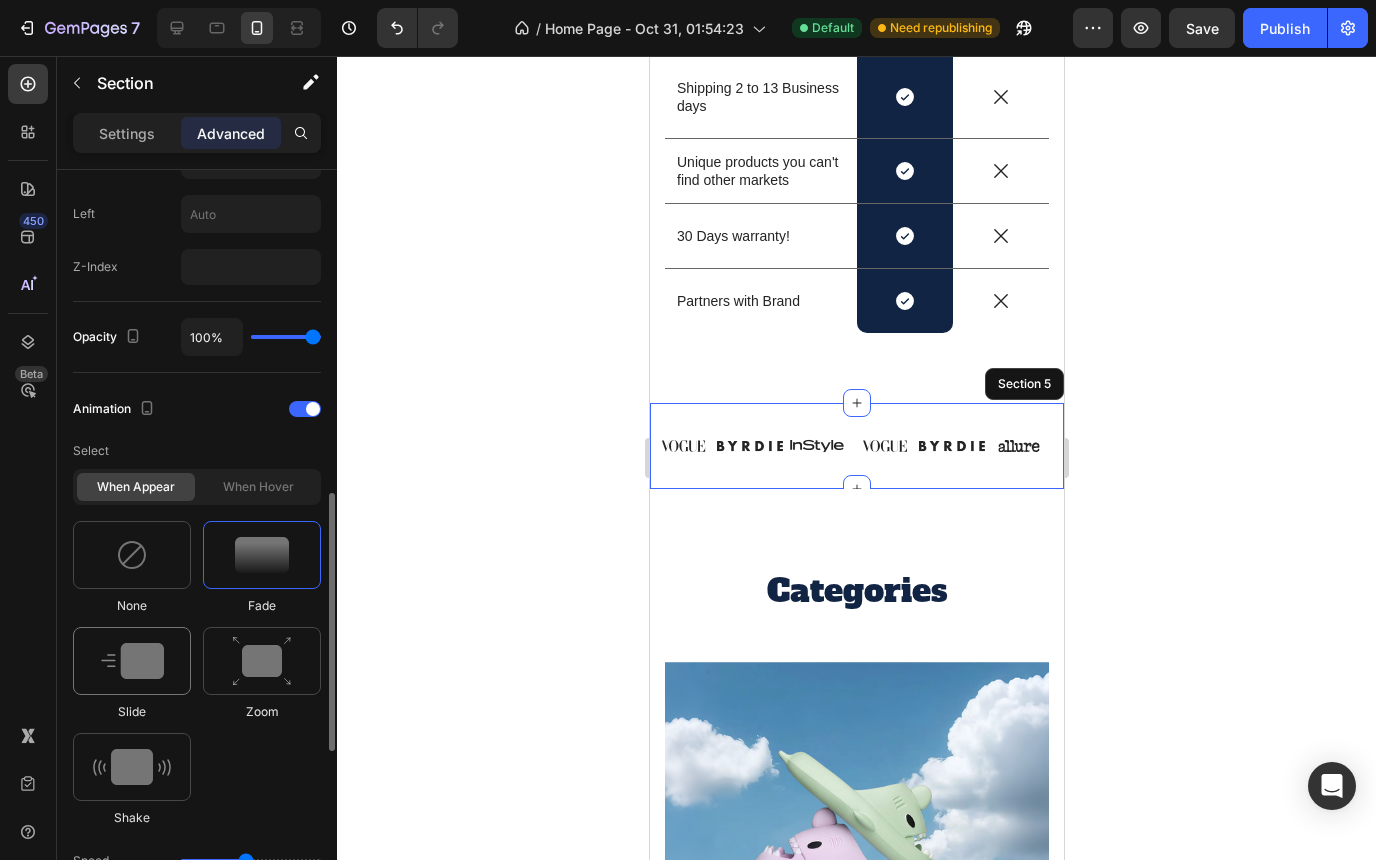 click at bounding box center [132, 661] 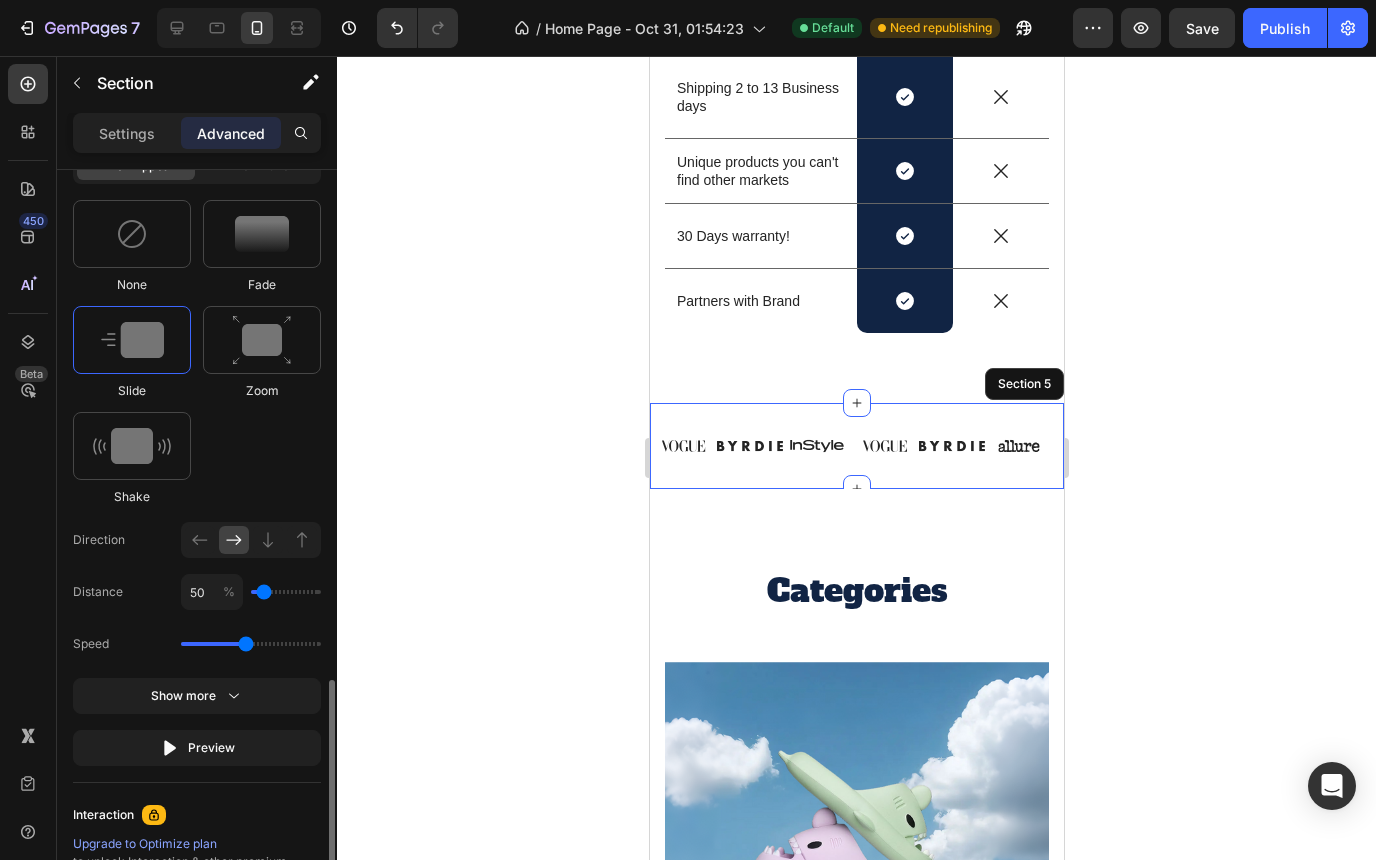 scroll, scrollTop: 1163, scrollLeft: 0, axis: vertical 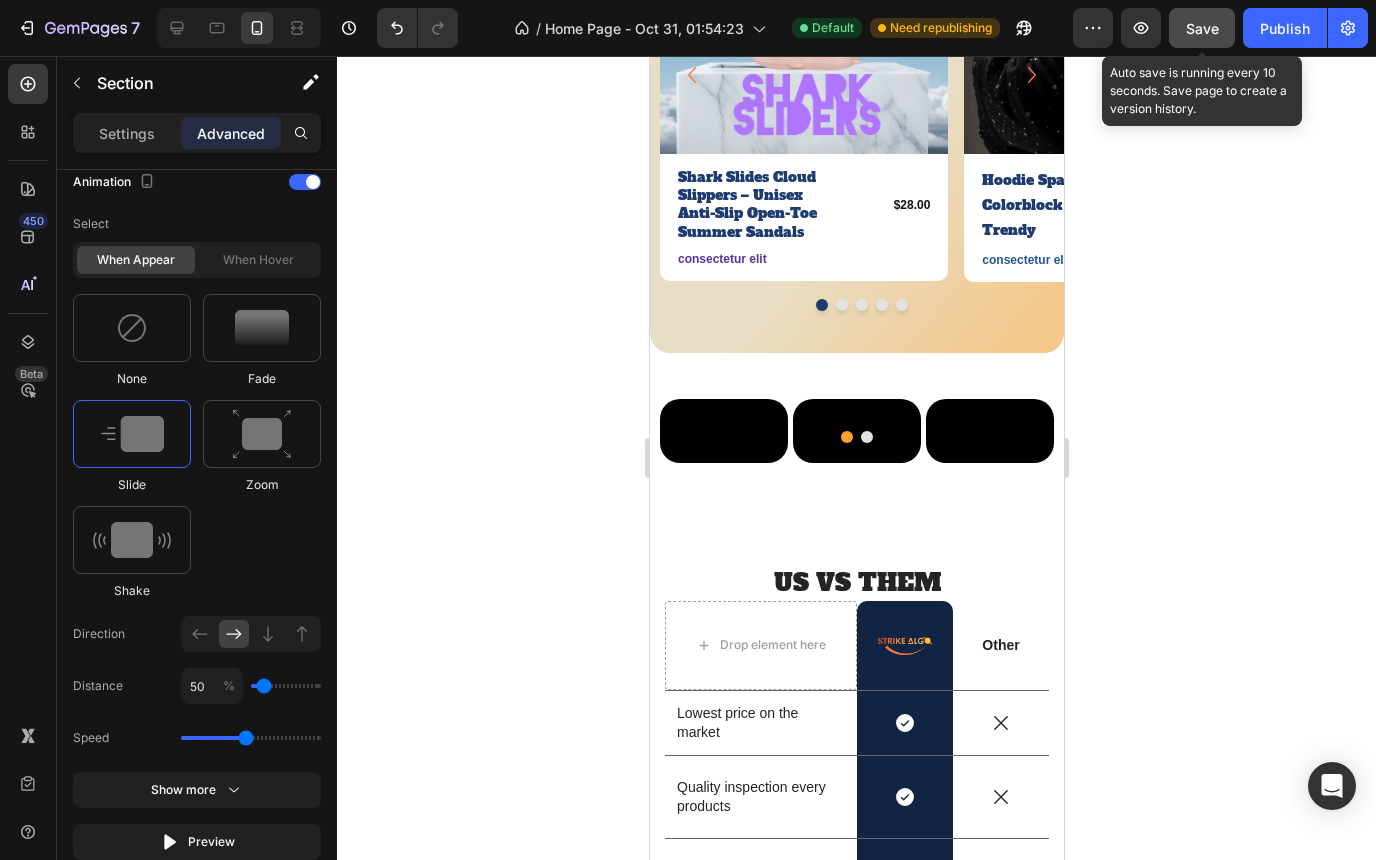 click on "Save" 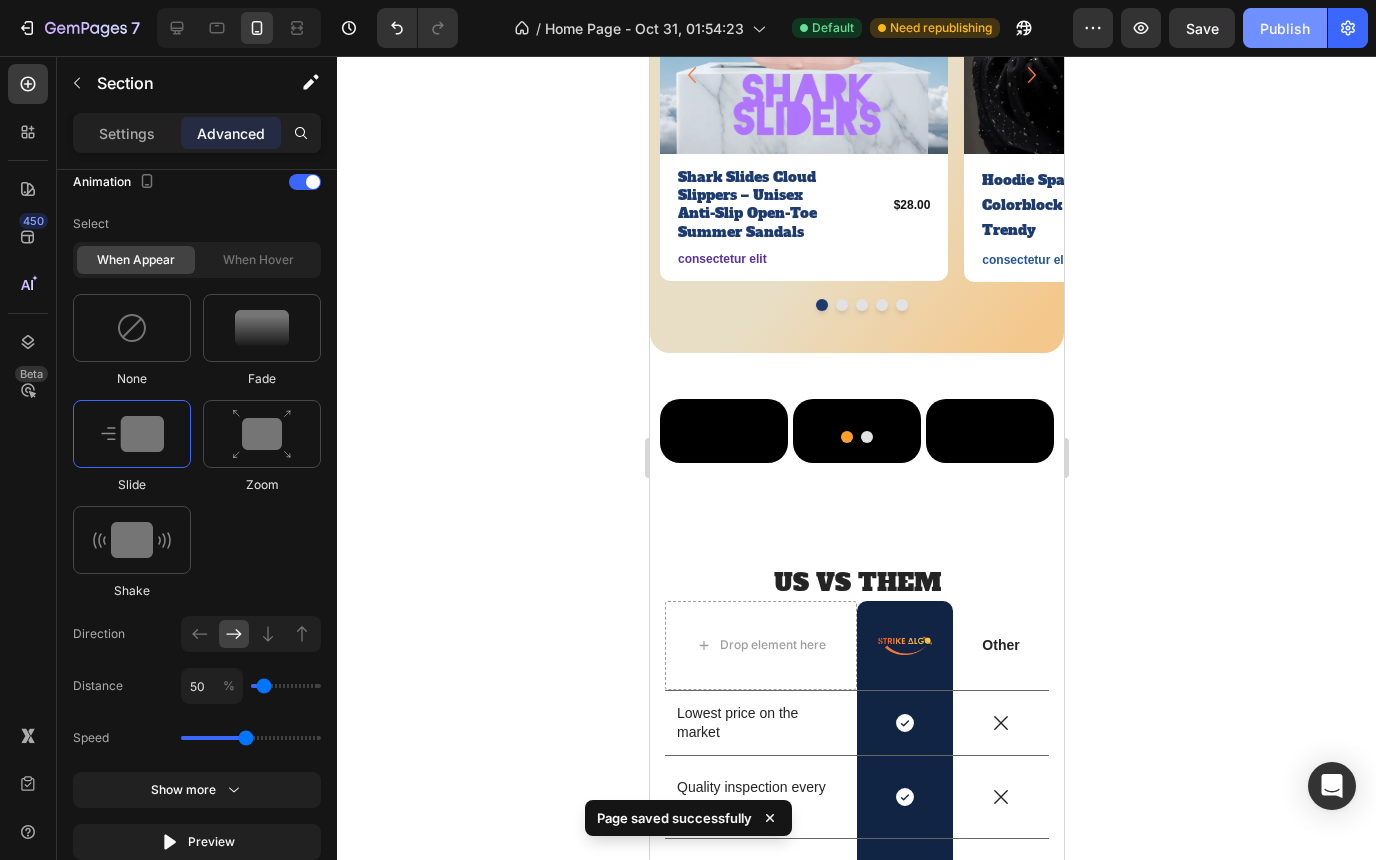 click on "Publish" 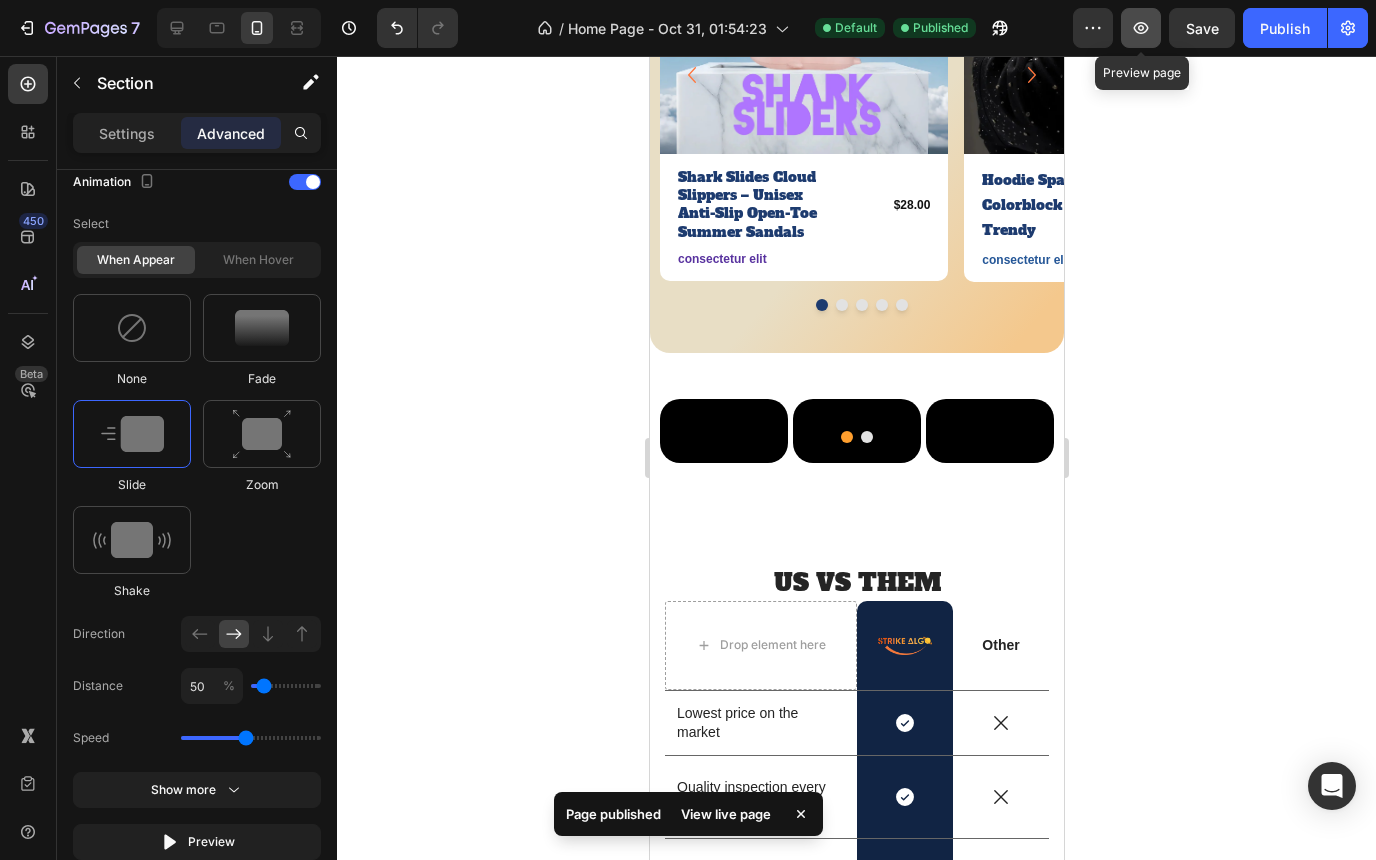 click 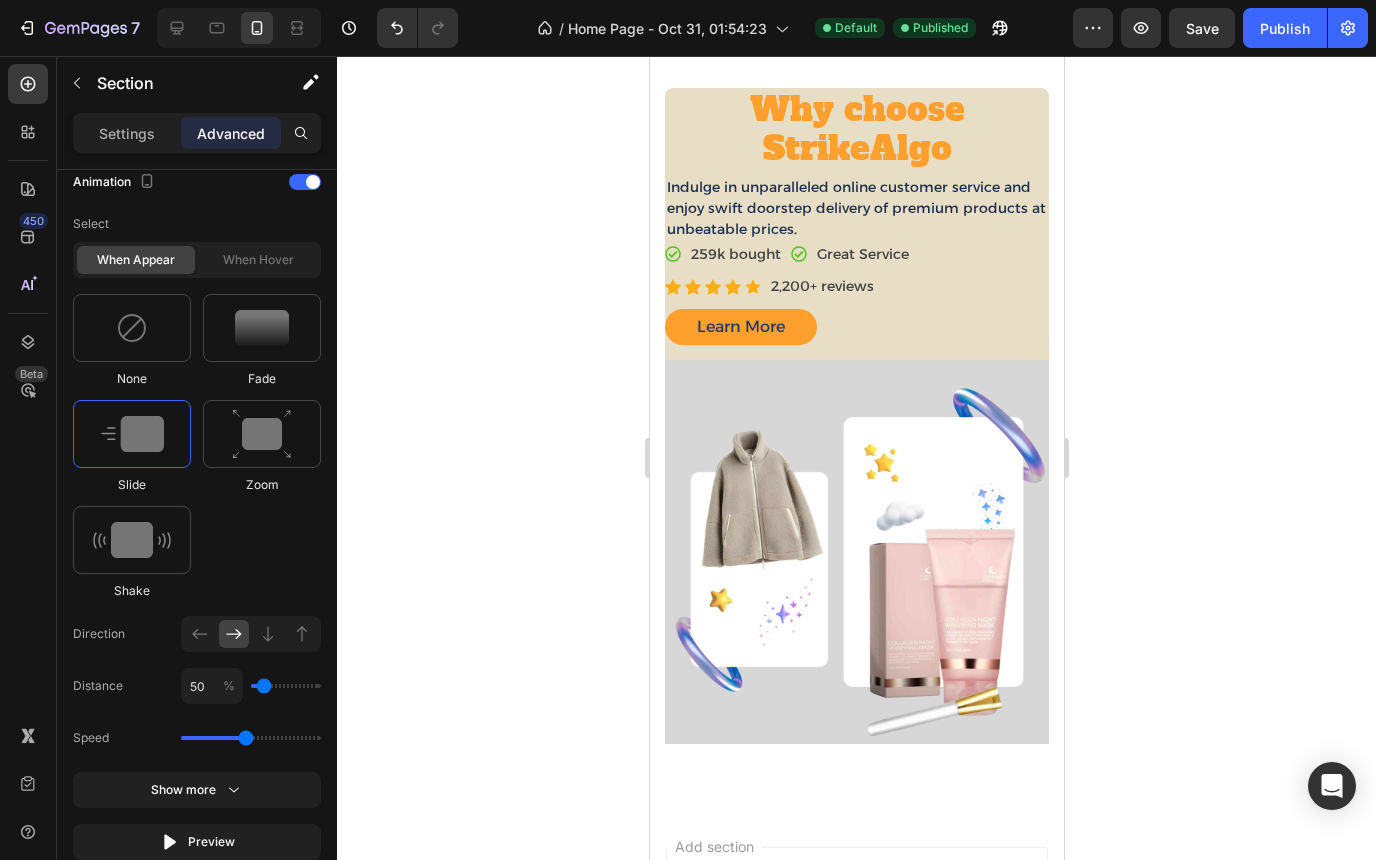 scroll, scrollTop: 5189, scrollLeft: 0, axis: vertical 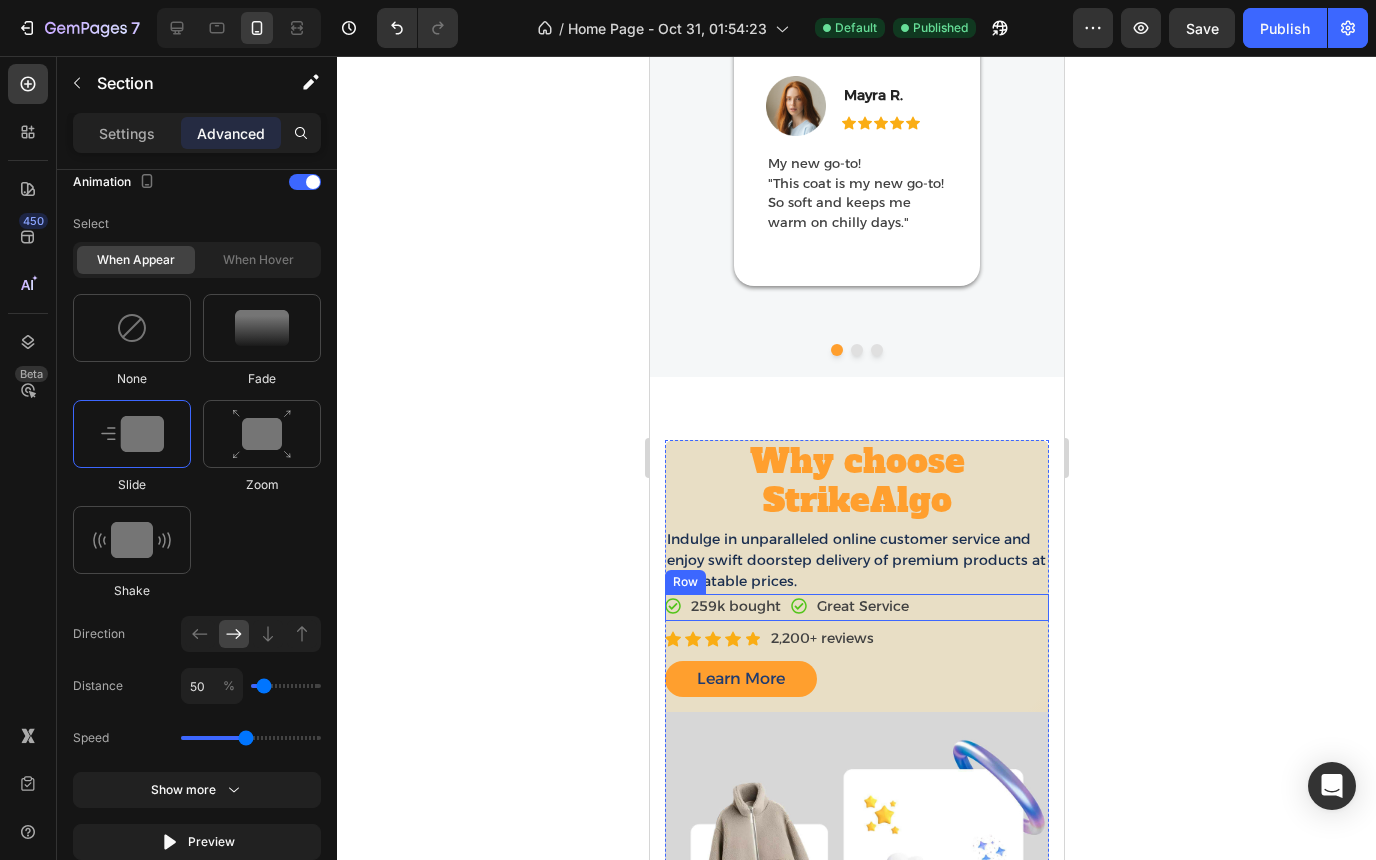 click on "Icon 259k bought Text block Icon List
Icon Great Service Text block Icon List Row" at bounding box center (856, 608) 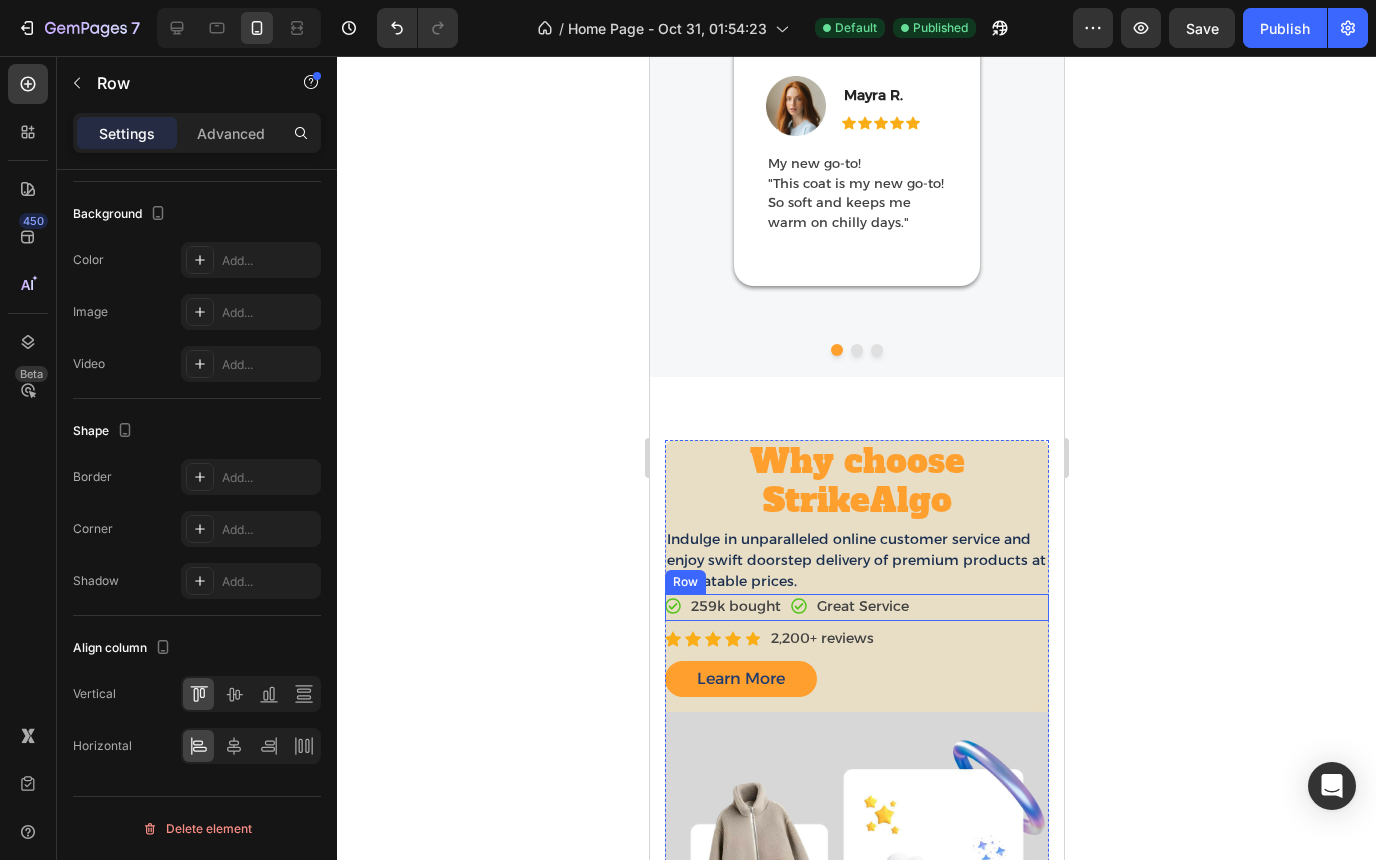 scroll, scrollTop: 0, scrollLeft: 0, axis: both 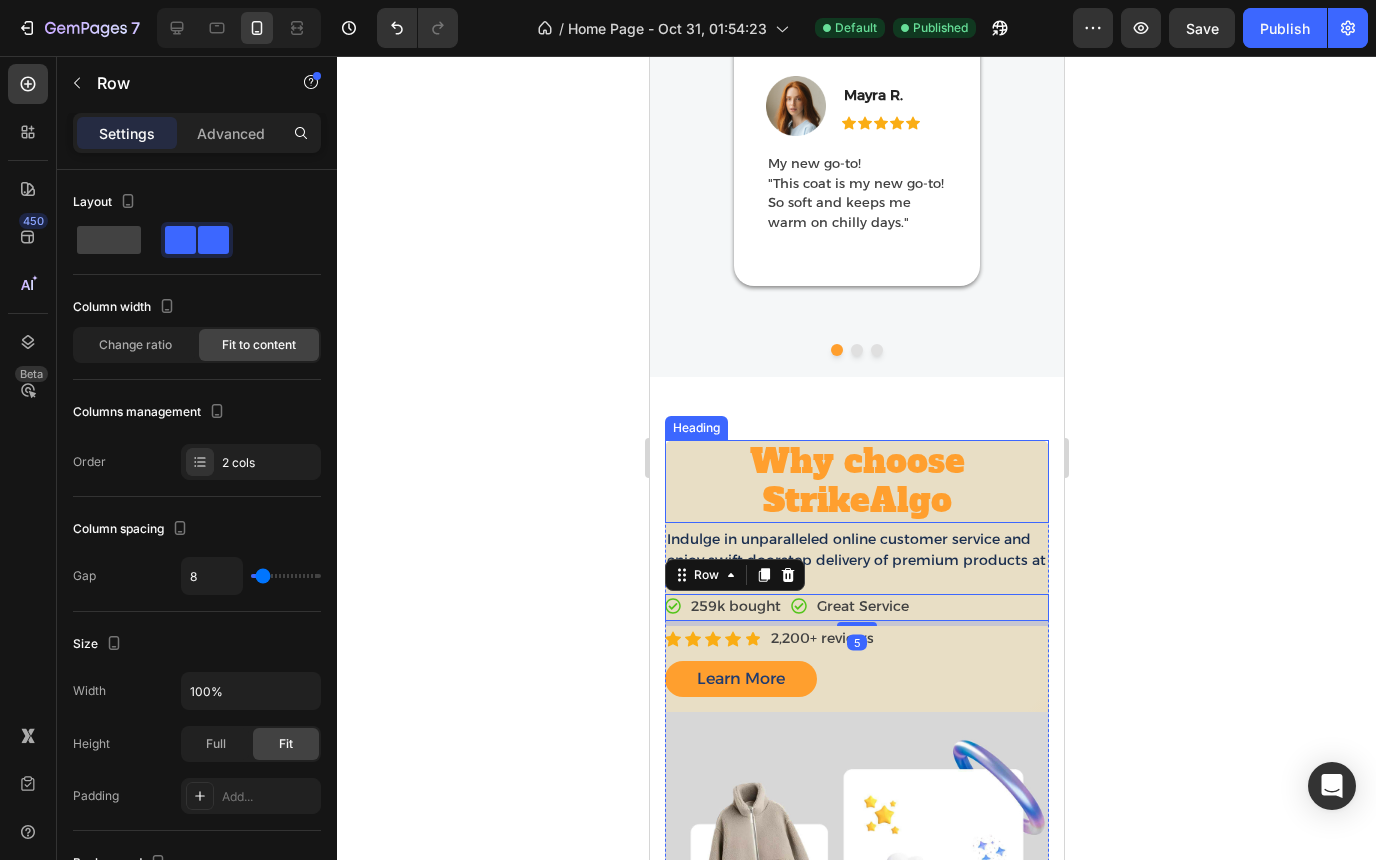 click on "Why choose StrikeAlgo" at bounding box center (856, 481) 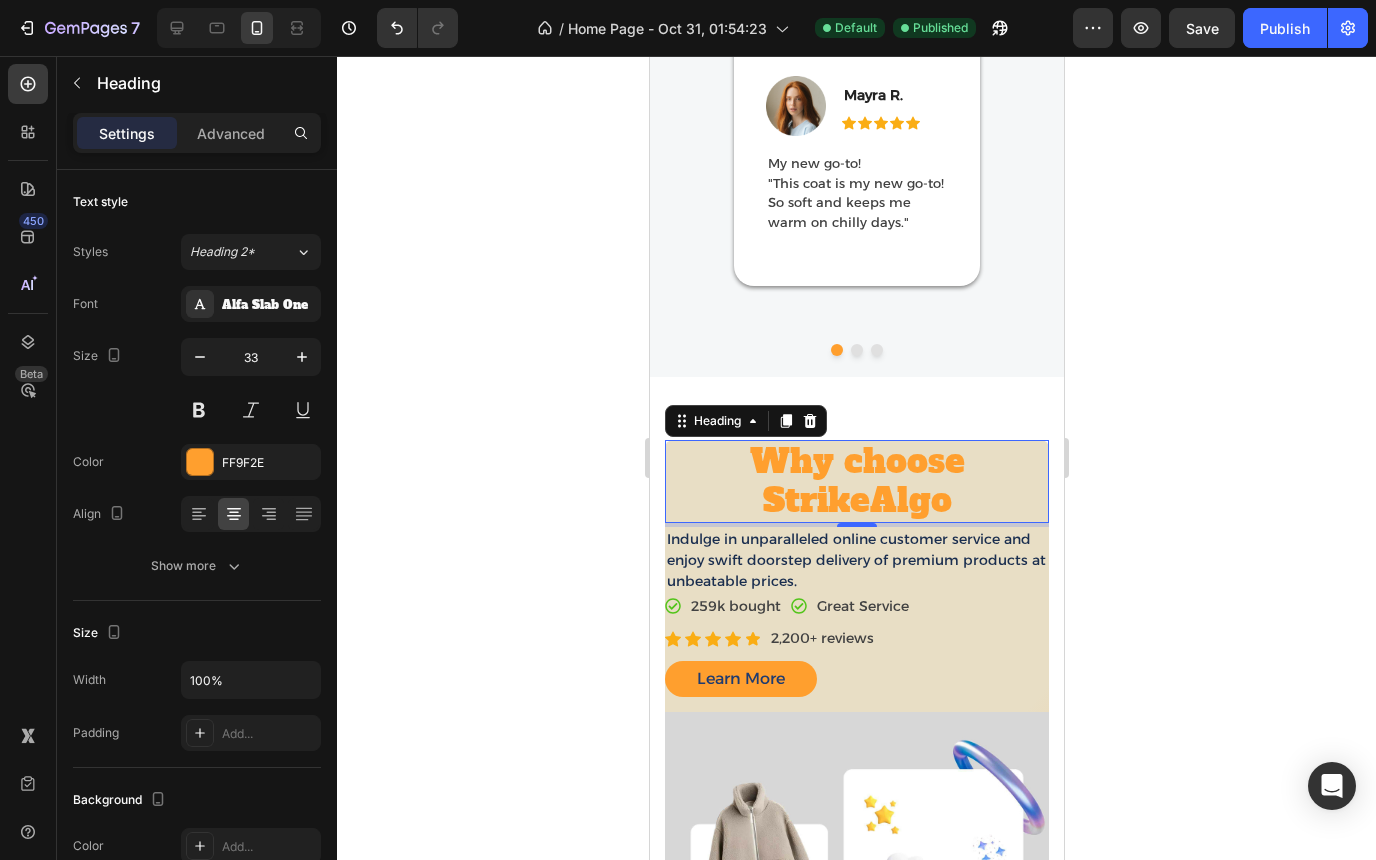 click on "Why choose StrikeAlgo" at bounding box center [856, 481] 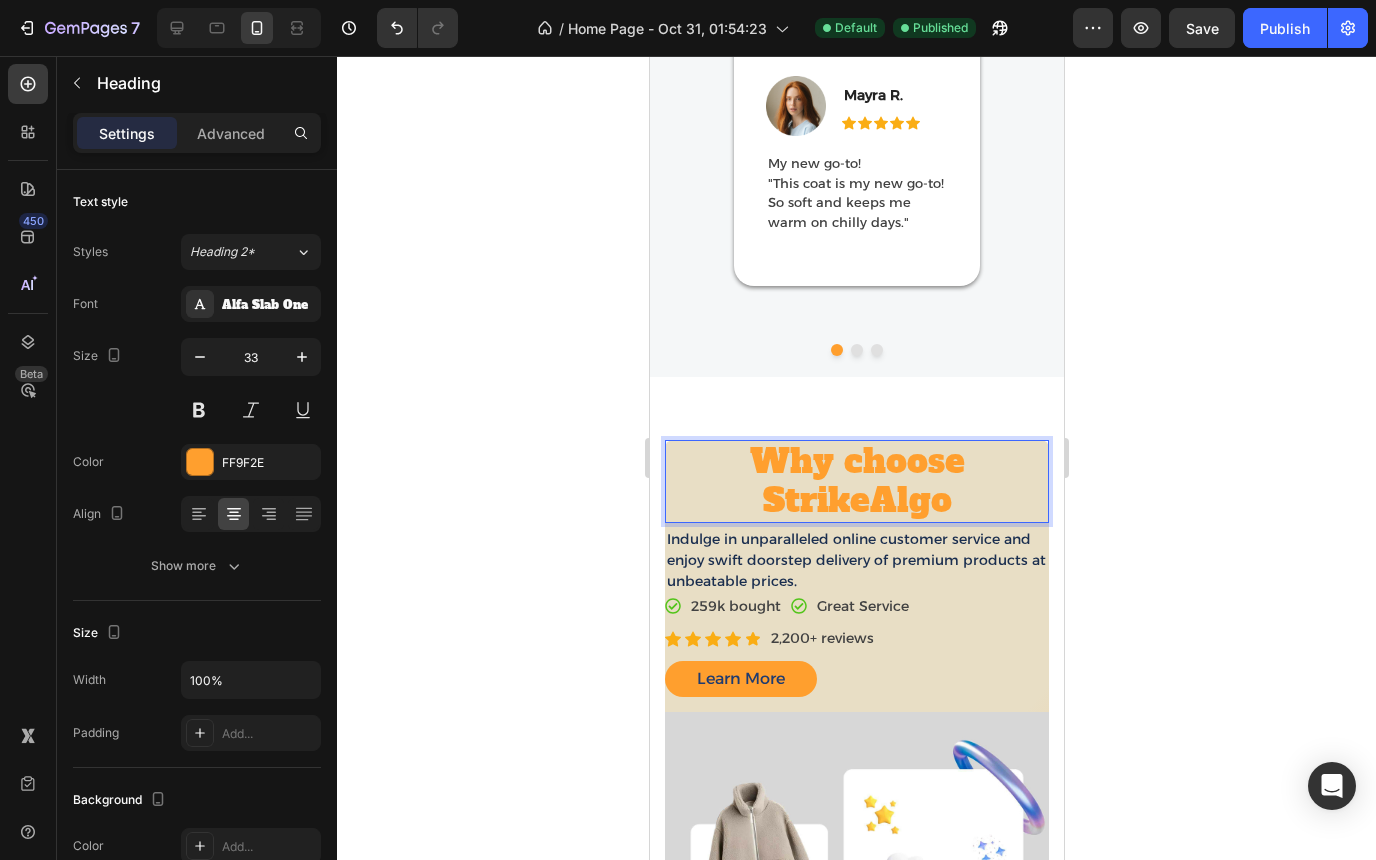 click on "Why choose StrikeAlgo" at bounding box center (856, 481) 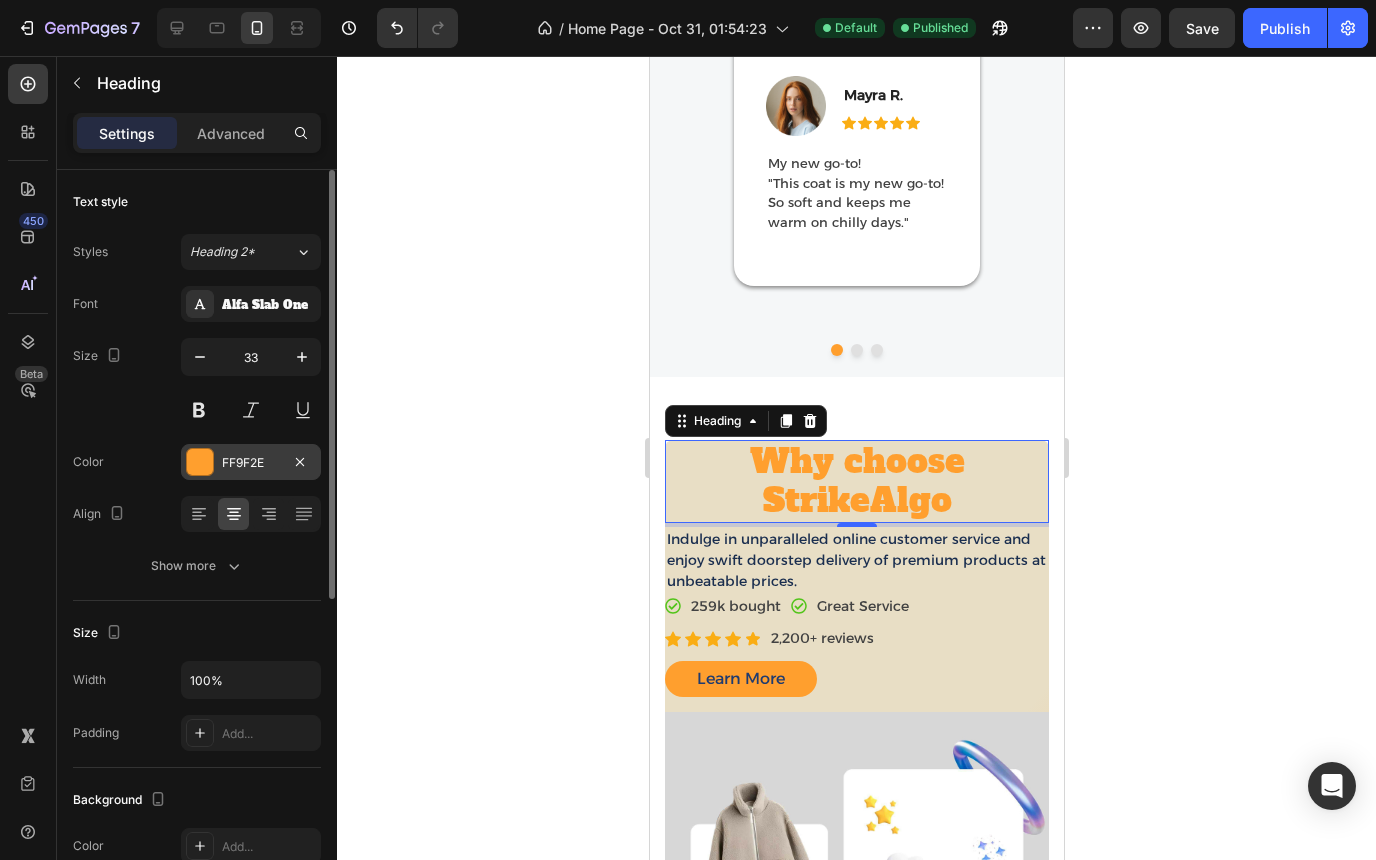 click at bounding box center [200, 462] 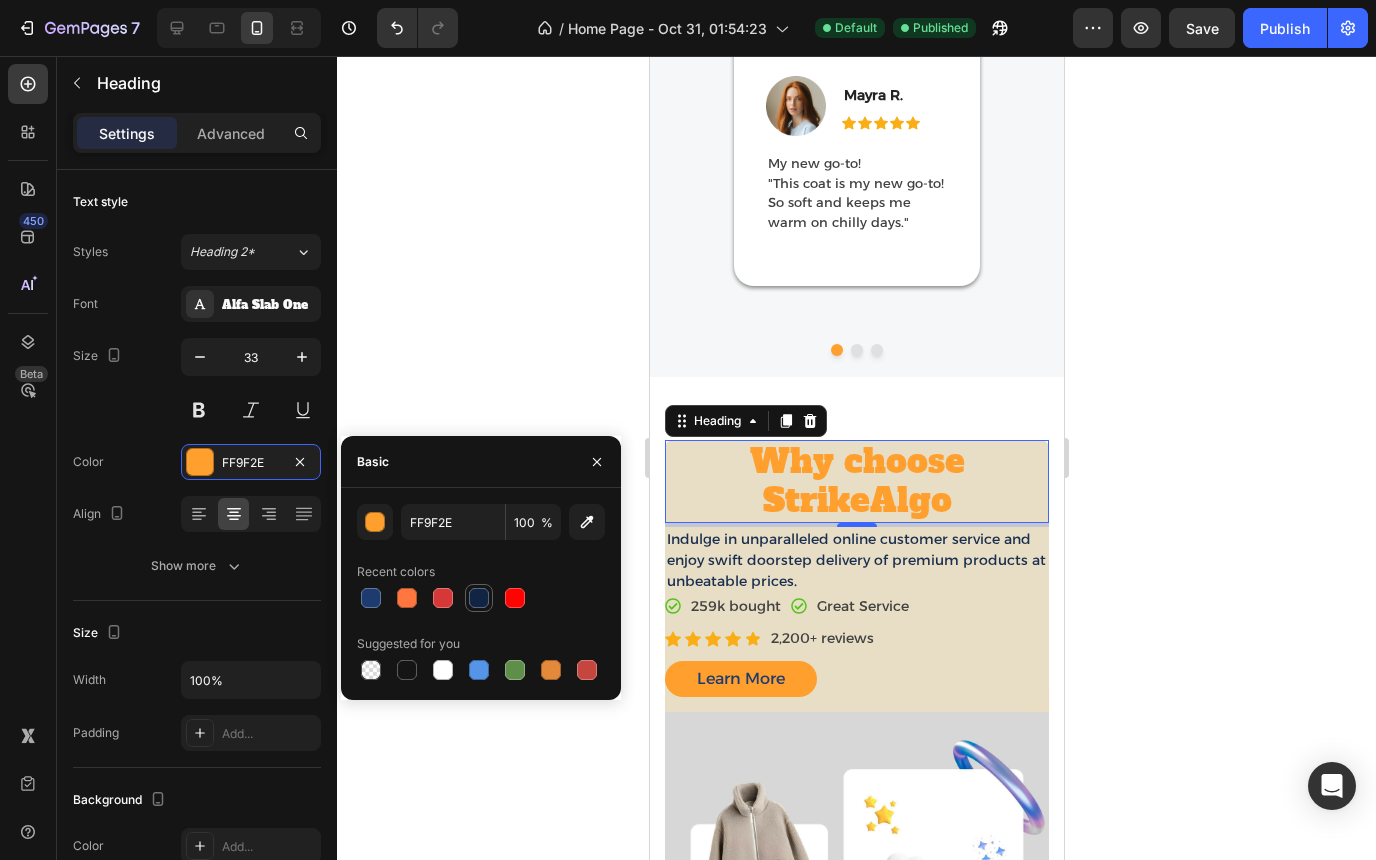 click at bounding box center [479, 598] 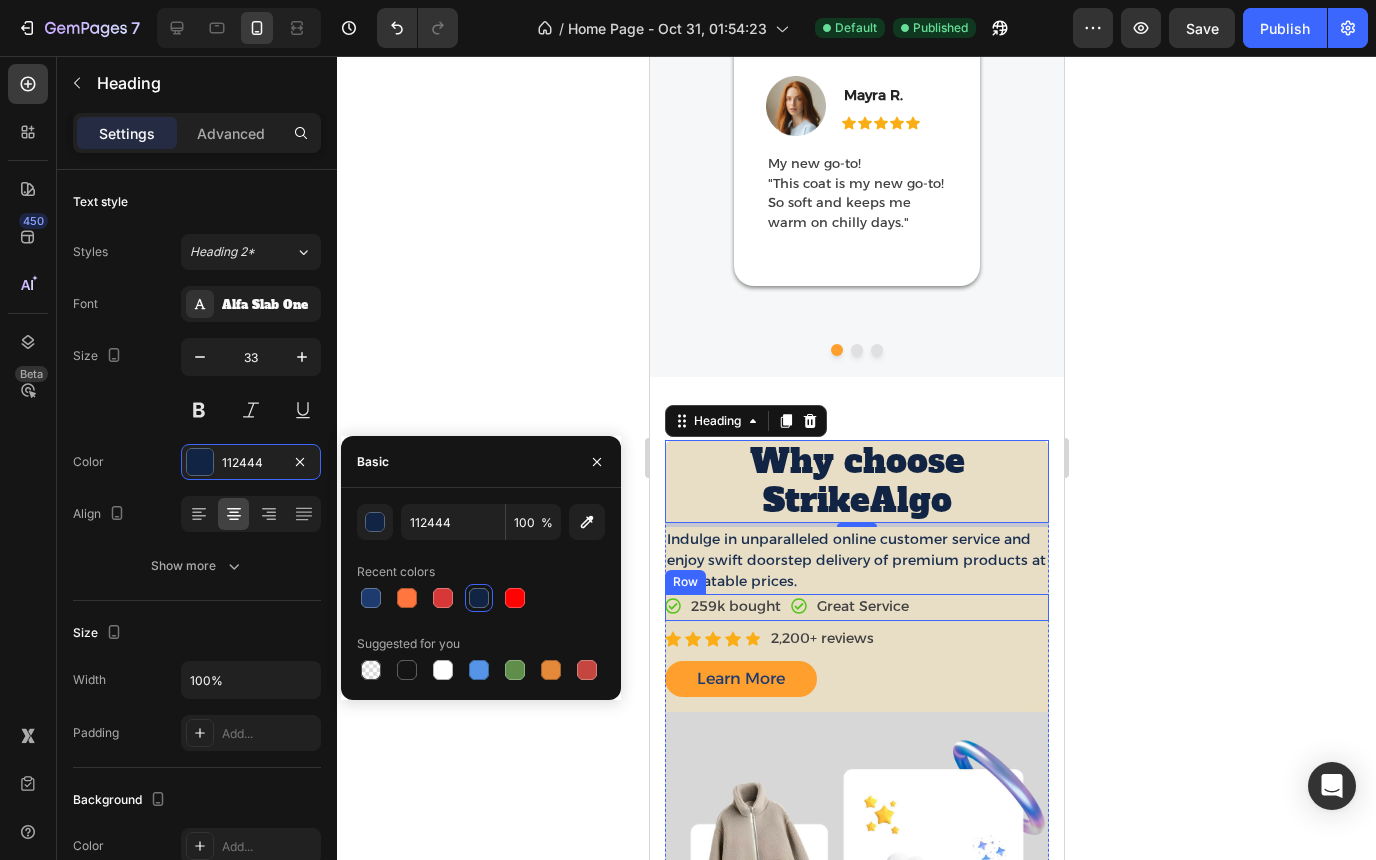 click on "Icon 259k bought Text block Icon List
Icon Great Service Text block Icon List Row" at bounding box center (856, 608) 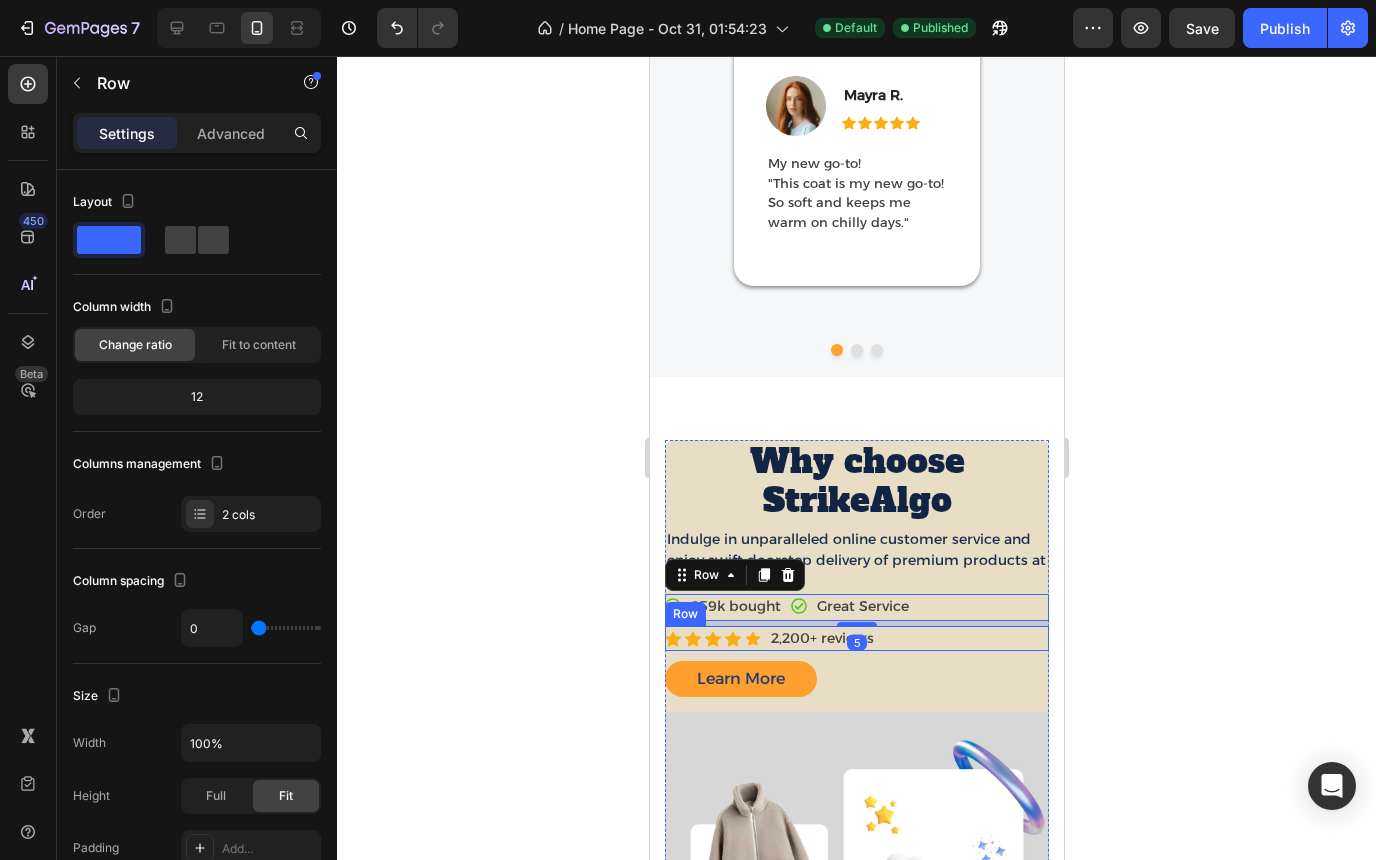 click on "Why choose StrikeAlgo Heading Indulge in unparalleled online customer service and enjoy swift doorstep delivery of premium products at unbeatable prices. Text block
Icon 259k bought Text block Icon List
Icon Great Service Text block Icon List Row   5                Icon                Icon                Icon                Icon
Icon Icon List Hoz 2,200+ reviews Text block Row Learn More Button" at bounding box center (856, 576) 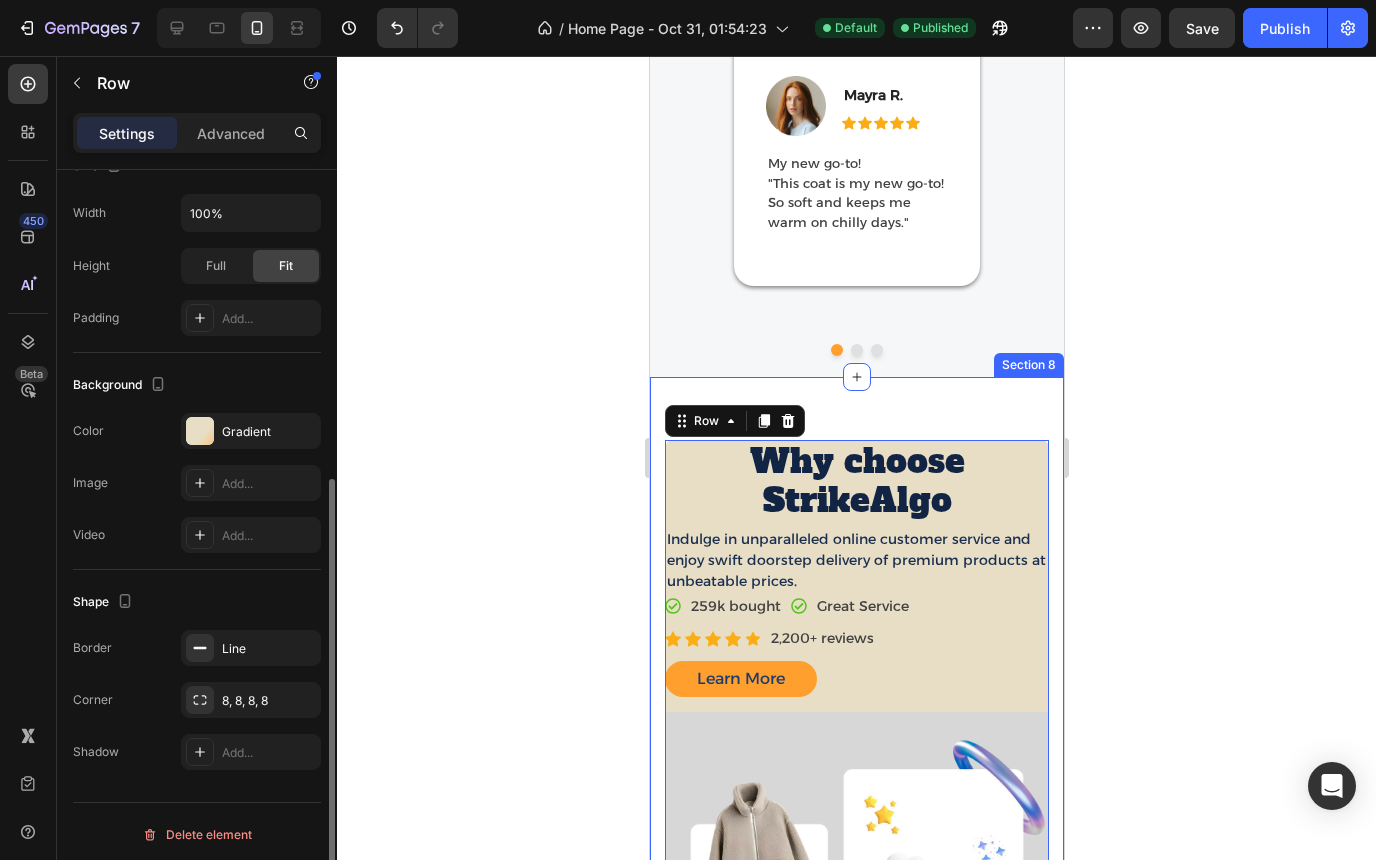 scroll, scrollTop: 536, scrollLeft: 0, axis: vertical 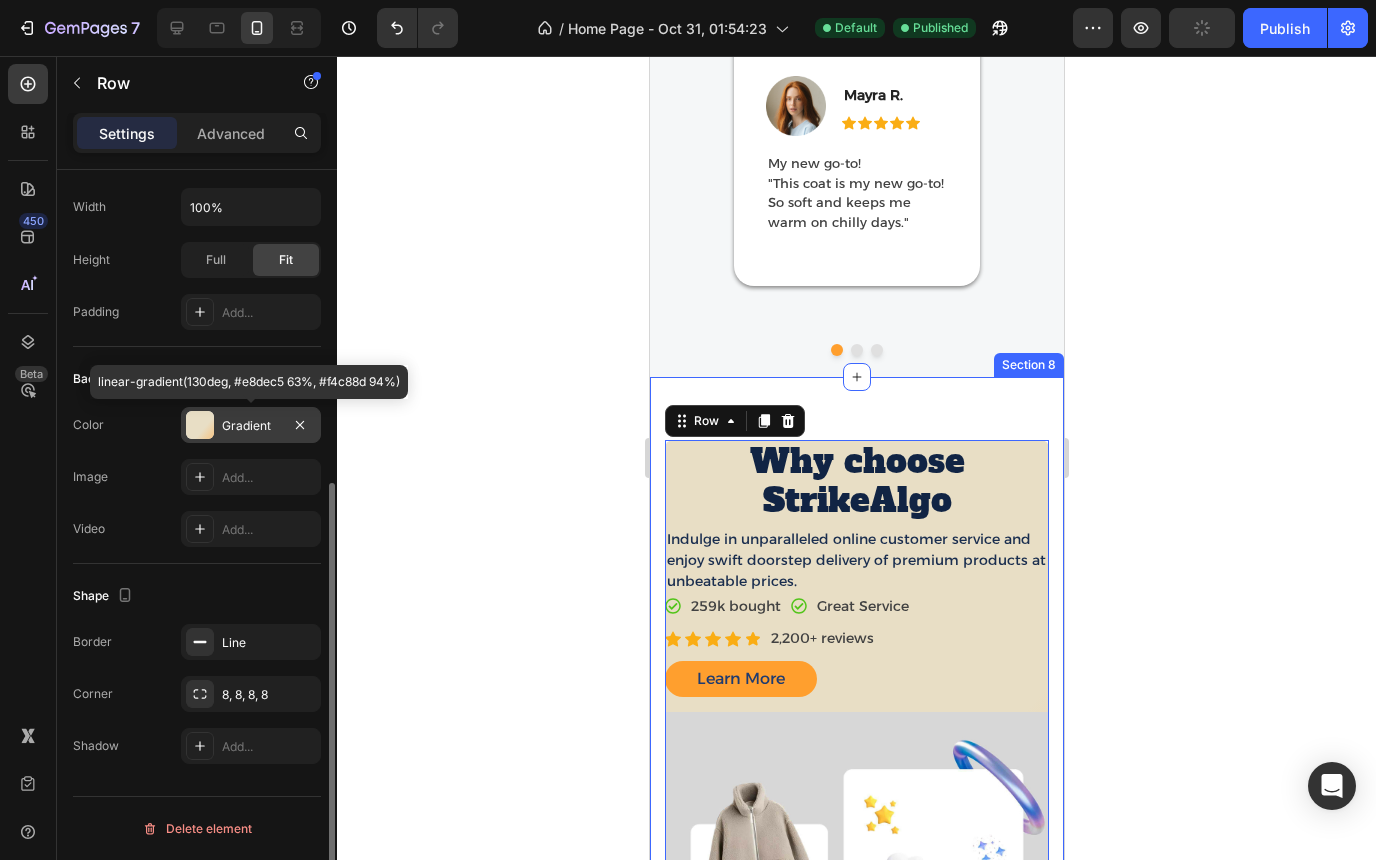 click at bounding box center (200, 425) 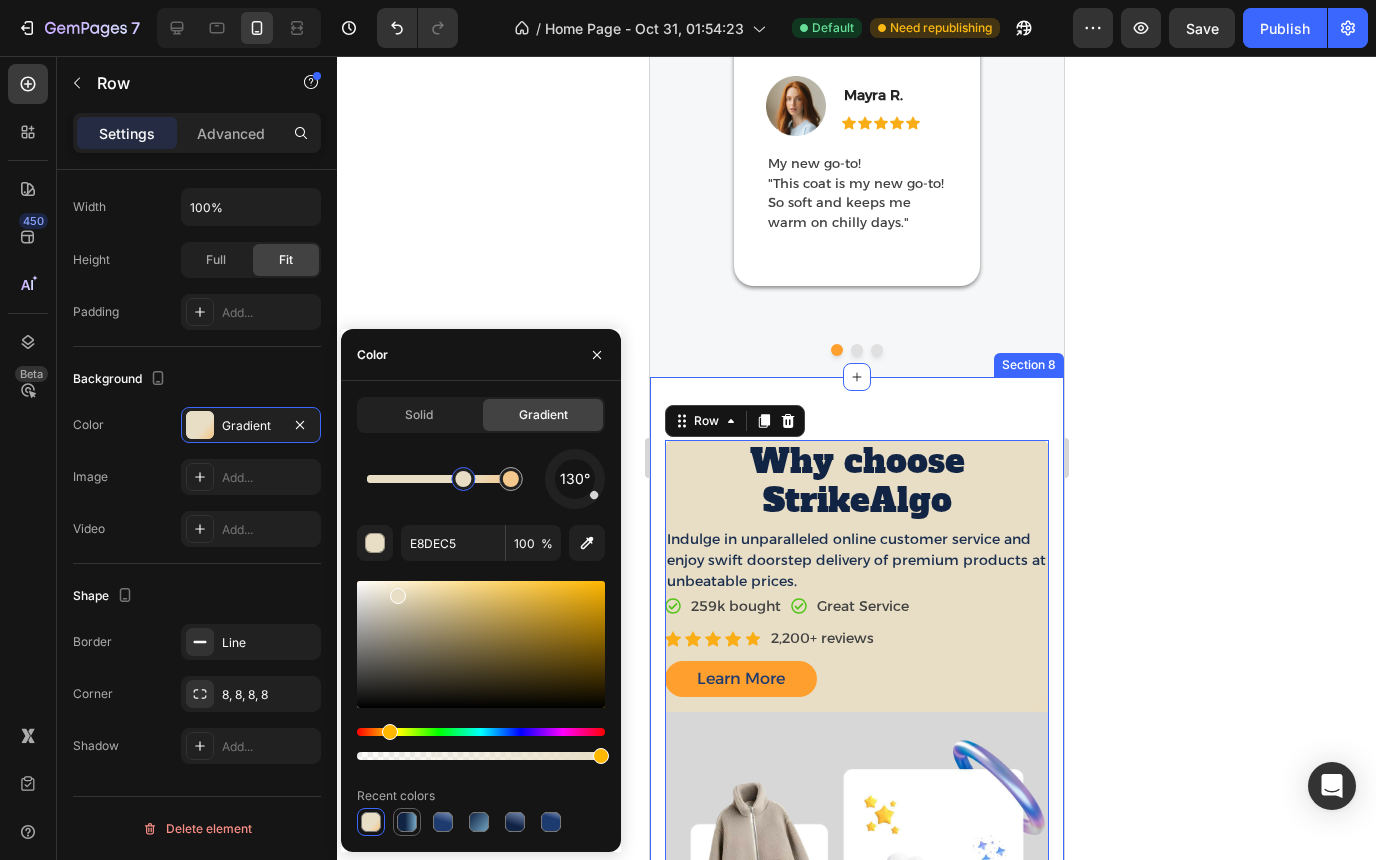 click at bounding box center (407, 822) 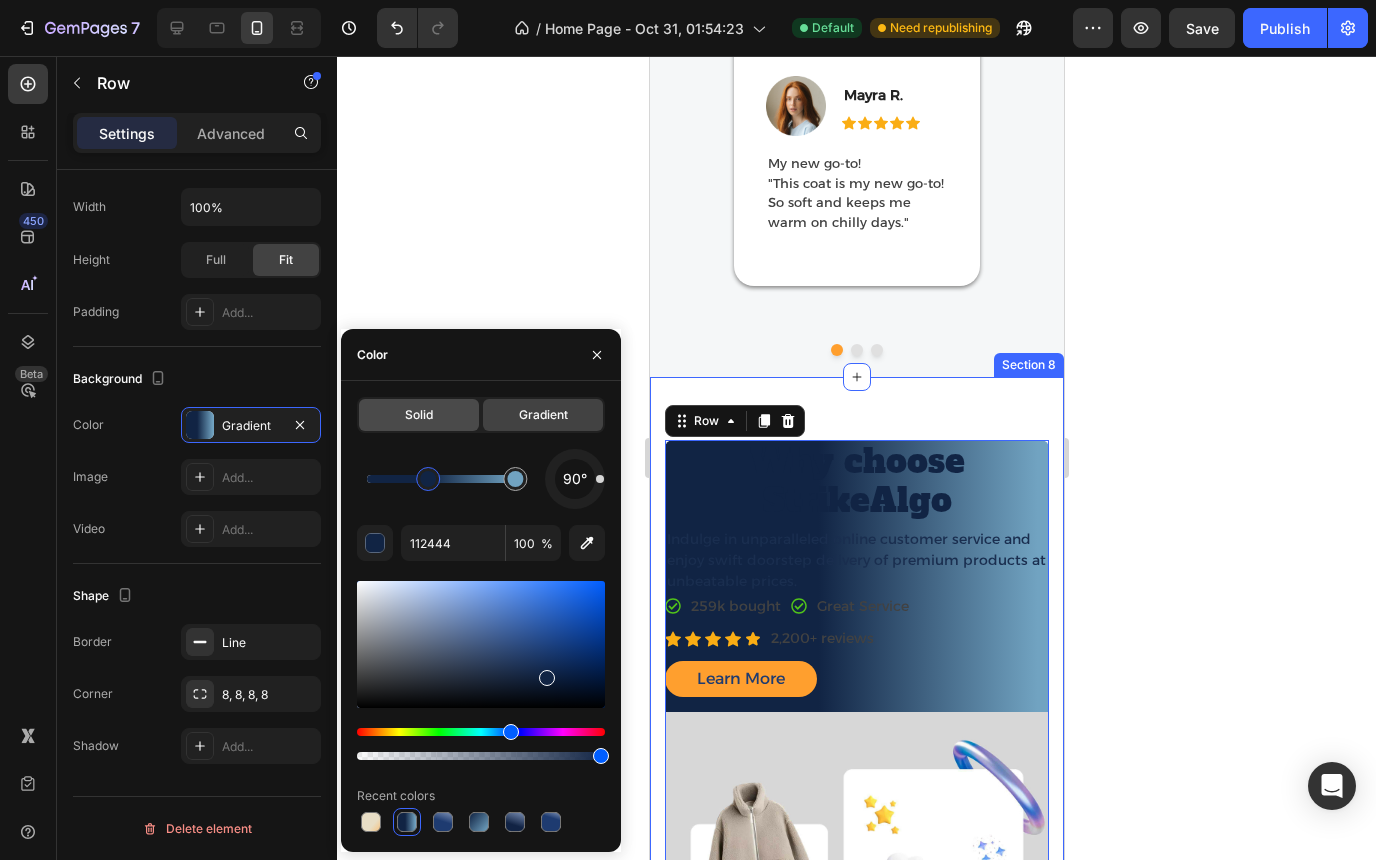 click on "Solid" 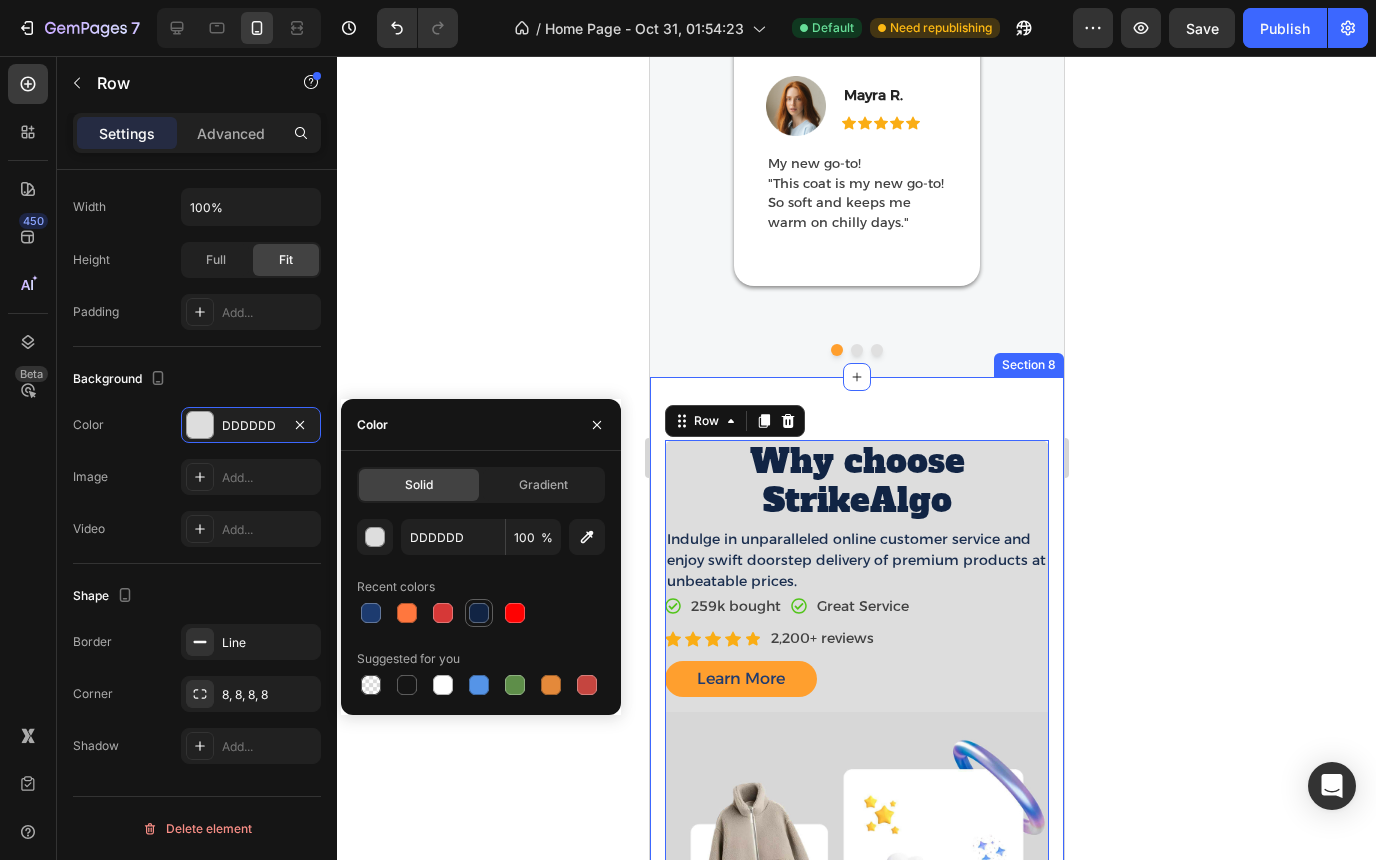 click at bounding box center (479, 613) 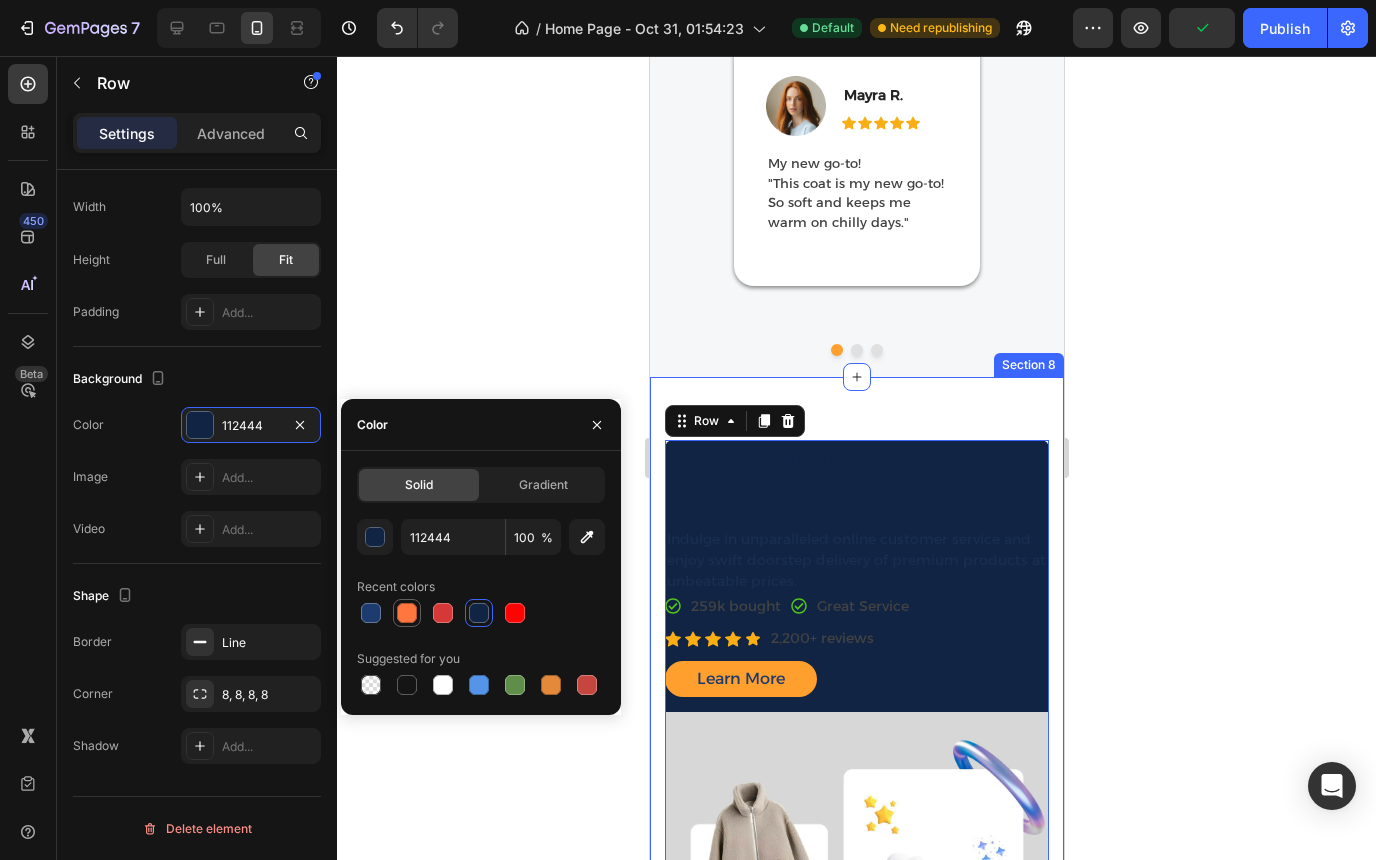 click at bounding box center [407, 613] 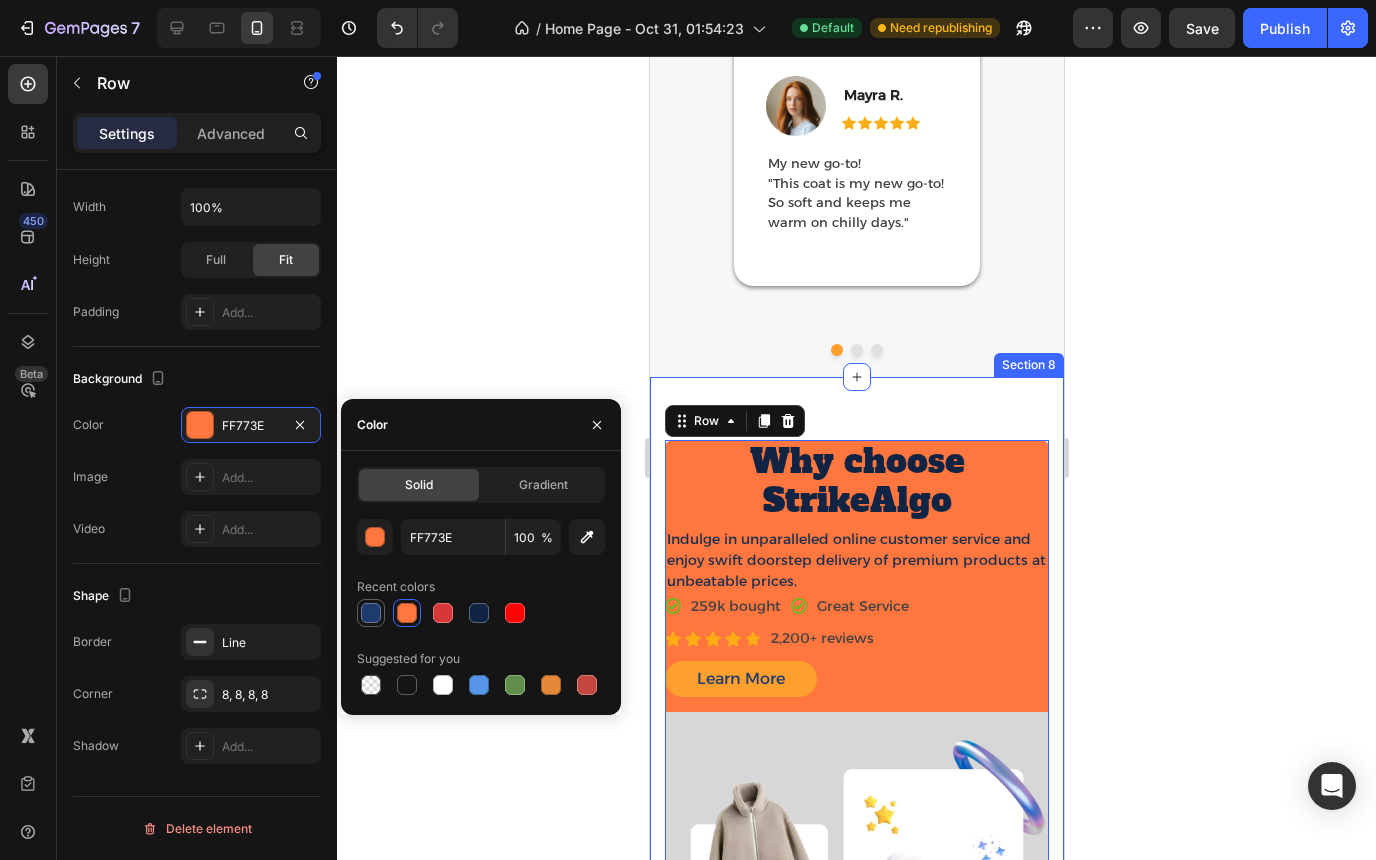 click at bounding box center (371, 613) 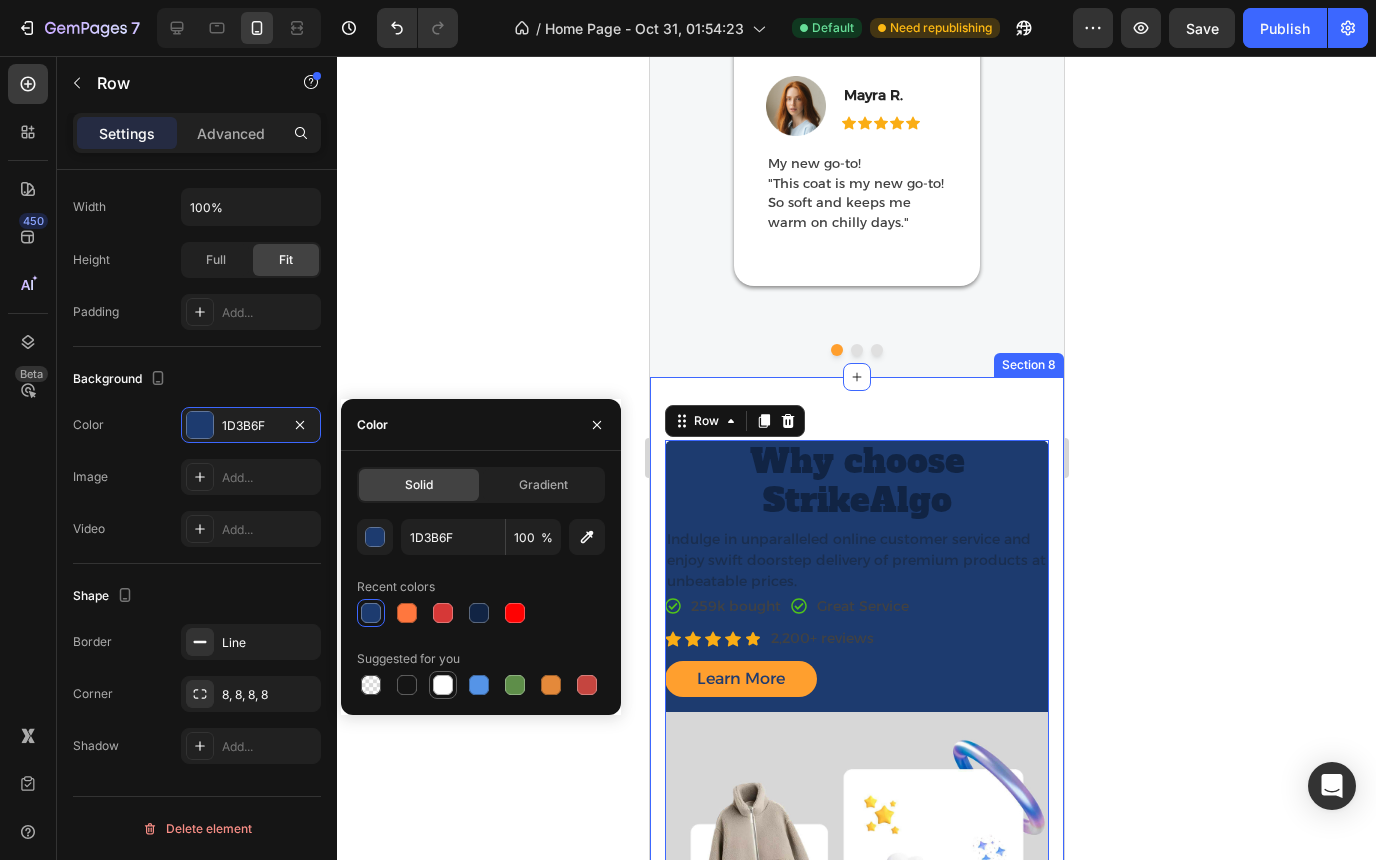 click at bounding box center (443, 685) 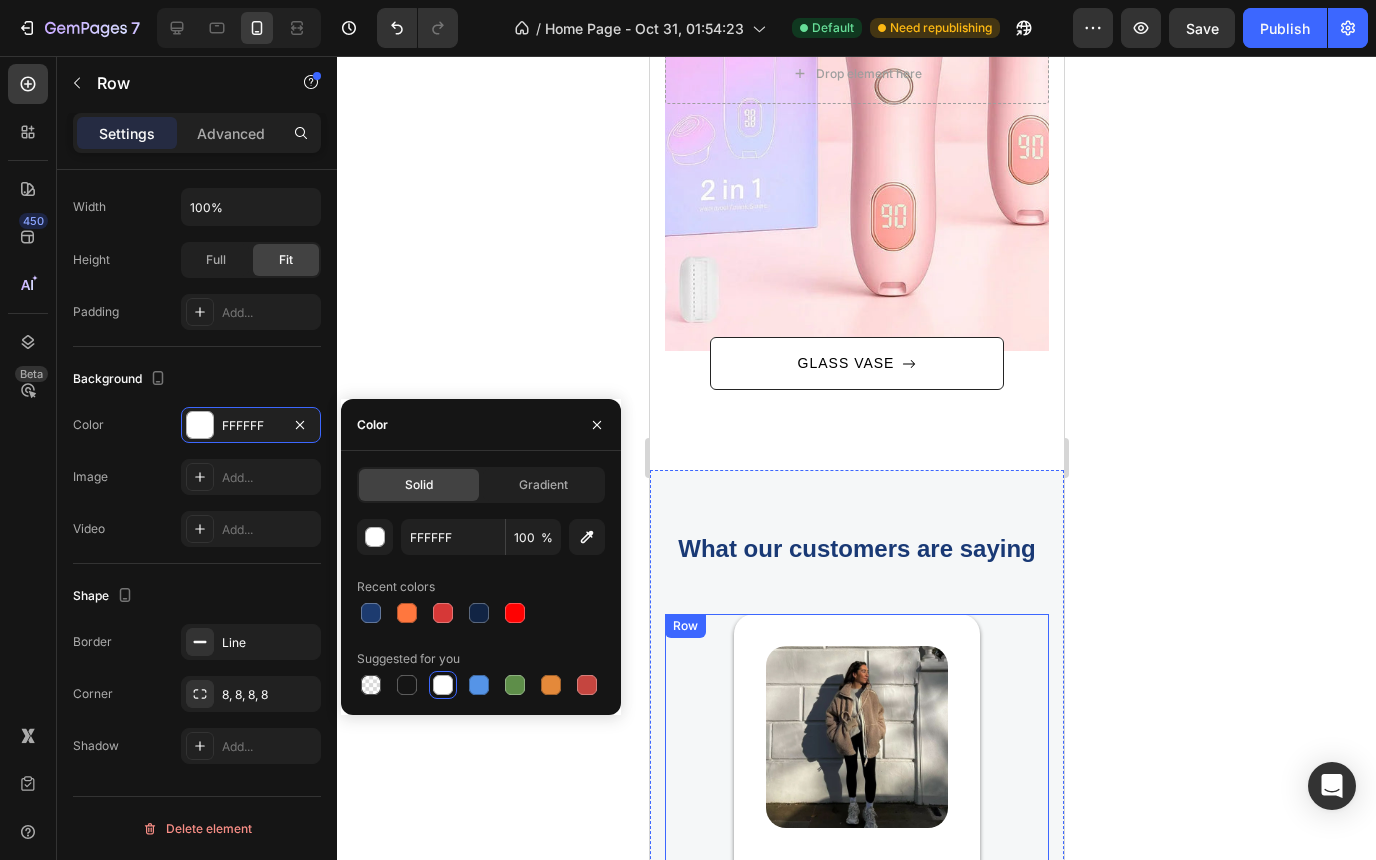 scroll, scrollTop: 4393, scrollLeft: 0, axis: vertical 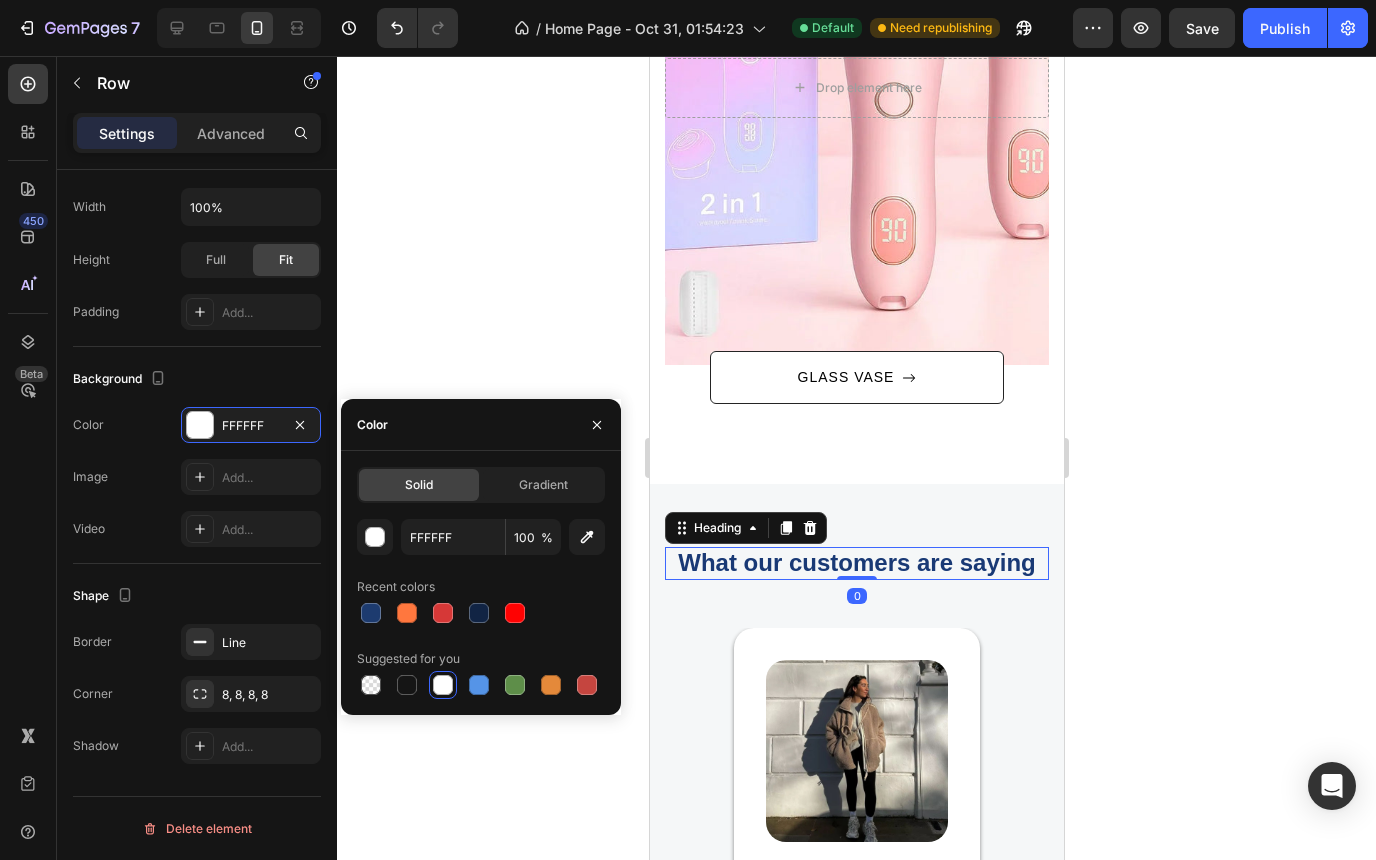 click on "What our customers are saying" at bounding box center (856, 563) 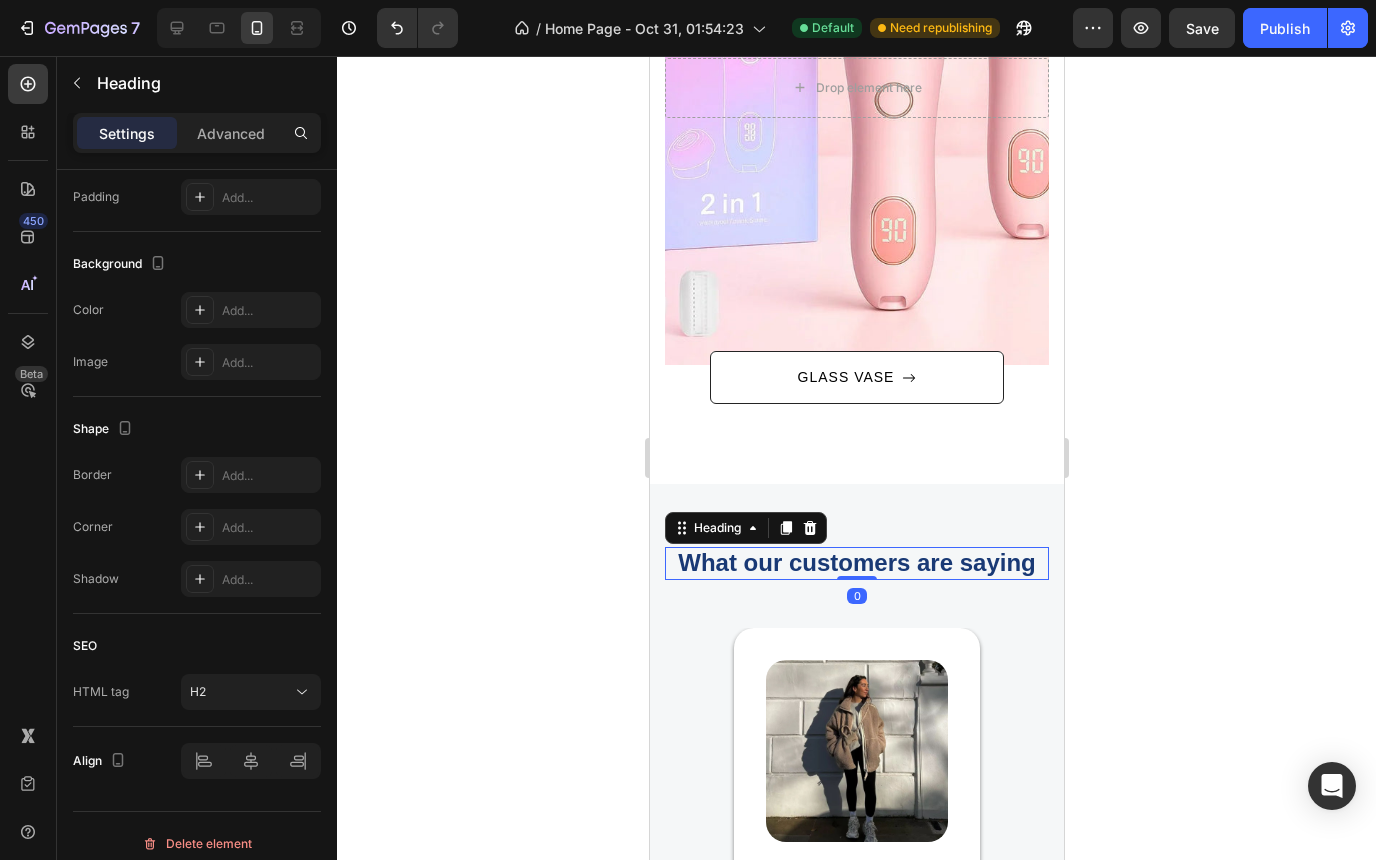 scroll, scrollTop: 0, scrollLeft: 0, axis: both 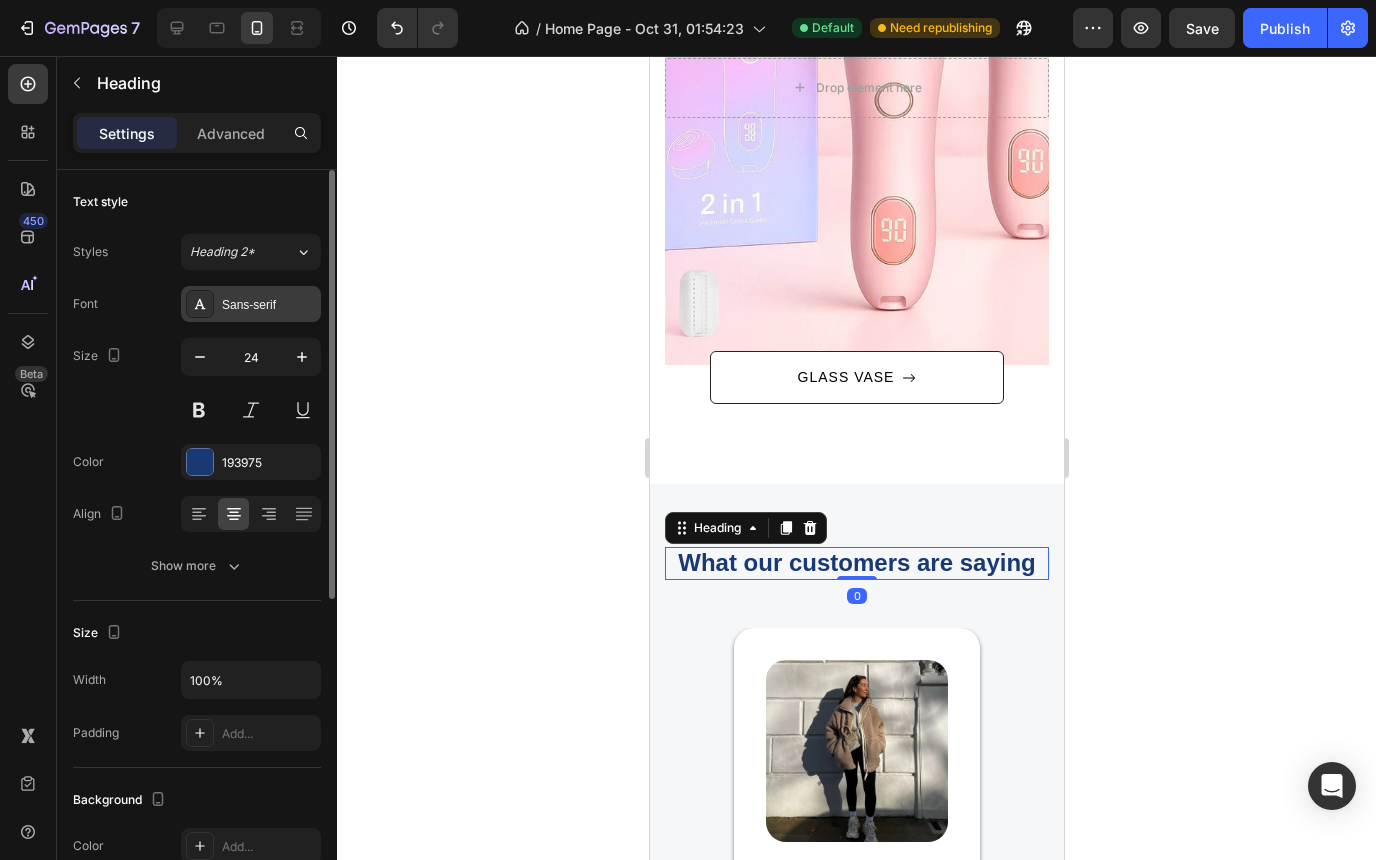 click on "Sans-serif" at bounding box center (269, 305) 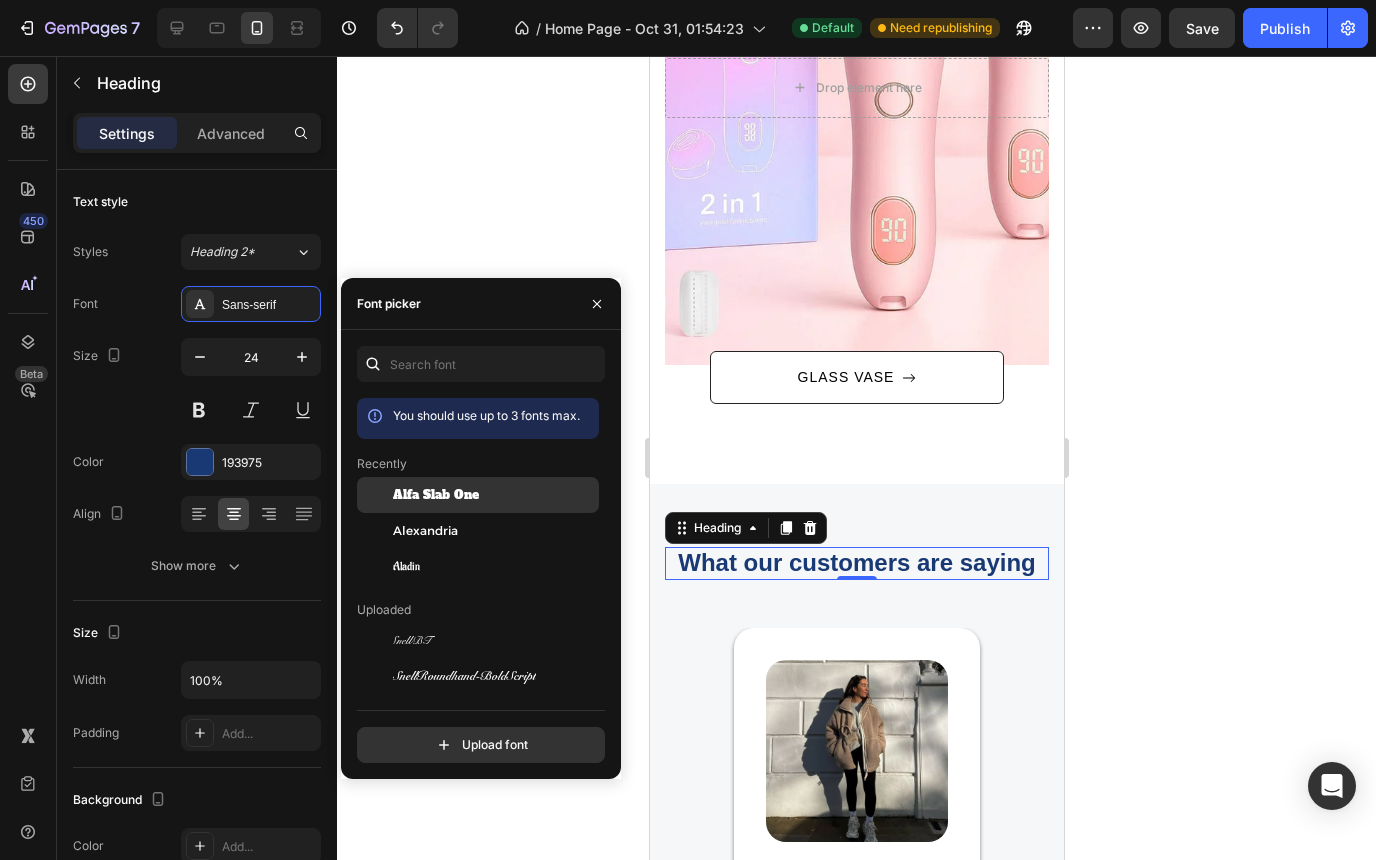 click on "Alfa Slab One" at bounding box center [436, 495] 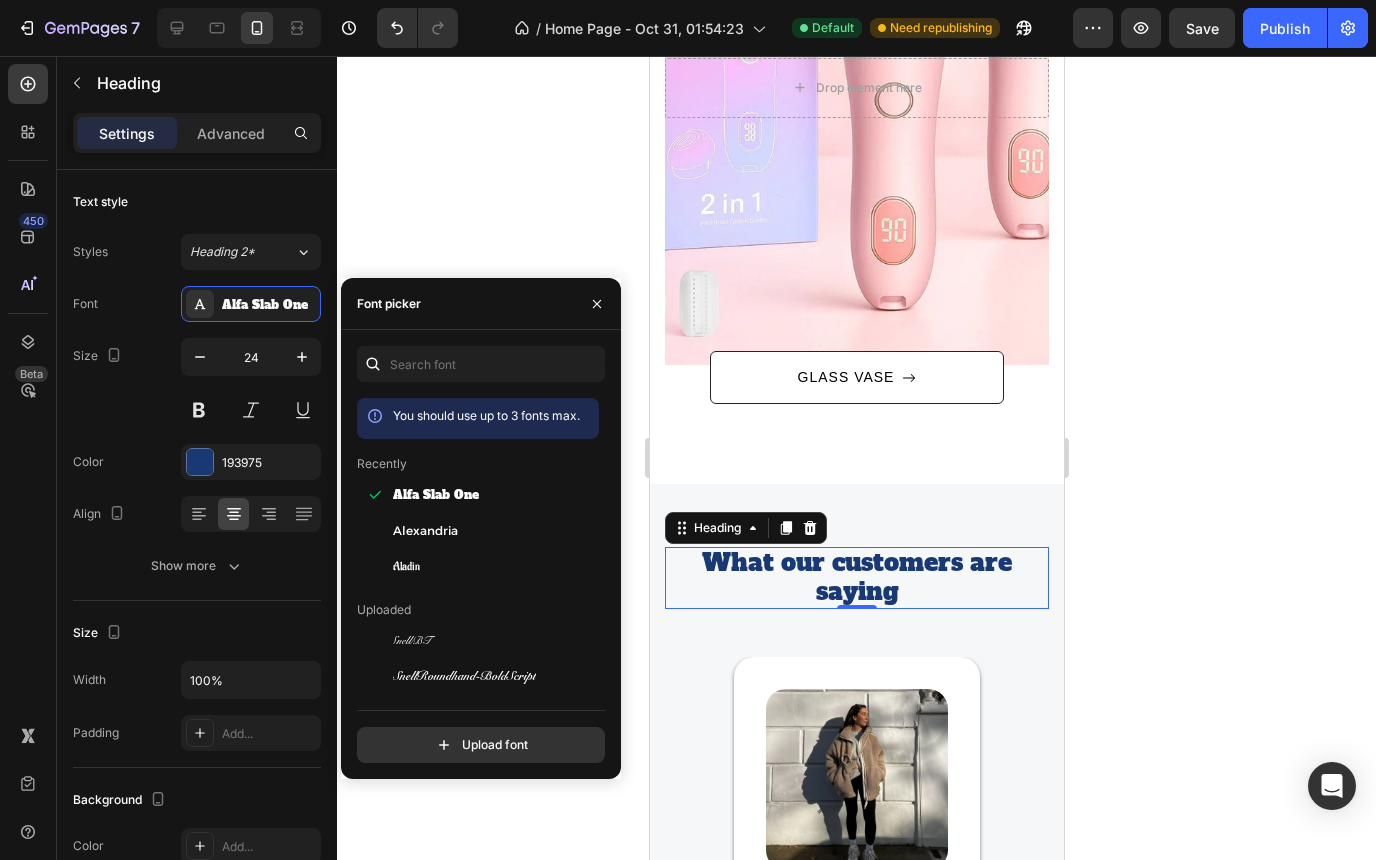 click 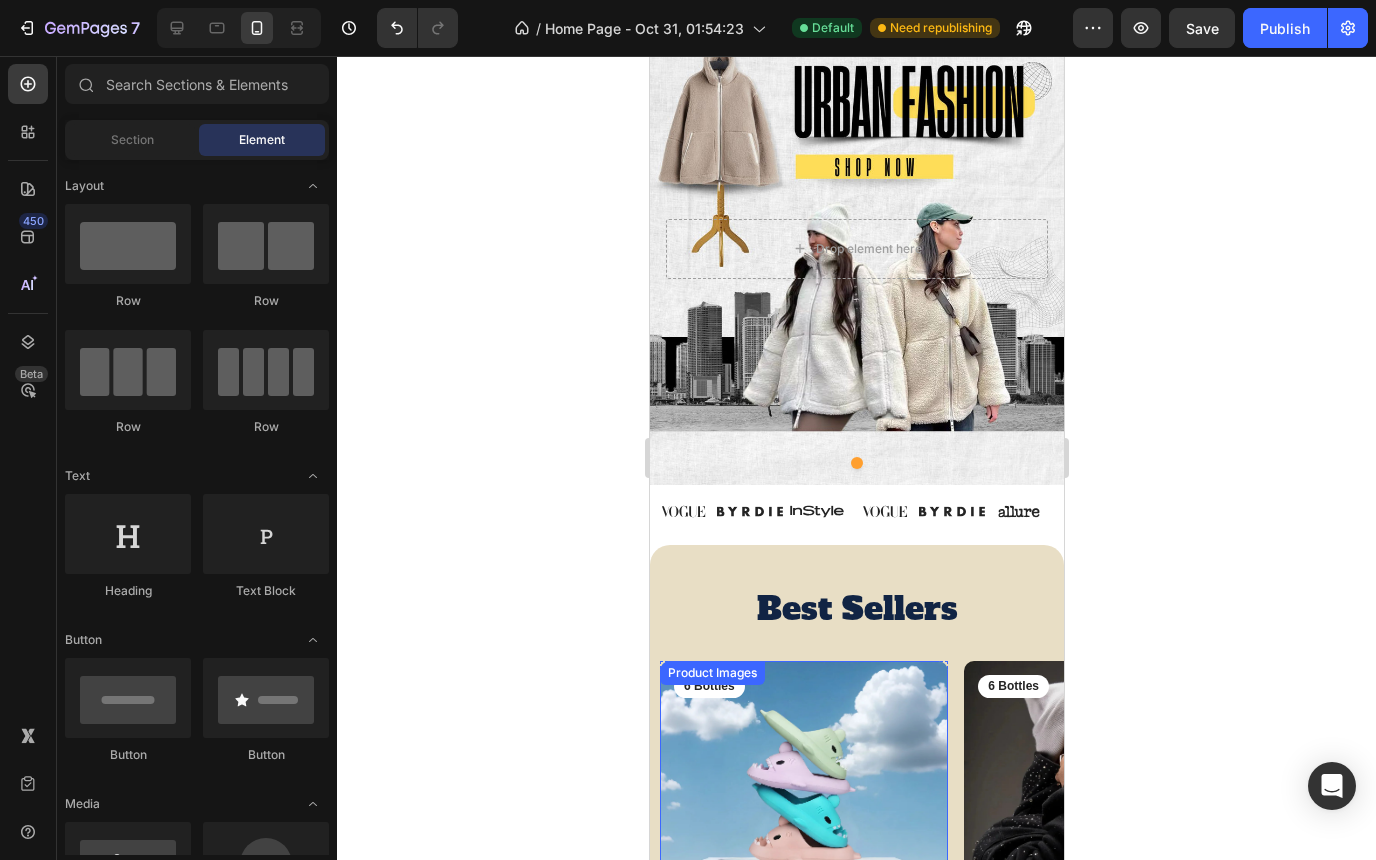 scroll, scrollTop: 0, scrollLeft: 0, axis: both 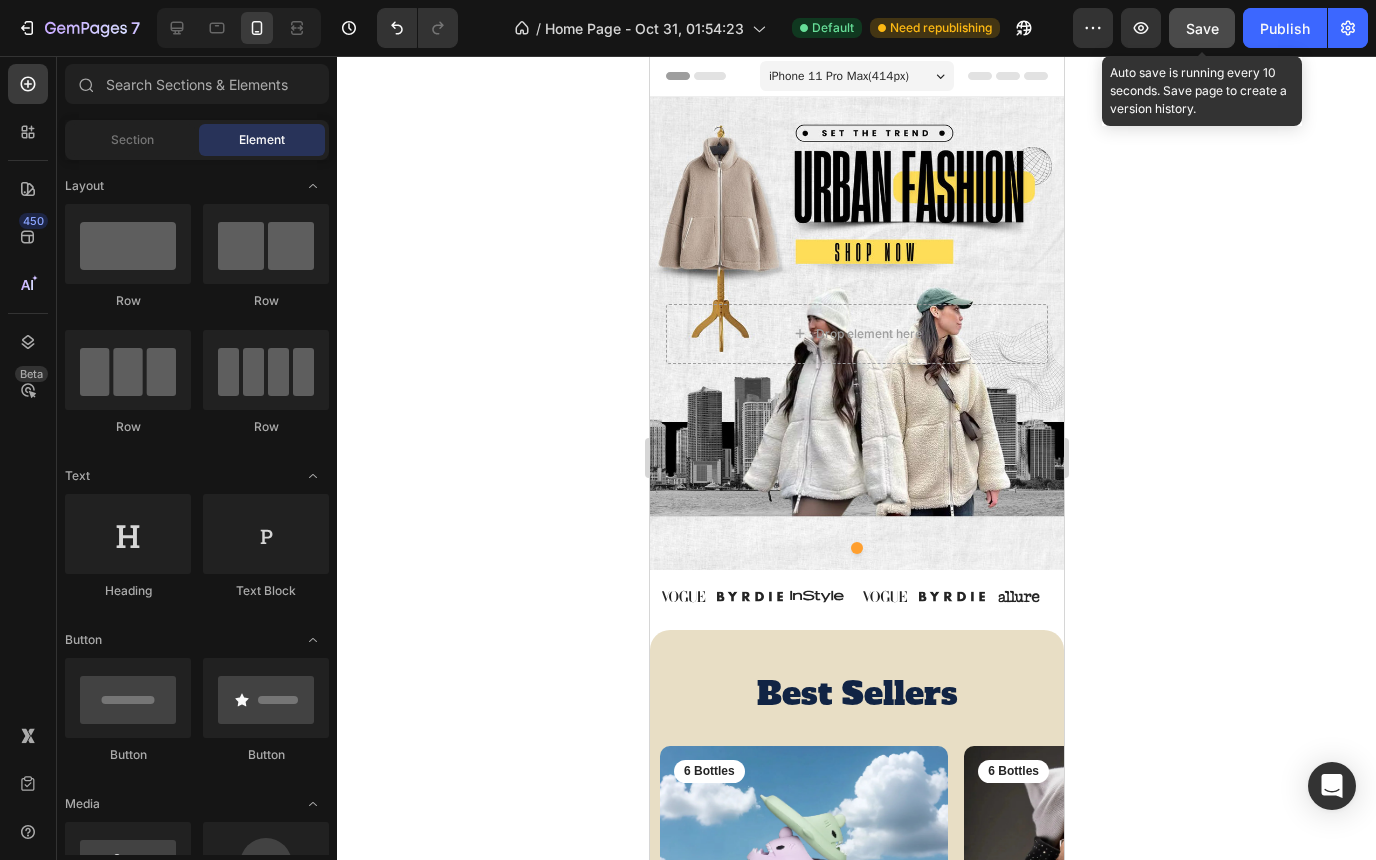 click on "Save" 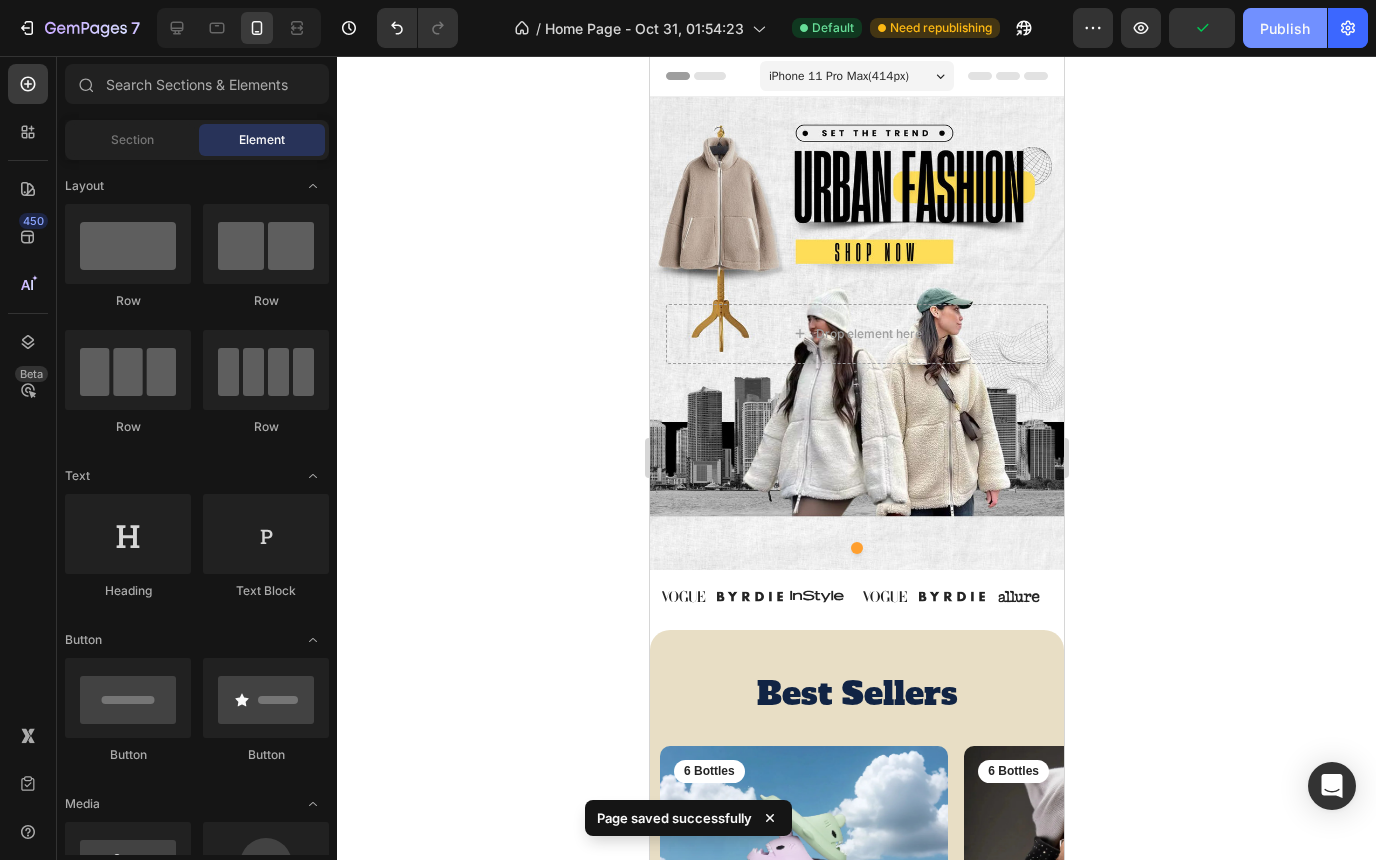 click on "Publish" 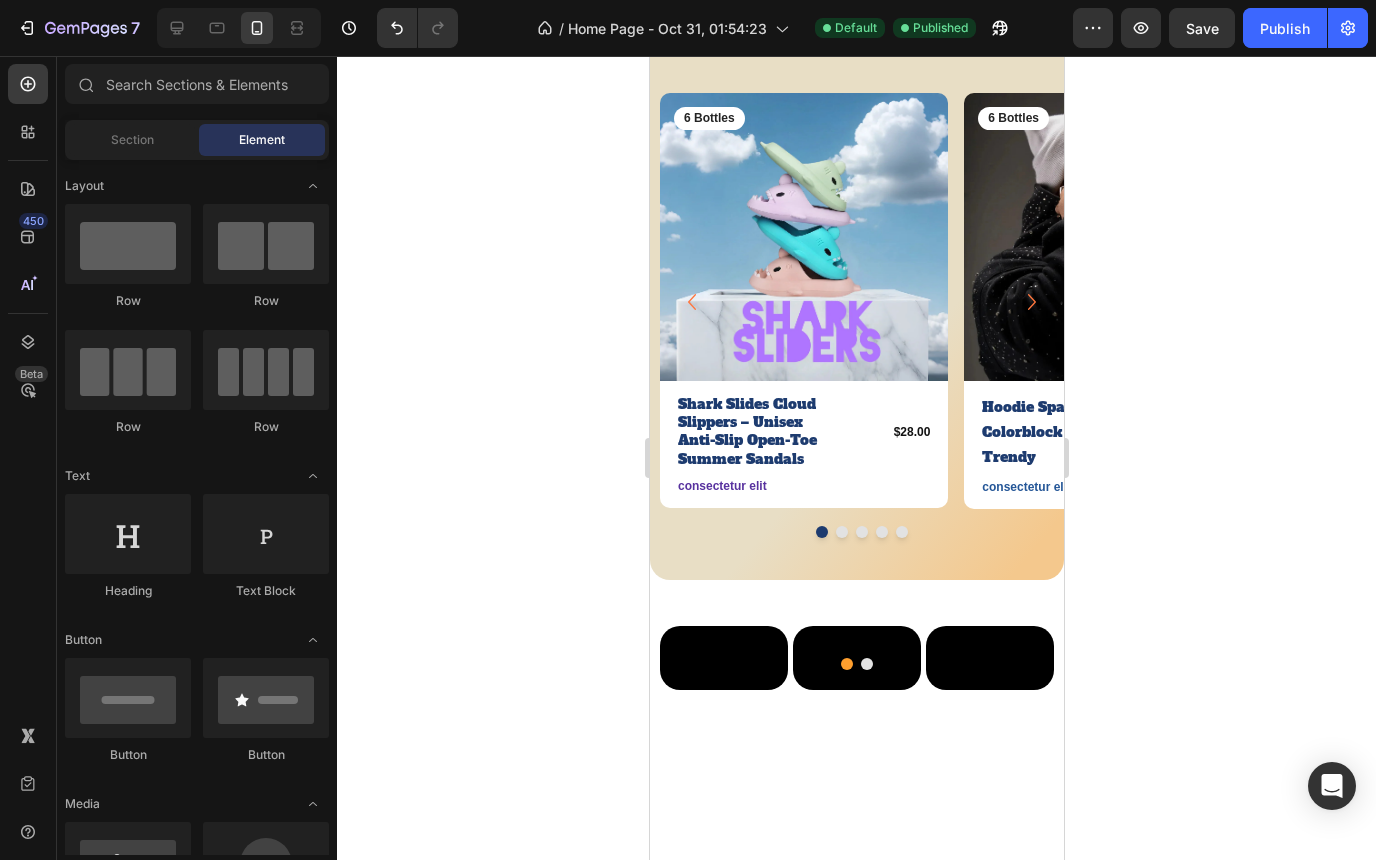 scroll, scrollTop: 647, scrollLeft: 0, axis: vertical 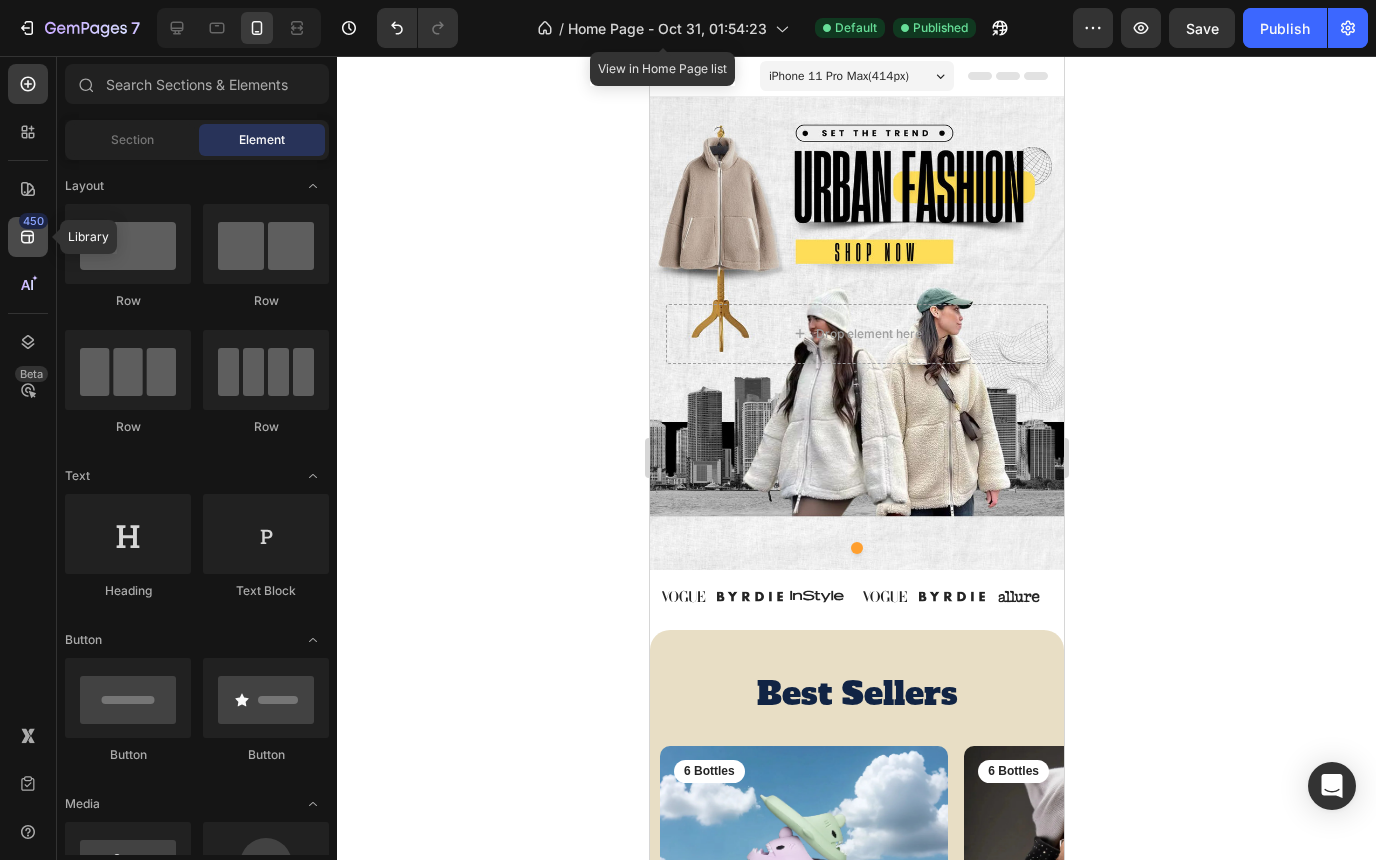 click 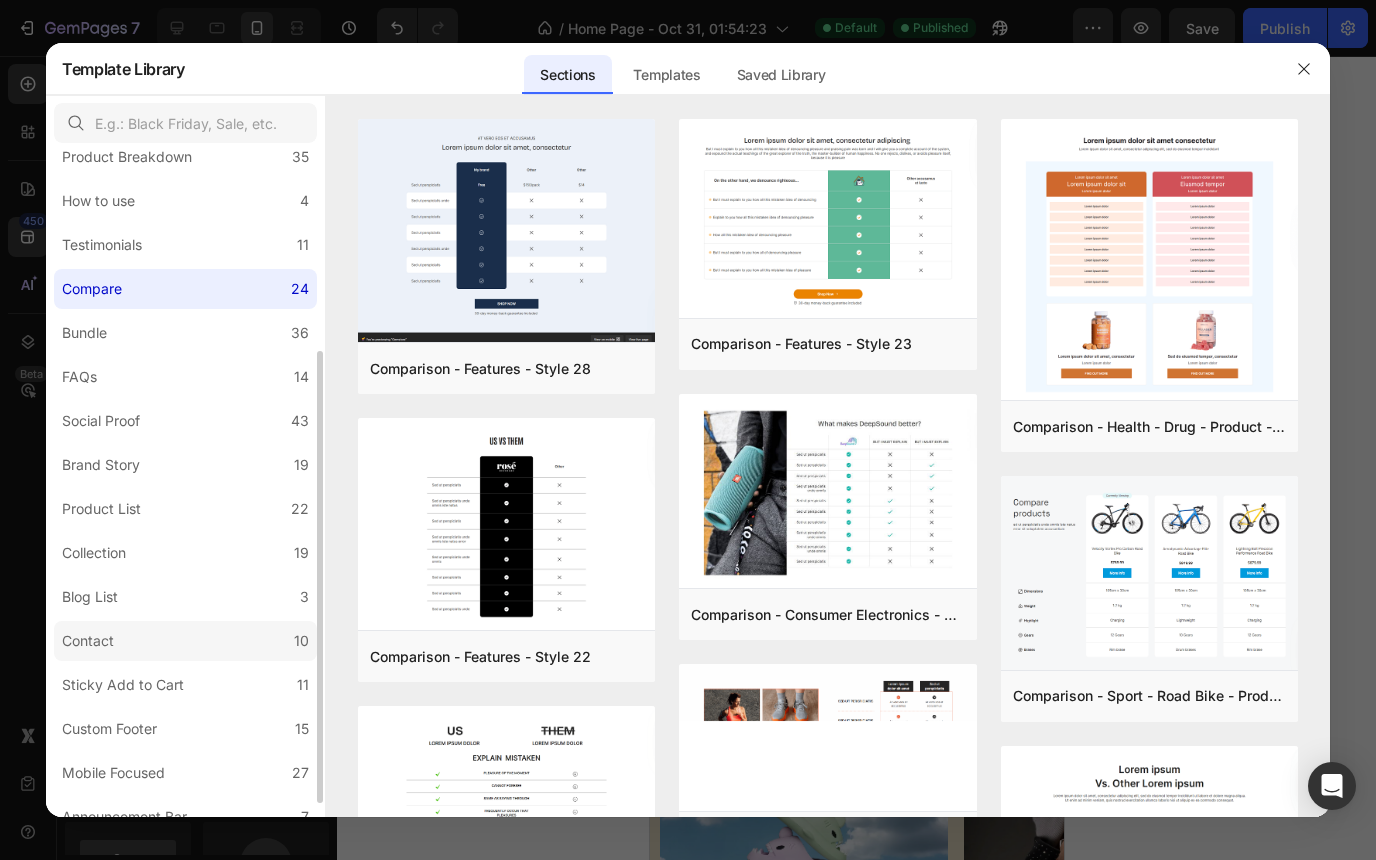 scroll, scrollTop: 302, scrollLeft: 0, axis: vertical 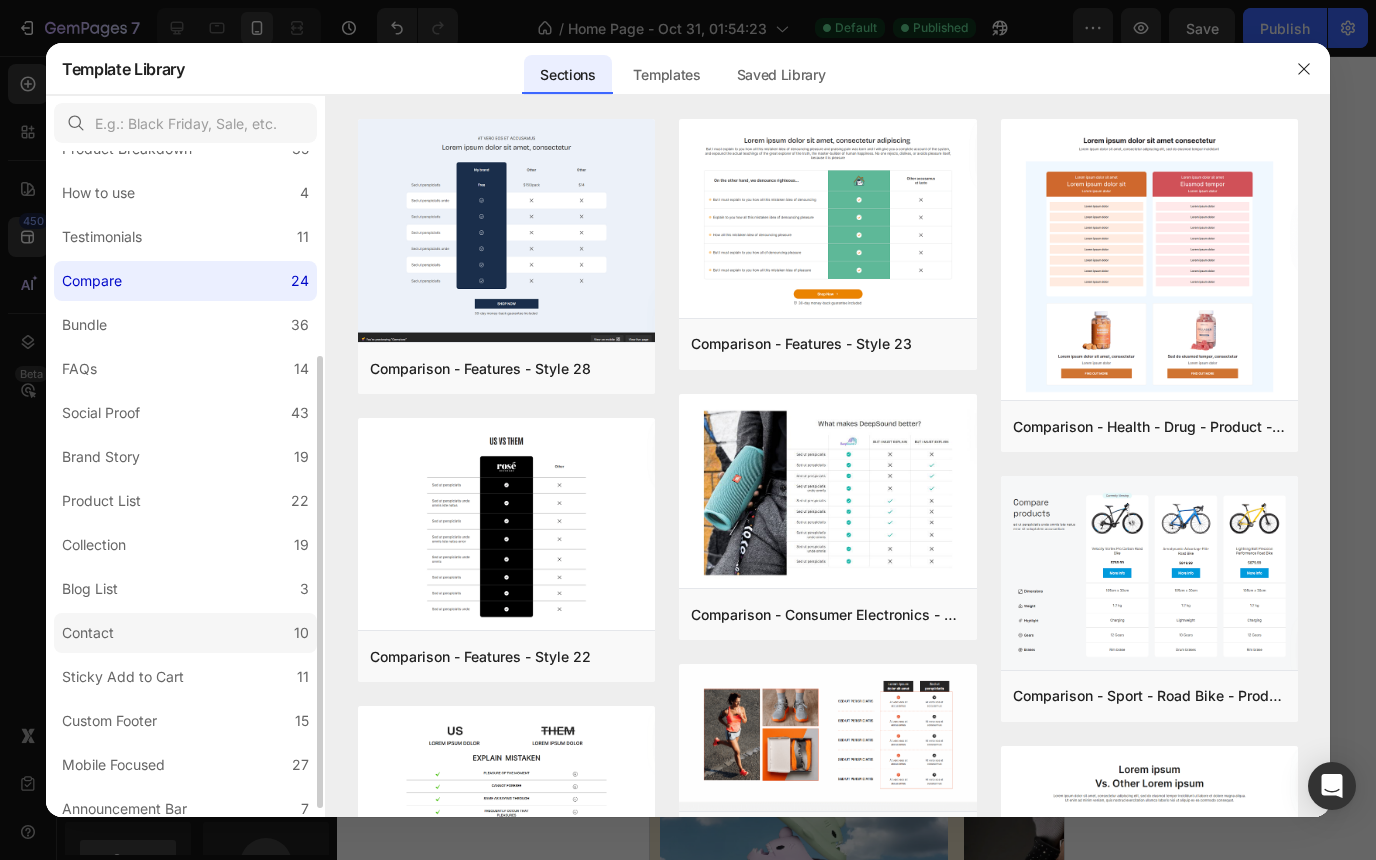 click on "Contact 10" 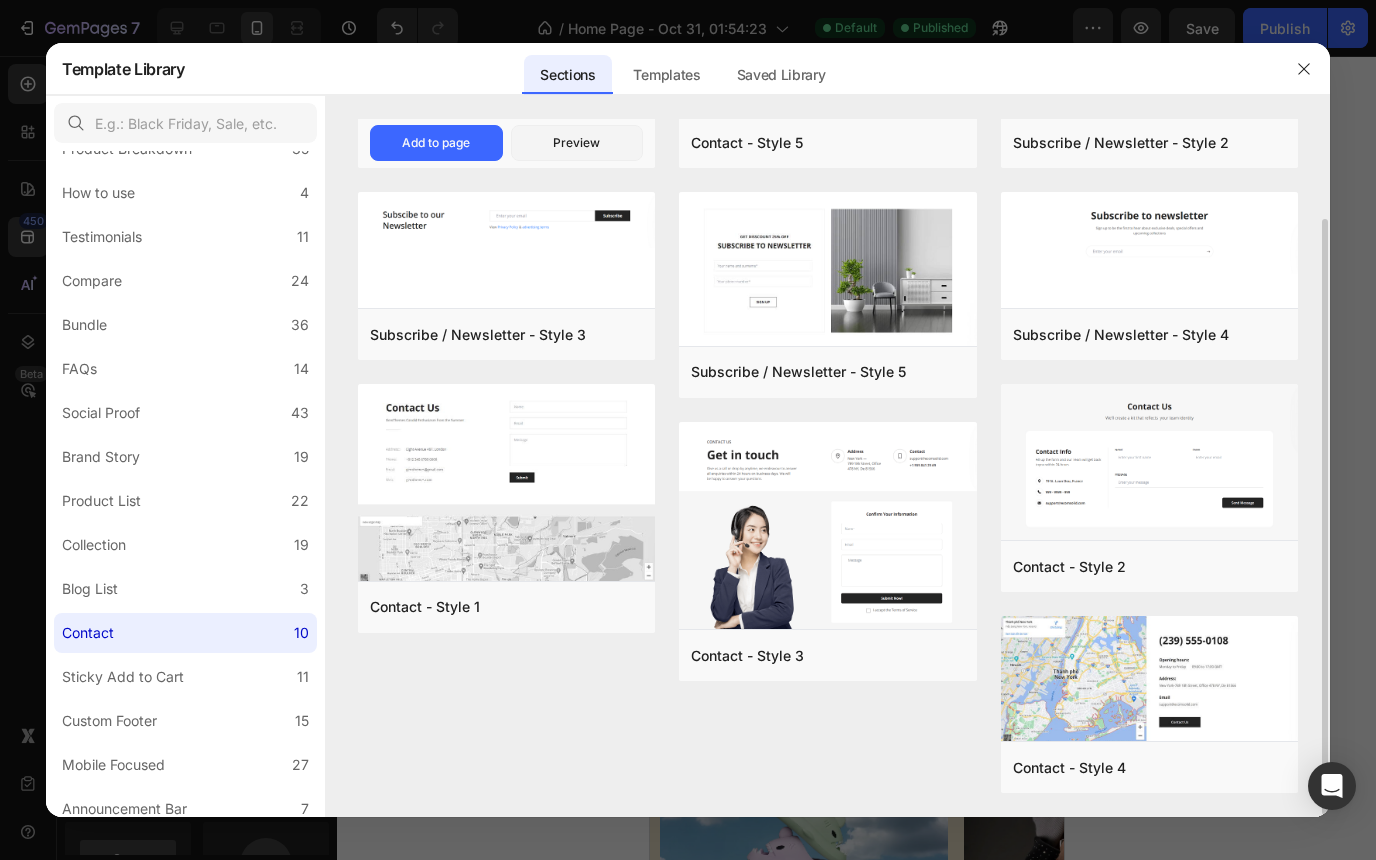 scroll, scrollTop: 0, scrollLeft: 0, axis: both 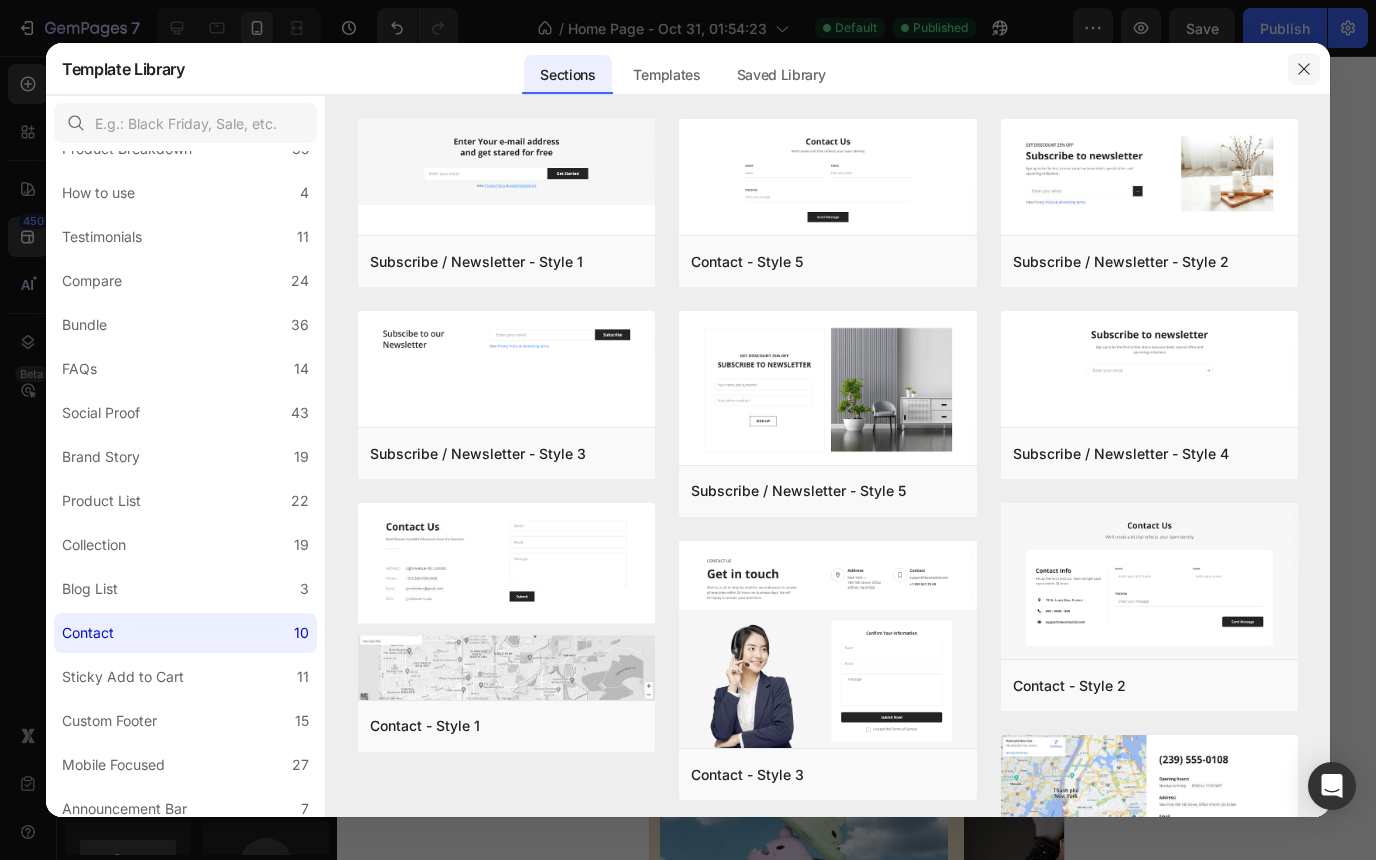 click 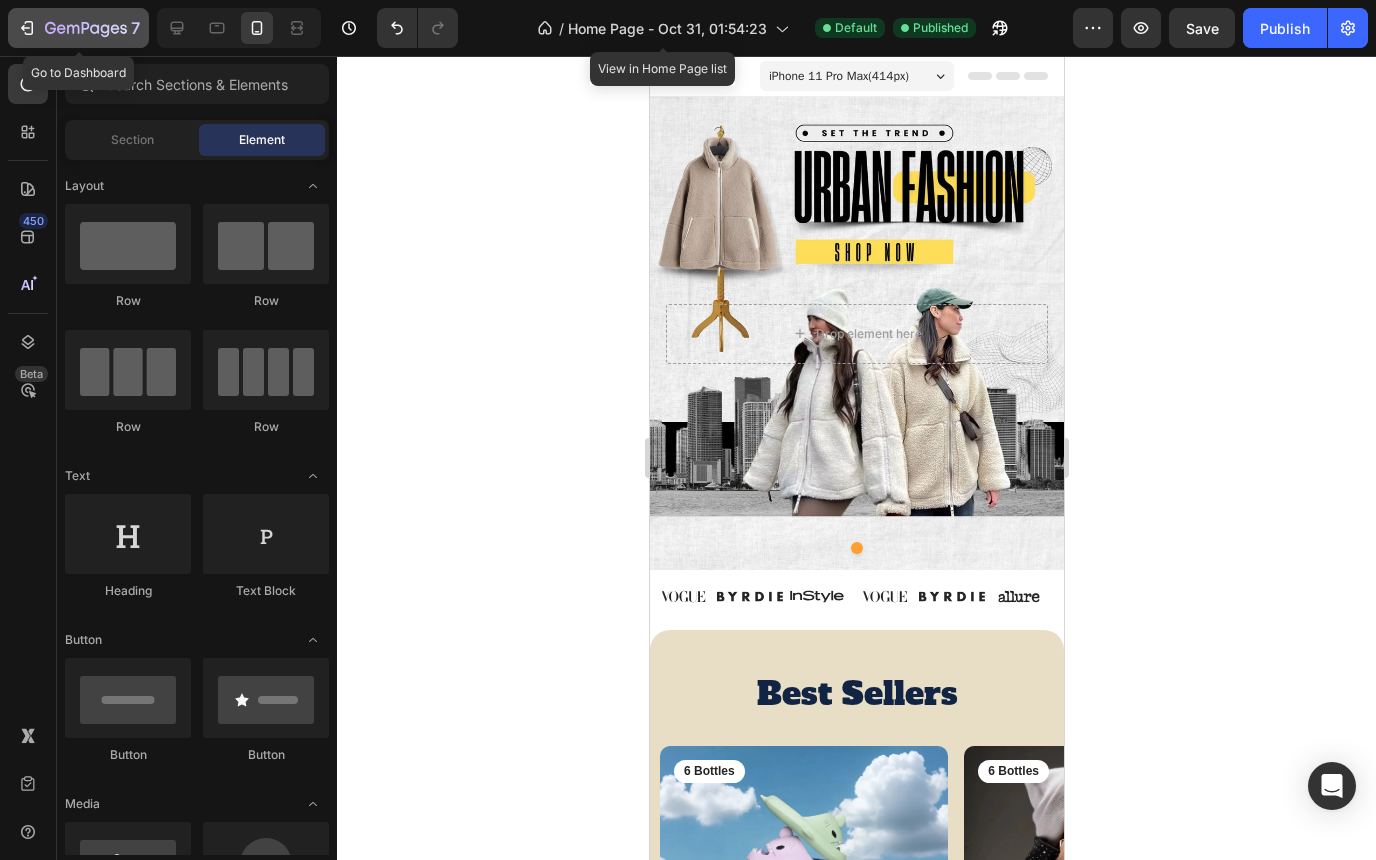 click 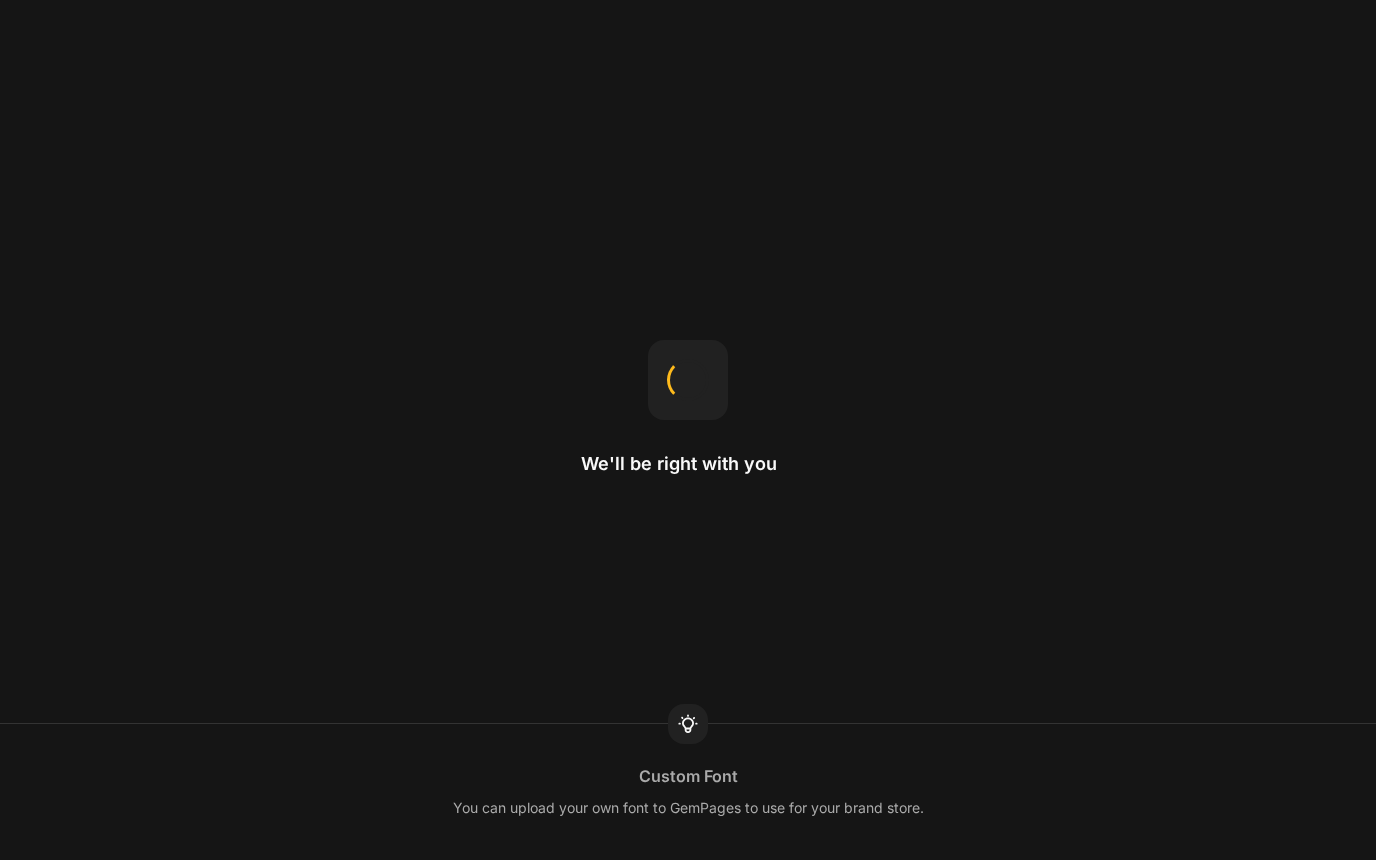 scroll, scrollTop: 0, scrollLeft: 0, axis: both 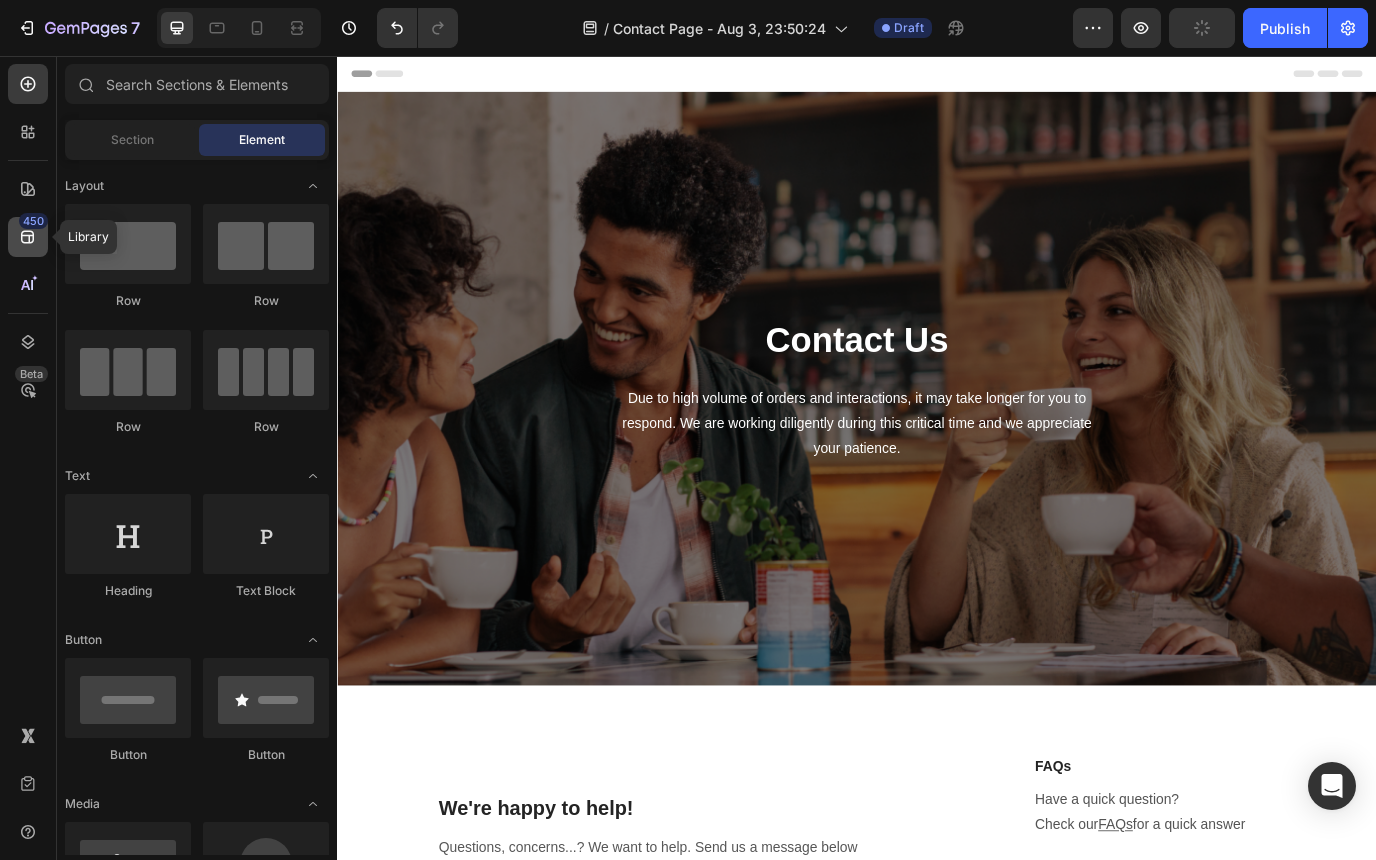 click 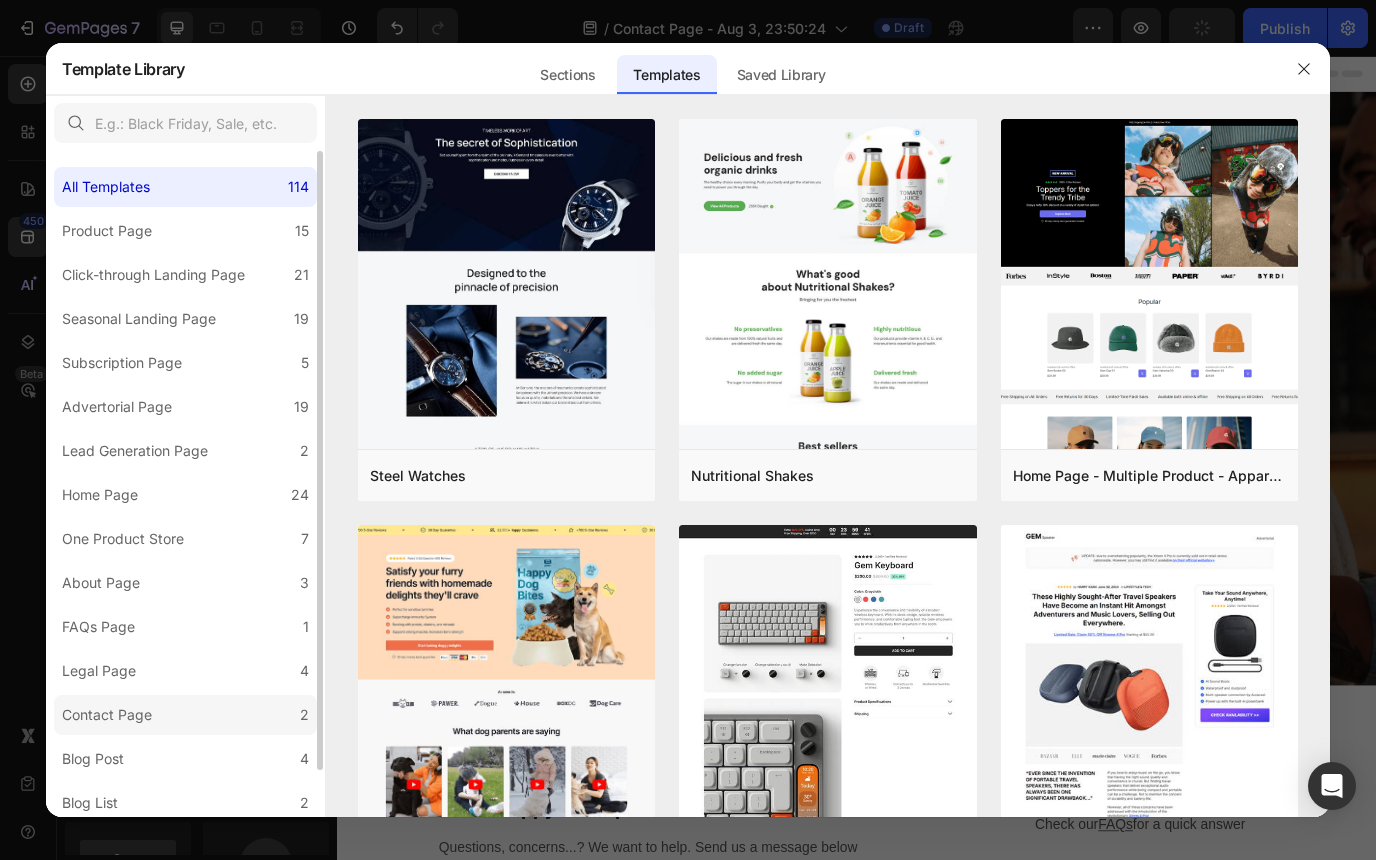 click on "Contact Page" at bounding box center (111, 715) 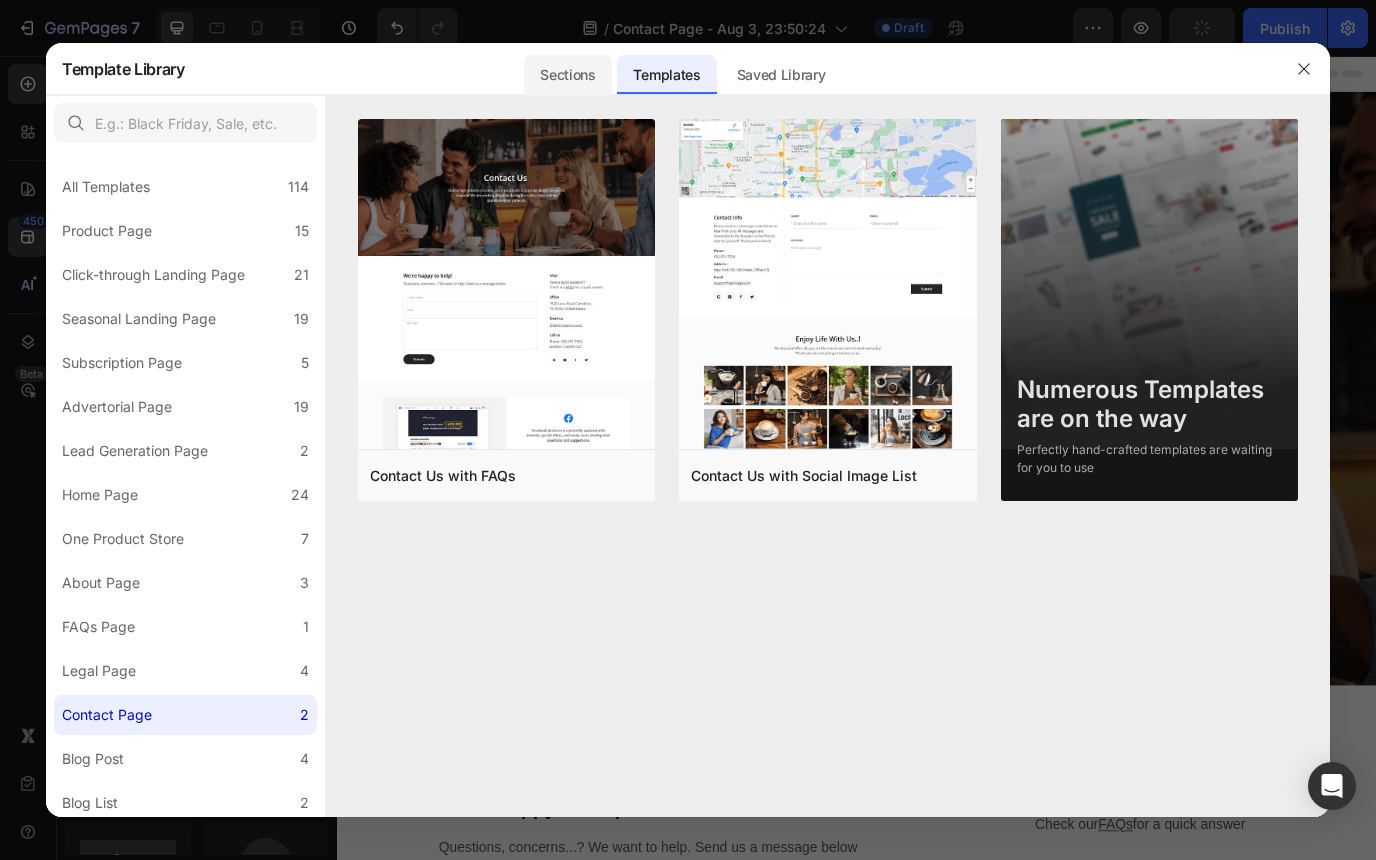 click on "Sections" 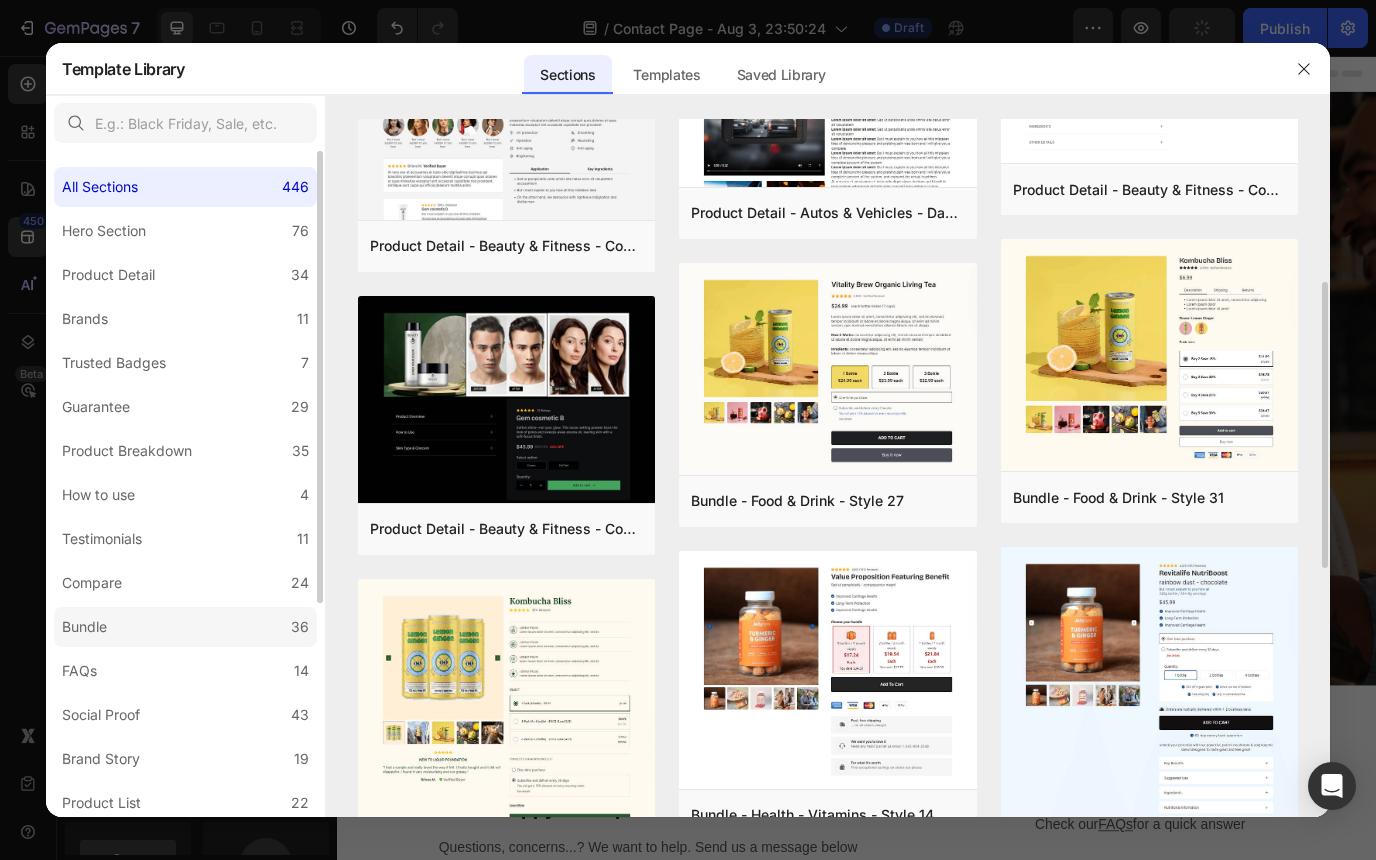 scroll, scrollTop: 635, scrollLeft: 0, axis: vertical 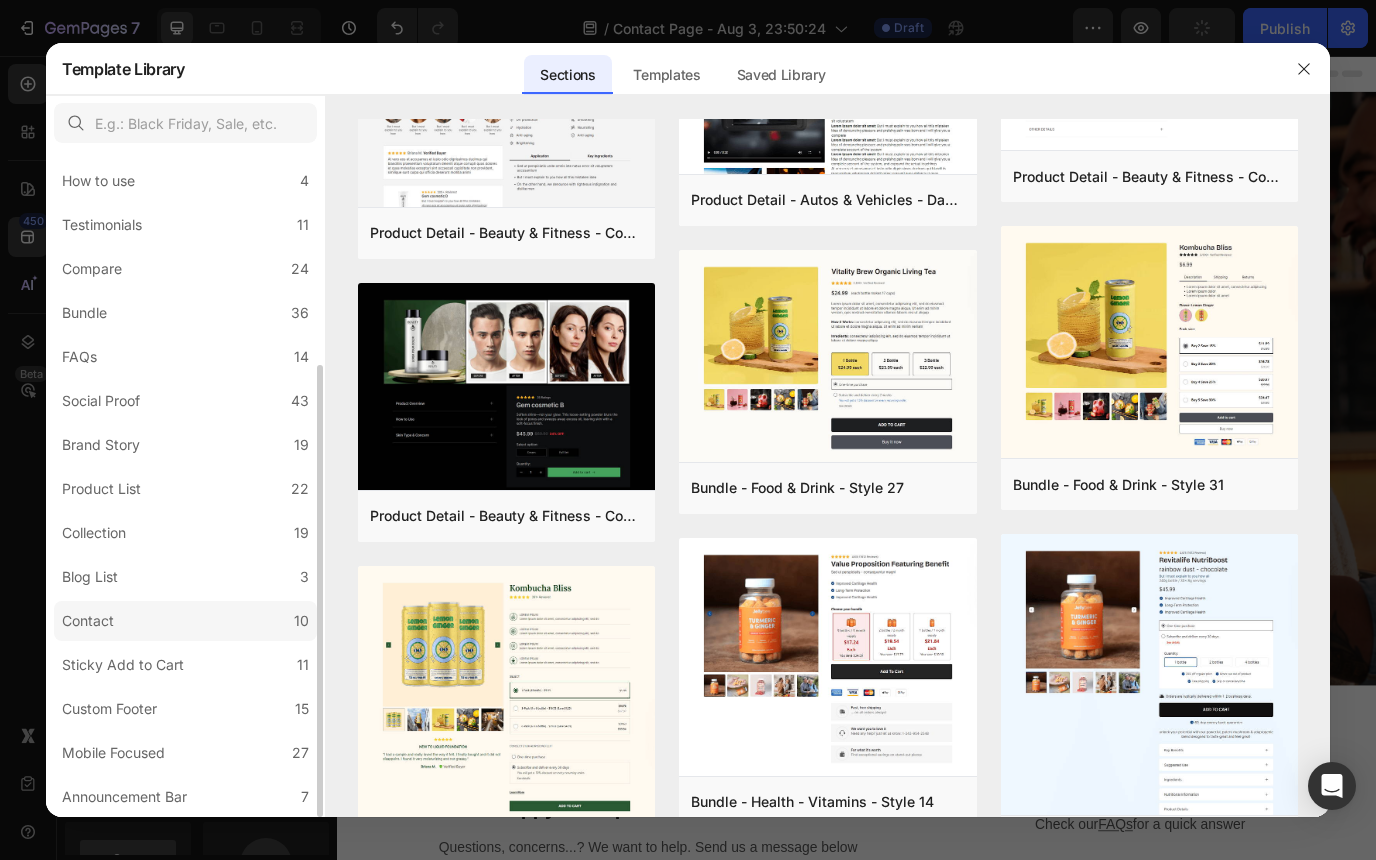click on "Contact 10" 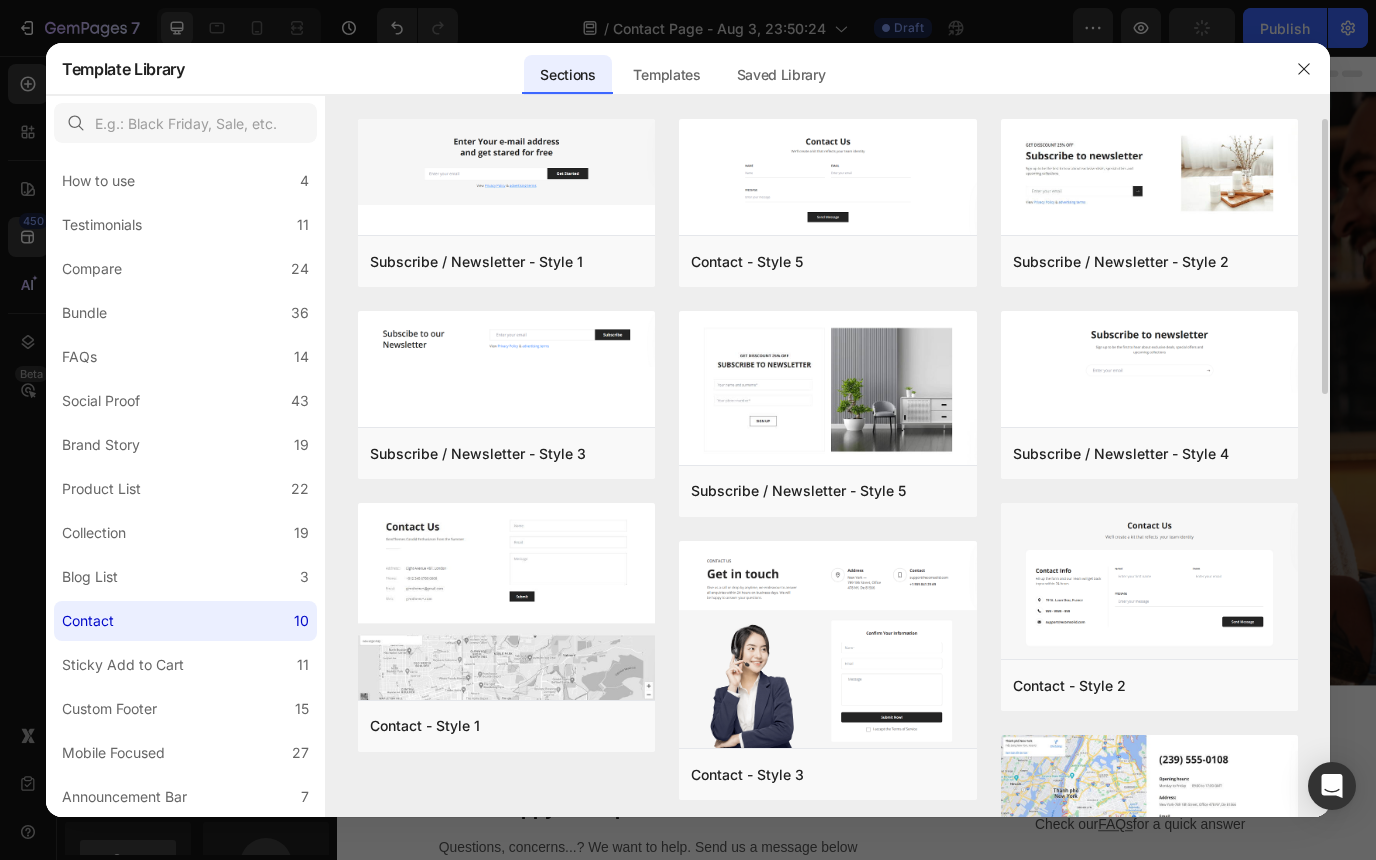 scroll, scrollTop: 119, scrollLeft: 0, axis: vertical 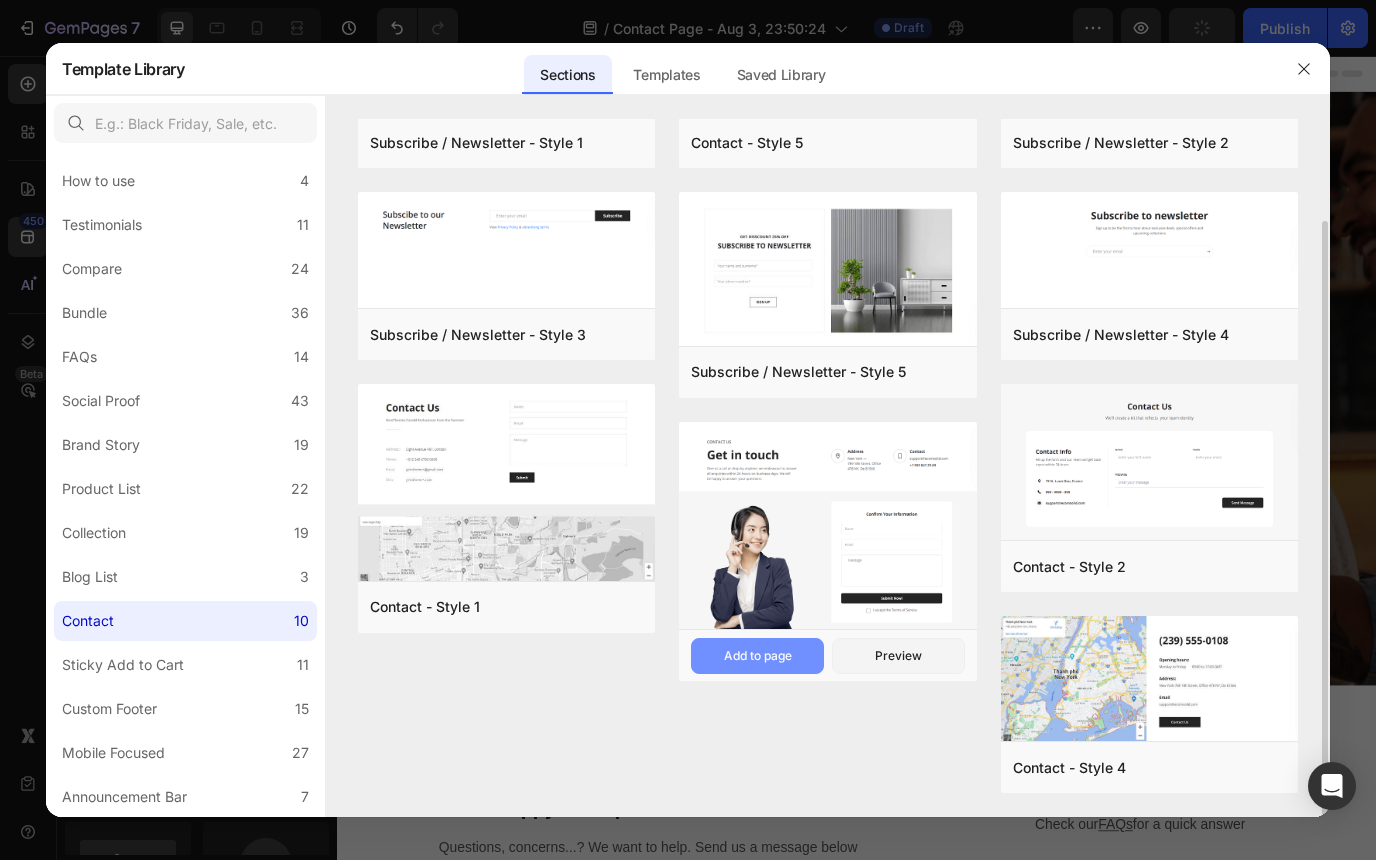 click on "Add to page" at bounding box center [758, 656] 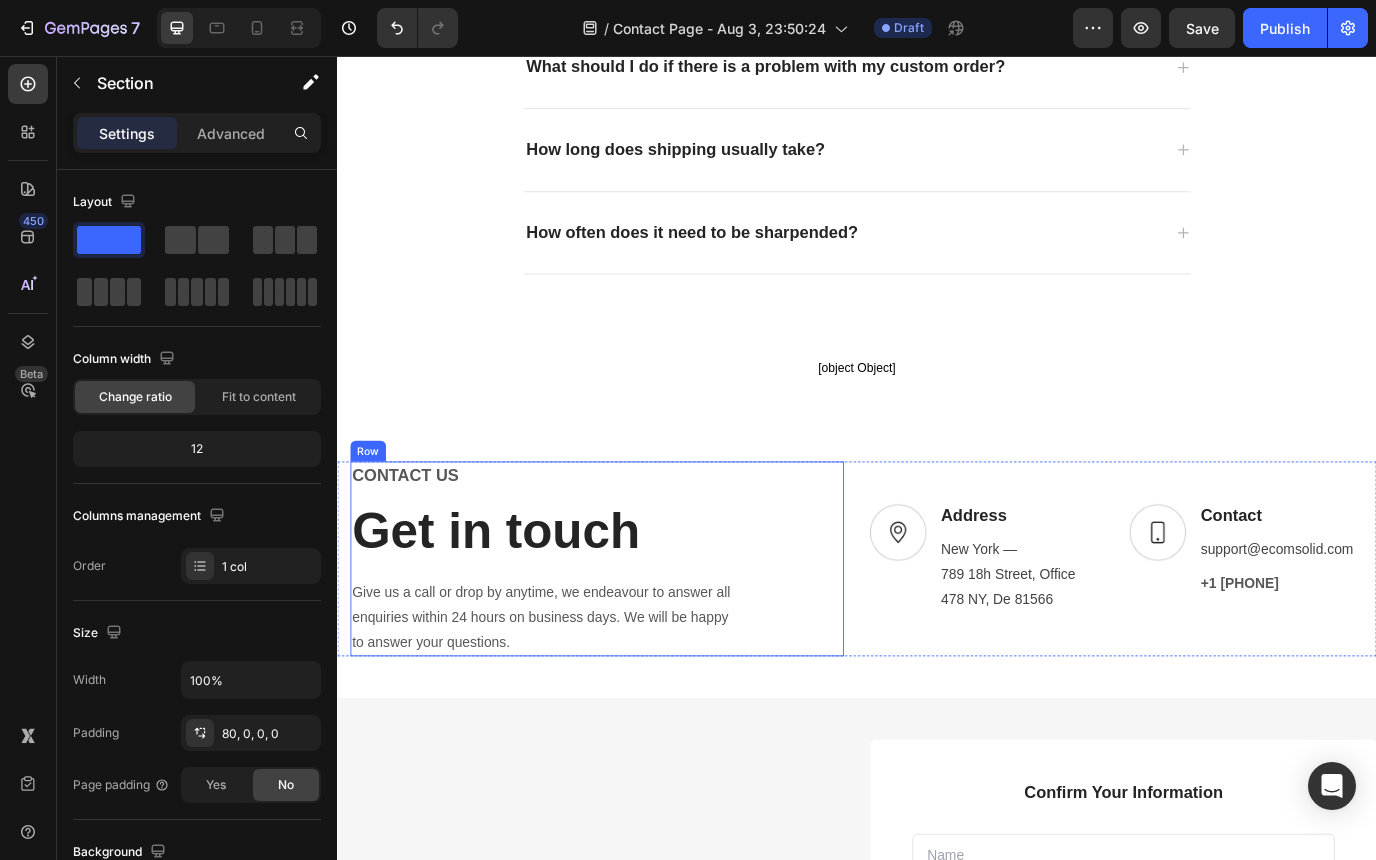 scroll, scrollTop: 2583, scrollLeft: 0, axis: vertical 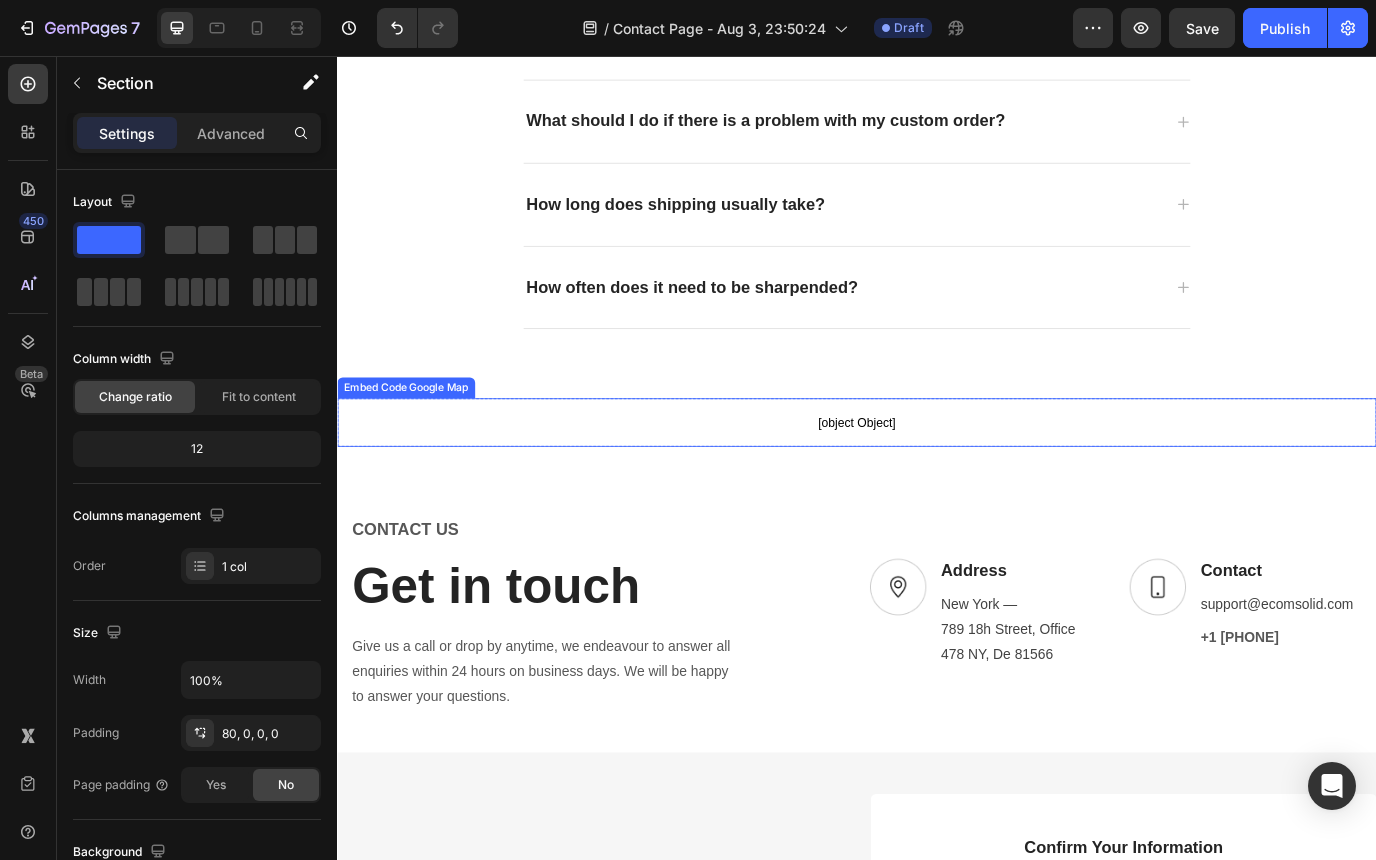 click on "[object Object]" at bounding box center (937, 479) 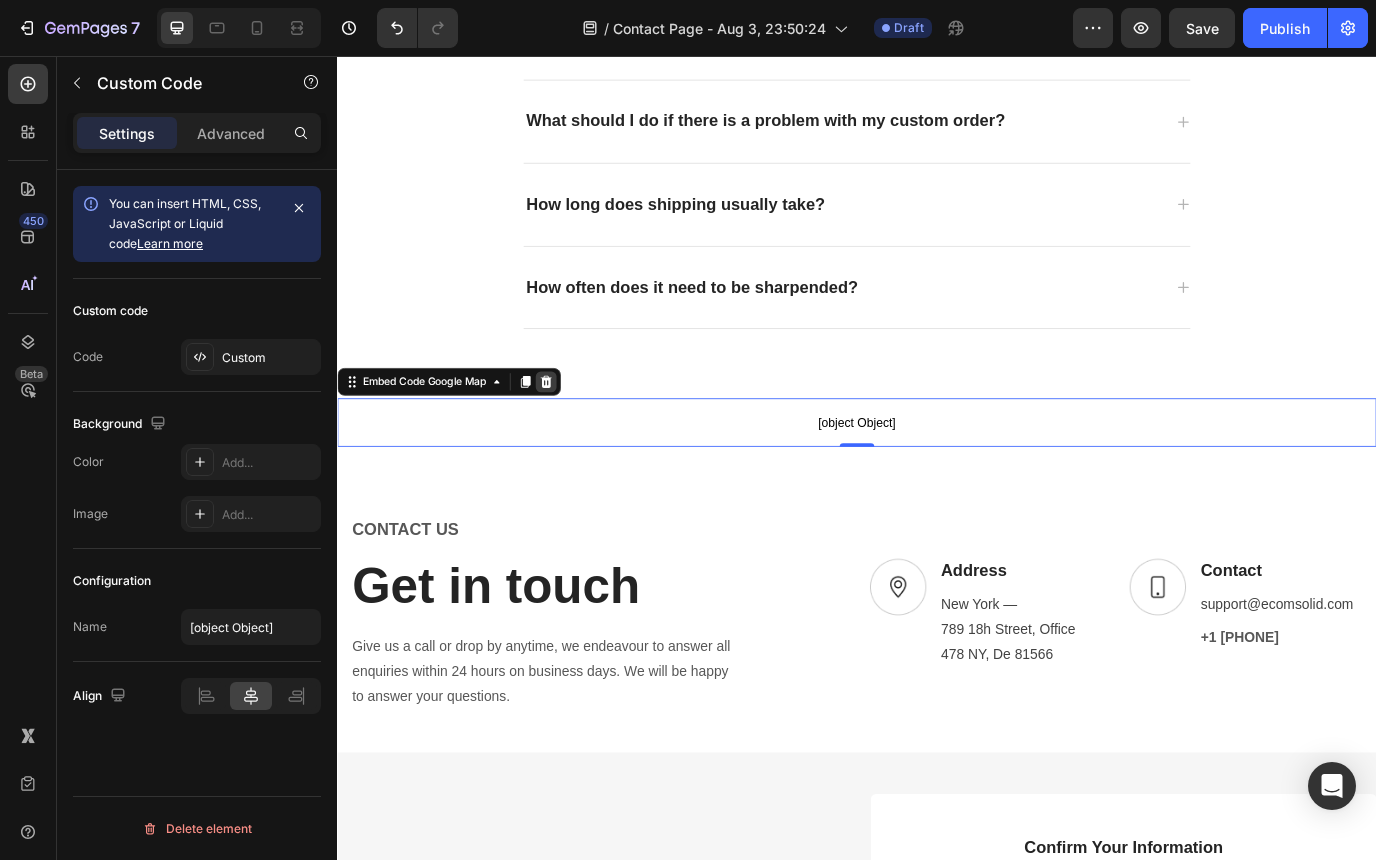 click 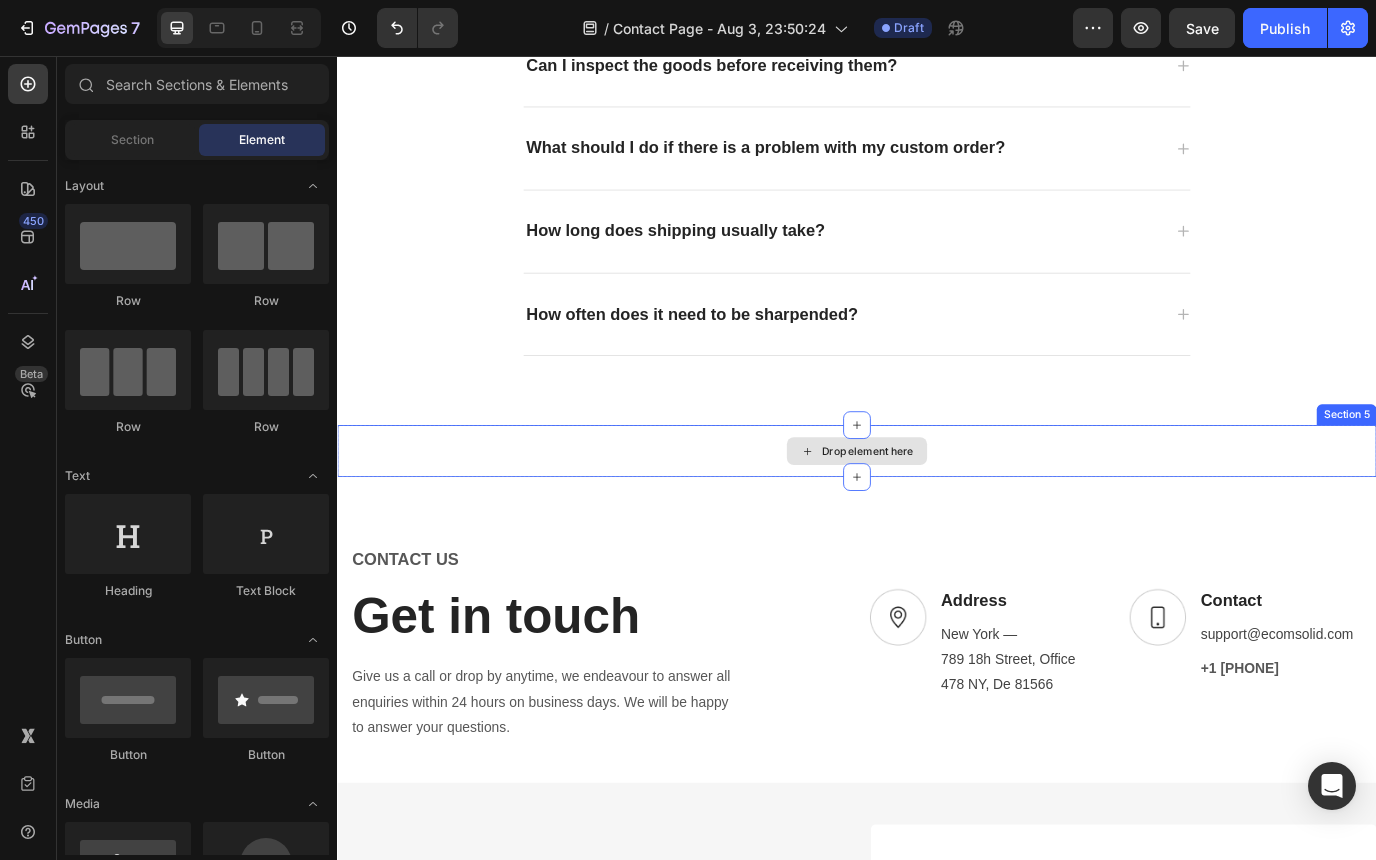scroll, scrollTop: 2452, scrollLeft: 0, axis: vertical 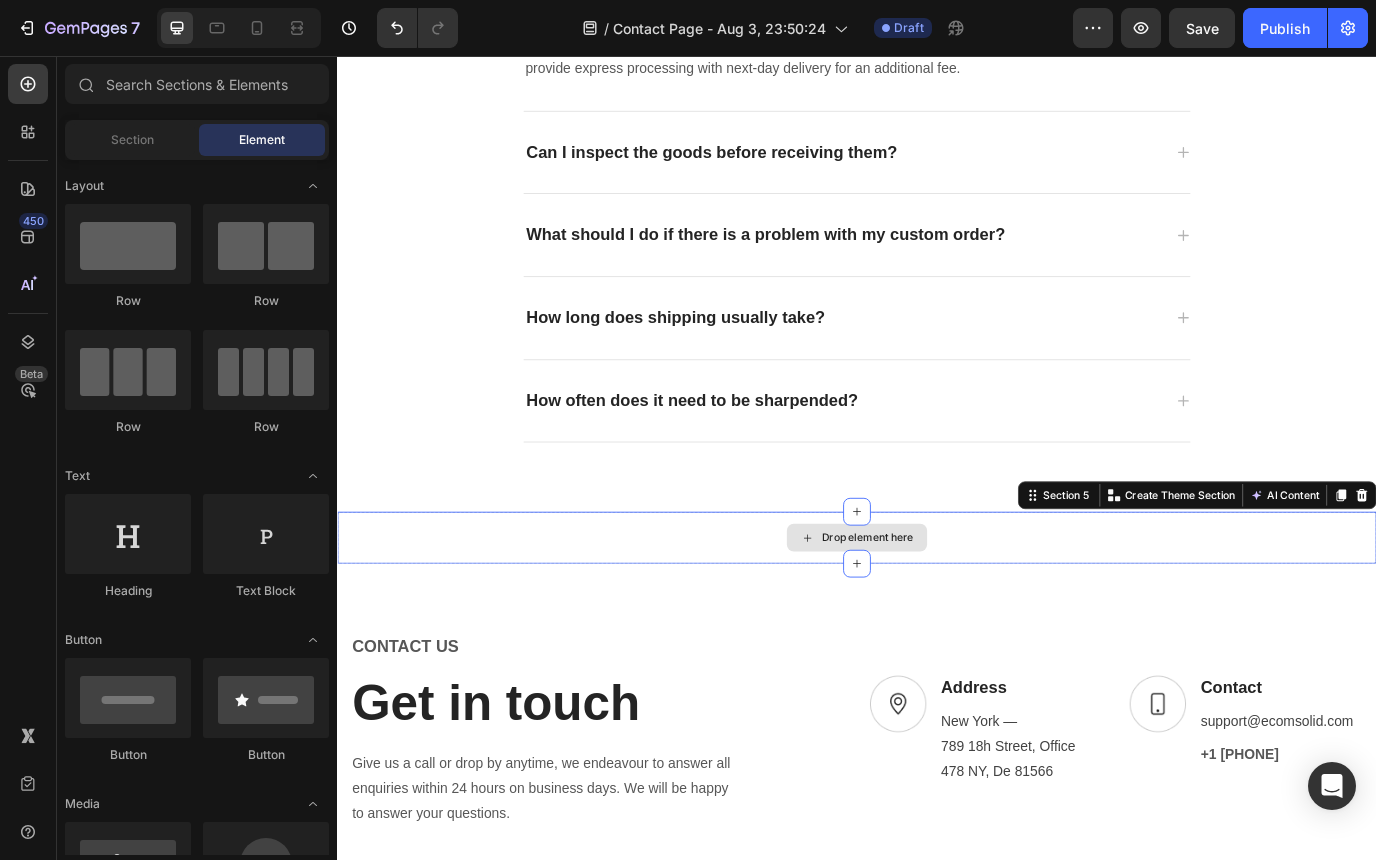 click on "Drop element here" at bounding box center [937, 612] 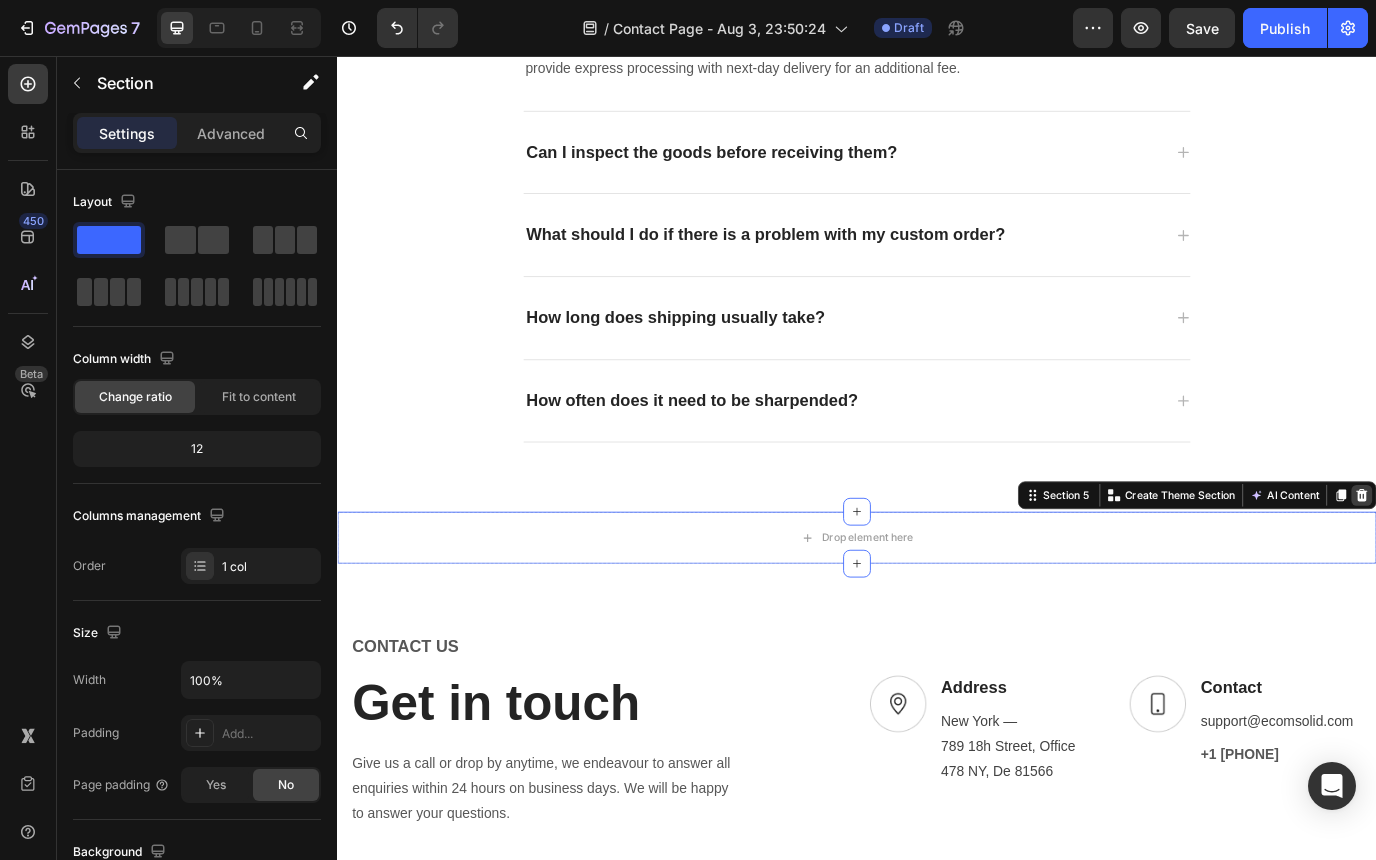 click 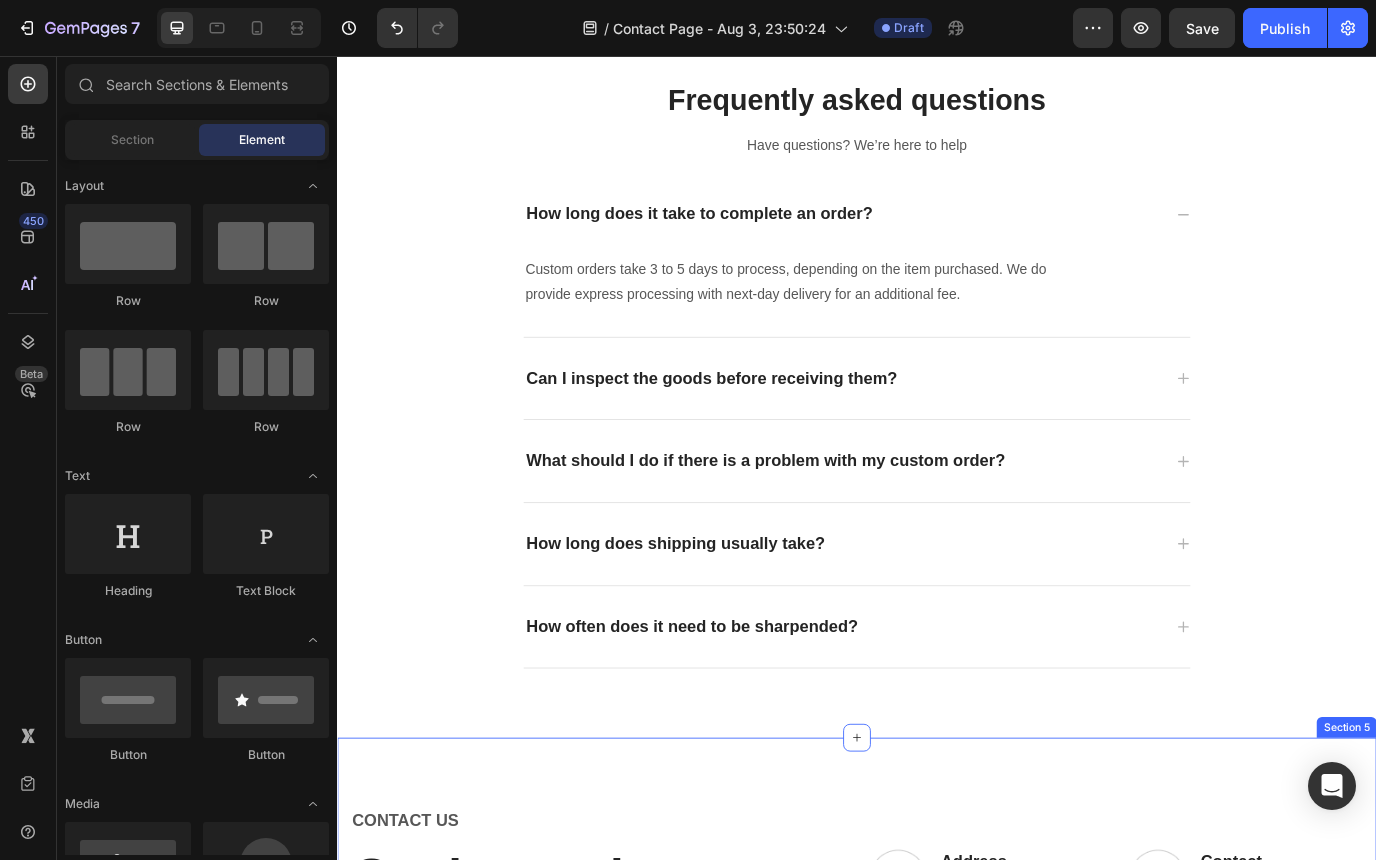 scroll, scrollTop: 2190, scrollLeft: 0, axis: vertical 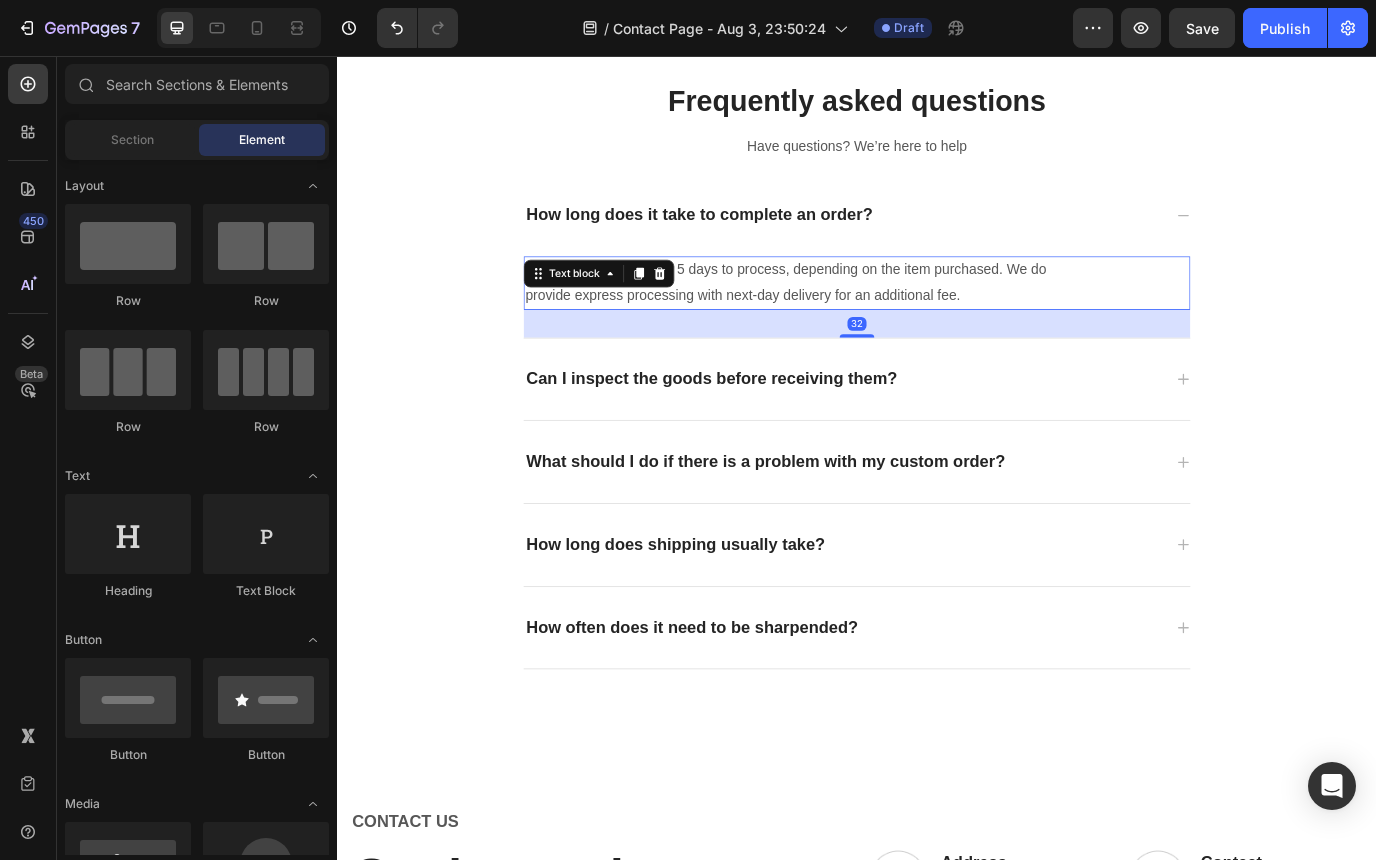 click on "Custom orders take 3 to 5 days to process, depending on the item purchased. We do provide express processing with next-day delivery for an additional fee. Text block   32" at bounding box center [937, 318] 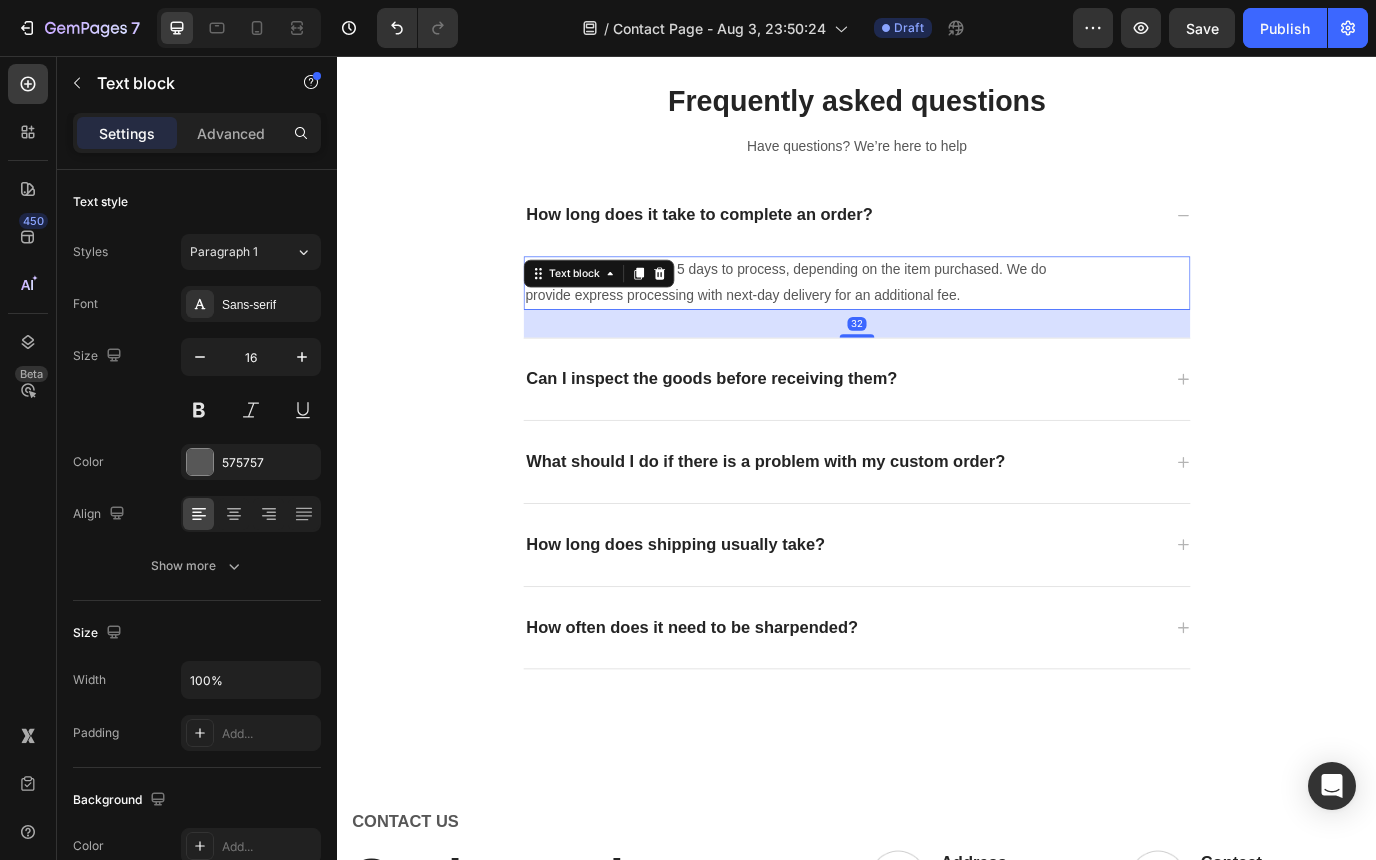 click on "Custom orders take 3 to 5 days to process, depending on the item purchased. We do provide express processing with next-day delivery for an additional fee." at bounding box center [881, 318] 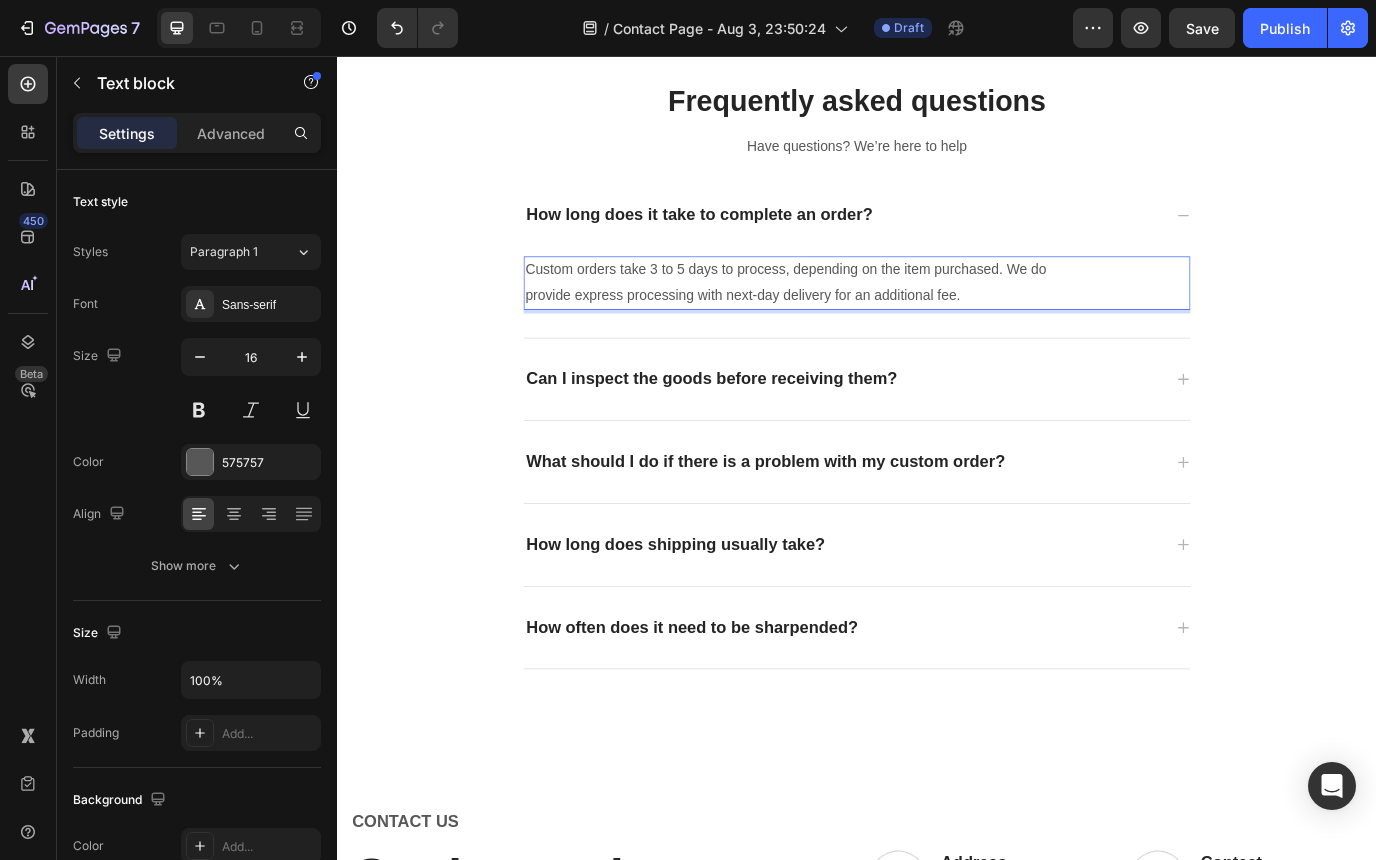 click on "Custom orders take 3 to 5 days to process, depending on the item purchased. We do provide express processing with next-day delivery for an additional fee." at bounding box center [881, 318] 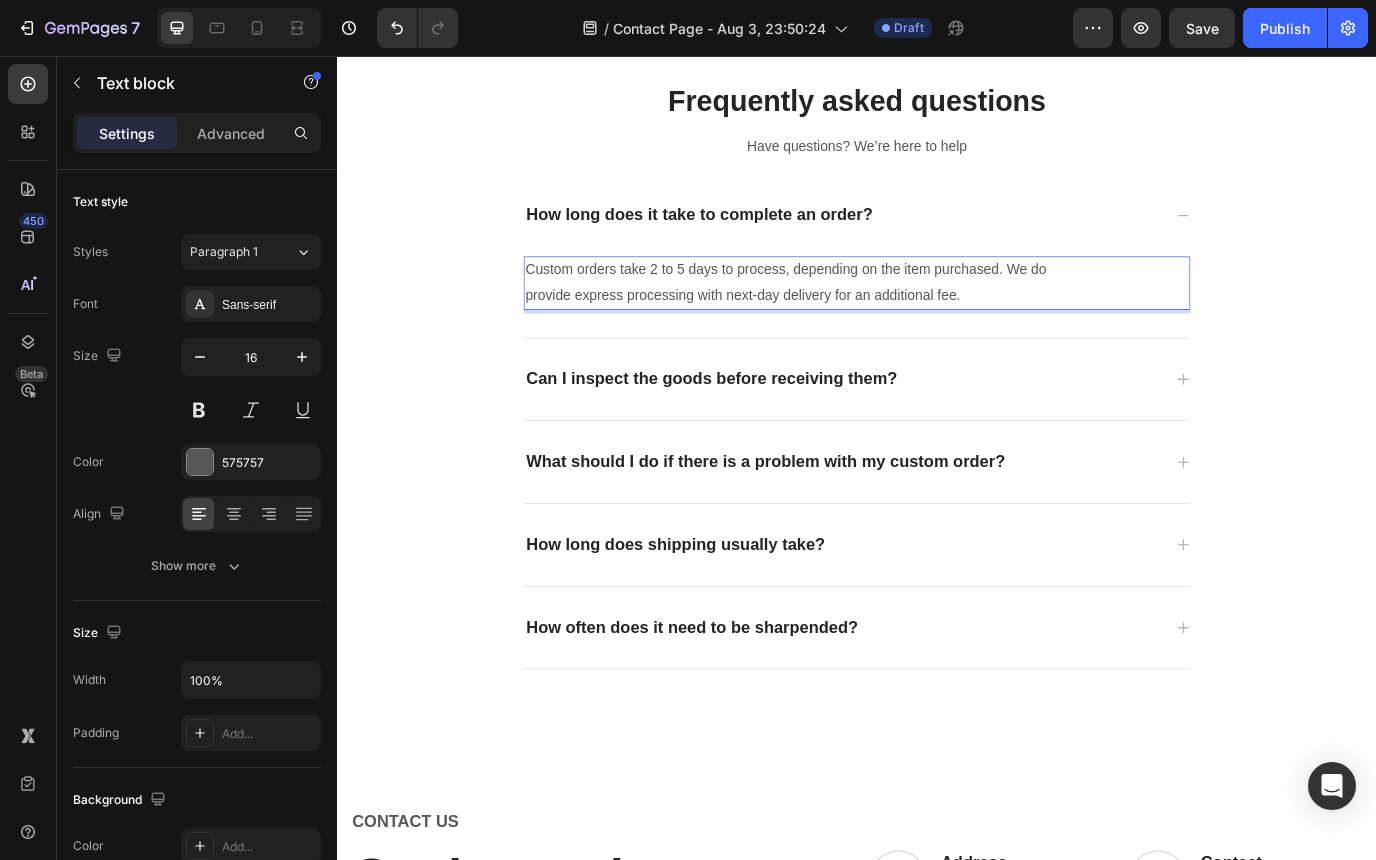 click on "Custom orders take 2 to 5 days to process, depending on the item purchased. We do provide express processing with next-day delivery for an additional fee." at bounding box center (881, 318) 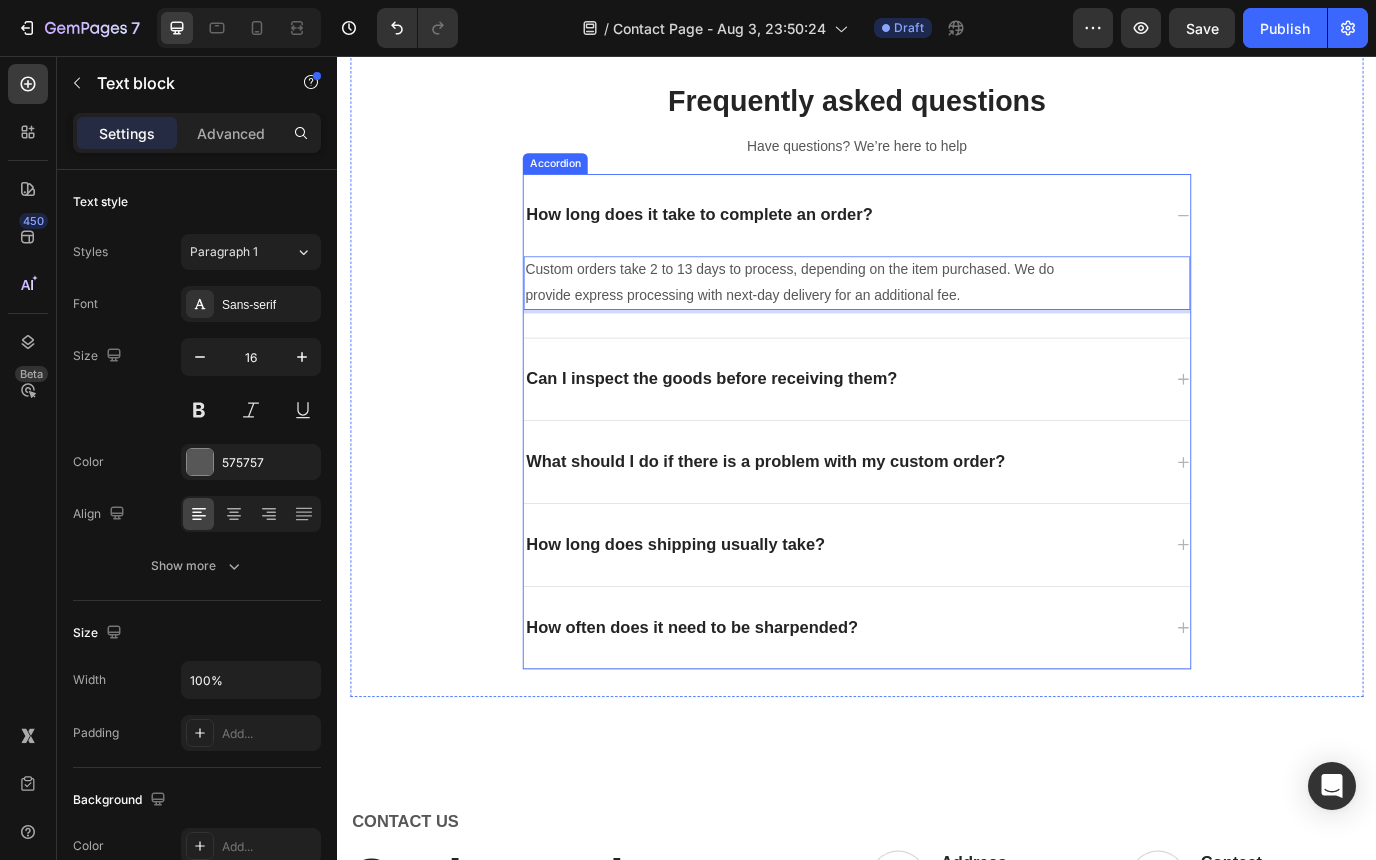 click on "Can I inspect the goods before receiving them?" at bounding box center [921, 429] 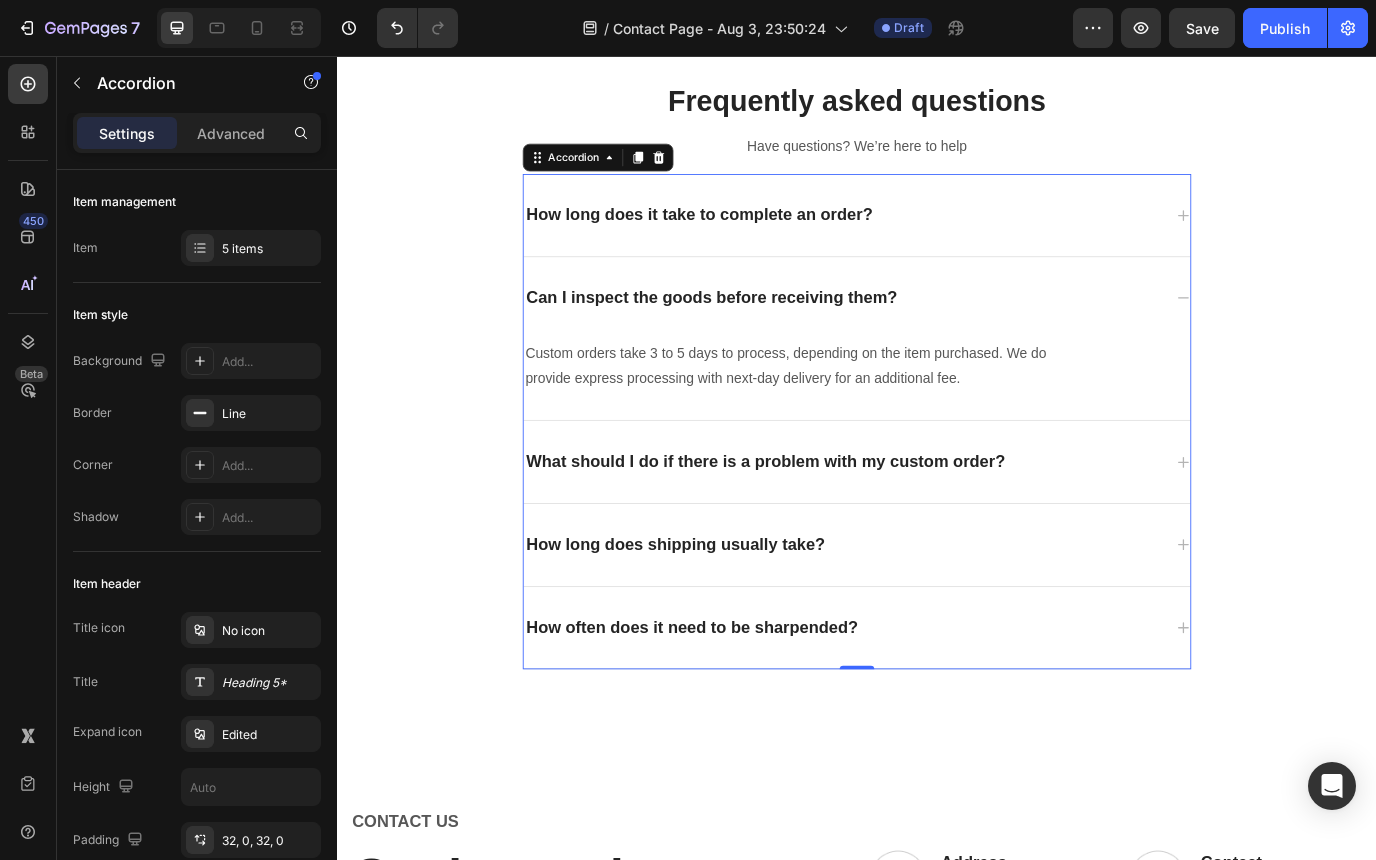 click on "Can I inspect the goods before receiving them?" at bounding box center (921, 335) 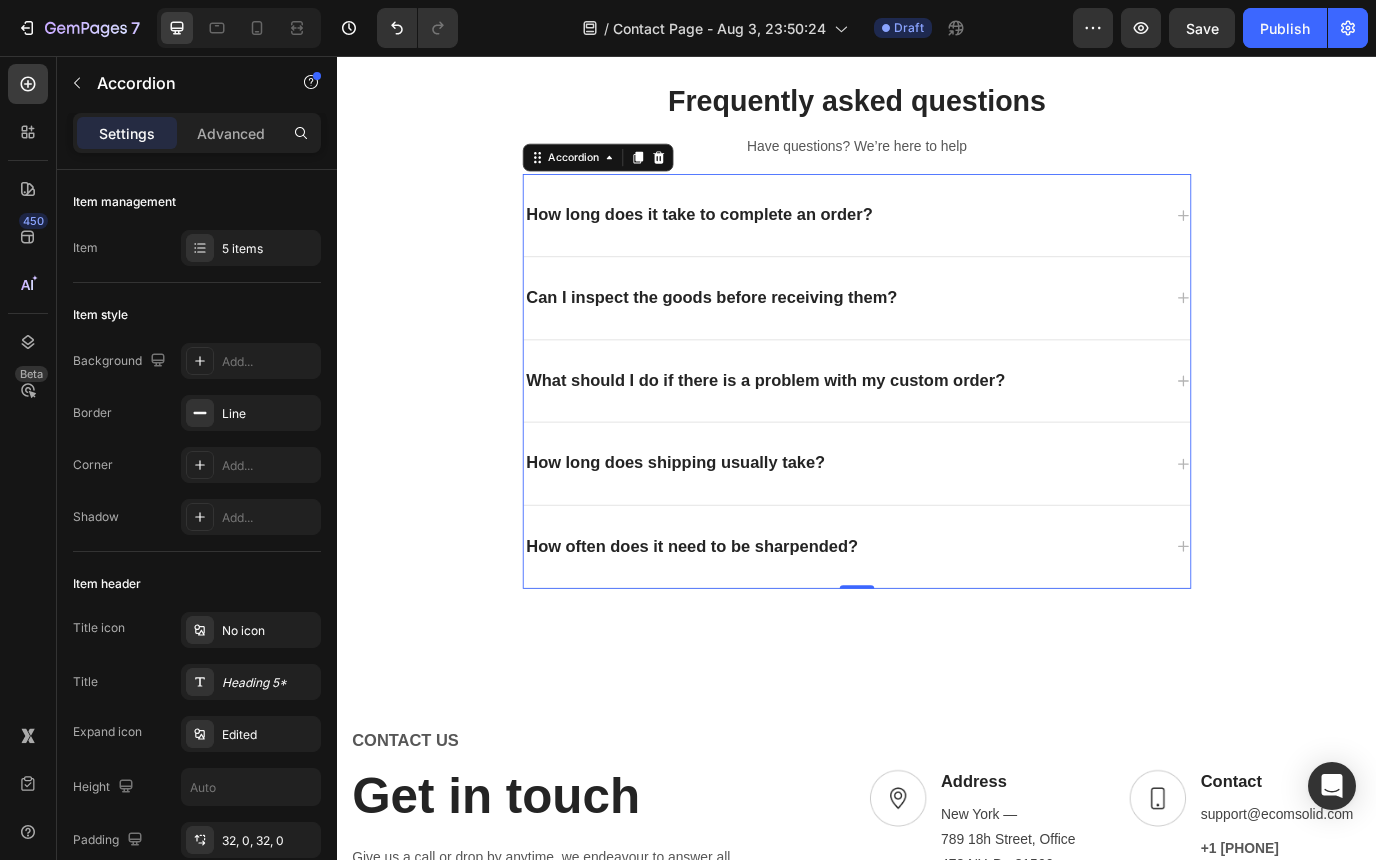 click on "What should I do if there is a problem with my custom order?" at bounding box center (921, 431) 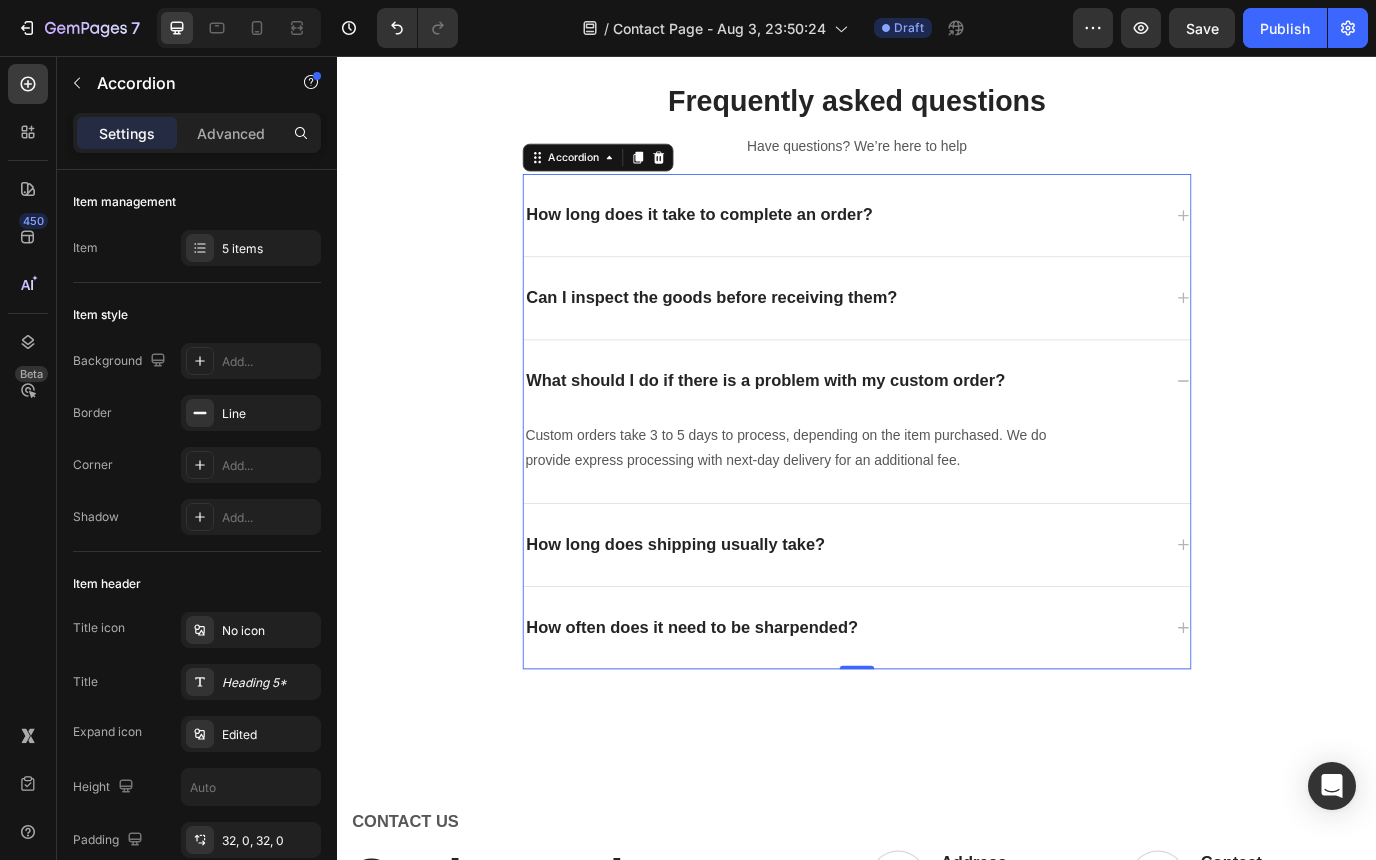 click on "What should I do if there is a problem with my custom order?" at bounding box center [921, 431] 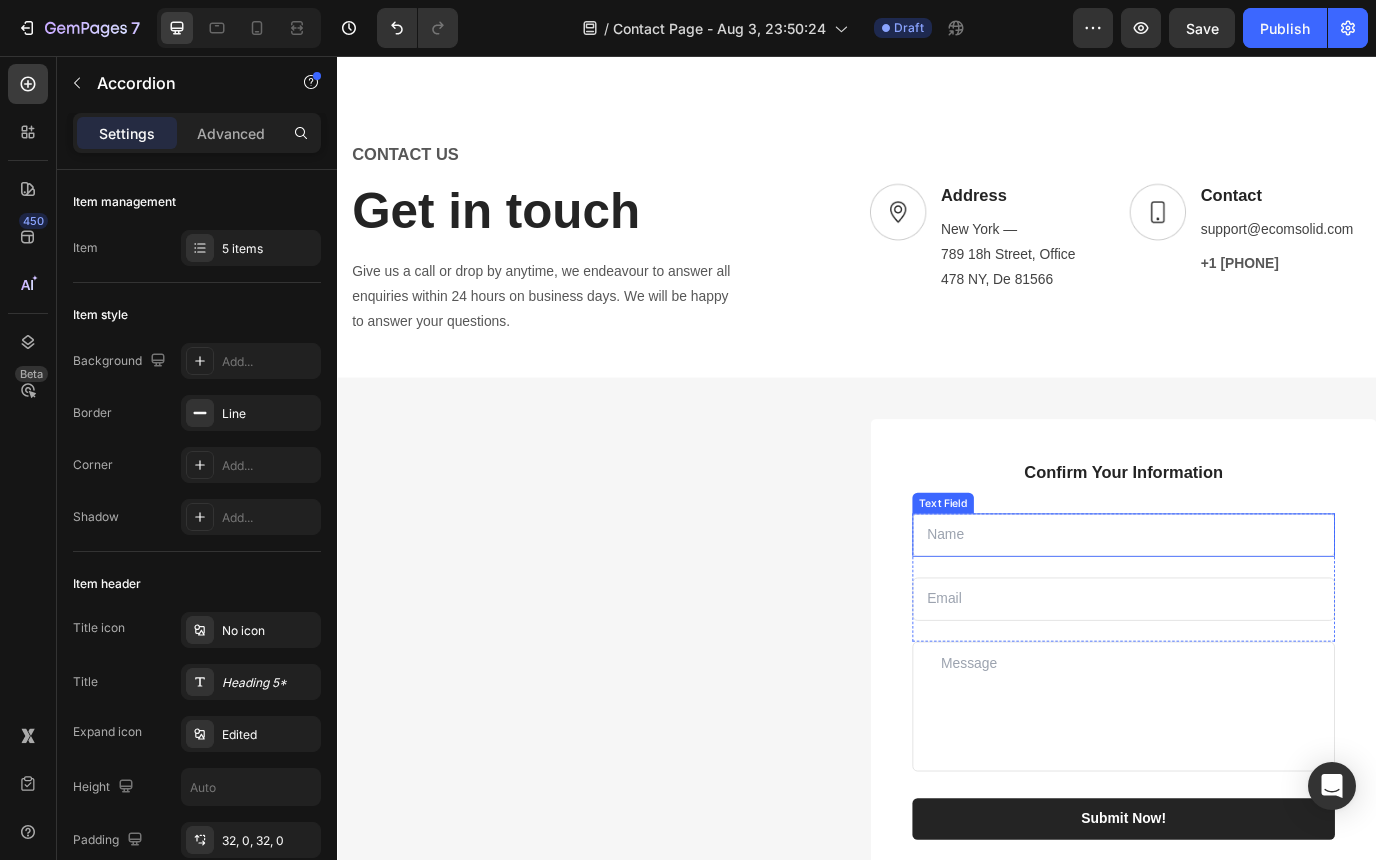 scroll, scrollTop: 2989, scrollLeft: 0, axis: vertical 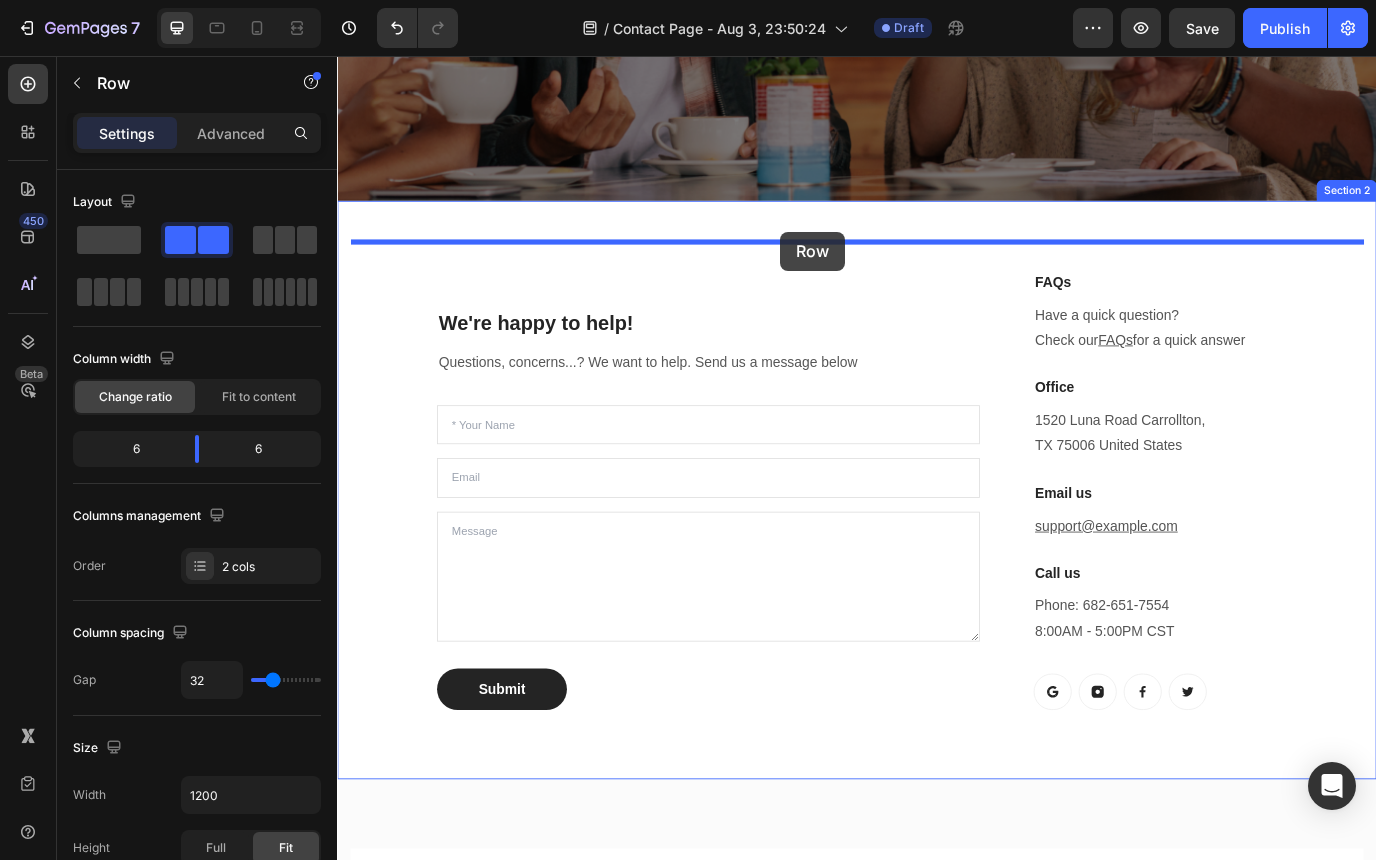drag, startPoint x: 950, startPoint y: 466, endPoint x: 849, endPoint y: 259, distance: 230.32585 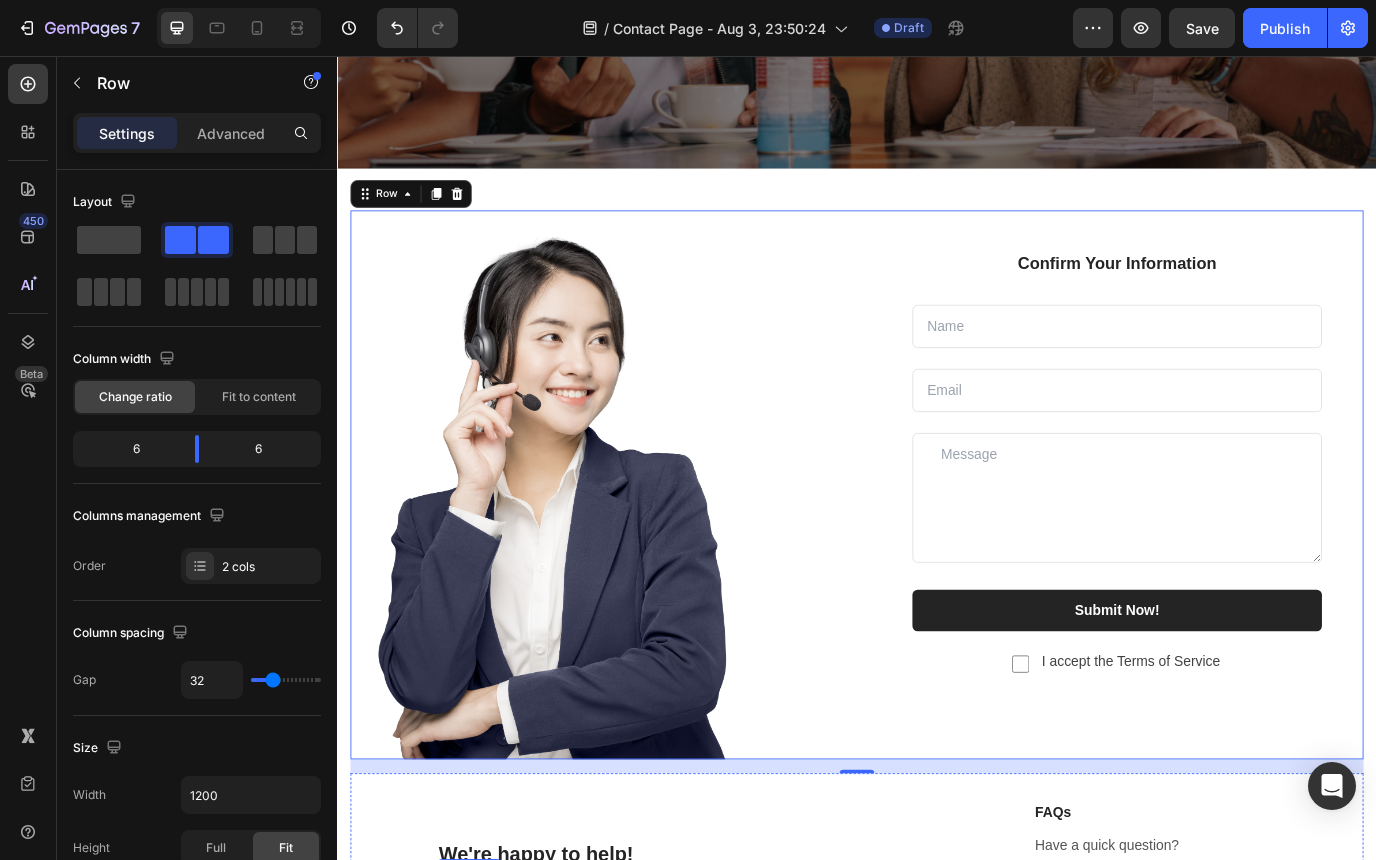 scroll, scrollTop: 588, scrollLeft: 0, axis: vertical 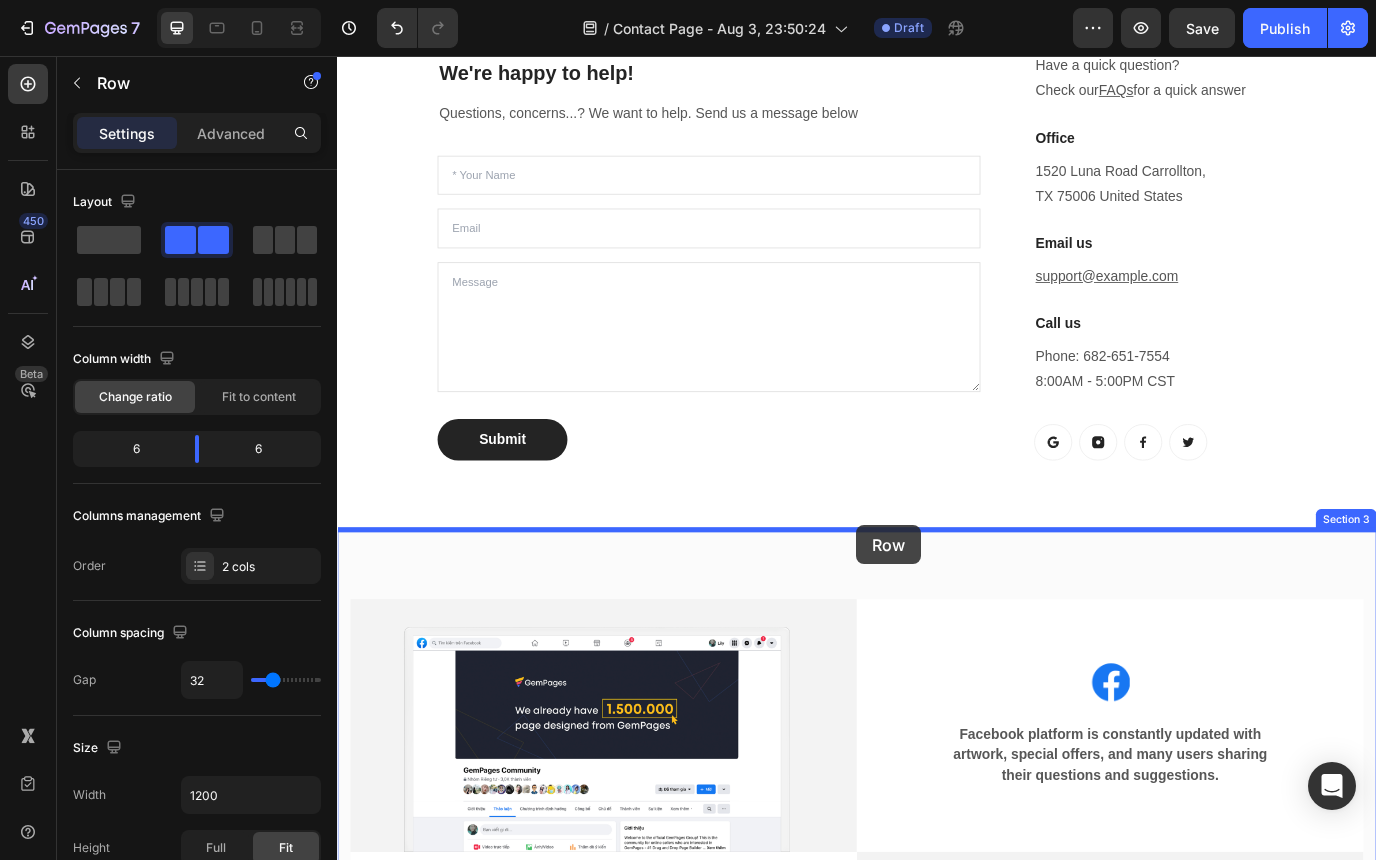 drag, startPoint x: 943, startPoint y: 249, endPoint x: 936, endPoint y: 598, distance: 349.0702 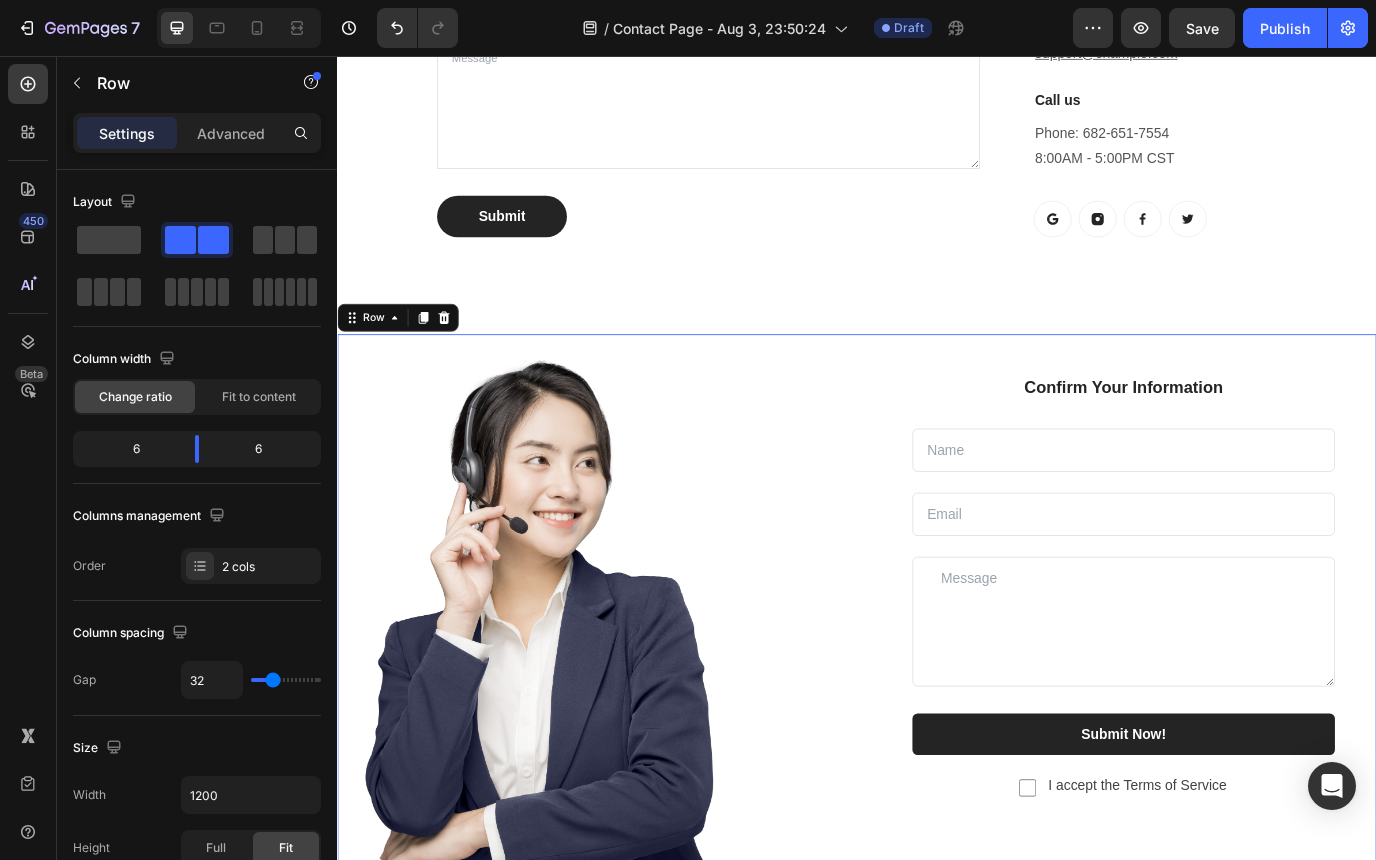 scroll, scrollTop: 1098, scrollLeft: 0, axis: vertical 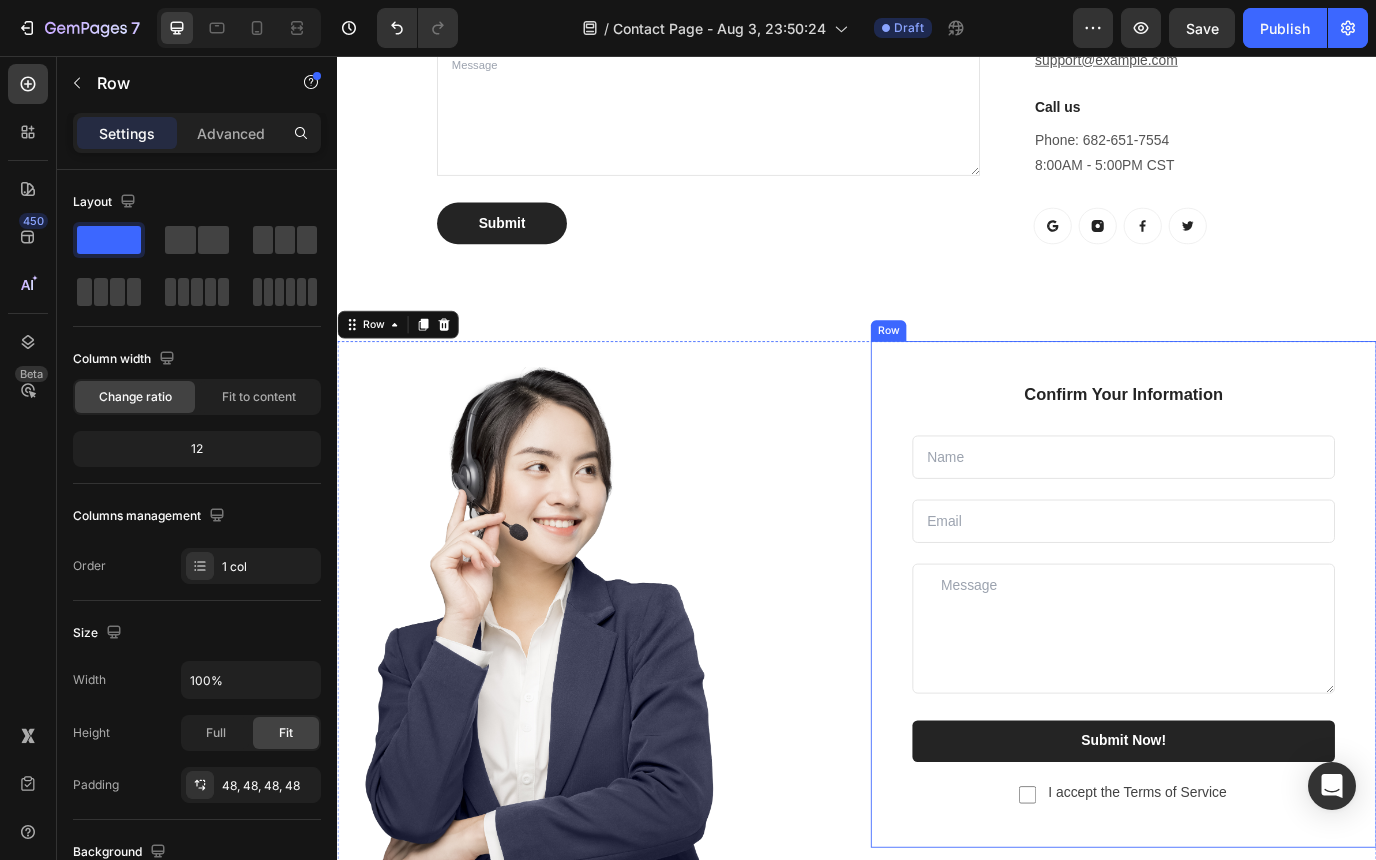 click on "Confirm Your Information Text block Text Field Email Field Row Text Area Submit Now! Submit Button Checkbox I accept the Terms of Service Text block Row Contact Form Row" at bounding box center [1245, 678] 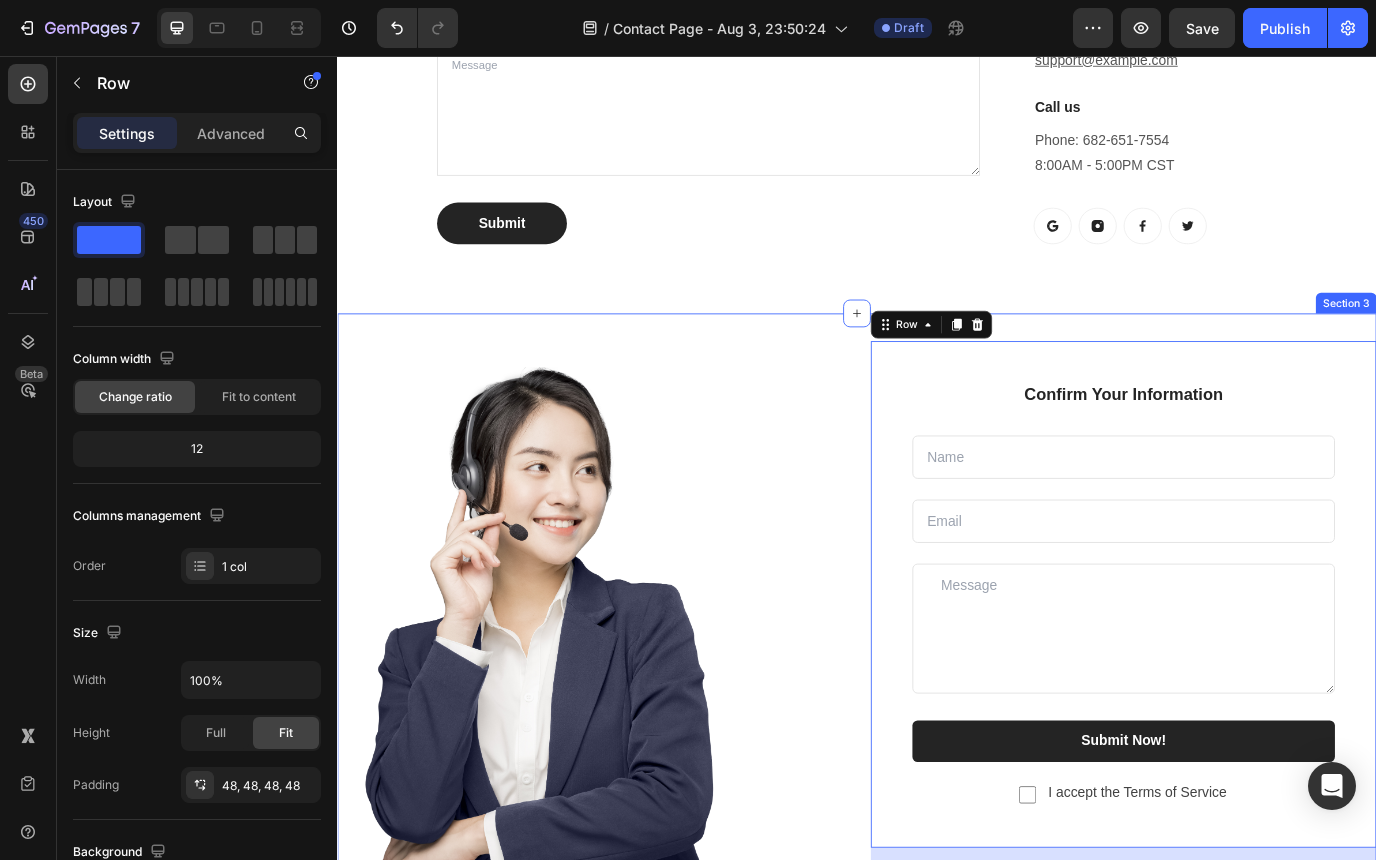 click on "Image Confirm Your Information Text block Text Field Email Field Row Text Area Submit Now! Submit Button Checkbox I accept the Terms of Service Text block Row Contact Form Row   48 Row Section 3" at bounding box center [937, 710] 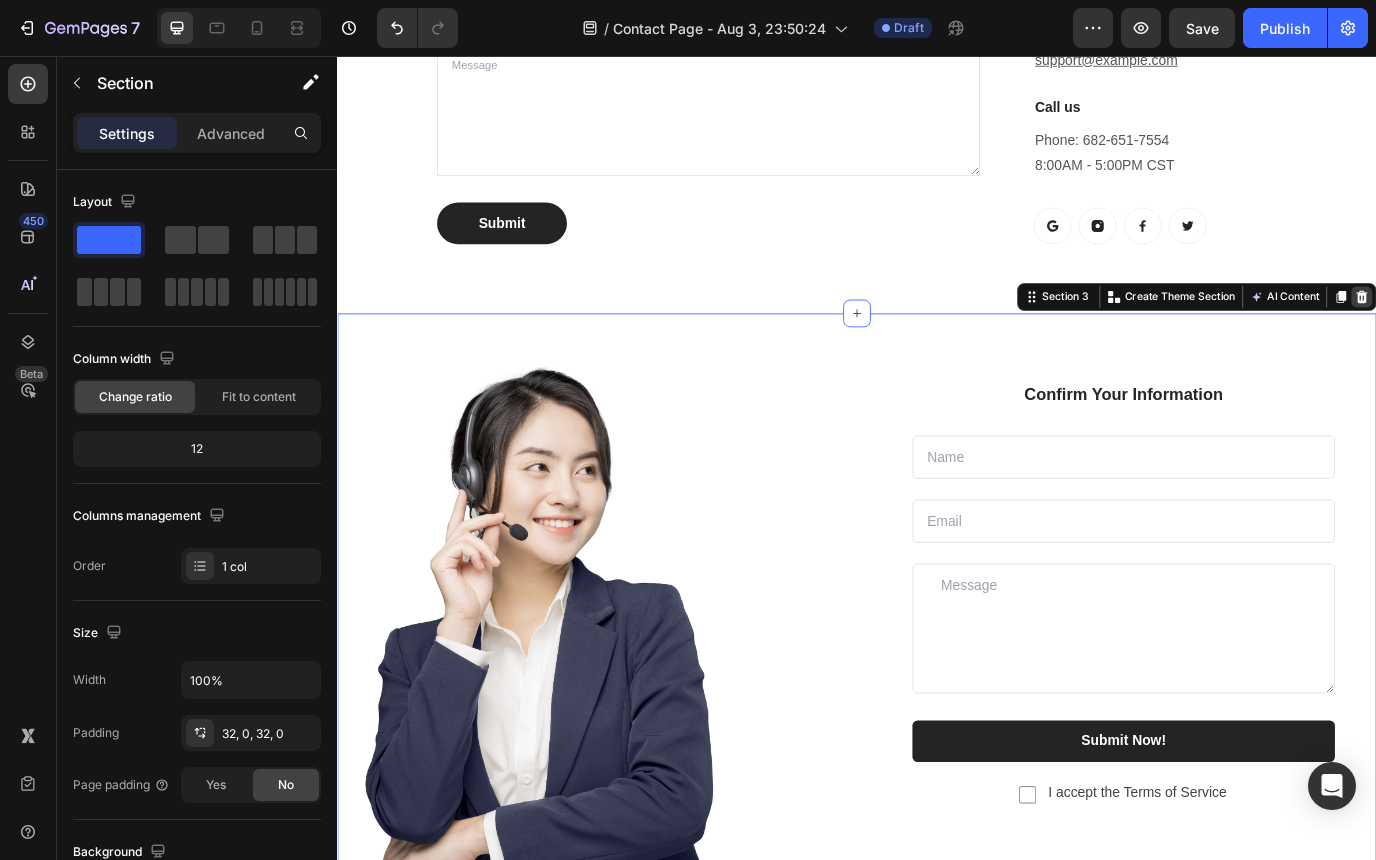 click at bounding box center (1520, 334) 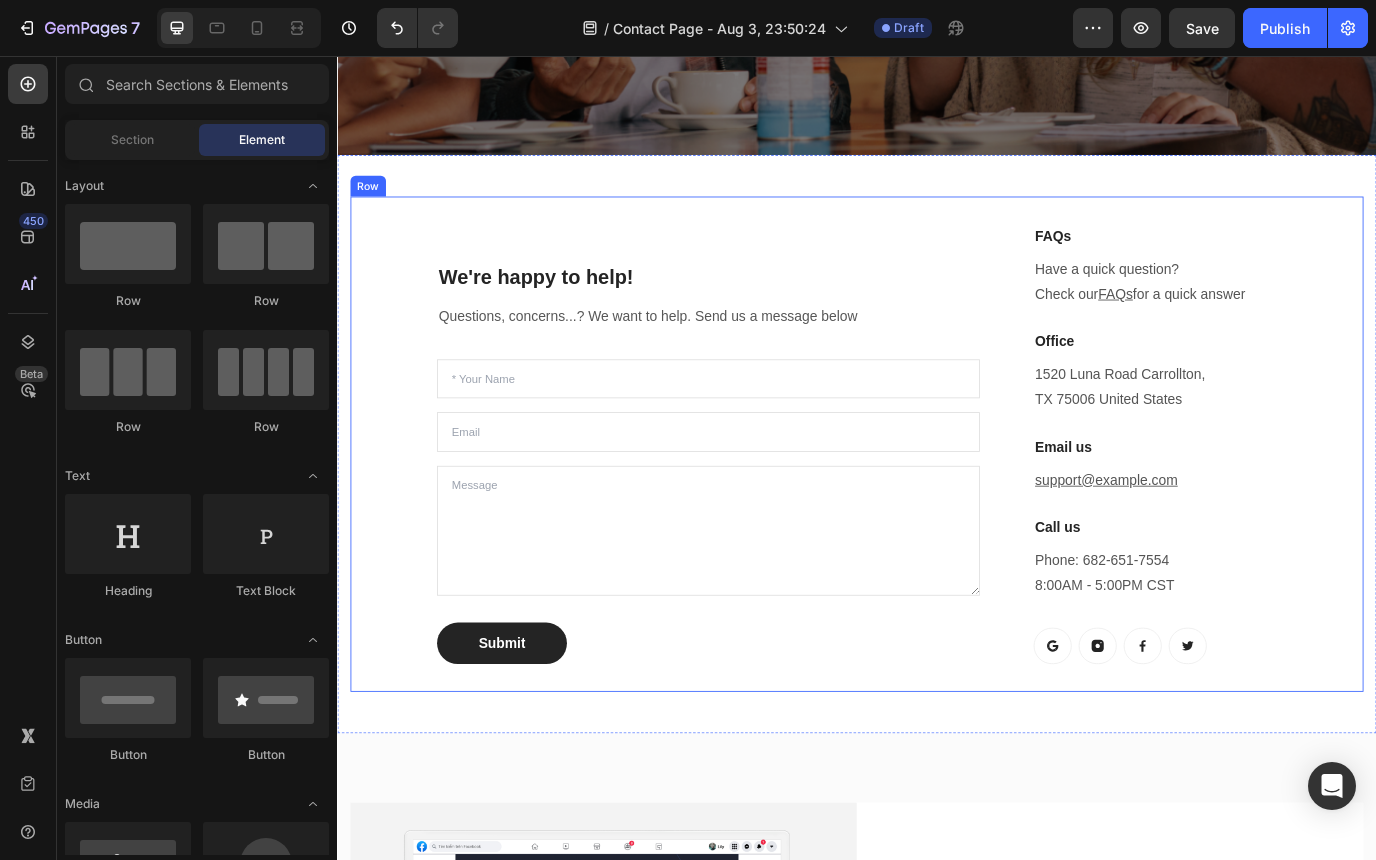 scroll, scrollTop: 603, scrollLeft: 0, axis: vertical 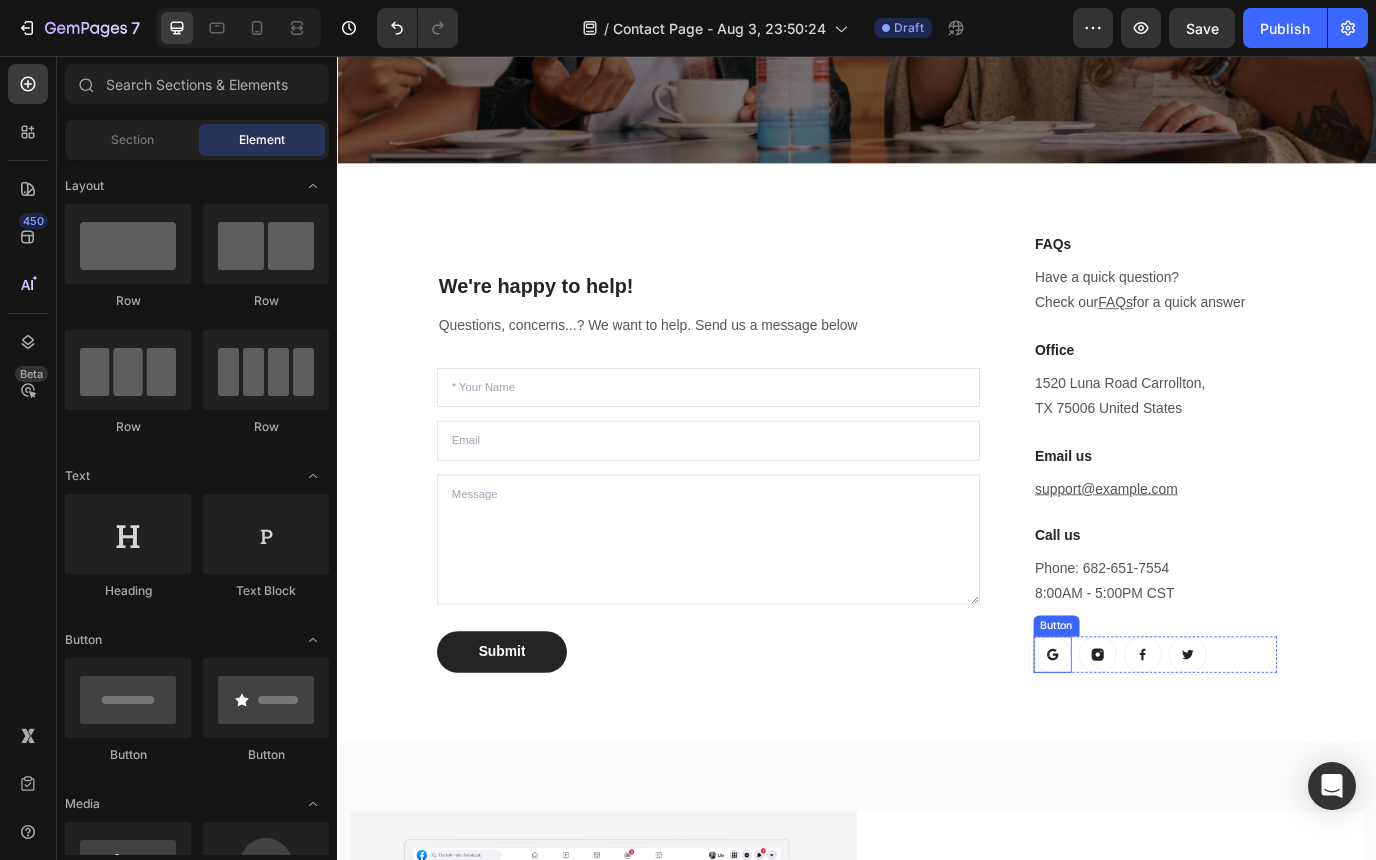 click 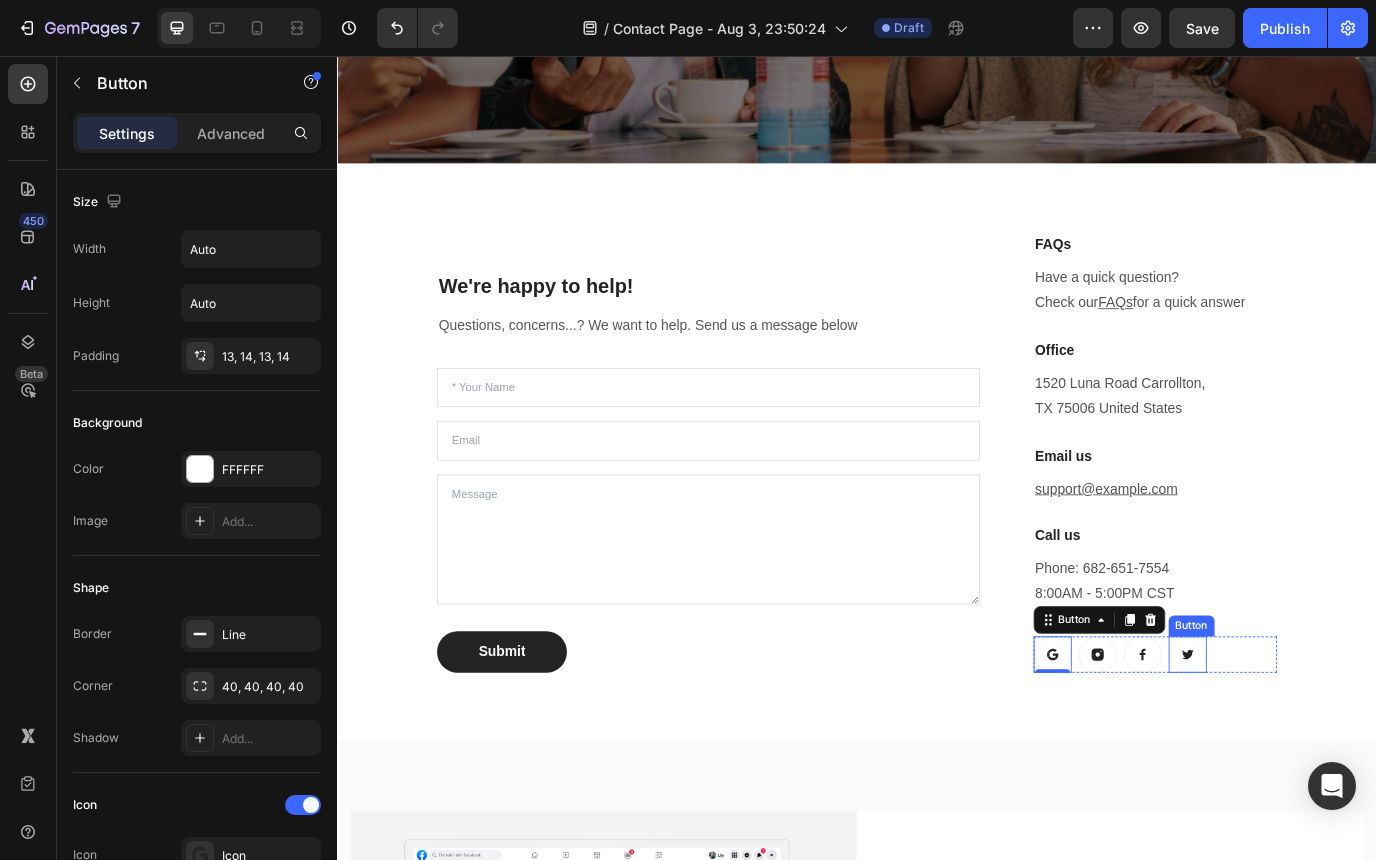 click 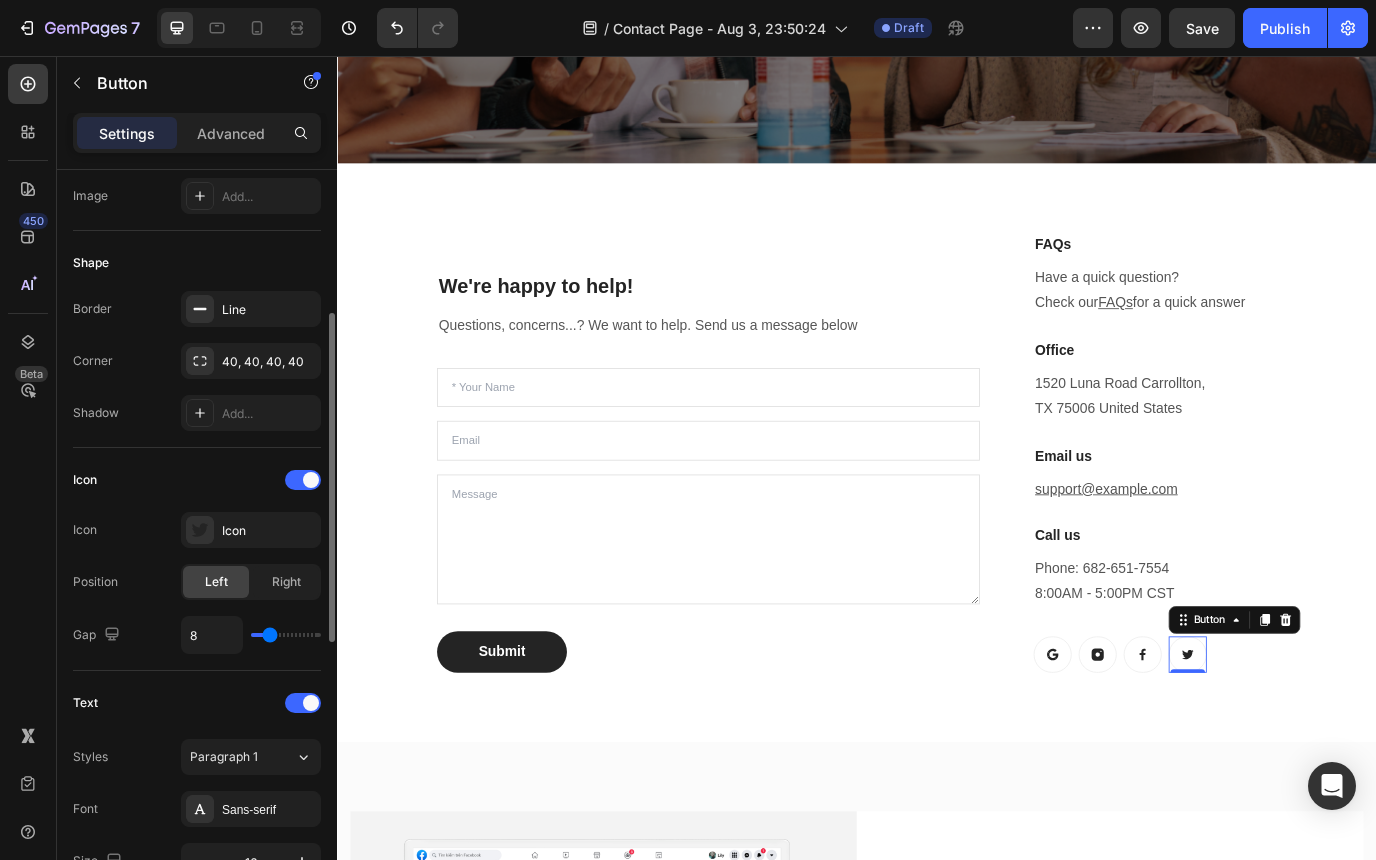 scroll, scrollTop: 332, scrollLeft: 0, axis: vertical 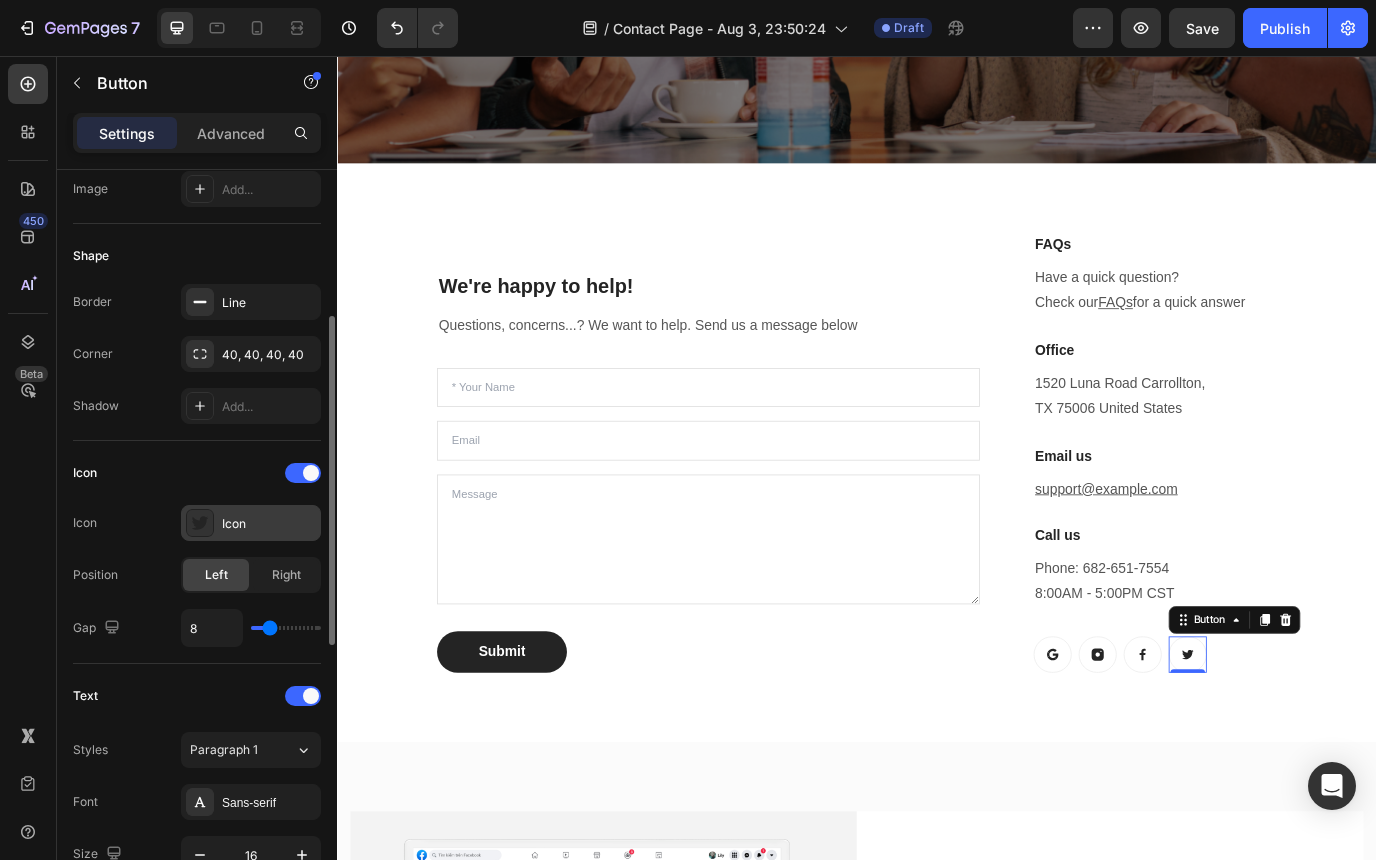 click 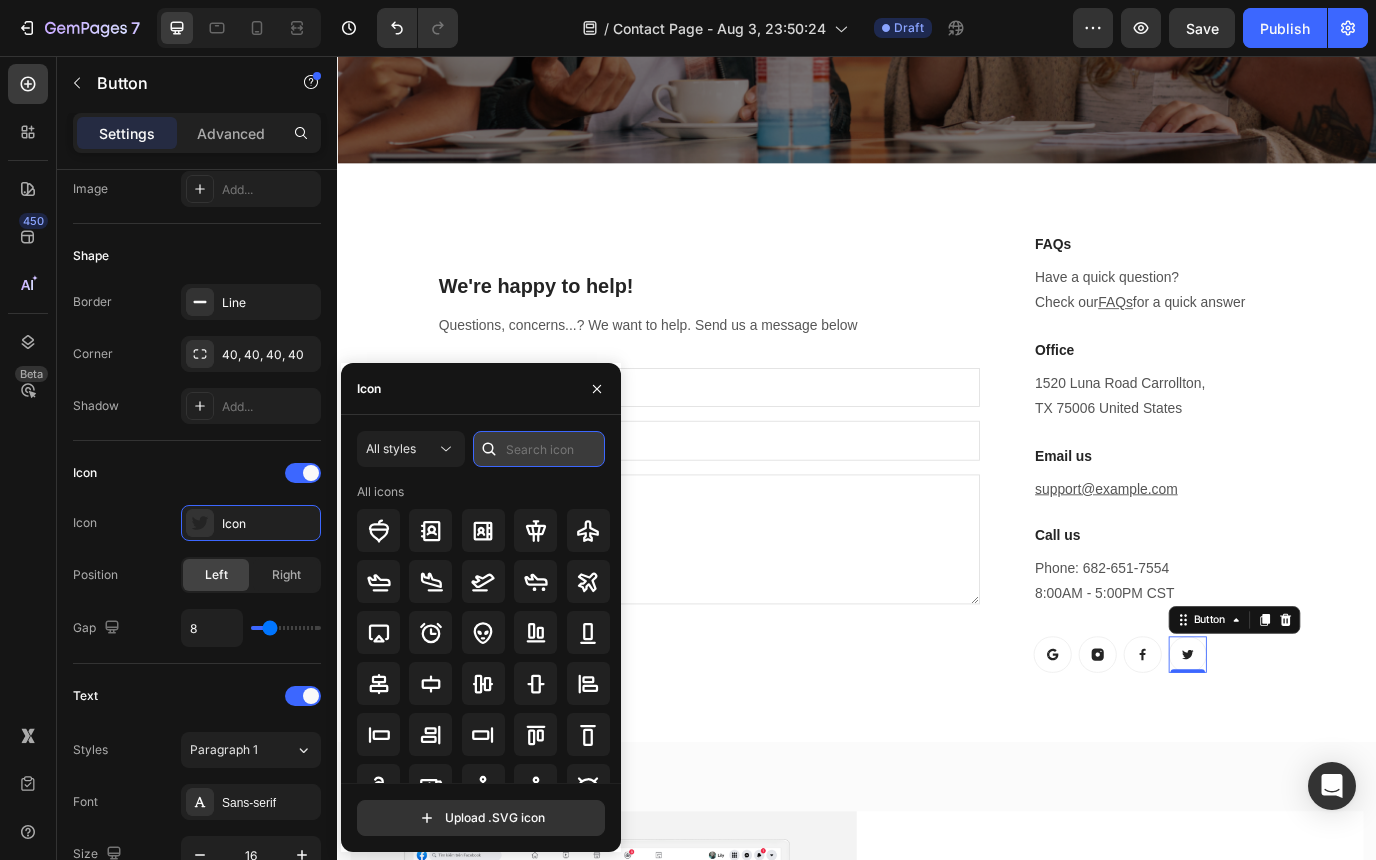 click at bounding box center [539, 449] 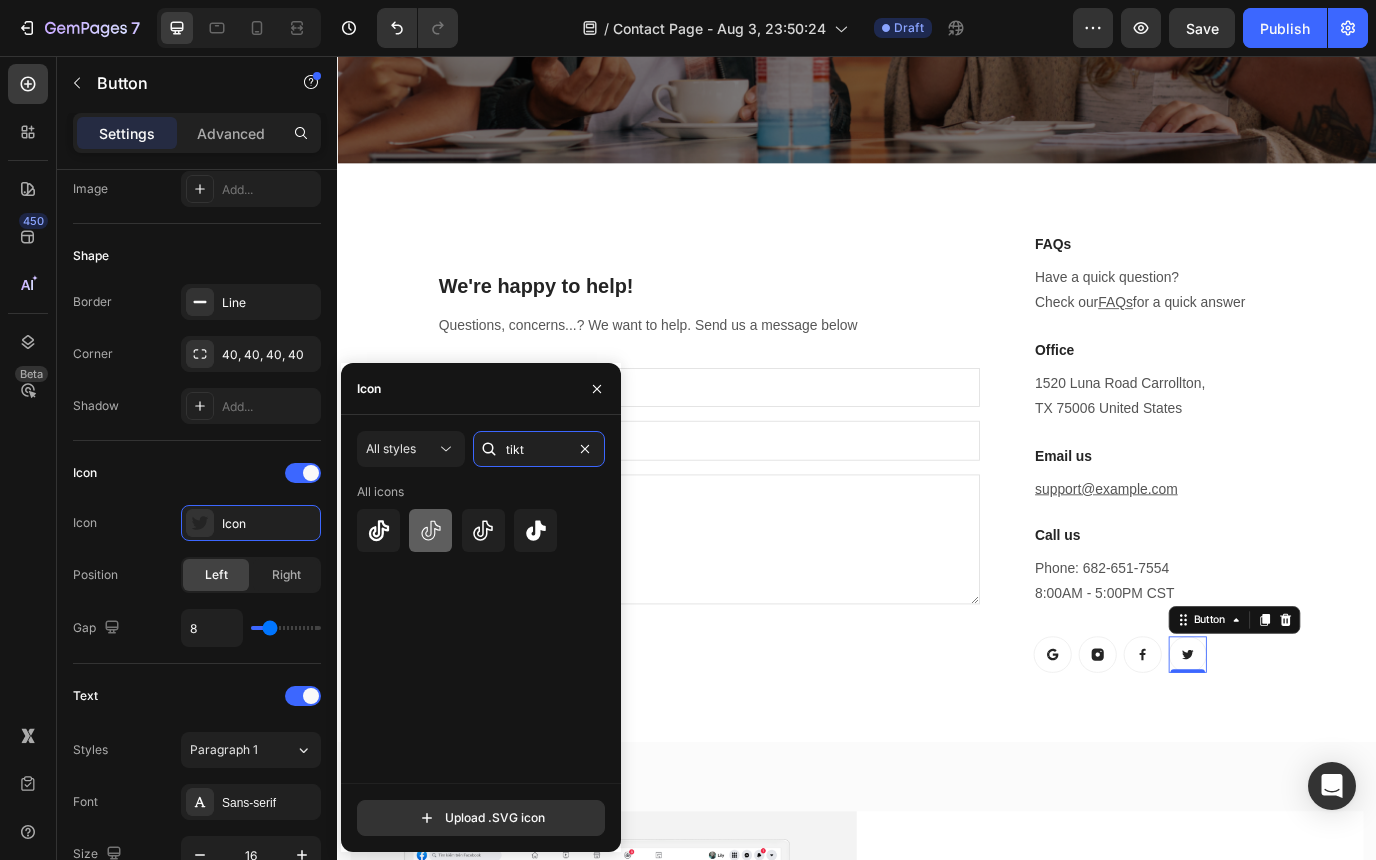 type on "tikt" 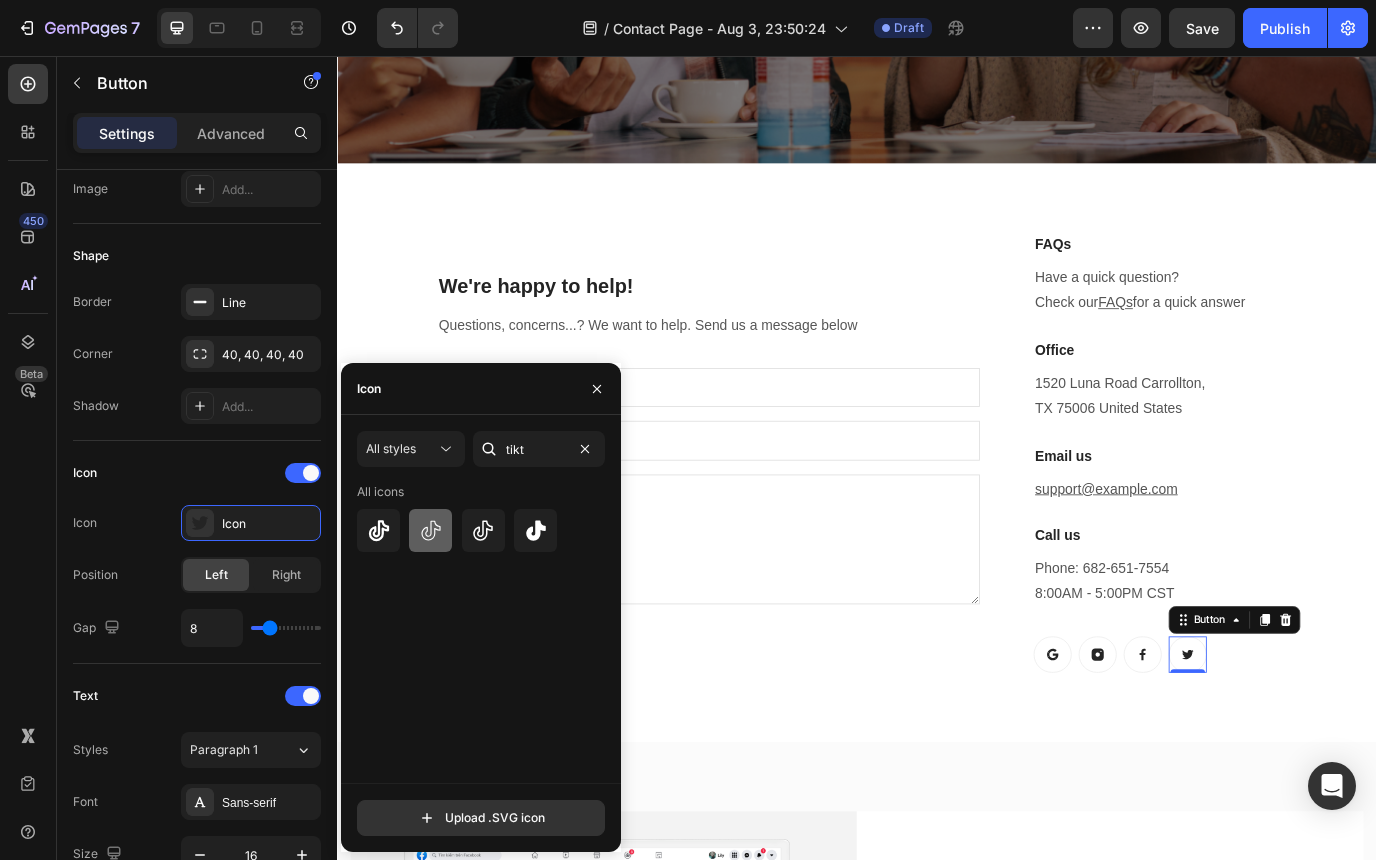 click 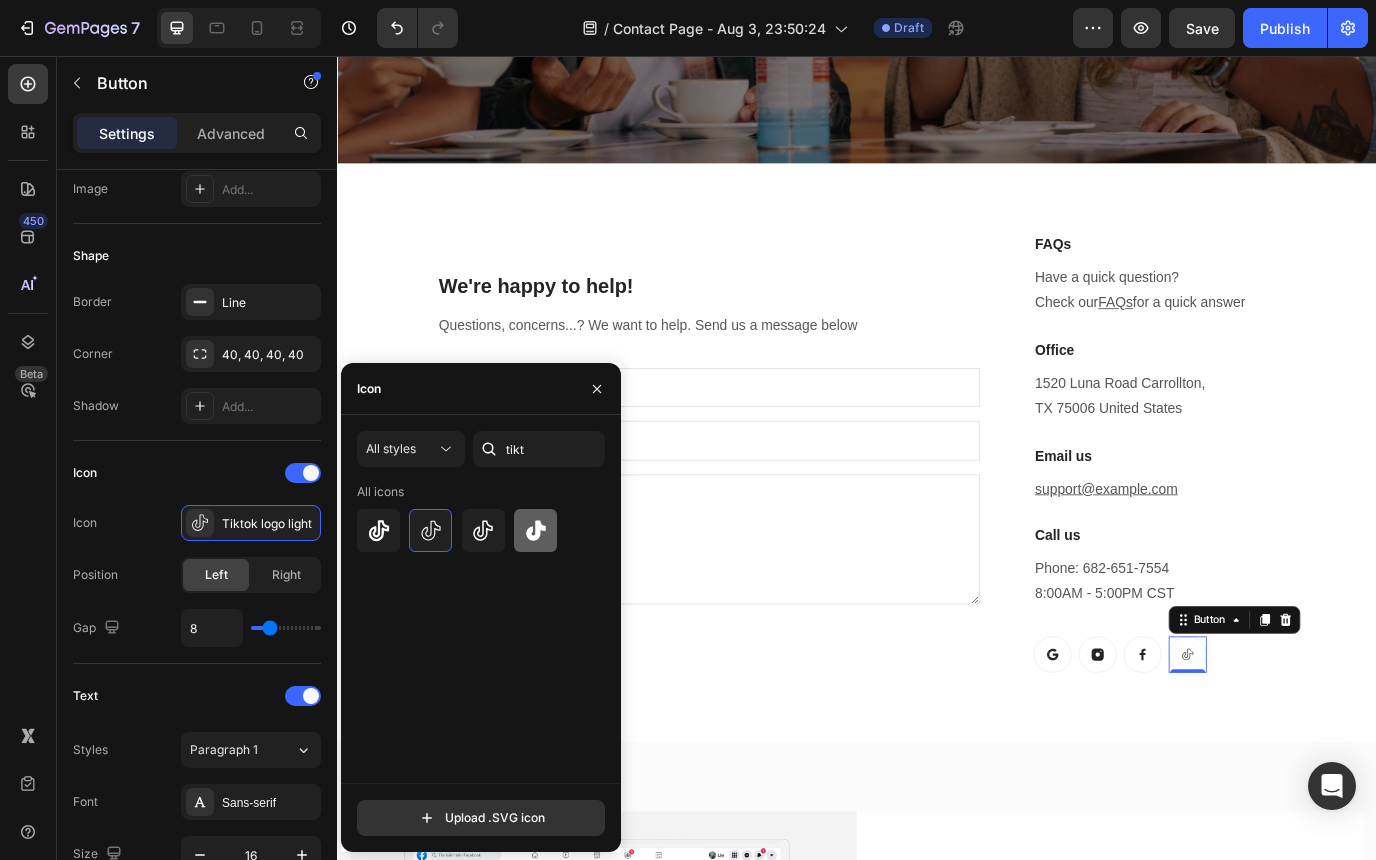 click 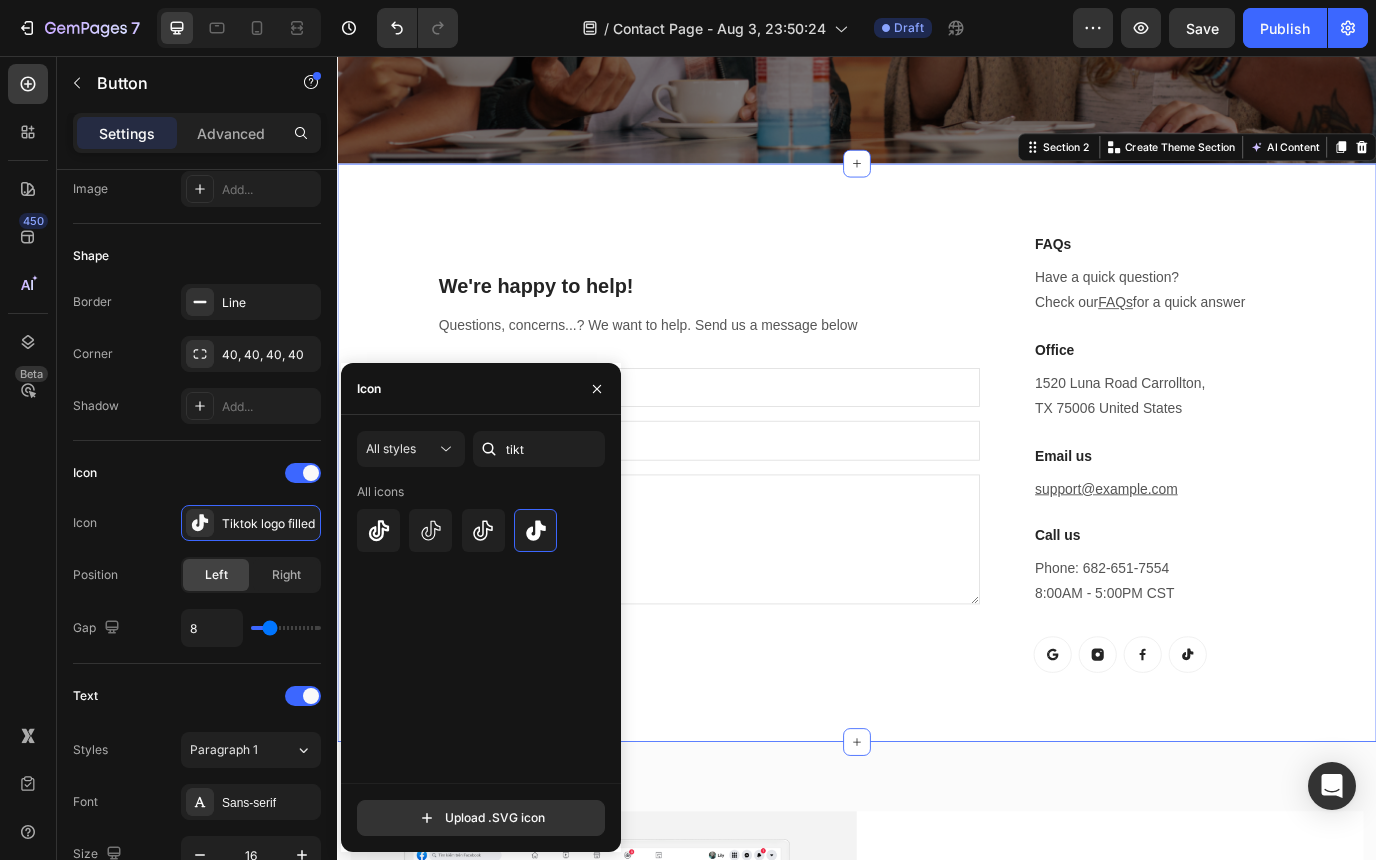 click on "We're happy to help! Heading Questions, concerns...? We want to help. Send us a message below Text block Text Field Email Field Text Area Submit Submit Button Contact Form FAQs Heading Have a quick question? Check our  FAQs  for a quick answer Text block Office Heading [NUMBER] [STREET] [CITY], [STATE] [COUNTRY] Text block Email us Heading [EMAIL] Text block Call us Heading Phone: [PHONE]  8:00AM - 5:00PM CST Text block           Button     Button     Button
Button Row Row Row Section 2   You can create reusable sections Create Theme Section AI Content Write with GemAI What would you like to describe here? Tone and Voice Persuasive Product Strike Algo 2-in-1 Hoodie with Integrated Backpack Show more Generate" at bounding box center [937, 514] 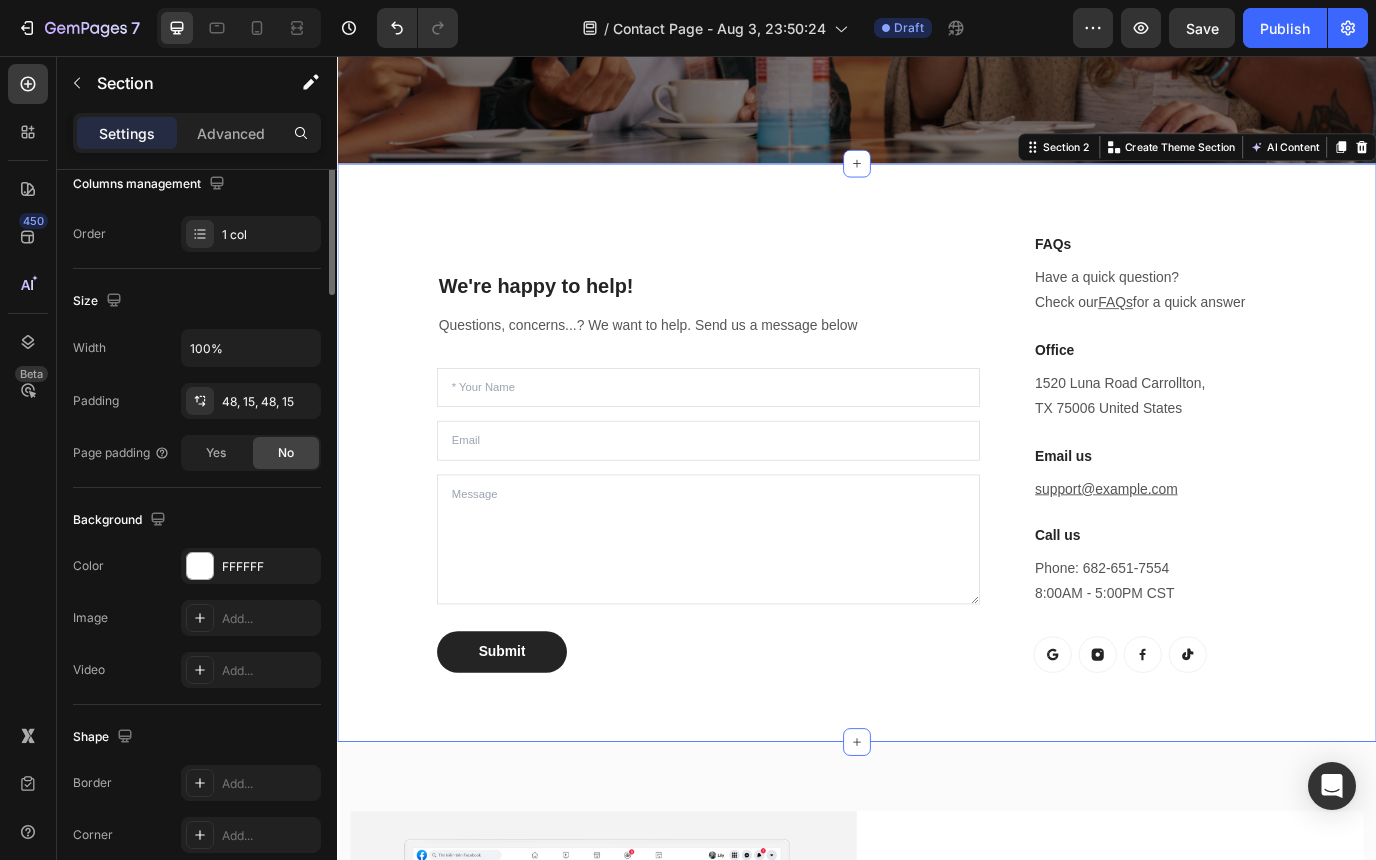 scroll, scrollTop: 0, scrollLeft: 0, axis: both 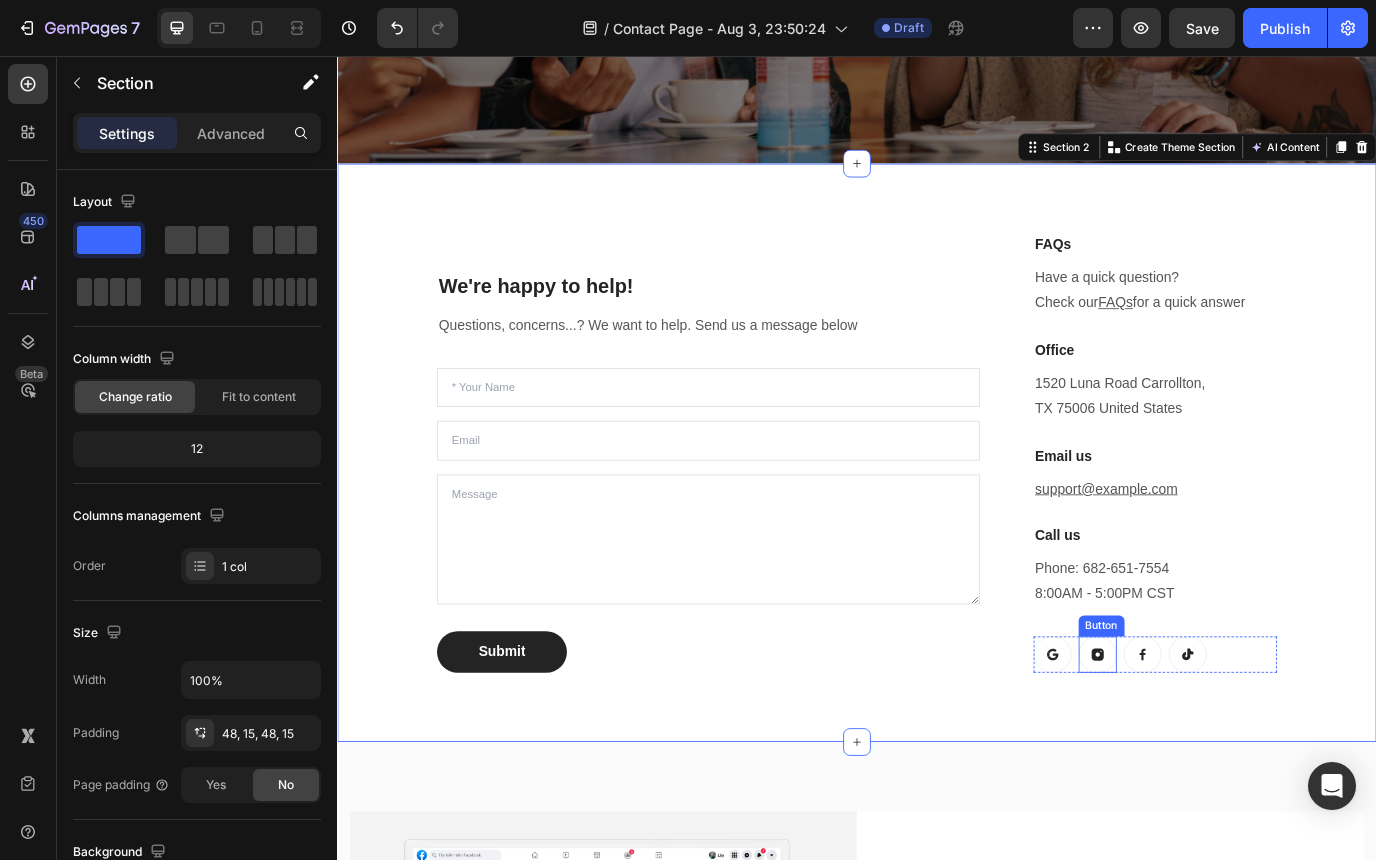 click 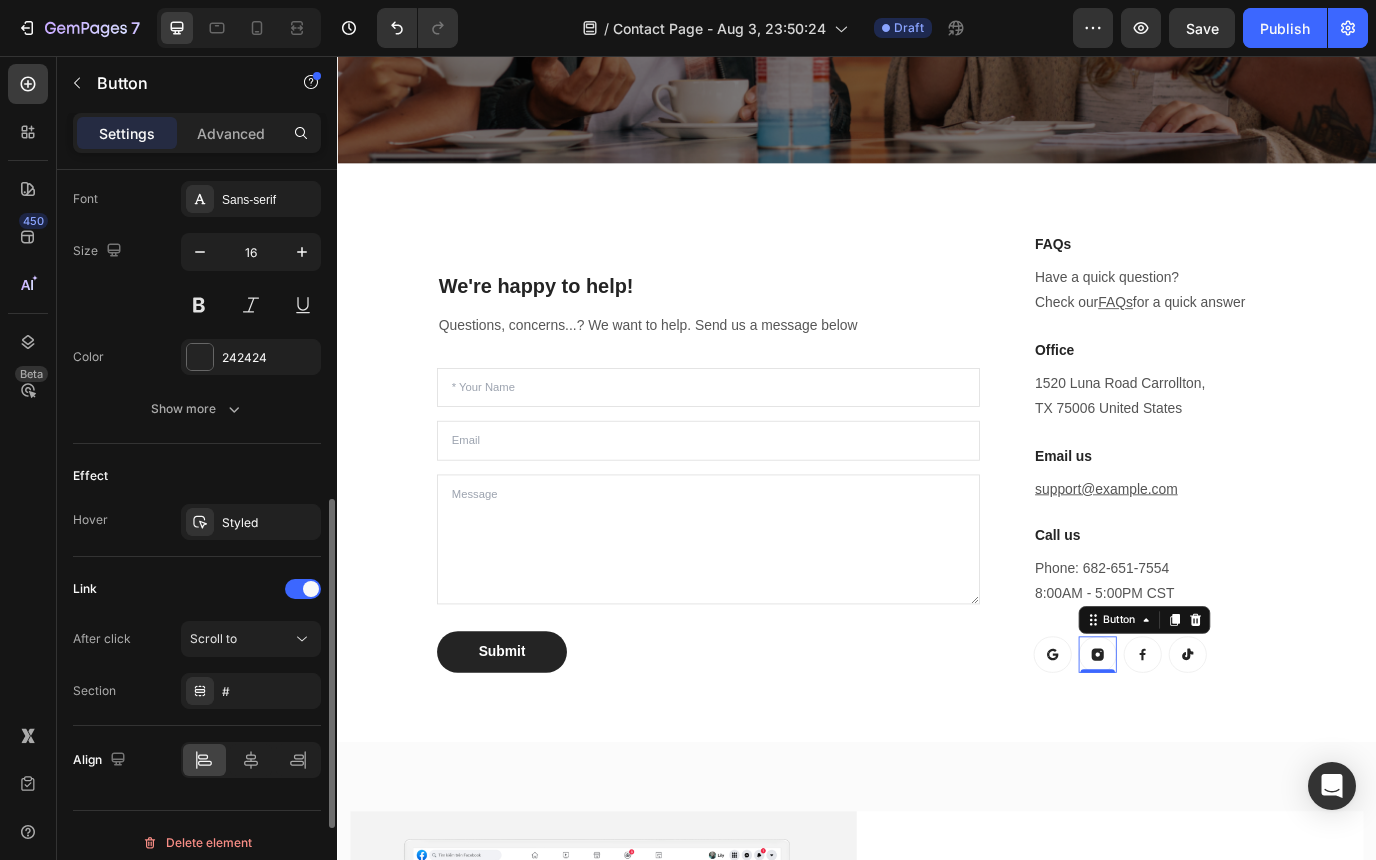 scroll, scrollTop: 949, scrollLeft: 0, axis: vertical 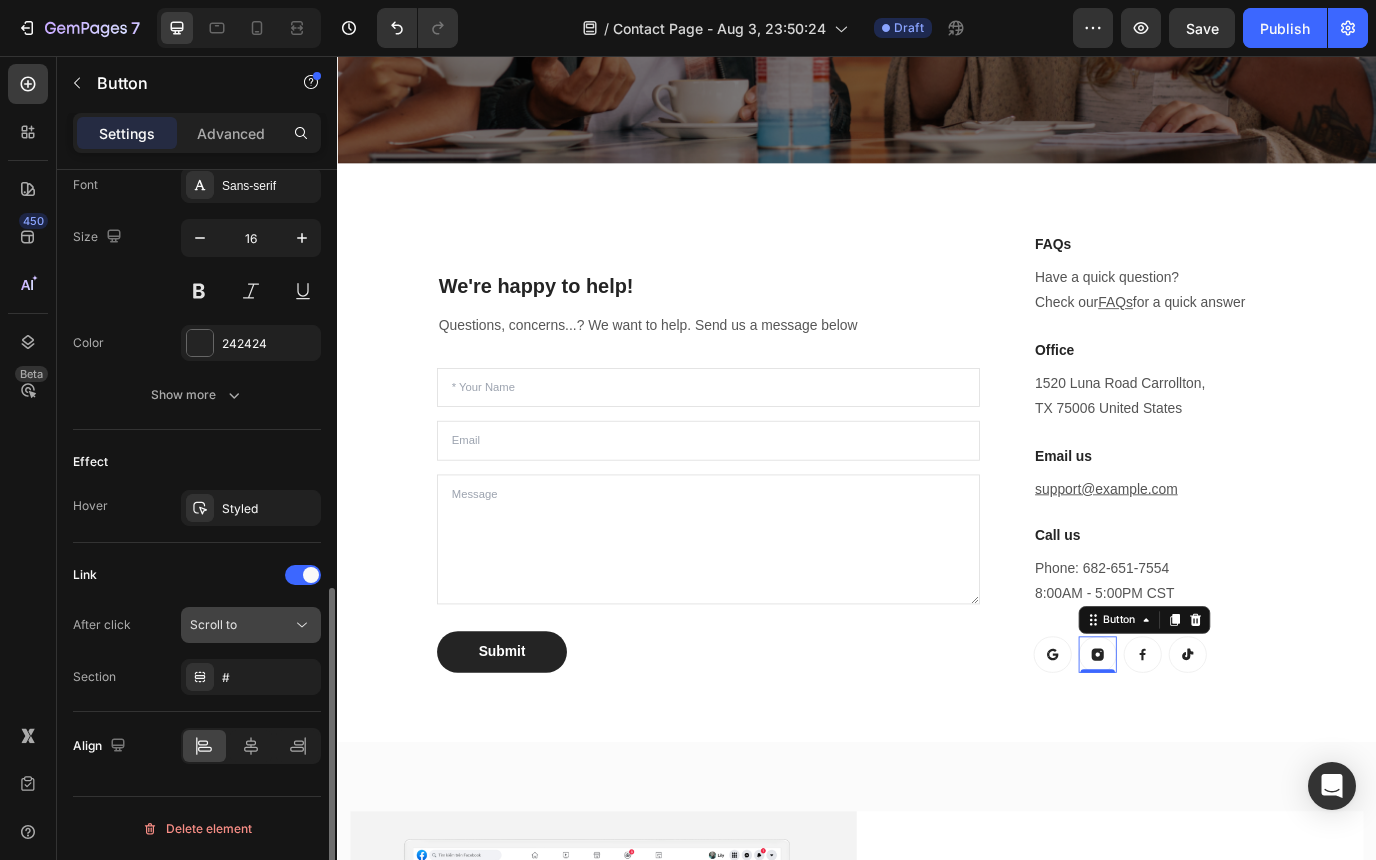 click on "Scroll to" at bounding box center (241, 625) 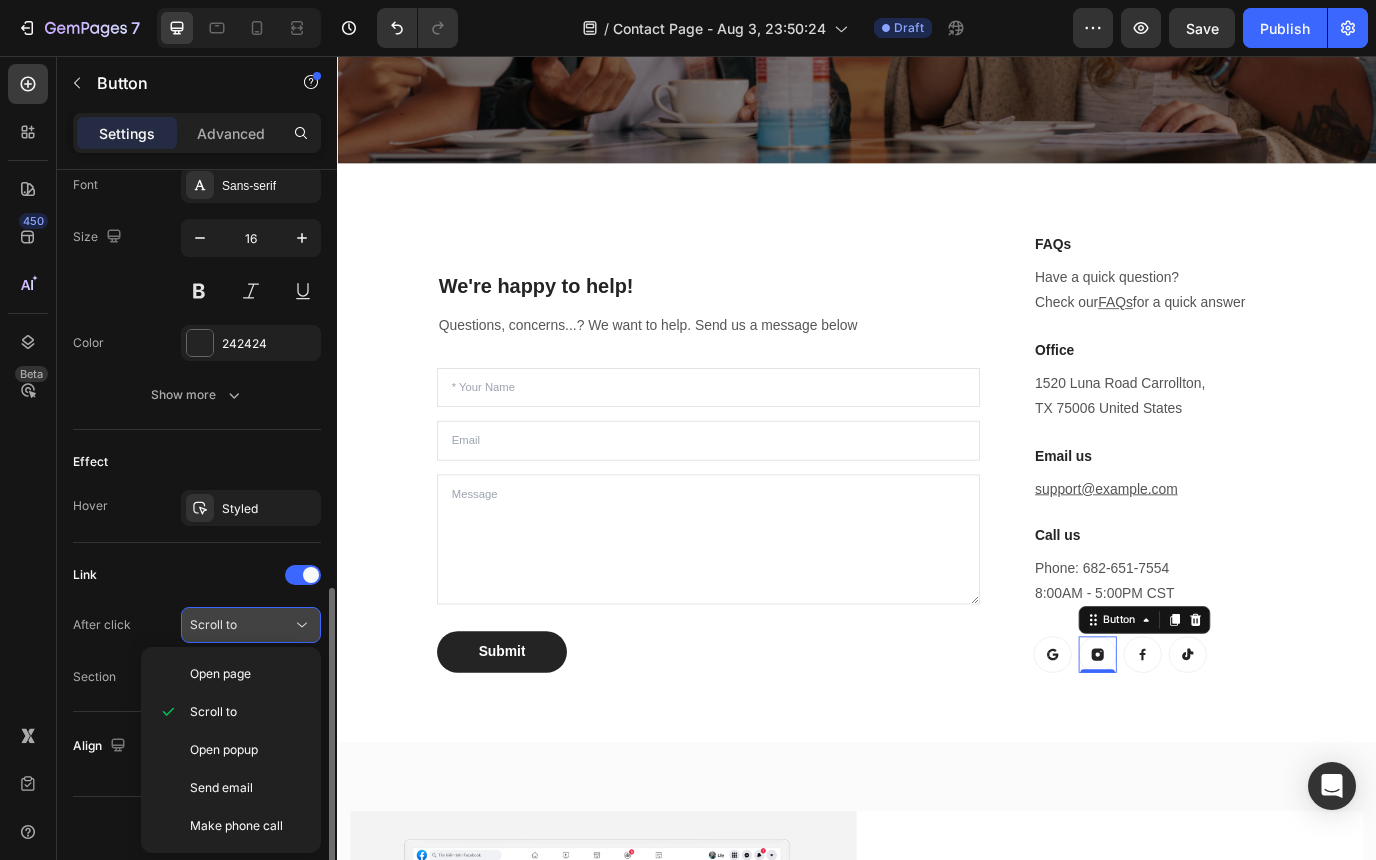 click on "Scroll to" at bounding box center (241, 625) 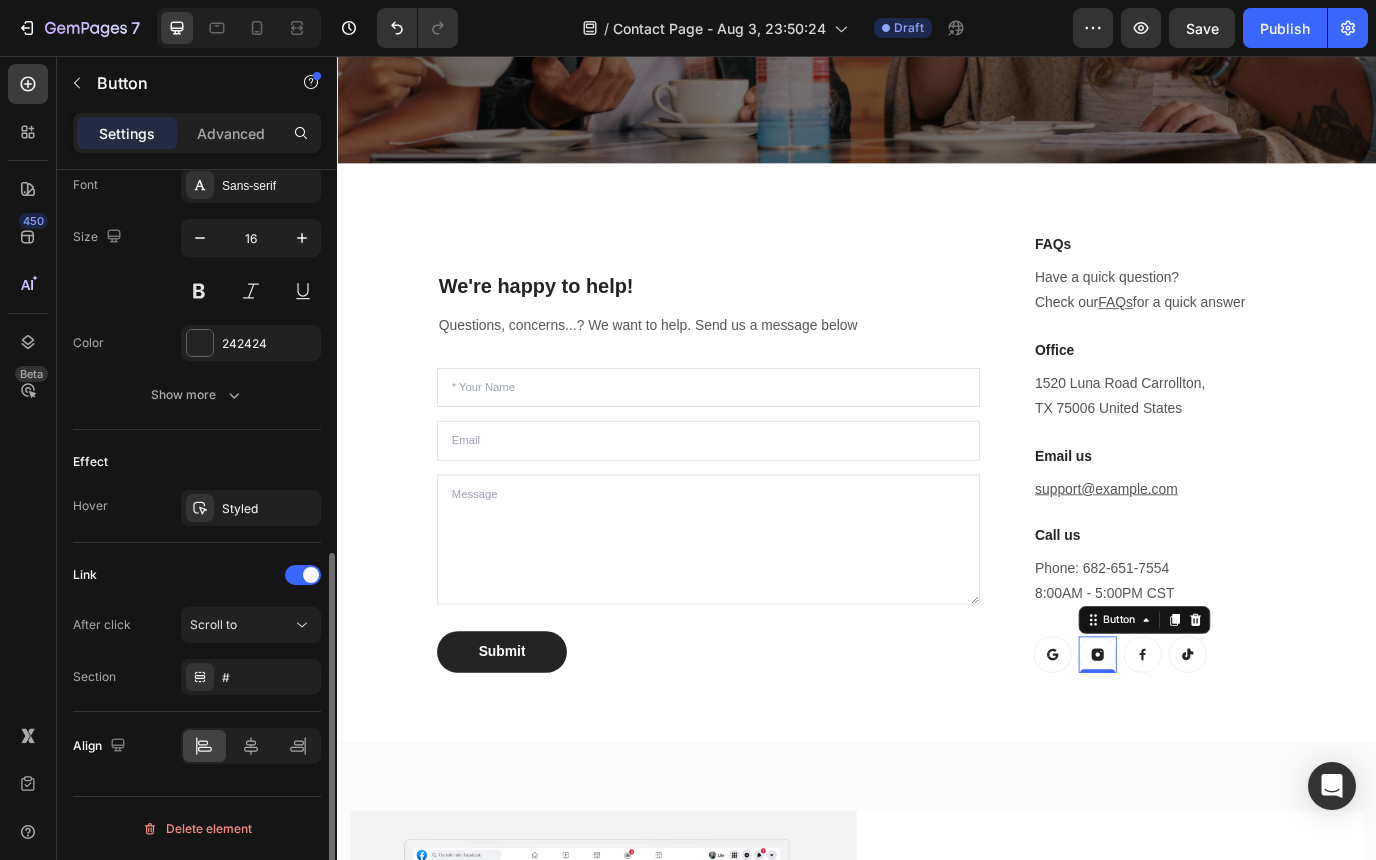scroll, scrollTop: 902, scrollLeft: 0, axis: vertical 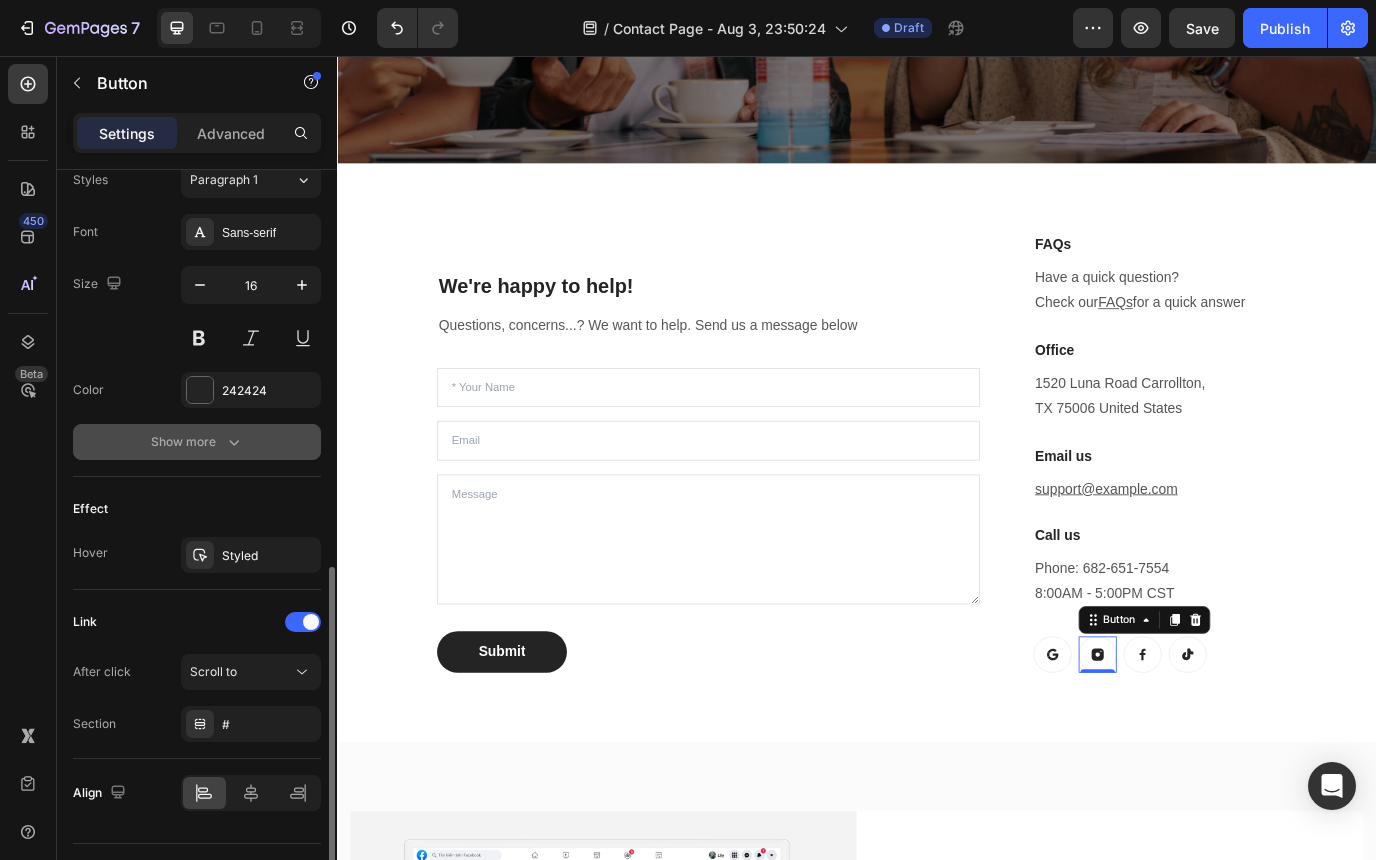click on "Show more" at bounding box center [197, 442] 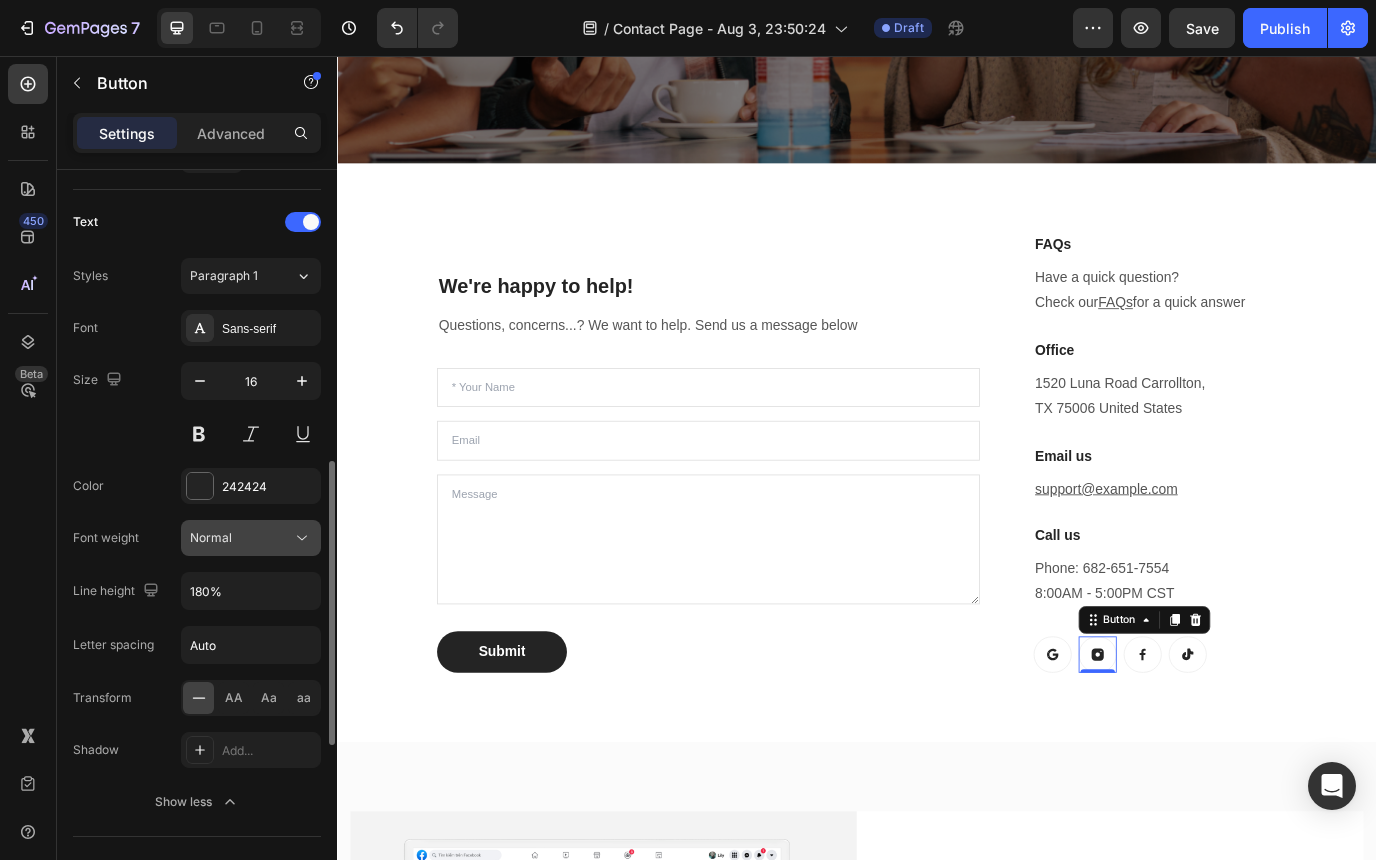 scroll, scrollTop: 817, scrollLeft: 0, axis: vertical 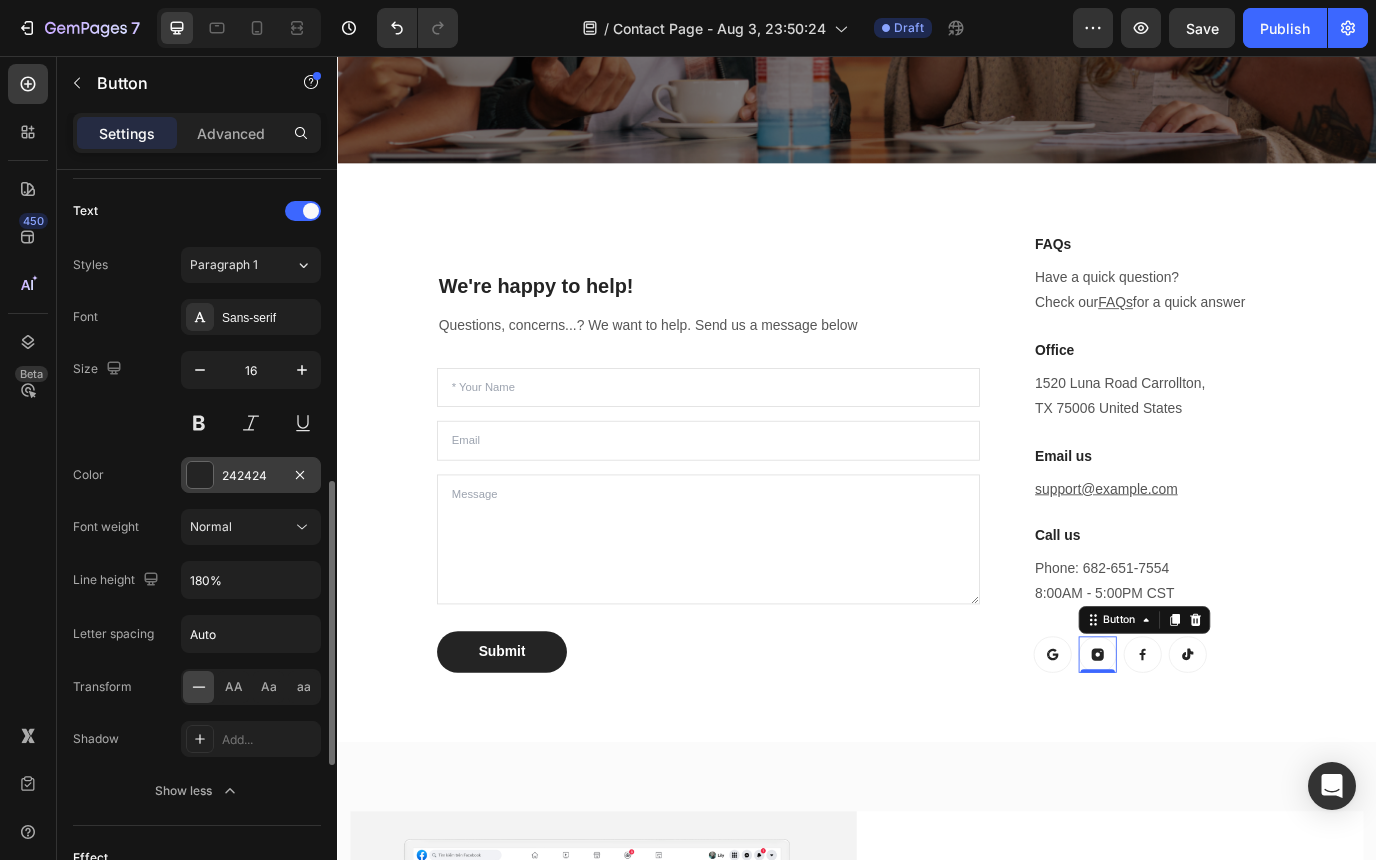 click on "242424" at bounding box center (251, 476) 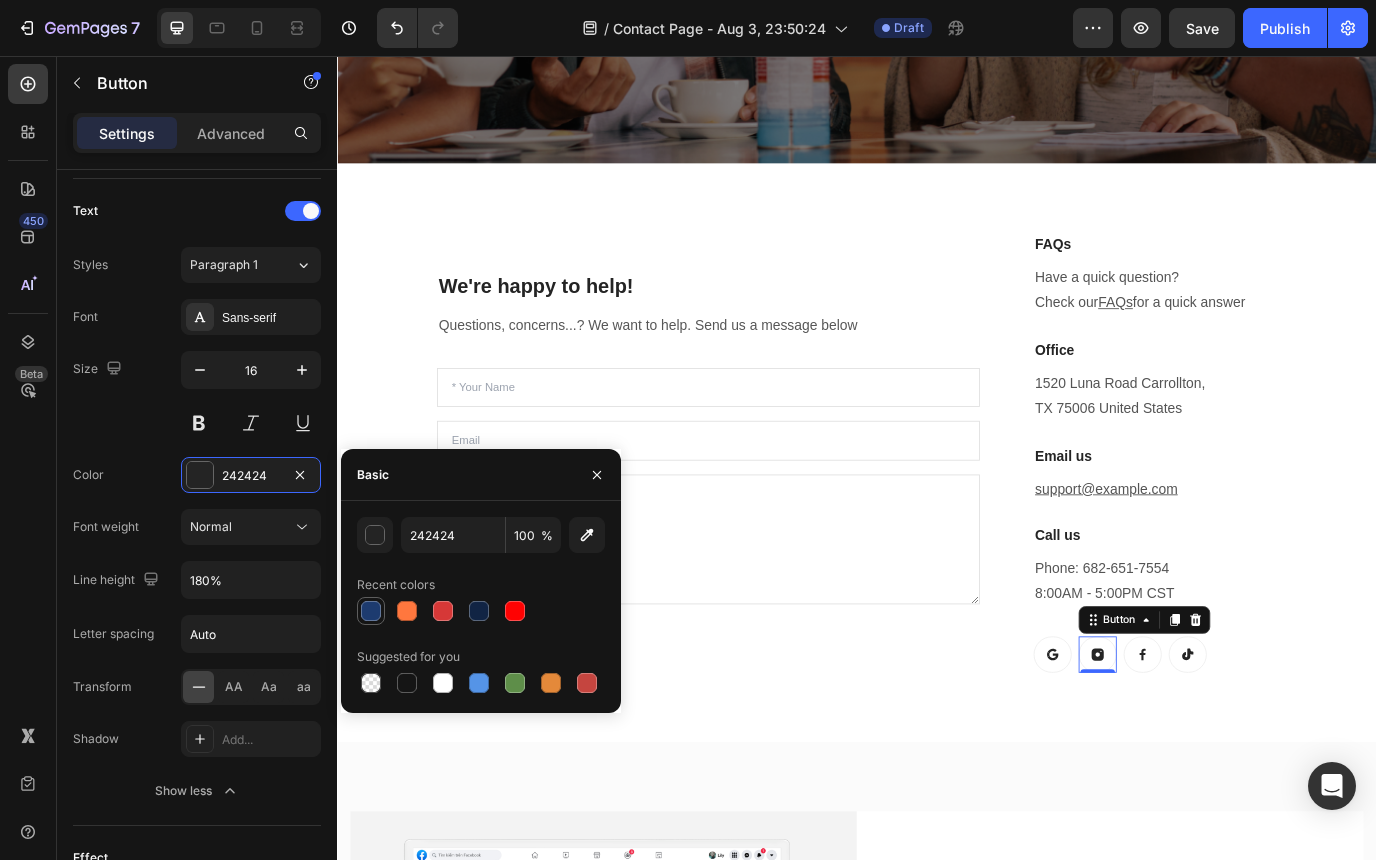 click at bounding box center [371, 611] 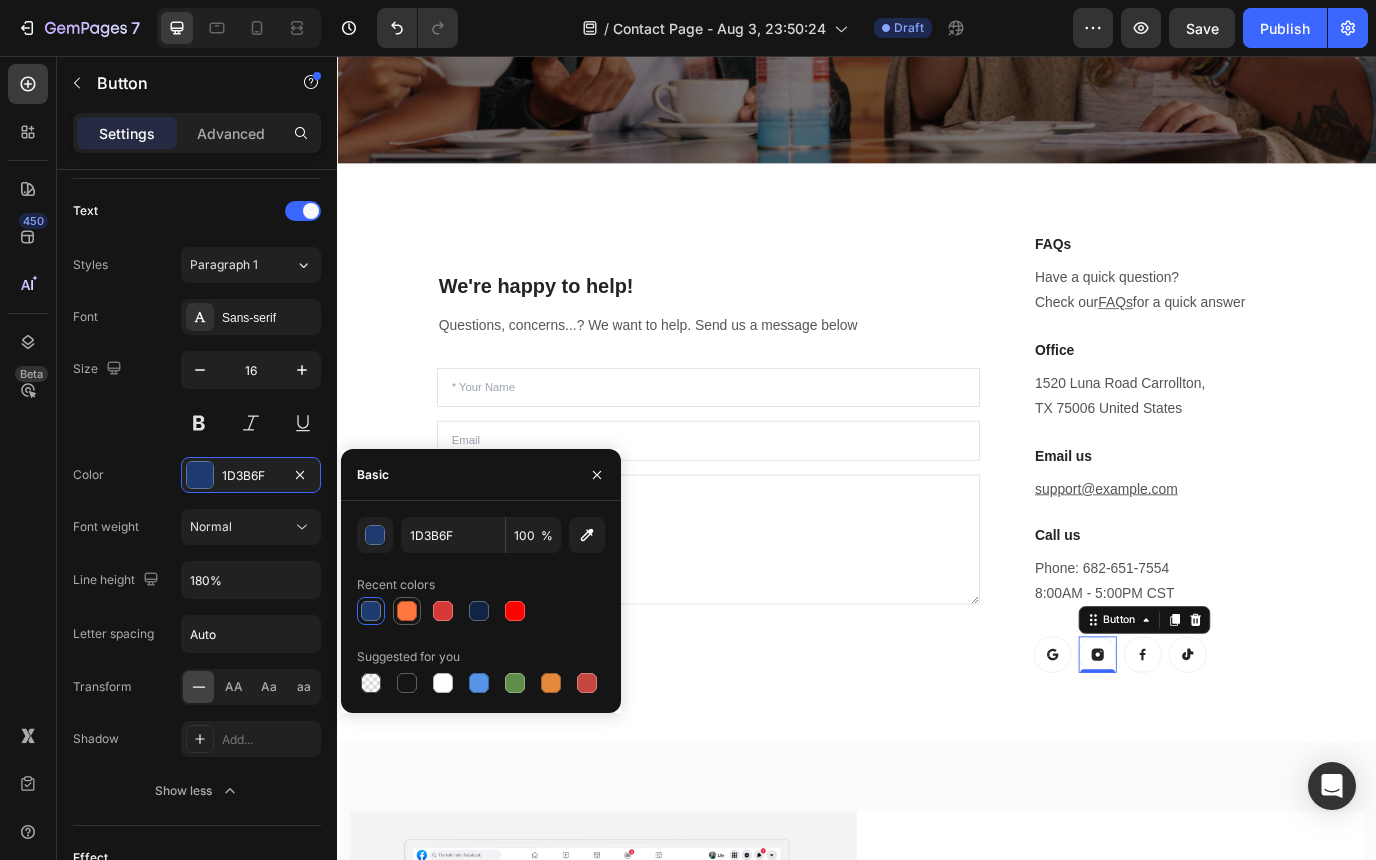 click at bounding box center (407, 611) 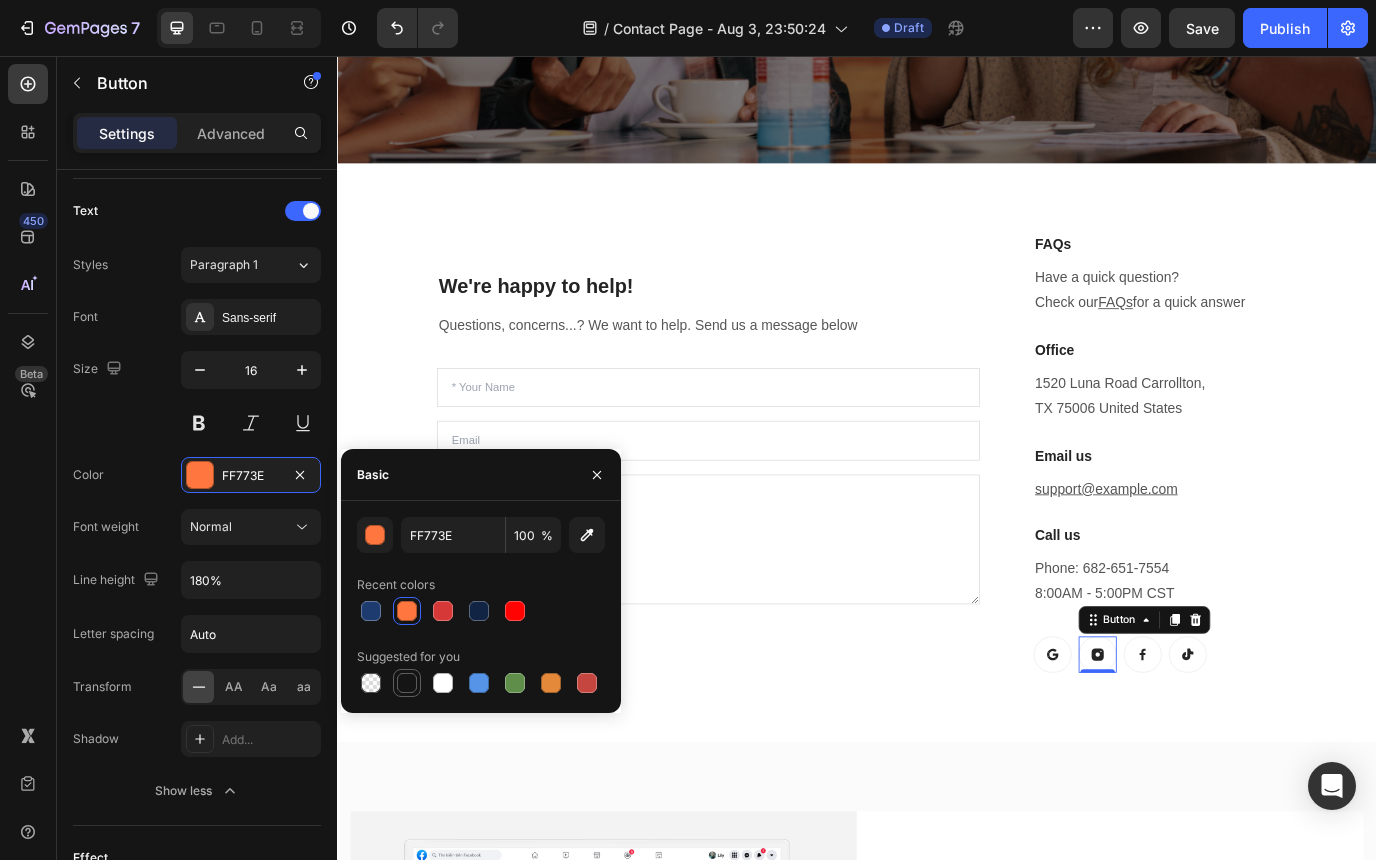 click at bounding box center (407, 683) 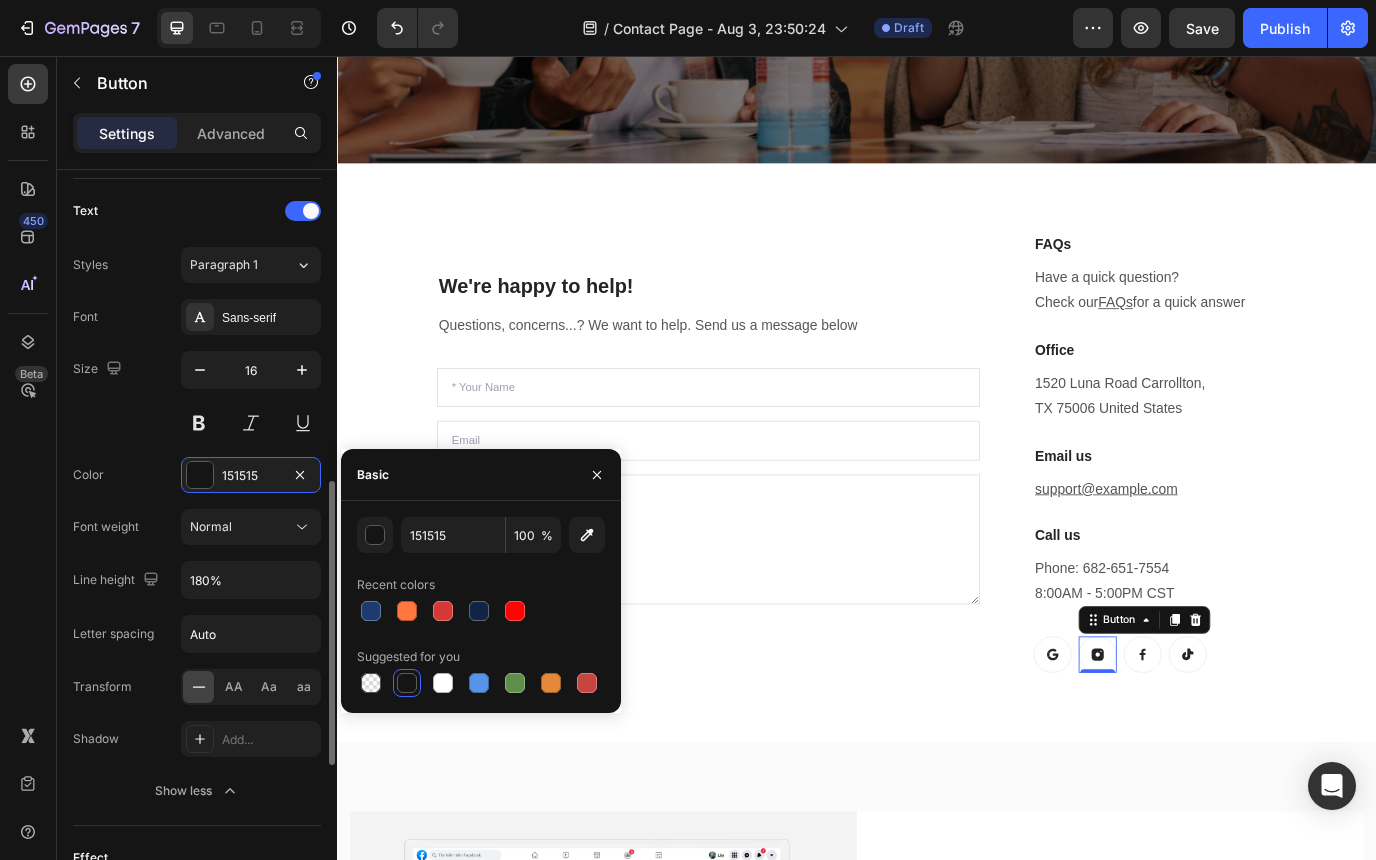 click on "Font Sans-serif Size 16 Color 151515 Font weight Normal Line height 180% Letter spacing Auto Transform AA Aa aa Shadow Add... Show less" at bounding box center (197, 554) 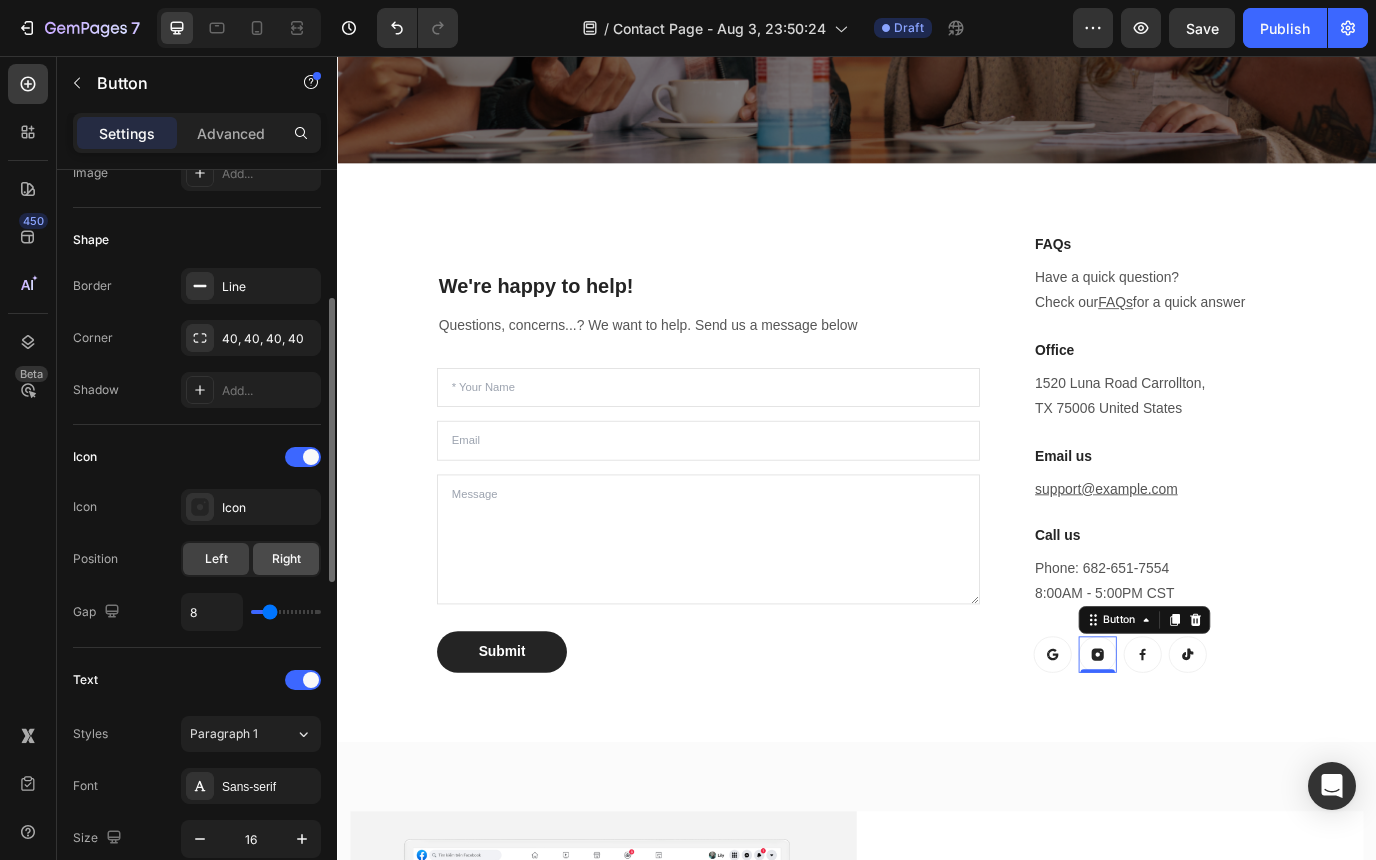 scroll, scrollTop: 345, scrollLeft: 0, axis: vertical 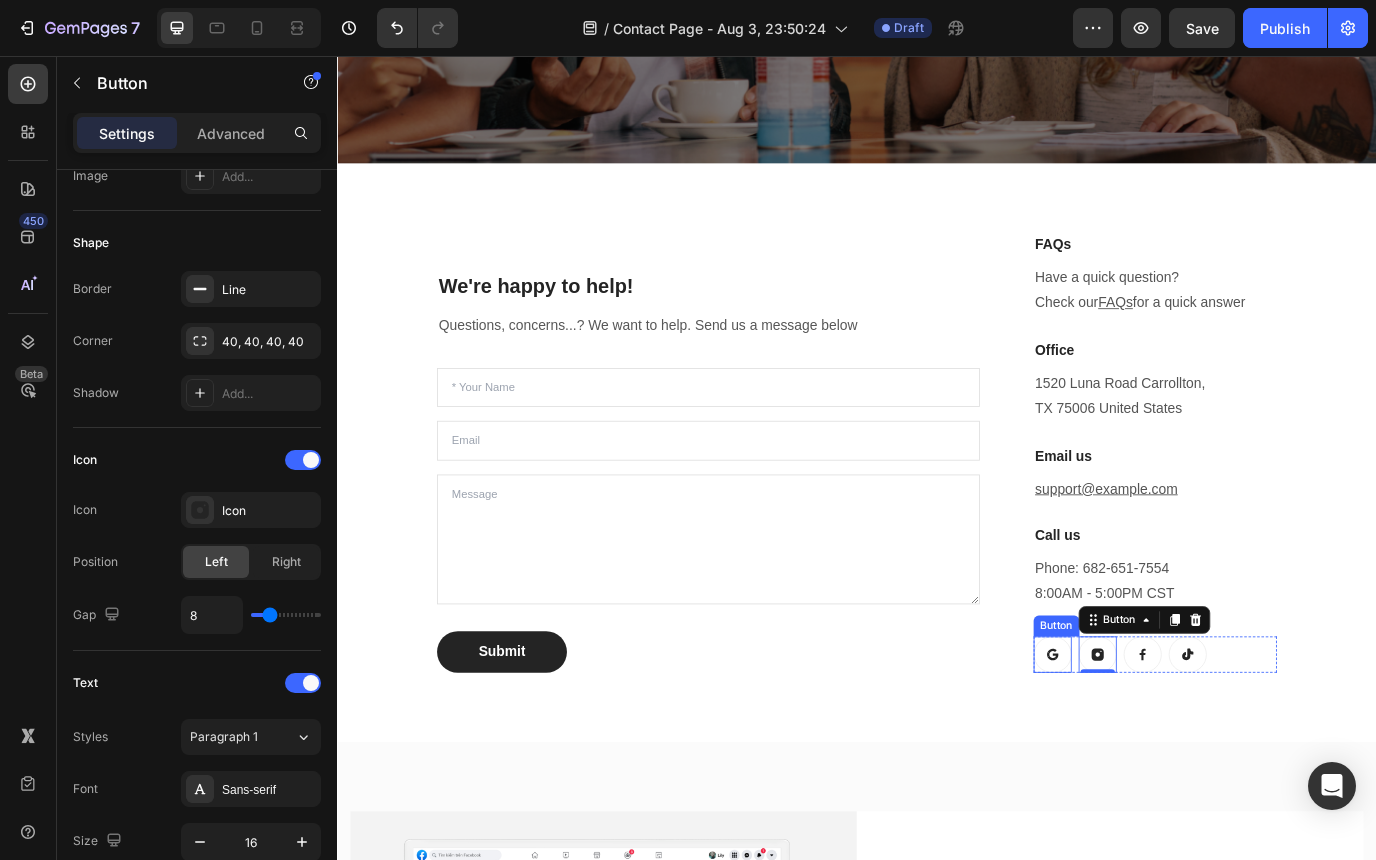 click at bounding box center (1163, 747) 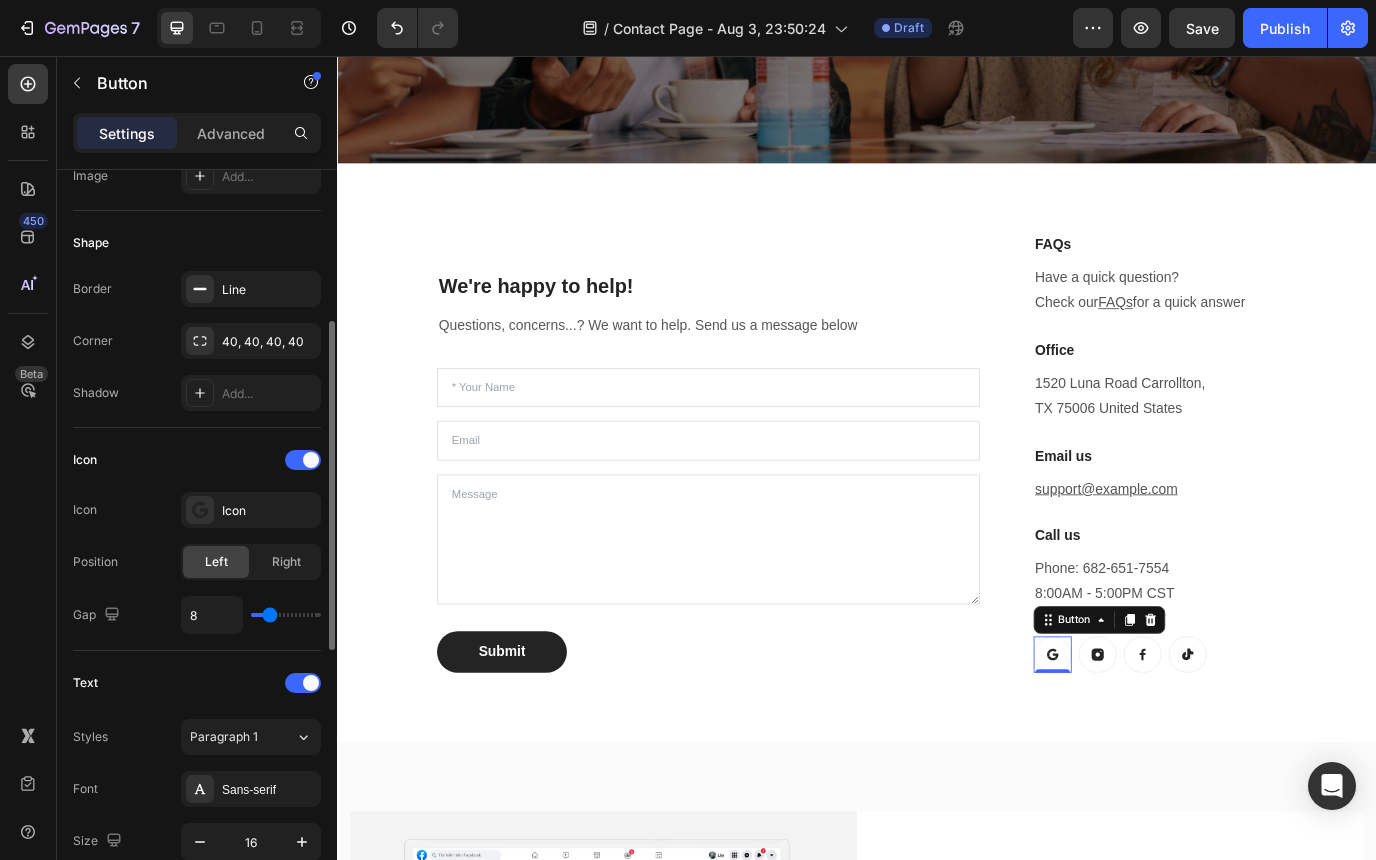 type on "5" 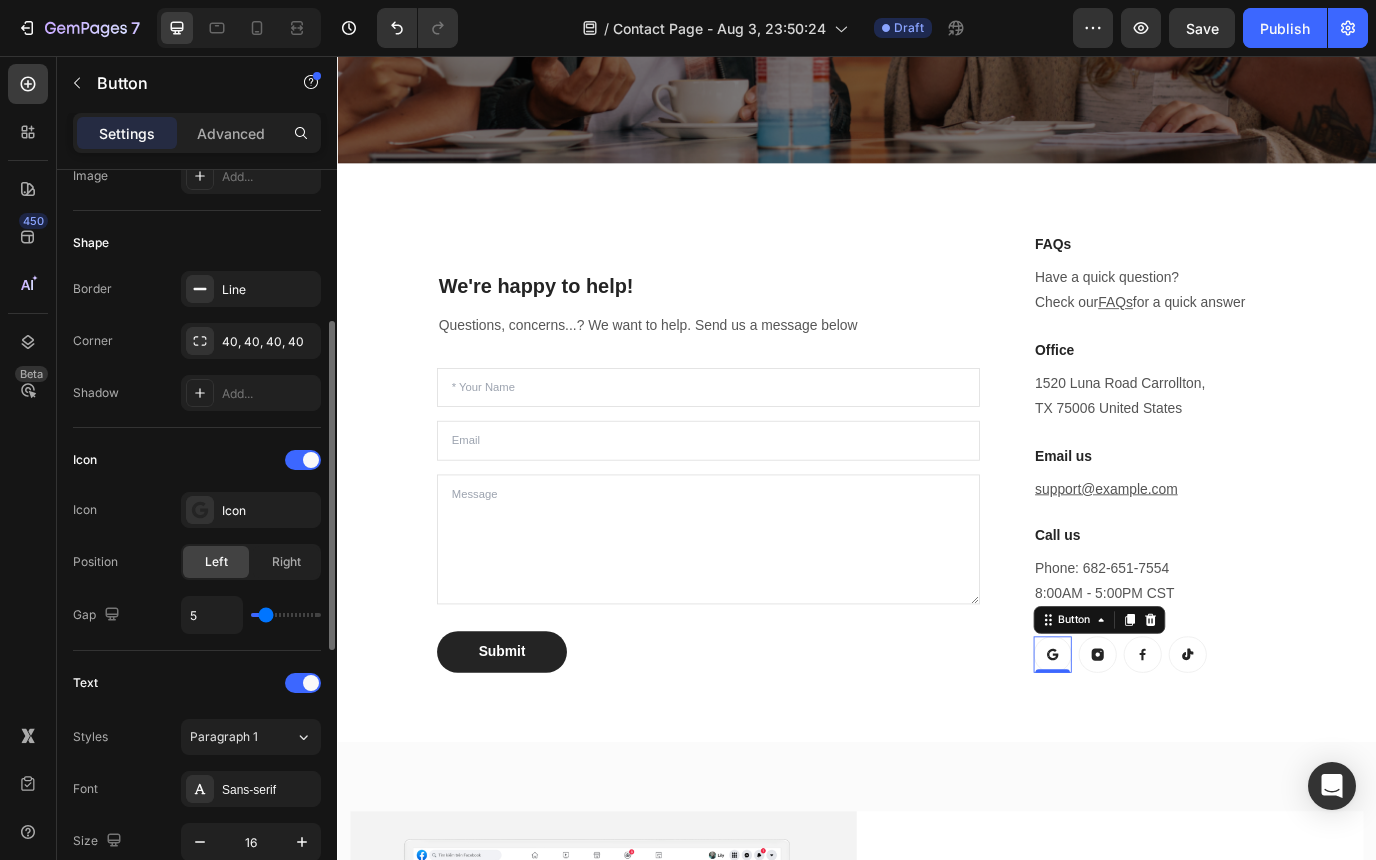 type on "6" 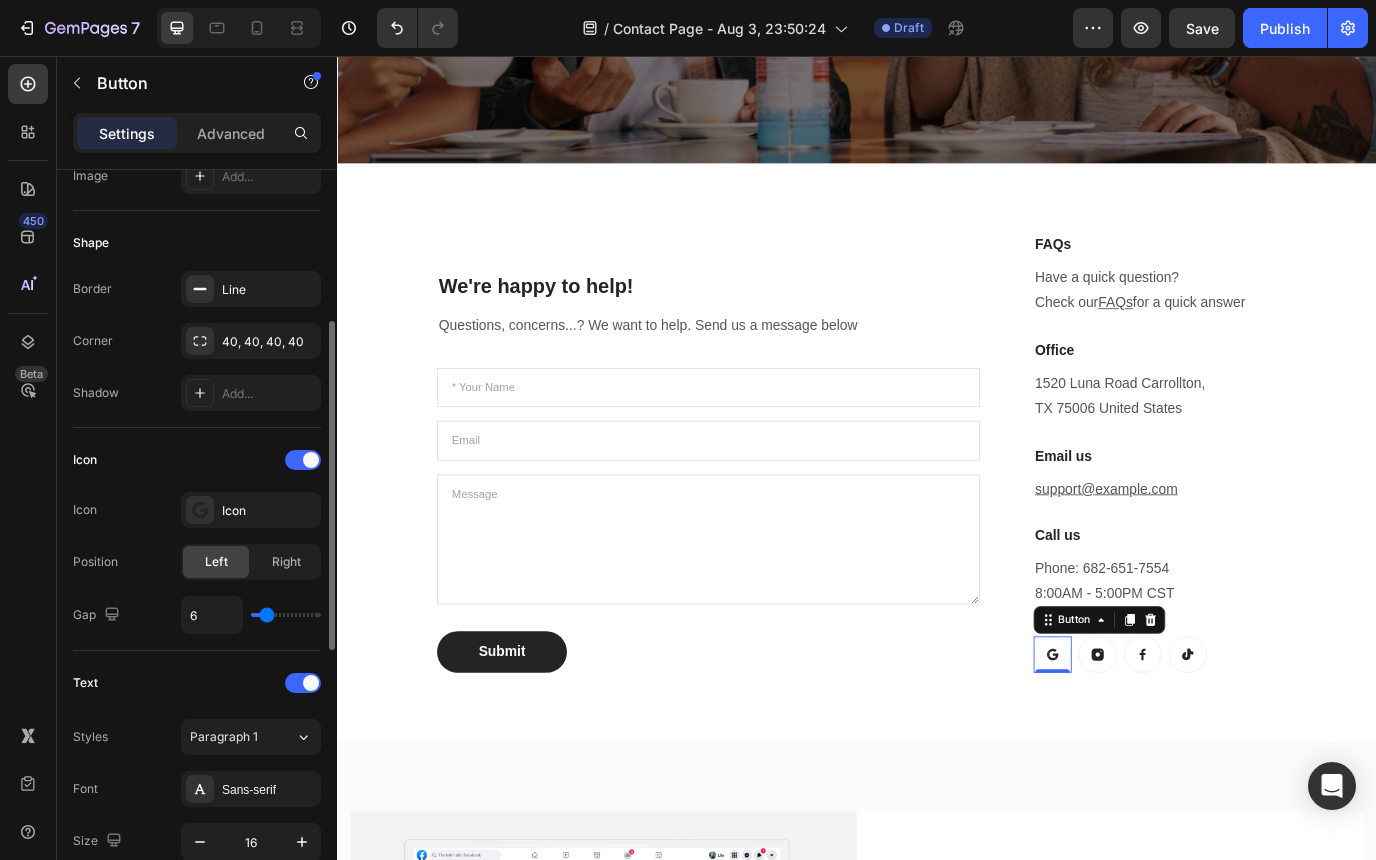type on "8" 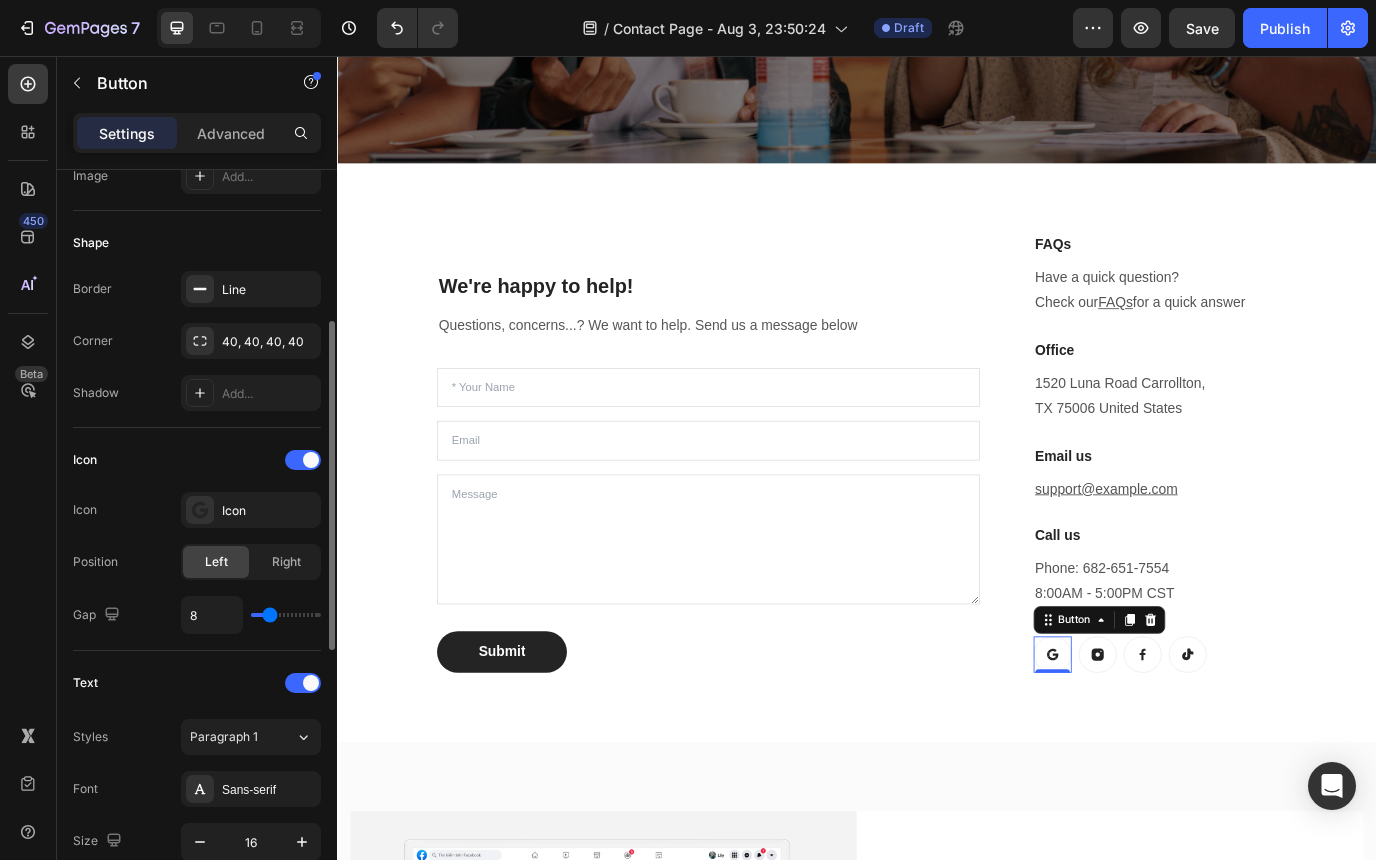 type on "9" 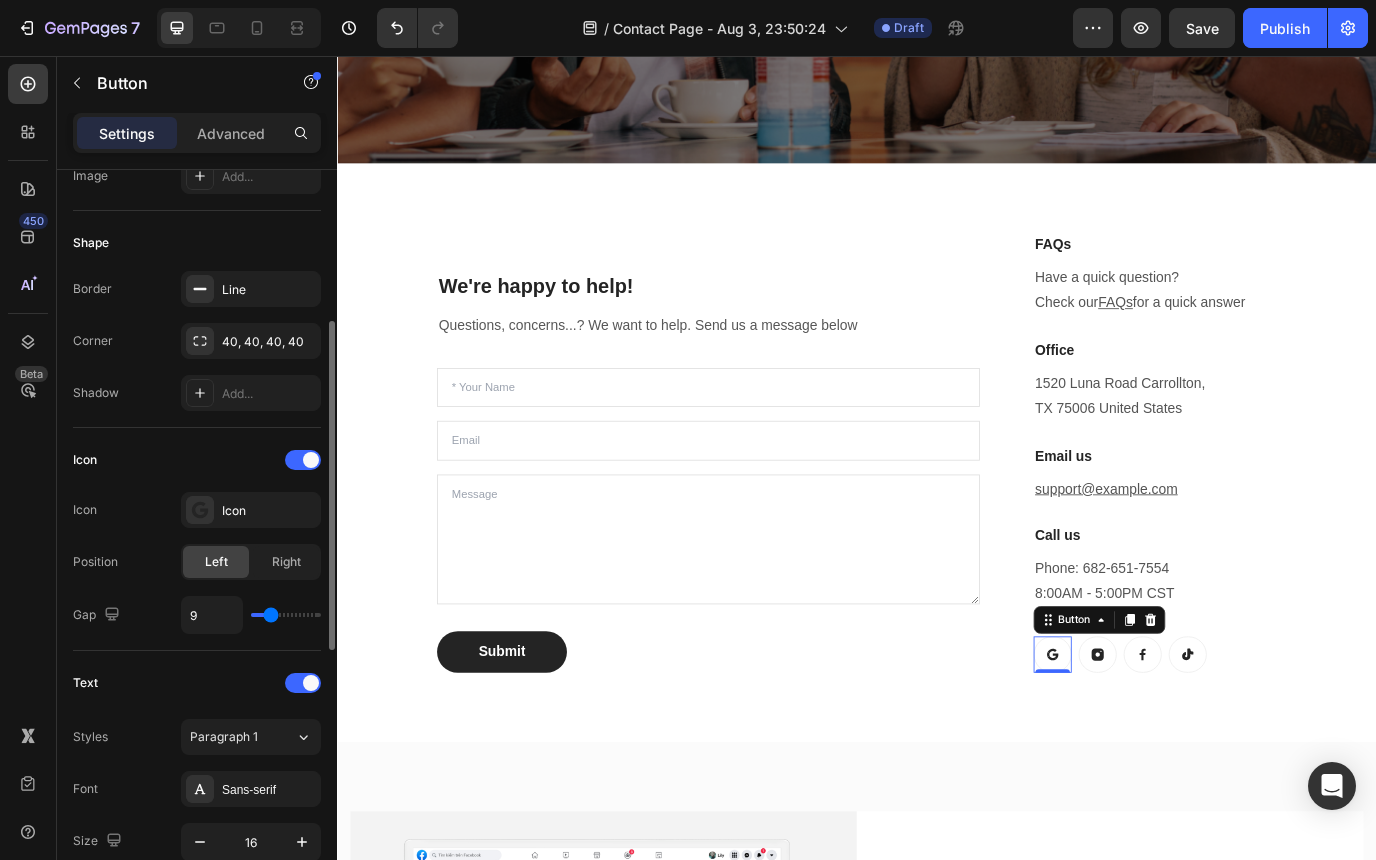 type on "10" 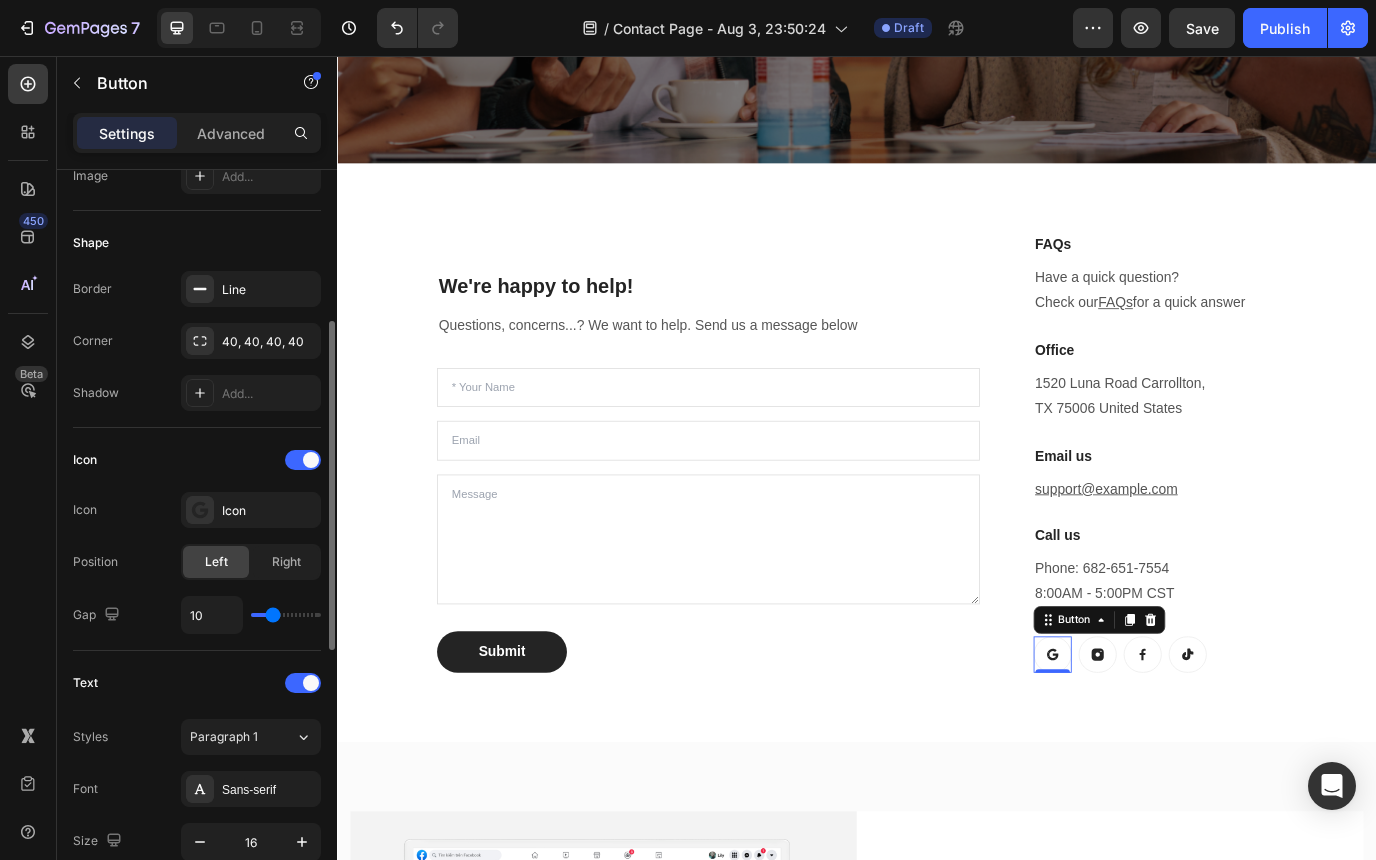 type on "11" 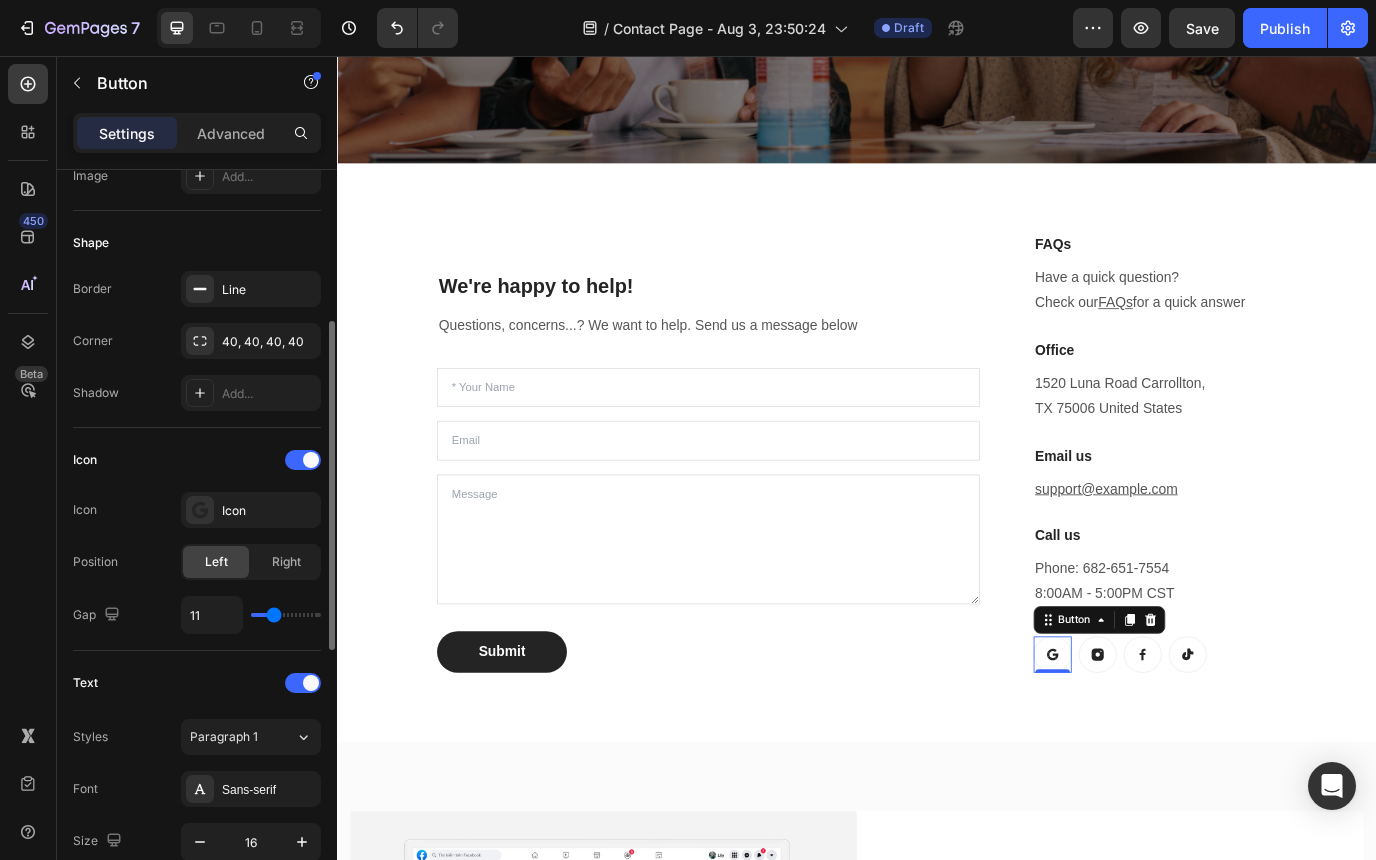 type on "12" 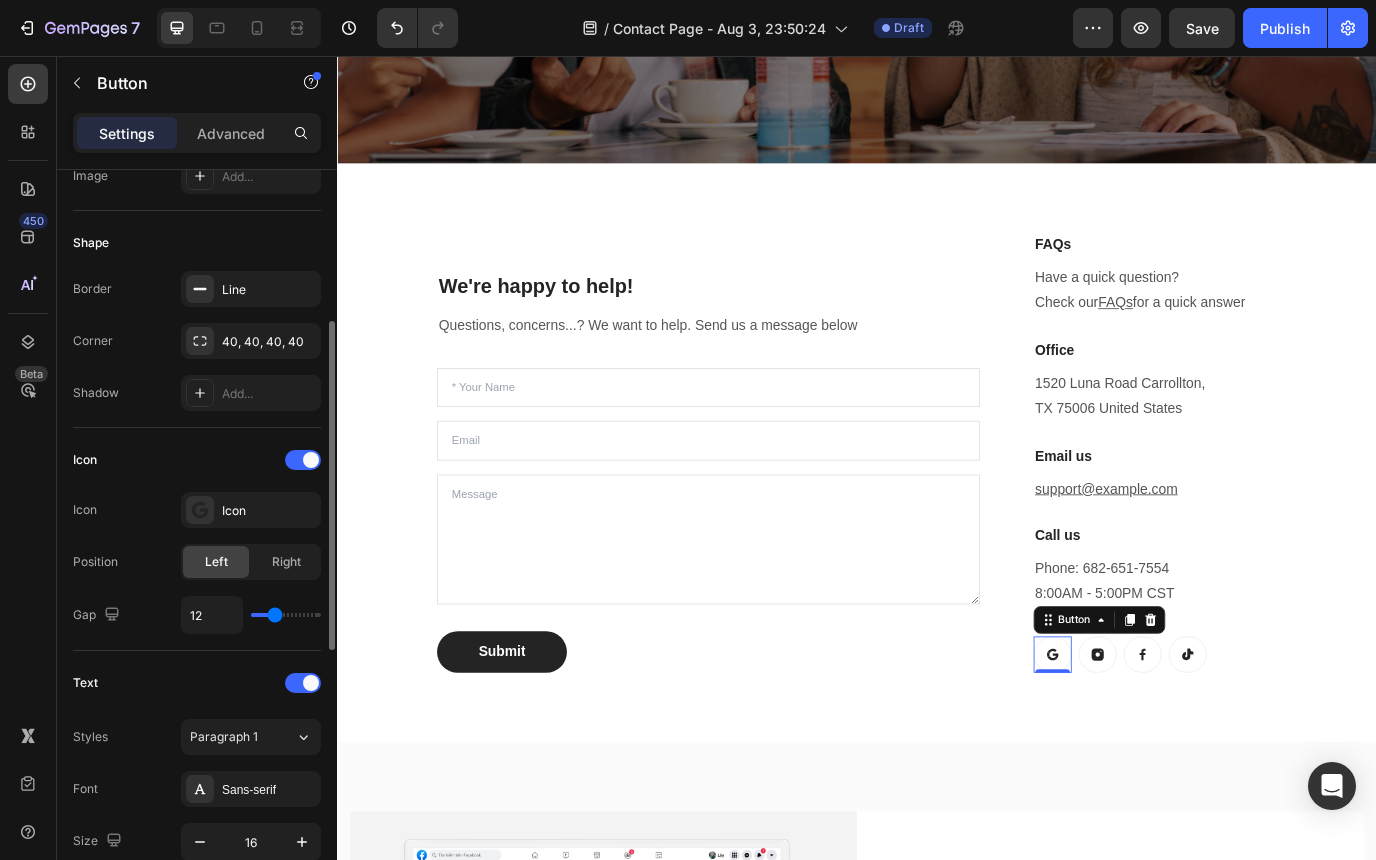 type on "13" 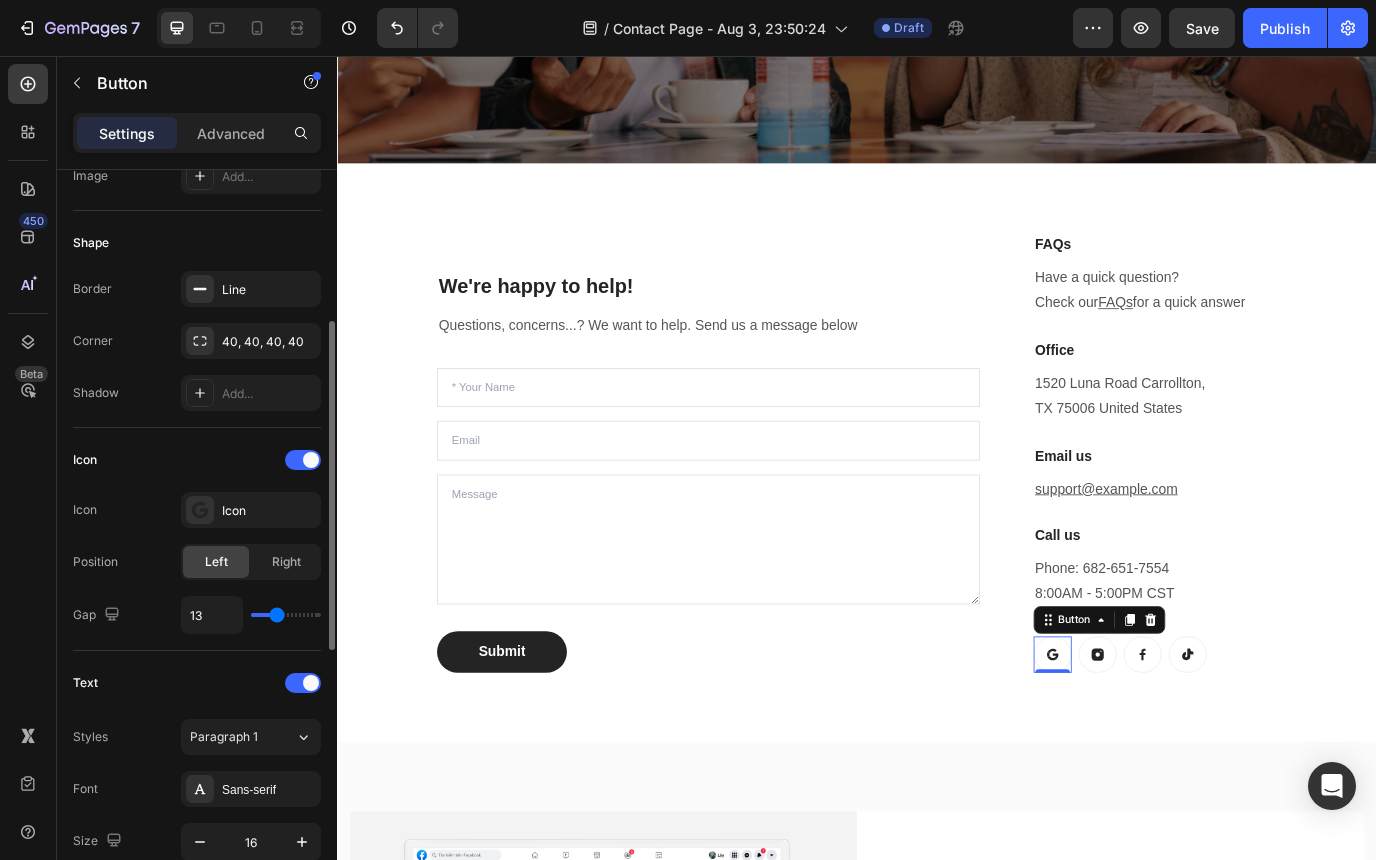 type on "14" 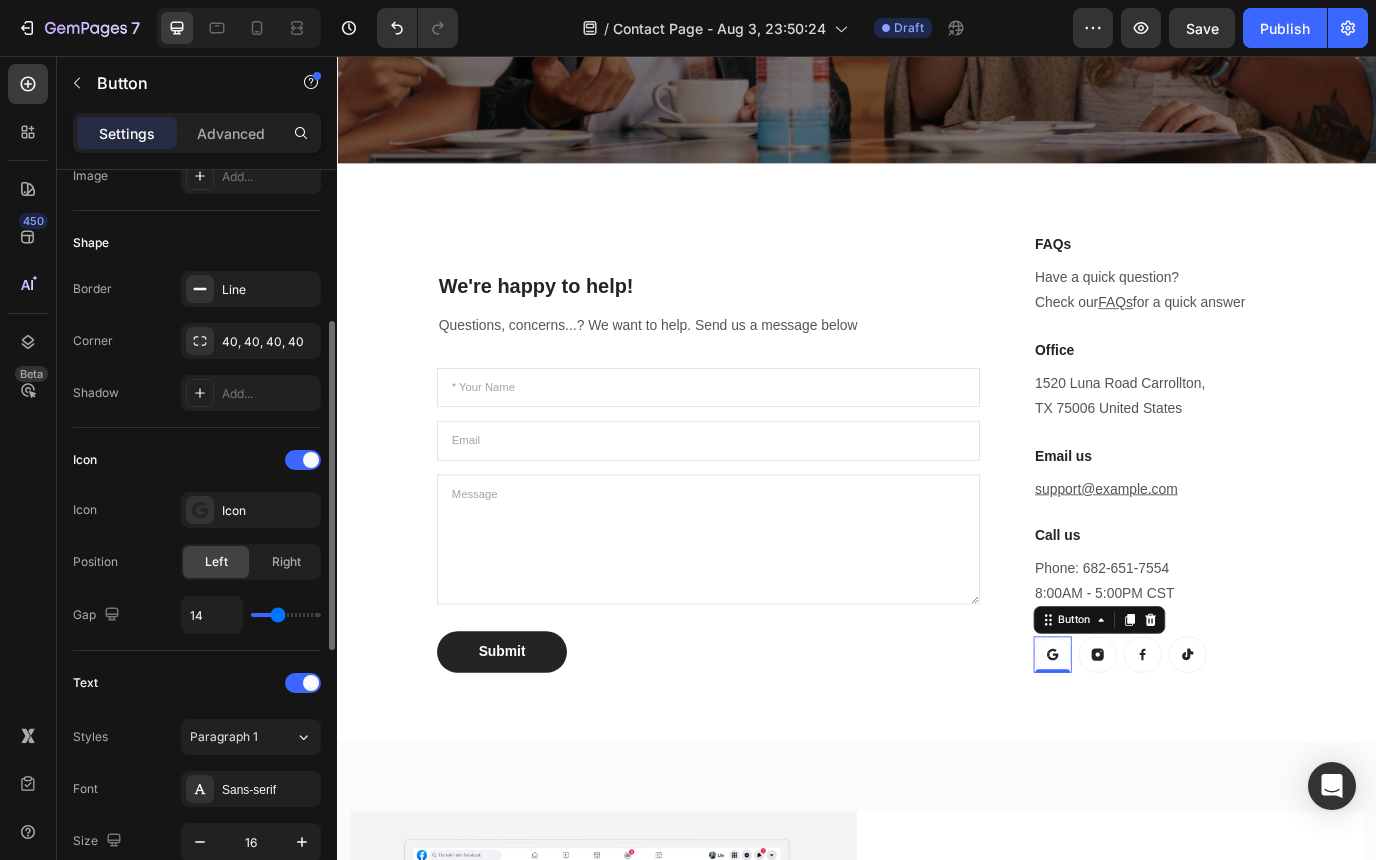 type on "15" 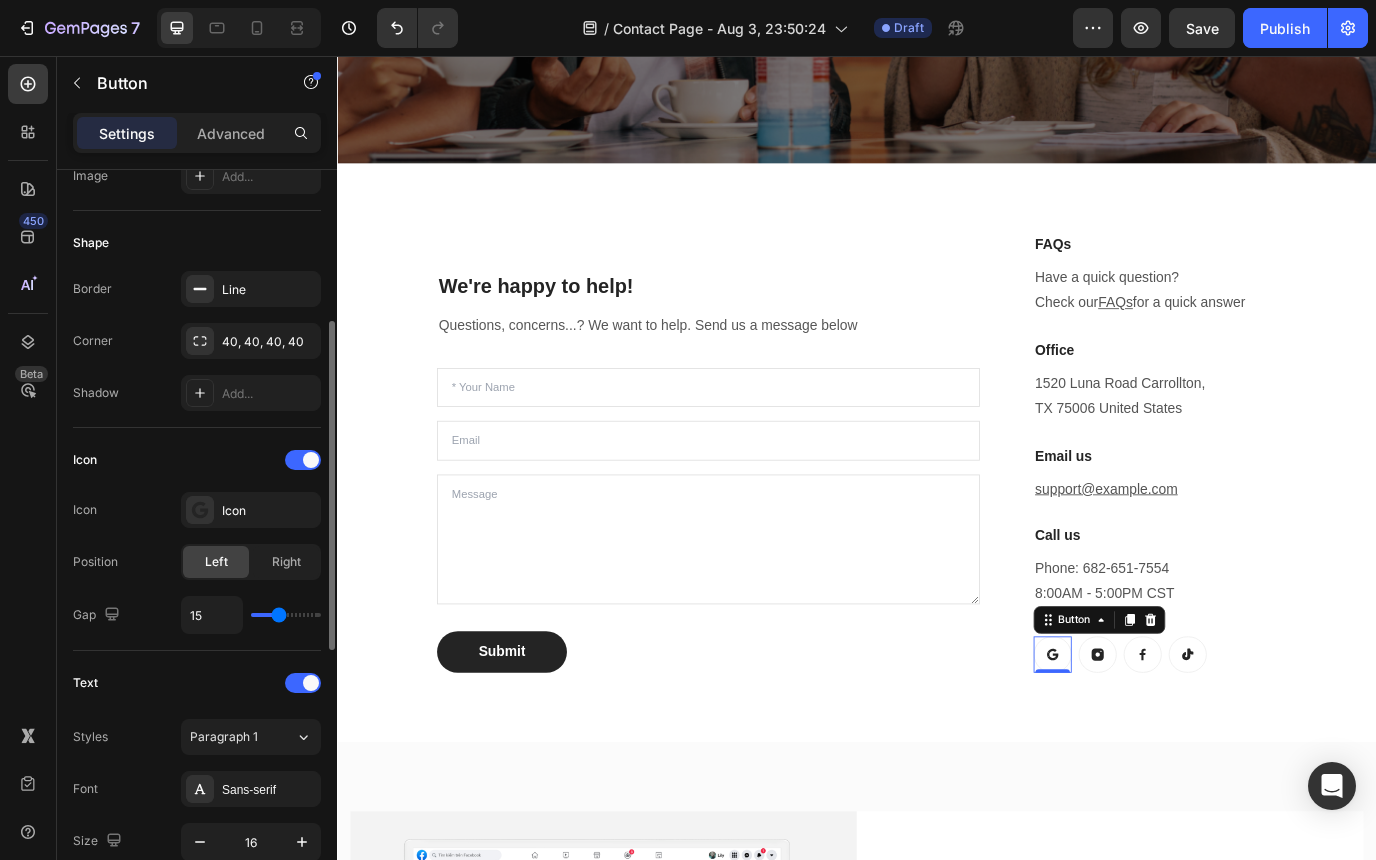 type on "16" 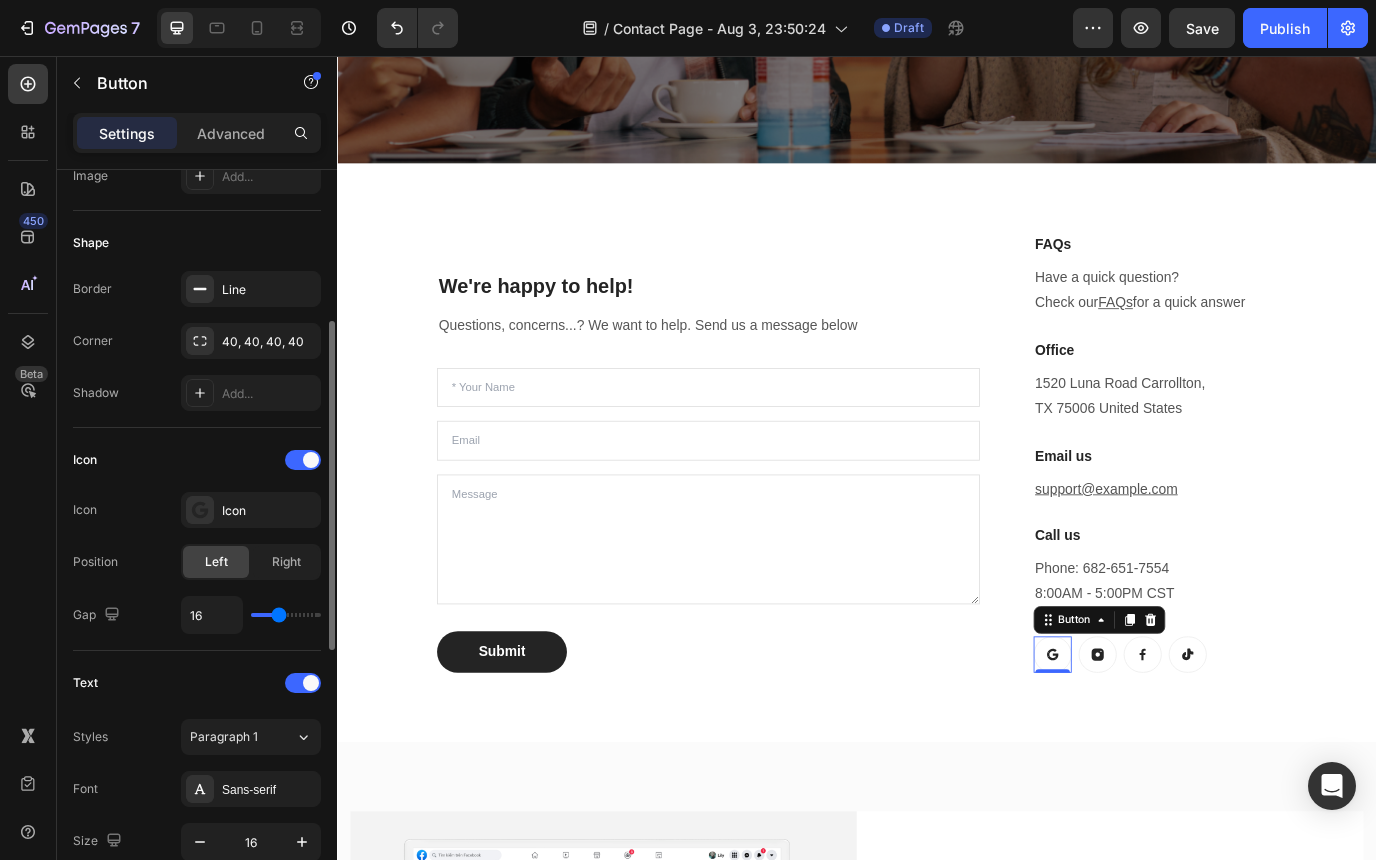 type on "16" 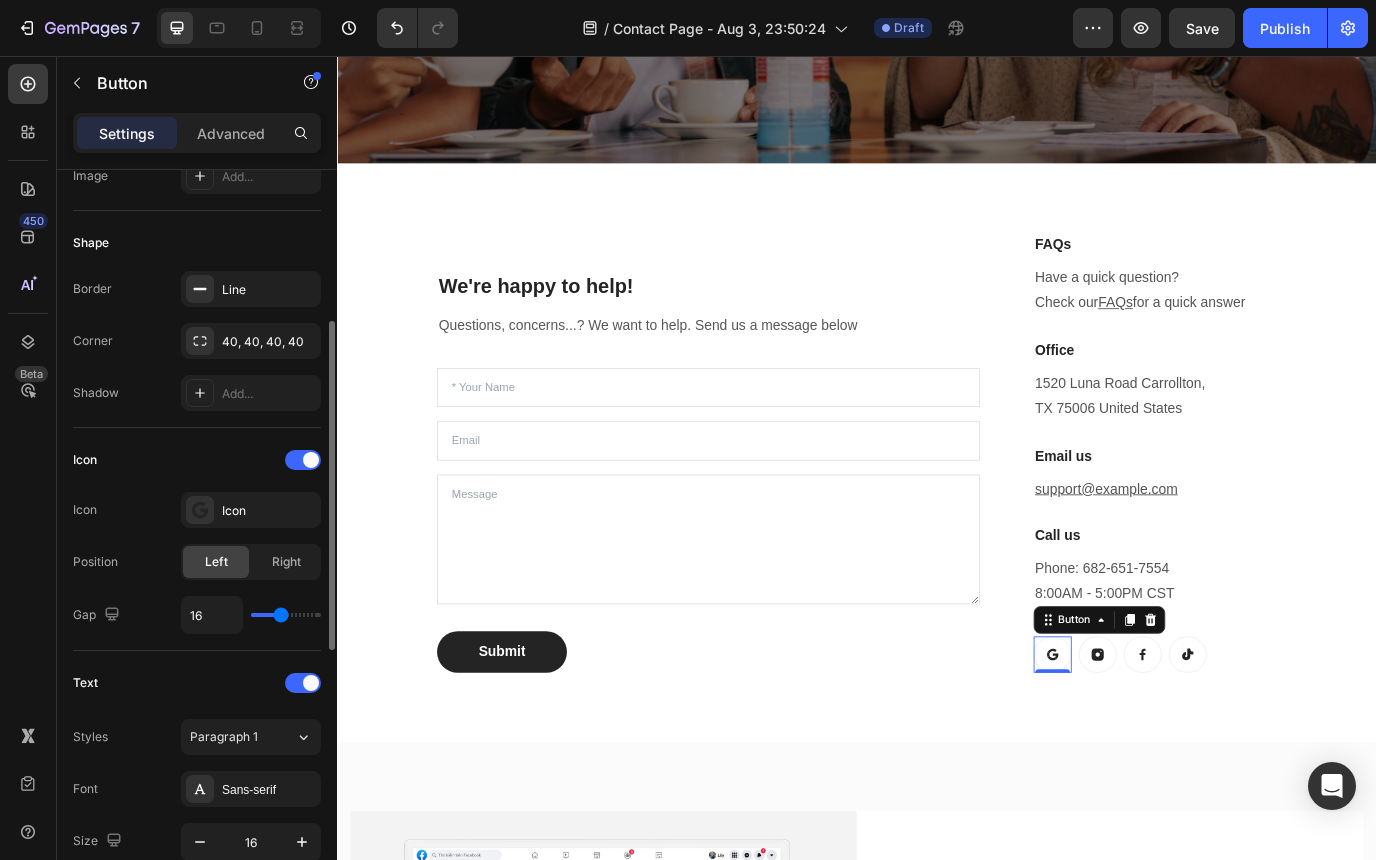 type on "17" 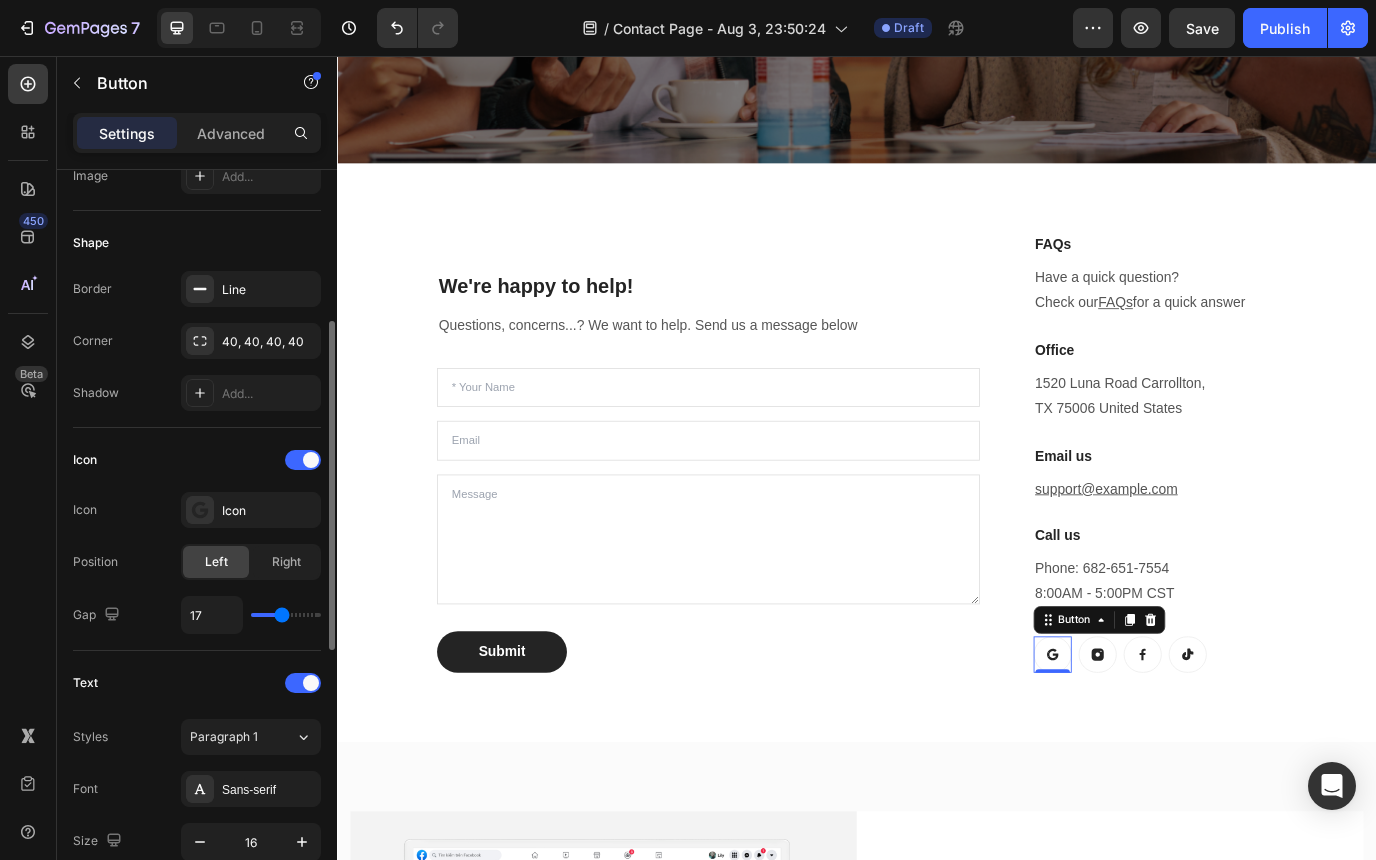 type on "18" 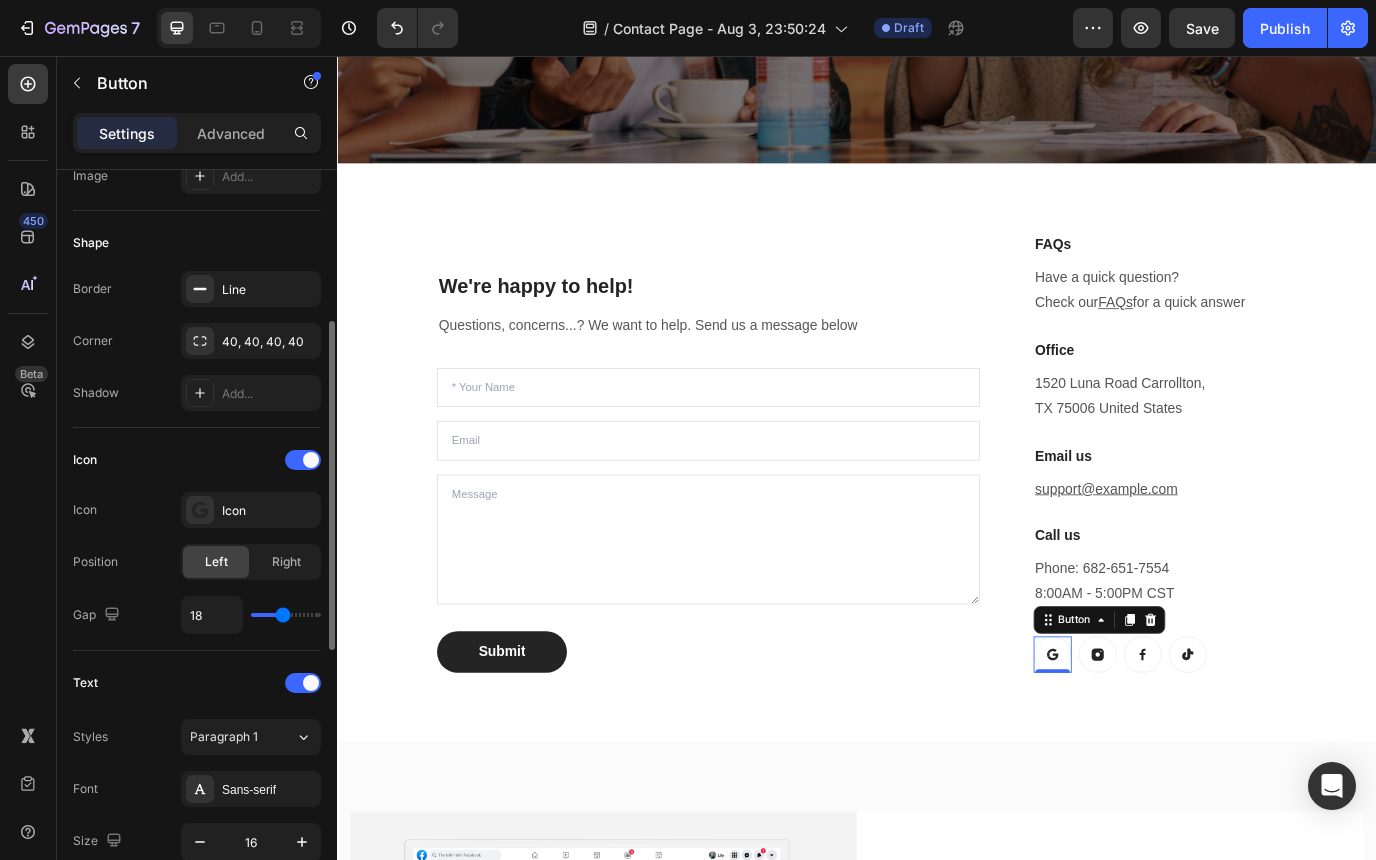 type on "19" 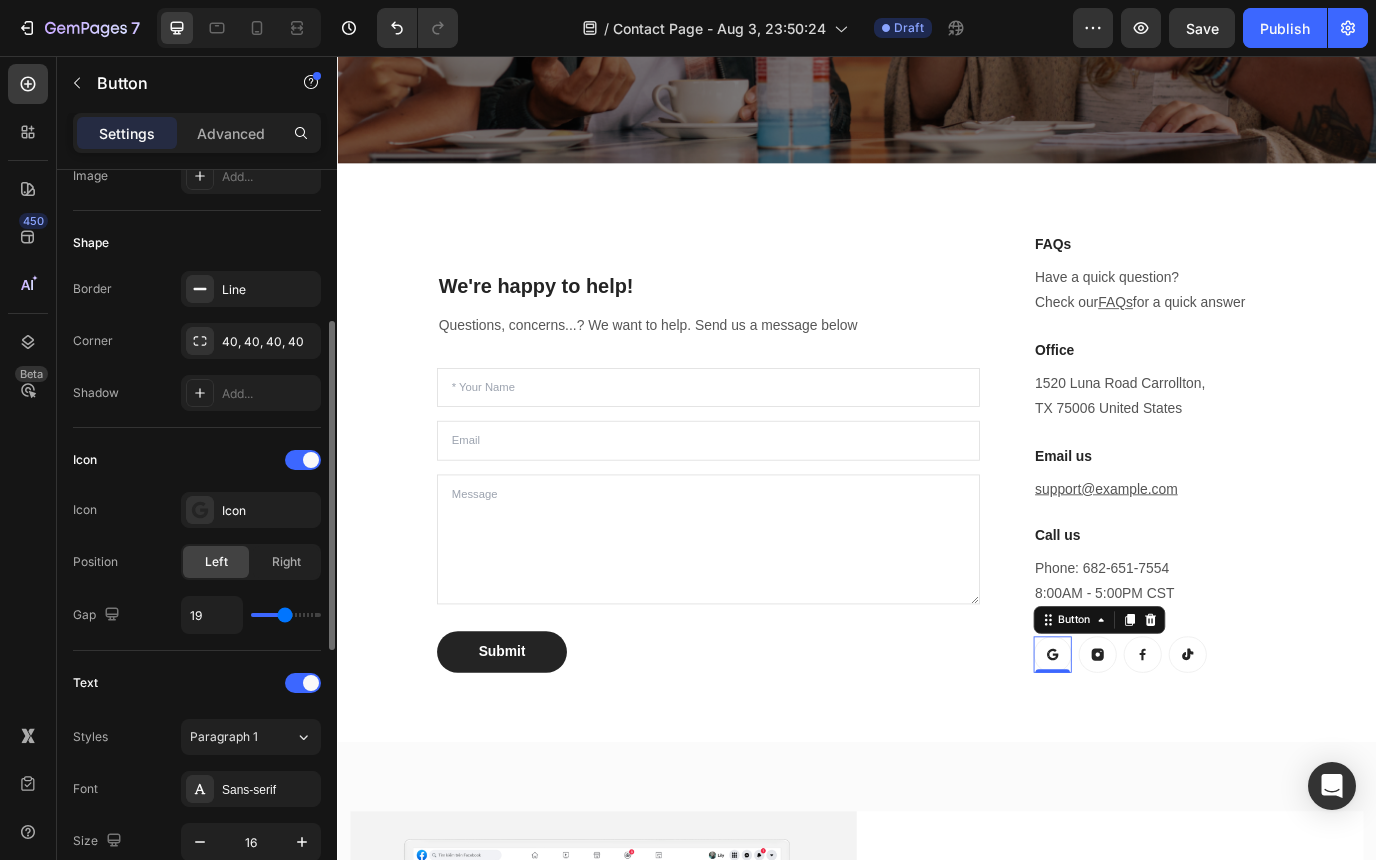 type on "20" 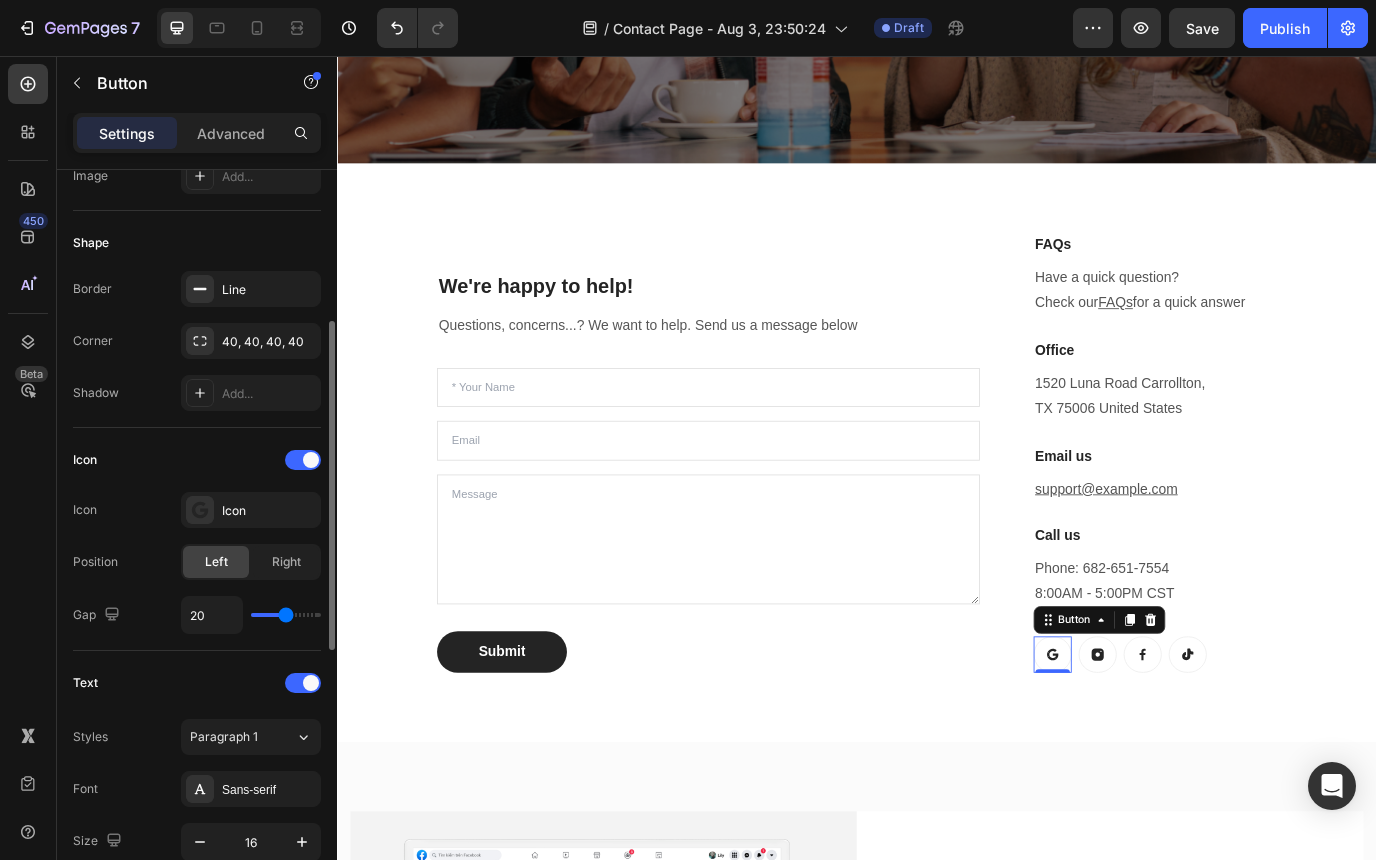 type on "21" 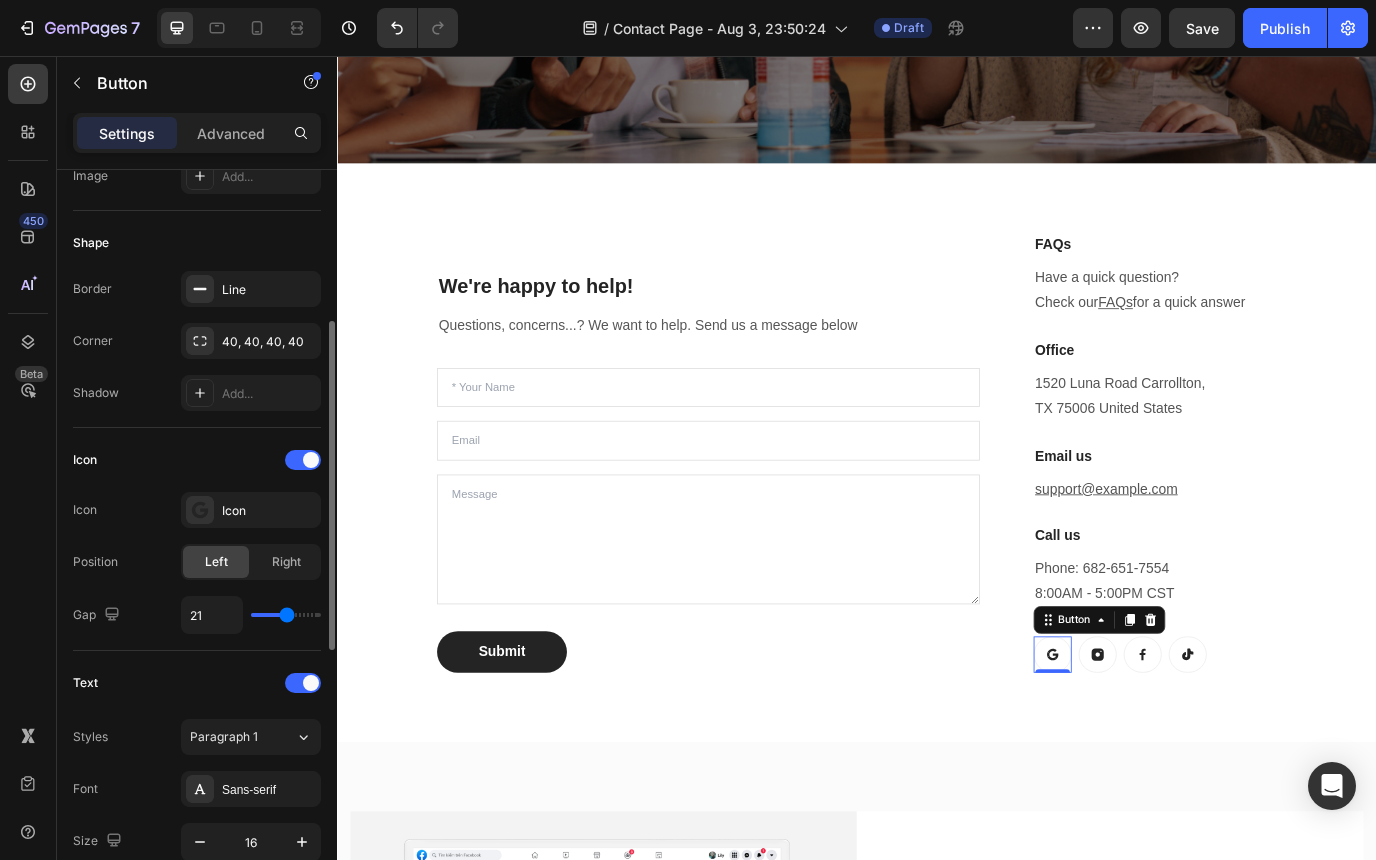 type on "23" 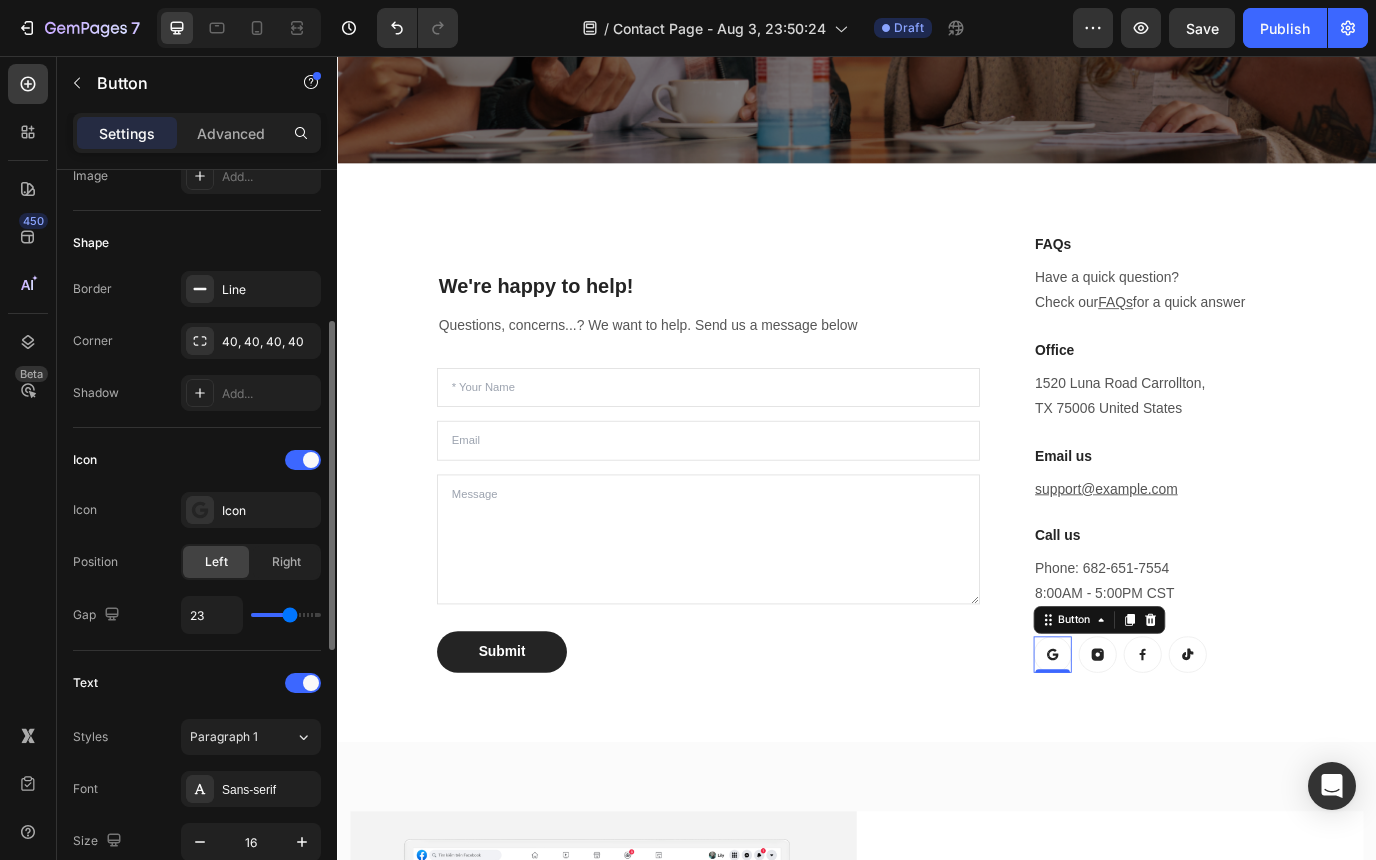 type on "24" 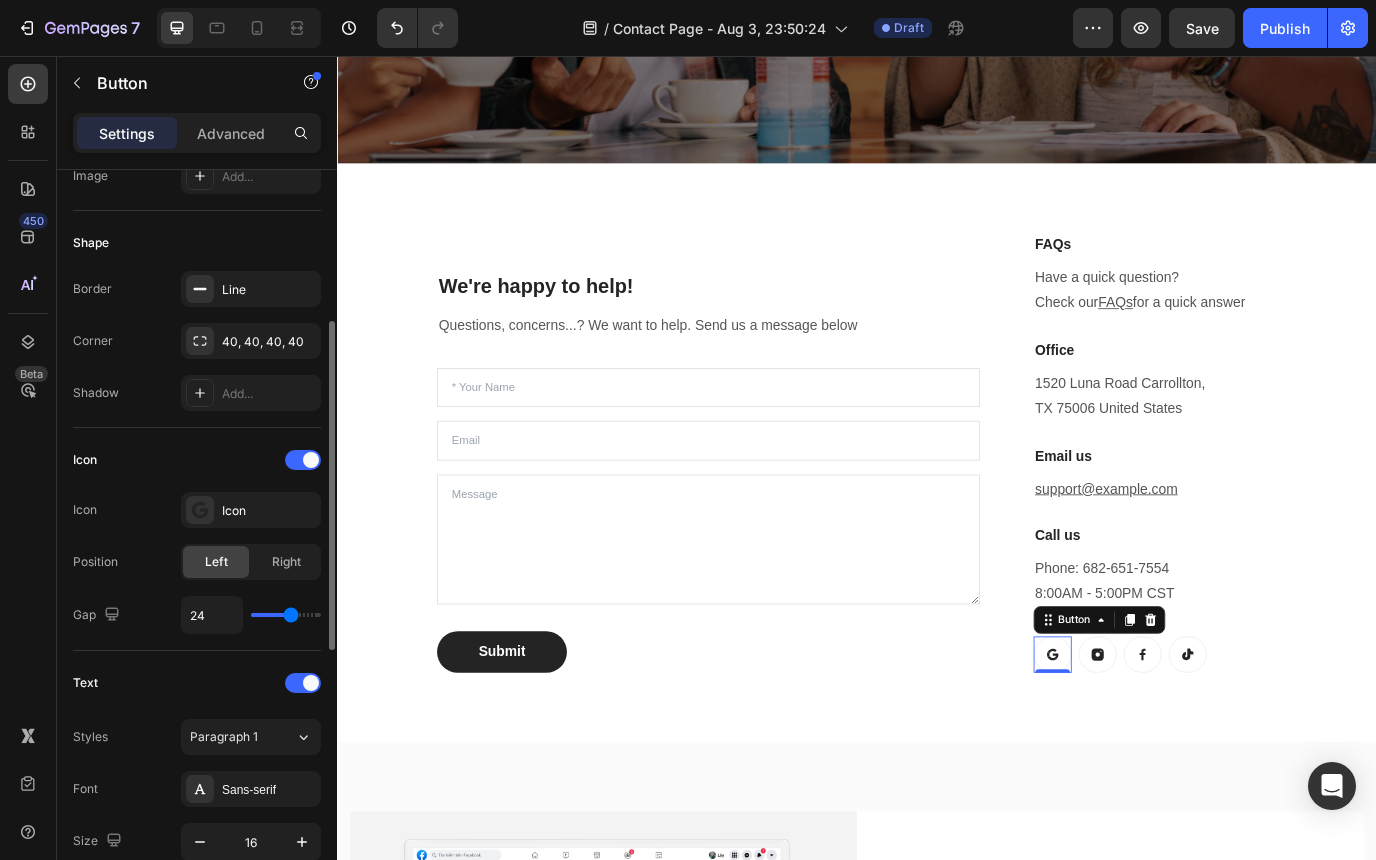 type on "27" 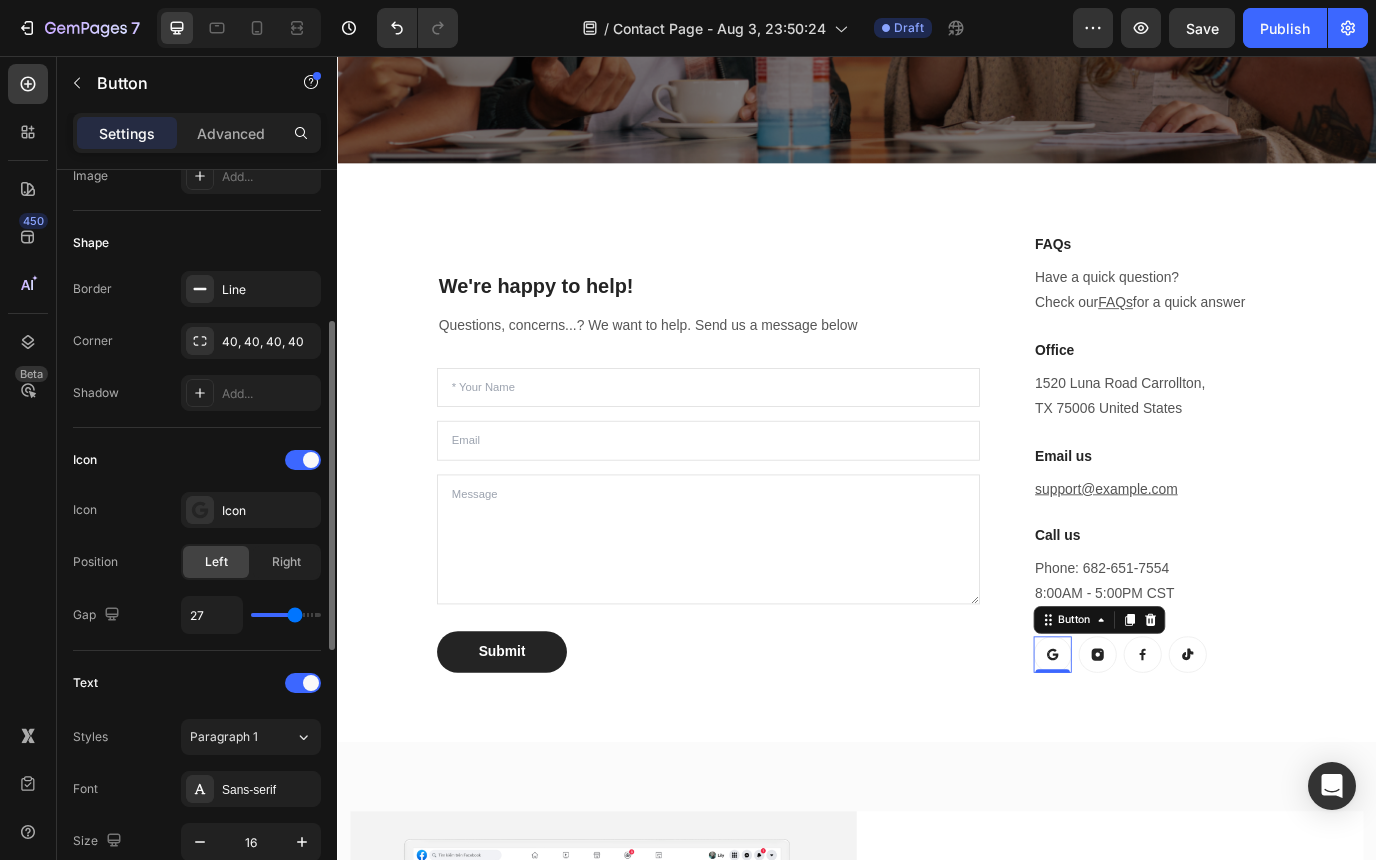 type on "29" 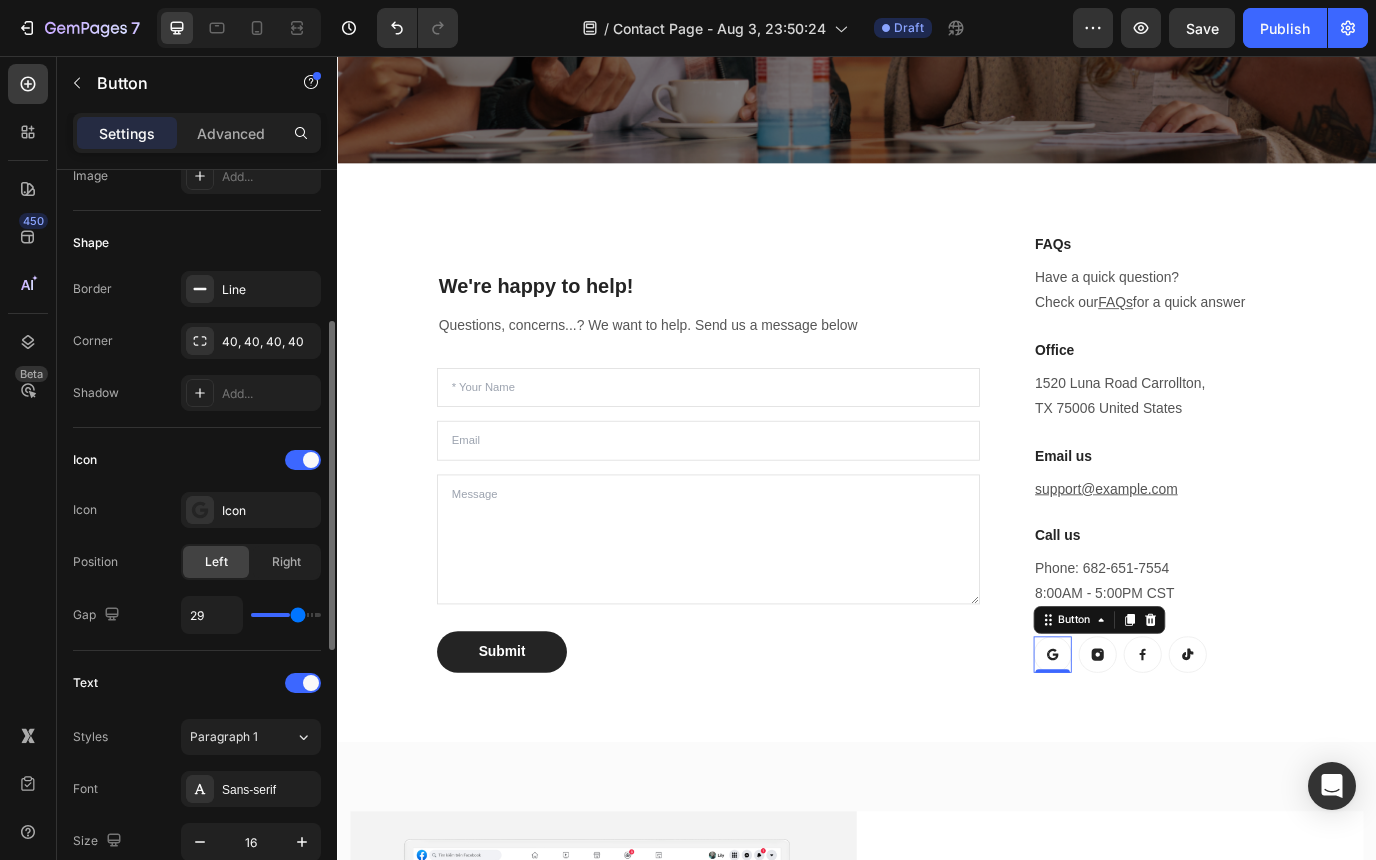 type on "32" 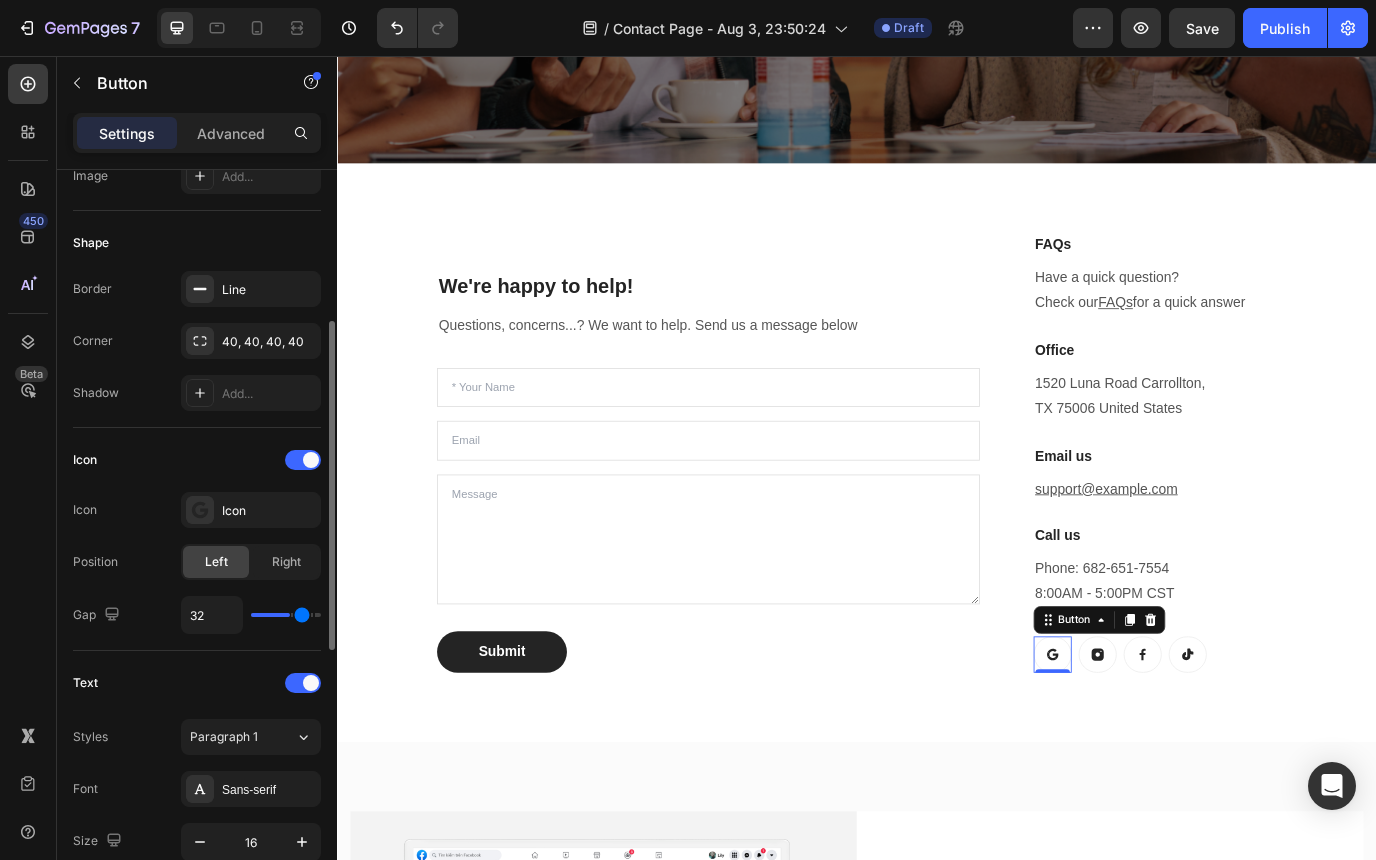 type on "34" 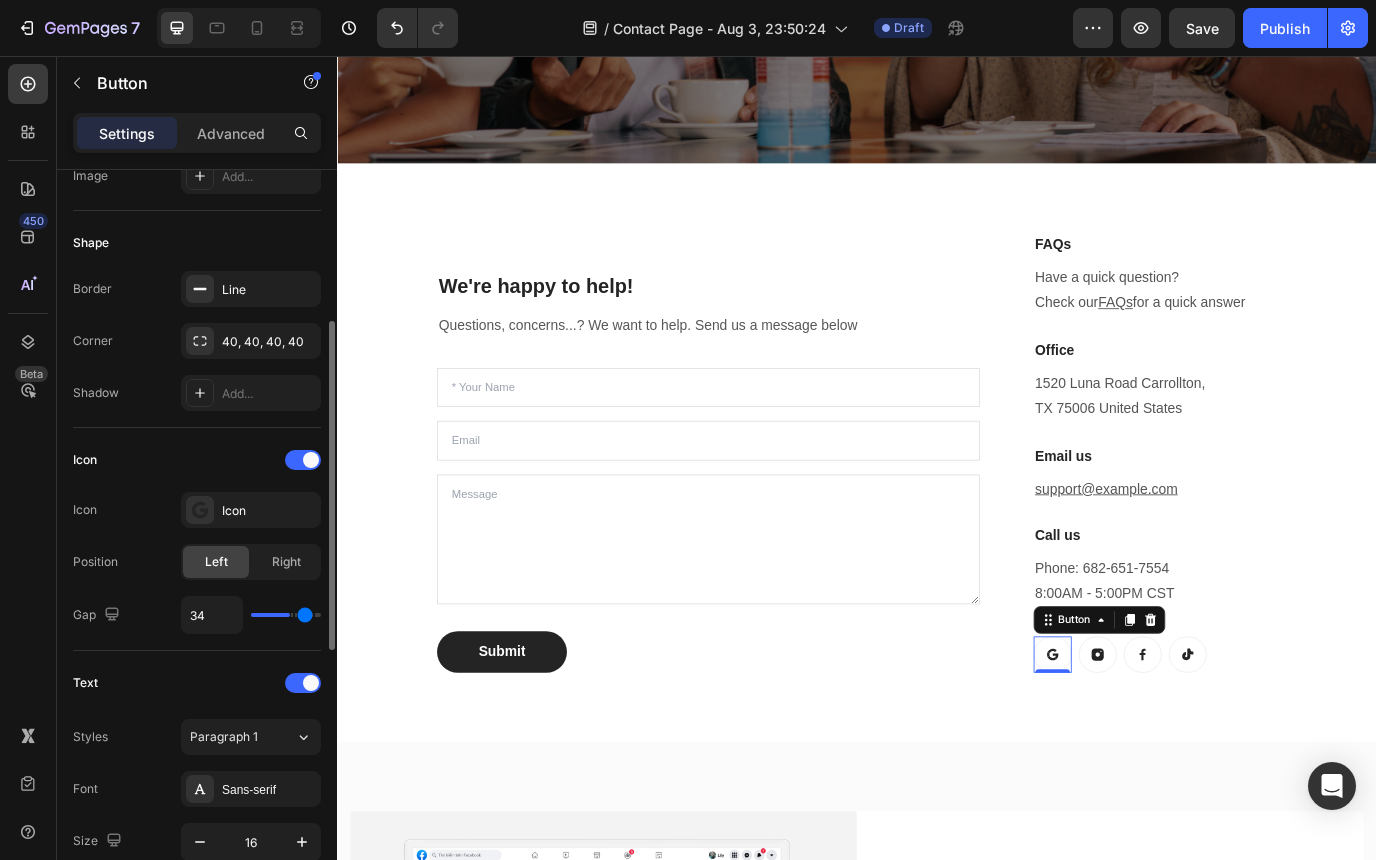 type on "36" 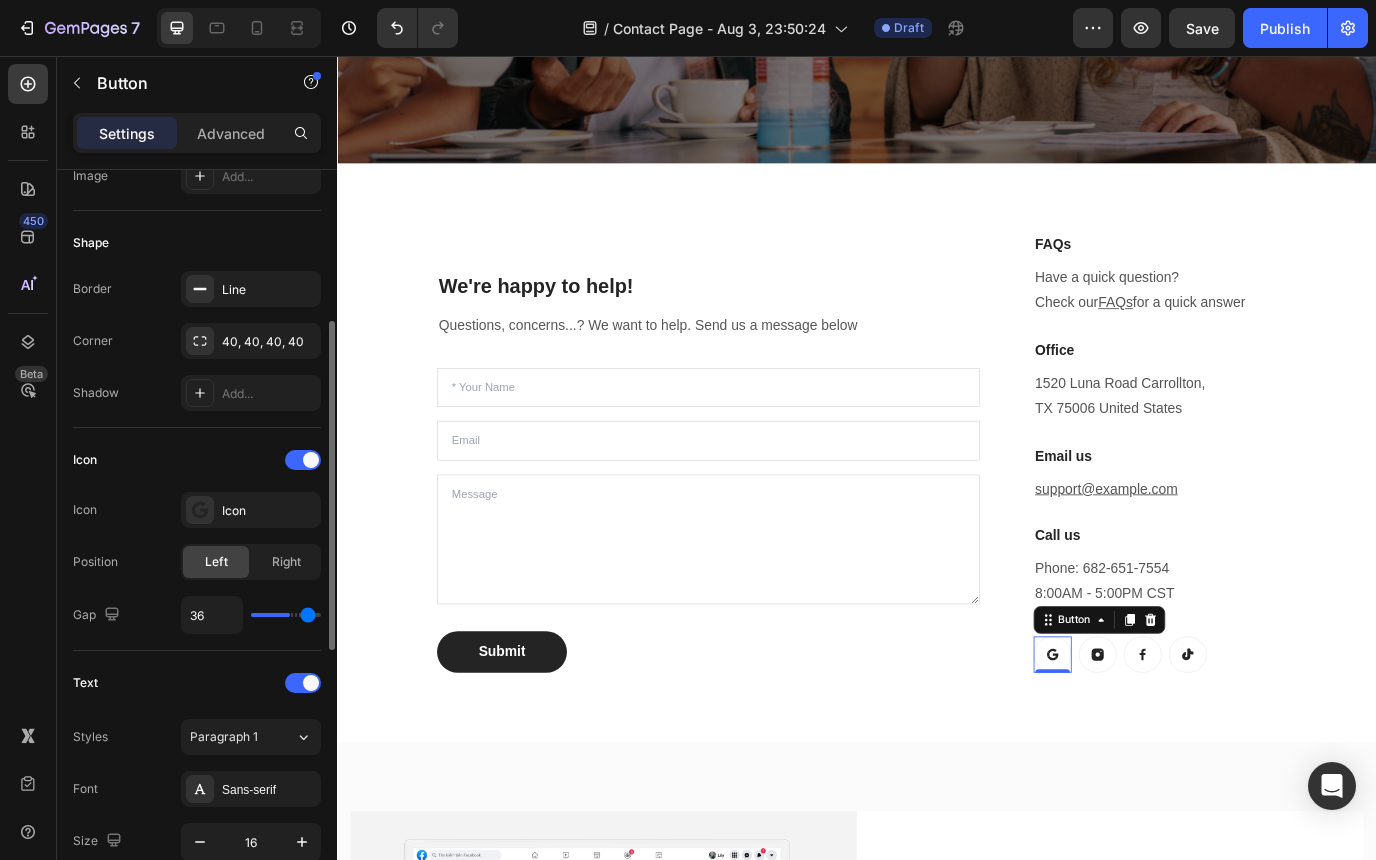 type on "38" 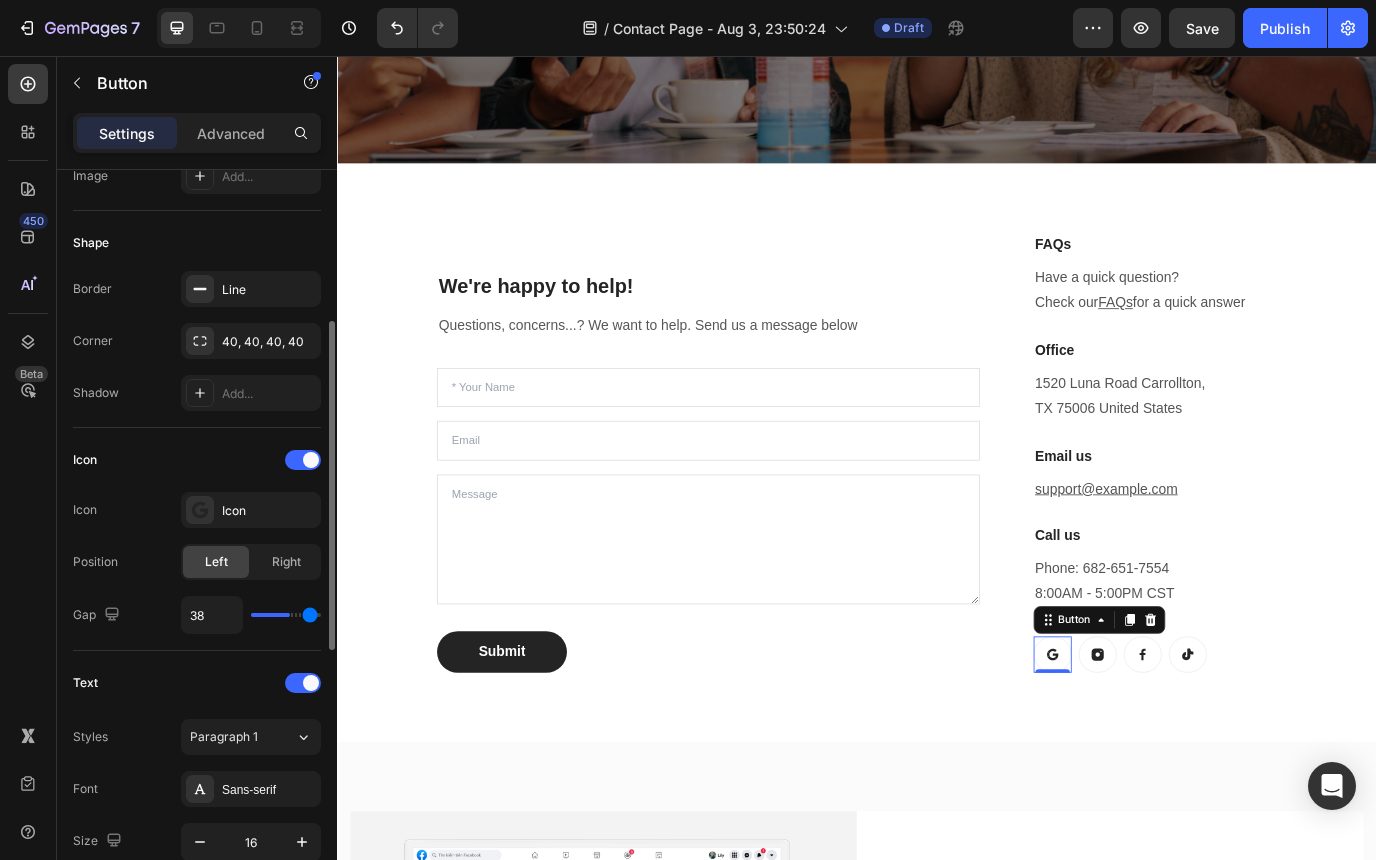 type on "39" 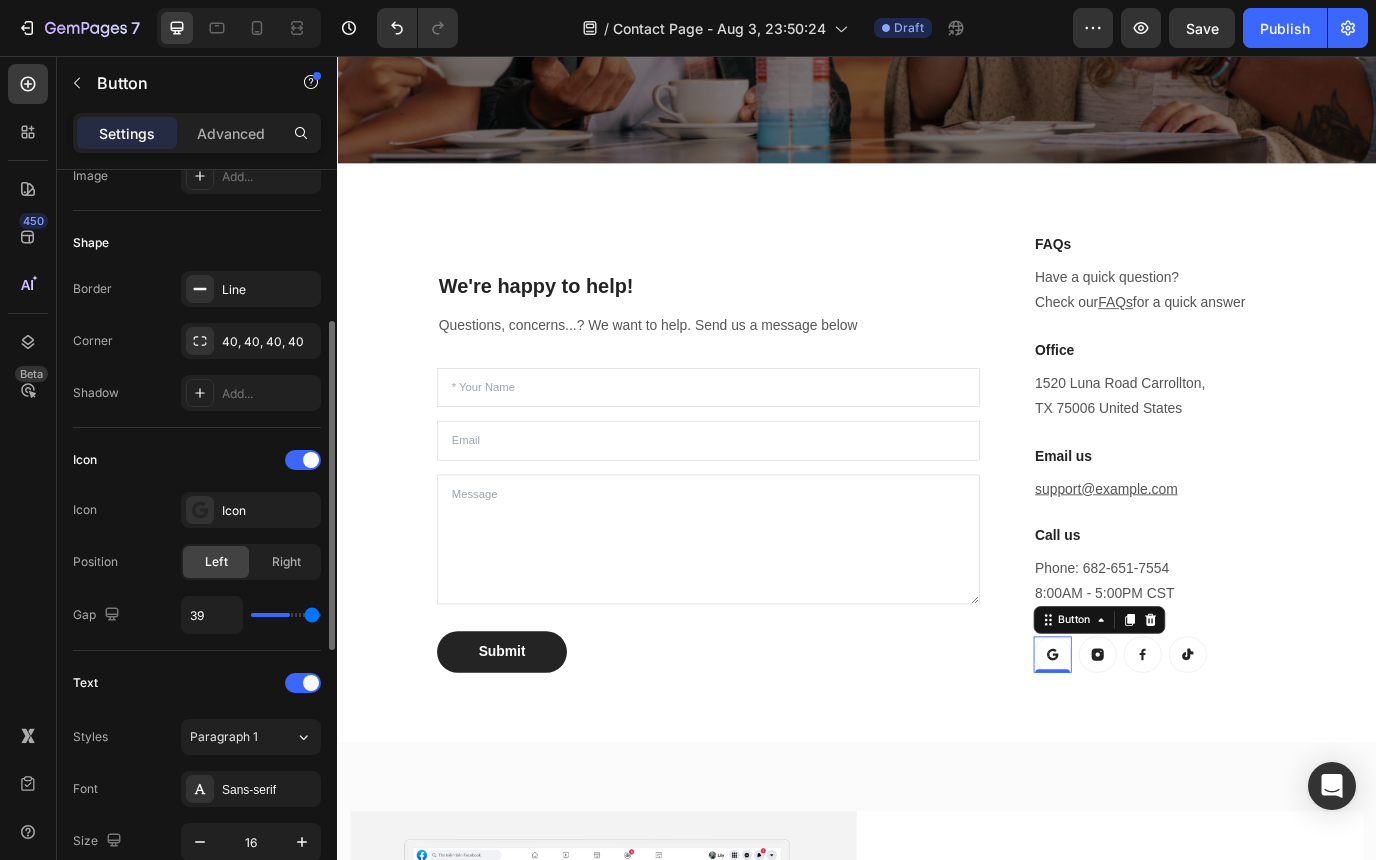 type on "40" 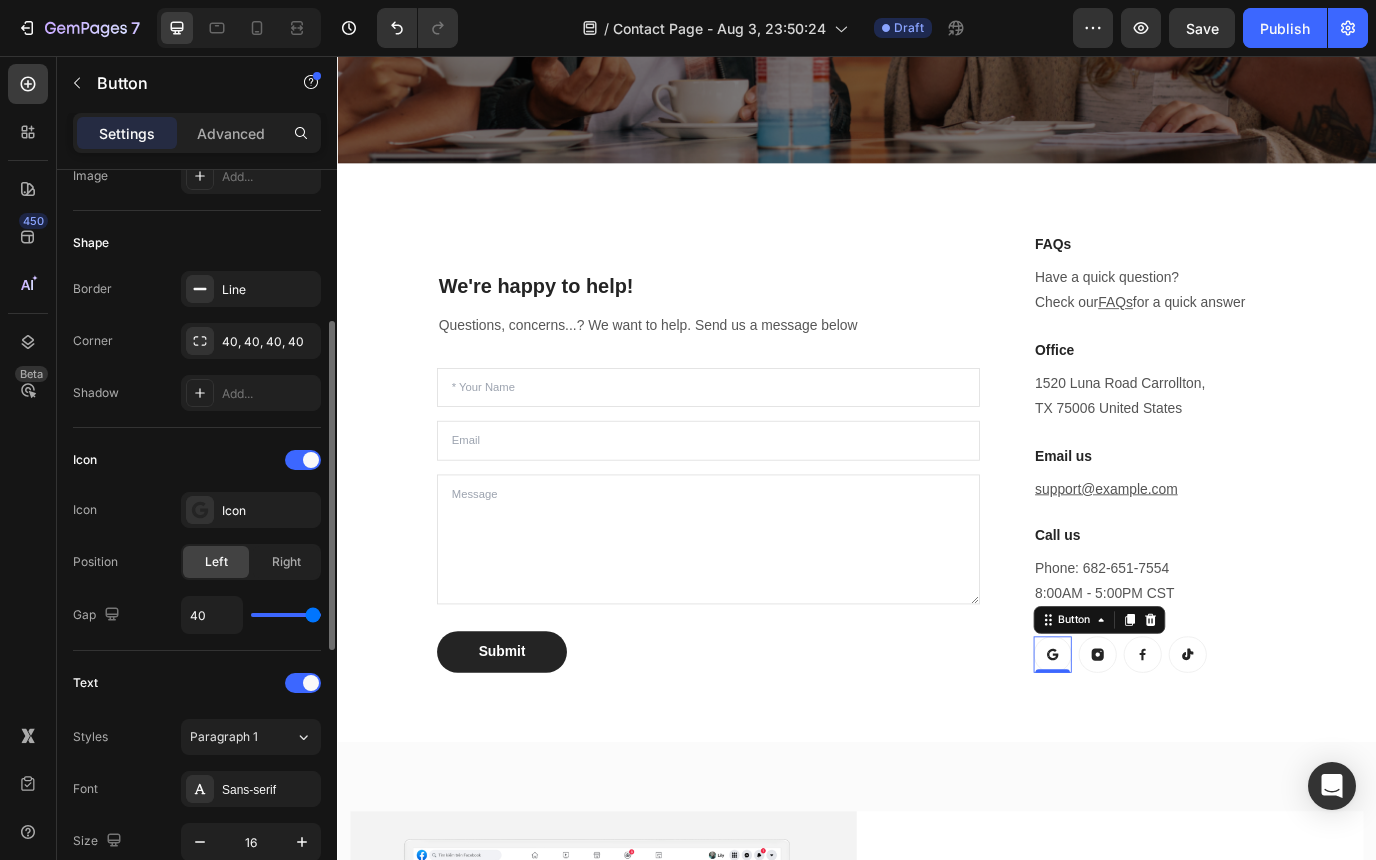 type on "39" 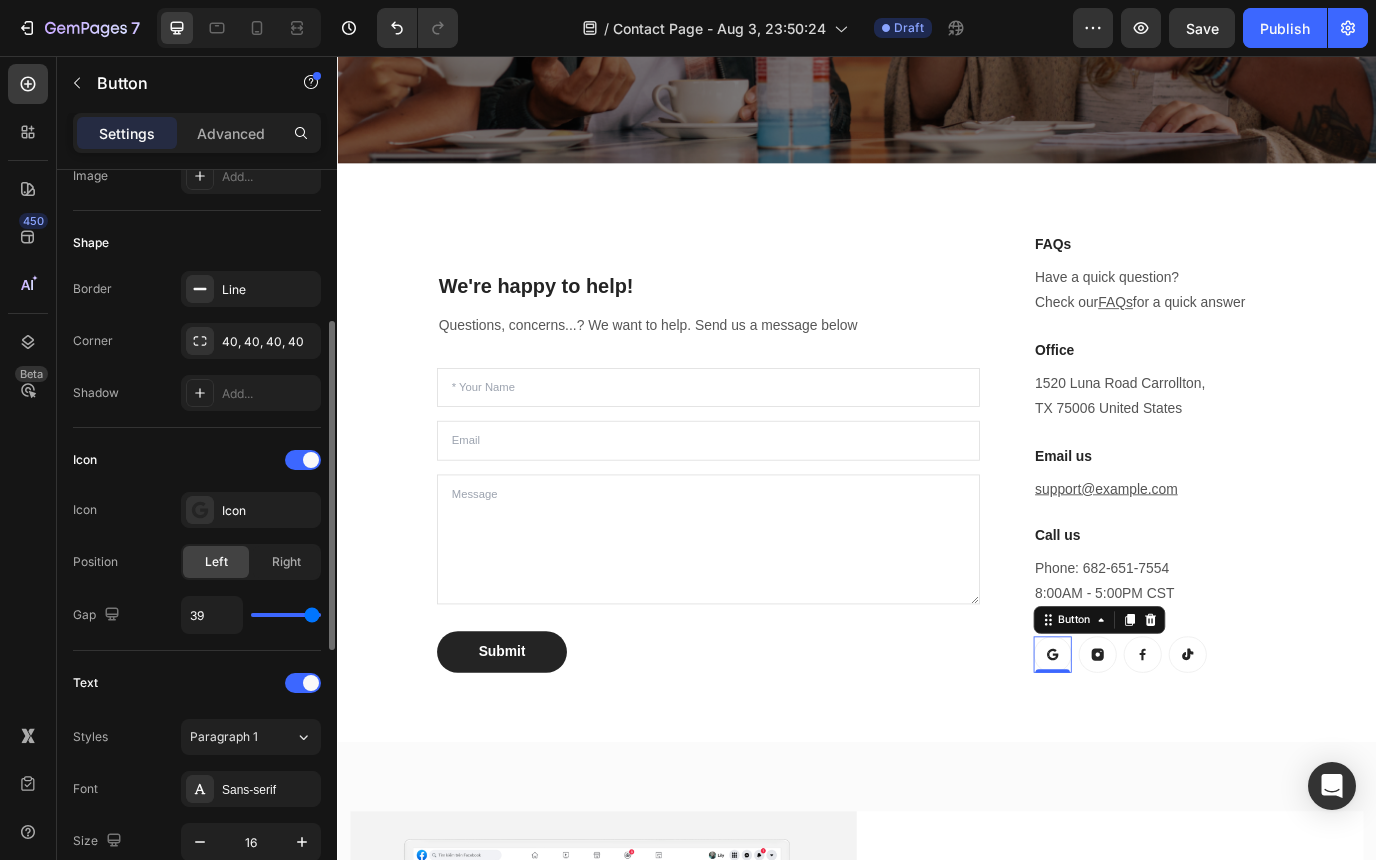 type on "36" 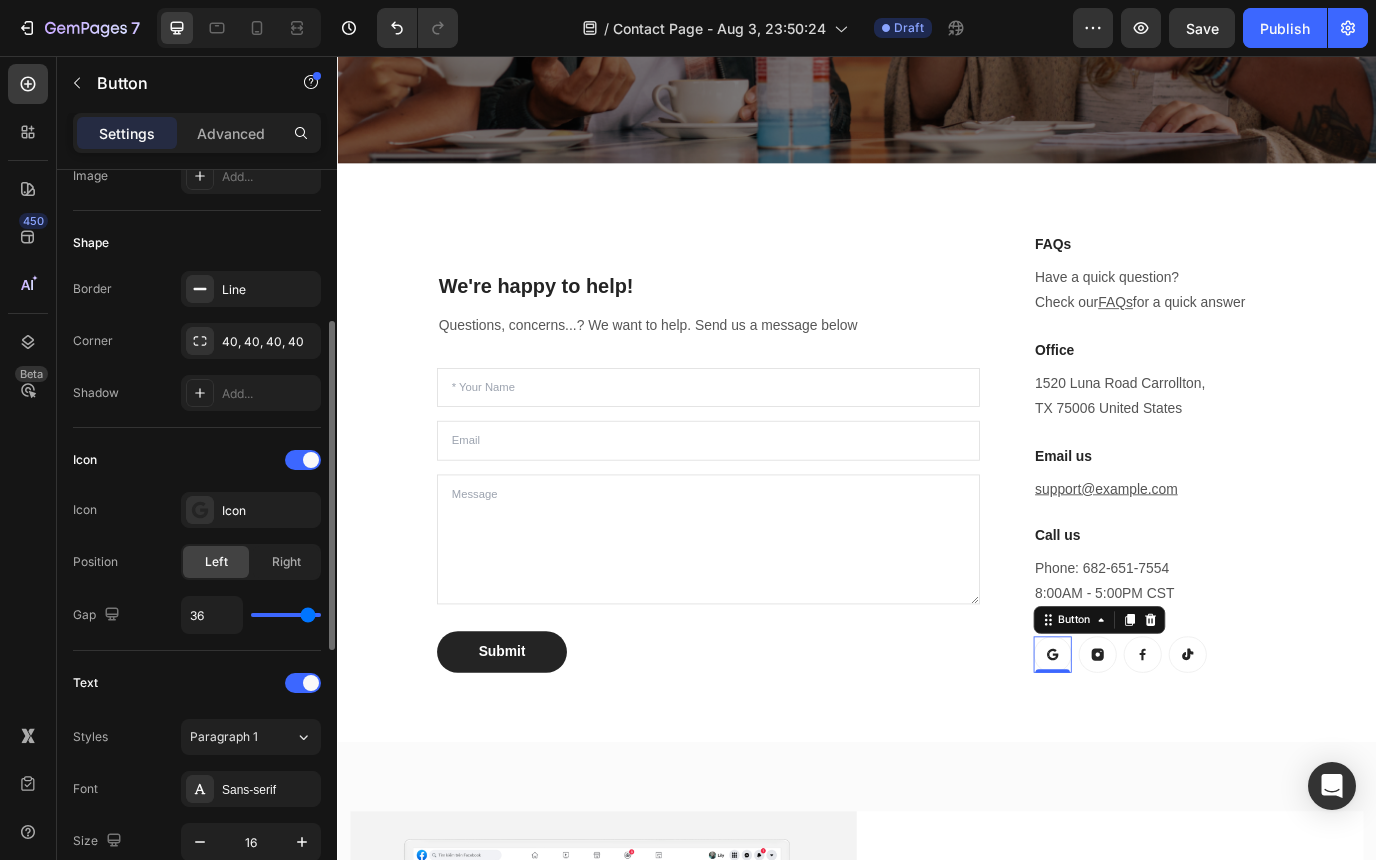 type on "32" 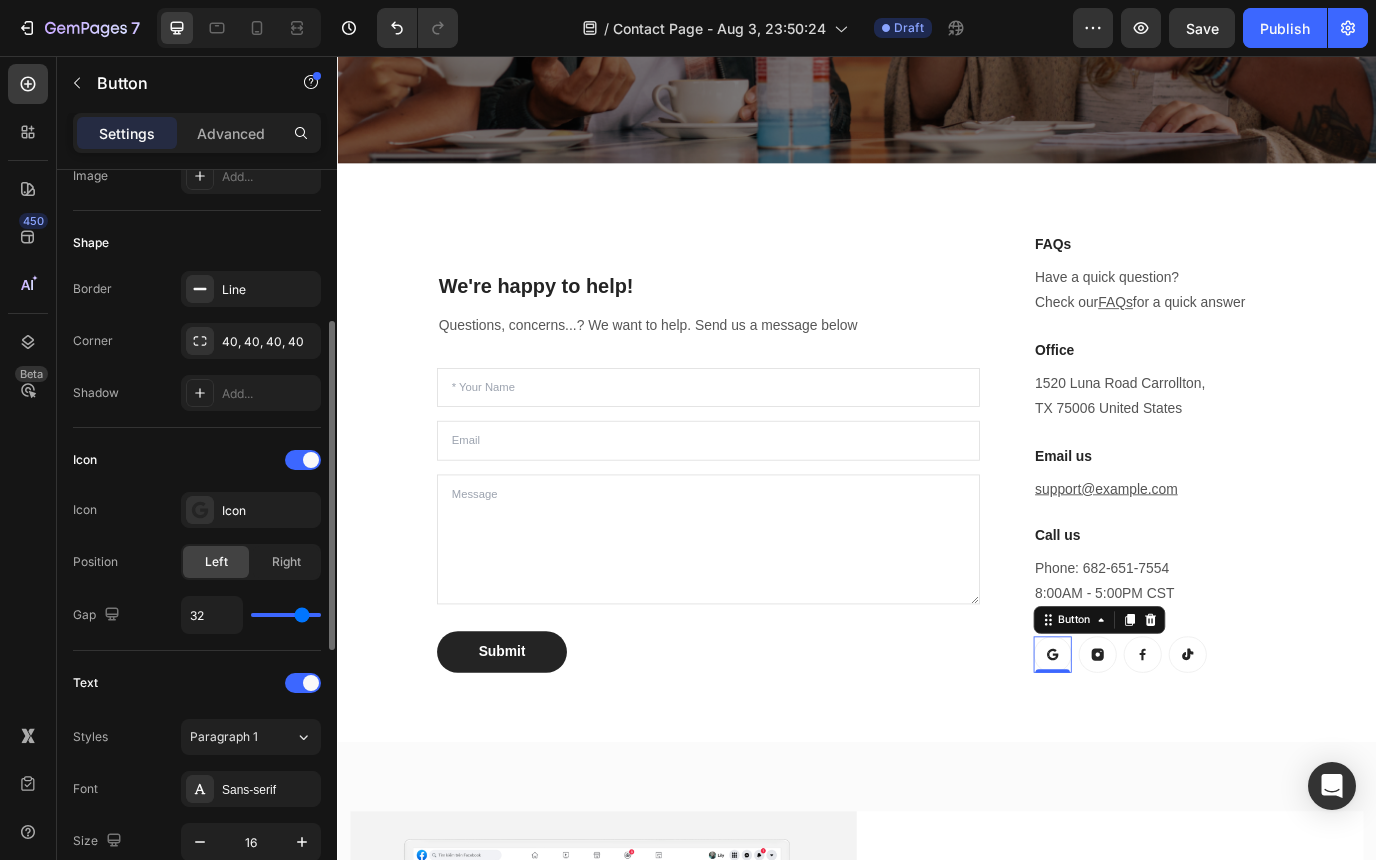 type on "26" 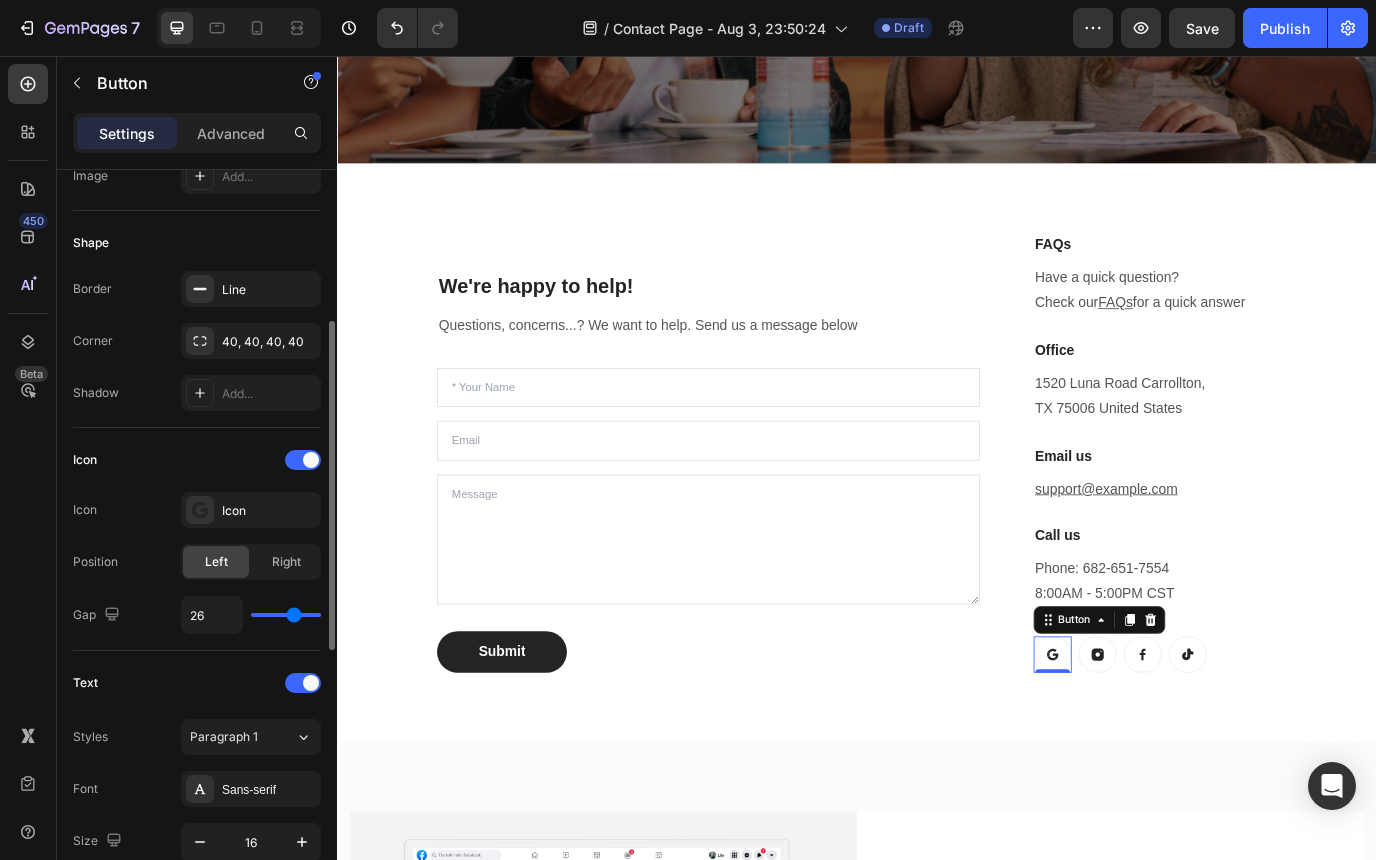 type on "20" 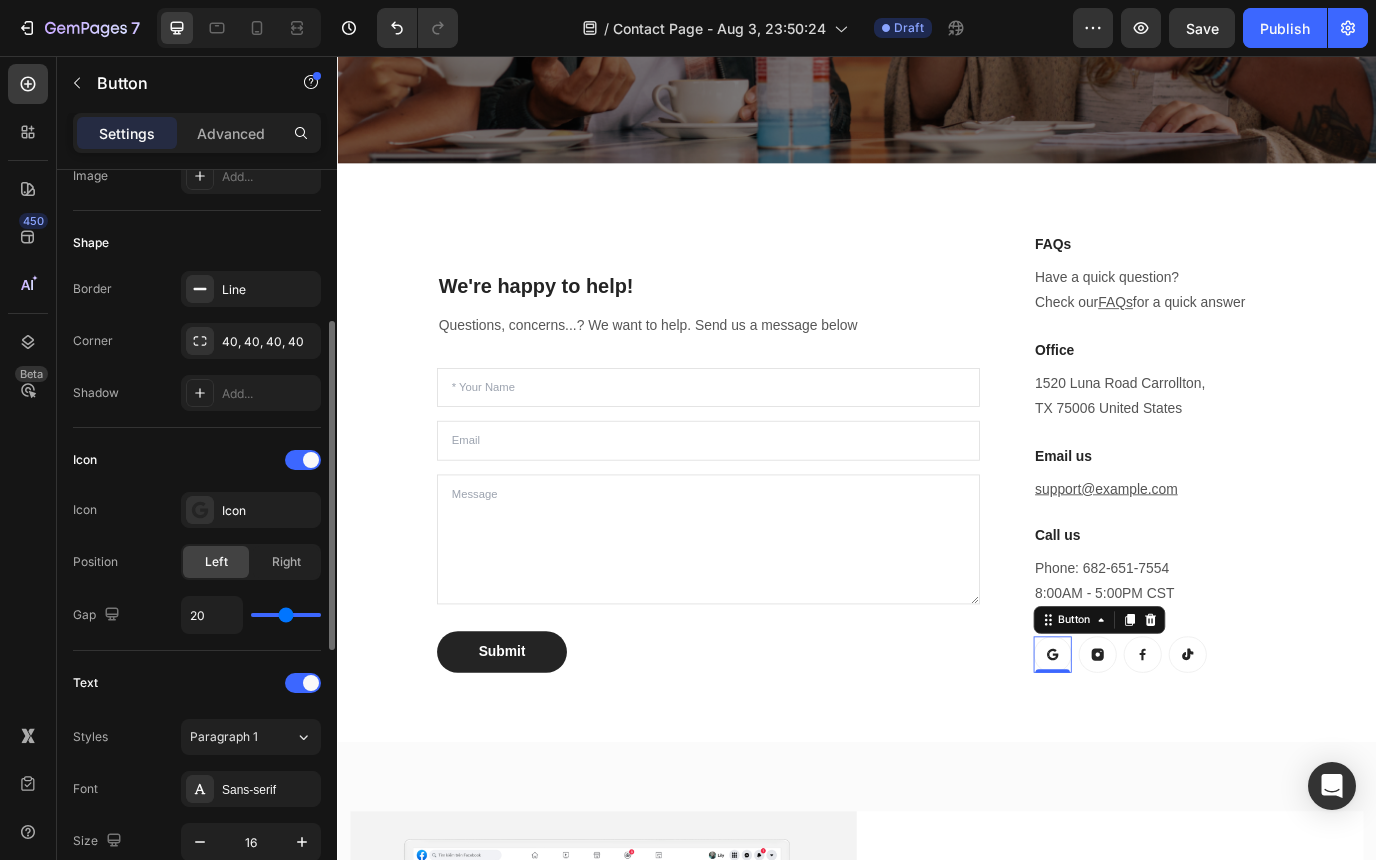 type on "13" 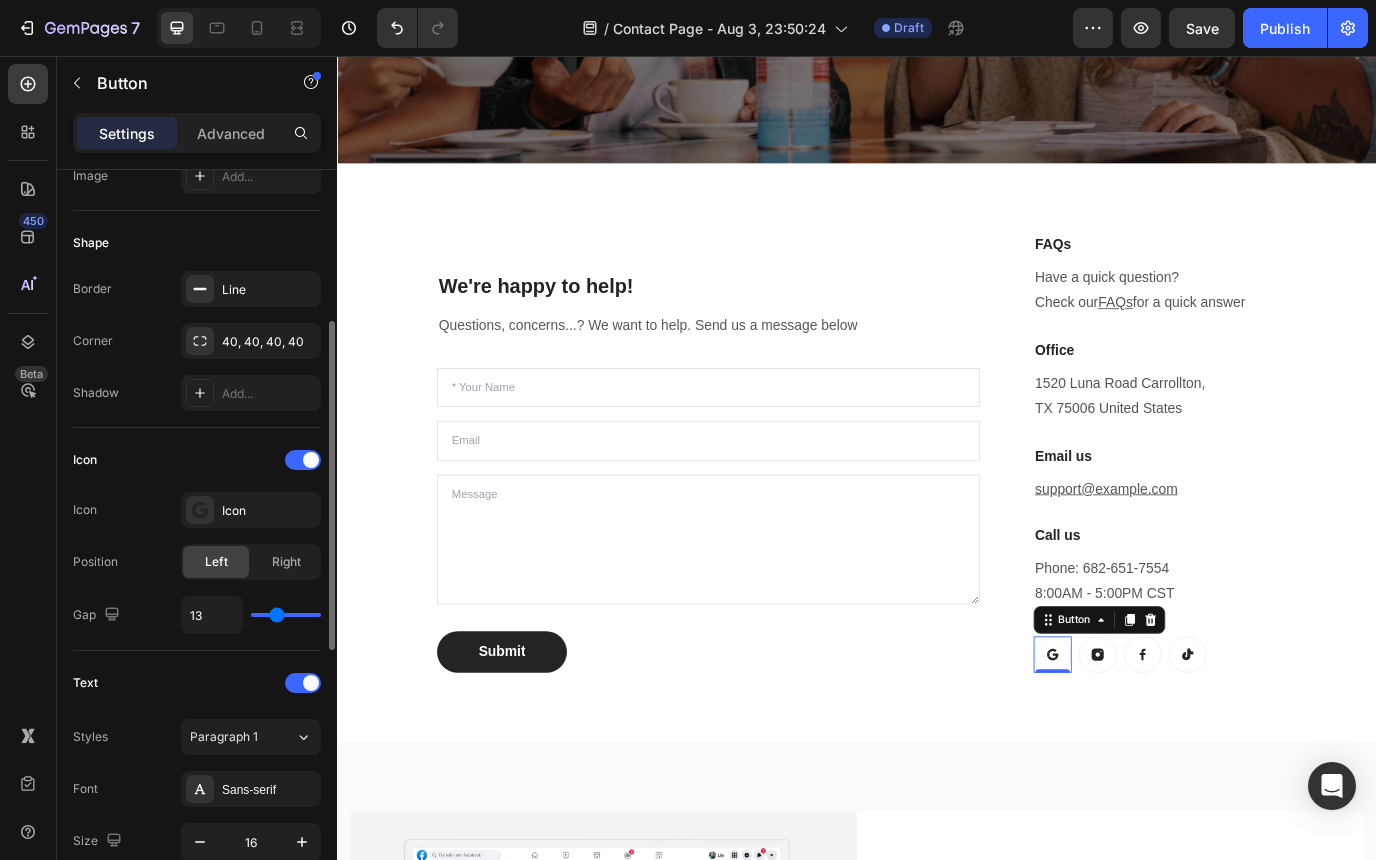 type on "9" 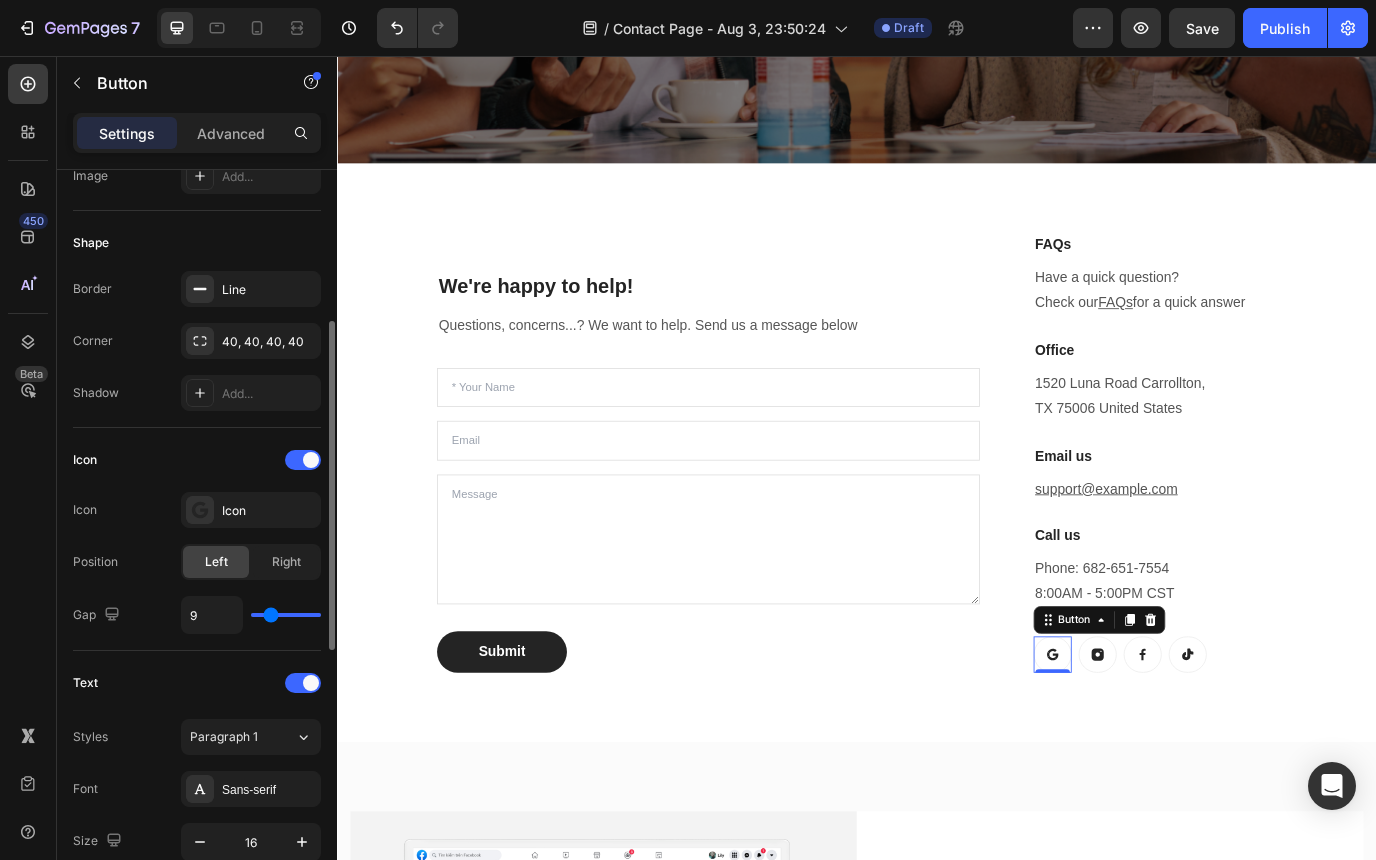 type on "4" 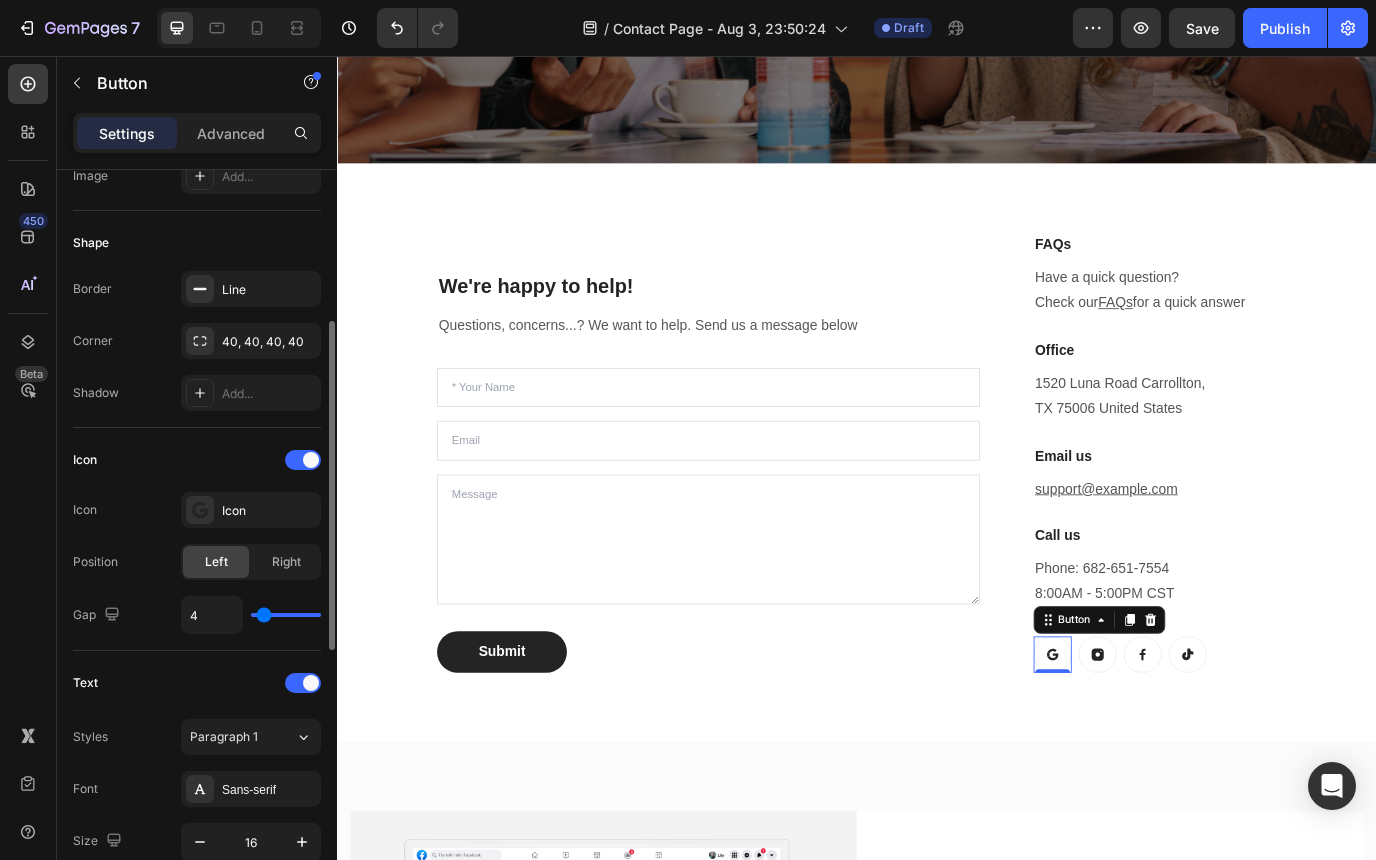 type on "0" 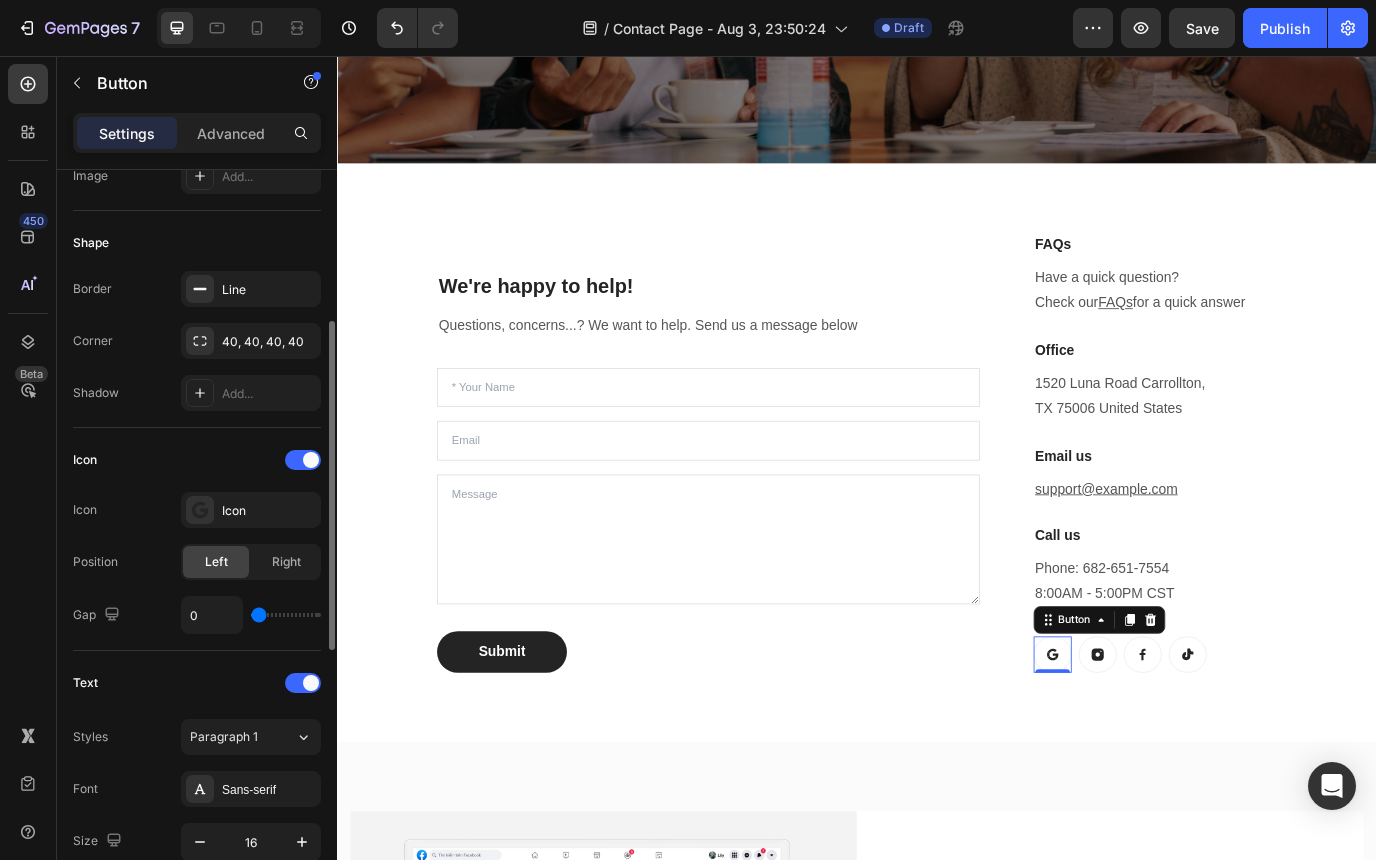 type on "1" 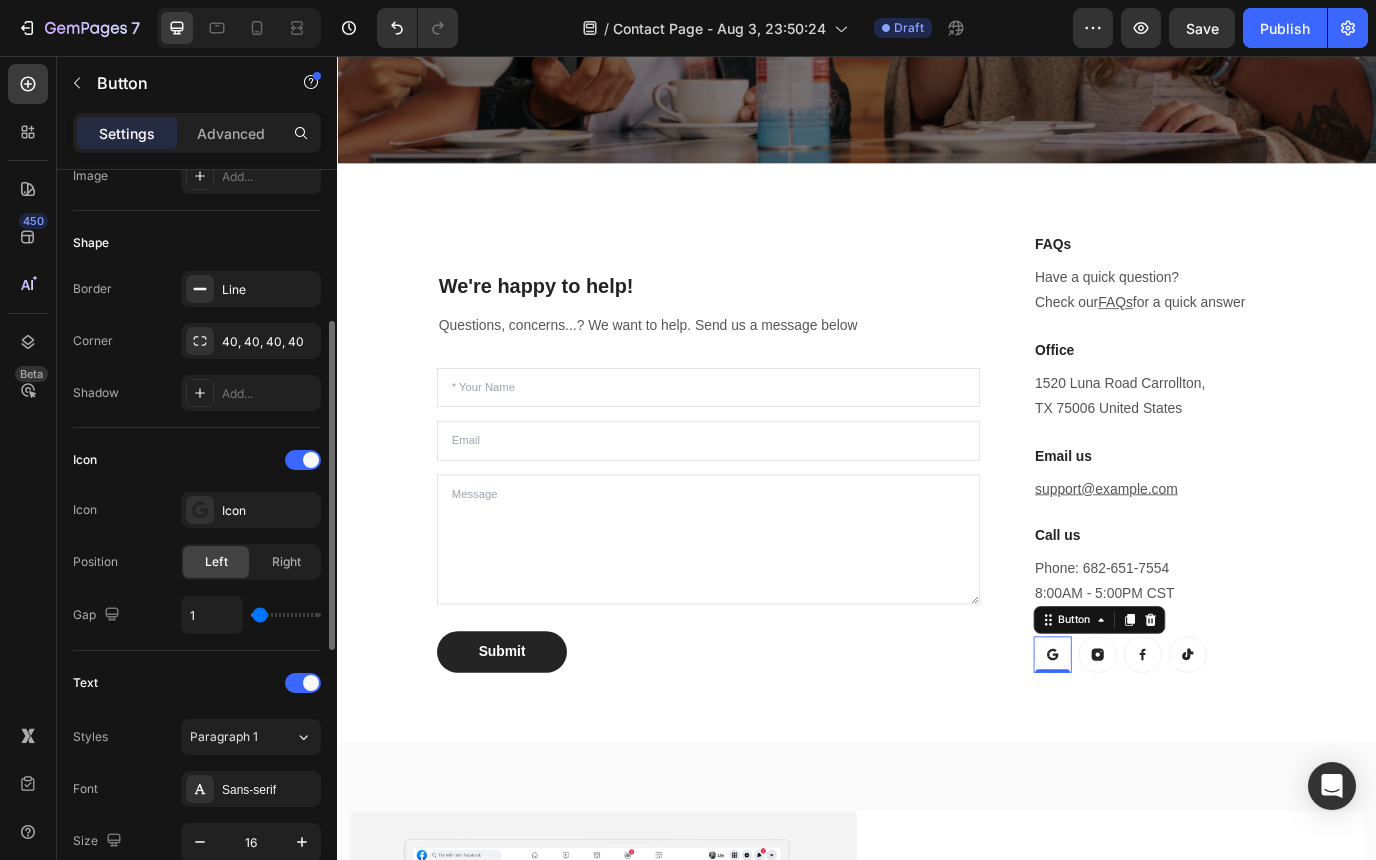 type on "2" 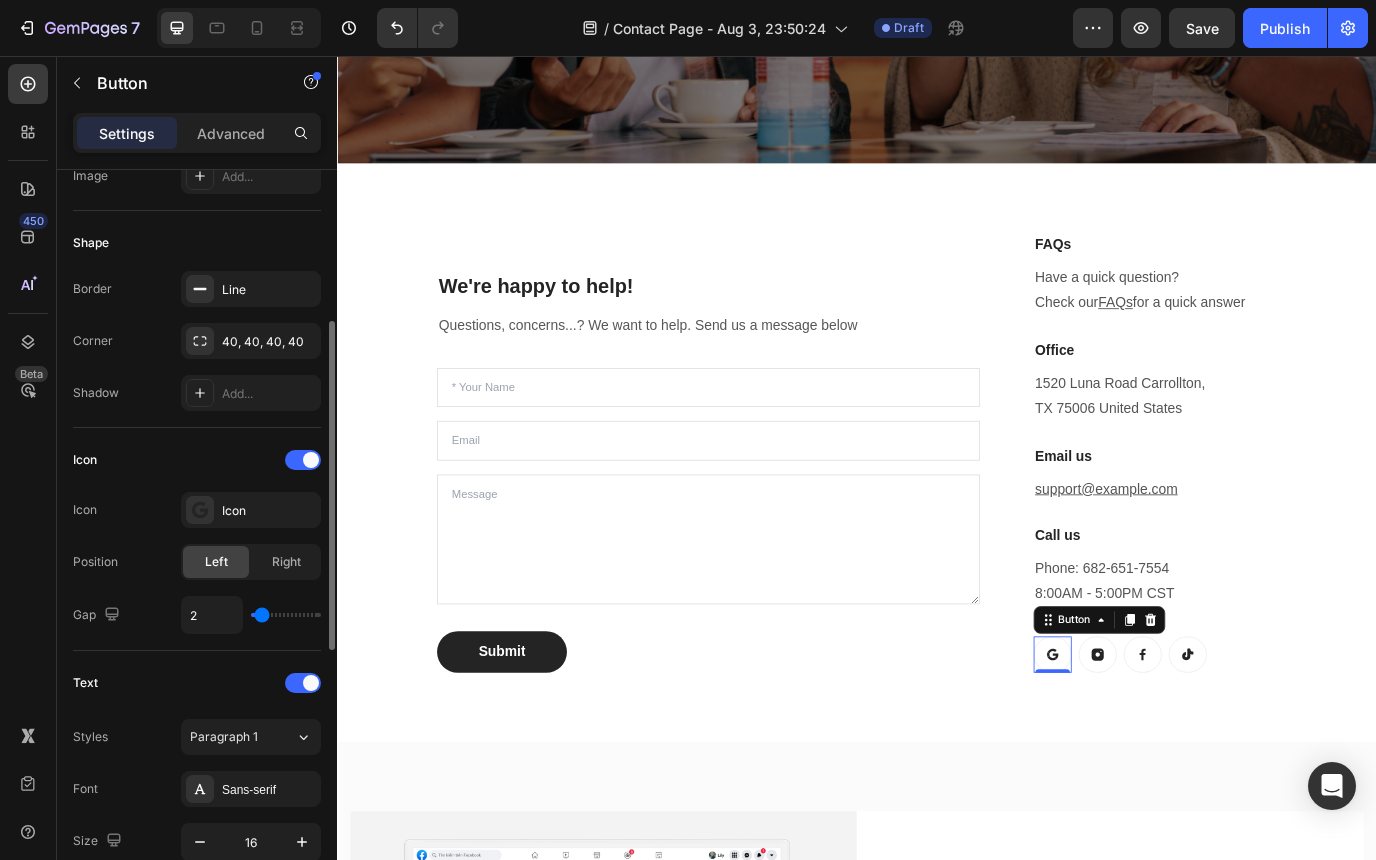 type on "3" 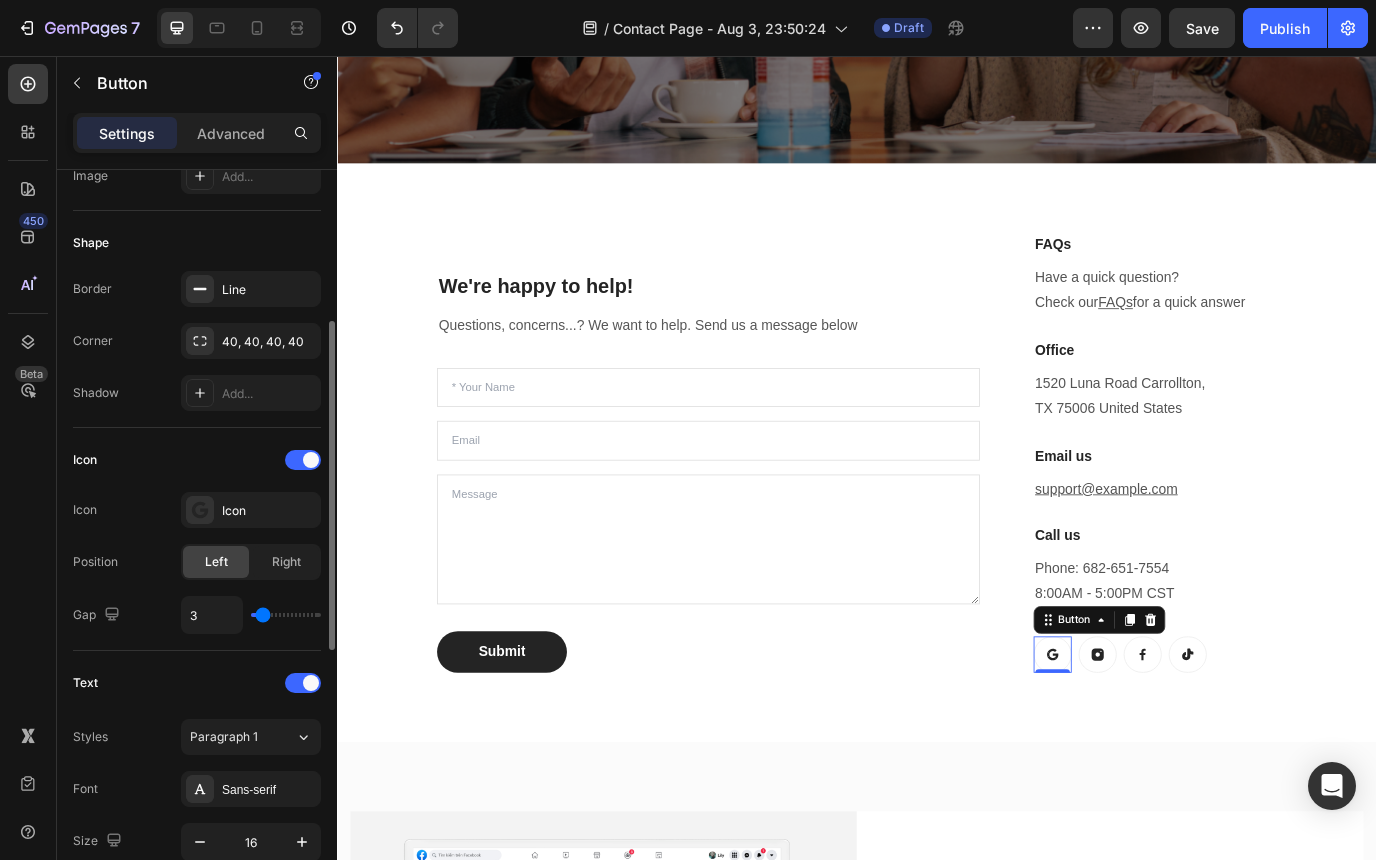 type on "4" 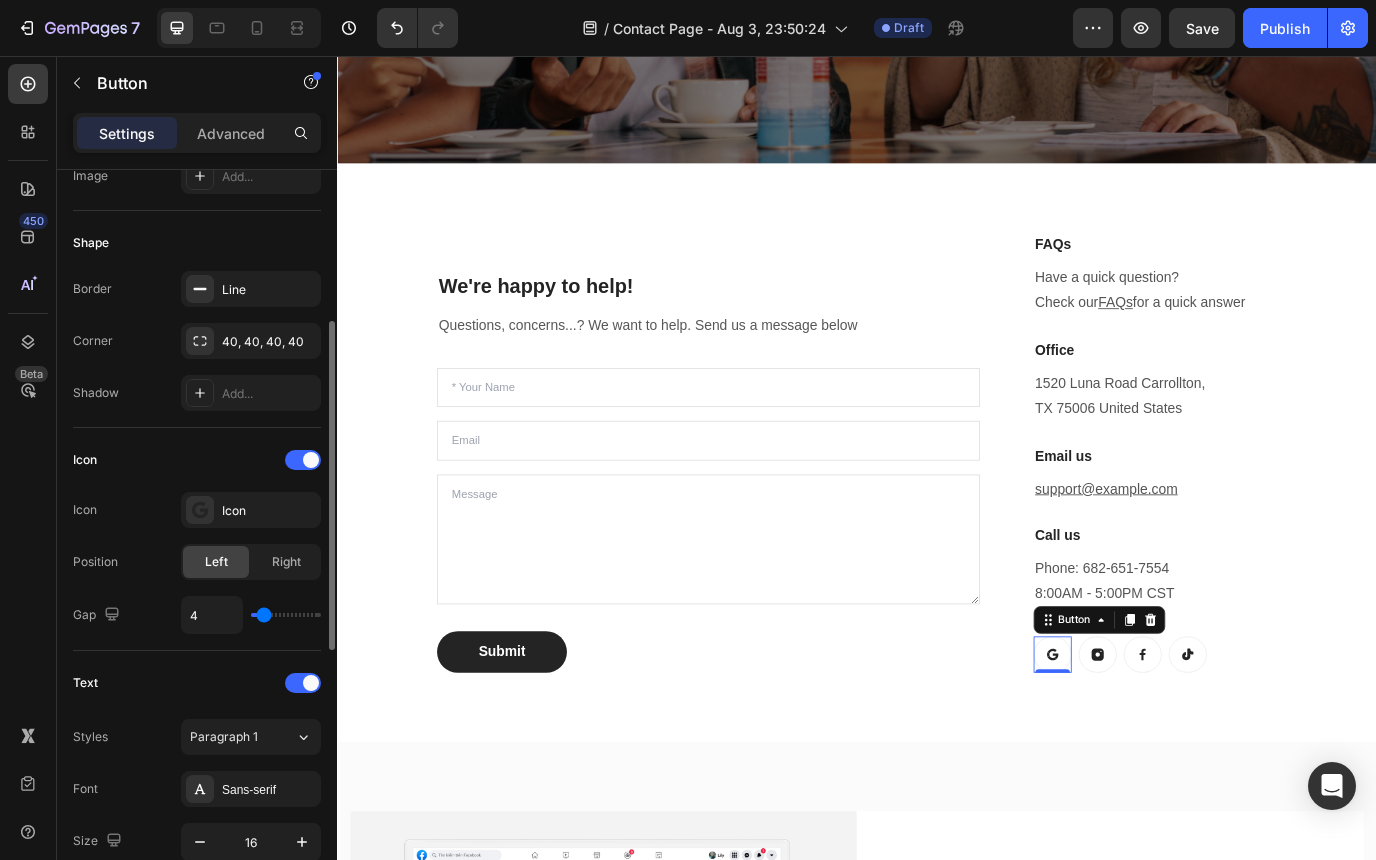 type on "5" 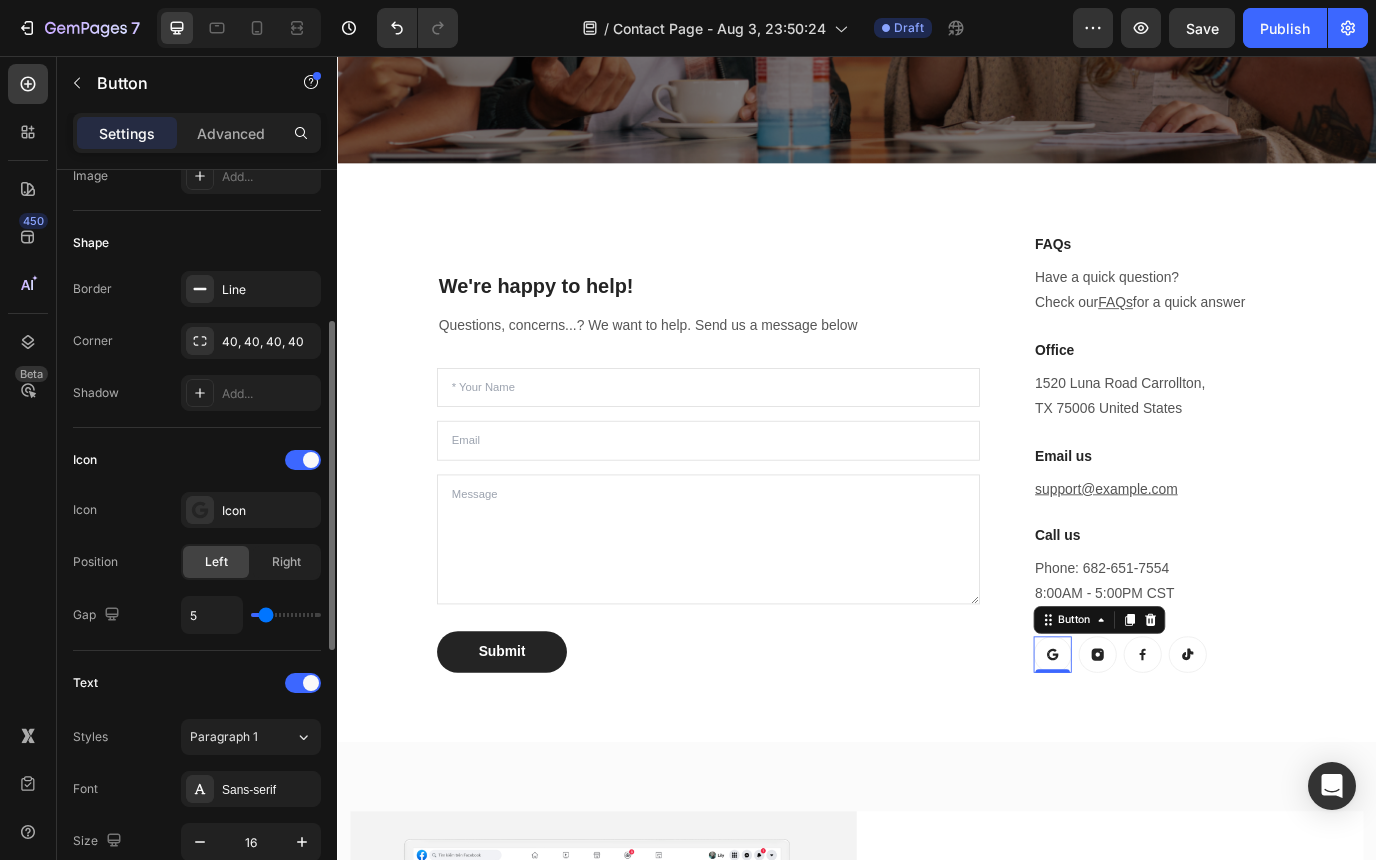 type on "6" 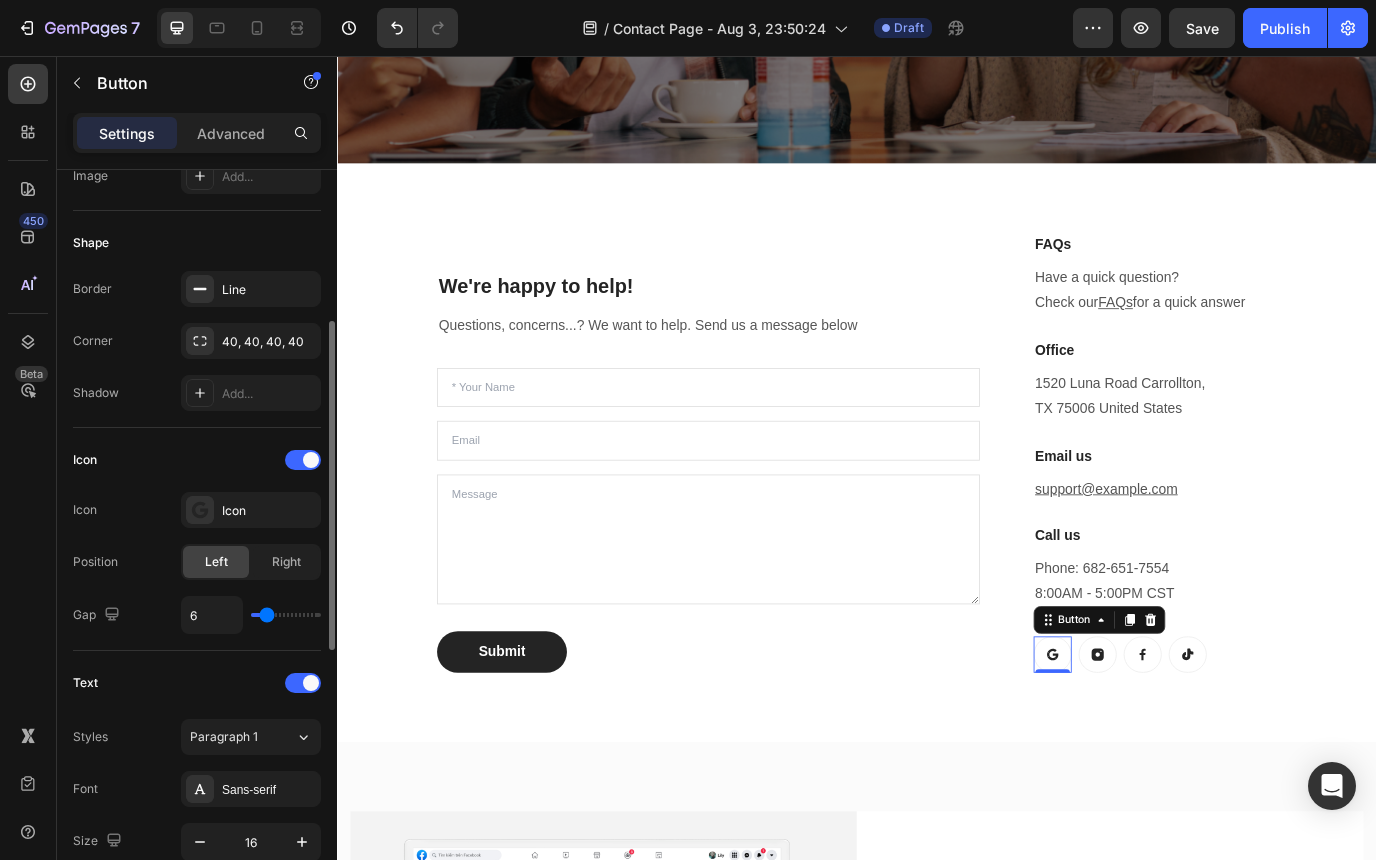 type on "7" 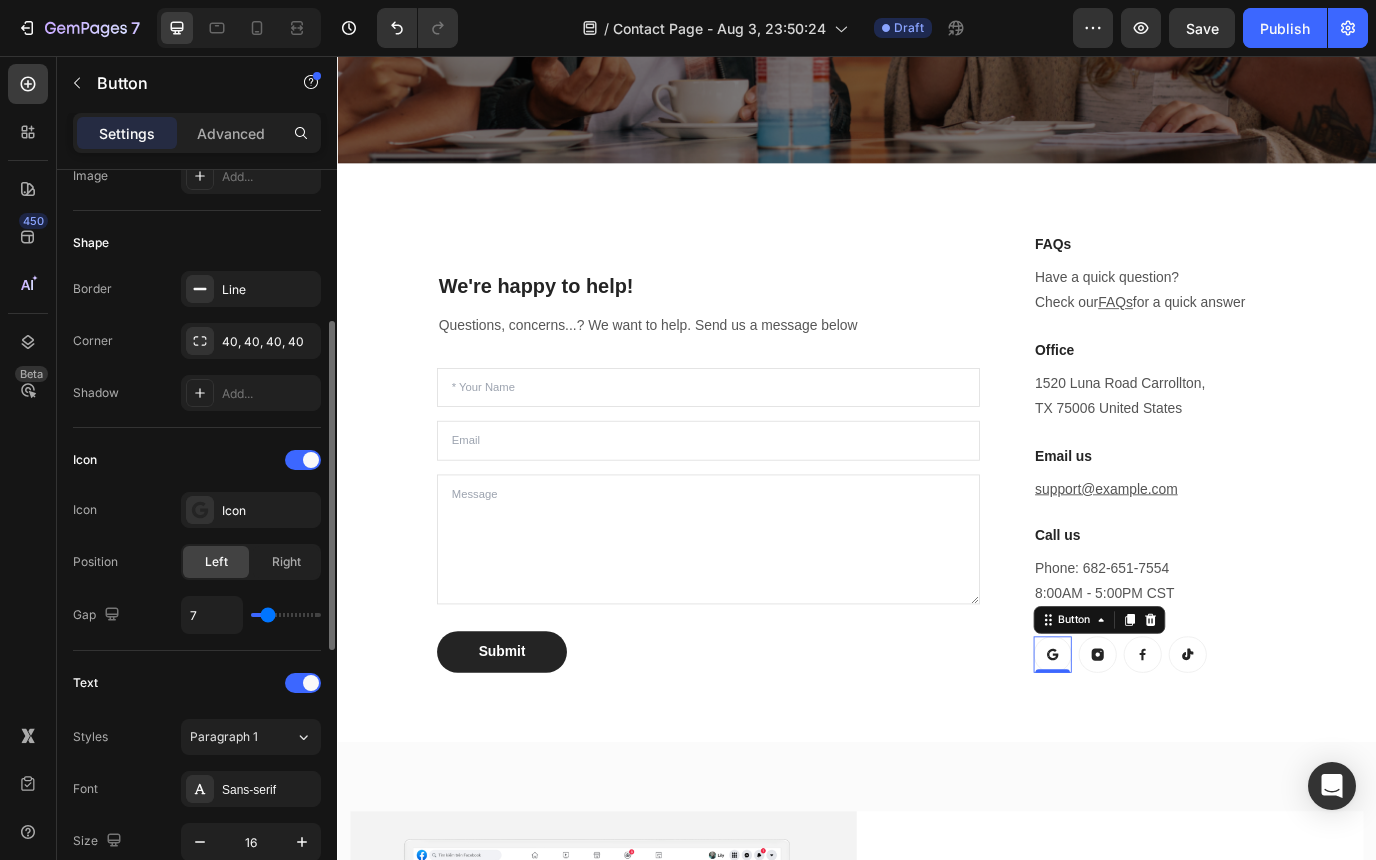 type on "8" 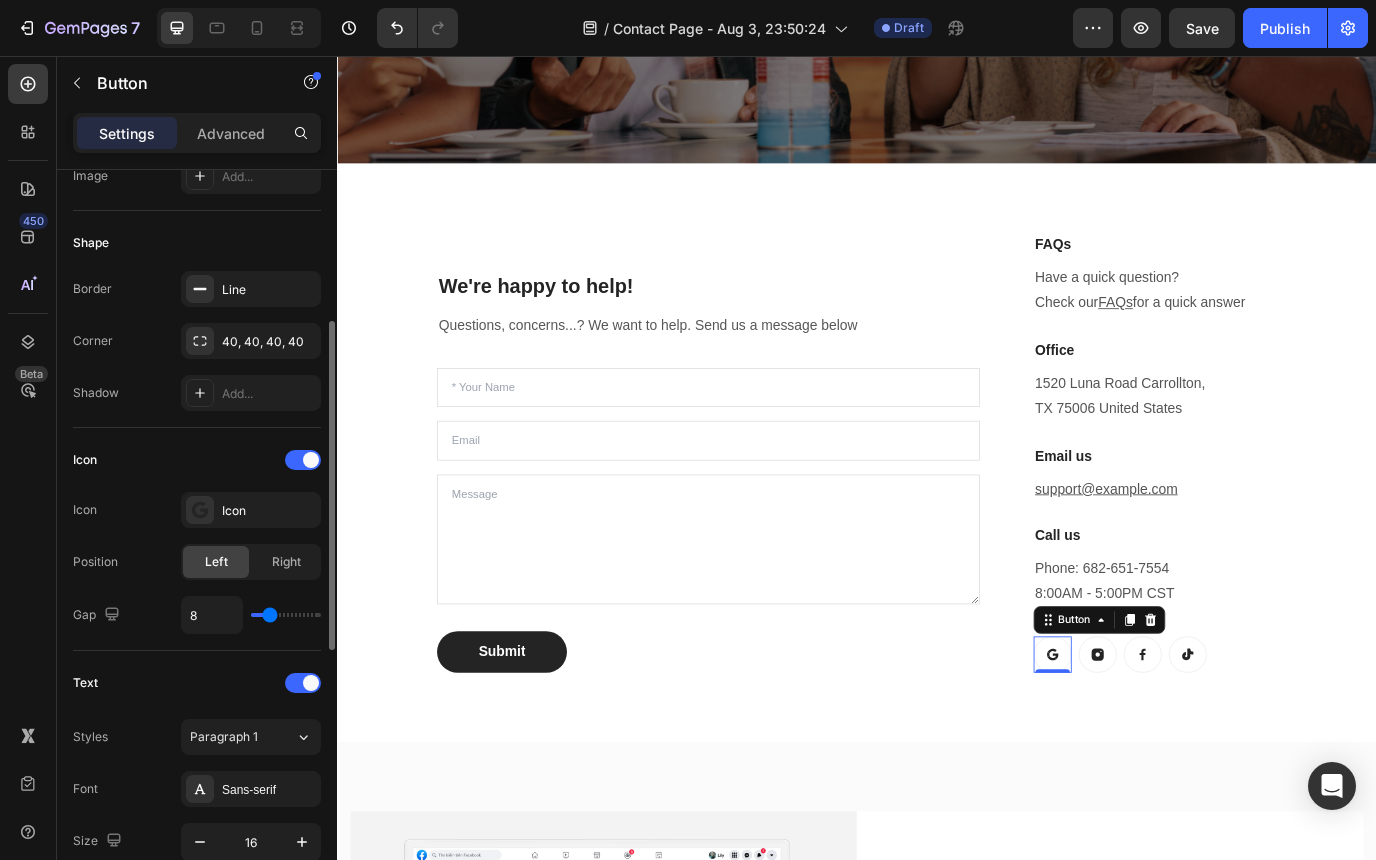 type on "7" 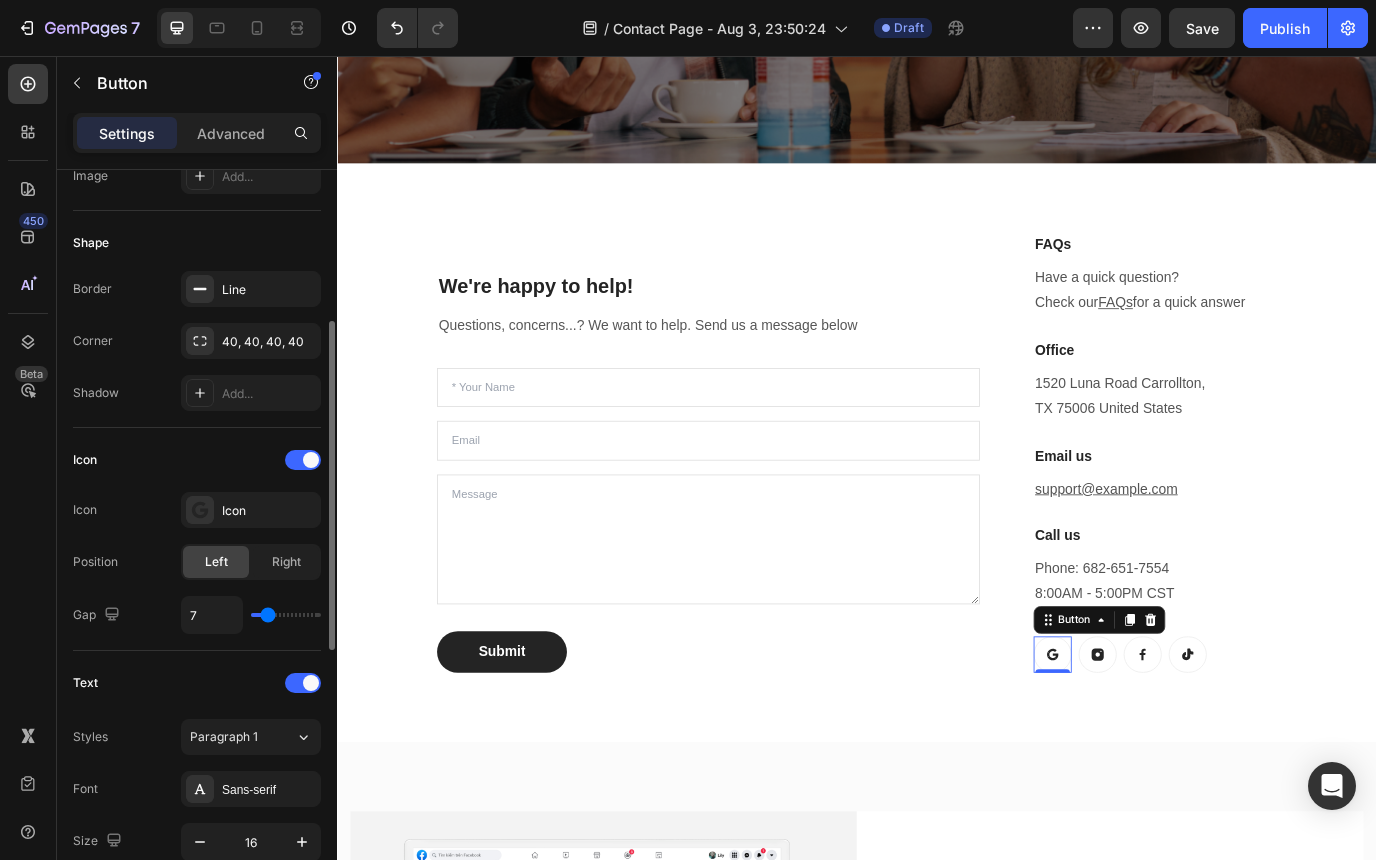 type on "7" 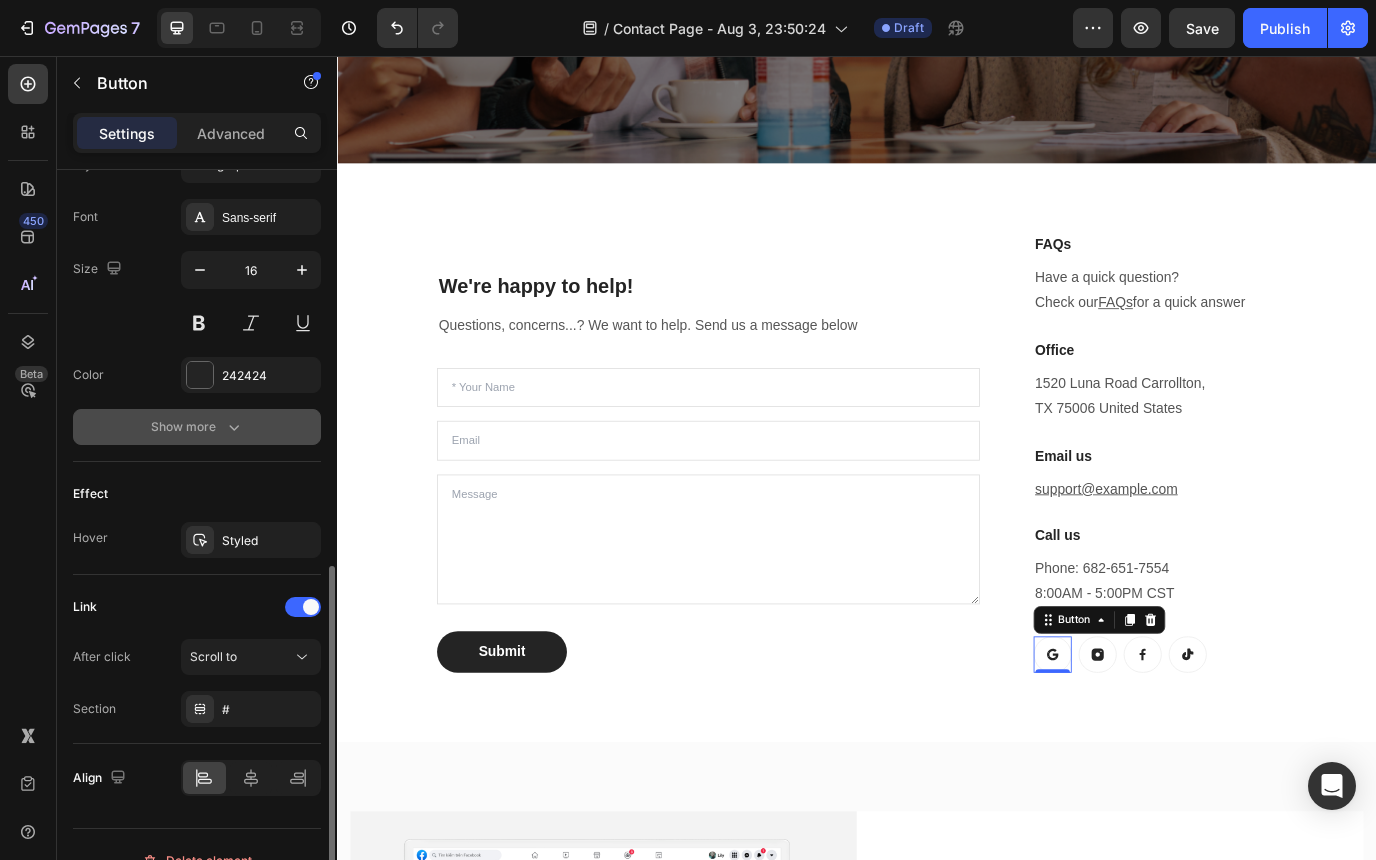 scroll, scrollTop: 926, scrollLeft: 0, axis: vertical 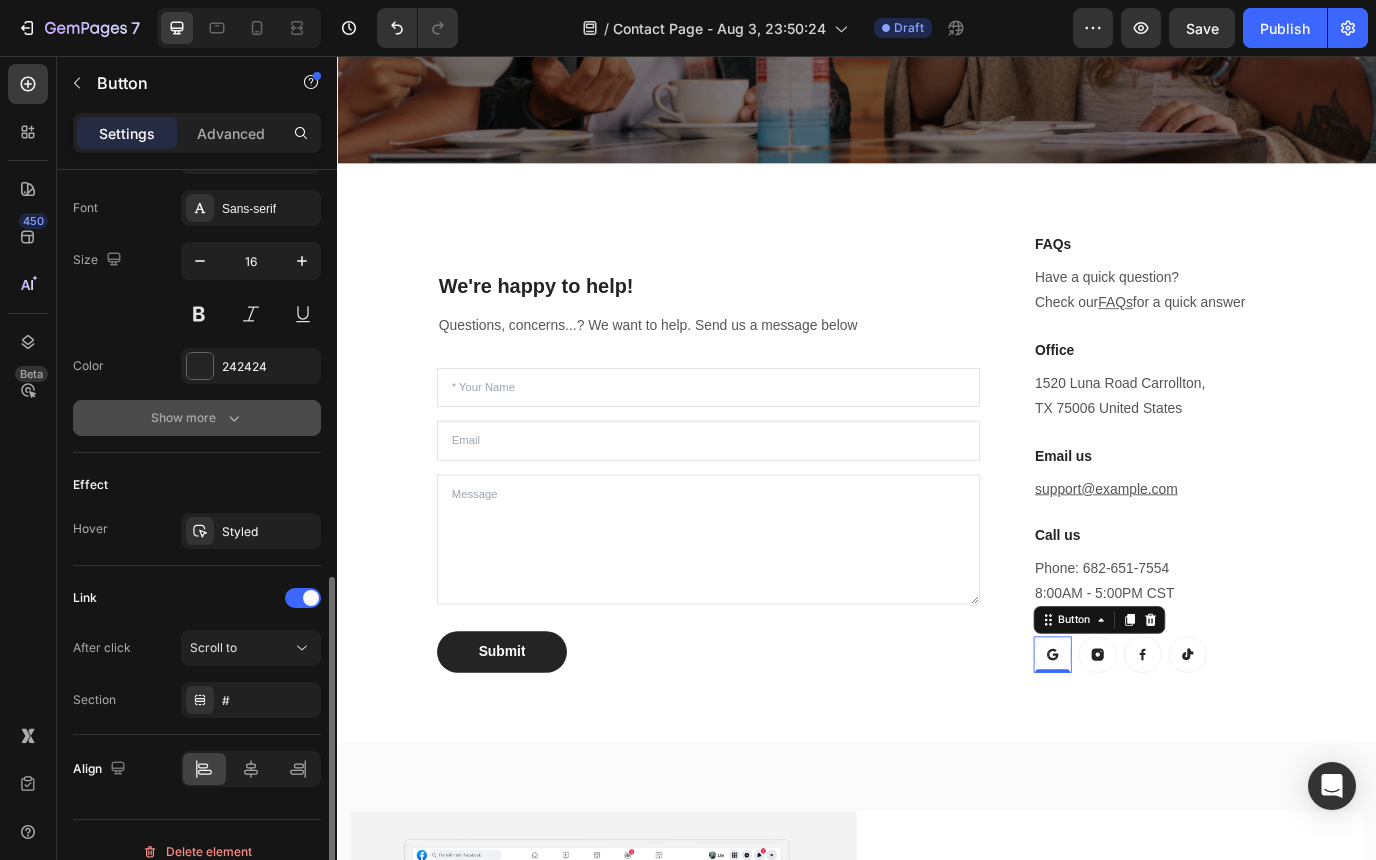 click on "Show more" at bounding box center [197, 418] 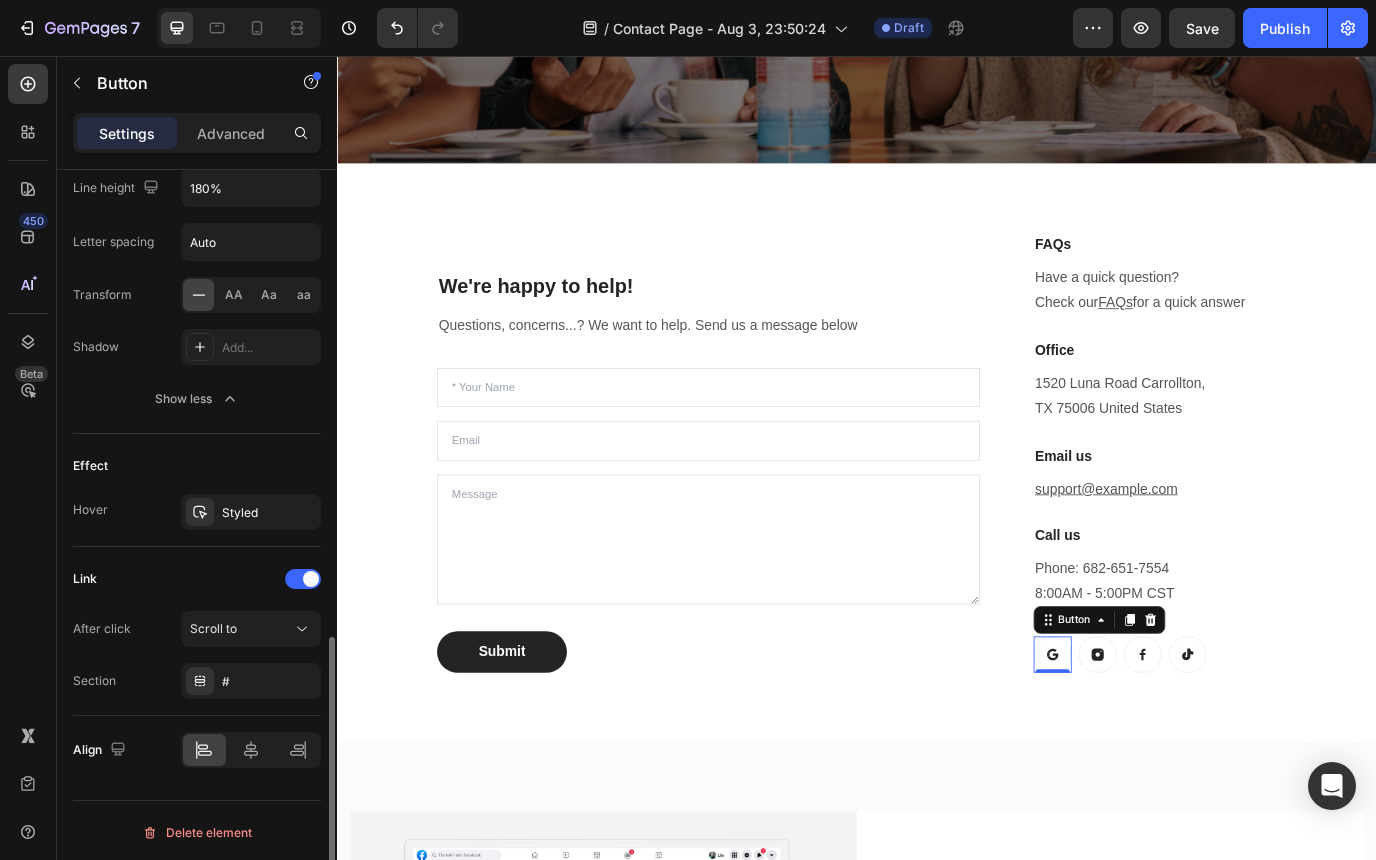 scroll, scrollTop: 1213, scrollLeft: 0, axis: vertical 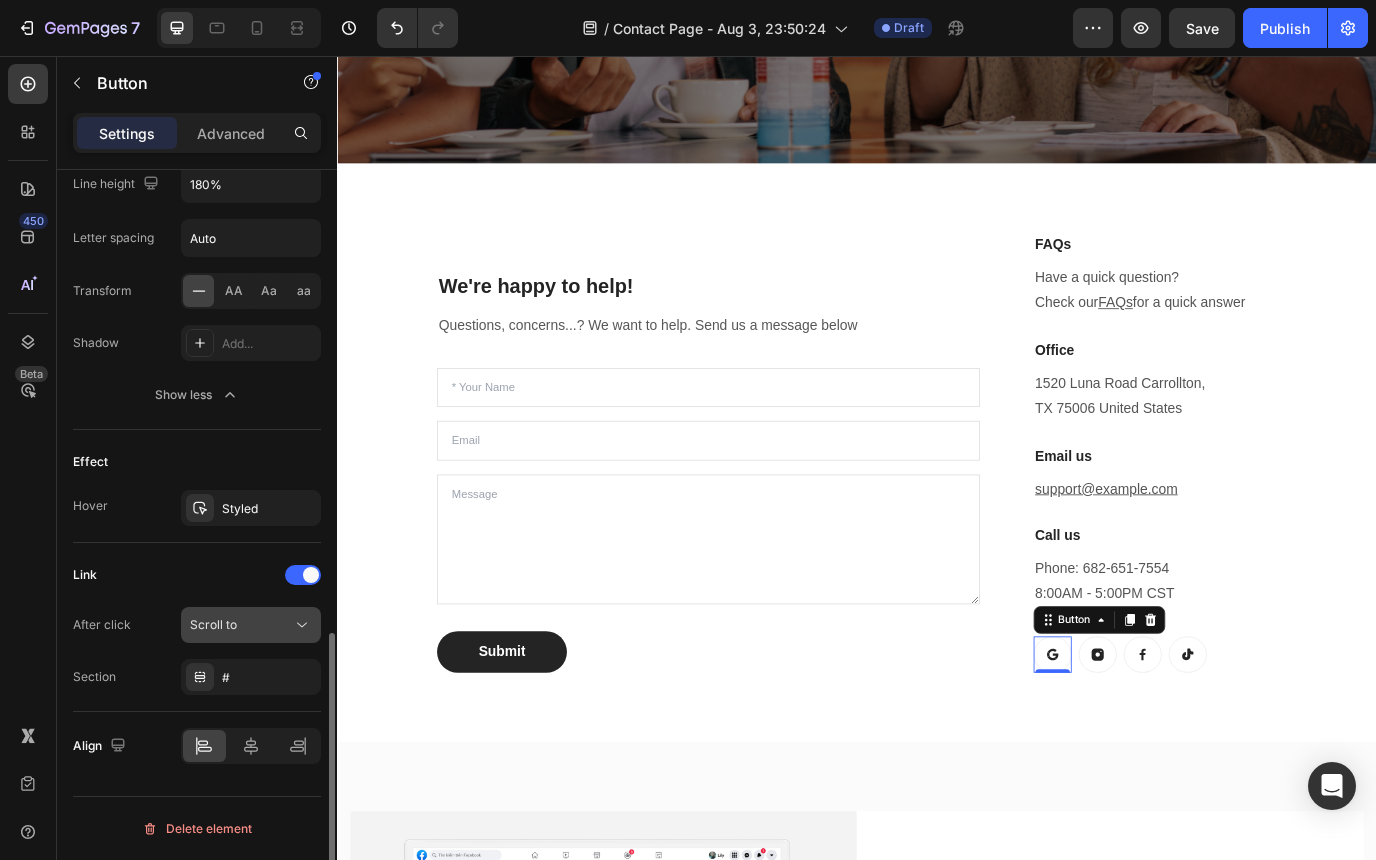 click on "Scroll to" at bounding box center (241, 625) 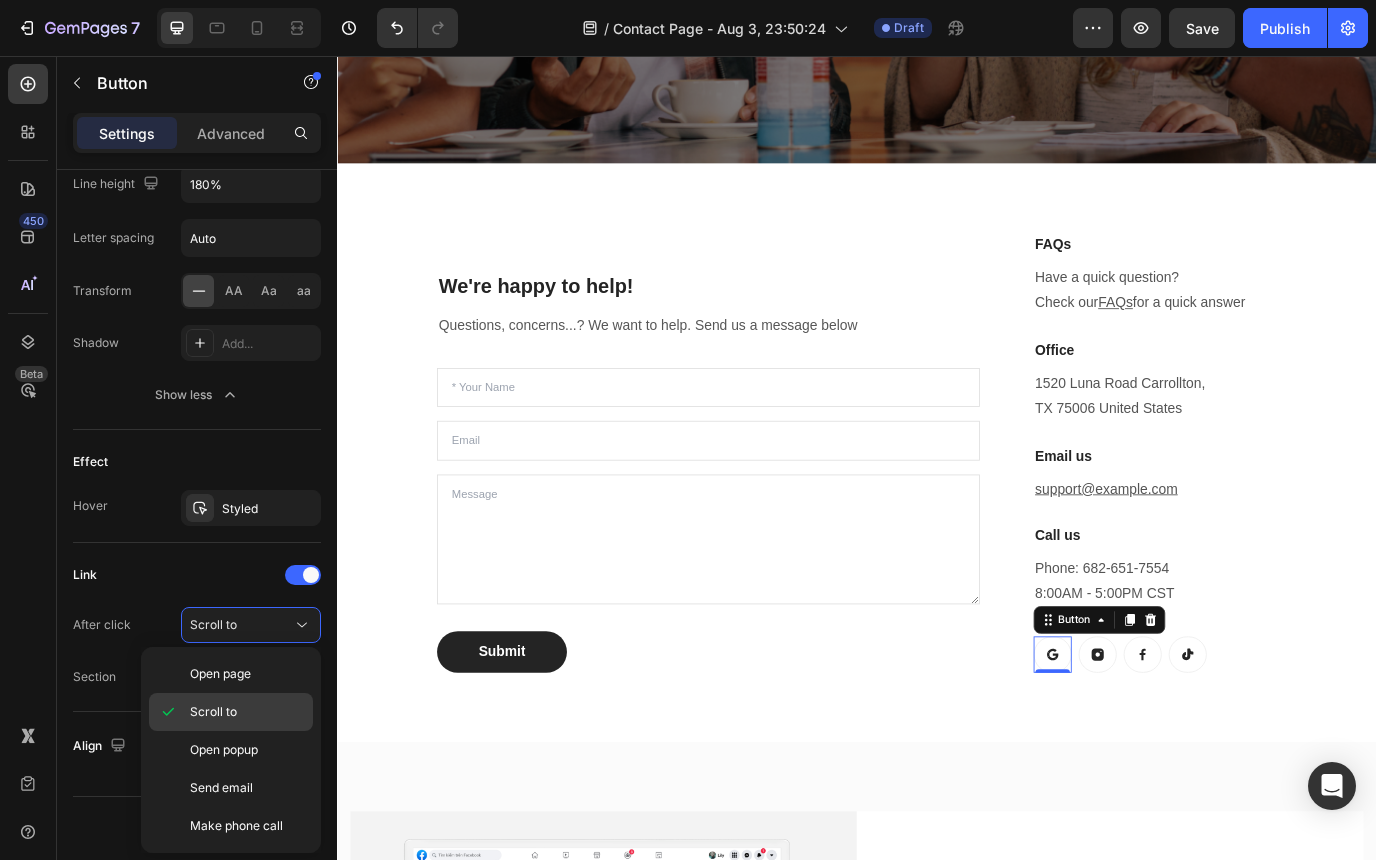 click on "Scroll to" at bounding box center (213, 712) 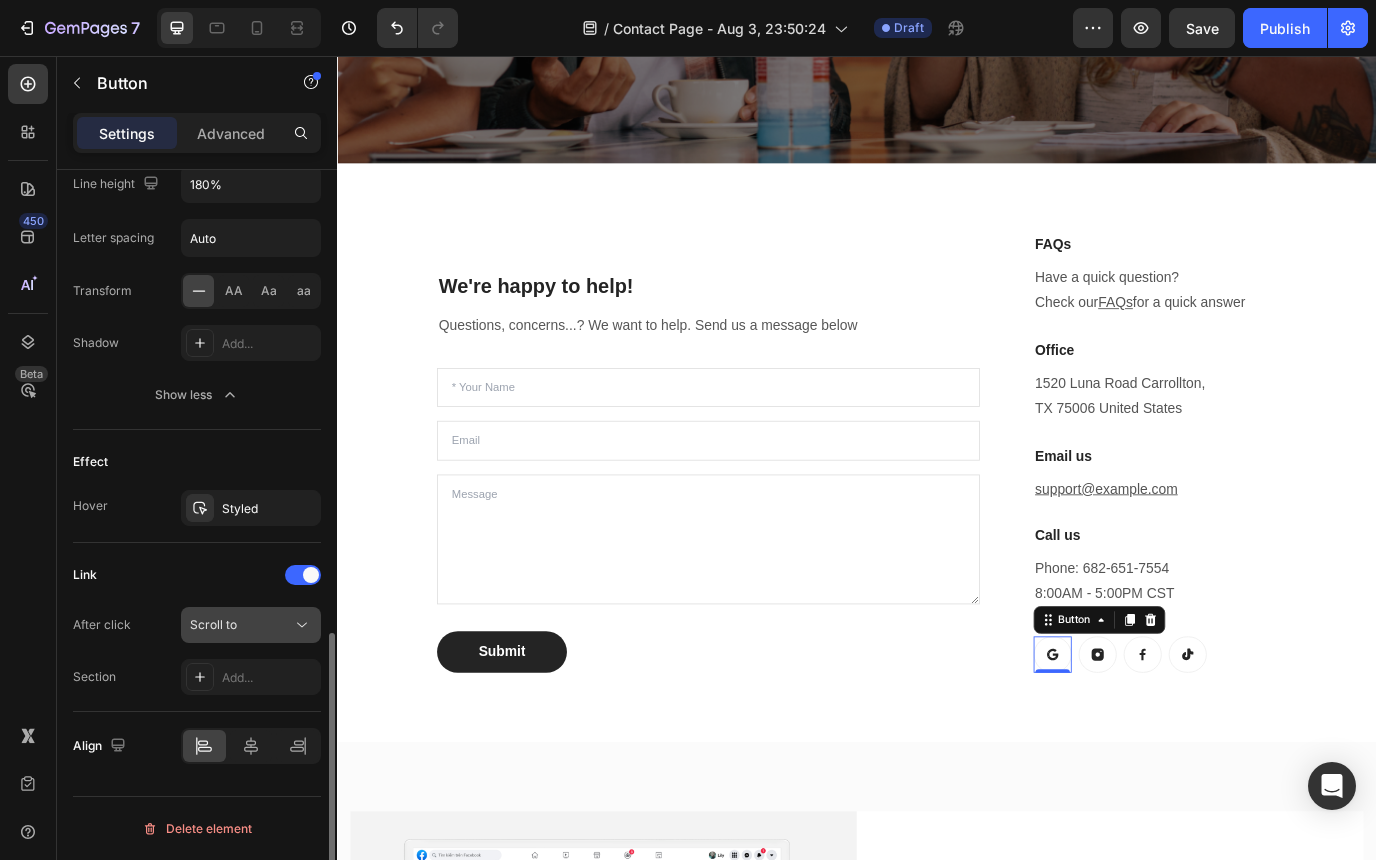 click on "Scroll to" at bounding box center [241, 625] 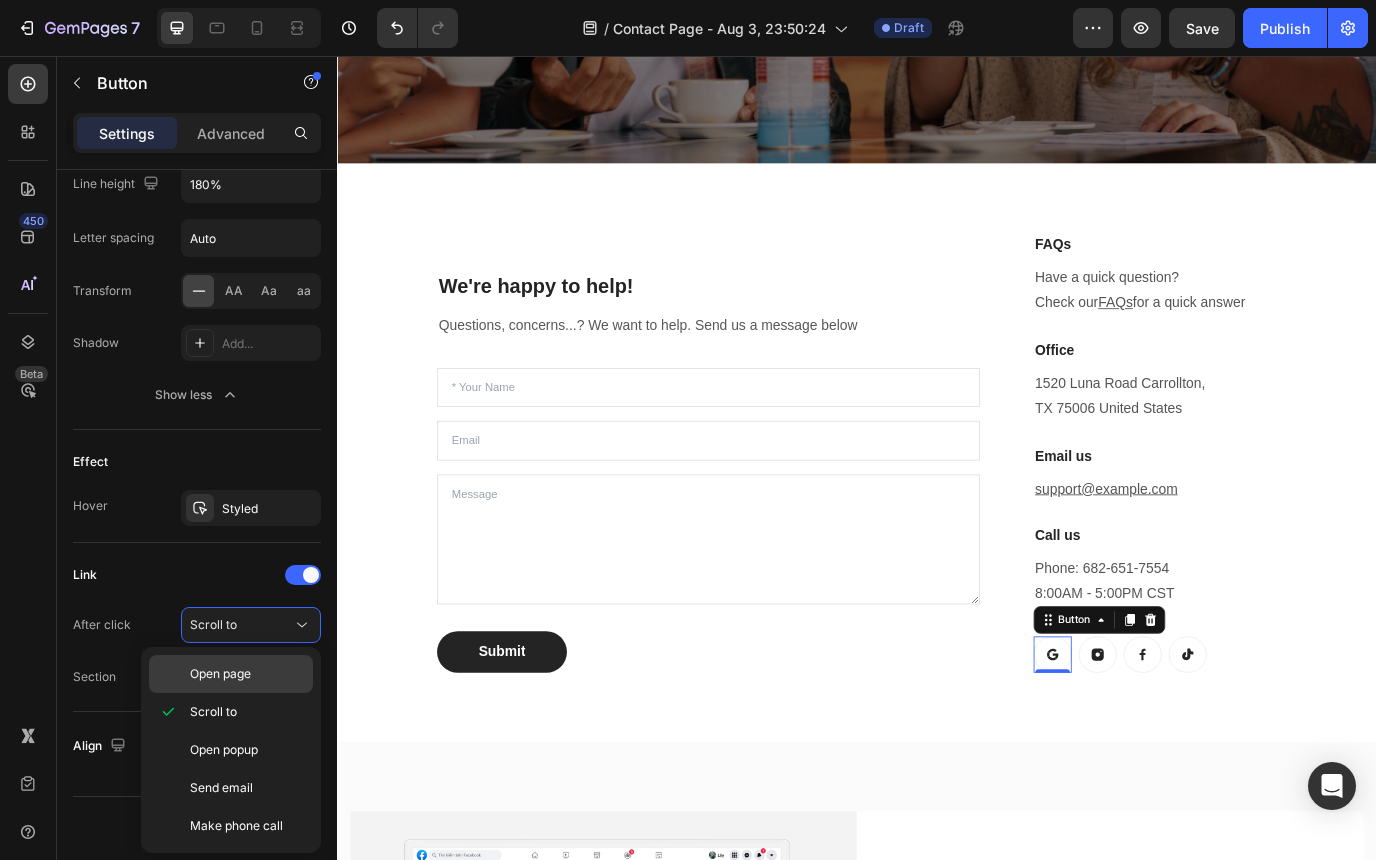 click on "Open page" at bounding box center [247, 674] 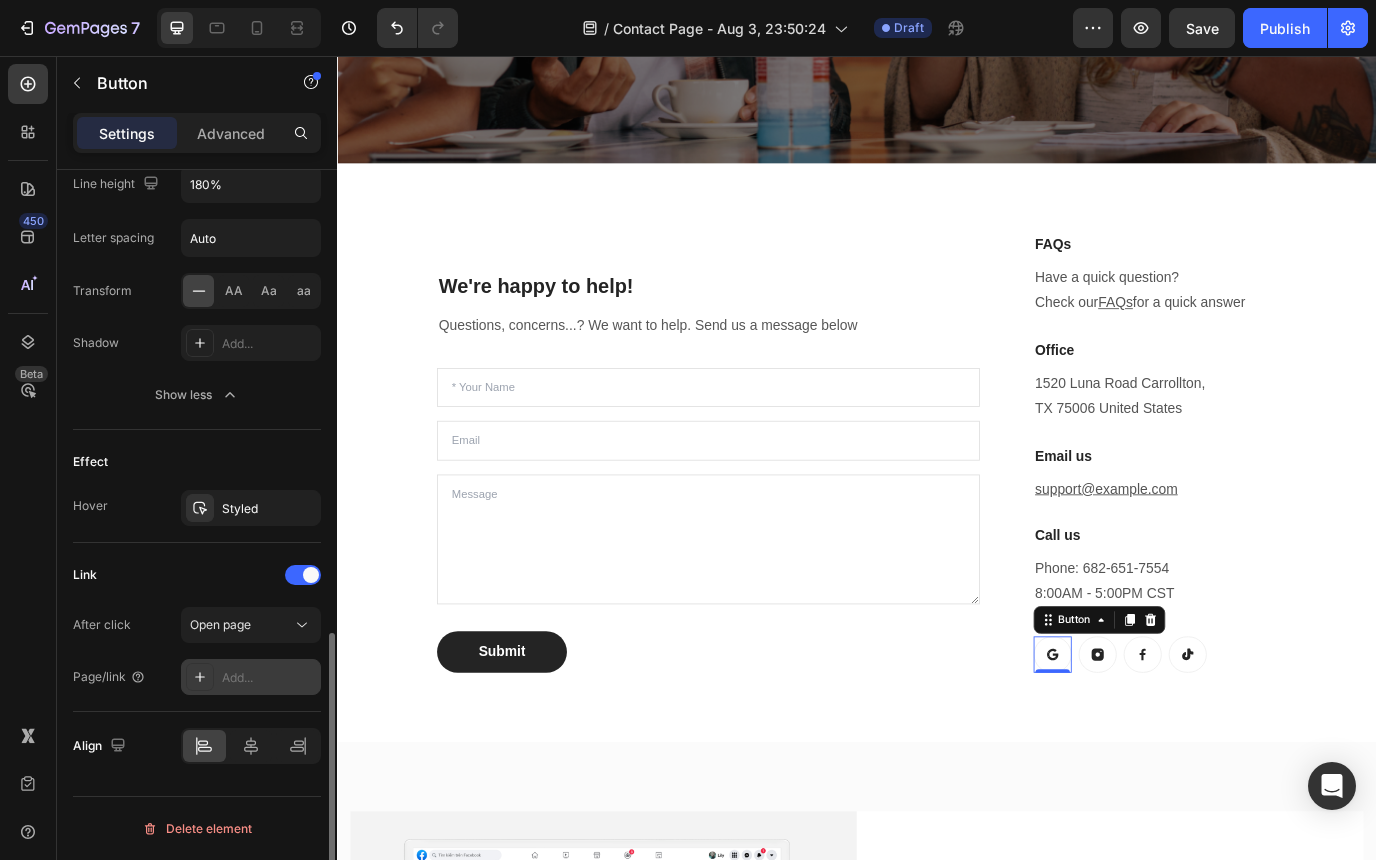 click on "Add..." at bounding box center (269, 678) 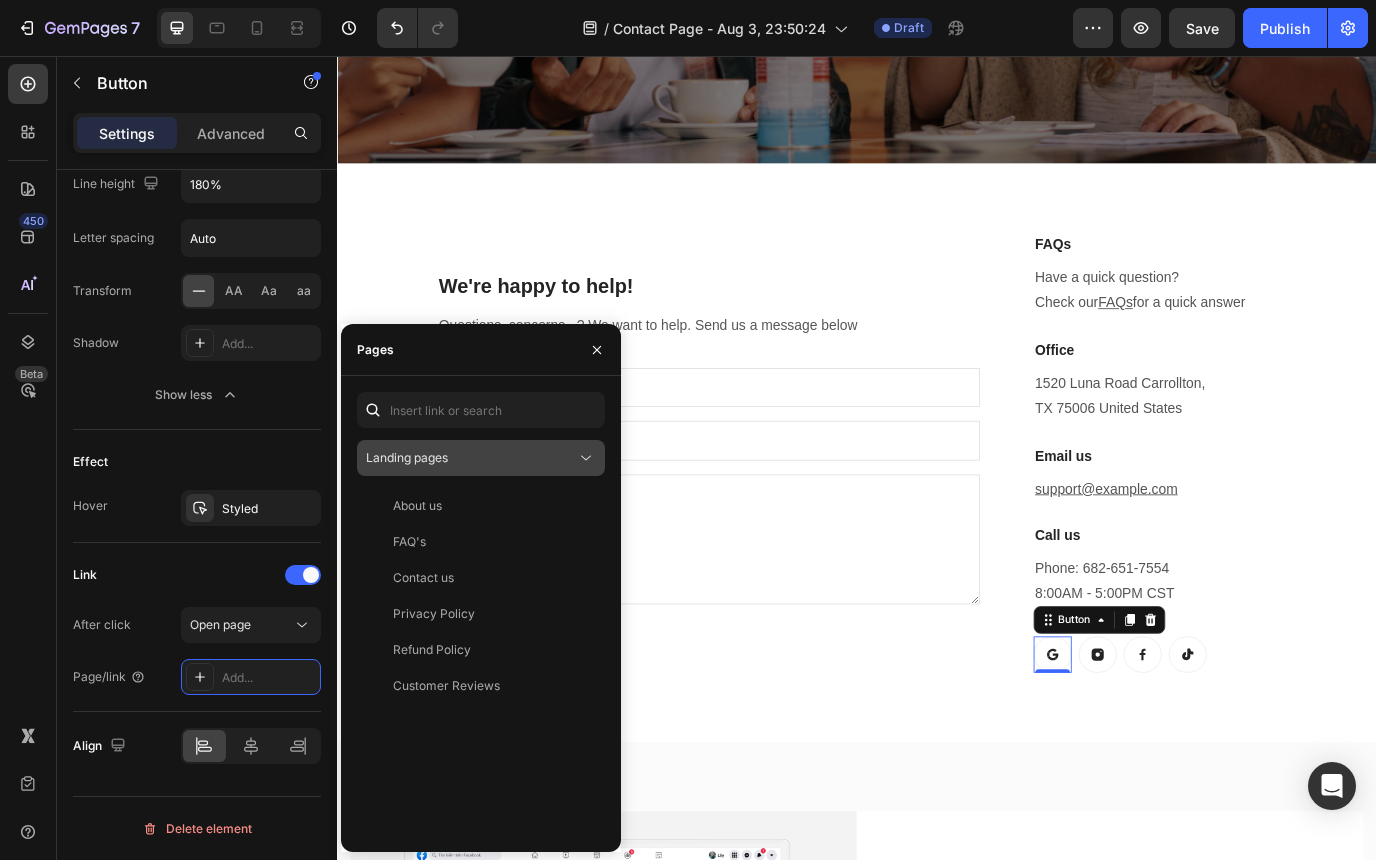 click on "Landing pages" at bounding box center [471, 458] 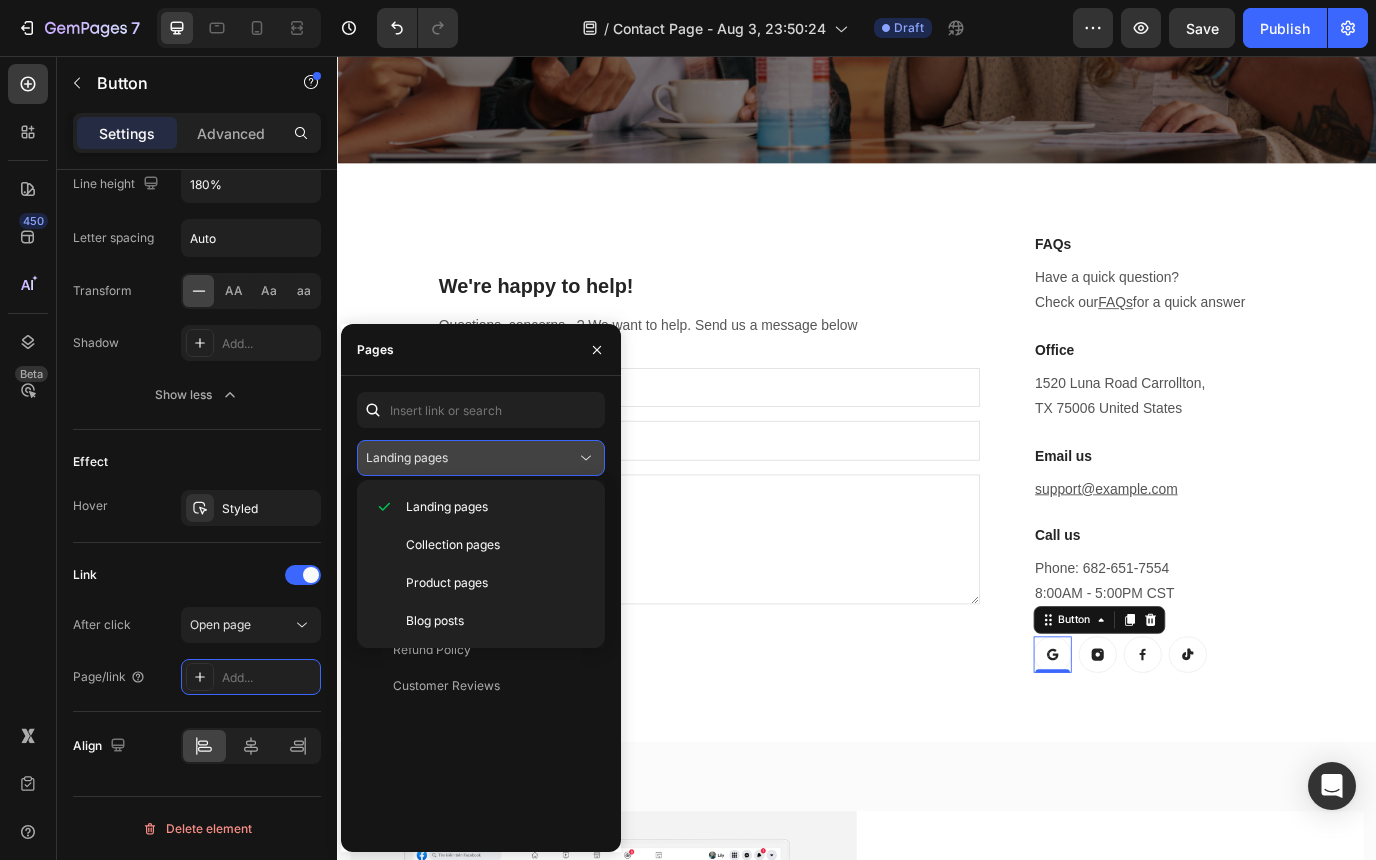 click on "Landing pages" at bounding box center (471, 458) 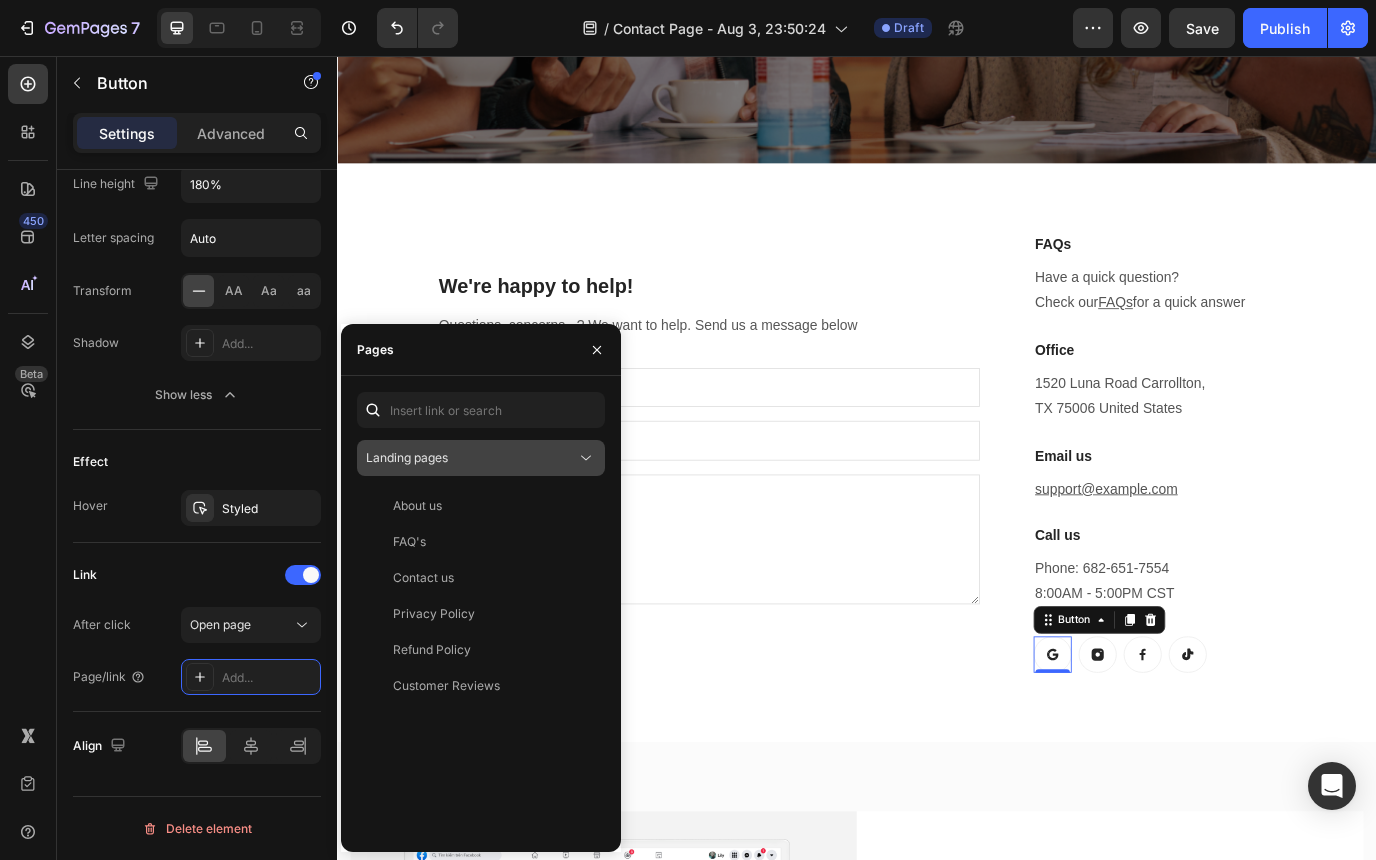click on "Landing pages" at bounding box center [471, 458] 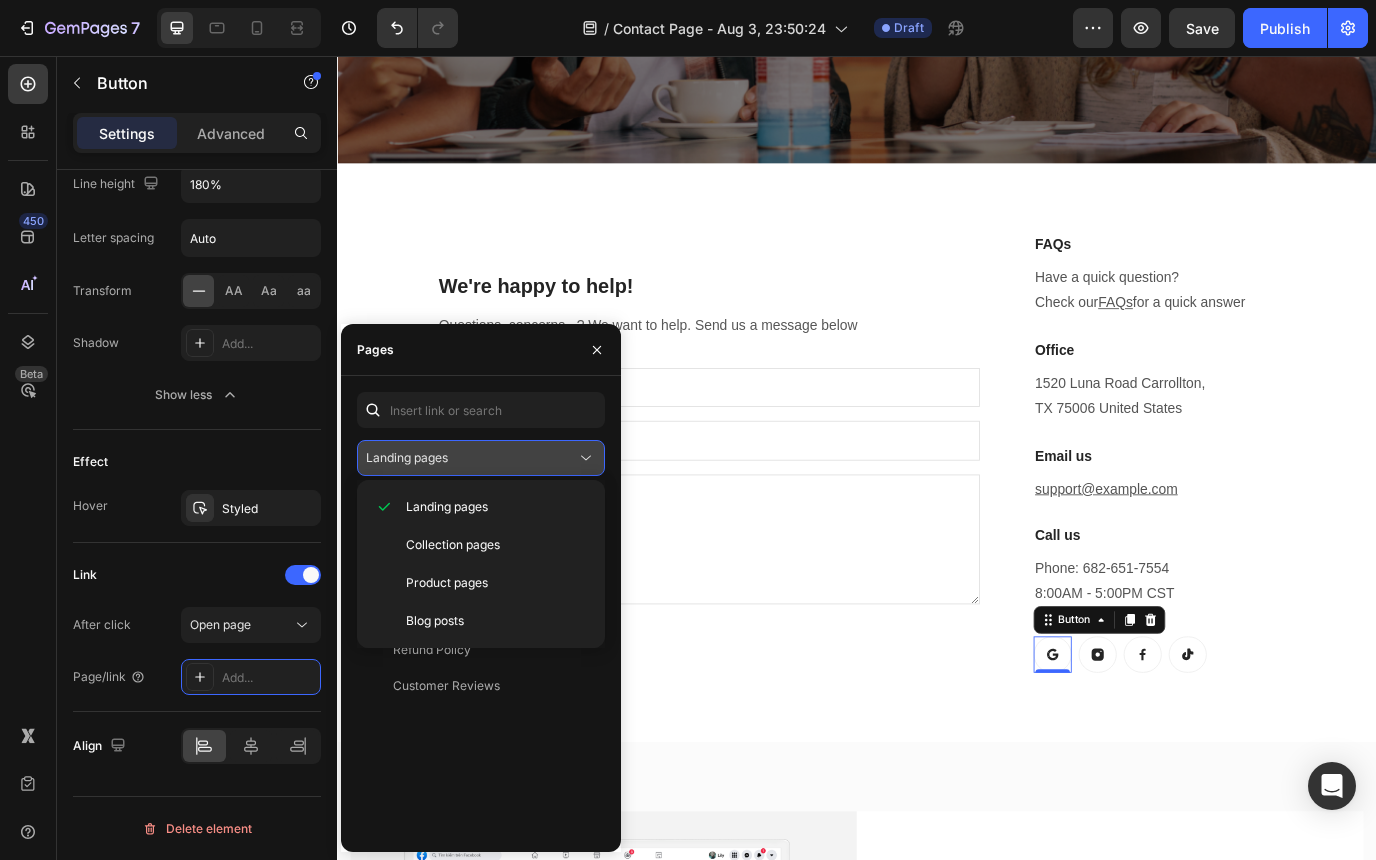 click on "Landing pages" at bounding box center [471, 458] 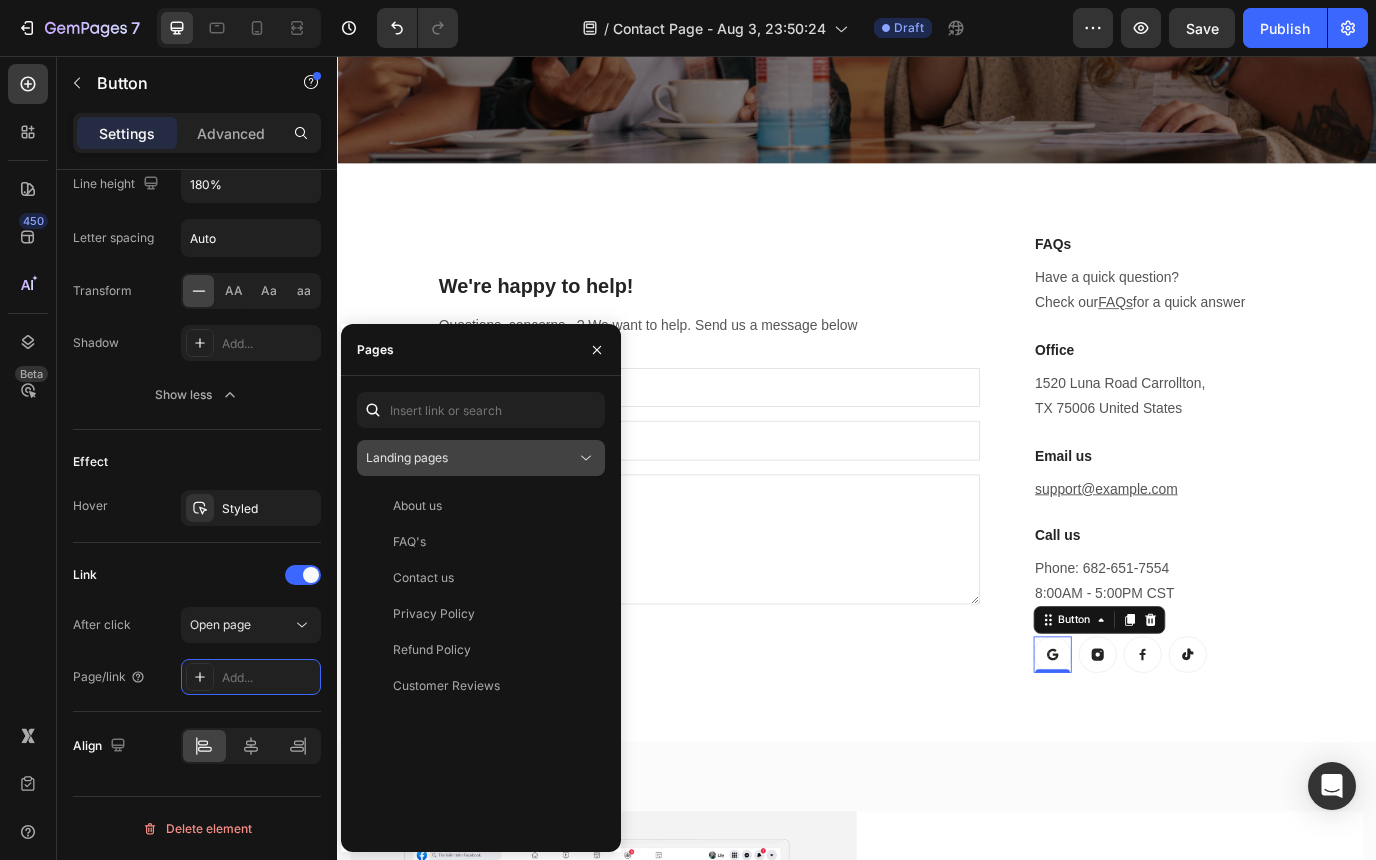 click on "Landing pages" at bounding box center (471, 458) 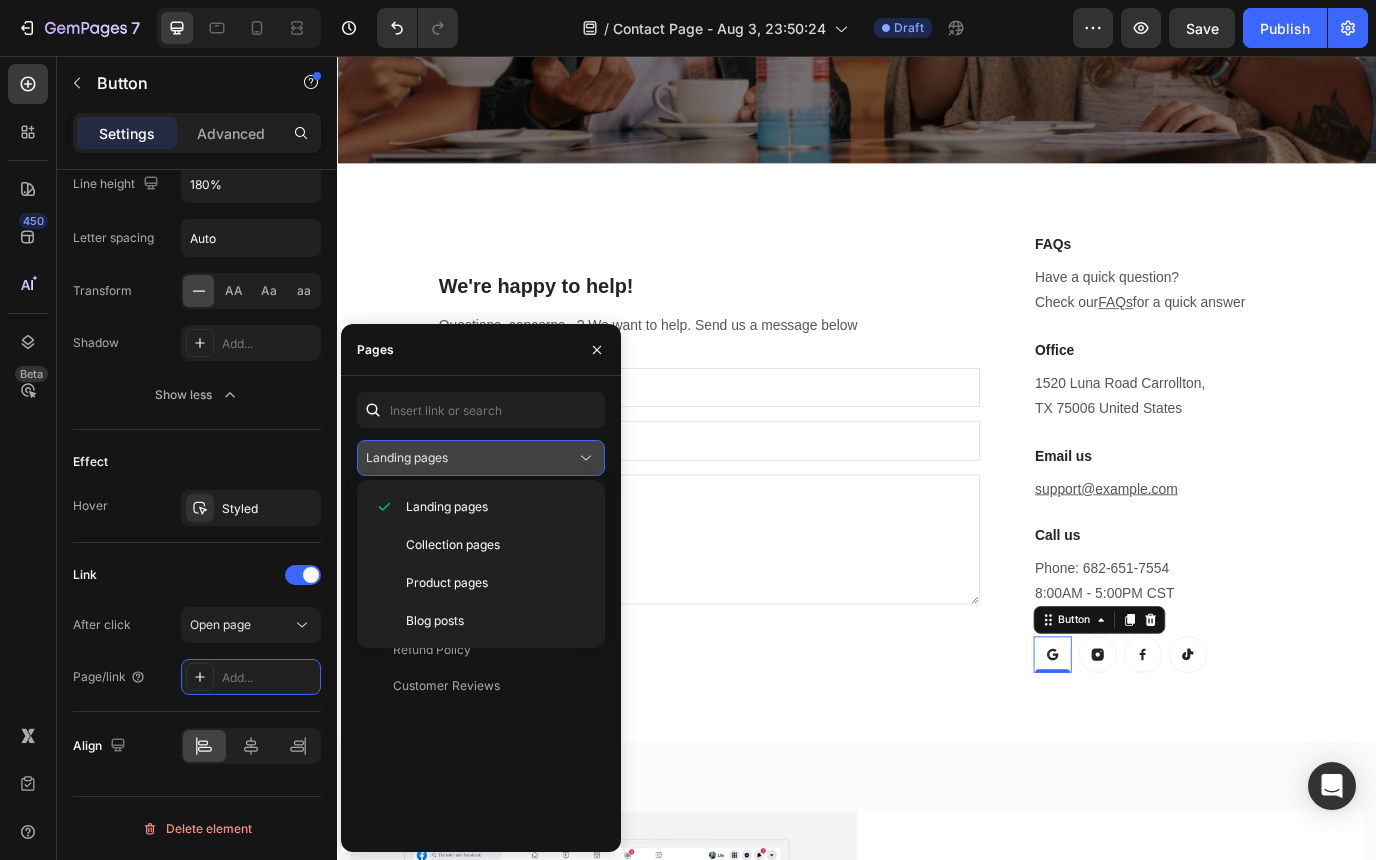 click on "Landing pages" at bounding box center (471, 458) 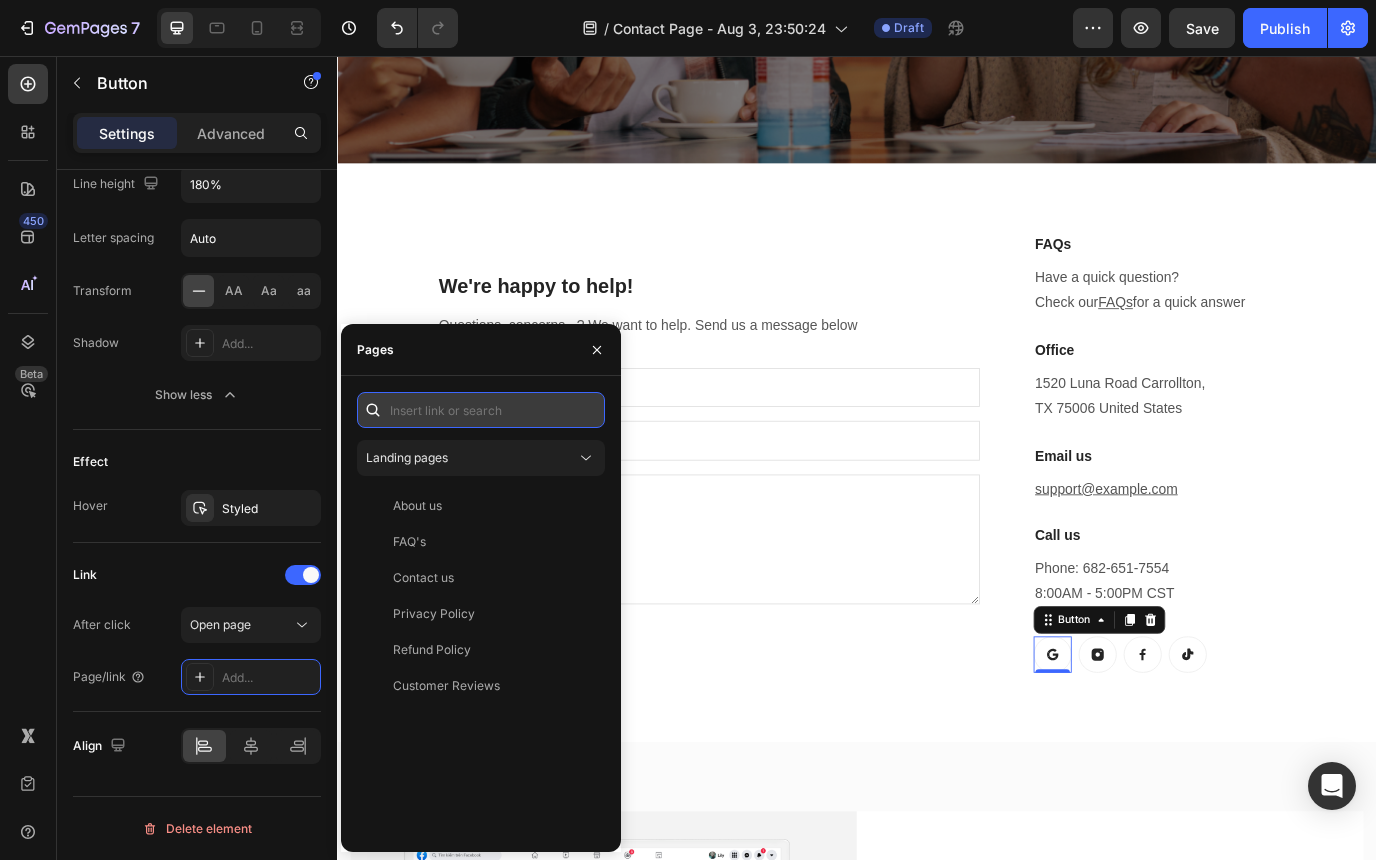 click at bounding box center (481, 410) 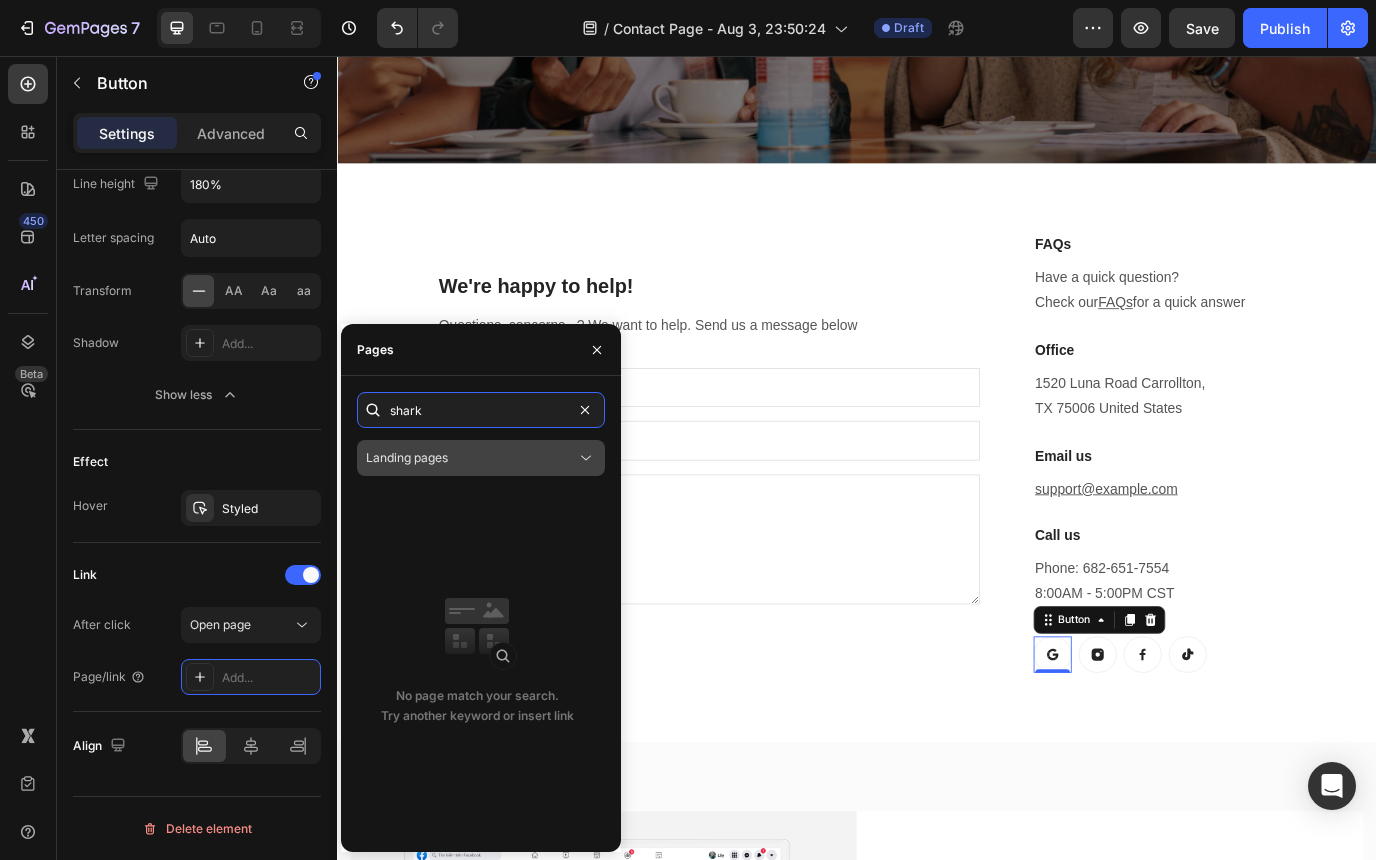 type on "shark" 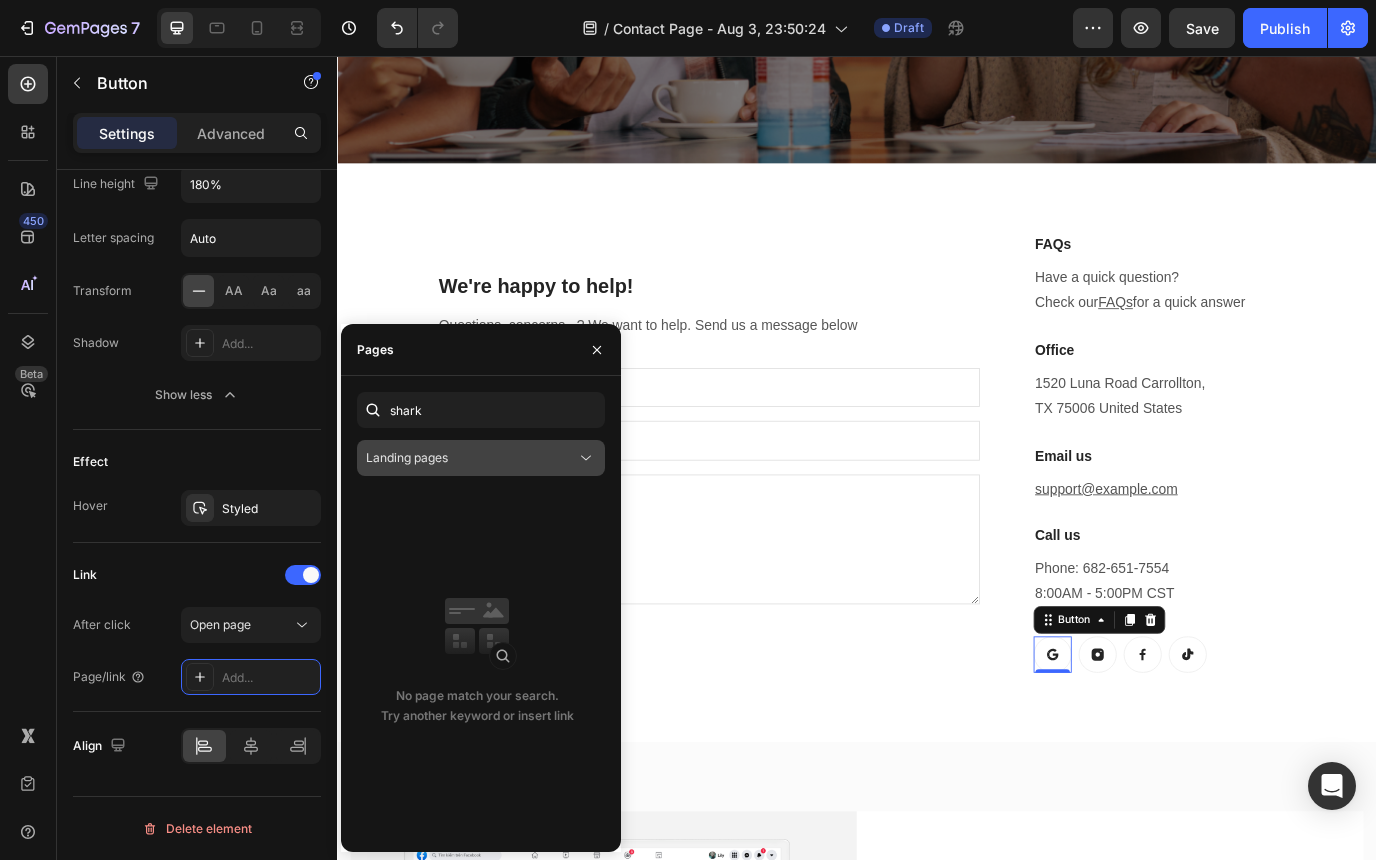 click on "Landing pages" 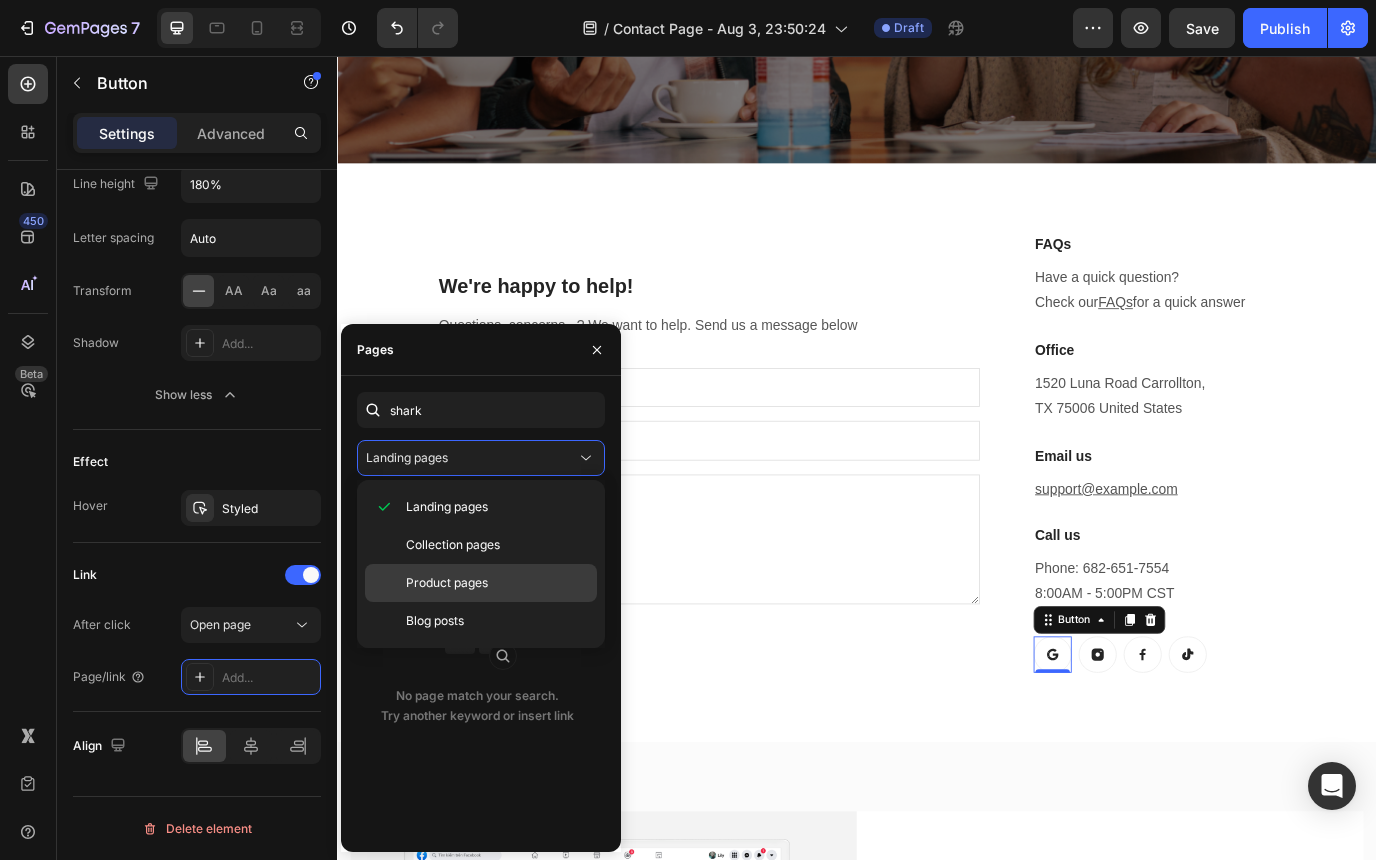 click on "Product pages" 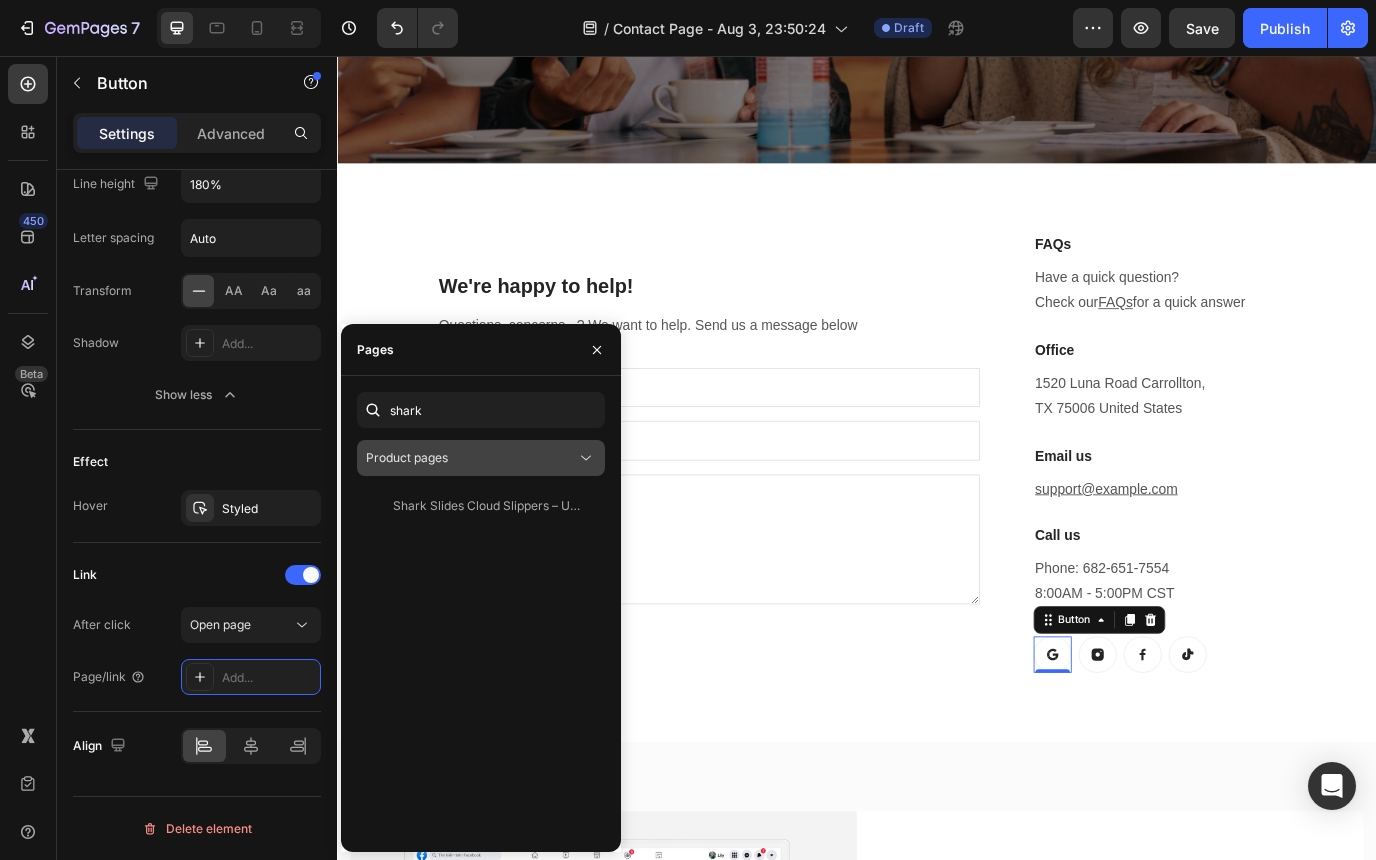 click on "Product pages" at bounding box center (471, 458) 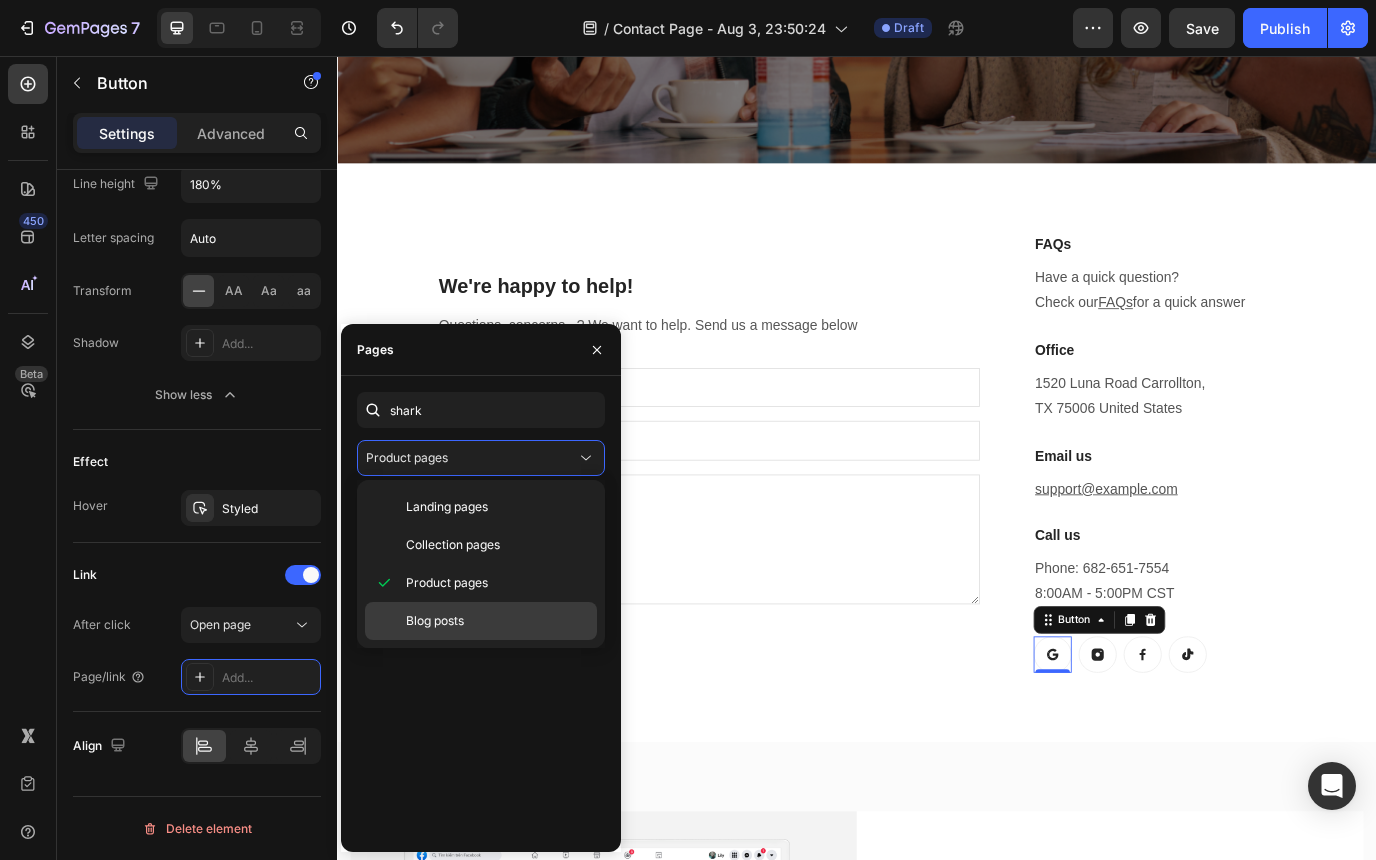 click on "Blog posts" at bounding box center (497, 621) 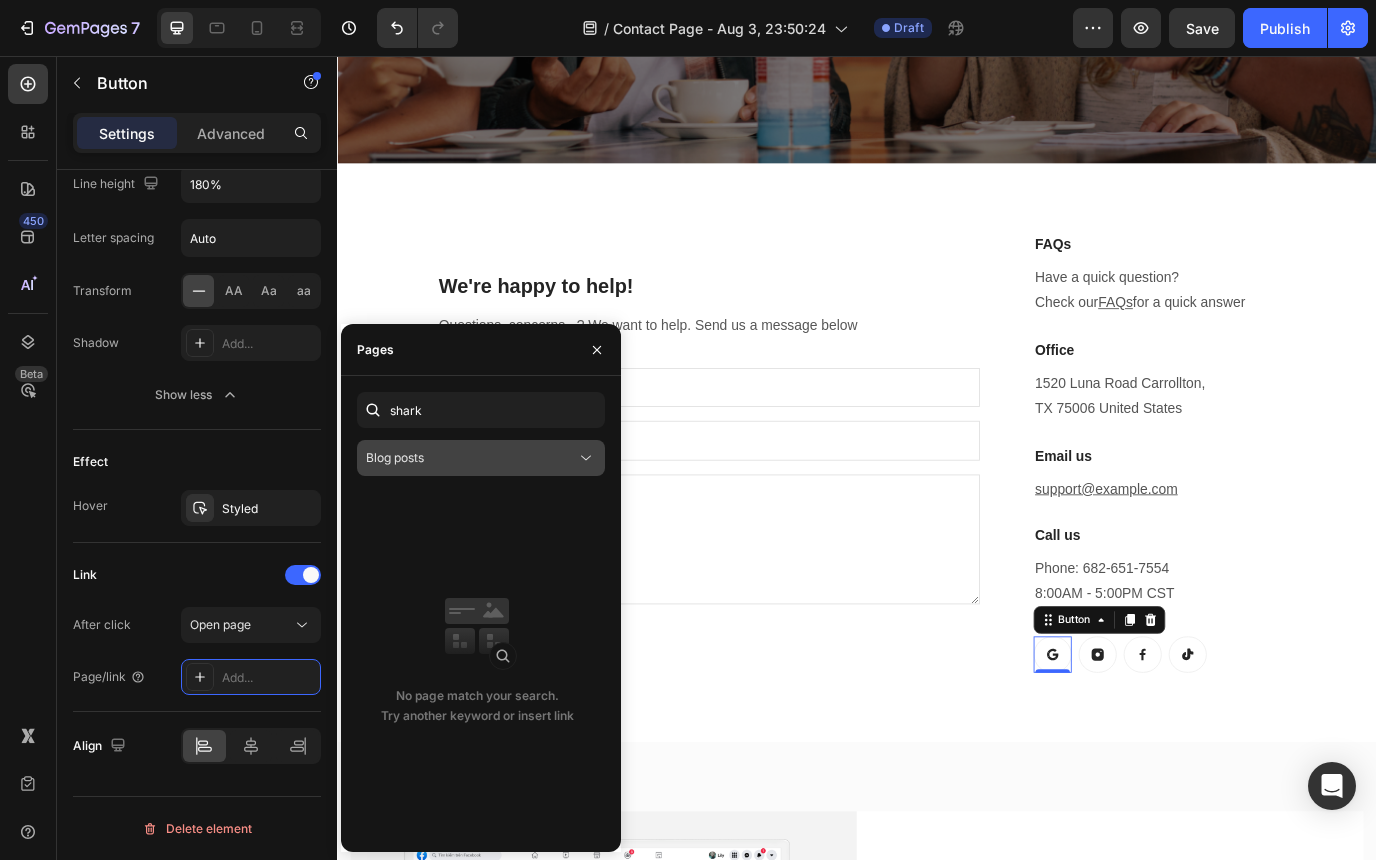 click on "Blog posts" at bounding box center (471, 458) 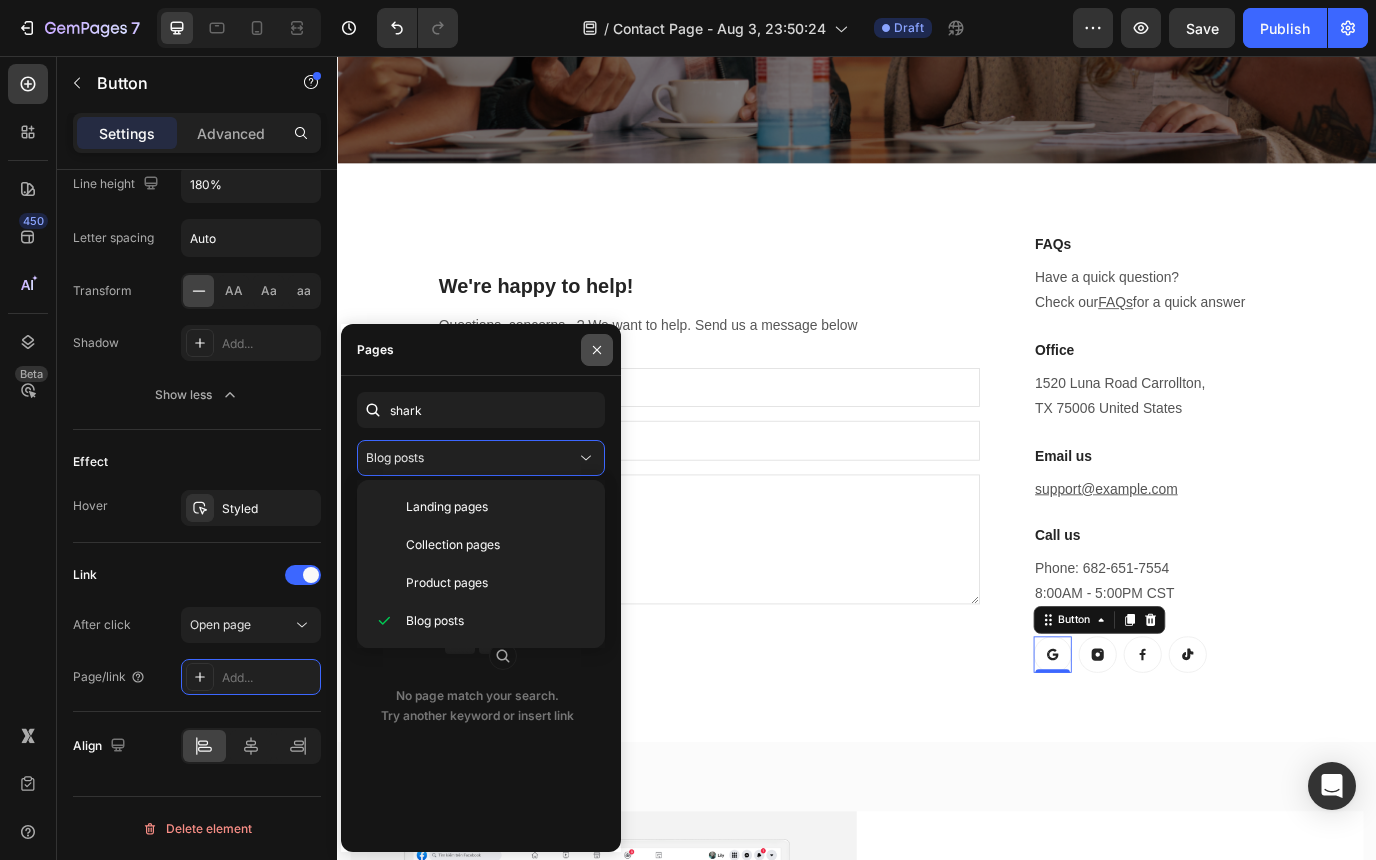 click at bounding box center (597, 350) 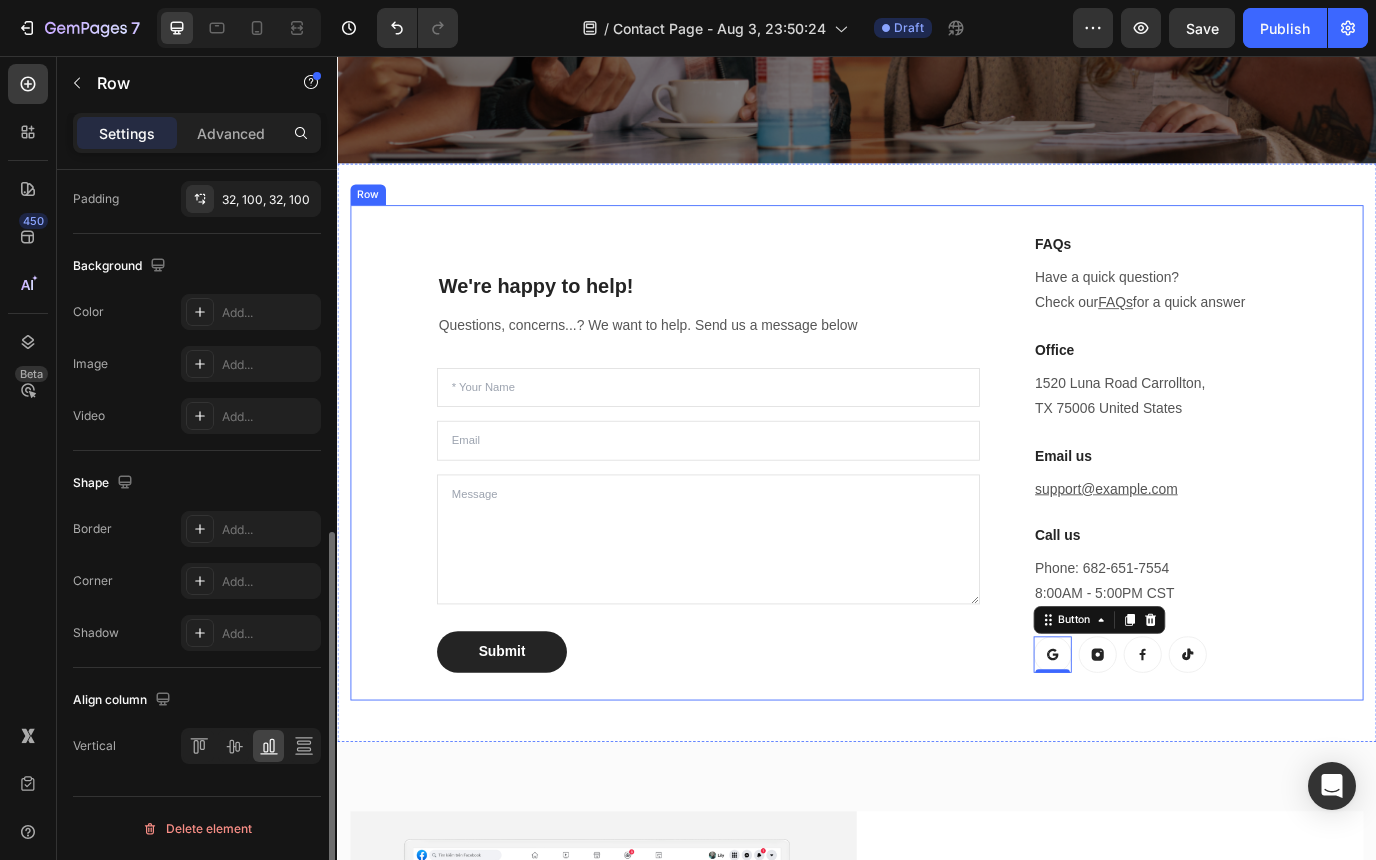 click on "We're happy to help! Heading Questions, concerns...? We want to help. Send us a message below Text block Text Field Email Field Text Area Submit Submit Button Contact Form FAQs Heading Have a quick question? Check our  FAQs  for a quick answer Text block Office Heading 1520 Luna Road Carrollton, TX 75006 United States Text block Email us Heading help@gempages.com Text block Call us Heading Phone: 682-651-7554  8:00AM - 5:00PM CST Text block           Button   0     Button     Button
Button Row Row Row" at bounding box center [937, 514] 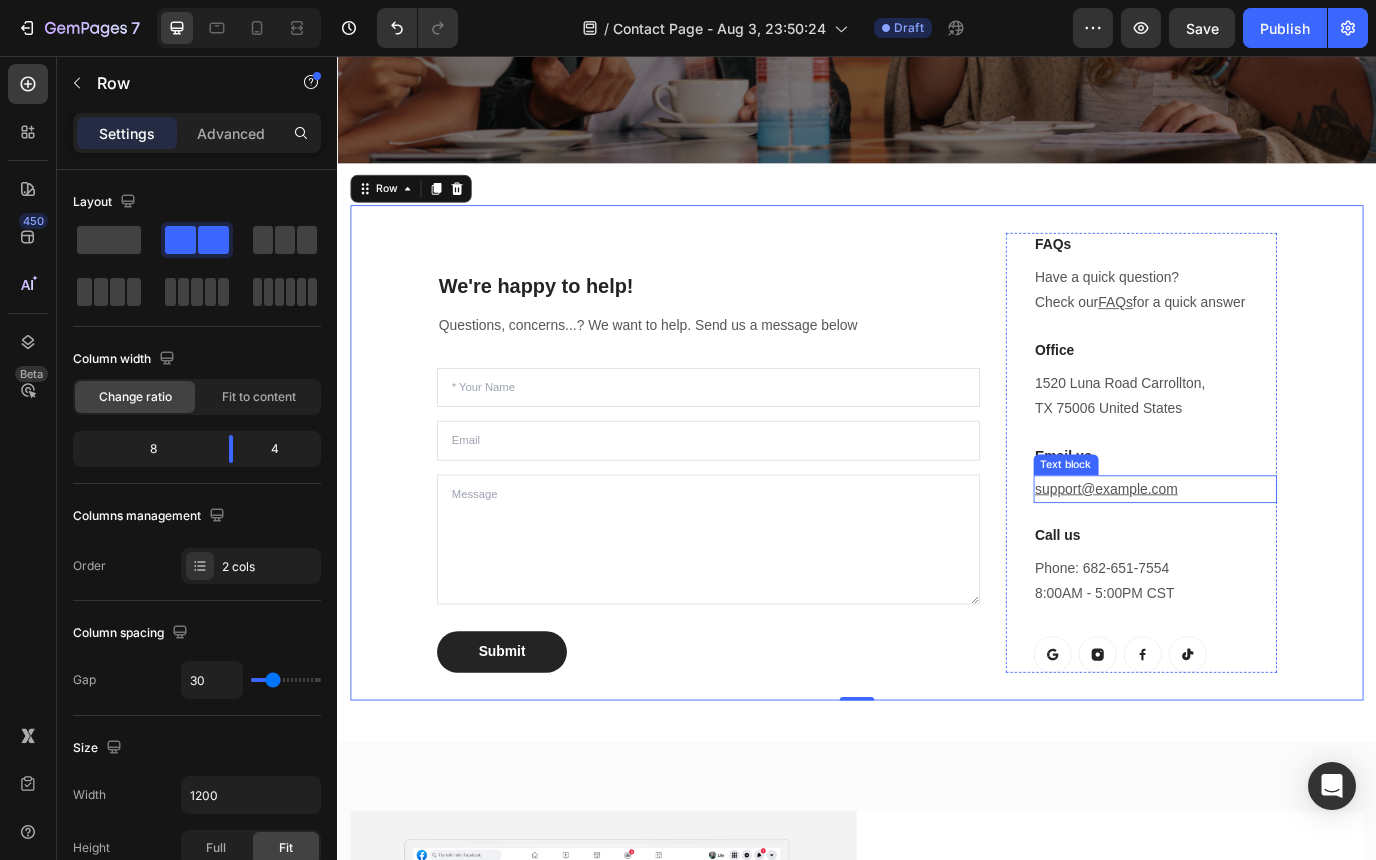 click on "help@gempages.com" at bounding box center (1225, 555) 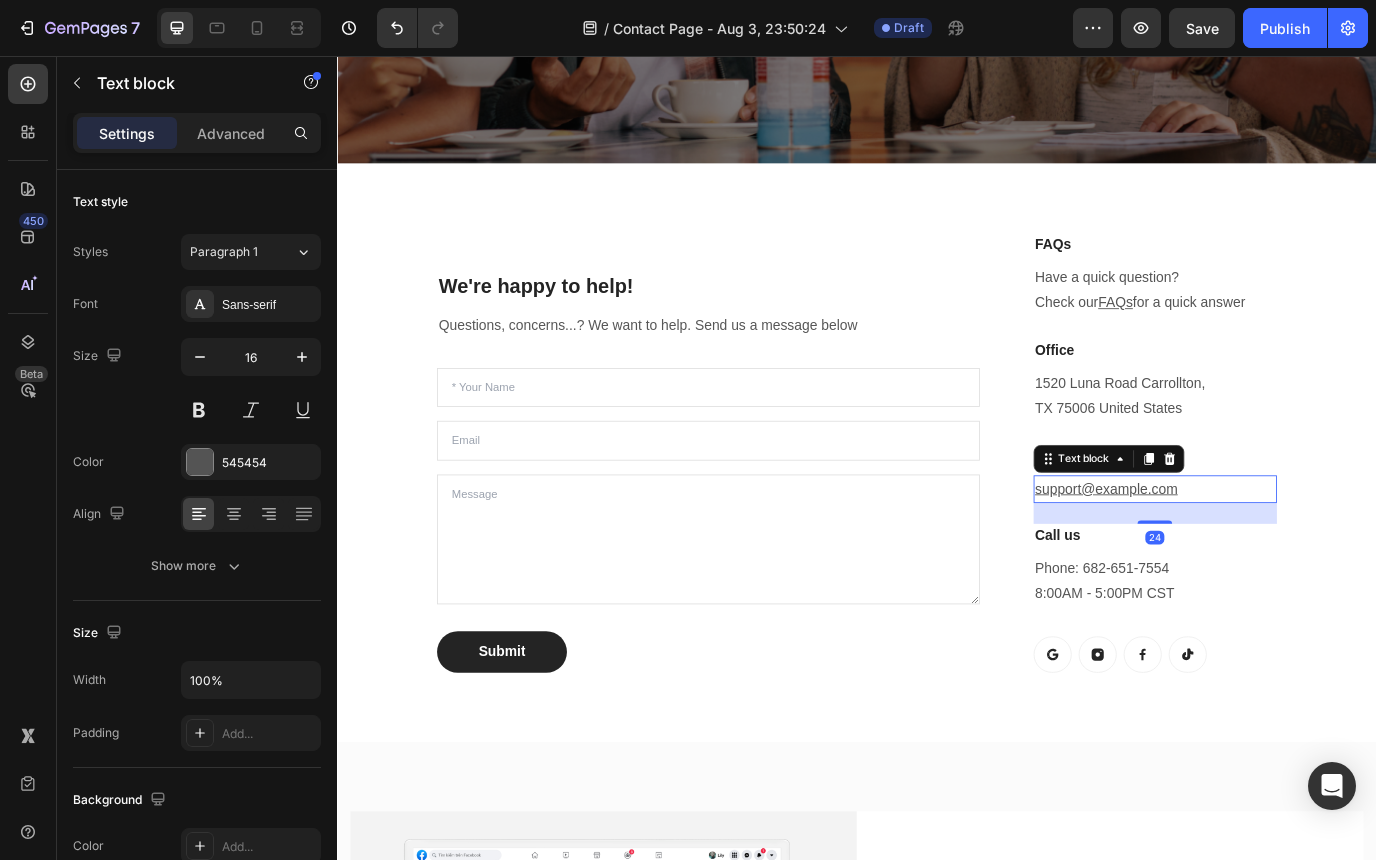 click on "help@gempages.com" at bounding box center [1281, 556] 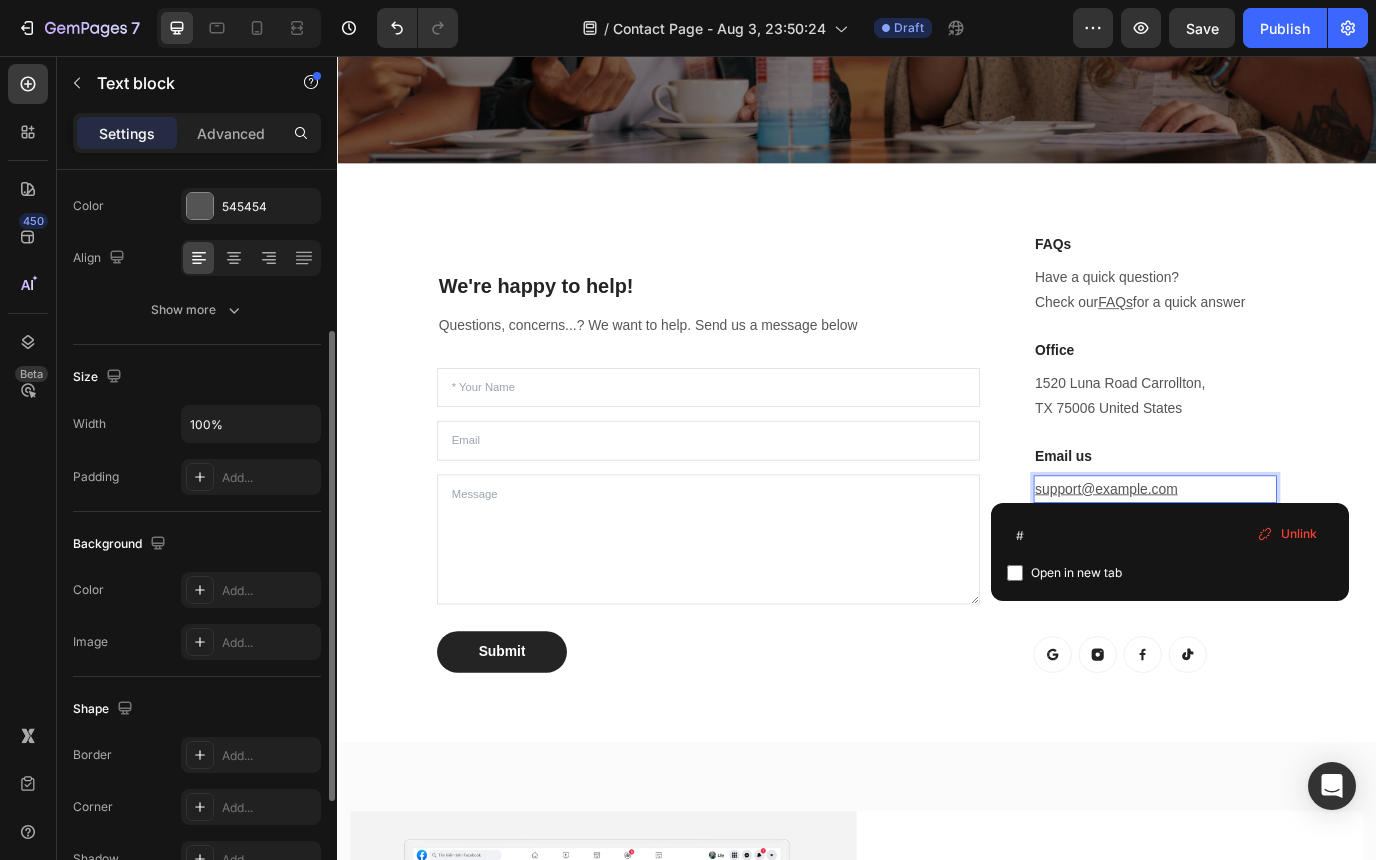 scroll, scrollTop: 0, scrollLeft: 0, axis: both 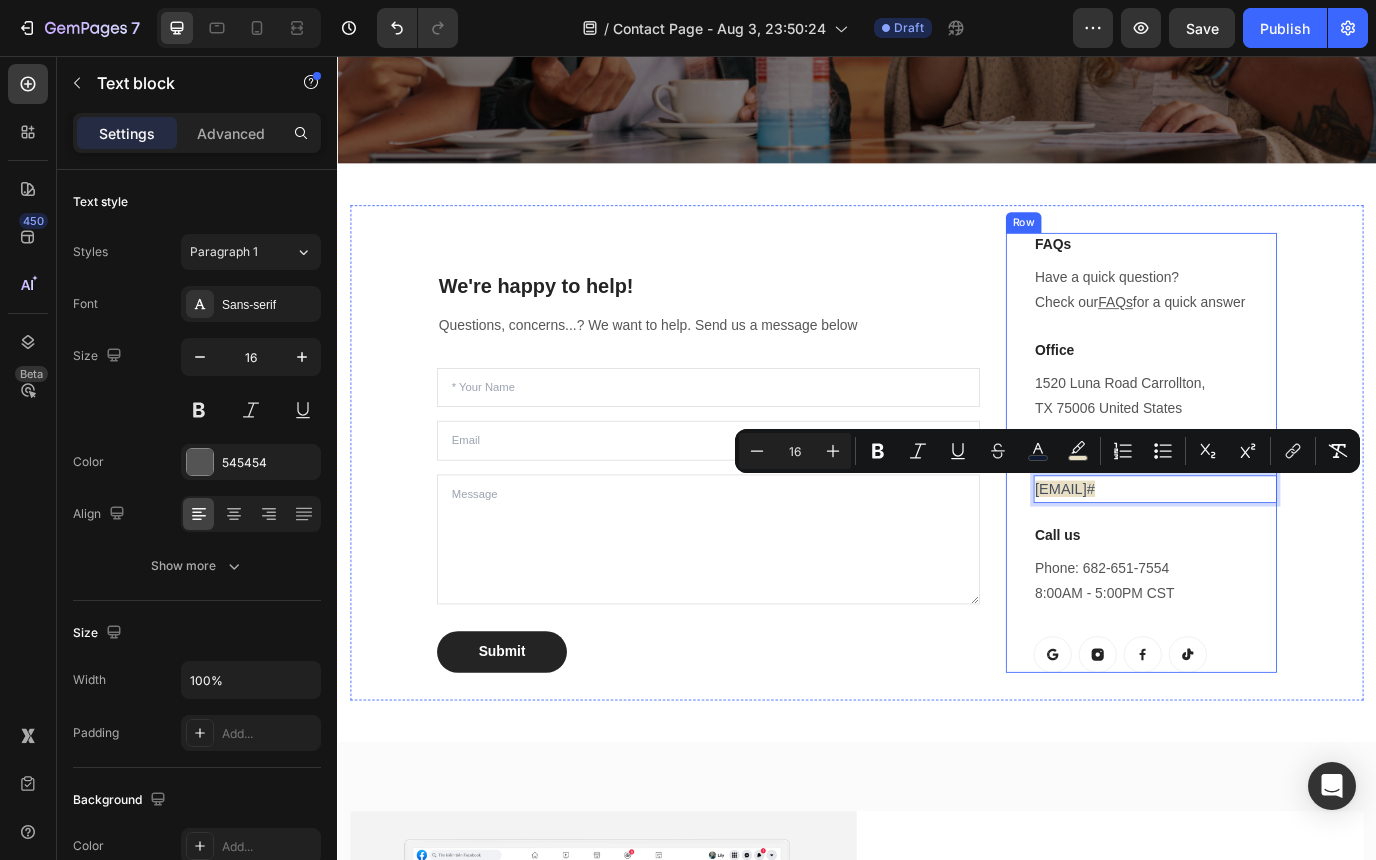 drag, startPoint x: 1326, startPoint y: 549, endPoint x: 1135, endPoint y: 544, distance: 191.06543 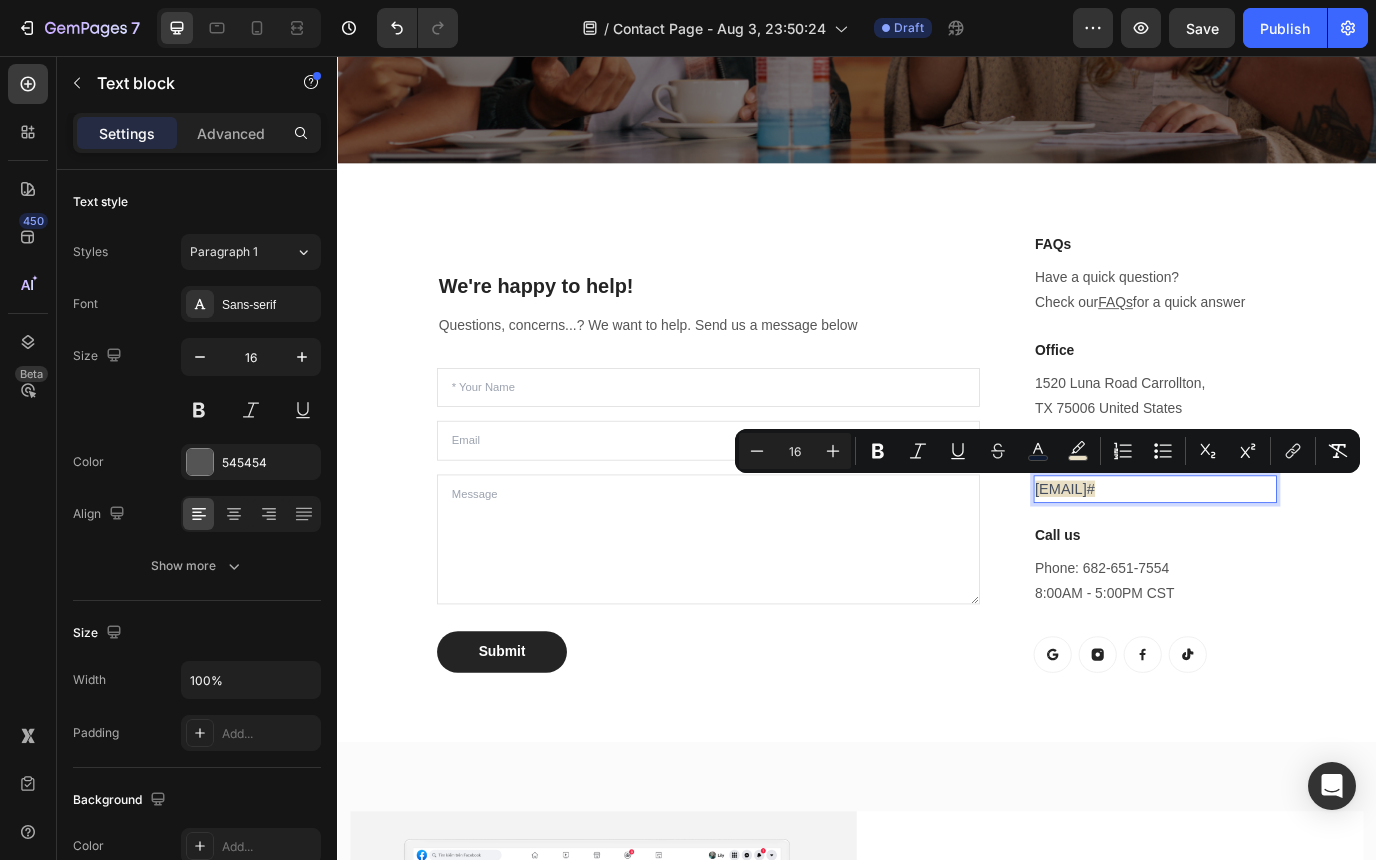 click on "support@strikealgo.com #" at bounding box center (1281, 556) 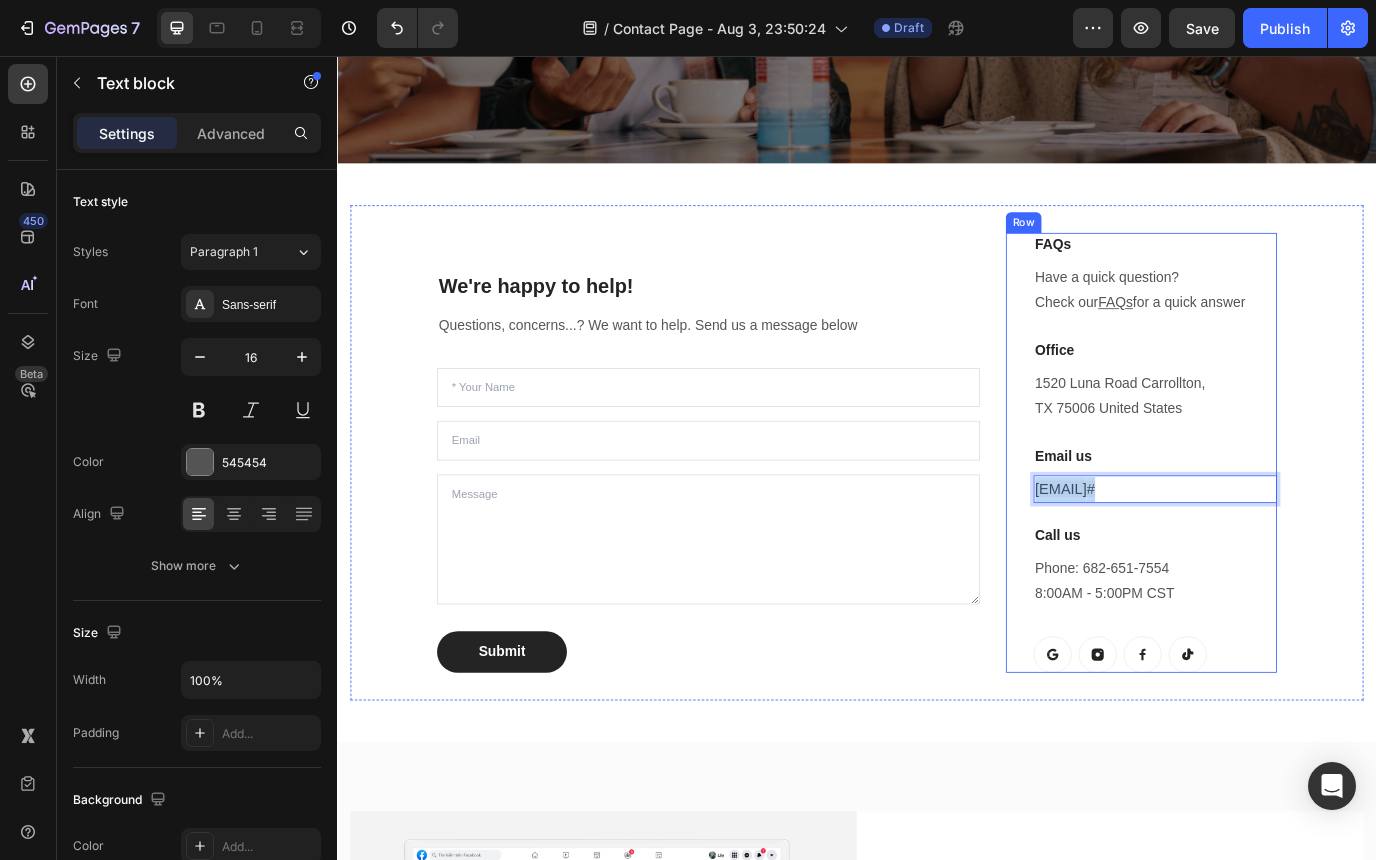 drag, startPoint x: 1337, startPoint y: 551, endPoint x: 1137, endPoint y: 547, distance: 200.04 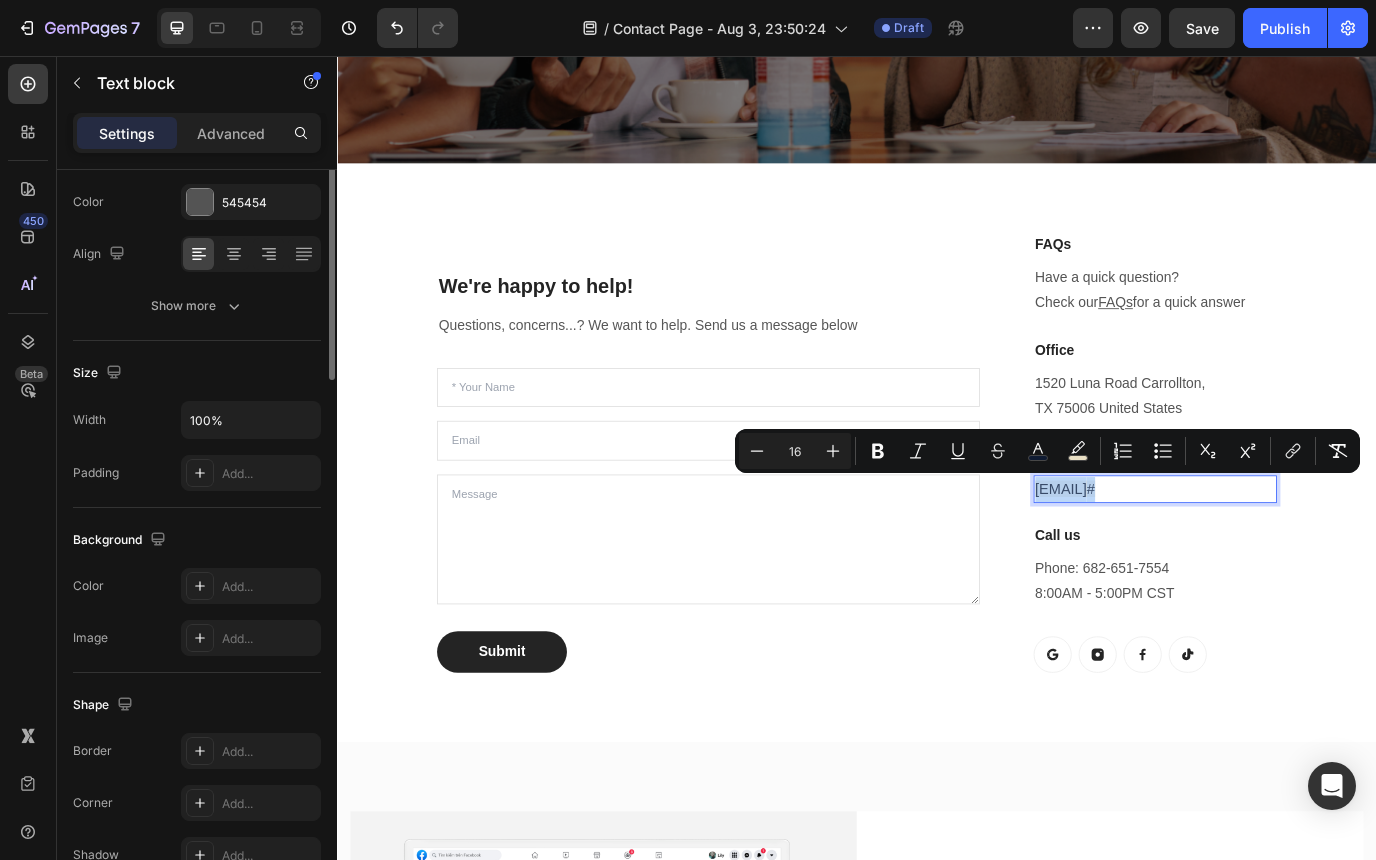 scroll, scrollTop: 0, scrollLeft: 0, axis: both 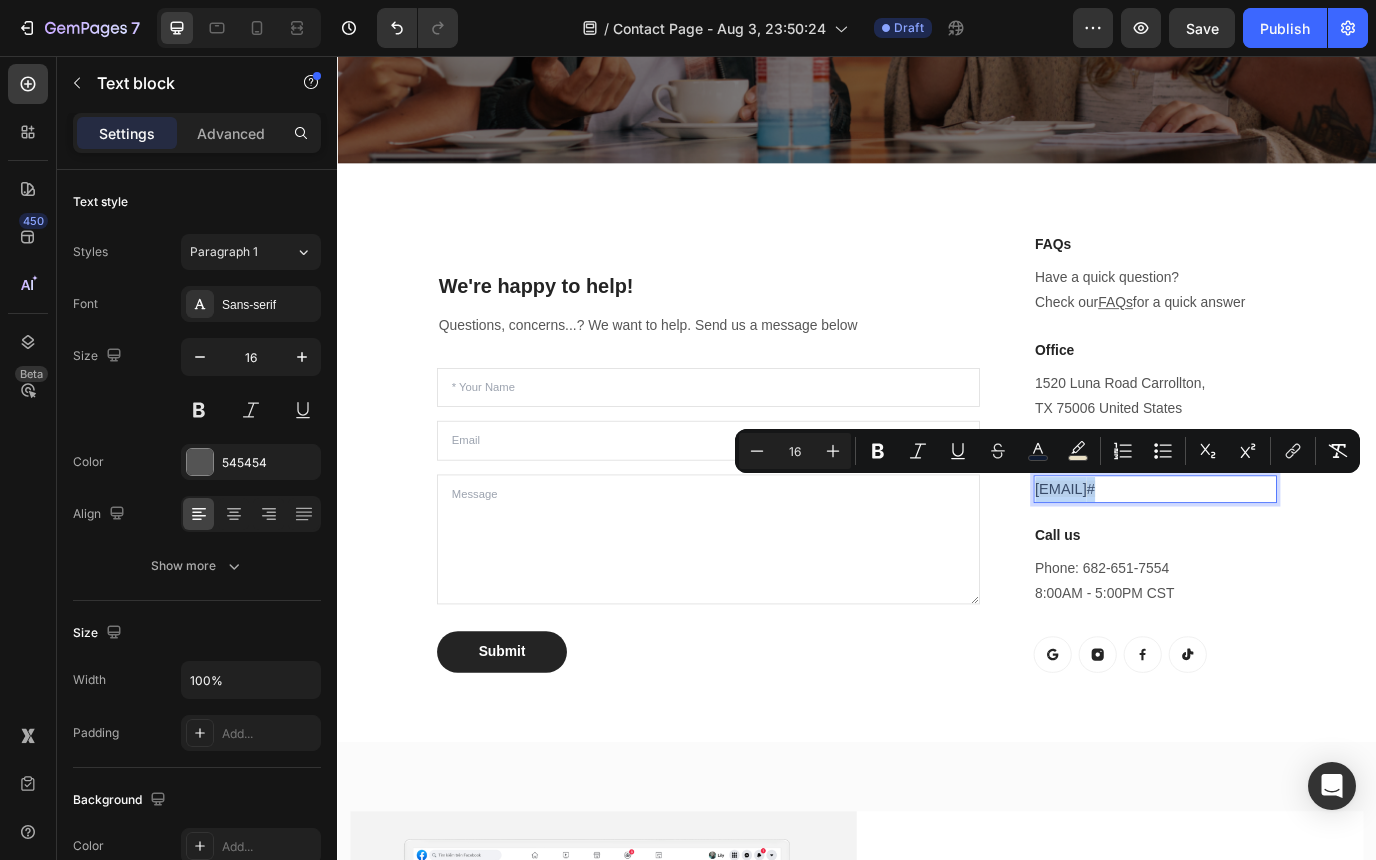 click on "support@strikealgo.com #" at bounding box center (1281, 556) 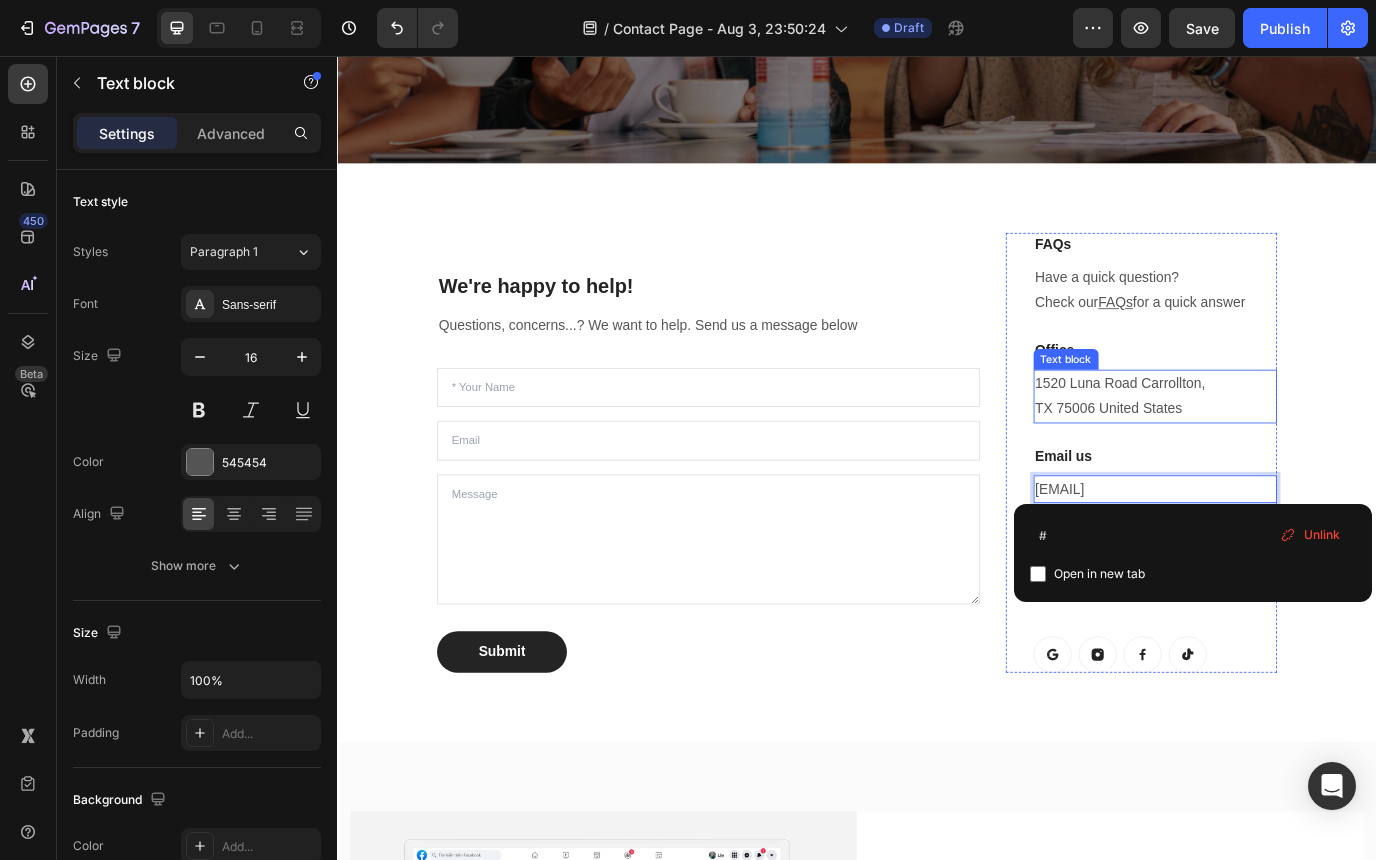click on "1520 Luna Road Carrollton, TX 75006 United States" at bounding box center [1281, 449] 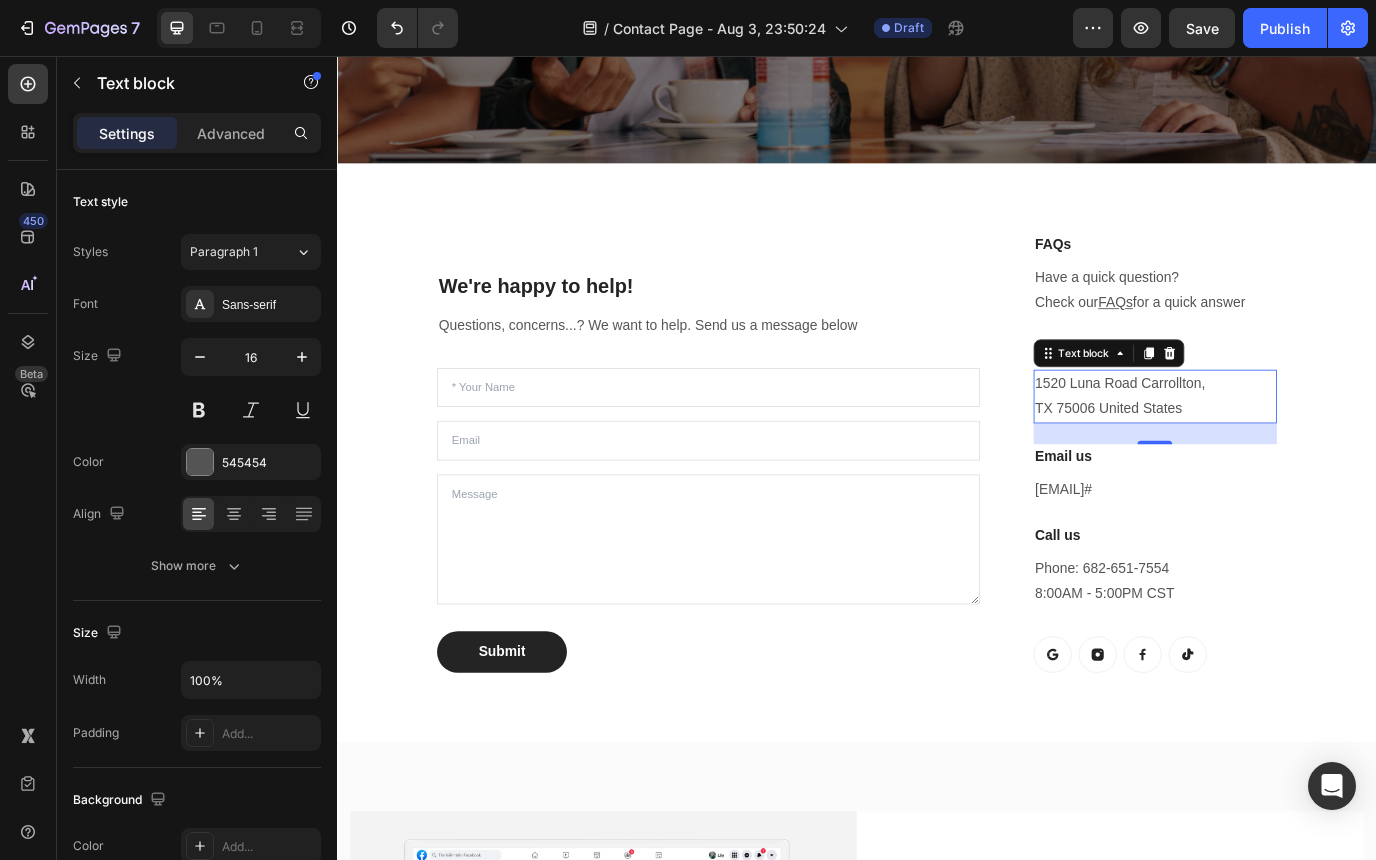 click on "1520 Luna Road Carrollton, TX 75006 United States" at bounding box center [1281, 449] 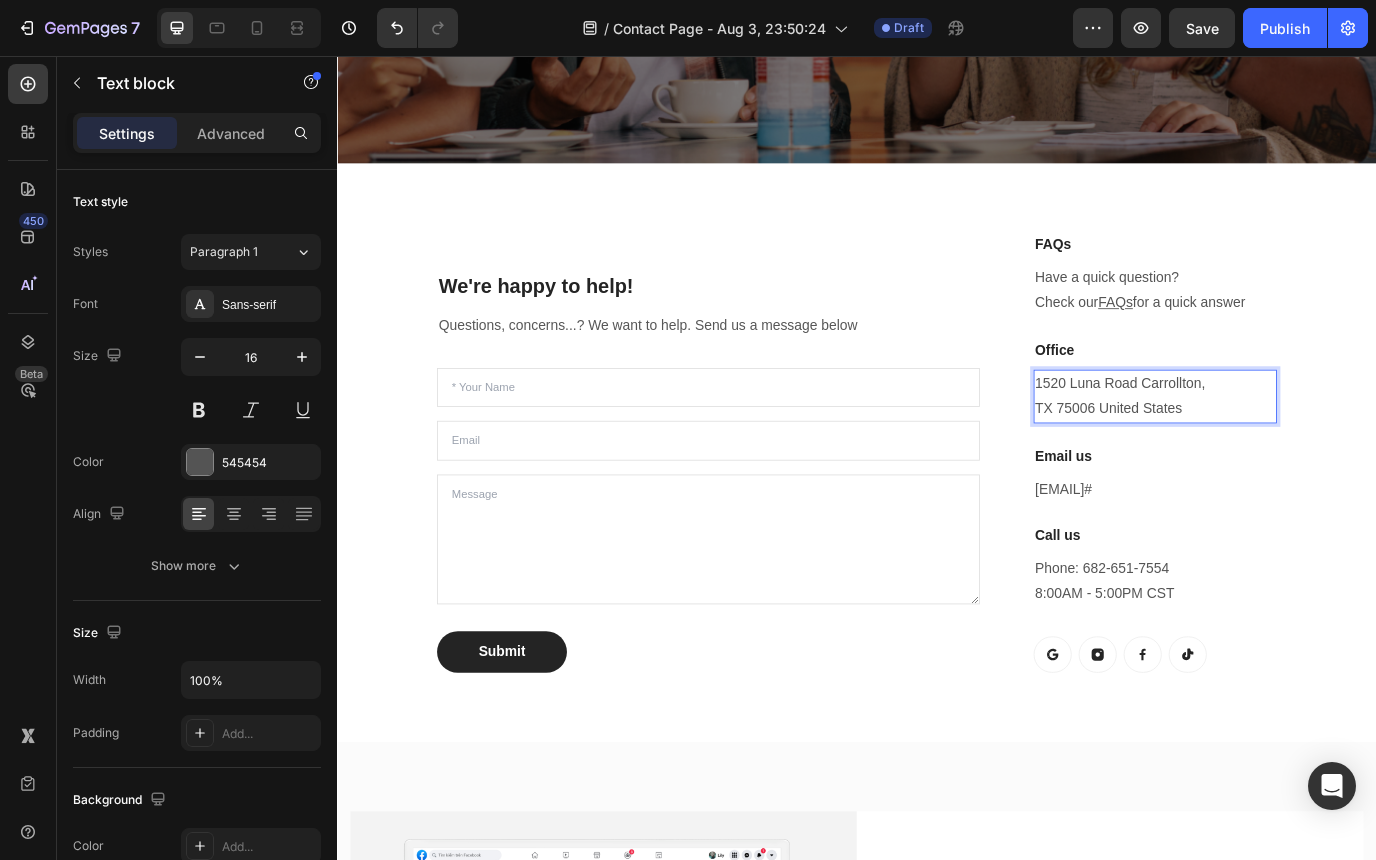 click on "1520 Luna Road Carrollton, TX 75006 United States" at bounding box center (1281, 449) 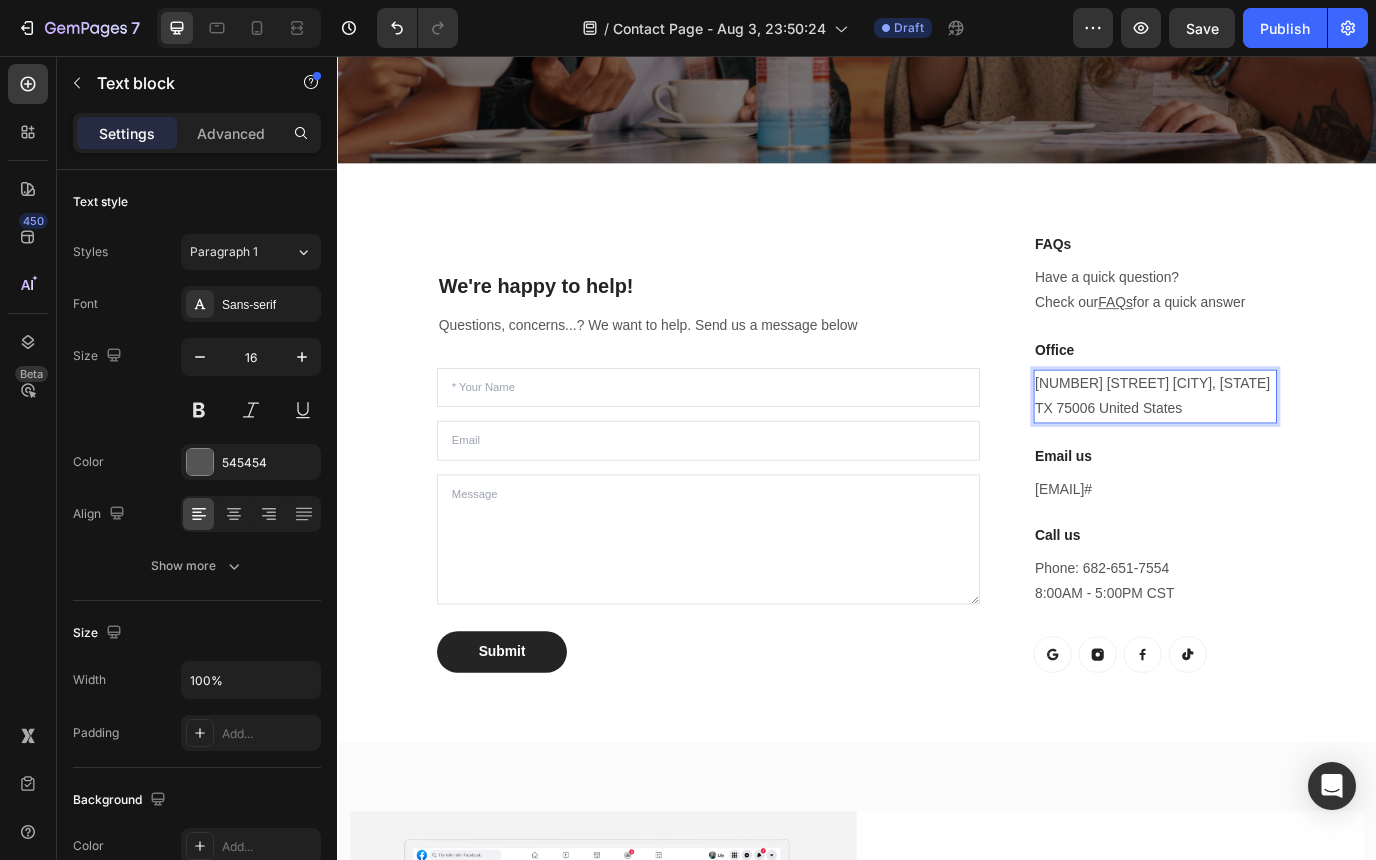 click on "32 Luna Road Carrollton, TX 75006 United States" at bounding box center [1281, 449] 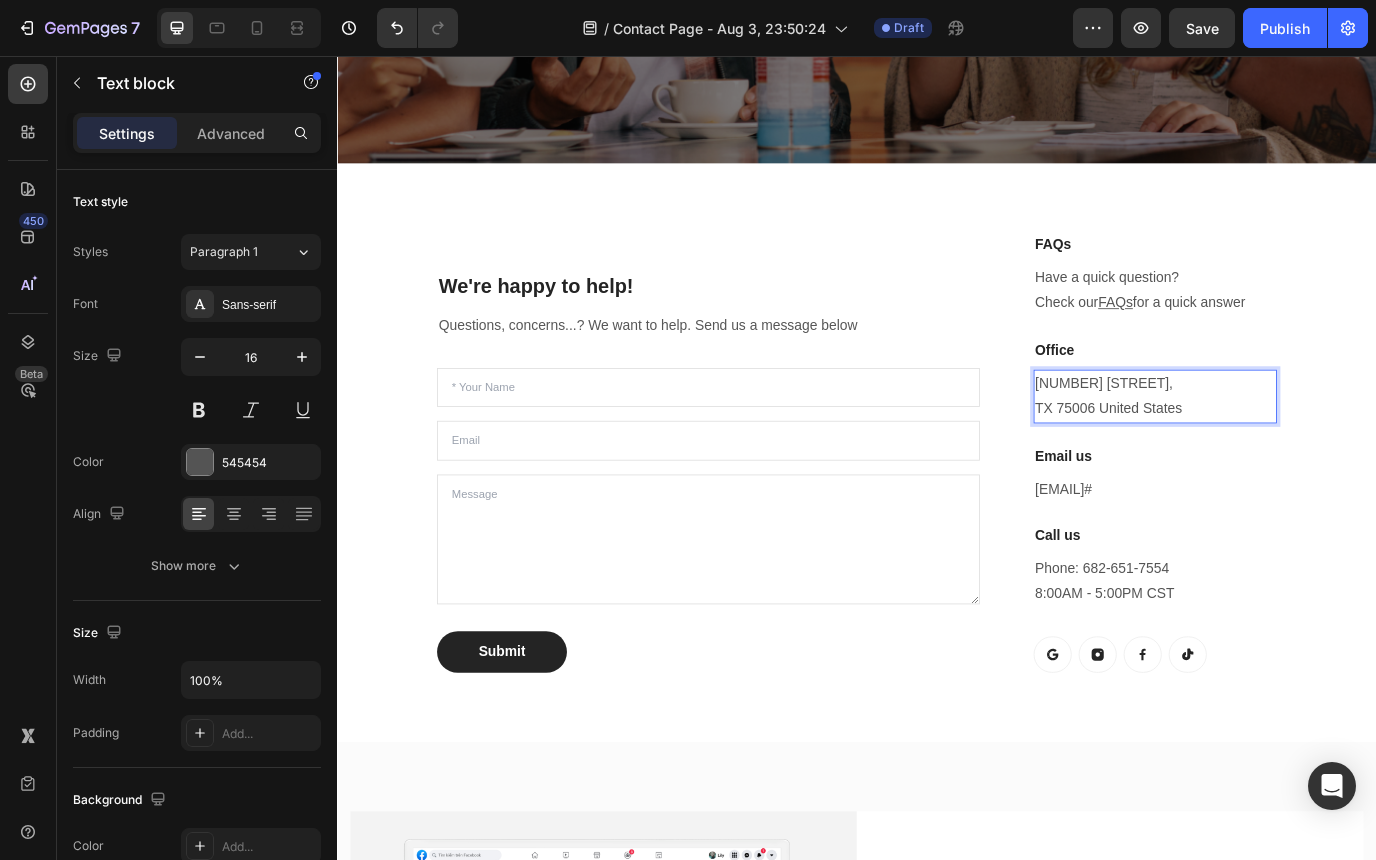 click on "32 Kinburn street, TX 75006 United States" at bounding box center (1281, 449) 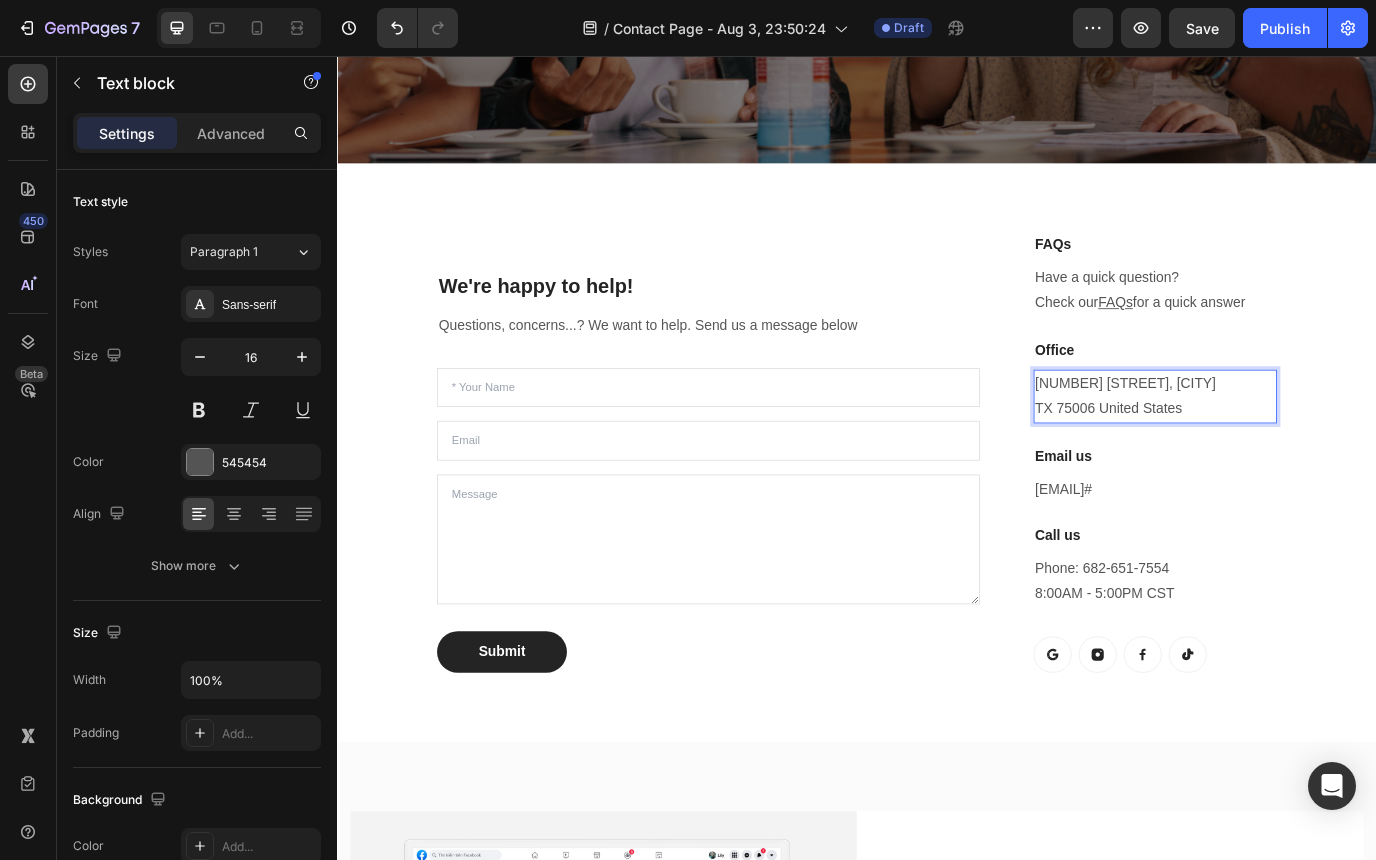 click on "32 Kinburn street, London TX 75006 United States" at bounding box center [1281, 449] 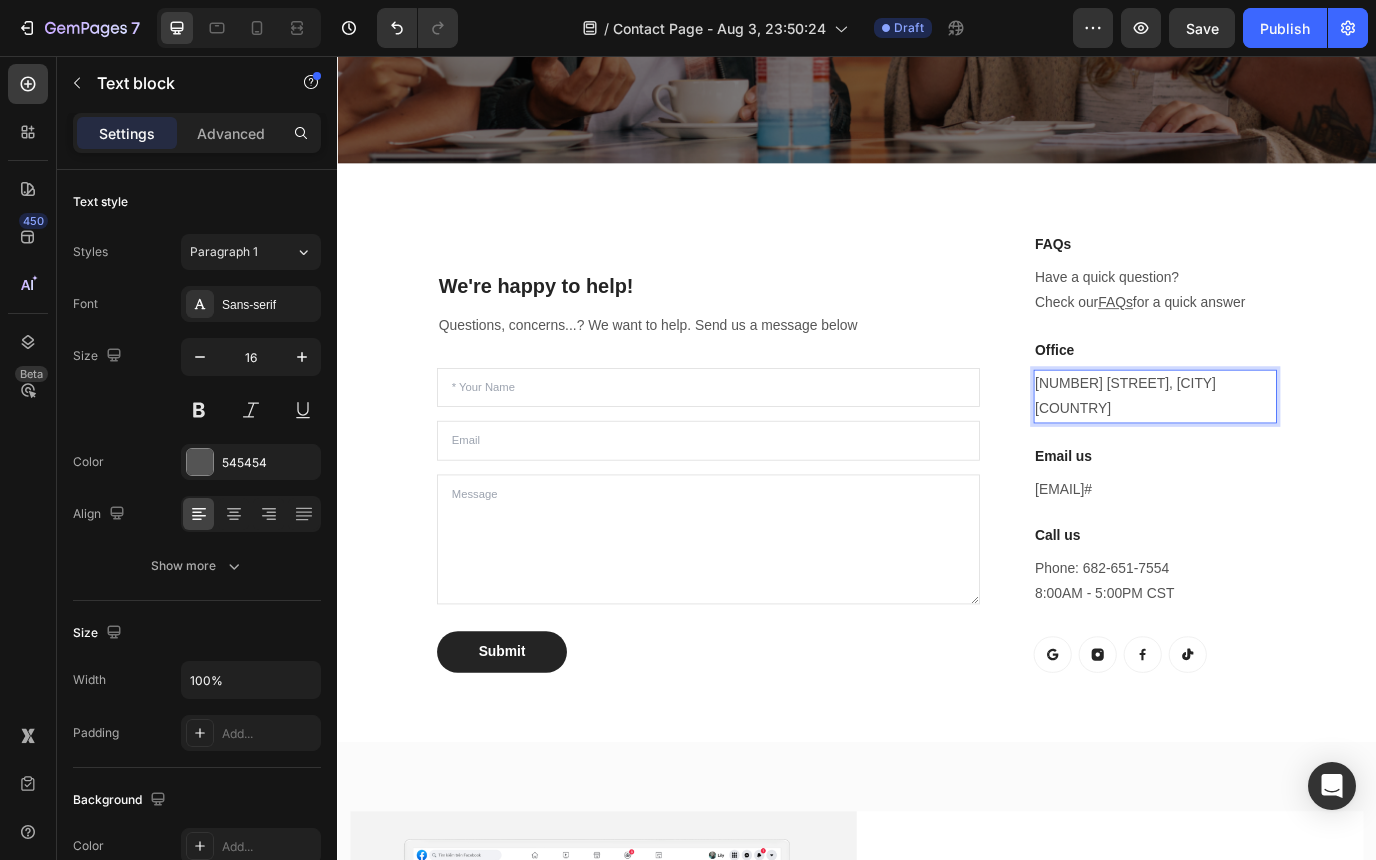 click on "32 Kinburn street, London England, United States" at bounding box center [1281, 449] 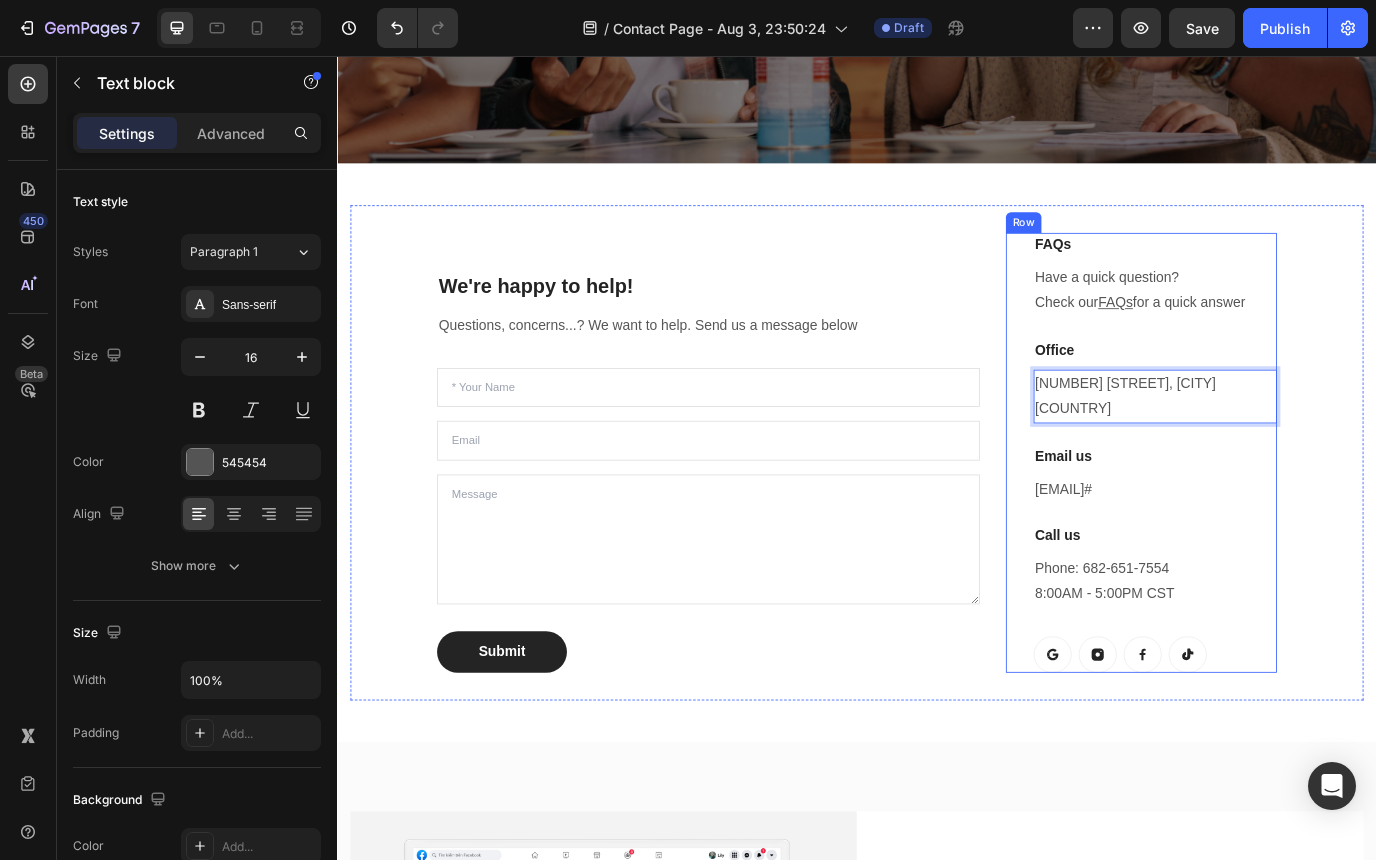 click on "We're happy to help! Heading Questions, concerns...? We want to help. Send us a message below Text block Text Field Email Field Text Area Submit Submit Button Contact Form FAQs Heading Have a quick question? Check our  FAQs  for a quick answer Text block Office Heading 32 Kinburn street, London England, United Kindgdom Text block   24 Email us Heading support@strikealgo.com # Text block Call us Heading Phone: 682-651-7554  8:00AM - 5:00PM CST Text block           Button     Button     Button
Button Row Row Row" at bounding box center (937, 514) 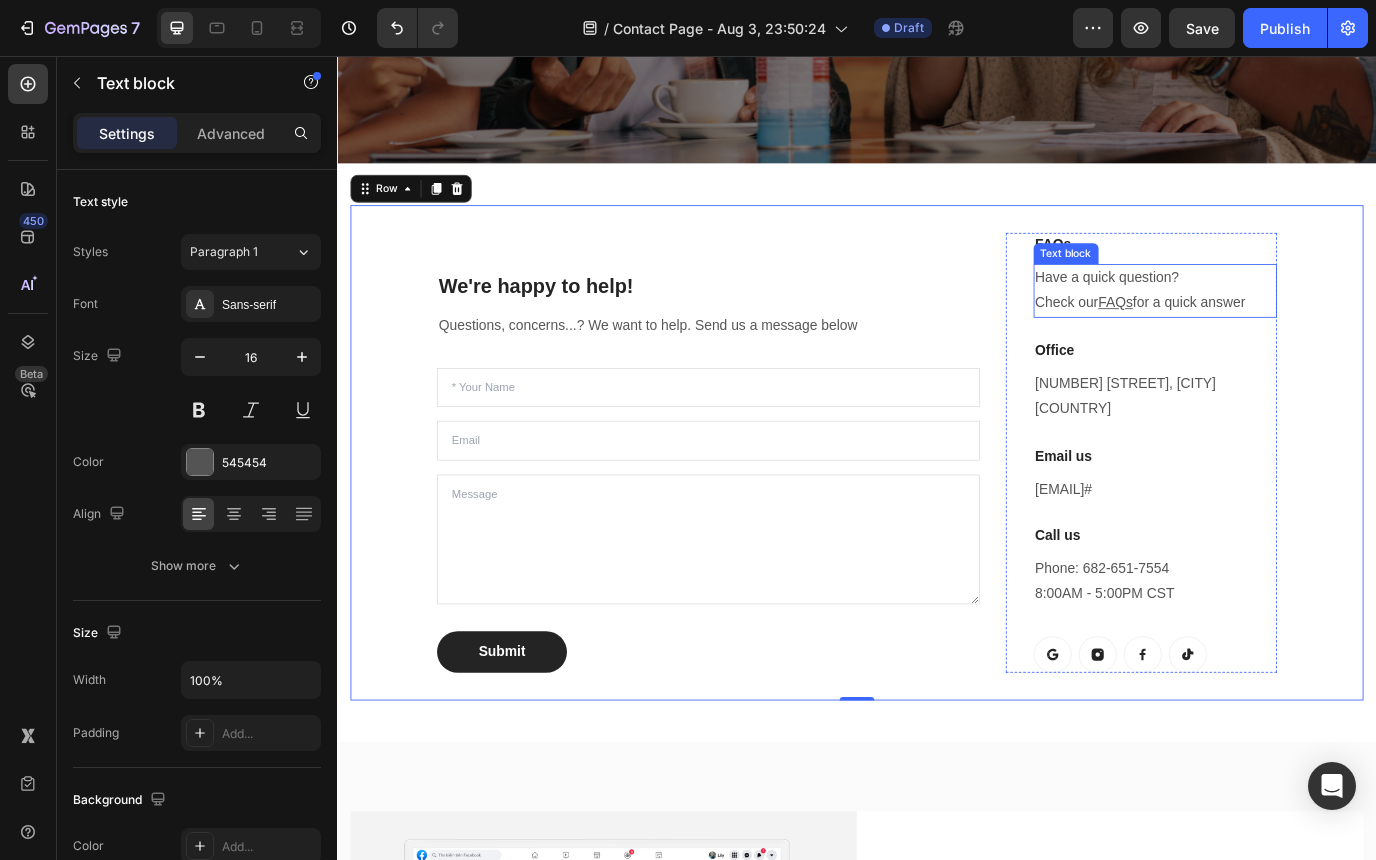 click on "FAQs" at bounding box center [1236, 340] 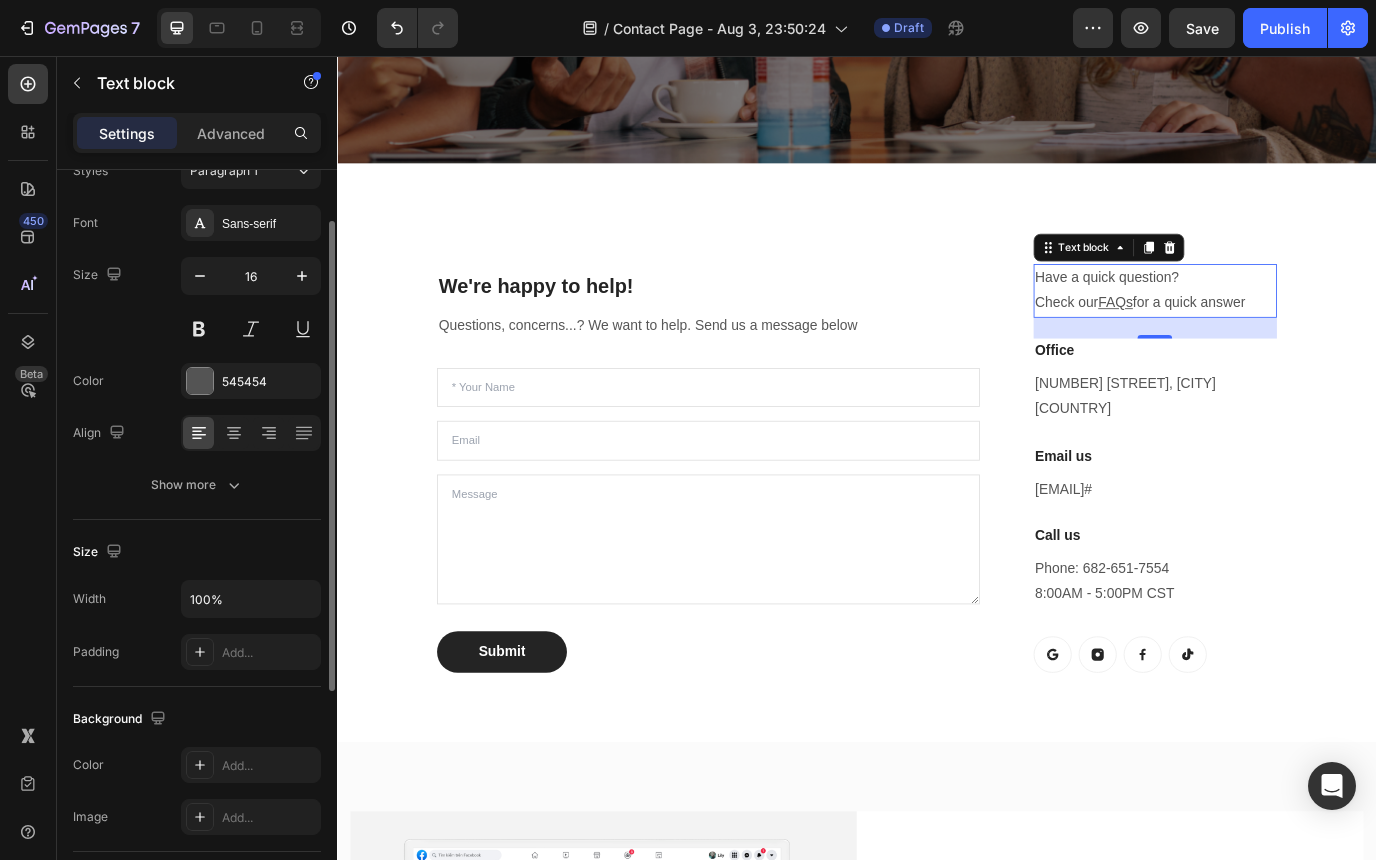 scroll, scrollTop: 0, scrollLeft: 0, axis: both 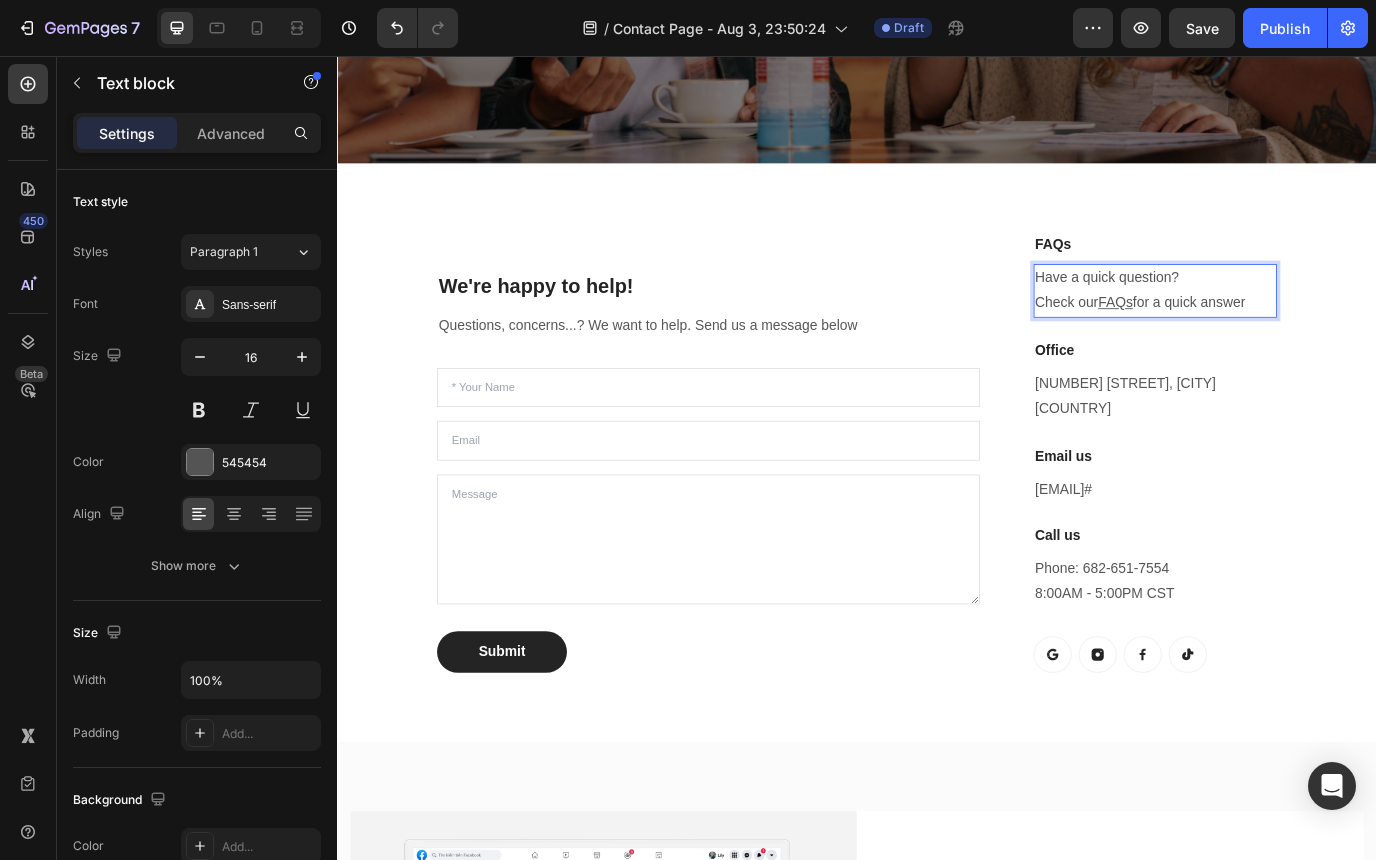 click on "FAQs" at bounding box center [1236, 340] 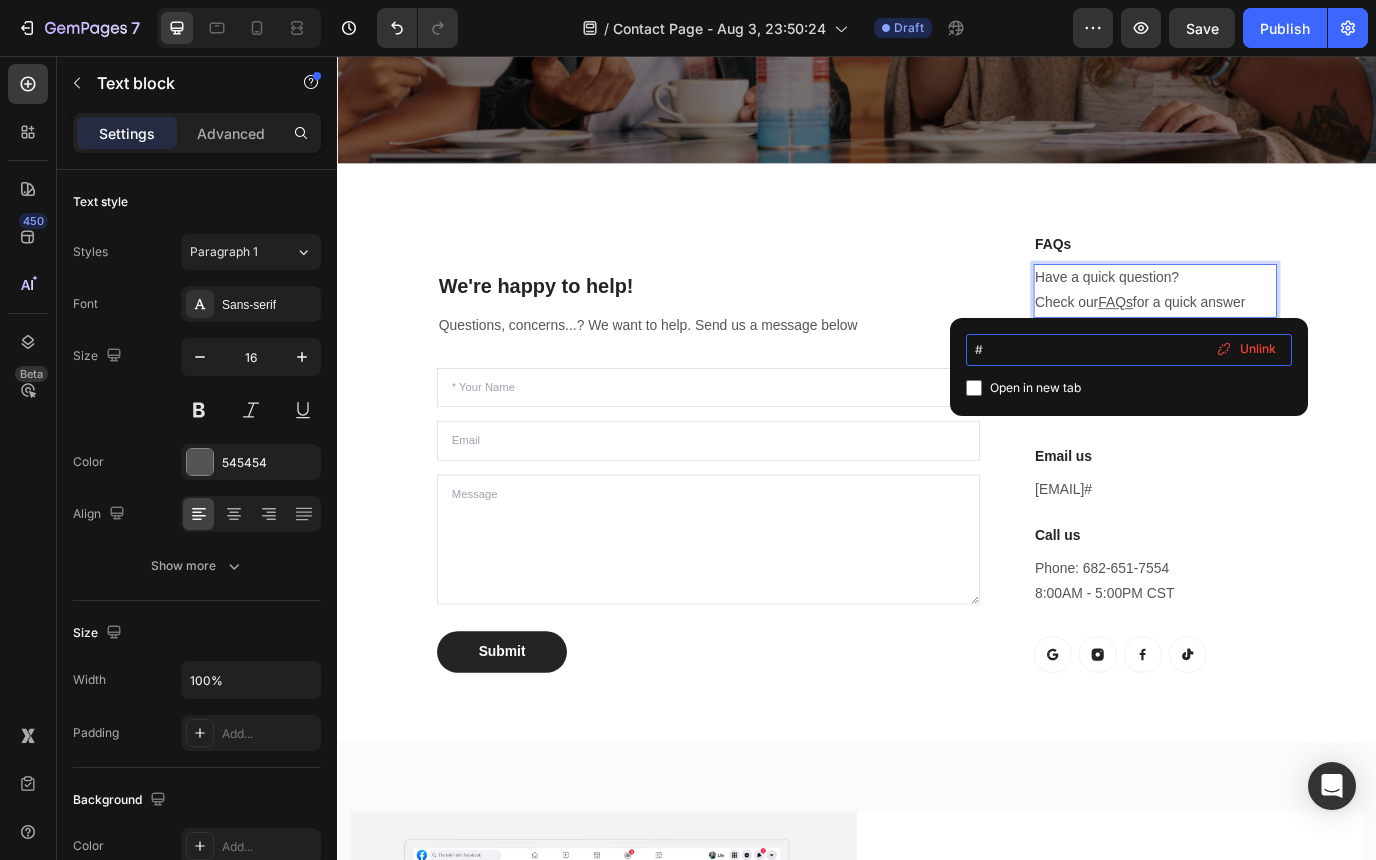 click on "#" at bounding box center (1129, 350) 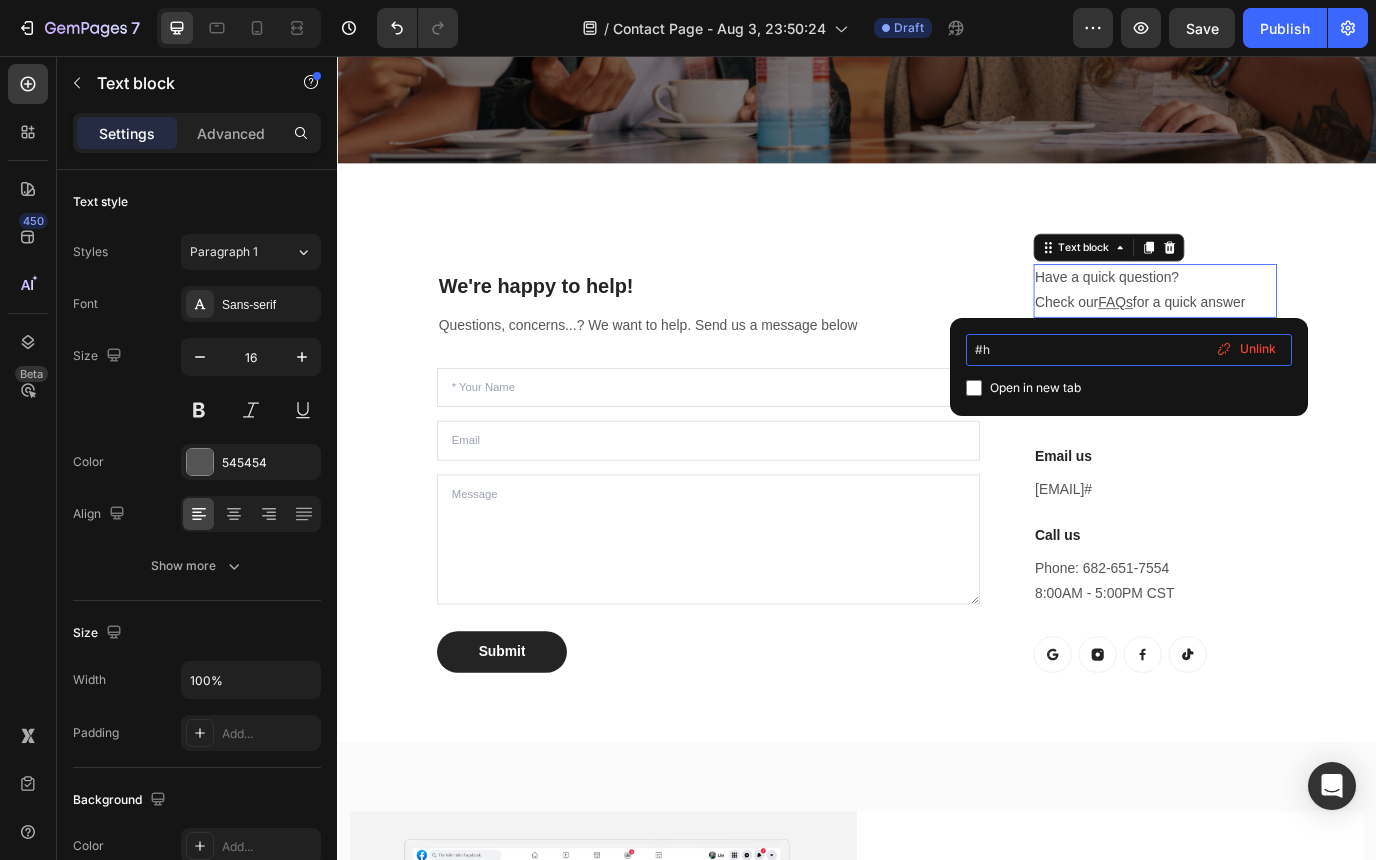type on "#" 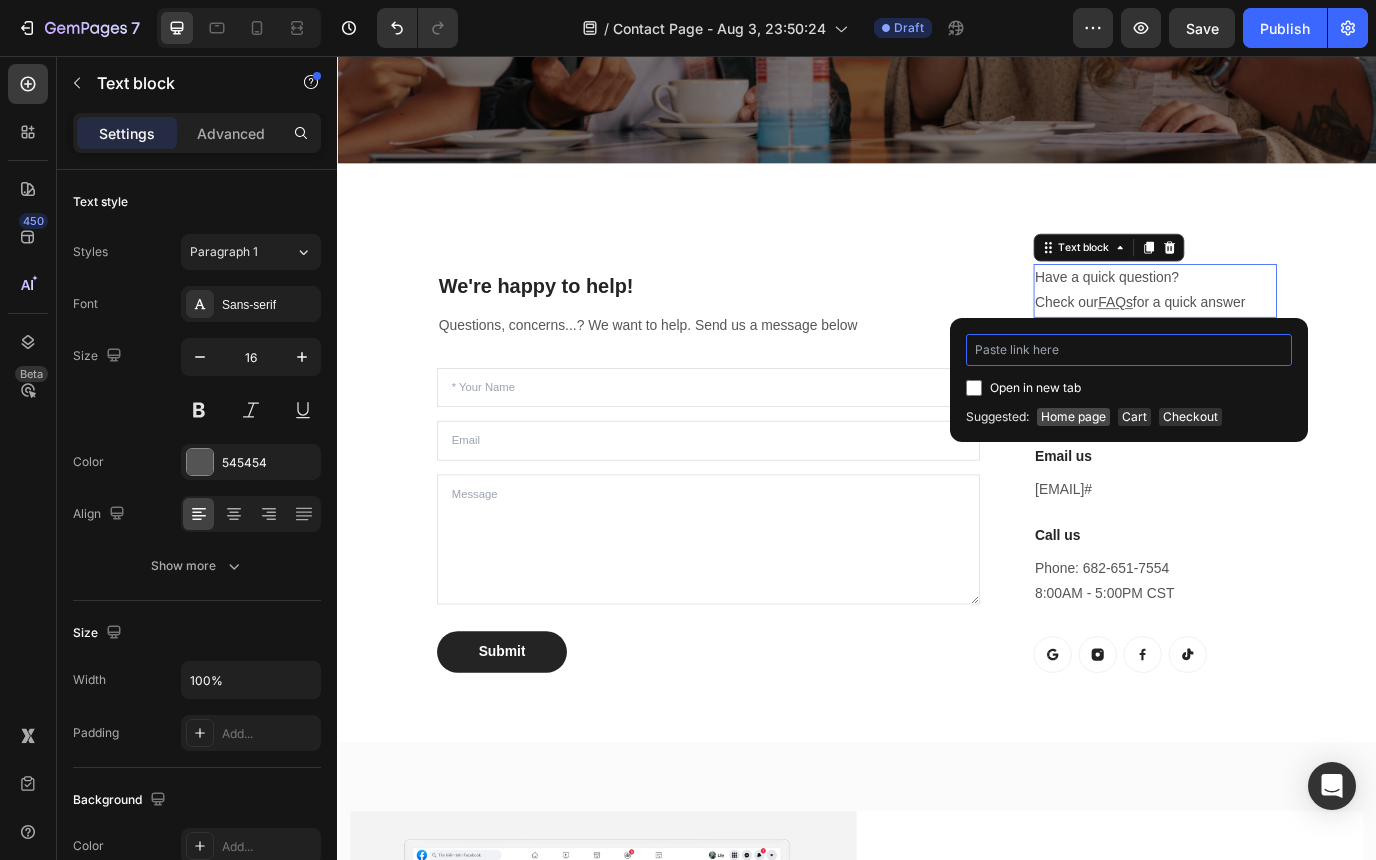 type 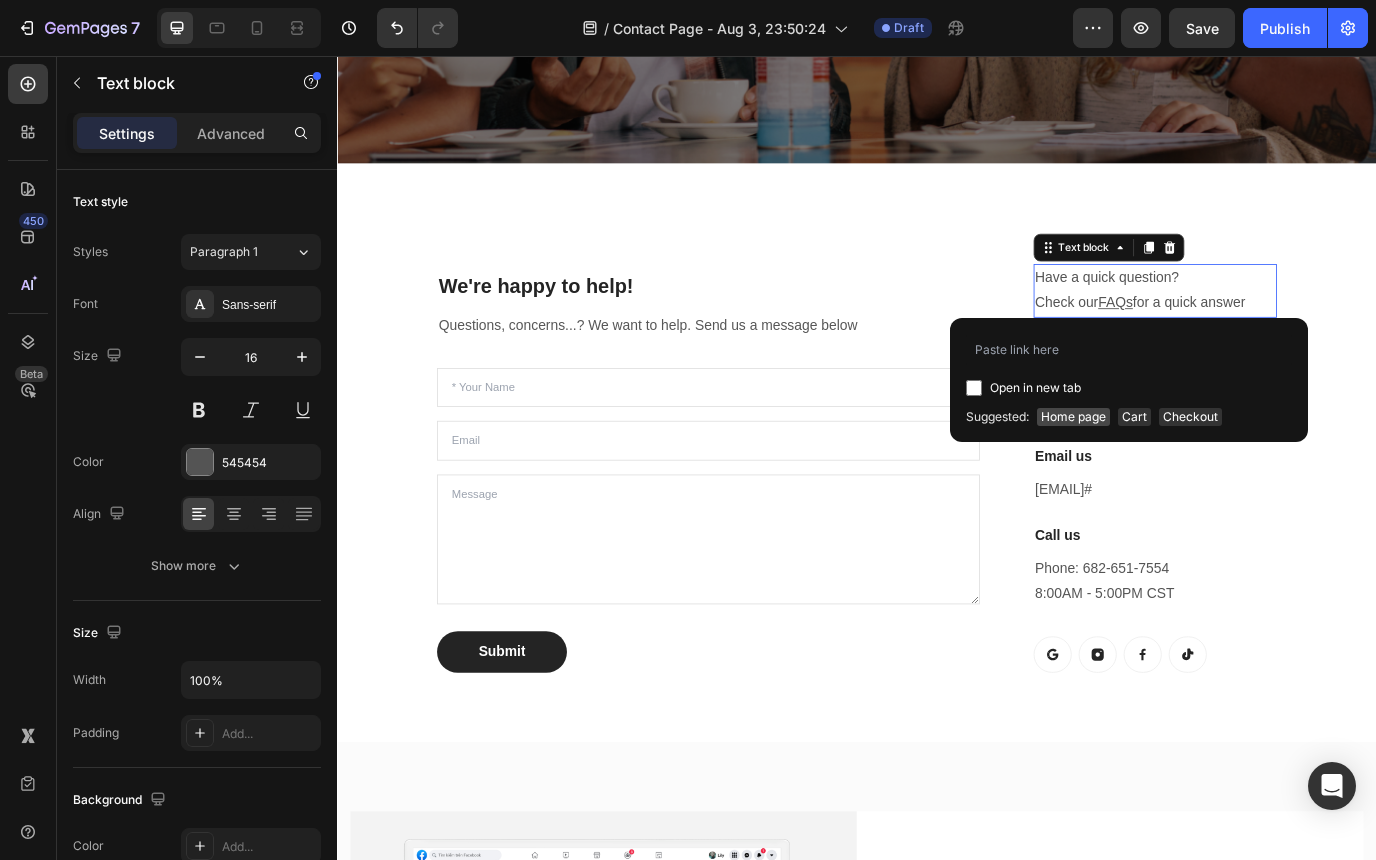 click on "Home page" at bounding box center (1073, 417) 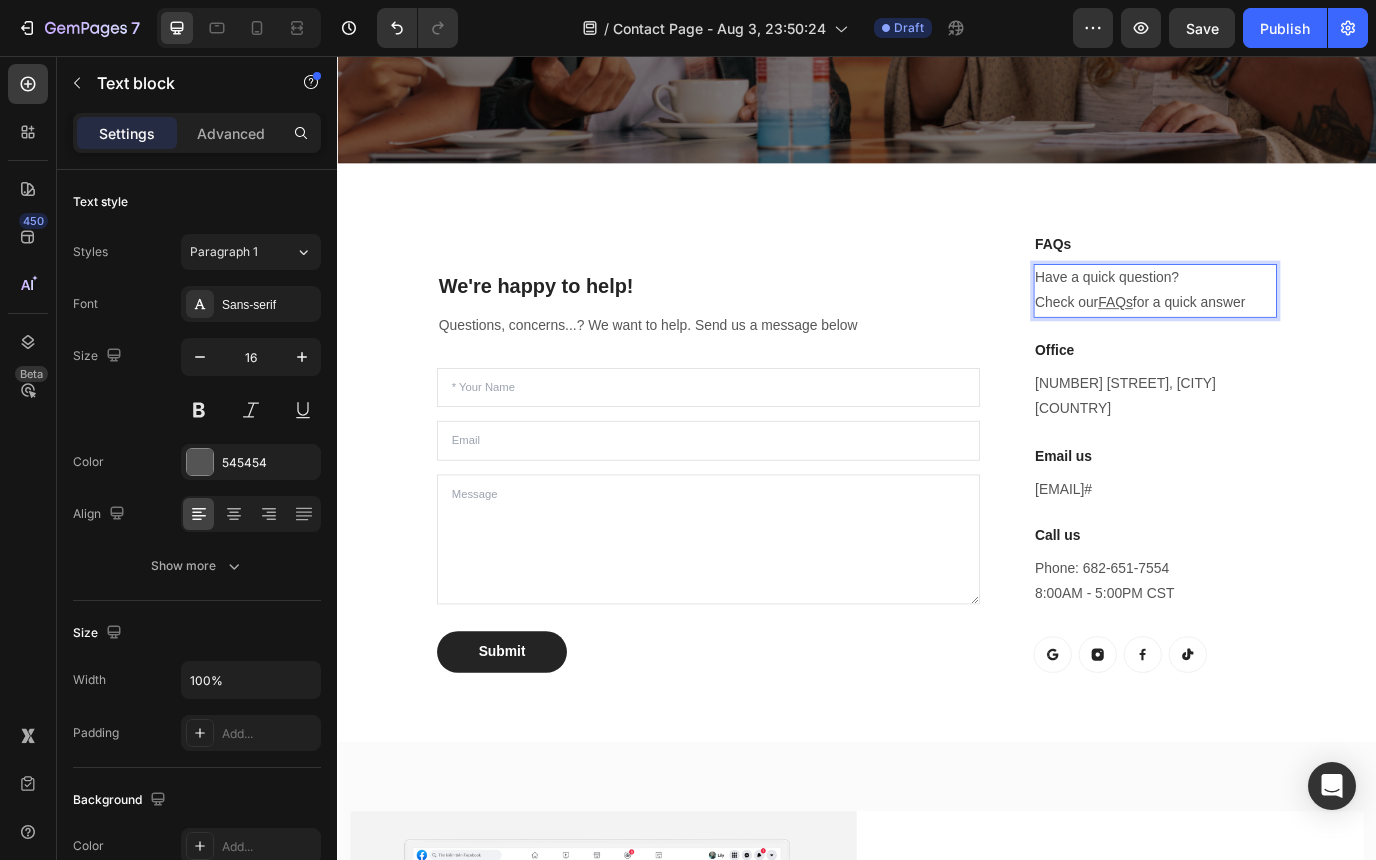 click on "FAQs" at bounding box center [1236, 340] 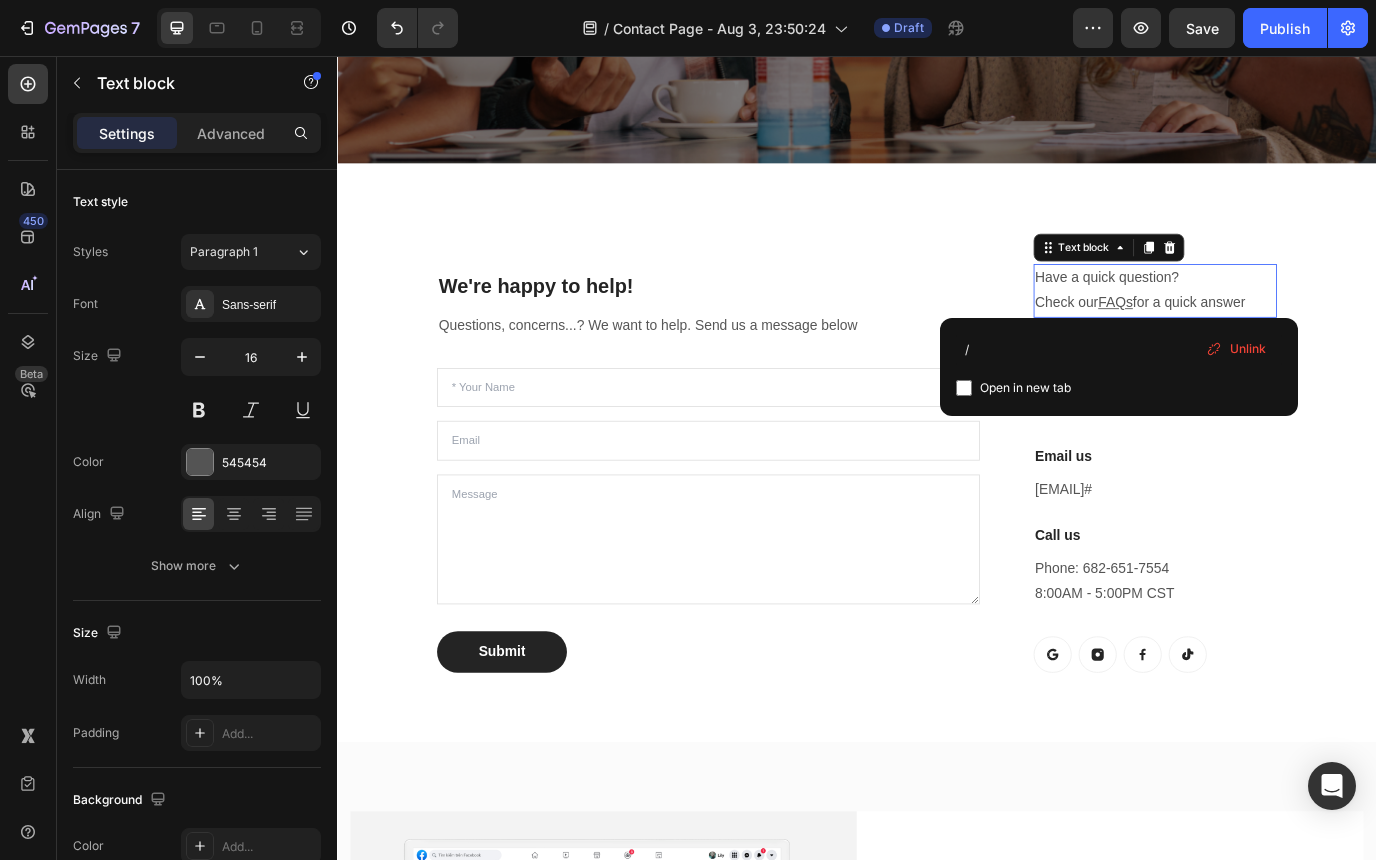 click on "Open in new tab" at bounding box center [1025, 388] 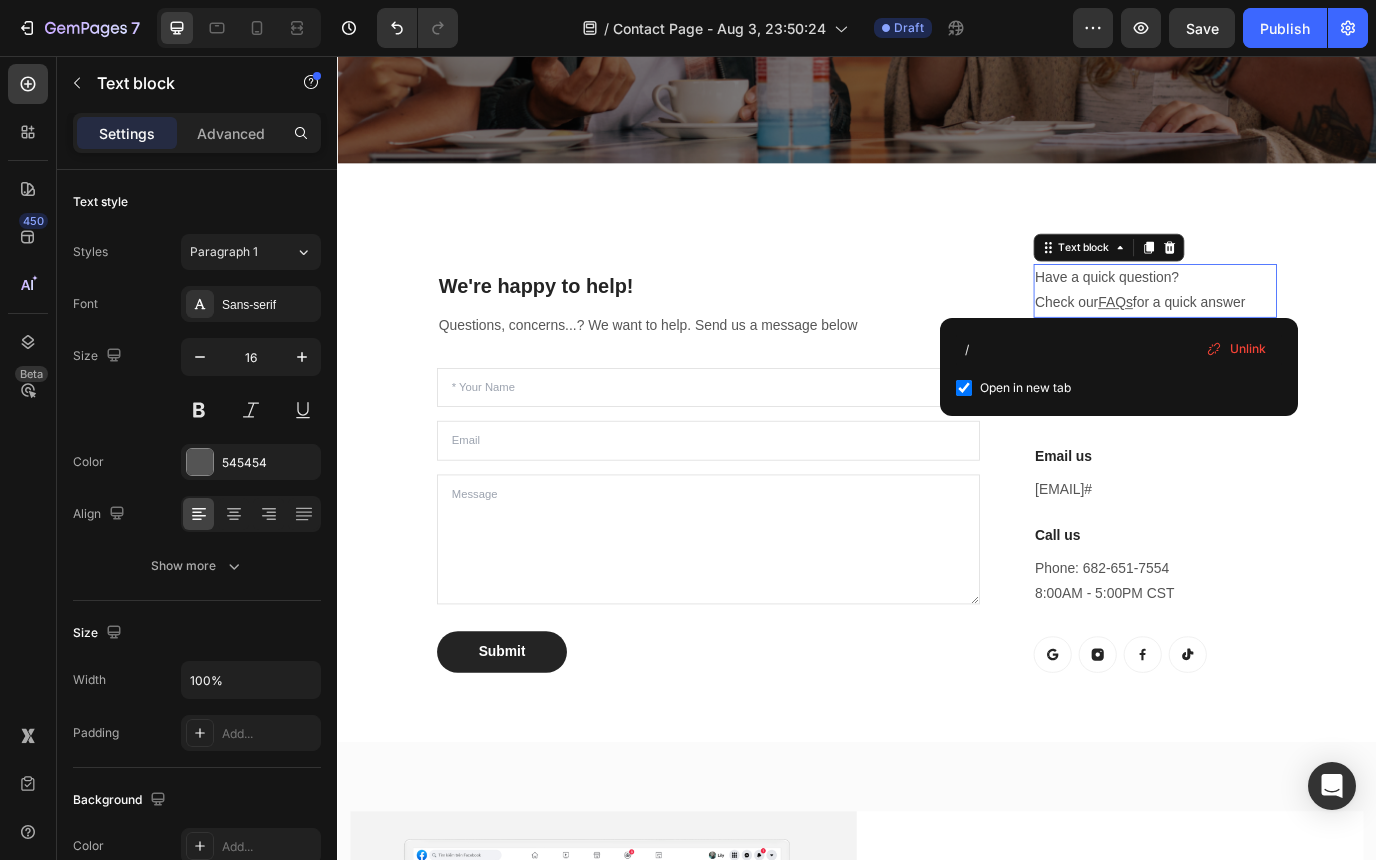 click on "Open in new tab" at bounding box center [1025, 388] 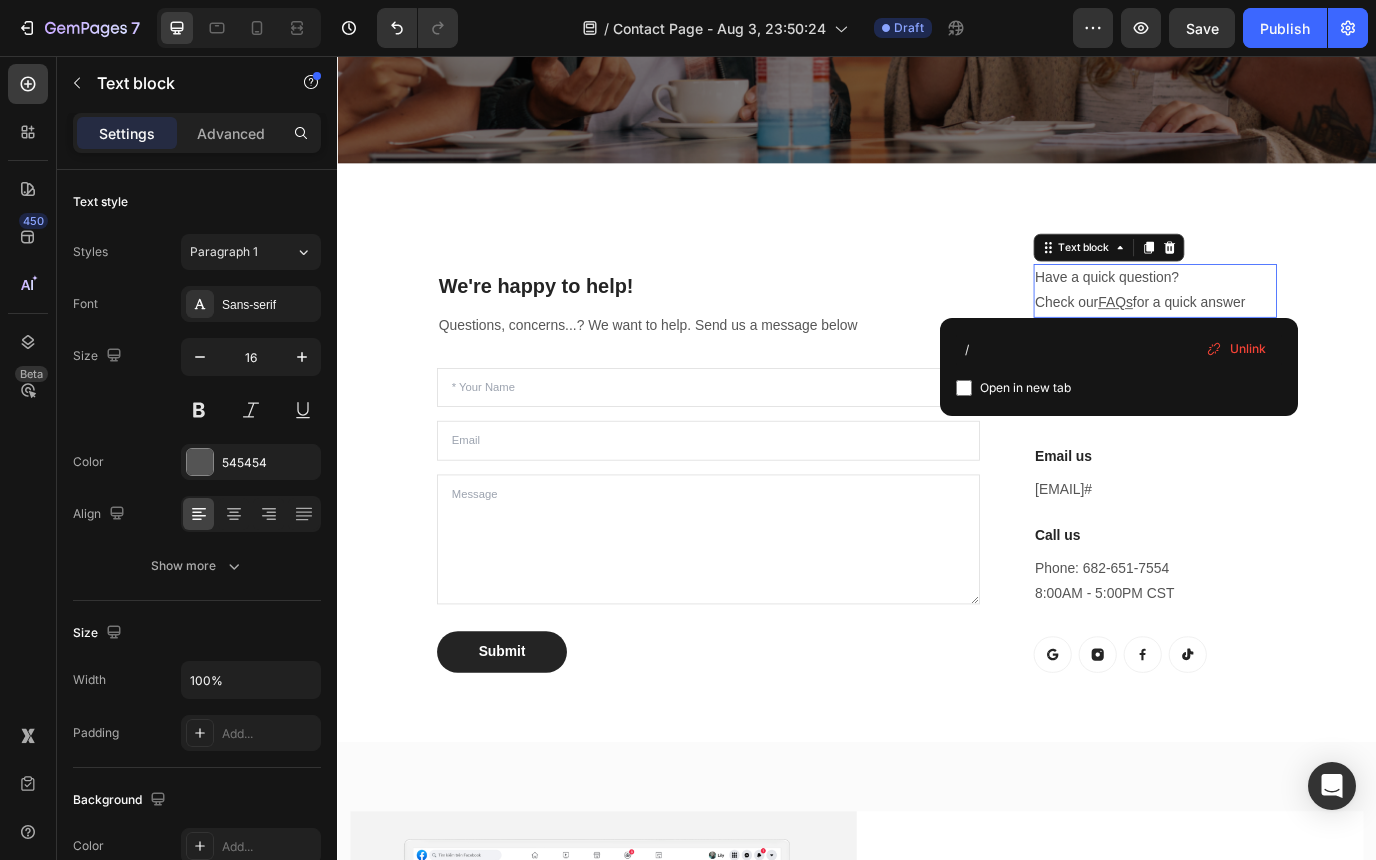 click on "Open in new tab" at bounding box center [1025, 388] 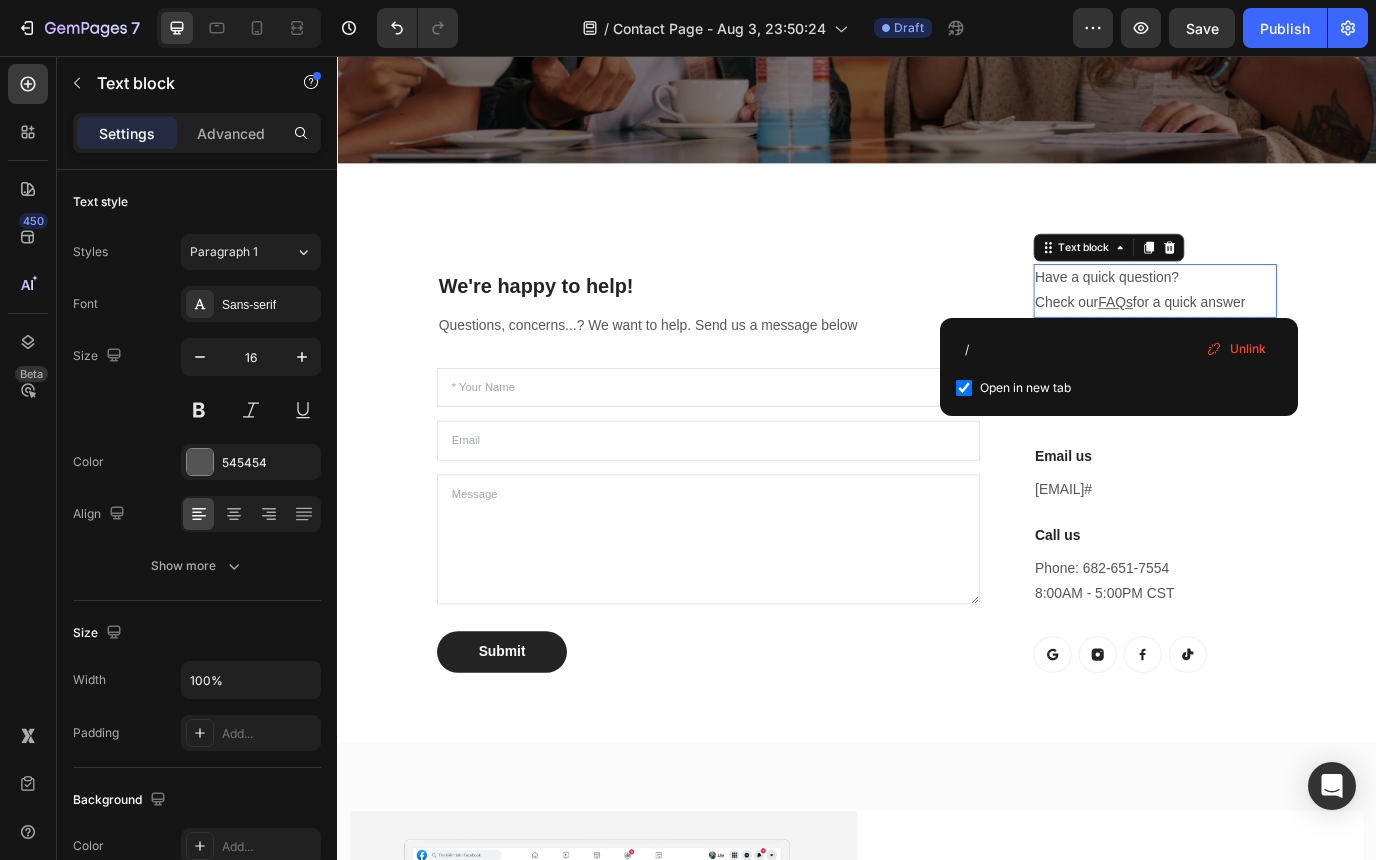 checkbox on "true" 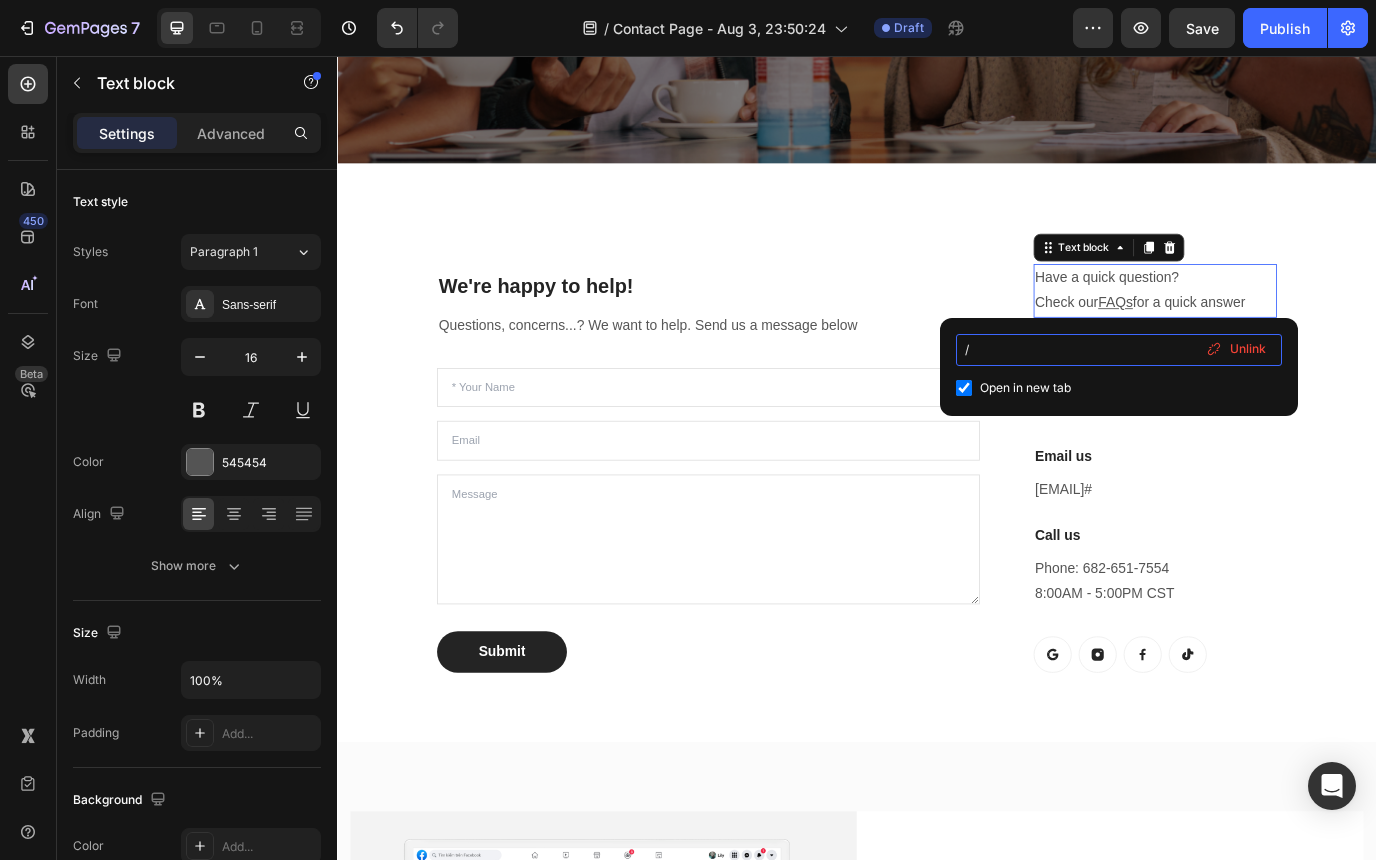 click on "/" at bounding box center (1119, 350) 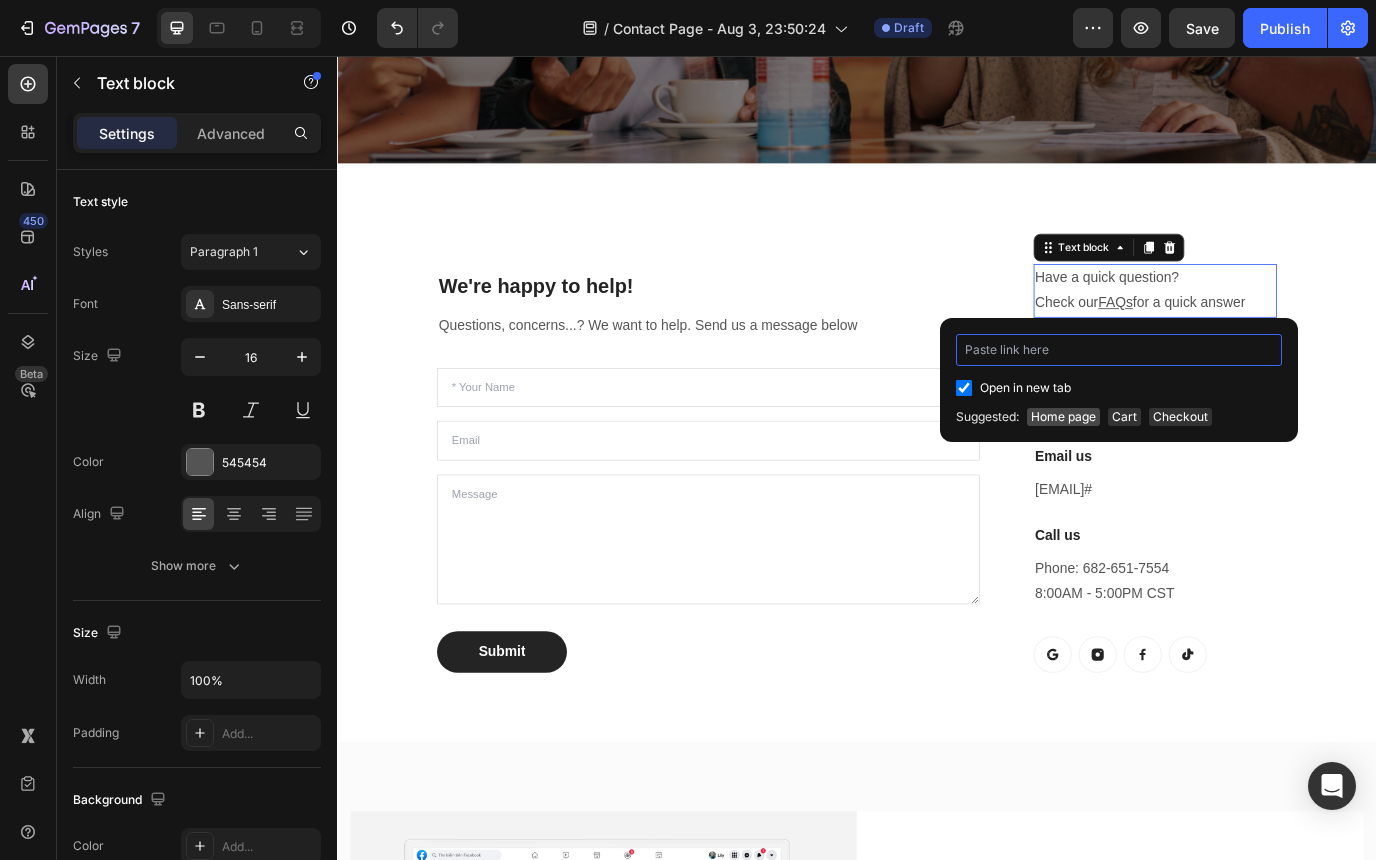 type 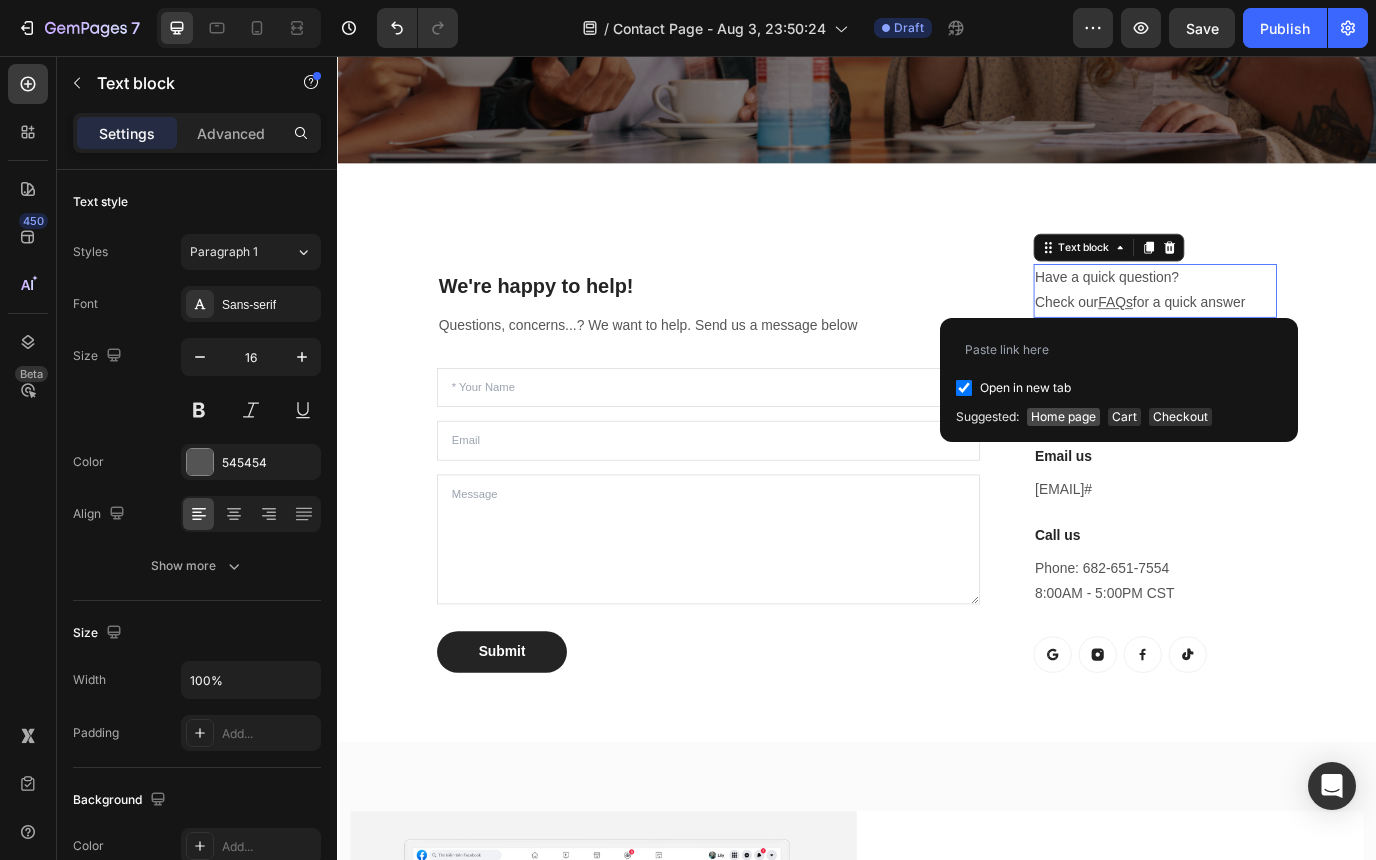 click on "Home page" at bounding box center [1063, 417] 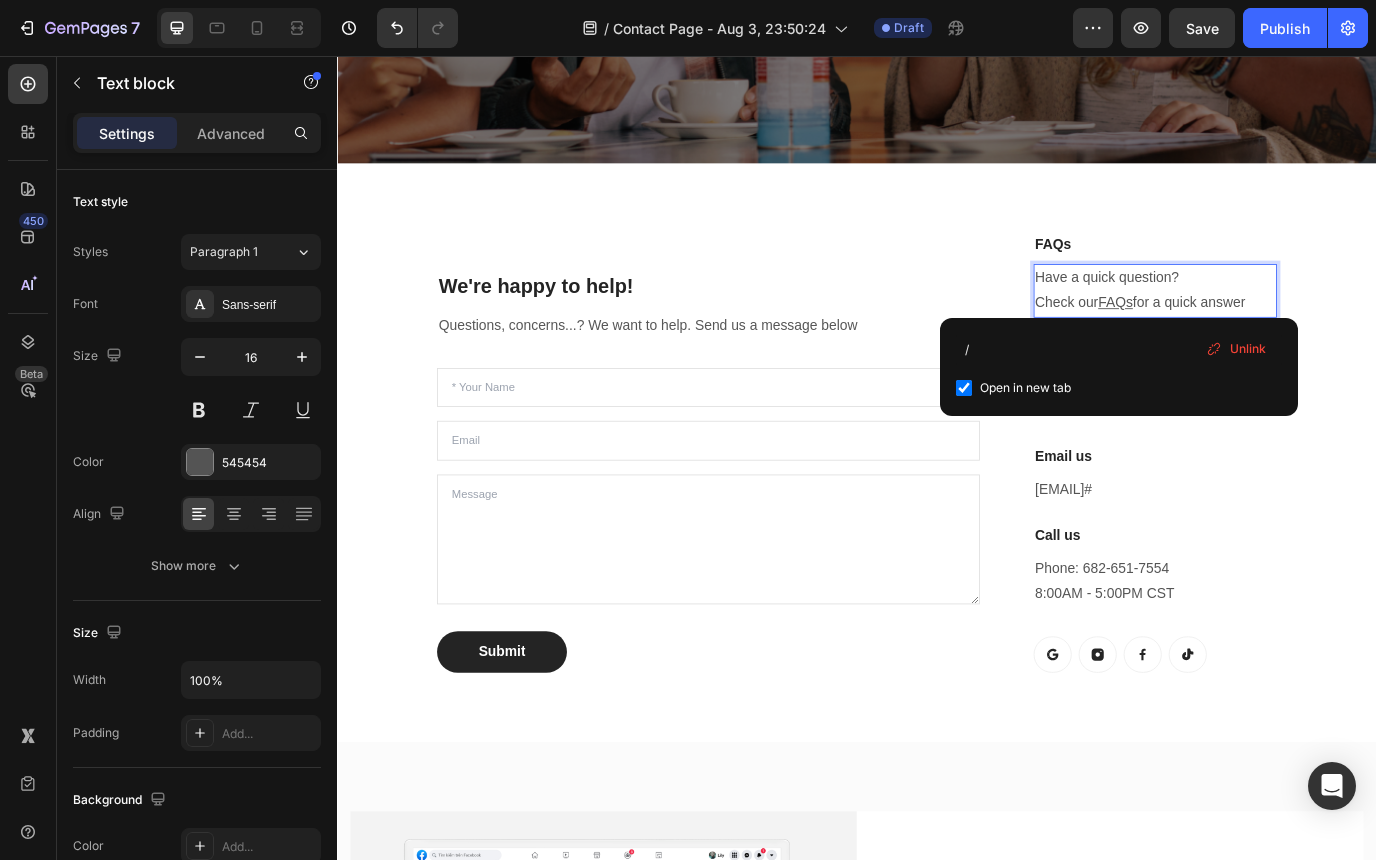 click on "FAQs" at bounding box center [1236, 340] 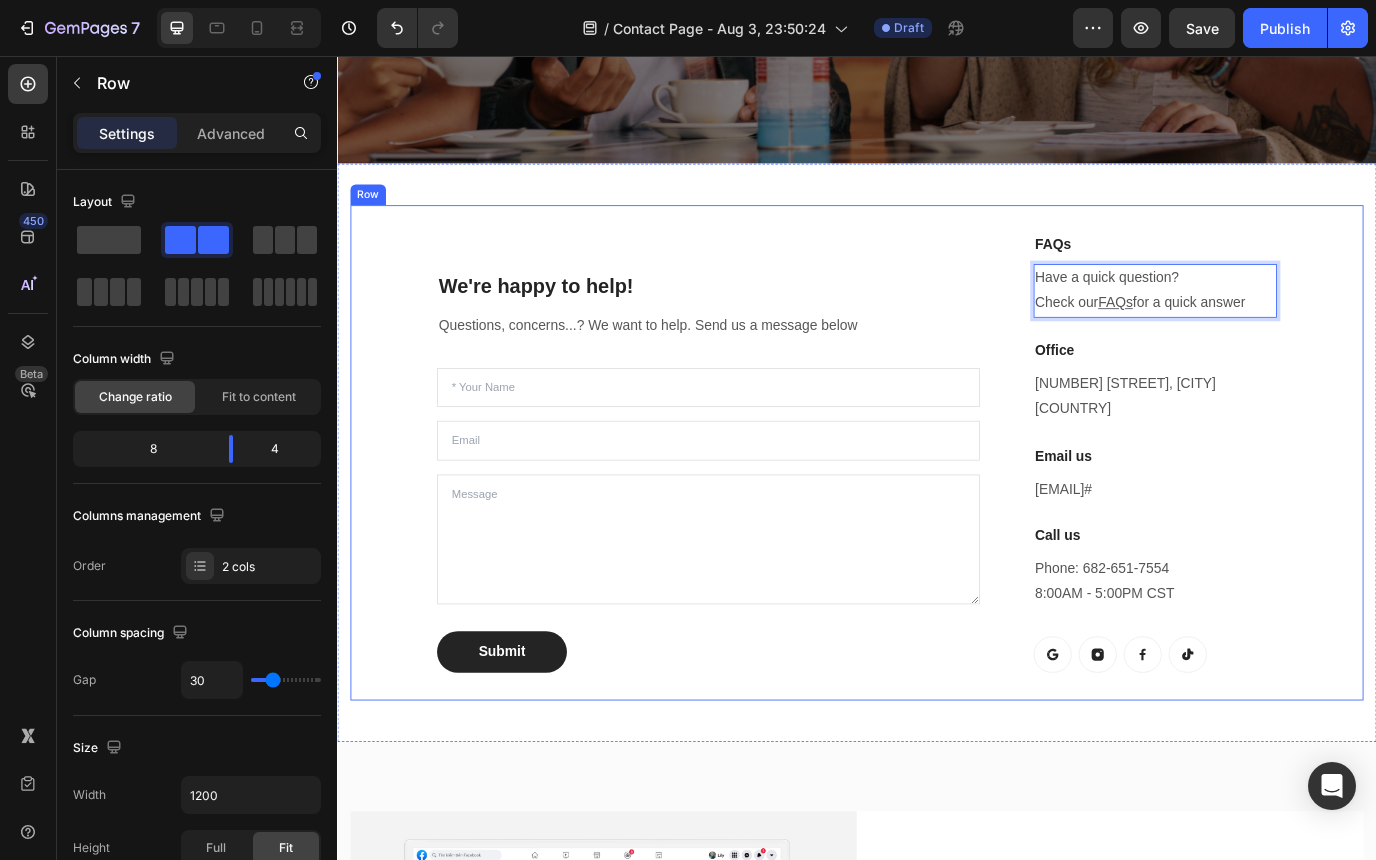 click on "We're happy to help! Heading Questions, concerns...? We want to help. Send us a message below Text block Text Field Email Field Text Area Submit Submit Button Contact Form FAQs Heading Have a quick question? Check our  FAQs  for a quick answer Text block   24 Office Heading 32 Kinburn street, London England, United Kindgdom Text block Email us Heading support@strikealgo.com # Text block Call us Heading Phone: 682-651-7554  8:00AM - 5:00PM CST Text block           Button     Button     Button
Button Row Row Row" at bounding box center (937, 514) 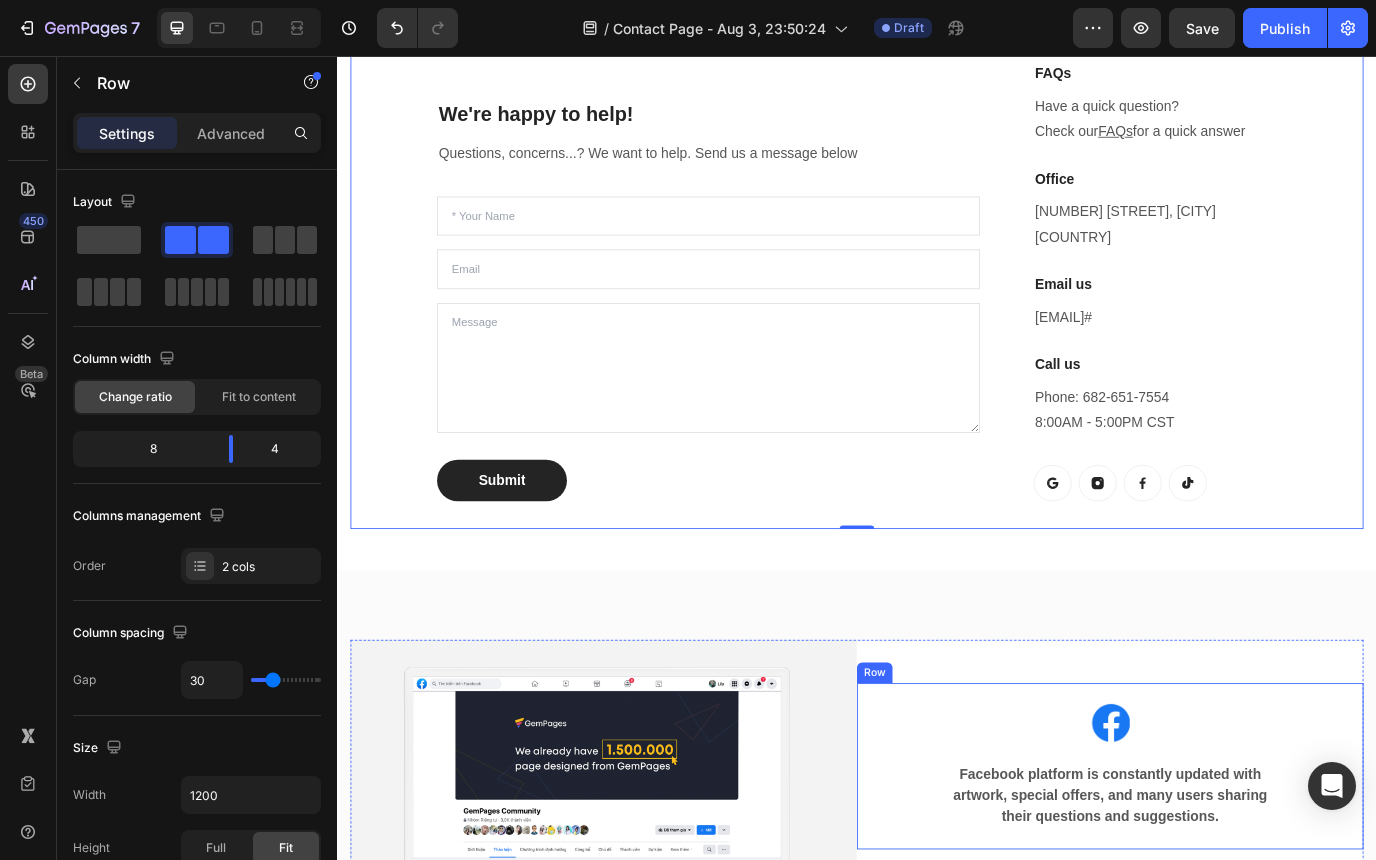 scroll, scrollTop: 755, scrollLeft: 0, axis: vertical 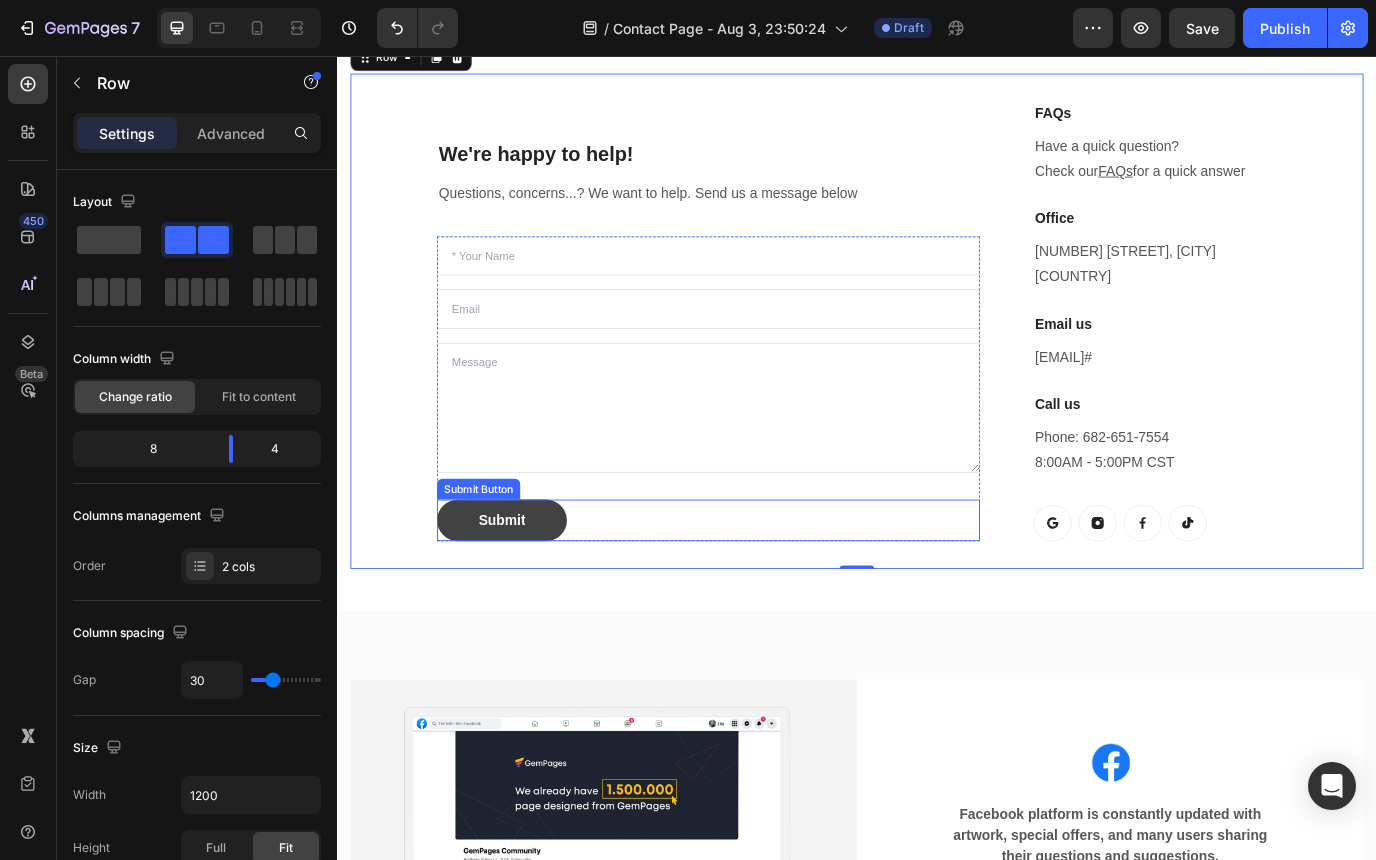 click on "Submit" at bounding box center [527, 592] 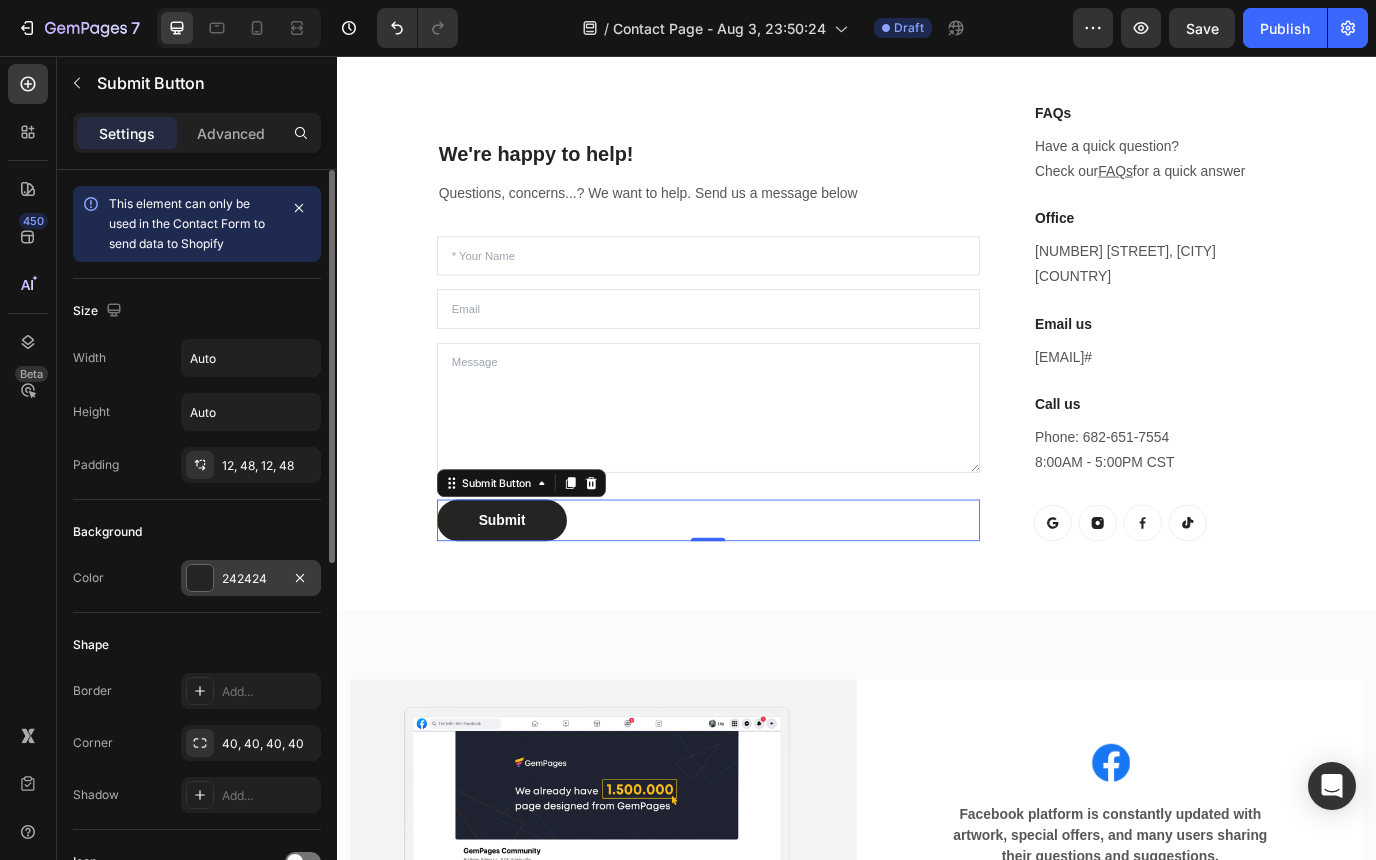 click at bounding box center (200, 578) 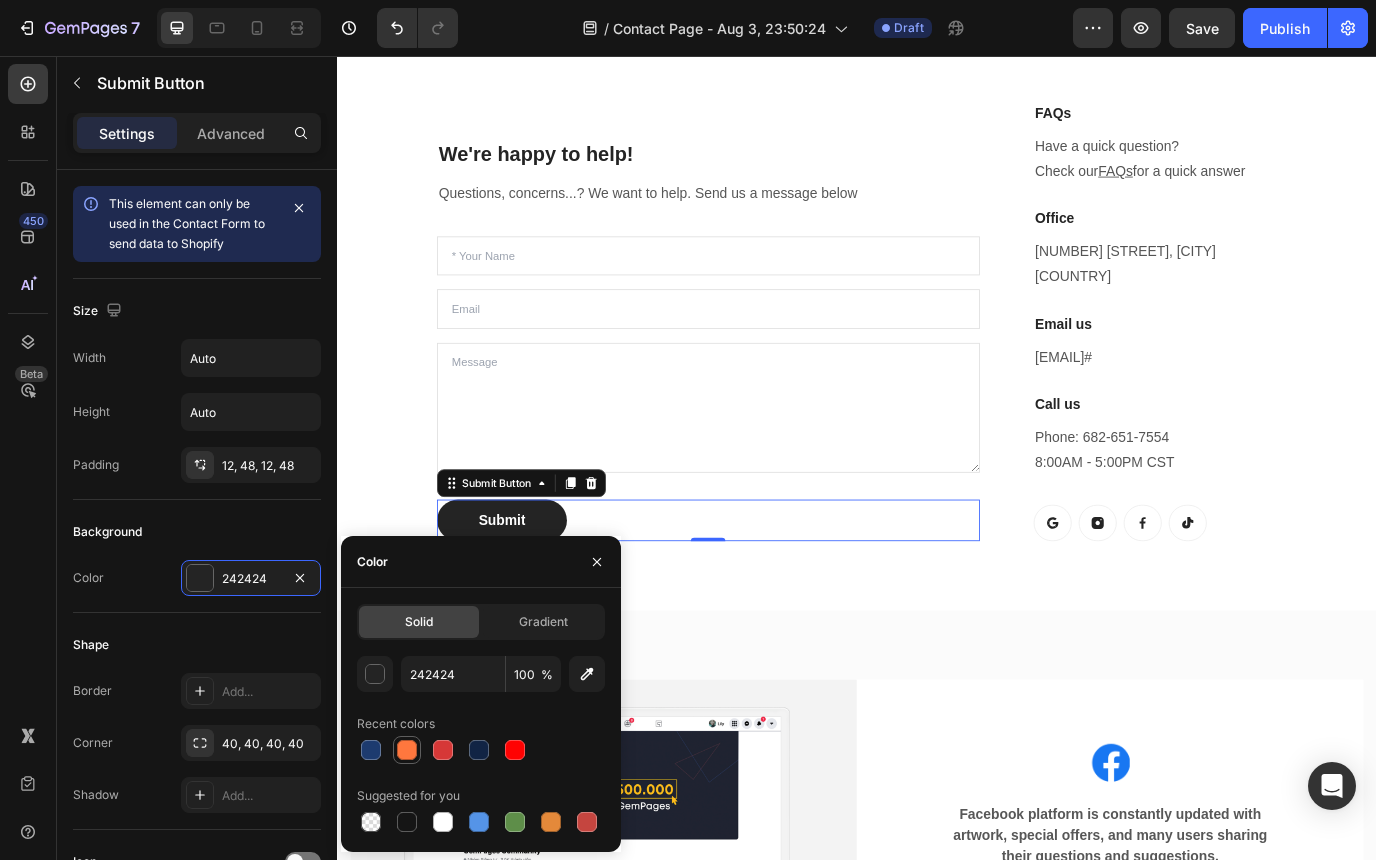 click at bounding box center [407, 750] 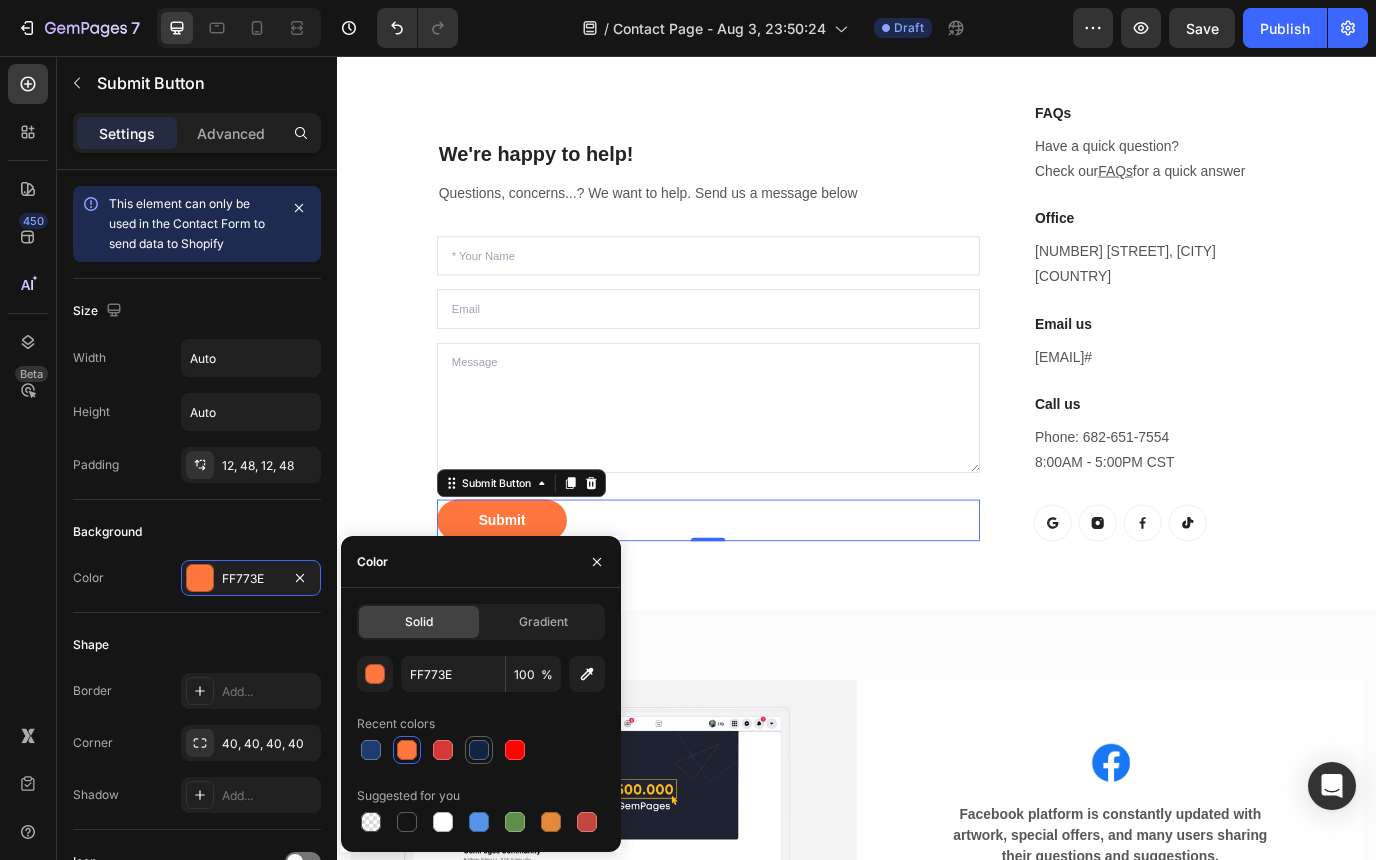 click at bounding box center [479, 750] 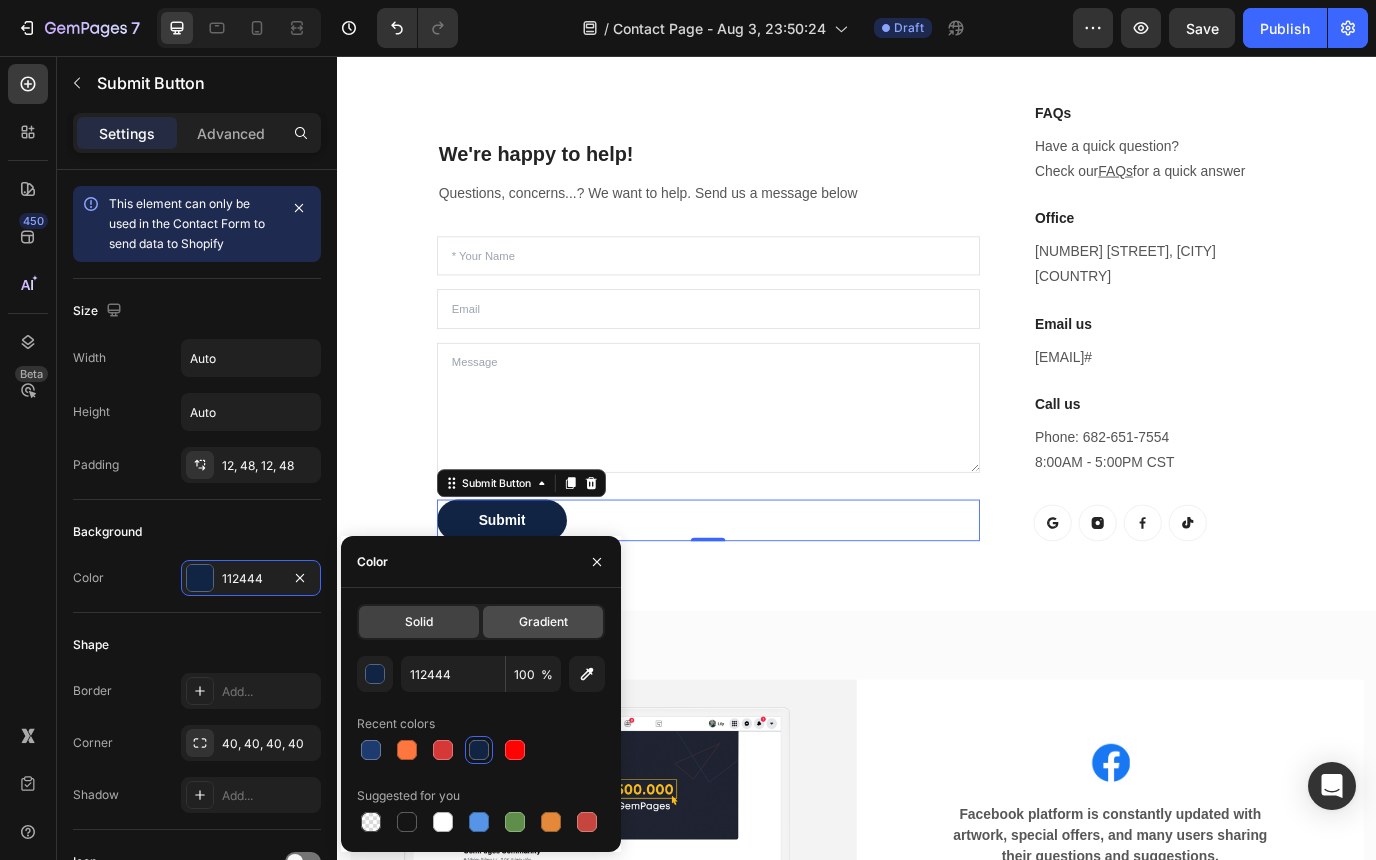 click on "Gradient" 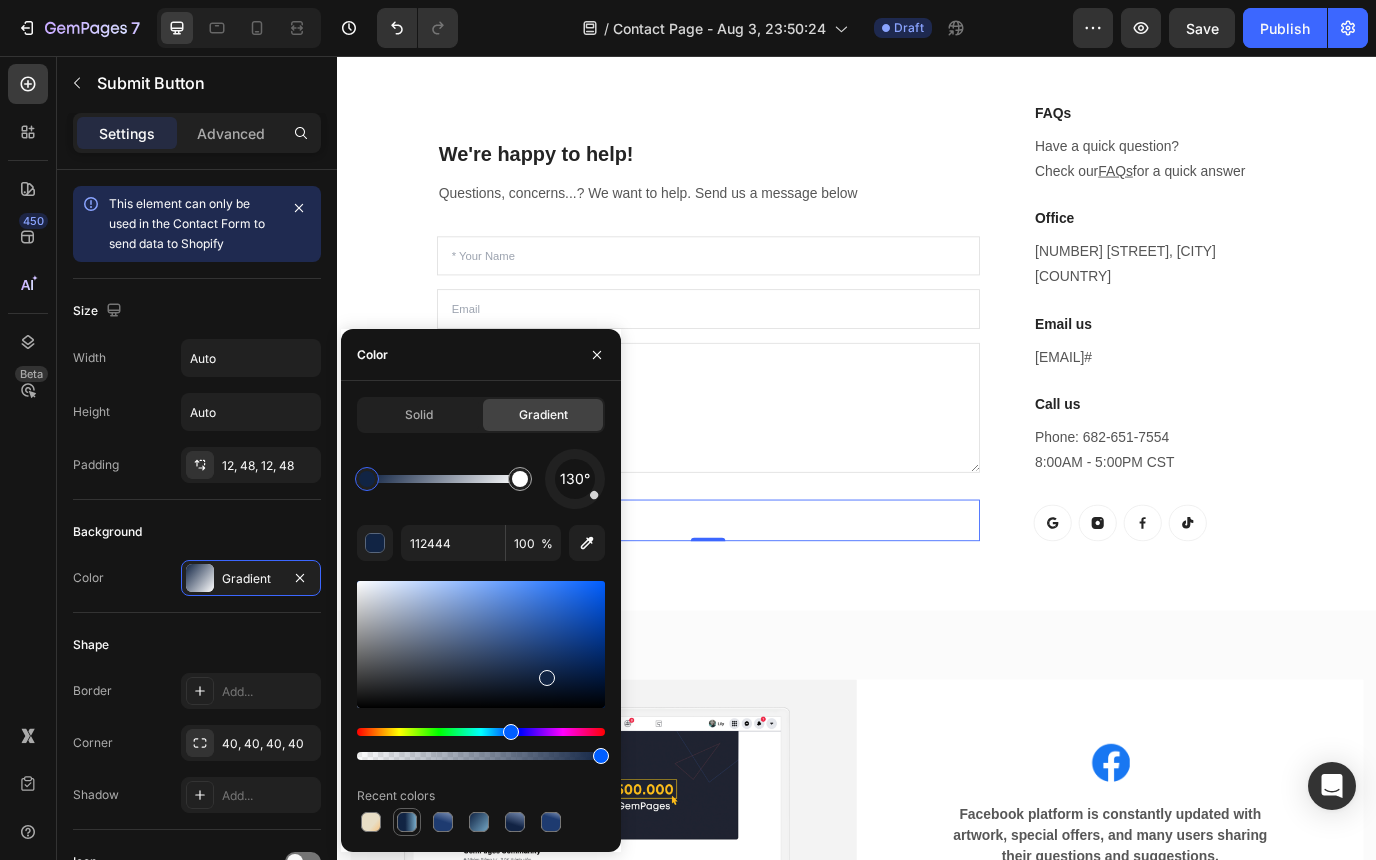 click at bounding box center (407, 822) 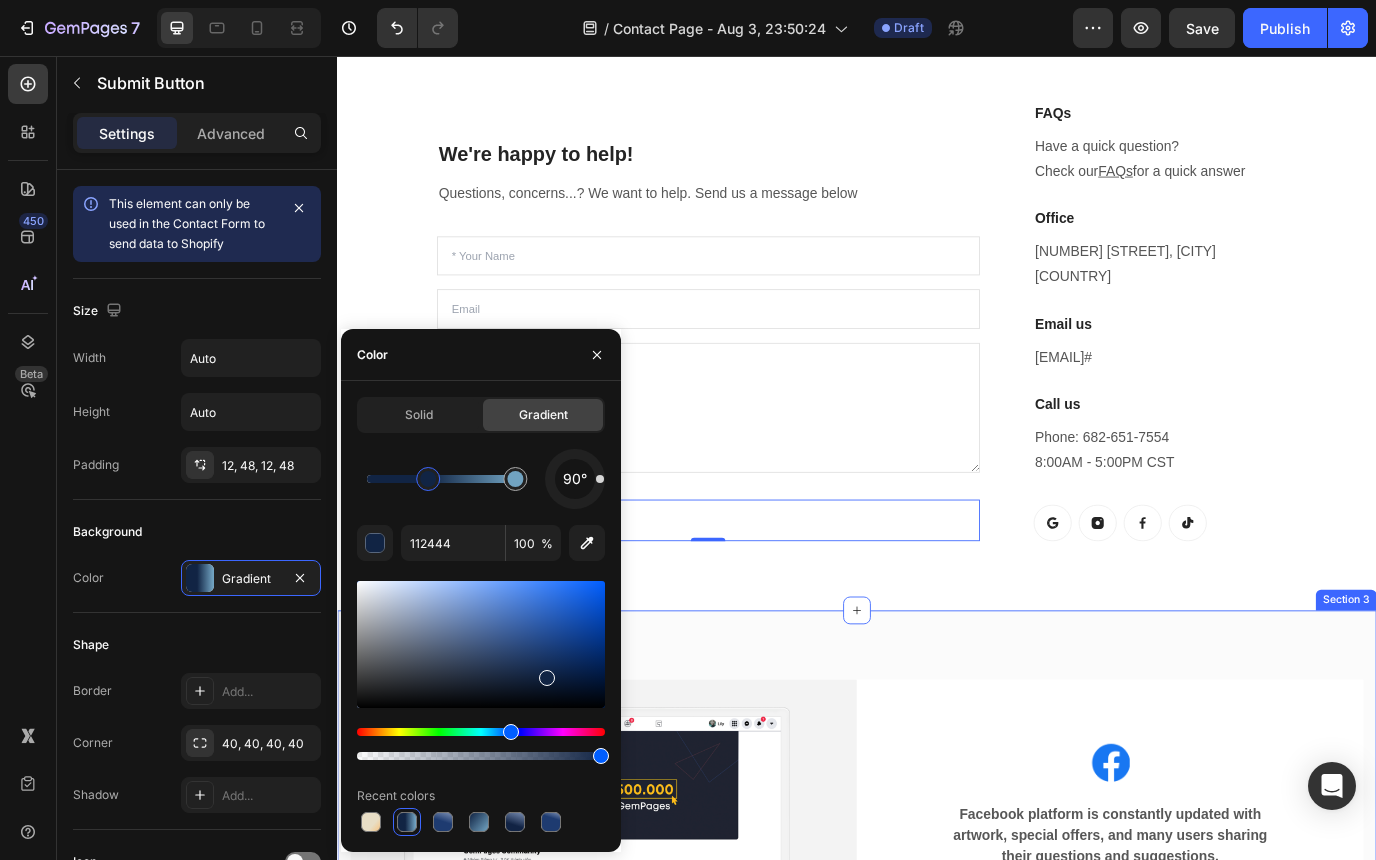 click on "Image Image Facebook platform is constantly updated with artwork, special offers, and many users sharing their questions and suggestions. Text block Row Row Image Also has an official Youtube channel with detailed software demonstrations. Subscribe to and let your use no more obstacles! Text block Row Image Row Row Section 3" at bounding box center [937, 1068] 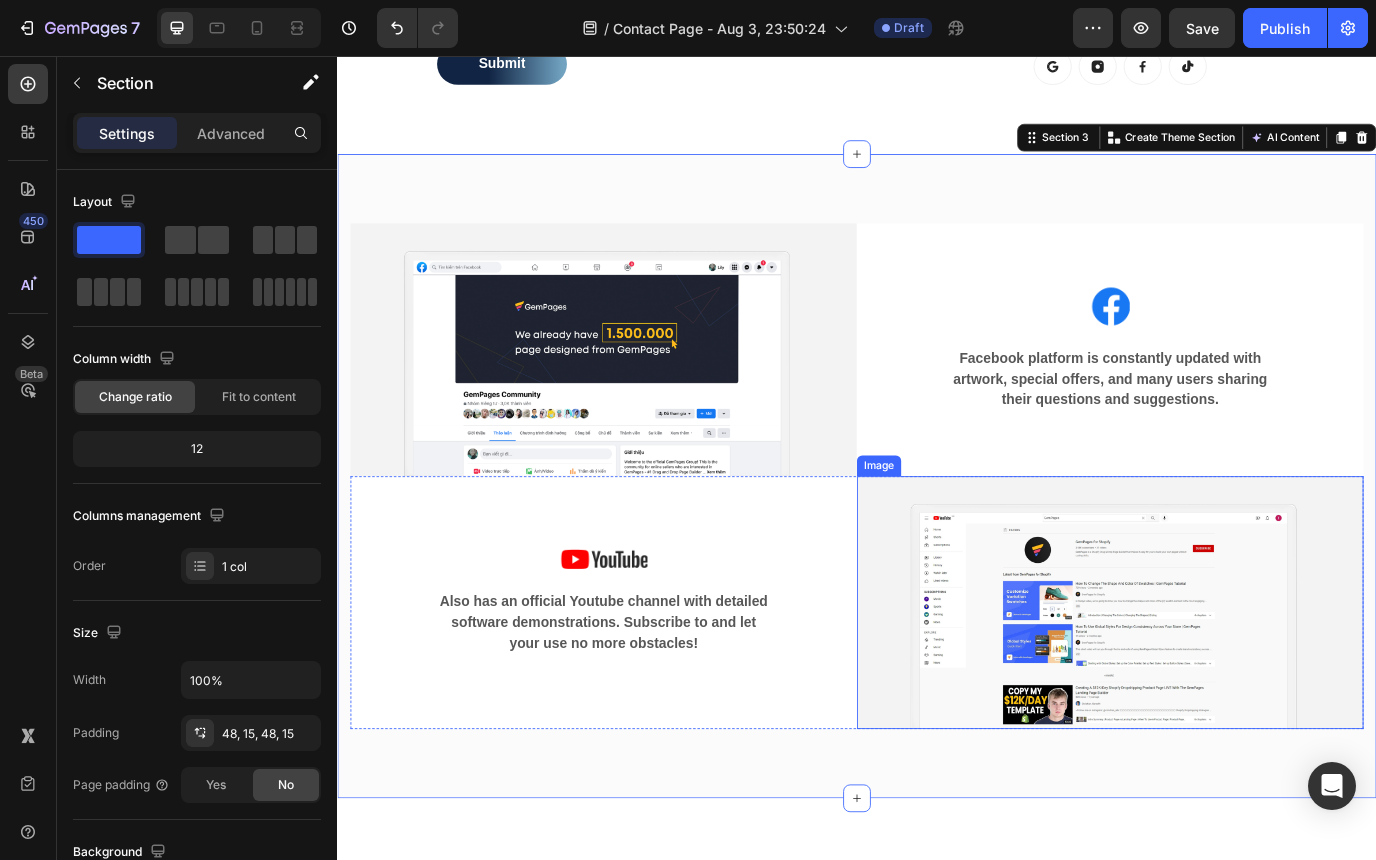 scroll, scrollTop: 1288, scrollLeft: 0, axis: vertical 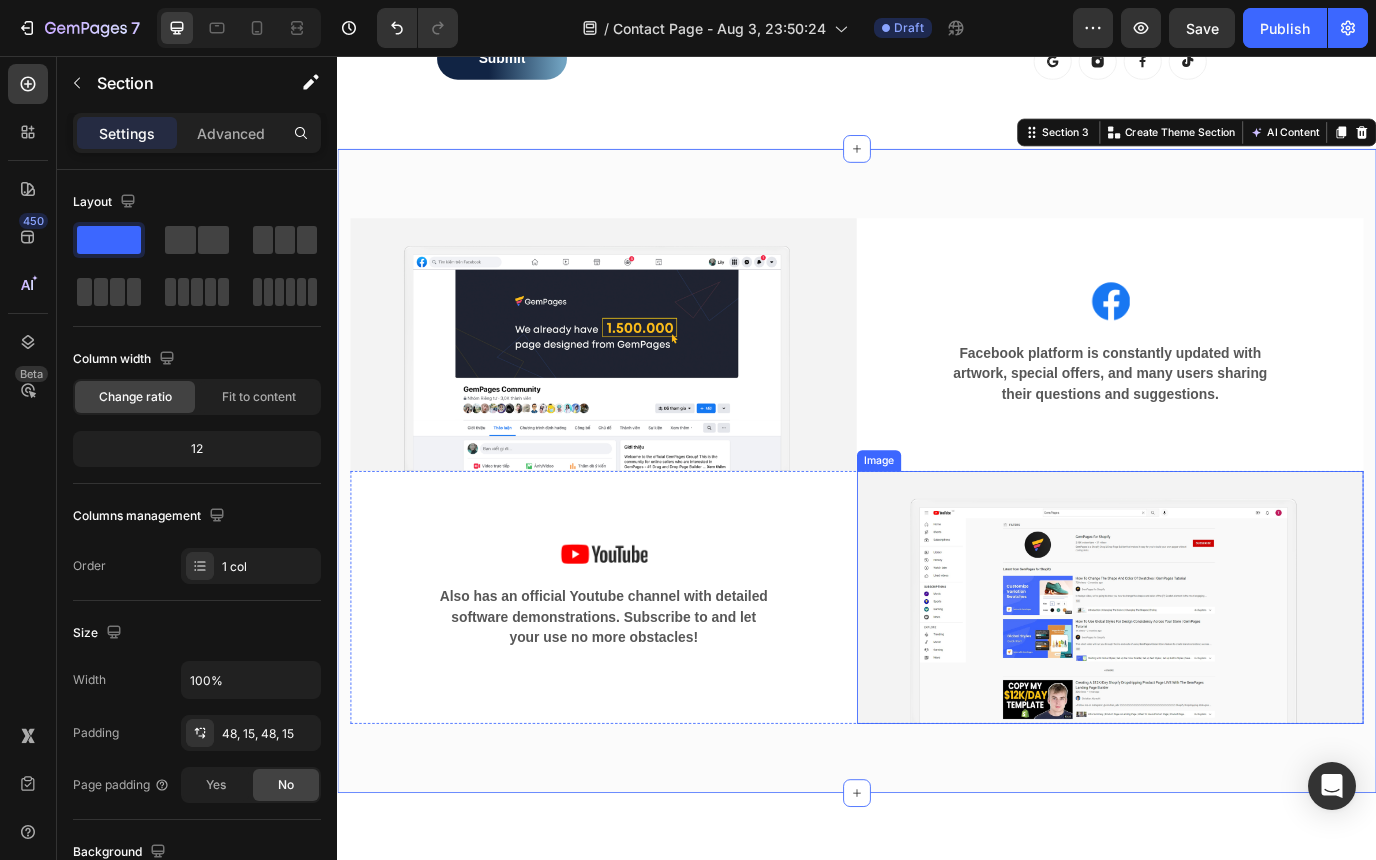 click at bounding box center [1229, 681] 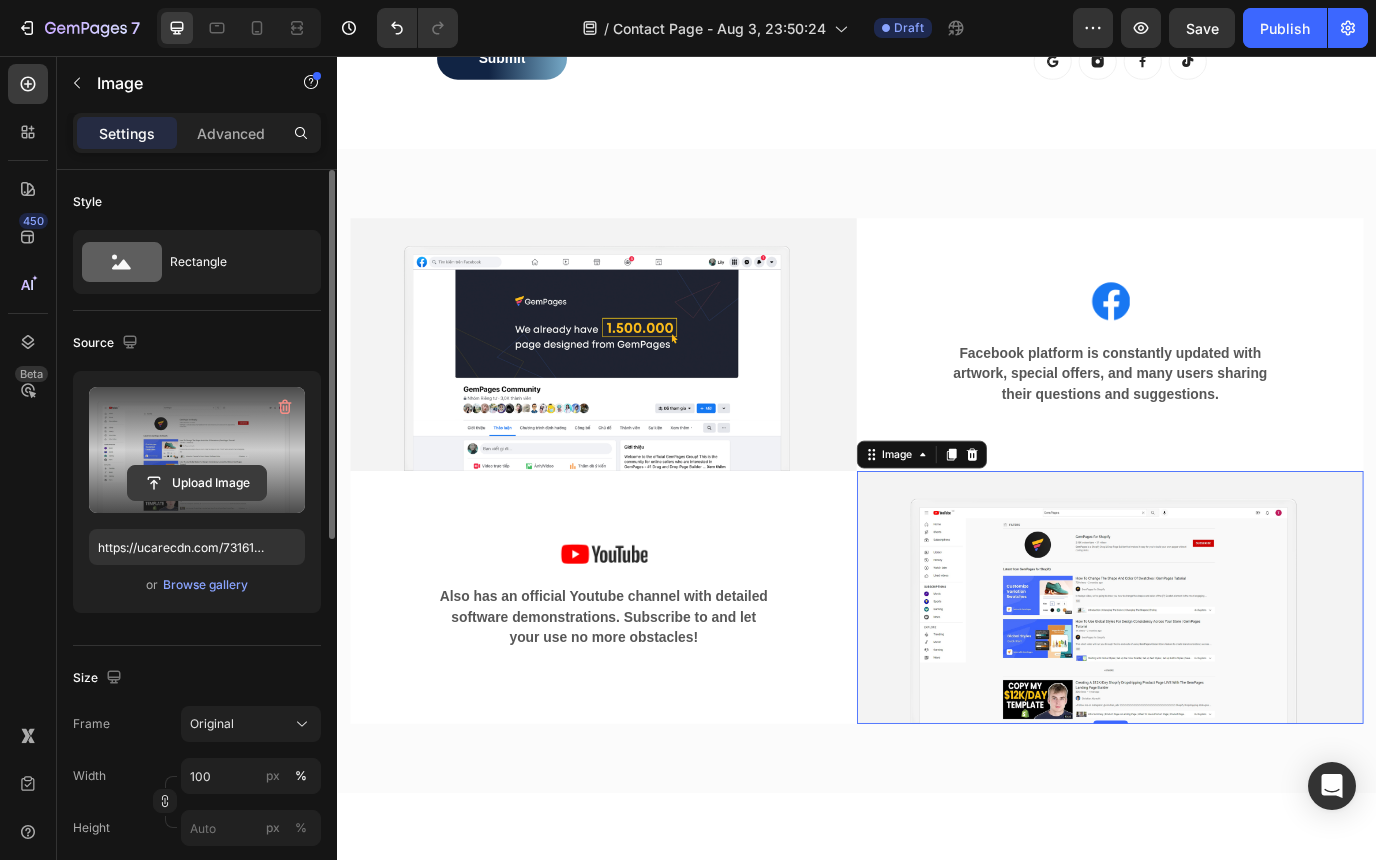 click 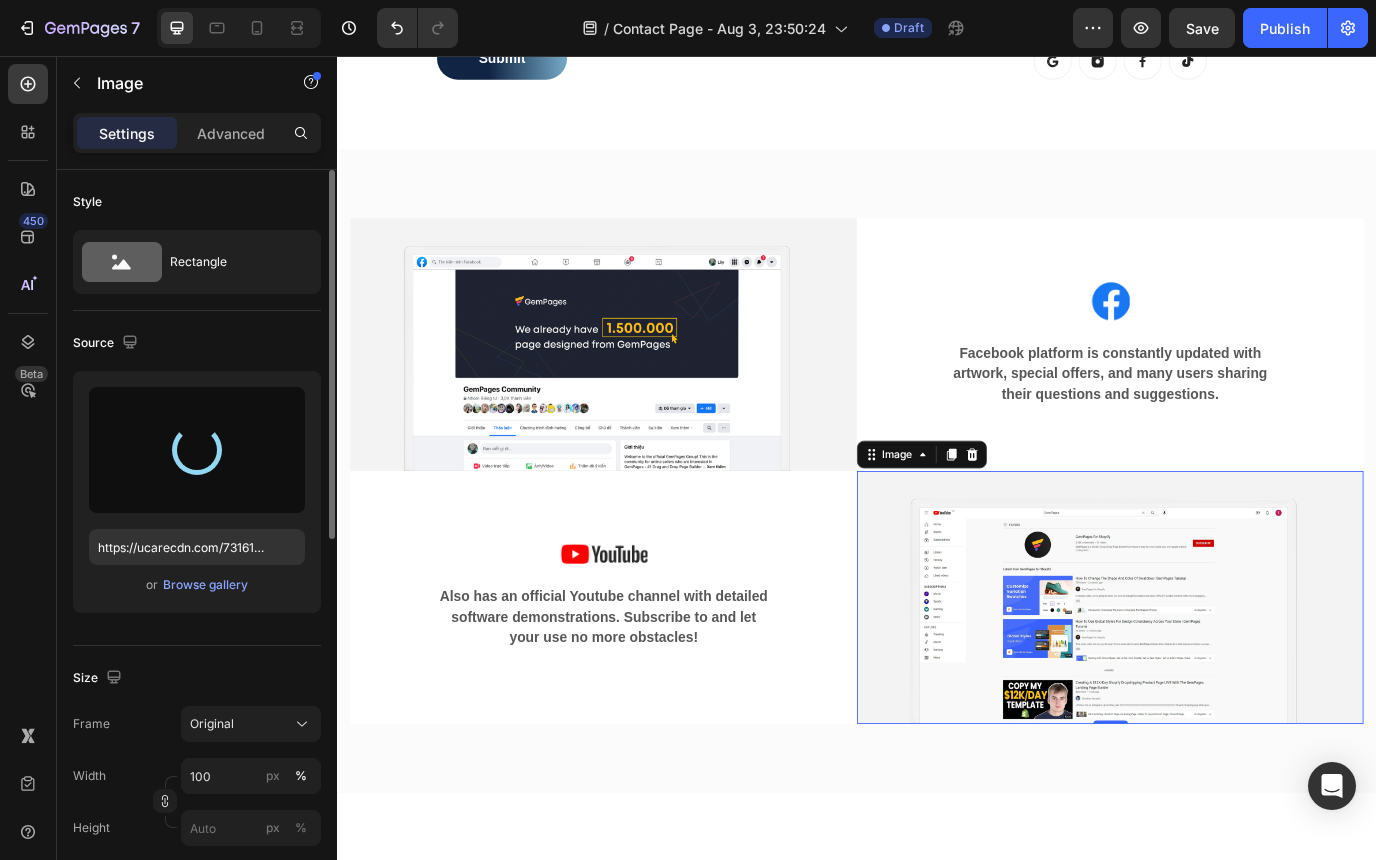 type on "https://cdn.shopify.com/s/files/1/0785/2041/8627/files/gempages_534826193967383692-409fe5f7-cc83-4fd8-bbb4-9d40d78b347d.png" 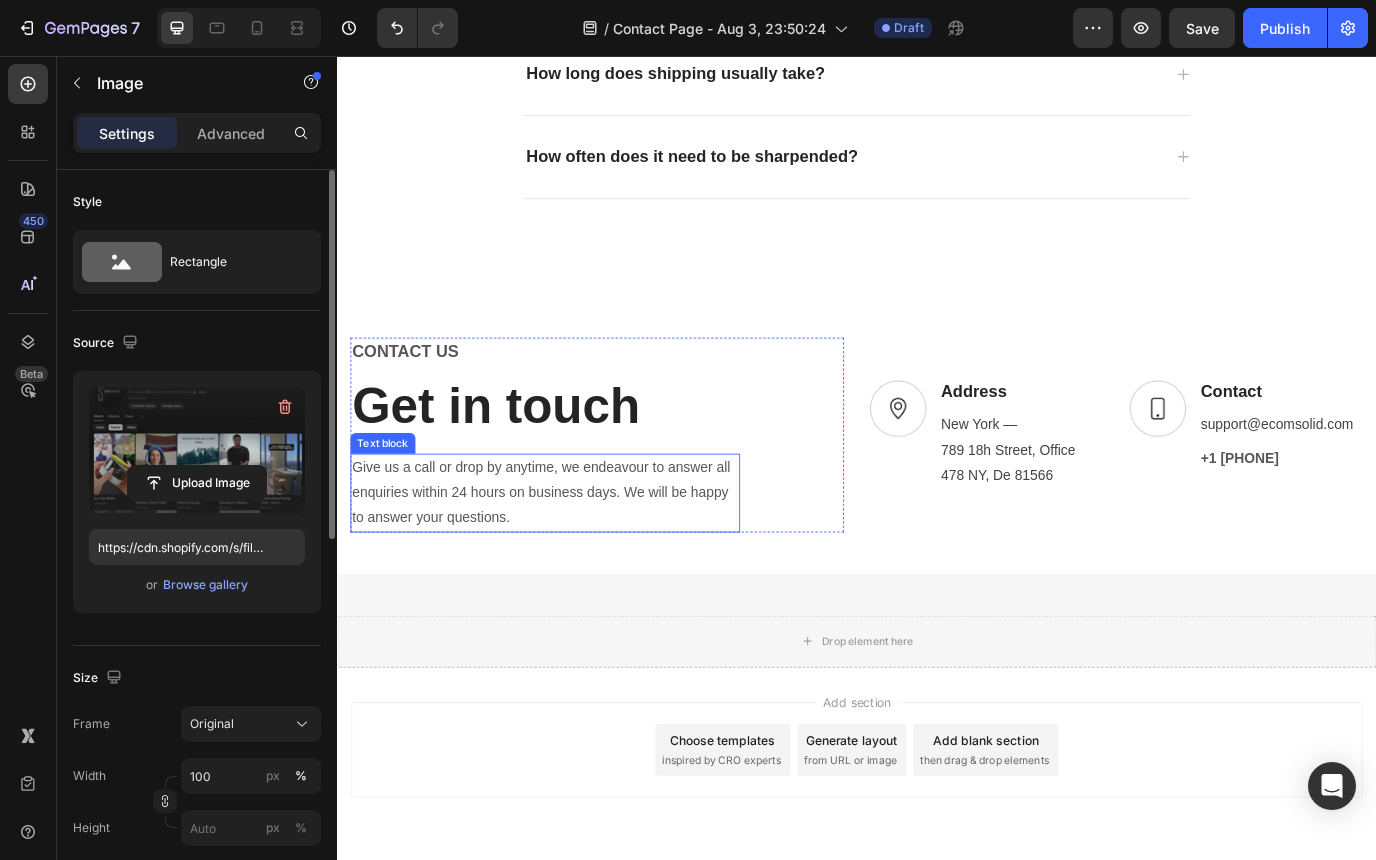 scroll, scrollTop: 2866, scrollLeft: 0, axis: vertical 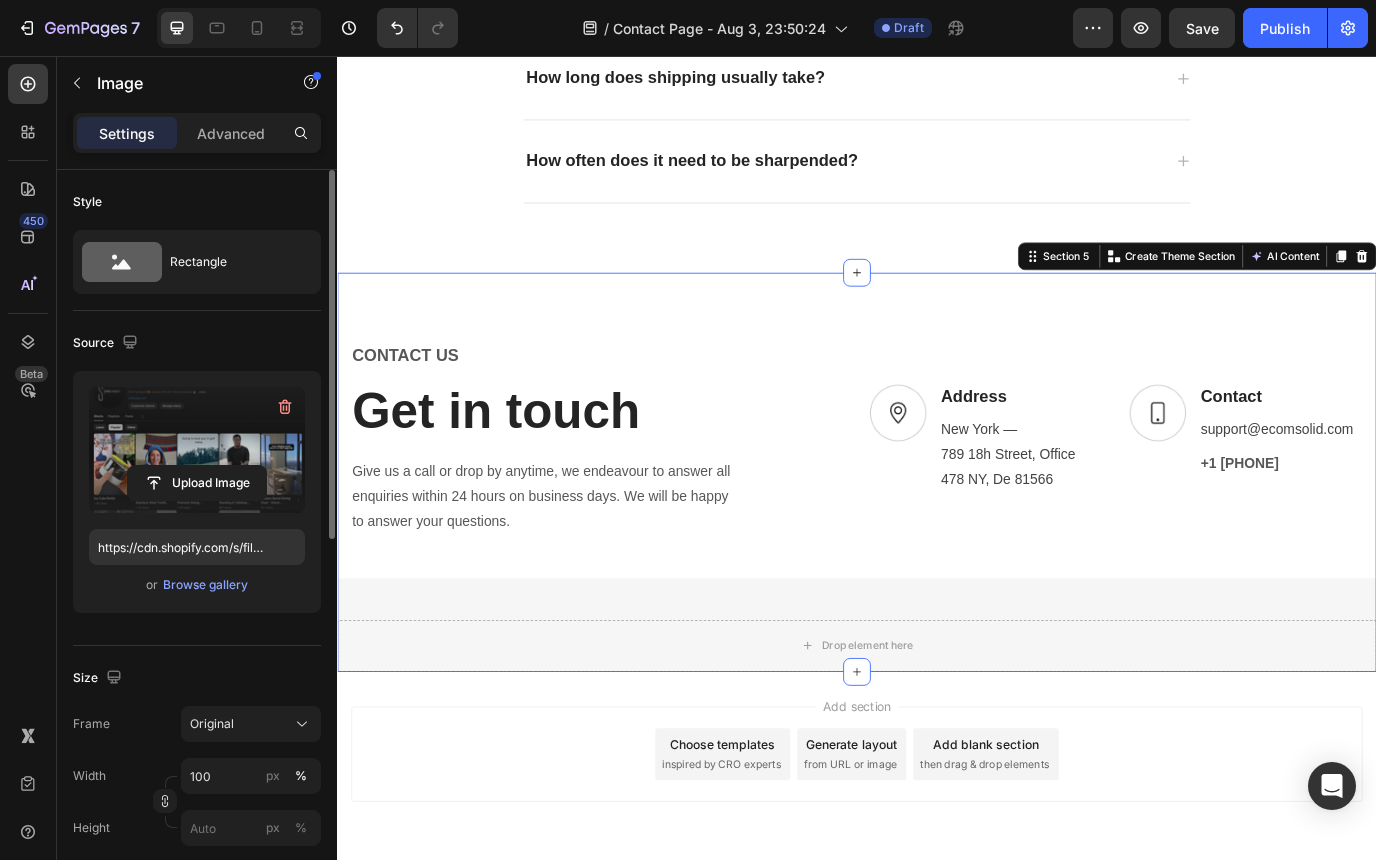 click on "CONTACT US Text block Get in touch Heading Give us a call or drop by anytime, we endeavour to answer all enquiries within 24 hours on business days. We will be happy to answer your questions. Text block Row Image Address Text block New York — 789 18h Street, Office  478 NY, De 81566 Text block Row Image Contact Text block support@ecomsolid.com Text block +1 555 841 25 69 Text block Row Row Row
Drop element here Row Section 5   You can create reusable sections Create Theme Section AI Content Write with GemAI What would you like to describe here? Tone and Voice Persuasive Product Show more Generate" at bounding box center [937, 536] 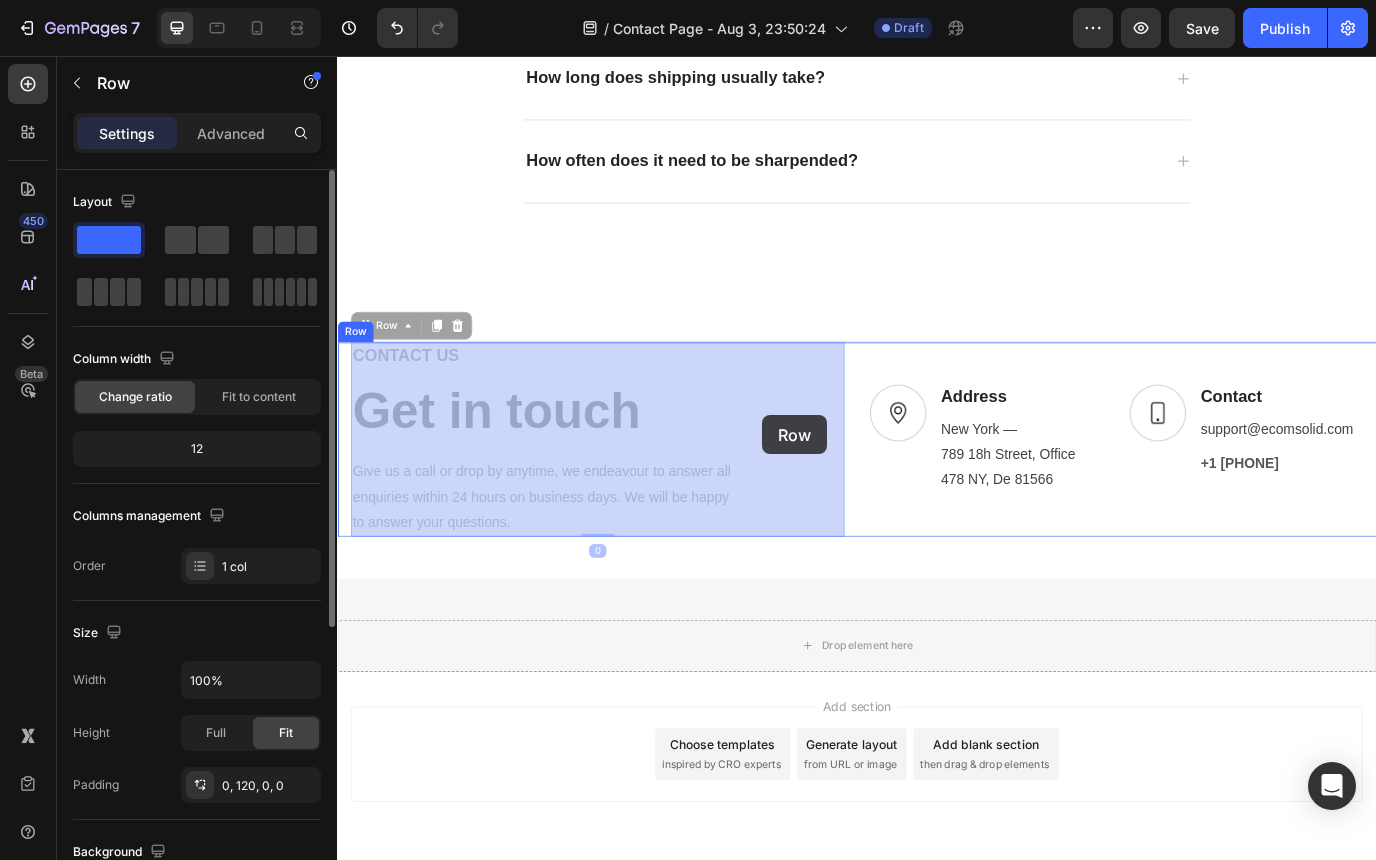 drag, startPoint x: 833, startPoint y: 491, endPoint x: 828, endPoint y: 468, distance: 23.537205 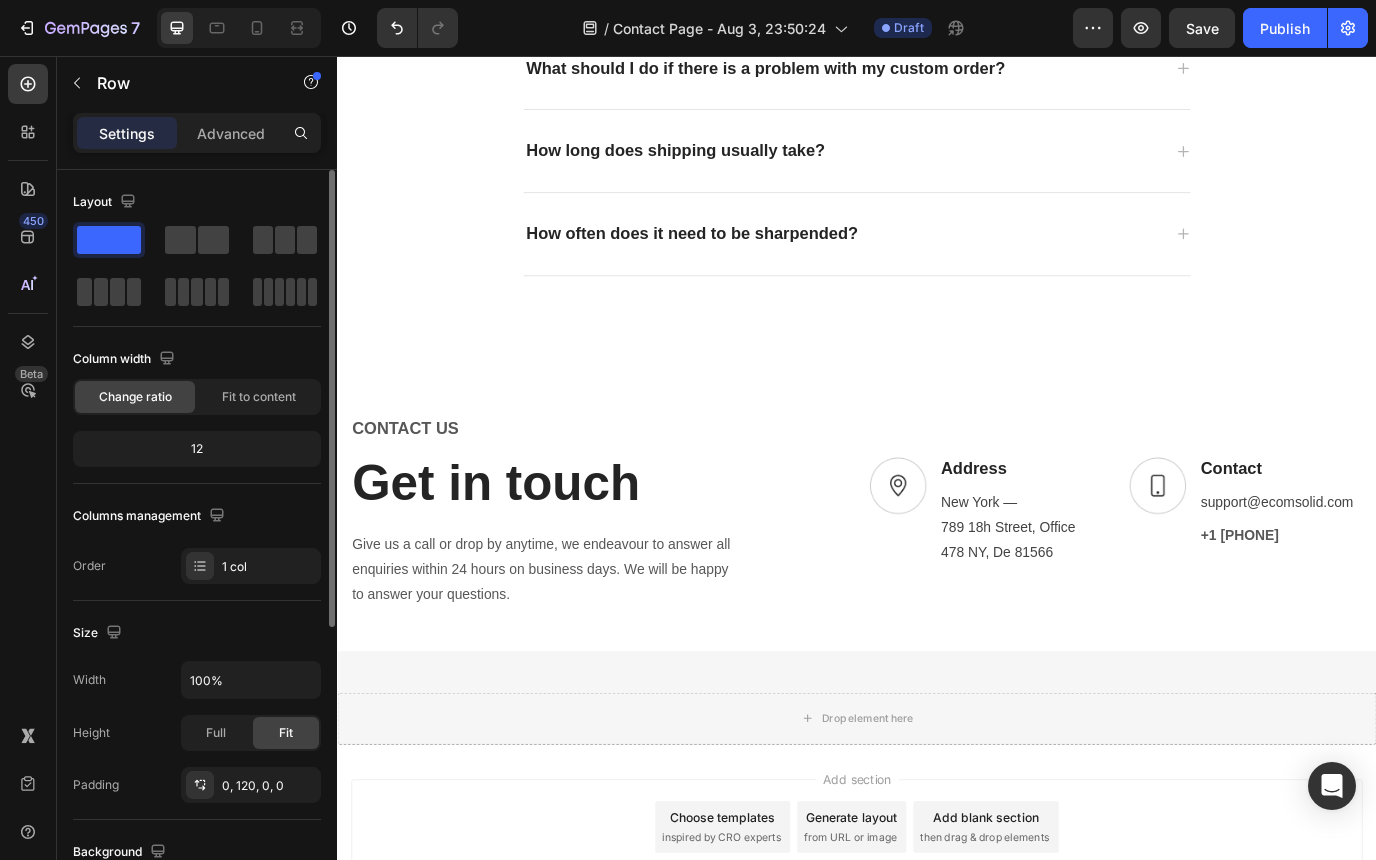 scroll, scrollTop: 2730, scrollLeft: 0, axis: vertical 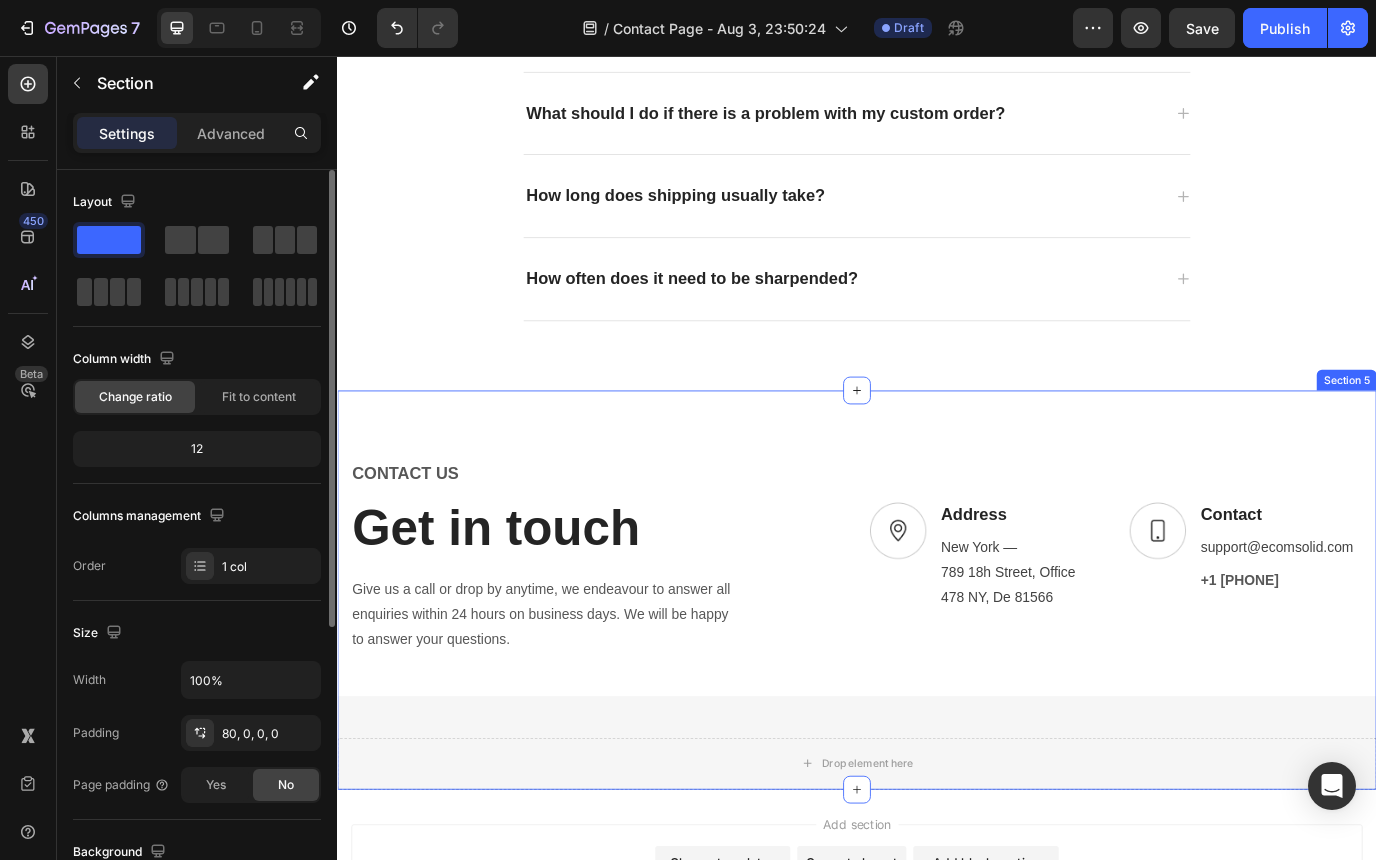 click on "CONTACT US Text block Get in touch Heading Give us a call or drop by anytime, we endeavour to answer all enquiries within 24 hours on business days. We will be happy to answer your questions. Text block Row Image Address Text block New York — 789 18h Street, Office  478 NY, De 81566 Text block Row Image Contact Text block support@ecomsolid.com Text block +1 555 841 25 69 Text block Row Row Row
Drop element here Row Section 5" at bounding box center (937, 672) 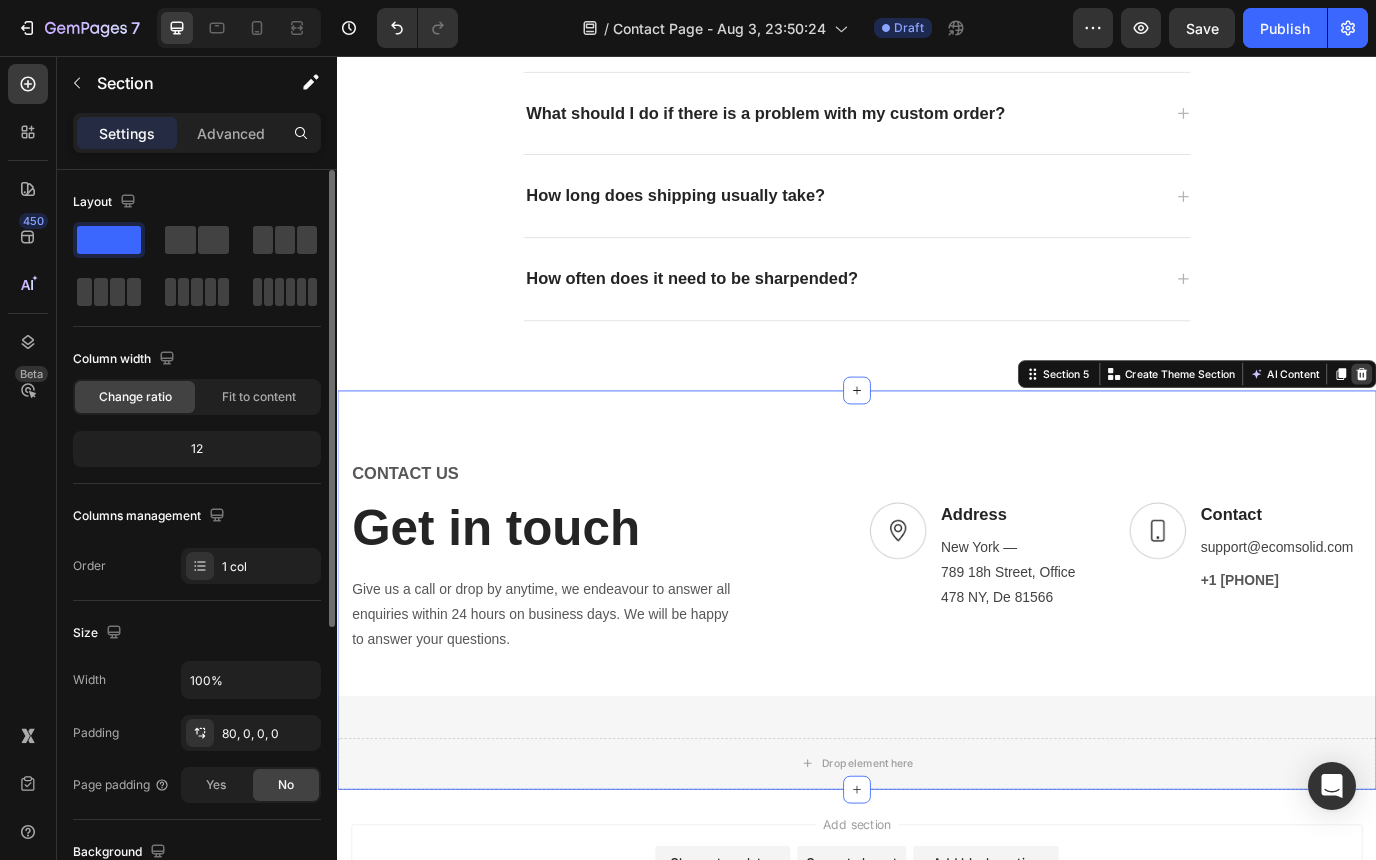 click 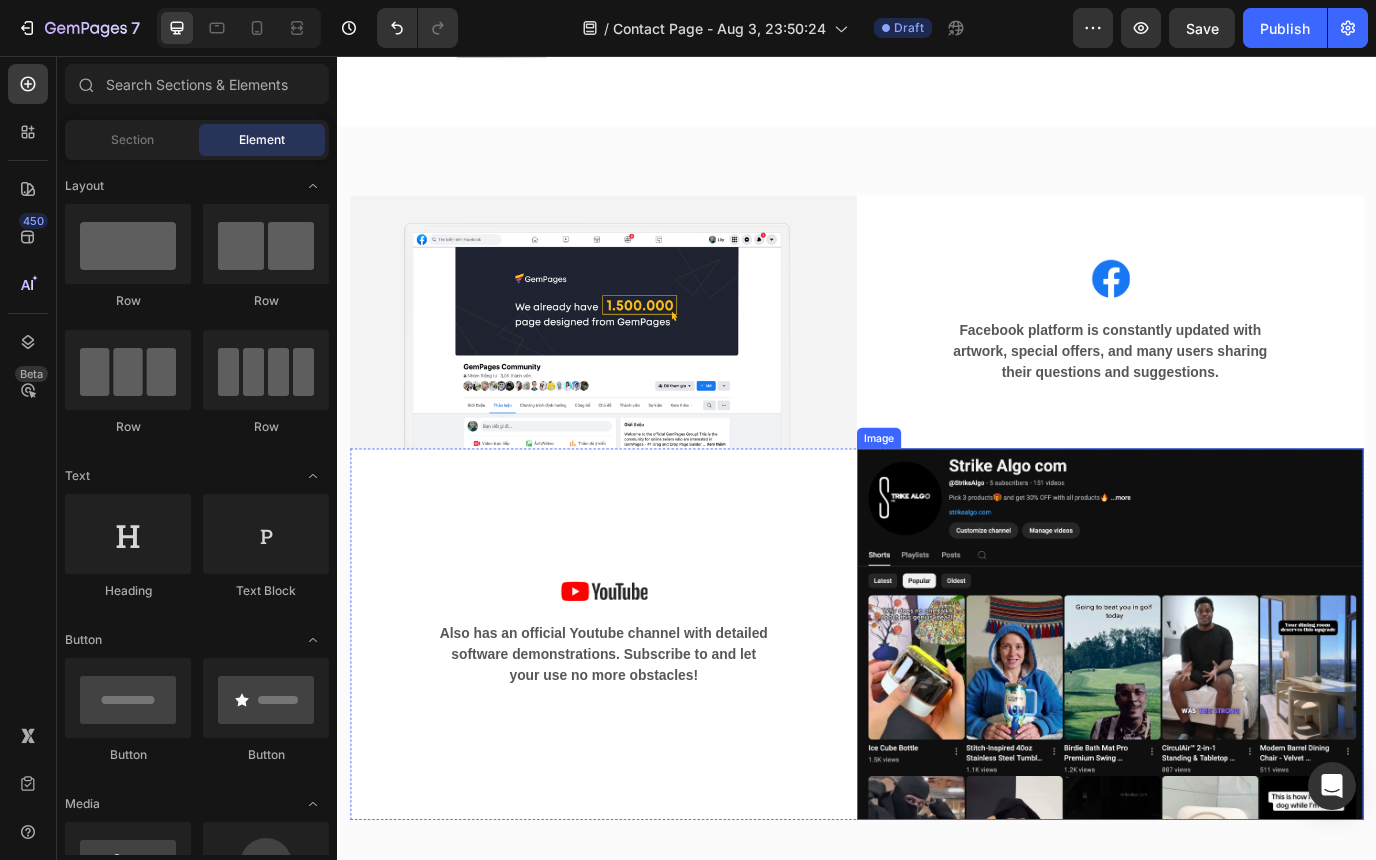 scroll, scrollTop: 1301, scrollLeft: 0, axis: vertical 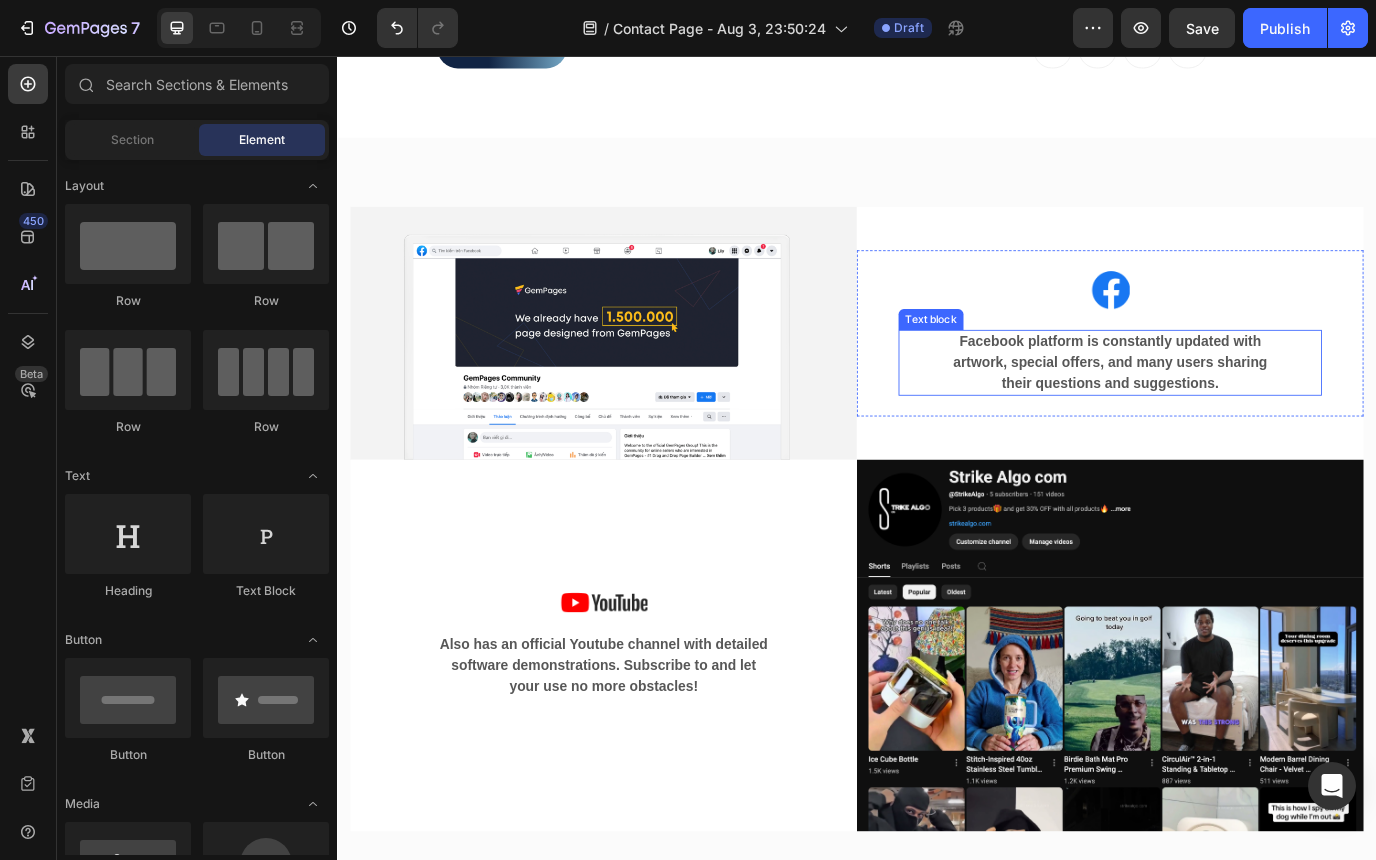 click on "Facebook platform is constantly updated with artwork, special offers, and many users sharing their questions and suggestions." at bounding box center [1229, 410] 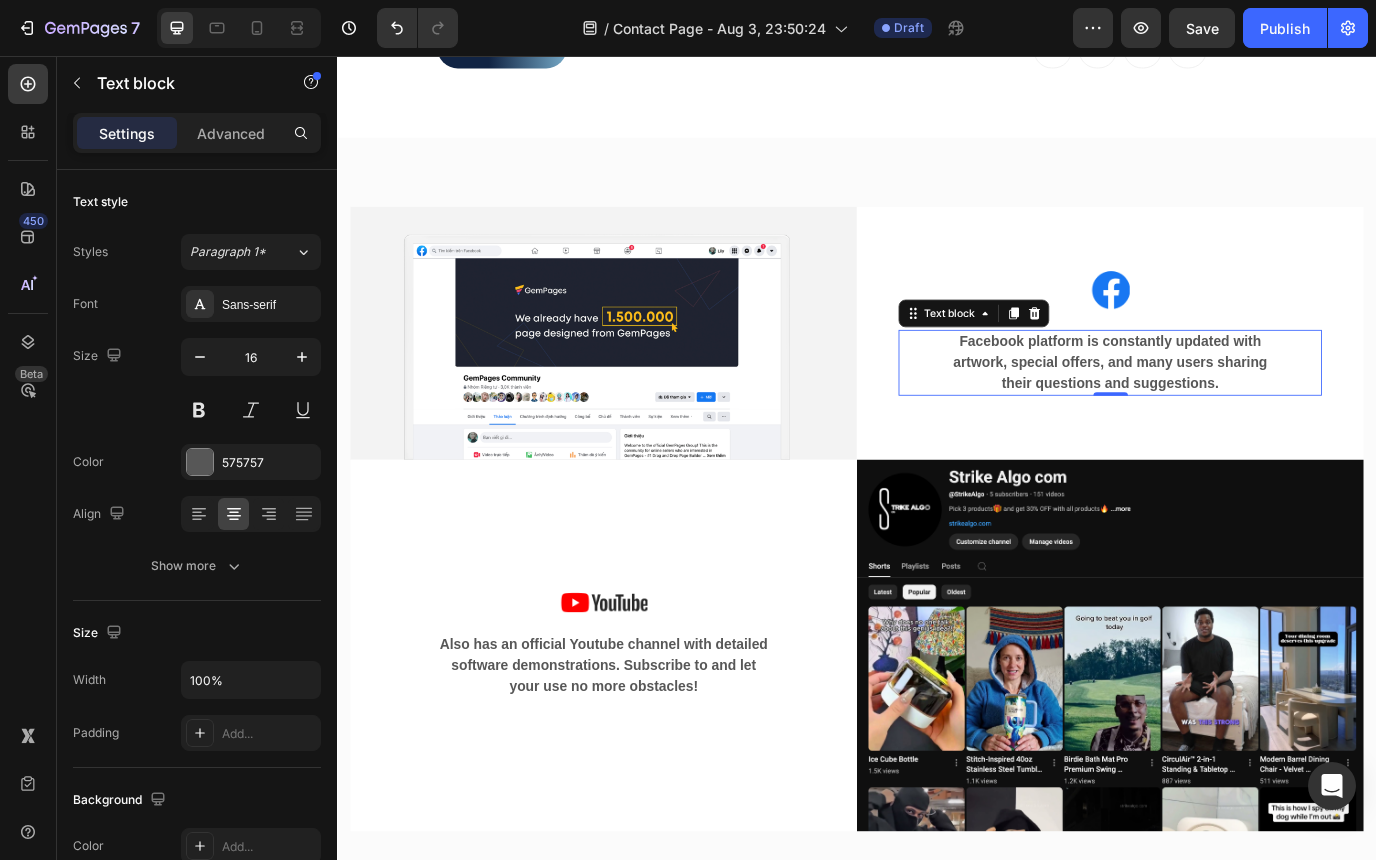 click on "Facebook platform is constantly updated with artwork, special offers, and many users sharing their questions and suggestions." at bounding box center [1229, 410] 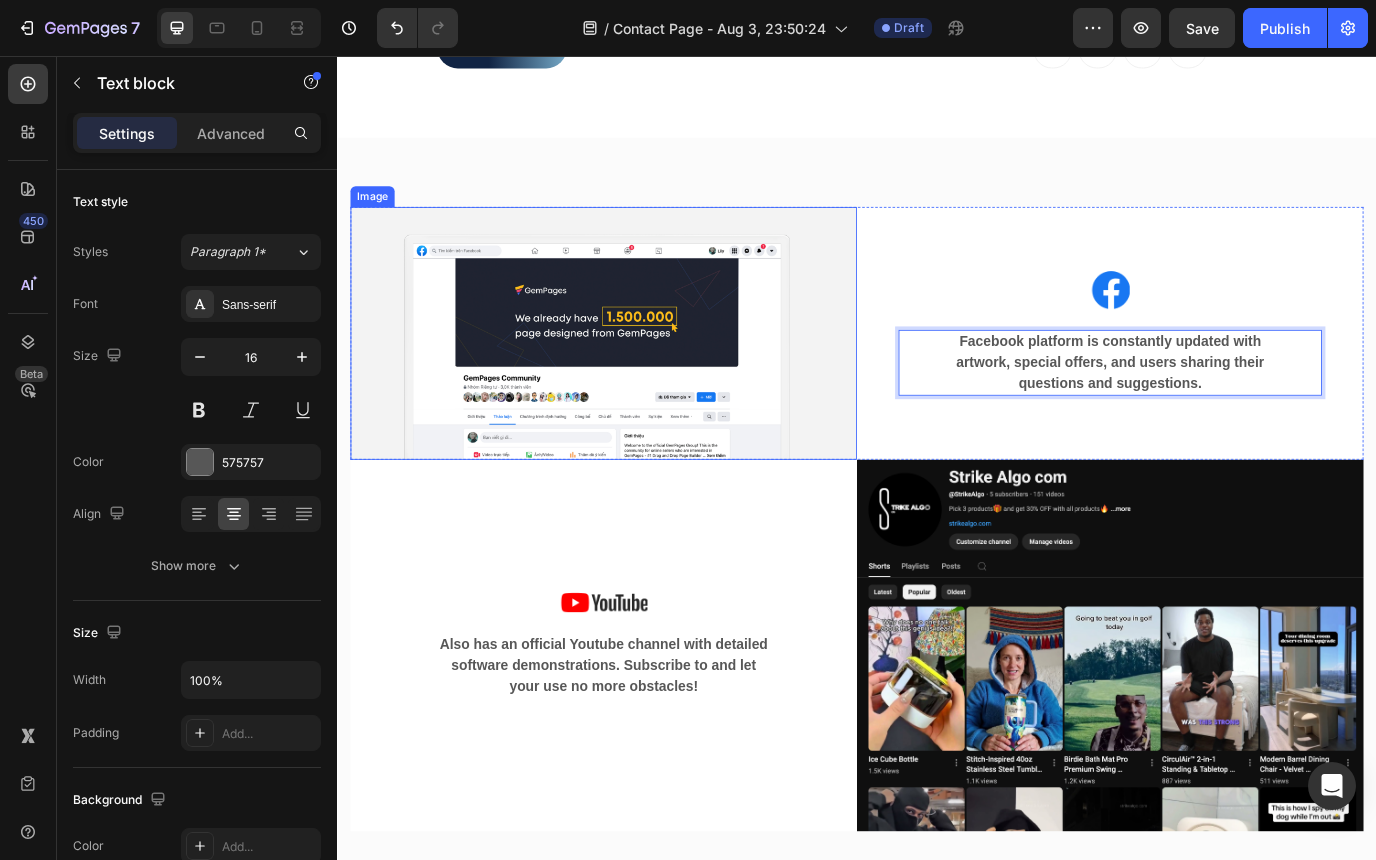 click at bounding box center (644, 376) 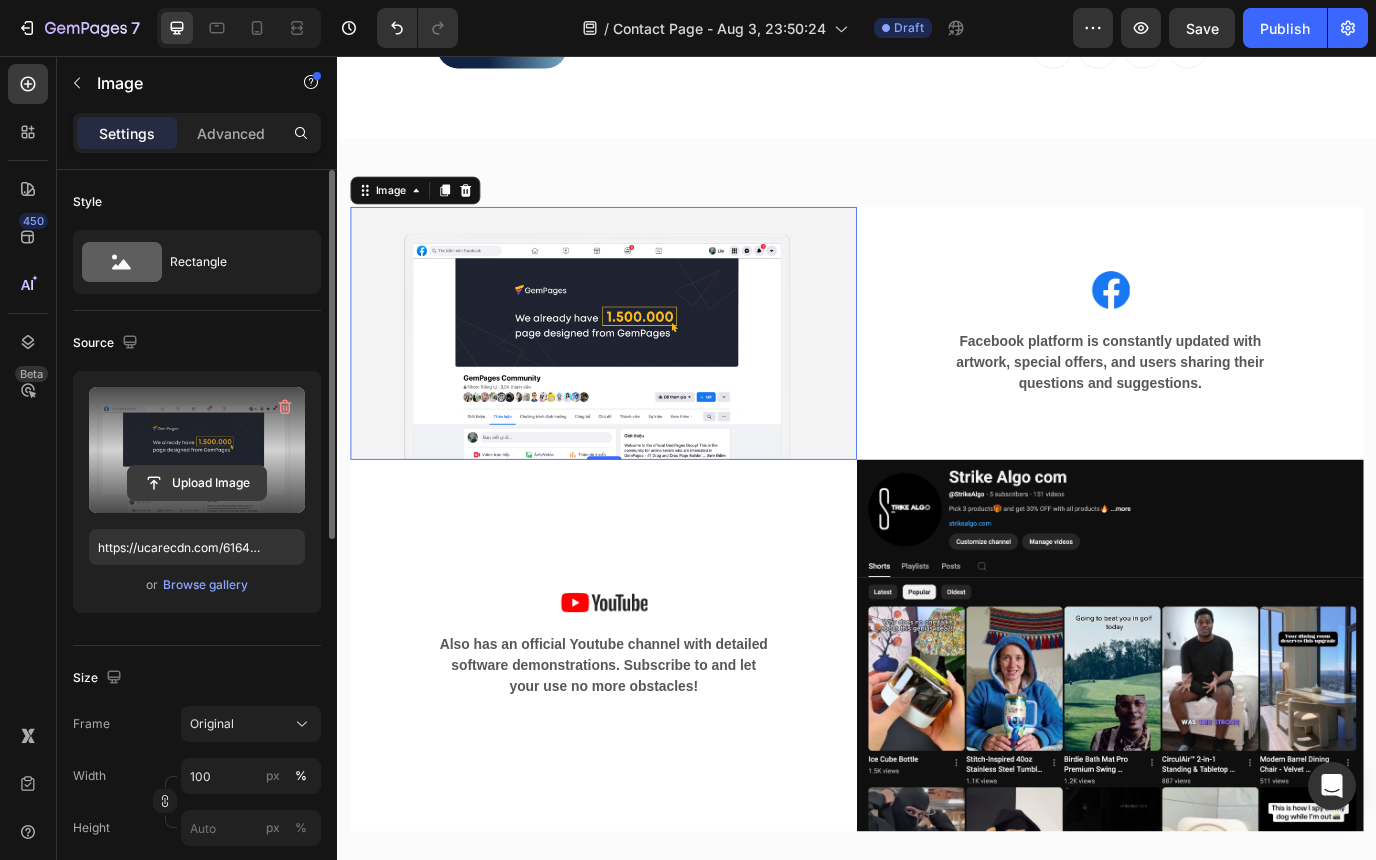 click 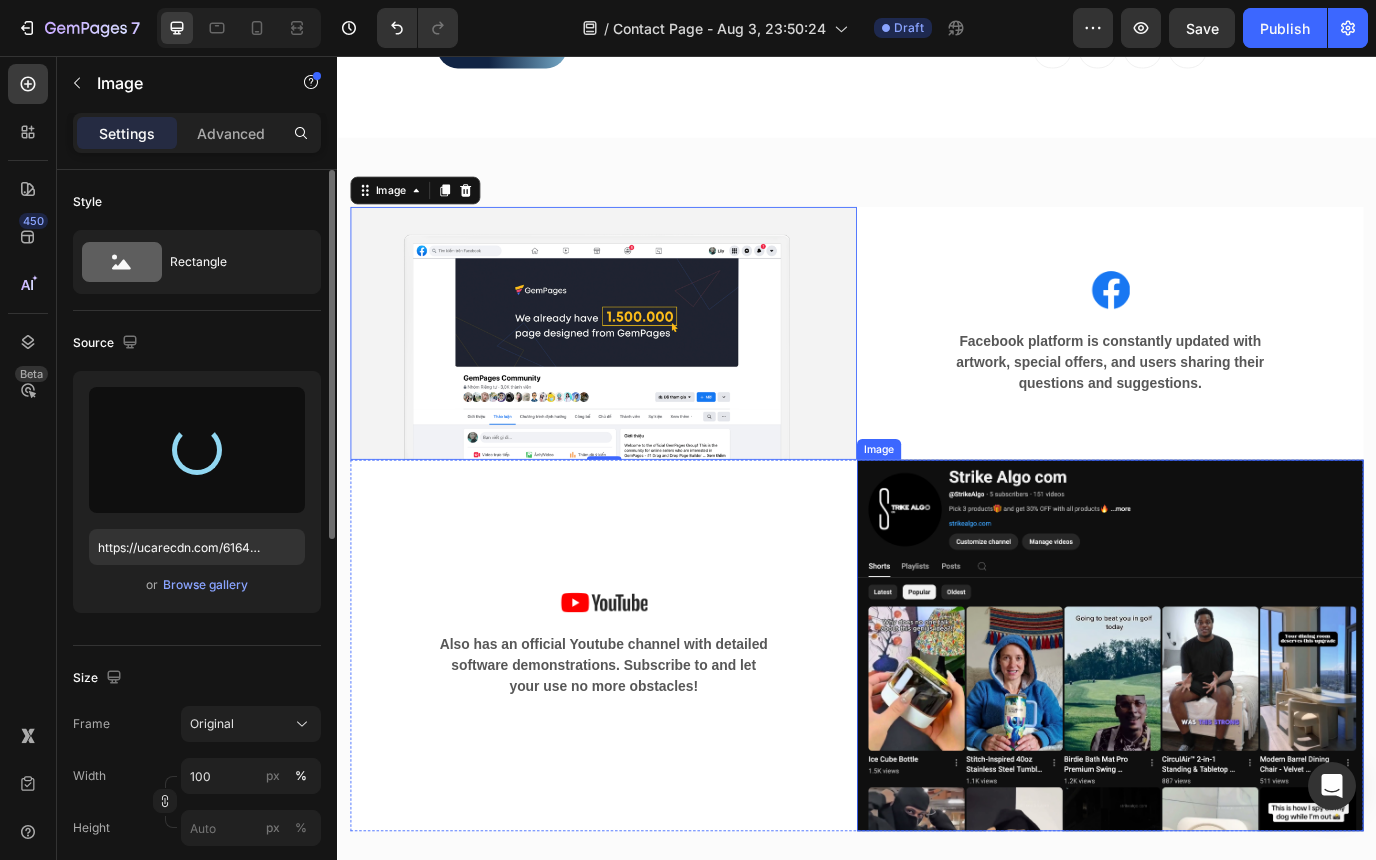 type on "https://cdn.shopify.com/s/files/1/0785/2041/8627/files/gempages_534826193967383692-a7368039-c9d1-4280-a56a-0afdaebe2728.png" 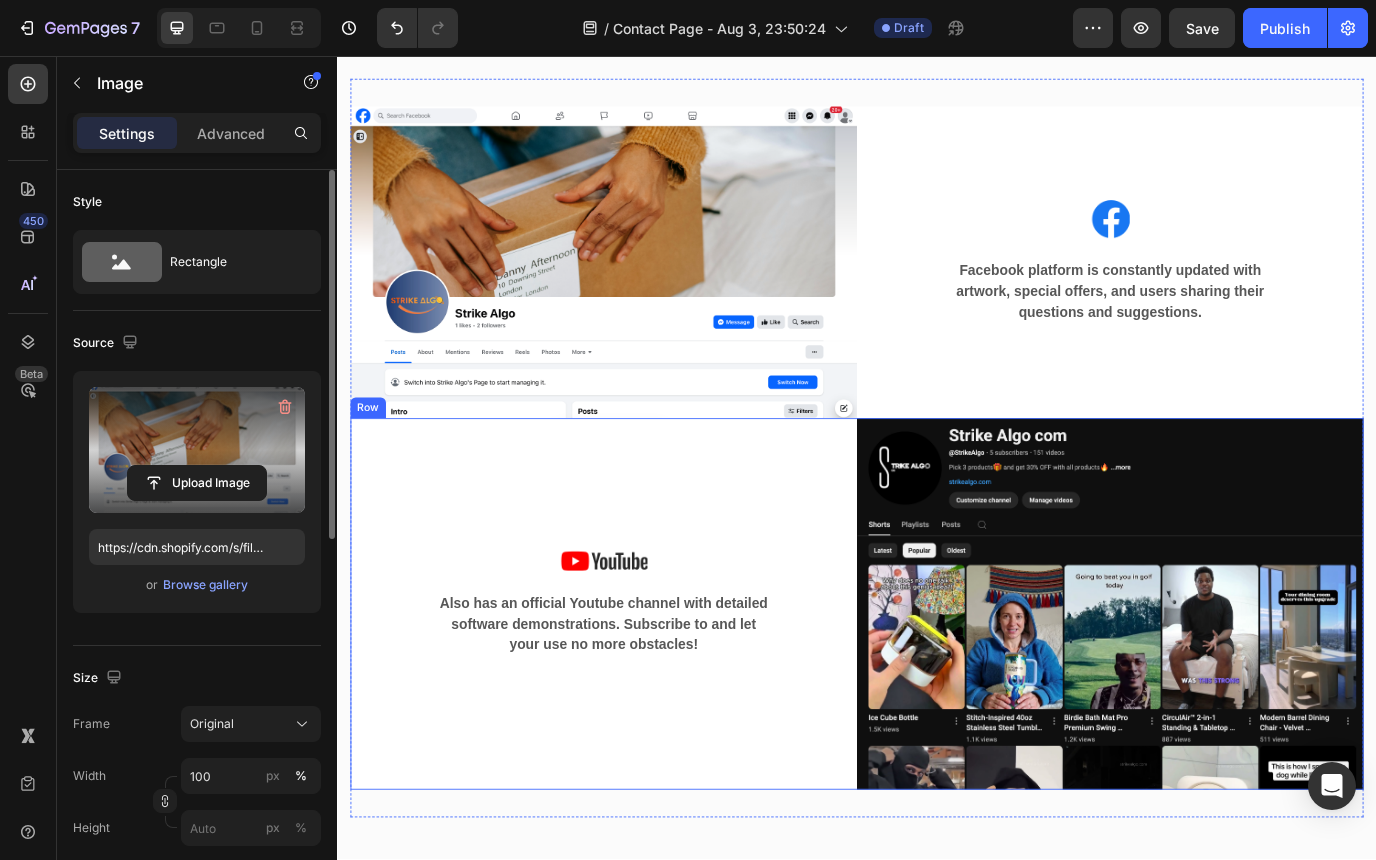 scroll, scrollTop: 1349, scrollLeft: 0, axis: vertical 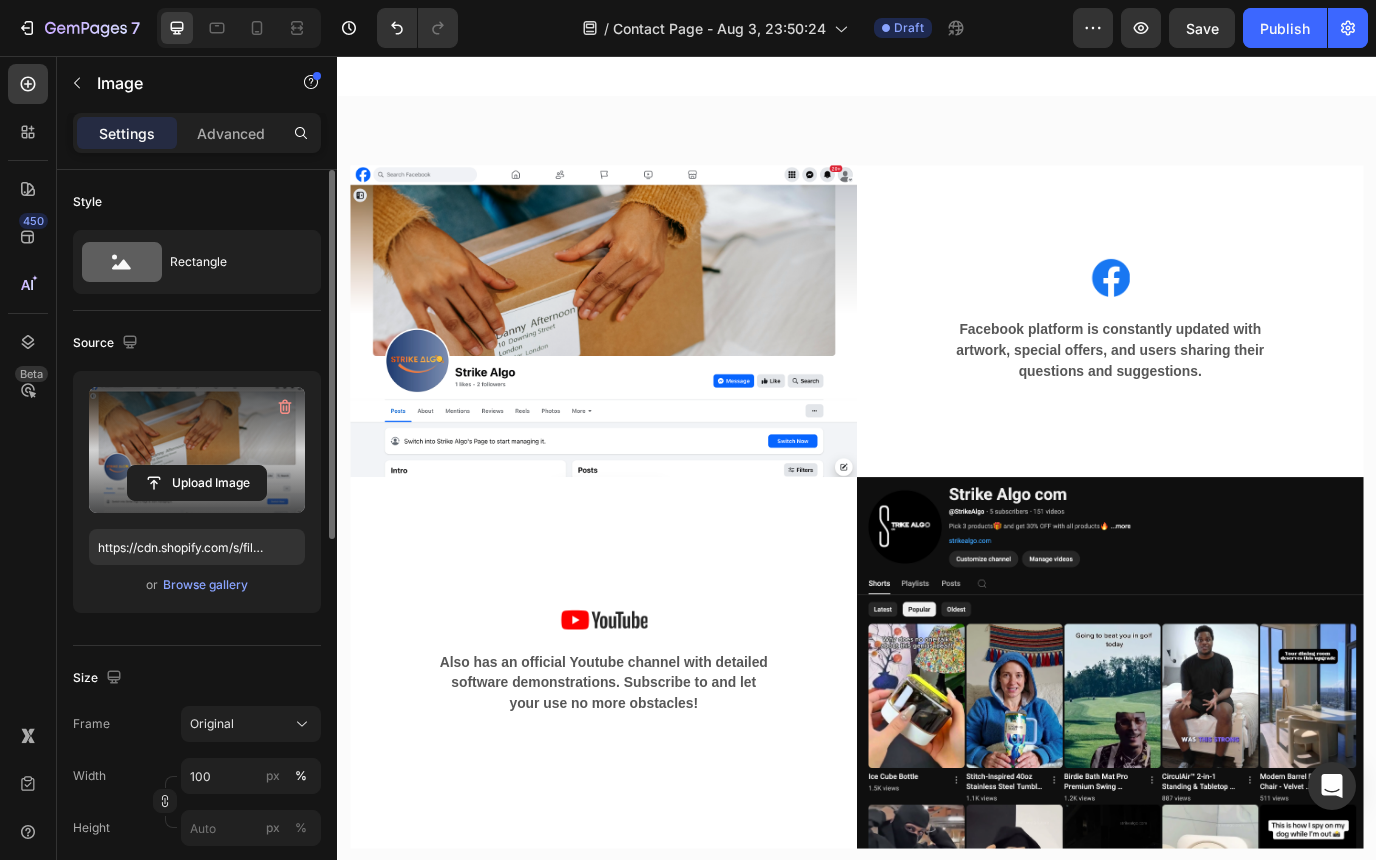 click at bounding box center [644, 362] 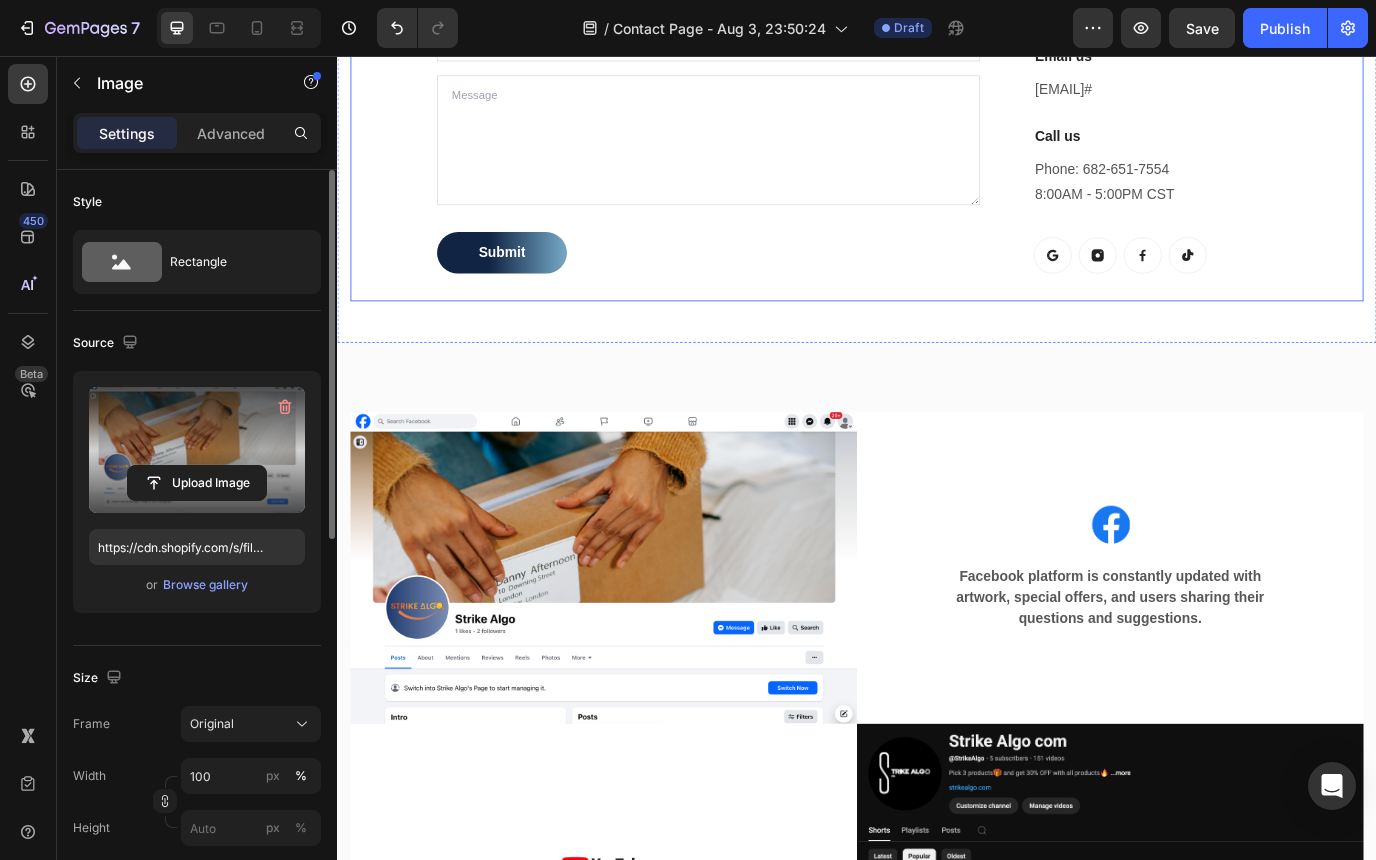 scroll, scrollTop: 1051, scrollLeft: 0, axis: vertical 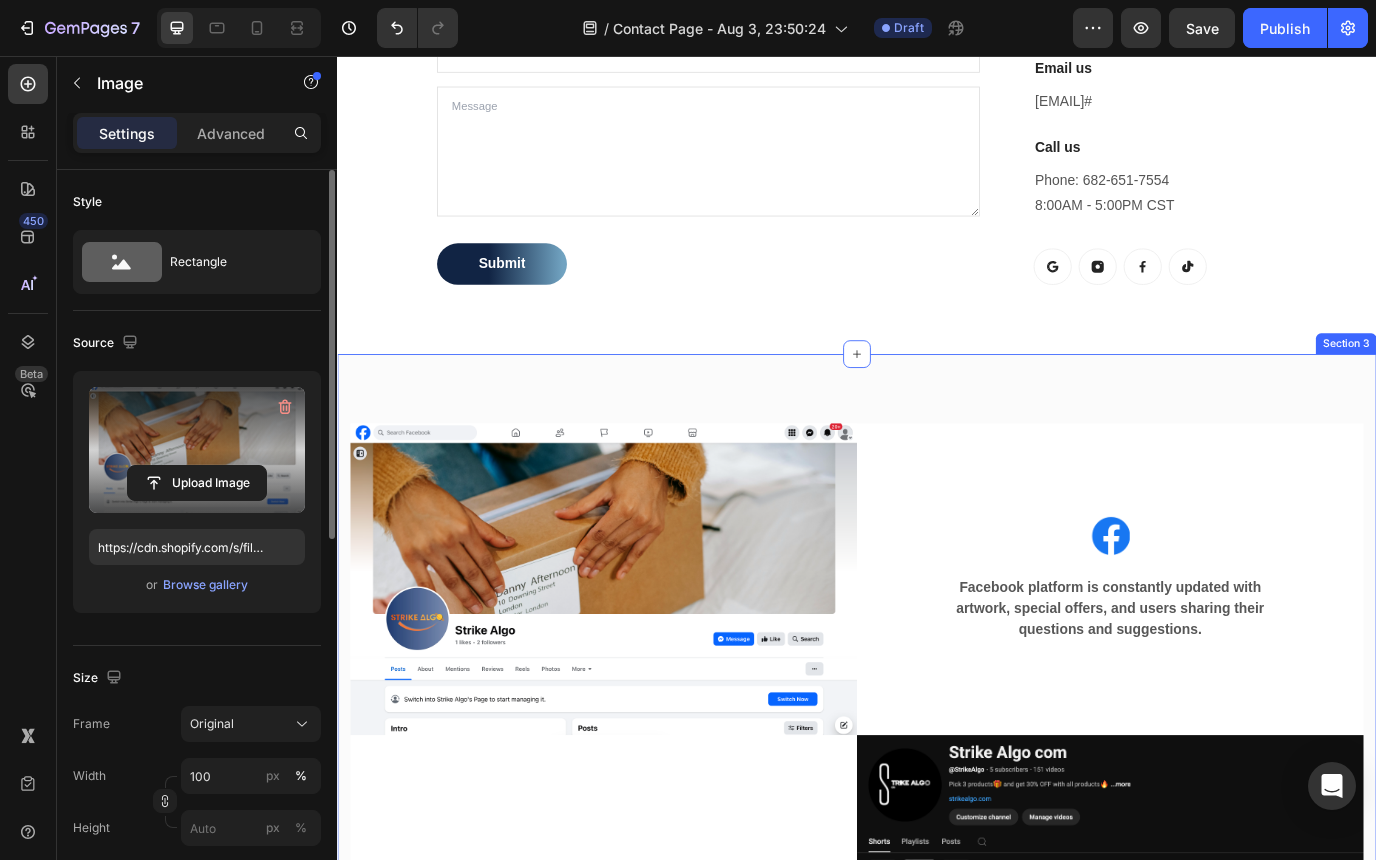 click on "Image Image Facebook platform is constantly updated with artwork, special offers, and users sharing their questions and suggestions. Text block Row Row Image Also has an official Youtube channel with detailed software demonstrations. Subscribe to and let your use no more obstacles! Text block Row Image Row Row Section 3" at bounding box center [937, 874] 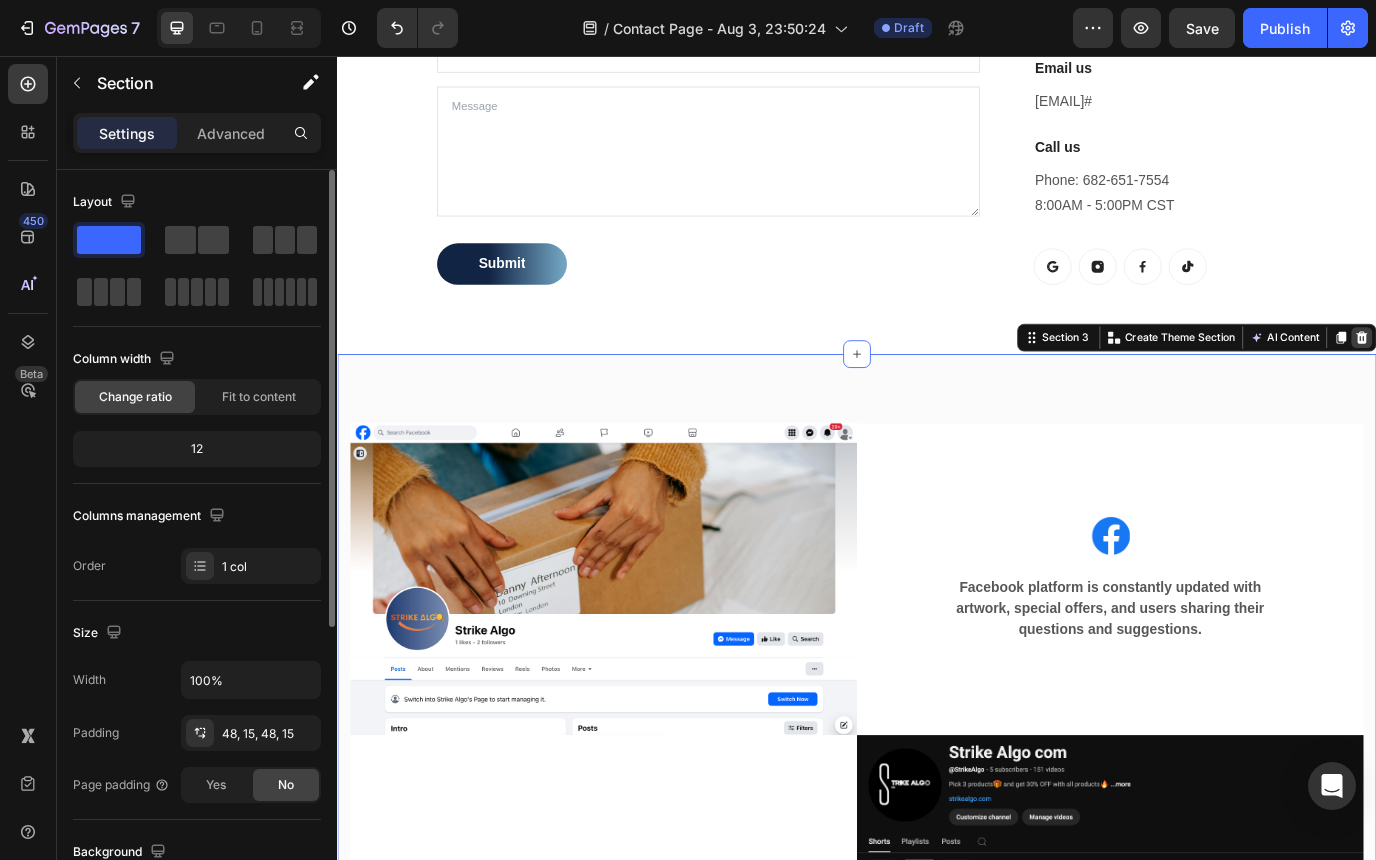 click 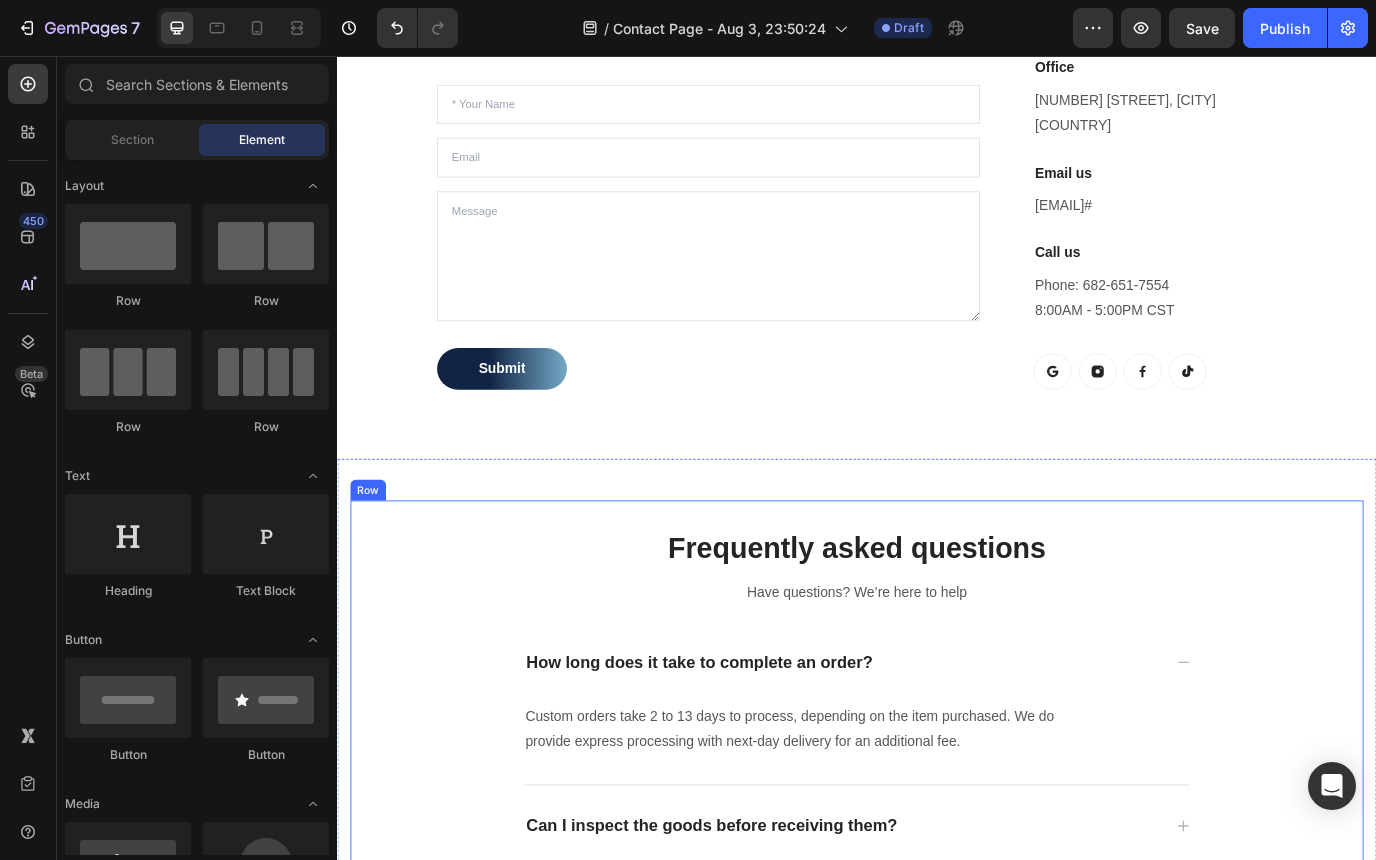 scroll, scrollTop: 987, scrollLeft: 0, axis: vertical 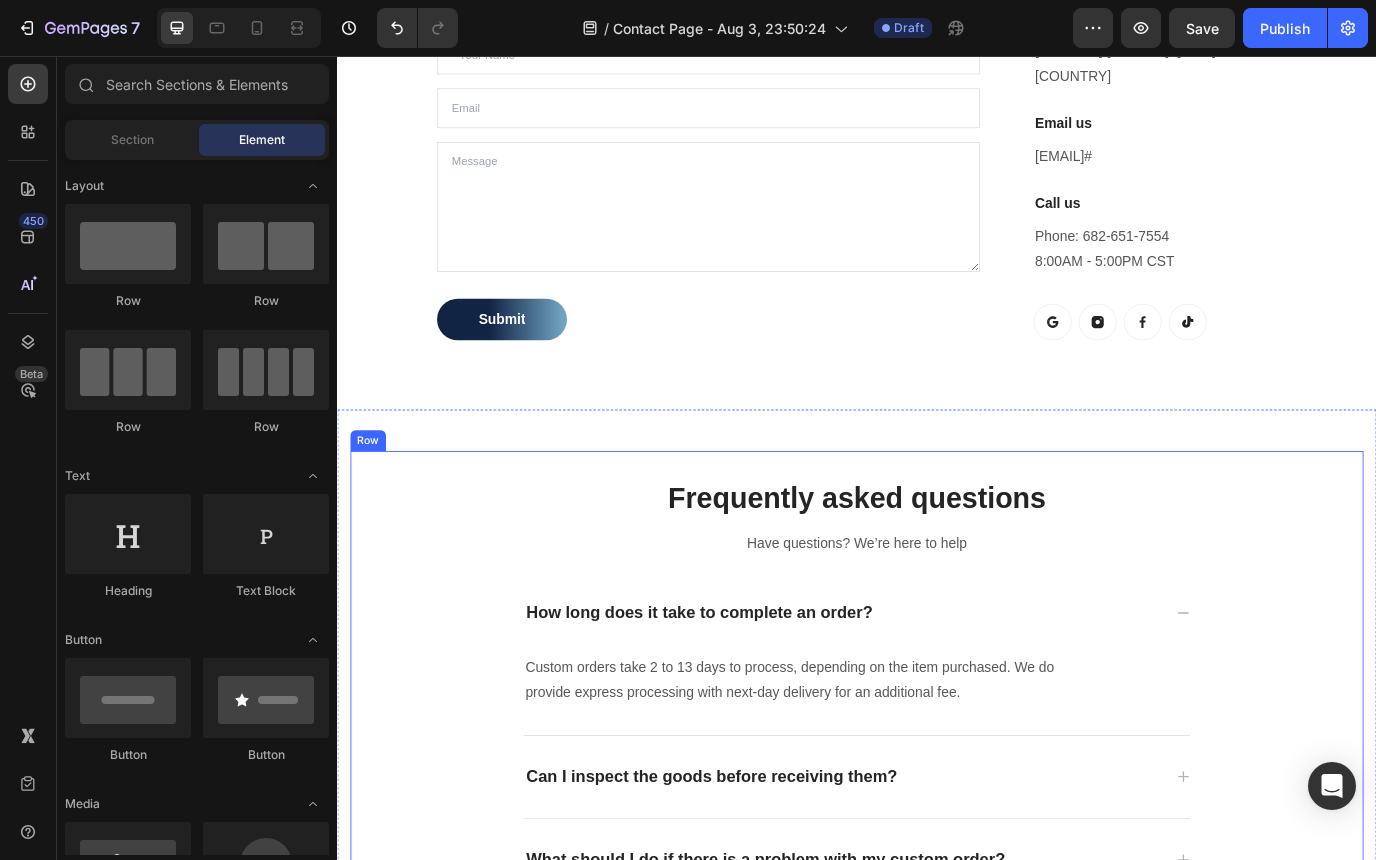 click on "Have questions? We’re here to help" at bounding box center (937, 619) 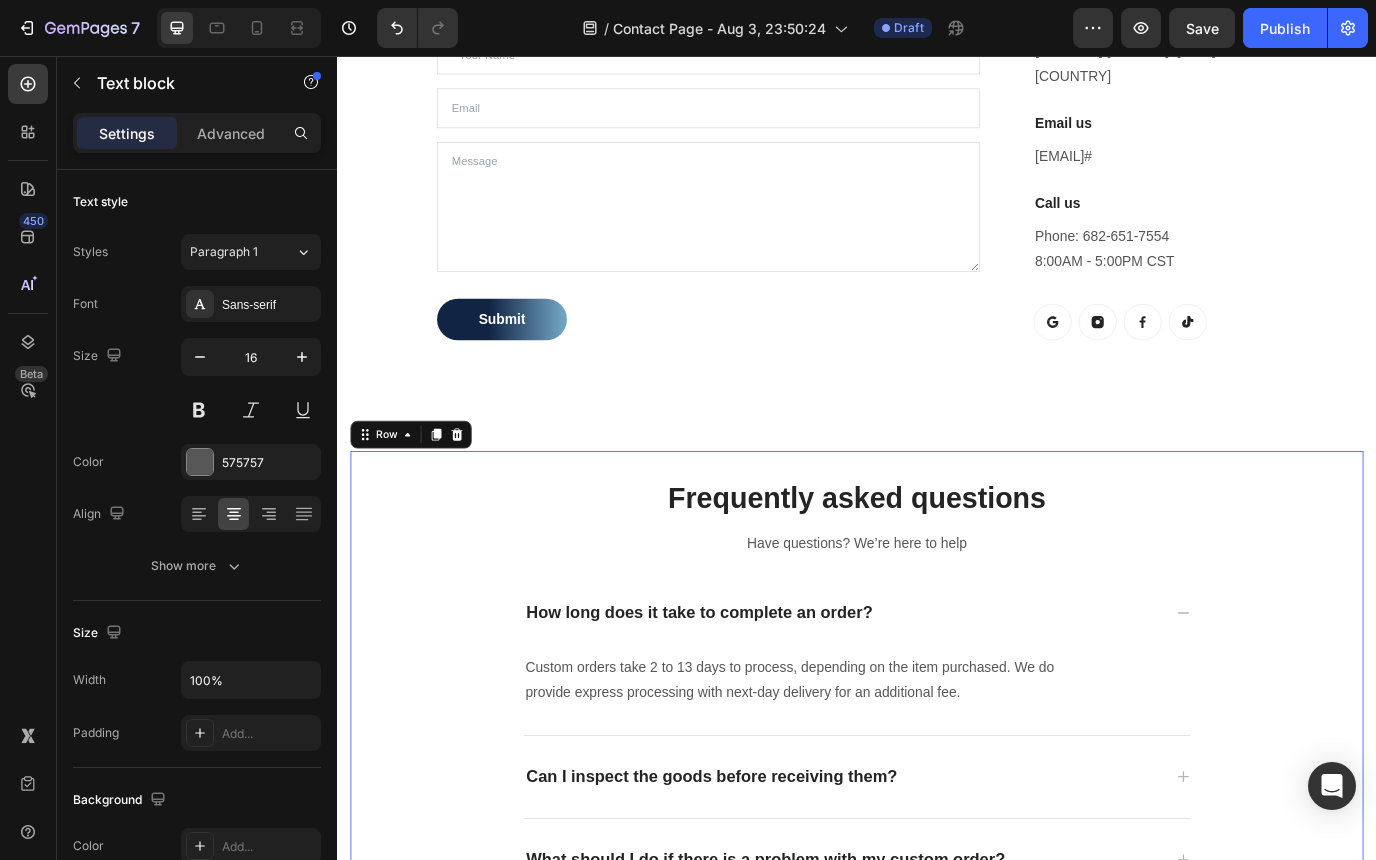 click on "Frequently asked questions Heading Have questions? We’re here to help Text block
How long does it take to complete an order? Custom orders take 2 to 13 days to process, depending on the item purchased. We do provide express processing with next-day delivery for an additional fee. Text block
Can I inspect the goods before receiving them?
What should I do if there is a problem with my custom order?
How long does shipping usually take?
How often does it need to be sharpended? Accordion" at bounding box center [937, 884] 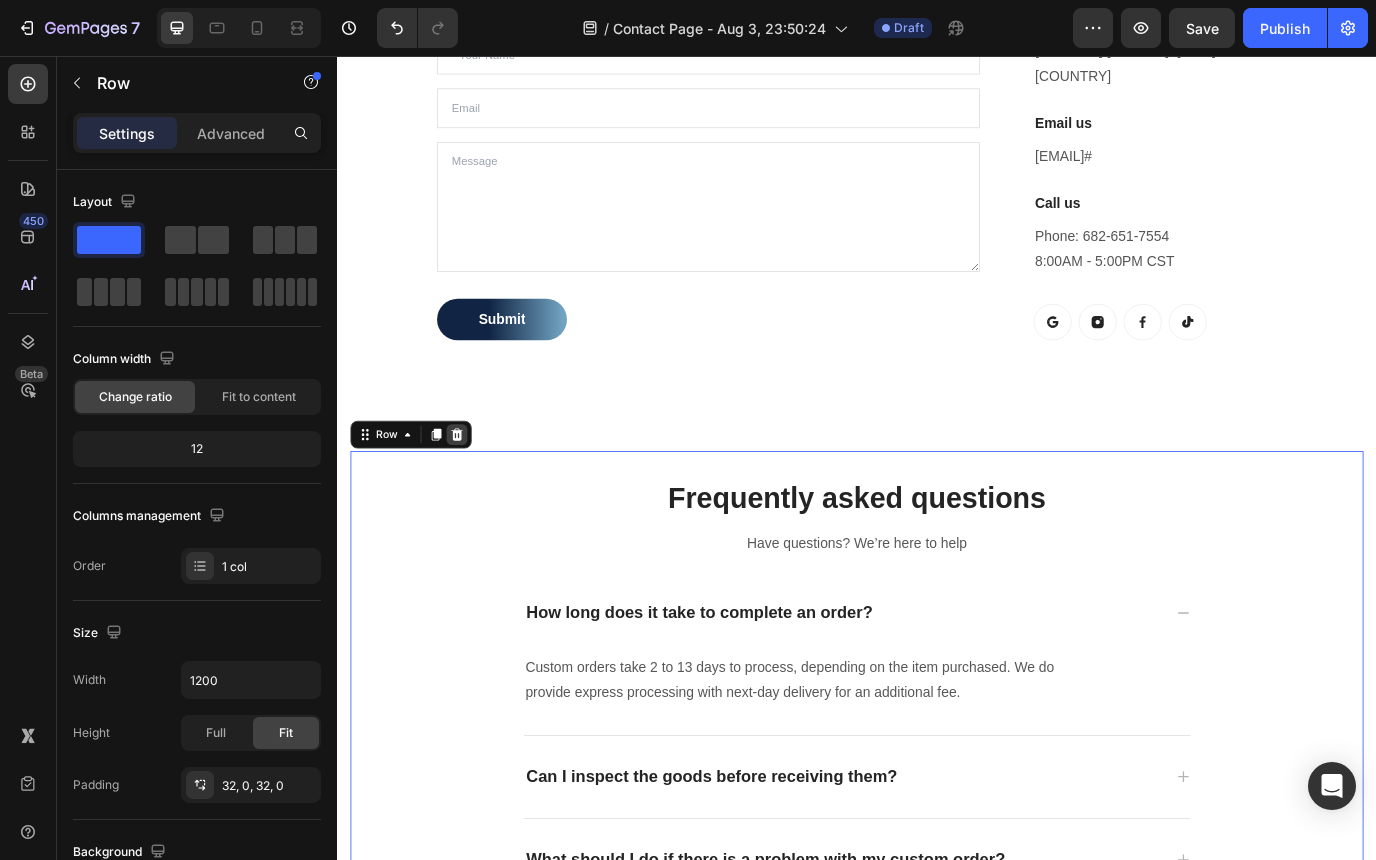 click 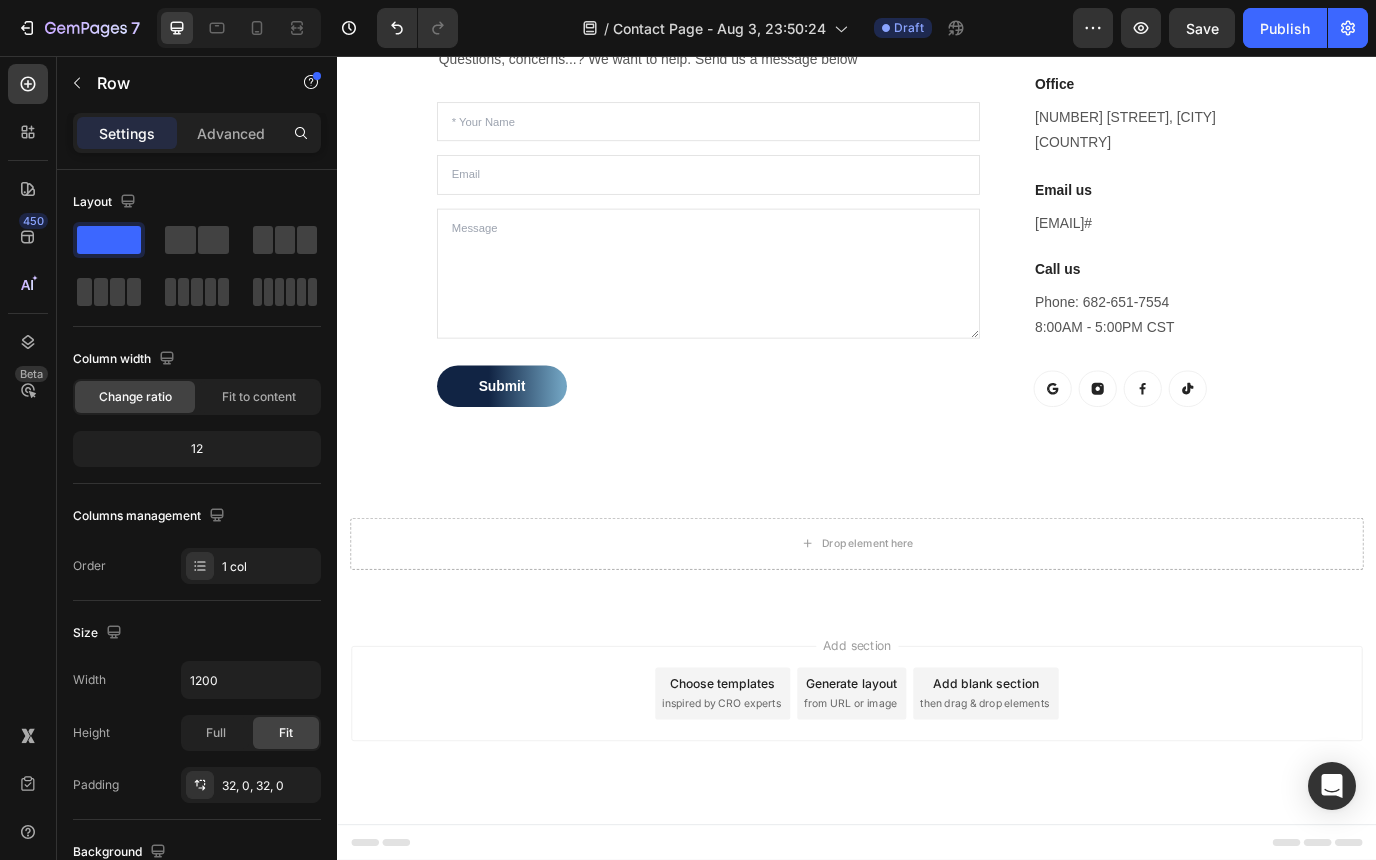 scroll, scrollTop: 910, scrollLeft: 0, axis: vertical 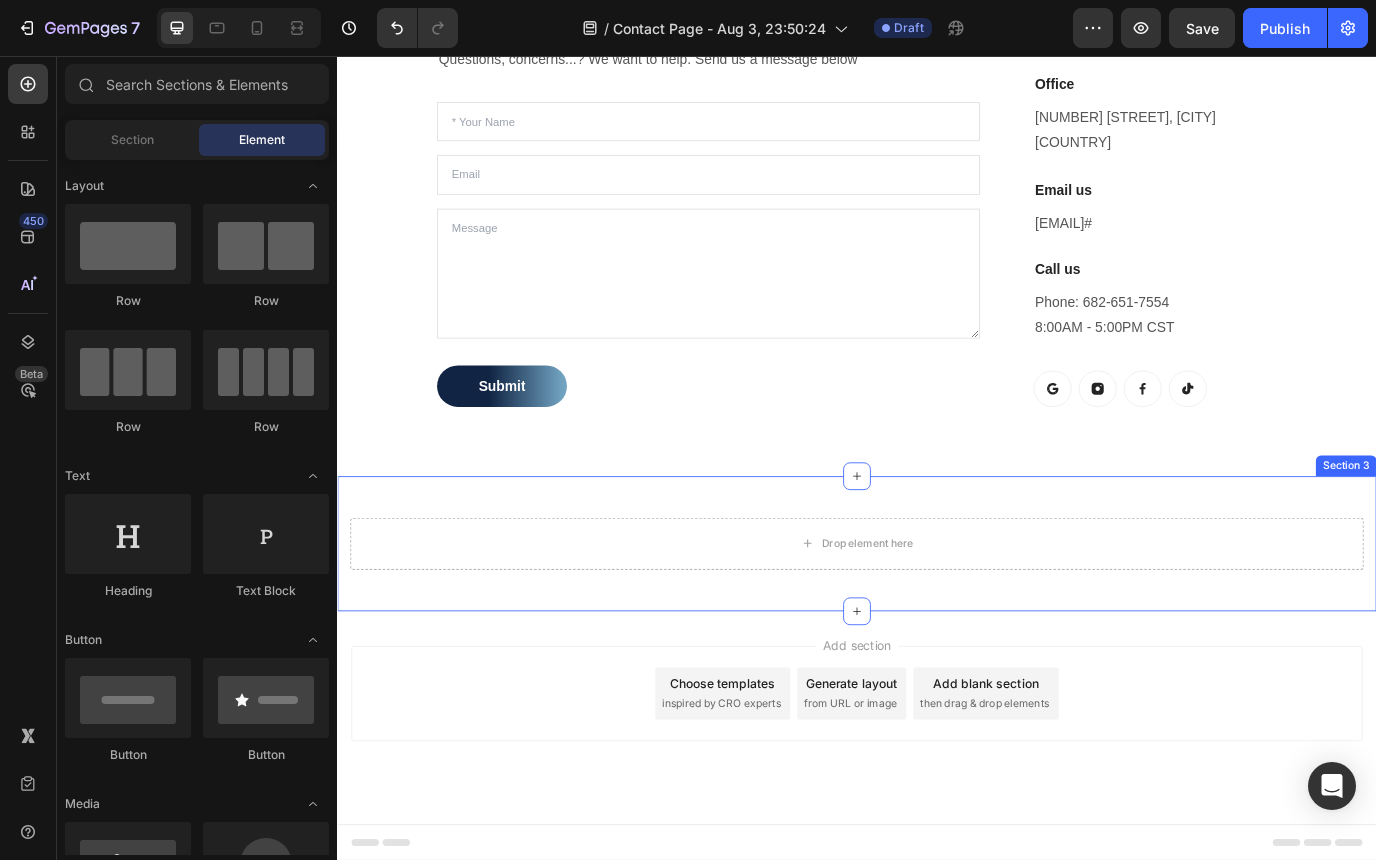 click on "Drop element here Section 3" at bounding box center (937, 619) 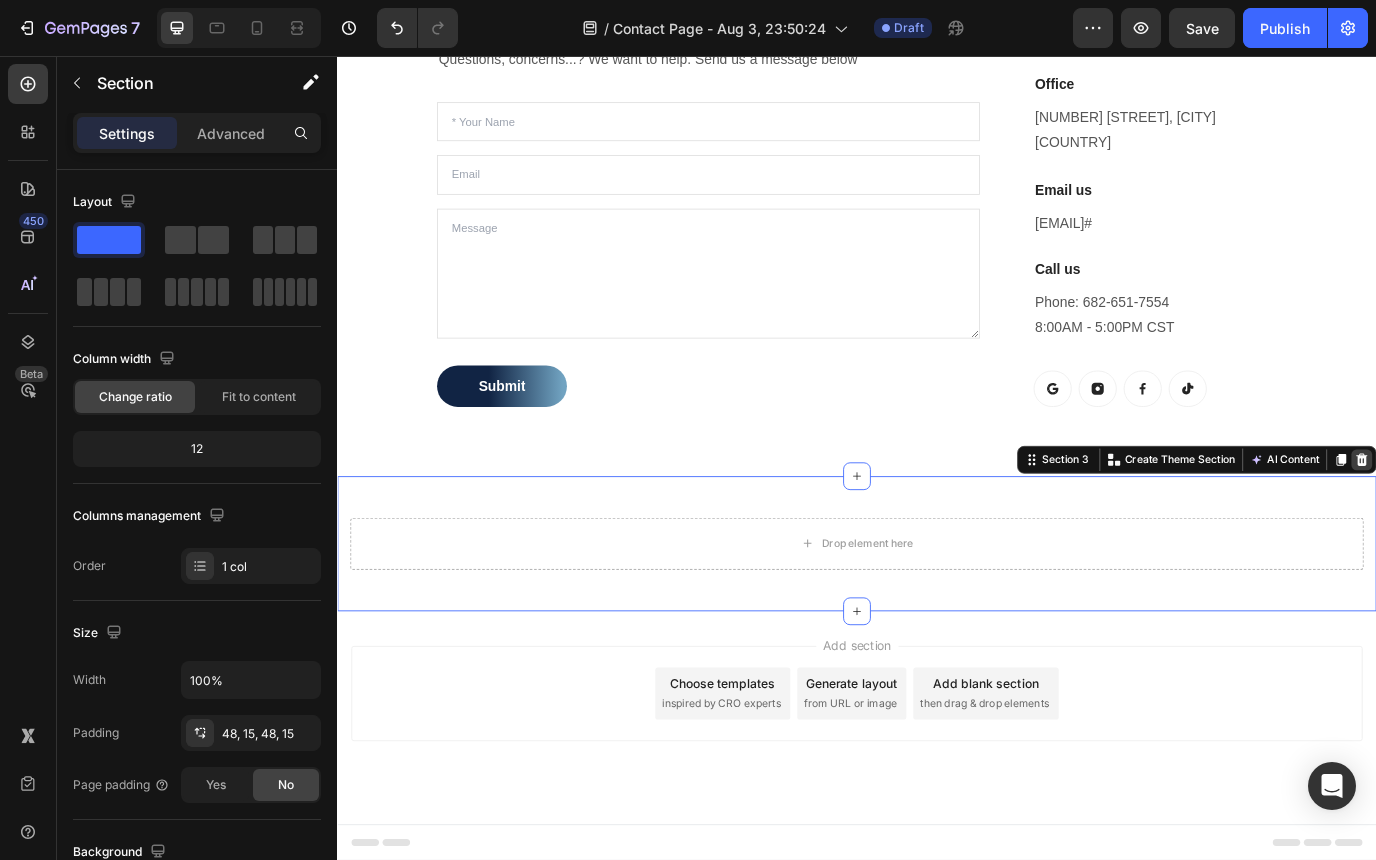 click 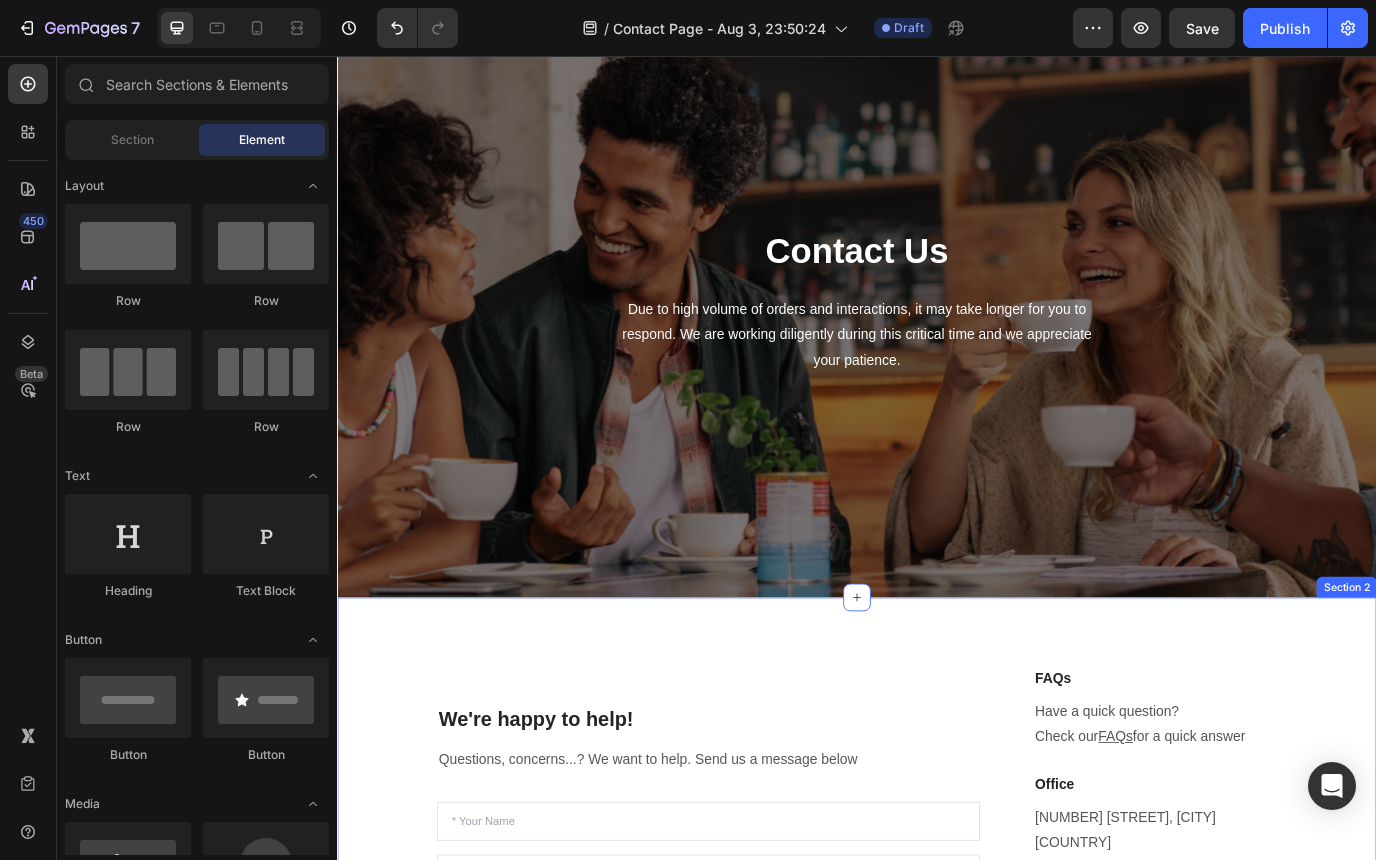 scroll, scrollTop: 0, scrollLeft: 0, axis: both 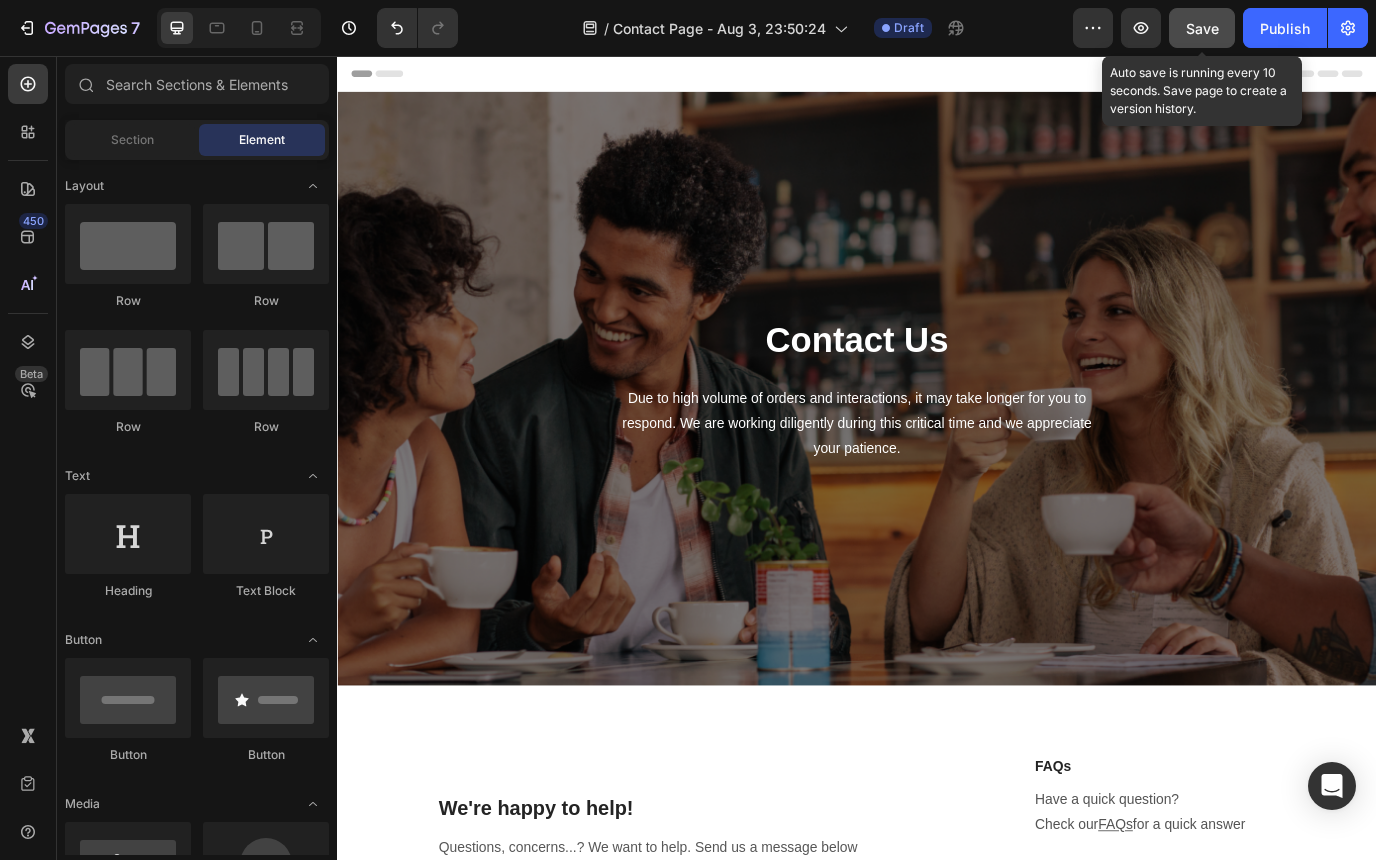 click on "Save" 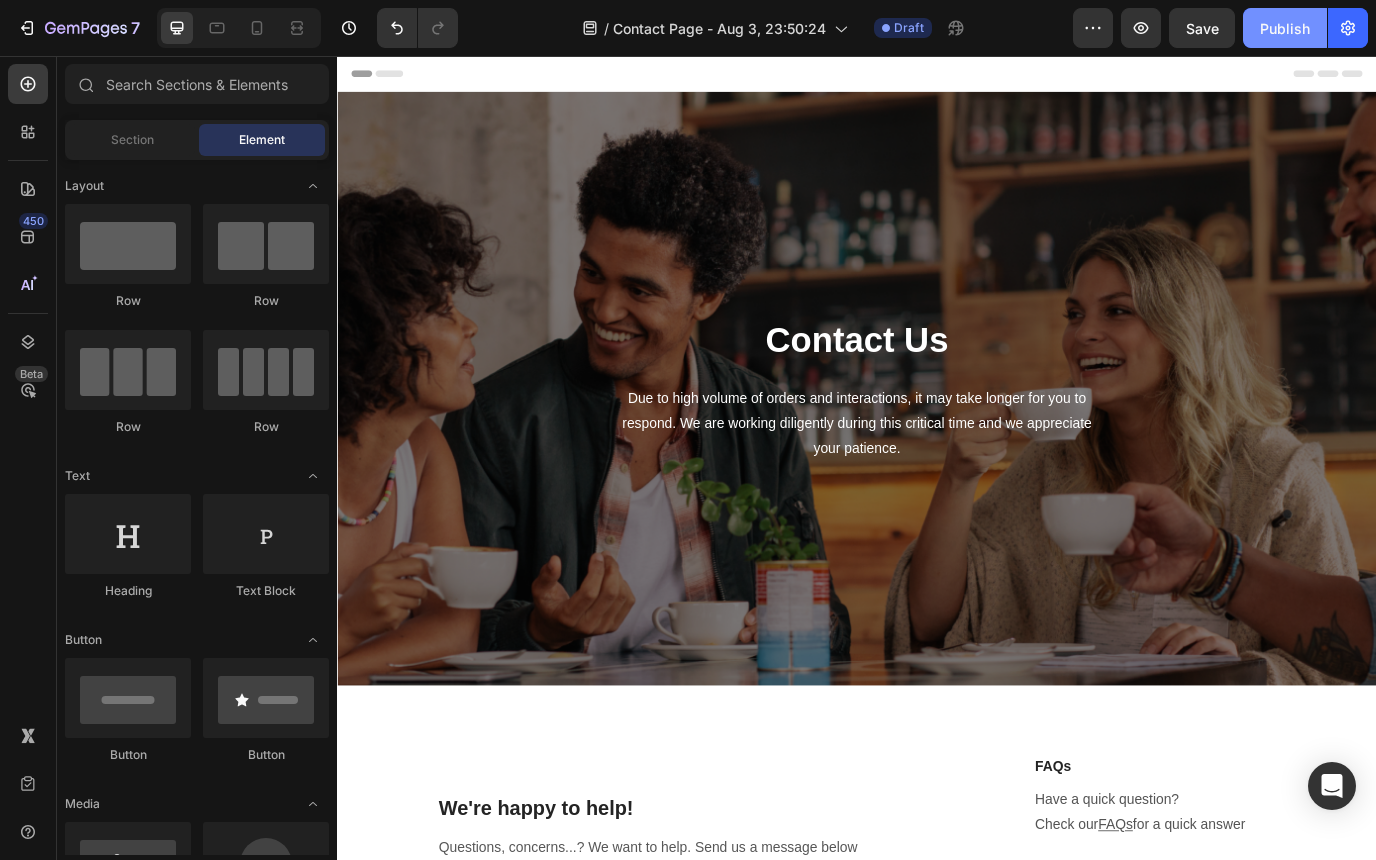 click on "Publish" at bounding box center [1285, 28] 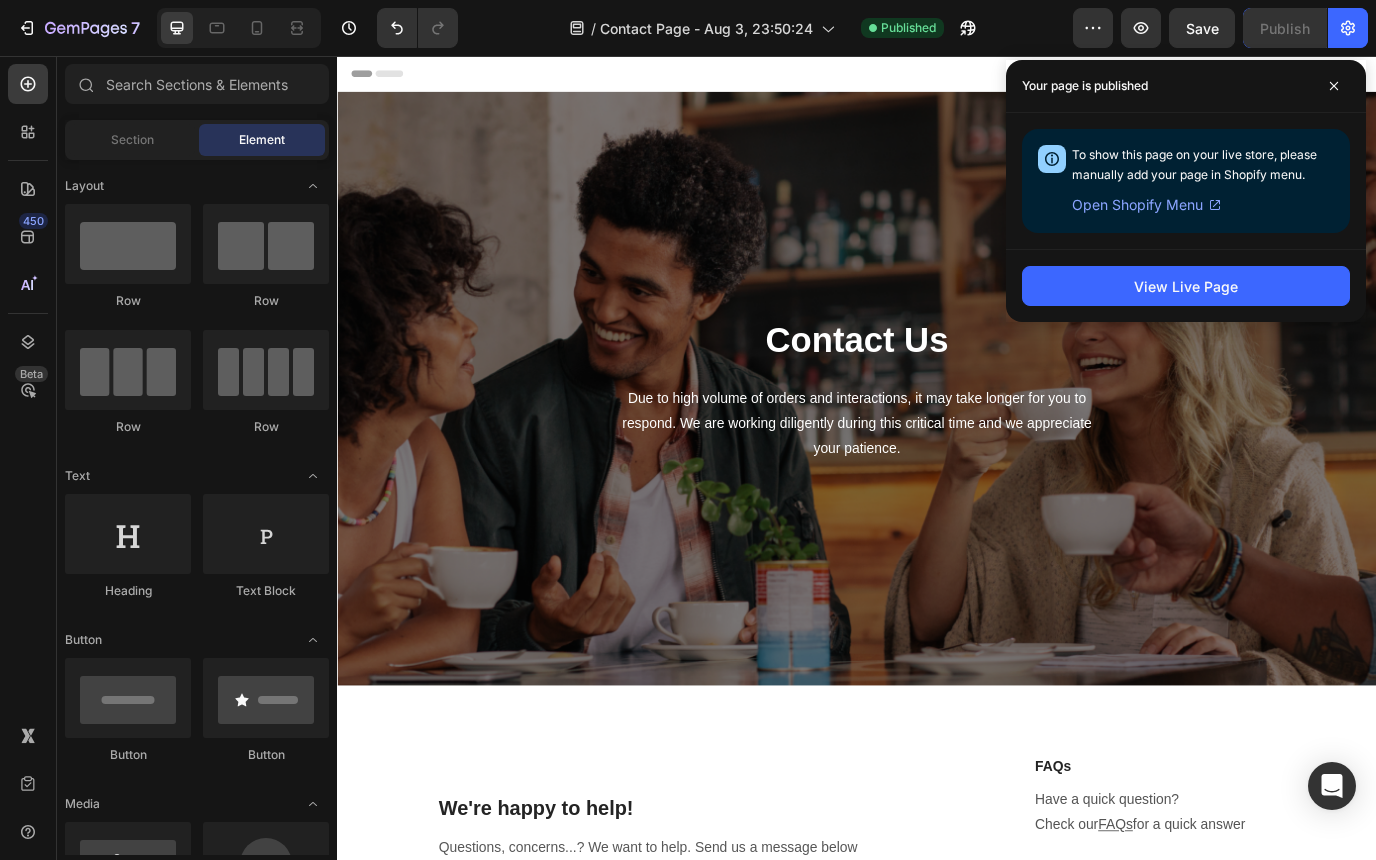 click on "Open Shopify Menu" at bounding box center (1137, 205) 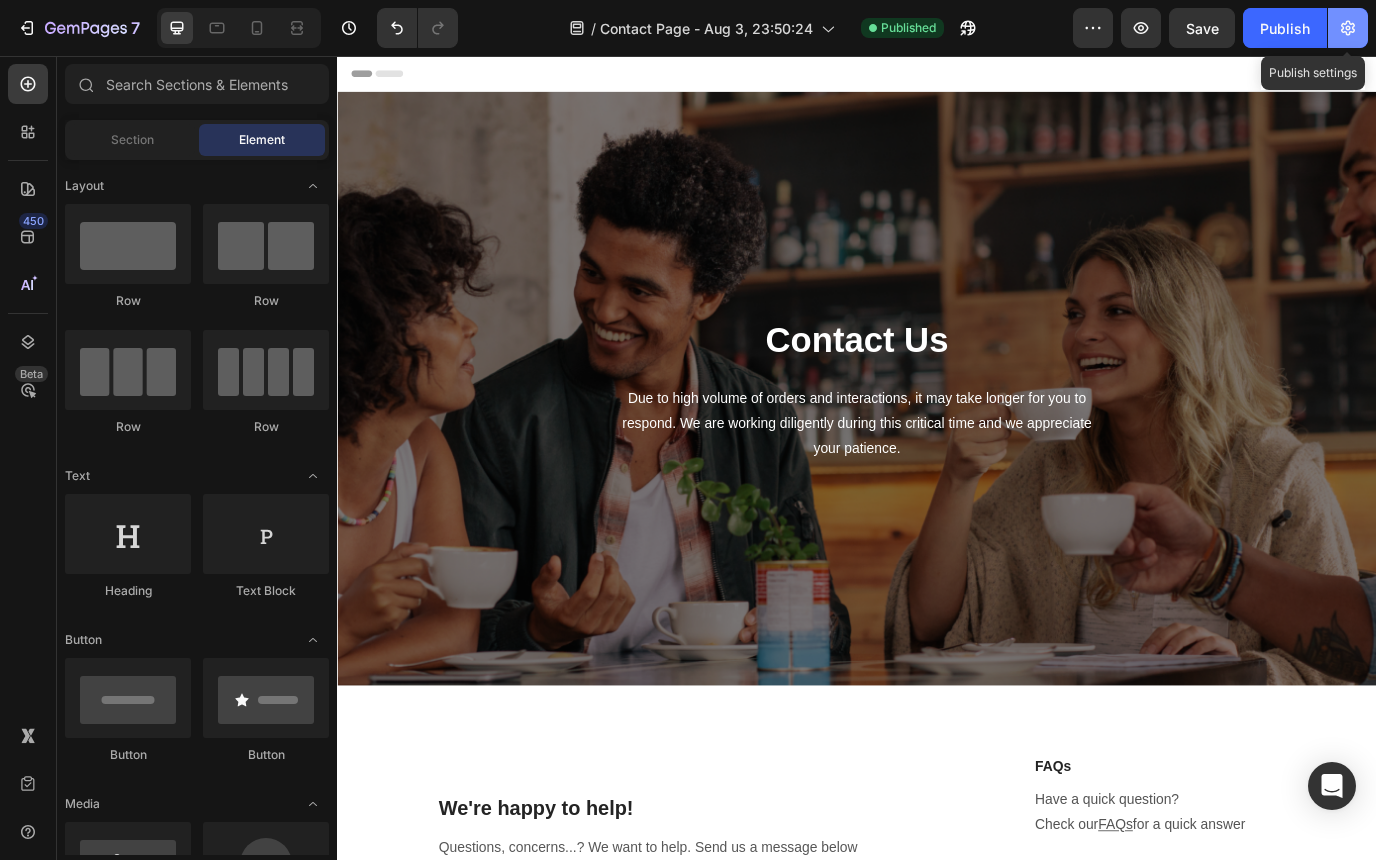 click 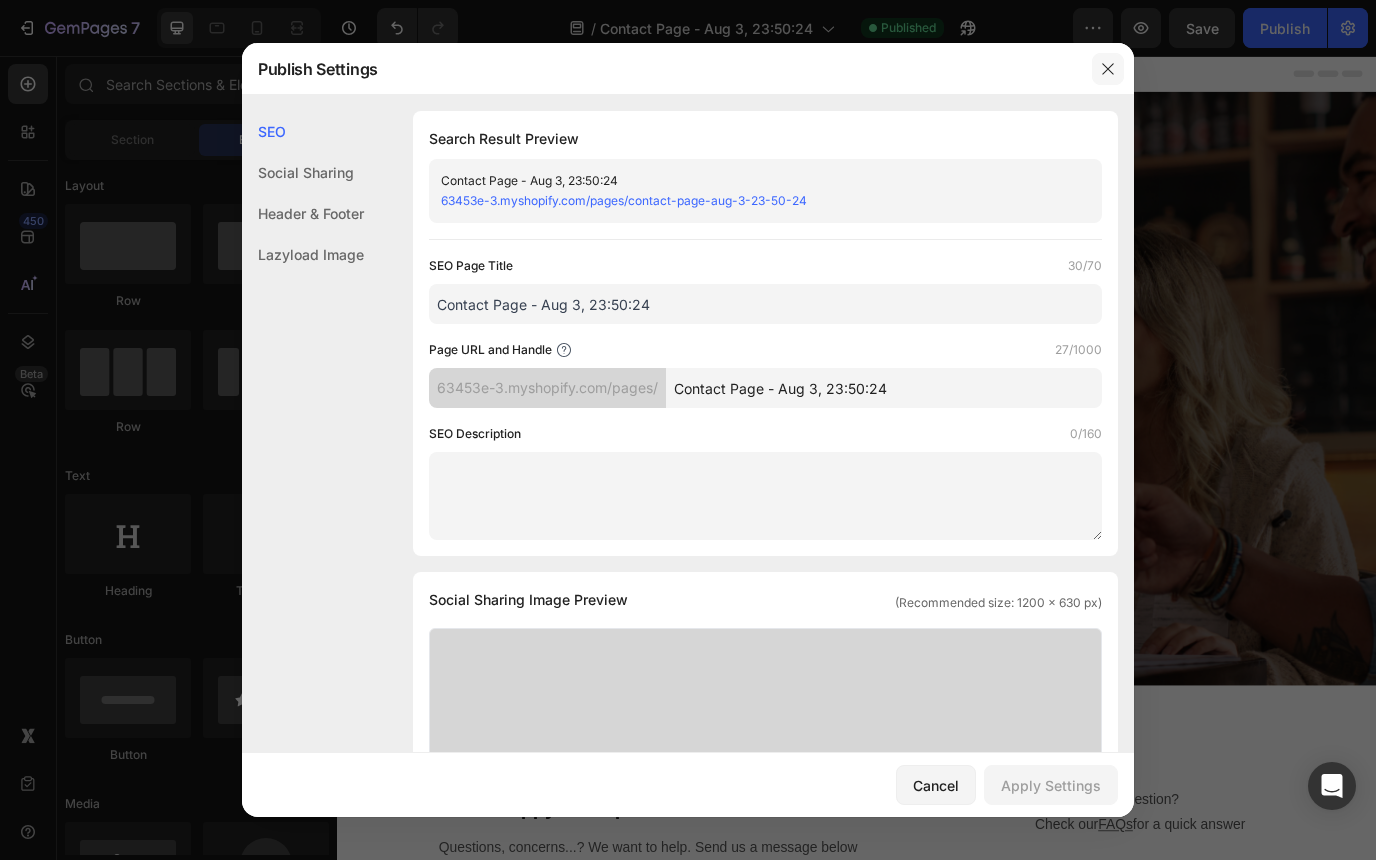 click 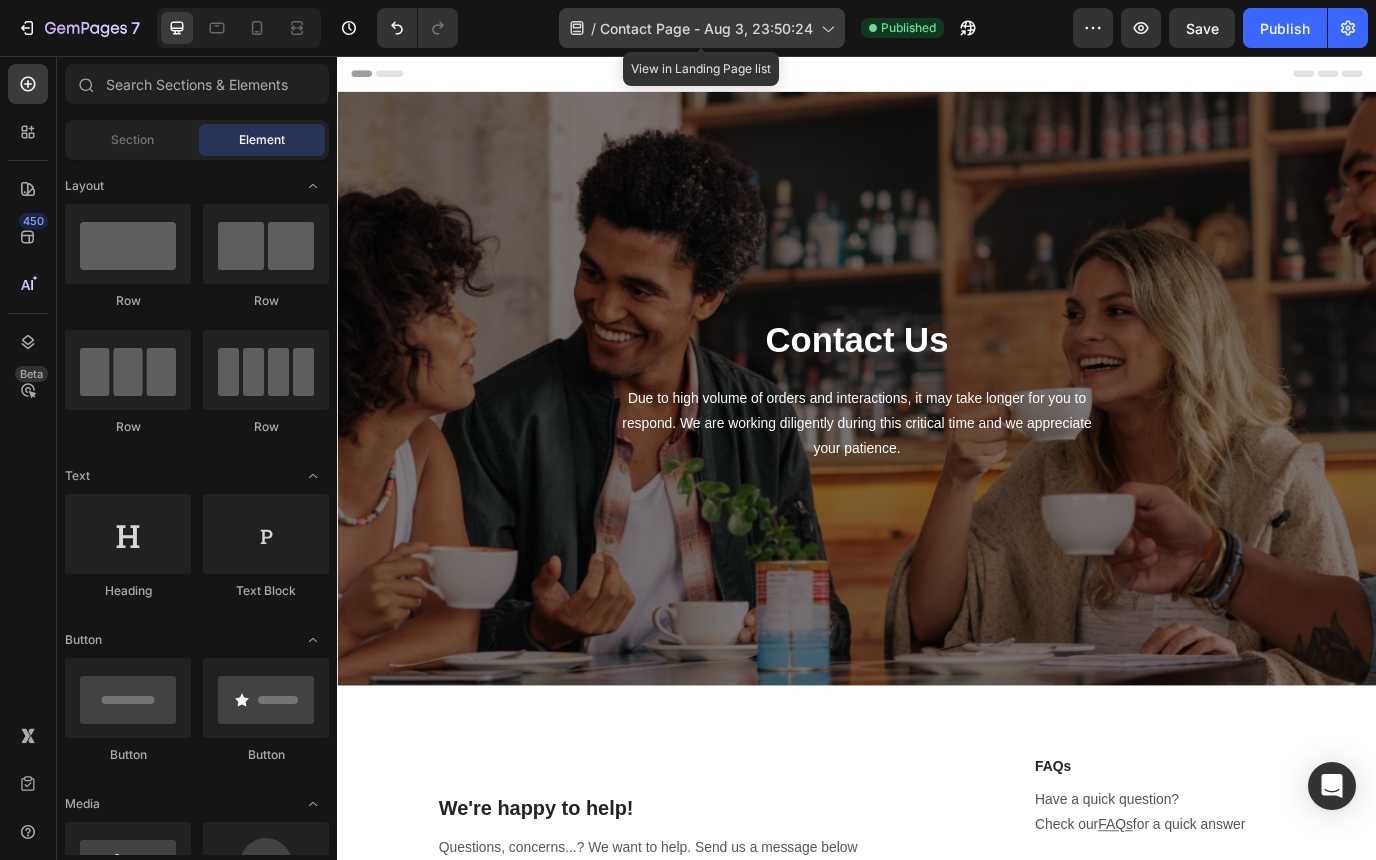 click 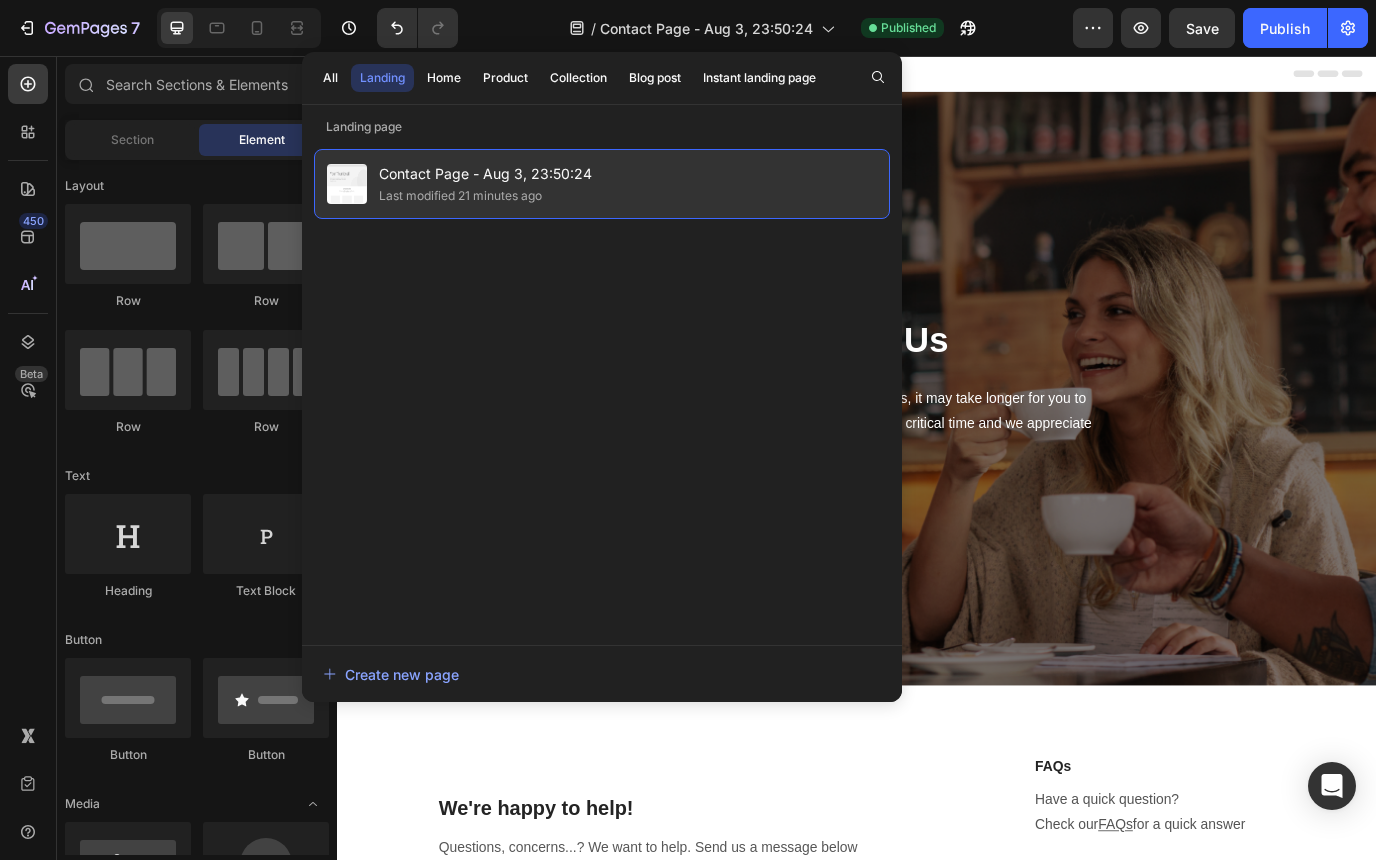 click on "Contact Page - Aug 3, 23:50:24 Last modified 21 minutes ago" 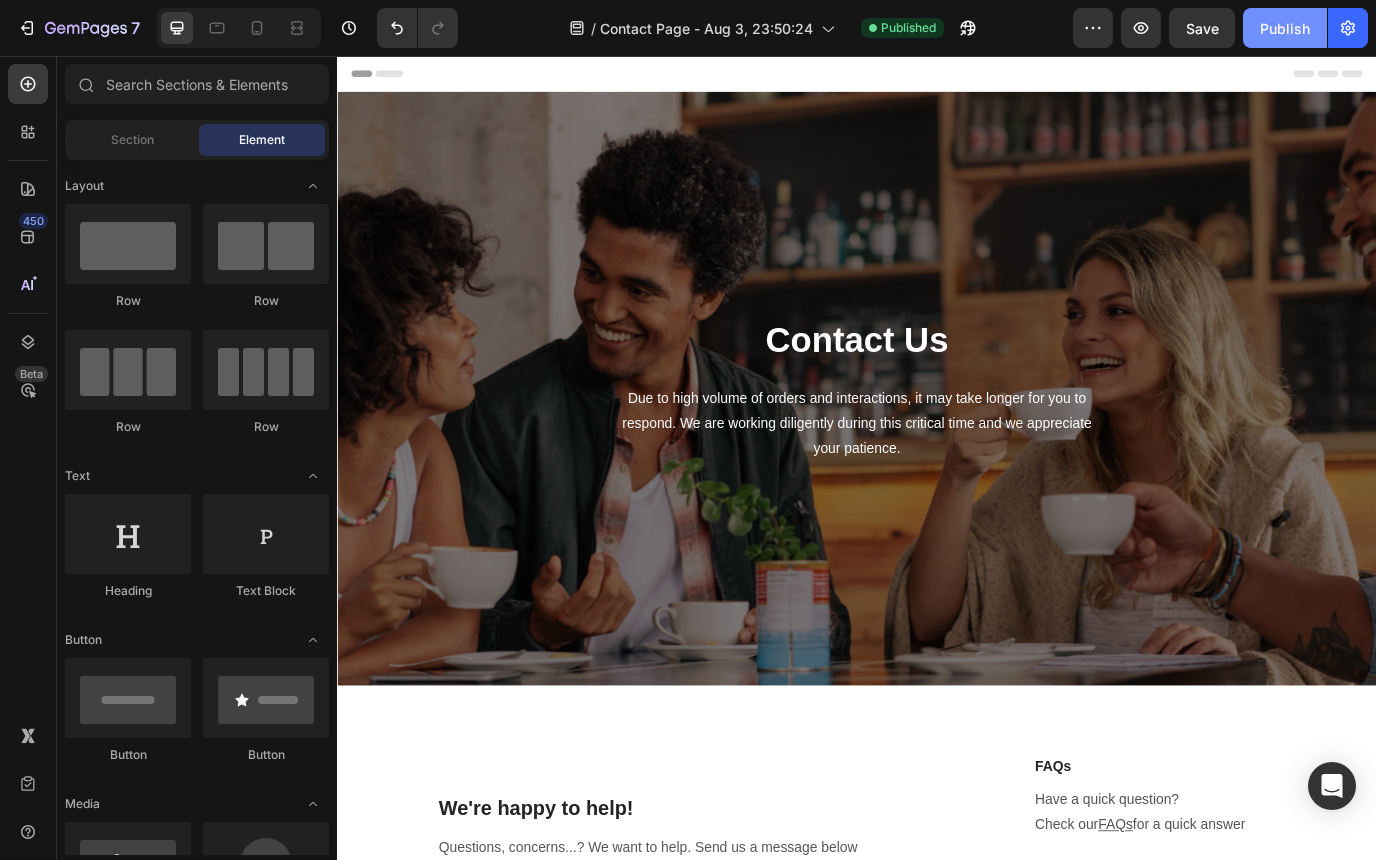click on "Publish" at bounding box center [1285, 28] 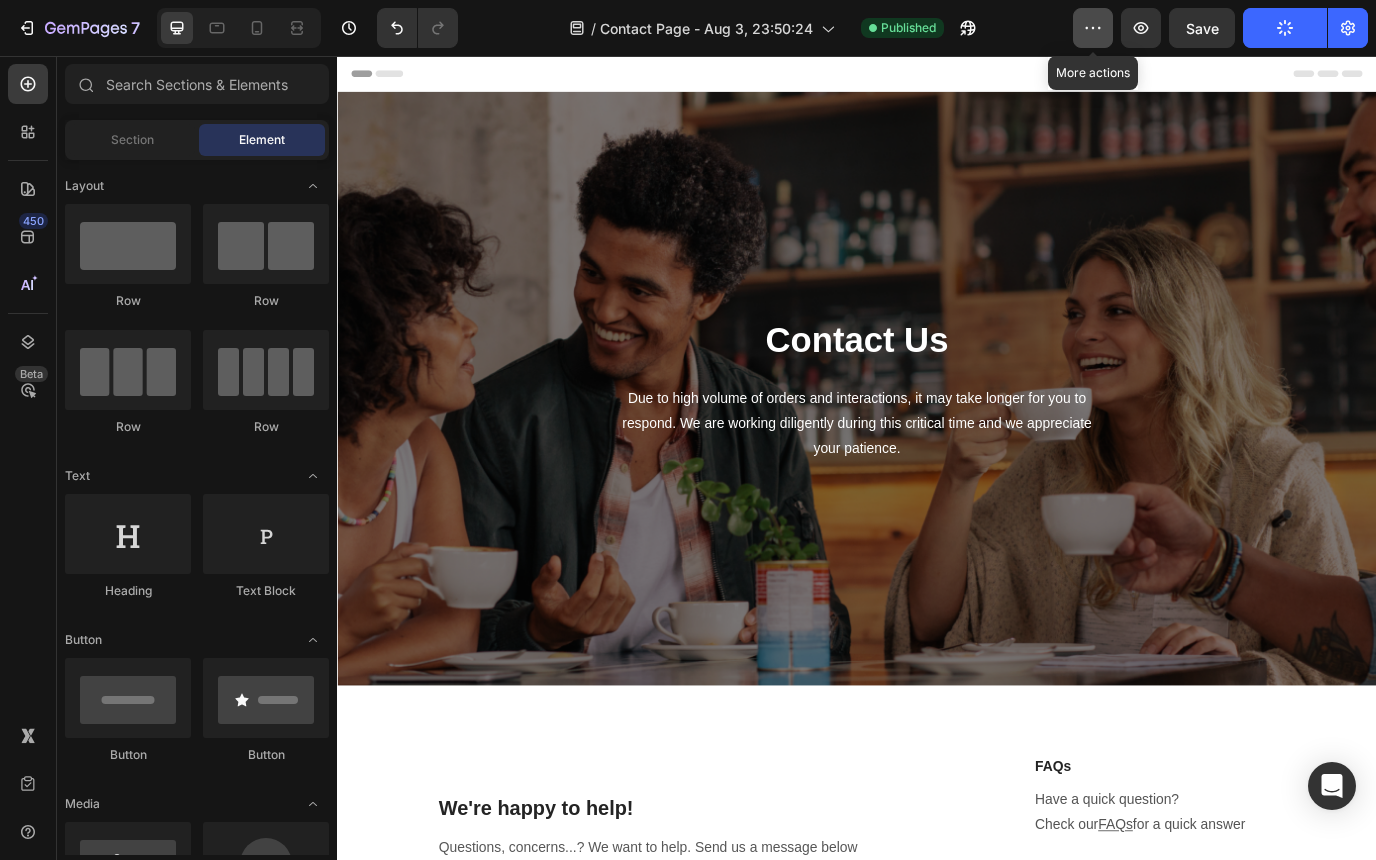 click 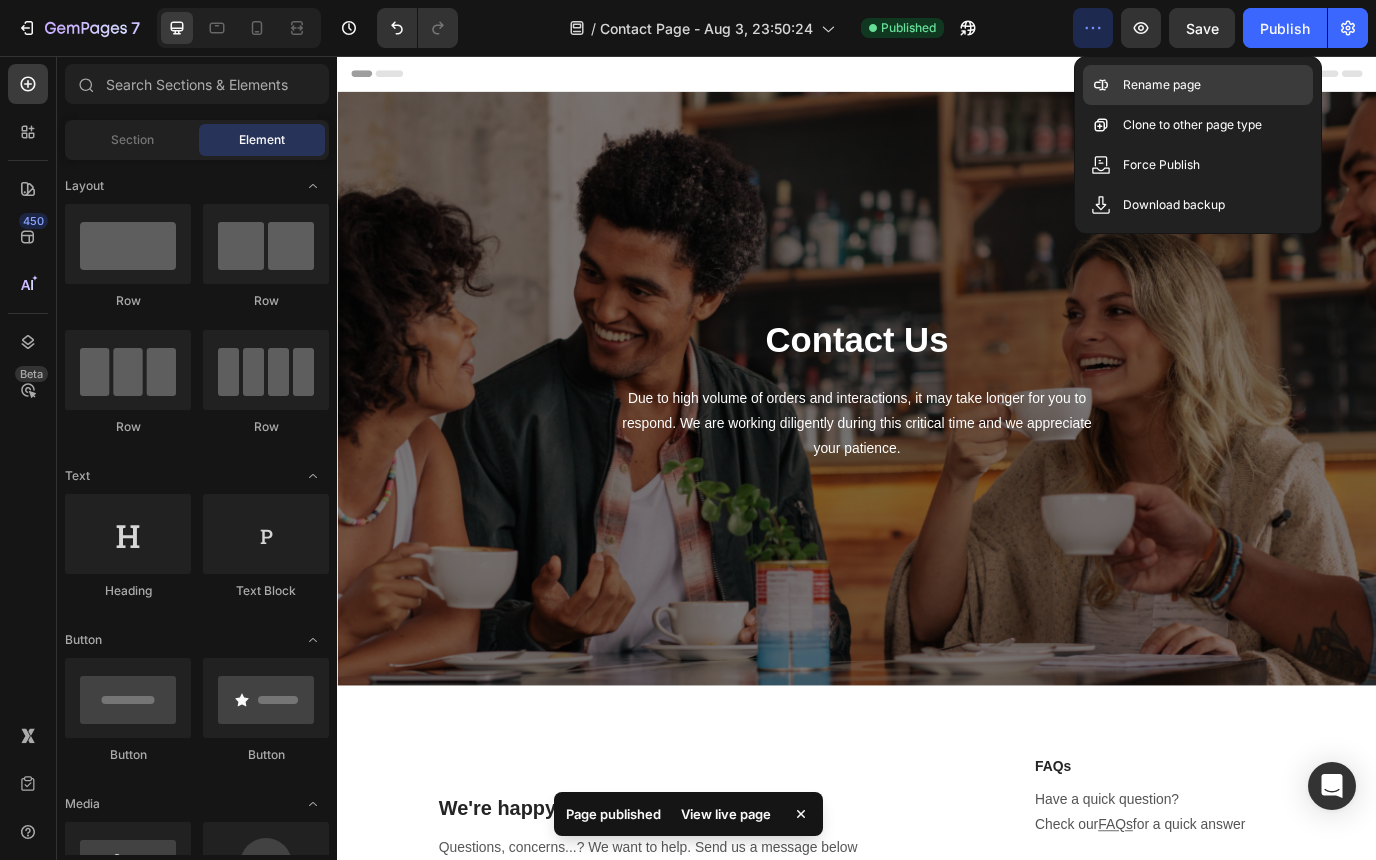 click on "Rename page" at bounding box center (1162, 85) 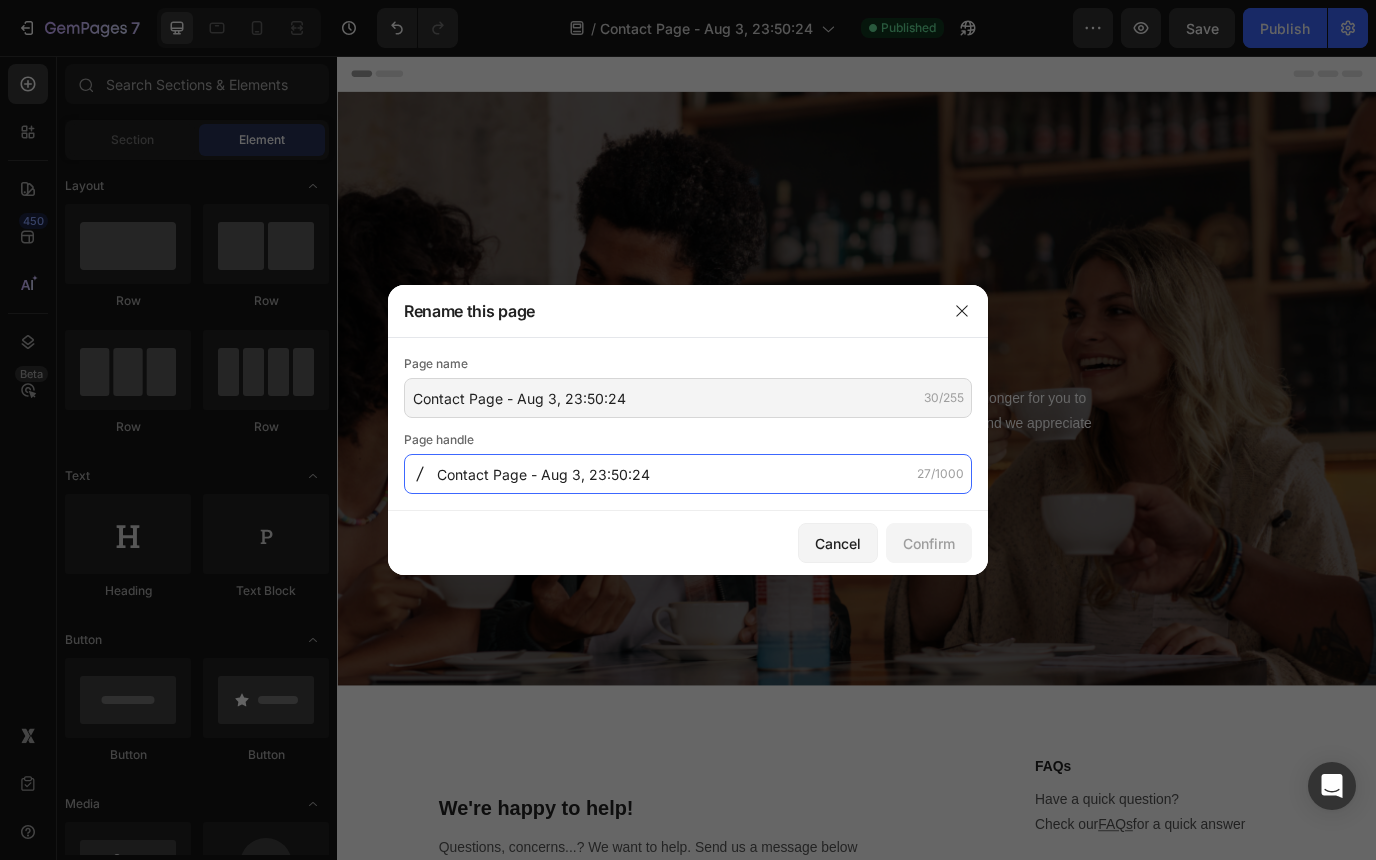 click on "contact-page-aug-3-23-50-24" 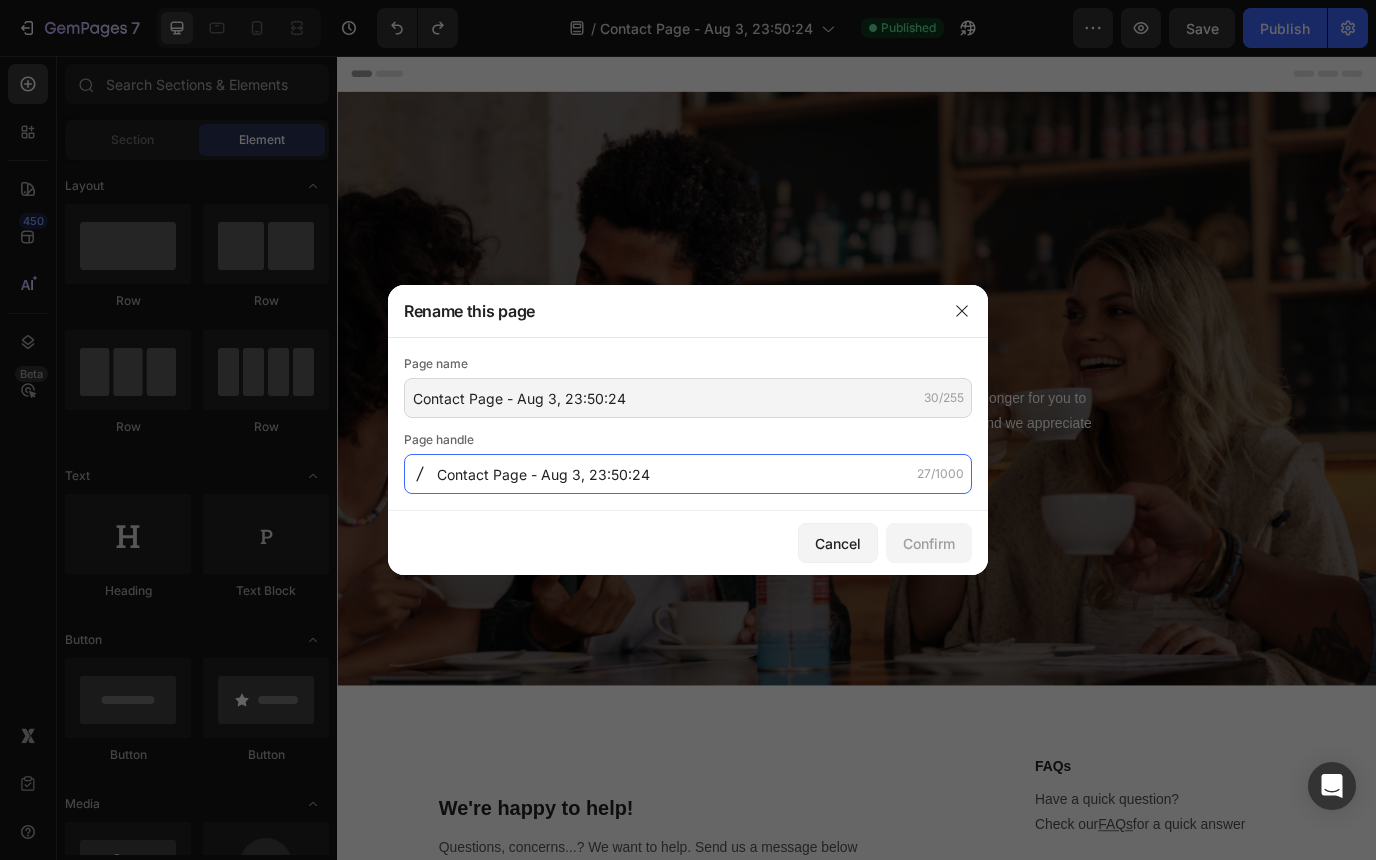 click on "contact-page-aug-3-23-50-24" 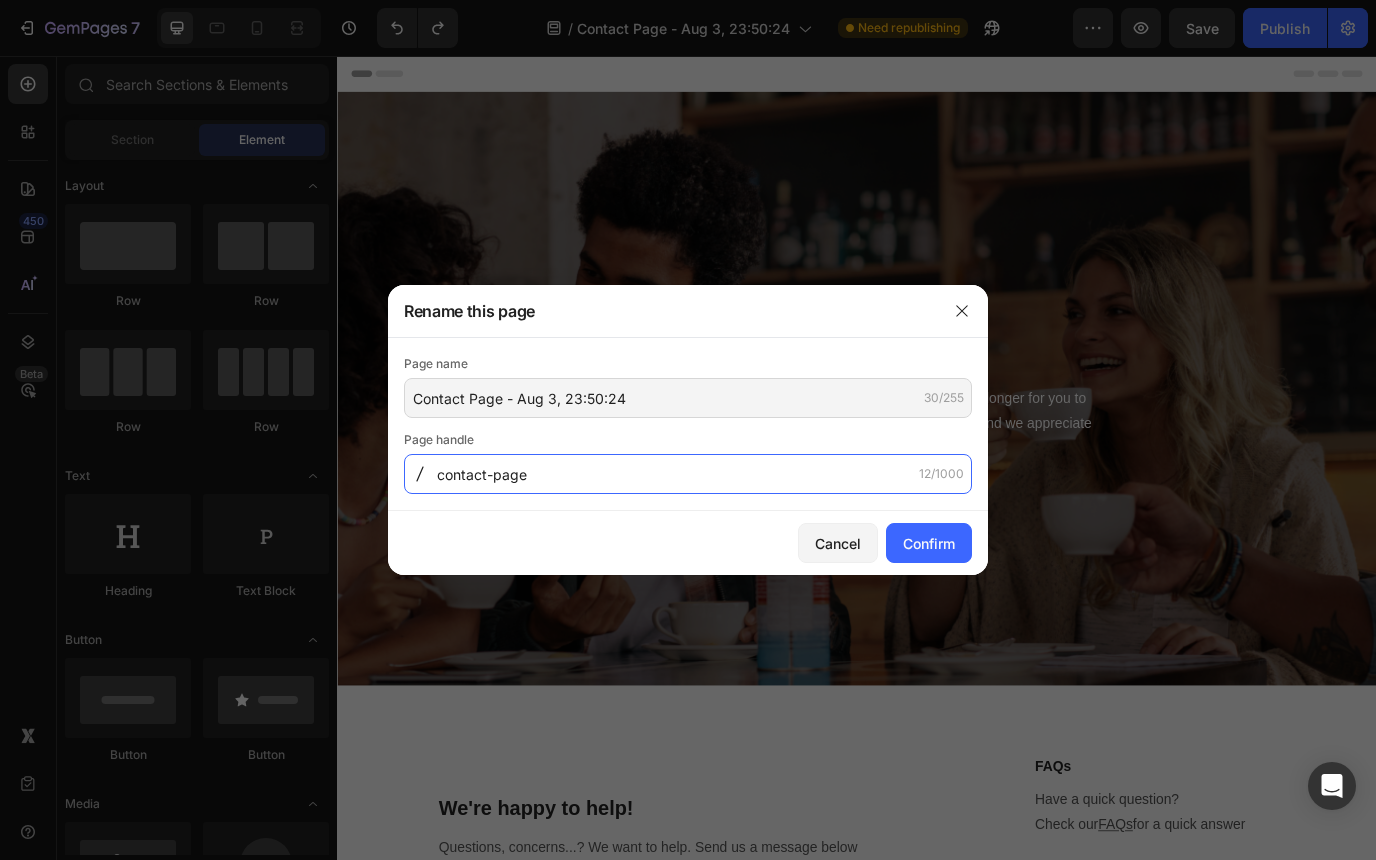 type on "contact-page" 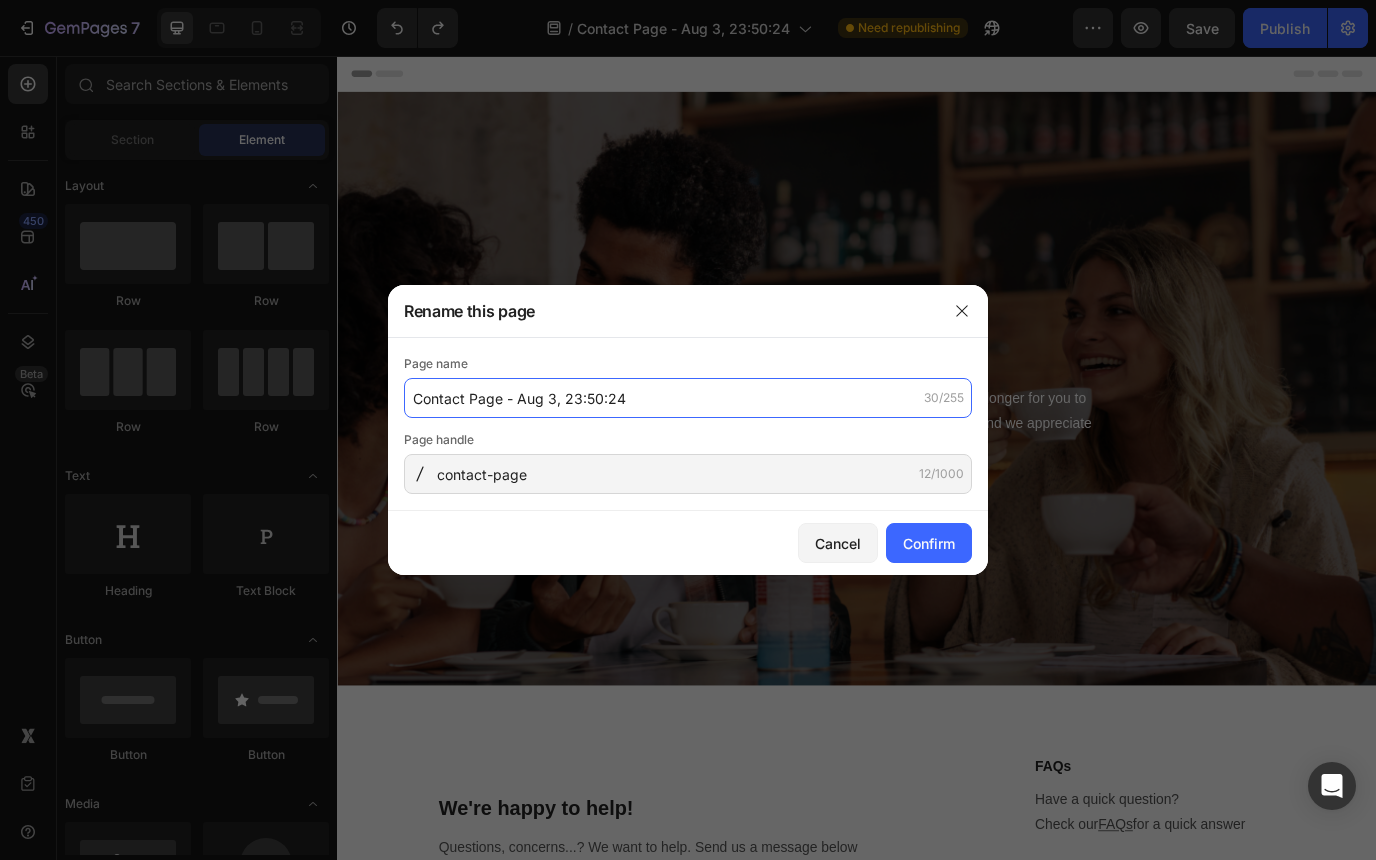 click on "Contact Page - Aug 3, 23:50:24" 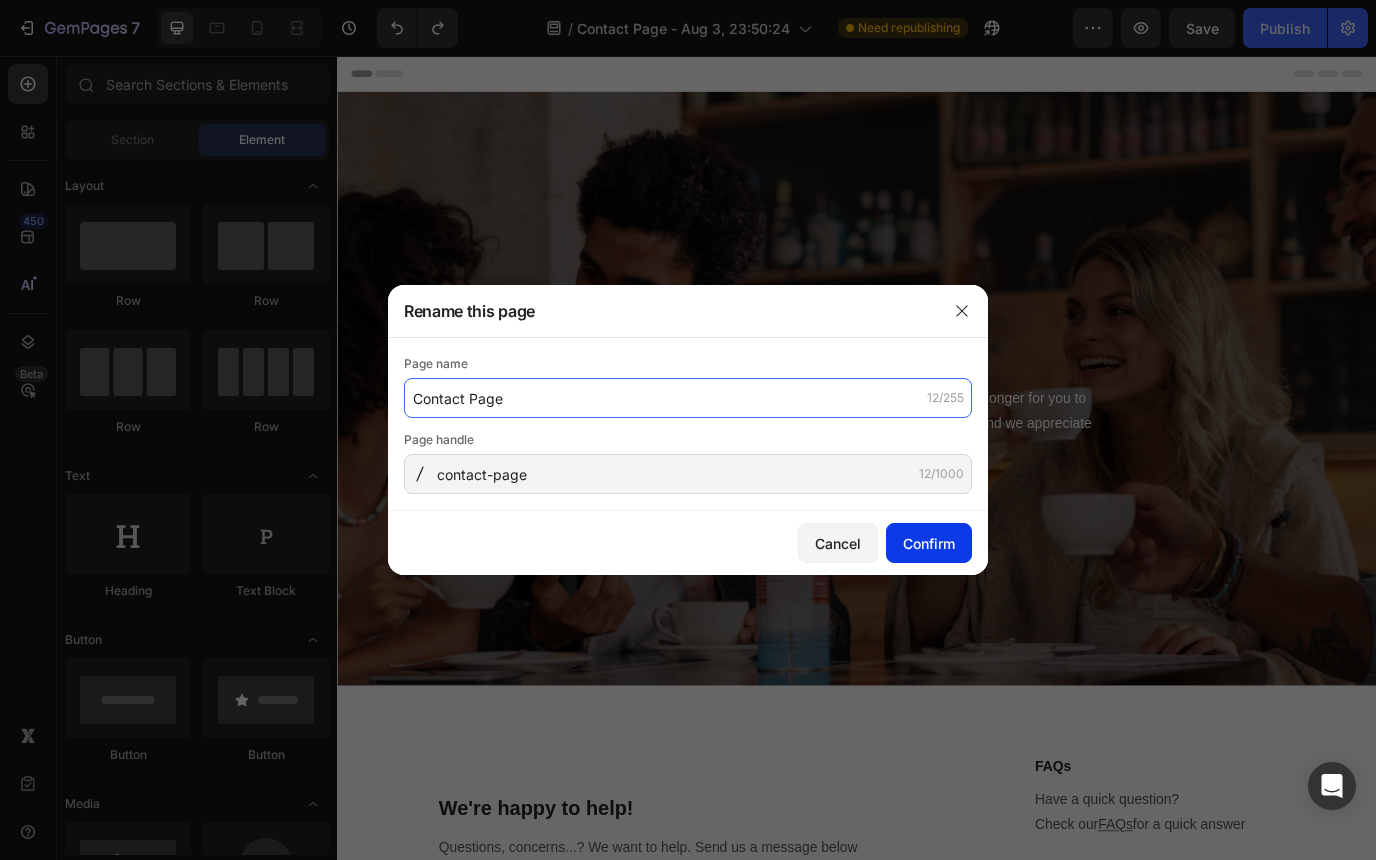 type on "Contact Page" 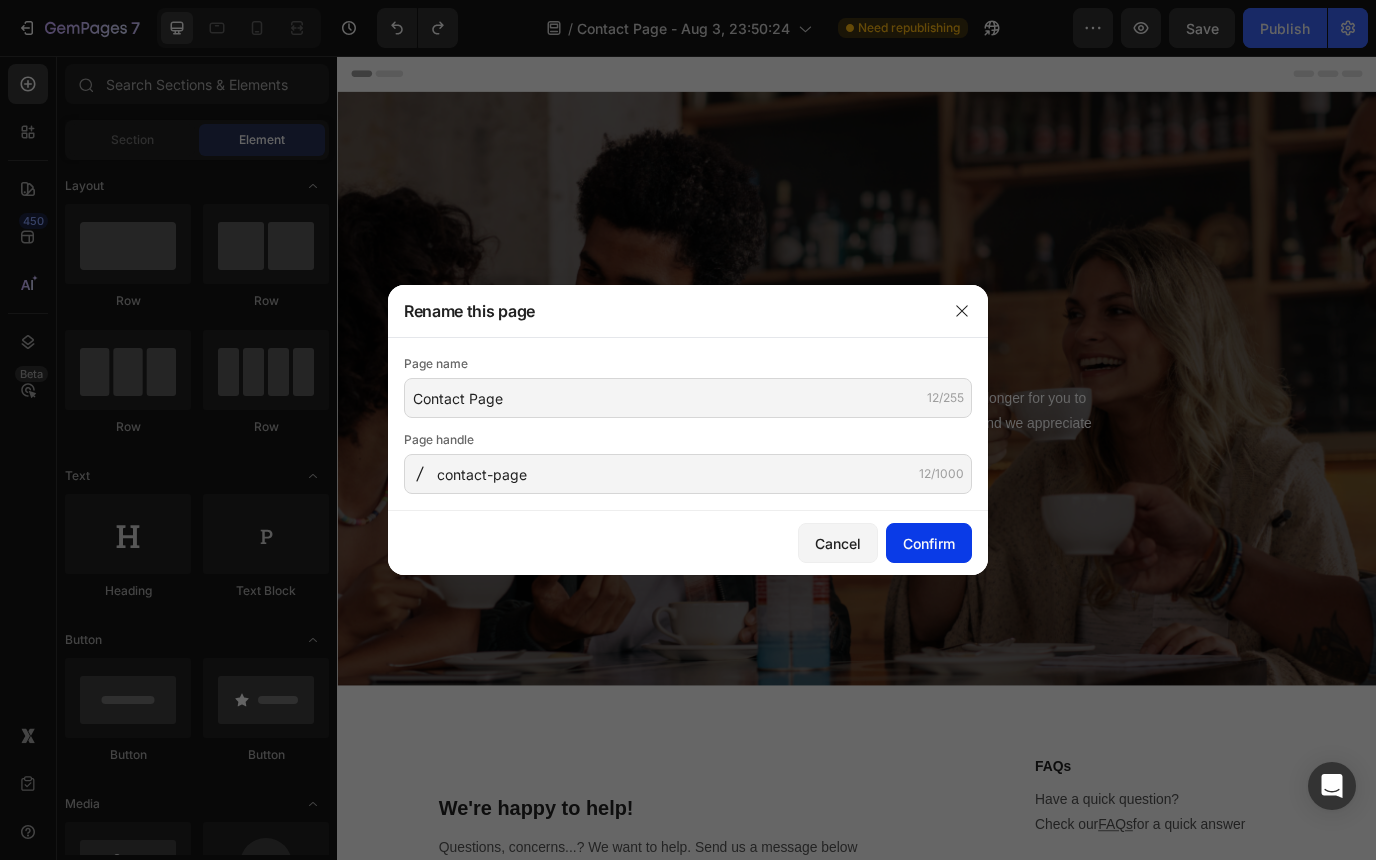 click on "Confirm" at bounding box center [929, 543] 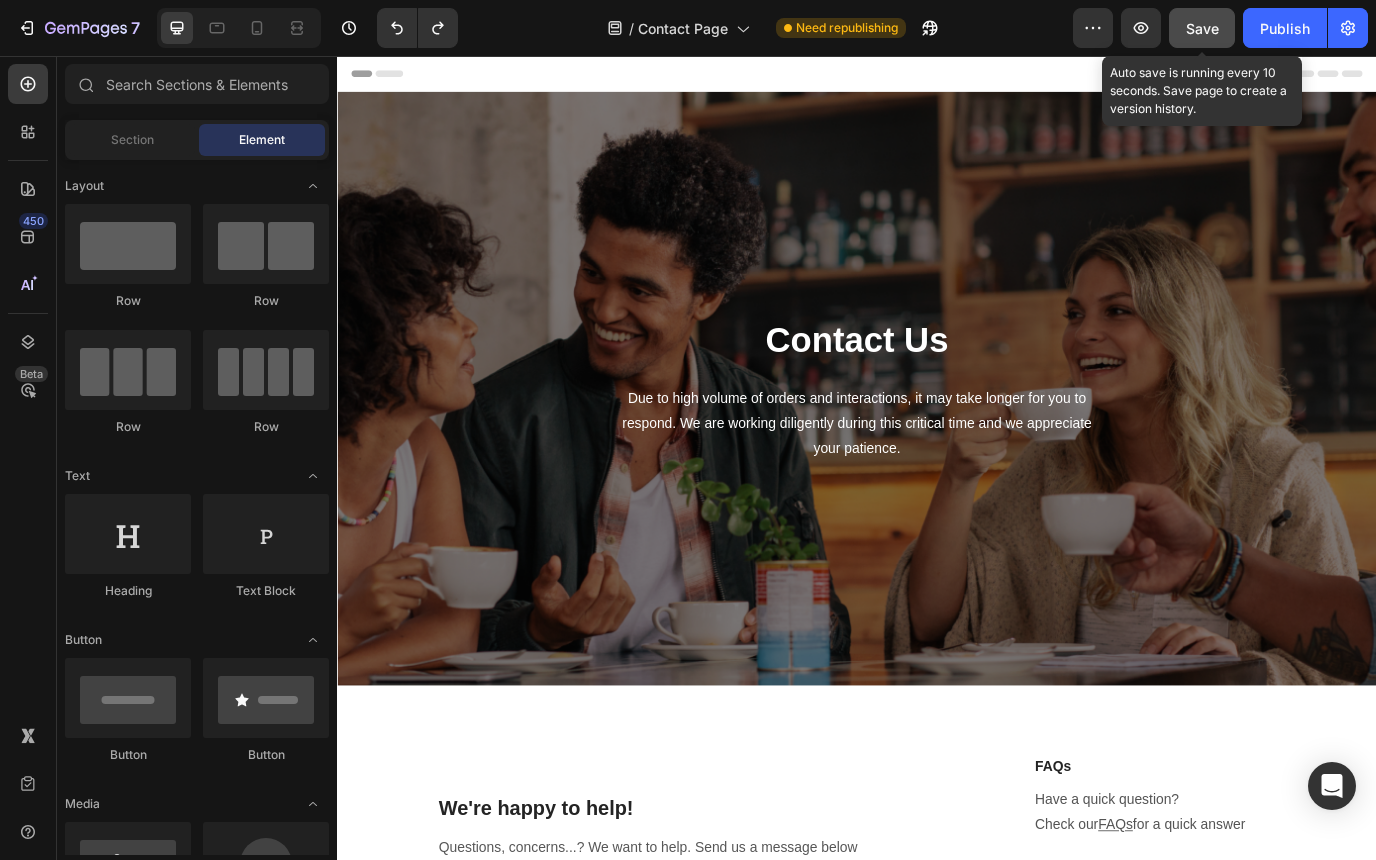 click on "Save" at bounding box center [1202, 28] 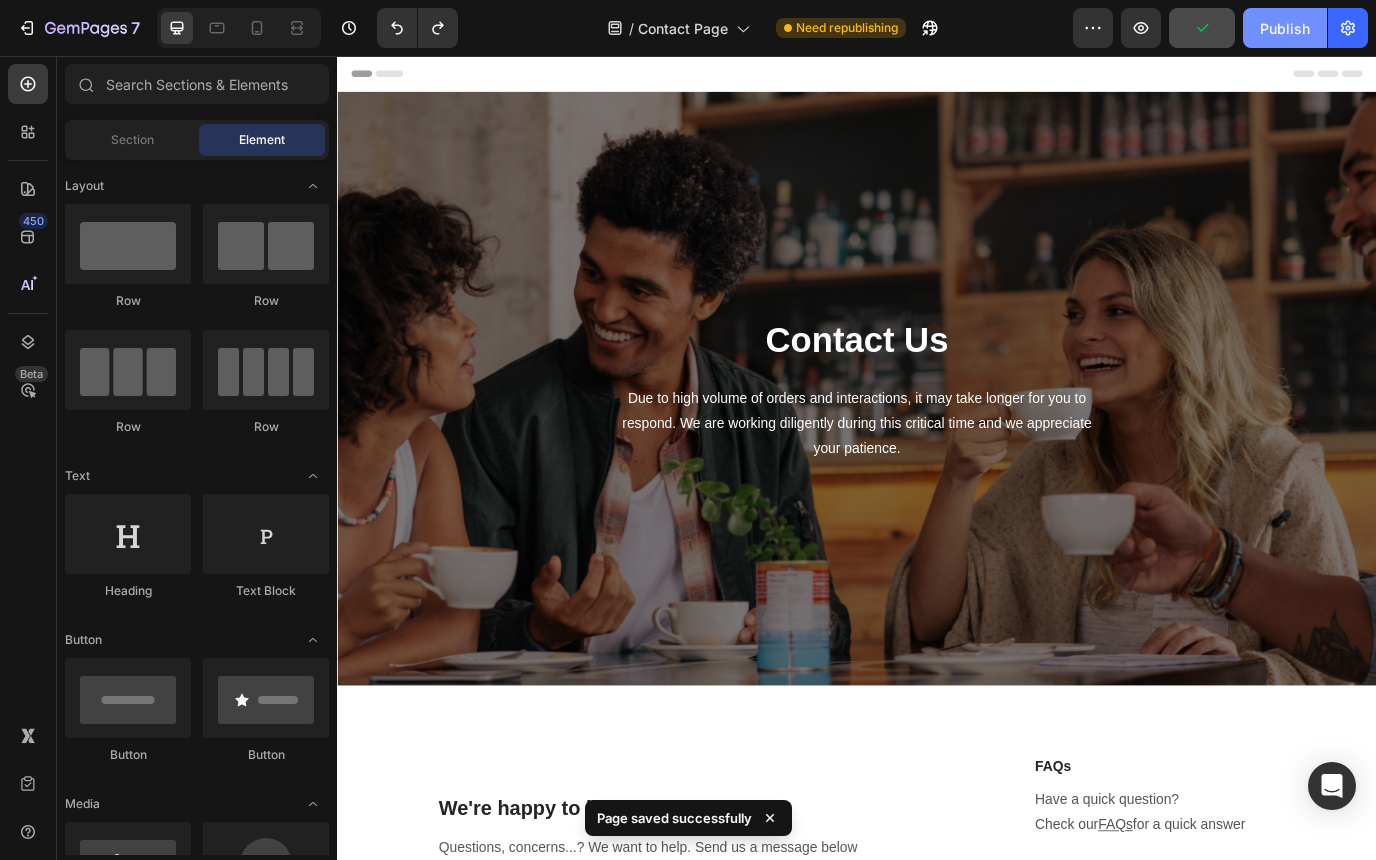 click on "Publish" at bounding box center [1285, 28] 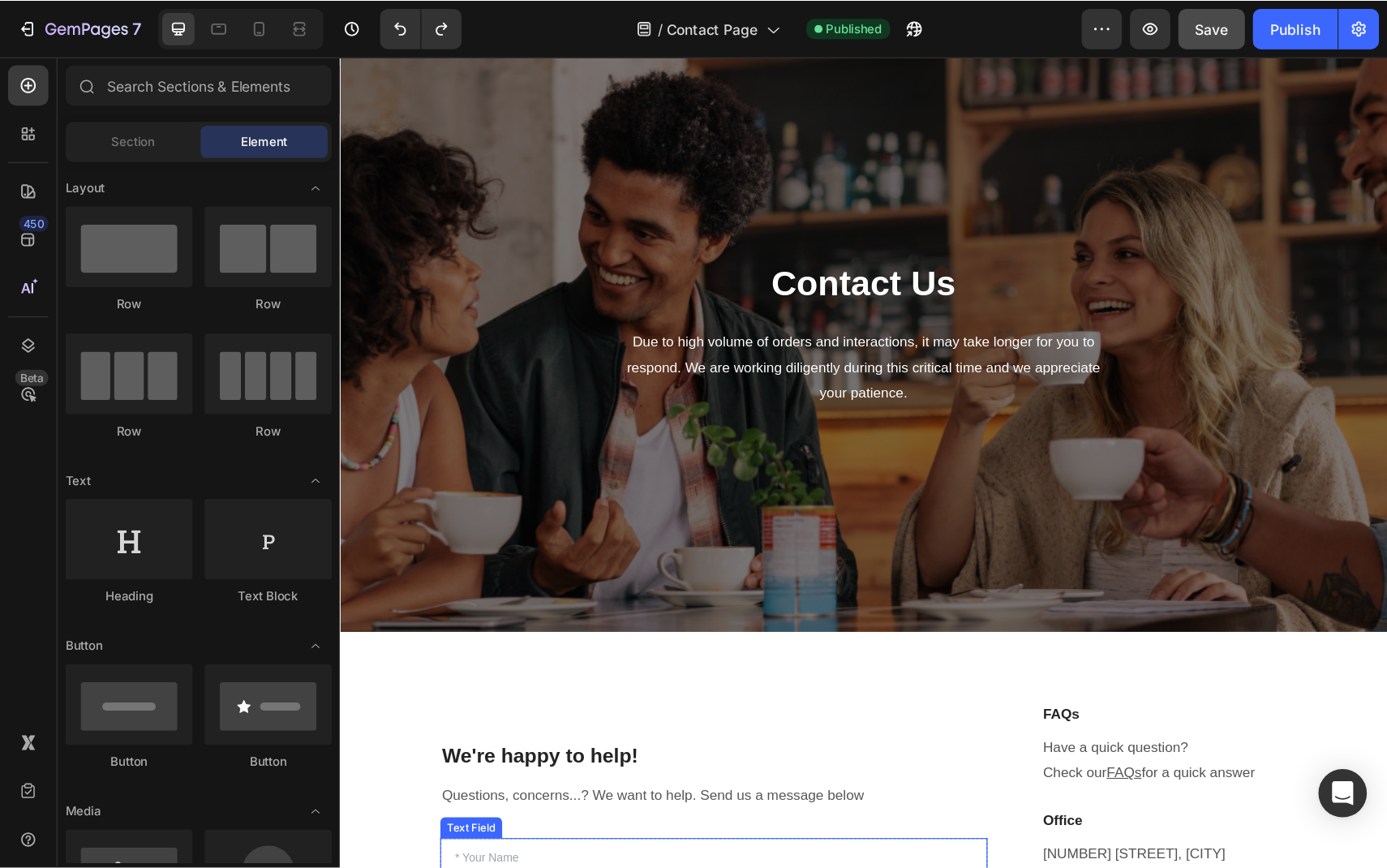 scroll, scrollTop: 0, scrollLeft: 0, axis: both 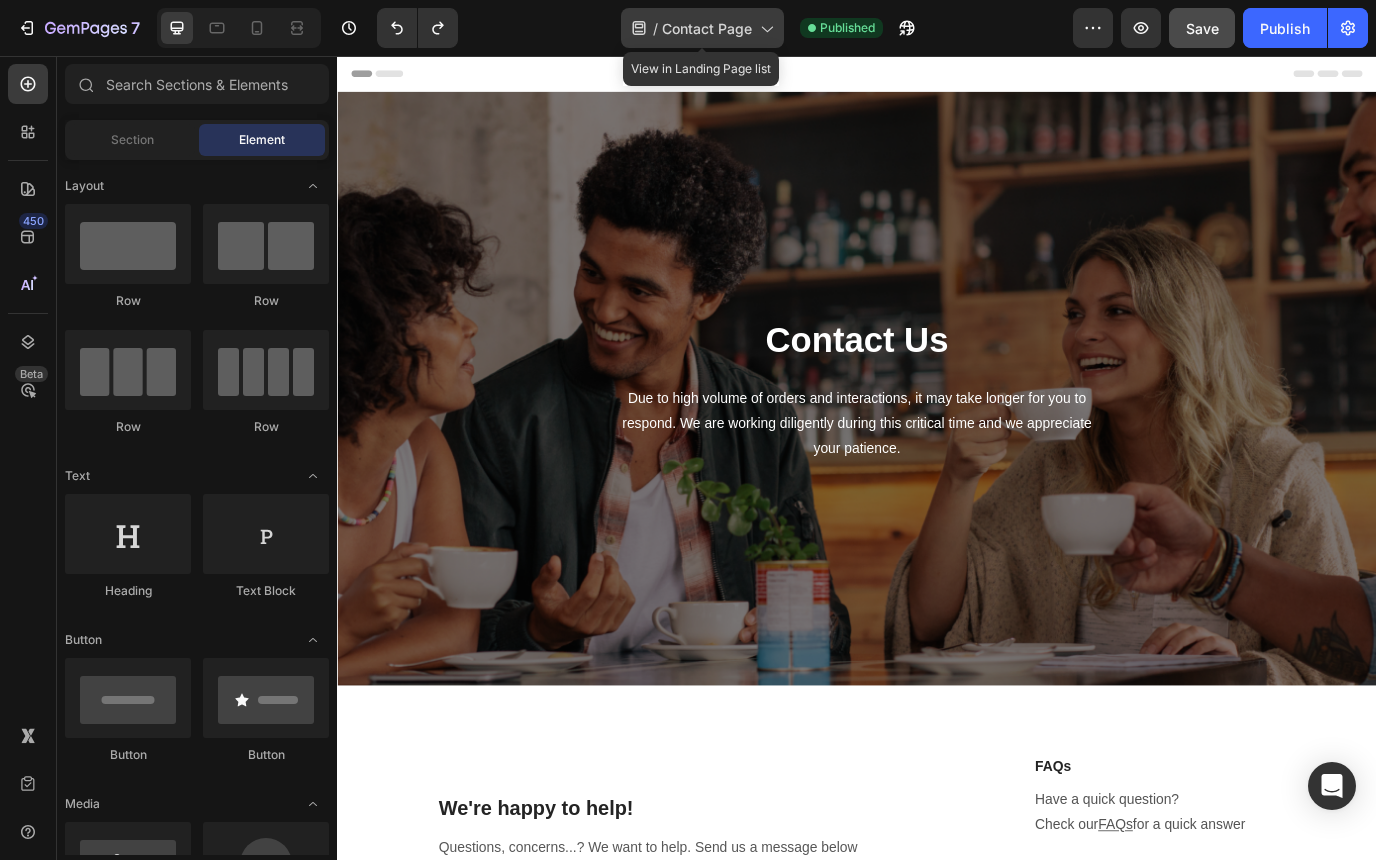 click 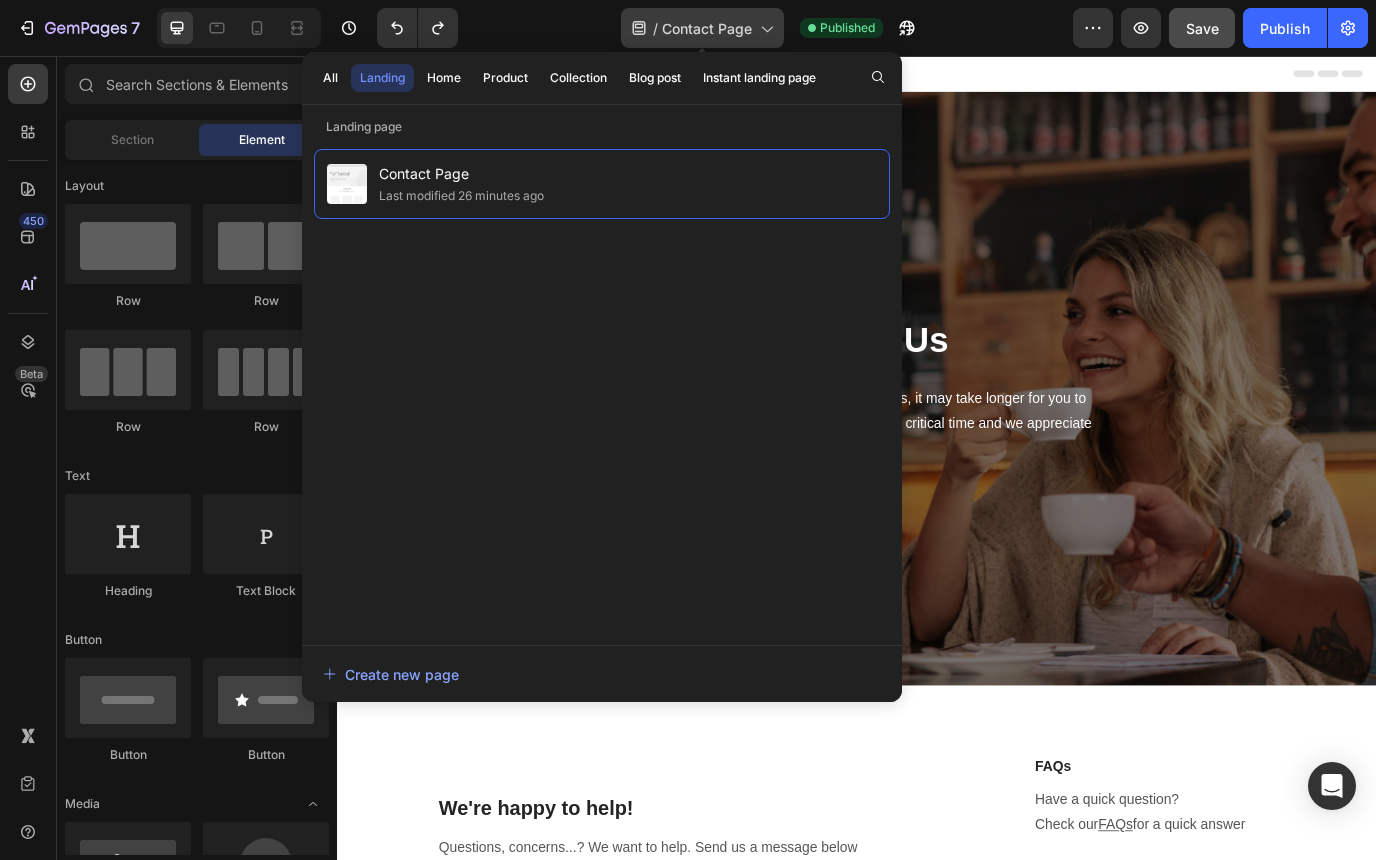 click 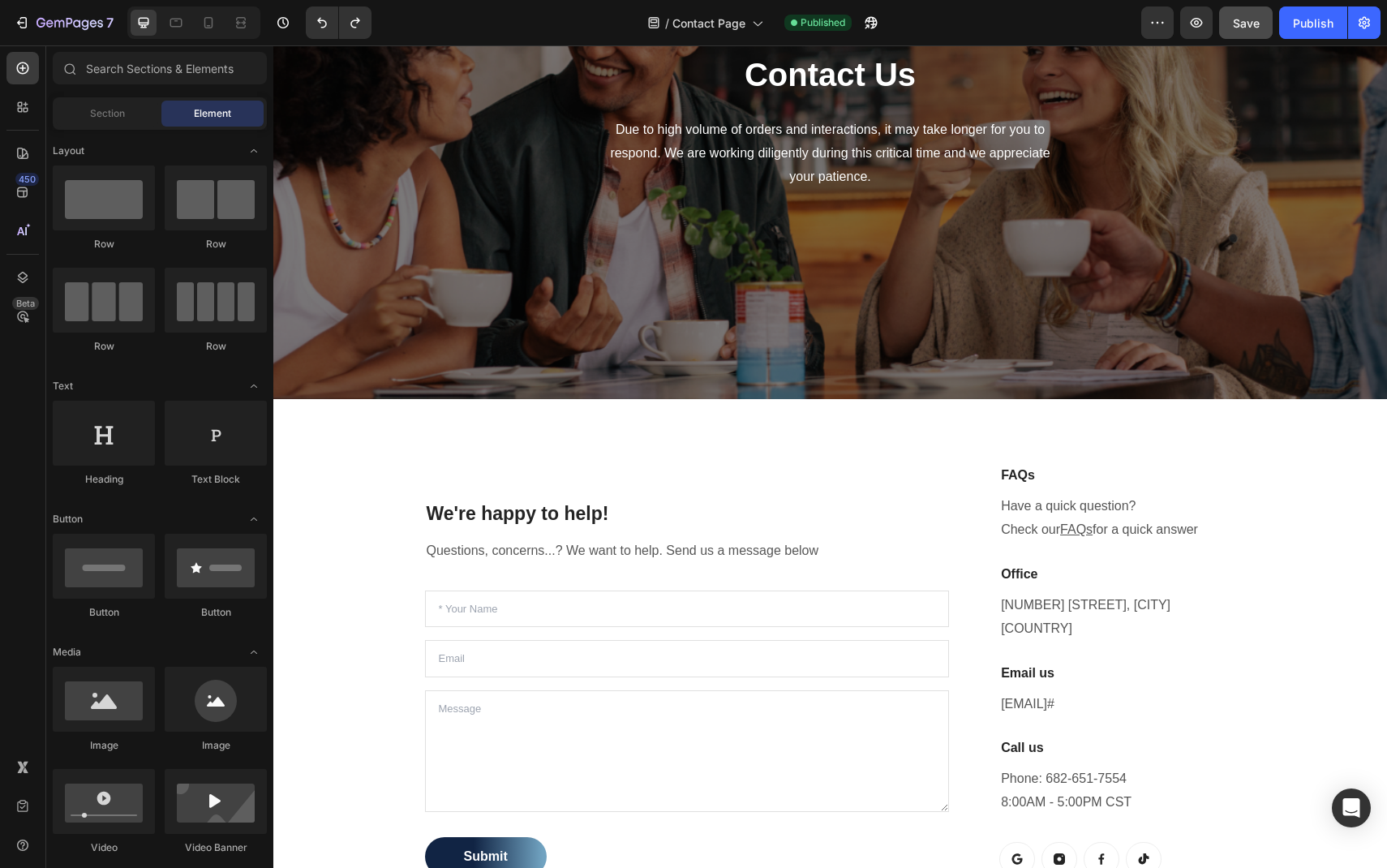scroll, scrollTop: 0, scrollLeft: 0, axis: both 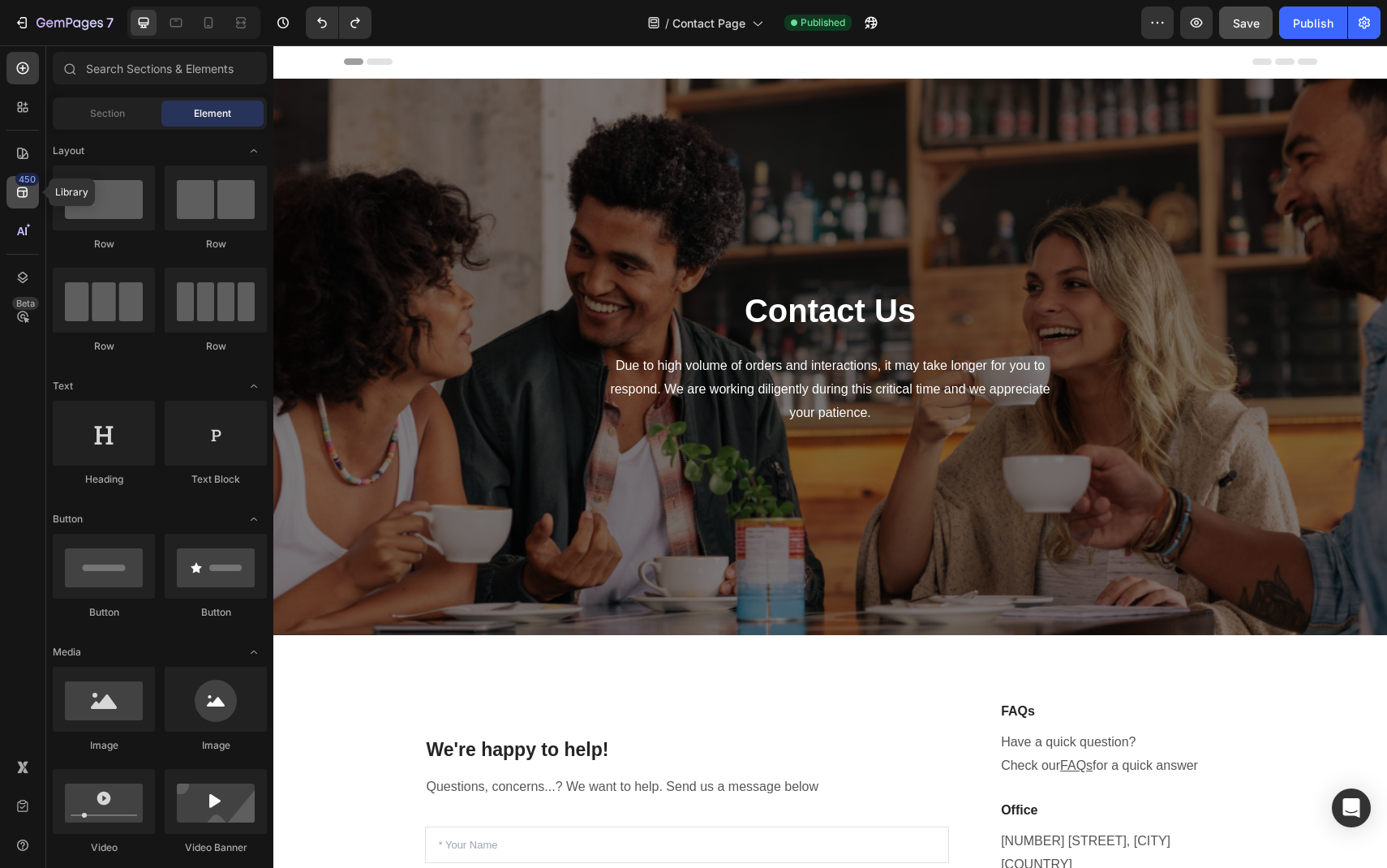 click 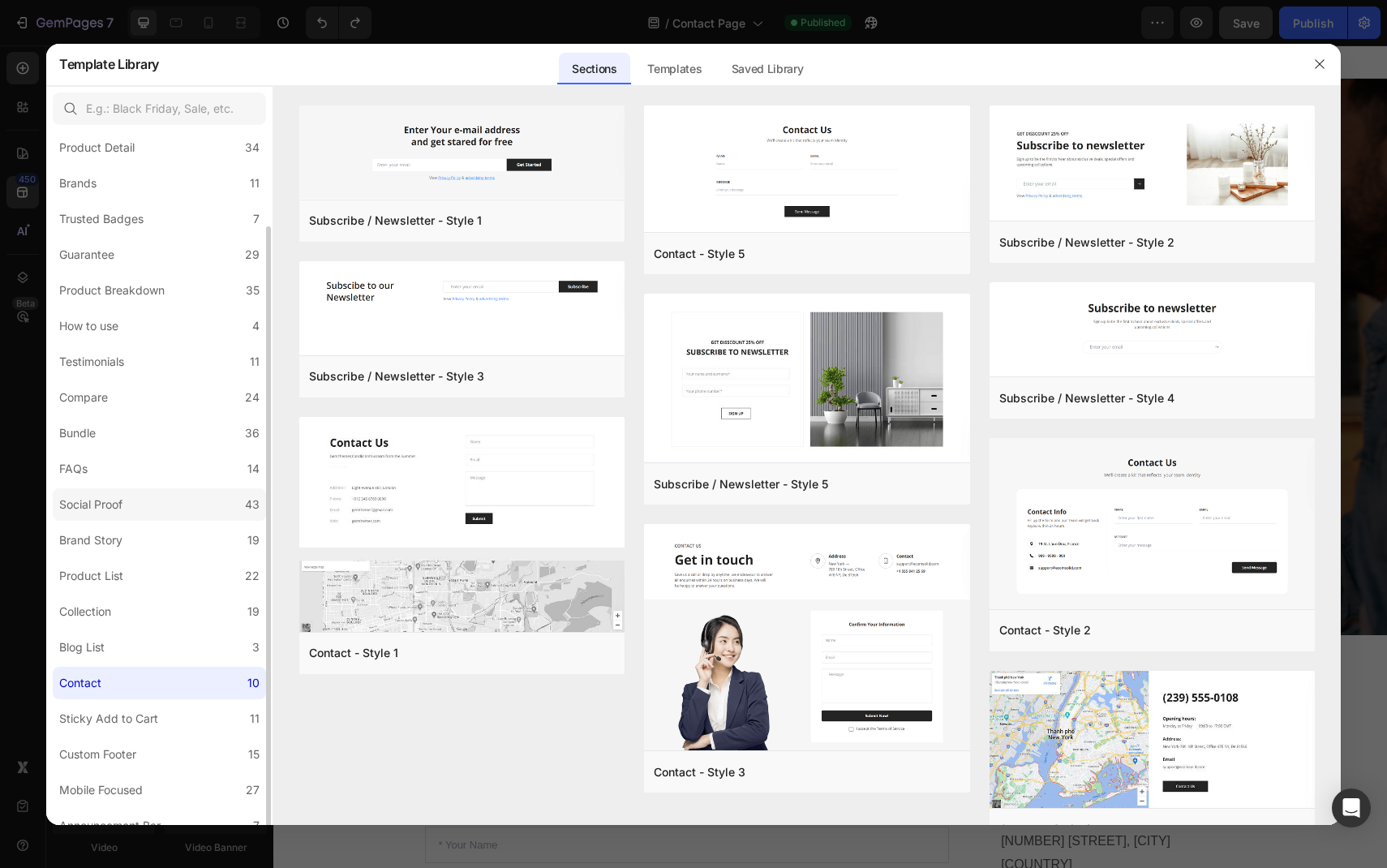 scroll, scrollTop: 101, scrollLeft: 0, axis: vertical 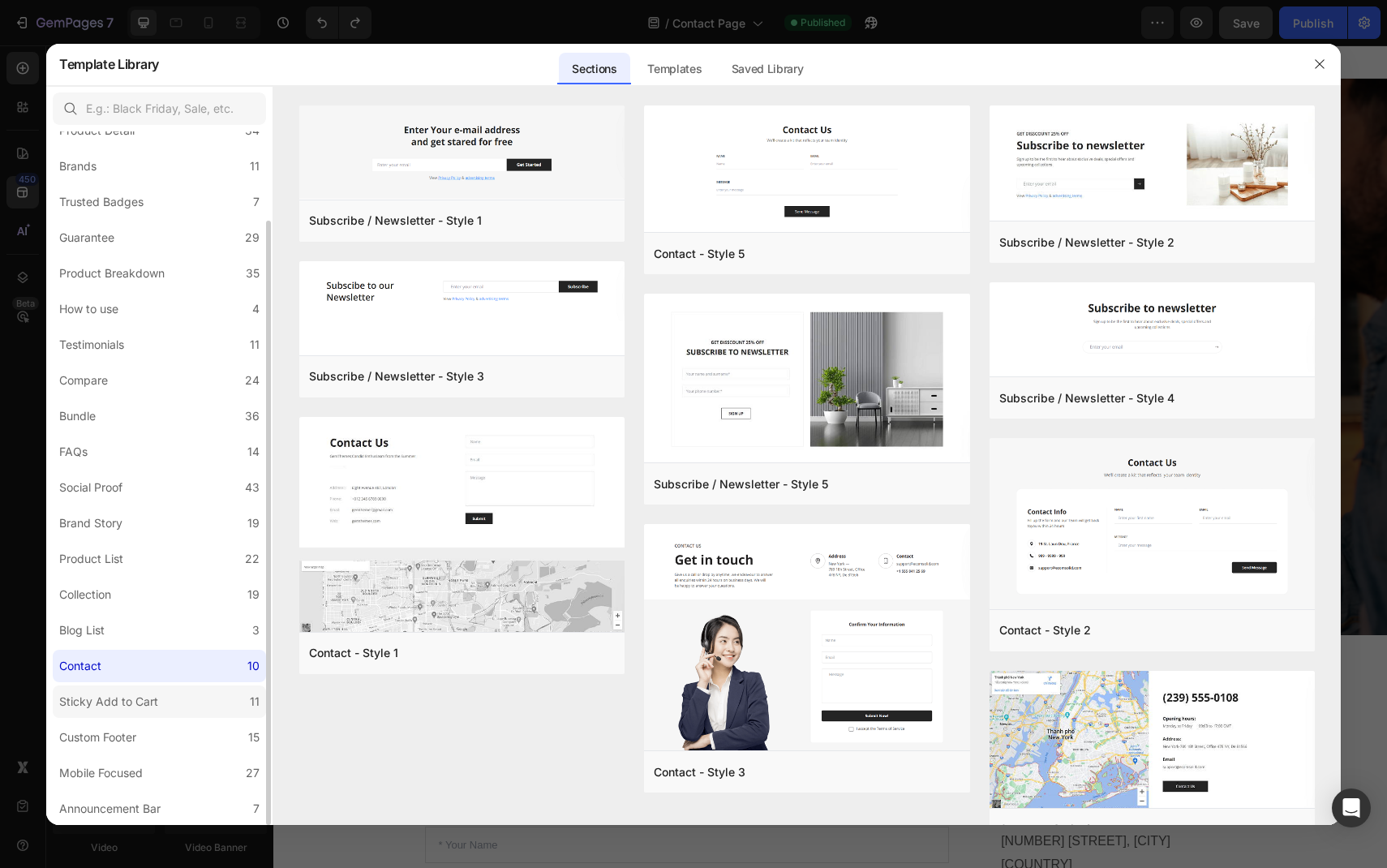 click on "Sticky Add to Cart" at bounding box center (109, 702) 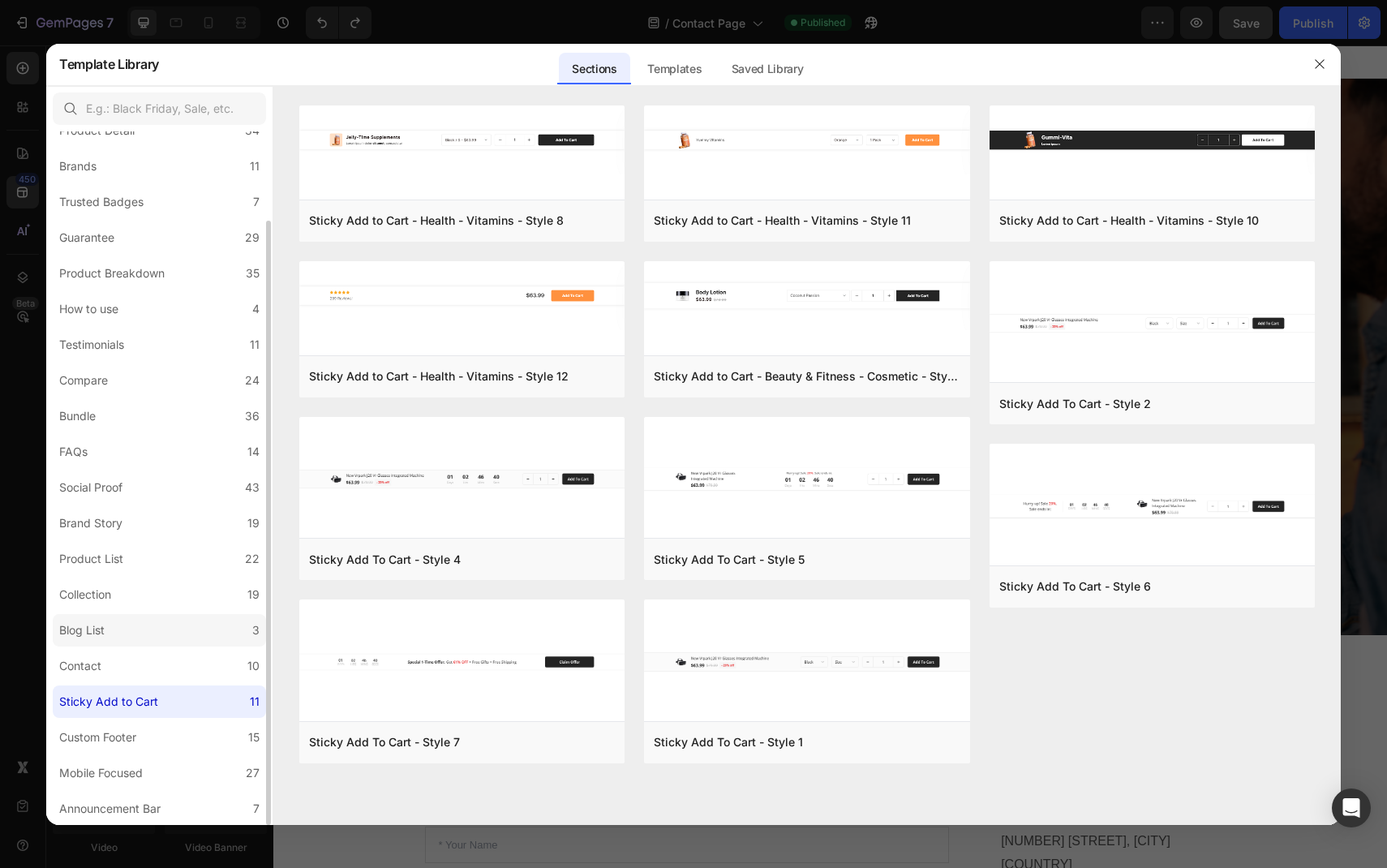 click on "Blog List 3" 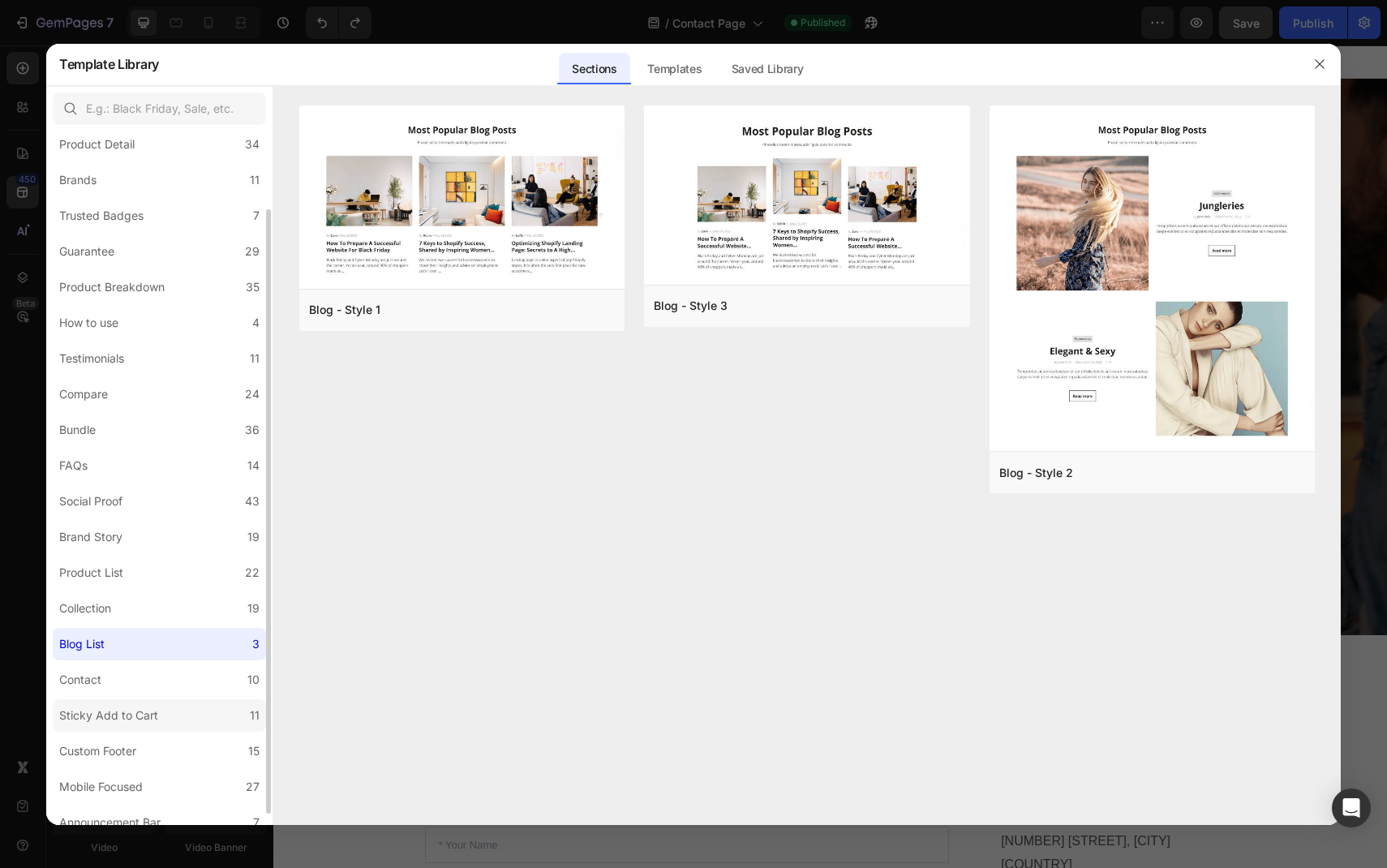 scroll, scrollTop: 92, scrollLeft: 0, axis: vertical 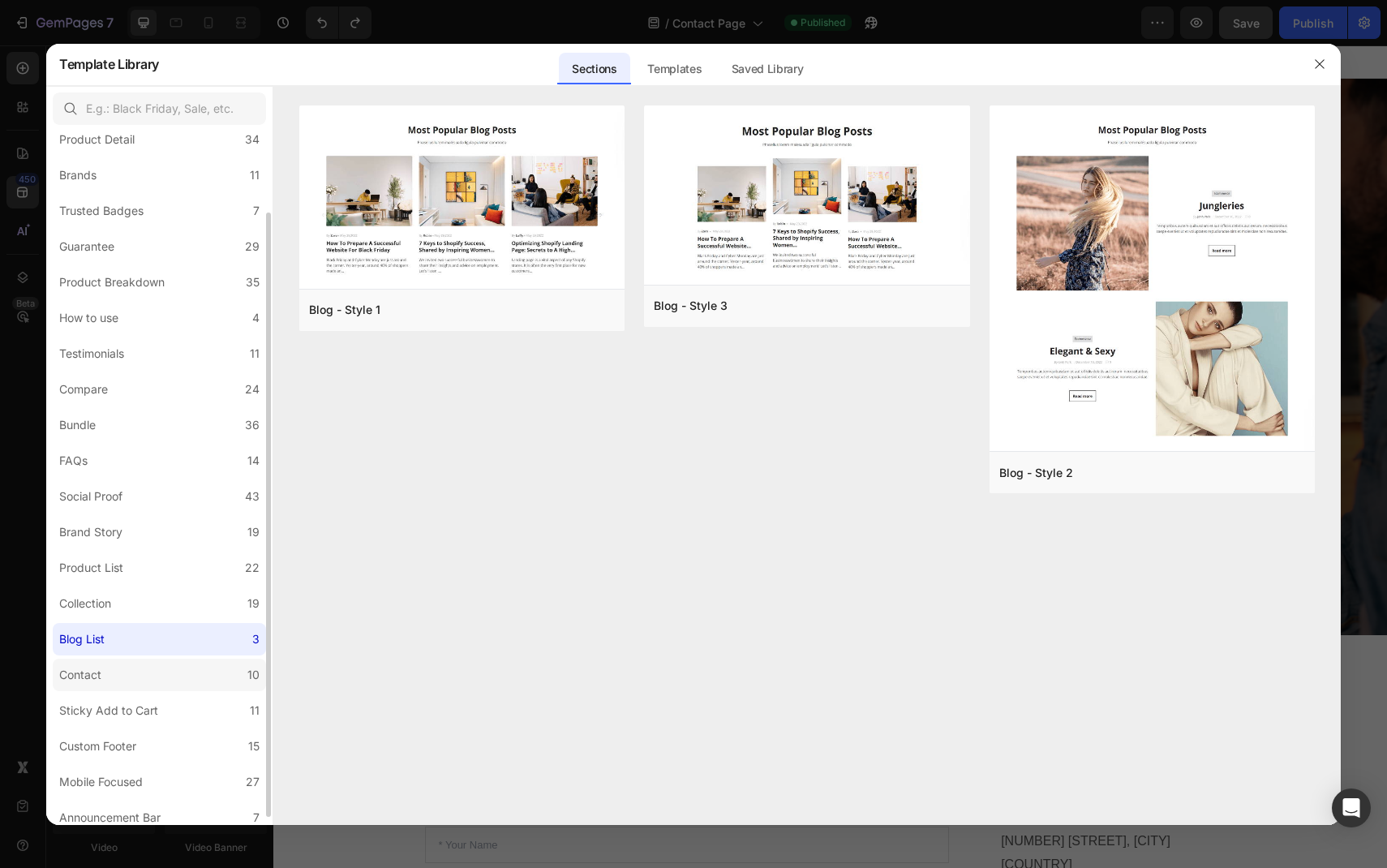 click on "Contact 10" 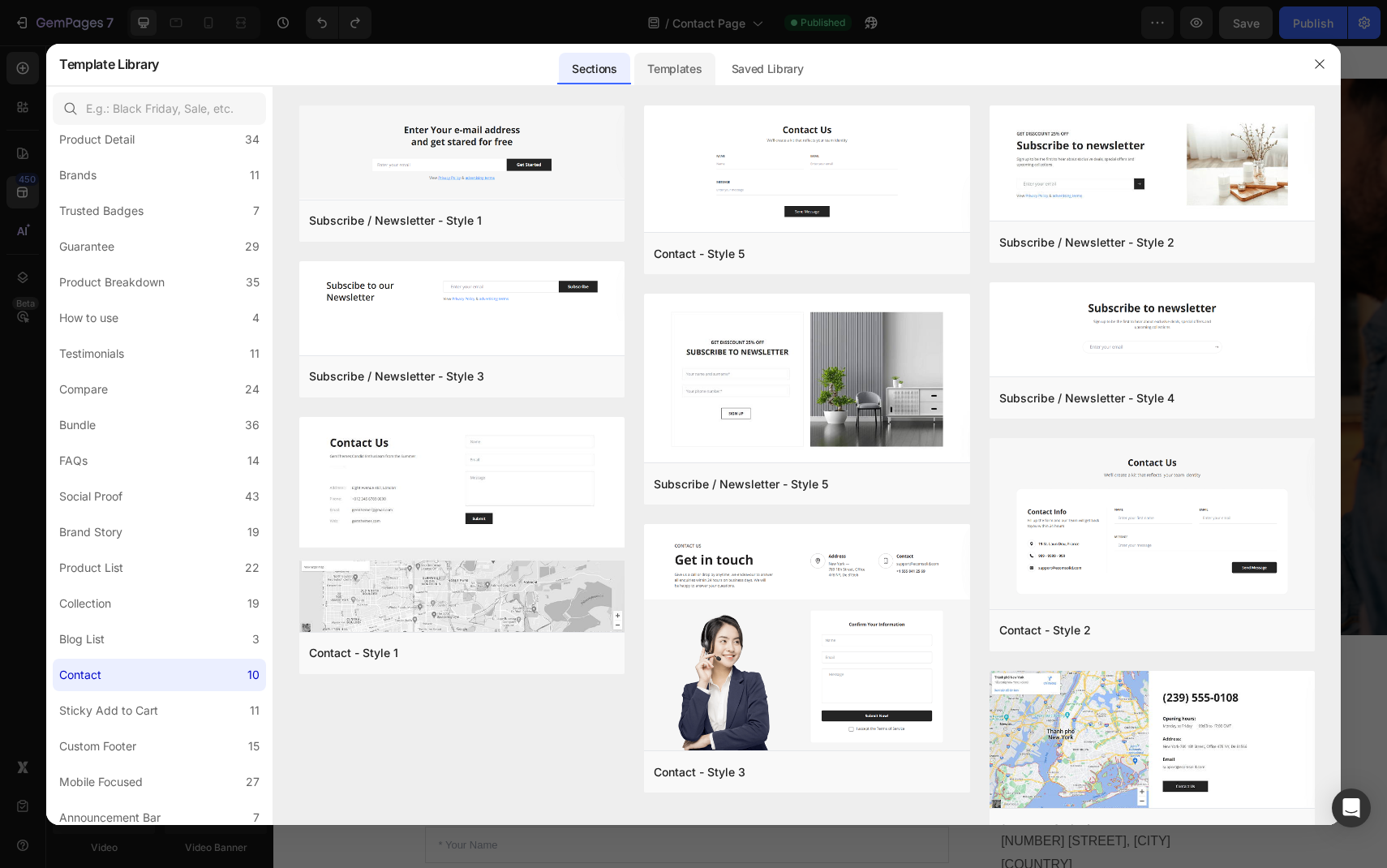 click on "Templates" 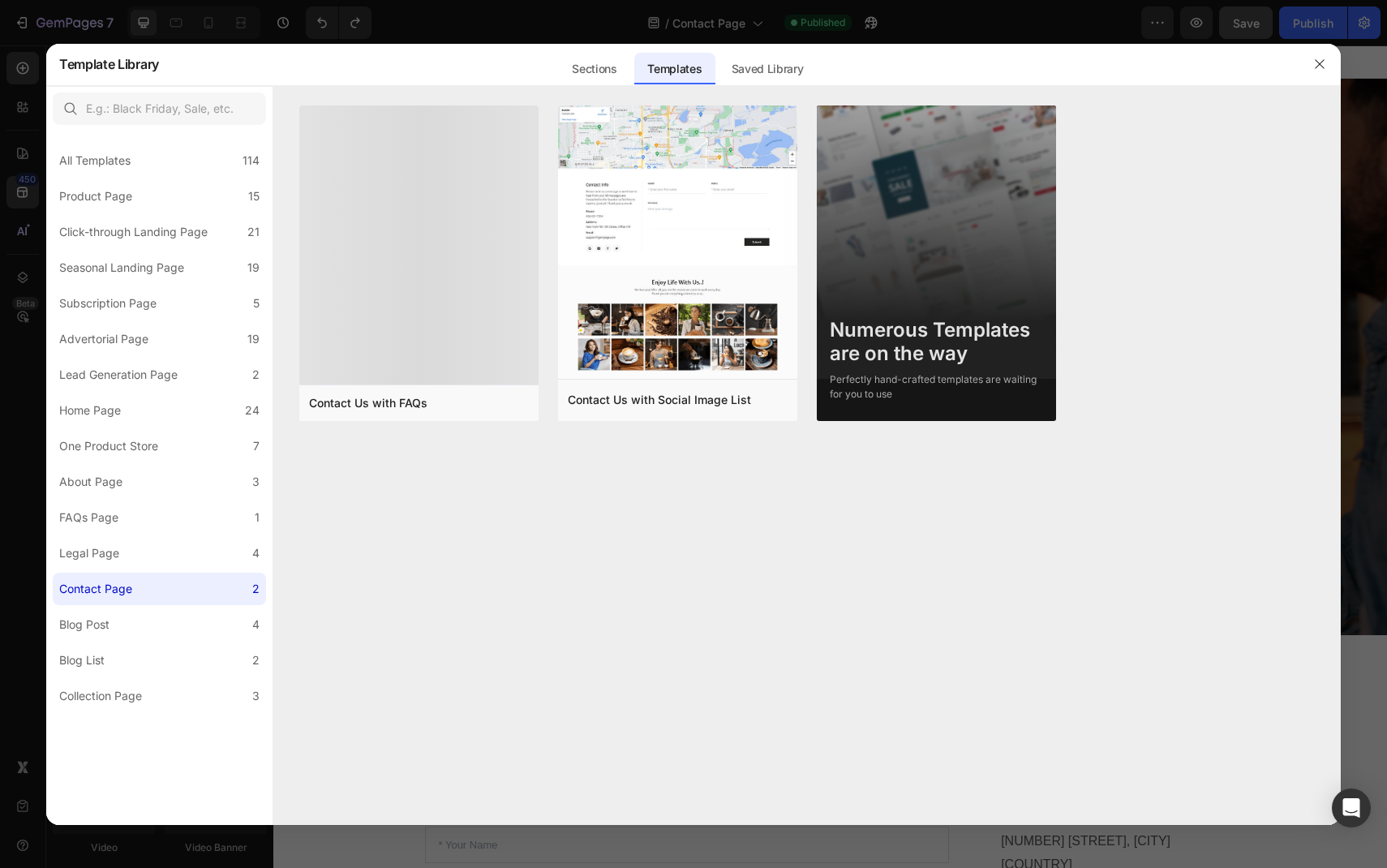 scroll, scrollTop: 0, scrollLeft: 0, axis: both 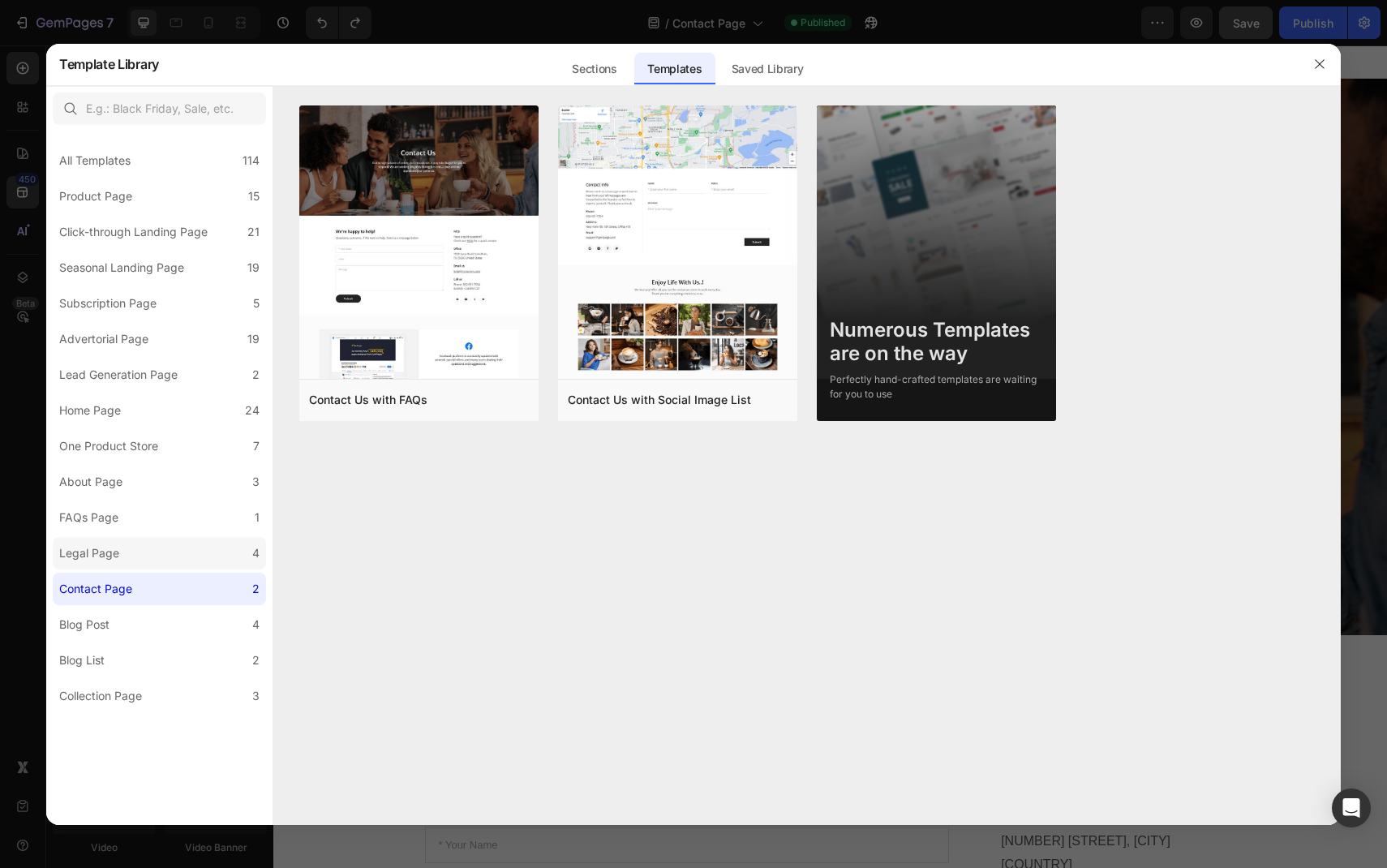click on "Legal Page" at bounding box center [89, 553] 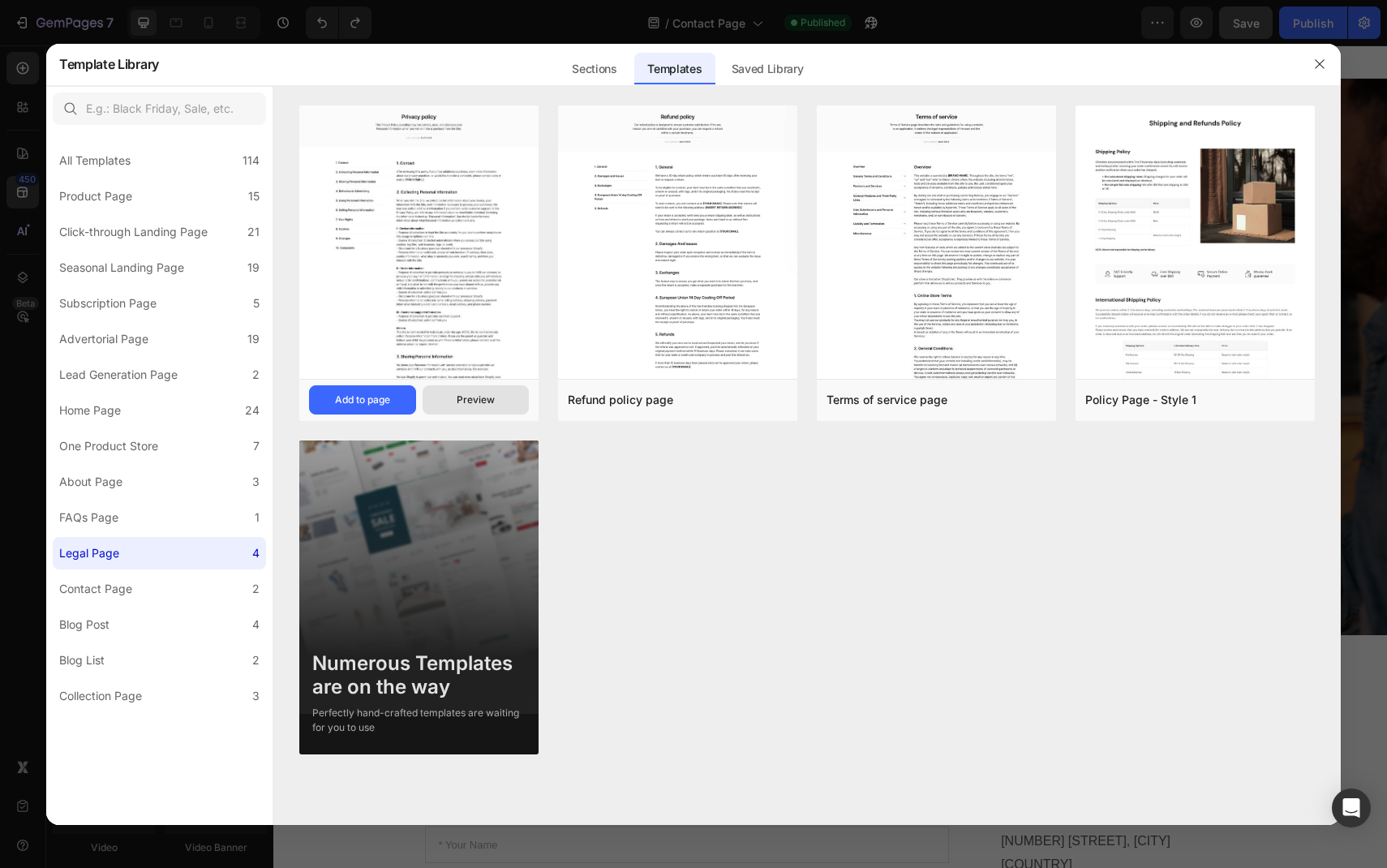 click on "Preview" at bounding box center [475, 400] 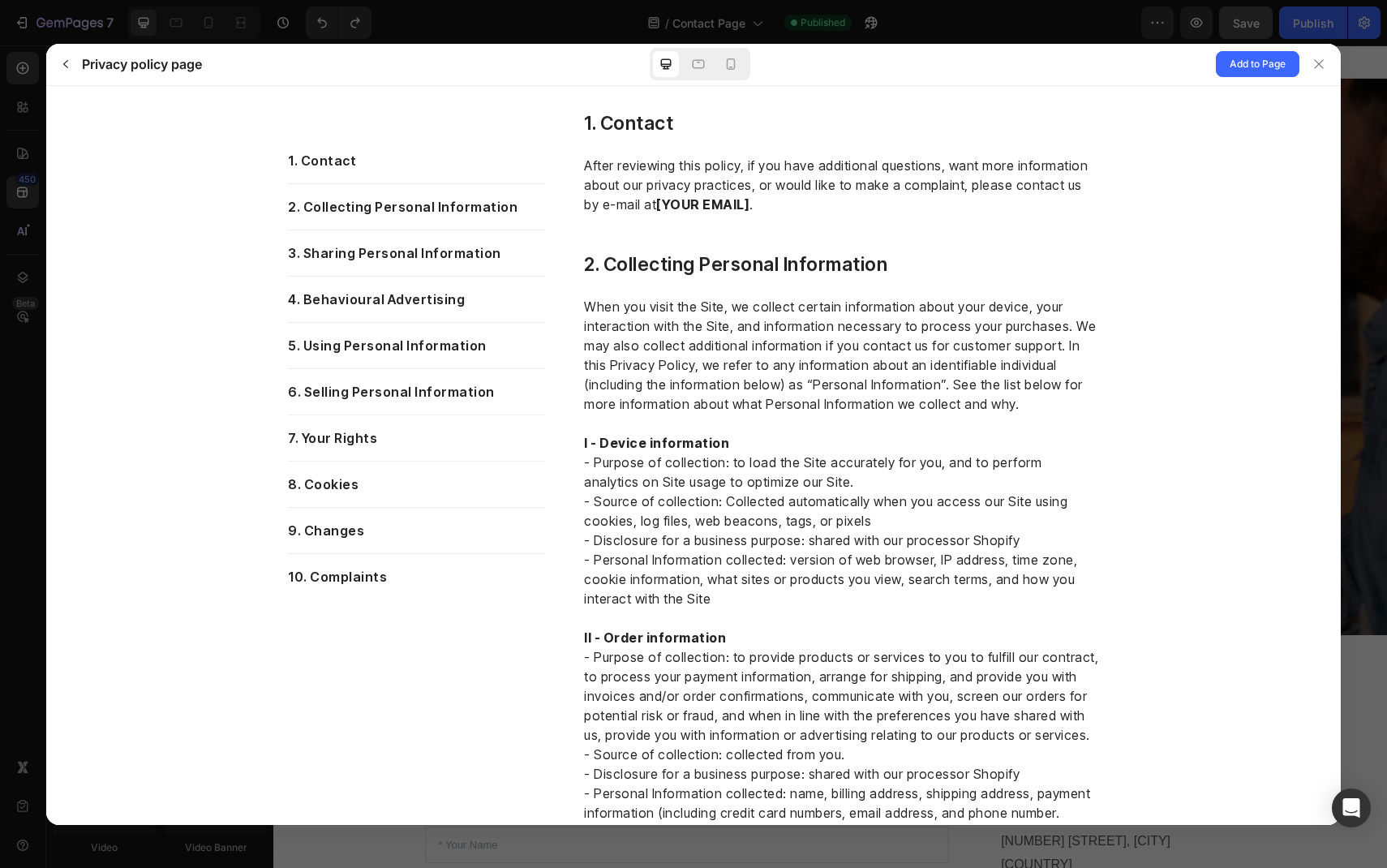 scroll, scrollTop: 0, scrollLeft: 0, axis: both 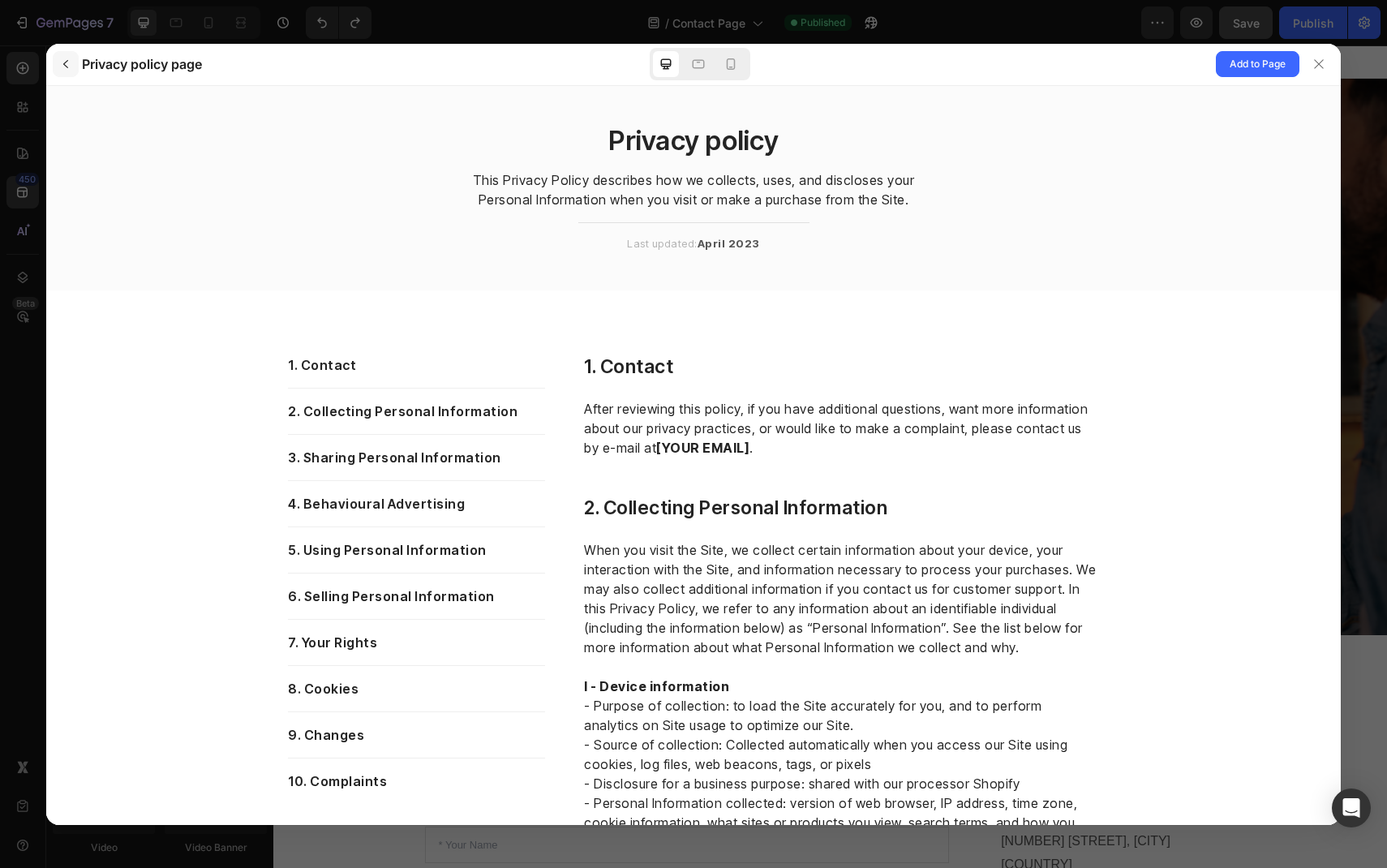 click 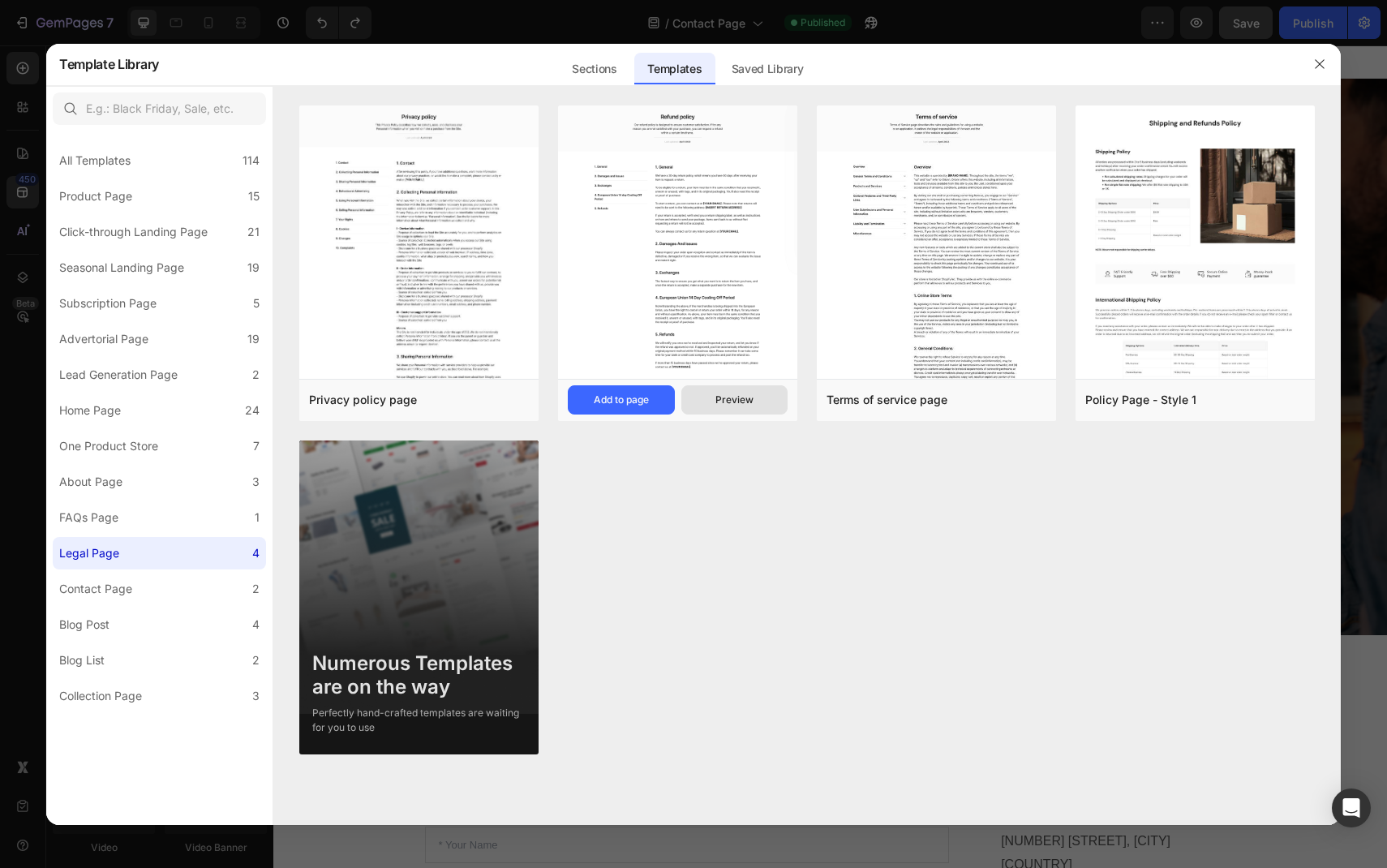 click on "Preview" at bounding box center (734, 400) 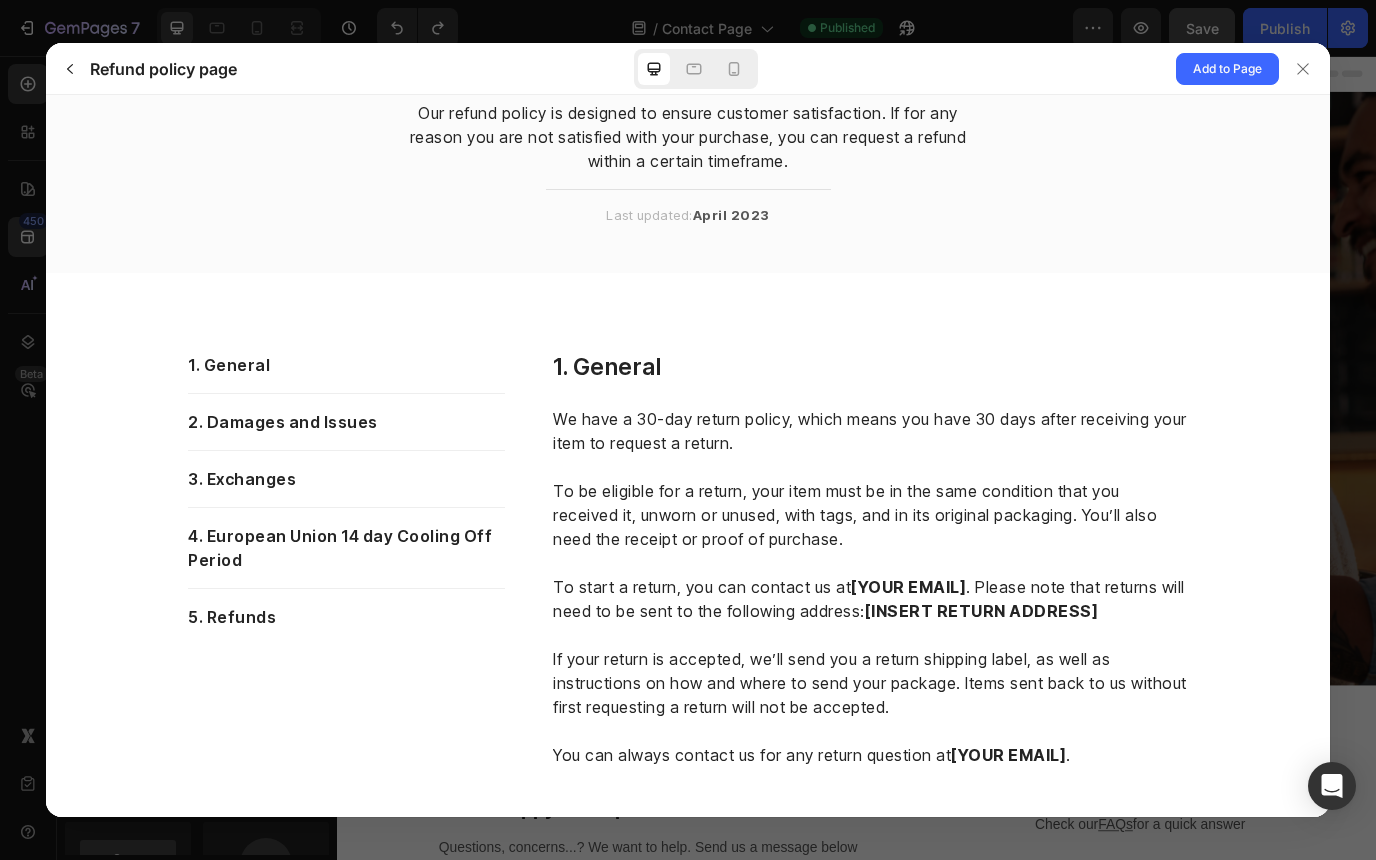 scroll, scrollTop: 0, scrollLeft: 0, axis: both 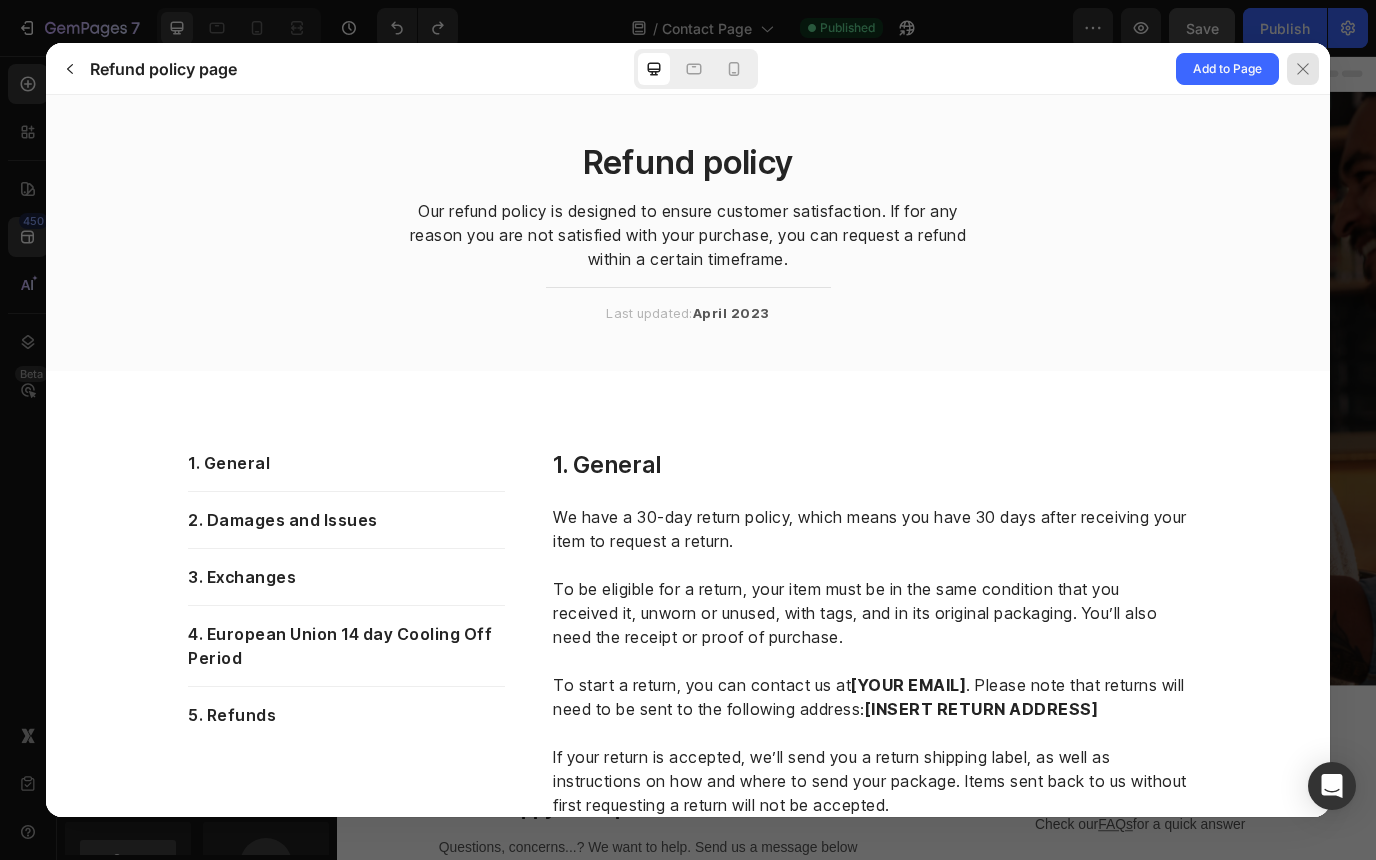 click 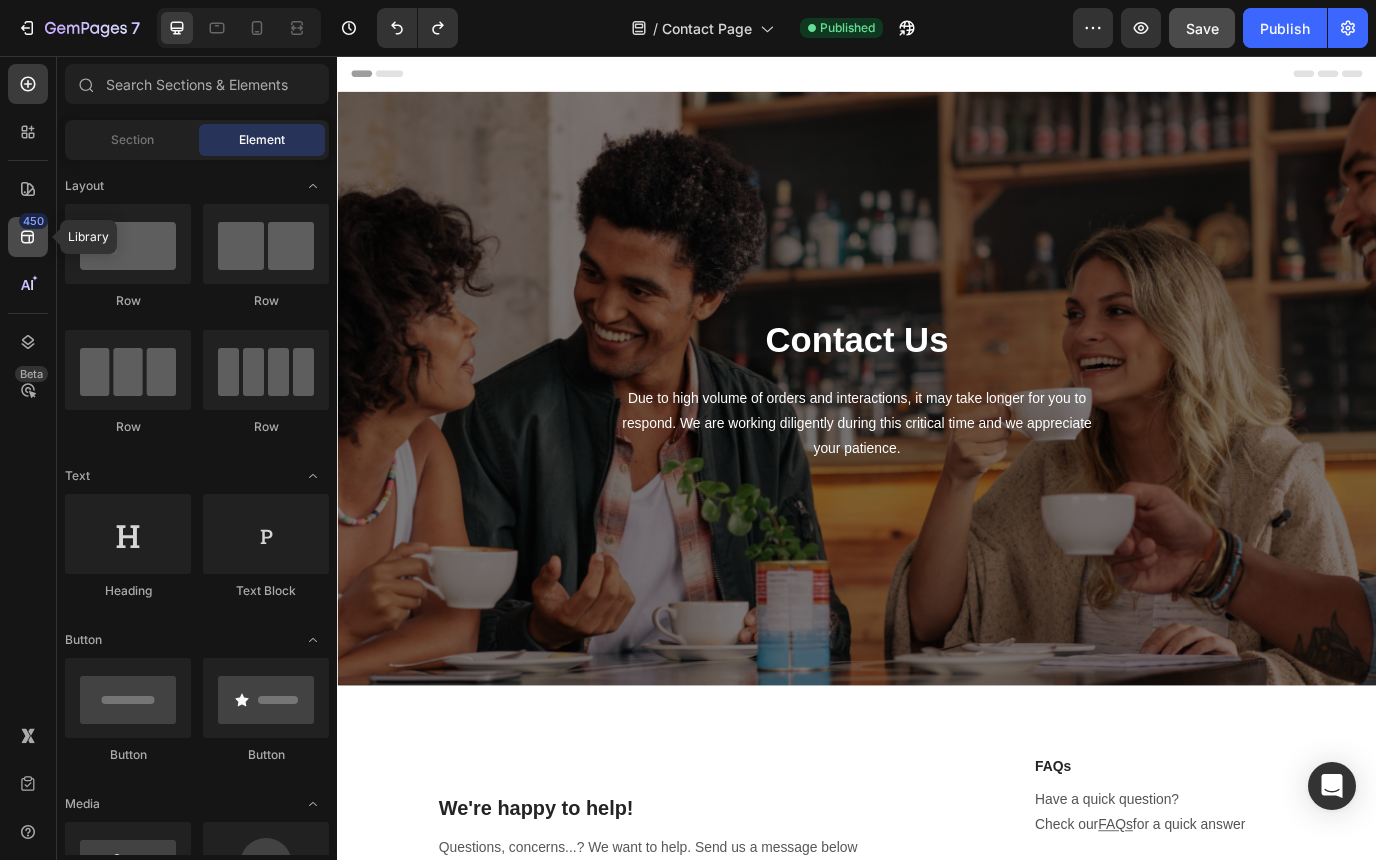 click on "450" 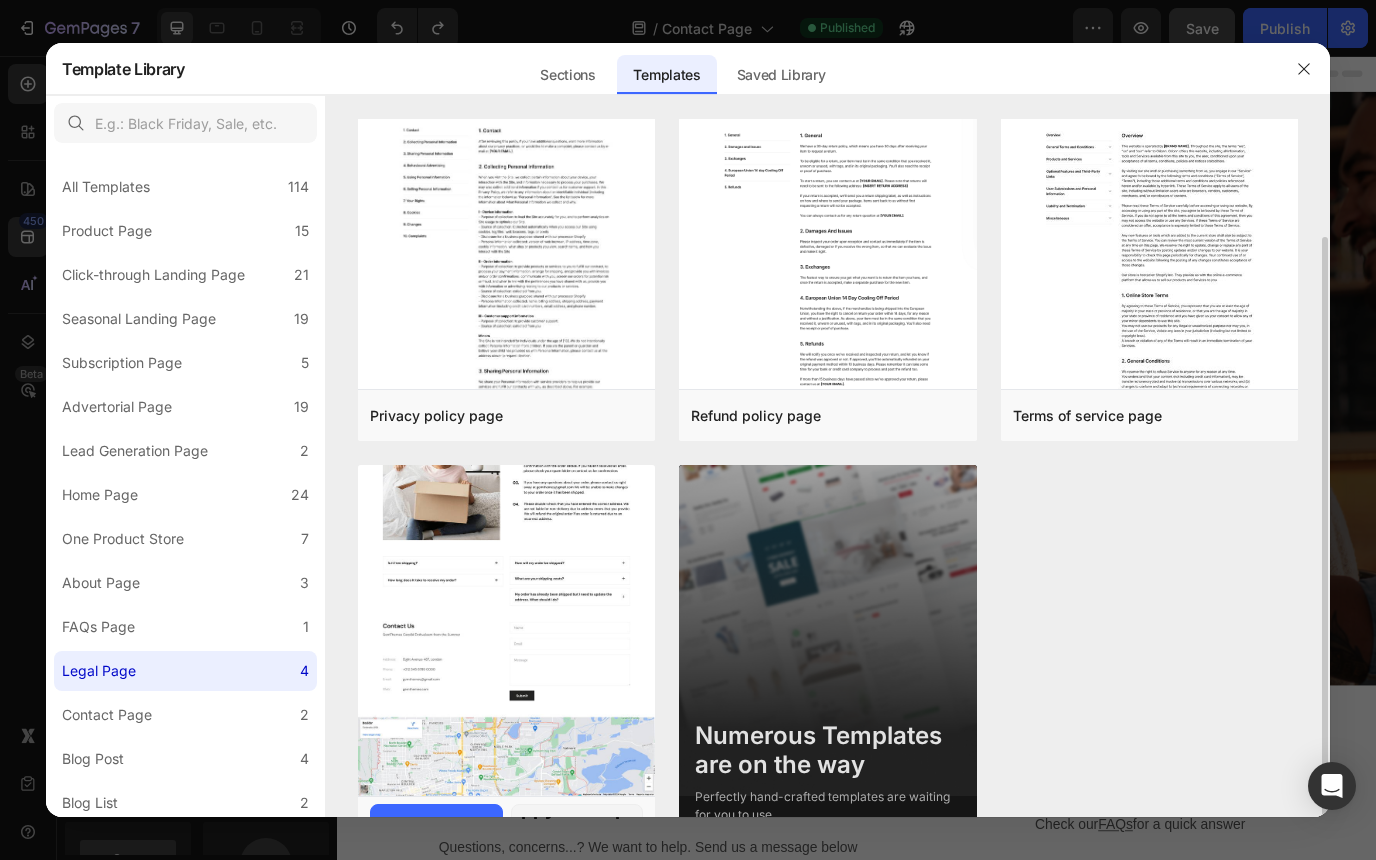 scroll, scrollTop: 115, scrollLeft: 0, axis: vertical 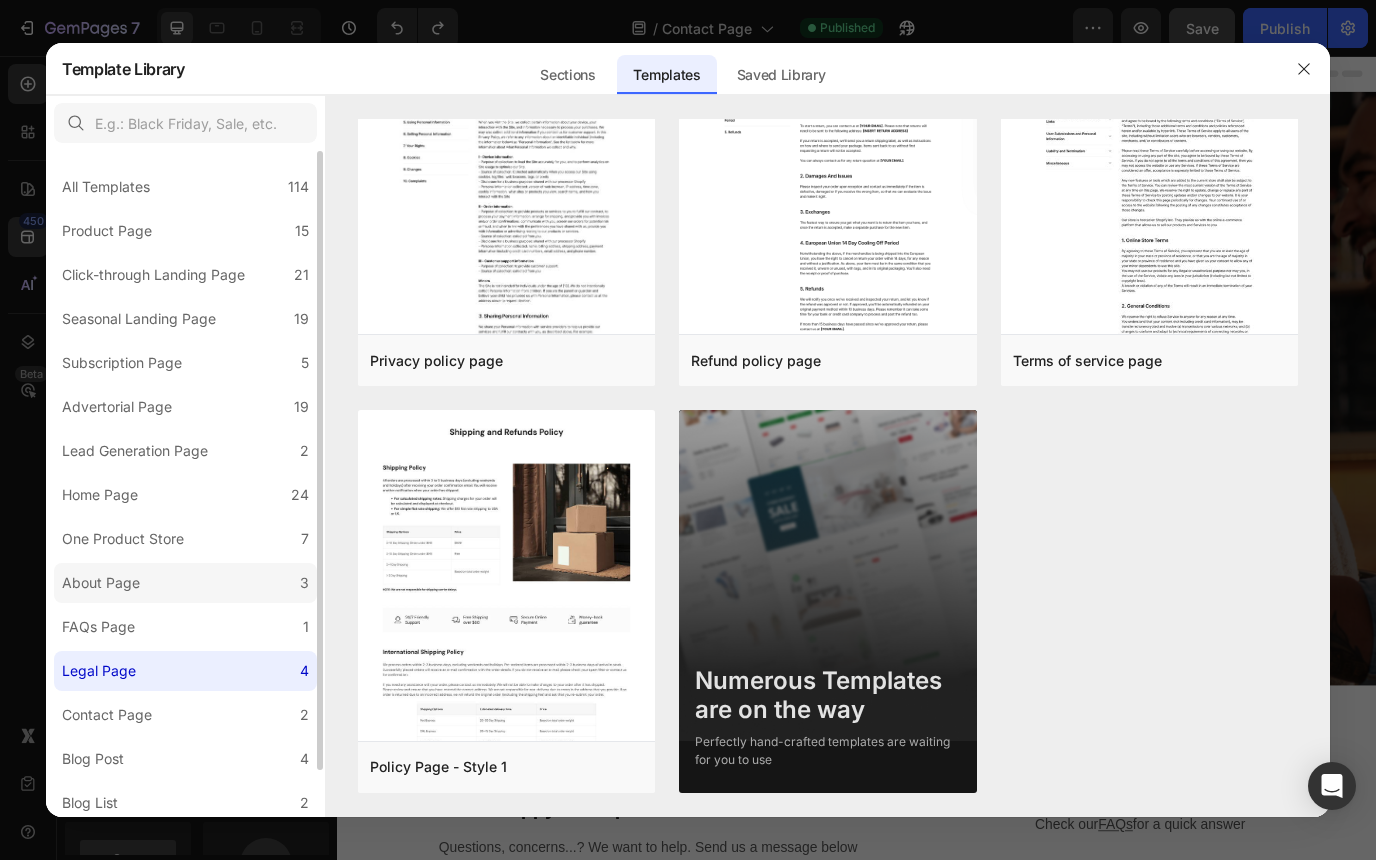 click on "About Page 3" 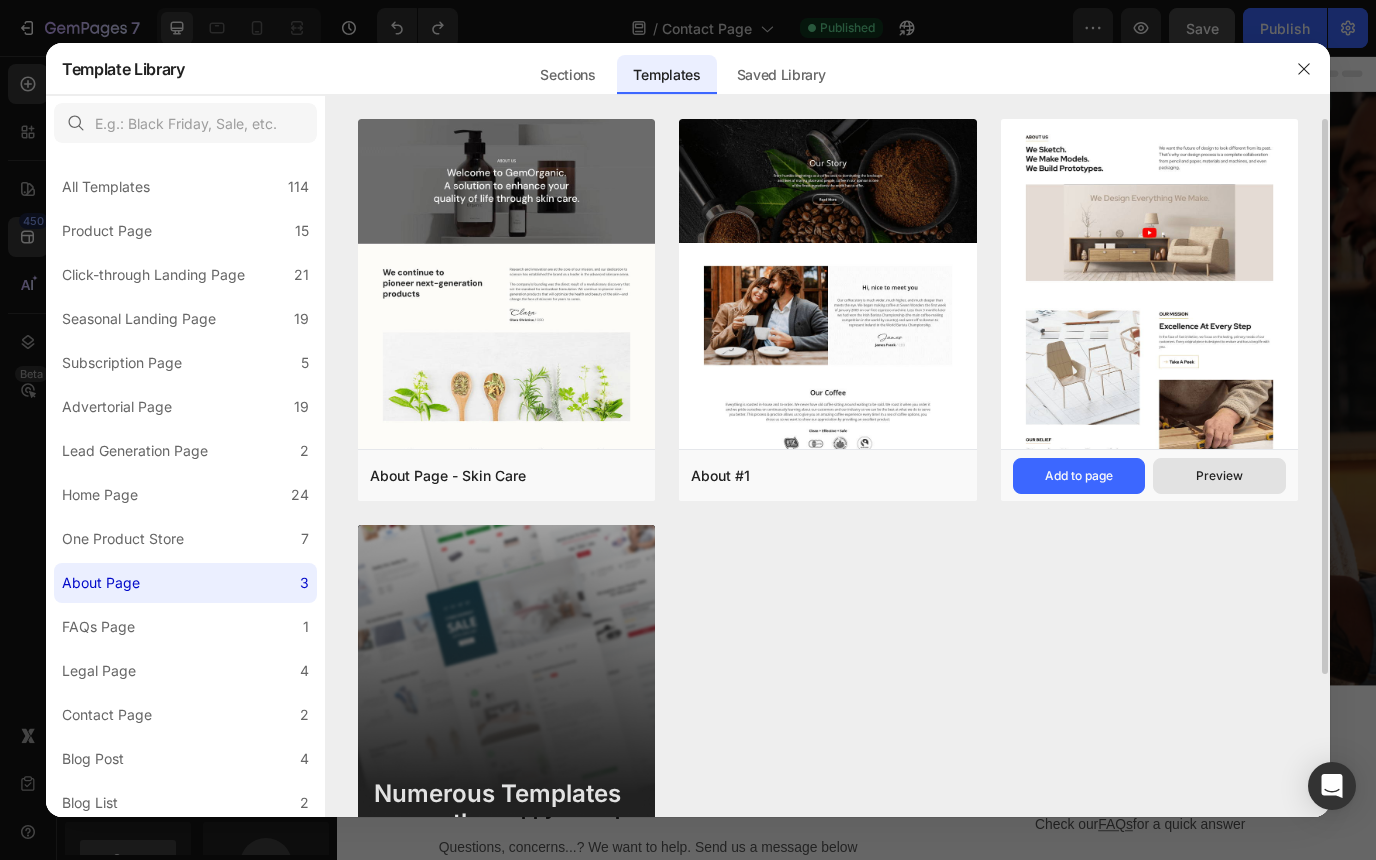click on "Preview" at bounding box center [1219, 476] 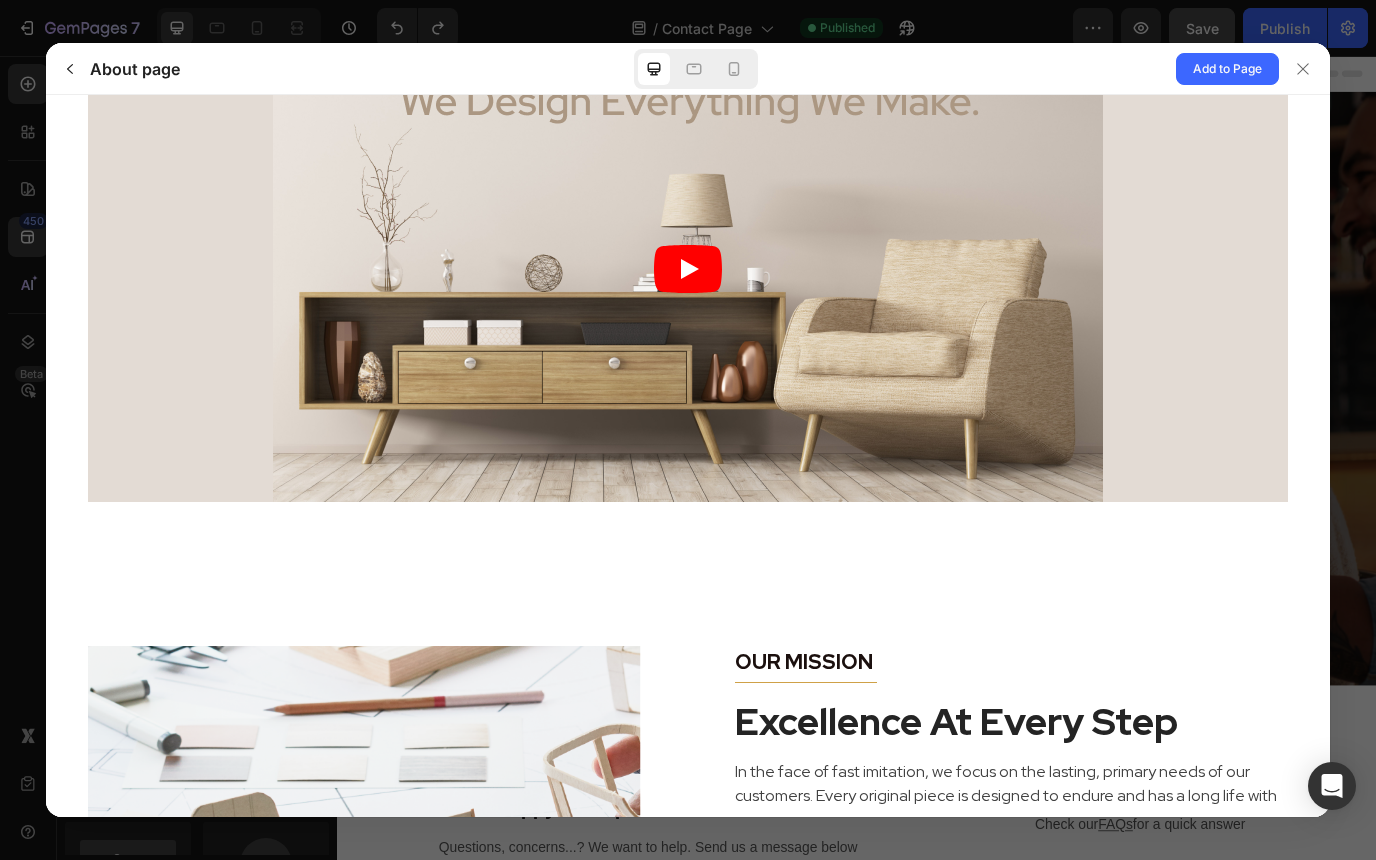 scroll, scrollTop: 0, scrollLeft: 0, axis: both 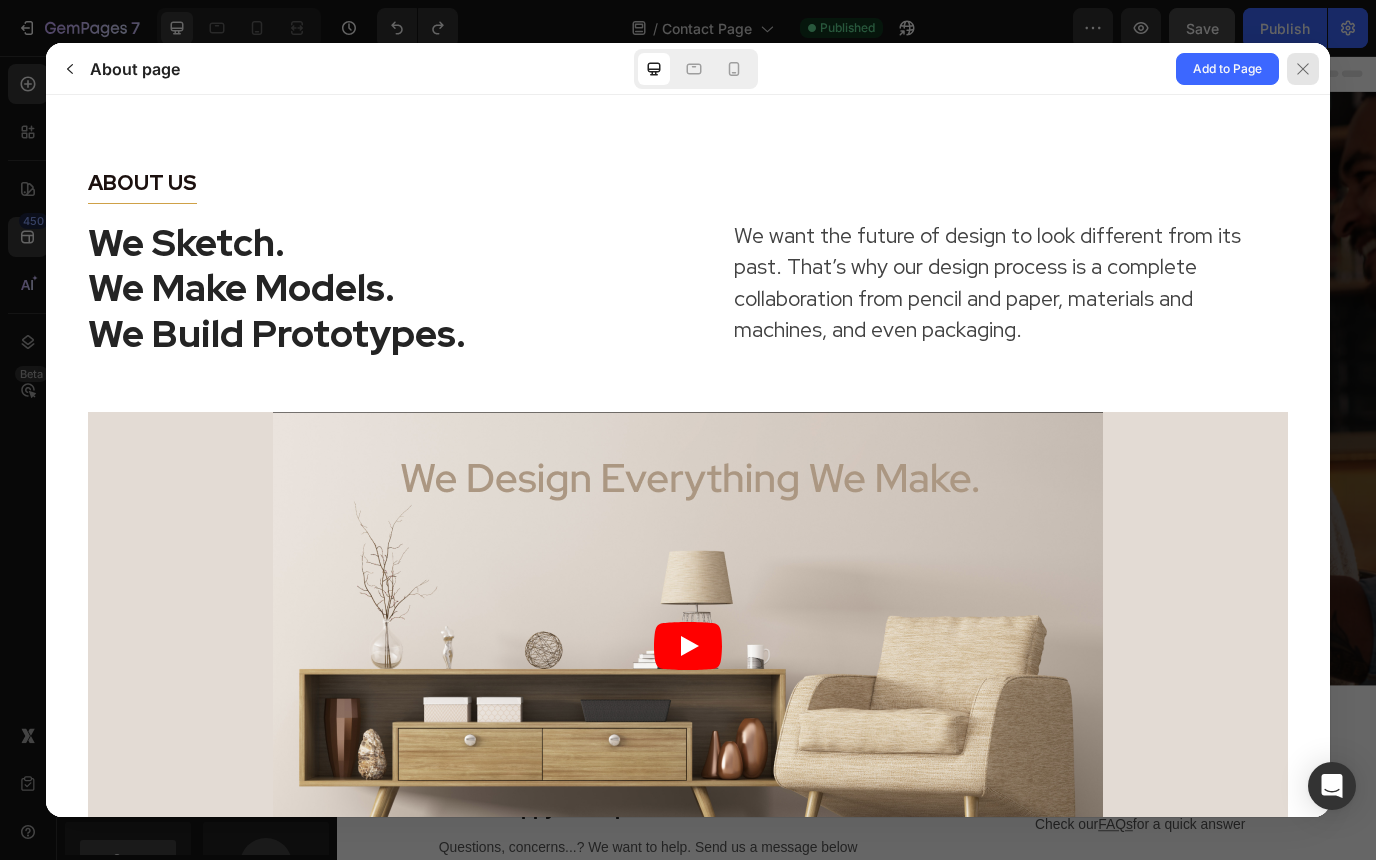 click 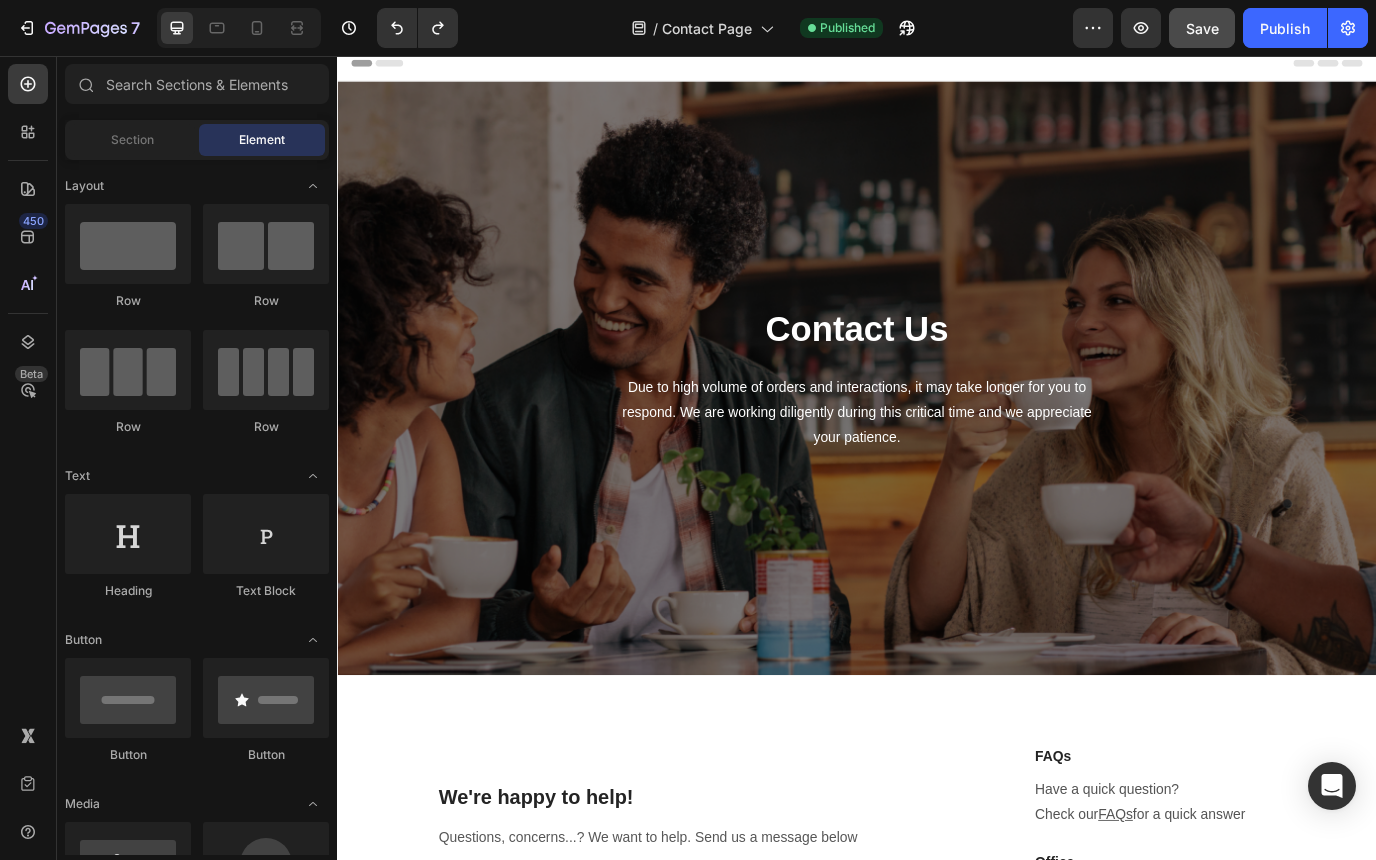 scroll, scrollTop: 0, scrollLeft: 0, axis: both 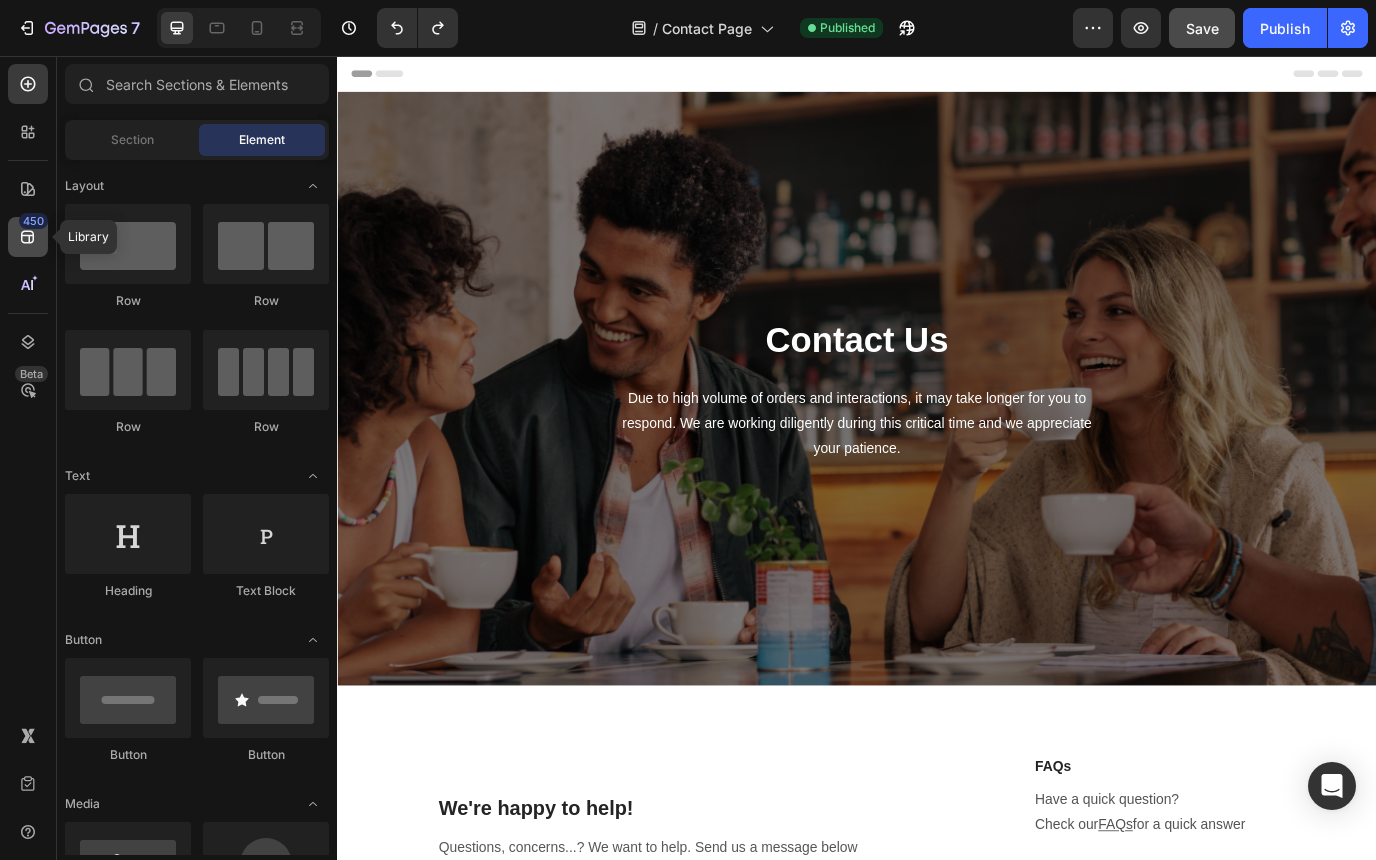 click 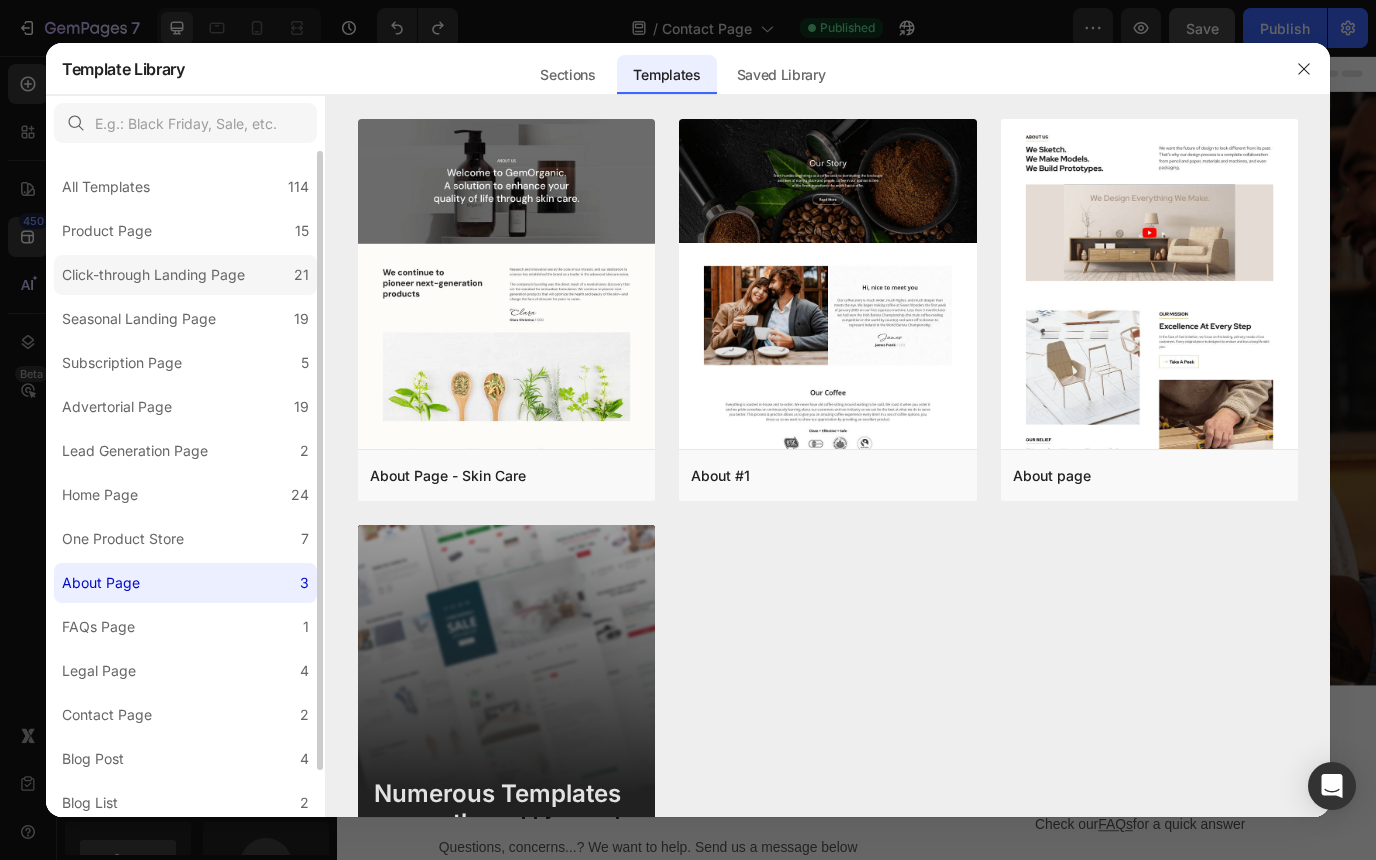 click on "Click-through Landing Page" at bounding box center [153, 275] 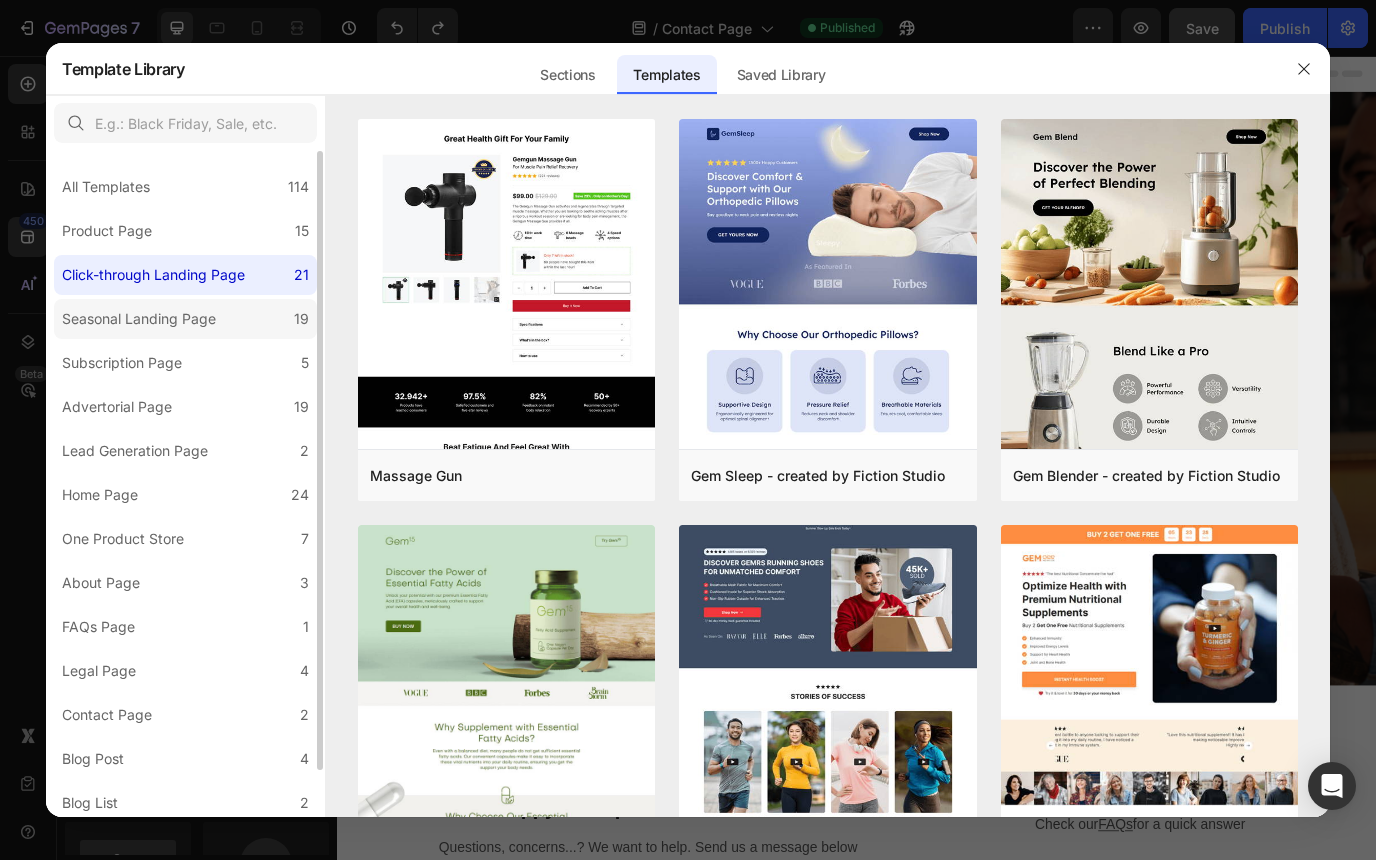 click on "Seasonal Landing Page" at bounding box center [139, 319] 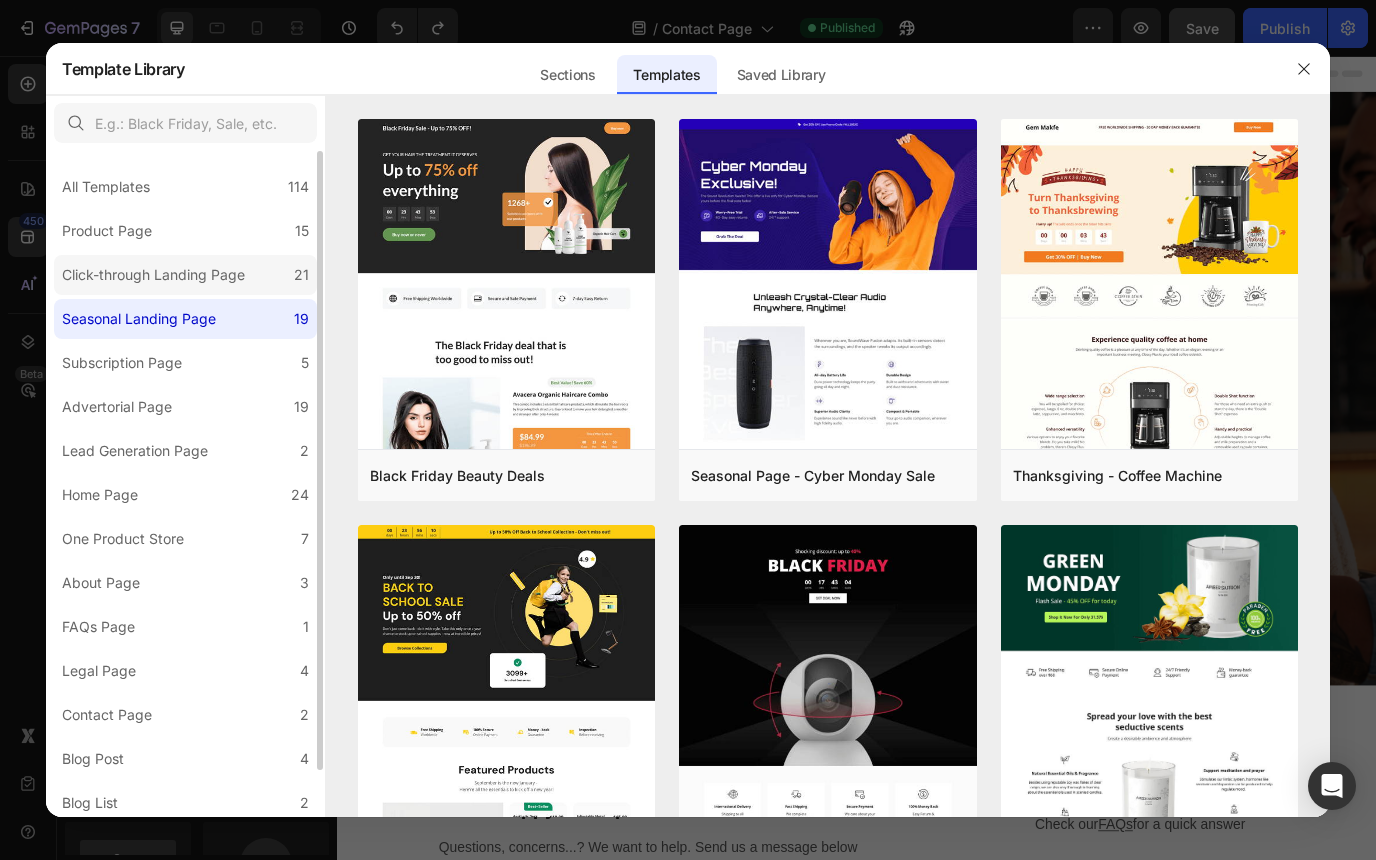 click on "Click-through Landing Page" at bounding box center [153, 275] 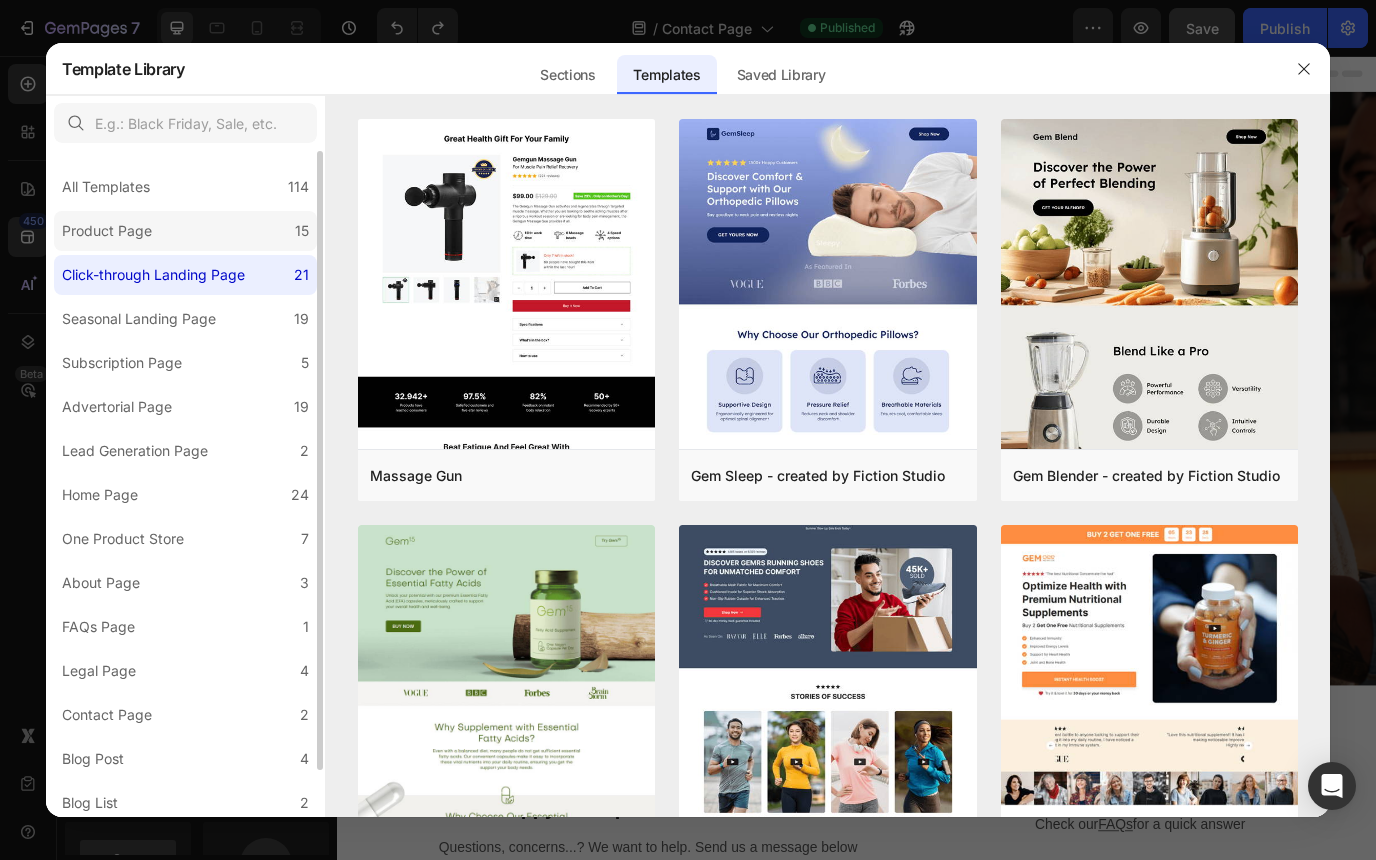 click on "Product Page 15" 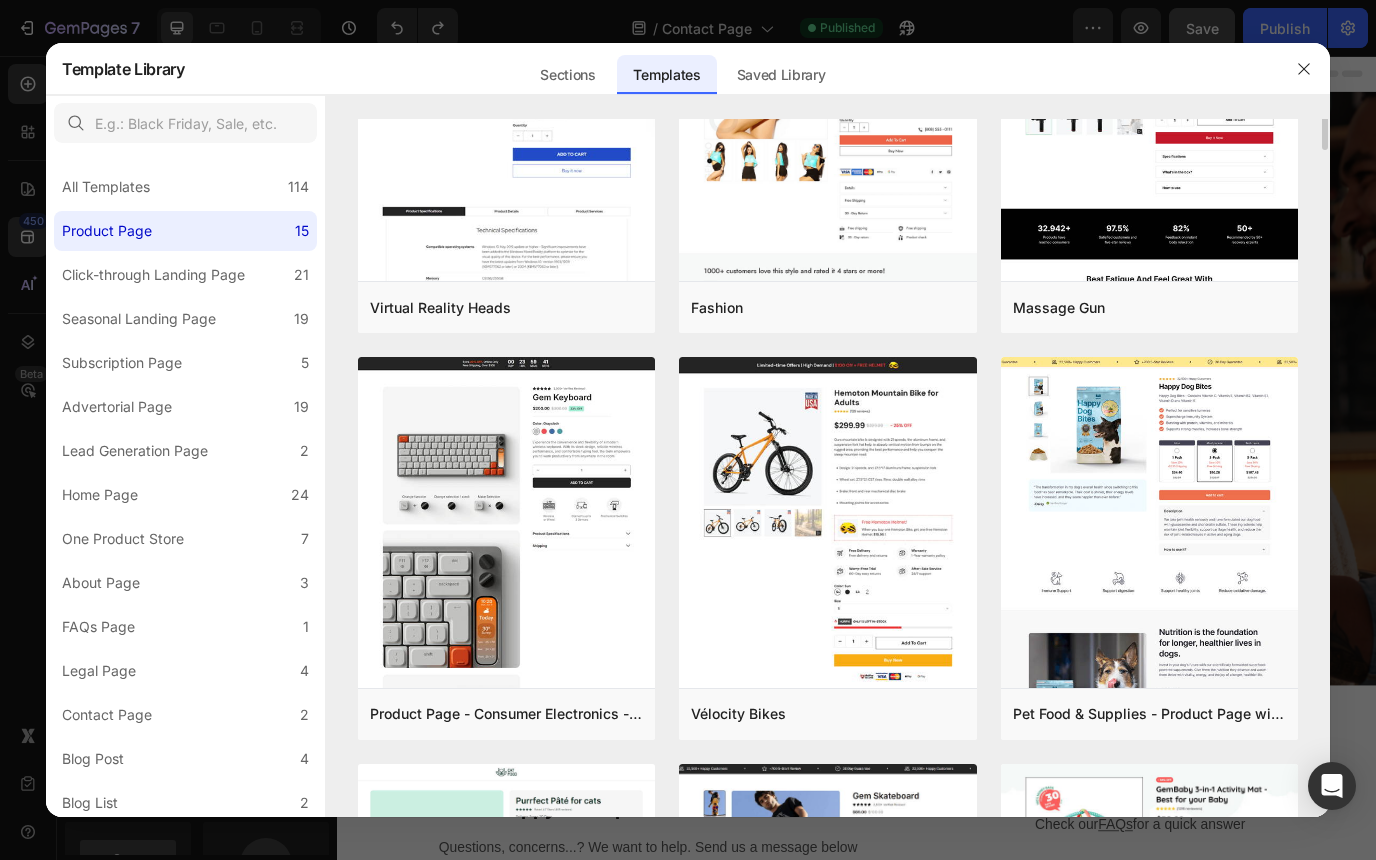 scroll, scrollTop: 0, scrollLeft: 0, axis: both 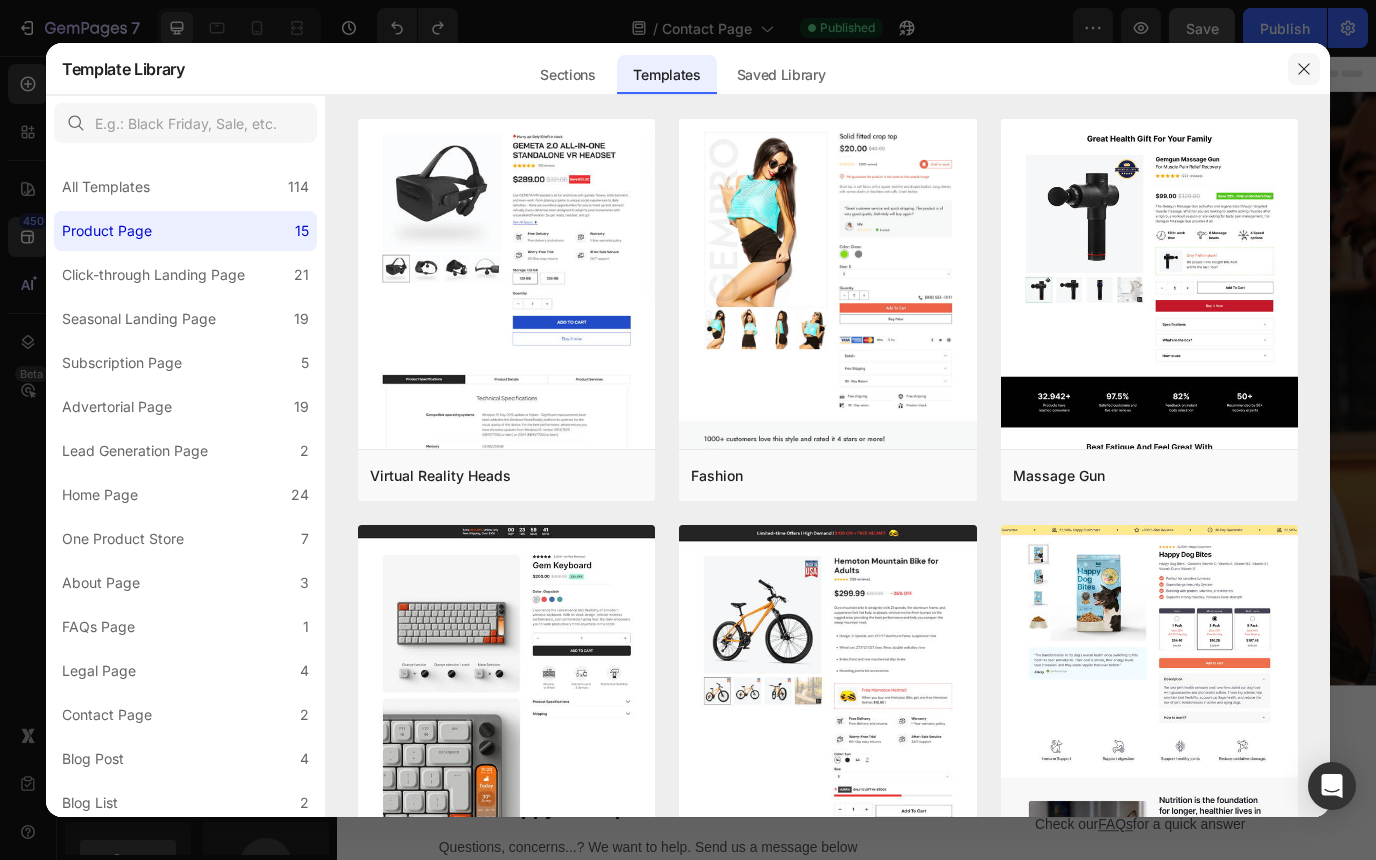 click 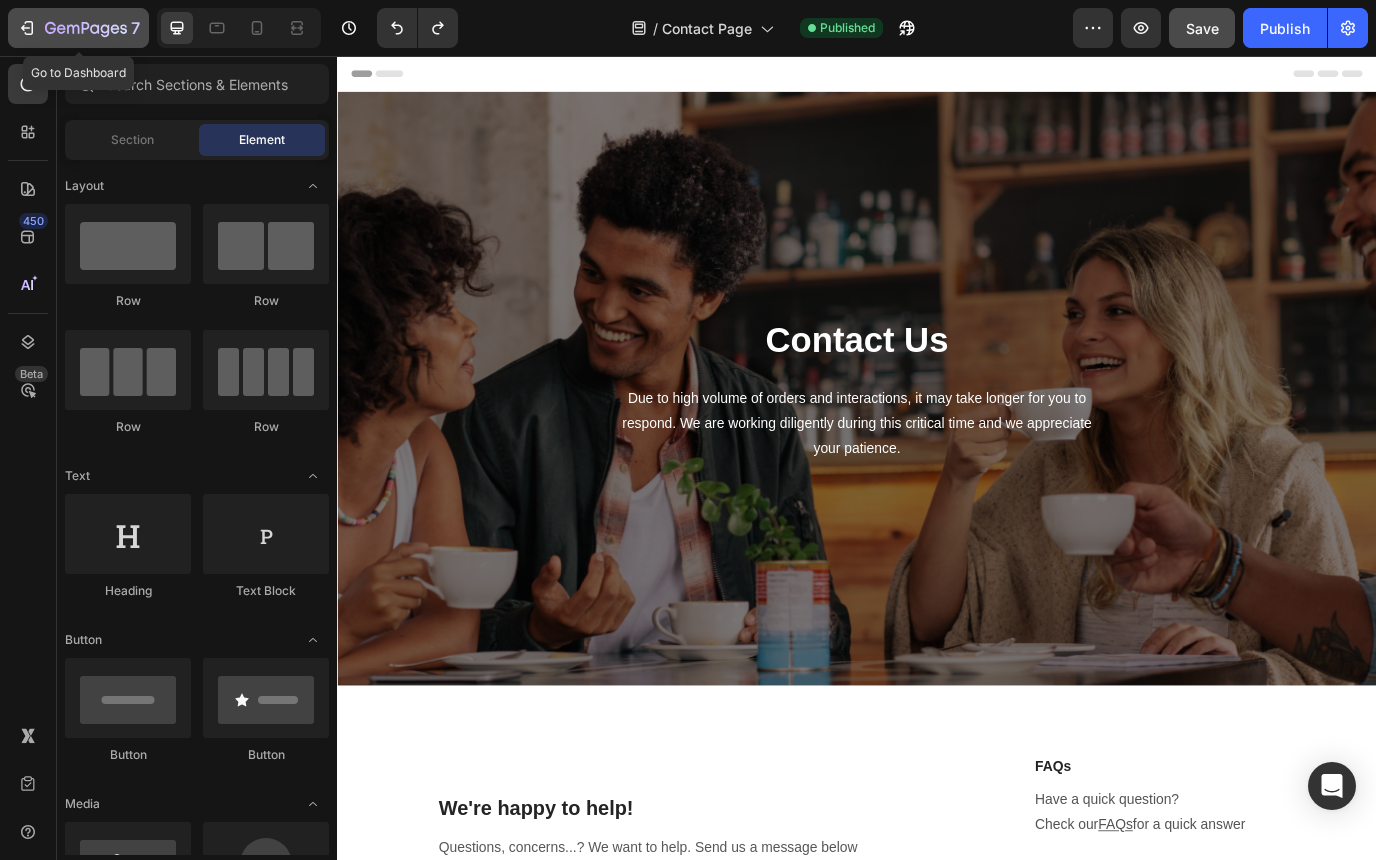 click on "7" 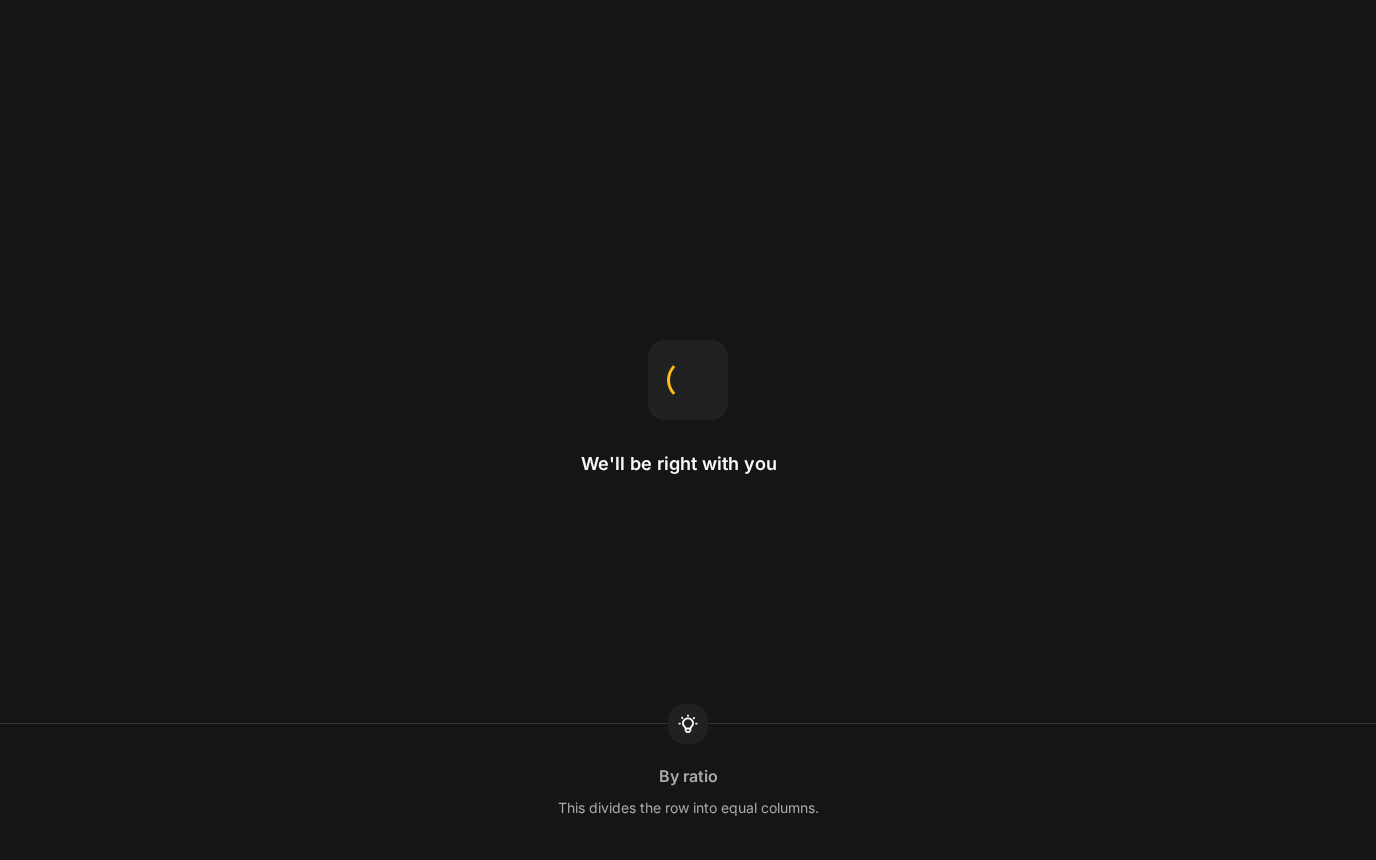 scroll, scrollTop: 0, scrollLeft: 0, axis: both 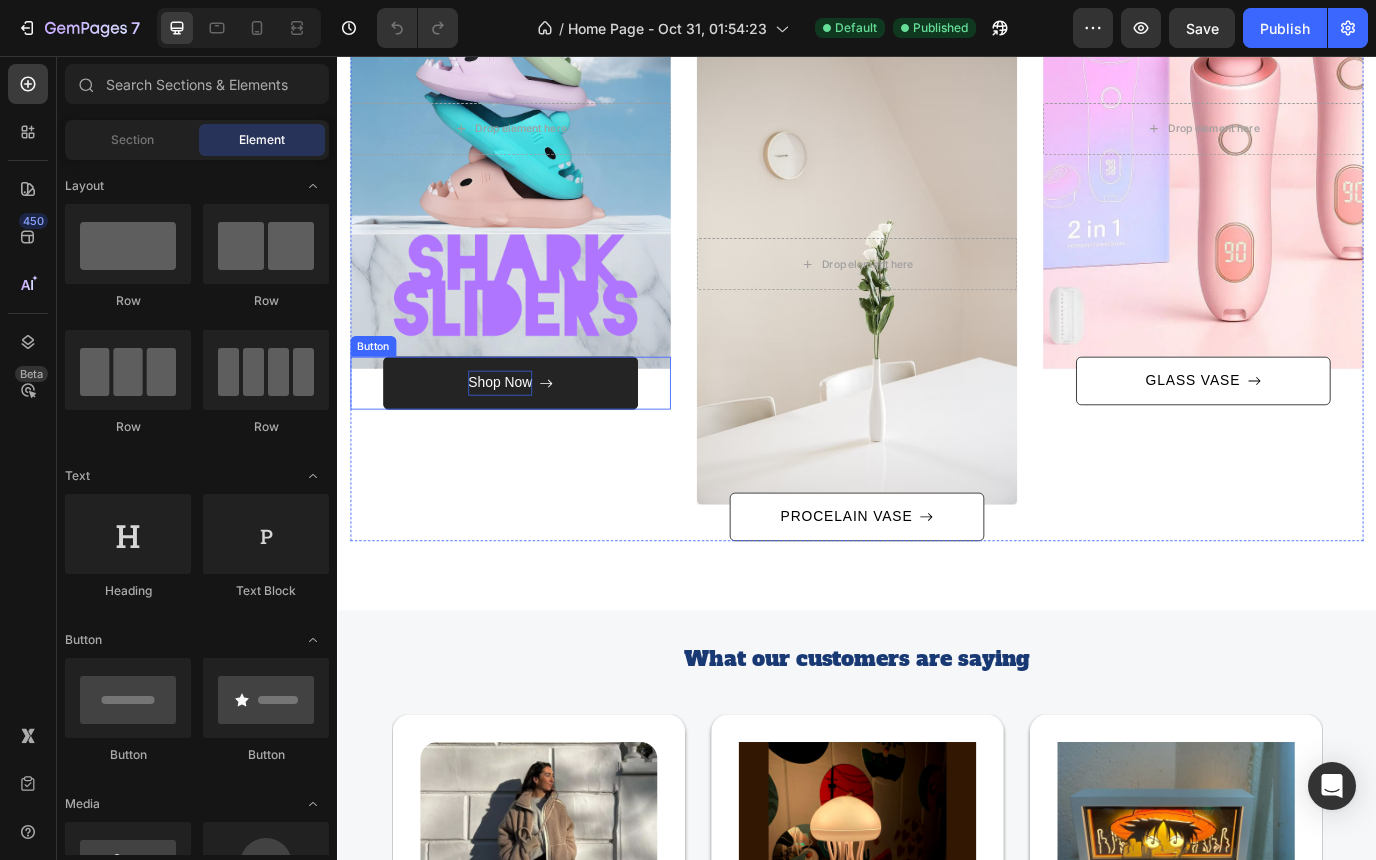 click on "Shop Now" at bounding box center (525, 433) 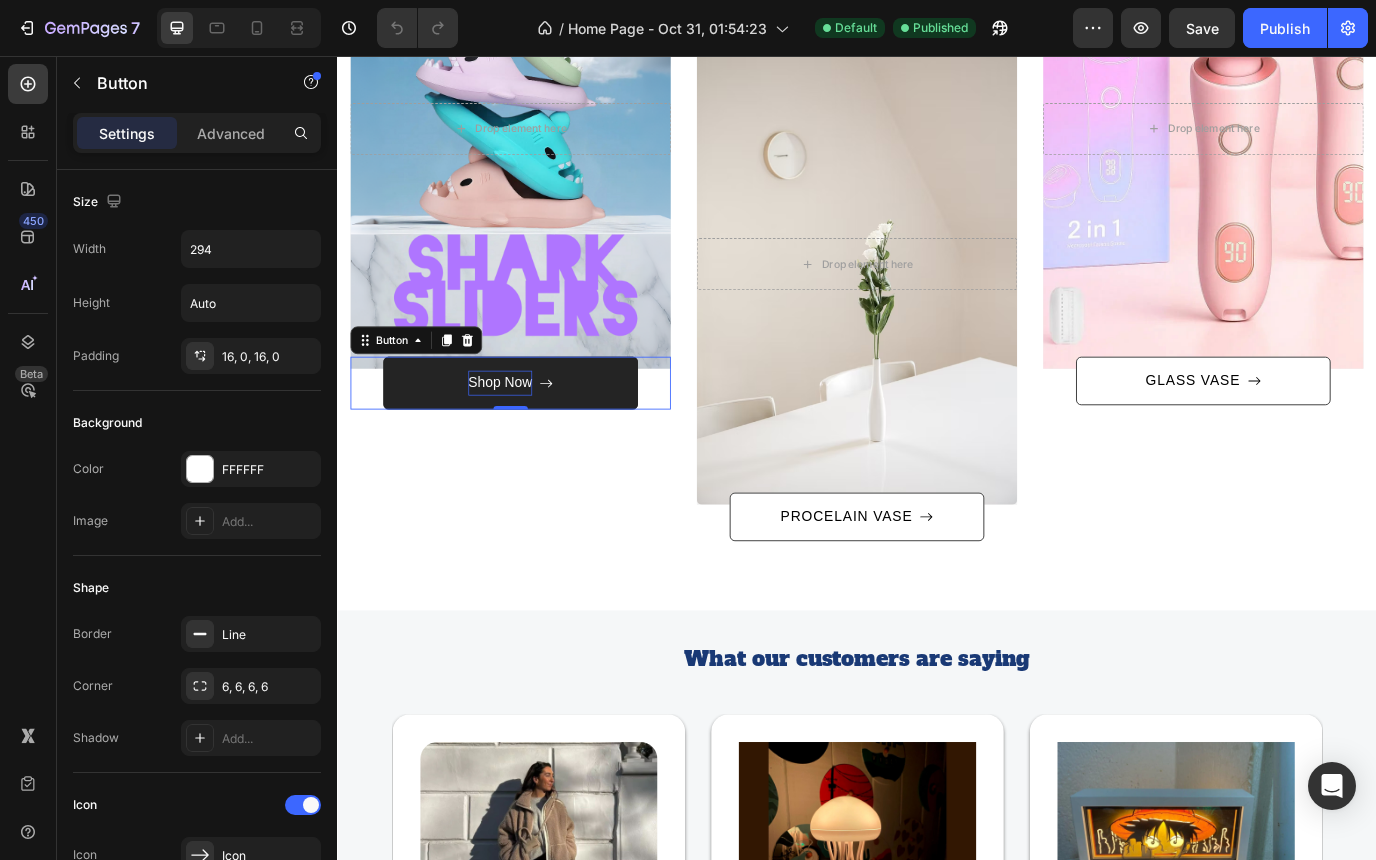 click on "Shop Now" at bounding box center [525, 433] 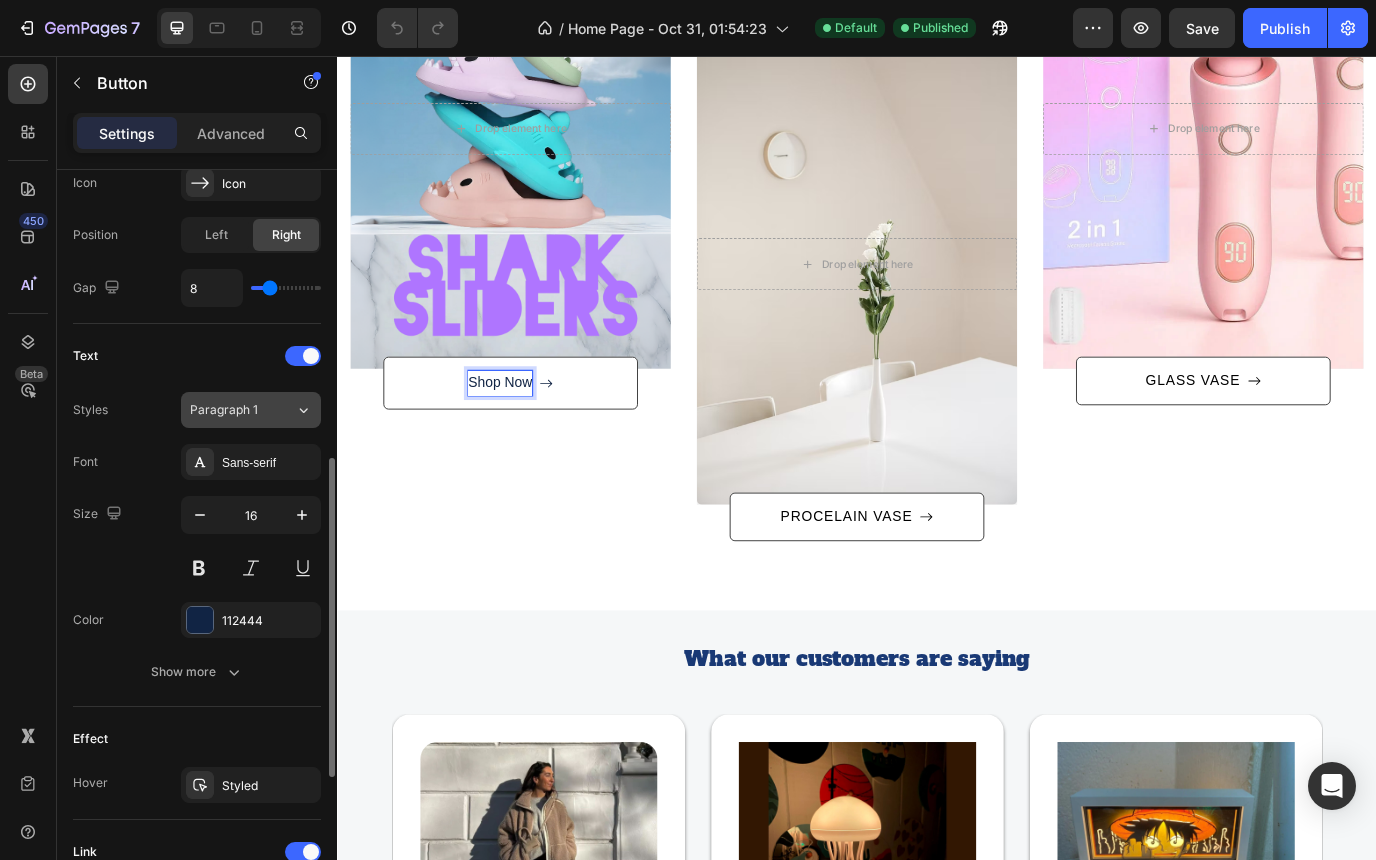 scroll, scrollTop: 673, scrollLeft: 0, axis: vertical 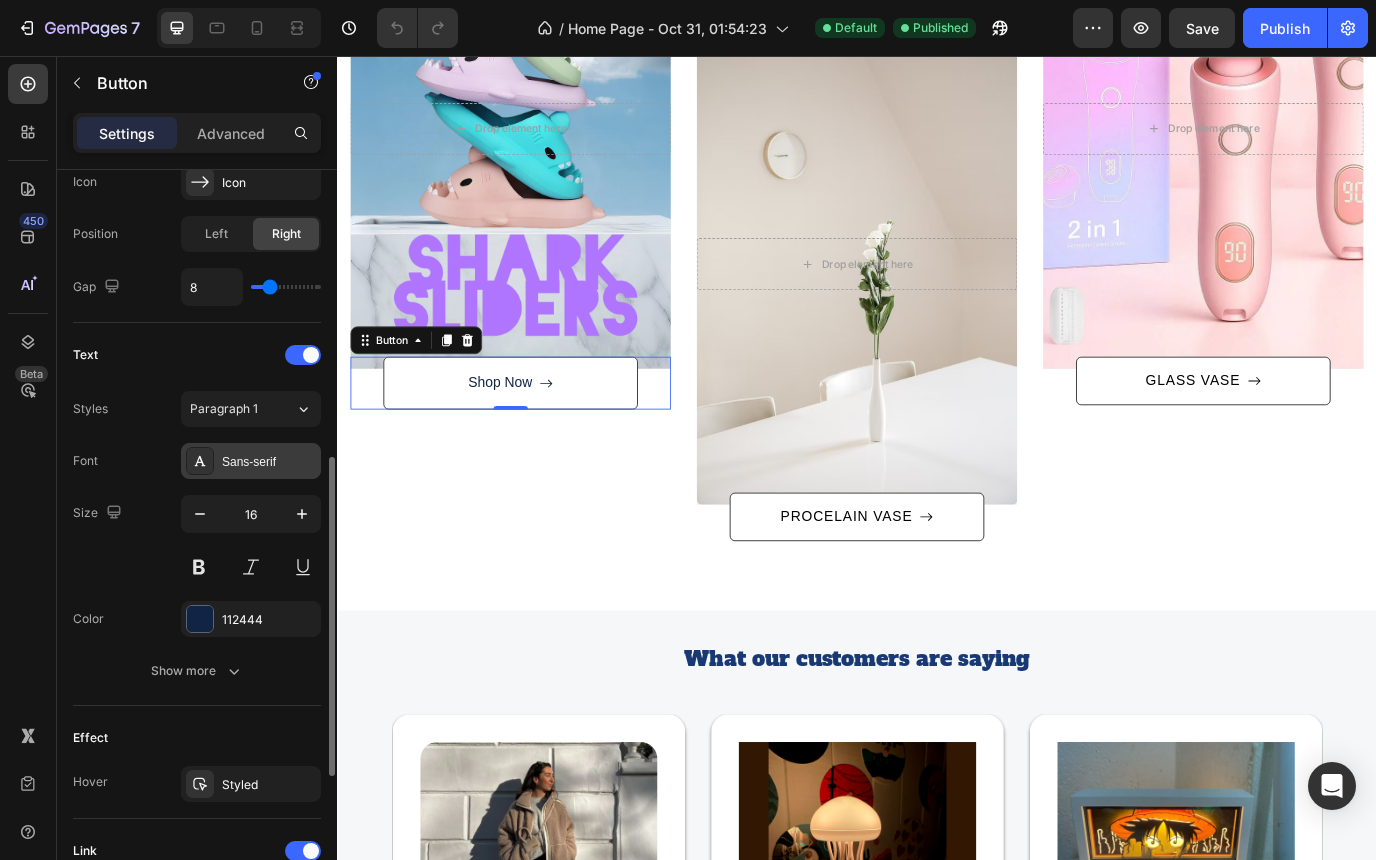 click on "Sans-serif" at bounding box center [269, 462] 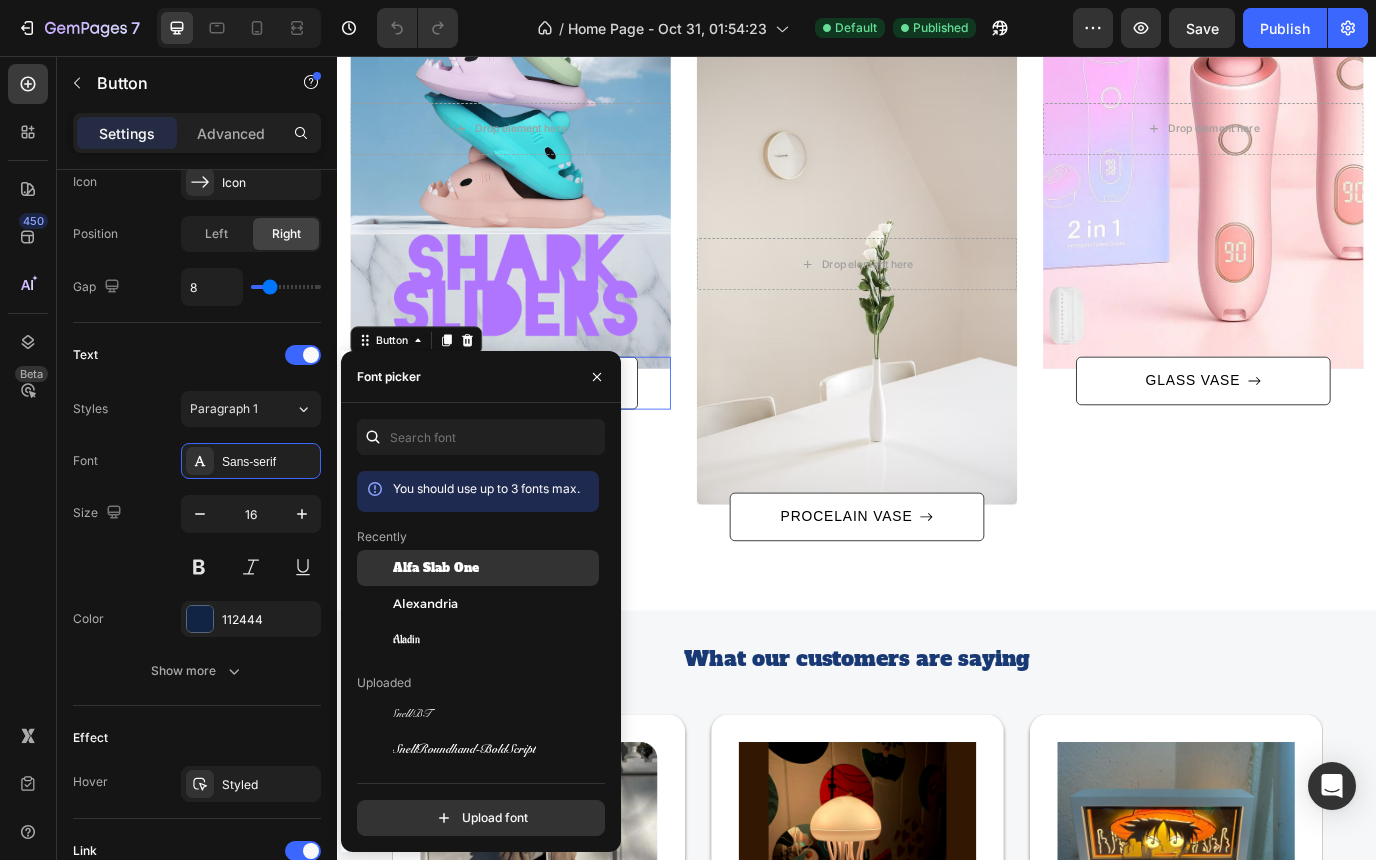 click on "Alfa Slab One" at bounding box center (436, 568) 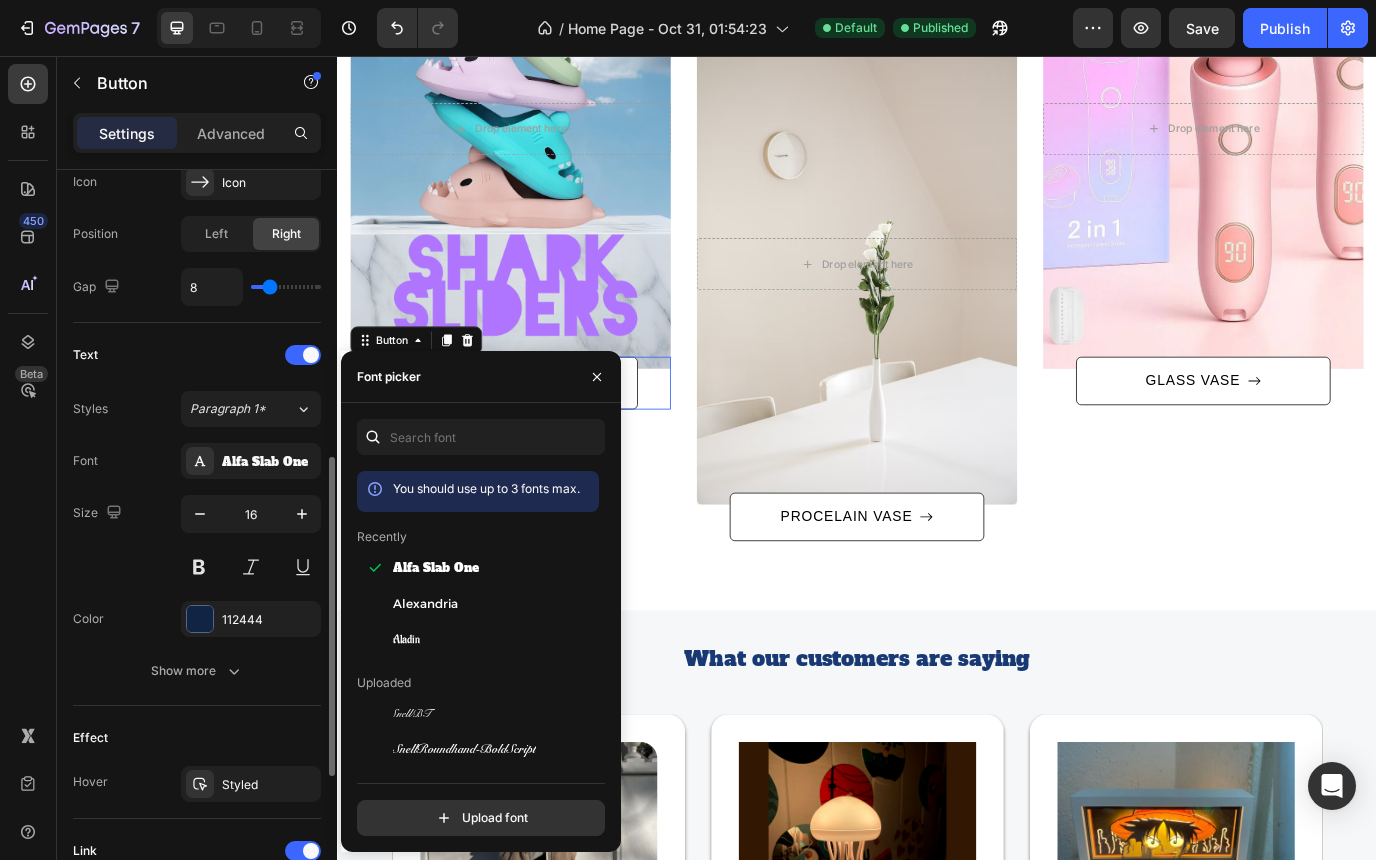 click on "Text Styles Paragraph 1* Font Alfa Slab One Size 16 Color 112444 Show more" 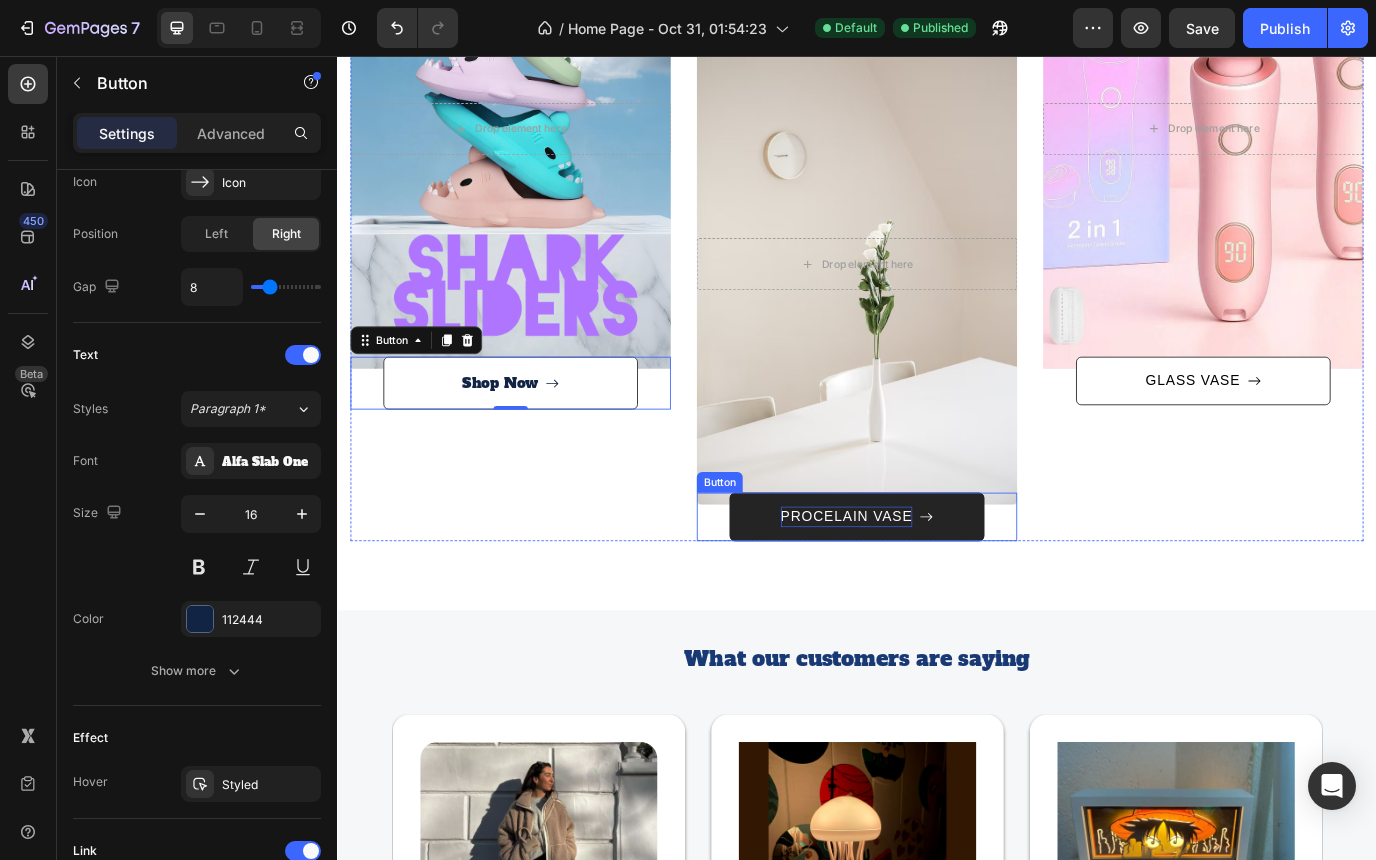 click on "PROCELAIN VASE" at bounding box center [925, 588] 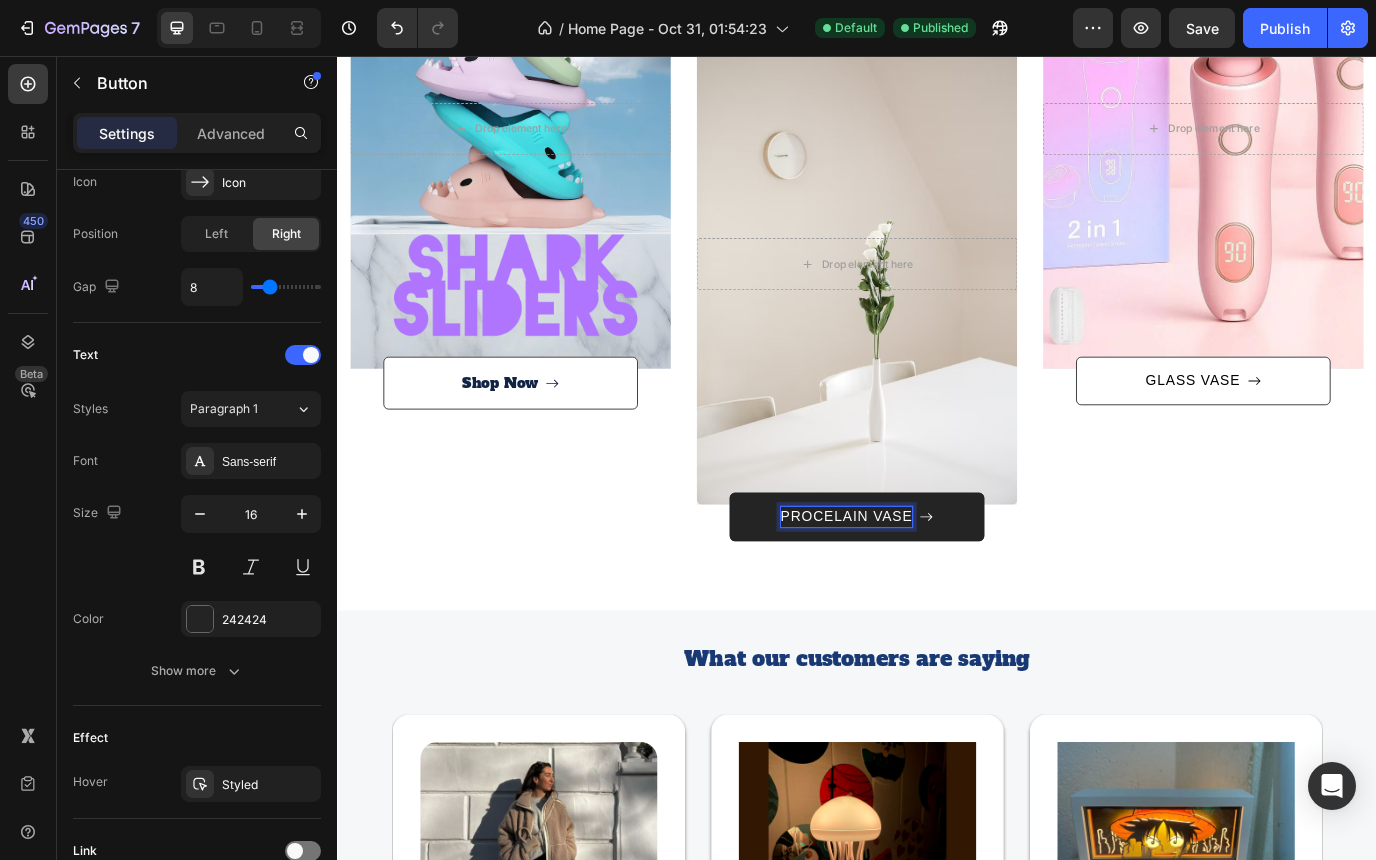 click on "PROCELAIN VASE" at bounding box center (925, 588) 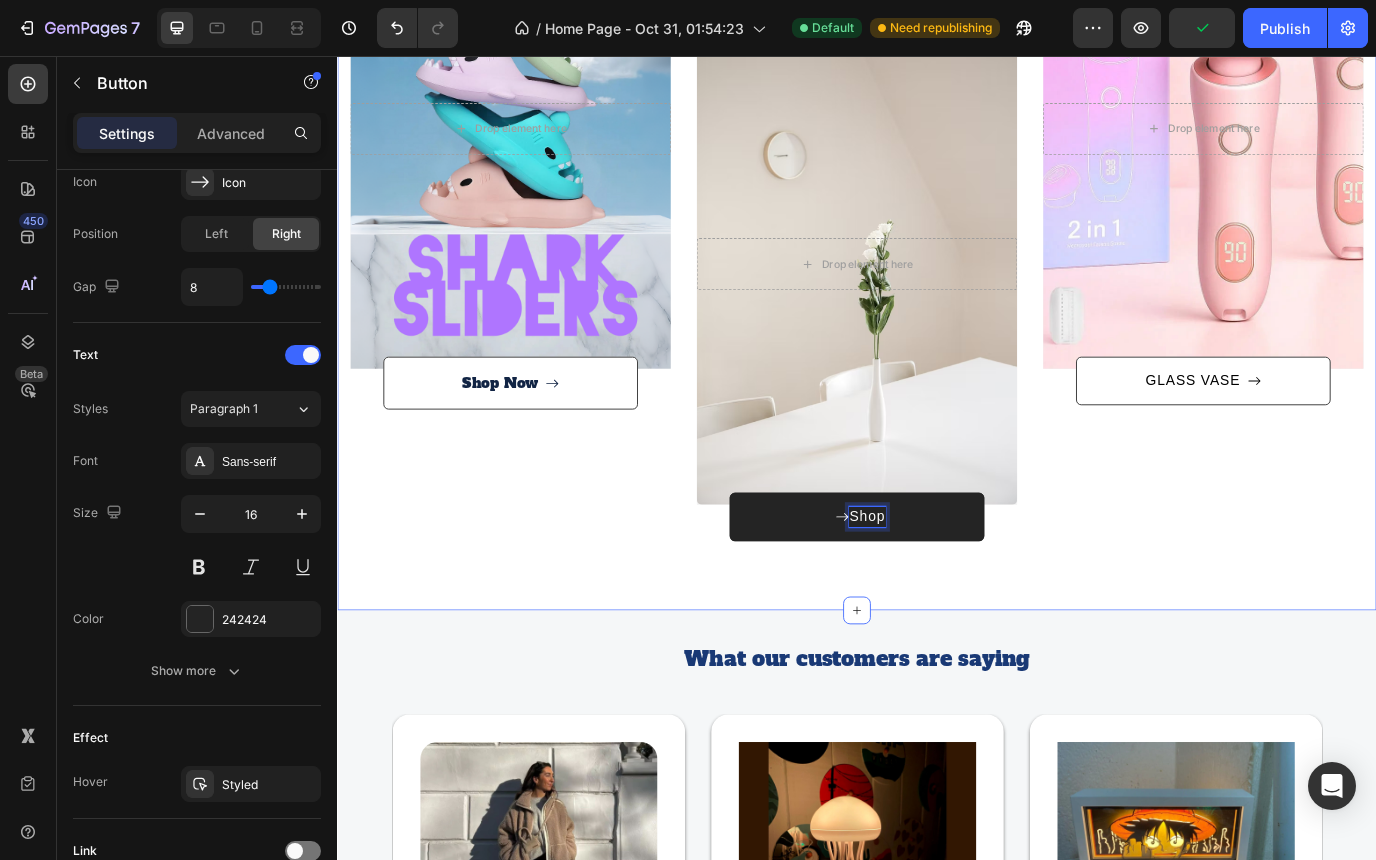 click on "Shop" at bounding box center (937, 588) 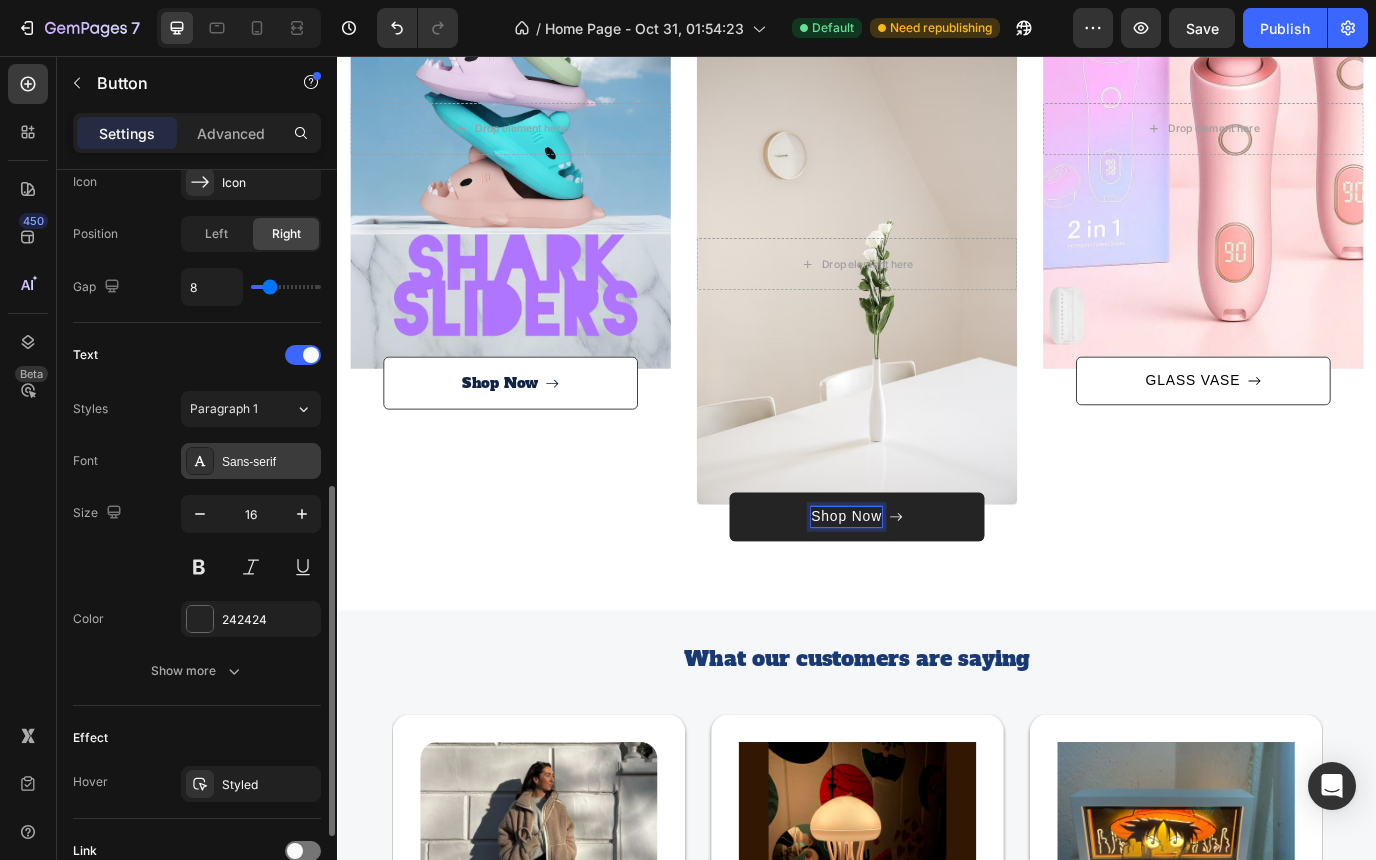 click on "Sans-serif" at bounding box center [269, 462] 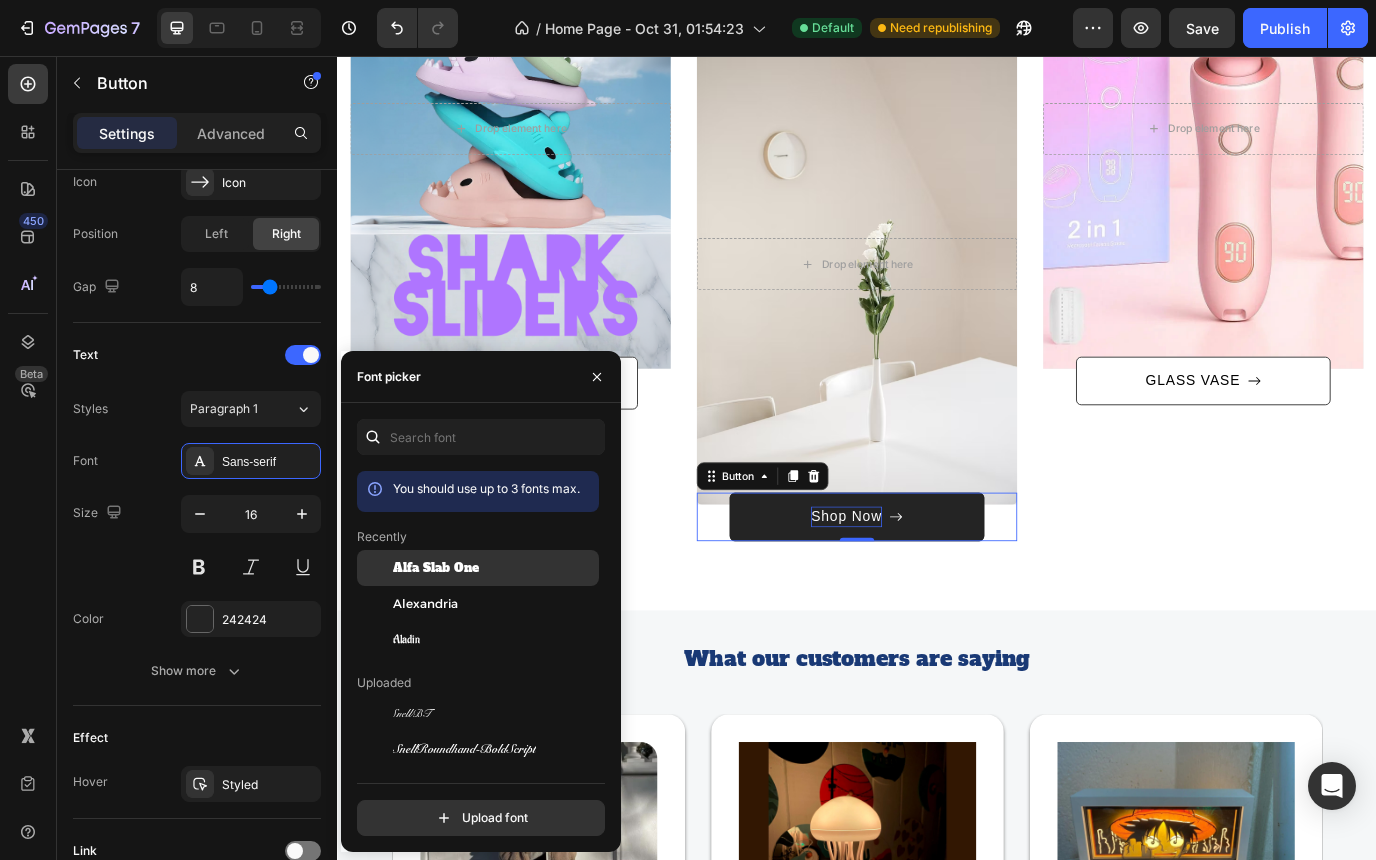 click on "Alfa Slab One" at bounding box center (494, 568) 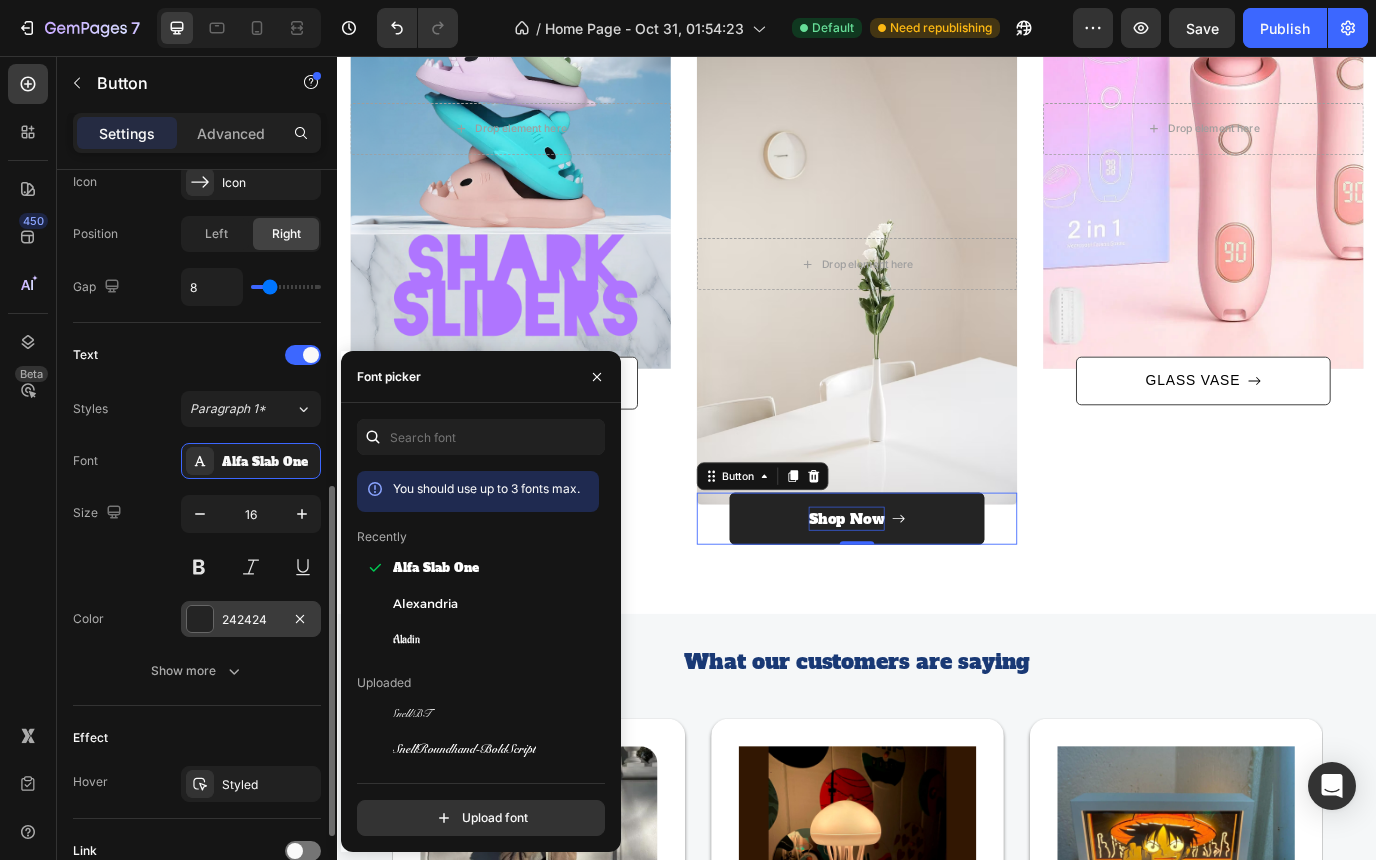 click at bounding box center (200, 619) 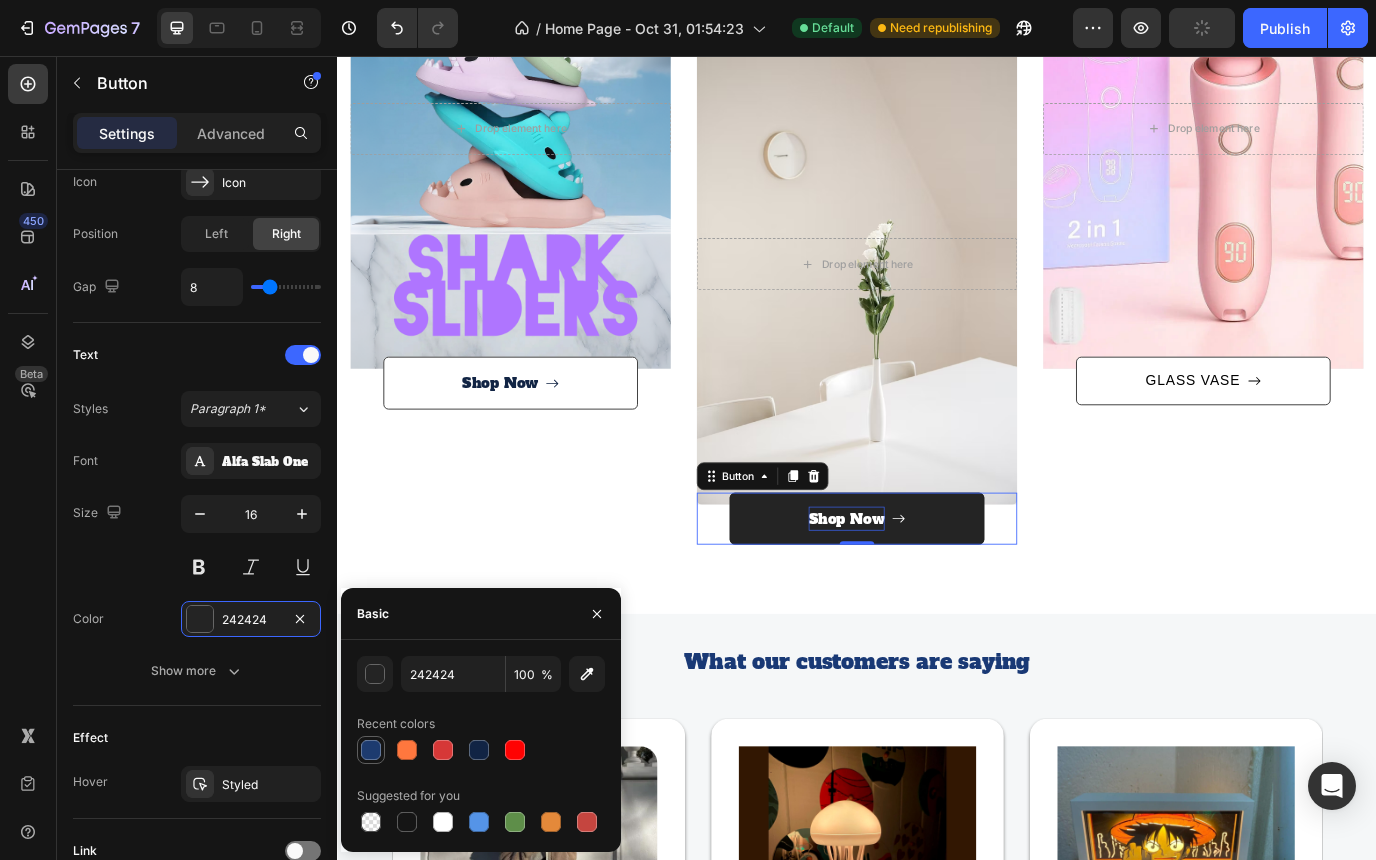 click at bounding box center (371, 750) 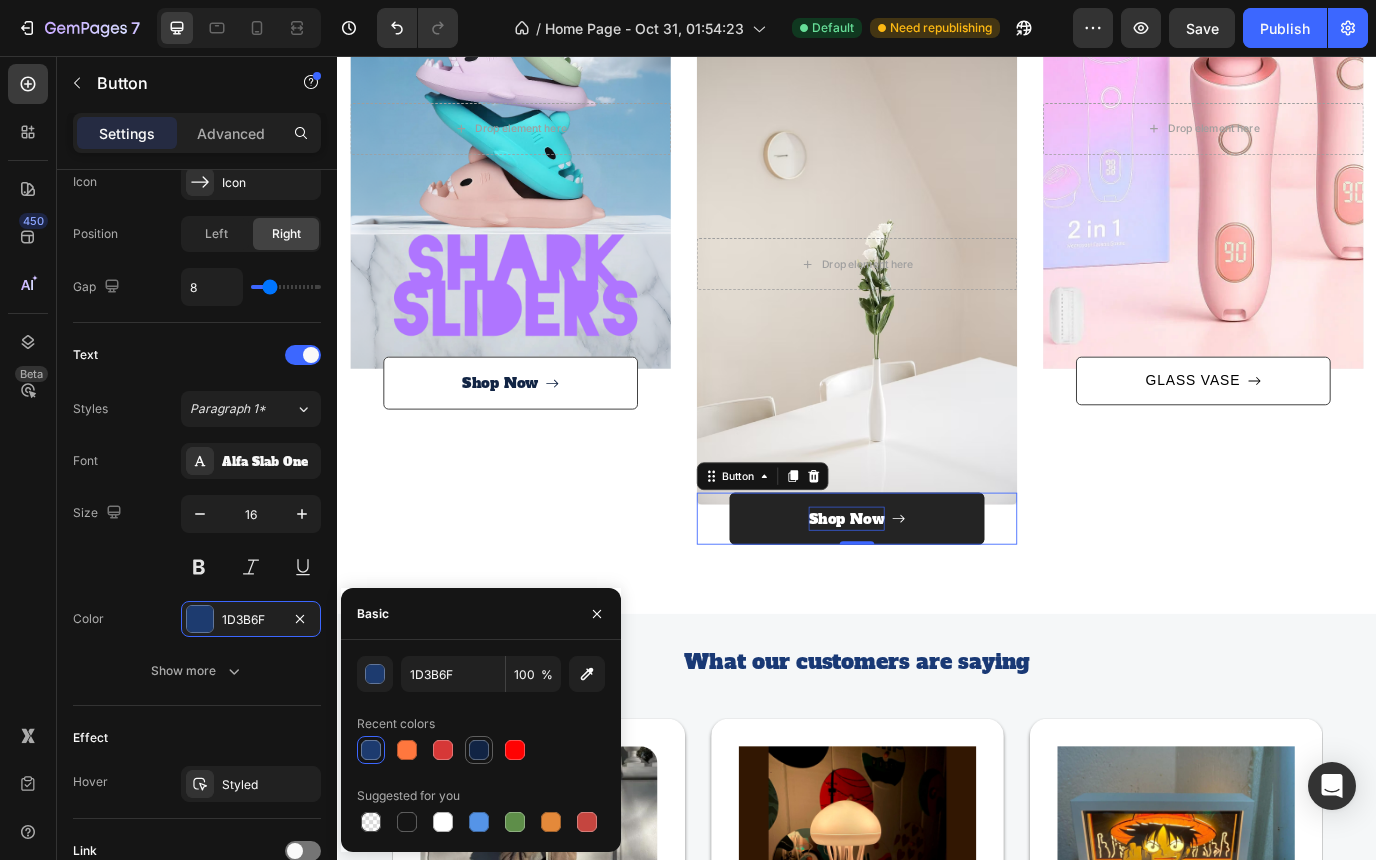 click at bounding box center (479, 750) 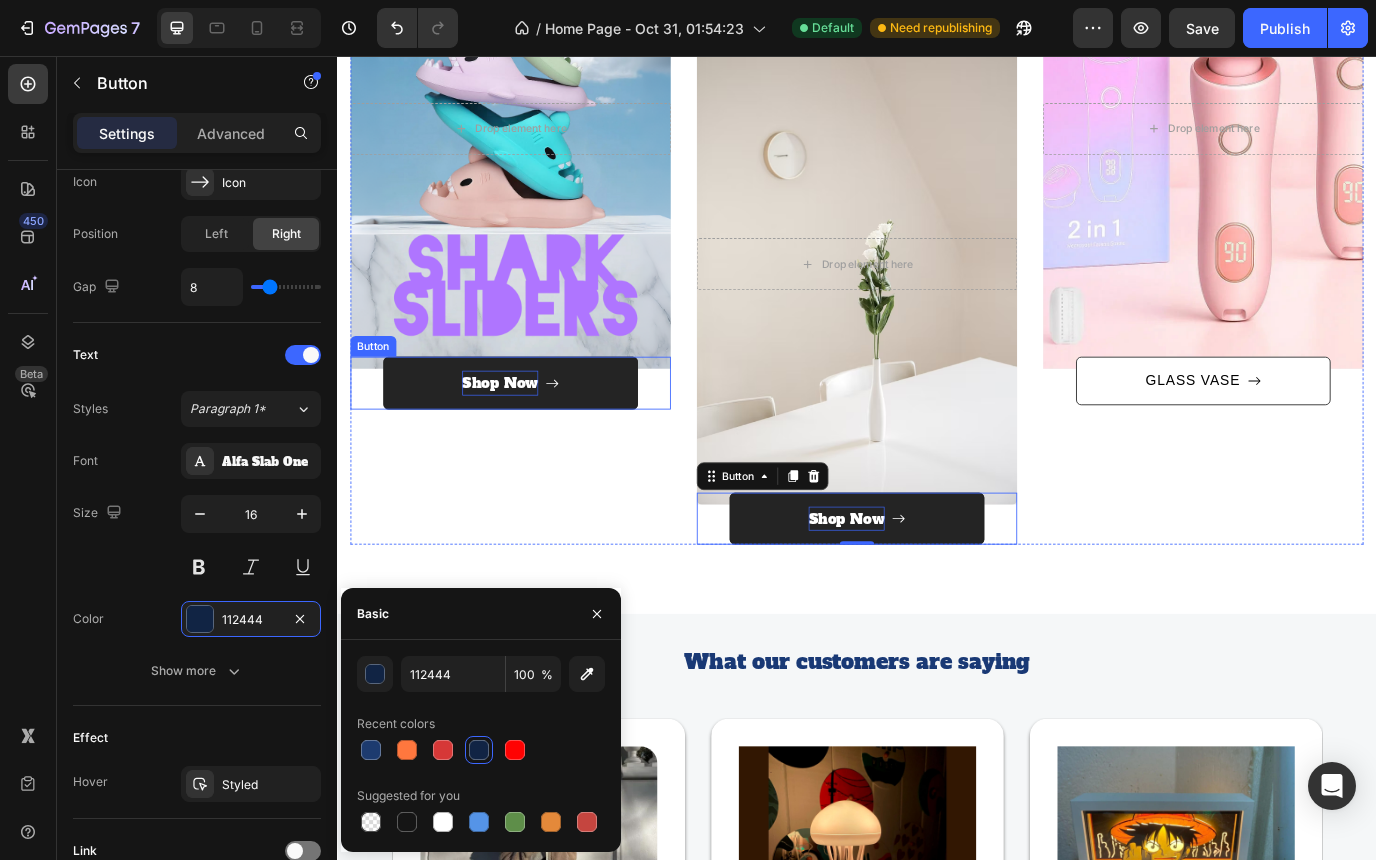 click on "Shop Now" at bounding box center [525, 433] 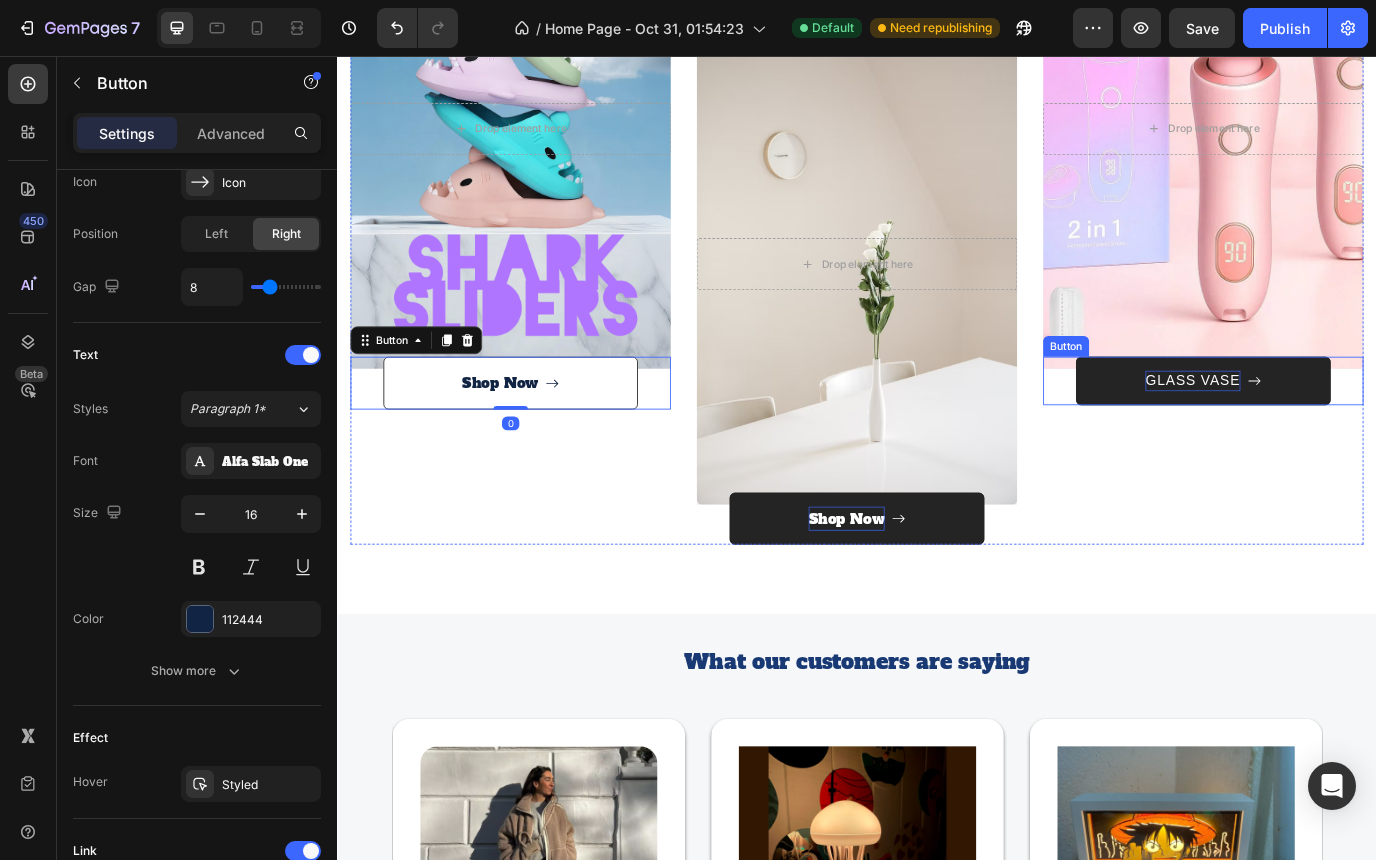 click on "GLASS VASE" at bounding box center [1324, 431] 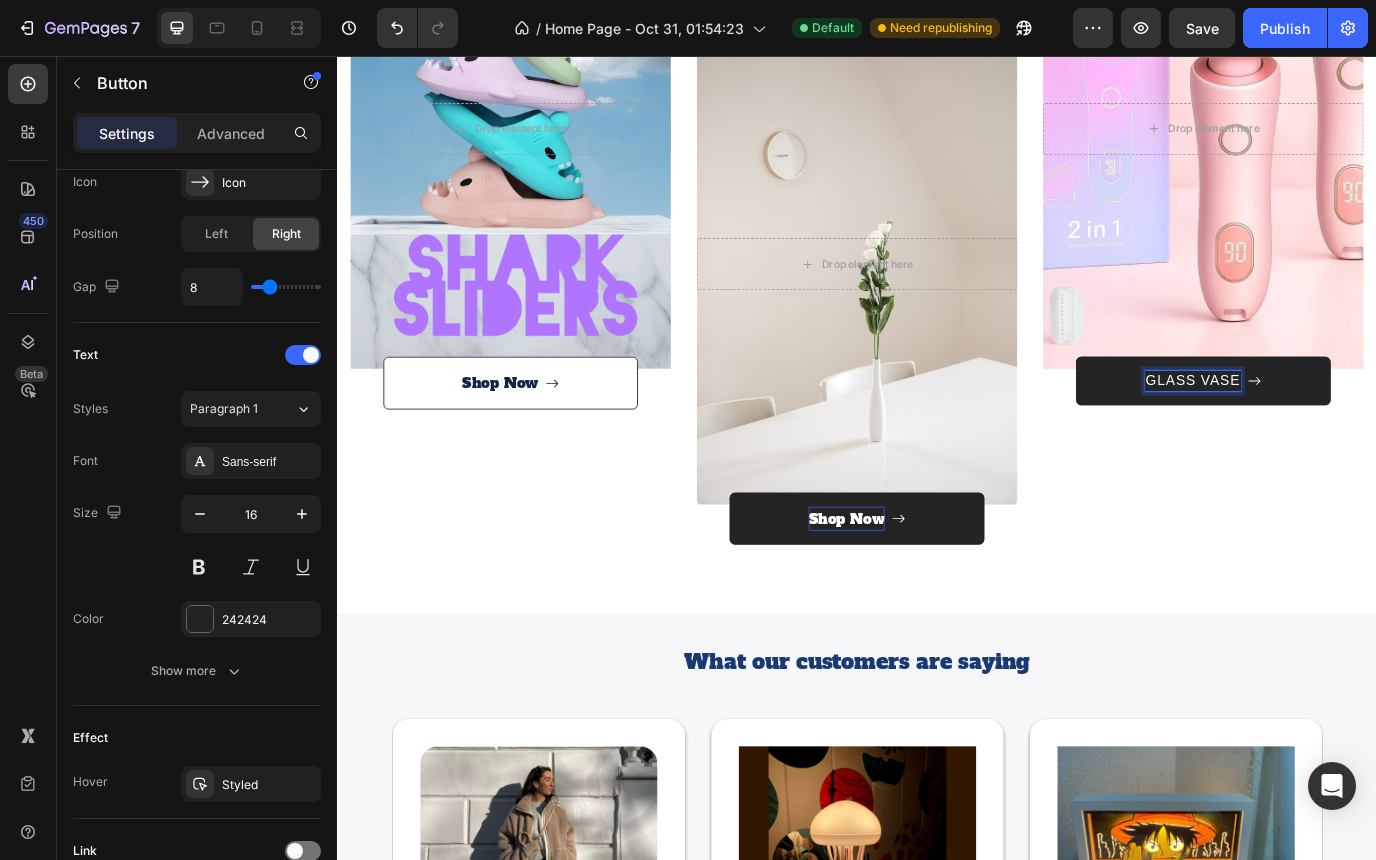 click on "GLASS VASE" at bounding box center (1324, 431) 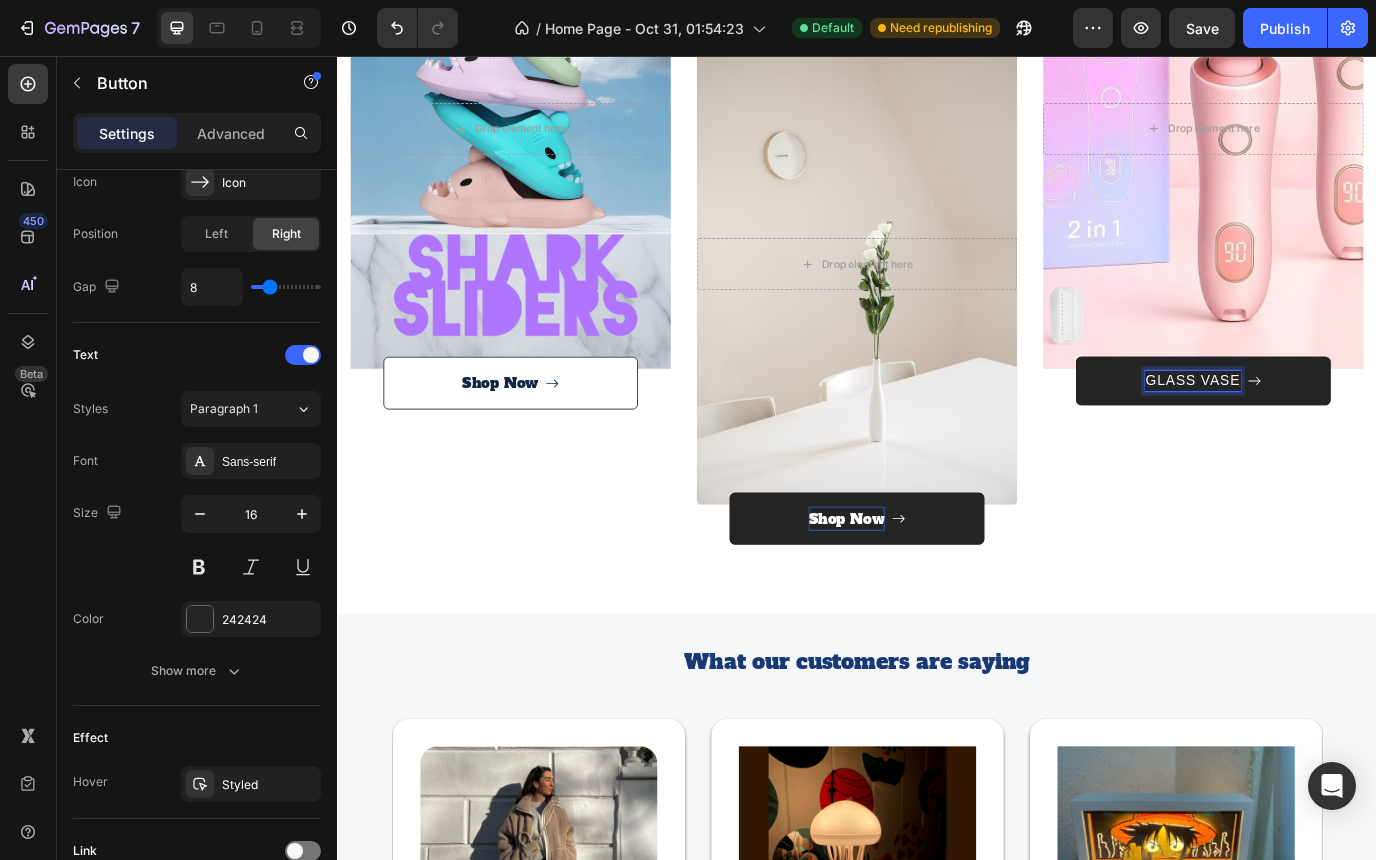 click on "GLASS VASE" at bounding box center [1324, 431] 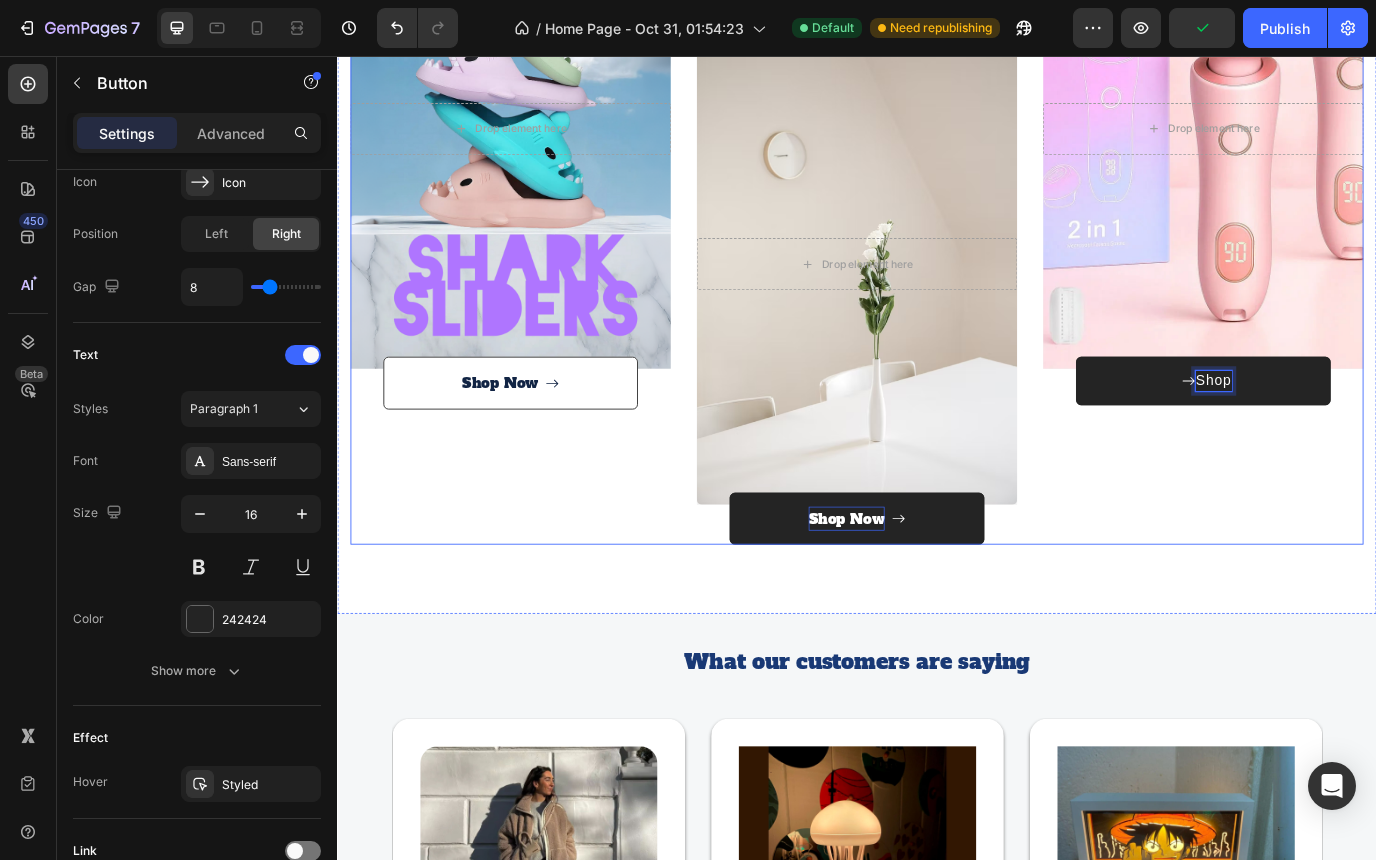 click on "Shop" at bounding box center (1337, 431) 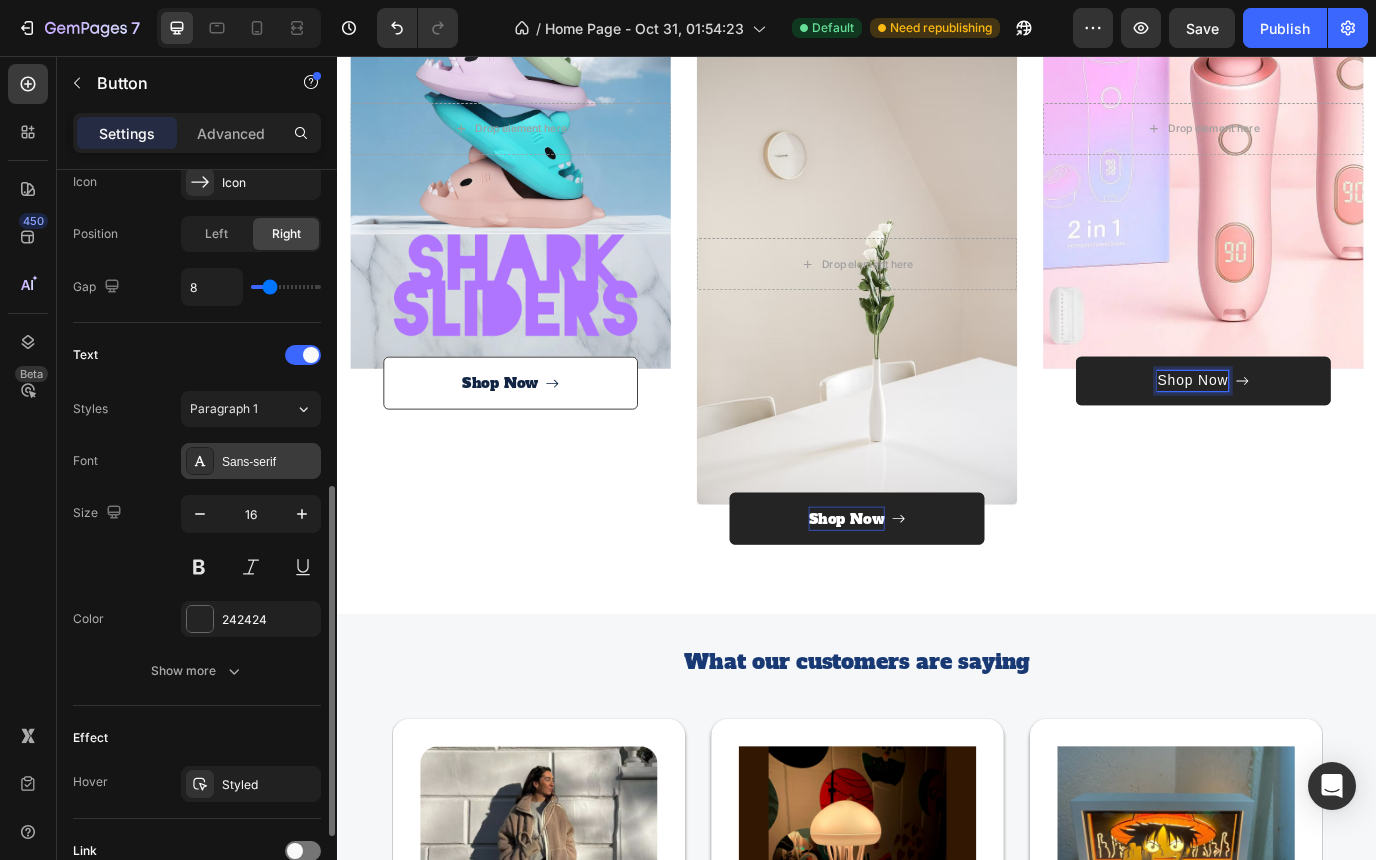click on "Sans-serif" at bounding box center [269, 462] 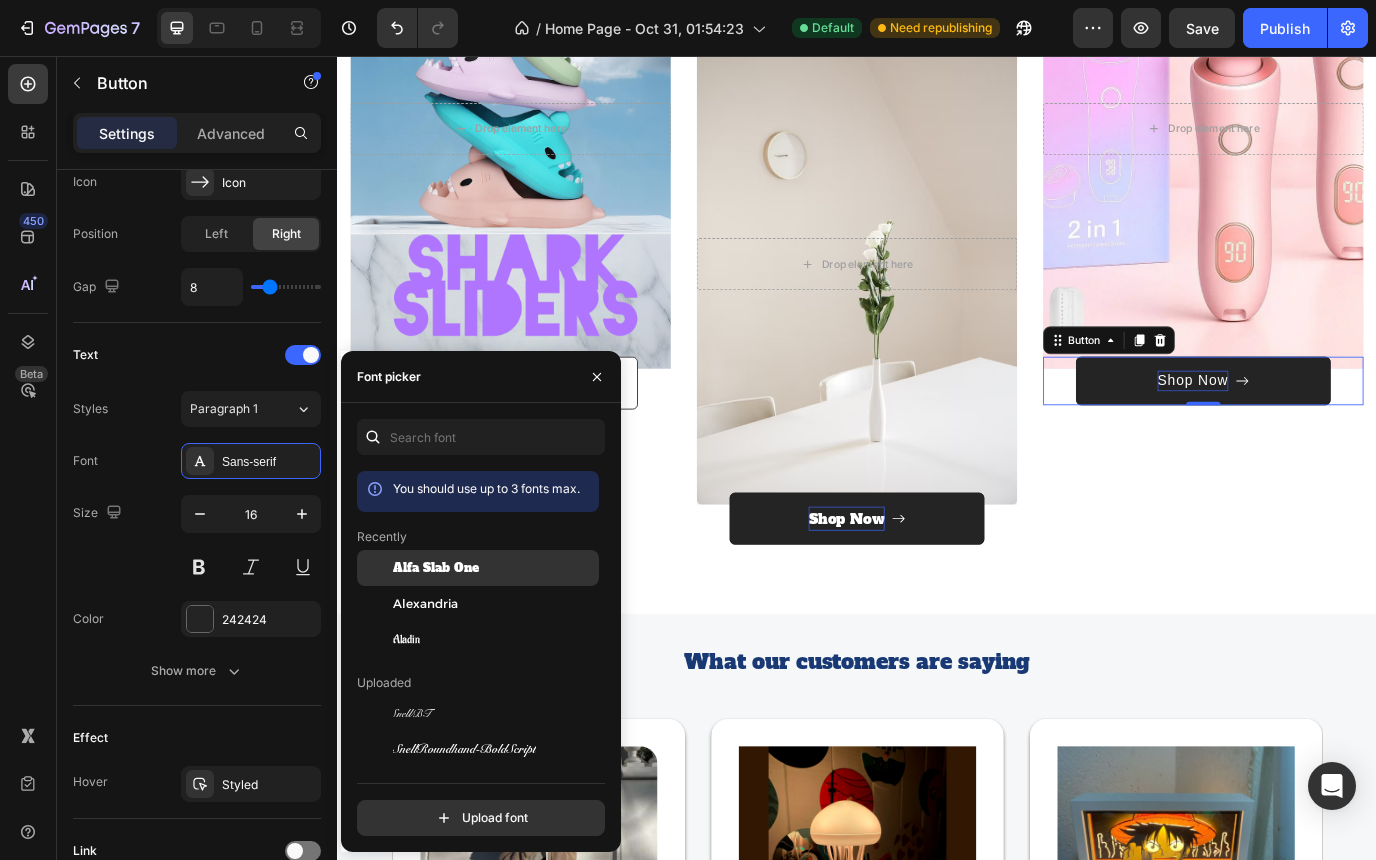 click on "Alfa Slab One" at bounding box center (436, 568) 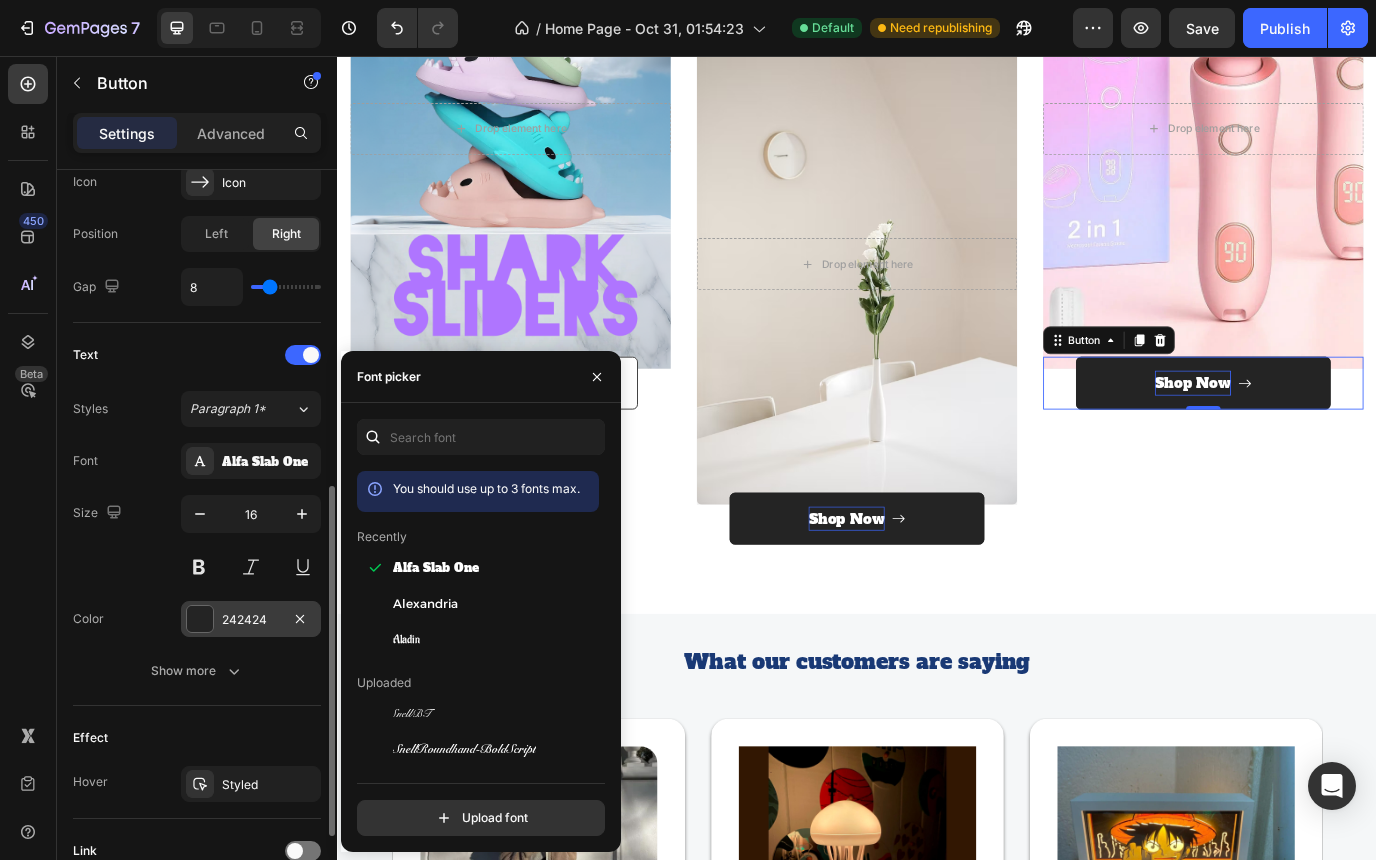 click at bounding box center (200, 619) 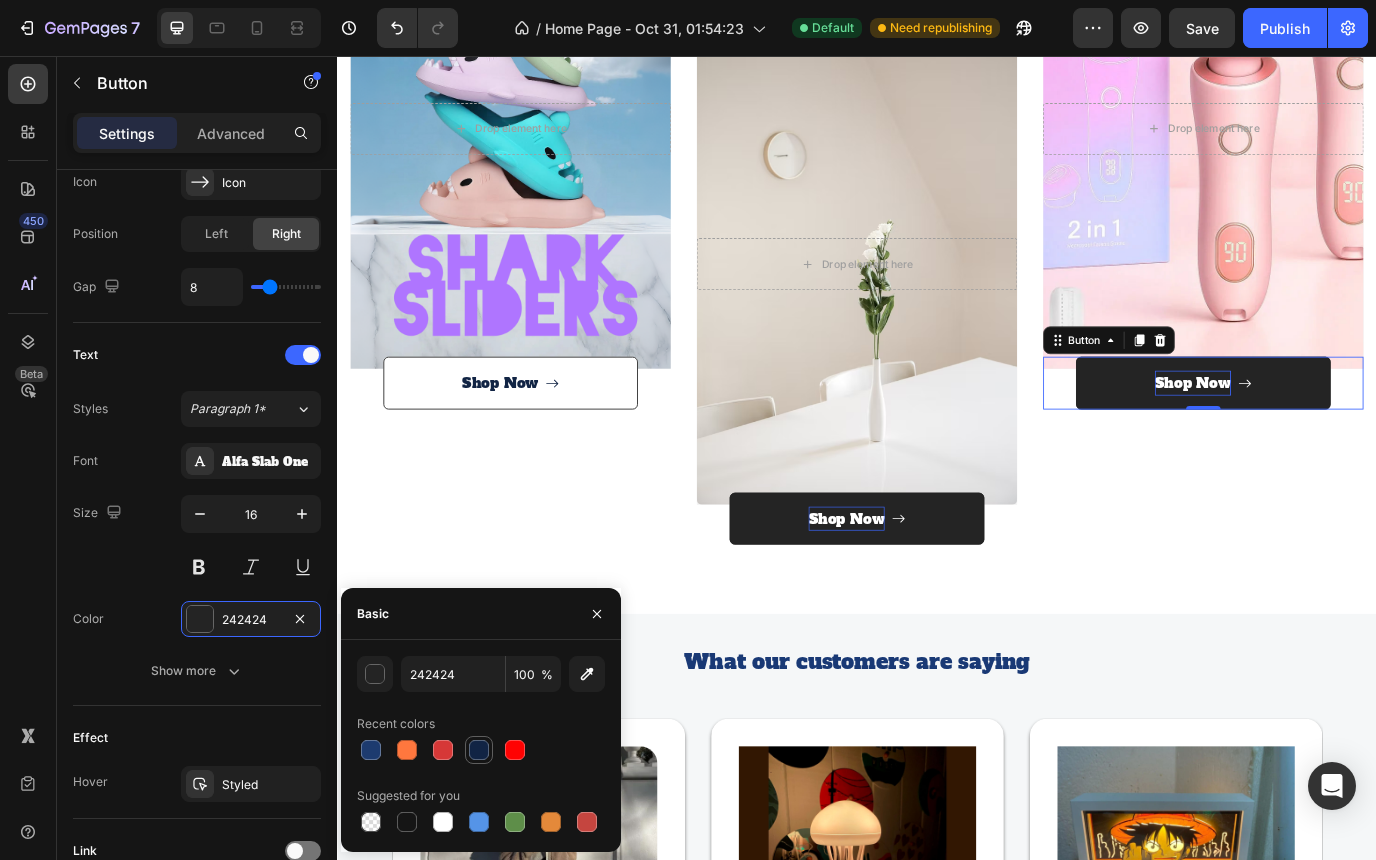 click at bounding box center (479, 750) 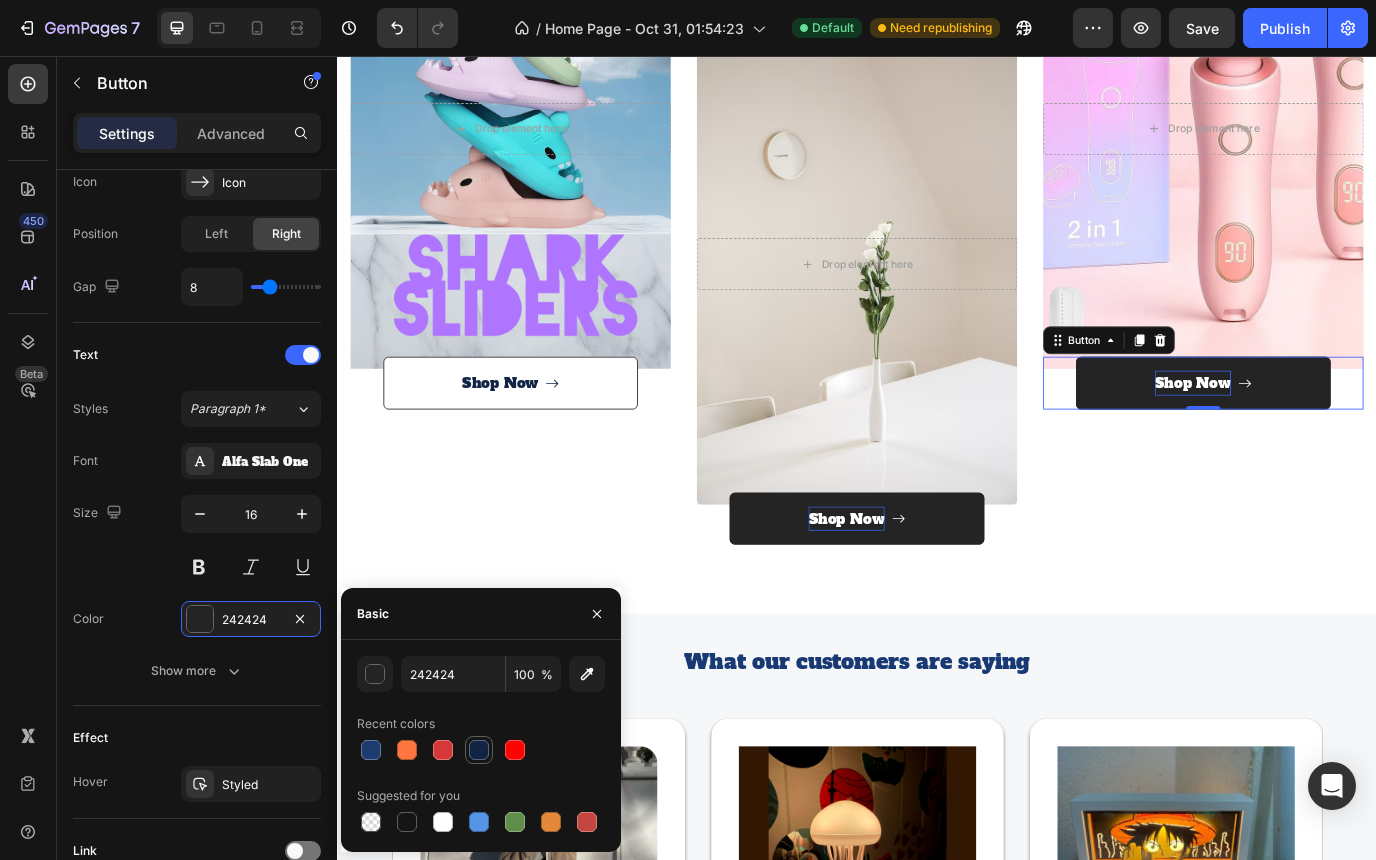 type on "112444" 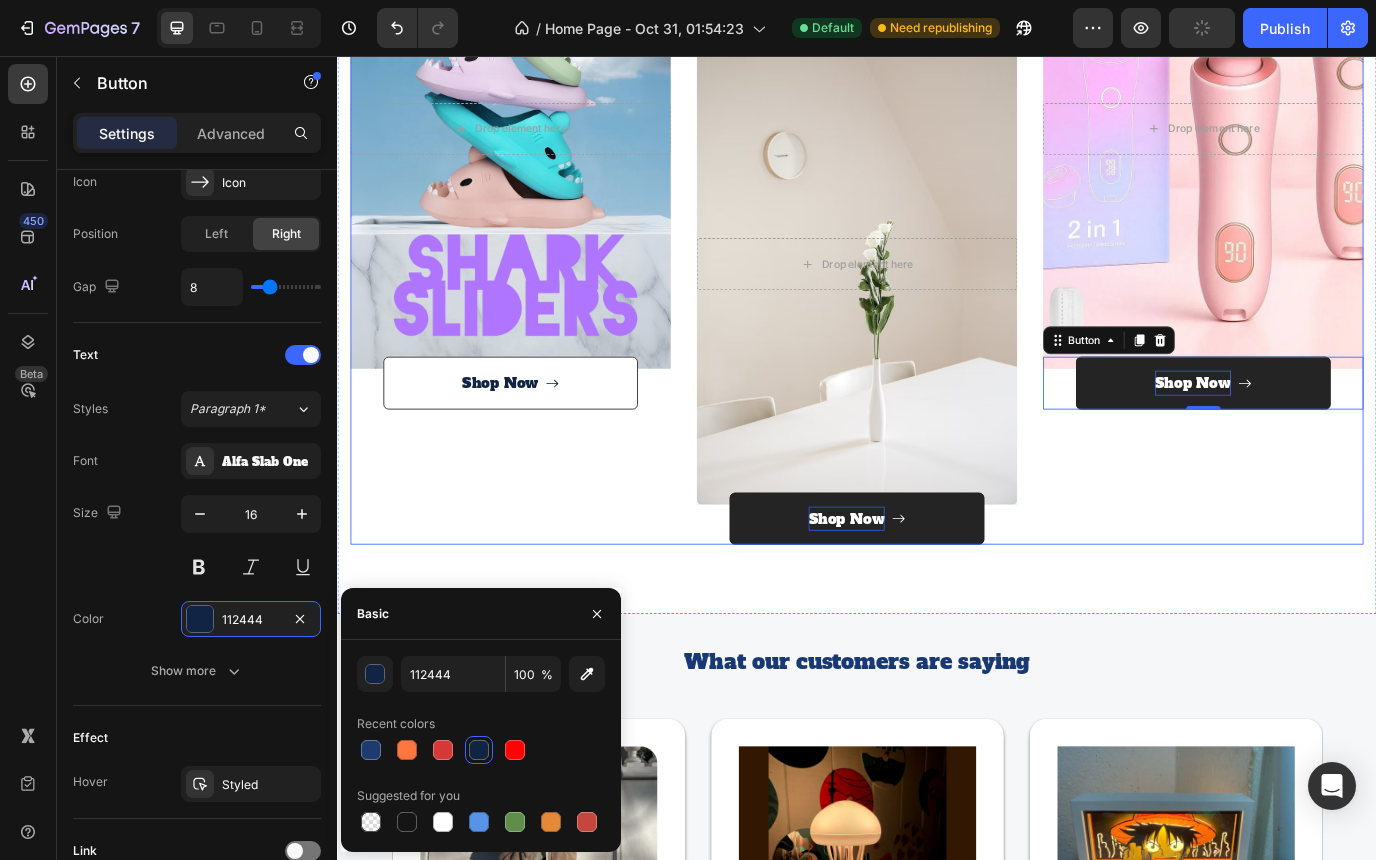 click on "Drop element here Hero Banner
Shop Now Button" at bounding box center (537, 241) 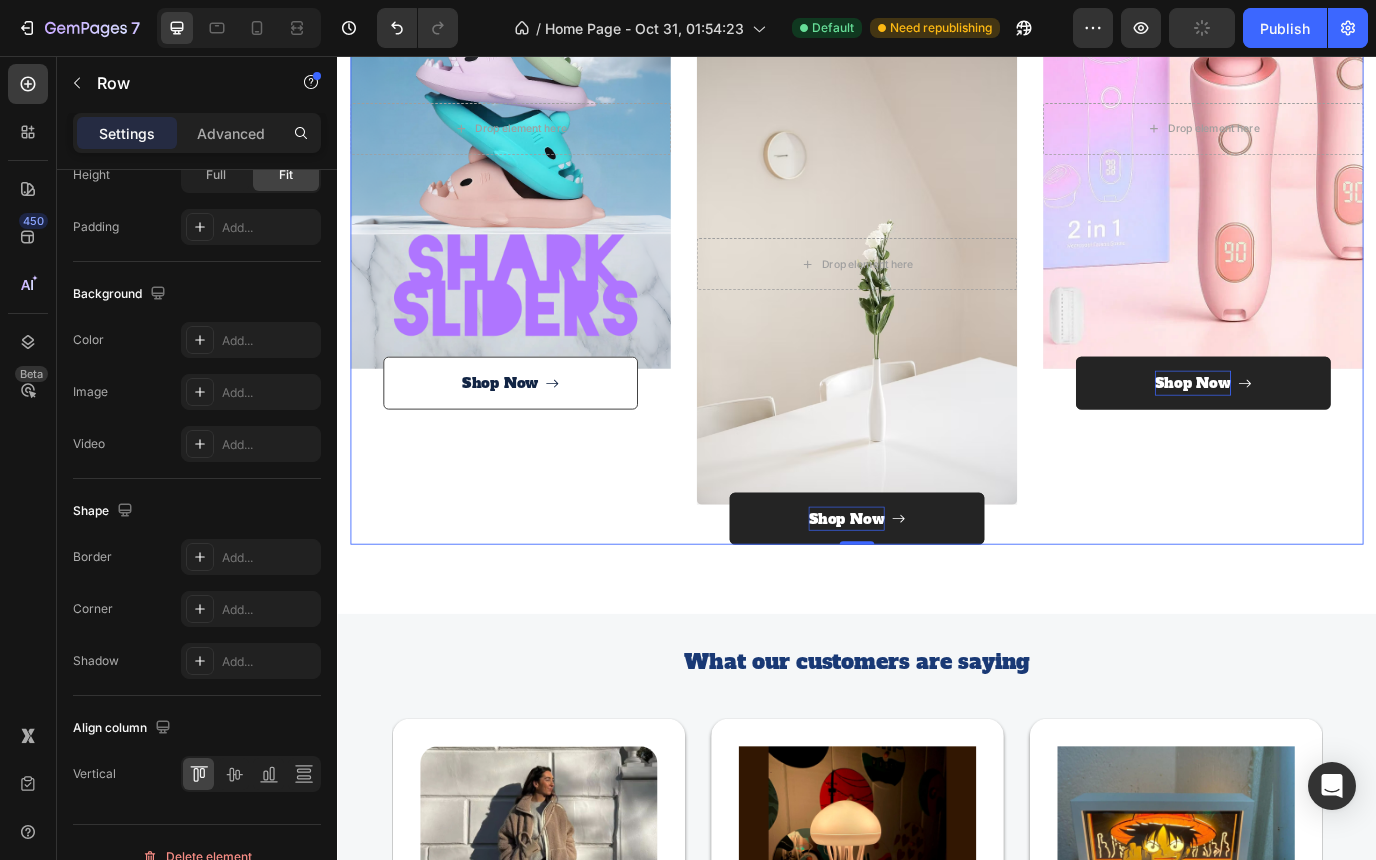 scroll, scrollTop: 0, scrollLeft: 0, axis: both 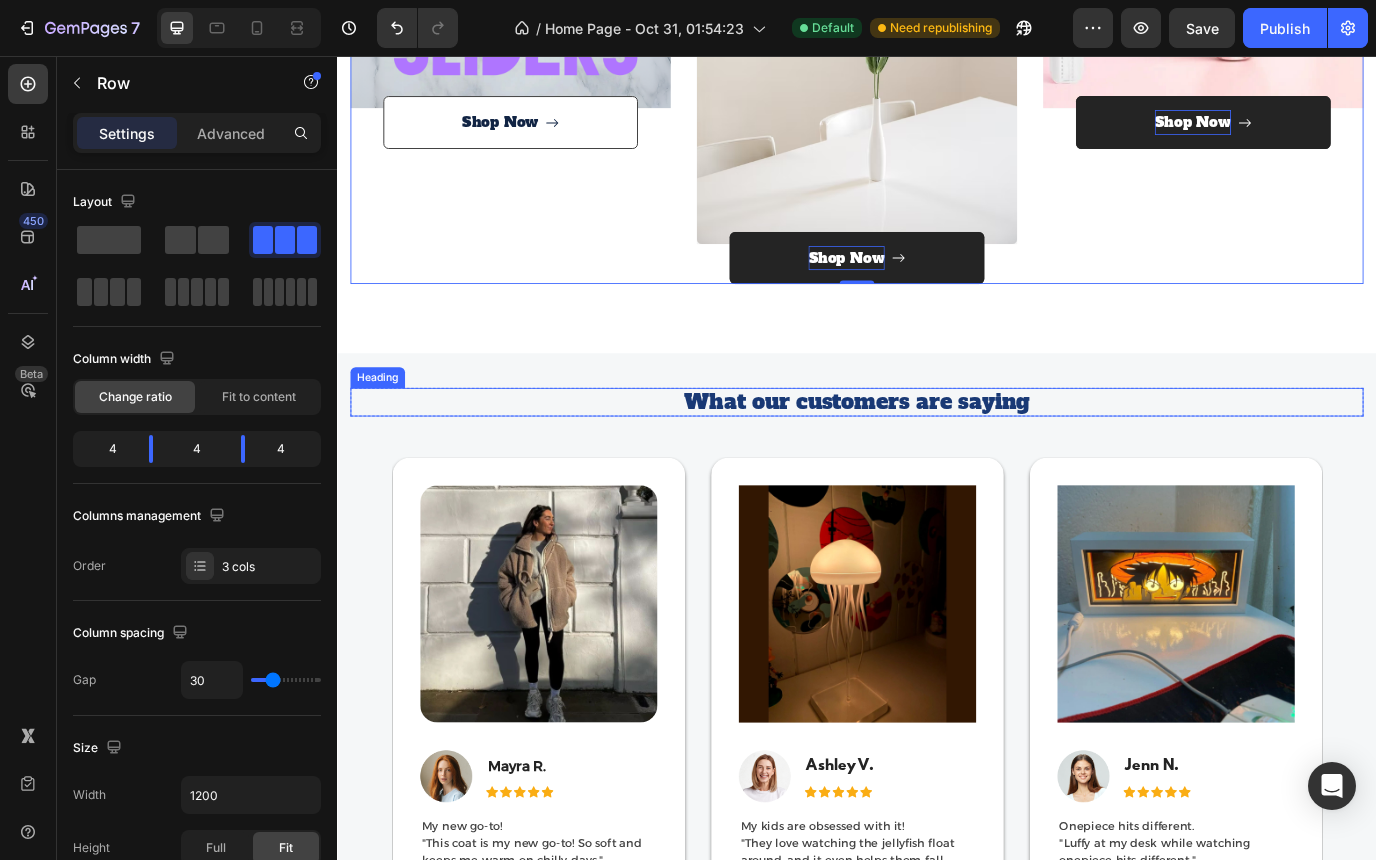 click on "What our customers are saying" at bounding box center (937, 455) 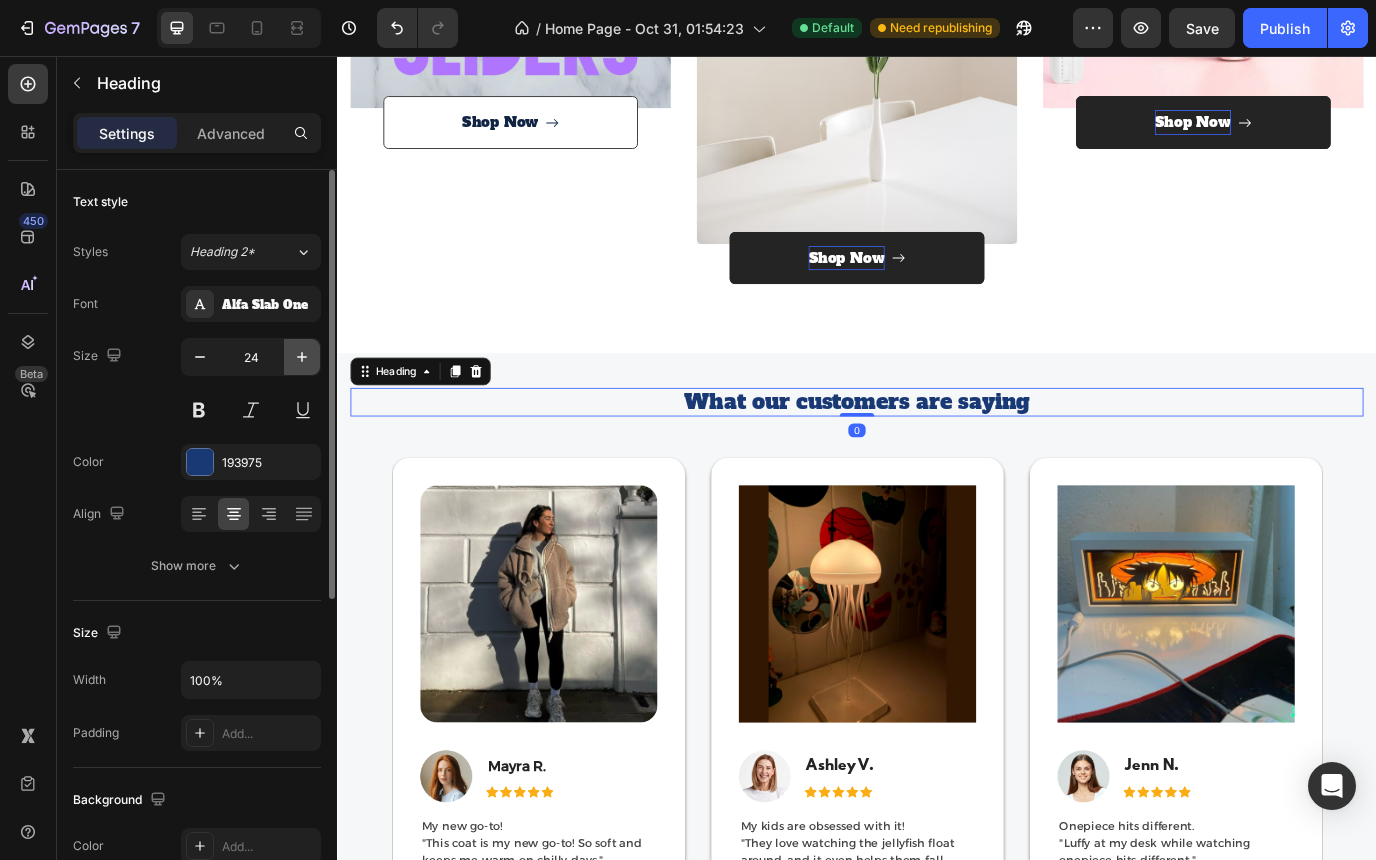 click 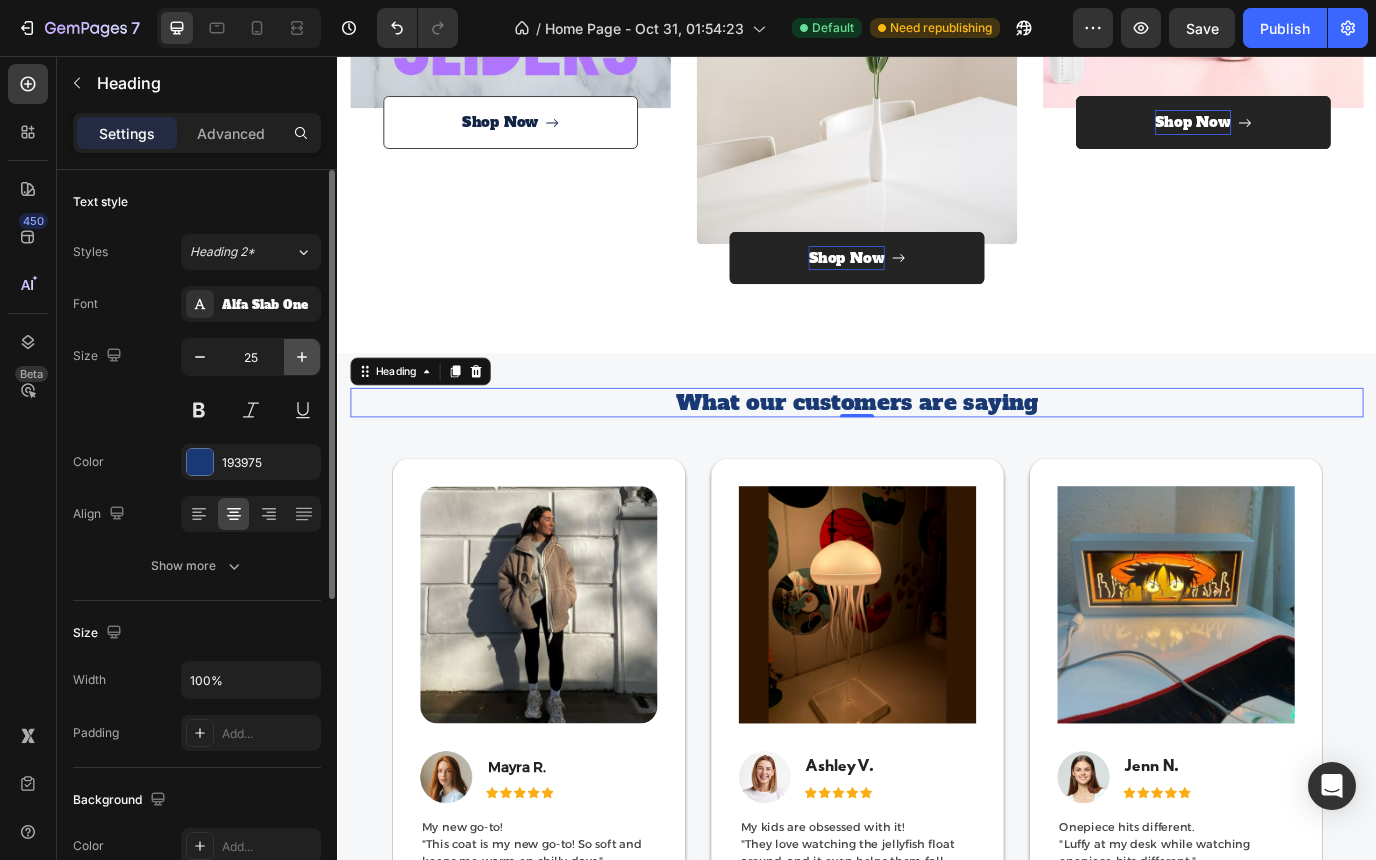 click 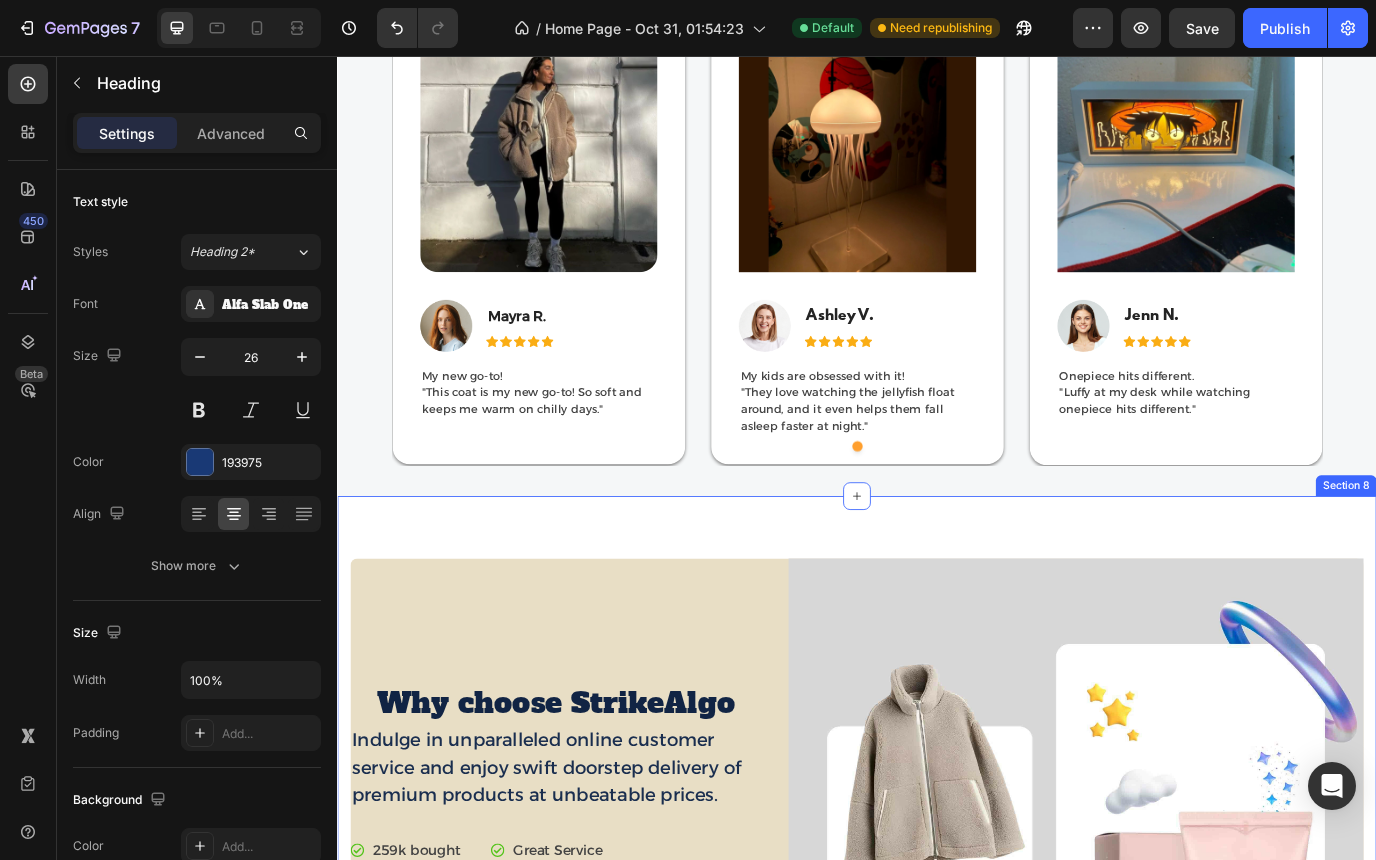 scroll, scrollTop: 3989, scrollLeft: 0, axis: vertical 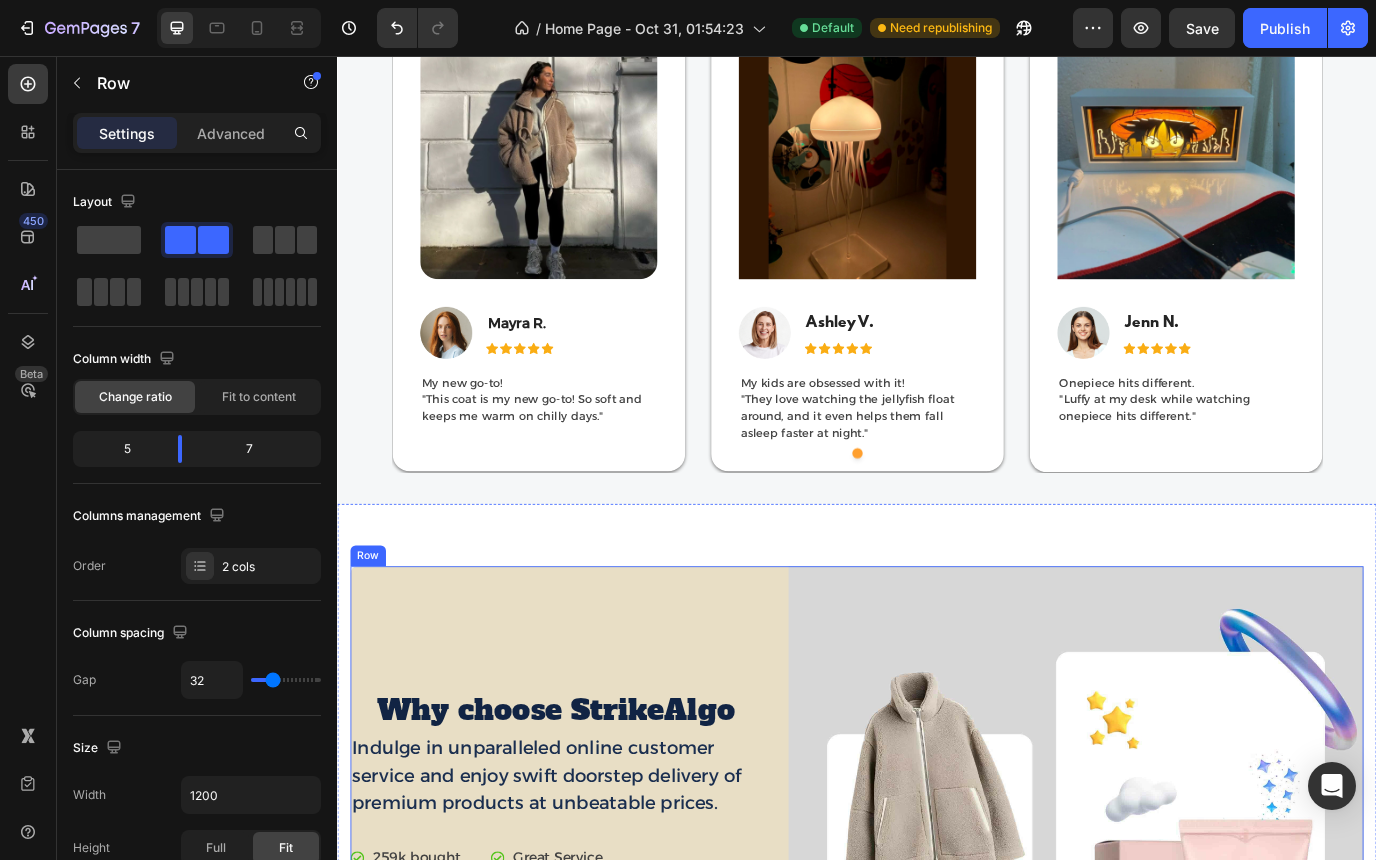 click on "Why choose StrikeAlgo Heading Indulge in unparalleled online customer service and enjoy swift doorstep delivery of premium products at unbeatable prices. Text block
Icon 259k bought Text block Icon List
Icon Great Service Text block Icon List Row                Icon                Icon                Icon                Icon
Icon Icon List Hoz 2,200+ reviews Text block Row Learn More Button" at bounding box center (589, 977) 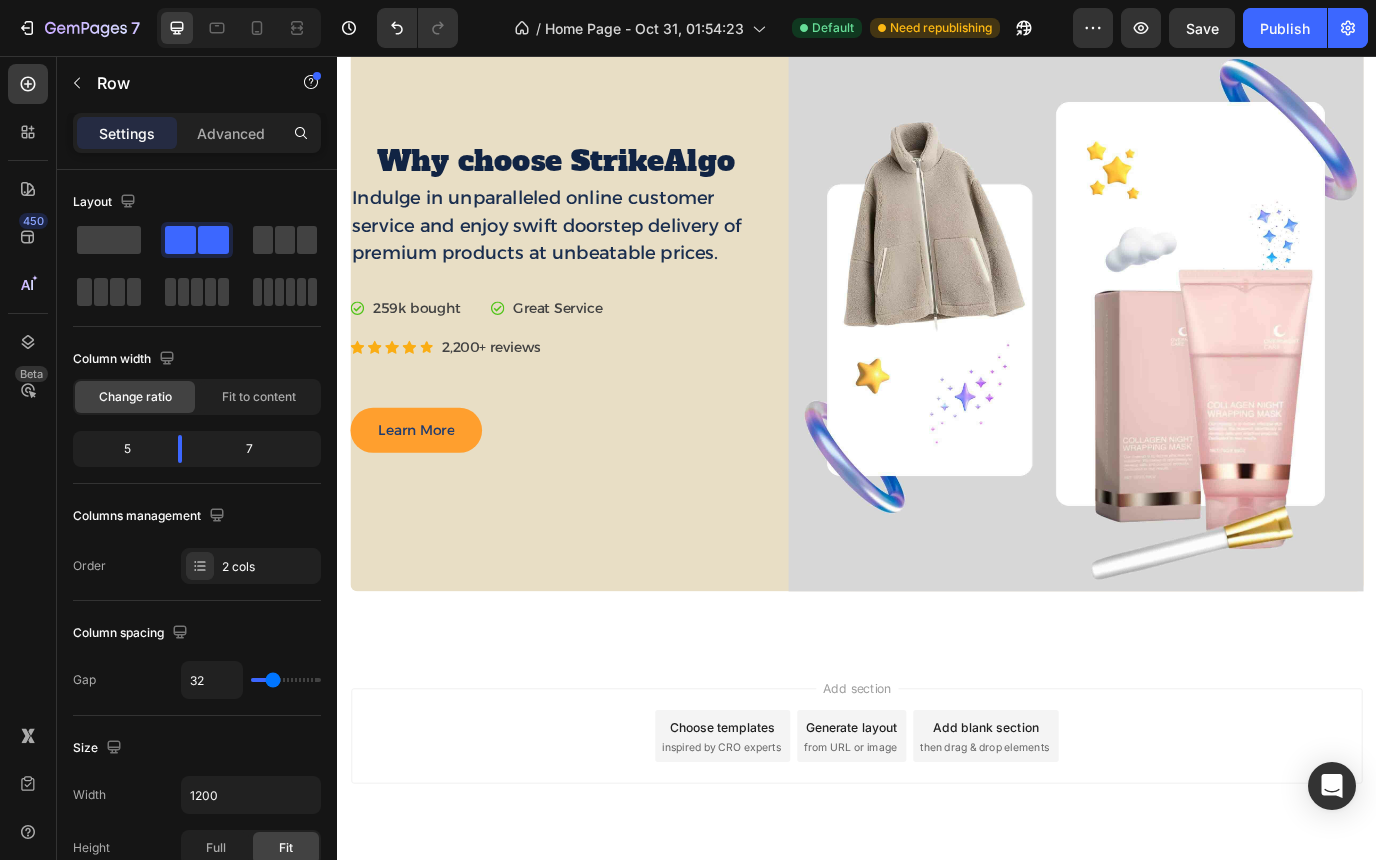 scroll, scrollTop: 4673, scrollLeft: 0, axis: vertical 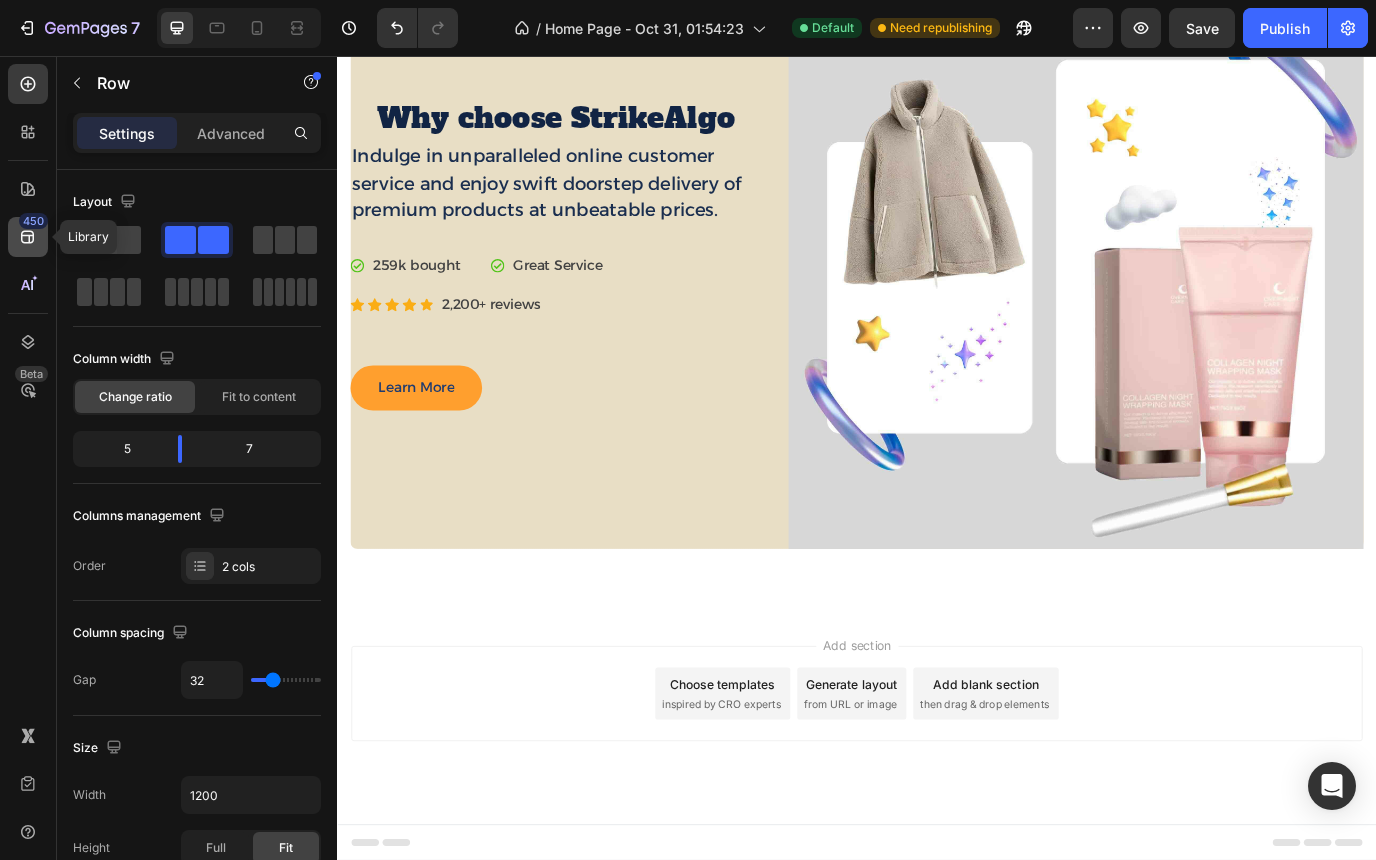 click on "450" at bounding box center (33, 221) 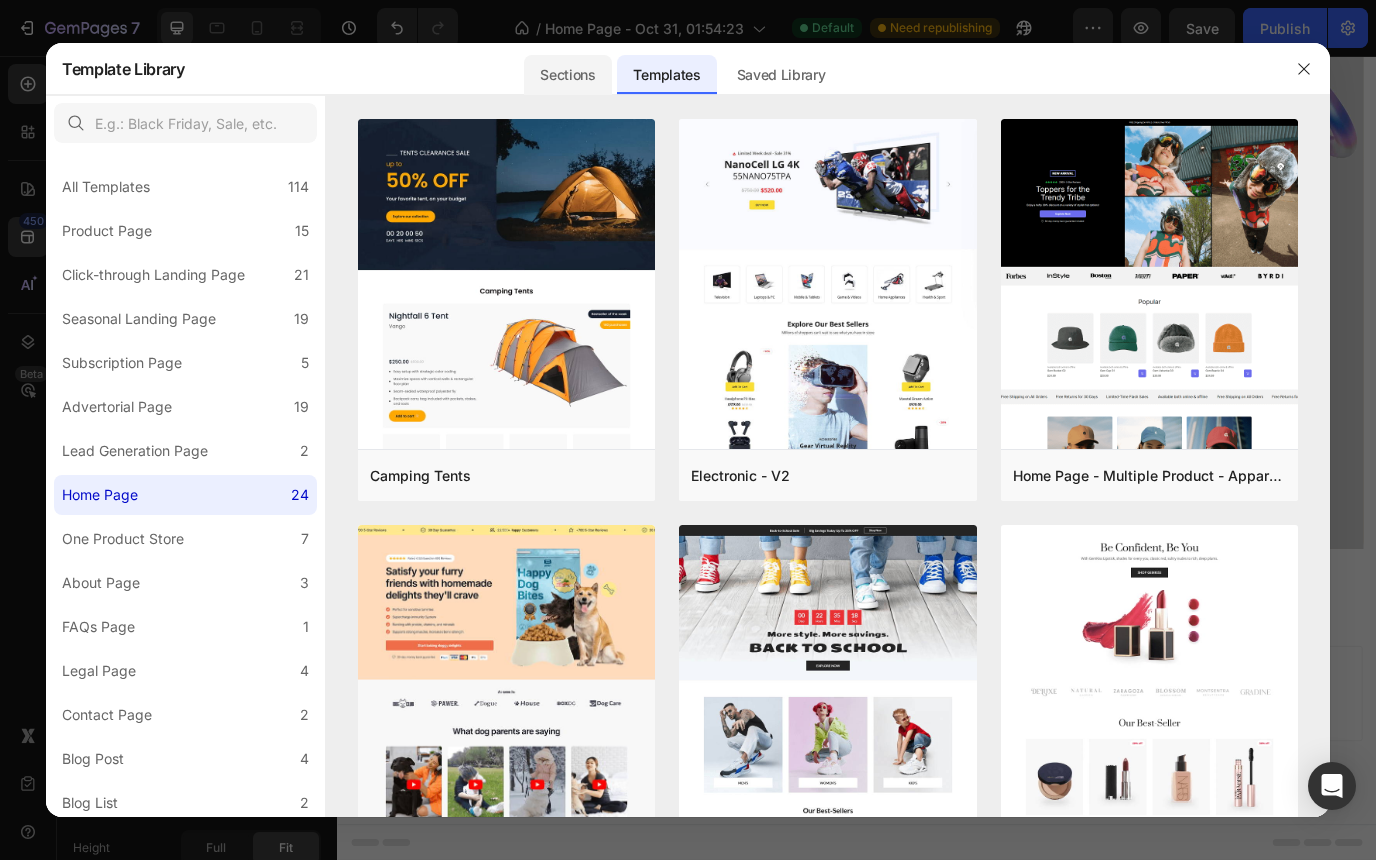 click on "Sections" 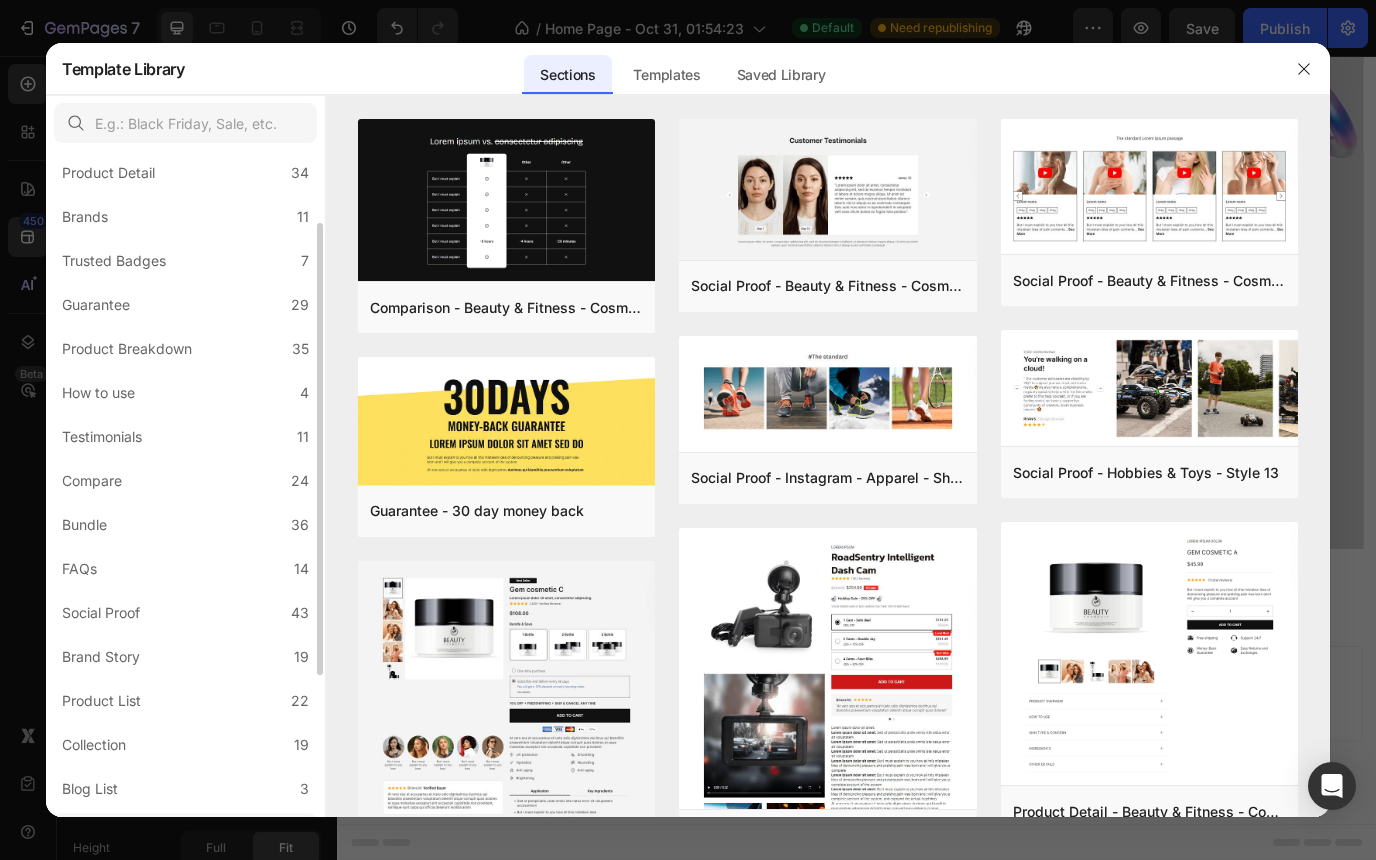 scroll, scrollTop: 0, scrollLeft: 0, axis: both 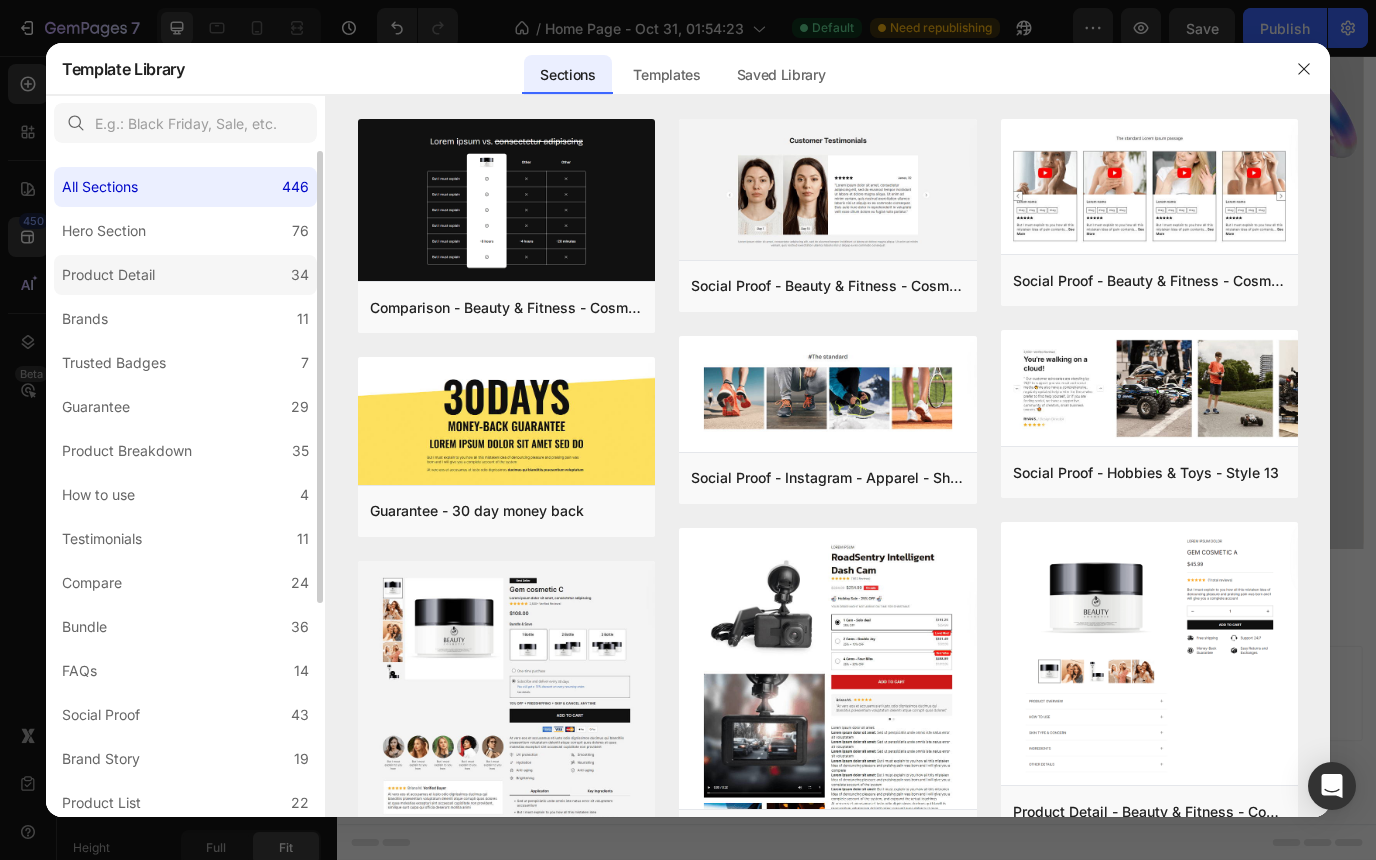 click on "Product Detail 34" 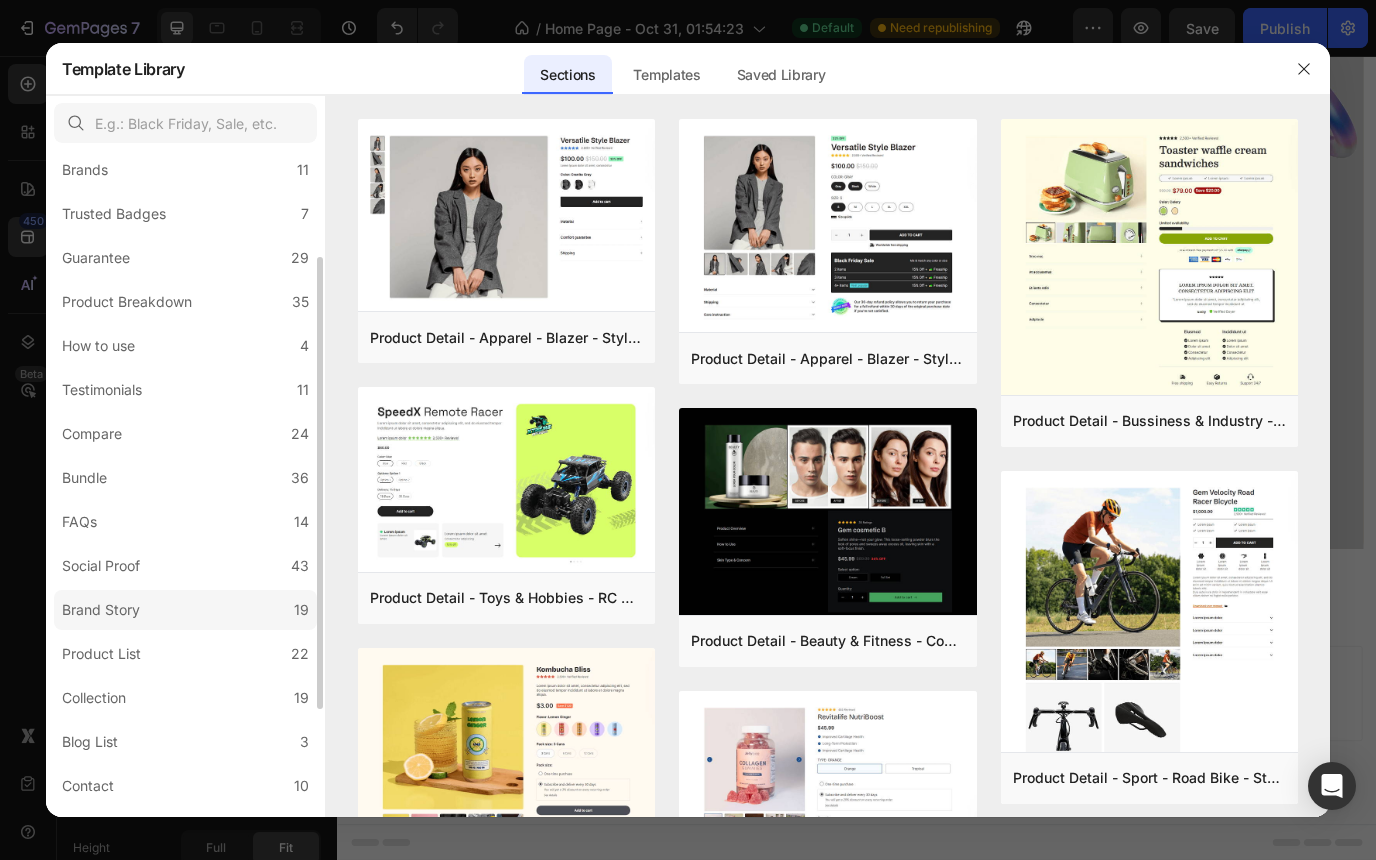 scroll, scrollTop: 156, scrollLeft: 0, axis: vertical 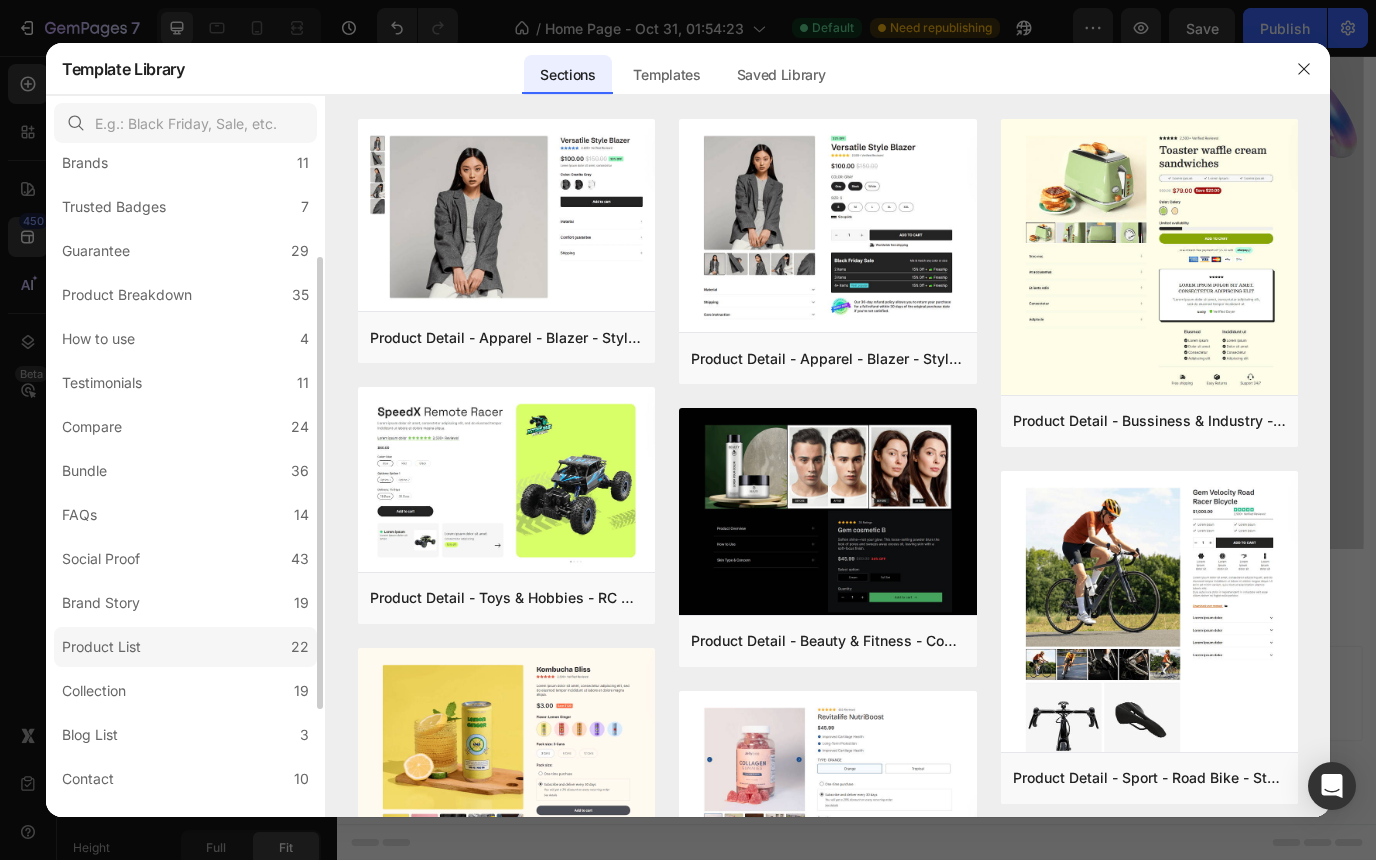click on "Product List 22" 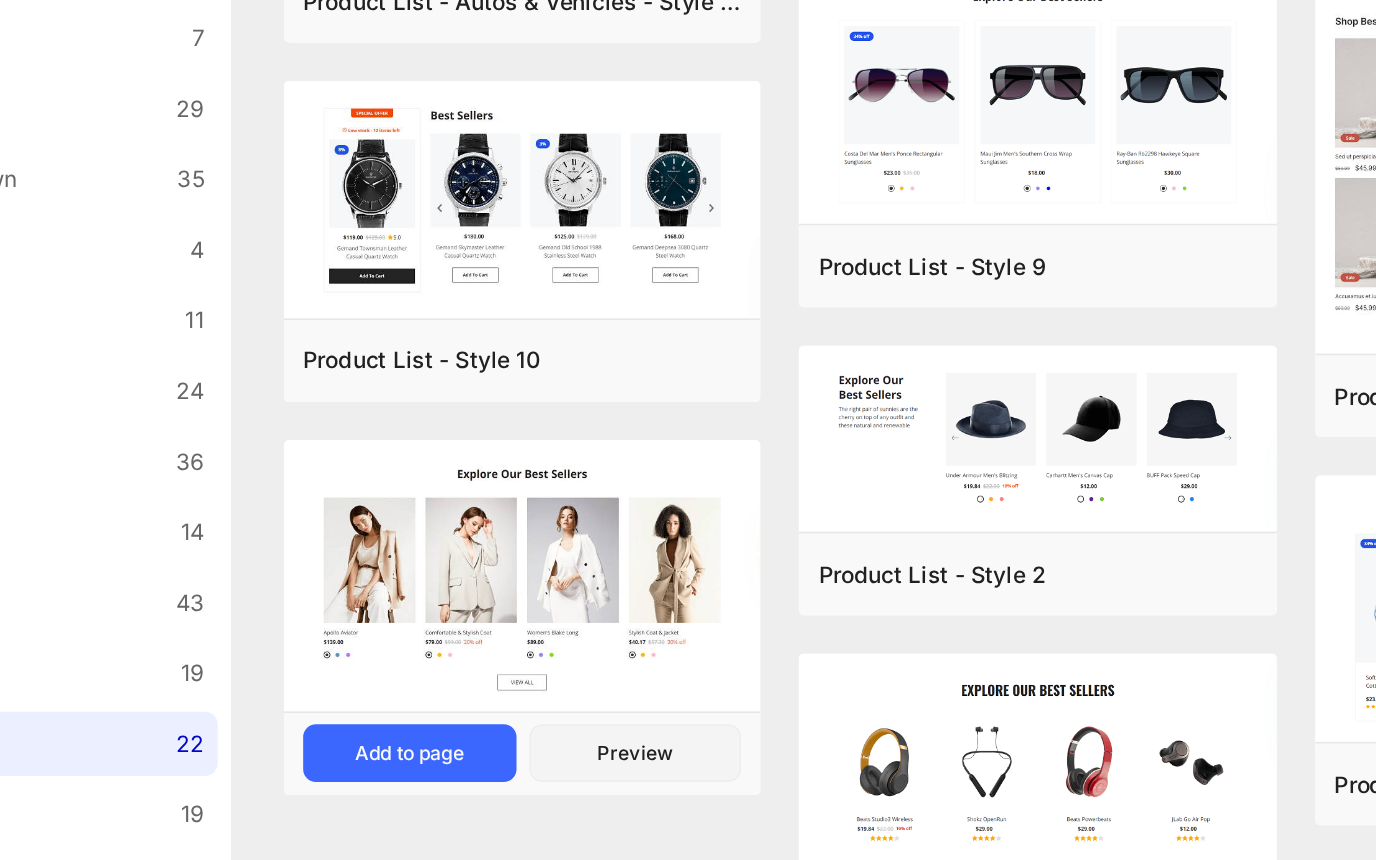 scroll, scrollTop: 1219, scrollLeft: 0, axis: vertical 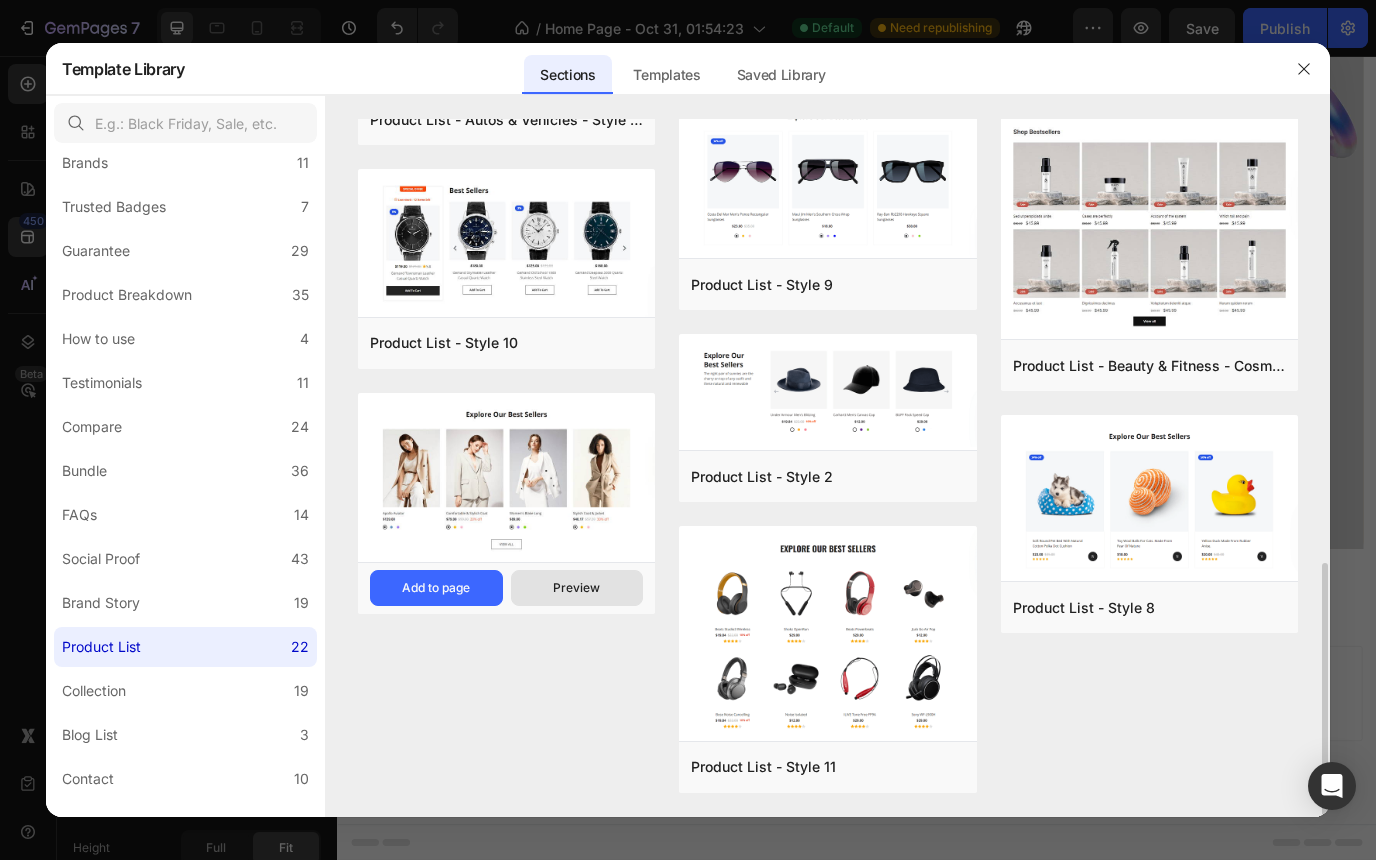 click on "Preview" at bounding box center [576, 588] 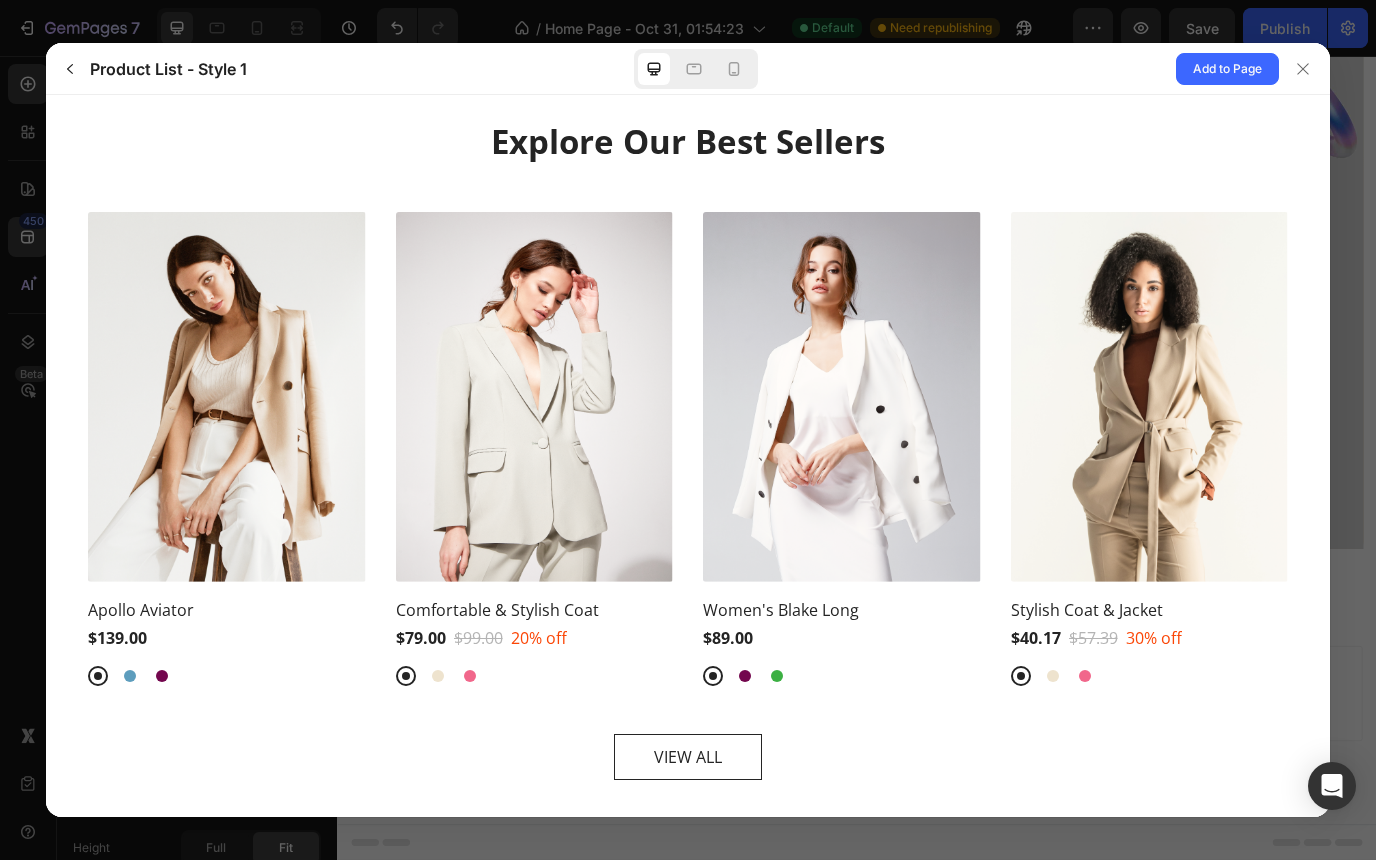 scroll, scrollTop: 62, scrollLeft: 0, axis: vertical 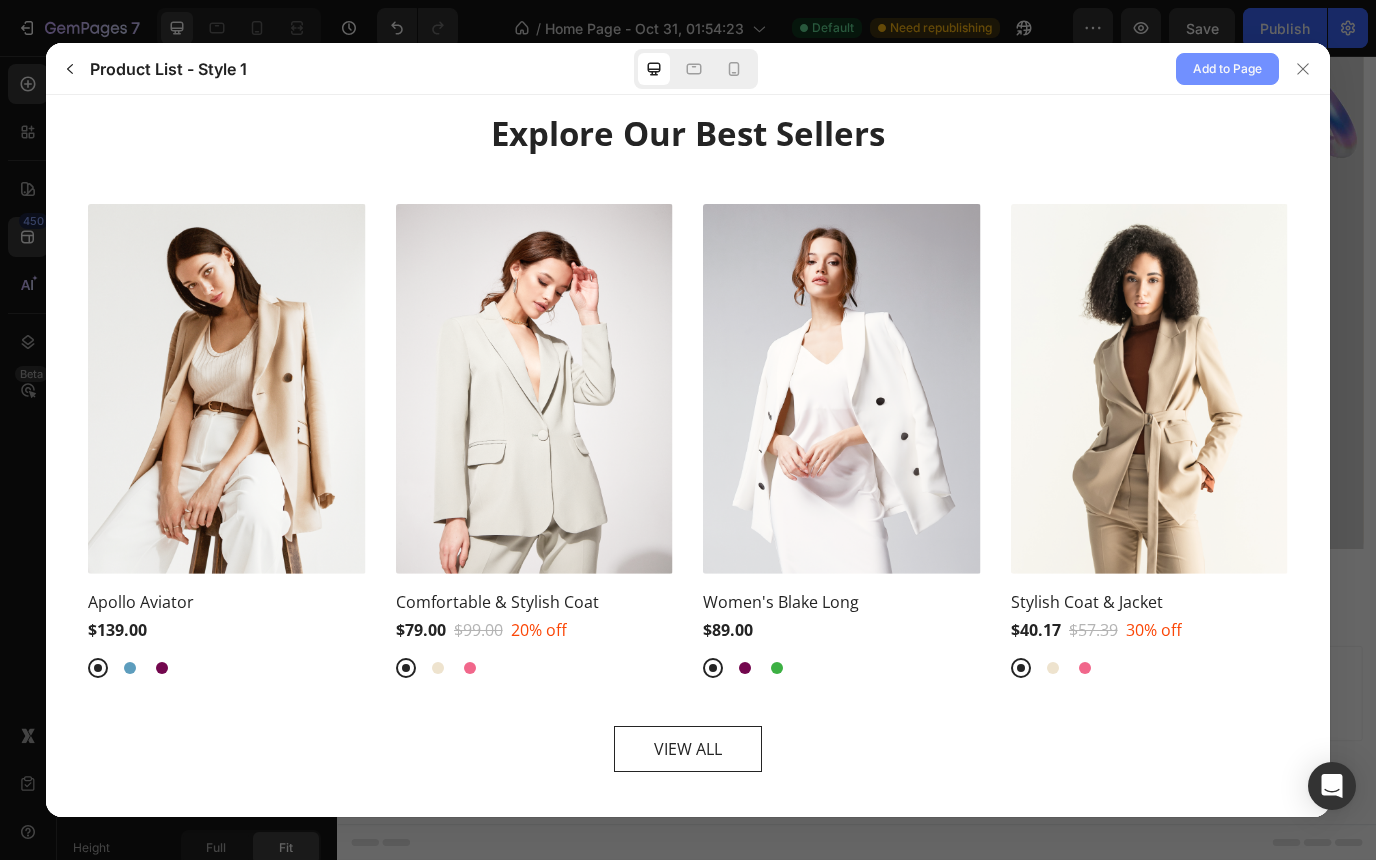 click on "Add to Page" 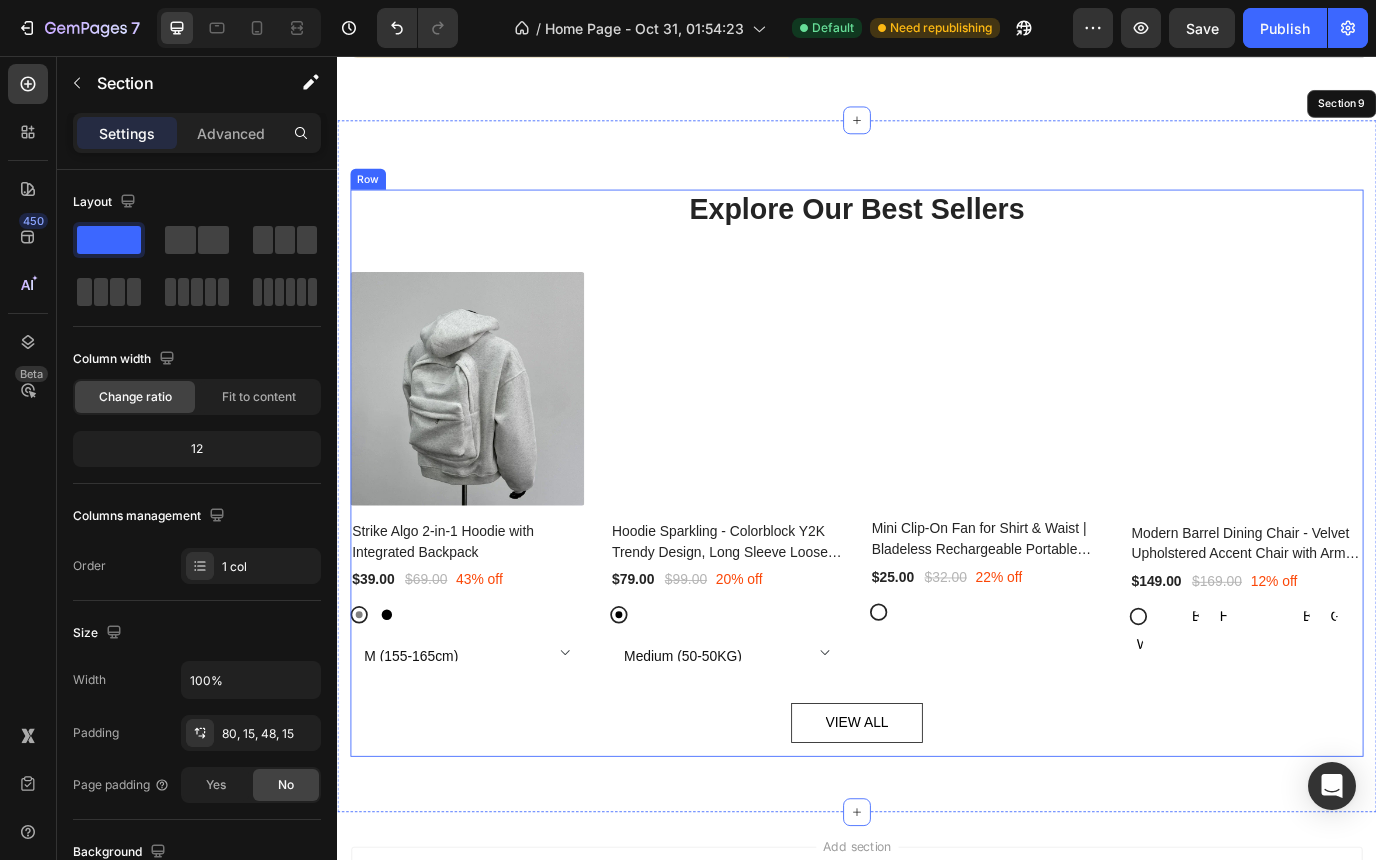 scroll, scrollTop: 5243, scrollLeft: 0, axis: vertical 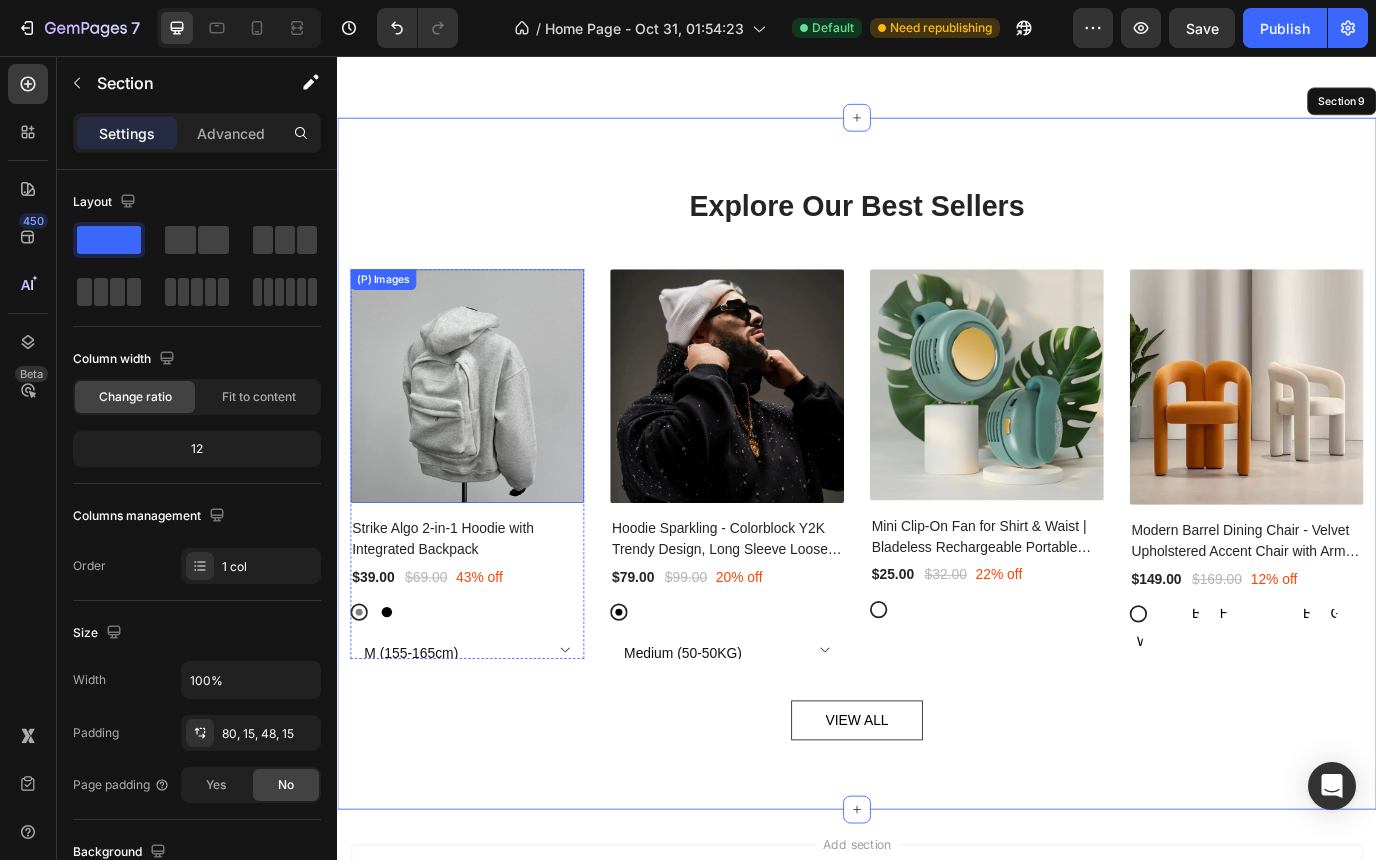 click at bounding box center [487, 437] 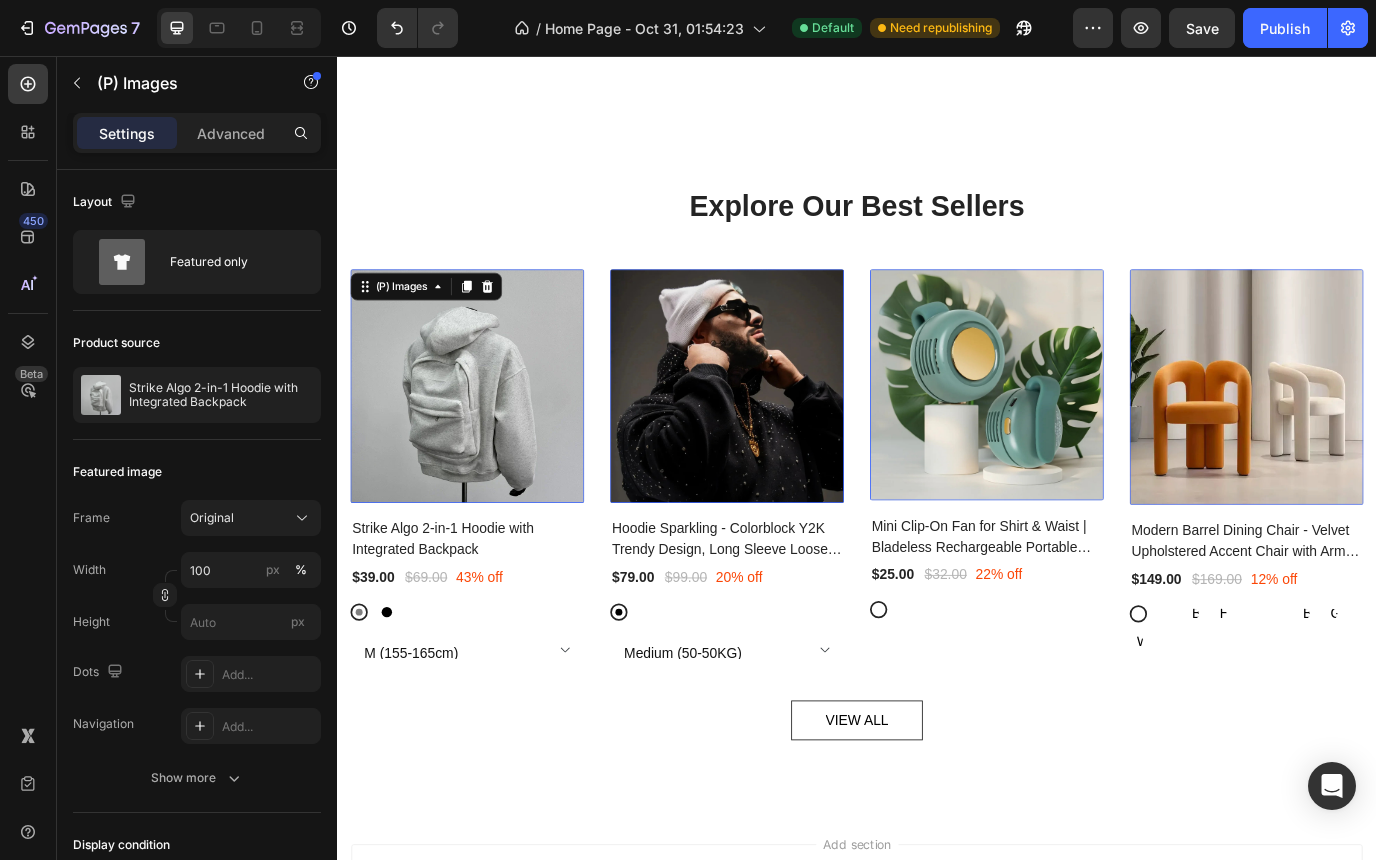 click at bounding box center [487, 437] 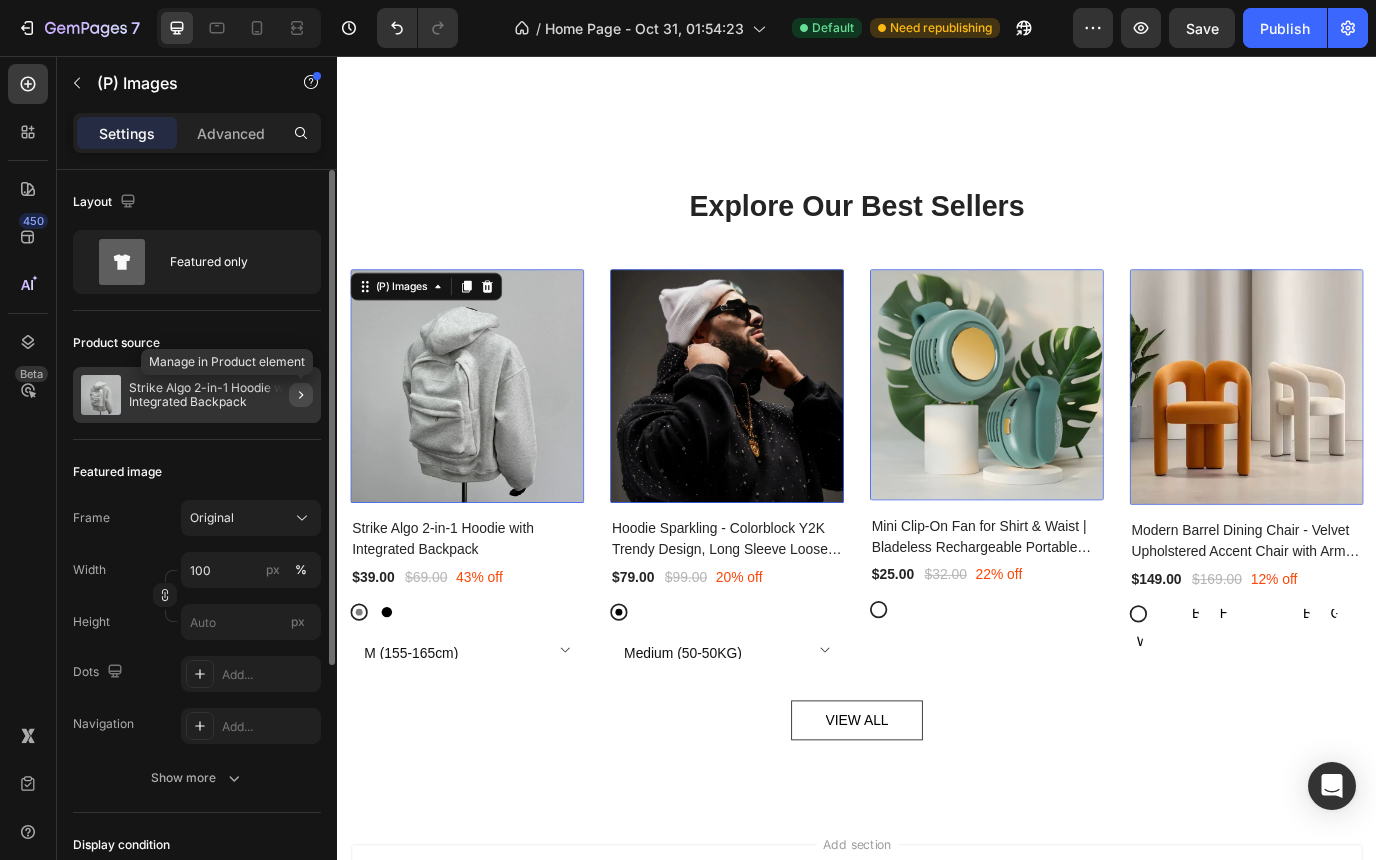 click 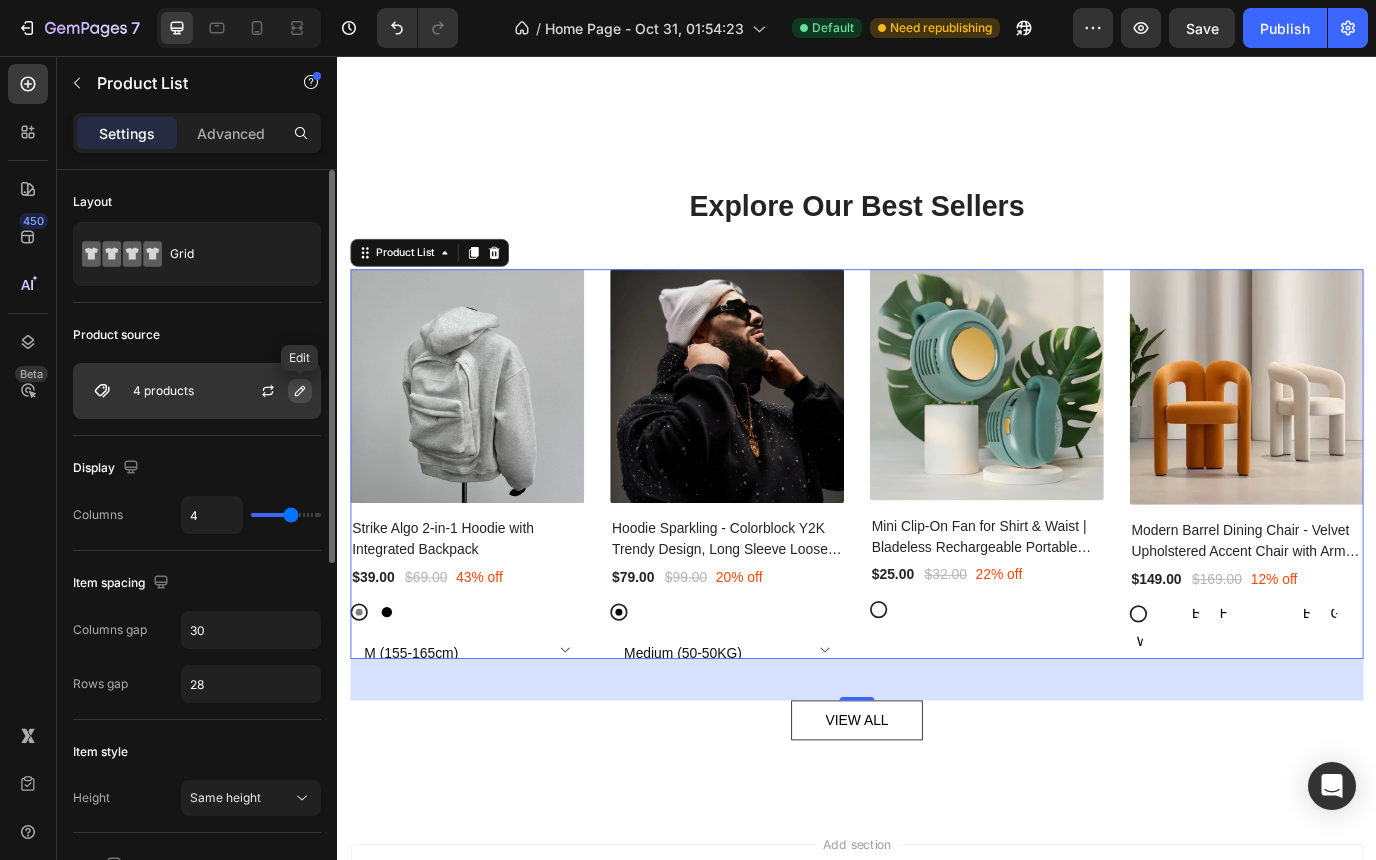 click 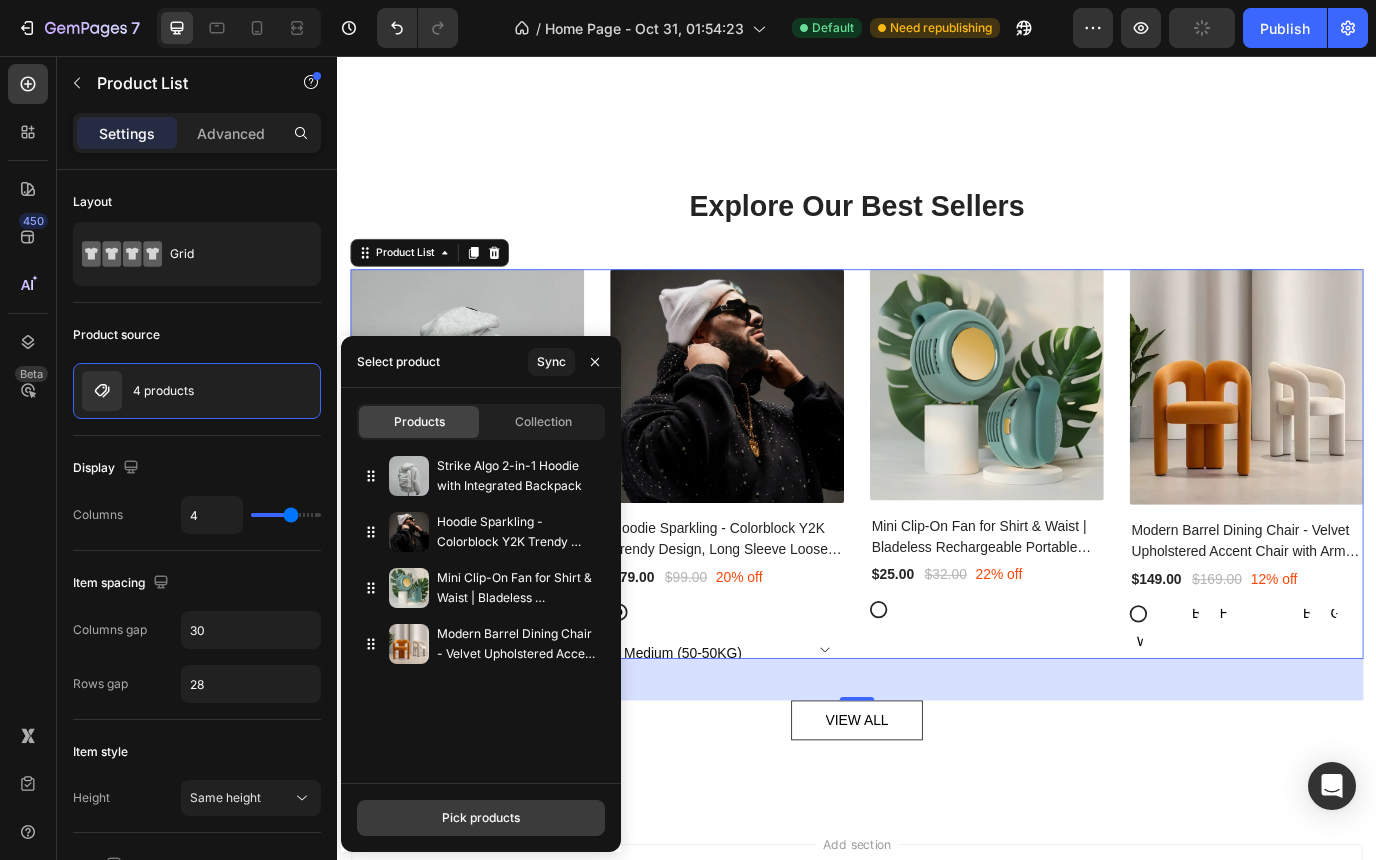 click on "Pick products" at bounding box center (481, 818) 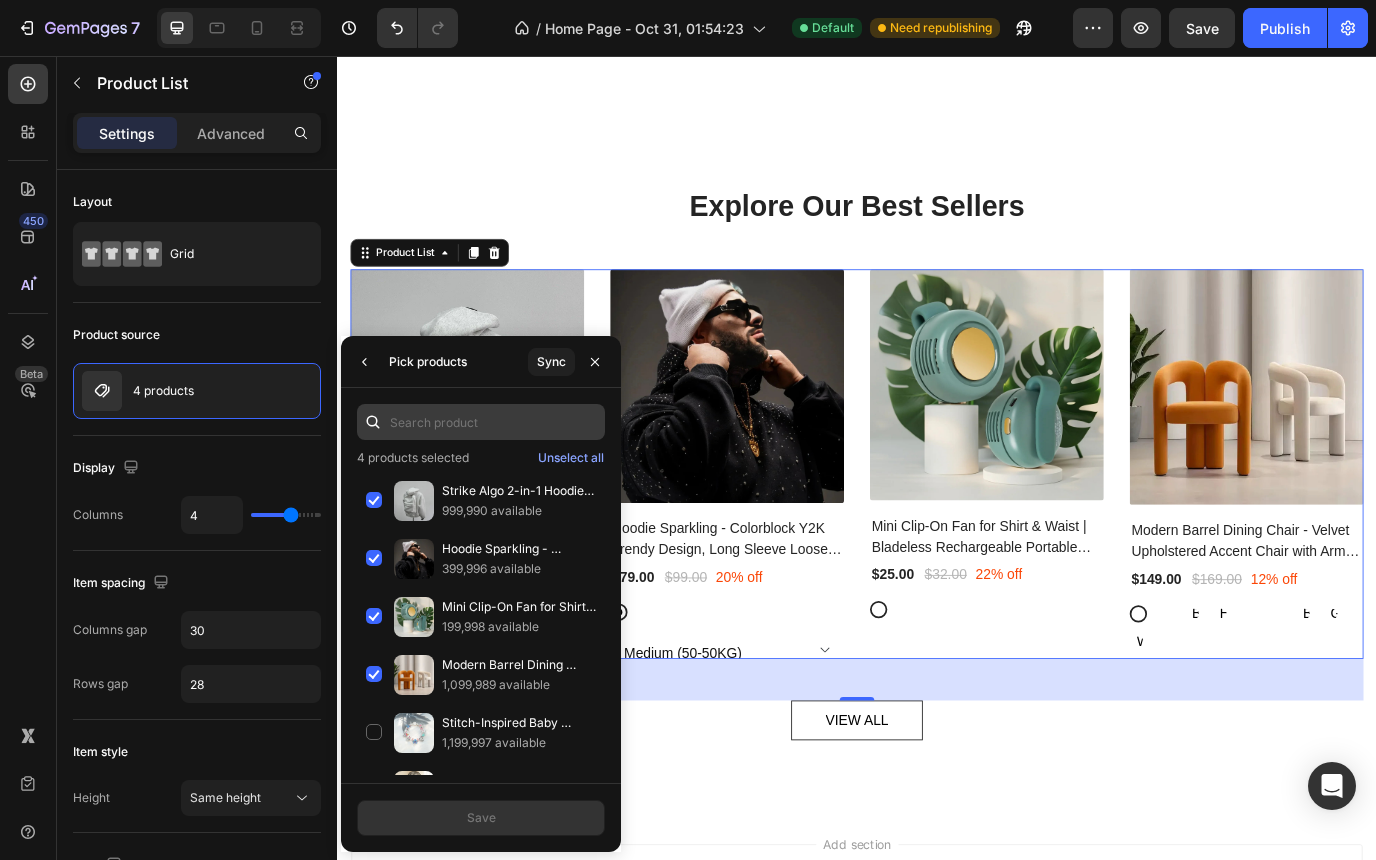 type on "o" 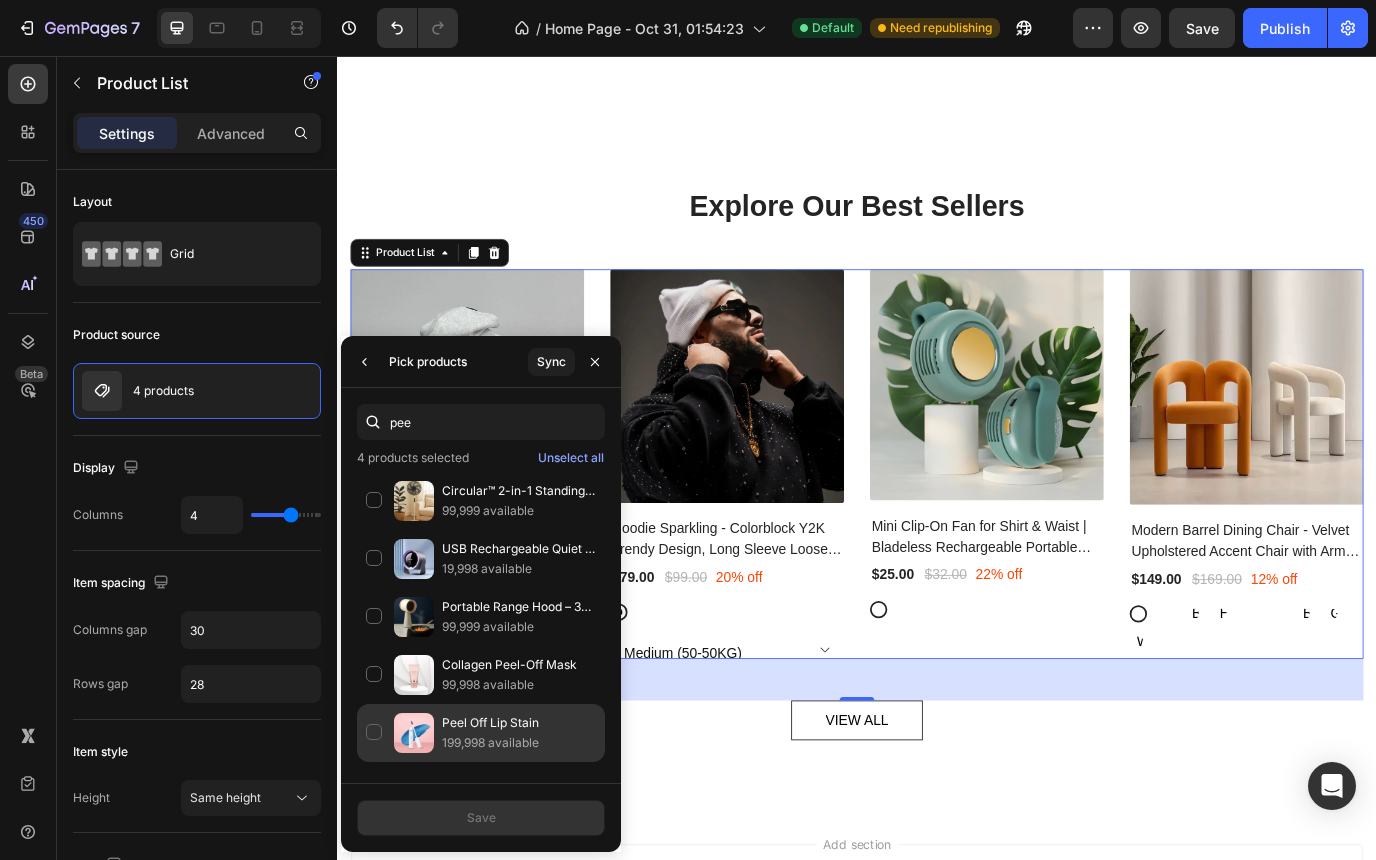 type on "pee" 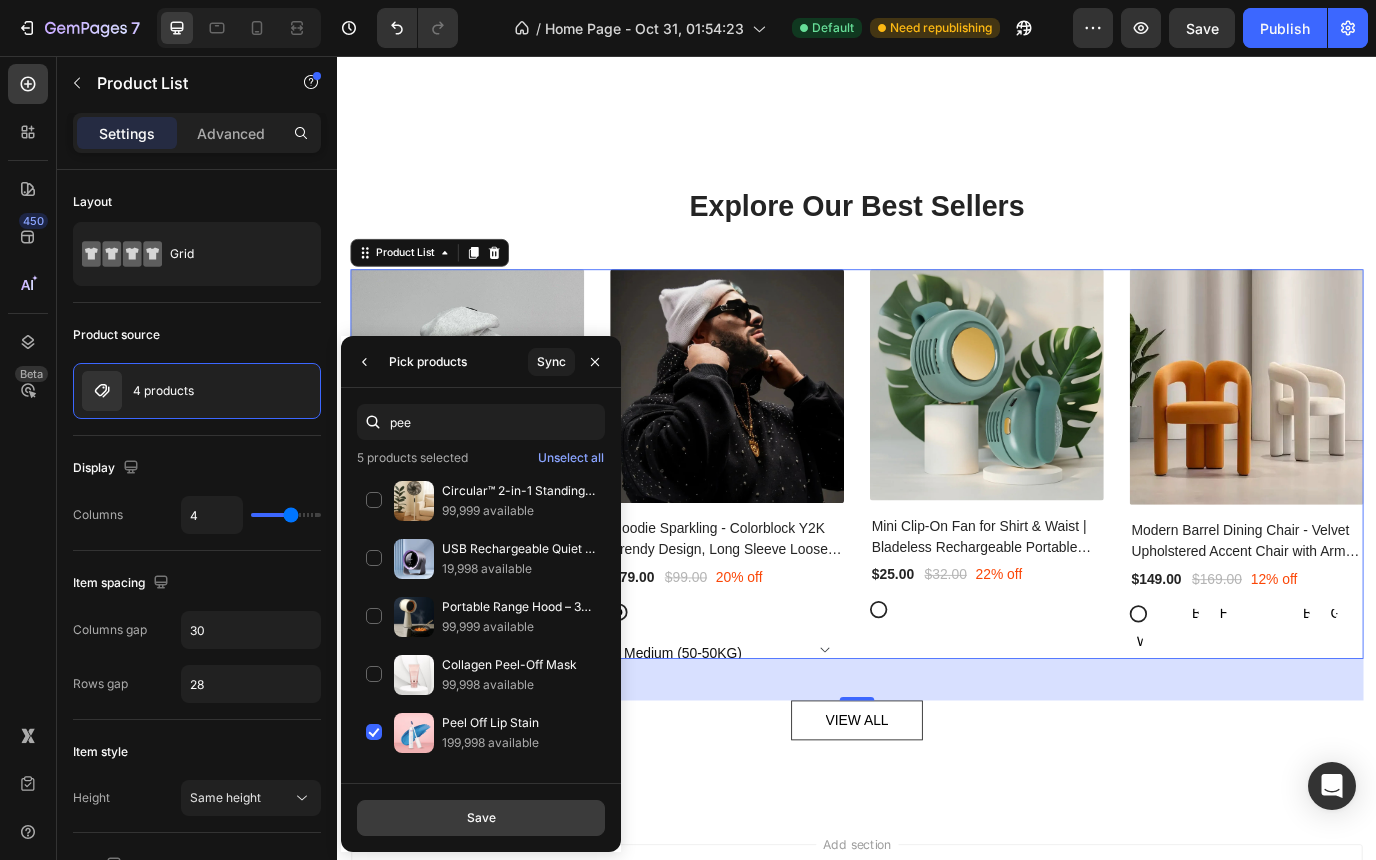 click on "Save" at bounding box center [481, 818] 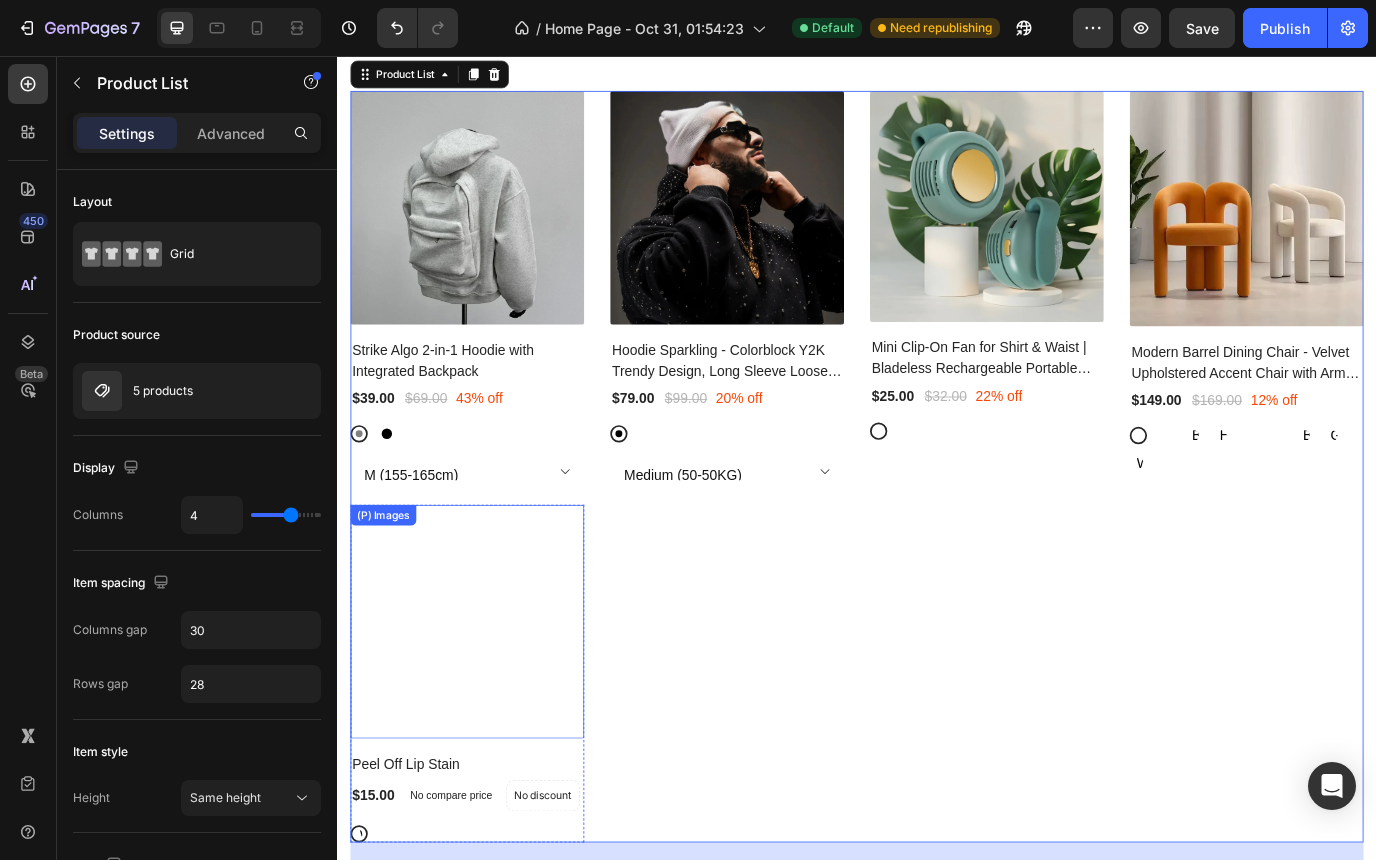 scroll, scrollTop: 5416, scrollLeft: 0, axis: vertical 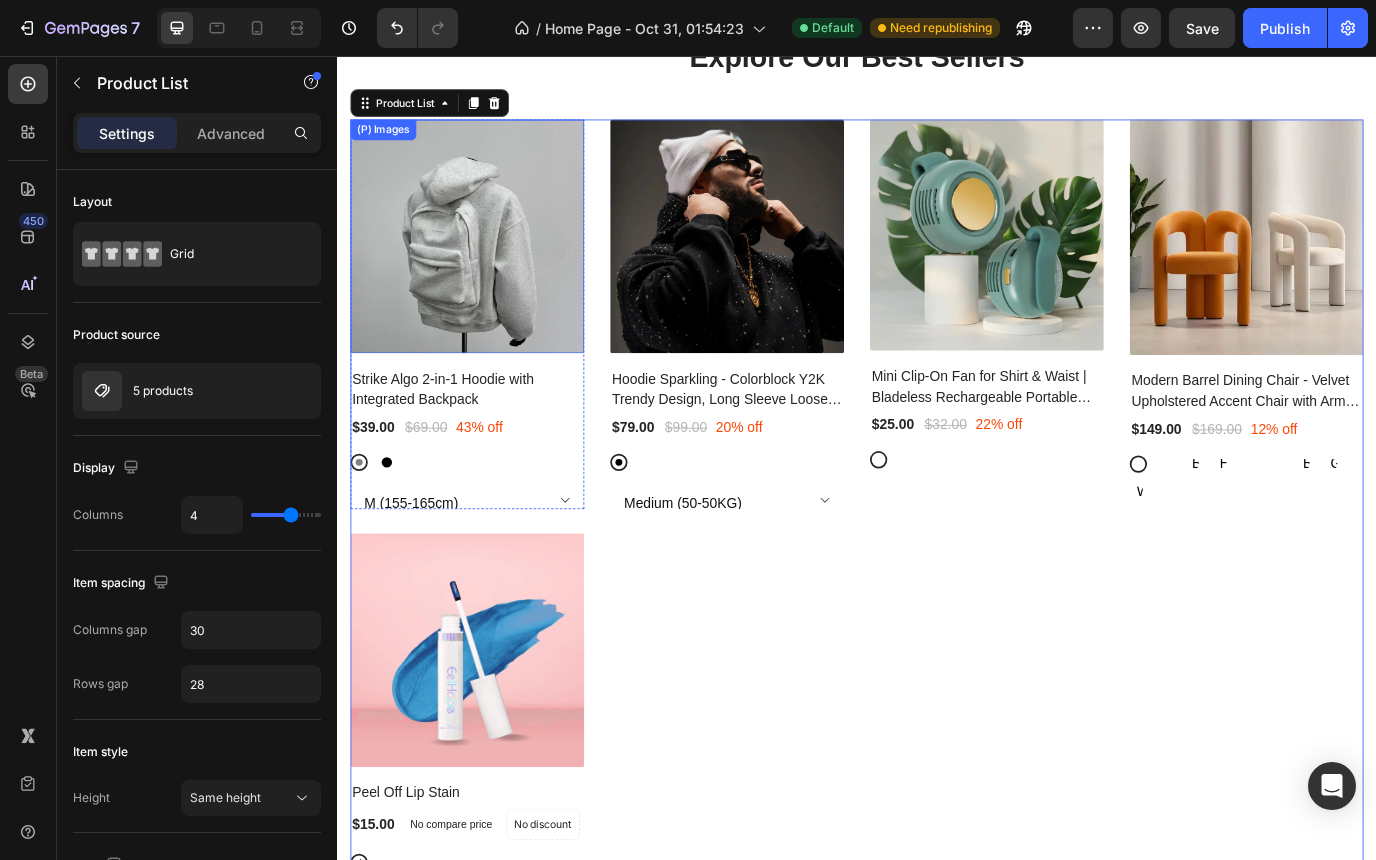 click at bounding box center [487, 264] 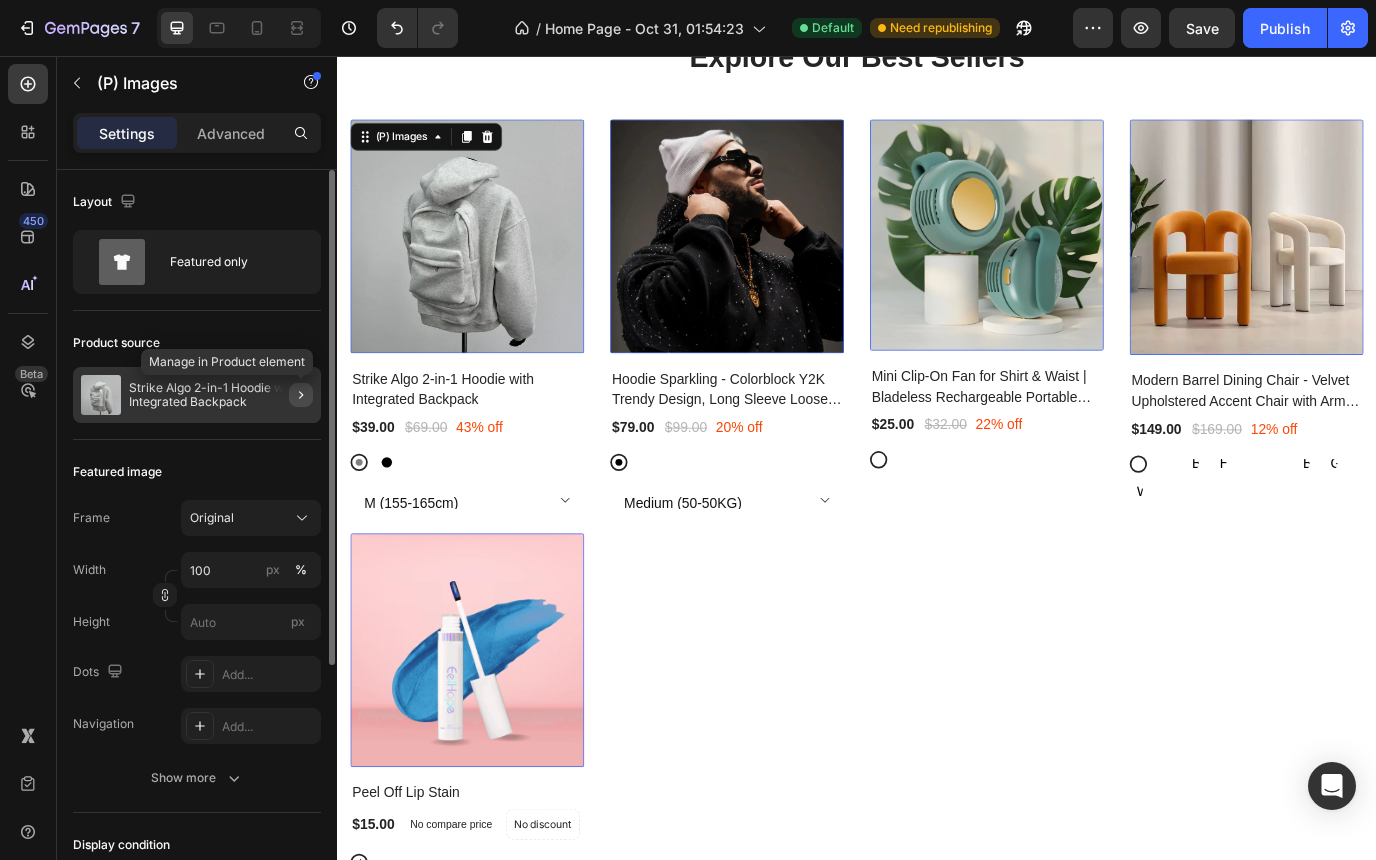 click 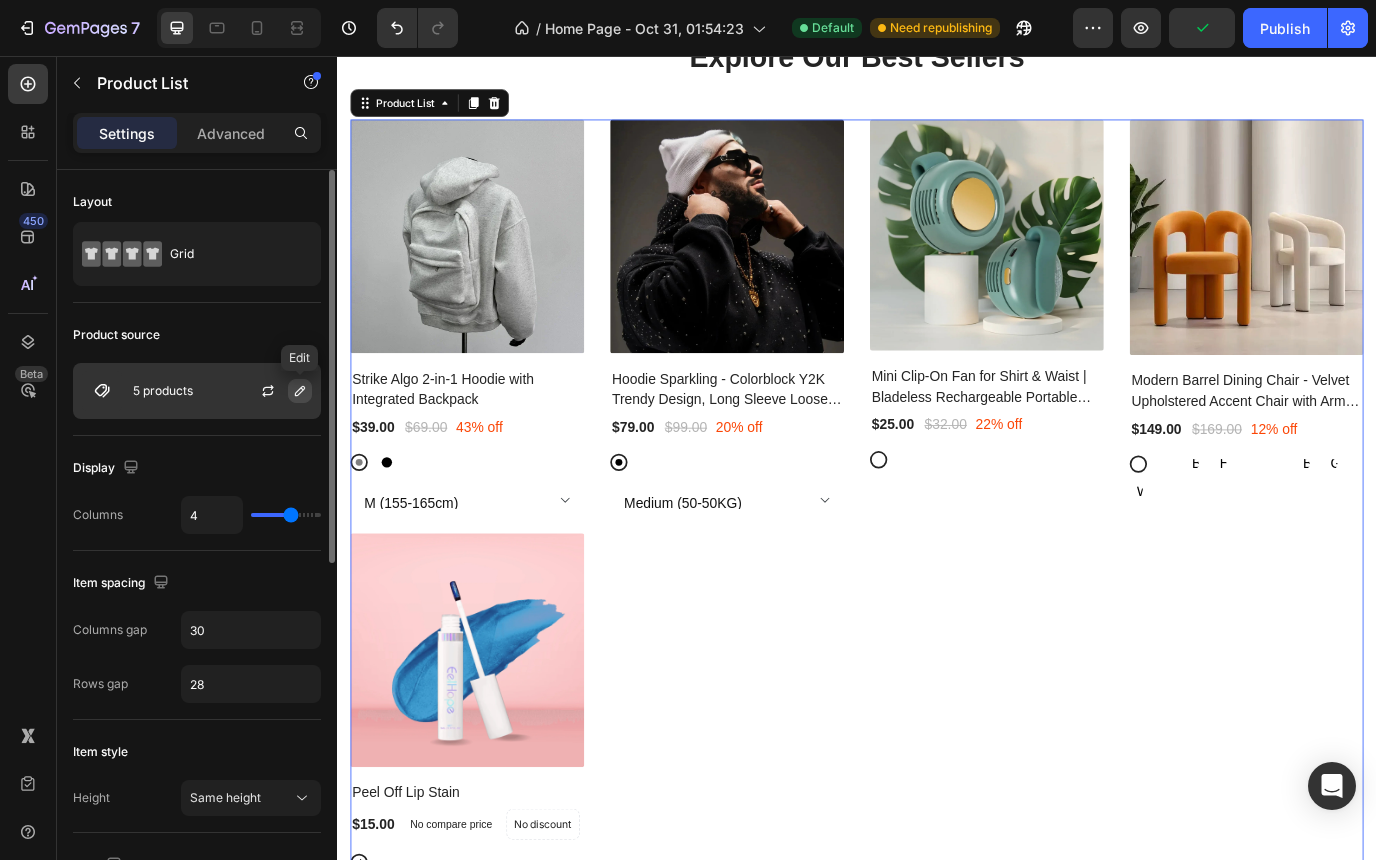 click 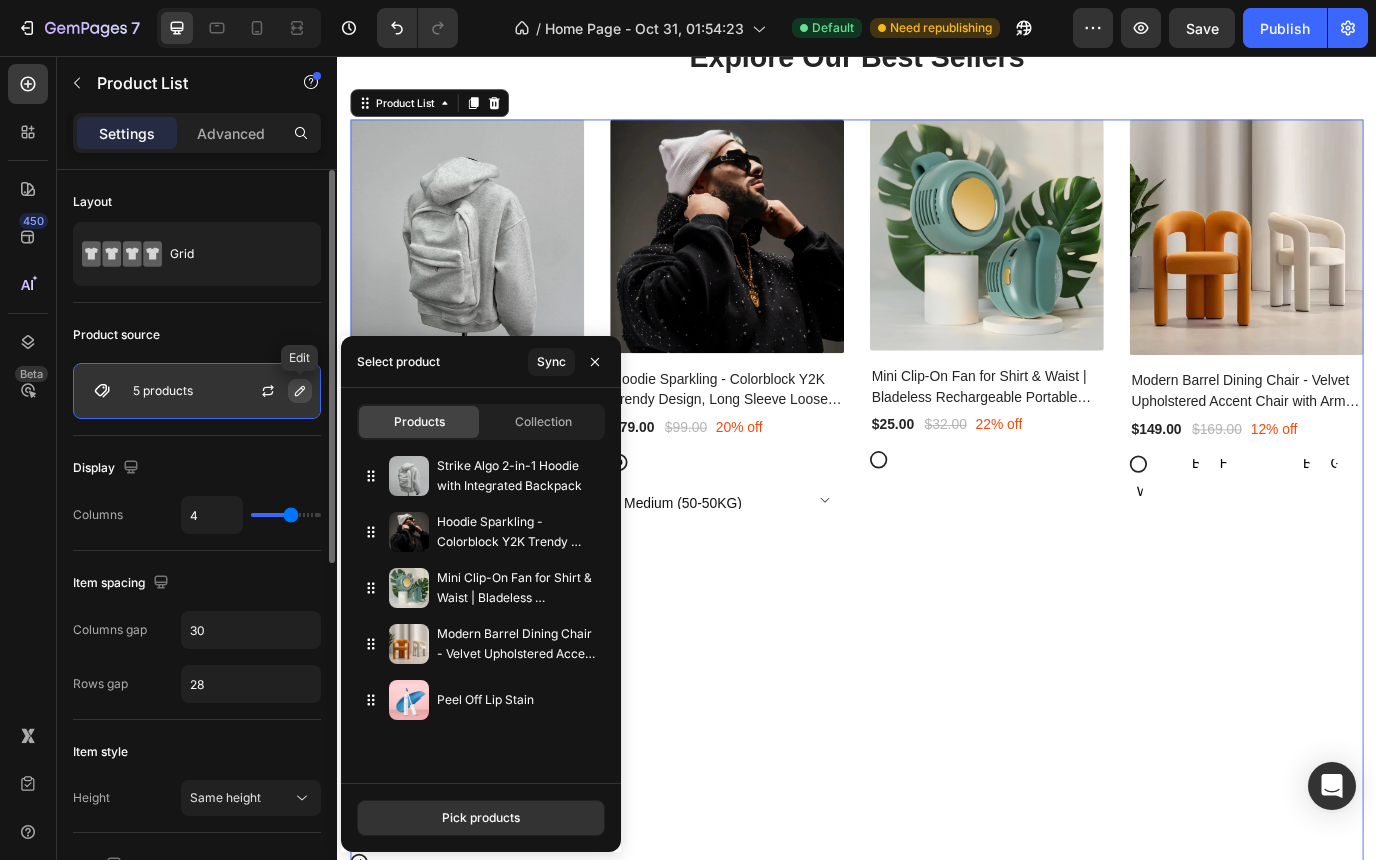 click 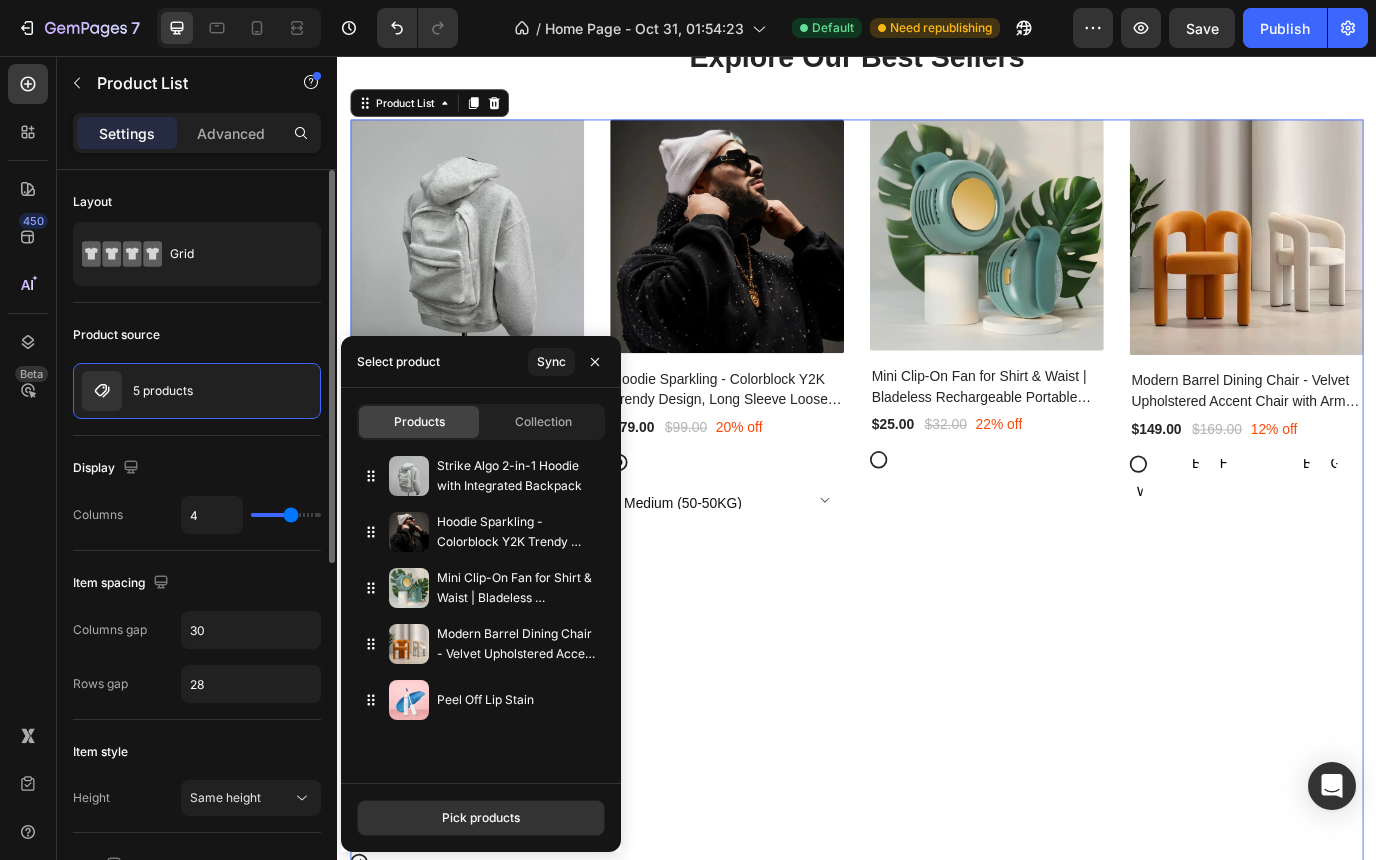 click on "Product source" at bounding box center [197, 335] 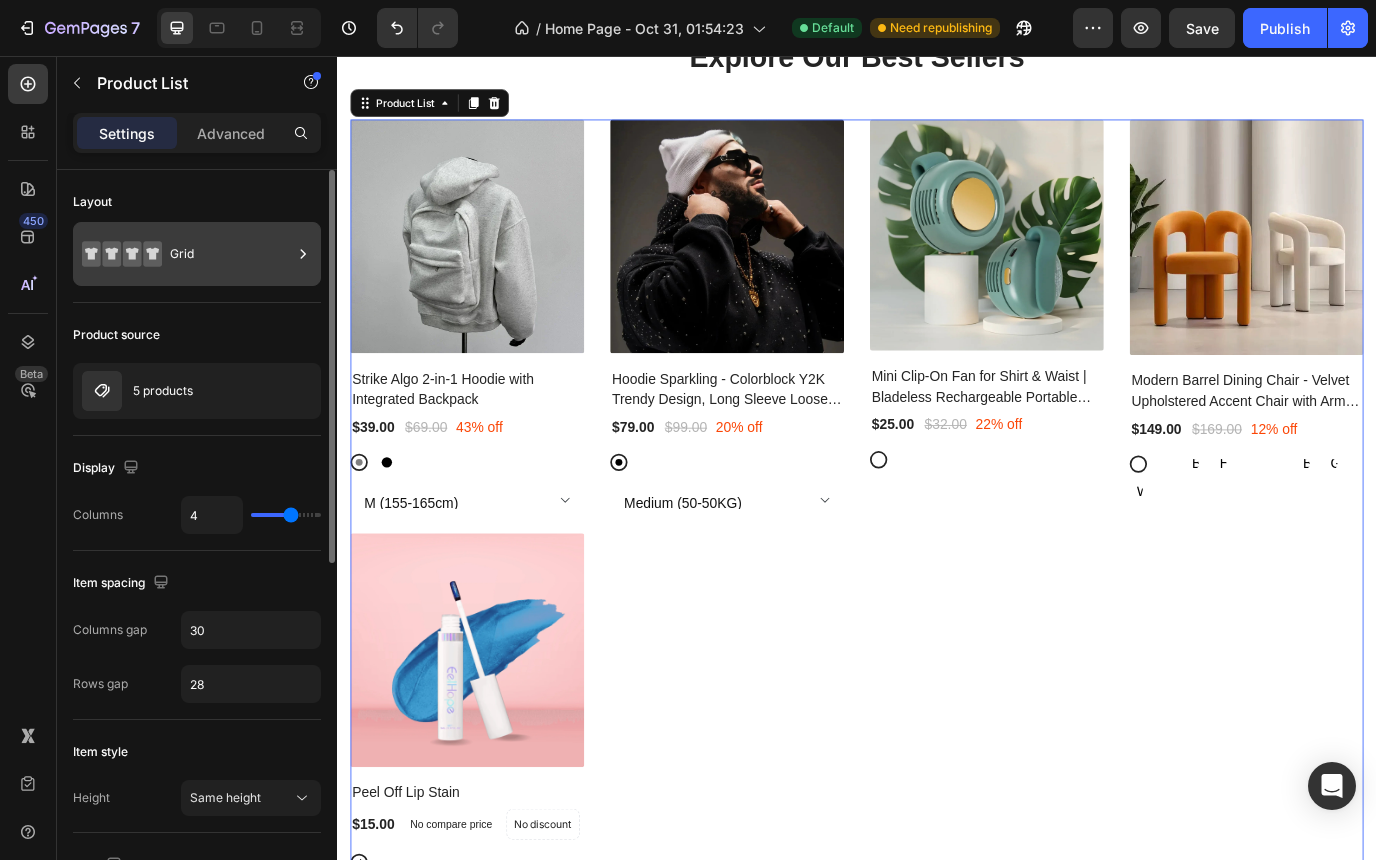 click on "Grid" at bounding box center [231, 254] 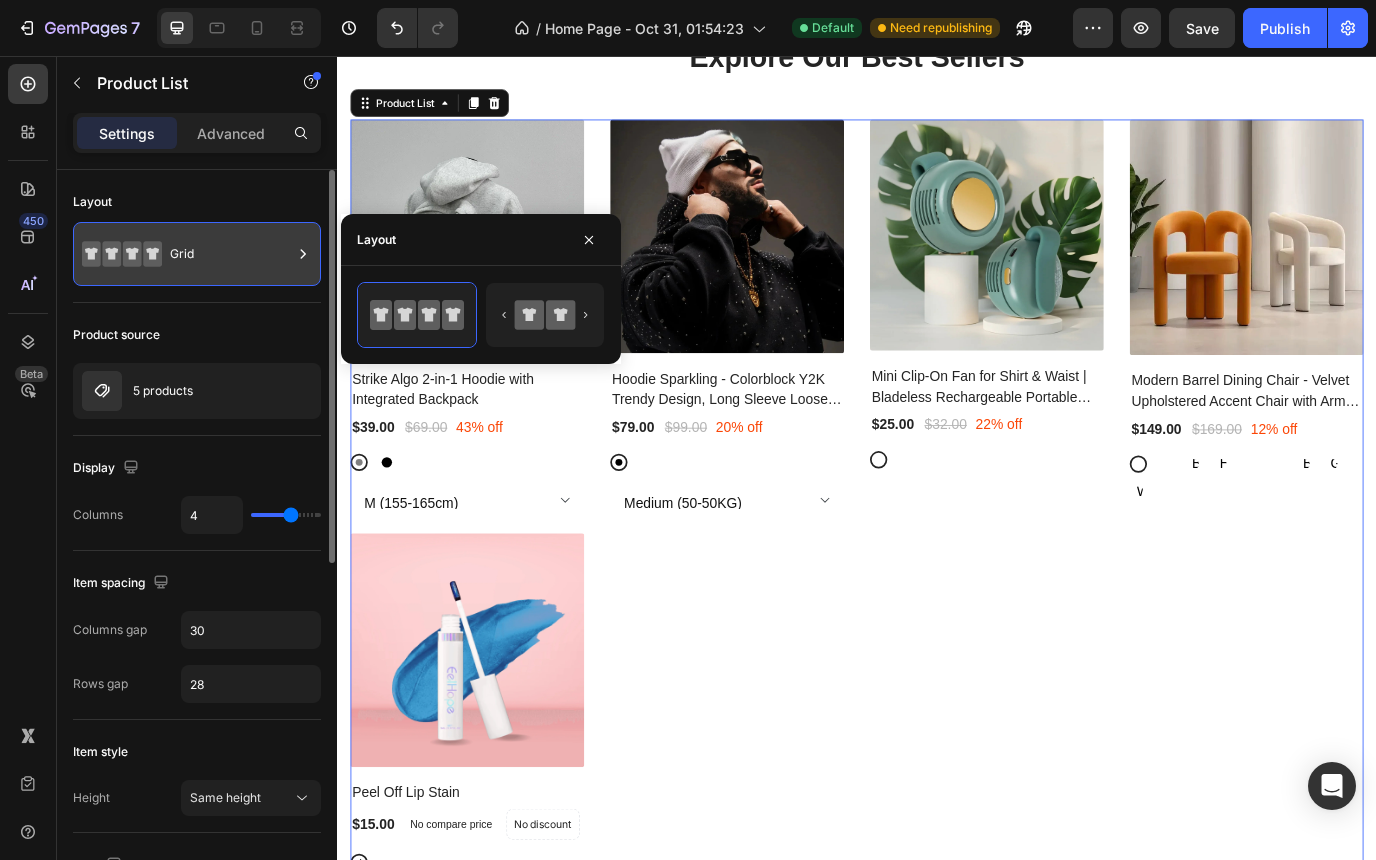 click on "Grid" at bounding box center (231, 254) 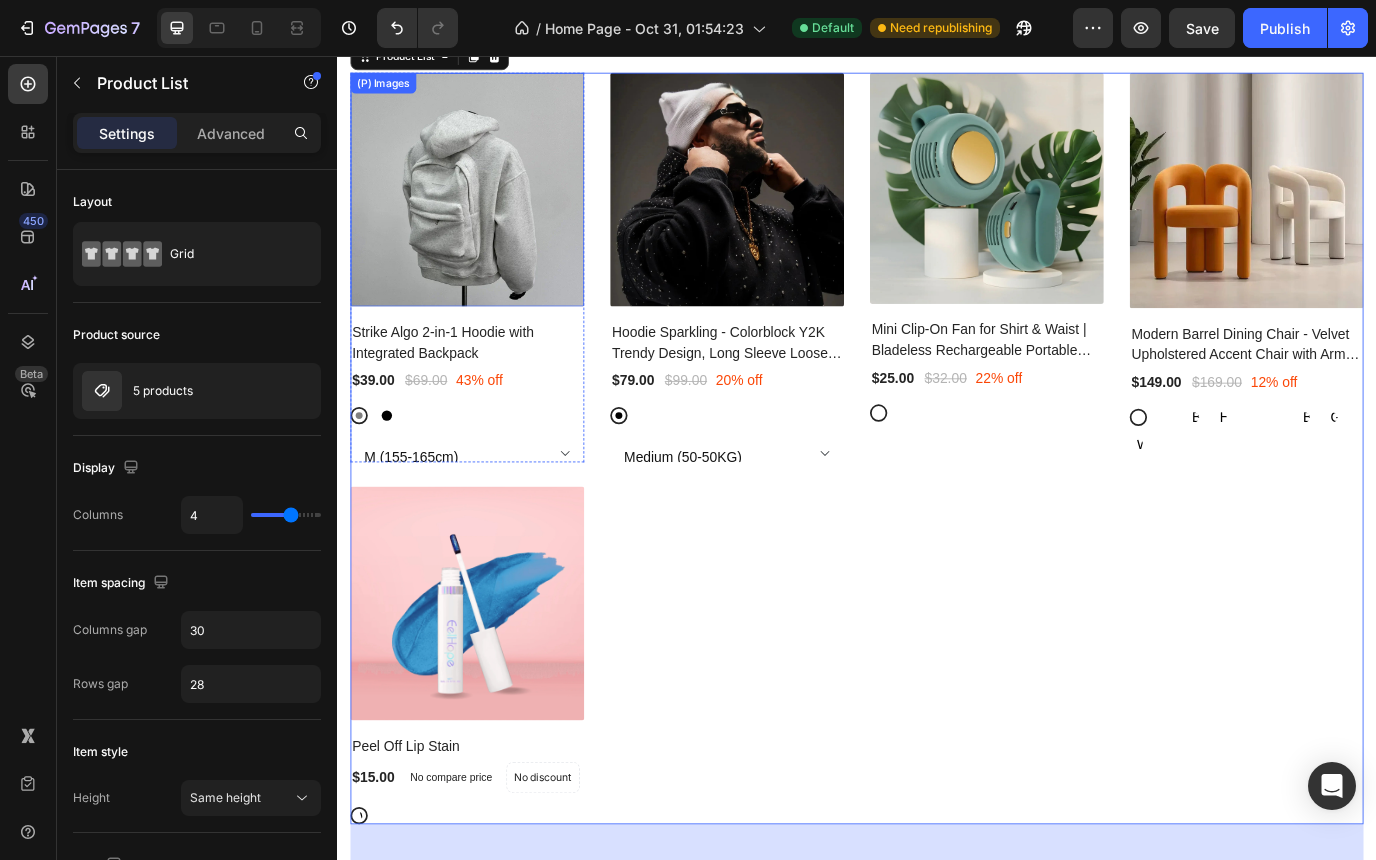 scroll, scrollTop: 5467, scrollLeft: 0, axis: vertical 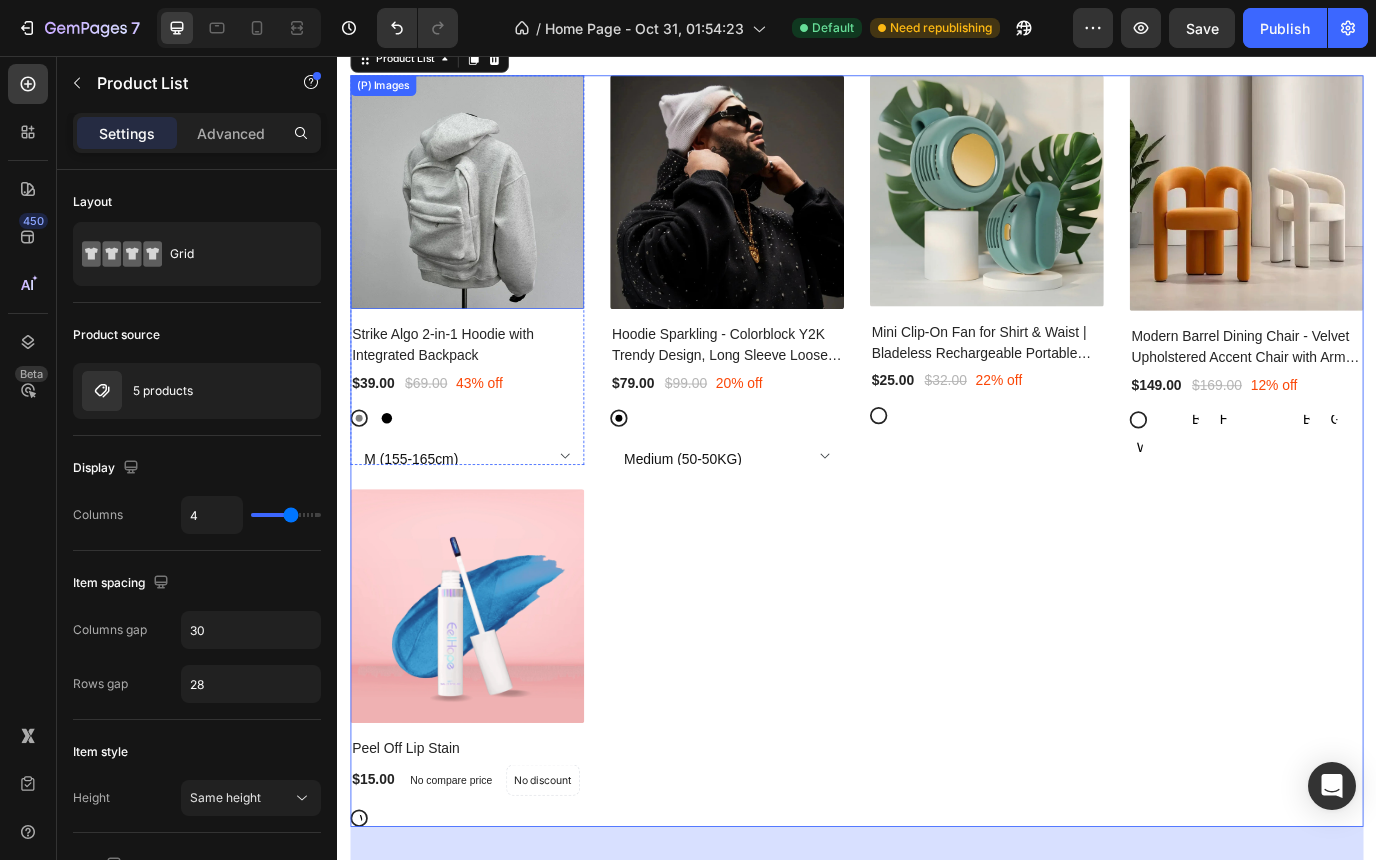 click at bounding box center [487, 213] 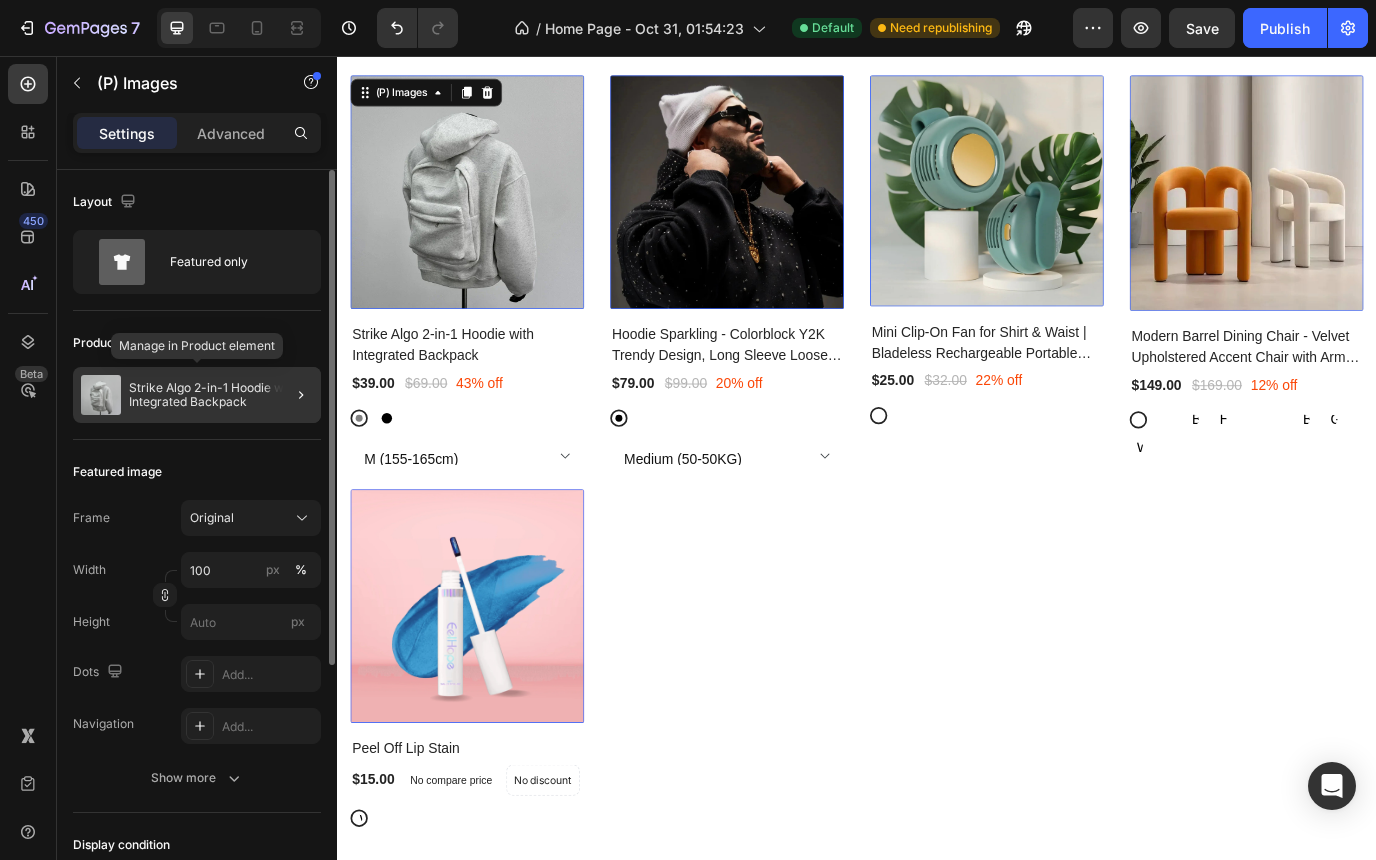 click on "Strike Algo 2-in-1 Hoodie with Integrated Backpack" at bounding box center [221, 395] 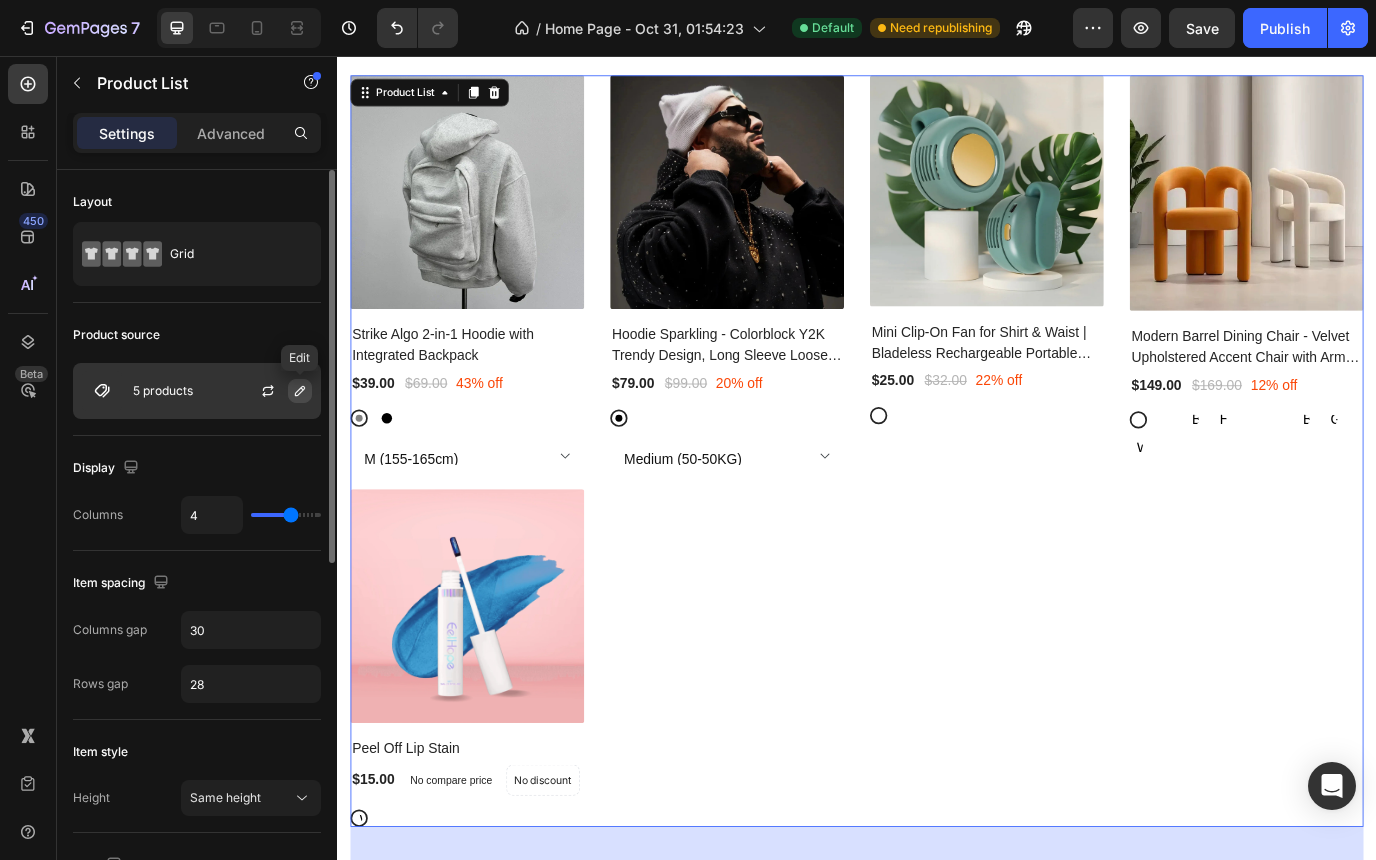 click 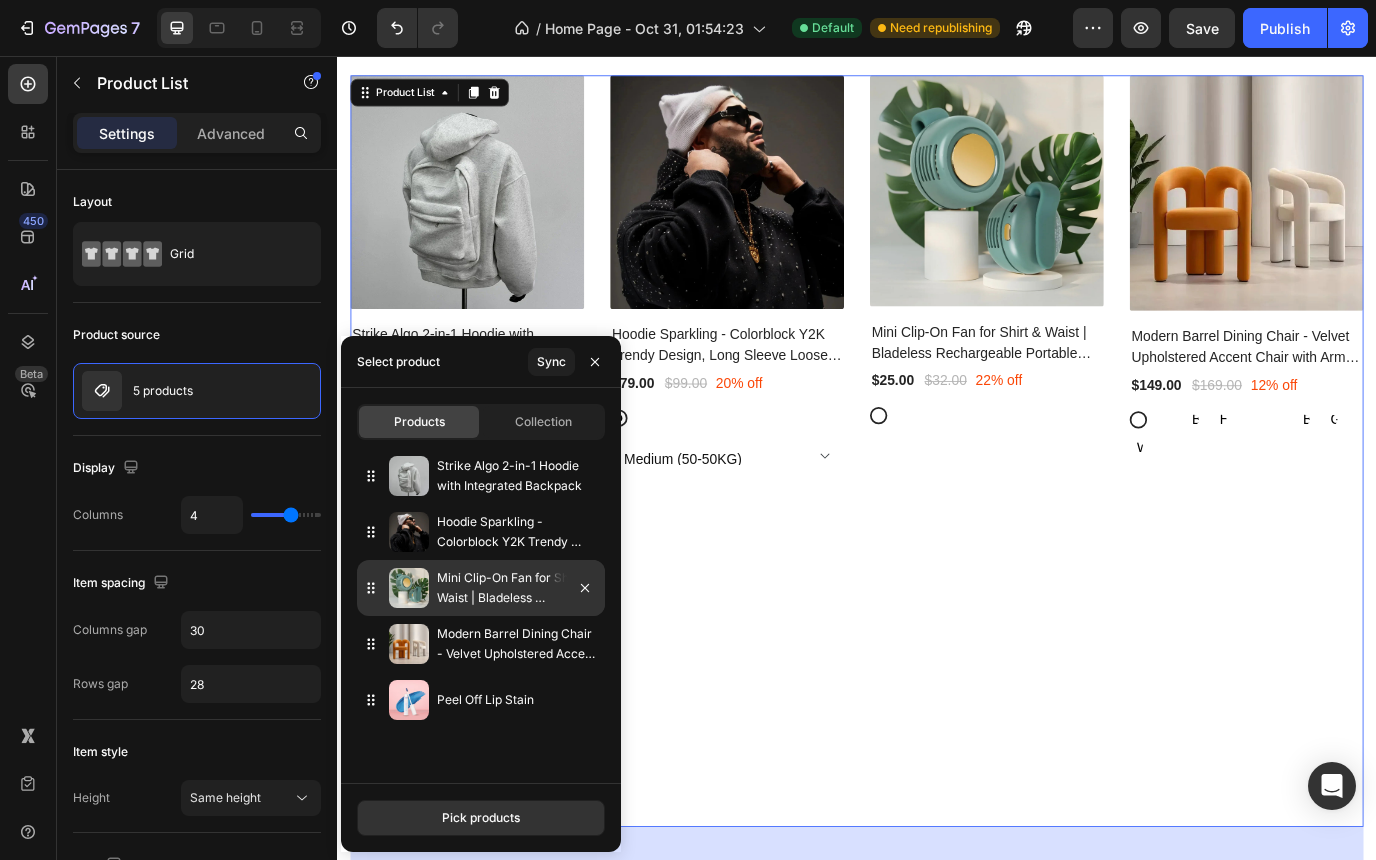 click on "Mini Clip-On Fan for Shirt & Waist | Bladeless Rechargeable Portable Fan" at bounding box center [517, 588] 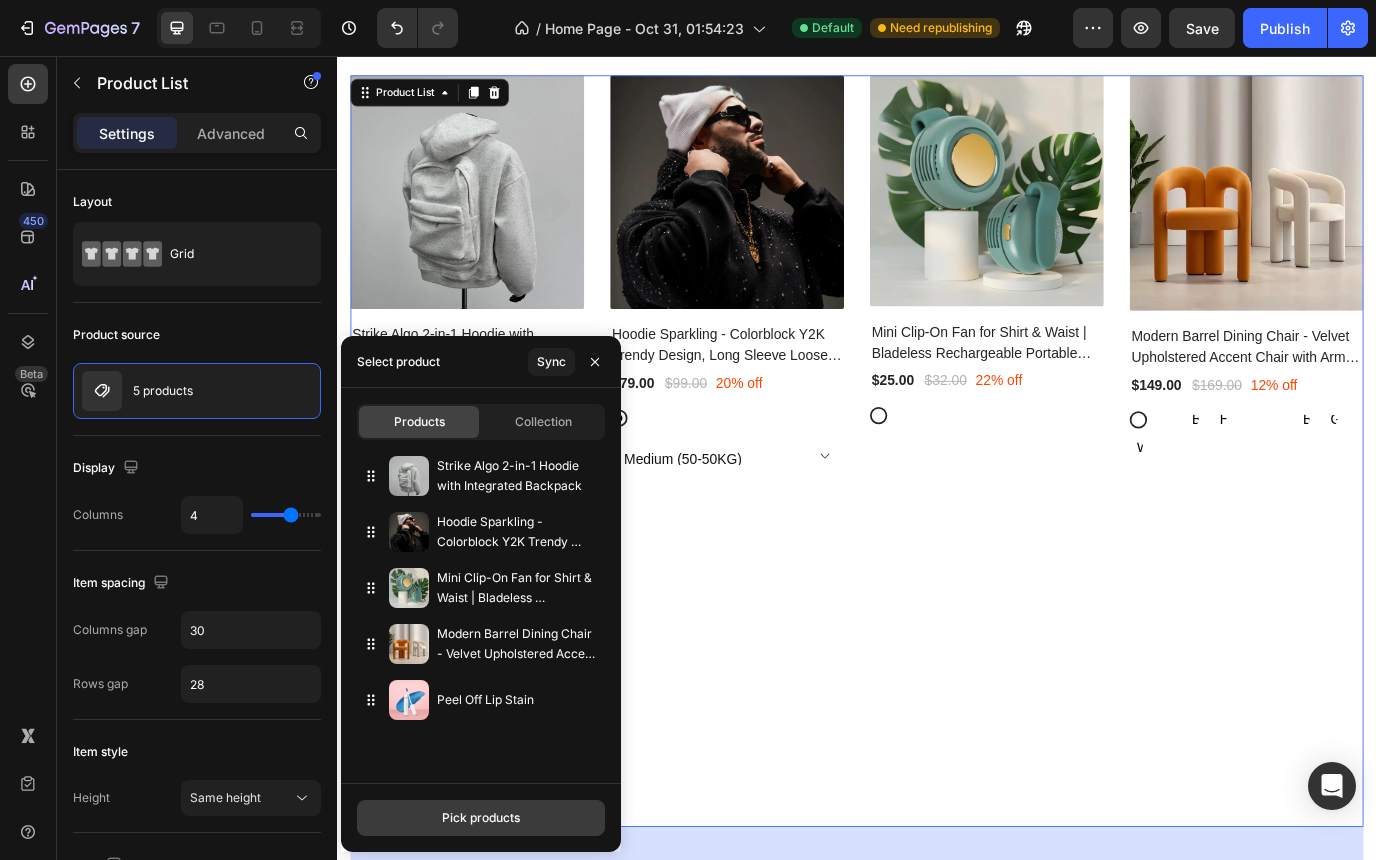 click on "Pick products" at bounding box center (481, 818) 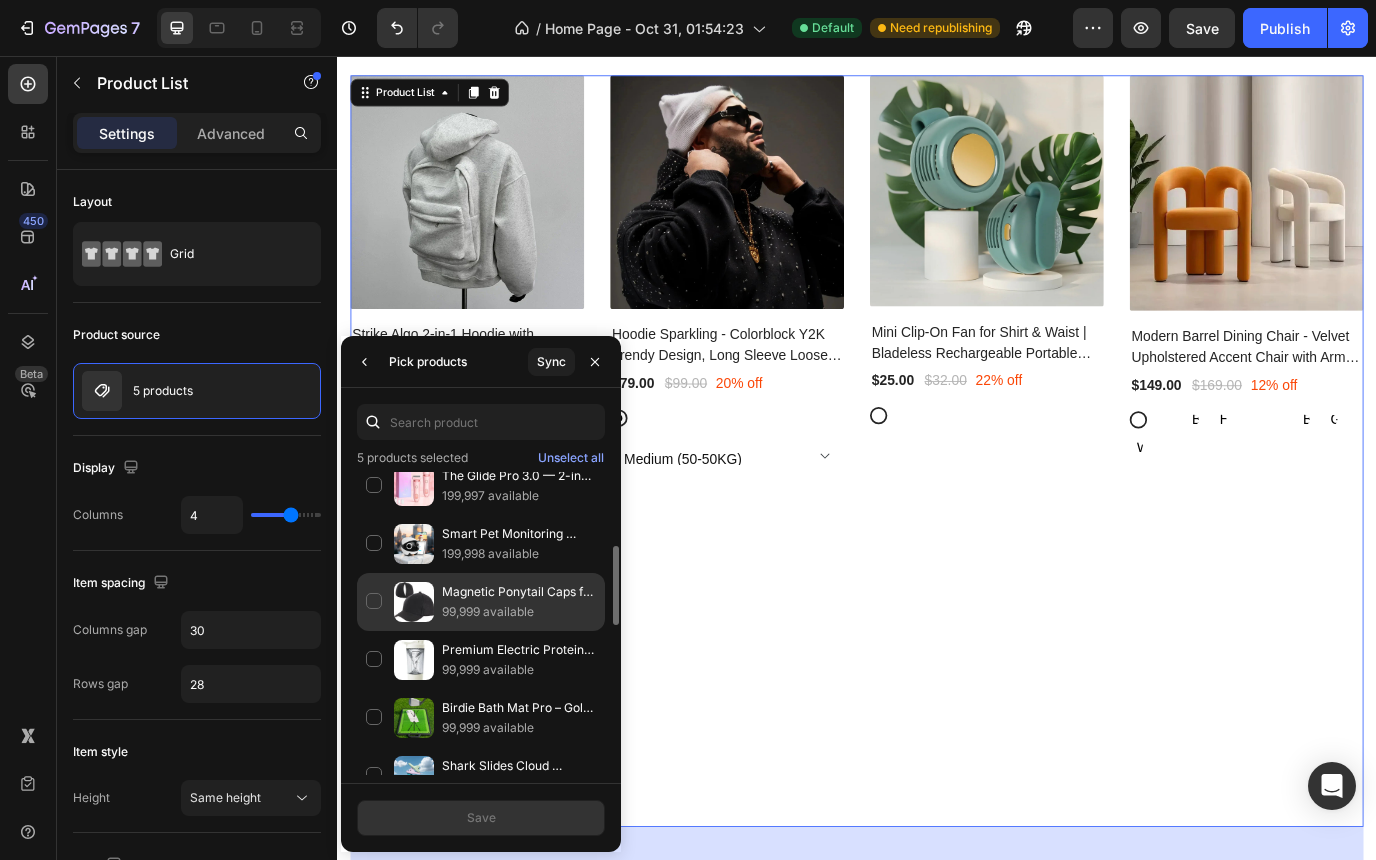 scroll, scrollTop: 425, scrollLeft: 0, axis: vertical 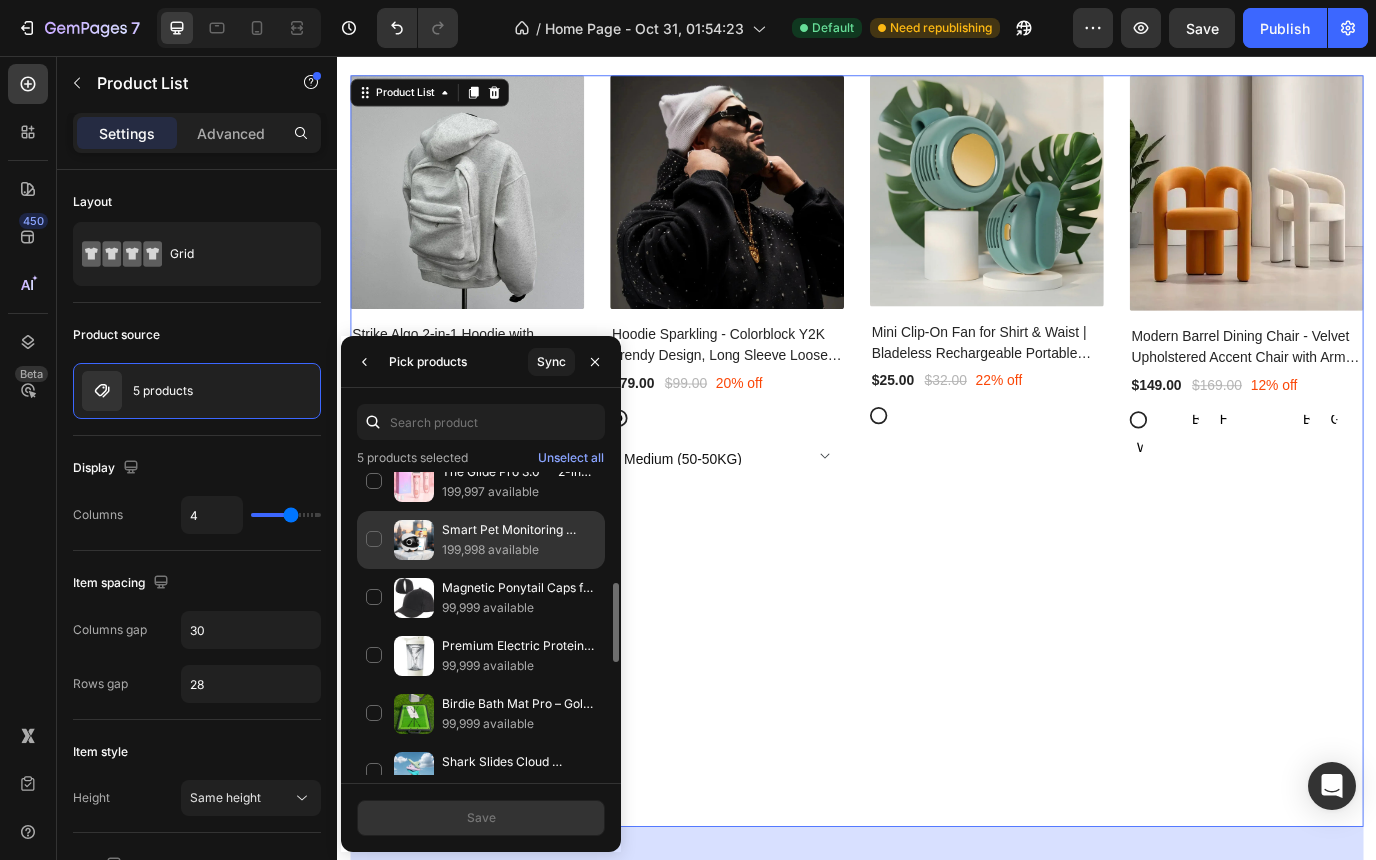 click on "Smart Pet Monitoring Camera Robot EBO — 1080P, Wireless, Night Vision 199,998 available" 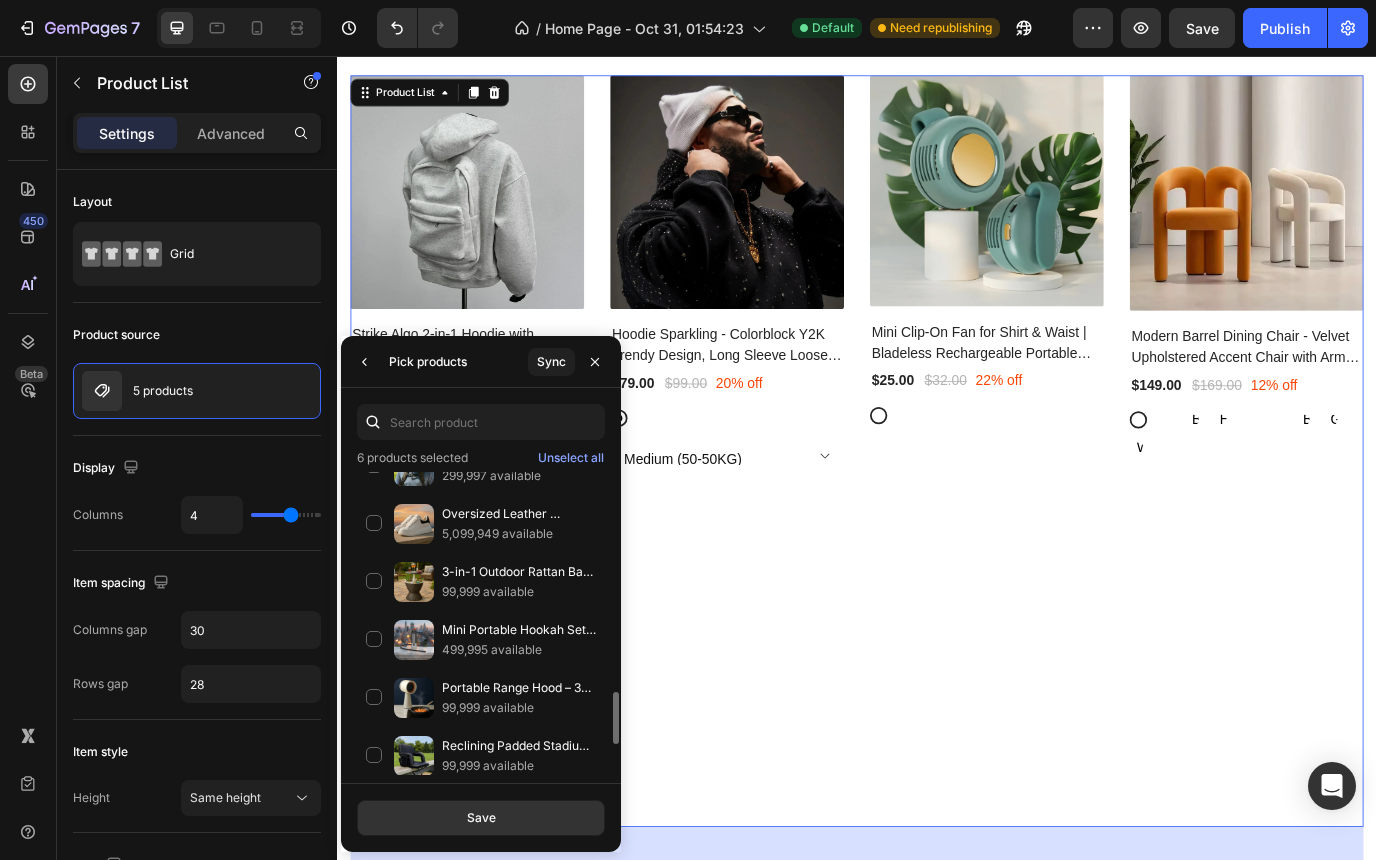 scroll, scrollTop: 1254, scrollLeft: 0, axis: vertical 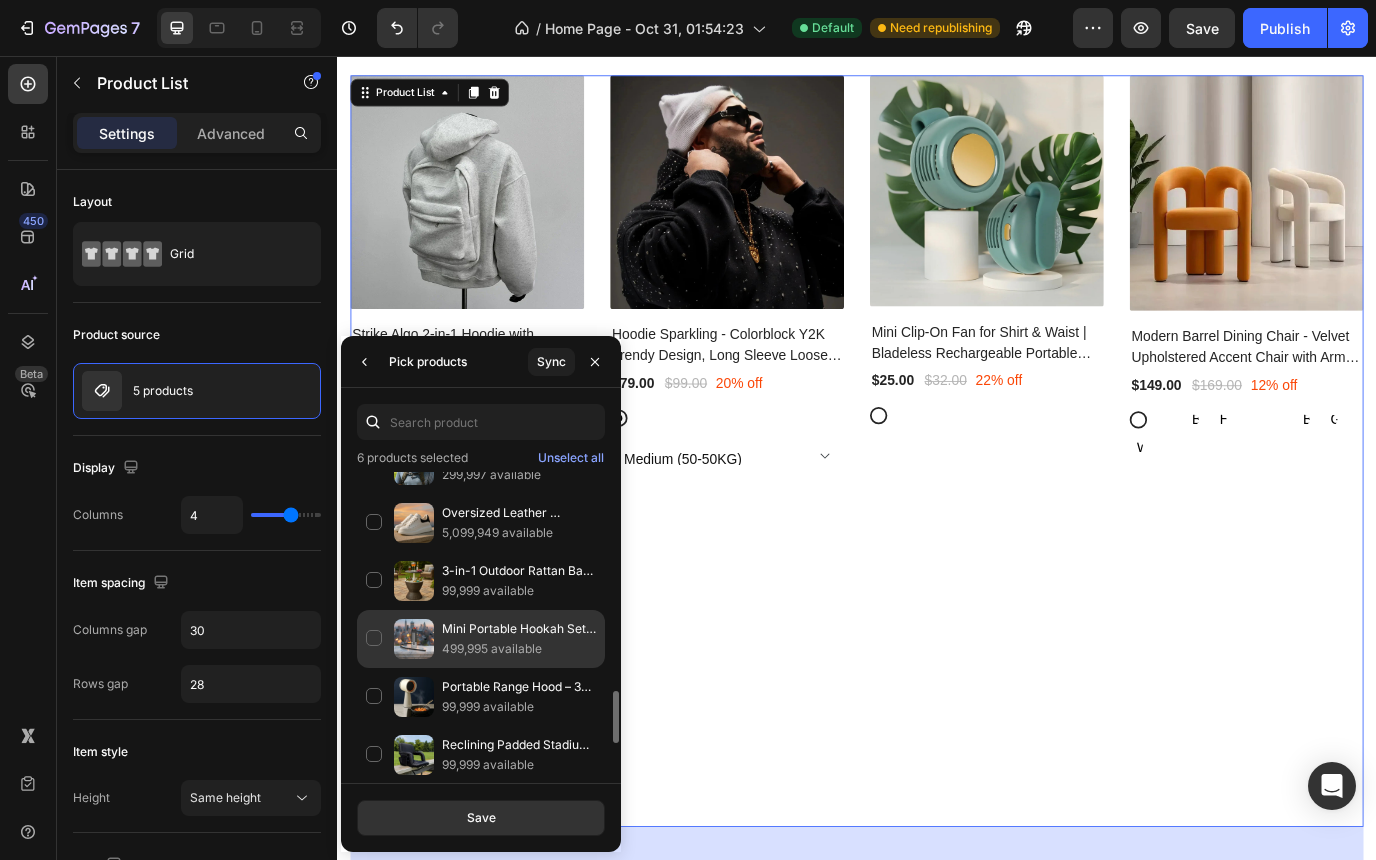 click on "Mini Portable Hookah Set – Compact Design with Silicone Hose, Wind Cover & Travel Bag 499,995 available" 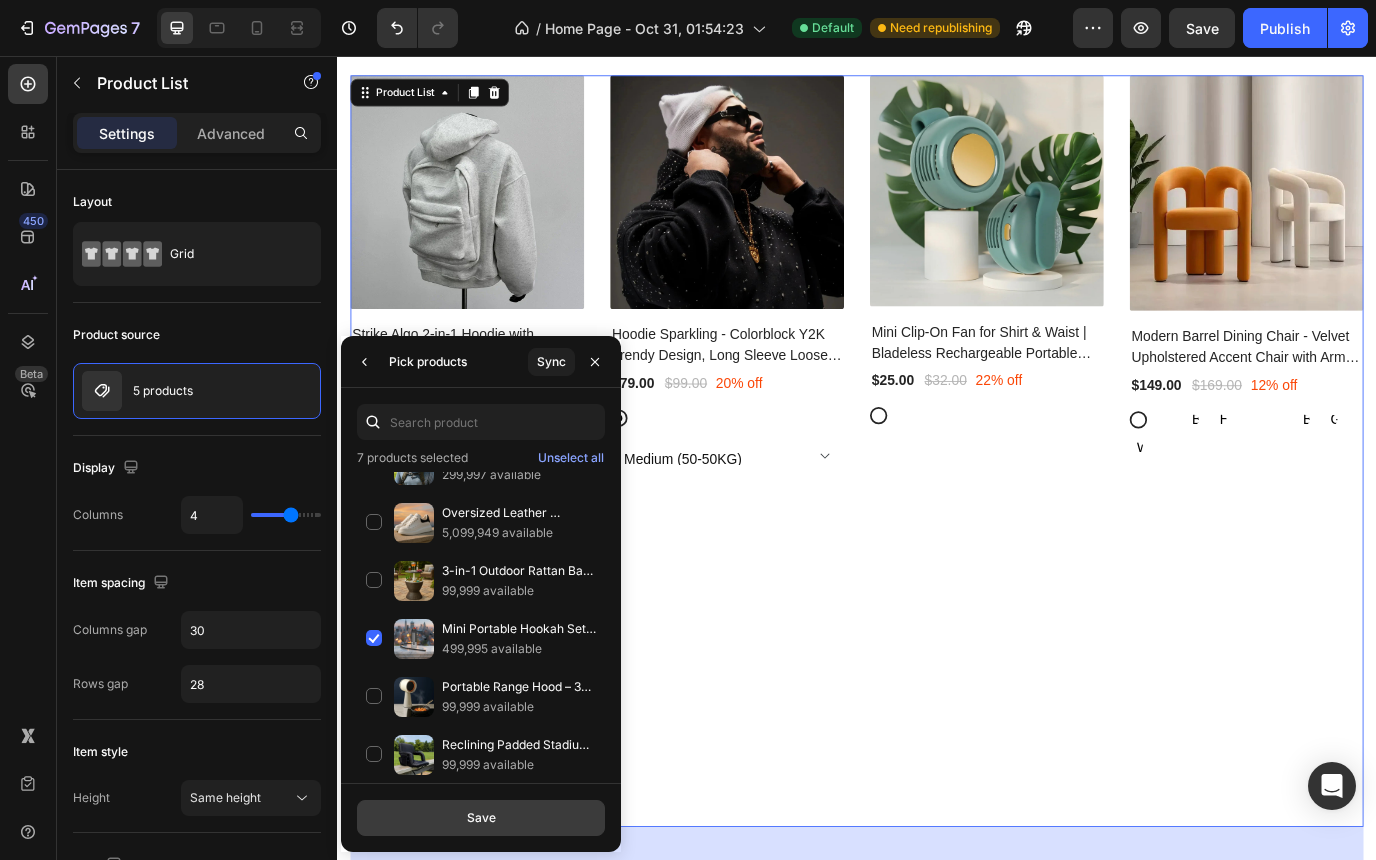 click on "Save" at bounding box center (481, 818) 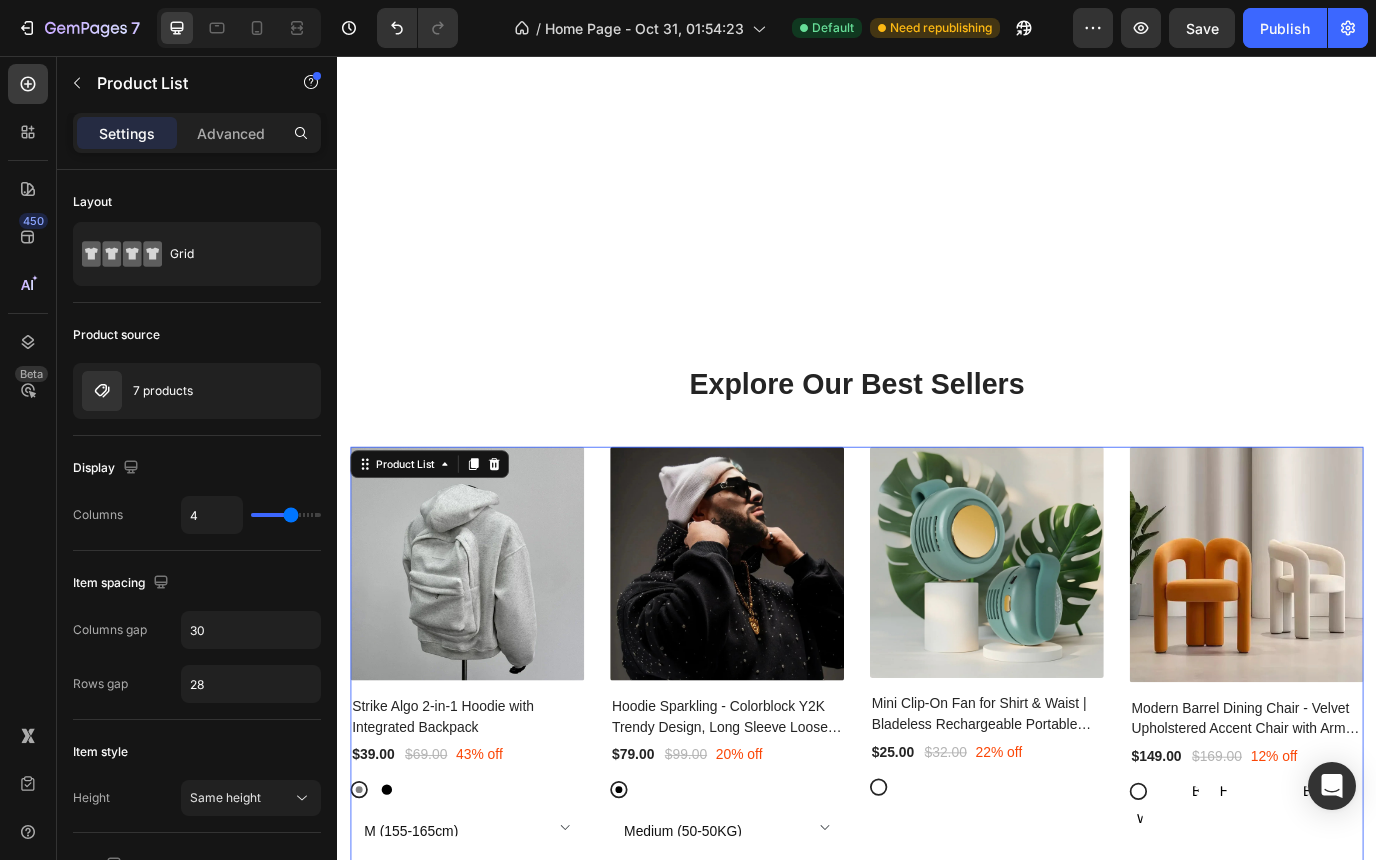 scroll, scrollTop: 5467, scrollLeft: 0, axis: vertical 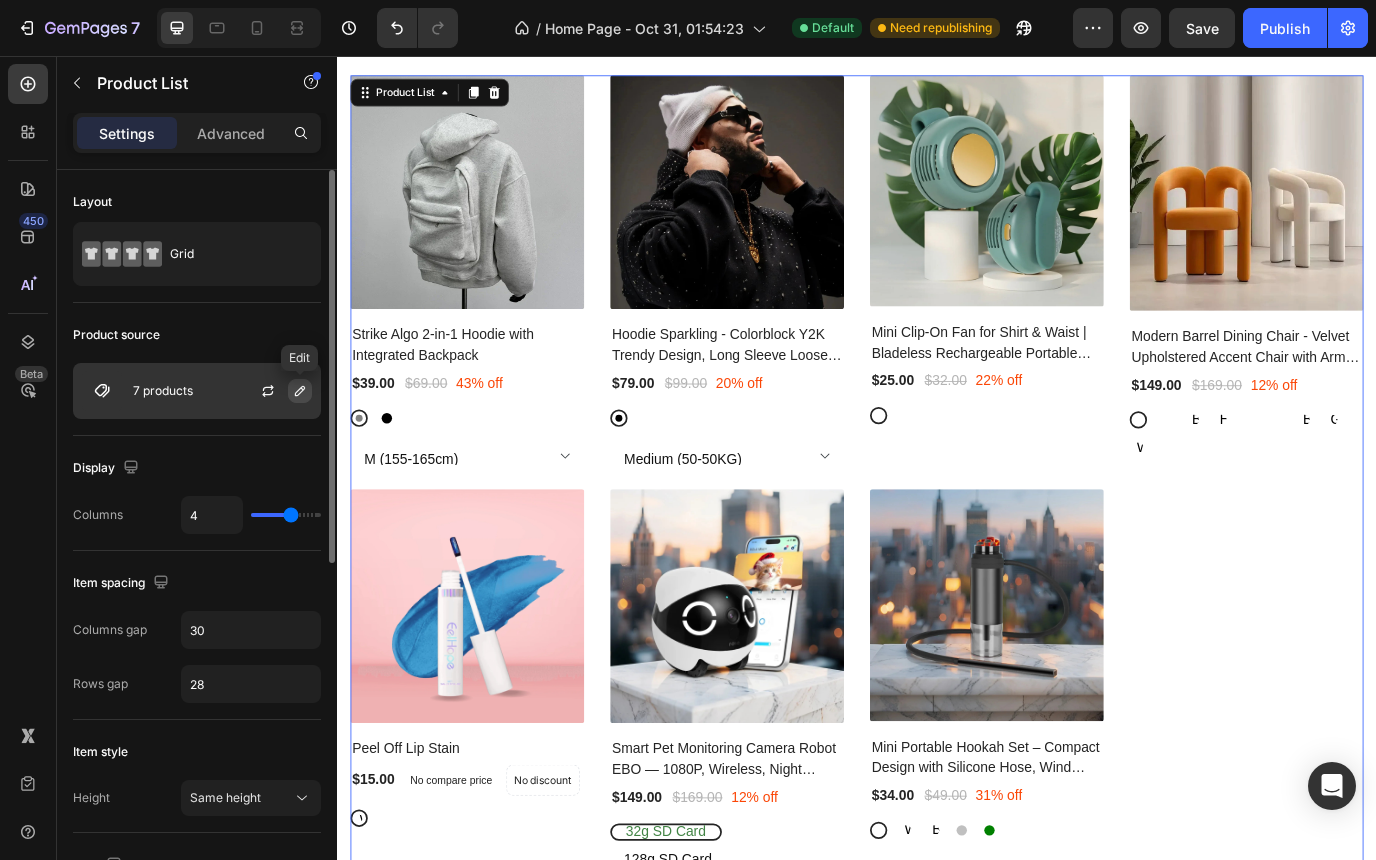 click 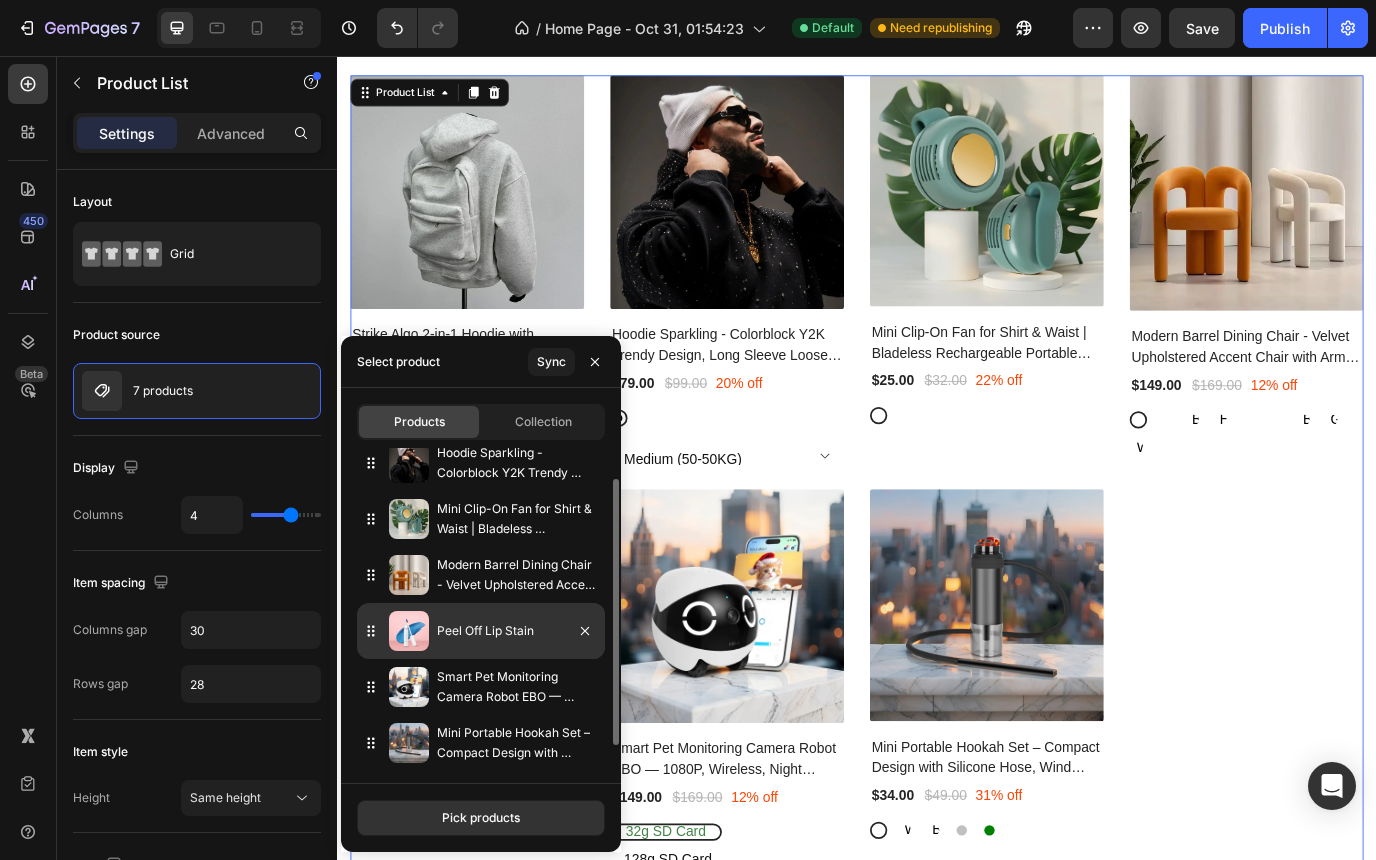 scroll, scrollTop: 0, scrollLeft: 0, axis: both 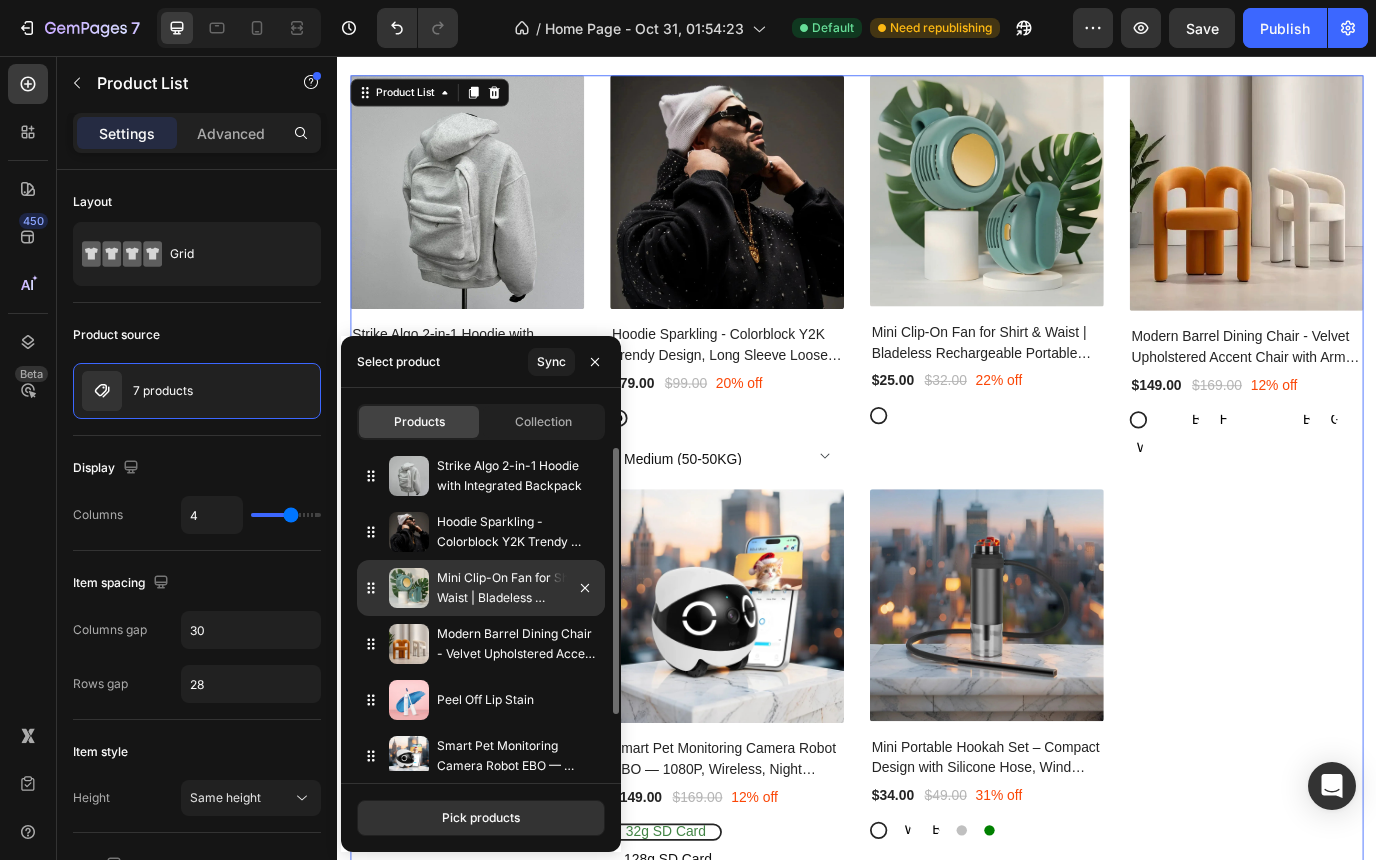 type 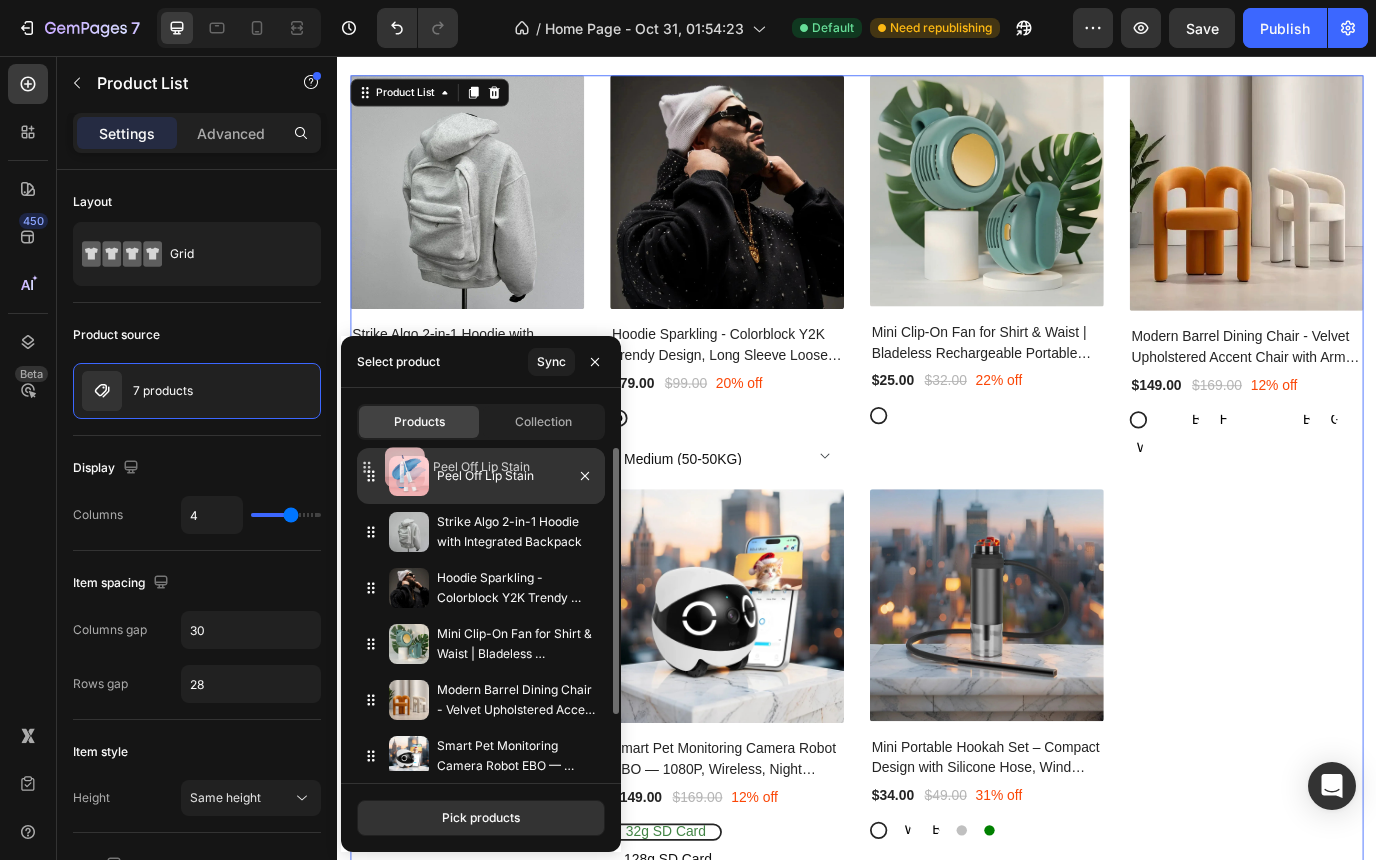 drag, startPoint x: 371, startPoint y: 697, endPoint x: 367, endPoint y: 465, distance: 232.03448 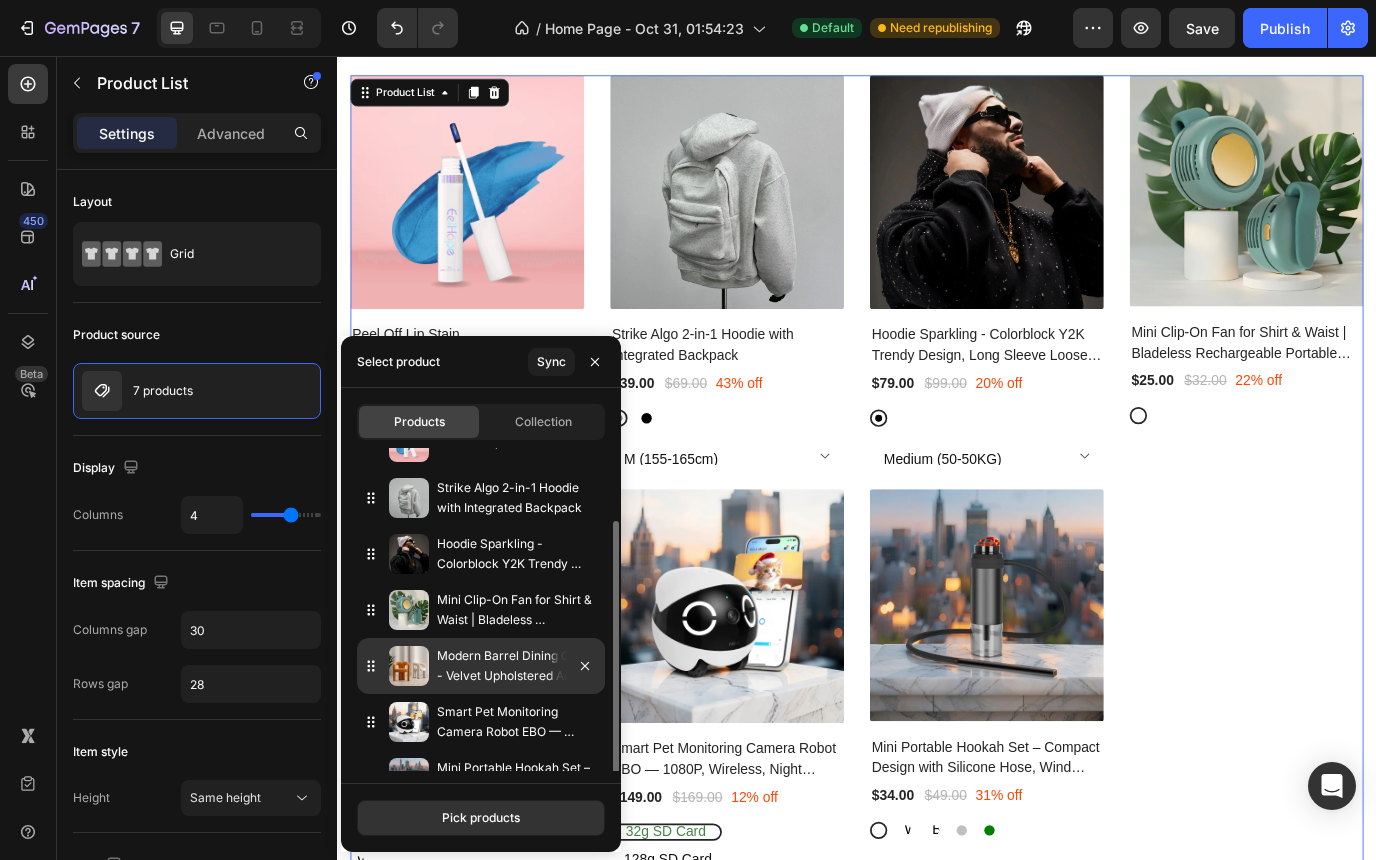 scroll, scrollTop: 69, scrollLeft: 0, axis: vertical 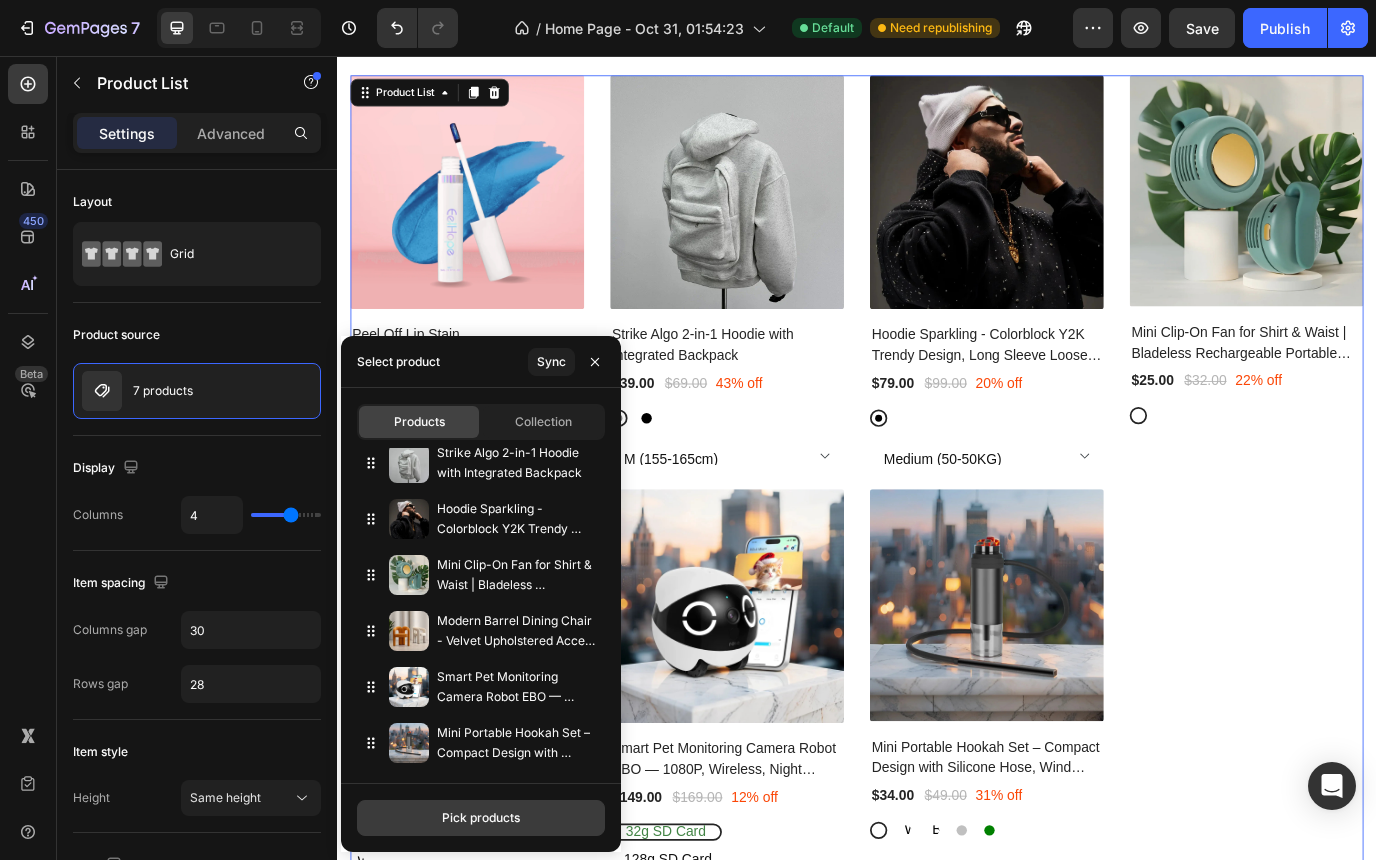 click on "Pick products" at bounding box center [481, 818] 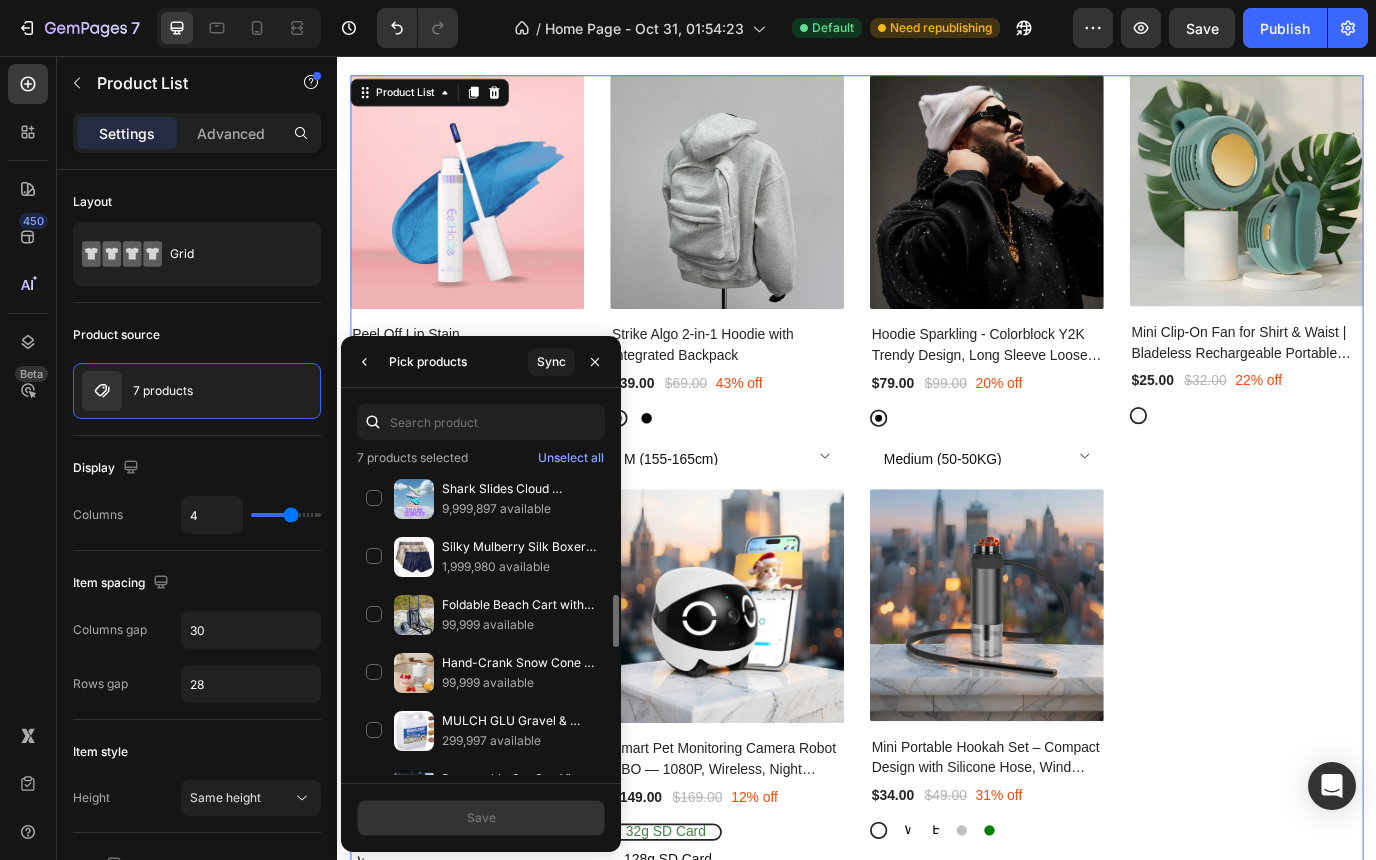 scroll, scrollTop: 700, scrollLeft: 0, axis: vertical 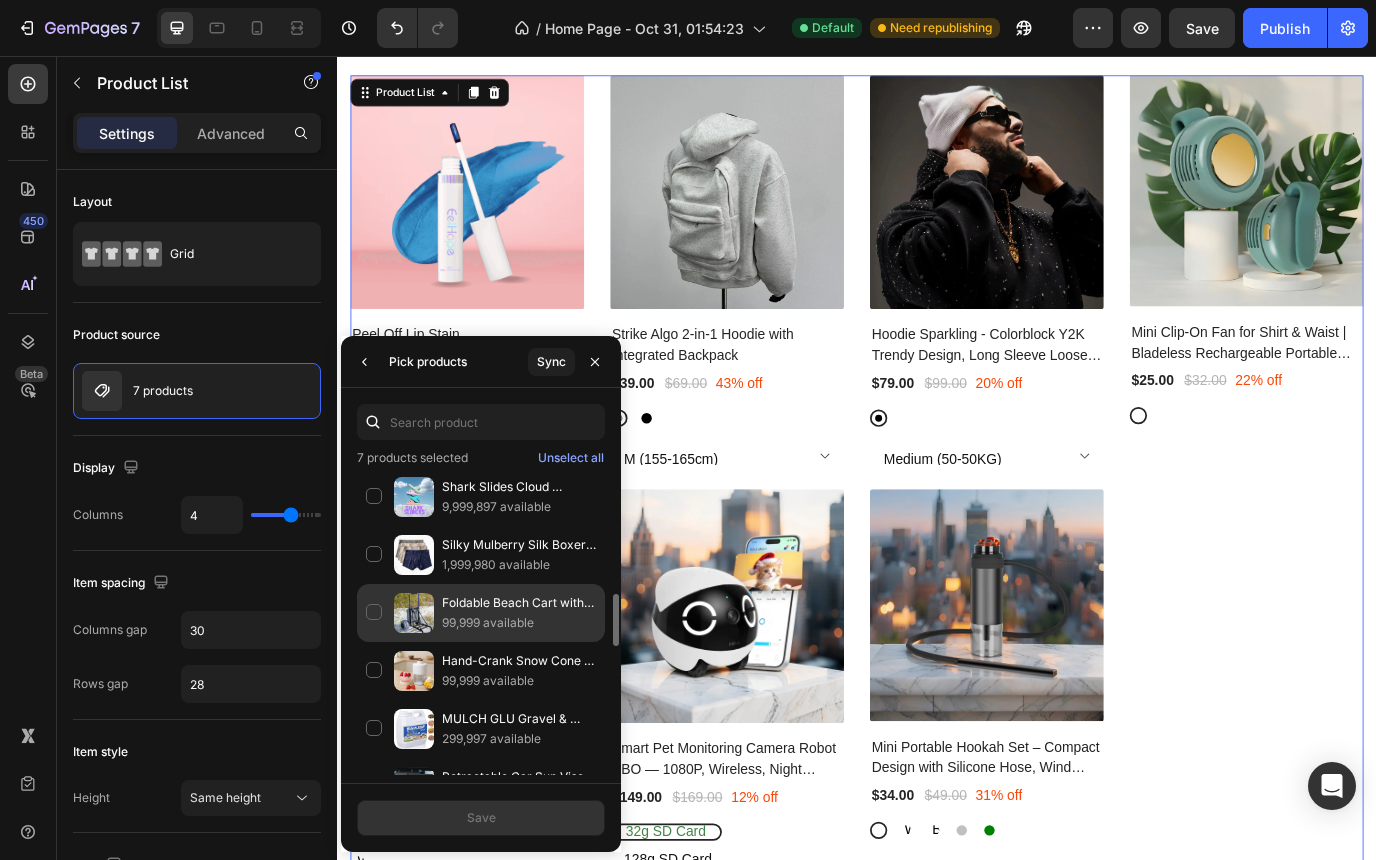 click on "Foldable Beach Cart with Balloon Wheels – Rustproof & Lightweight 99,999 available" 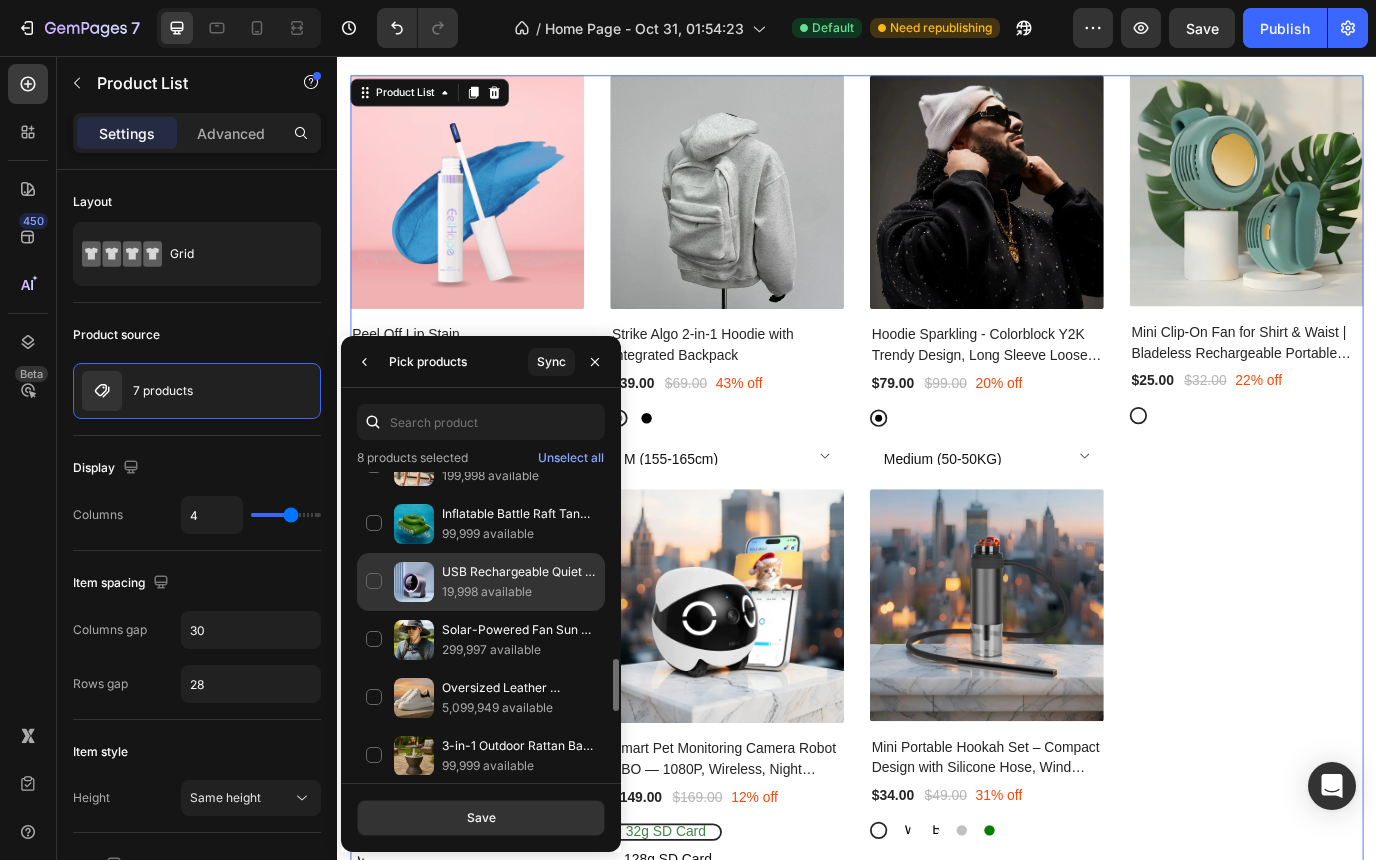 scroll, scrollTop: 1047, scrollLeft: 0, axis: vertical 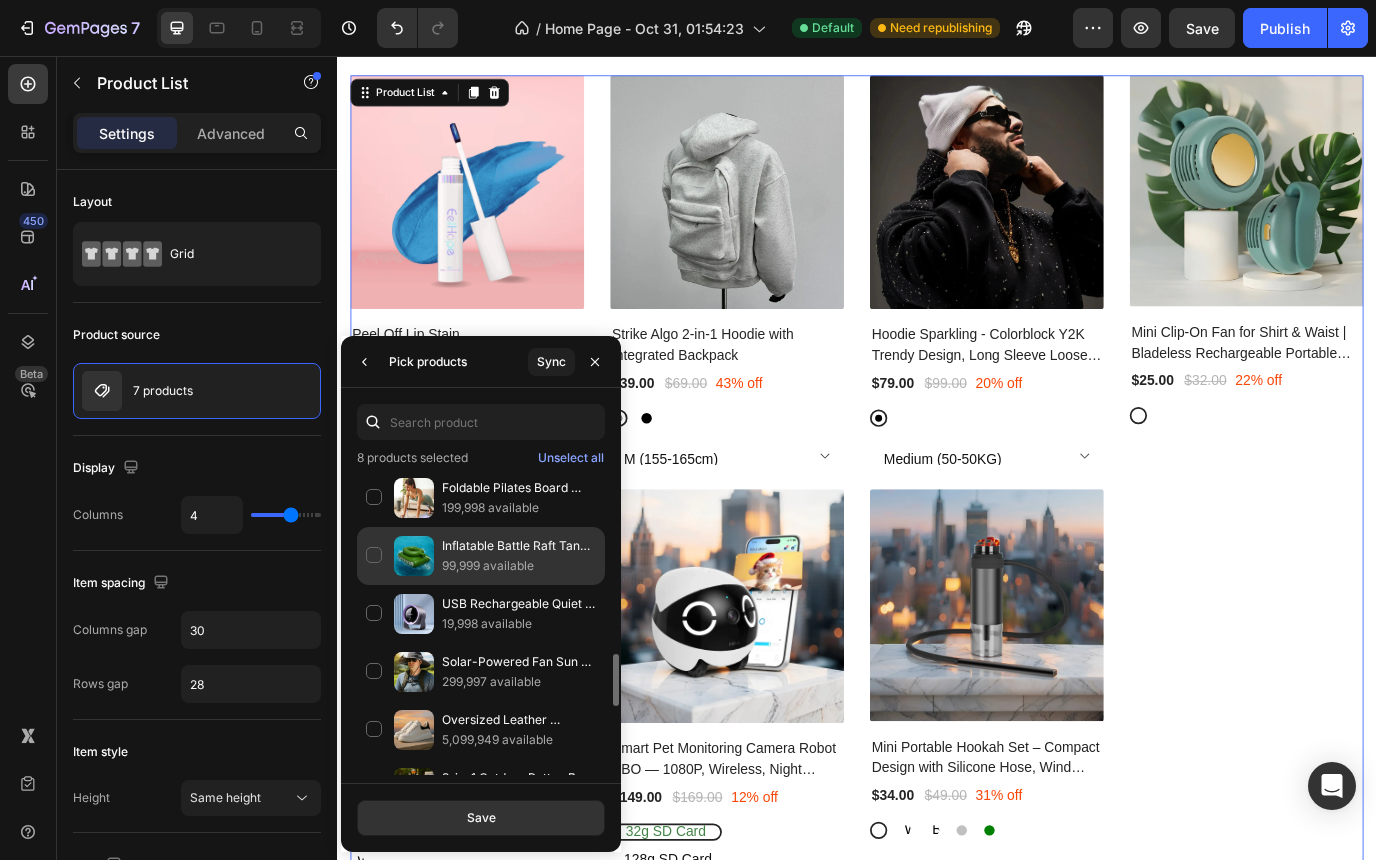 click on "Inflatable Battle Raft Tank Pool Float – Built-In Water Gun, Heavy-Duty PVC, for Kids & Adults 99,999 available" 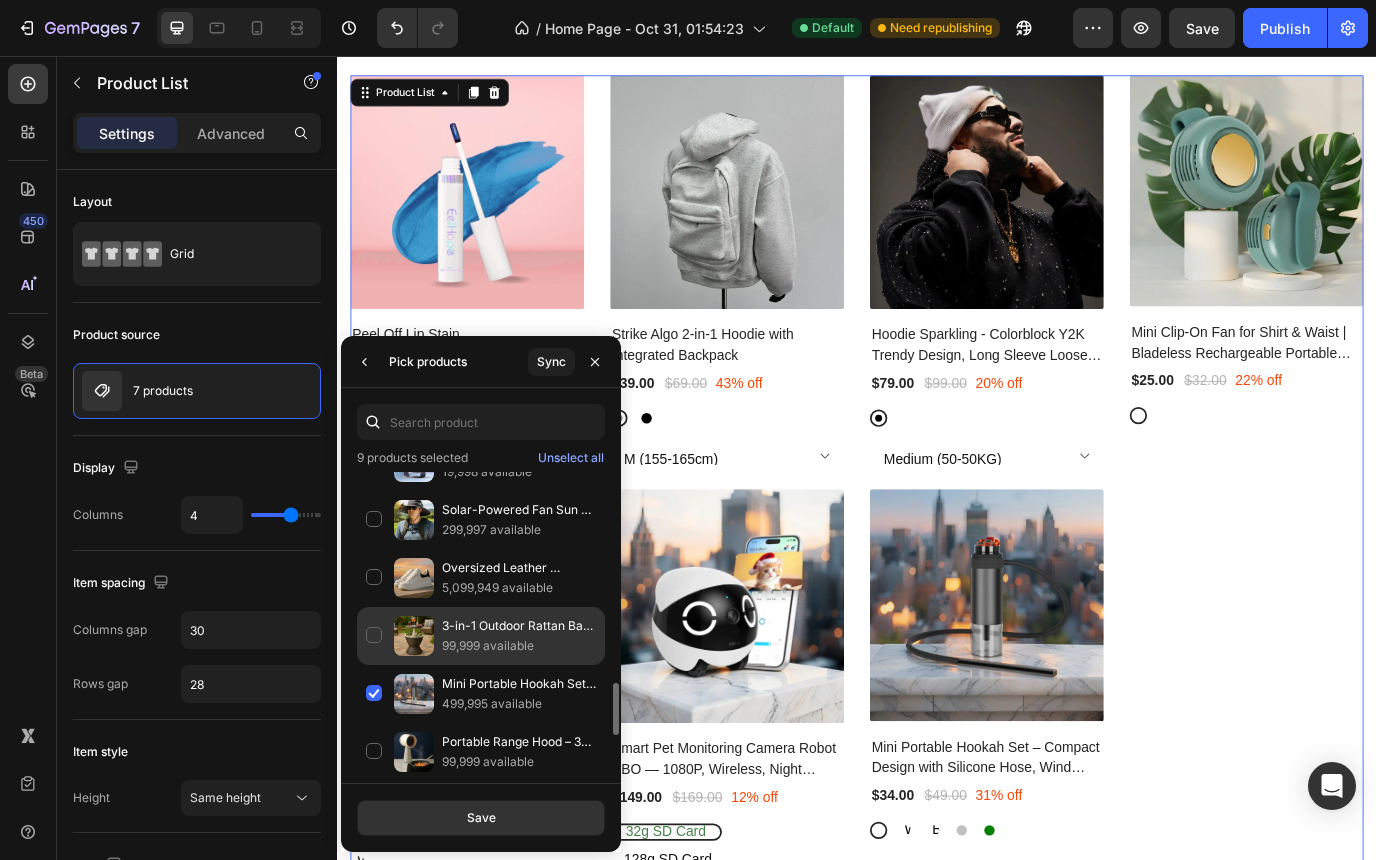 scroll, scrollTop: 1214, scrollLeft: 0, axis: vertical 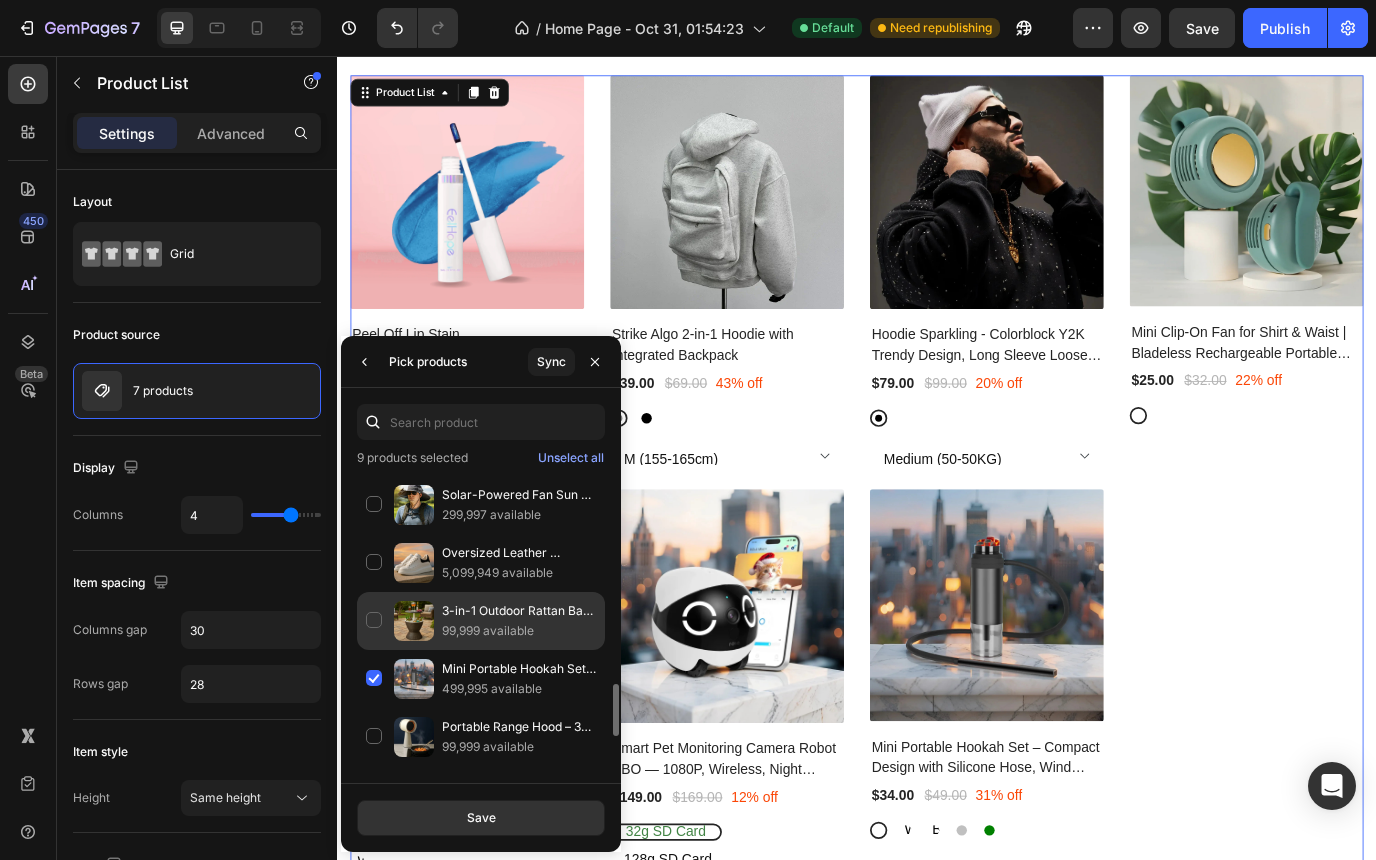 click on "3-in-1 Outdoor Rattan Bar Table with Ice Bucket – Adjustable Height & Built-in Cooler 99,999 available" 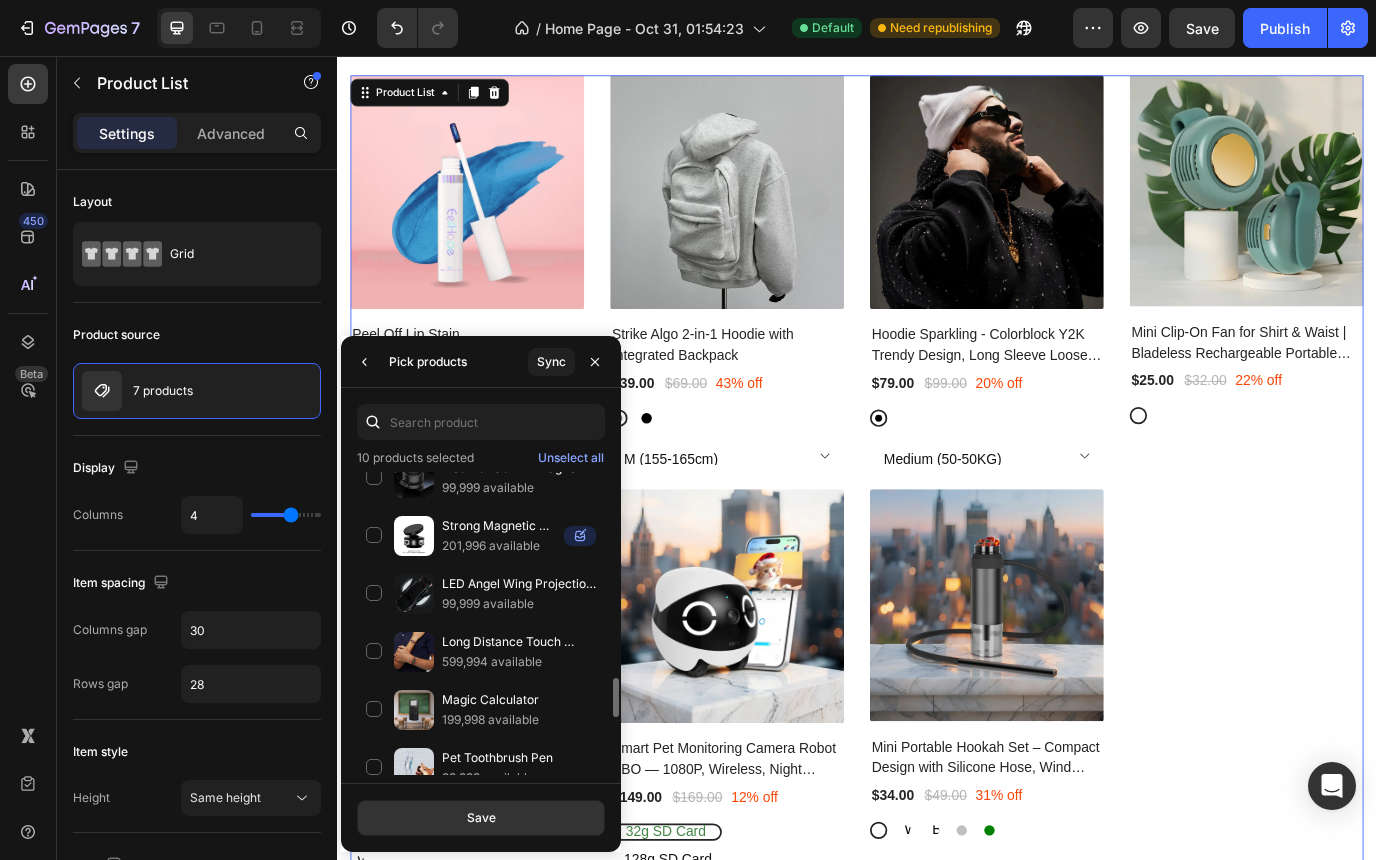 scroll, scrollTop: 1710, scrollLeft: 0, axis: vertical 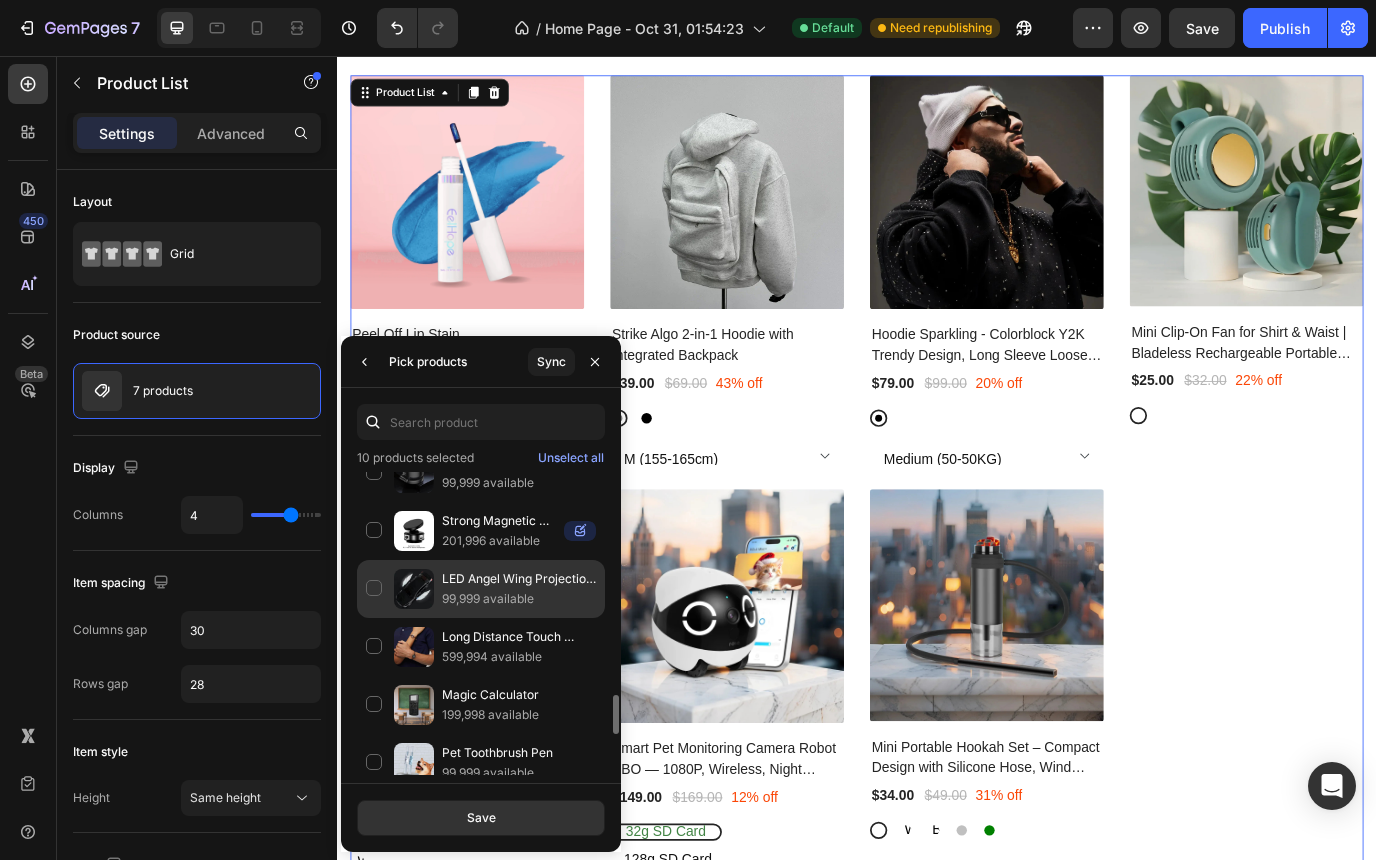click on "LED Angel Wing Projection Car & Motorcycle Lights 99,999 available" 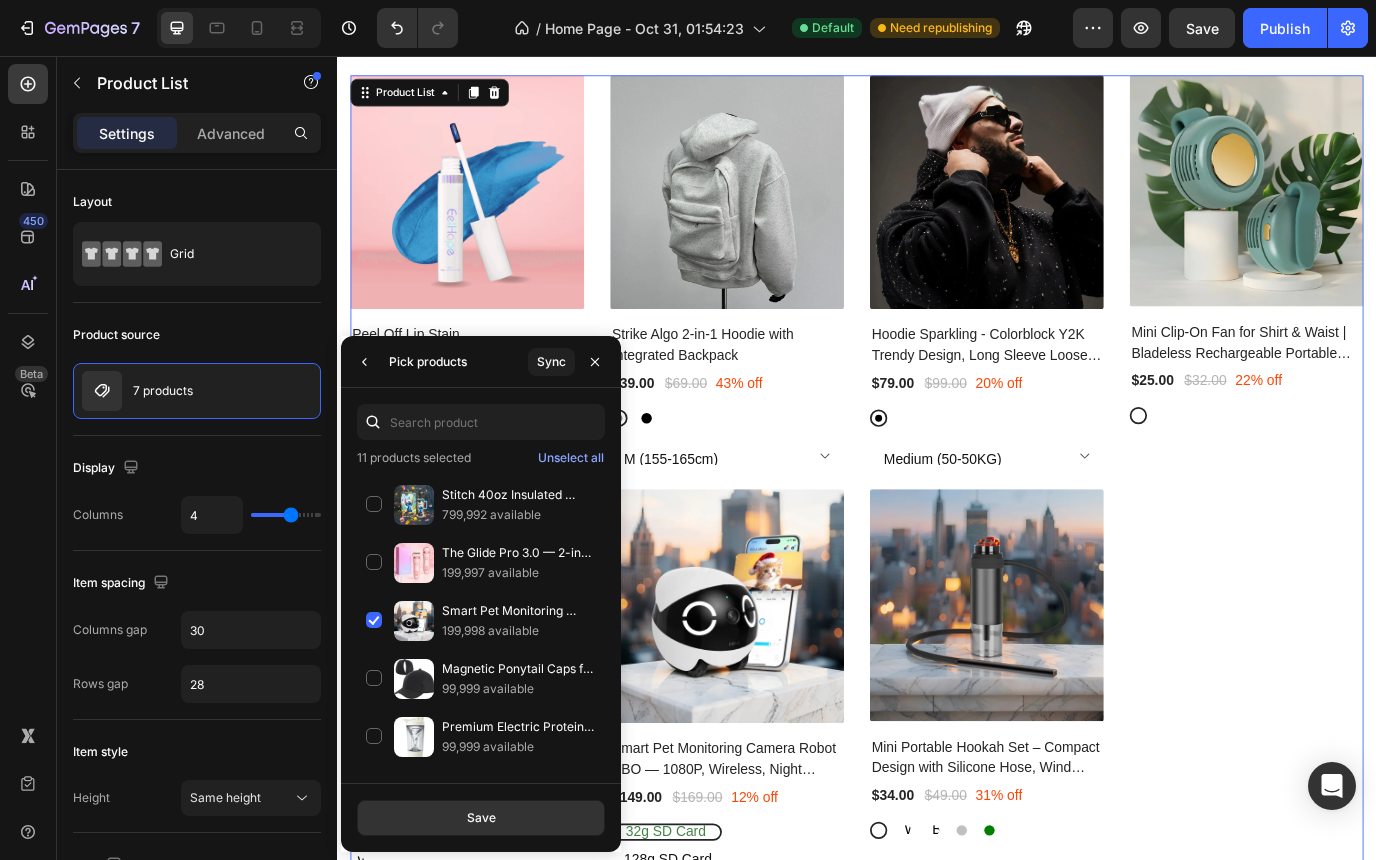 scroll, scrollTop: 0, scrollLeft: 0, axis: both 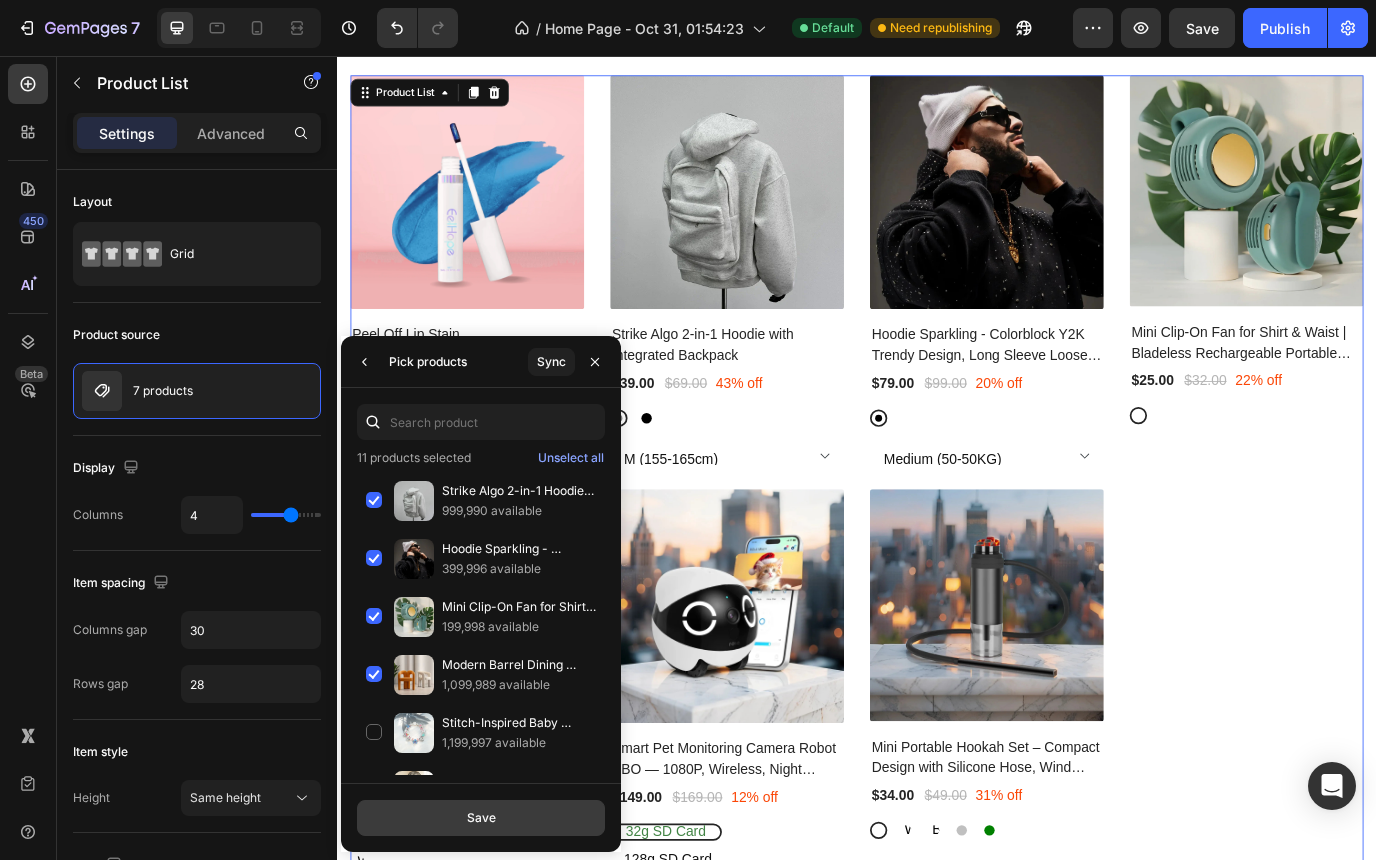 click on "Save" at bounding box center [481, 818] 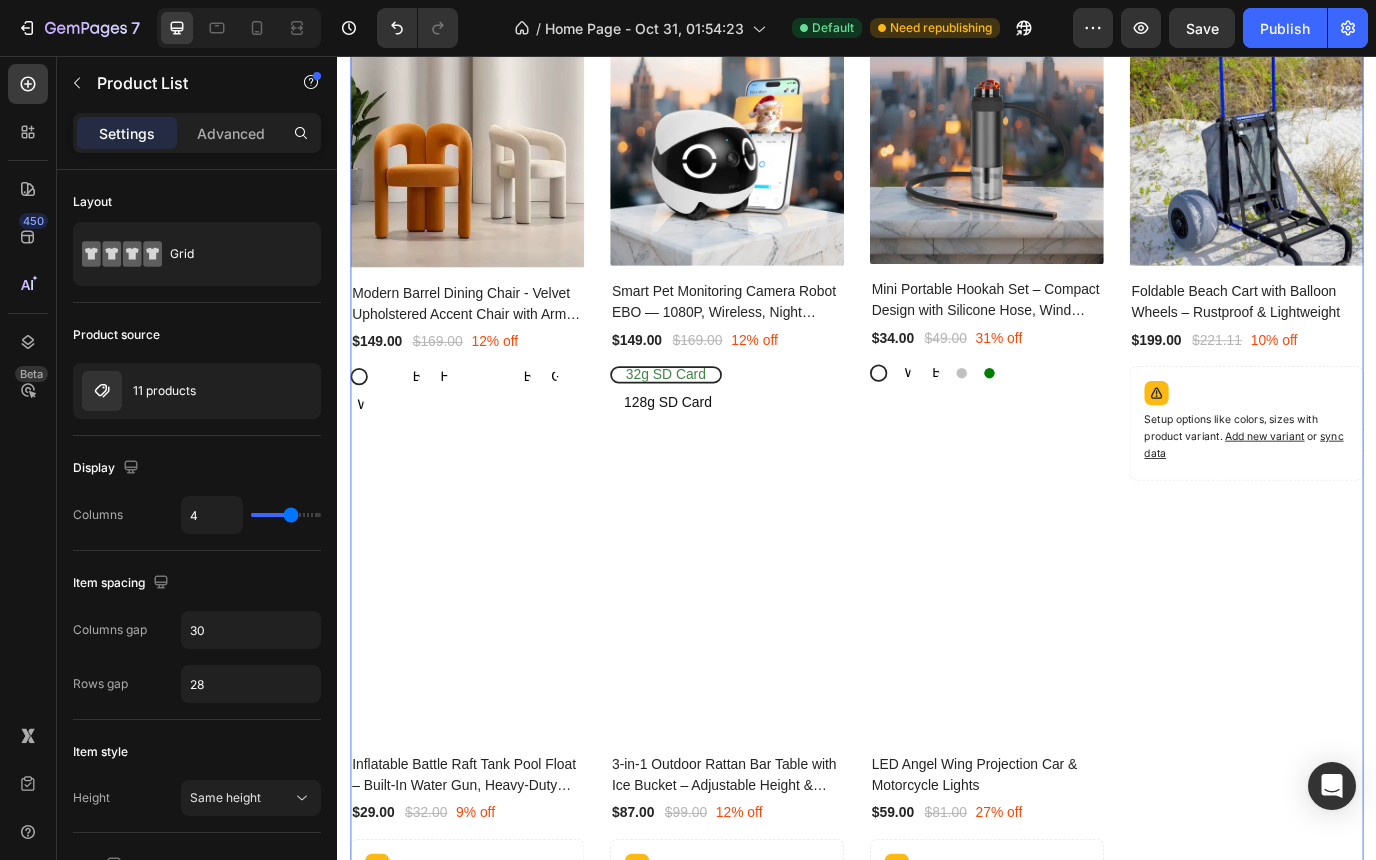 scroll, scrollTop: 5996, scrollLeft: 0, axis: vertical 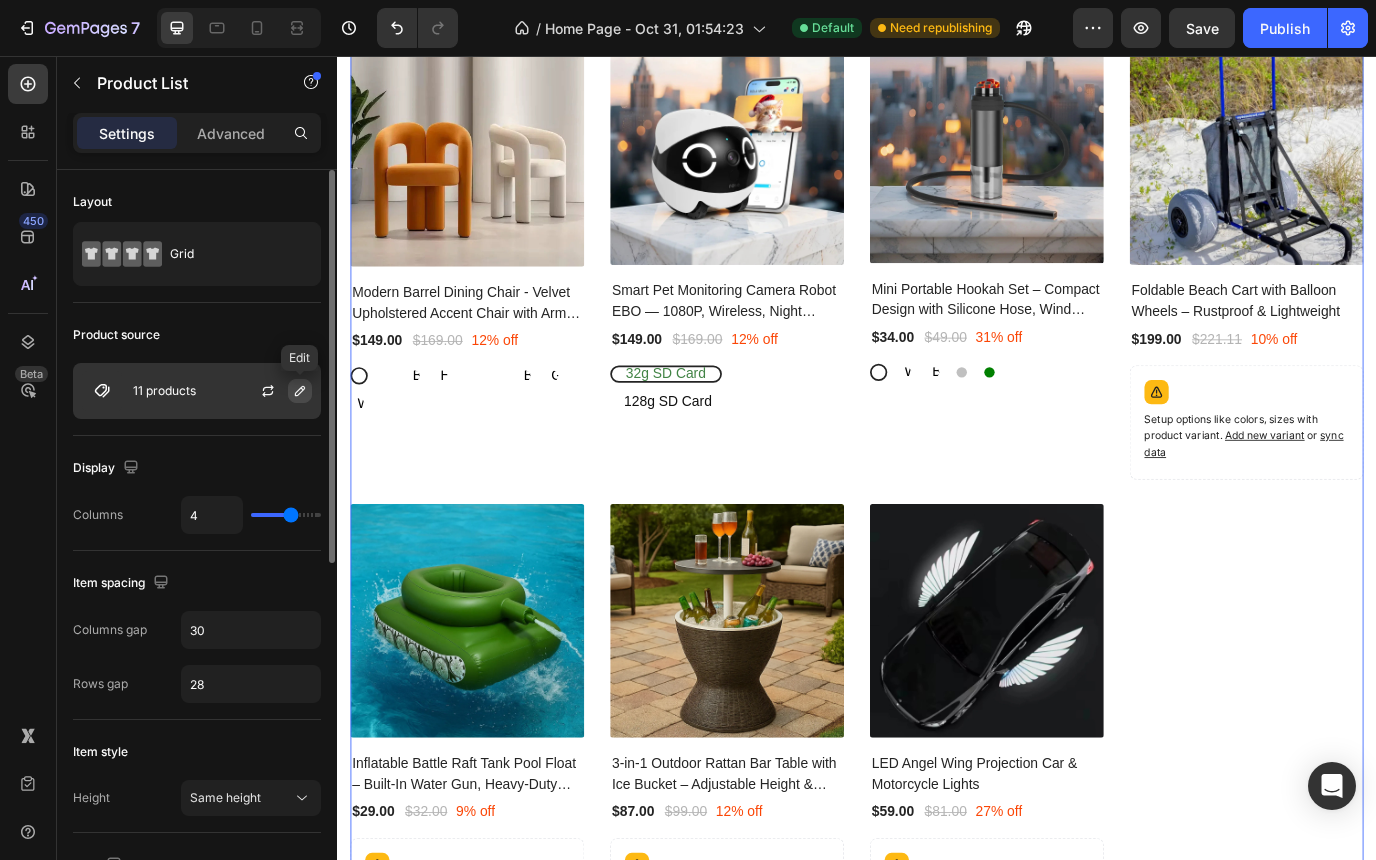 click 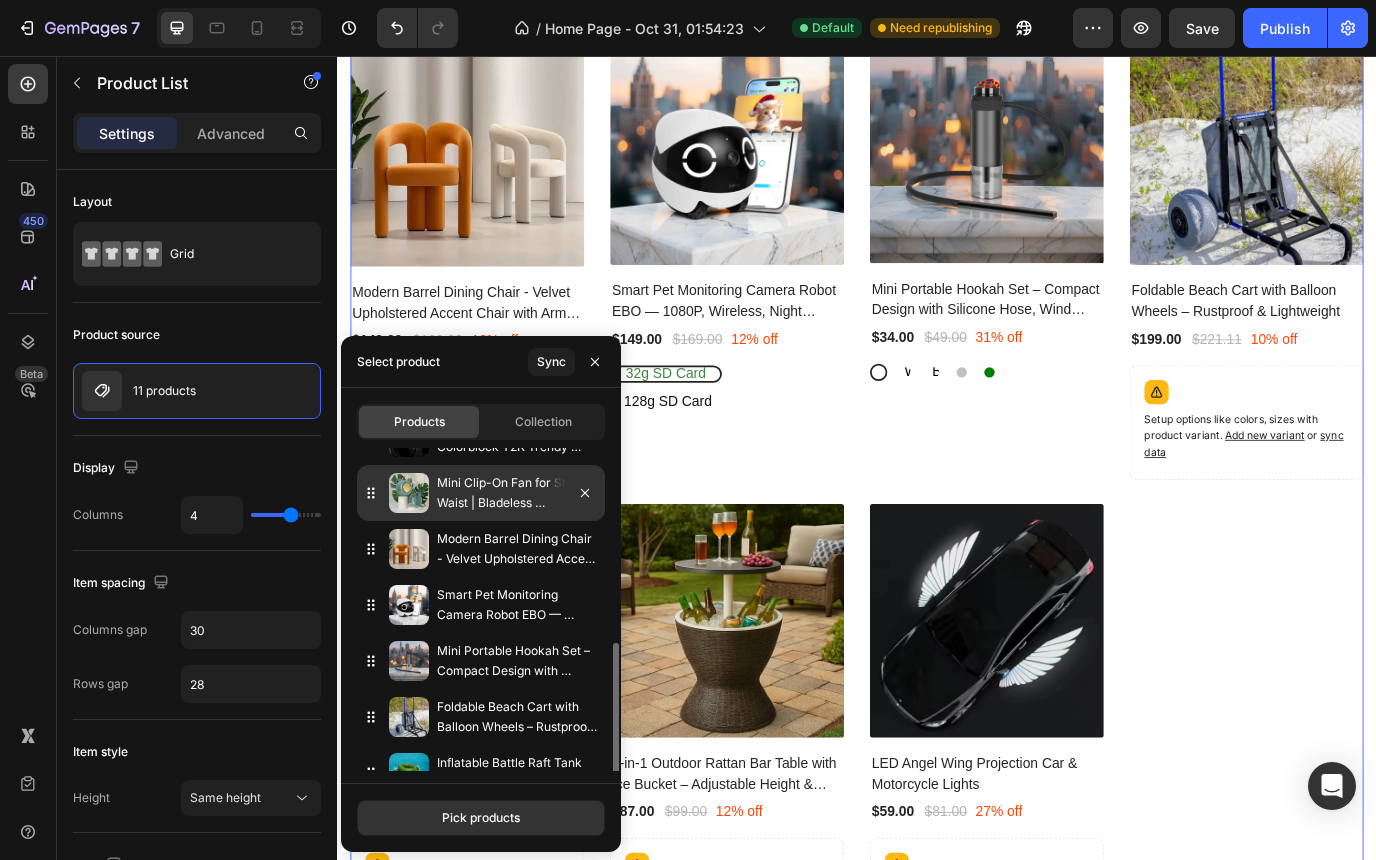 scroll, scrollTop: 293, scrollLeft: 0, axis: vertical 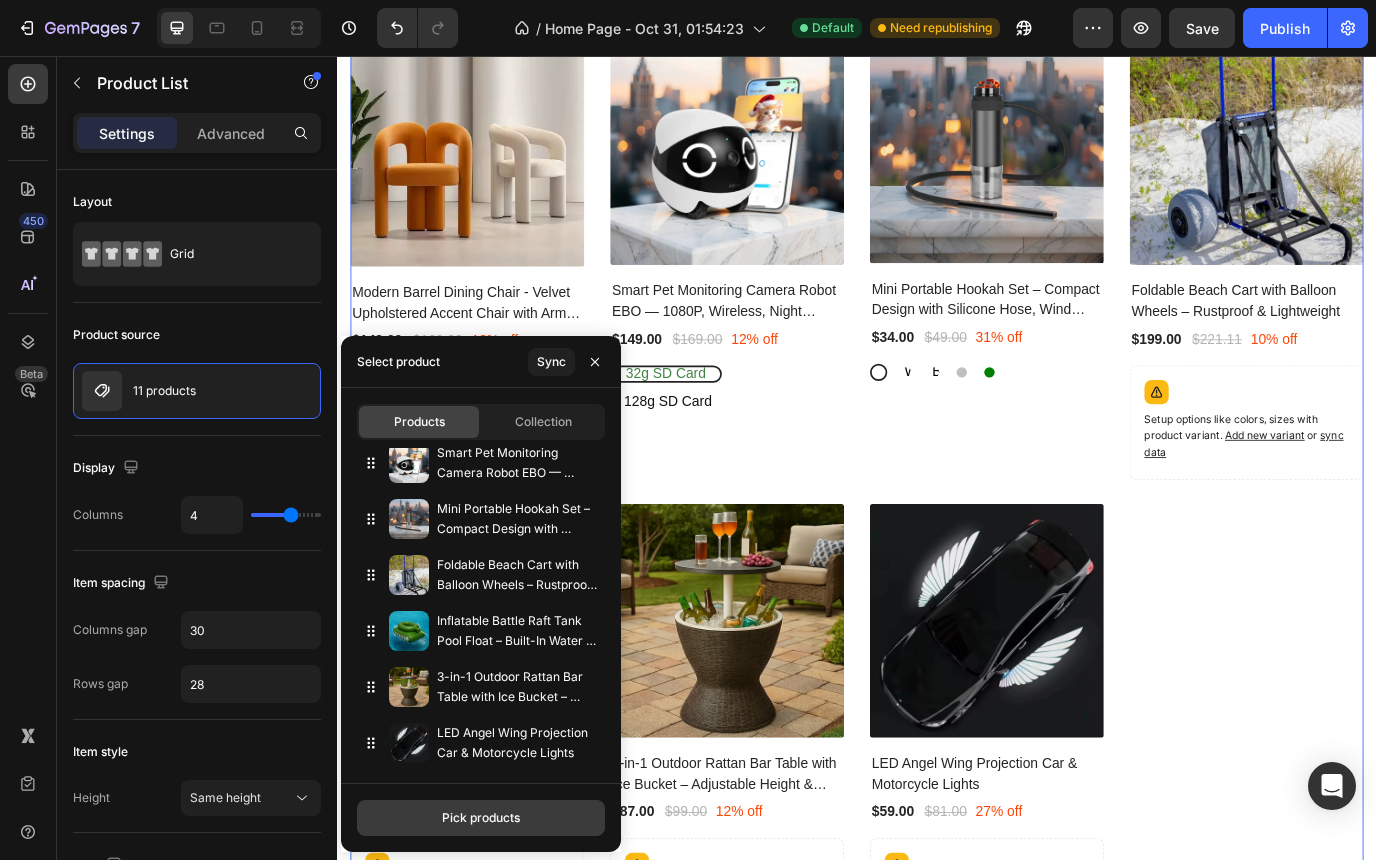 click on "Pick products" at bounding box center (481, 818) 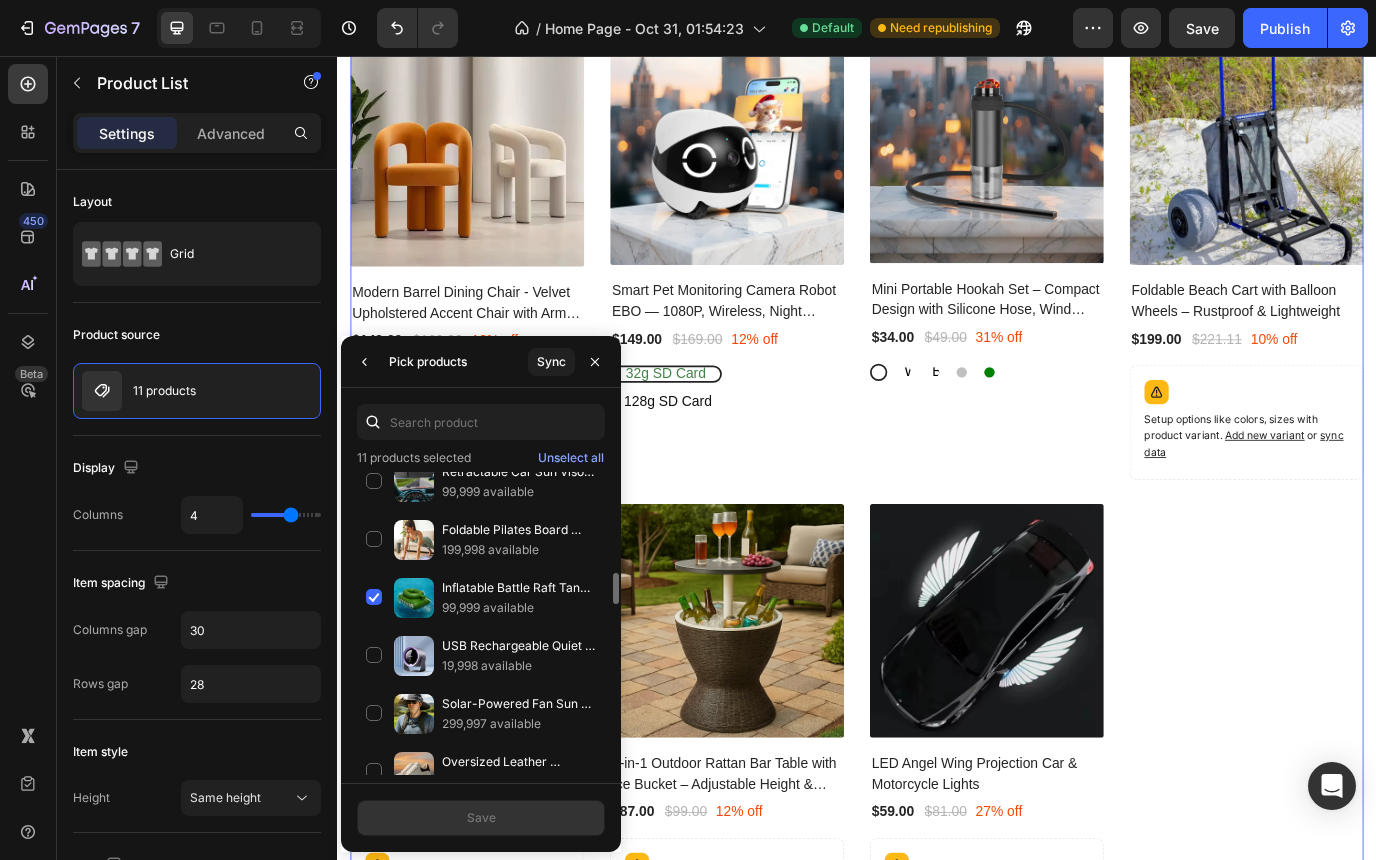 scroll, scrollTop: 1018, scrollLeft: 0, axis: vertical 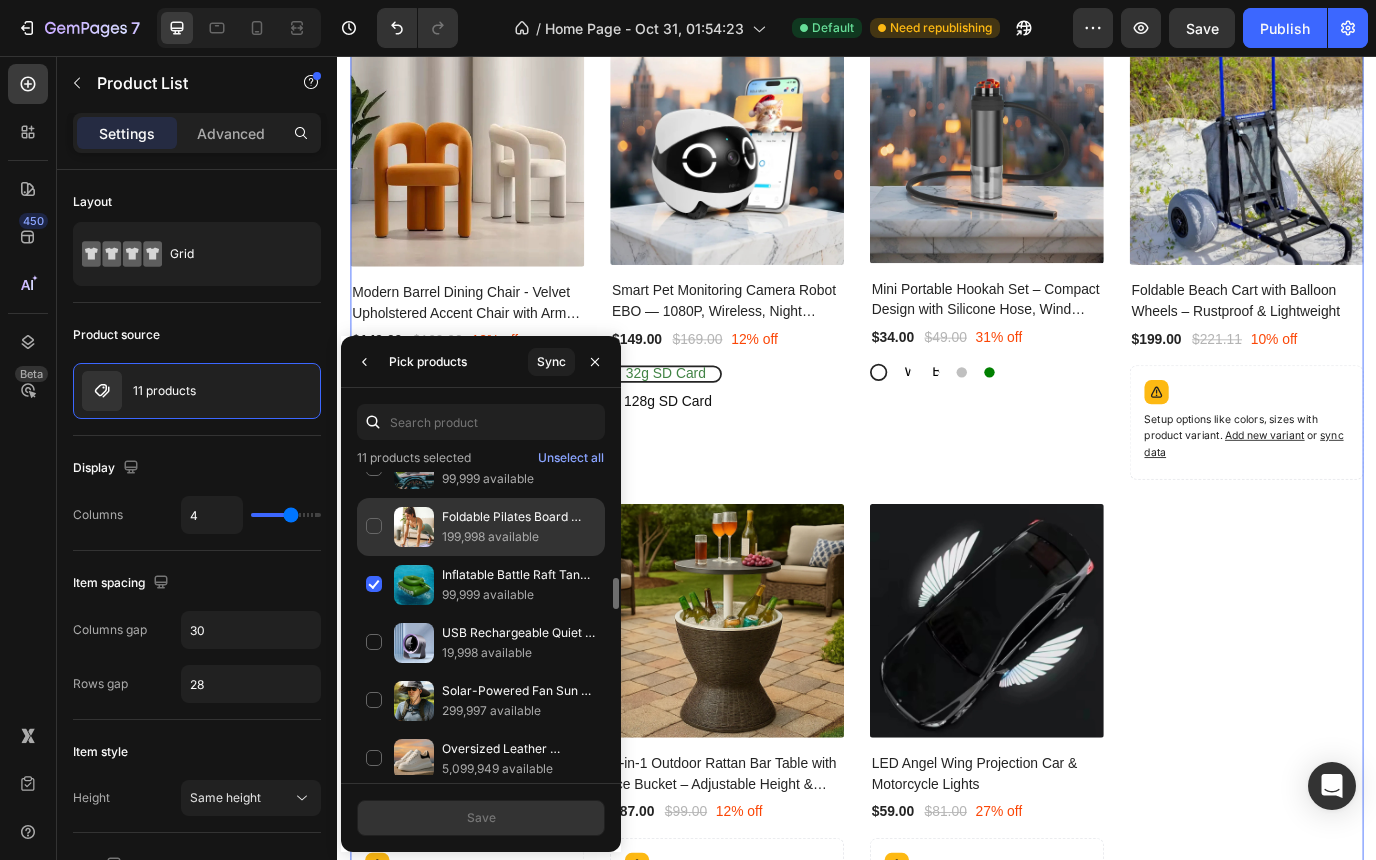 click on "Foldable Pilates Board Reformer – All‑in‑One Home Workout Set 199,998 available" 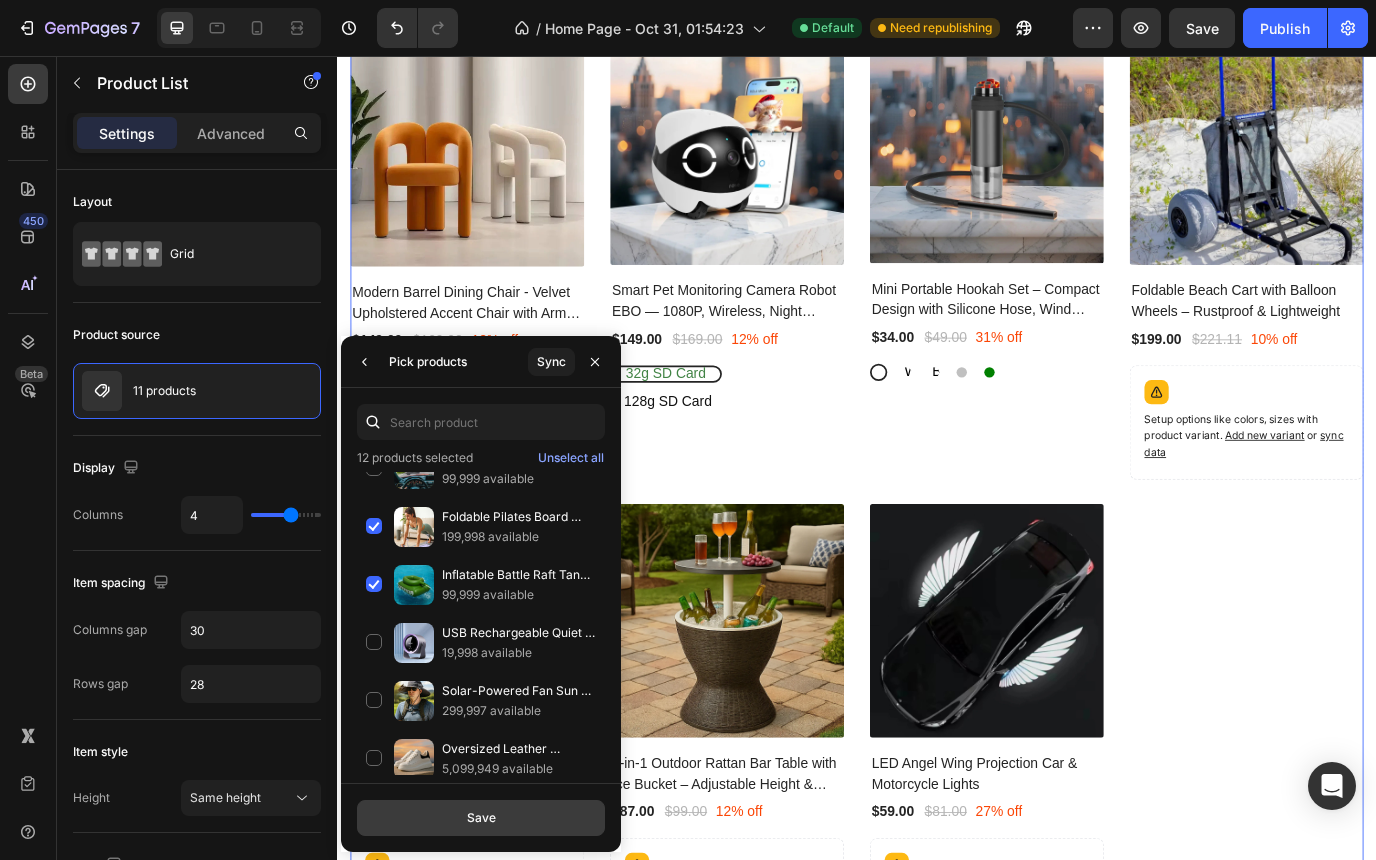 click on "Save" at bounding box center [481, 818] 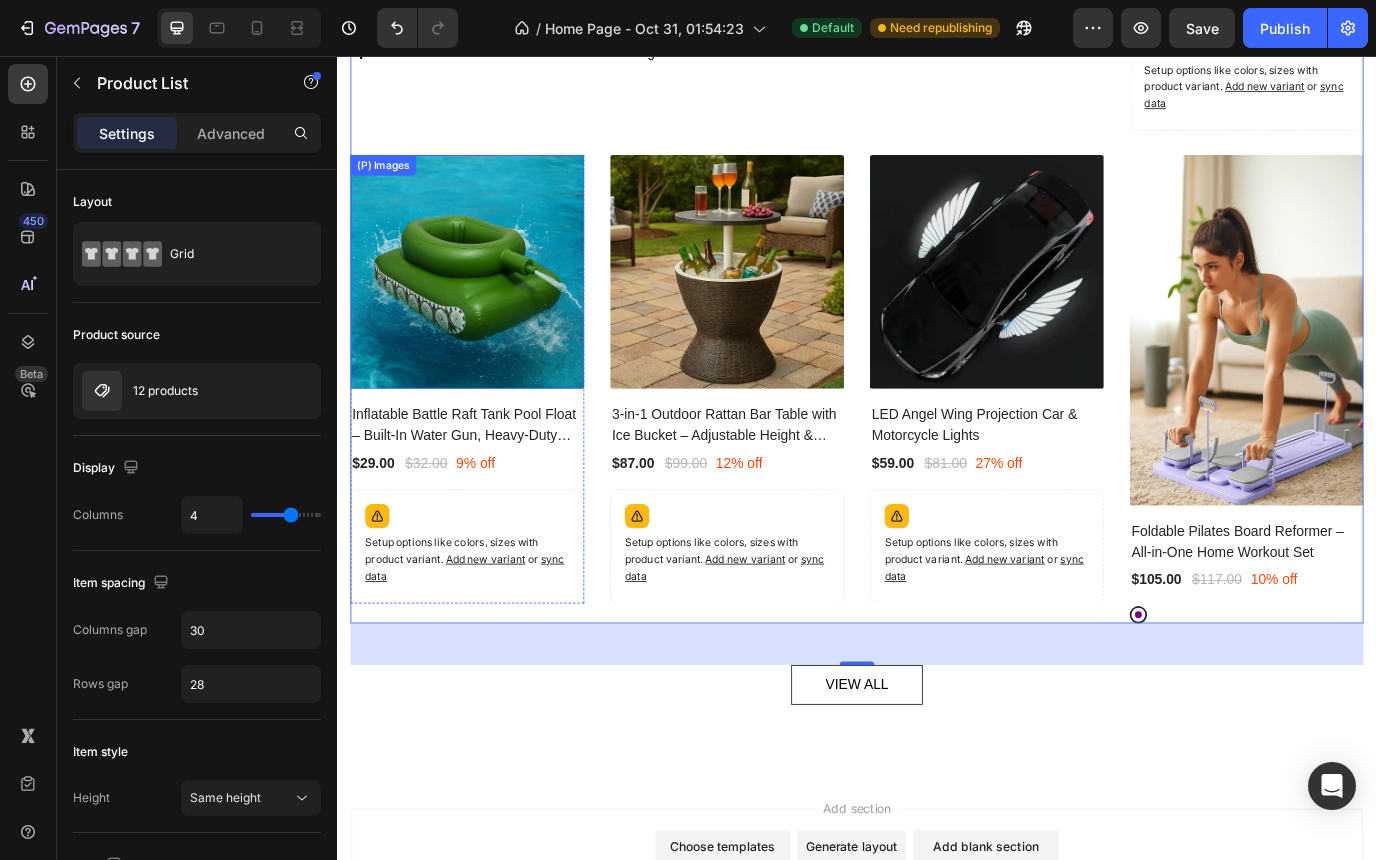 scroll, scrollTop: 6382, scrollLeft: 0, axis: vertical 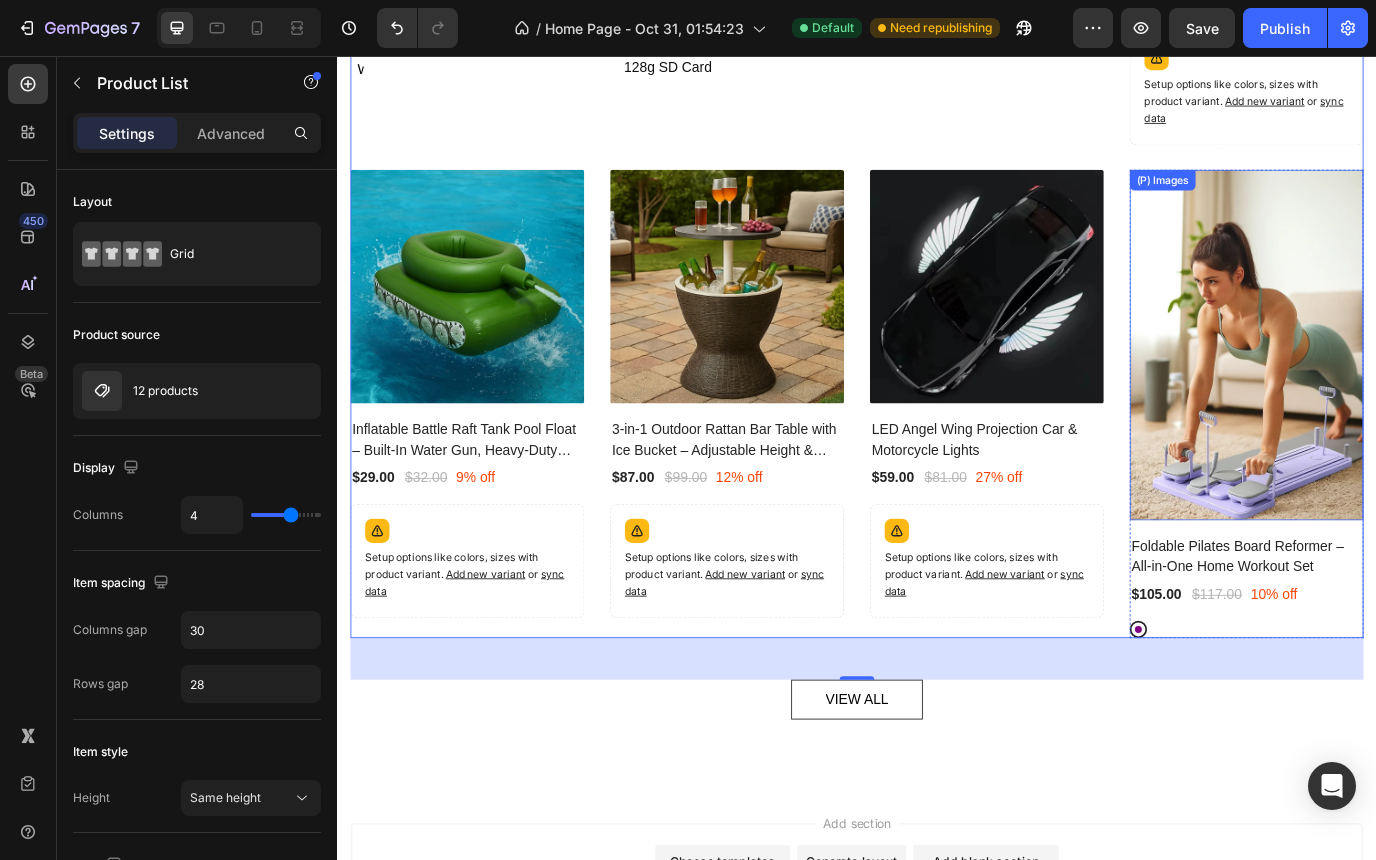 click at bounding box center (1387, 389) 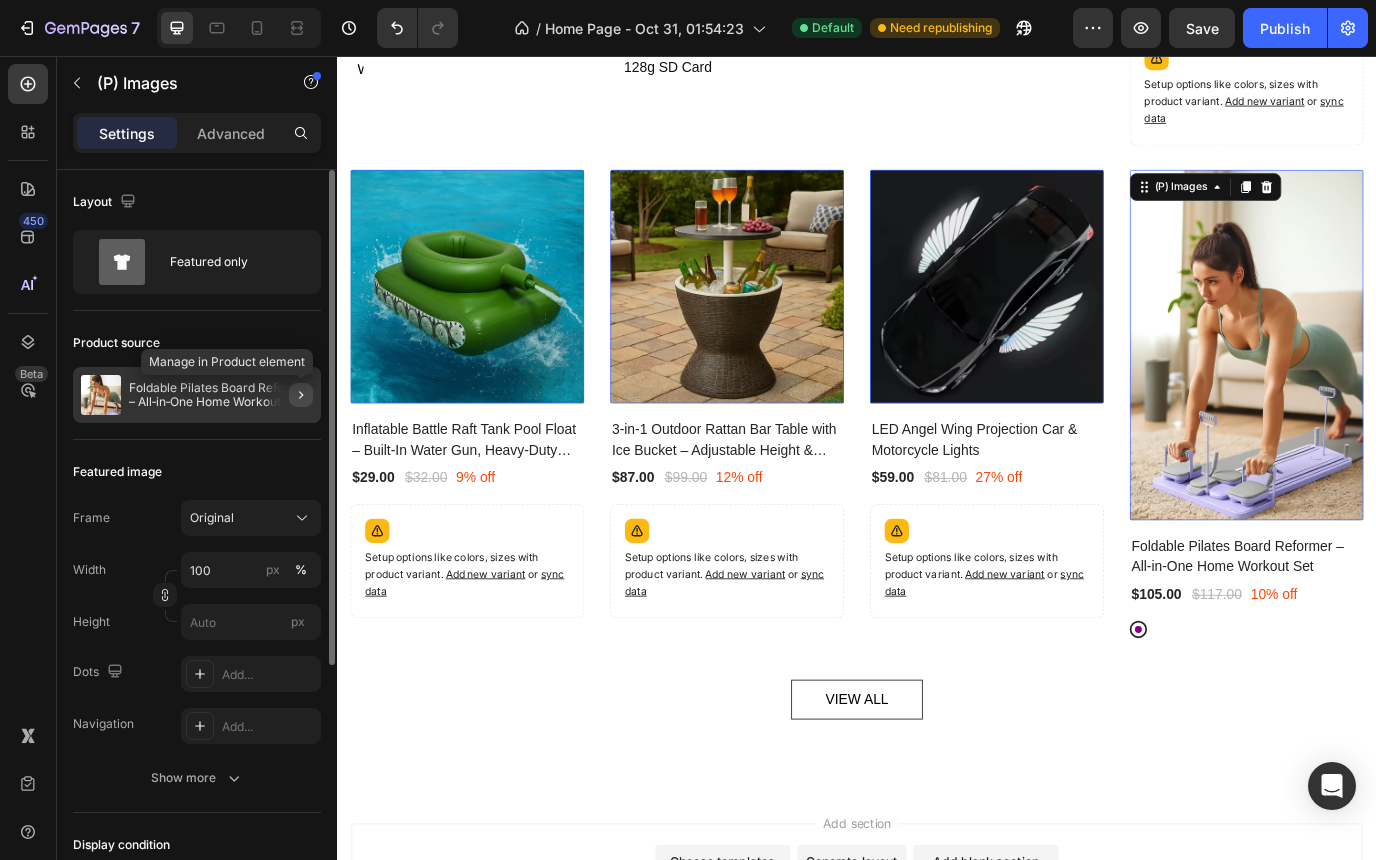 click 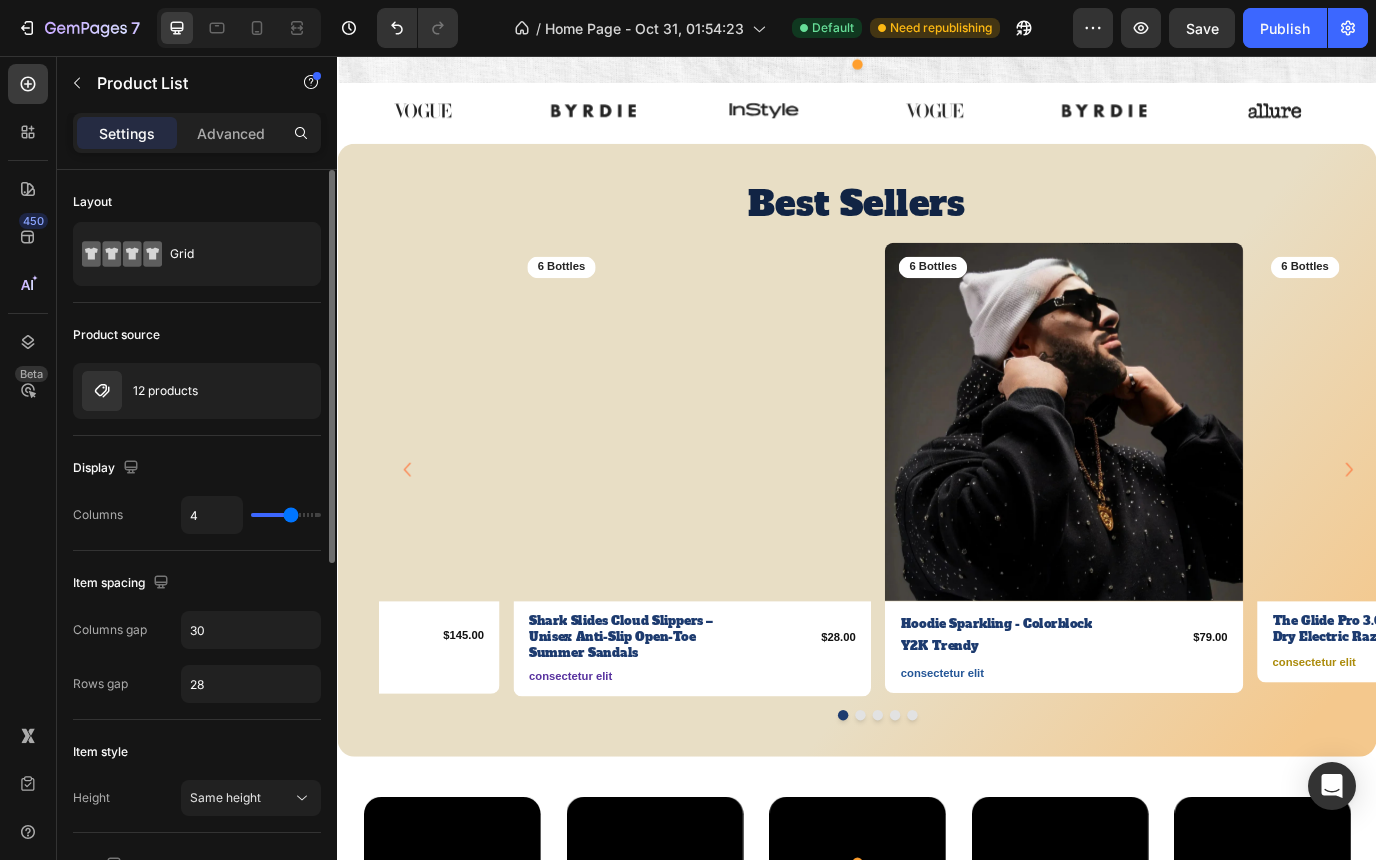 scroll, scrollTop: 515, scrollLeft: 0, axis: vertical 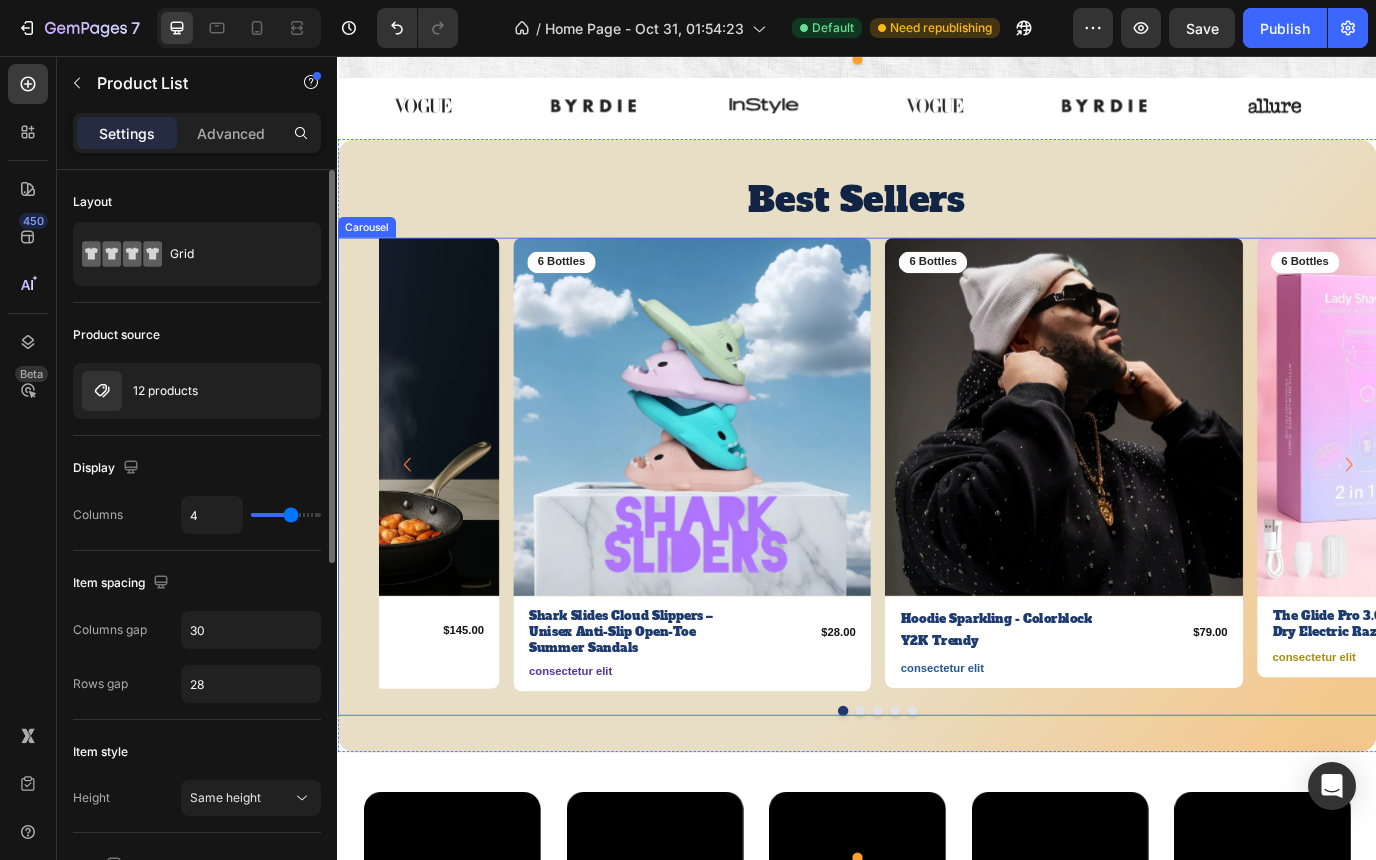 click 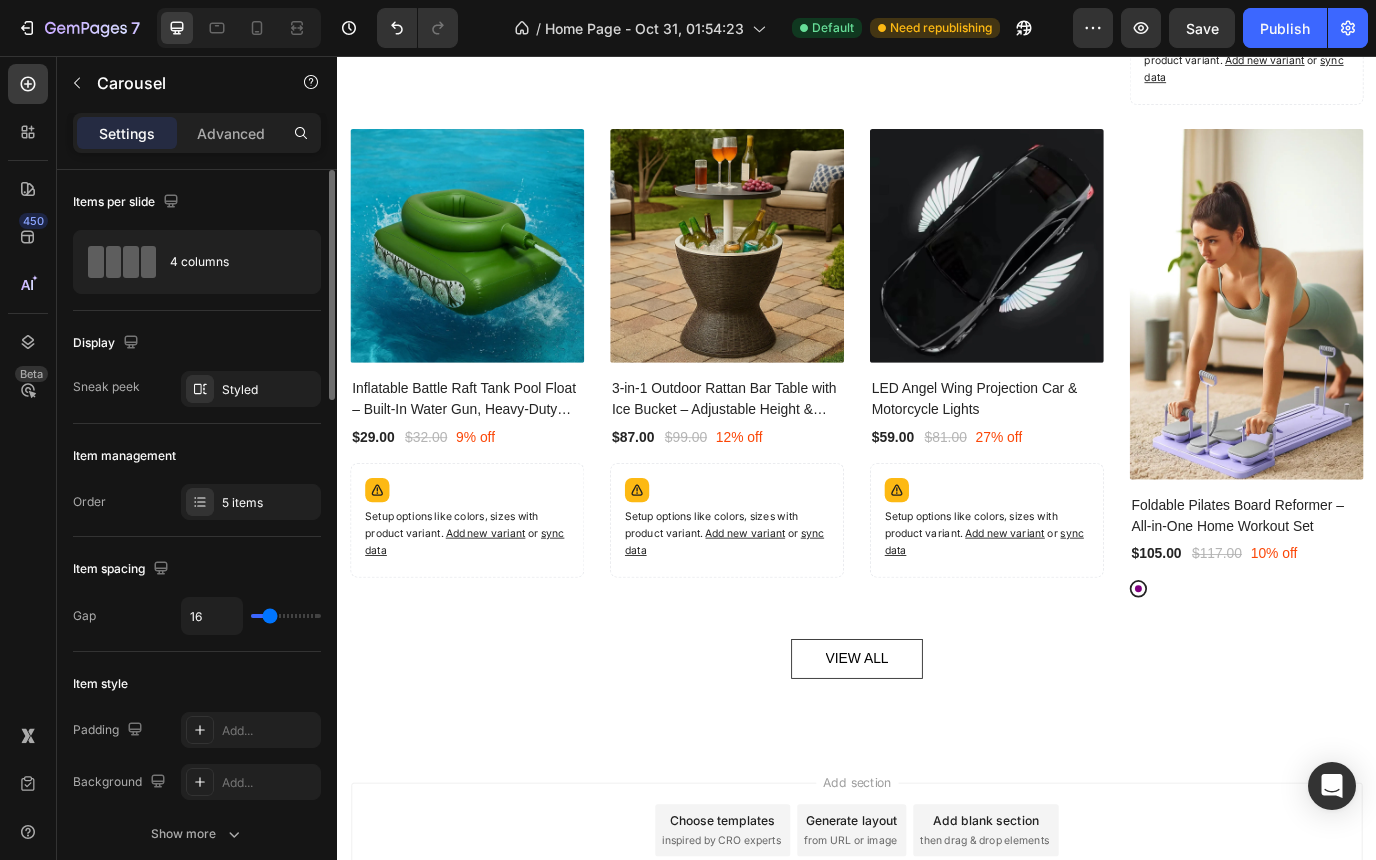 scroll, scrollTop: 6426, scrollLeft: 0, axis: vertical 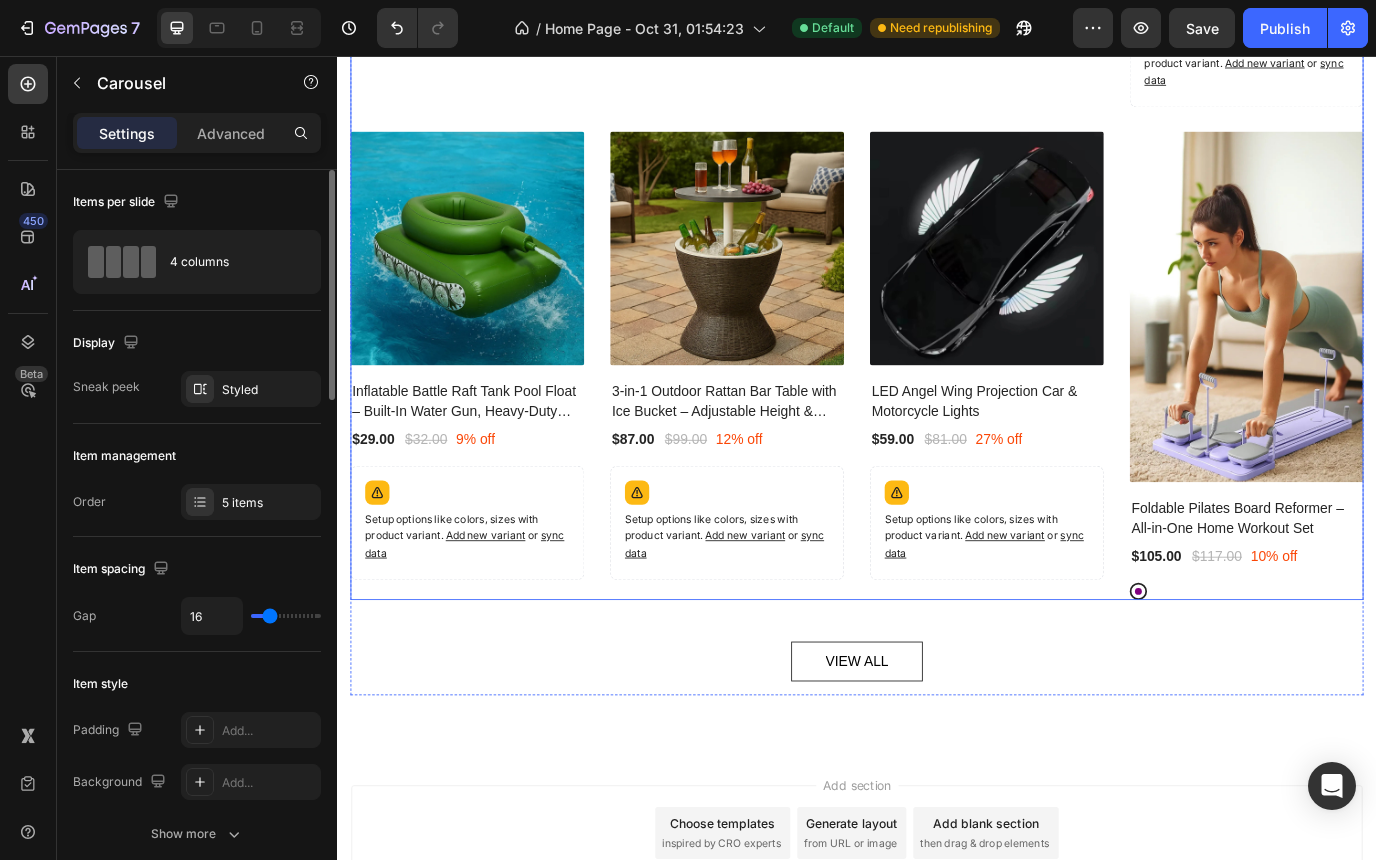 click at bounding box center (1387, 345) 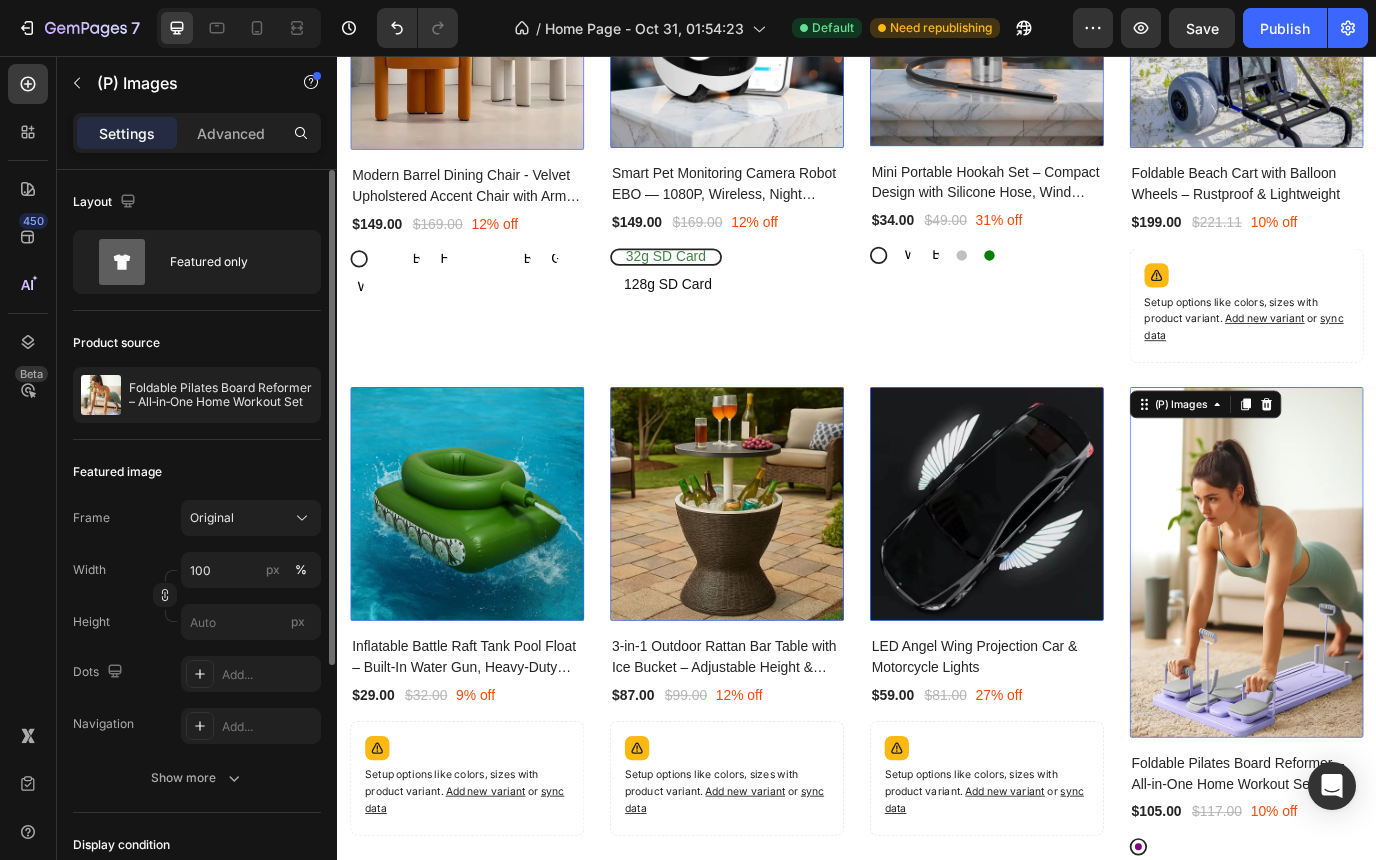 scroll, scrollTop: 6146, scrollLeft: 0, axis: vertical 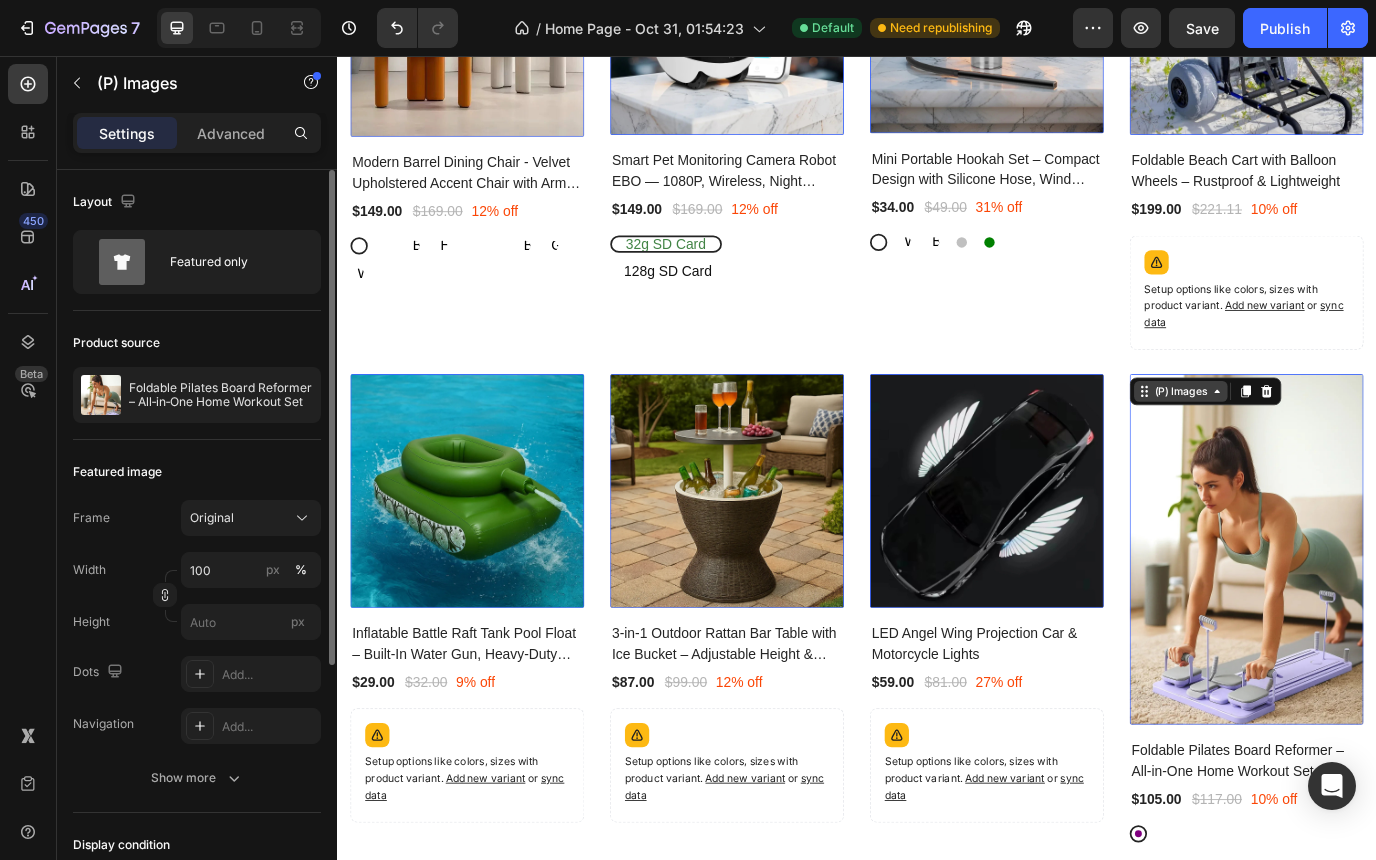 click on "(P) Images" at bounding box center (391, -613) 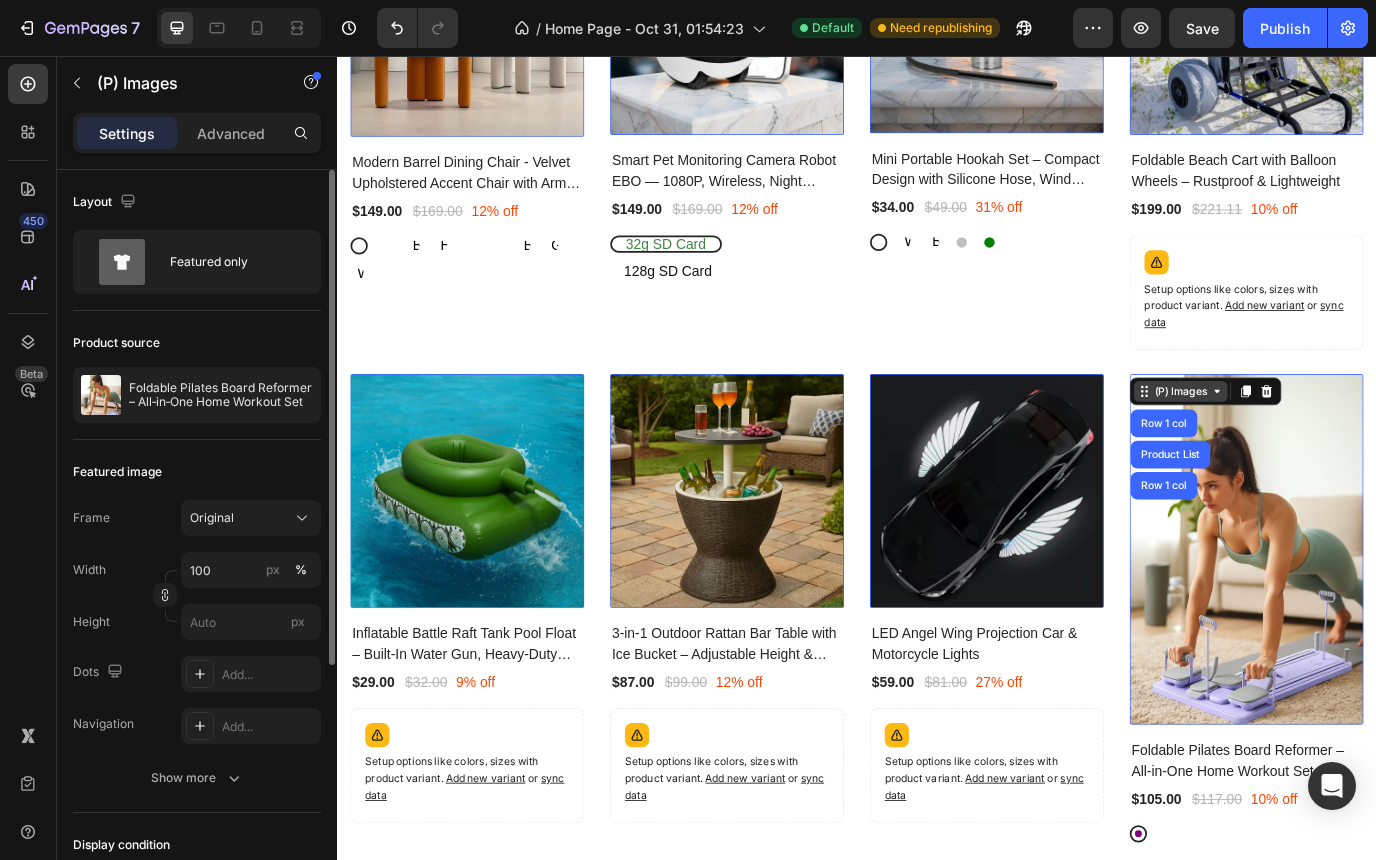 click on "(P) Images" at bounding box center (391, -613) 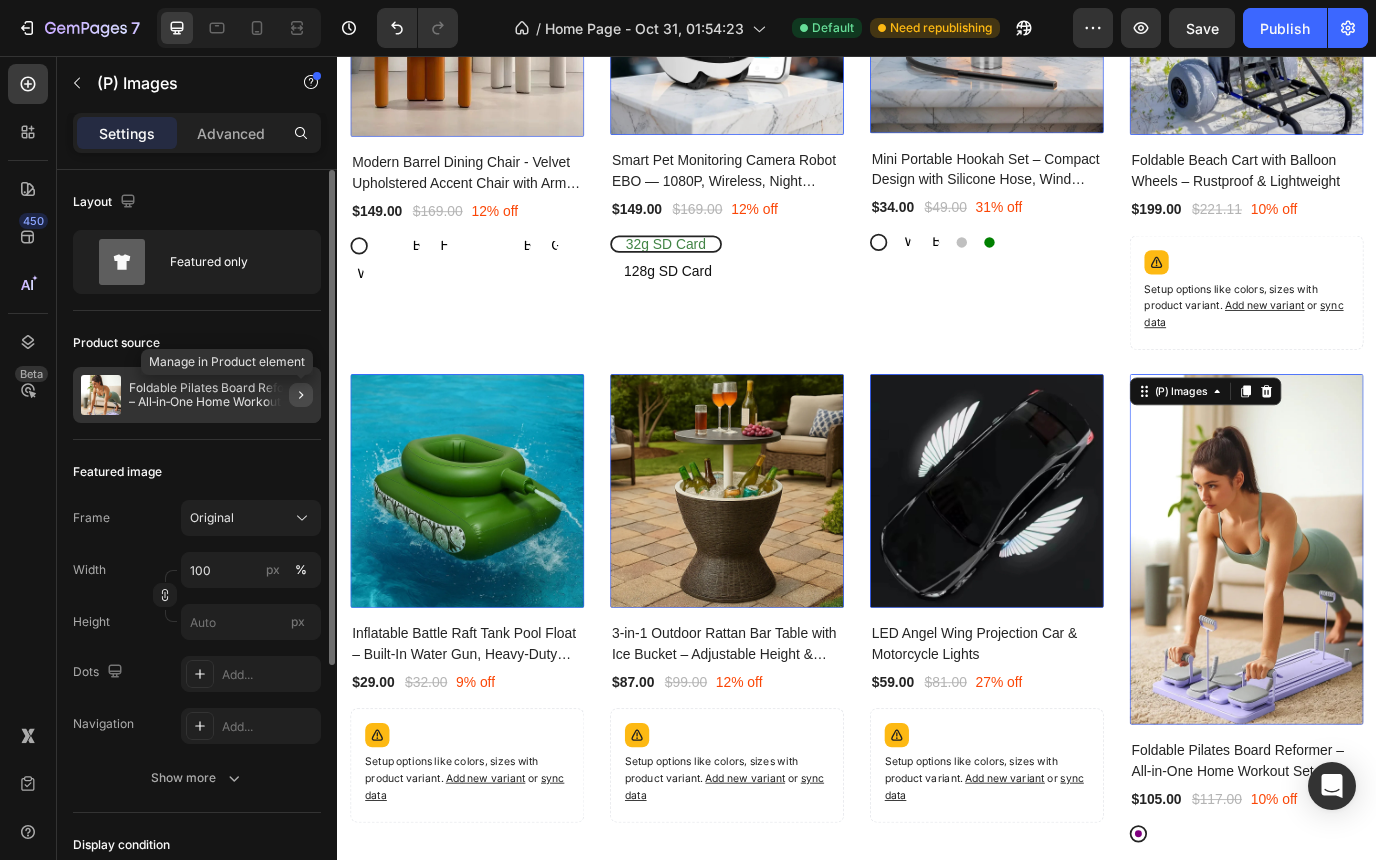 click 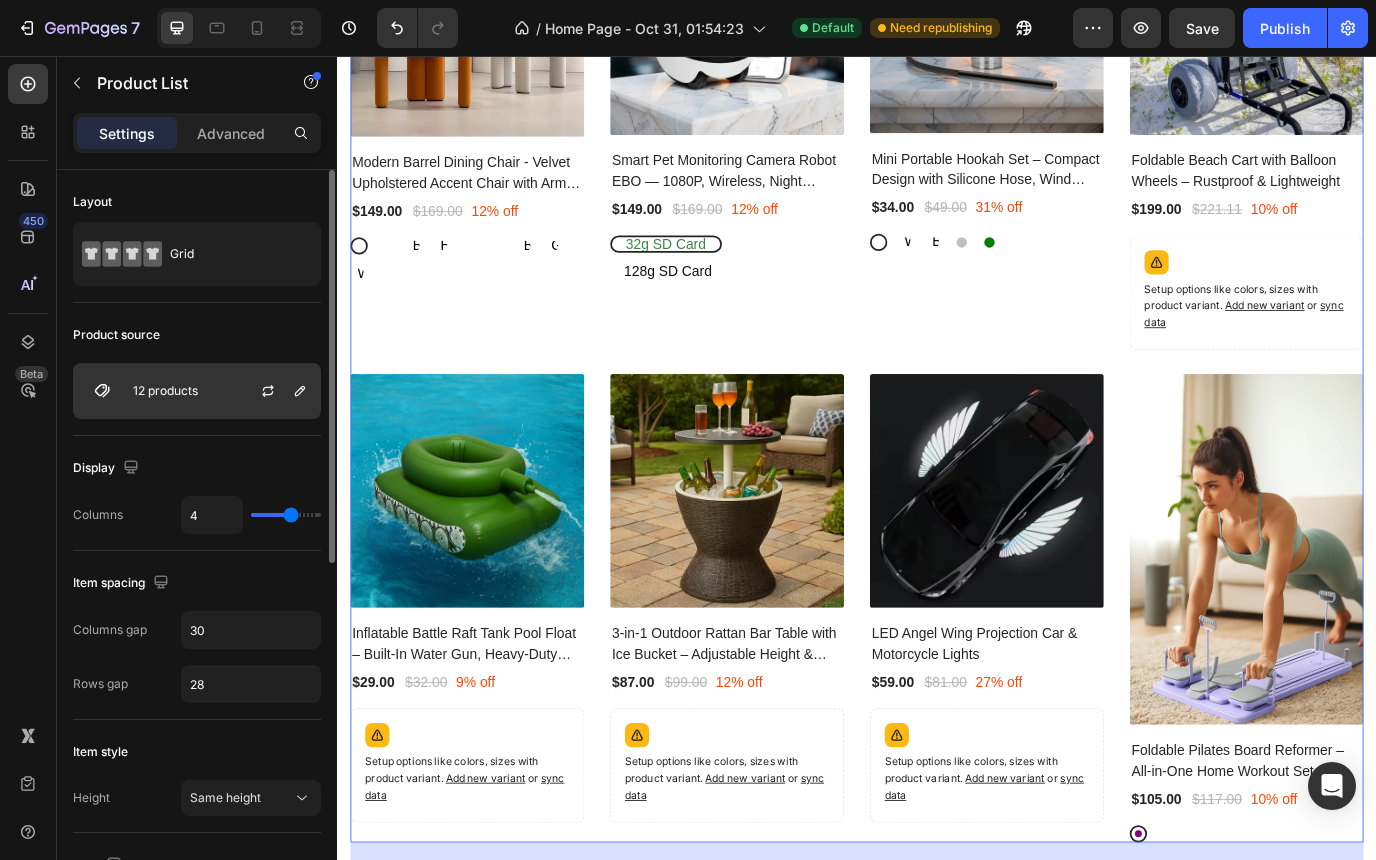 click on "12 products" at bounding box center [165, 391] 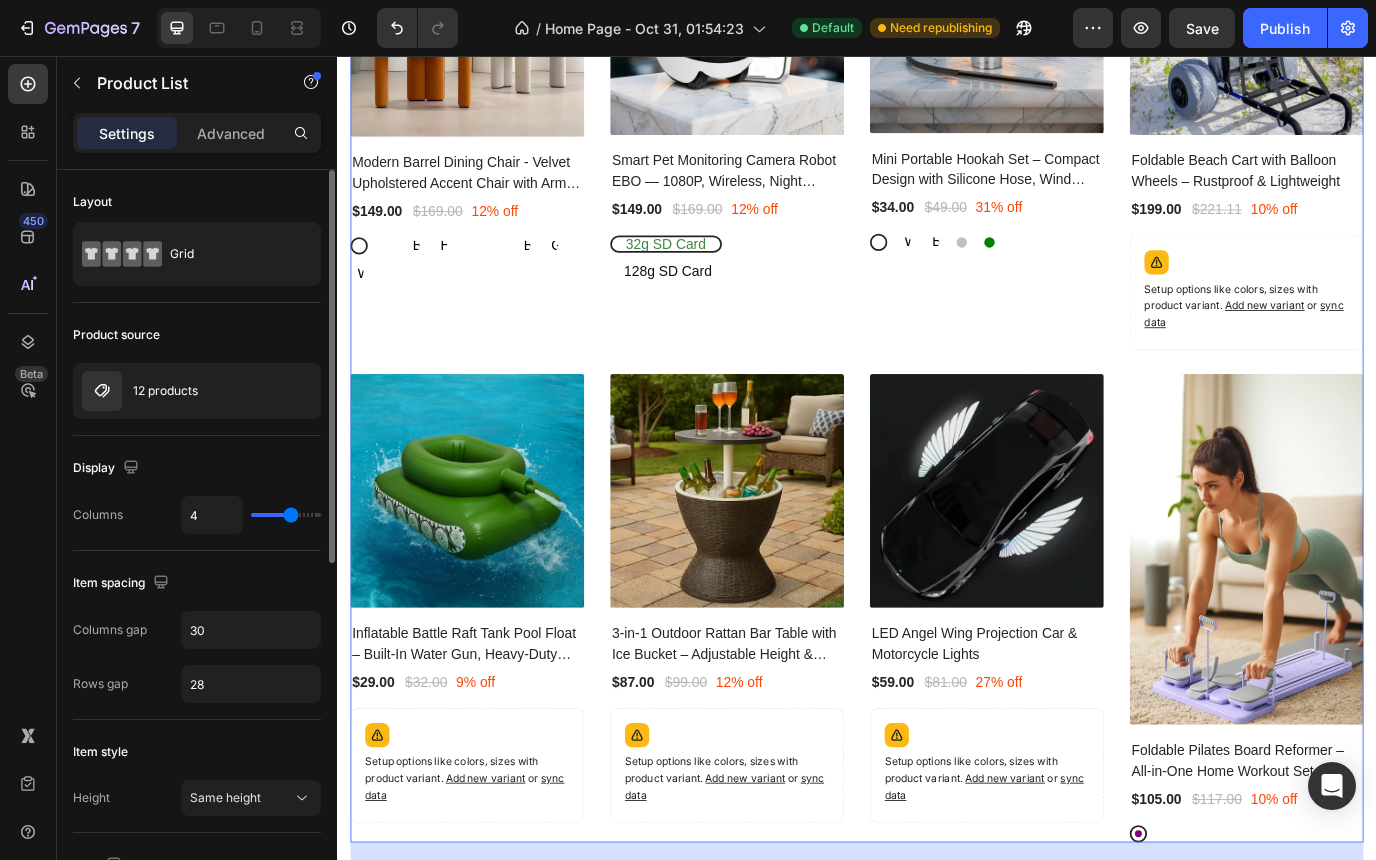 click on "Product source" at bounding box center (197, 335) 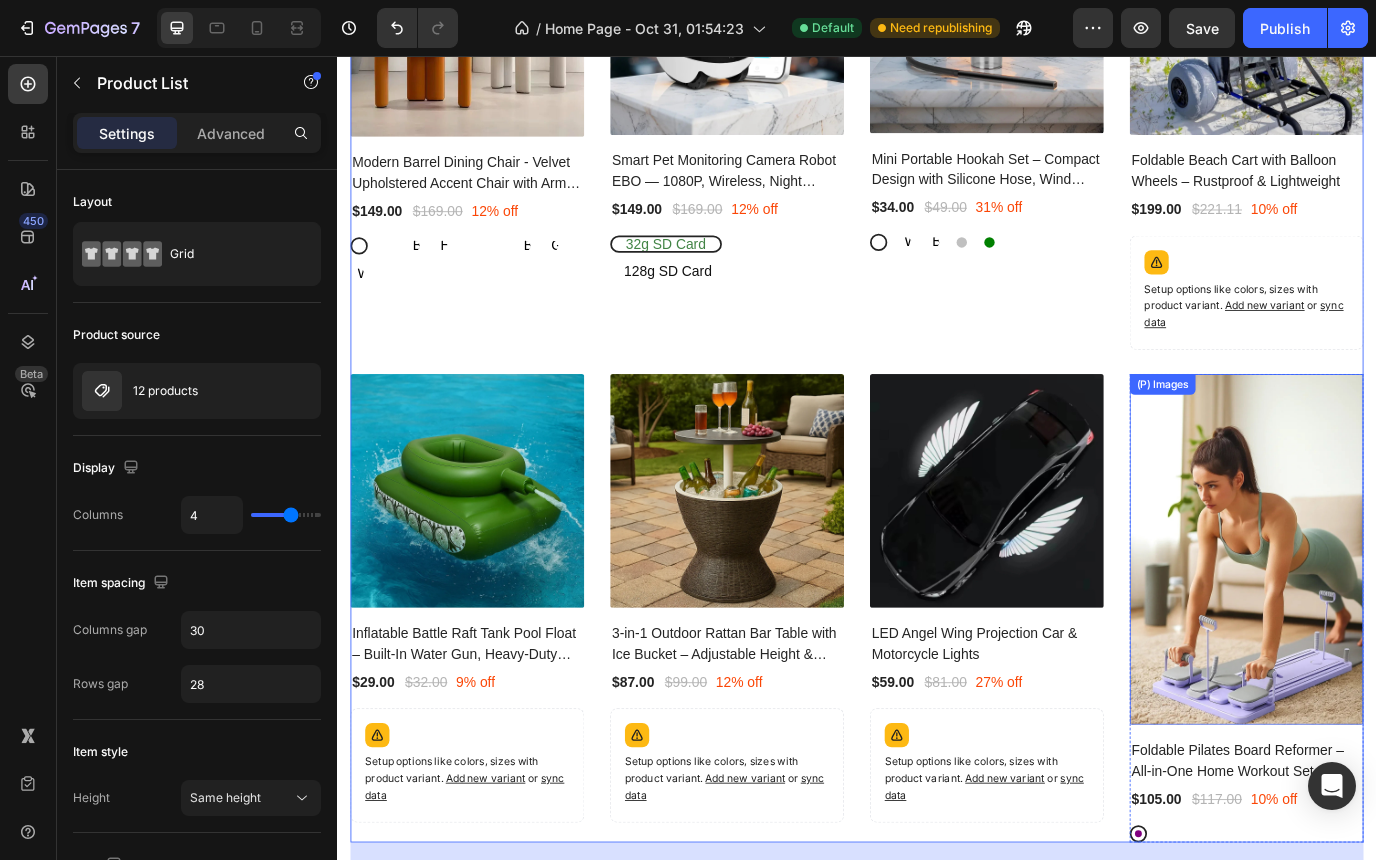 click at bounding box center (1387, 625) 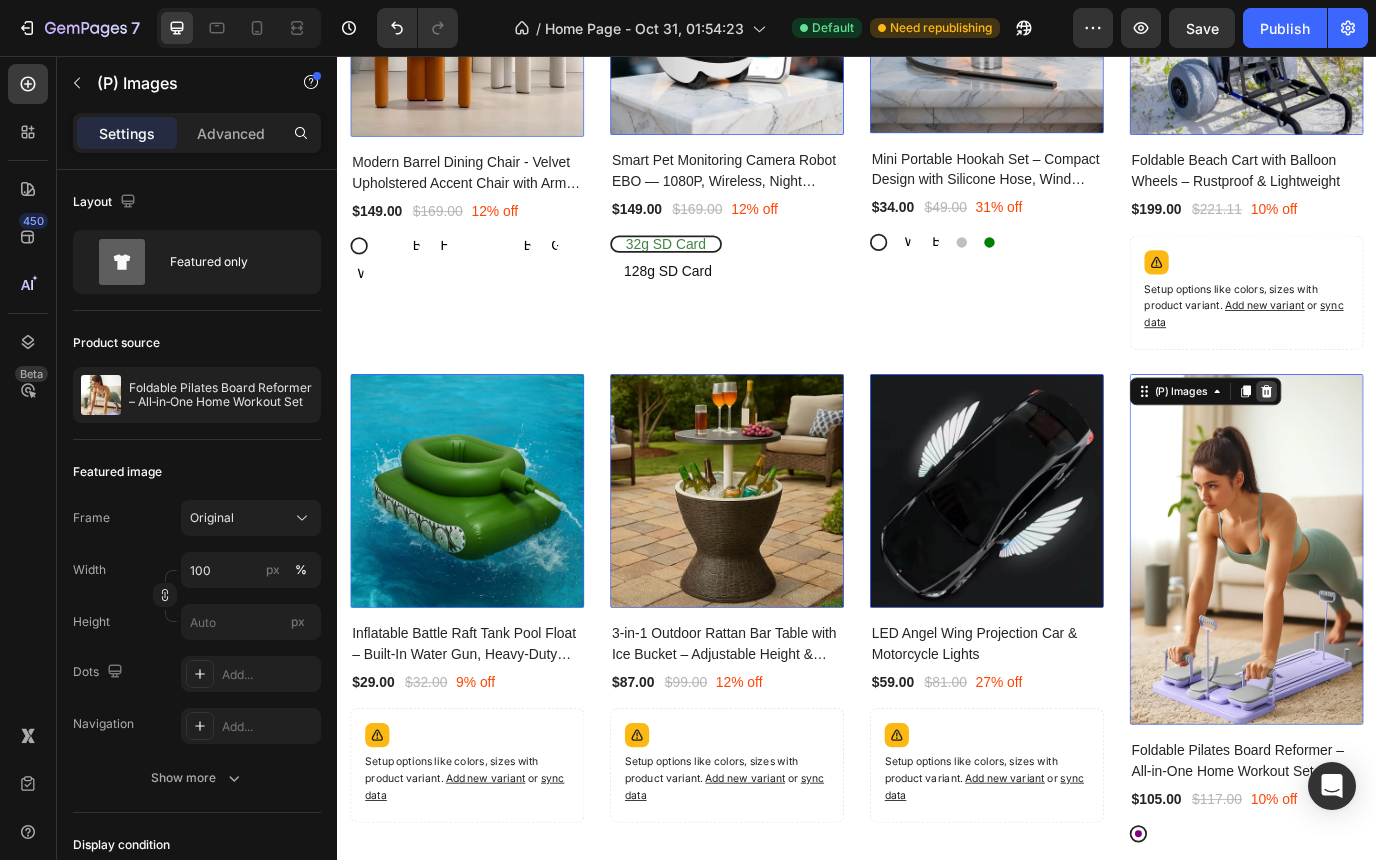click 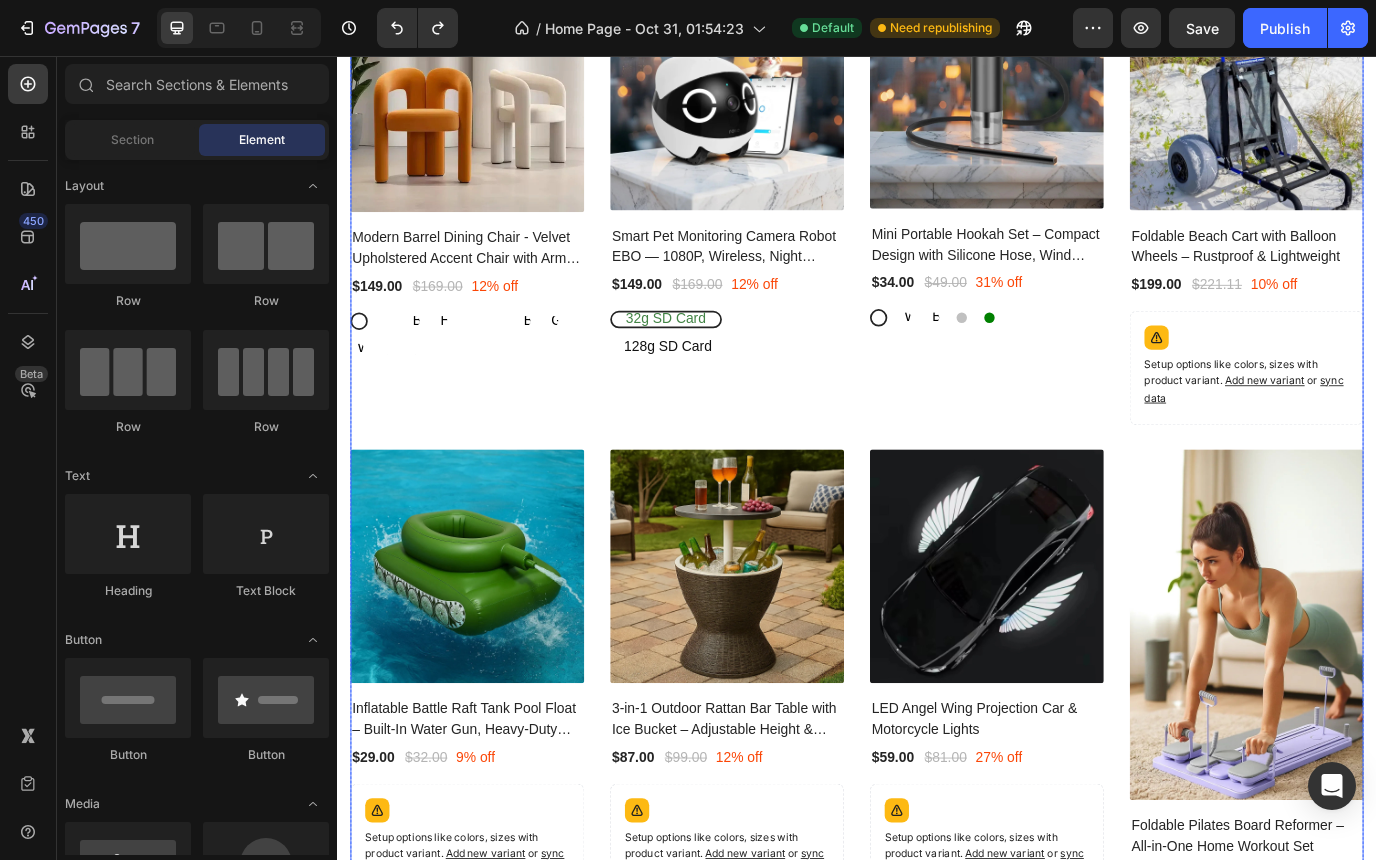 scroll, scrollTop: 5850, scrollLeft: 0, axis: vertical 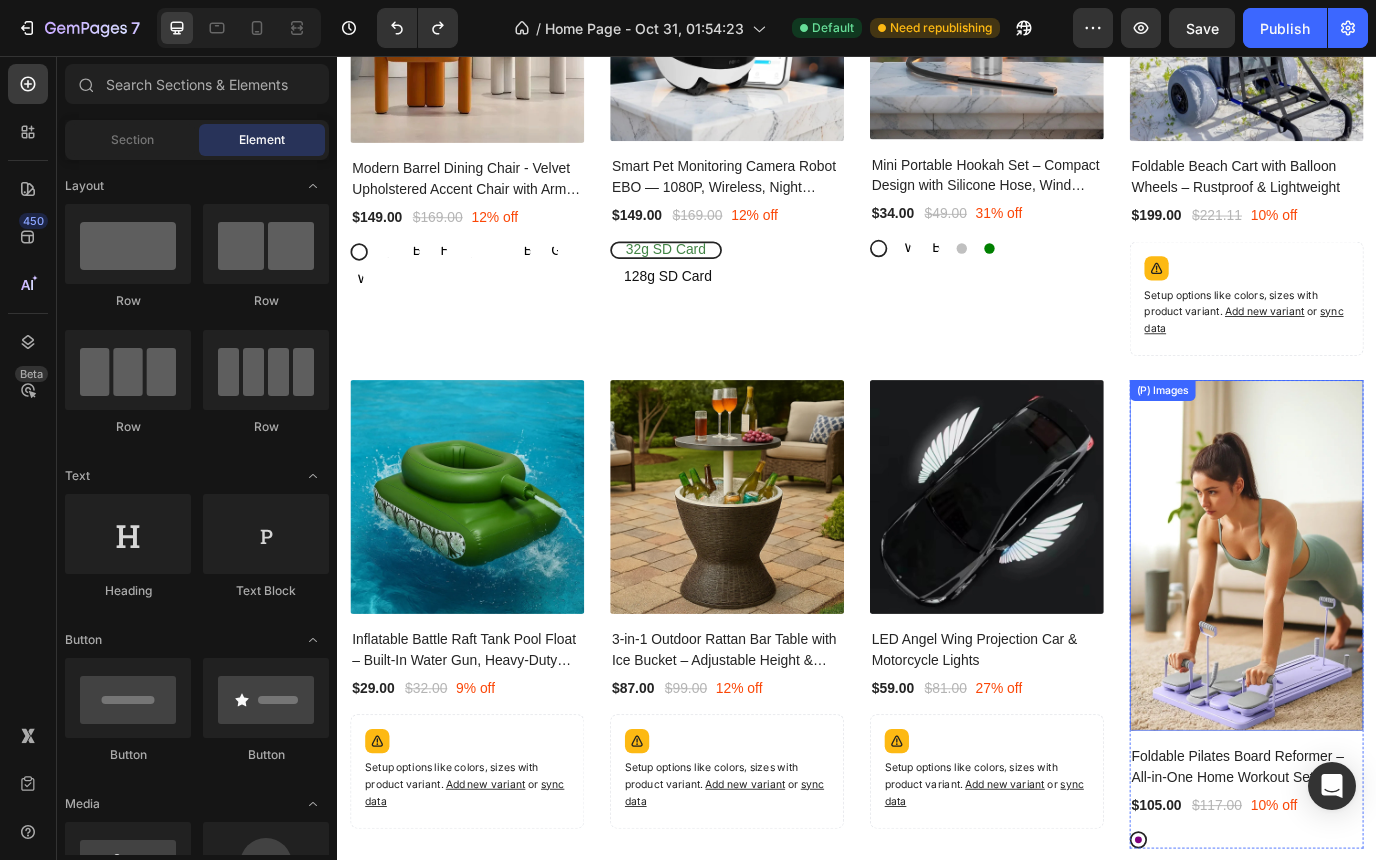 click at bounding box center (1387, 632) 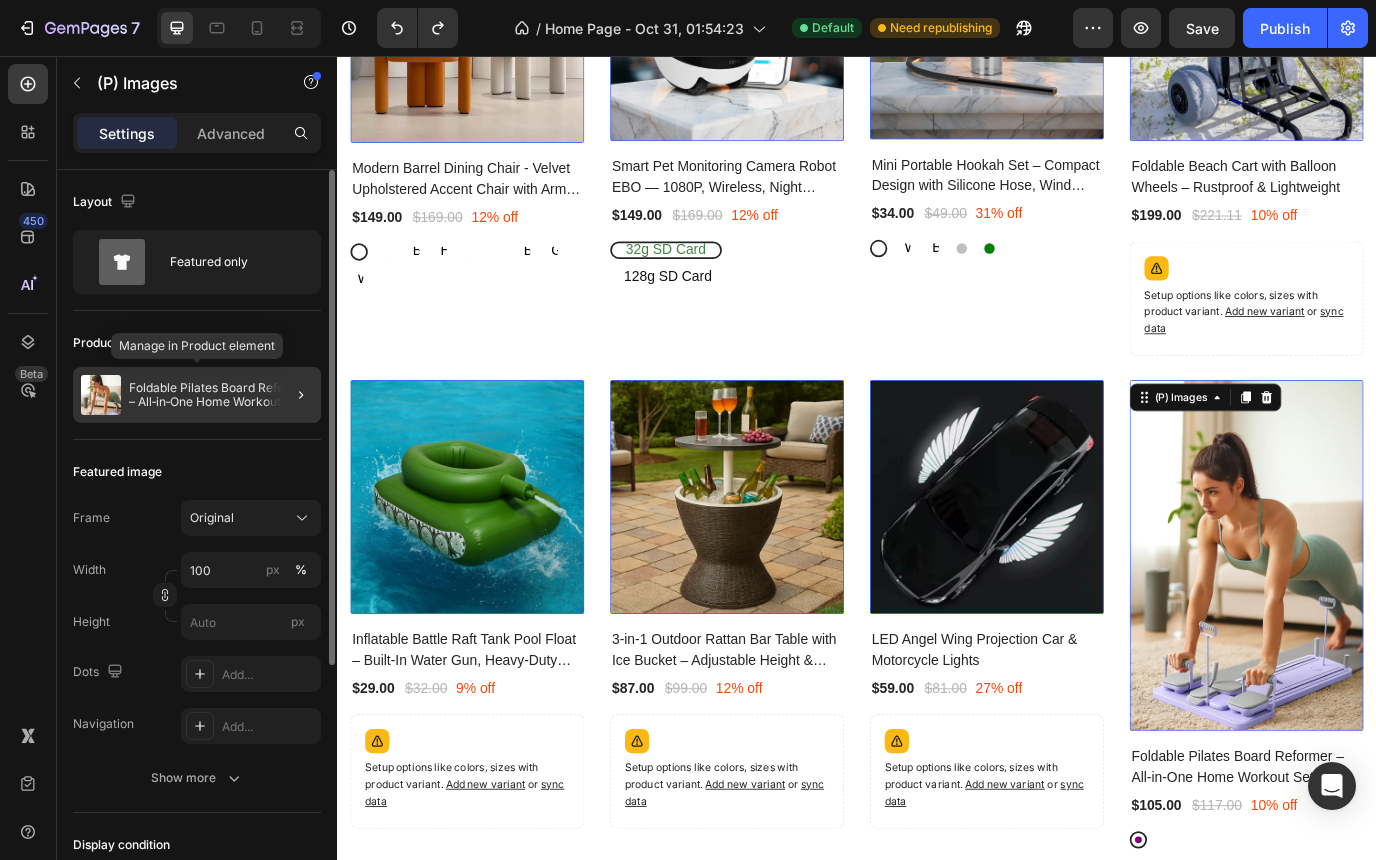 click on "Foldable Pilates Board Reformer – All‑in‑One Home Workout Set" at bounding box center (221, 395) 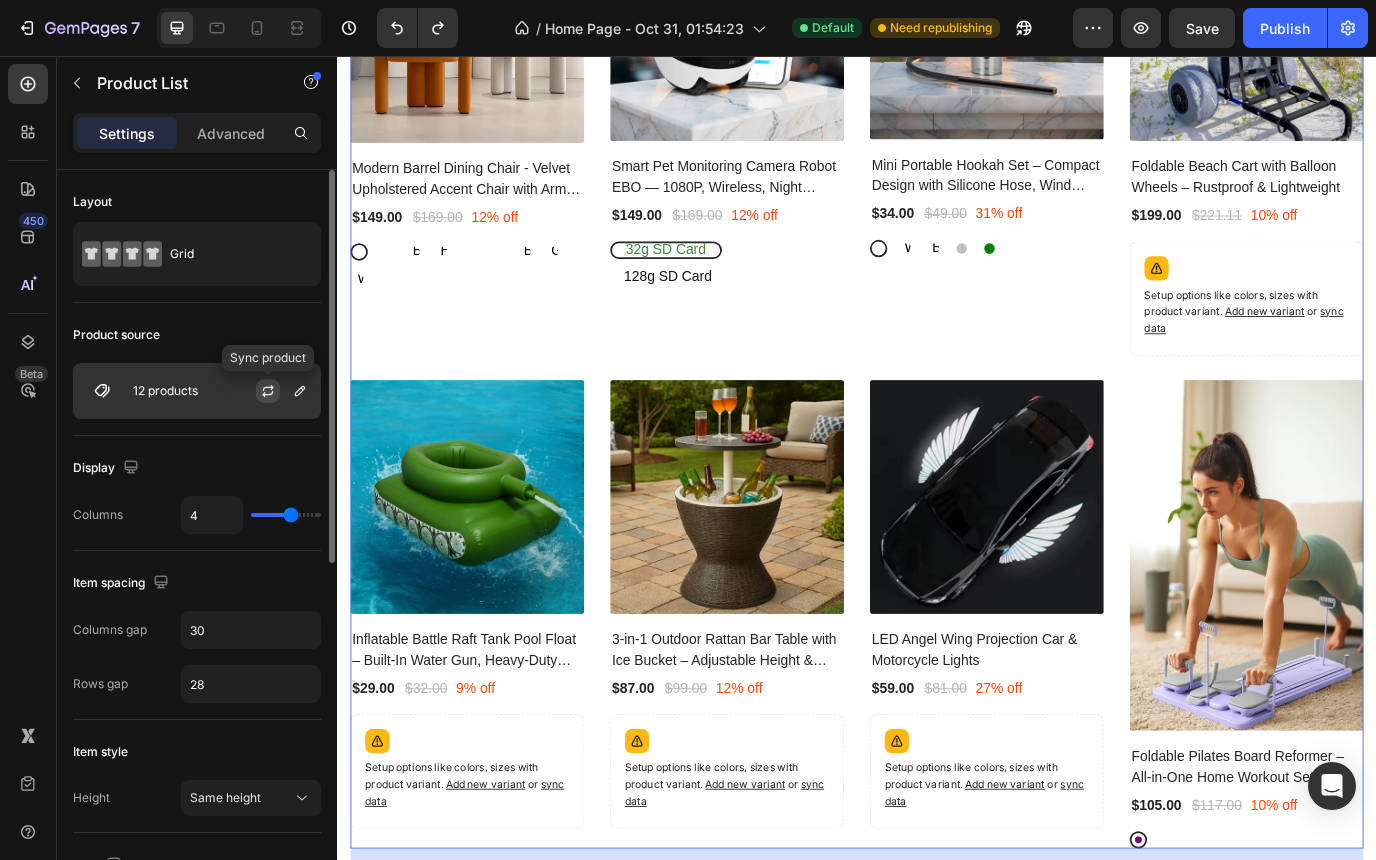 click 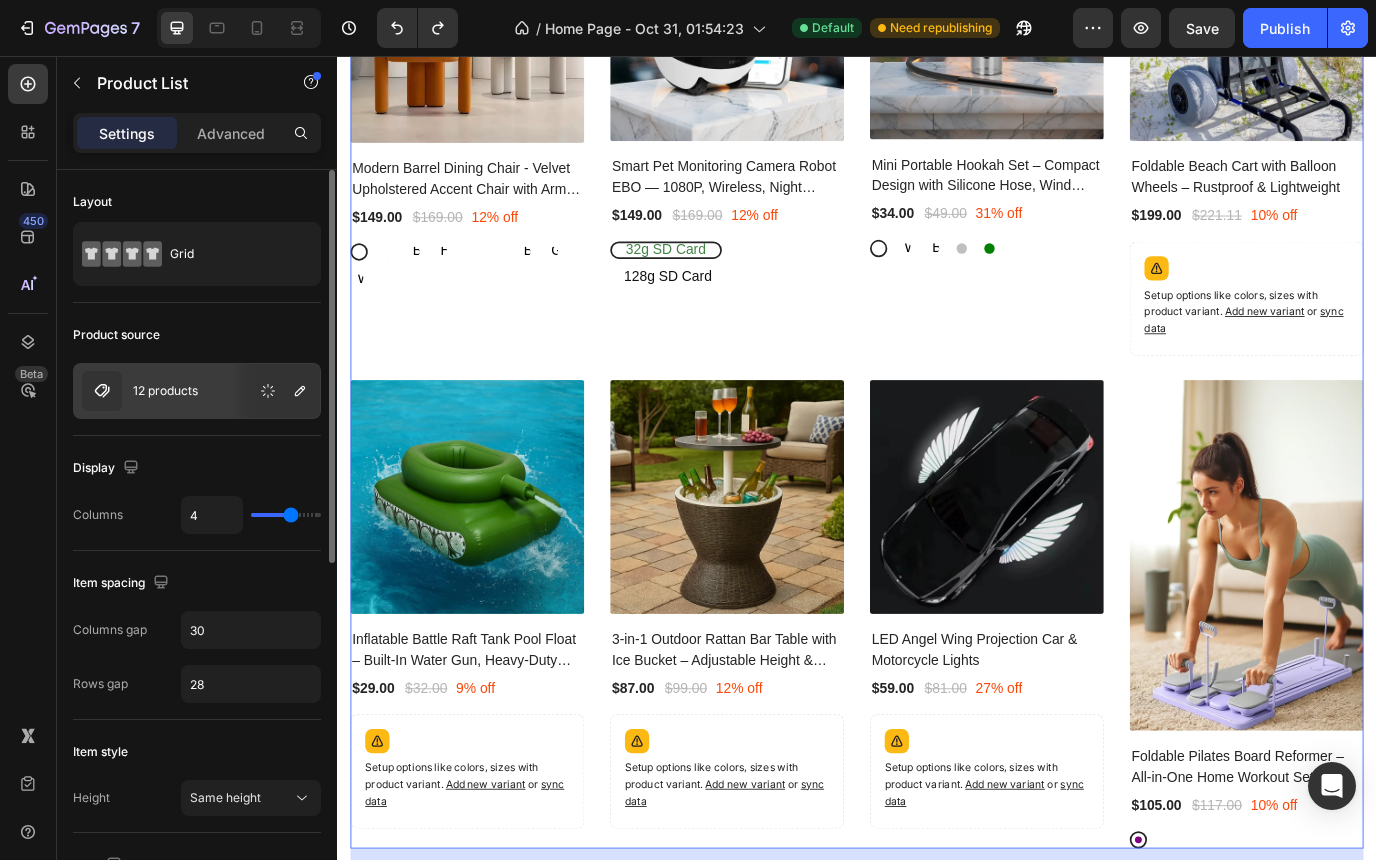 click on "12 products" at bounding box center [165, 391] 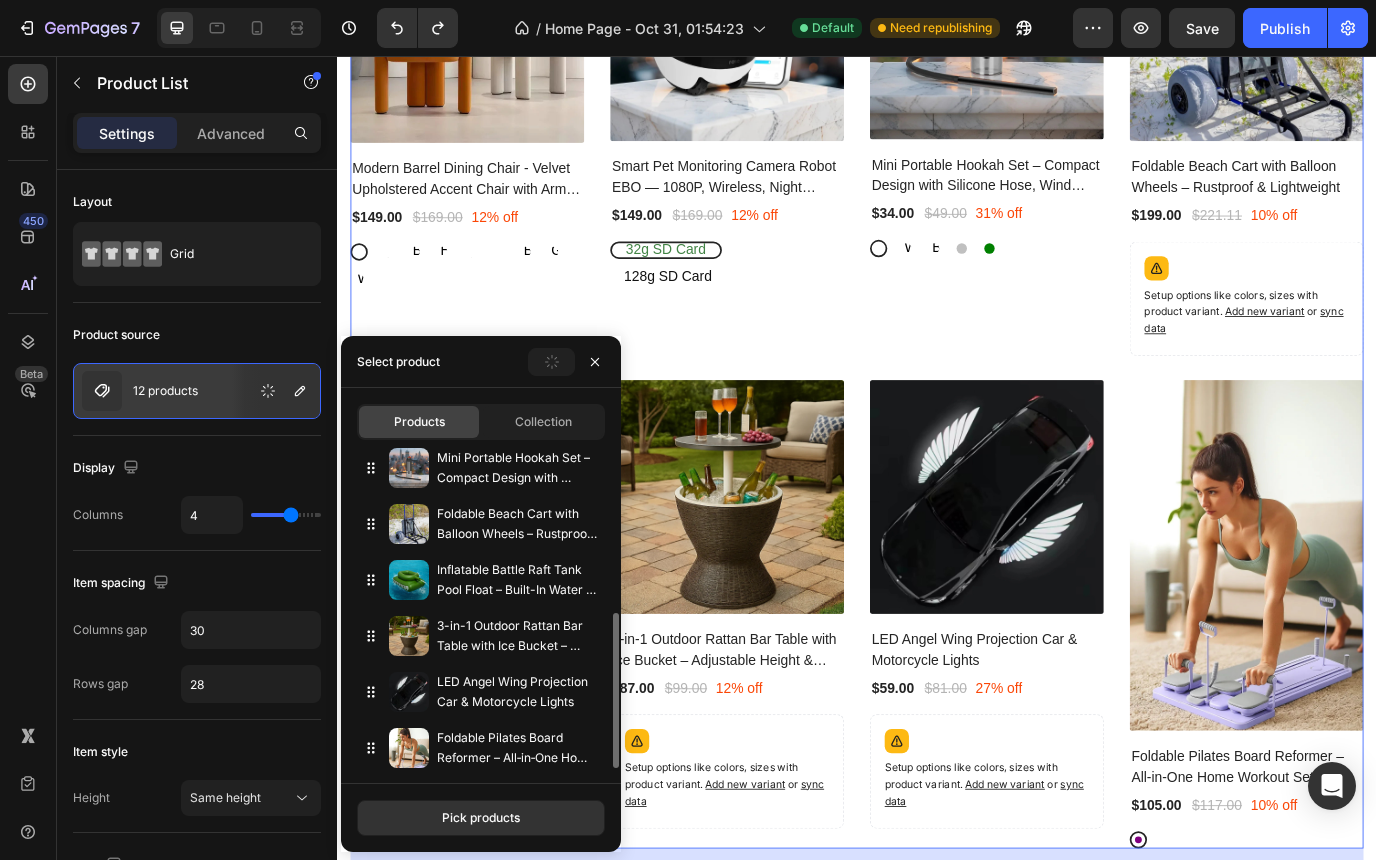 scroll, scrollTop: 349, scrollLeft: 0, axis: vertical 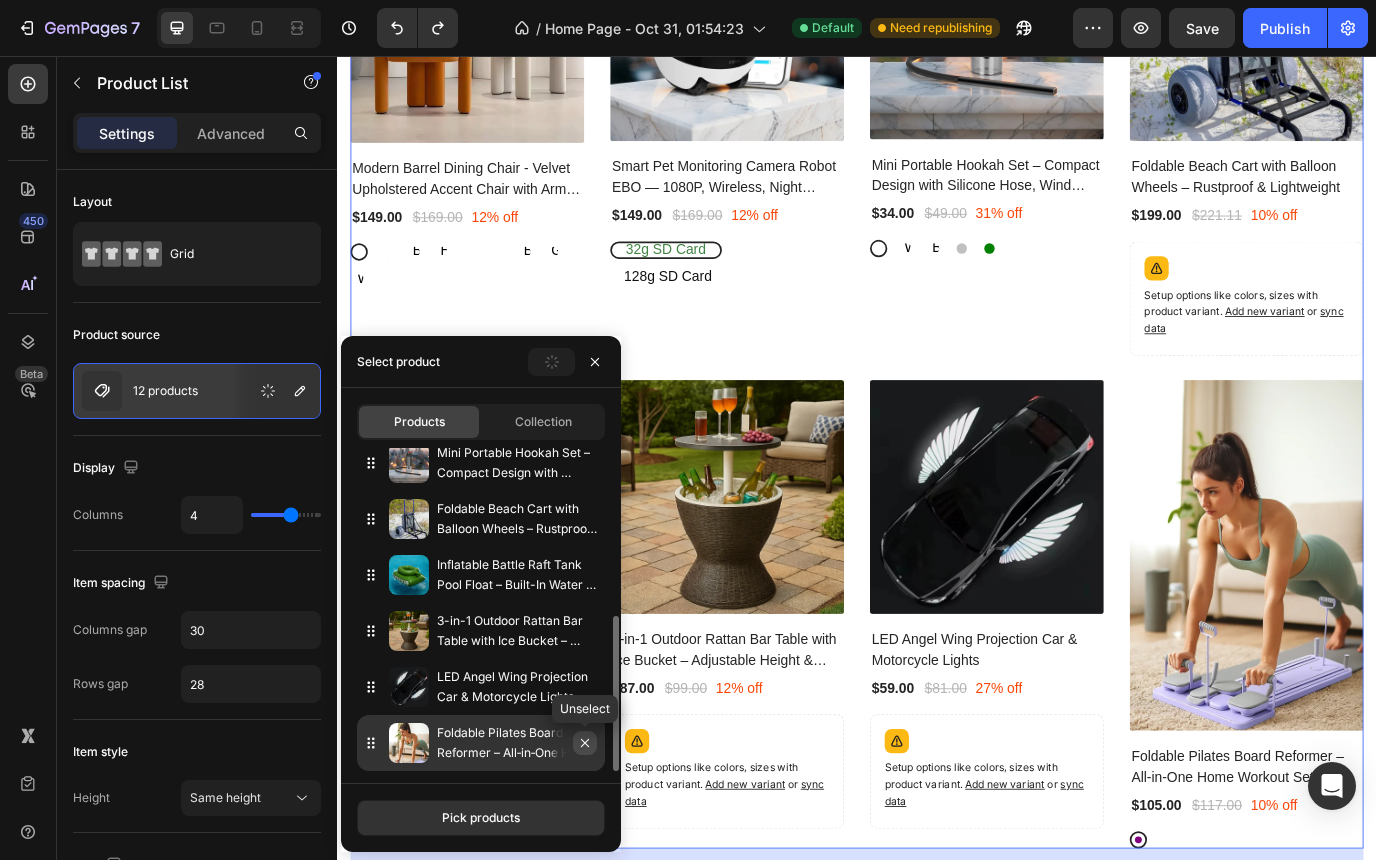 click 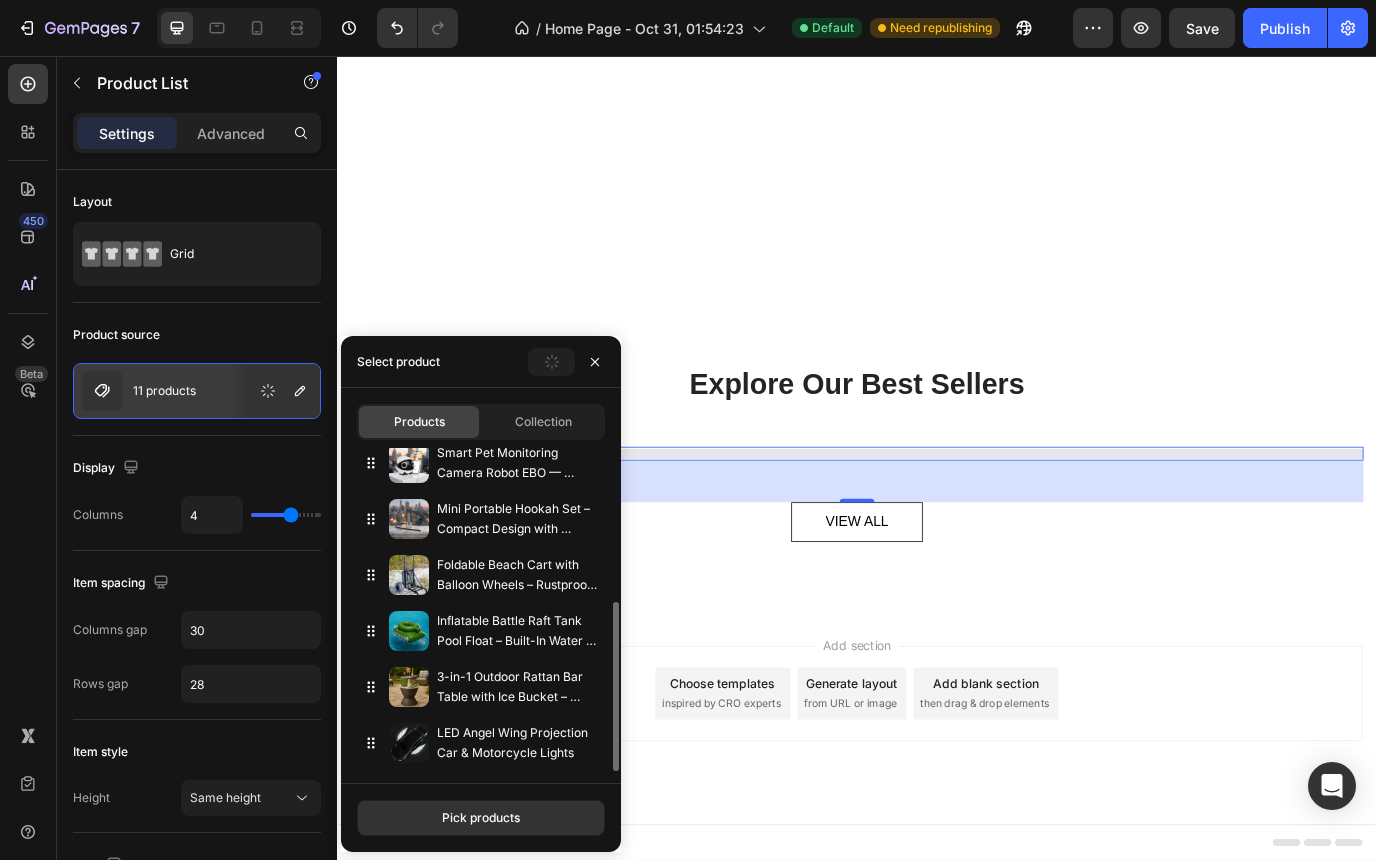 scroll, scrollTop: 293, scrollLeft: 0, axis: vertical 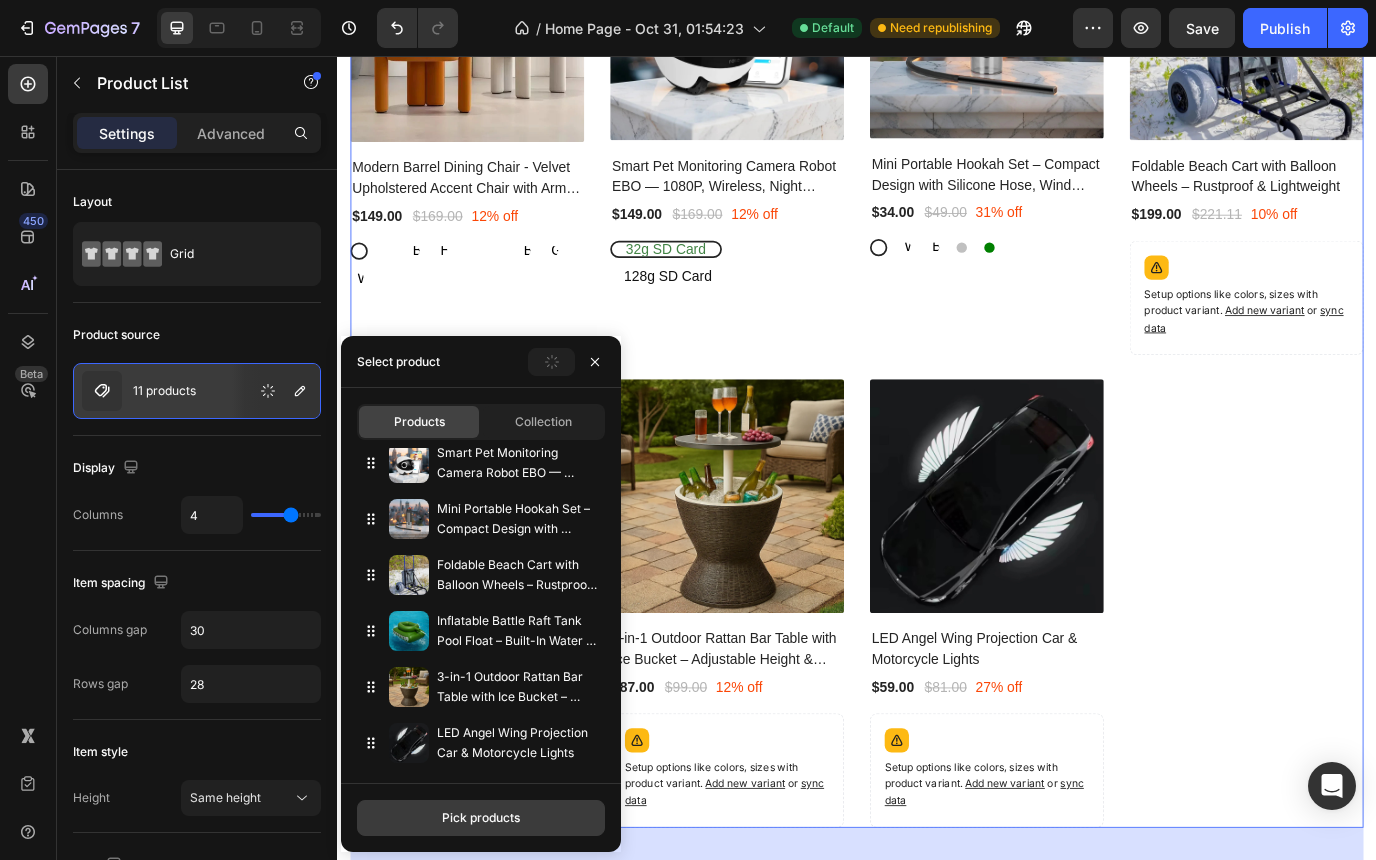 click on "Pick products" at bounding box center (481, 818) 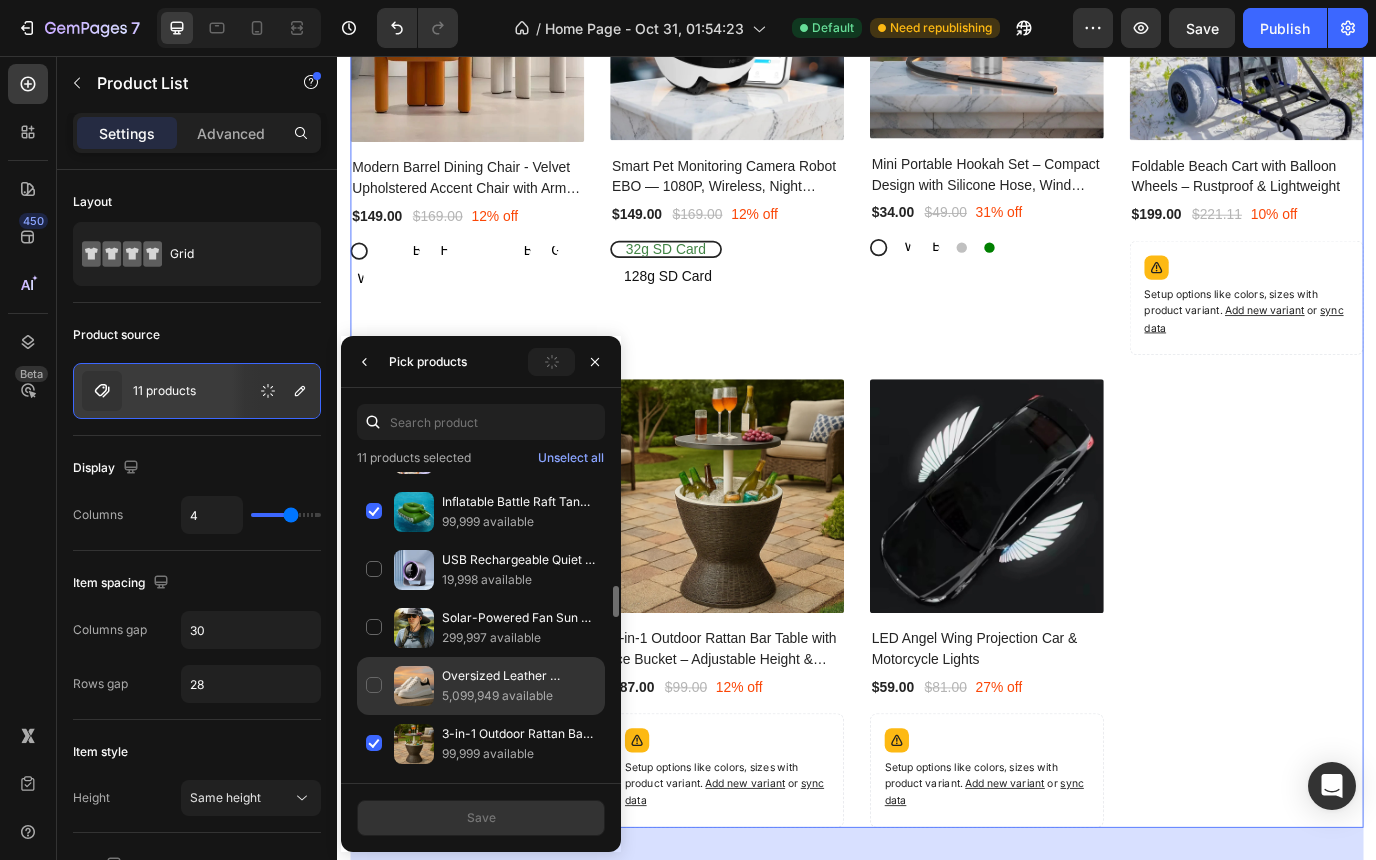 scroll, scrollTop: 16, scrollLeft: 0, axis: vertical 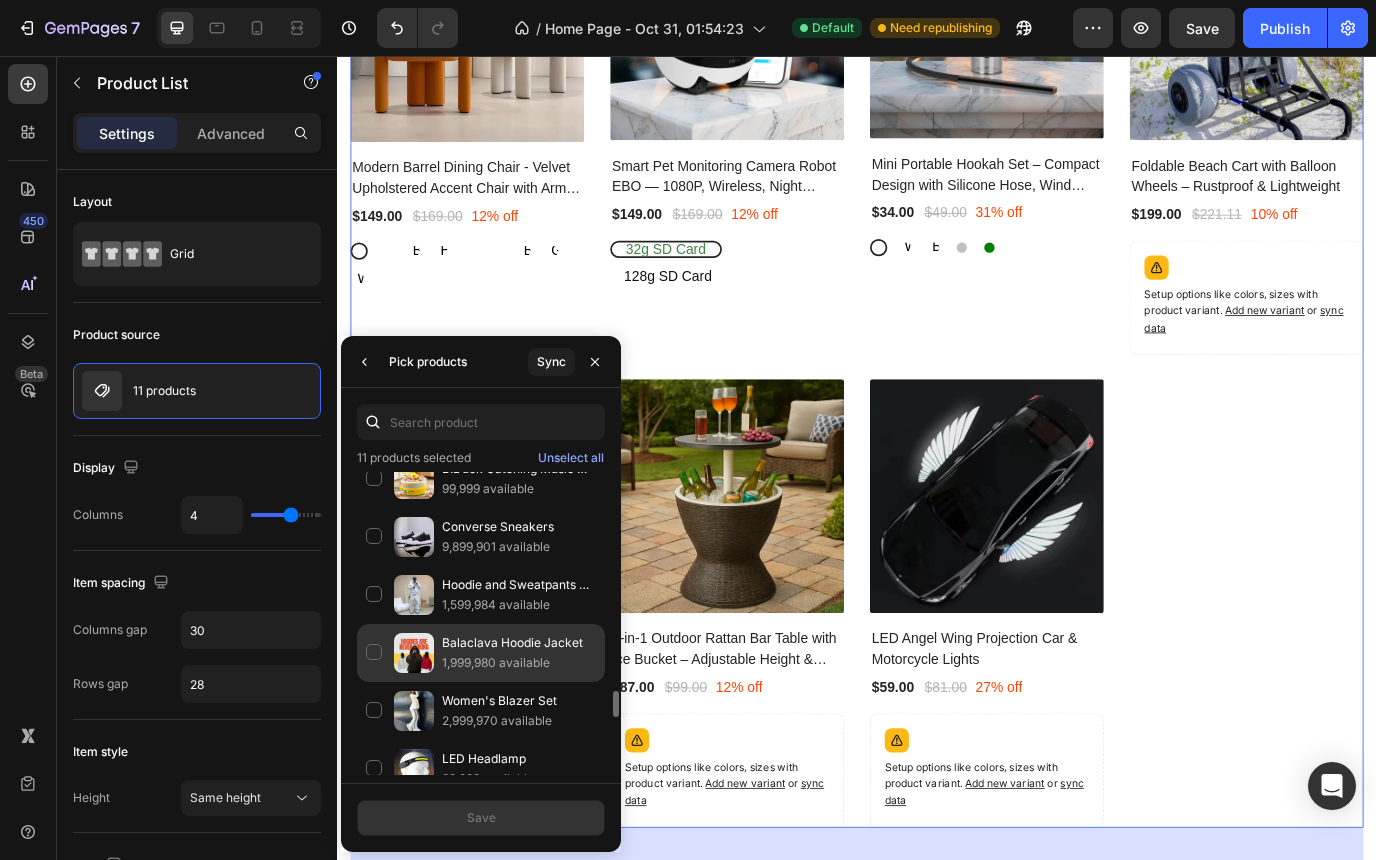 click on "Balaclava Hoodie Jacket 1,999,980 available" 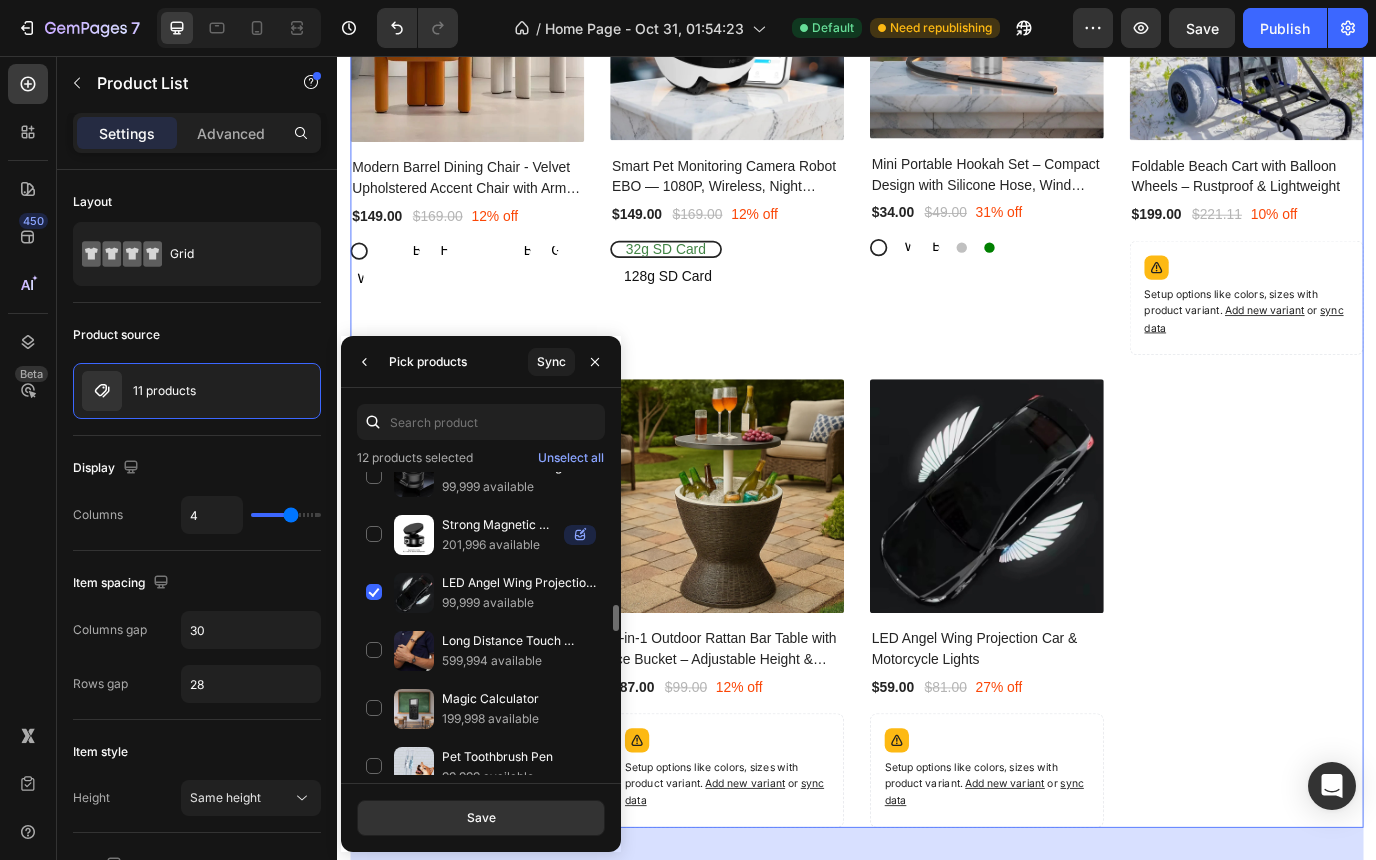 scroll, scrollTop: 1692, scrollLeft: 0, axis: vertical 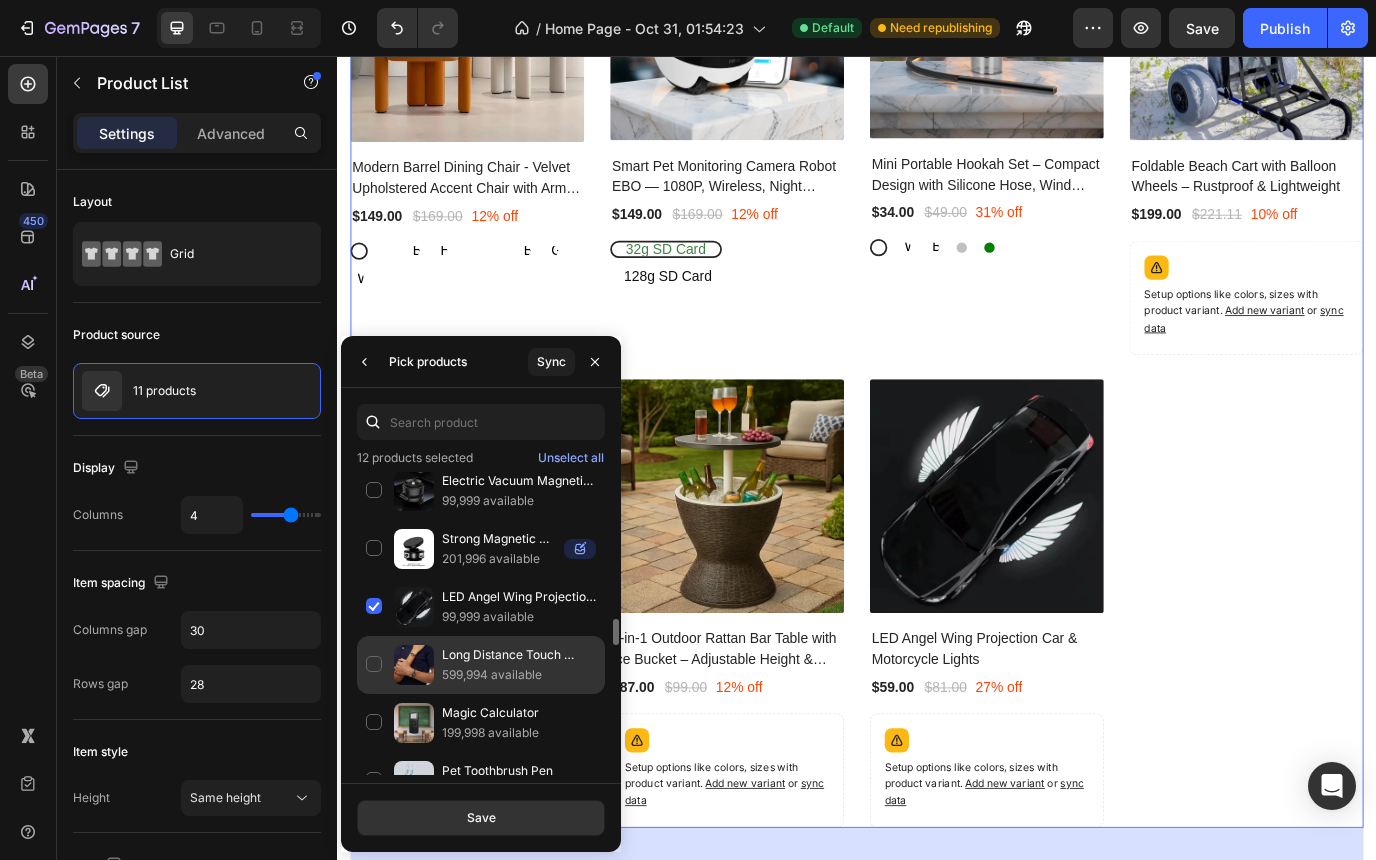 click on "Long Distance Touch Bracelets 599,994 available" 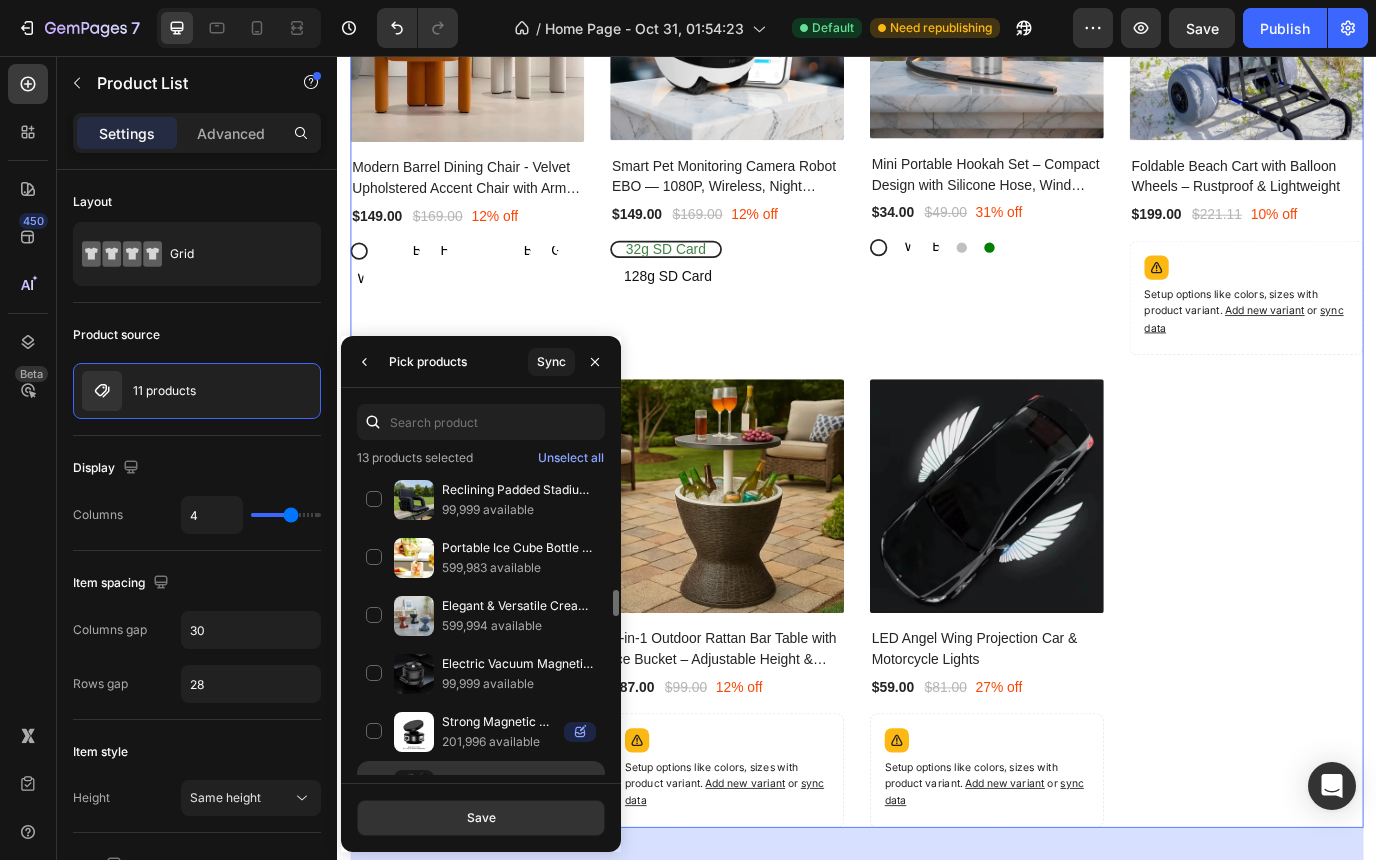 scroll, scrollTop: 1482, scrollLeft: 0, axis: vertical 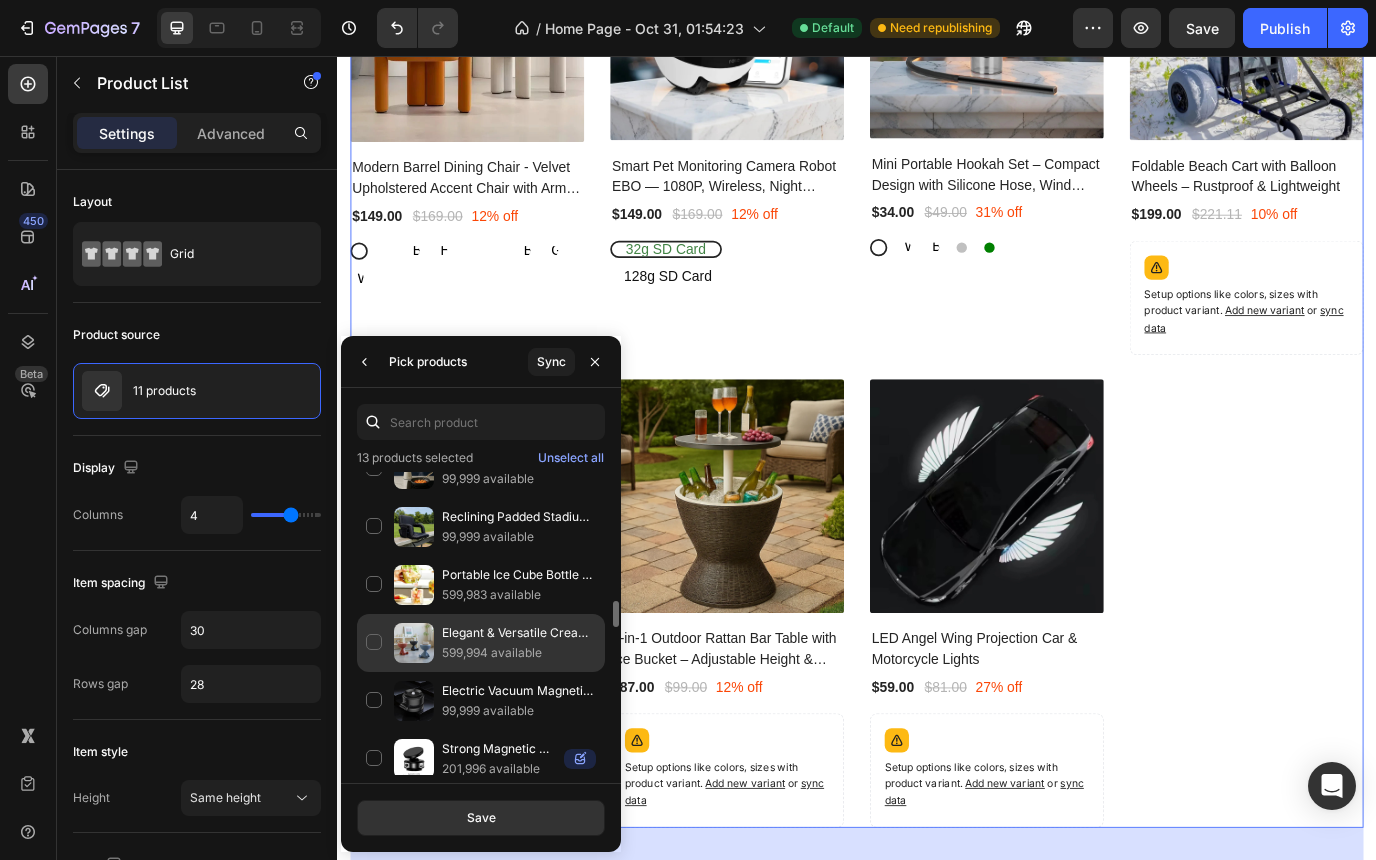 click on "Elegant & Versatile Cream Bedside Table 599,994 available" 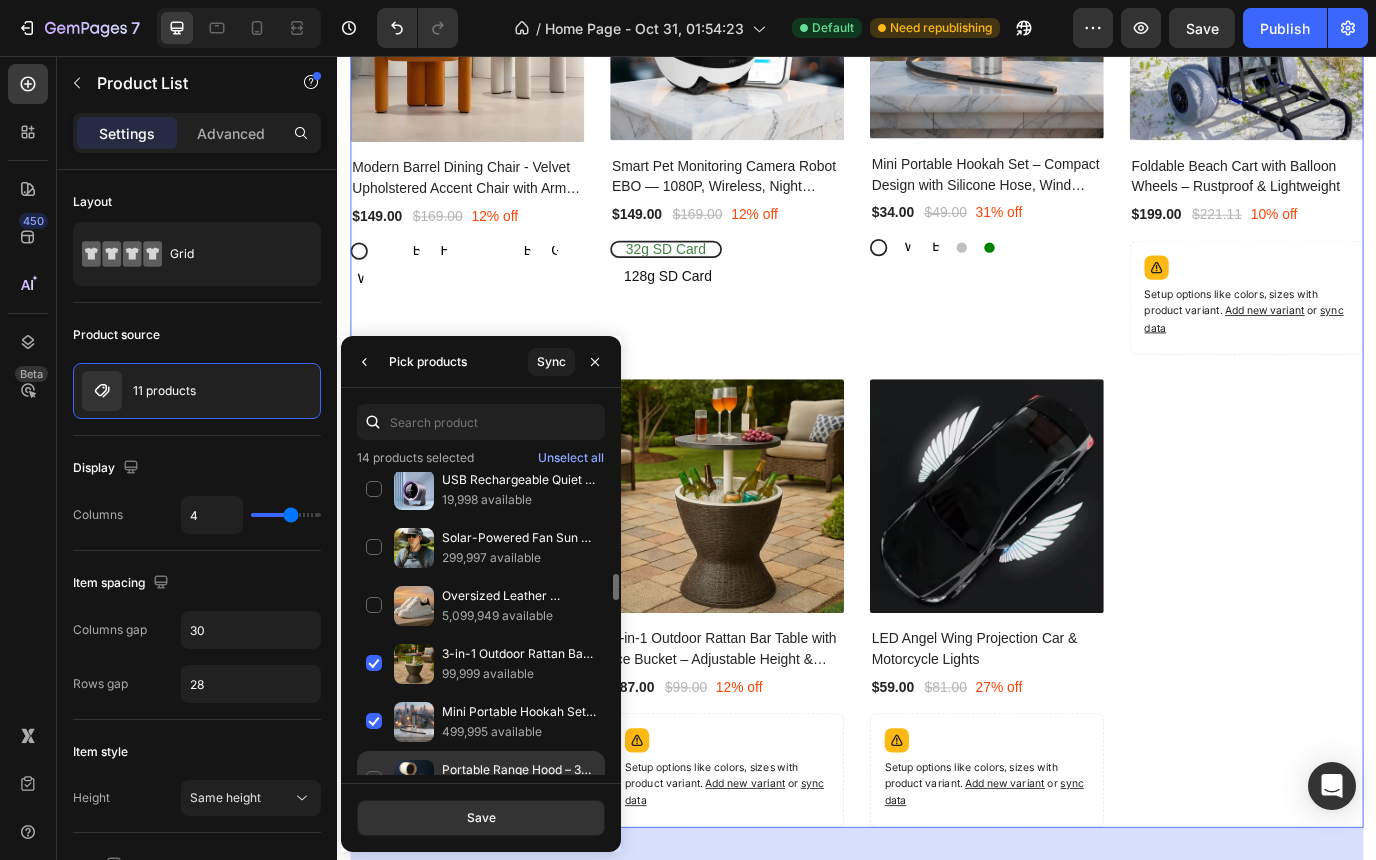 scroll, scrollTop: 1152, scrollLeft: 0, axis: vertical 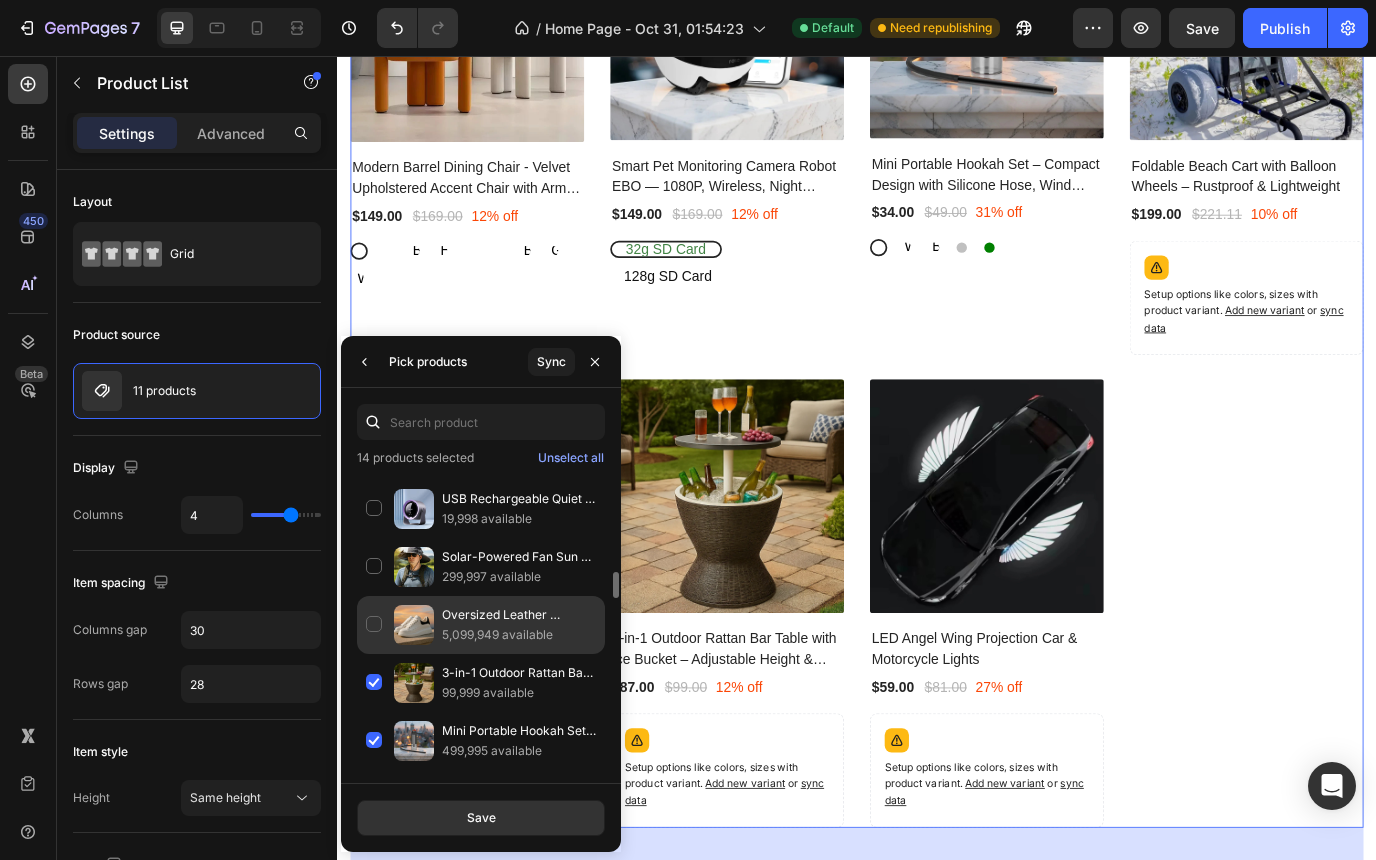 click on "Oversized Leather Sneakers – White & Black Pearl 5,099,949 available" 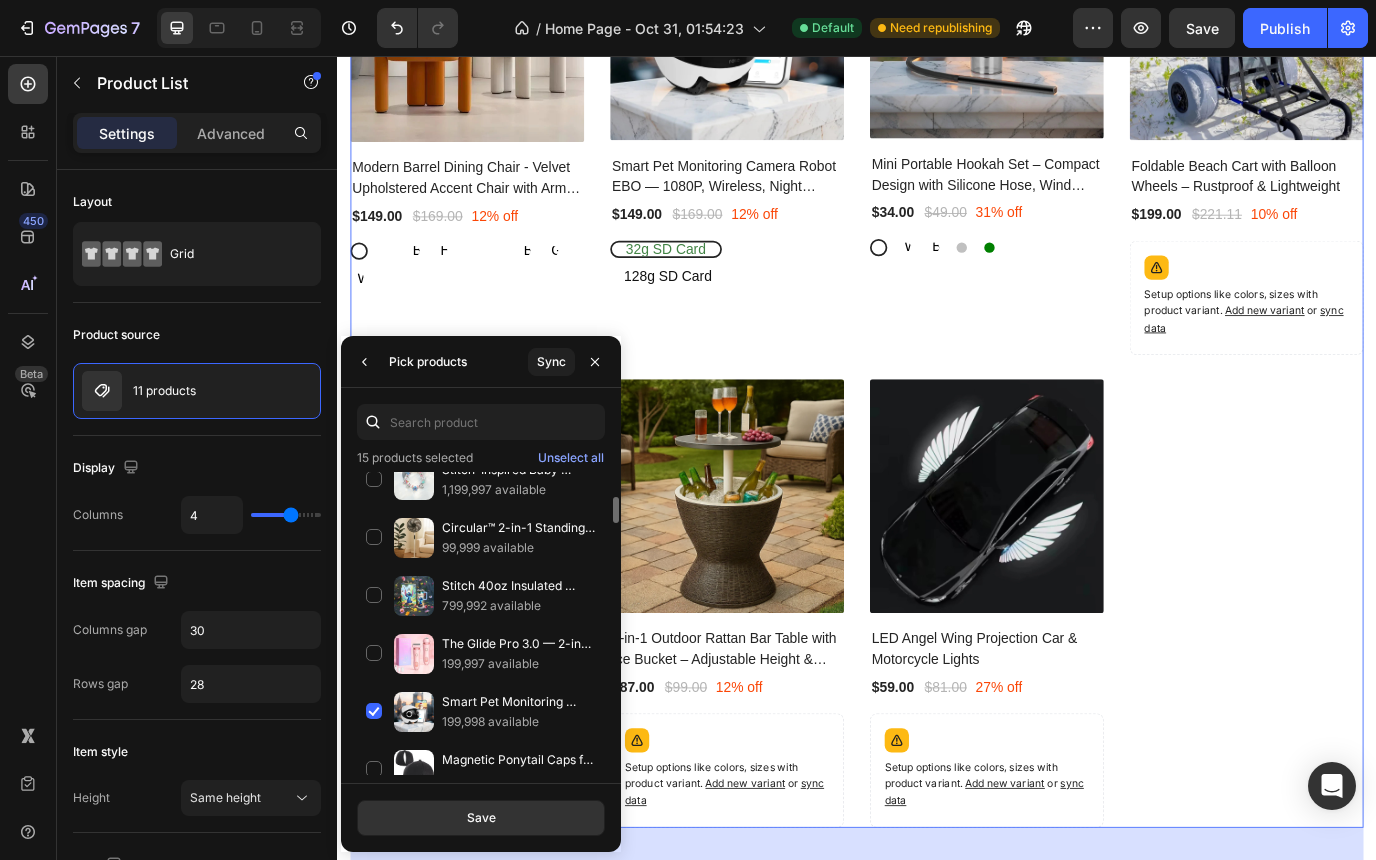 scroll, scrollTop: 249, scrollLeft: 0, axis: vertical 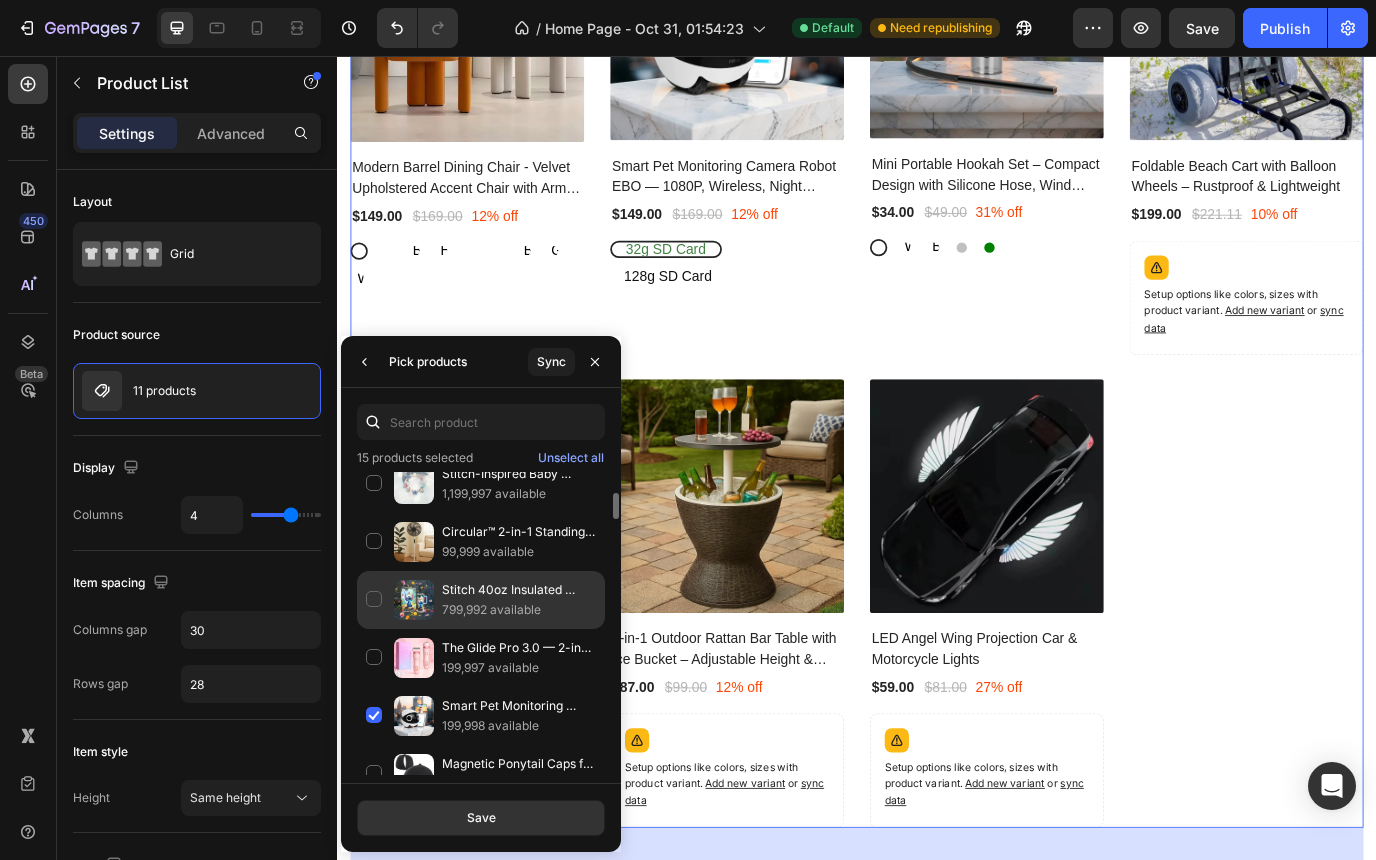 click on "Stitch 40oz Insulated Tumbler with Straw – Leakproof & Travel-Friendly 799,992 available" 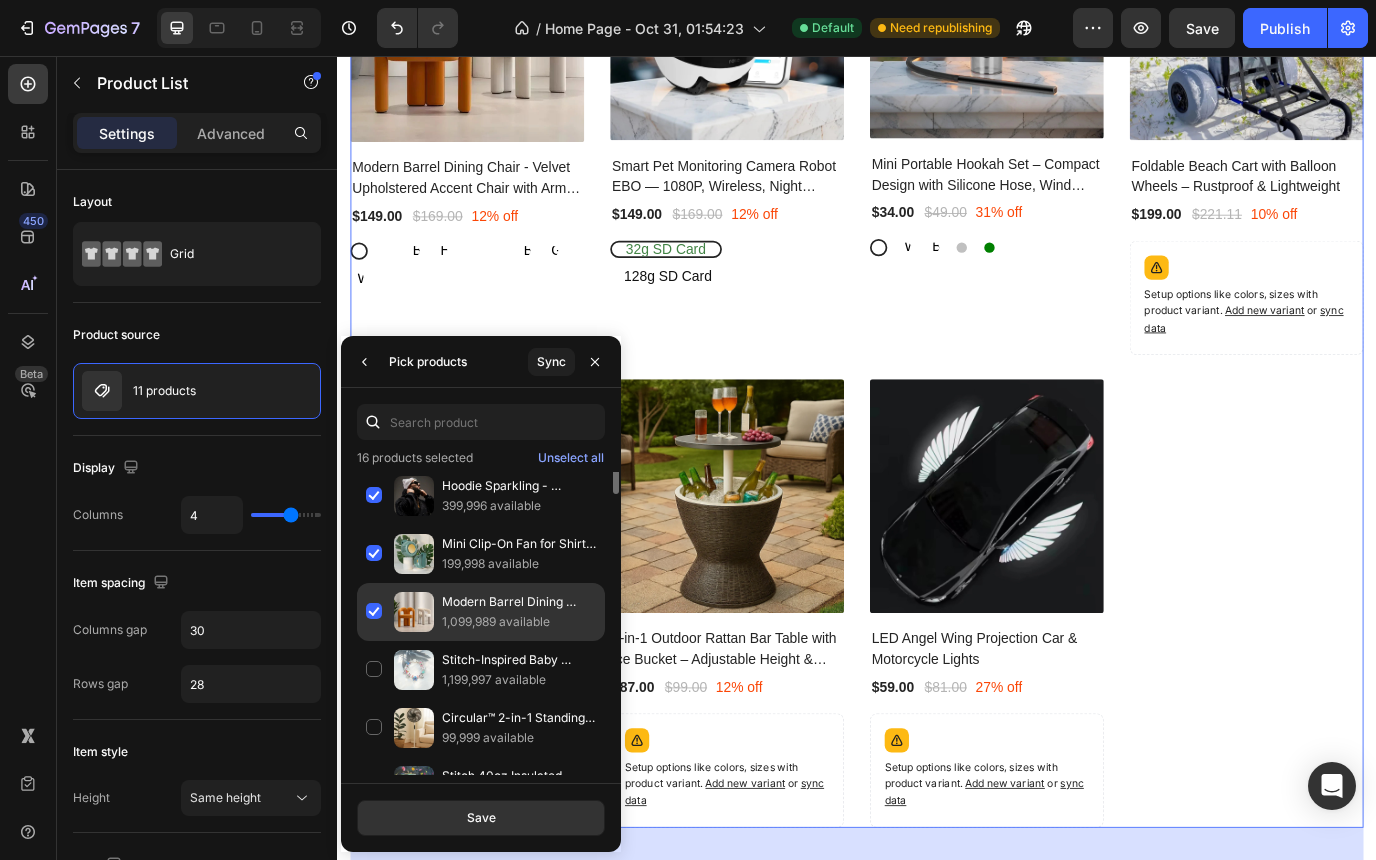 scroll, scrollTop: 52, scrollLeft: 0, axis: vertical 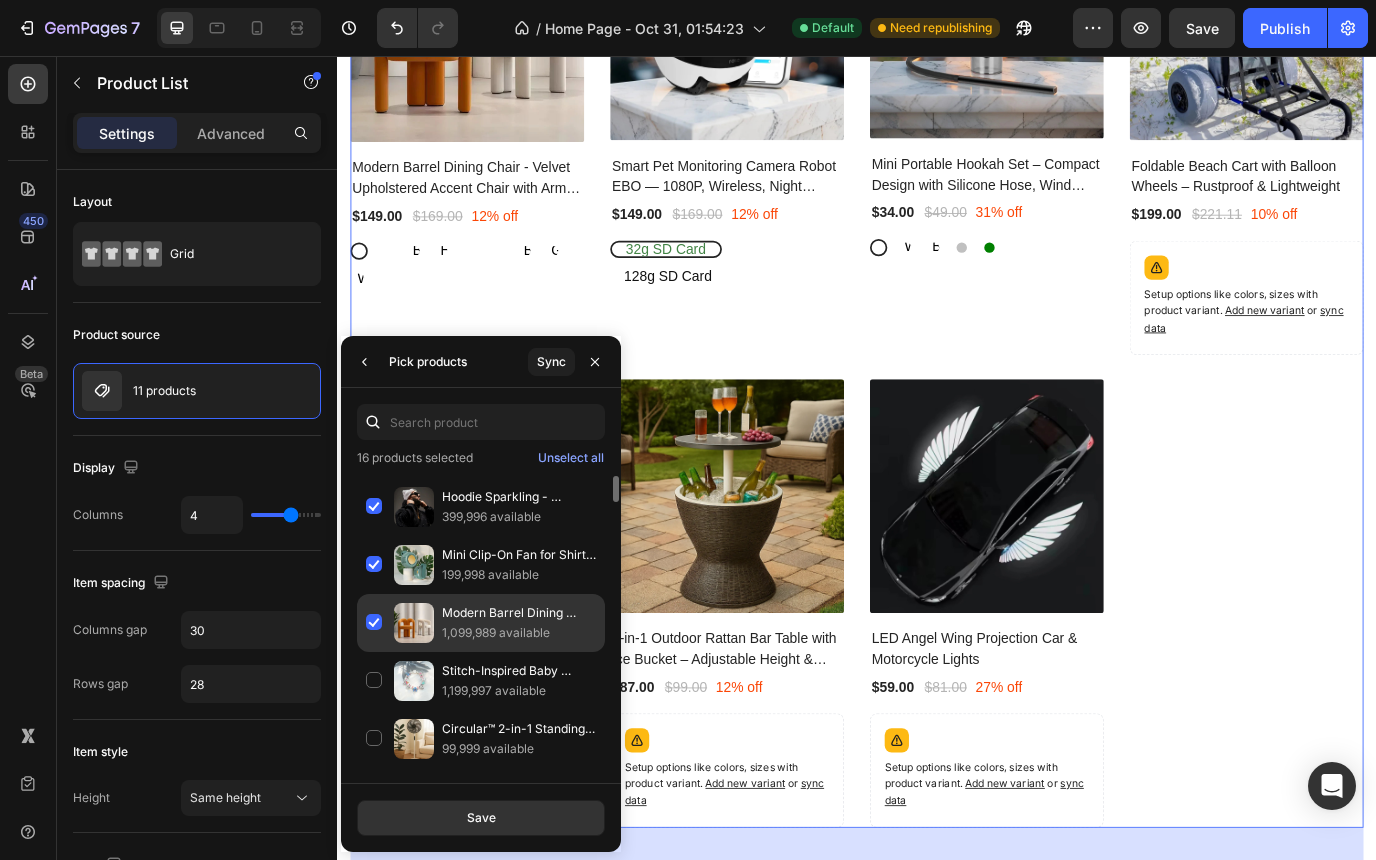 click on "Modern Barrel Dining Chair - Velvet Upholstered Accent Chair with Arms and Metal Frame - Comfortable Ergonomic Design for Dining Room, Living Room 1,099,989 available" 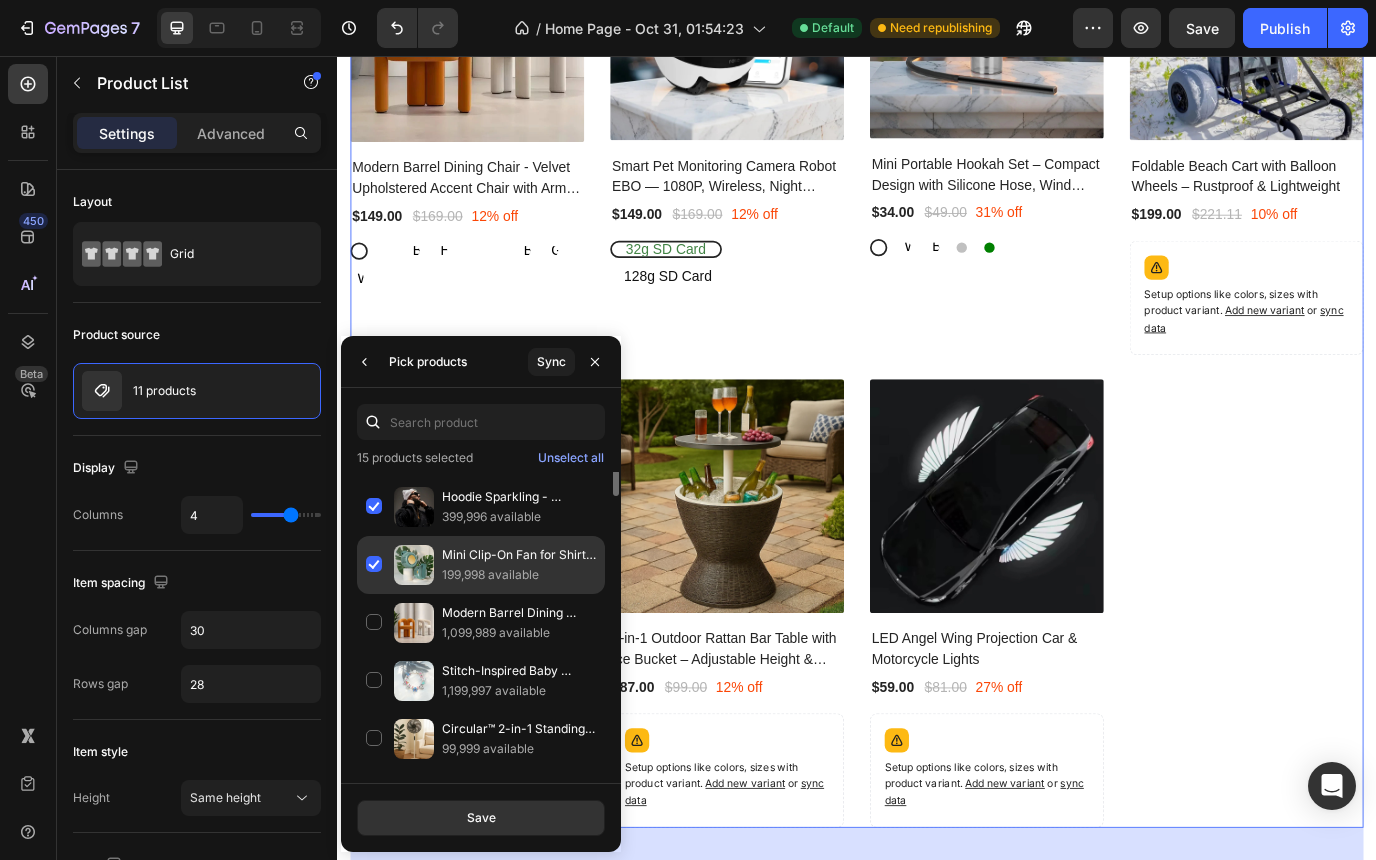 scroll, scrollTop: 0, scrollLeft: 0, axis: both 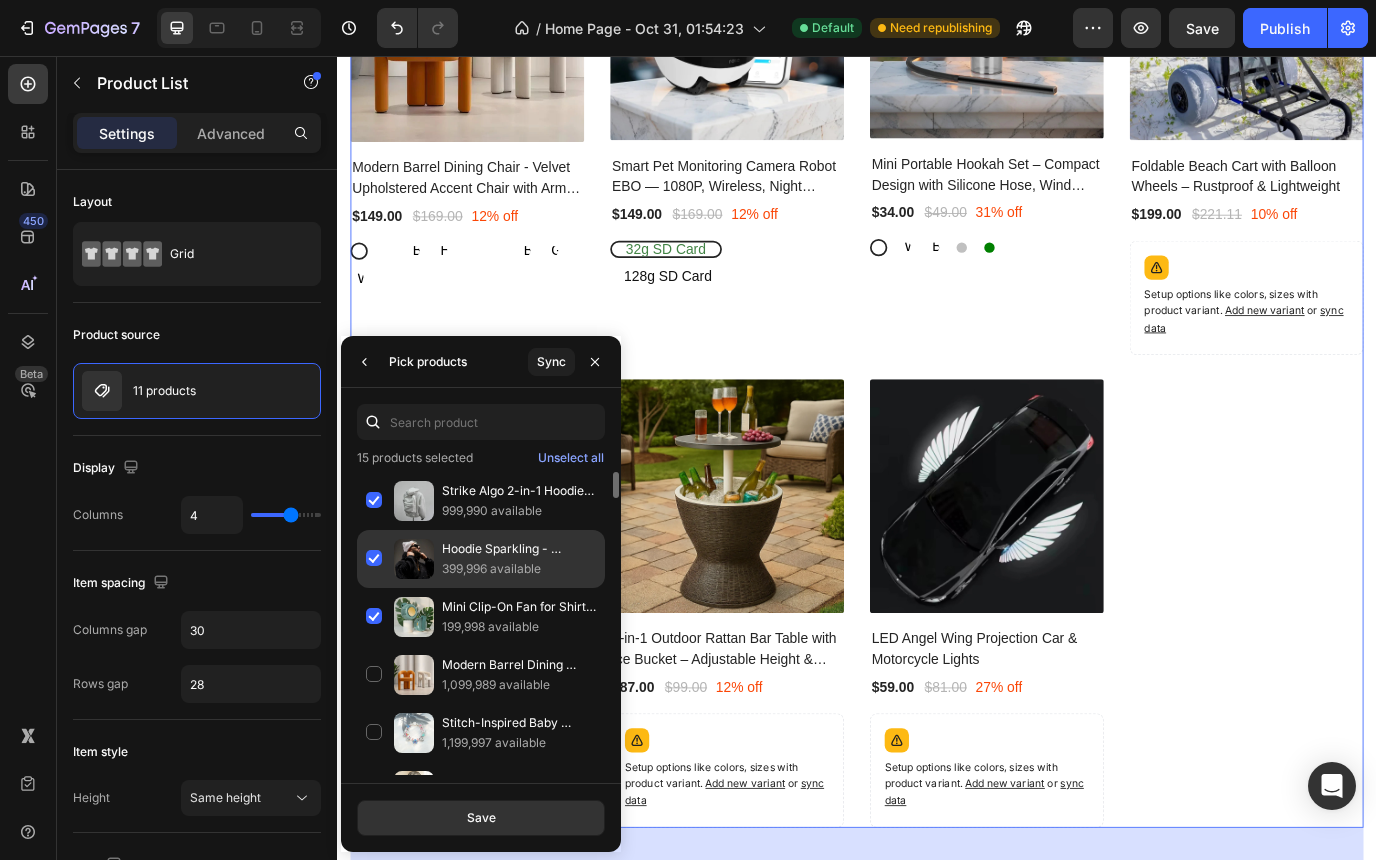 click on "Hoodie Sparkling - Colorblock Y2K Trendy Design, Long Sleeve Loose Fit Pullover Sweatshirt with Pocket - Casual Comfort for Teens & Men | Strike Algo 399,996 available" 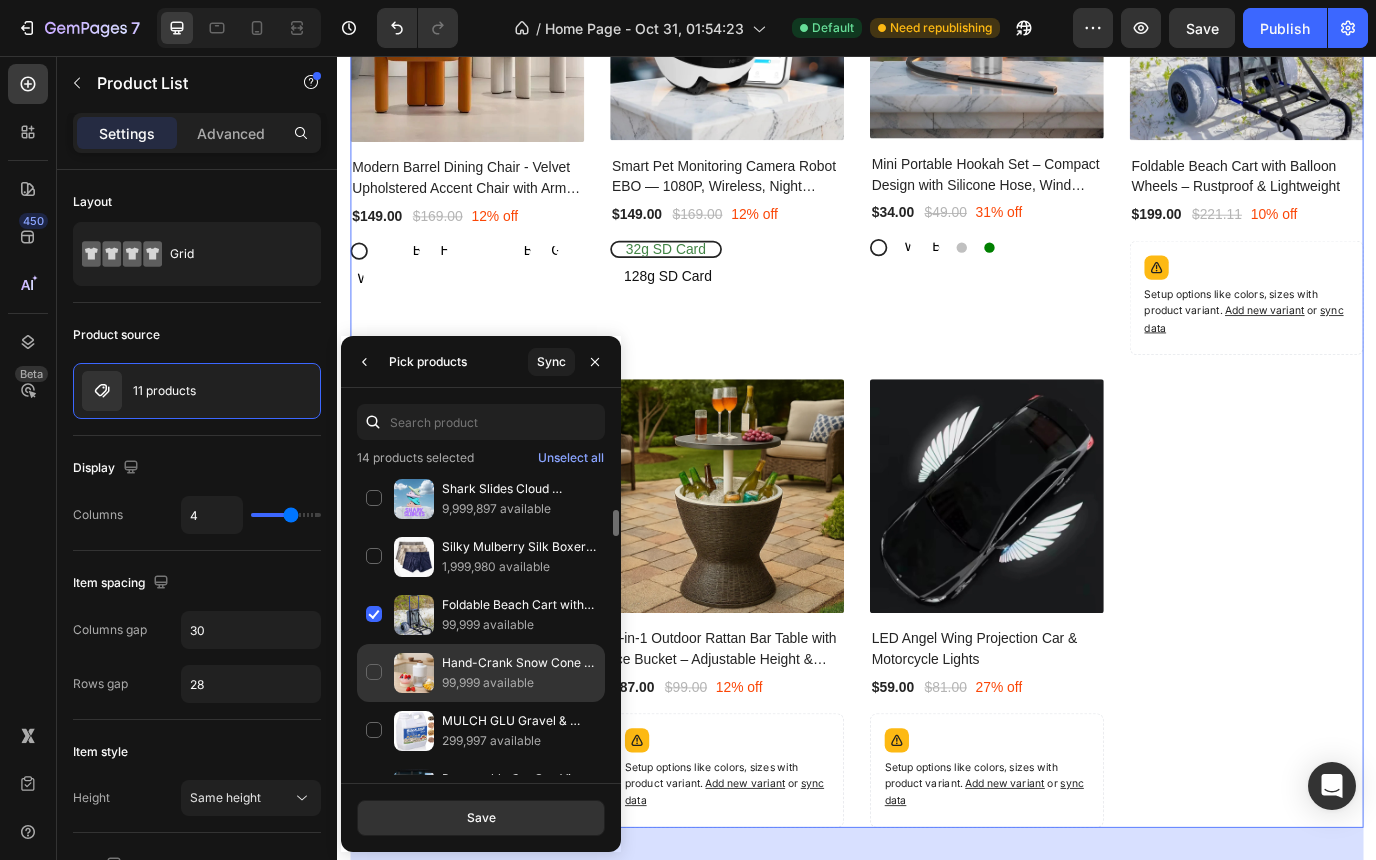 scroll, scrollTop: 709, scrollLeft: 0, axis: vertical 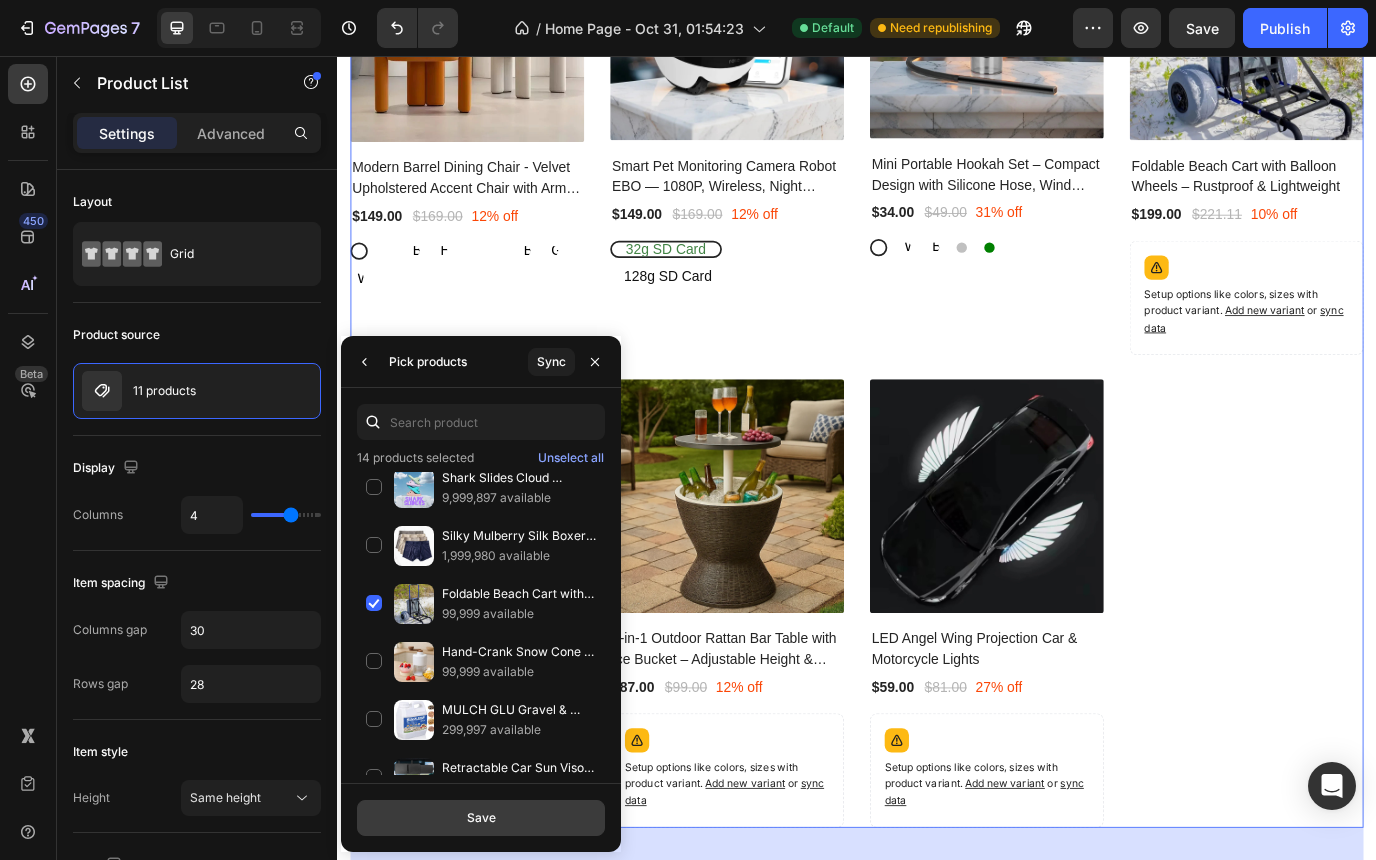 click on "Save" at bounding box center (481, 818) 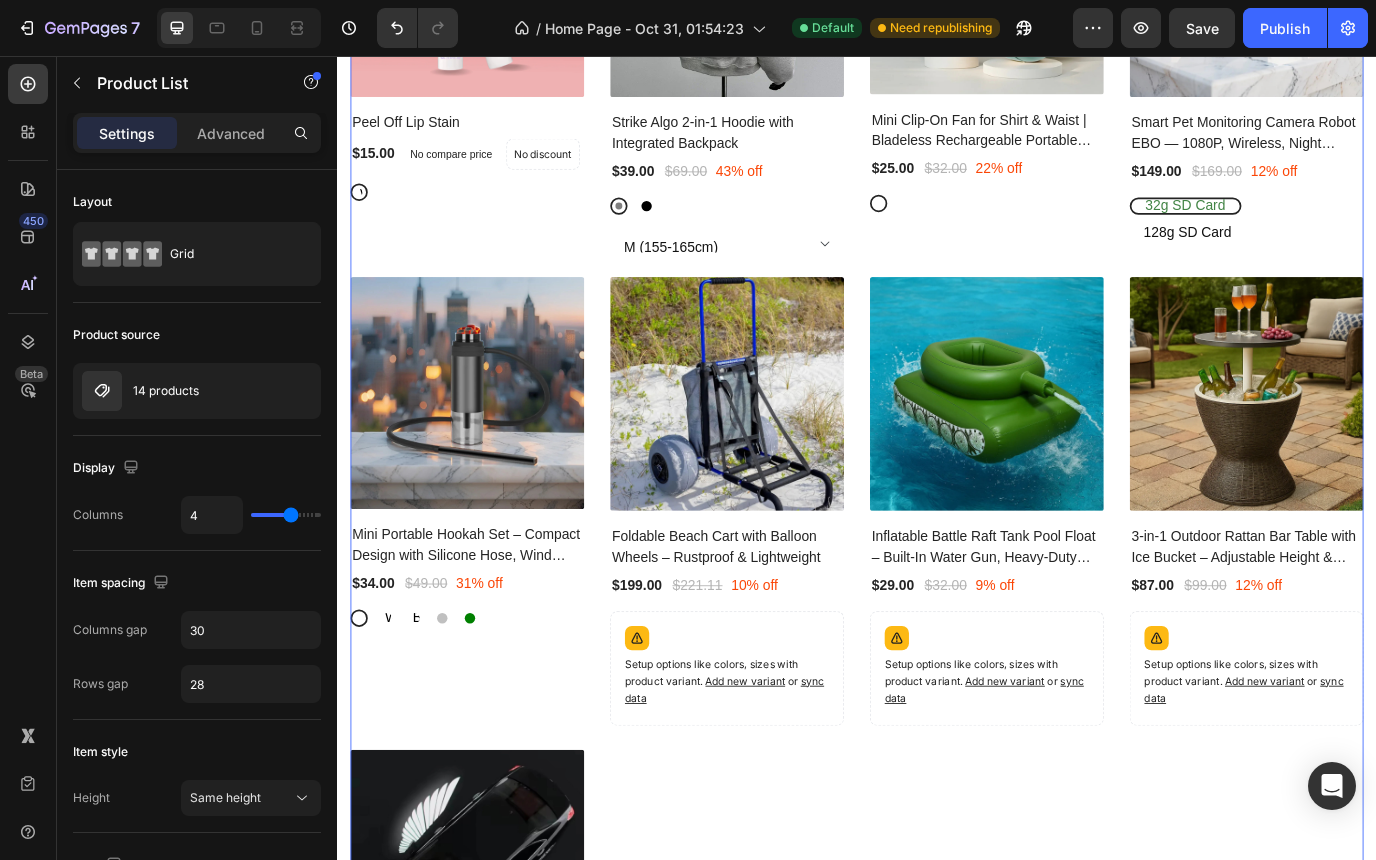 scroll, scrollTop: 5428, scrollLeft: 0, axis: vertical 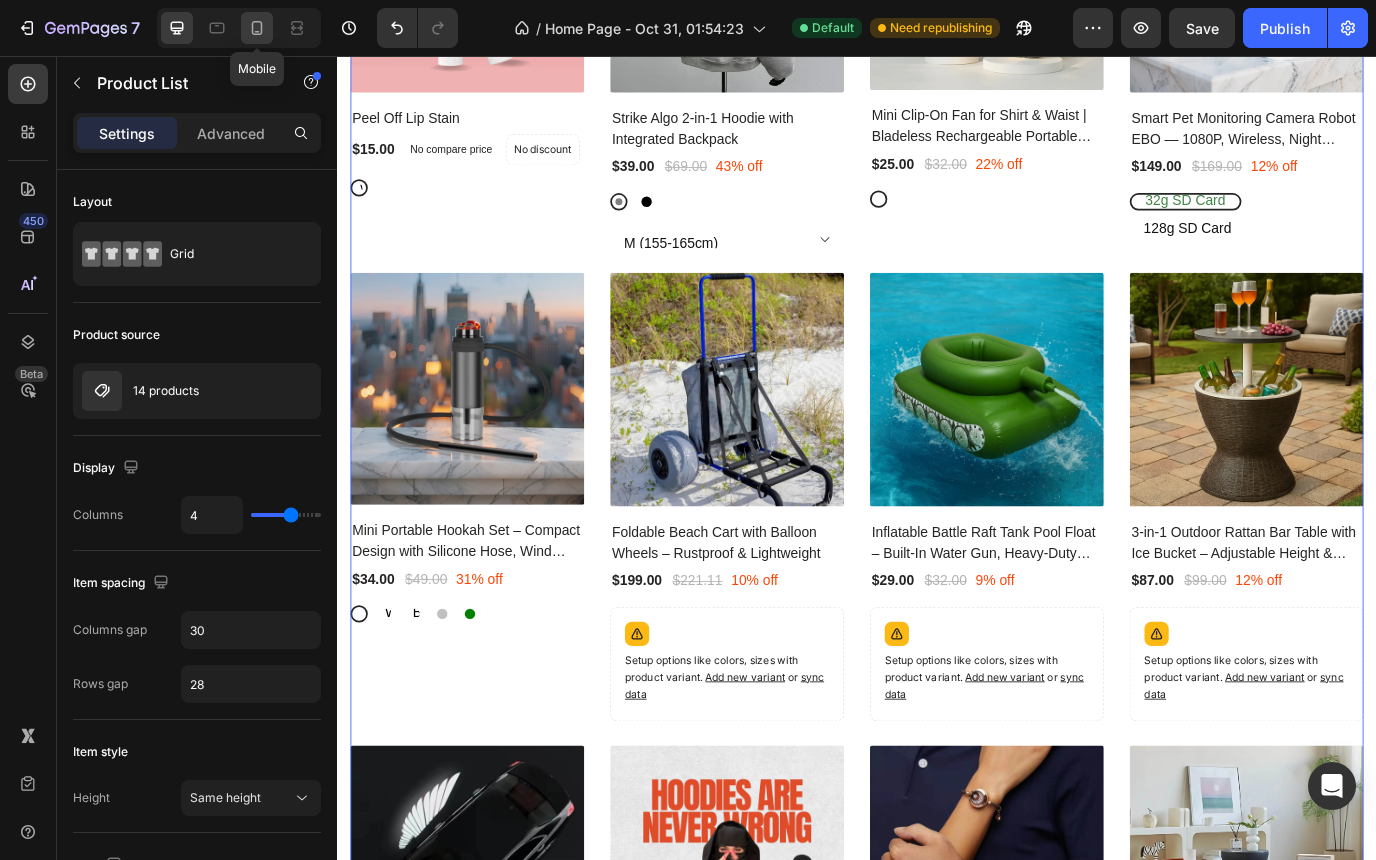 click 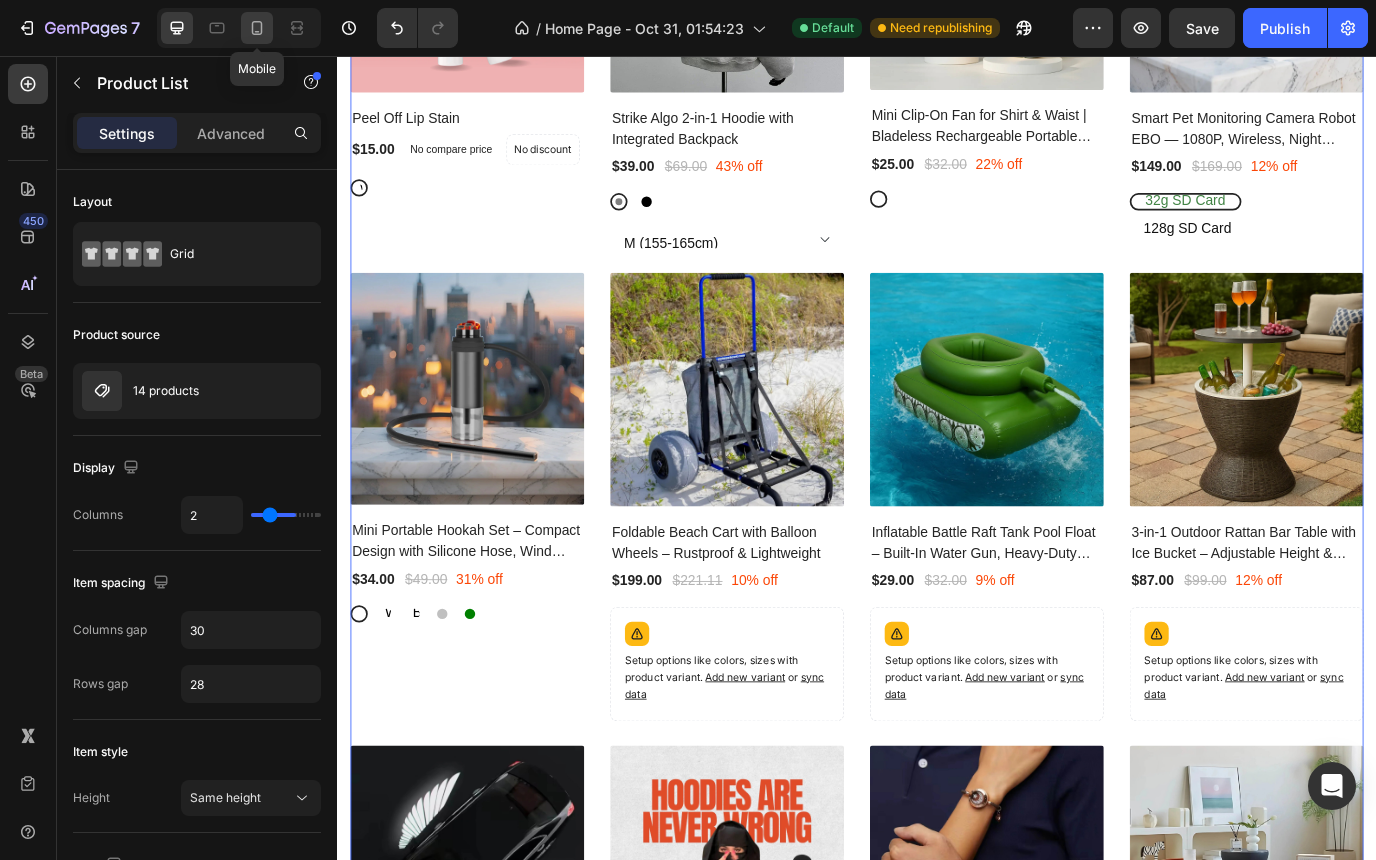 type on "24" 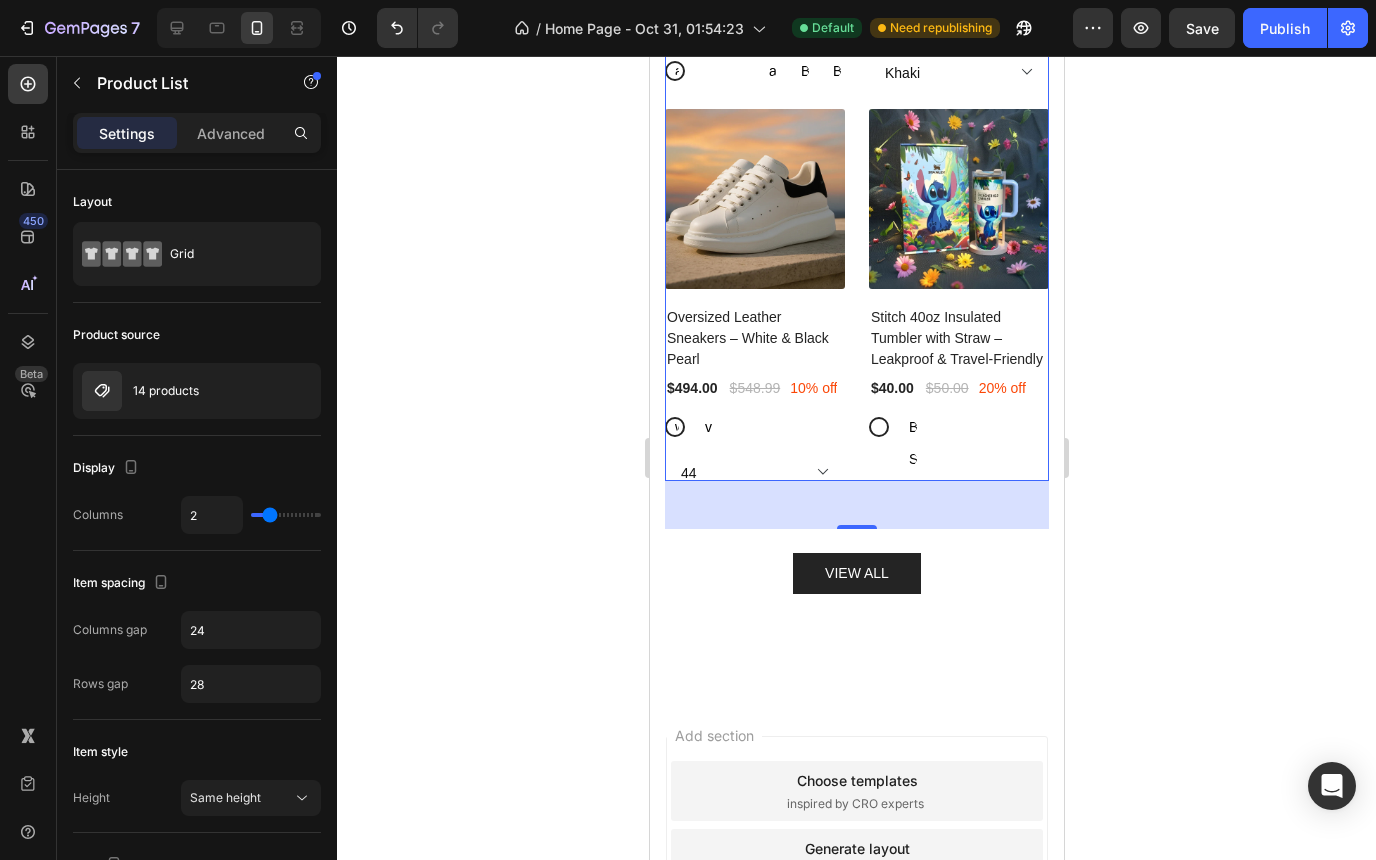 scroll, scrollTop: 7668, scrollLeft: 0, axis: vertical 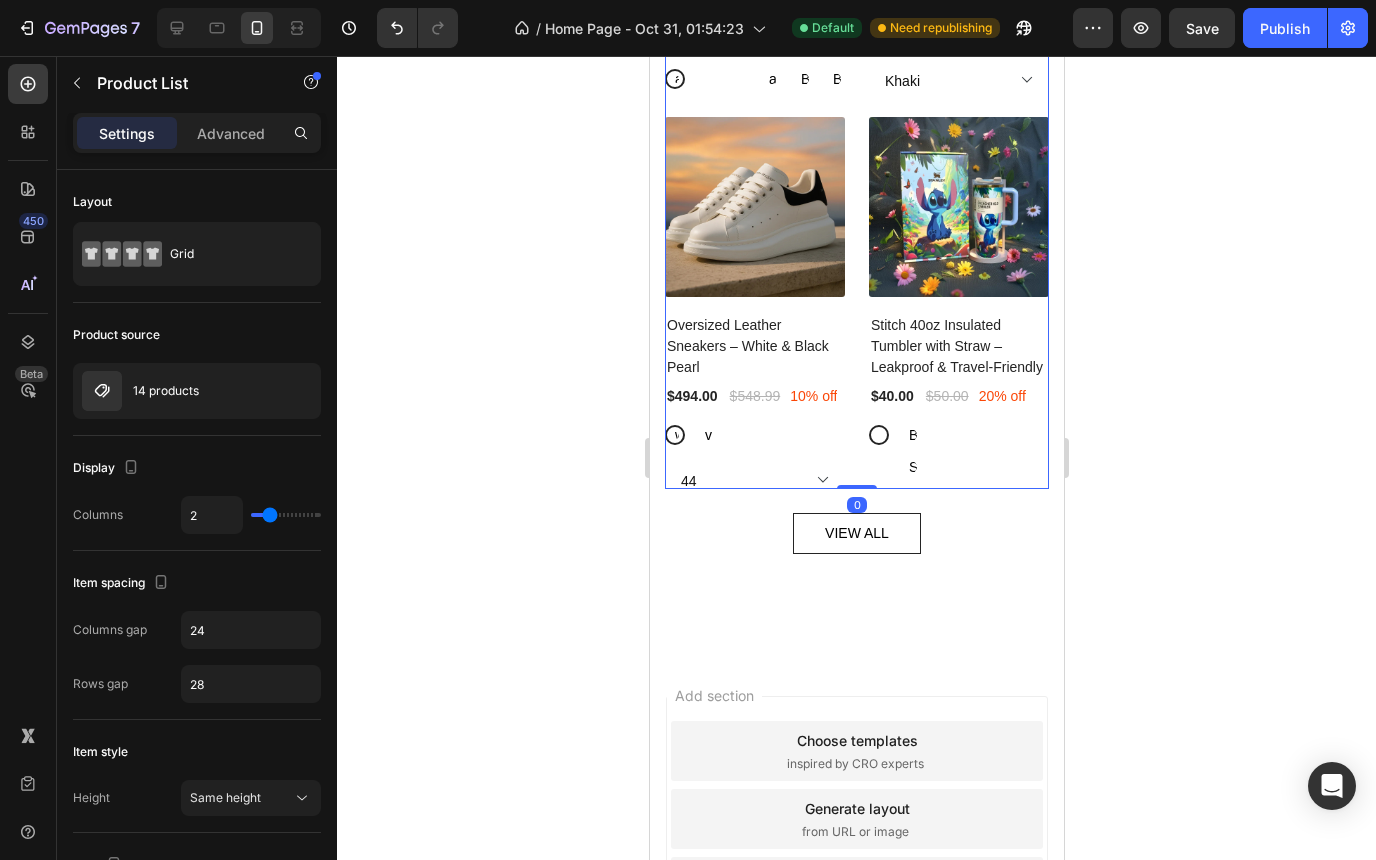 drag, startPoint x: 852, startPoint y: 531, endPoint x: 844, endPoint y: 459, distance: 72.443085 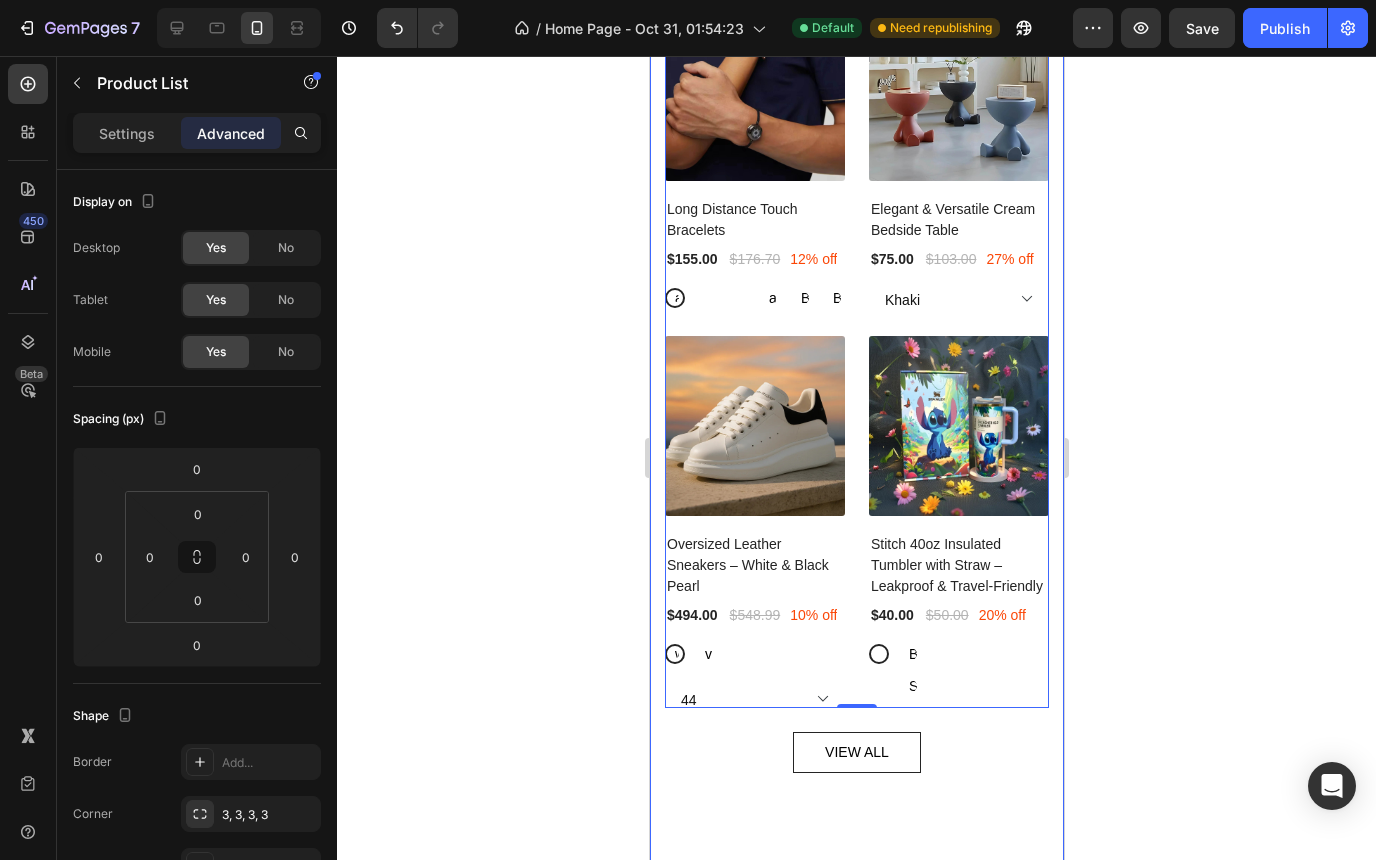 scroll, scrollTop: 7394, scrollLeft: 0, axis: vertical 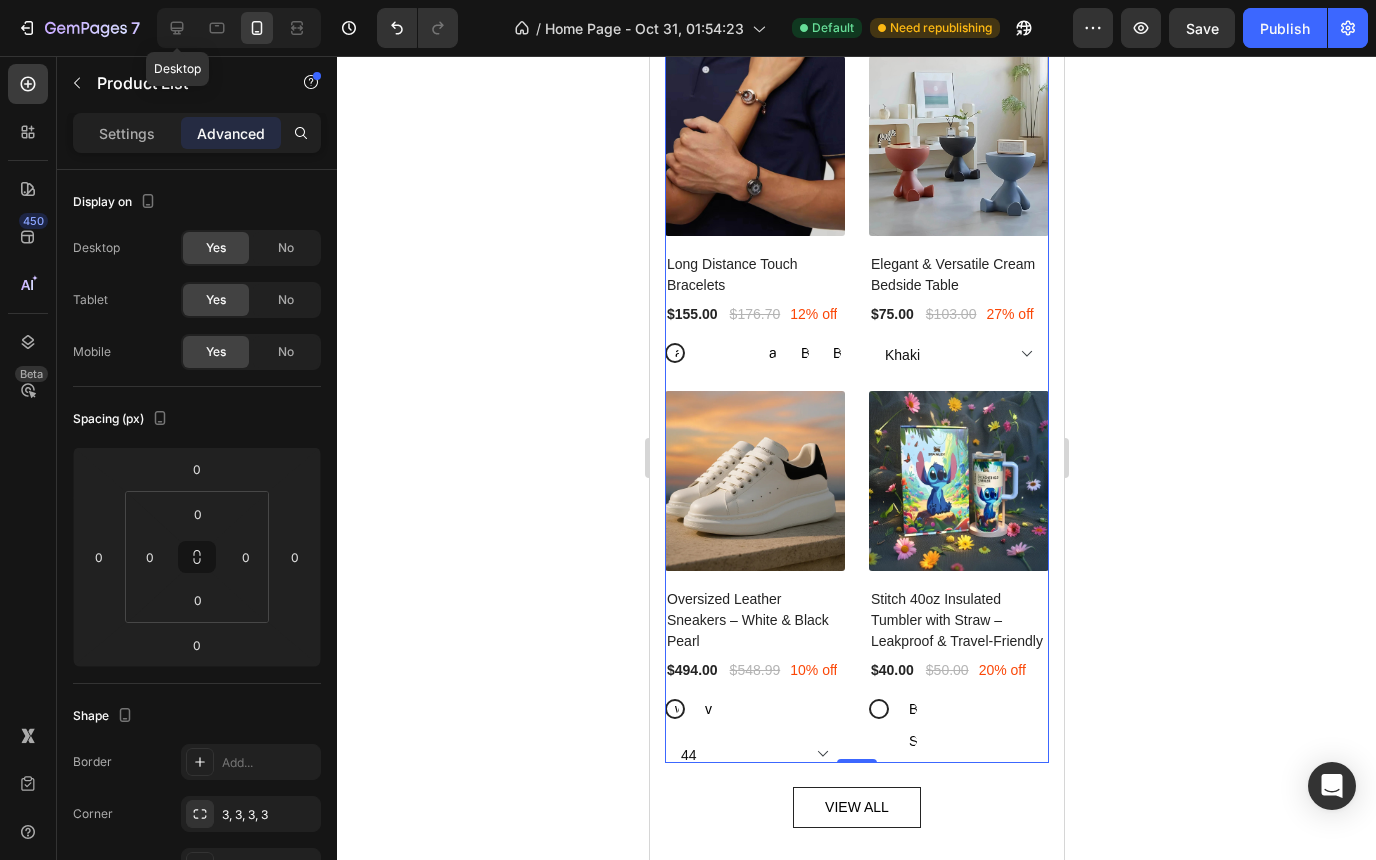 click 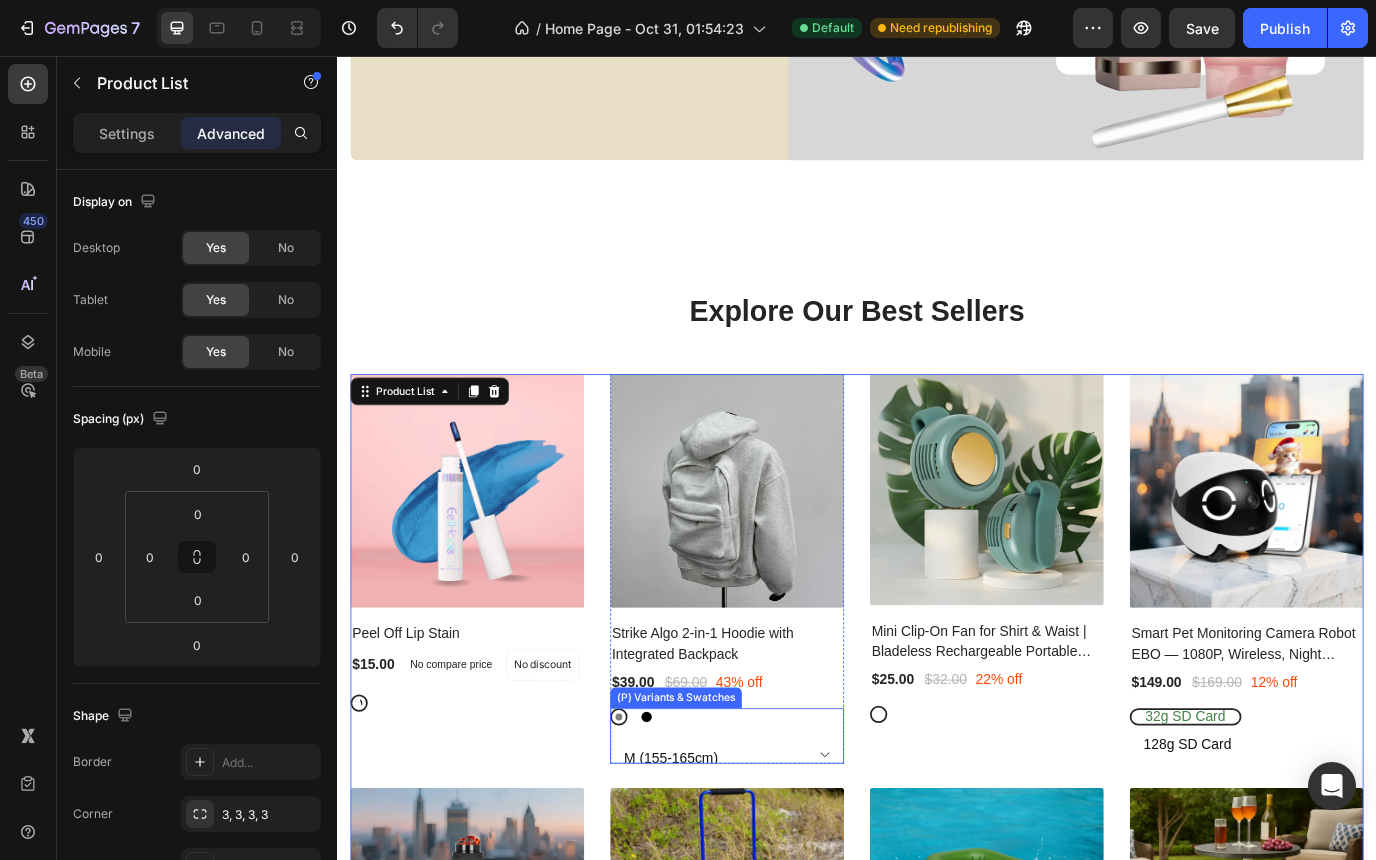 scroll, scrollTop: 5115, scrollLeft: 0, axis: vertical 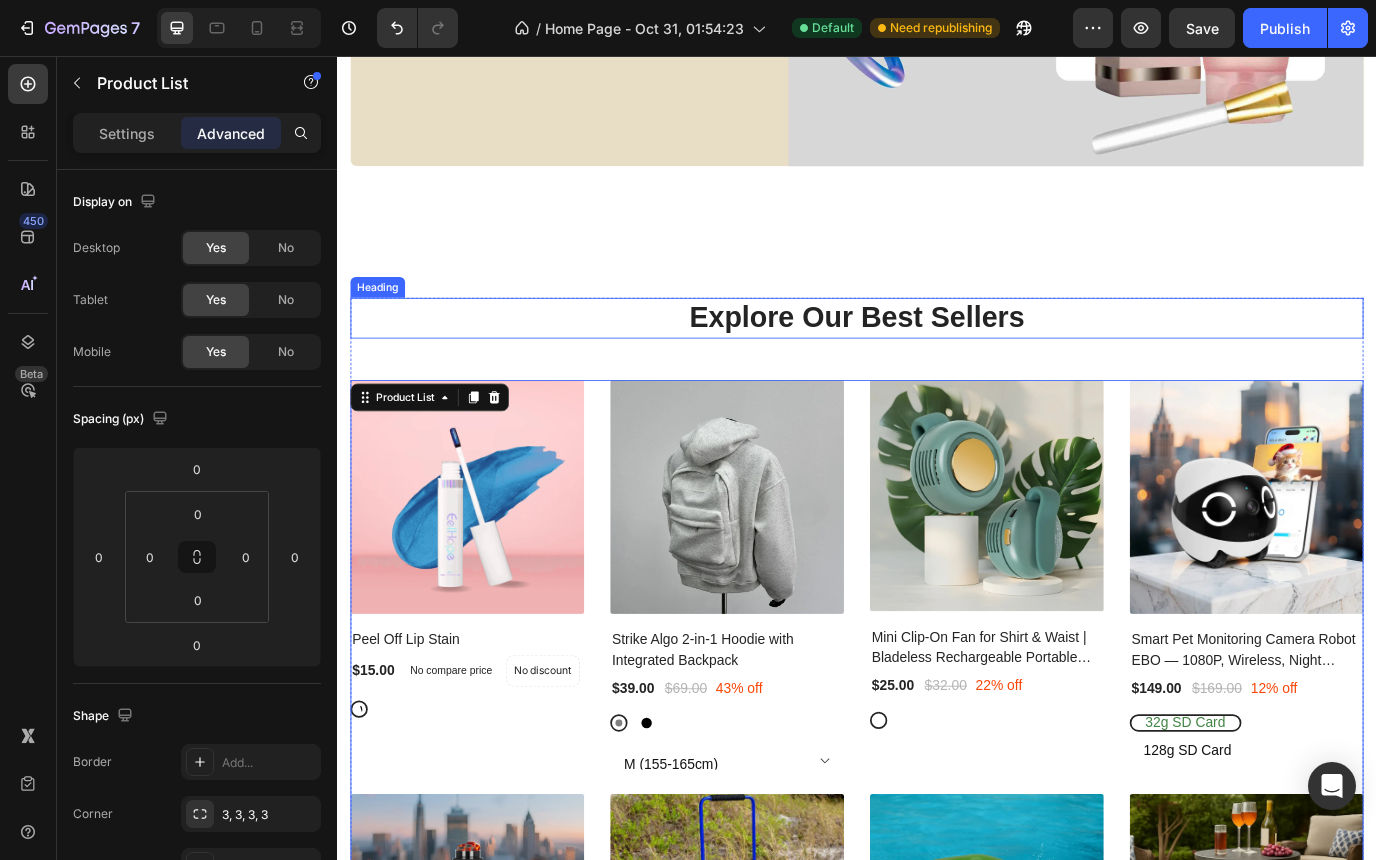 click on "Explore Our Best Sellers" at bounding box center [937, 358] 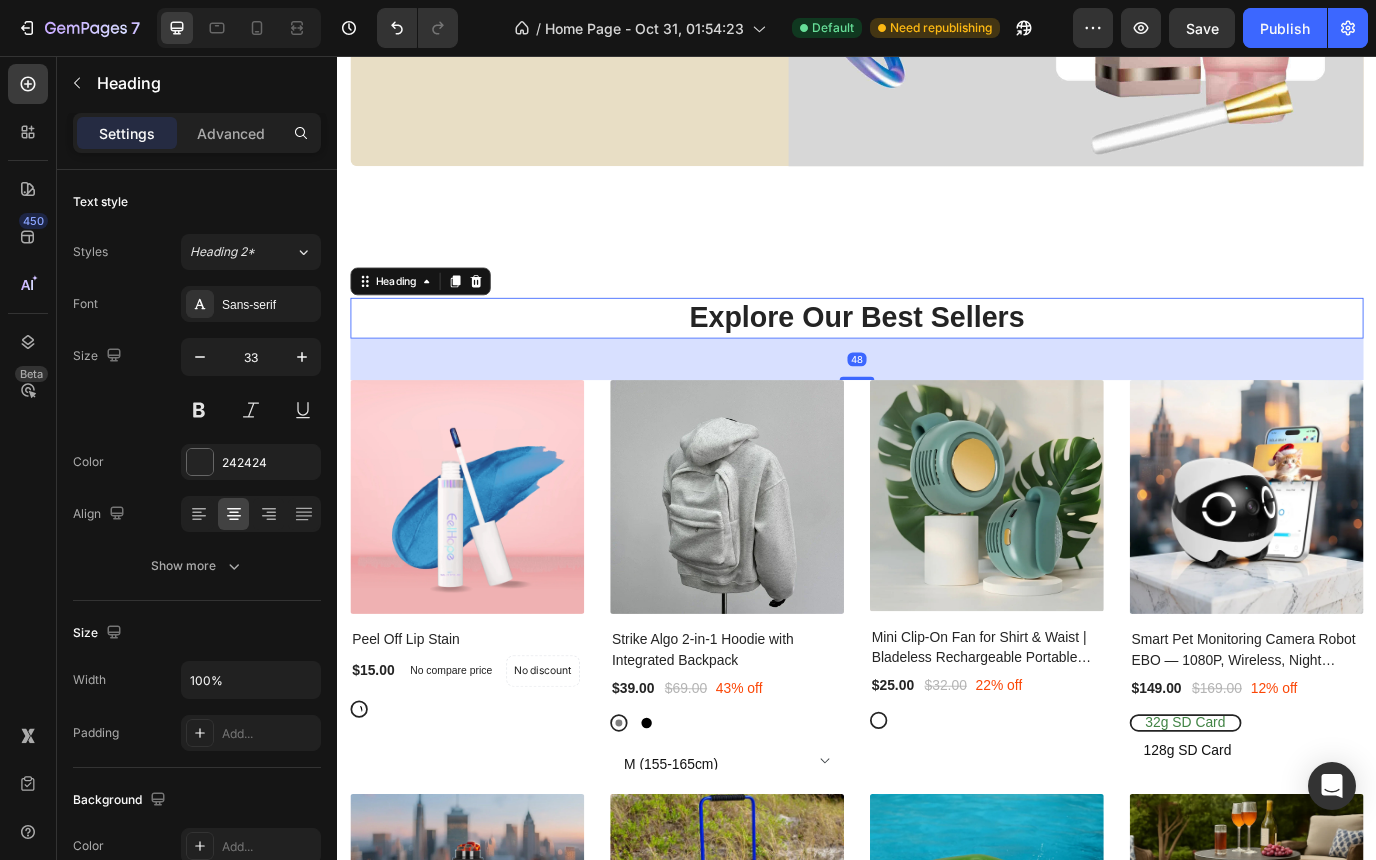 click on "Explore Our Best Sellers" at bounding box center [937, 358] 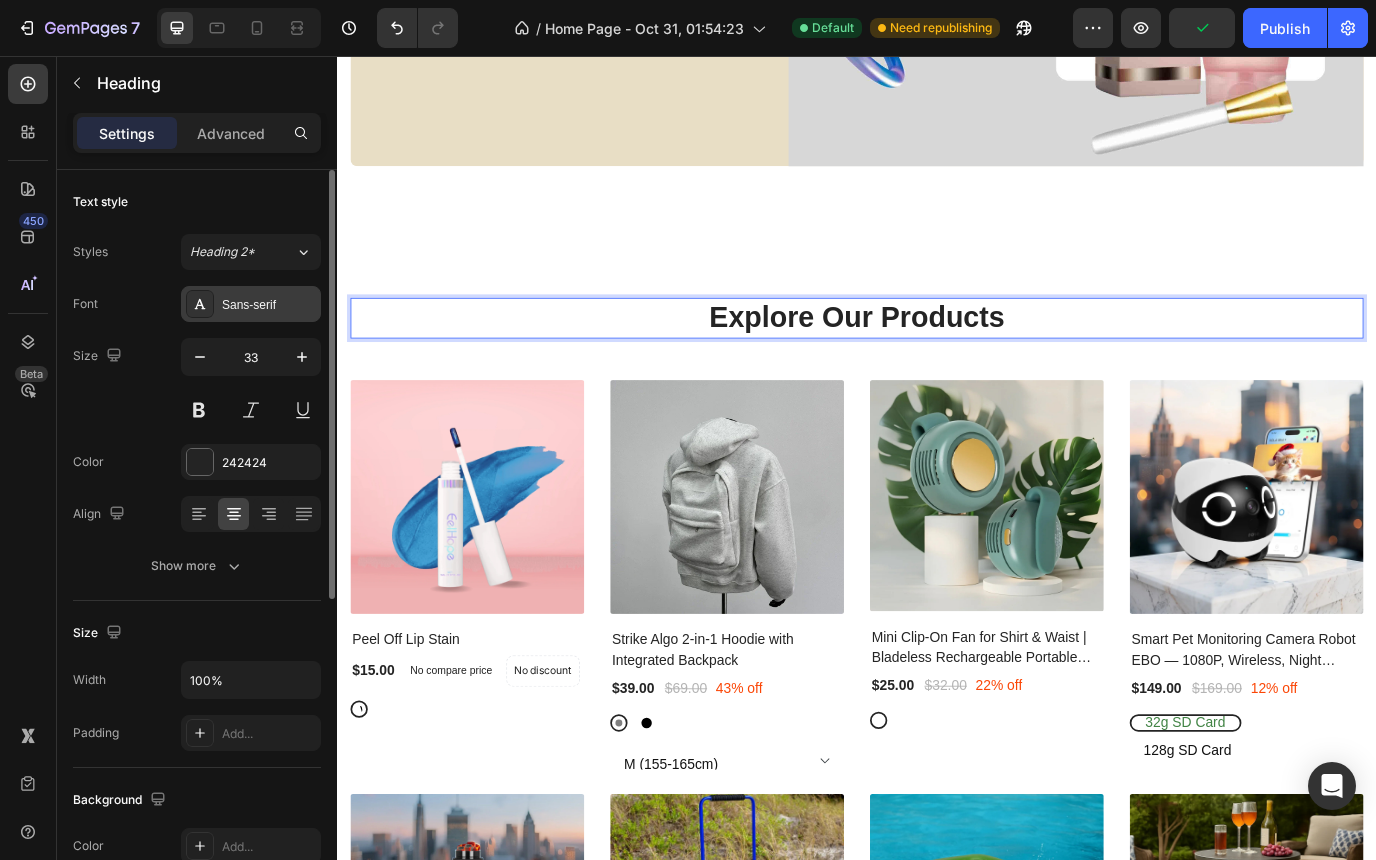 click on "Sans-serif" at bounding box center [269, 305] 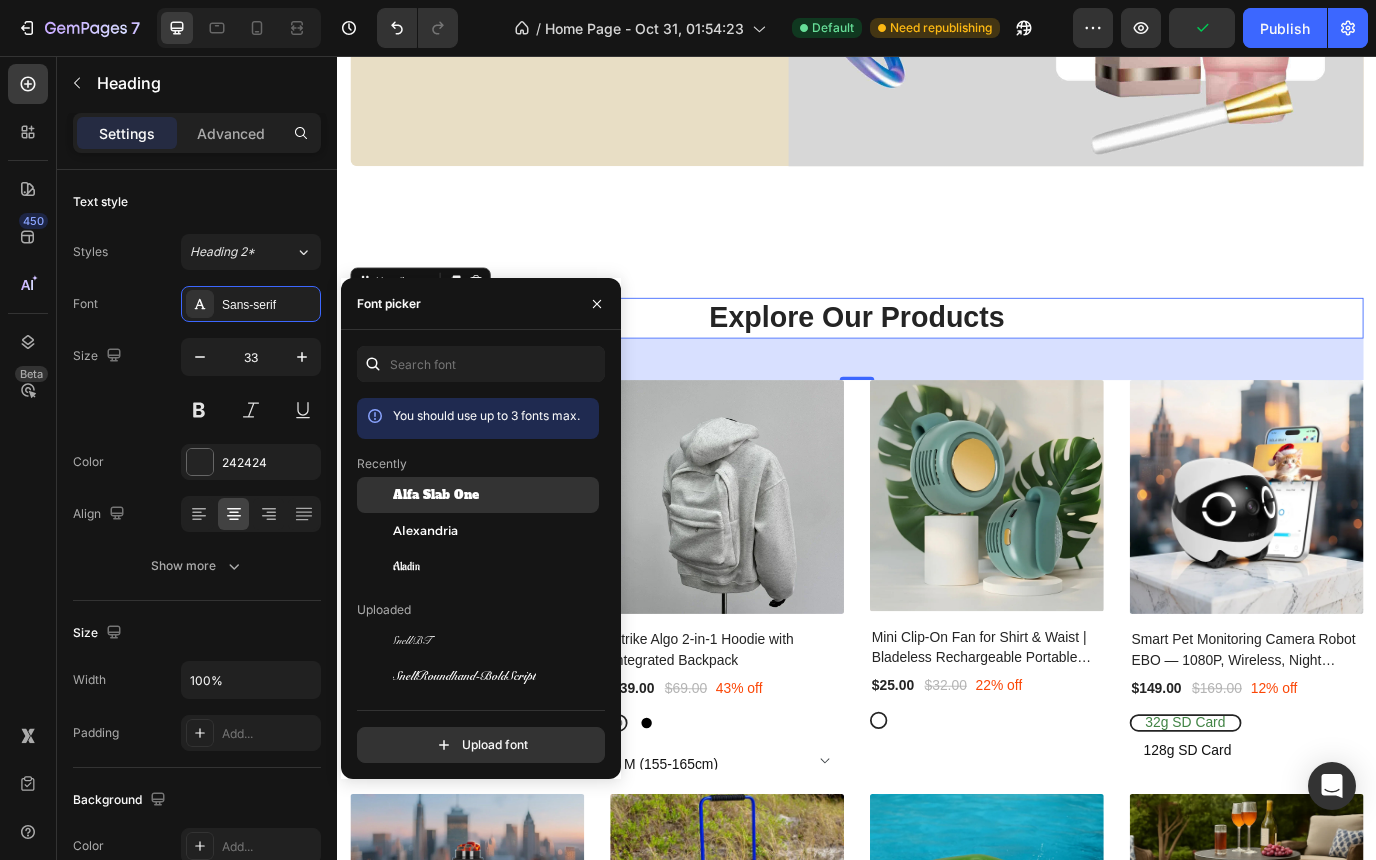 click on "Alfa Slab One" at bounding box center (436, 495) 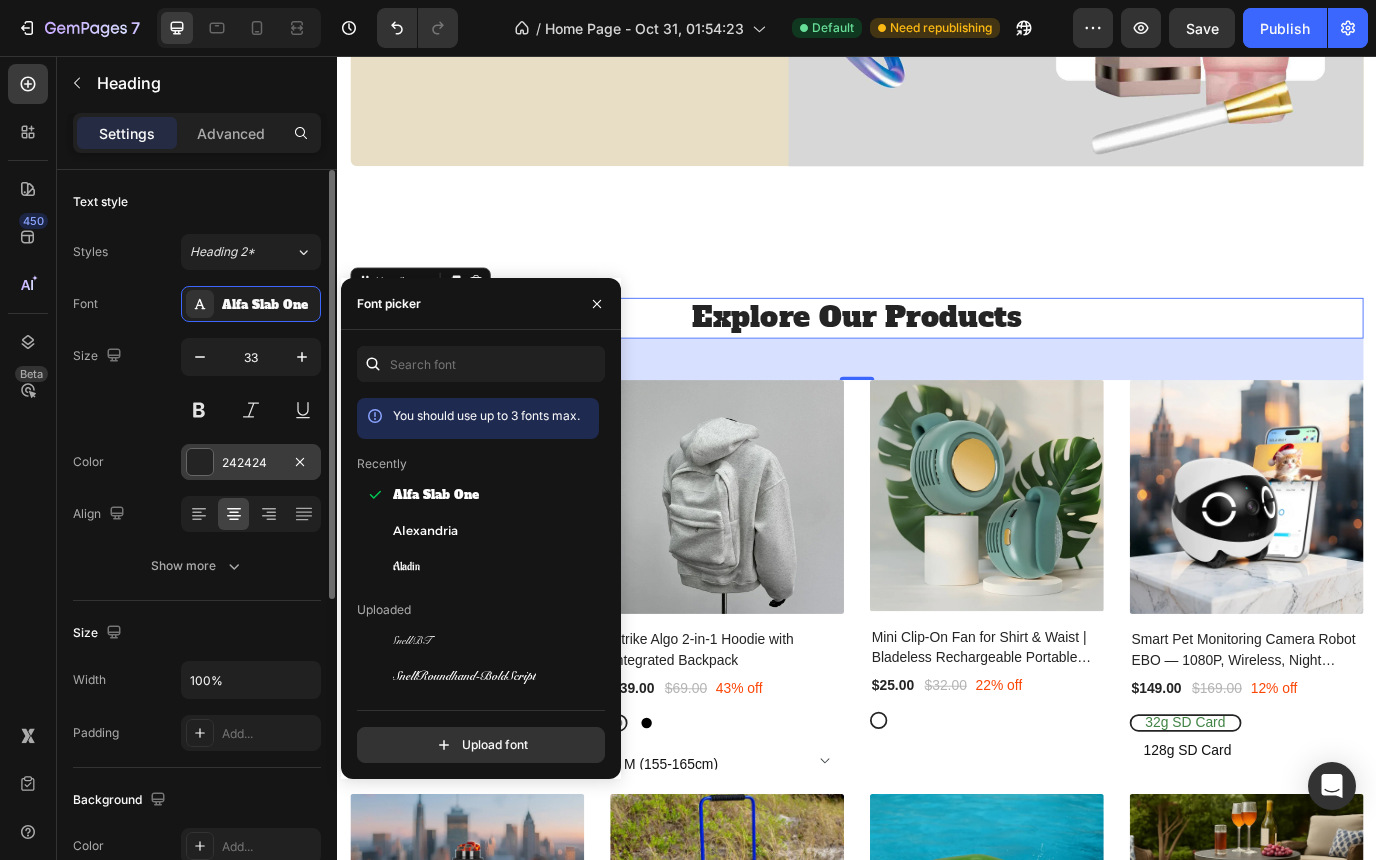 click at bounding box center [200, 462] 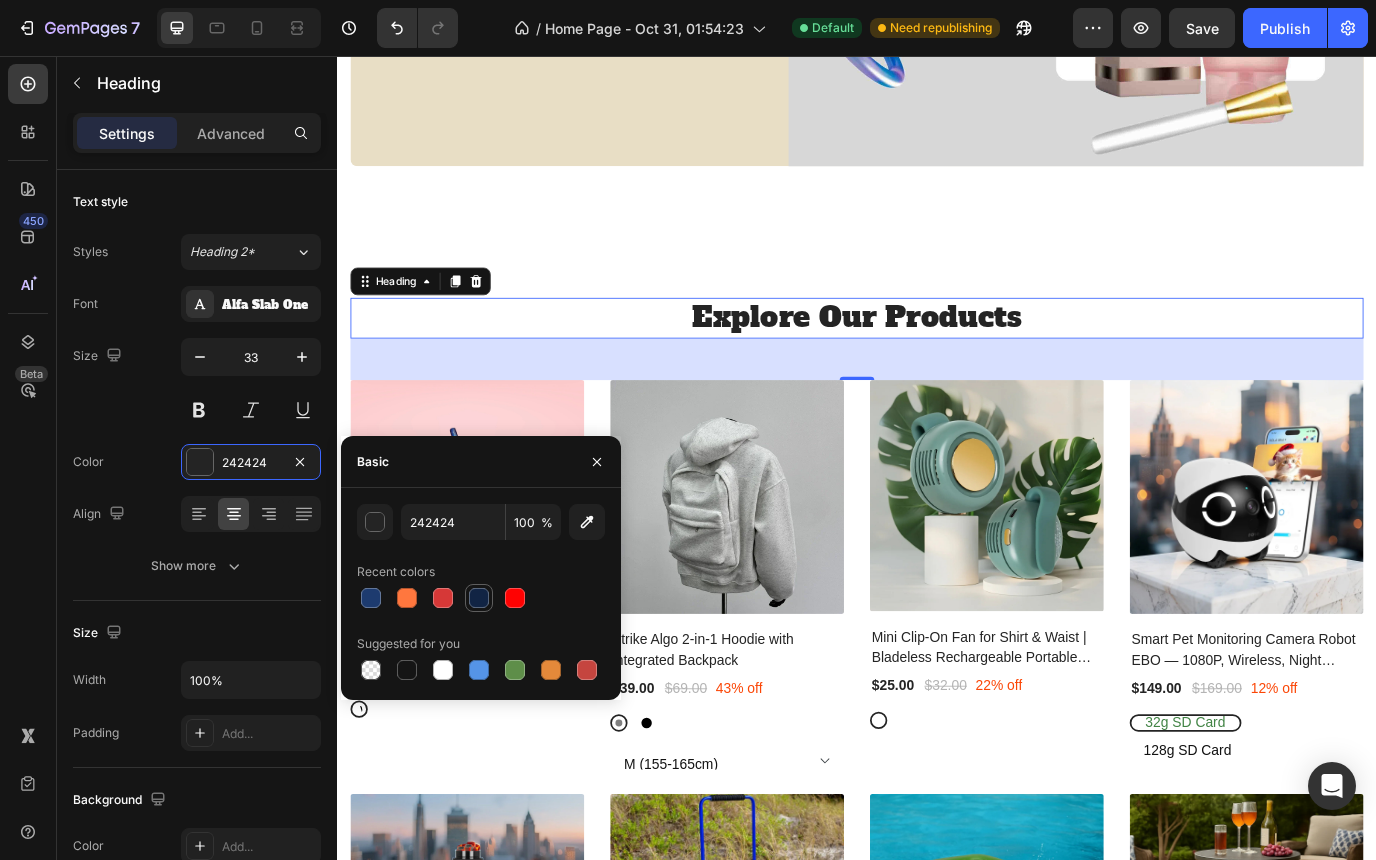 click at bounding box center (479, 598) 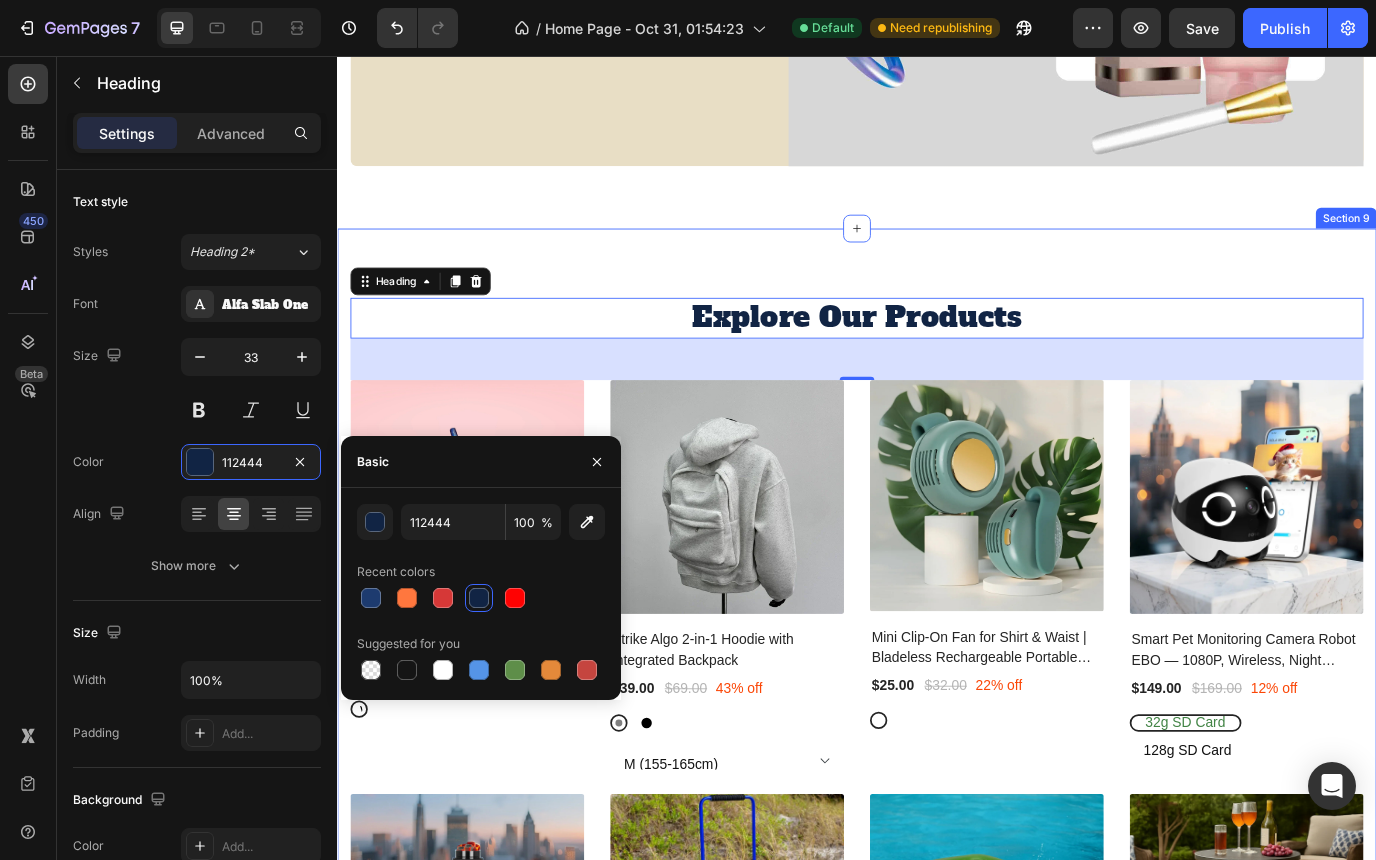 click on "Explore Our Products Heading   48 (P) Images Peel Off Lip Stain (P) Title $15.00 (P) Price (P) Price No compare price (P) Price No discount   Not be displayed when published Product Badge Row Red Wine (Velvet) Red Wine (Velvet) Red Wine (Velvet) Pink (Velvet) Pink (Velvet) Pink (Velvet) (P) Variants & Swatches Row Product List (P) Images Strike Algo 2-in-1 Hoodie with Integrated Backpack (P) Title $39.00 (P) Price (P) Price $69.00 (P) Price (P) Price 43% off Product Badge Row Gray Gray Black Black   M (155-165cm) L (165-175cm) XL (170-175cm) 2XL (175-180cm) 3XL (180-185cm) (P) Variants & Swatches Row Product List (P) Images Mini Clip-On Fan for Shirt & Waist | Bladeless Rechargeable Portable Fan (P) Title $25.00 (P) Price (P) Price $32.00 (P) Price (P) Price 22% off Product Badge Row Lake Green Lake Green Lake Green White White (P) Variants & Swatches Row Product List (P) Images Smart Pet Monitoring Camera Robot EBO — 1080P, Wireless, Night Vision (P) Title $149.00 (P) Price (P) Price $169.00 (P) Price Row" at bounding box center (937, 1415) 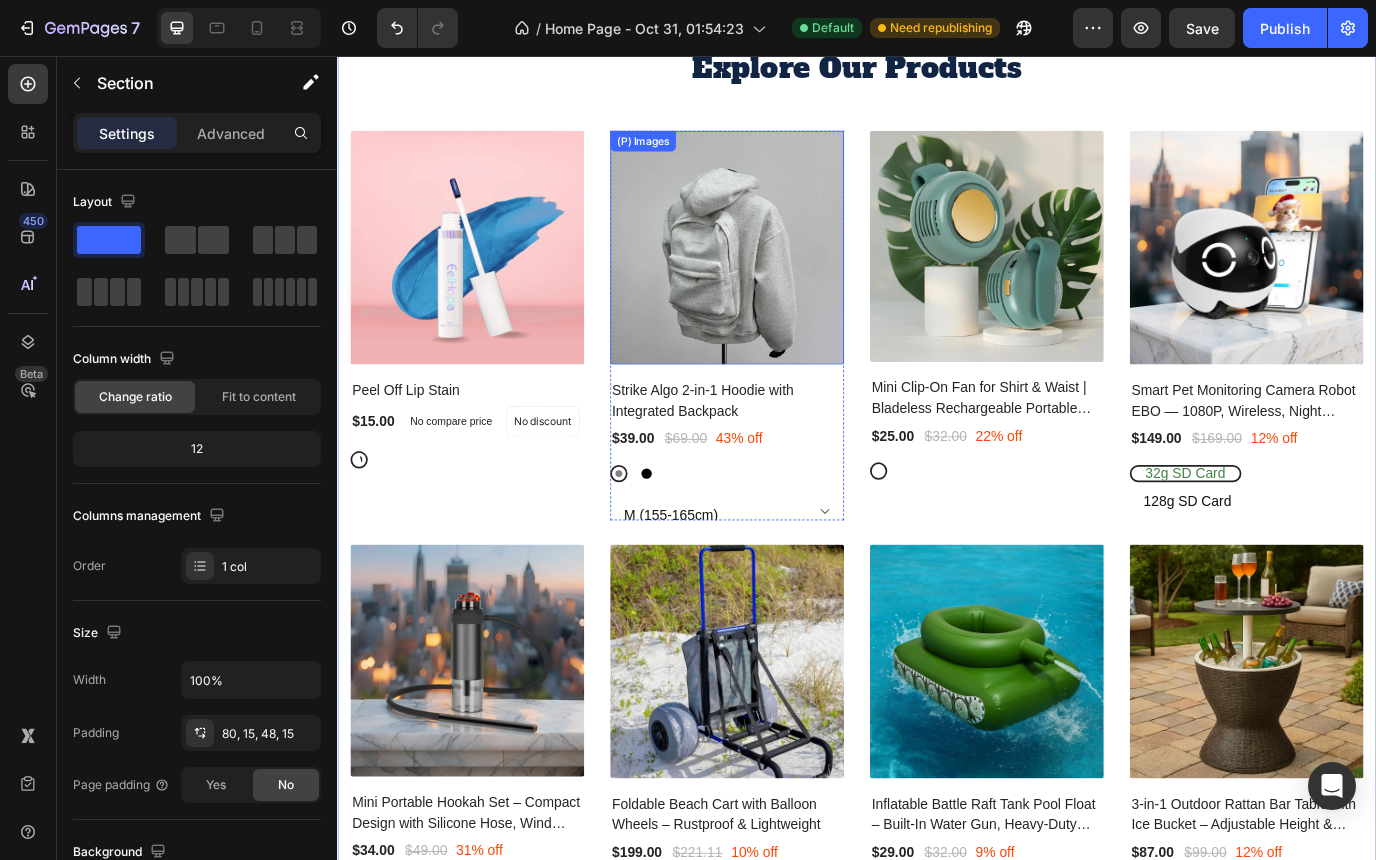 scroll, scrollTop: 5406, scrollLeft: 0, axis: vertical 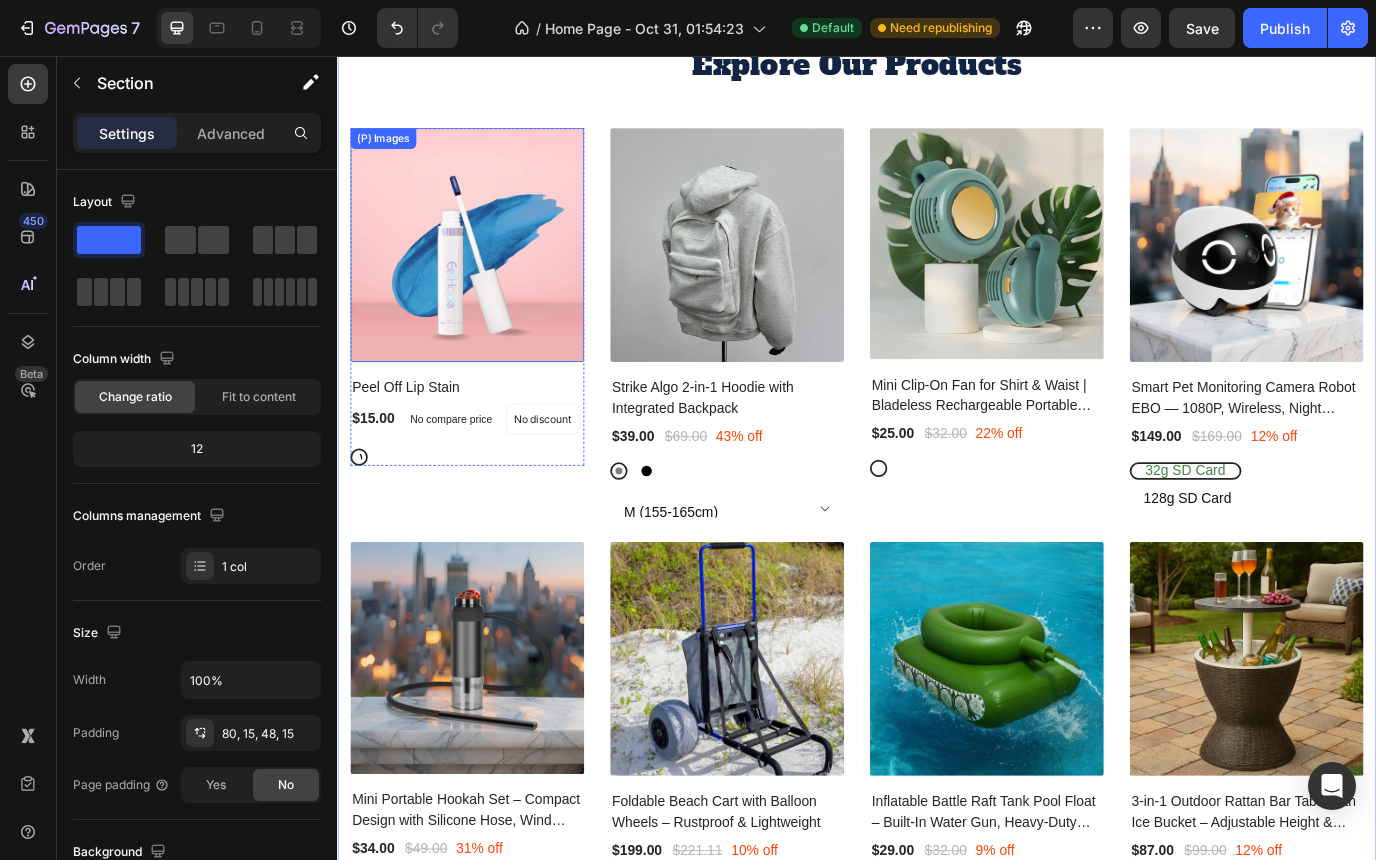 click at bounding box center (487, 274) 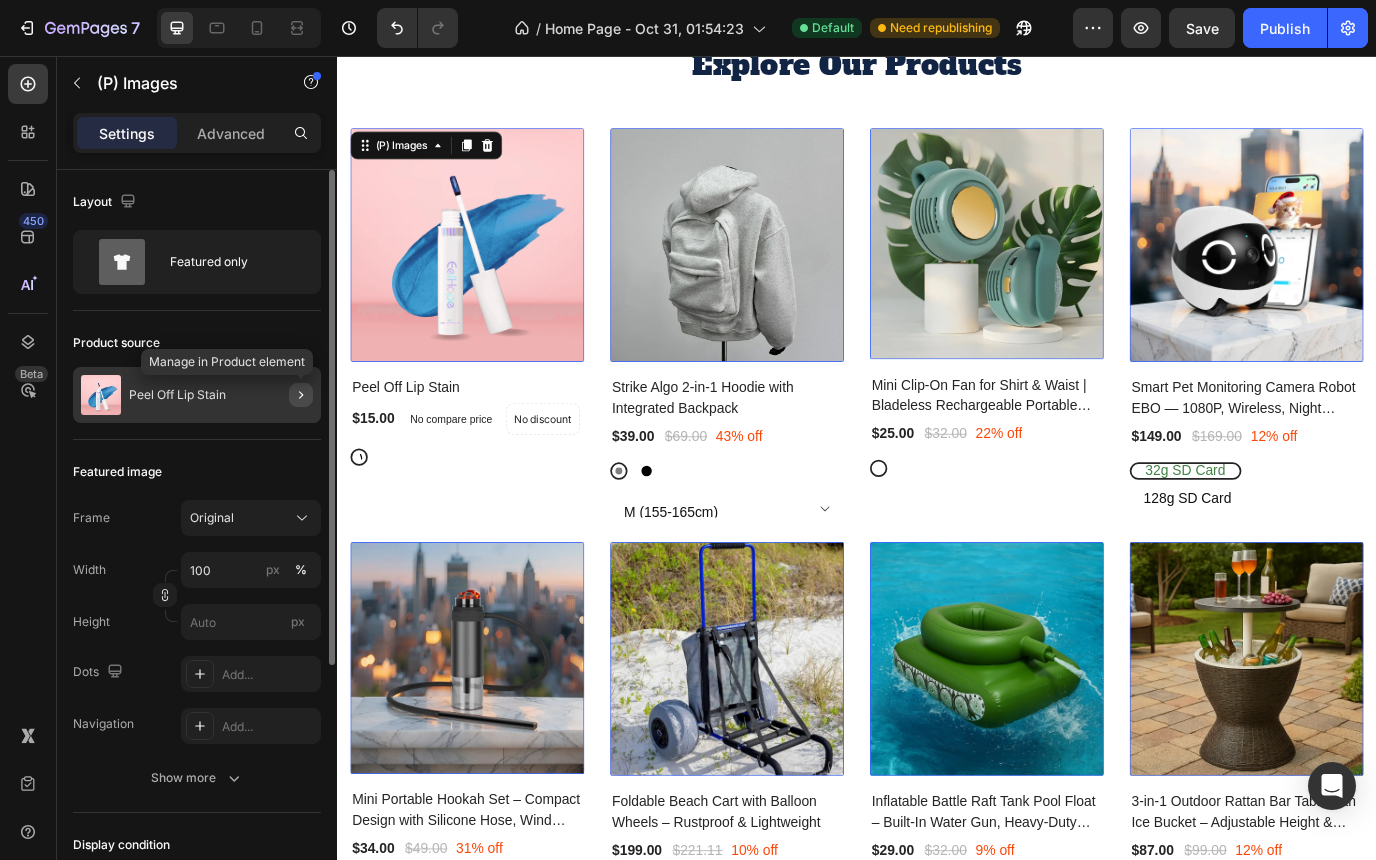 click 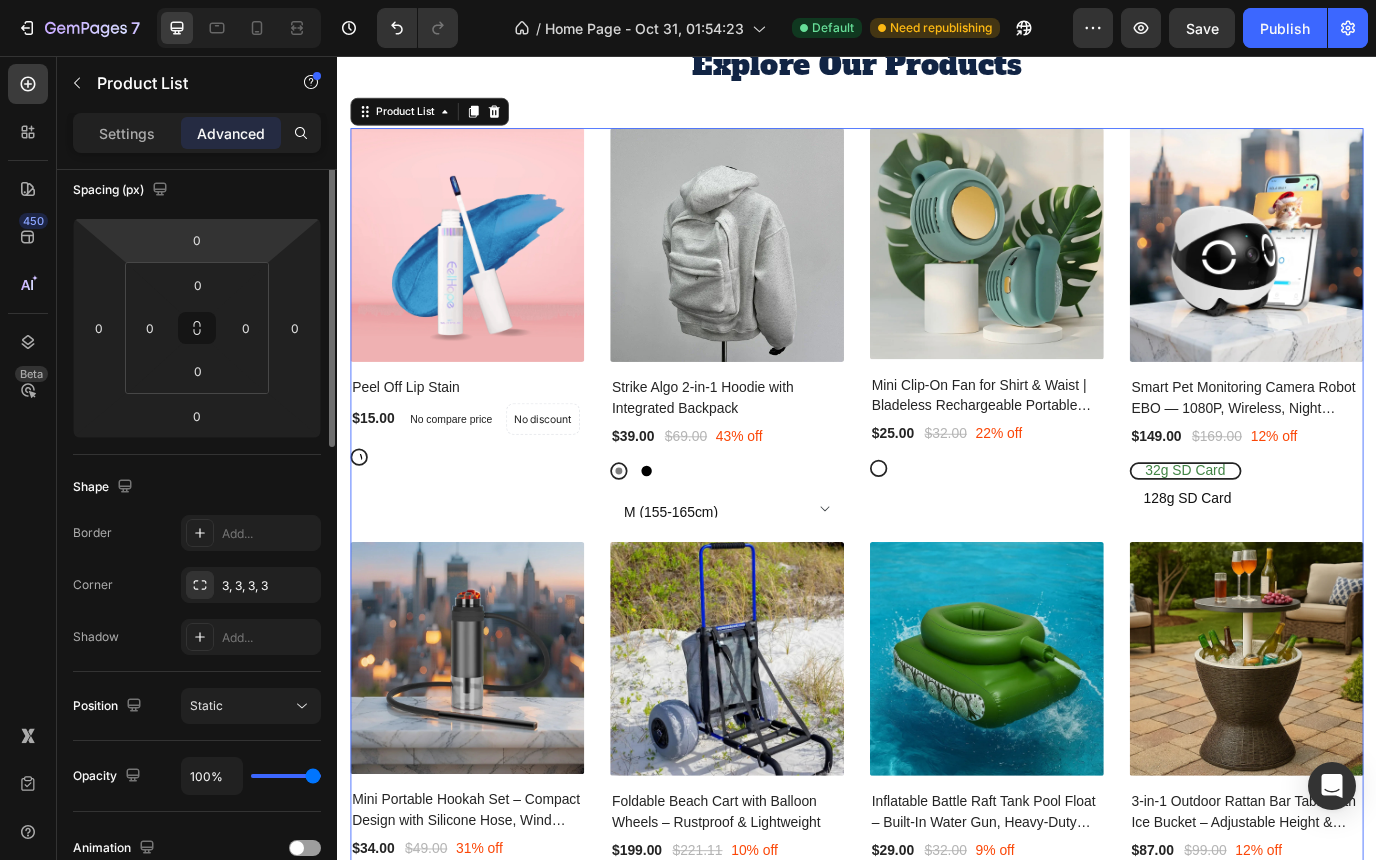 scroll, scrollTop: 0, scrollLeft: 0, axis: both 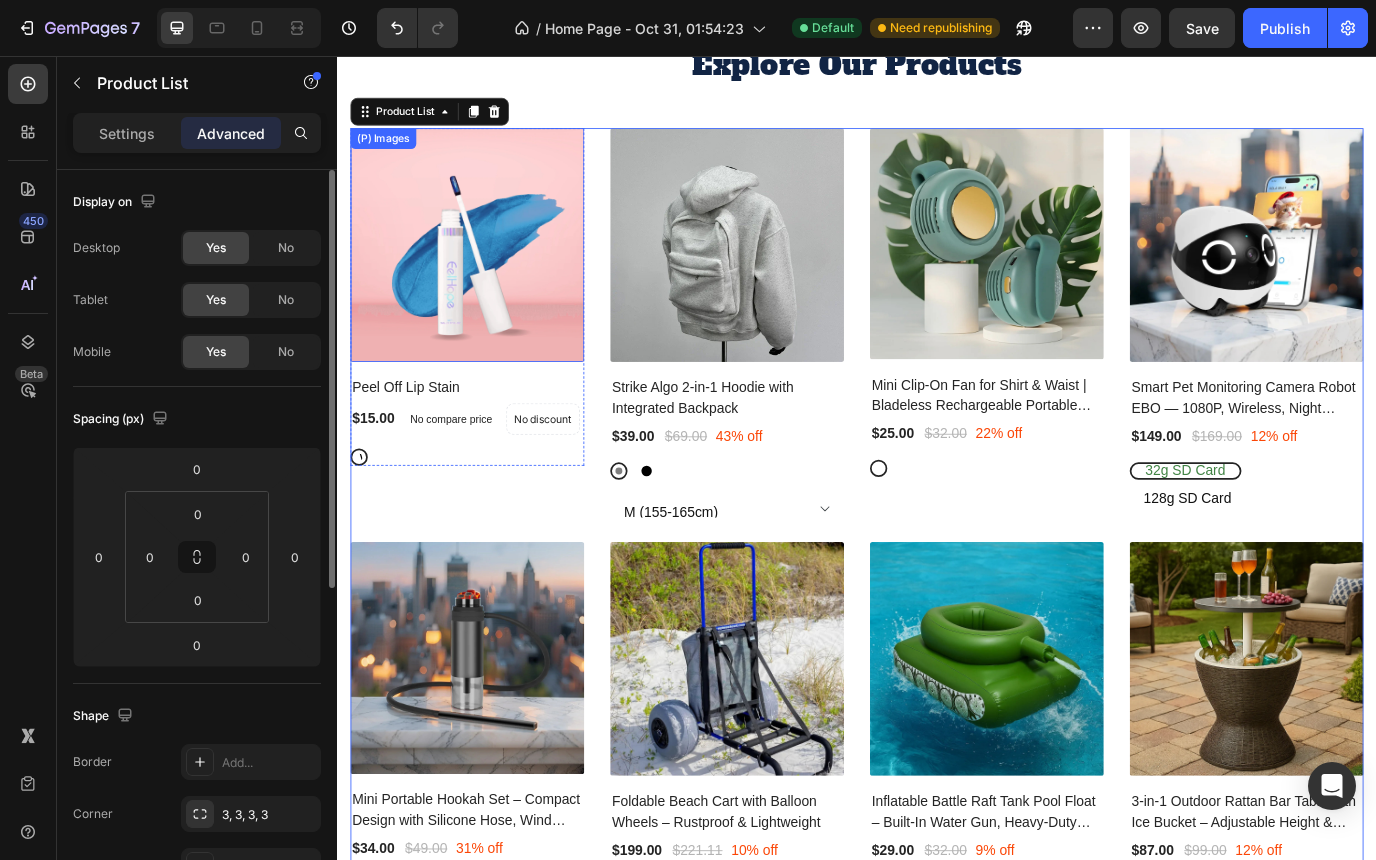 click at bounding box center (487, 274) 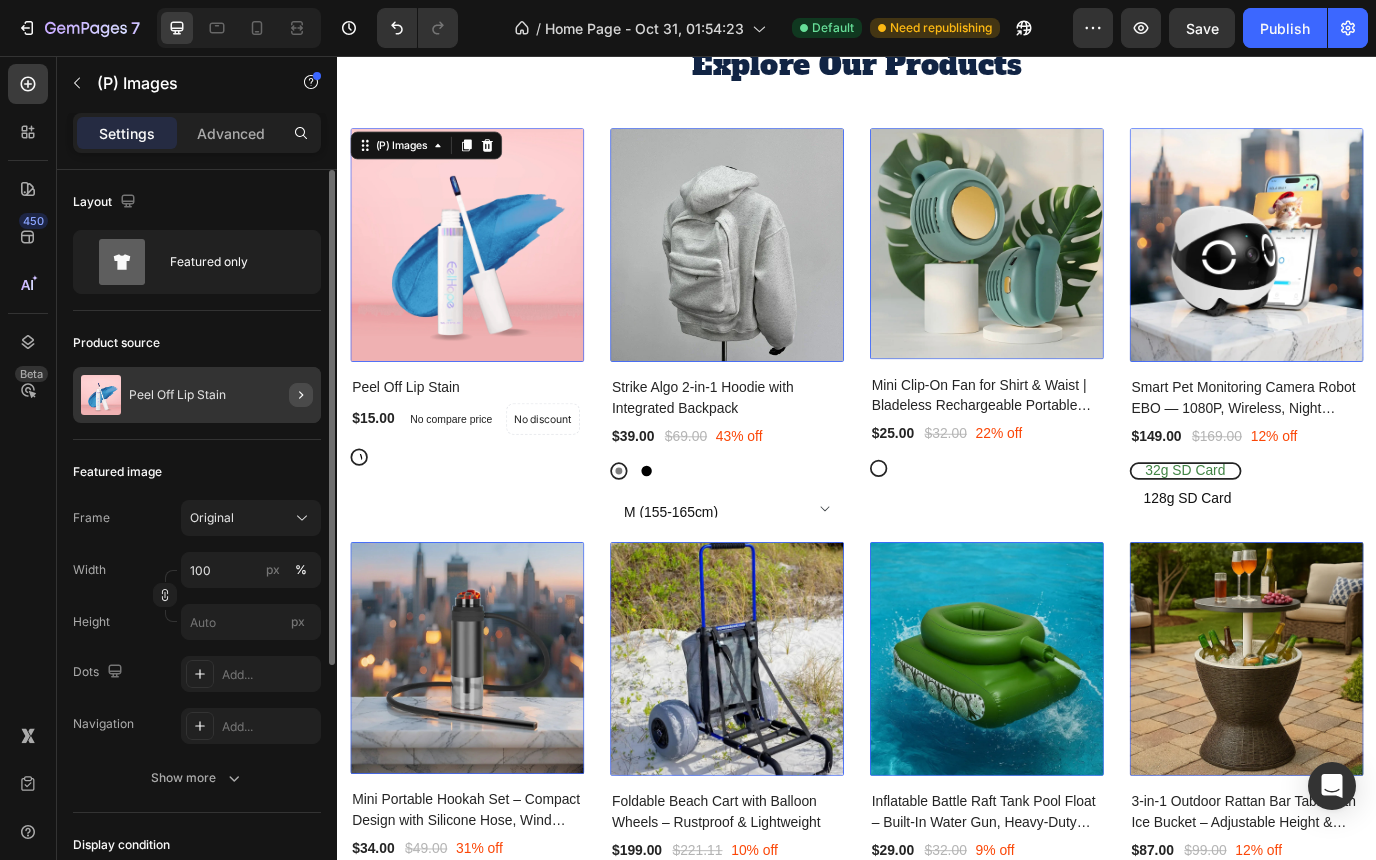 click 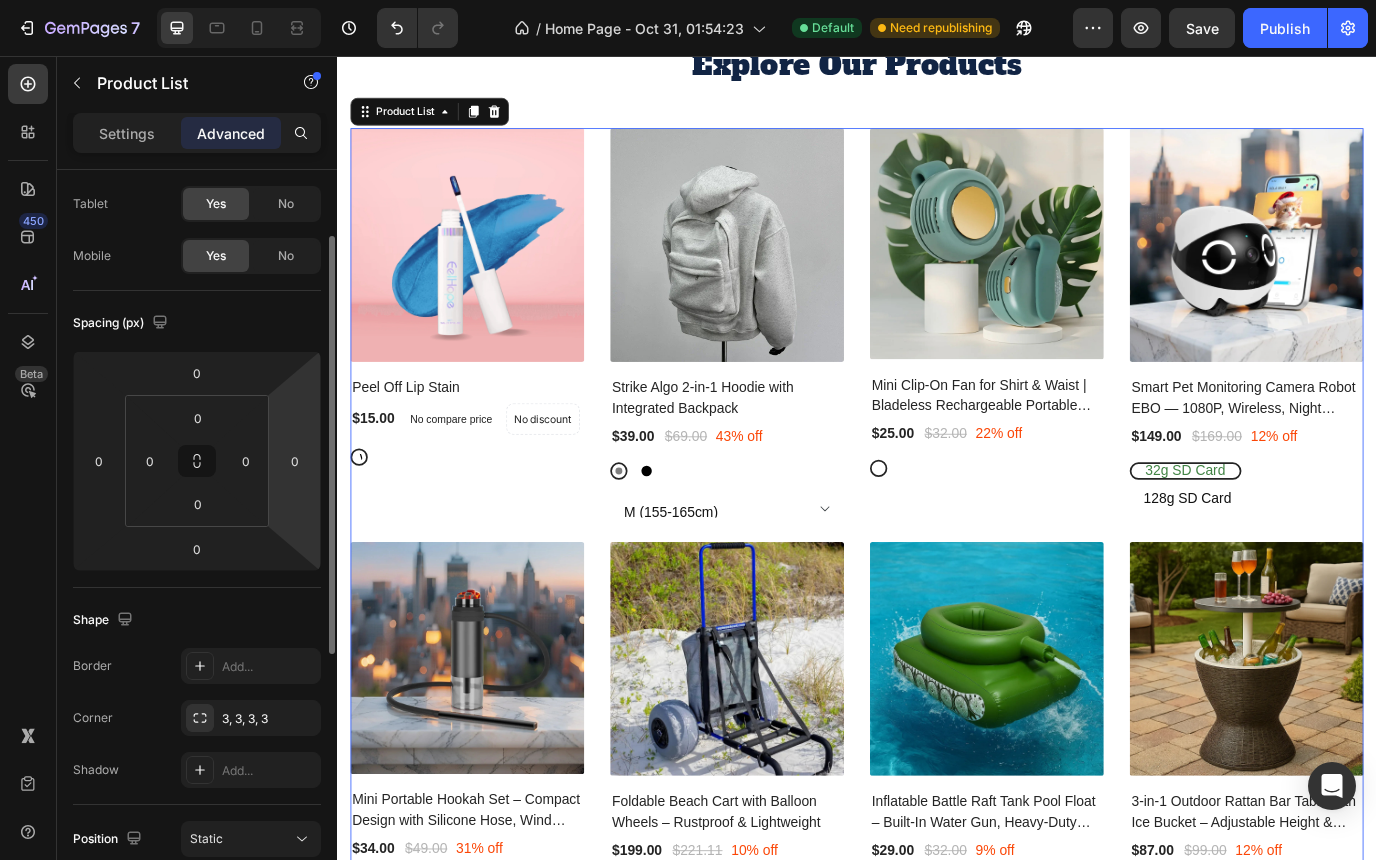 scroll, scrollTop: 104, scrollLeft: 0, axis: vertical 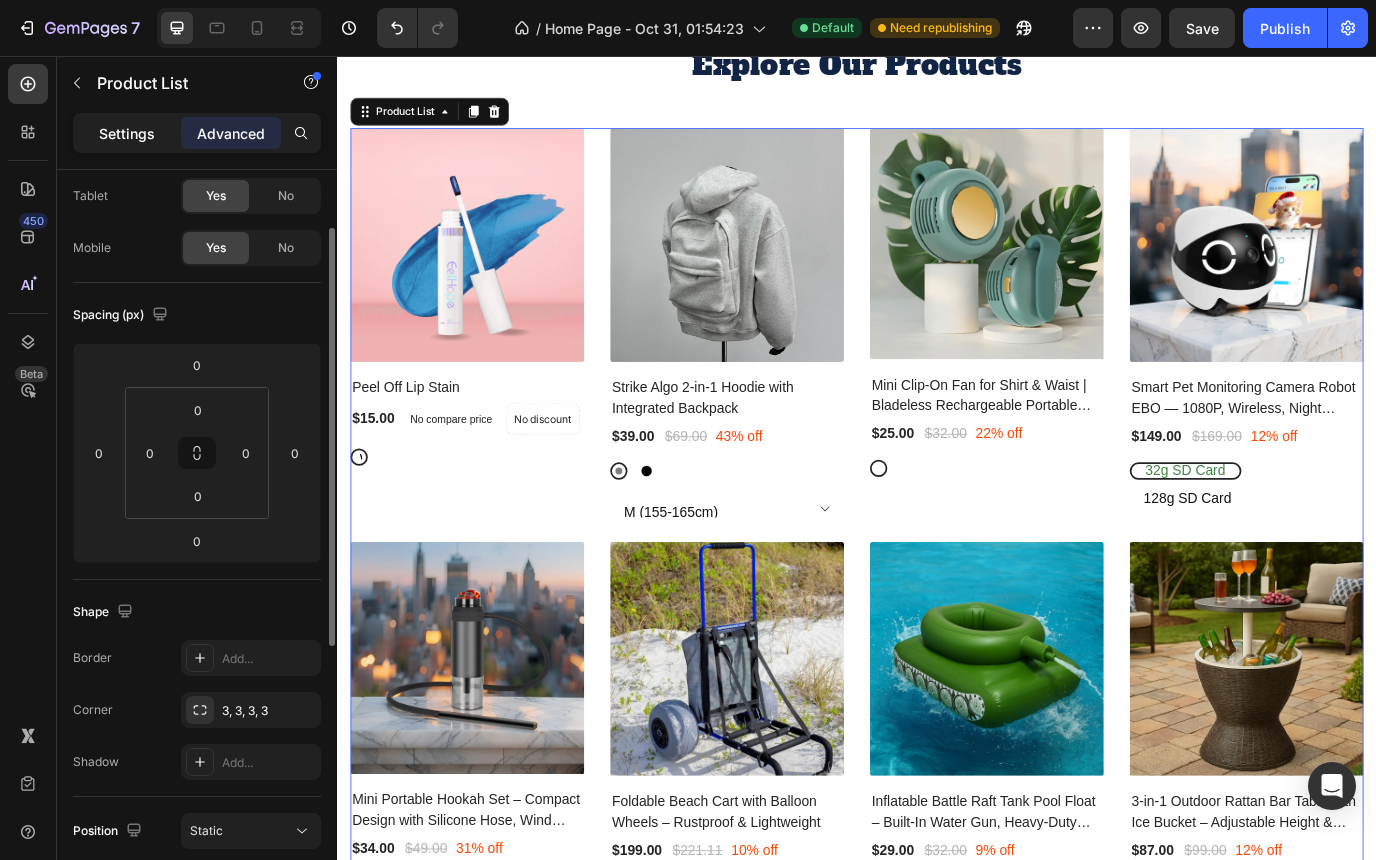 click on "Settings" at bounding box center (127, 133) 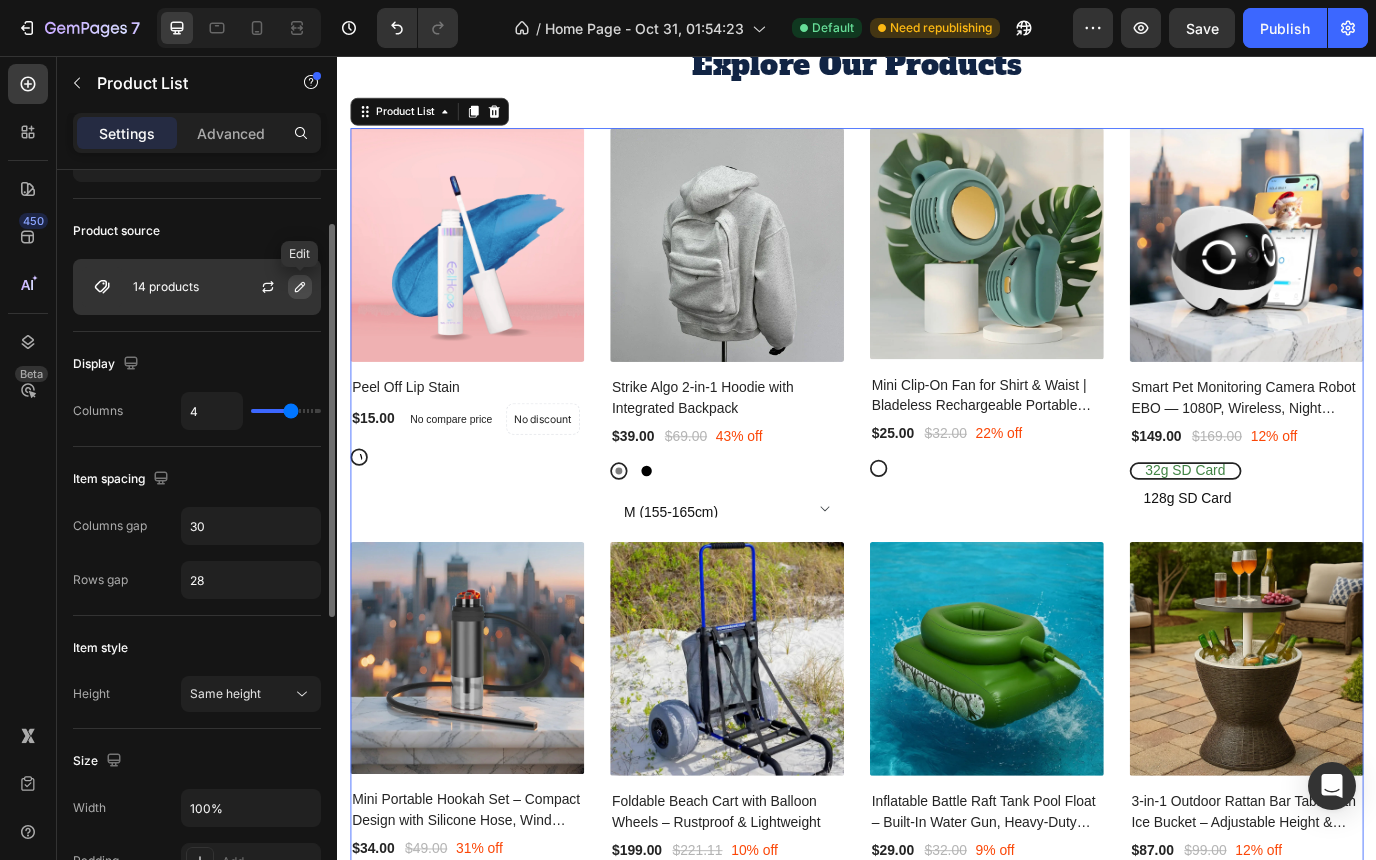 click 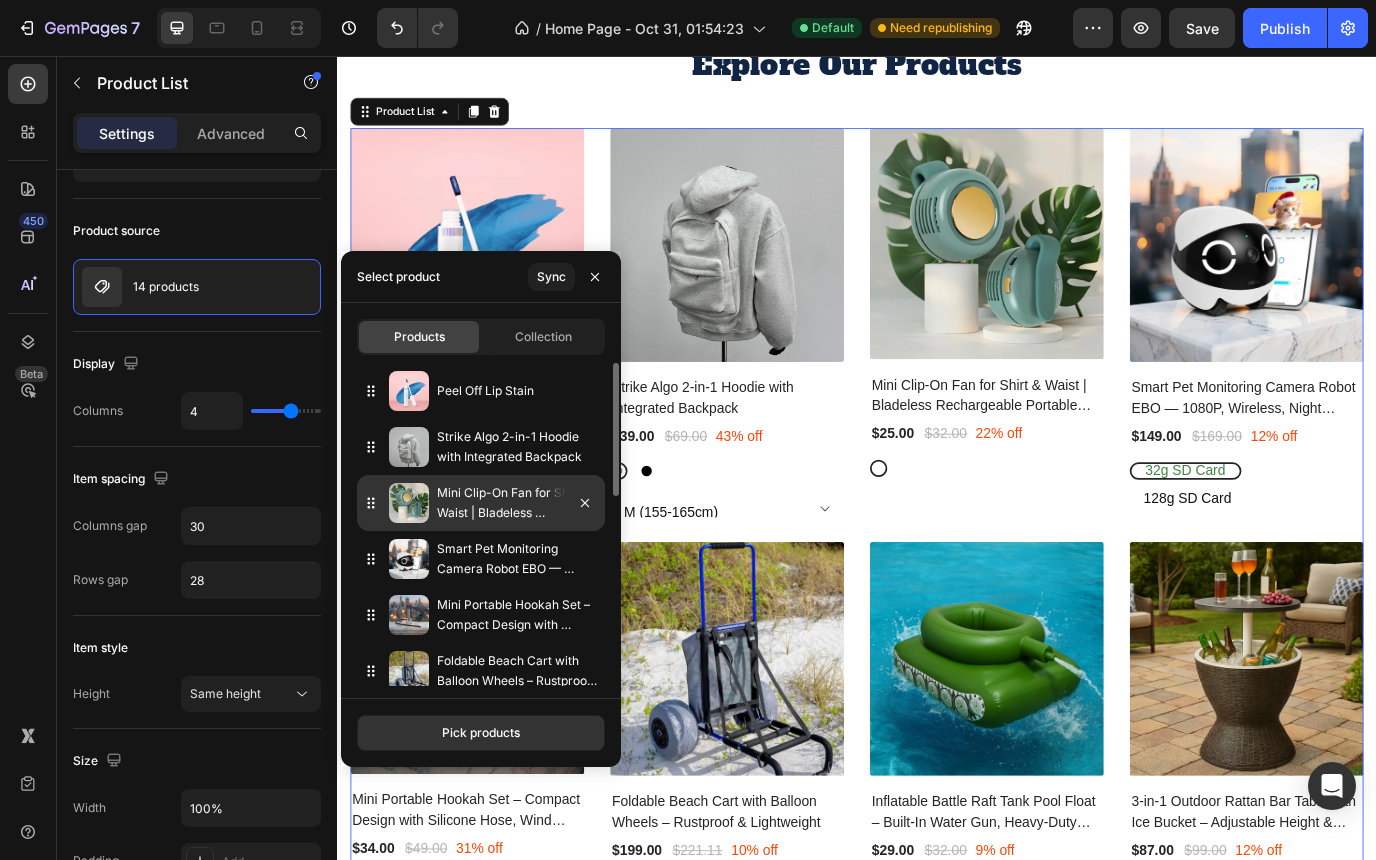 type 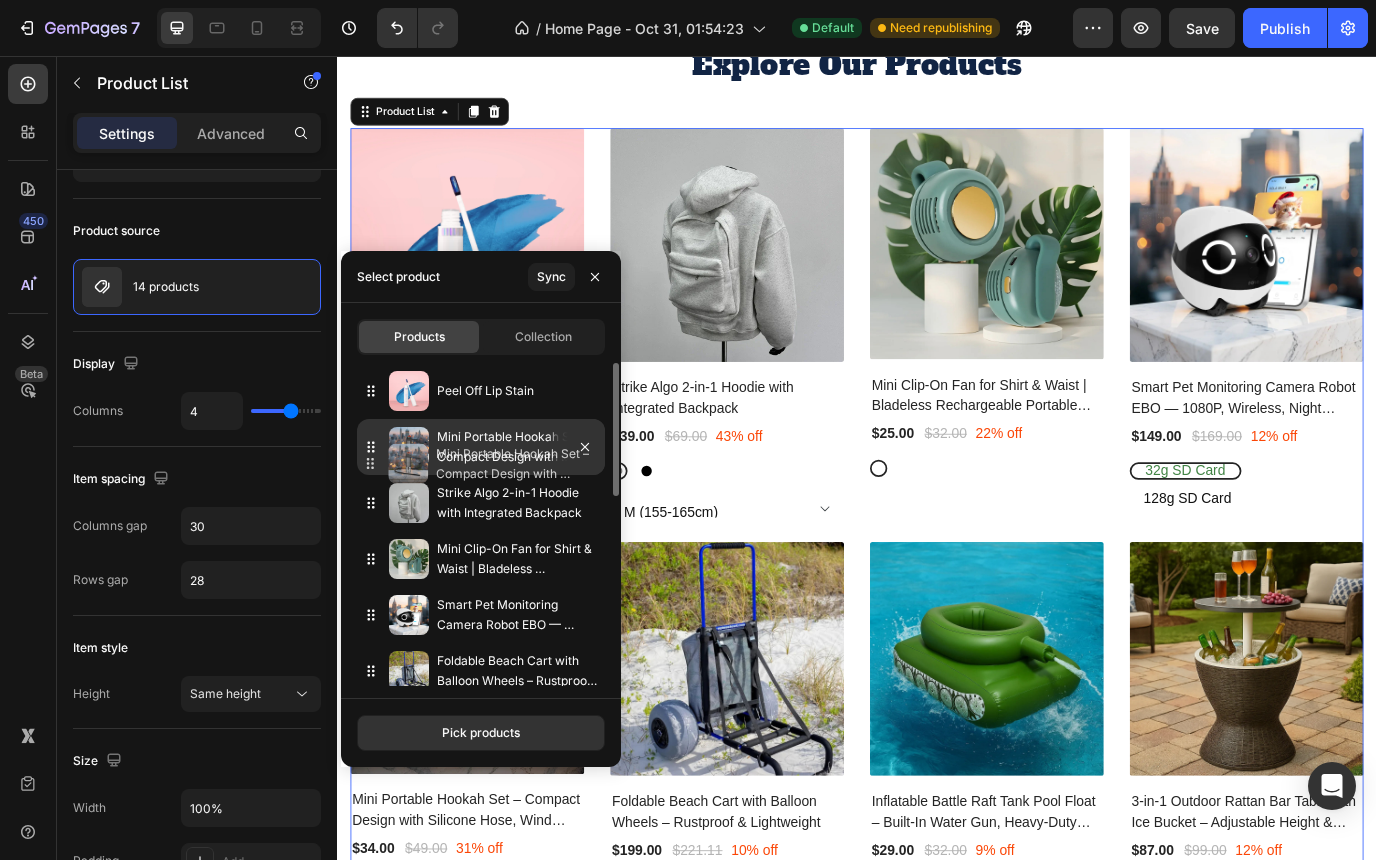 drag, startPoint x: 375, startPoint y: 617, endPoint x: 374, endPoint y: 466, distance: 151.00331 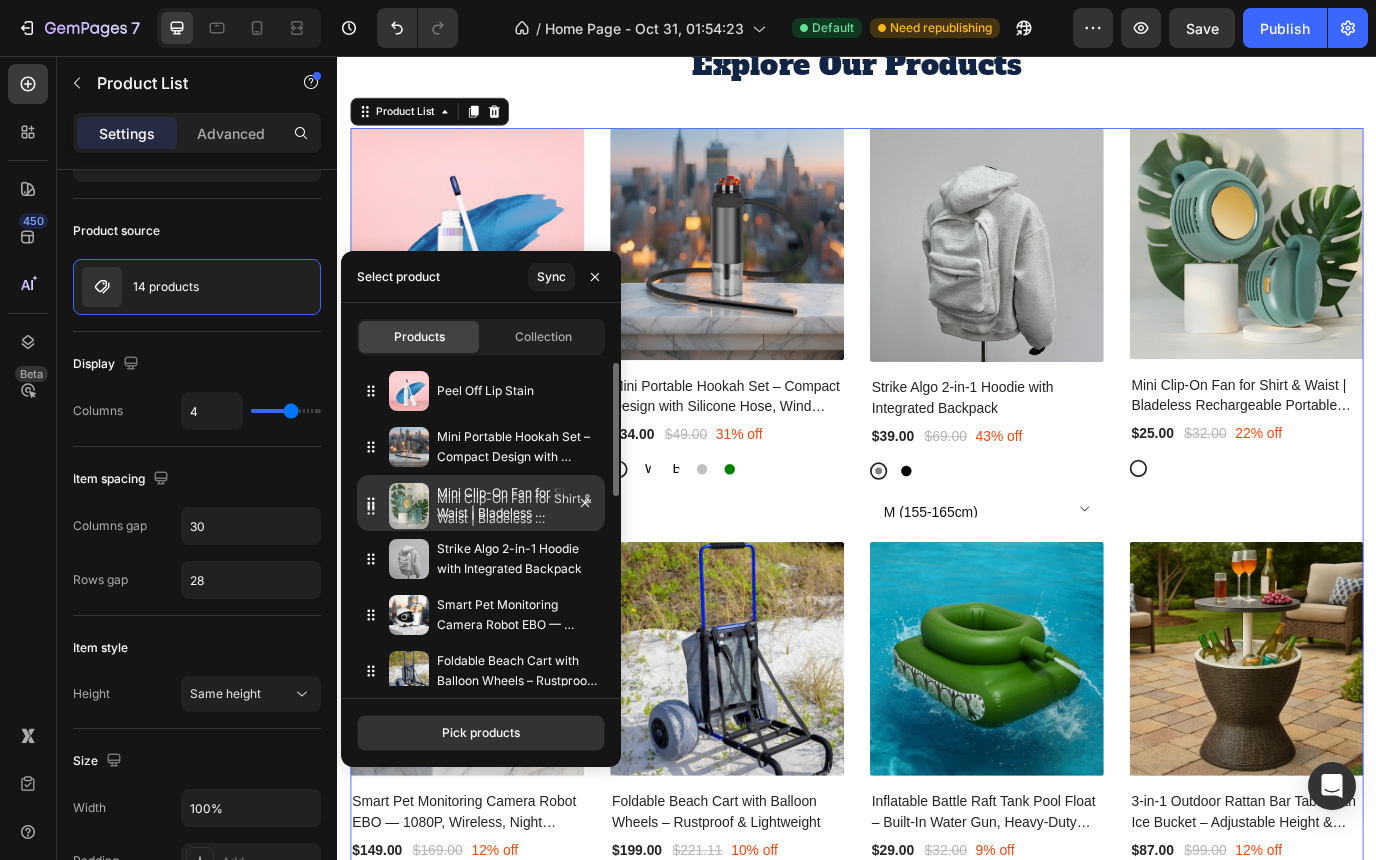 drag, startPoint x: 372, startPoint y: 559, endPoint x: 373, endPoint y: 510, distance: 49.010204 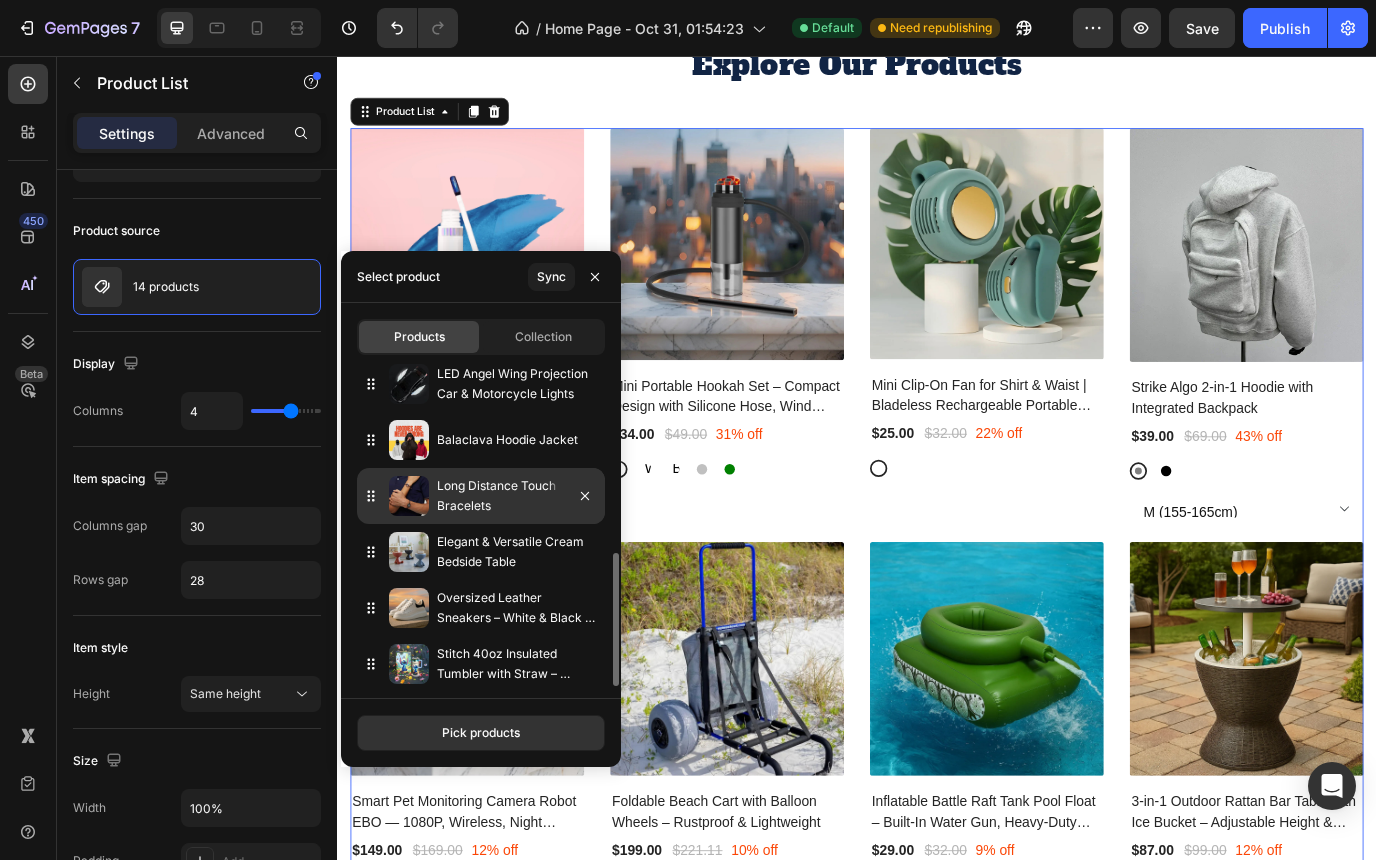 scroll, scrollTop: 461, scrollLeft: 0, axis: vertical 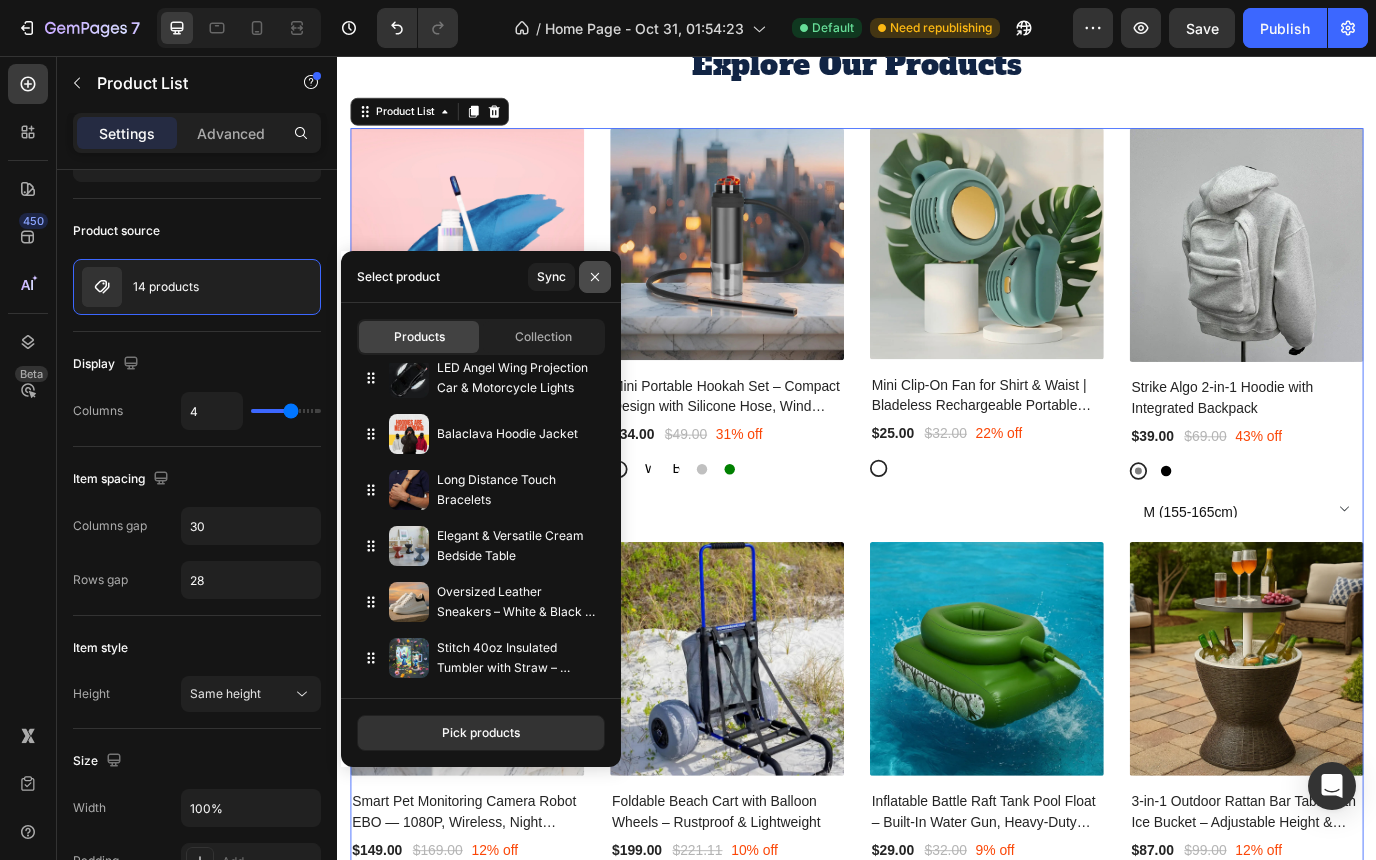 click 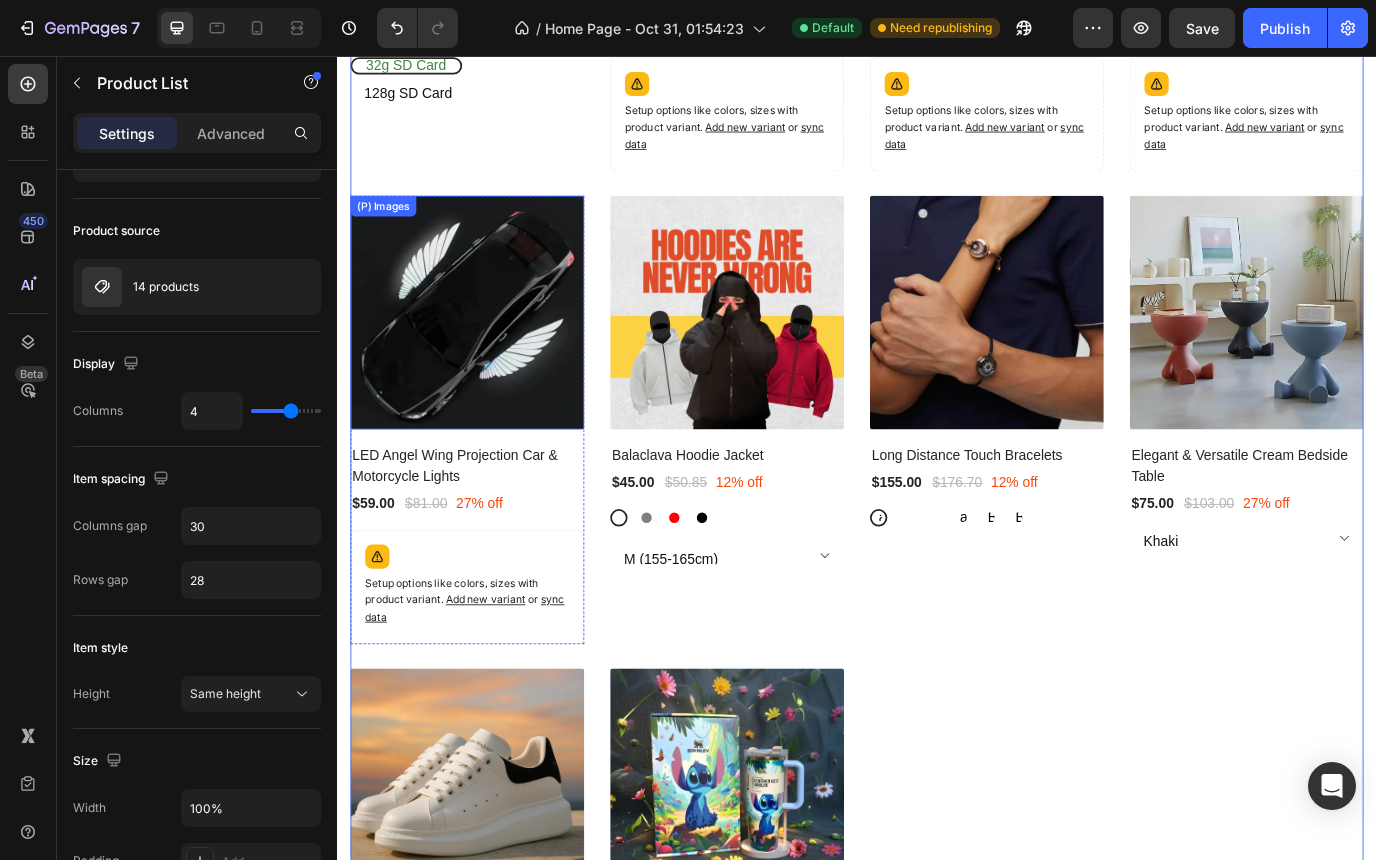 scroll, scrollTop: 6350, scrollLeft: 0, axis: vertical 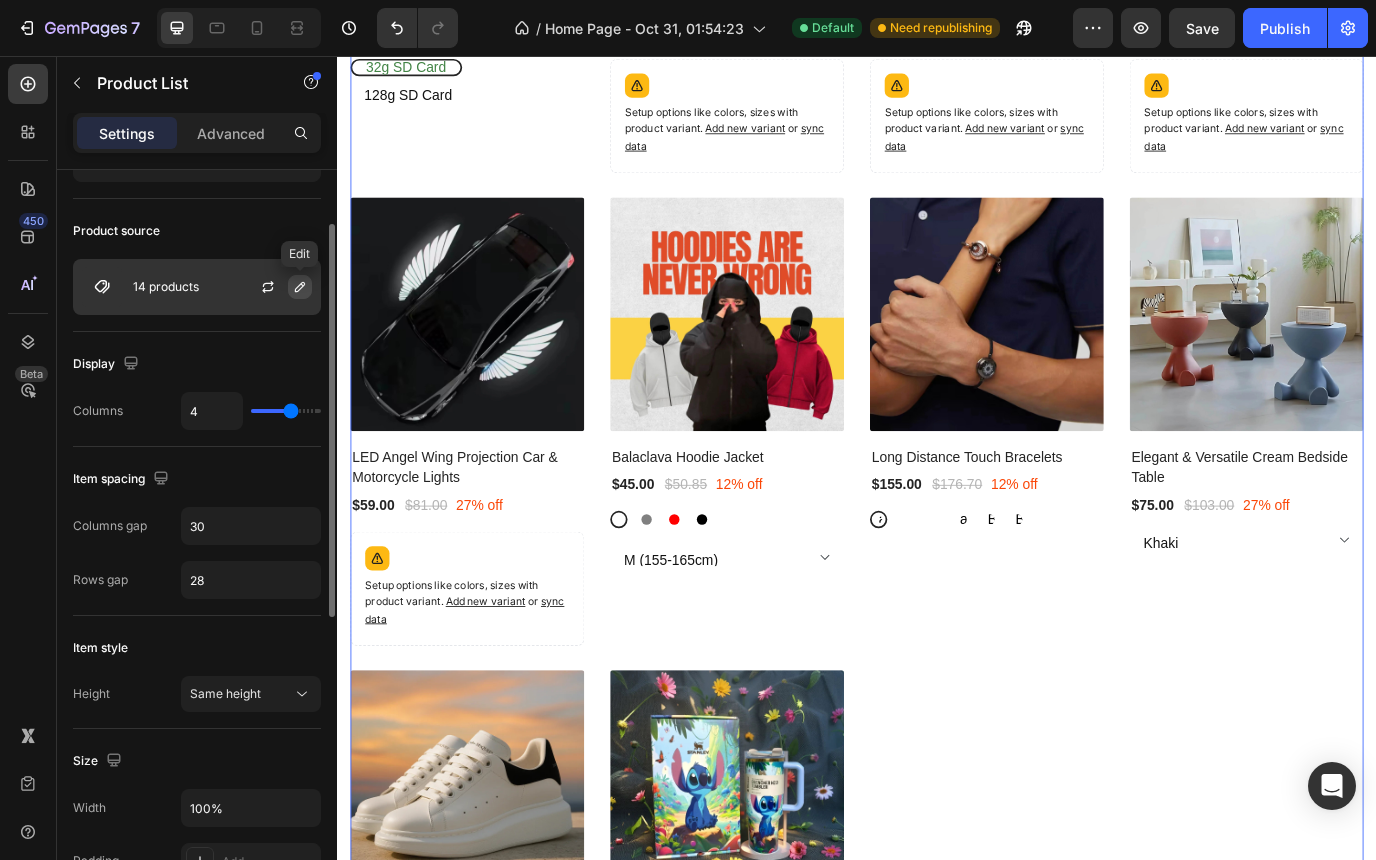 click 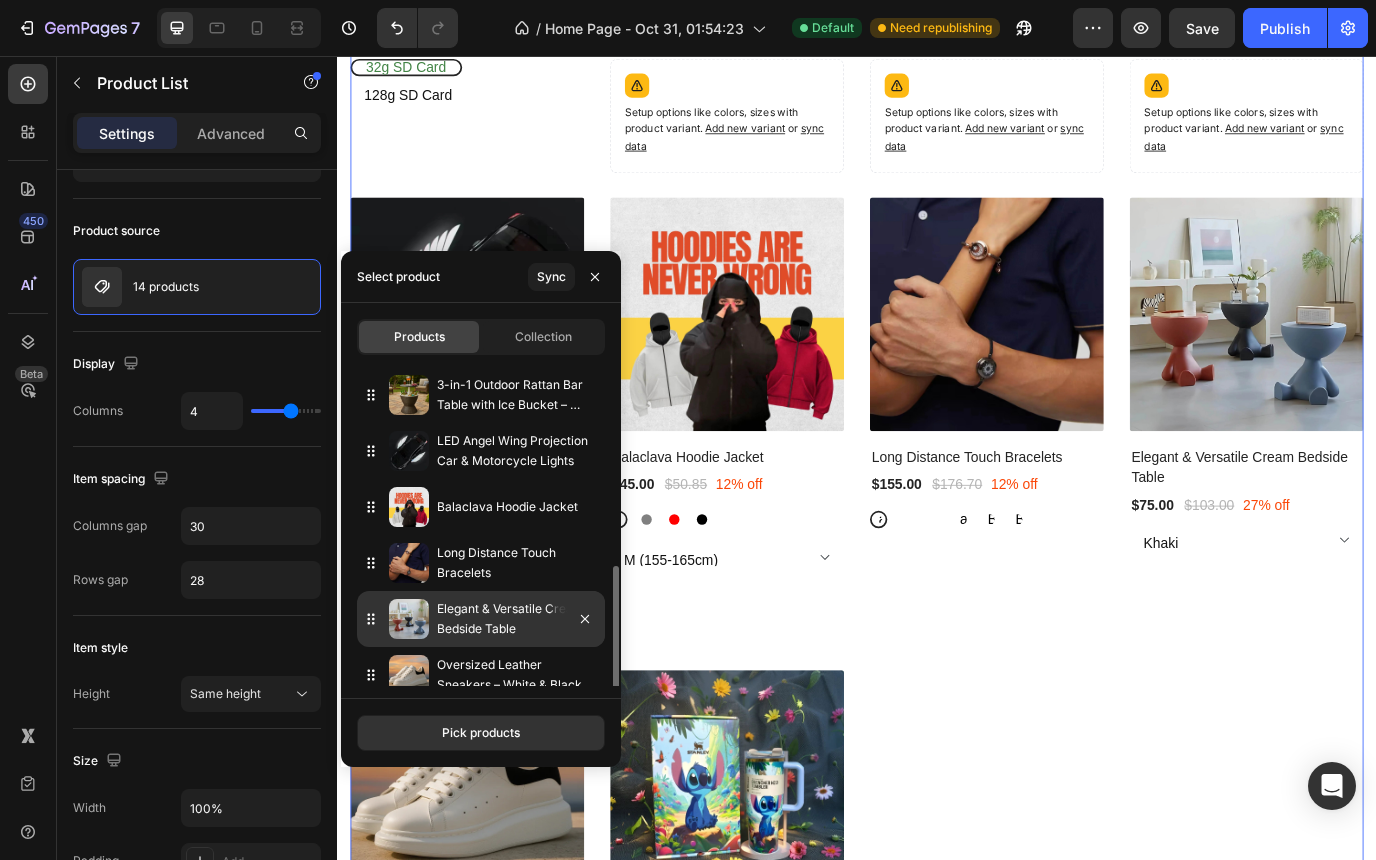 scroll, scrollTop: 377, scrollLeft: 0, axis: vertical 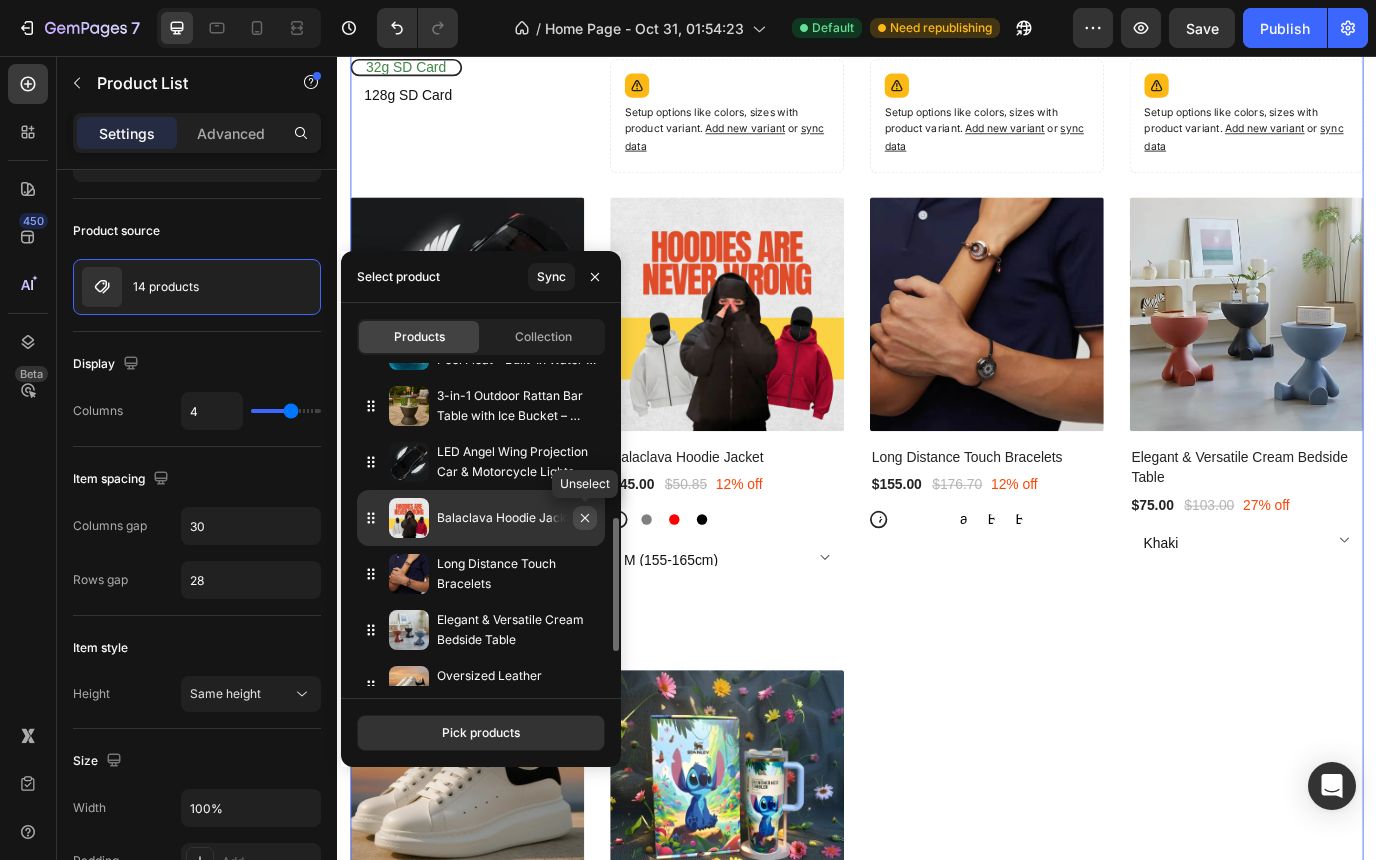 click 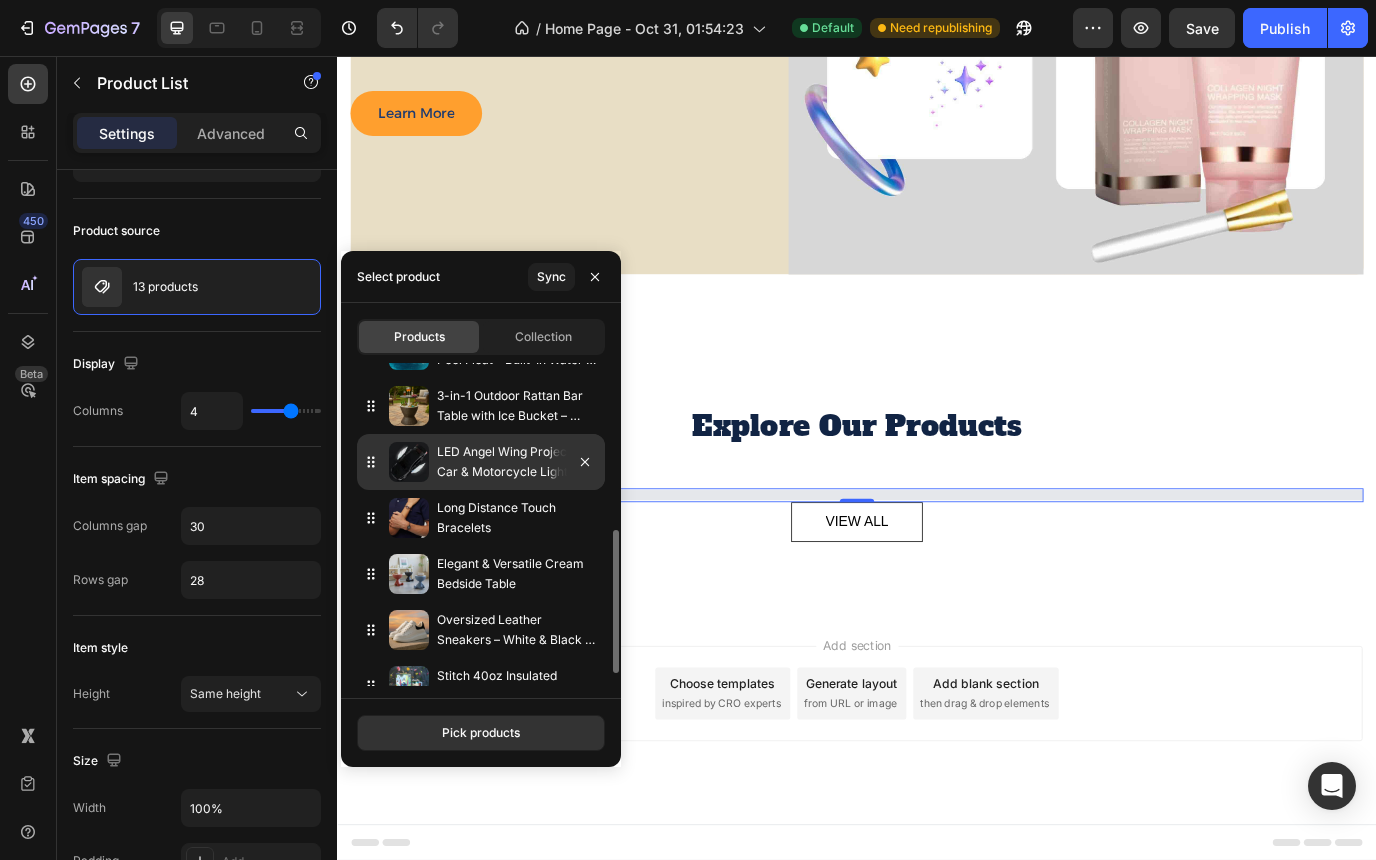scroll, scrollTop: 4990, scrollLeft: 0, axis: vertical 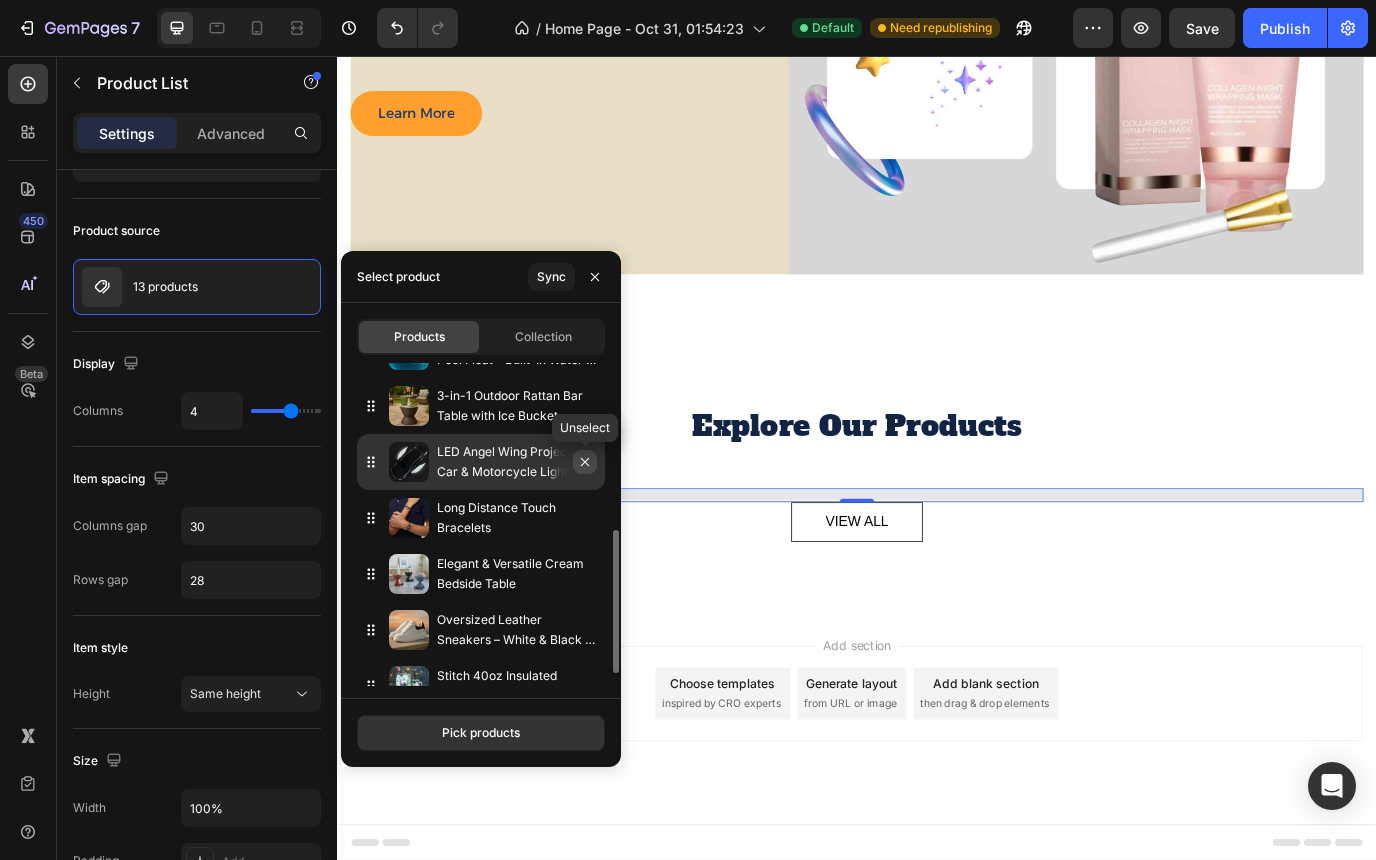 click 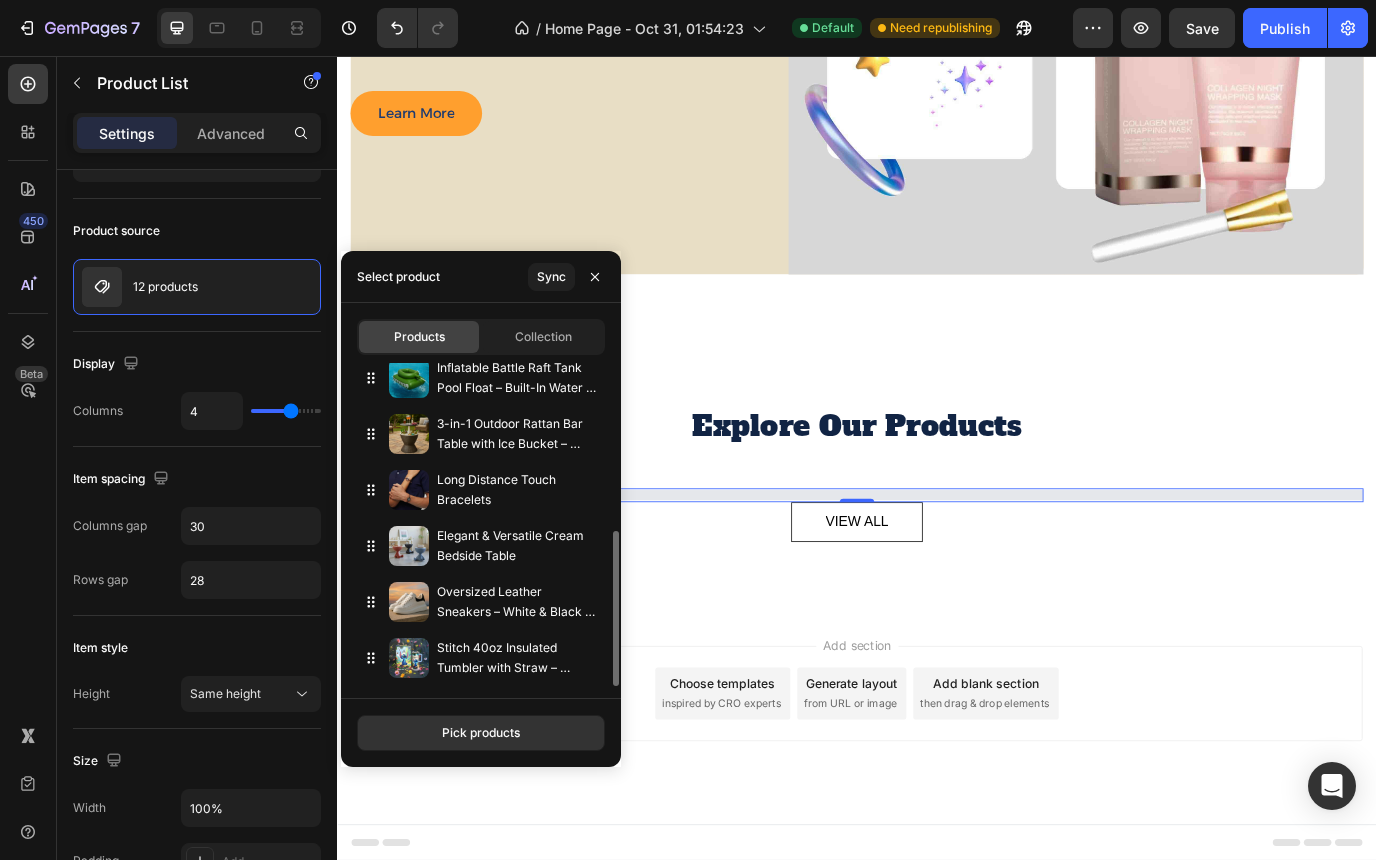 scroll, scrollTop: 349, scrollLeft: 0, axis: vertical 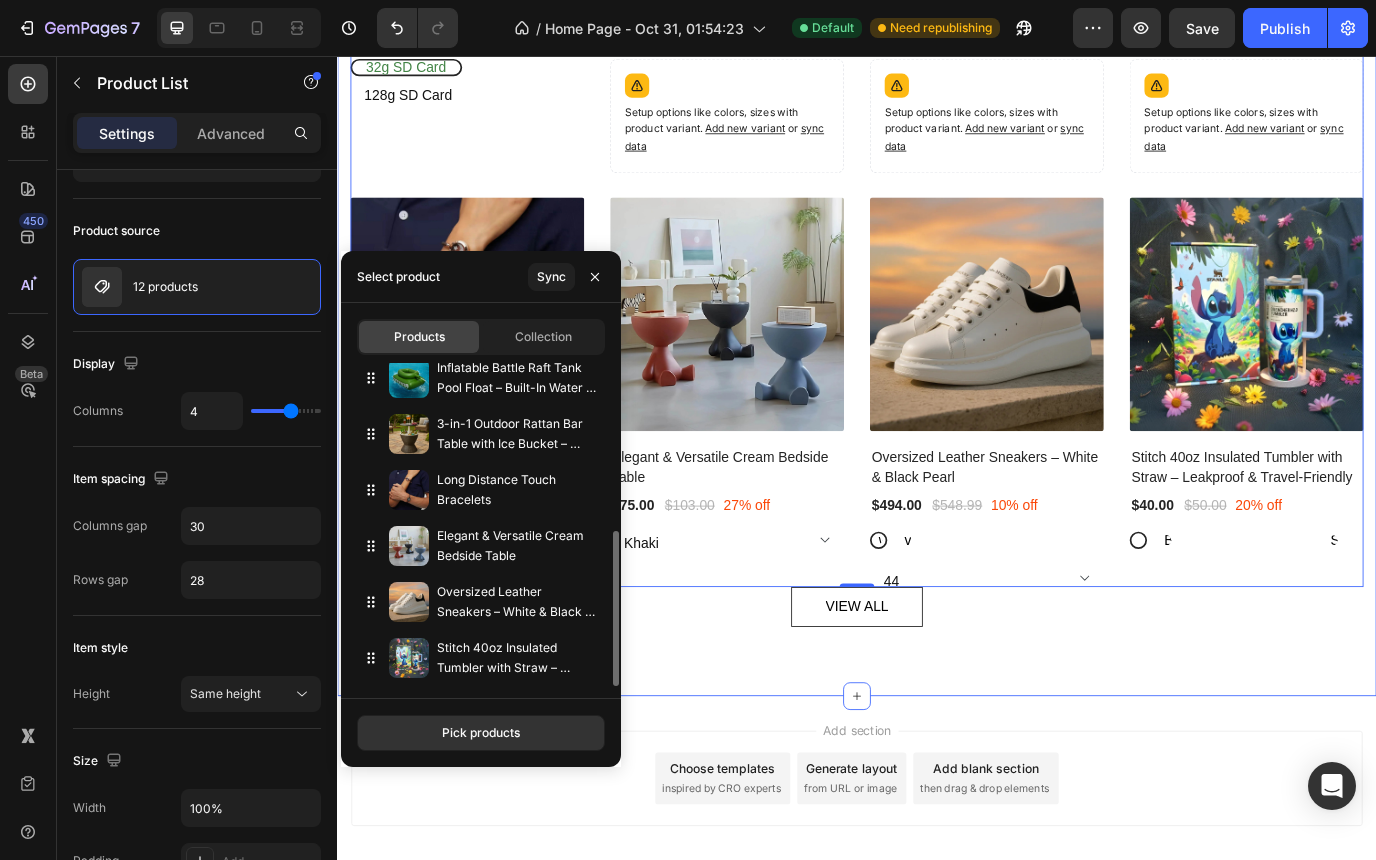 click on "Explore Our Products Heading (P) Images Peel Off Lip Stain (P) Title $15.00 (P) Price (P) Price No compare price (P) Price No discount   Not be displayed when published Product Badge Row Red Wine (Velvet) Red Wine (Velvet) Red Wine (Velvet) Pink (Velvet) Pink (Velvet) Pink (Velvet) (P) Variants & Swatches Row Product List (P) Images Mini Portable Hookah Set – Compact Design with Silicone Hose, Wind Cover & Travel Bag (P) Title $34.00 (P) Price (P) Price $49.00 (P) Price (P) Price 31% off Product Badge Row Black (velvet) Black (velvet) Black (velvet) Red Wine (Velvet) Red Wine (Velvet) Red Wine (Velvet) Clear Blue (Velvet) Clear Blue (Velvet) Clear Blue (Velvet) Silver Silver Green Green (P) Variants & Swatches Row Product List (P) Images Mini Clip-On Fan for Shirt & Waist | Bladeless Rechargeable Portable Fan (P) Title $25.00 (P) Price (P) Price $32.00 (P) Price (P) Price 22% off Product Badge Row Lake Green Lake Green Lake Green White White (P) Variants & Swatches Row Product List (P) Images (P) Title Row" at bounding box center [937, -93] 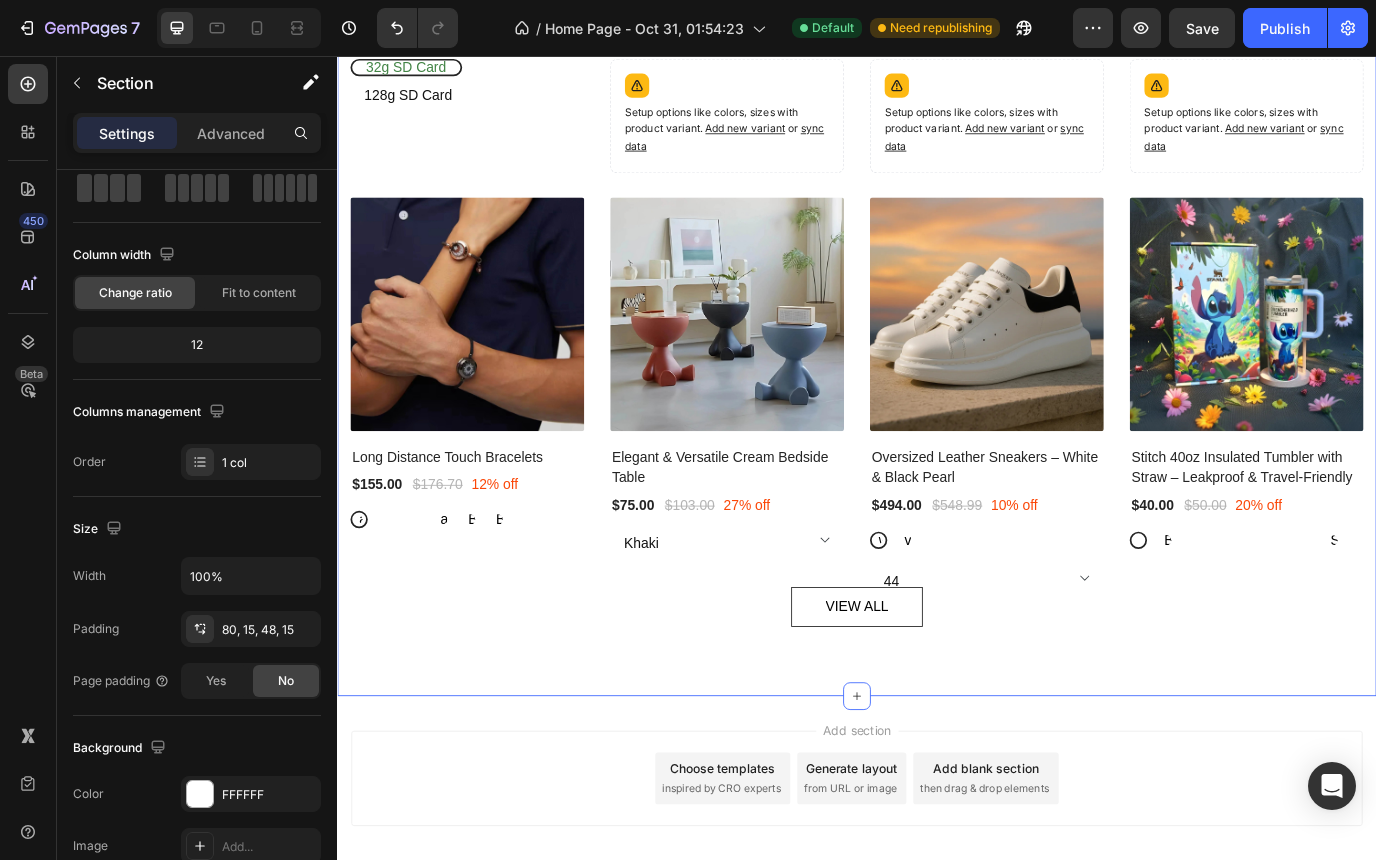 scroll, scrollTop: 0, scrollLeft: 0, axis: both 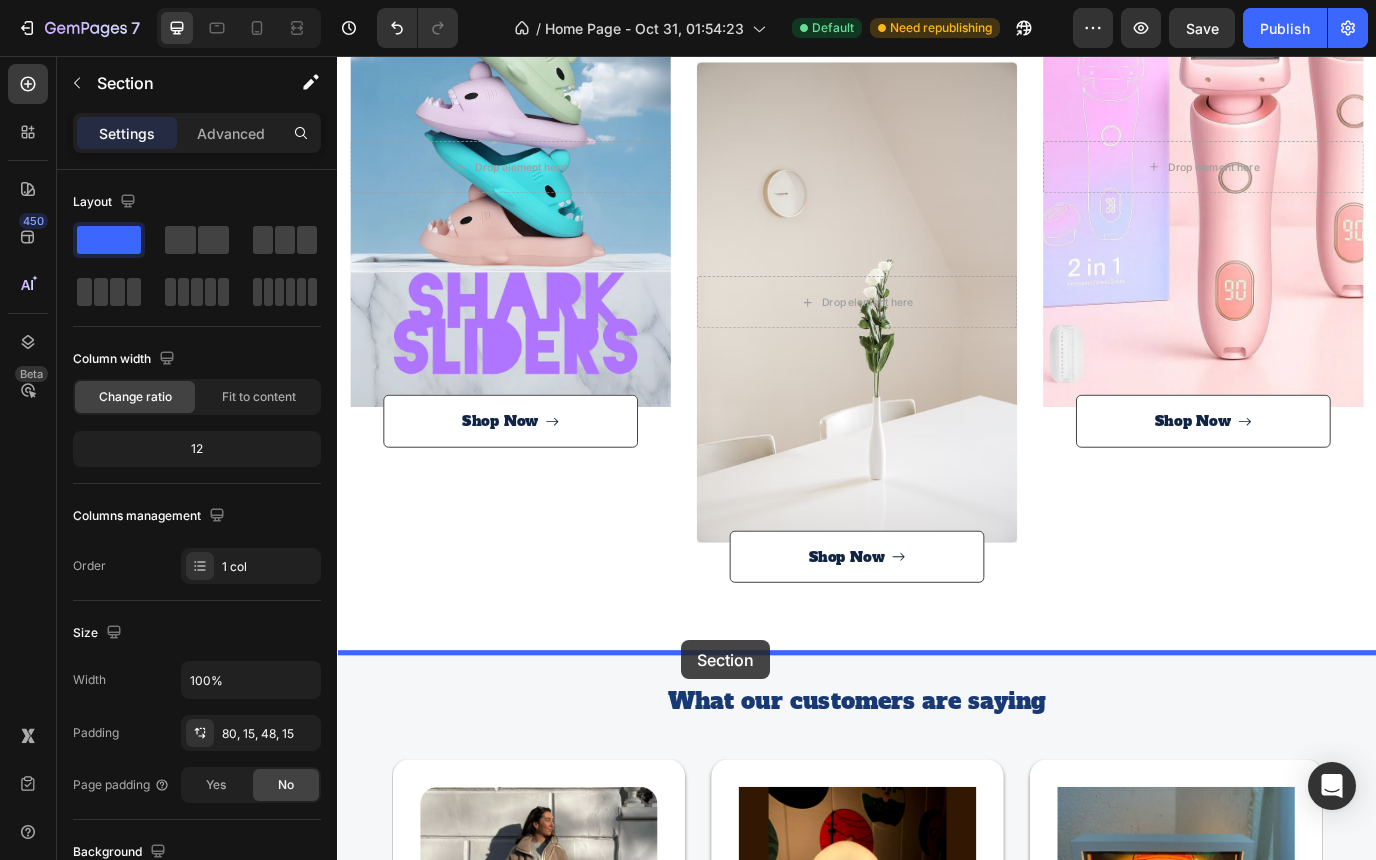 drag, startPoint x: 717, startPoint y: 660, endPoint x: 735, endPoint y: 729, distance: 71.30919 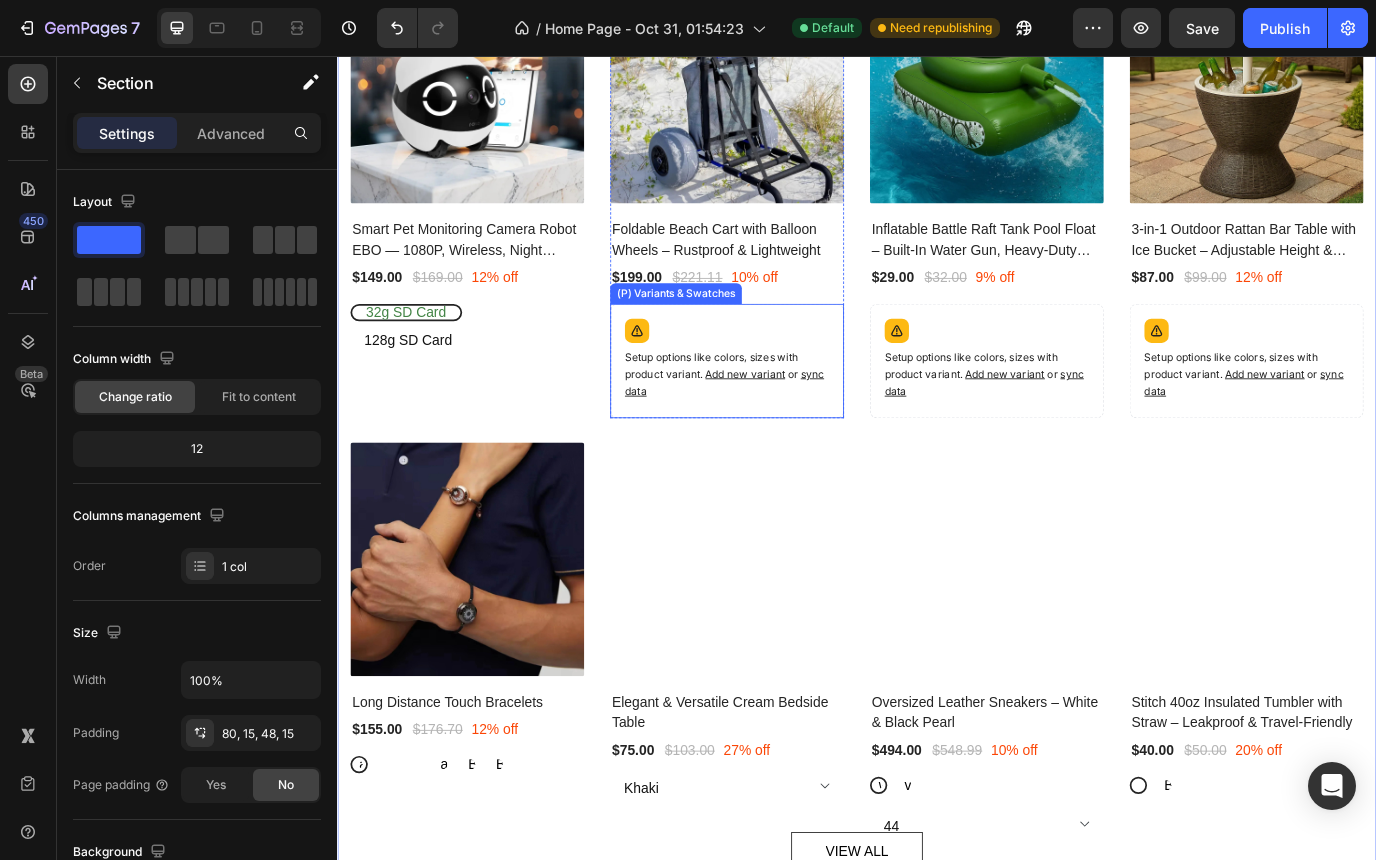 scroll, scrollTop: 4560, scrollLeft: 0, axis: vertical 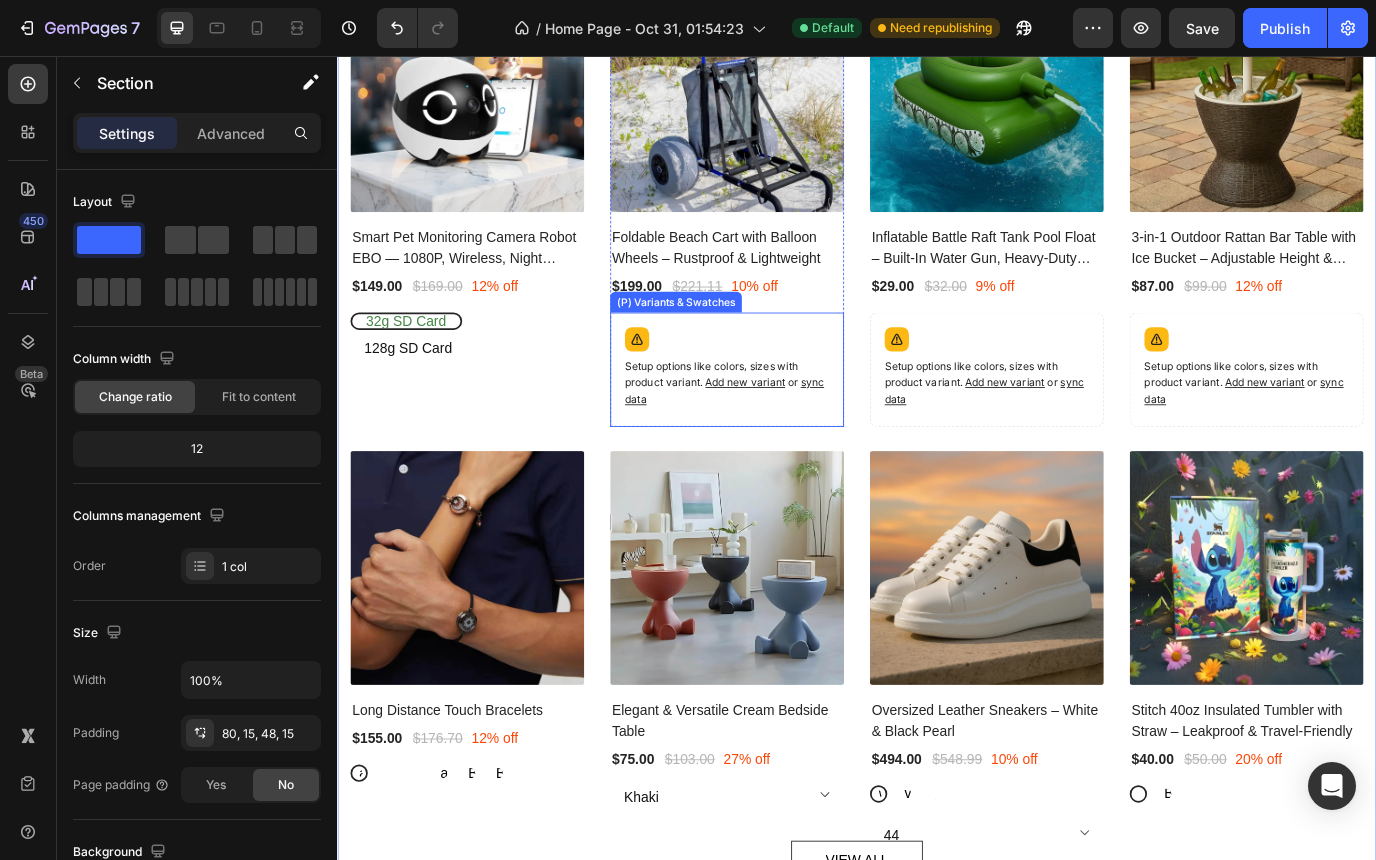 click on "Setup options like colors, sizes with product variant.       Add new variant   or   sync data" at bounding box center (787, 418) 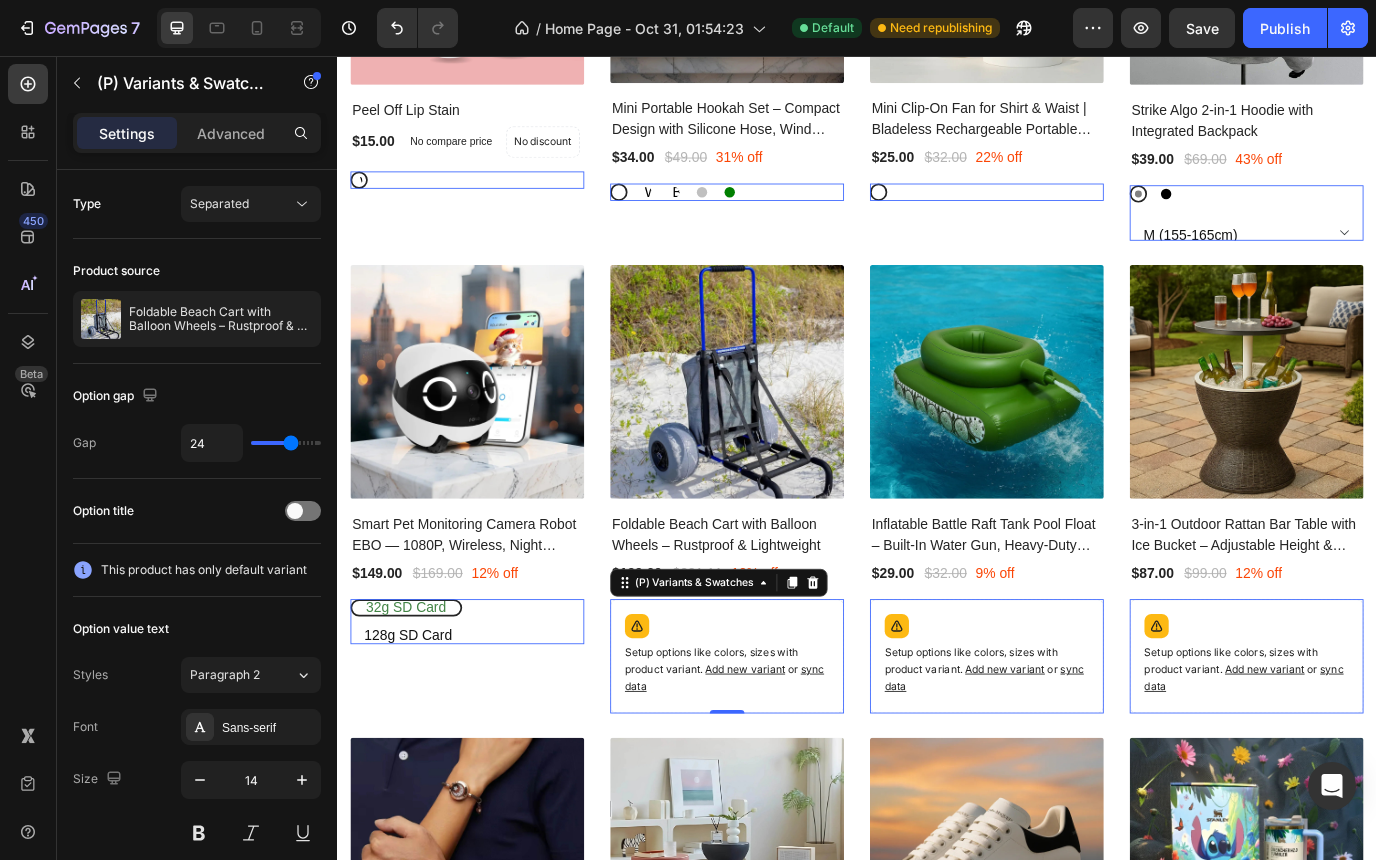 scroll, scrollTop: 4339, scrollLeft: 0, axis: vertical 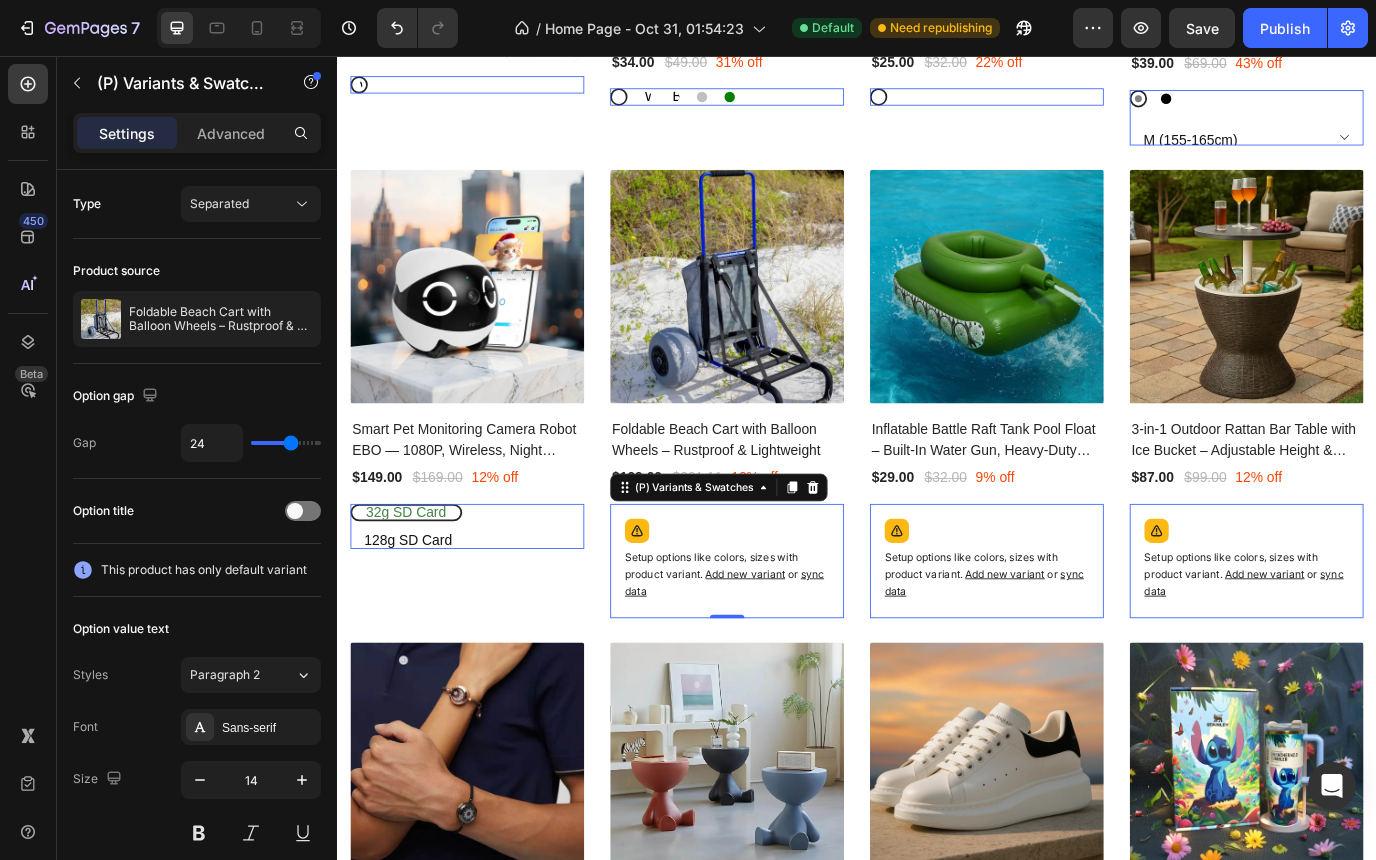 click on "Add new variant" at bounding box center (808, 653) 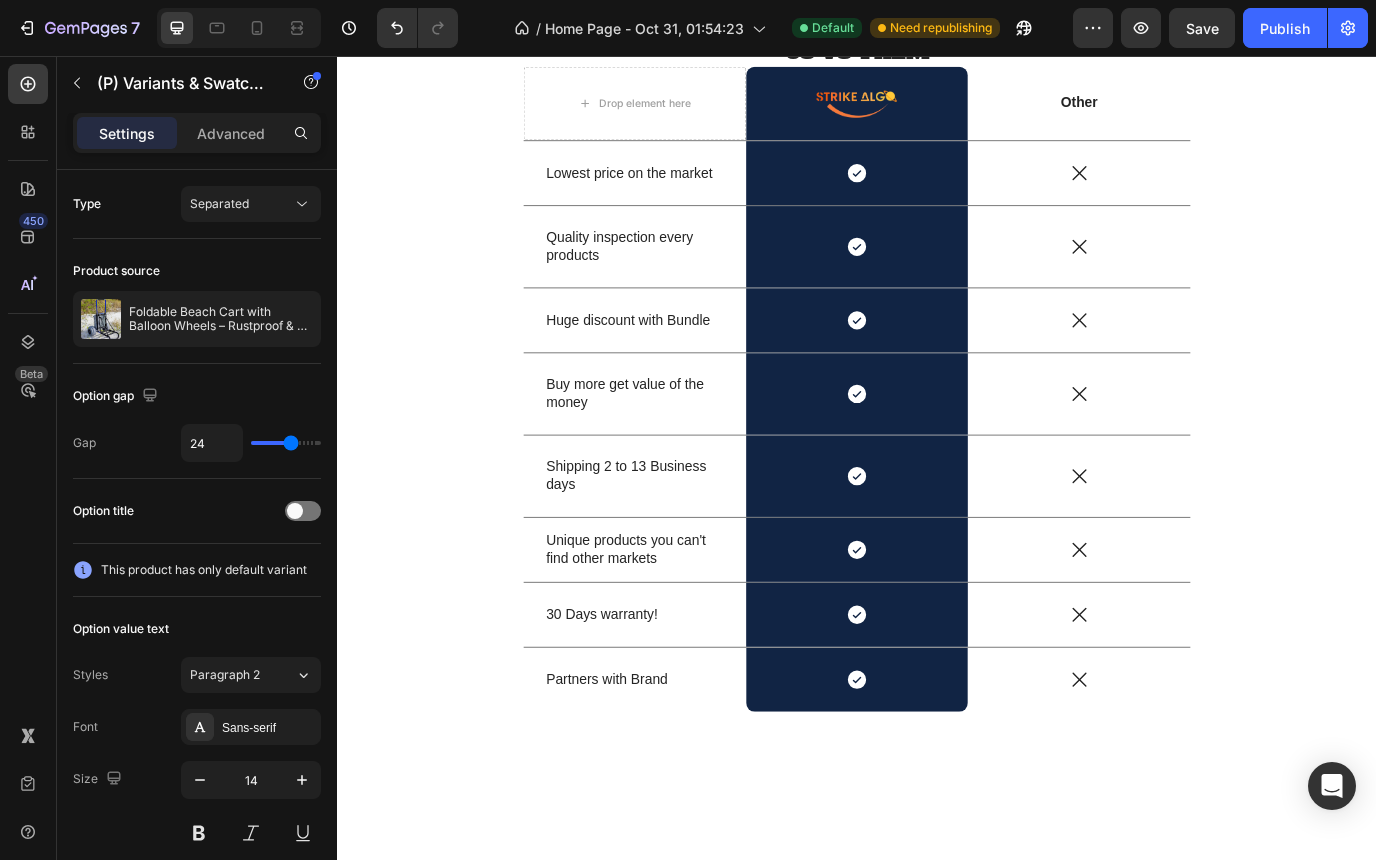 scroll, scrollTop: 1278, scrollLeft: 0, axis: vertical 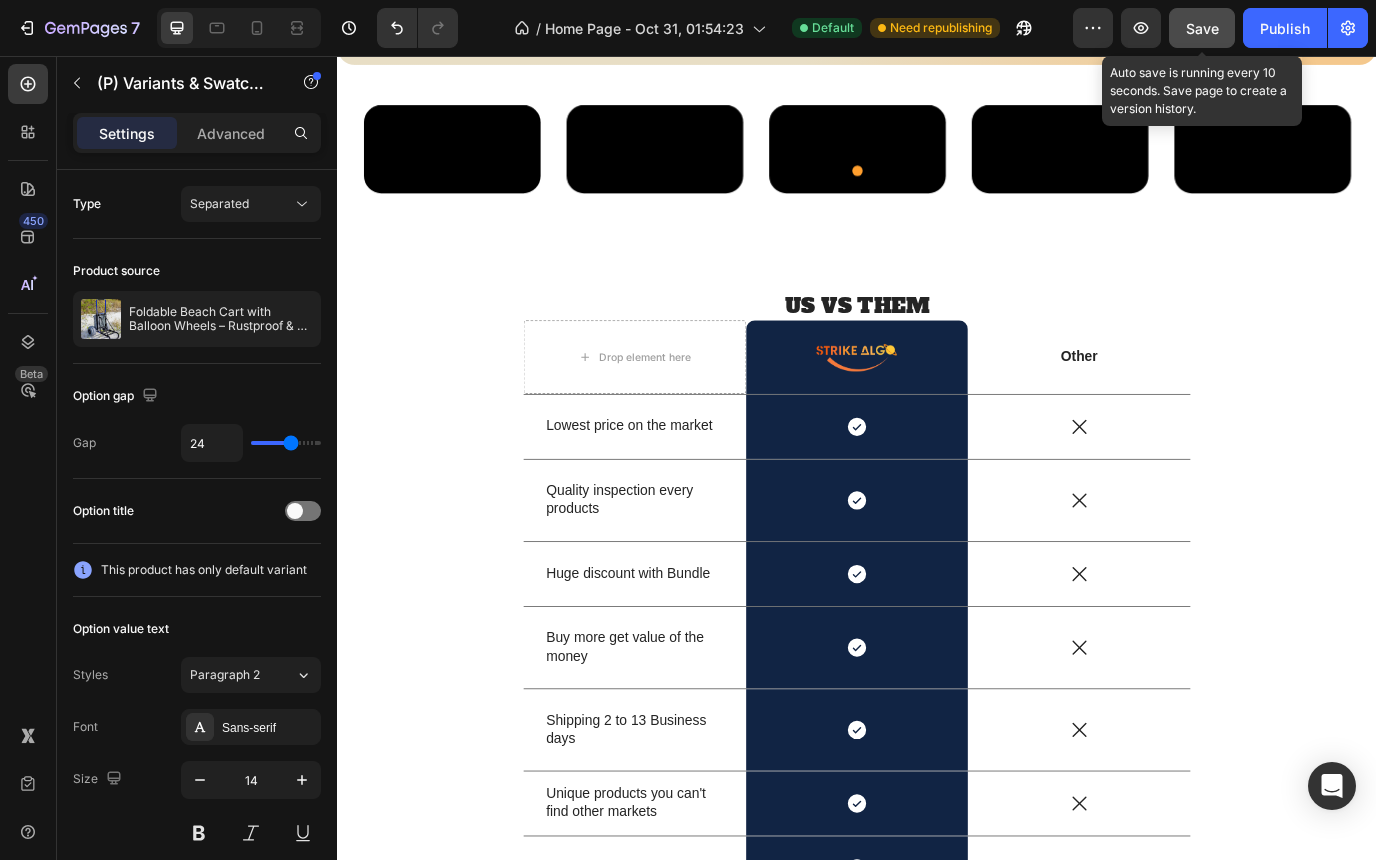 click on "Save" at bounding box center [1202, 28] 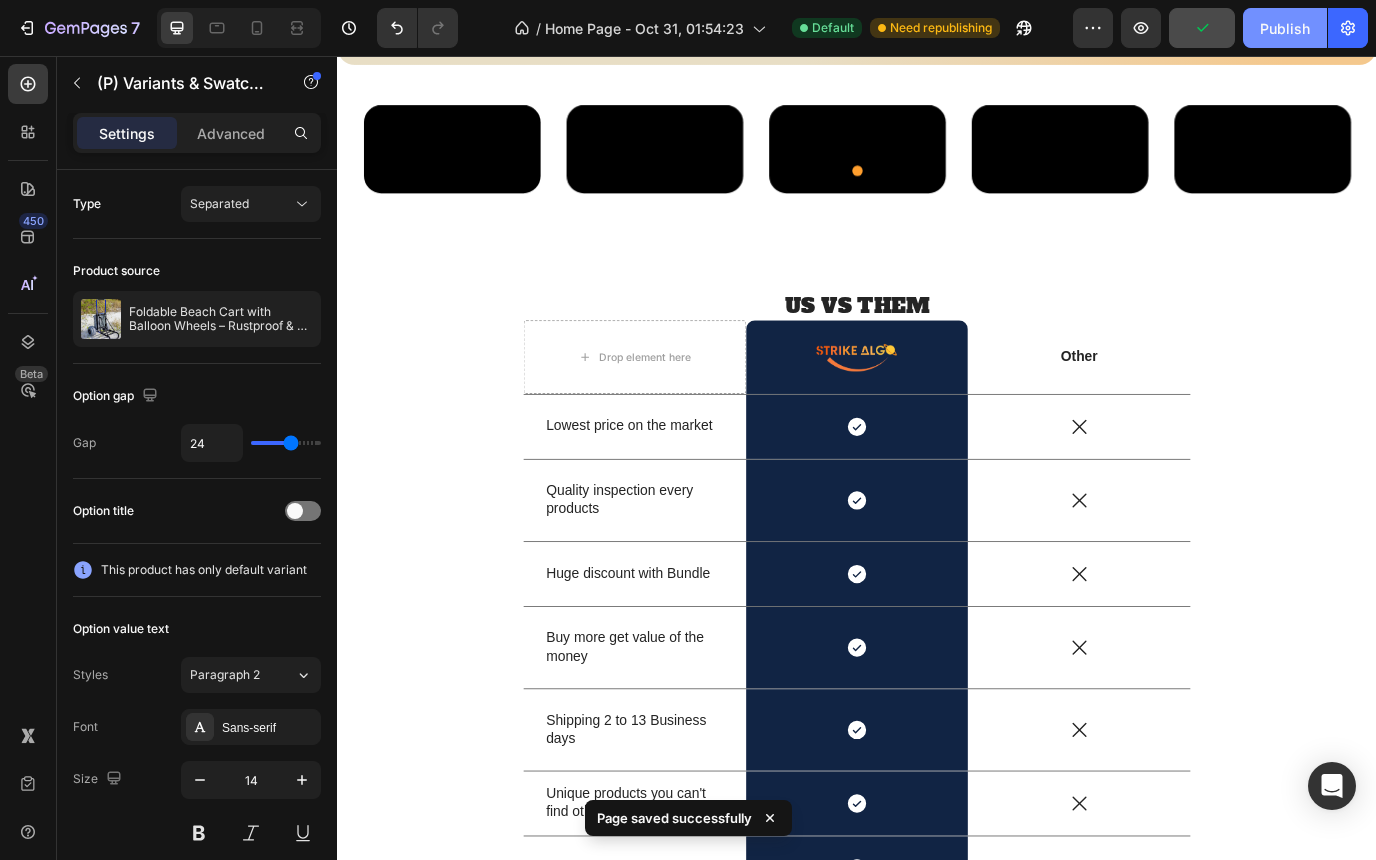 click on "Publish" at bounding box center [1285, 28] 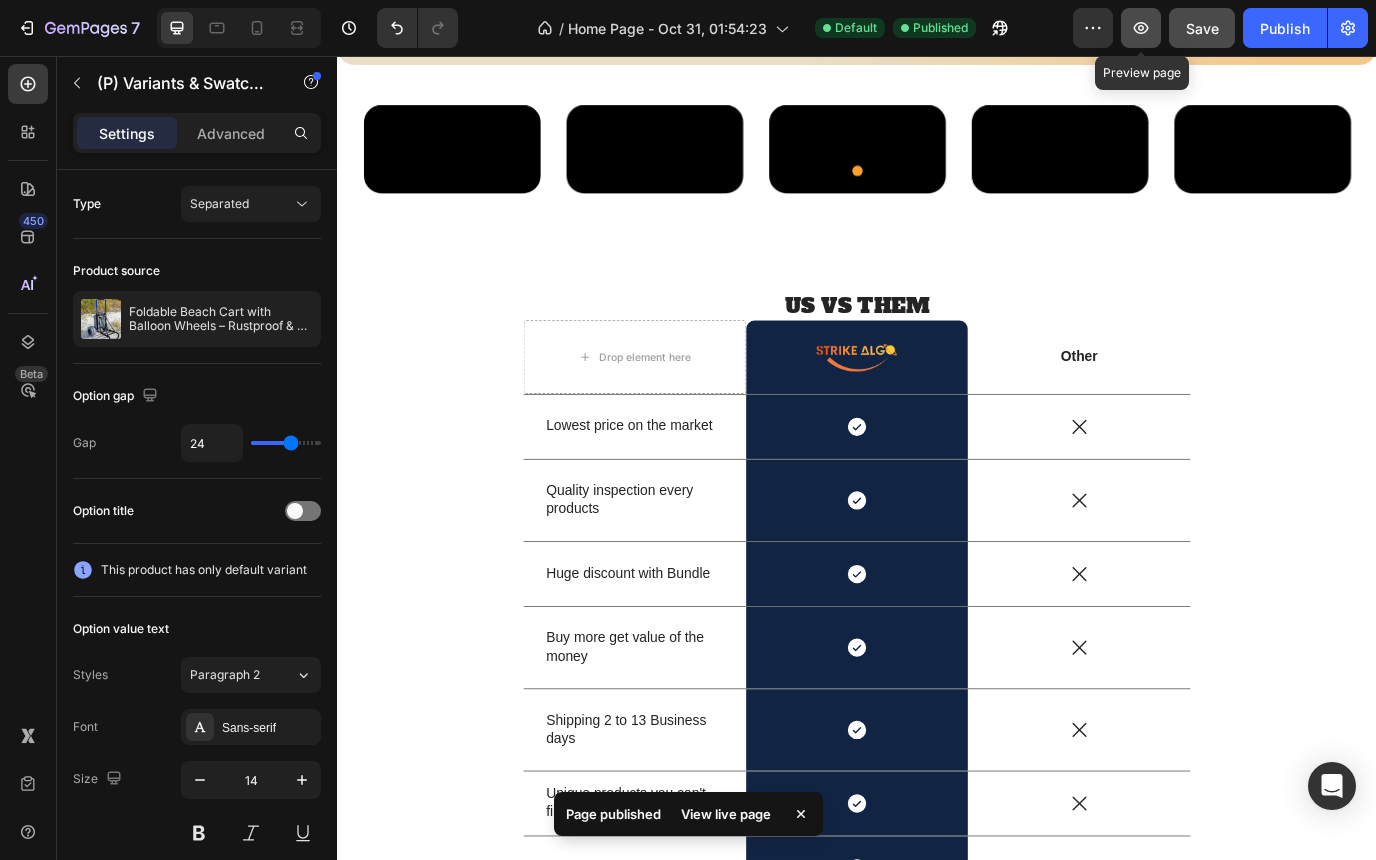 click 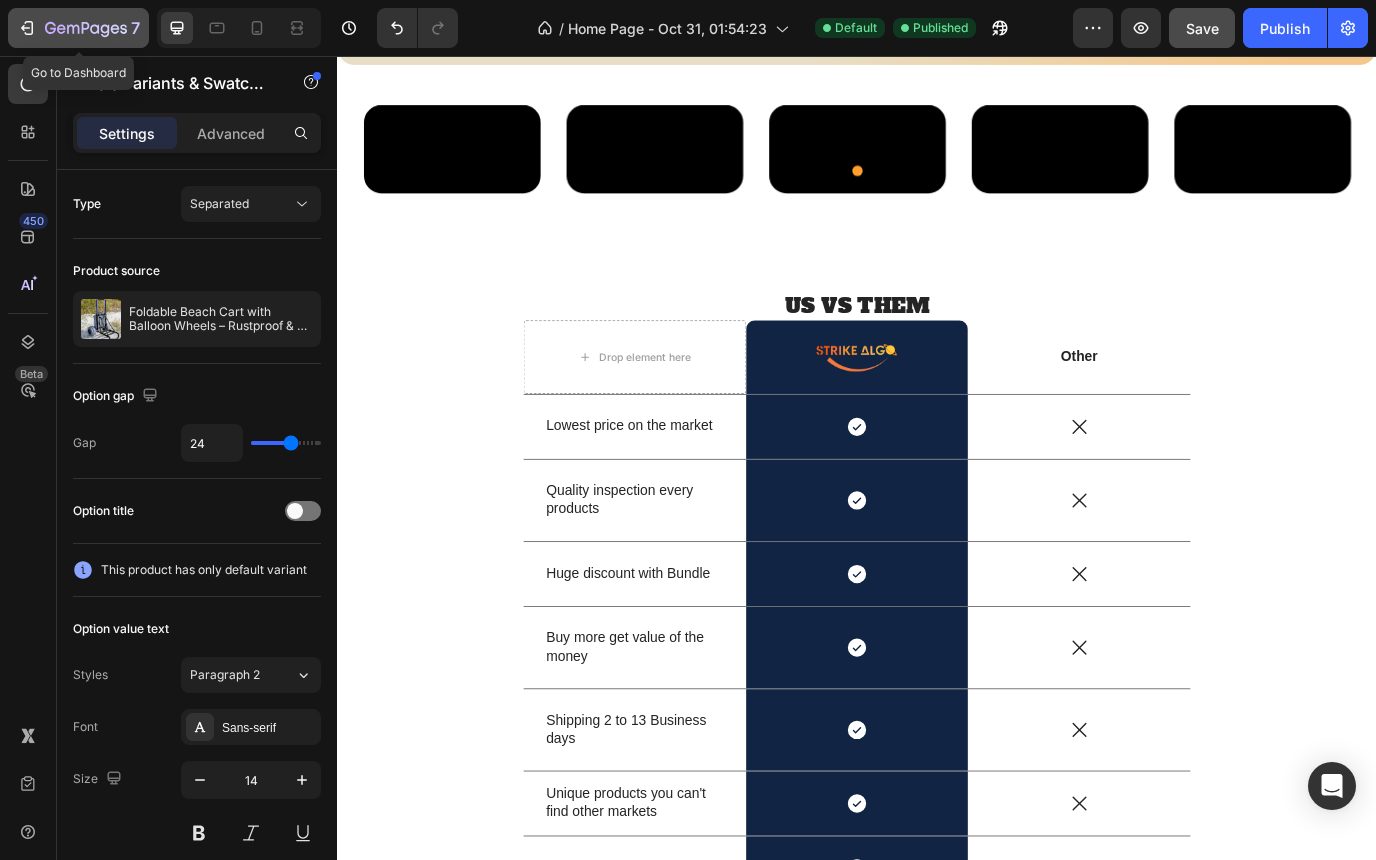 click on "7" 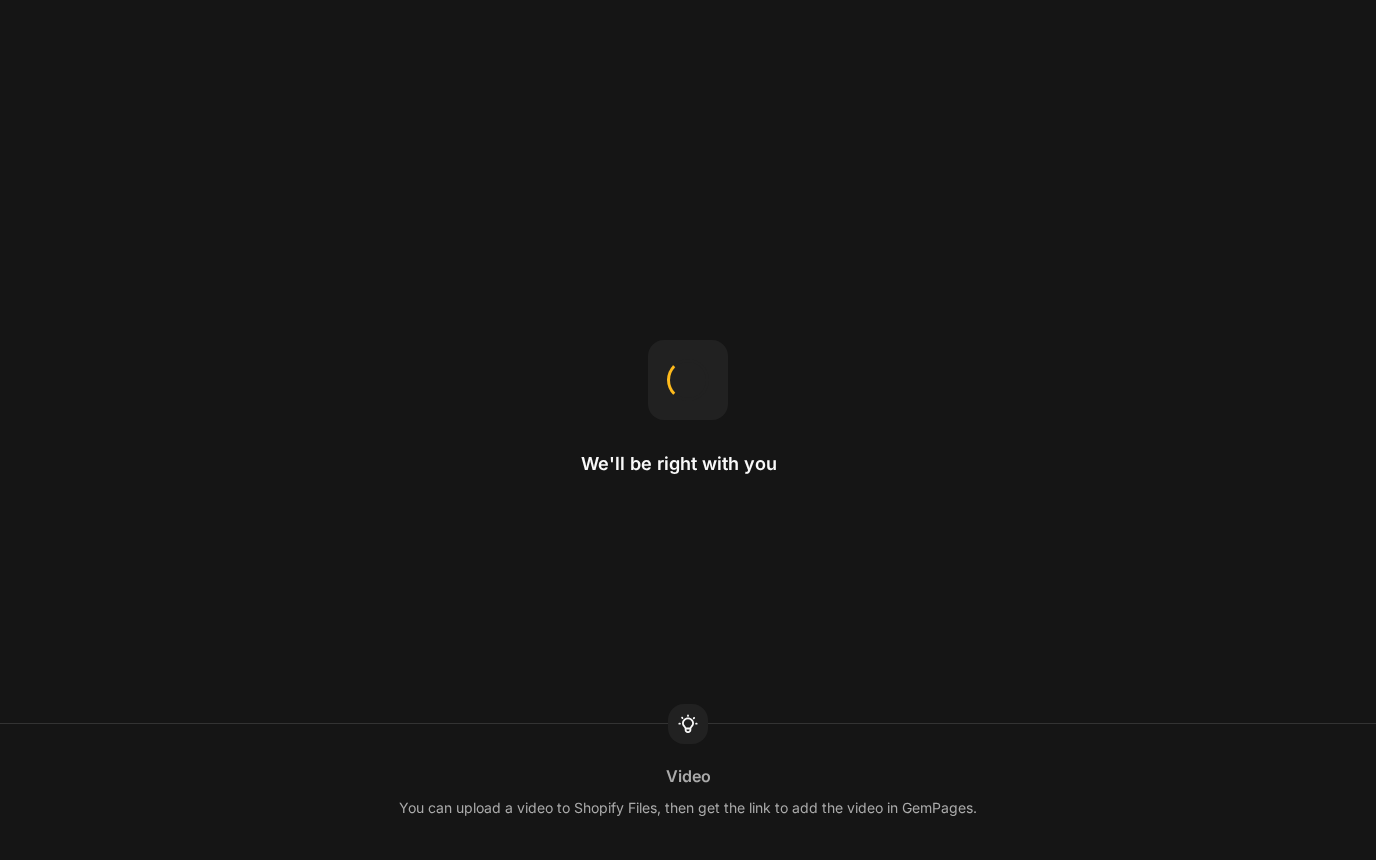 scroll, scrollTop: 0, scrollLeft: 0, axis: both 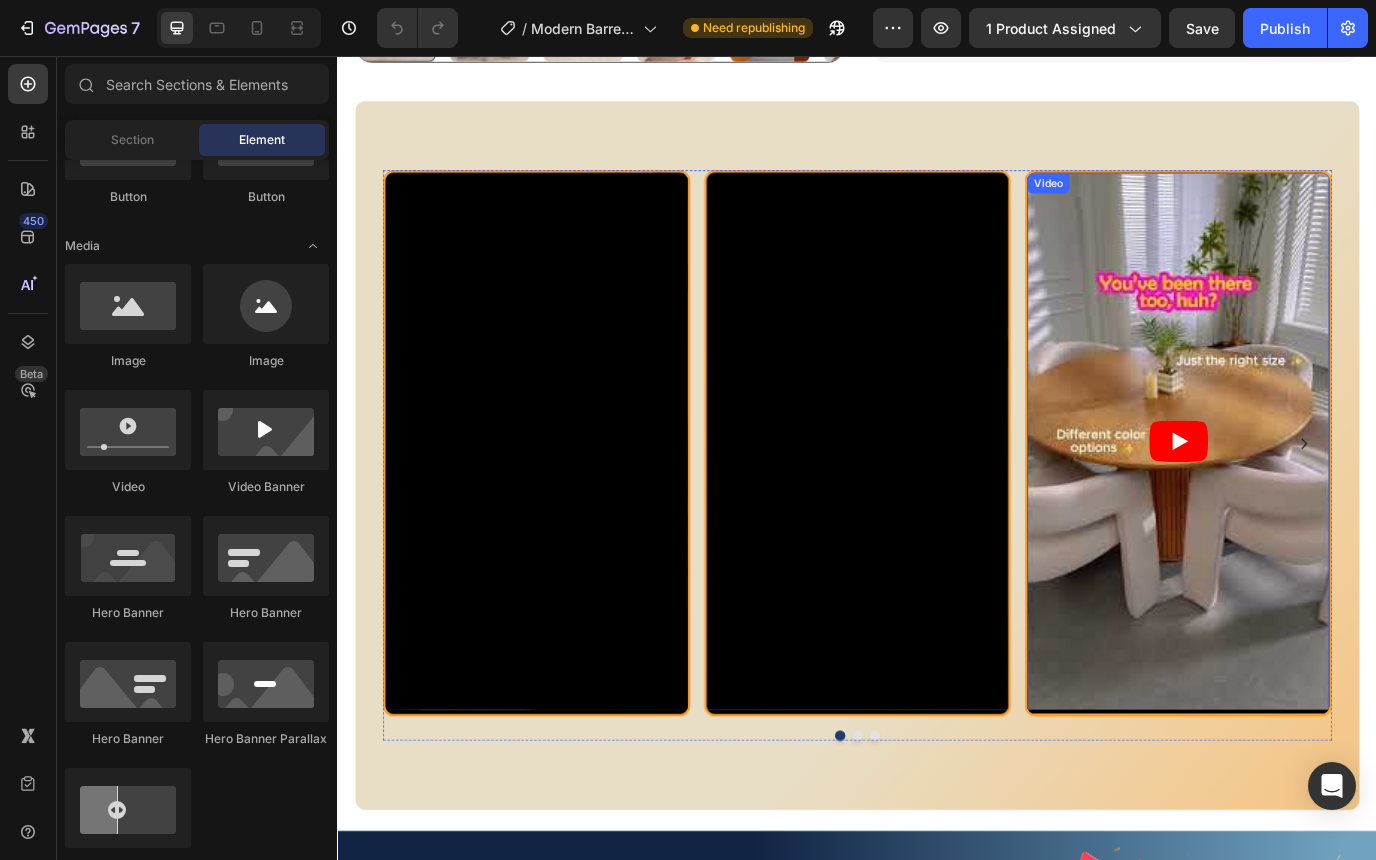 click at bounding box center [1307, 501] 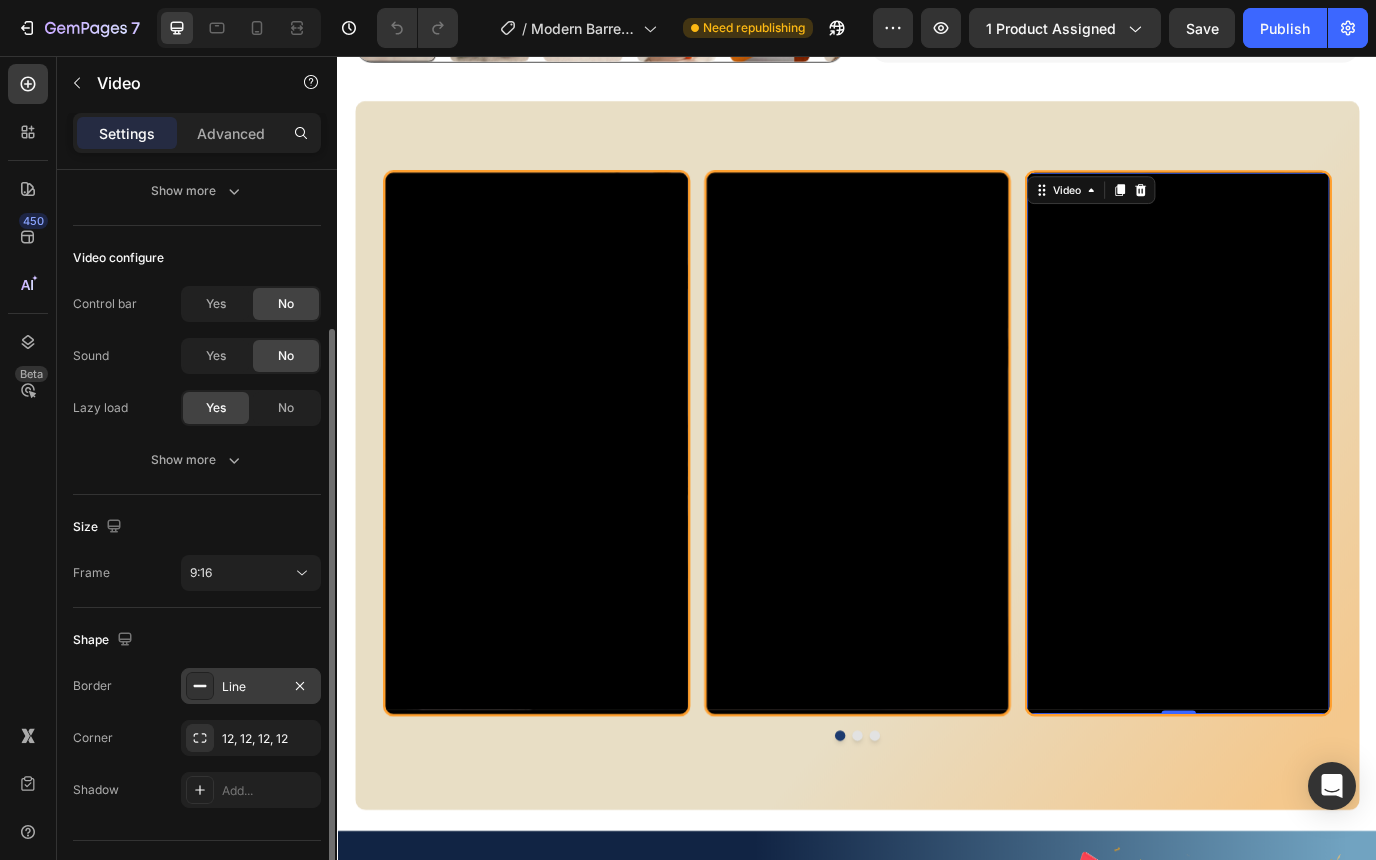 scroll, scrollTop: 257, scrollLeft: 0, axis: vertical 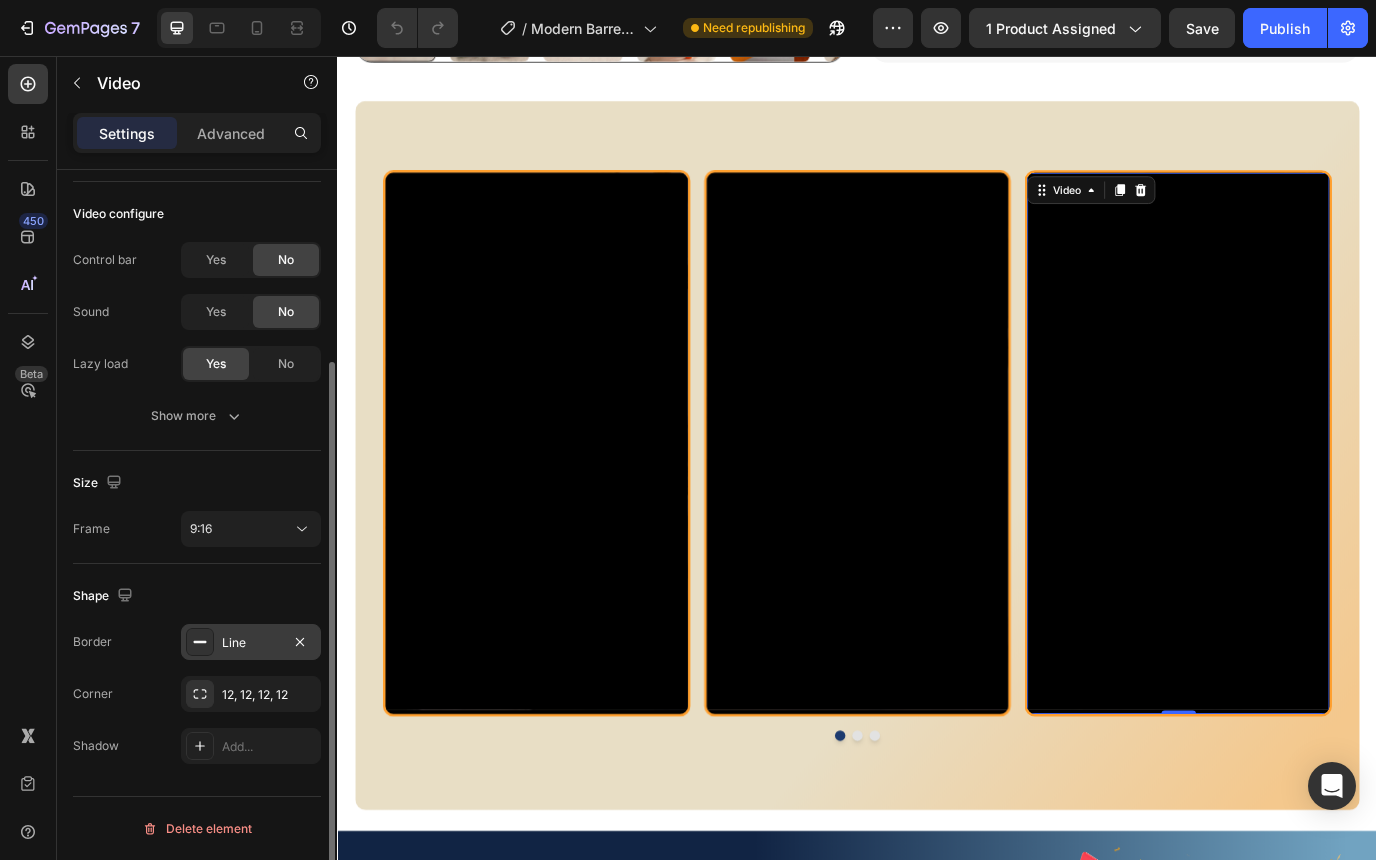 click on "Line" at bounding box center (251, 643) 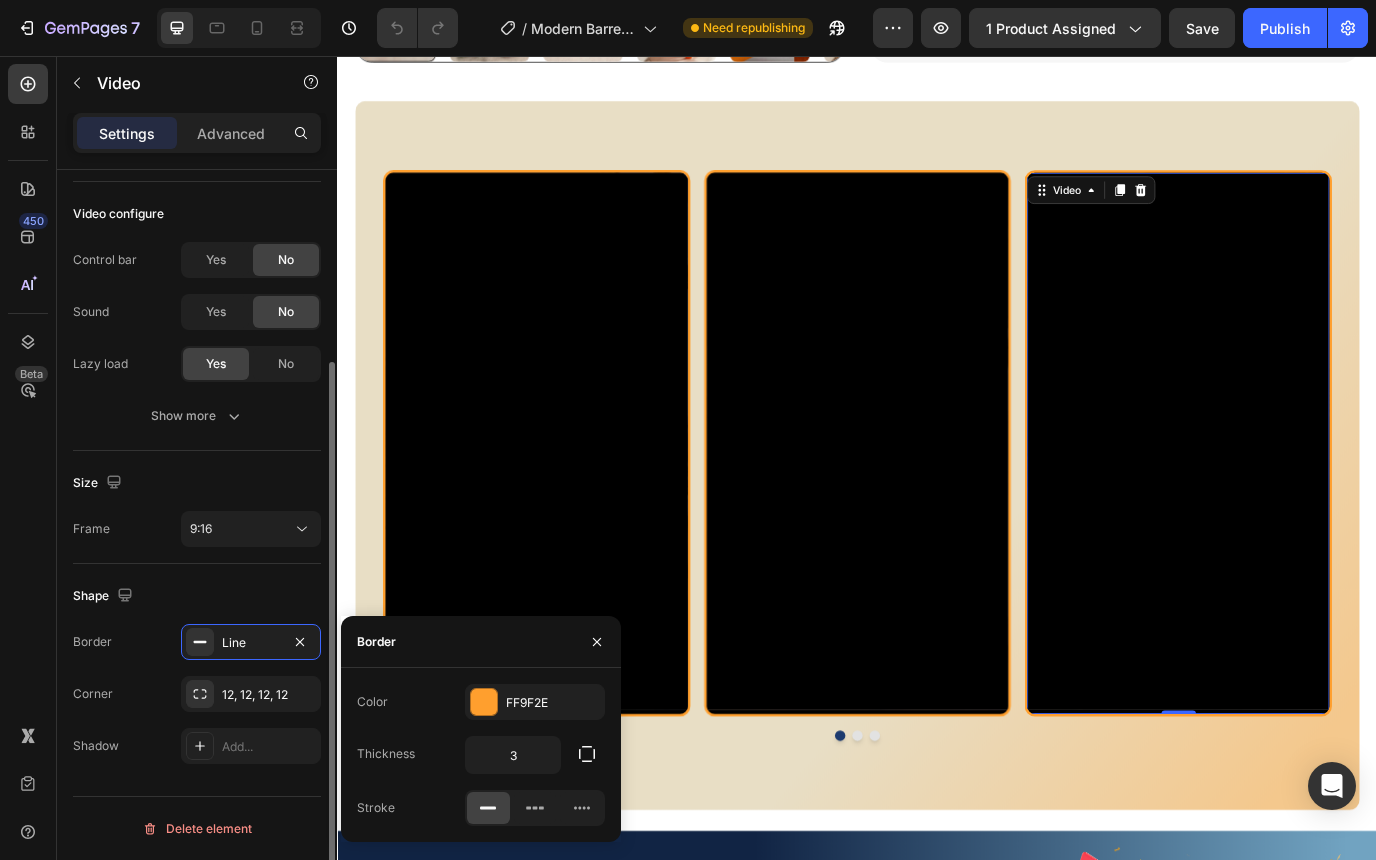 click on "Shape" at bounding box center (197, 596) 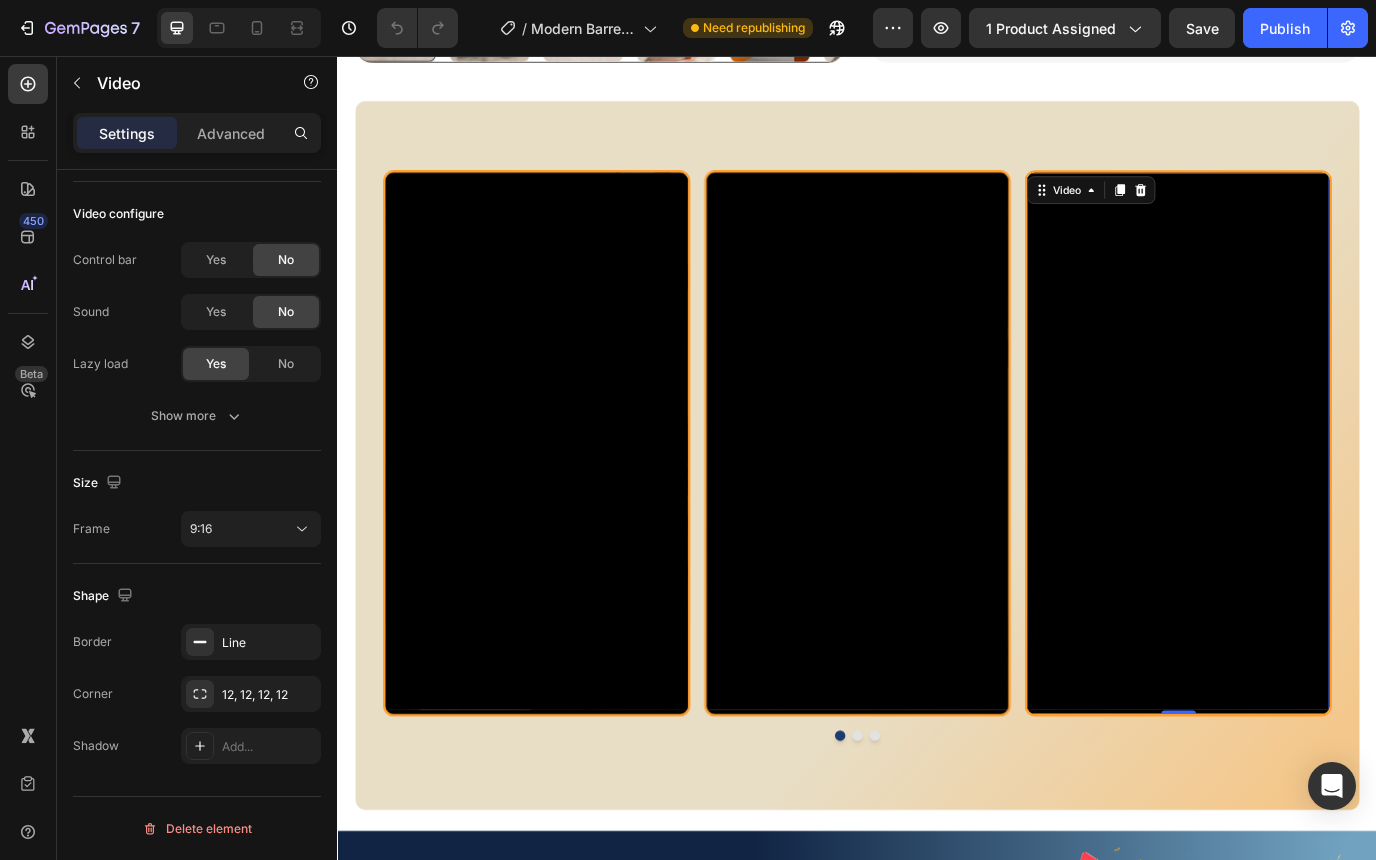 click on "Settings Advanced" at bounding box center [197, 133] 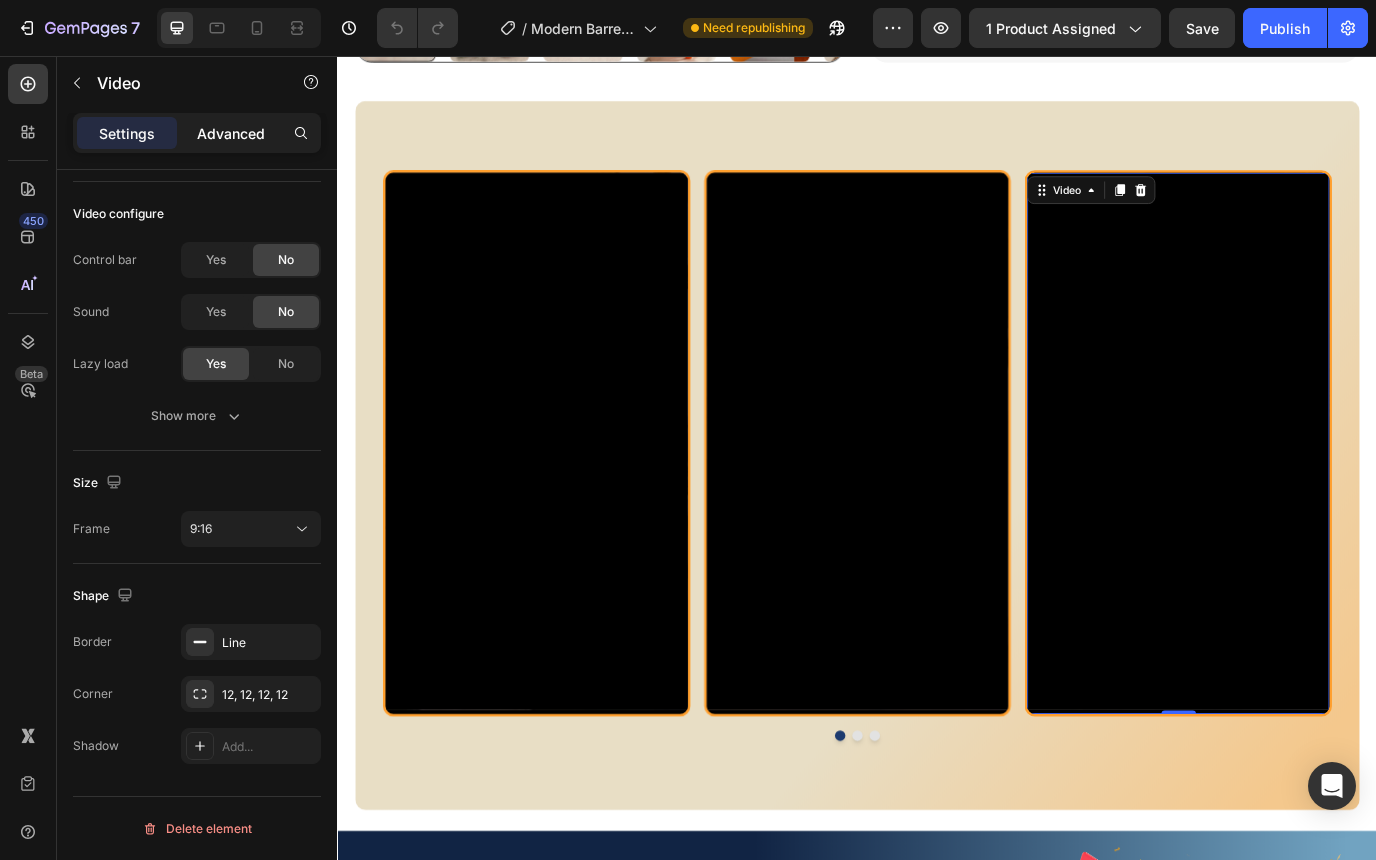 click on "Advanced" at bounding box center [231, 133] 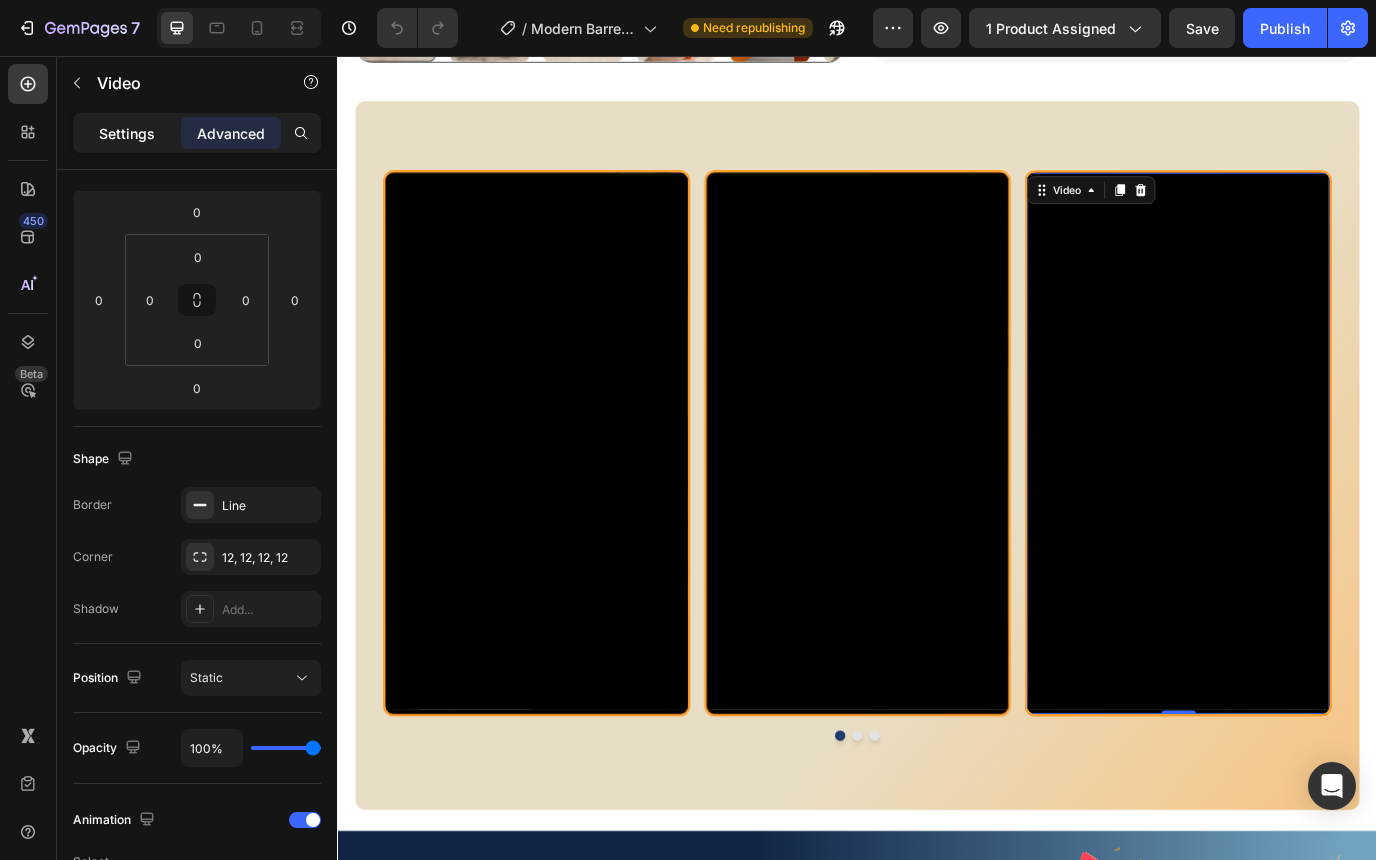 click on "Settings" at bounding box center (127, 133) 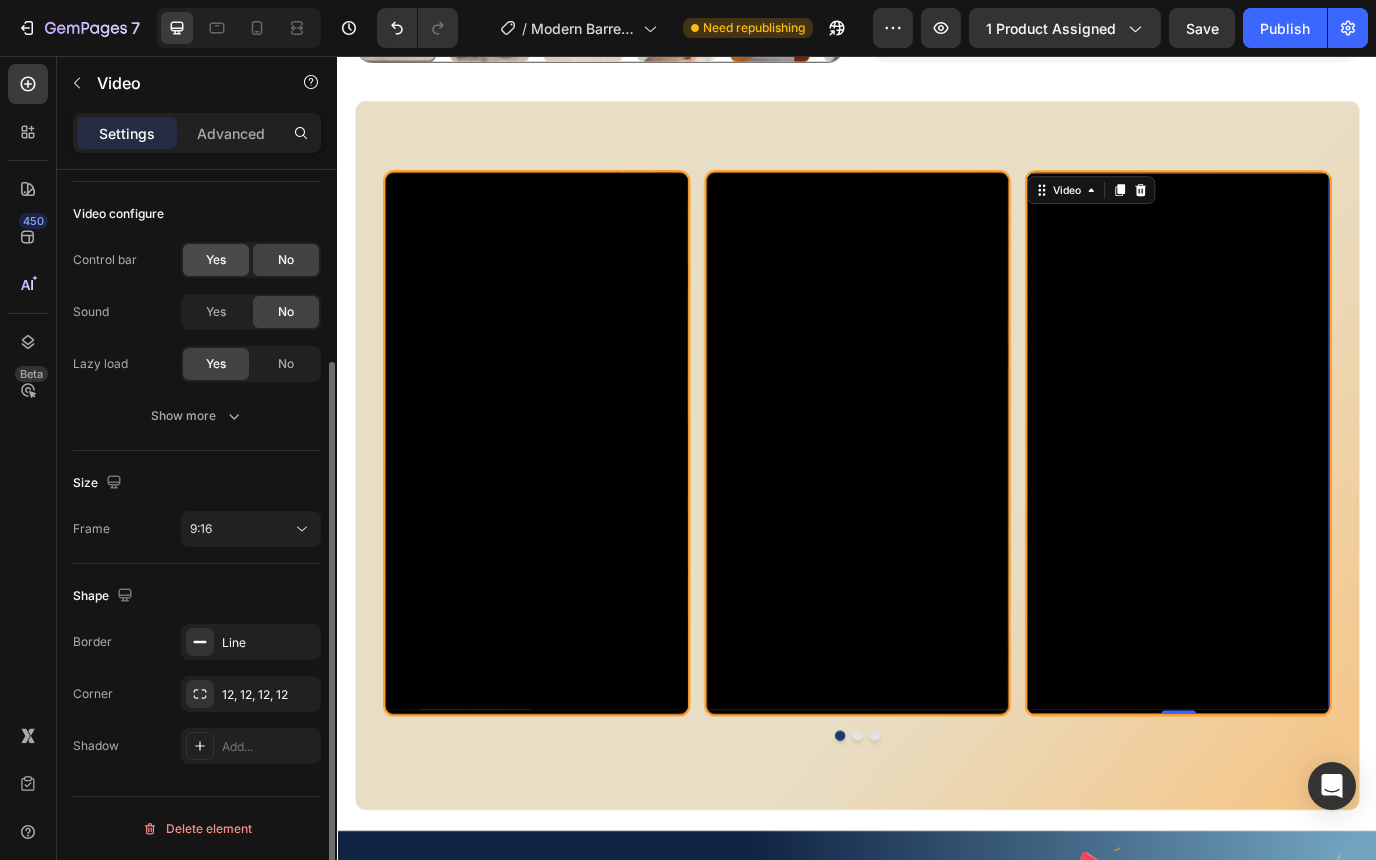 click on "Yes" 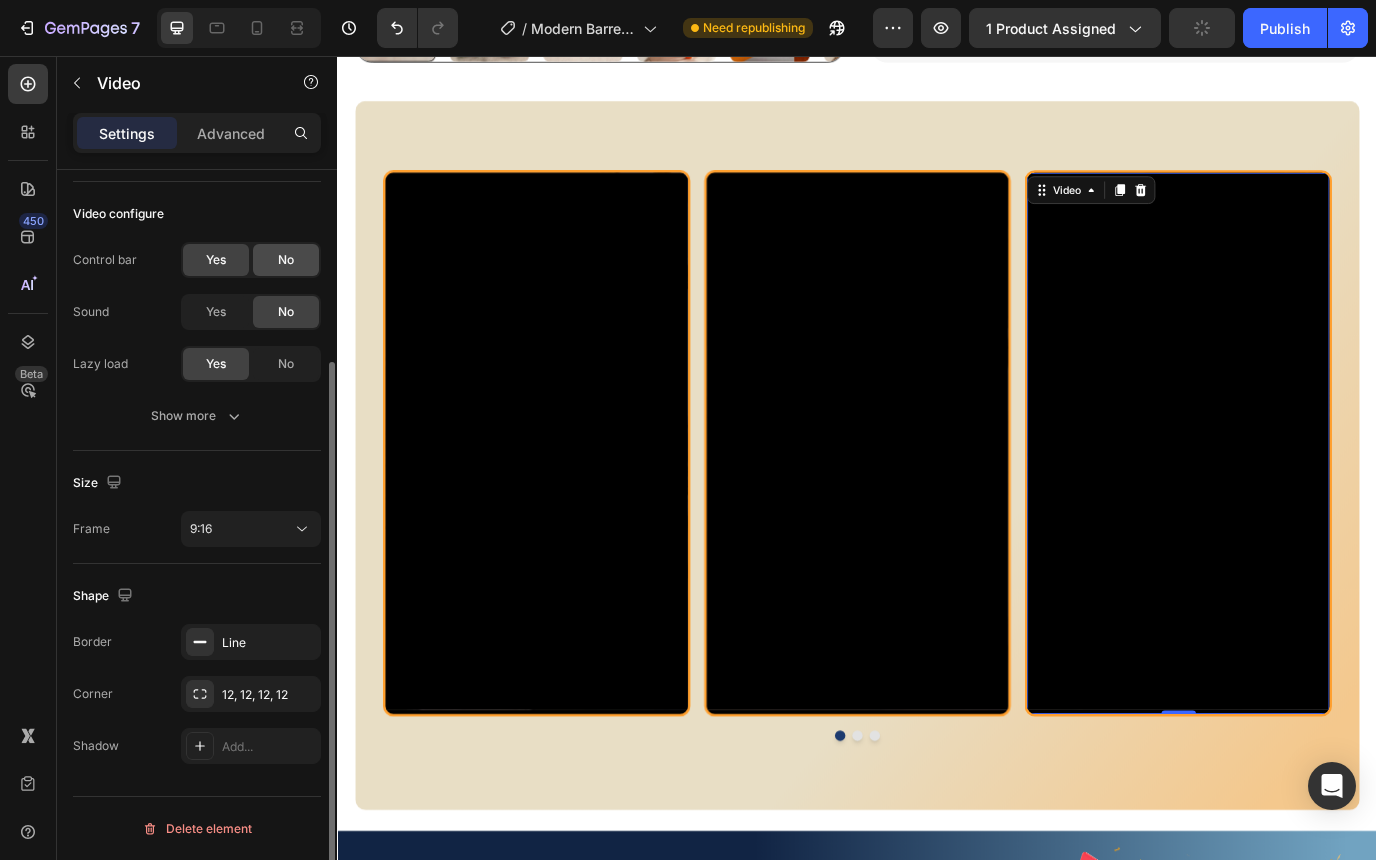 click on "No" 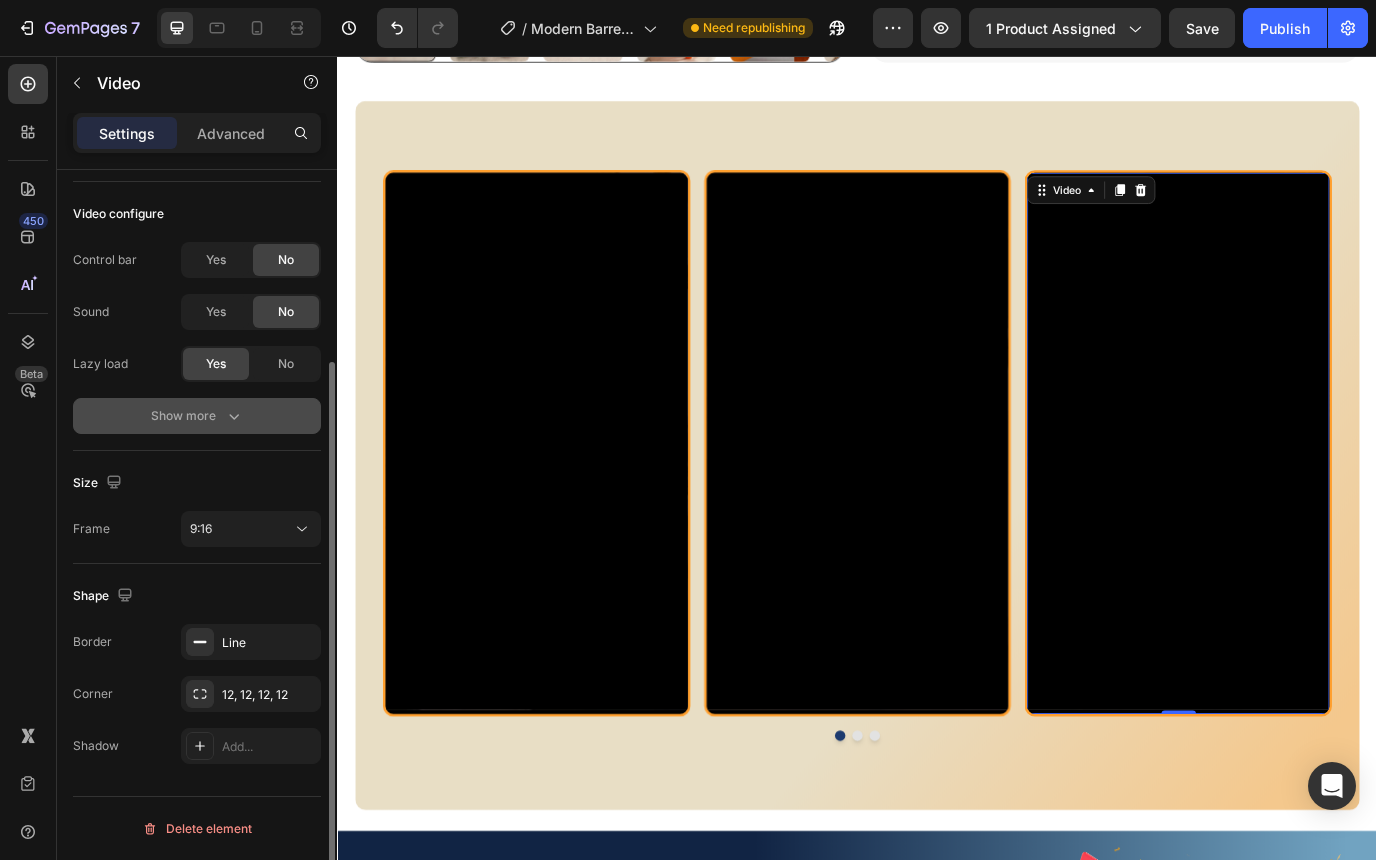 click 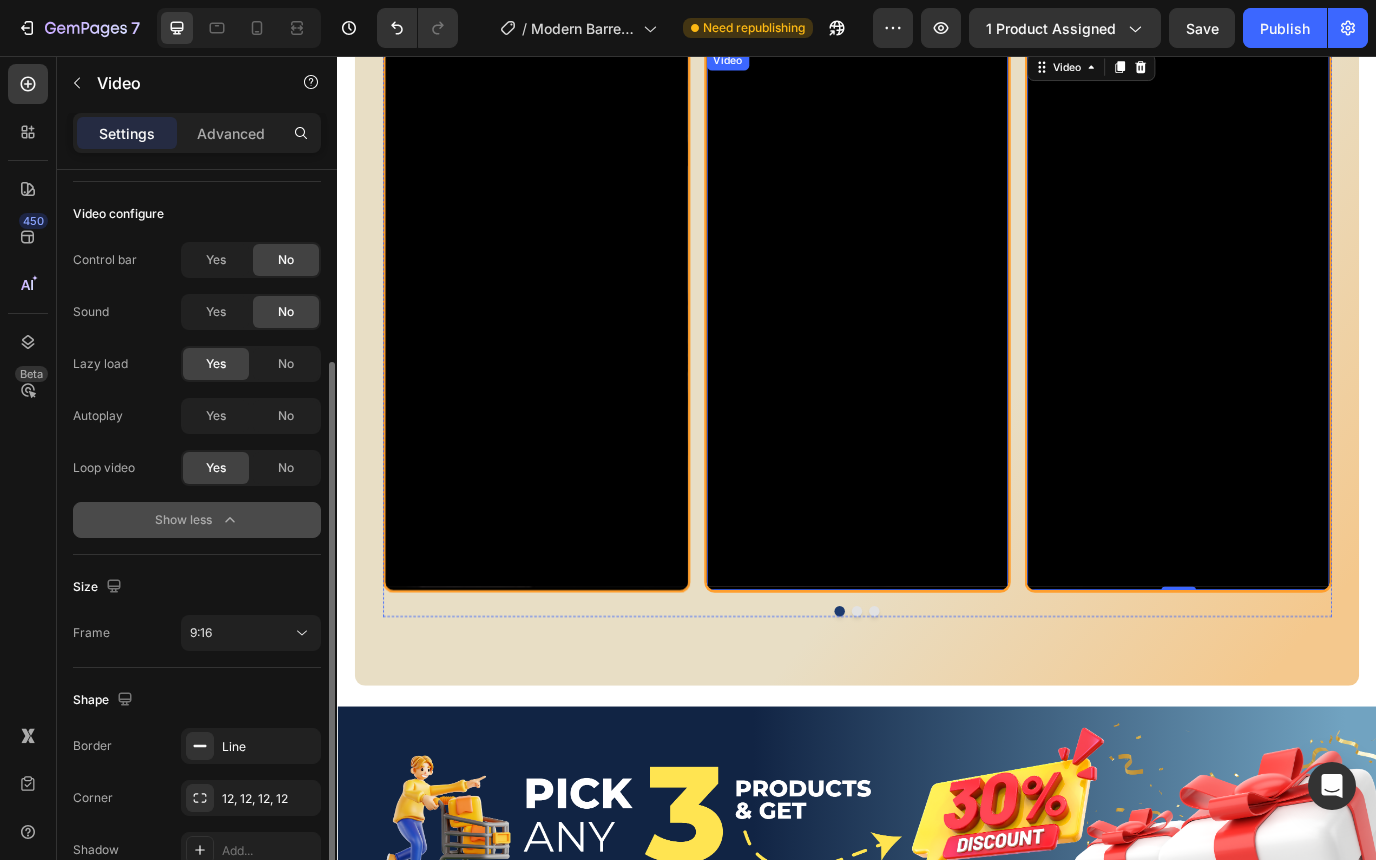 scroll, scrollTop: 1537, scrollLeft: 0, axis: vertical 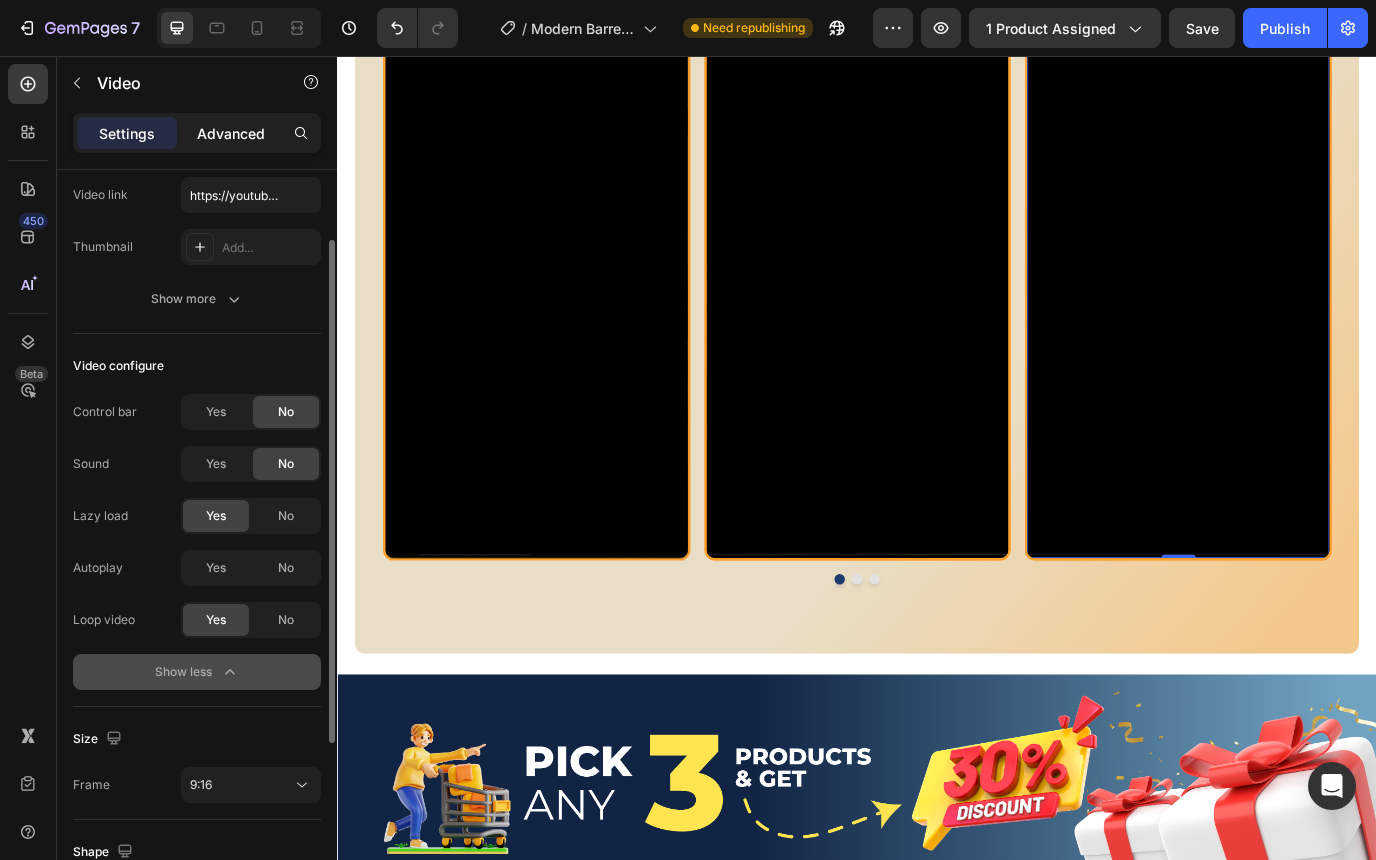 click on "Advanced" at bounding box center (231, 133) 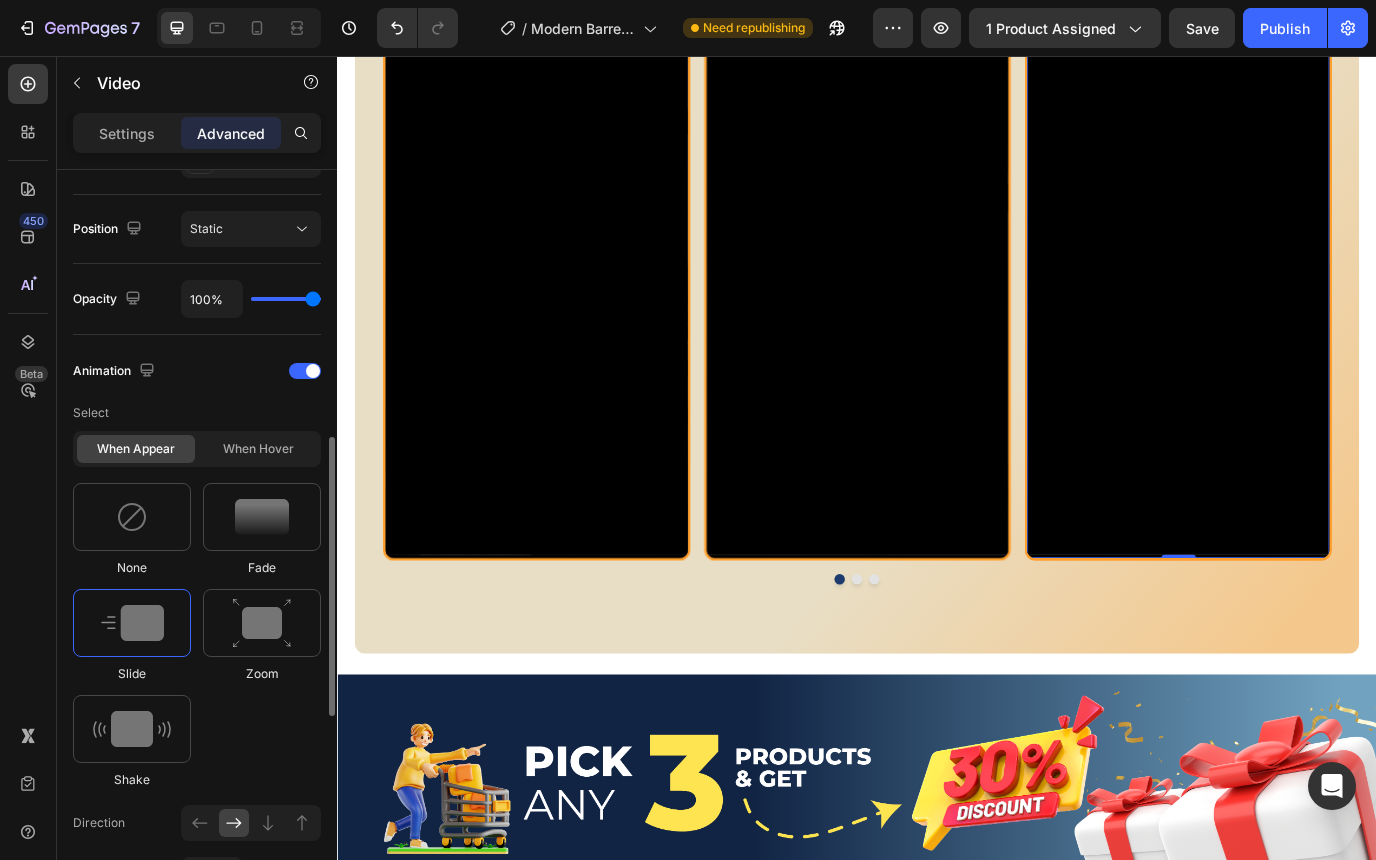 scroll, scrollTop: 709, scrollLeft: 0, axis: vertical 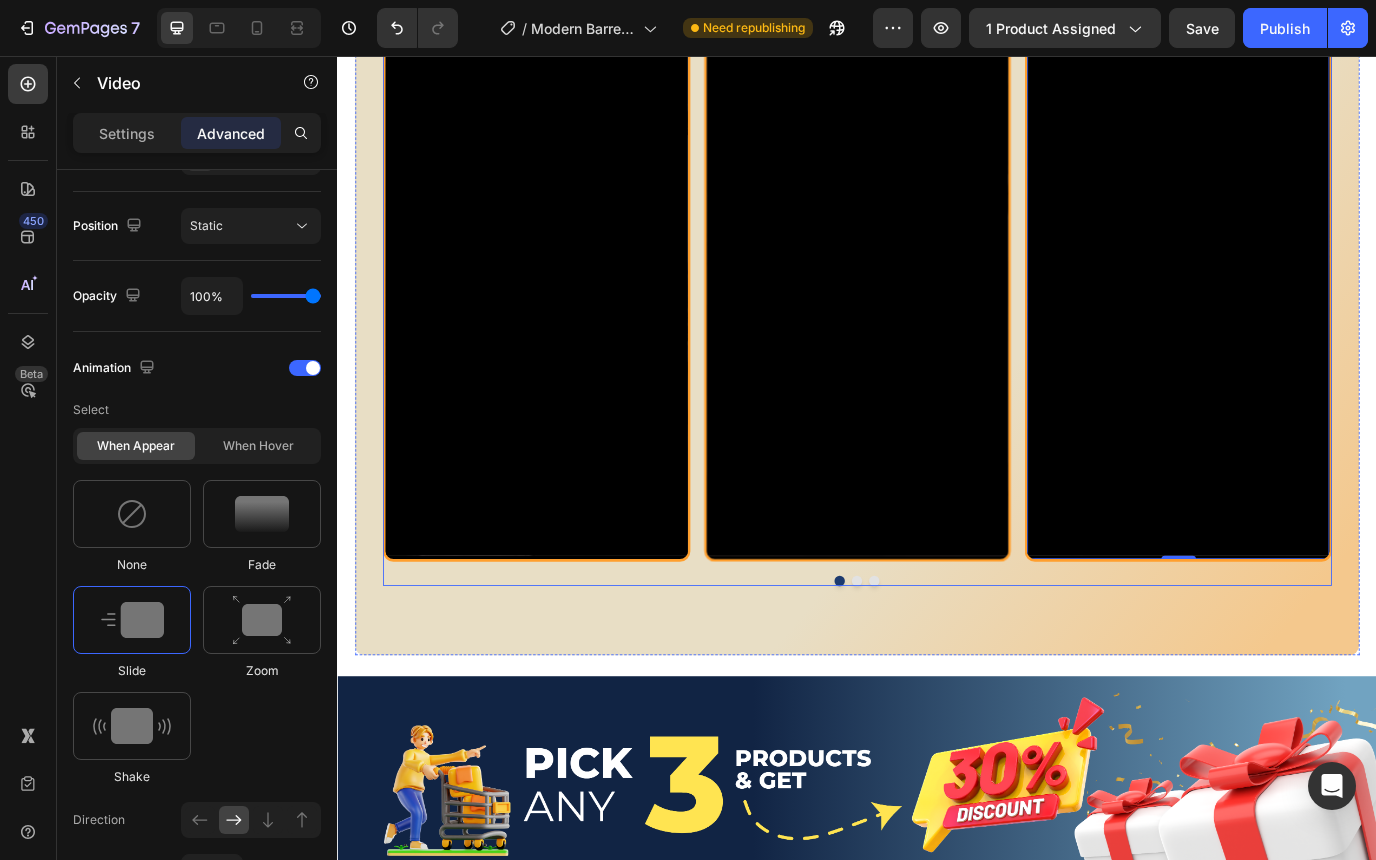 click on "Video Video Video   0" at bounding box center (937, 325) 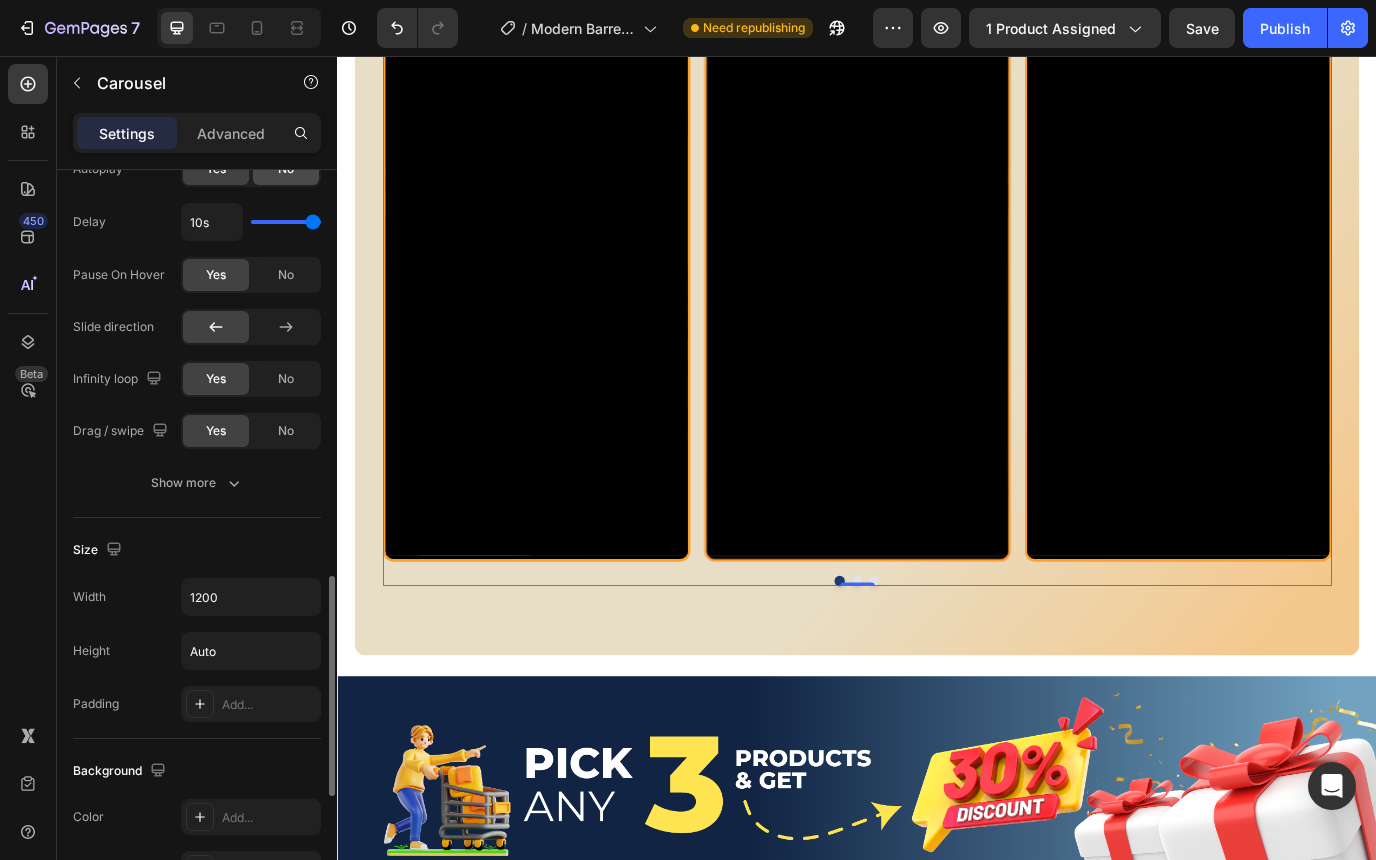 scroll, scrollTop: 1783, scrollLeft: 0, axis: vertical 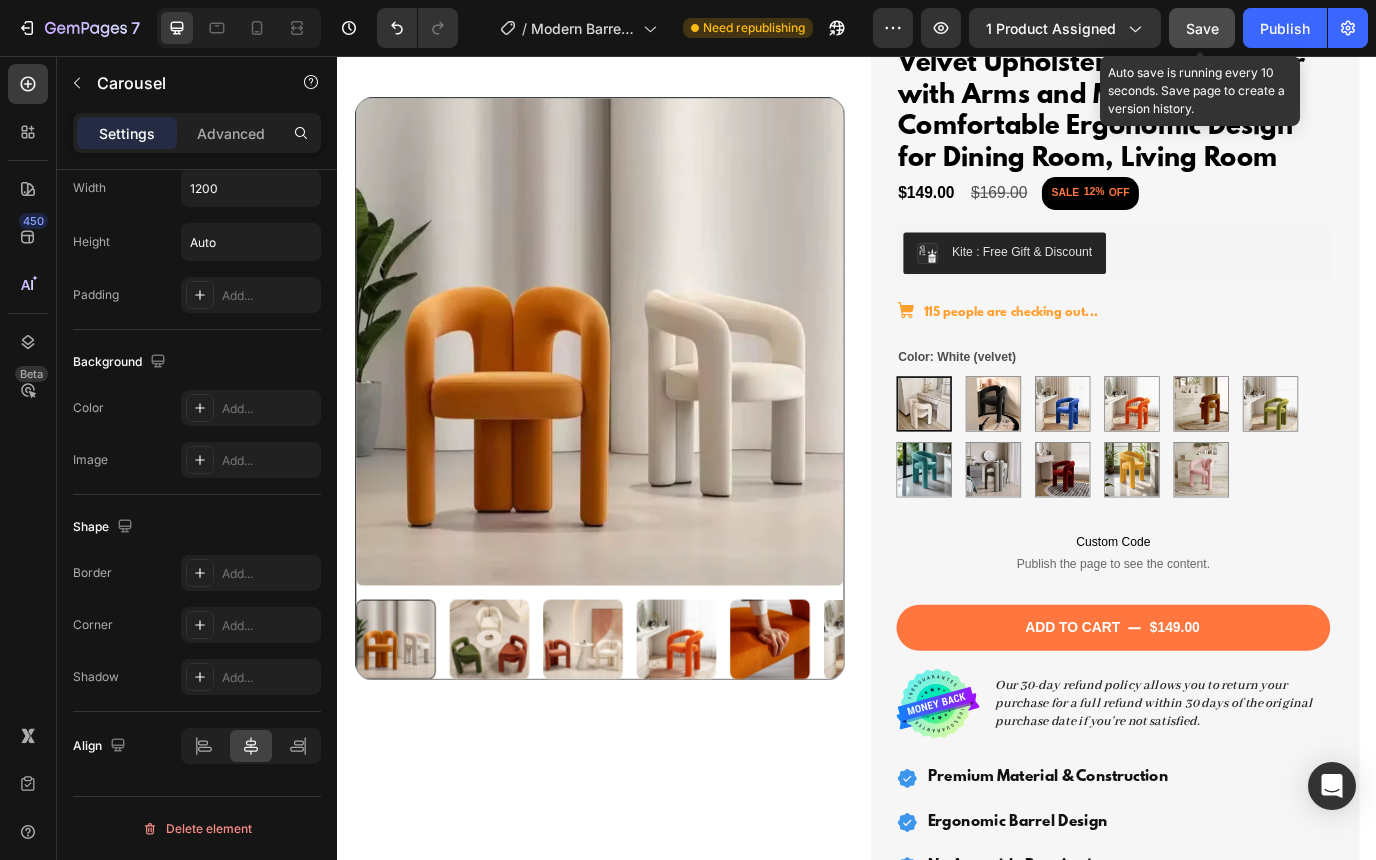 click on "Save" at bounding box center [1202, 28] 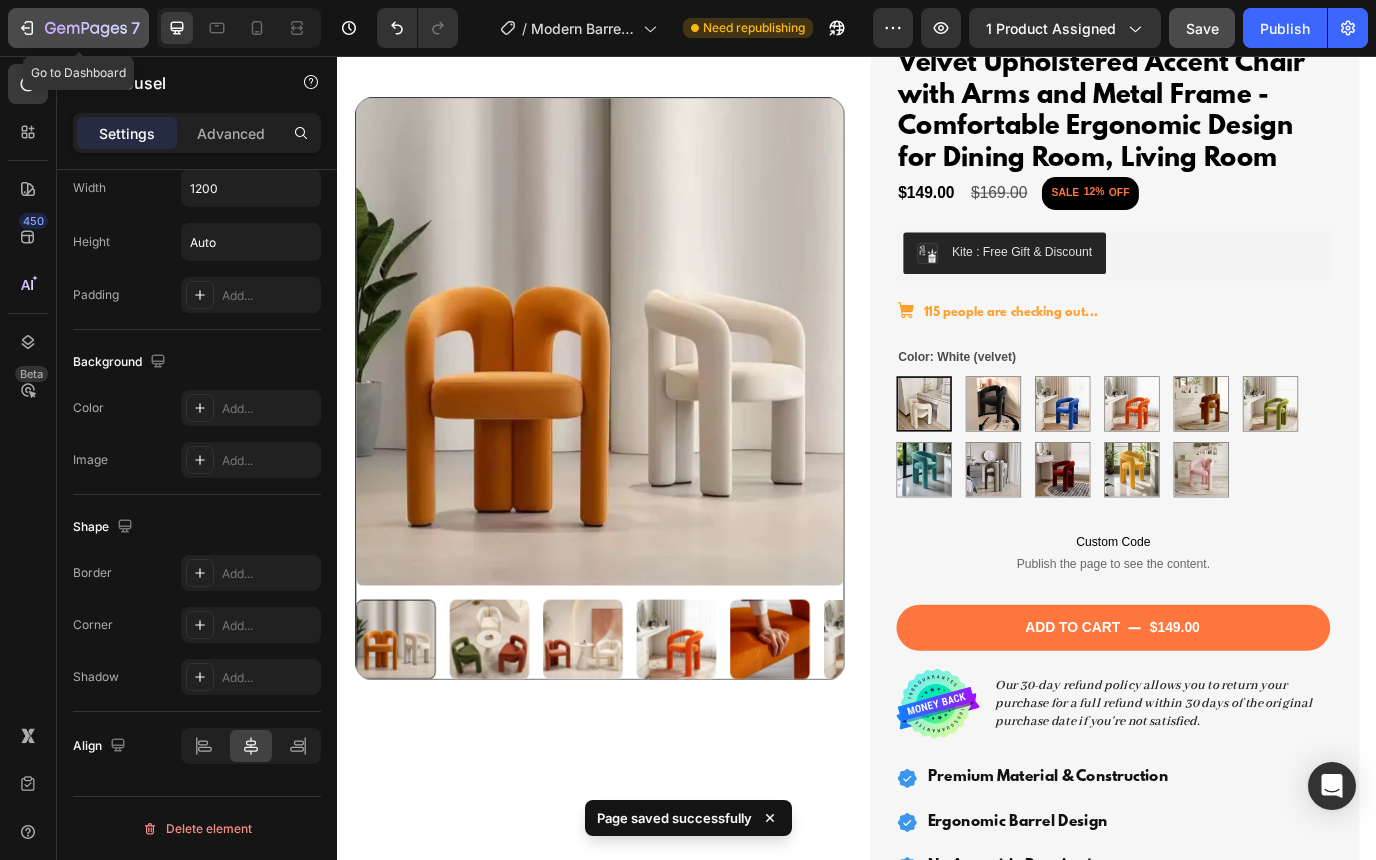 click 